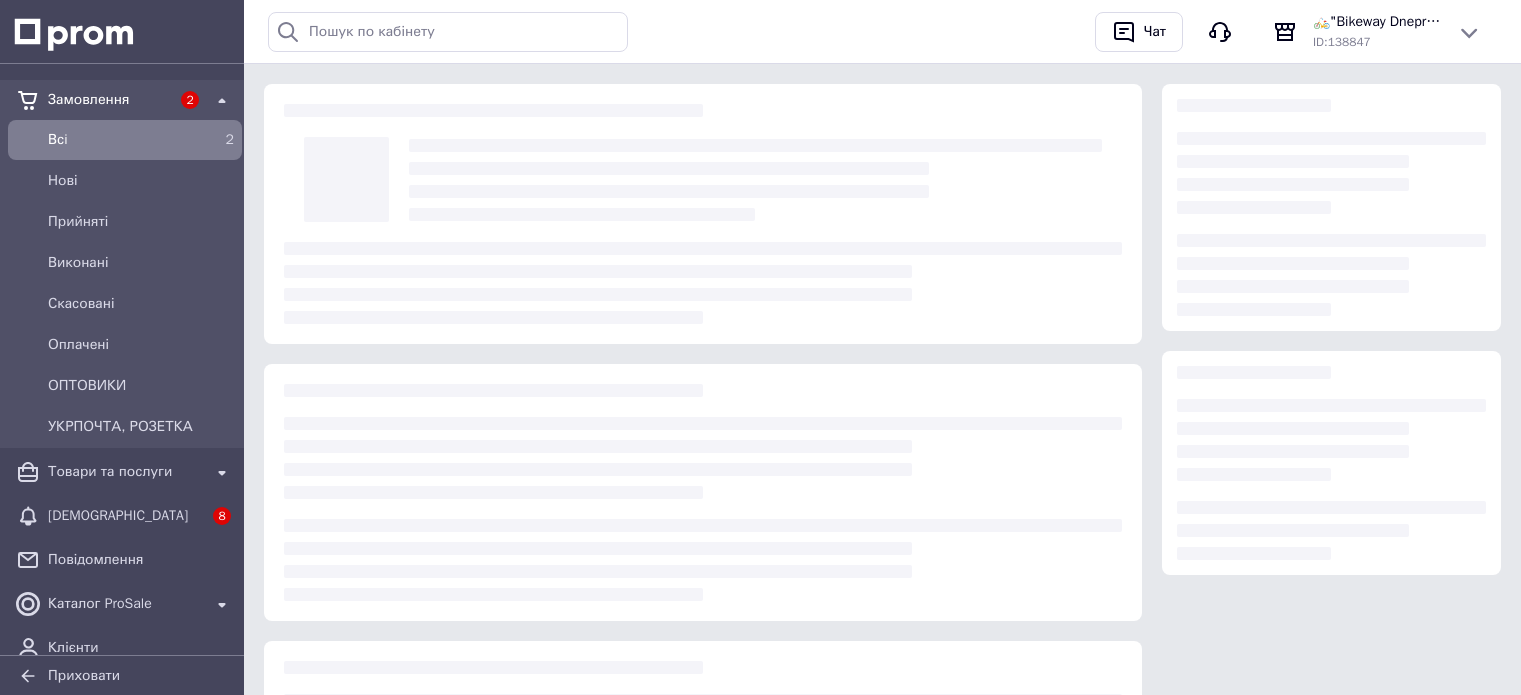scroll, scrollTop: 0, scrollLeft: 0, axis: both 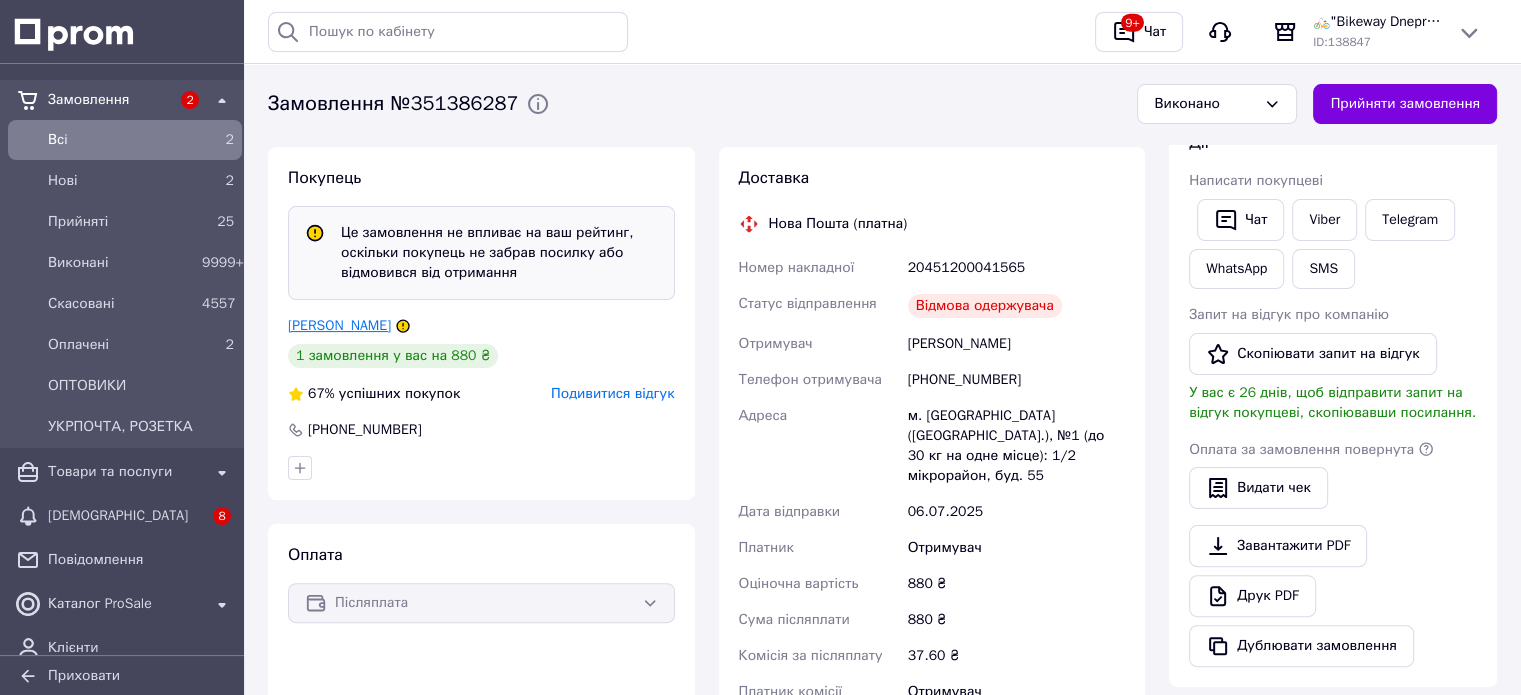 click on "[PERSON_NAME]" at bounding box center (339, 325) 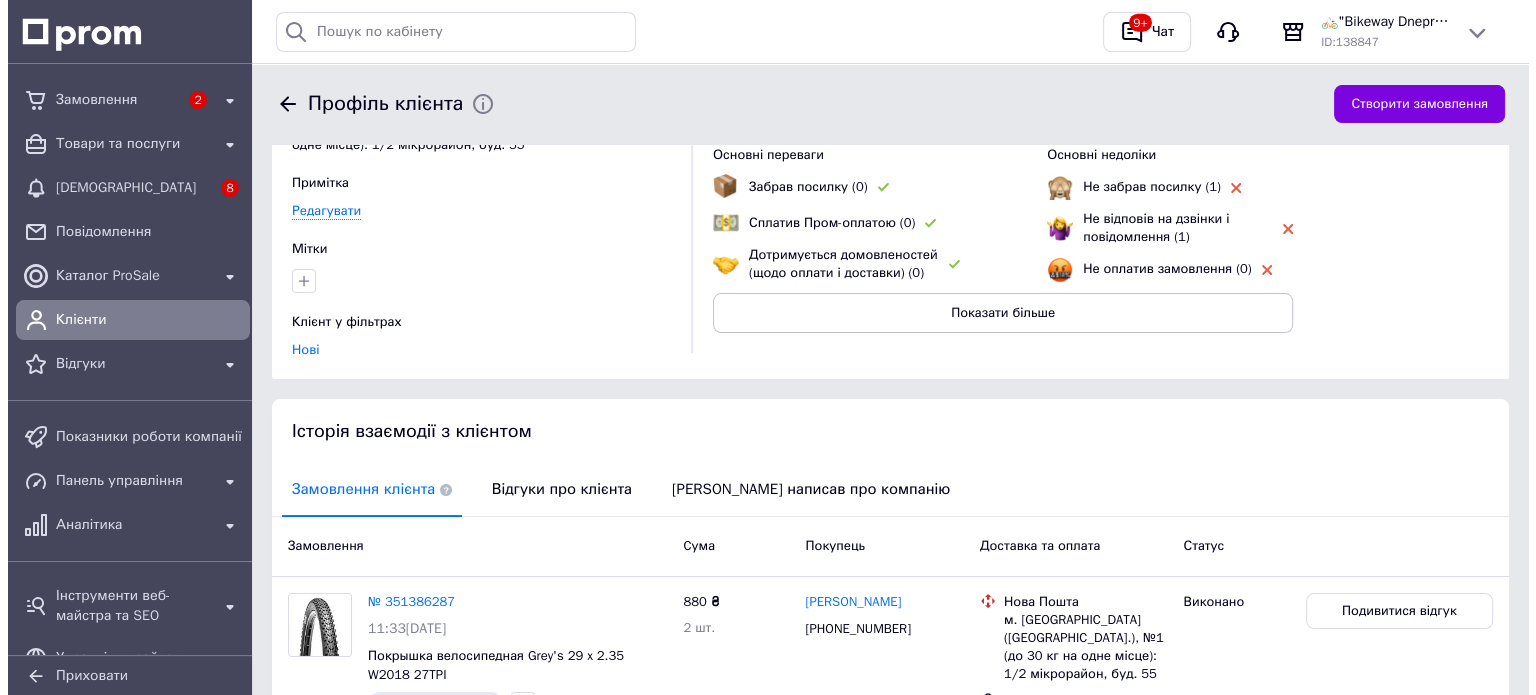 scroll, scrollTop: 352, scrollLeft: 0, axis: vertical 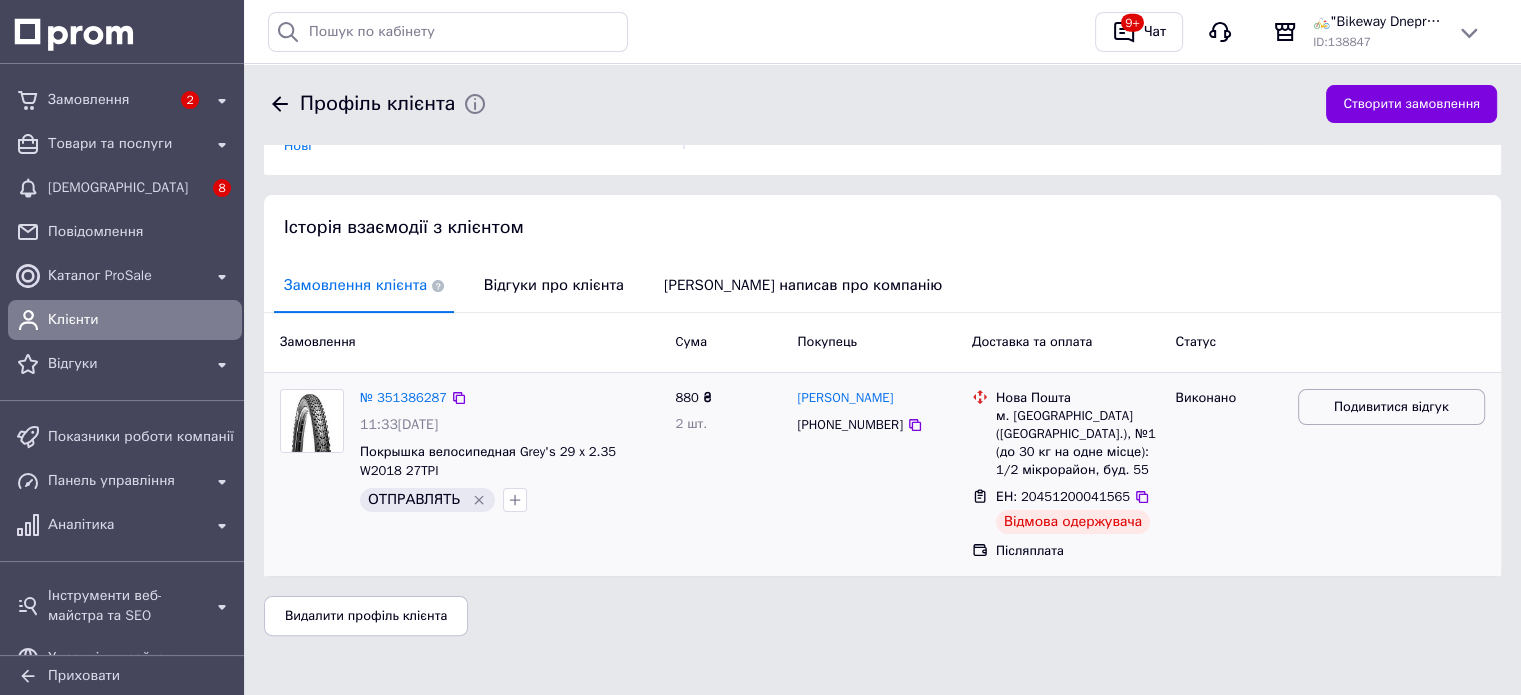 click on "Подивитися відгук" at bounding box center [1391, 407] 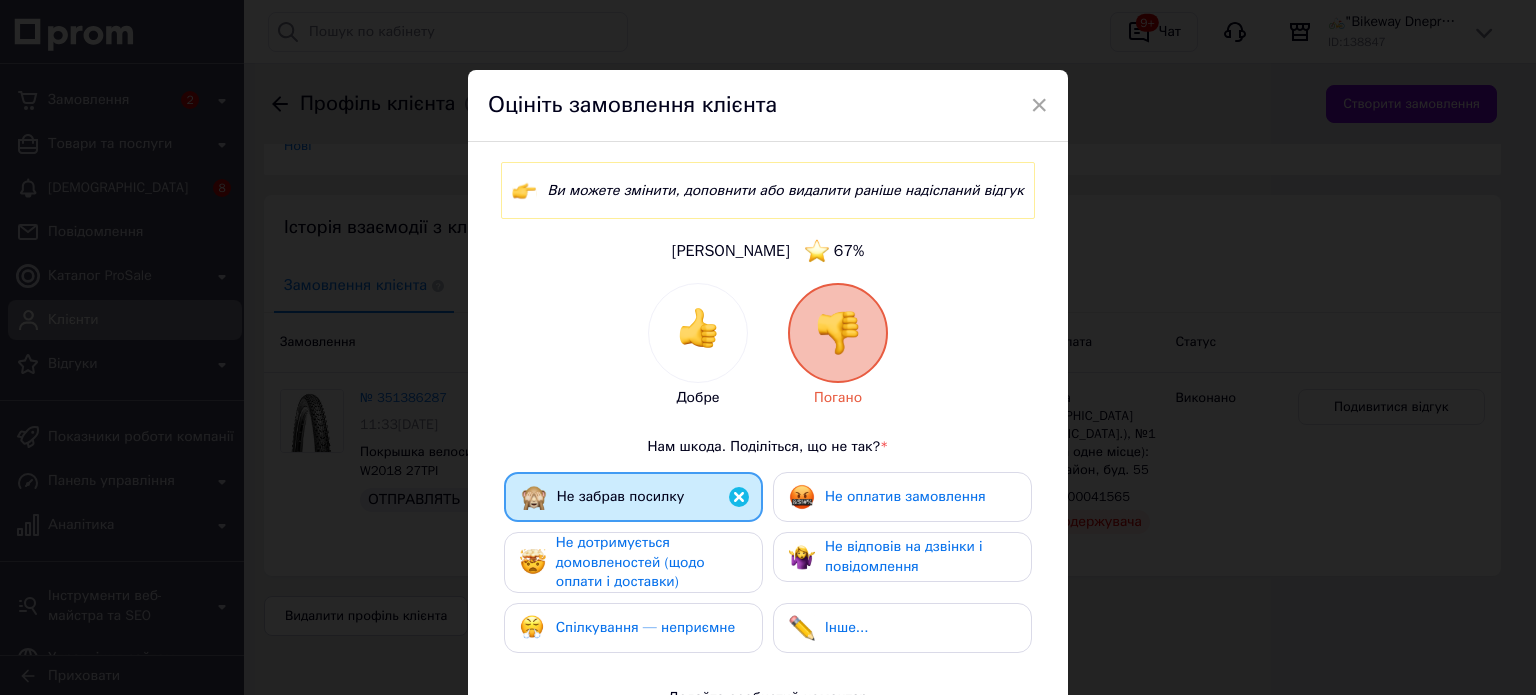 click on "Не дотримується домовленостей (щодо оплати і доставки)" at bounding box center [651, 562] 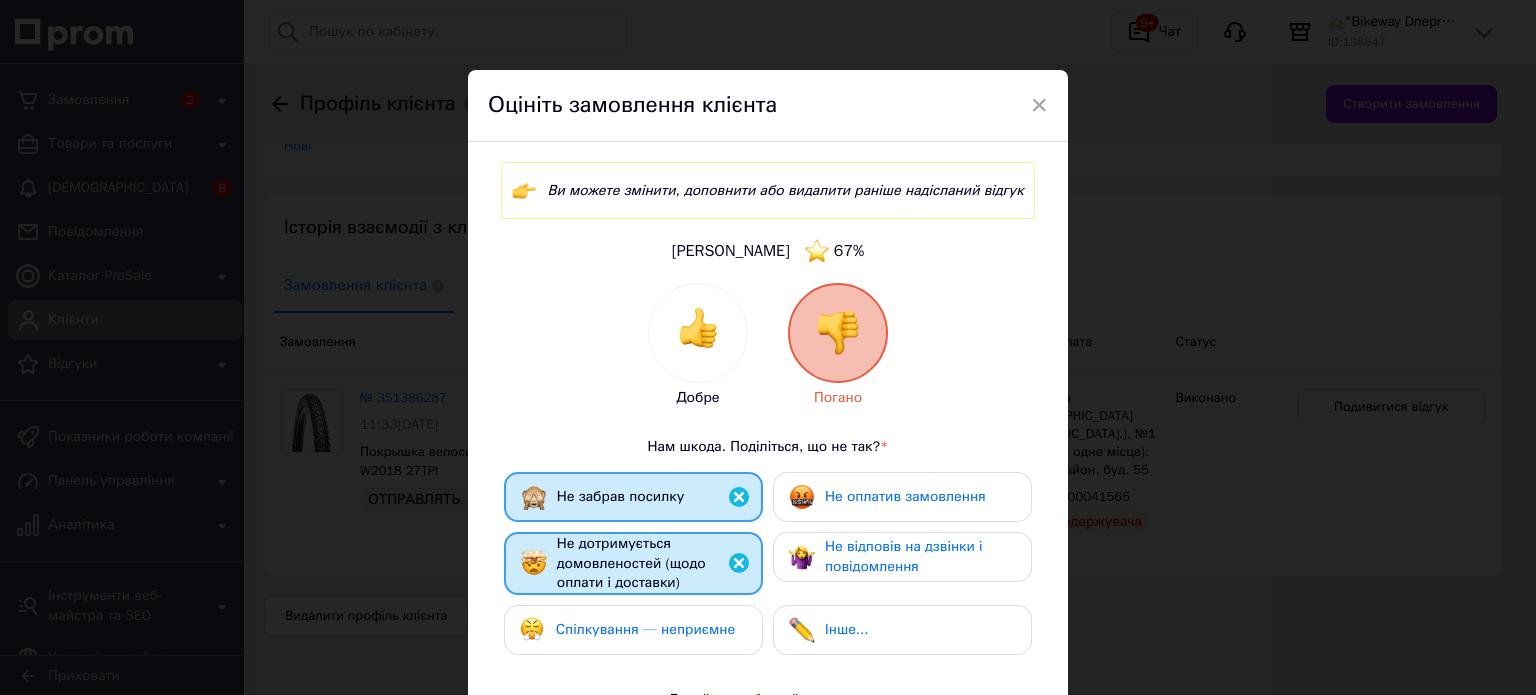 click on "Спілкування — неприємне" at bounding box center [645, 629] 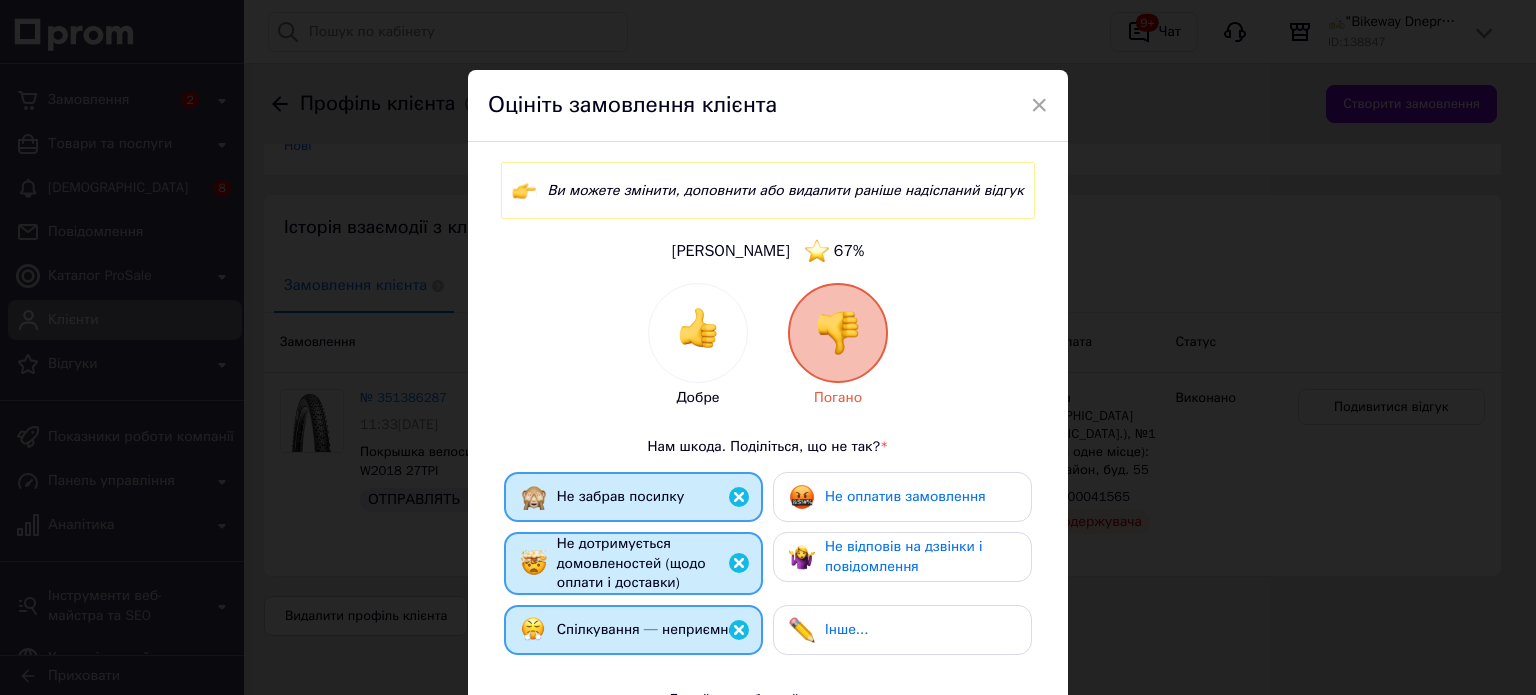 click on "Не оплатив замовлення" at bounding box center [902, 497] 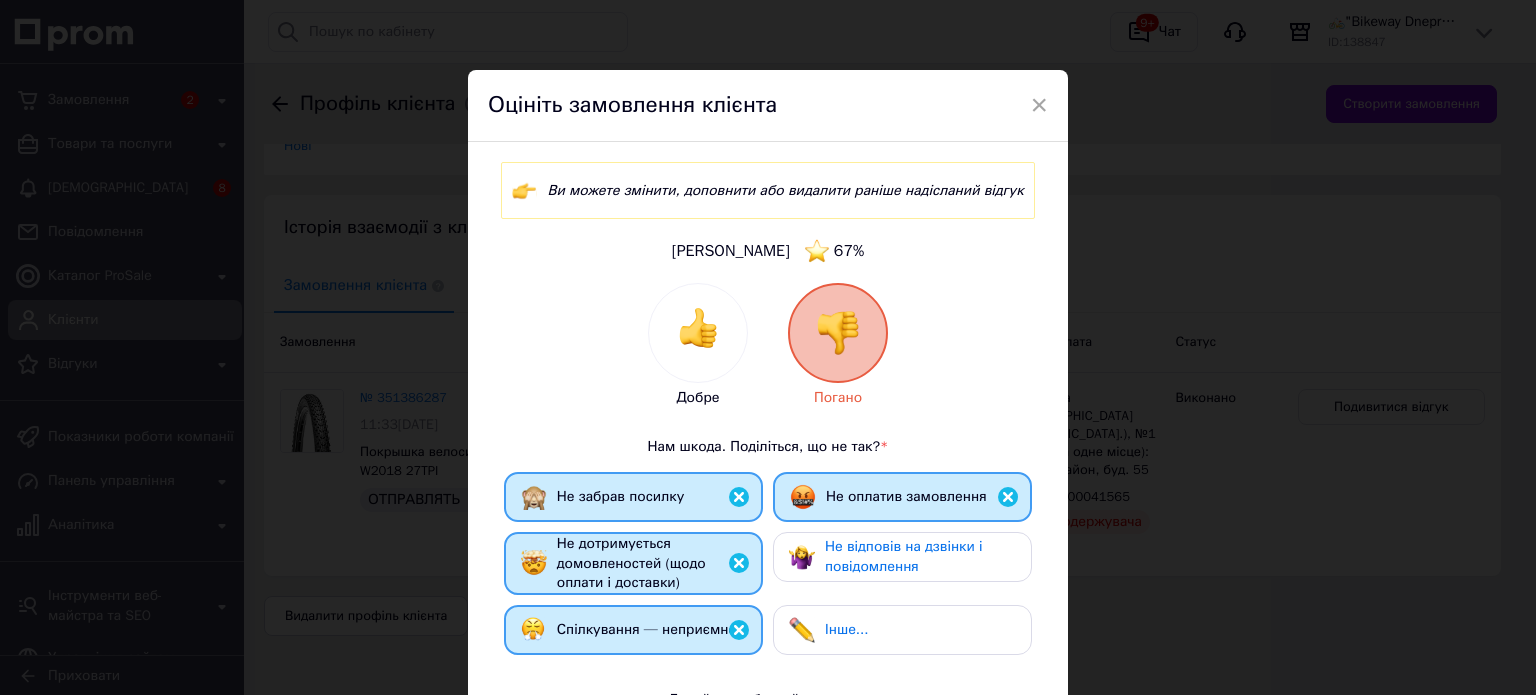 click on "Не відповів на дзвінки і повідомлення" at bounding box center (904, 556) 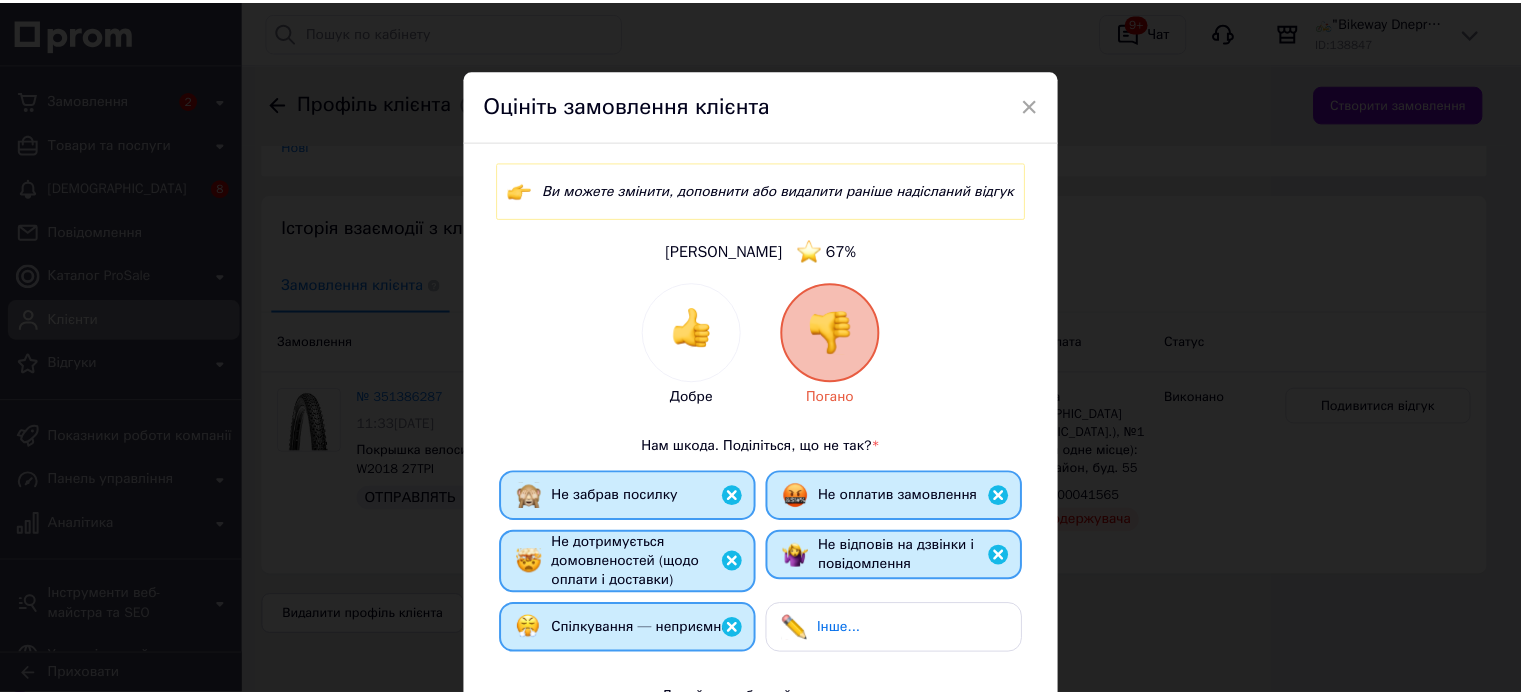 scroll, scrollTop: 360, scrollLeft: 0, axis: vertical 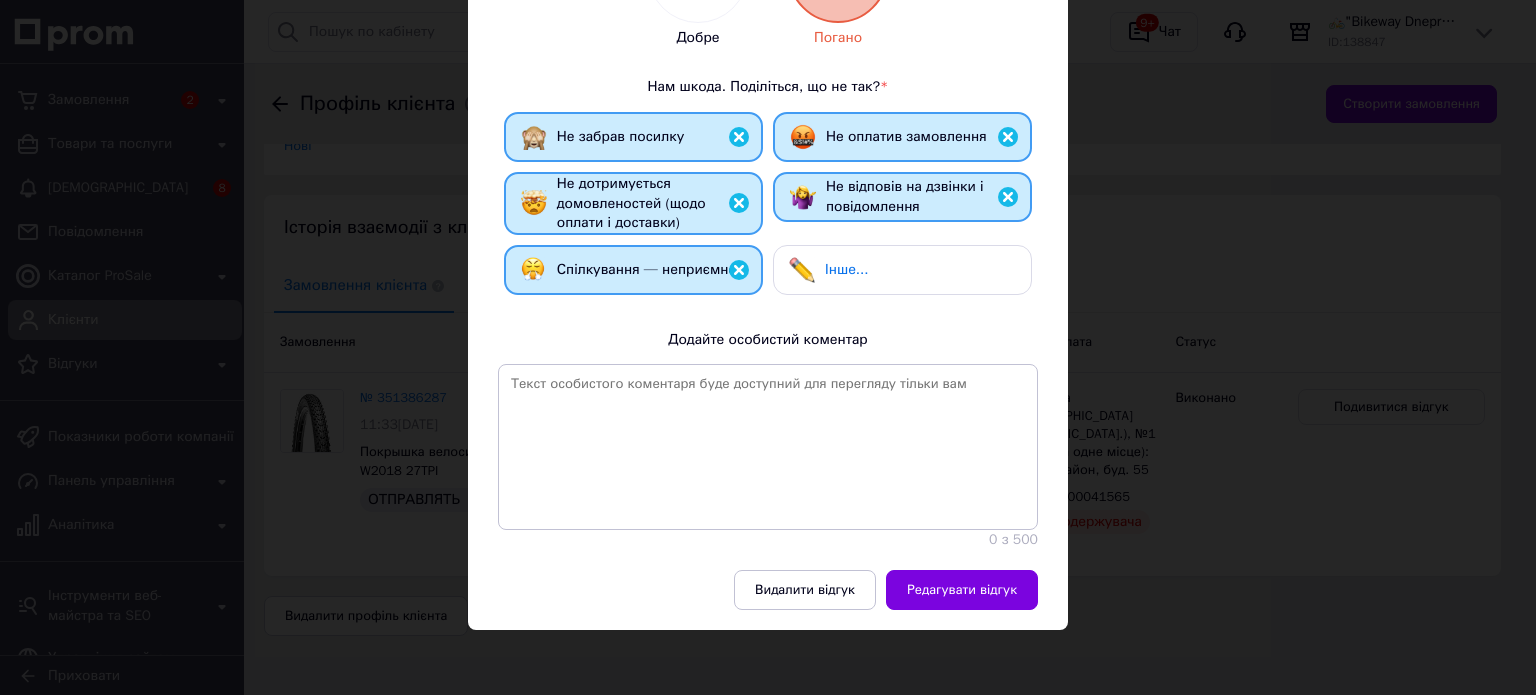 click on "Редагувати відгук" at bounding box center (962, 590) 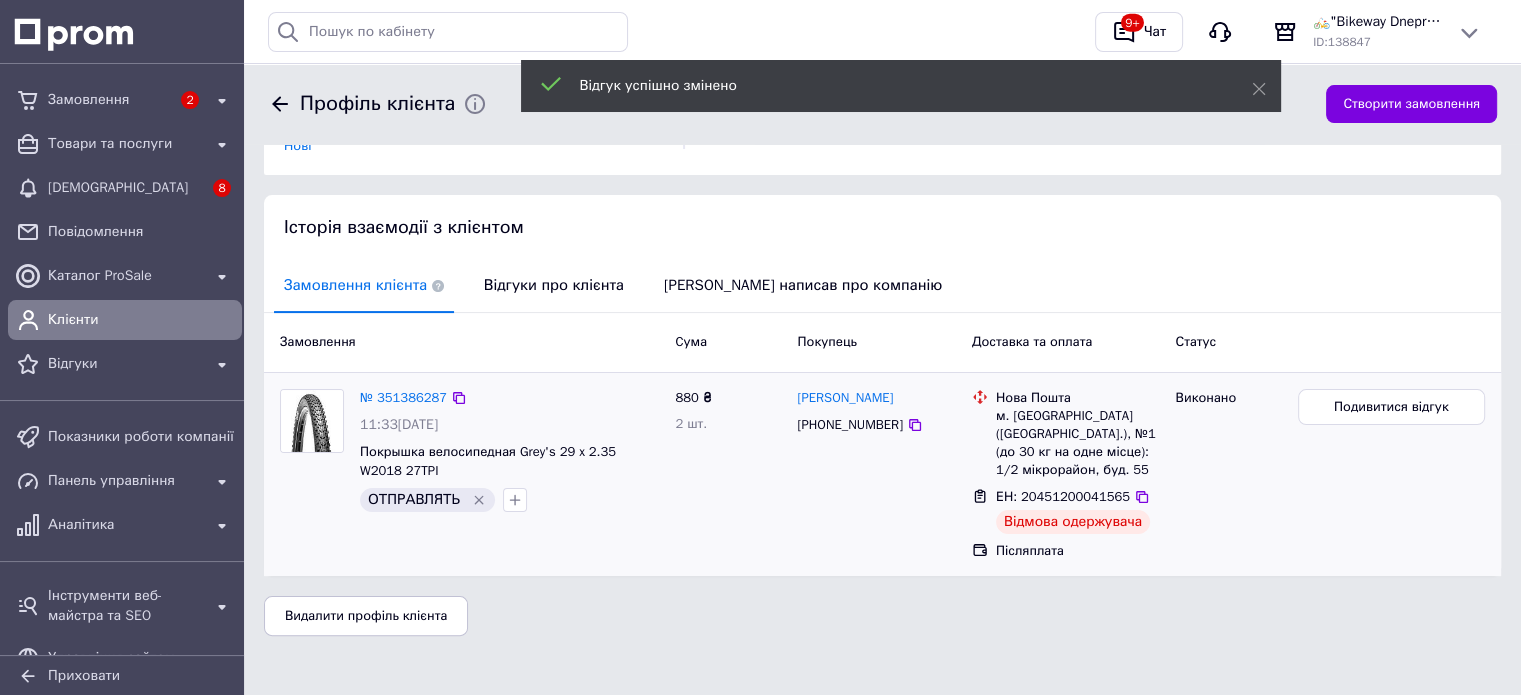 scroll, scrollTop: 252, scrollLeft: 0, axis: vertical 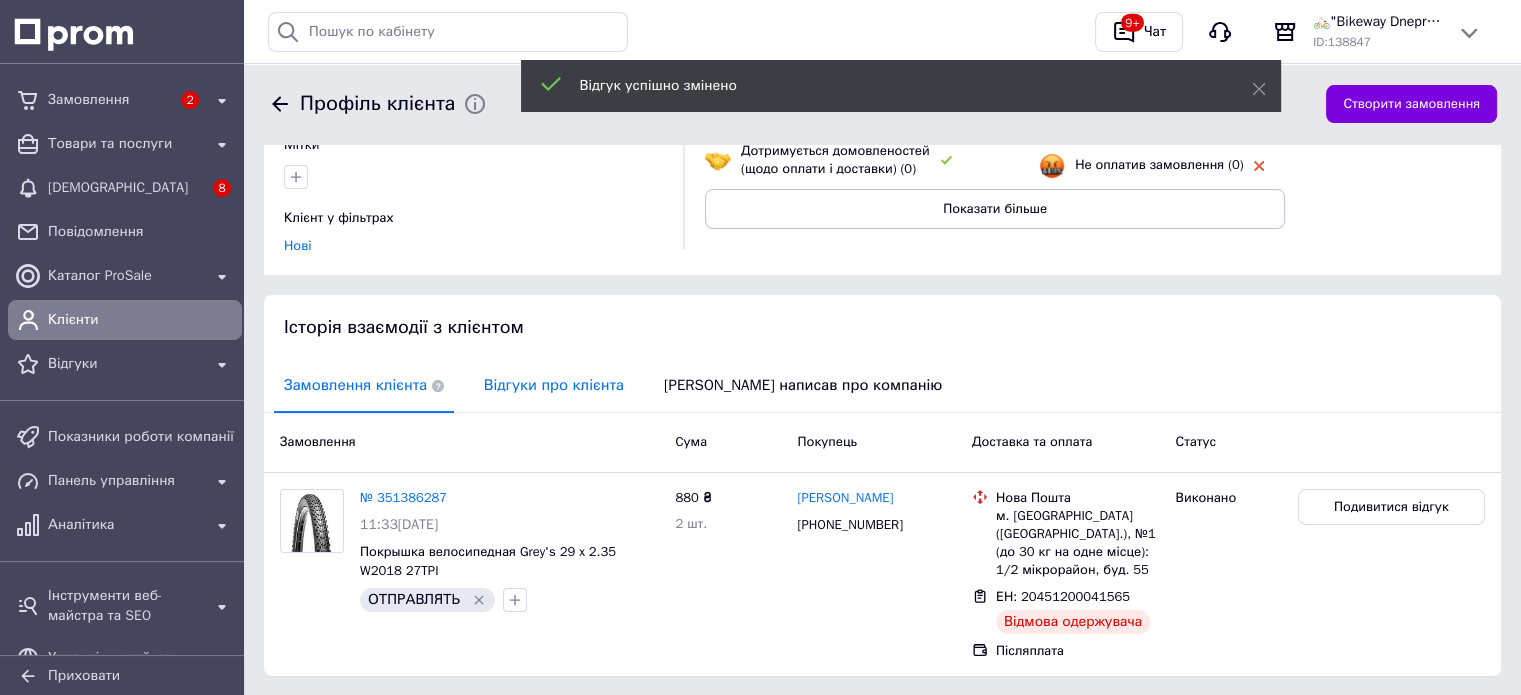 click on "Відгуки про клієнта" at bounding box center (554, 385) 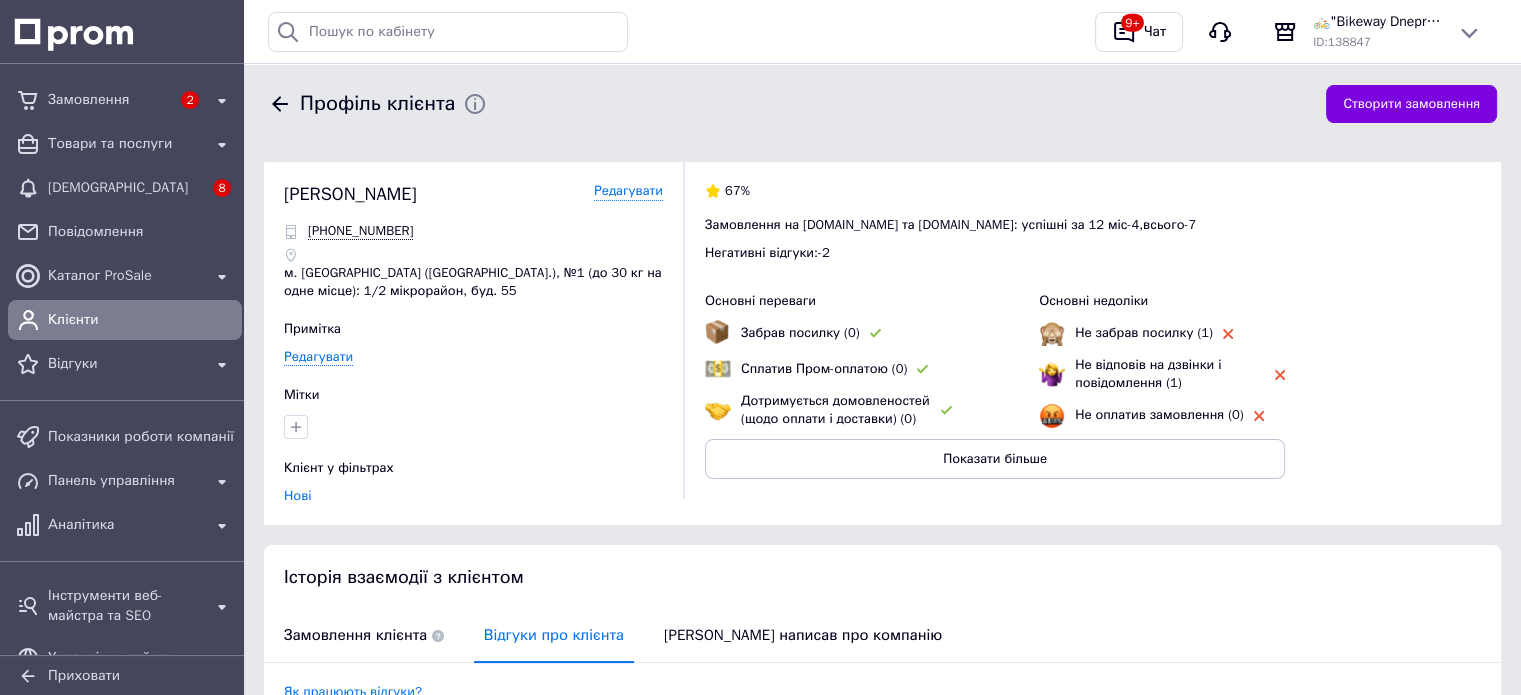 scroll, scrollTop: 0, scrollLeft: 0, axis: both 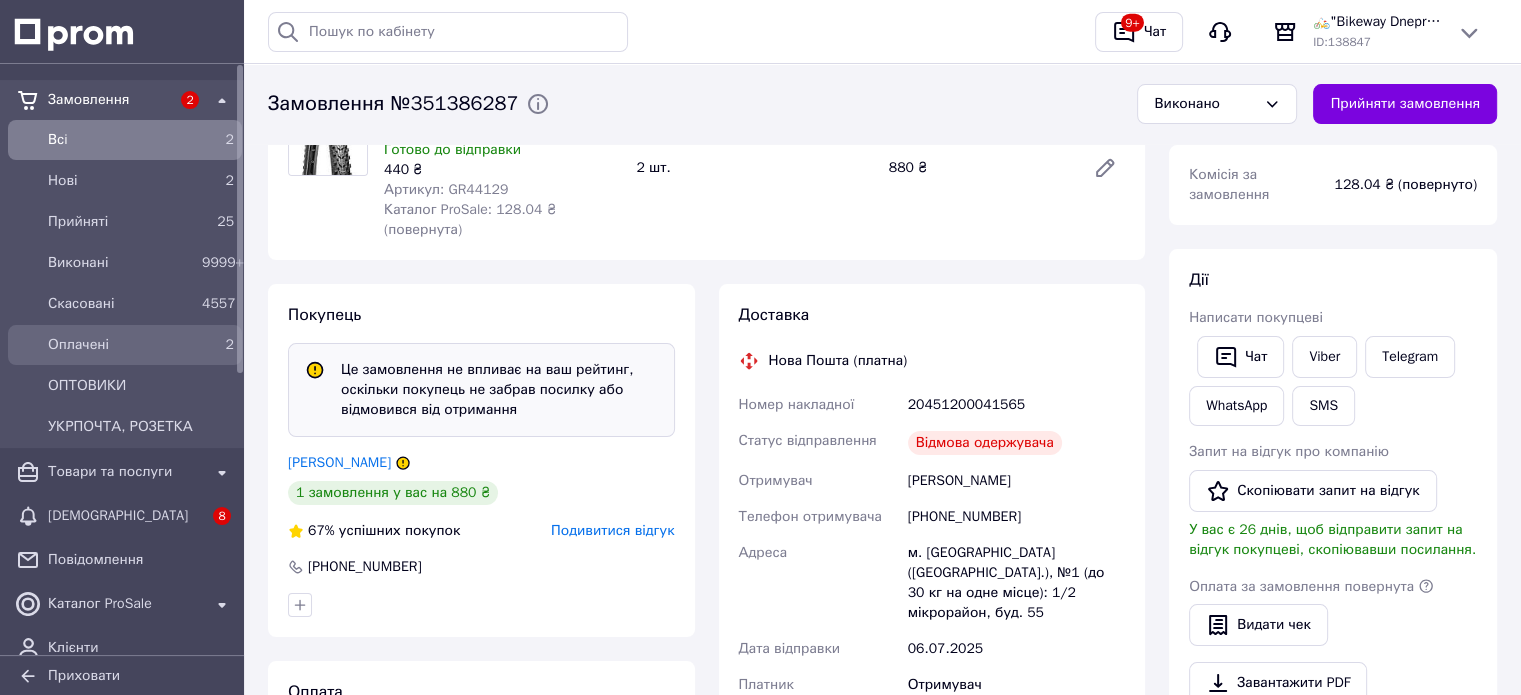 click on "Оплачені" at bounding box center (121, 345) 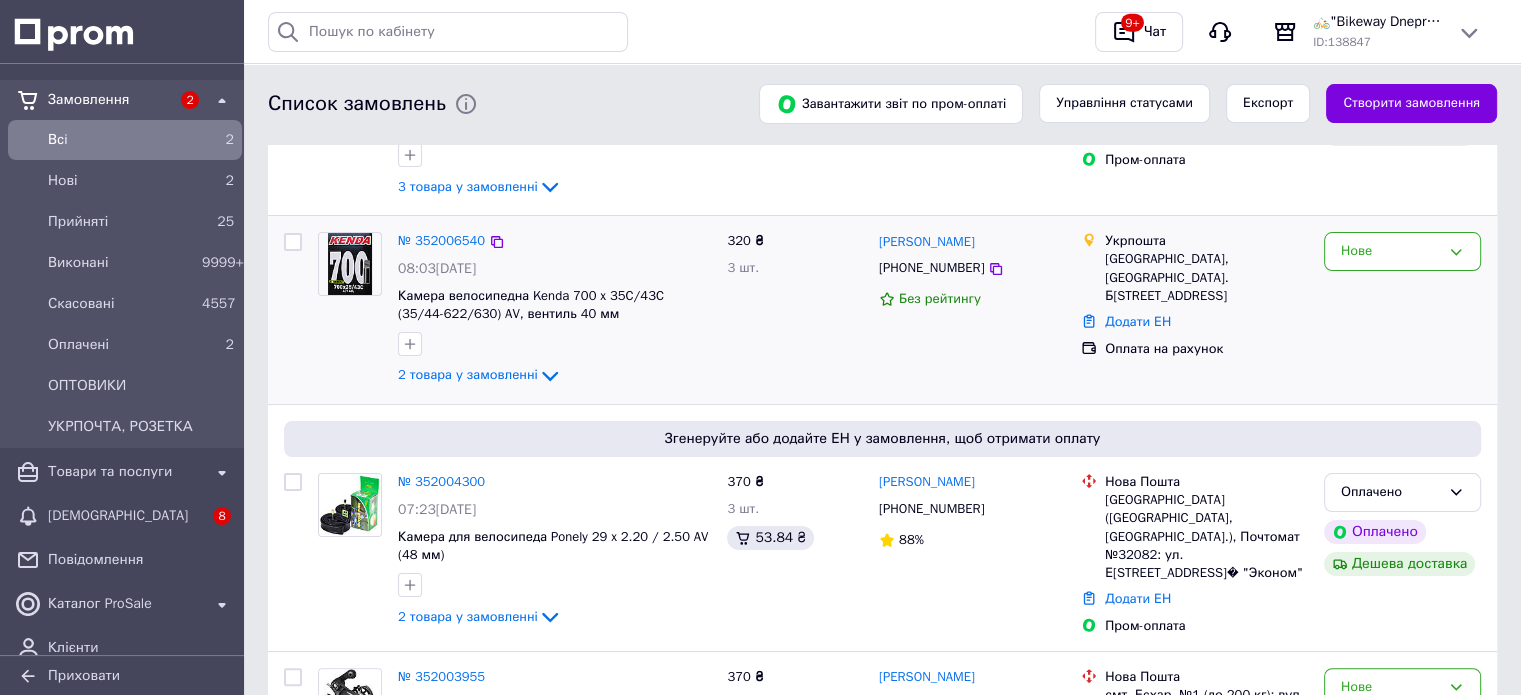 scroll, scrollTop: 0, scrollLeft: 0, axis: both 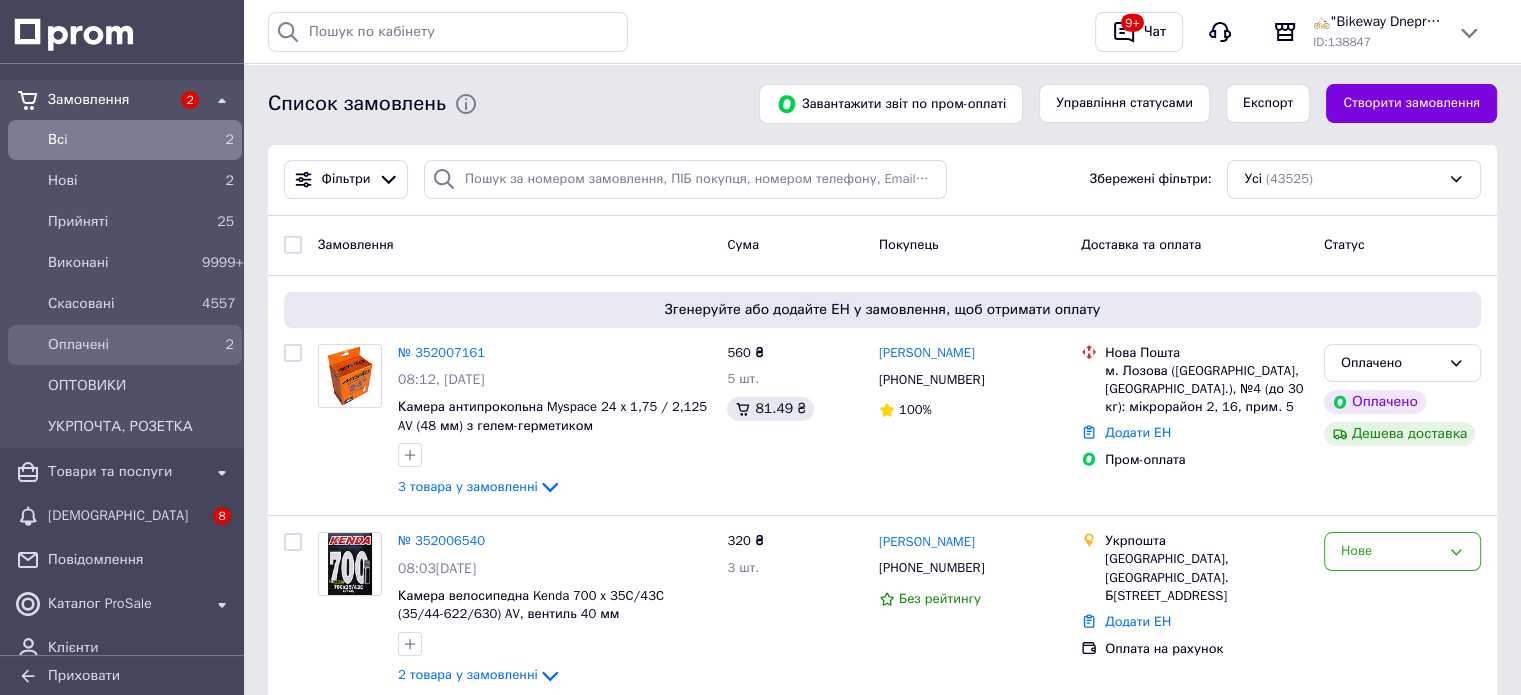 click on "Оплачені" at bounding box center (121, 345) 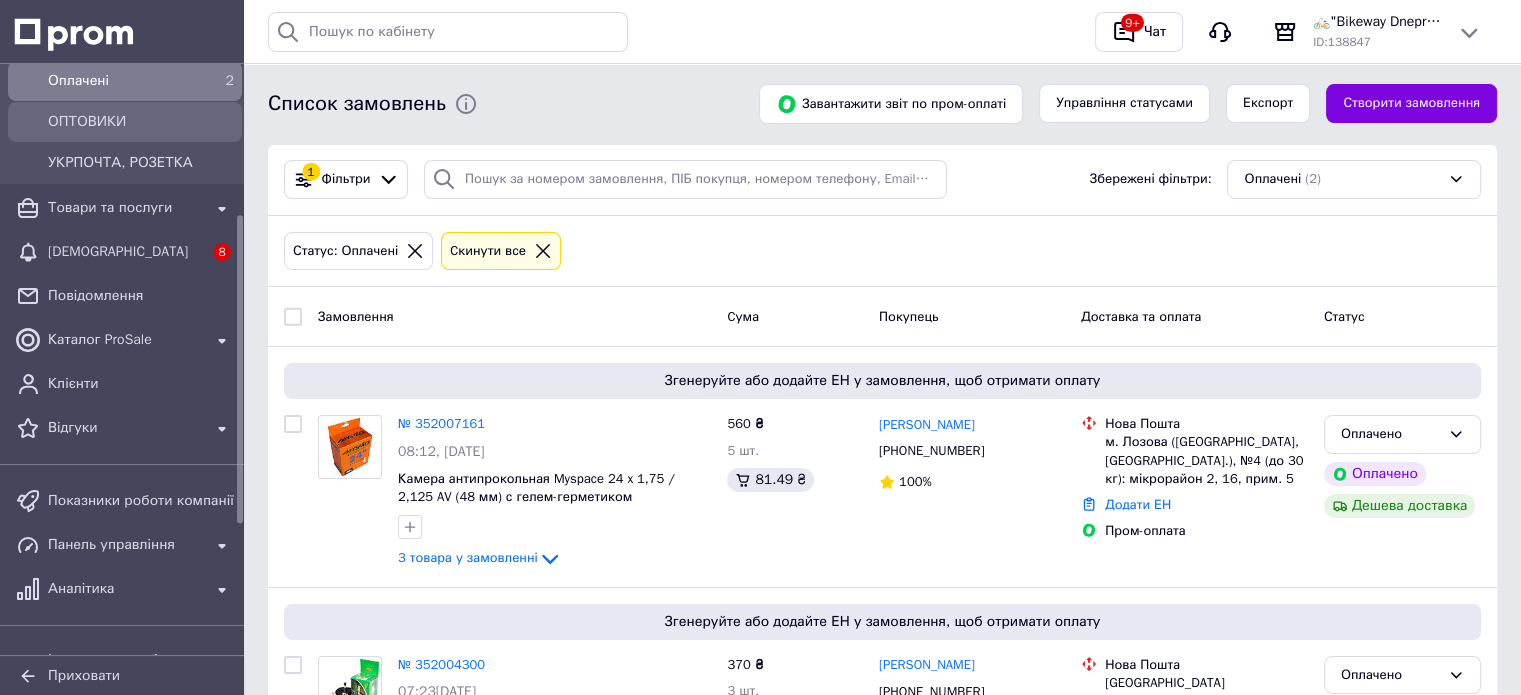 scroll, scrollTop: 300, scrollLeft: 0, axis: vertical 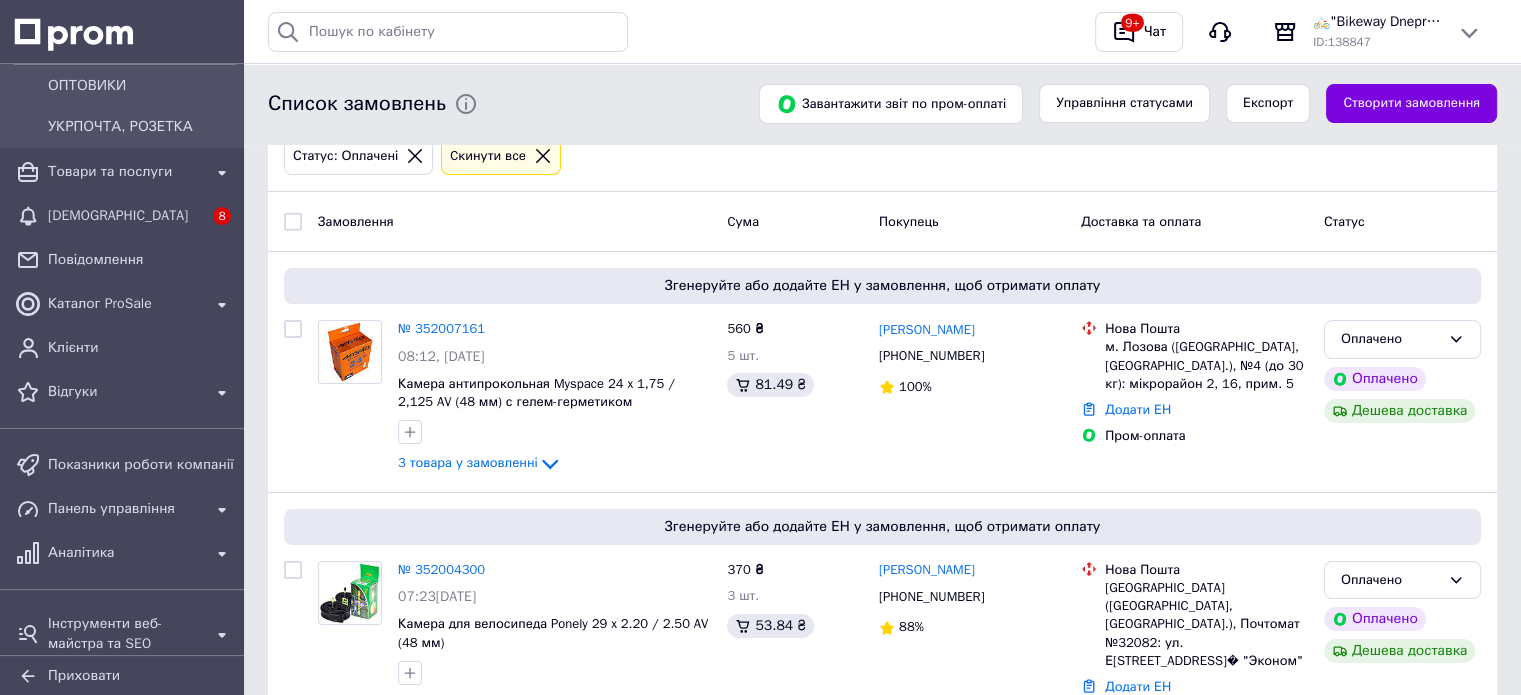 click at bounding box center [293, 221] 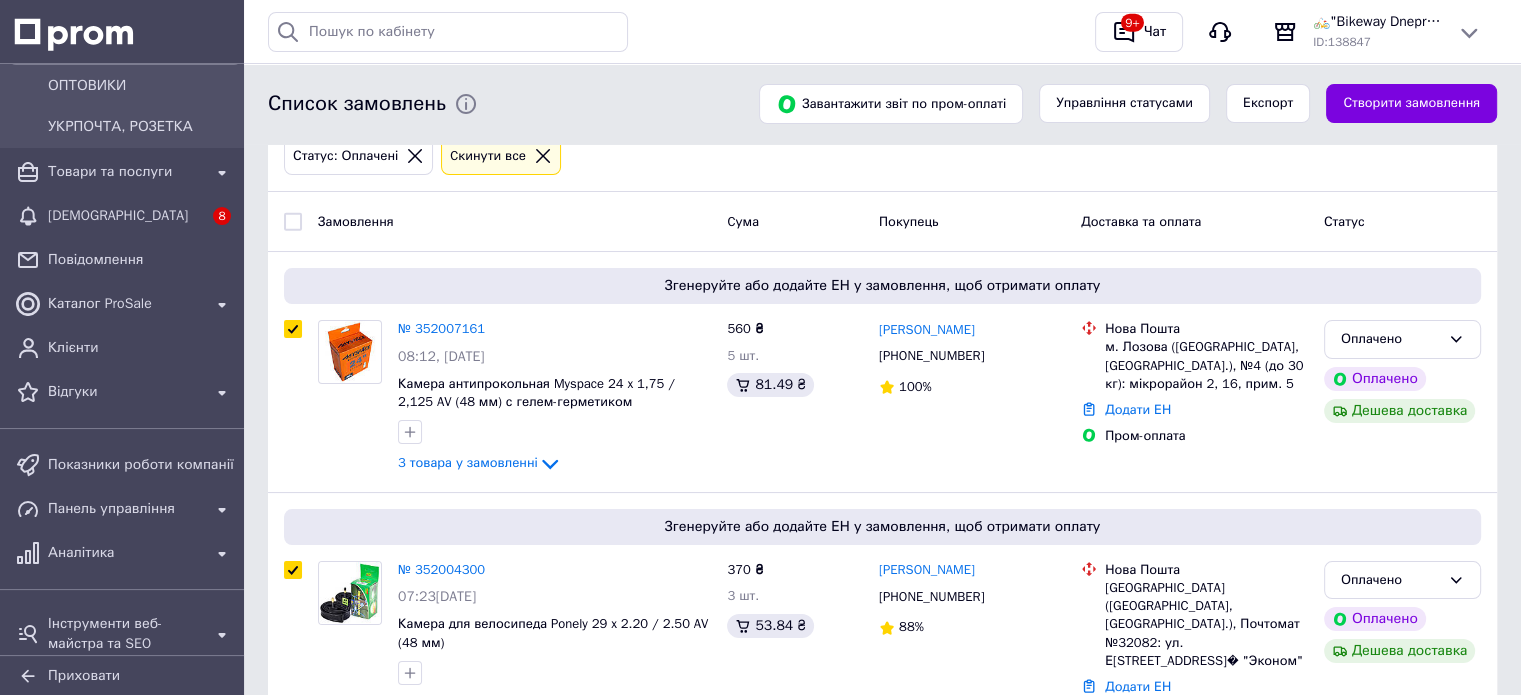 checkbox on "true" 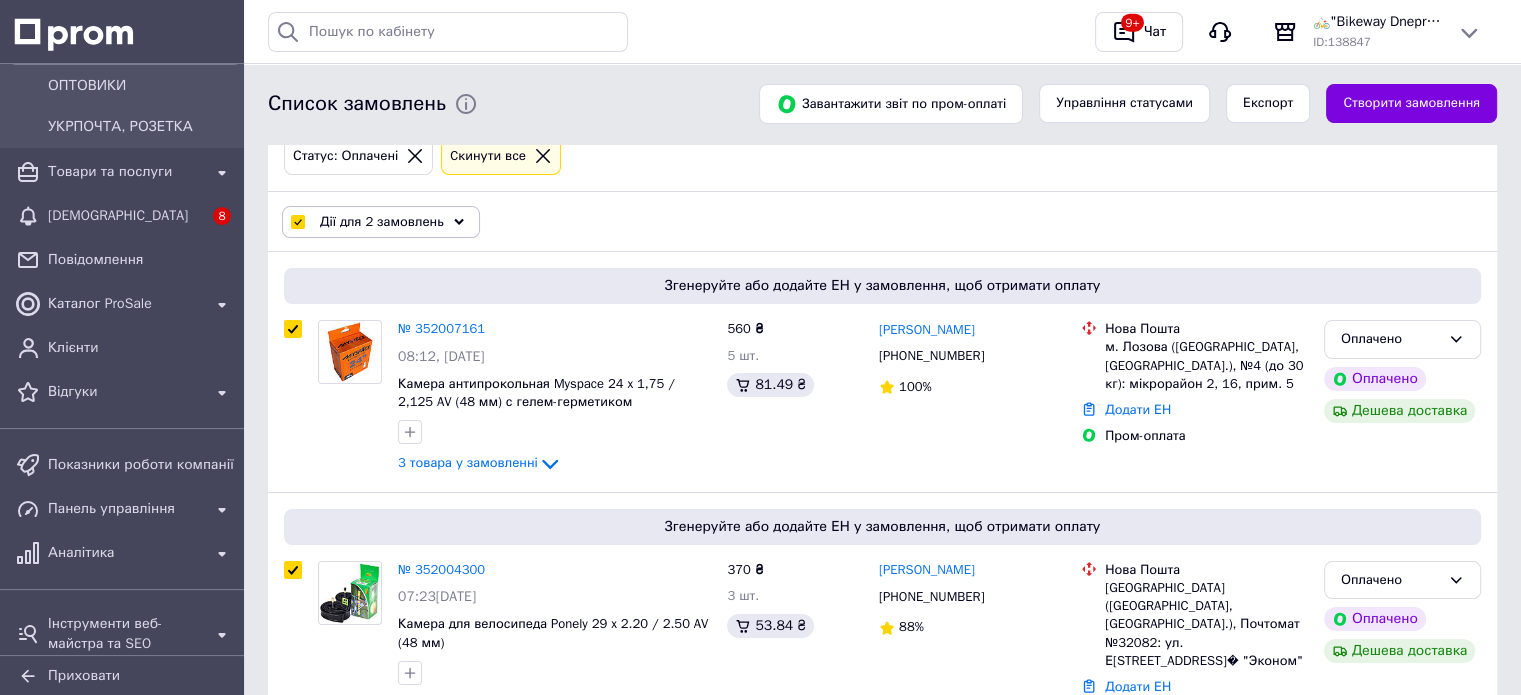 click on "Дії для 2 замовлень" at bounding box center [381, 222] 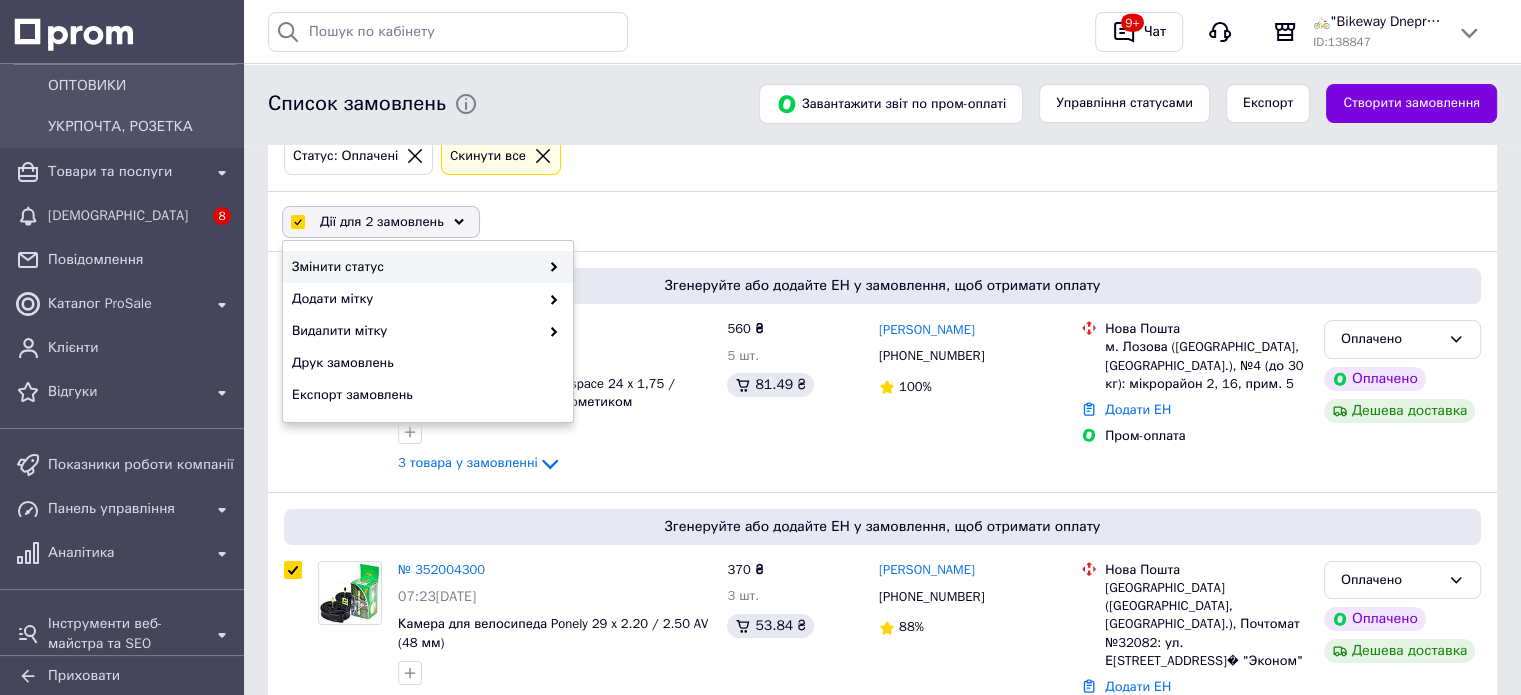 click on "Змінити статус" at bounding box center [415, 267] 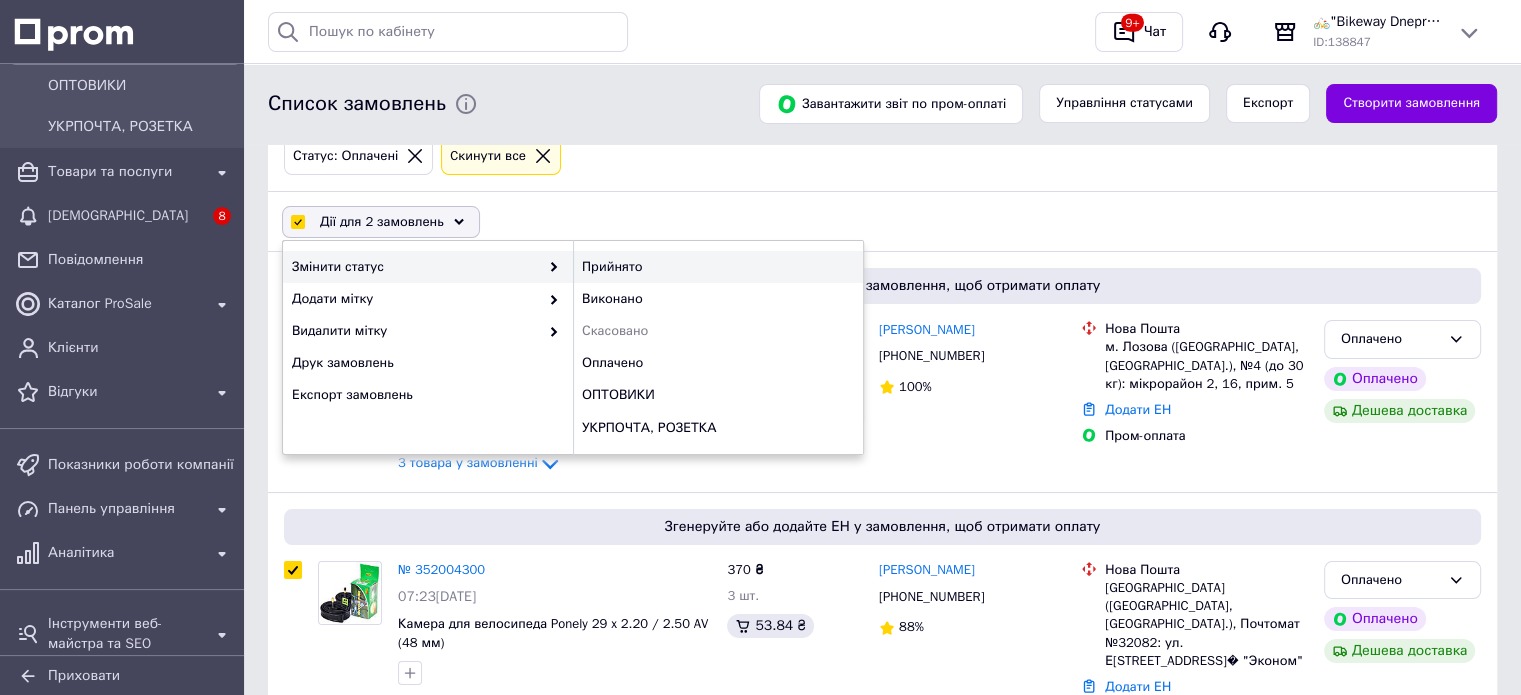 click on "Прийнято" at bounding box center [718, 267] 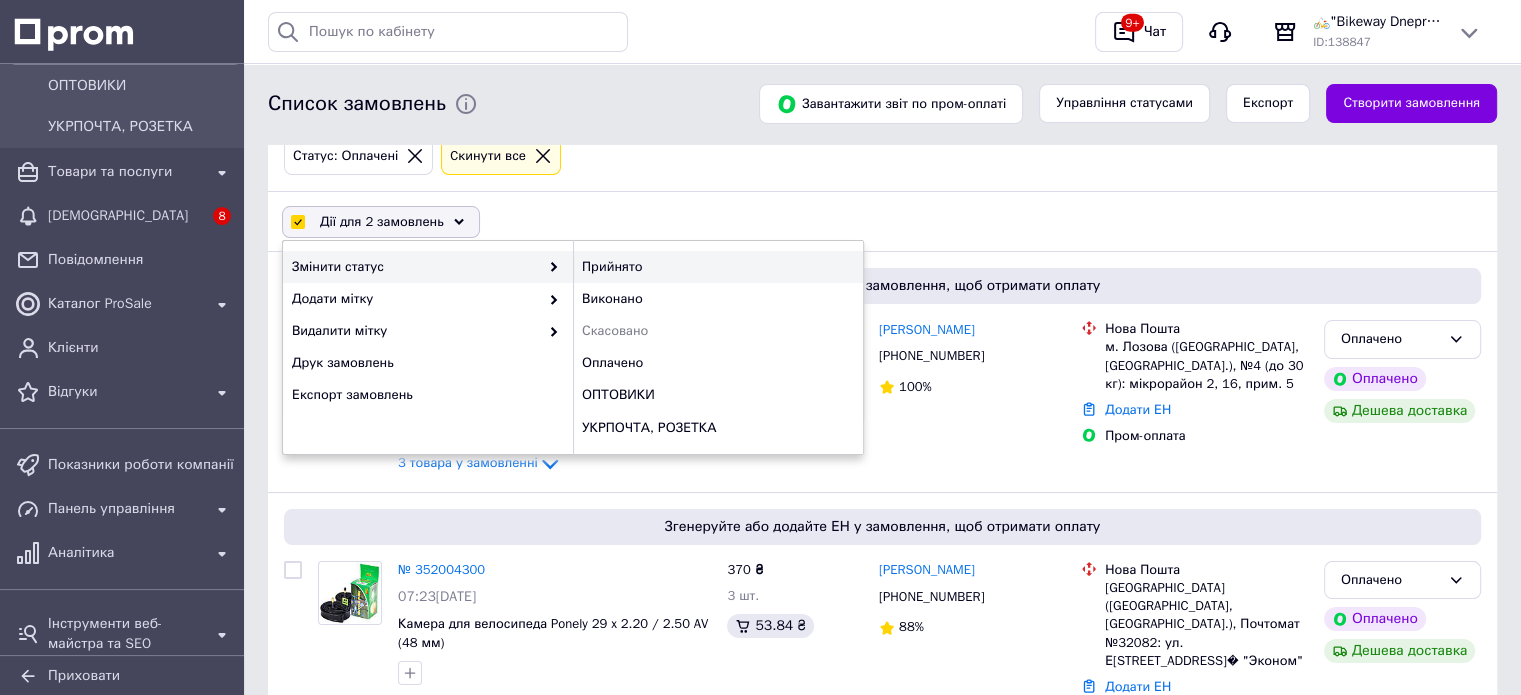 checkbox on "false" 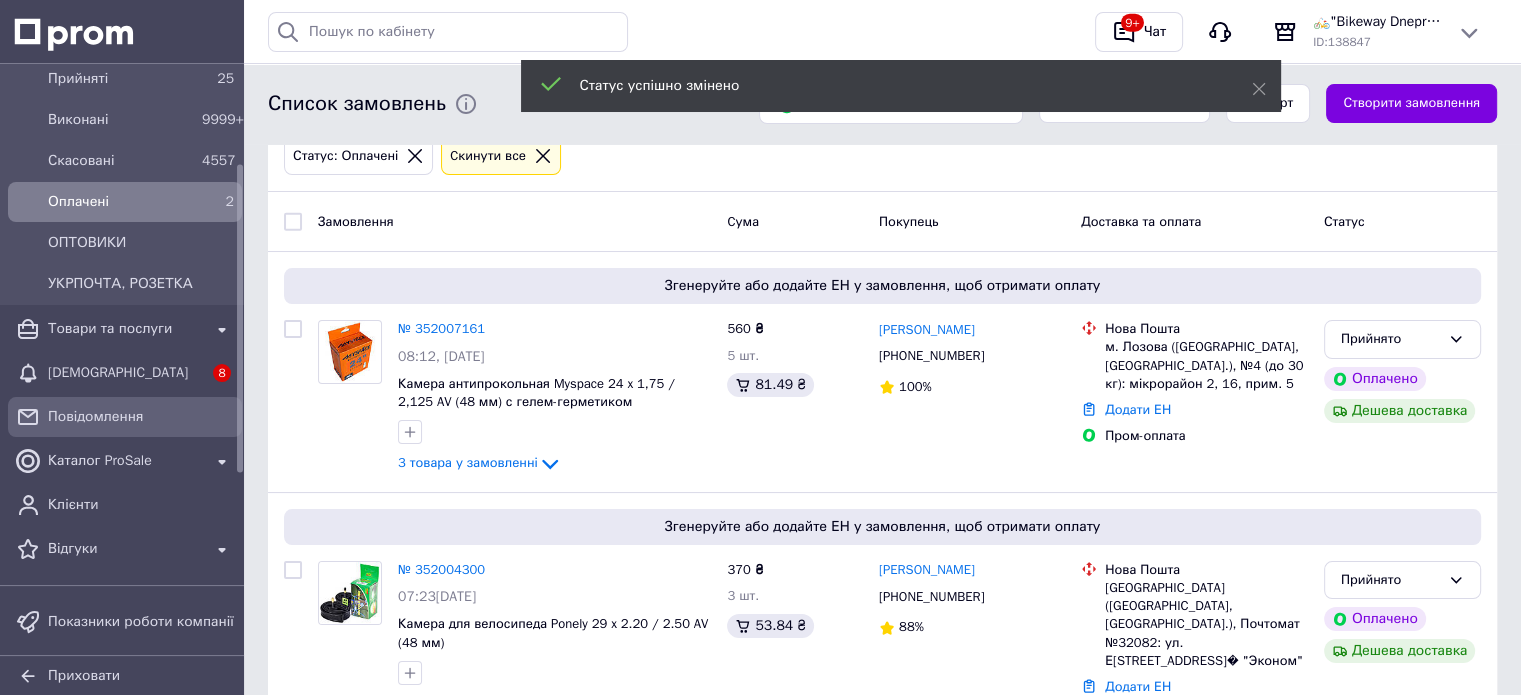 scroll, scrollTop: 300, scrollLeft: 0, axis: vertical 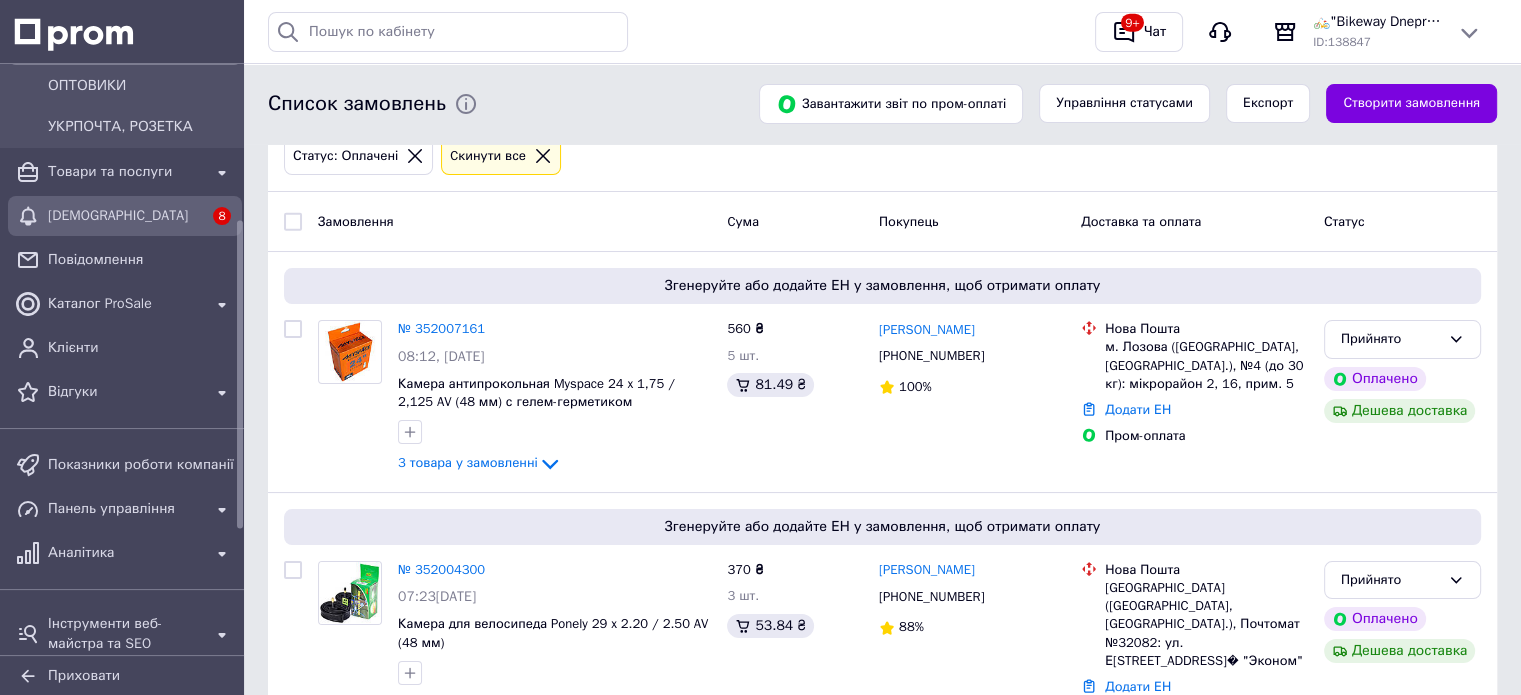 click on "[DEMOGRAPHIC_DATA]" at bounding box center (125, 216) 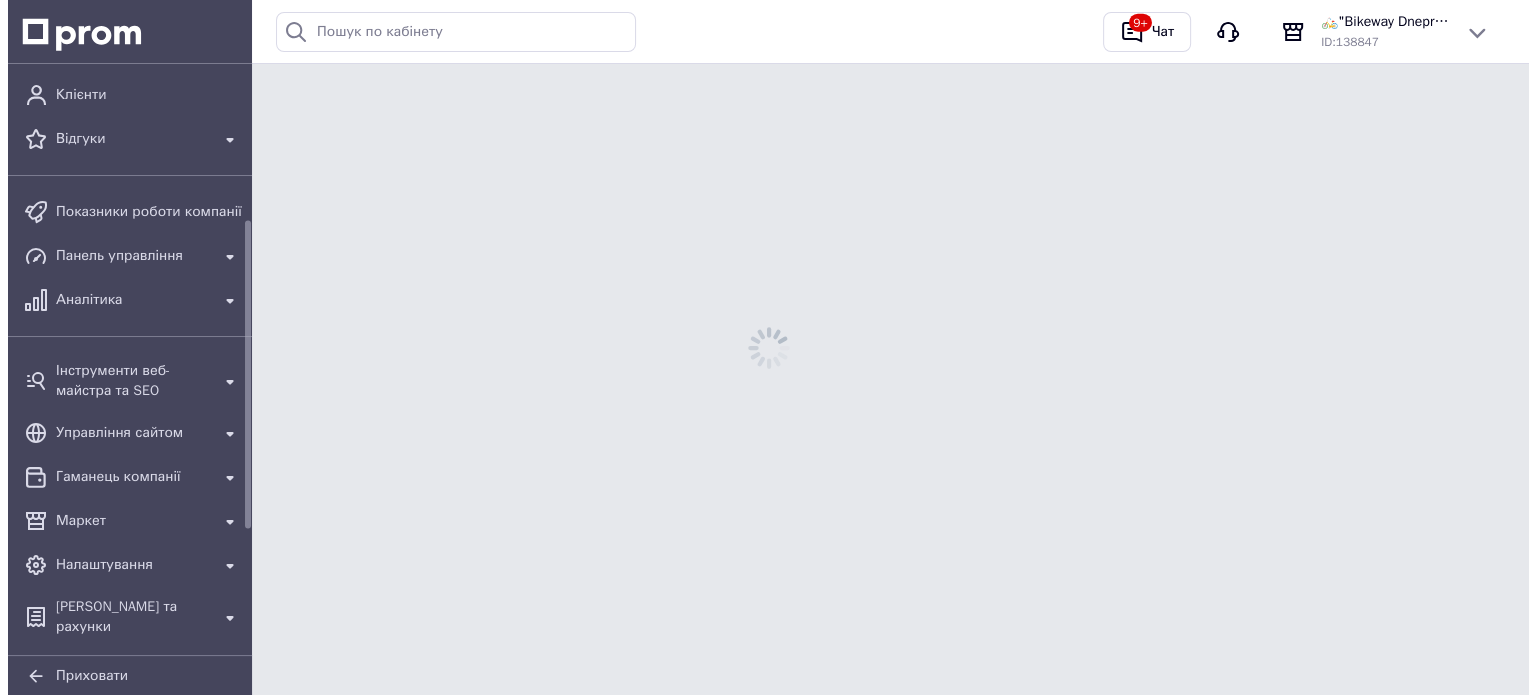 scroll, scrollTop: 0, scrollLeft: 0, axis: both 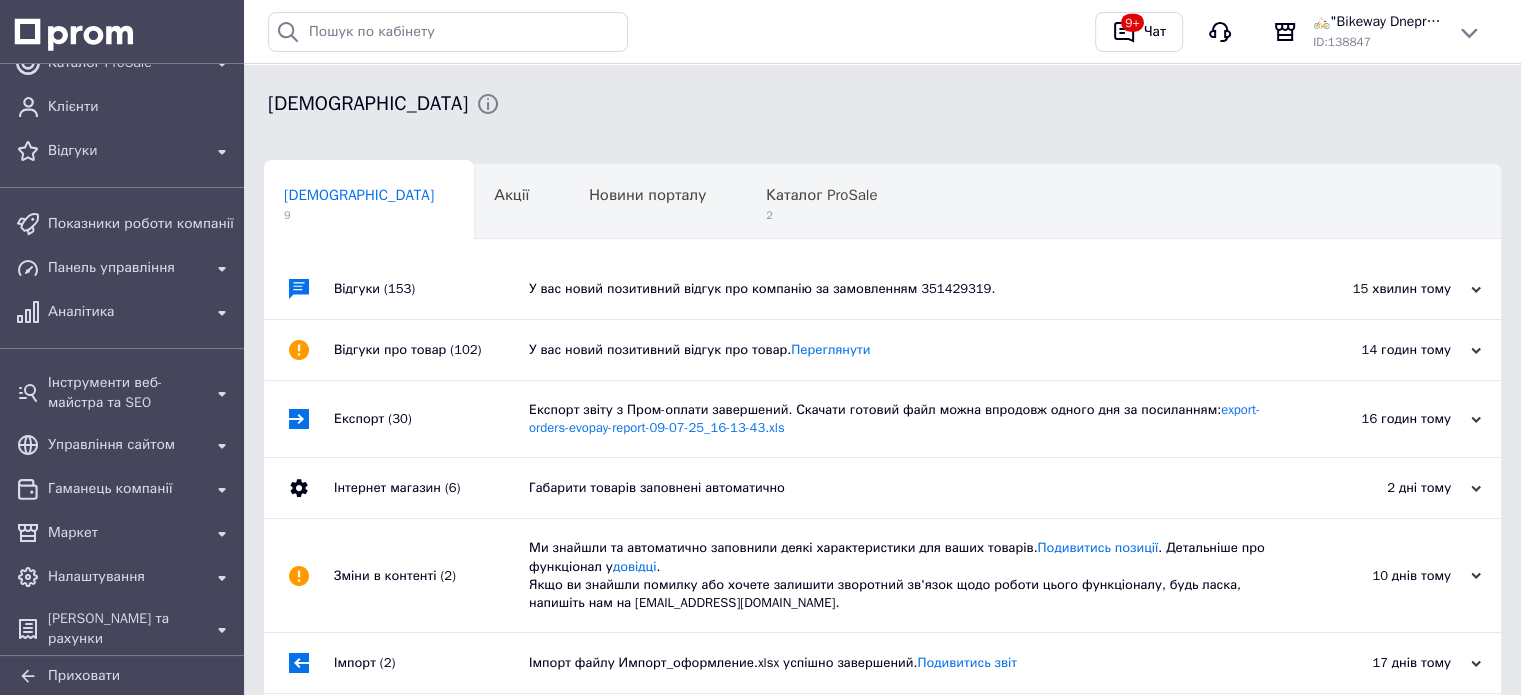 click on "У вас новий позитивний відгук про товар.  Переглянути" at bounding box center [905, 350] 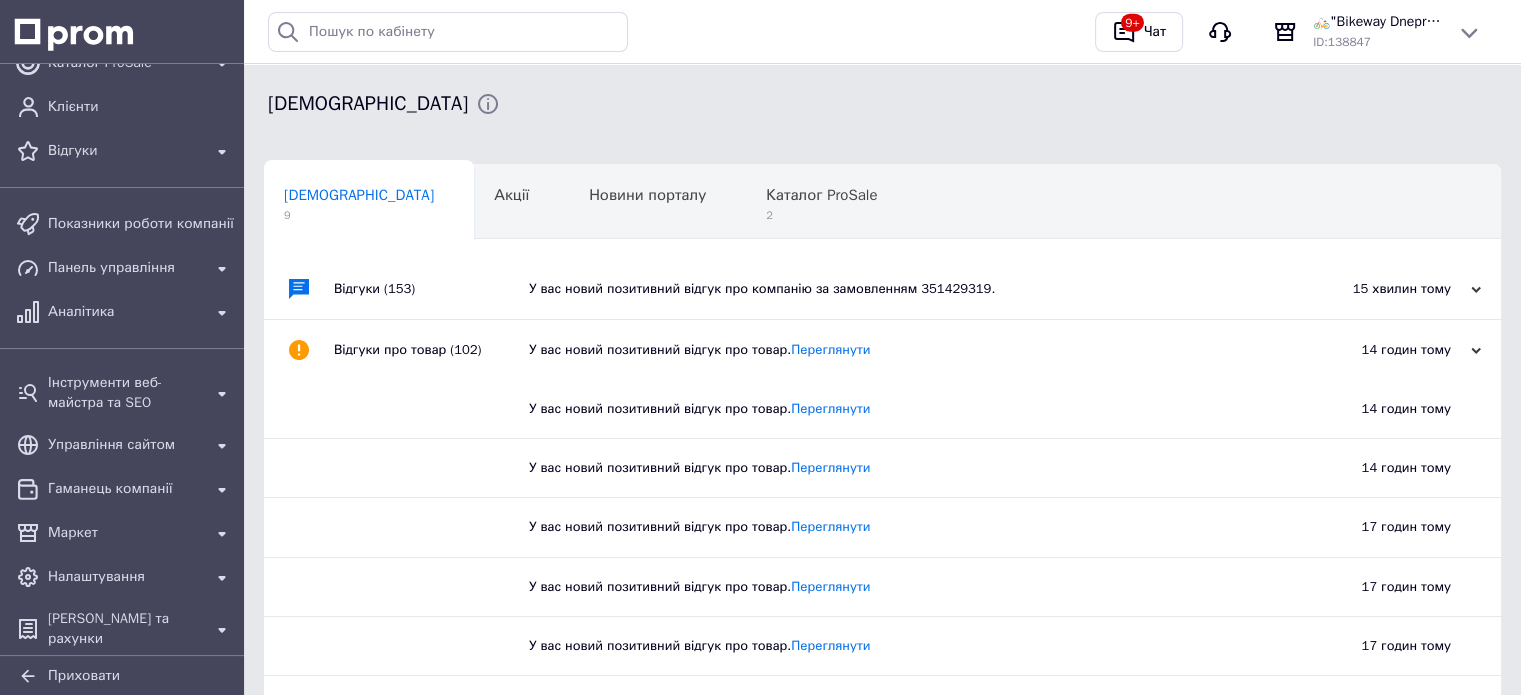 click on "У вас новий позитивний відгук про компанію за замовленням 351429319." at bounding box center (905, 289) 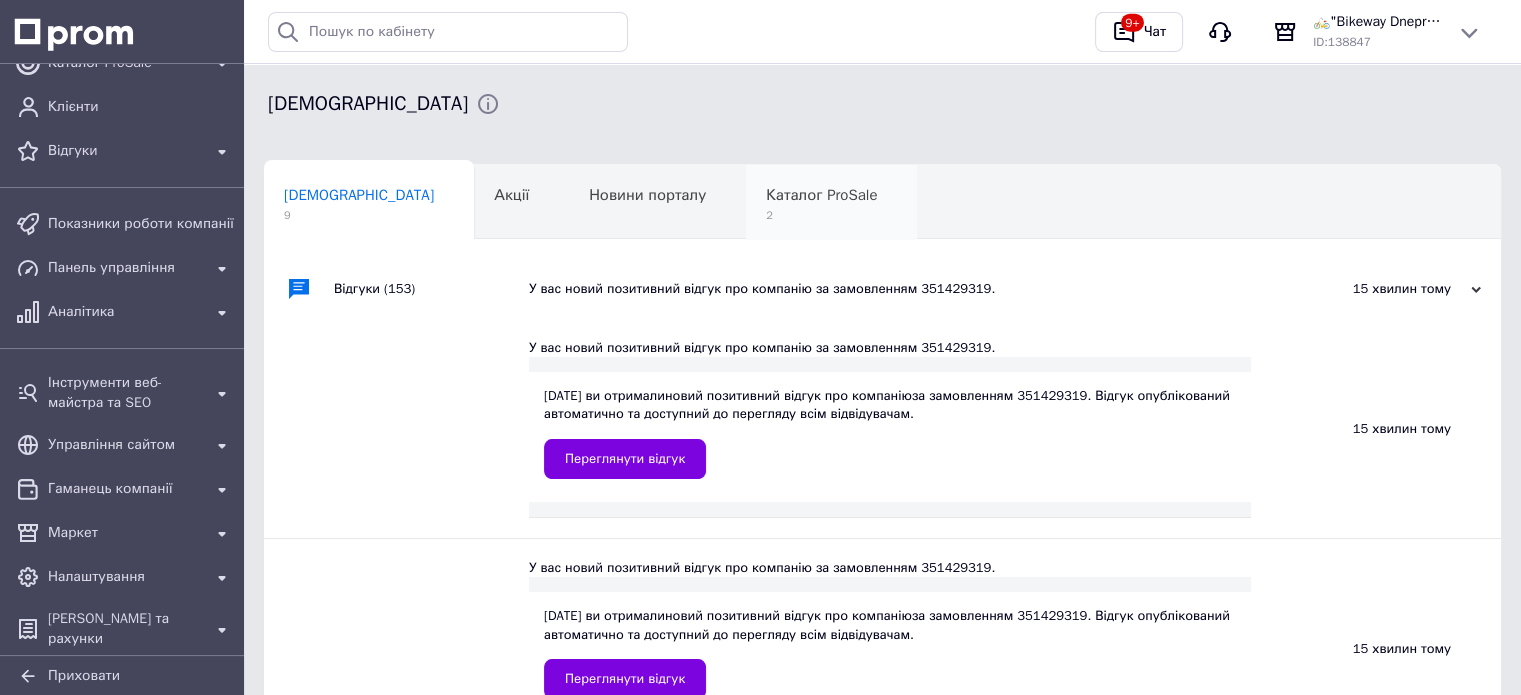click on "2" at bounding box center [821, 215] 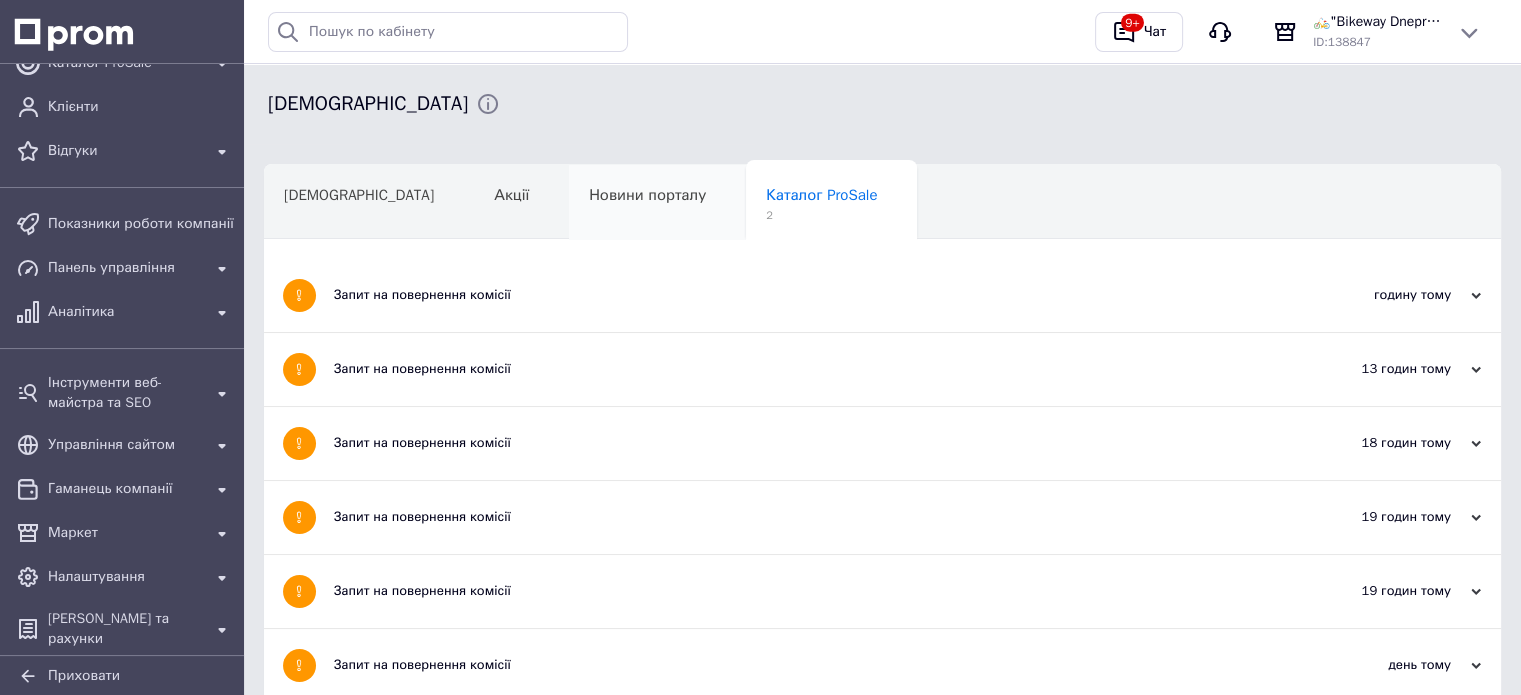 click on "Новини порталу" at bounding box center [657, 203] 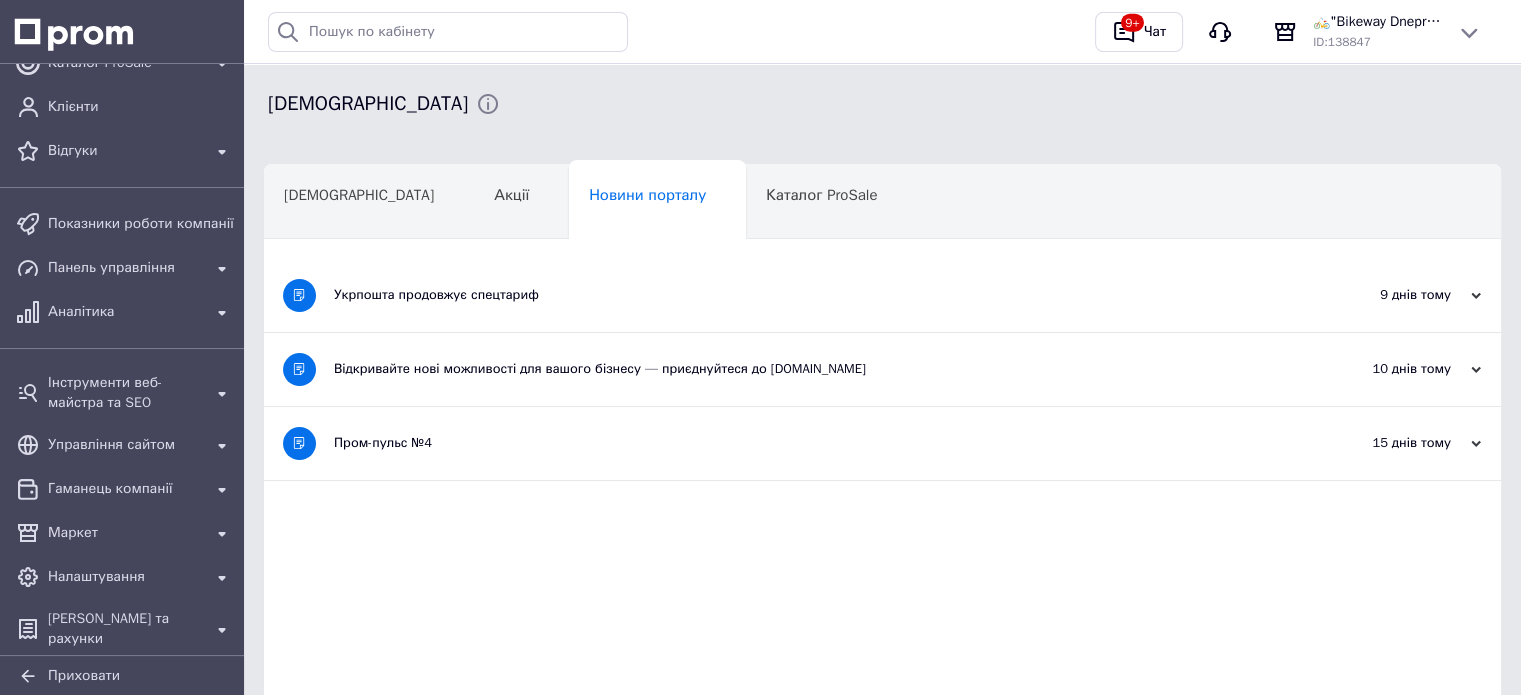 click on "Навчання та заходи" at bounding box center [365, 279] 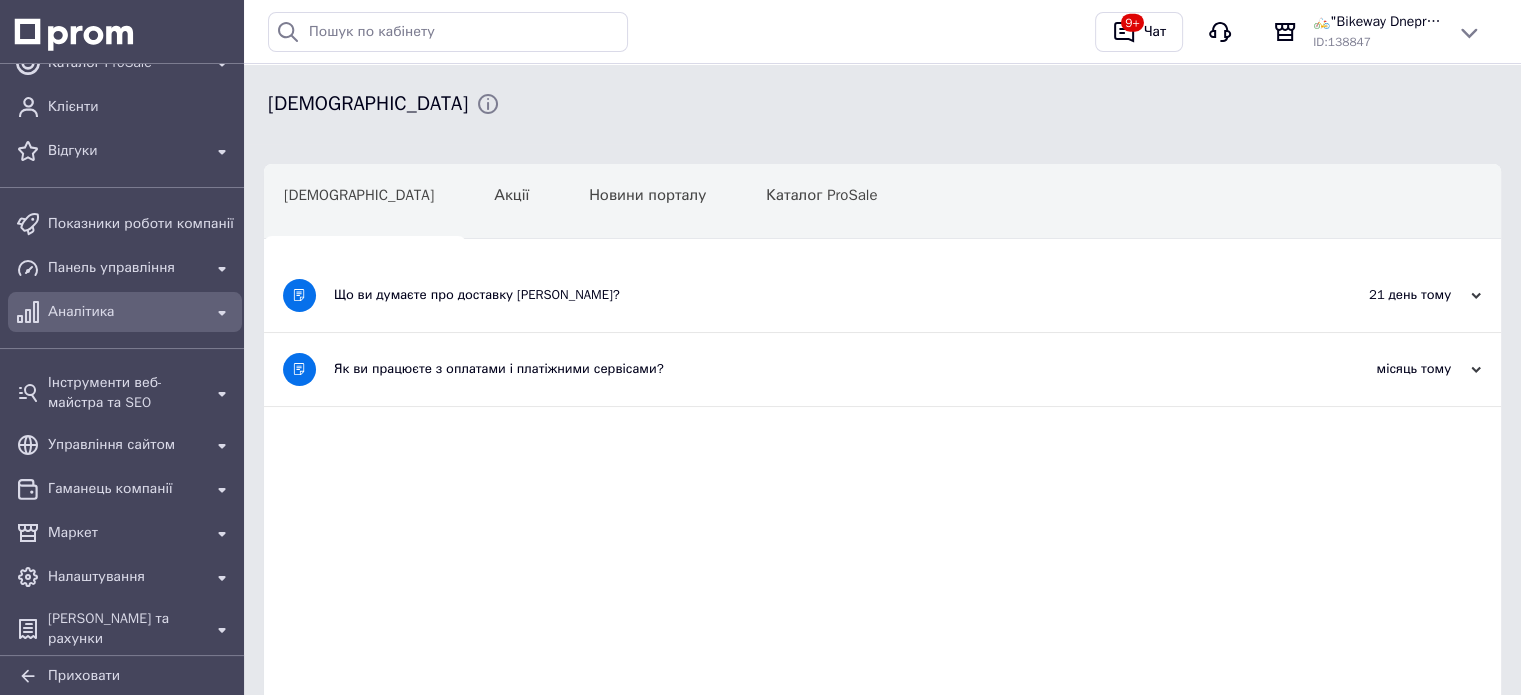 scroll, scrollTop: 0, scrollLeft: 0, axis: both 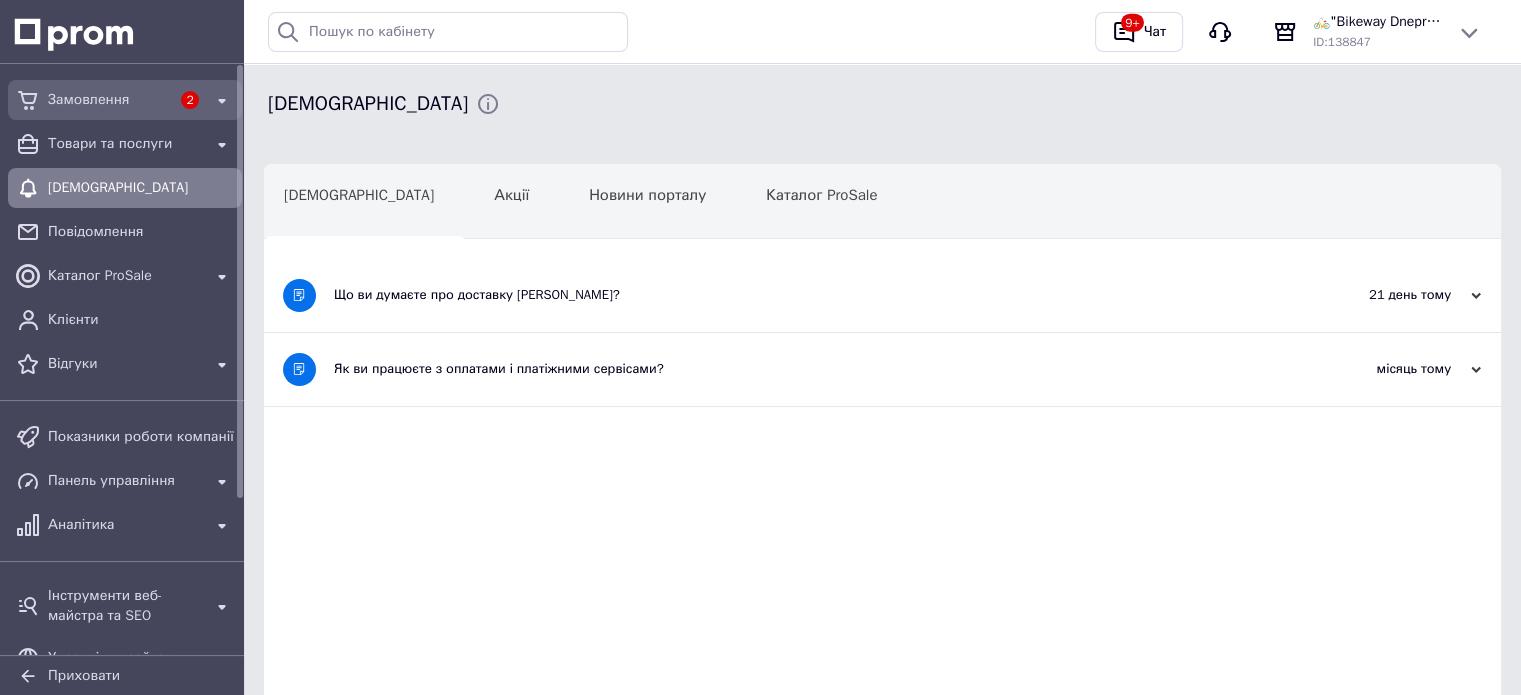 click on "Замовлення" at bounding box center [109, 100] 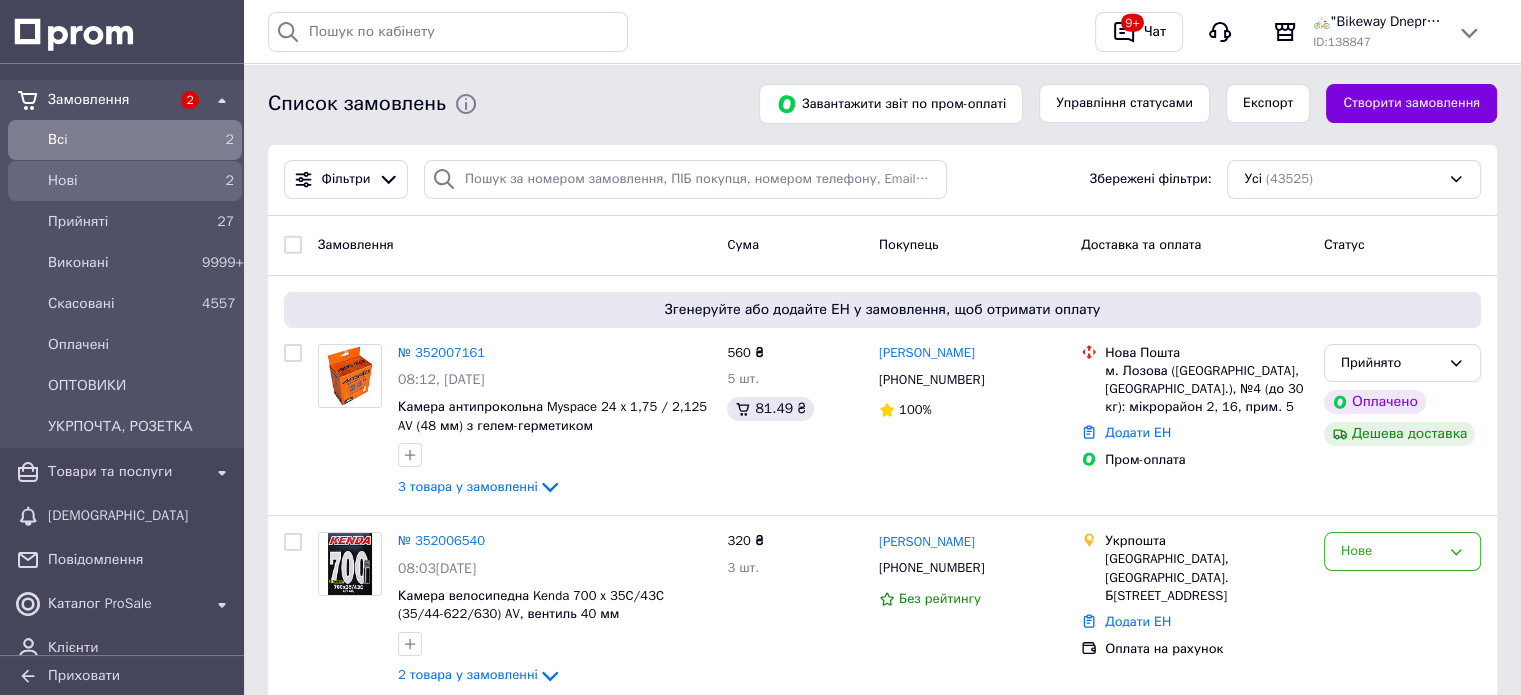 click on "Нові" at bounding box center (121, 181) 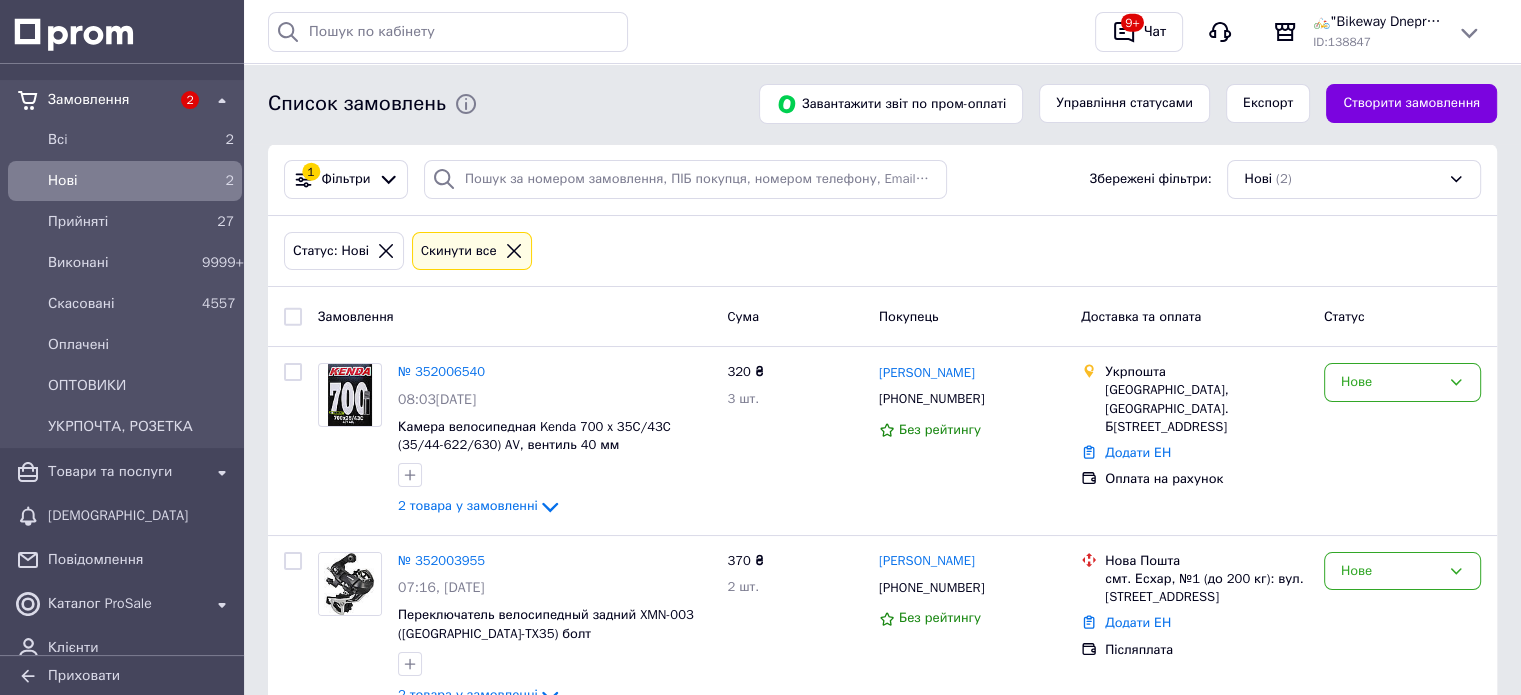 scroll, scrollTop: 91, scrollLeft: 0, axis: vertical 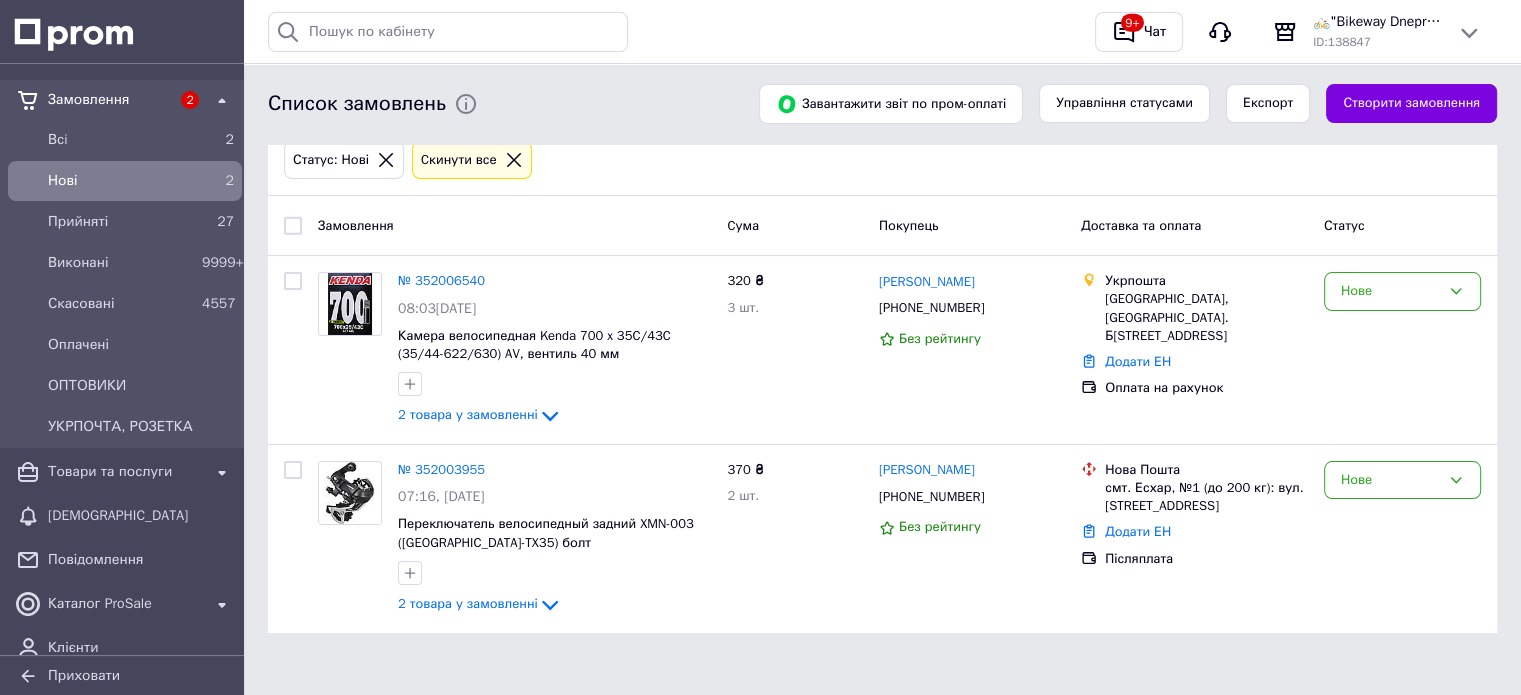 click on "Замовлення Cума Покупець Доставка та оплата Статус" at bounding box center [882, 225] 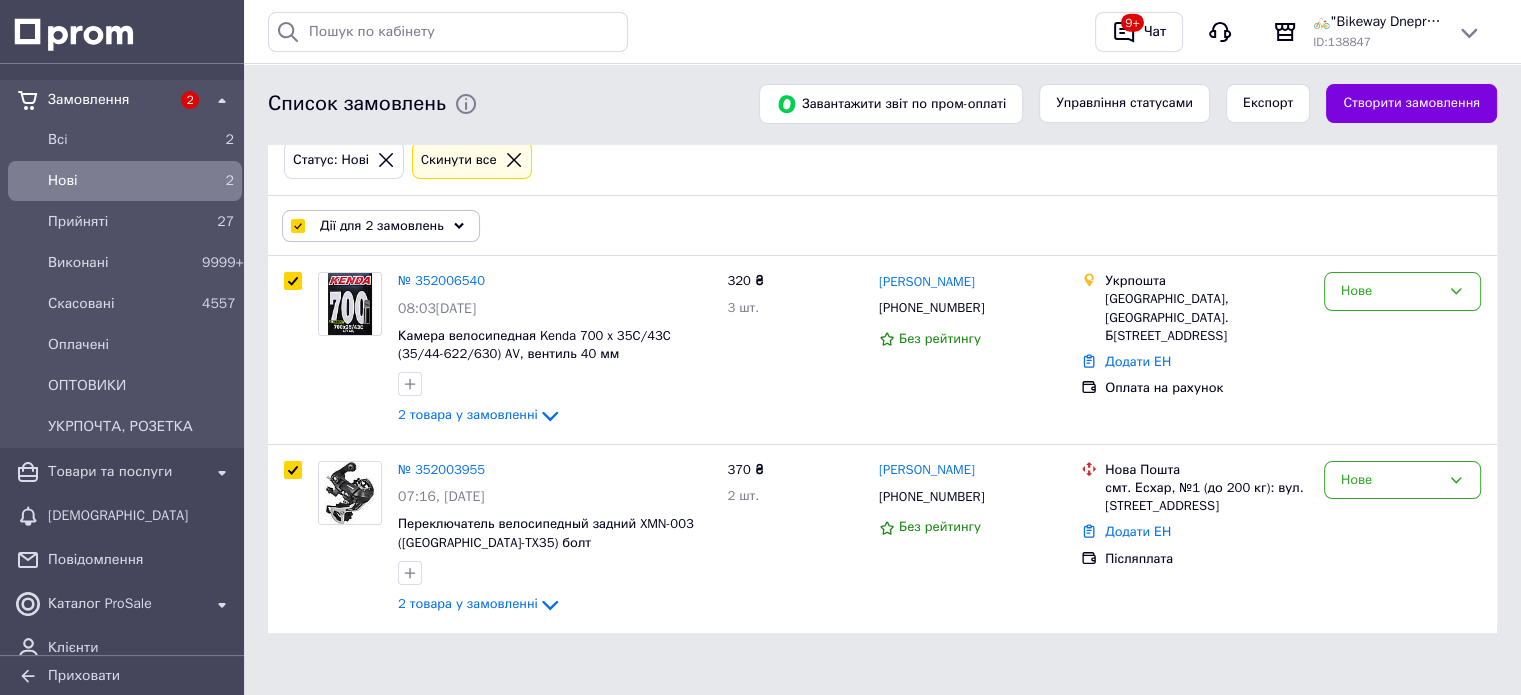 click on "Дії для 2 замовлень" at bounding box center [382, 226] 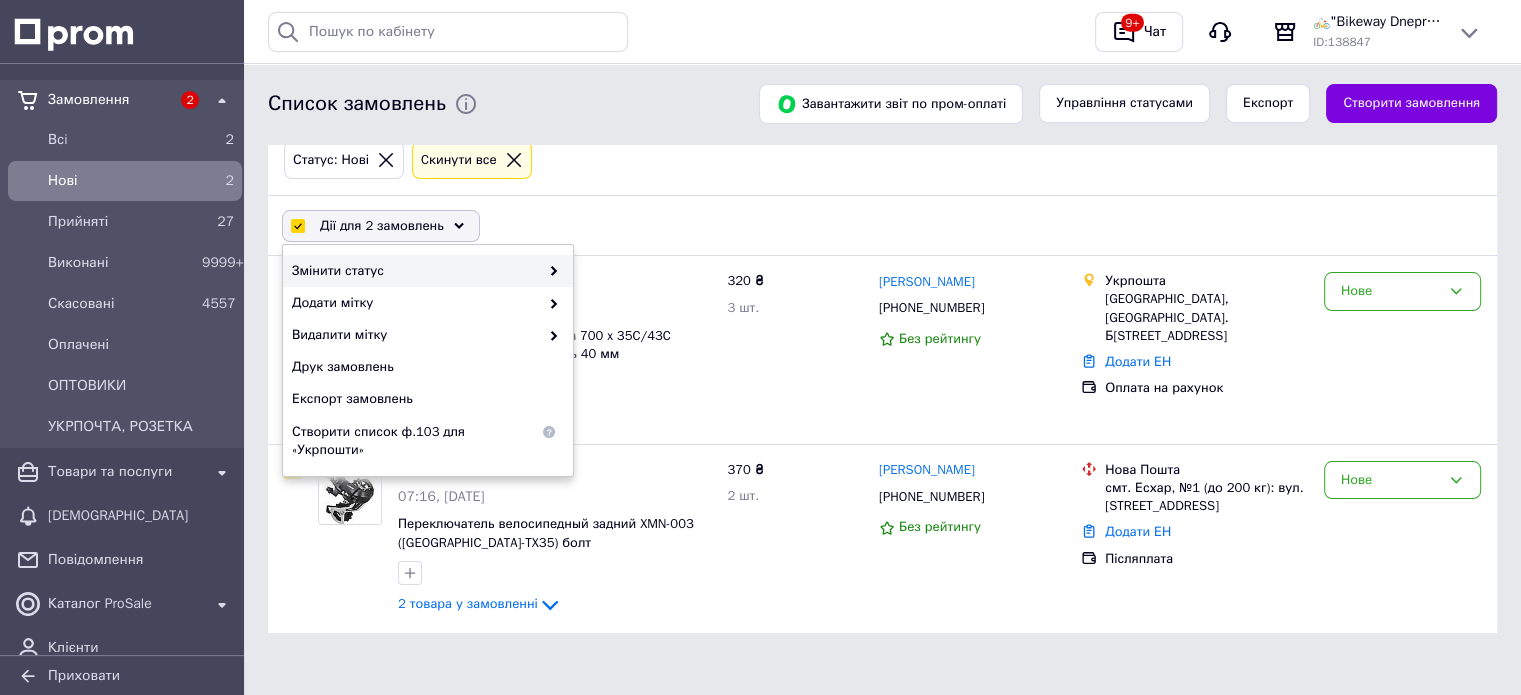 click on "Змінити статус" at bounding box center (415, 271) 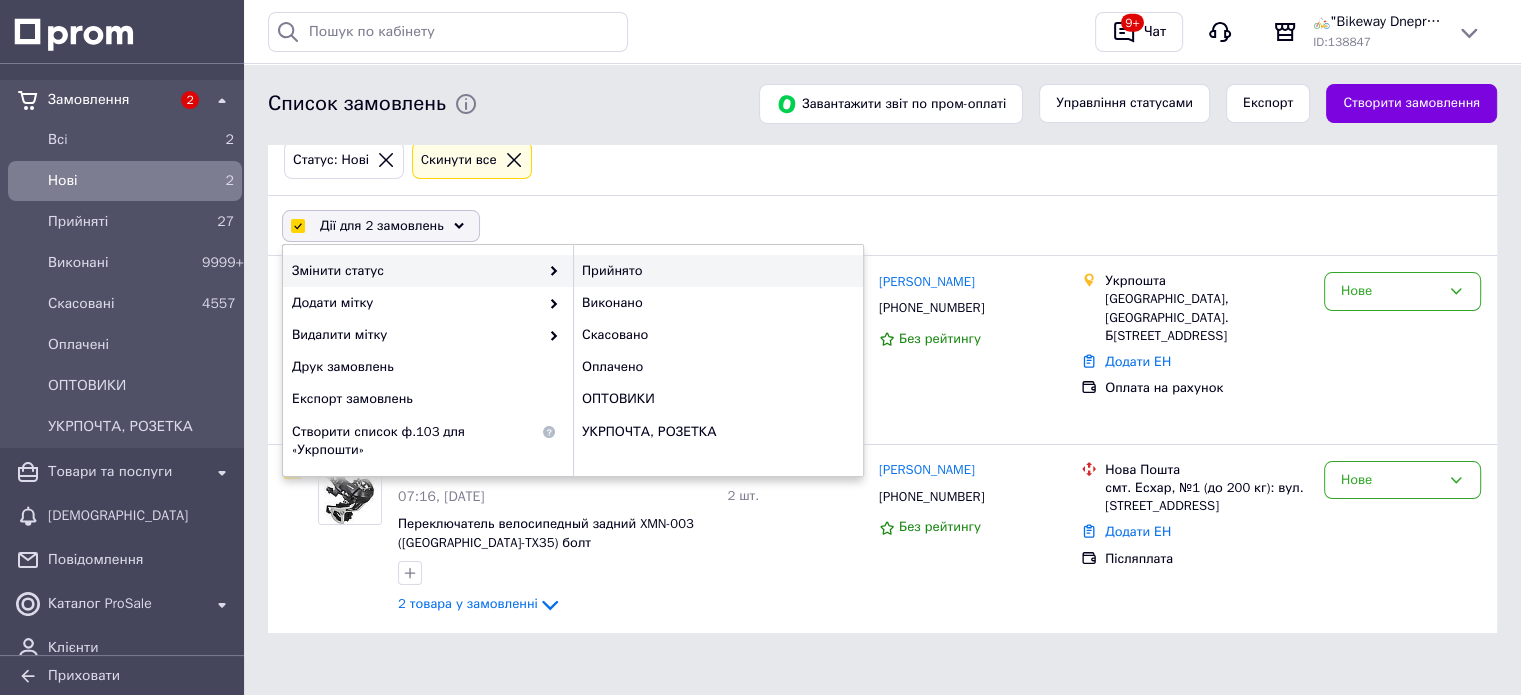 click on "Прийнято" at bounding box center (718, 271) 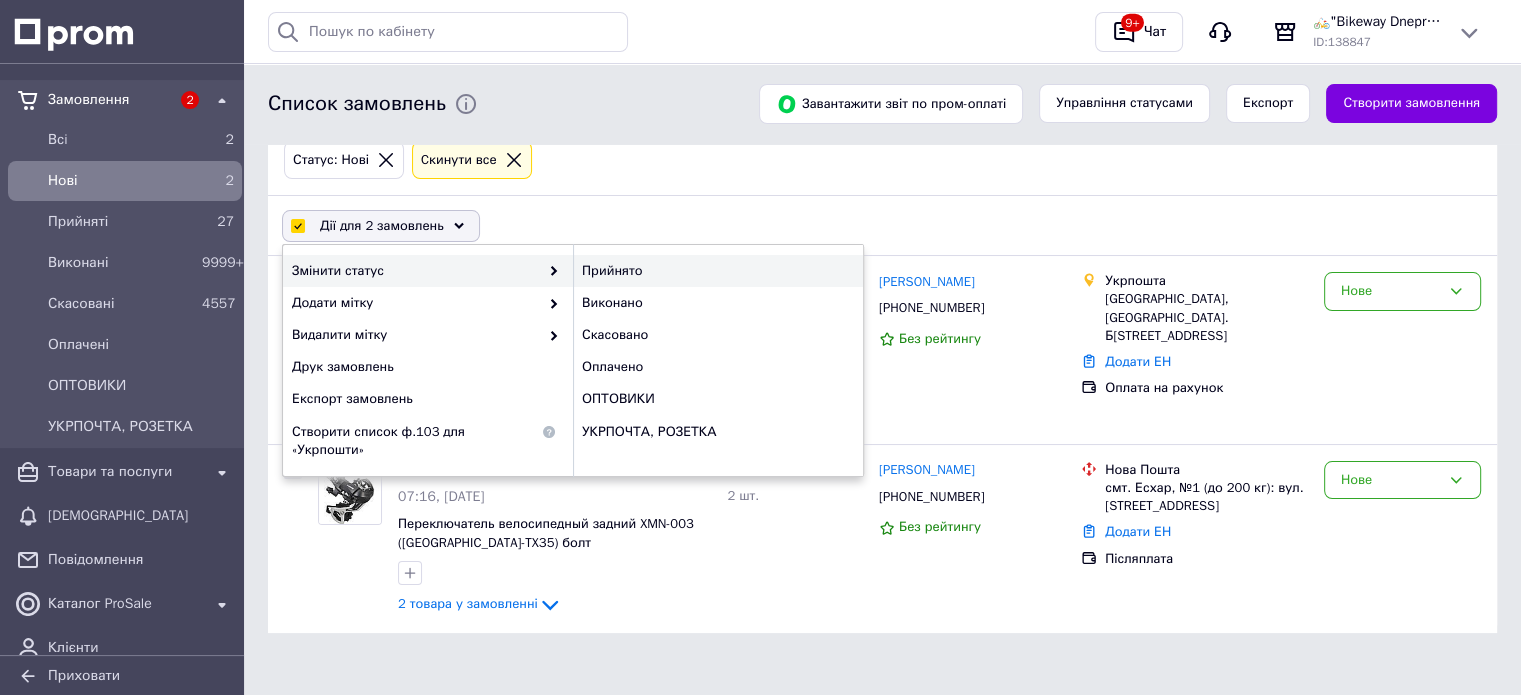 checkbox on "false" 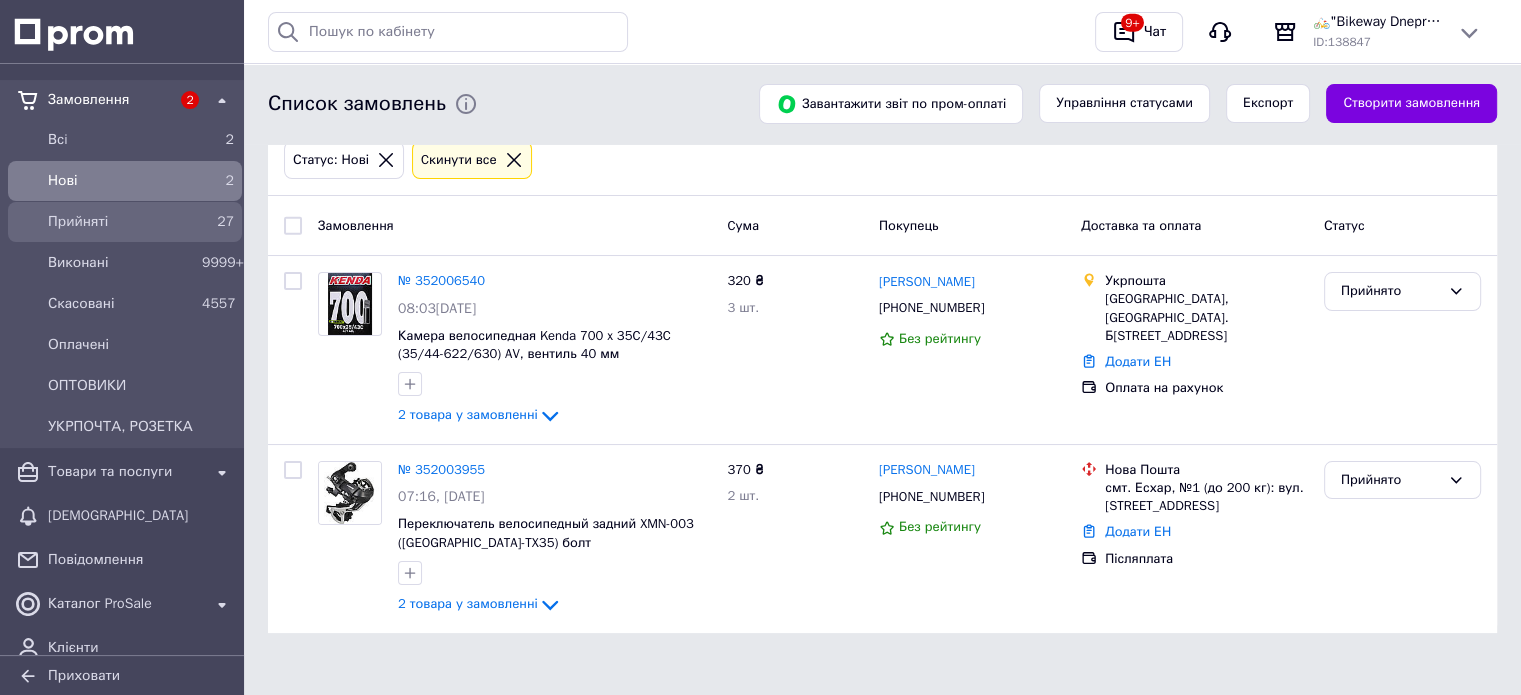 click on "Прийняті" at bounding box center (121, 222) 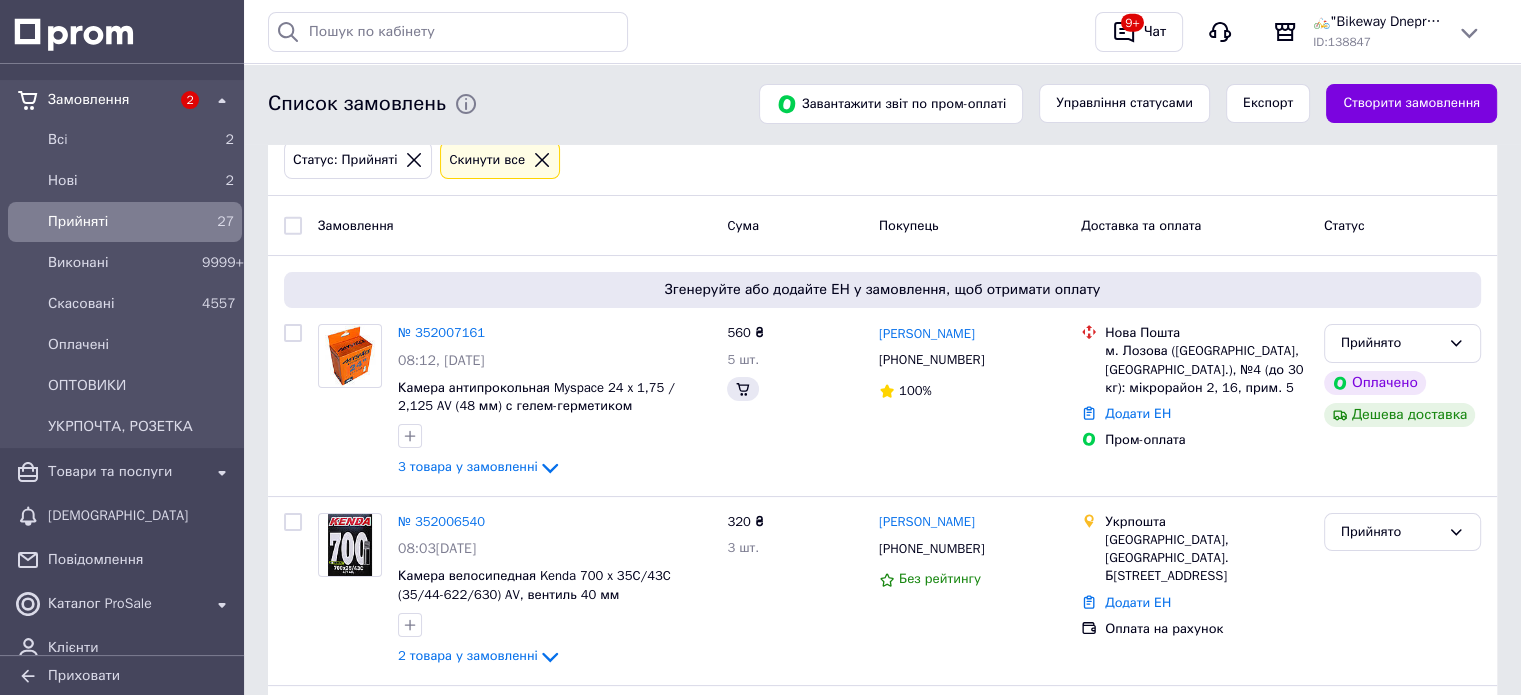 scroll, scrollTop: 0, scrollLeft: 0, axis: both 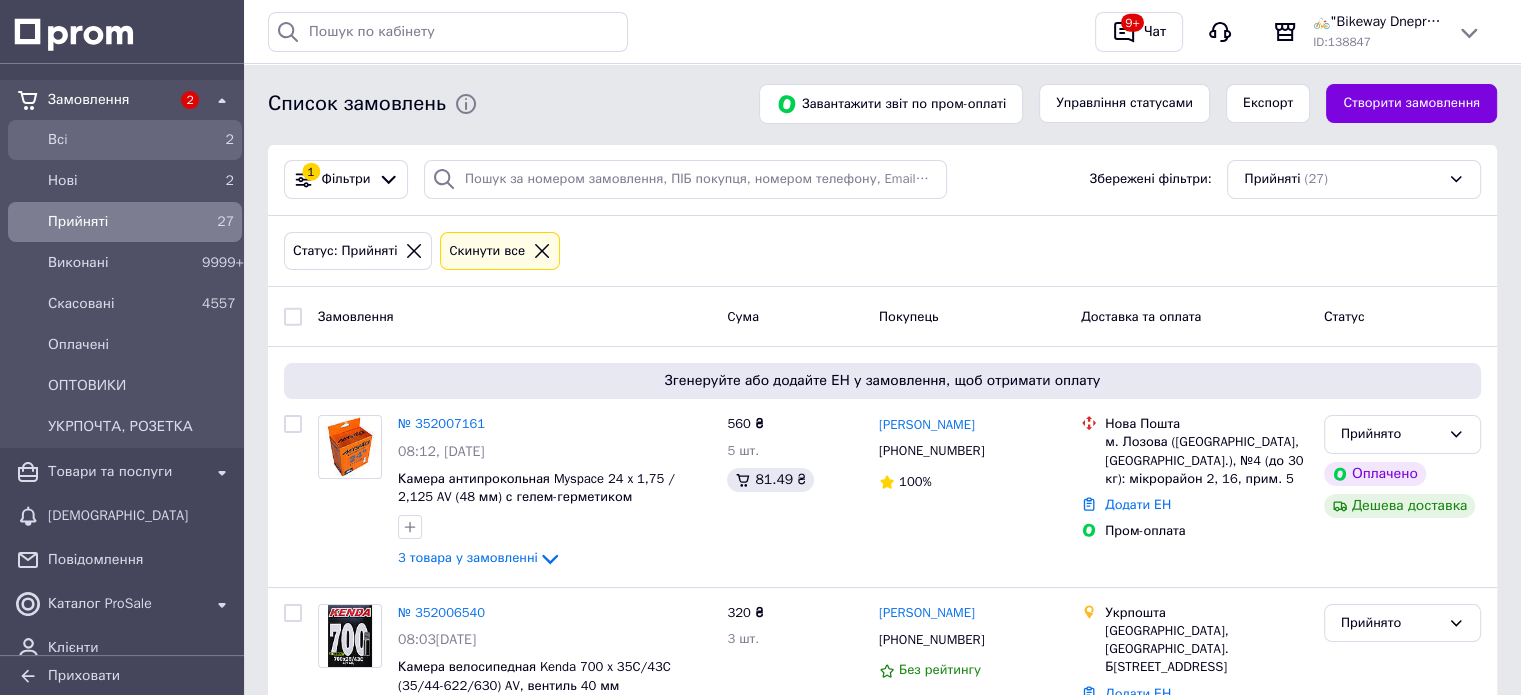 click on "Всi" at bounding box center (121, 140) 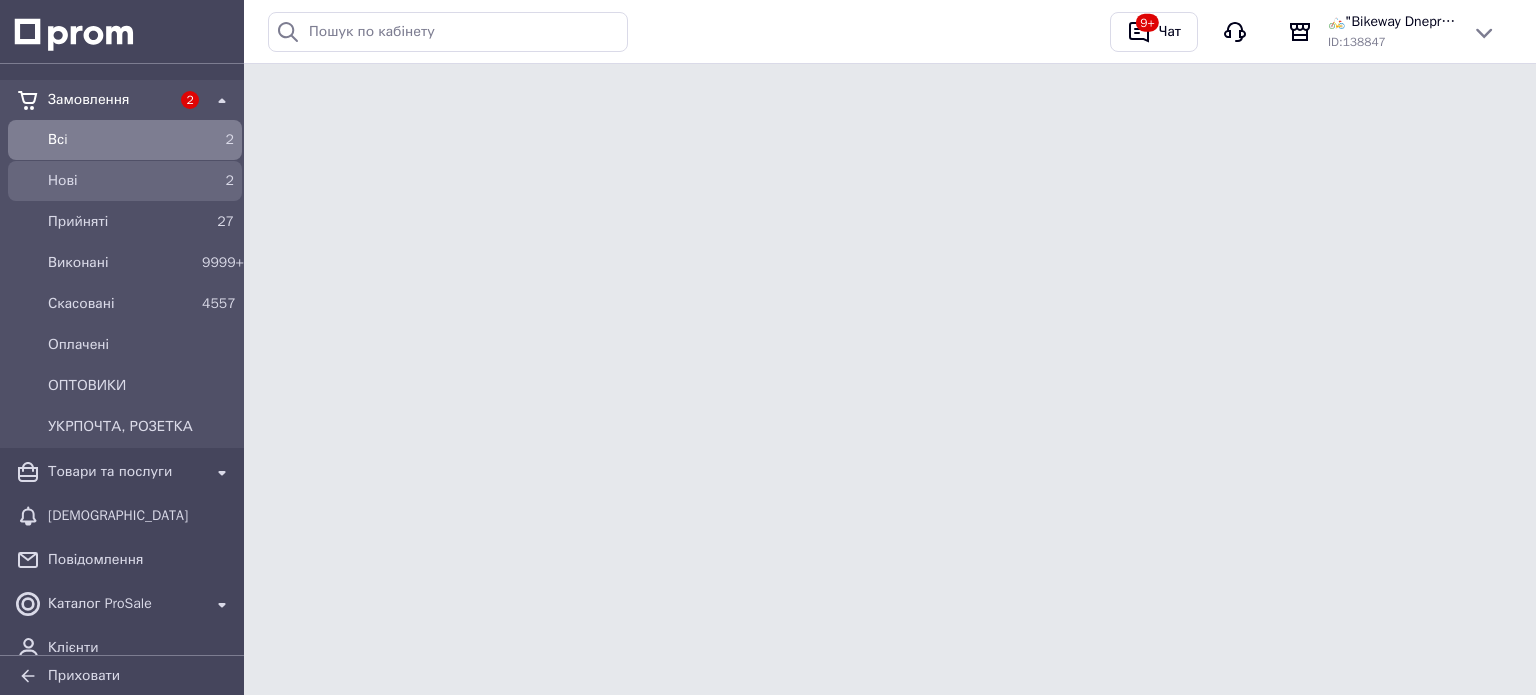 click on "Нові" at bounding box center (121, 181) 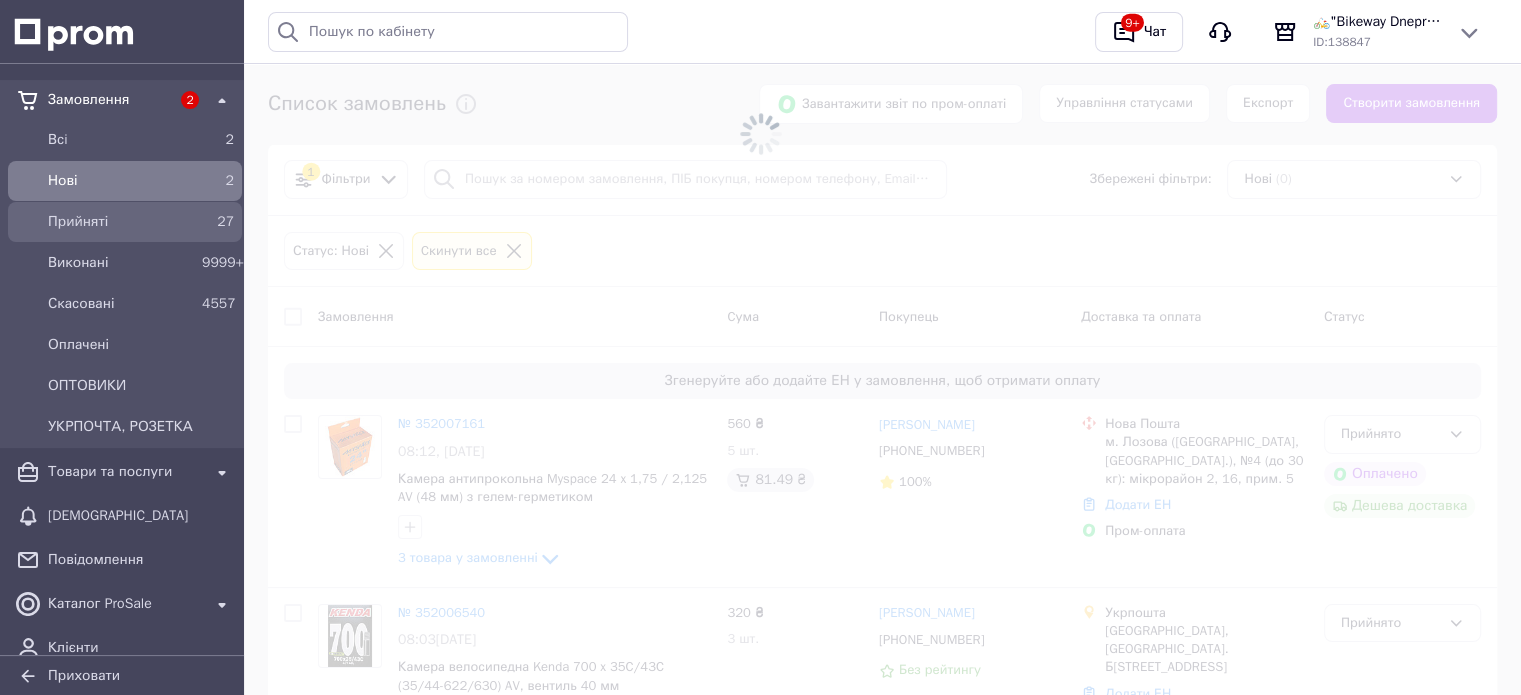 click on "Прийняті" at bounding box center [121, 222] 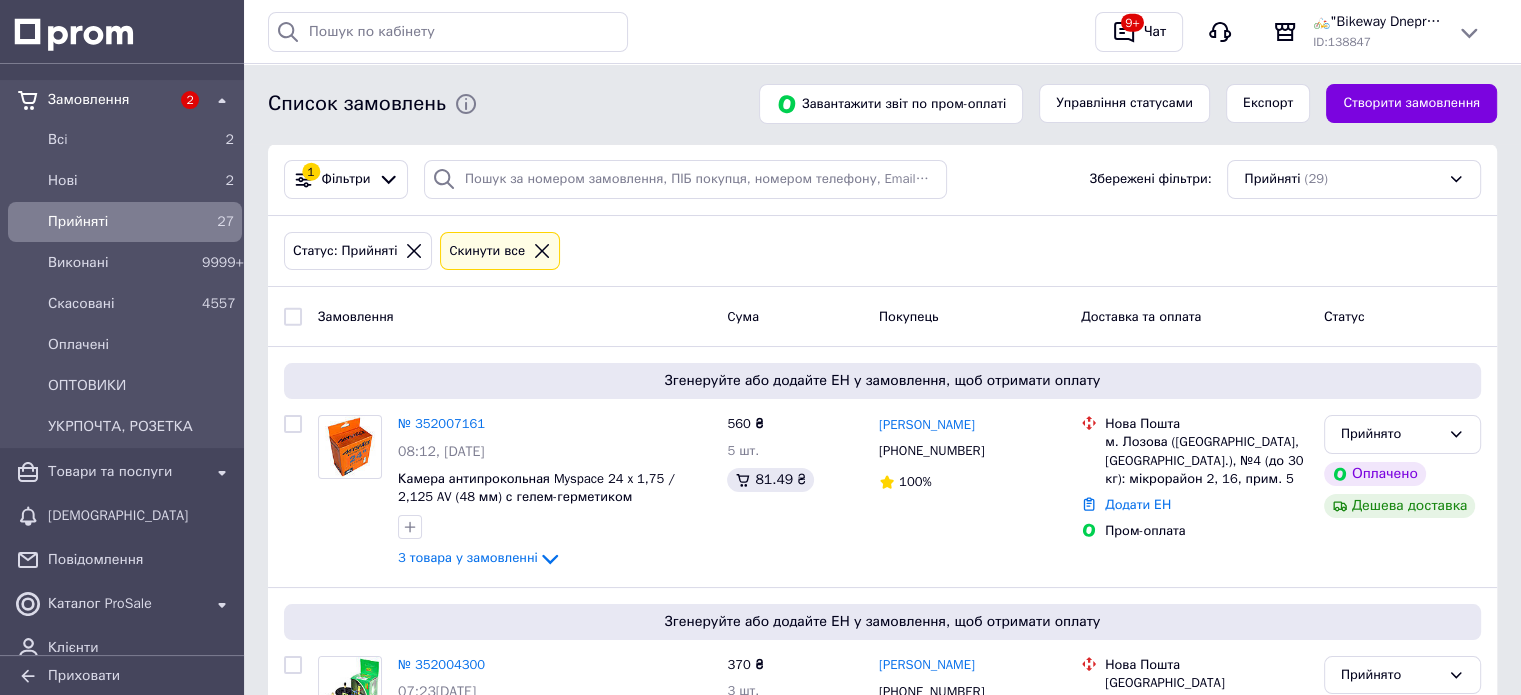 scroll, scrollTop: 500, scrollLeft: 0, axis: vertical 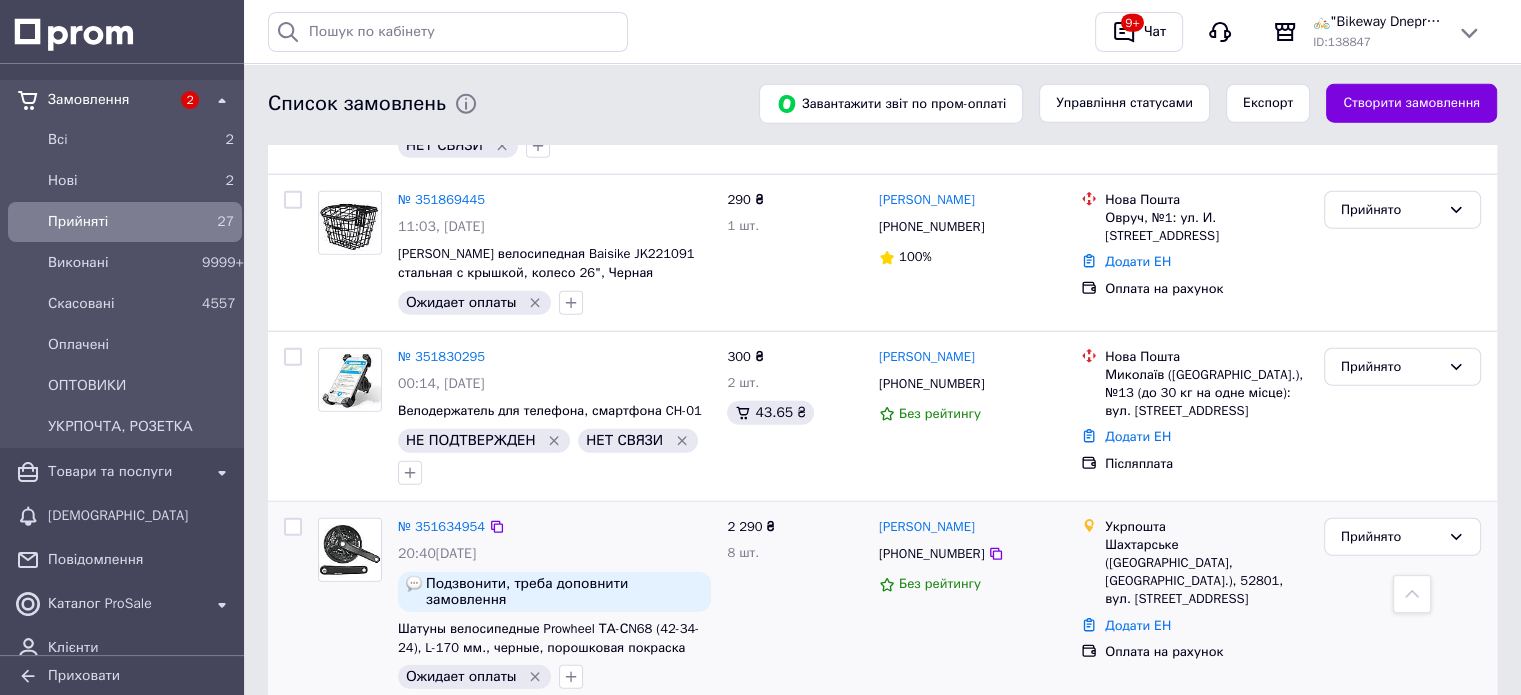click 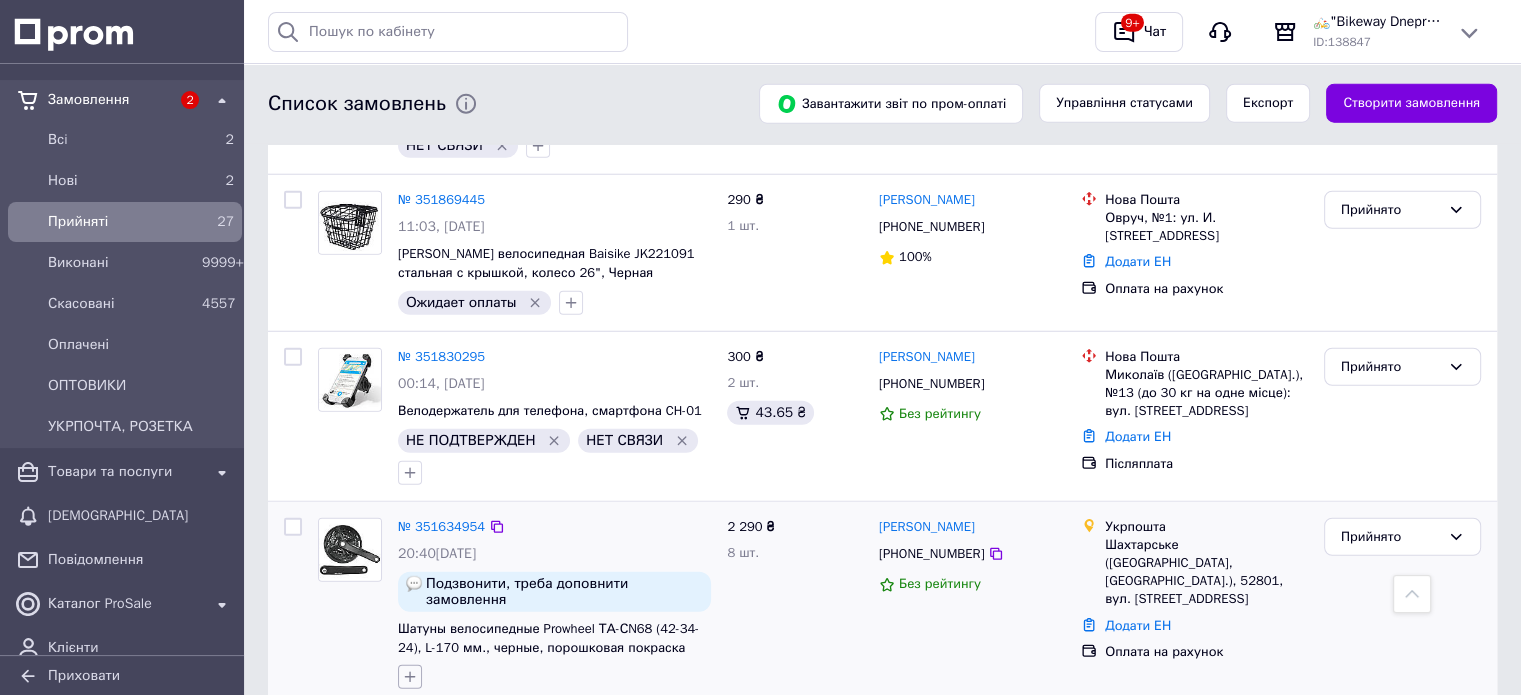 click 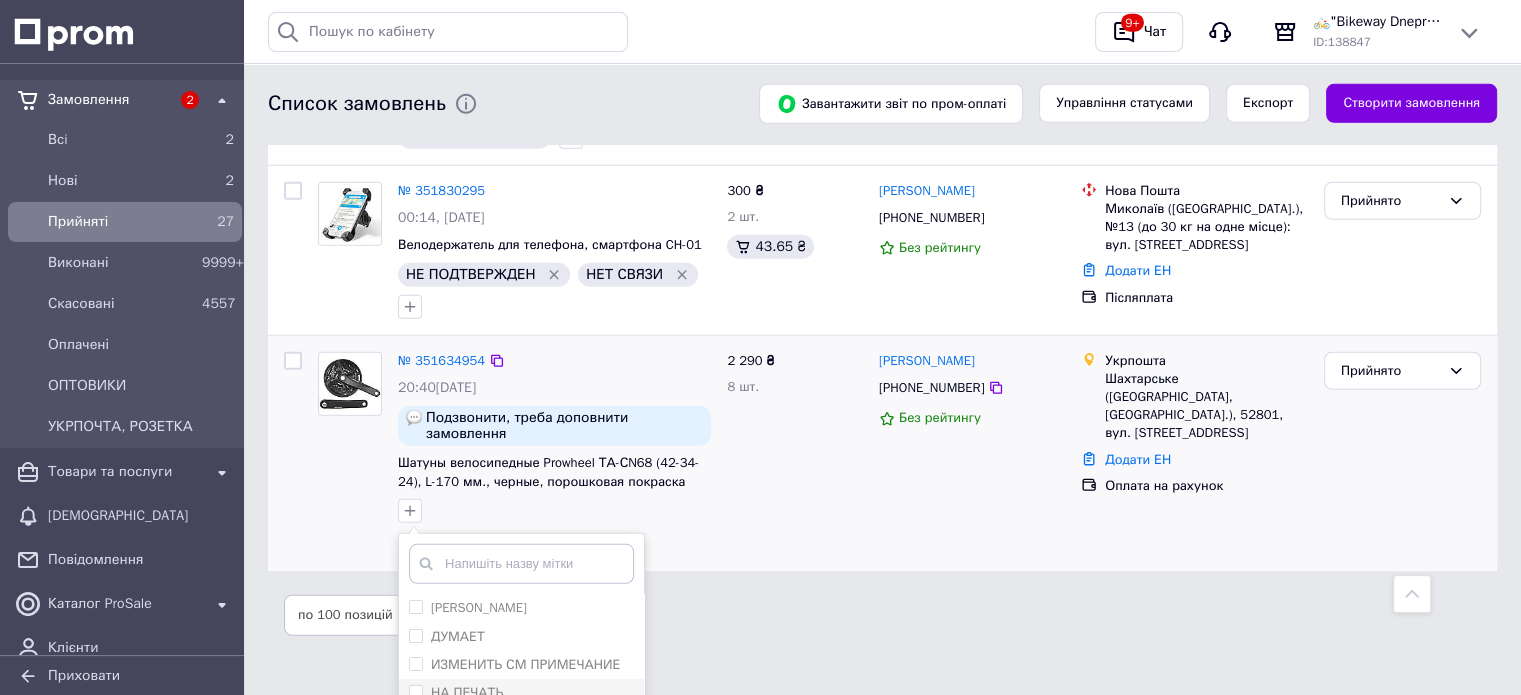 scroll, scrollTop: 5536, scrollLeft: 0, axis: vertical 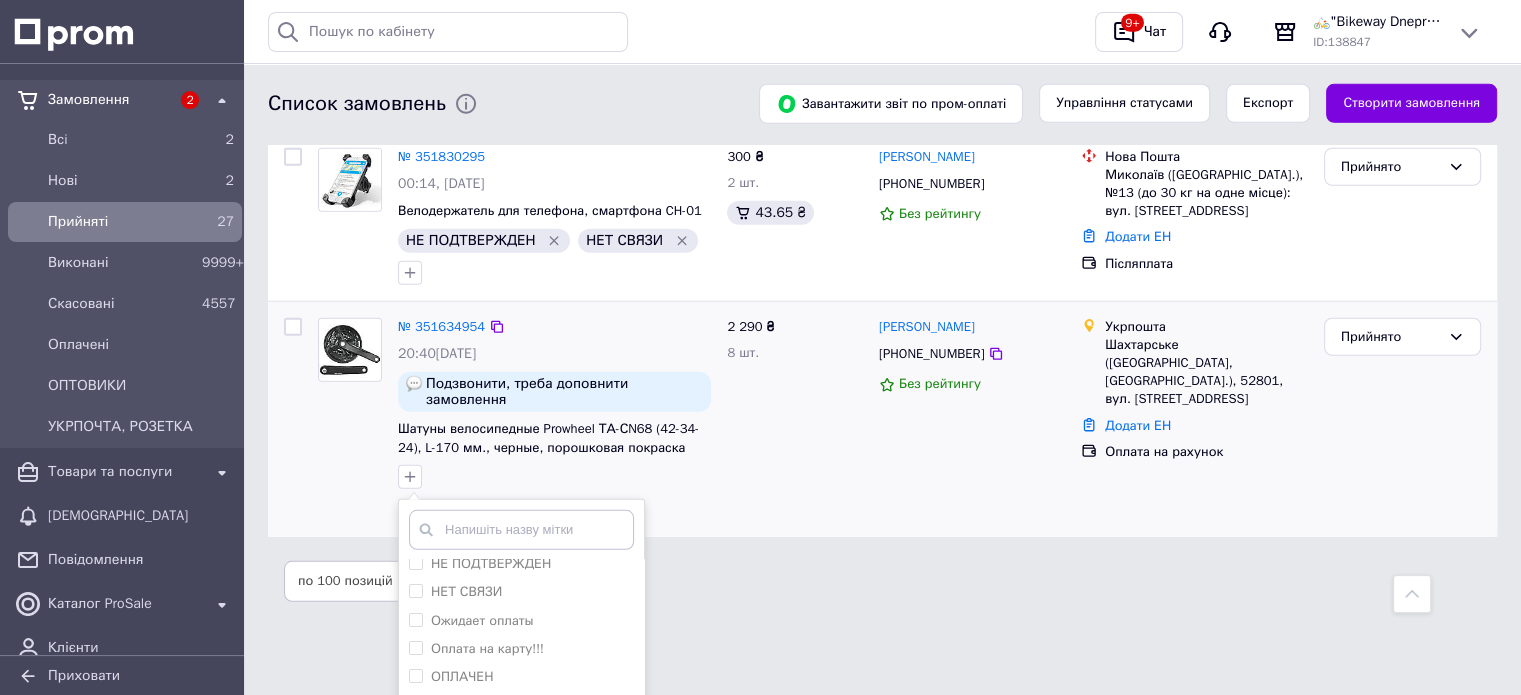 click on "ОТПРАВЛЯТЬ" at bounding box center [521, 790] 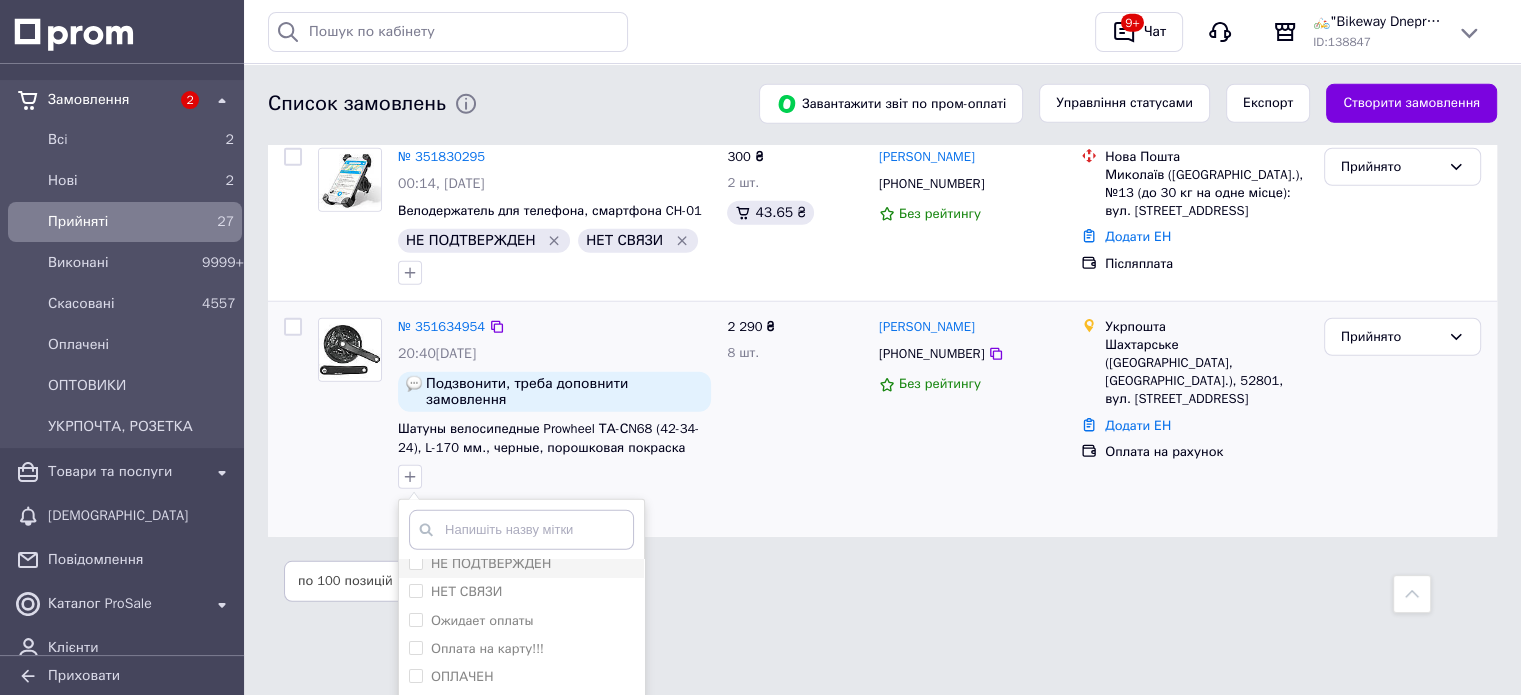 scroll, scrollTop: 5600, scrollLeft: 0, axis: vertical 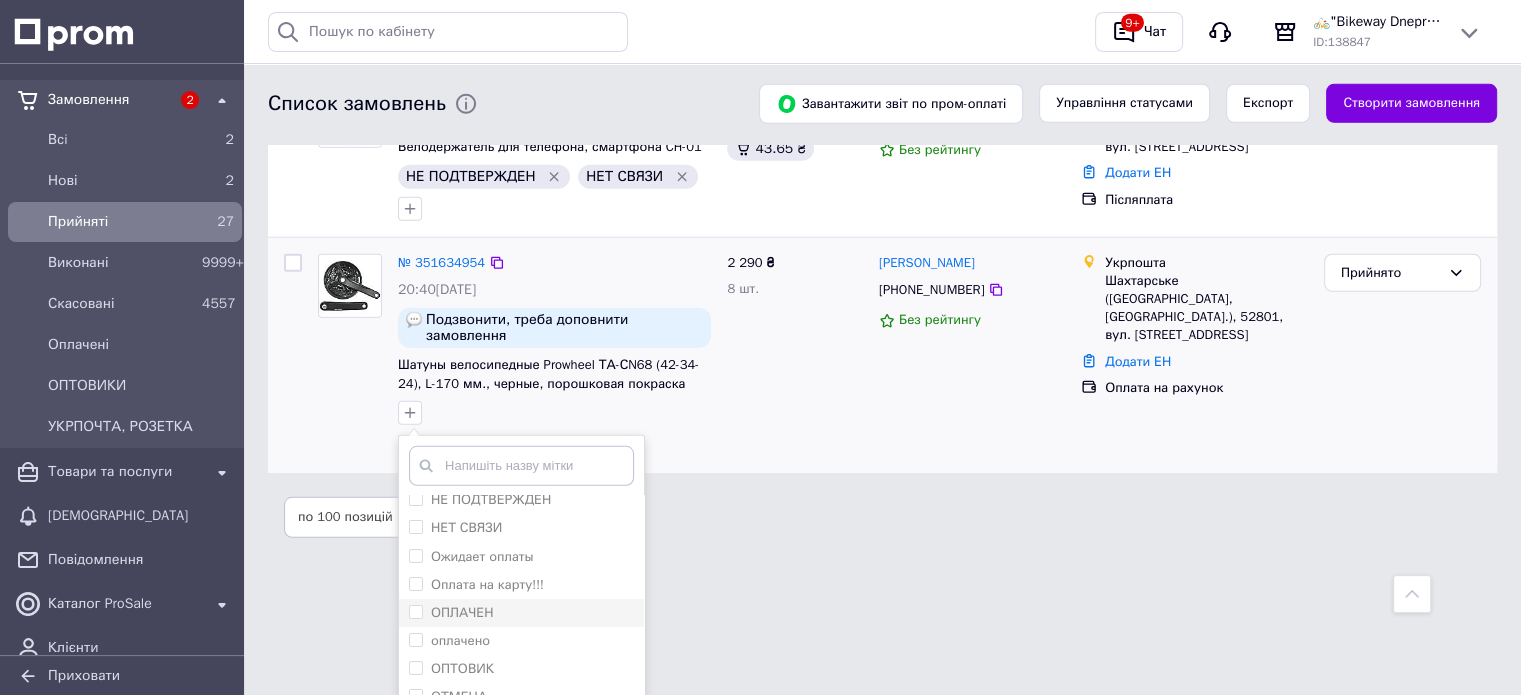 click on "ОПЛАЧЕН" at bounding box center [521, 613] 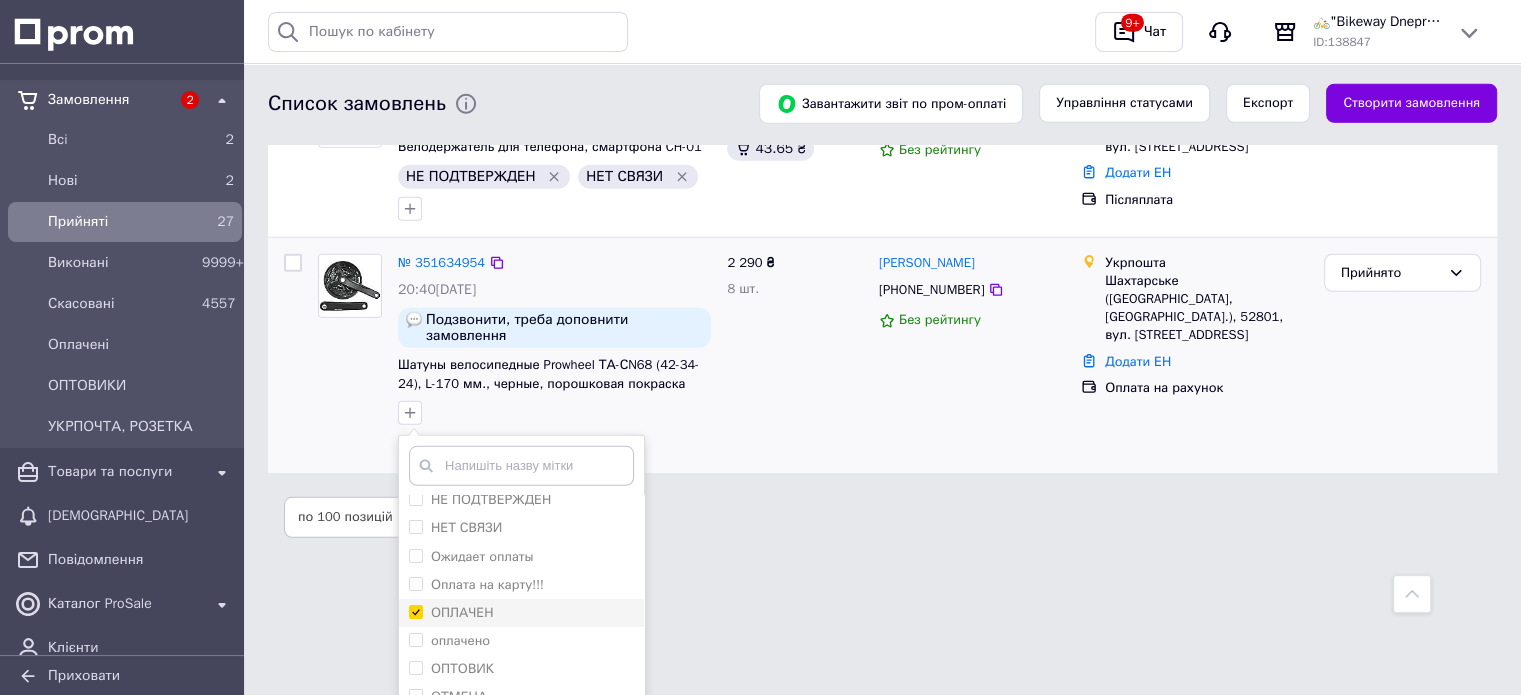 checkbox on "true" 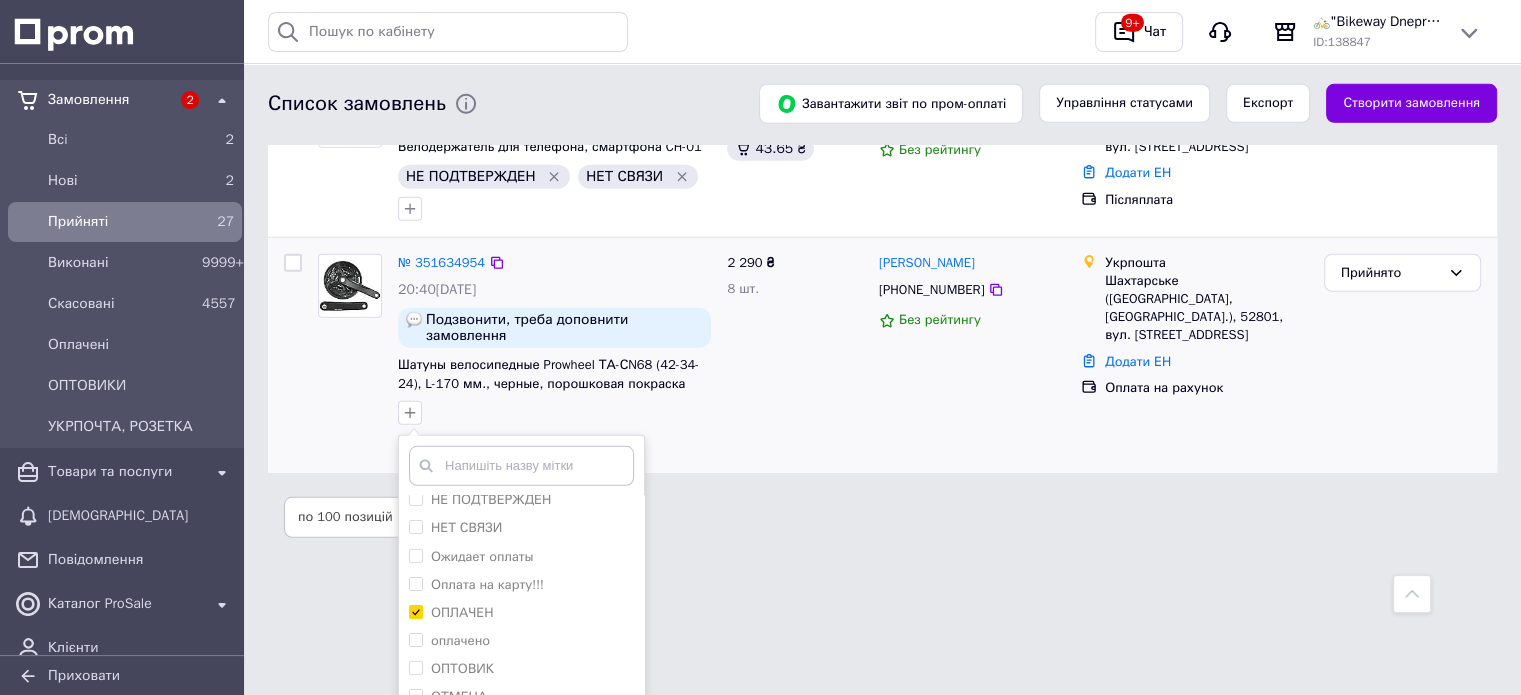 click on "Додати мітку" at bounding box center [521, 832] 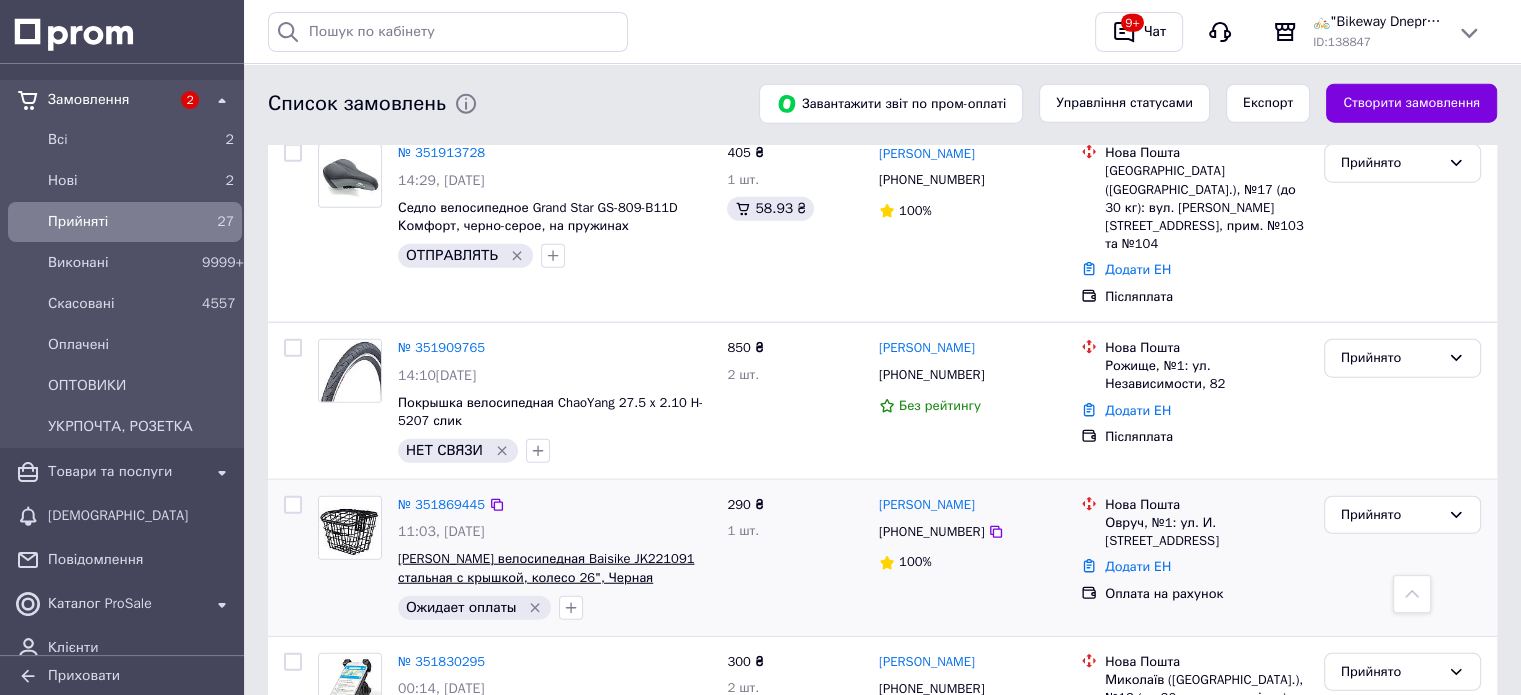 scroll, scrollTop: 5136, scrollLeft: 0, axis: vertical 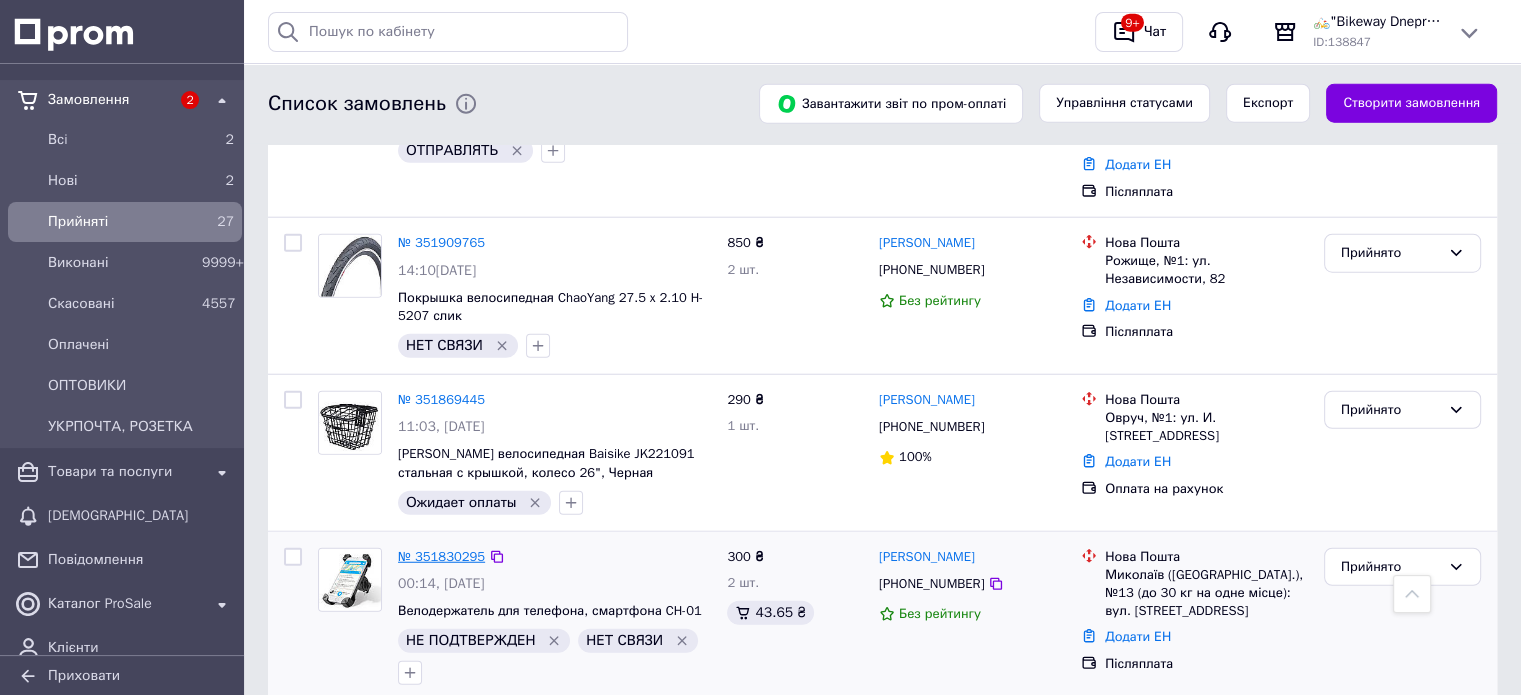 click on "№ 351830295" at bounding box center [441, 556] 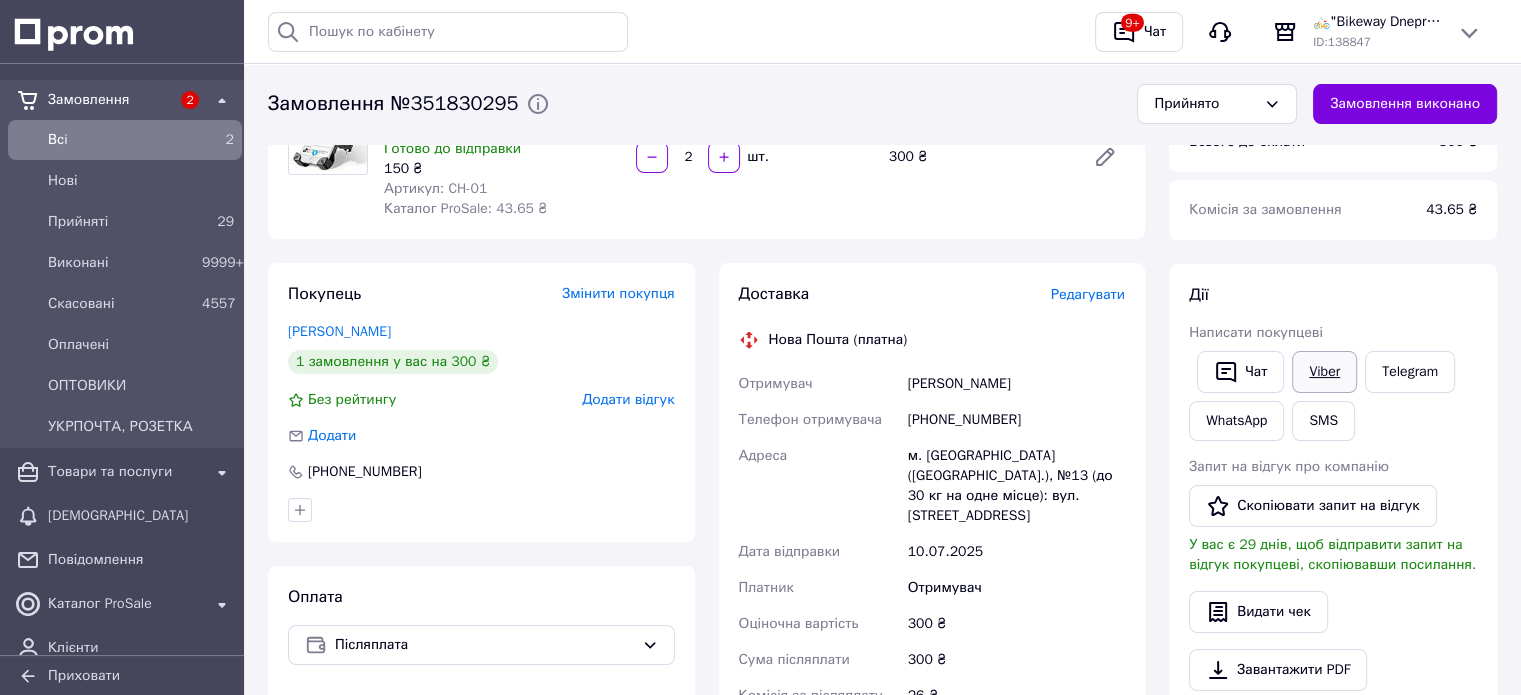 scroll, scrollTop: 200, scrollLeft: 0, axis: vertical 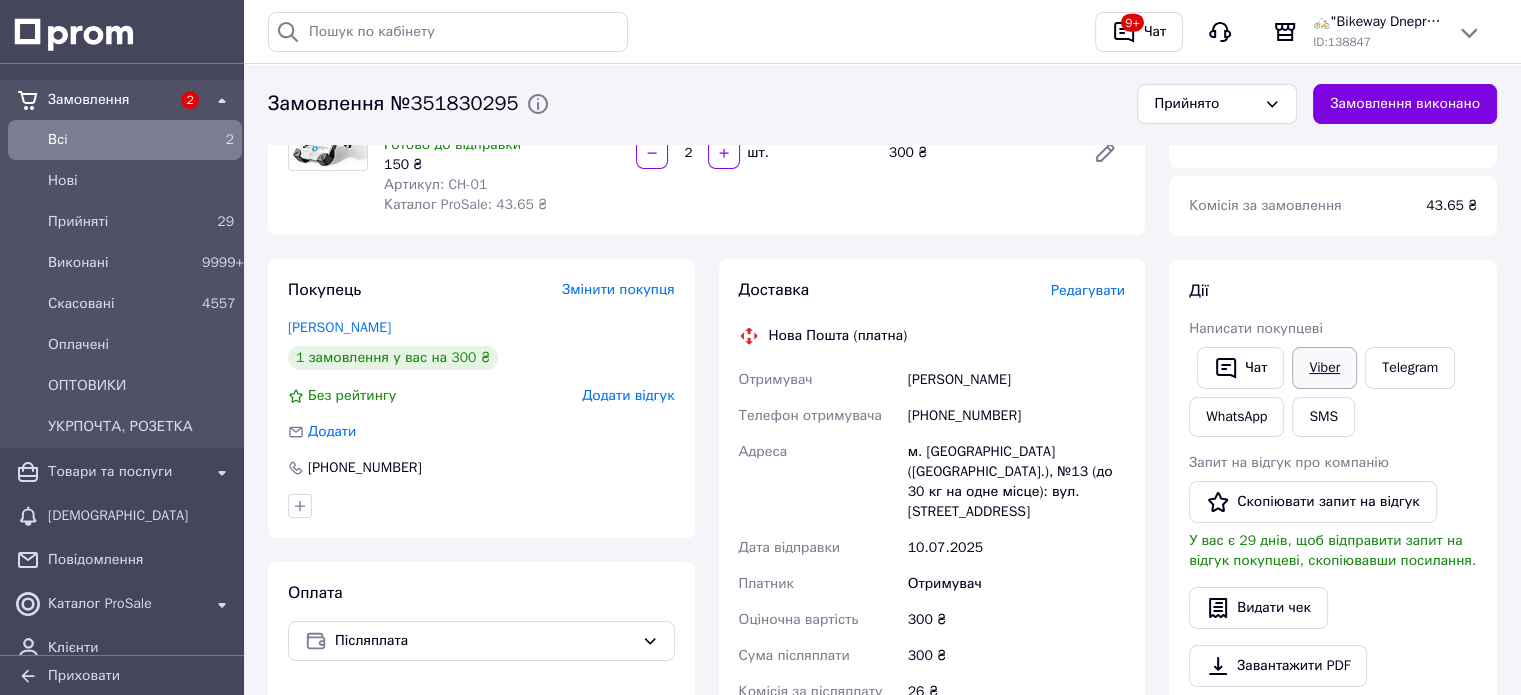 click on "Viber" at bounding box center [1324, 368] 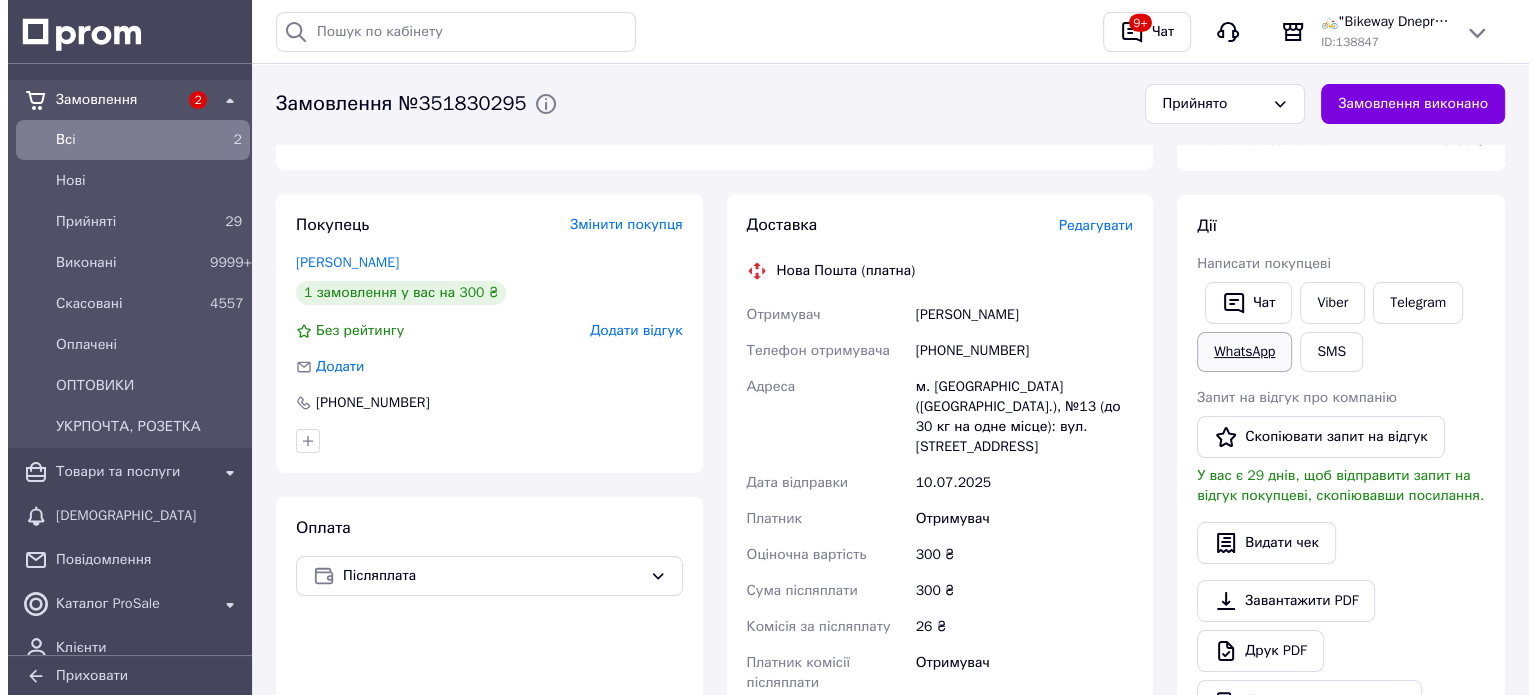 scroll, scrollTop: 300, scrollLeft: 0, axis: vertical 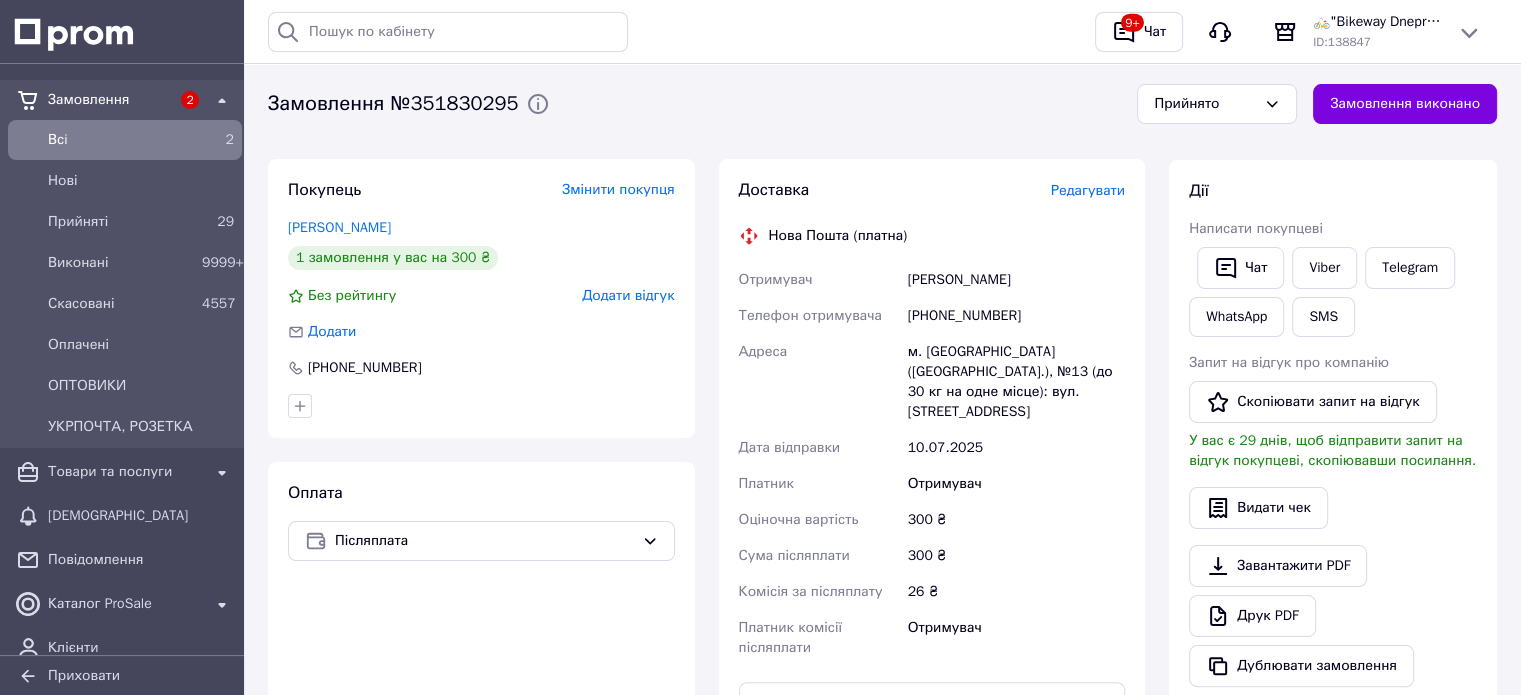 drag, startPoint x: 1244, startPoint y: 110, endPoint x: 1232, endPoint y: 126, distance: 20 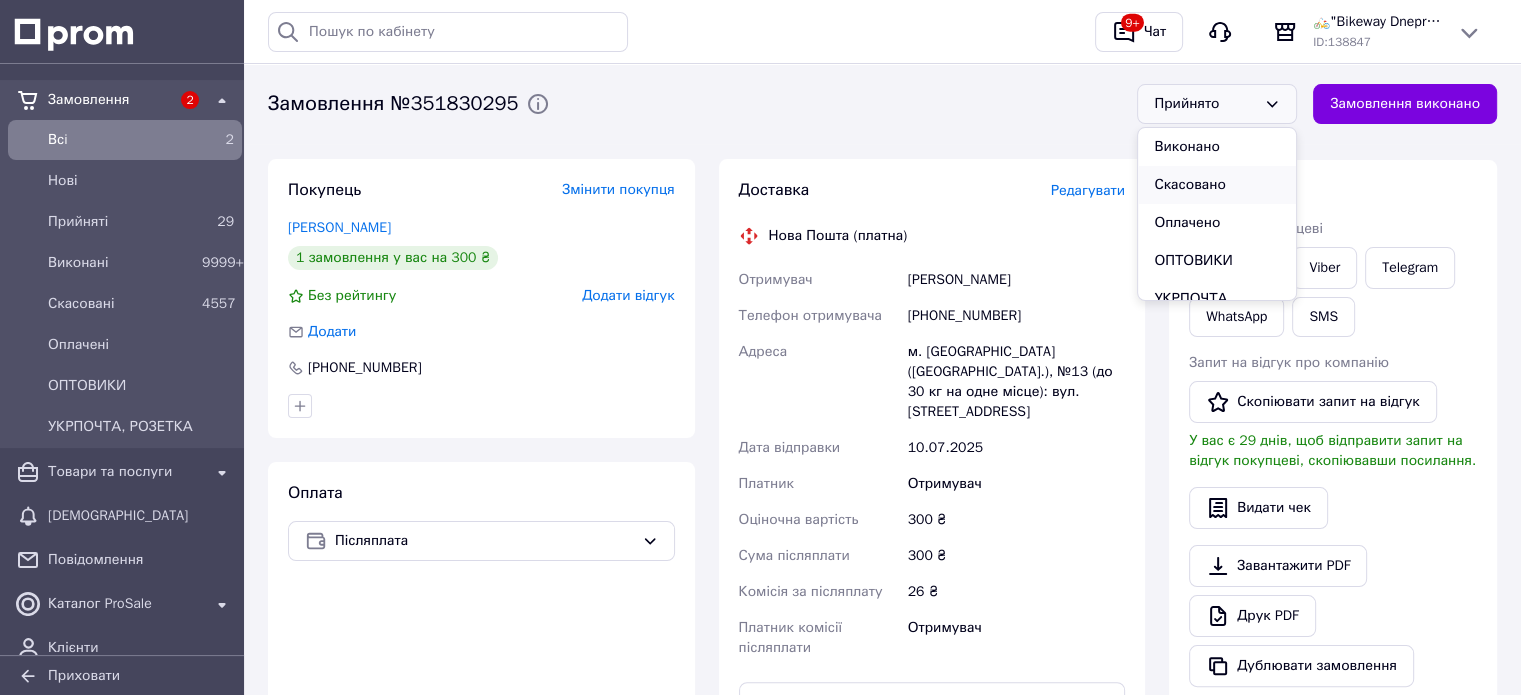 click on "Скасовано" at bounding box center (1217, 185) 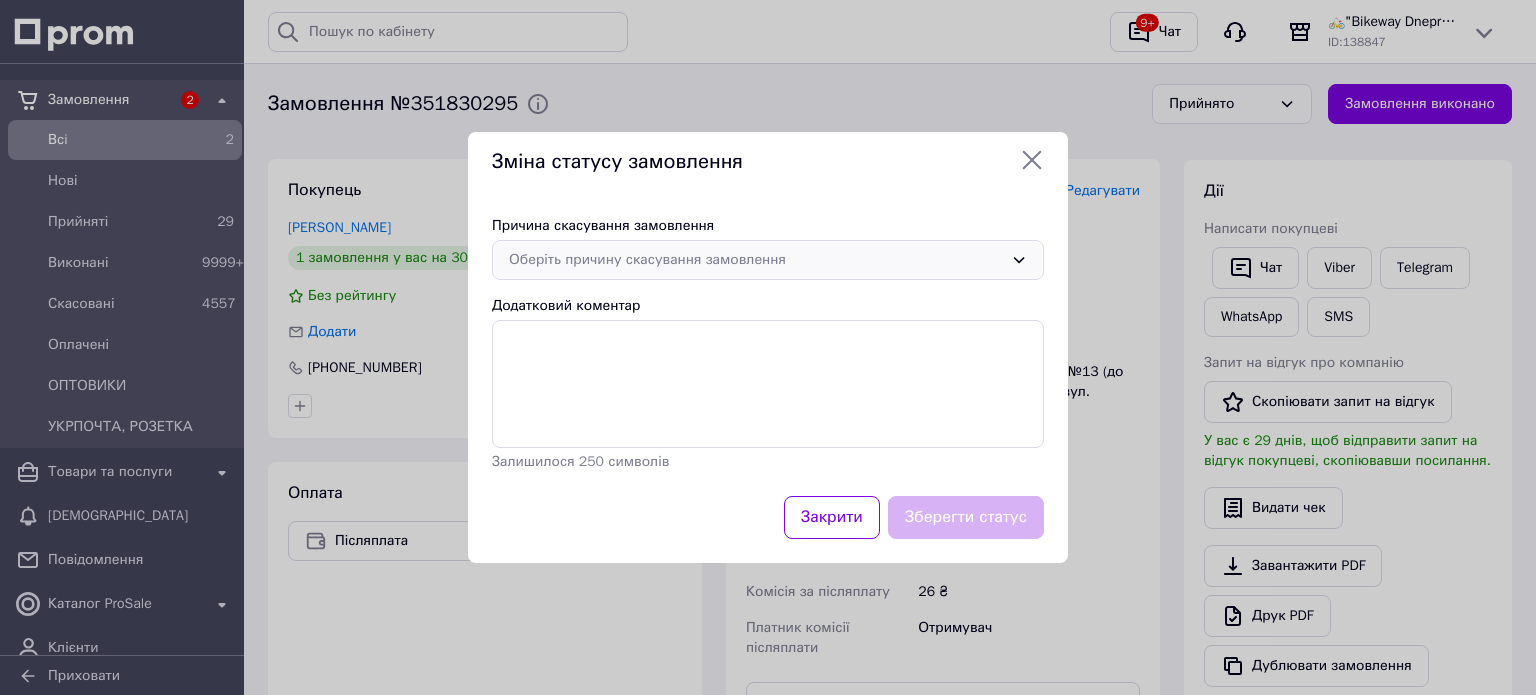click on "Оберіть причину скасування замовлення" at bounding box center (756, 260) 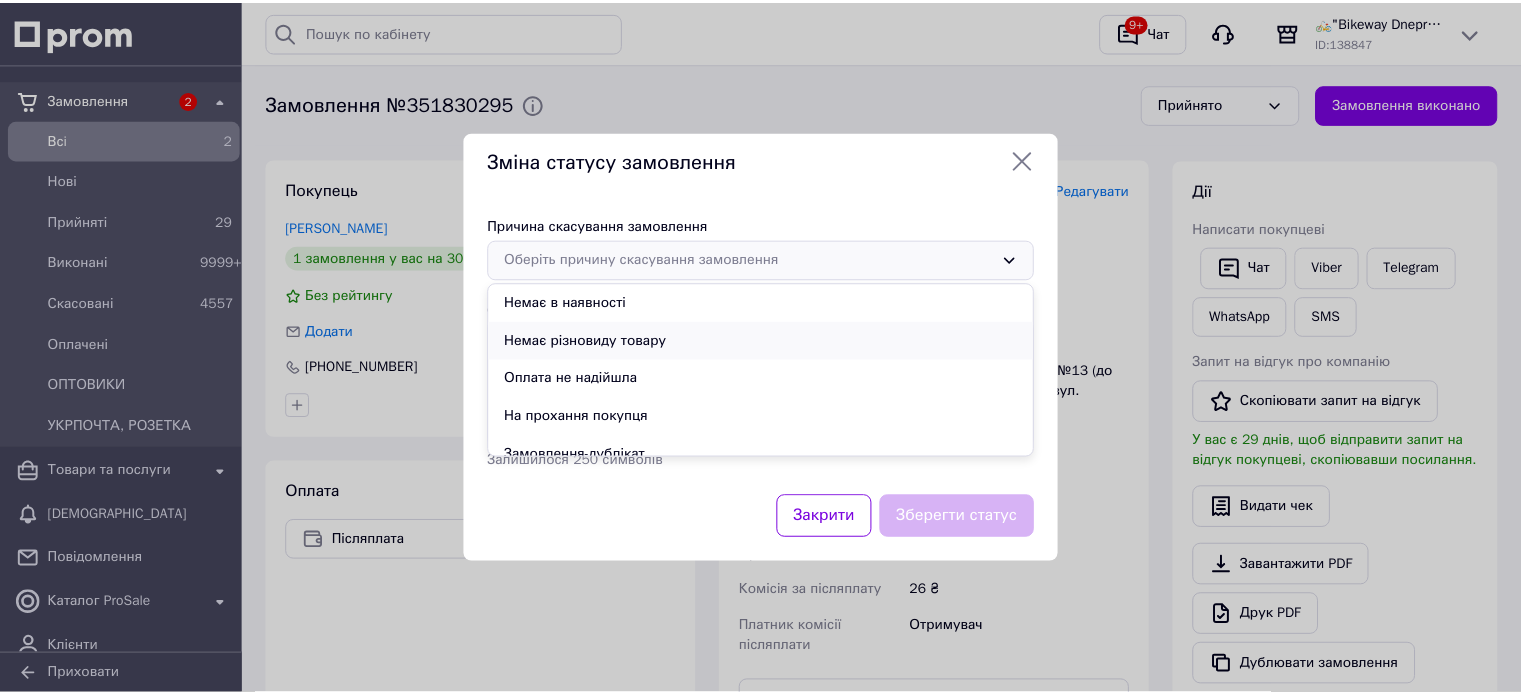 scroll, scrollTop: 93, scrollLeft: 0, axis: vertical 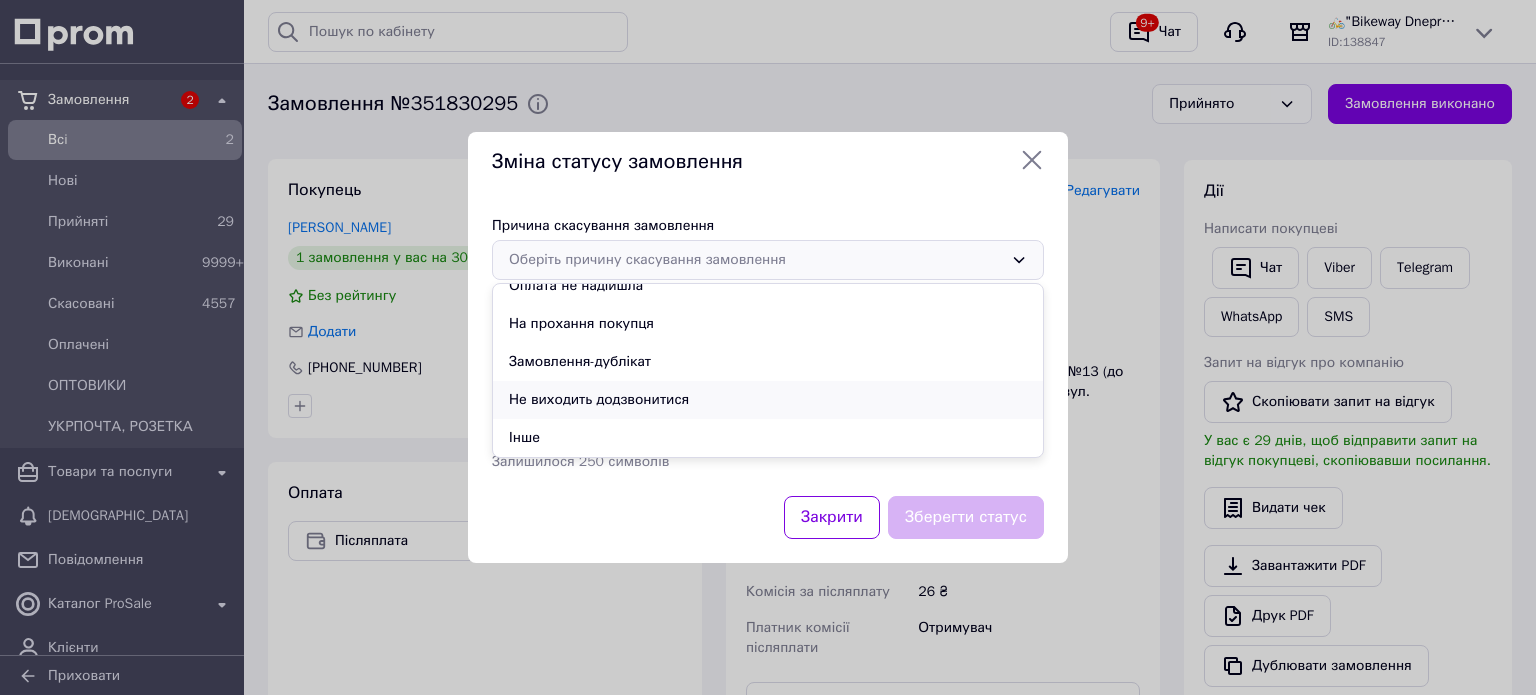 click on "Не виходить додзвонитися" at bounding box center (768, 400) 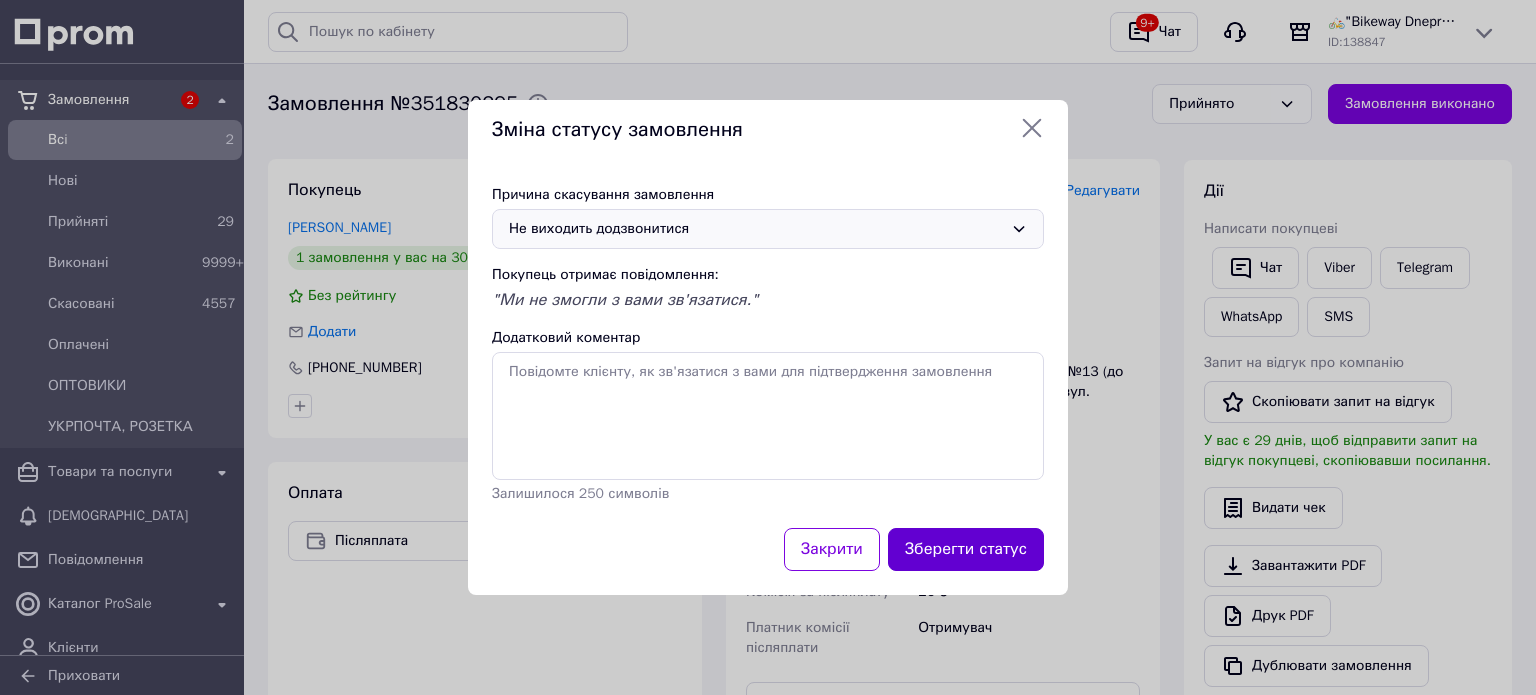 click on "Зберегти статус" at bounding box center (966, 549) 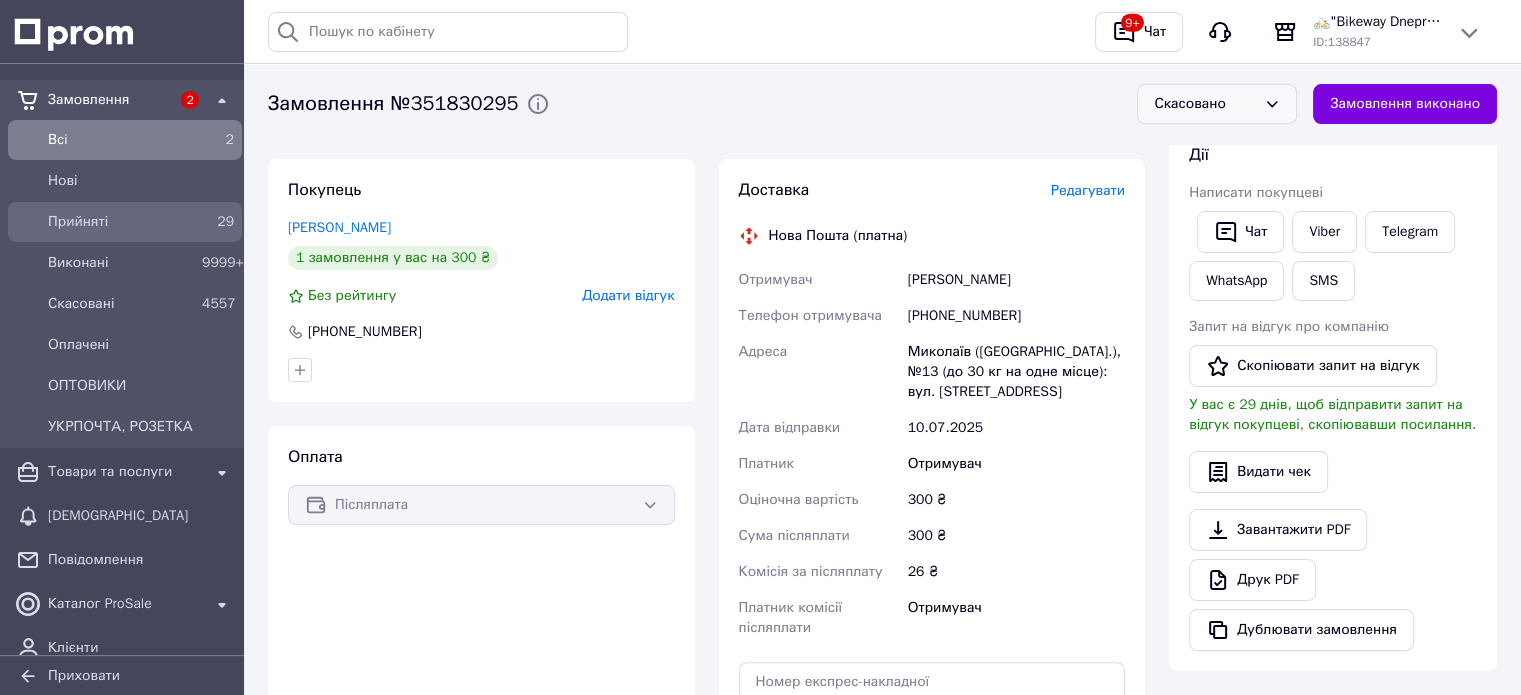 click on "Прийняті" at bounding box center [121, 222] 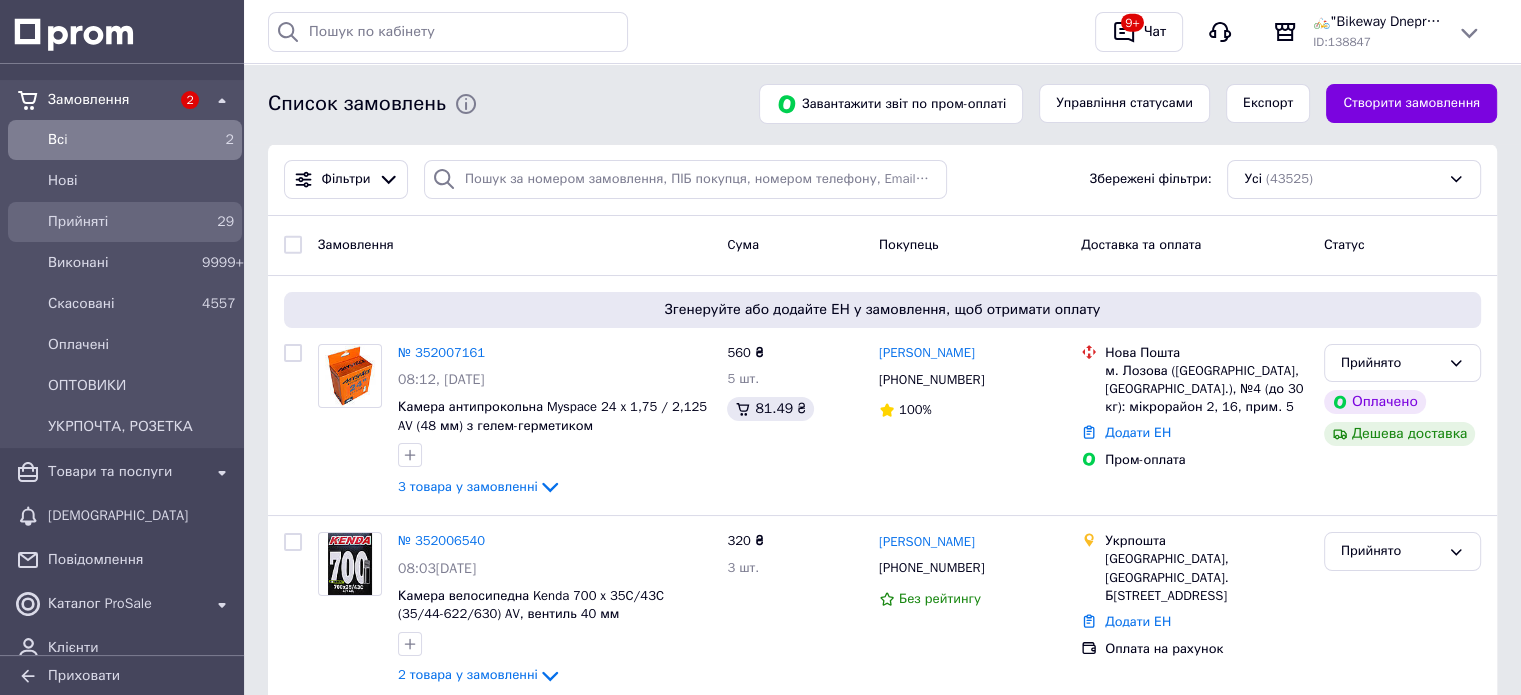 click on "Прийняті" at bounding box center (121, 222) 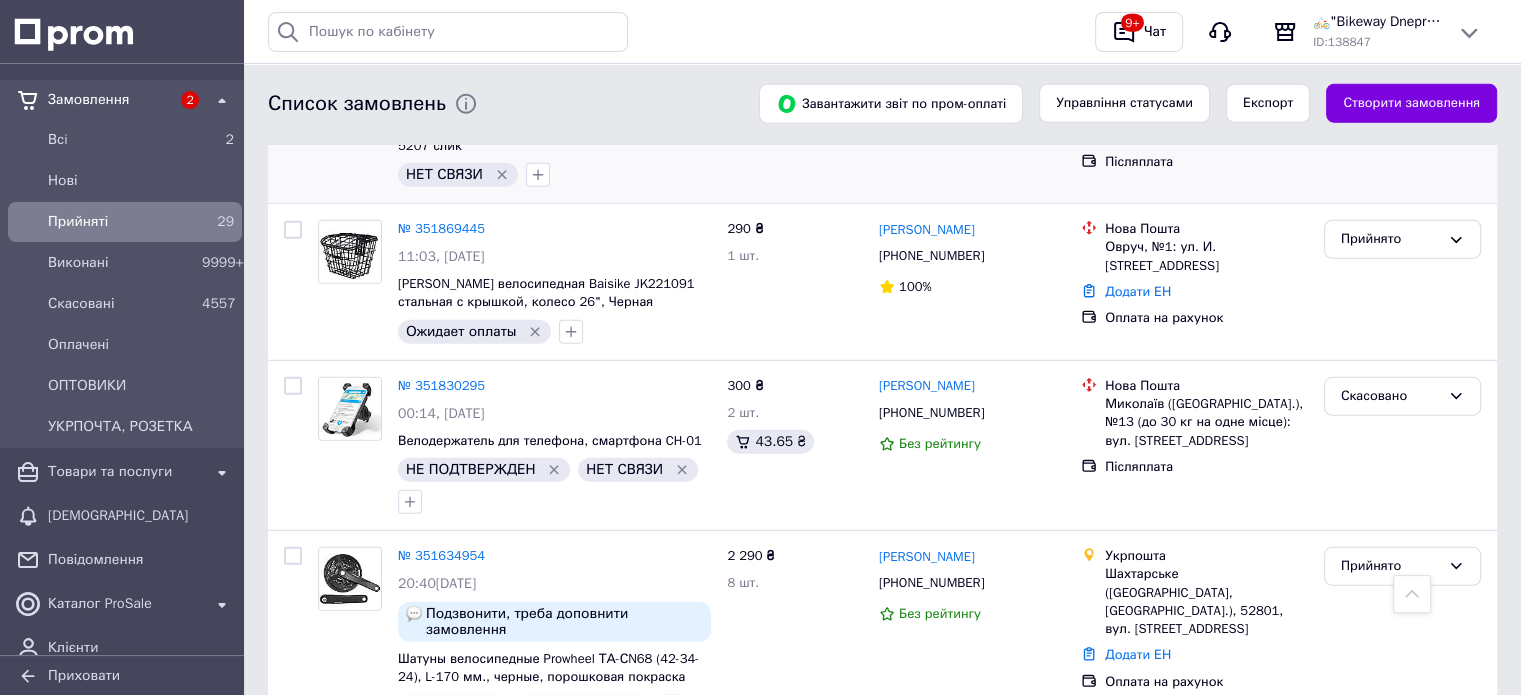 scroll, scrollTop: 5713, scrollLeft: 0, axis: vertical 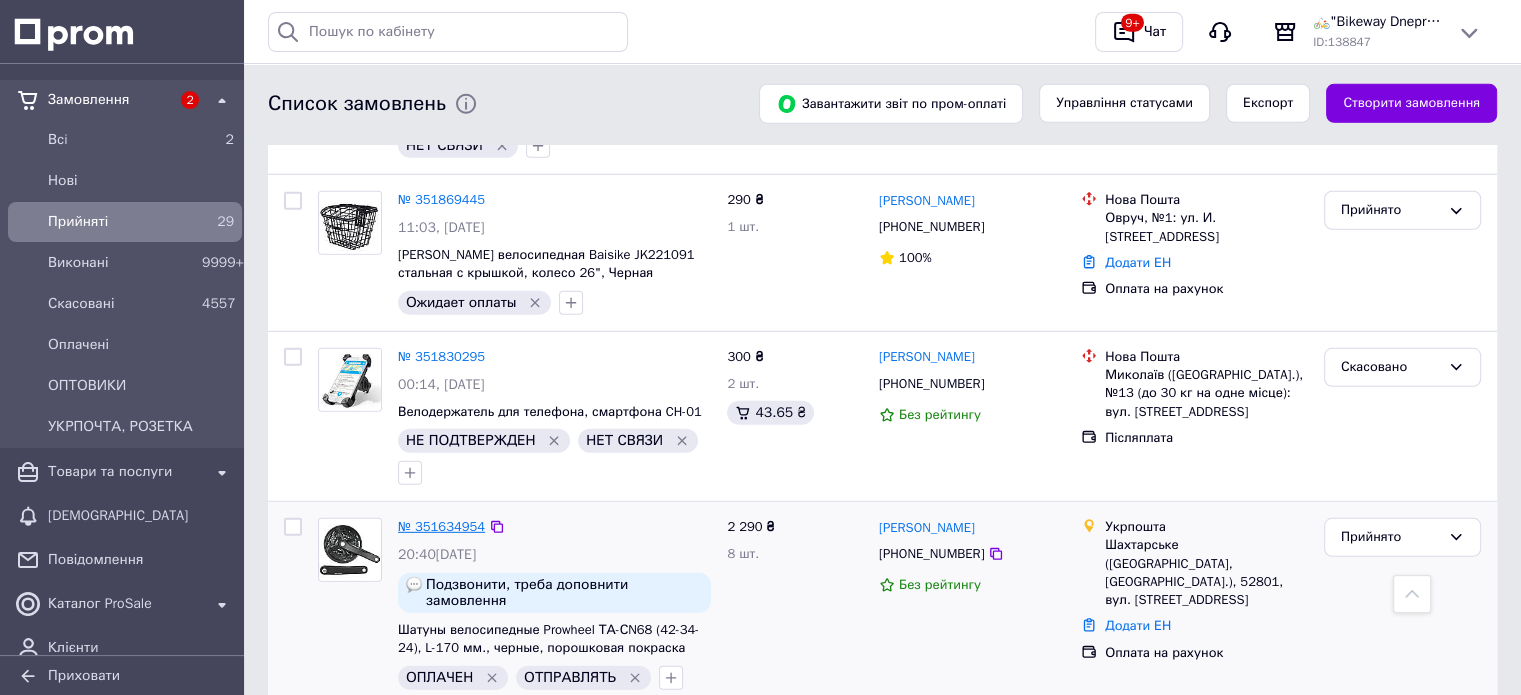 click on "№ 351634954" at bounding box center [441, 526] 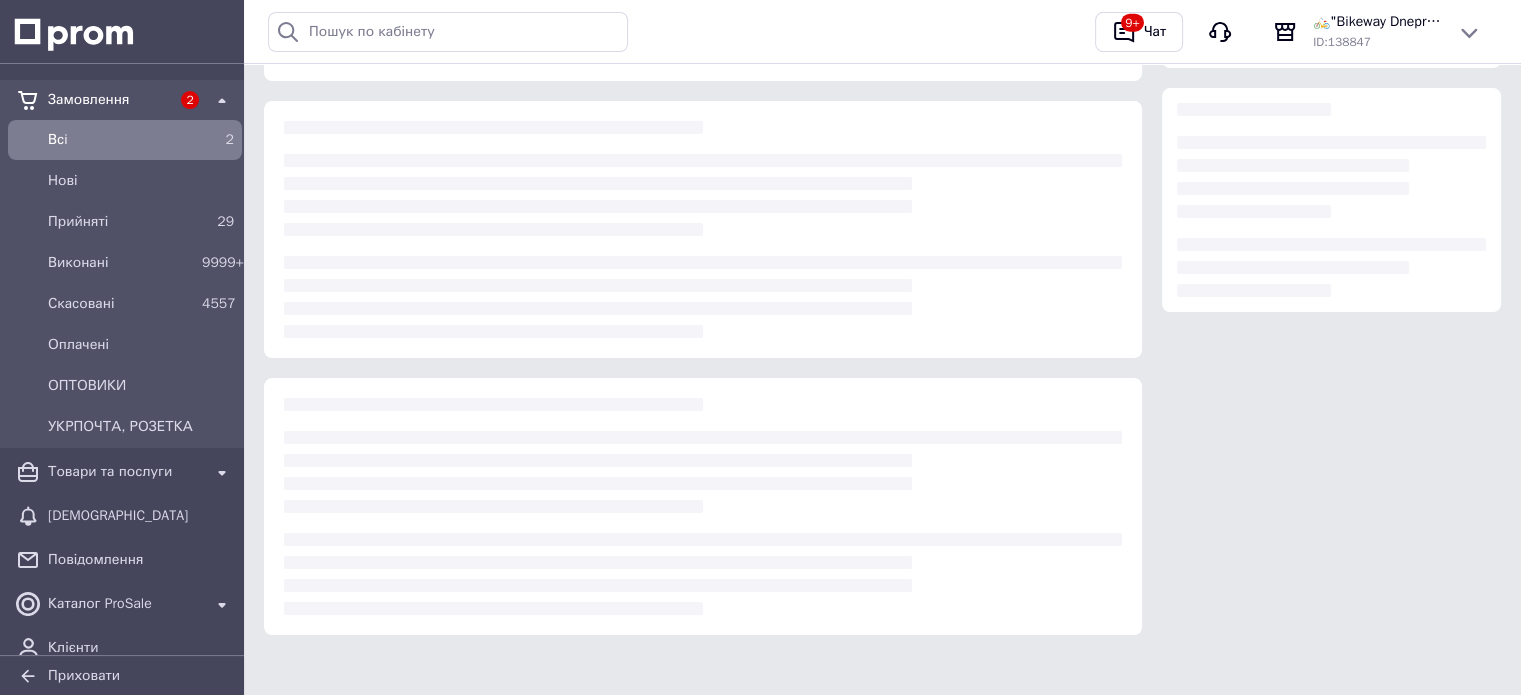 scroll, scrollTop: 0, scrollLeft: 0, axis: both 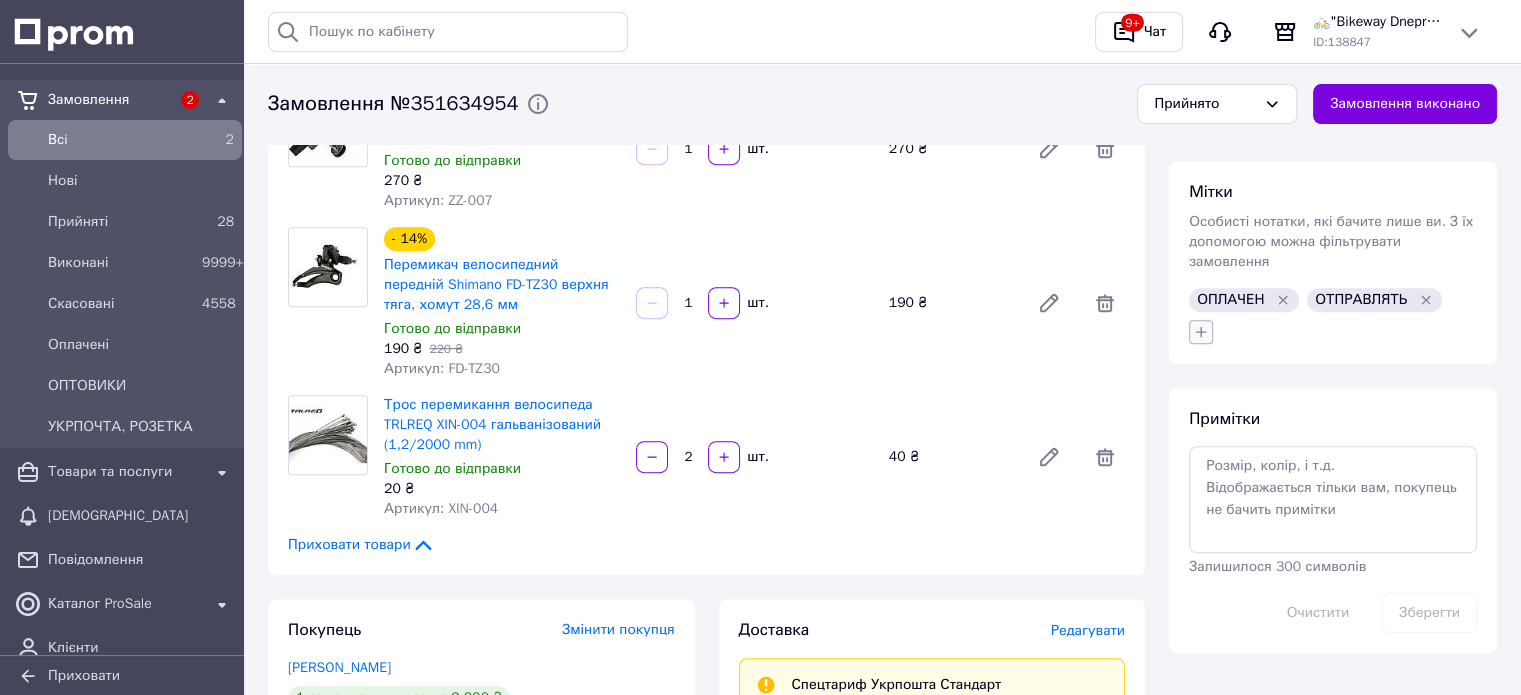 click 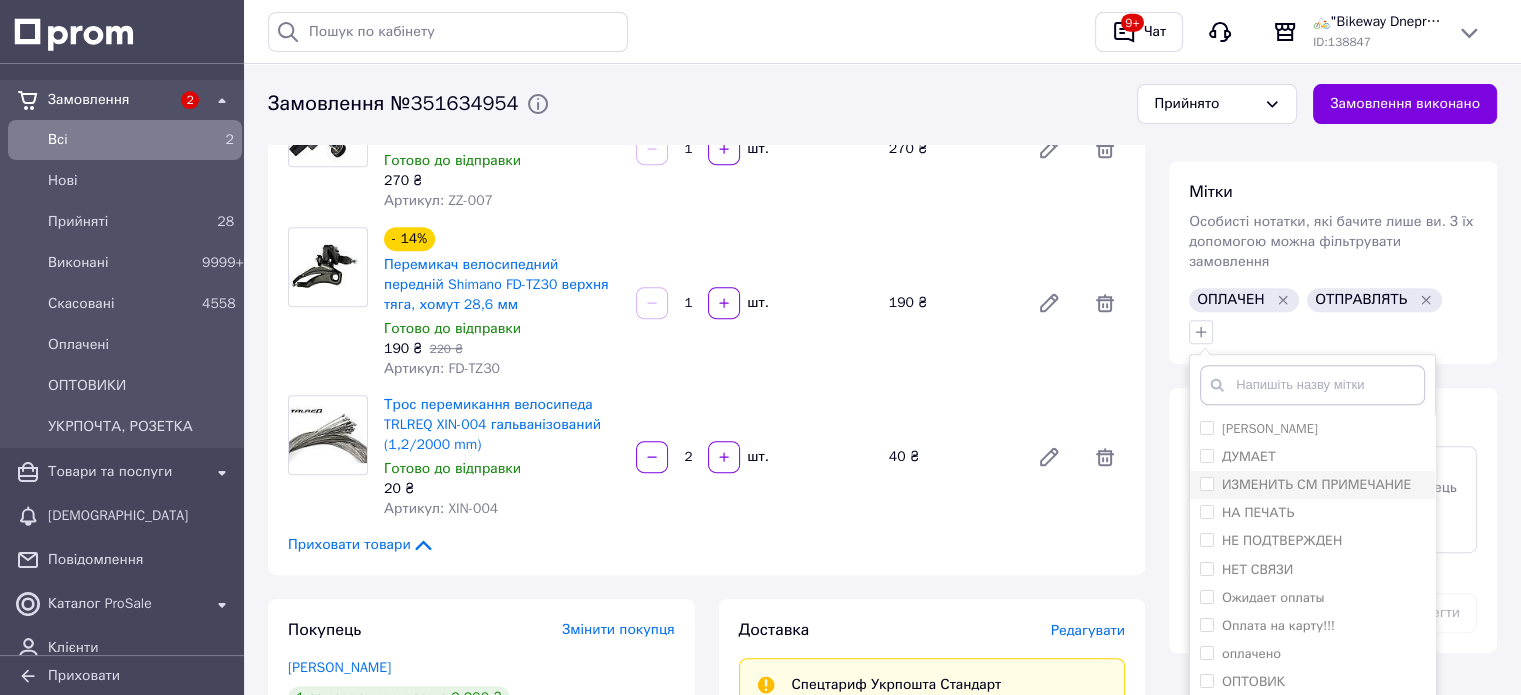 click on "ИЗМЕНИТЬ СМ ПРИМЕЧАНИЕ" at bounding box center [1316, 484] 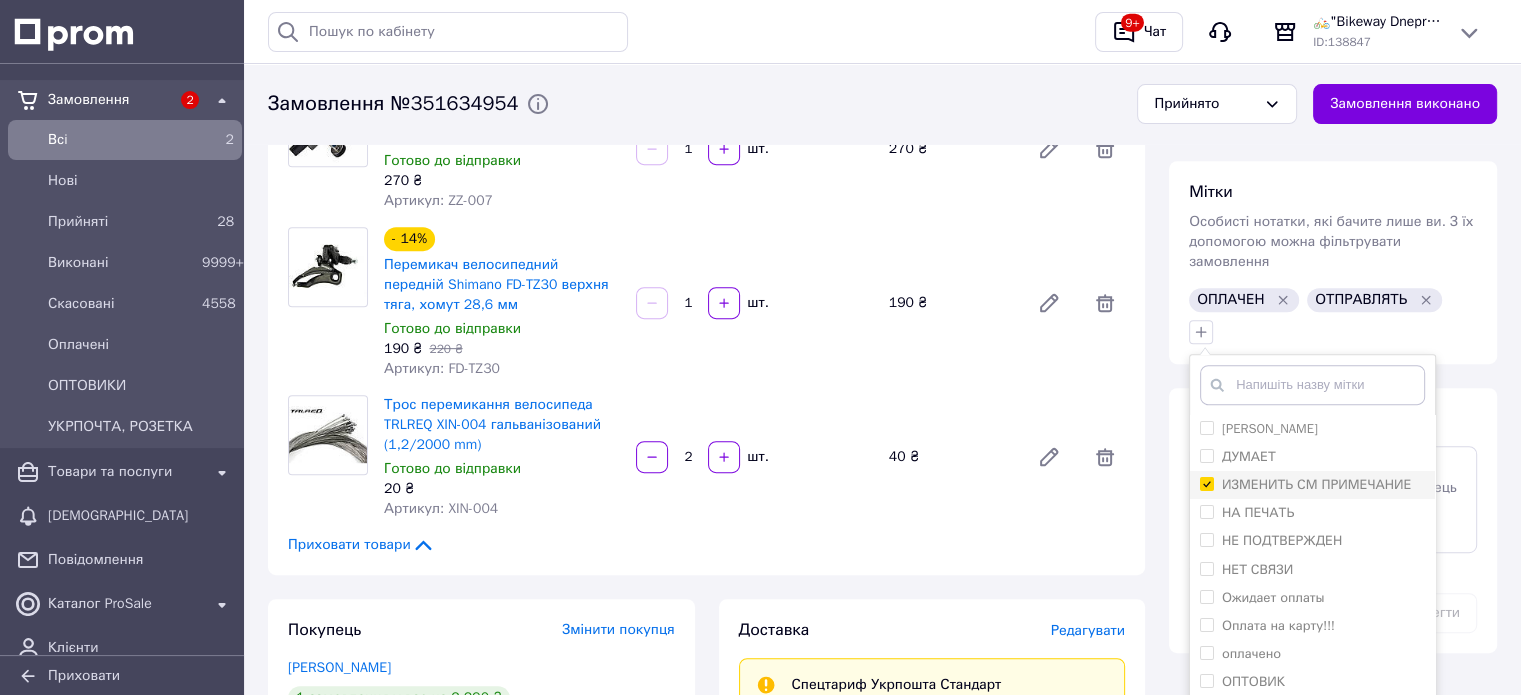 checkbox on "true" 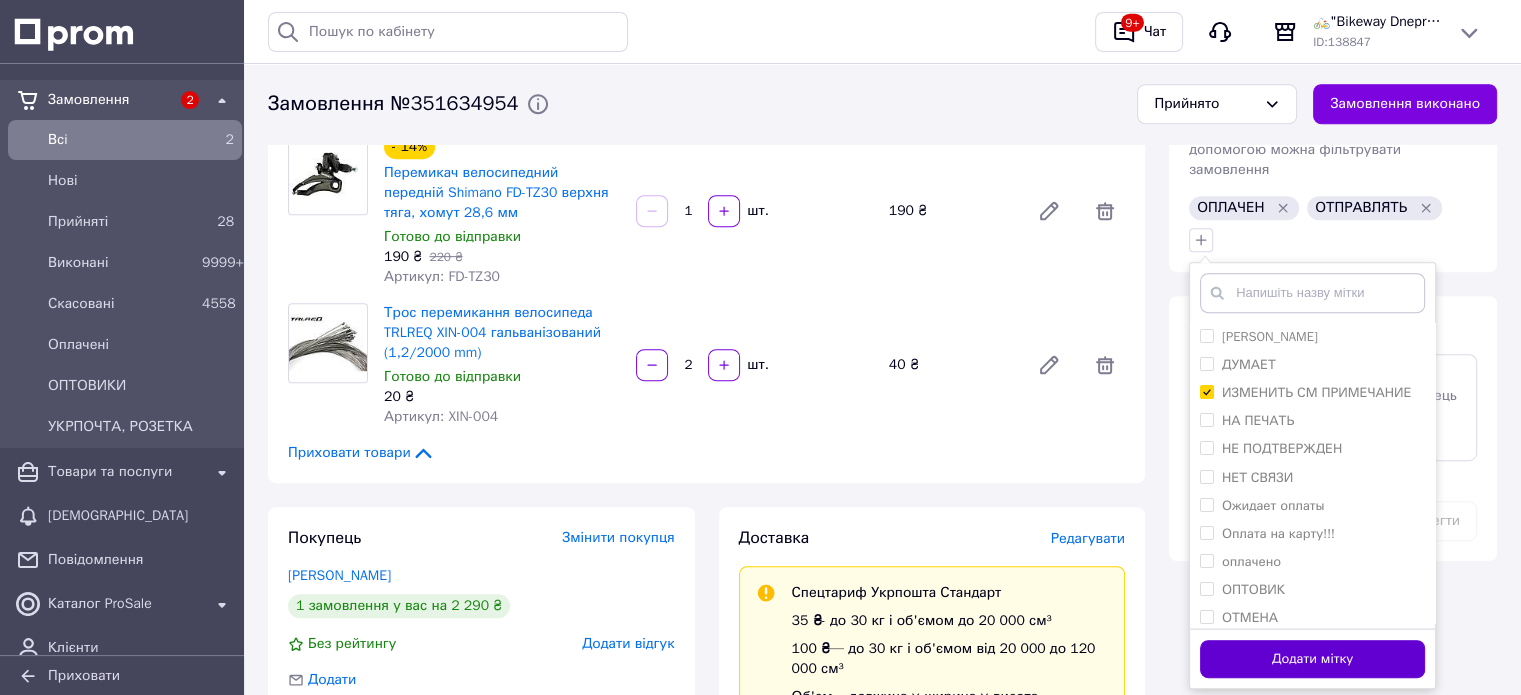 scroll, scrollTop: 1000, scrollLeft: 0, axis: vertical 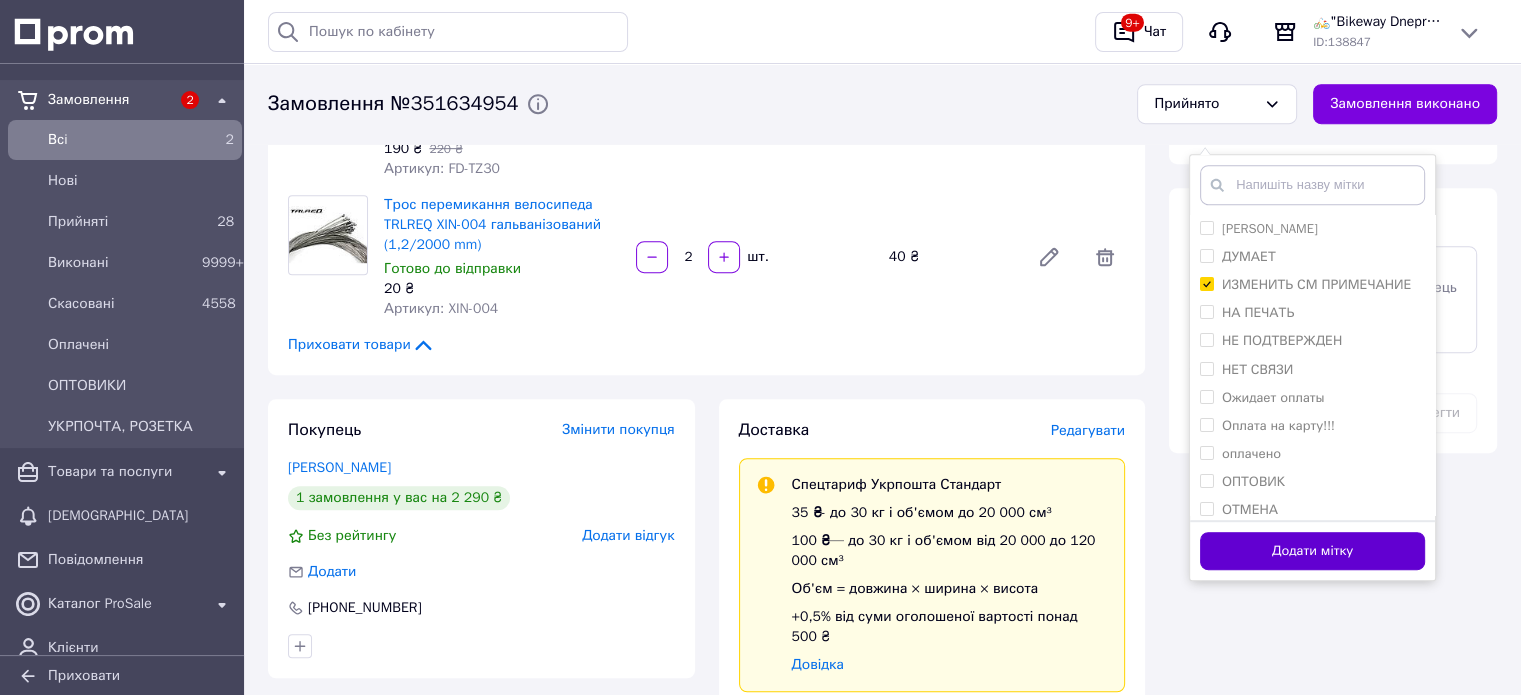 click on "Додати мітку" at bounding box center [1312, 551] 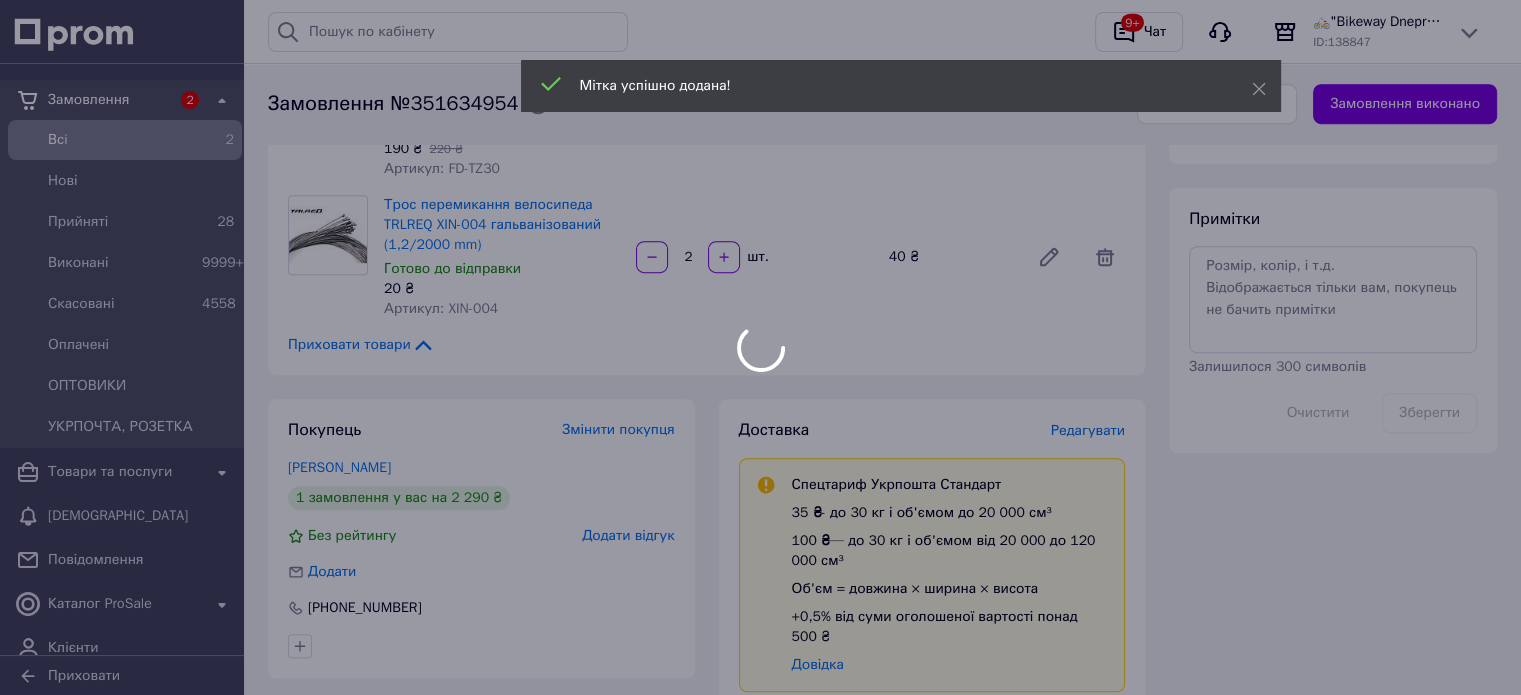 scroll, scrollTop: 800, scrollLeft: 0, axis: vertical 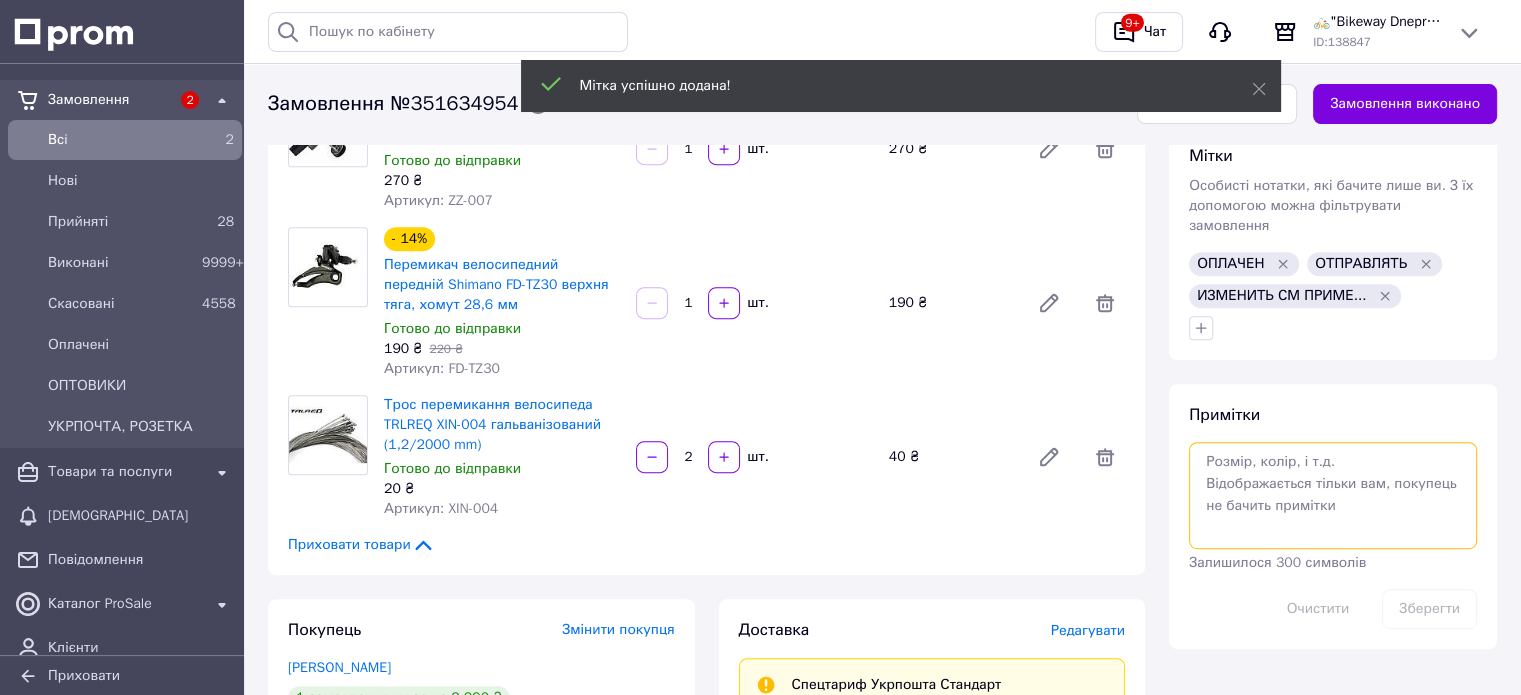 click at bounding box center [1333, 495] 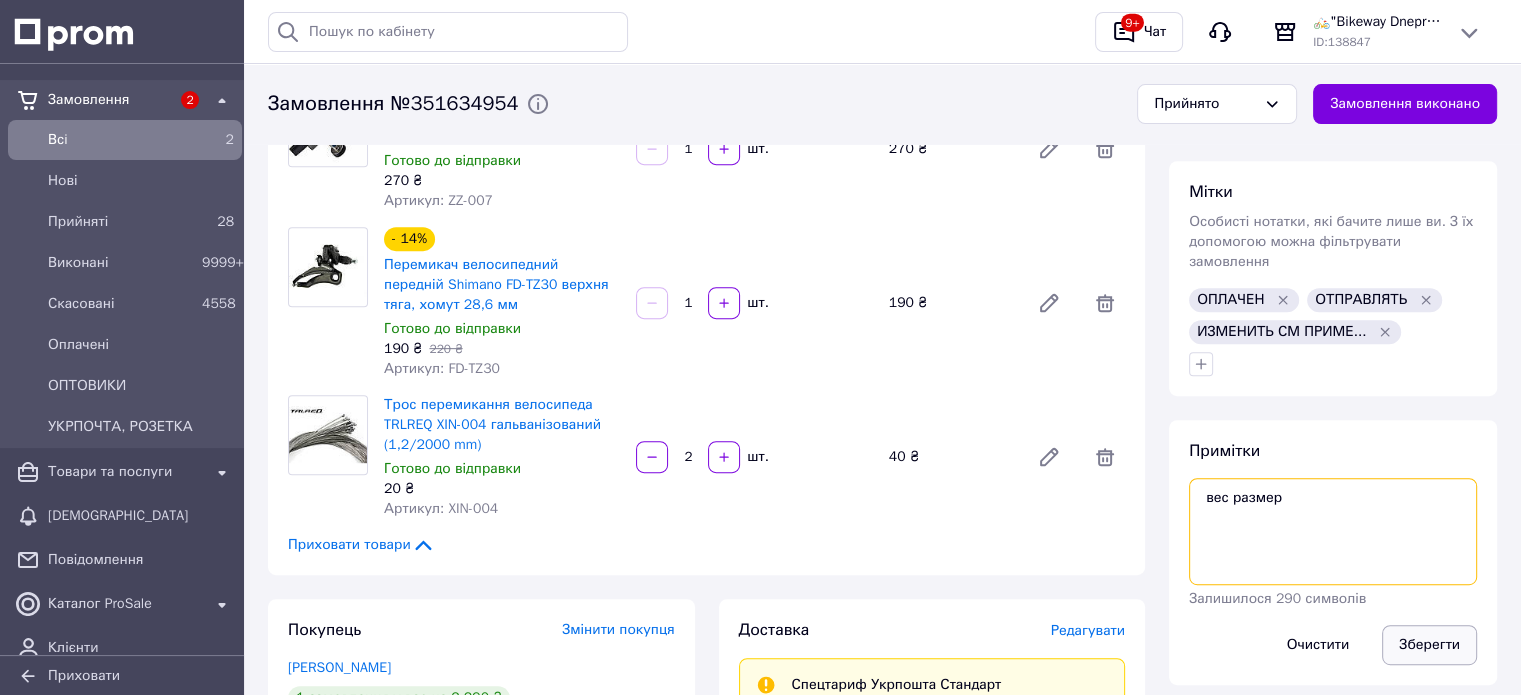type on "вес размер" 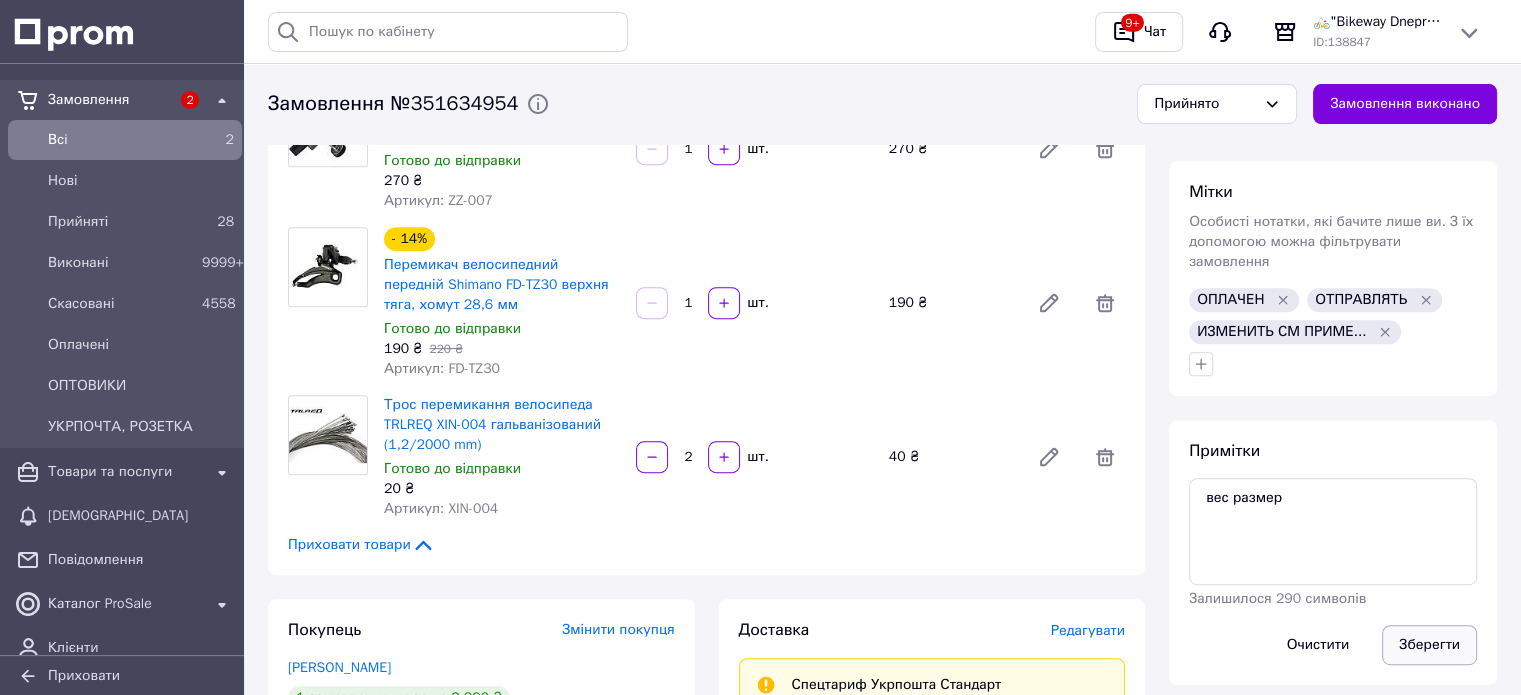 click on "Зберегти" at bounding box center [1429, 645] 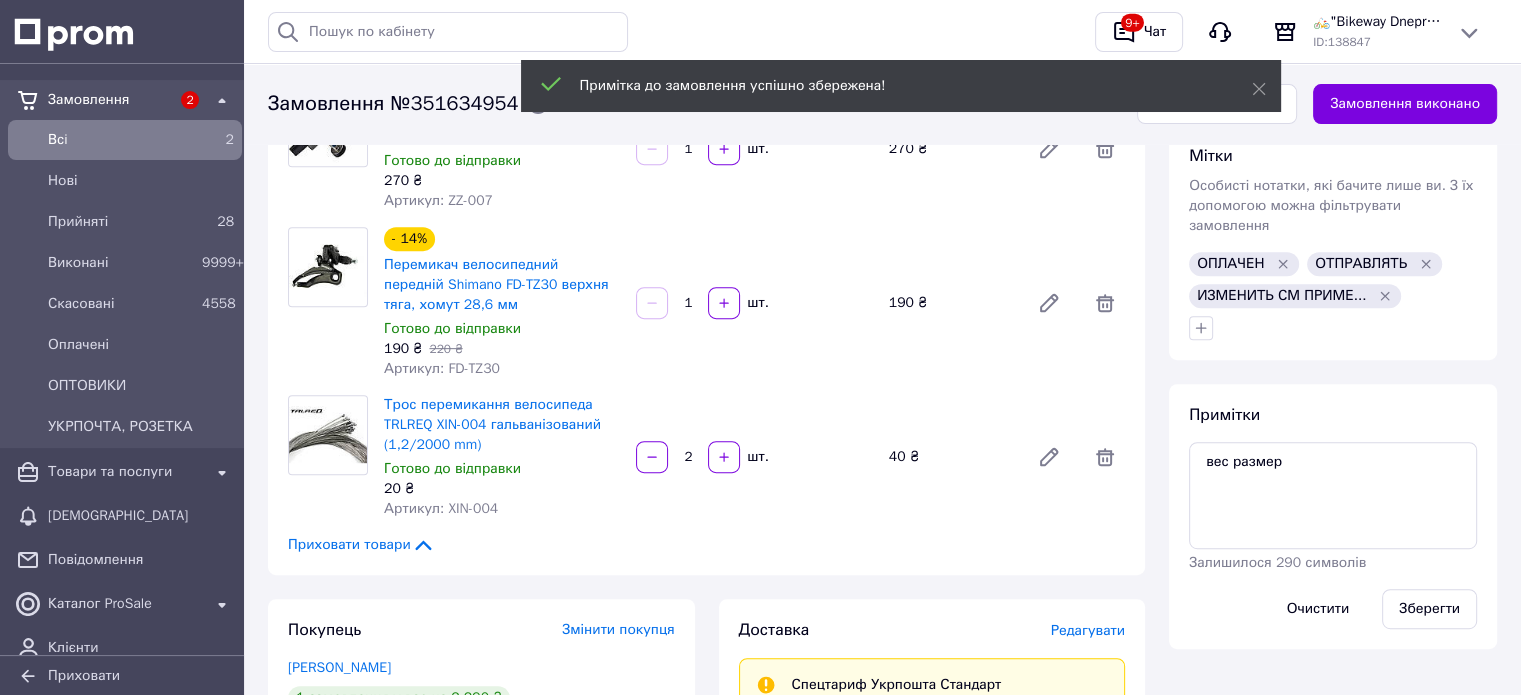scroll, scrollTop: 302, scrollLeft: 0, axis: vertical 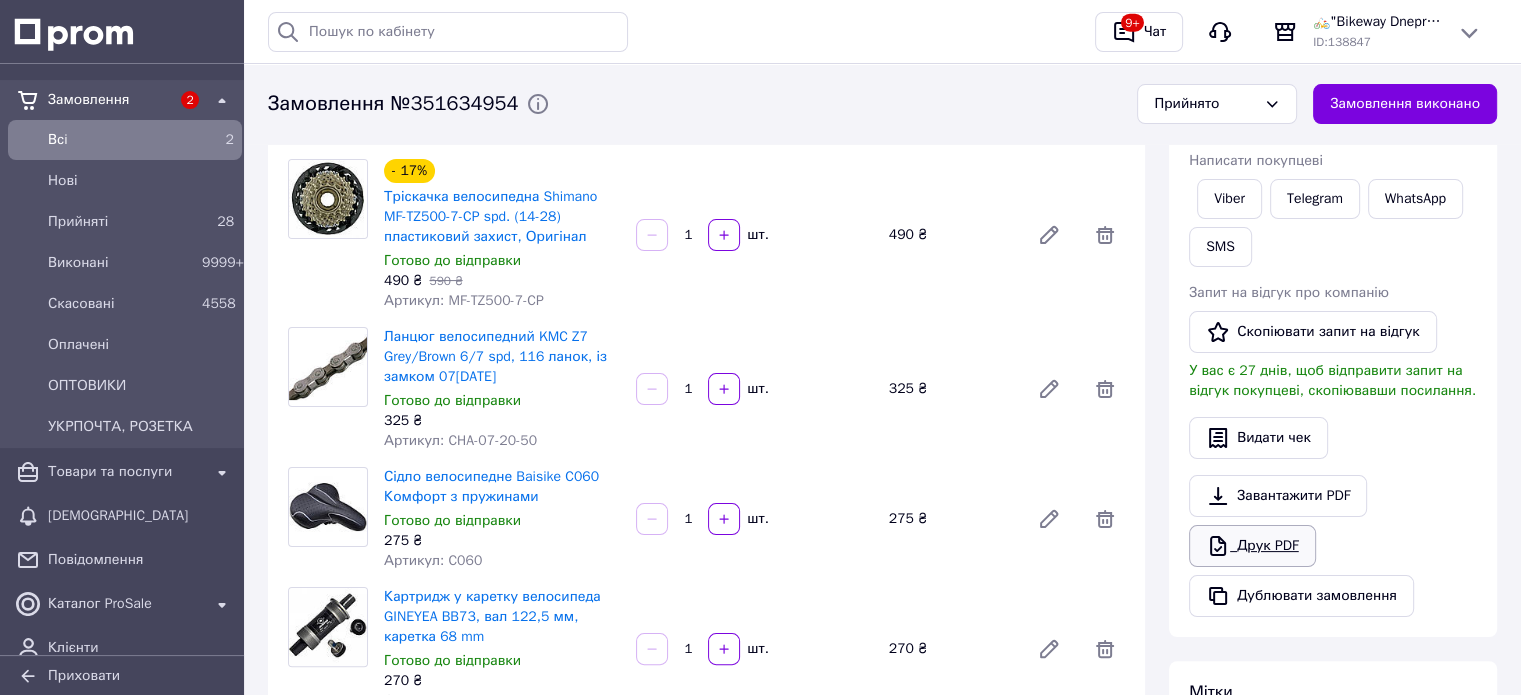 click on "Друк PDF" at bounding box center (1252, 546) 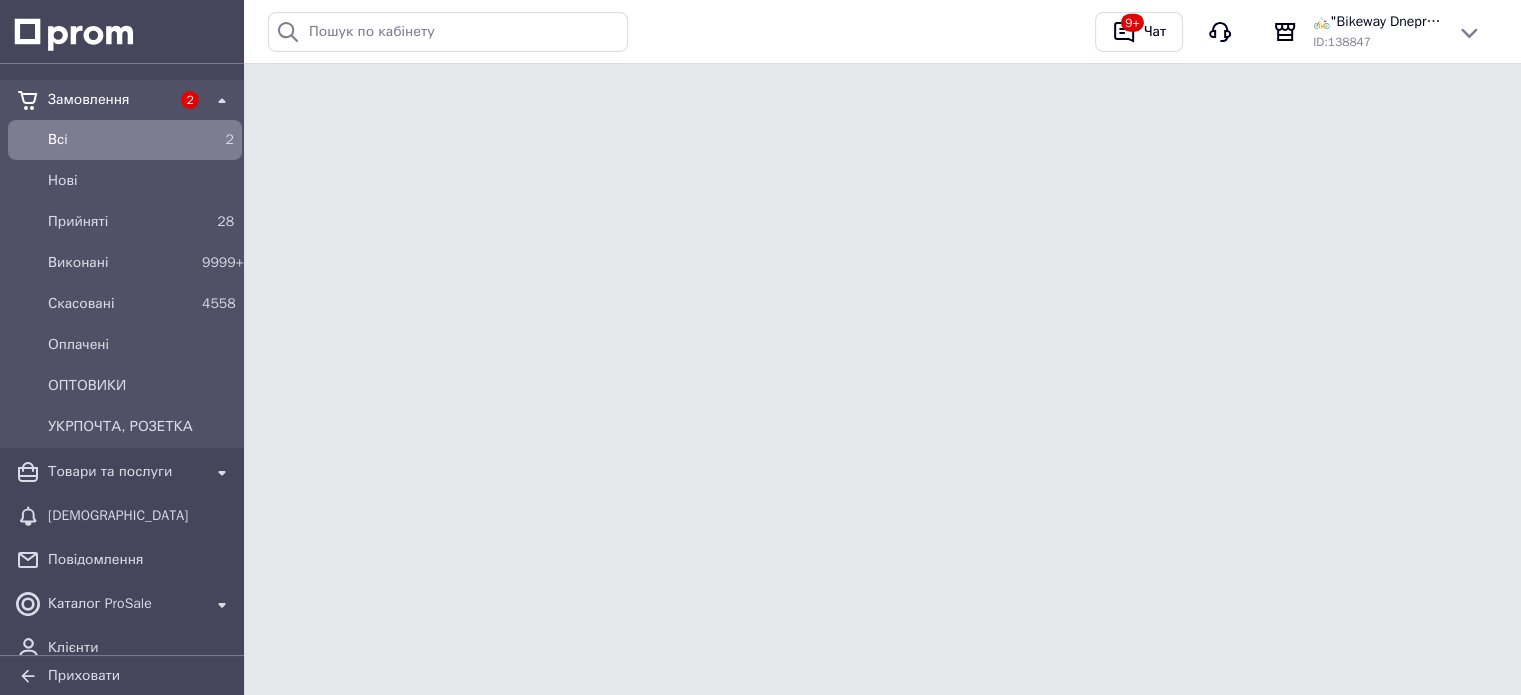 scroll, scrollTop: 0, scrollLeft: 0, axis: both 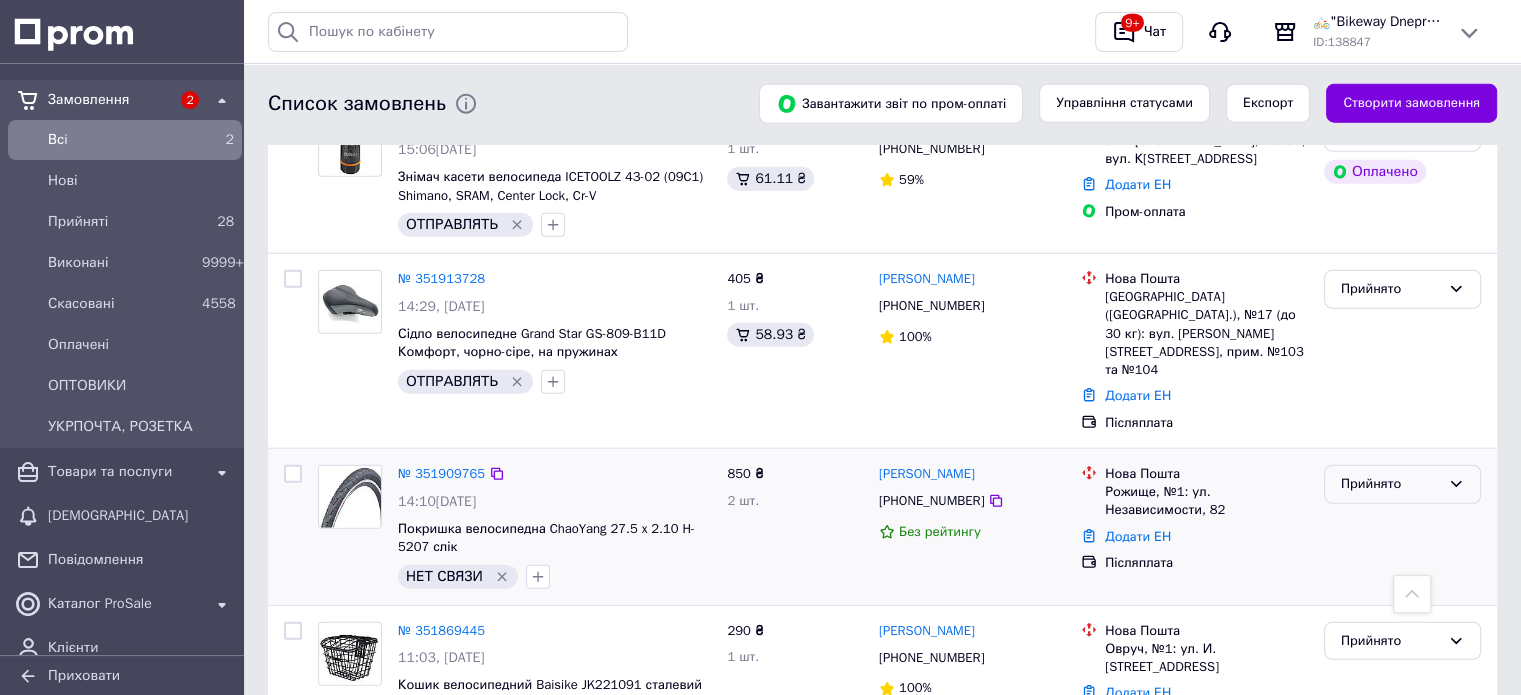 click on "Прийнято" at bounding box center [1390, 484] 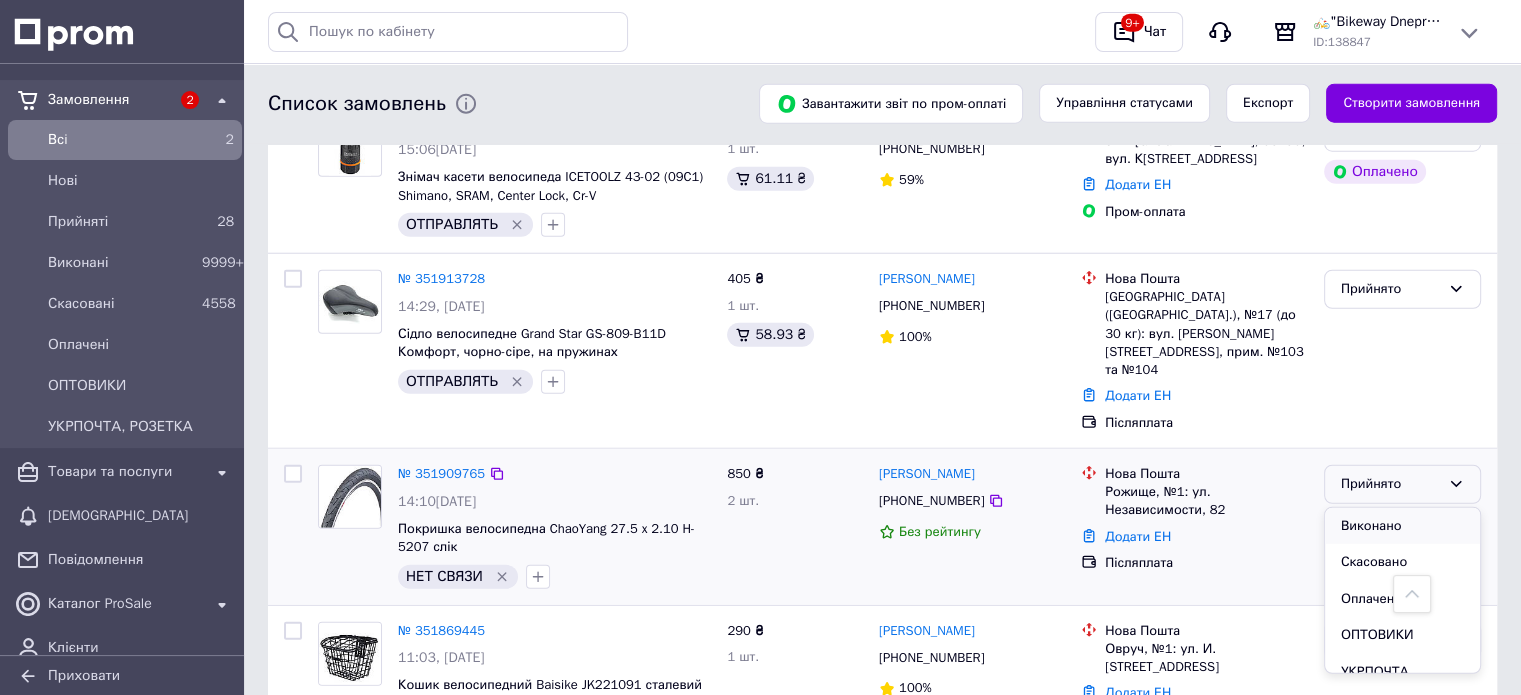 click on "Виконано" at bounding box center (1402, 526) 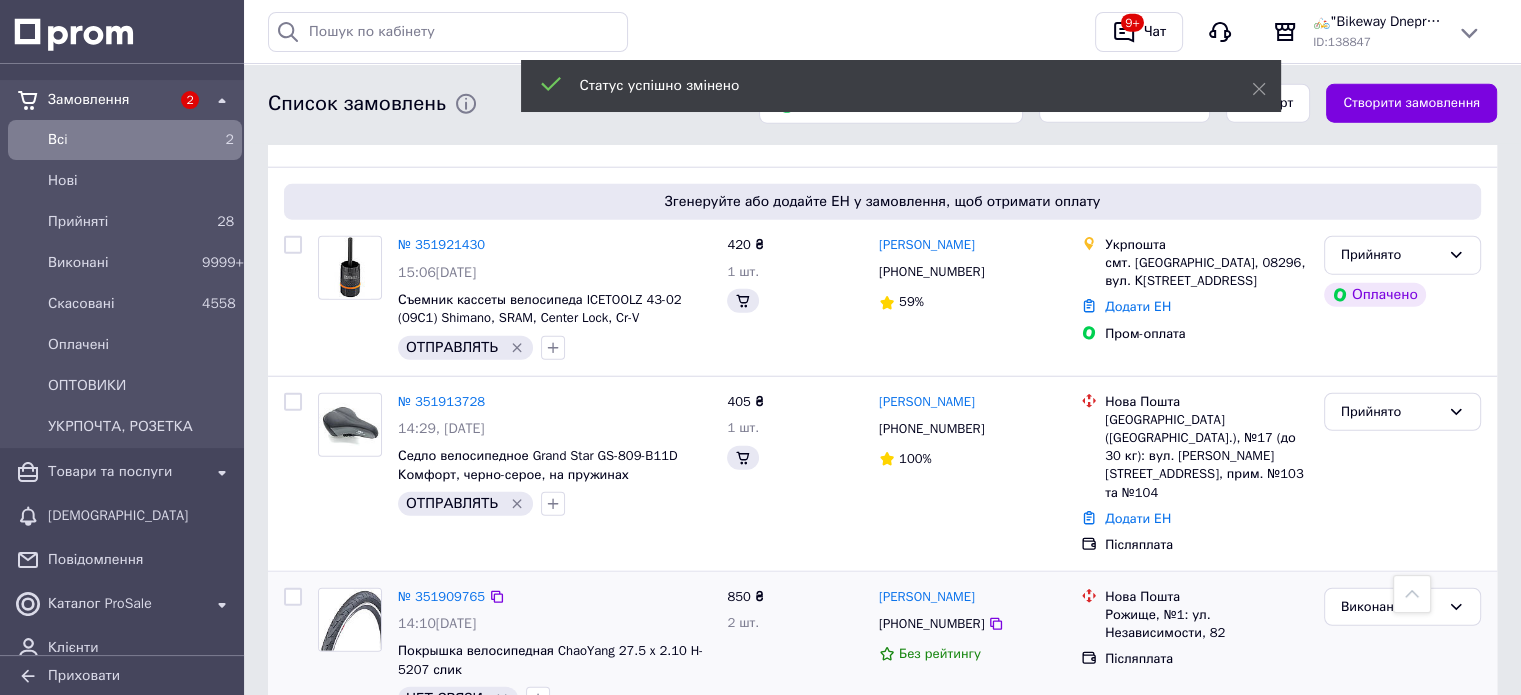 scroll, scrollTop: 5075, scrollLeft: 0, axis: vertical 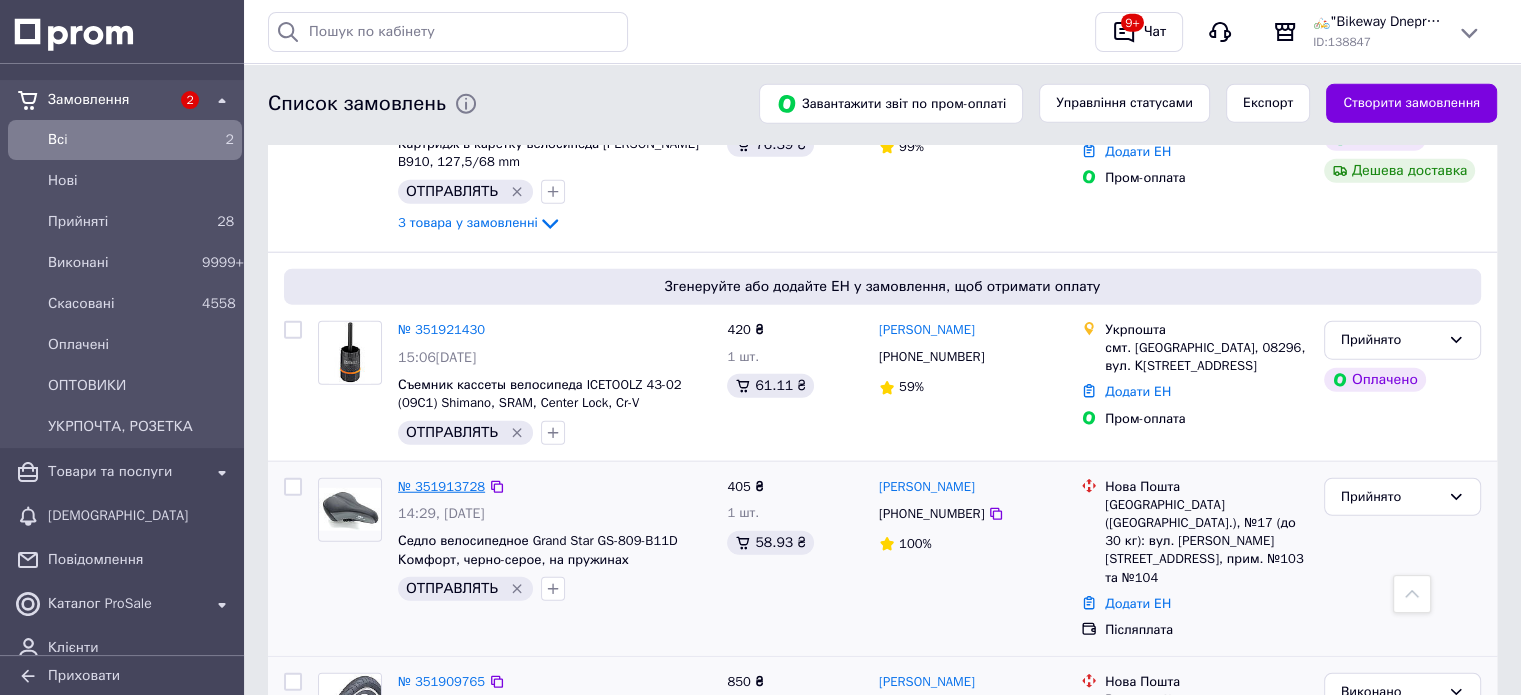 click on "№ 351913728" at bounding box center (441, 486) 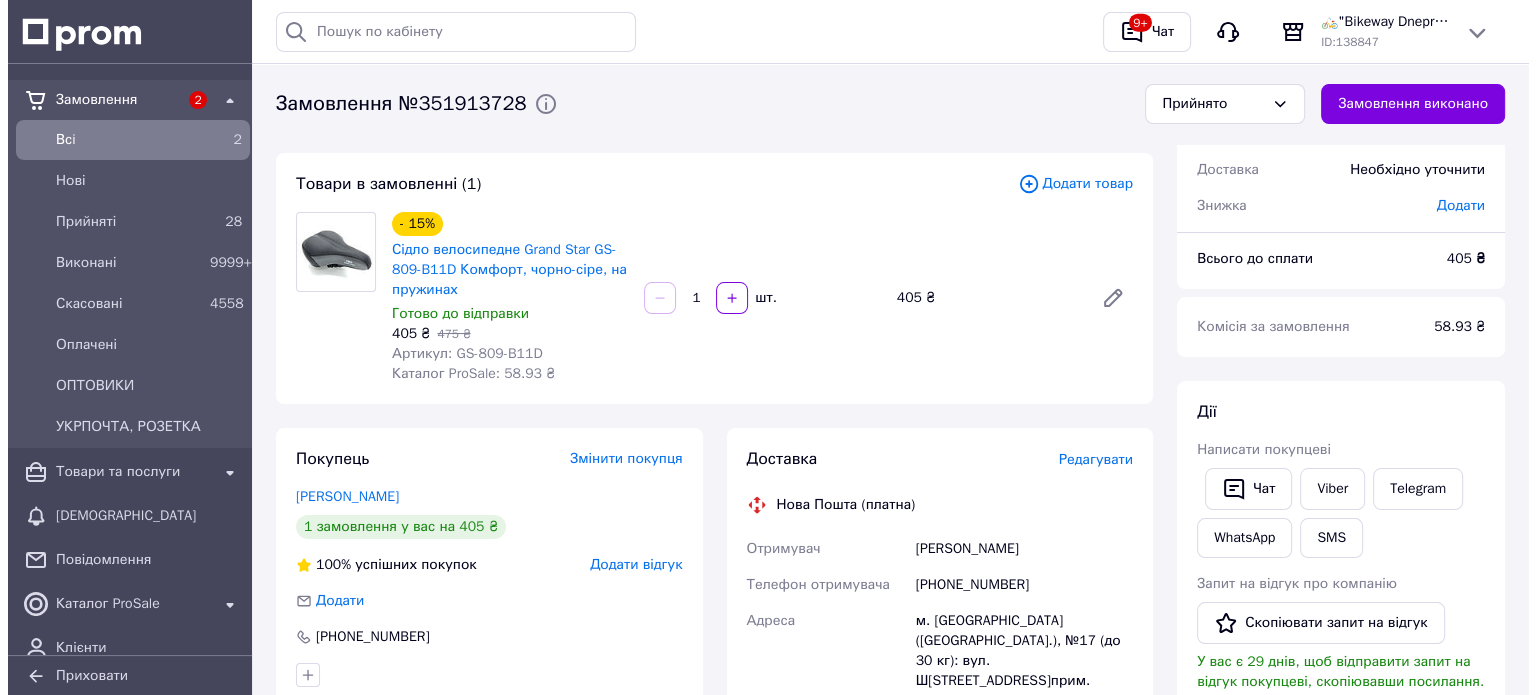 scroll, scrollTop: 200, scrollLeft: 0, axis: vertical 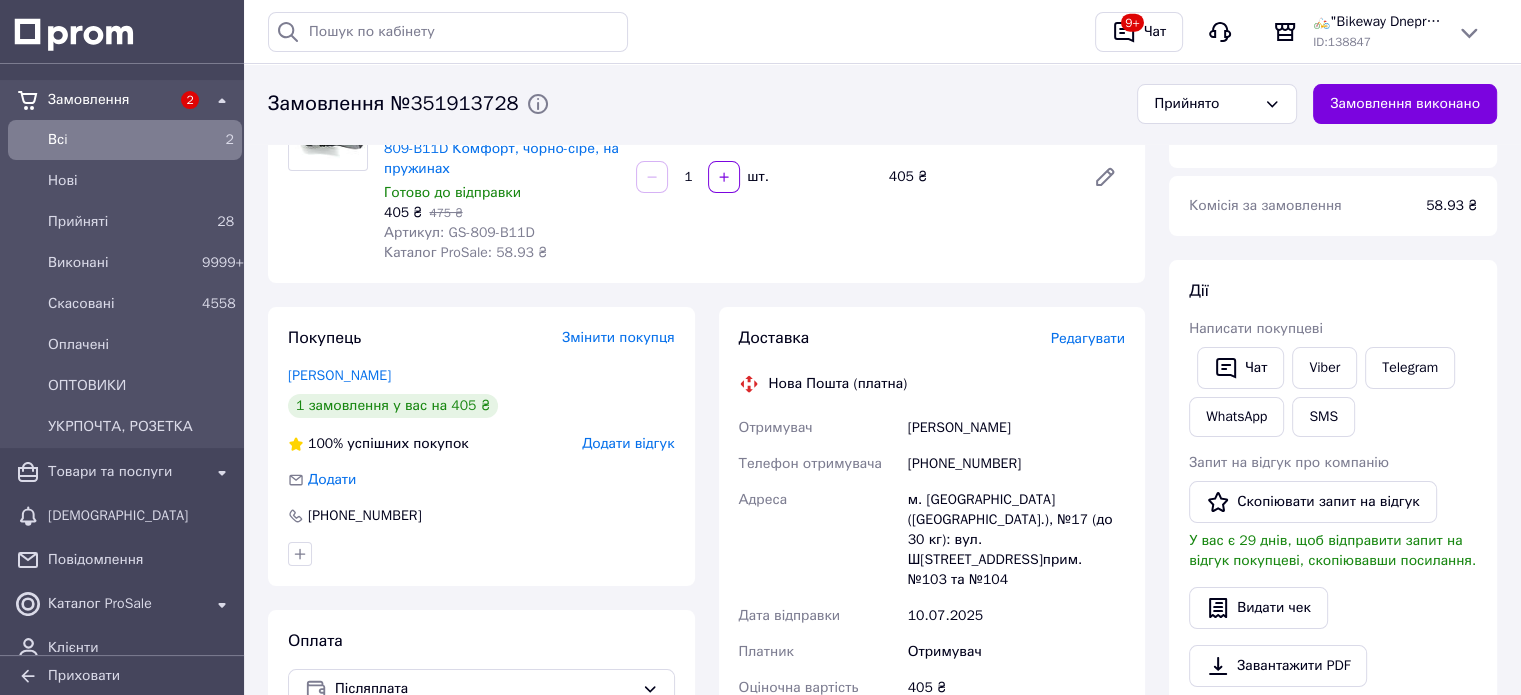 click on "Редагувати" at bounding box center (1088, 338) 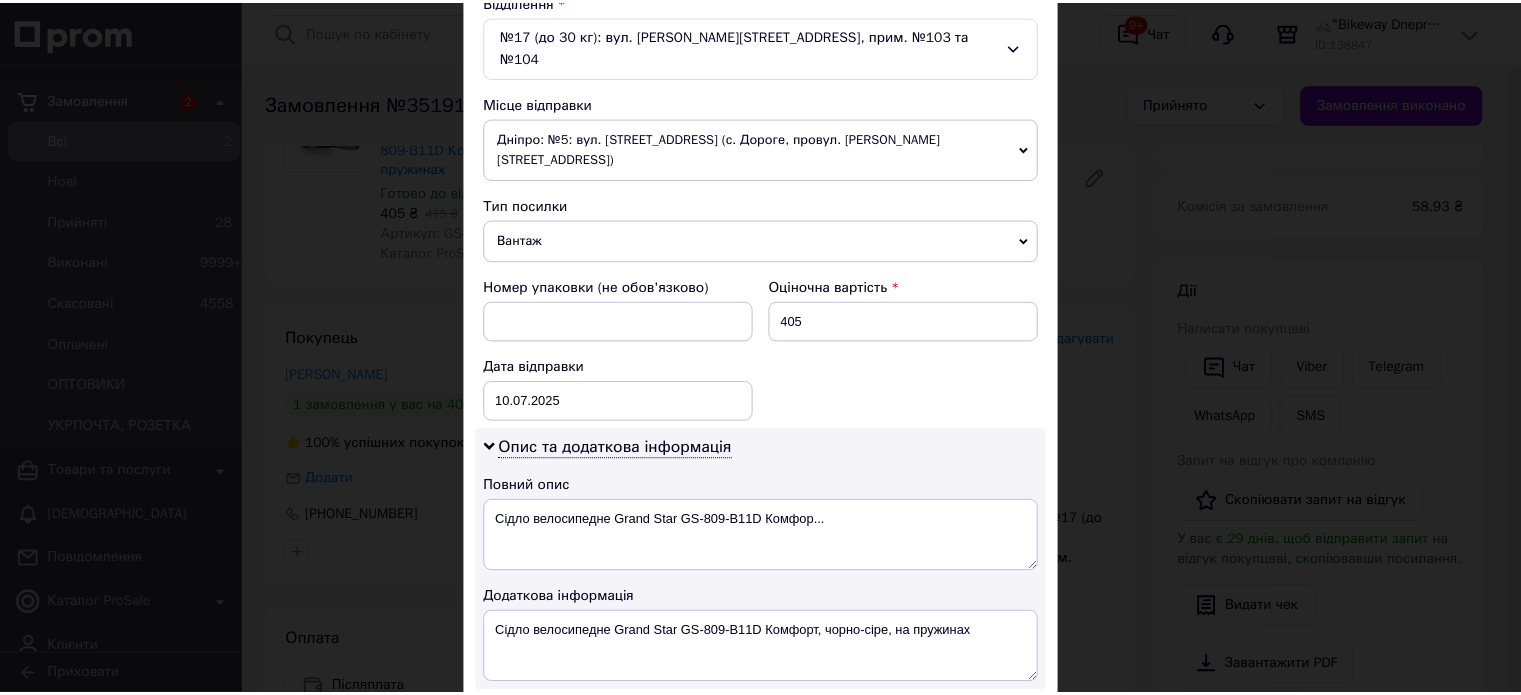 scroll, scrollTop: 1048, scrollLeft: 0, axis: vertical 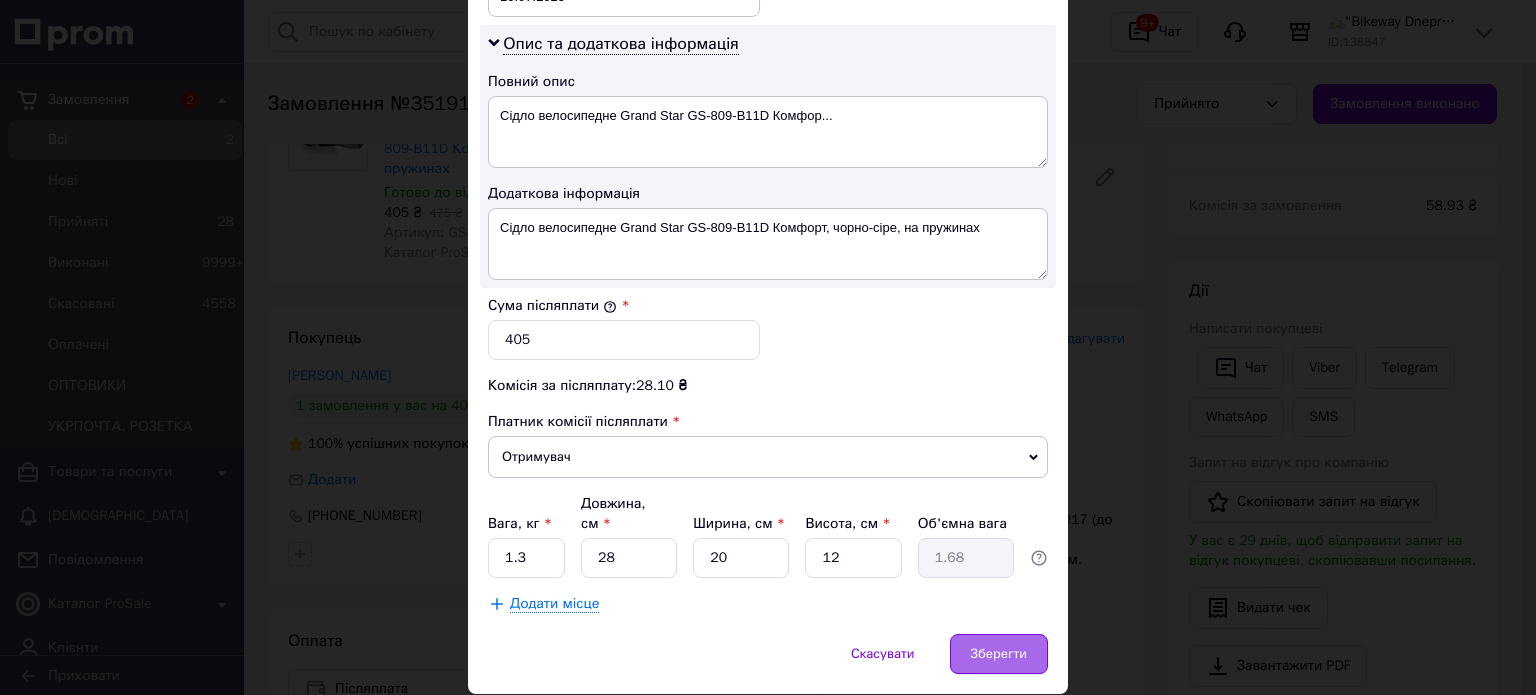 click on "Зберегти" at bounding box center [999, 654] 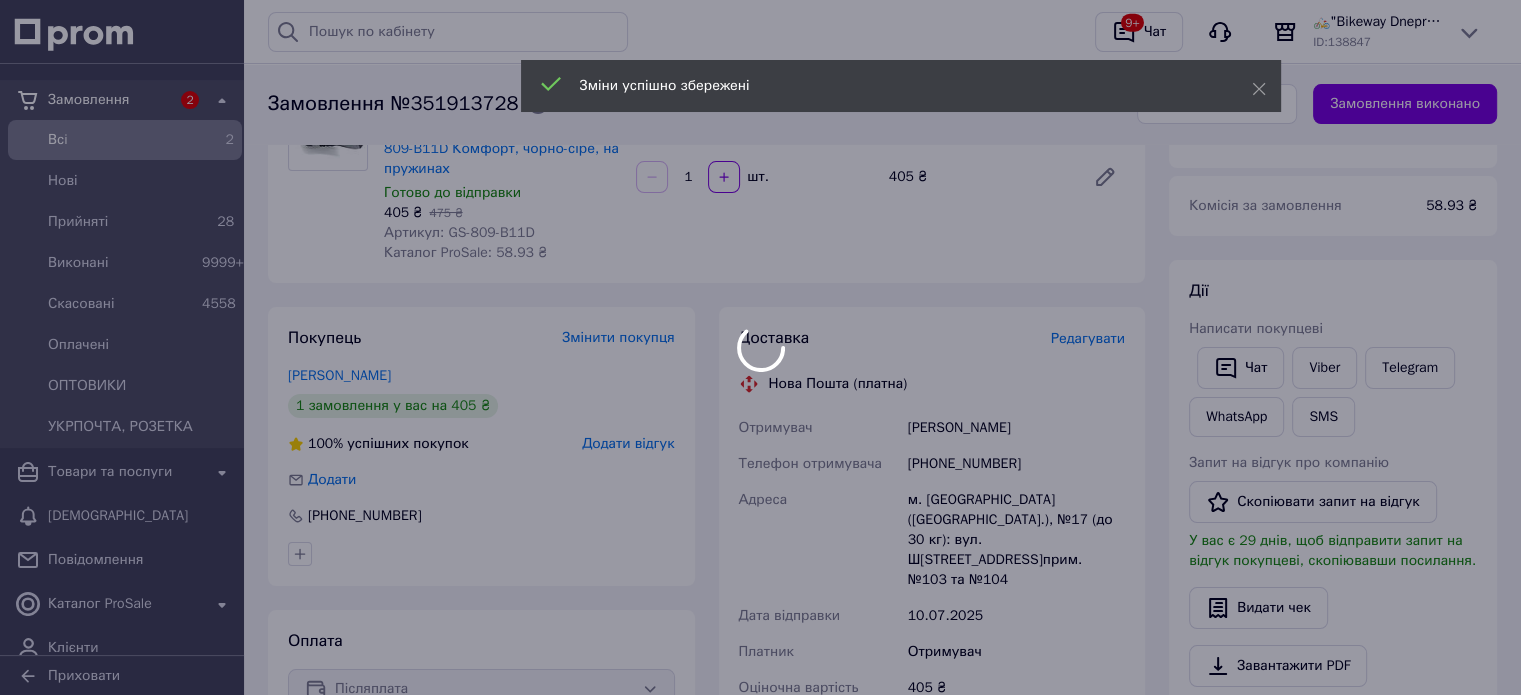 scroll, scrollTop: 800, scrollLeft: 0, axis: vertical 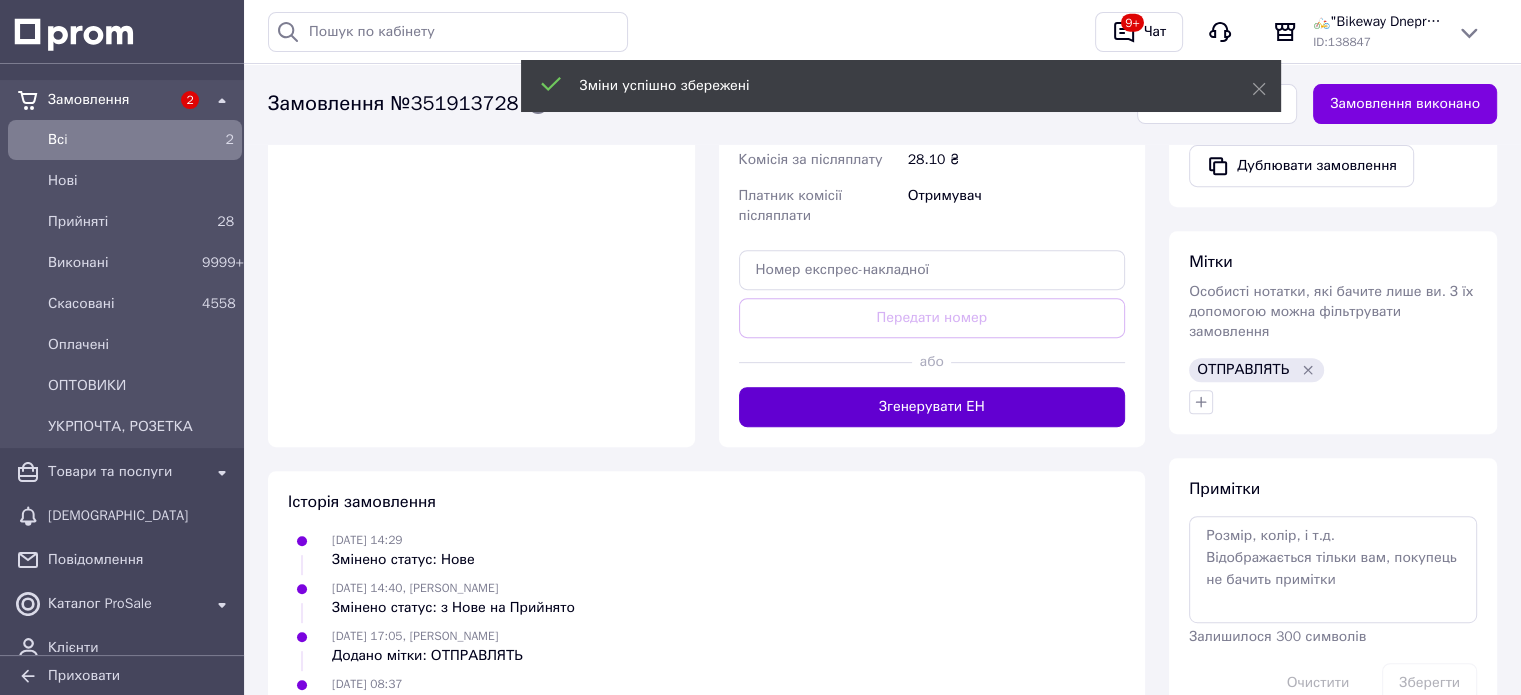 click on "Згенерувати ЕН" at bounding box center [932, 407] 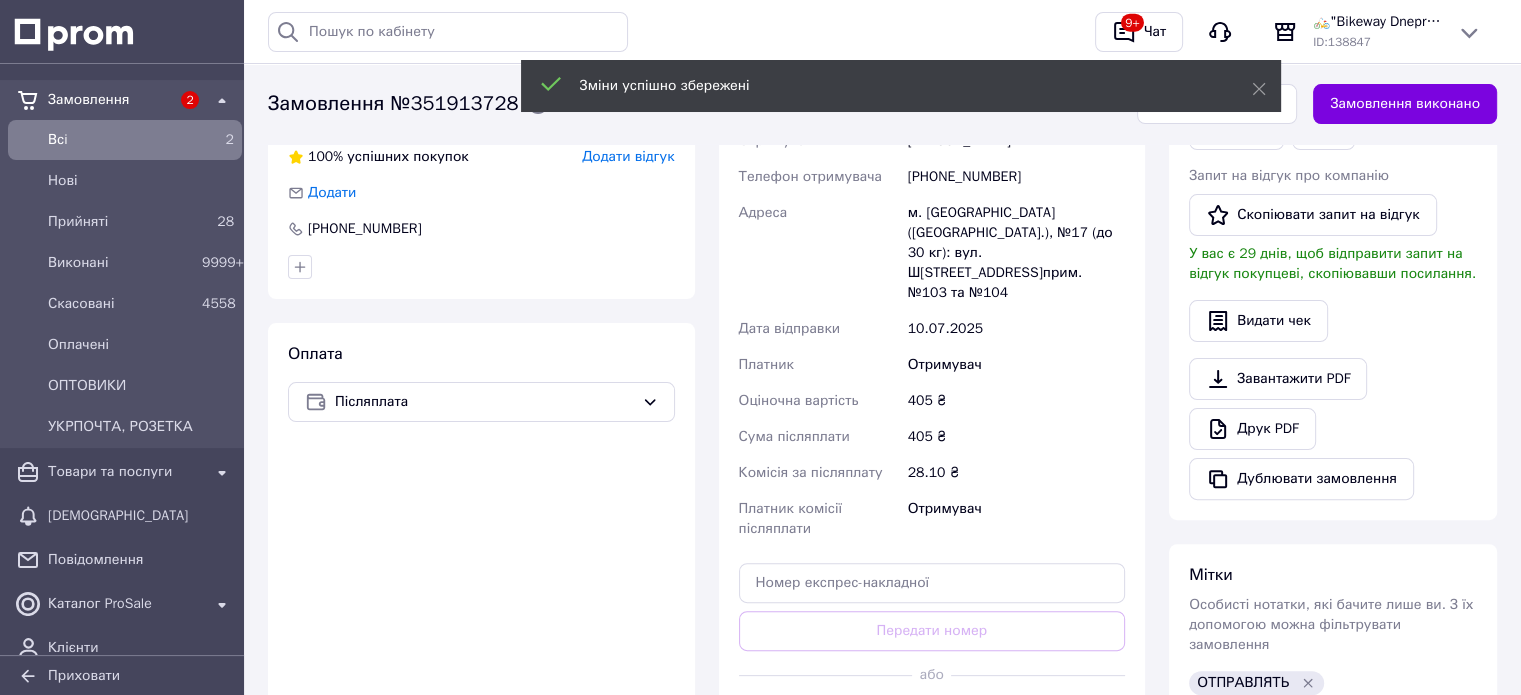scroll, scrollTop: 400, scrollLeft: 0, axis: vertical 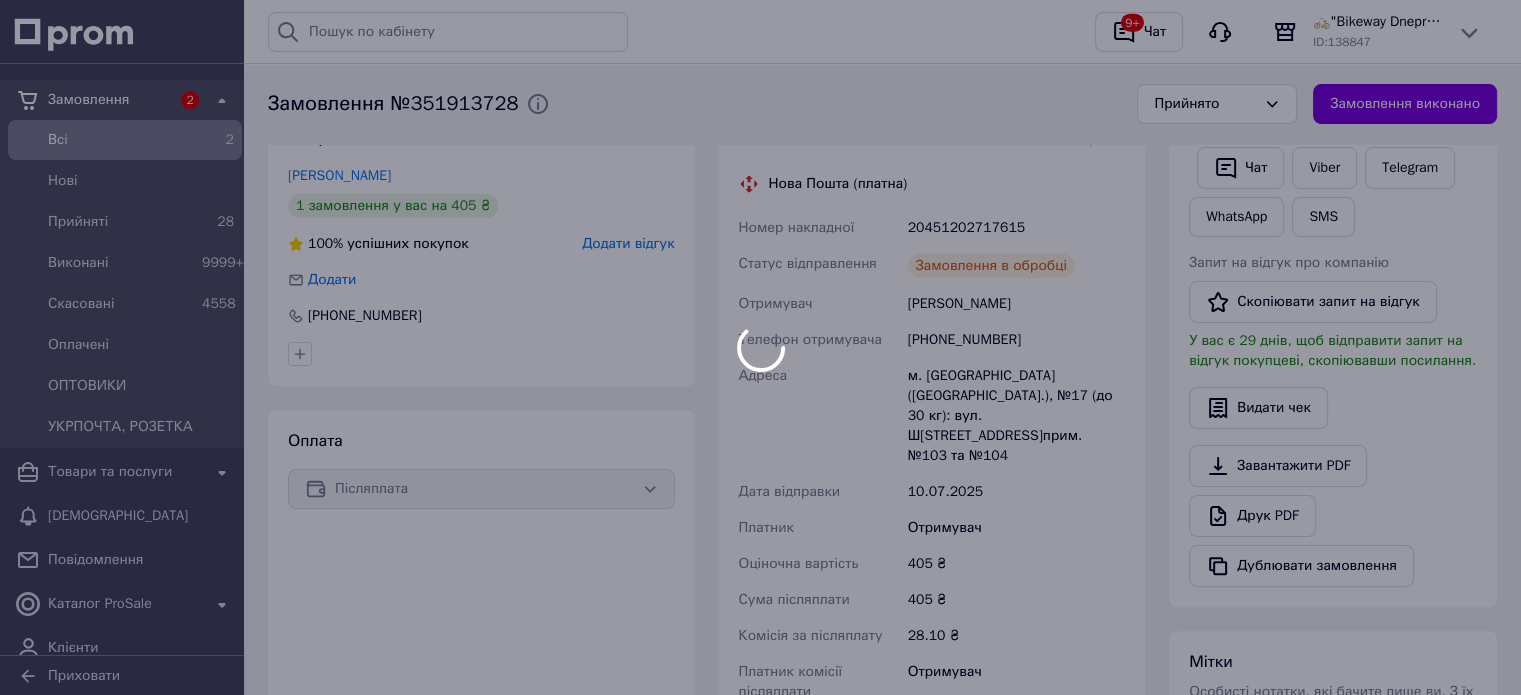 click at bounding box center (760, 347) 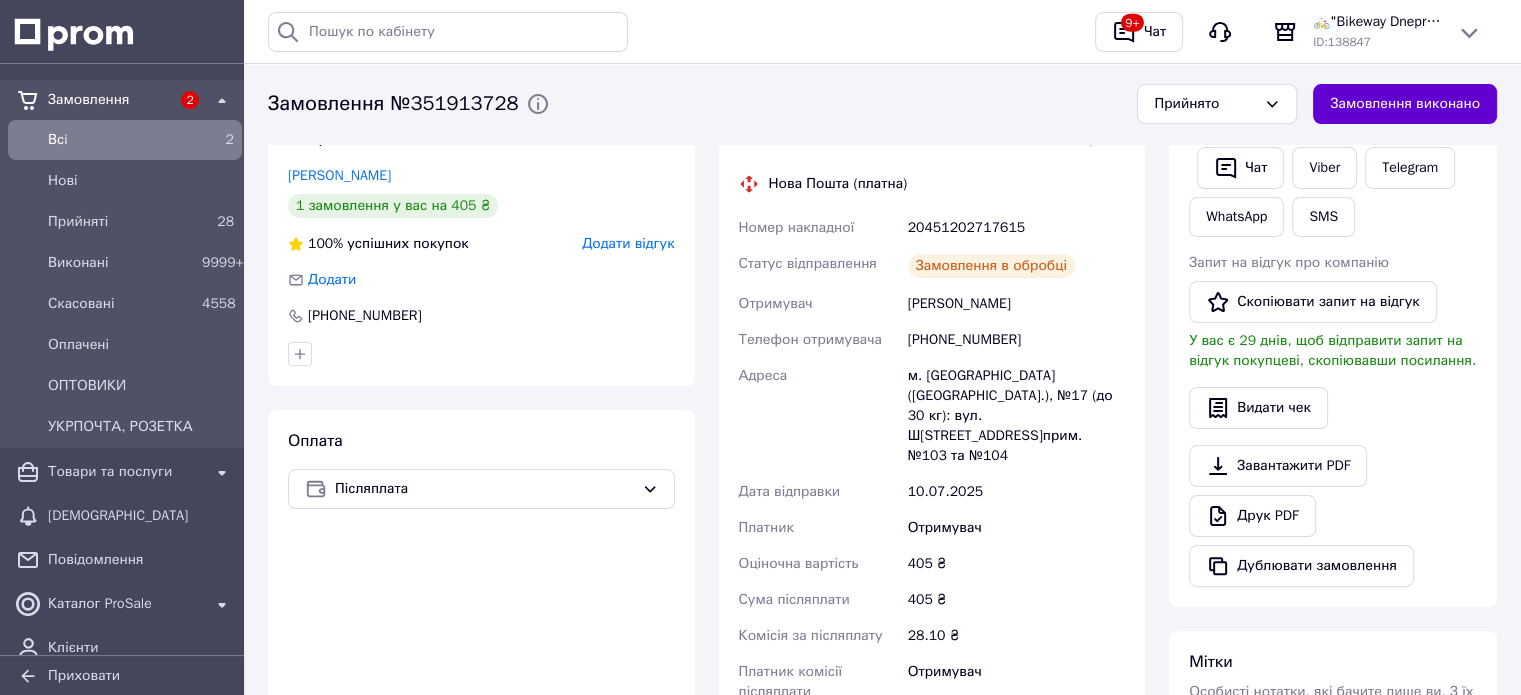 click on "Замовлення виконано" at bounding box center (1405, 104) 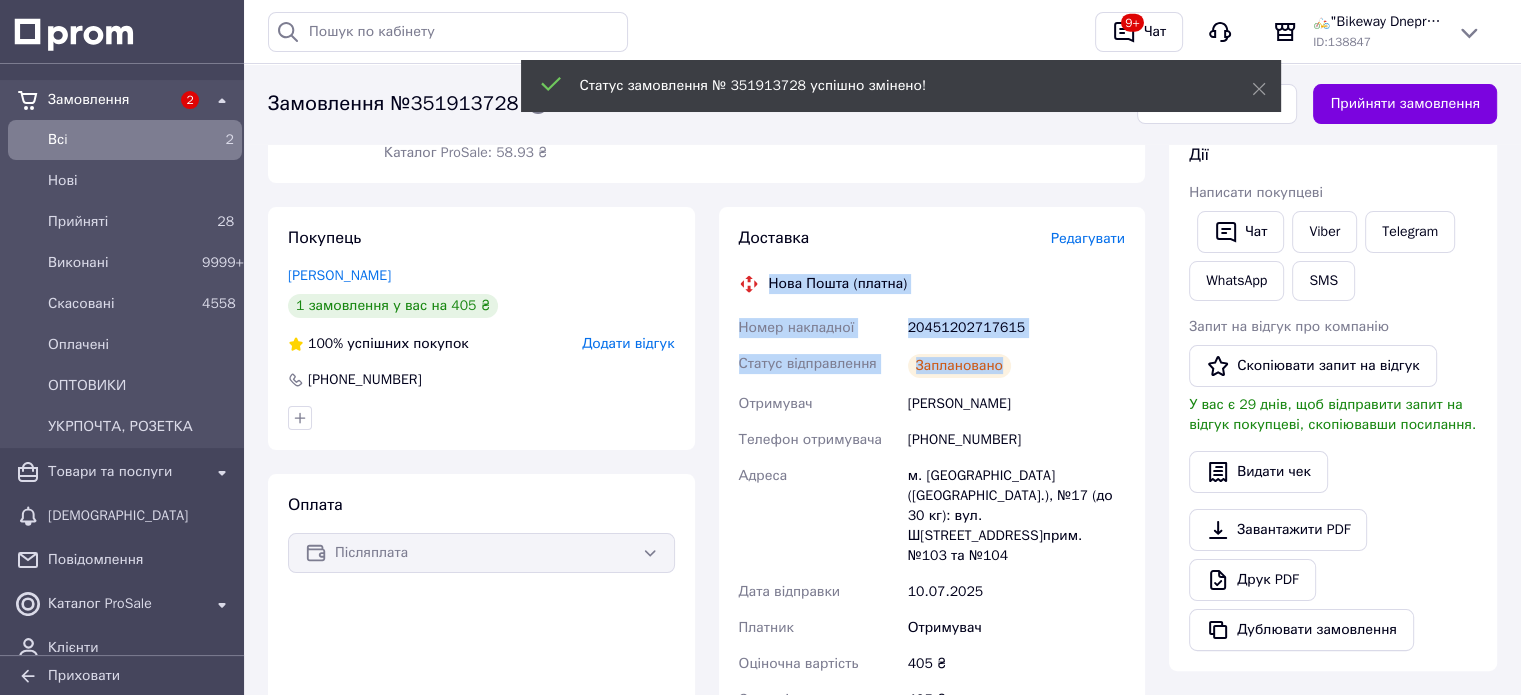 drag, startPoint x: 770, startPoint y: 283, endPoint x: 1067, endPoint y: 371, distance: 309.76282 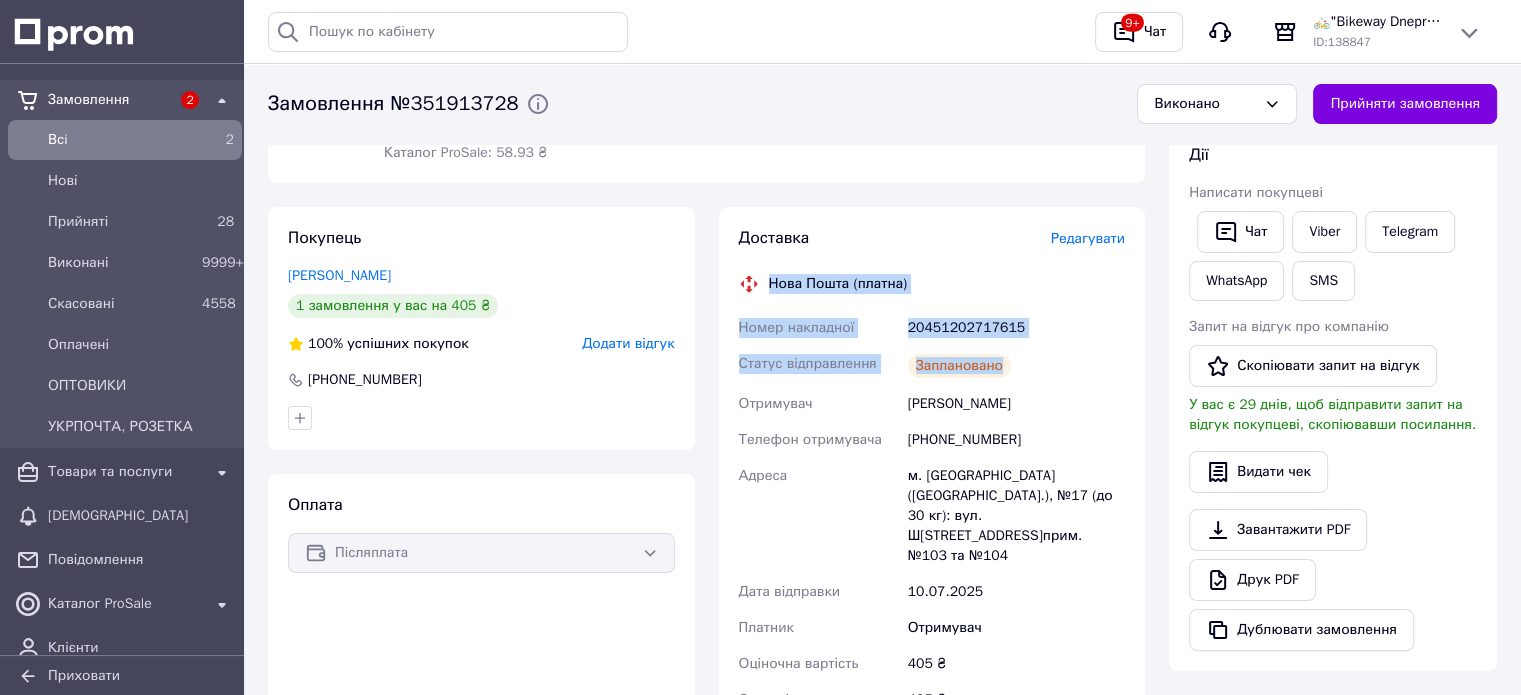 copy on "Нова Пошта (платна) Номер накладної 20451202717615 Статус відправлення Заплановано" 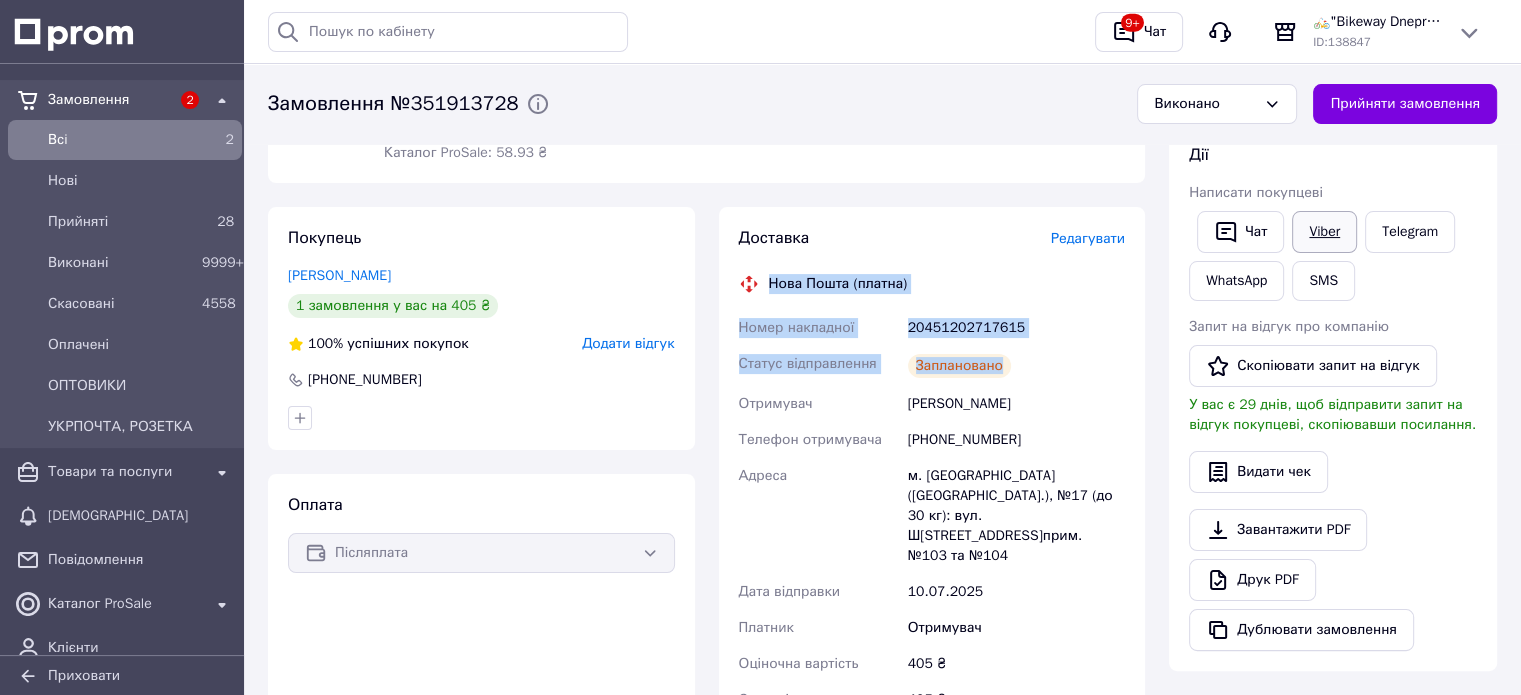 click on "Viber" at bounding box center (1324, 232) 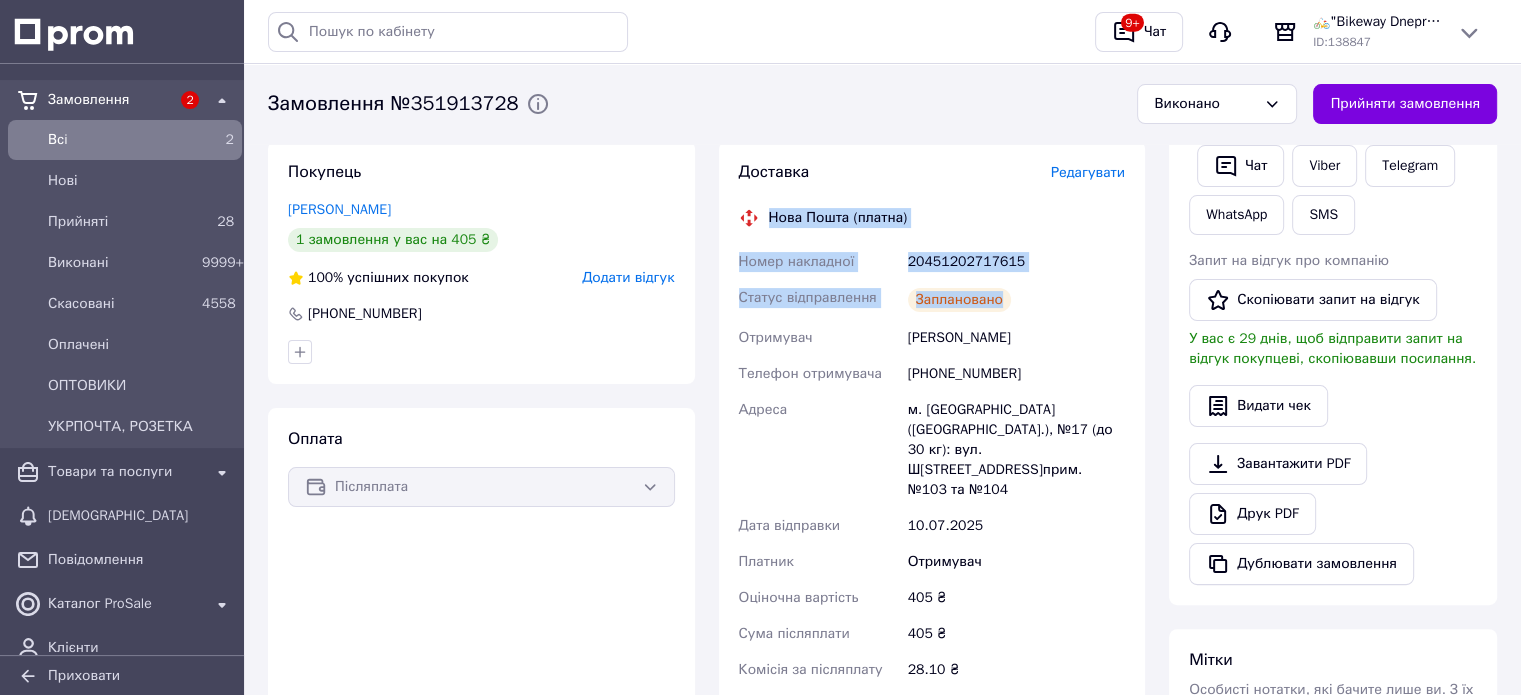 scroll, scrollTop: 400, scrollLeft: 0, axis: vertical 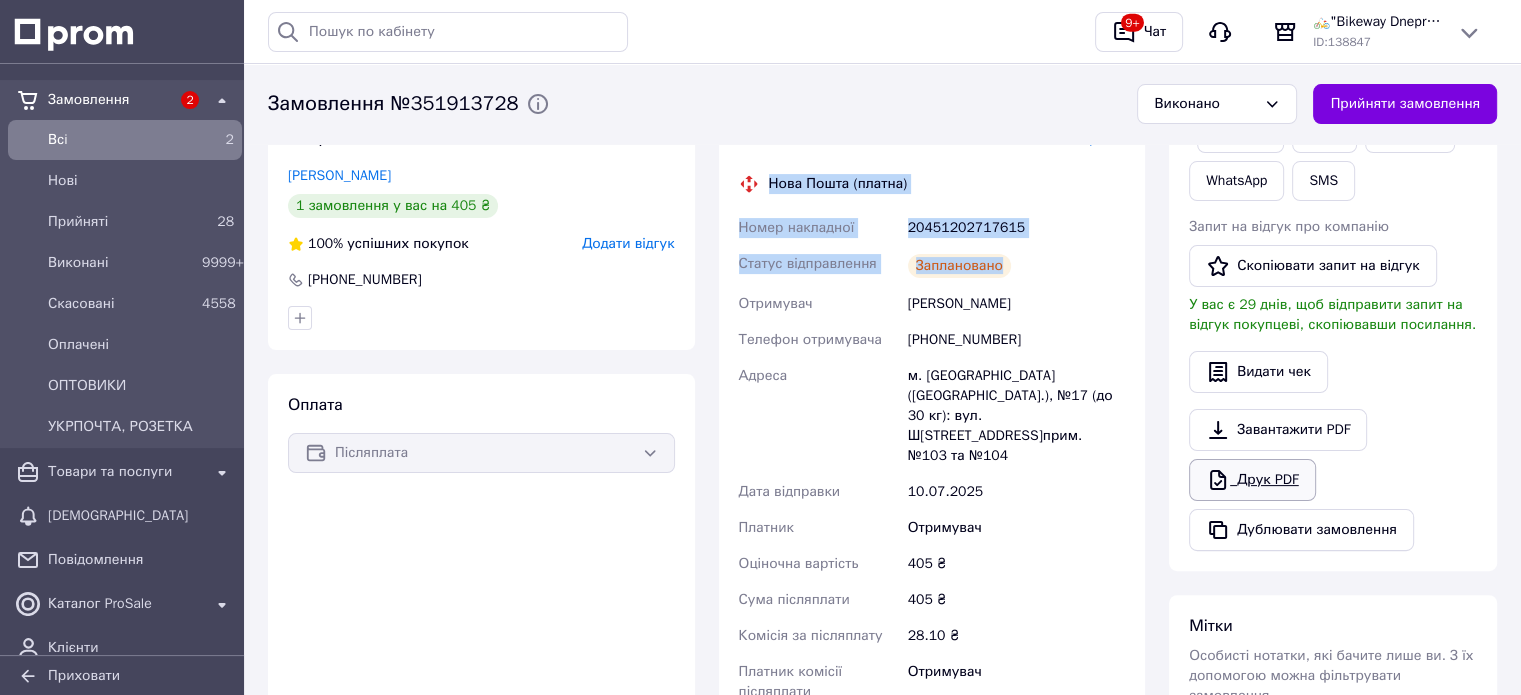 click on "Друк PDF" at bounding box center (1252, 480) 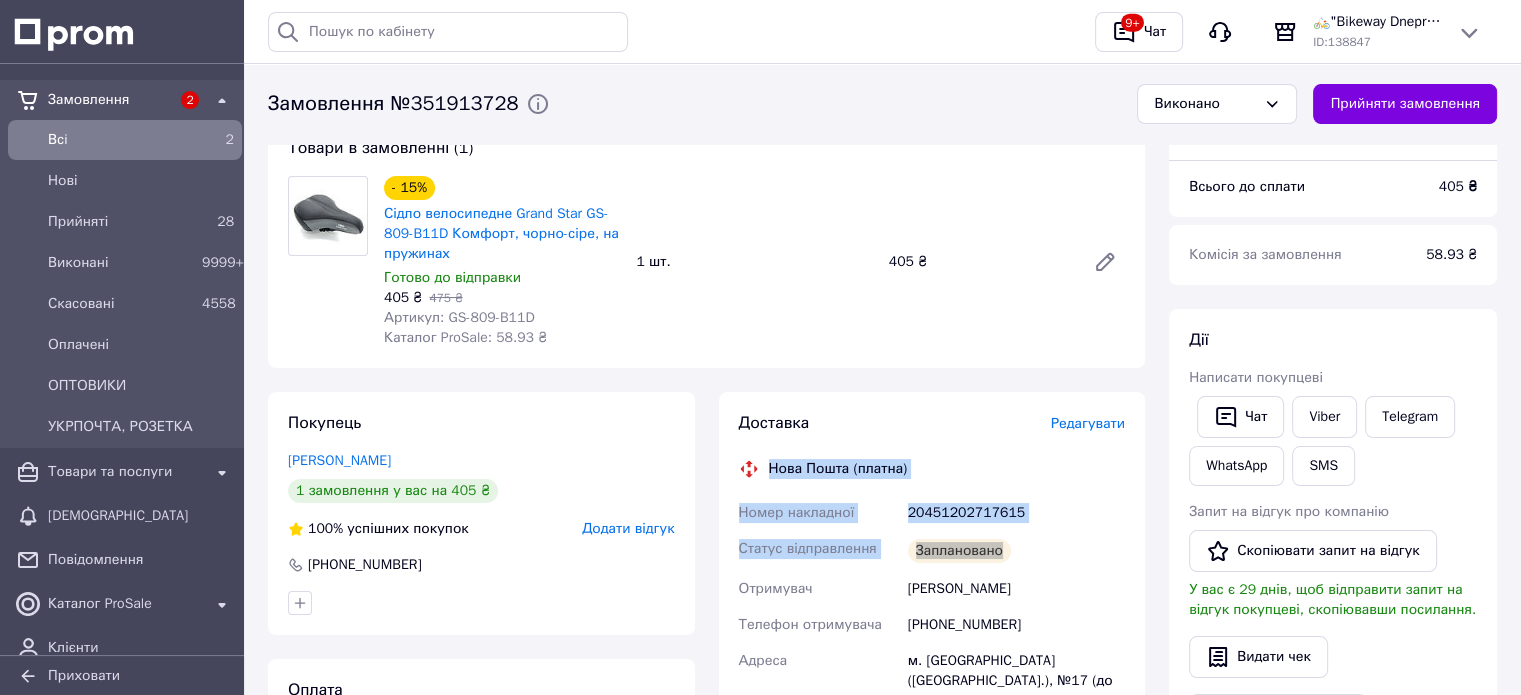 scroll, scrollTop: 100, scrollLeft: 0, axis: vertical 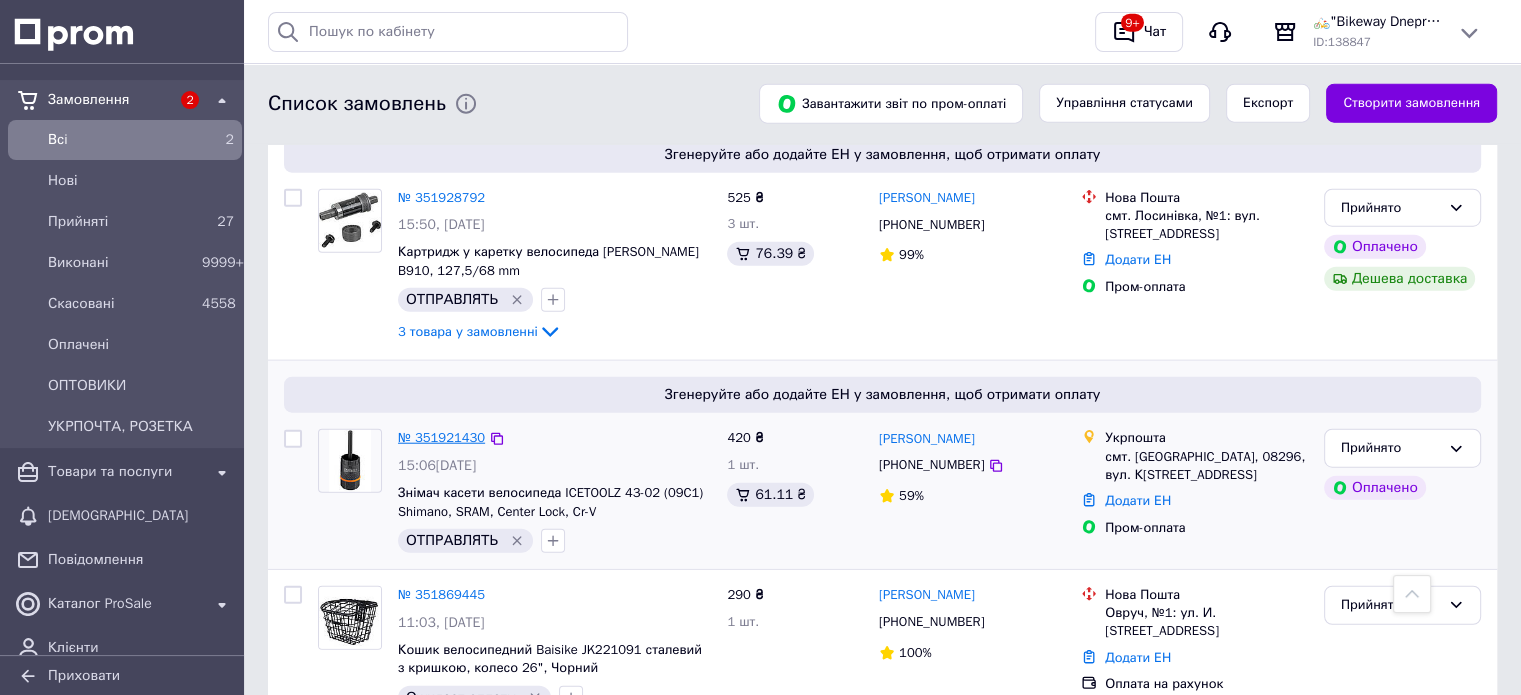 click on "№ 351921430" at bounding box center (441, 437) 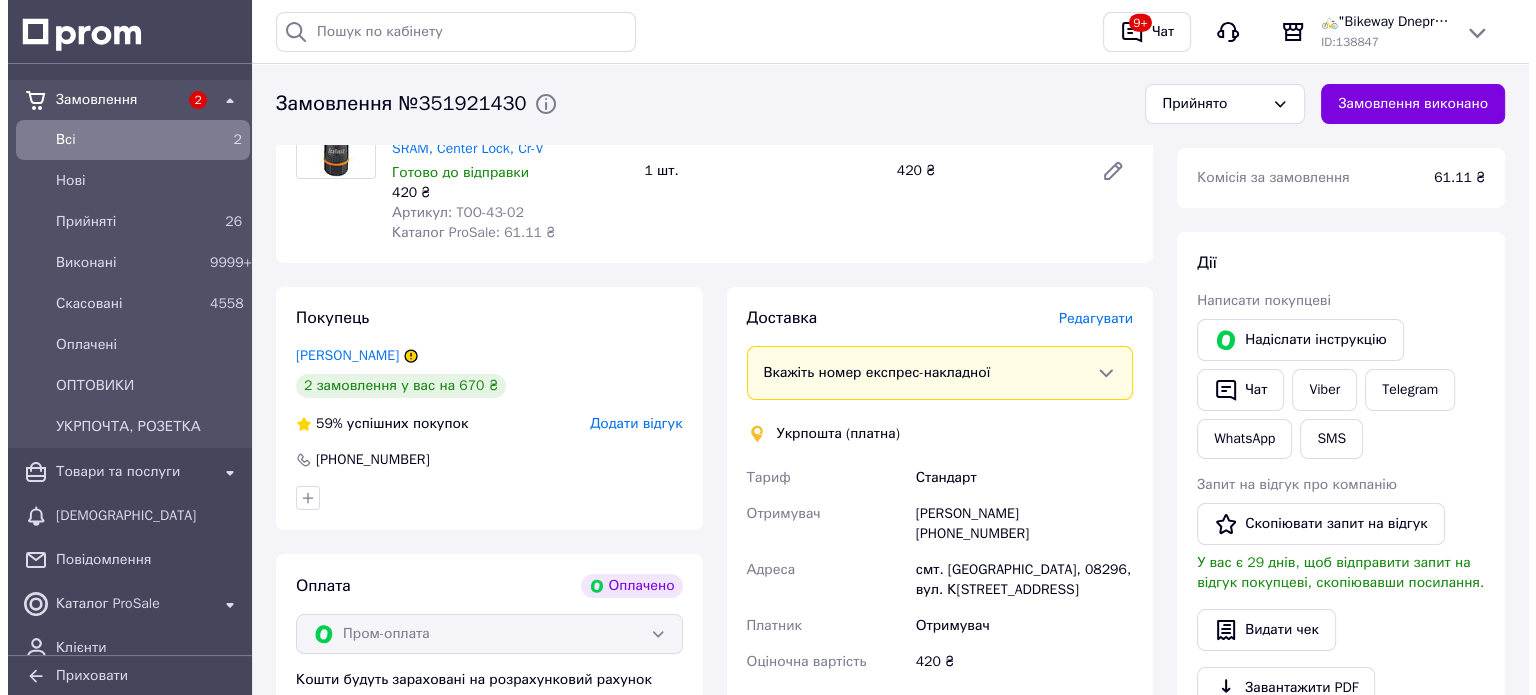scroll, scrollTop: 74, scrollLeft: 0, axis: vertical 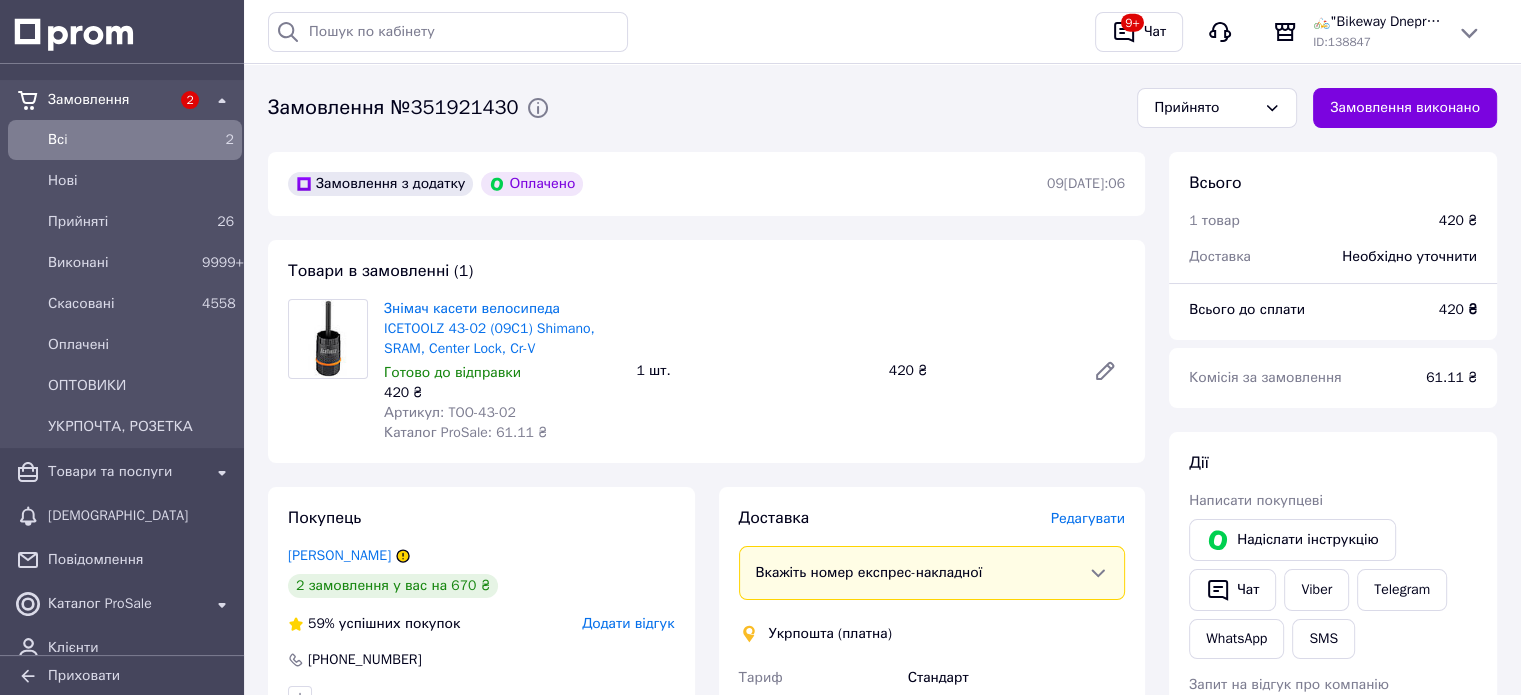 click on "Редагувати" at bounding box center (1088, 518) 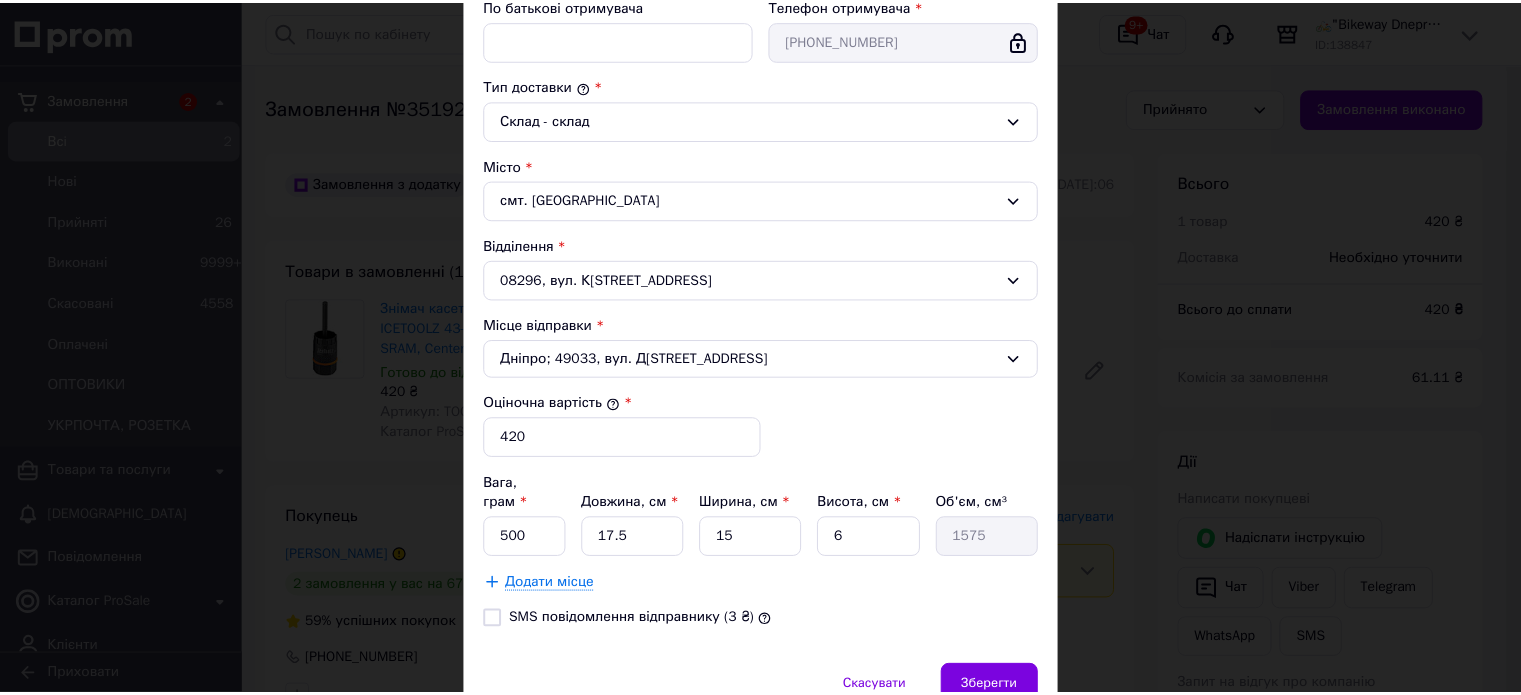 scroll, scrollTop: 551, scrollLeft: 0, axis: vertical 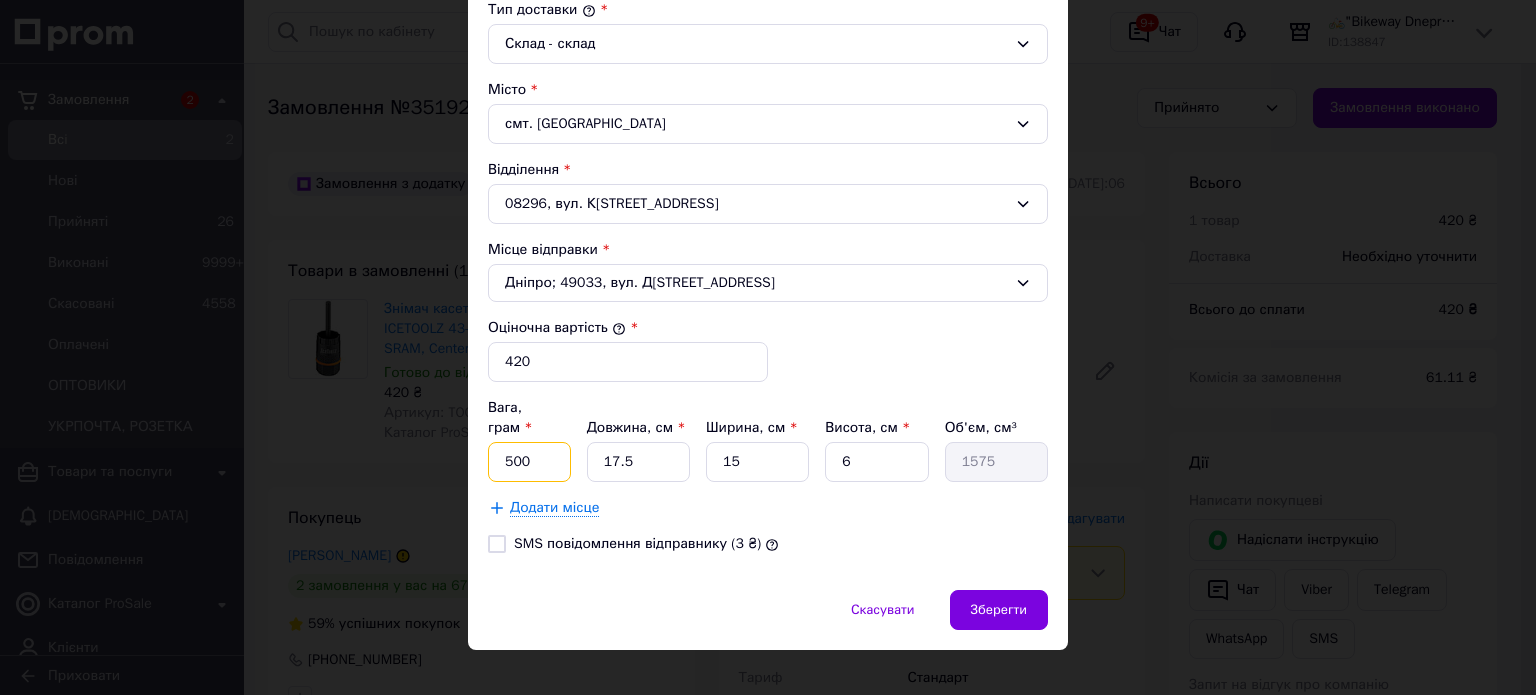 drag, startPoint x: 524, startPoint y: 439, endPoint x: 490, endPoint y: 459, distance: 39.446167 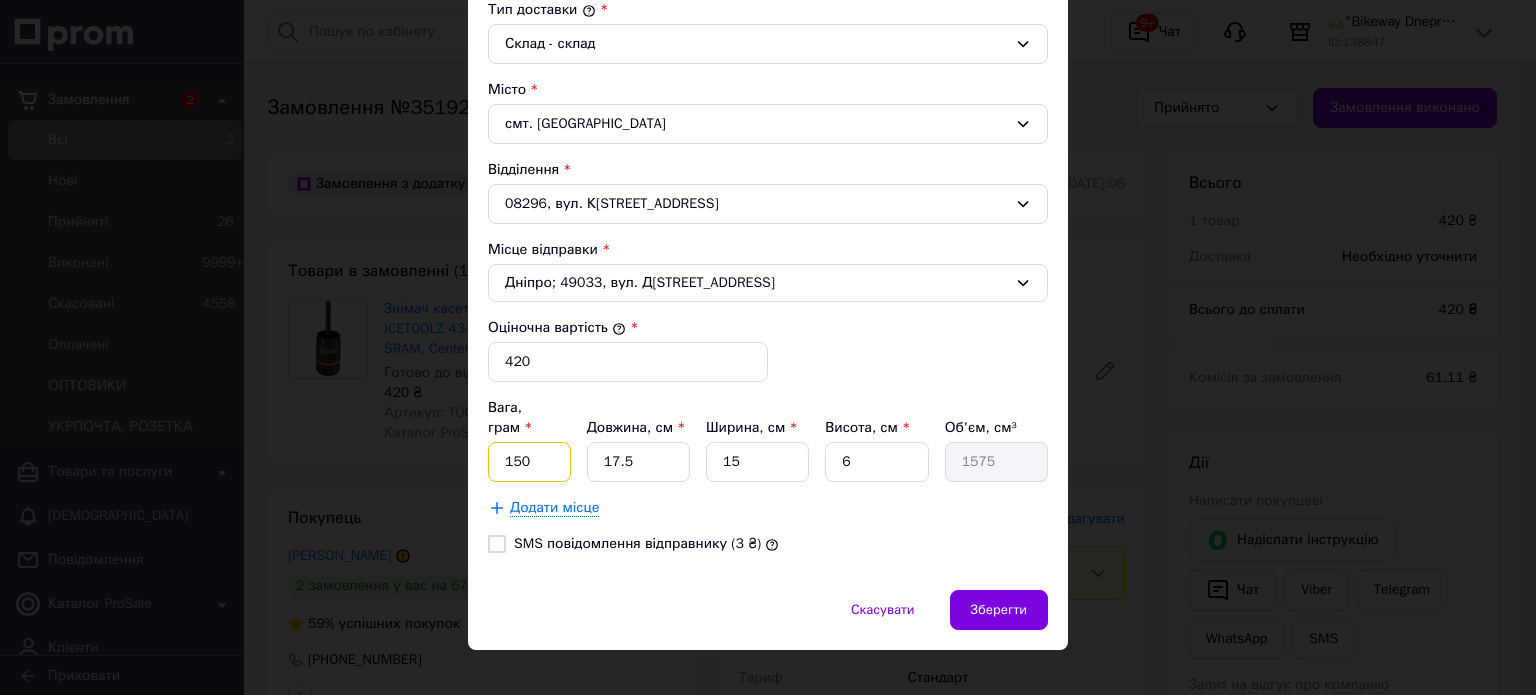 type on "150" 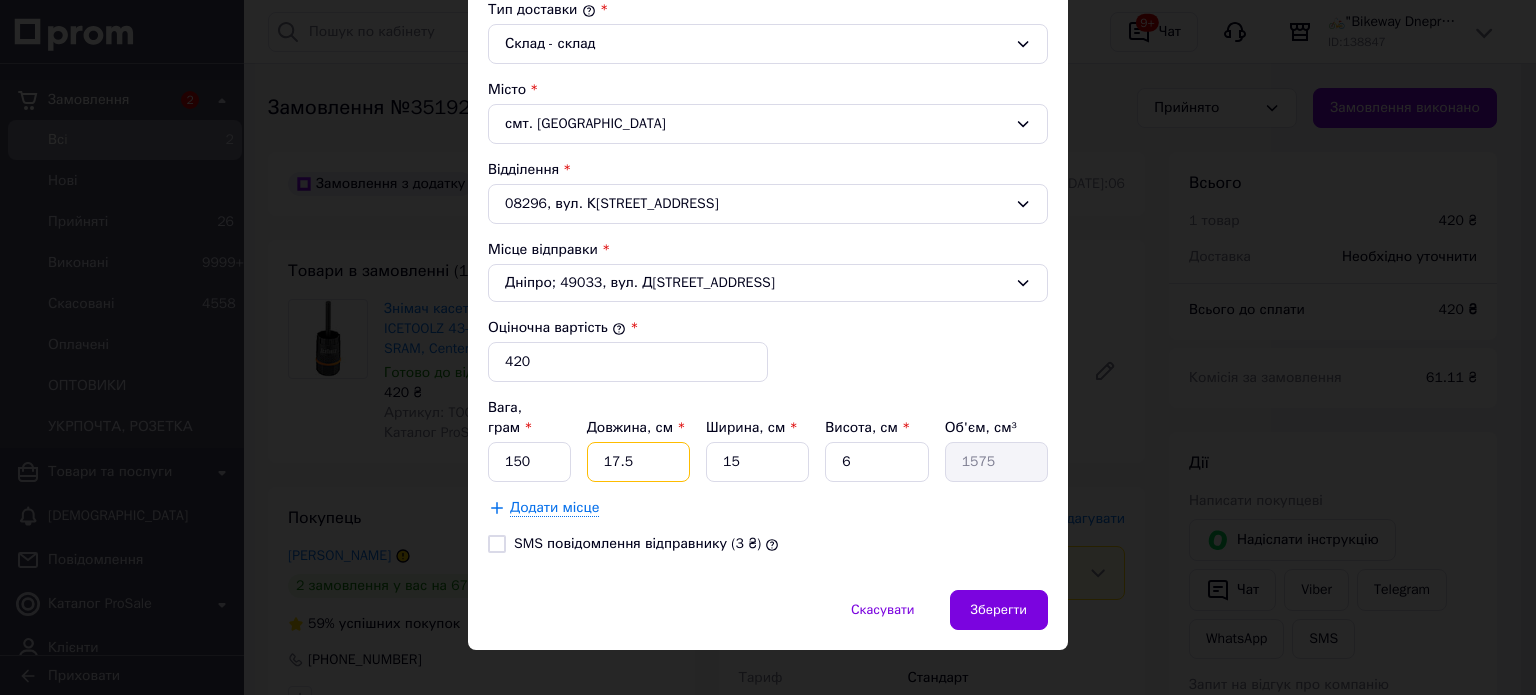 type on "2" 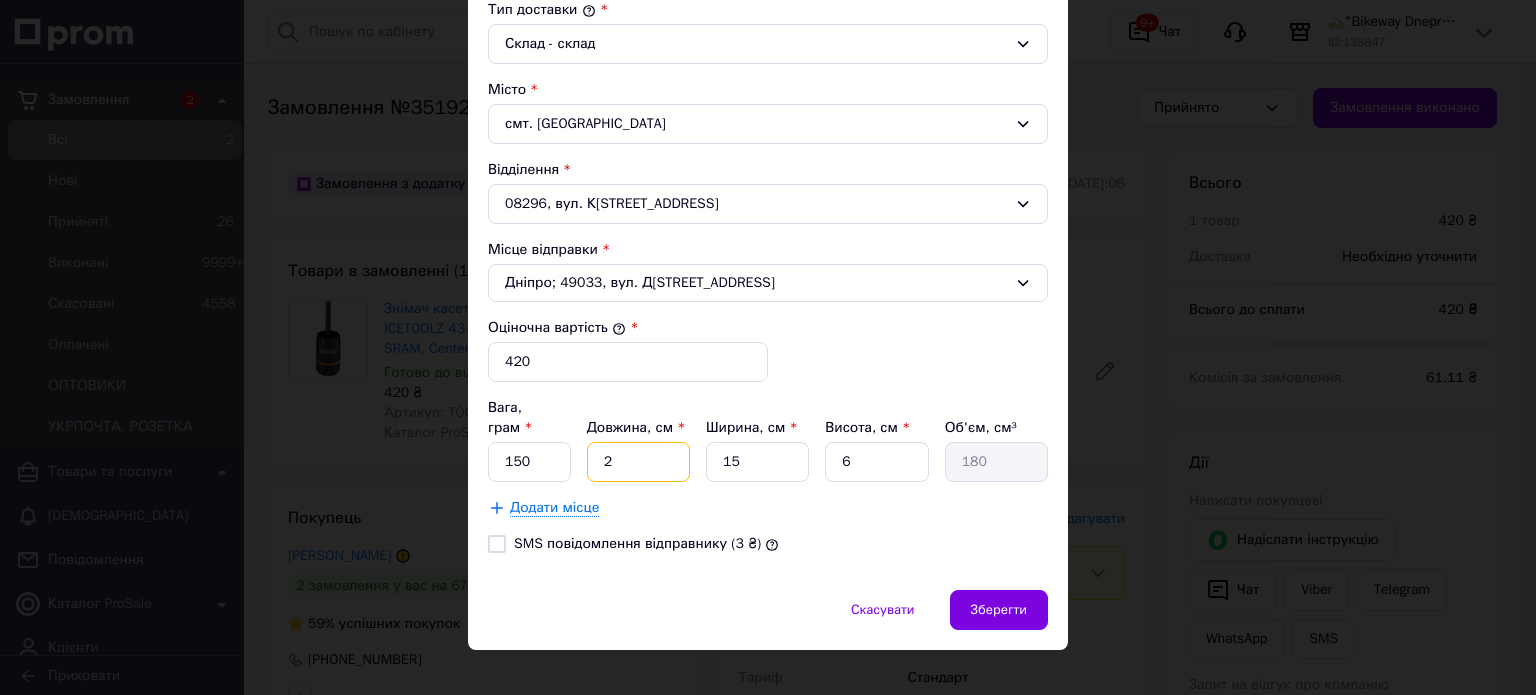 type on "20" 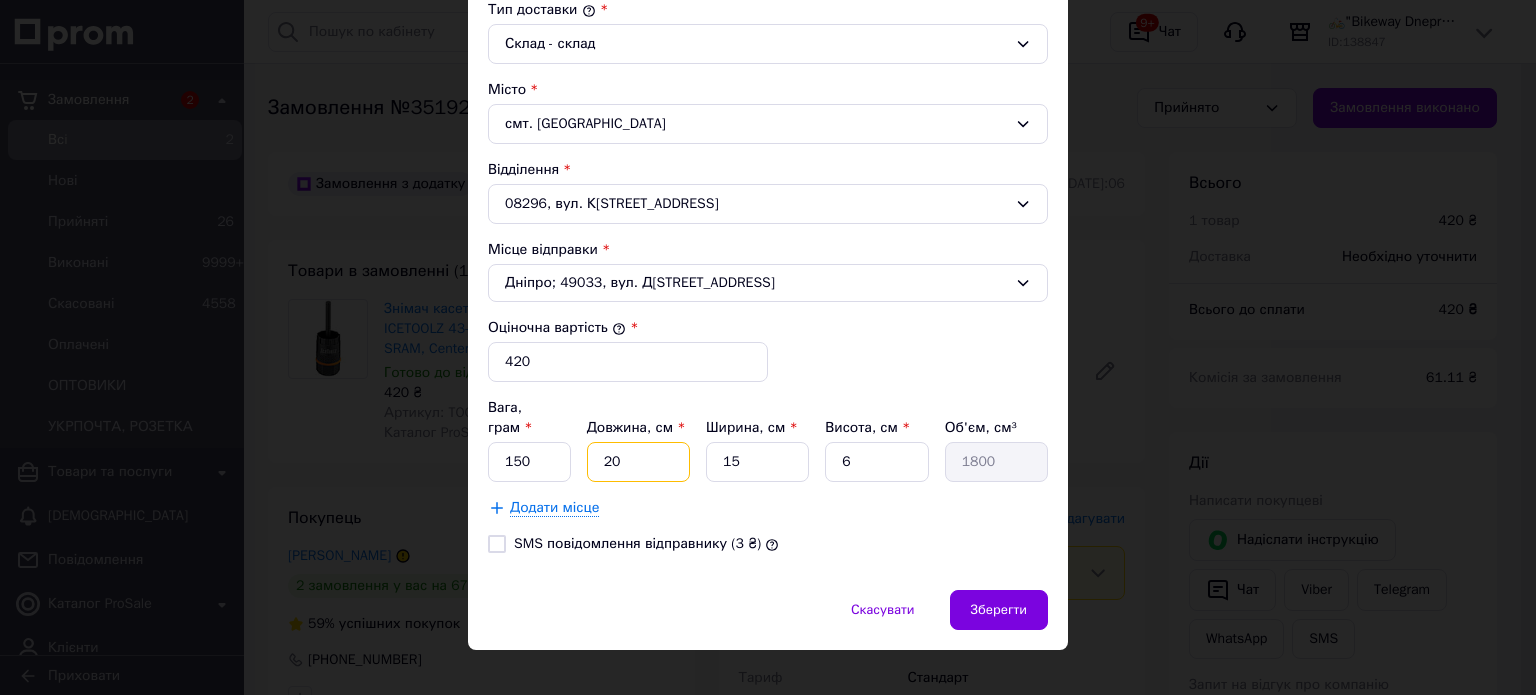 type on "20" 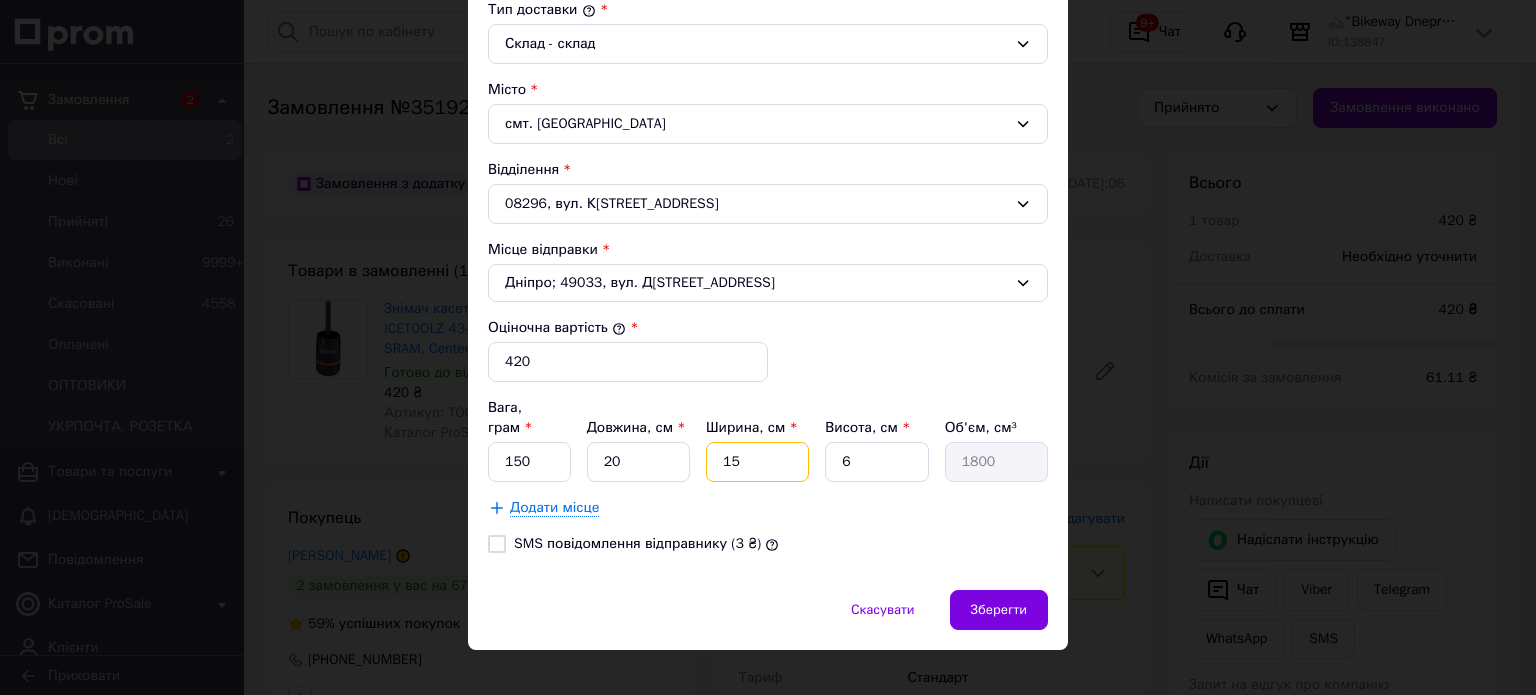 type on "1" 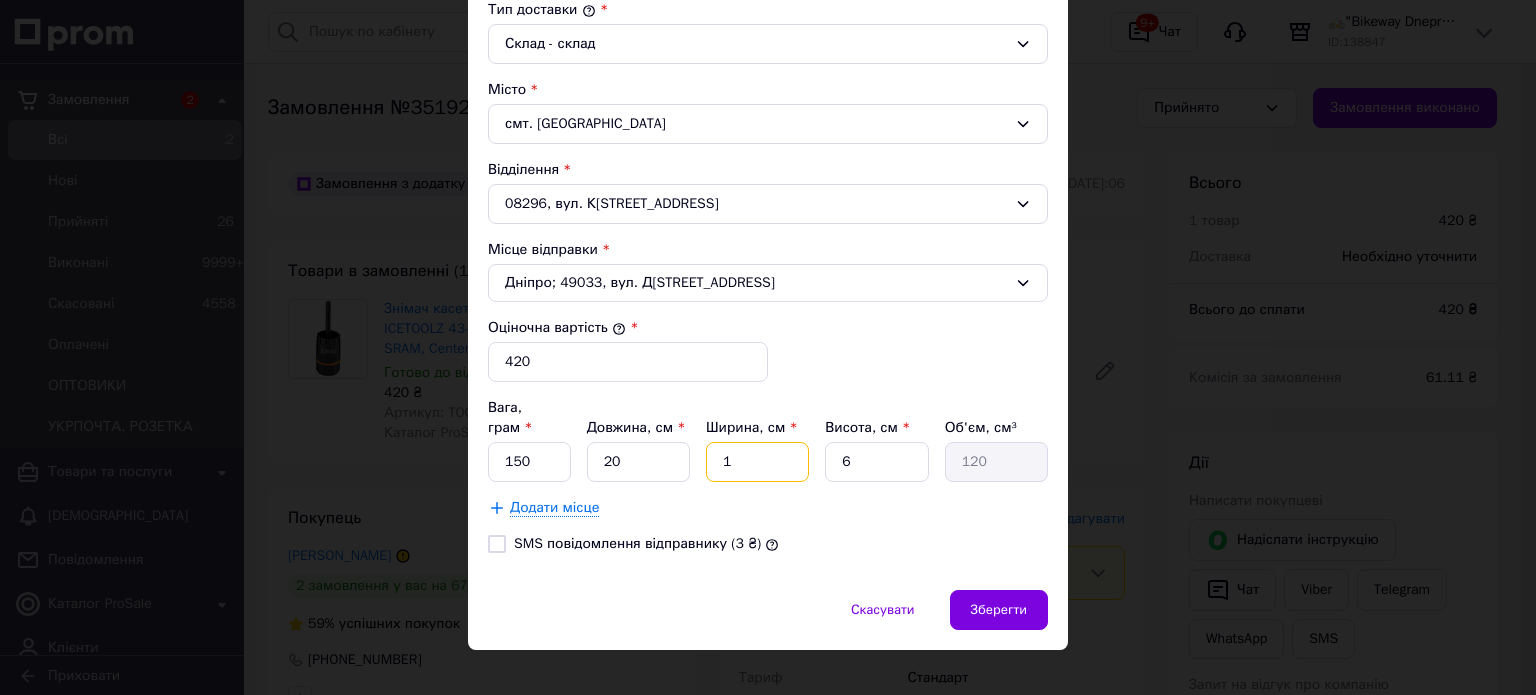 type on "15" 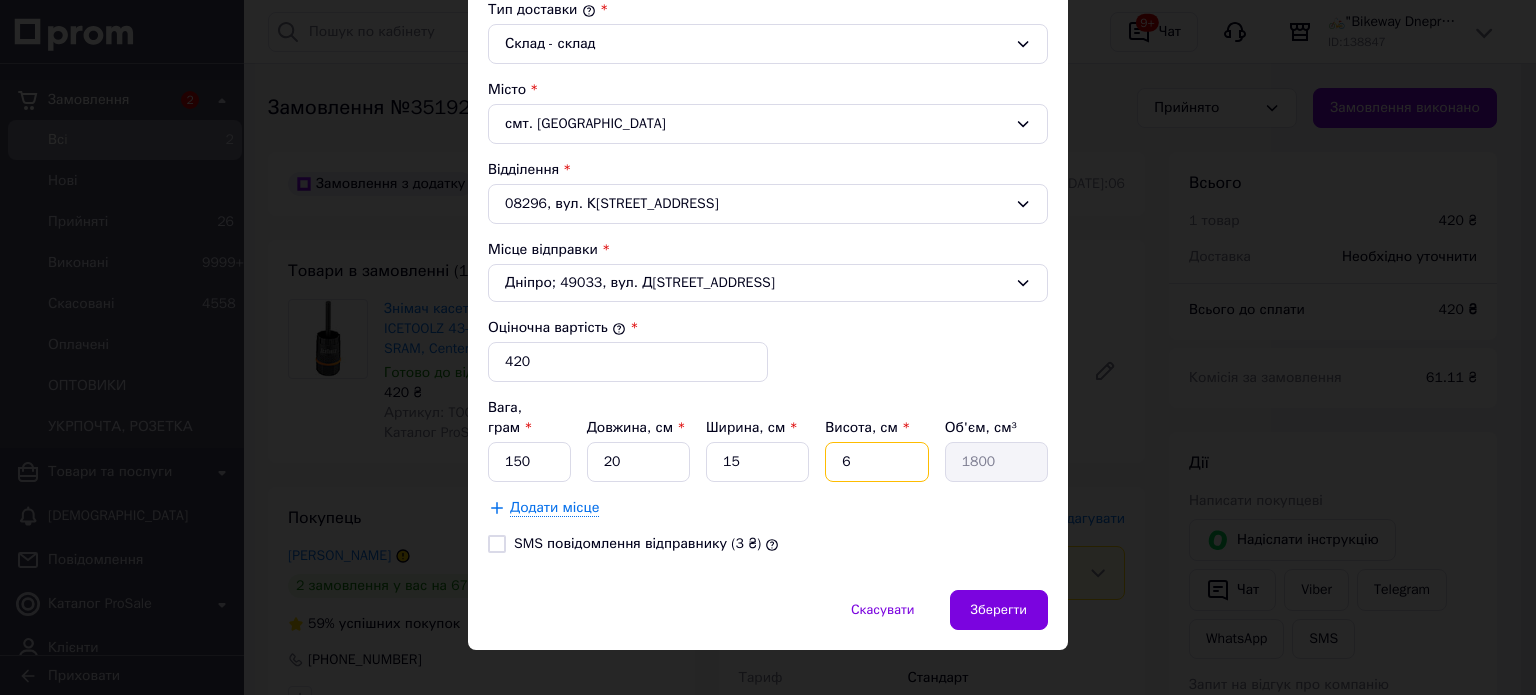 type on "5" 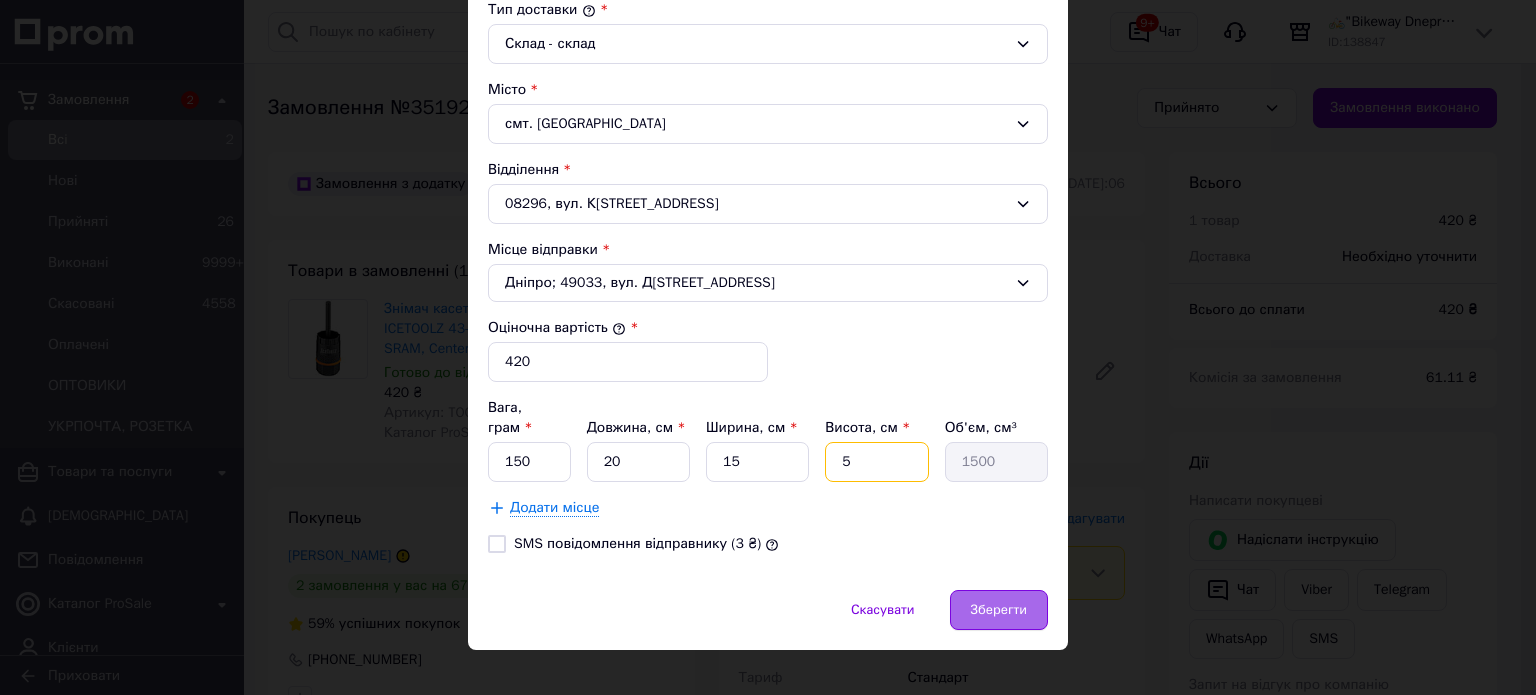 type on "5" 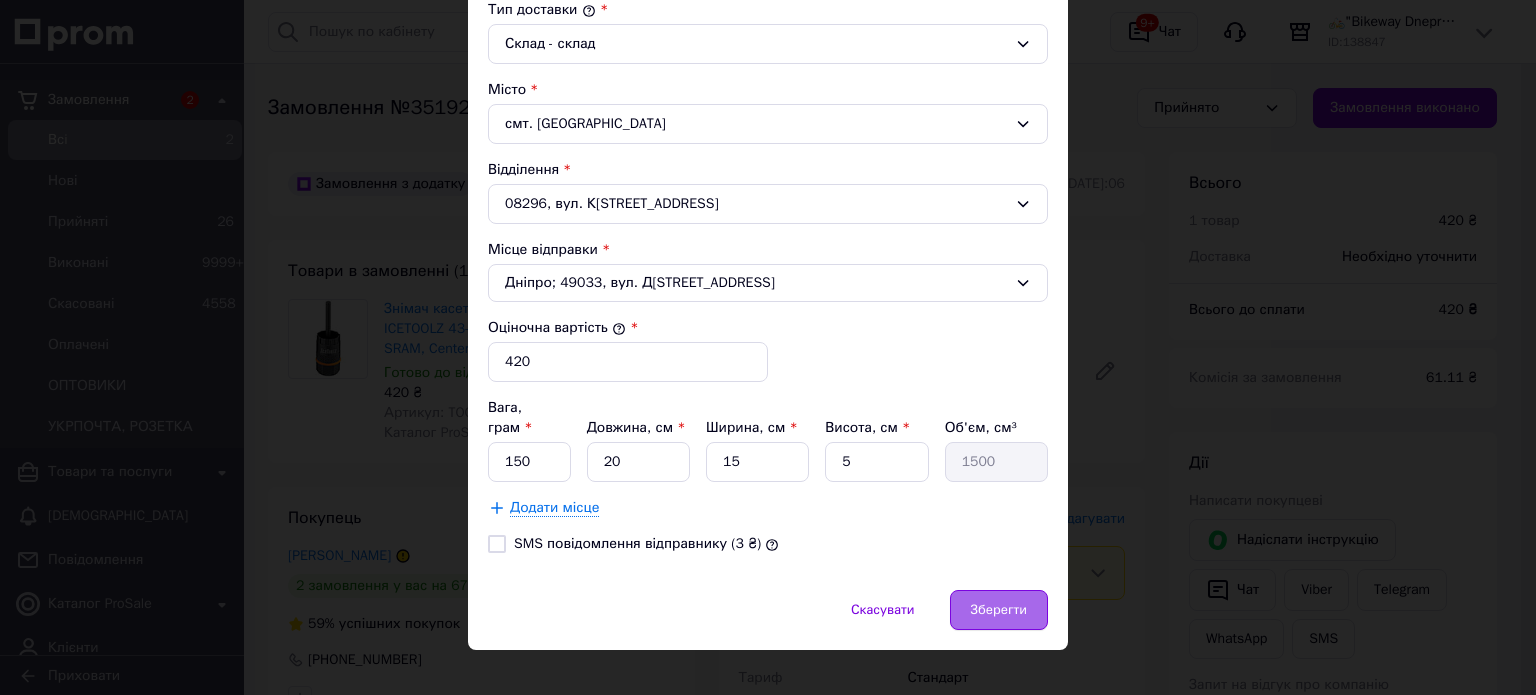 click on "Зберегти" at bounding box center (999, 610) 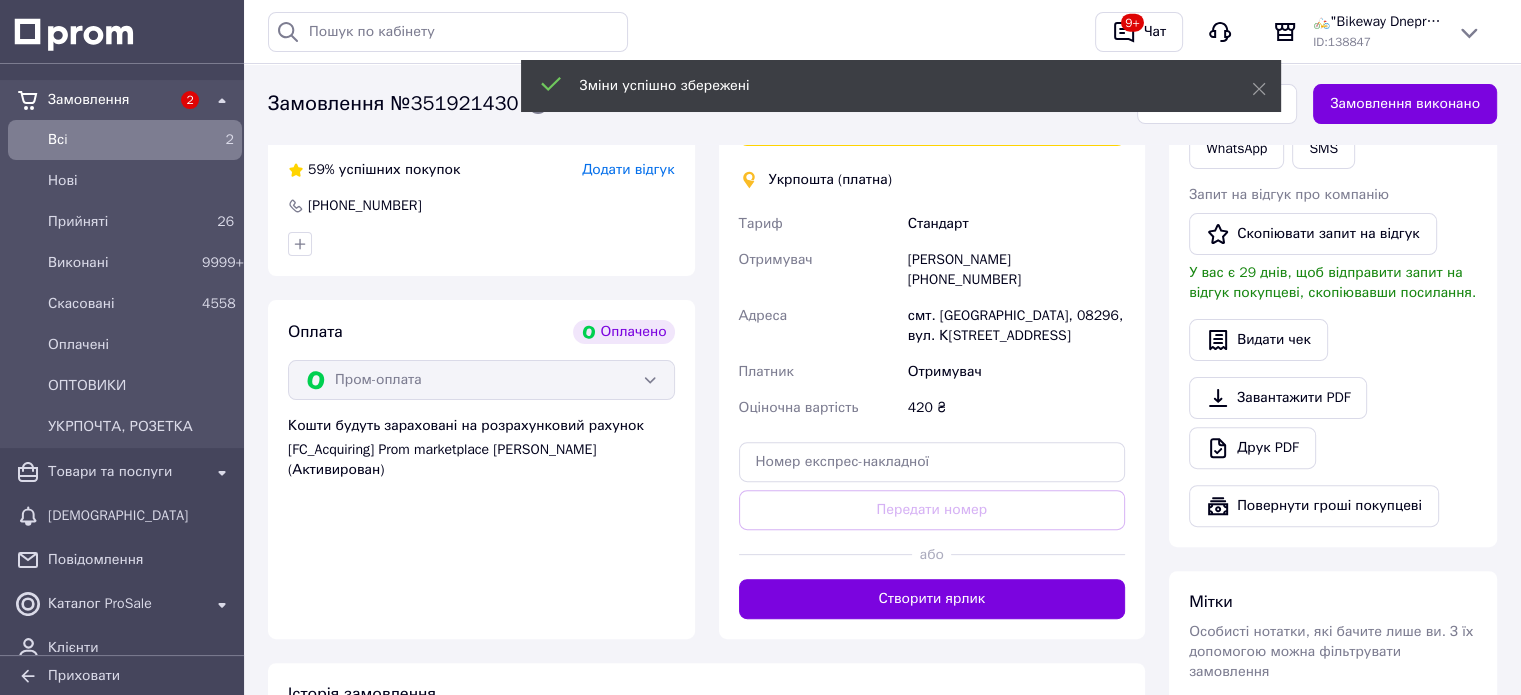 scroll, scrollTop: 574, scrollLeft: 0, axis: vertical 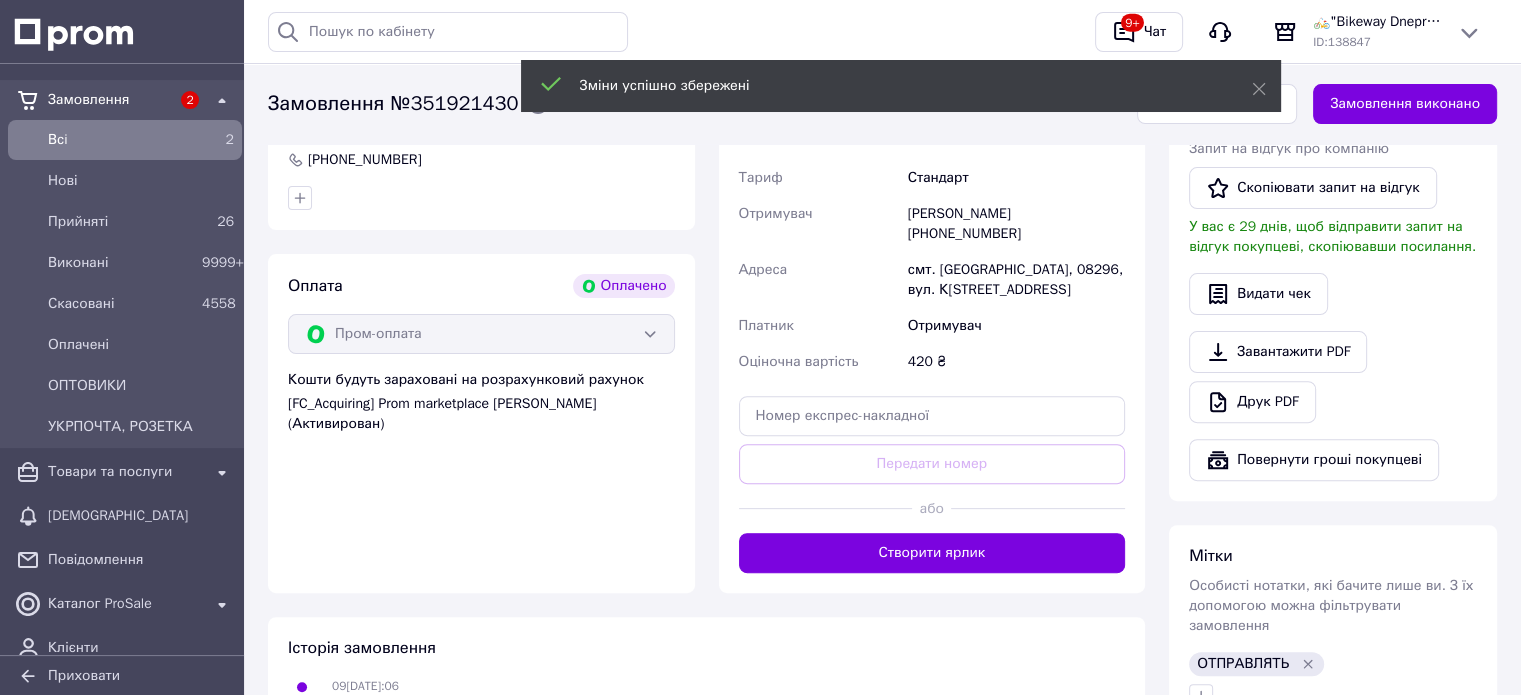 click on "Створити ярлик" at bounding box center [932, 553] 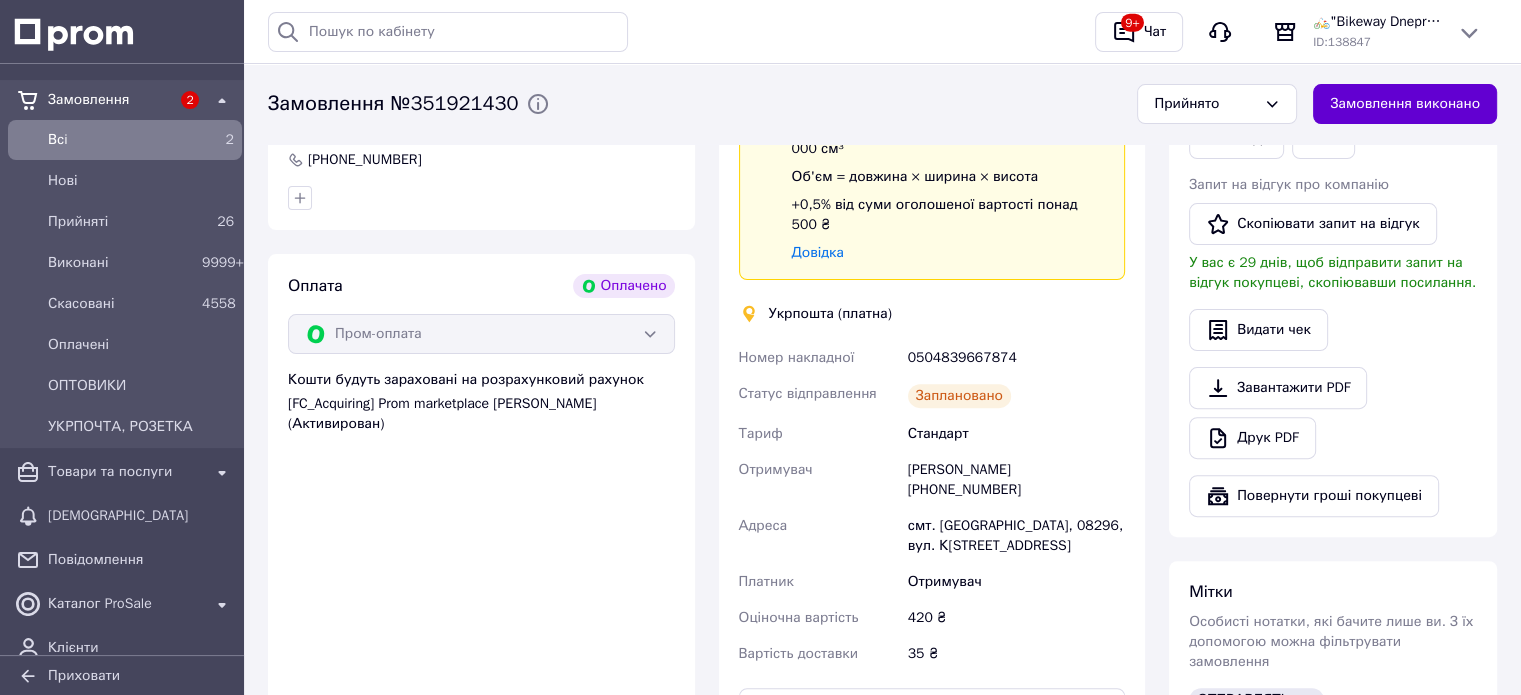 click on "Замовлення виконано" at bounding box center [1405, 104] 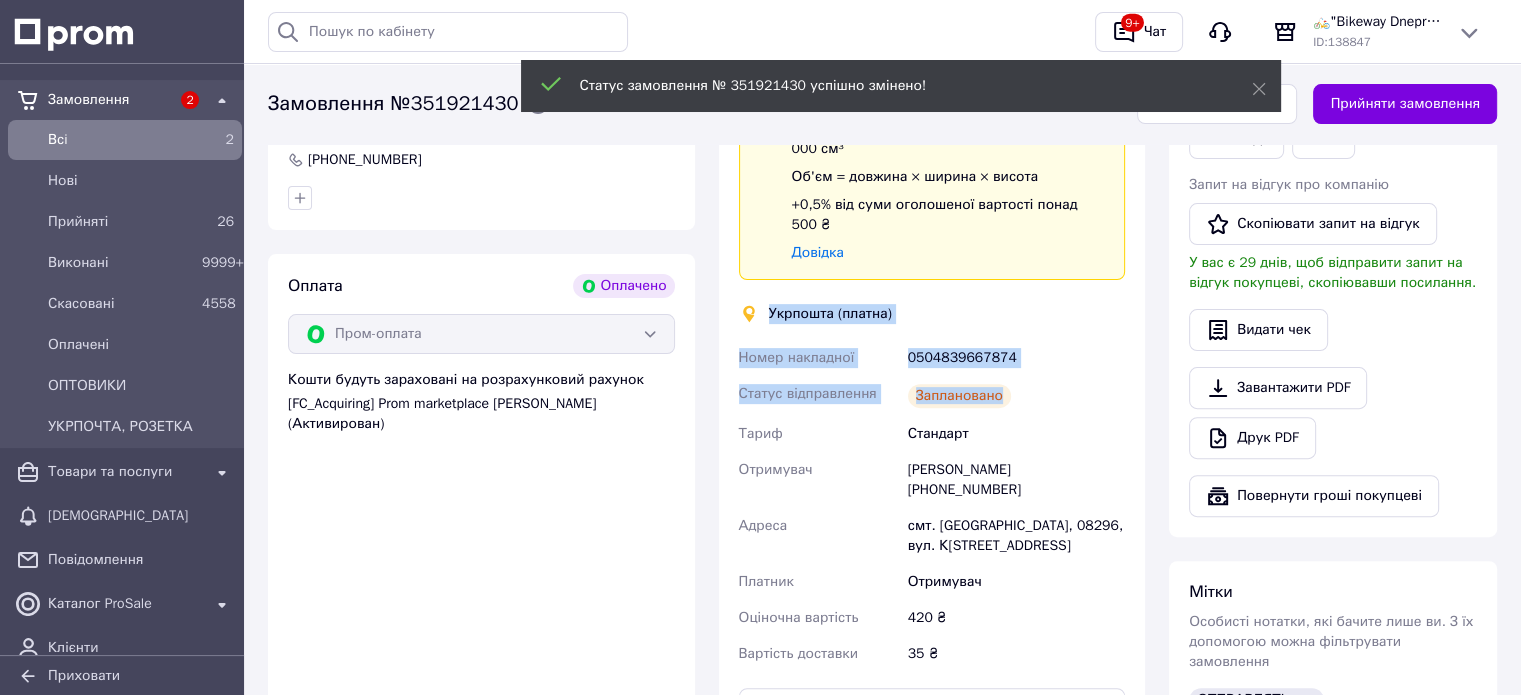 drag, startPoint x: 767, startPoint y: 293, endPoint x: 994, endPoint y: 346, distance: 233.10513 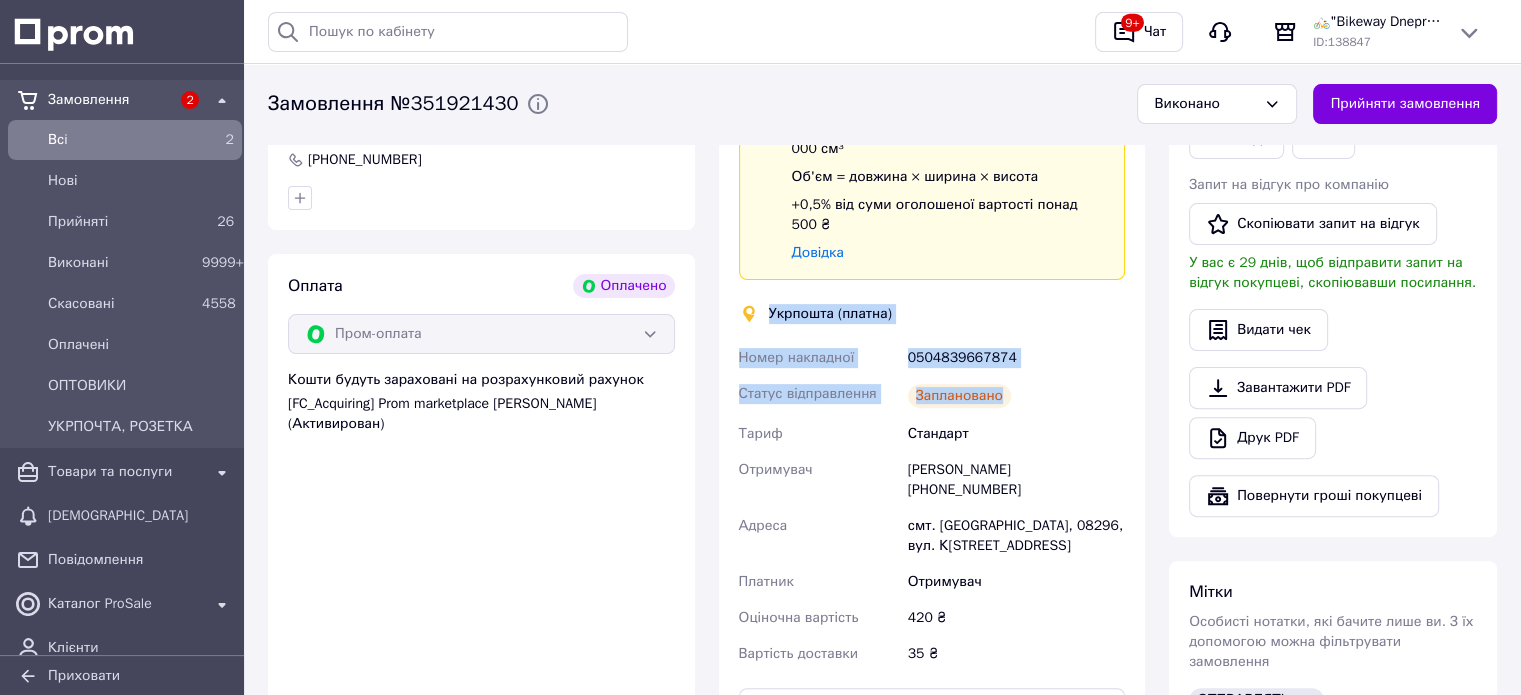 copy on "Укрпошта (платна) Номер накладної 0504839667874 Статус відправлення Заплановано" 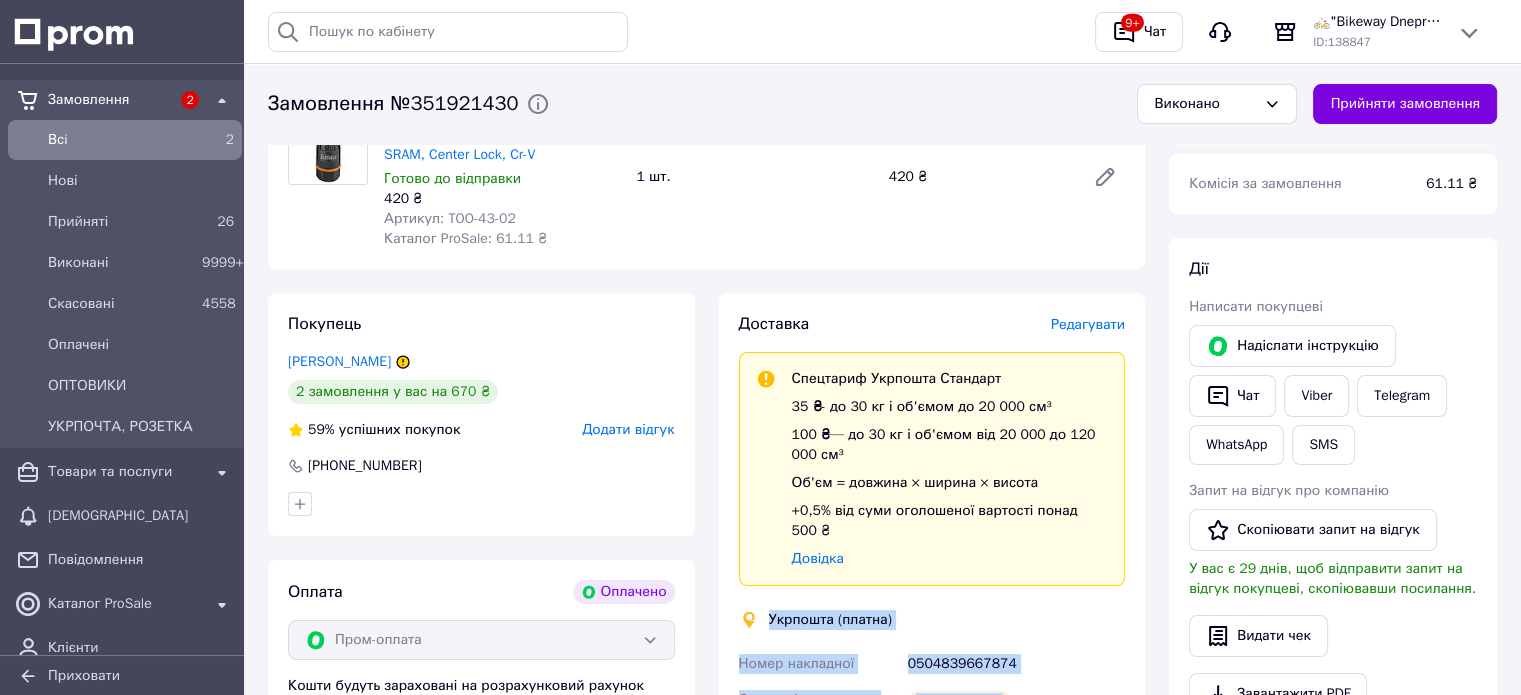 scroll, scrollTop: 174, scrollLeft: 0, axis: vertical 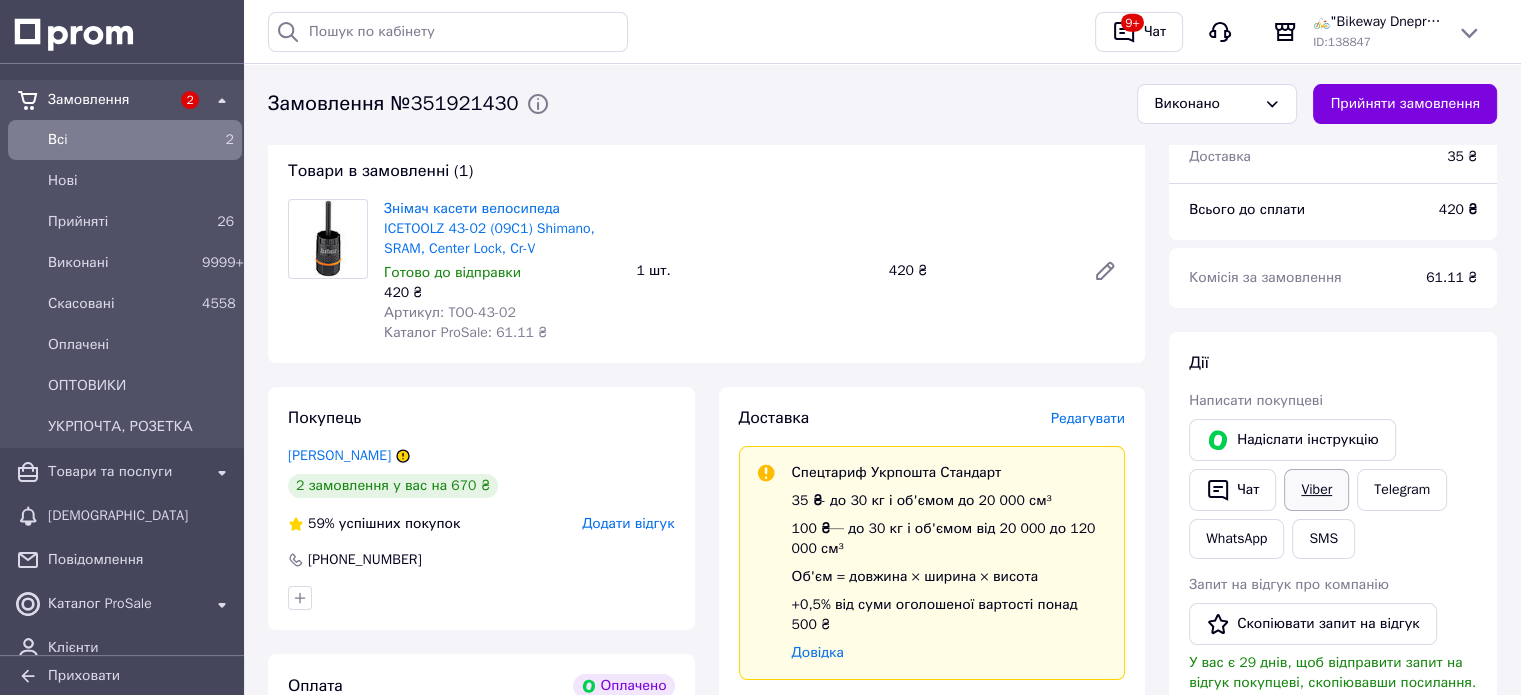 click on "Viber" at bounding box center (1316, 490) 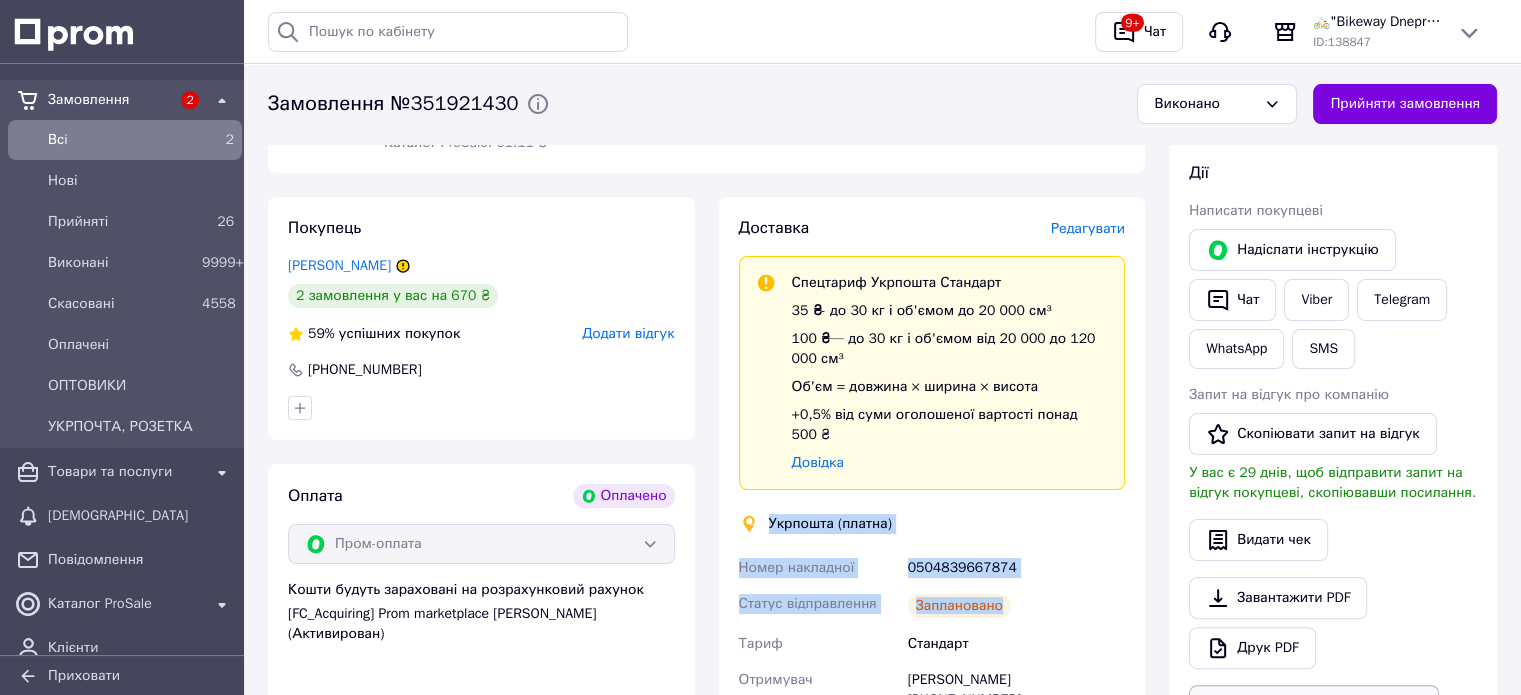 scroll, scrollTop: 574, scrollLeft: 0, axis: vertical 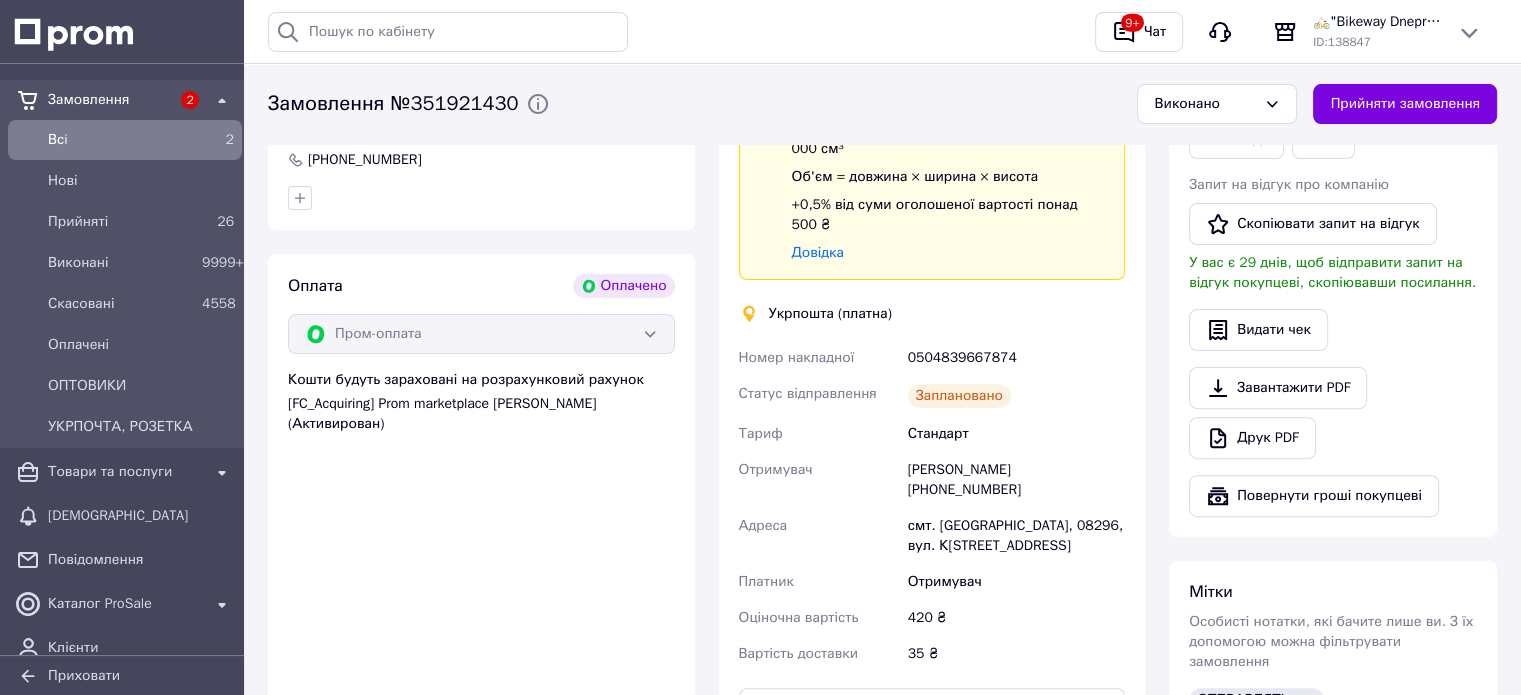 click on "Заплановано" at bounding box center (1016, 396) 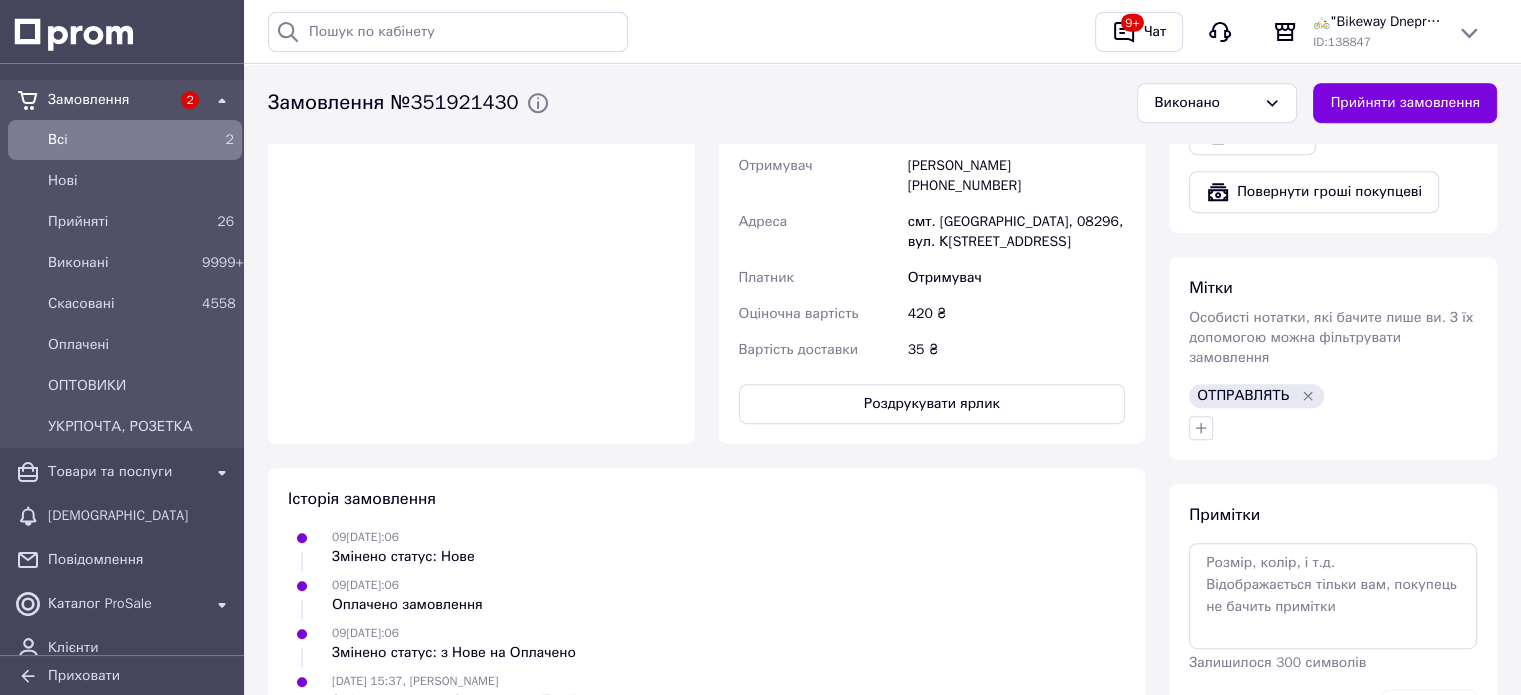 scroll, scrollTop: 974, scrollLeft: 0, axis: vertical 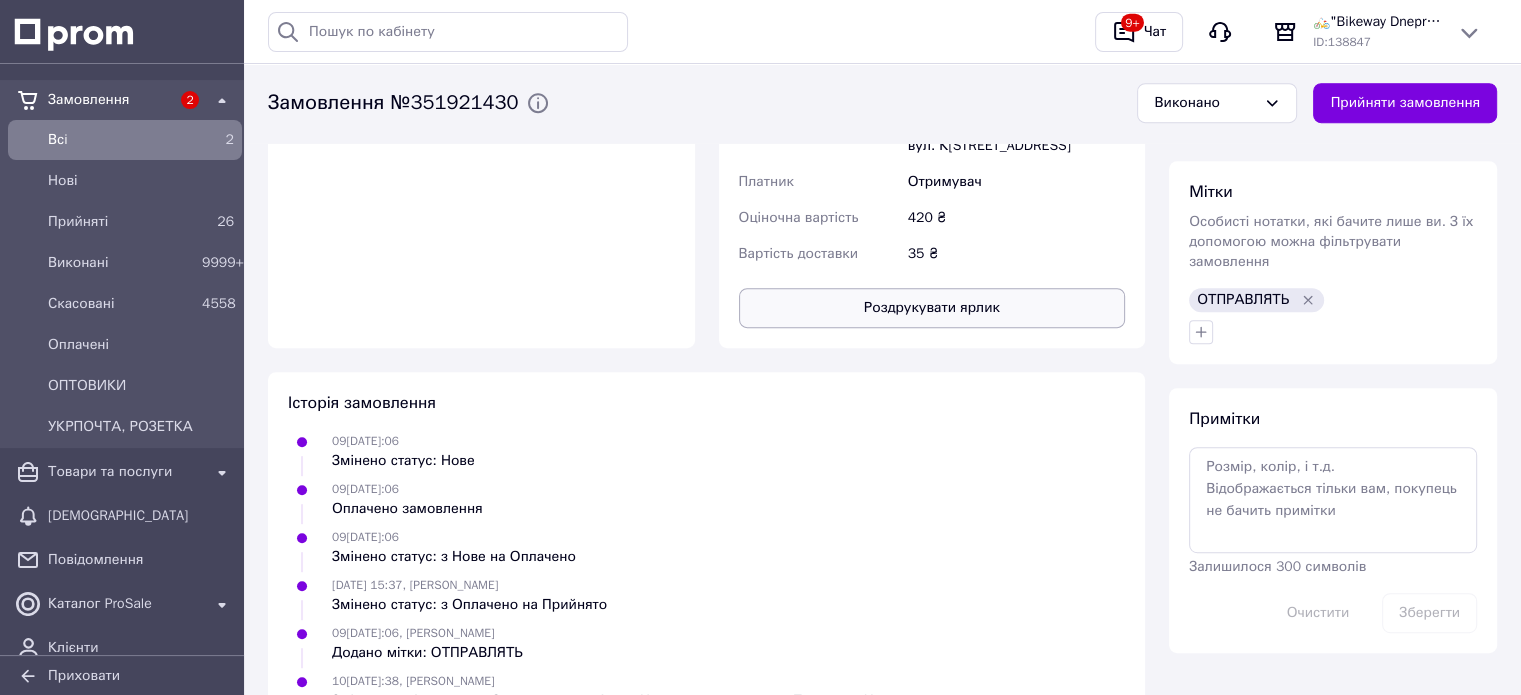 click on "Роздрукувати ярлик" at bounding box center (932, 308) 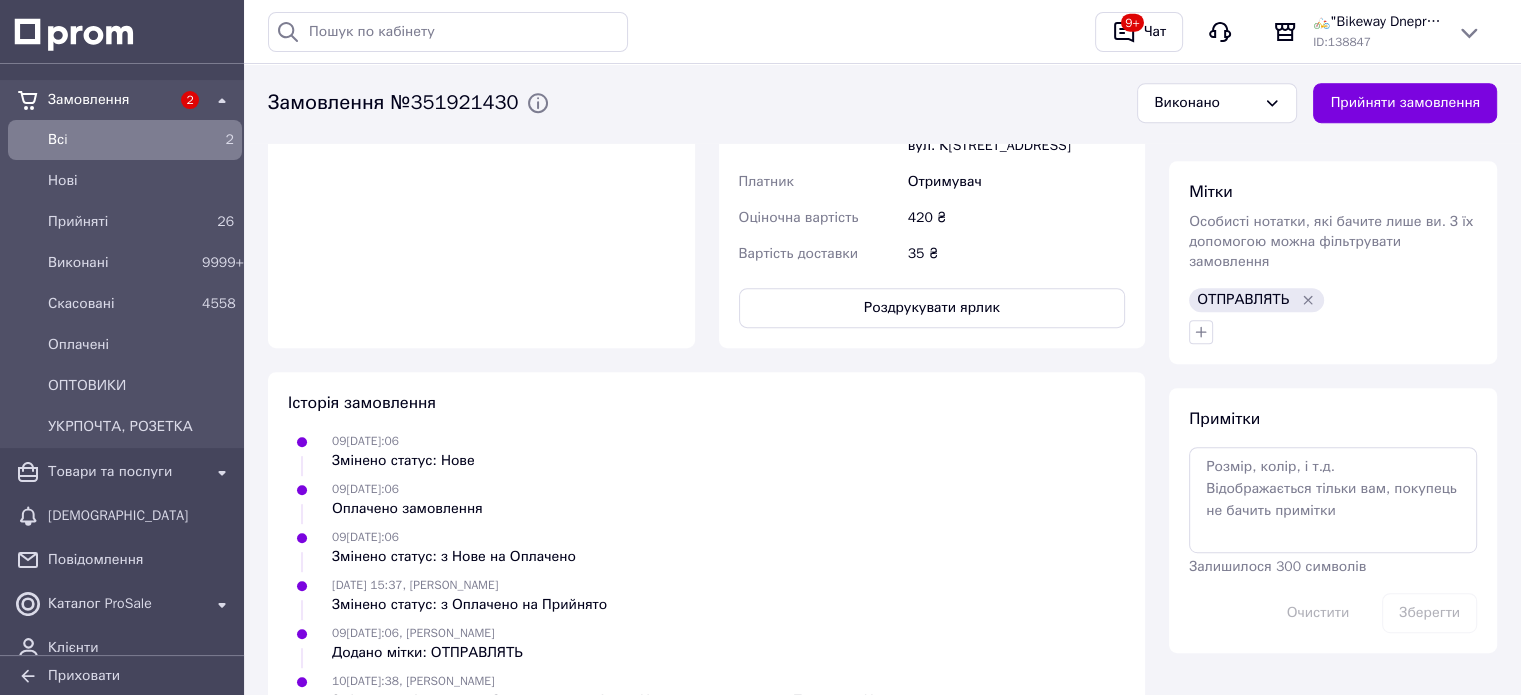 scroll, scrollTop: 968, scrollLeft: 0, axis: vertical 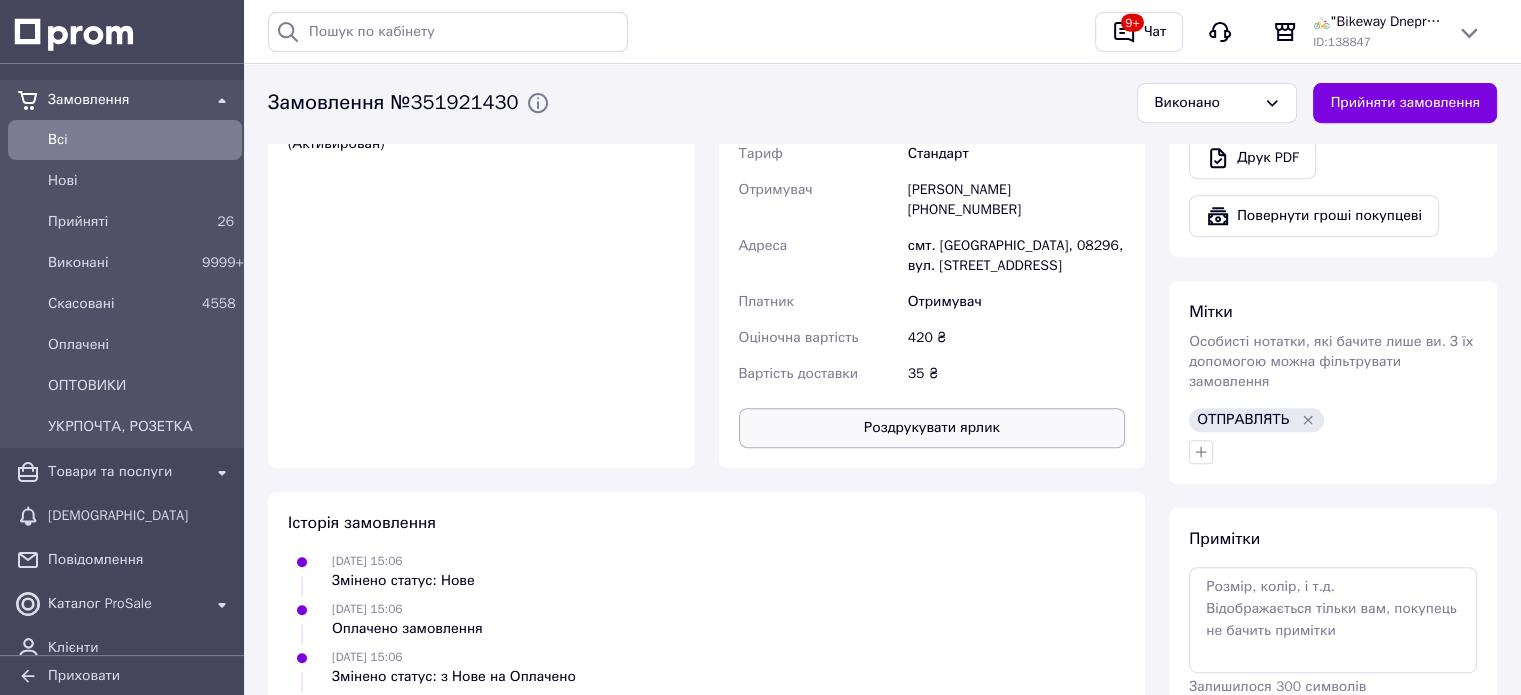 click on "Роздрукувати ярлик" at bounding box center [932, 428] 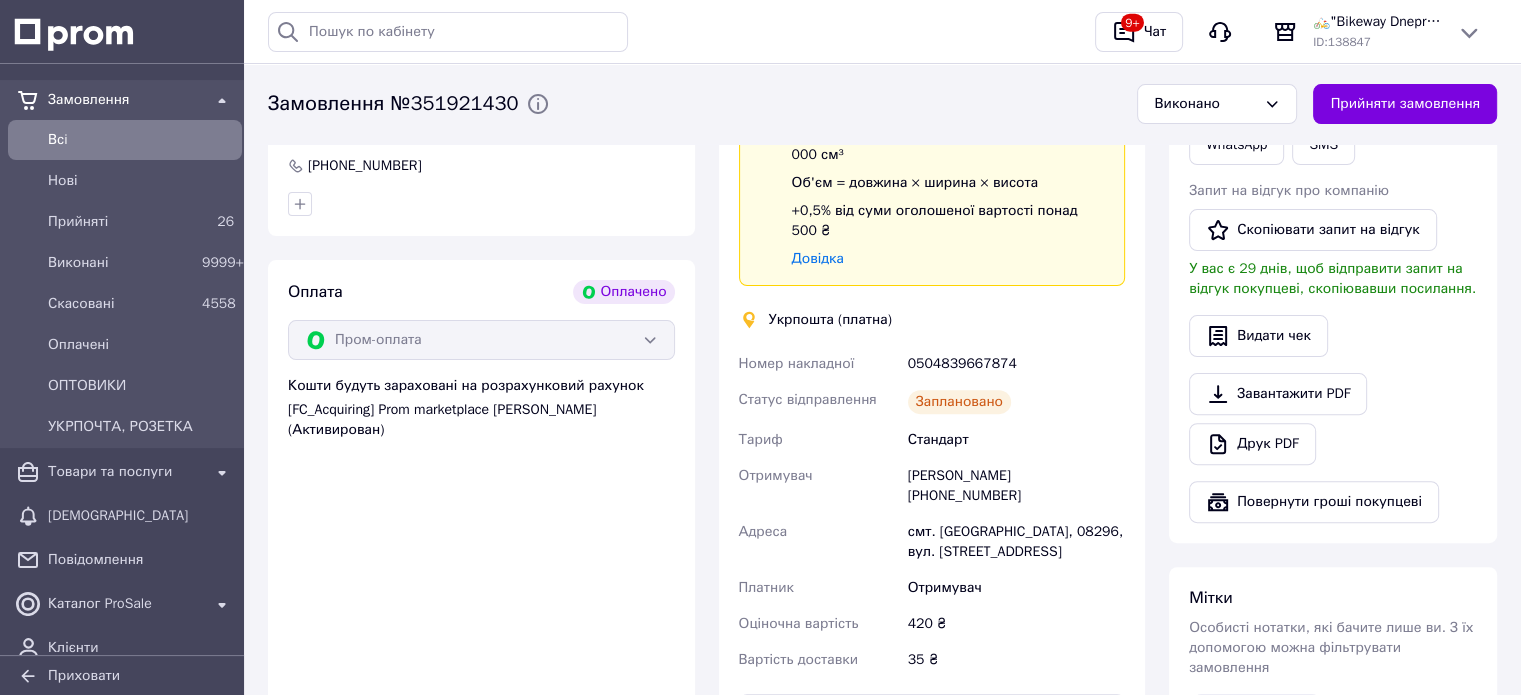 scroll, scrollTop: 654, scrollLeft: 0, axis: vertical 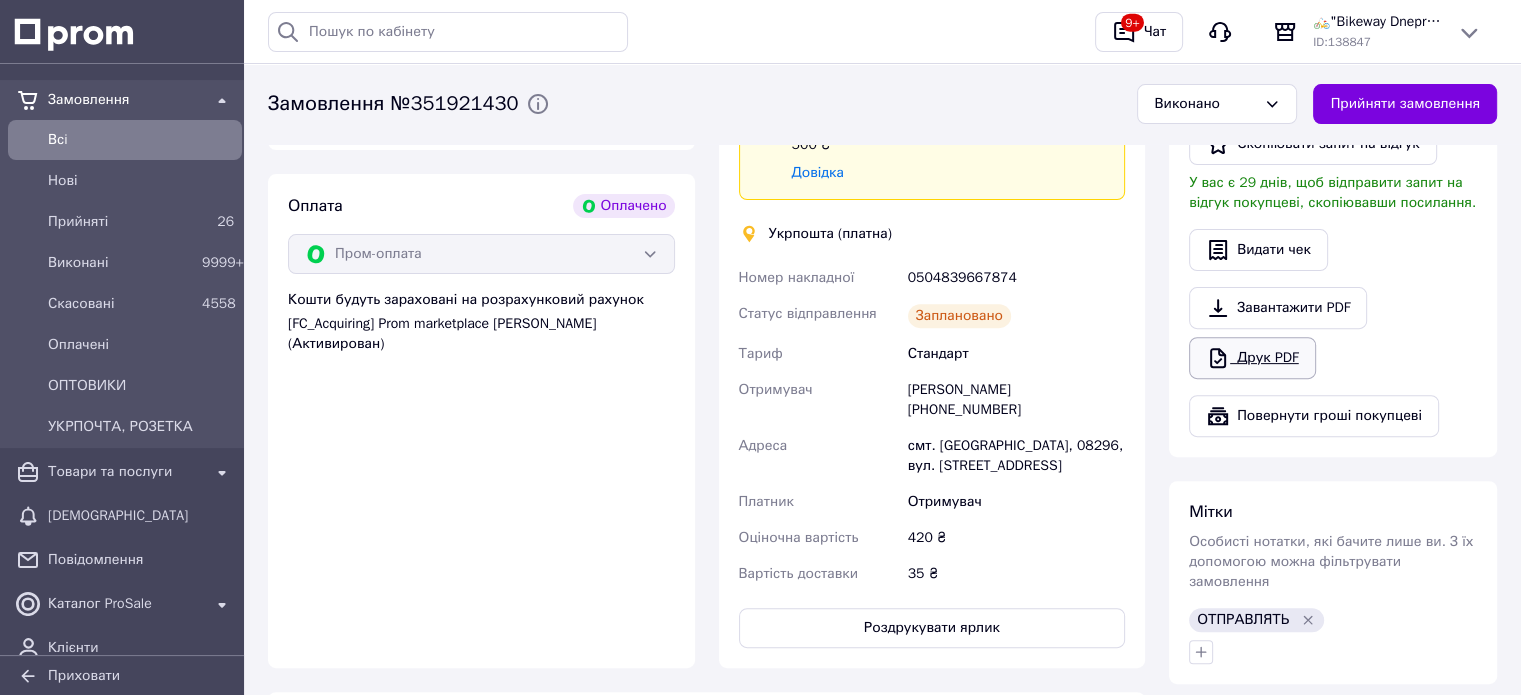 click on "Друк PDF" at bounding box center (1252, 358) 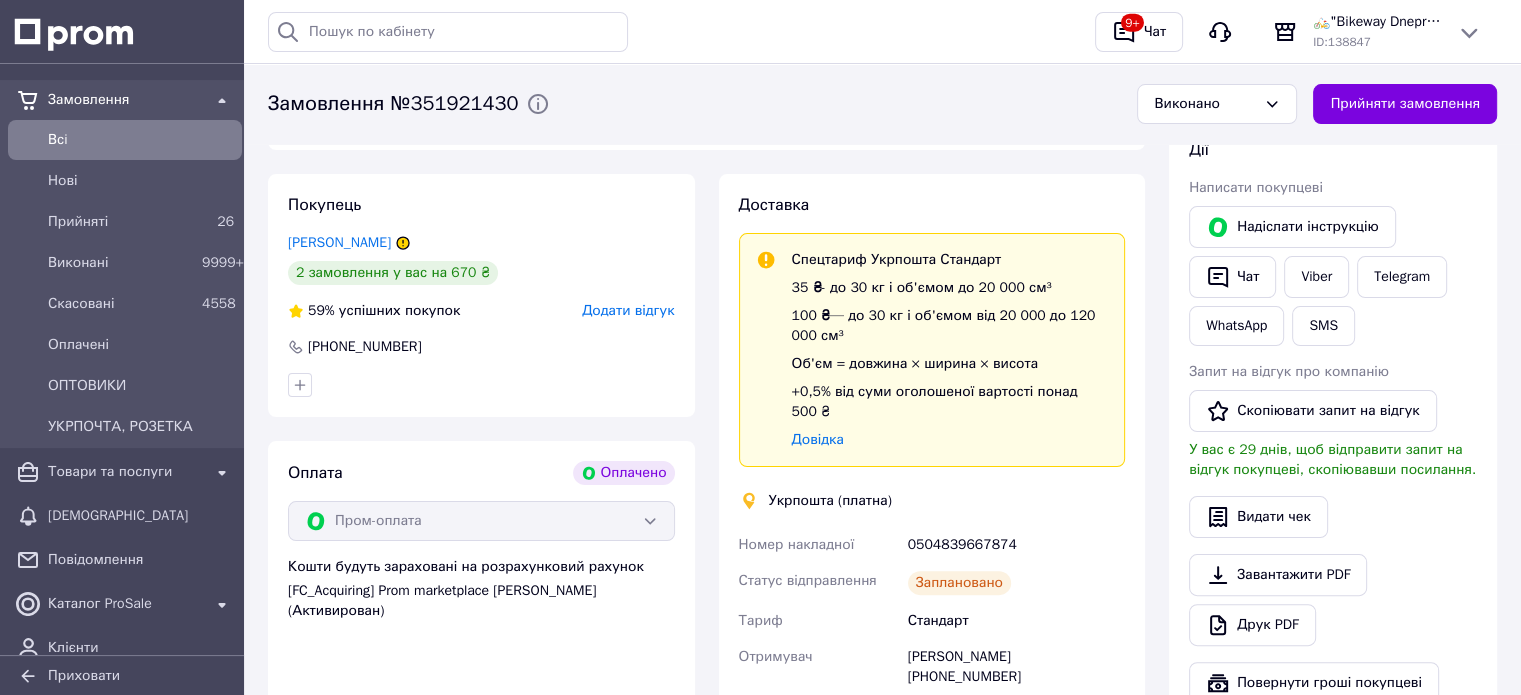 scroll, scrollTop: 254, scrollLeft: 0, axis: vertical 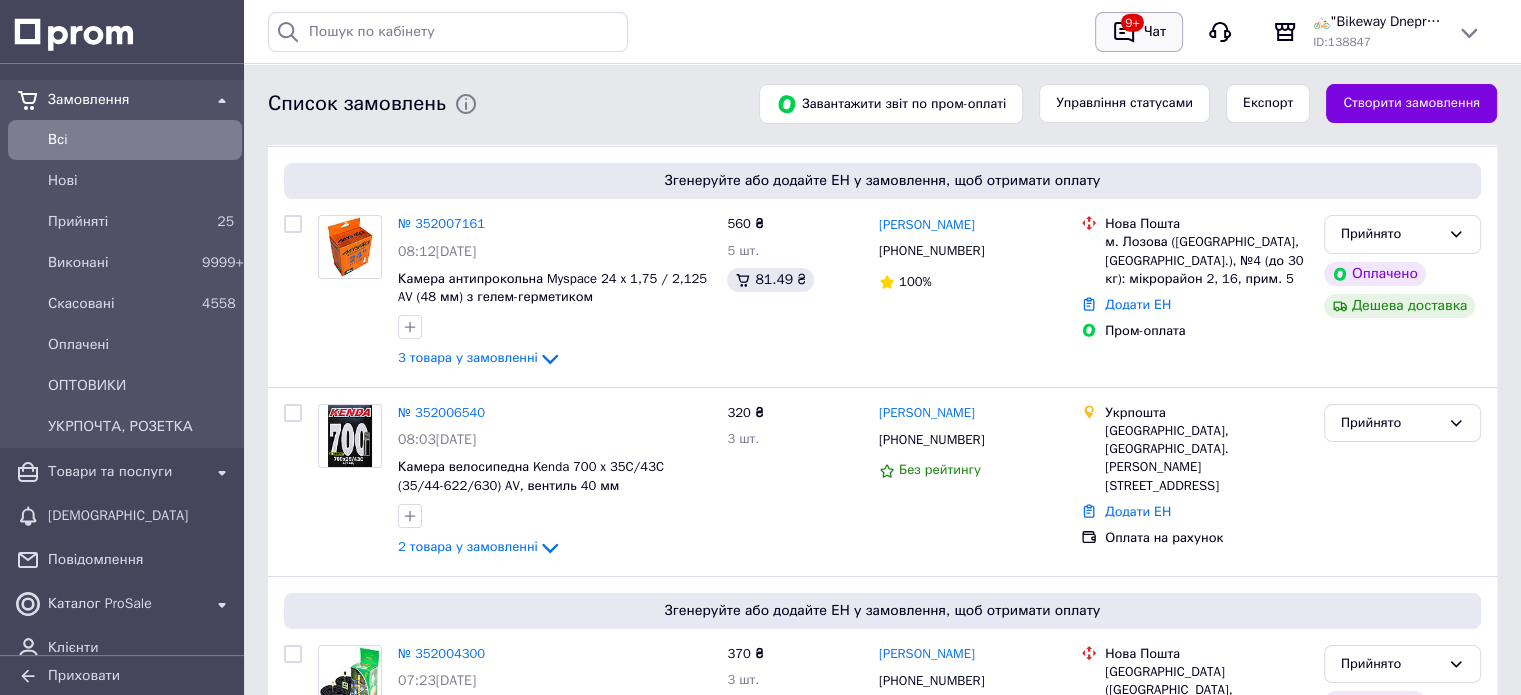 click on "Чат" at bounding box center (1155, 32) 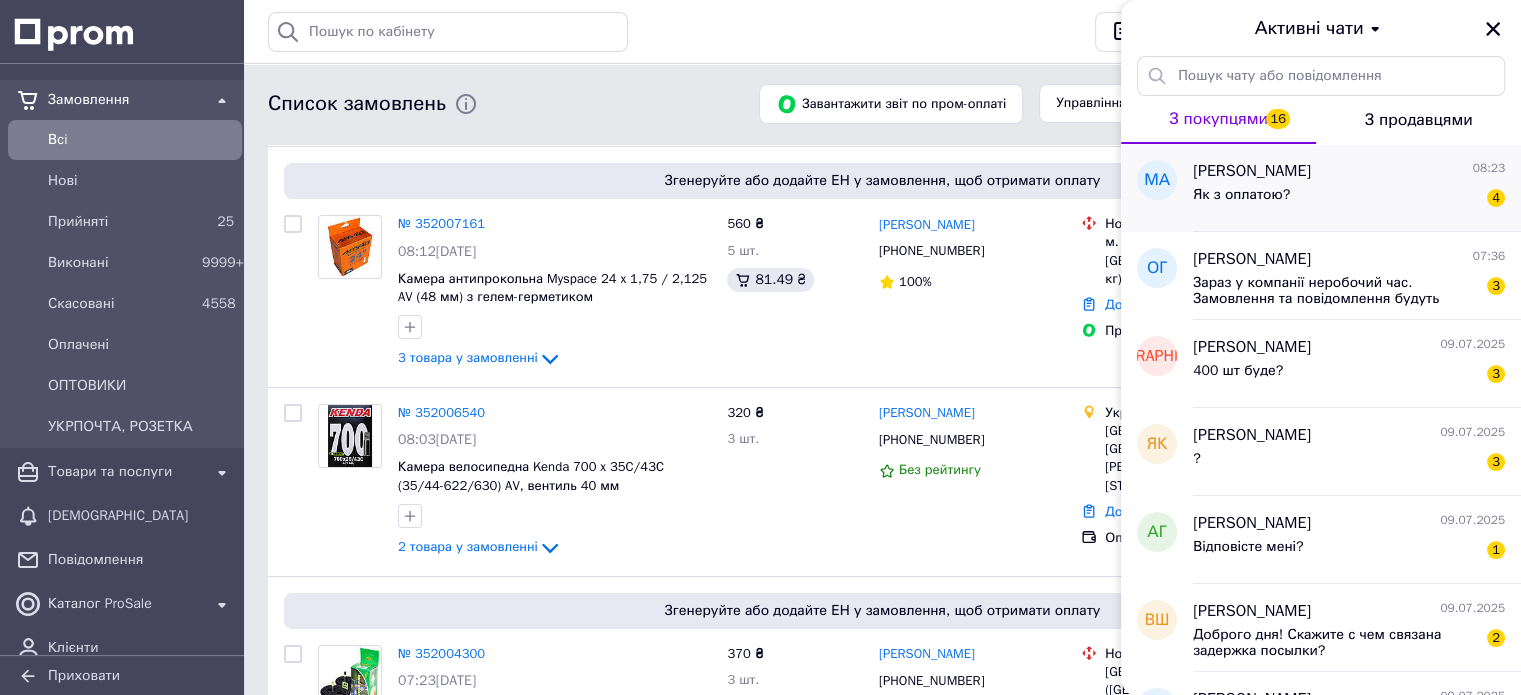 click on "Як з оплатою? 4" at bounding box center (1349, 199) 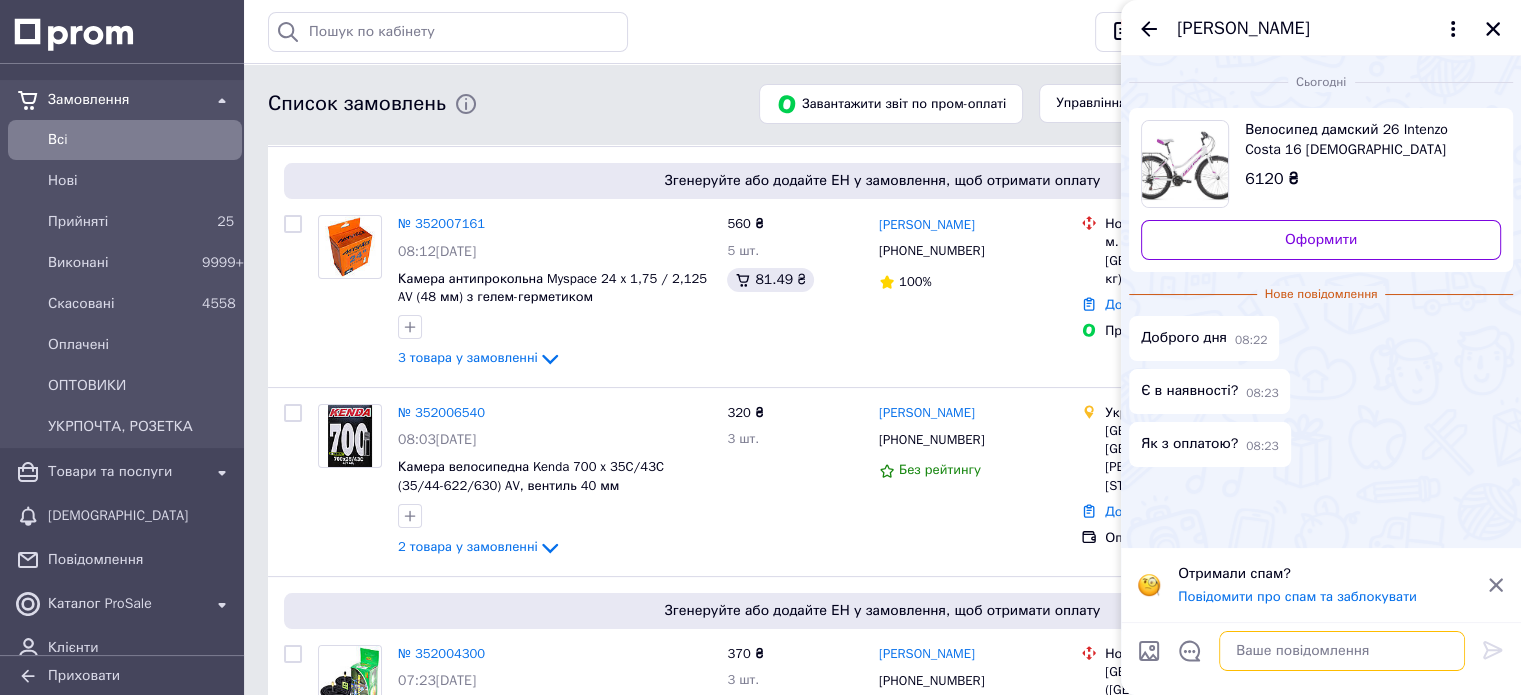 click at bounding box center [1342, 651] 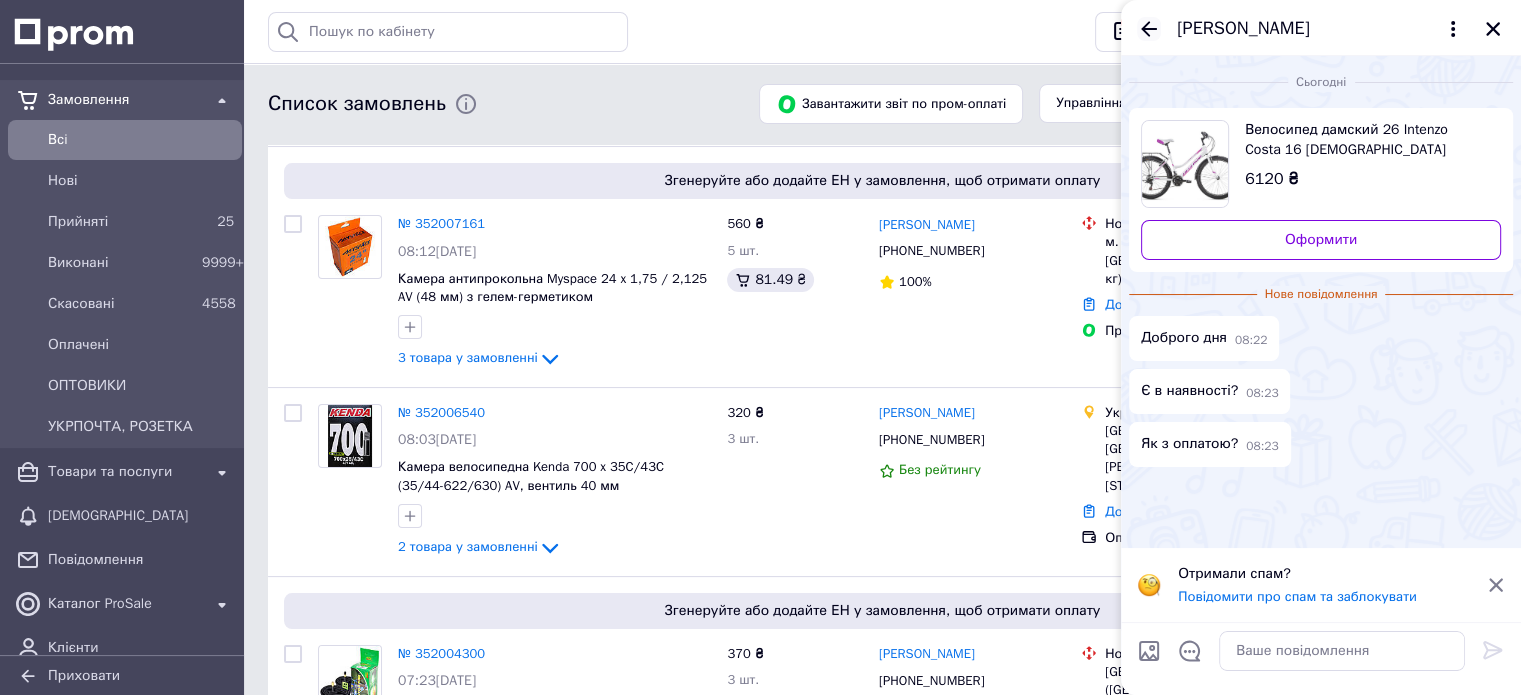 click 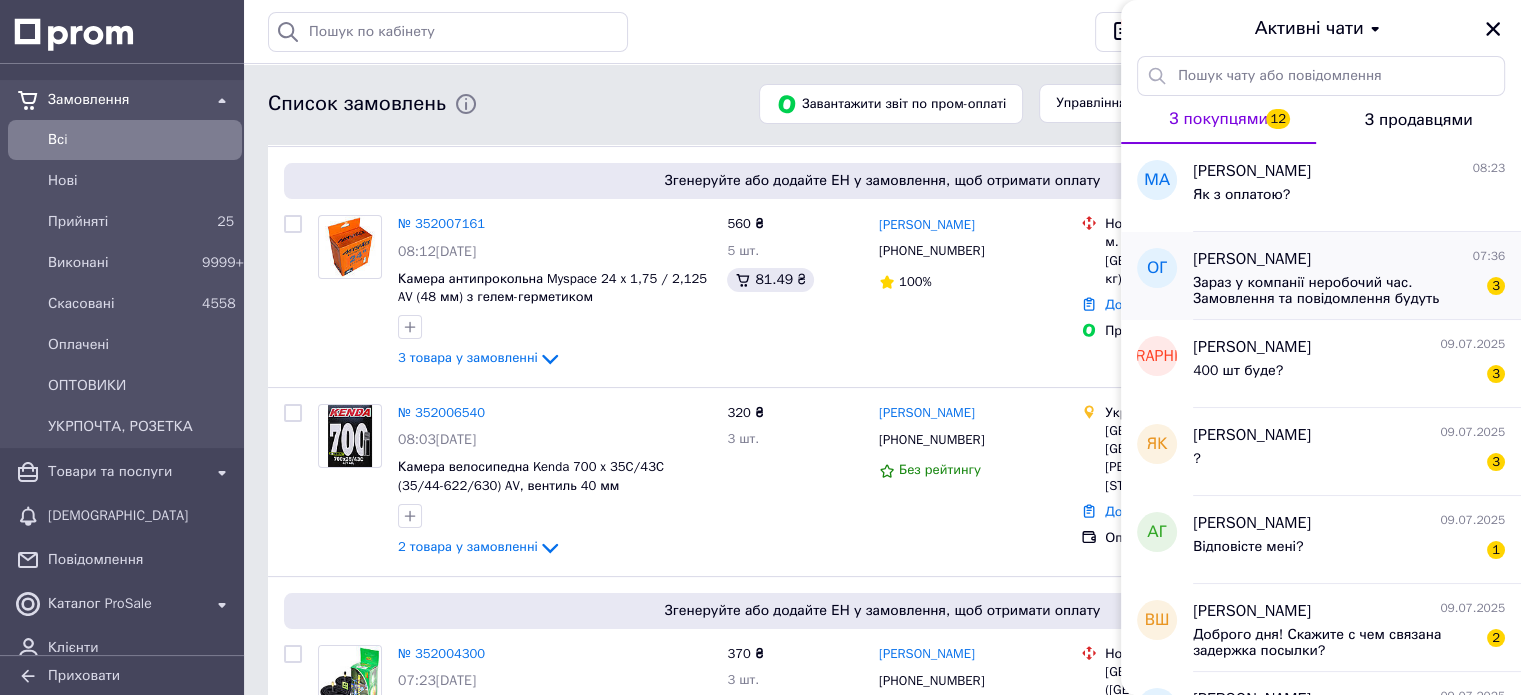 click on "Зараз у компанії неробочий час. Замовлення та повідомлення будуть оброблені з 08:00 найближчого робочого дня (сьогодні)" at bounding box center [1335, 291] 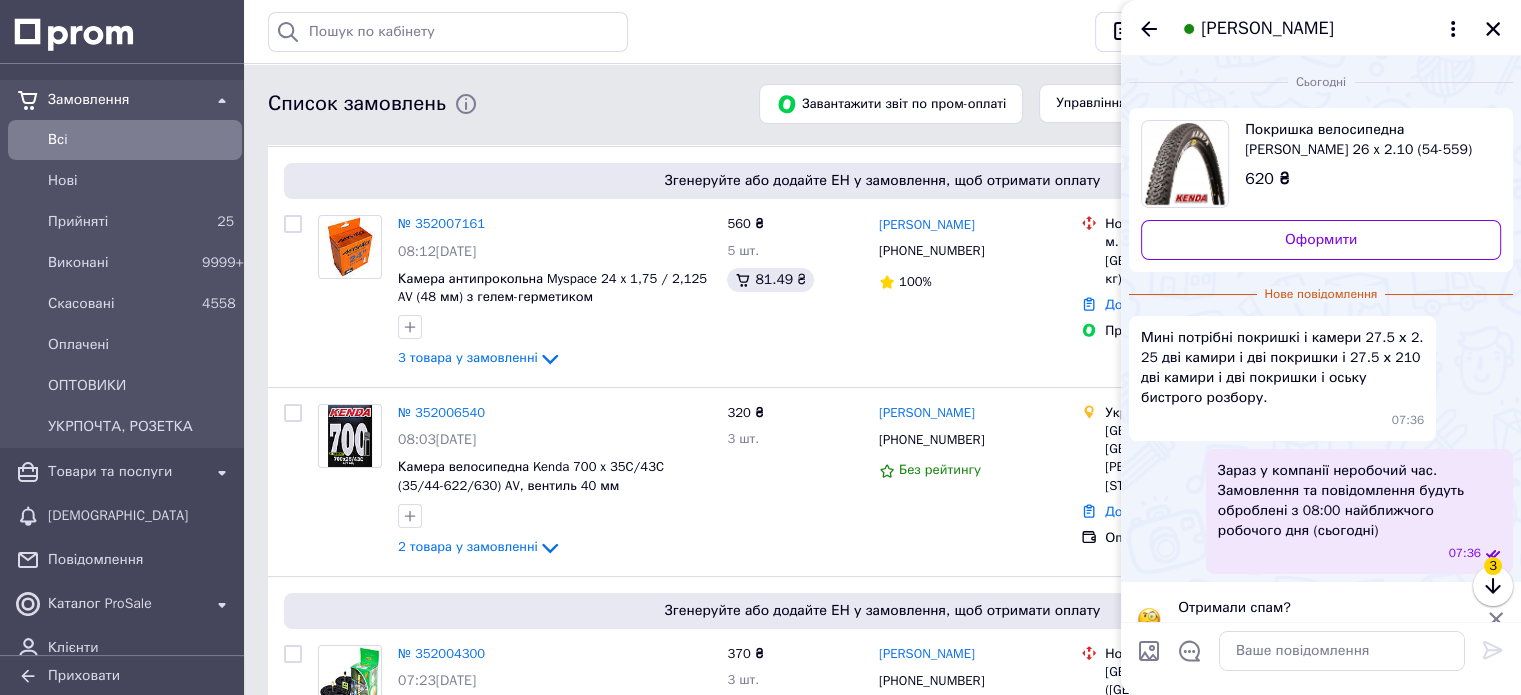 scroll, scrollTop: 33, scrollLeft: 0, axis: vertical 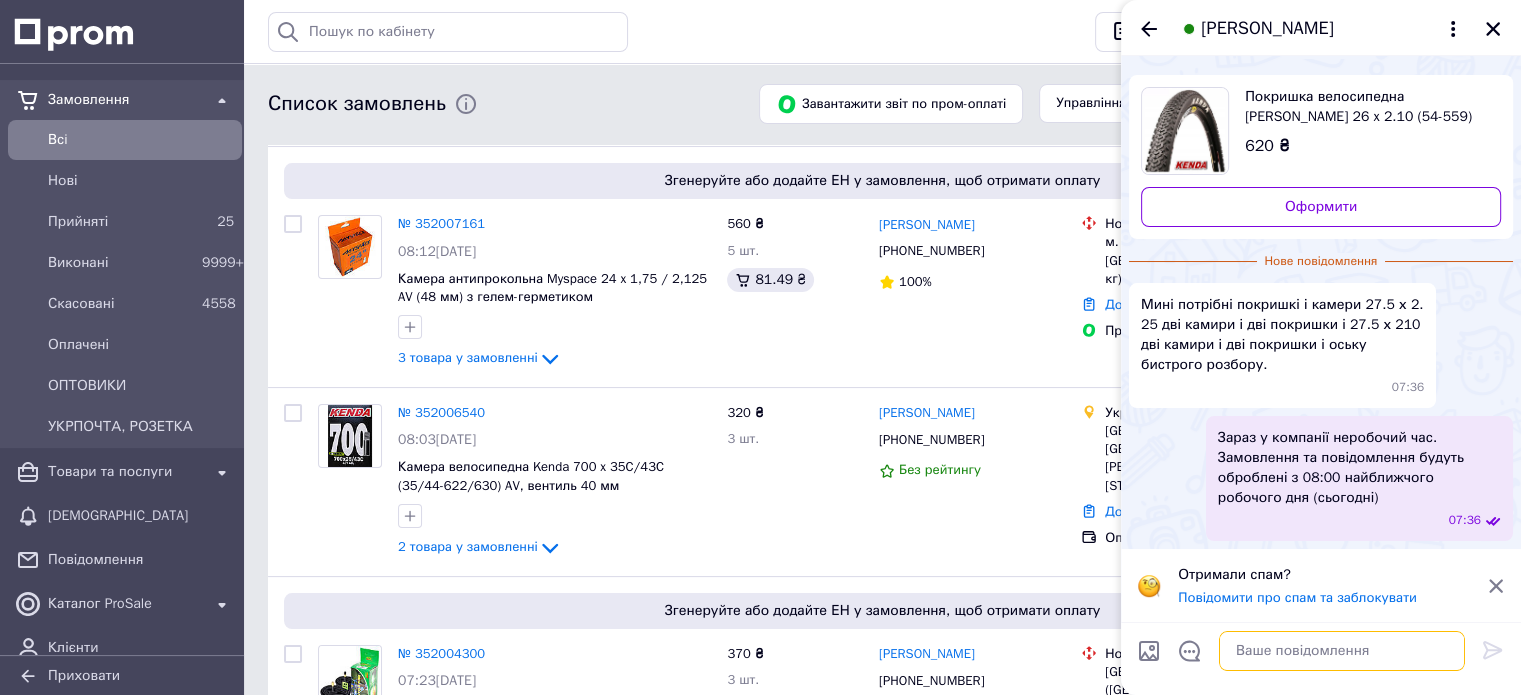 click at bounding box center [1342, 651] 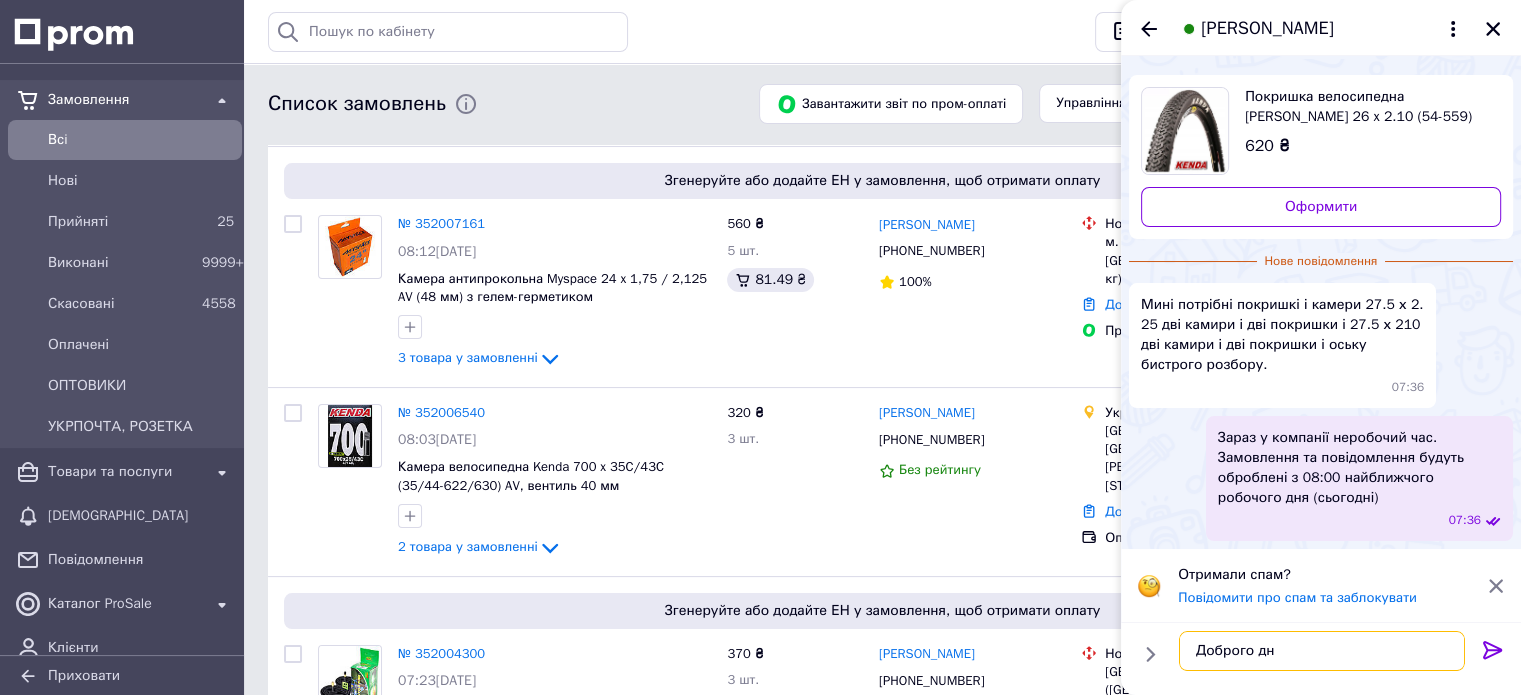type on "Доброго дня" 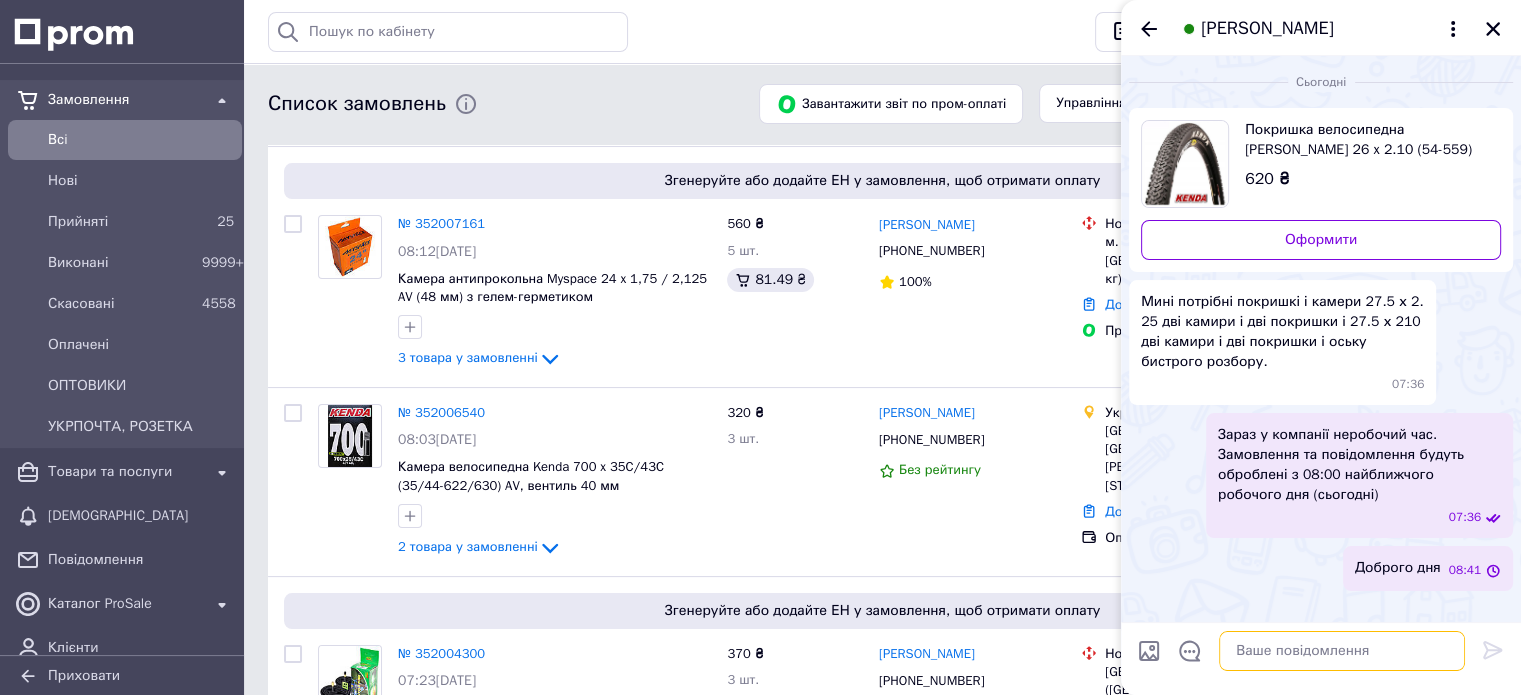 scroll, scrollTop: 0, scrollLeft: 0, axis: both 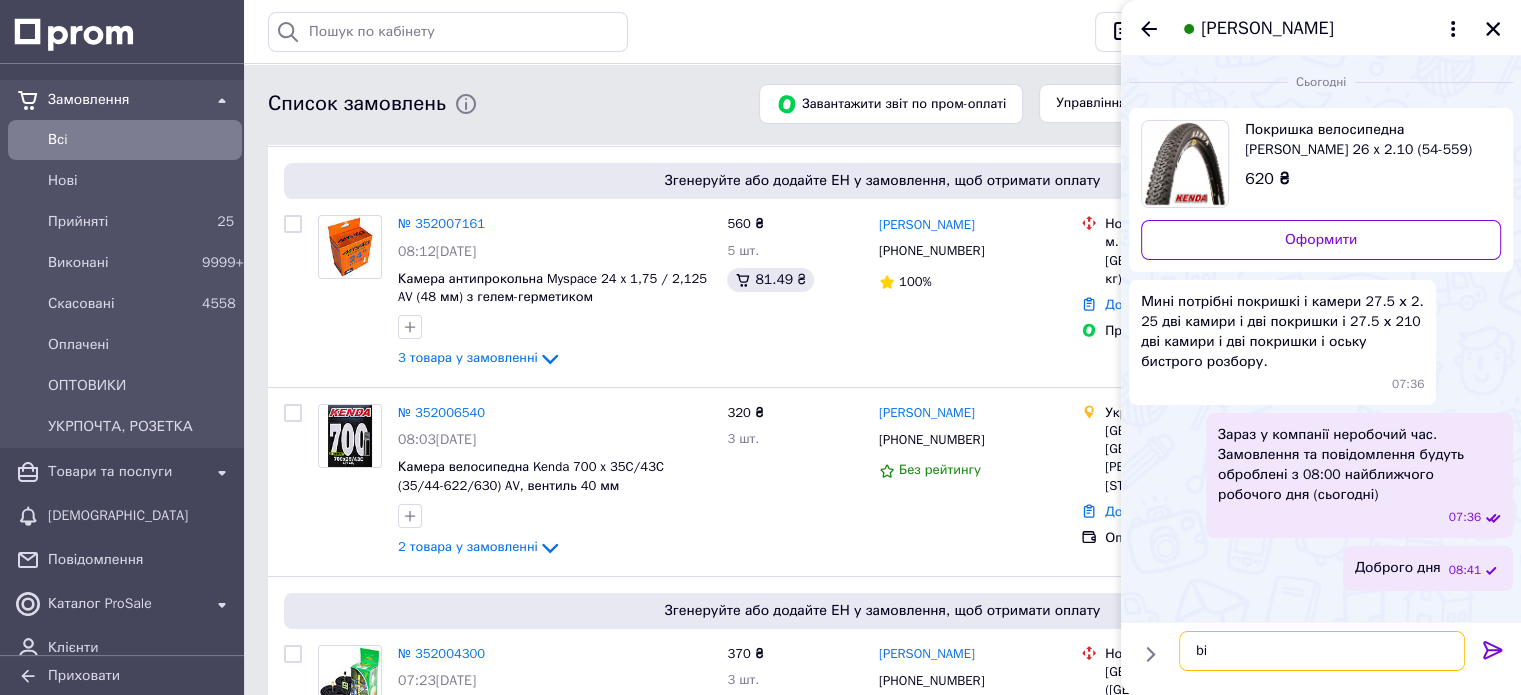 type on "b" 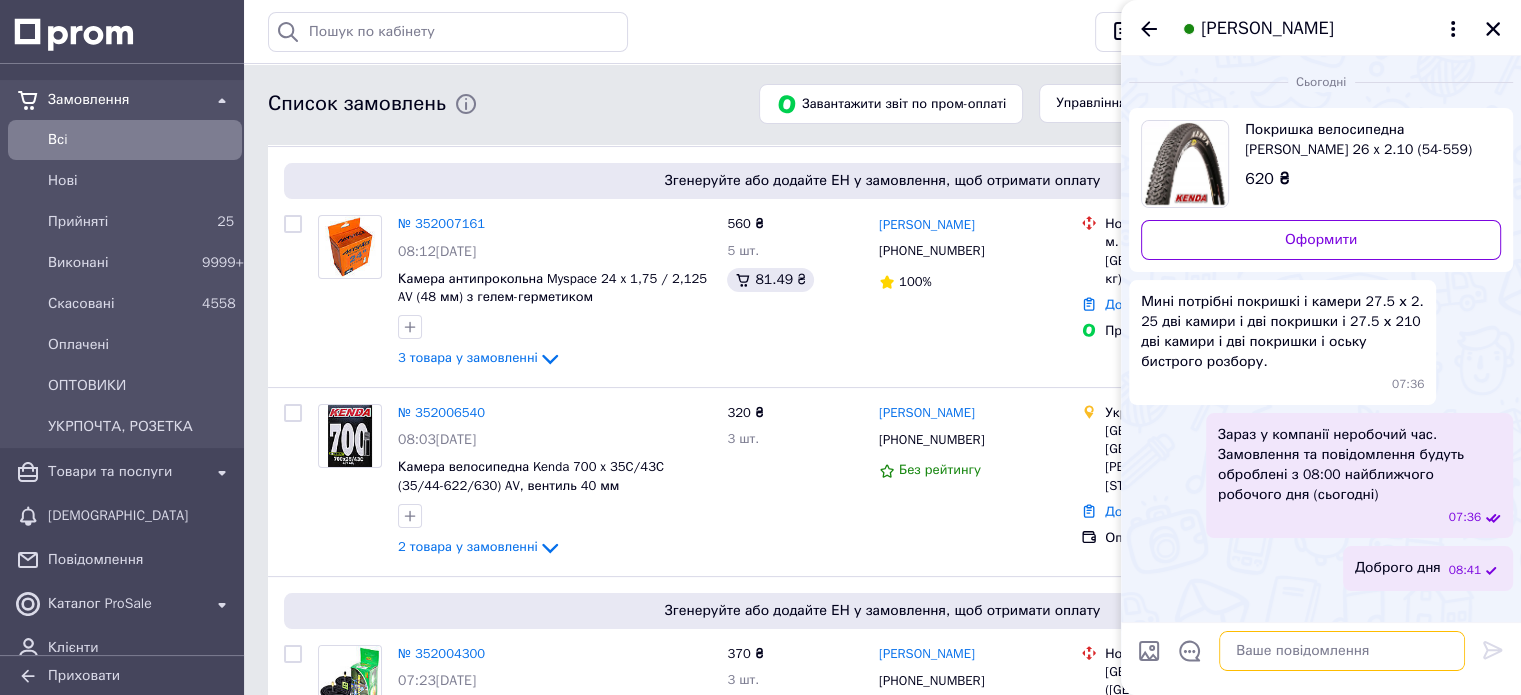 paste on "https://bikeway.dp.ua/ua/g9206015-pokryshki-velosipednye" 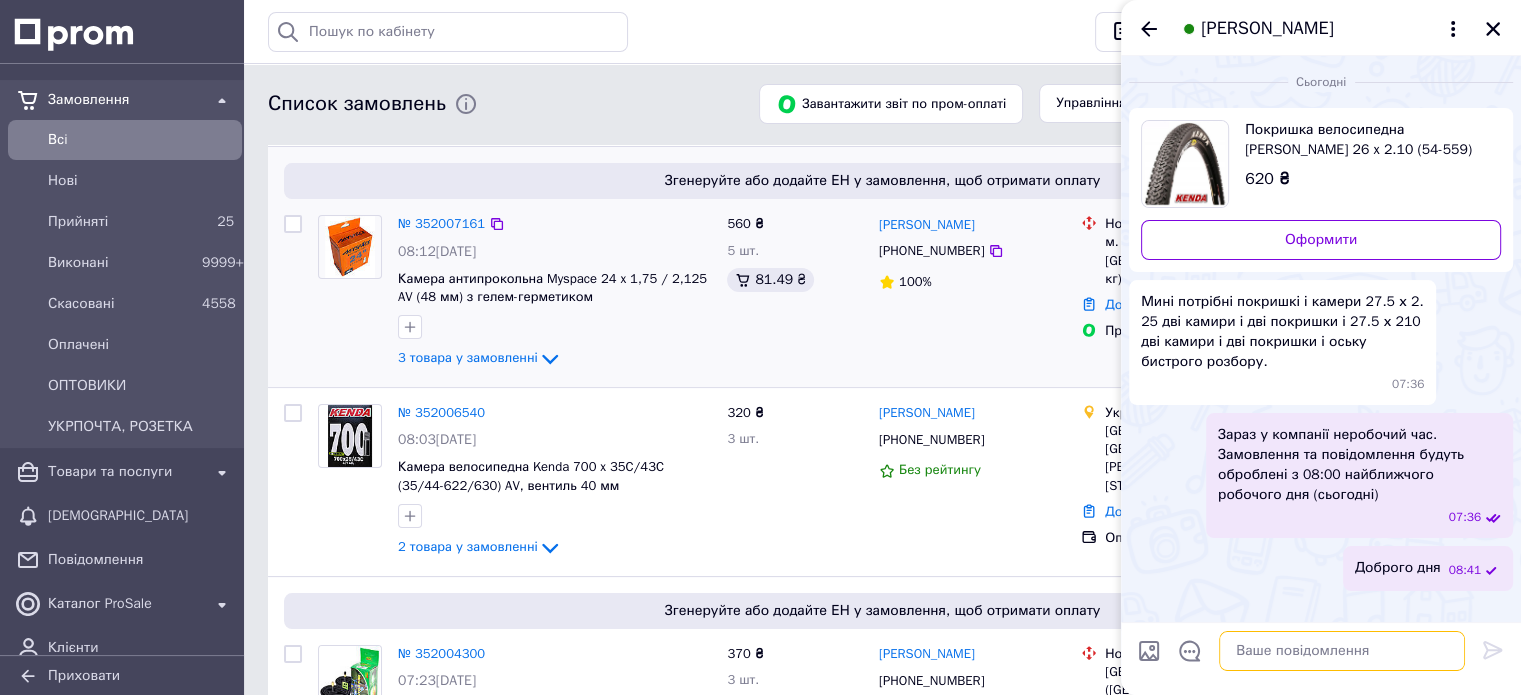 type on "https://bikeway.dp.ua/ua/g9206015-pokryshki-velosipednye" 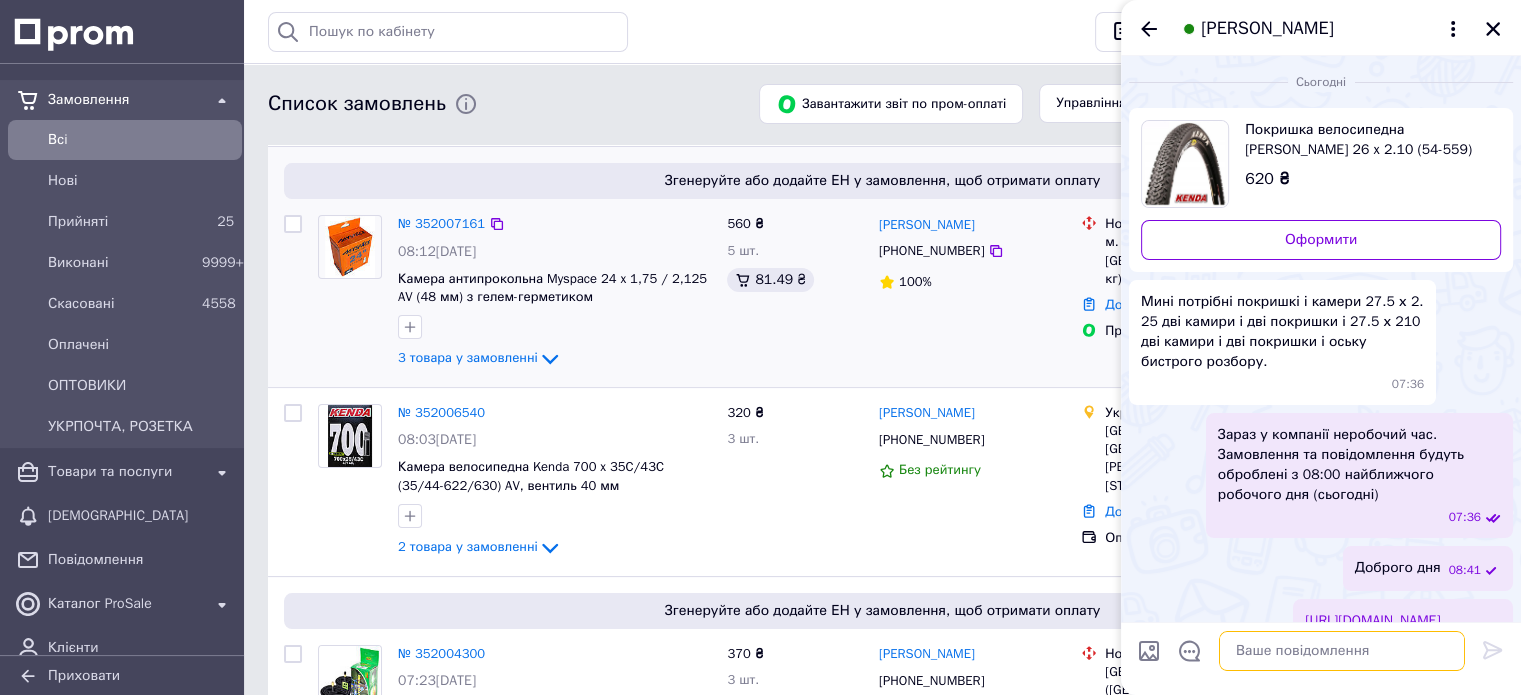 scroll, scrollTop: 318, scrollLeft: 0, axis: vertical 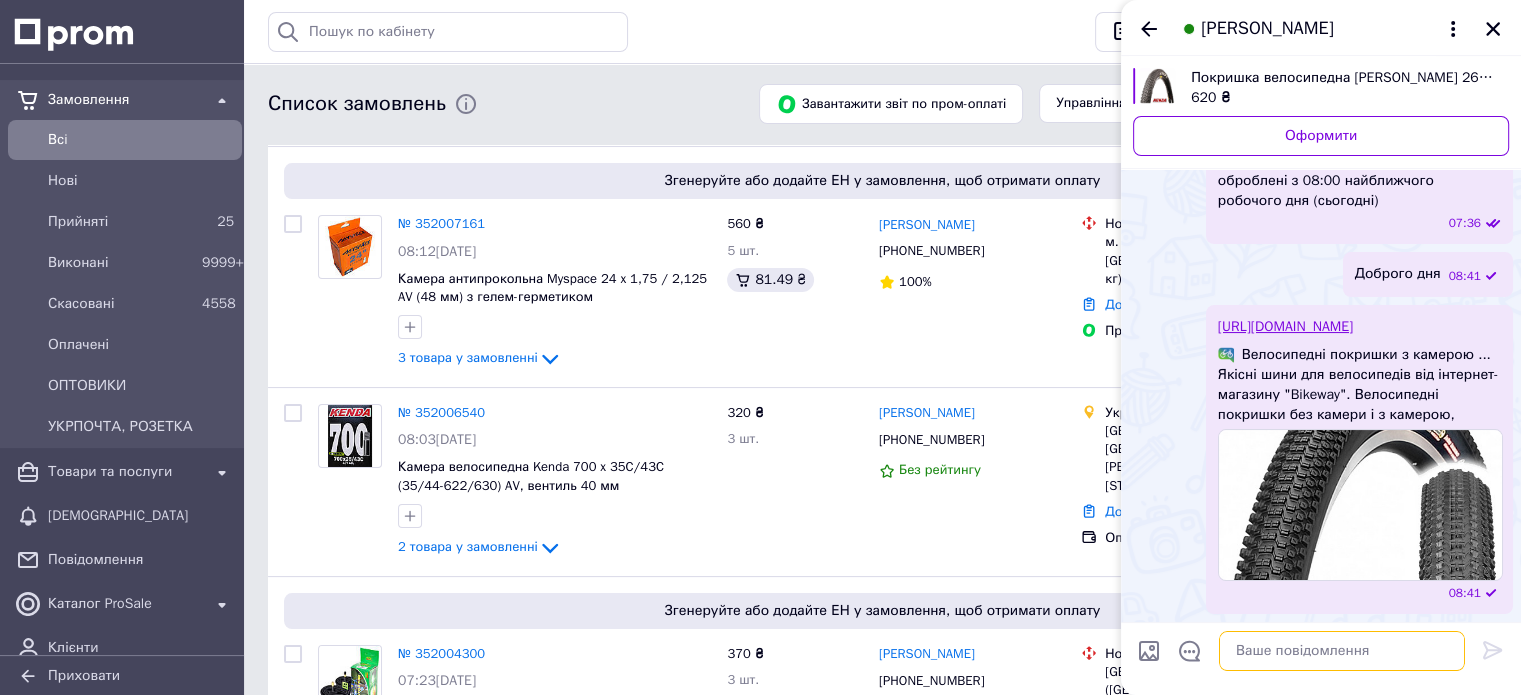 paste on "https://bikeway.dp.ua/ua/g10451011-velosipednye-kamery-obodnye" 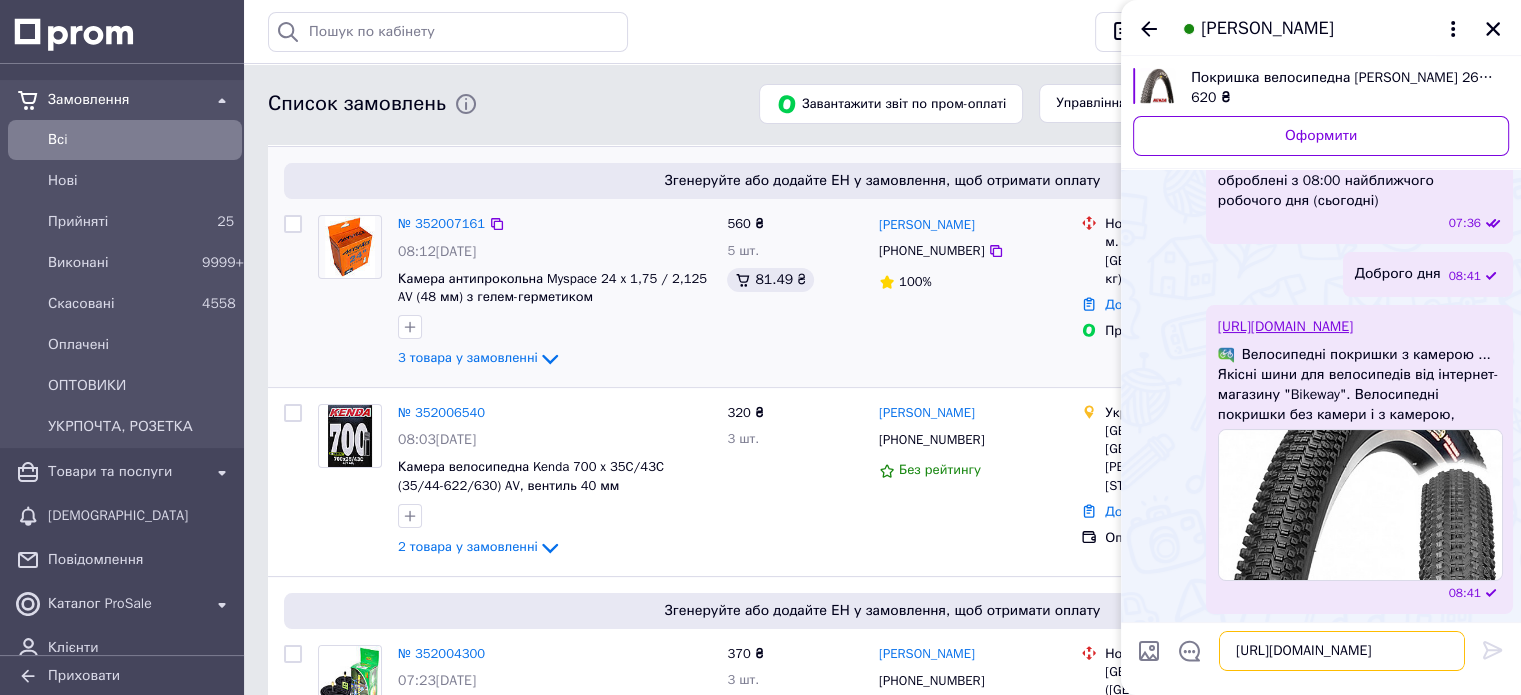 scroll, scrollTop: 1, scrollLeft: 0, axis: vertical 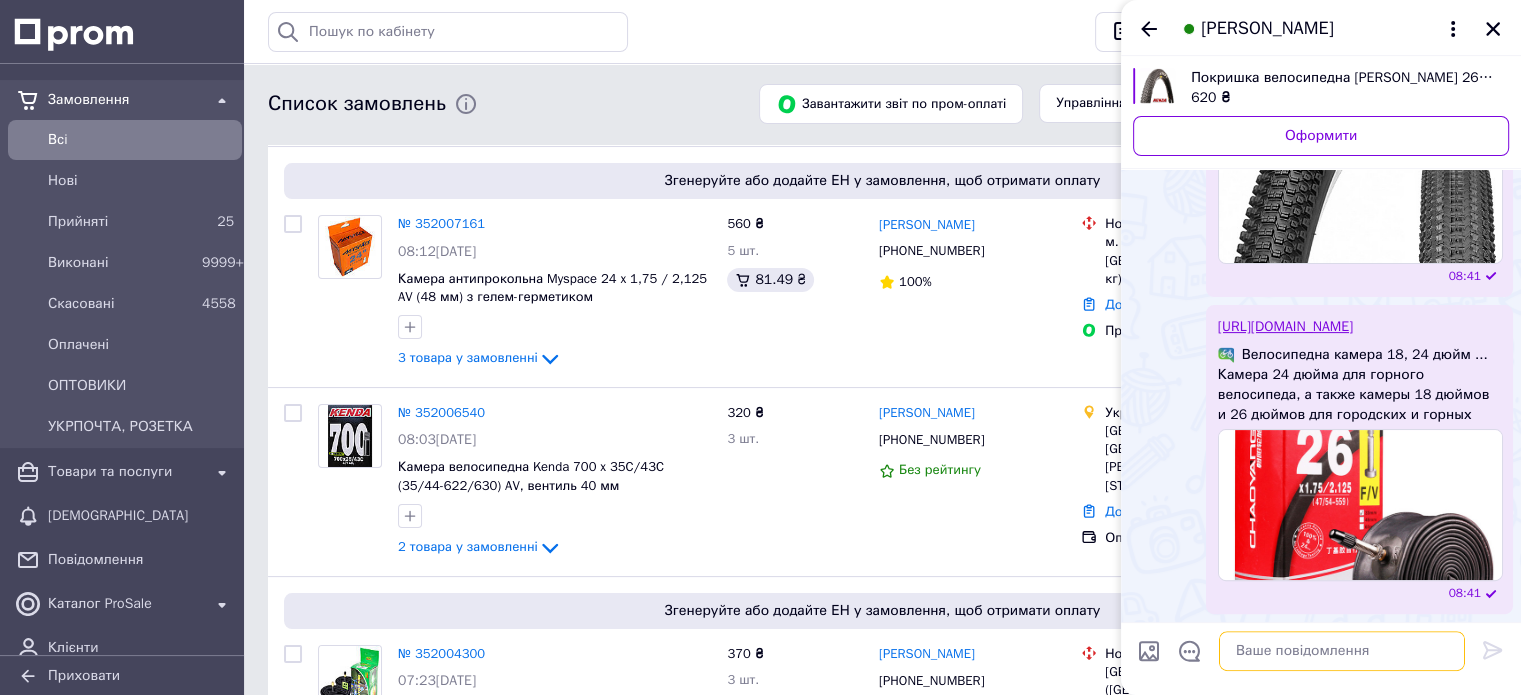 paste on "https://bikeway.dp.ua/ua/g9307658-vtulki-osi-ekstsentriki" 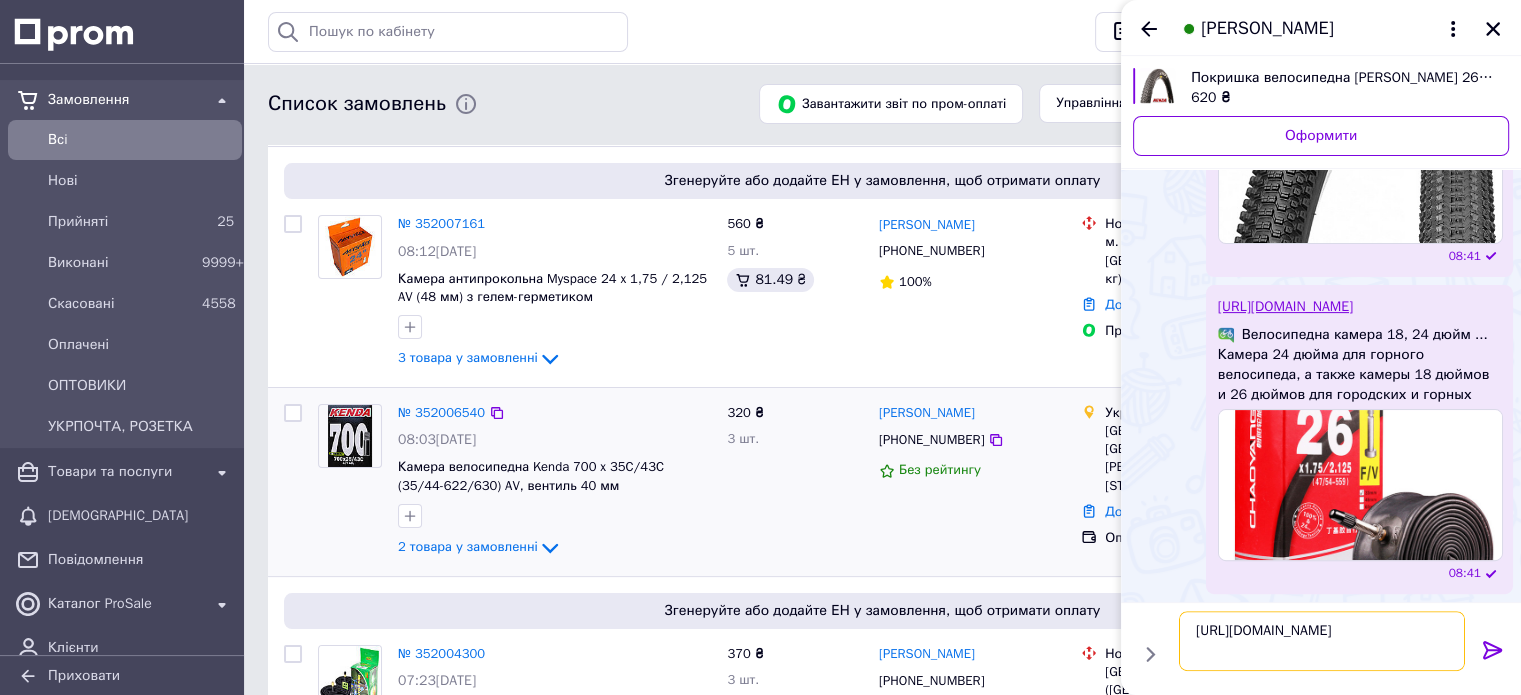 type 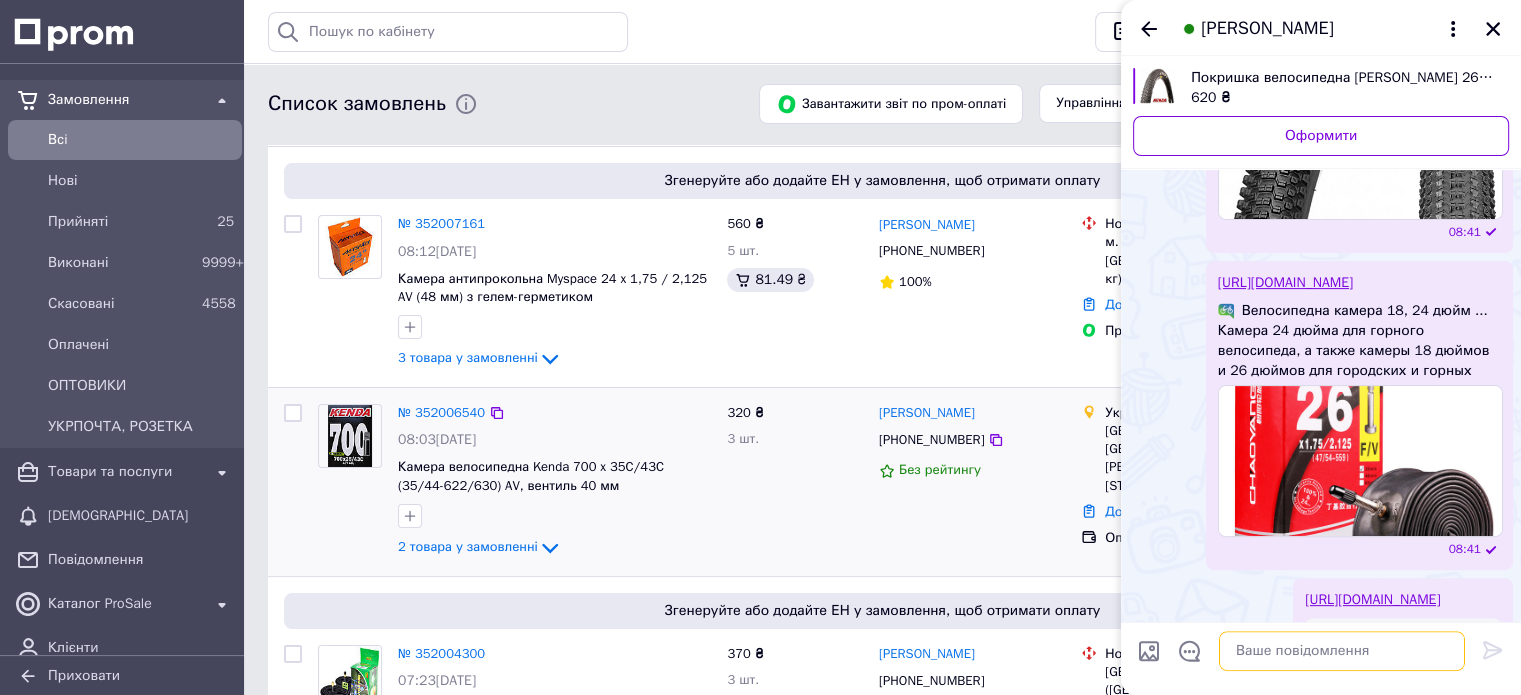 scroll, scrollTop: 941, scrollLeft: 0, axis: vertical 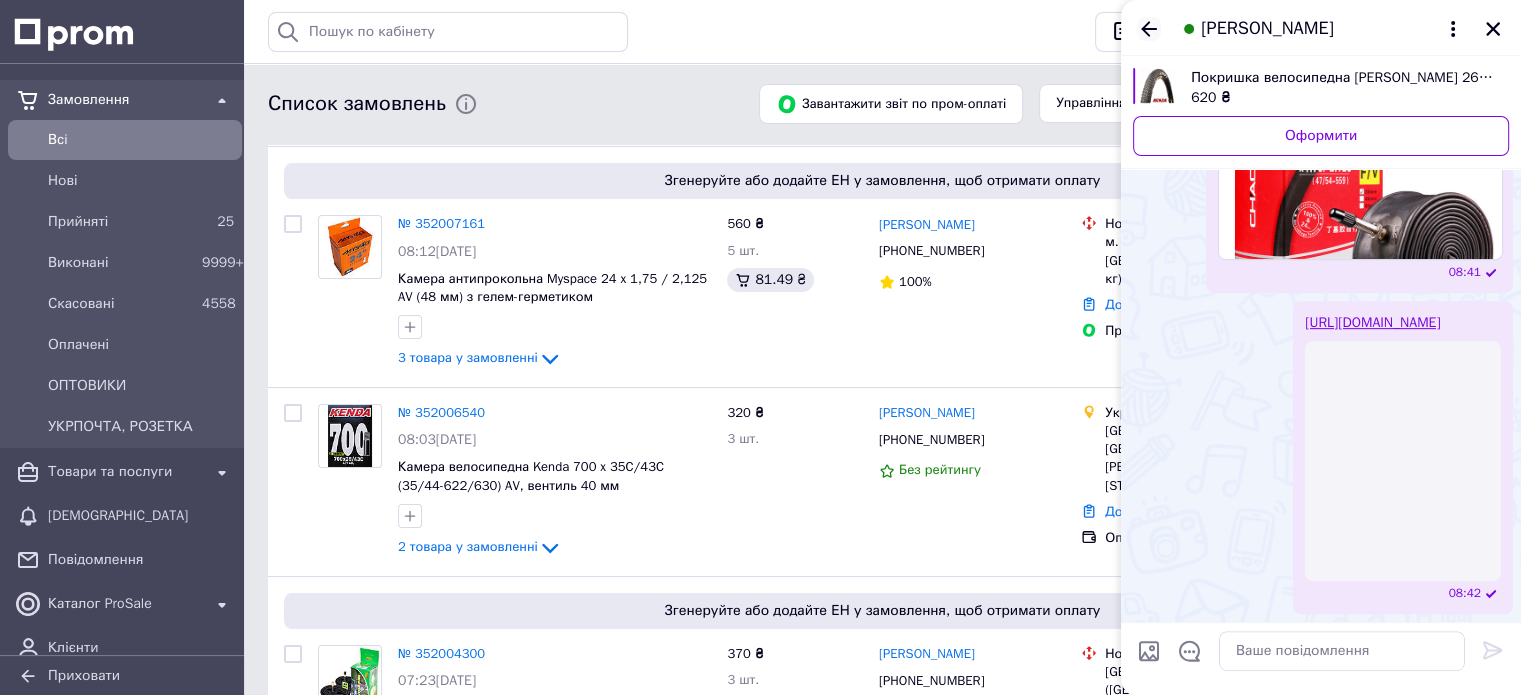 drag, startPoint x: 1150, startPoint y: 25, endPoint x: 1157, endPoint y: 34, distance: 11.401754 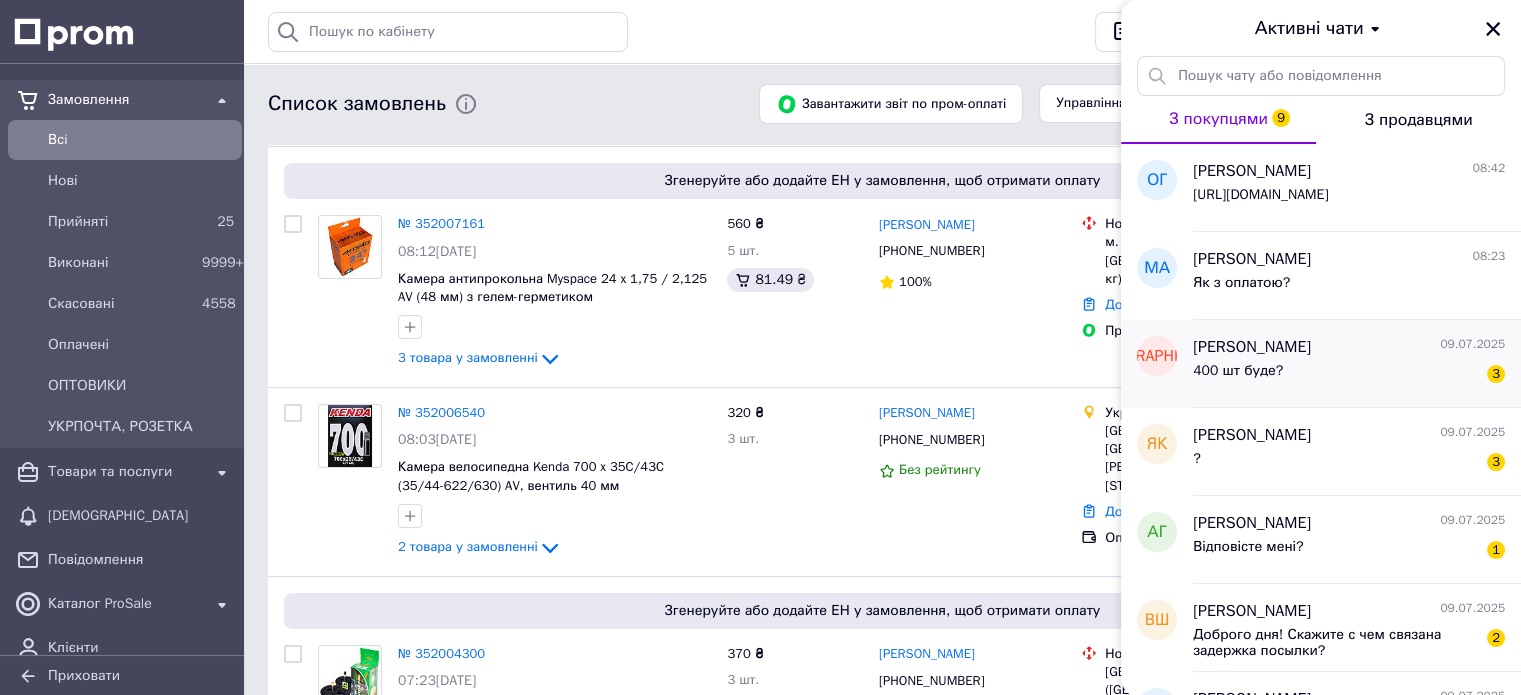 click on "400 шт буде? 3" at bounding box center [1349, 375] 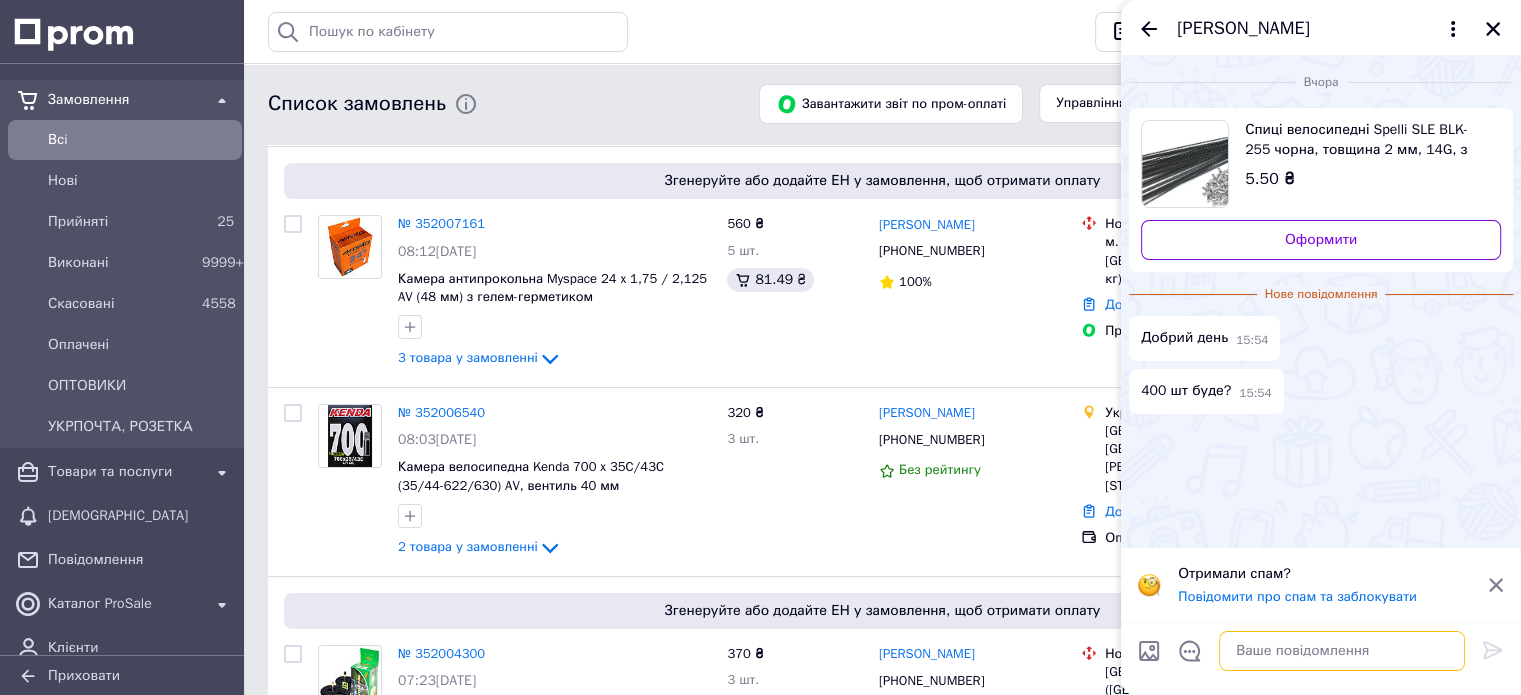 click at bounding box center (1342, 651) 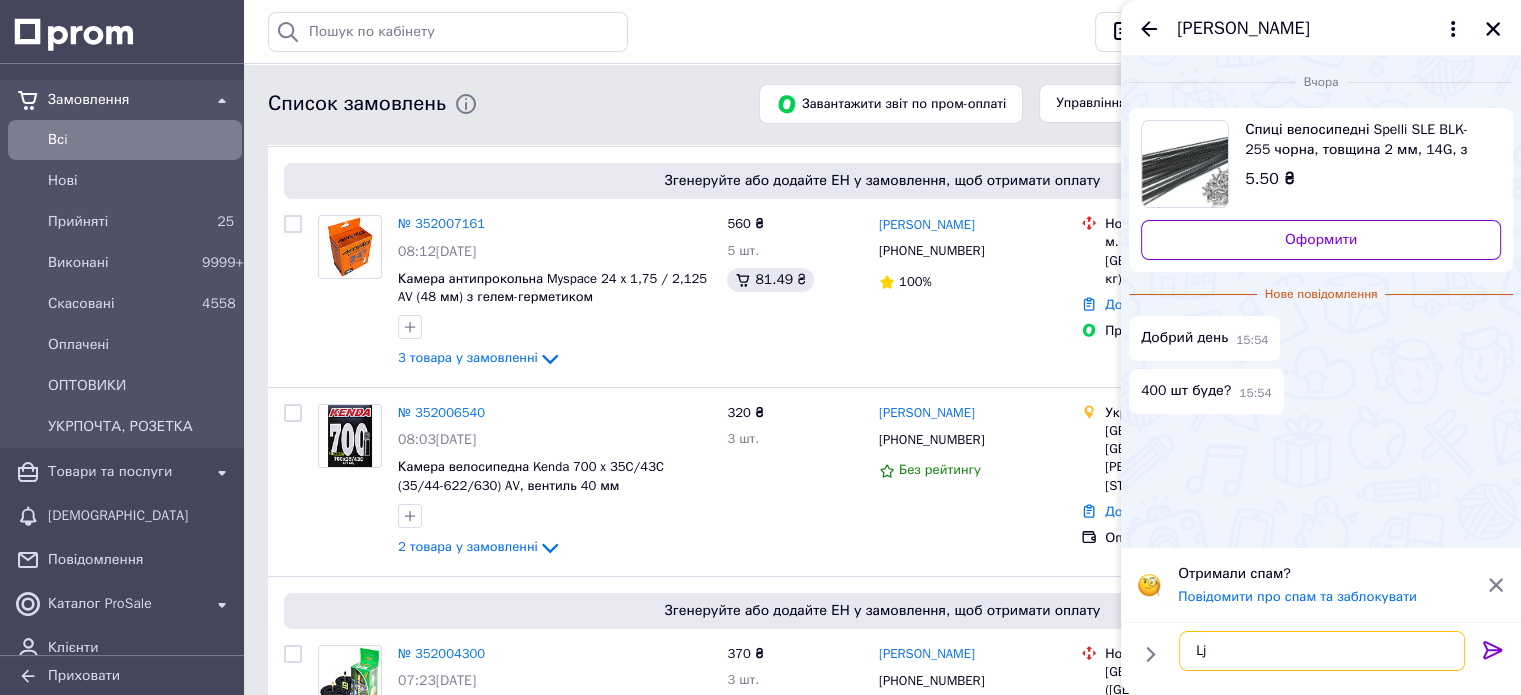 type on "L" 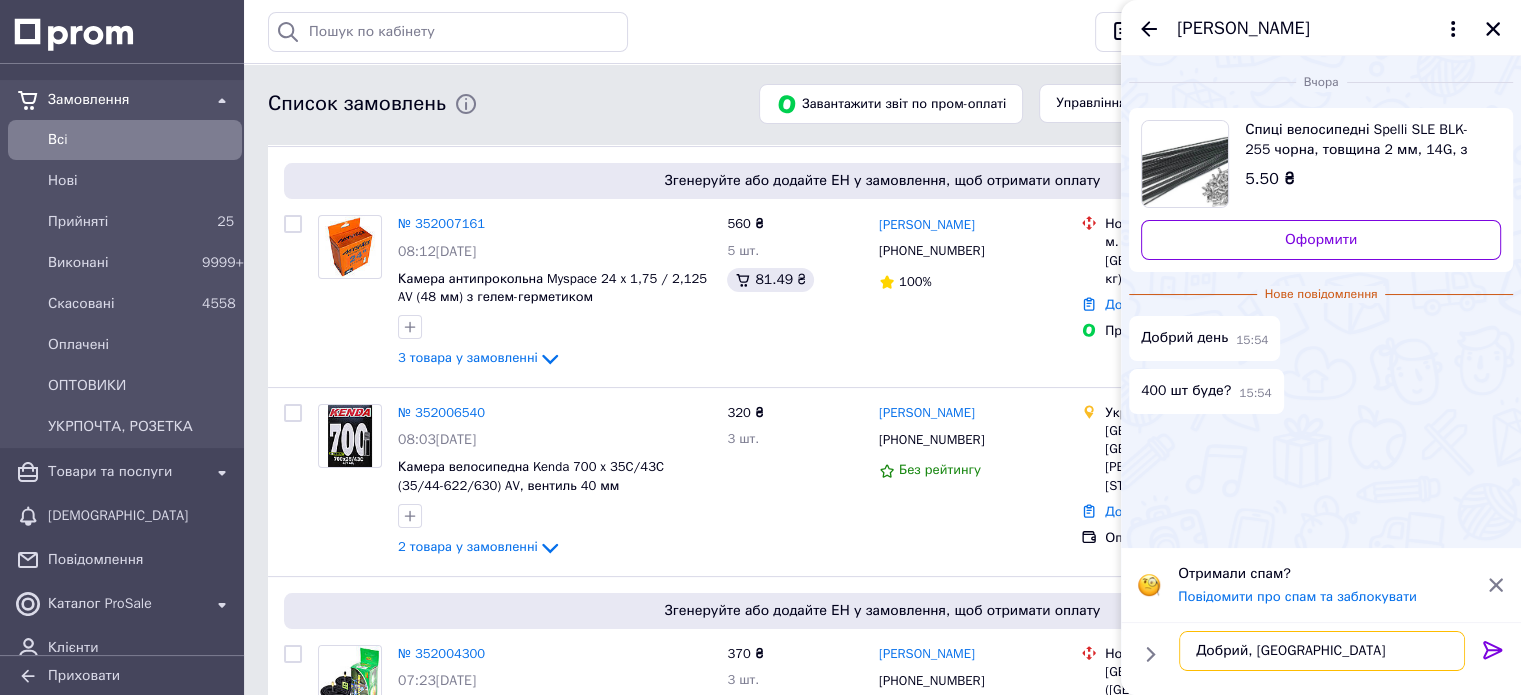 type on "Добрий, так" 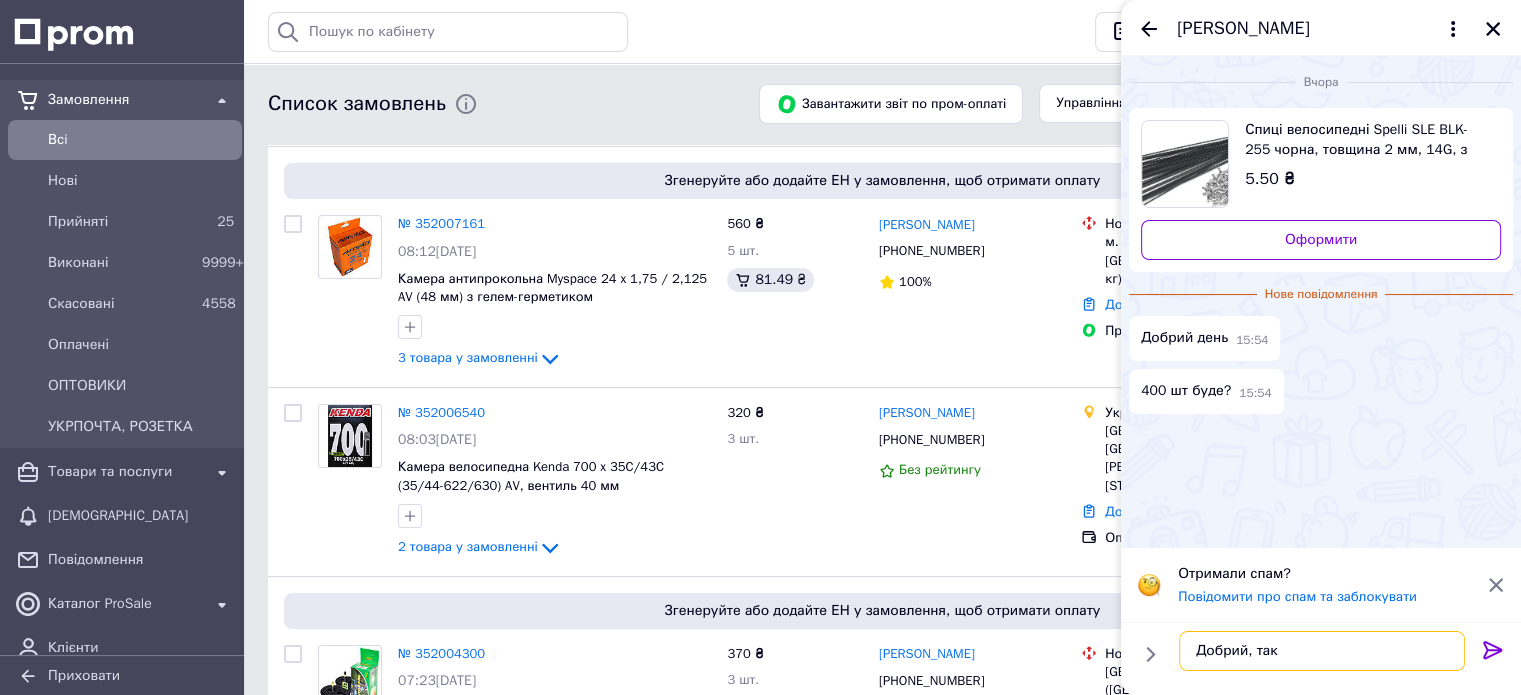 type 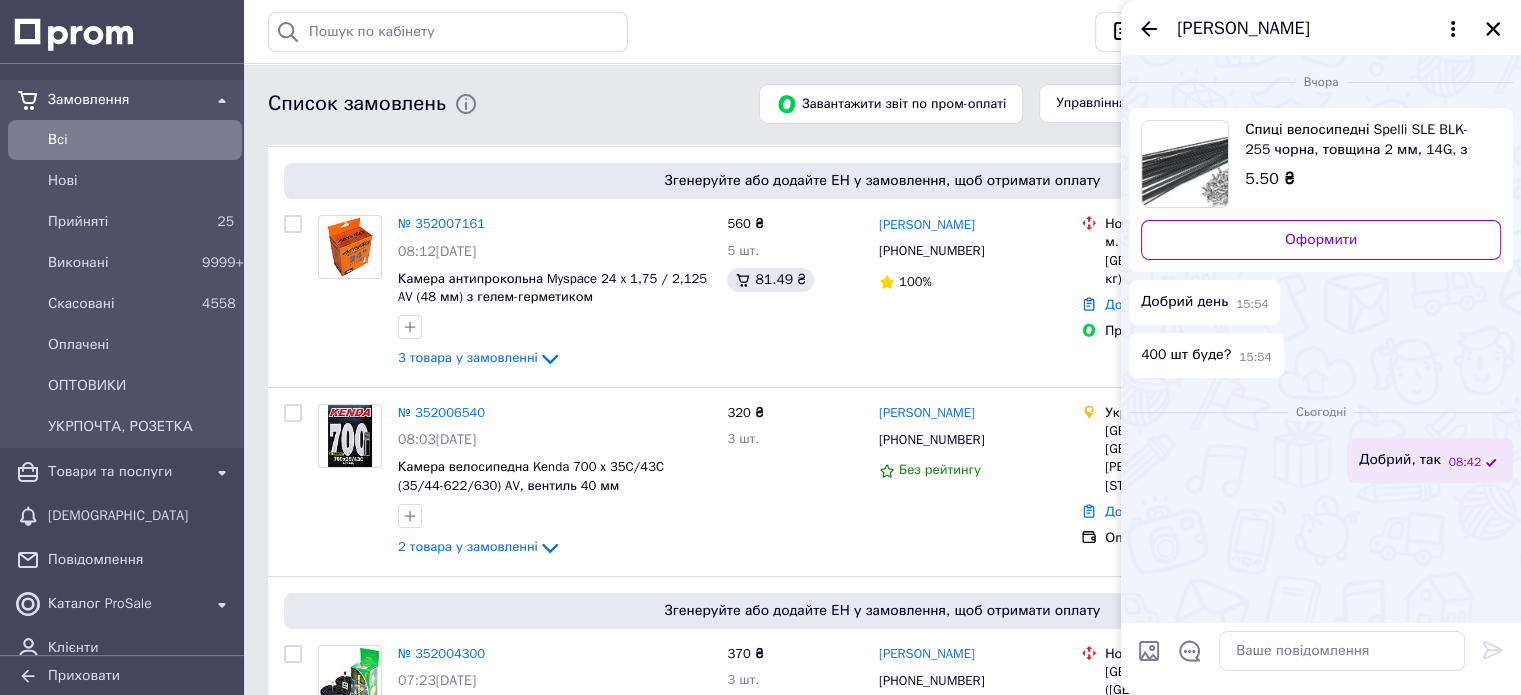 click on "Андріана Шемечко" at bounding box center [1321, 28] 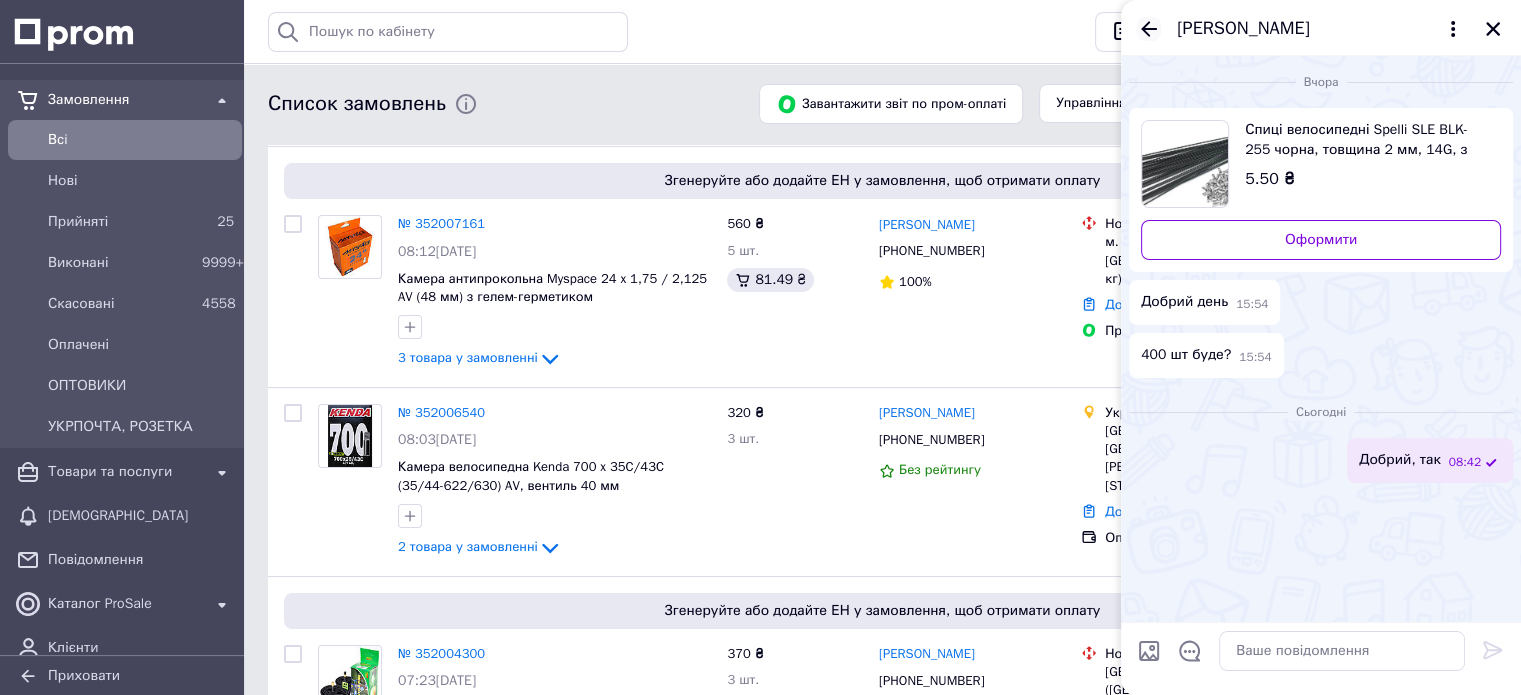 click 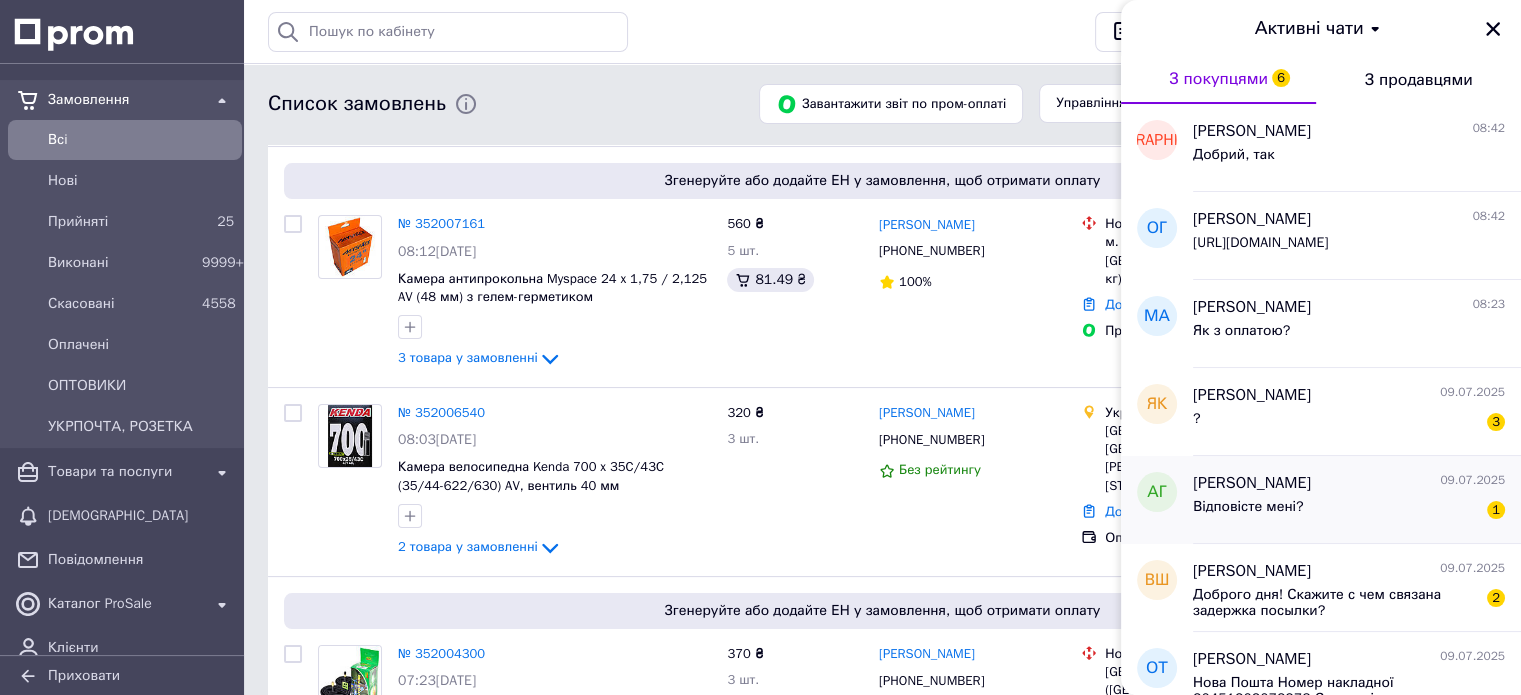 scroll, scrollTop: 200, scrollLeft: 0, axis: vertical 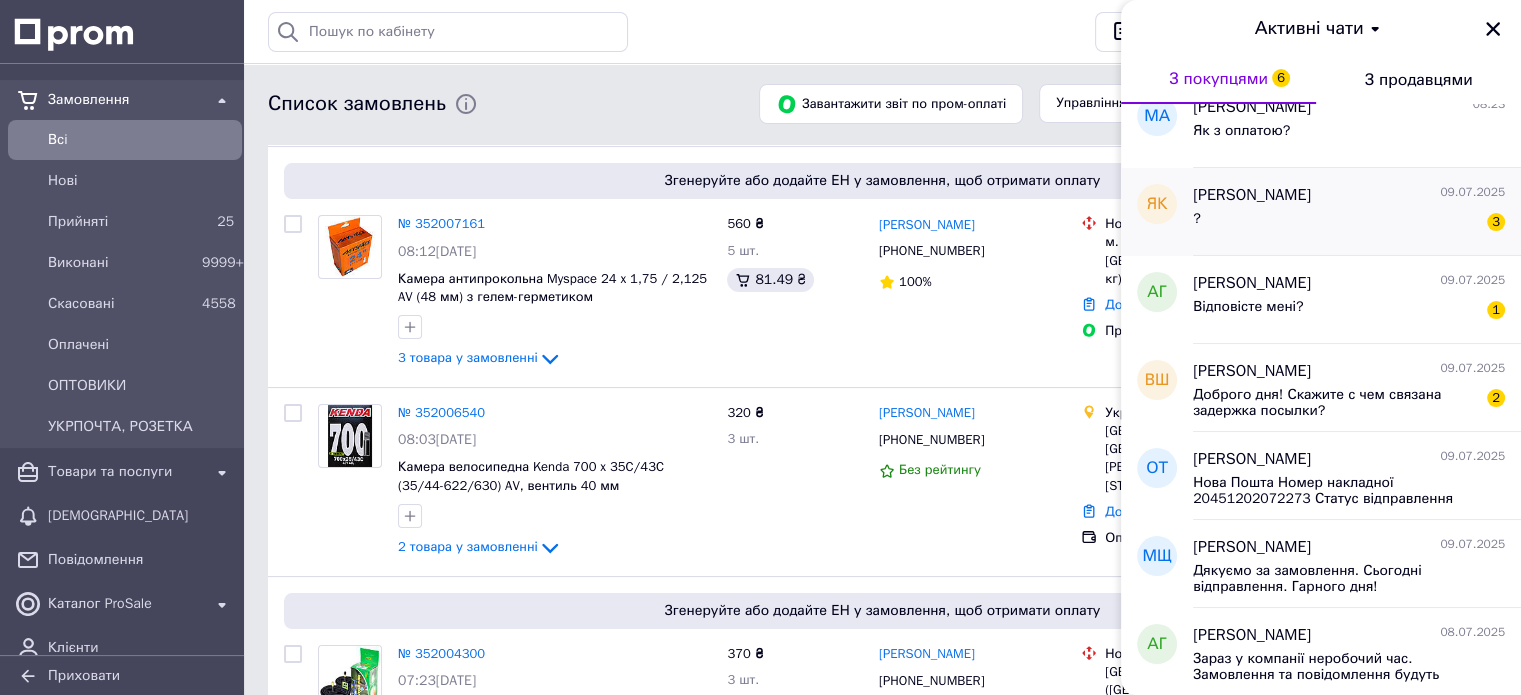 click on "Ярослав Кривонос 09.07.2025" at bounding box center (1349, 195) 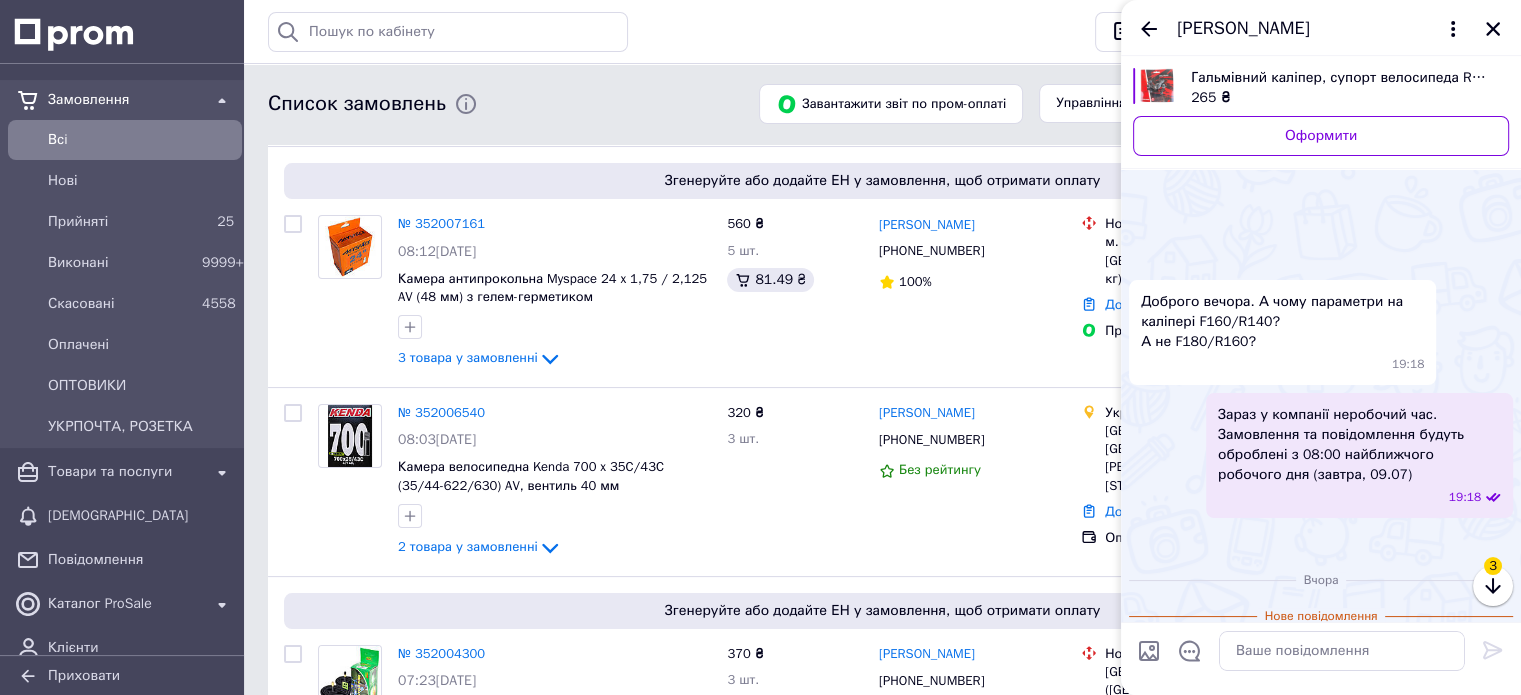 scroll, scrollTop: 717, scrollLeft: 0, axis: vertical 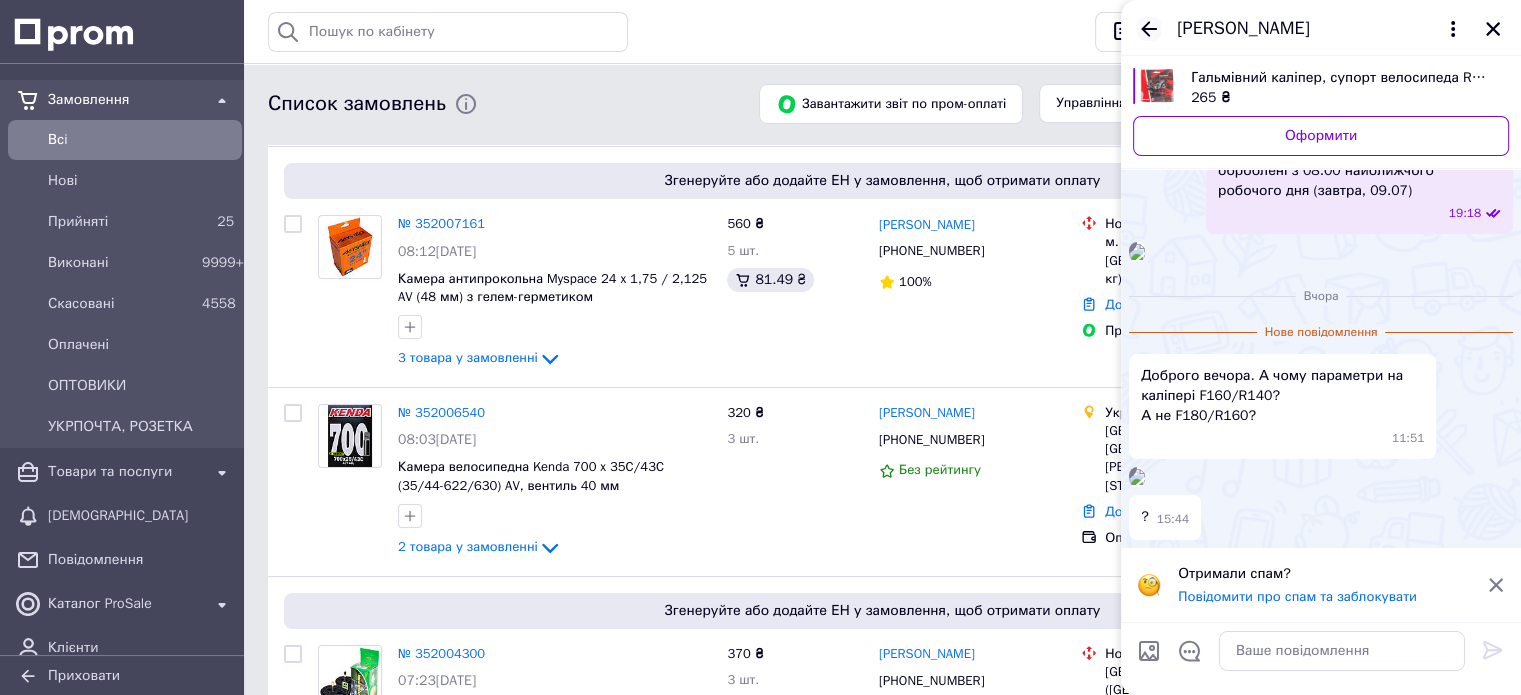 click 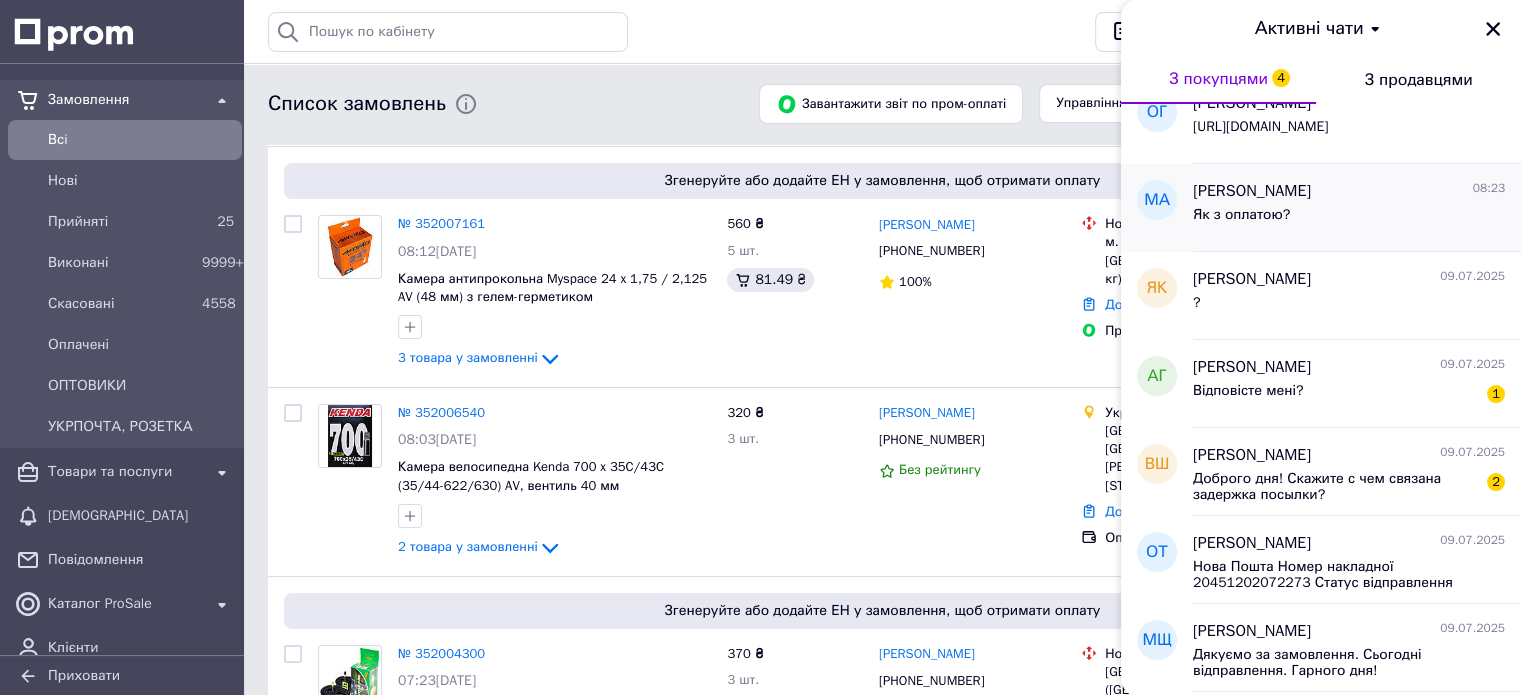 scroll, scrollTop: 200, scrollLeft: 0, axis: vertical 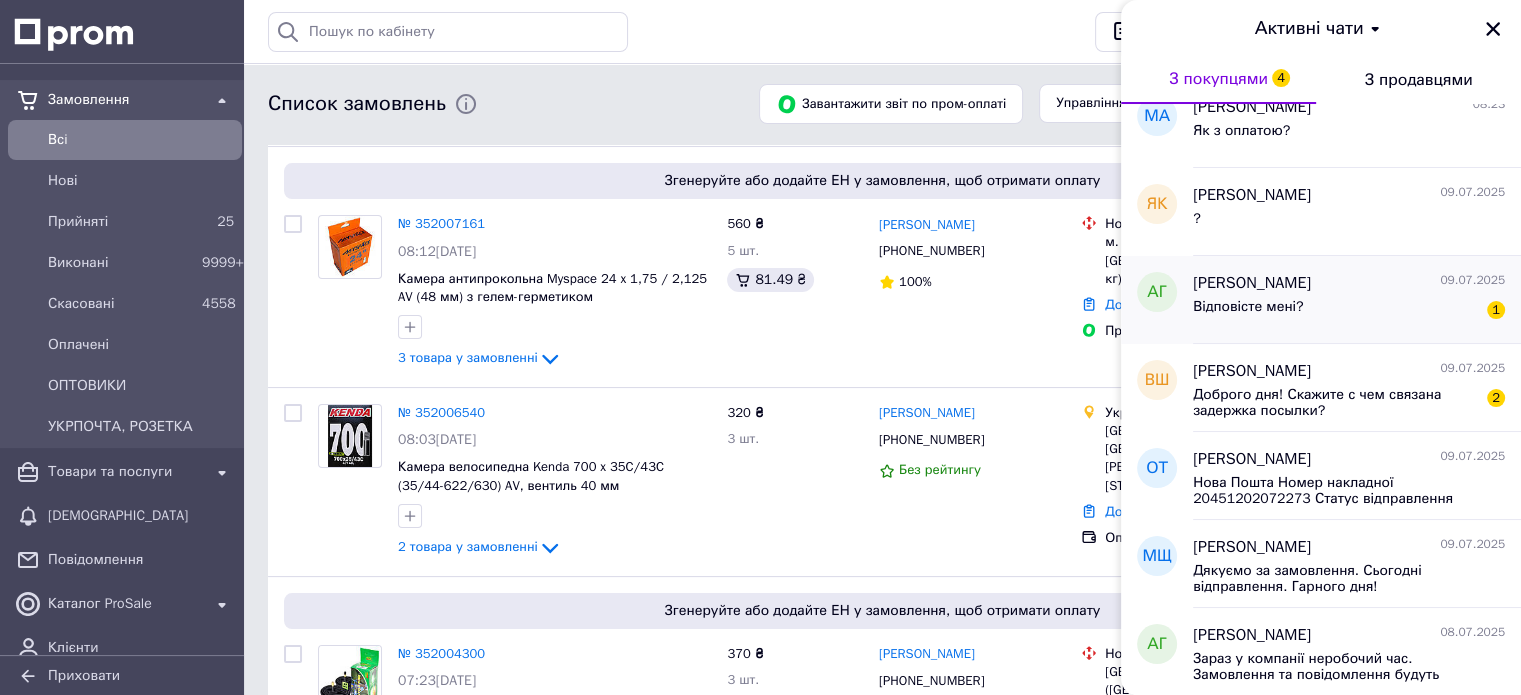 click on "Відповісте мені? 1" at bounding box center (1349, 311) 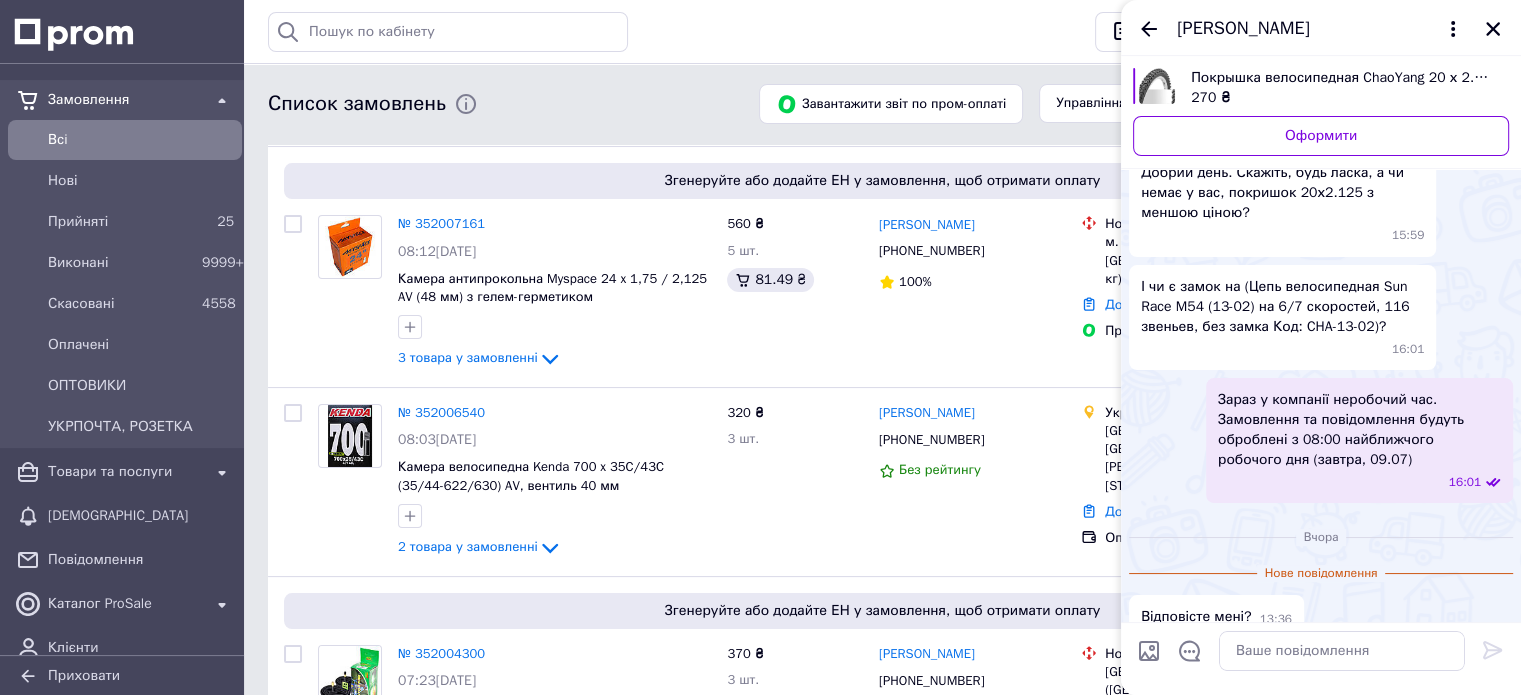scroll, scrollTop: 0, scrollLeft: 0, axis: both 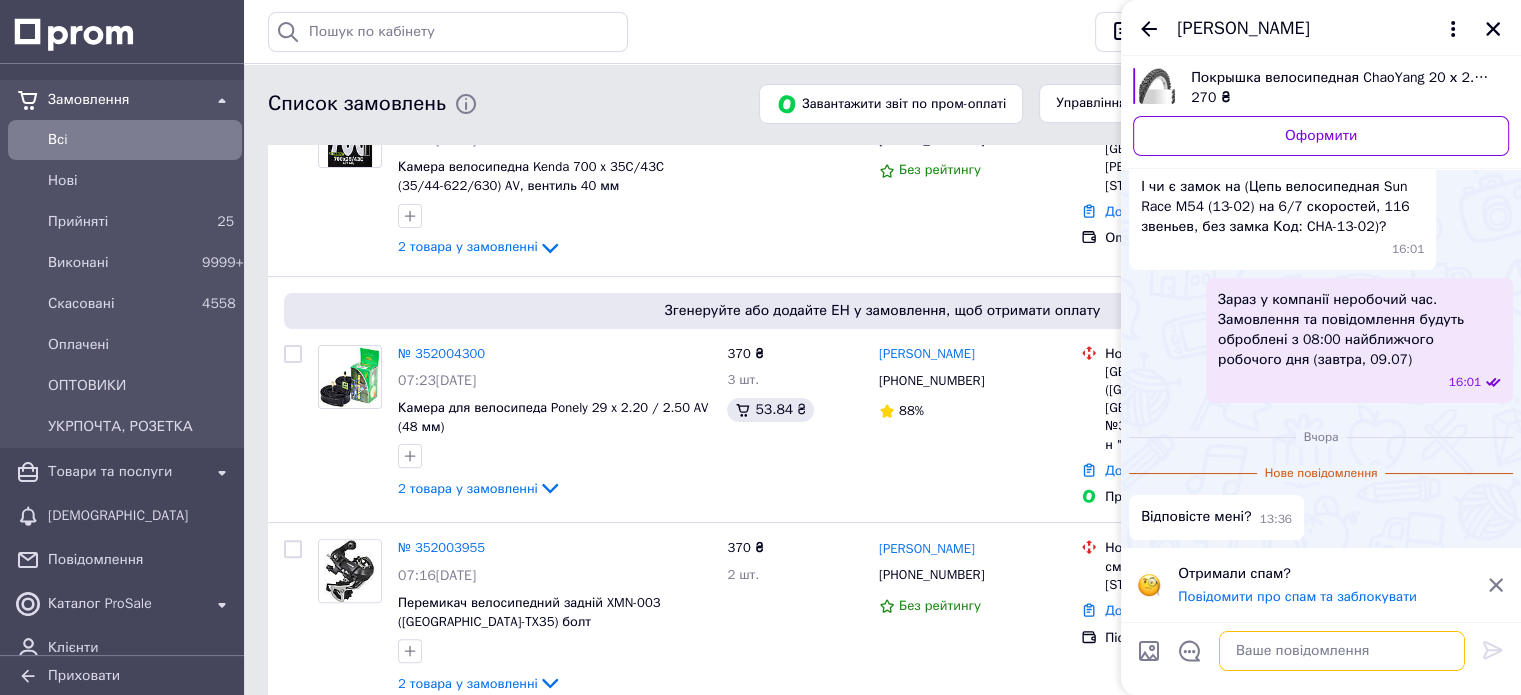 click at bounding box center [1342, 651] 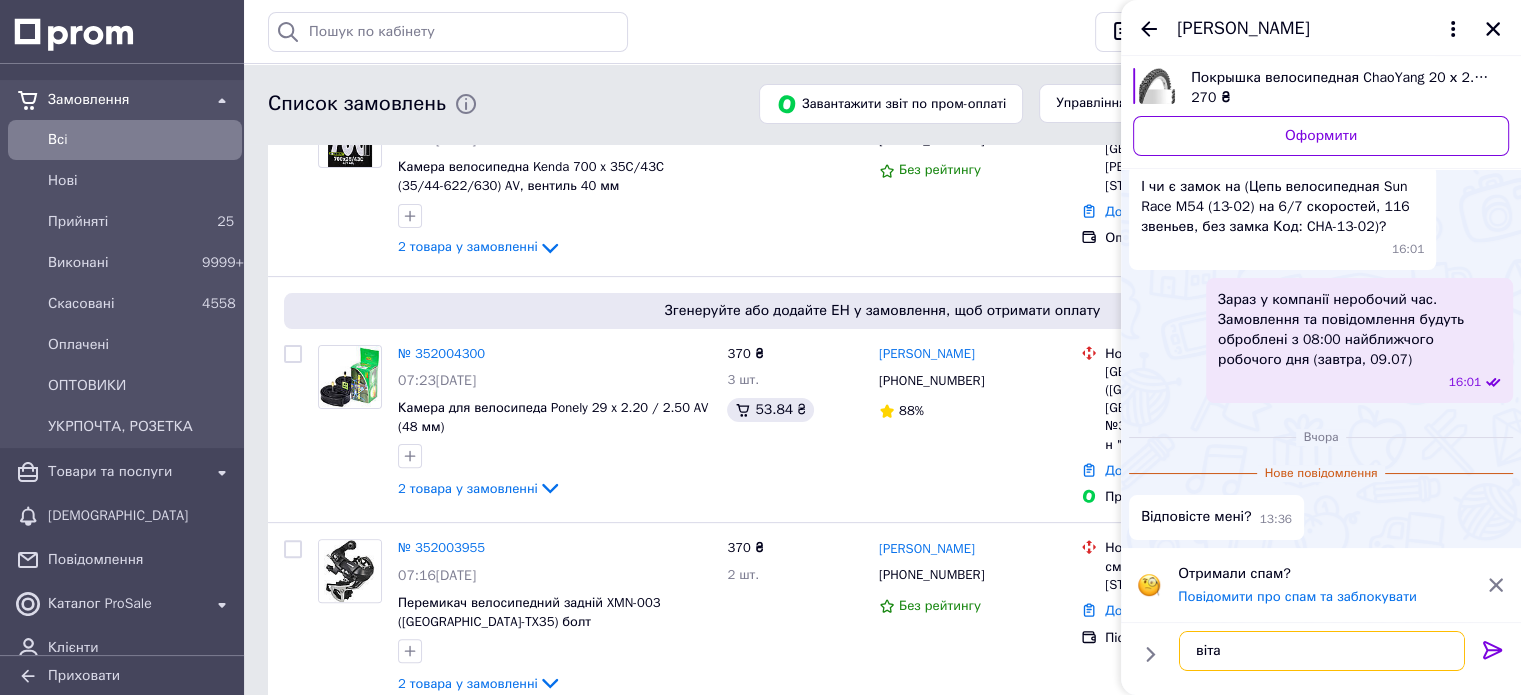 type on "вітаю" 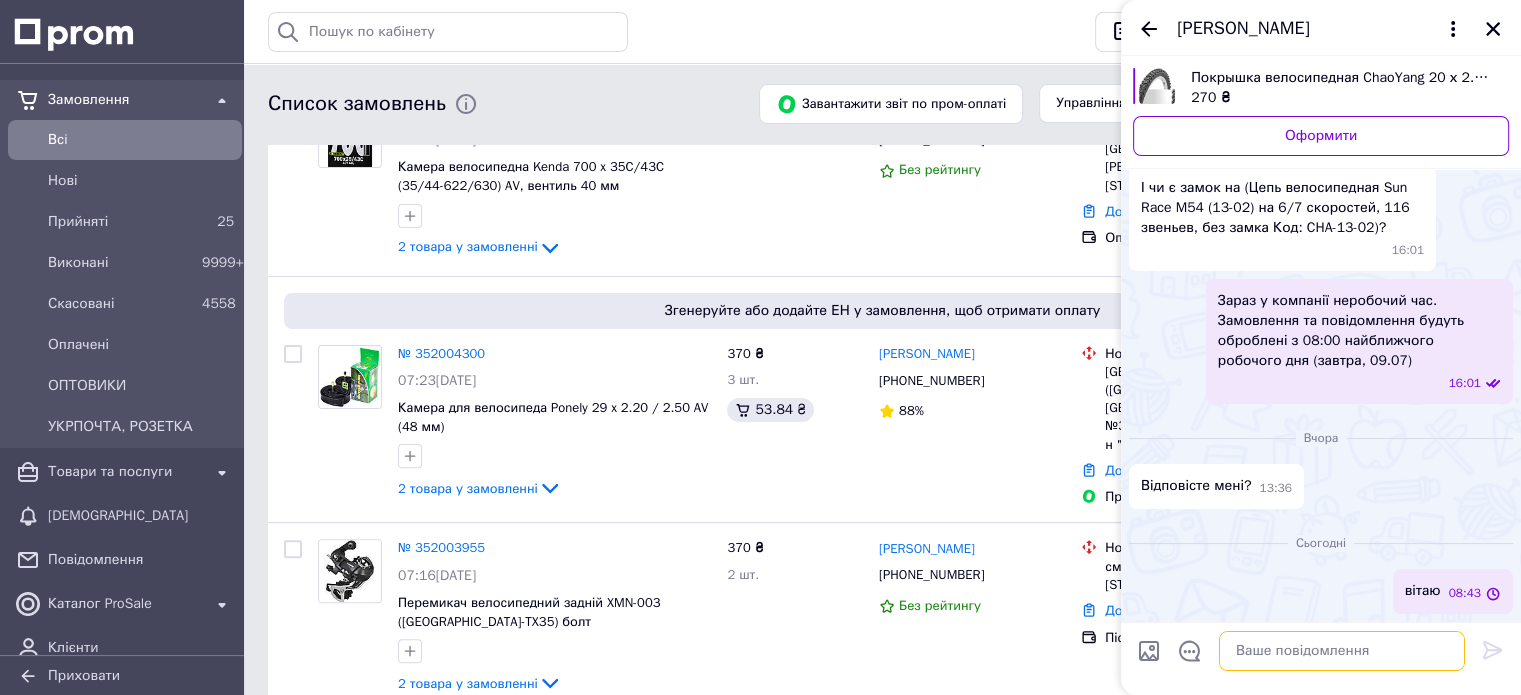 scroll, scrollTop: 176, scrollLeft: 0, axis: vertical 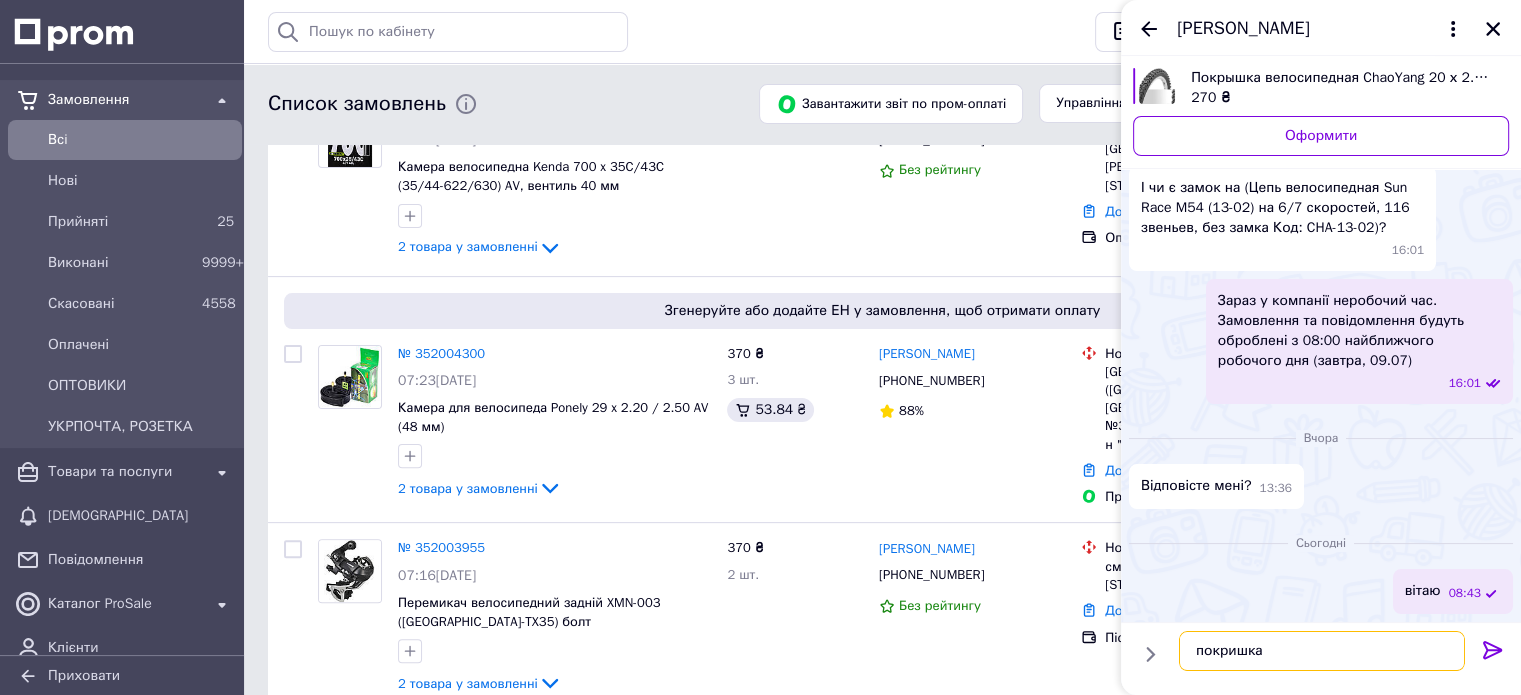 type on "покришка є" 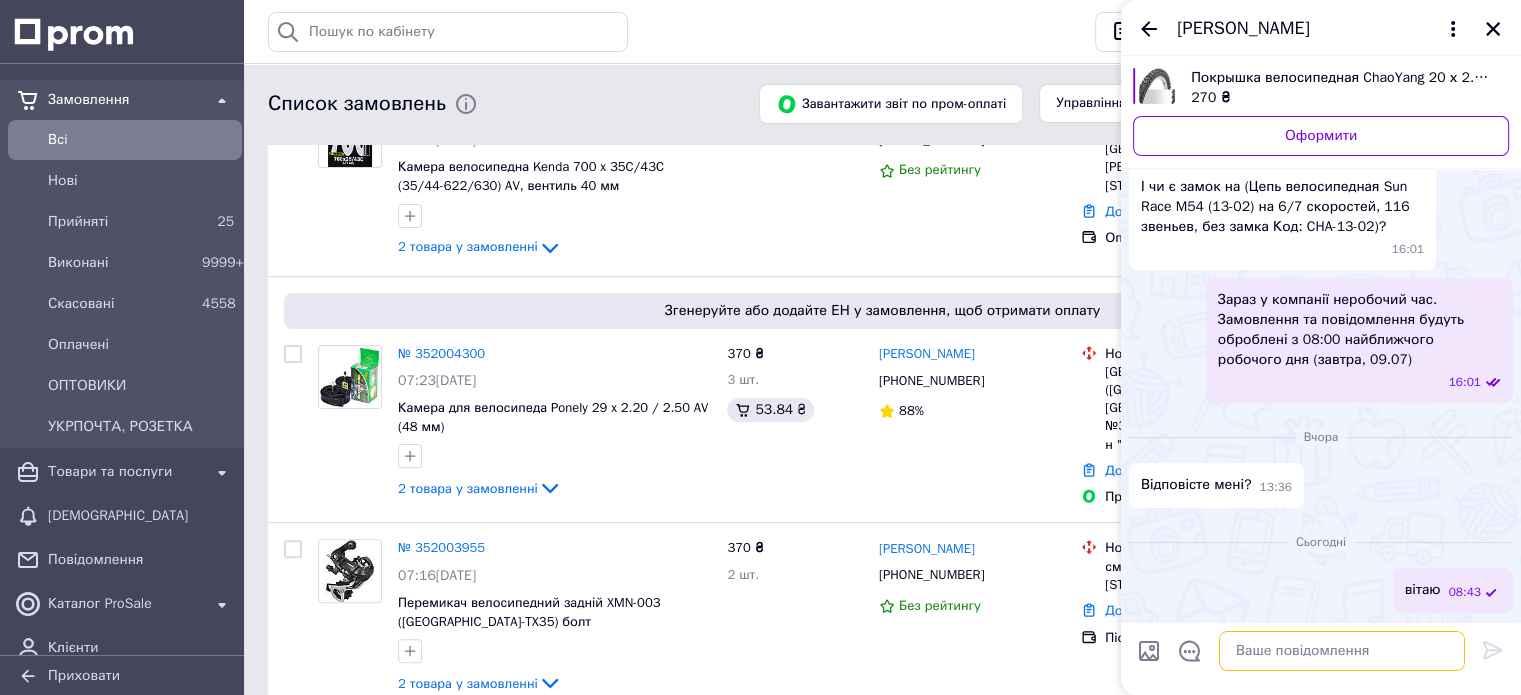 scroll, scrollTop: 229, scrollLeft: 0, axis: vertical 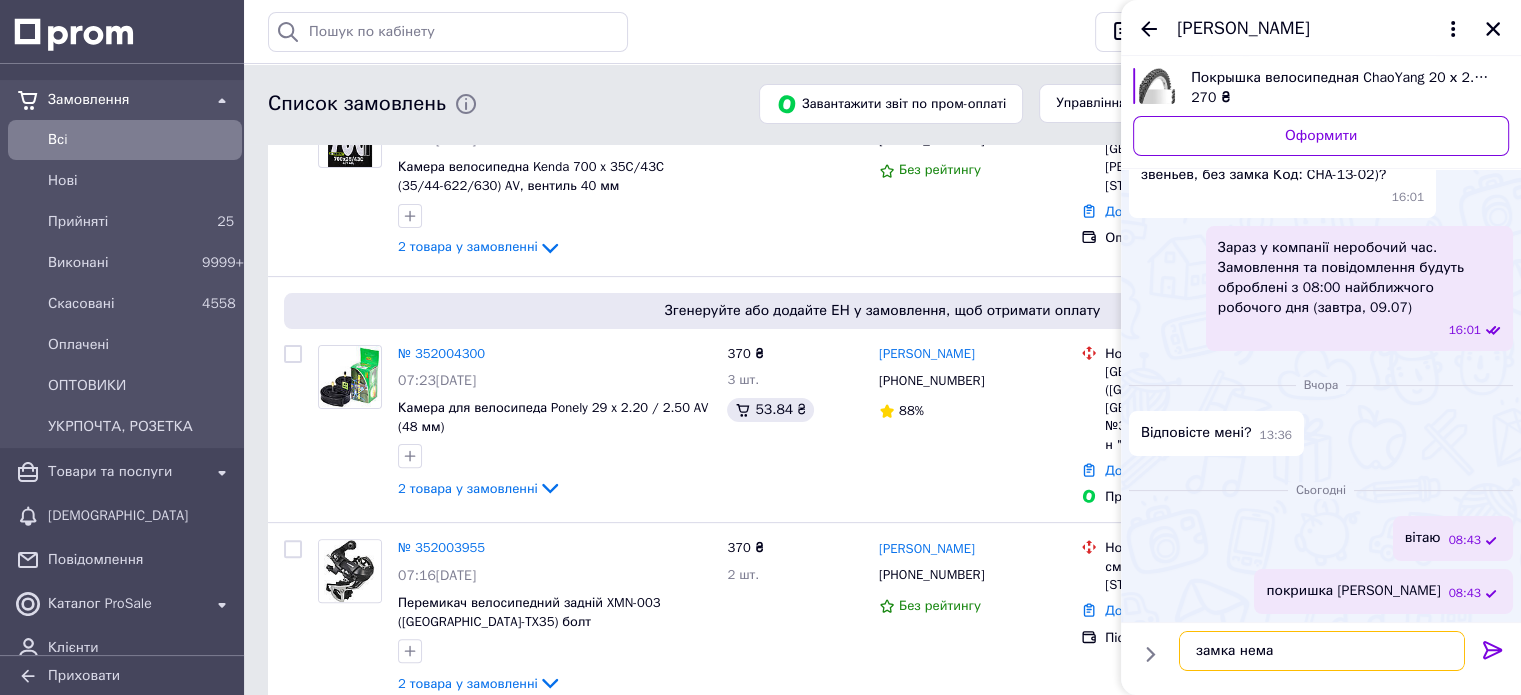 type on "замка немає" 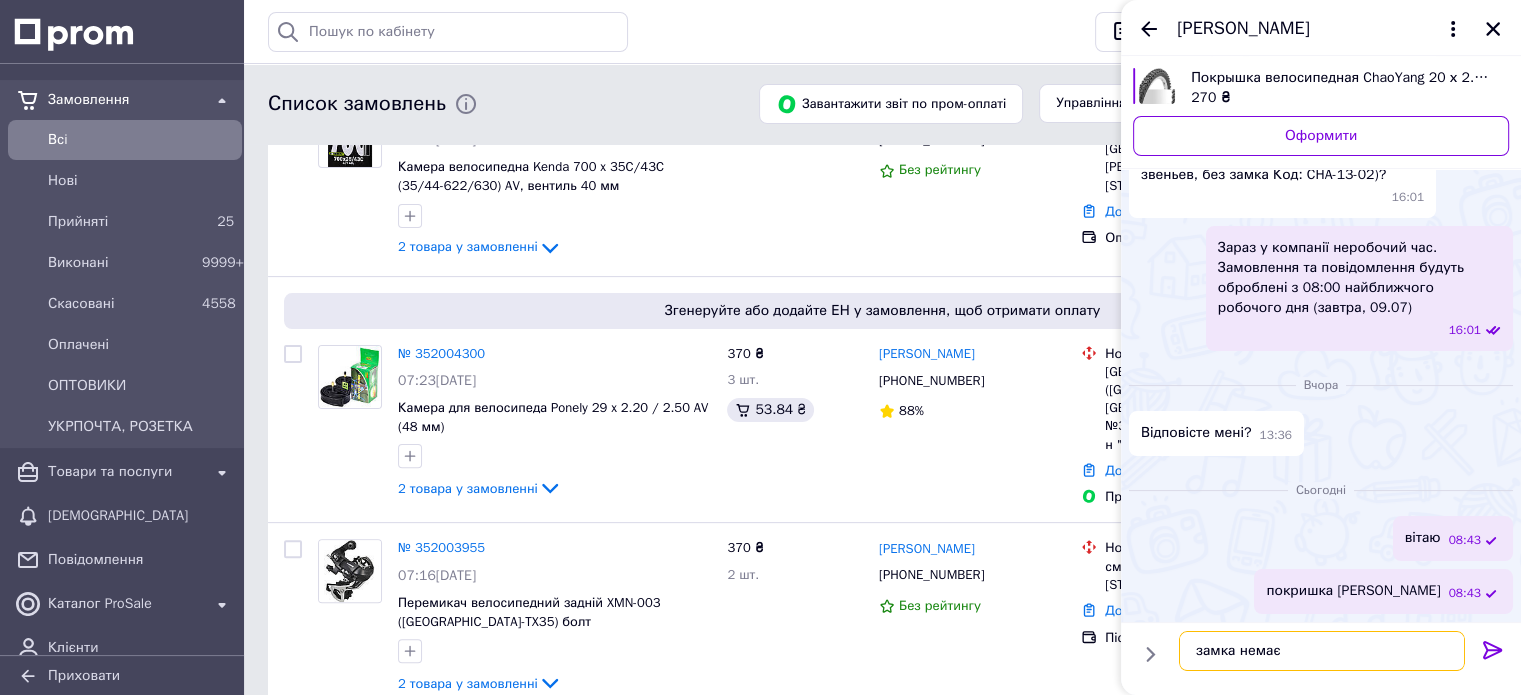 type 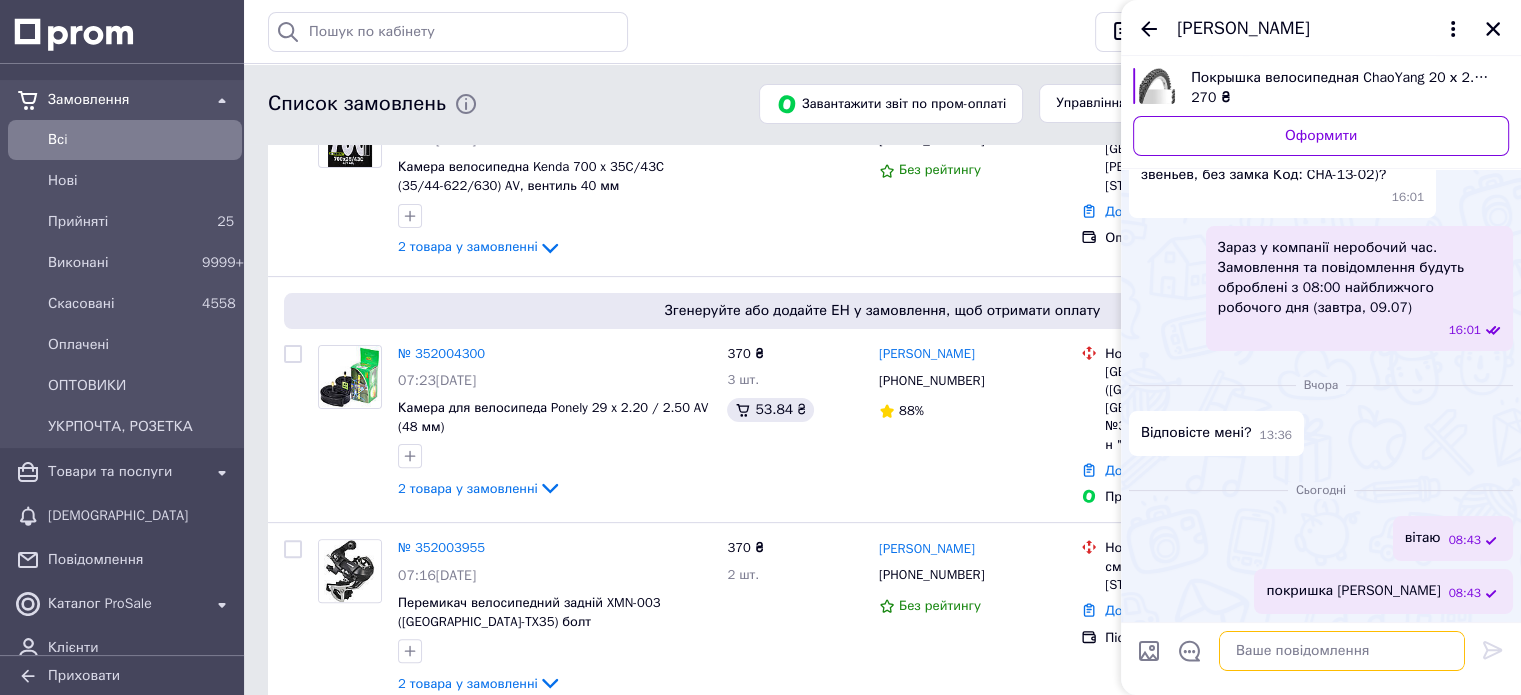 scroll, scrollTop: 283, scrollLeft: 0, axis: vertical 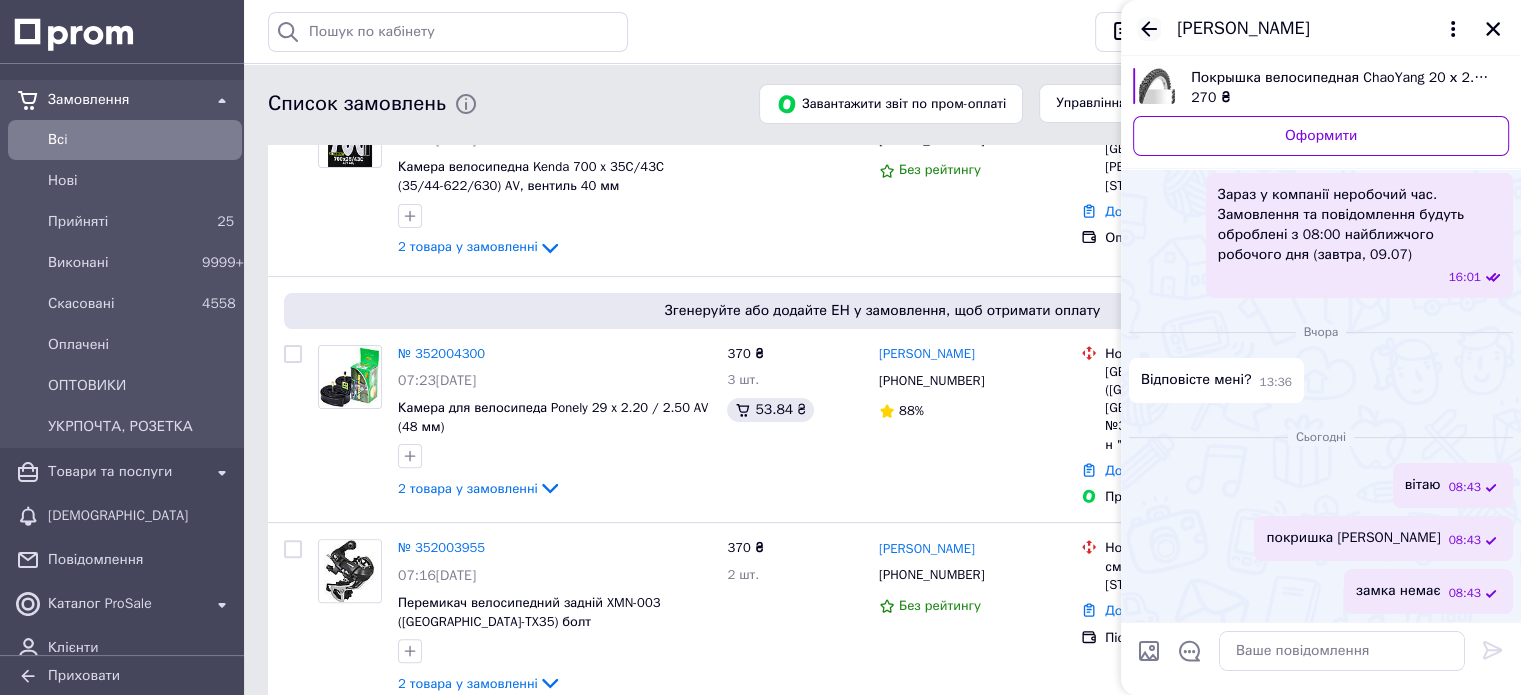 click 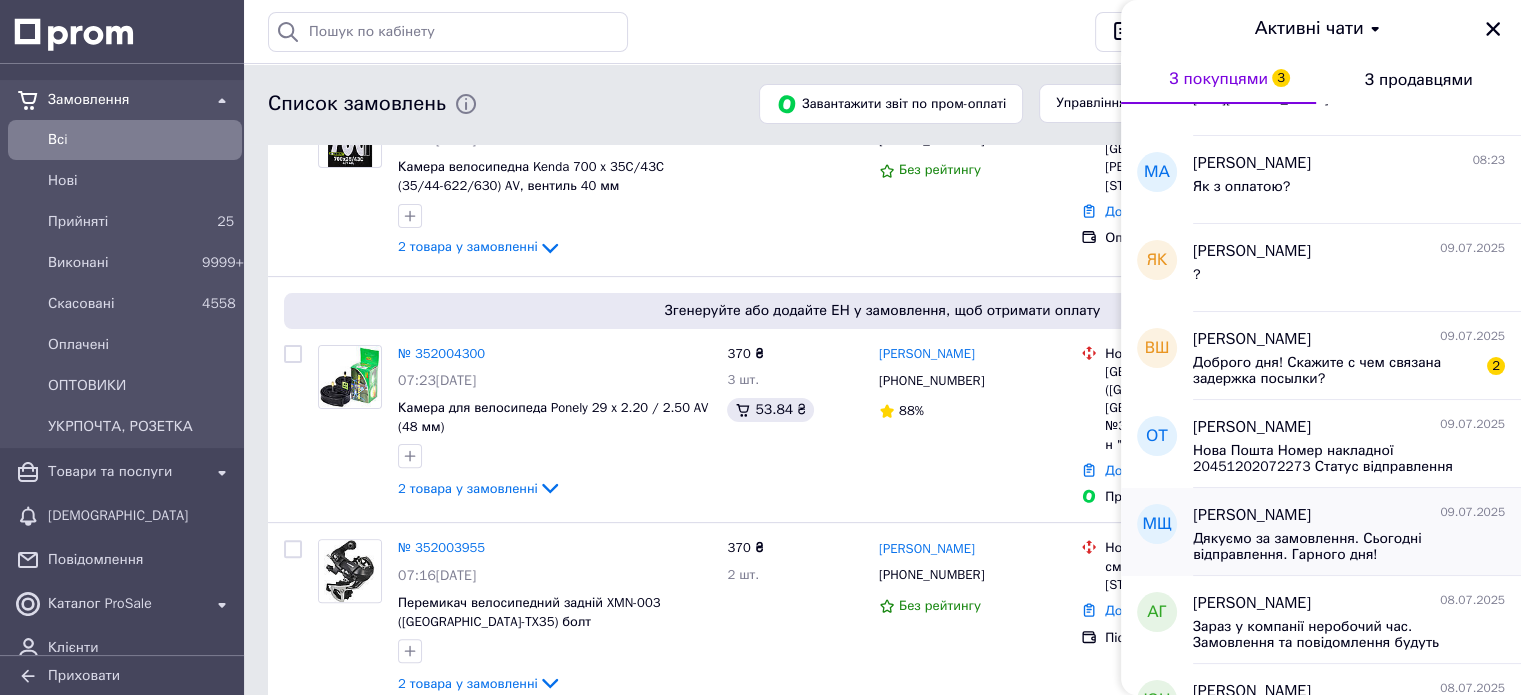 scroll, scrollTop: 300, scrollLeft: 0, axis: vertical 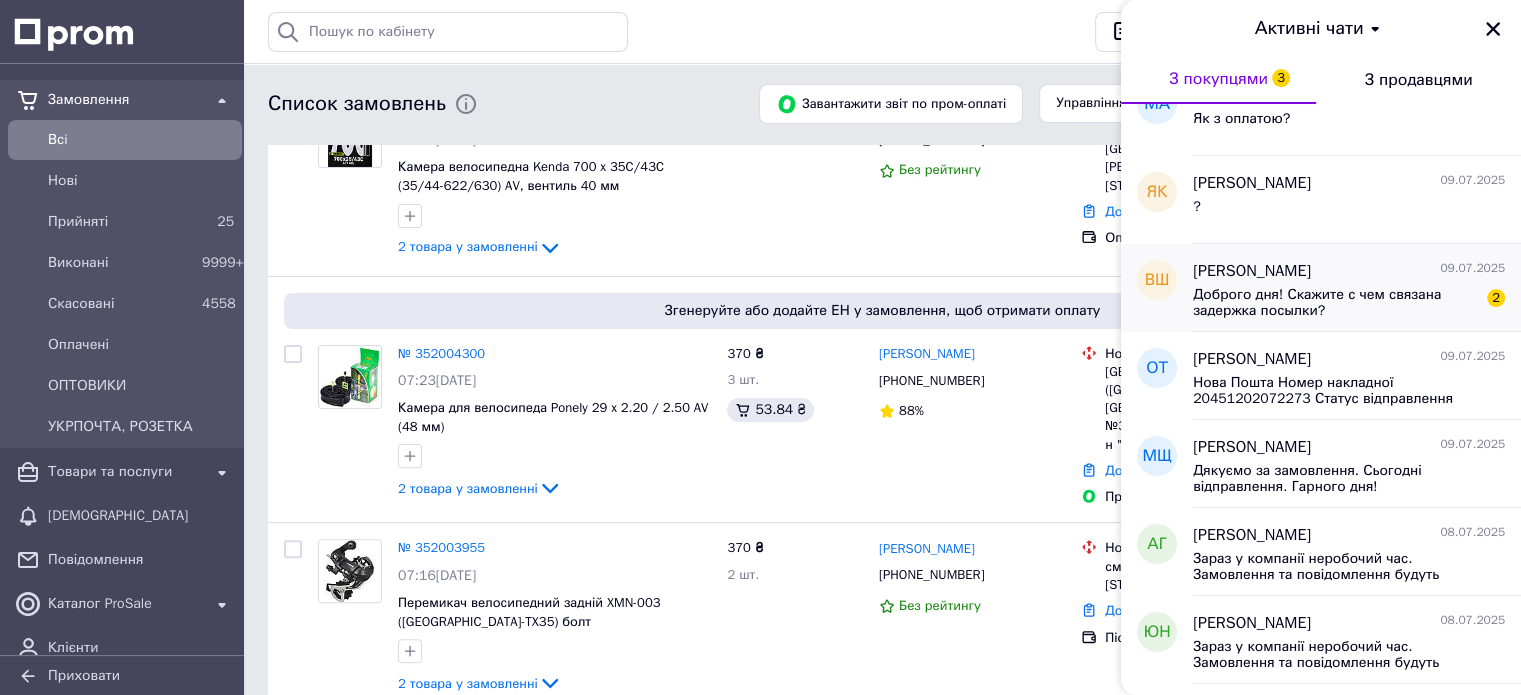 click on "Доброго дня! Скажите с чем связана задержка посылки?" at bounding box center (1335, 303) 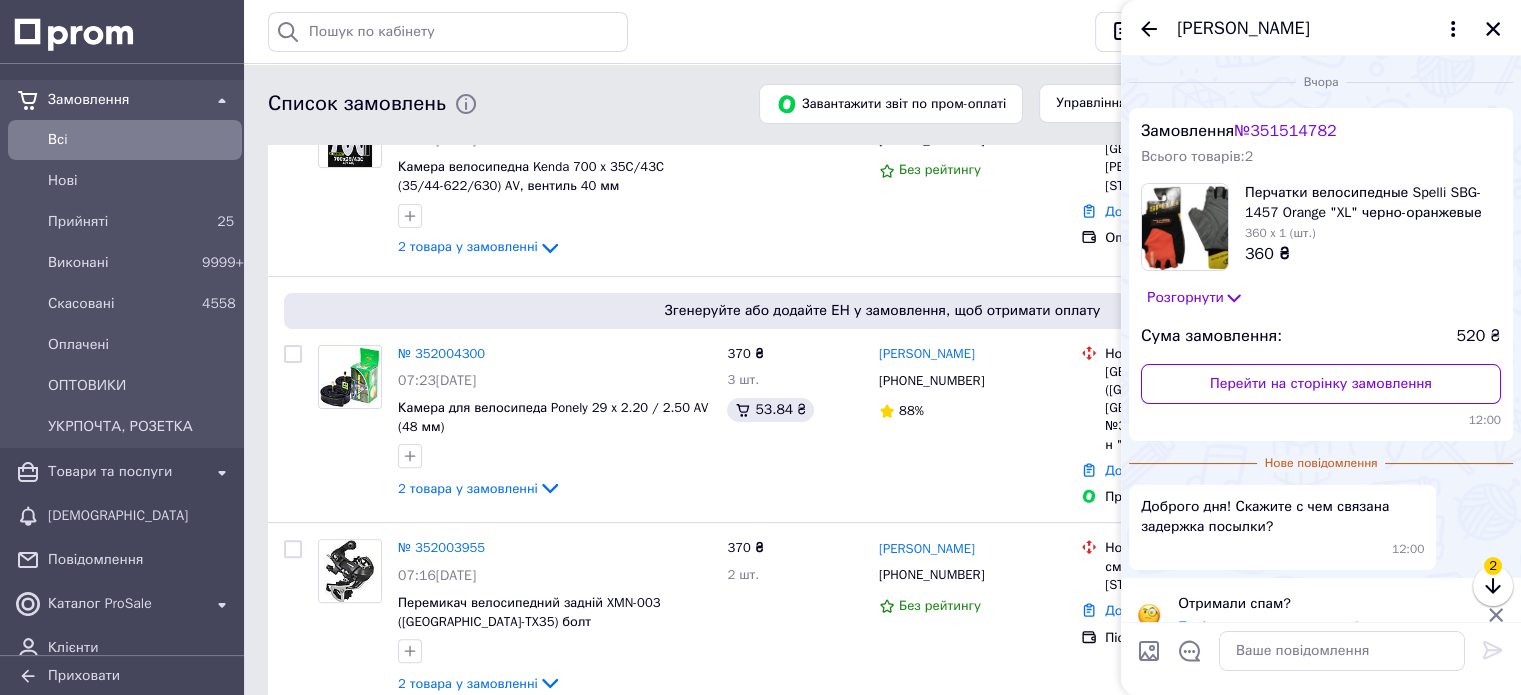 scroll, scrollTop: 29, scrollLeft: 0, axis: vertical 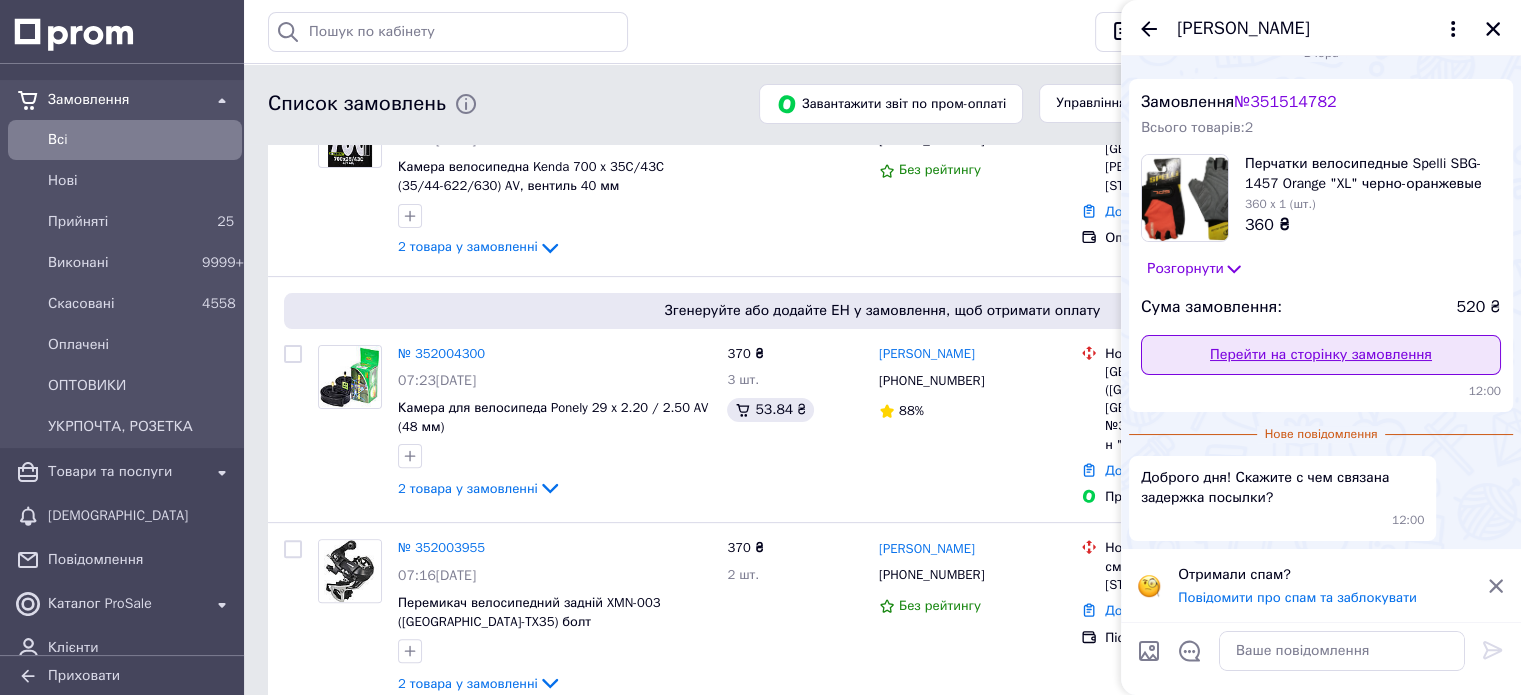 click on "Перейти на сторінку замовлення" at bounding box center (1321, 355) 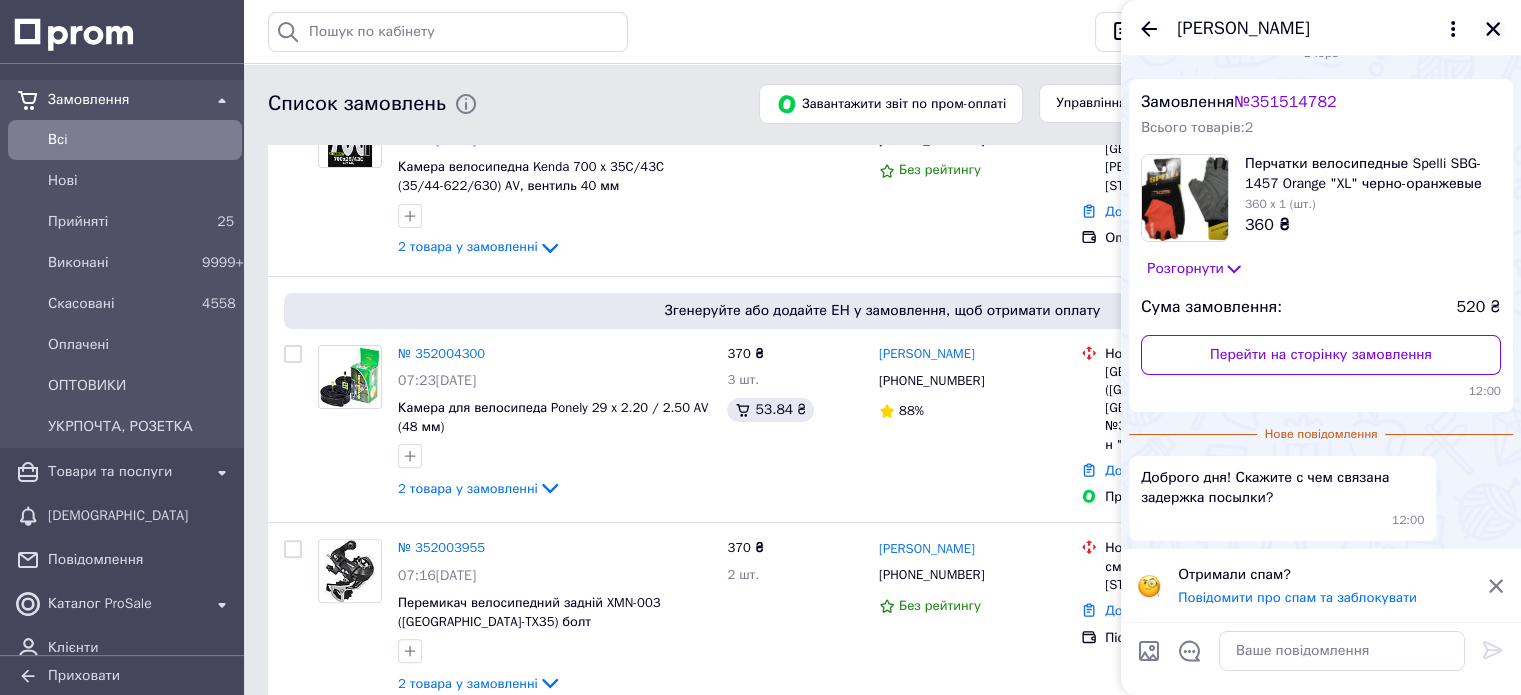 click 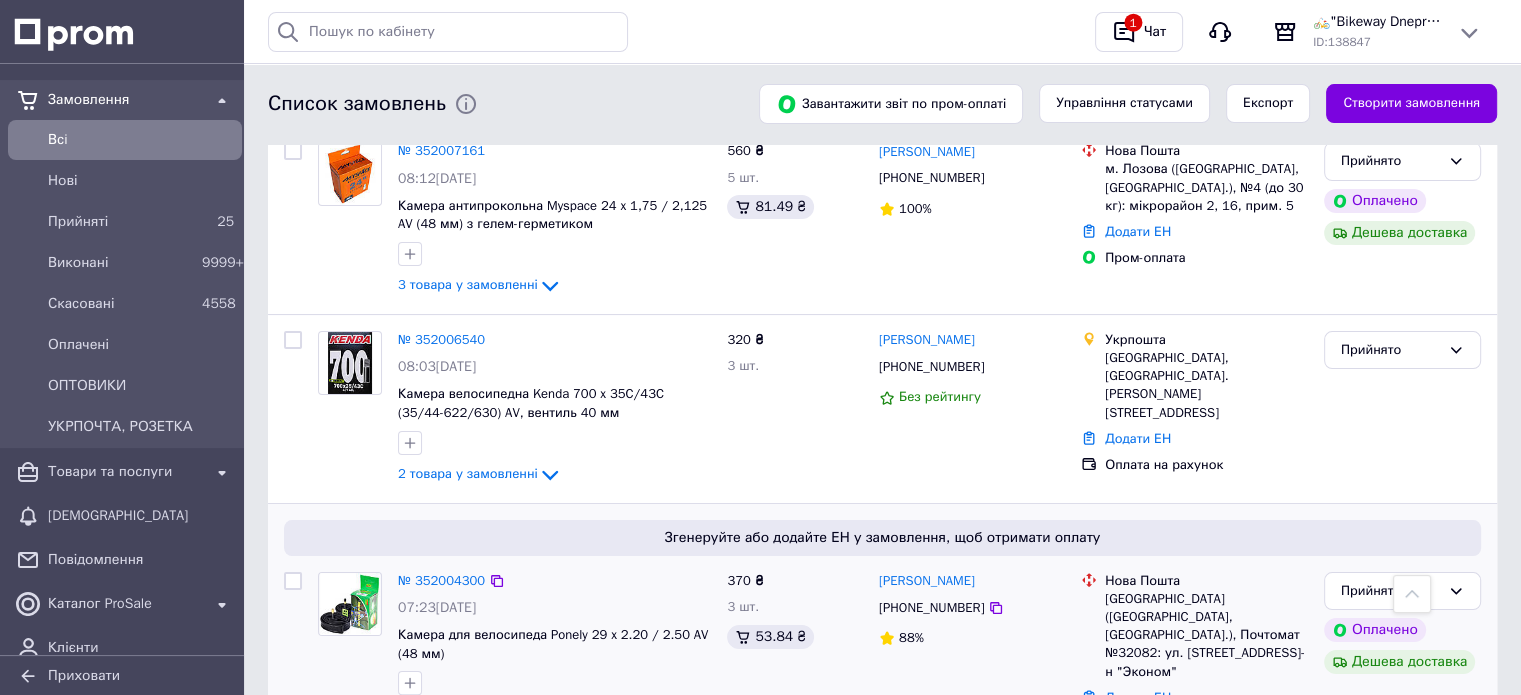 scroll, scrollTop: 0, scrollLeft: 0, axis: both 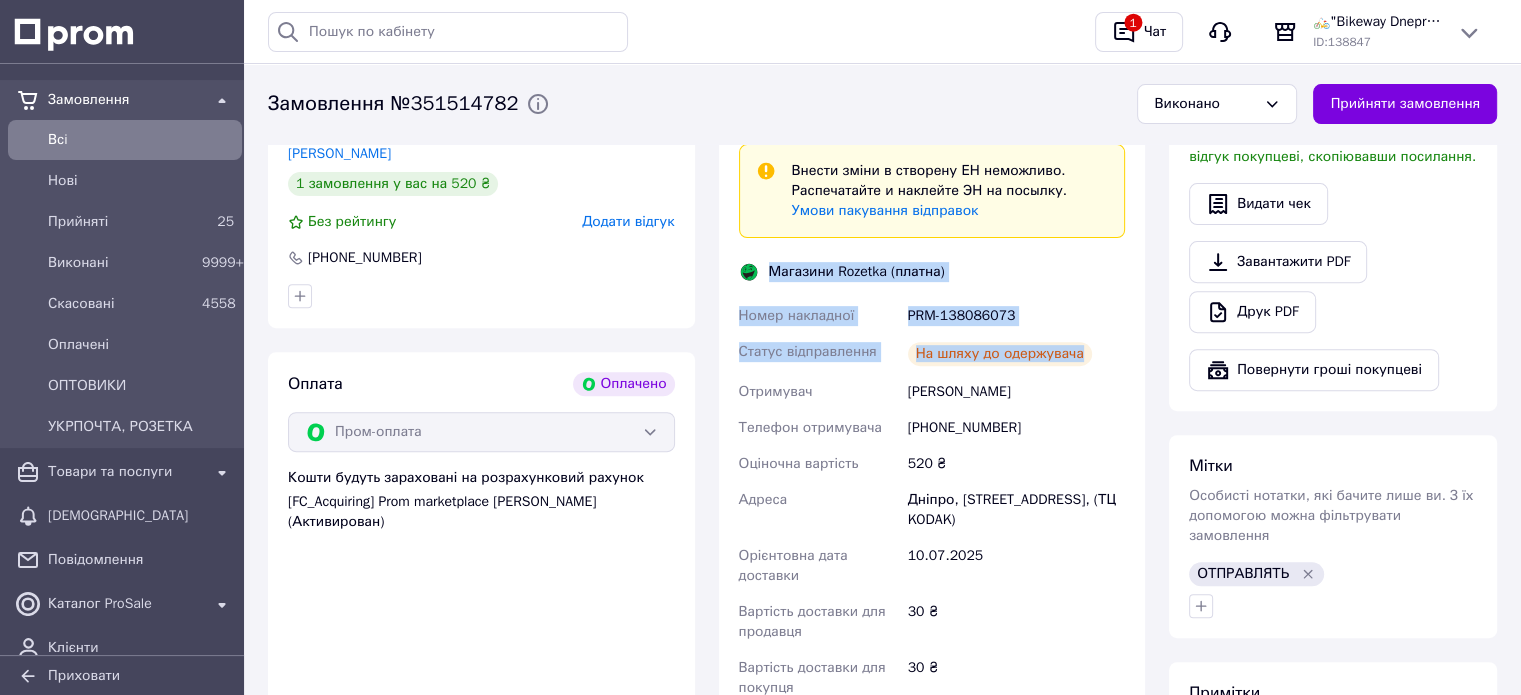 drag, startPoint x: 771, startPoint y: 273, endPoint x: 1100, endPoint y: 367, distance: 342.16516 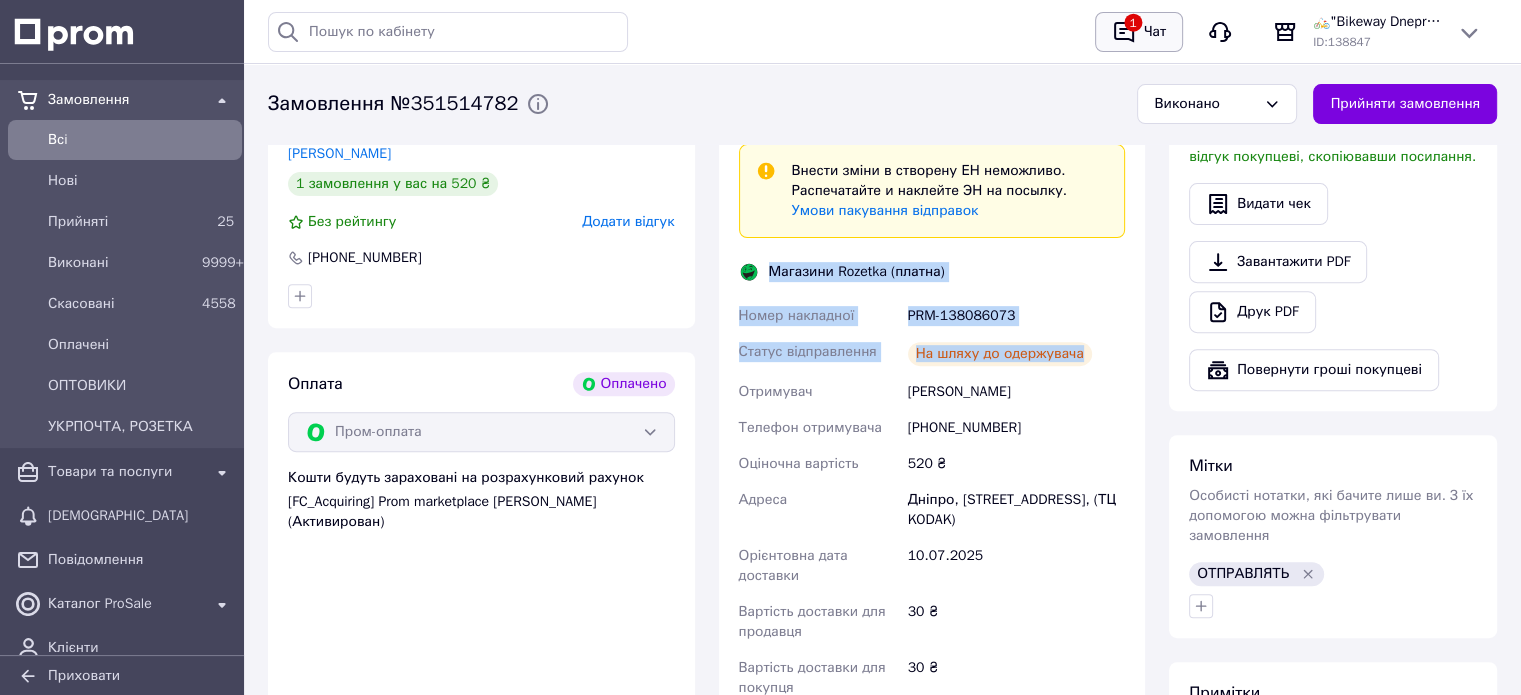 click on "Чат" at bounding box center (1155, 32) 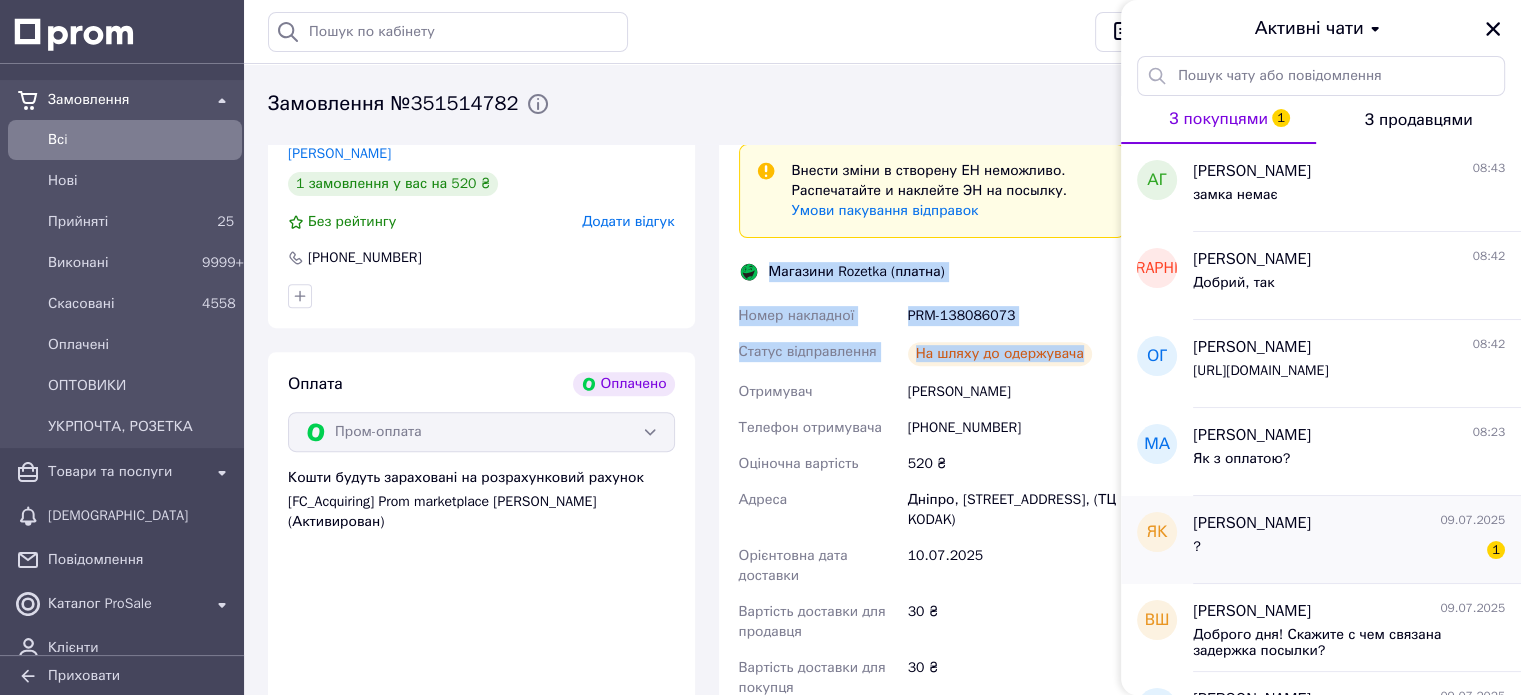 click on "? 1" at bounding box center (1349, 551) 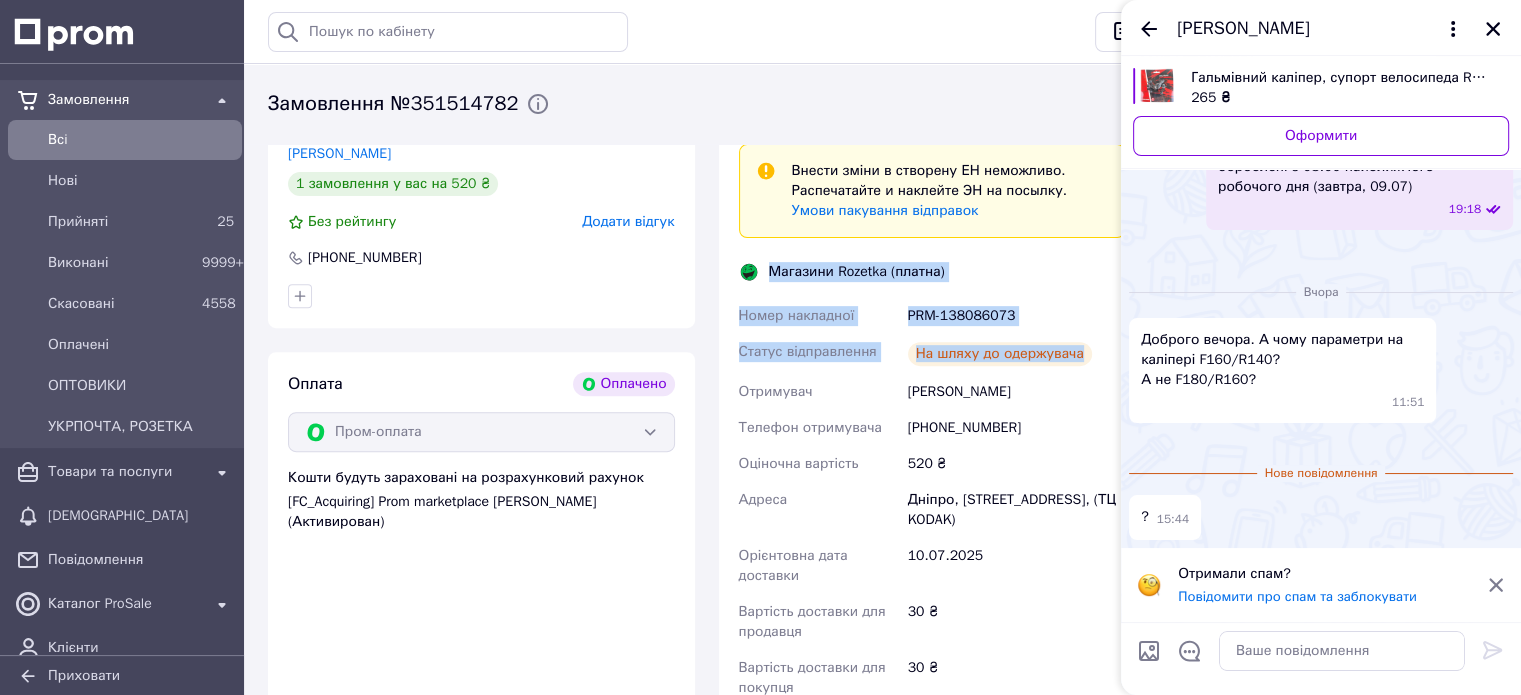 scroll, scrollTop: 797, scrollLeft: 0, axis: vertical 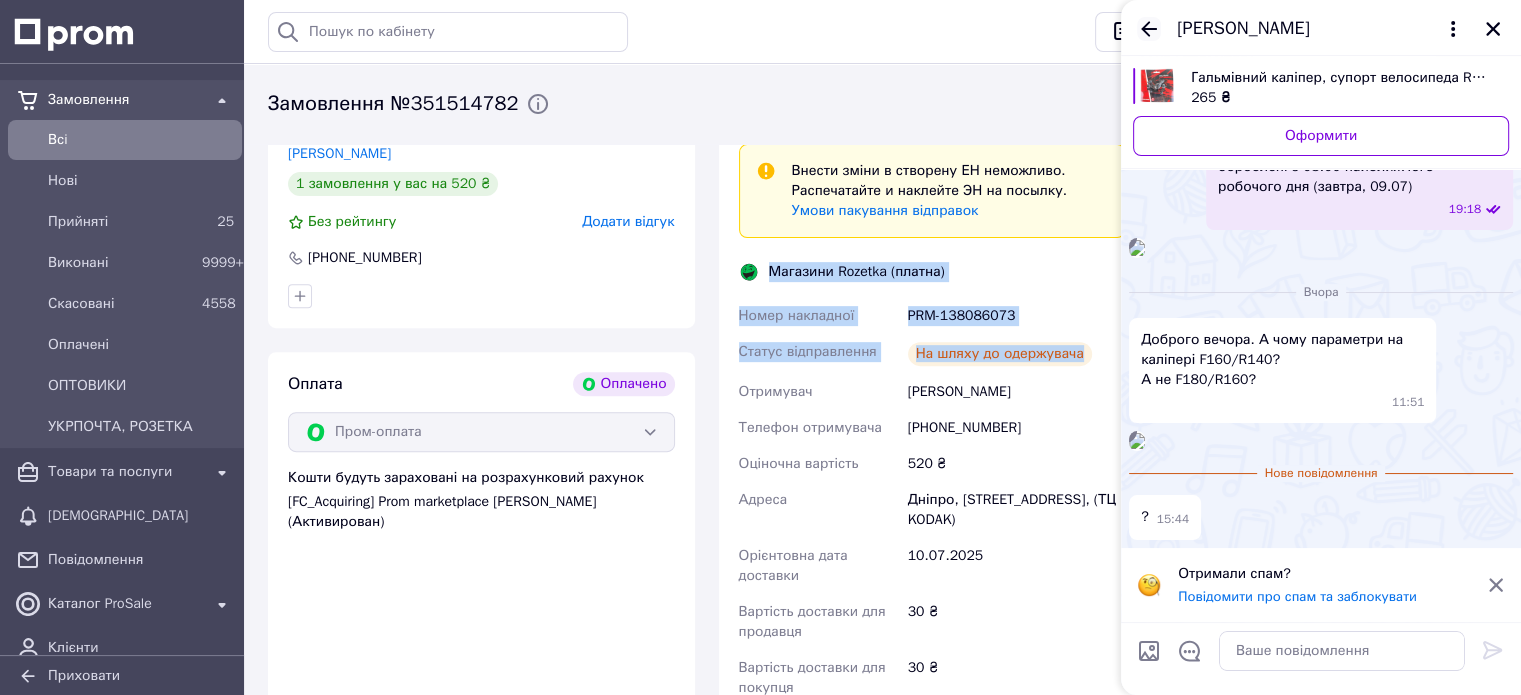 click 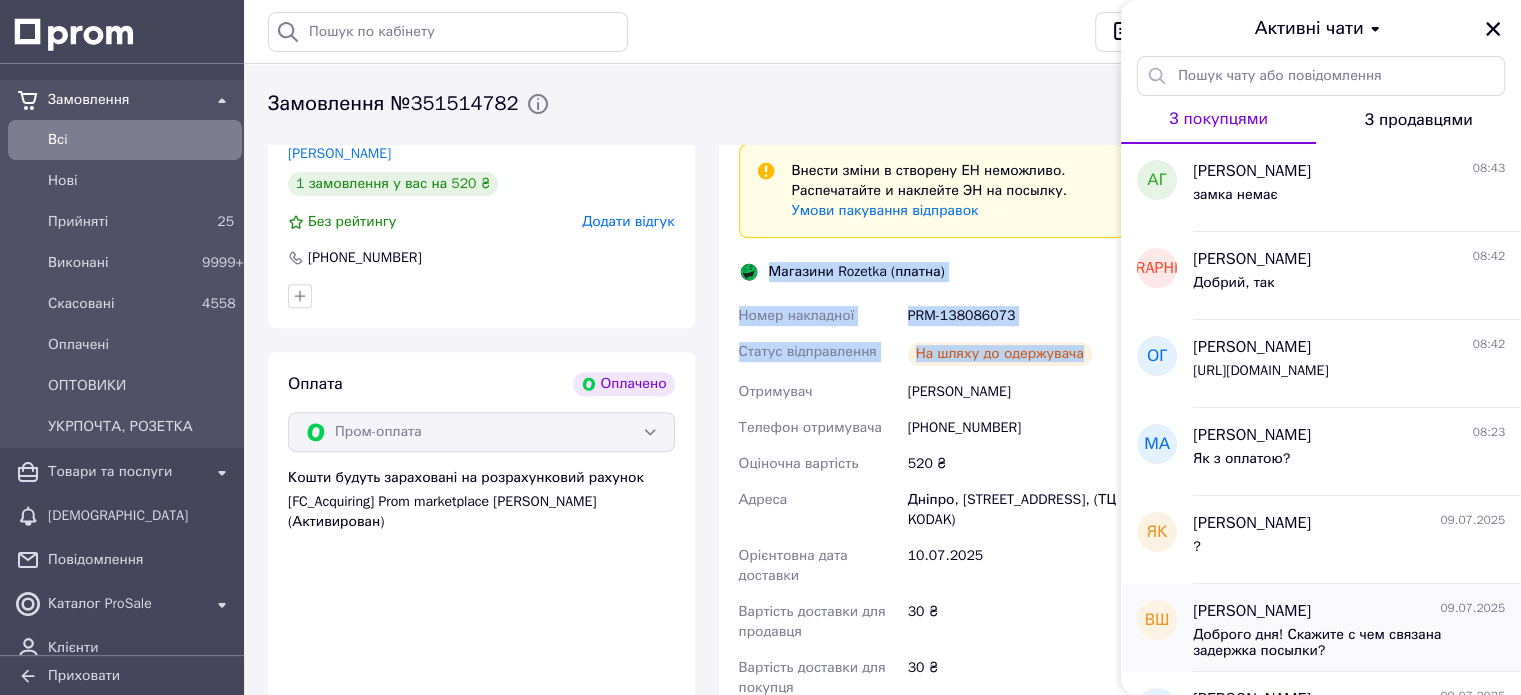 scroll, scrollTop: 300, scrollLeft: 0, axis: vertical 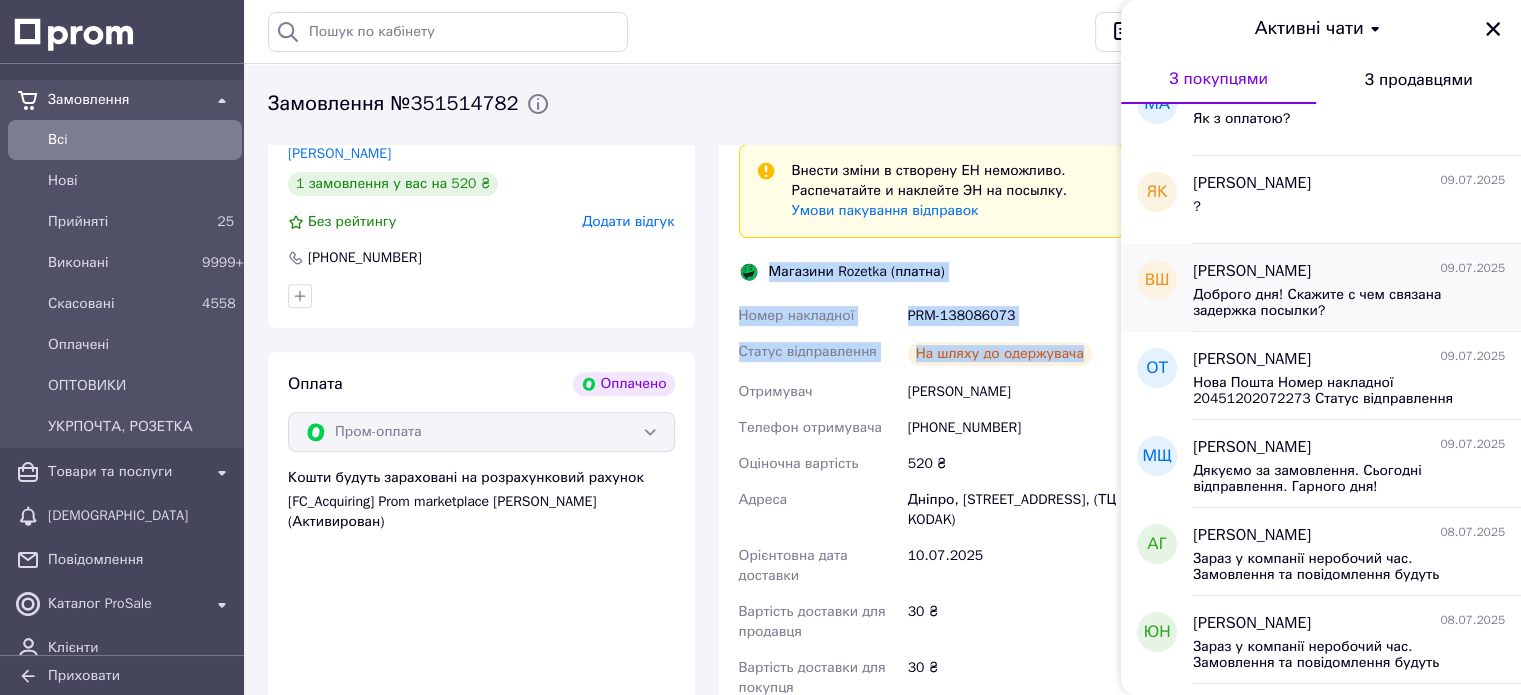 click on "Доброго дня! Скажите с чем связана задержка посылки?" at bounding box center [1335, 303] 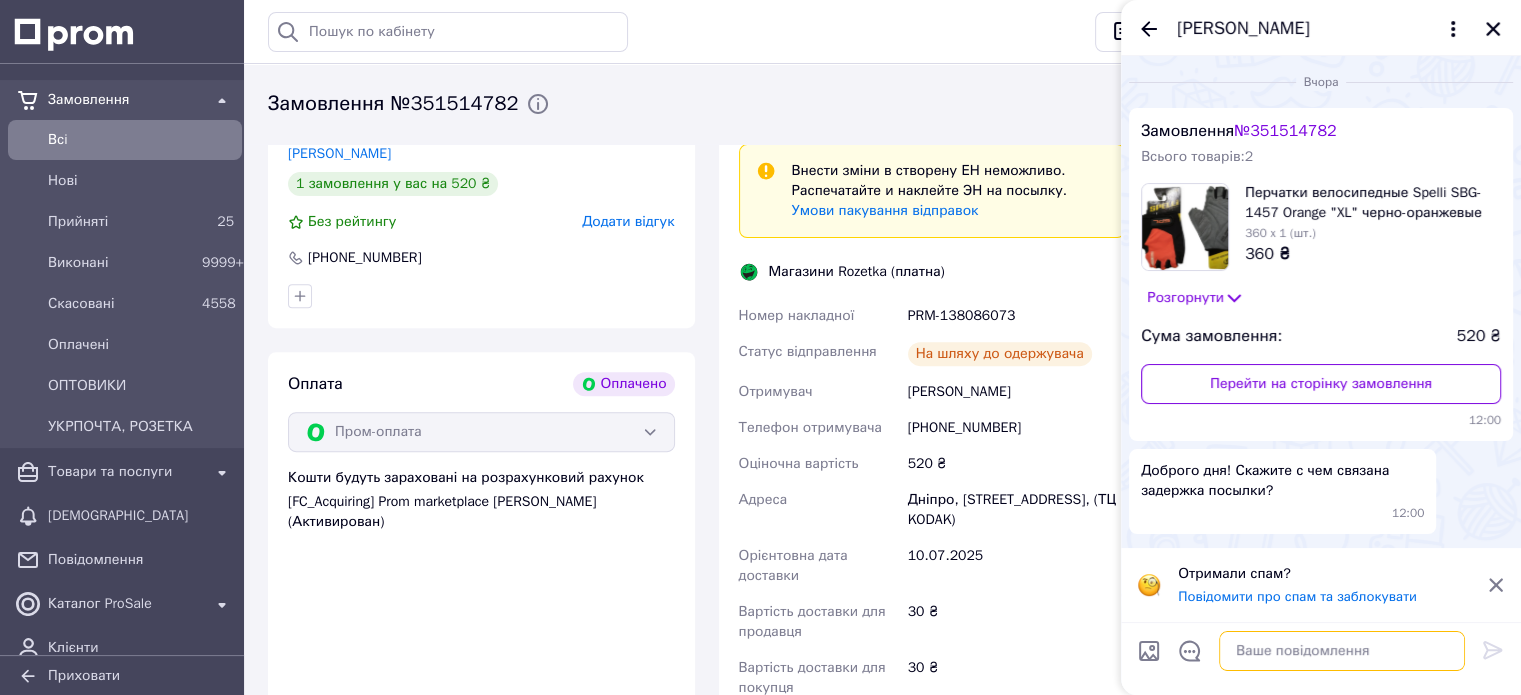 click at bounding box center [1342, 651] 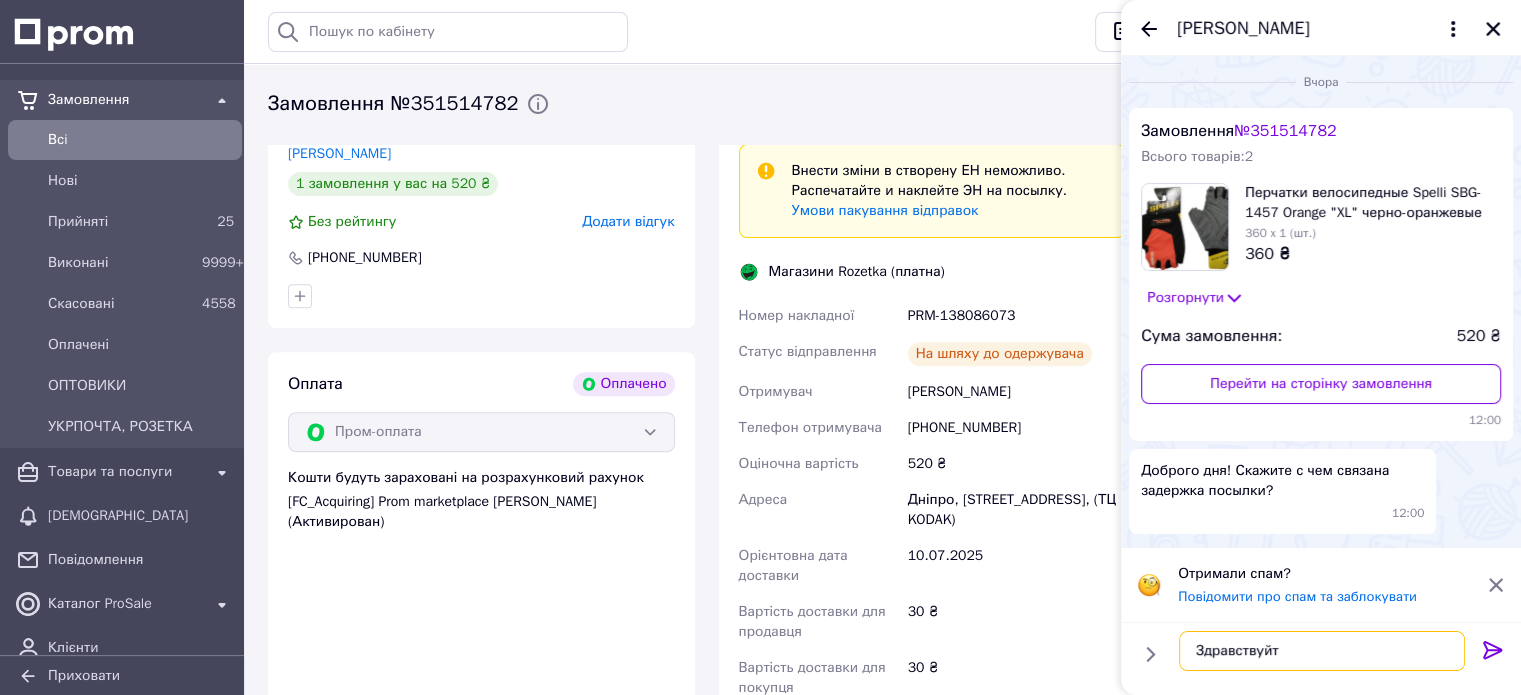 type on "Здравствуйте" 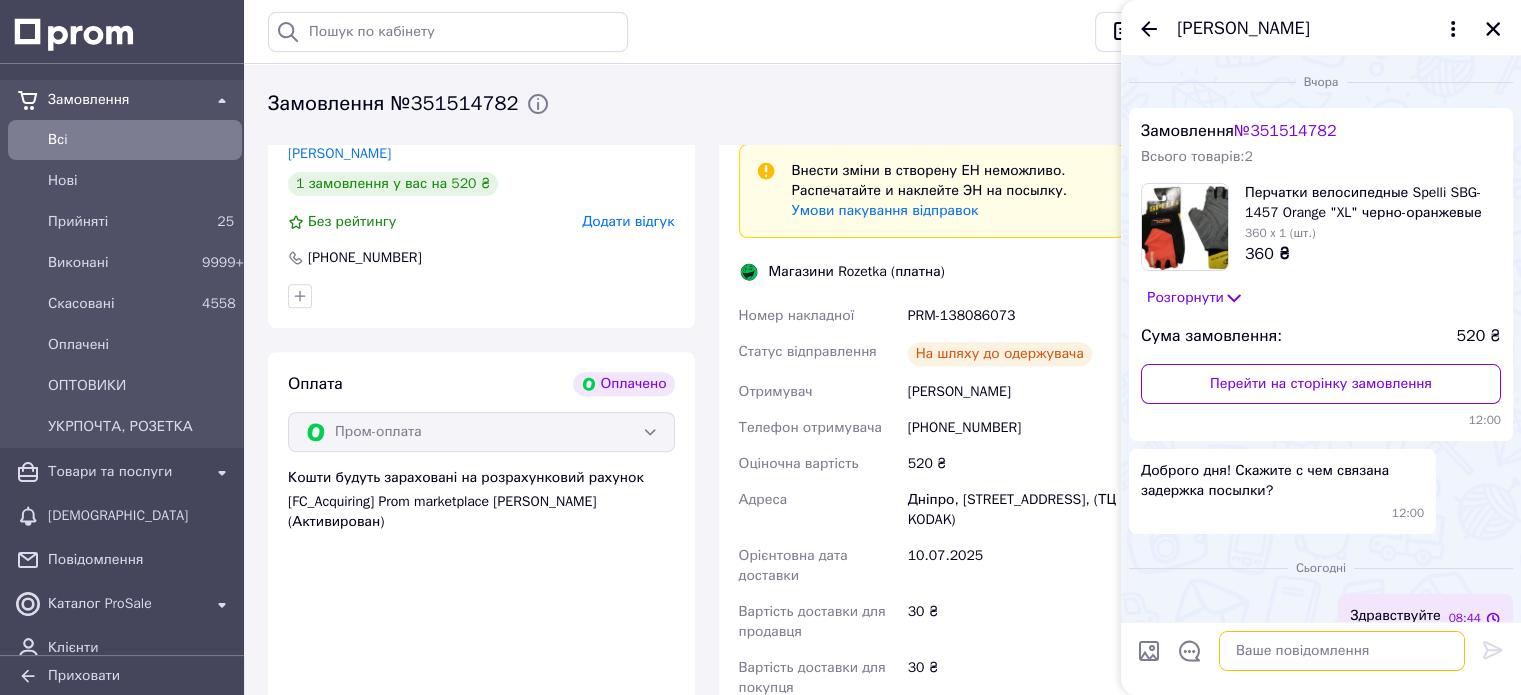 scroll, scrollTop: 24, scrollLeft: 0, axis: vertical 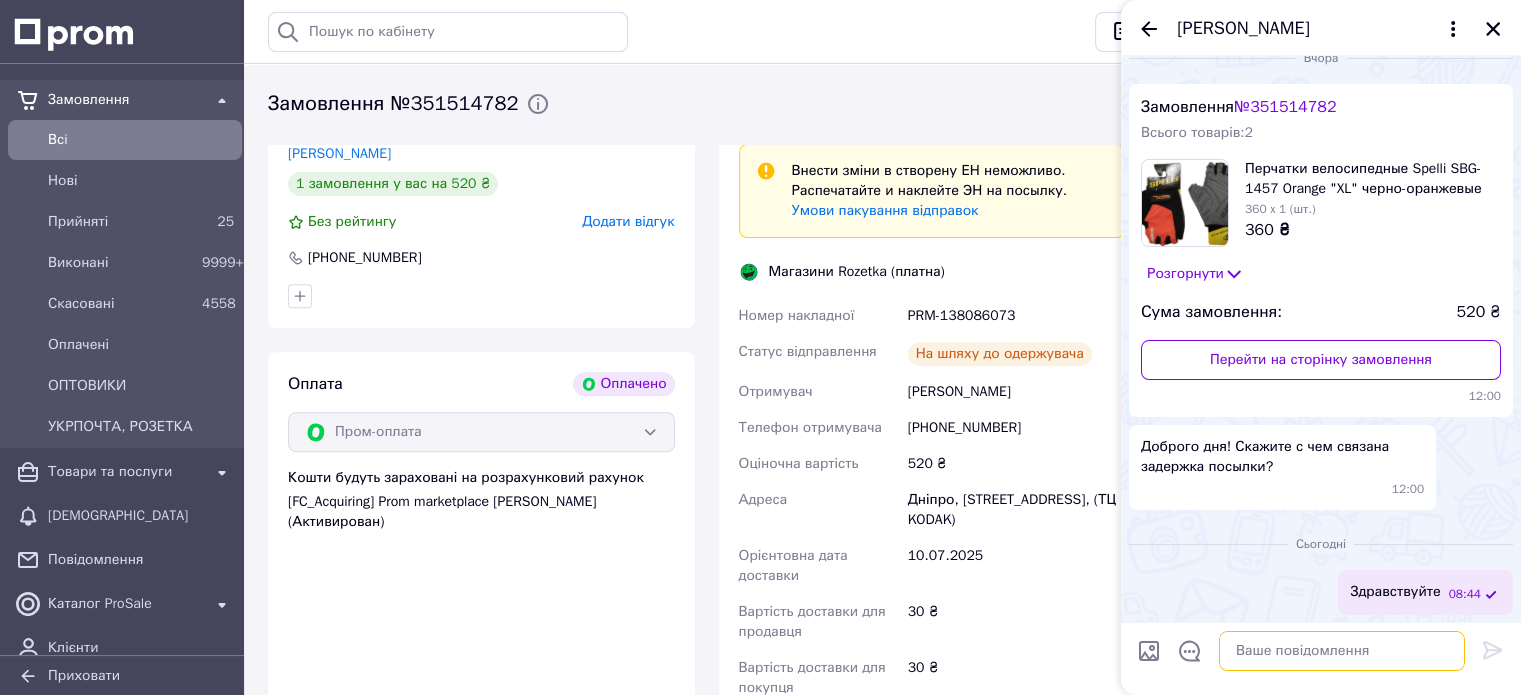 paste on "Магазини Rozetka (платна)
Номер накладної
PRM-138086073
Статус відправлення
На шляху до одержувача" 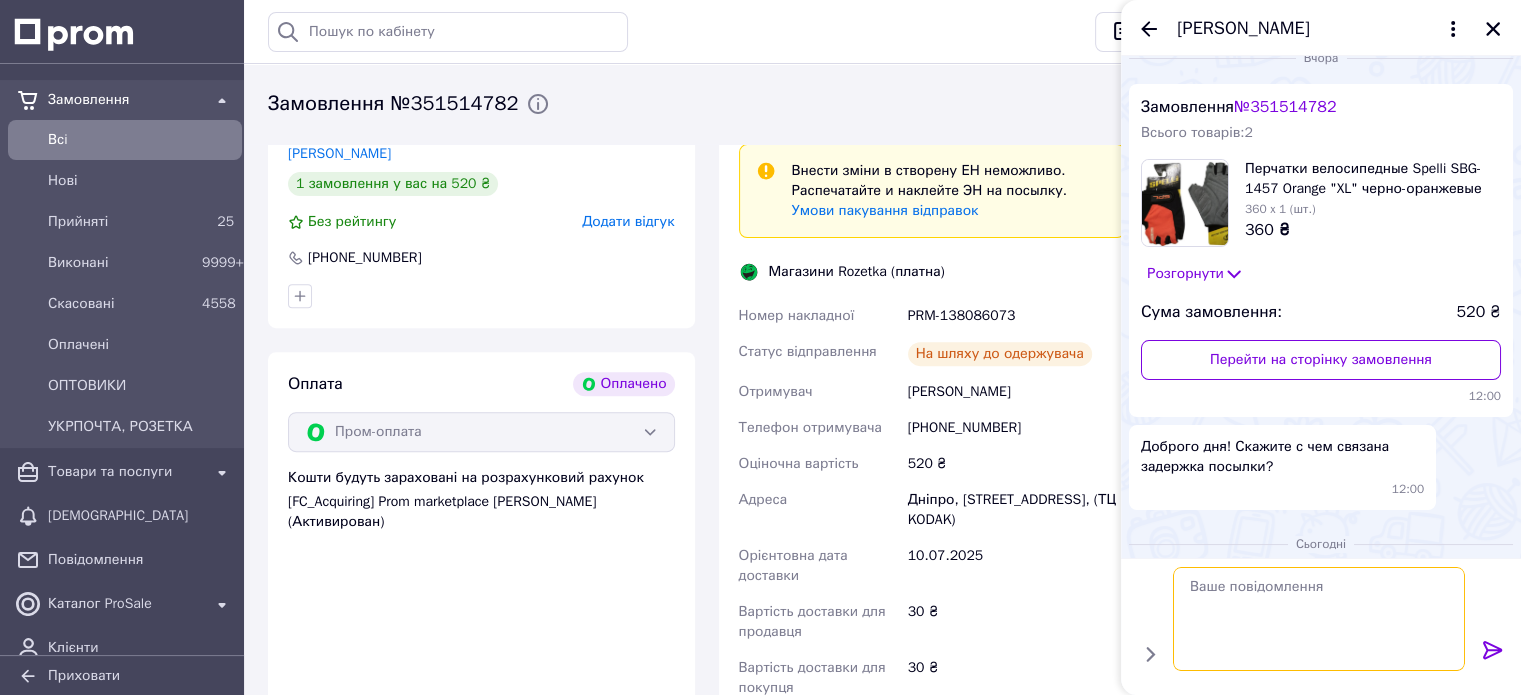 type on "Магазини Rozetka (платна)
Номер накладної
PRM-138086073
Статус відправлення
На шляху до одержувача" 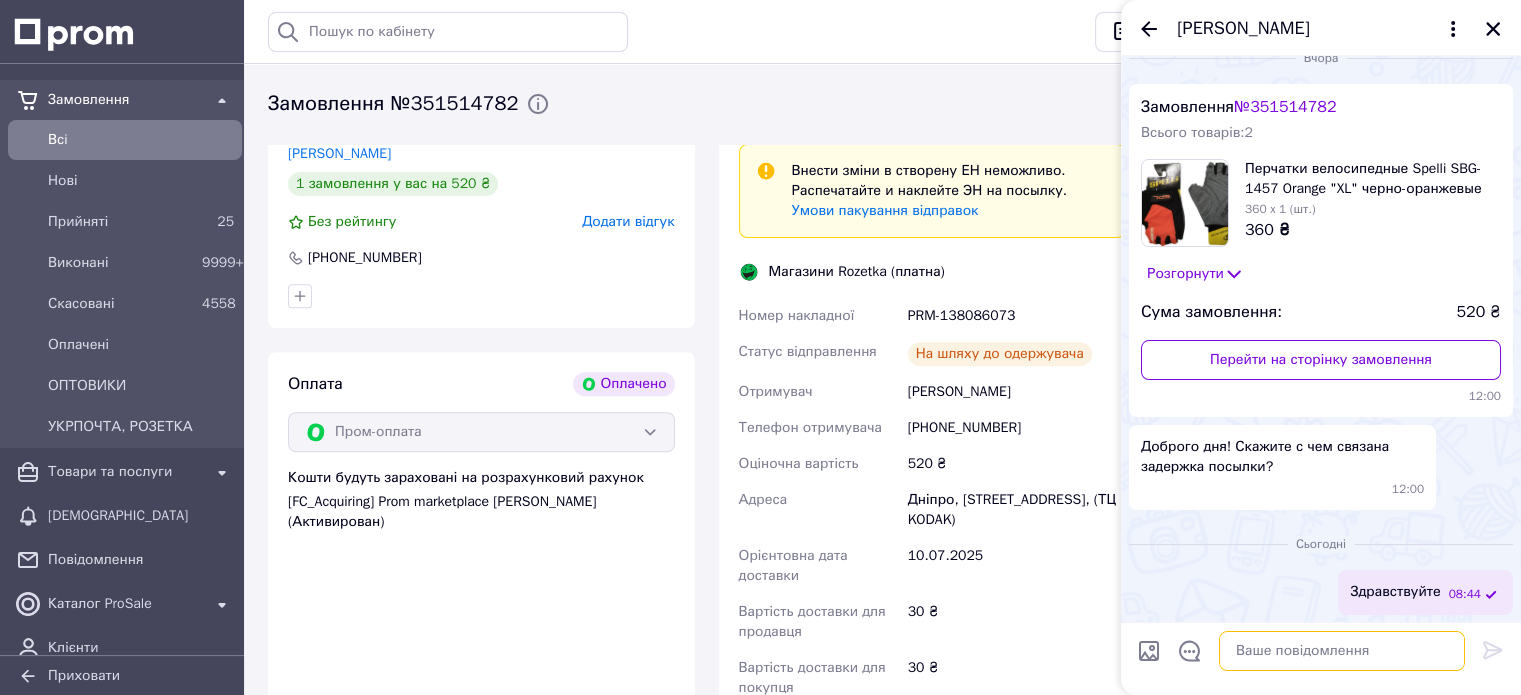 scroll, scrollTop: 0, scrollLeft: 0, axis: both 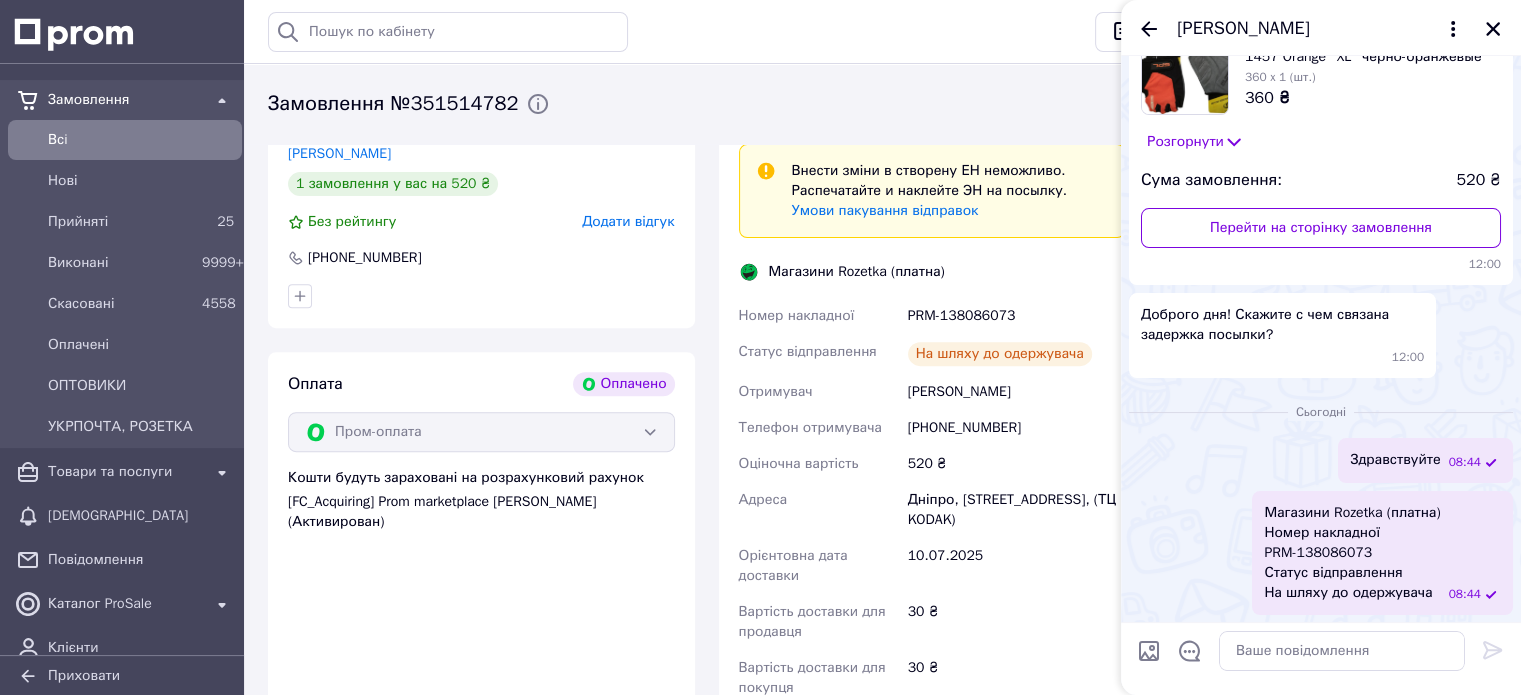 click on "Магазини Rozetka (платна) Номер накладної PRM-138086073 Статус відправлення На шляху до одержувача" at bounding box center (1352, 553) 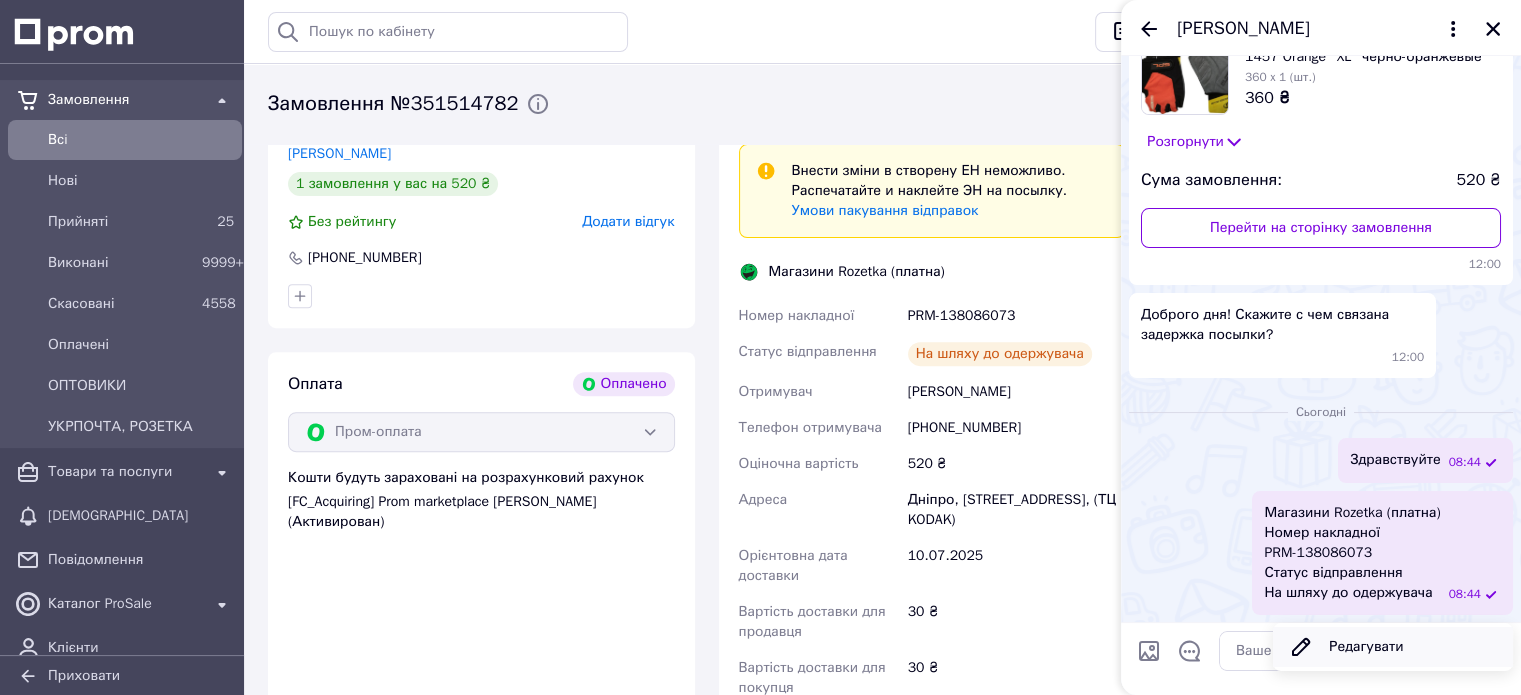 click on "Редагувати" at bounding box center [1393, 647] 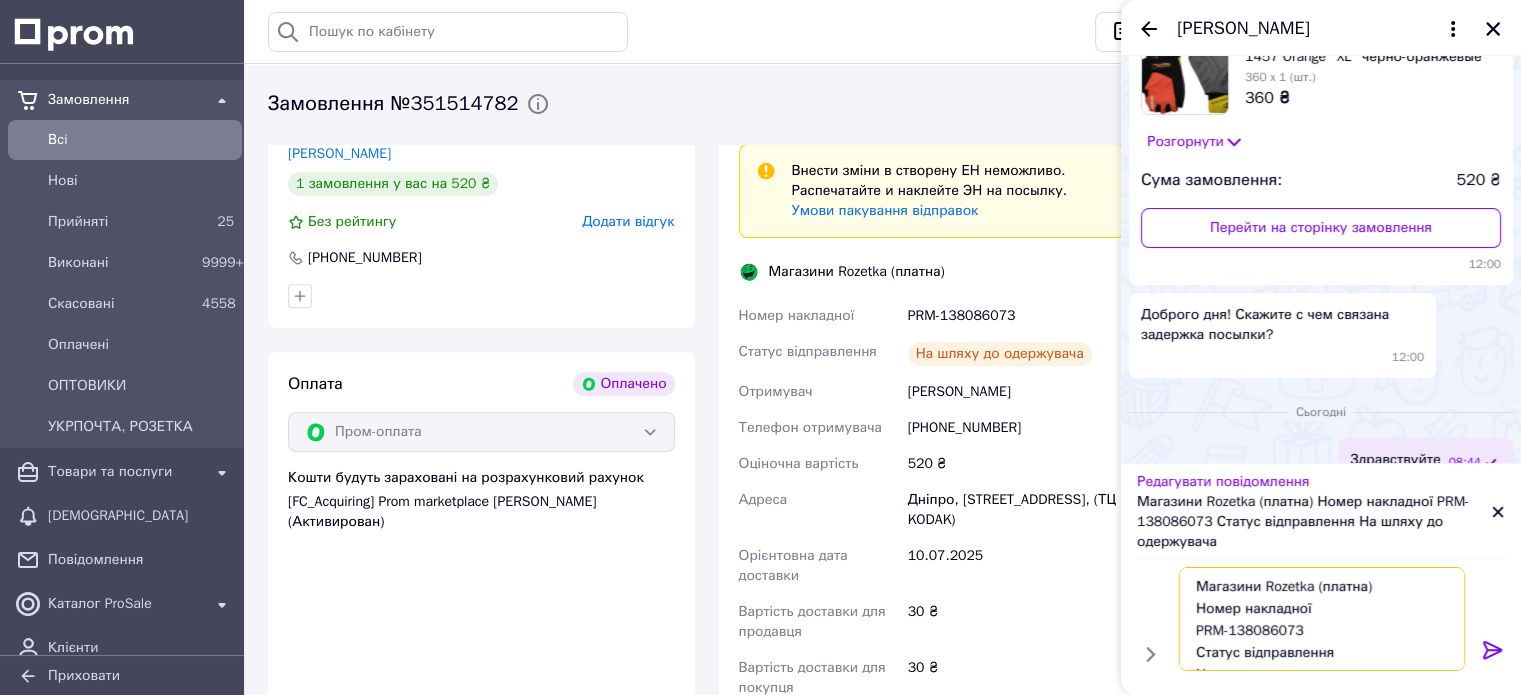 click on "Магазини Rozetka (платна)
Номер накладної
PRM-138086073
Статус відправлення
На шляху до одержувача" at bounding box center [1322, 619] 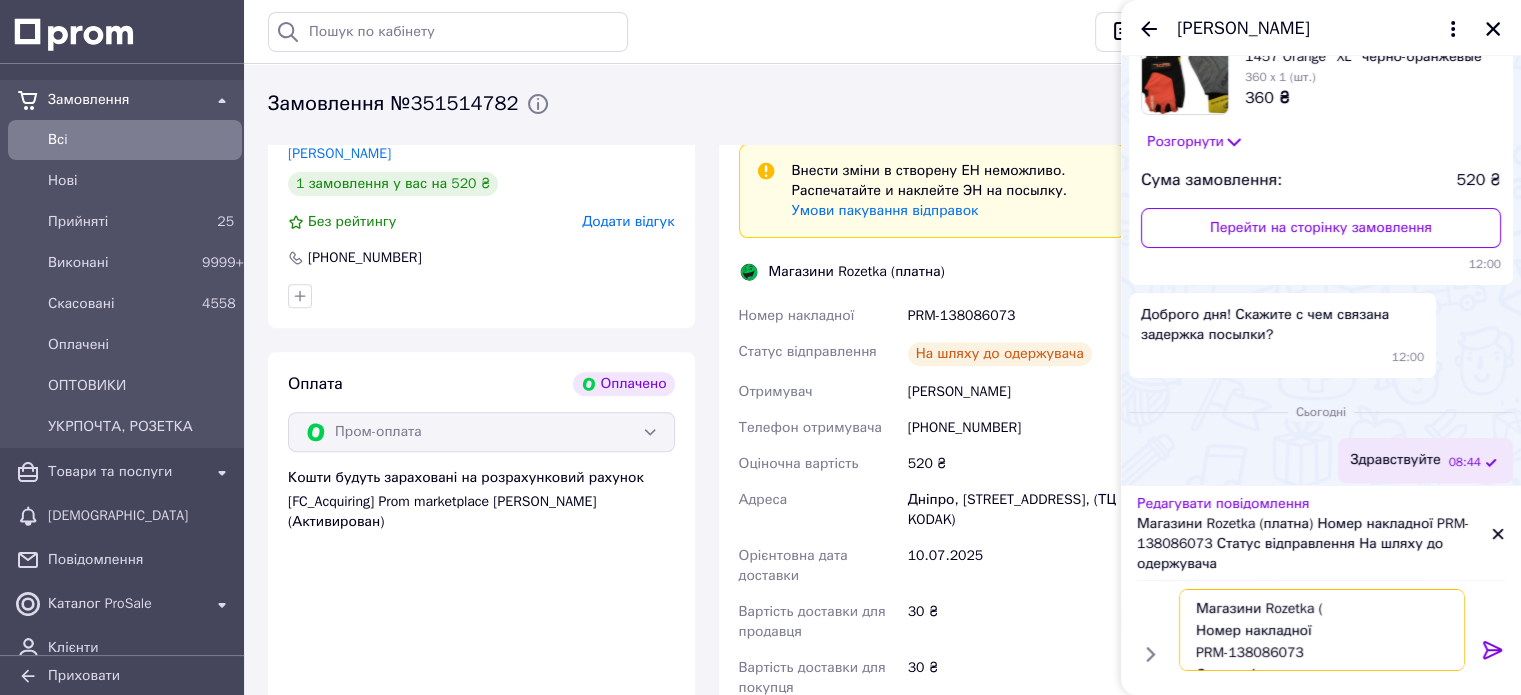 type on "Магазини Rozetka
Номер накладної
PRM-138086073
Статус відправлення
На шляху до одержувача" 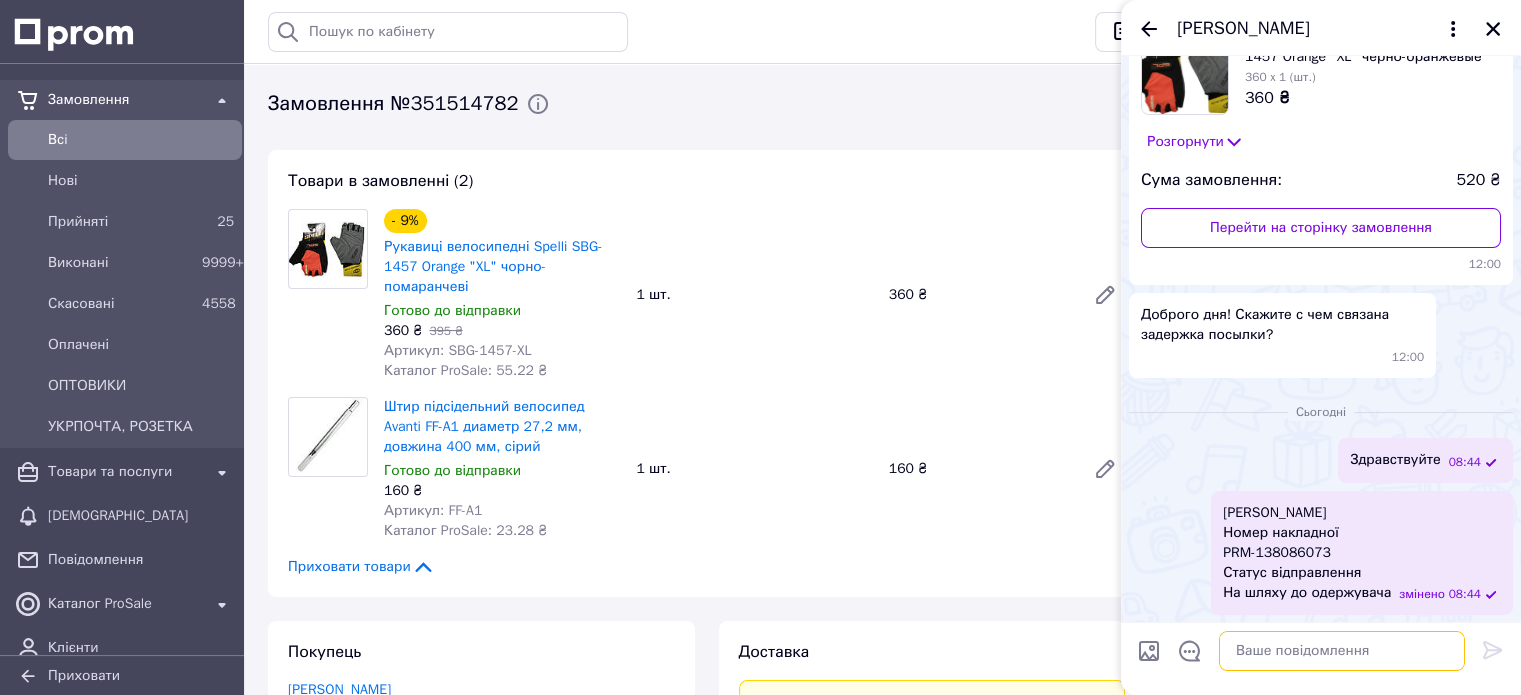 scroll, scrollTop: 0, scrollLeft: 0, axis: both 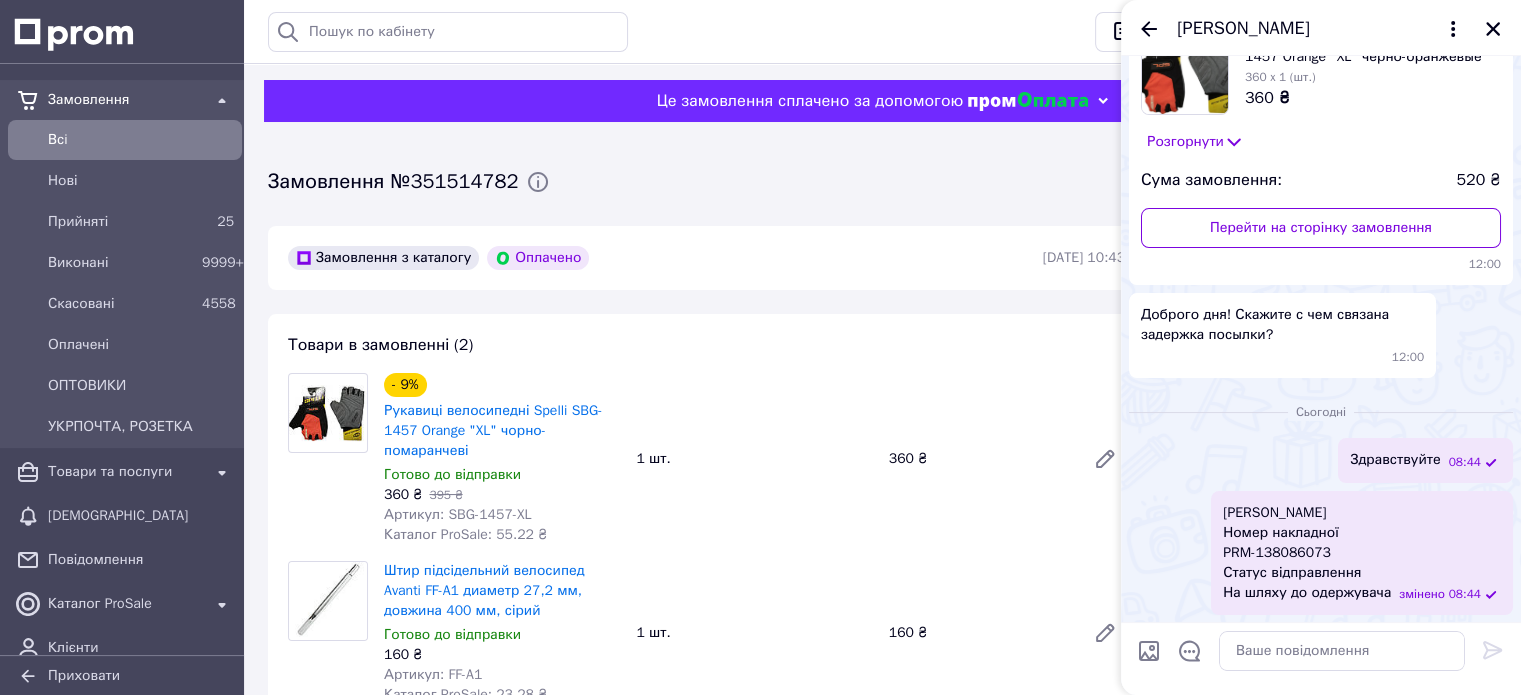 click on "Товари в замовленні (2) - 9% Рукавиці велосипедні Spelli SBG-1457 Orange "XL" чорно-помаранчеві Готово до відправки 360 ₴   395 ₴ Артикул: SBG-1457-XL Каталог ProSale: 55.22 ₴  1 шт. 360 ₴ Штир підсідельний велосипед Avanti FF-A1 диаметр 27,2 мм, довжина 400 мм, сірий Готово до відправки 160 ₴ Артикул: FF-A1 Каталог ProSale: 23.28 ₴  1 шт. 160 ₴ Приховати товари" at bounding box center (706, 537) 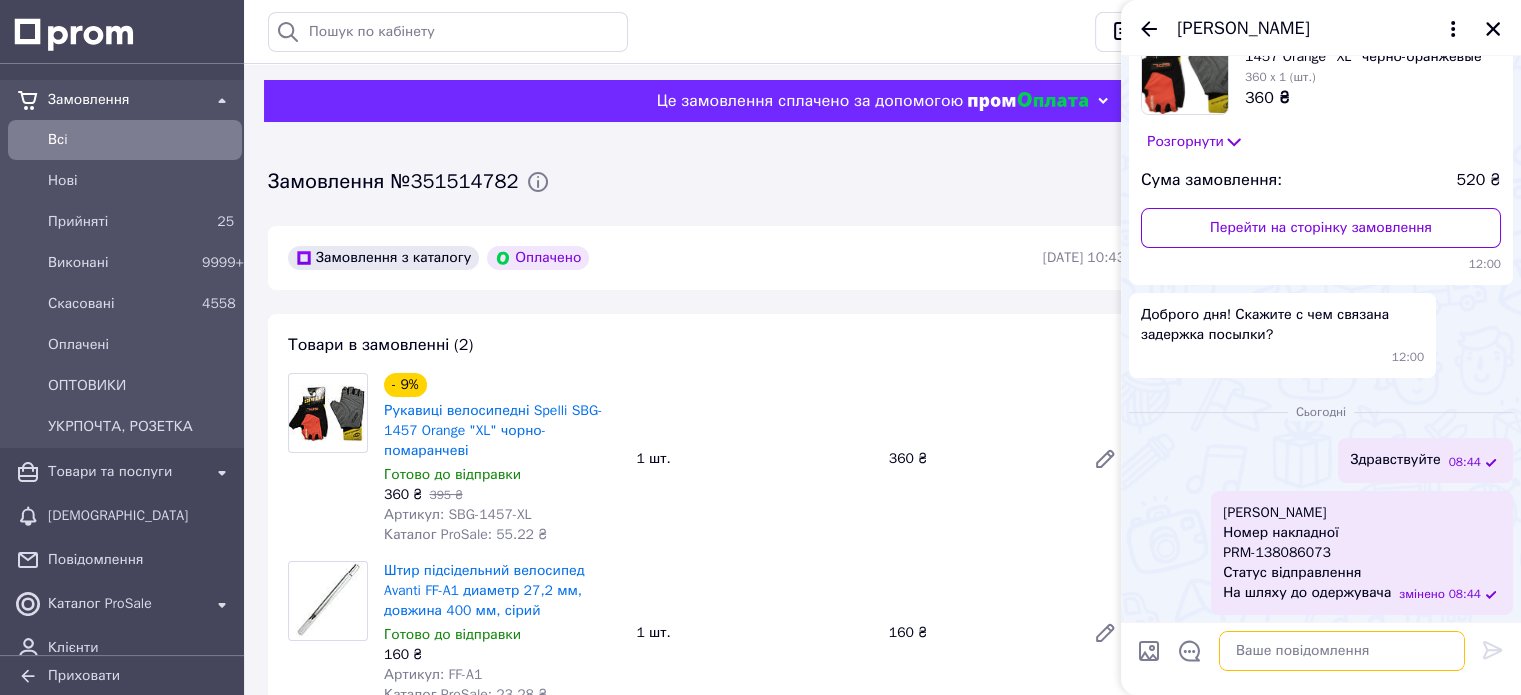 click at bounding box center (1342, 651) 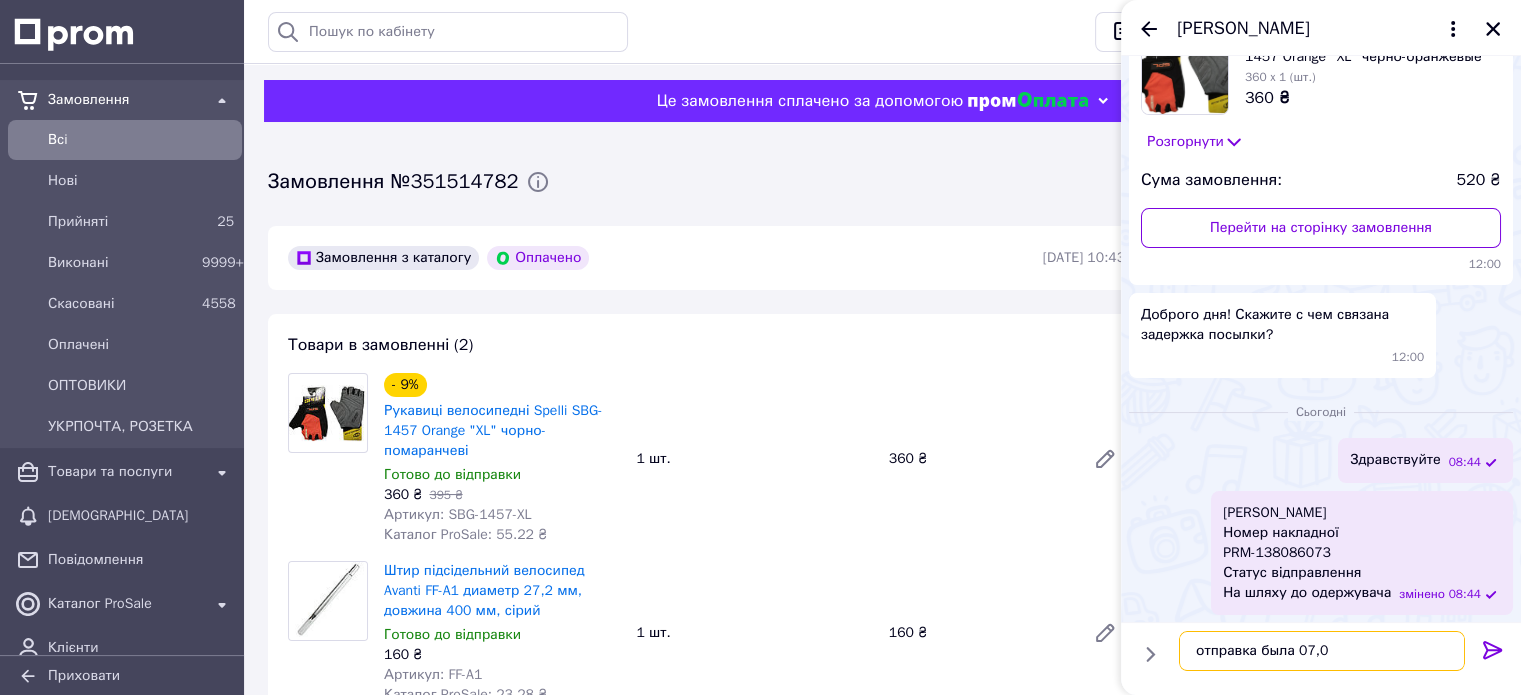 type on "отправка была 07,07" 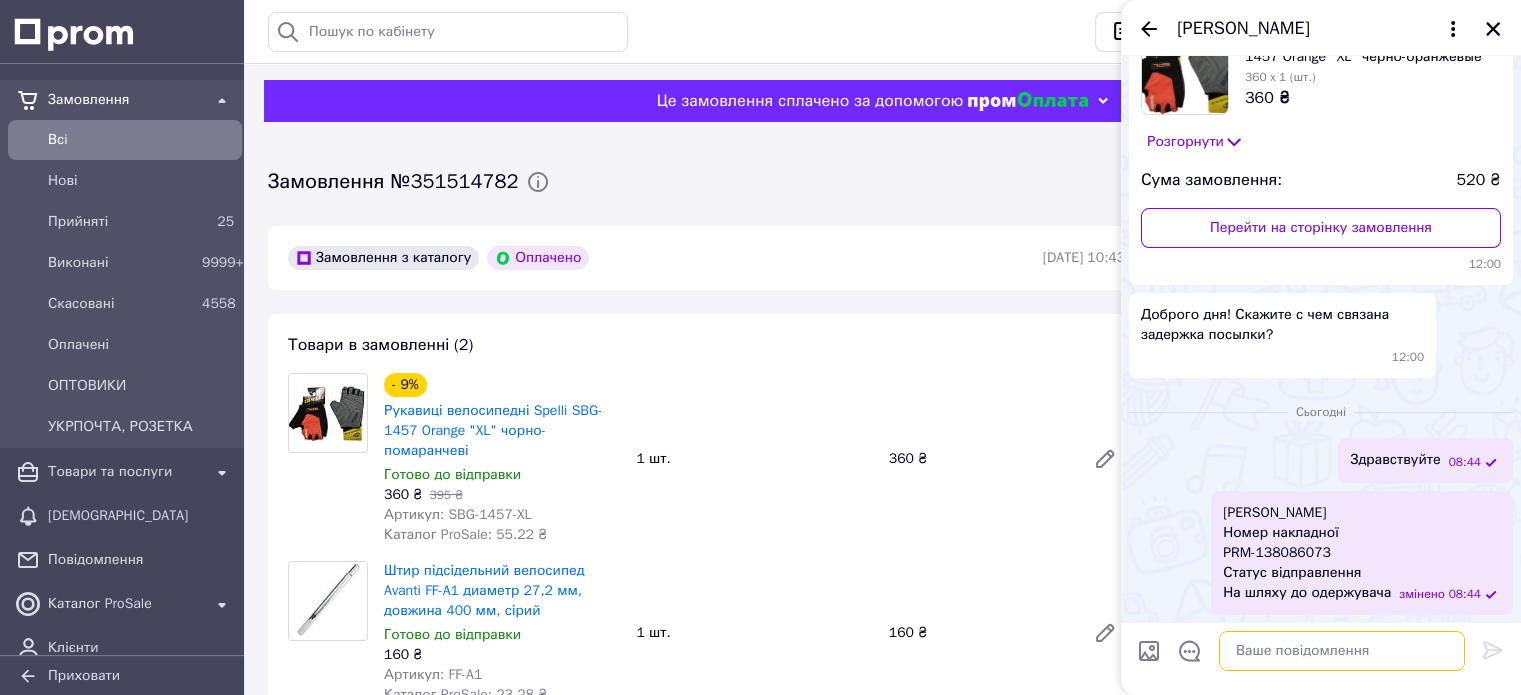 scroll, scrollTop: 210, scrollLeft: 0, axis: vertical 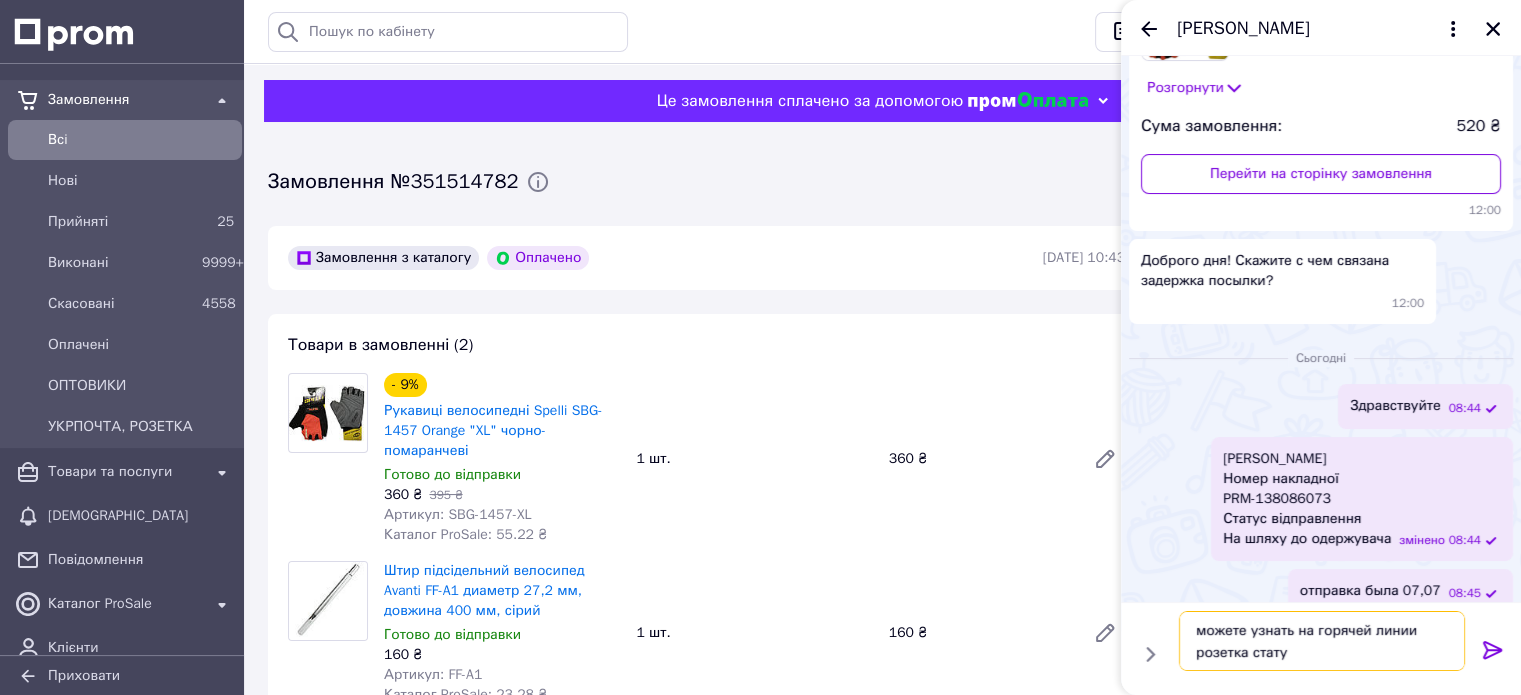type on "можете узнать на горячей линии розетка статус" 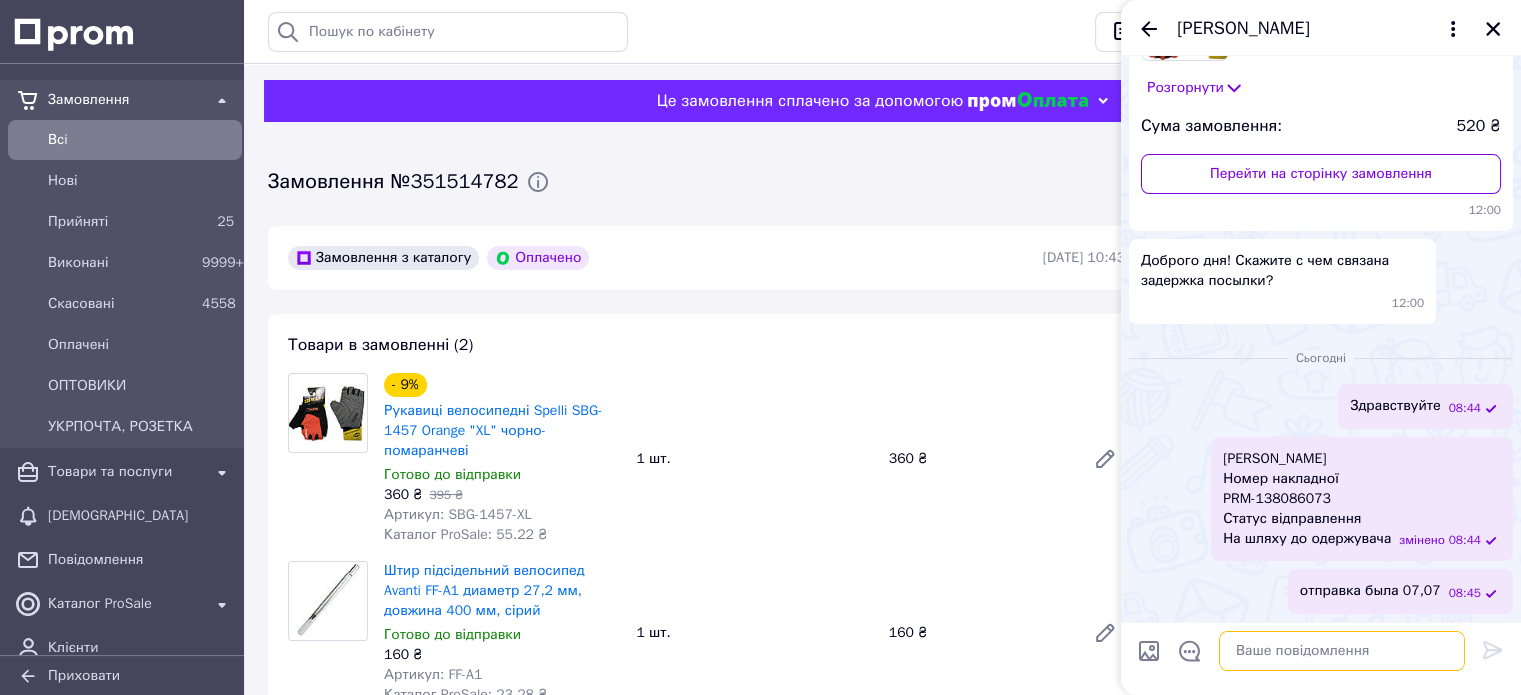 scroll, scrollTop: 303, scrollLeft: 0, axis: vertical 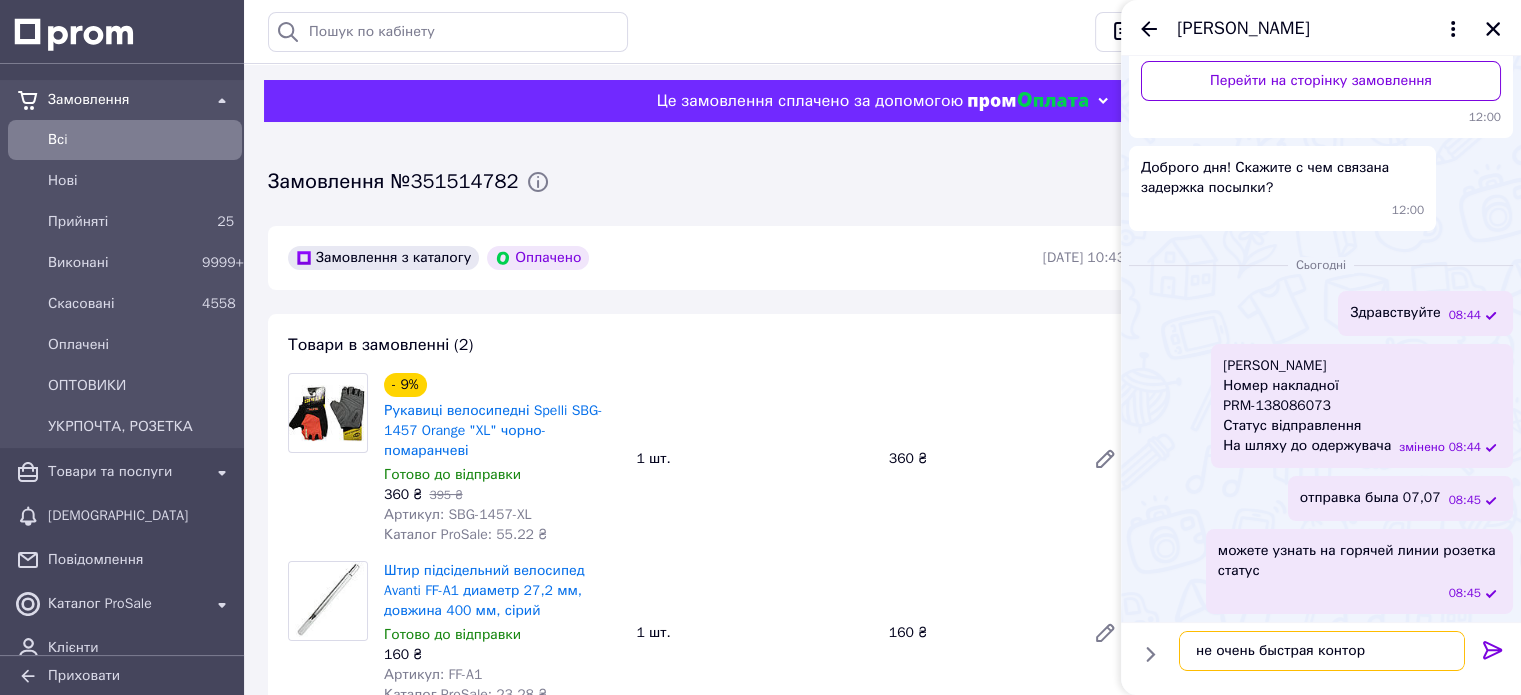 type on "не очень быстрая контора" 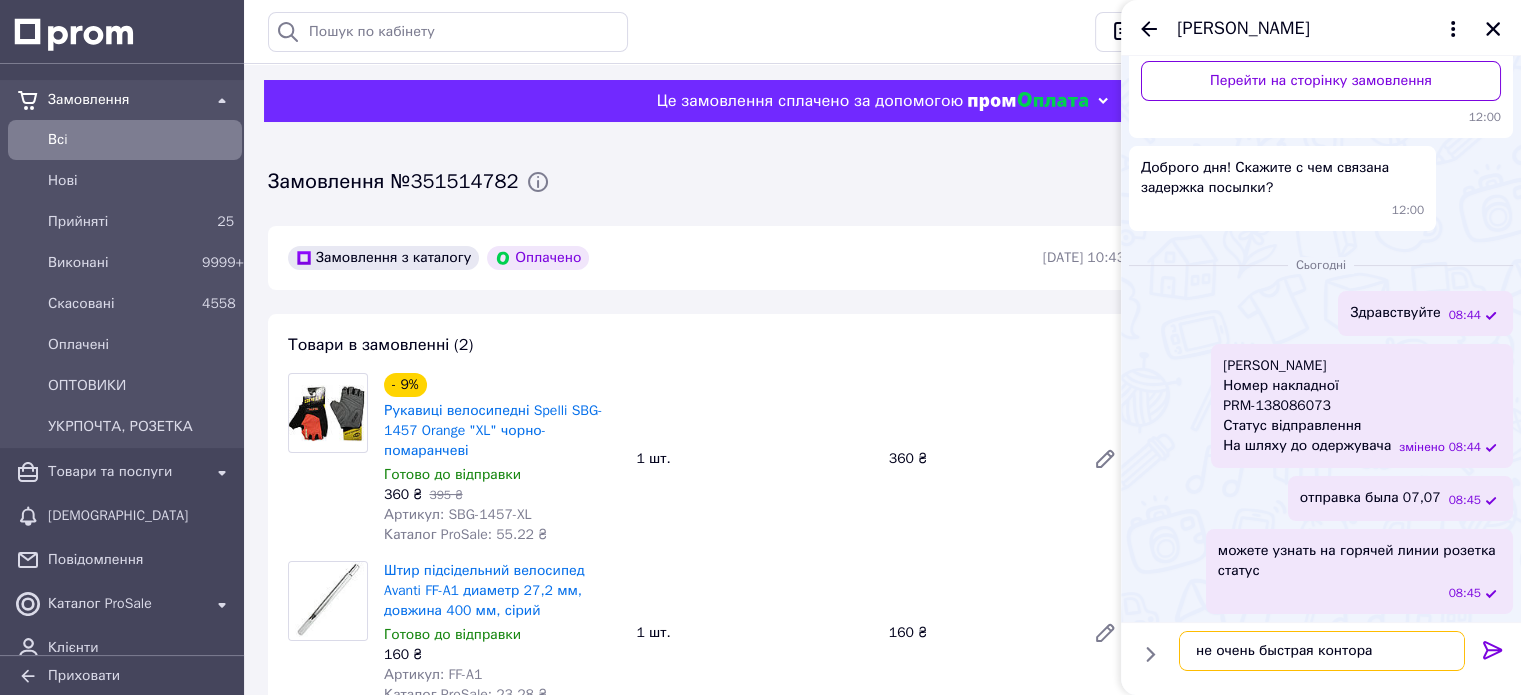 type 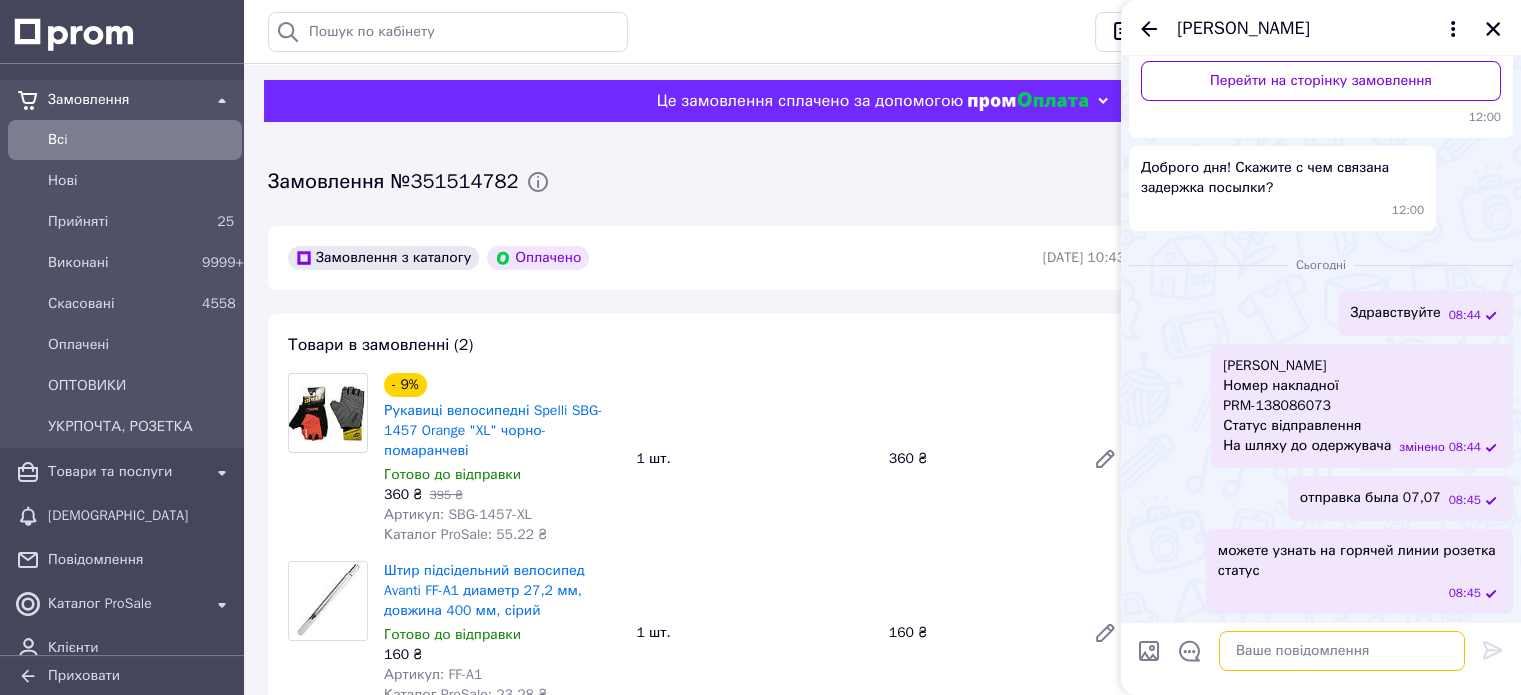 scroll, scrollTop: 356, scrollLeft: 0, axis: vertical 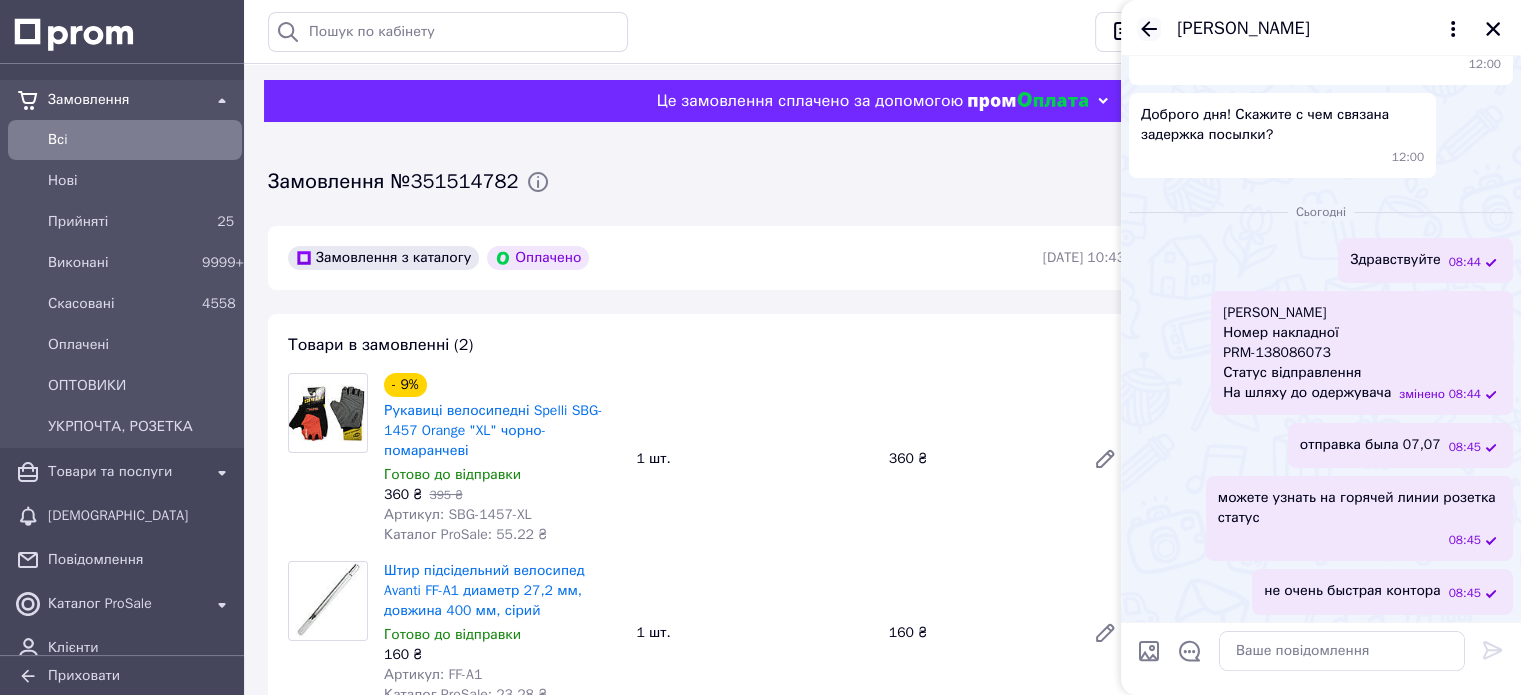 click 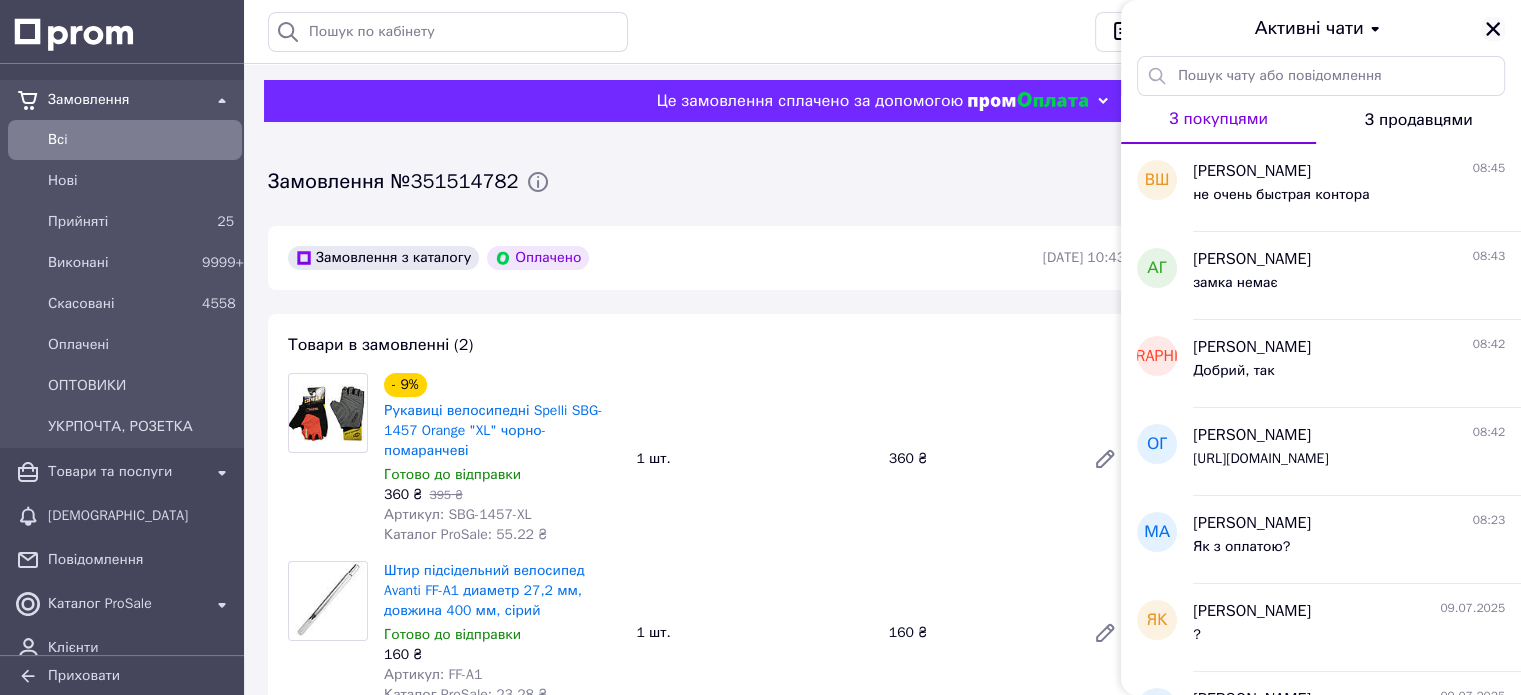 click 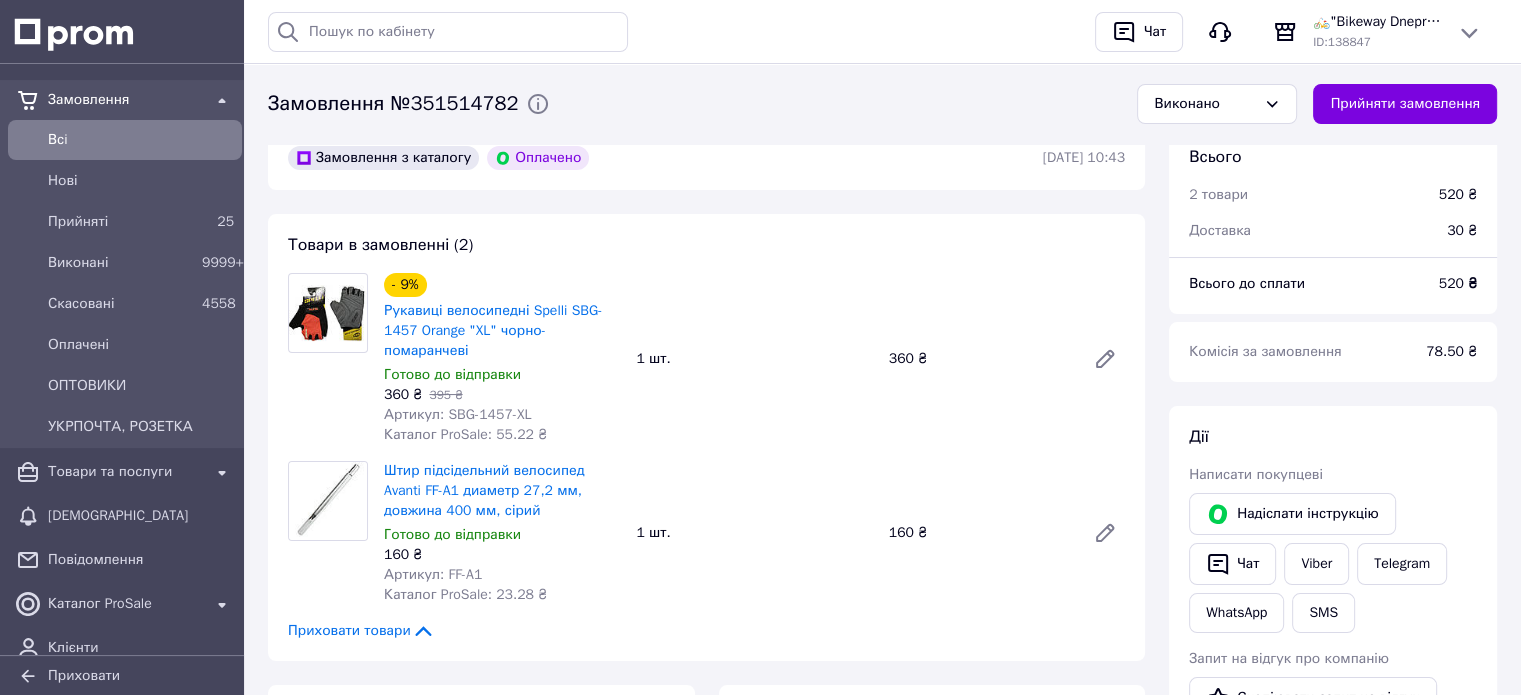 scroll, scrollTop: 0, scrollLeft: 0, axis: both 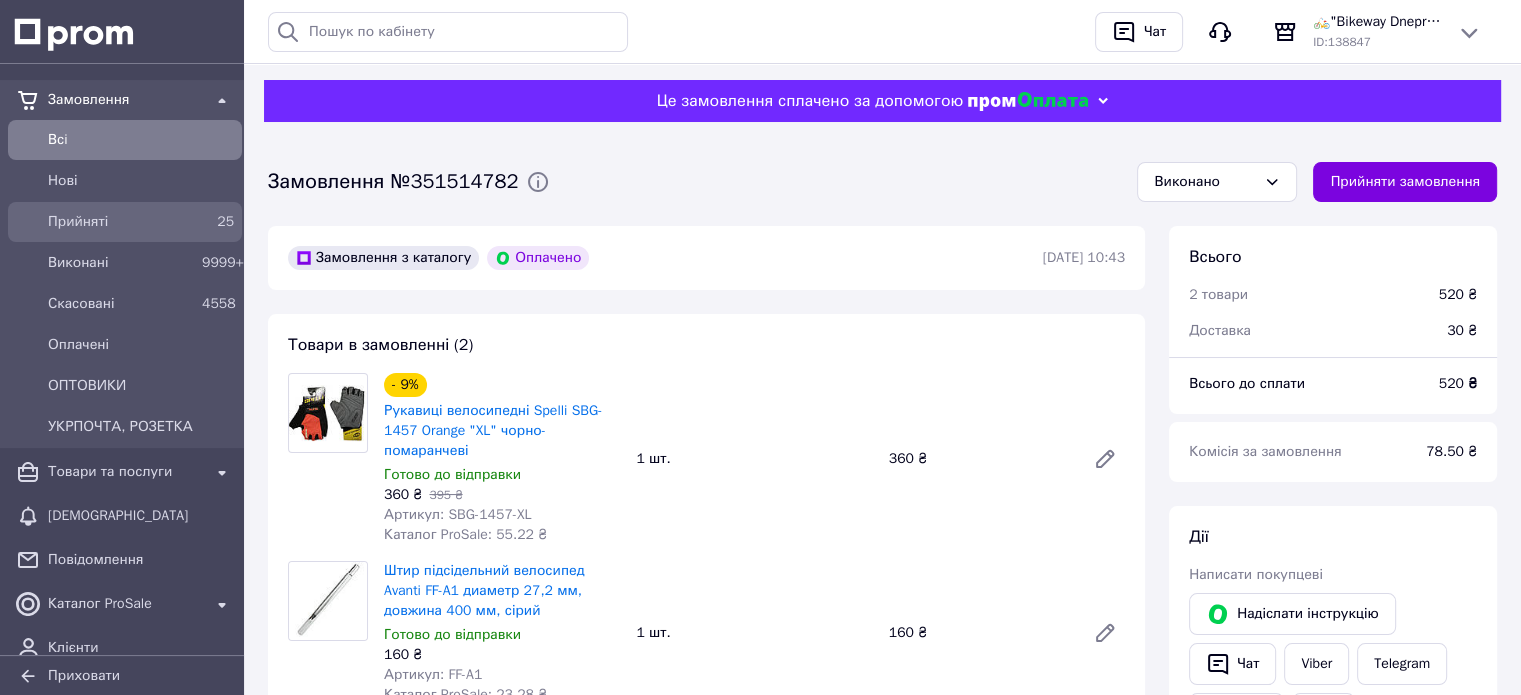 click on "Прийняті" at bounding box center [121, 222] 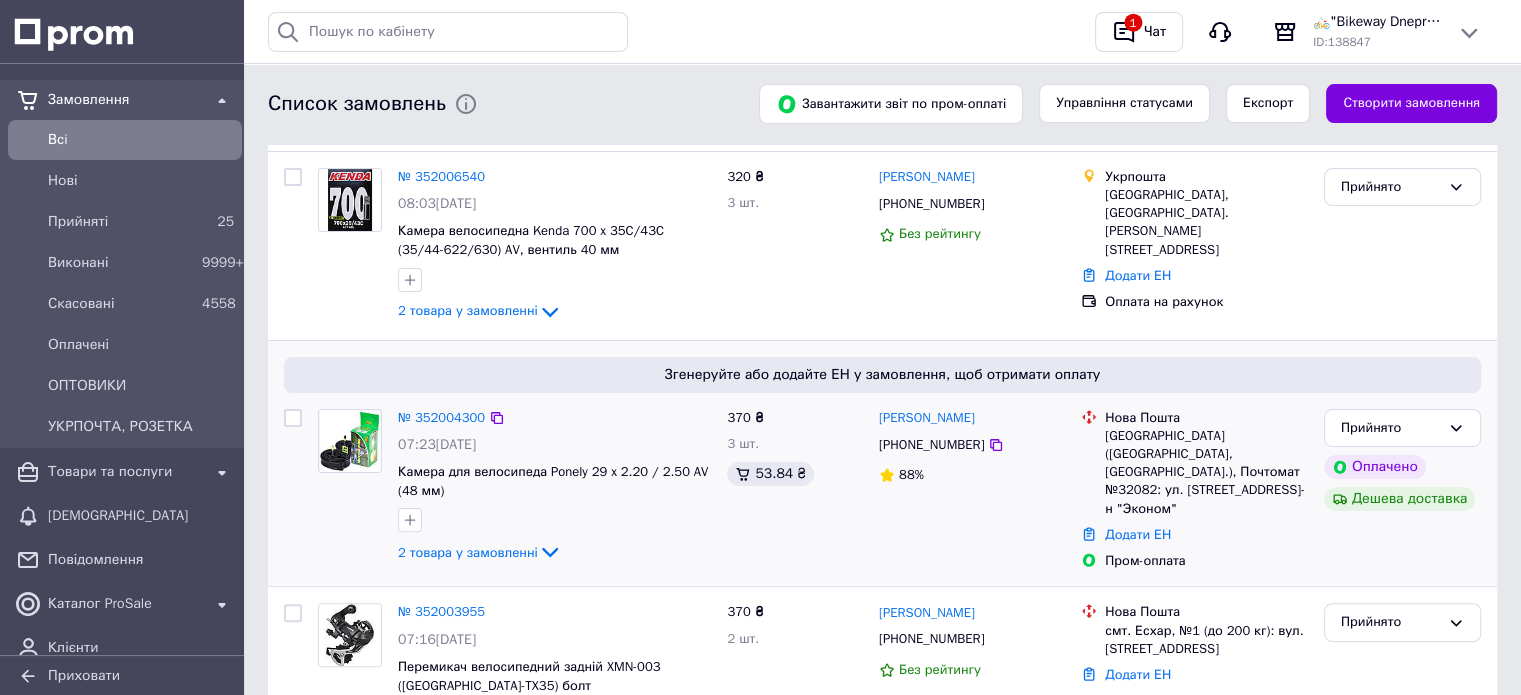 scroll, scrollTop: 500, scrollLeft: 0, axis: vertical 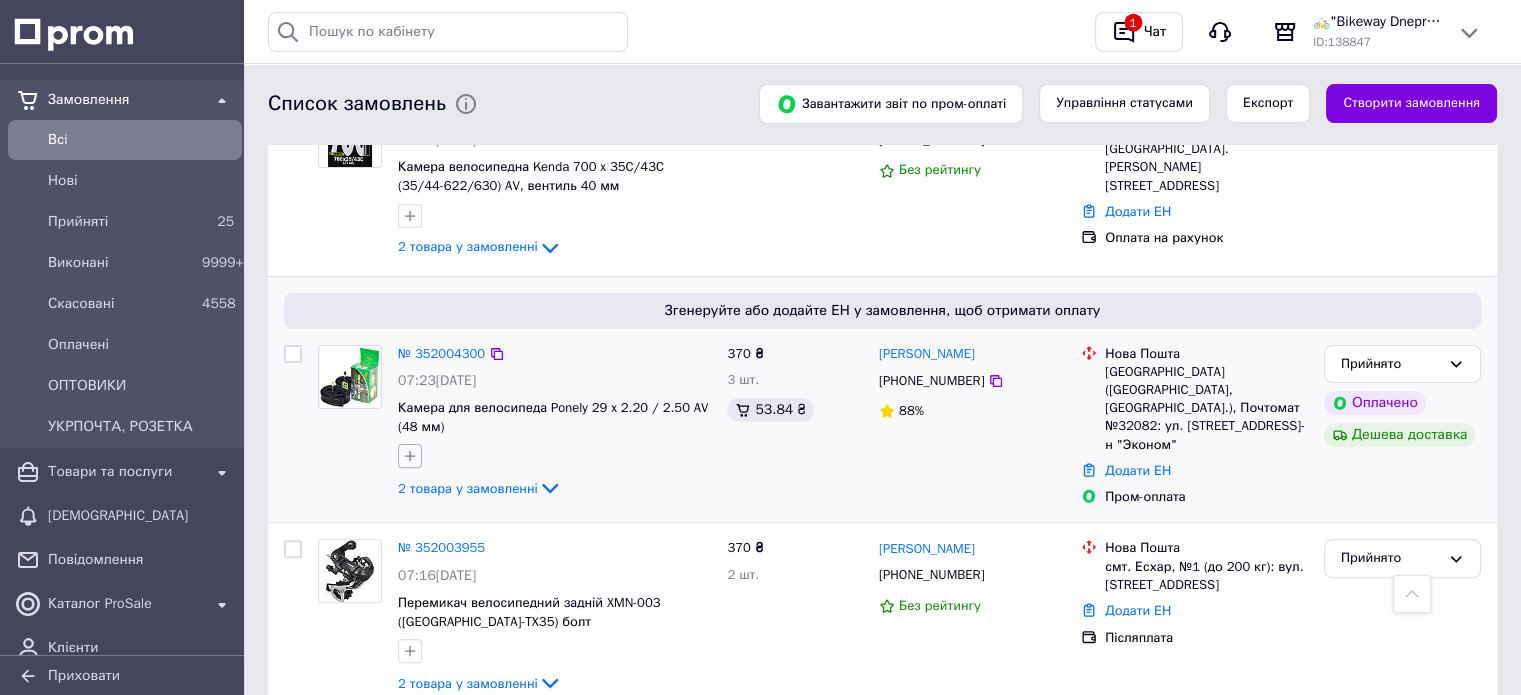 click 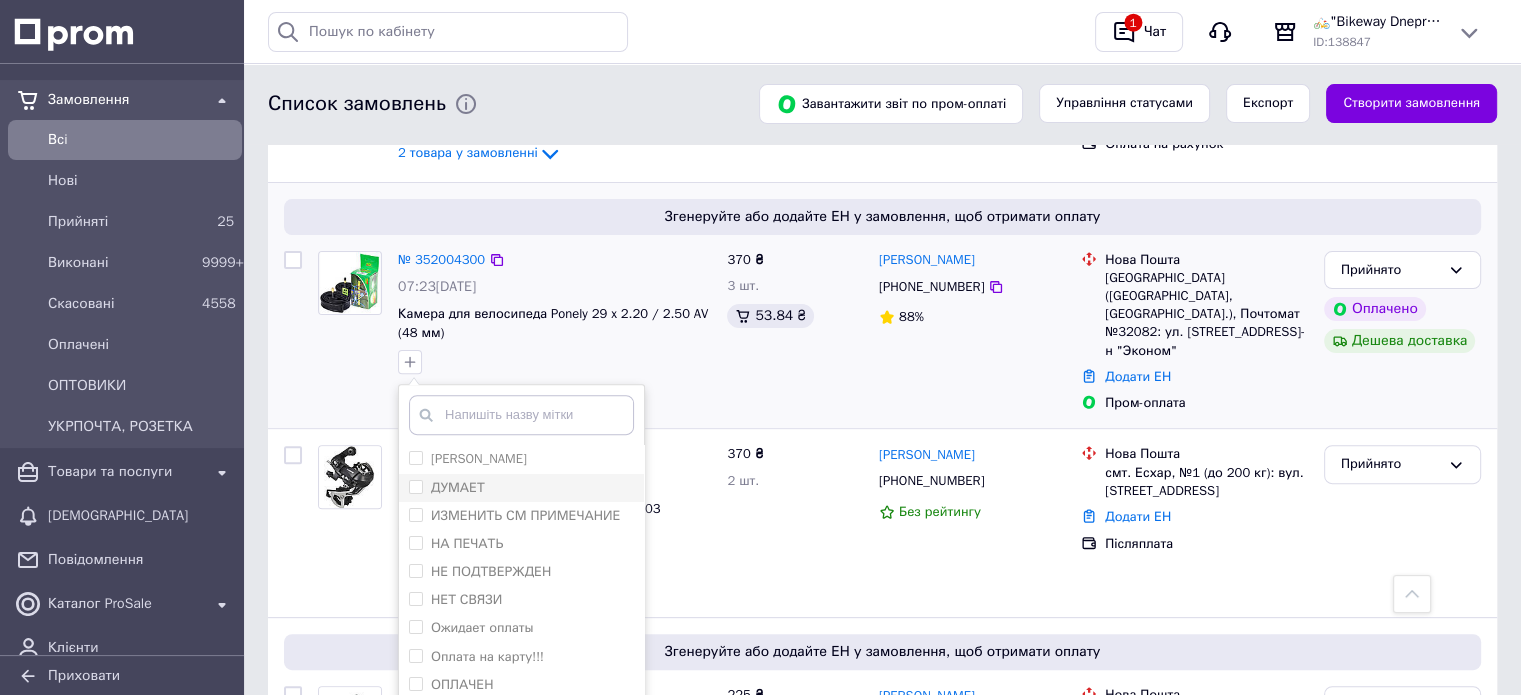 scroll, scrollTop: 700, scrollLeft: 0, axis: vertical 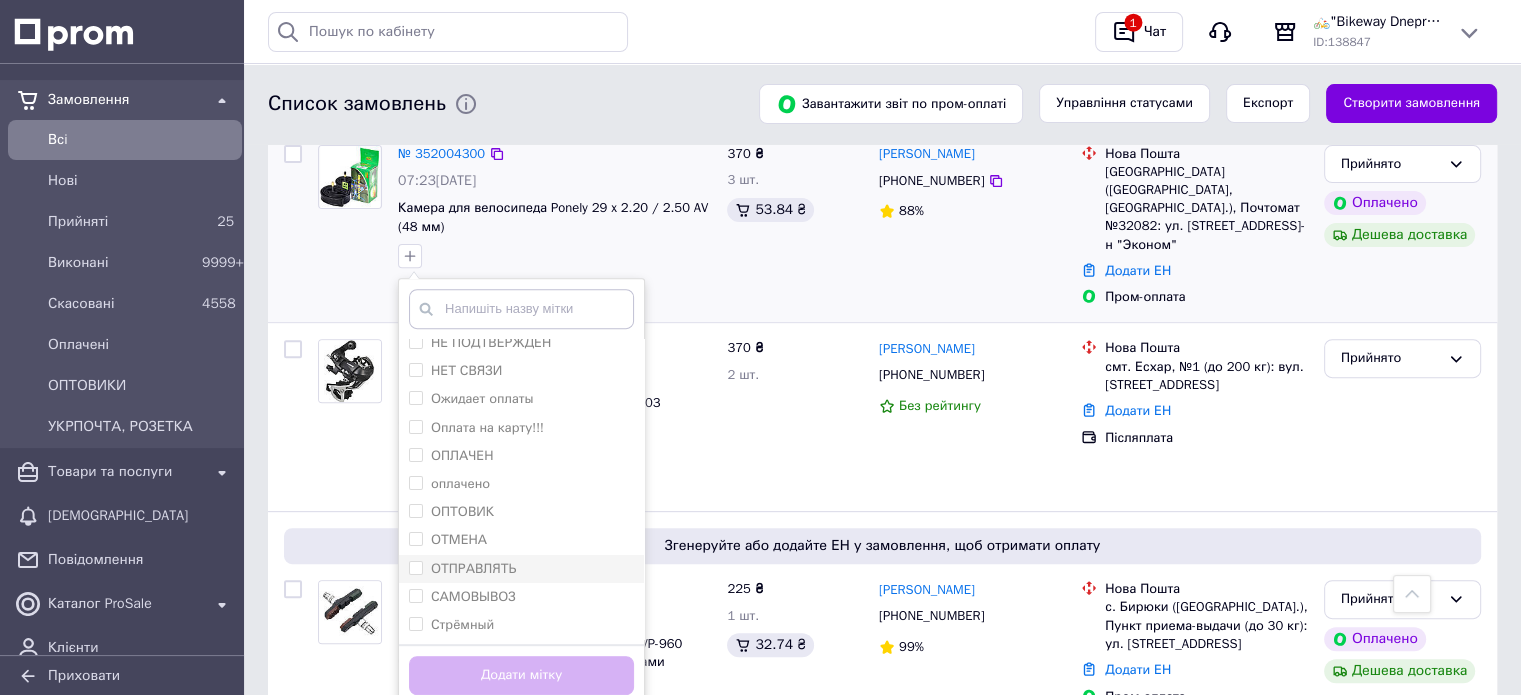 click on "ОТПРАВЛЯТЬ" at bounding box center [473, 568] 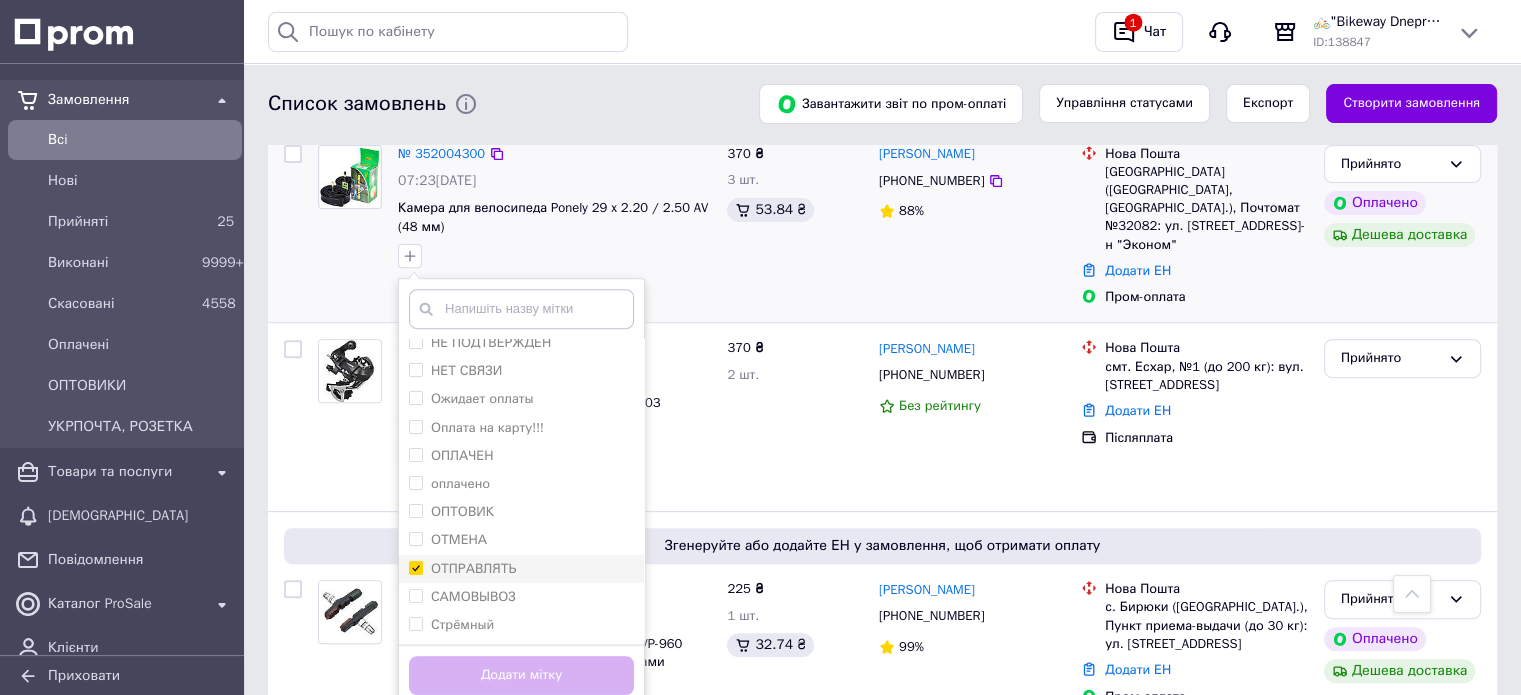 checkbox on "true" 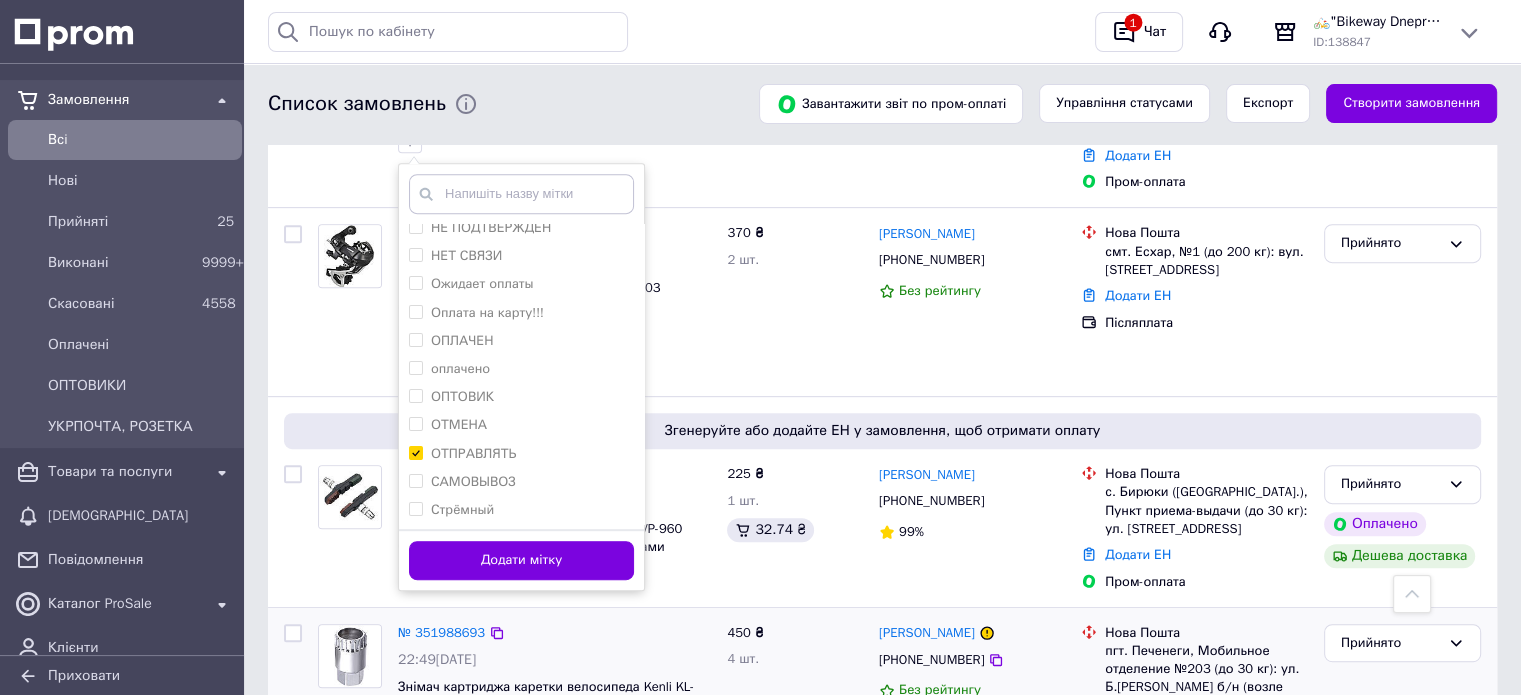 scroll, scrollTop: 900, scrollLeft: 0, axis: vertical 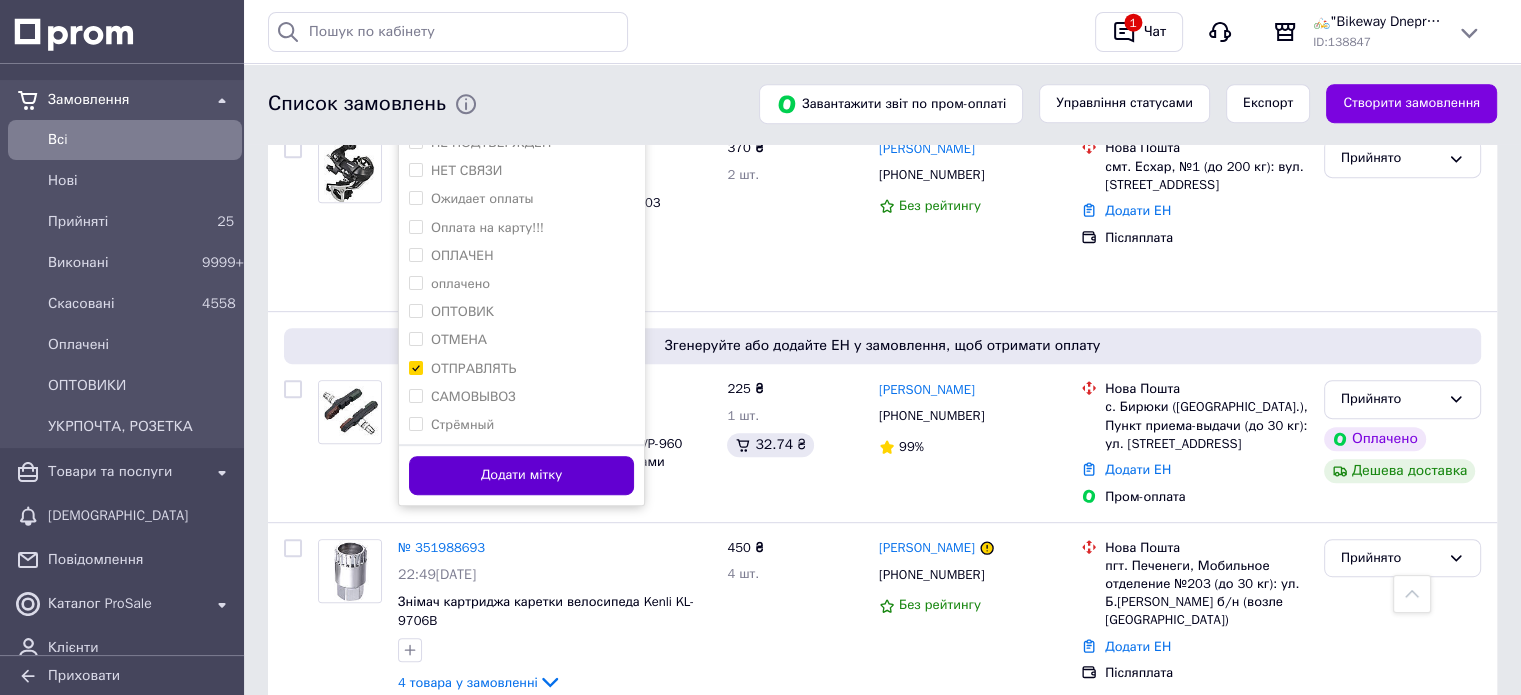 click on "Додати мітку" at bounding box center (521, 475) 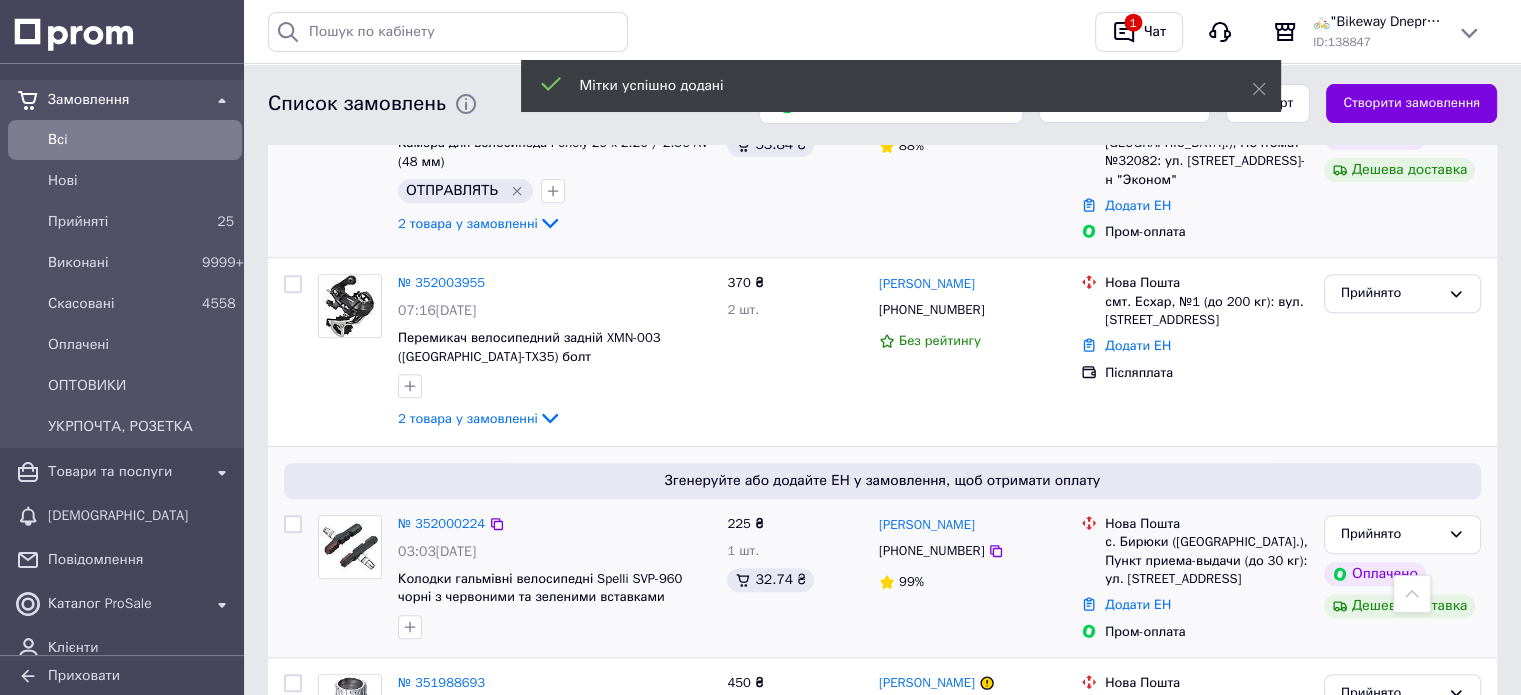 scroll, scrollTop: 600, scrollLeft: 0, axis: vertical 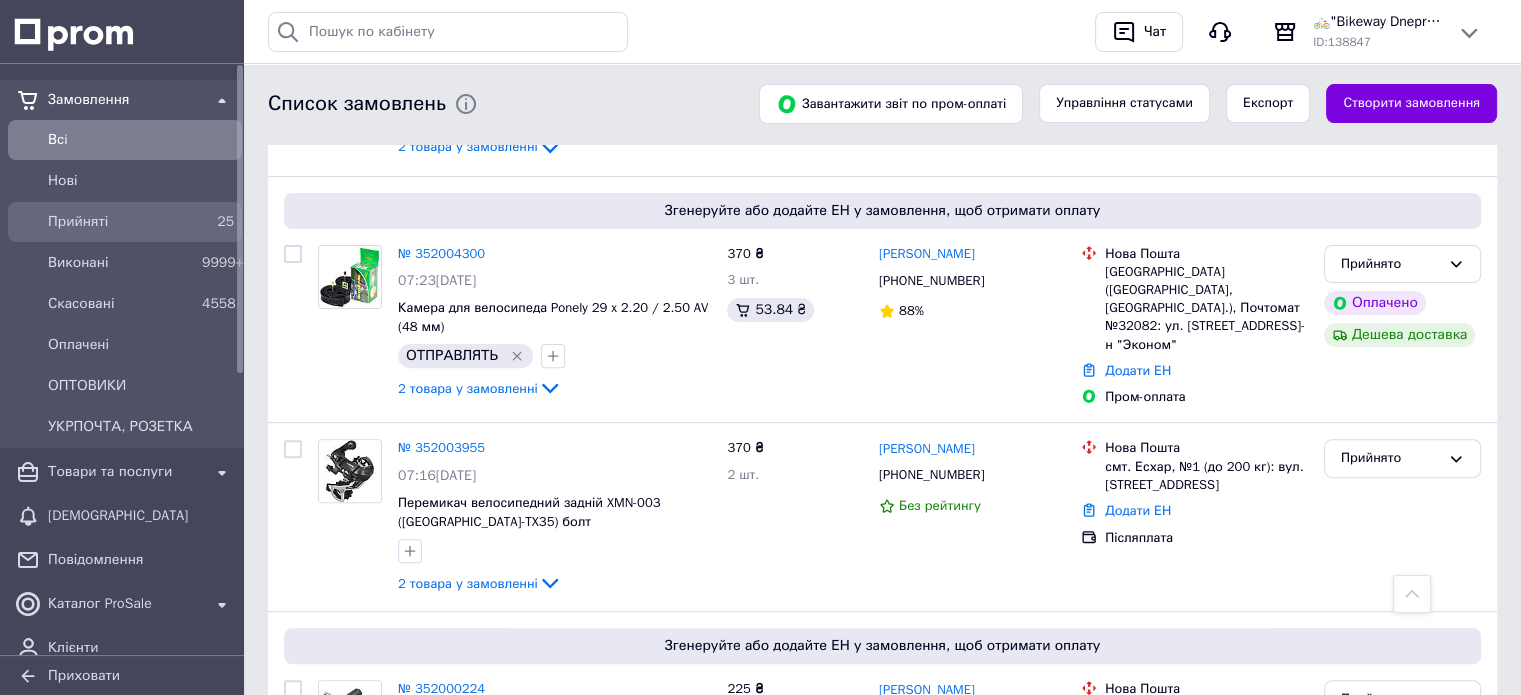 click on "Прийняті" at bounding box center [121, 222] 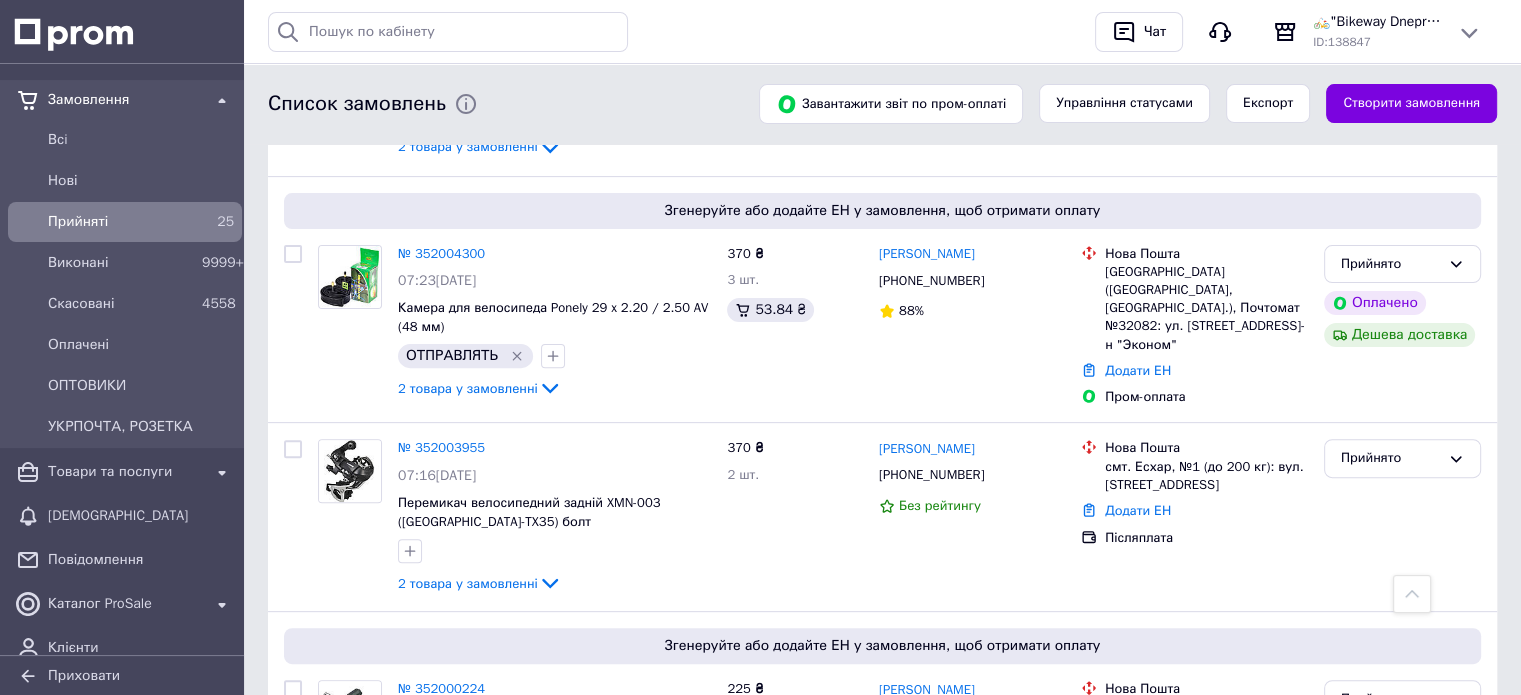click on "Прийняті" at bounding box center [121, 222] 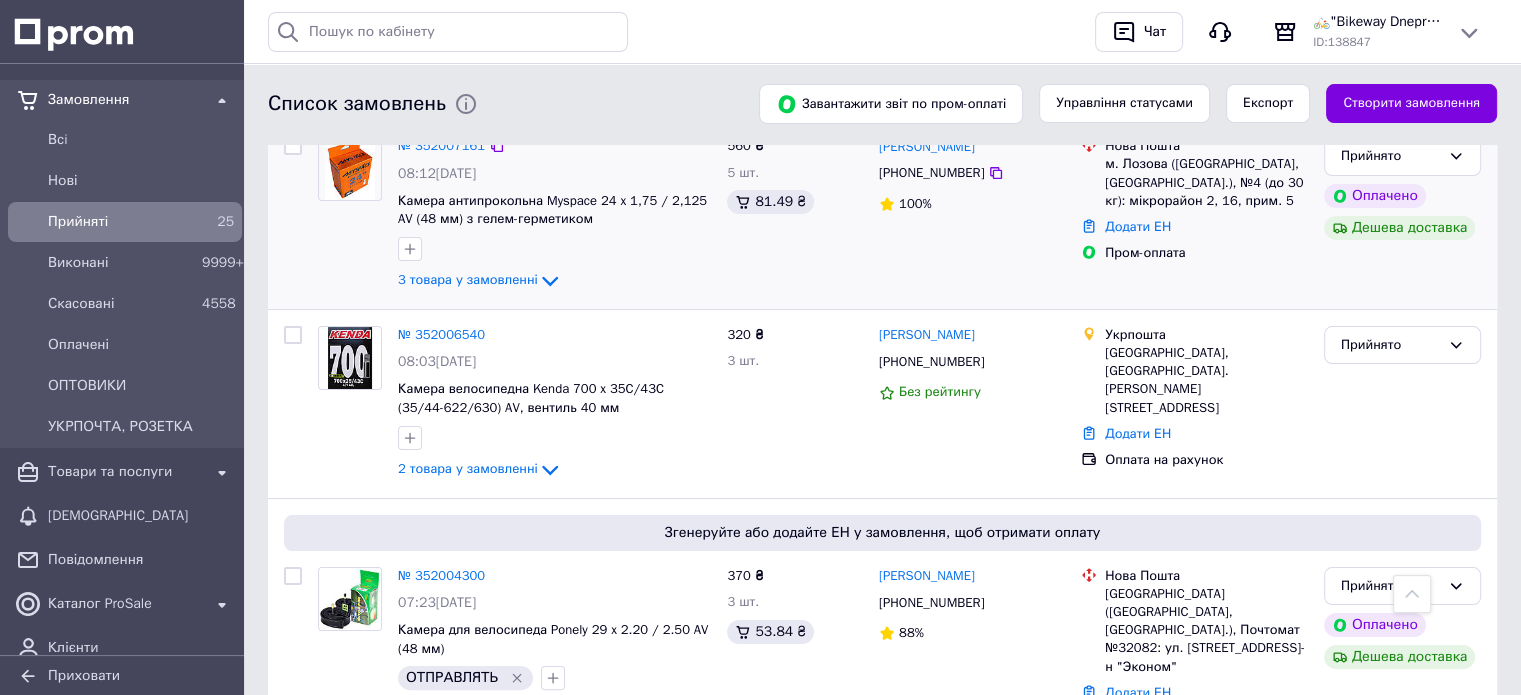 scroll, scrollTop: 0, scrollLeft: 0, axis: both 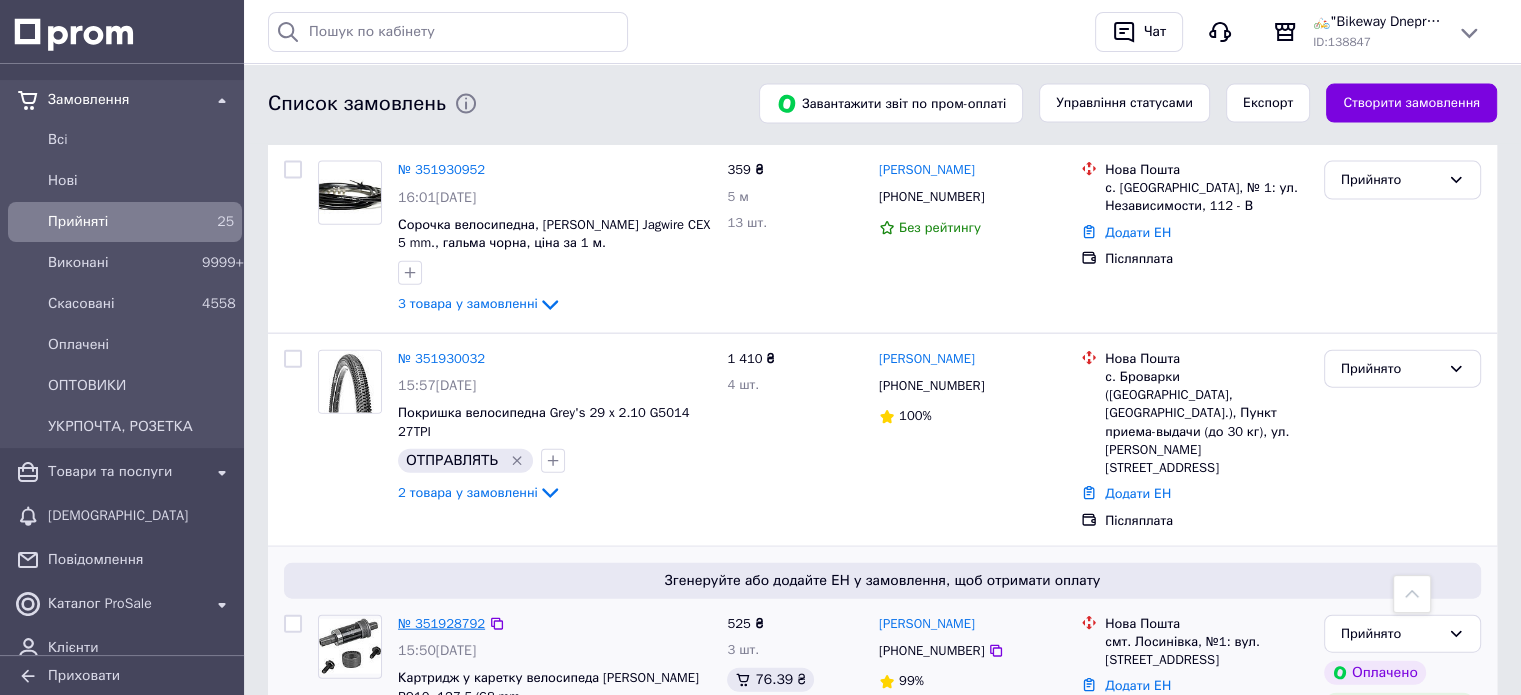 click on "№ 351928792" at bounding box center (441, 623) 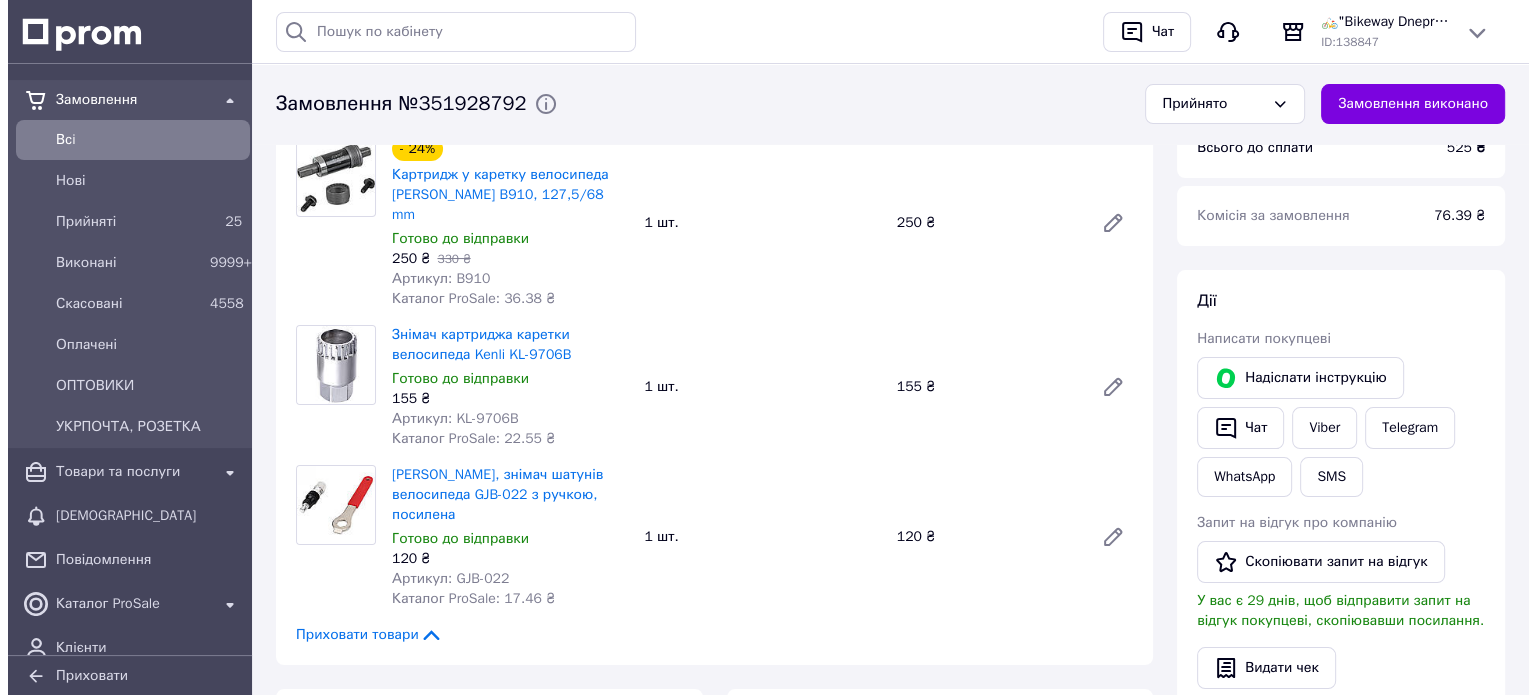 scroll, scrollTop: 400, scrollLeft: 0, axis: vertical 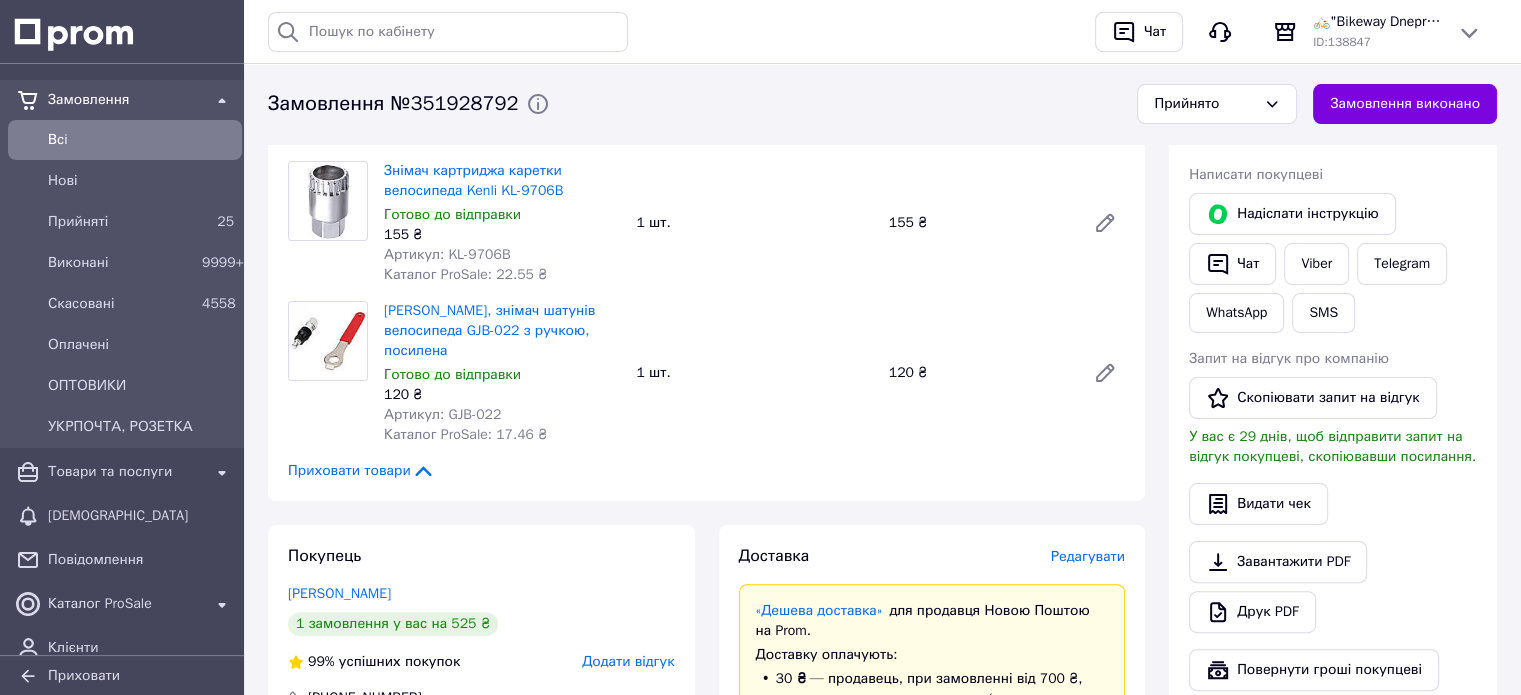 click on "Редагувати" at bounding box center [1088, 556] 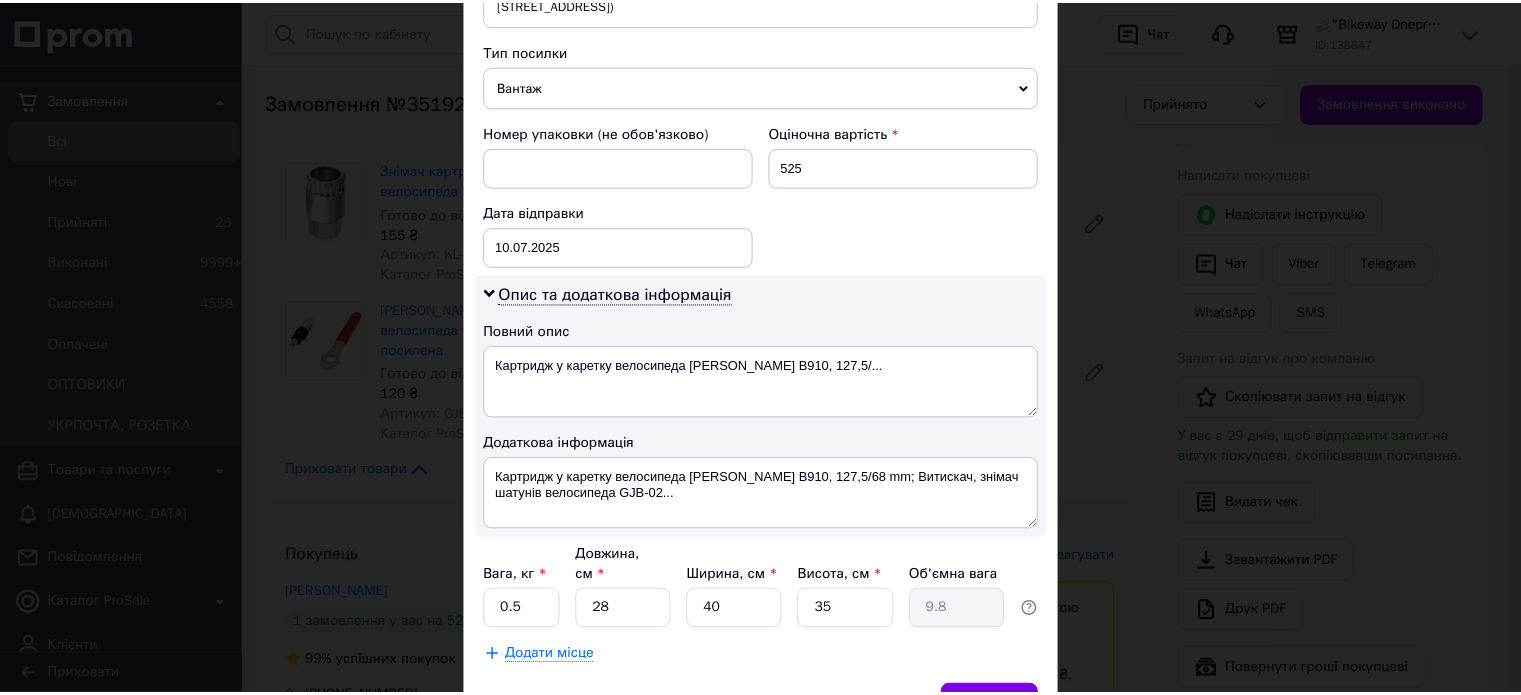 scroll, scrollTop: 850, scrollLeft: 0, axis: vertical 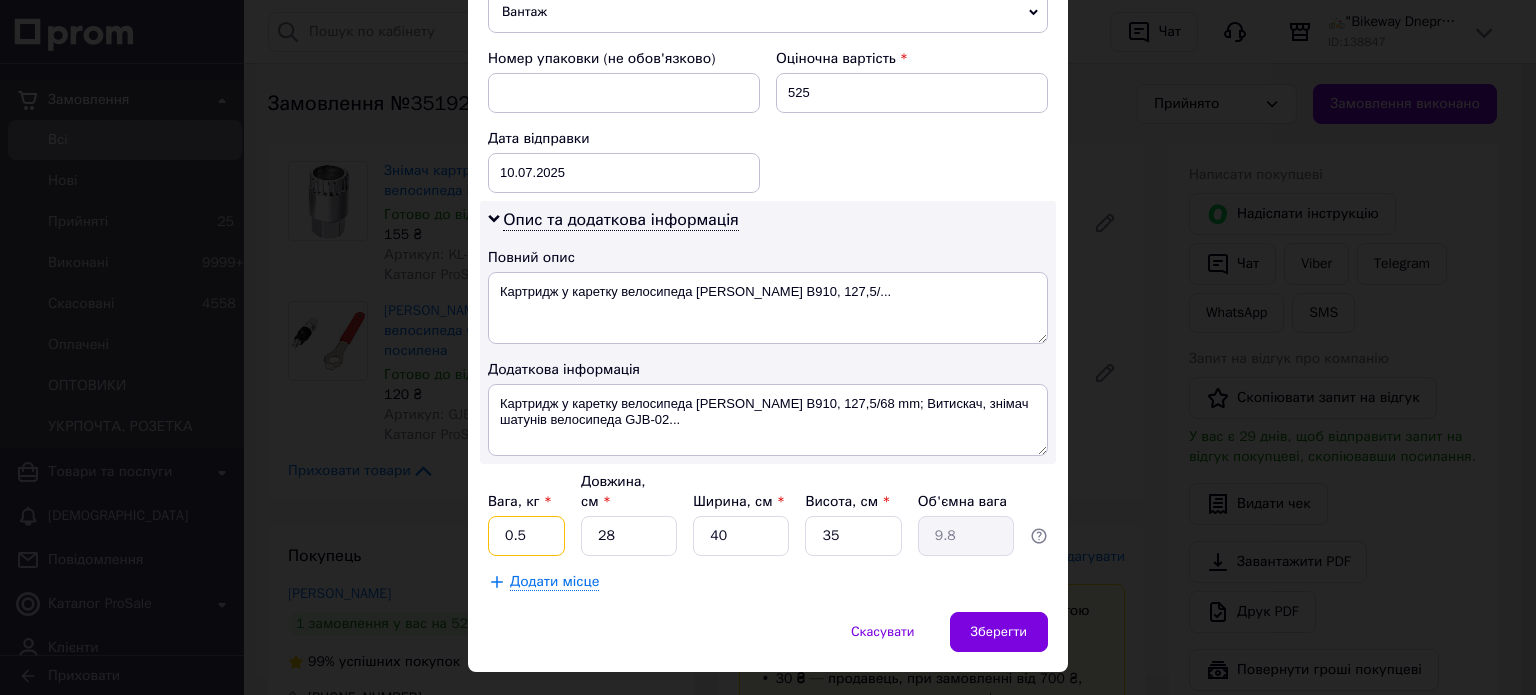 click on "0.5" at bounding box center (526, 536) 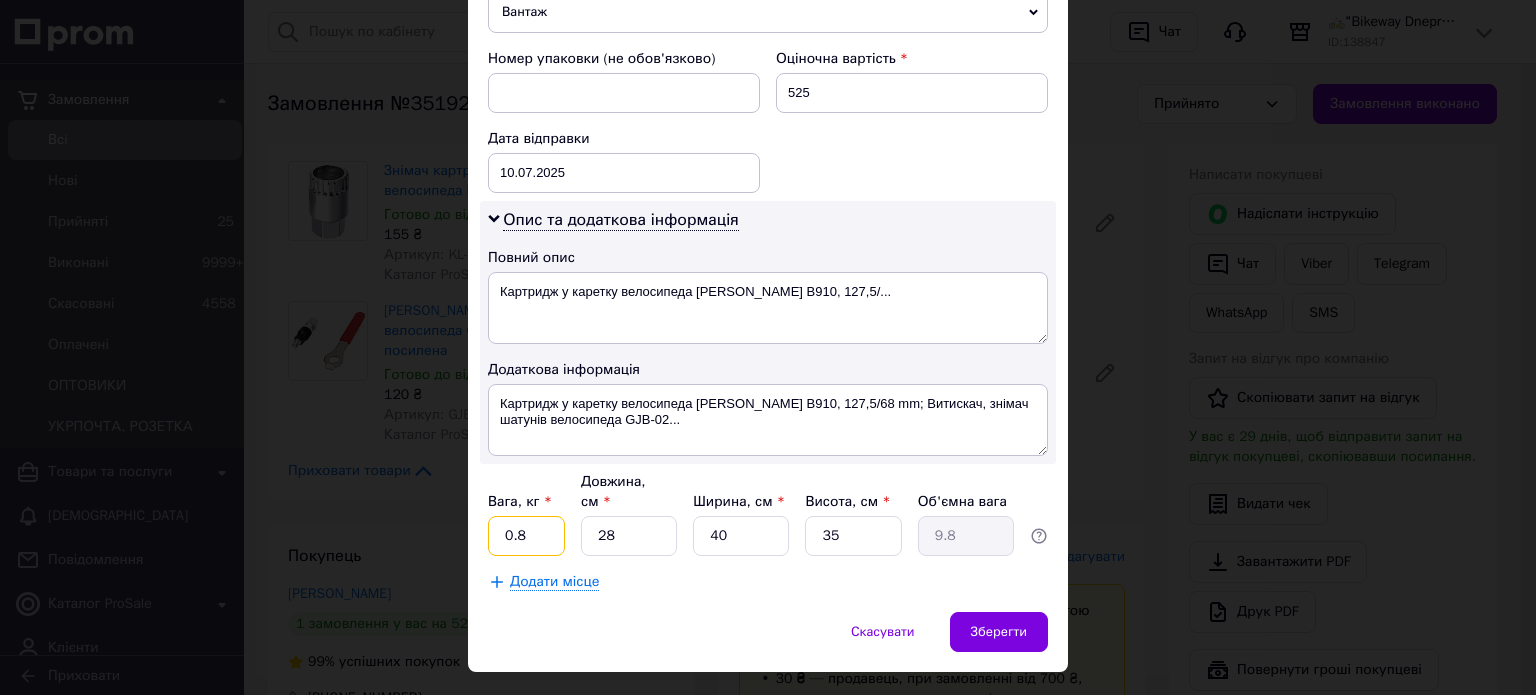 type on "0.8" 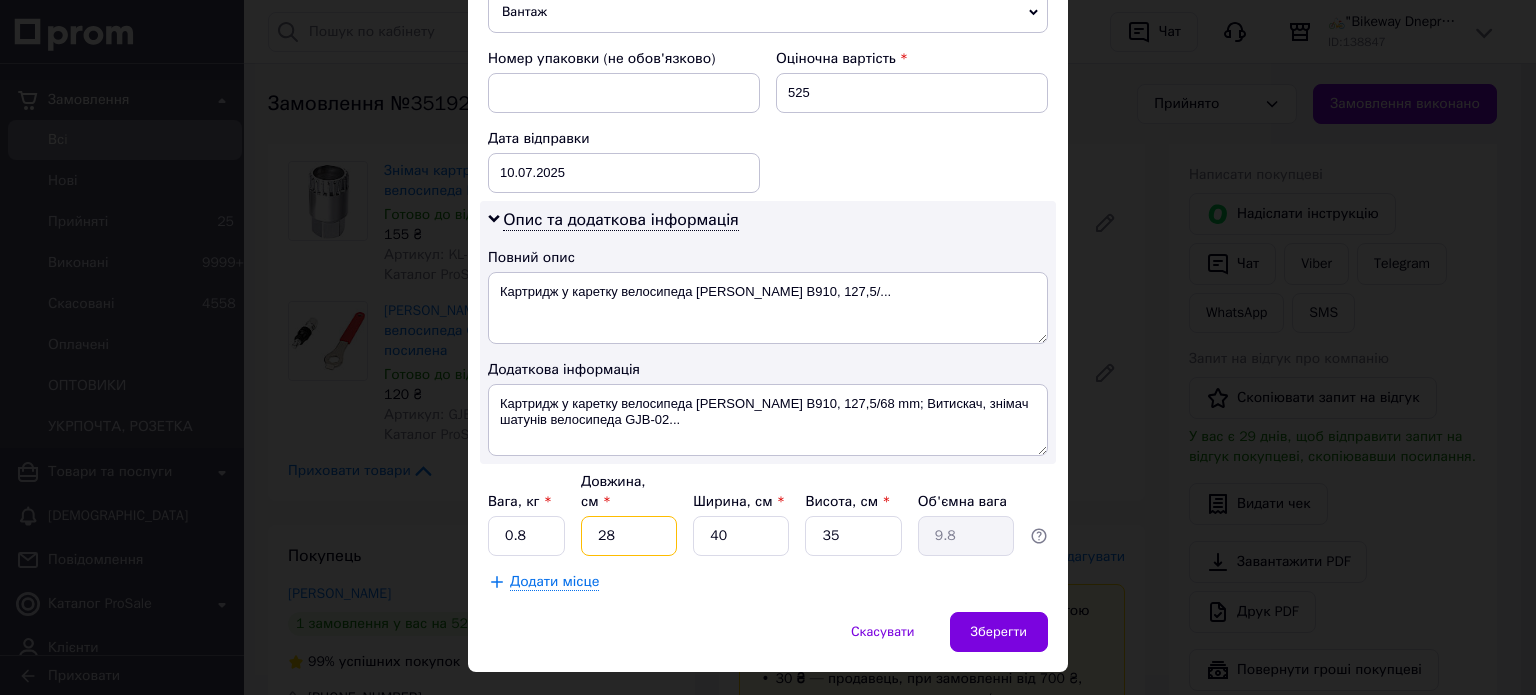 type on "1" 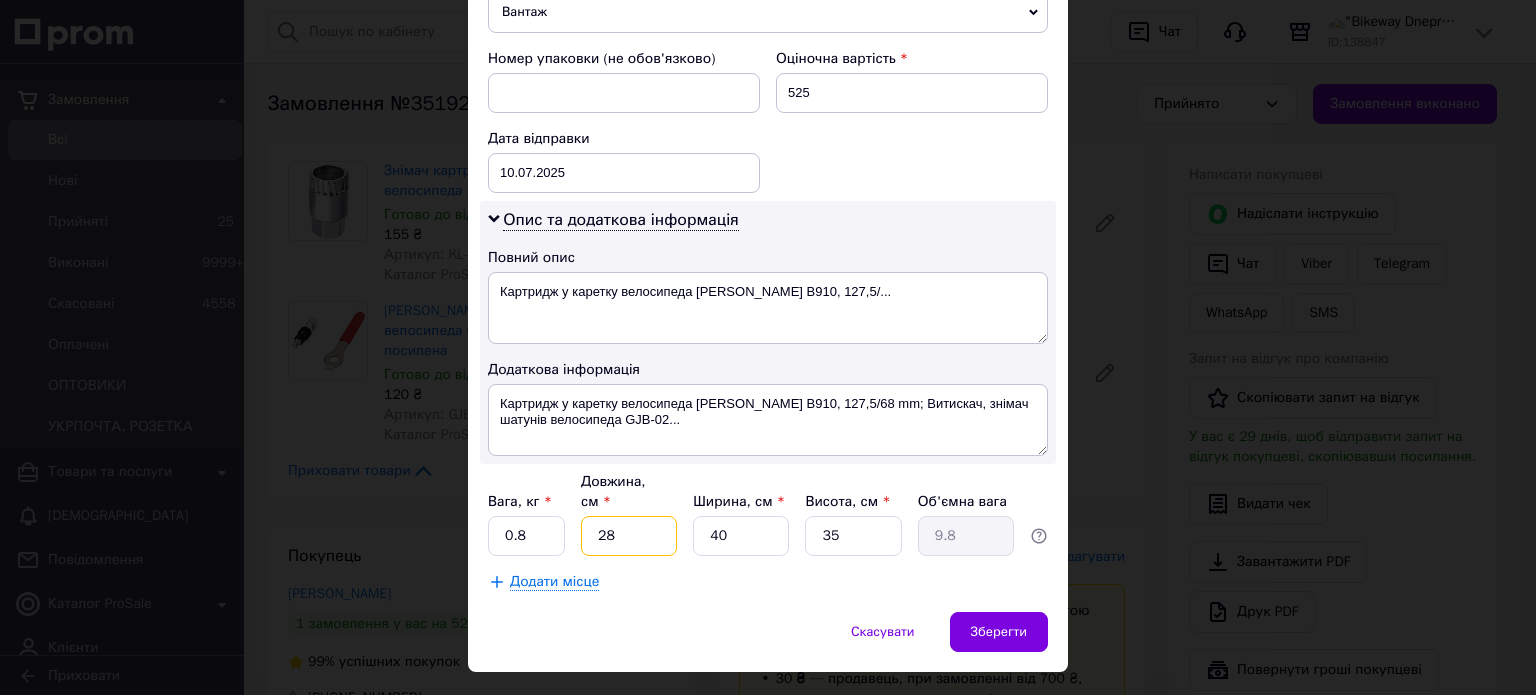 type on "0.35" 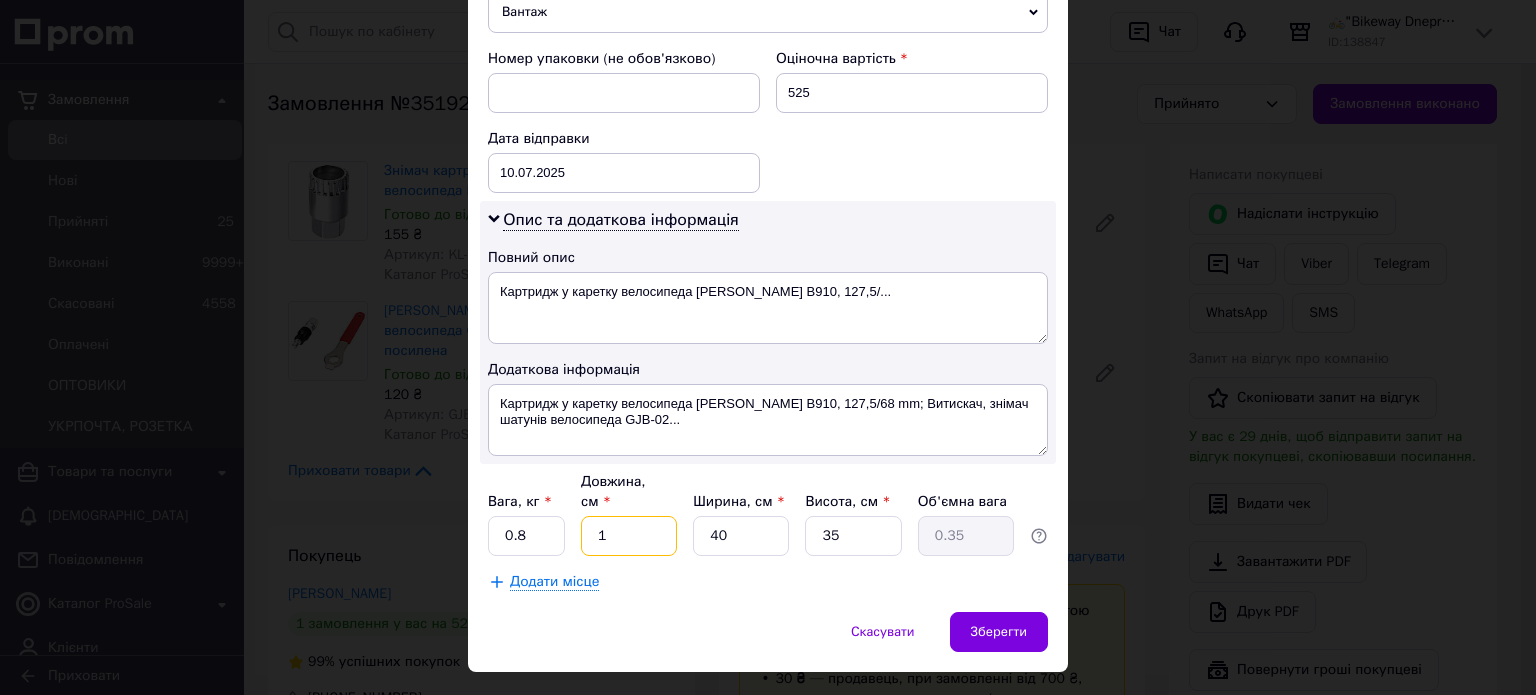 type on "15" 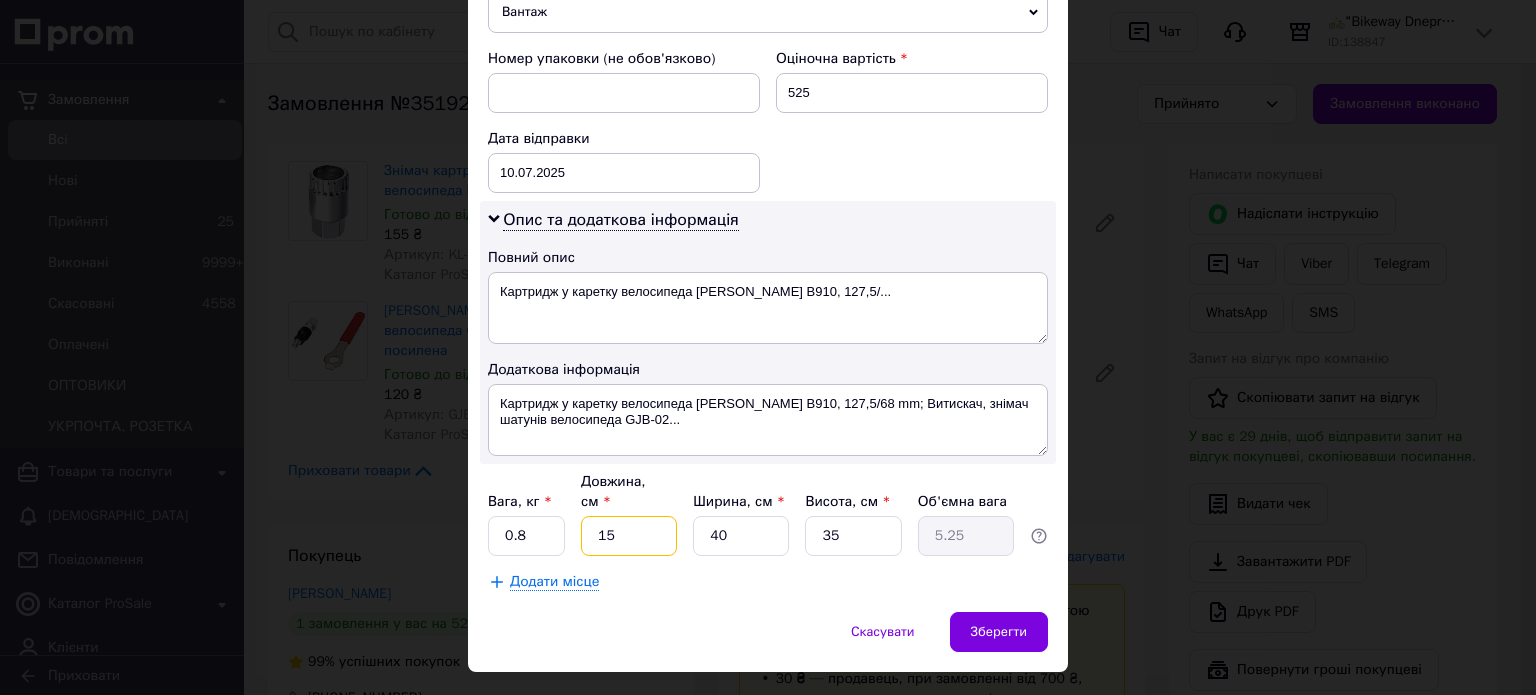 type on "15" 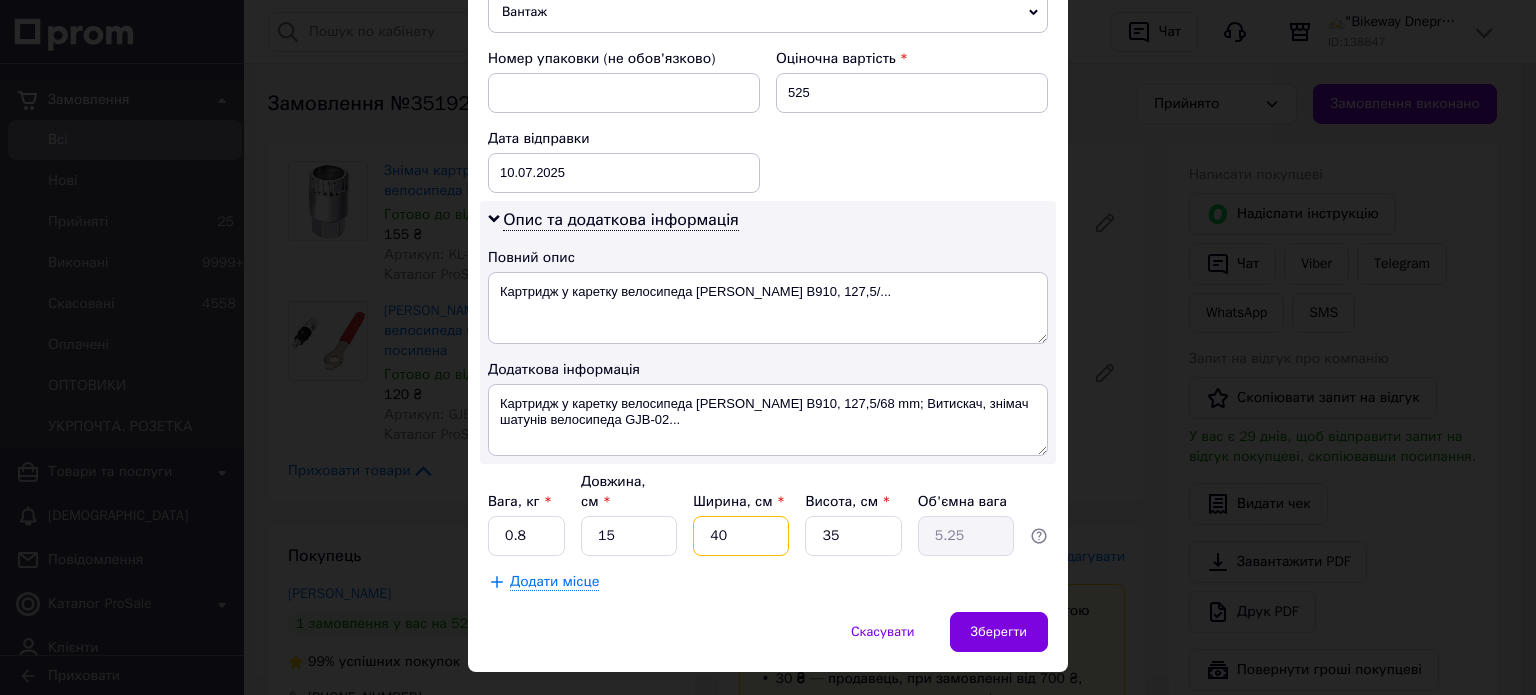 type on "1" 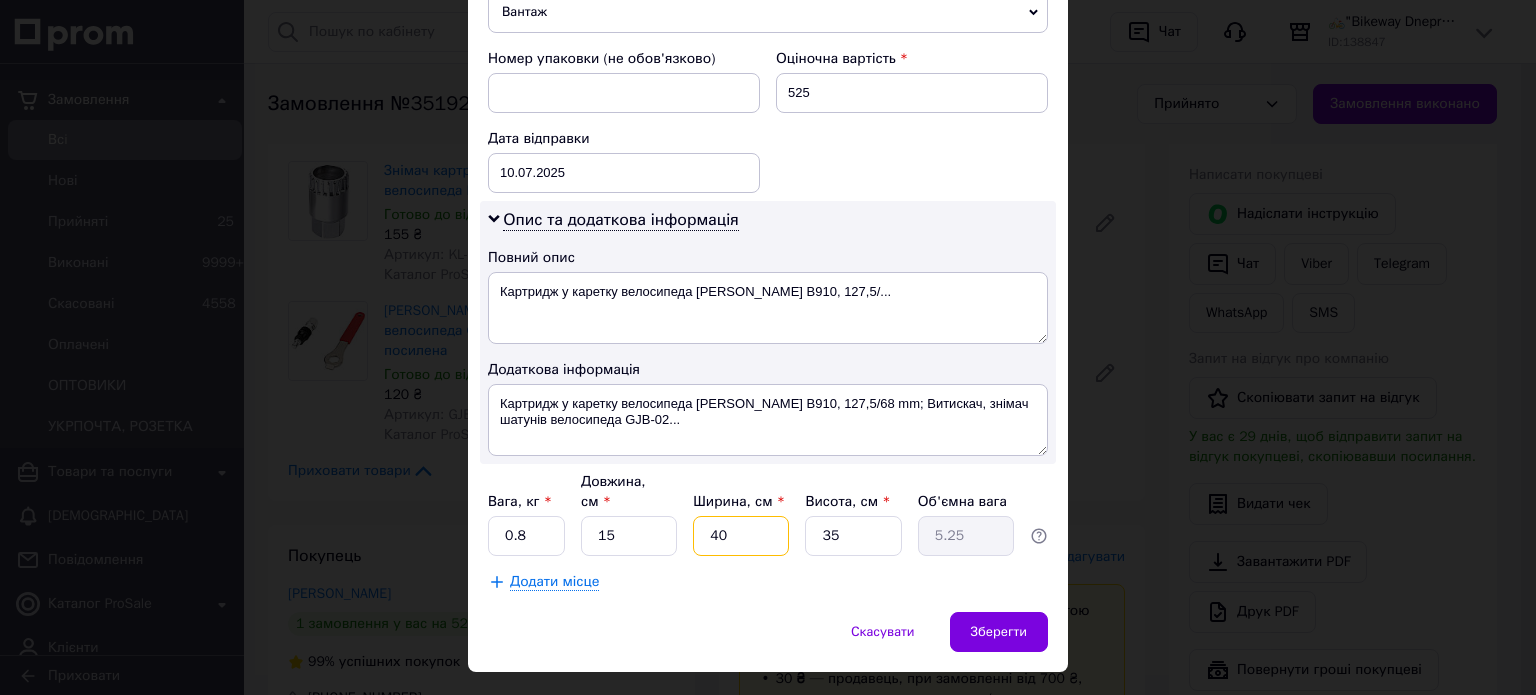 type on "0.13" 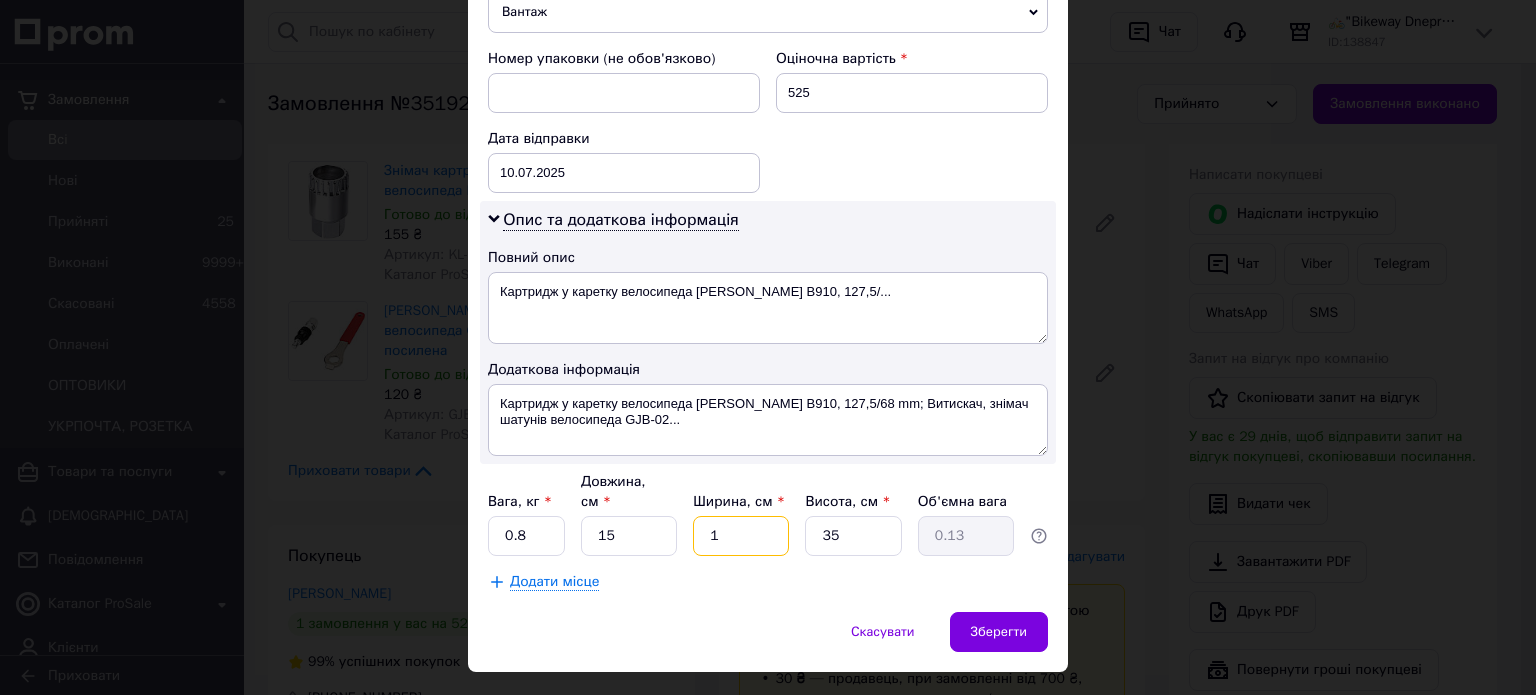 type on "10" 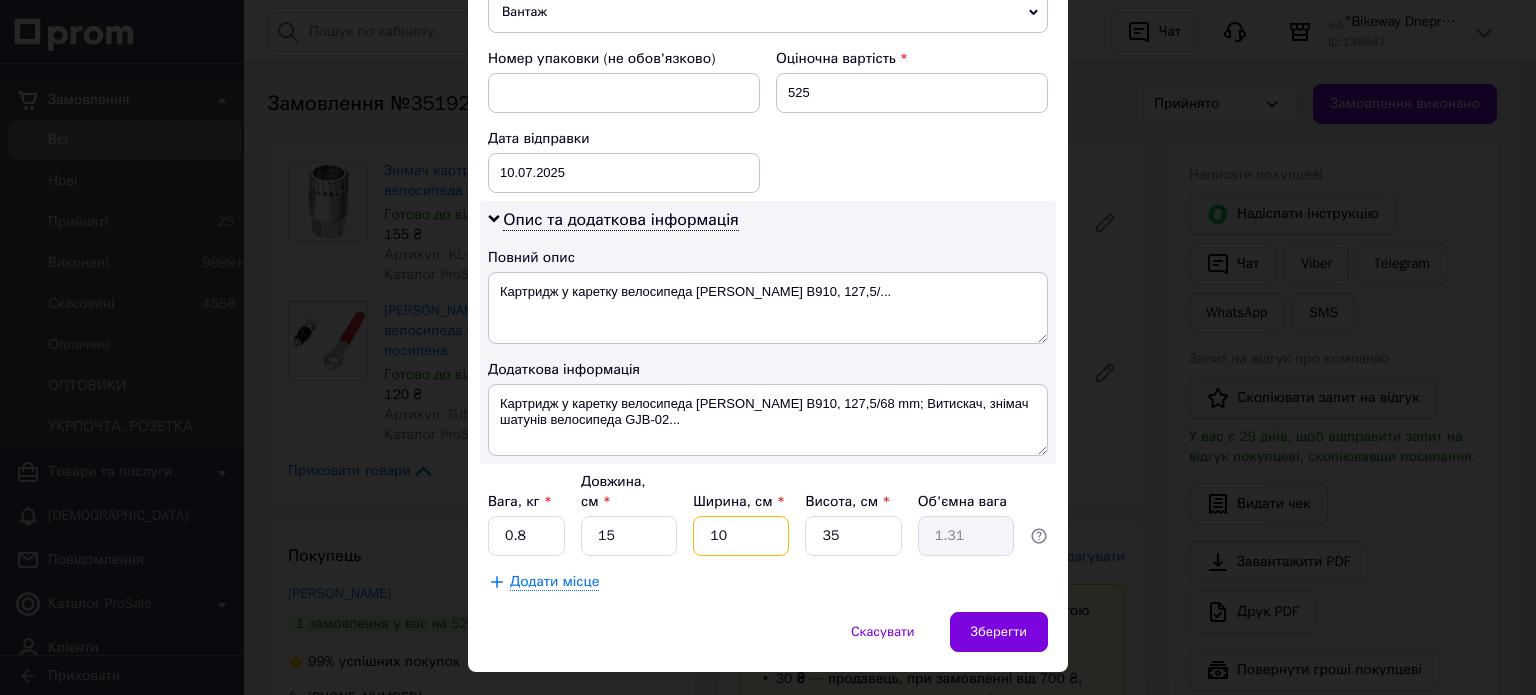type on "10" 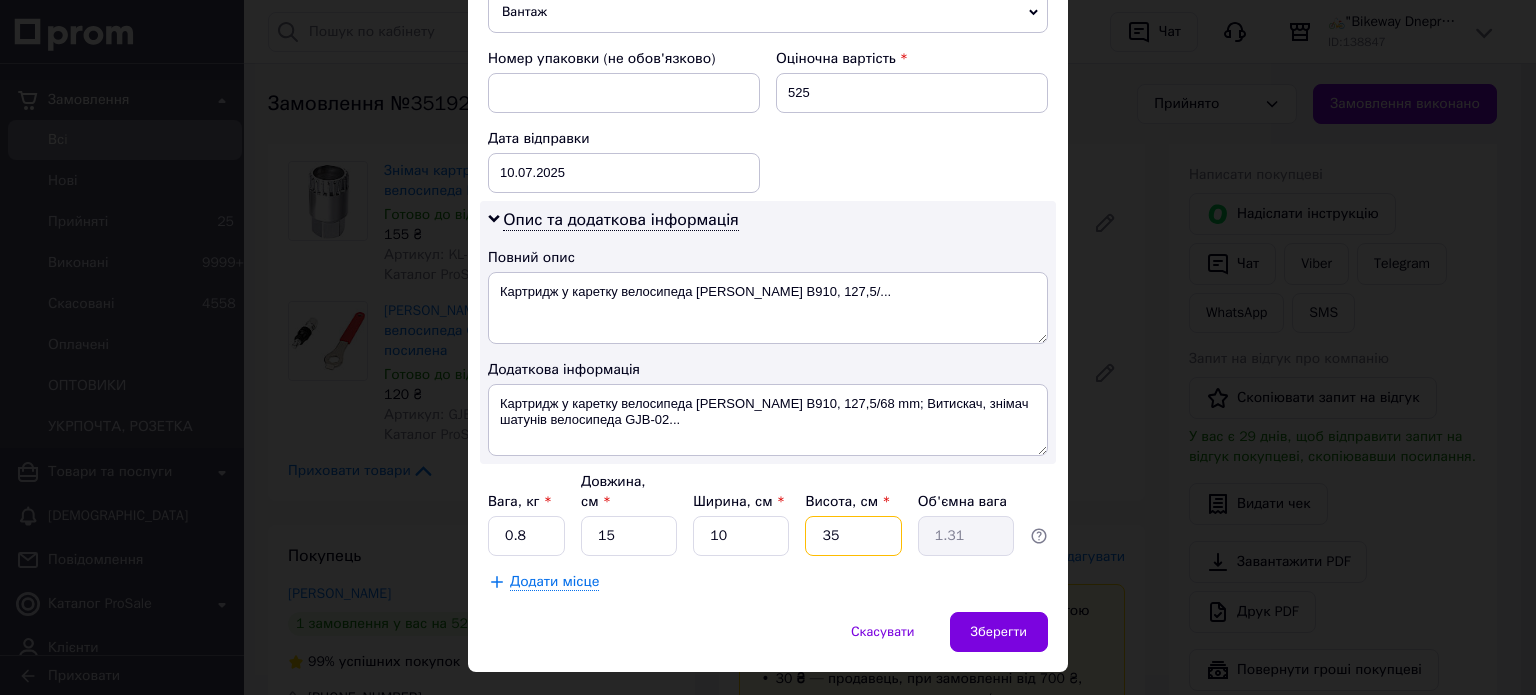 type on "7" 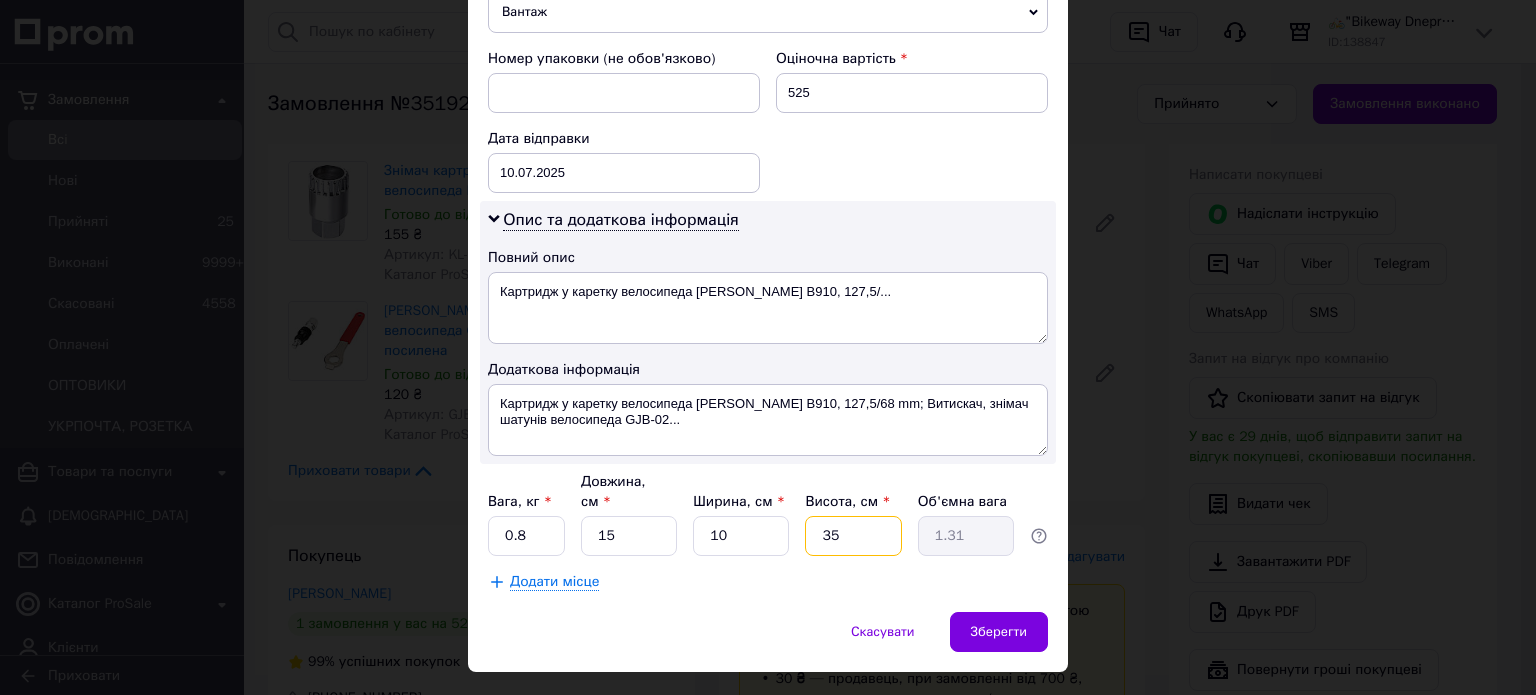 type on "0.26" 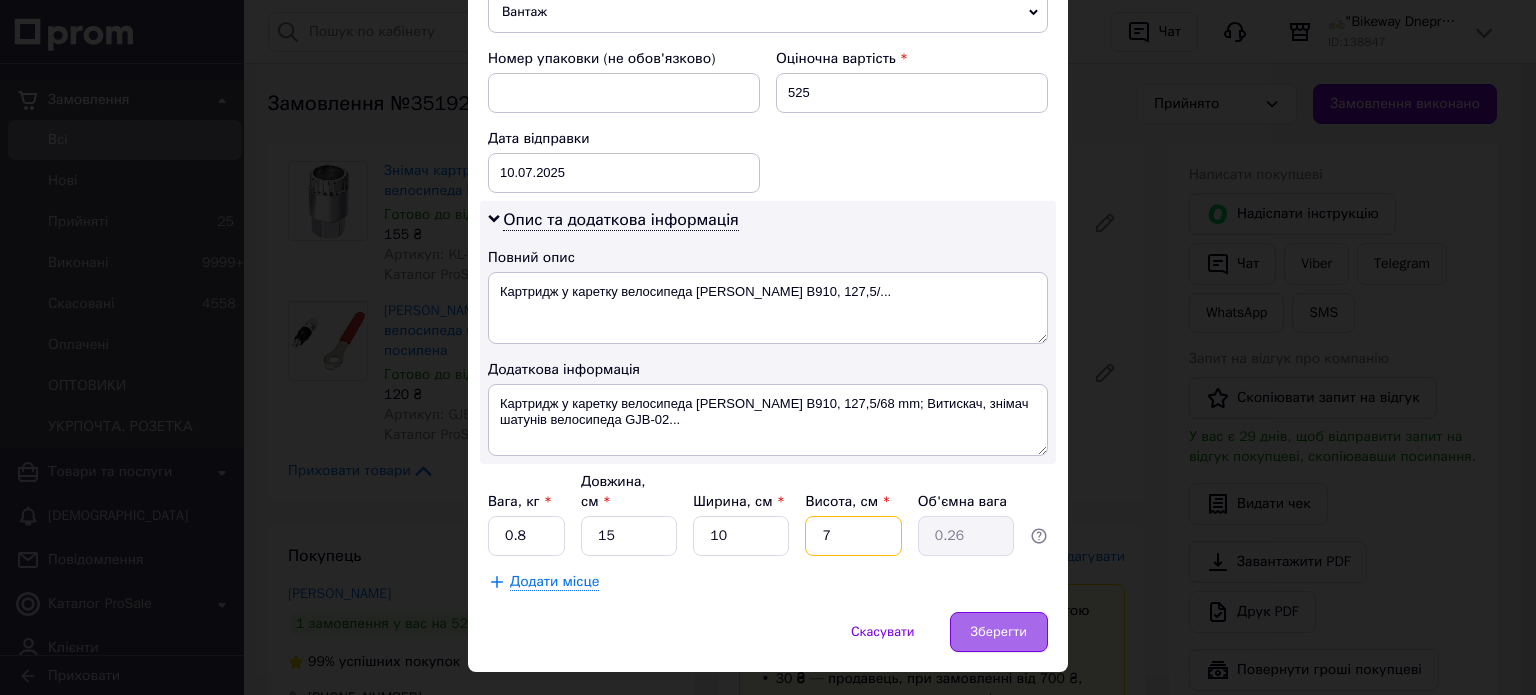 type on "7" 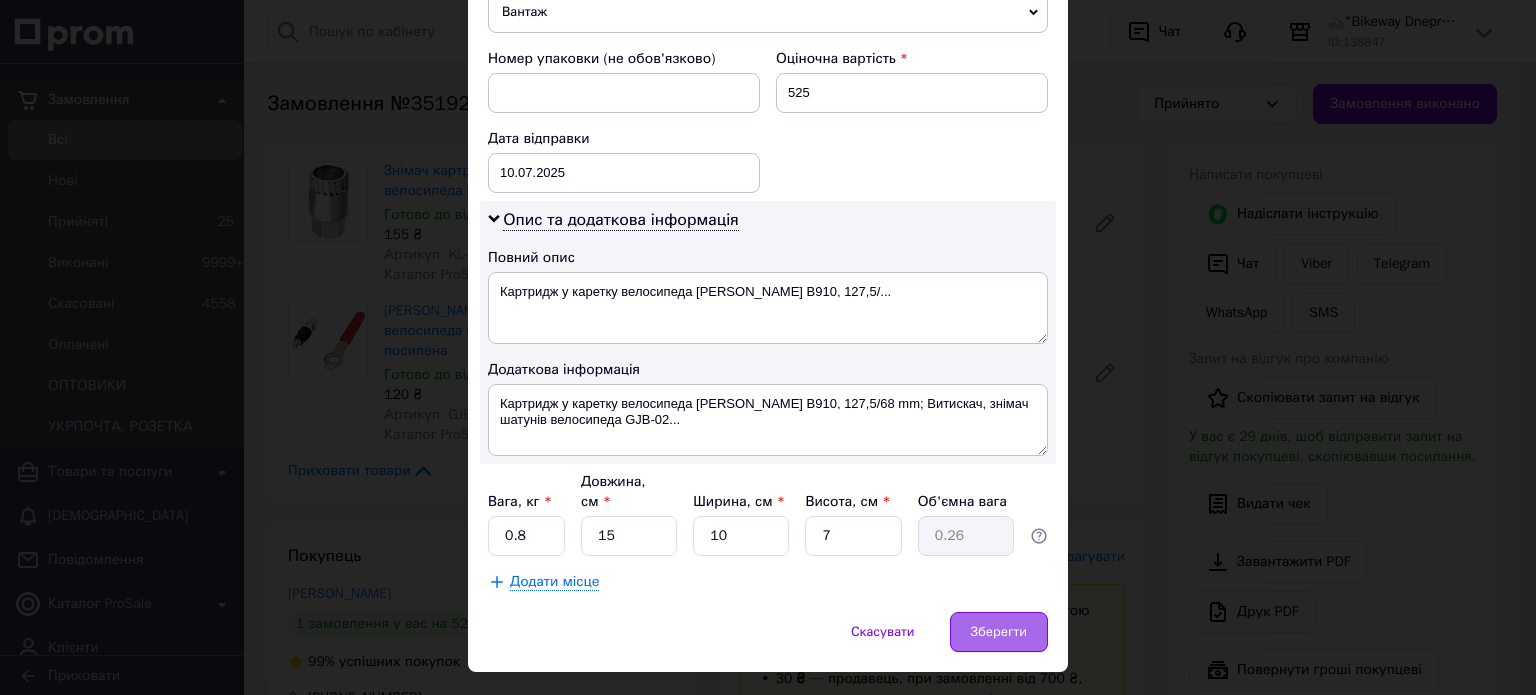 click on "Зберегти" at bounding box center (999, 632) 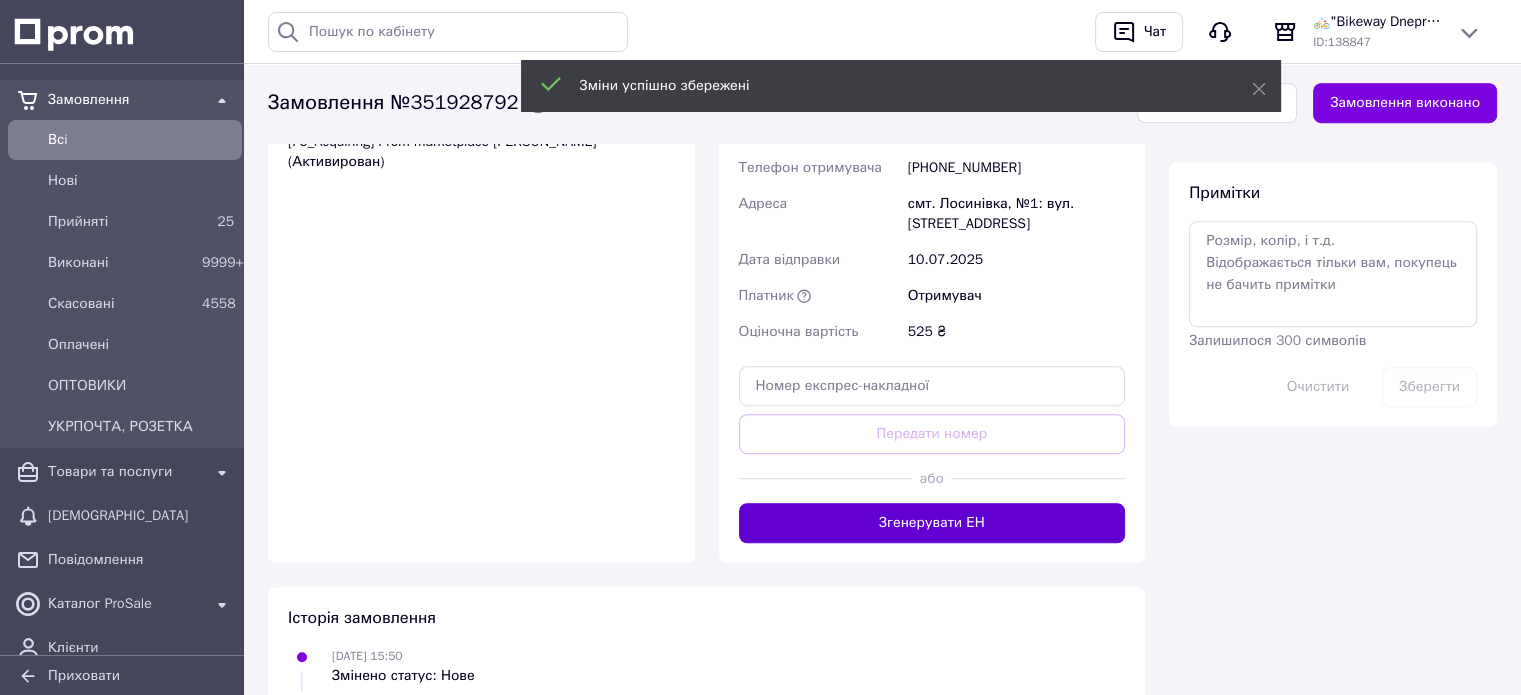 click on "Згенерувати ЕН" at bounding box center [932, 523] 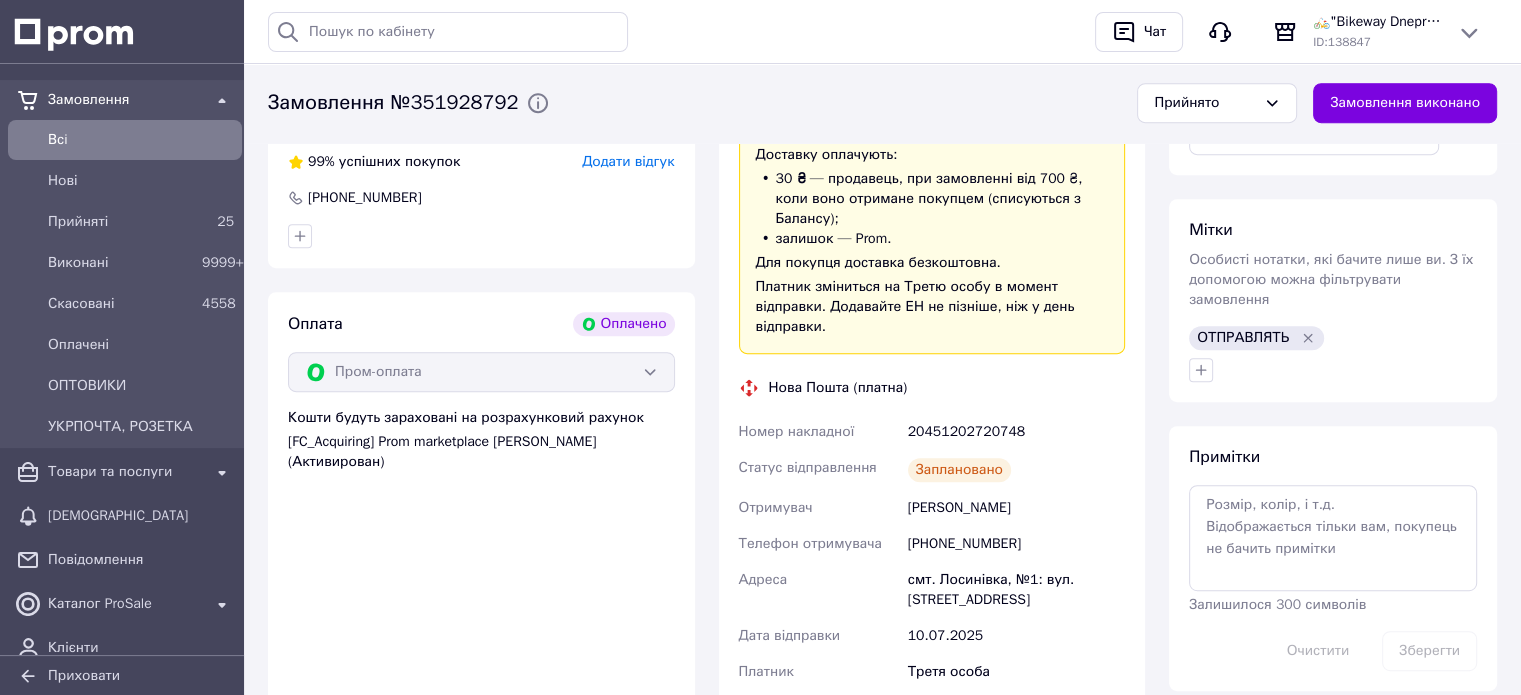 scroll, scrollTop: 1200, scrollLeft: 0, axis: vertical 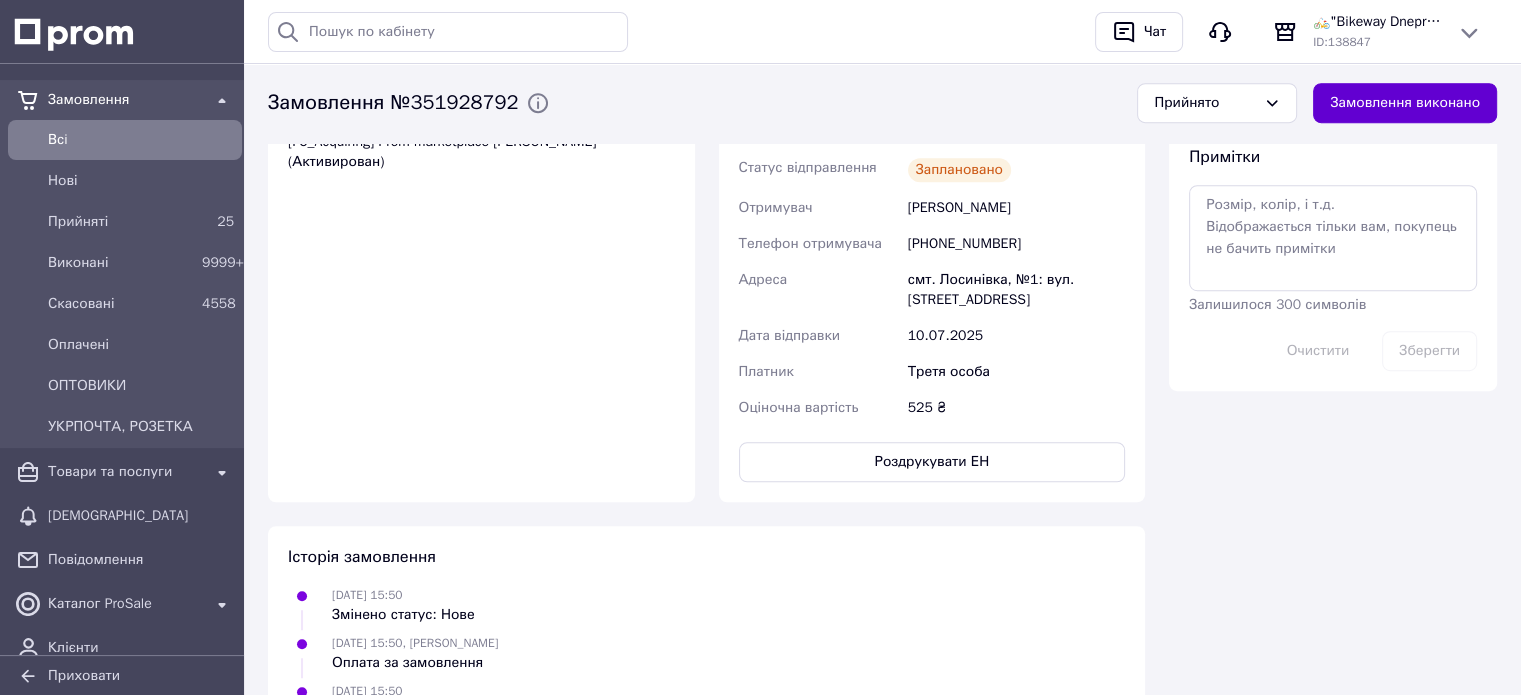 click on "Замовлення виконано" at bounding box center (1405, 104) 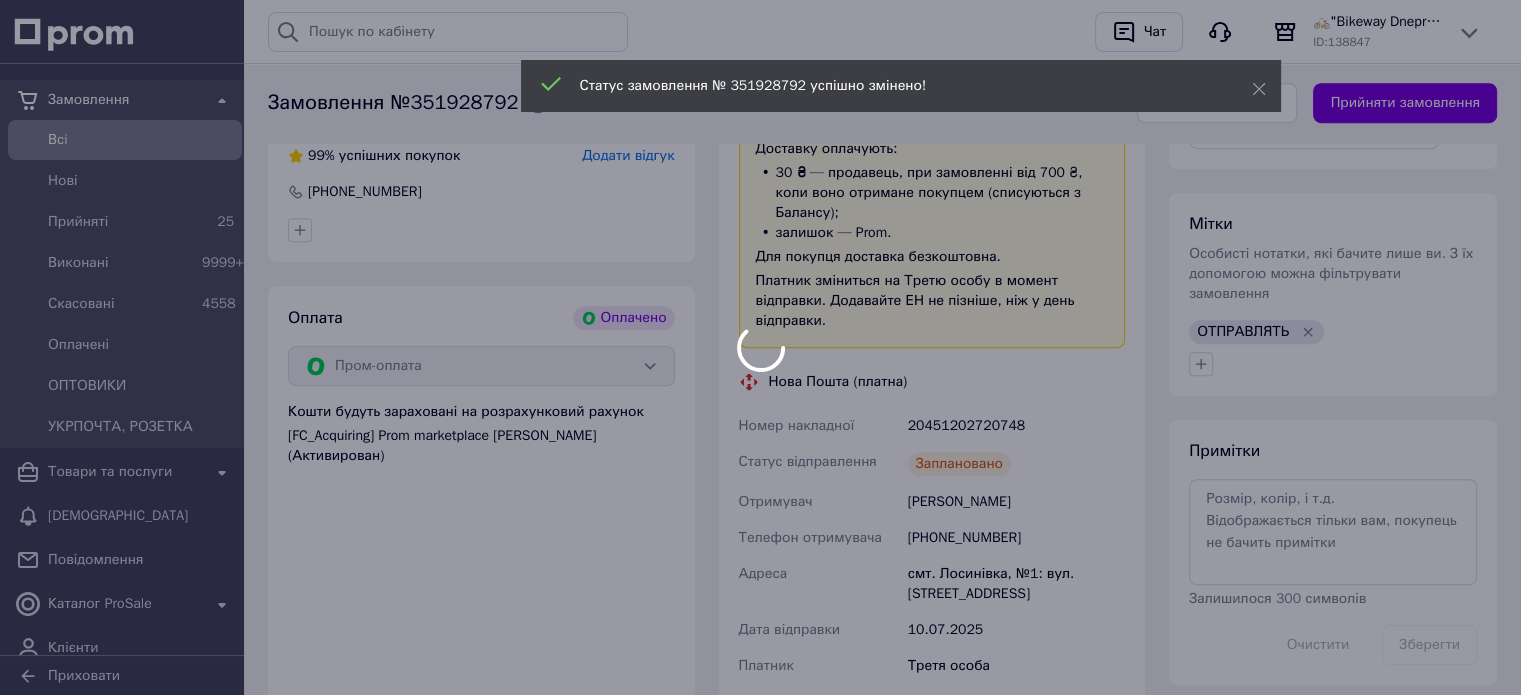 scroll, scrollTop: 900, scrollLeft: 0, axis: vertical 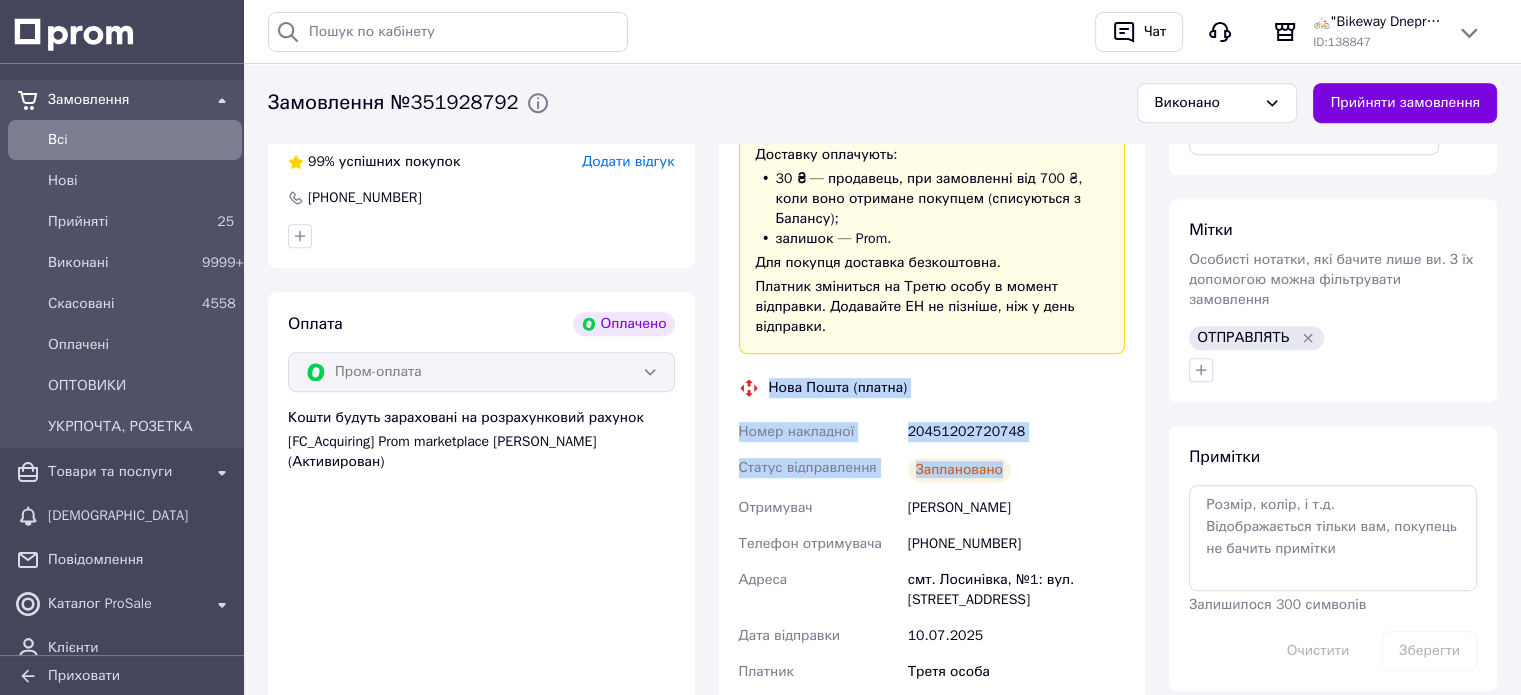 drag, startPoint x: 772, startPoint y: 347, endPoint x: 1010, endPoint y: 409, distance: 245.94308 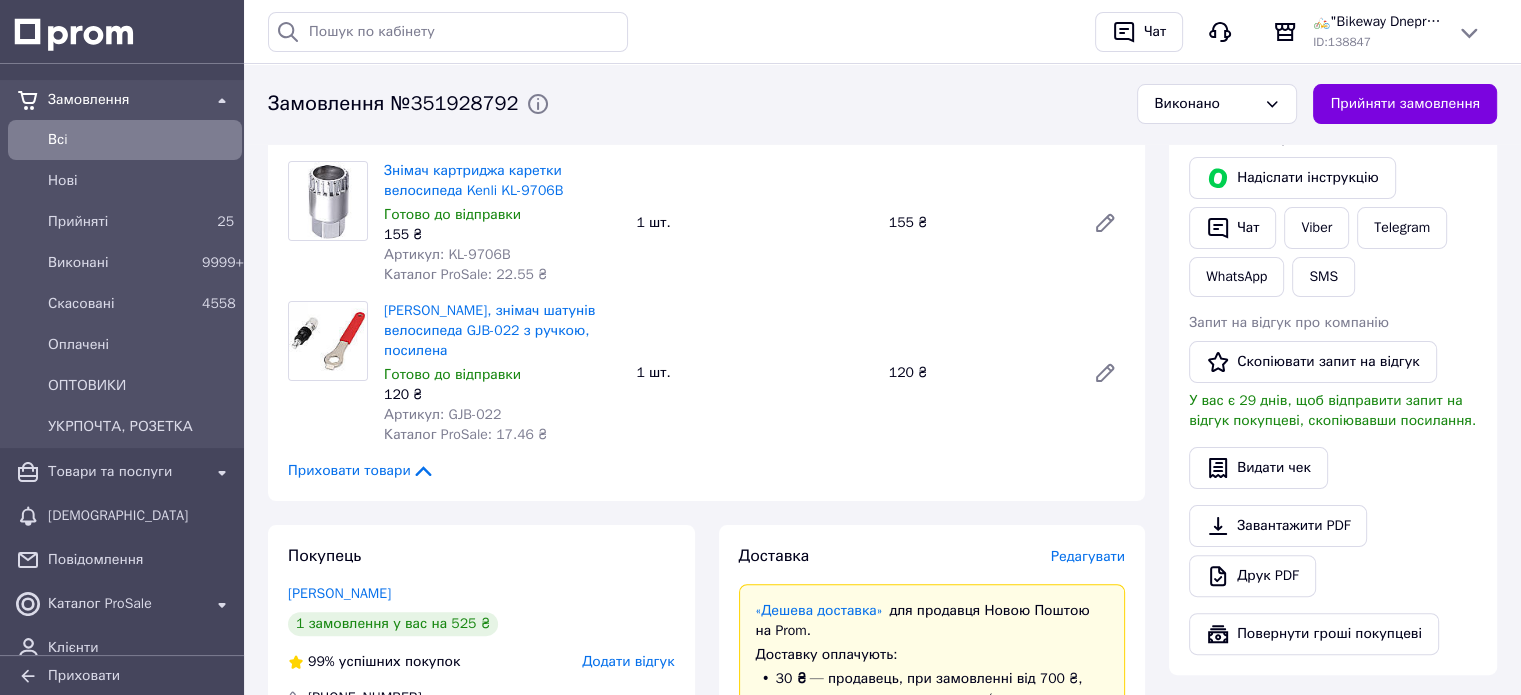 scroll, scrollTop: 100, scrollLeft: 0, axis: vertical 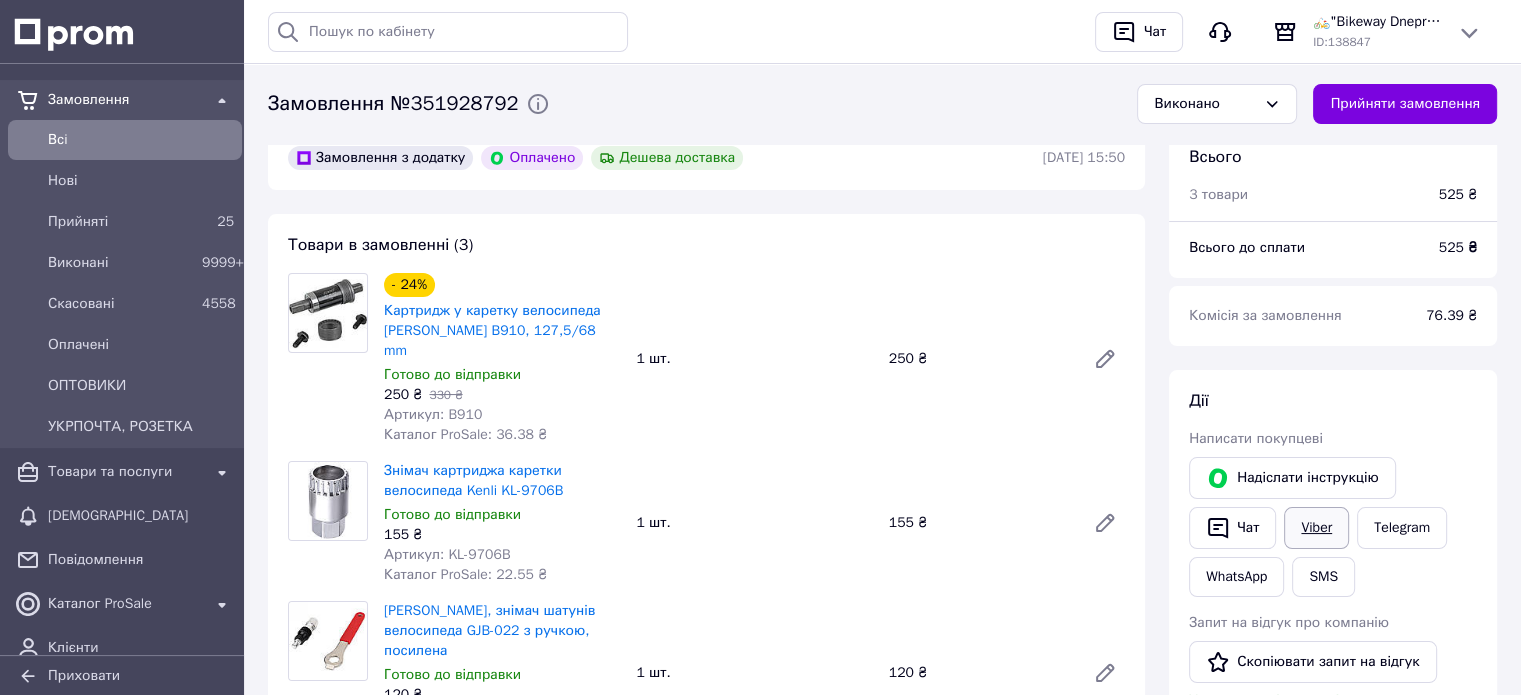 click on "Viber" at bounding box center [1316, 528] 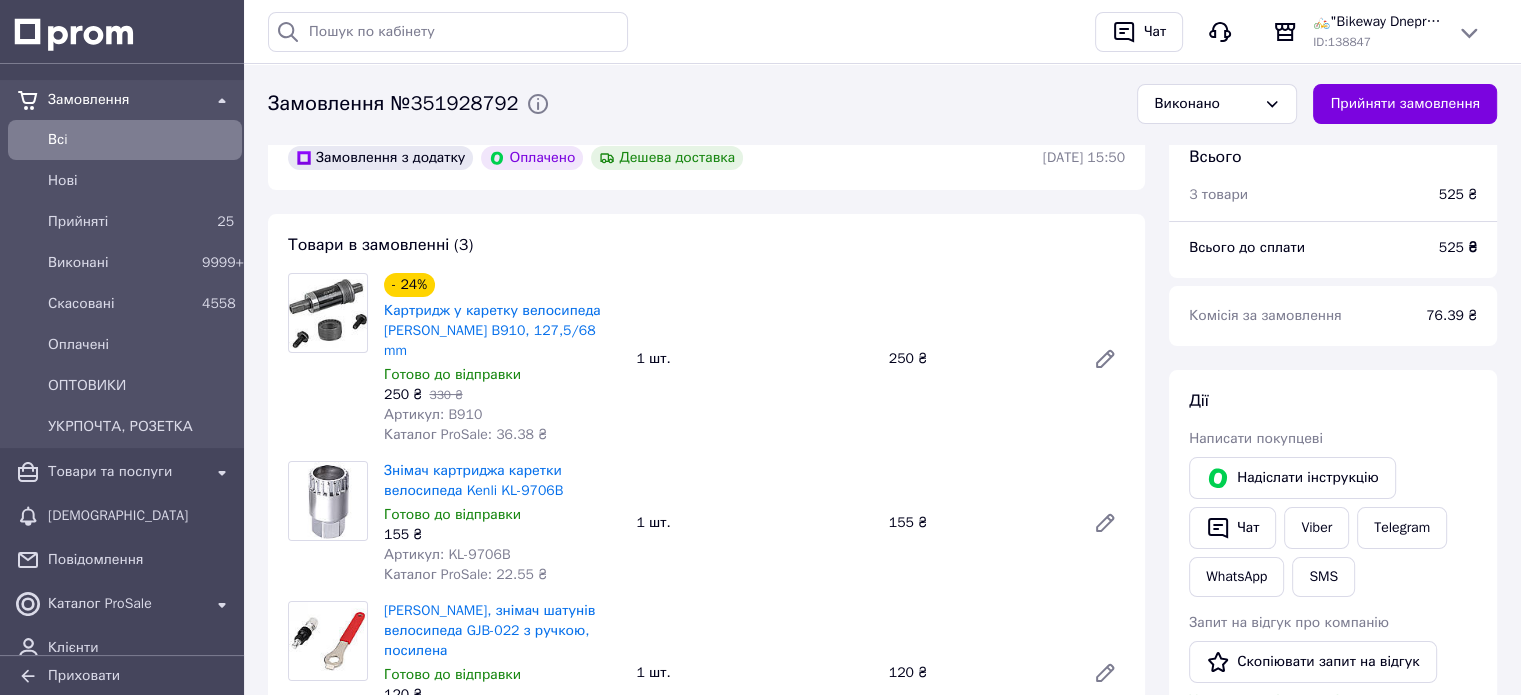 click on "- 24% Картридж у каретку велосипеда Neco B910, 127,5/68 mm Готово до відправки 250 ₴   330 ₴ Артикул: B910 Каталог ProSale: 36.38 ₴  1 шт. 250 ₴" at bounding box center (754, 359) 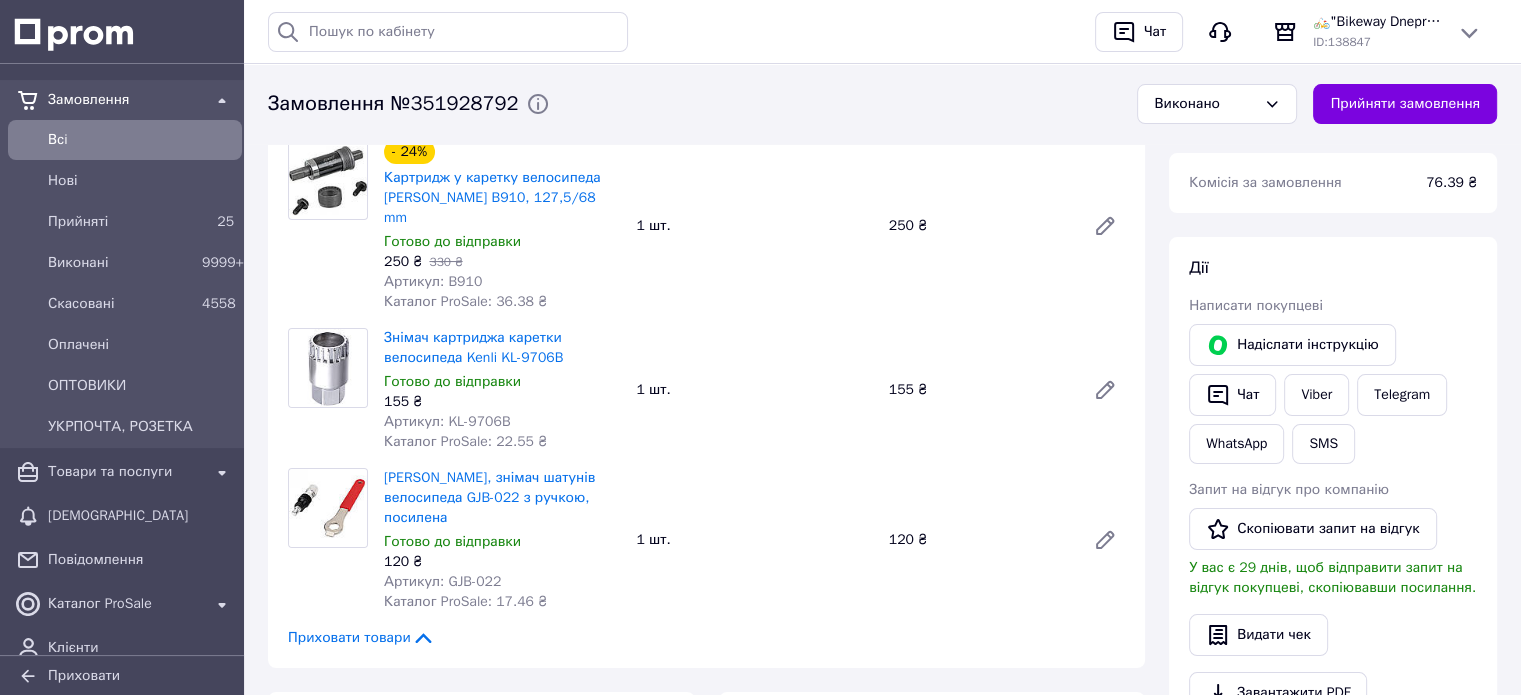 scroll, scrollTop: 500, scrollLeft: 0, axis: vertical 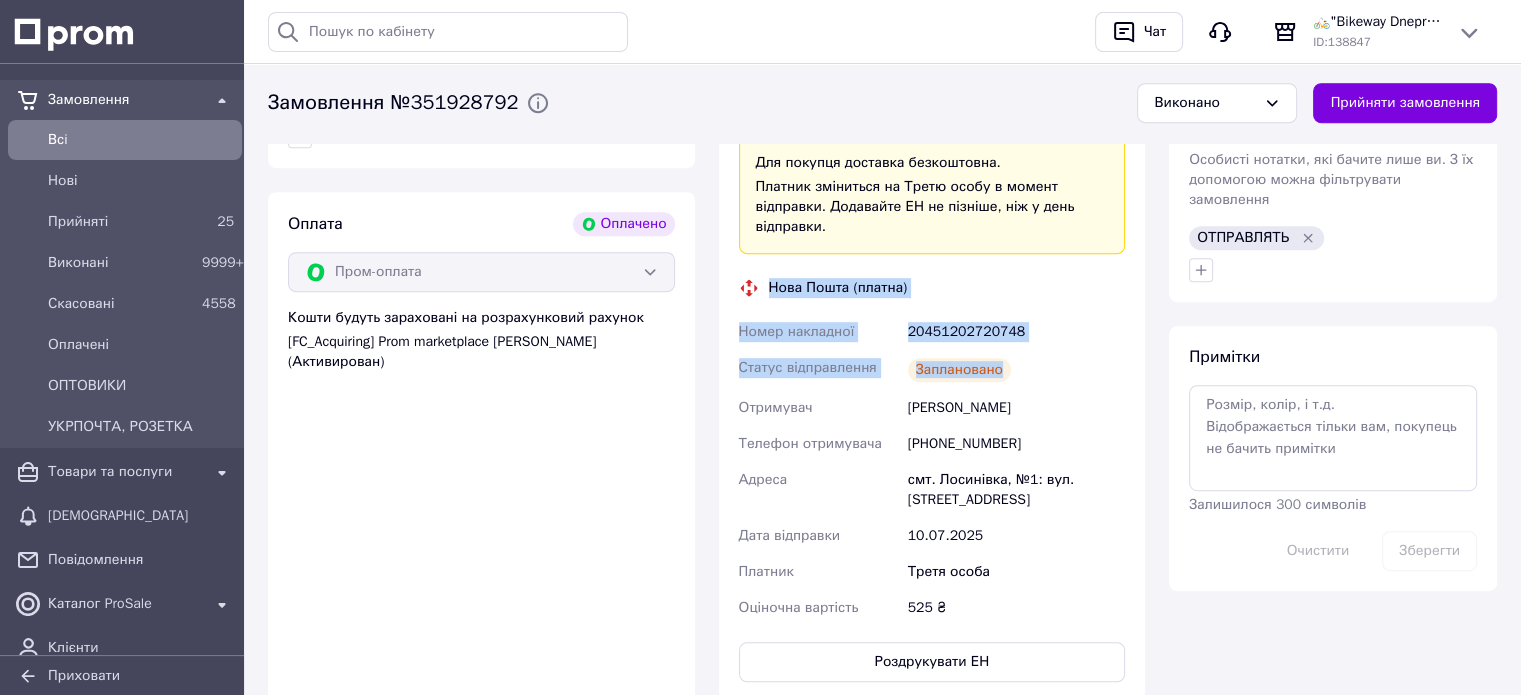 drag, startPoint x: 769, startPoint y: 243, endPoint x: 1057, endPoint y: 340, distance: 303.89636 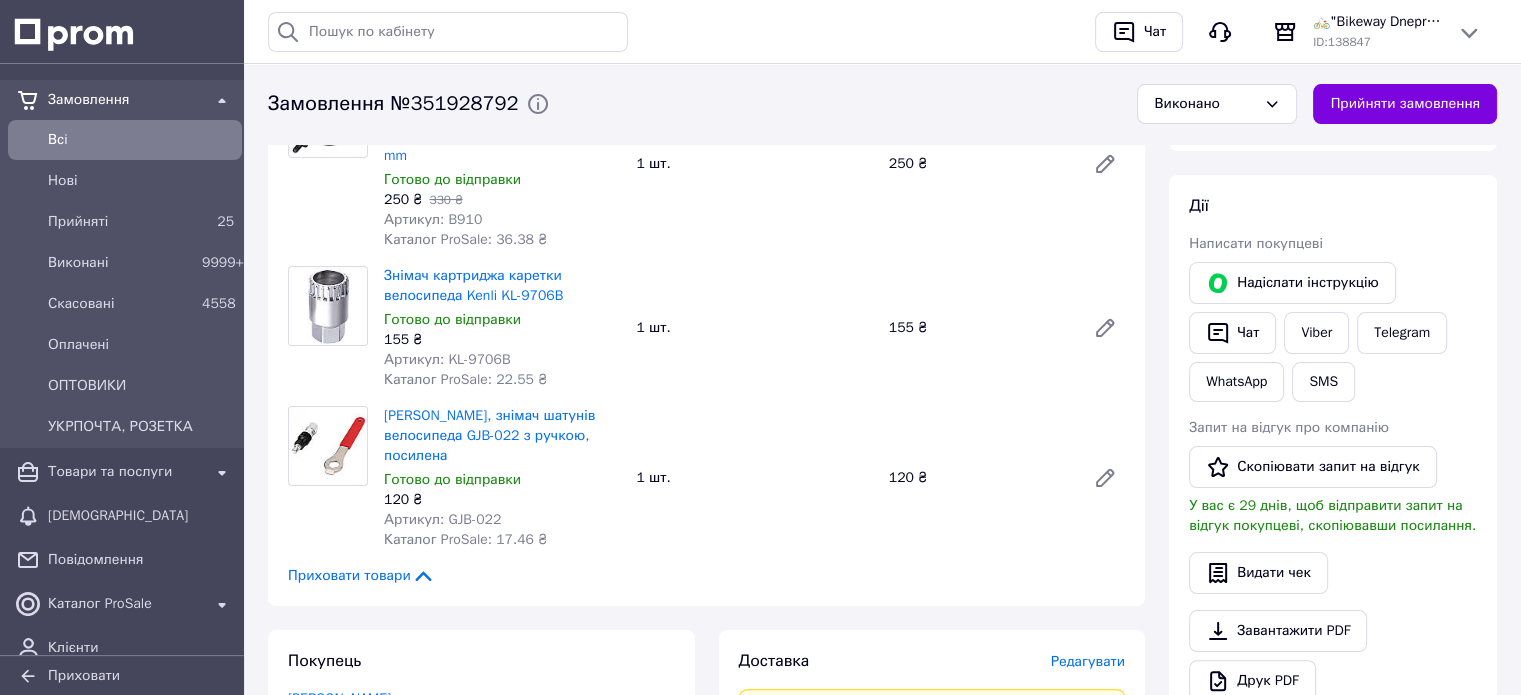 scroll, scrollTop: 0, scrollLeft: 0, axis: both 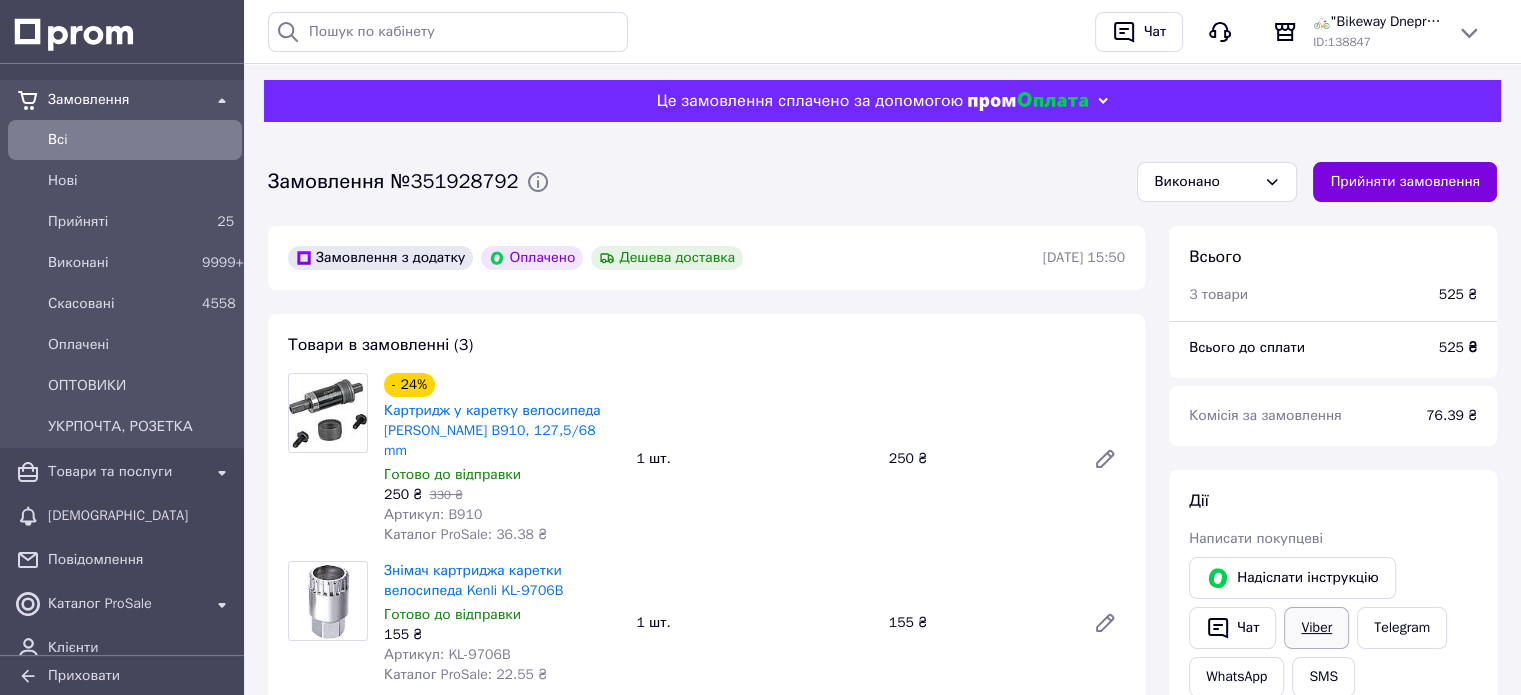 click on "Viber" at bounding box center (1316, 628) 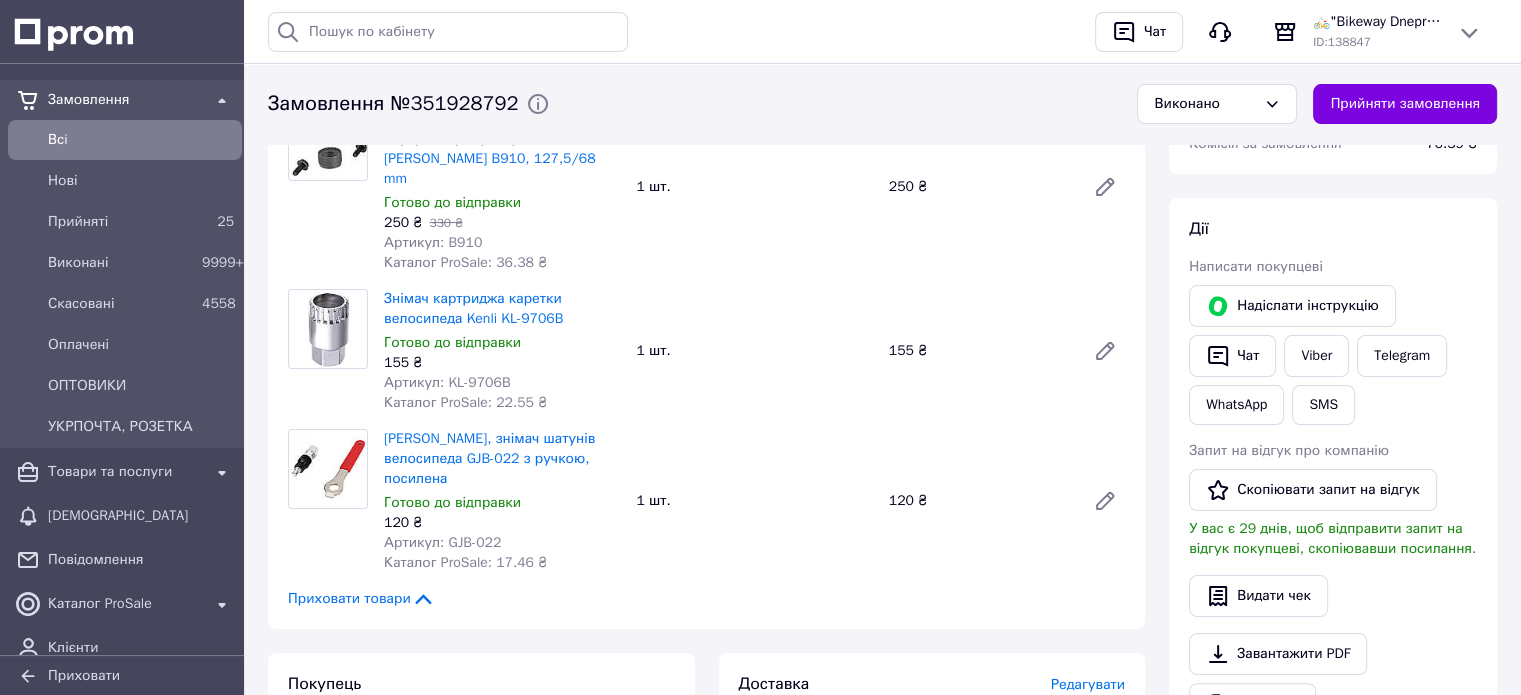 scroll, scrollTop: 400, scrollLeft: 0, axis: vertical 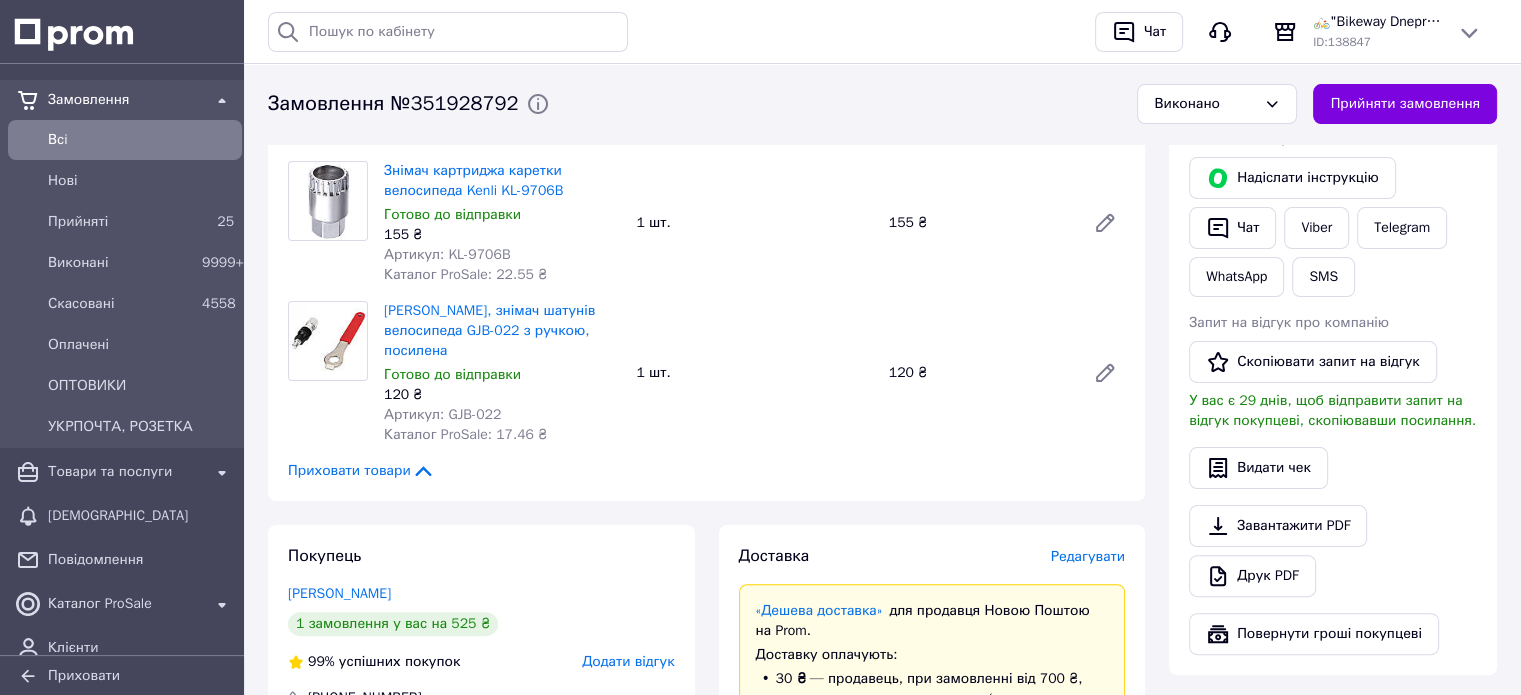 click on "Витискач, знімач шатунів велосипеда GJB-022 з ручкою, посилена Готово до відправки 120 ₴ Артикул: GJB-022 Каталог ProSale: 17.46 ₴  1 шт. 120 ₴" at bounding box center [754, 373] 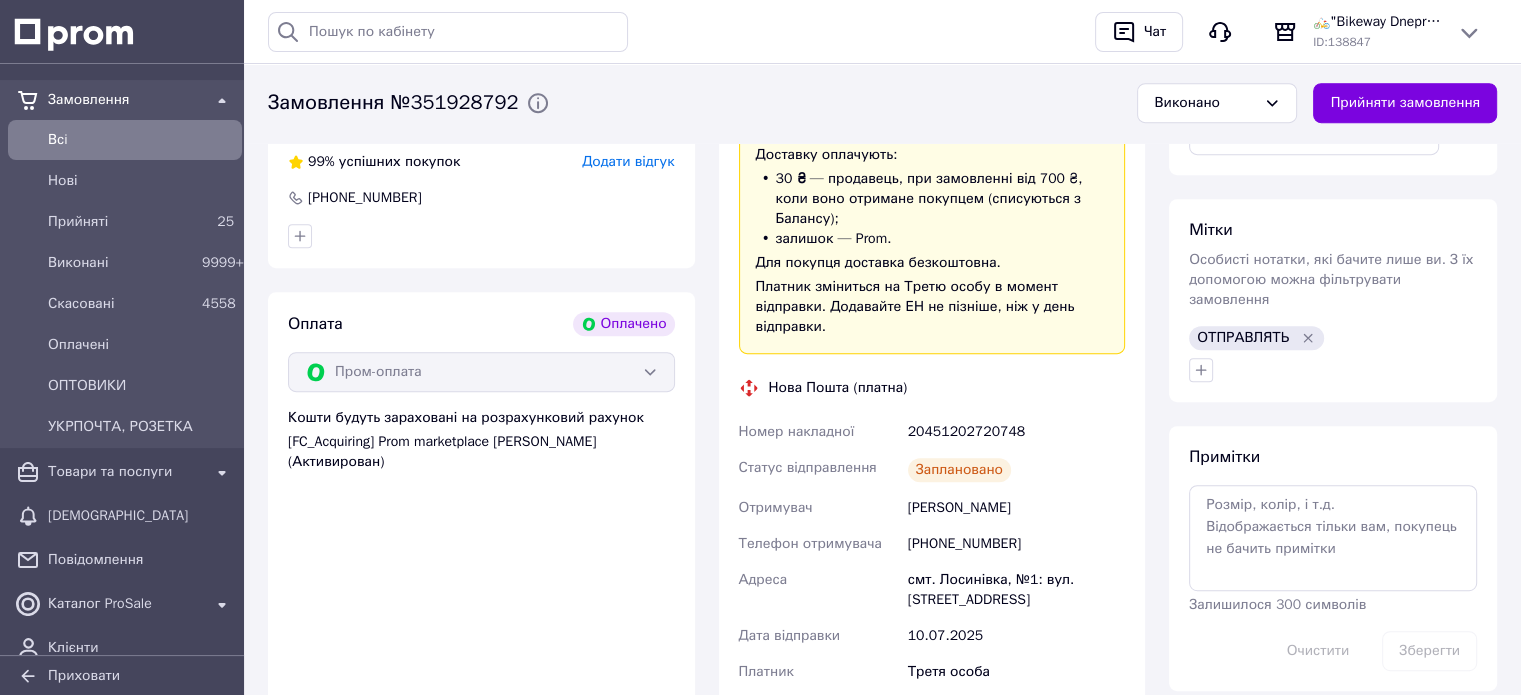scroll, scrollTop: 600, scrollLeft: 0, axis: vertical 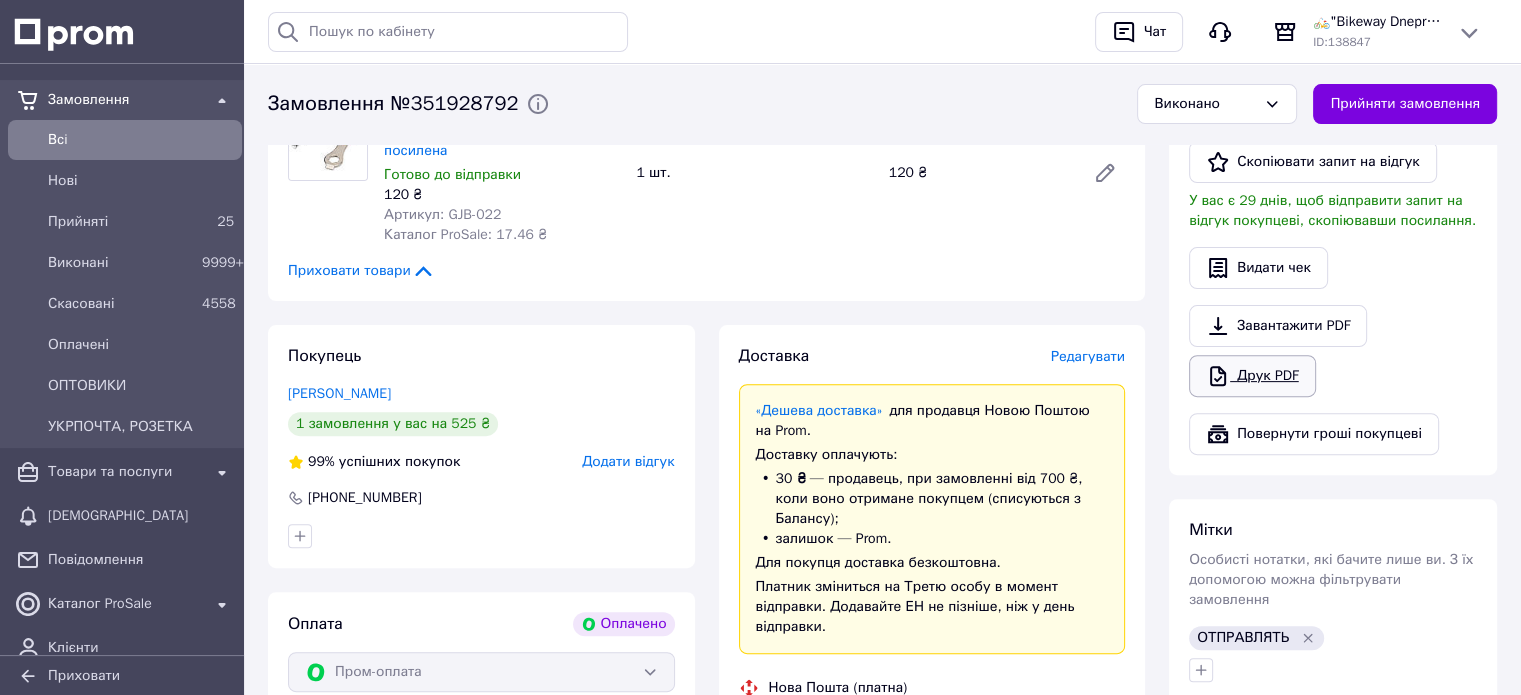 click on "Друк PDF" at bounding box center [1252, 376] 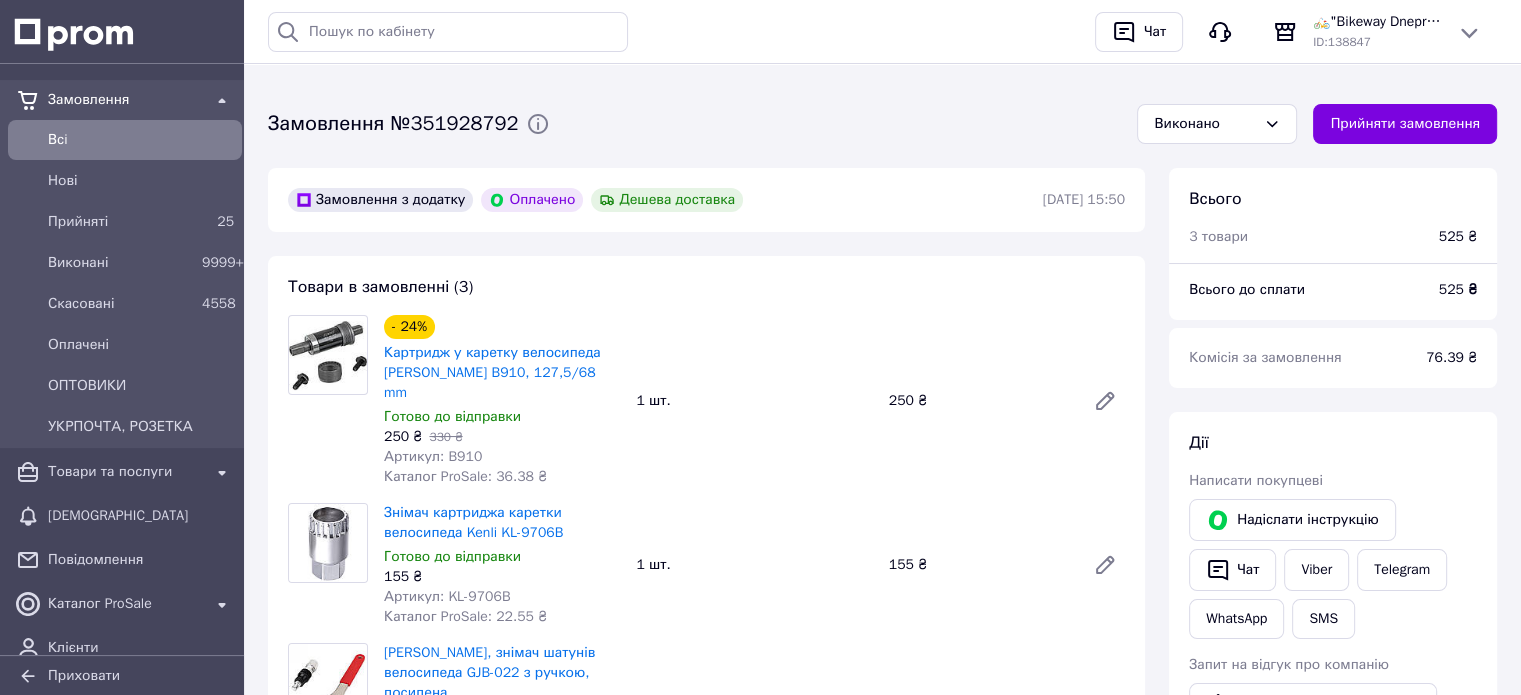 scroll, scrollTop: 0, scrollLeft: 0, axis: both 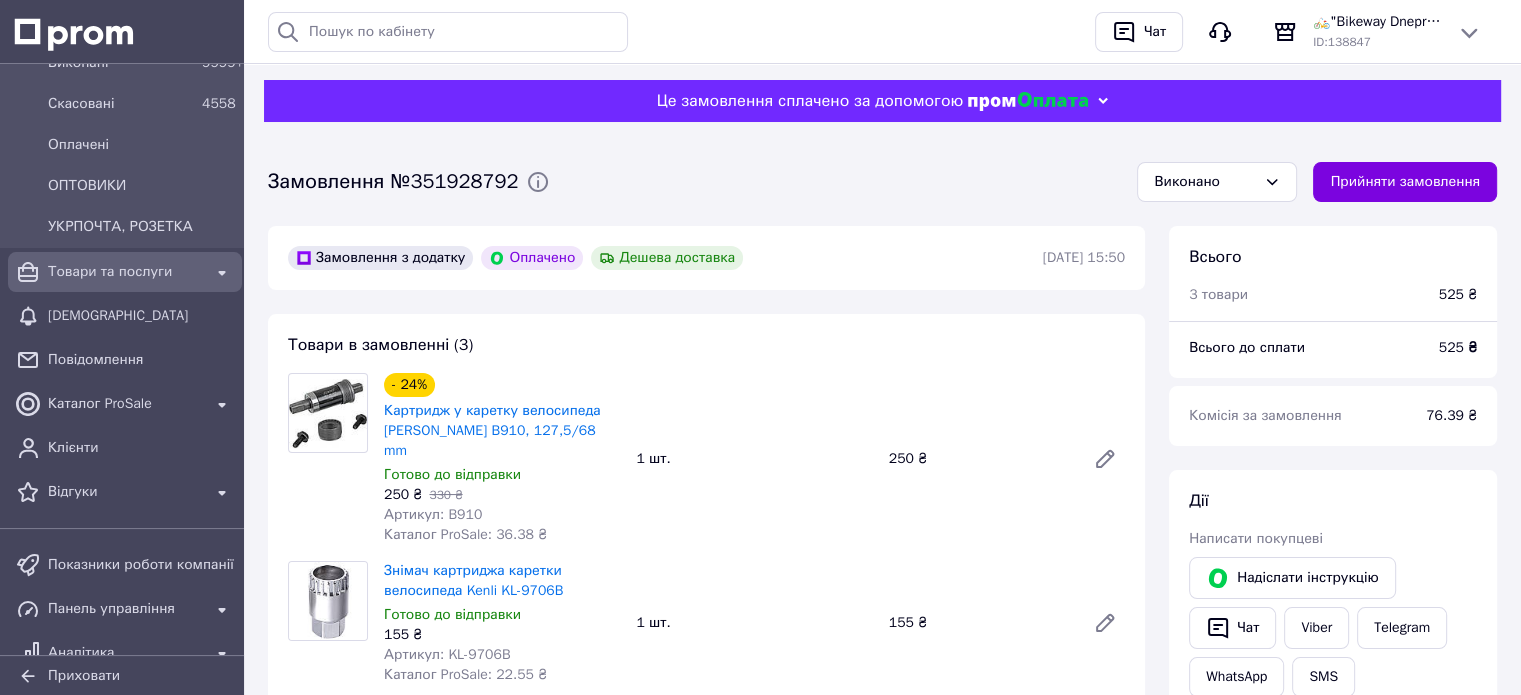 click on "Товари та послуги" at bounding box center (125, 272) 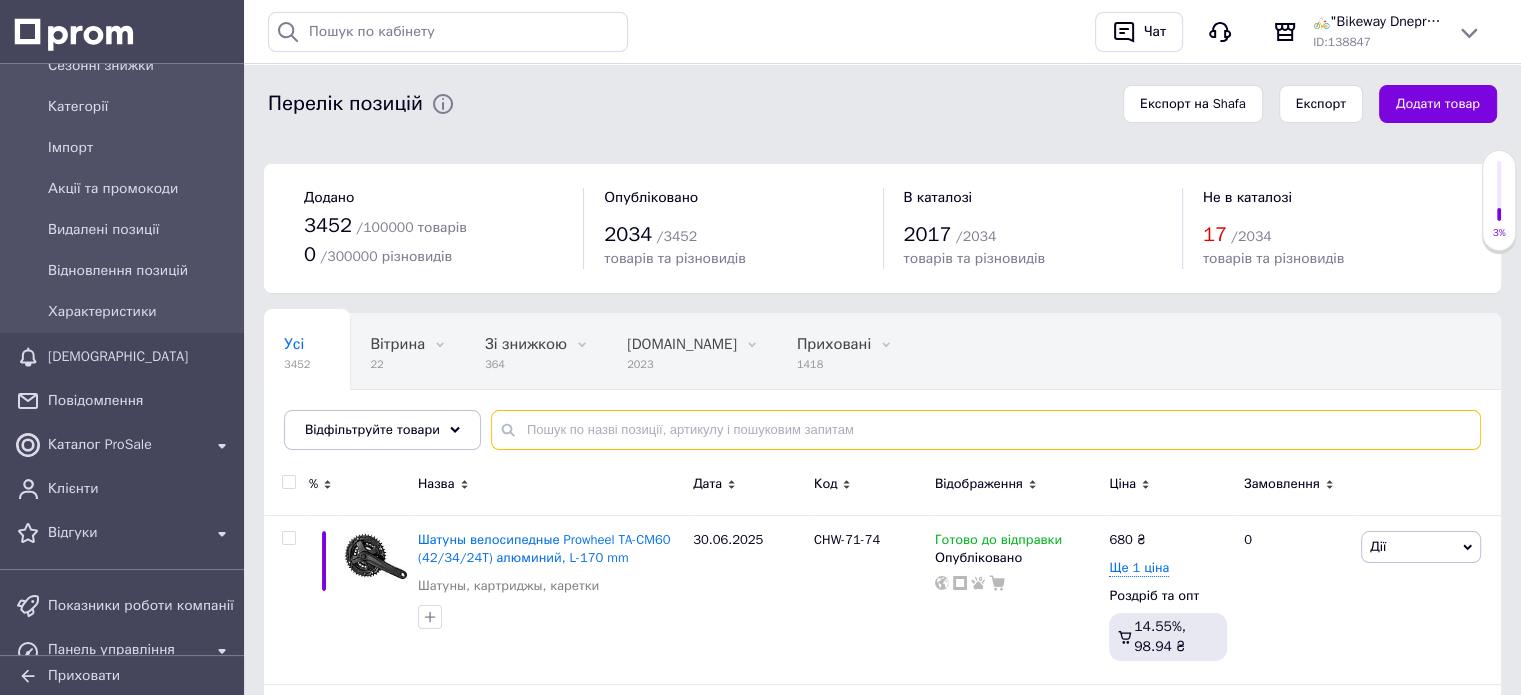 click at bounding box center (986, 430) 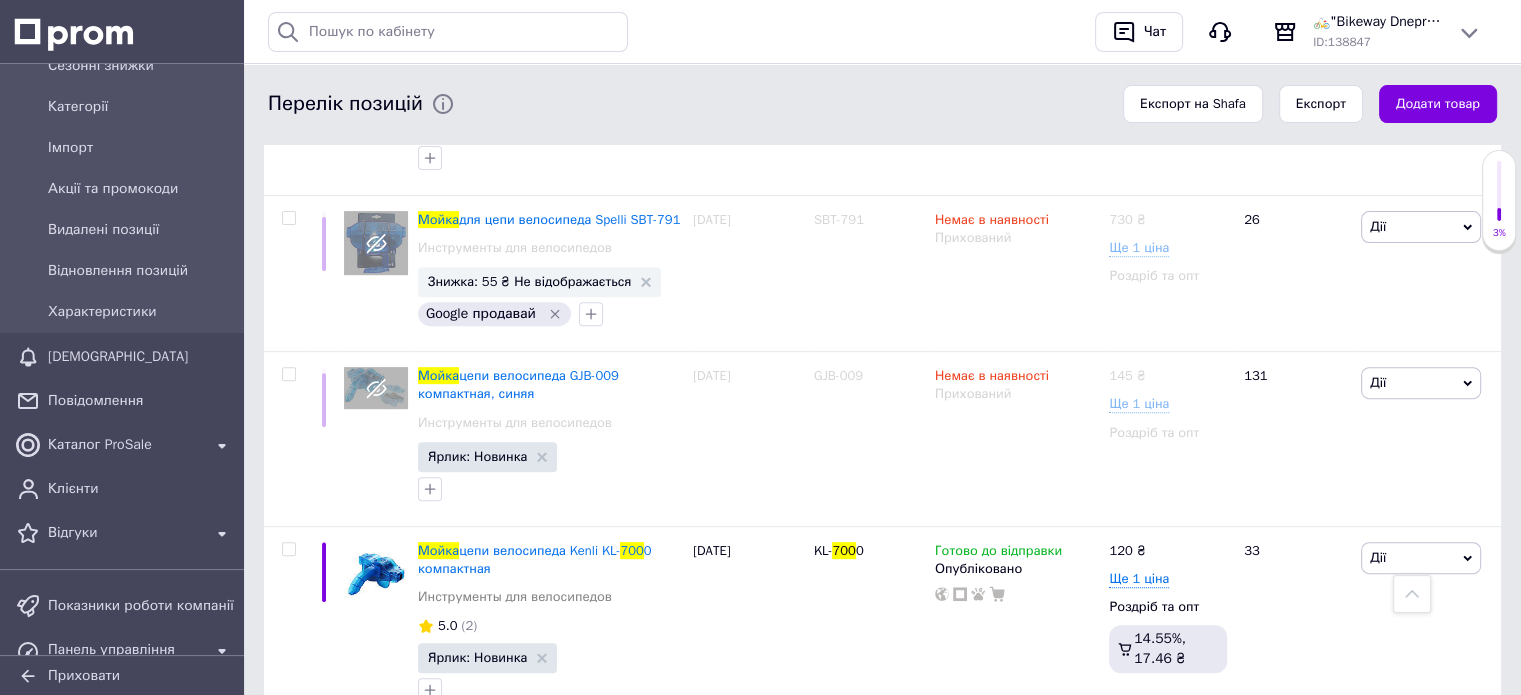 scroll, scrollTop: 800, scrollLeft: 0, axis: vertical 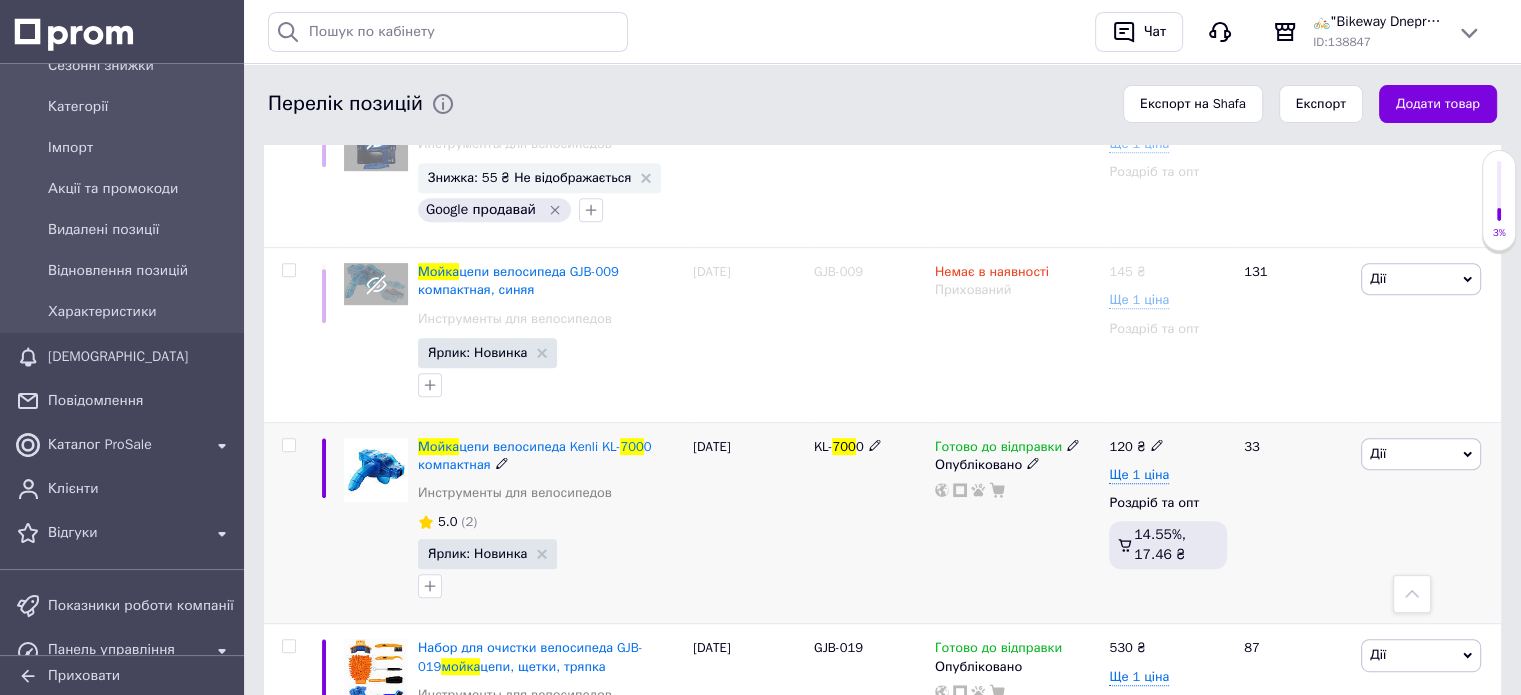 type on "мойка 700" 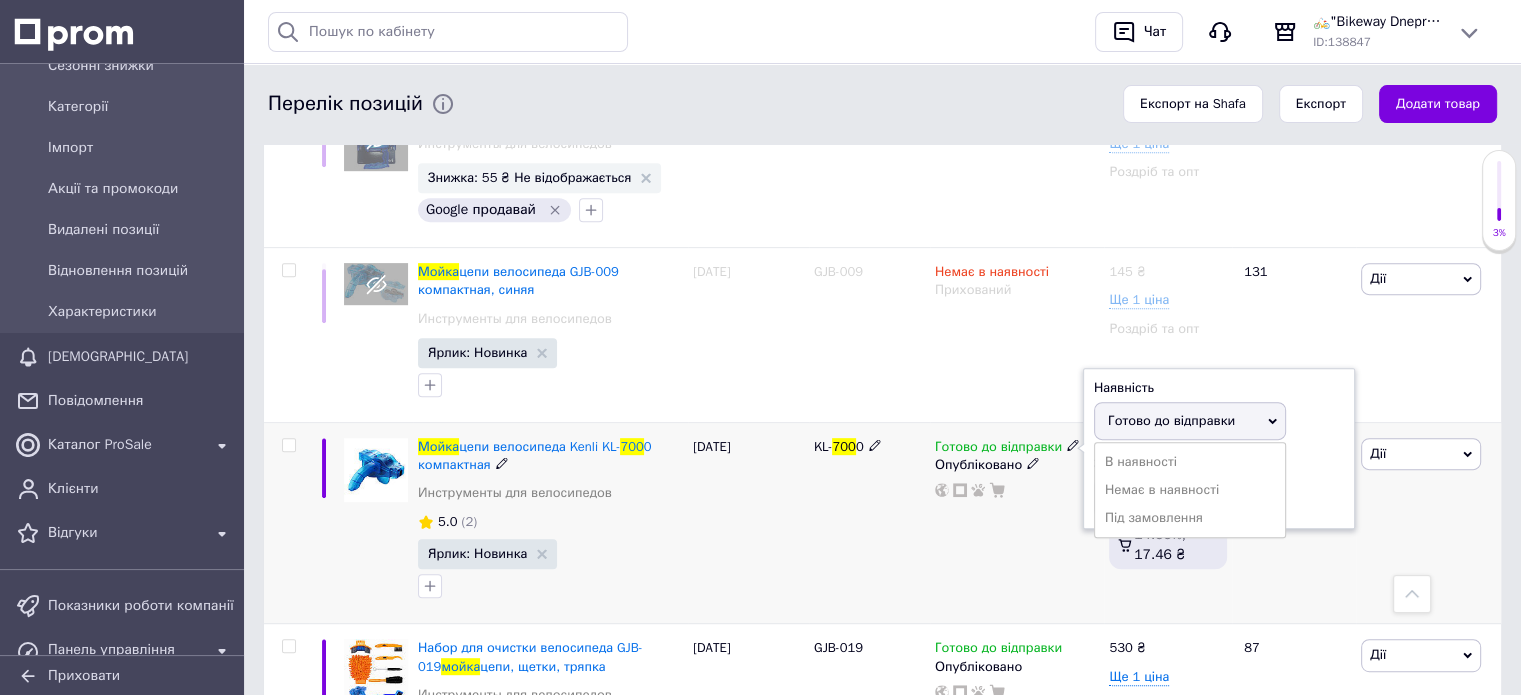 click on "Немає в наявності" at bounding box center (1190, 490) 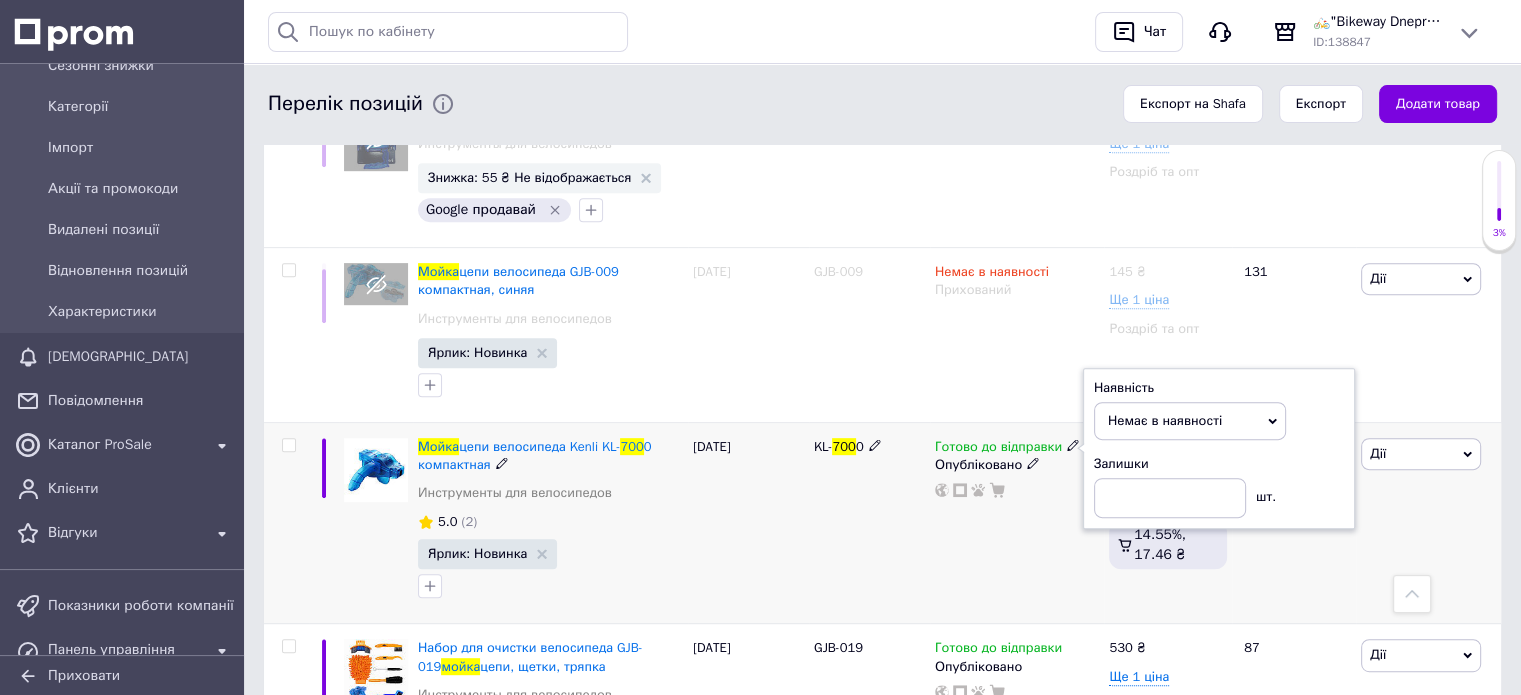 click on "KL- 700 0" at bounding box center (869, 523) 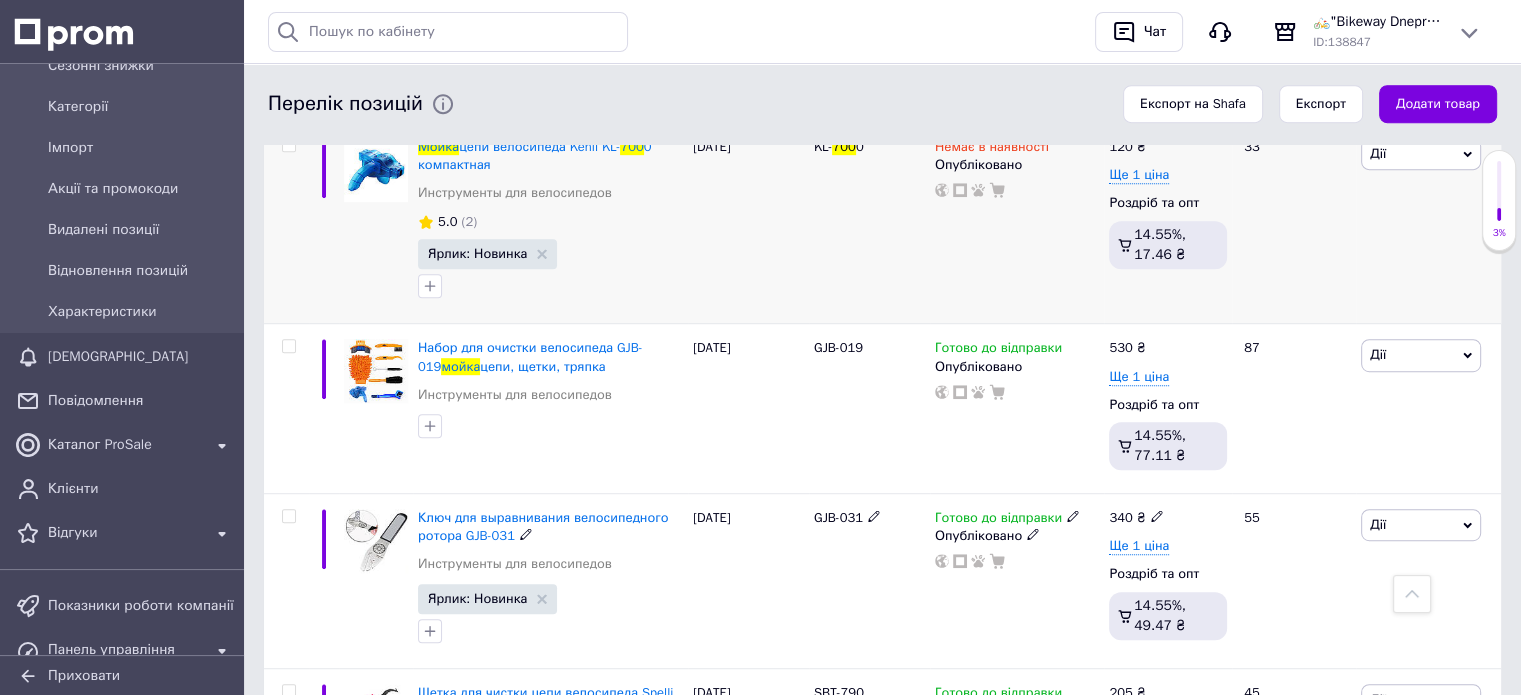 scroll, scrollTop: 400, scrollLeft: 0, axis: vertical 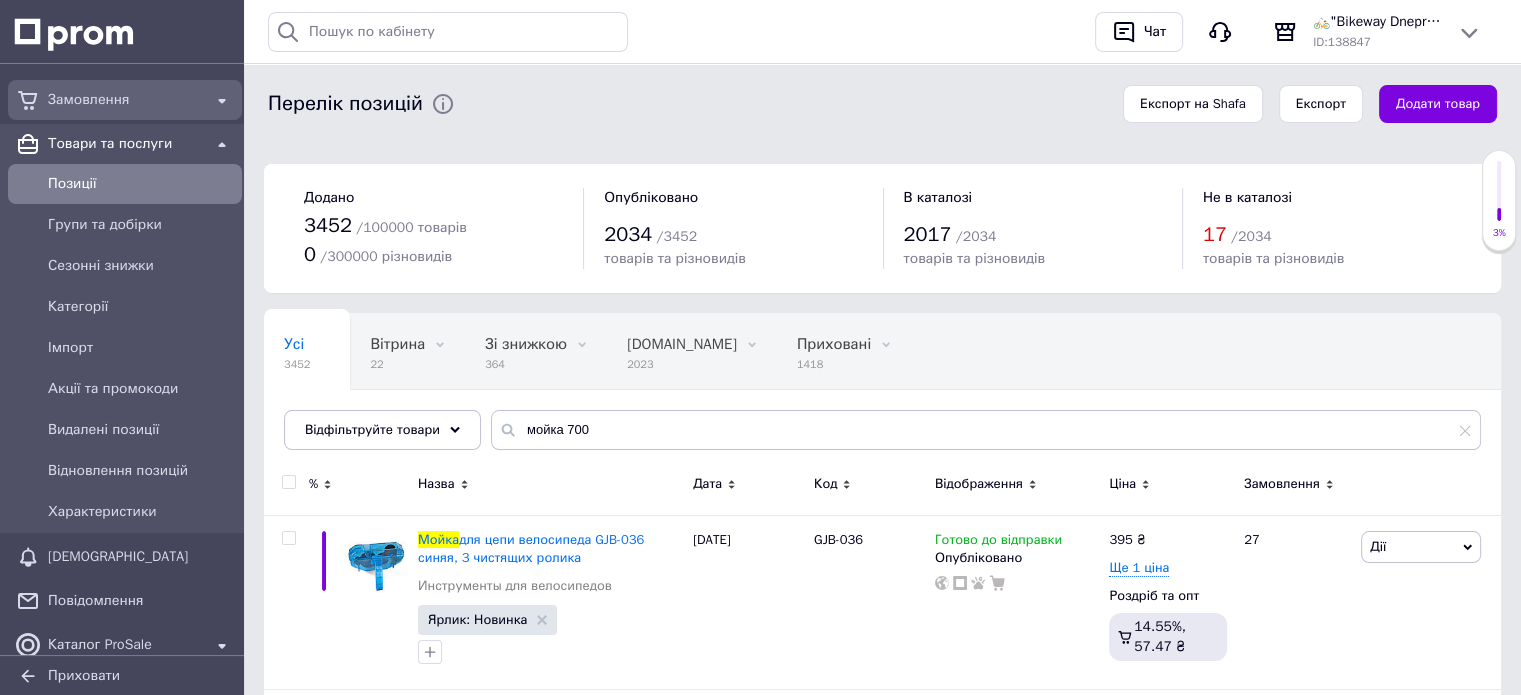 drag, startPoint x: 116, startPoint y: 106, endPoint x: 114, endPoint y: 91, distance: 15.132746 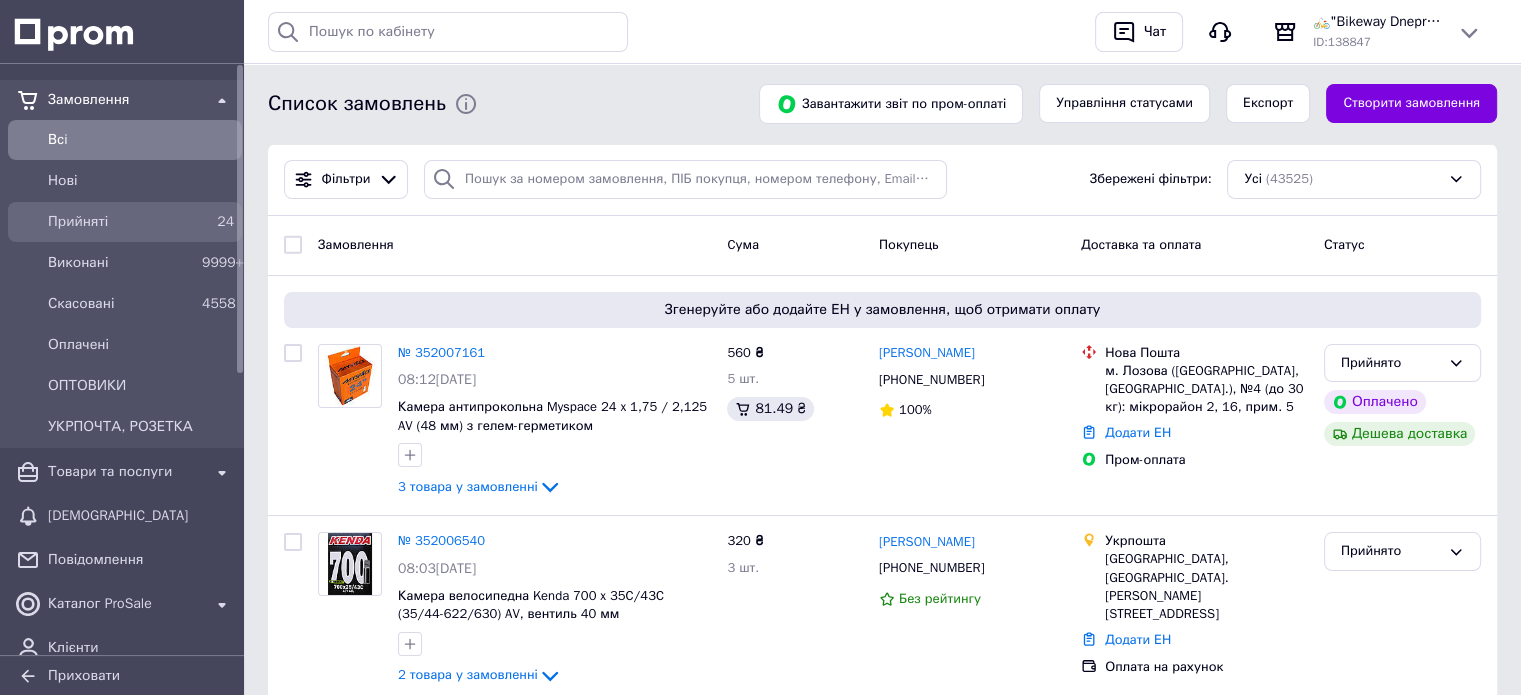 click on "Прийняті" at bounding box center [121, 222] 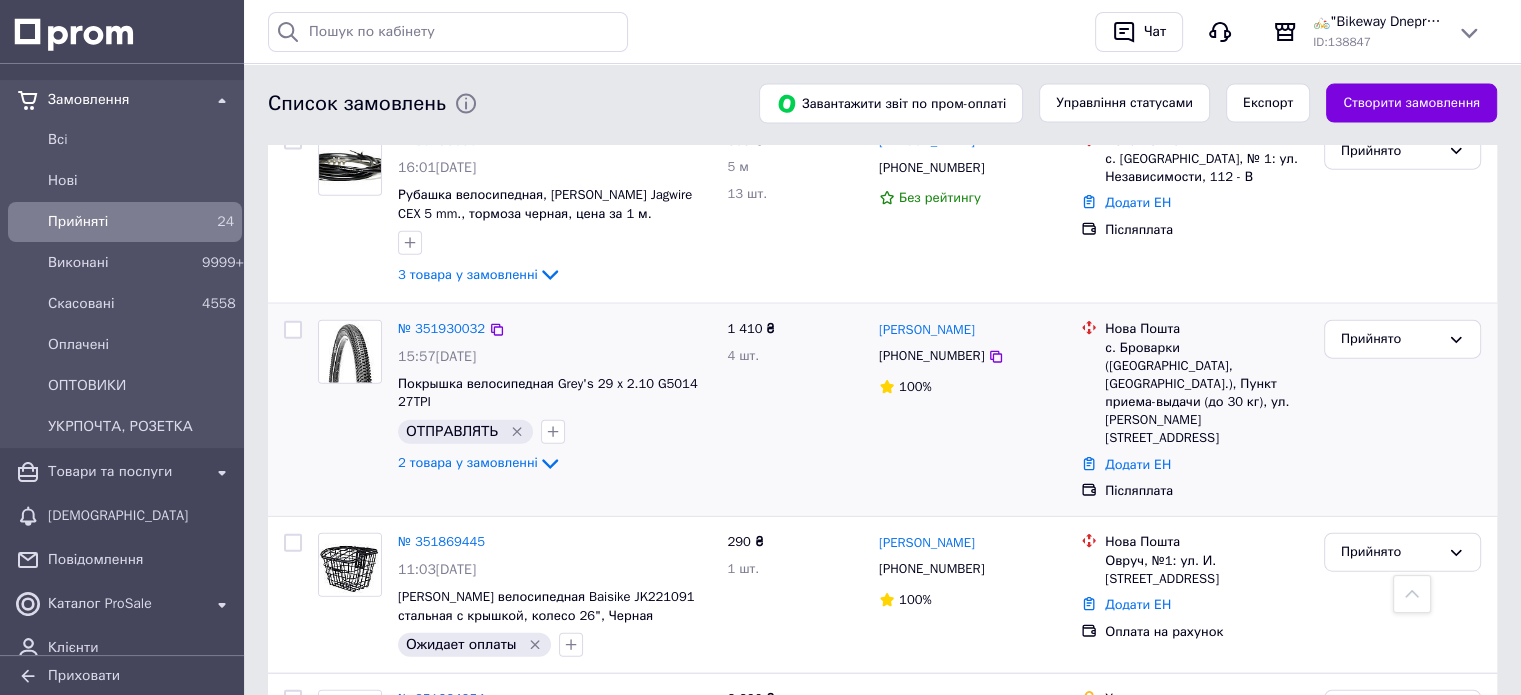 scroll, scrollTop: 4412, scrollLeft: 0, axis: vertical 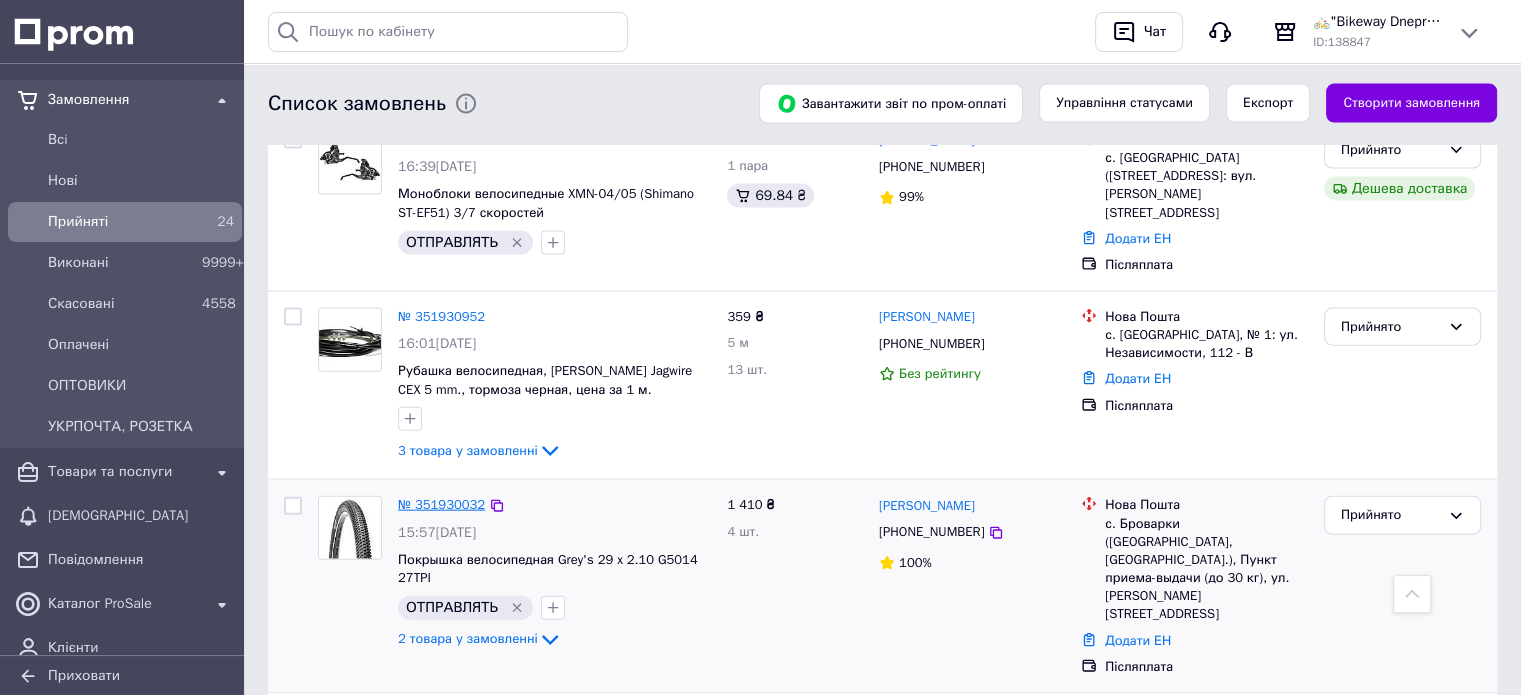 click on "№ 351930032" at bounding box center (441, 504) 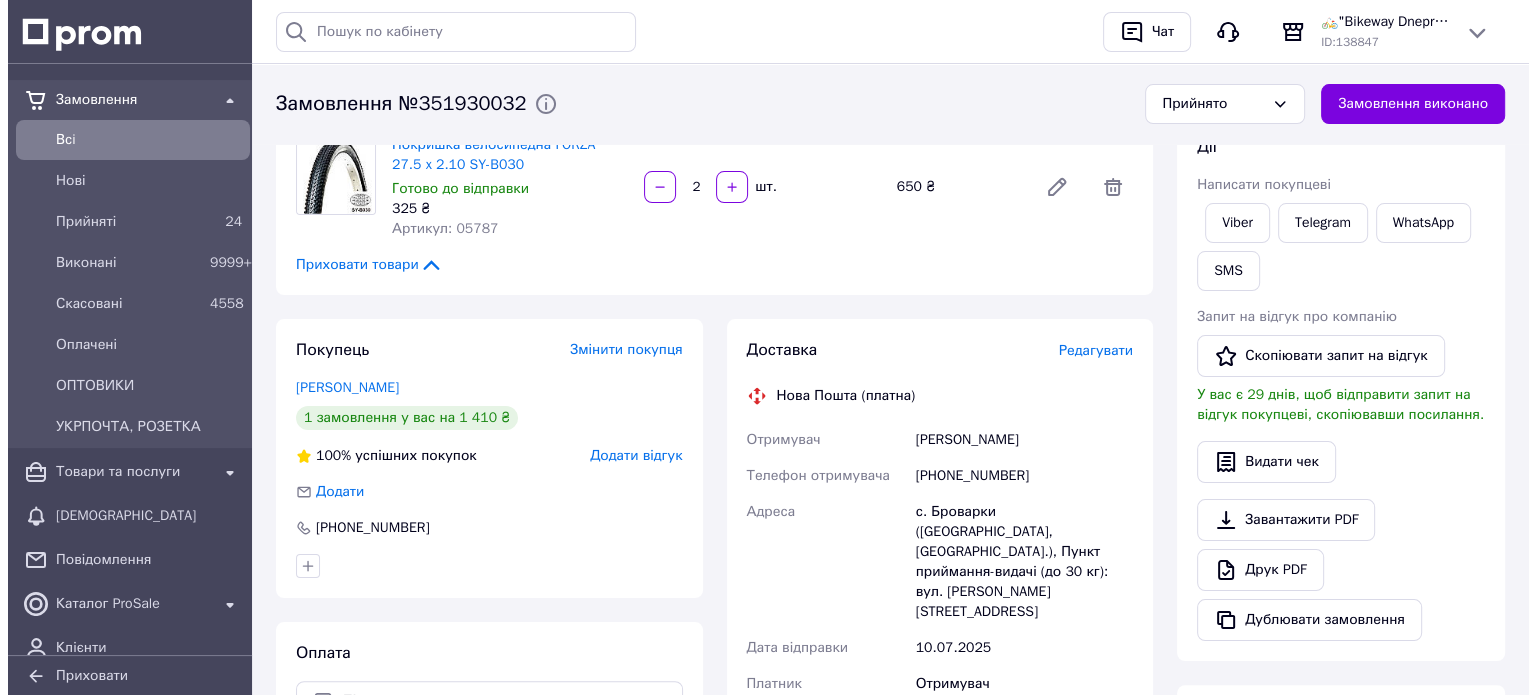 scroll, scrollTop: 300, scrollLeft: 0, axis: vertical 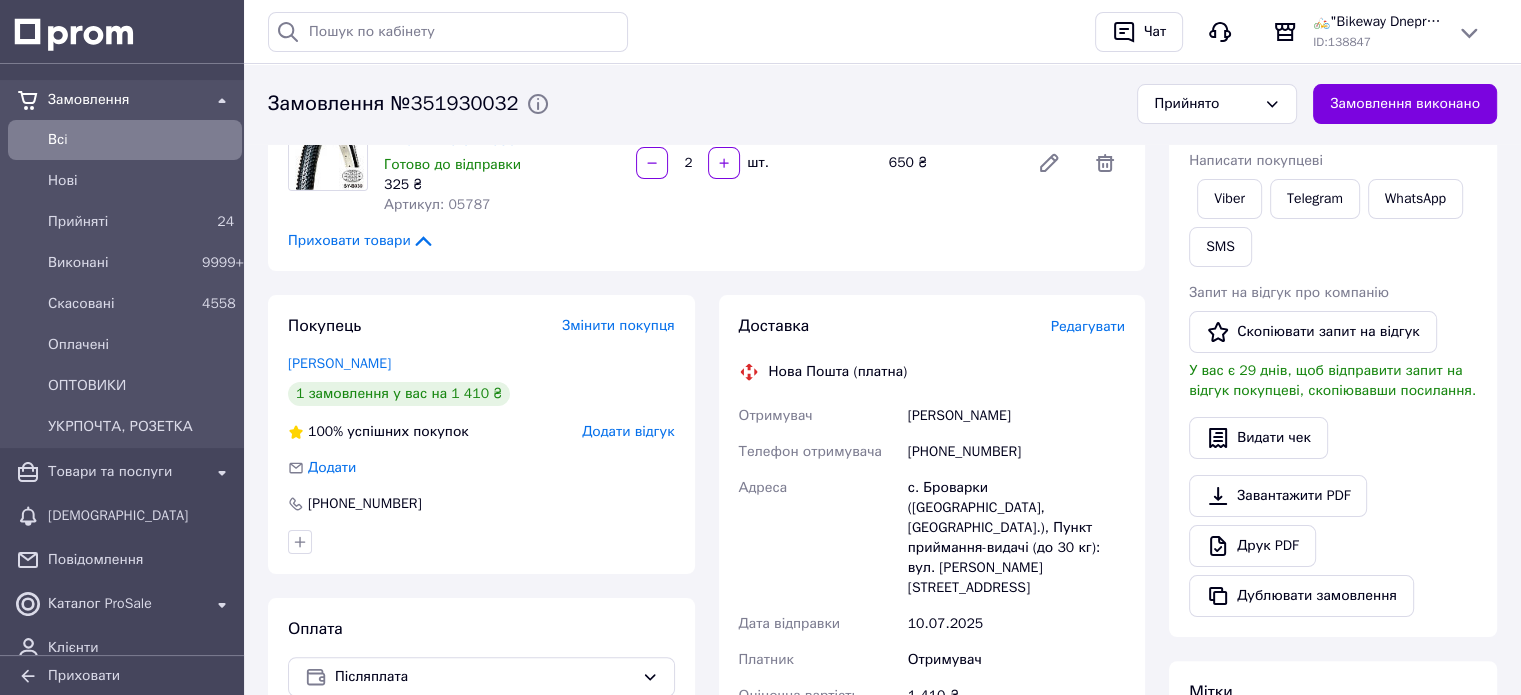 click on "Редагувати" at bounding box center (1088, 326) 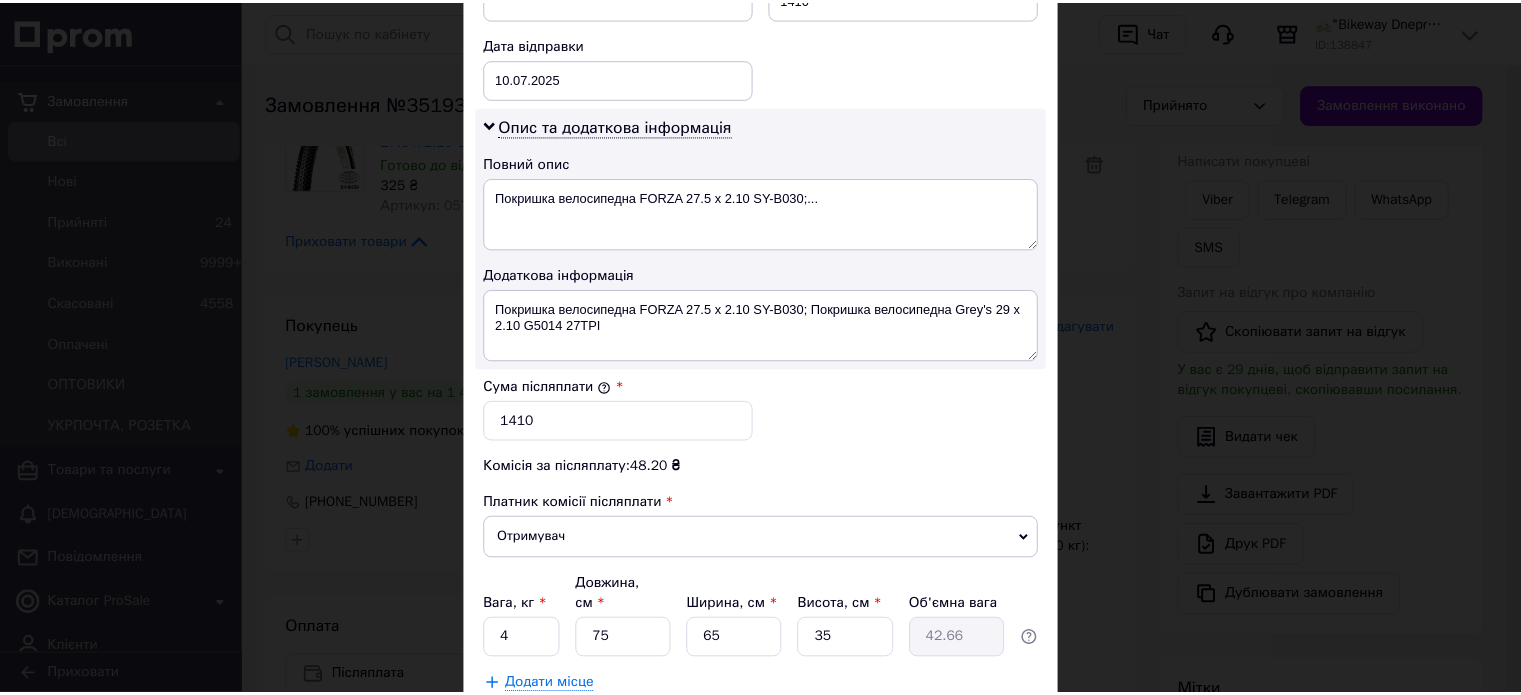 scroll, scrollTop: 1048, scrollLeft: 0, axis: vertical 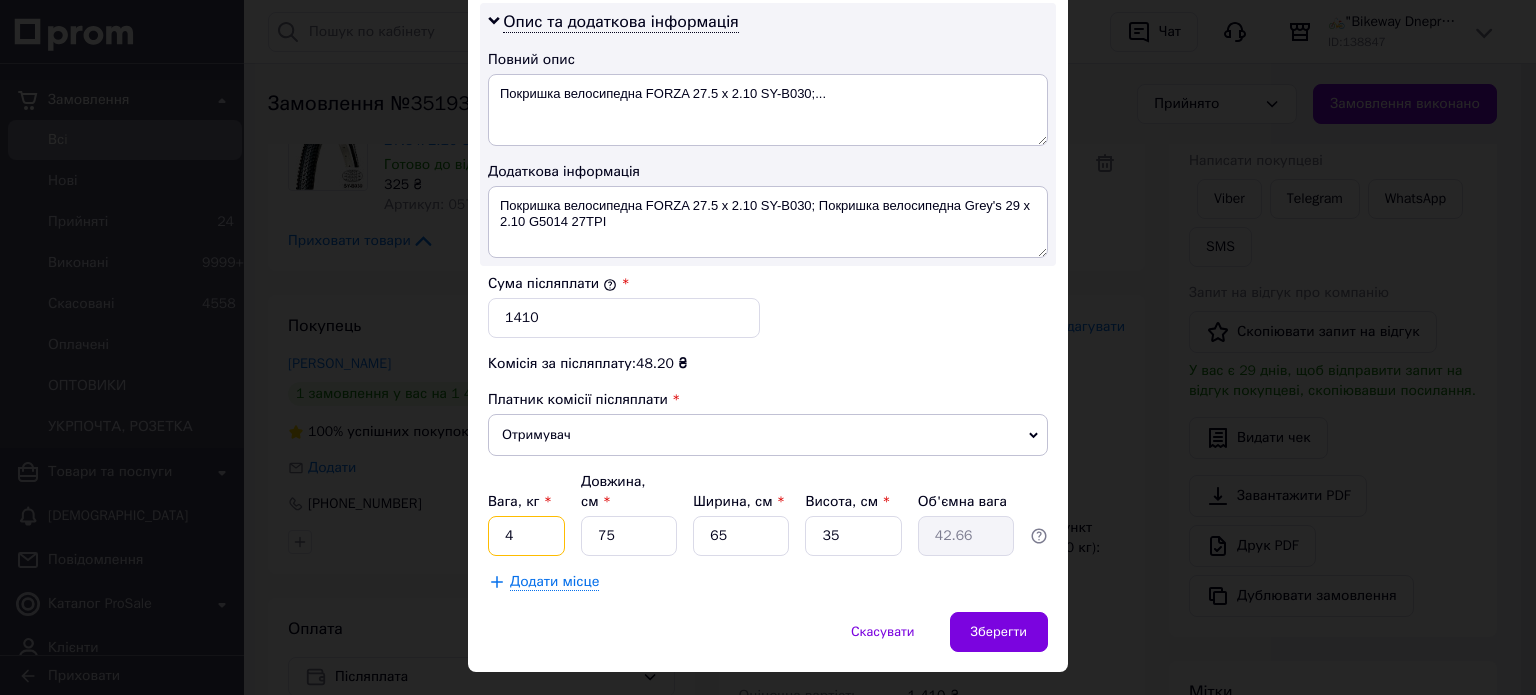 click on "4" at bounding box center (526, 536) 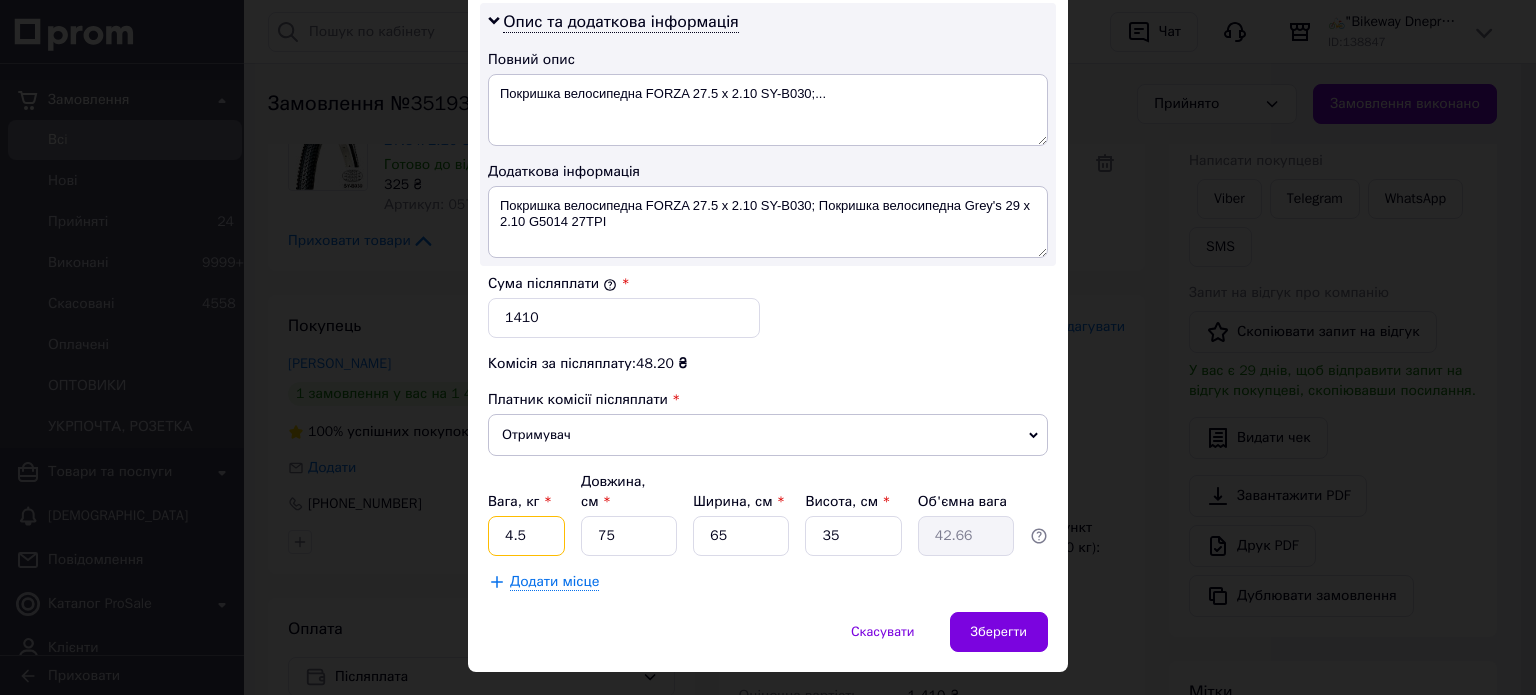 type on "4.5" 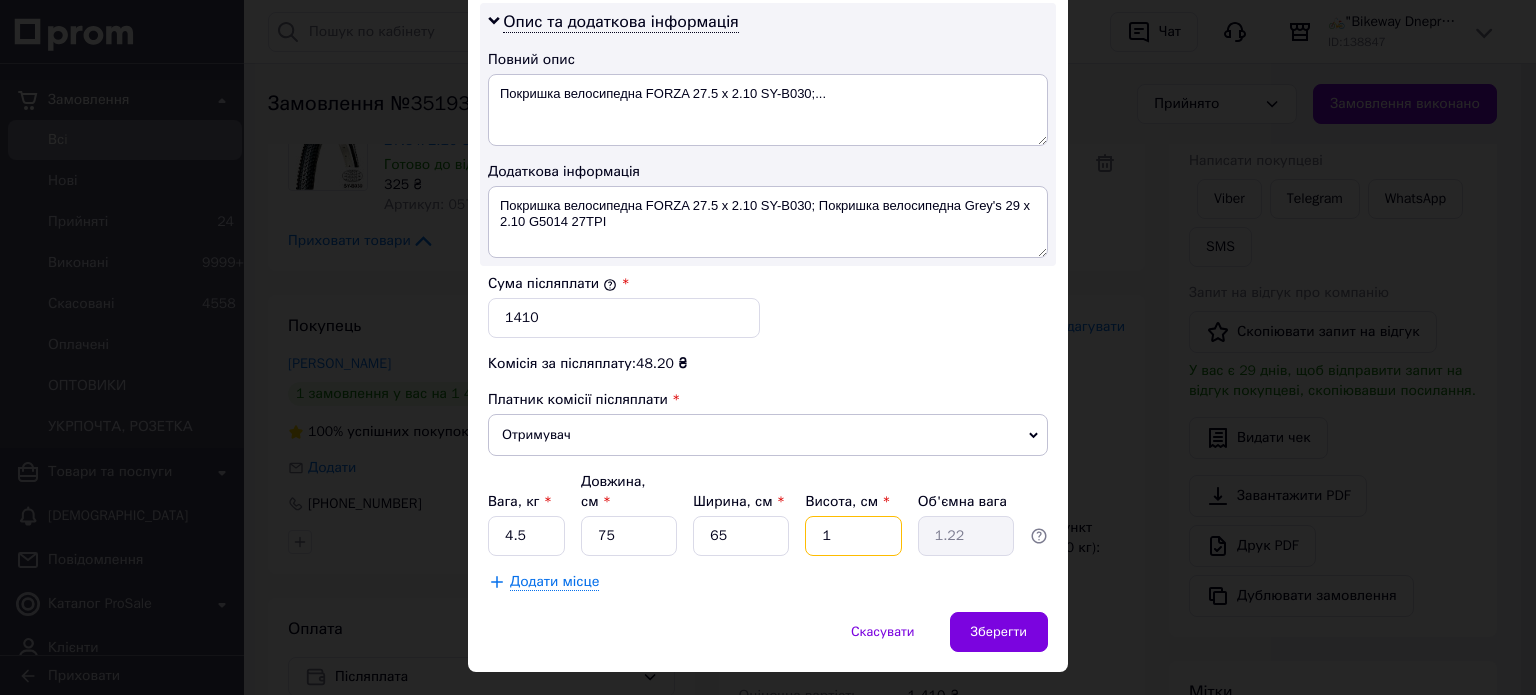 type on "1" 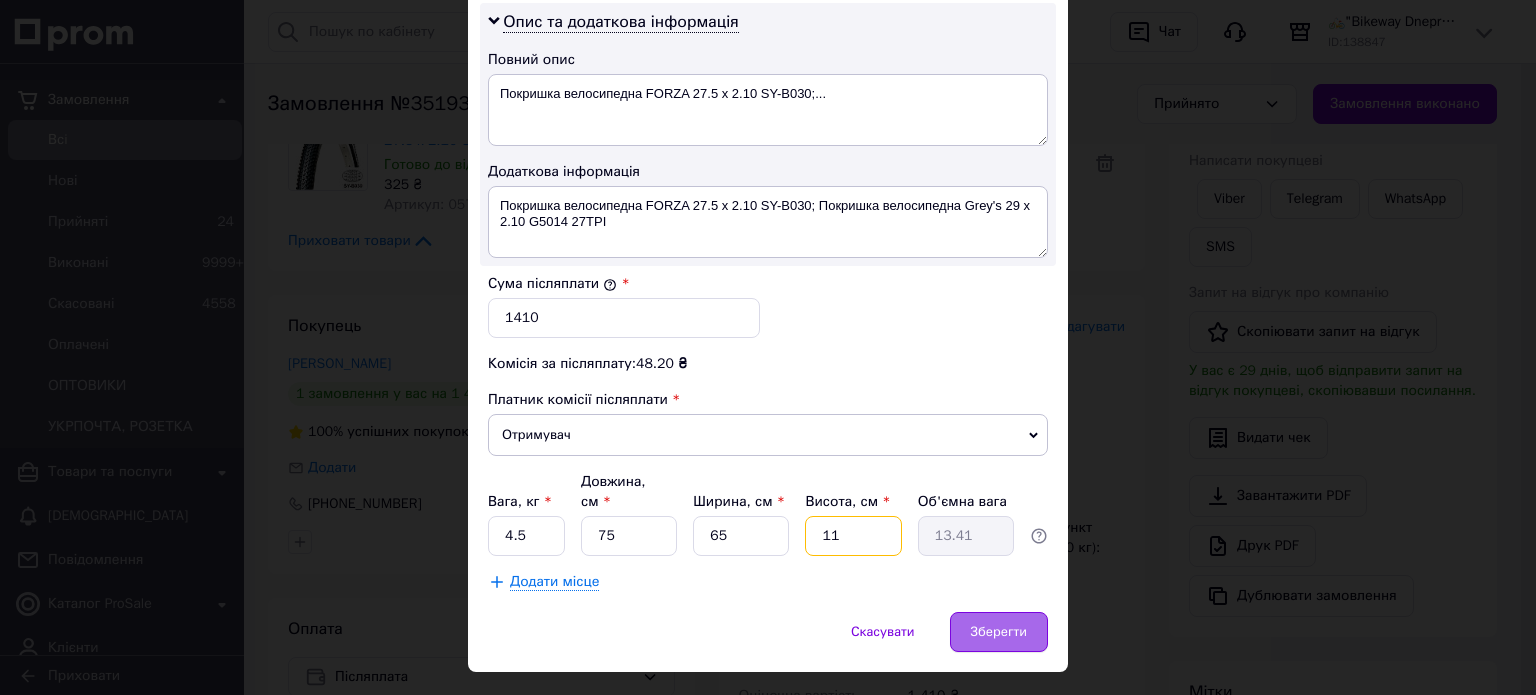type on "11" 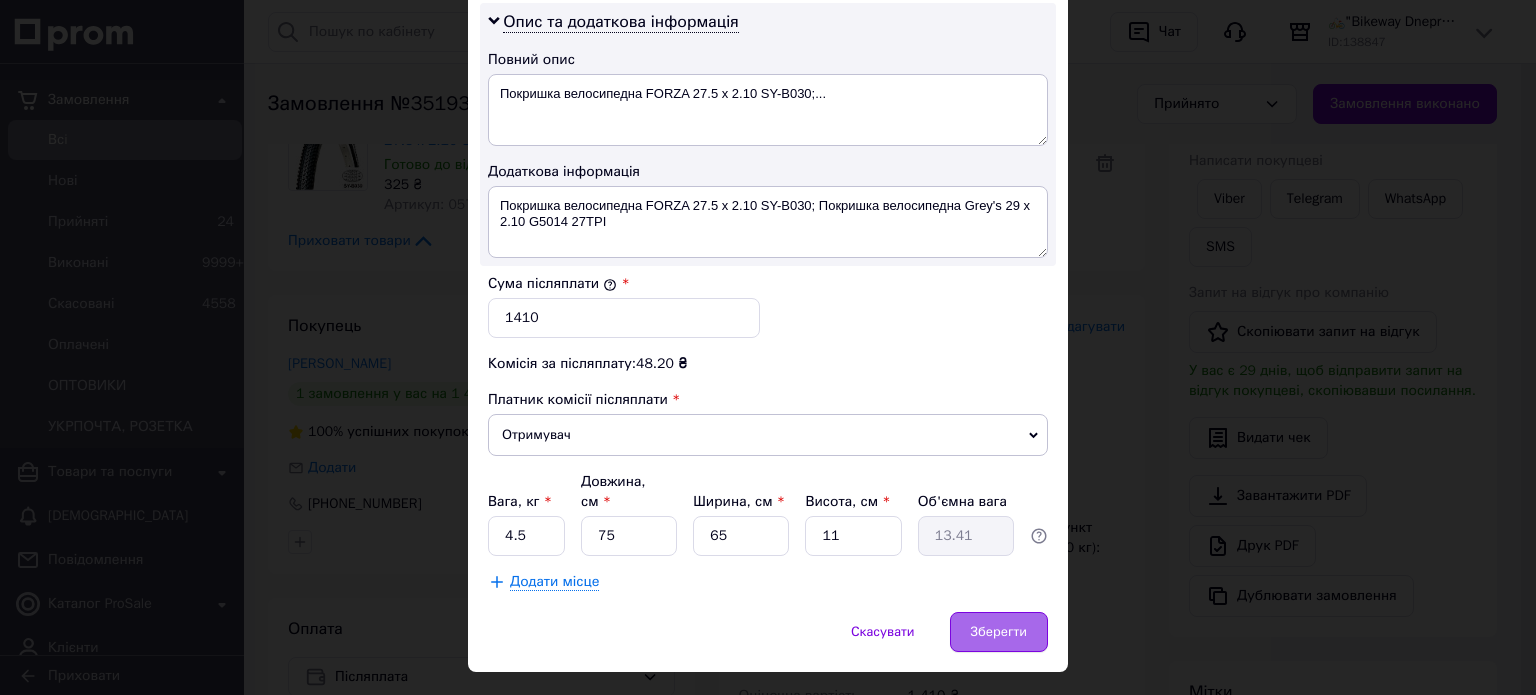 click on "Зберегти" at bounding box center (999, 632) 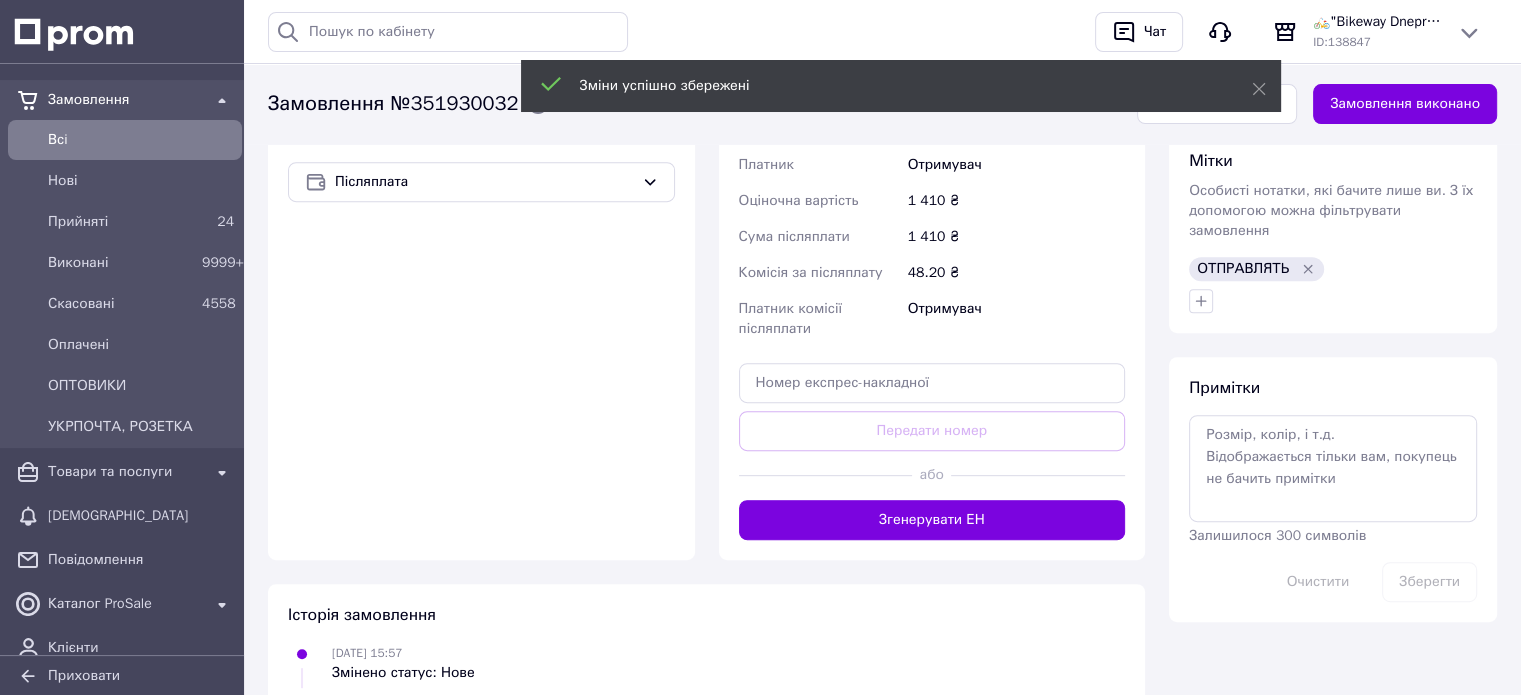 scroll, scrollTop: 800, scrollLeft: 0, axis: vertical 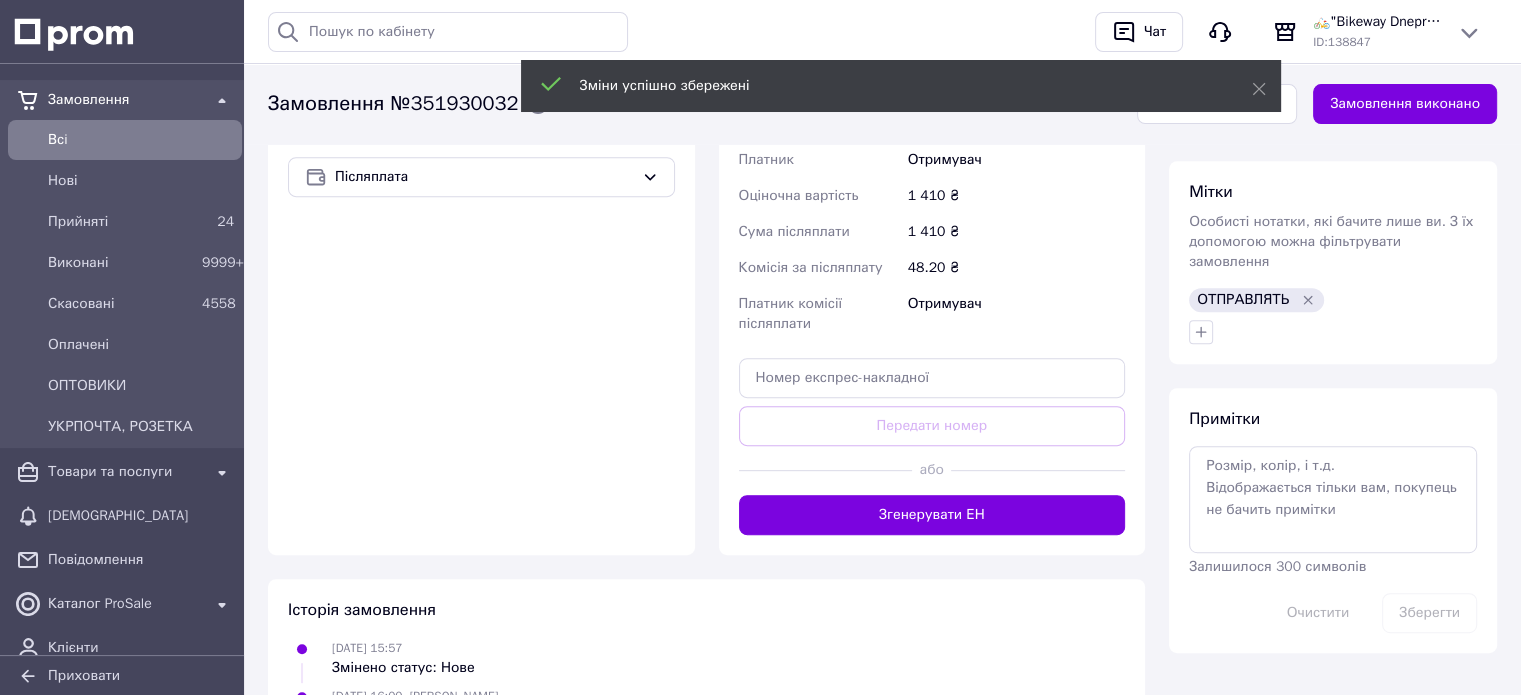 click on "Доставка Редагувати Нова Пошта (платна) Отримувач Низюк Олександр Телефон отримувача +380500128346 Адреса с. Броварки (Полтавська обл., Кременчуцький р-н.), Пункт приймання-видачі (до 30 кг): вул. Гагаріна, 24 Дата відправки 10.07.2025 Платник Отримувач Оціночна вартість 1 410 ₴ Сума післяплати 1 410 ₴ Комісія за післяплату 48.20 ₴ Платник комісії післяплати Отримувач Передати номер або Згенерувати ЕН Платник Отримувач Відправник Прізвище отримувача Низюк Ім'я отримувача Олександр По батькові отримувача Телефон отримувача +380500128346 Тип доставки У відділенні Кур'єром 1410 < >" at bounding box center (932, 175) 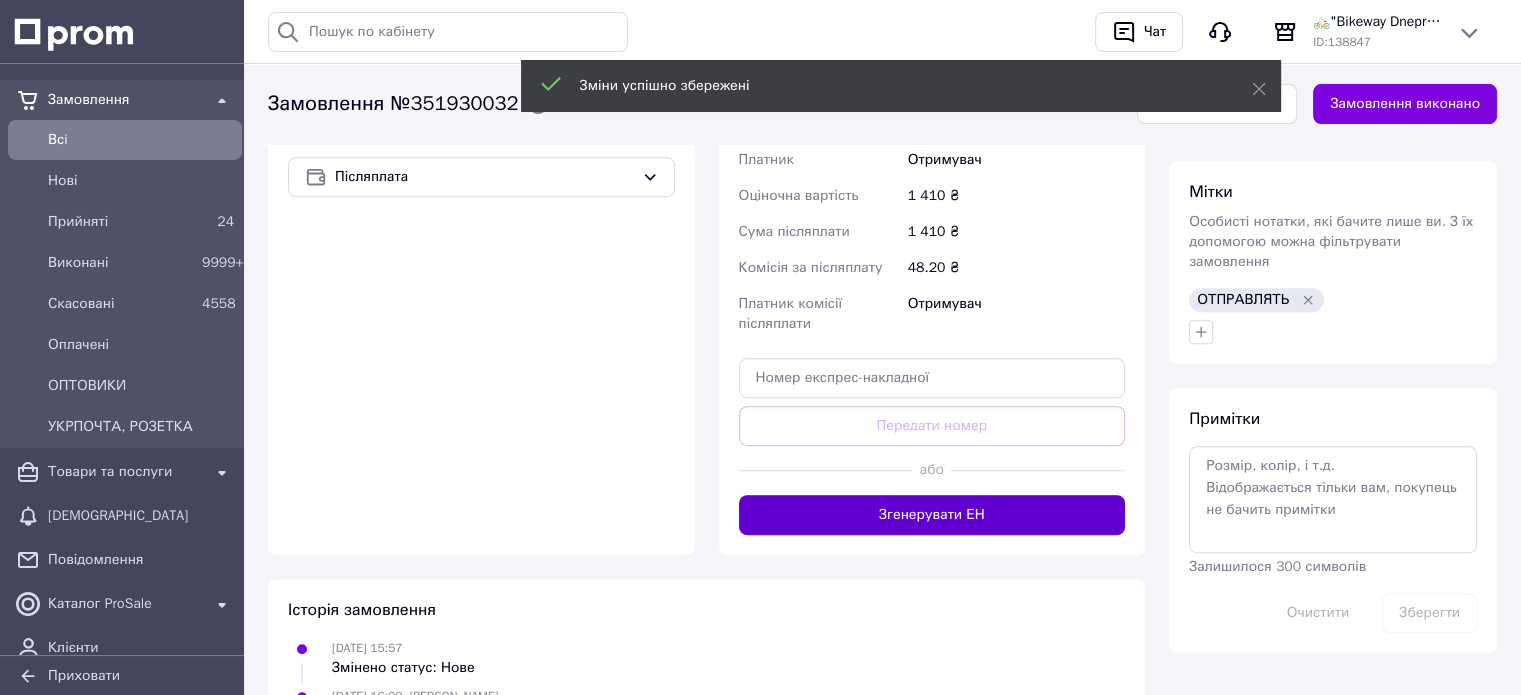 click on "Згенерувати ЕН" at bounding box center (932, 515) 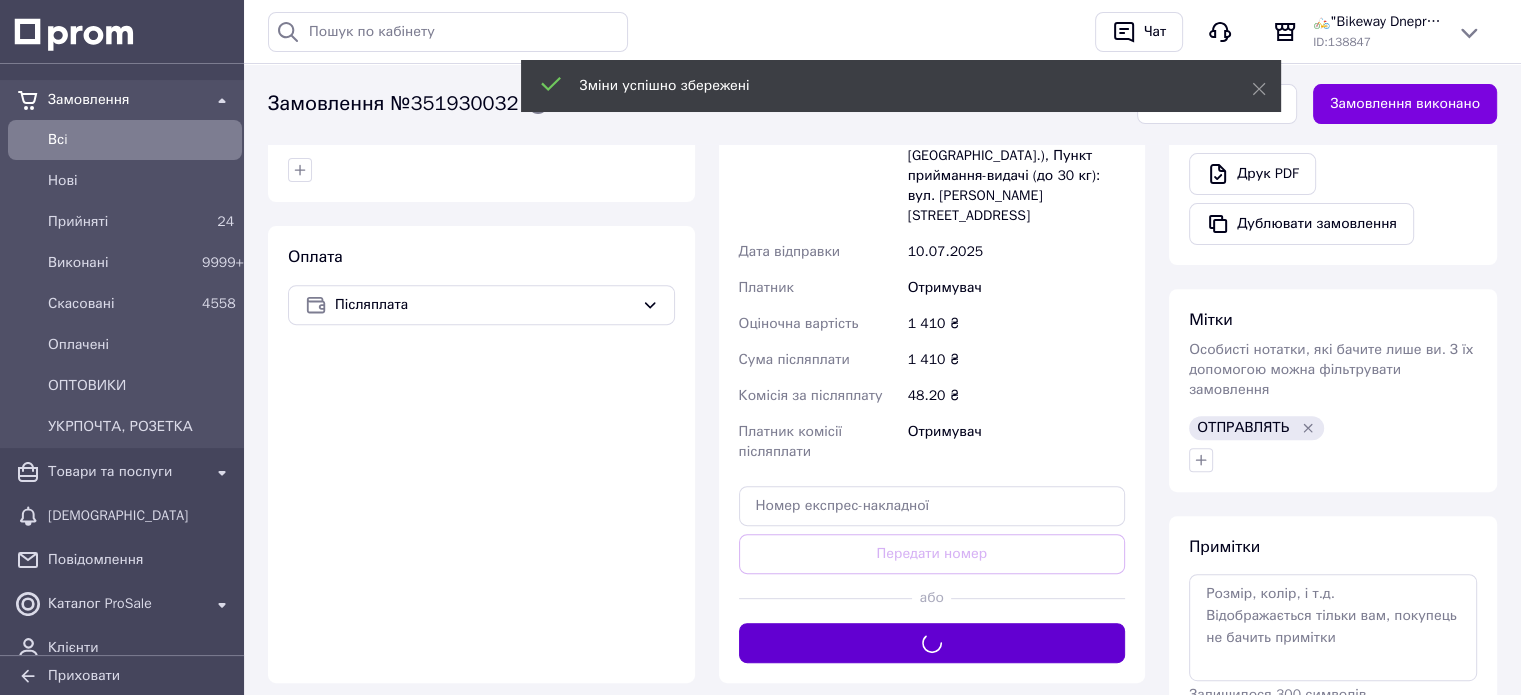 scroll, scrollTop: 600, scrollLeft: 0, axis: vertical 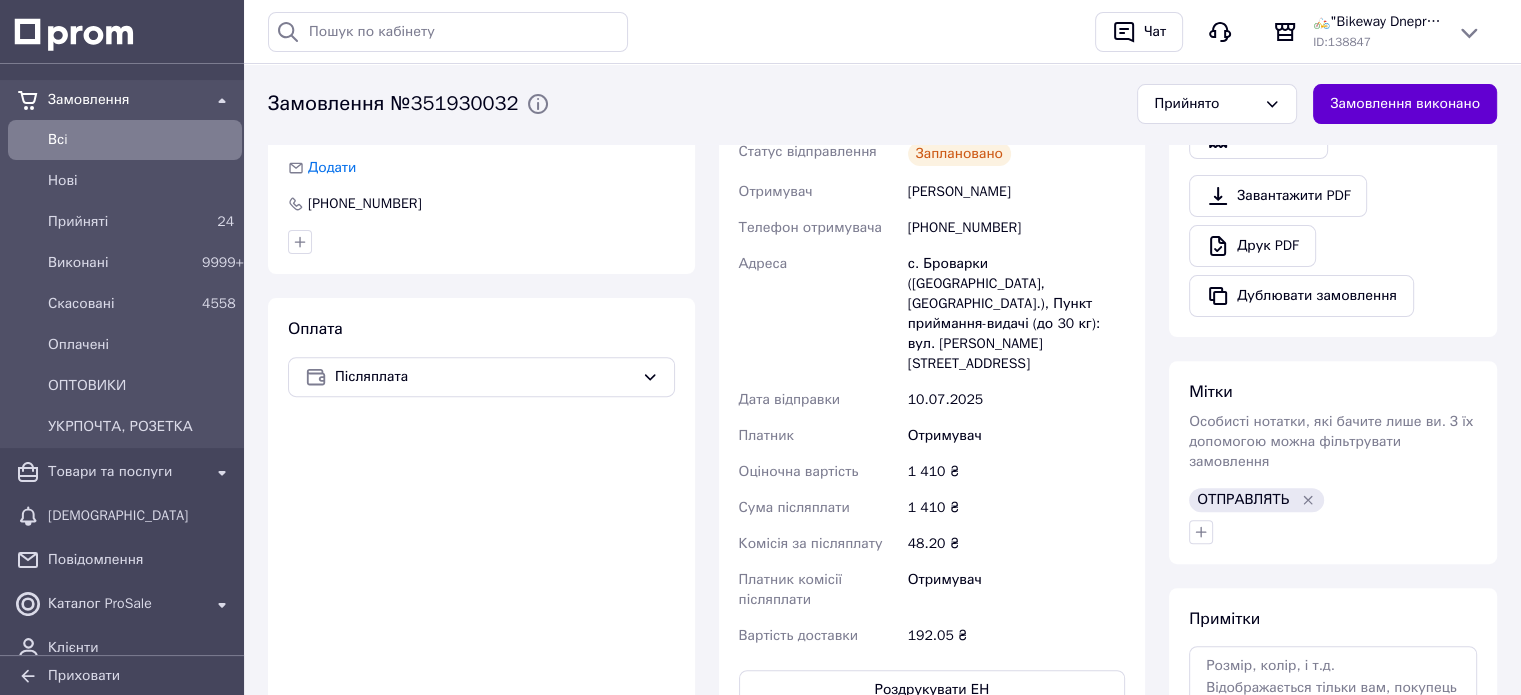click on "Замовлення виконано" at bounding box center [1405, 104] 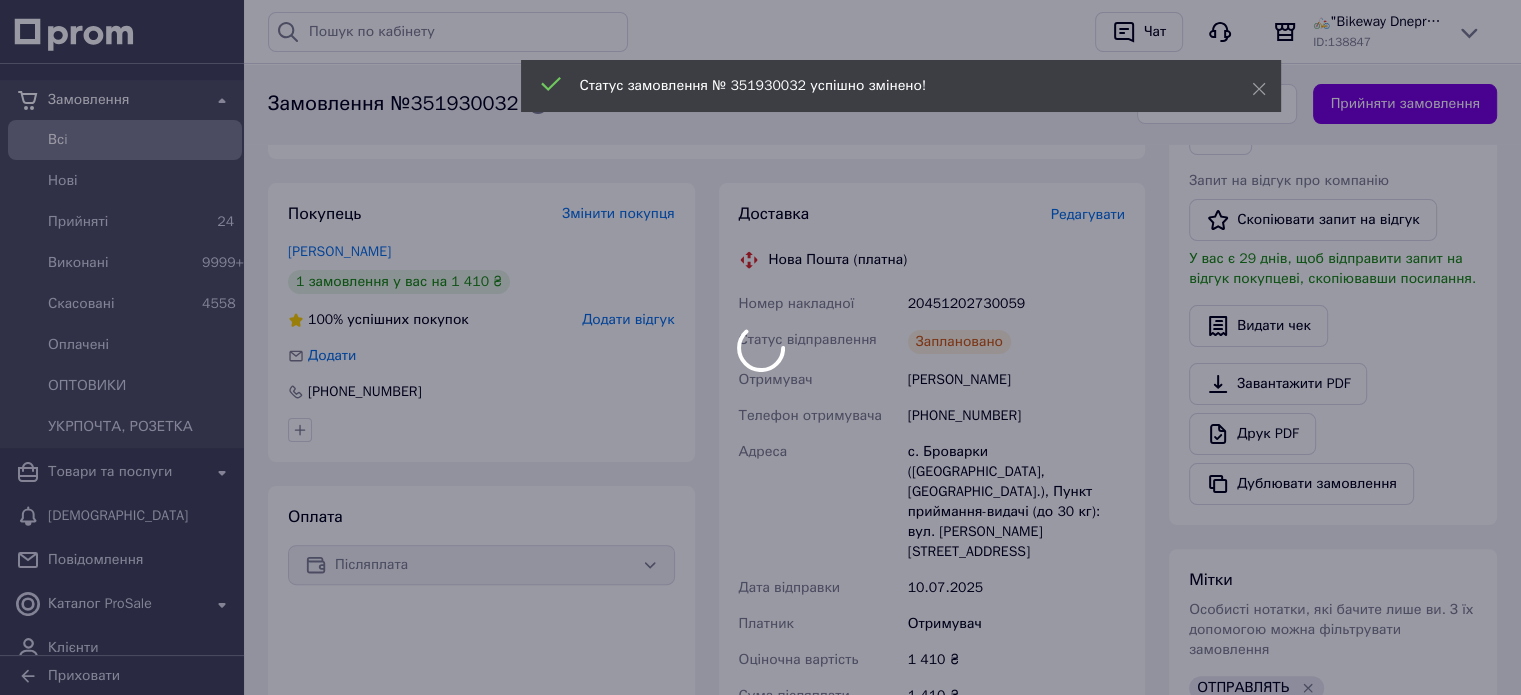 scroll, scrollTop: 400, scrollLeft: 0, axis: vertical 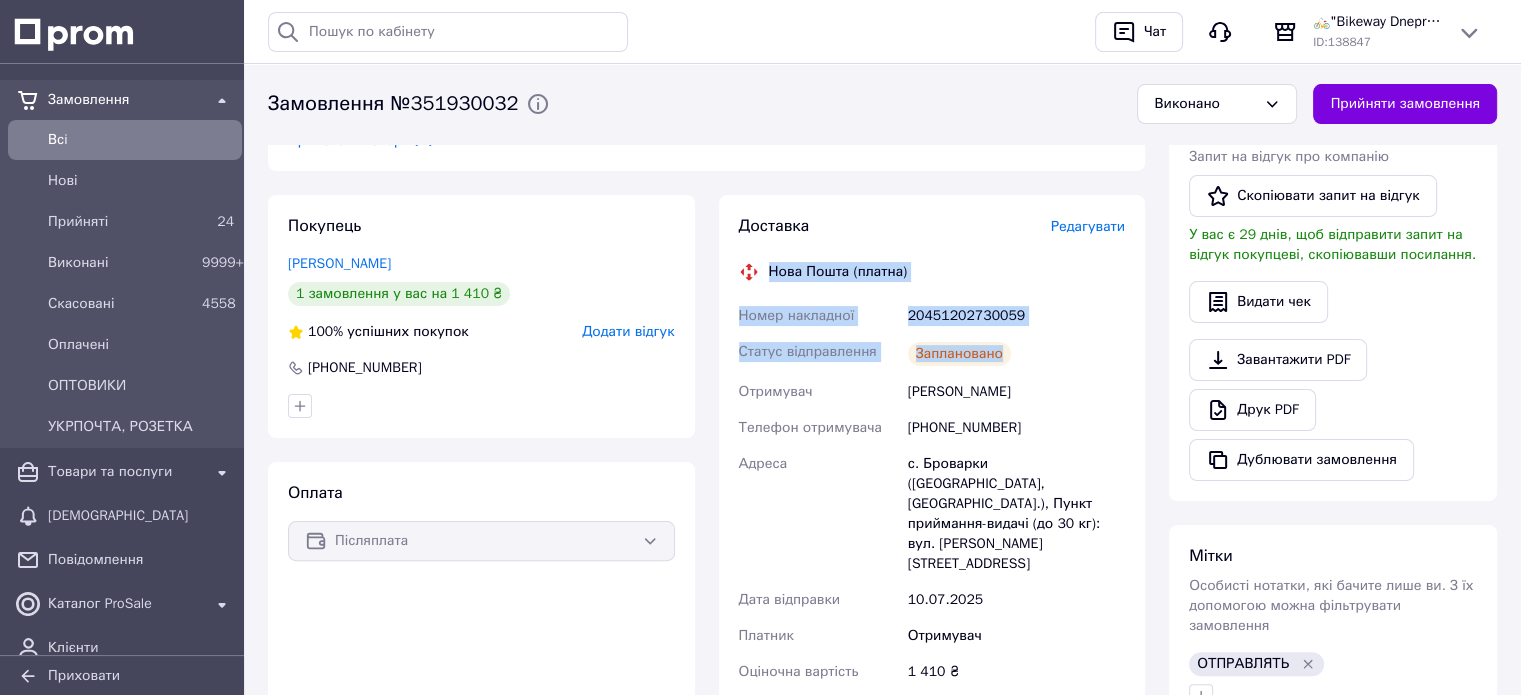 drag, startPoint x: 767, startPoint y: 269, endPoint x: 1062, endPoint y: 337, distance: 302.73587 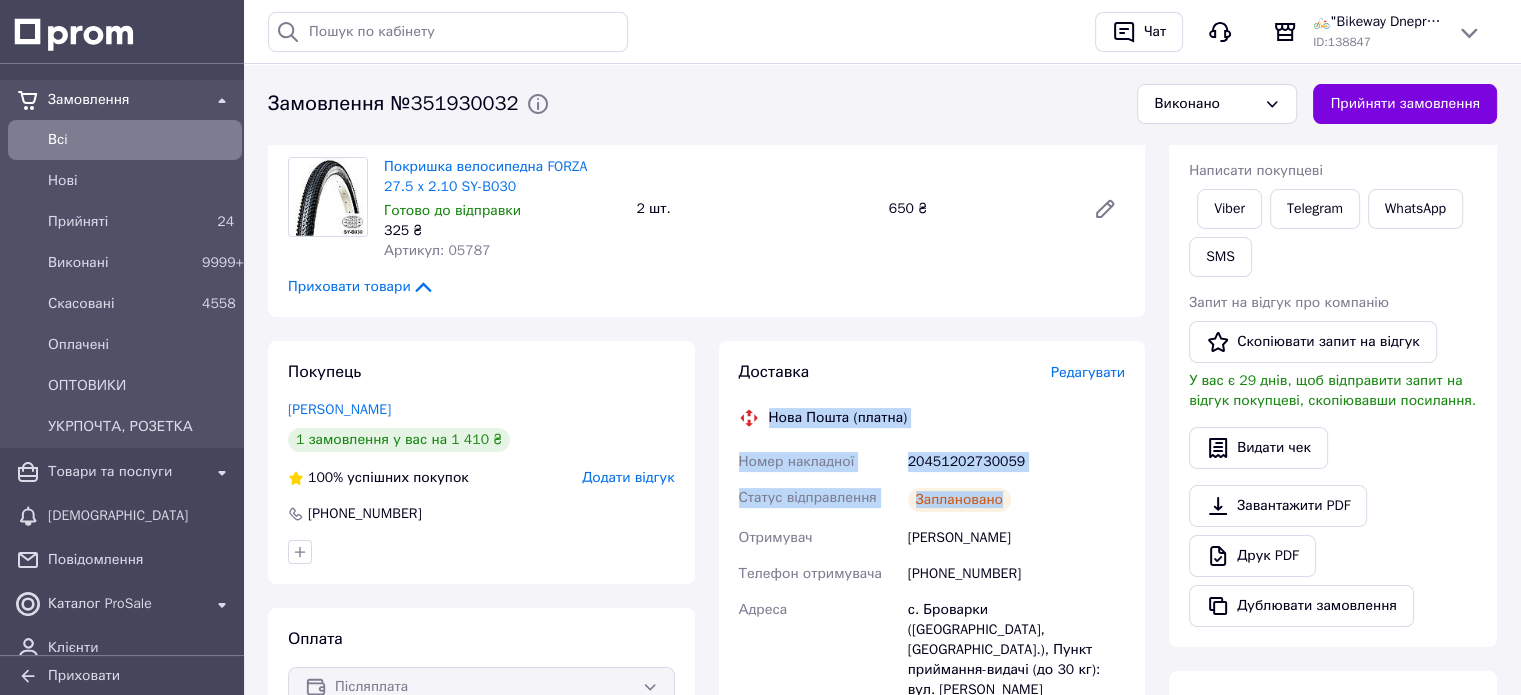 scroll, scrollTop: 0, scrollLeft: 0, axis: both 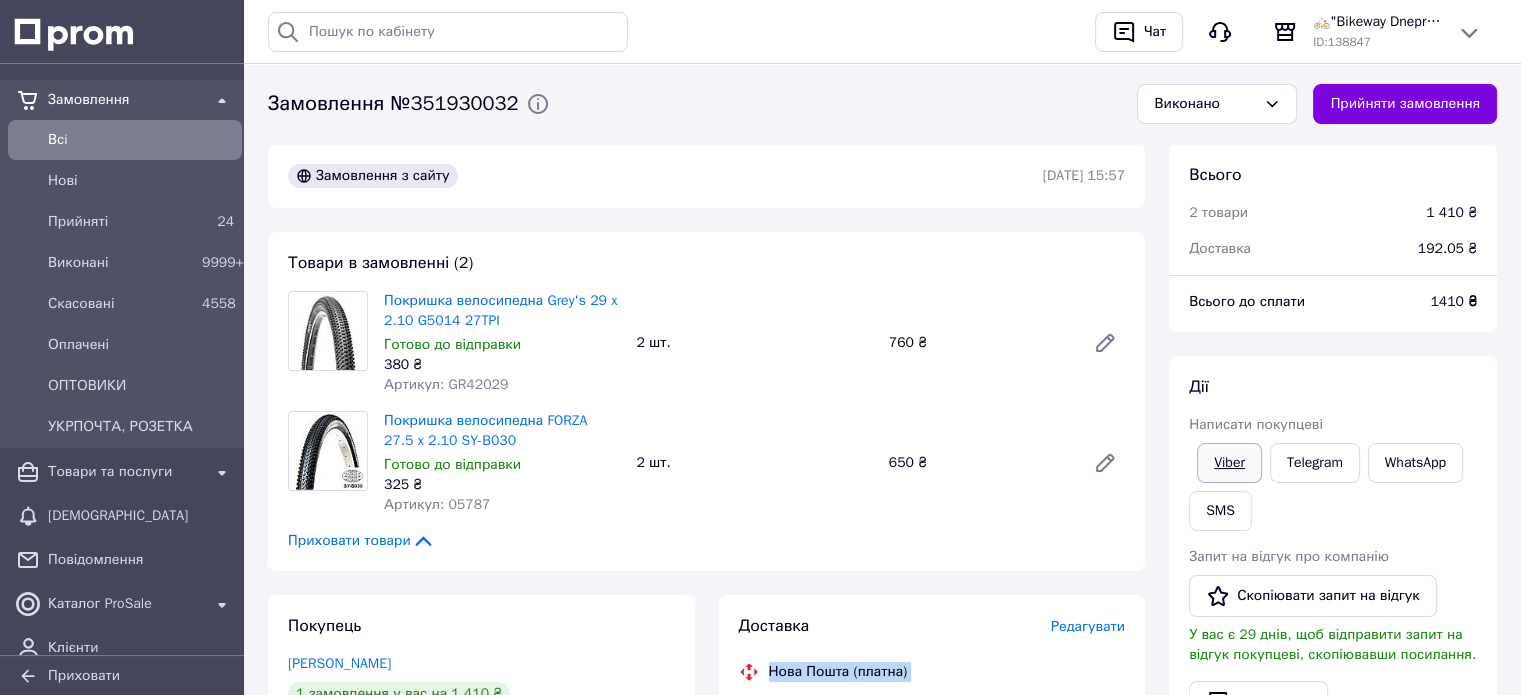 click on "Viber" at bounding box center [1229, 463] 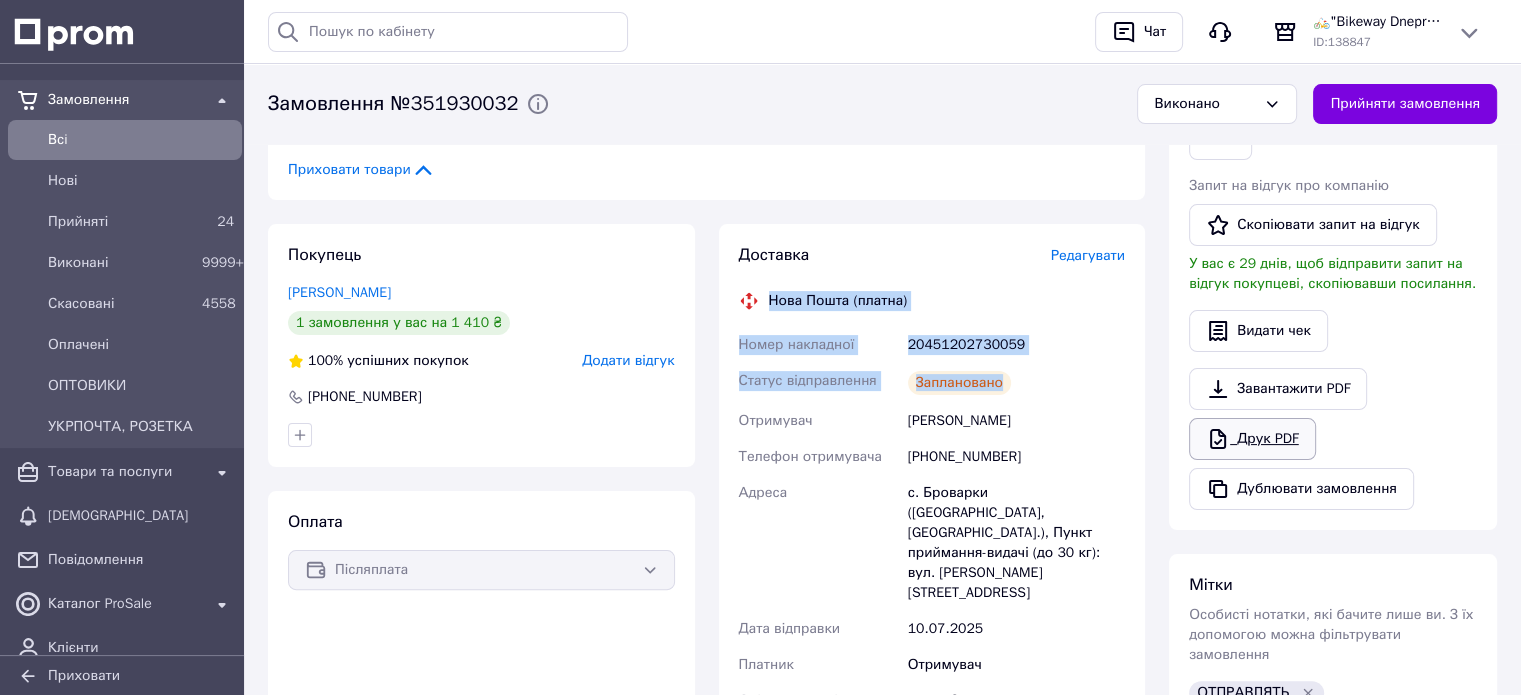 scroll, scrollTop: 400, scrollLeft: 0, axis: vertical 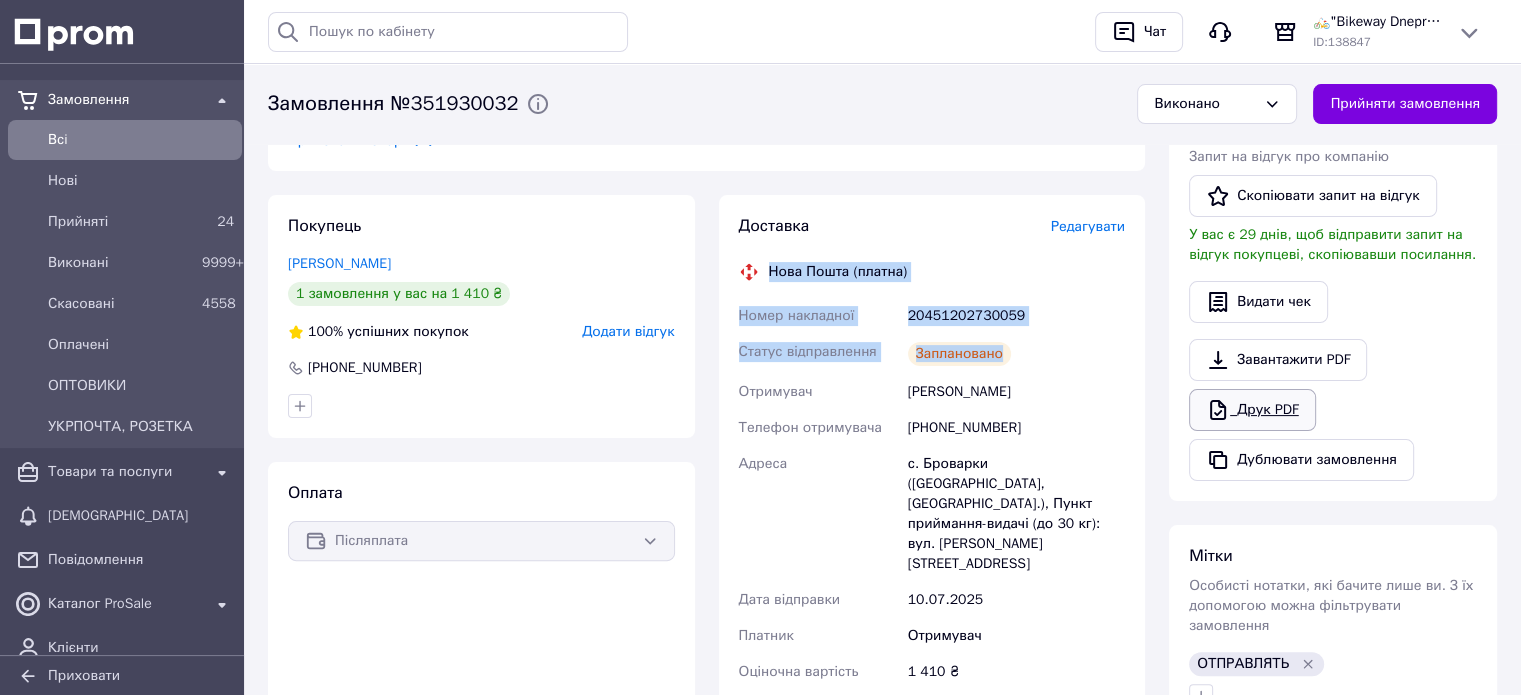 click on "Друк PDF" at bounding box center (1252, 410) 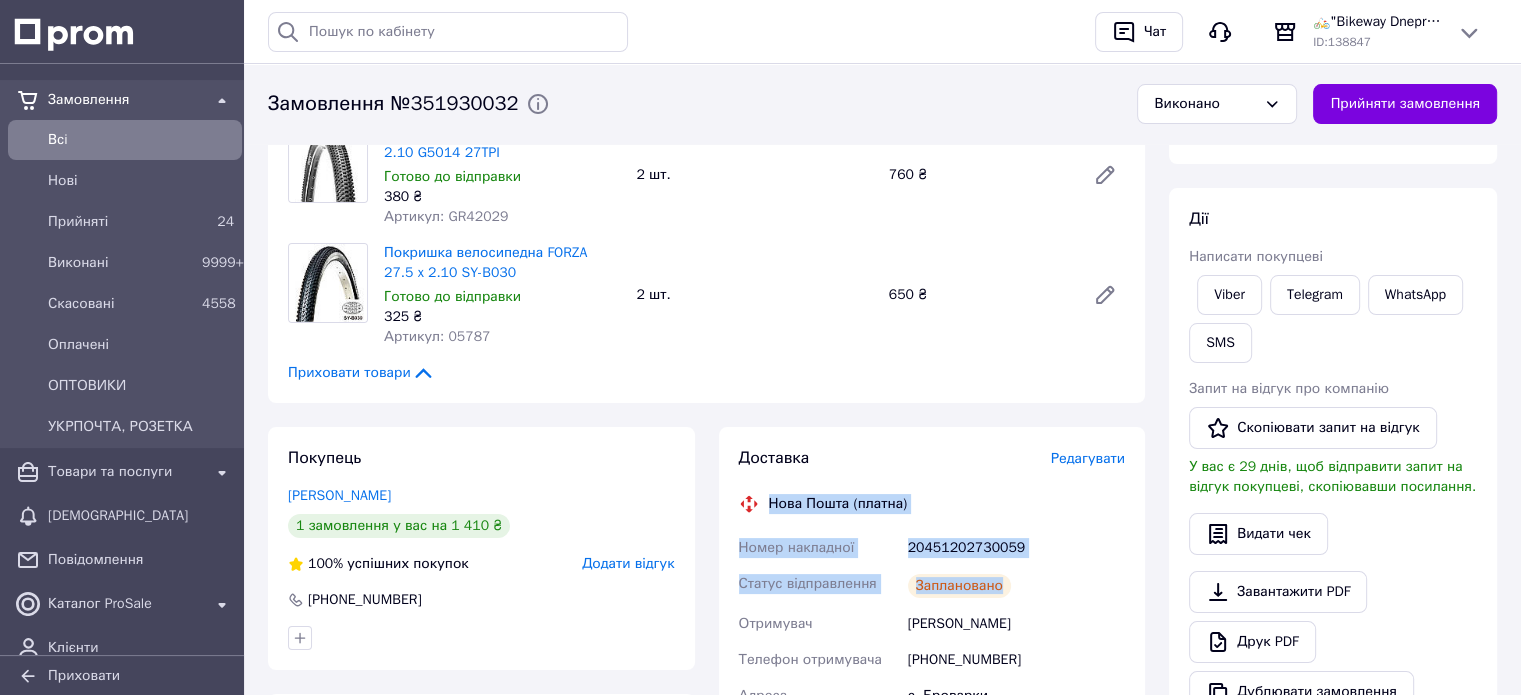 scroll, scrollTop: 500, scrollLeft: 0, axis: vertical 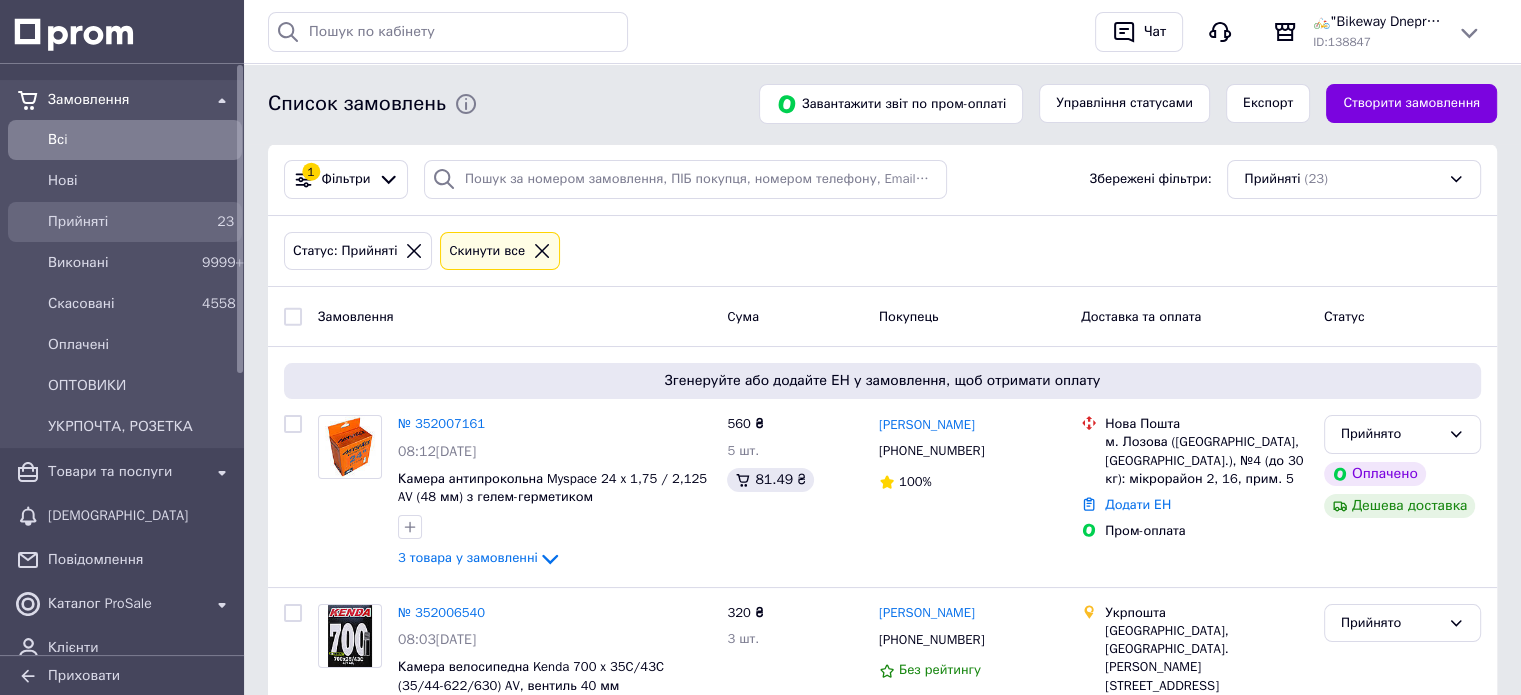 click on "Прийняті" at bounding box center [121, 222] 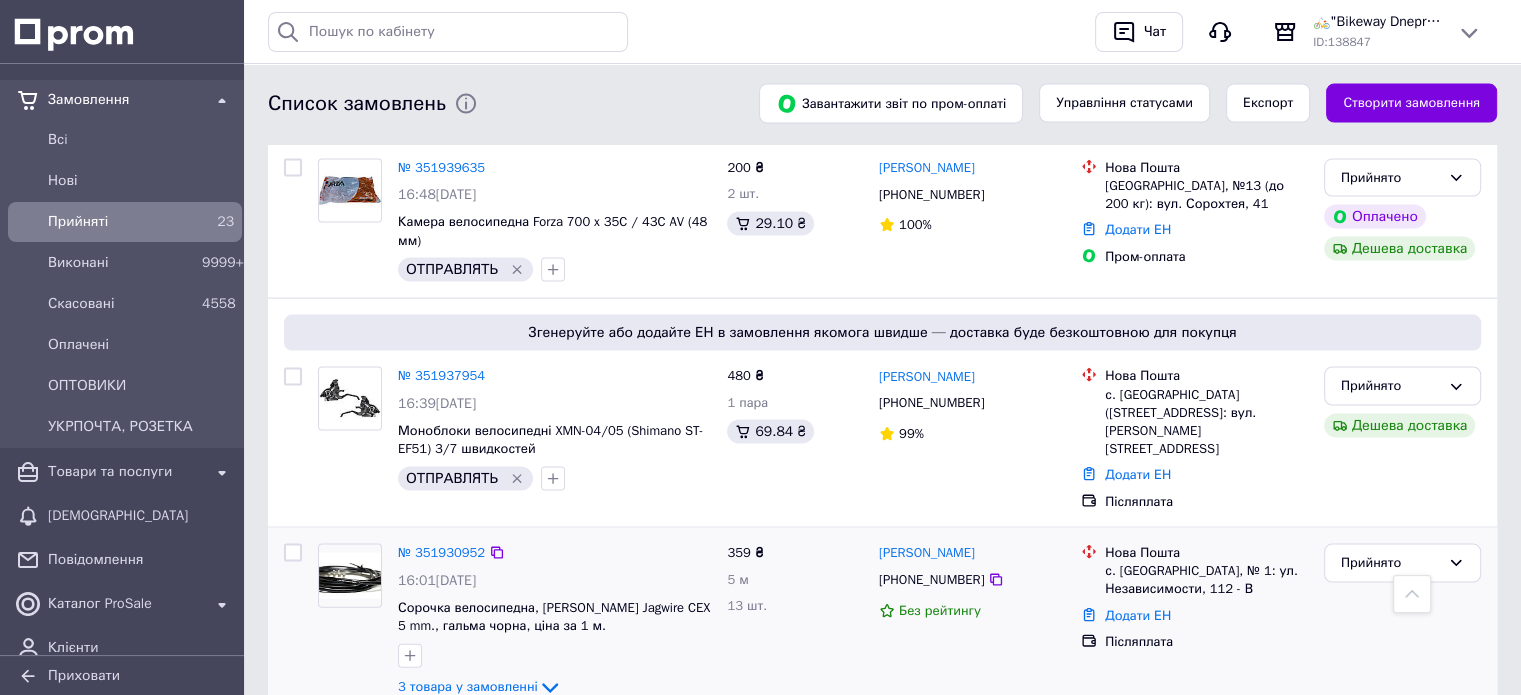 scroll, scrollTop: 4123, scrollLeft: 0, axis: vertical 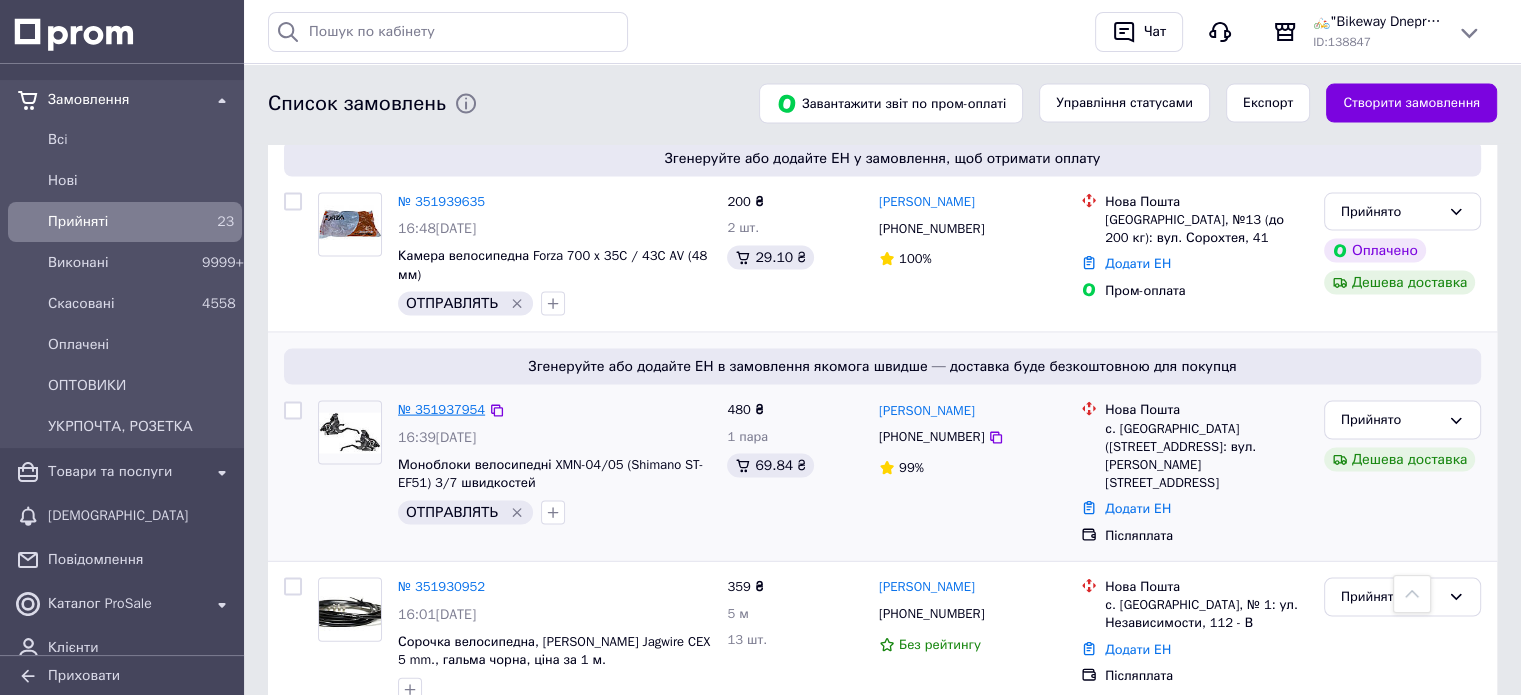 click on "№ 351937954" at bounding box center (441, 409) 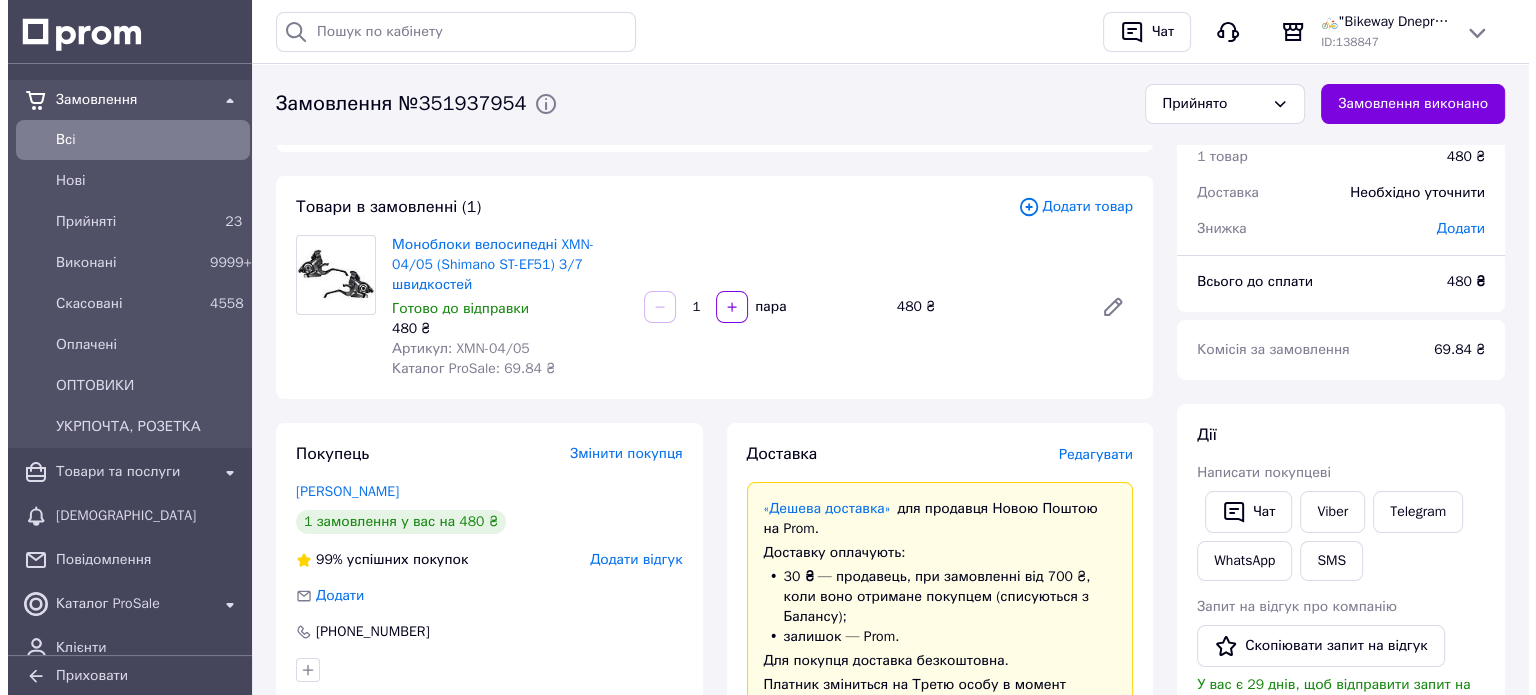 scroll, scrollTop: 100, scrollLeft: 0, axis: vertical 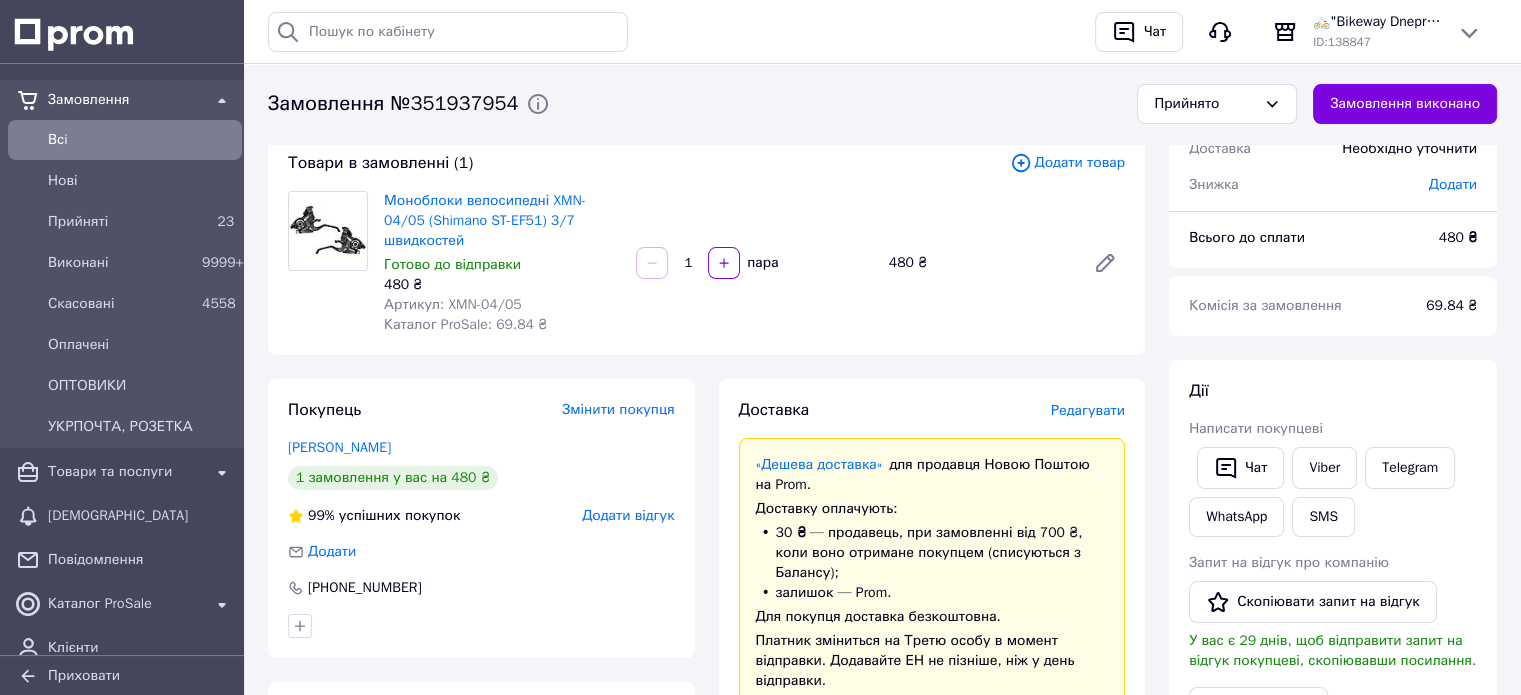 click on "Редагувати" at bounding box center (1088, 410) 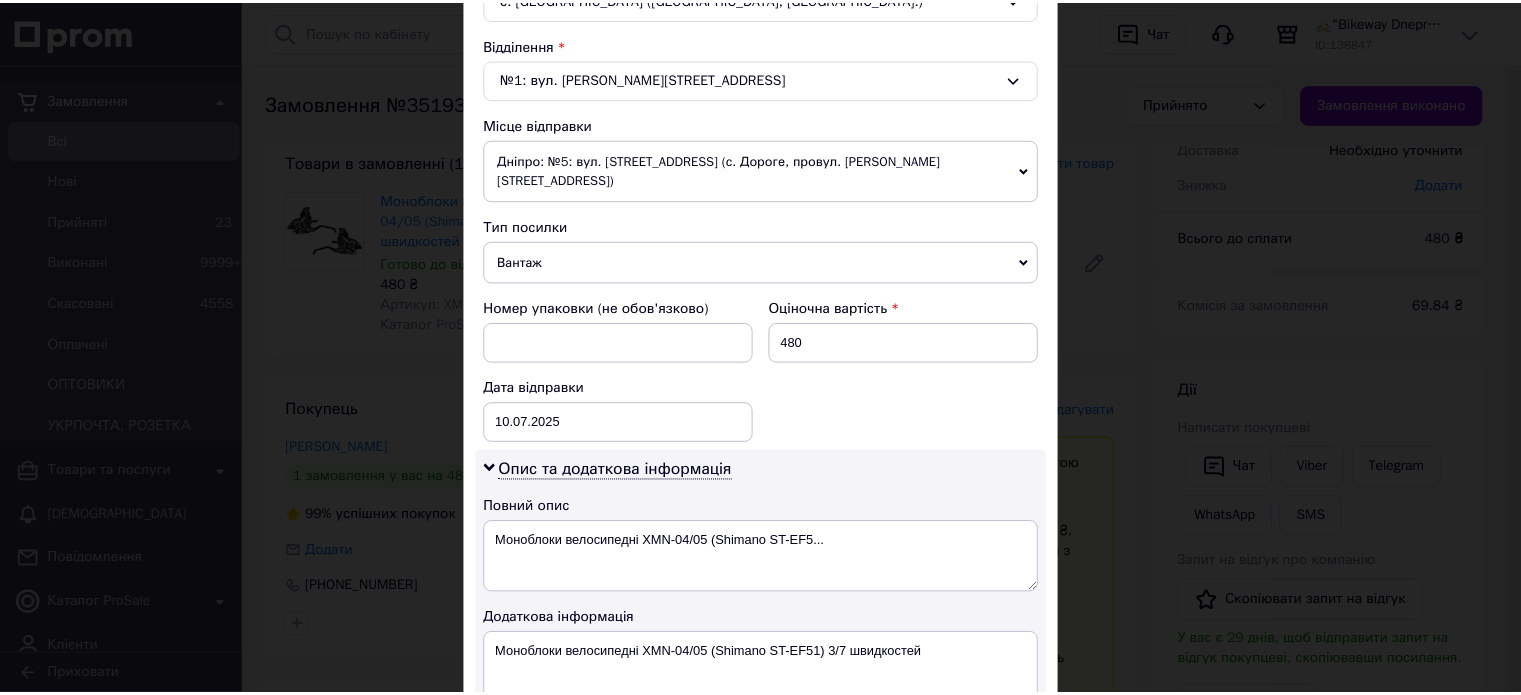 scroll, scrollTop: 1048, scrollLeft: 0, axis: vertical 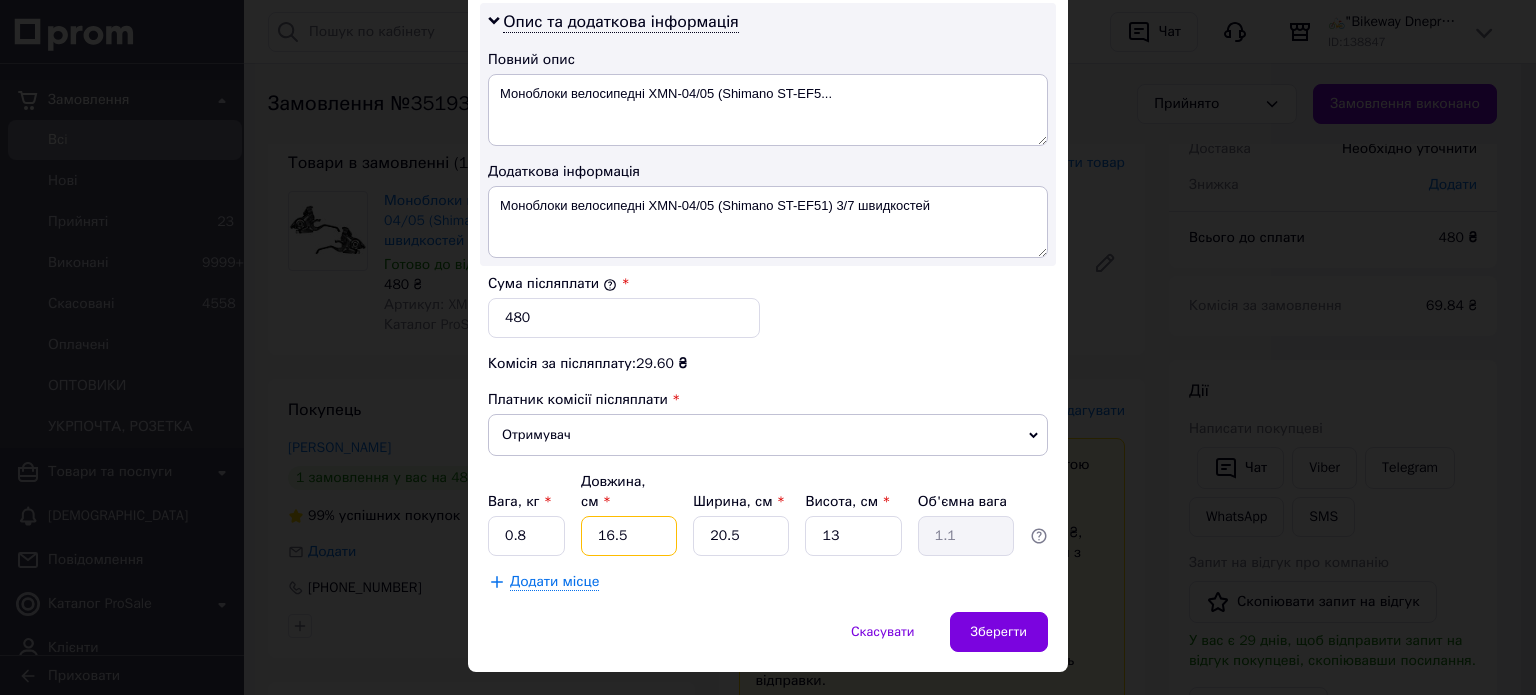 drag, startPoint x: 612, startPoint y: 491, endPoint x: 596, endPoint y: 493, distance: 16.124516 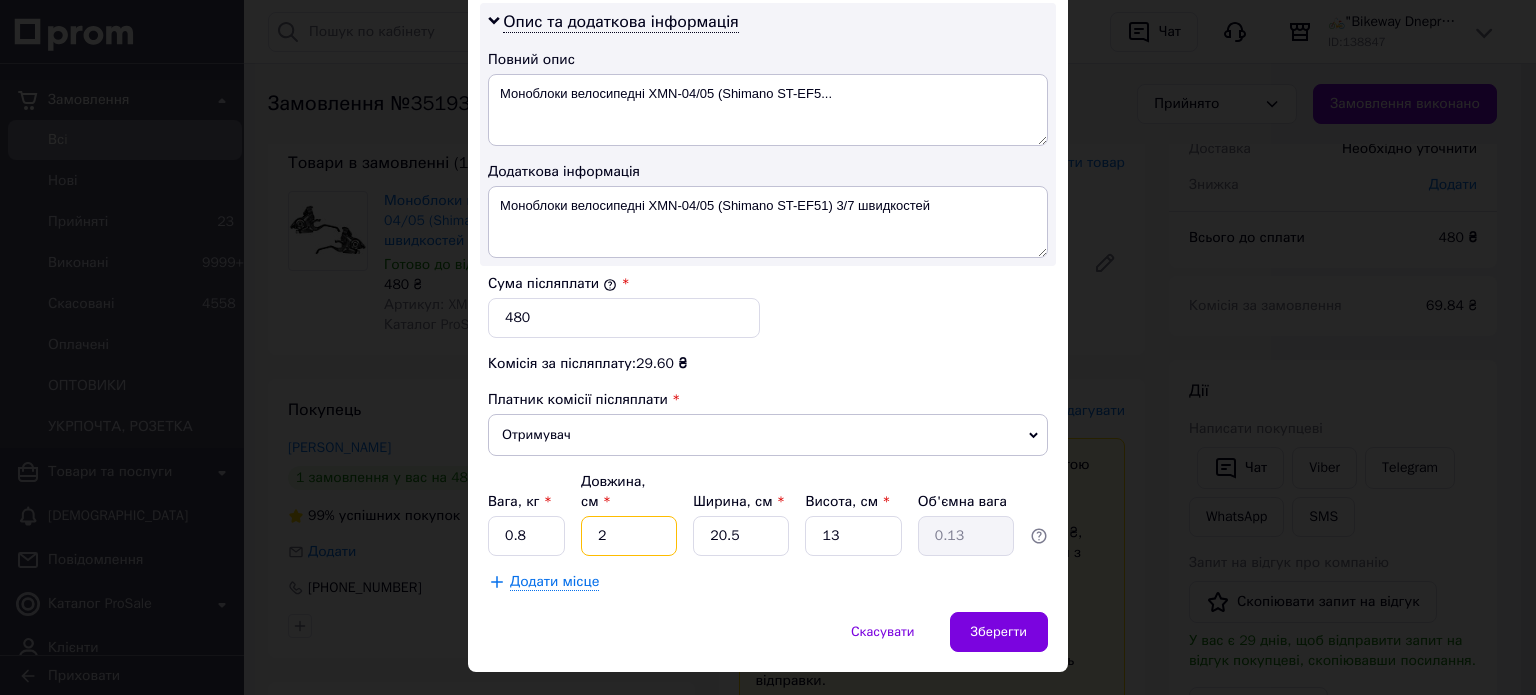 type on "24" 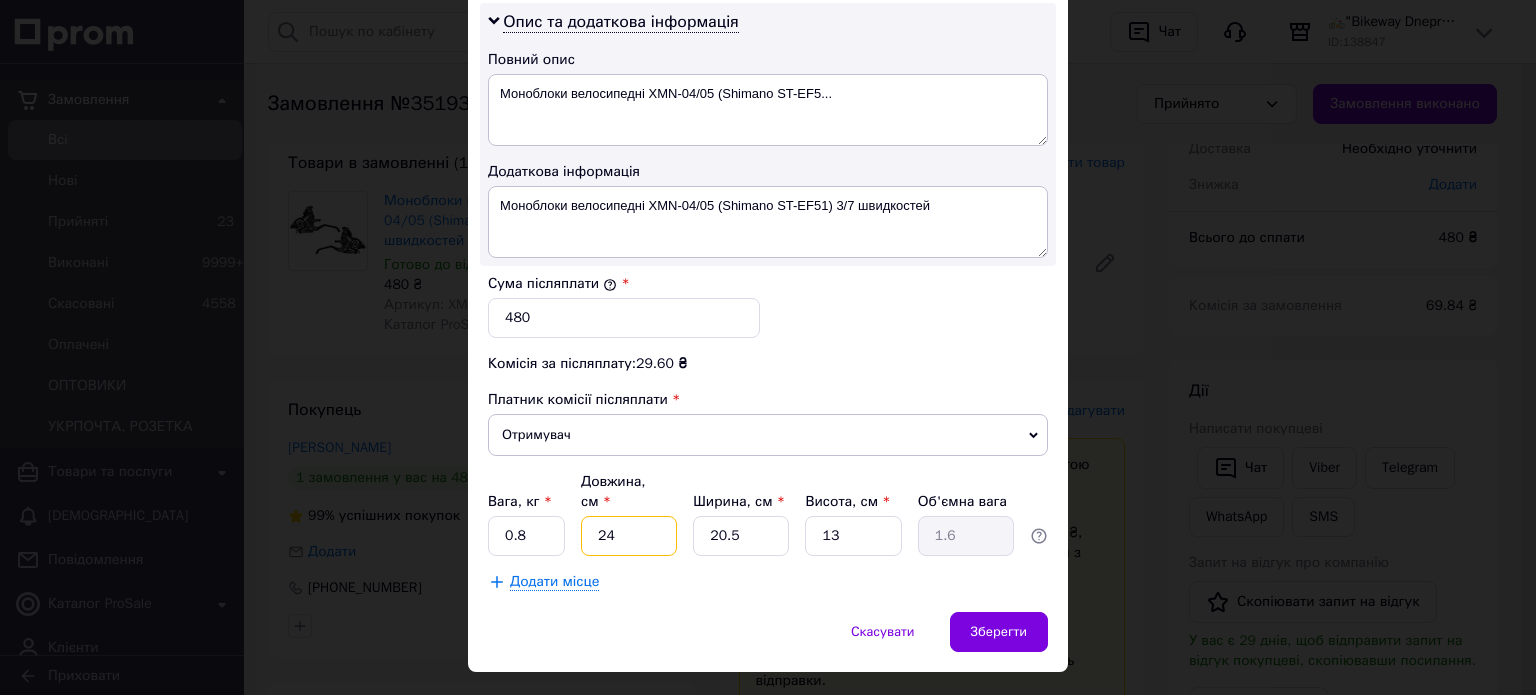 type on "24" 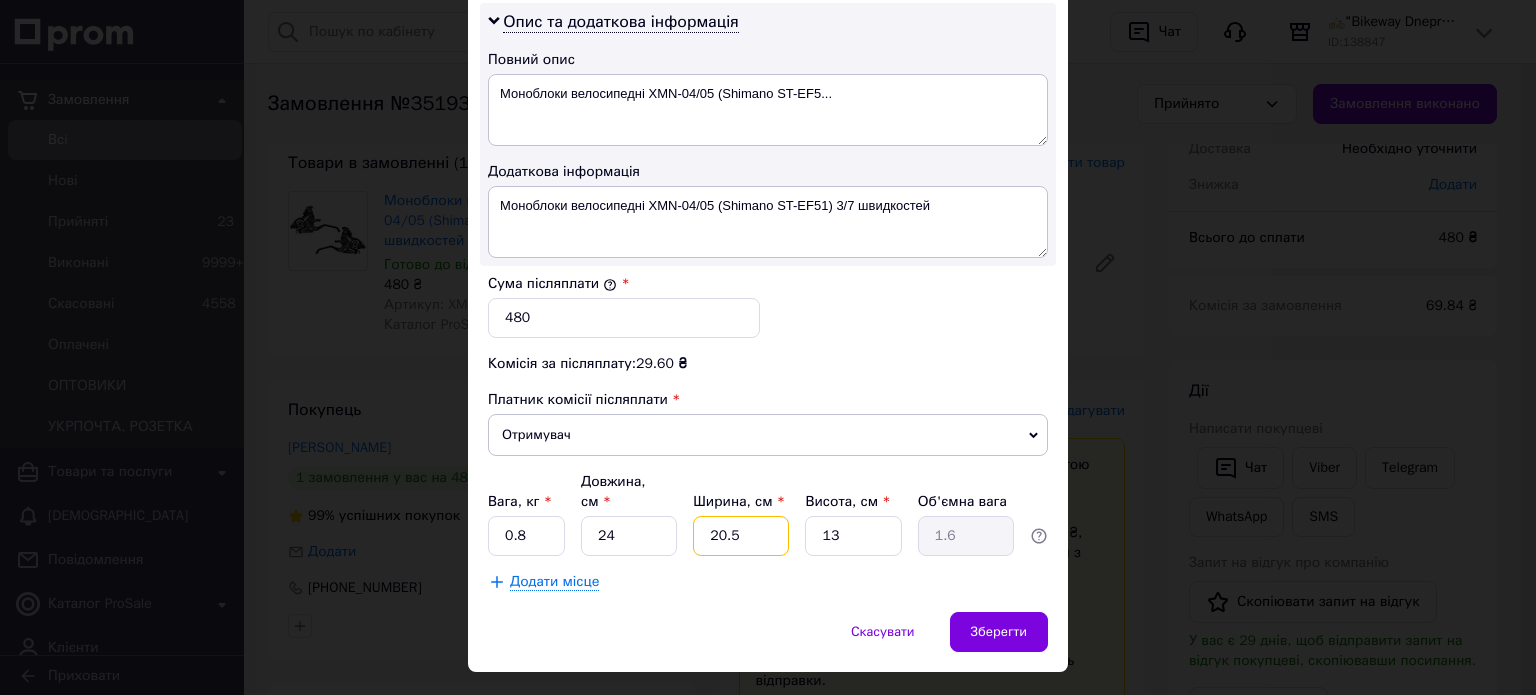 type on "1" 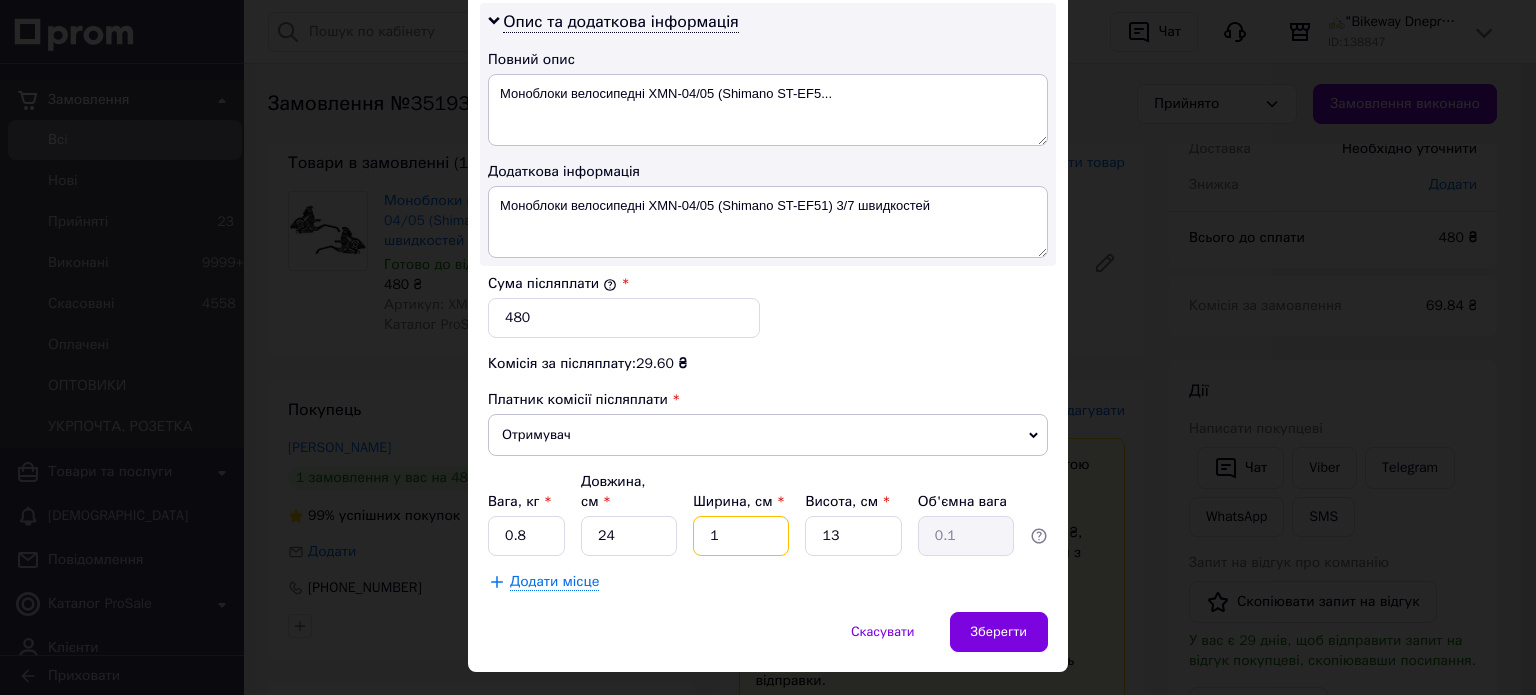 type on "17" 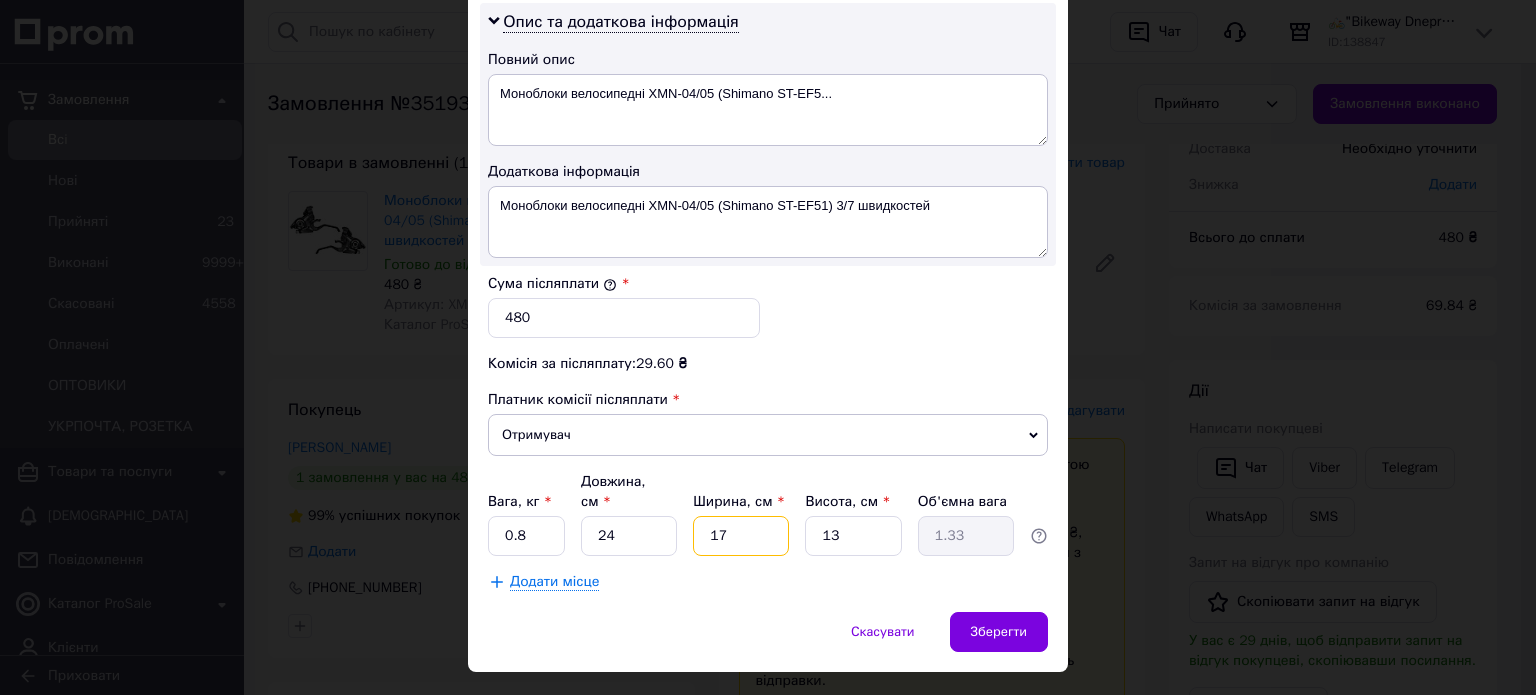 type on "17" 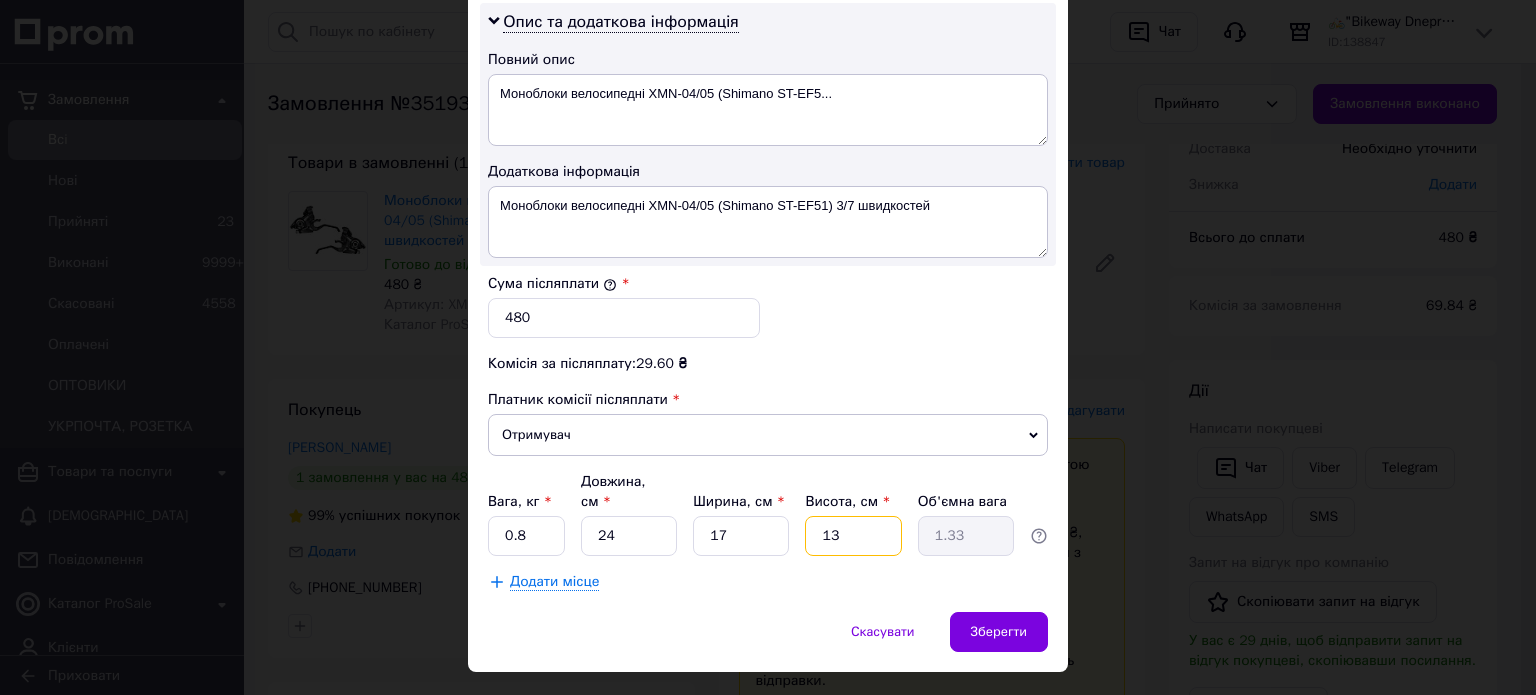 type on "9" 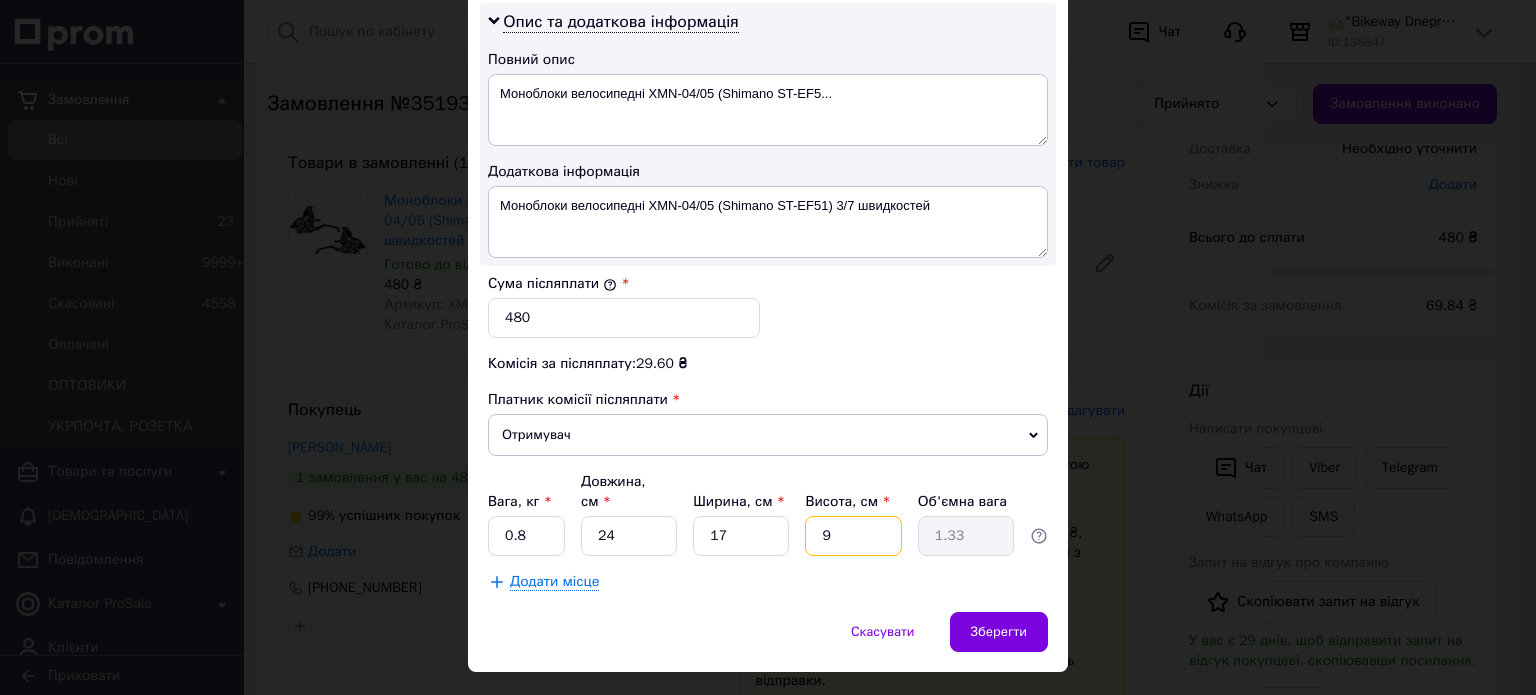 type on "0.92" 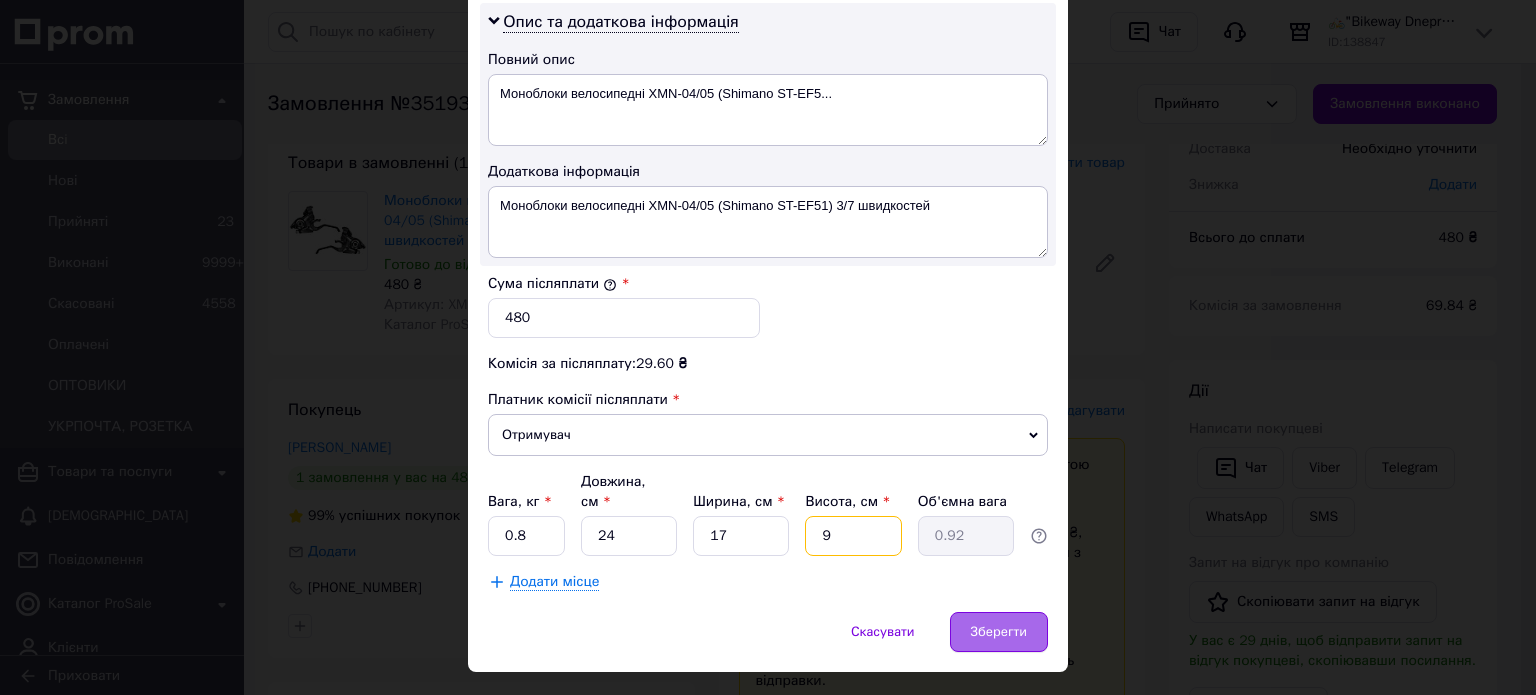 type on "9" 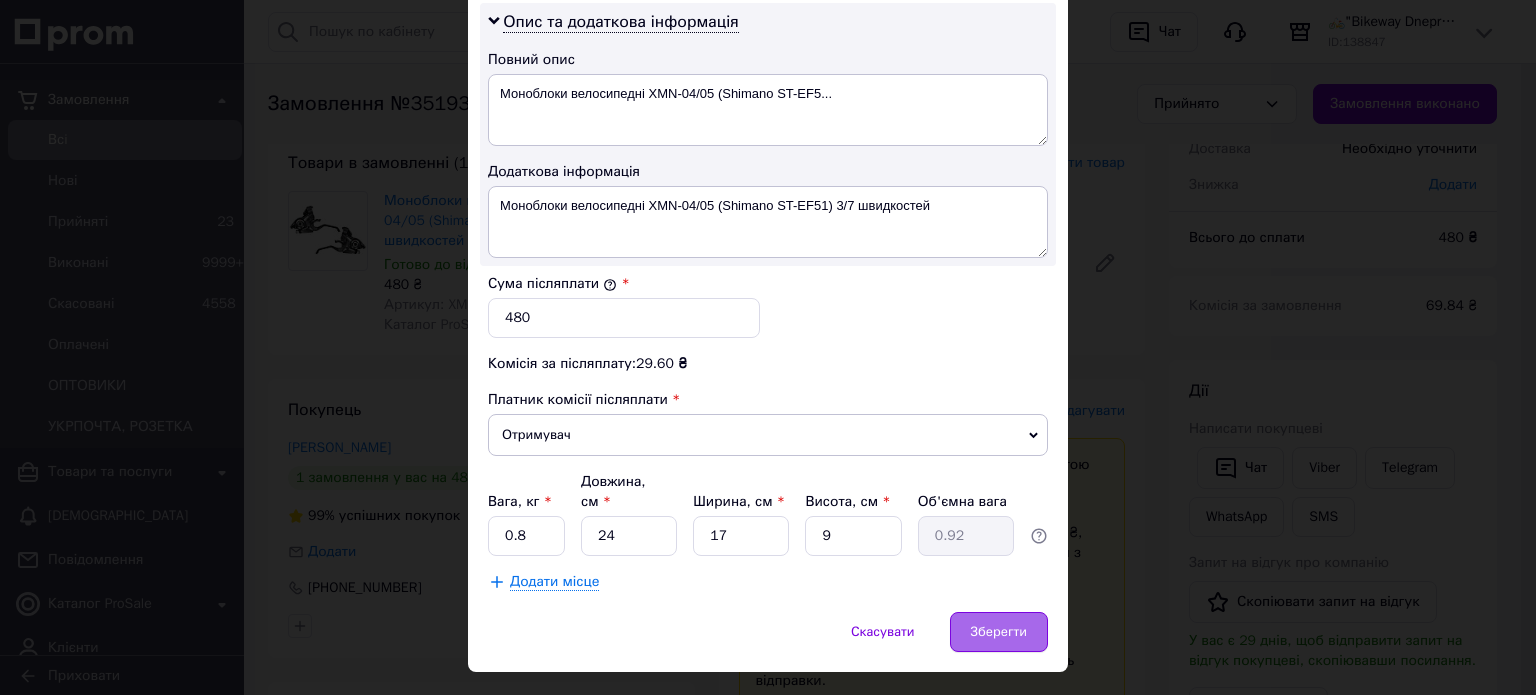 click on "Зберегти" at bounding box center [999, 632] 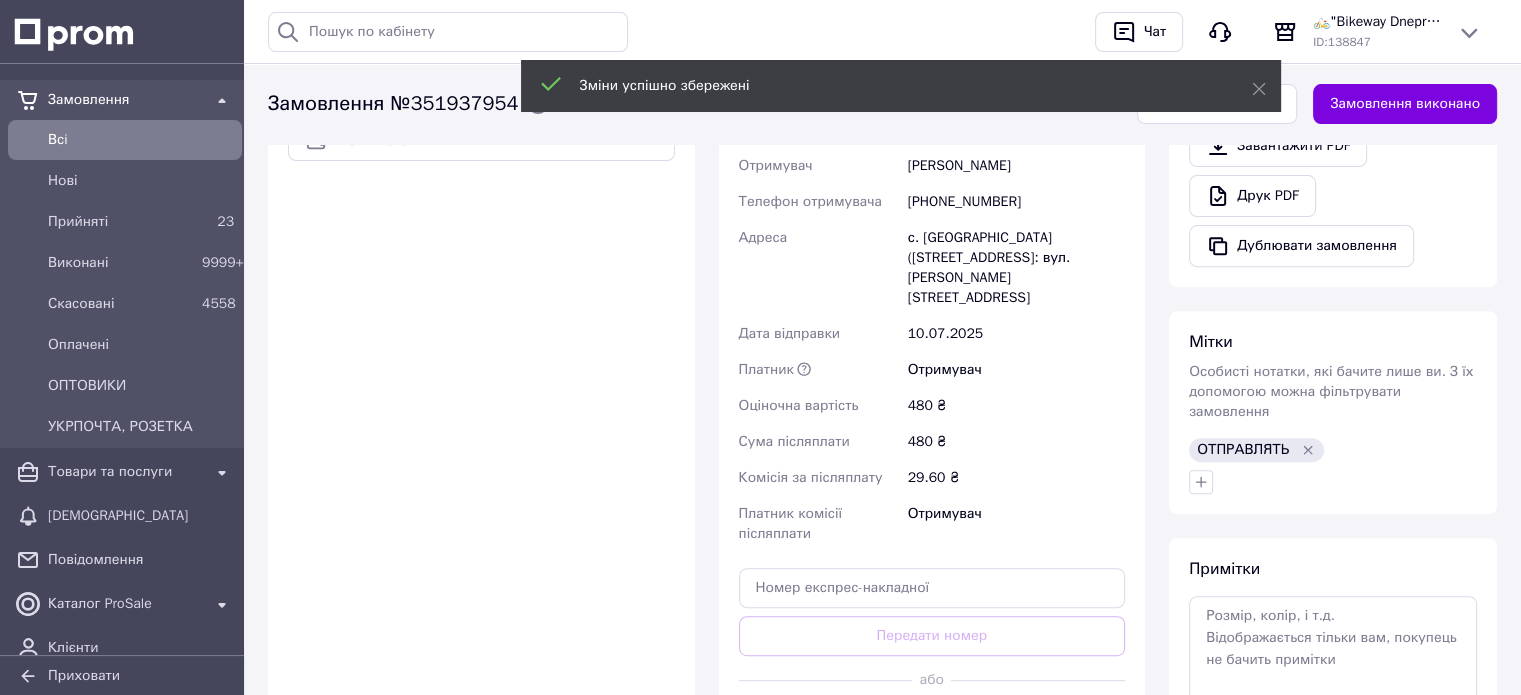 scroll, scrollTop: 800, scrollLeft: 0, axis: vertical 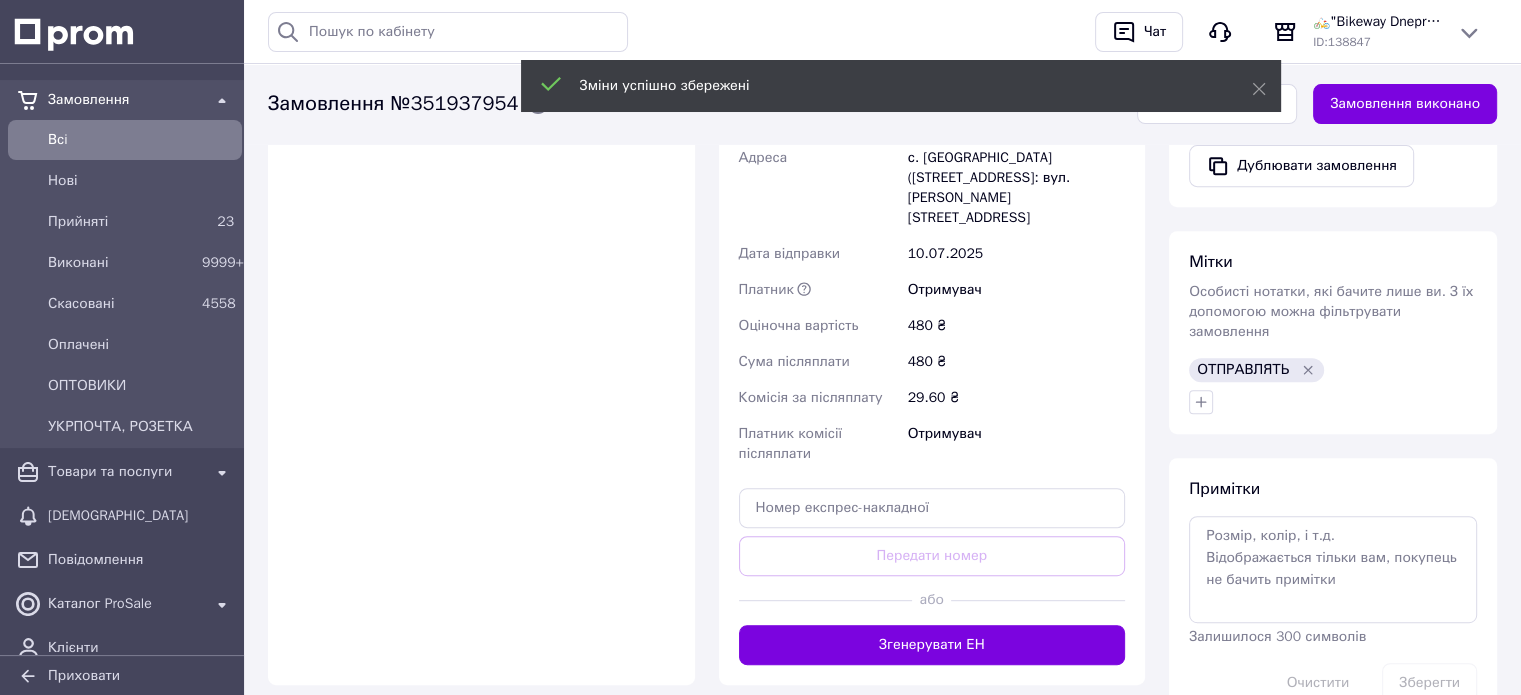 click on "Згенерувати ЕН" at bounding box center (932, 645) 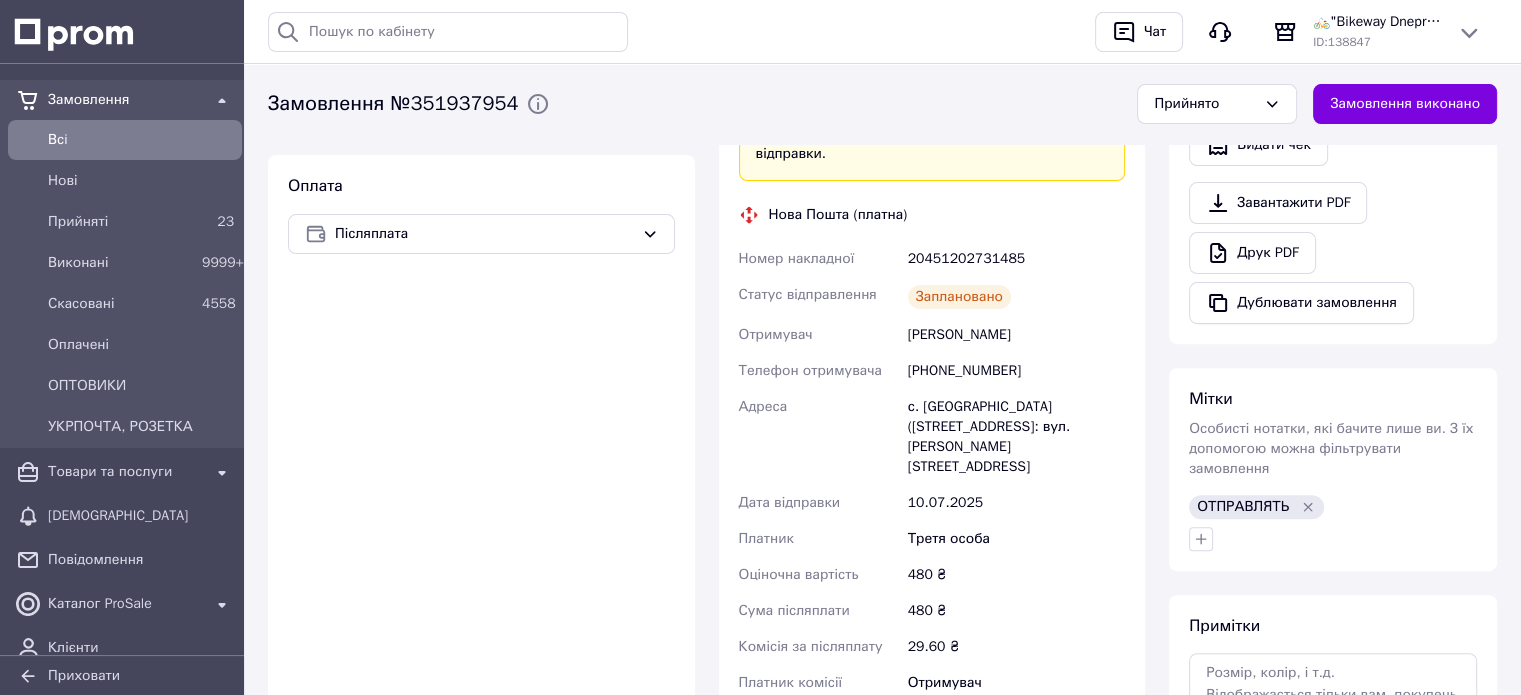 scroll, scrollTop: 500, scrollLeft: 0, axis: vertical 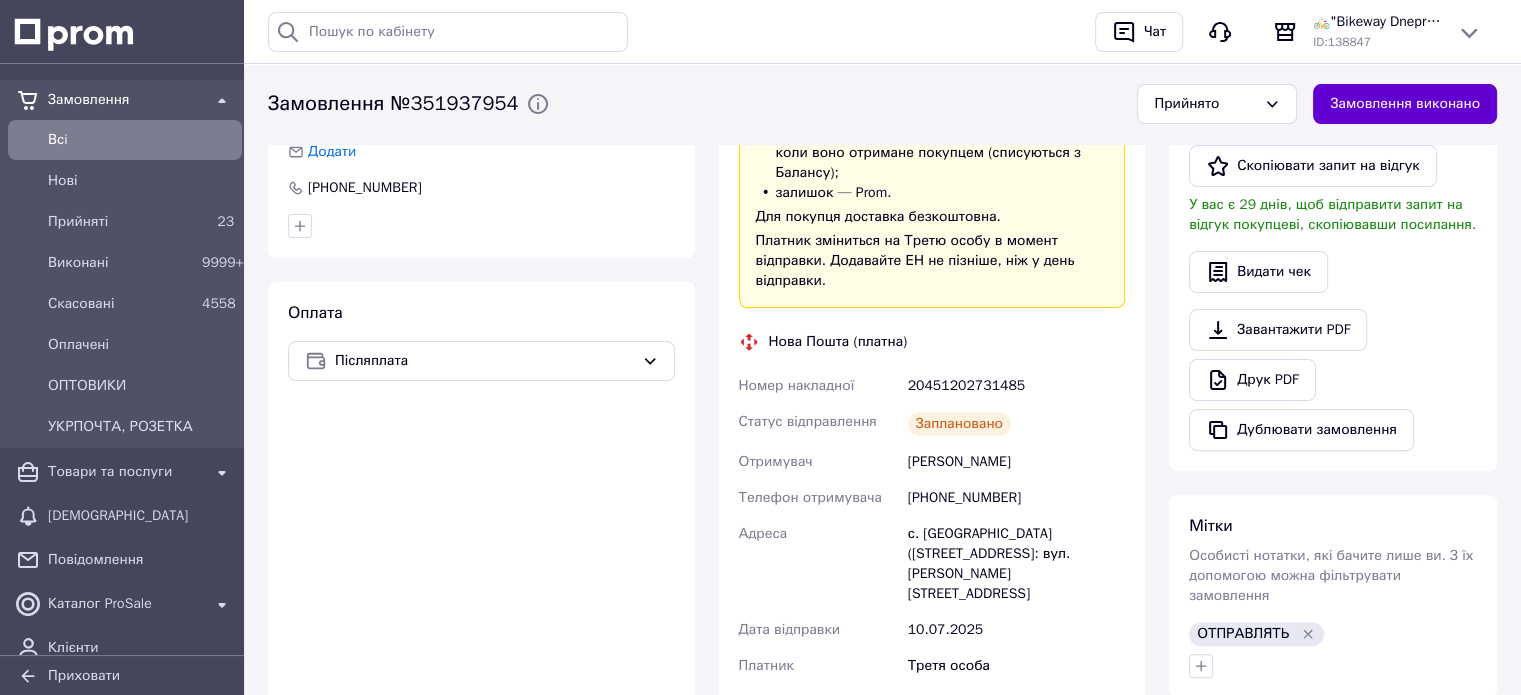 click on "Замовлення виконано" at bounding box center [1405, 104] 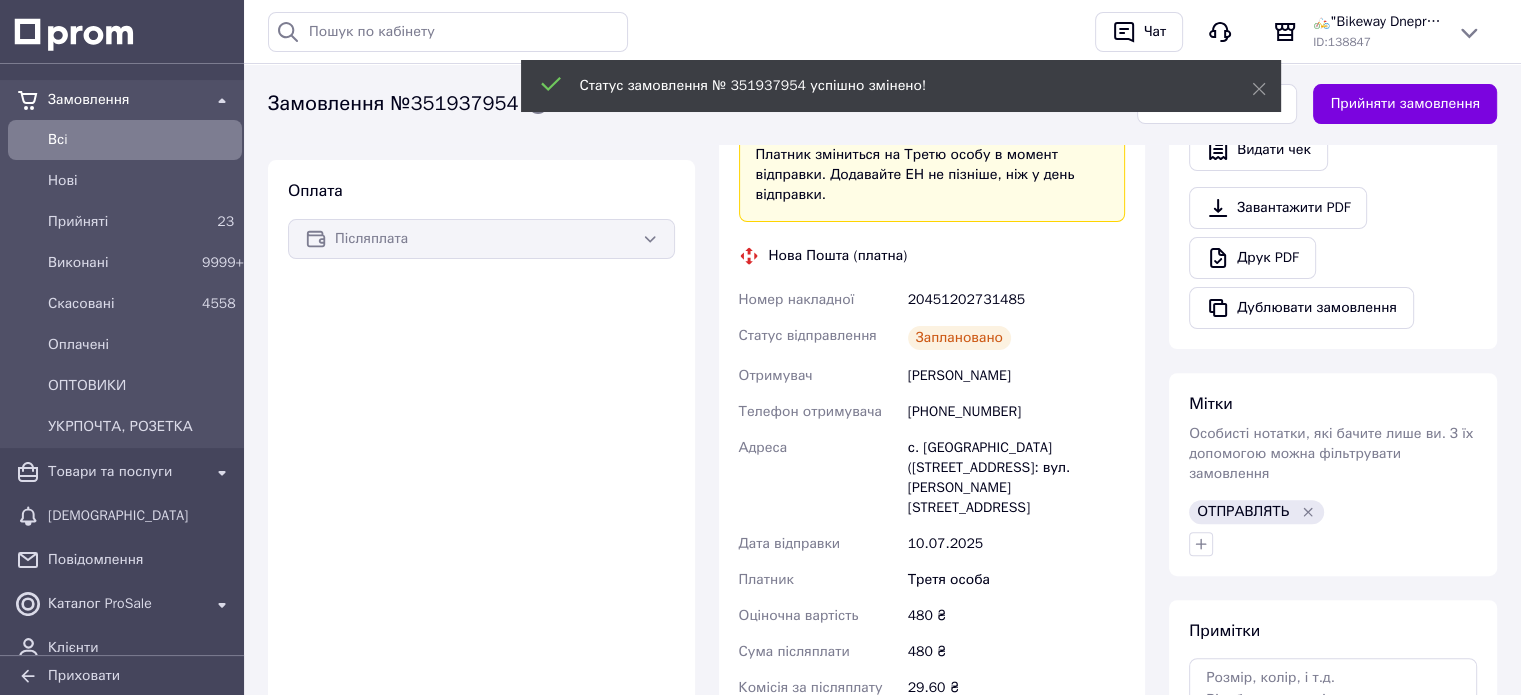 scroll, scrollTop: 400, scrollLeft: 0, axis: vertical 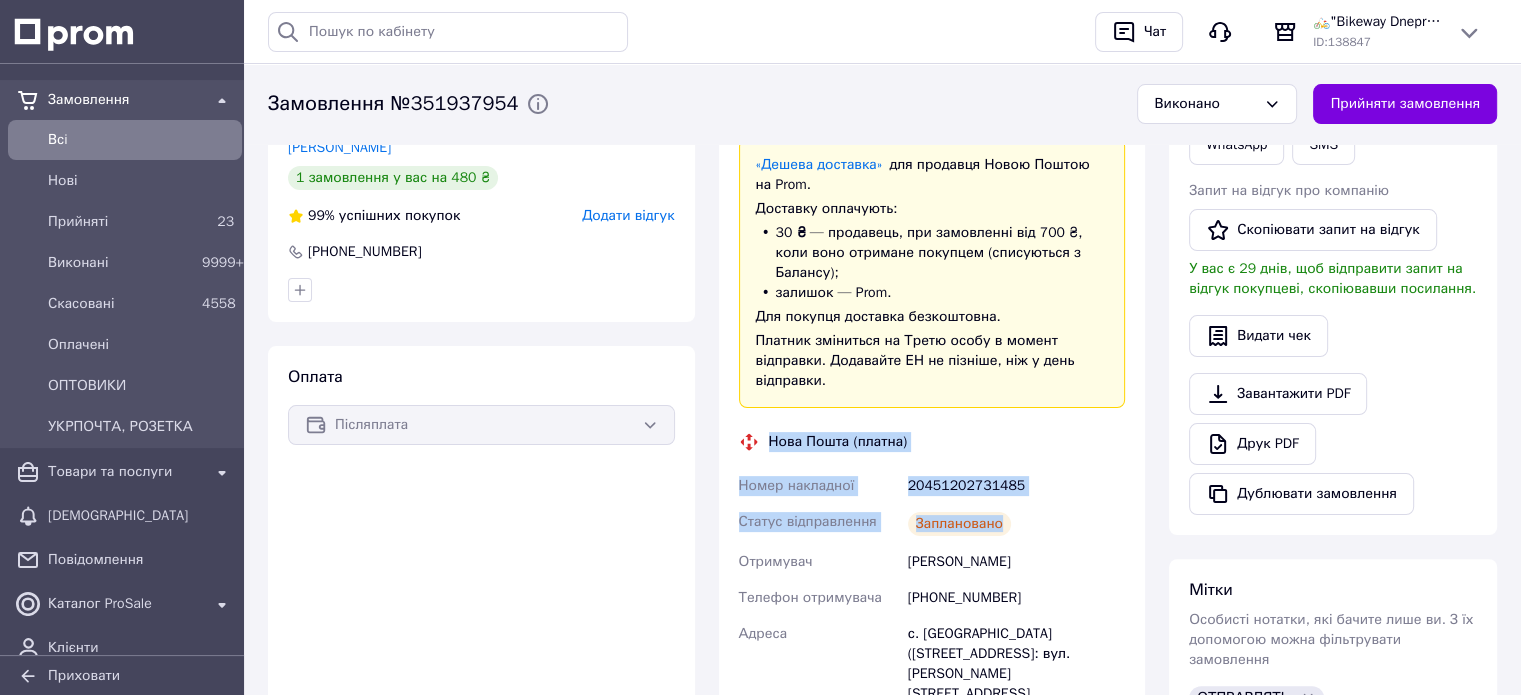 drag, startPoint x: 771, startPoint y: 398, endPoint x: 1101, endPoint y: 470, distance: 337.76324 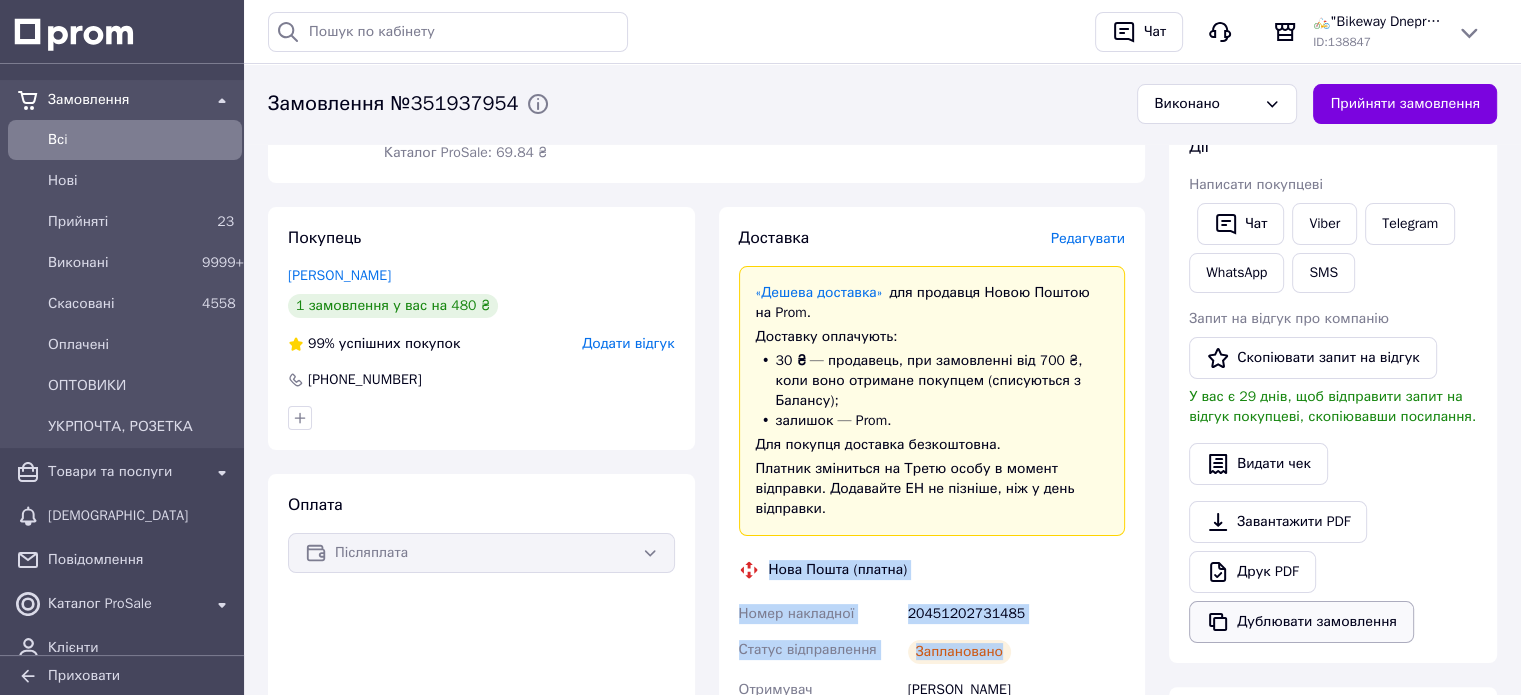 scroll, scrollTop: 200, scrollLeft: 0, axis: vertical 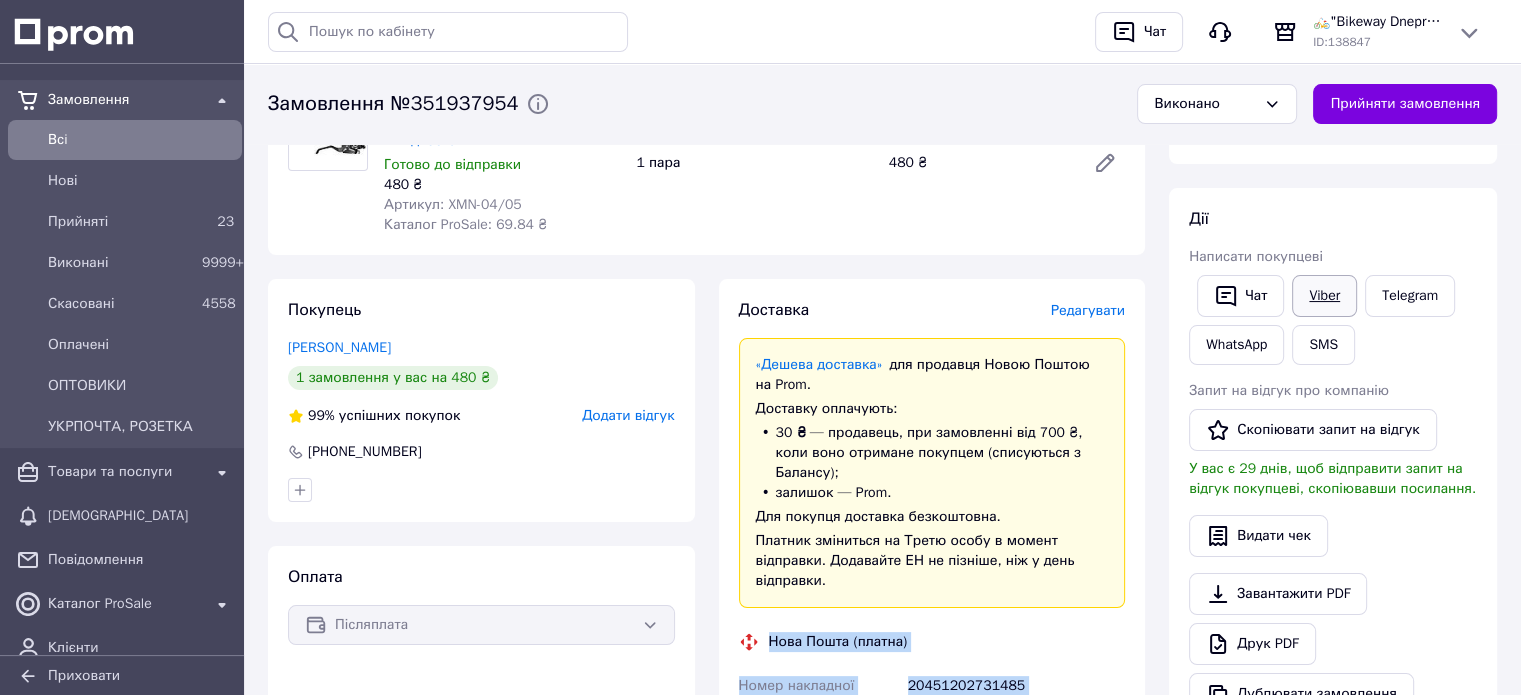 click on "Viber" at bounding box center (1324, 296) 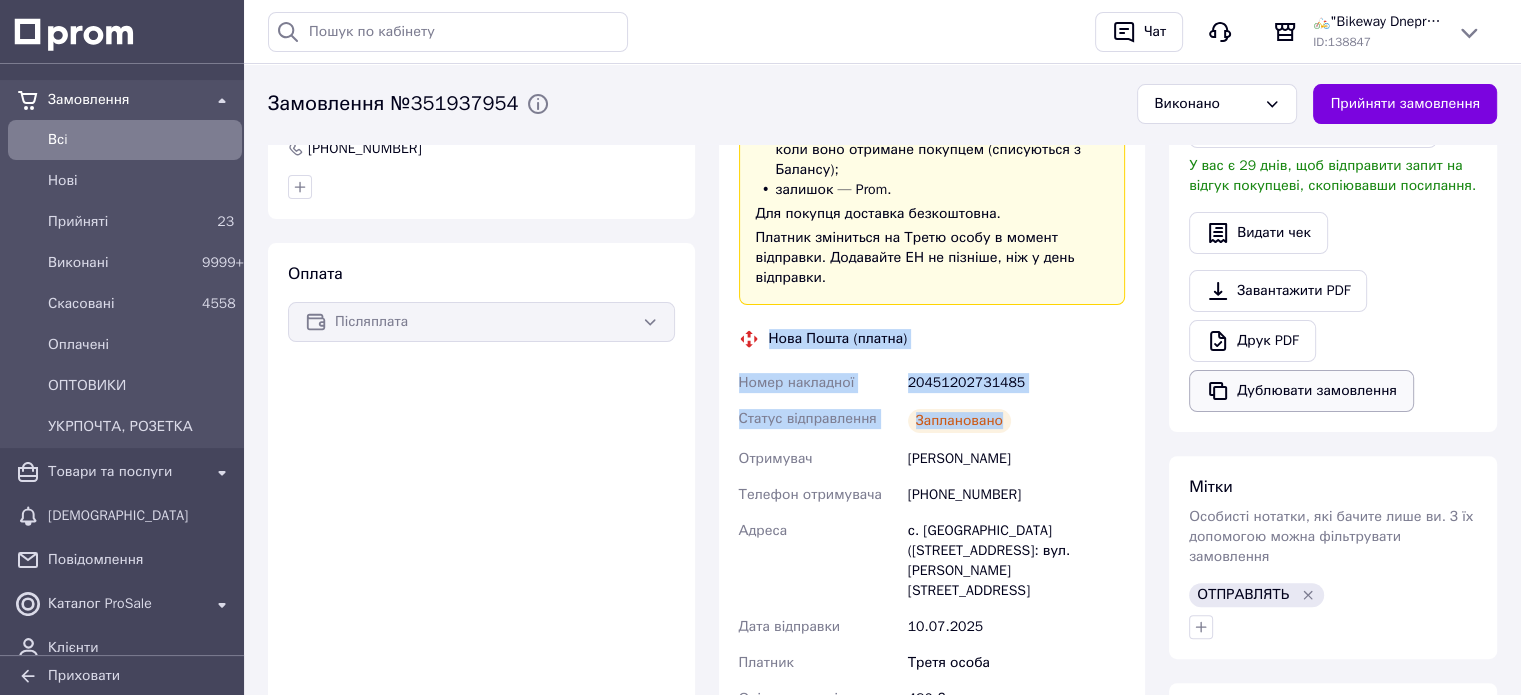 scroll, scrollTop: 500, scrollLeft: 0, axis: vertical 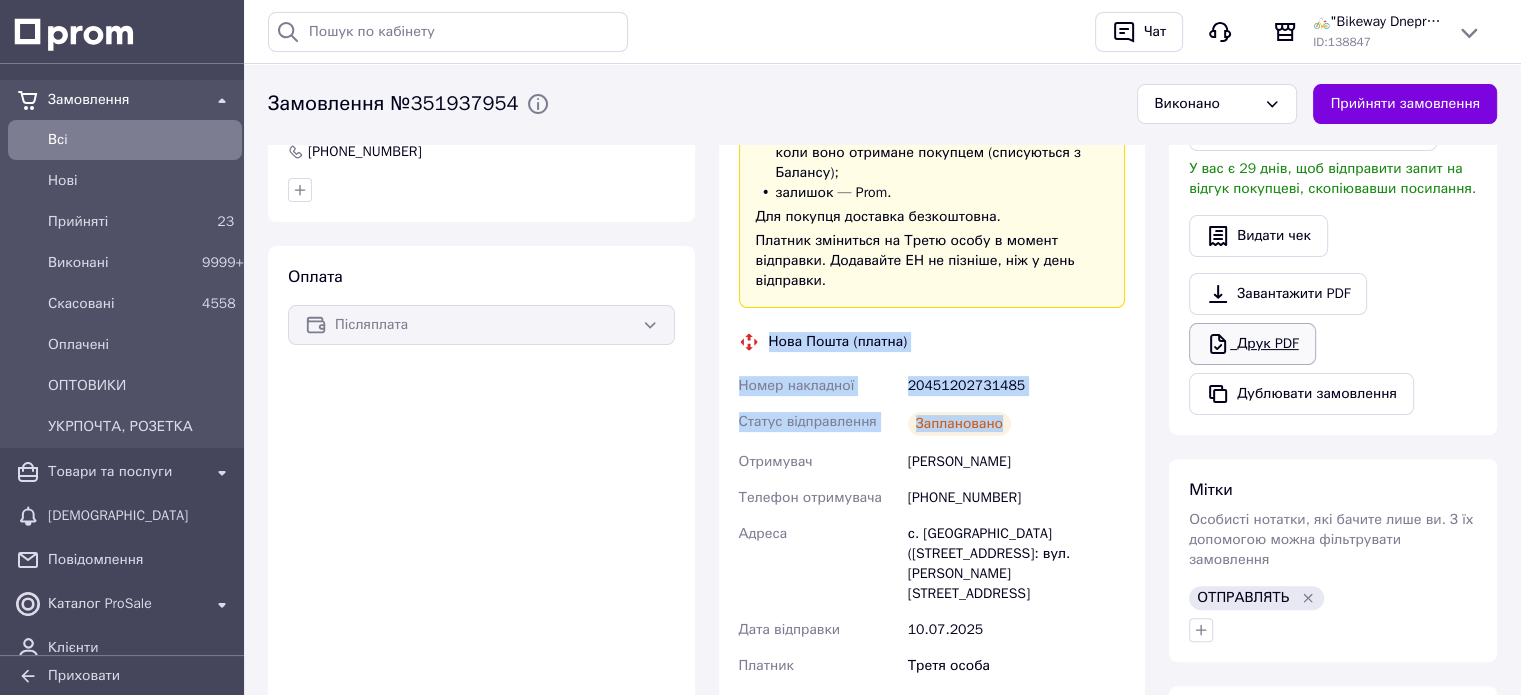 click on "Друк PDF" at bounding box center [1252, 344] 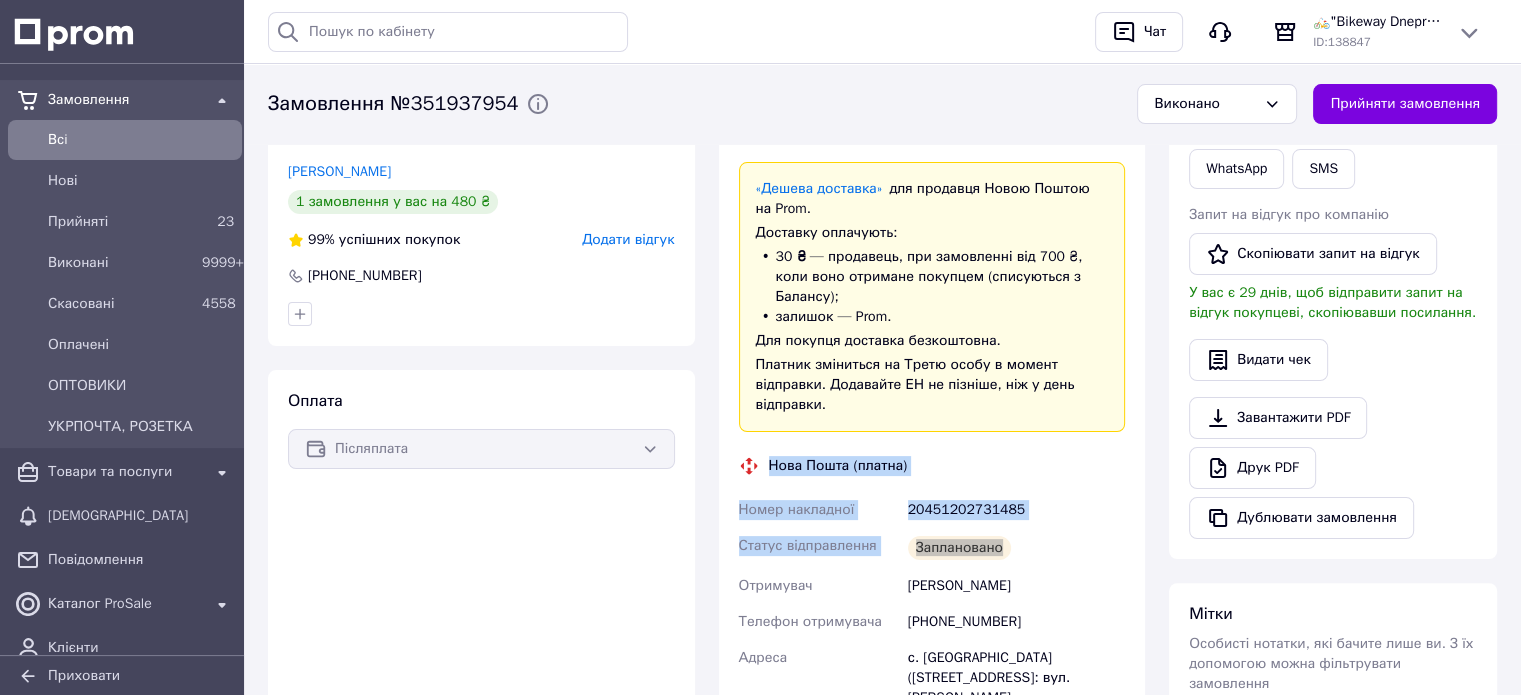 scroll, scrollTop: 100, scrollLeft: 0, axis: vertical 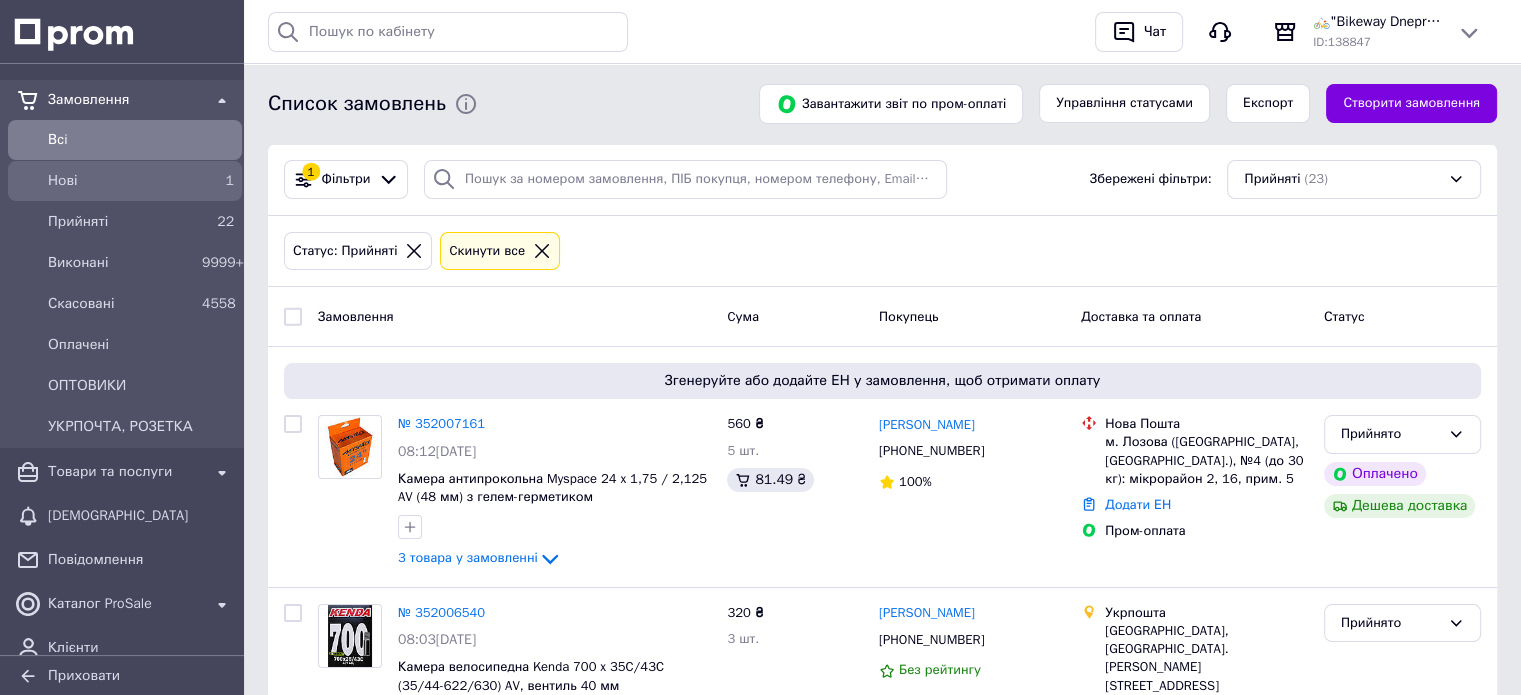 click on "Нові" at bounding box center [121, 181] 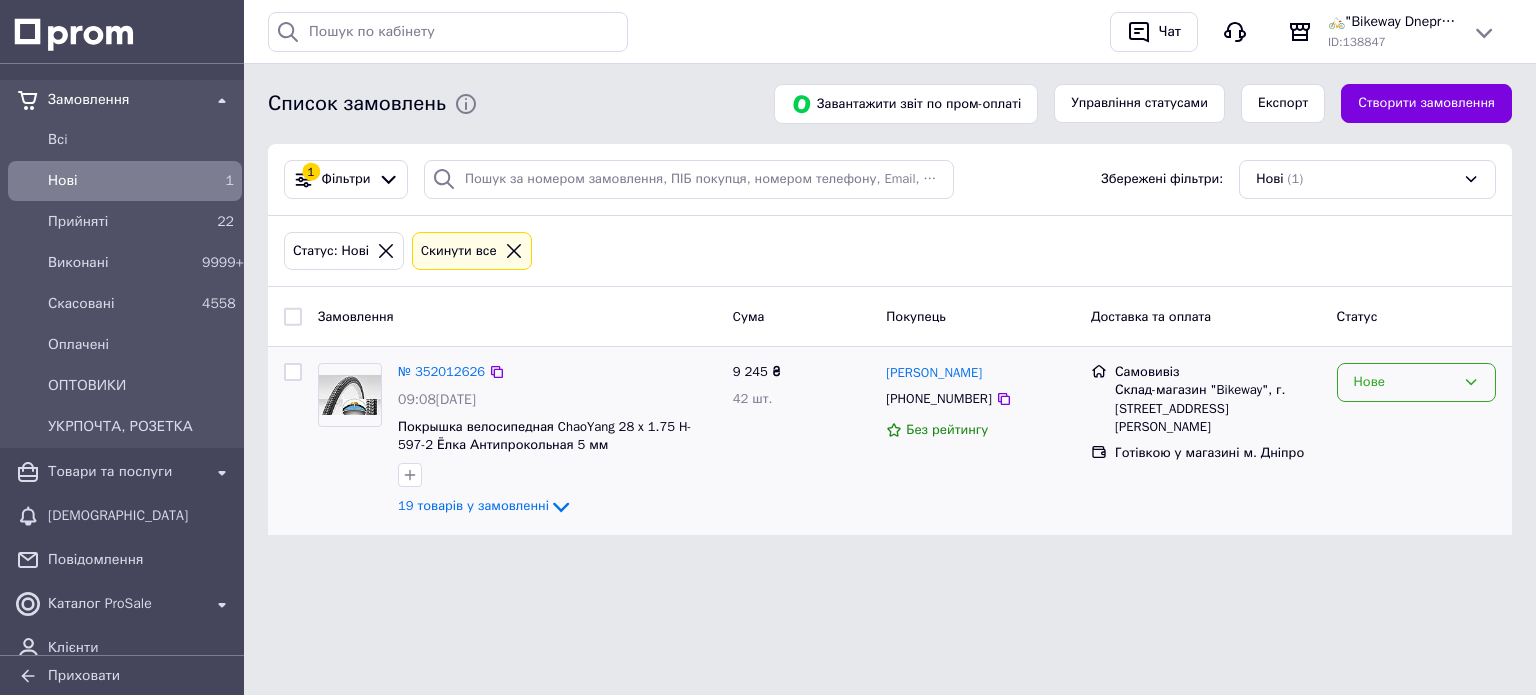 click on "Нове" at bounding box center [1404, 382] 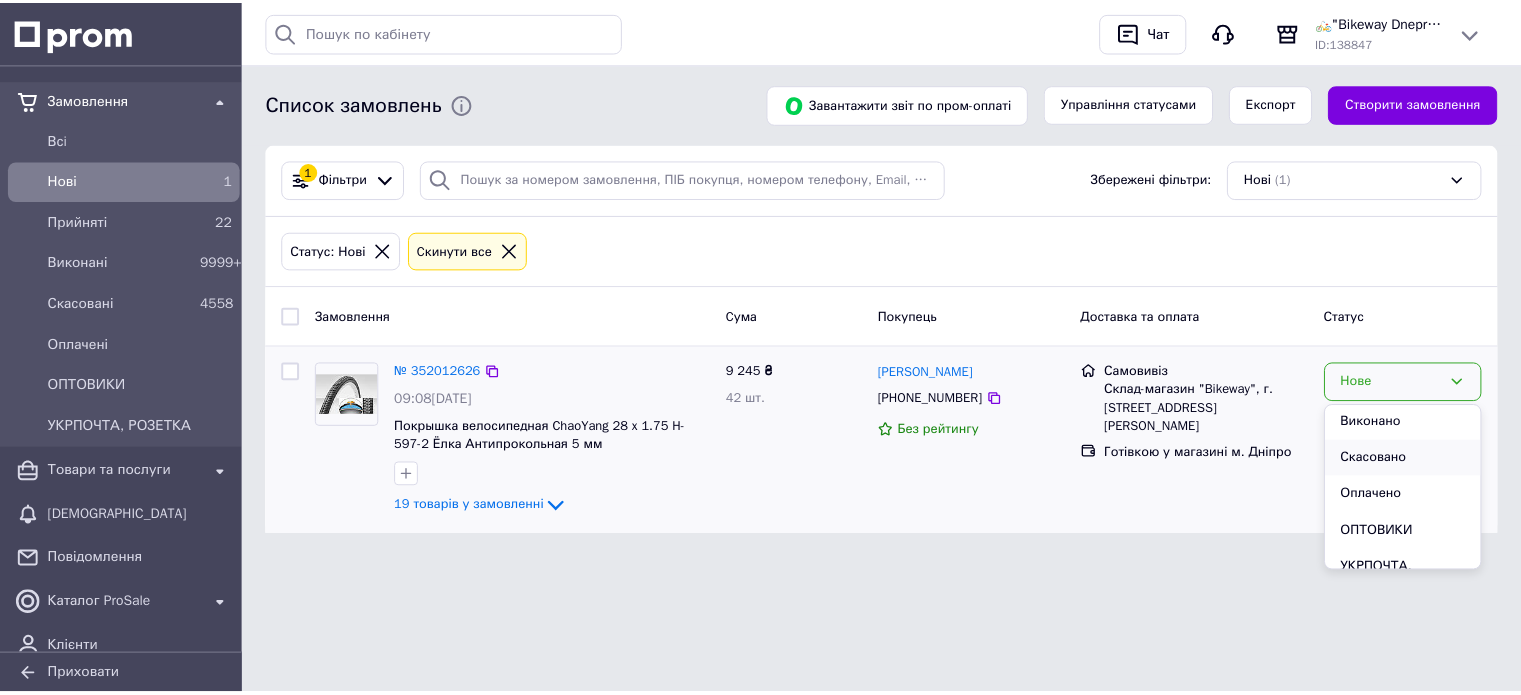 scroll, scrollTop: 74, scrollLeft: 0, axis: vertical 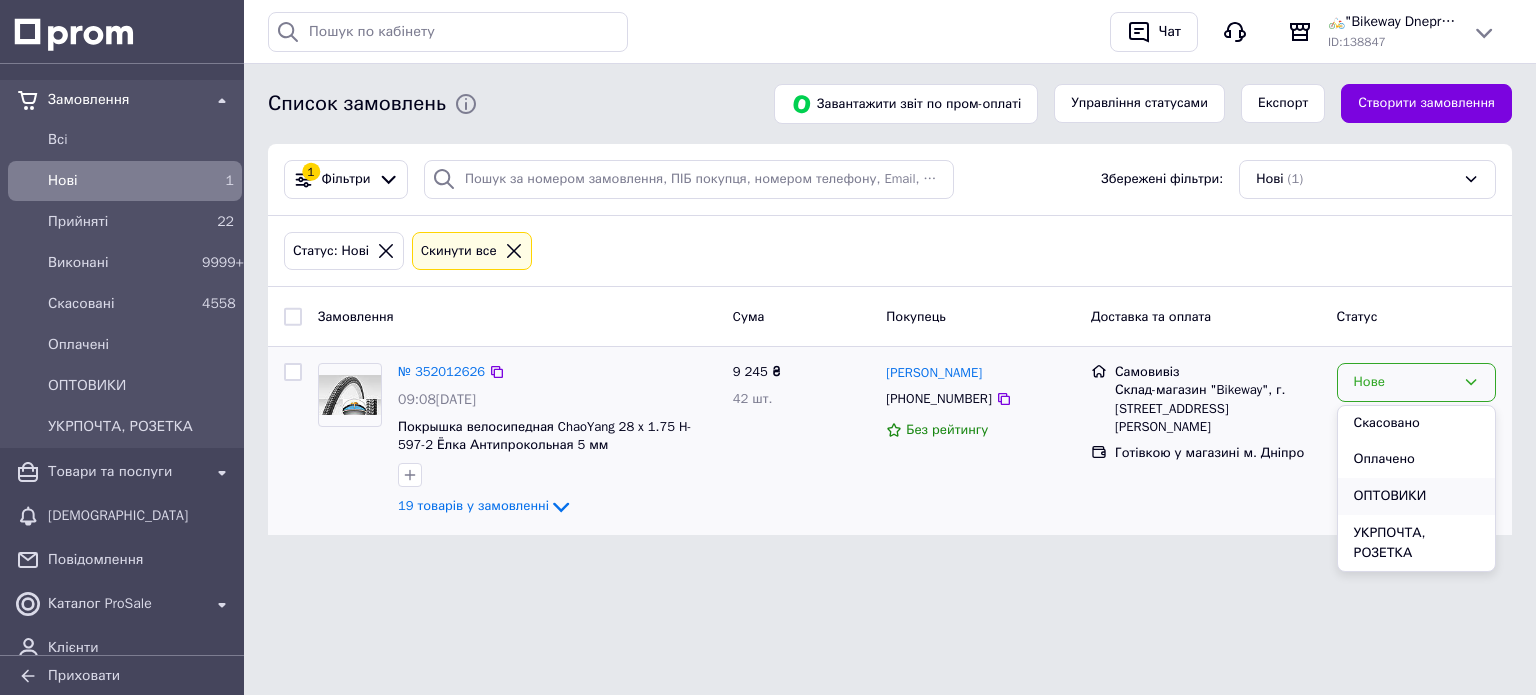 click on "ОПТОВИКИ" at bounding box center [1416, 496] 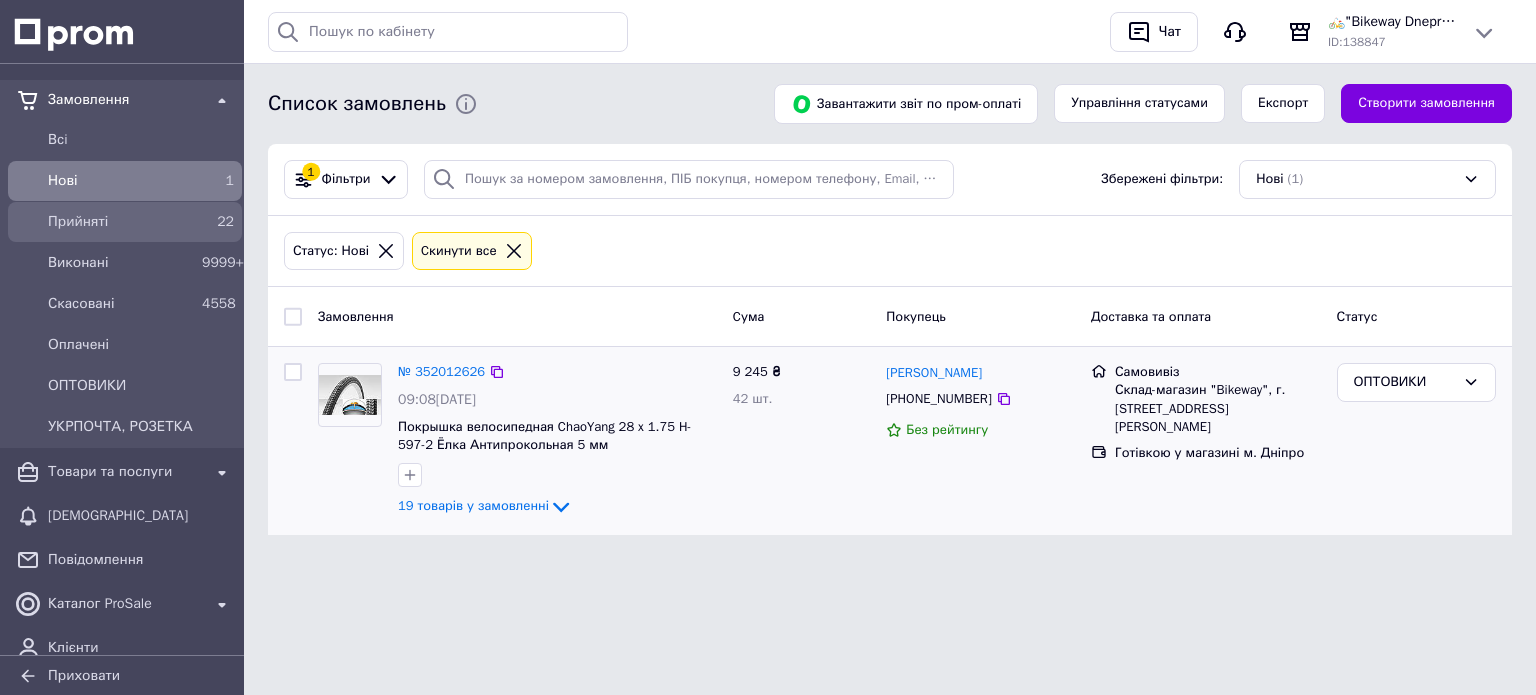 click on "Прийняті" at bounding box center [121, 222] 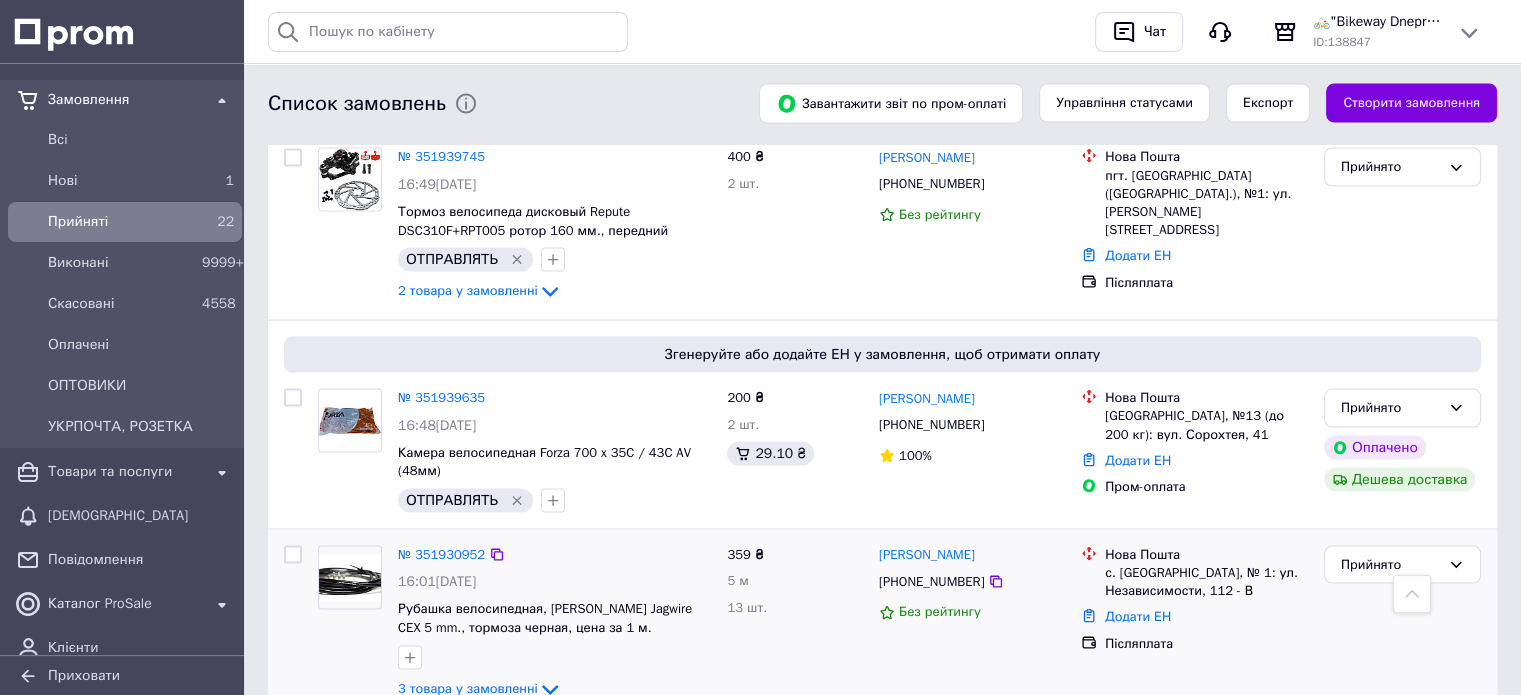 scroll, scrollTop: 3914, scrollLeft: 0, axis: vertical 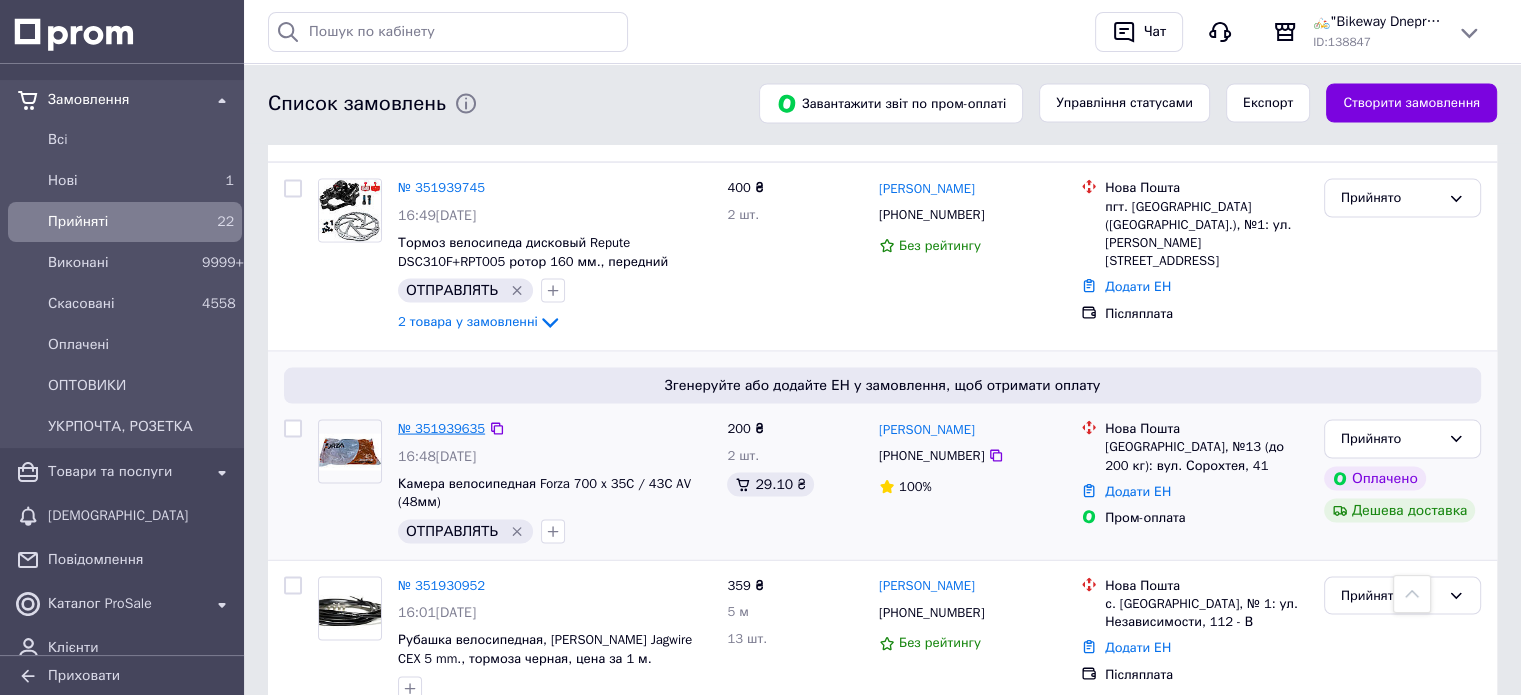 click on "№ 351939635" at bounding box center (441, 428) 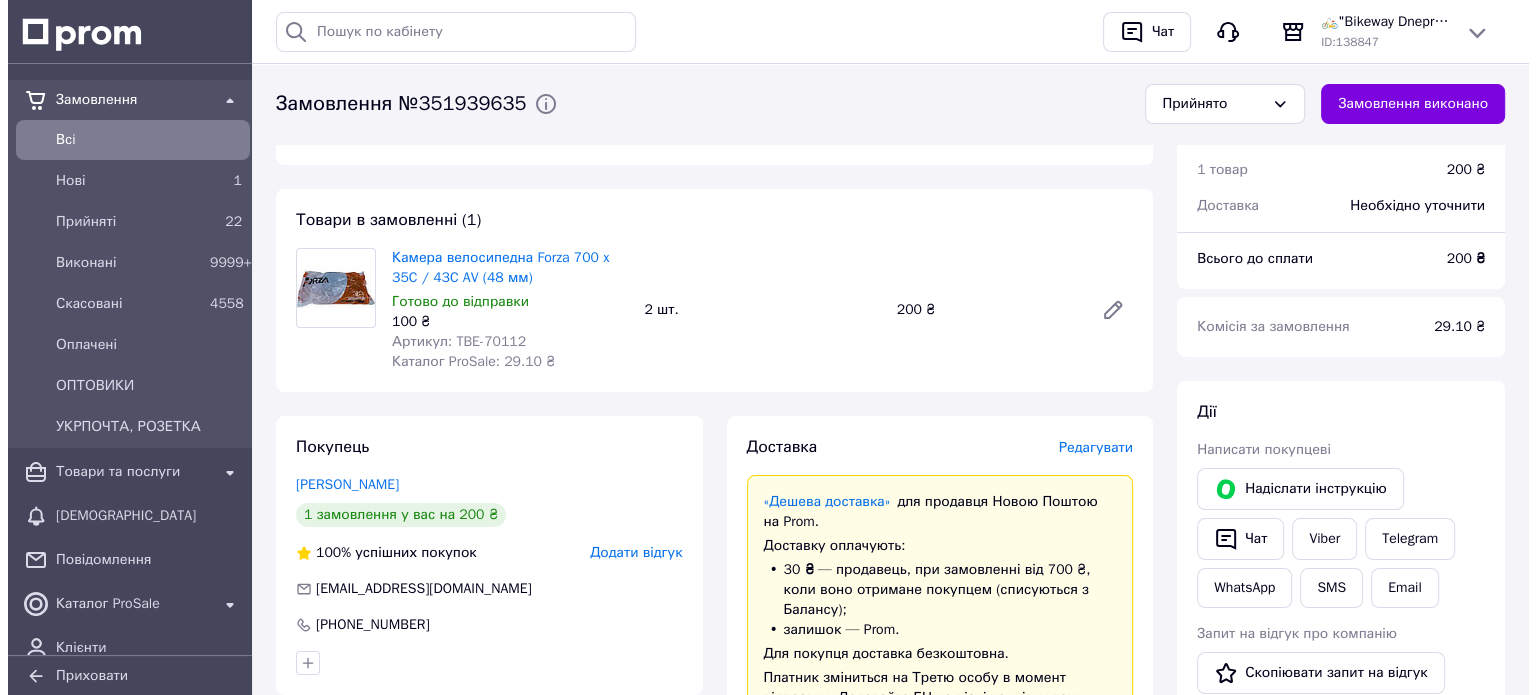 scroll, scrollTop: 400, scrollLeft: 0, axis: vertical 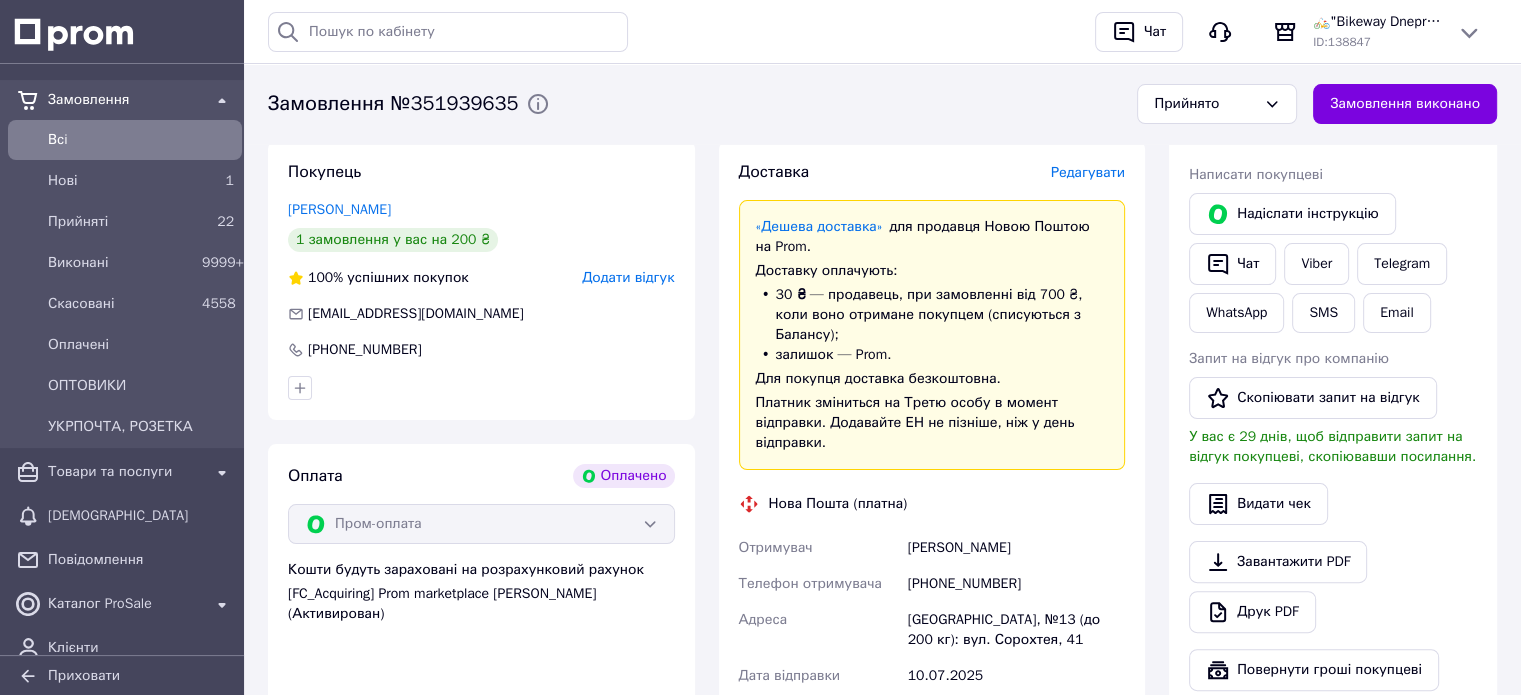 click on "Редагувати" at bounding box center [1088, 172] 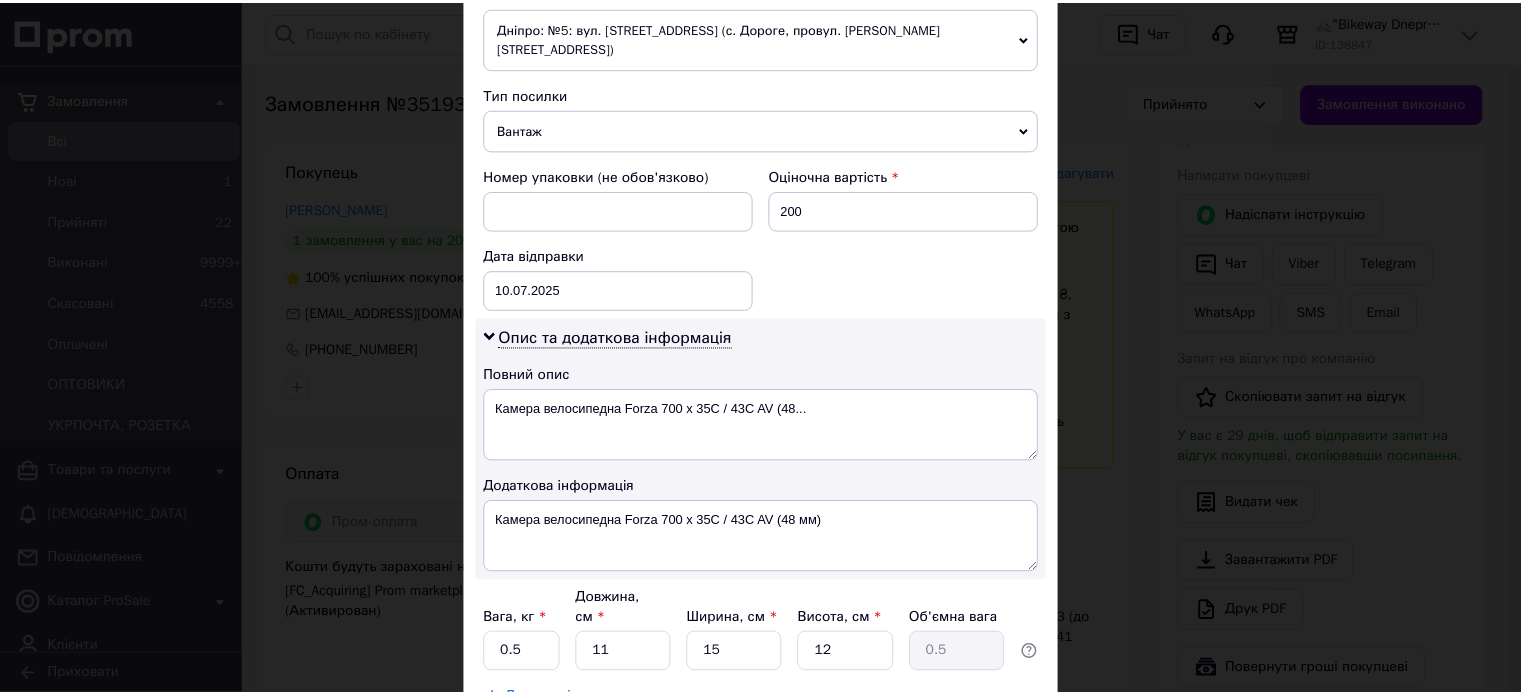 scroll, scrollTop: 800, scrollLeft: 0, axis: vertical 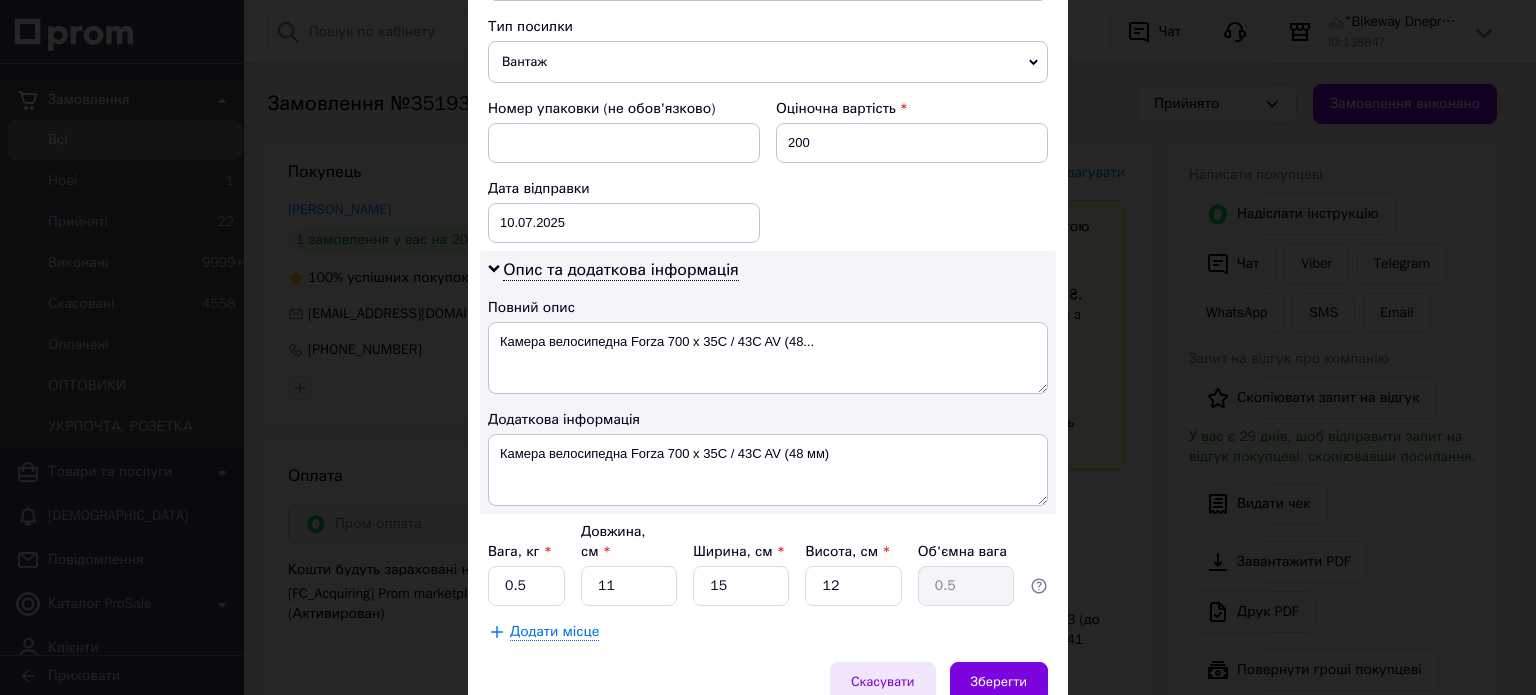 click on "Скасувати" at bounding box center (883, 682) 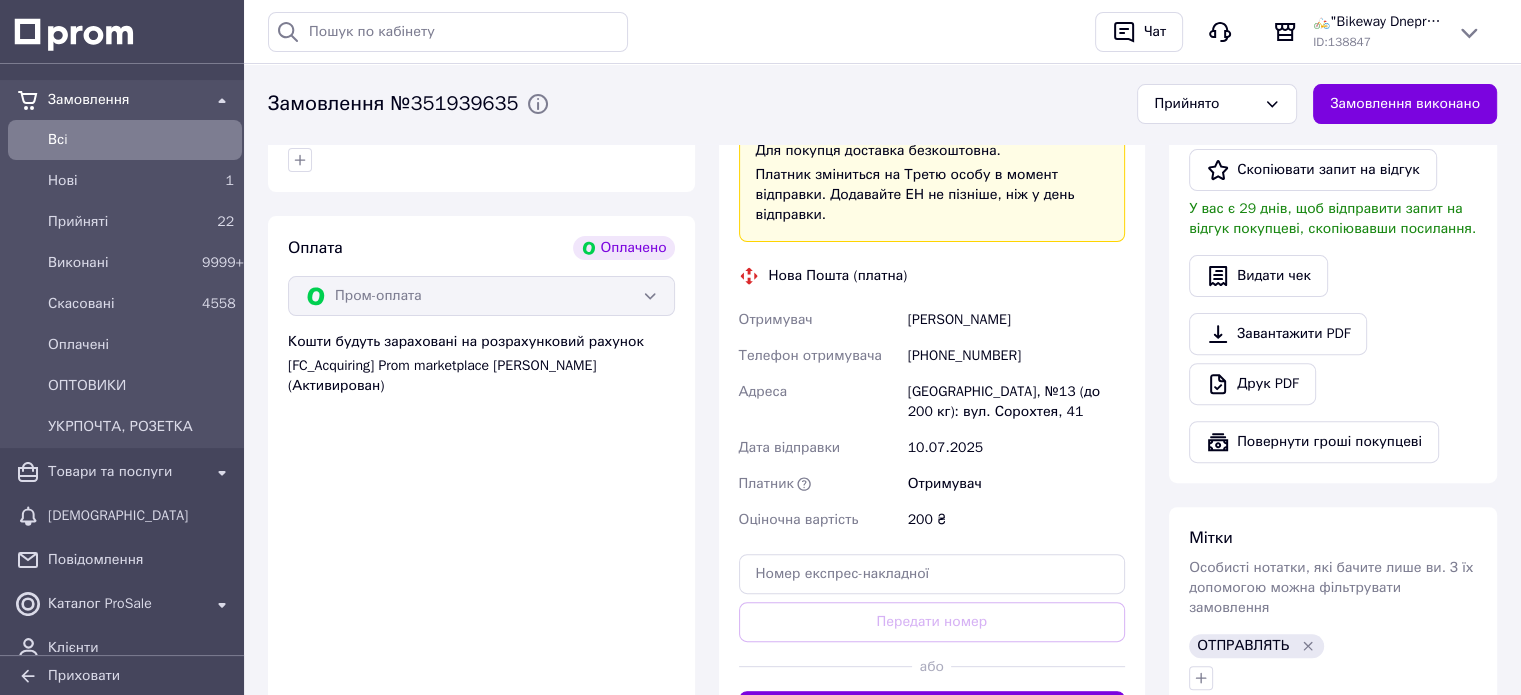 scroll, scrollTop: 900, scrollLeft: 0, axis: vertical 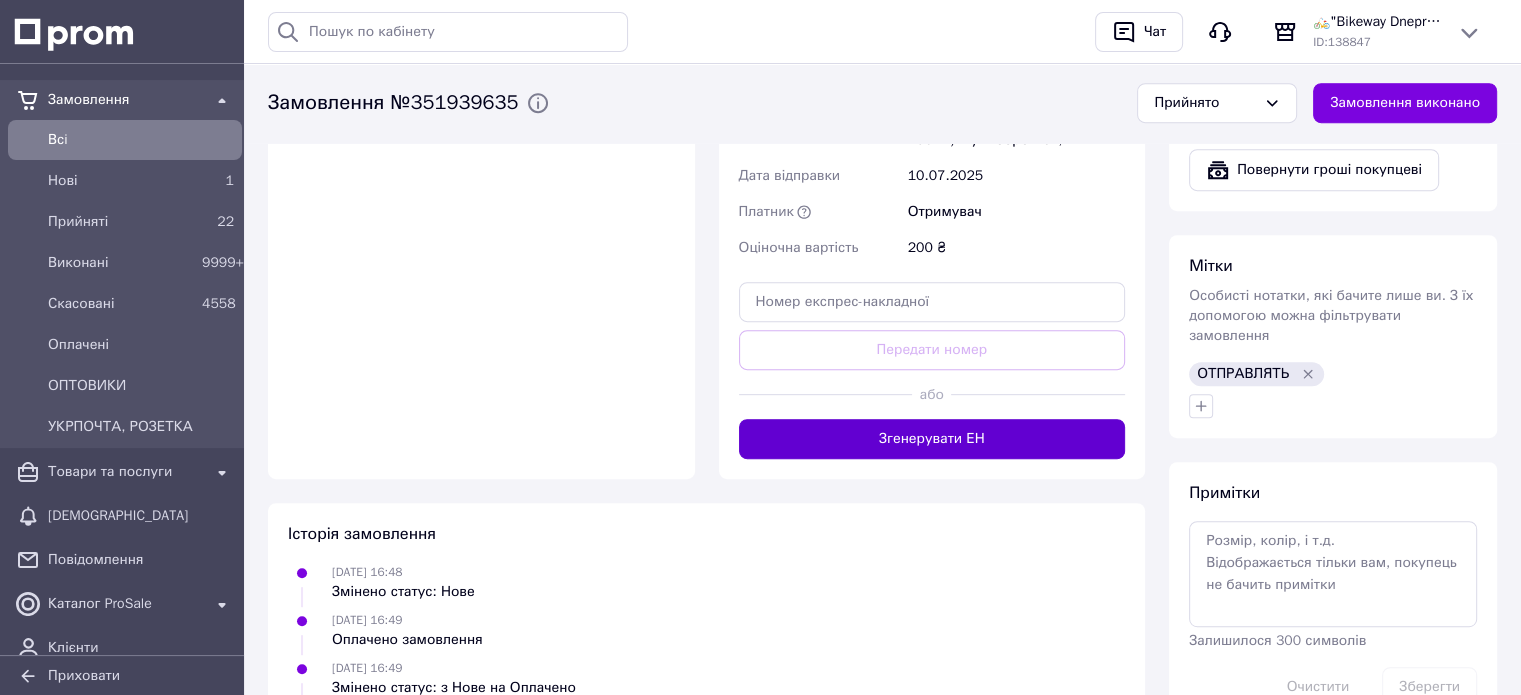 click on "Згенерувати ЕН" at bounding box center (932, 439) 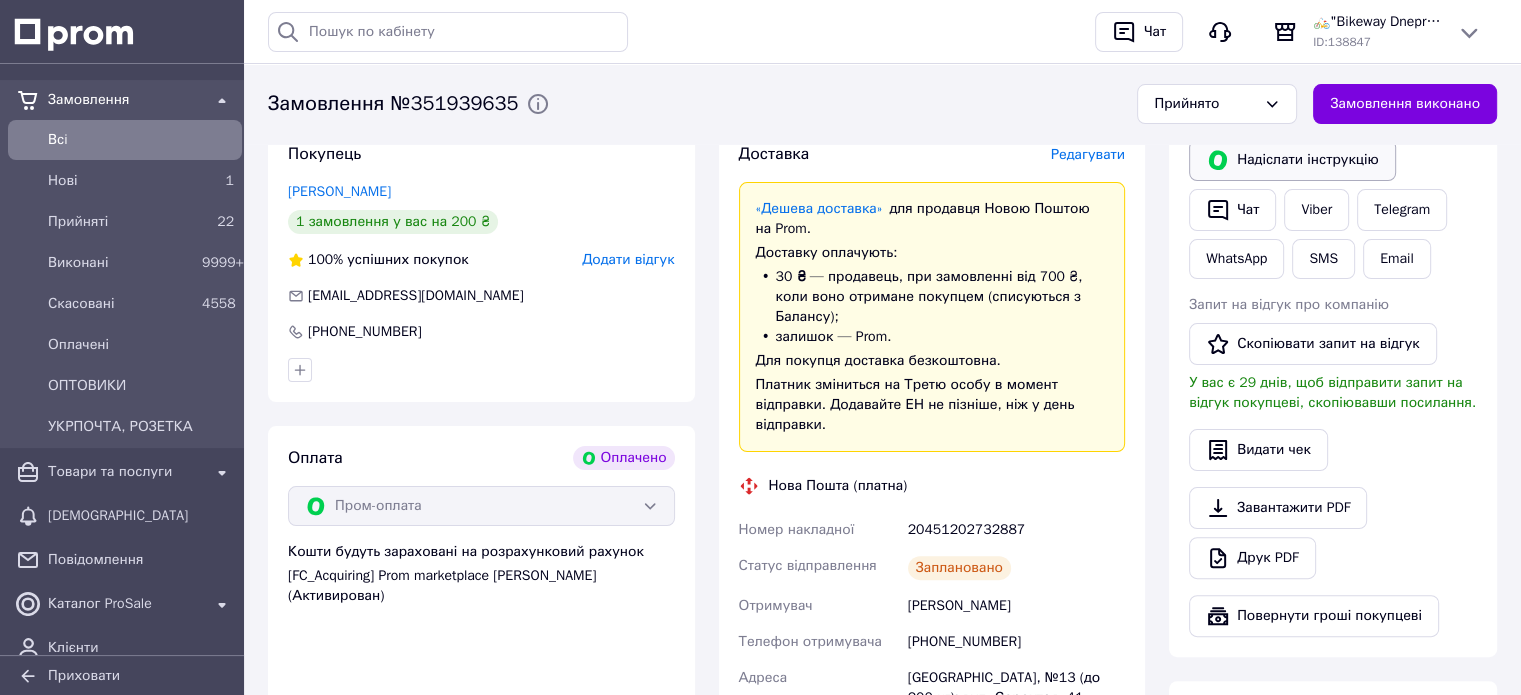 scroll, scrollTop: 600, scrollLeft: 0, axis: vertical 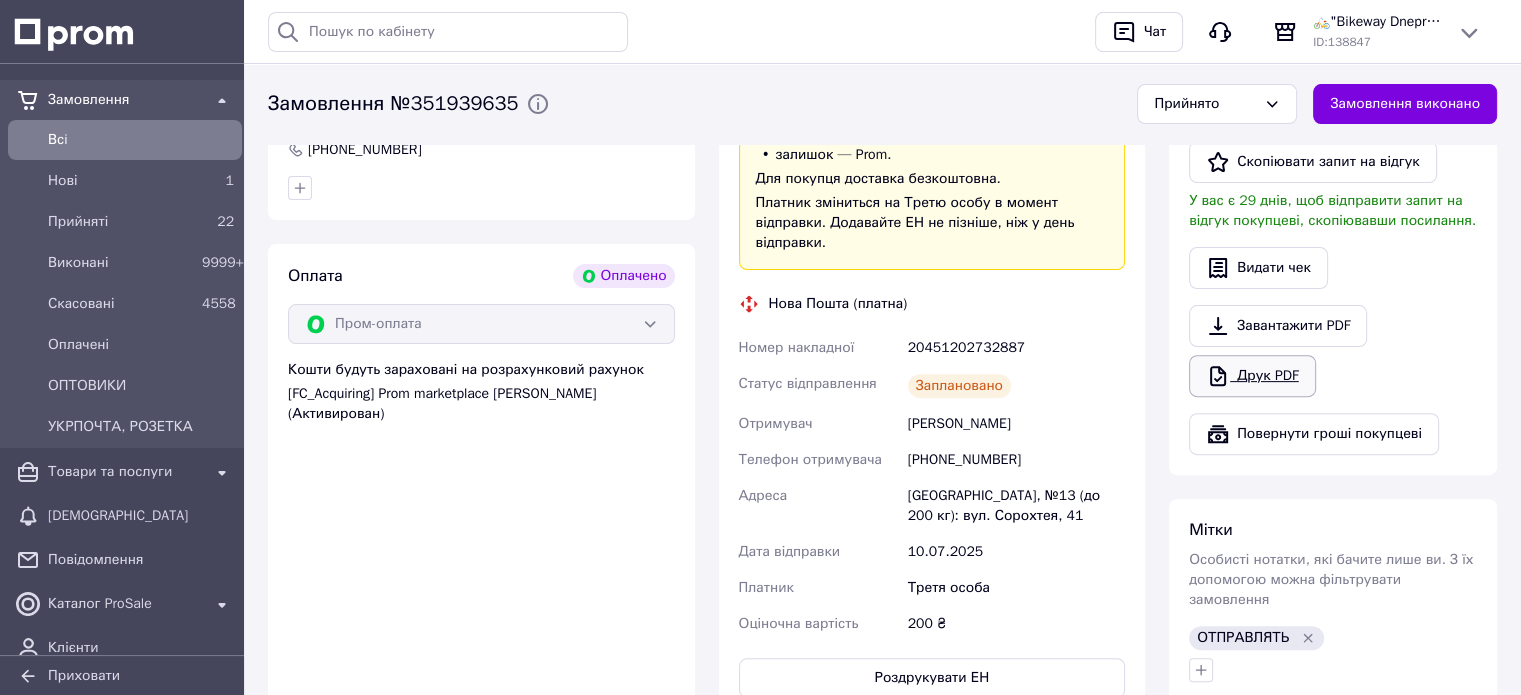 click on "Друк PDF" at bounding box center (1252, 376) 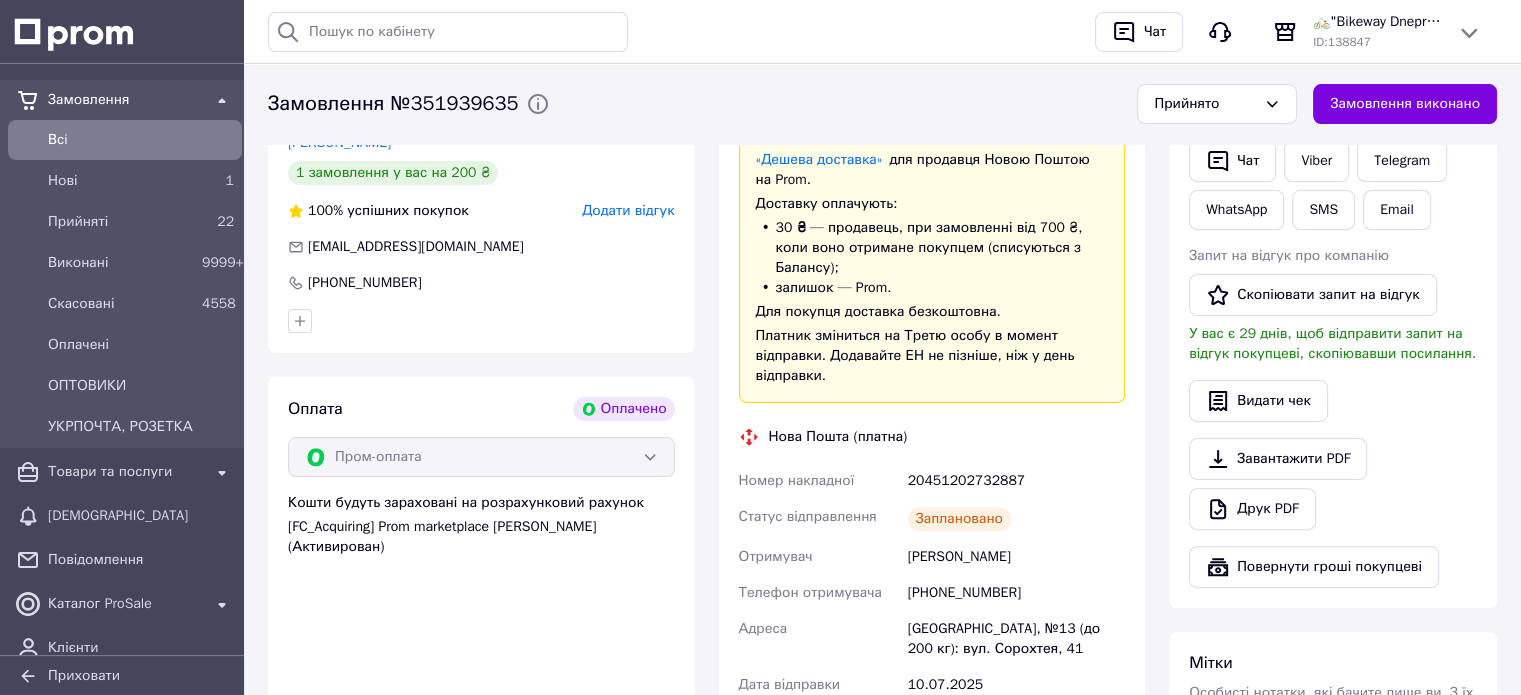 scroll, scrollTop: 300, scrollLeft: 0, axis: vertical 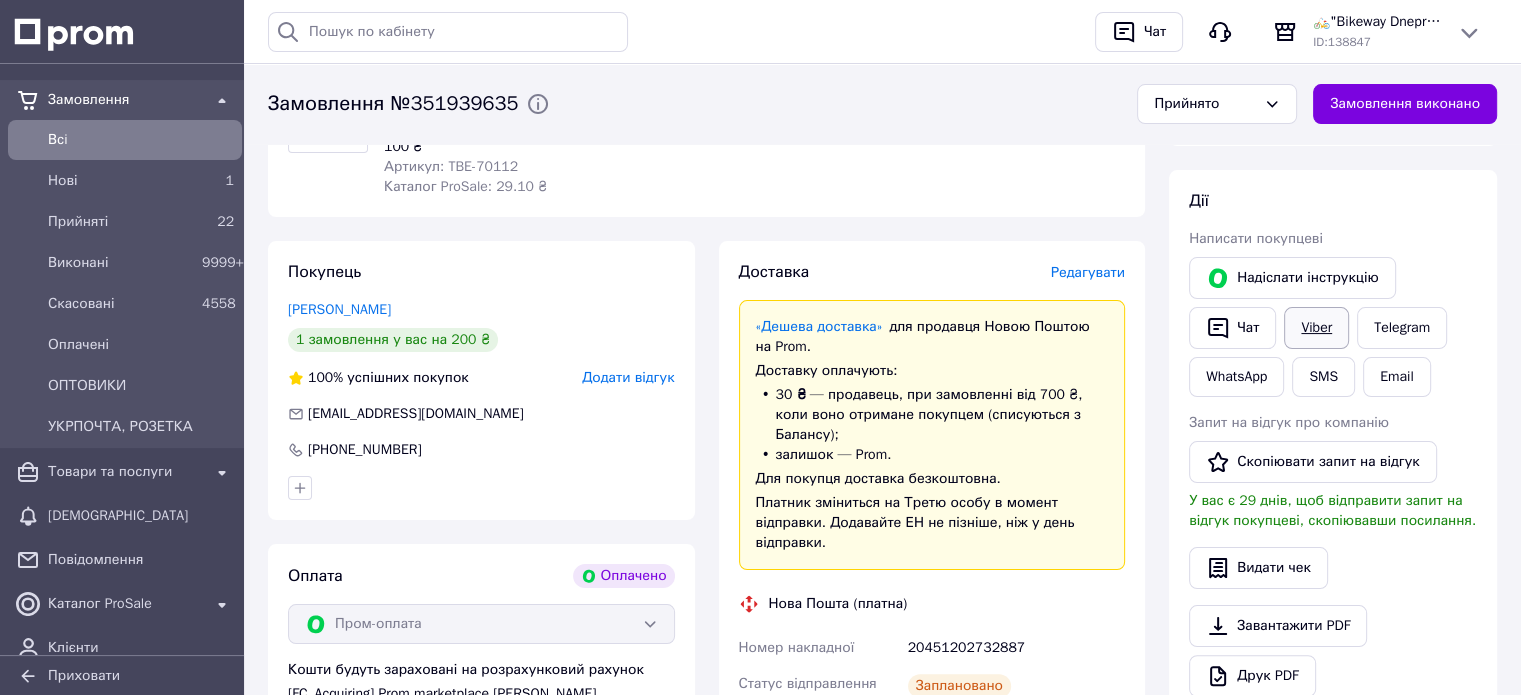 click on "Viber" at bounding box center [1316, 328] 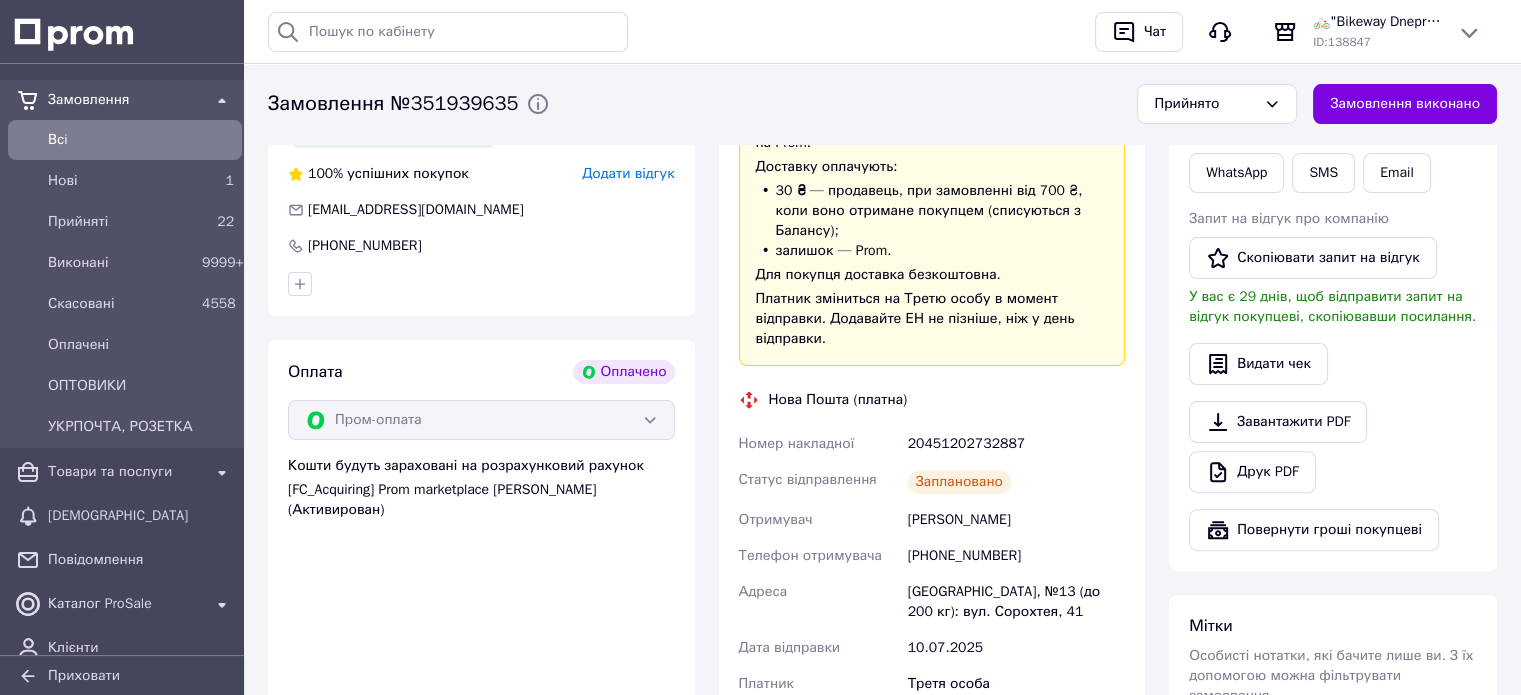 scroll, scrollTop: 500, scrollLeft: 0, axis: vertical 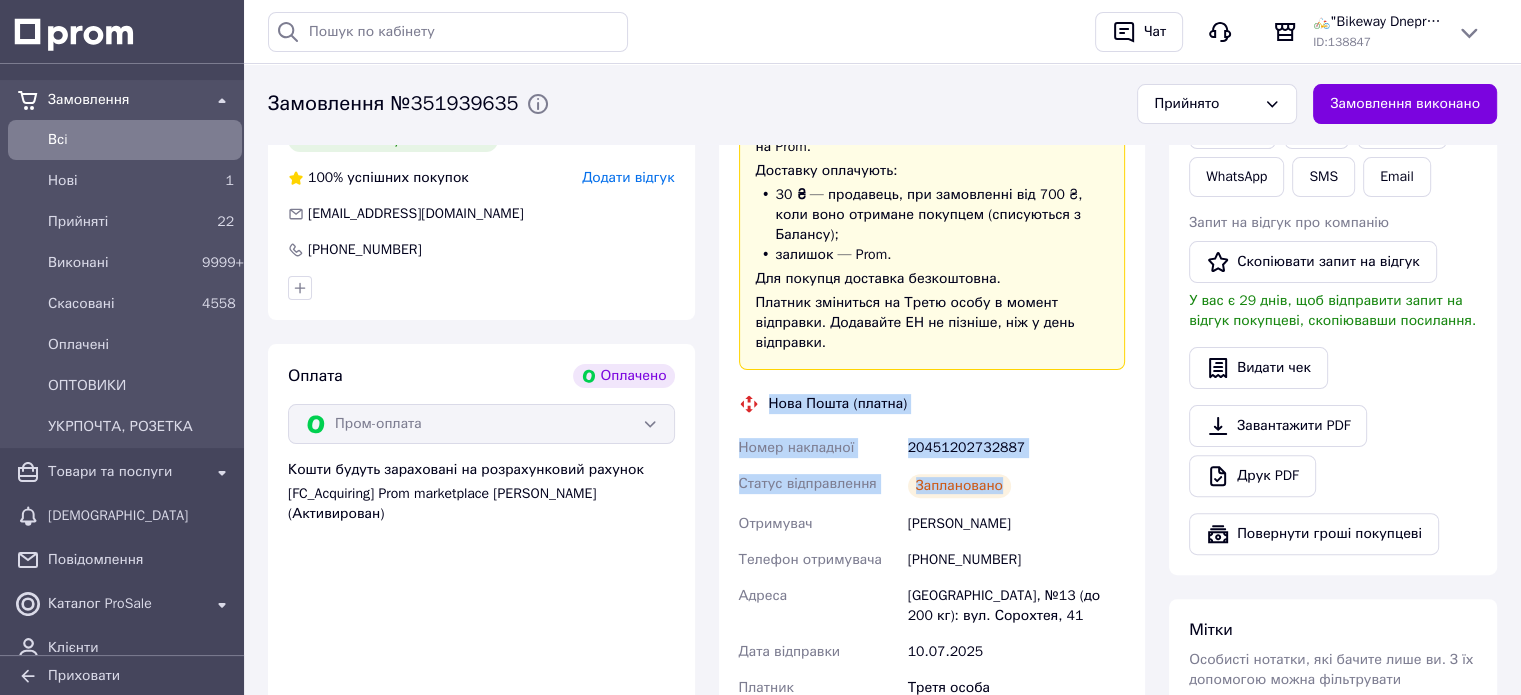 drag, startPoint x: 769, startPoint y: 384, endPoint x: 1031, endPoint y: 475, distance: 277.35358 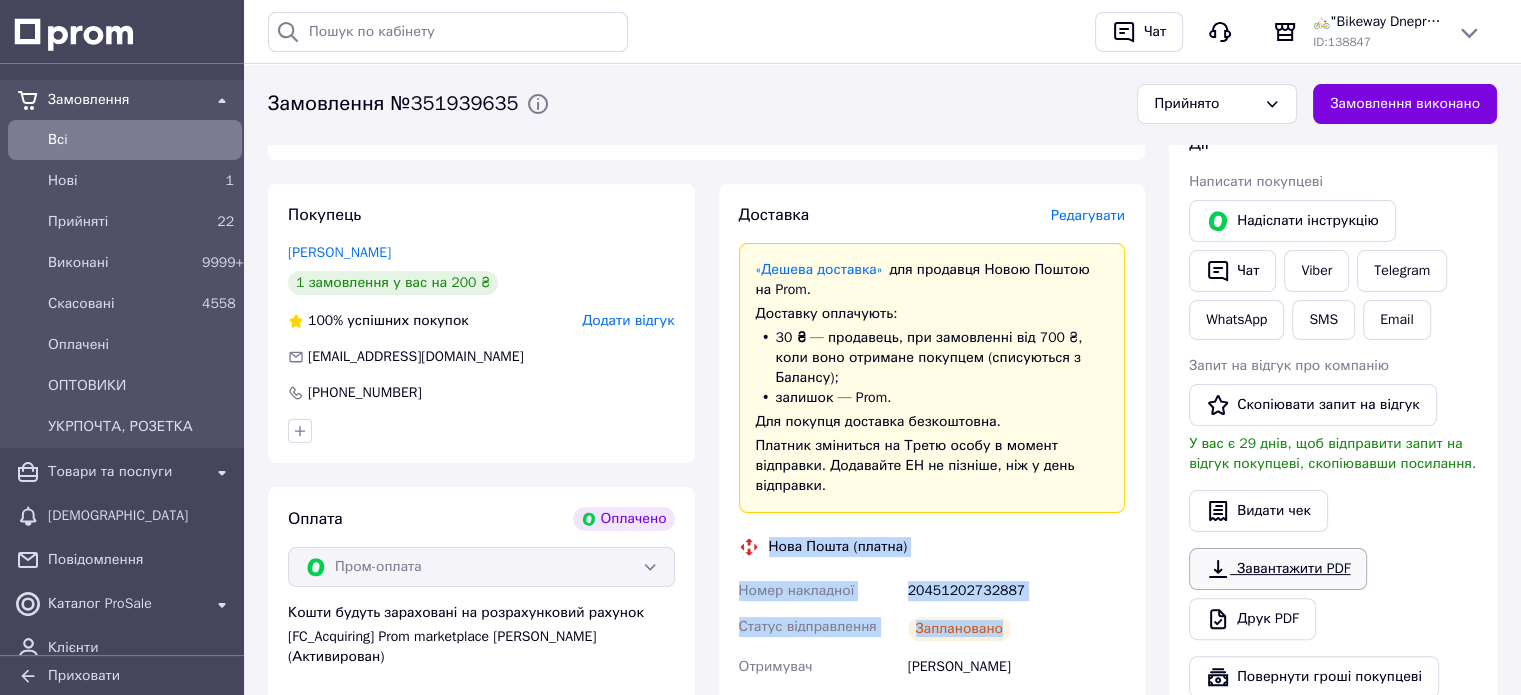 scroll, scrollTop: 200, scrollLeft: 0, axis: vertical 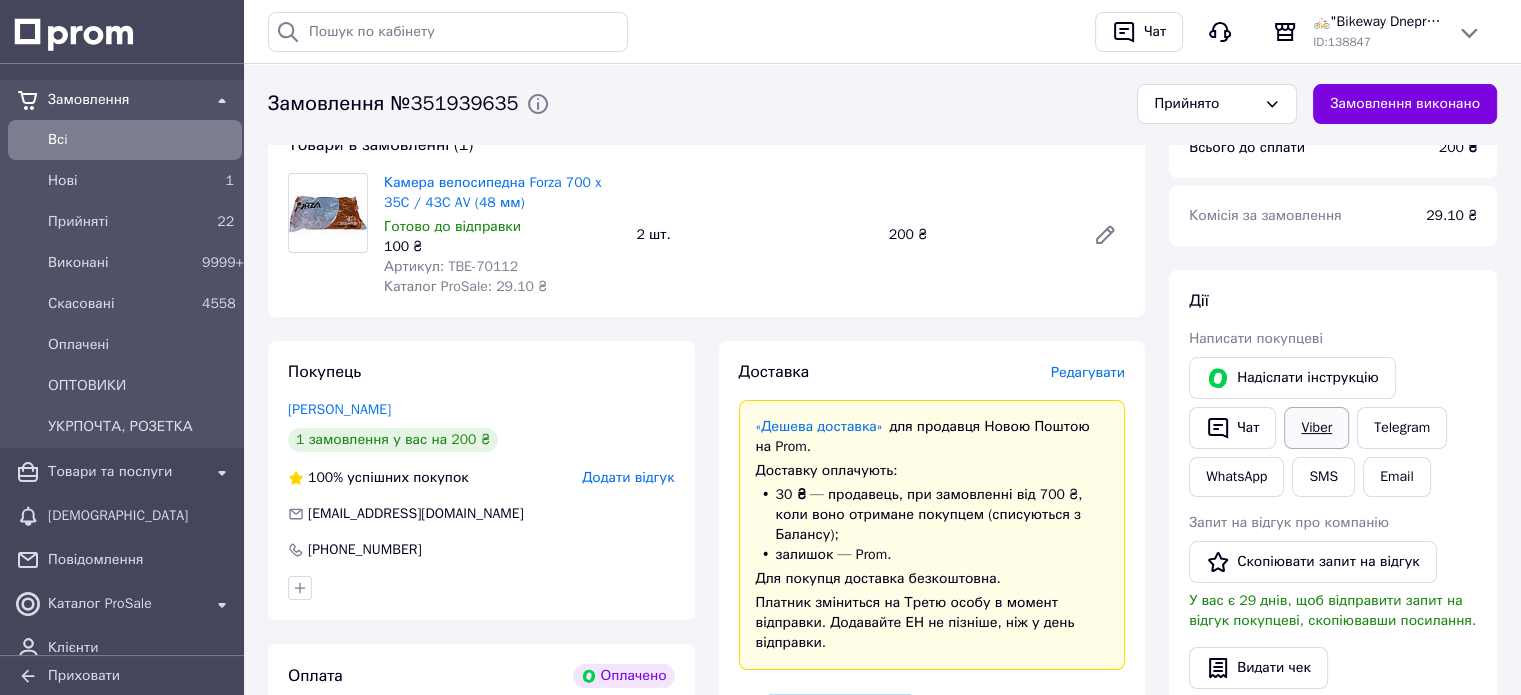 click on "Viber" at bounding box center [1316, 428] 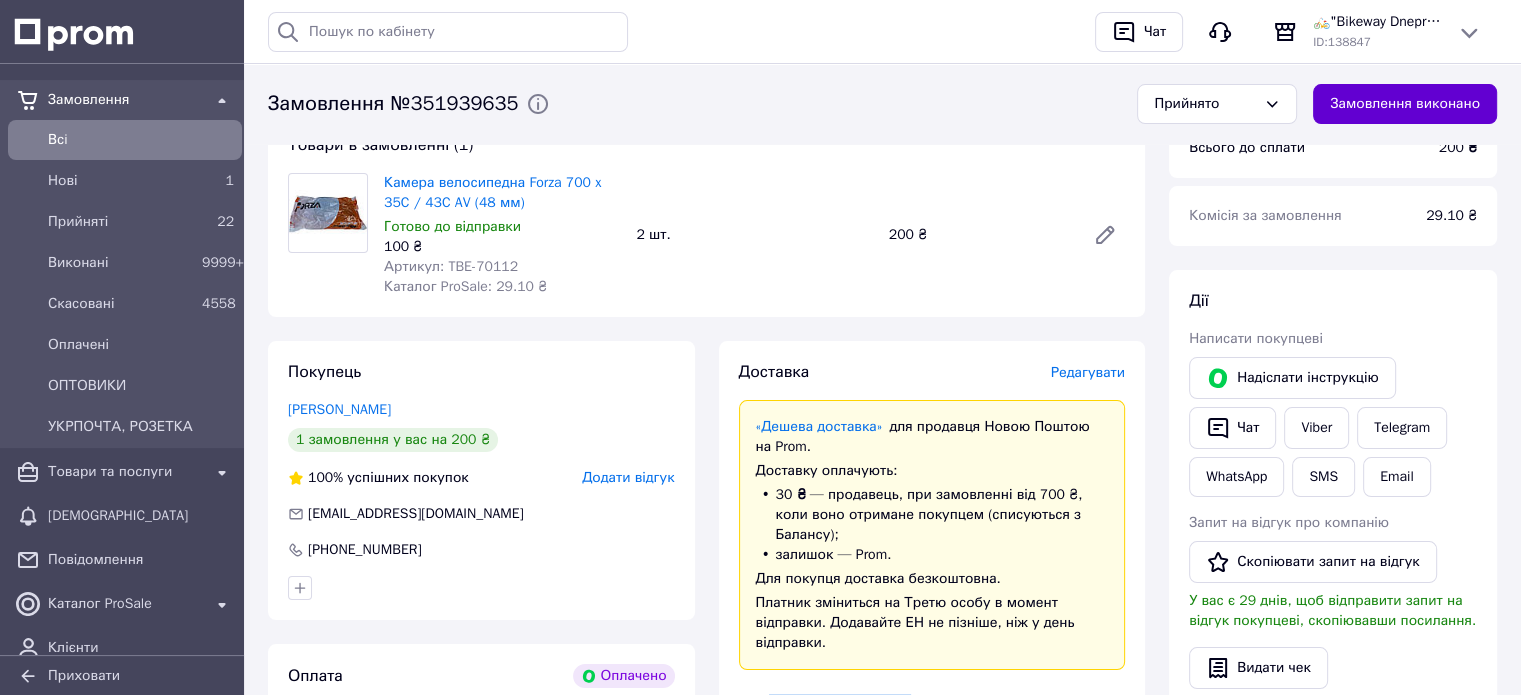 click on "Замовлення виконано" at bounding box center [1405, 104] 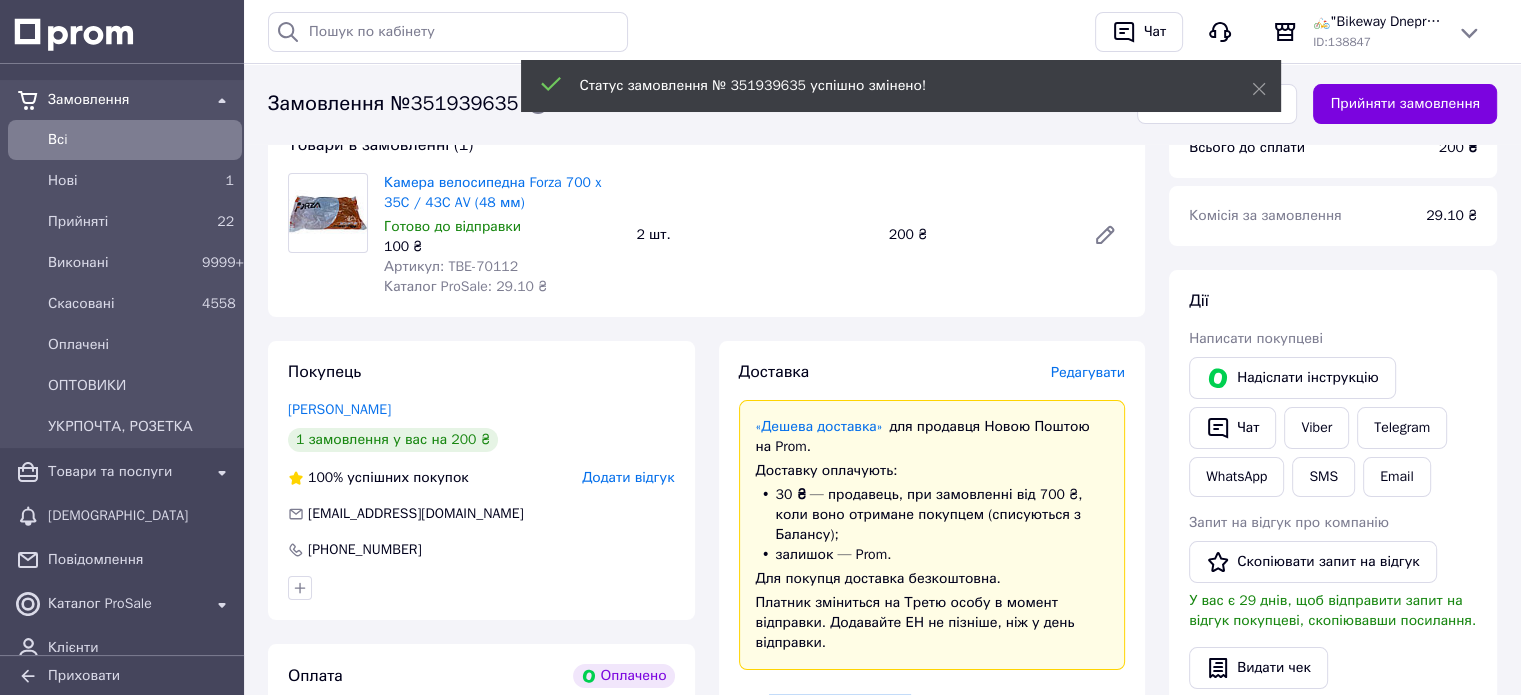 scroll, scrollTop: 0, scrollLeft: 0, axis: both 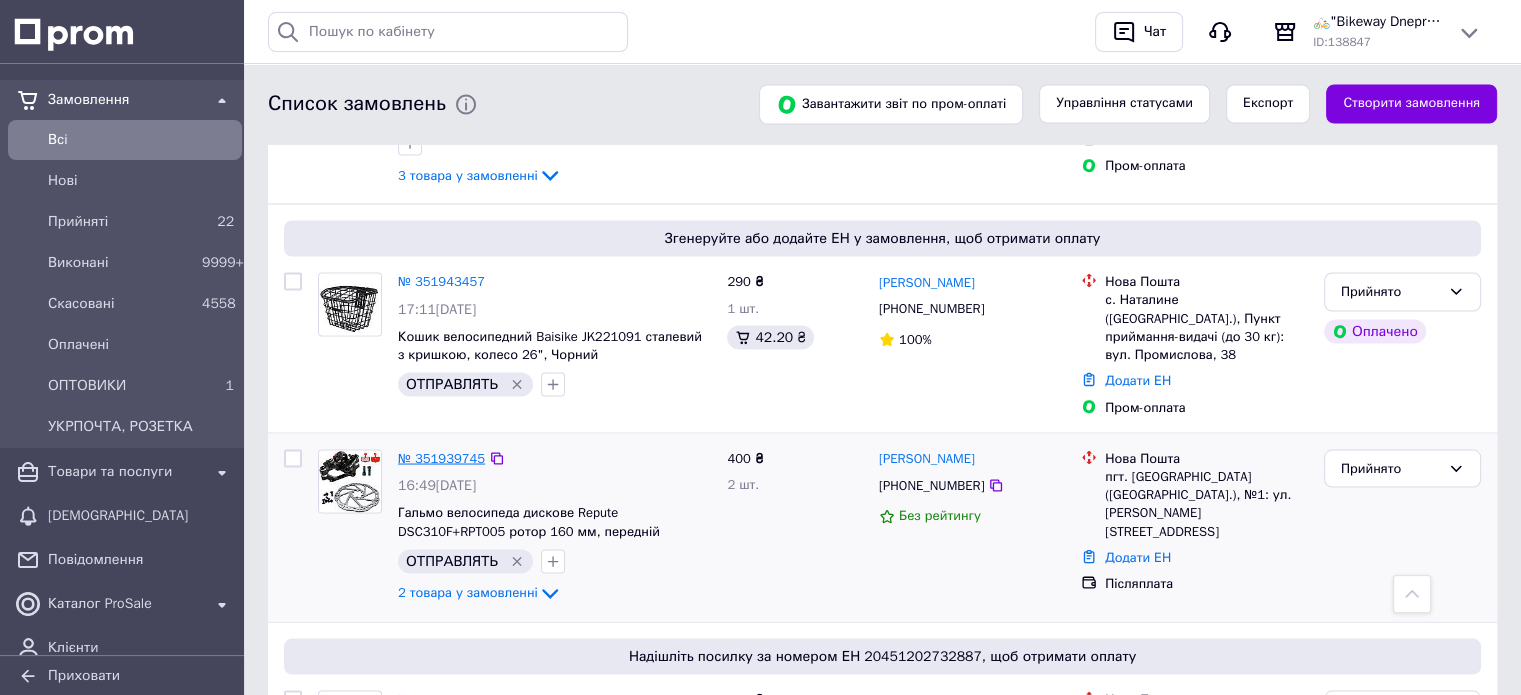 click on "№ 351939745" at bounding box center (441, 457) 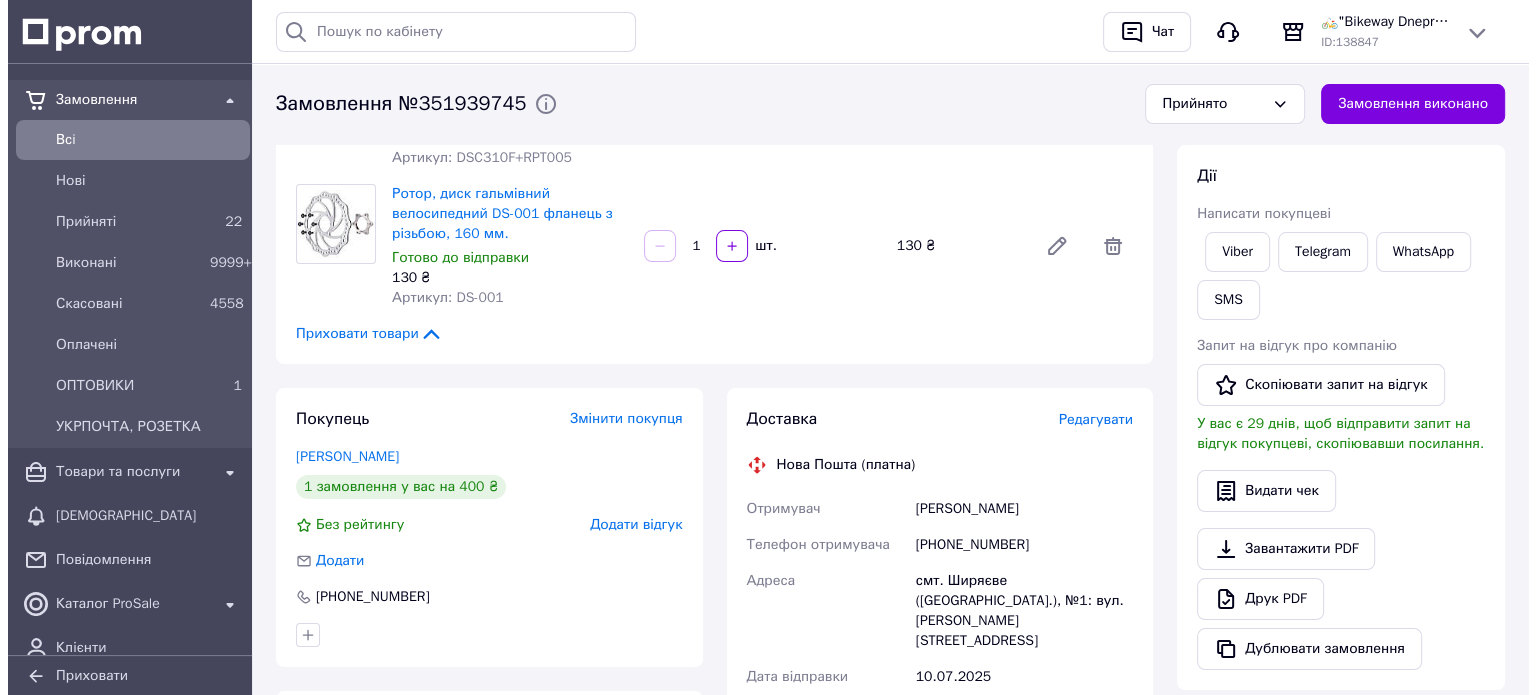 scroll, scrollTop: 116, scrollLeft: 0, axis: vertical 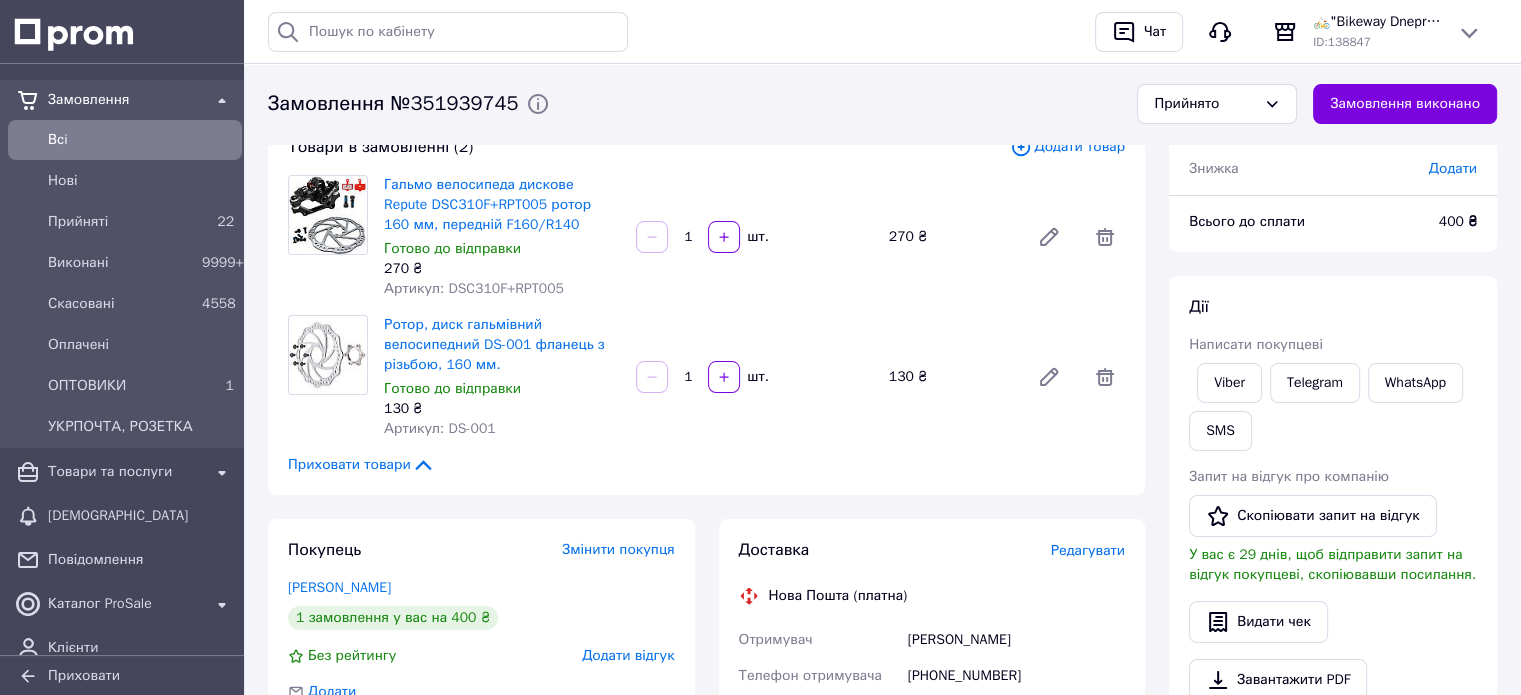 click on "Редагувати" at bounding box center (1088, 550) 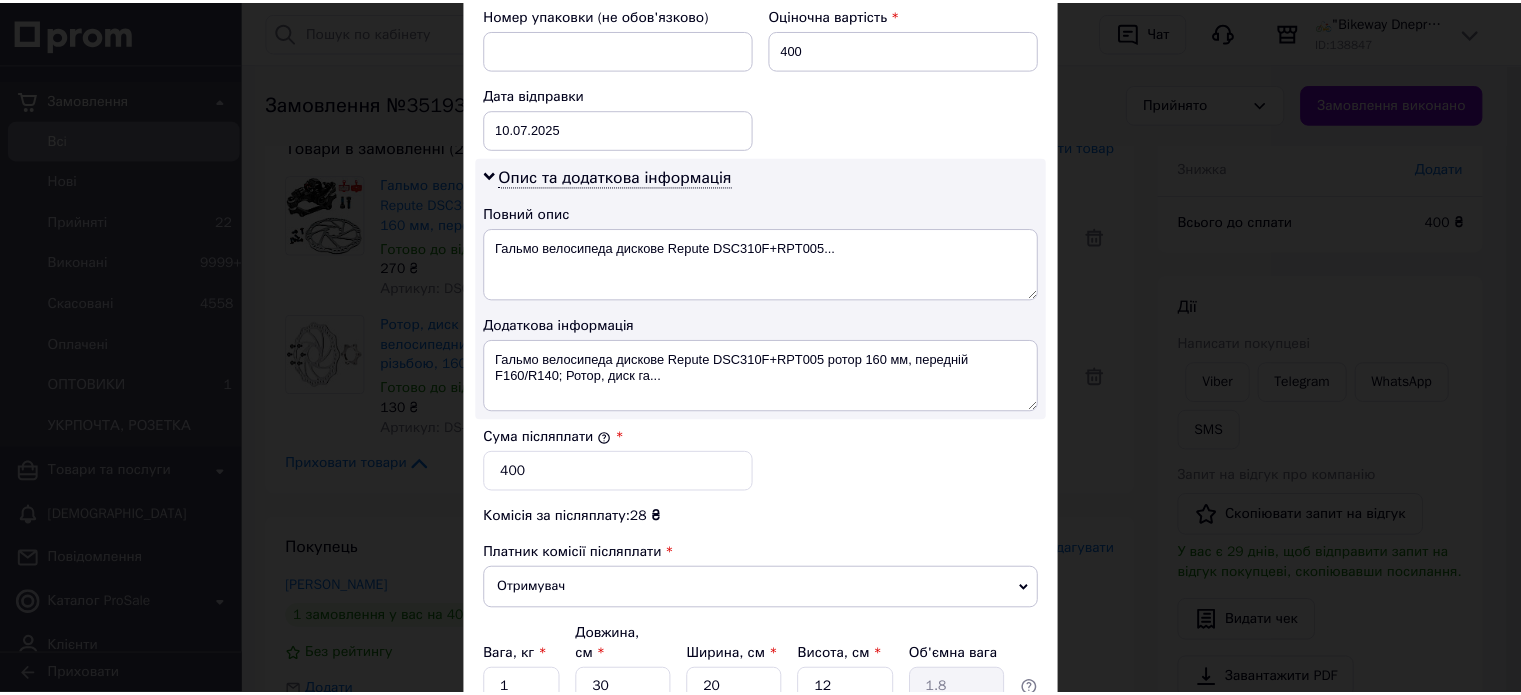 scroll, scrollTop: 1000, scrollLeft: 0, axis: vertical 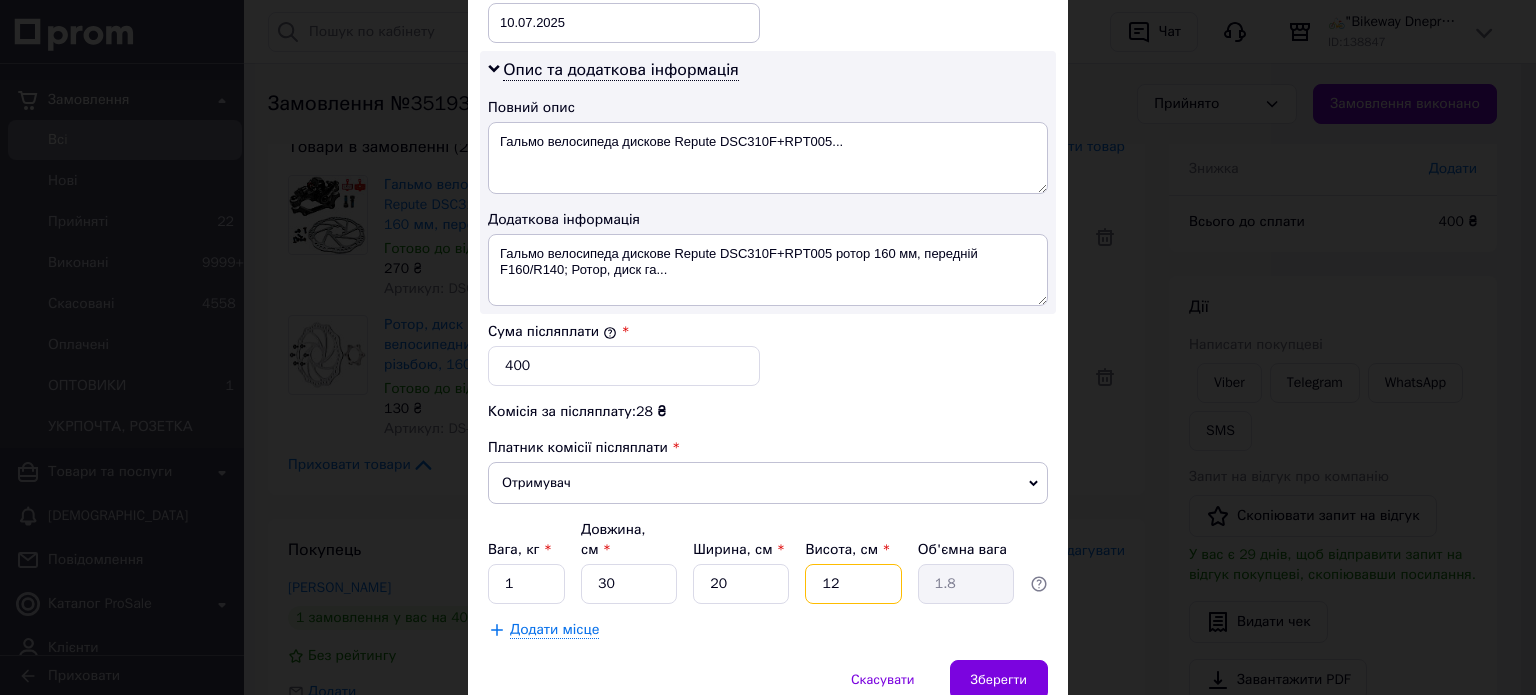 drag, startPoint x: 840, startPoint y: 530, endPoint x: 820, endPoint y: 539, distance: 21.931713 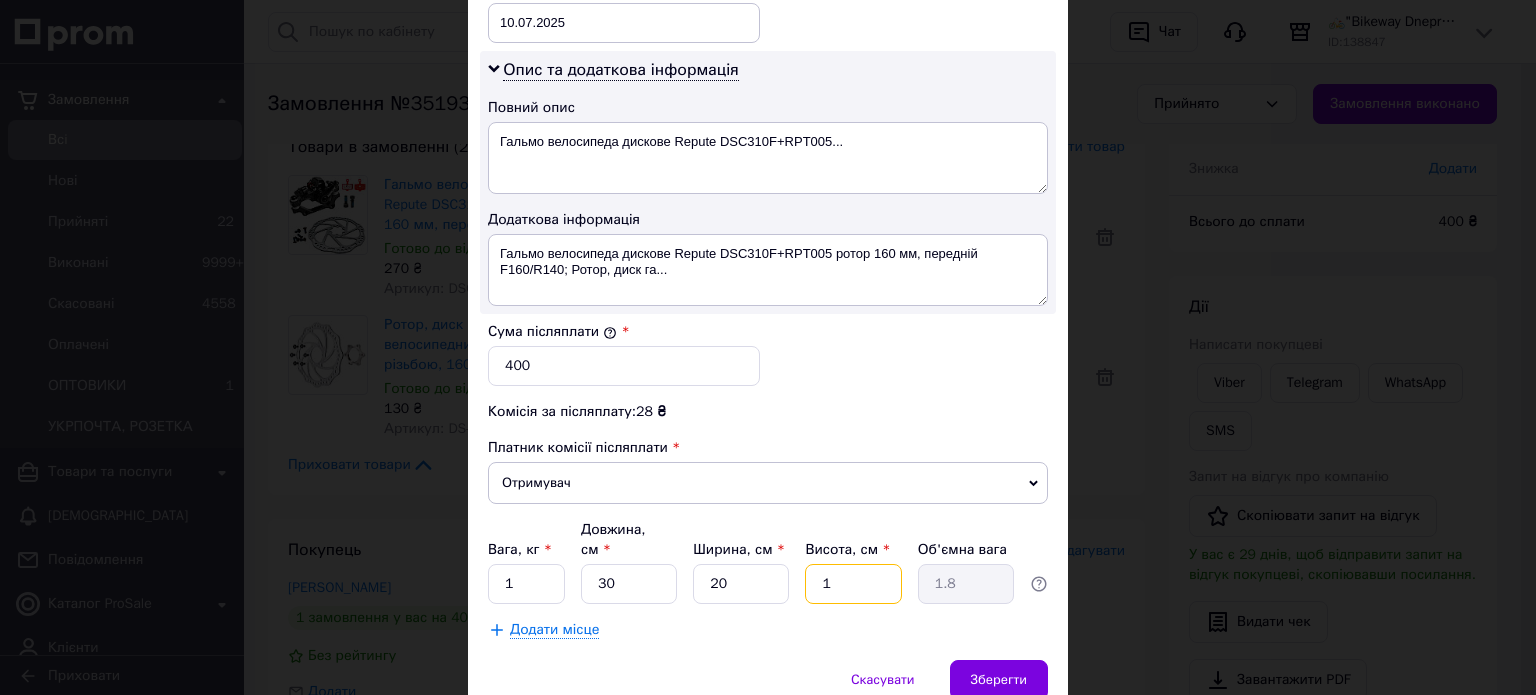 type on "0.15" 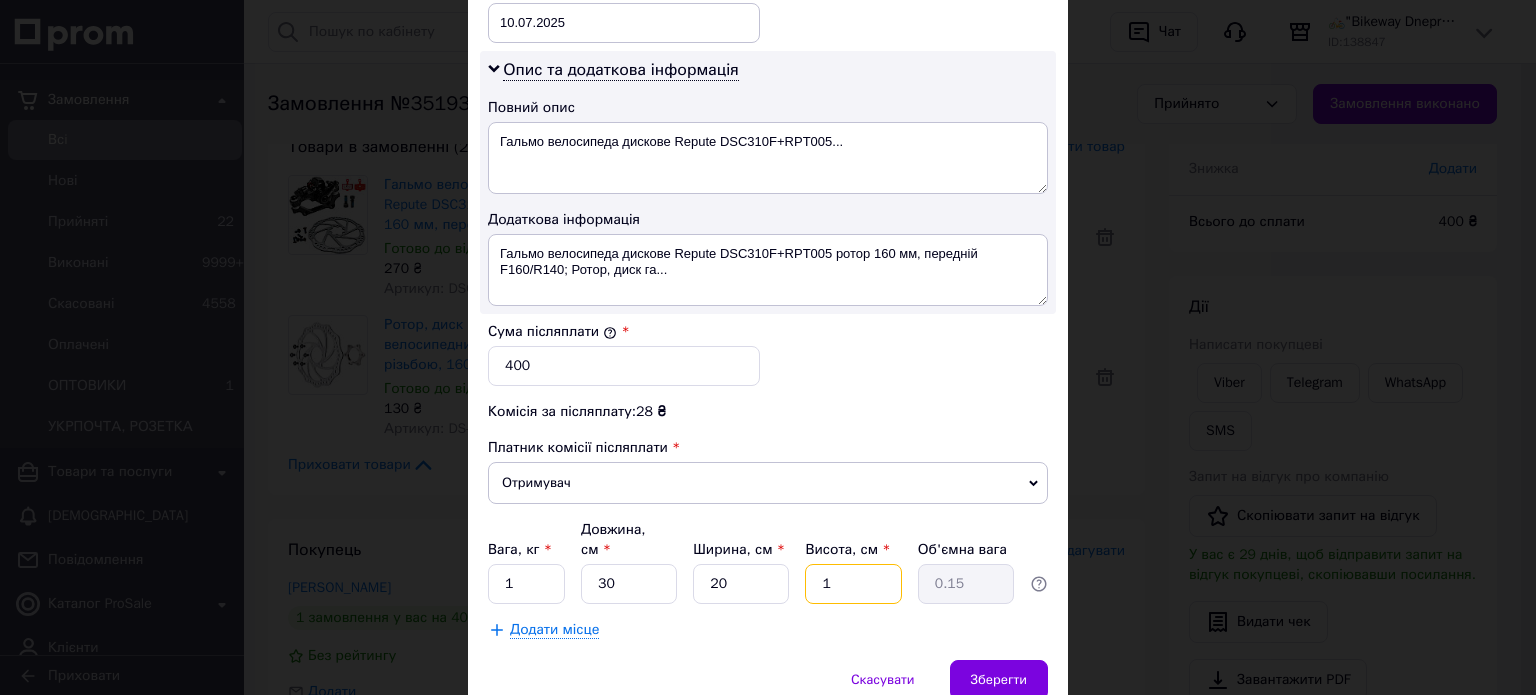 type on "10" 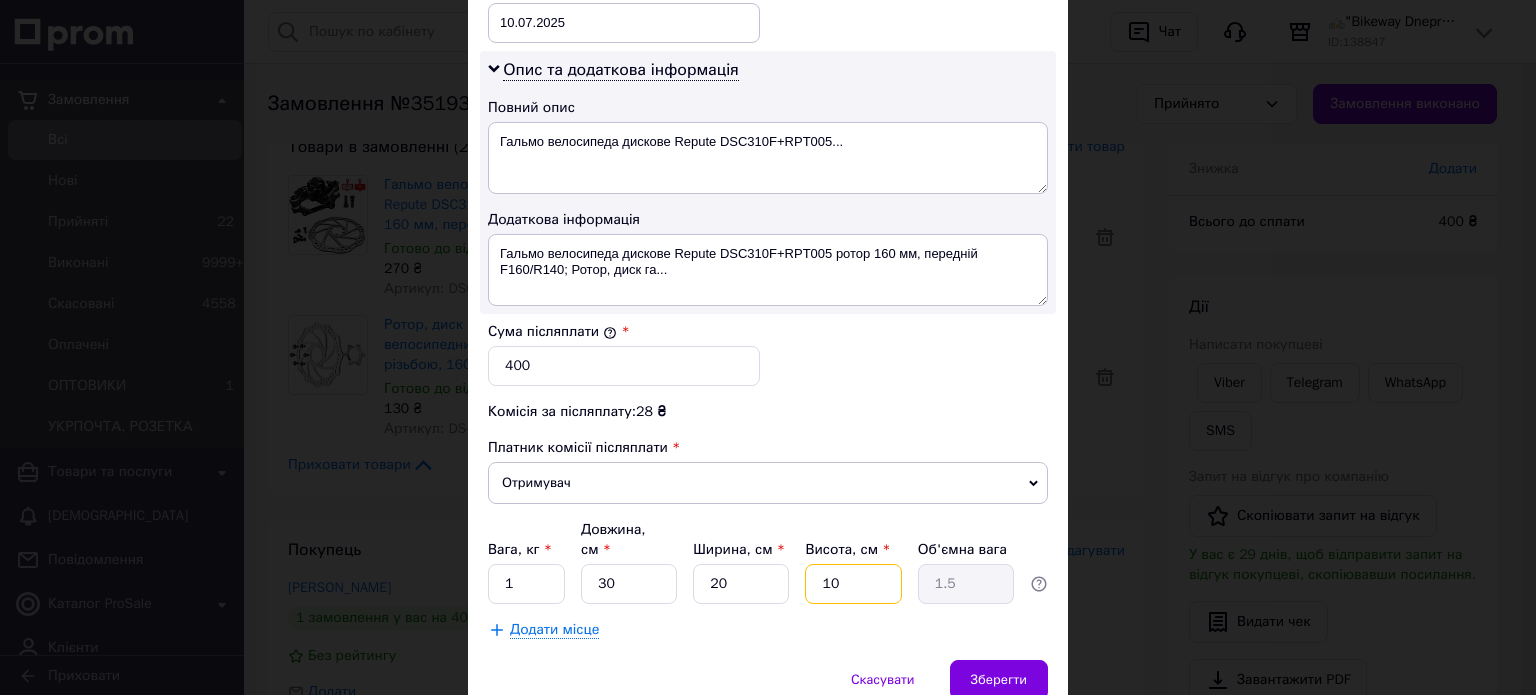 type on "1" 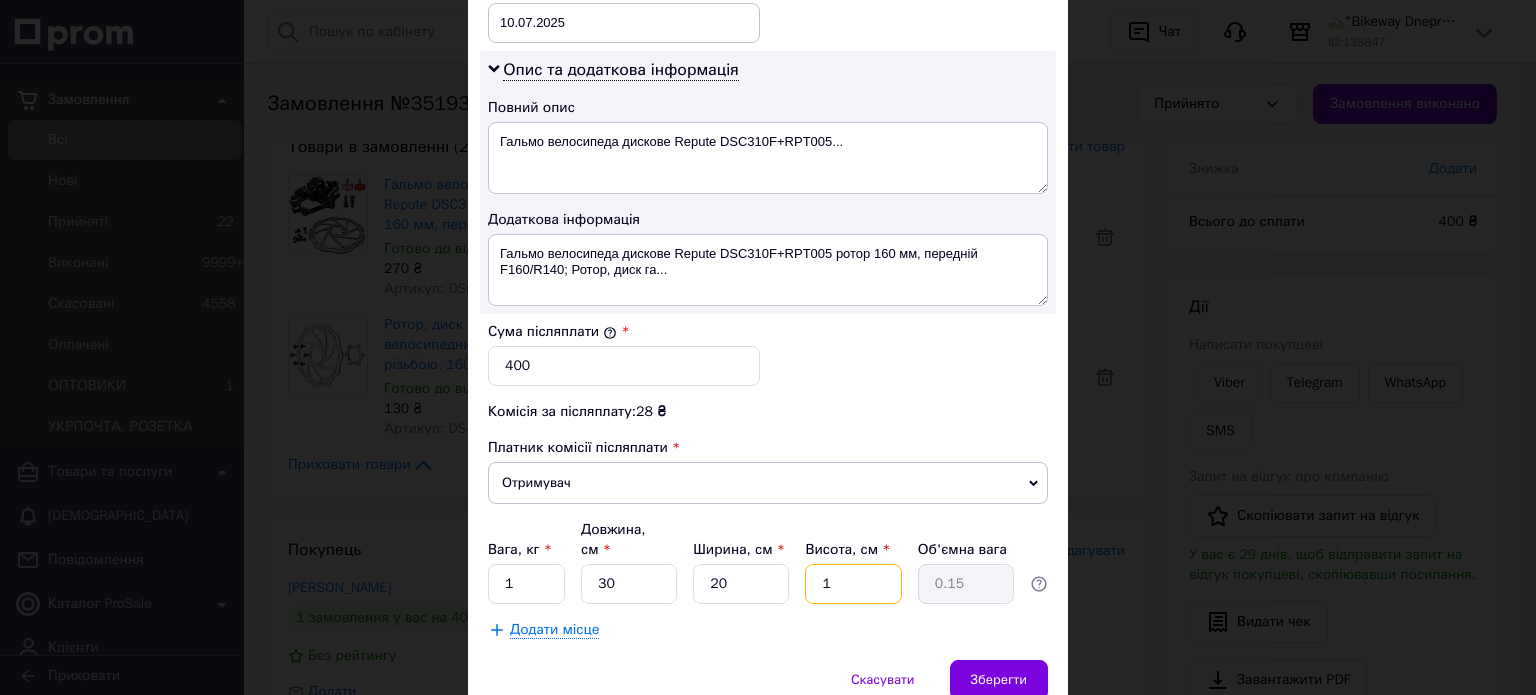 type 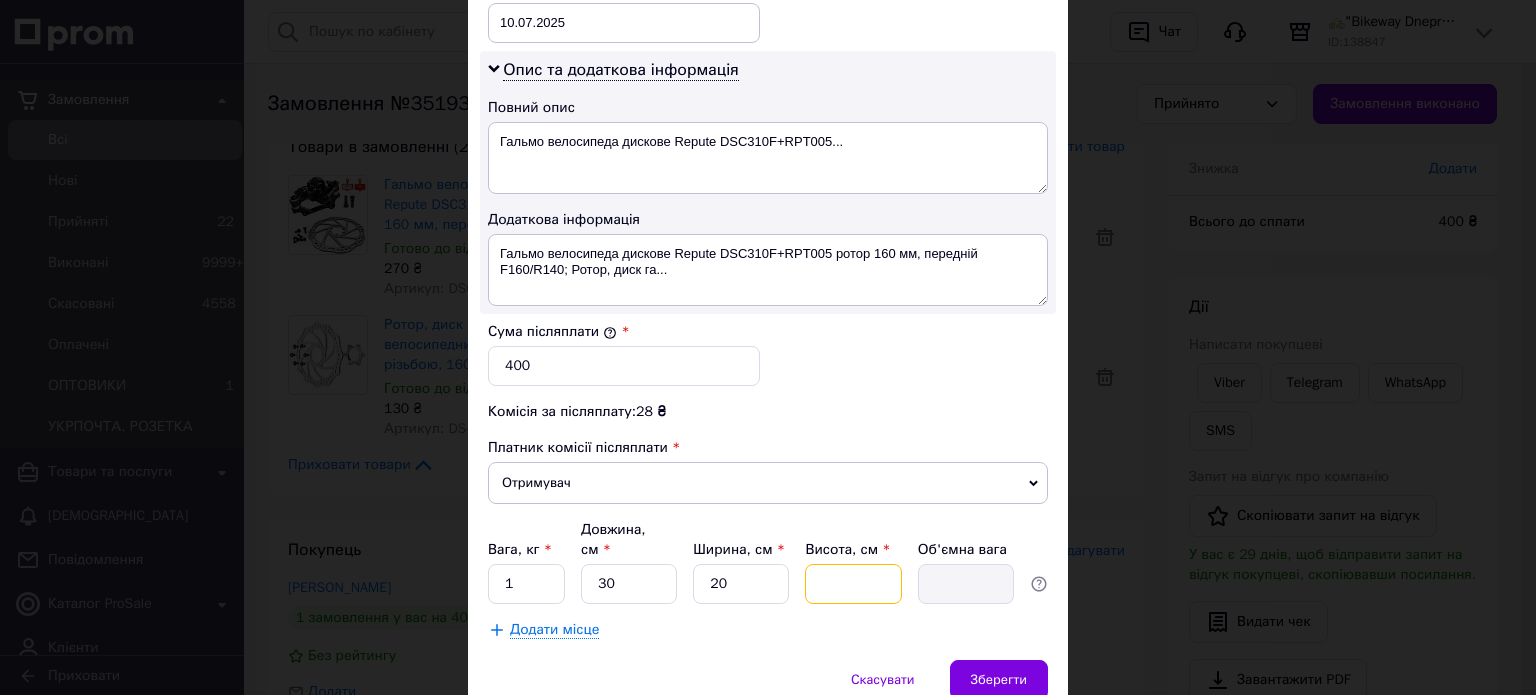 type on "7" 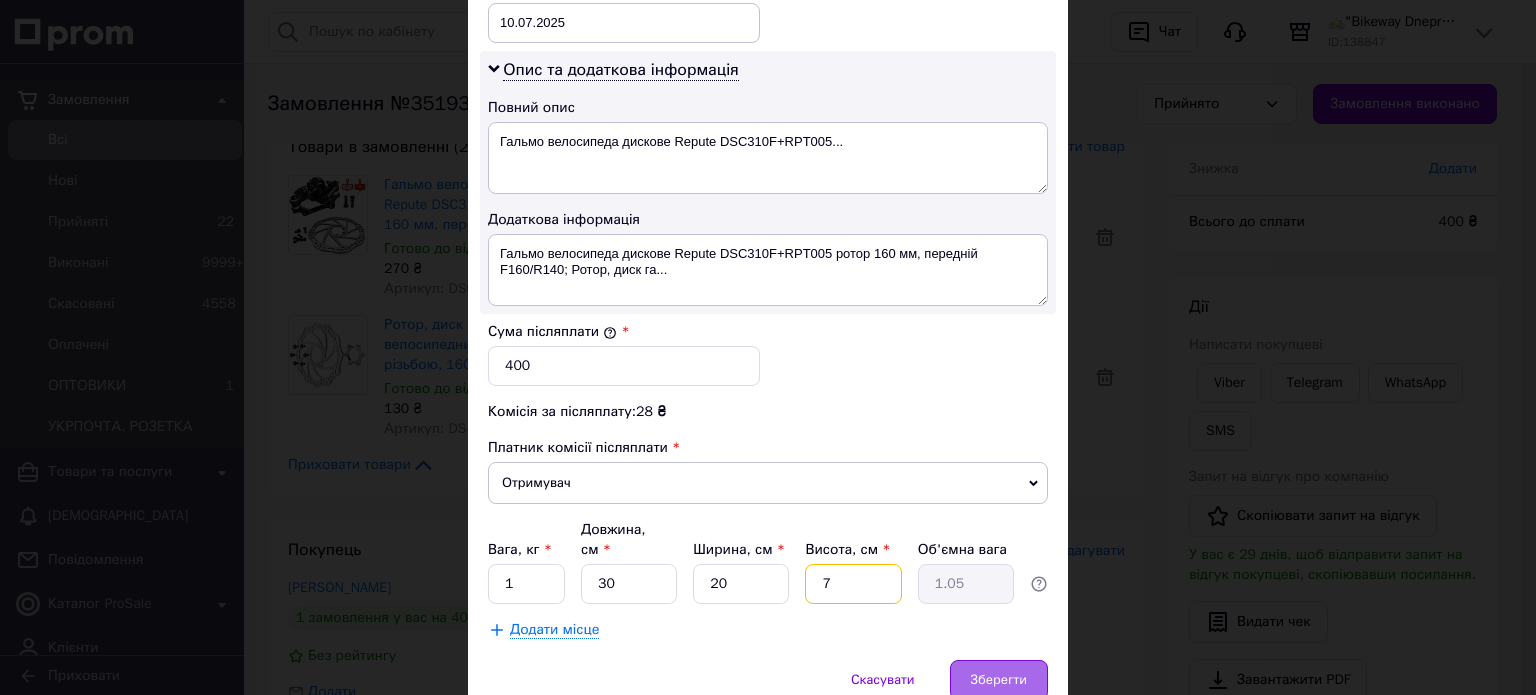 type on "7" 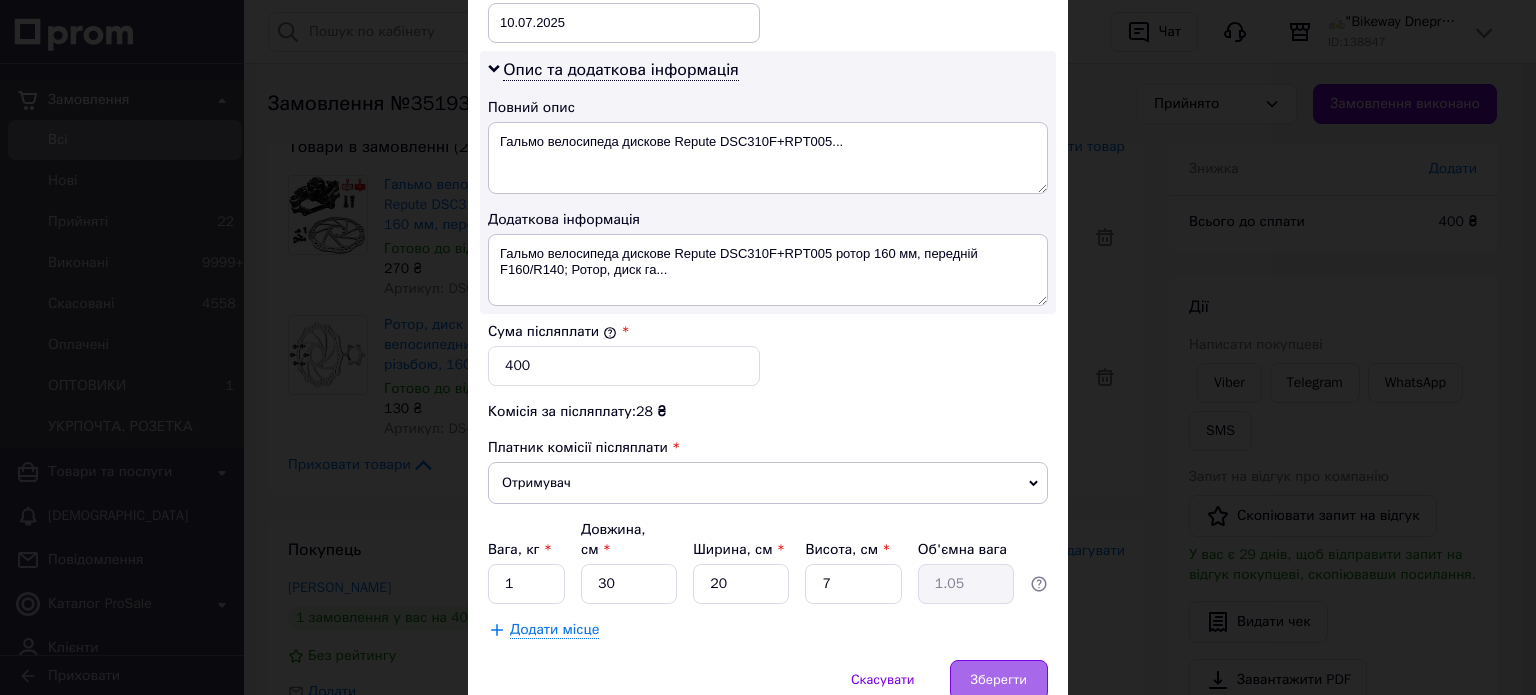 click on "Зберегти" at bounding box center [999, 680] 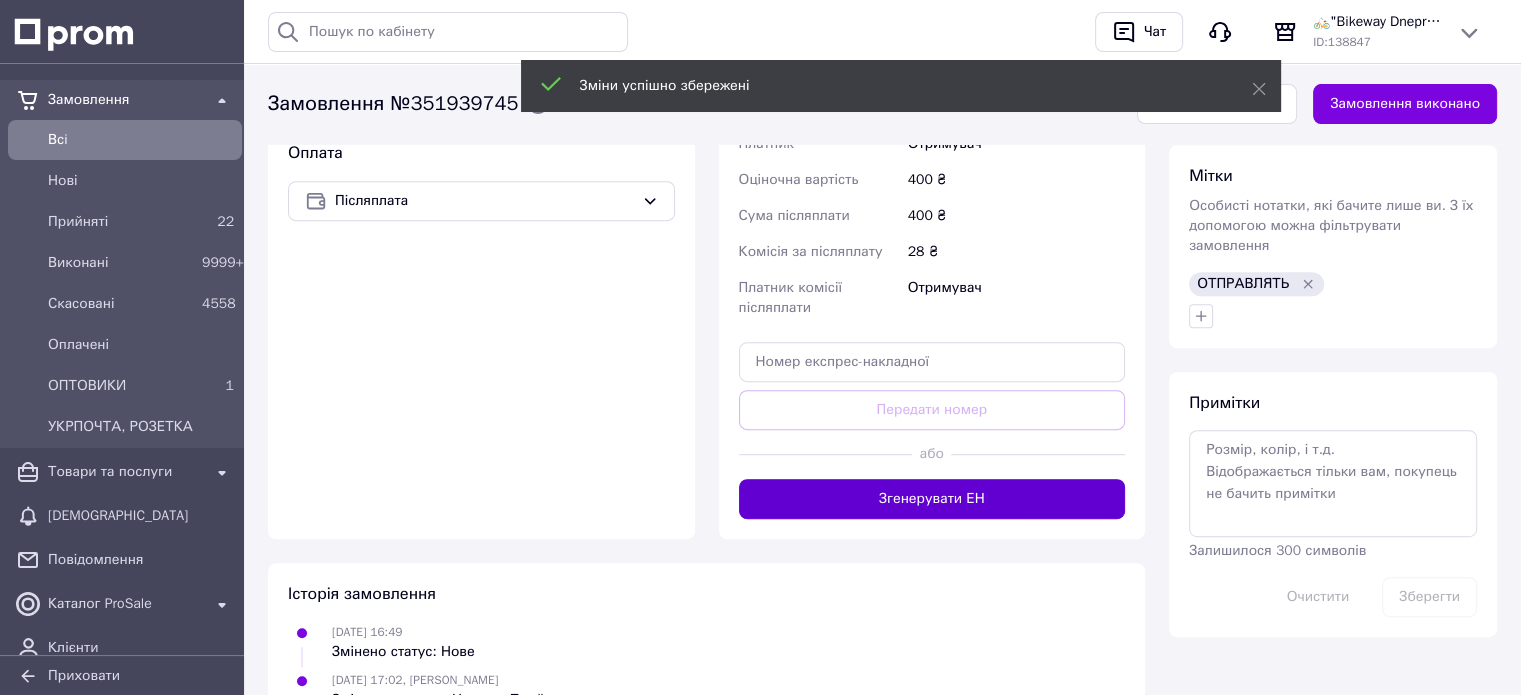 click on "Згенерувати ЕН" at bounding box center (932, 499) 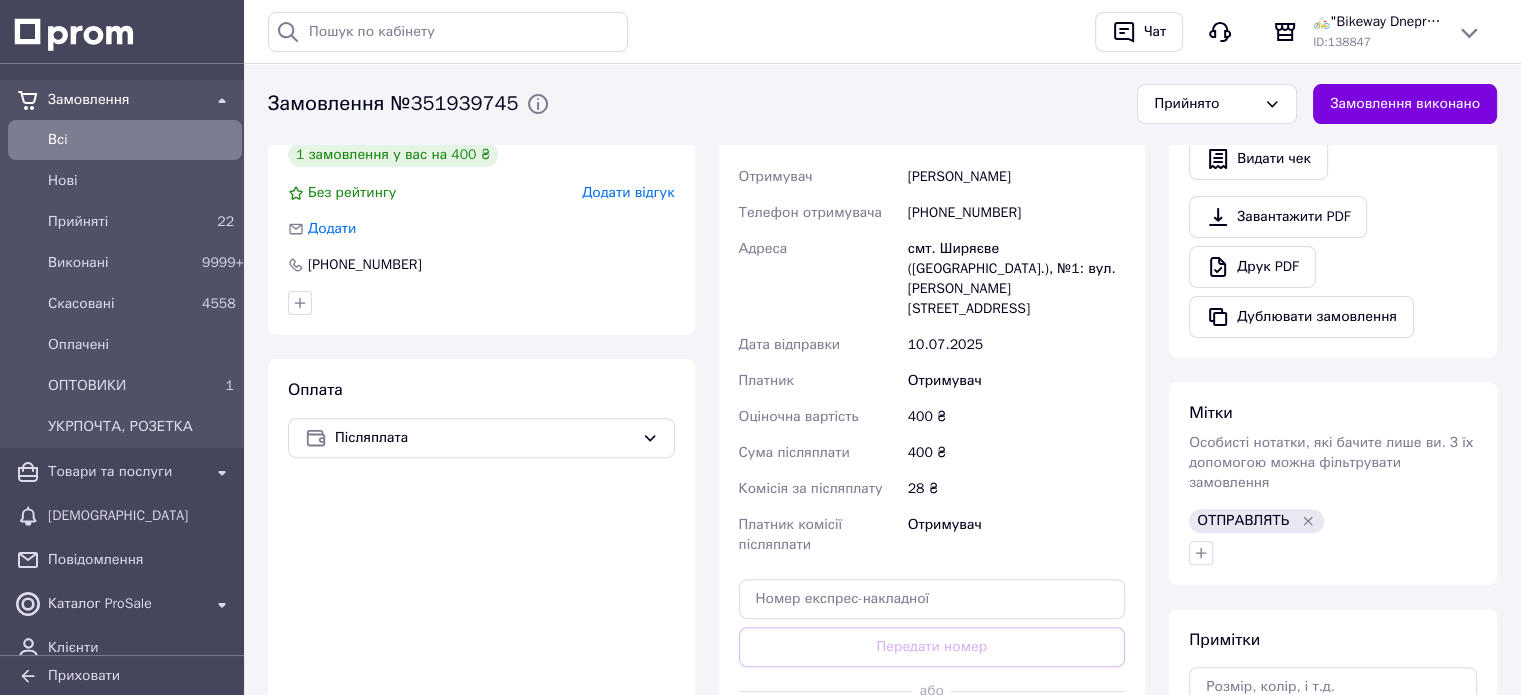 scroll, scrollTop: 516, scrollLeft: 0, axis: vertical 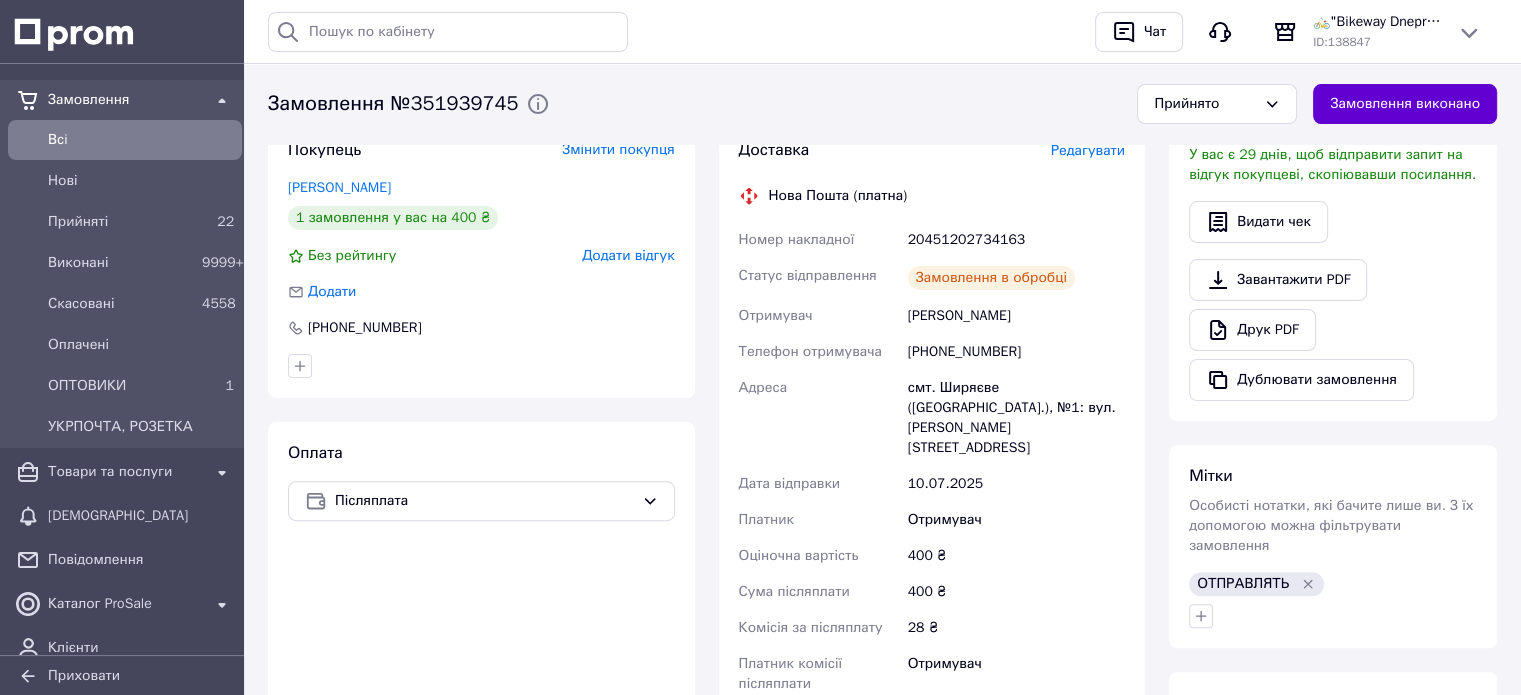 click on "Замовлення виконано" at bounding box center (1405, 104) 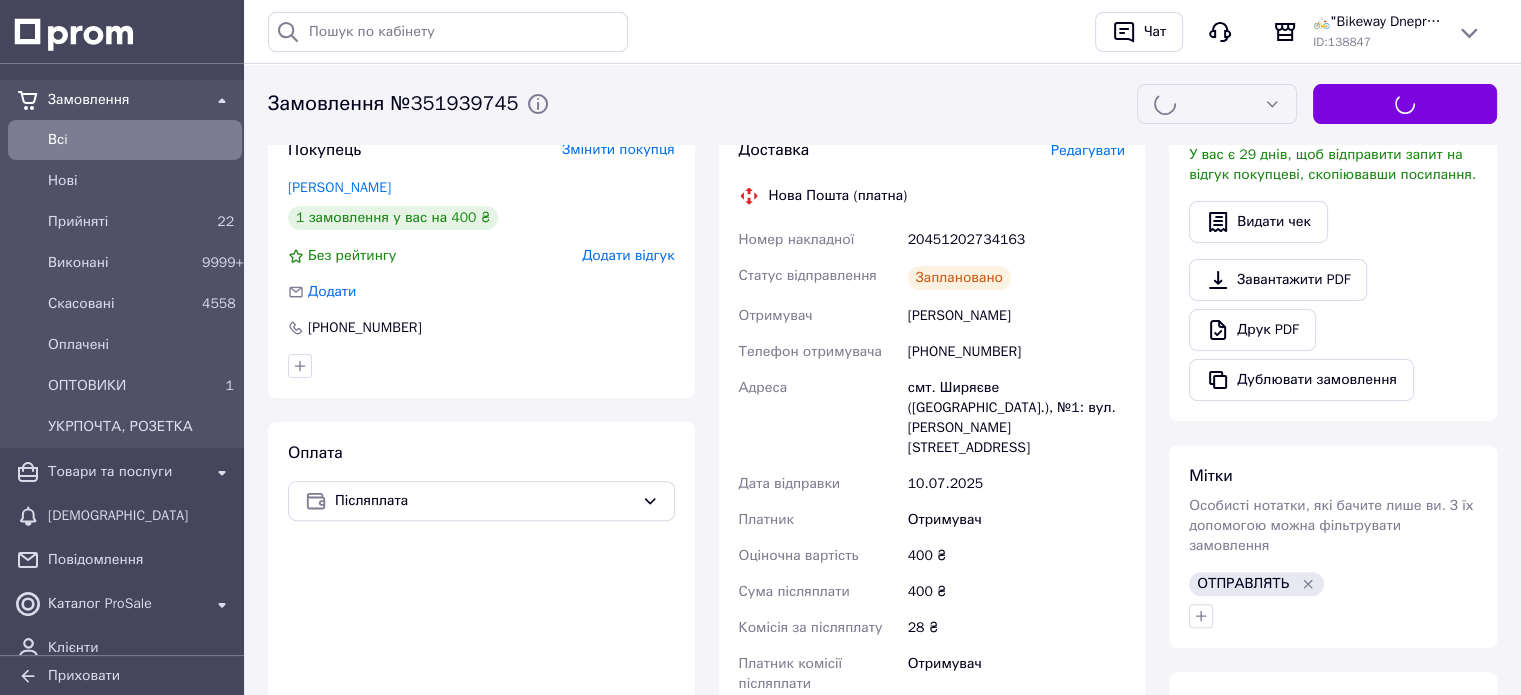 scroll, scrollTop: 316, scrollLeft: 0, axis: vertical 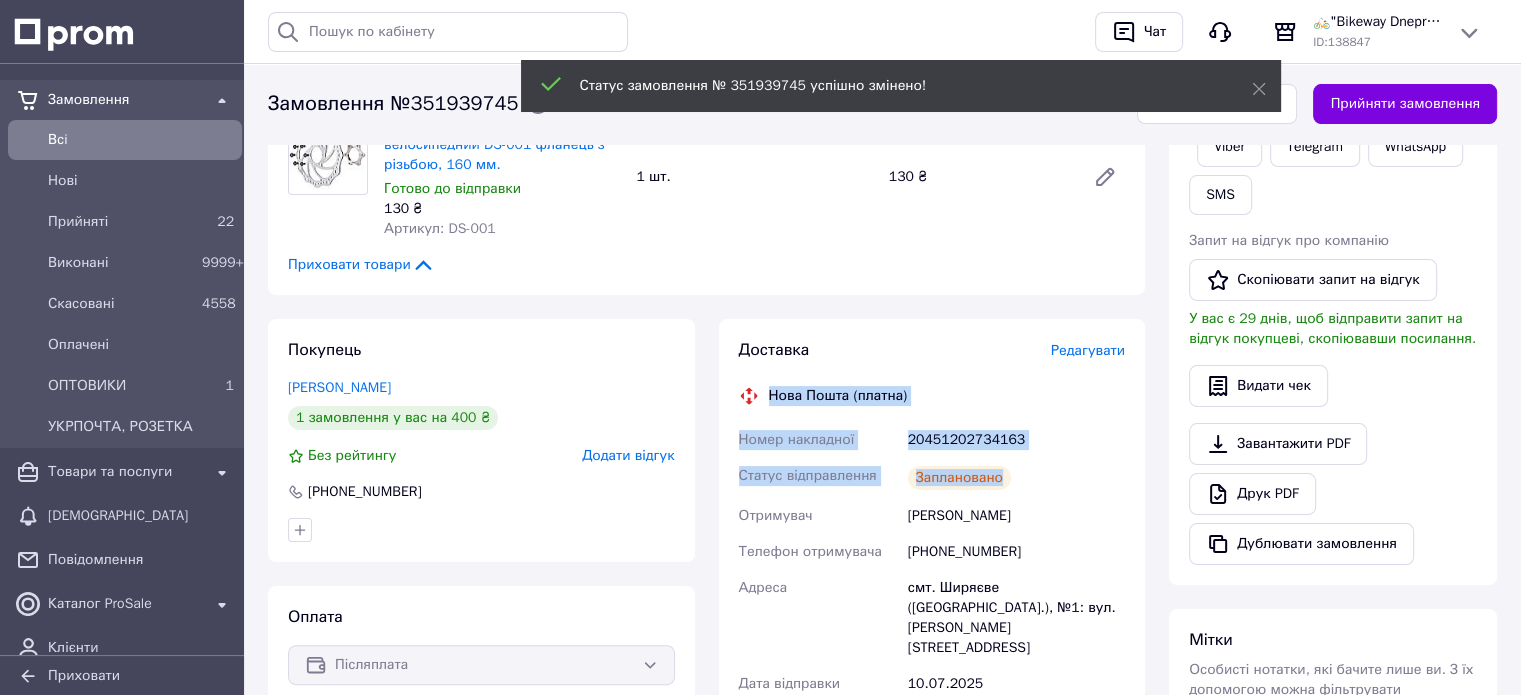 drag, startPoint x: 768, startPoint y: 394, endPoint x: 1024, endPoint y: 458, distance: 263.87875 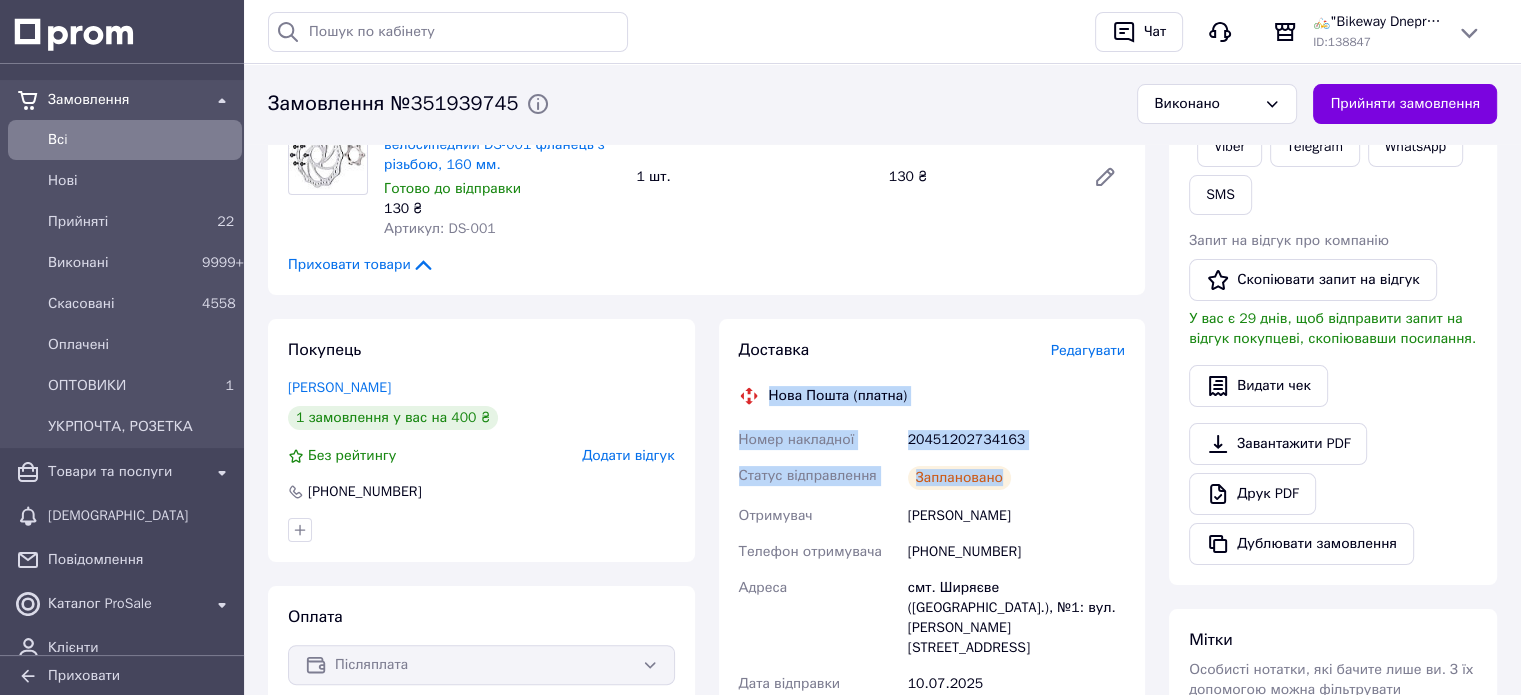copy on "Нова Пошта (платна) Номер накладної 20451202734163 Статус відправлення Заплановано" 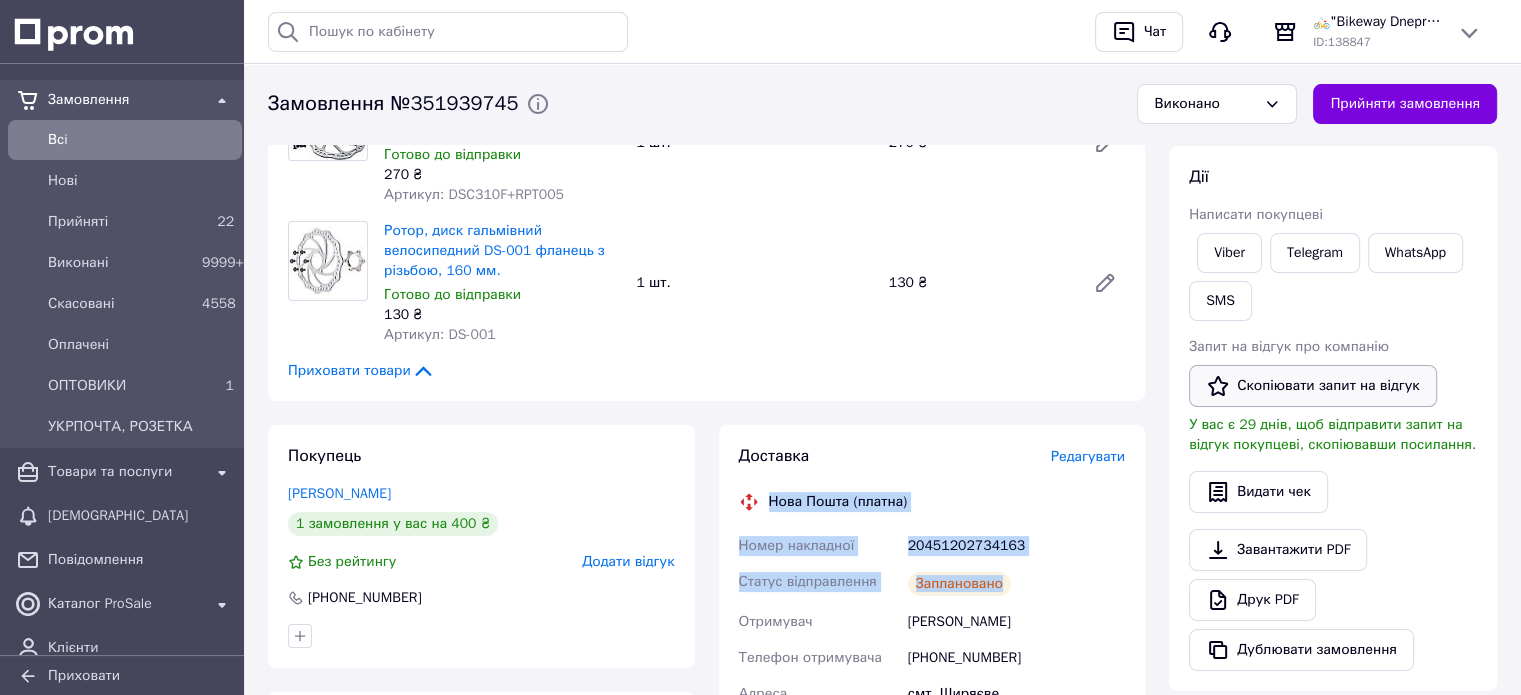 scroll, scrollTop: 116, scrollLeft: 0, axis: vertical 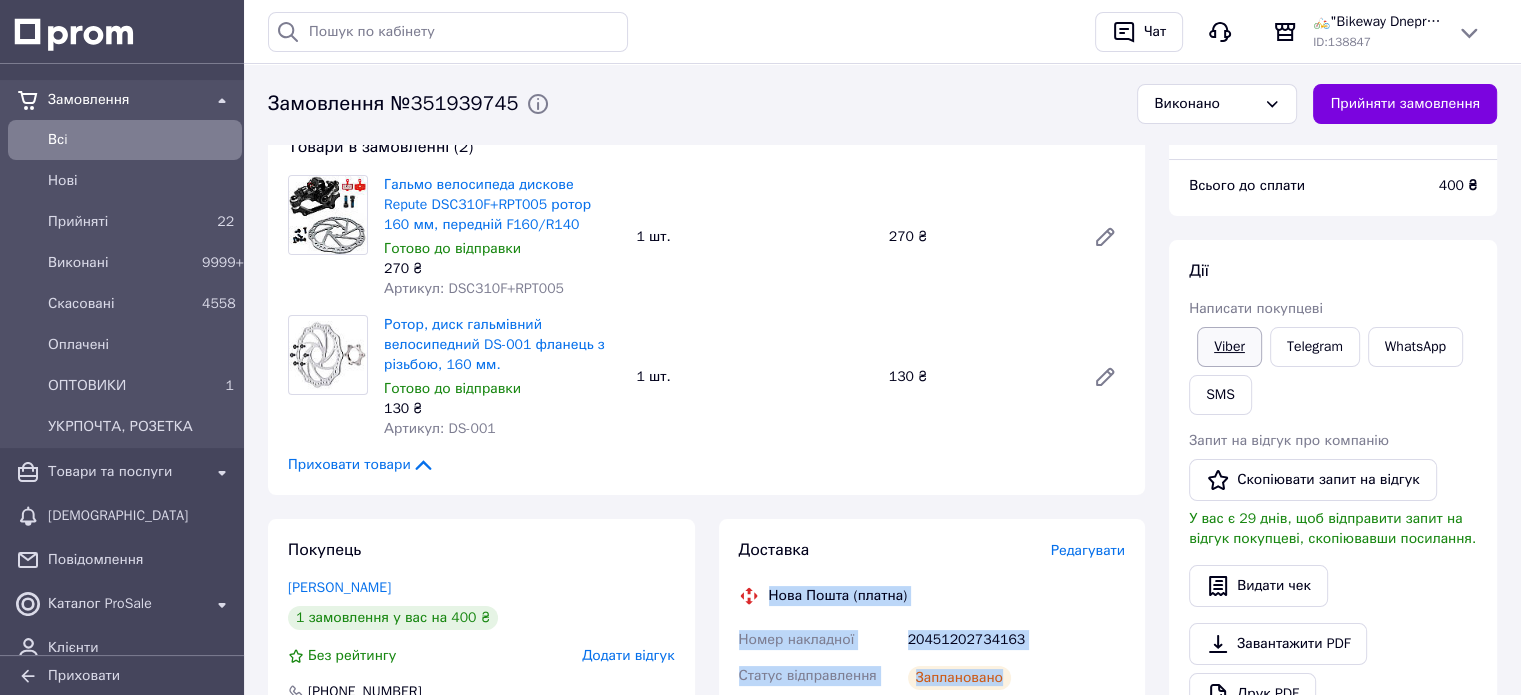 click on "Viber" at bounding box center (1229, 347) 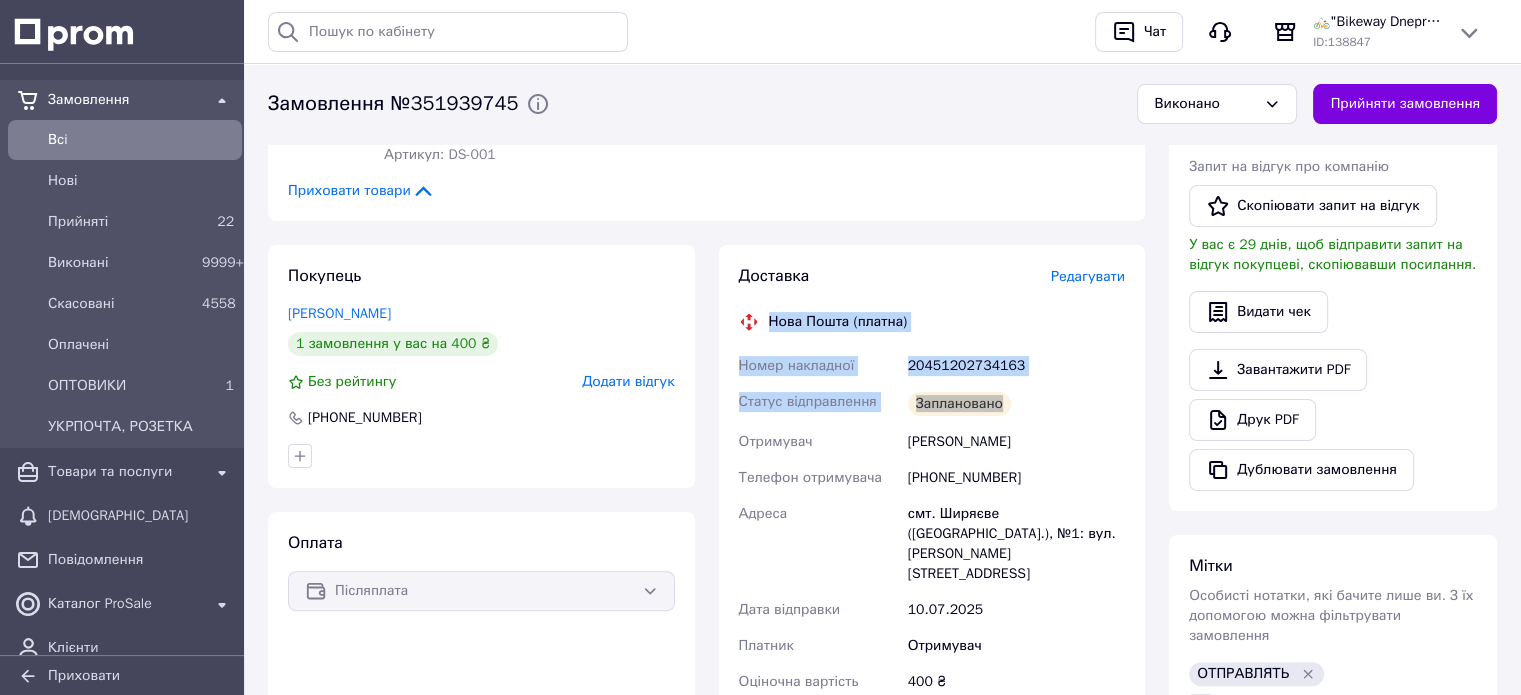 scroll, scrollTop: 416, scrollLeft: 0, axis: vertical 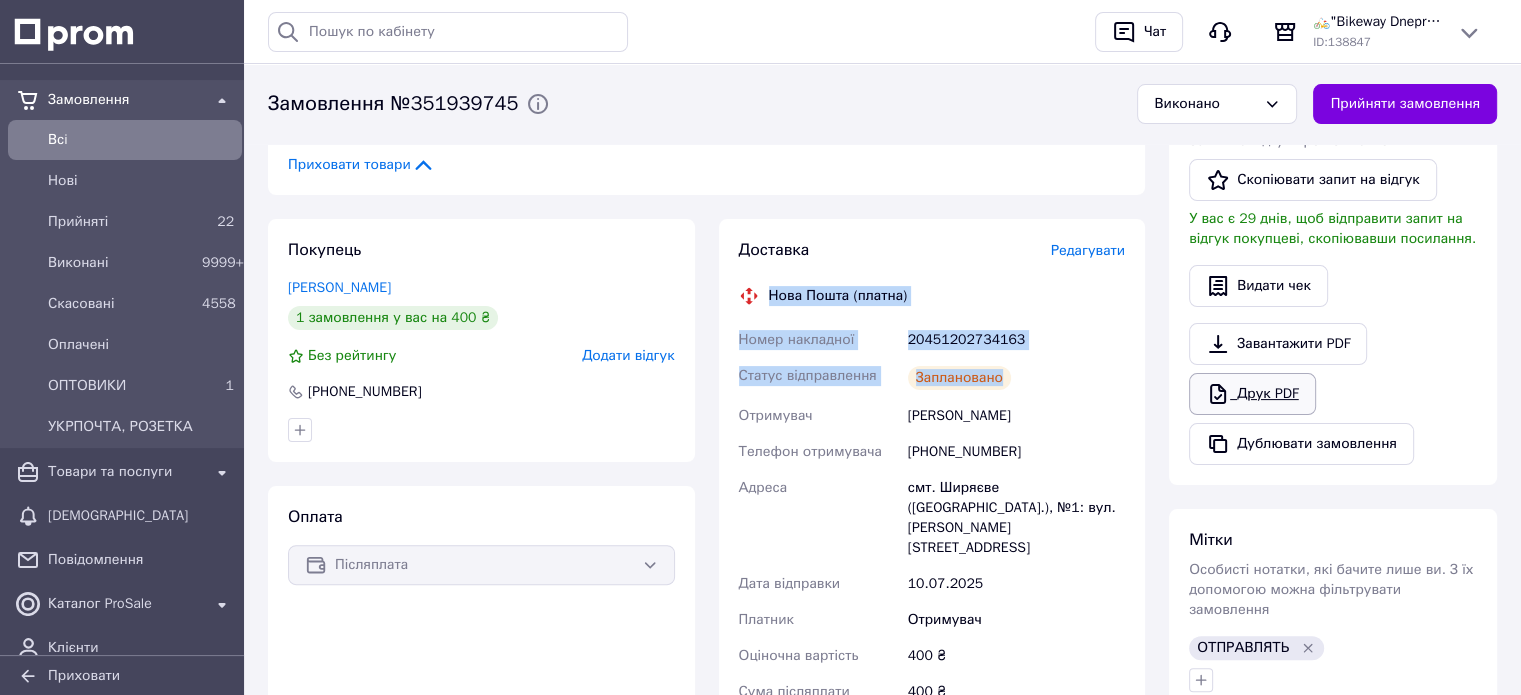 click on "Друк PDF" at bounding box center [1252, 394] 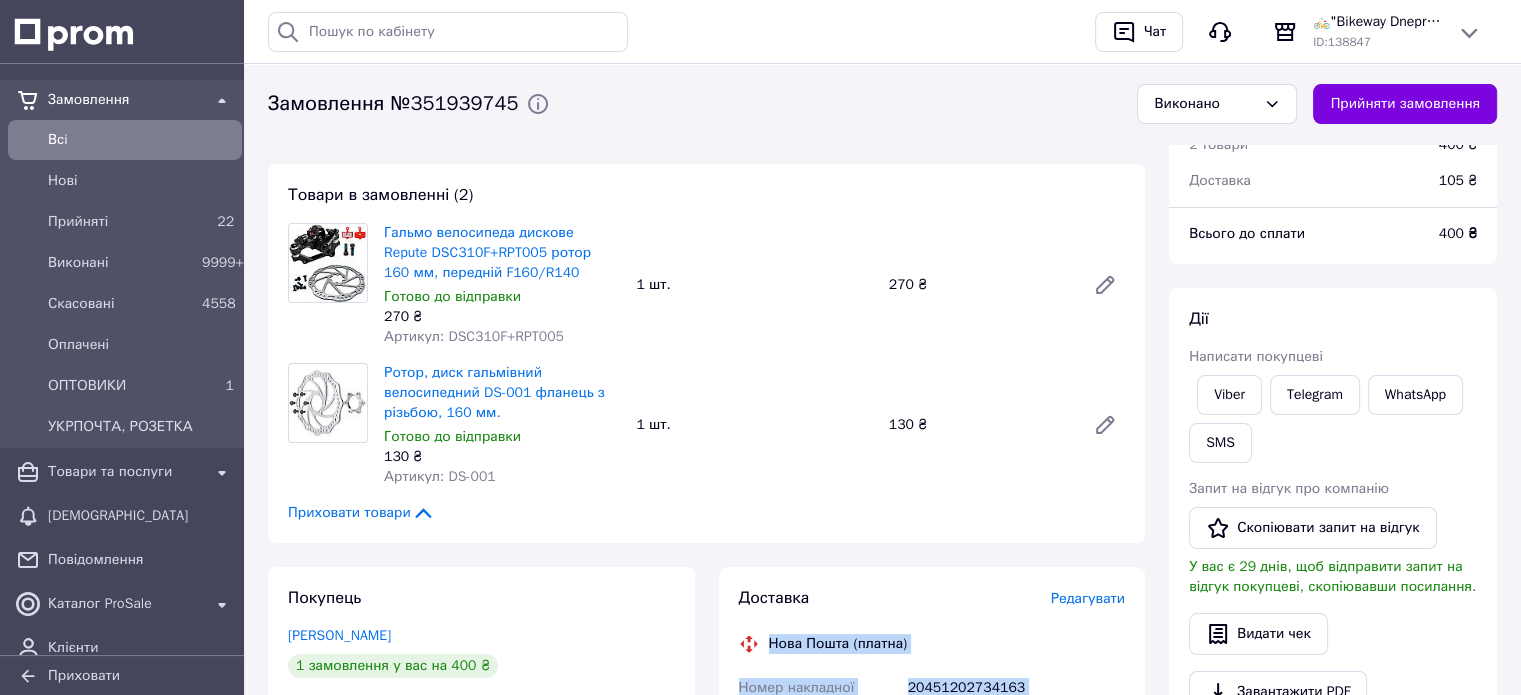 scroll, scrollTop: 0, scrollLeft: 0, axis: both 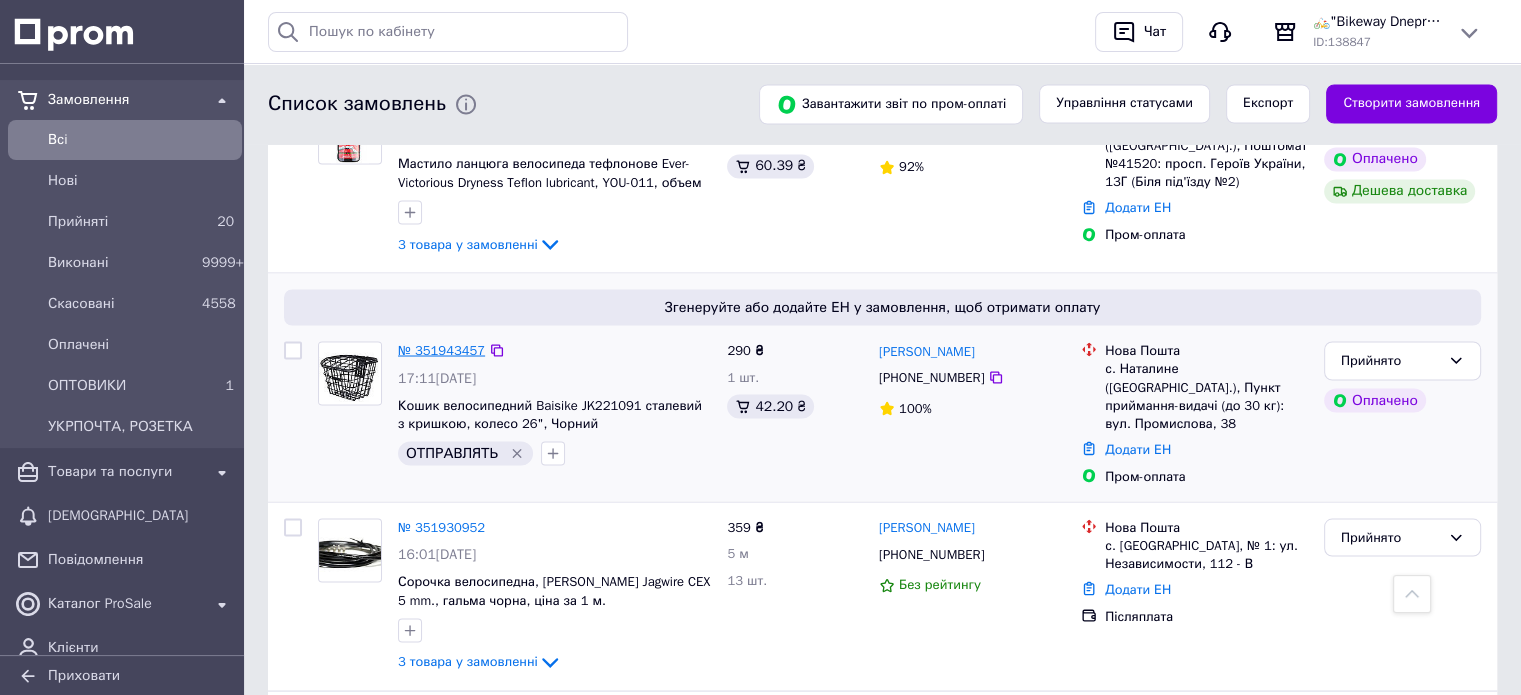 click on "№ 351943457" at bounding box center [441, 349] 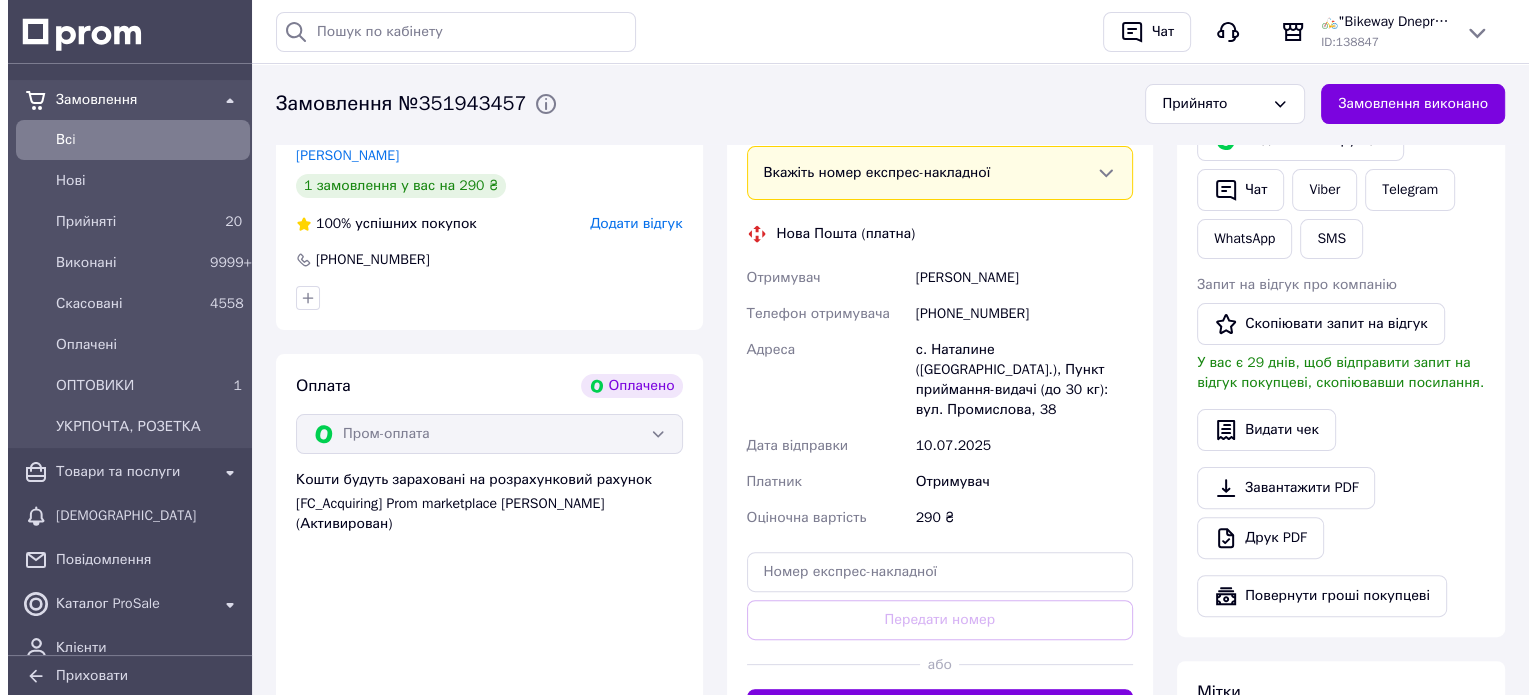 scroll, scrollTop: 174, scrollLeft: 0, axis: vertical 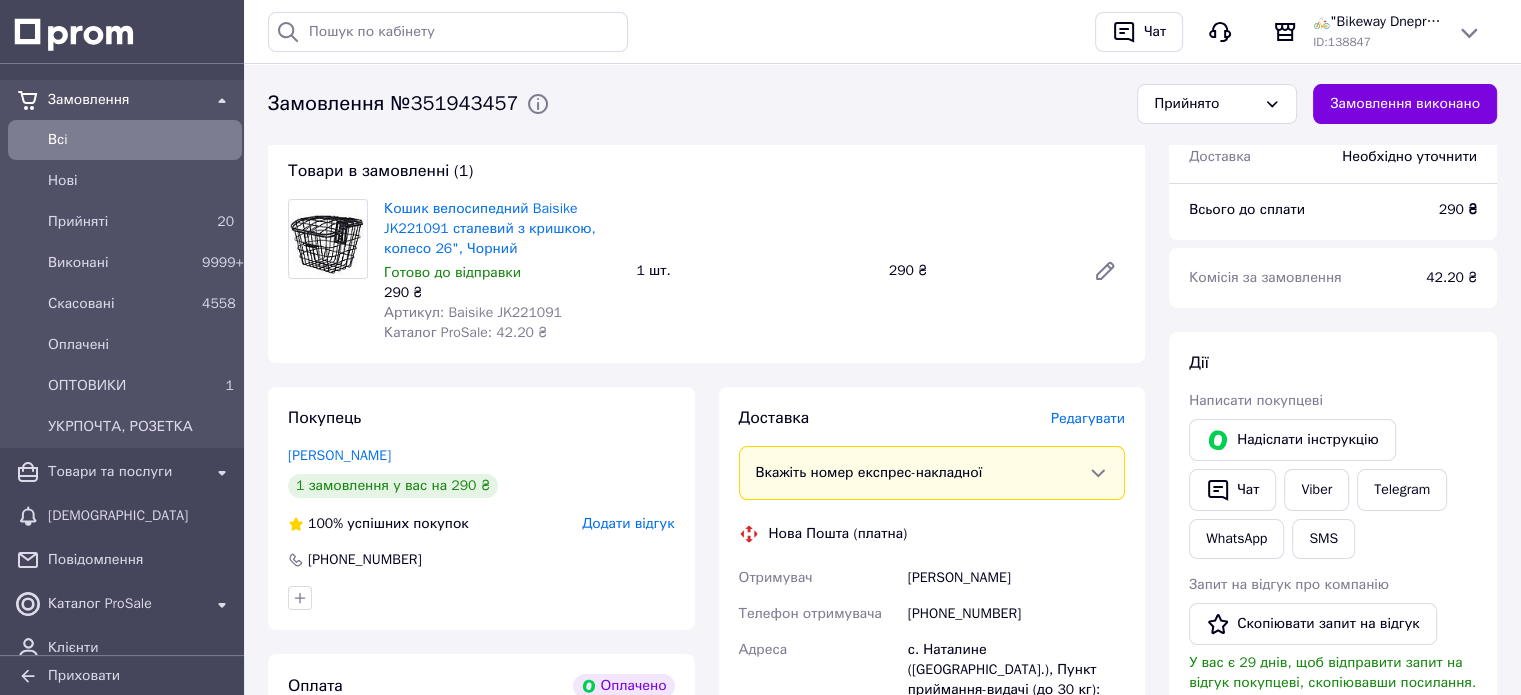 click on "Редагувати" at bounding box center (1088, 418) 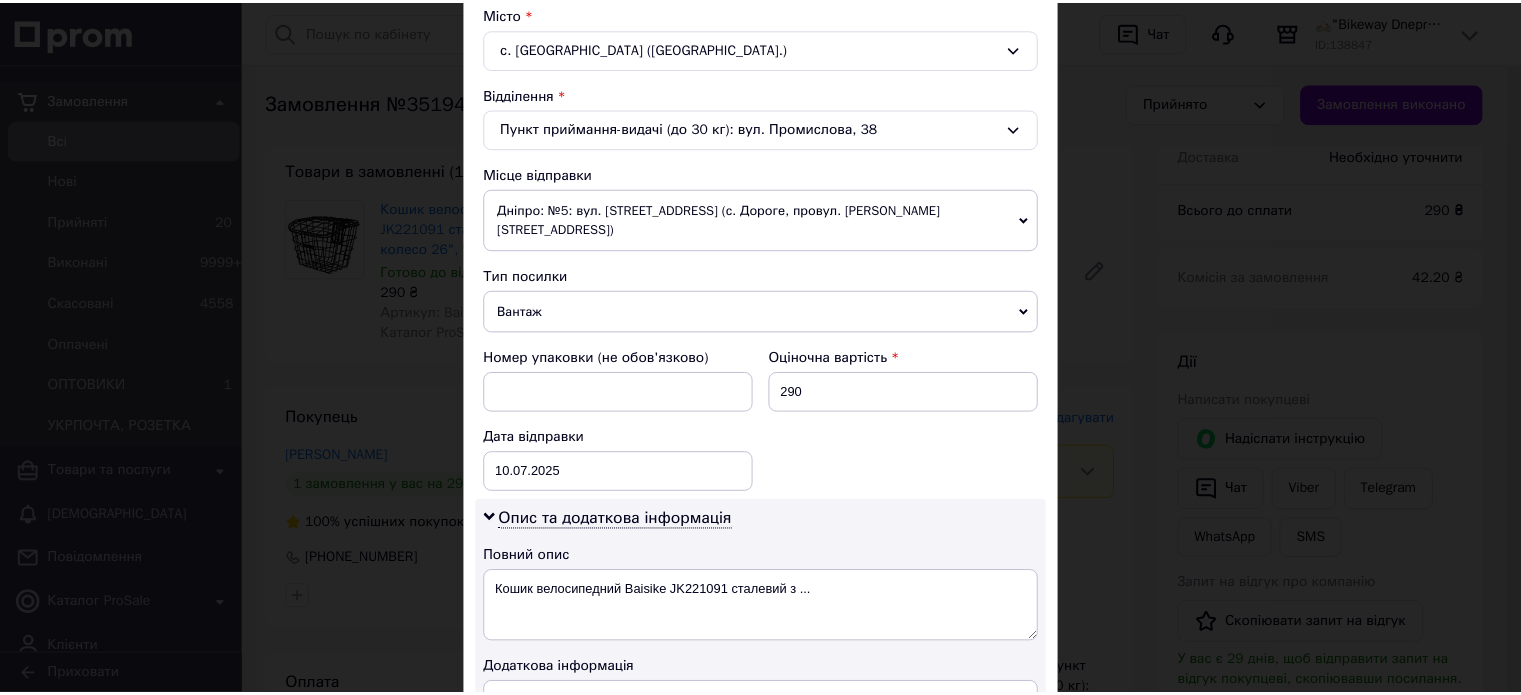 scroll, scrollTop: 850, scrollLeft: 0, axis: vertical 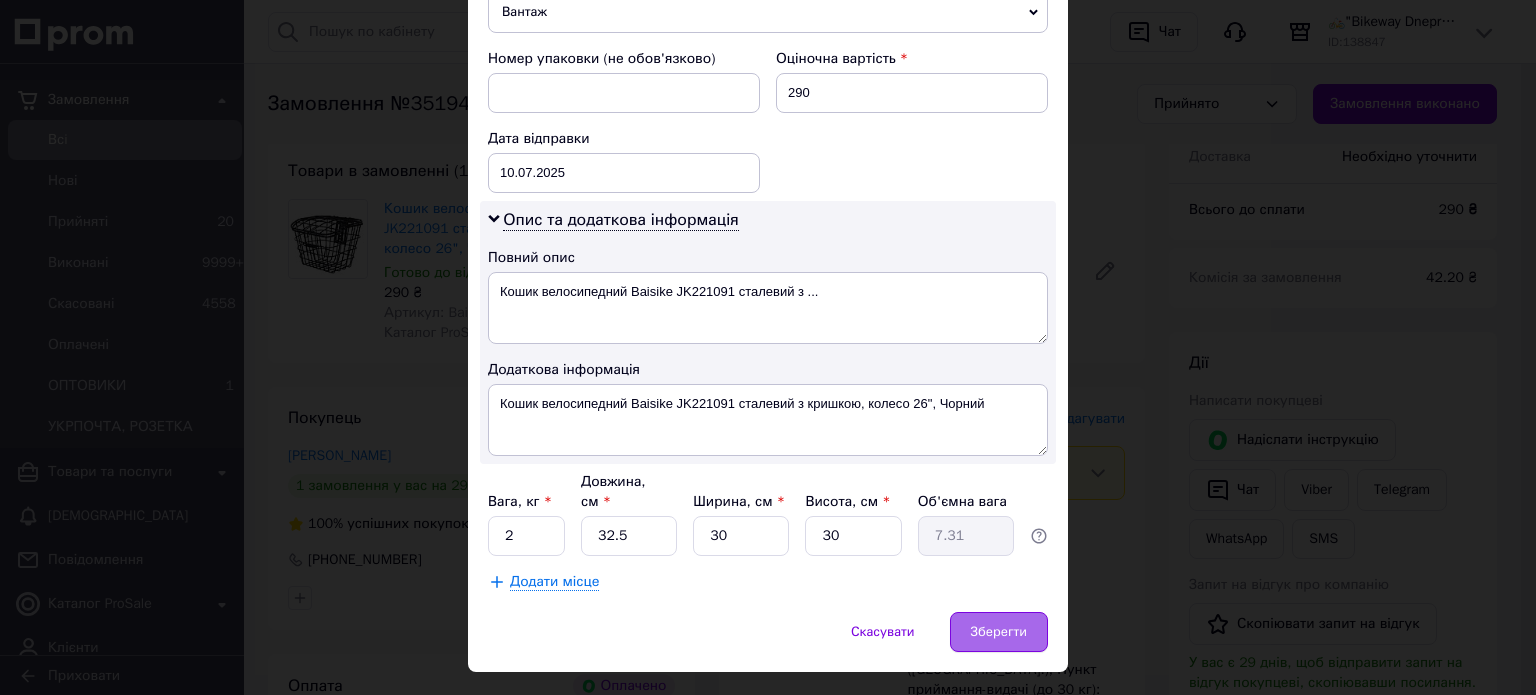 click on "Зберегти" at bounding box center (999, 632) 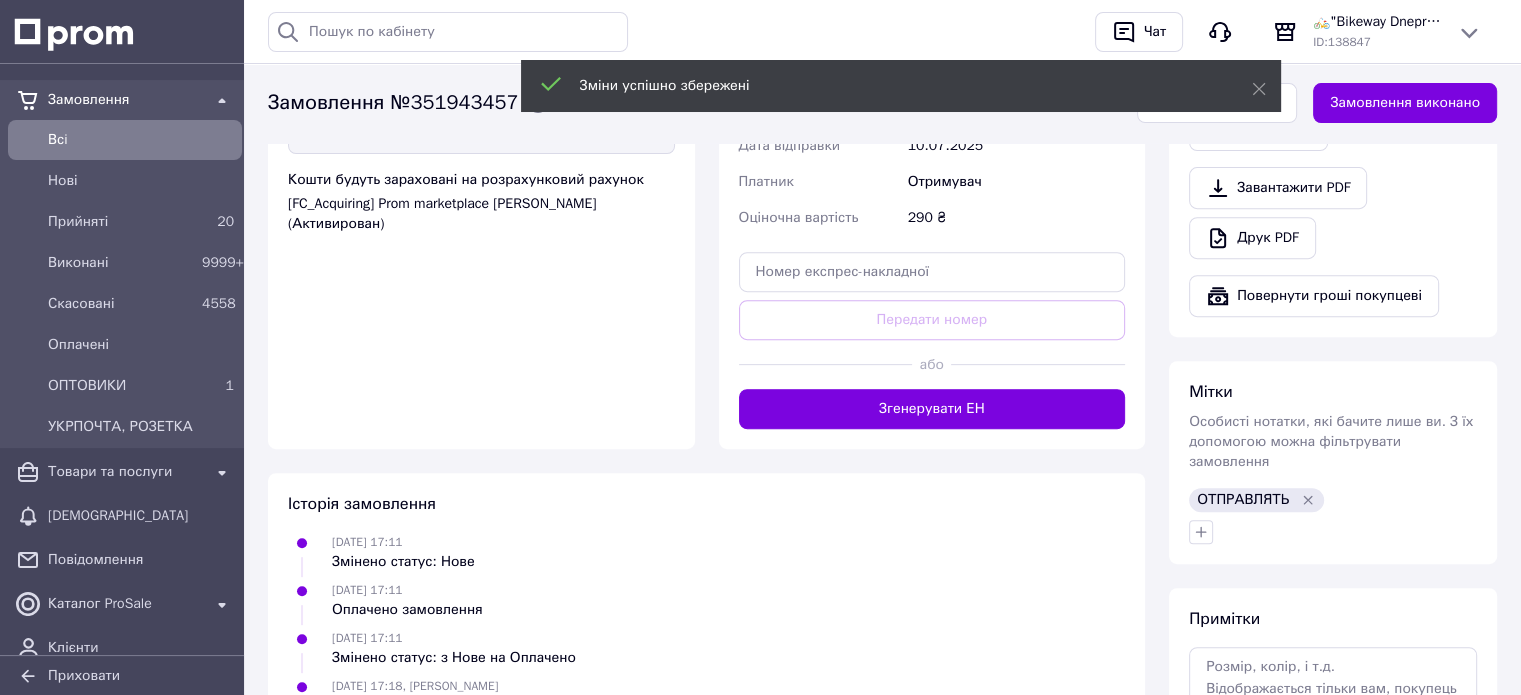 click on "Згенерувати ЕН" at bounding box center (932, 409) 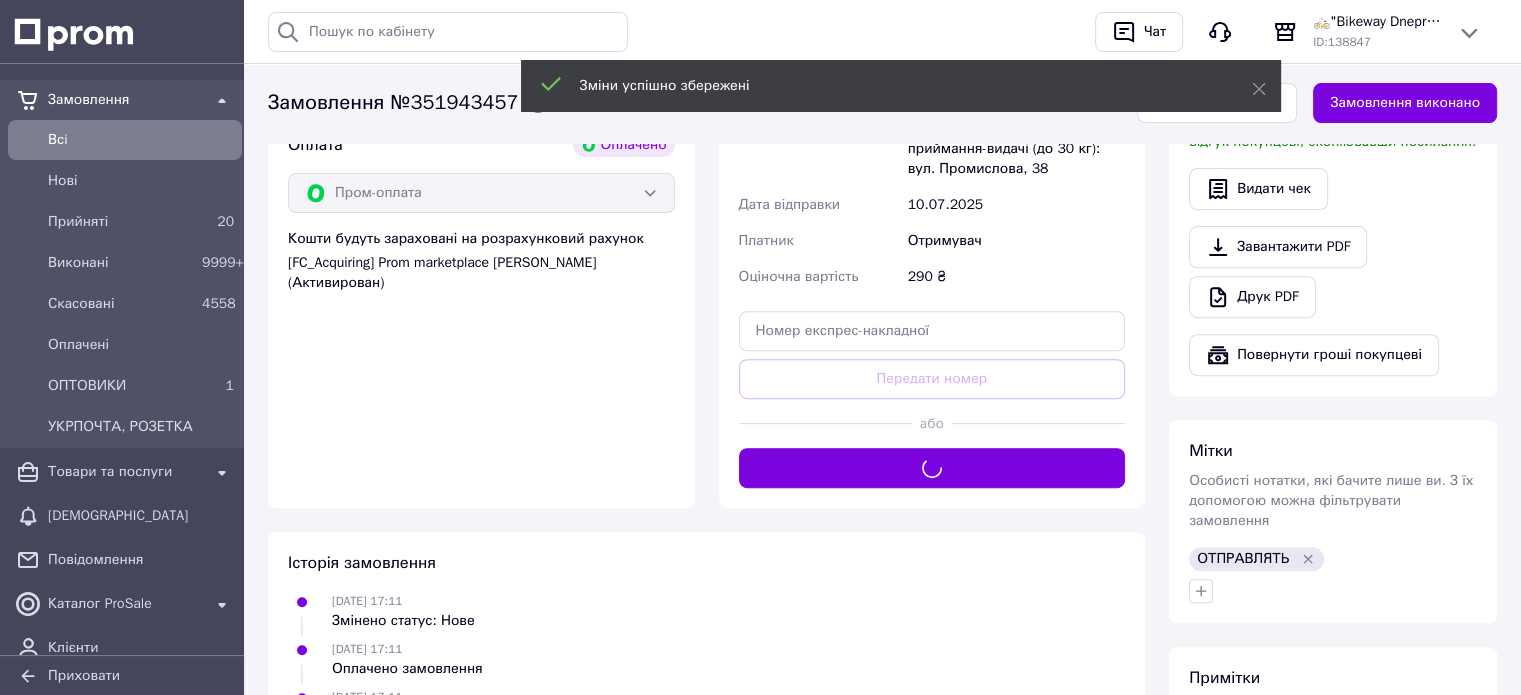 scroll, scrollTop: 474, scrollLeft: 0, axis: vertical 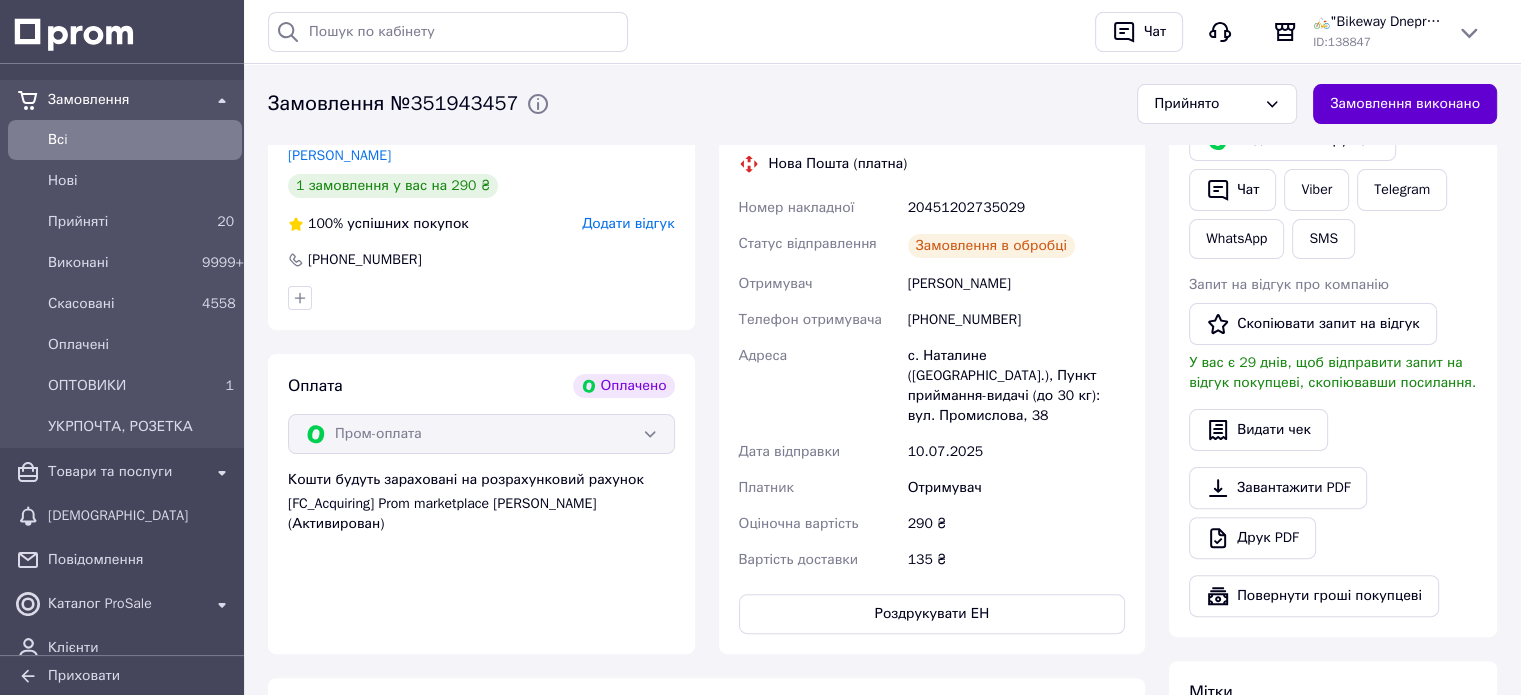 click on "Замовлення виконано" at bounding box center [1405, 104] 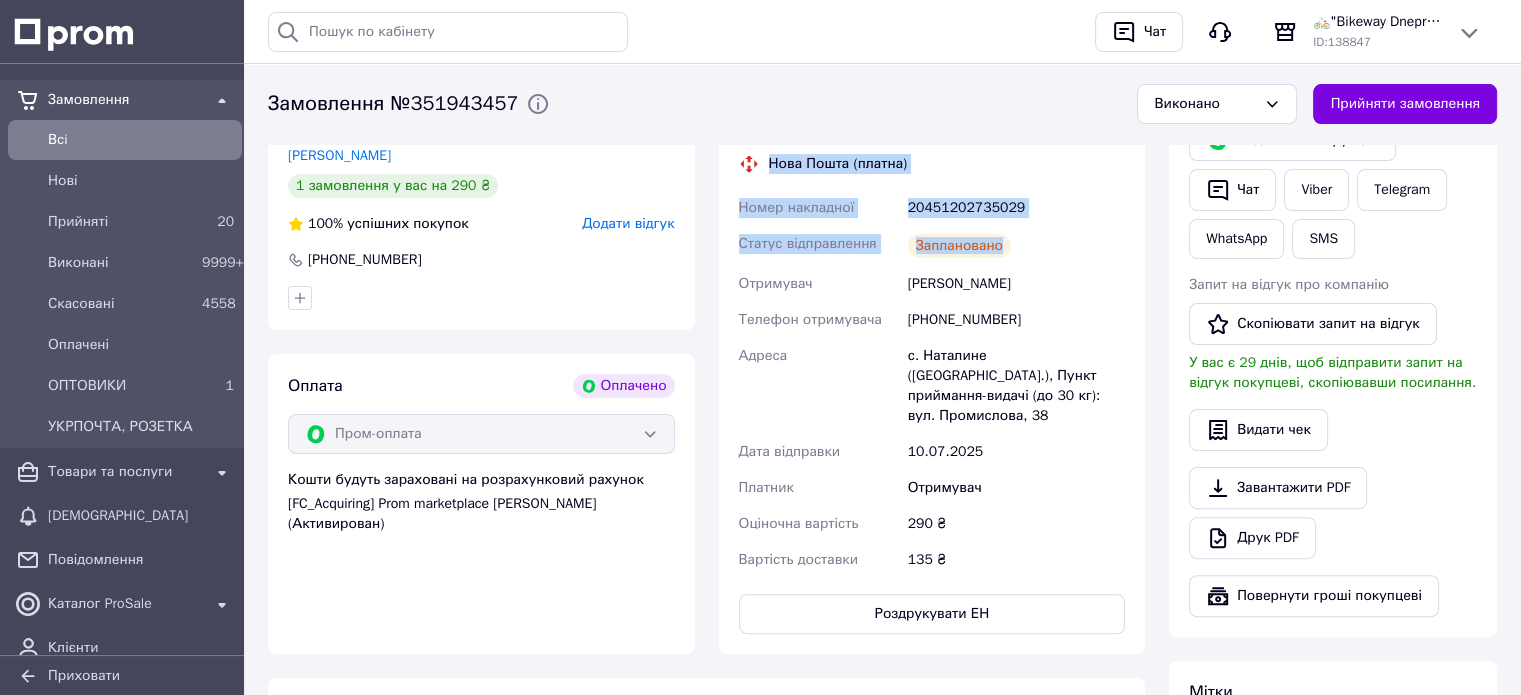 drag, startPoint x: 770, startPoint y: 159, endPoint x: 1076, endPoint y: 260, distance: 322.2375 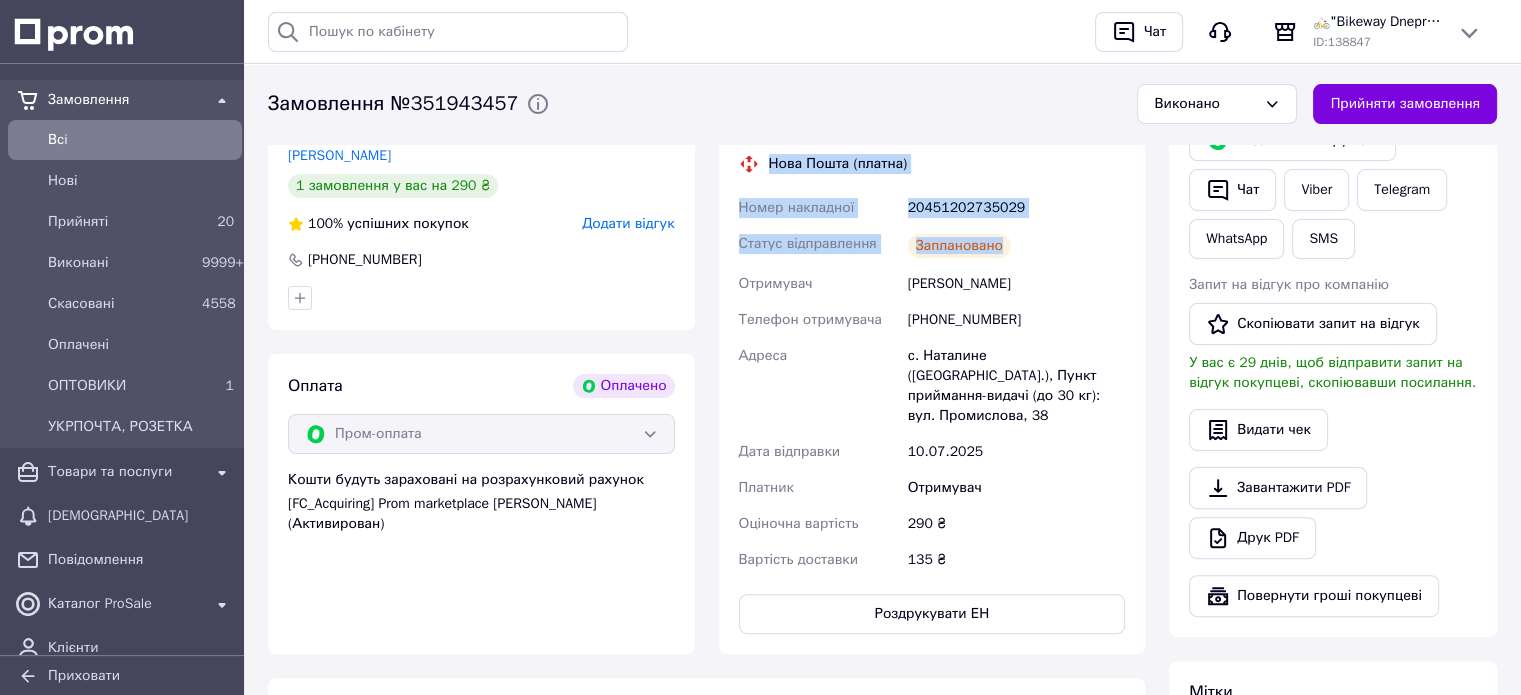 copy on "Нова Пошта (платна) Номер накладної 20451202735029 Статус відправлення Заплановано" 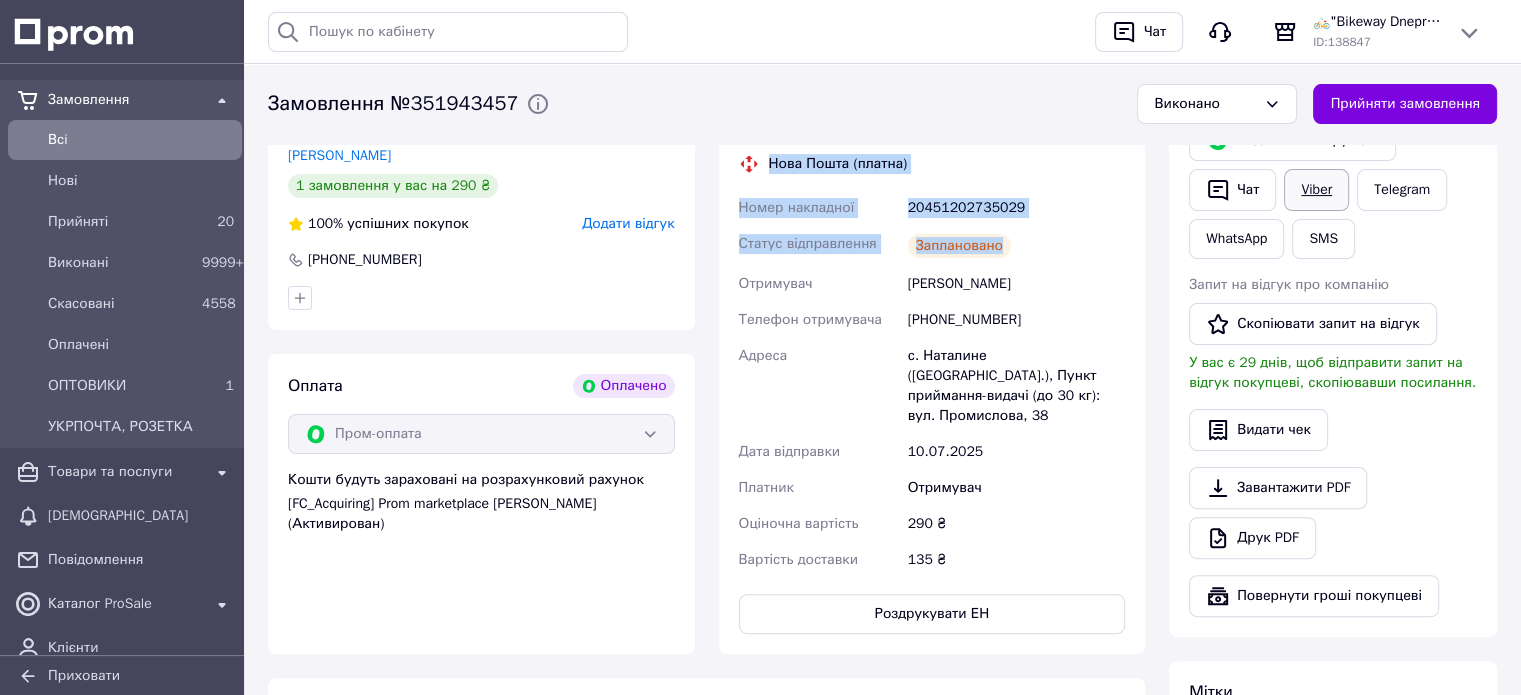 click on "Viber" at bounding box center (1316, 190) 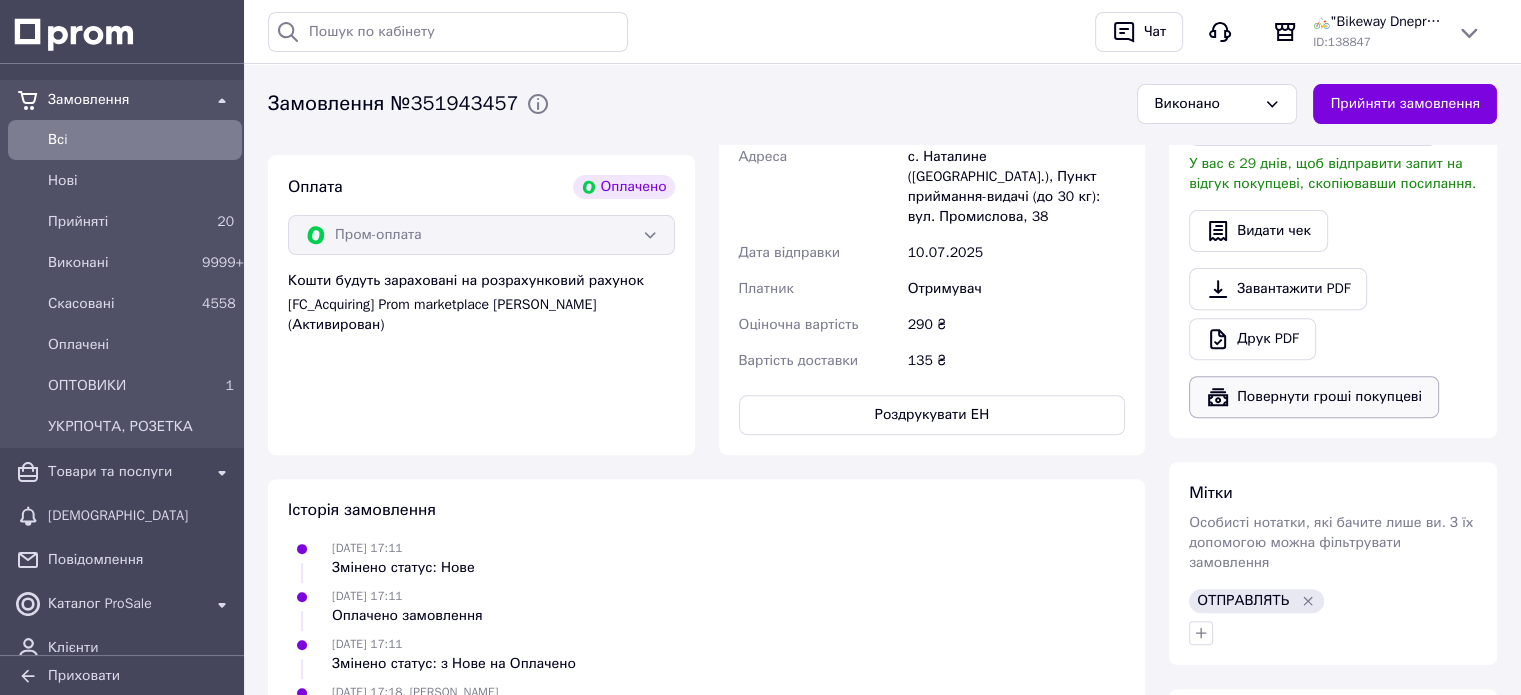 scroll, scrollTop: 674, scrollLeft: 0, axis: vertical 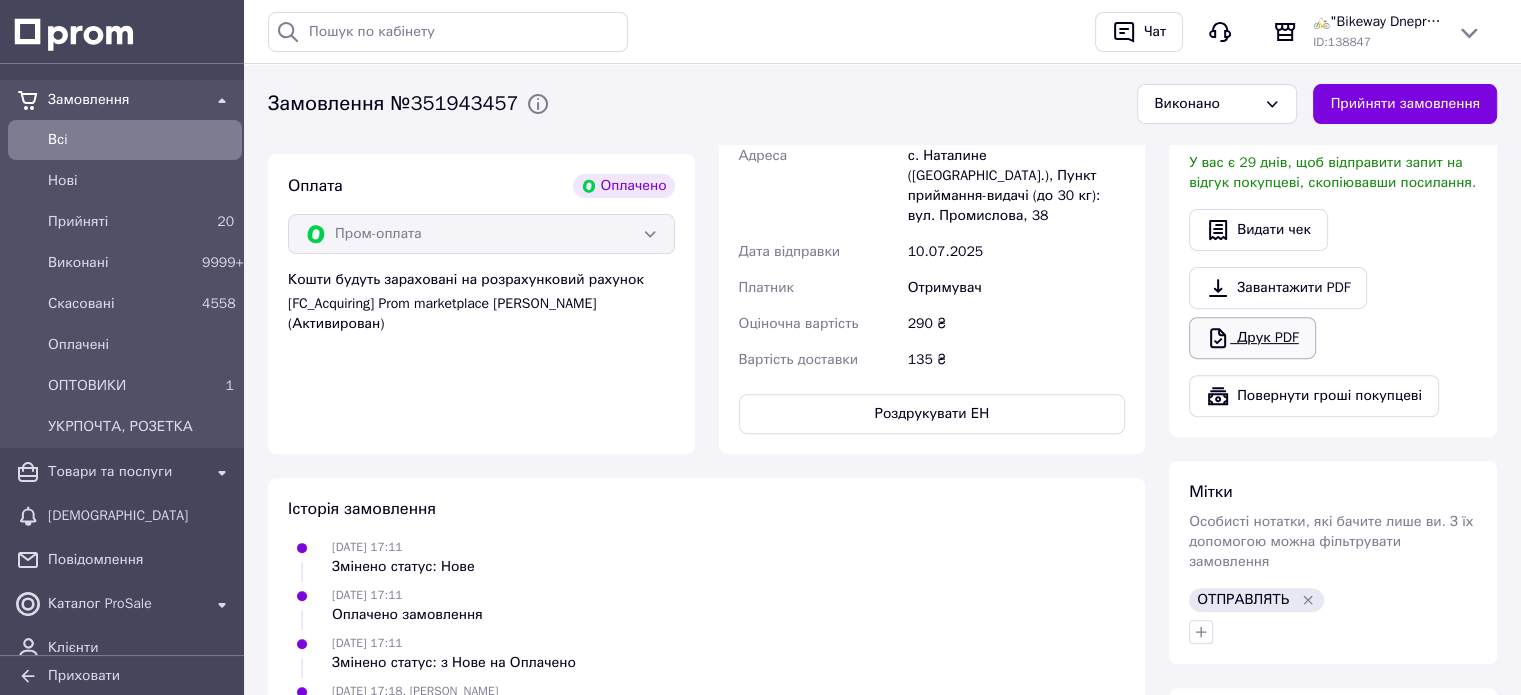 click on "Друк PDF" at bounding box center [1252, 338] 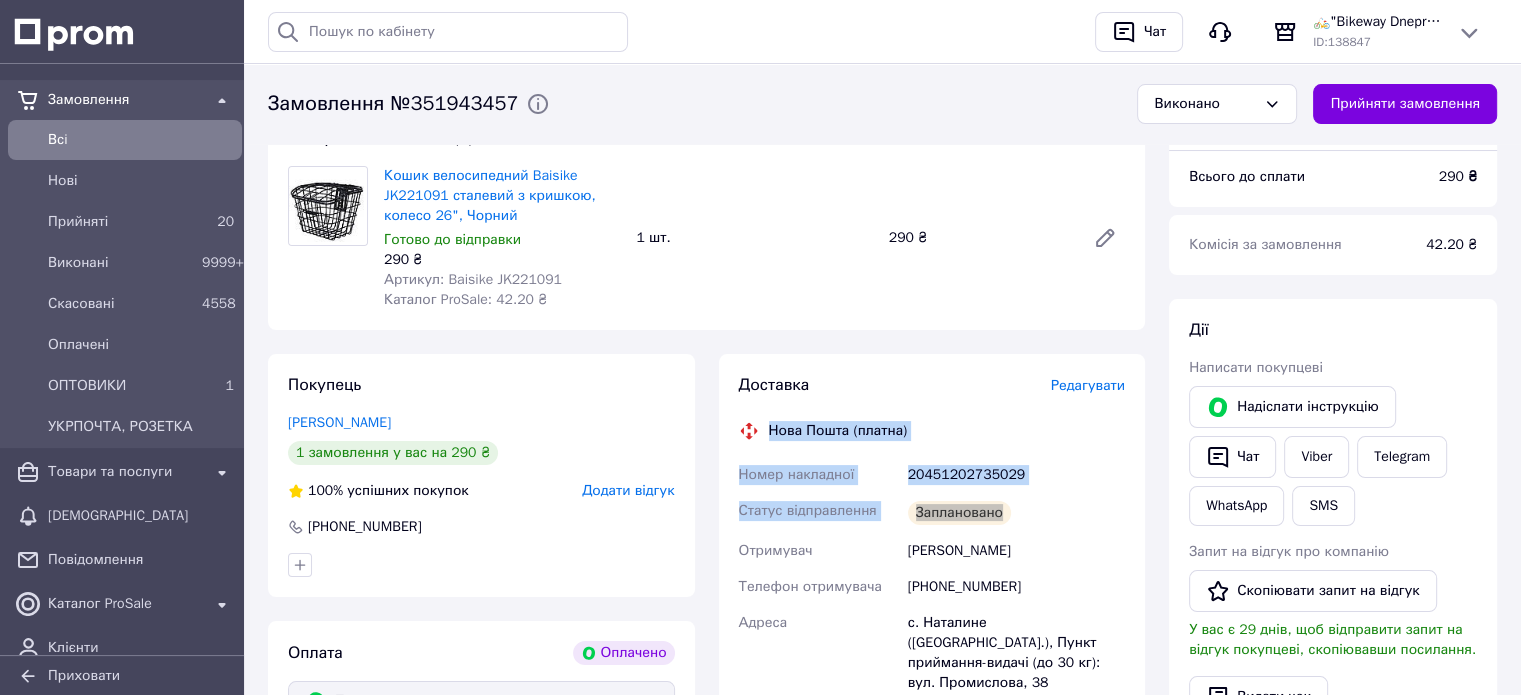 scroll, scrollTop: 174, scrollLeft: 0, axis: vertical 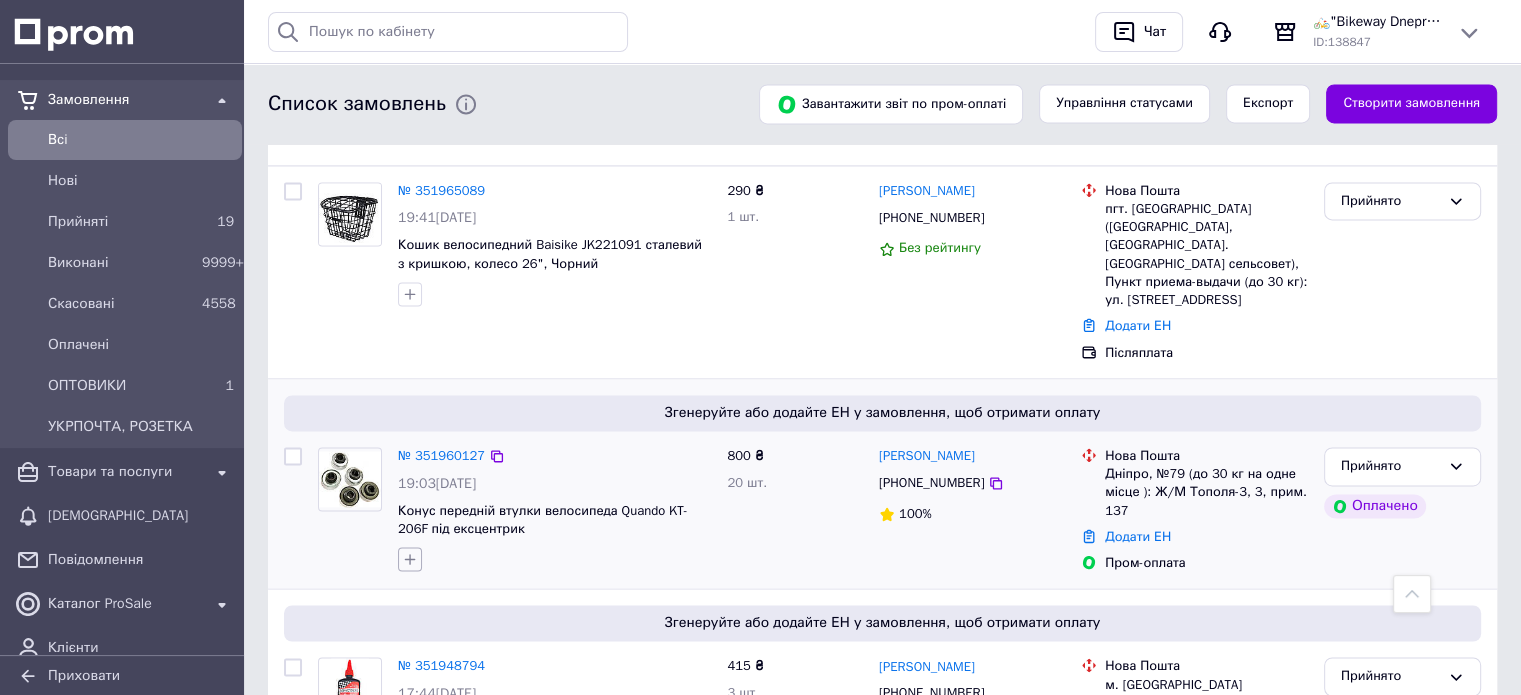 click 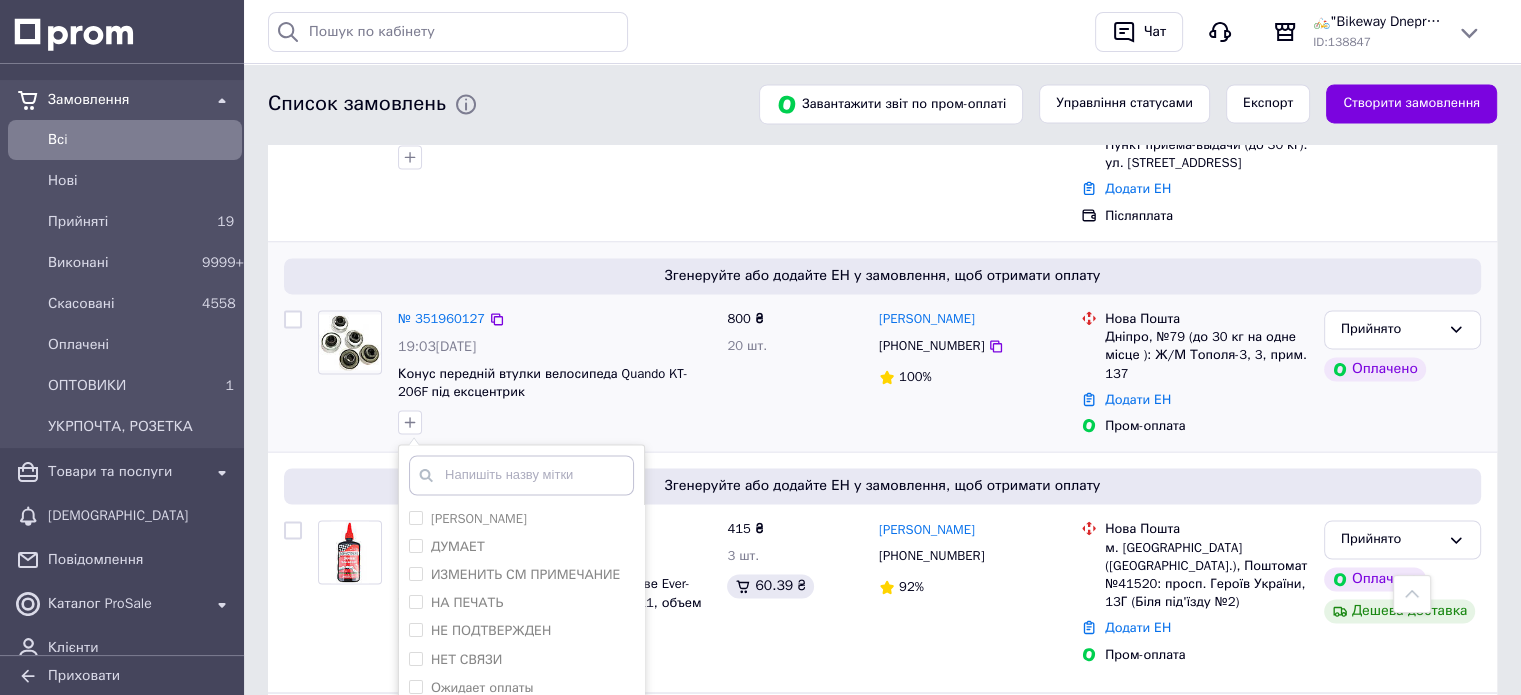 scroll, scrollTop: 3300, scrollLeft: 0, axis: vertical 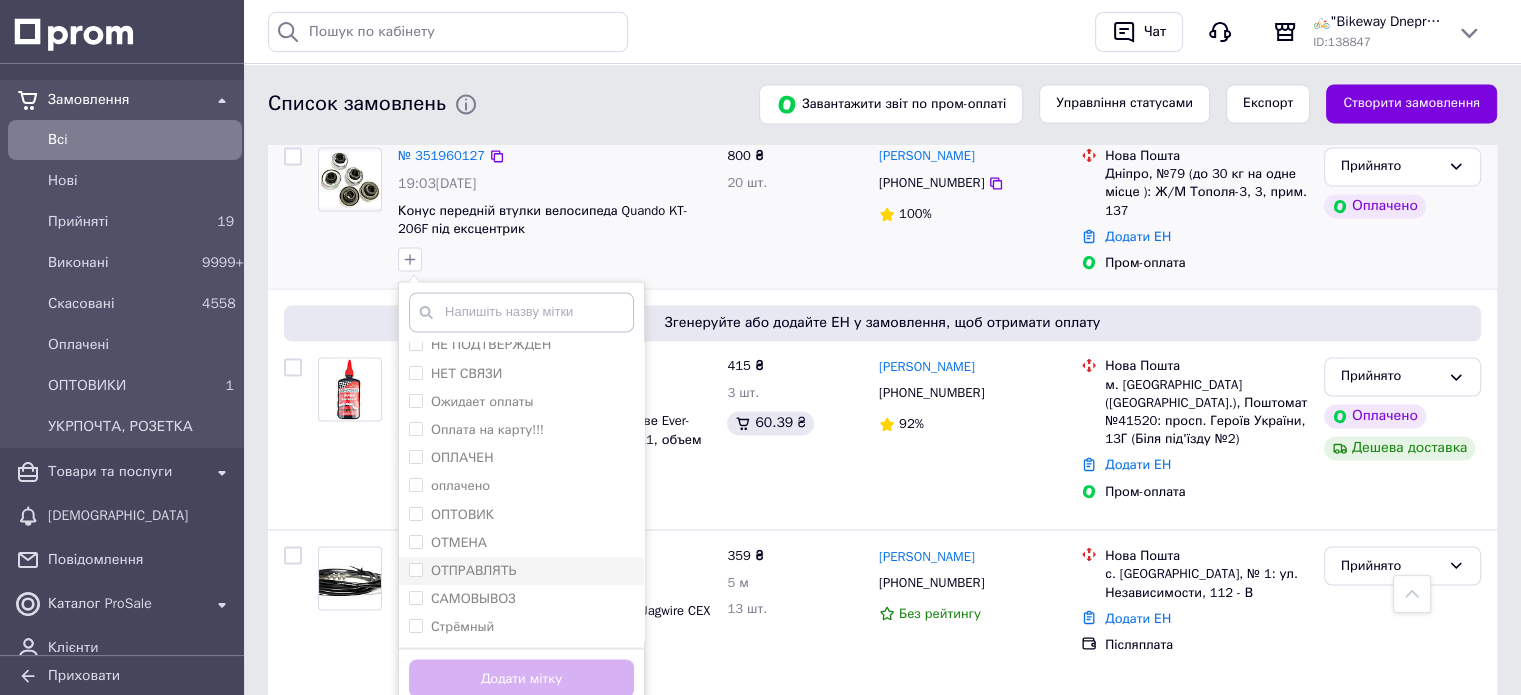 click on "ОТПРАВЛЯТЬ" at bounding box center [473, 570] 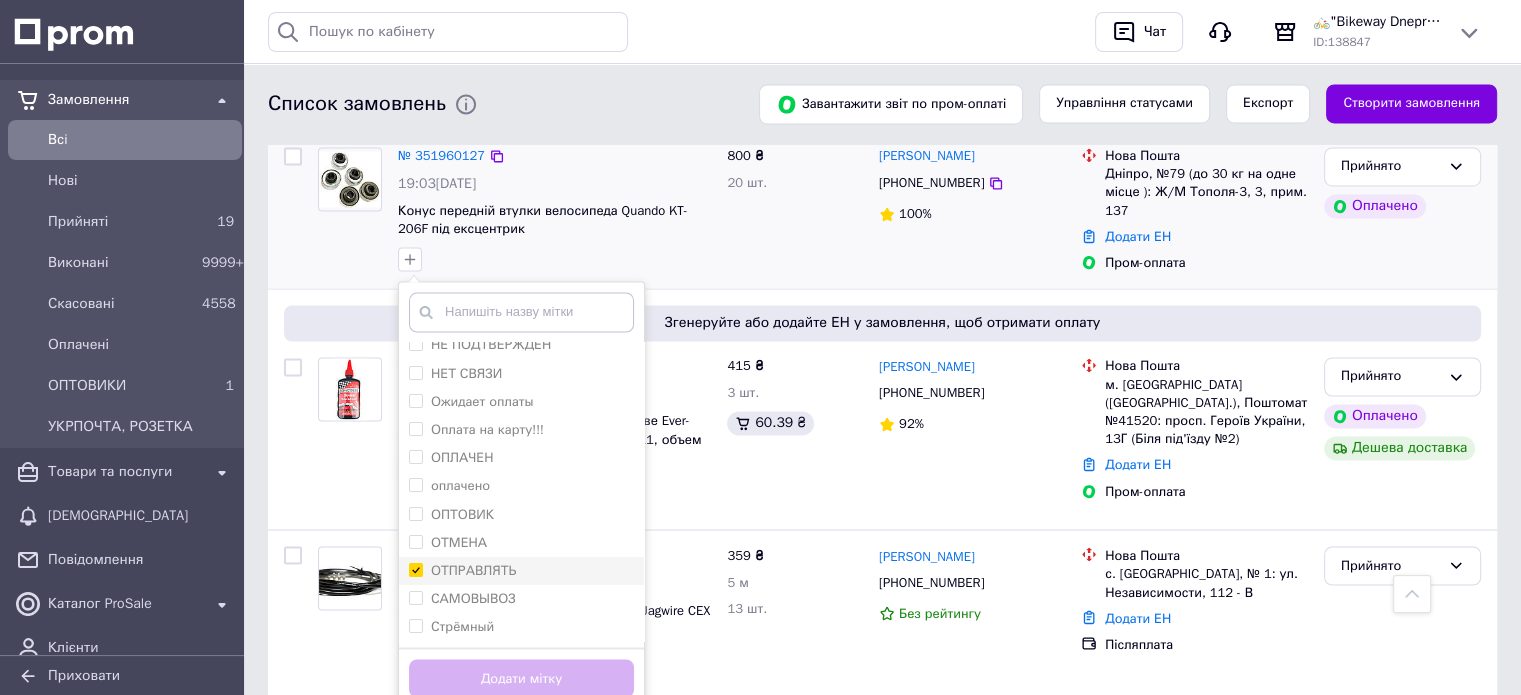 checkbox on "true" 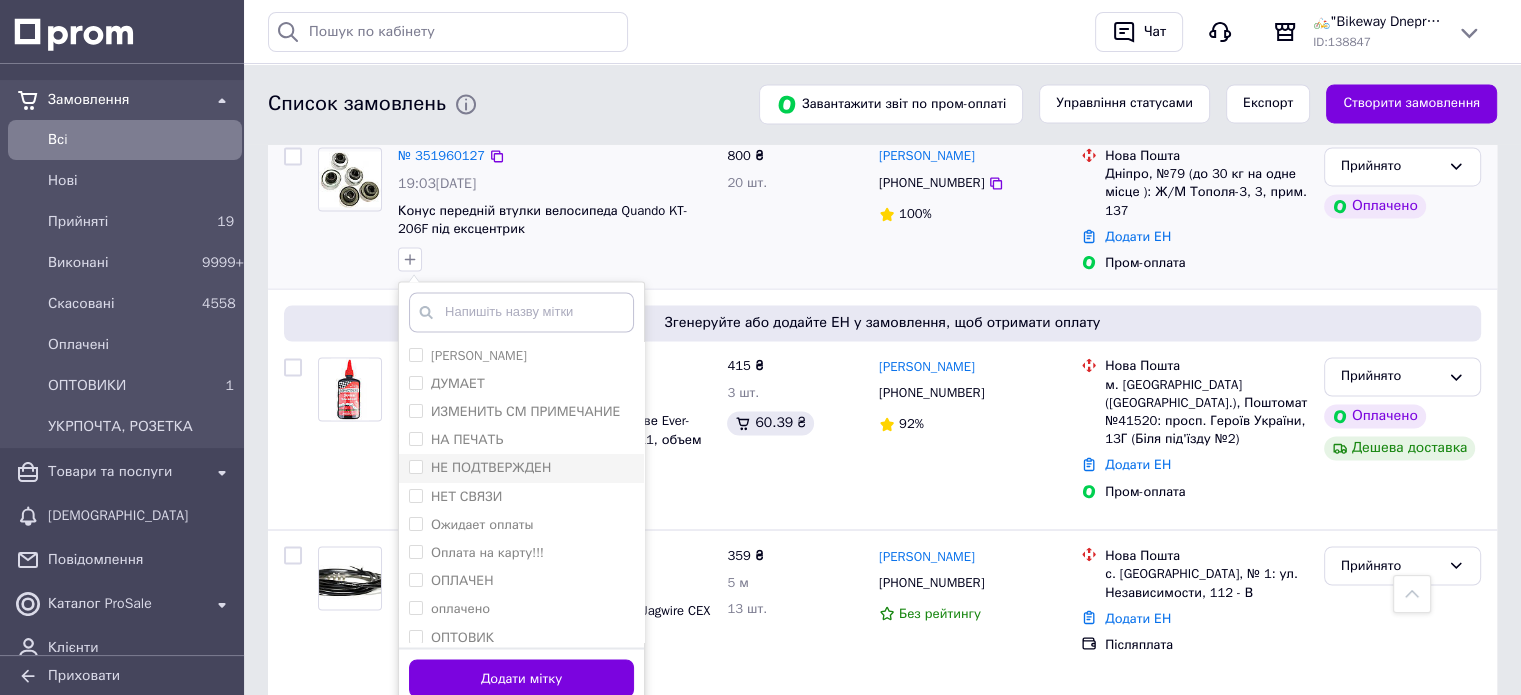 scroll, scrollTop: 0, scrollLeft: 0, axis: both 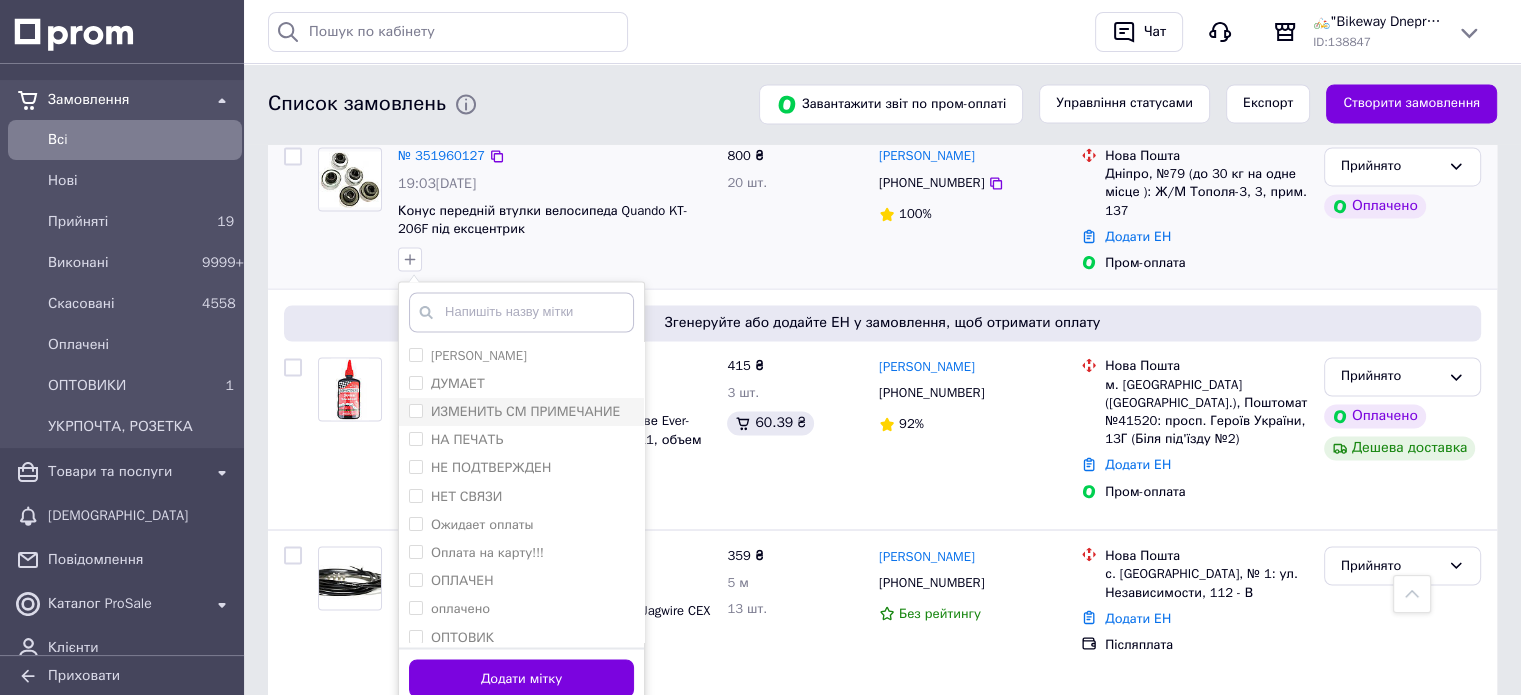 click on "ИЗМЕНИТЬ СМ ПРИМЕЧАНИЕ" at bounding box center (521, 412) 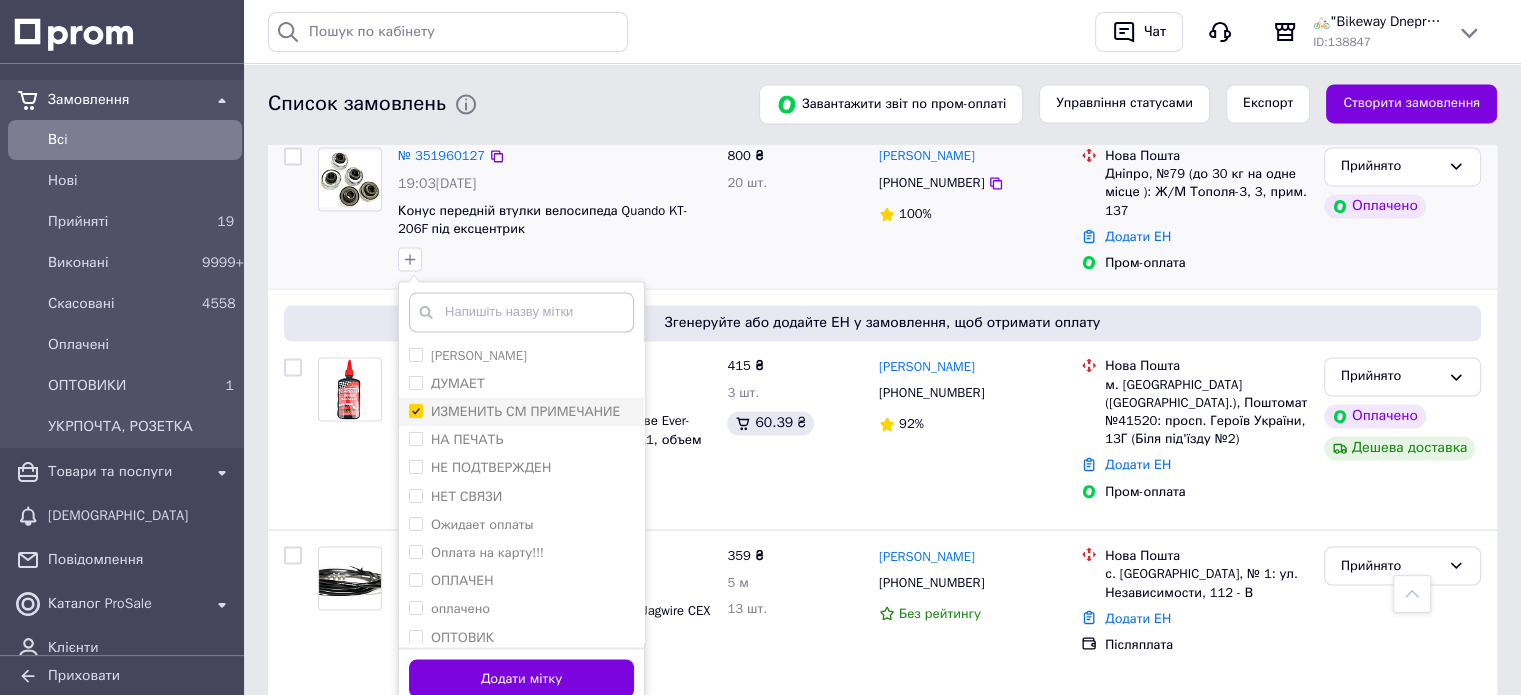checkbox on "true" 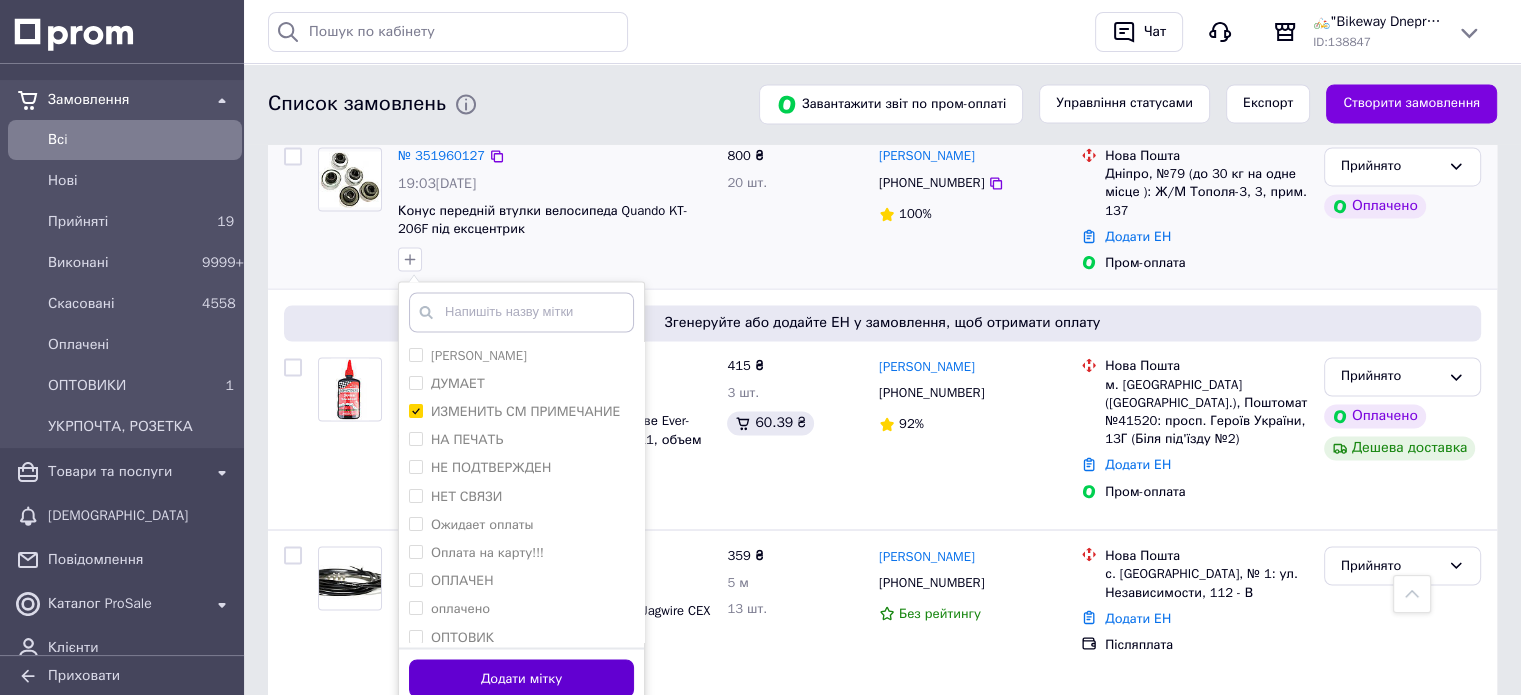 click on "Додати мітку" at bounding box center (521, 678) 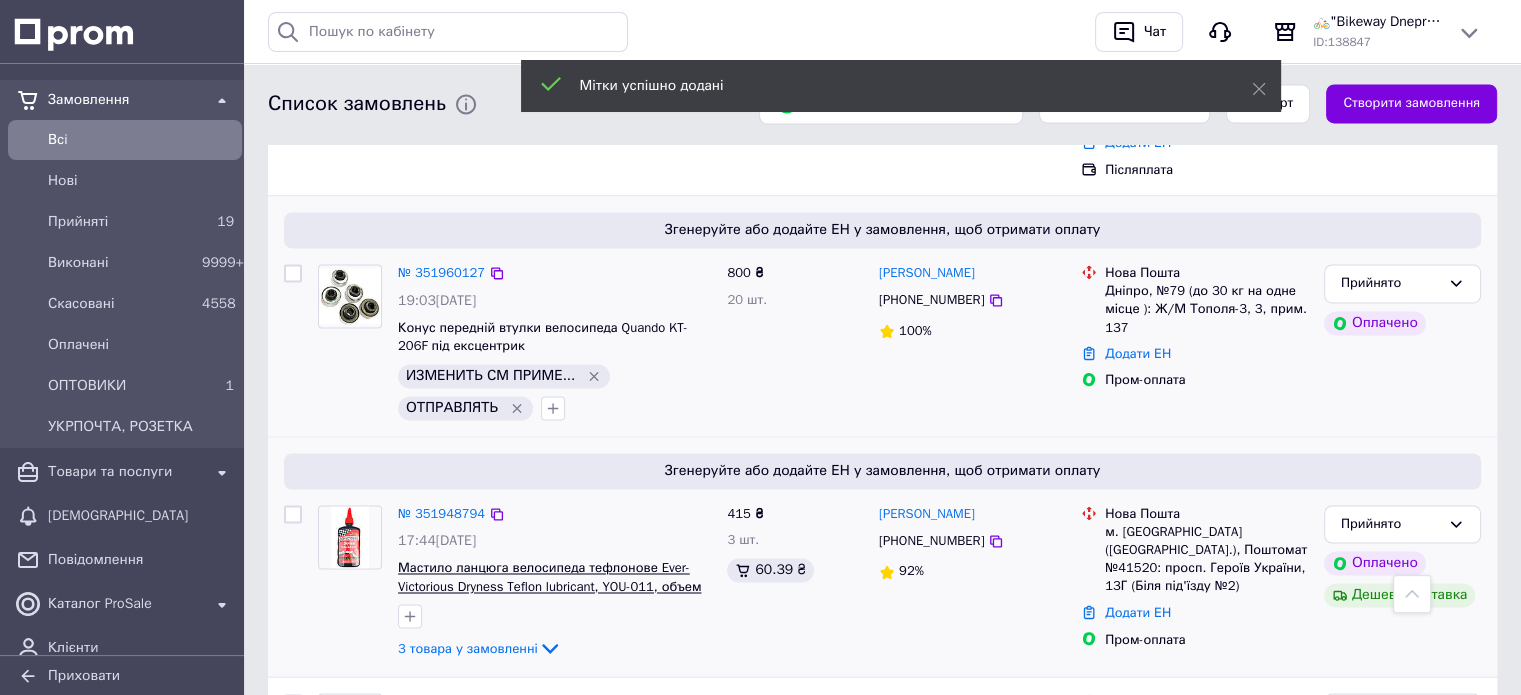 scroll, scrollTop: 3100, scrollLeft: 0, axis: vertical 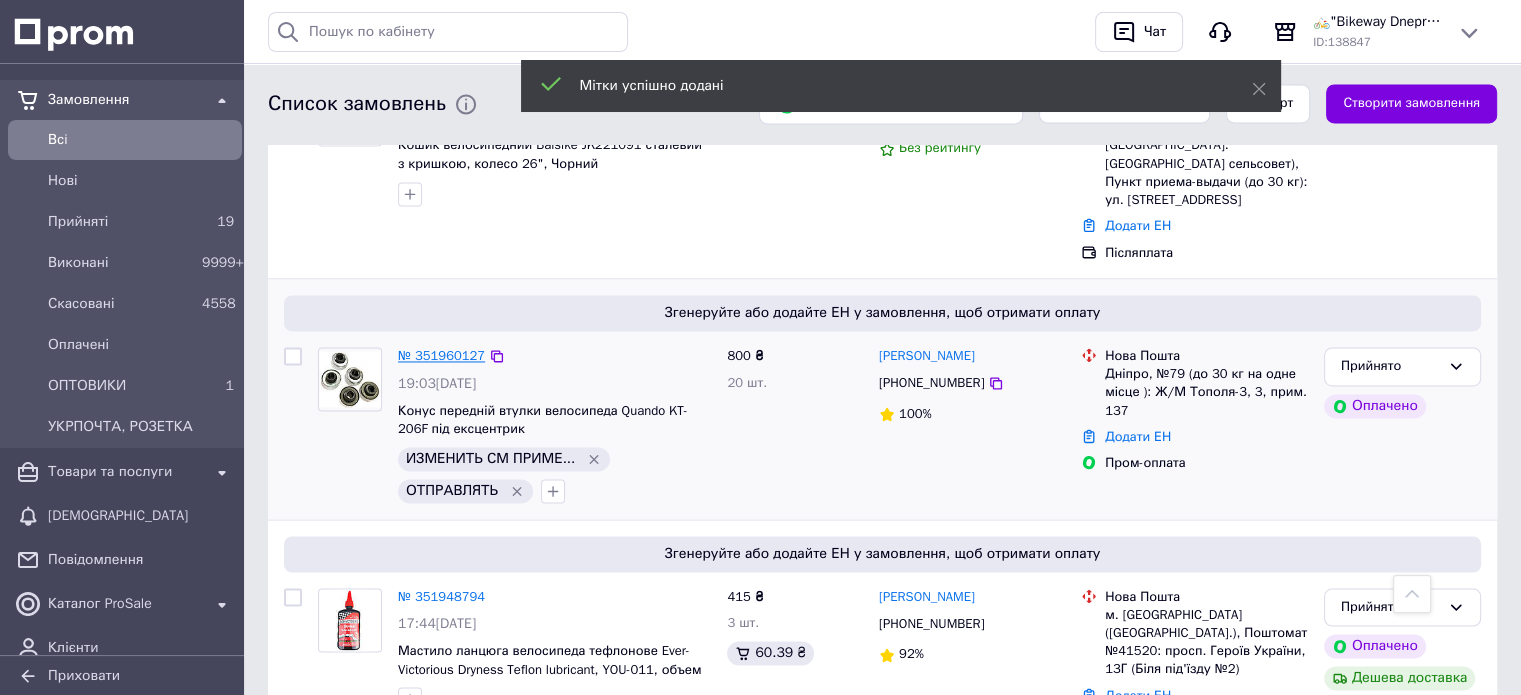 click on "№ 351960127" at bounding box center [441, 355] 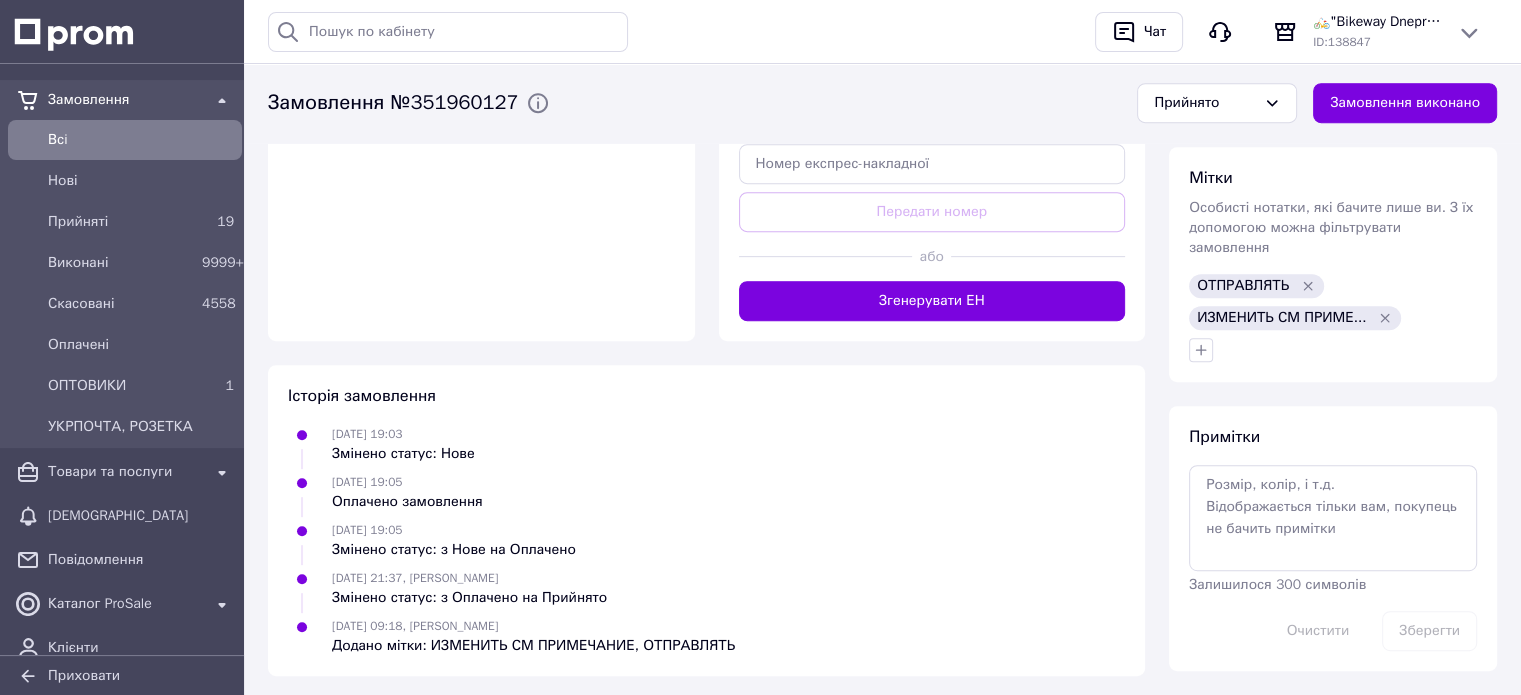 scroll, scrollTop: 897, scrollLeft: 0, axis: vertical 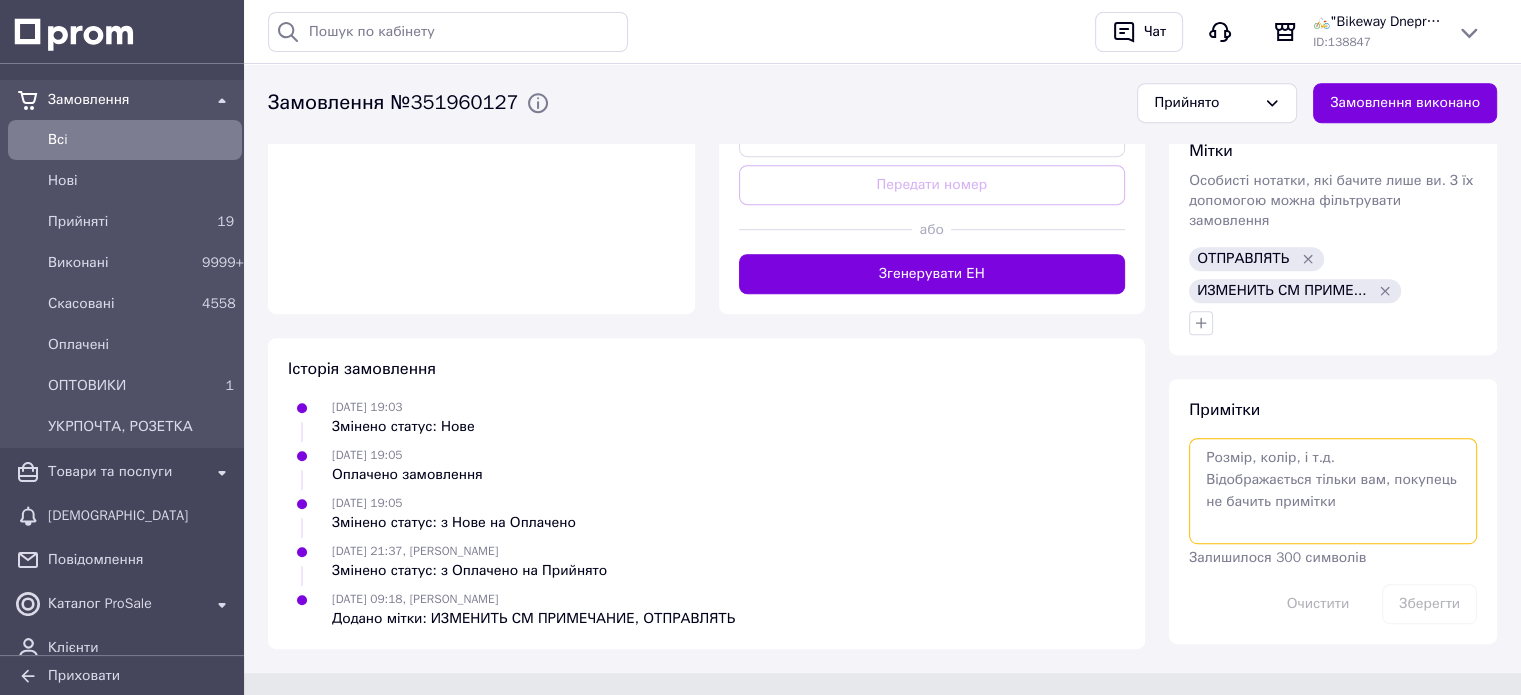 click at bounding box center [1333, 491] 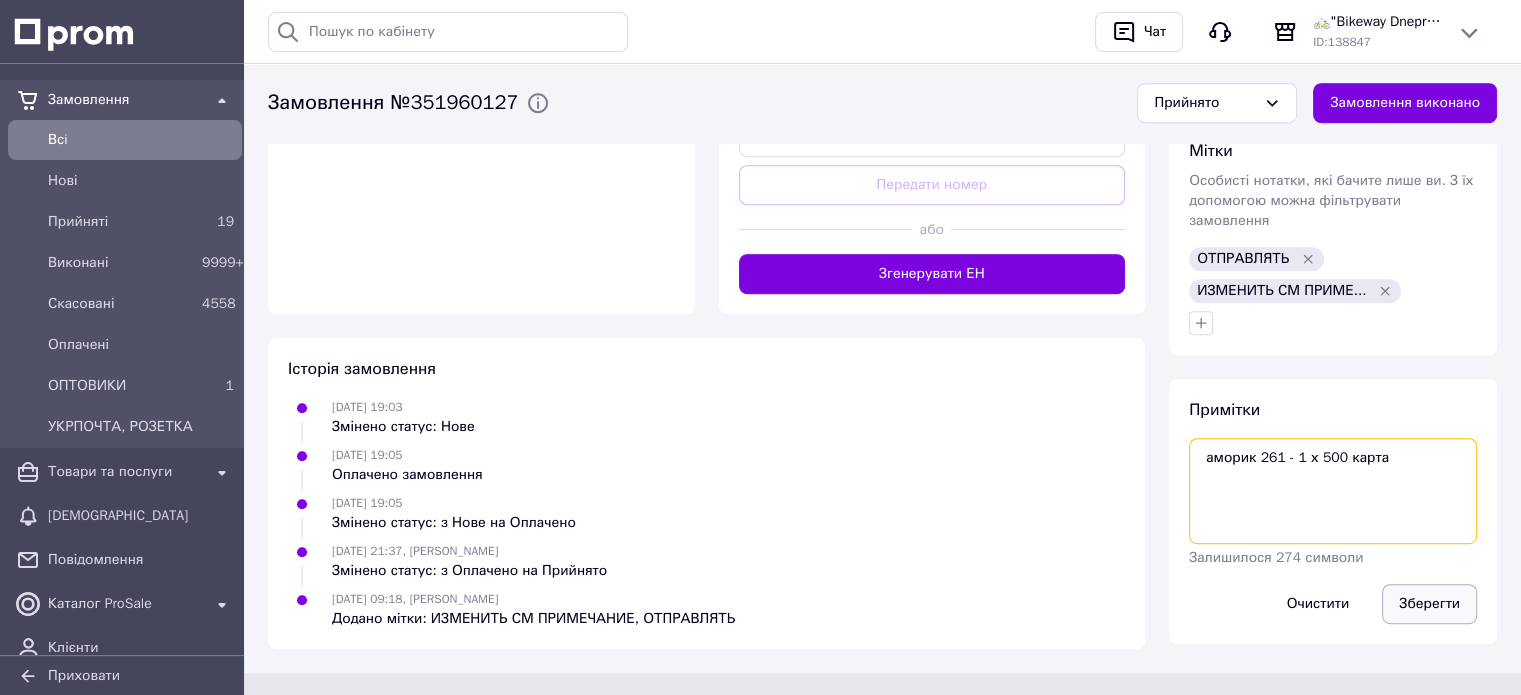 type on "аморик 261 - 1 х 500 карта" 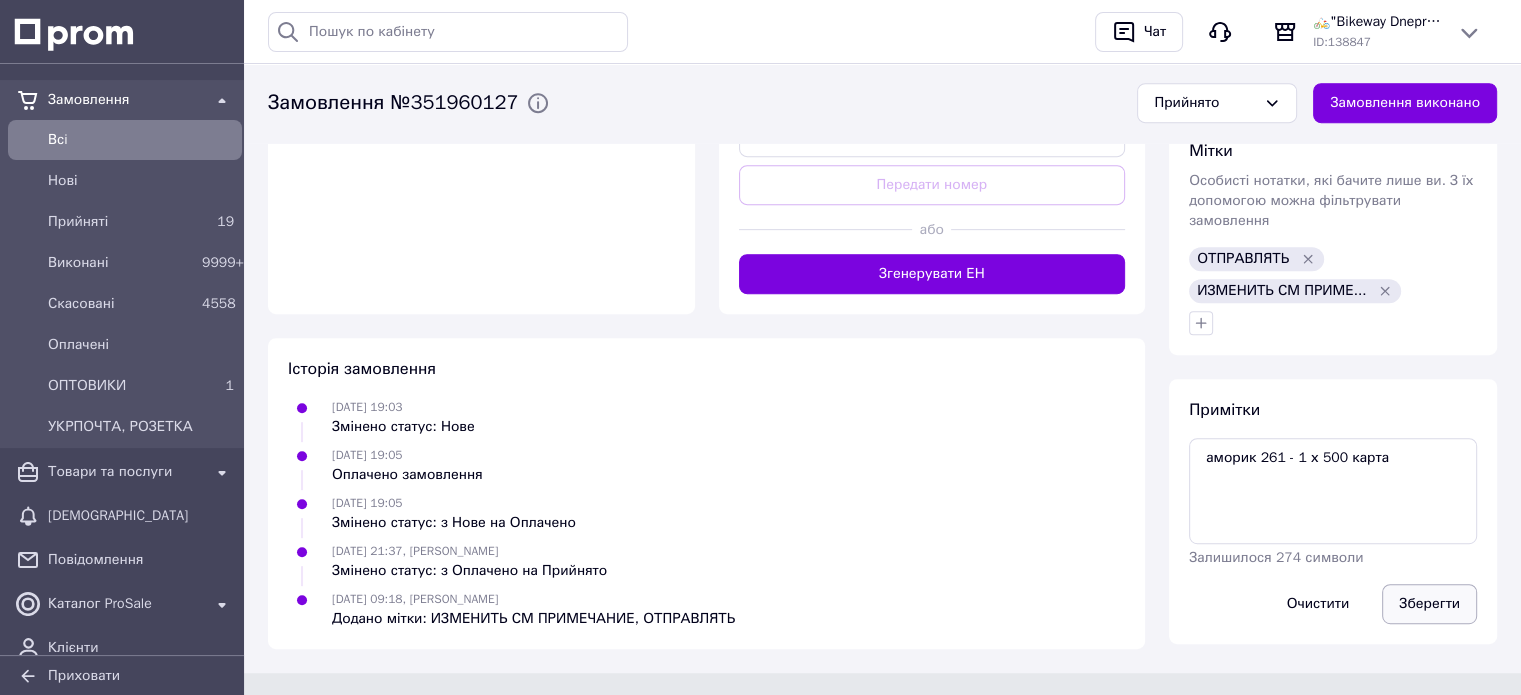 click on "Зберегти" at bounding box center (1429, 604) 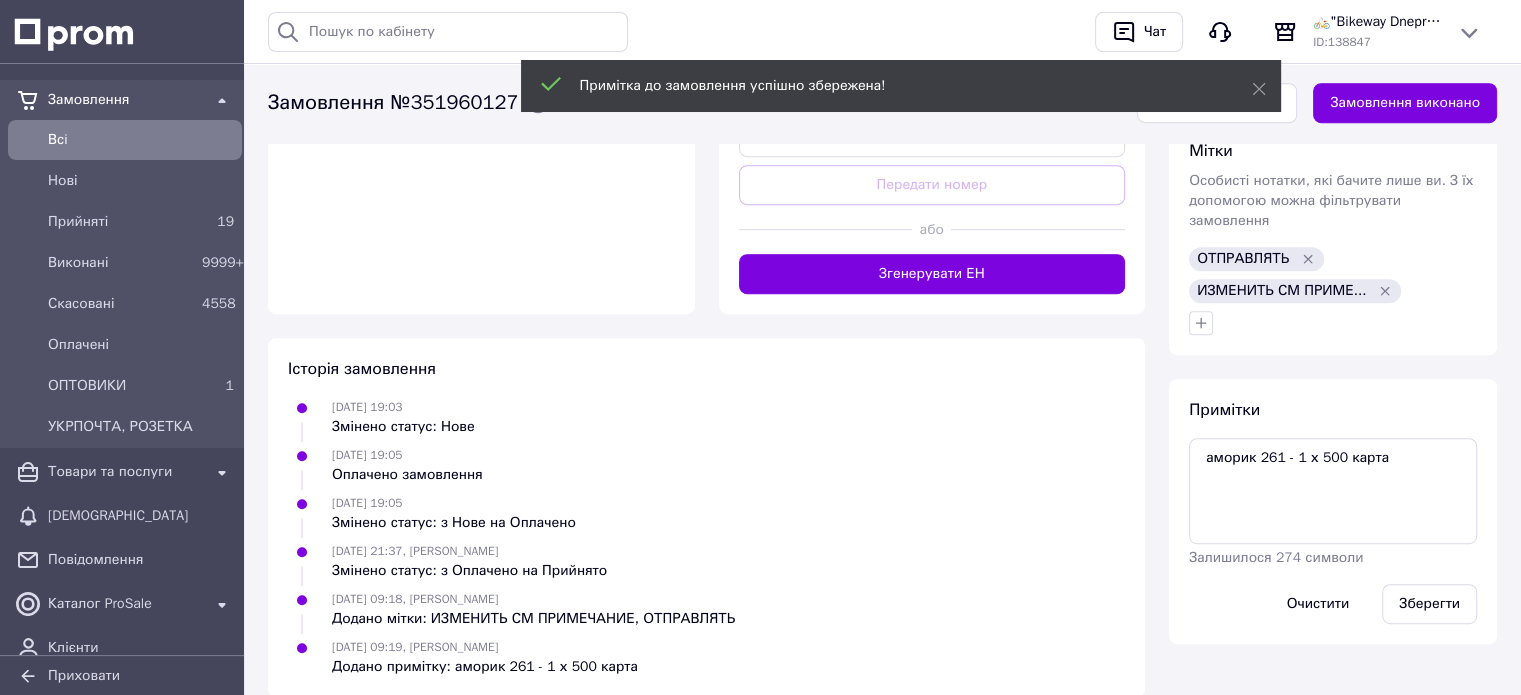 scroll, scrollTop: 197, scrollLeft: 0, axis: vertical 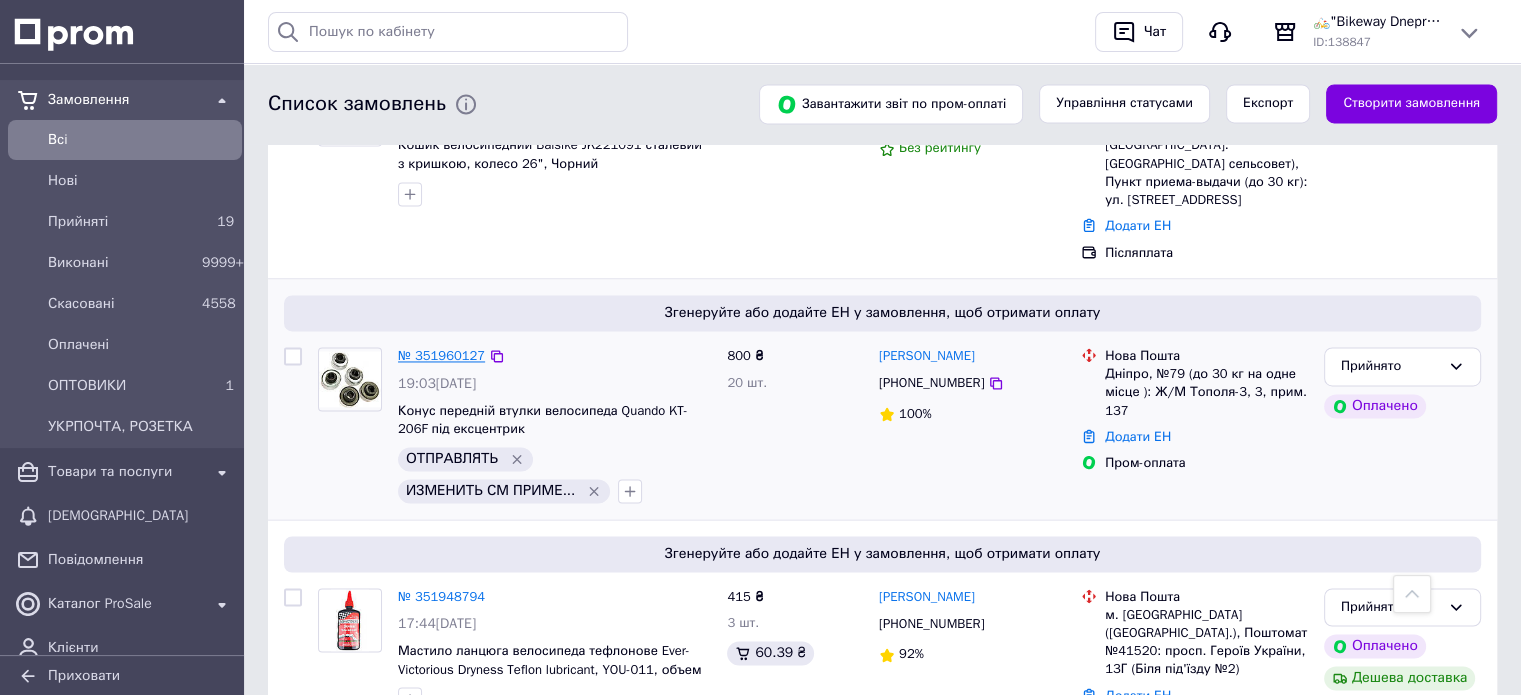 click on "№ 351960127" at bounding box center [441, 355] 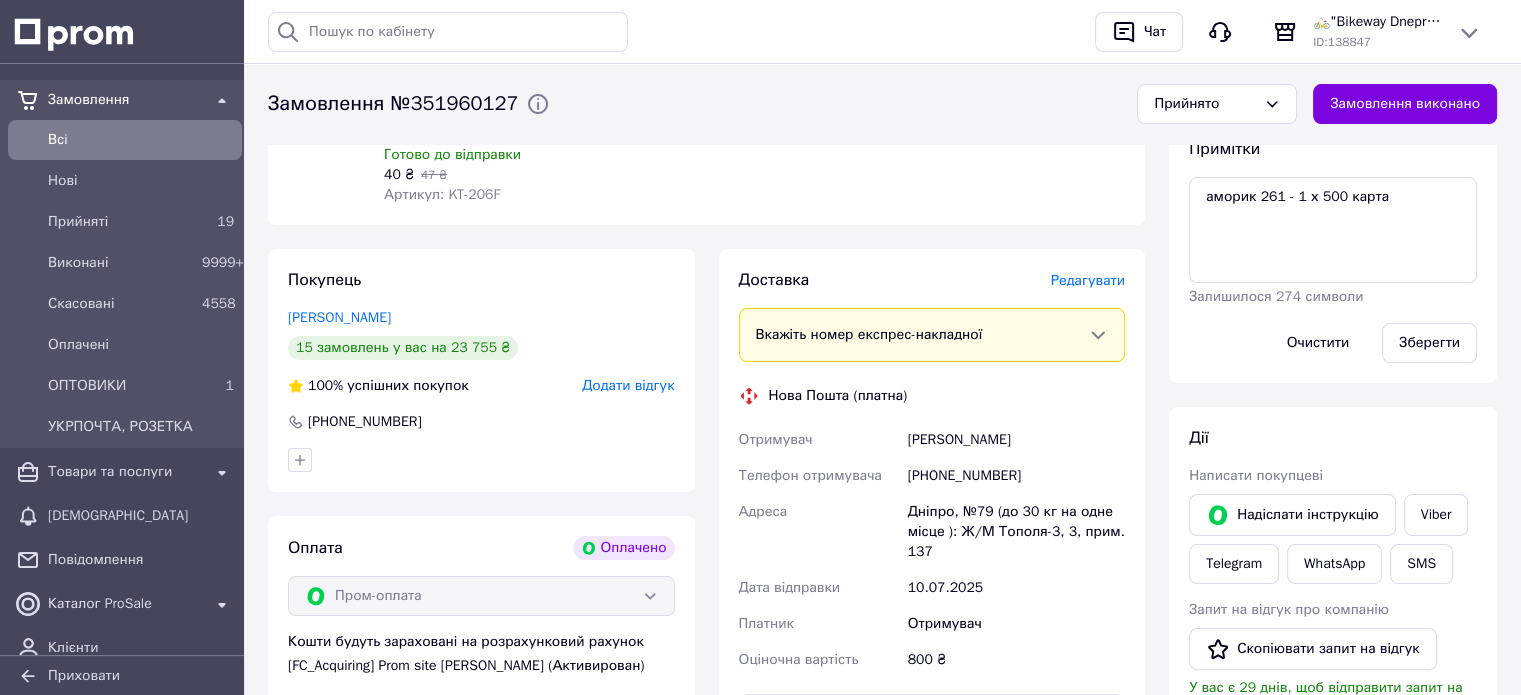 scroll, scrollTop: 145, scrollLeft: 0, axis: vertical 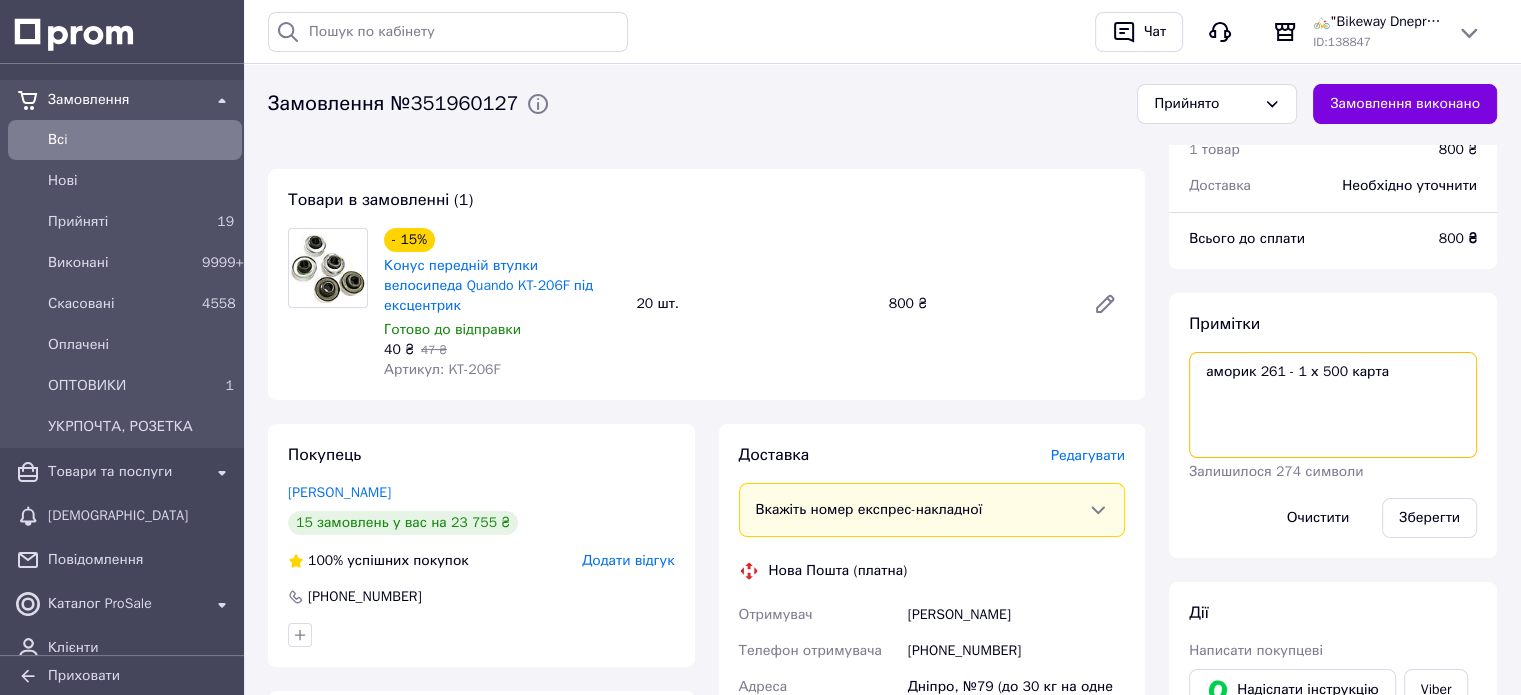 click on "аморик 261 - 1 х 500 карта" at bounding box center [1333, 405] 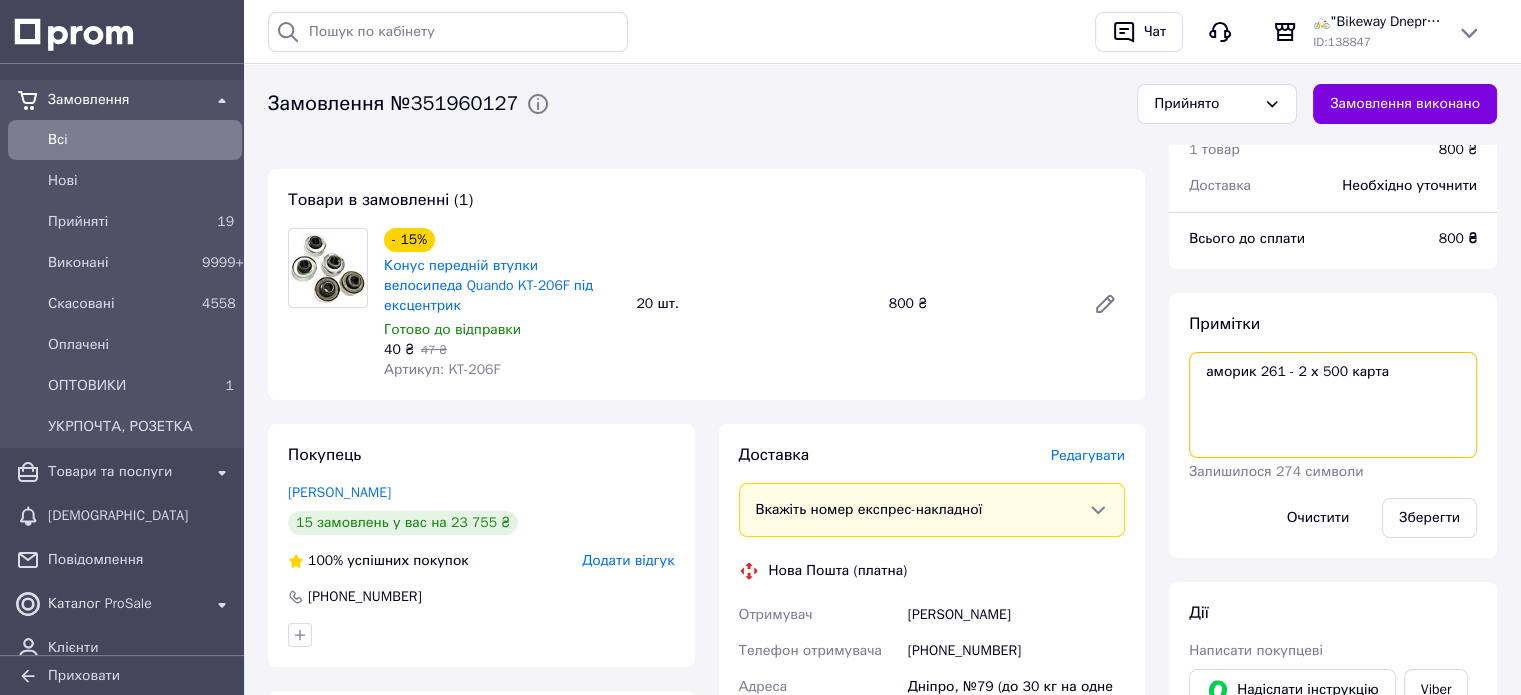 click on "аморик 261 - 2 х 500 карта" at bounding box center (1333, 405) 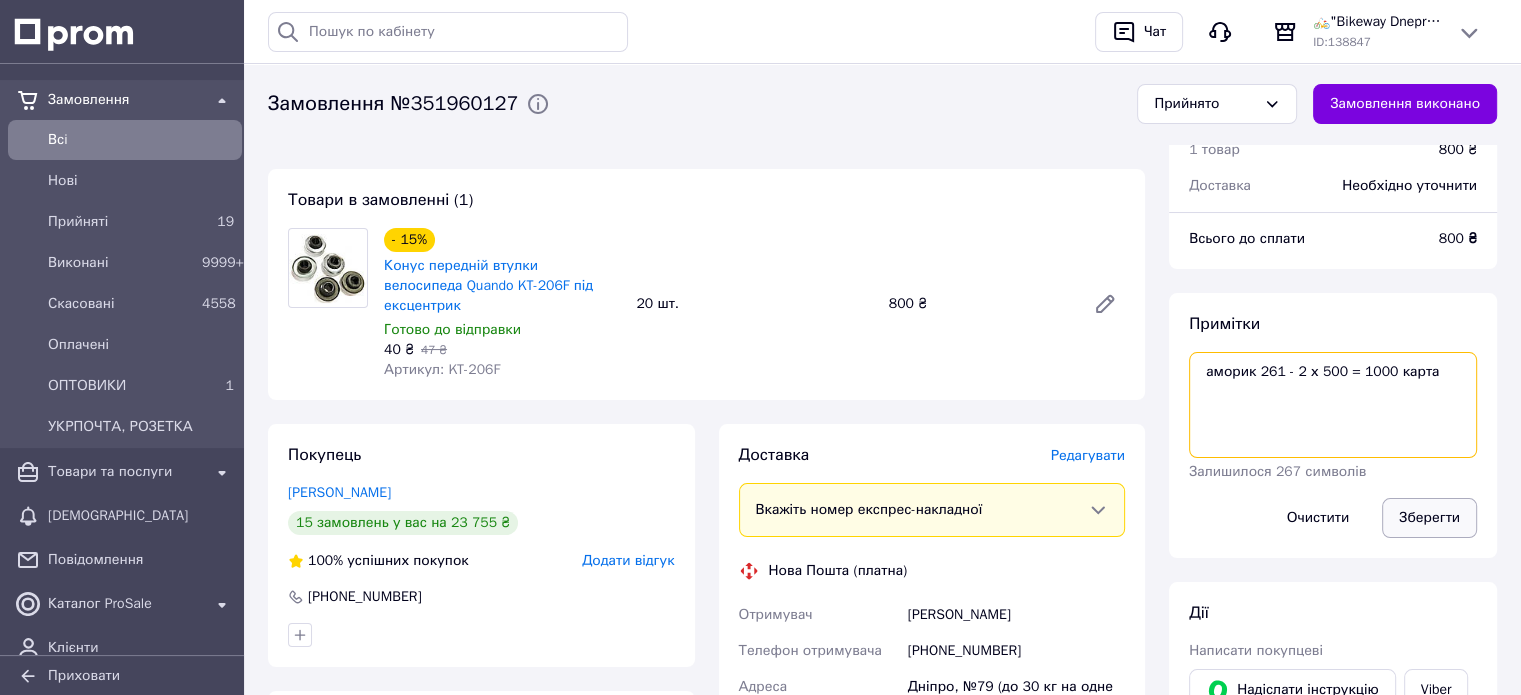 type on "аморик 261 - 2 х 500 = 1000 карта" 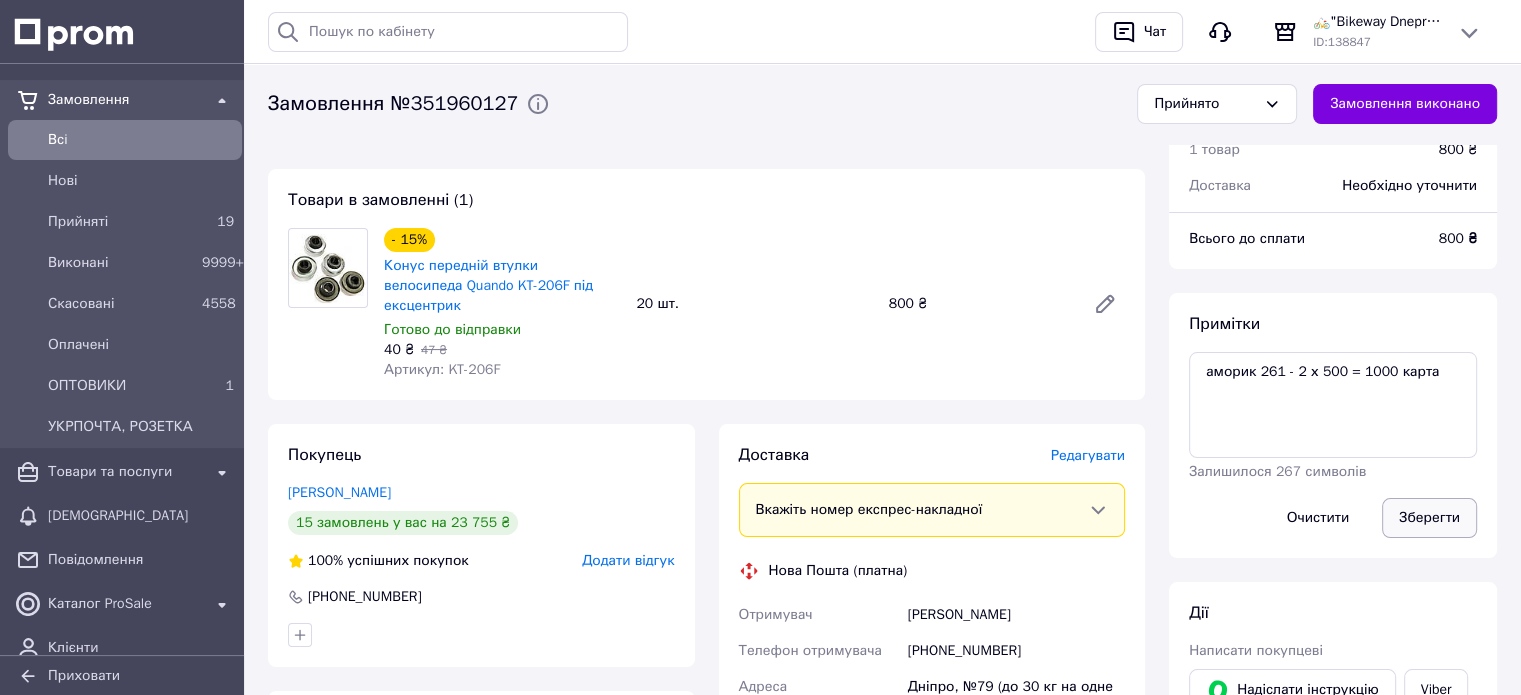 click on "Зберегти" at bounding box center [1429, 518] 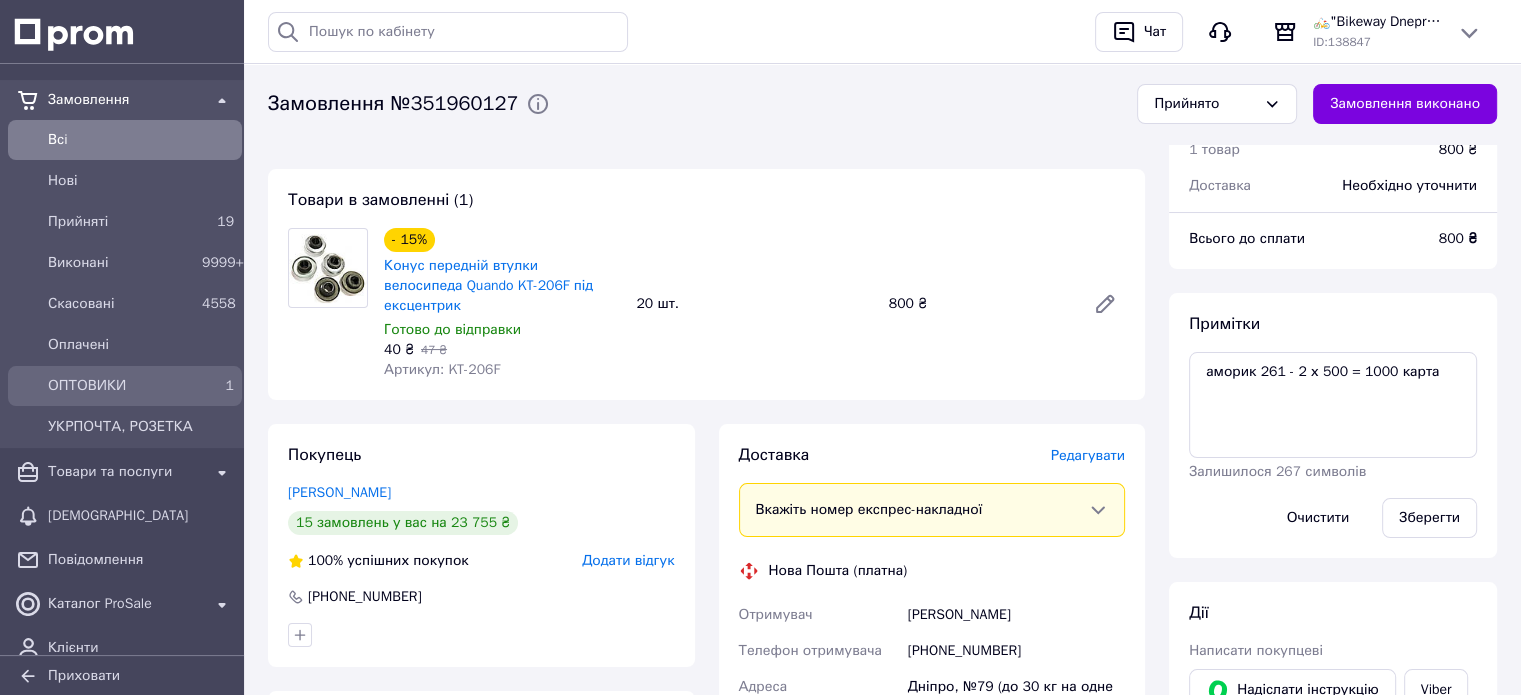 click on "ОПТОВИКИ" at bounding box center (121, 386) 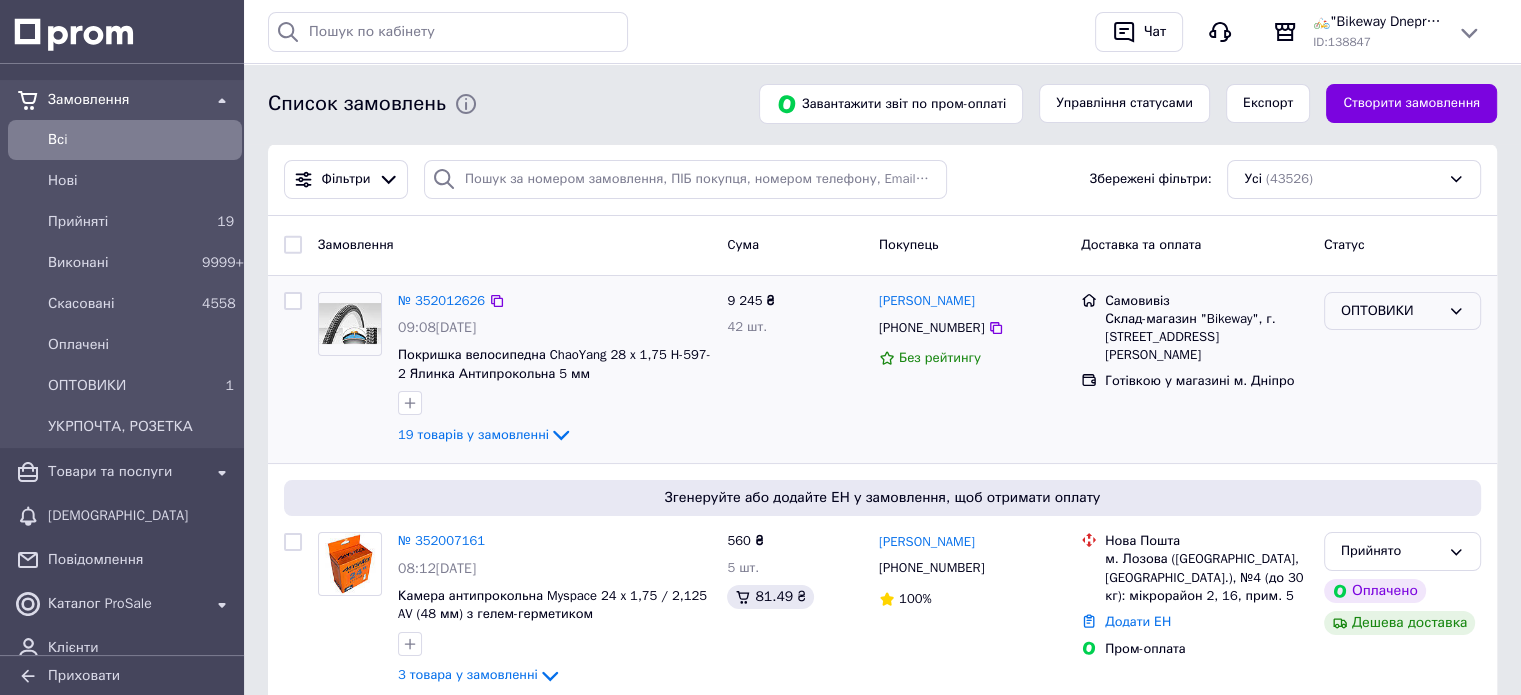 click on "ОПТОВИКИ" at bounding box center (1390, 311) 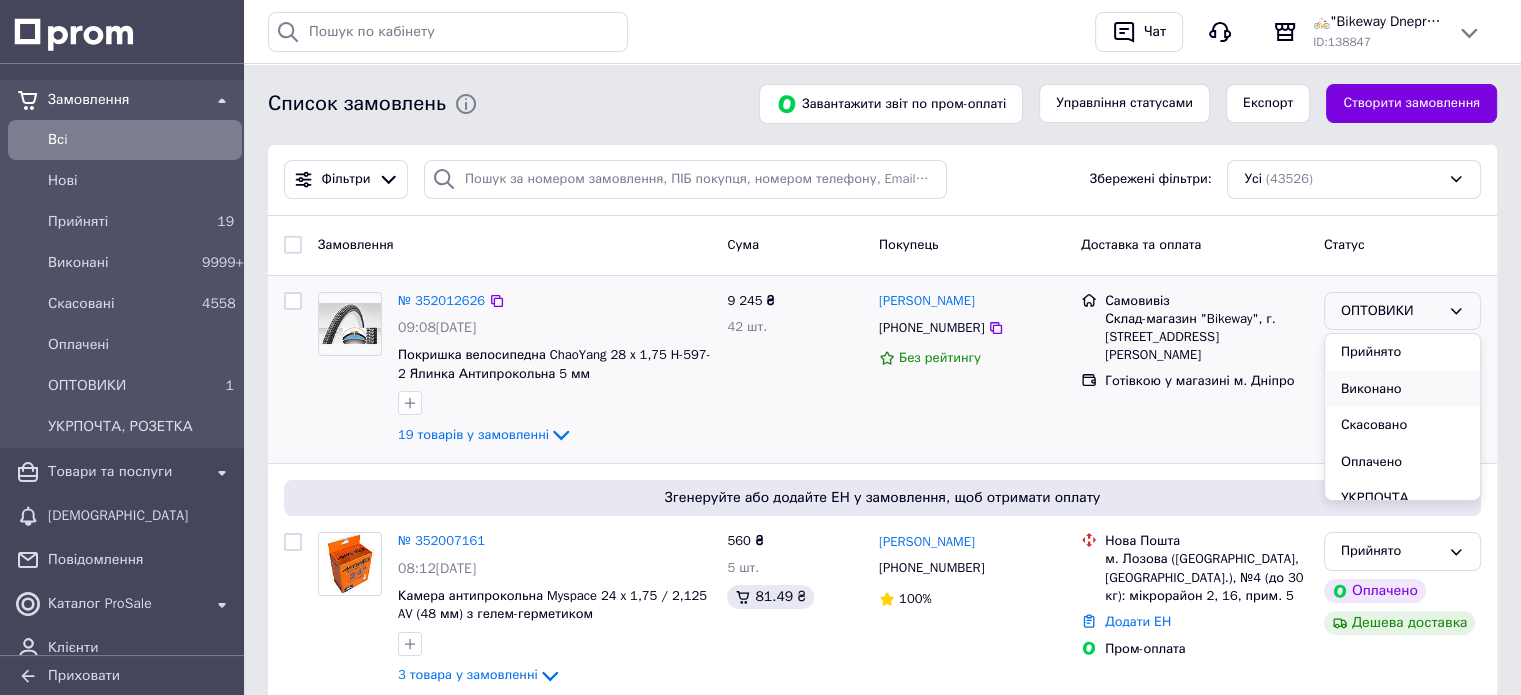 click on "Виконано" at bounding box center [1402, 389] 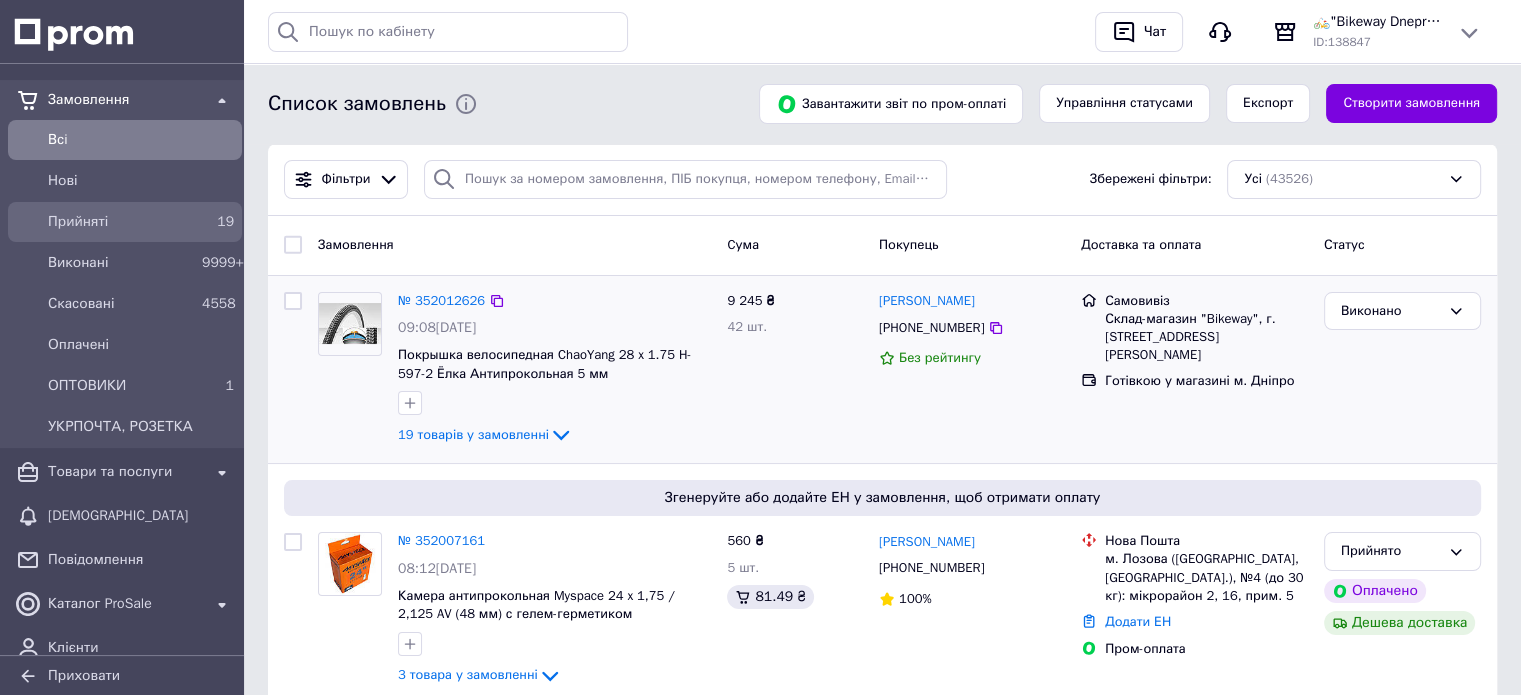 click on "Прийняті" at bounding box center (121, 222) 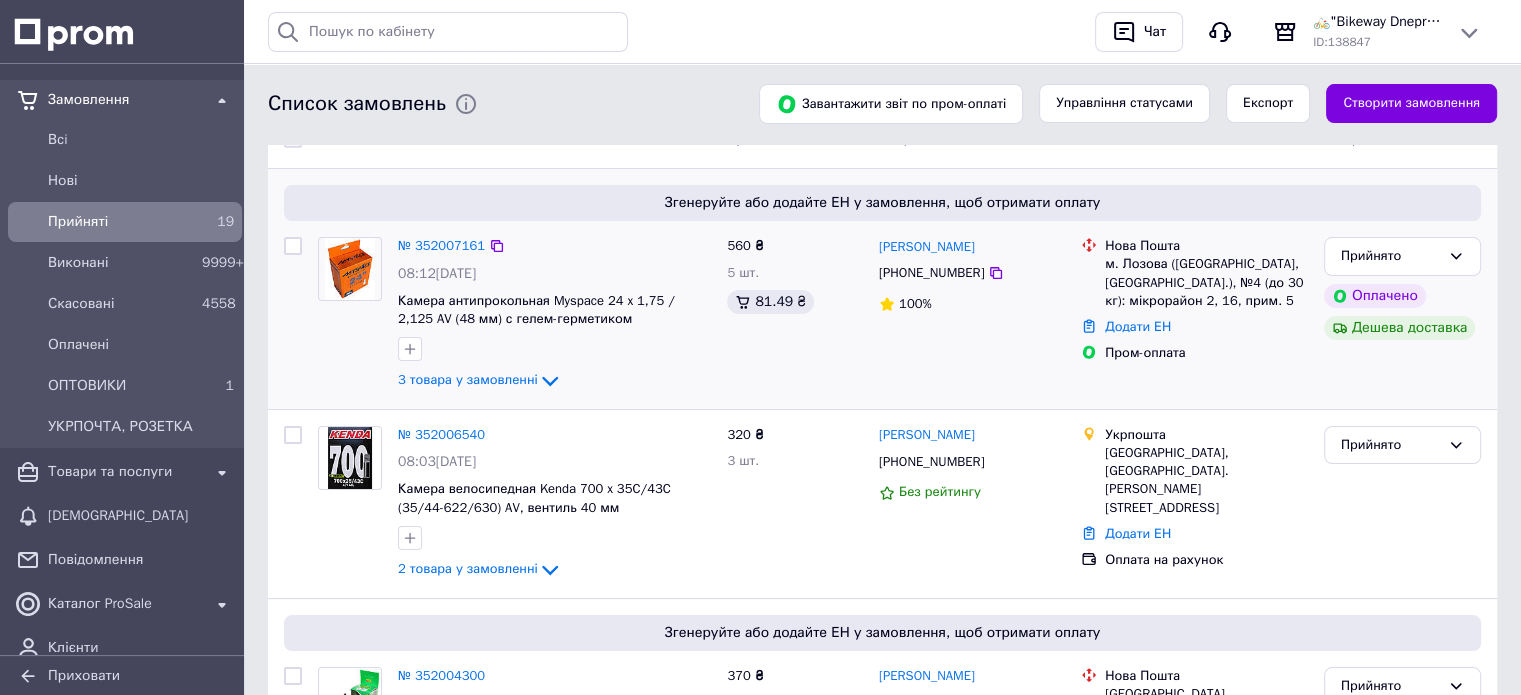scroll, scrollTop: 200, scrollLeft: 0, axis: vertical 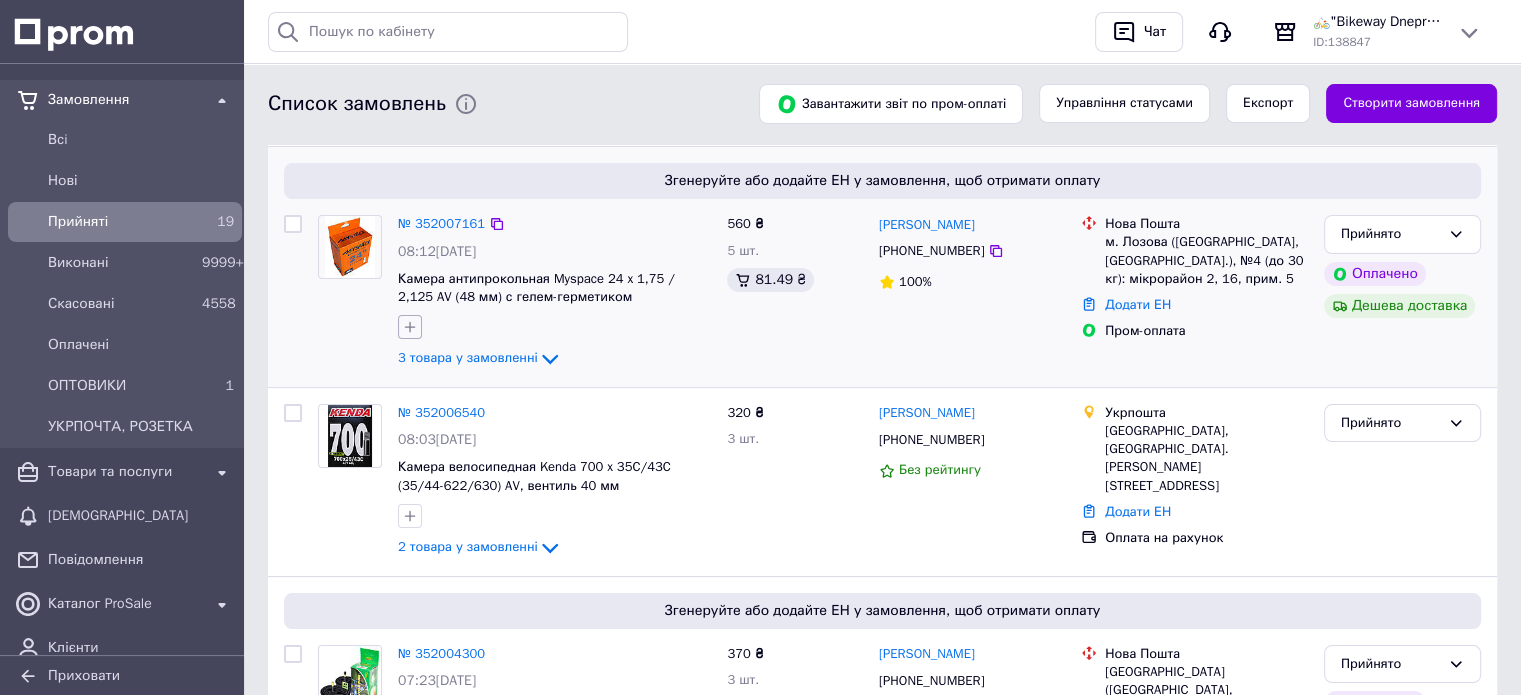 click at bounding box center (410, 327) 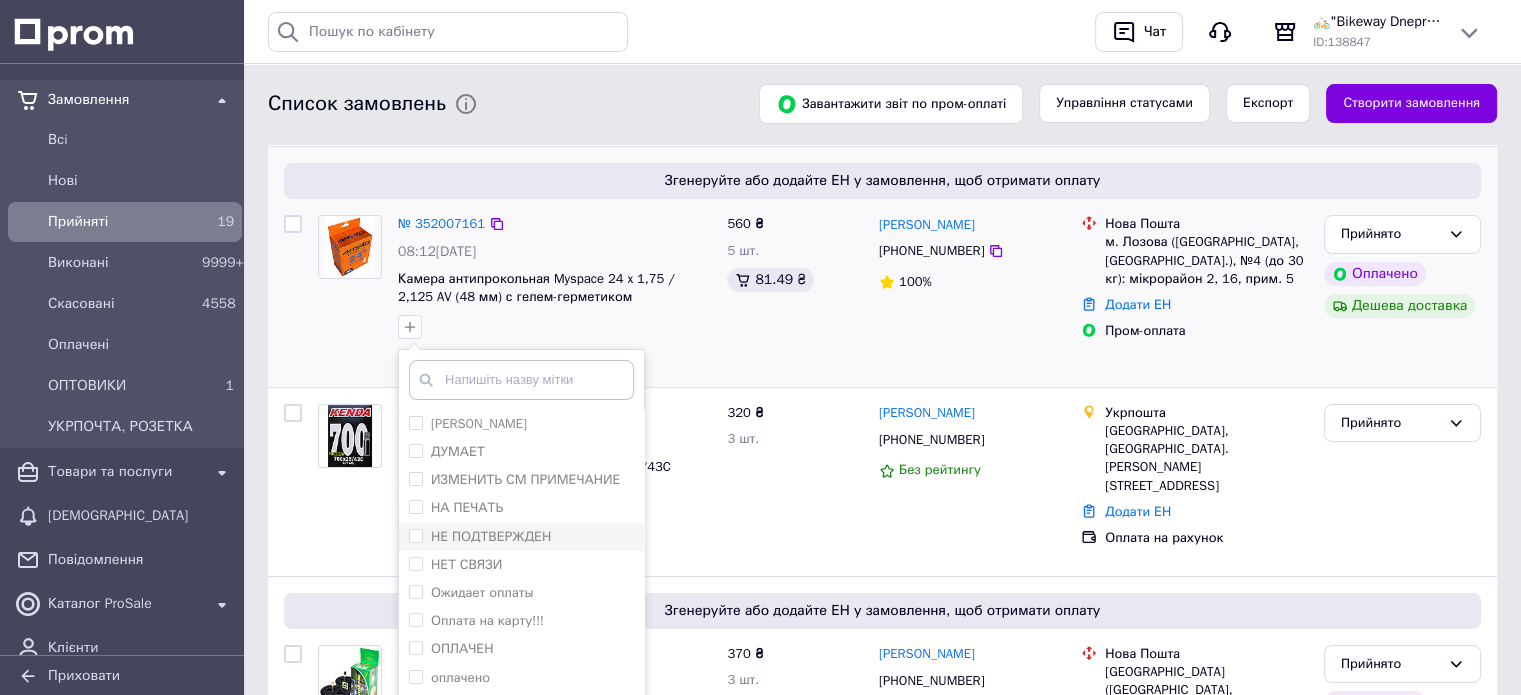 scroll, scrollTop: 400, scrollLeft: 0, axis: vertical 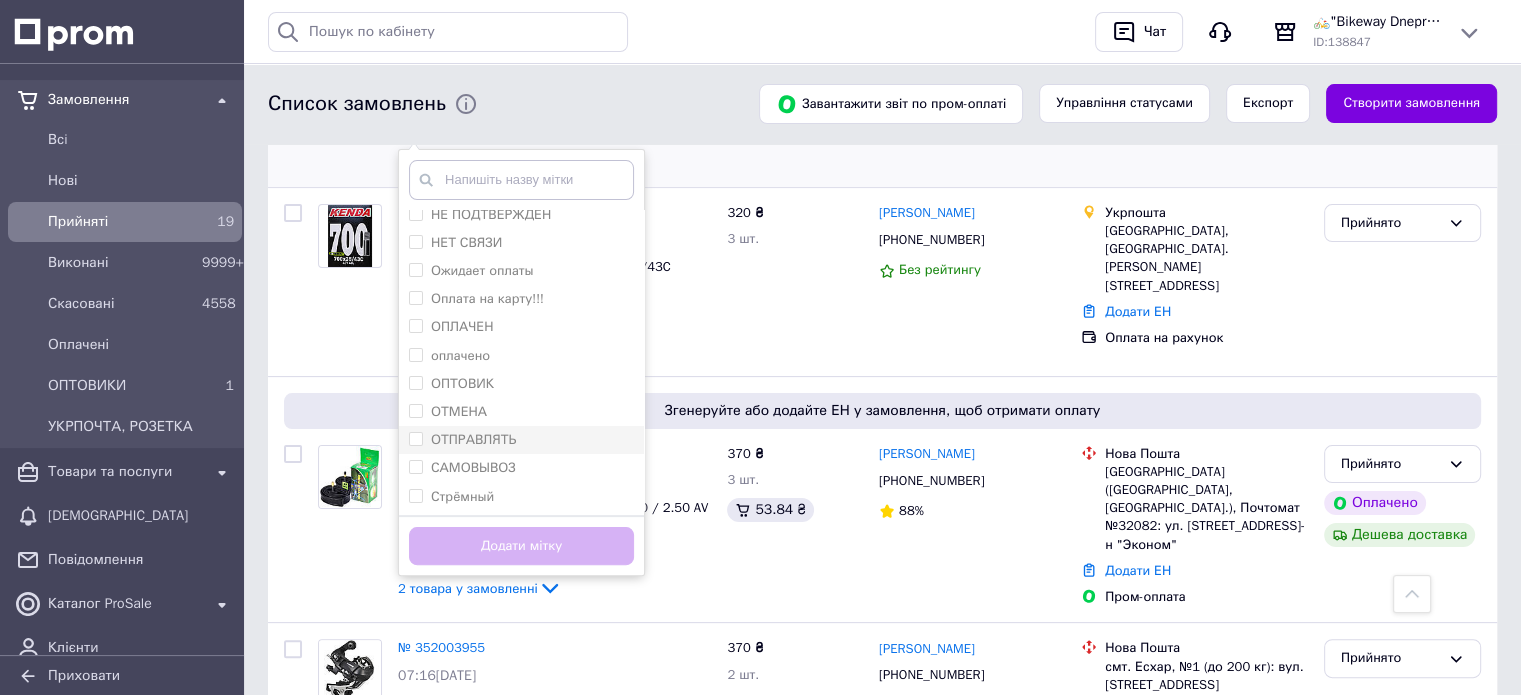 click on "ОТПРАВЛЯТЬ" at bounding box center (473, 439) 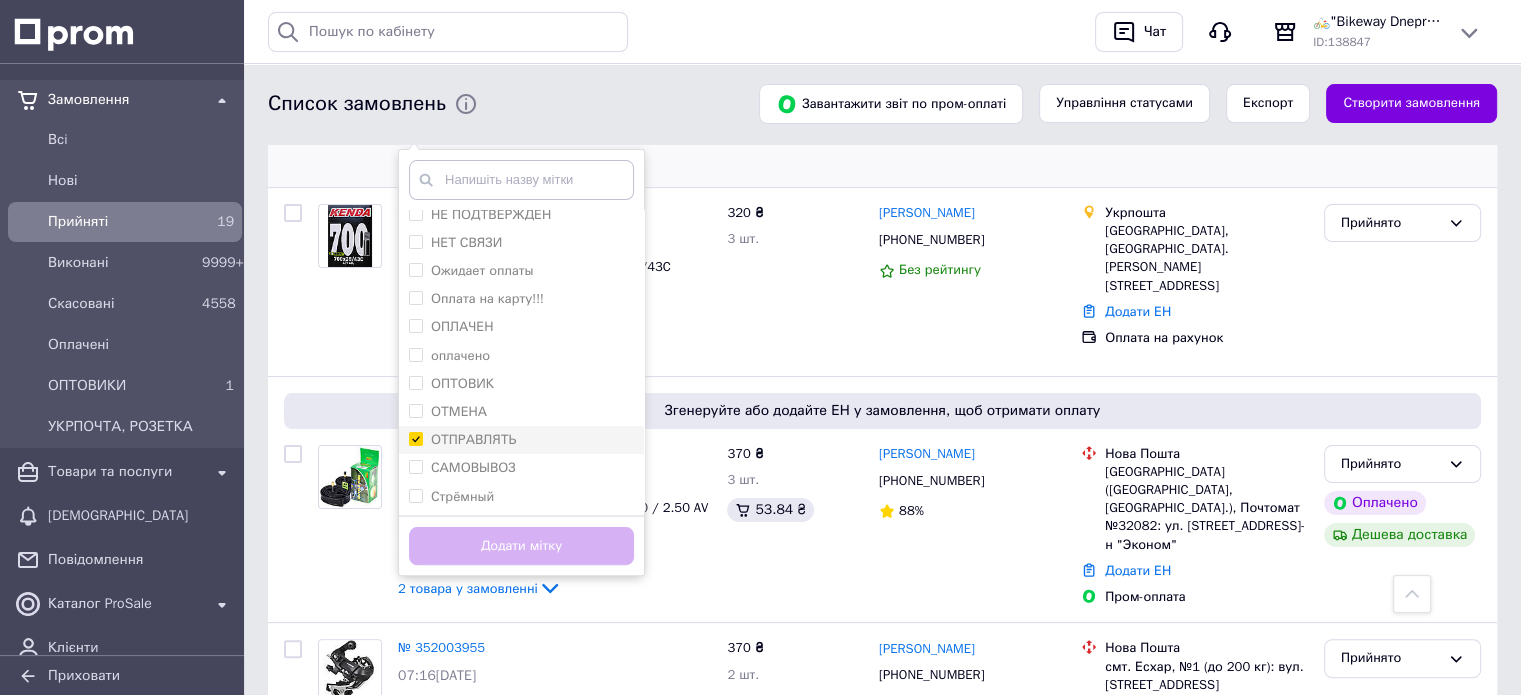 checkbox on "true" 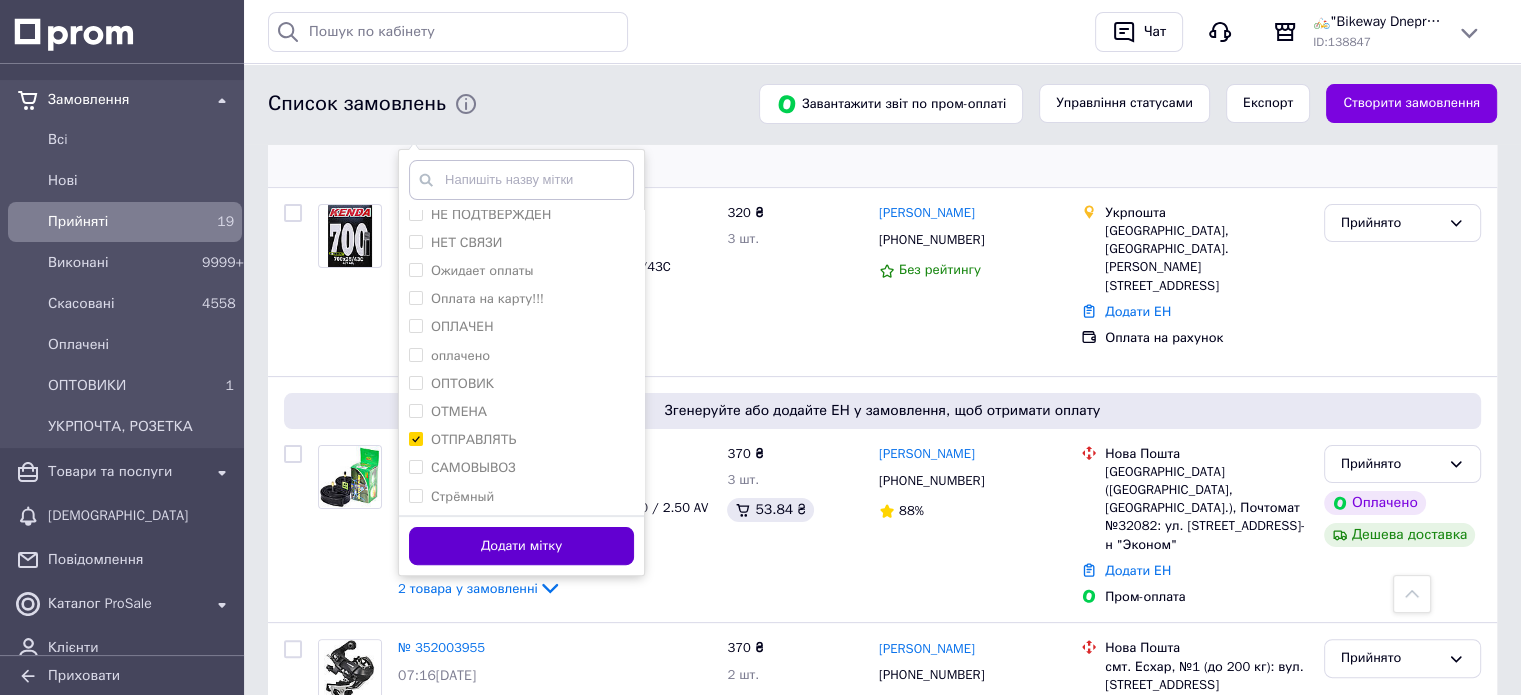 click on "Додати мітку" at bounding box center (521, 546) 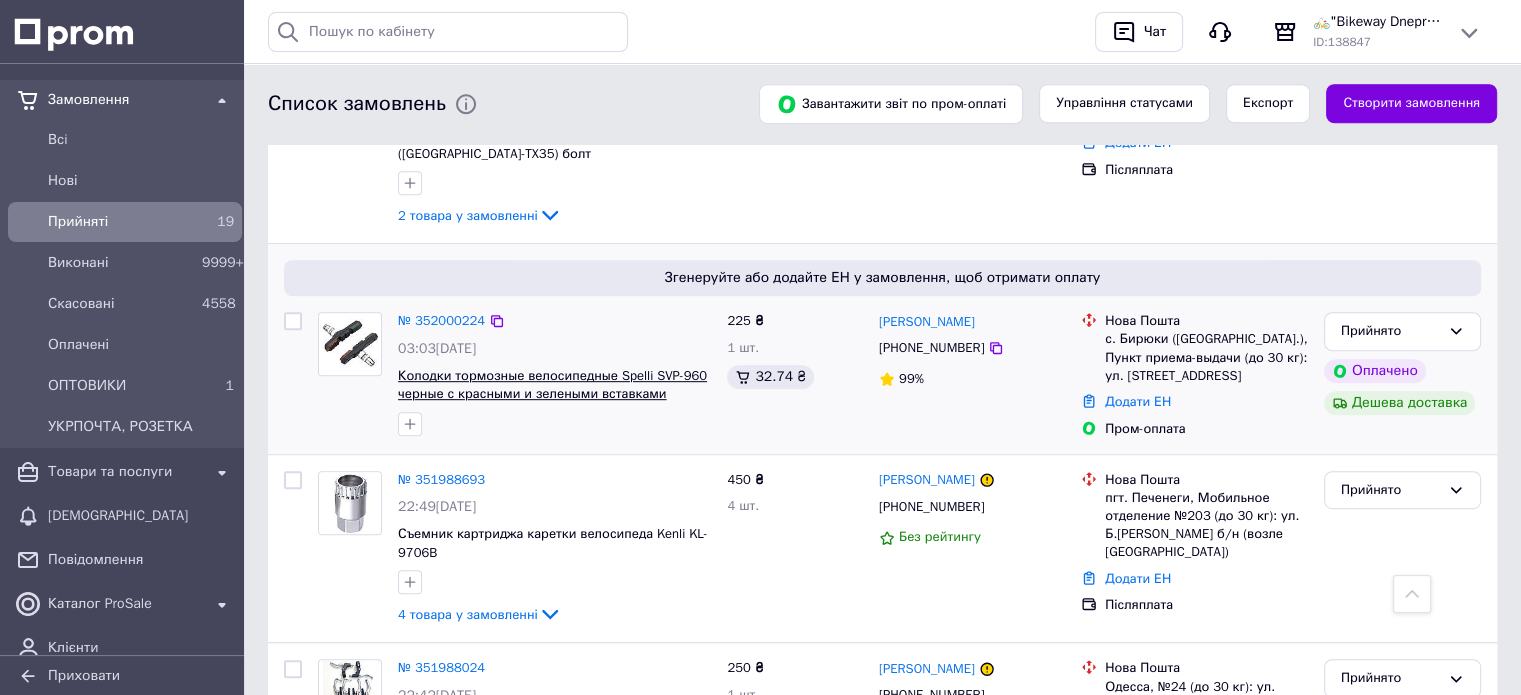scroll, scrollTop: 1000, scrollLeft: 0, axis: vertical 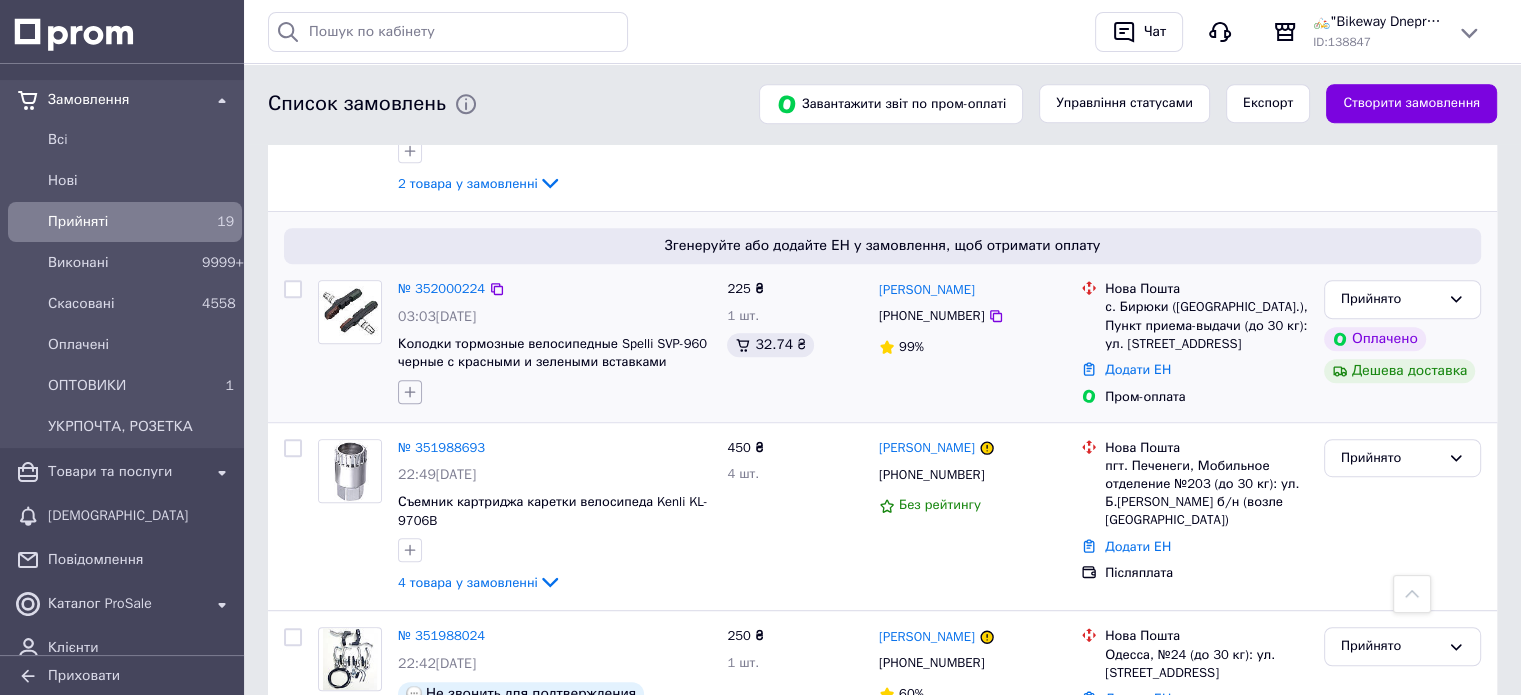 click 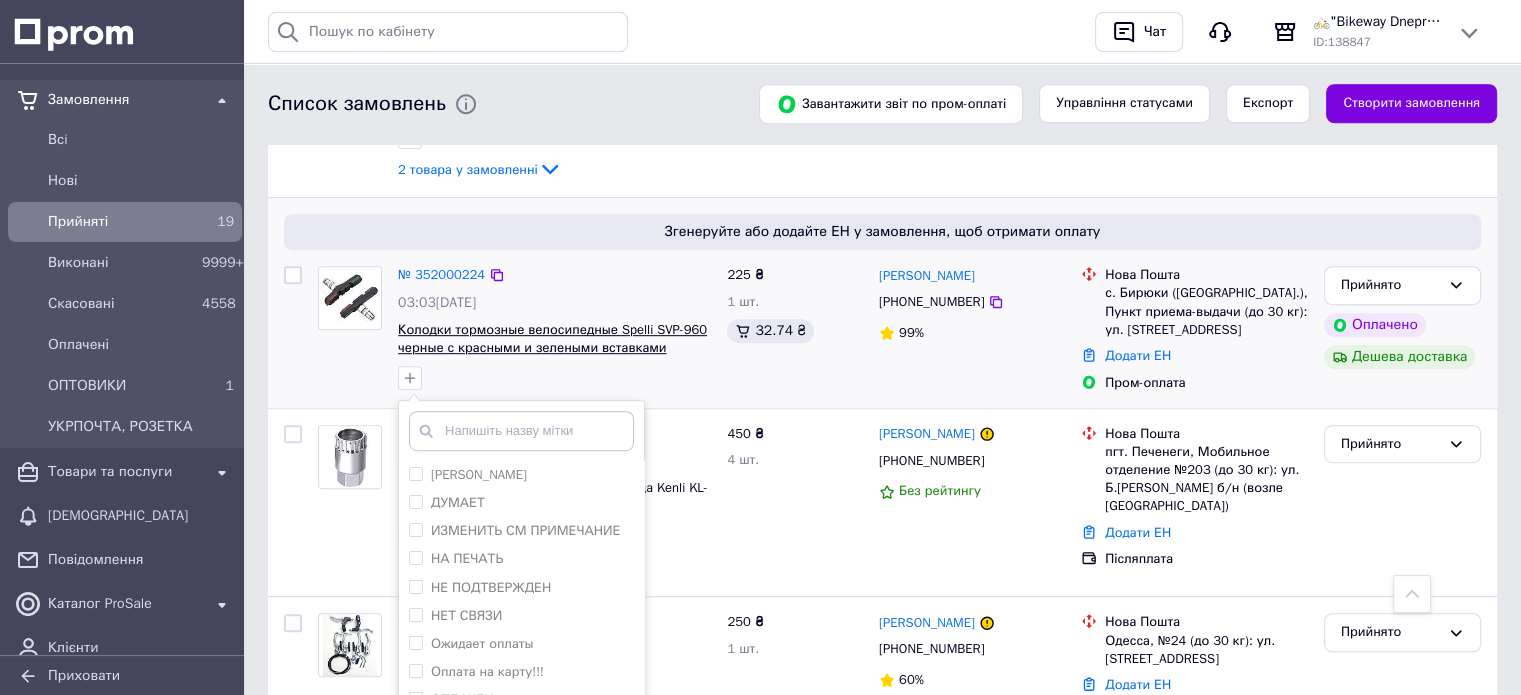 scroll, scrollTop: 1200, scrollLeft: 0, axis: vertical 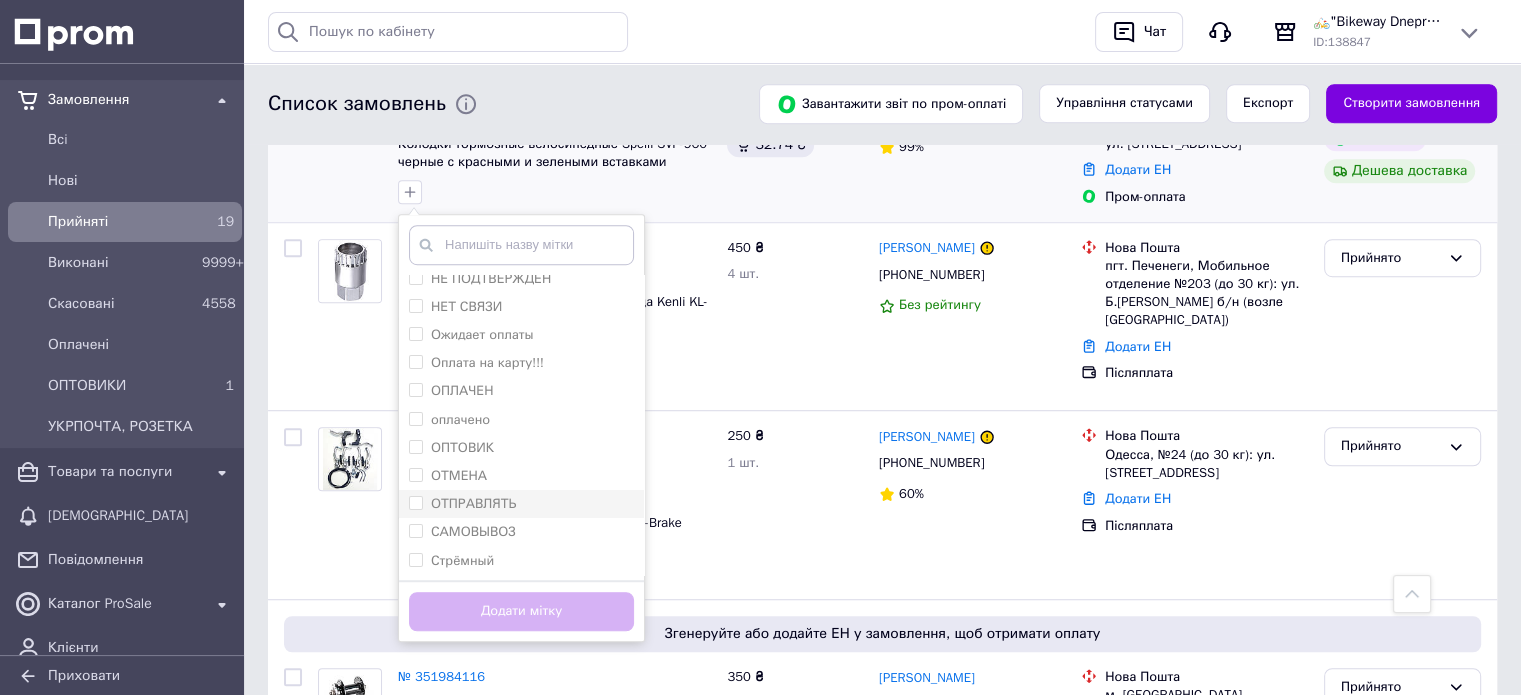click on "ОТПРАВЛЯТЬ" at bounding box center [521, 504] 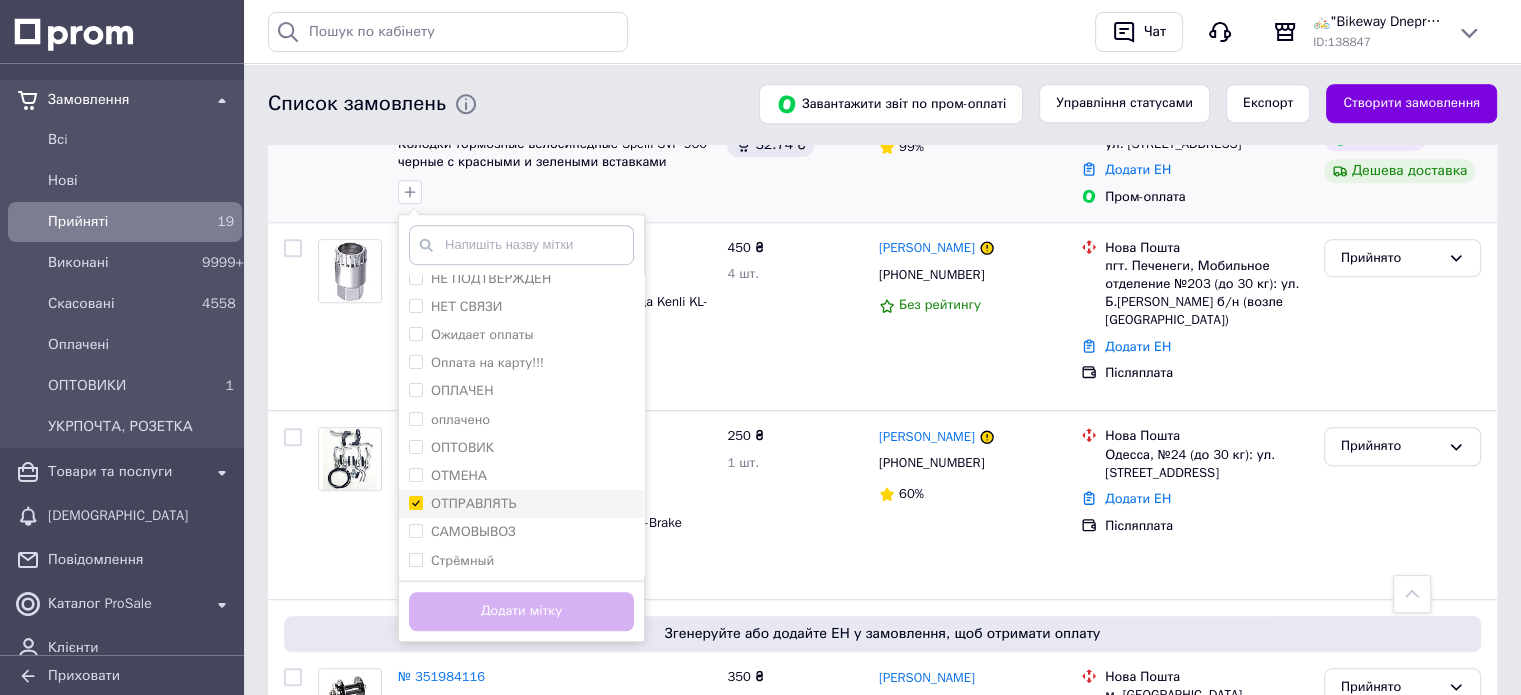 checkbox on "true" 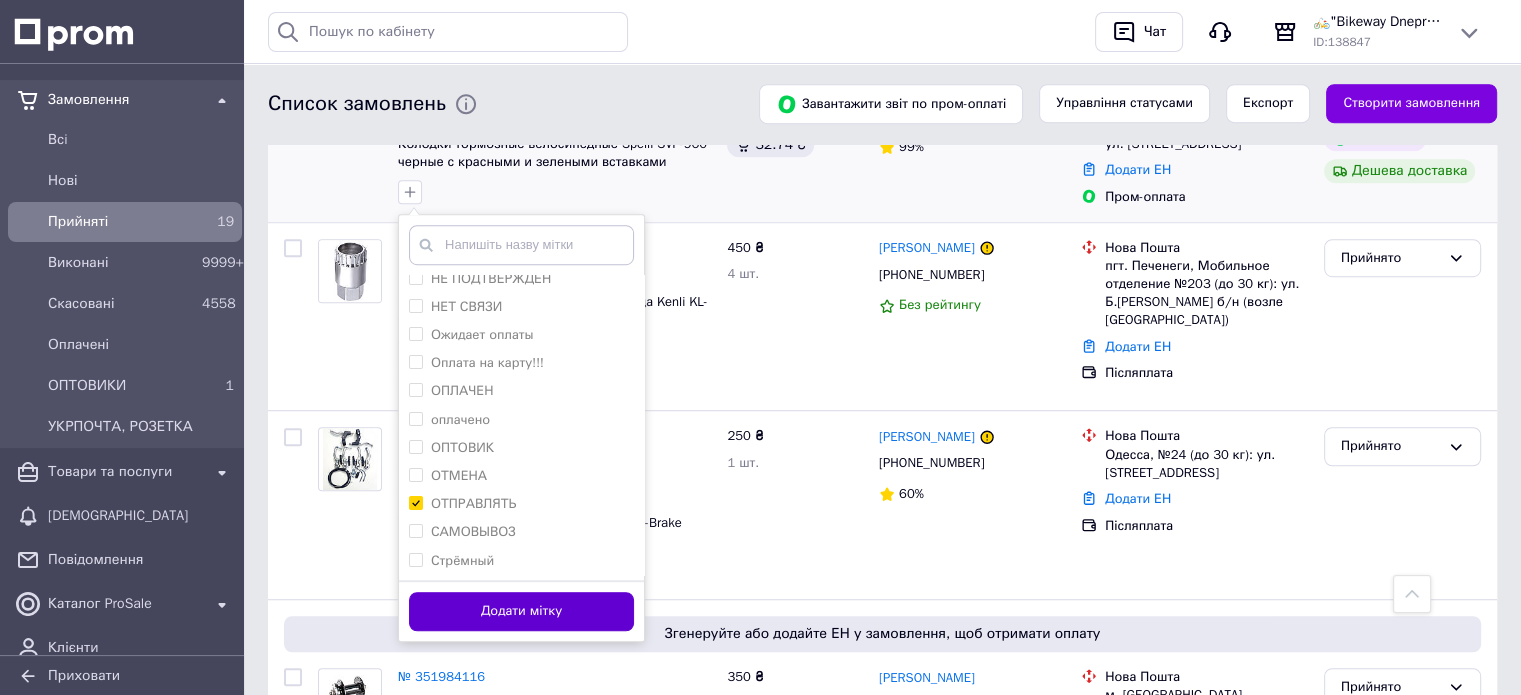 click on "Додати мітку" at bounding box center (521, 611) 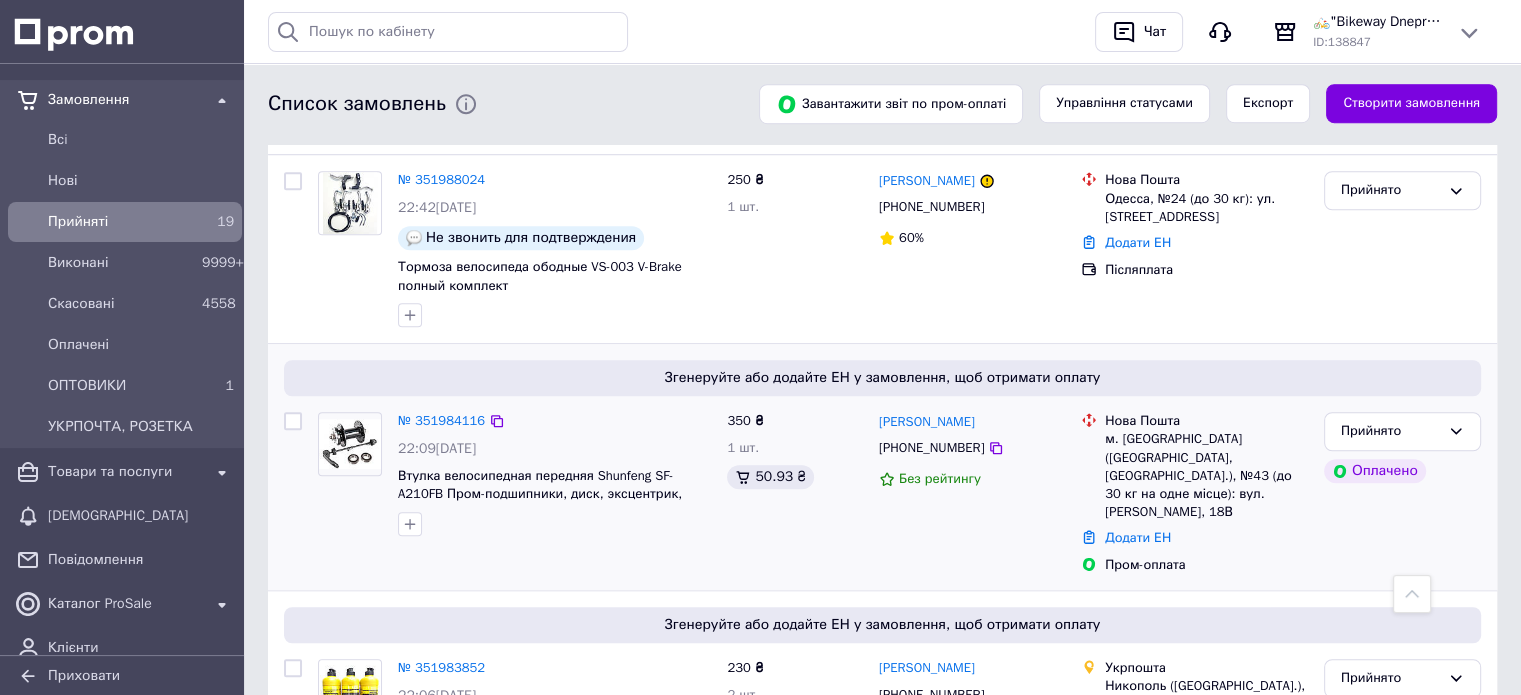scroll, scrollTop: 1500, scrollLeft: 0, axis: vertical 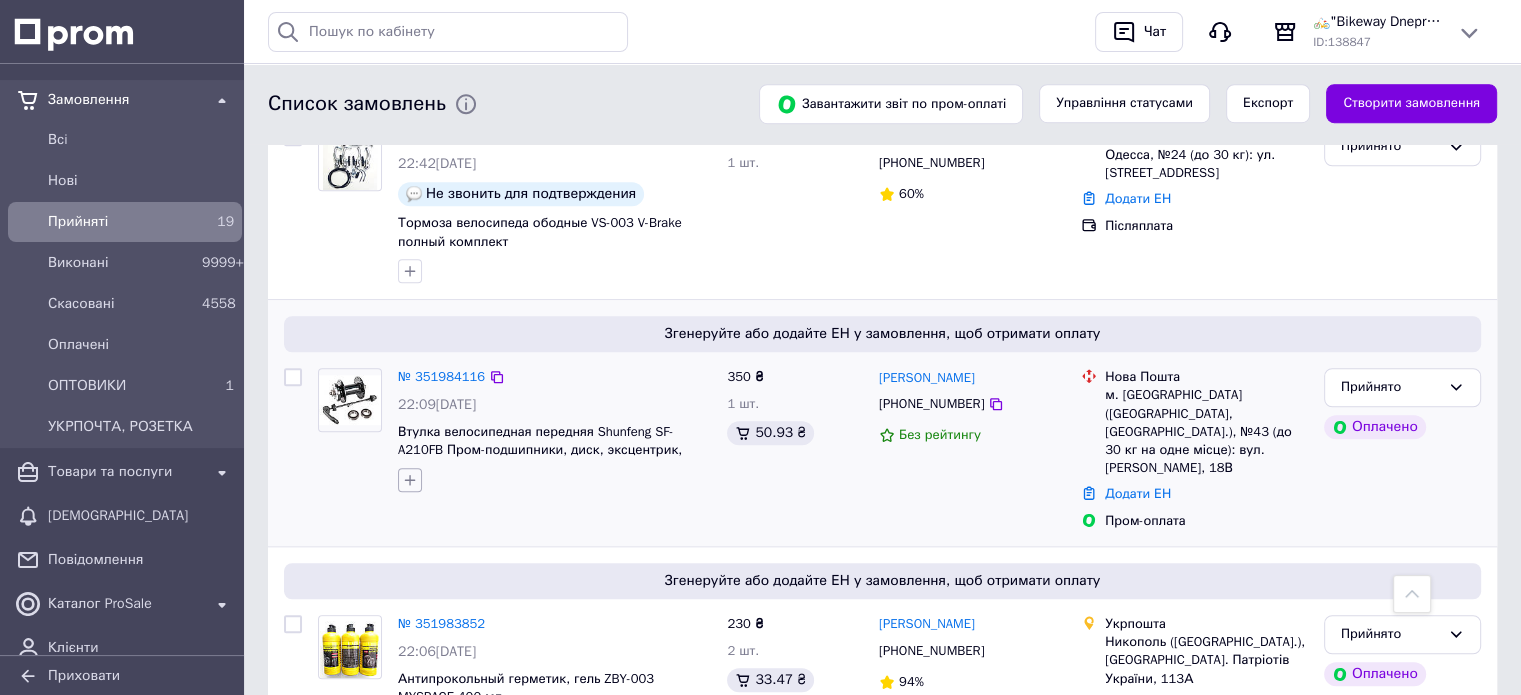 click at bounding box center (410, 480) 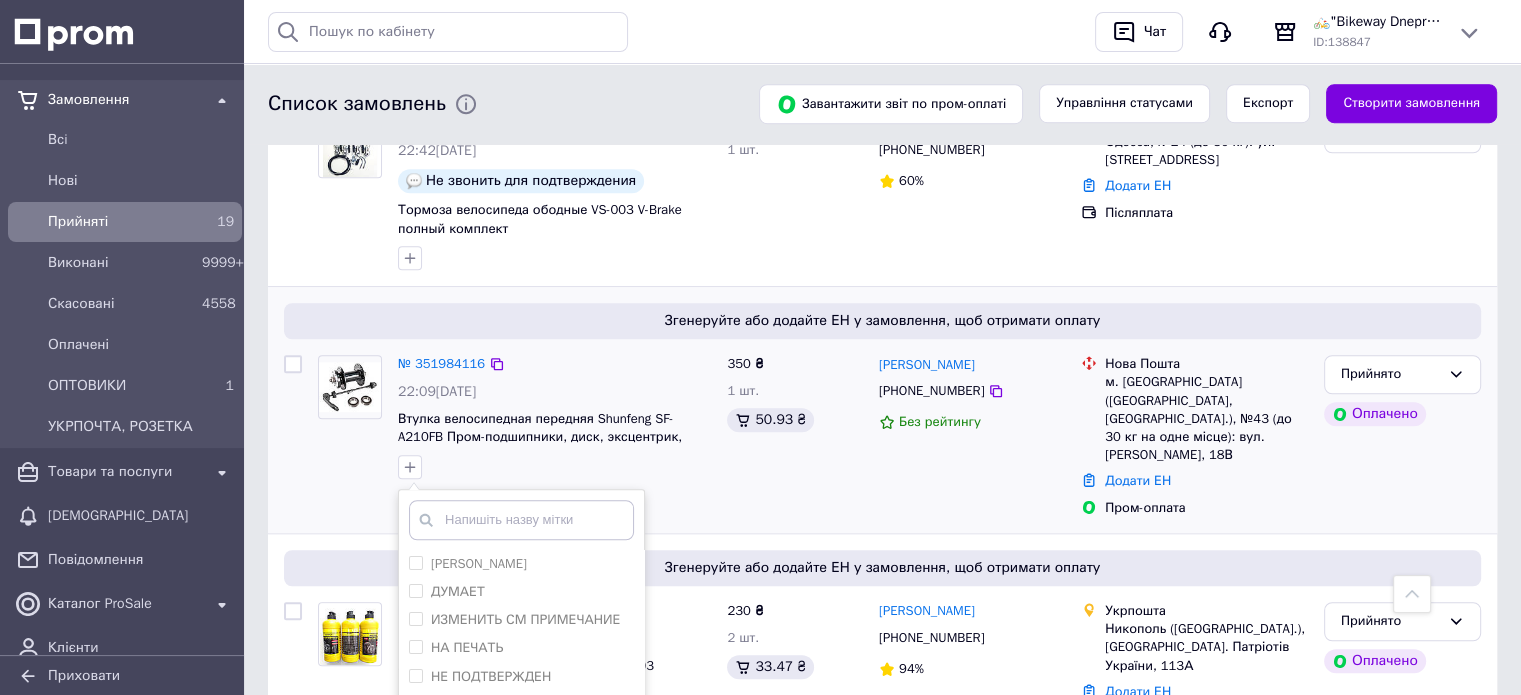 scroll, scrollTop: 1700, scrollLeft: 0, axis: vertical 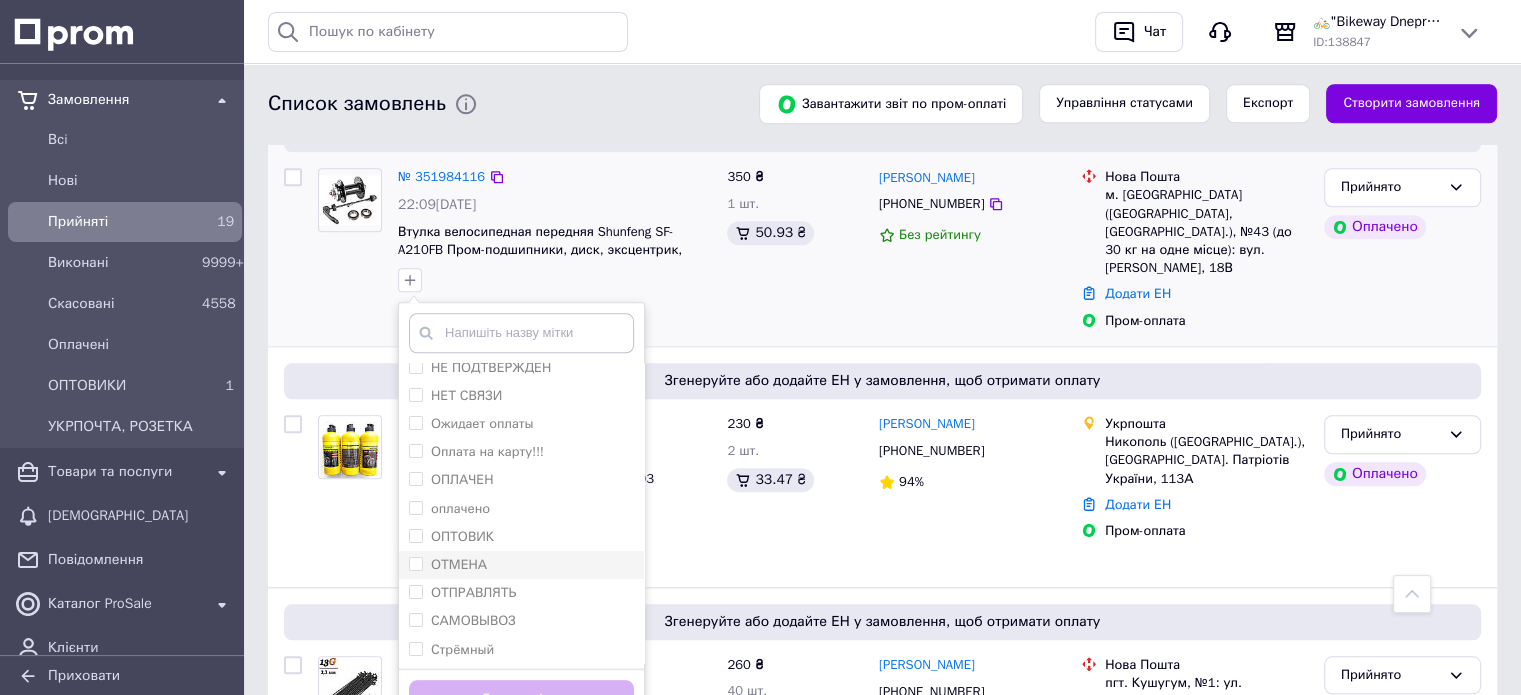 click on "ОТМЕНА" at bounding box center [521, 565] 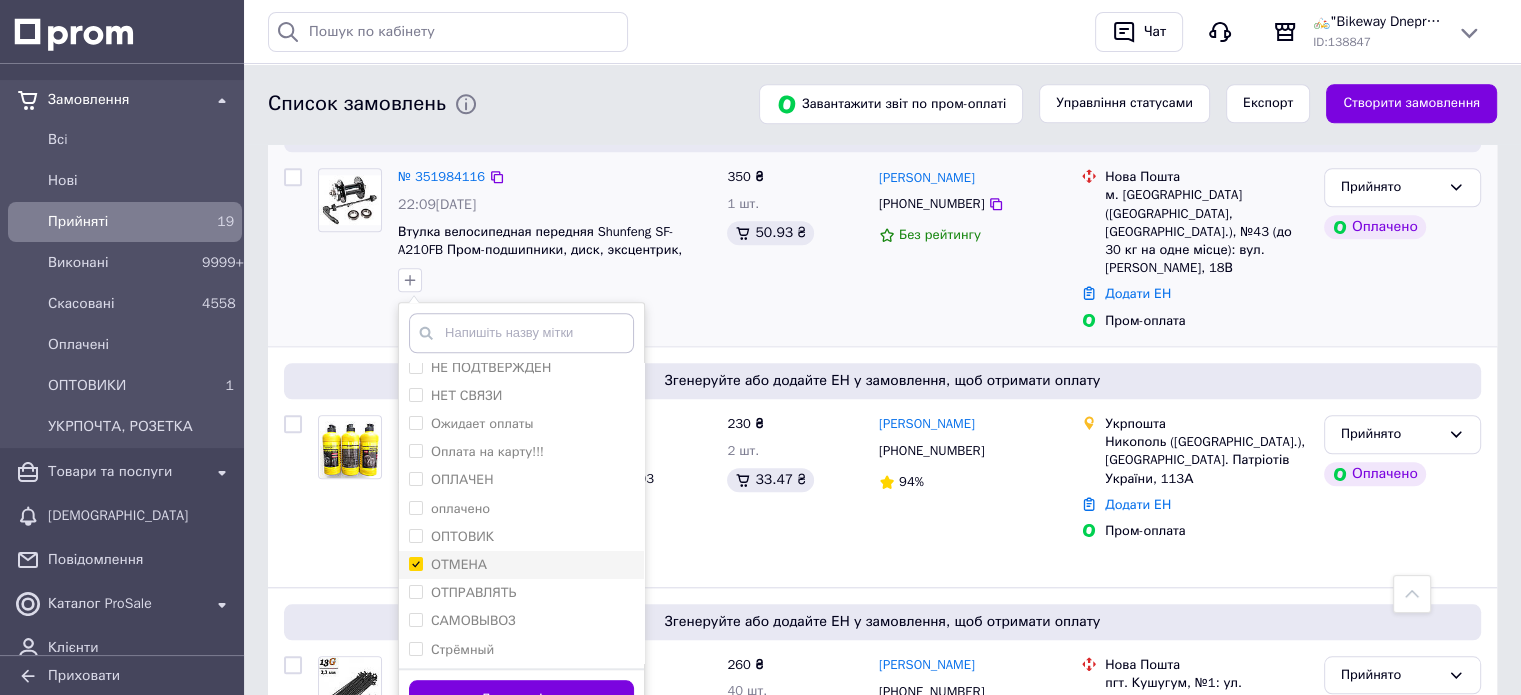 click on "ОТМЕНА" at bounding box center [521, 565] 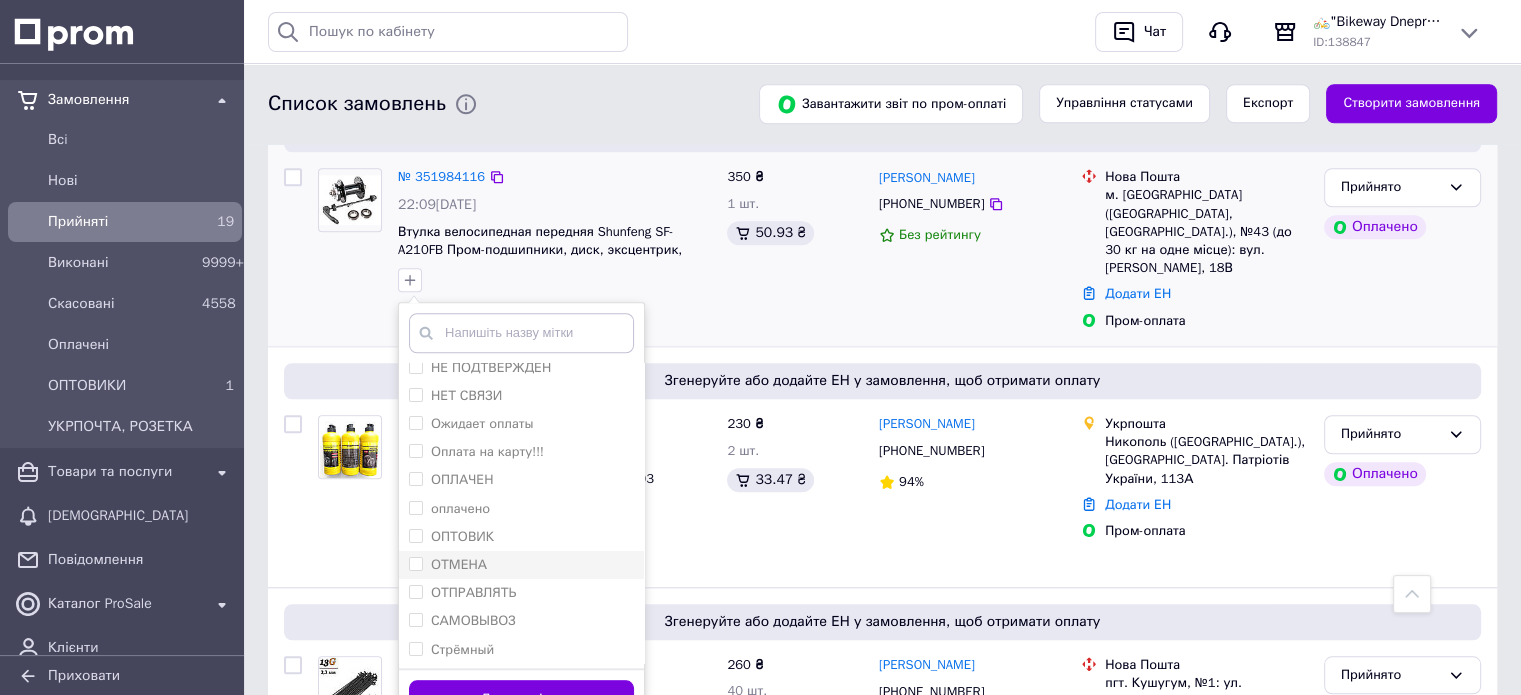 checkbox on "false" 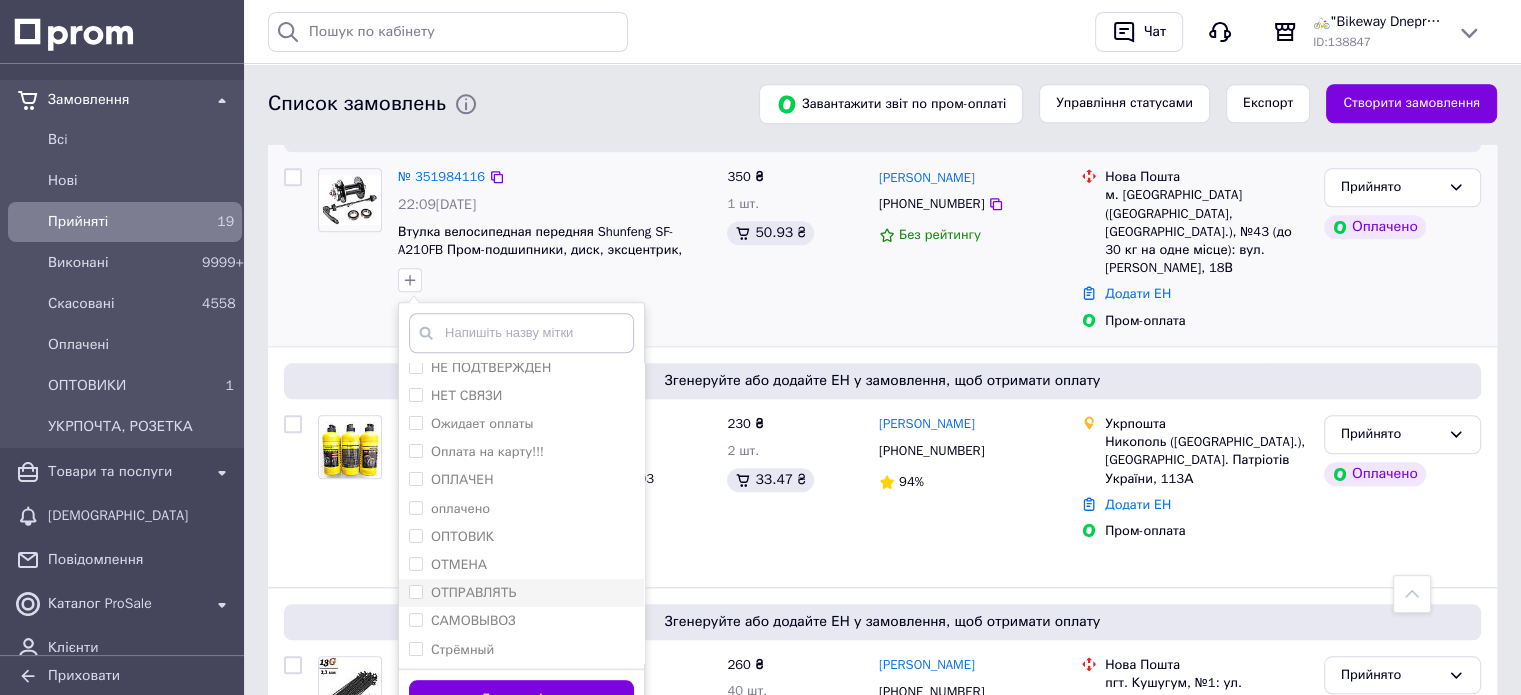 click on "ОТПРАВЛЯТЬ" at bounding box center (521, 593) 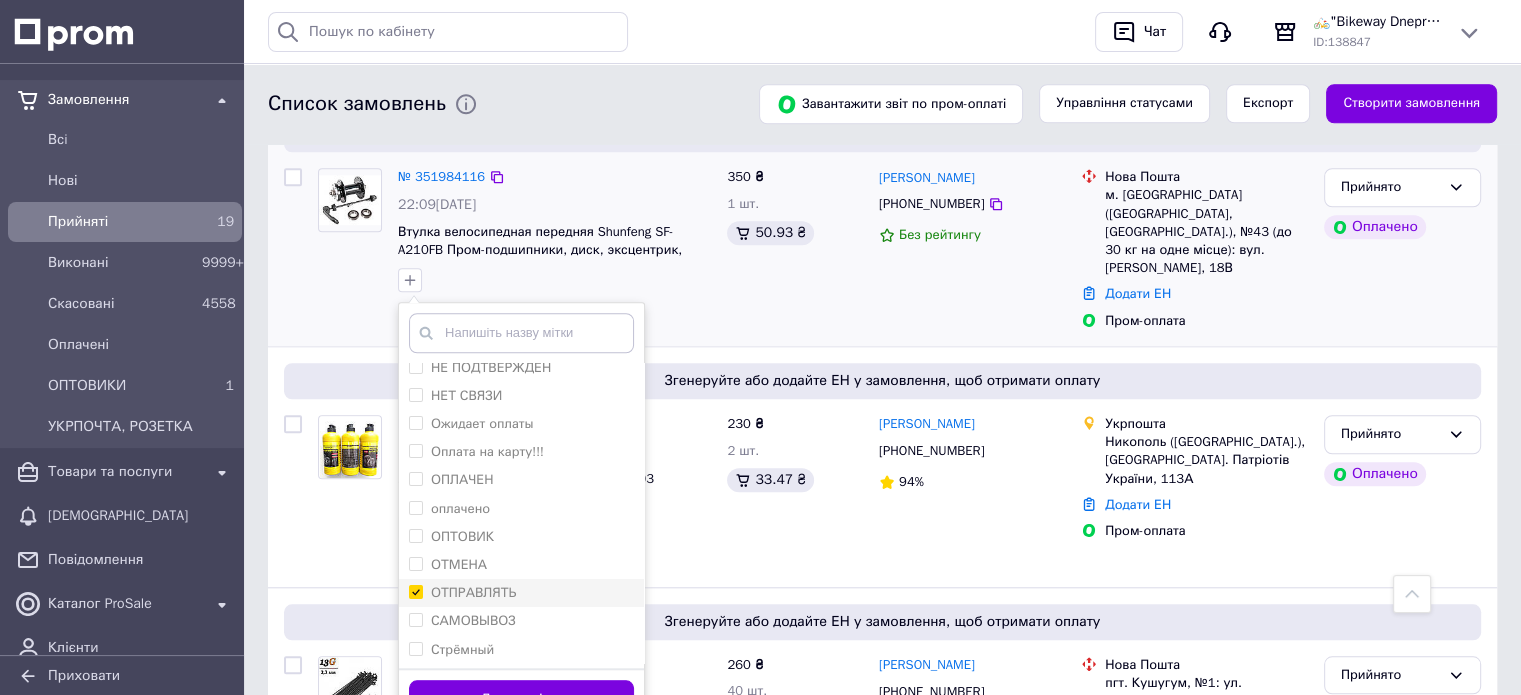 checkbox on "true" 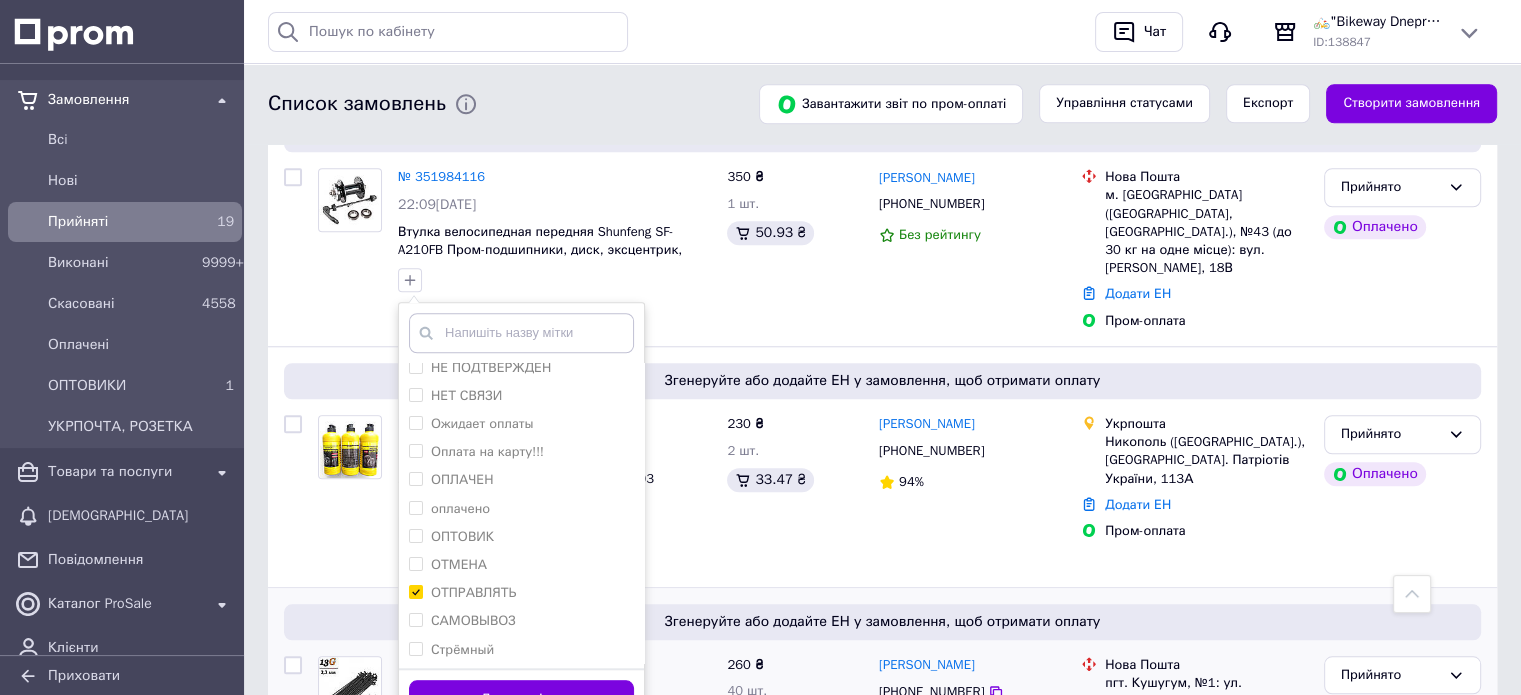 click on "Додати мітку" at bounding box center (521, 699) 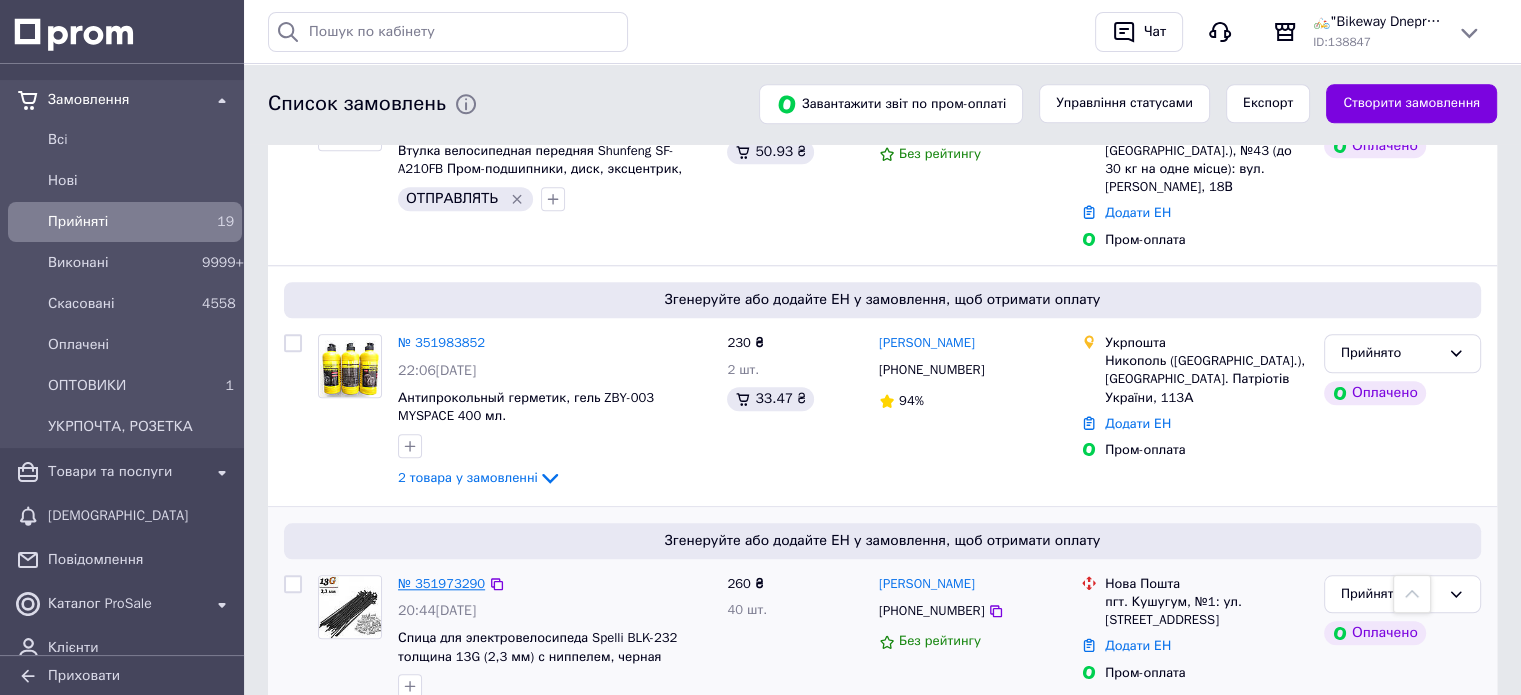scroll, scrollTop: 1900, scrollLeft: 0, axis: vertical 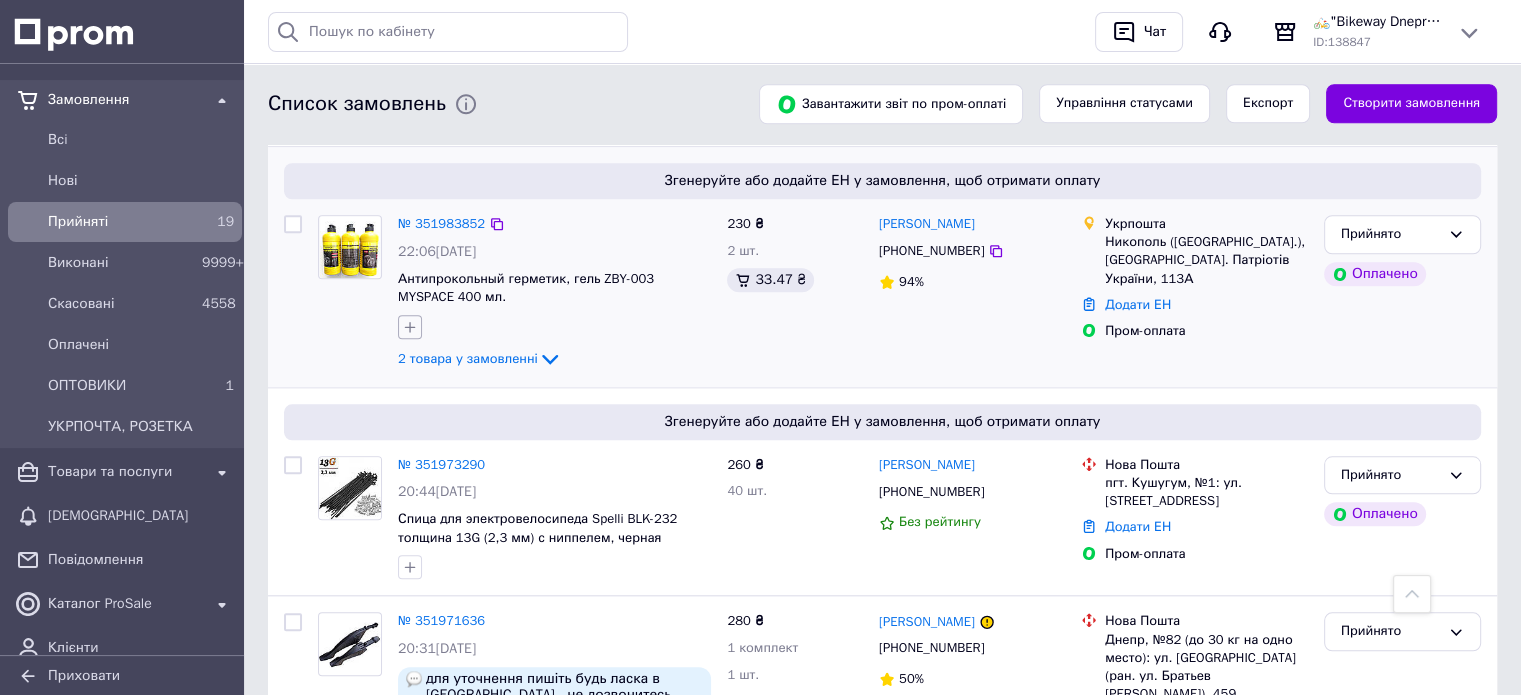 click at bounding box center (410, 327) 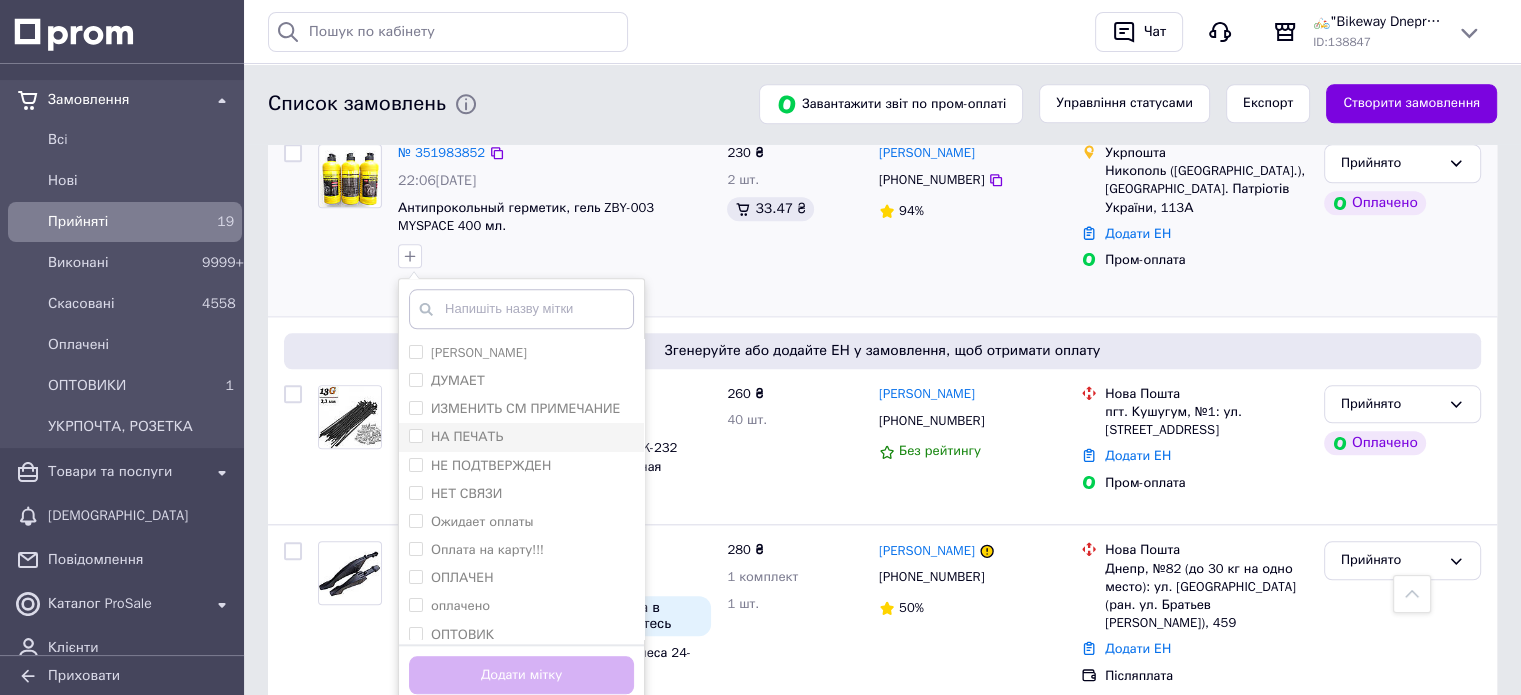 scroll, scrollTop: 2000, scrollLeft: 0, axis: vertical 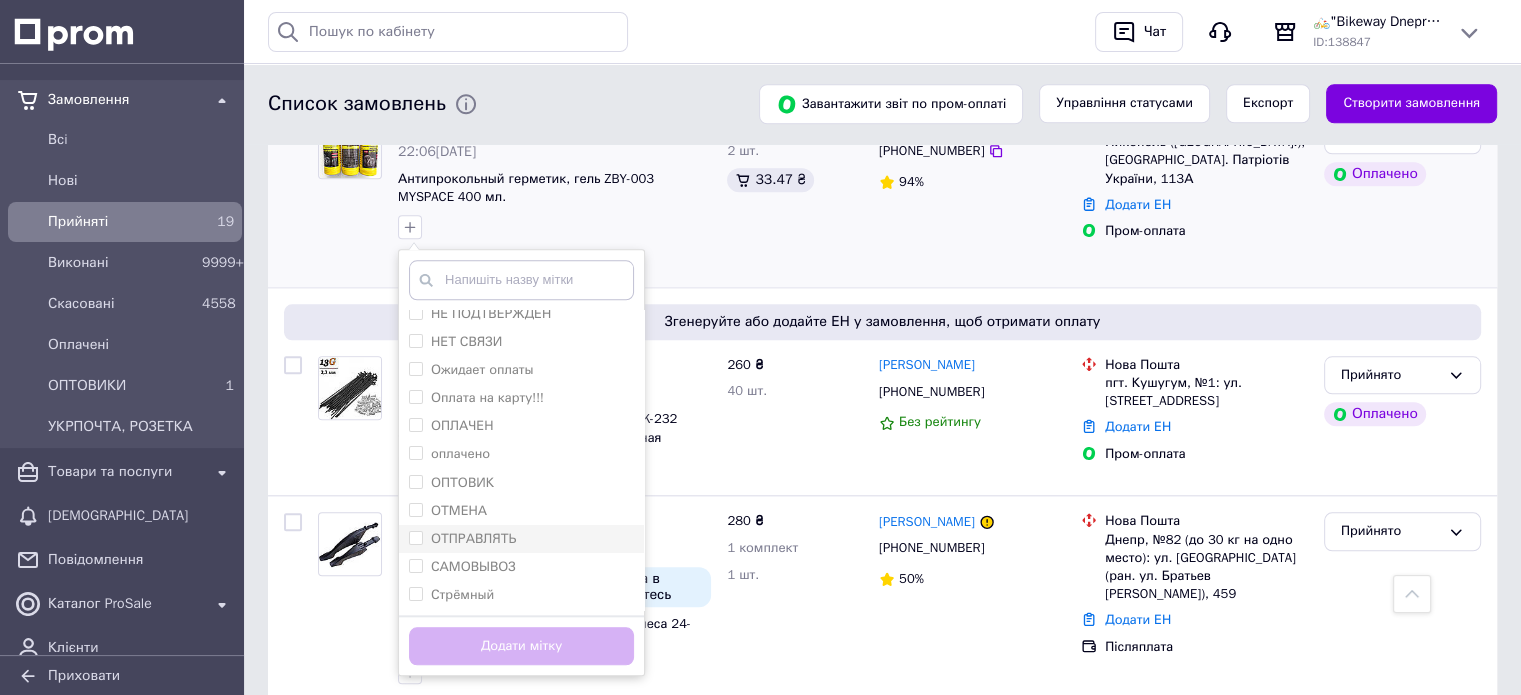 click on "ОТПРАВЛЯТЬ" at bounding box center (521, 539) 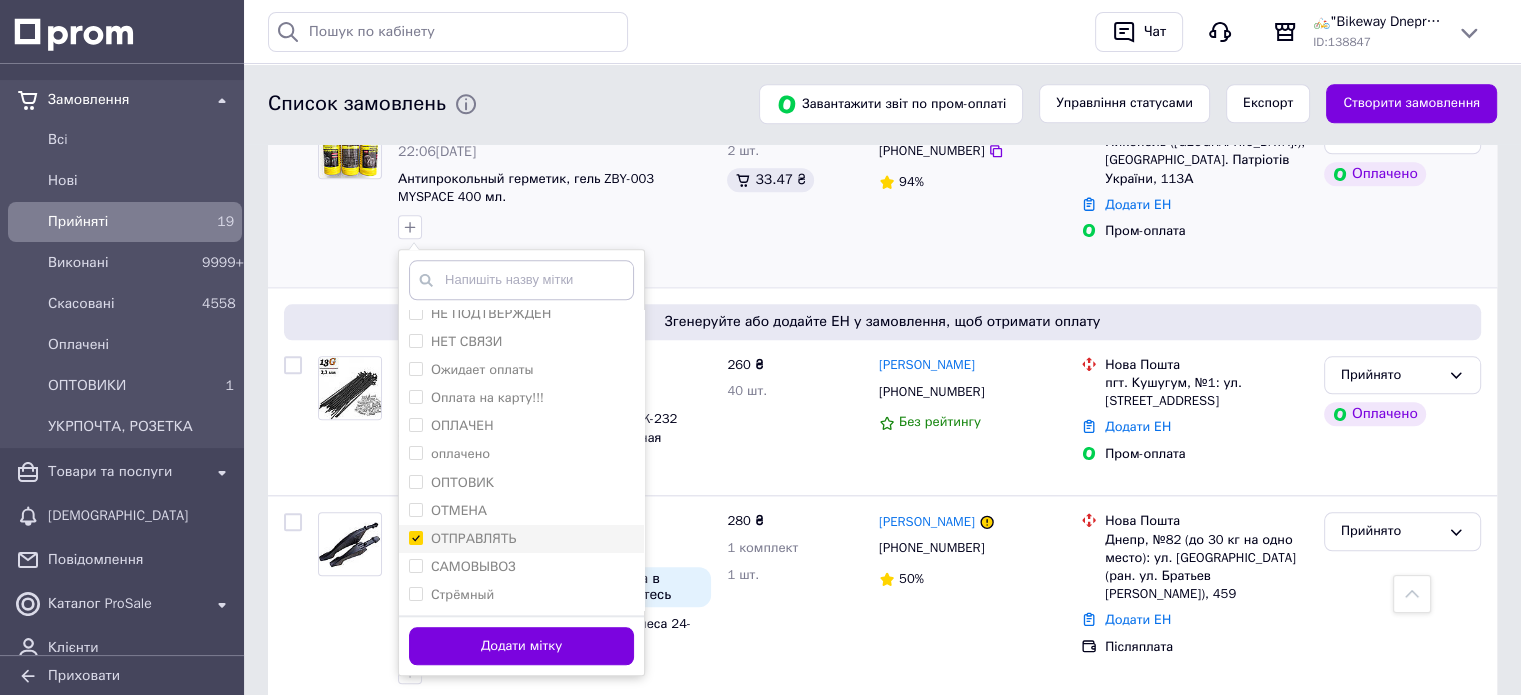 checkbox on "true" 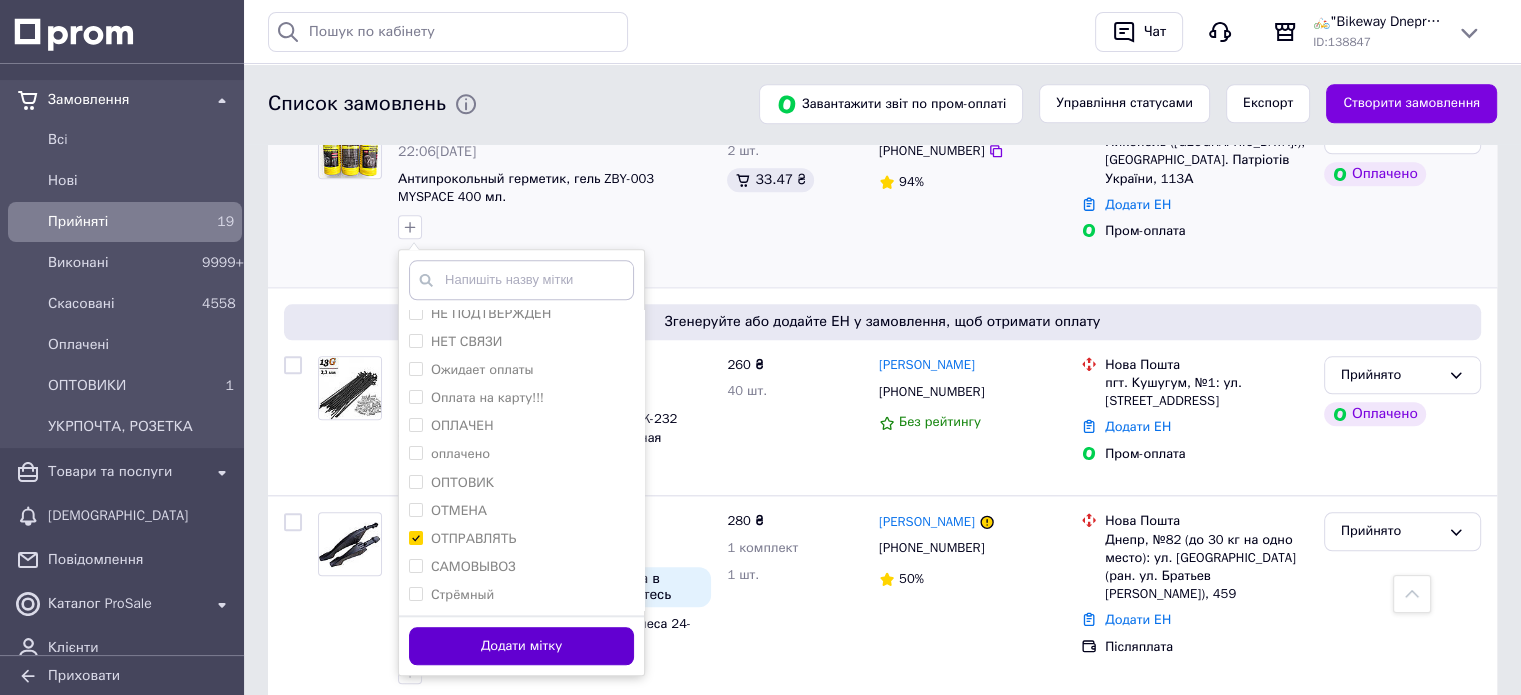 drag, startPoint x: 551, startPoint y: 622, endPoint x: 557, endPoint y: 610, distance: 13.416408 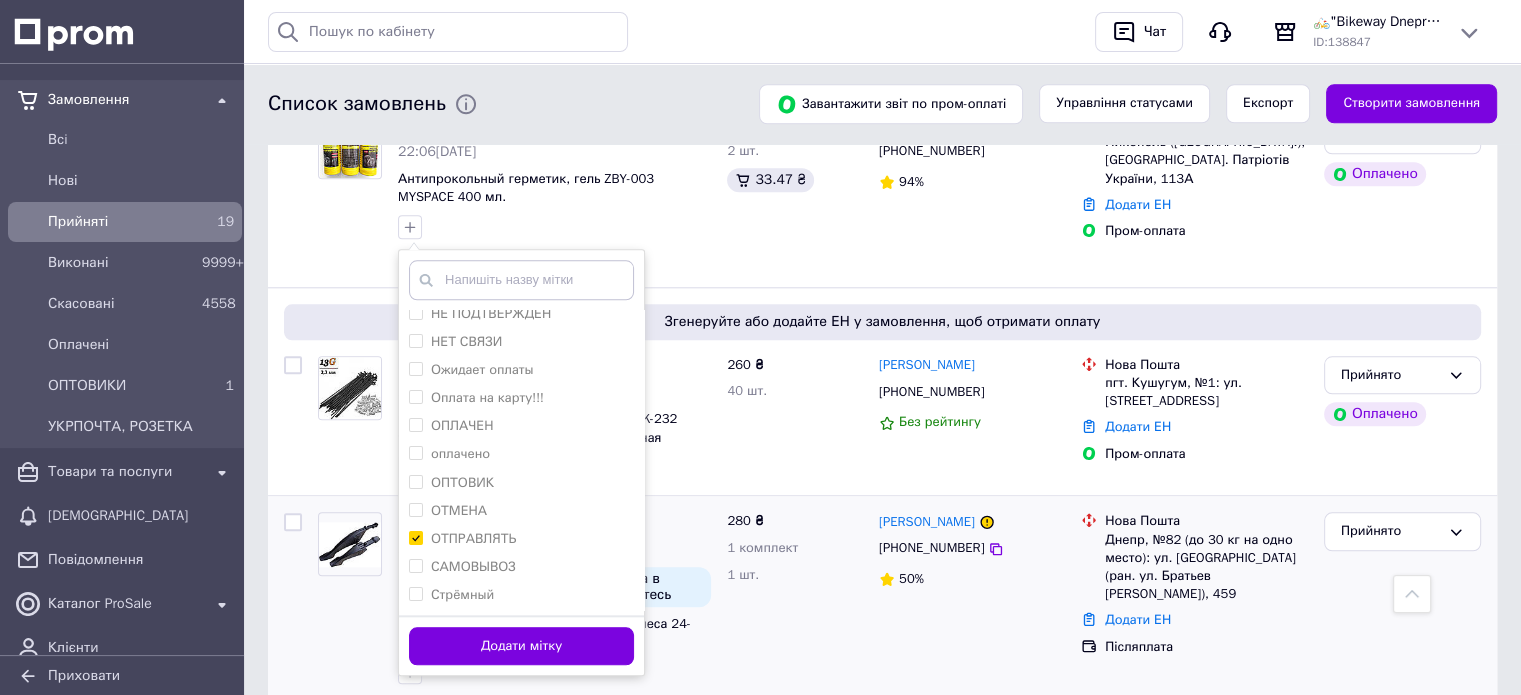 click on "Додати мітку" at bounding box center (521, 646) 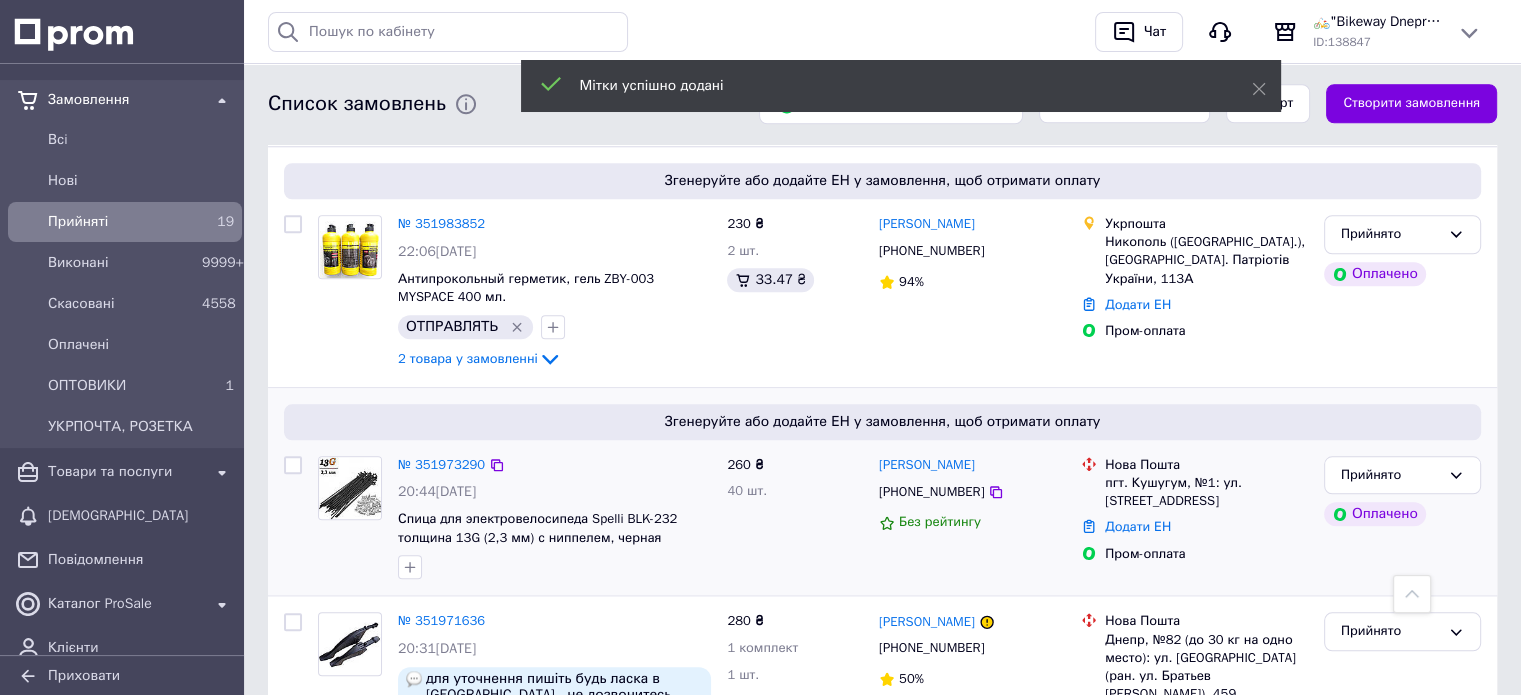 scroll, scrollTop: 2100, scrollLeft: 0, axis: vertical 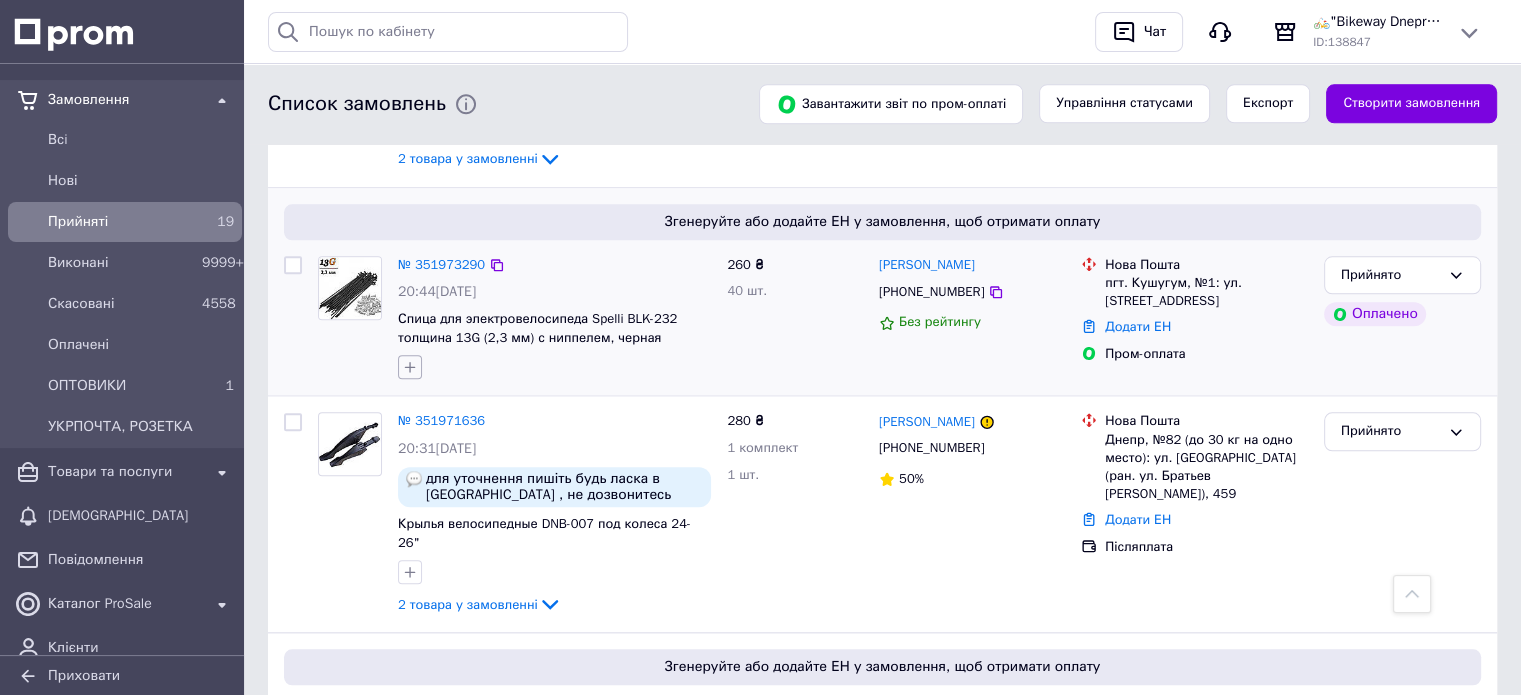 click 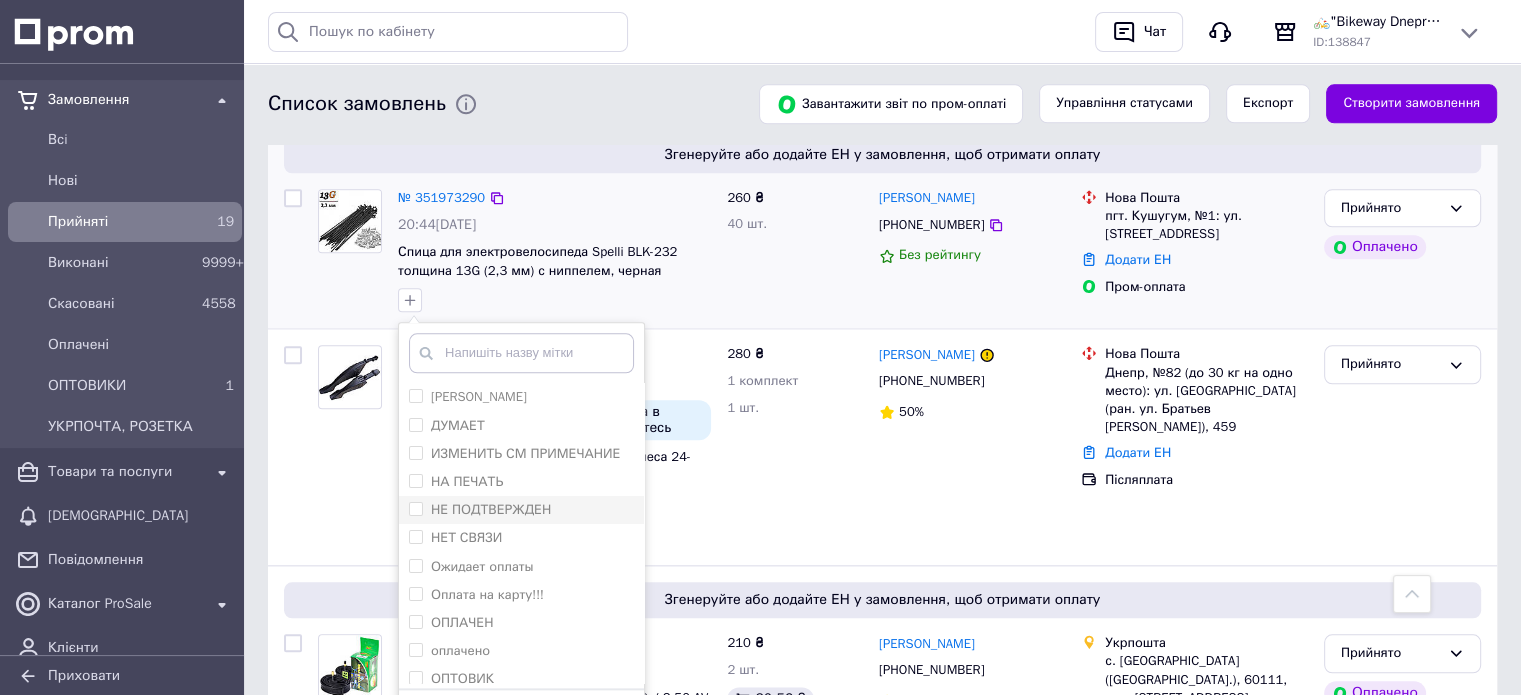 scroll, scrollTop: 2300, scrollLeft: 0, axis: vertical 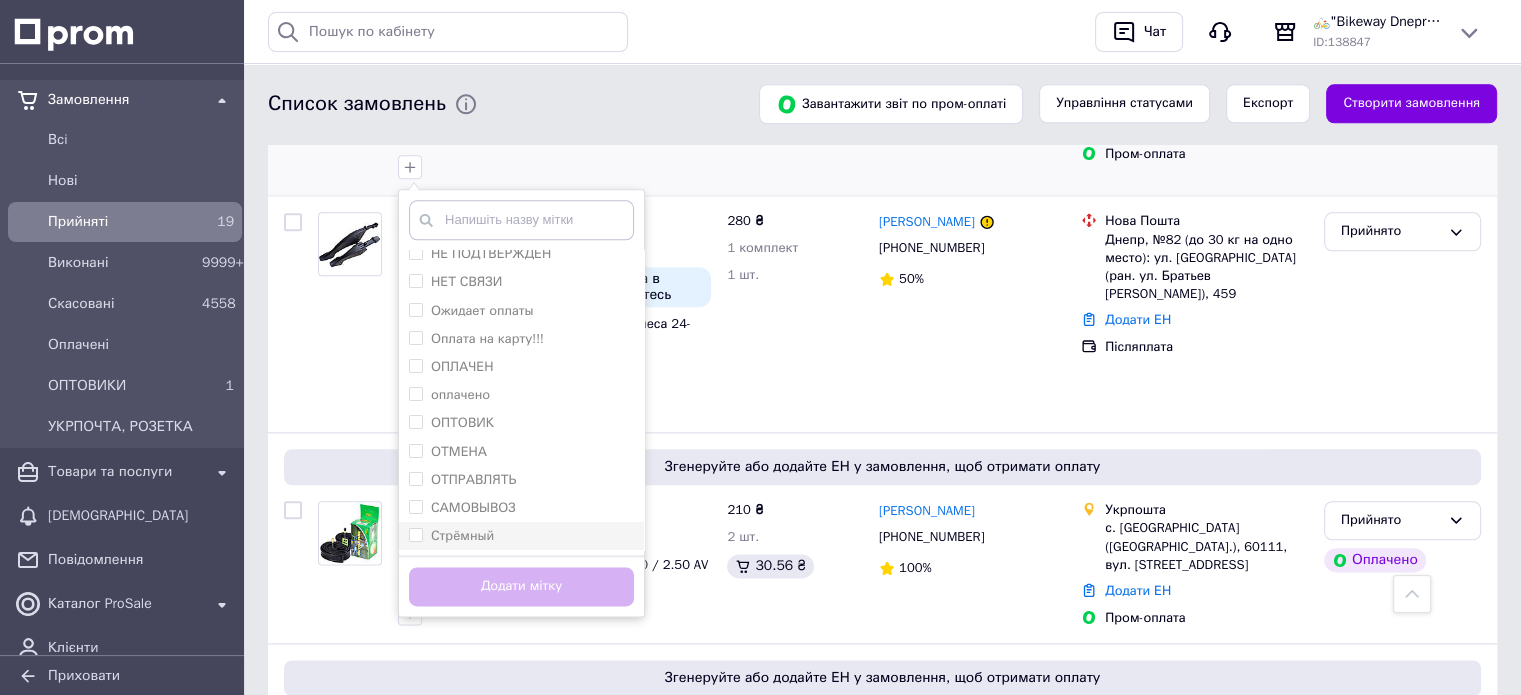 drag, startPoint x: 537, startPoint y: 449, endPoint x: 547, endPoint y: 507, distance: 58.855755 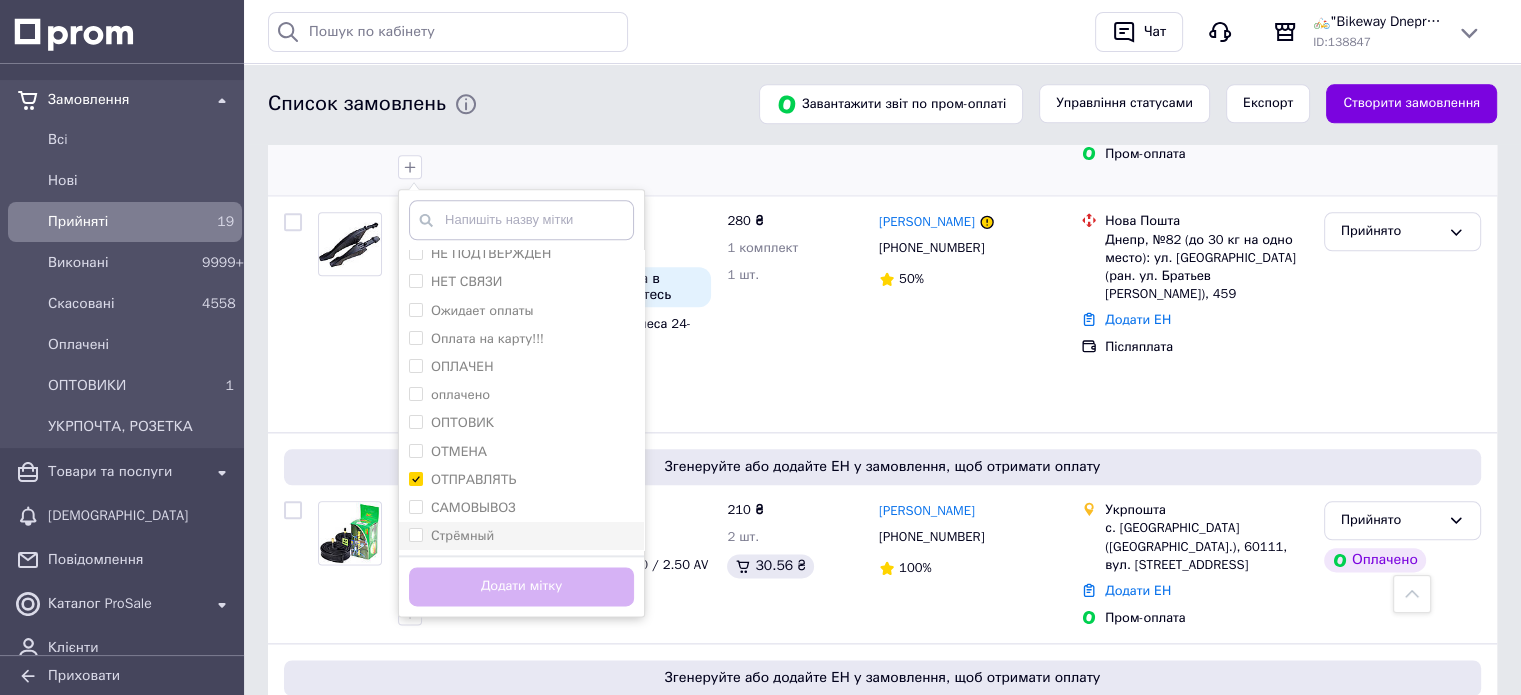 checkbox on "true" 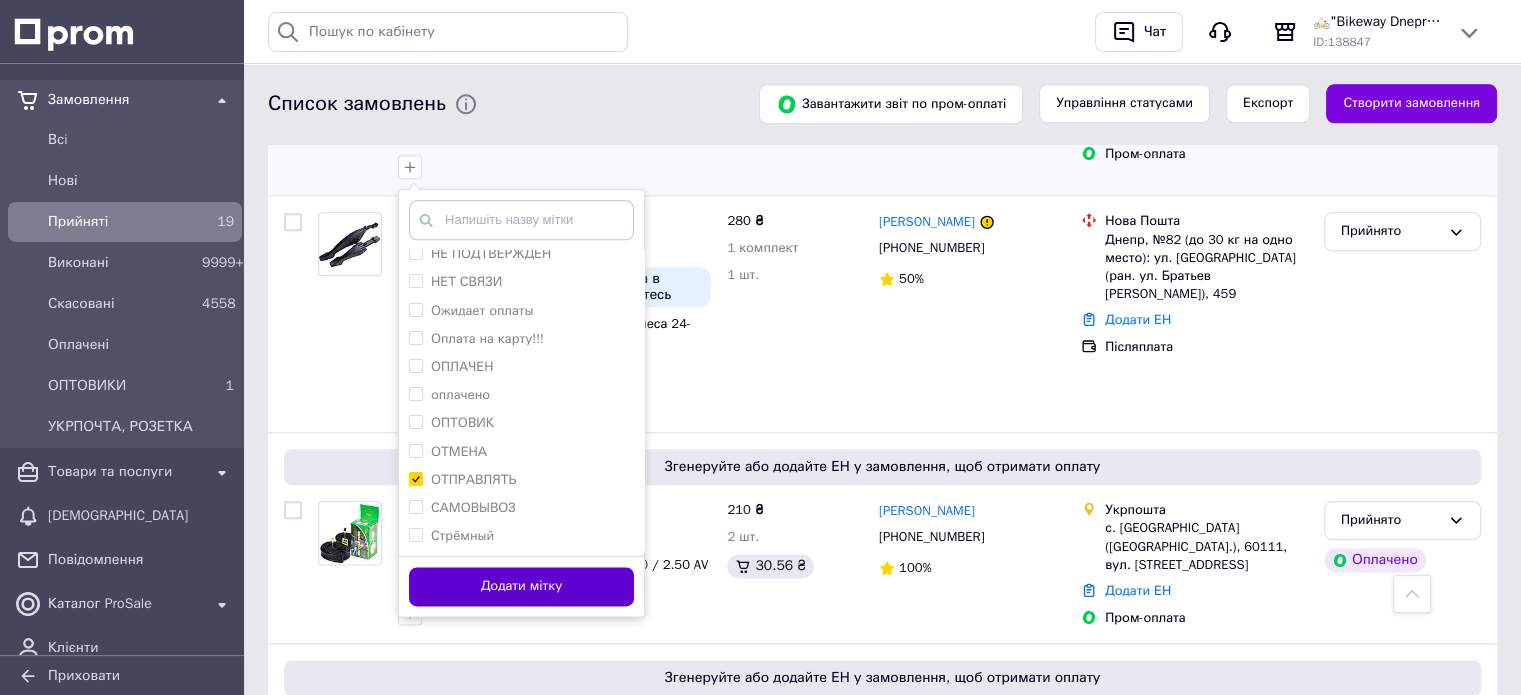 click on "Додати мітку" at bounding box center (521, 586) 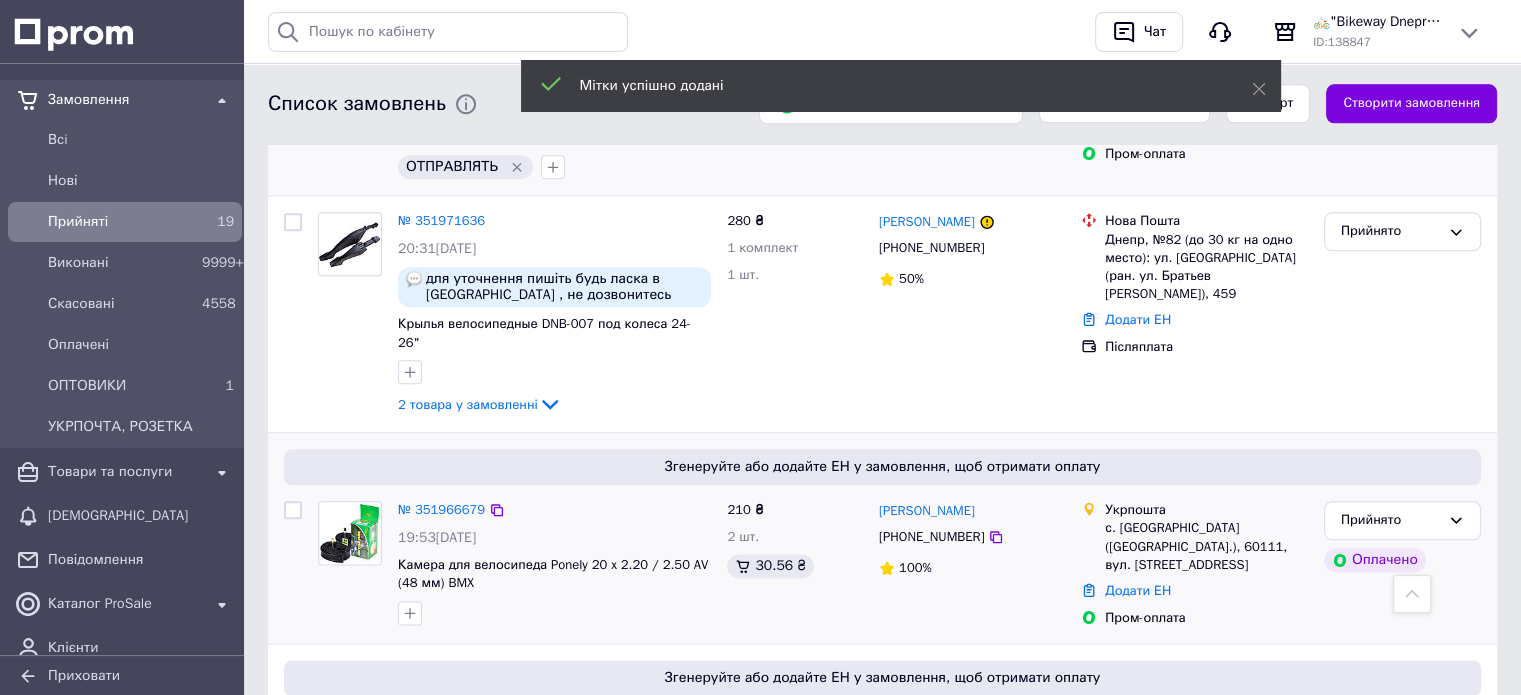 scroll, scrollTop: 2100, scrollLeft: 0, axis: vertical 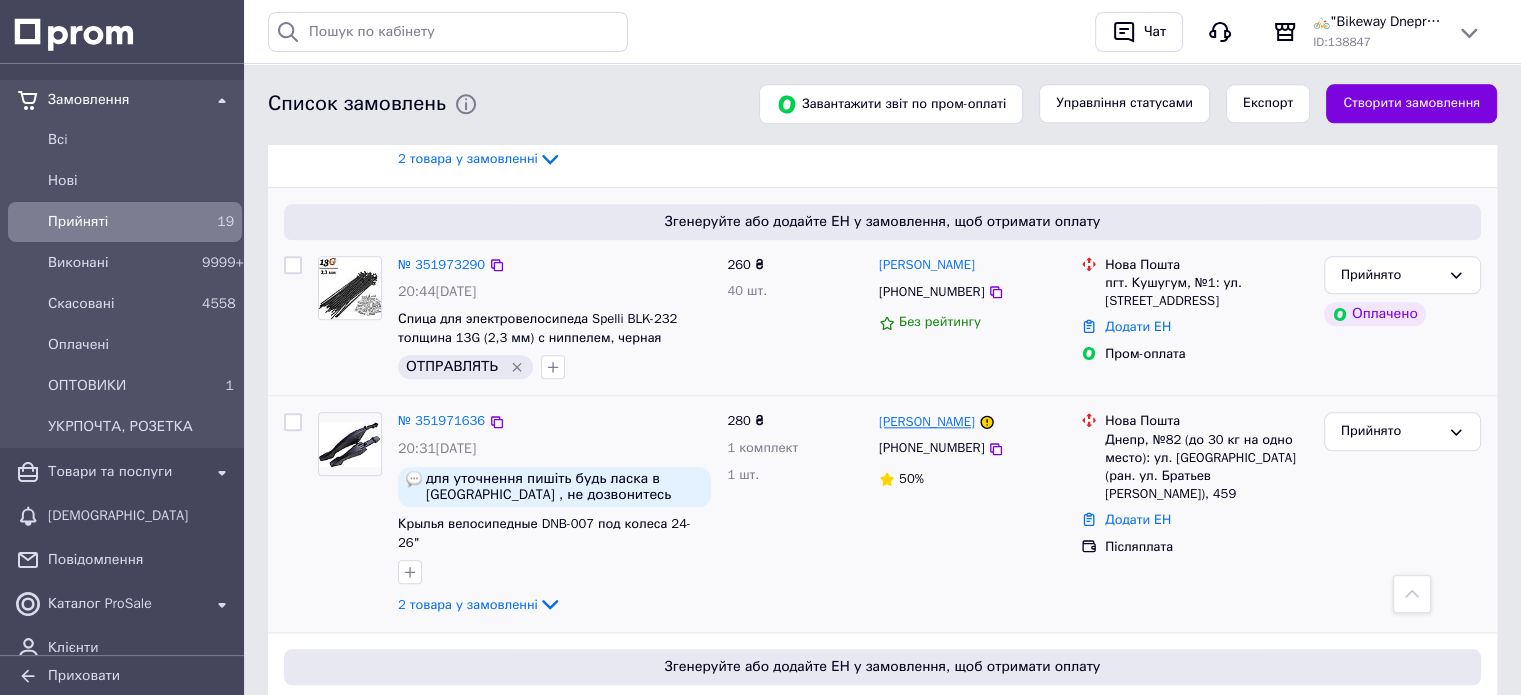 click on "Євгеній Майстренко" at bounding box center (927, 422) 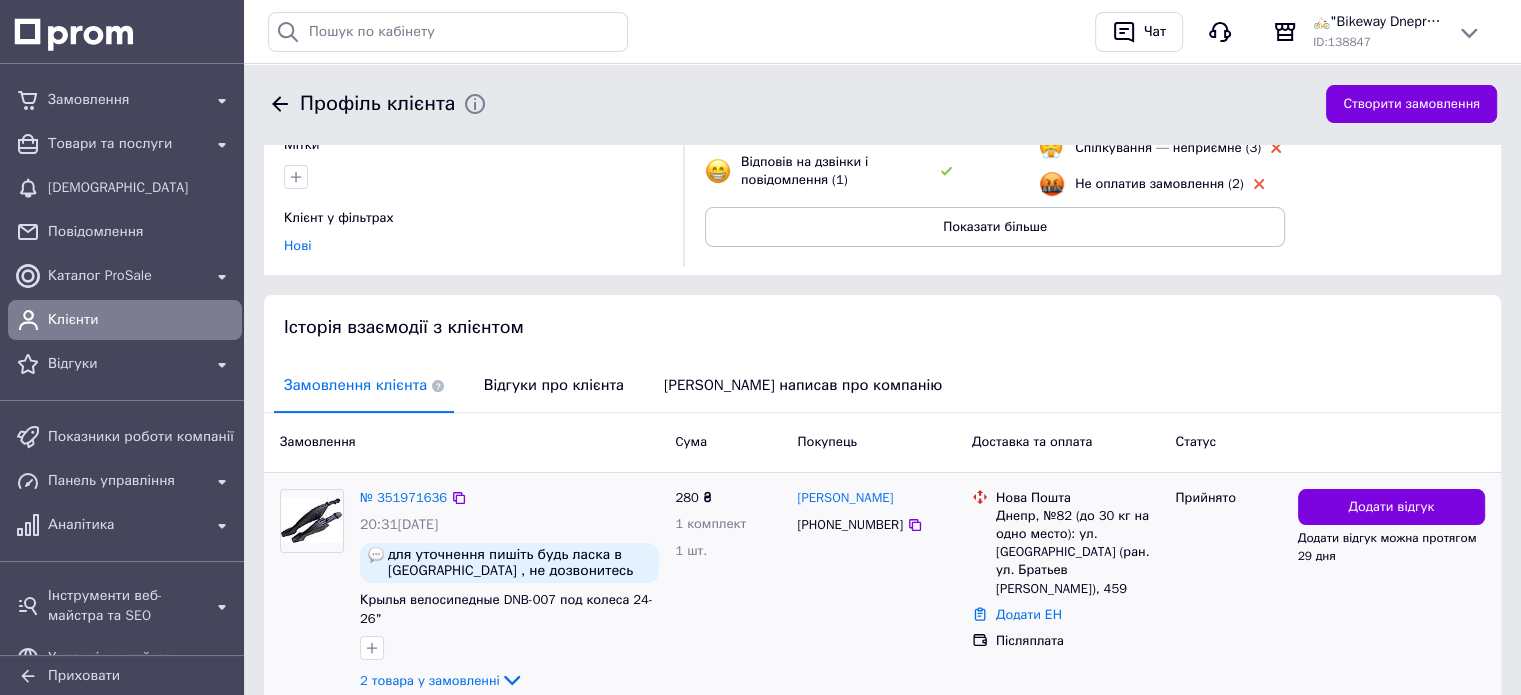 scroll, scrollTop: 384, scrollLeft: 0, axis: vertical 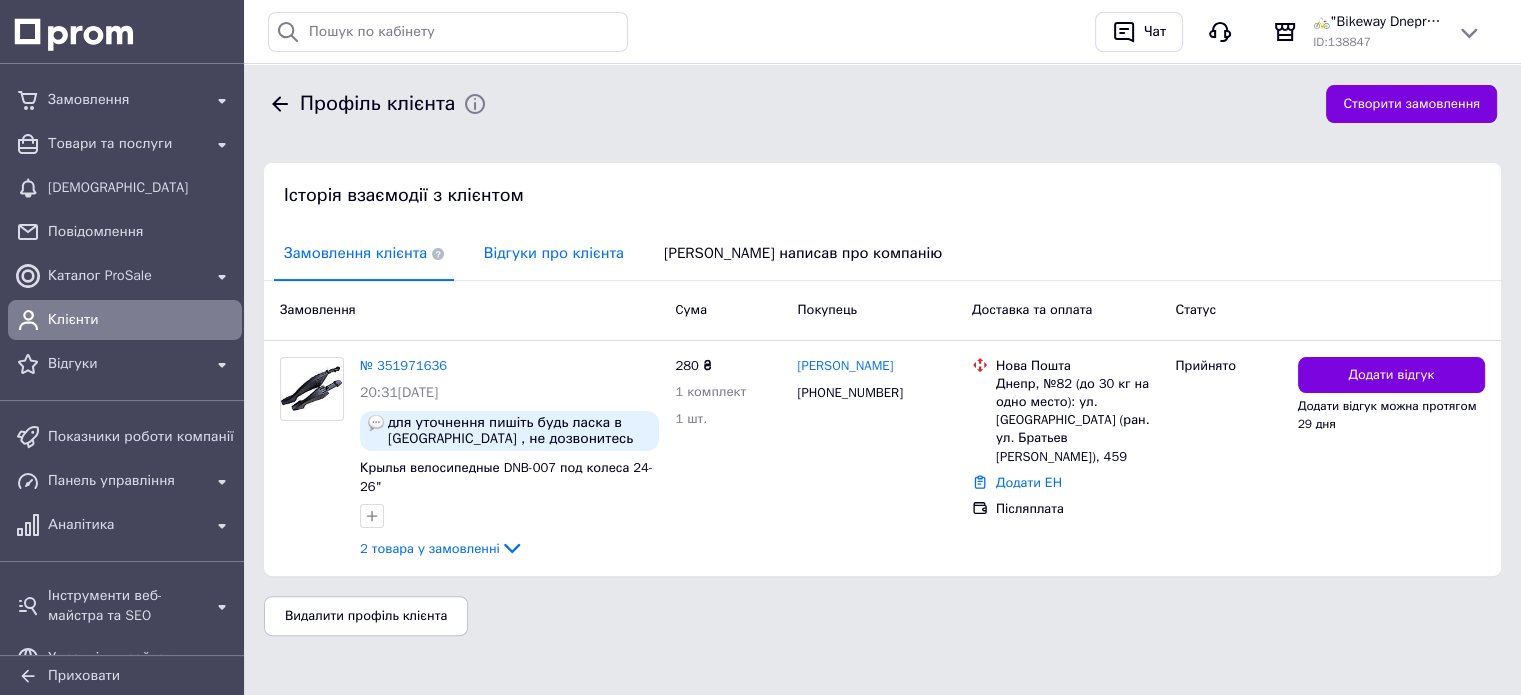 click on "Відгуки про клієнта" at bounding box center [554, 253] 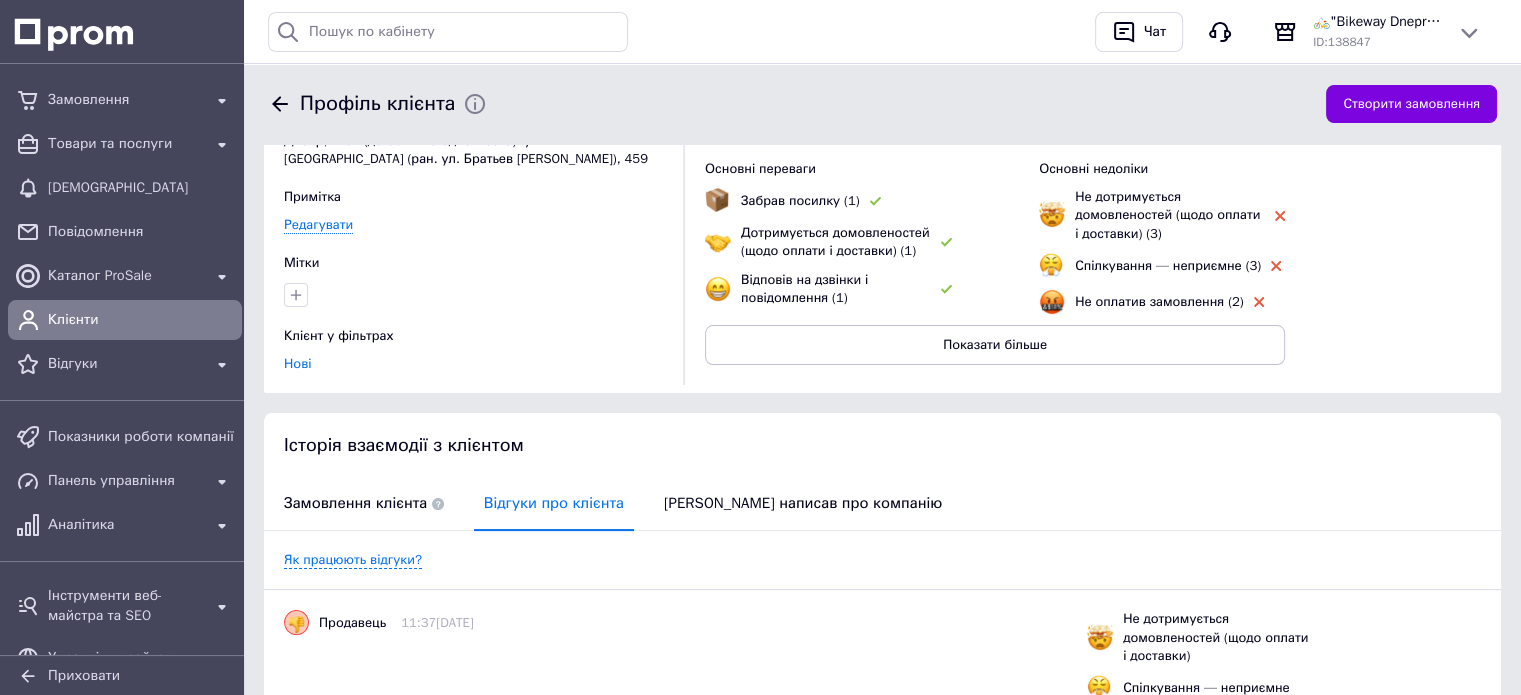 scroll, scrollTop: 0, scrollLeft: 0, axis: both 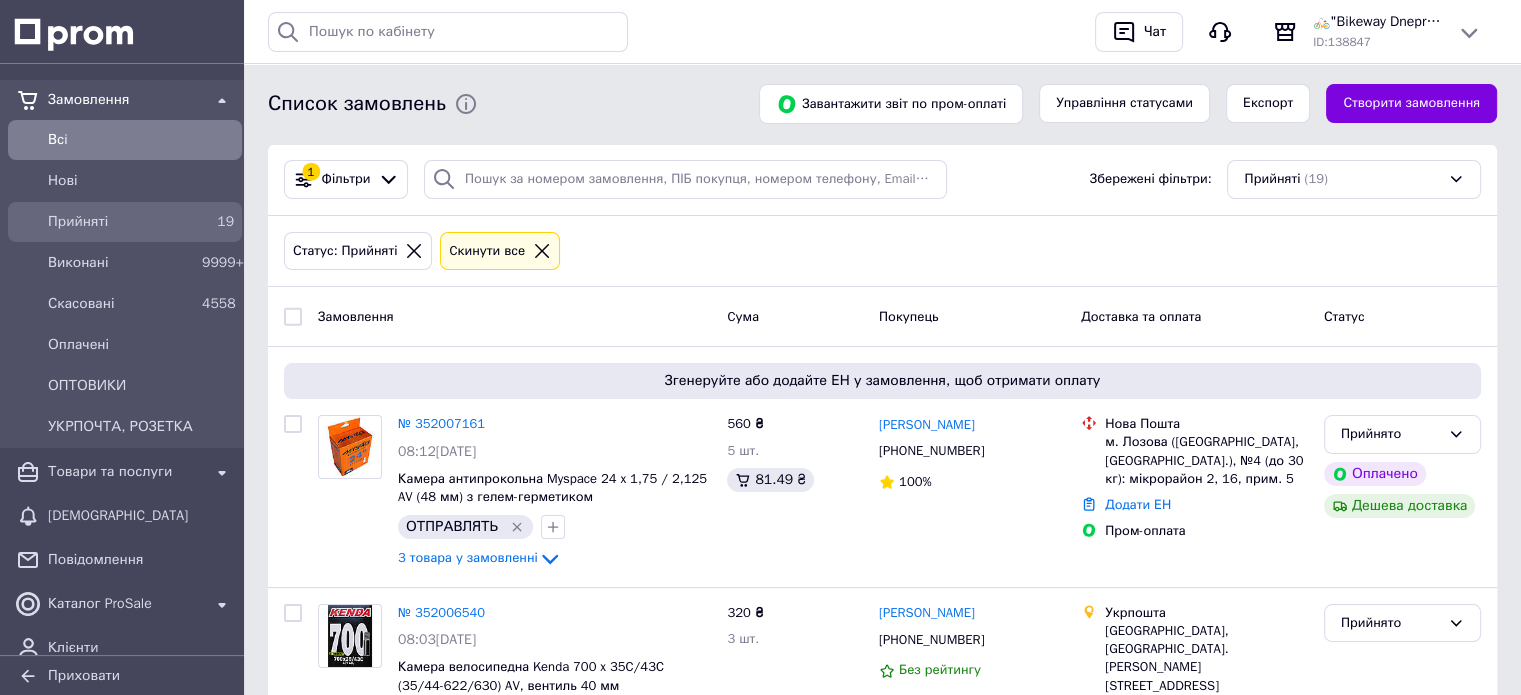 drag, startPoint x: 108, startPoint y: 227, endPoint x: 115, endPoint y: 236, distance: 11.401754 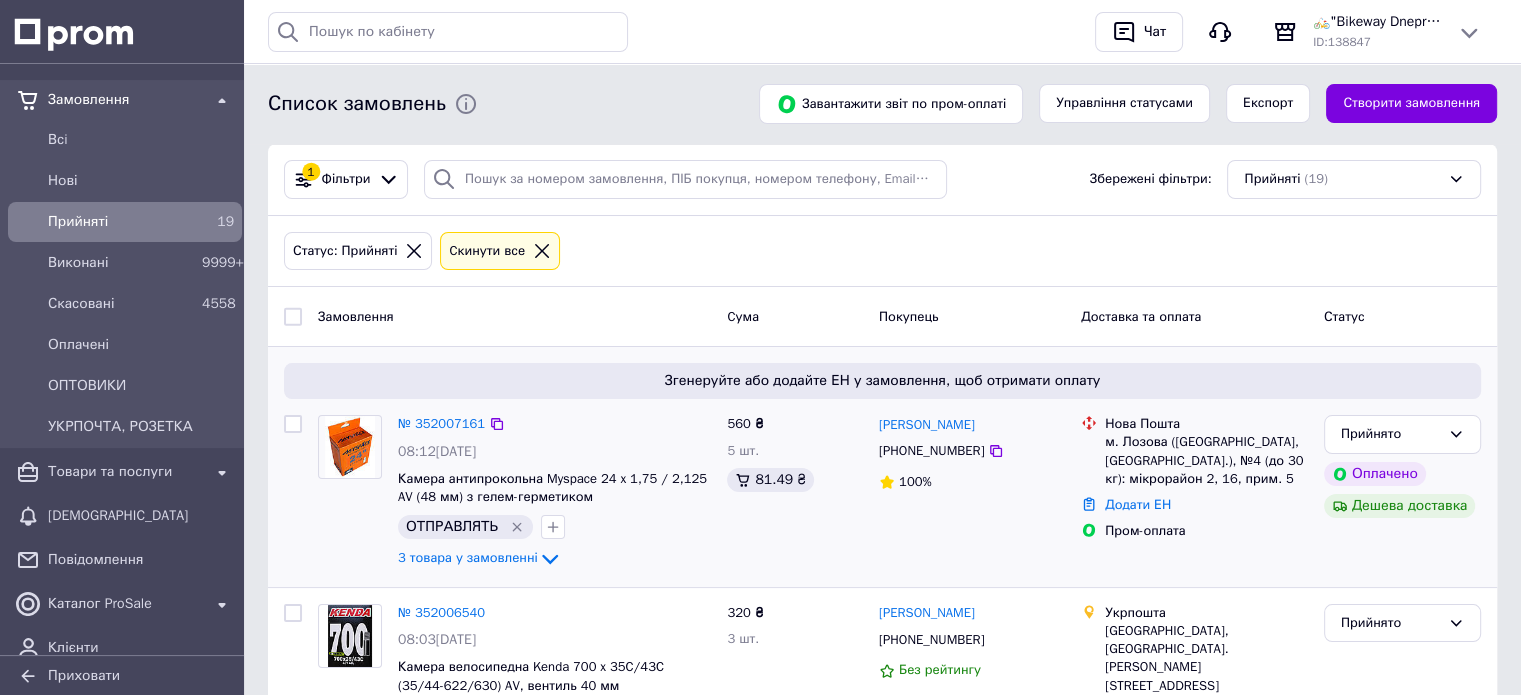 scroll, scrollTop: 200, scrollLeft: 0, axis: vertical 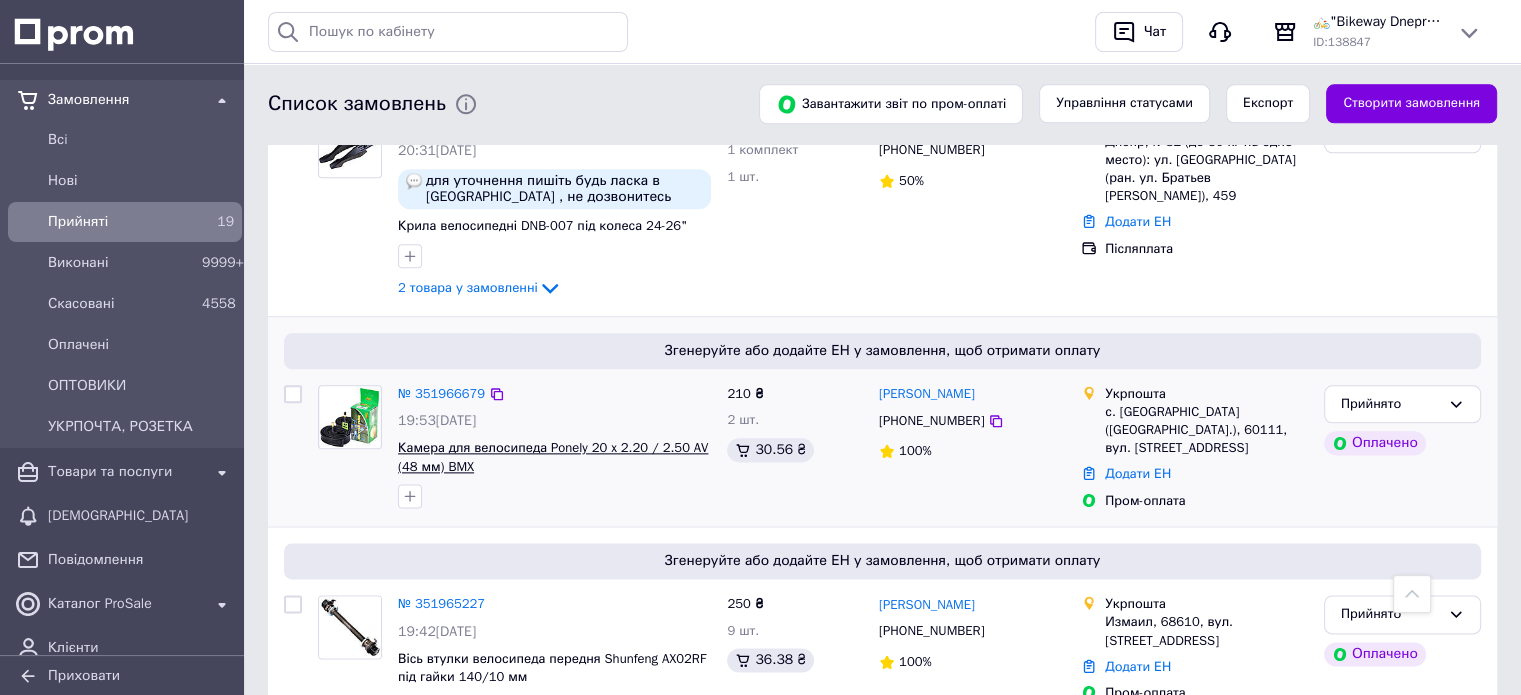 drag, startPoint x: 406, startPoint y: 469, endPoint x: 417, endPoint y: 421, distance: 49.24429 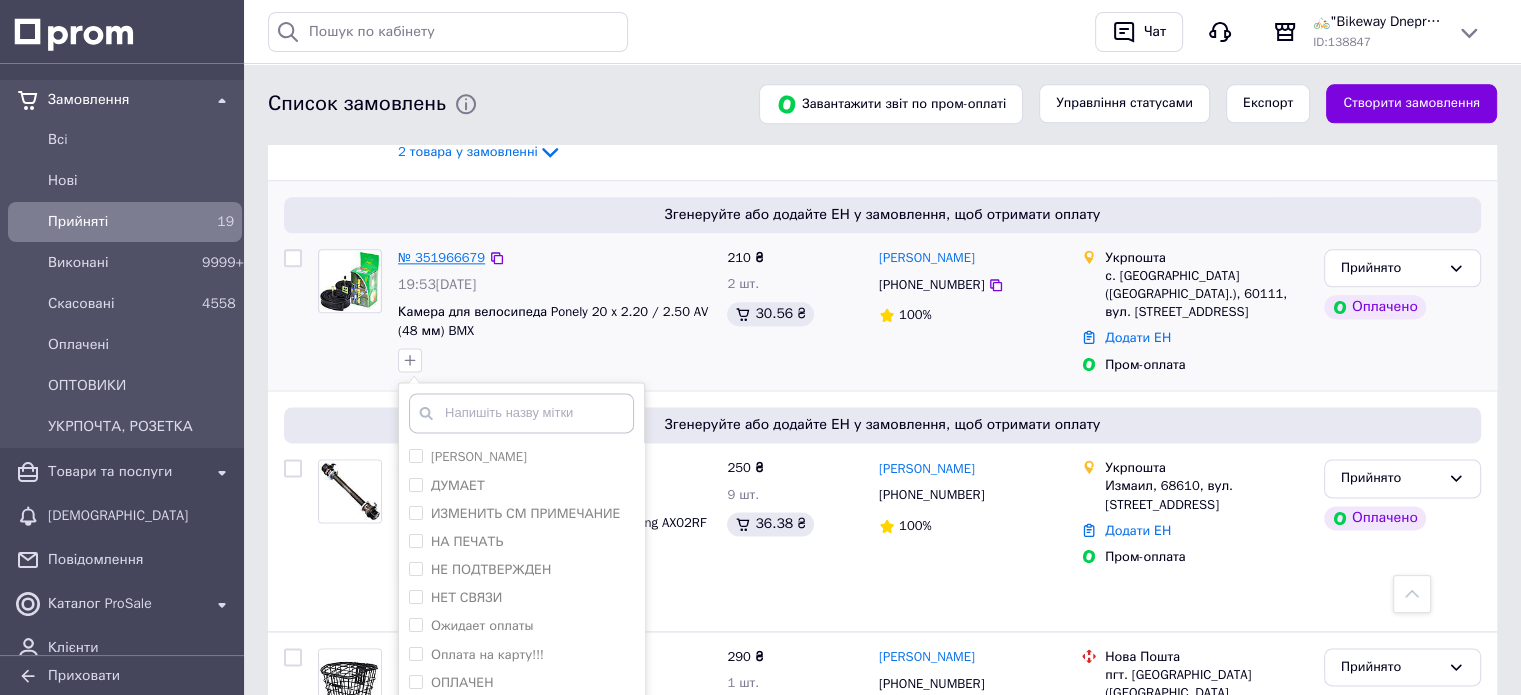 scroll, scrollTop: 2698, scrollLeft: 0, axis: vertical 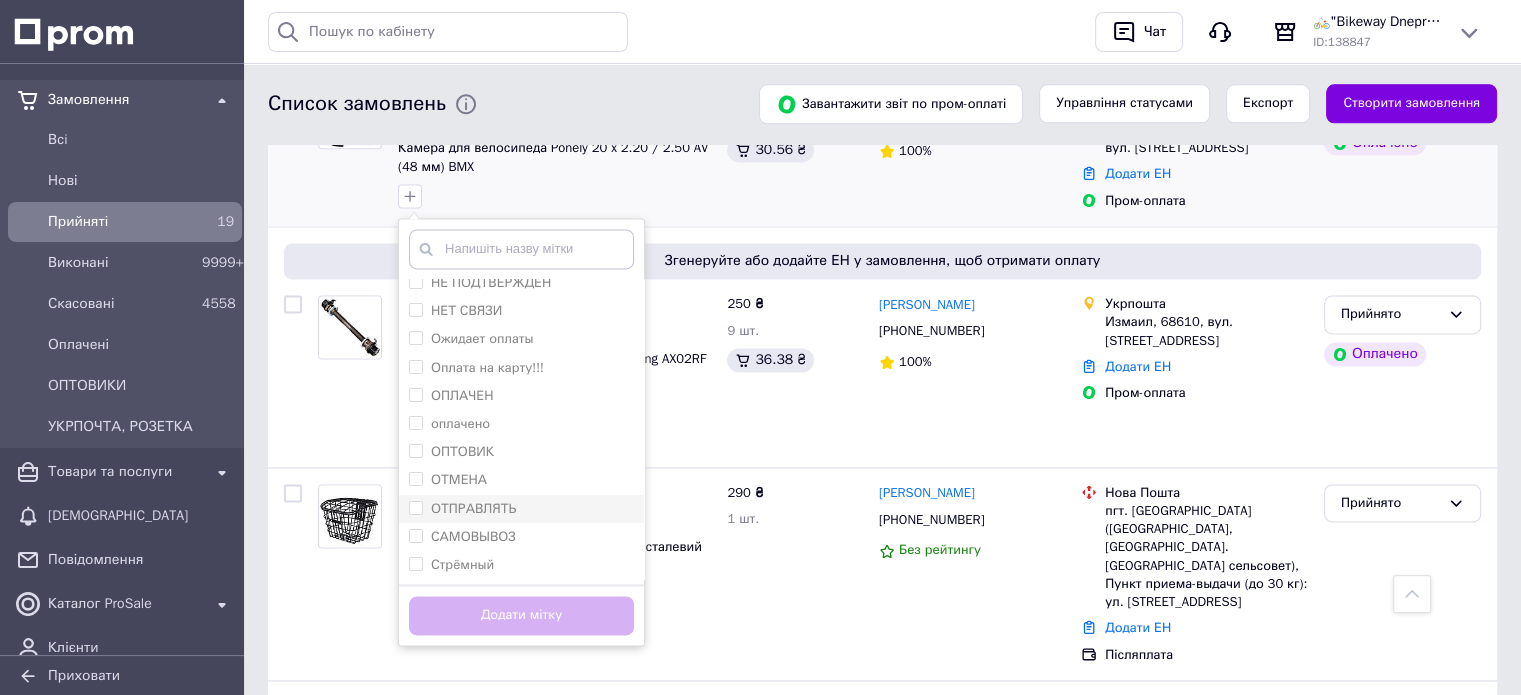 click on "ОТПРАВЛЯТЬ" at bounding box center (521, 509) 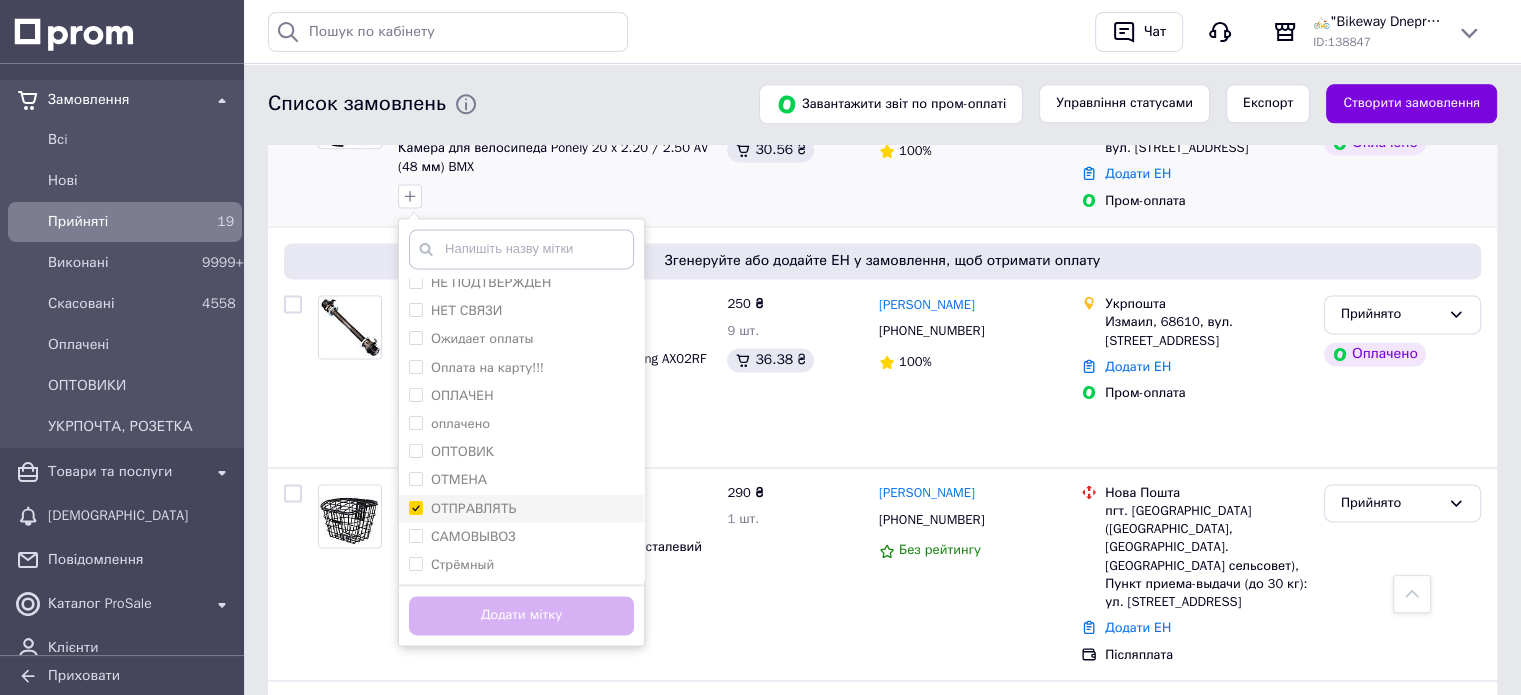 checkbox on "true" 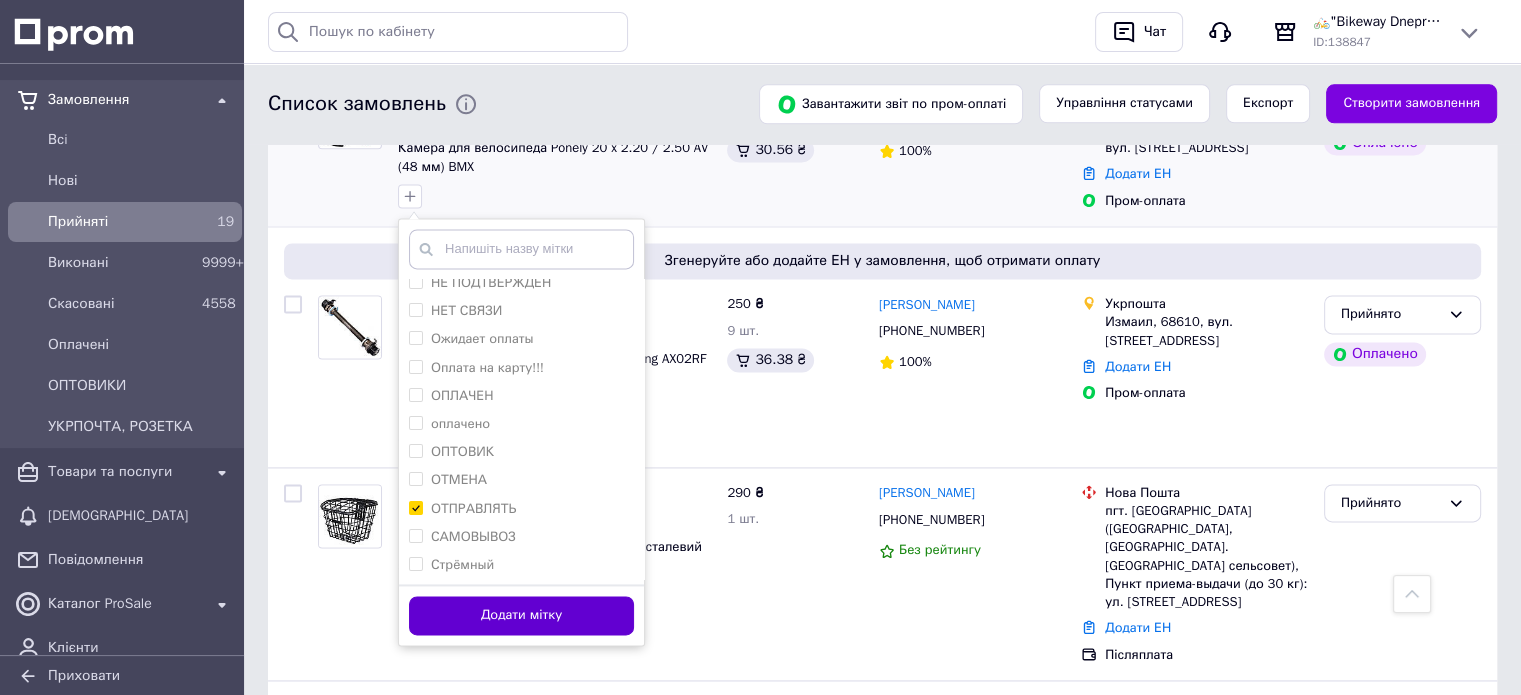 click on "Додати мітку" at bounding box center [521, 615] 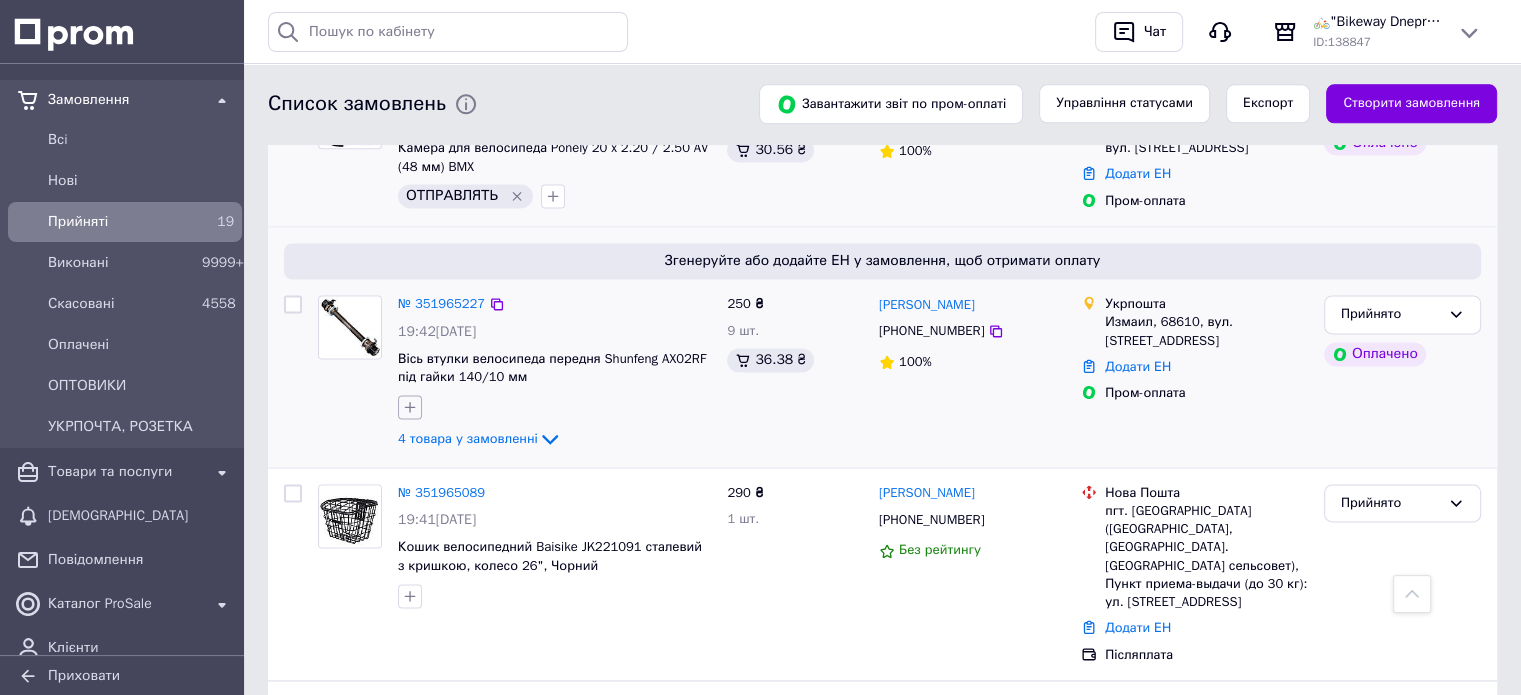 click 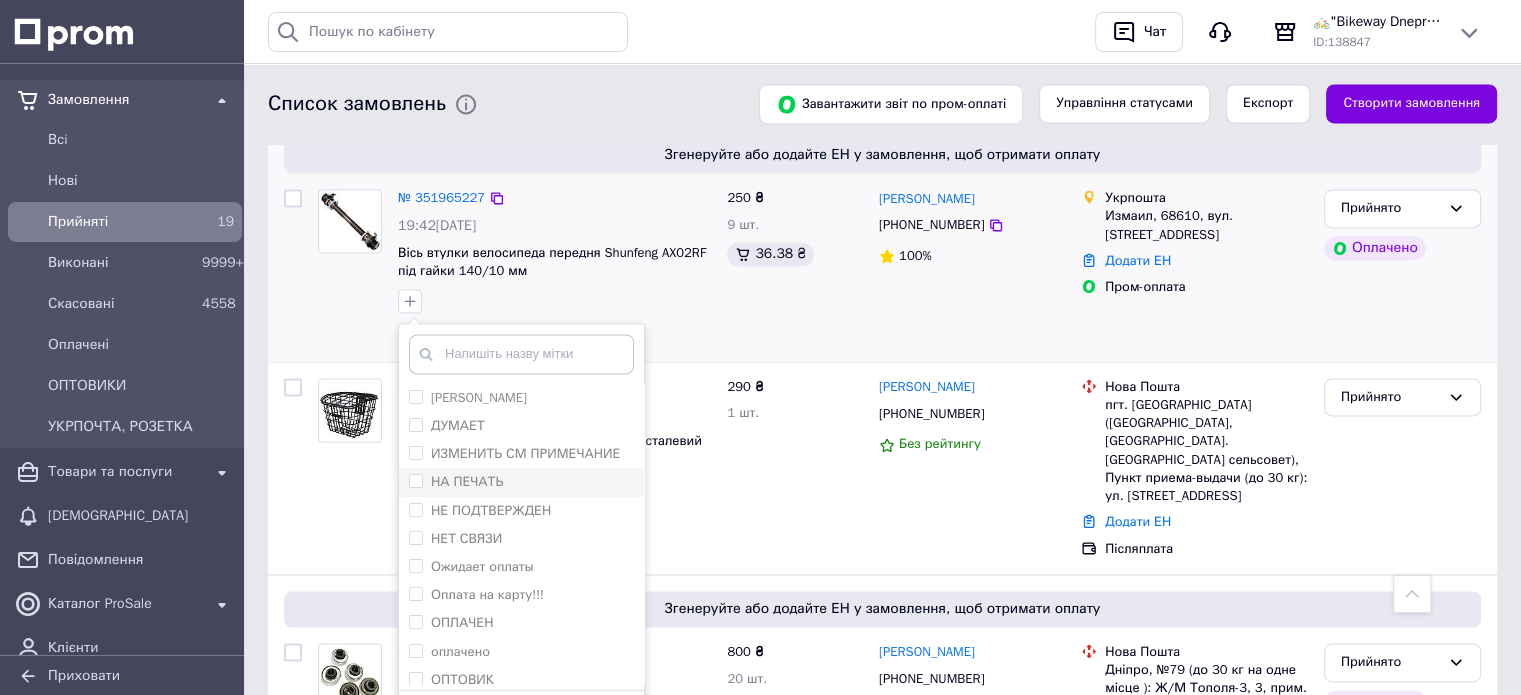 scroll, scrollTop: 2898, scrollLeft: 0, axis: vertical 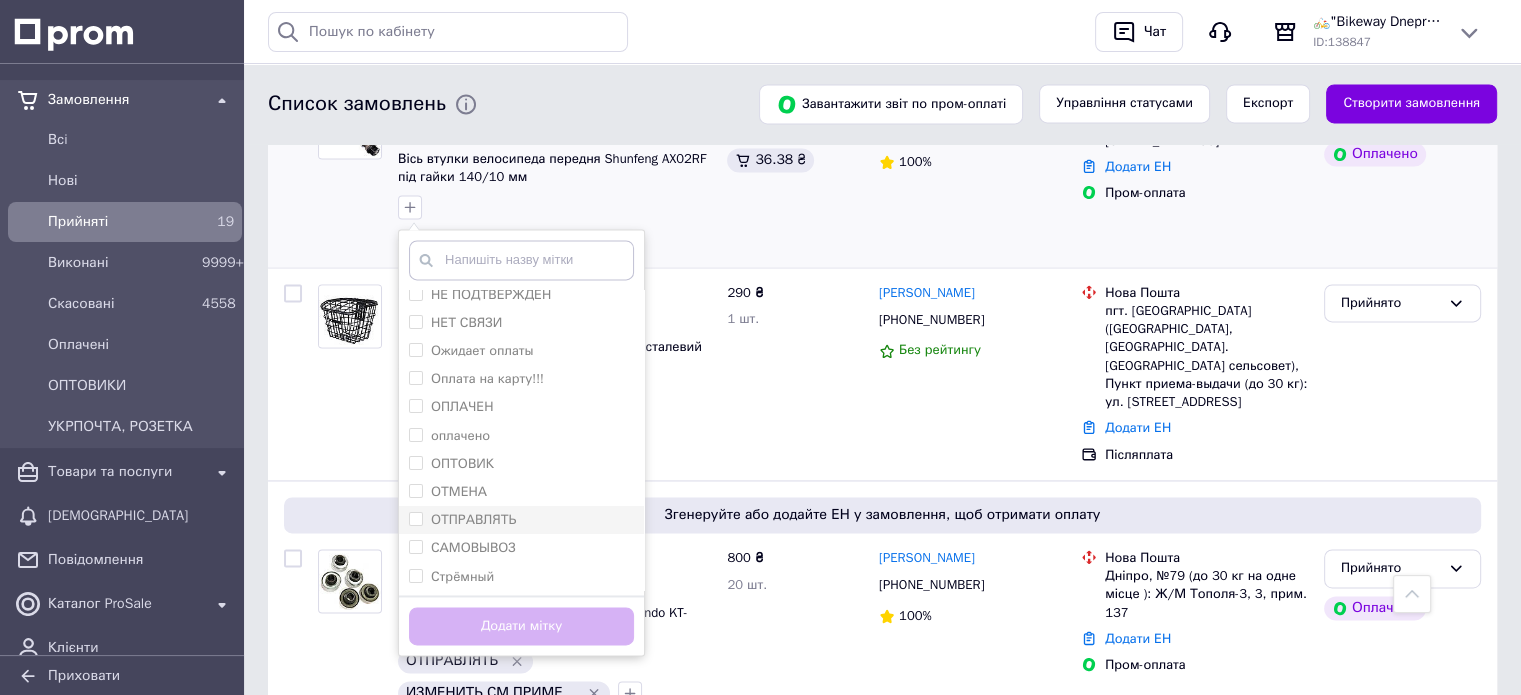 click on "ОТПРАВЛЯТЬ" at bounding box center (521, 520) 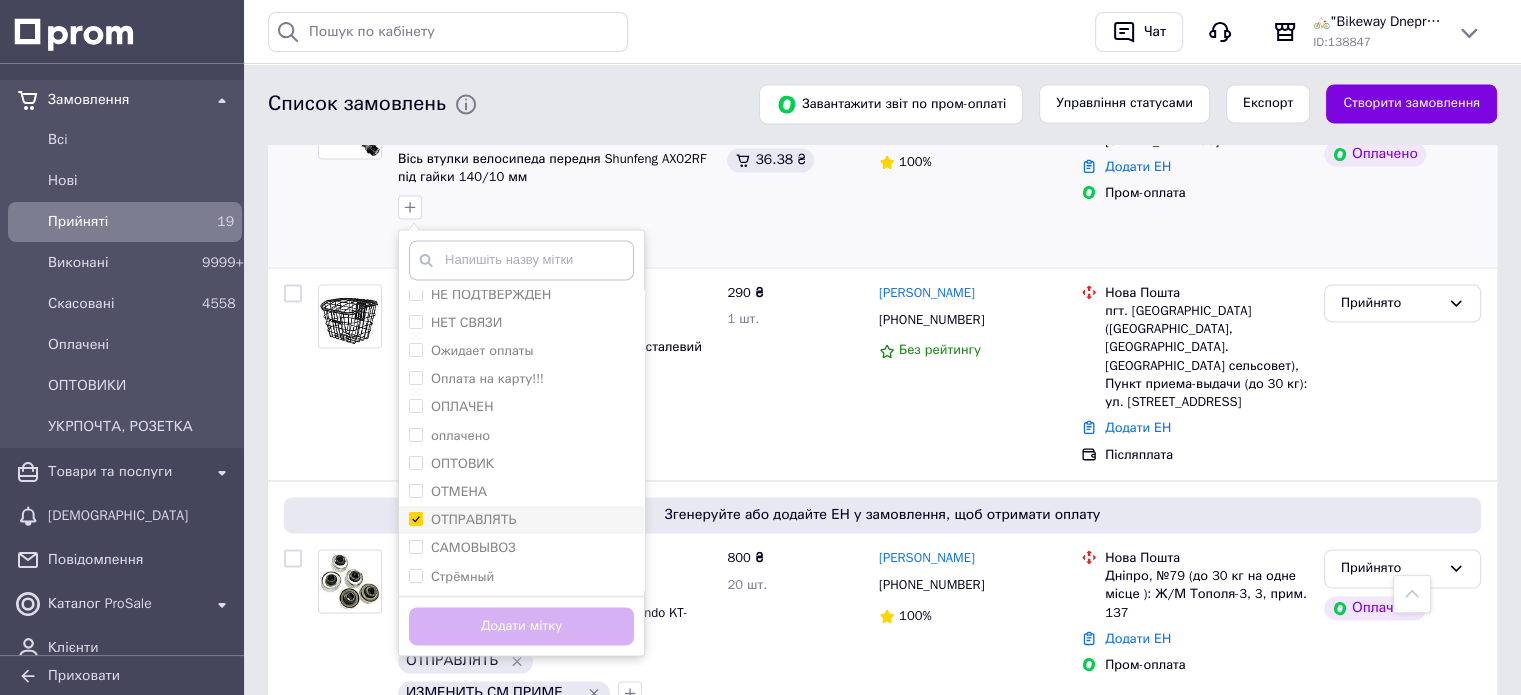 checkbox on "true" 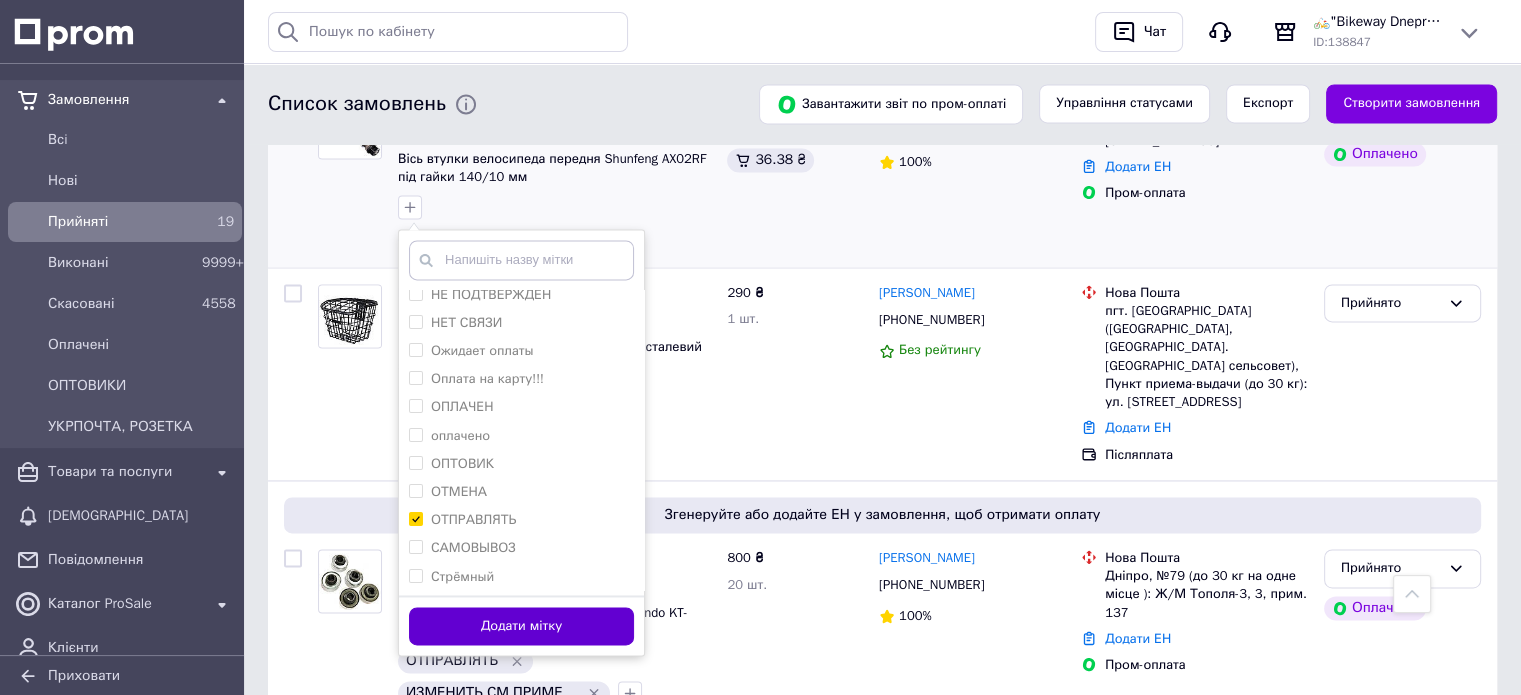 click on "Додати мітку" at bounding box center (521, 626) 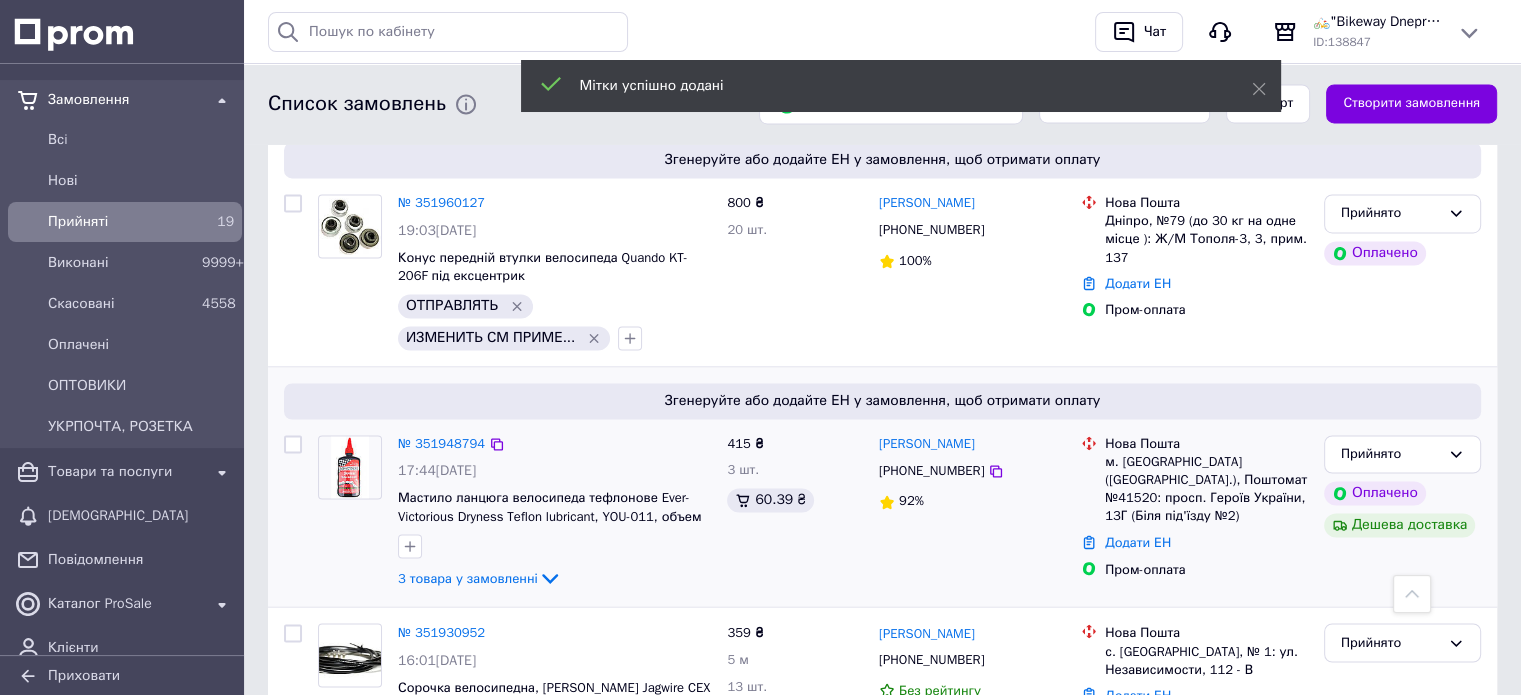 scroll, scrollTop: 3298, scrollLeft: 0, axis: vertical 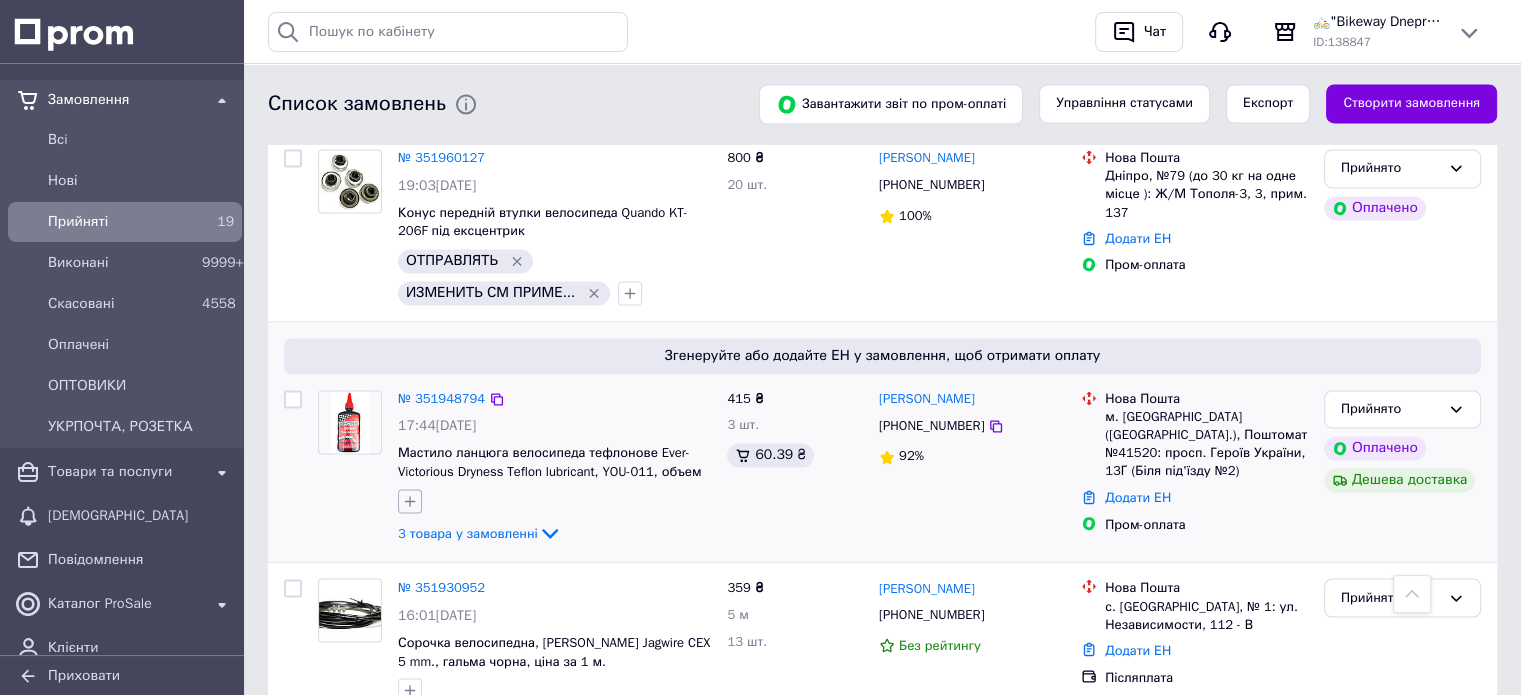 click 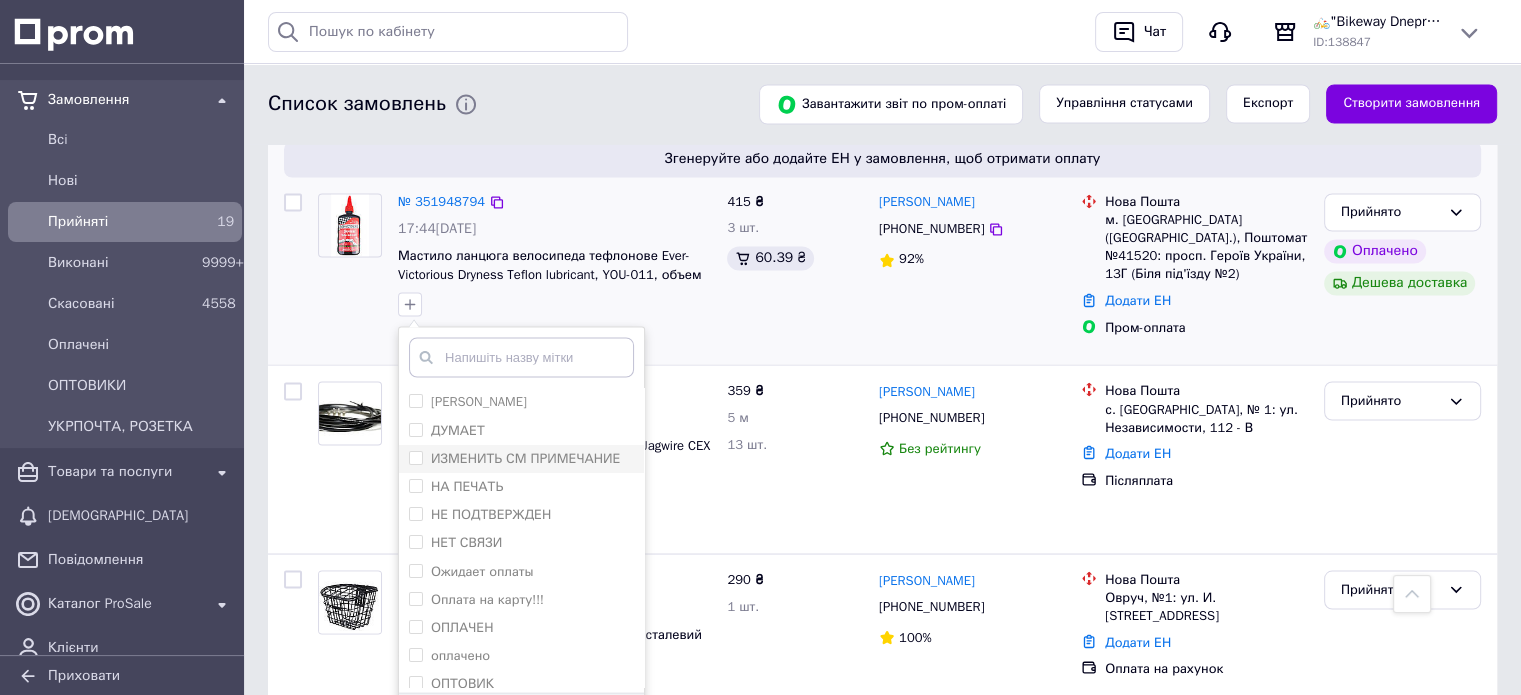 scroll, scrollTop: 3498, scrollLeft: 0, axis: vertical 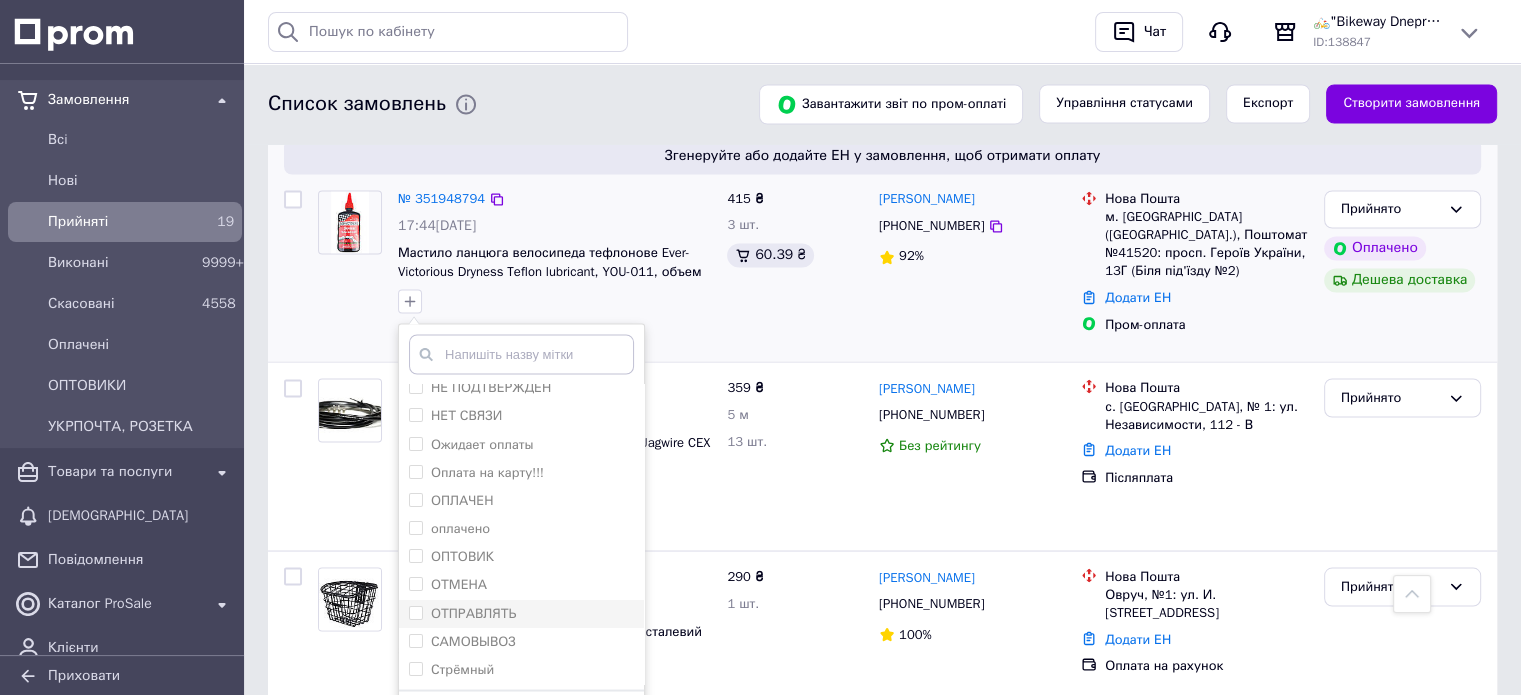 click on "ОТПРАВЛЯТЬ" at bounding box center [521, 614] 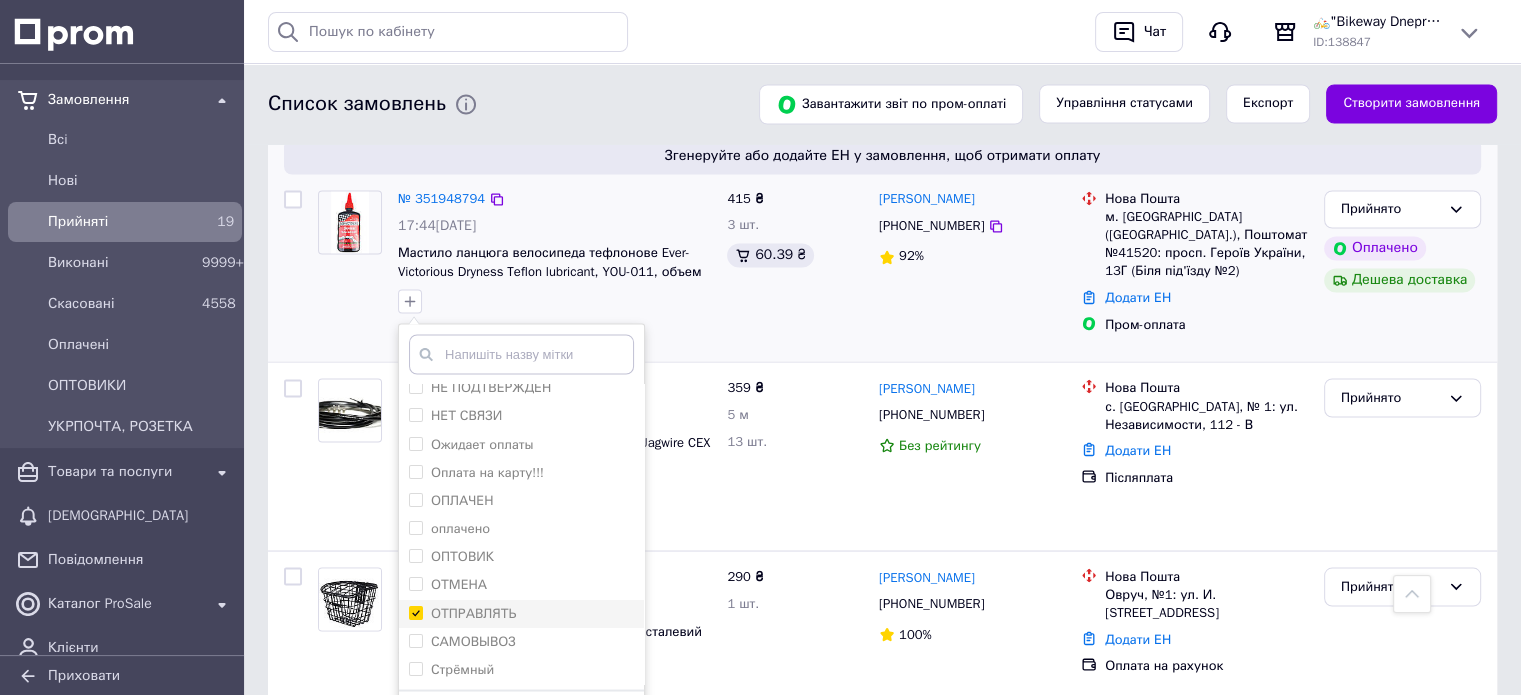 checkbox on "true" 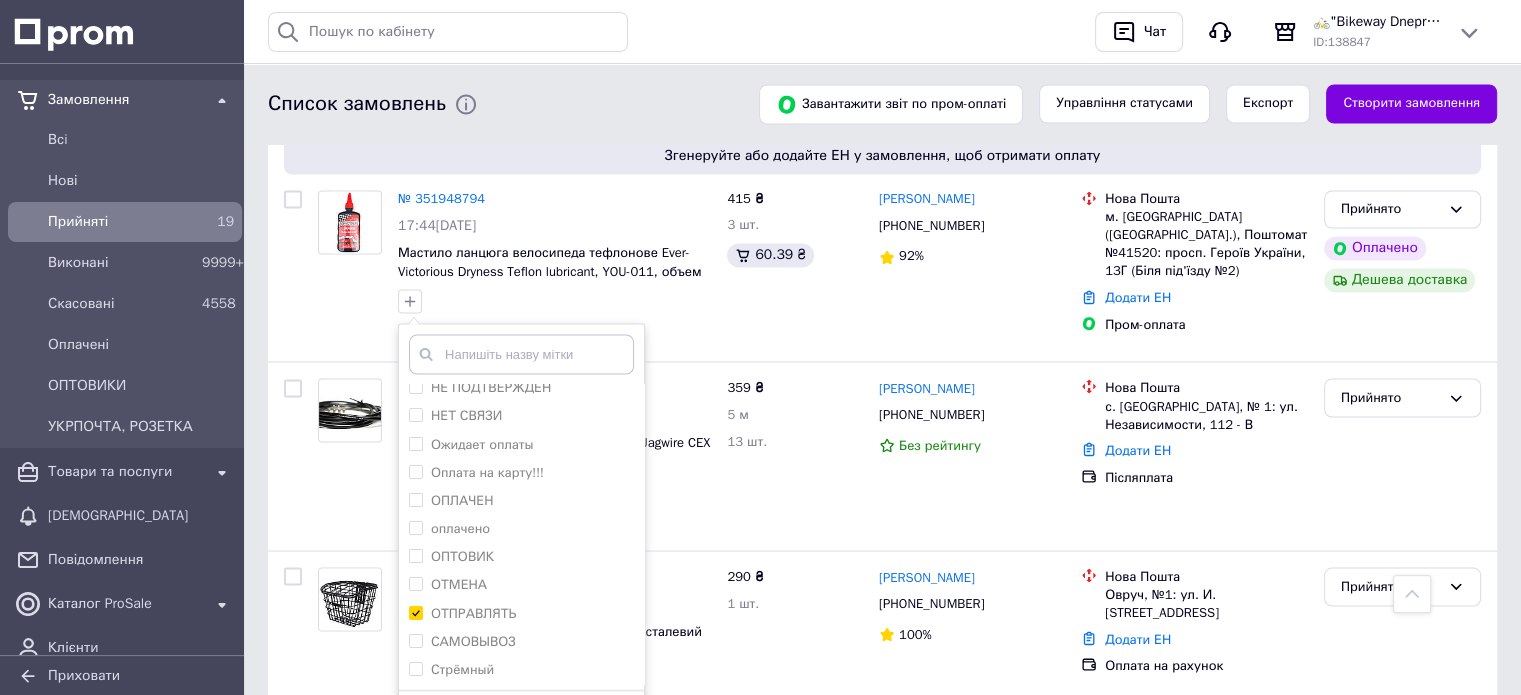 click on "Додати мітку" at bounding box center [521, 720] 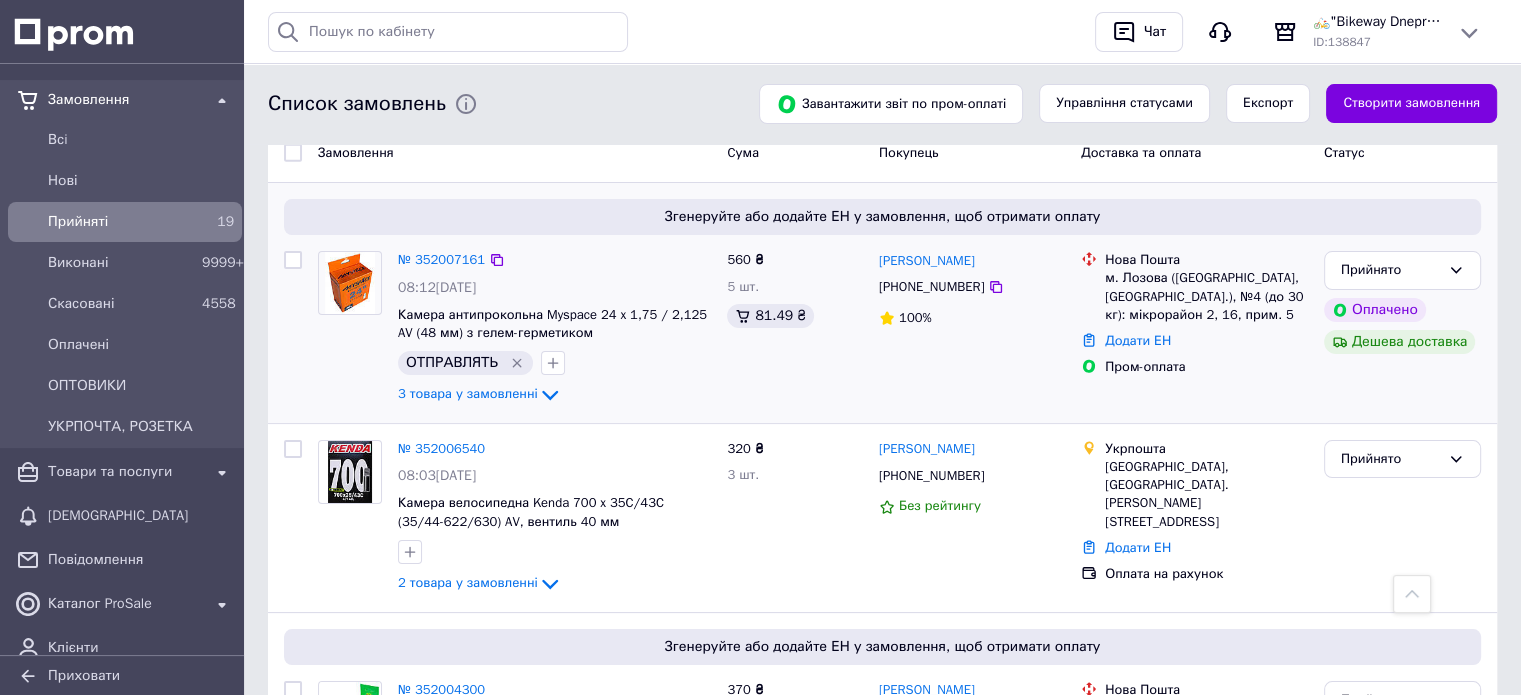 scroll, scrollTop: 0, scrollLeft: 0, axis: both 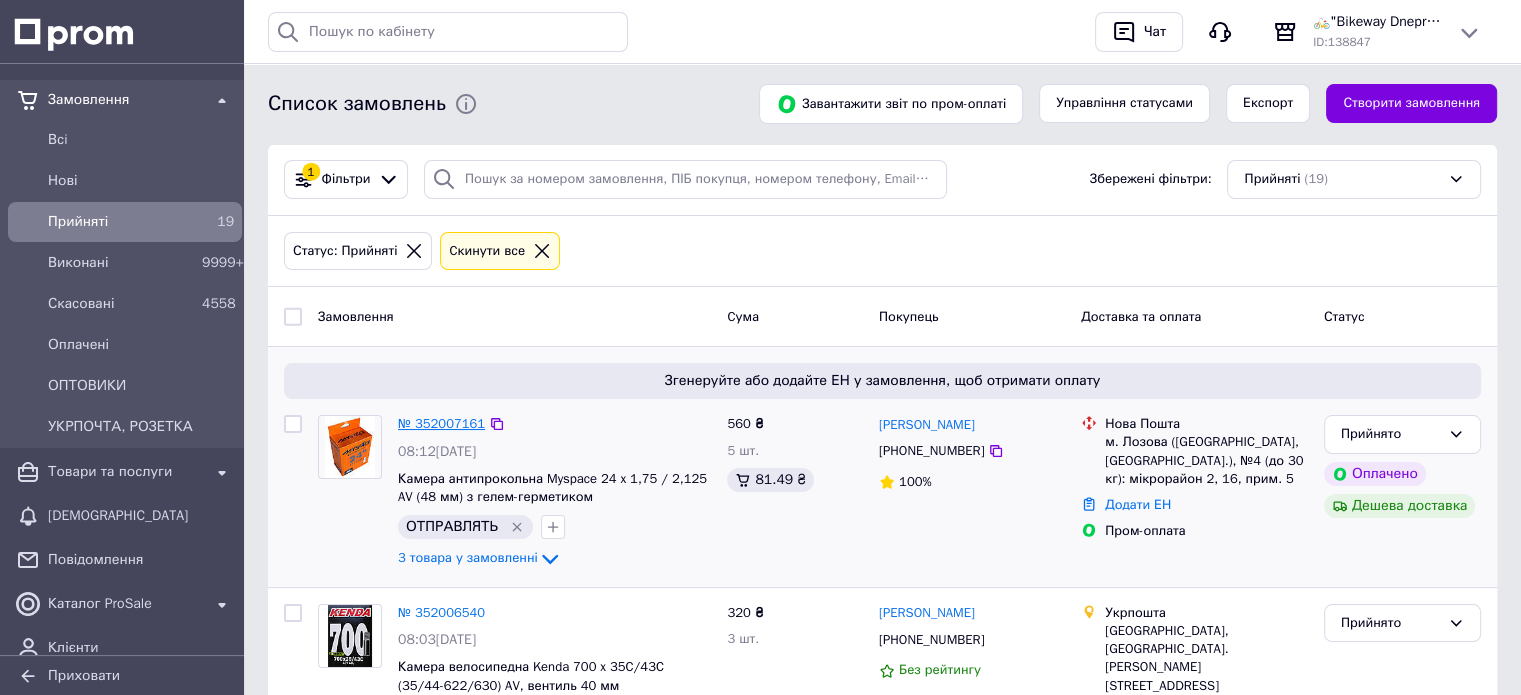 click on "№ 352007161" at bounding box center [441, 423] 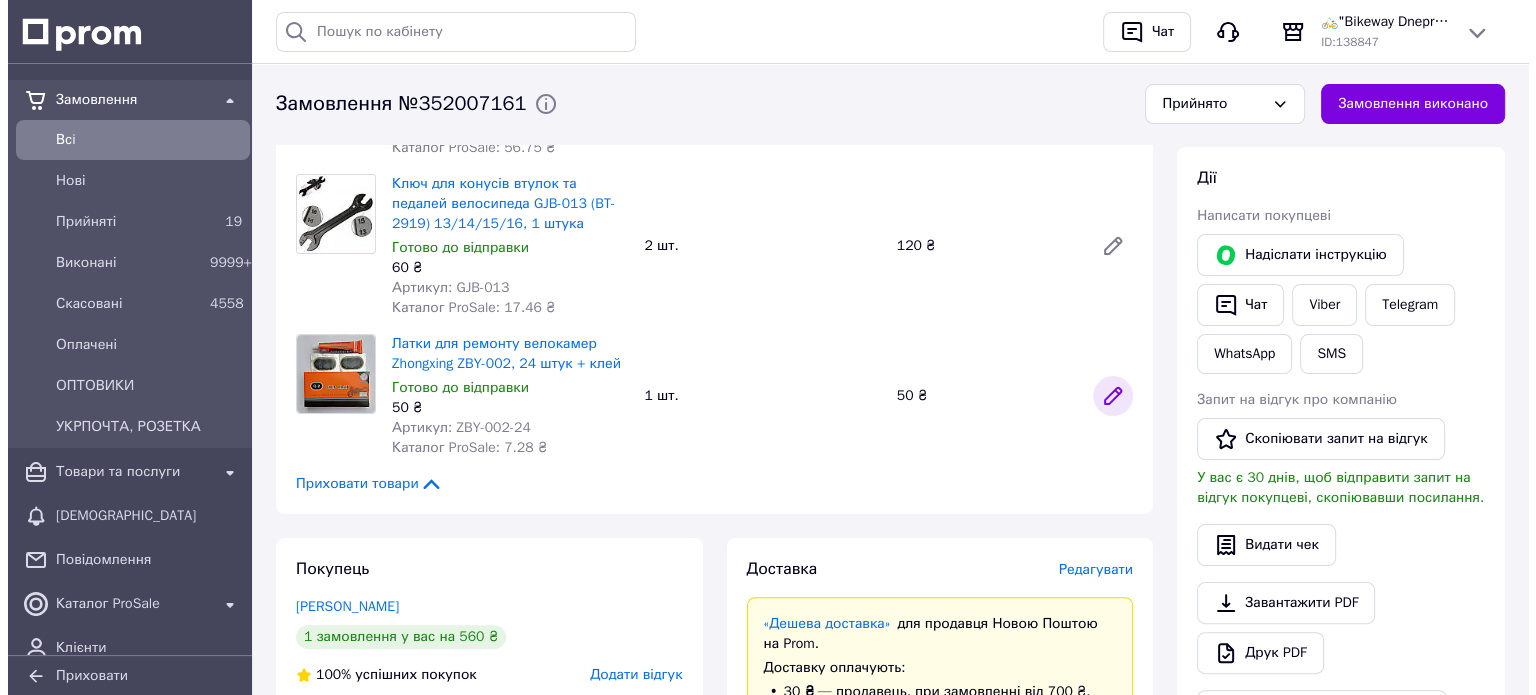 scroll, scrollTop: 500, scrollLeft: 0, axis: vertical 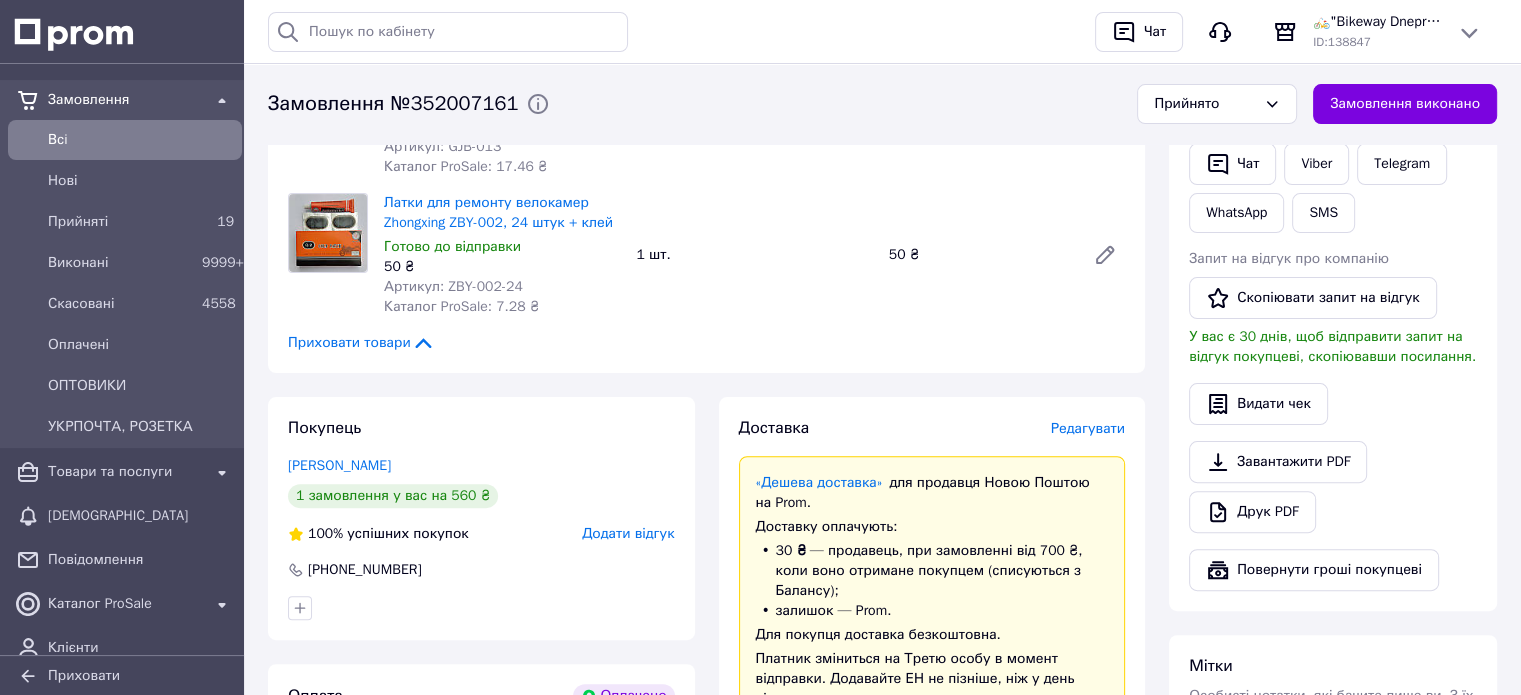 click on "Редагувати" at bounding box center (1088, 428) 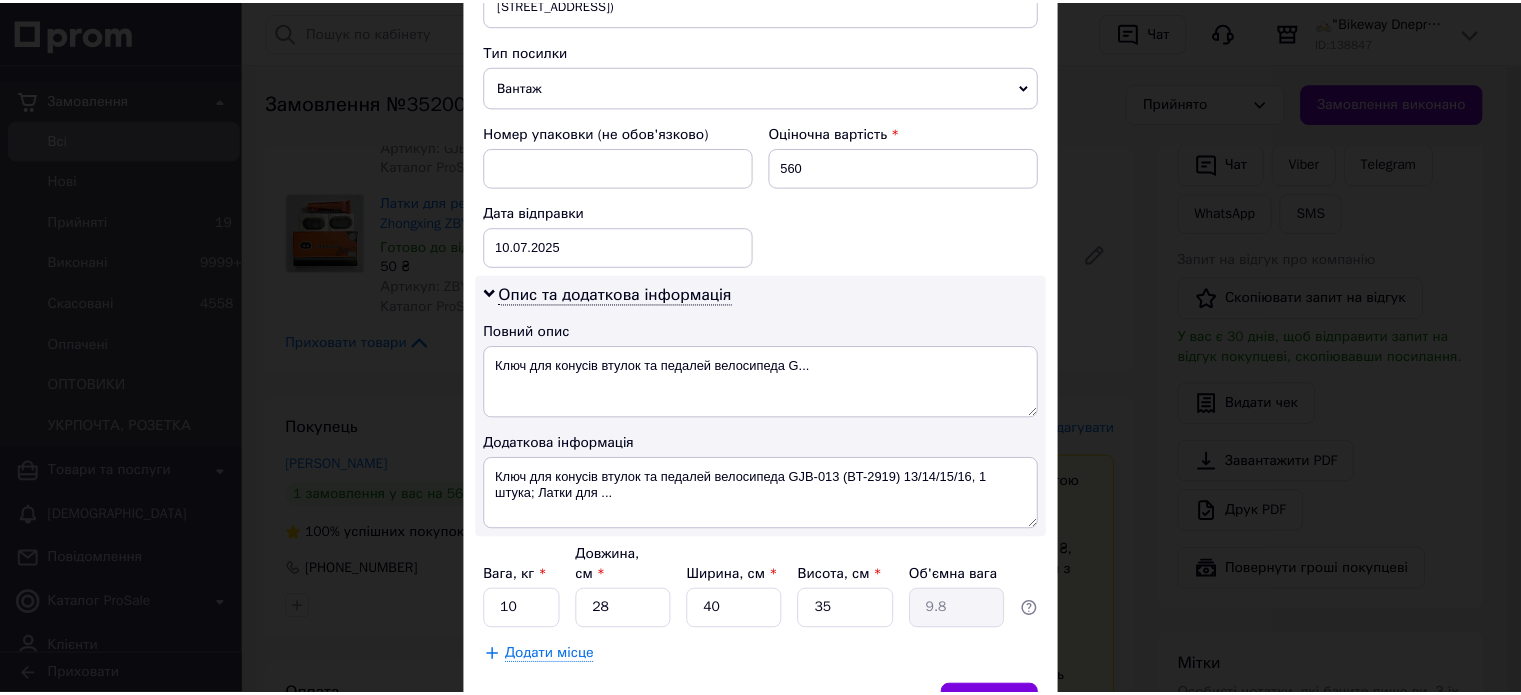 scroll, scrollTop: 850, scrollLeft: 0, axis: vertical 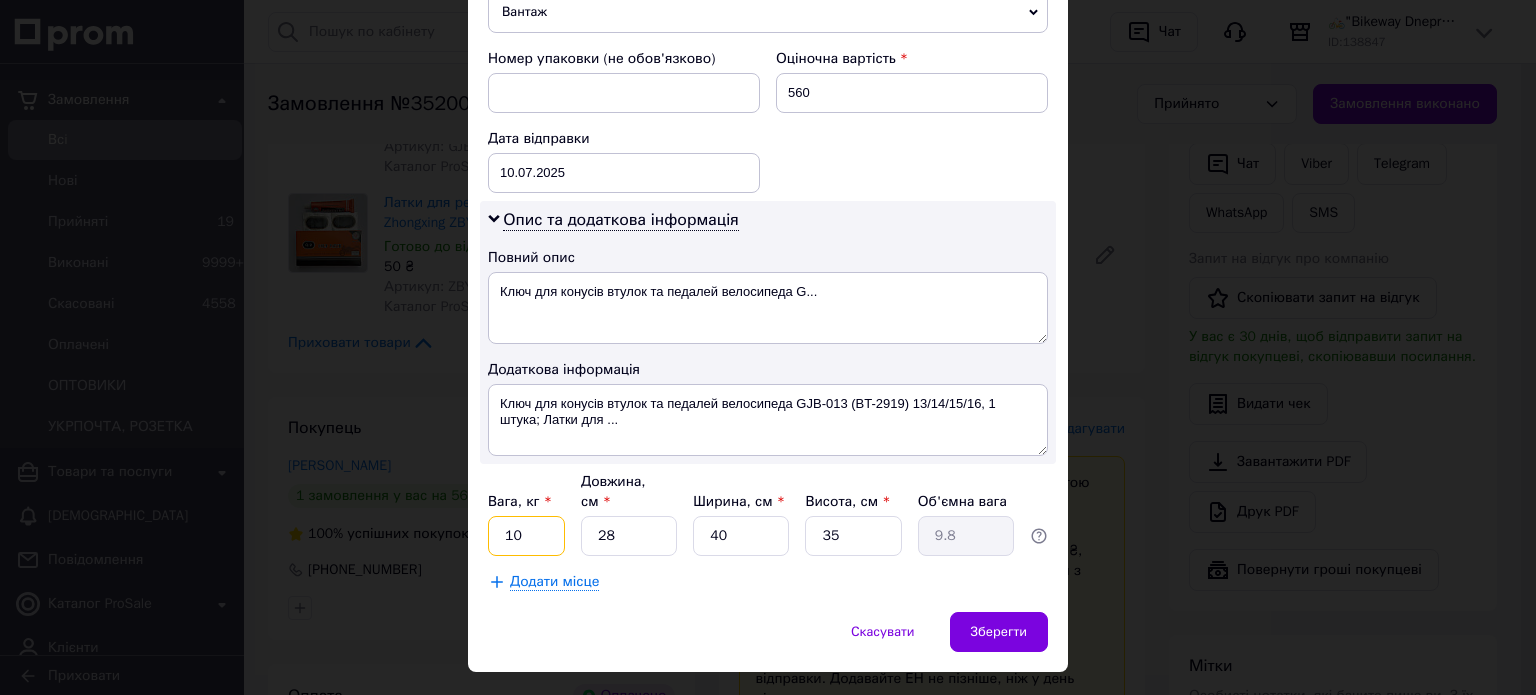 drag, startPoint x: 516, startPoint y: 497, endPoint x: 501, endPoint y: 499, distance: 15.132746 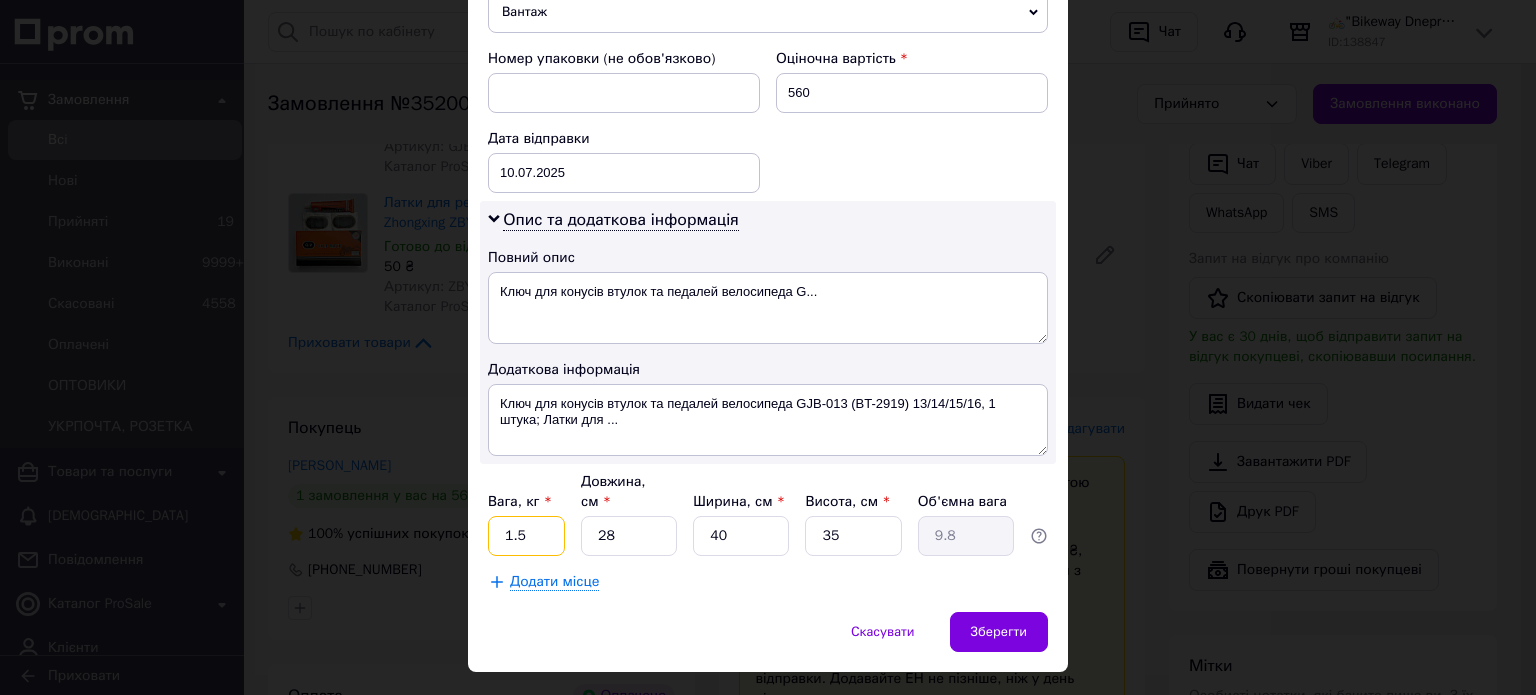 type on "1.5" 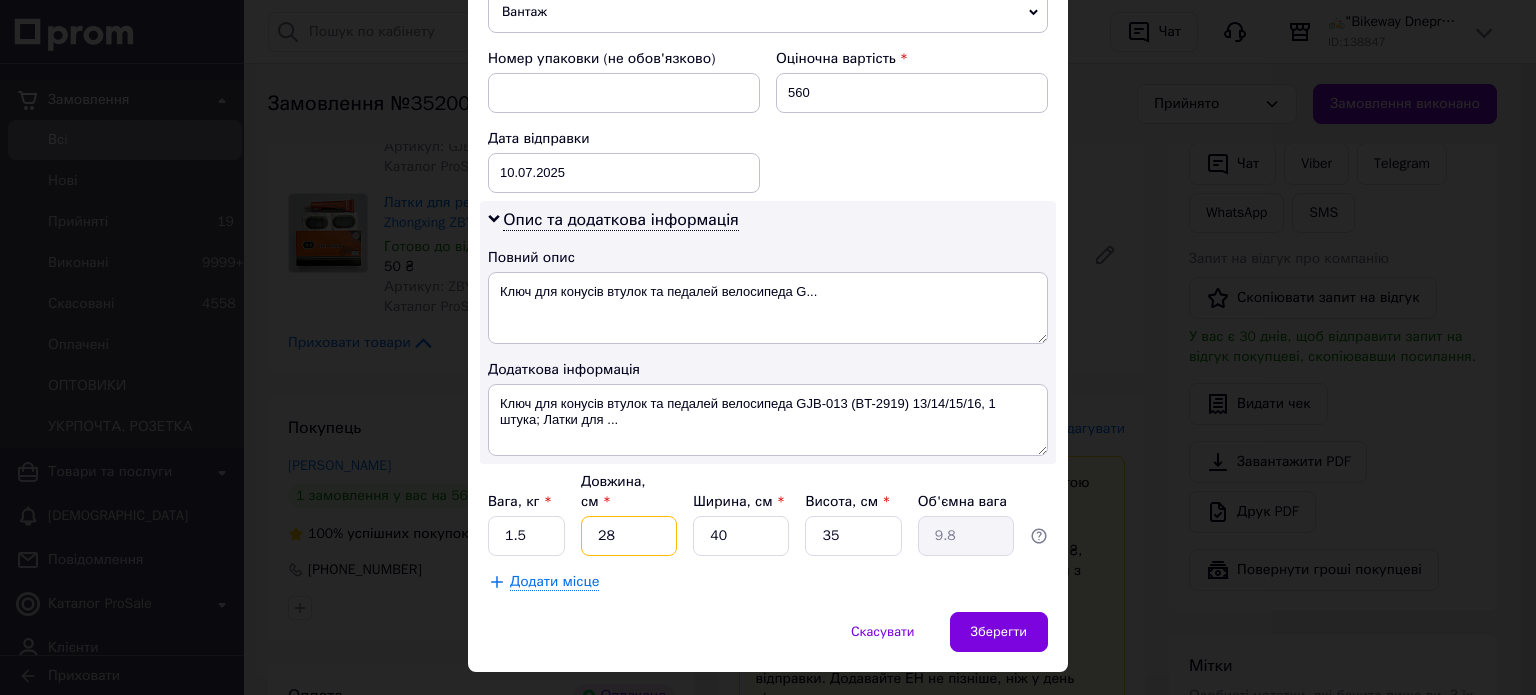 type on "2" 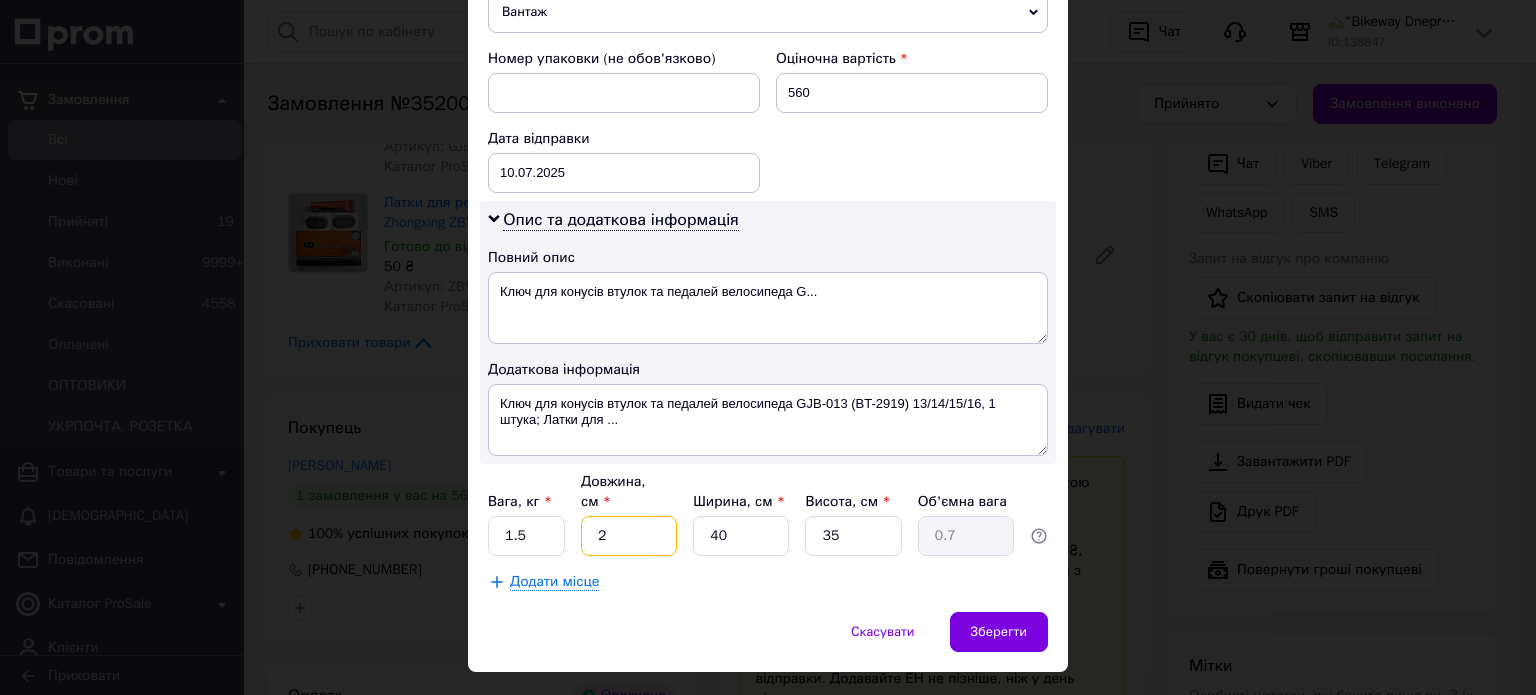 type on "20" 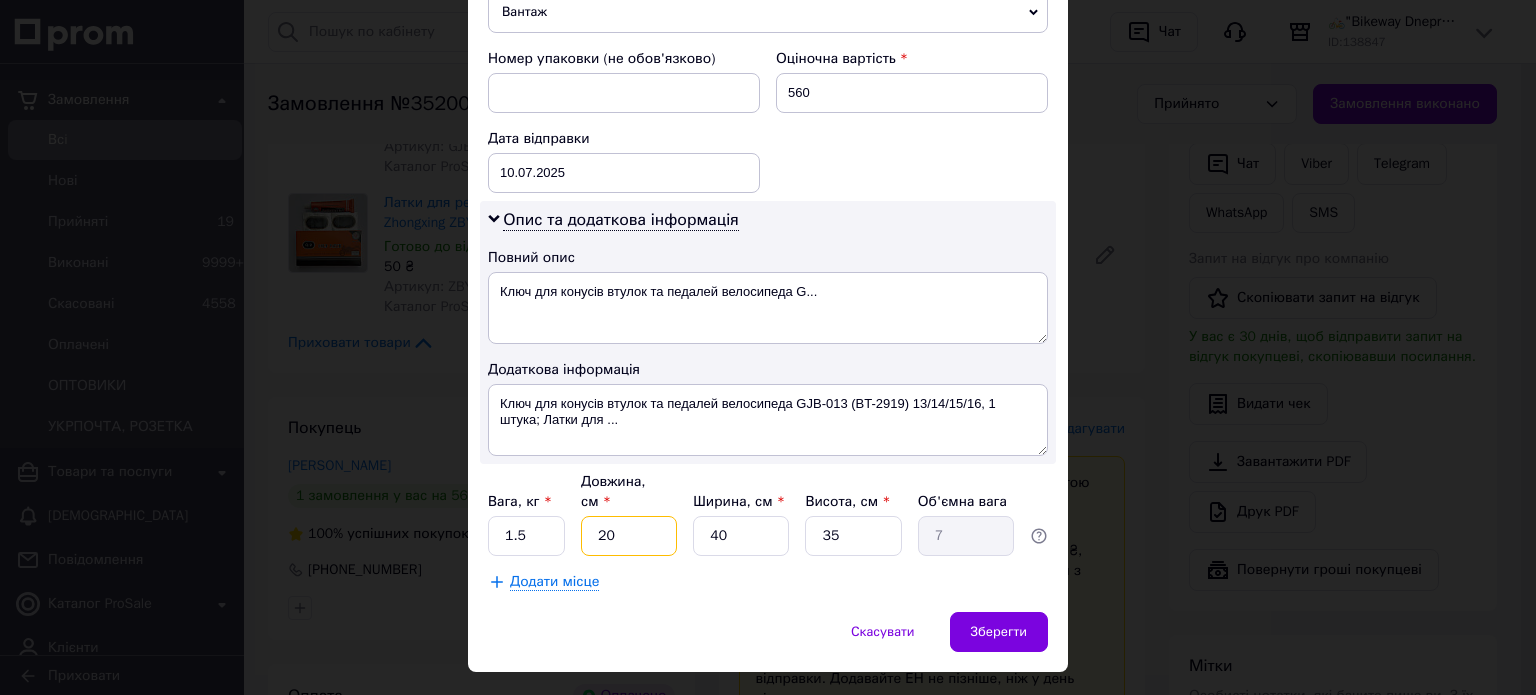 type on "20" 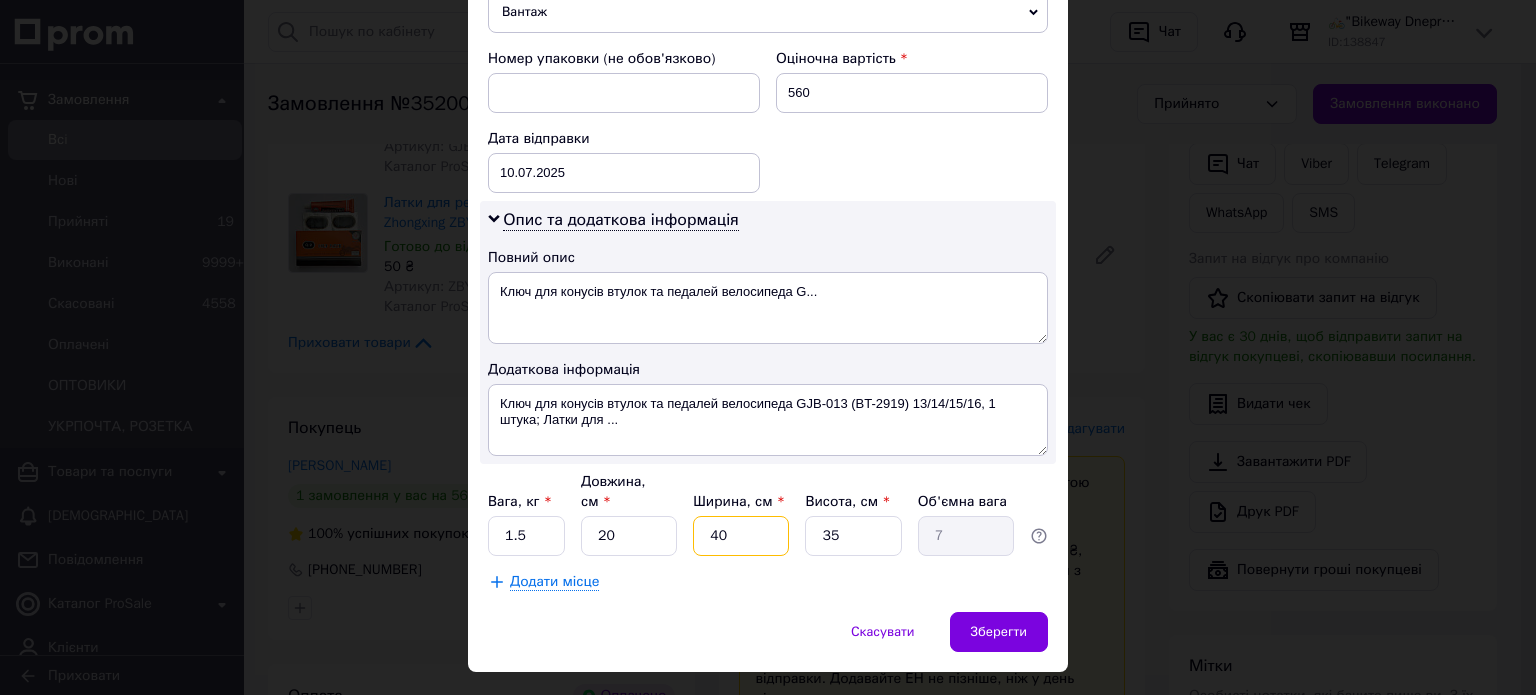type on "2" 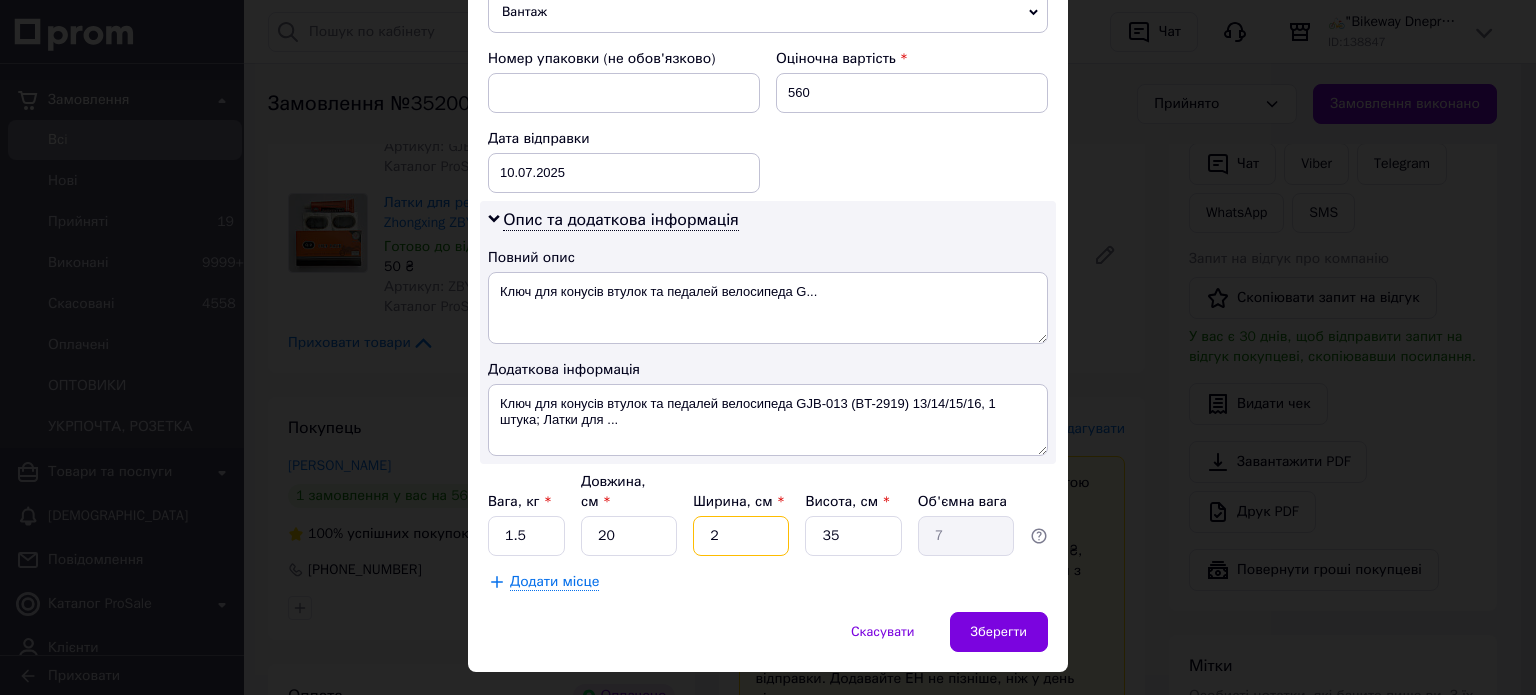 type on "0.35" 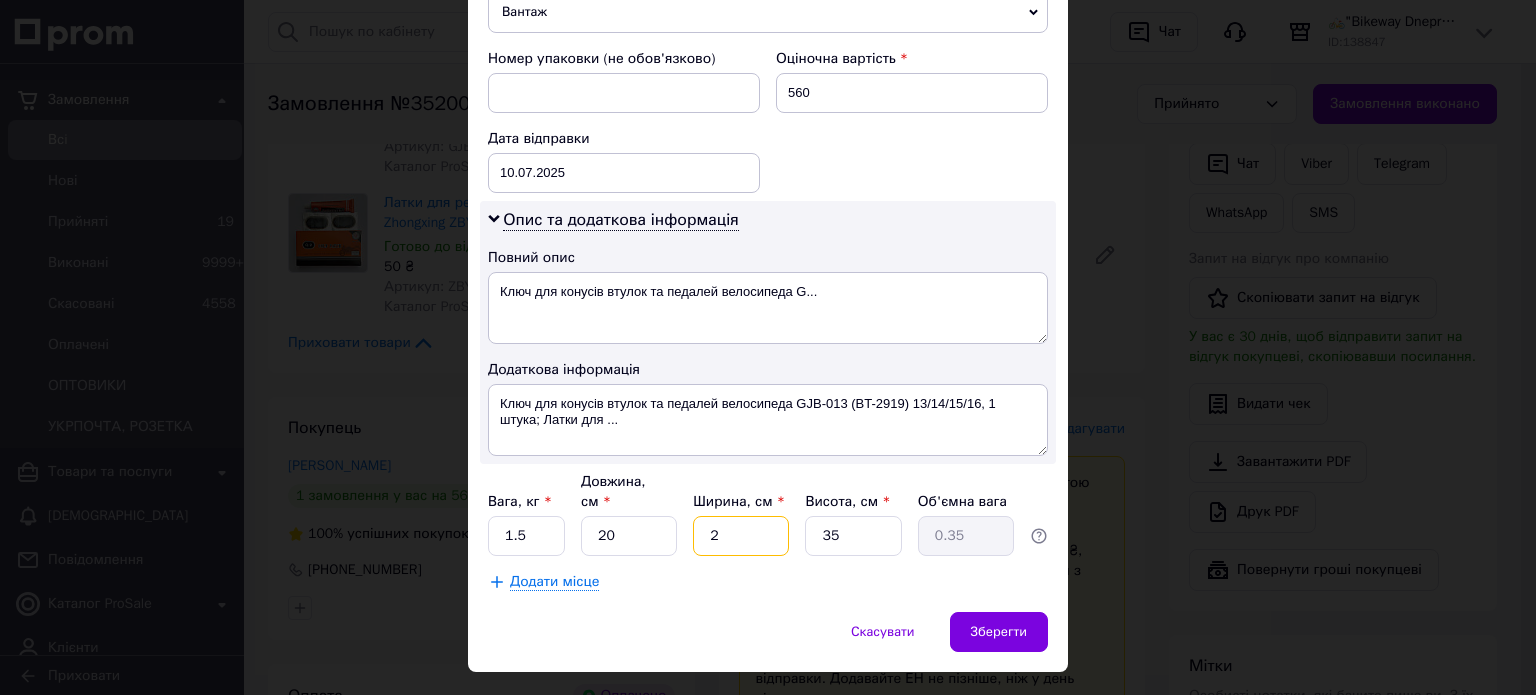 type on "20" 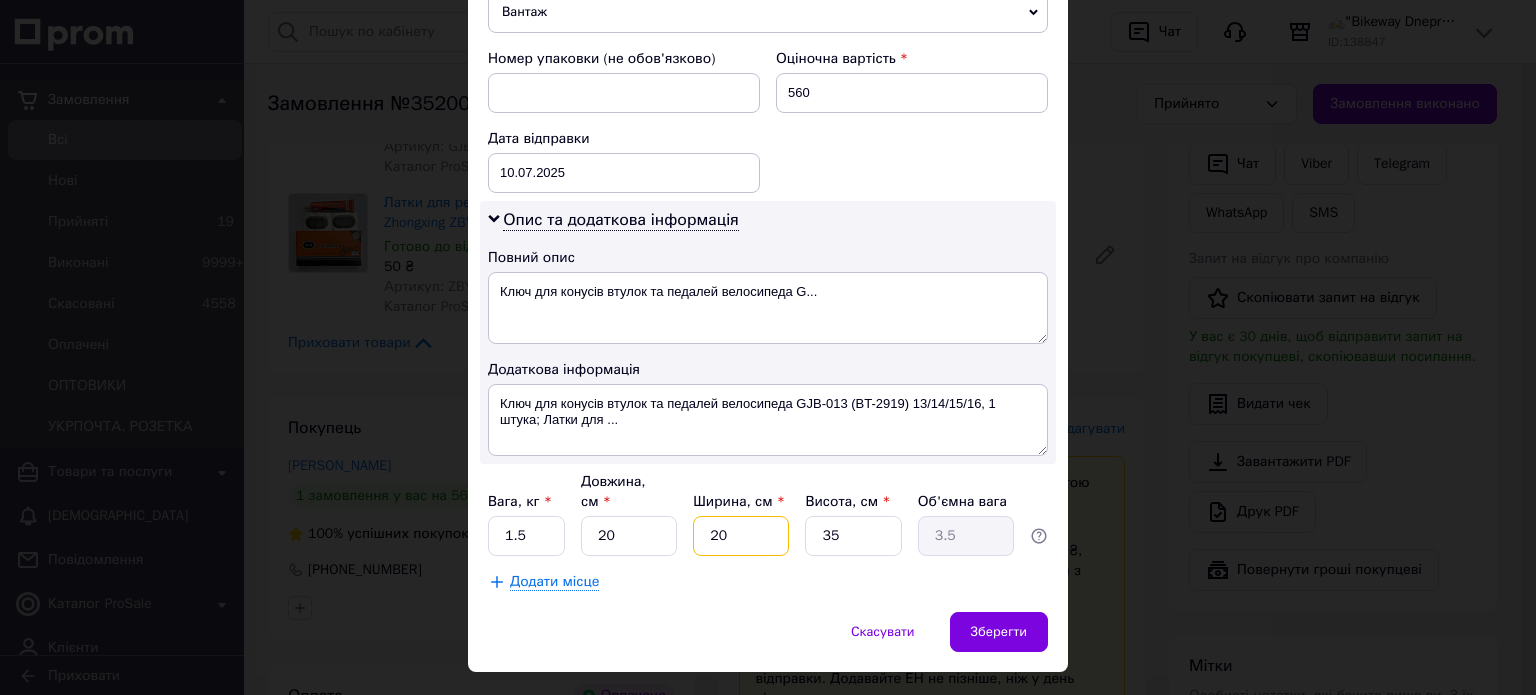 type on "20" 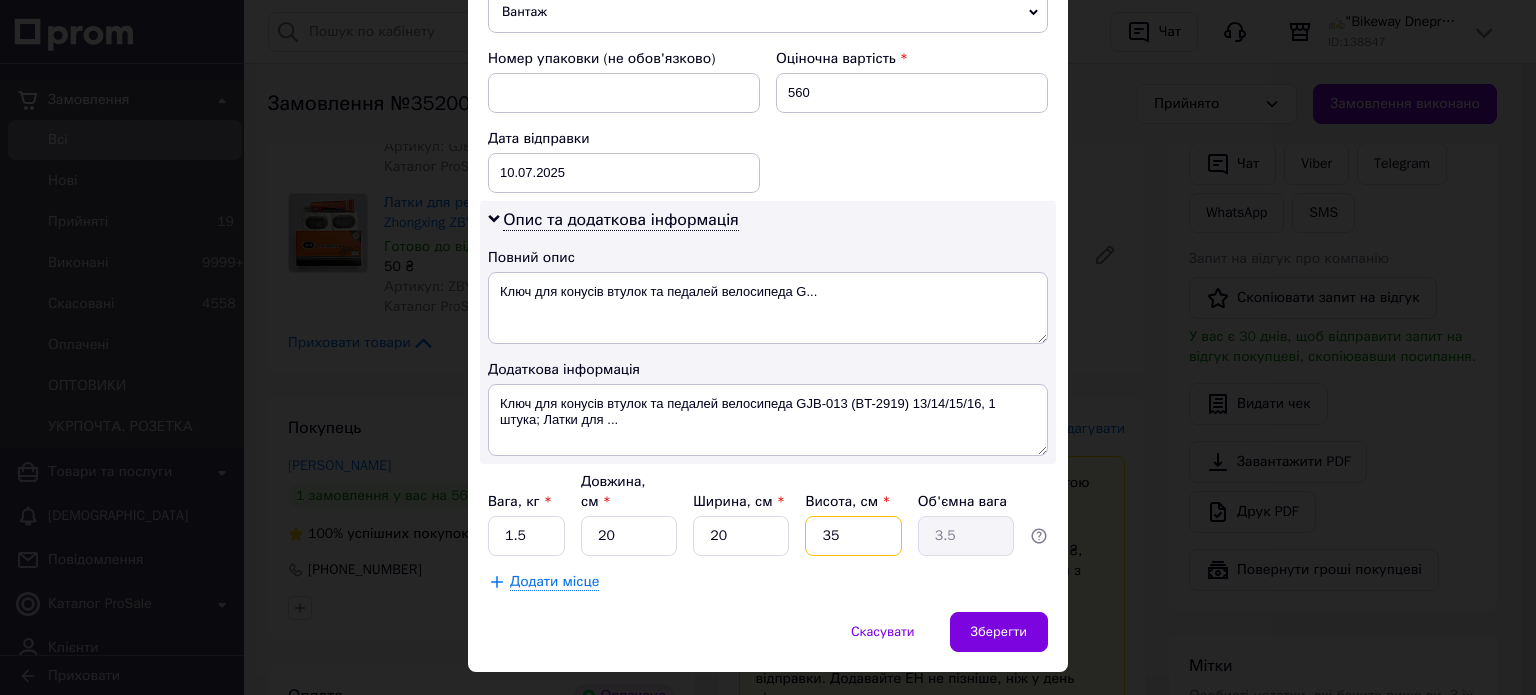 type on "6" 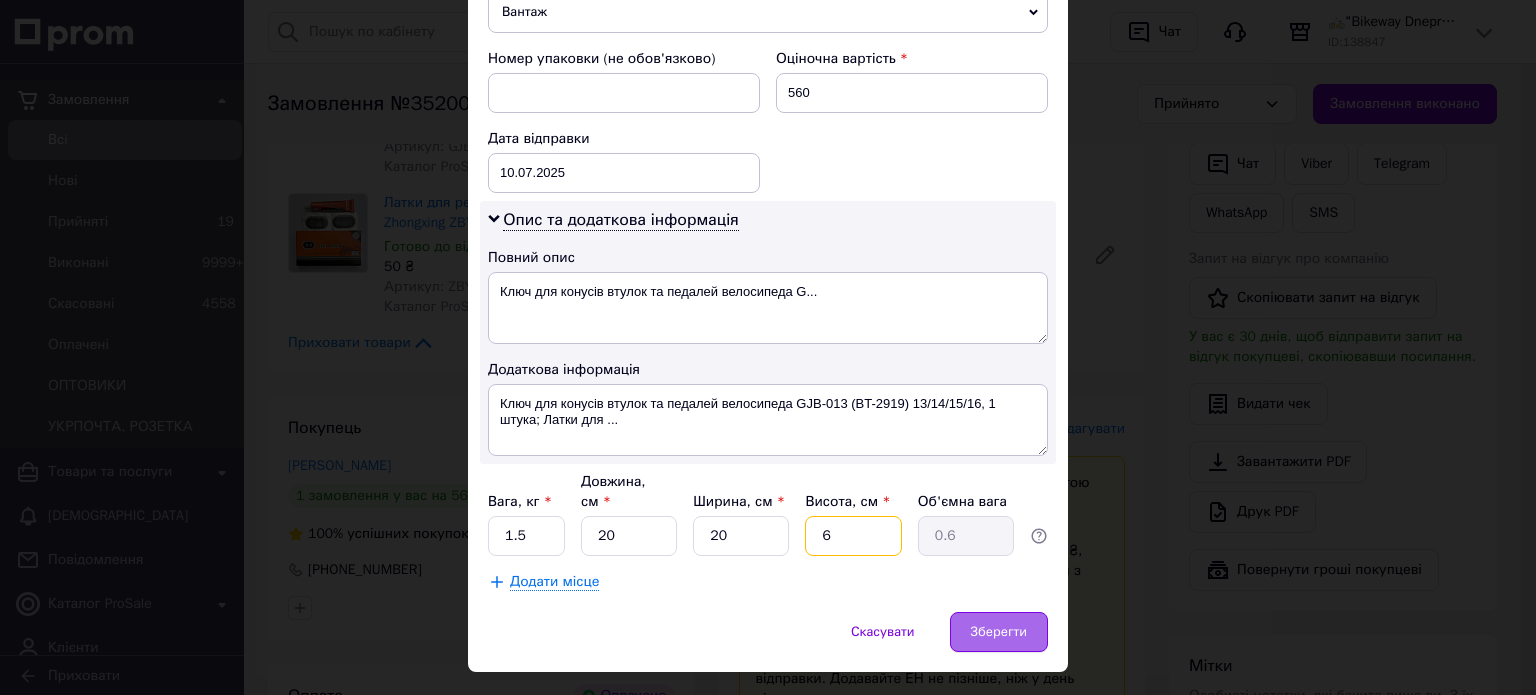 type 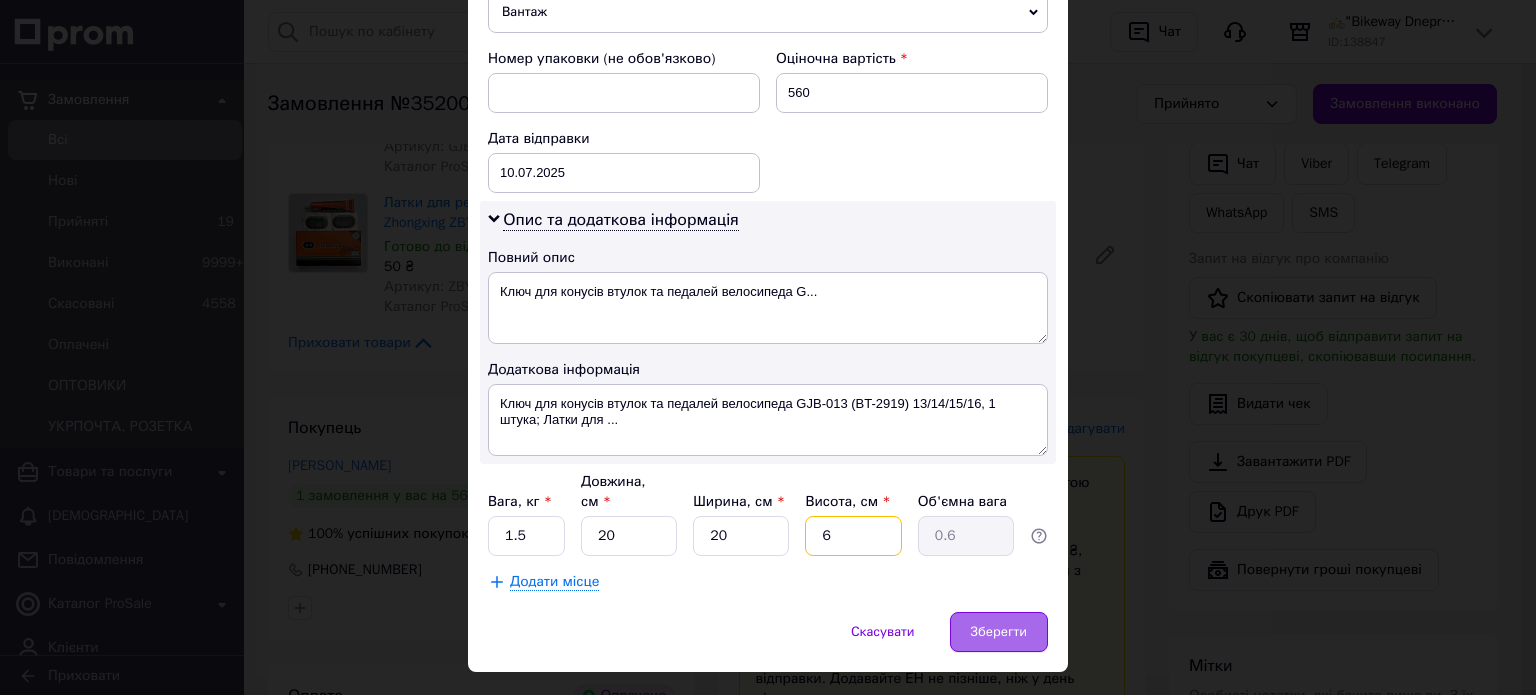 type 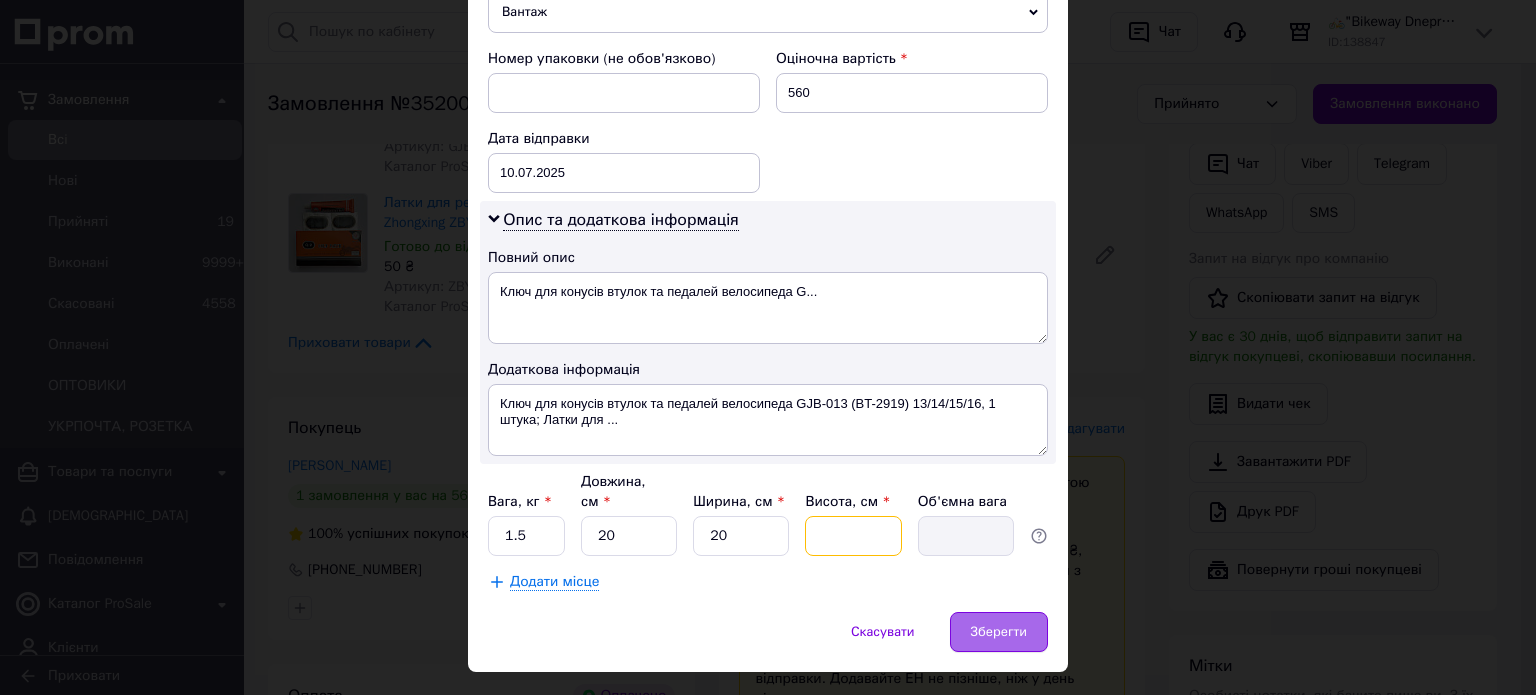 type on "1" 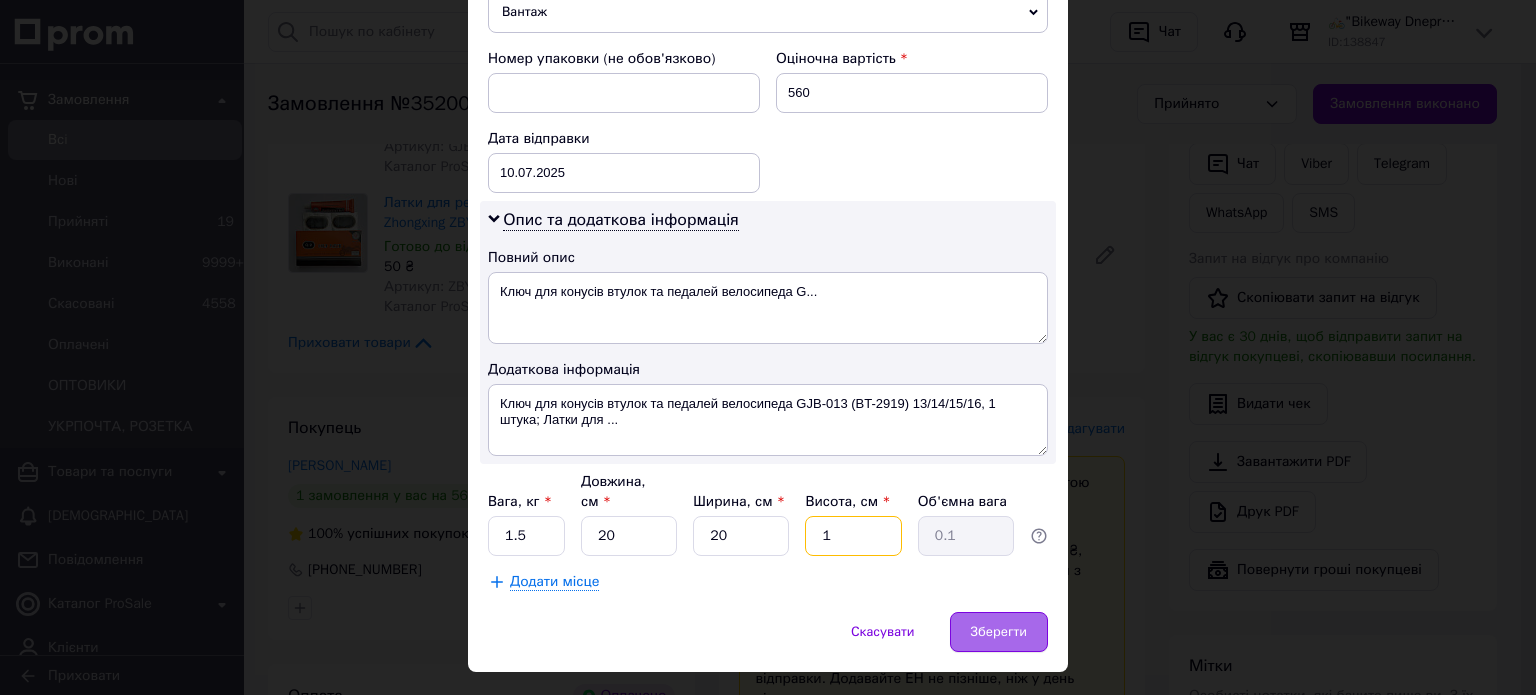type on "10" 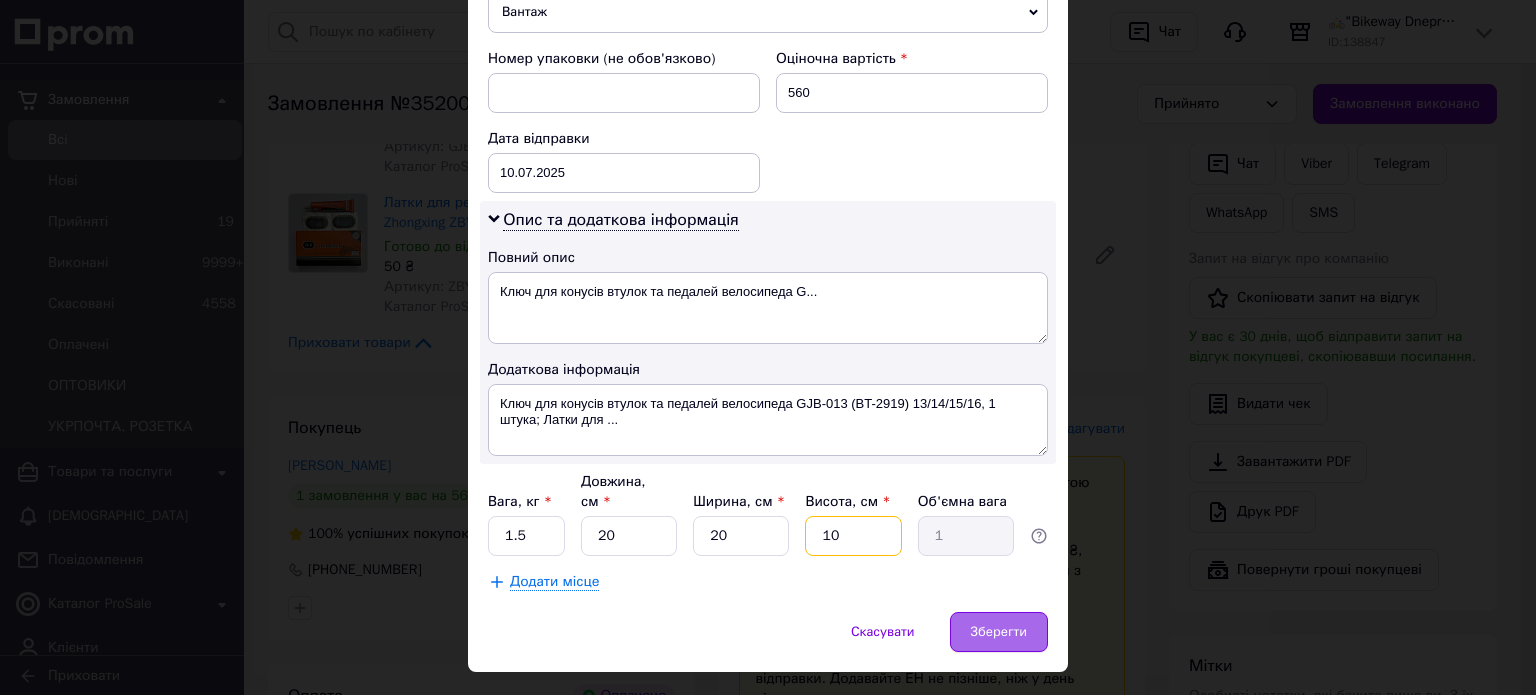 type on "10" 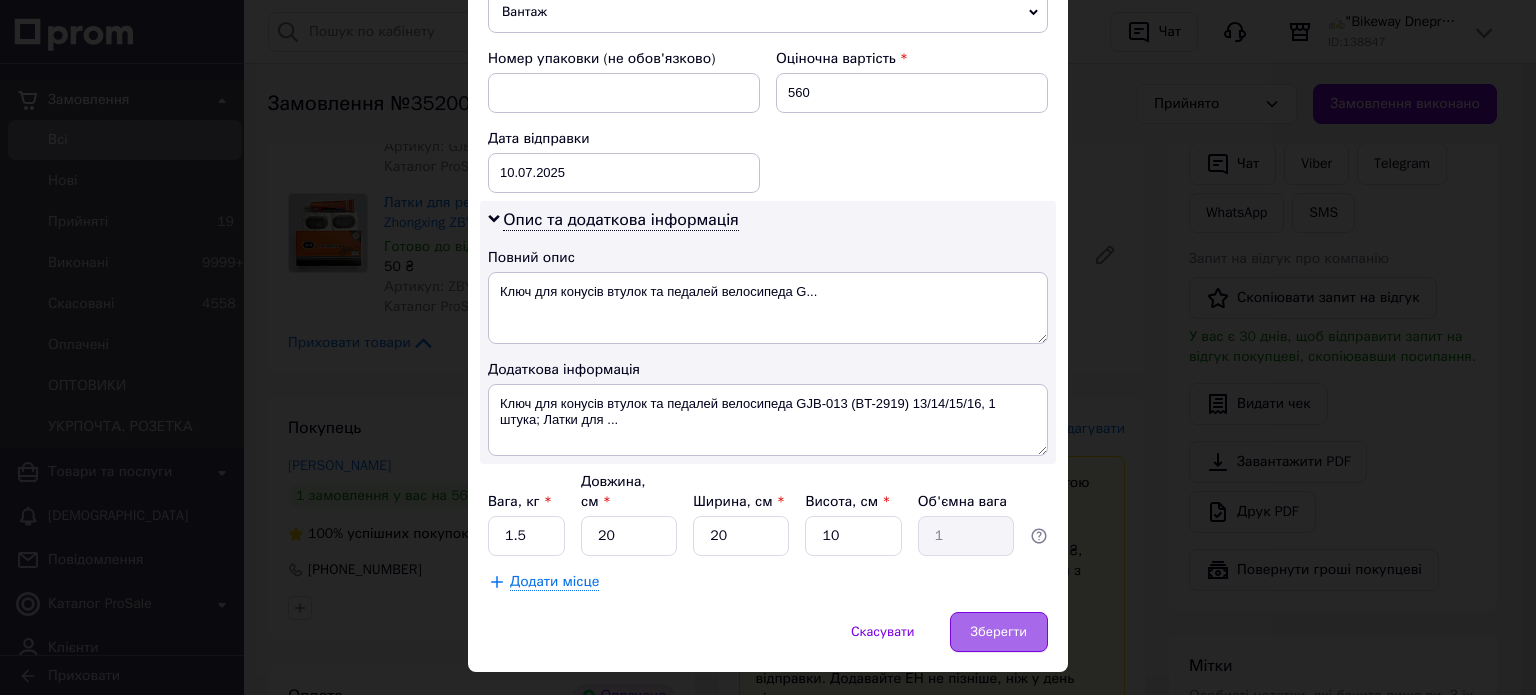 click on "Зберегти" at bounding box center (999, 632) 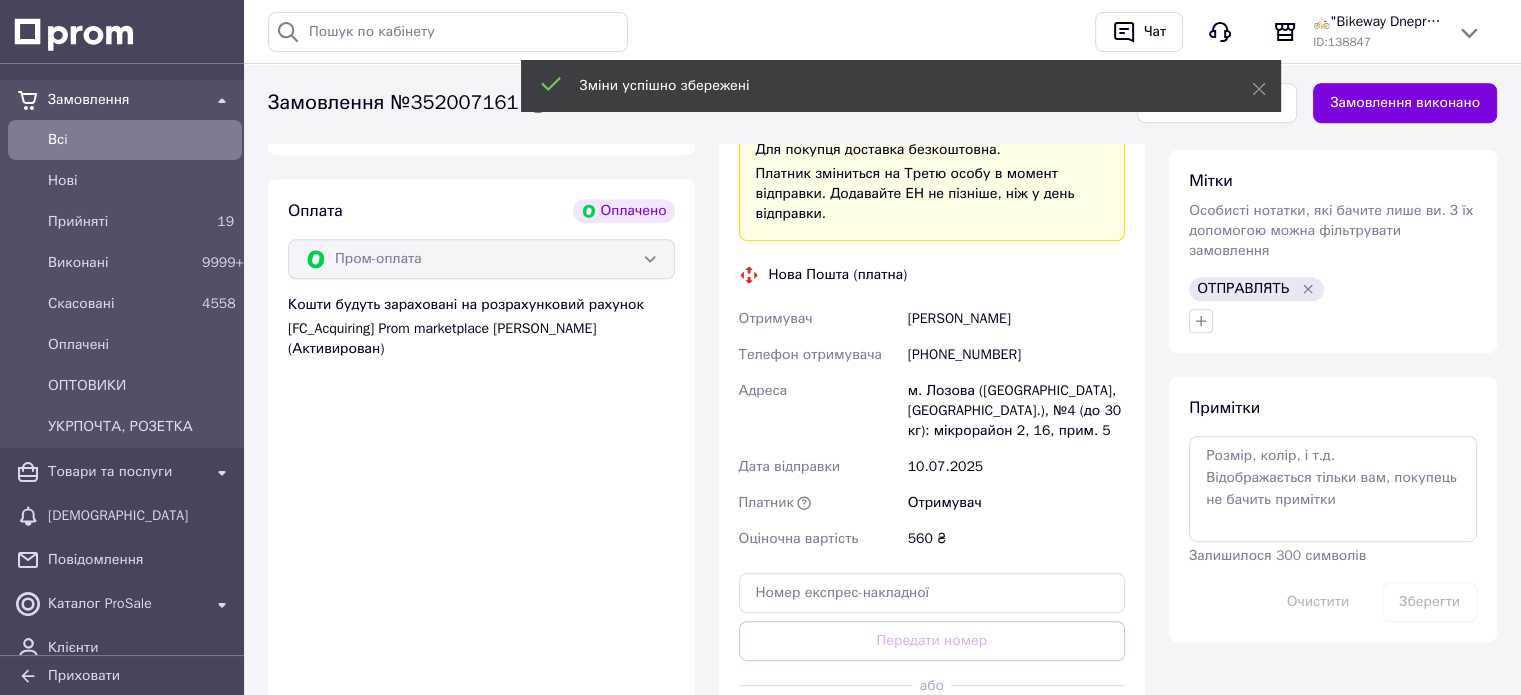 scroll, scrollTop: 1100, scrollLeft: 0, axis: vertical 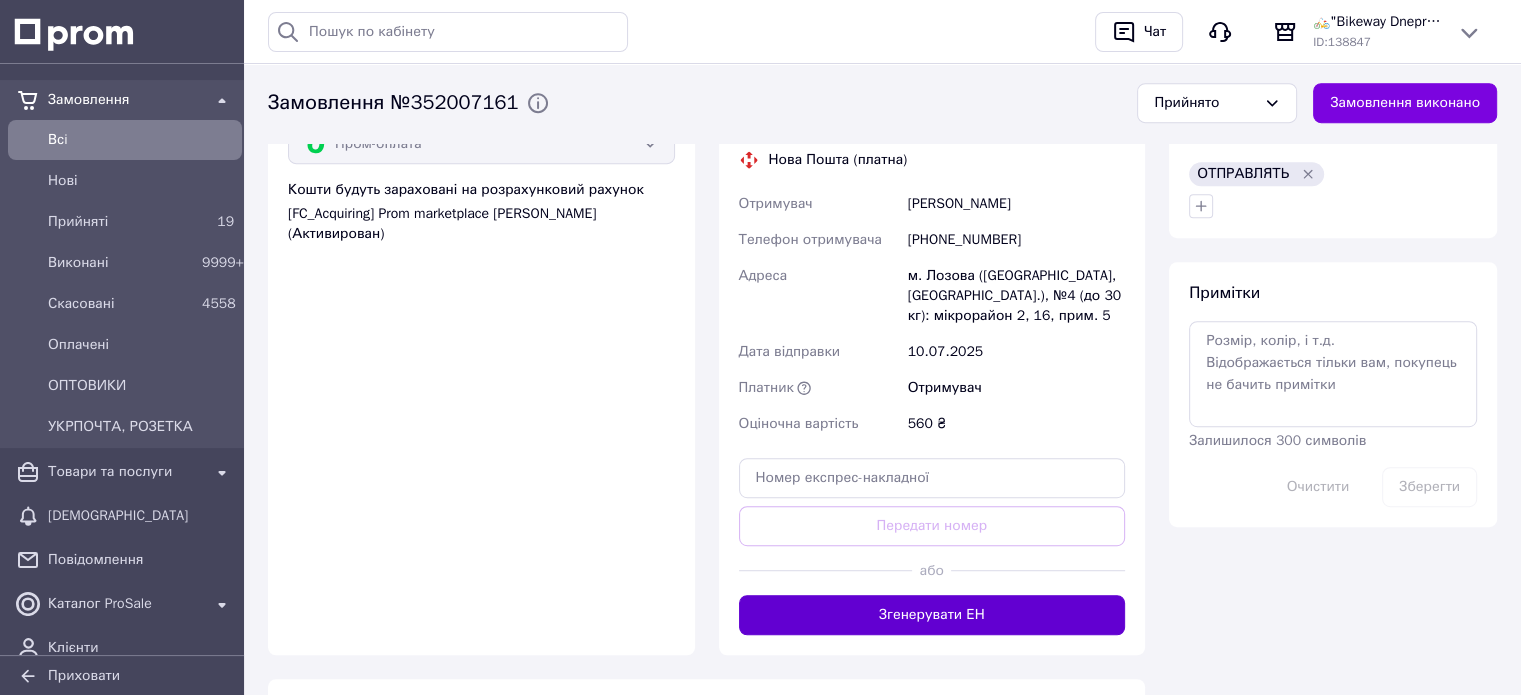 click on "Згенерувати ЕН" at bounding box center (932, 615) 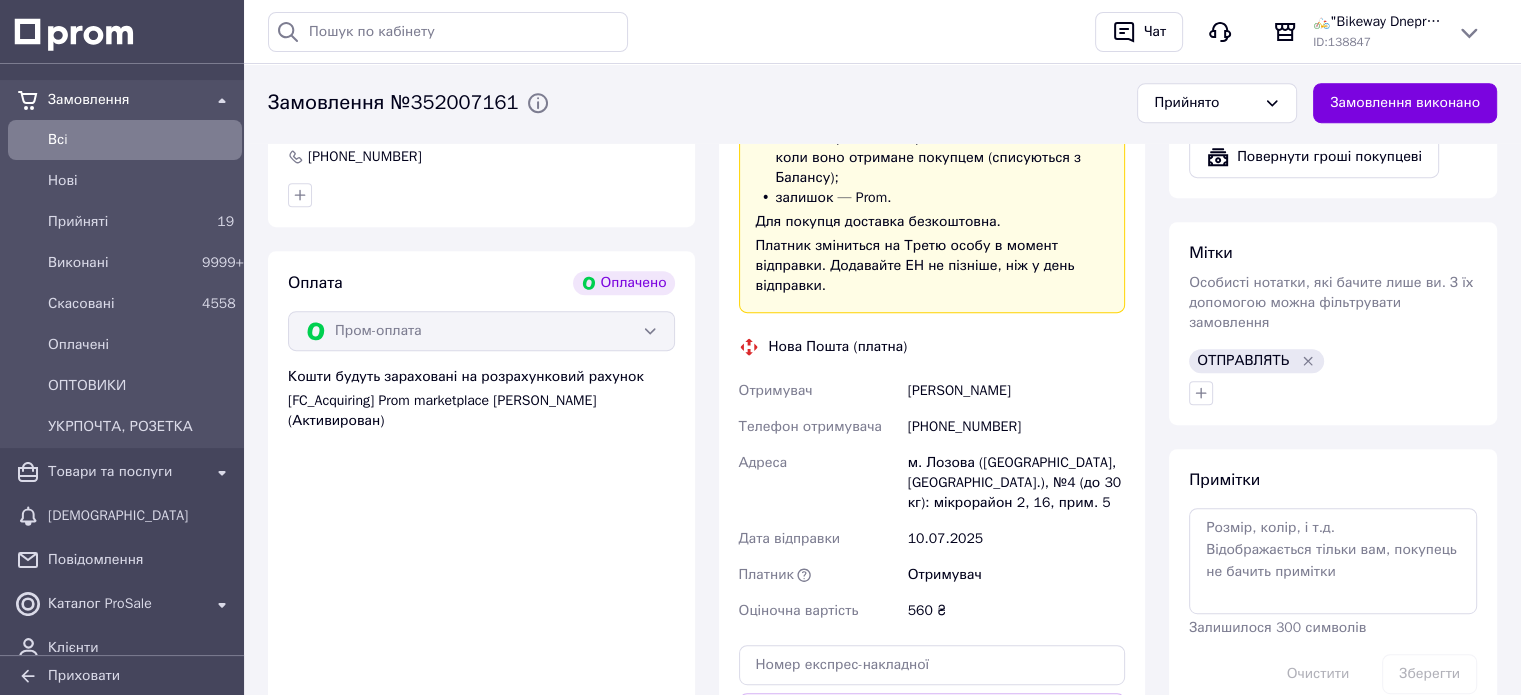 scroll, scrollTop: 800, scrollLeft: 0, axis: vertical 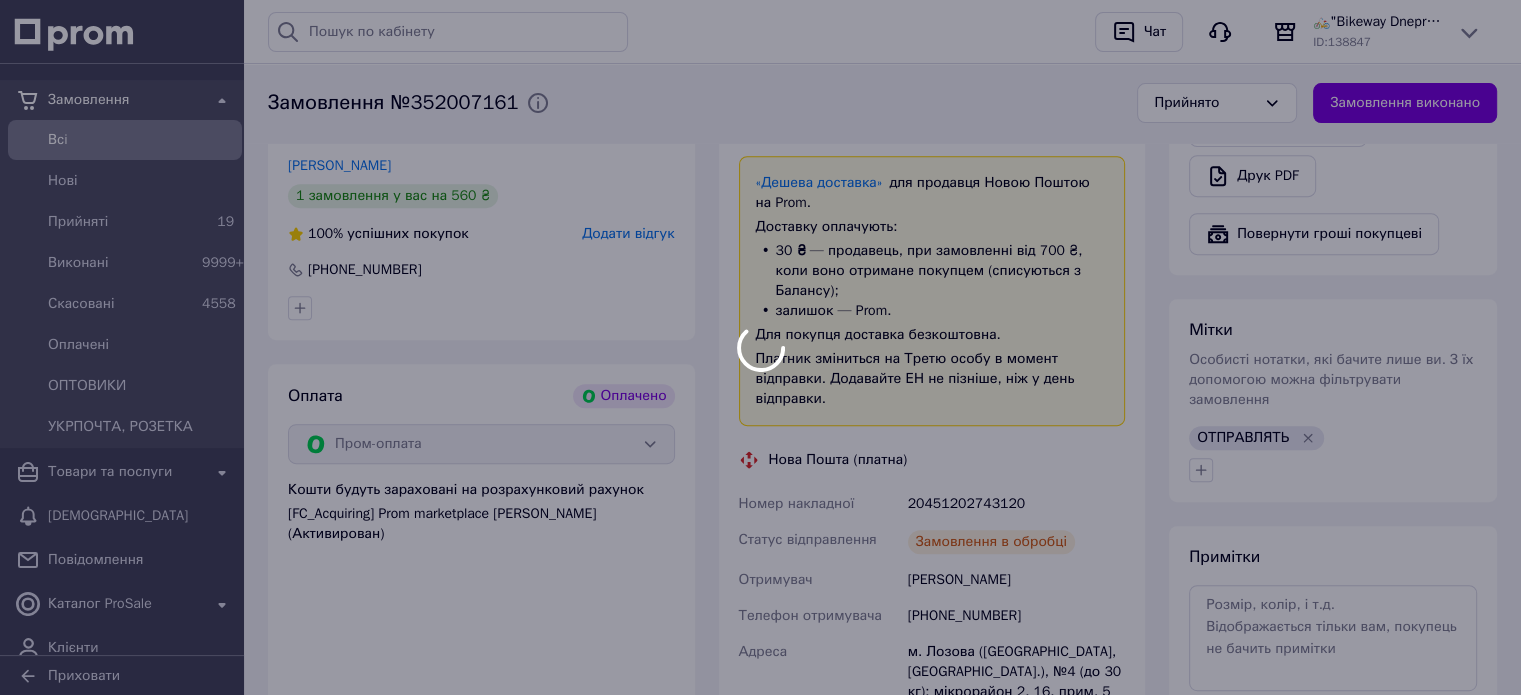 click at bounding box center (760, 347) 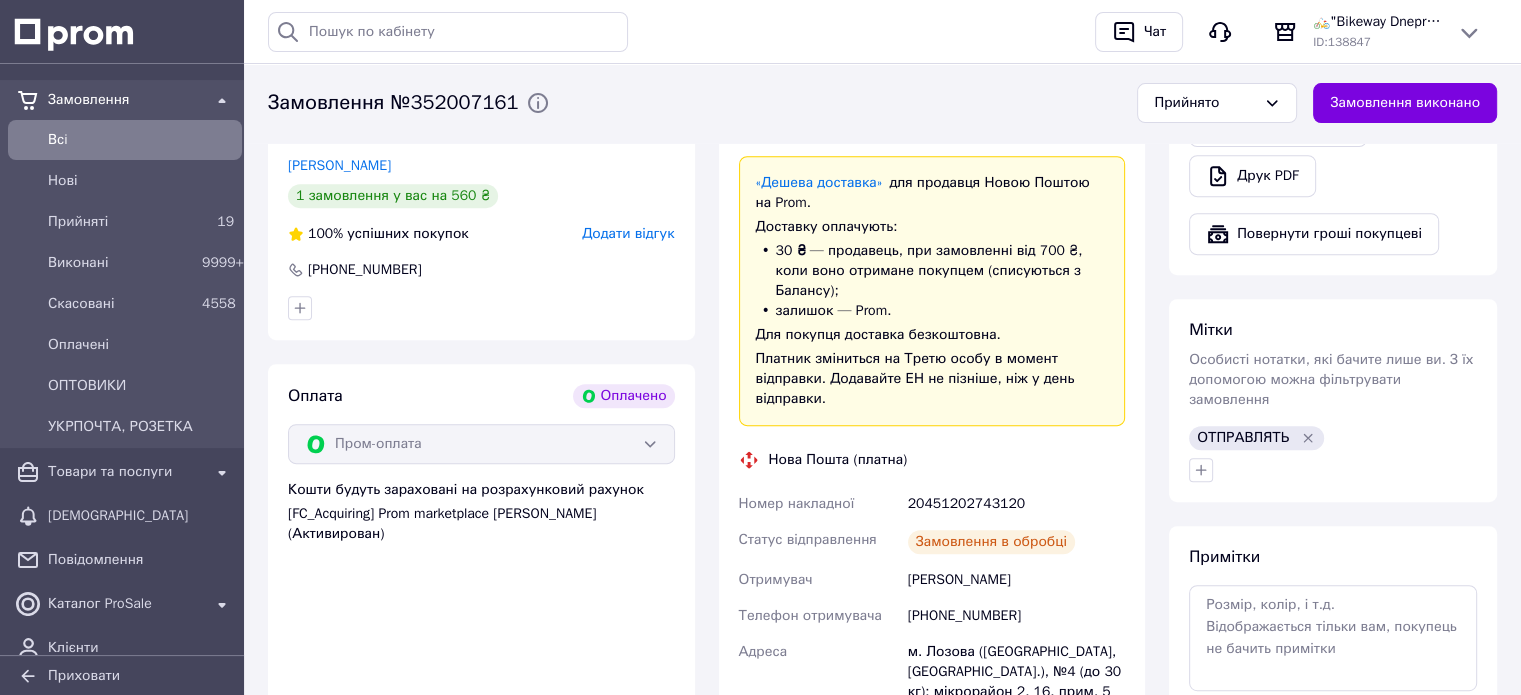 click on "Замовлення виконано" at bounding box center [1405, 104] 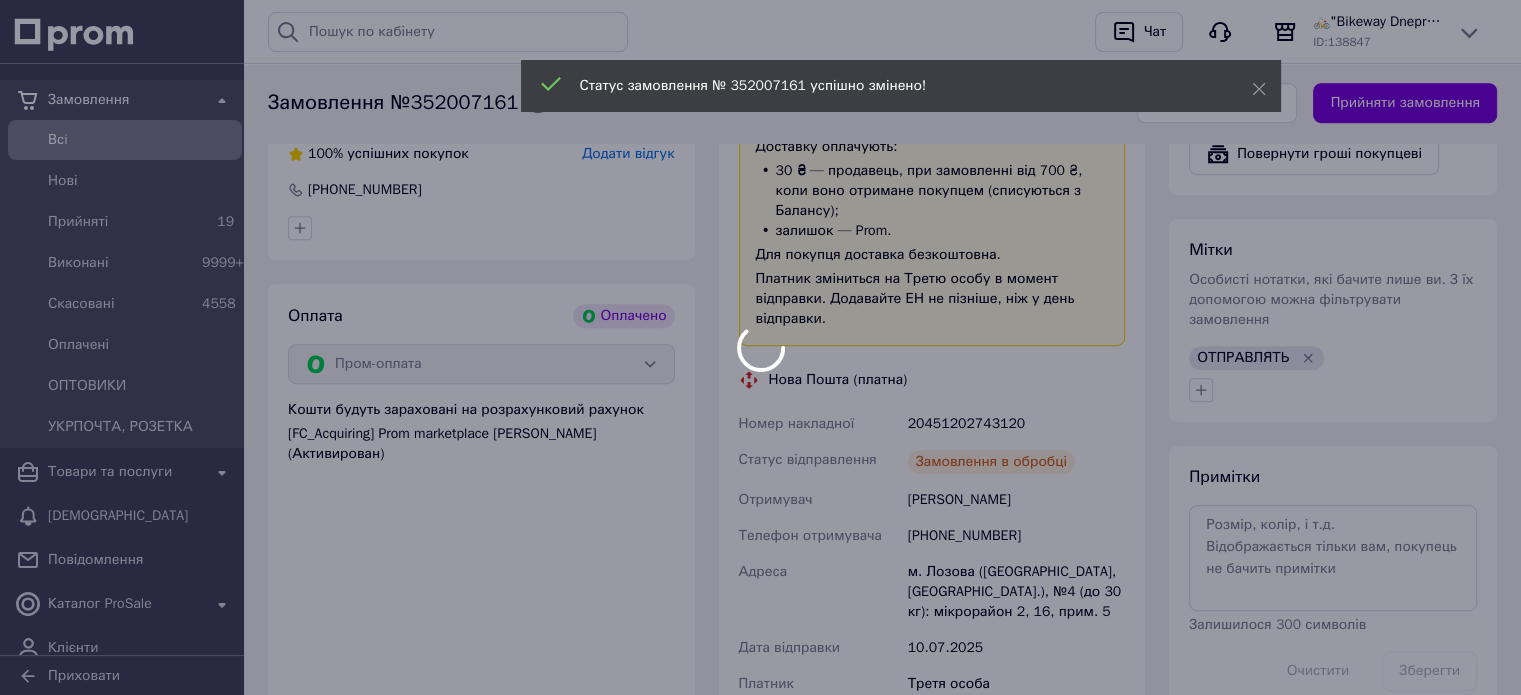 scroll, scrollTop: 1000, scrollLeft: 0, axis: vertical 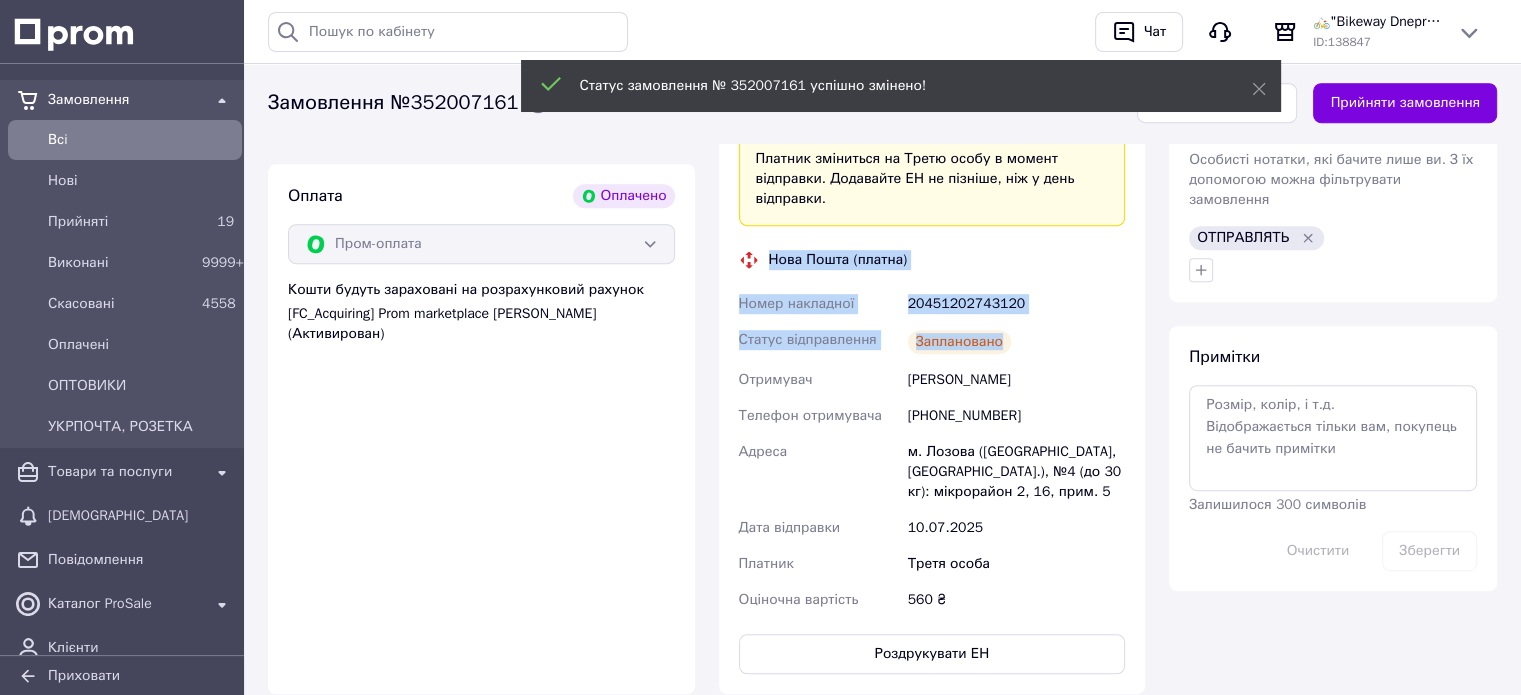 drag, startPoint x: 768, startPoint y: 236, endPoint x: 1046, endPoint y: 329, distance: 293.1433 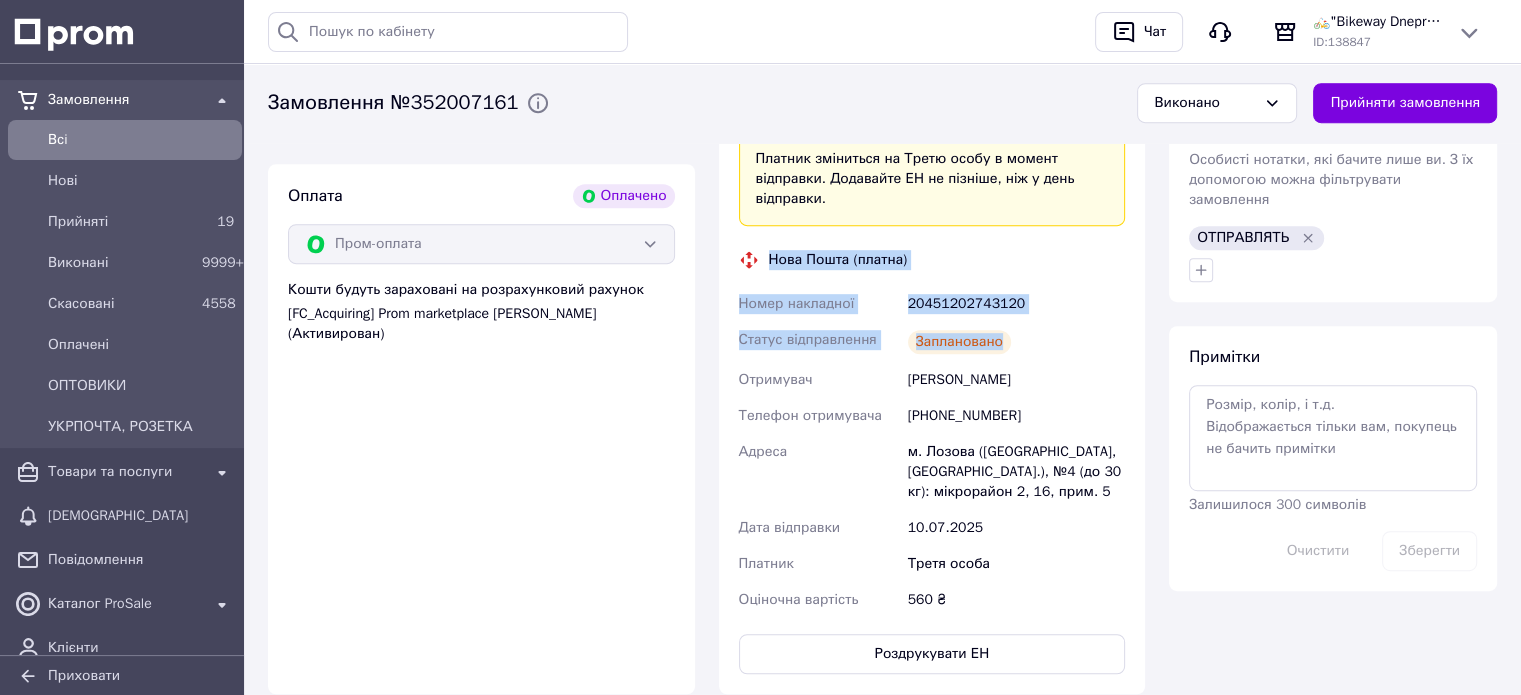 copy on "Нова Пошта (платна) Номер накладної 20451202743120 Статус відправлення Заплановано" 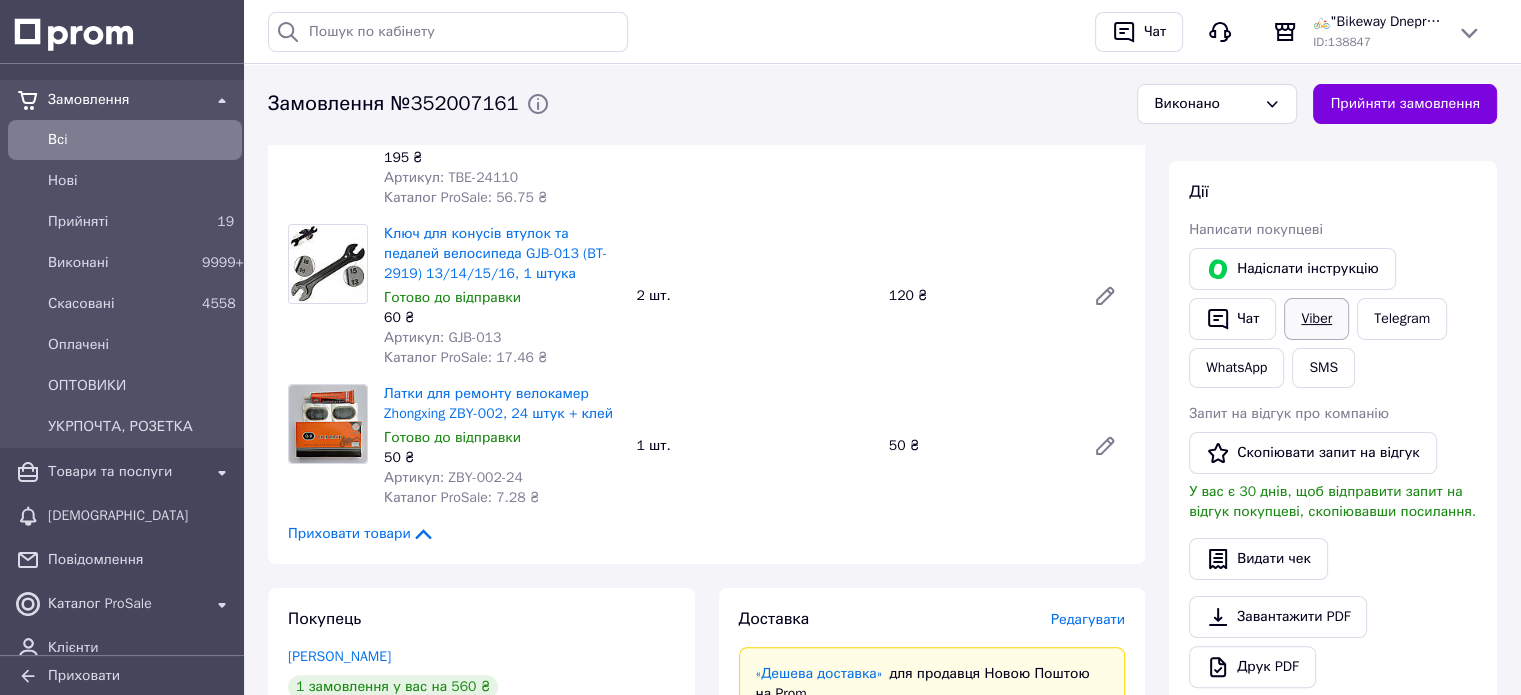 scroll, scrollTop: 300, scrollLeft: 0, axis: vertical 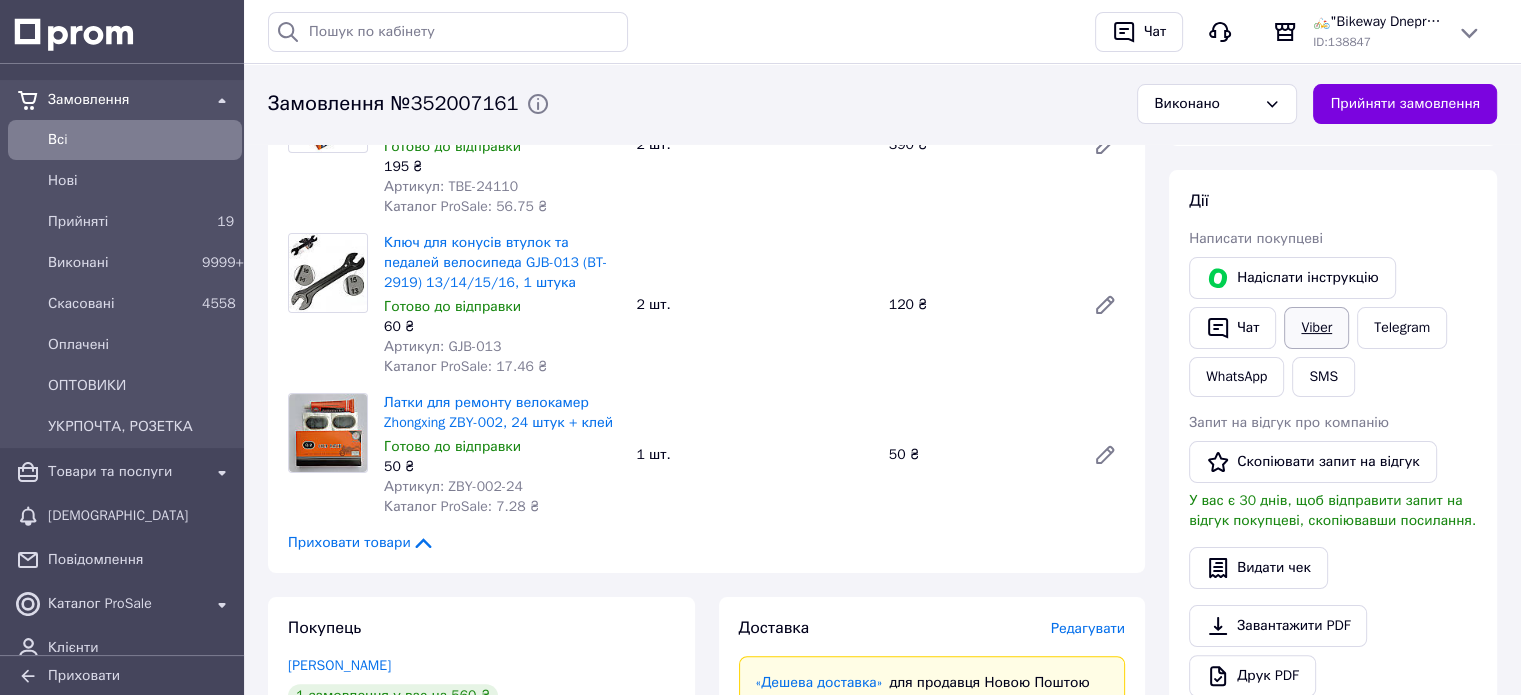 click on "Viber" at bounding box center (1316, 328) 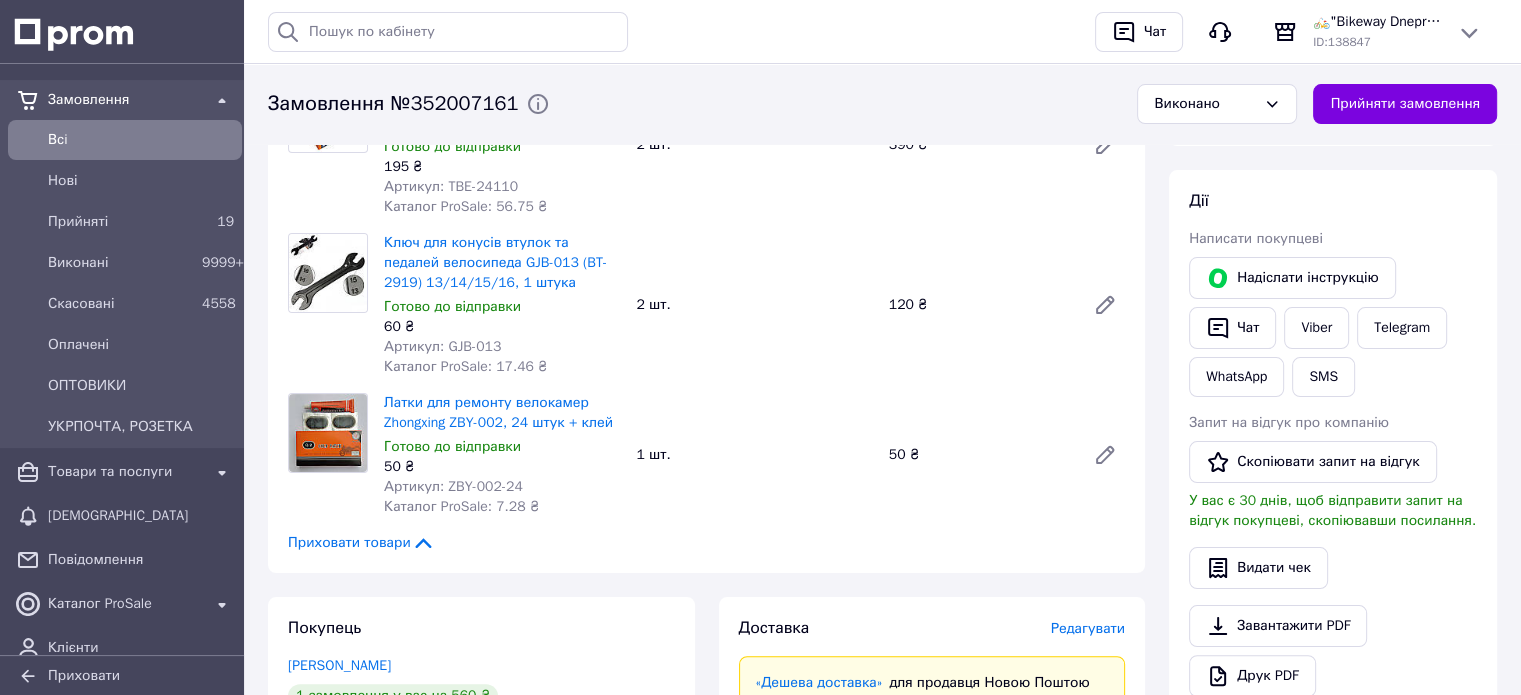 click on "Латки для ремонту велокамер Zhongxing ZBY-002, 24 штук + клей Готово до відправки 50 ₴ Артикул: ZBY-002-24 Каталог ProSale: 7.28 ₴  1 шт. 50 ₴" at bounding box center [754, 455] 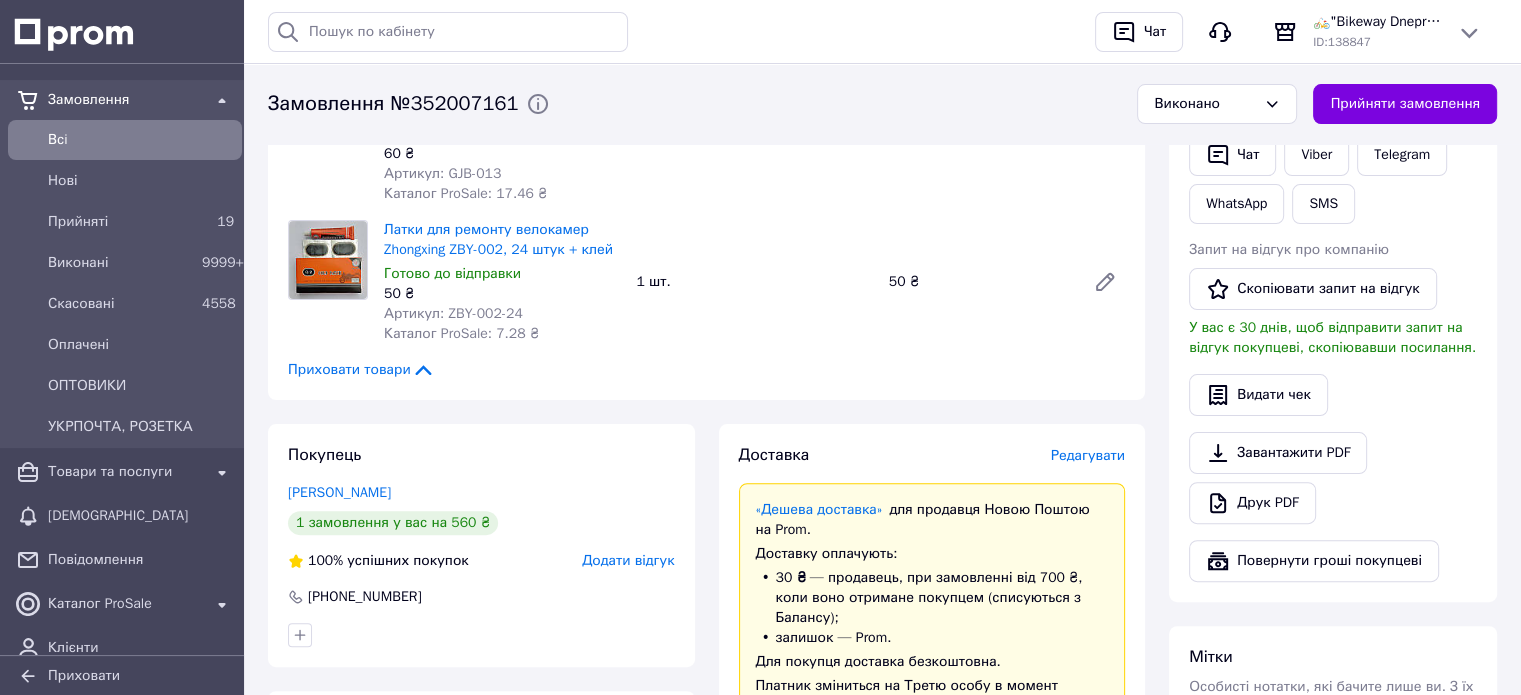 scroll, scrollTop: 600, scrollLeft: 0, axis: vertical 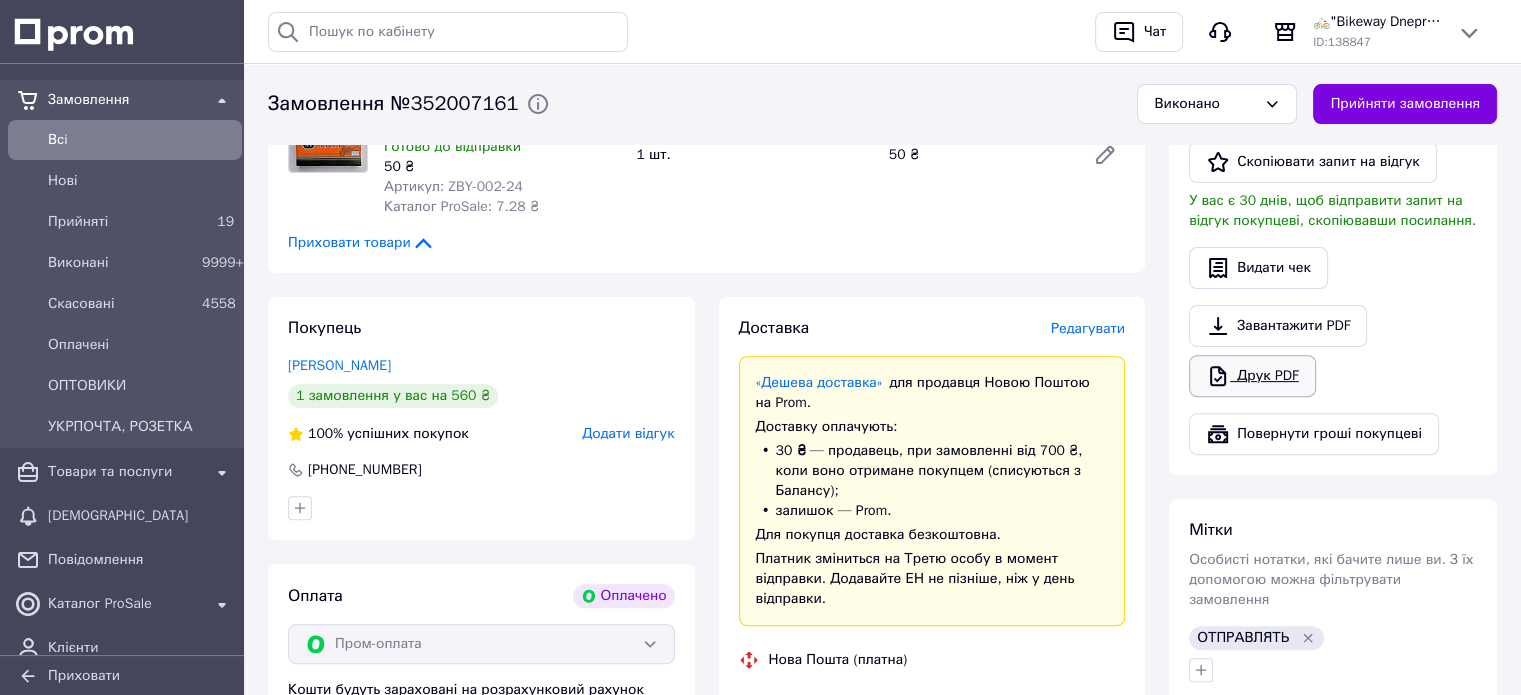 click on "Друк PDF" at bounding box center (1252, 376) 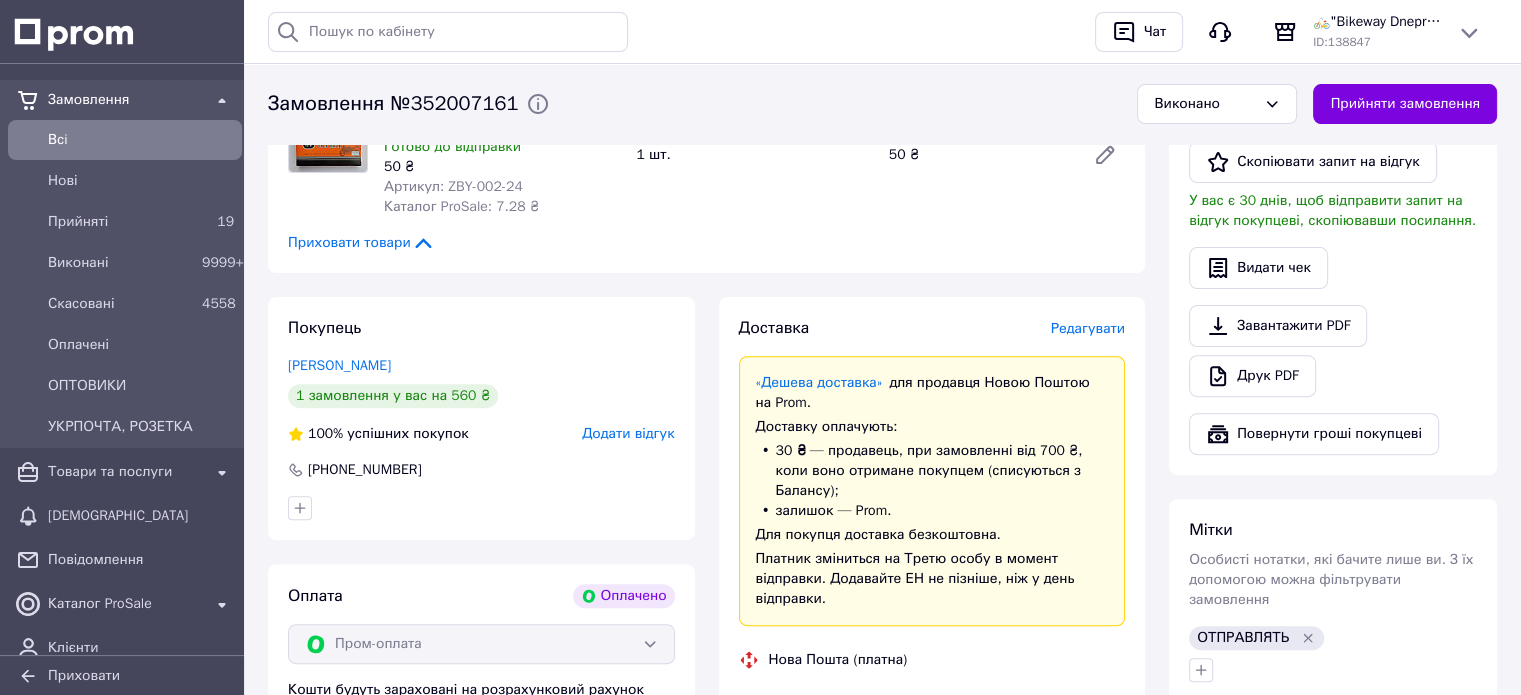 scroll, scrollTop: 200, scrollLeft: 0, axis: vertical 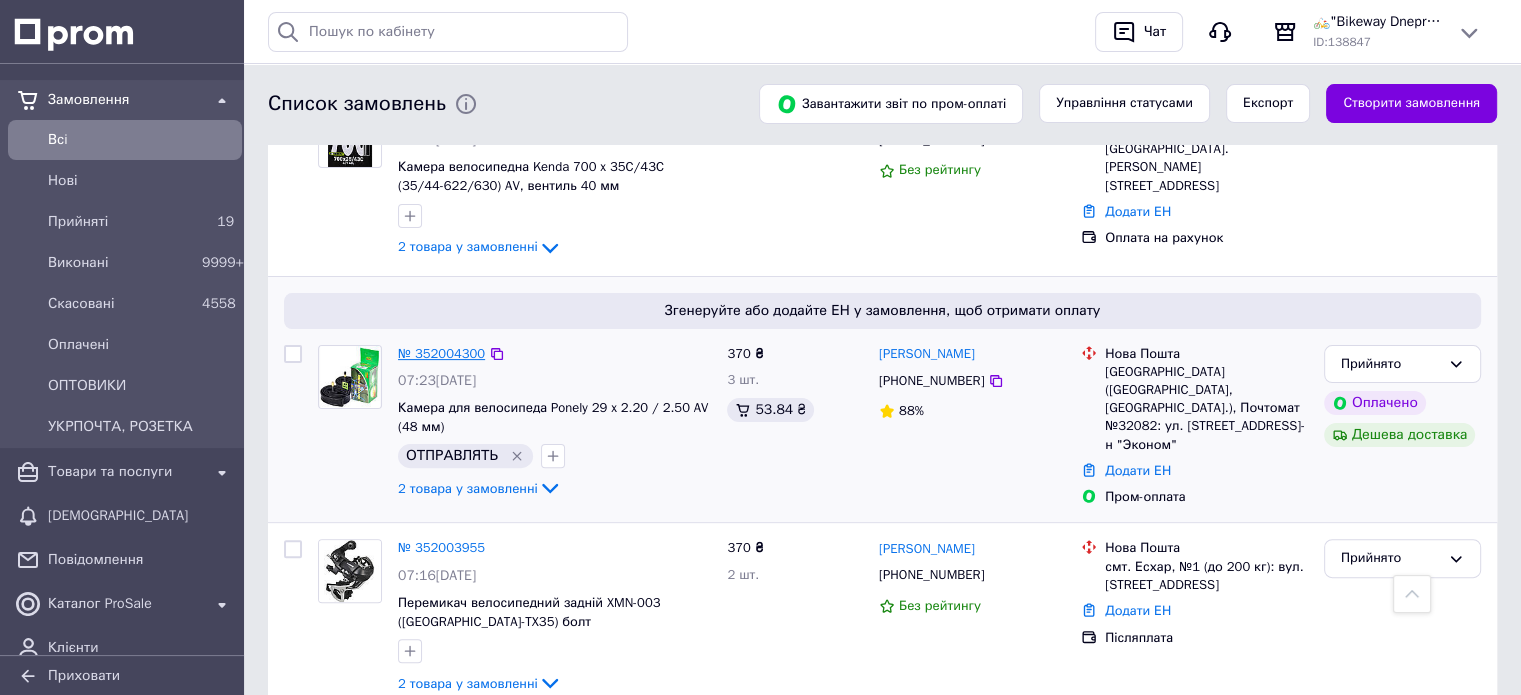 click on "№ 352004300" at bounding box center [441, 353] 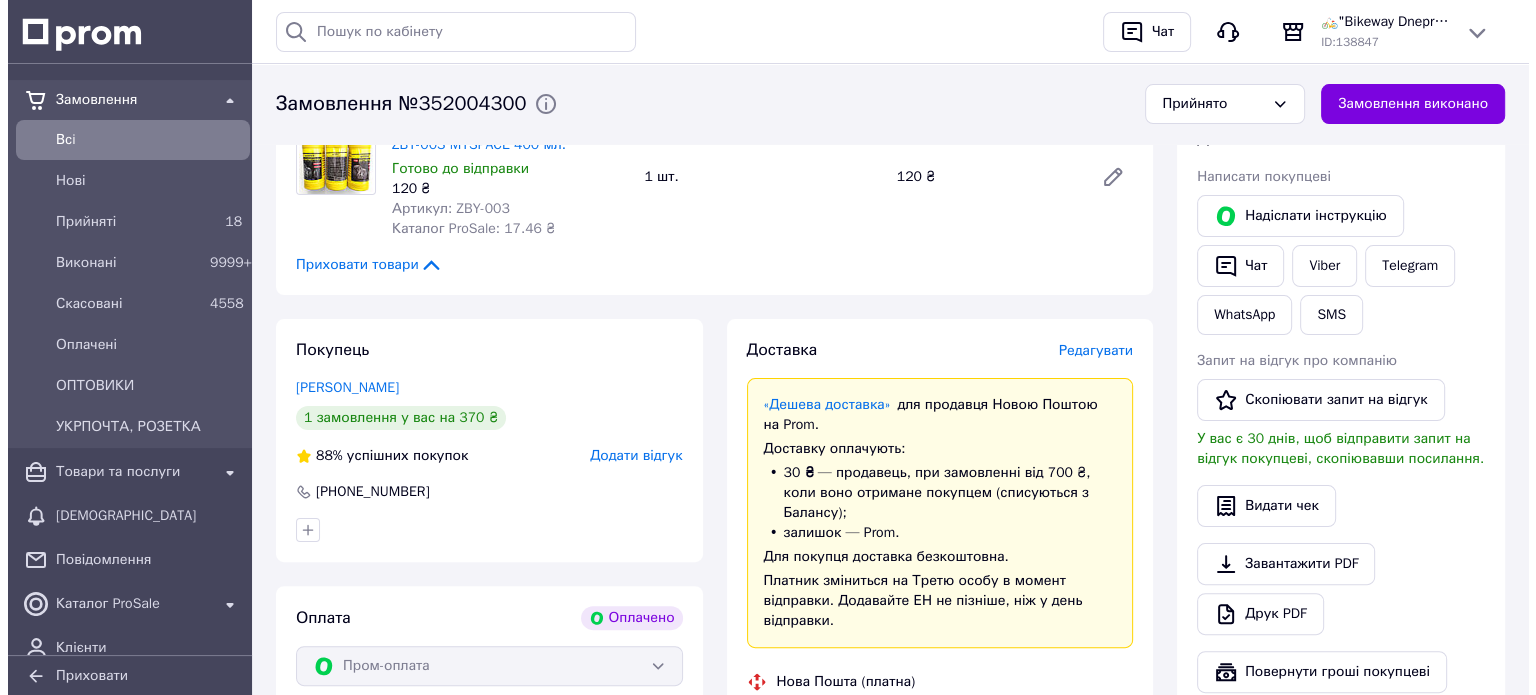 scroll, scrollTop: 400, scrollLeft: 0, axis: vertical 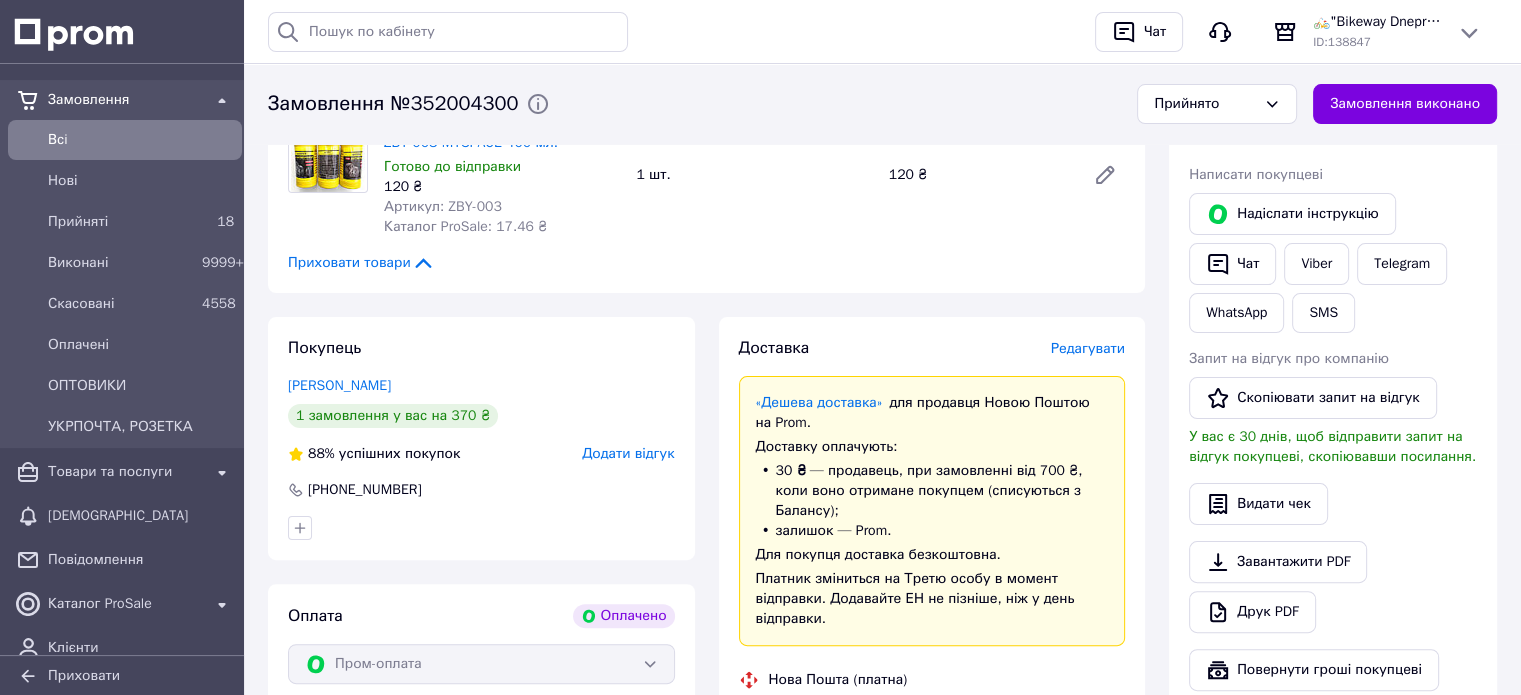 click on "Редагувати" at bounding box center [1088, 348] 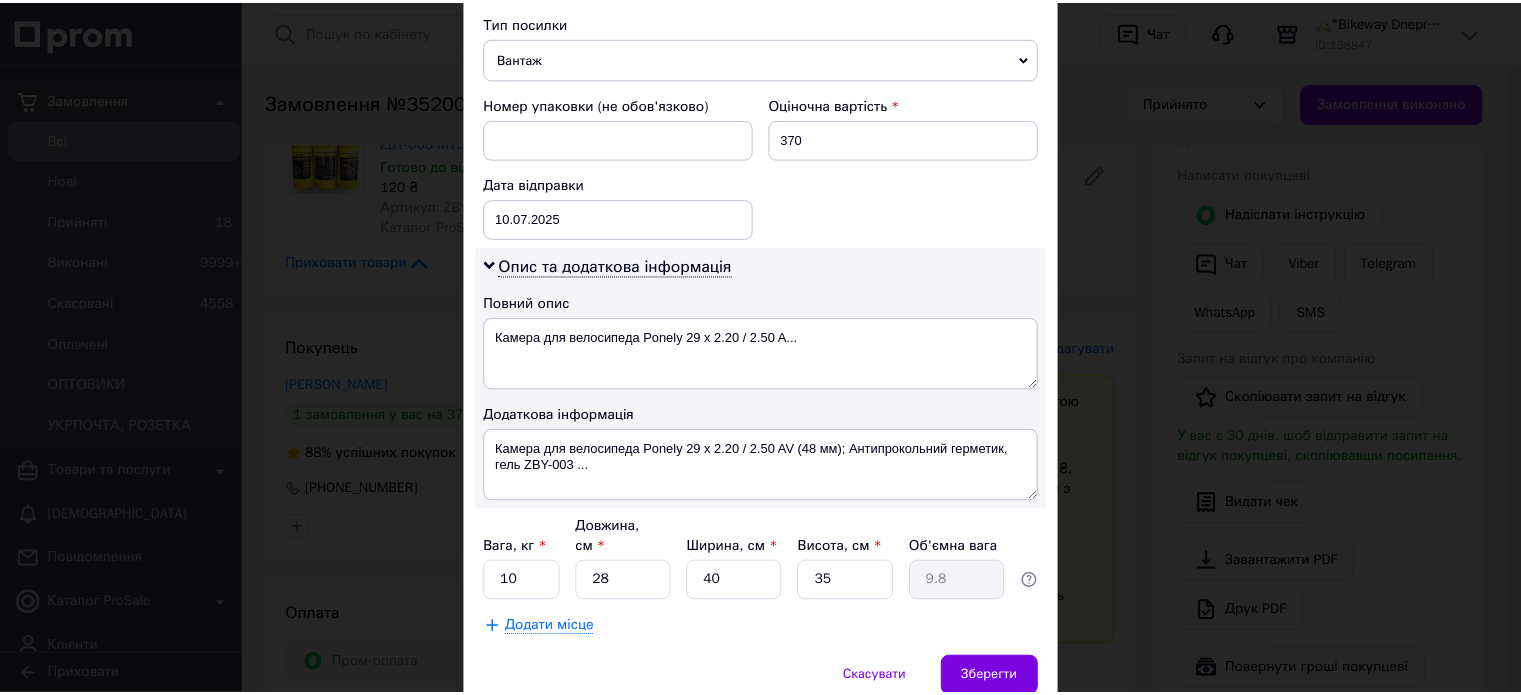 scroll, scrollTop: 850, scrollLeft: 0, axis: vertical 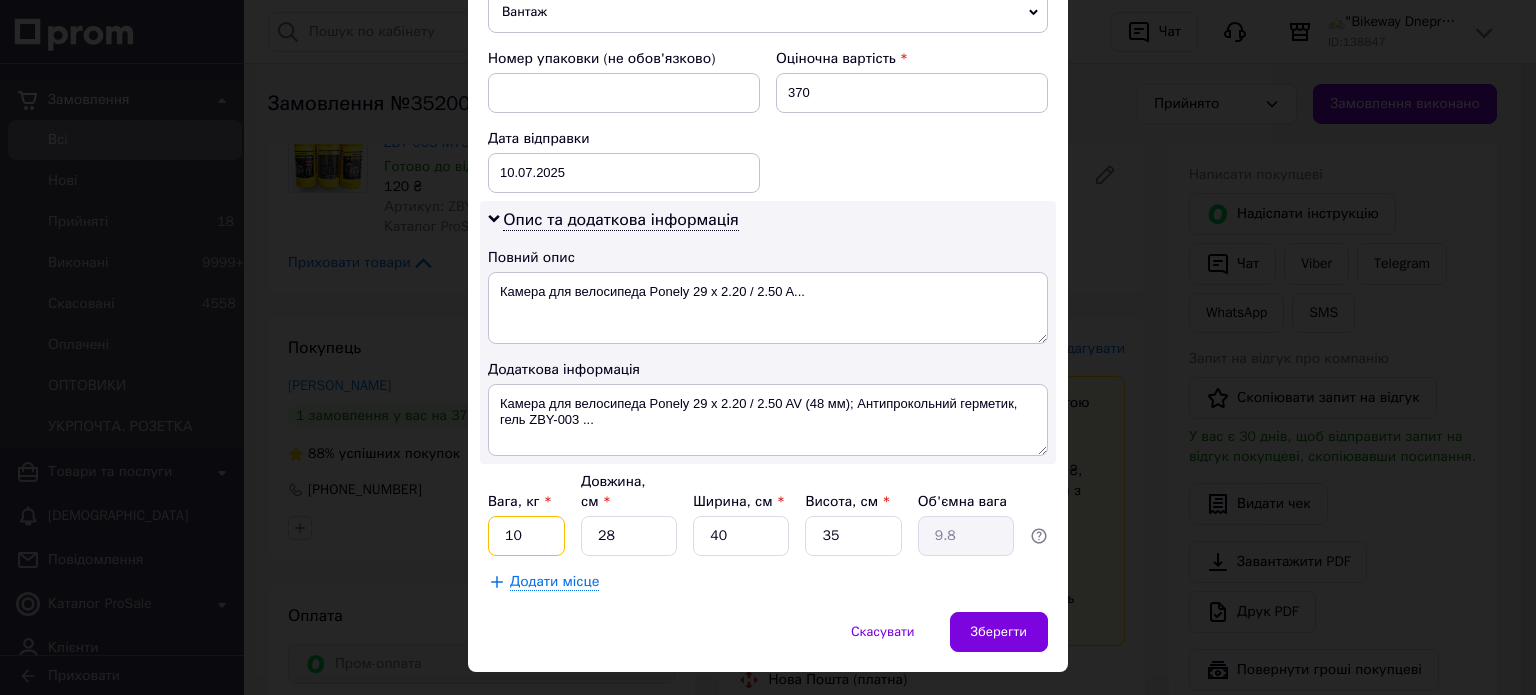 click on "10" at bounding box center (526, 536) 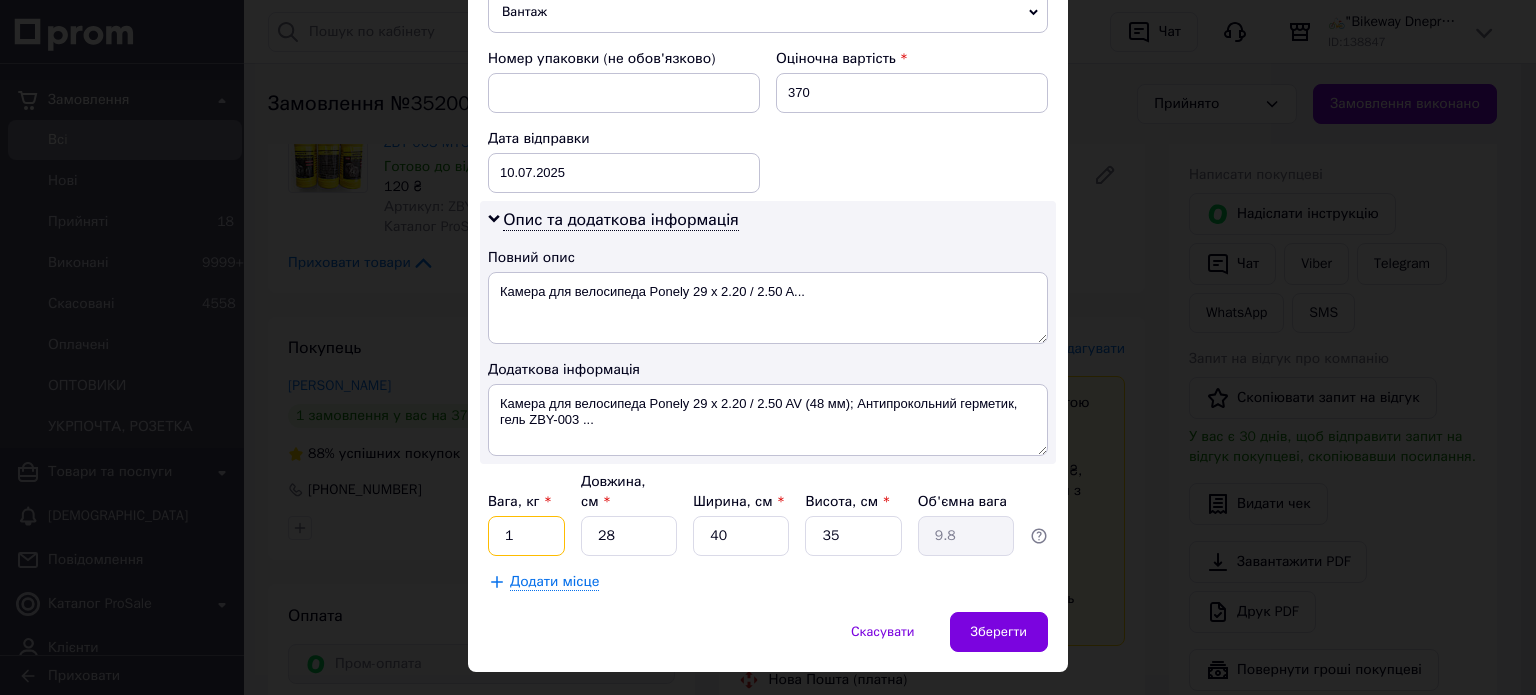 type on "1" 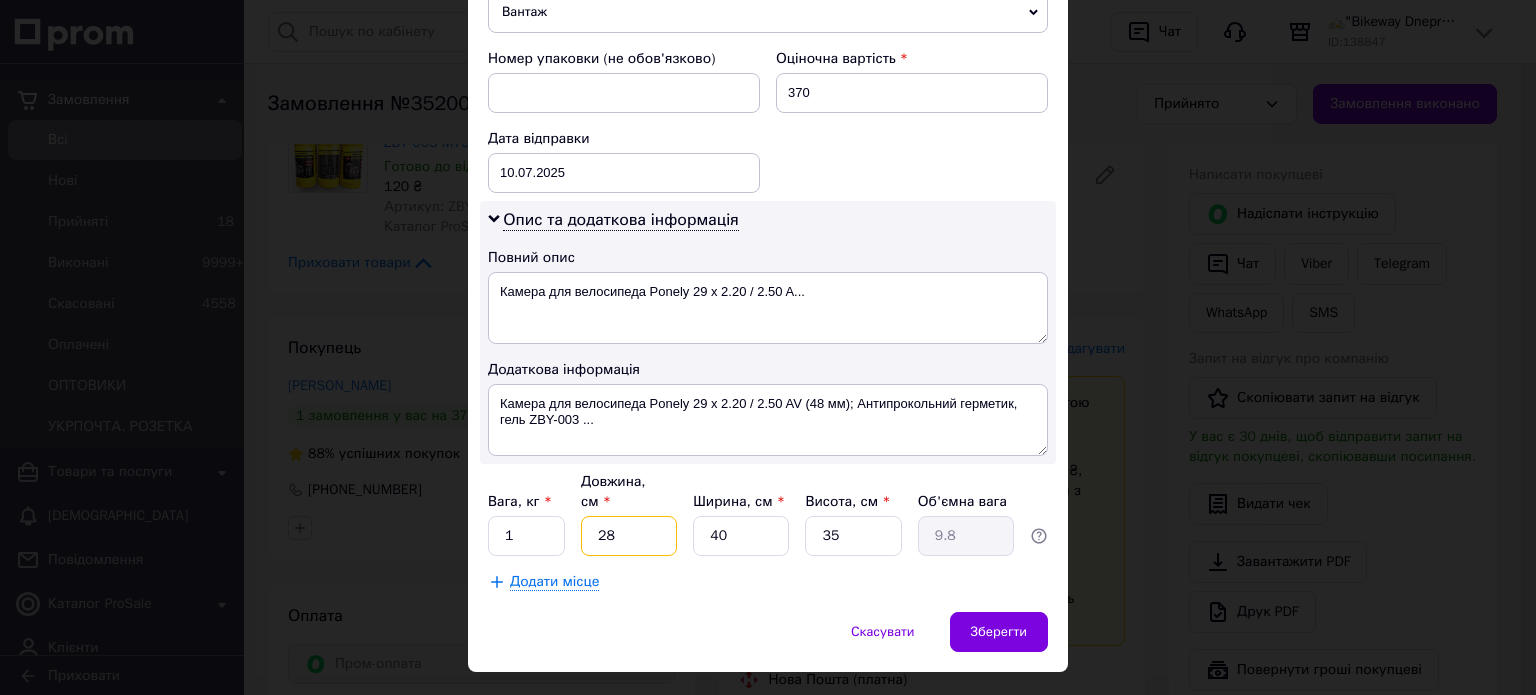 type on "2" 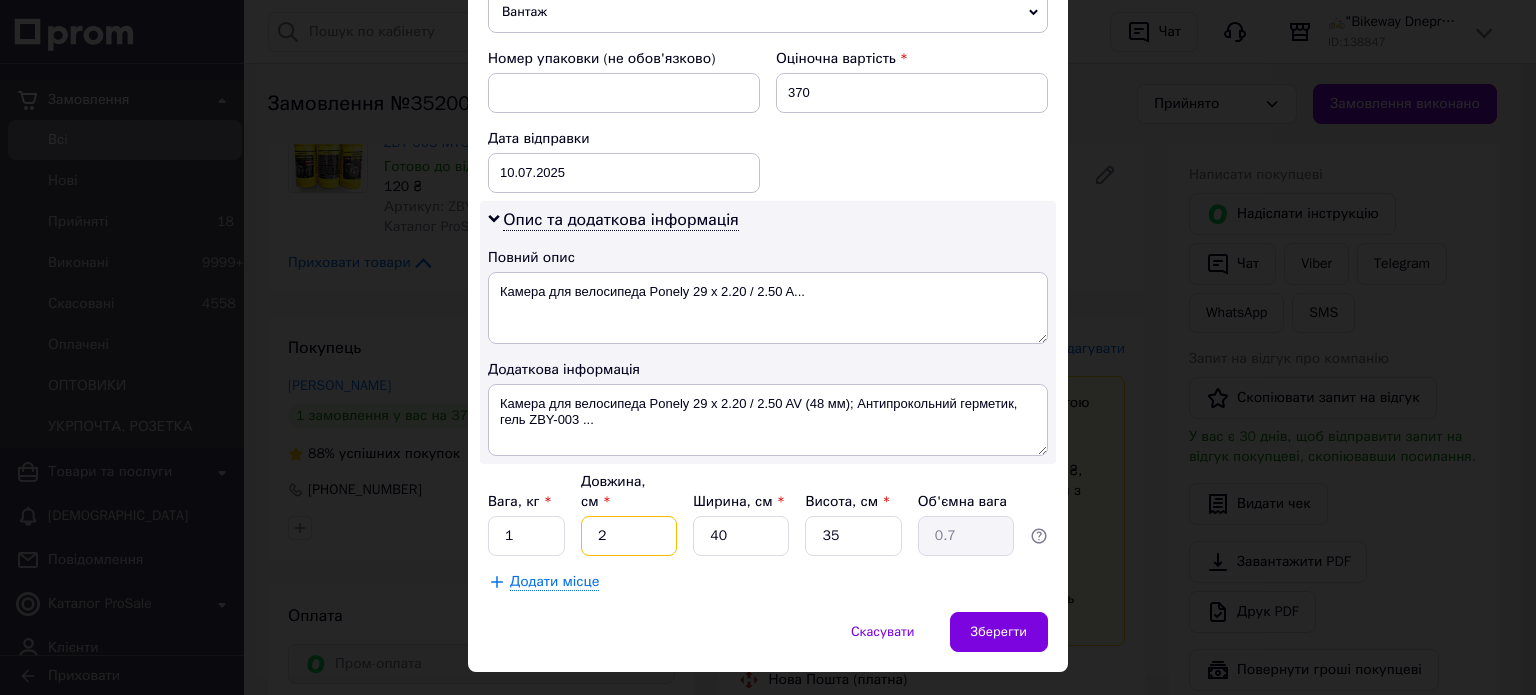 type on "24" 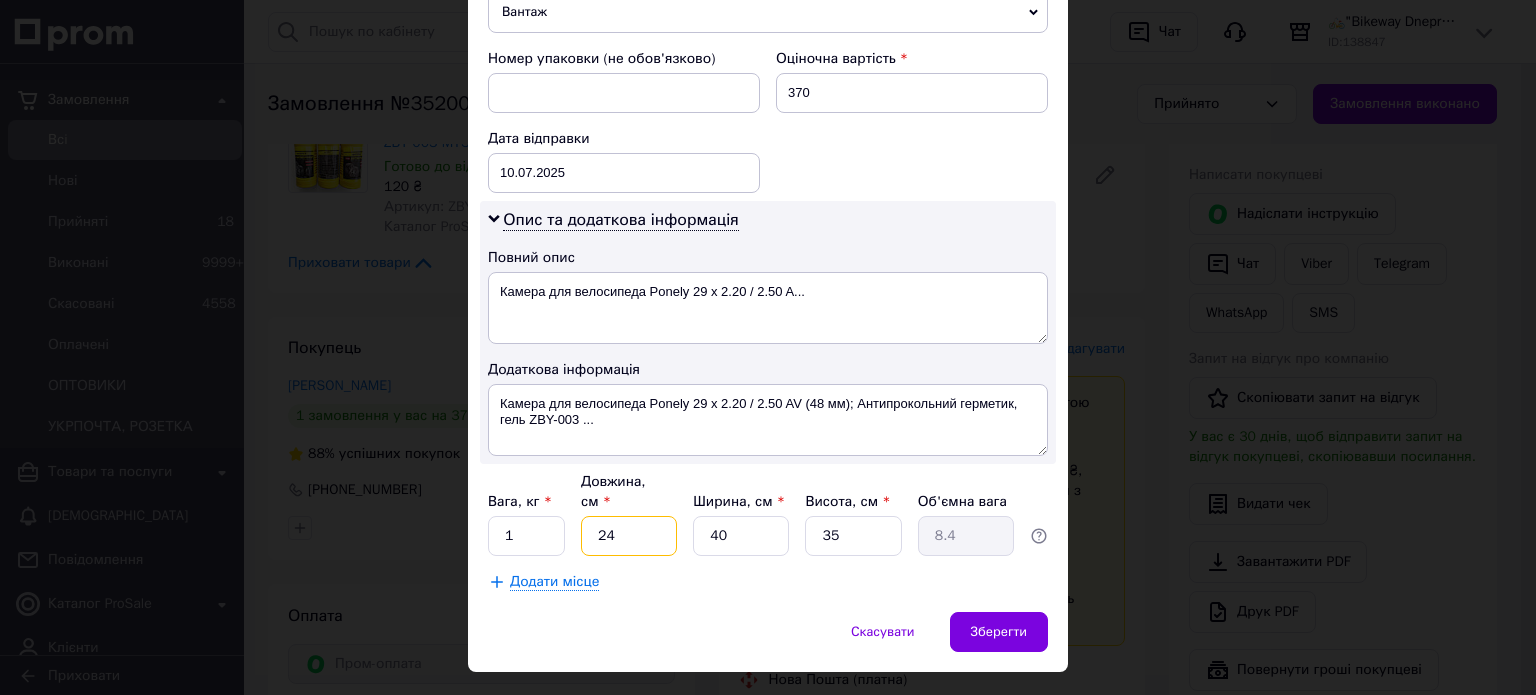 type on "24" 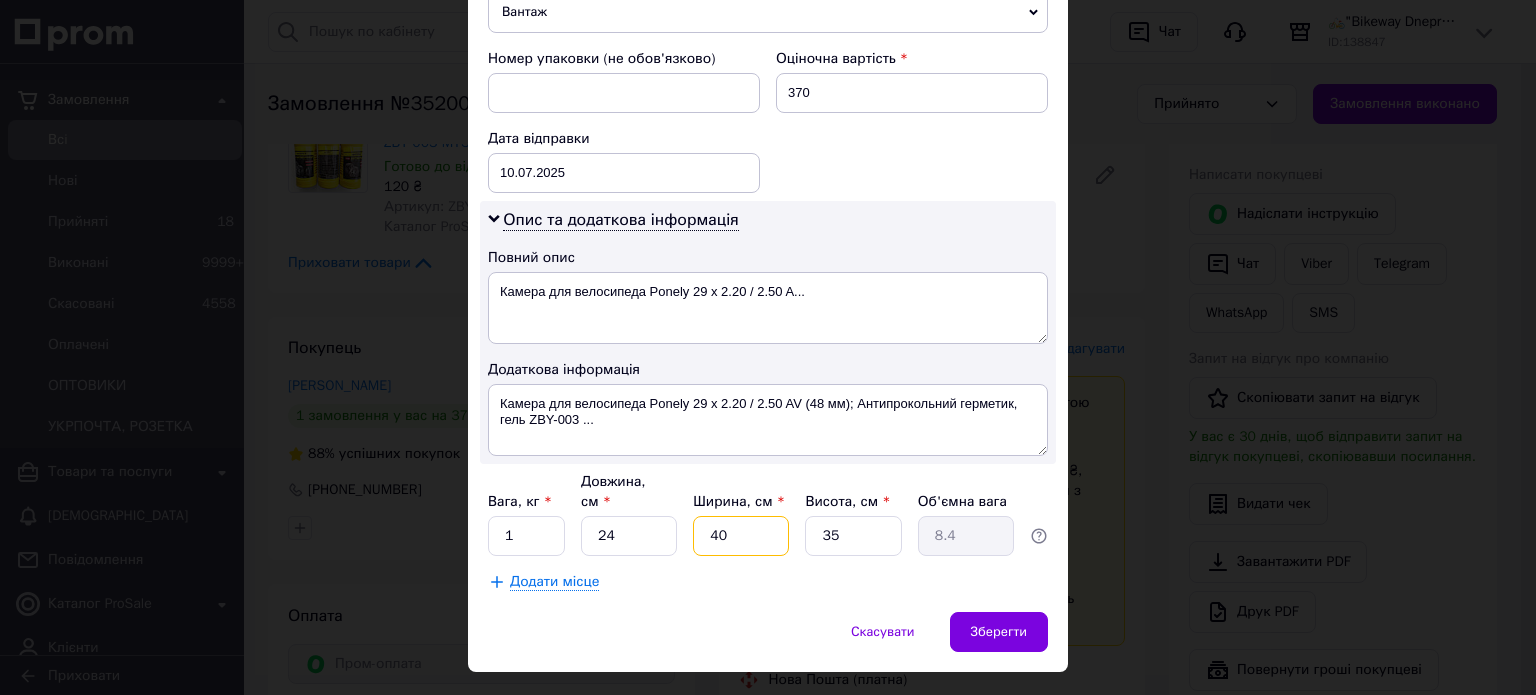 type on "1" 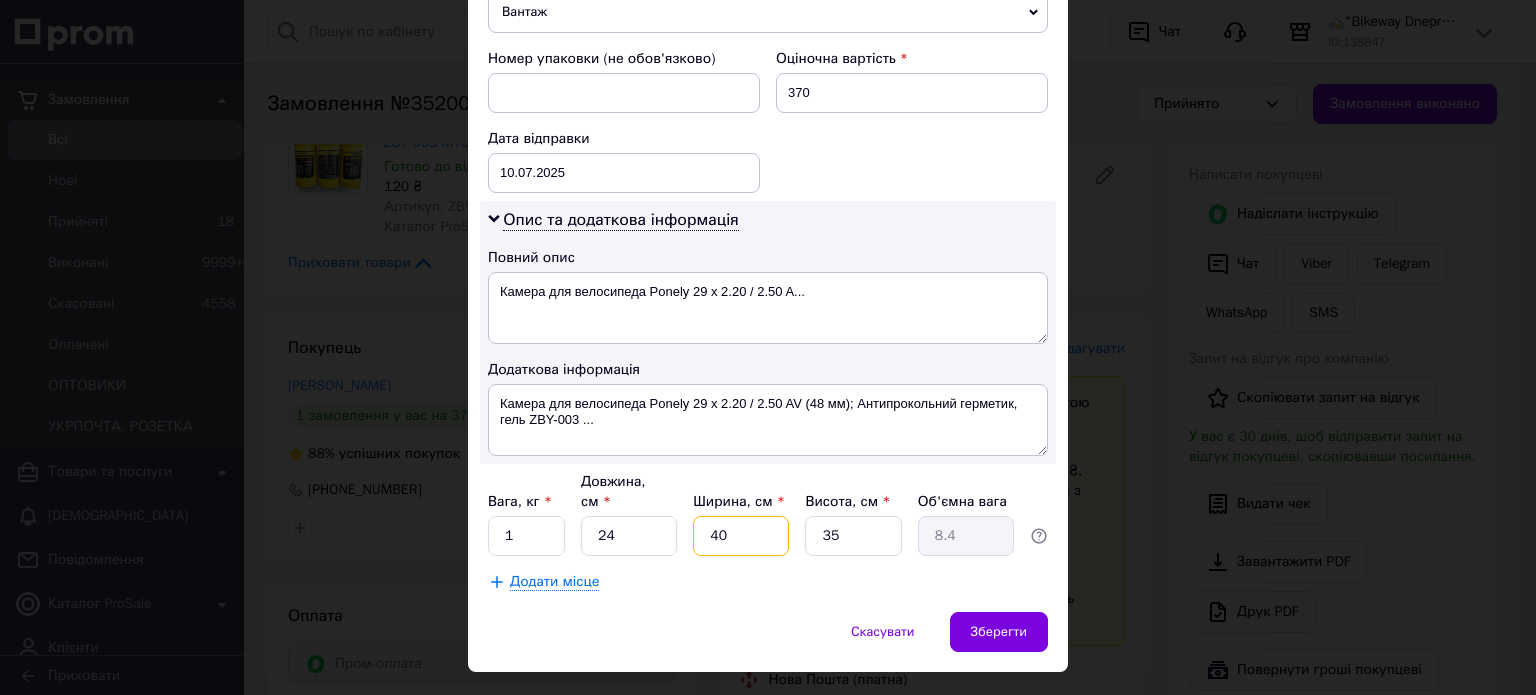 type on "0.21" 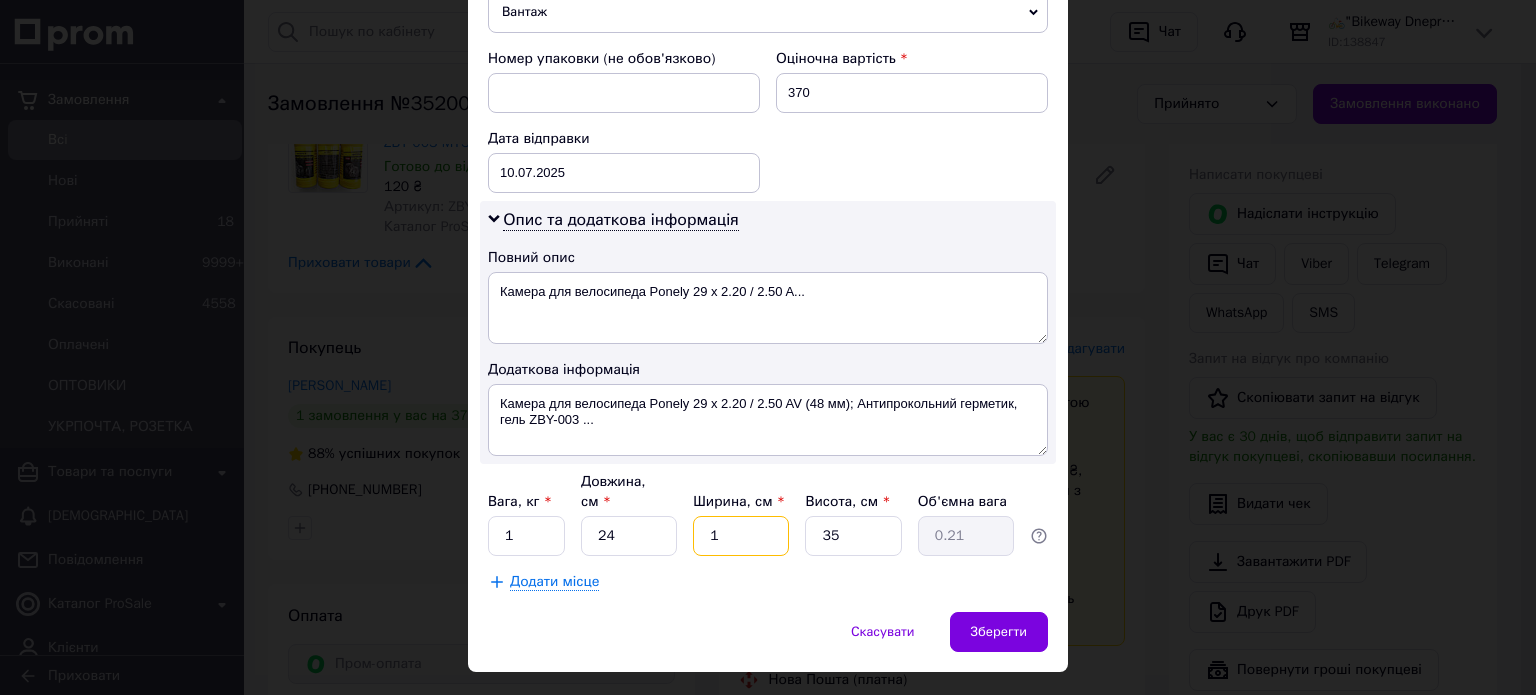type on "17" 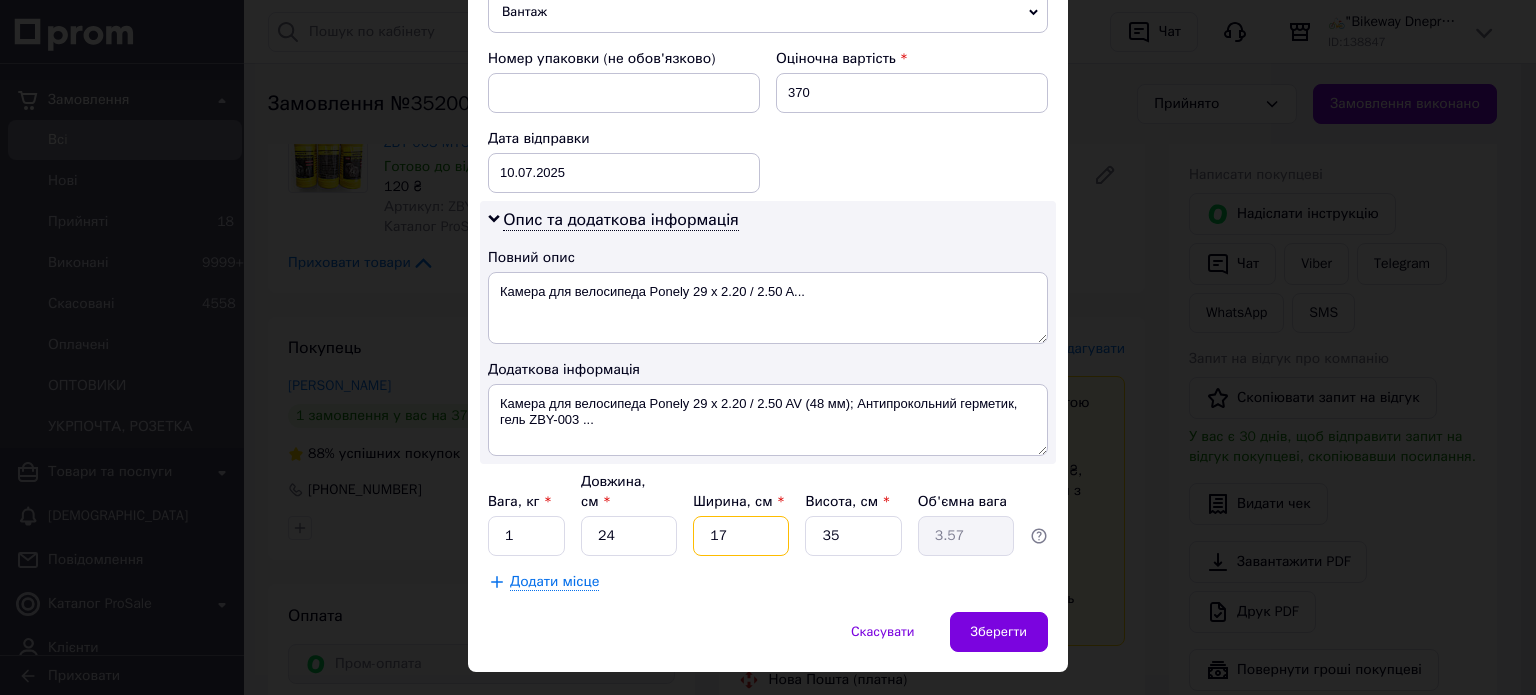 type on "17" 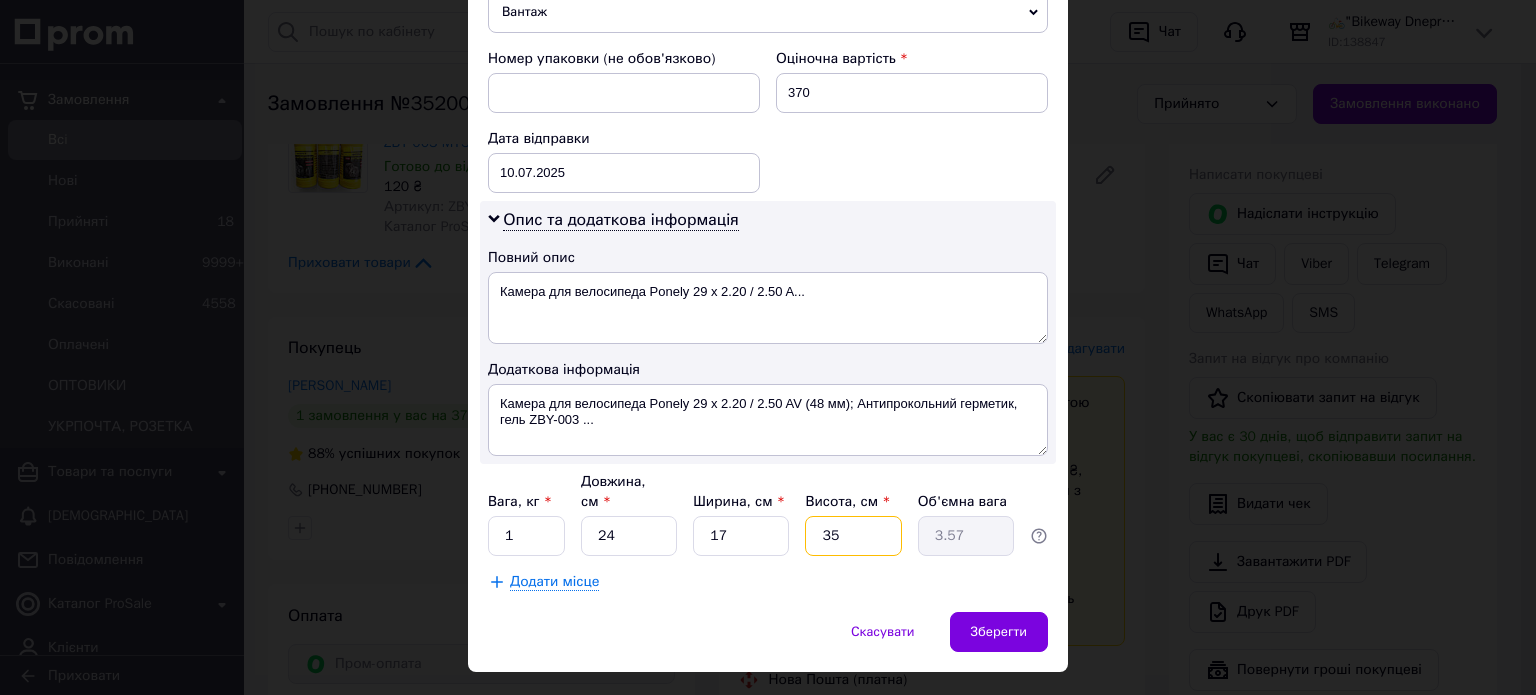 type on "9" 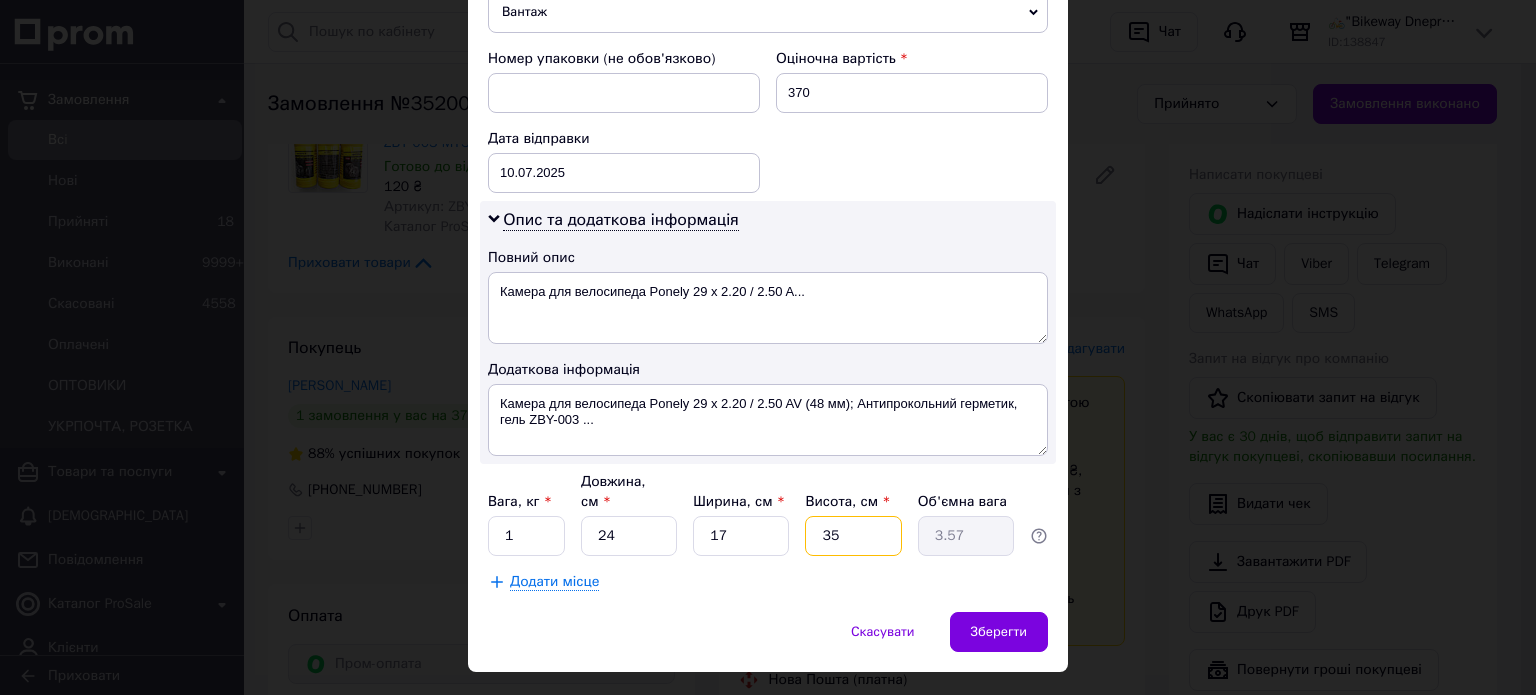 type on "0.92" 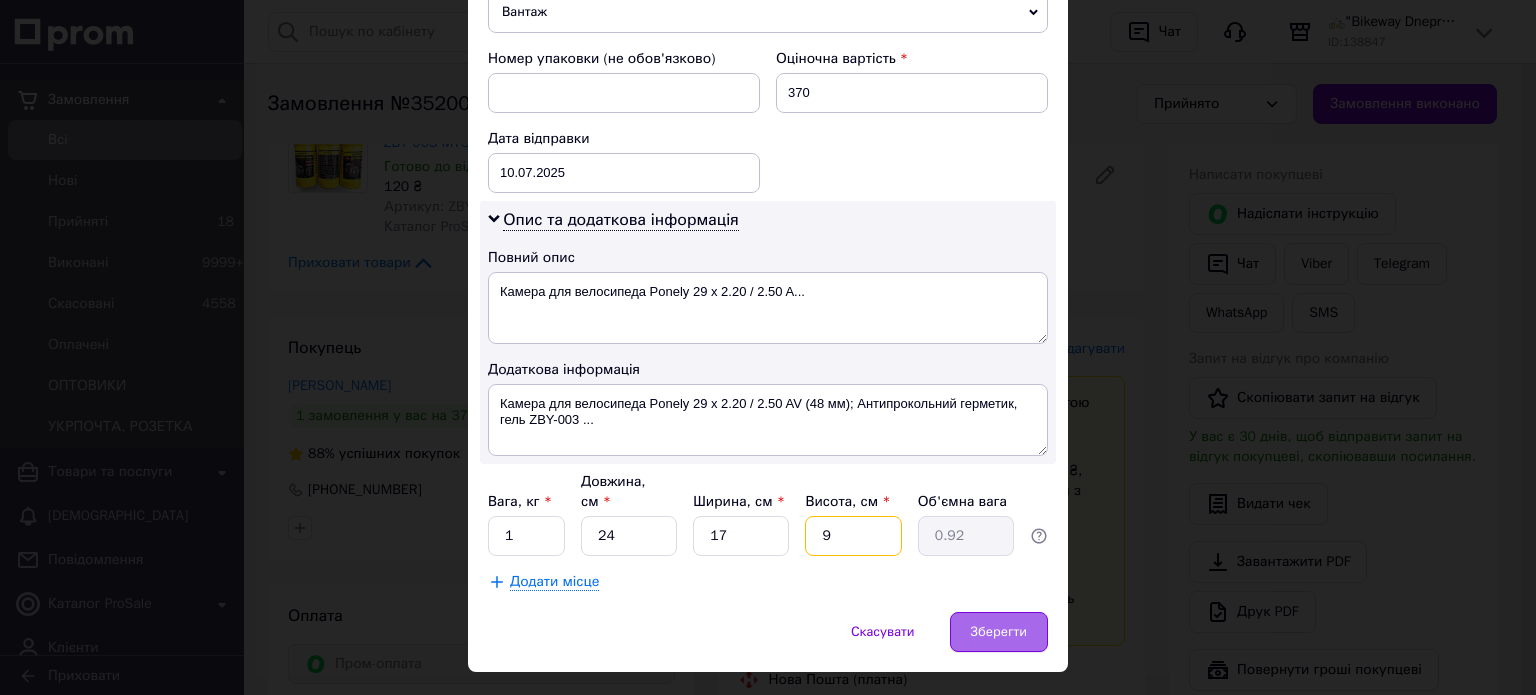 type on "9" 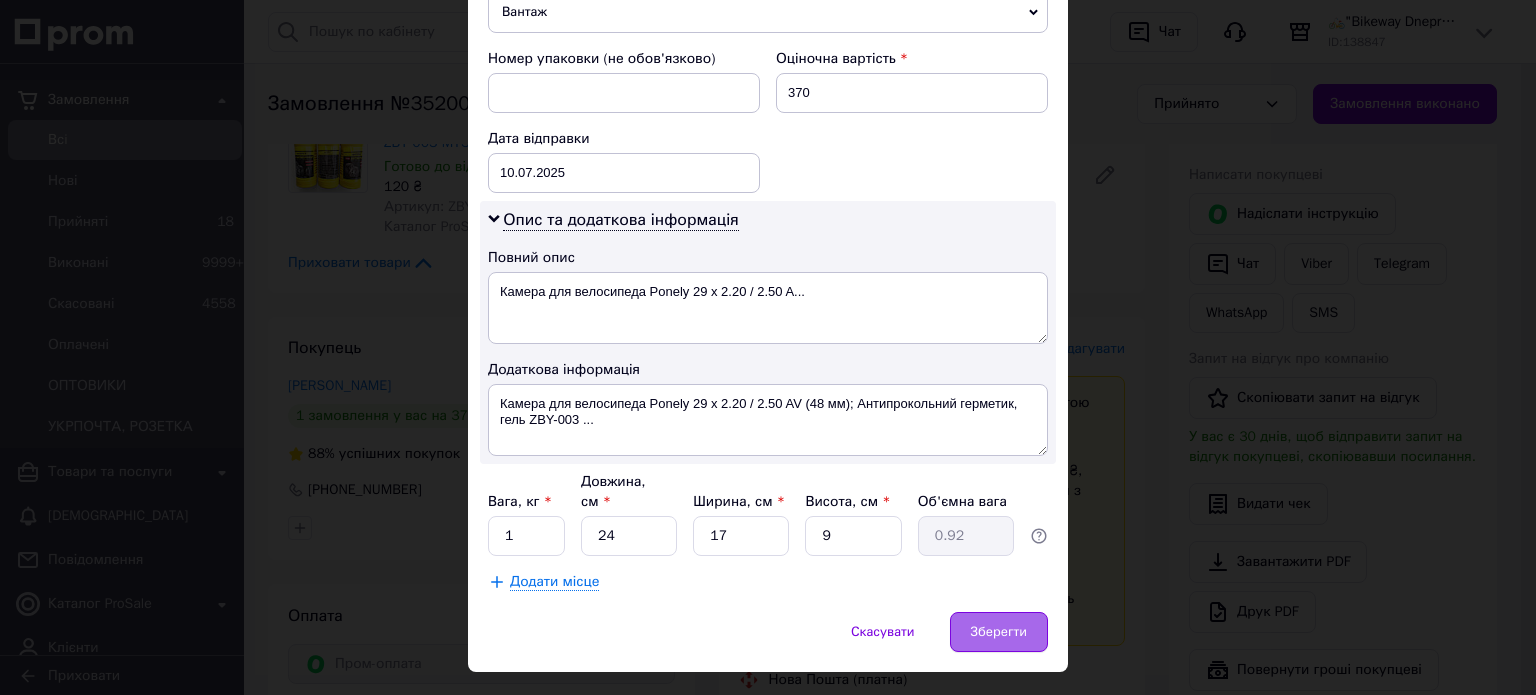 click on "Зберегти" at bounding box center (999, 632) 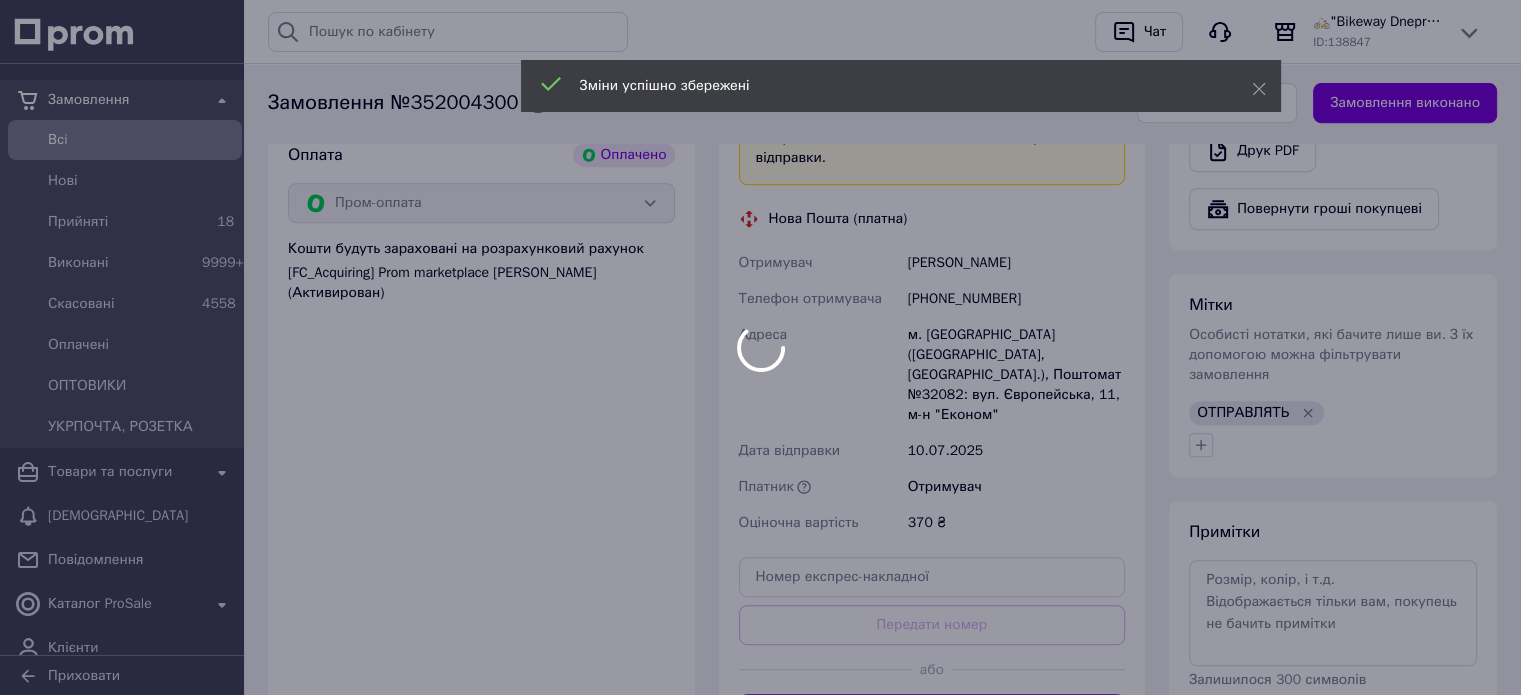 scroll, scrollTop: 900, scrollLeft: 0, axis: vertical 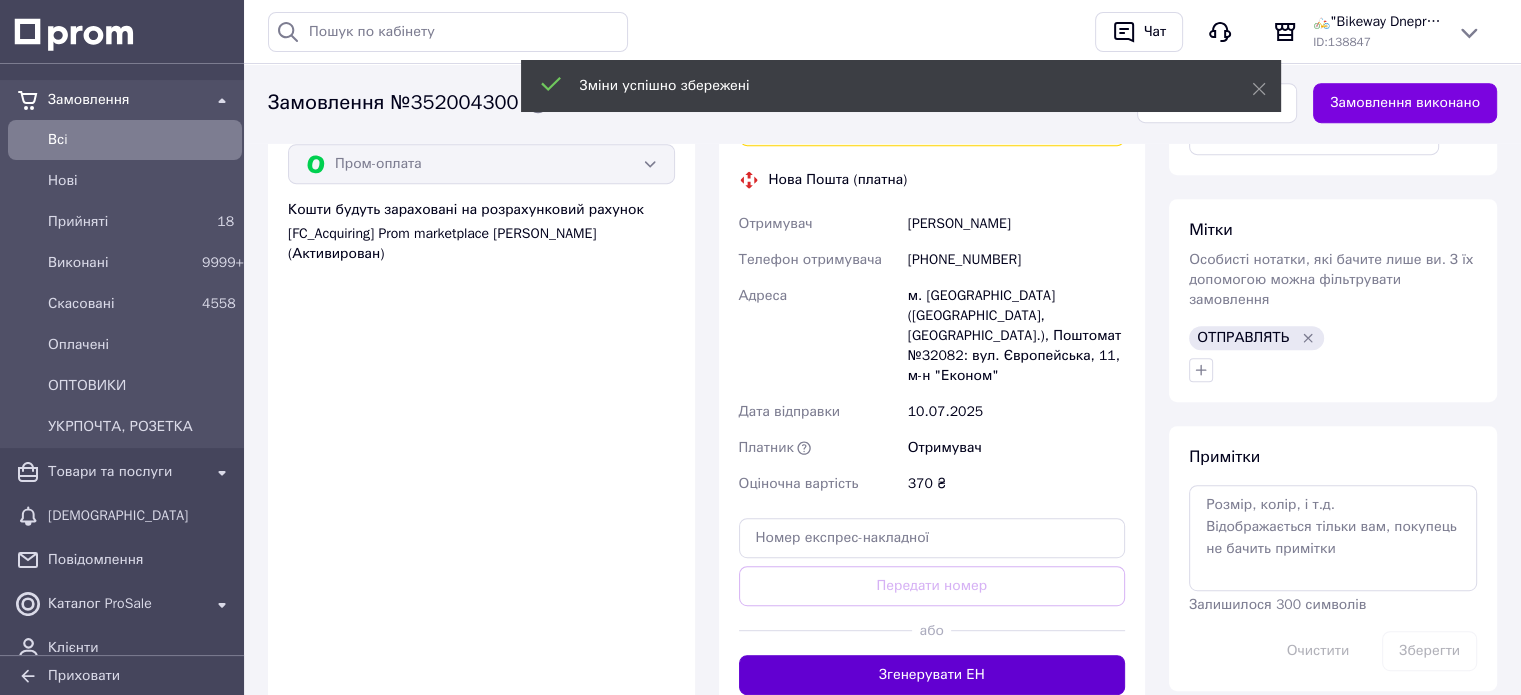 click on "Згенерувати ЕН" at bounding box center (932, 675) 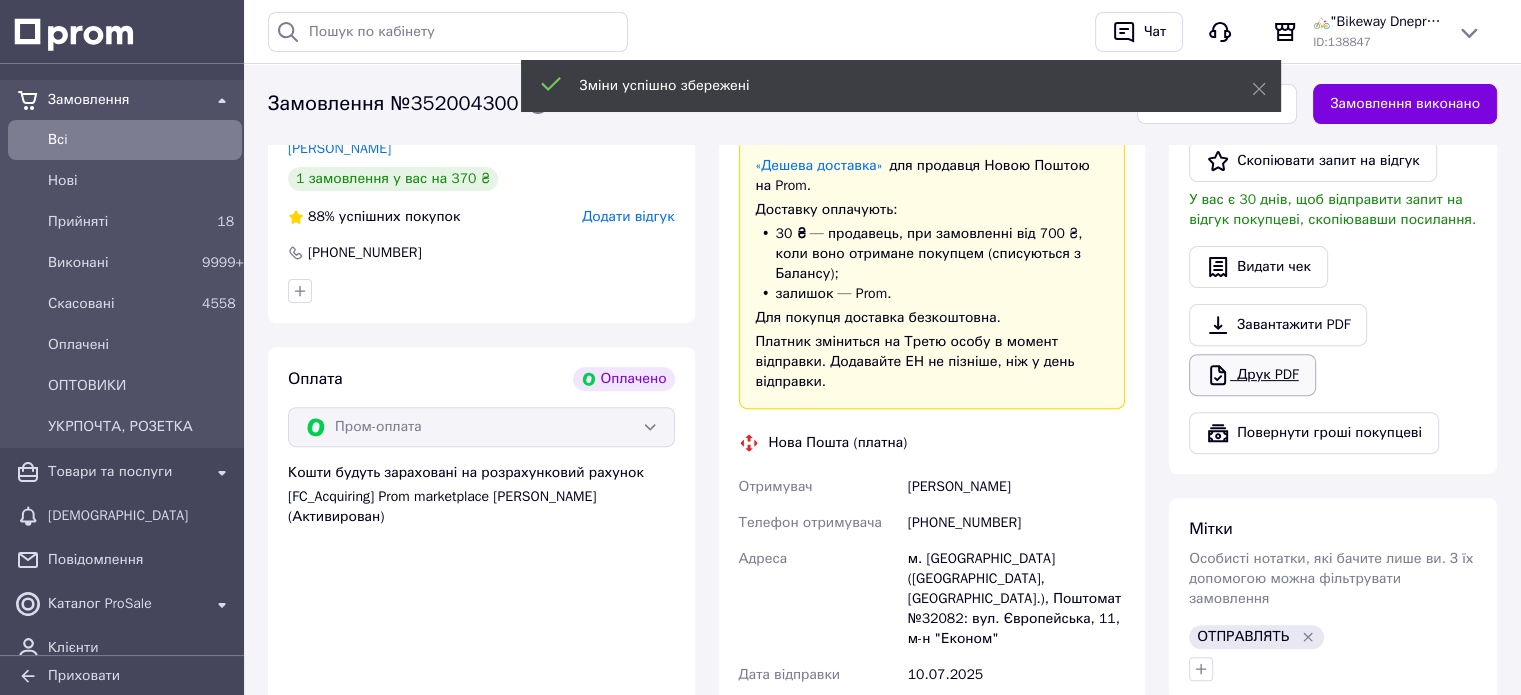 scroll, scrollTop: 600, scrollLeft: 0, axis: vertical 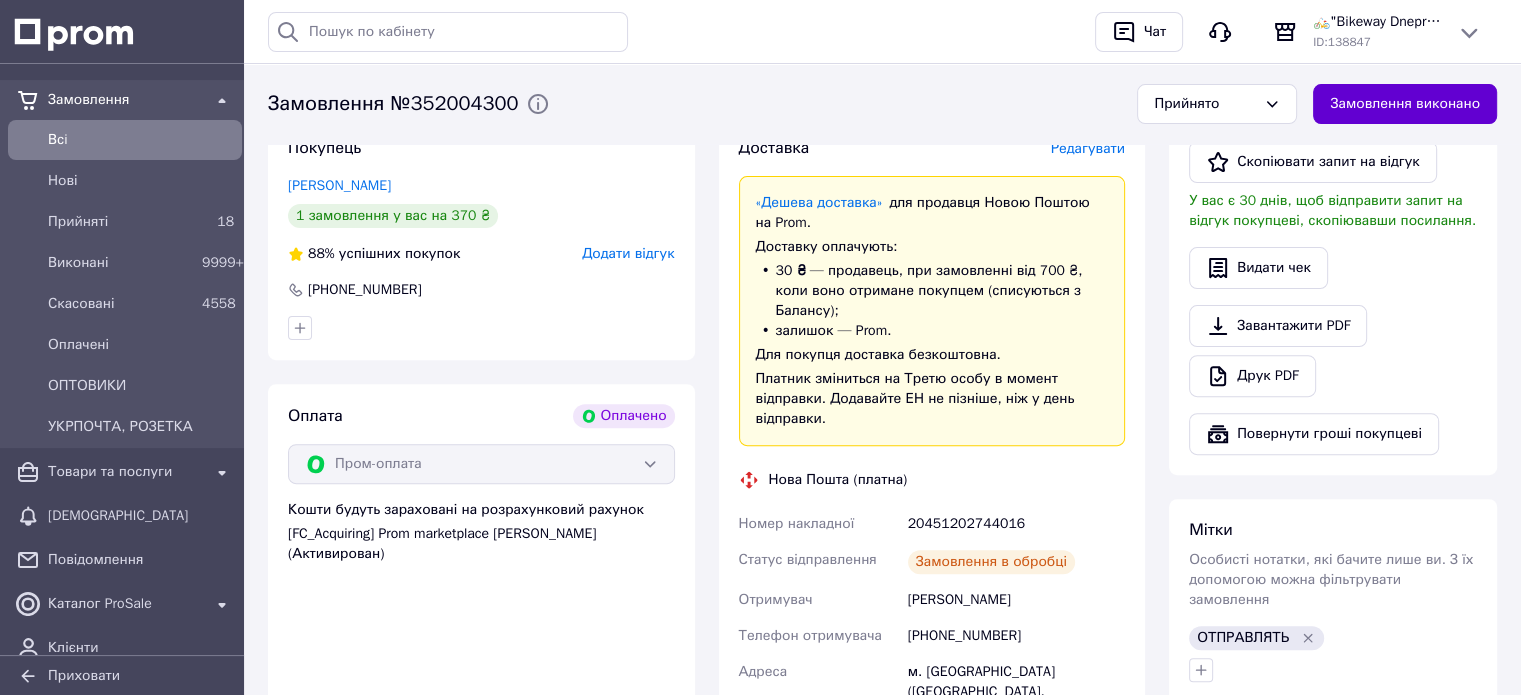 click on "Замовлення виконано" at bounding box center (1405, 104) 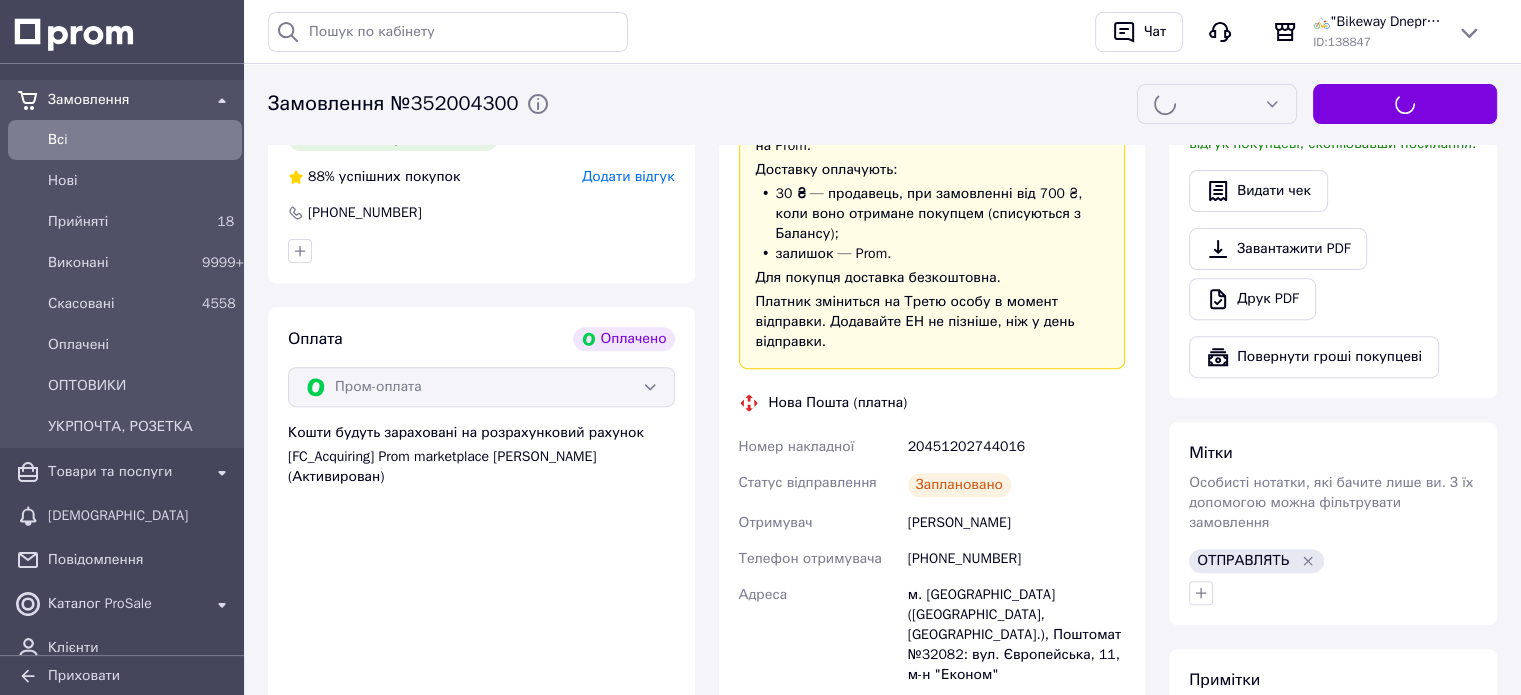 scroll, scrollTop: 800, scrollLeft: 0, axis: vertical 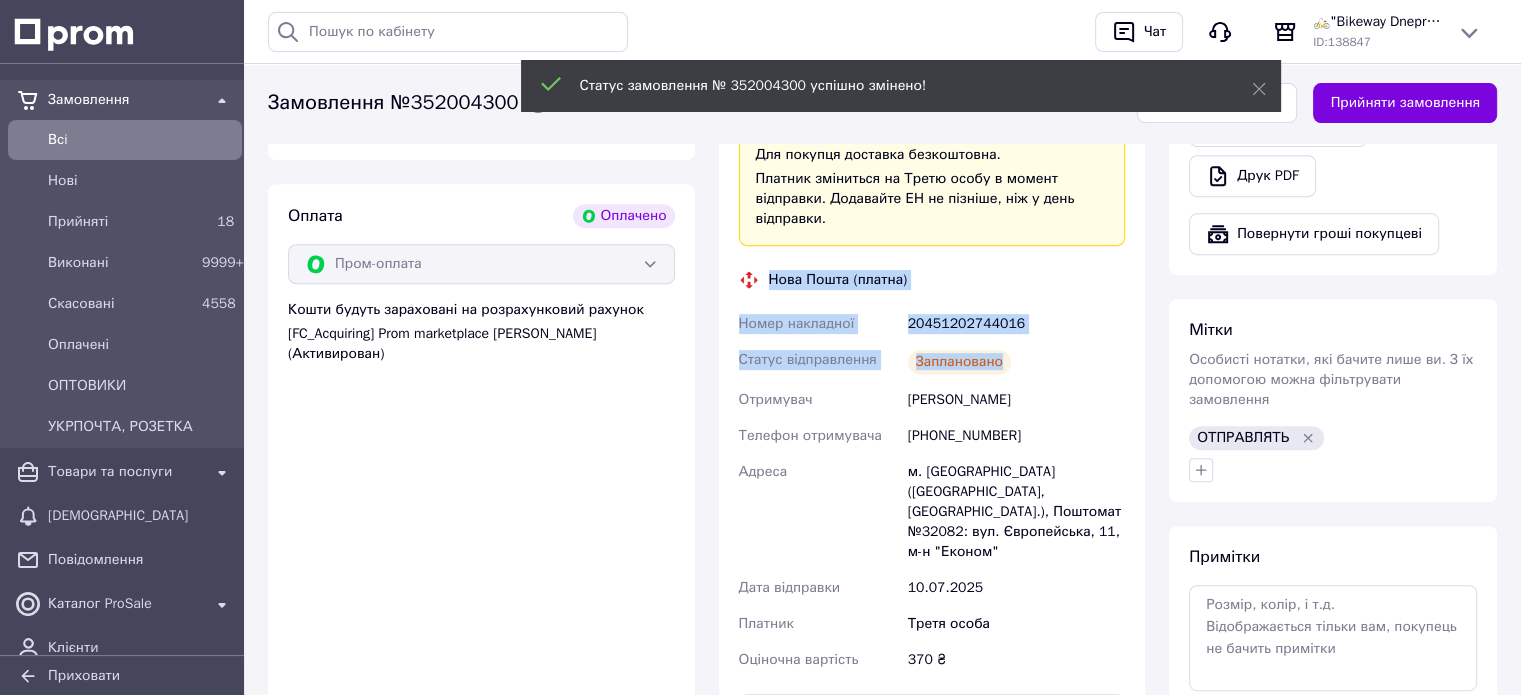 drag, startPoint x: 768, startPoint y: 259, endPoint x: 1026, endPoint y: 323, distance: 265.8195 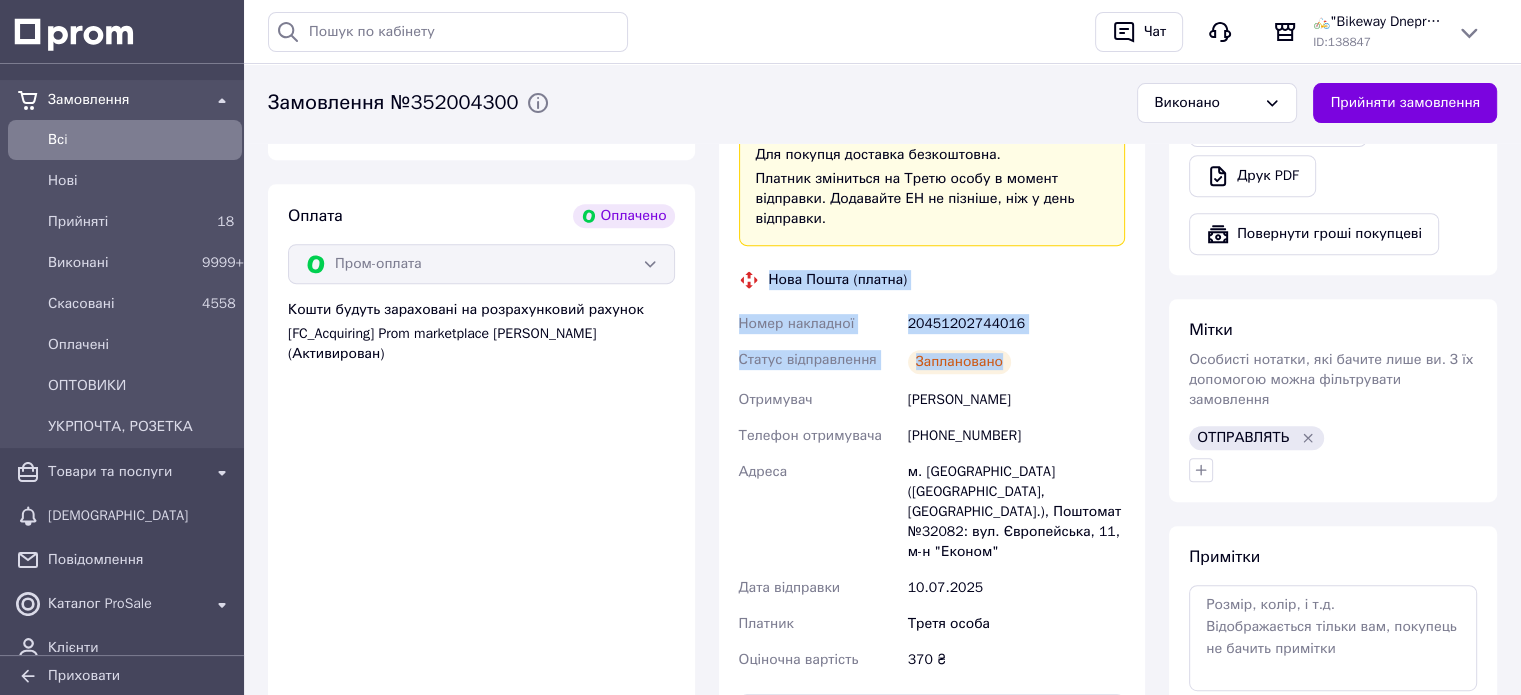 copy on "Нова Пошта (платна) Номер накладної 20451202744016 Статус відправлення Заплановано" 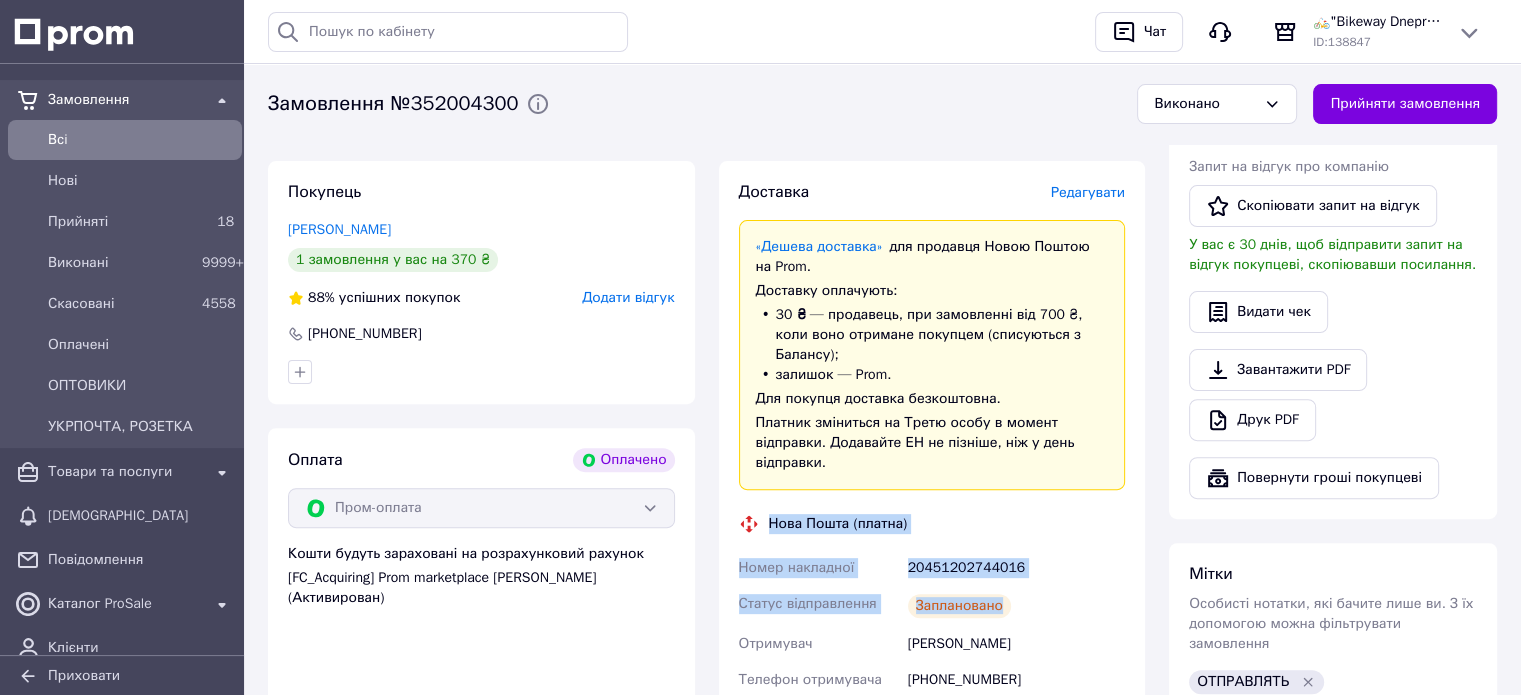 scroll, scrollTop: 400, scrollLeft: 0, axis: vertical 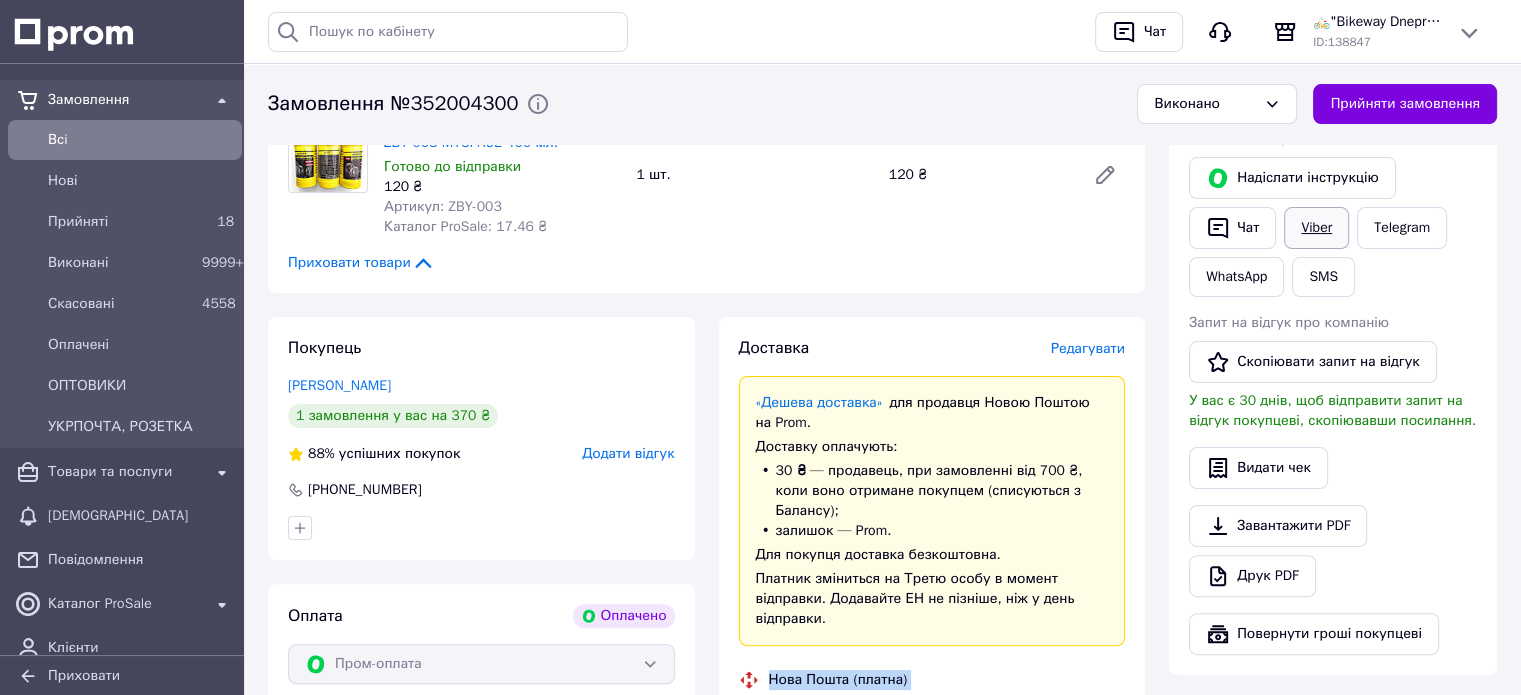 click on "Viber" at bounding box center (1316, 228) 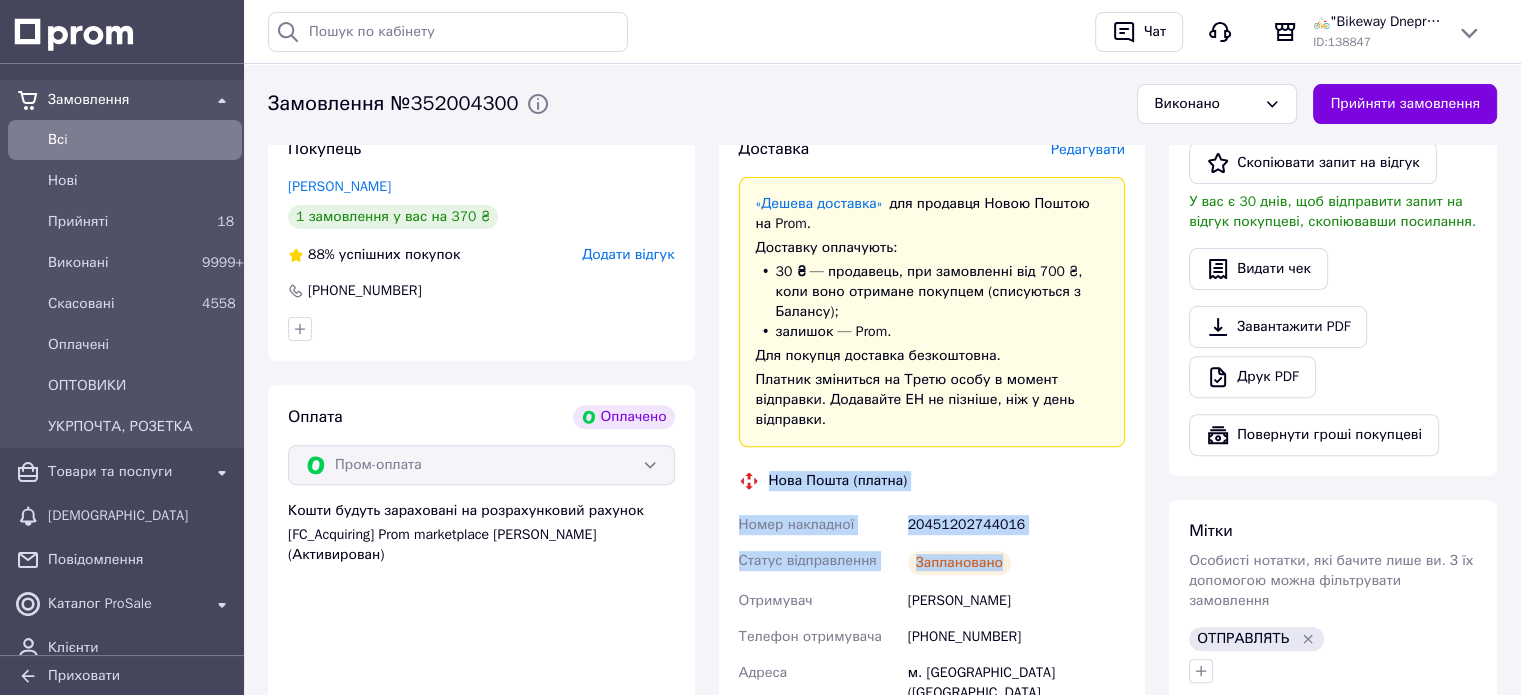 scroll, scrollTop: 700, scrollLeft: 0, axis: vertical 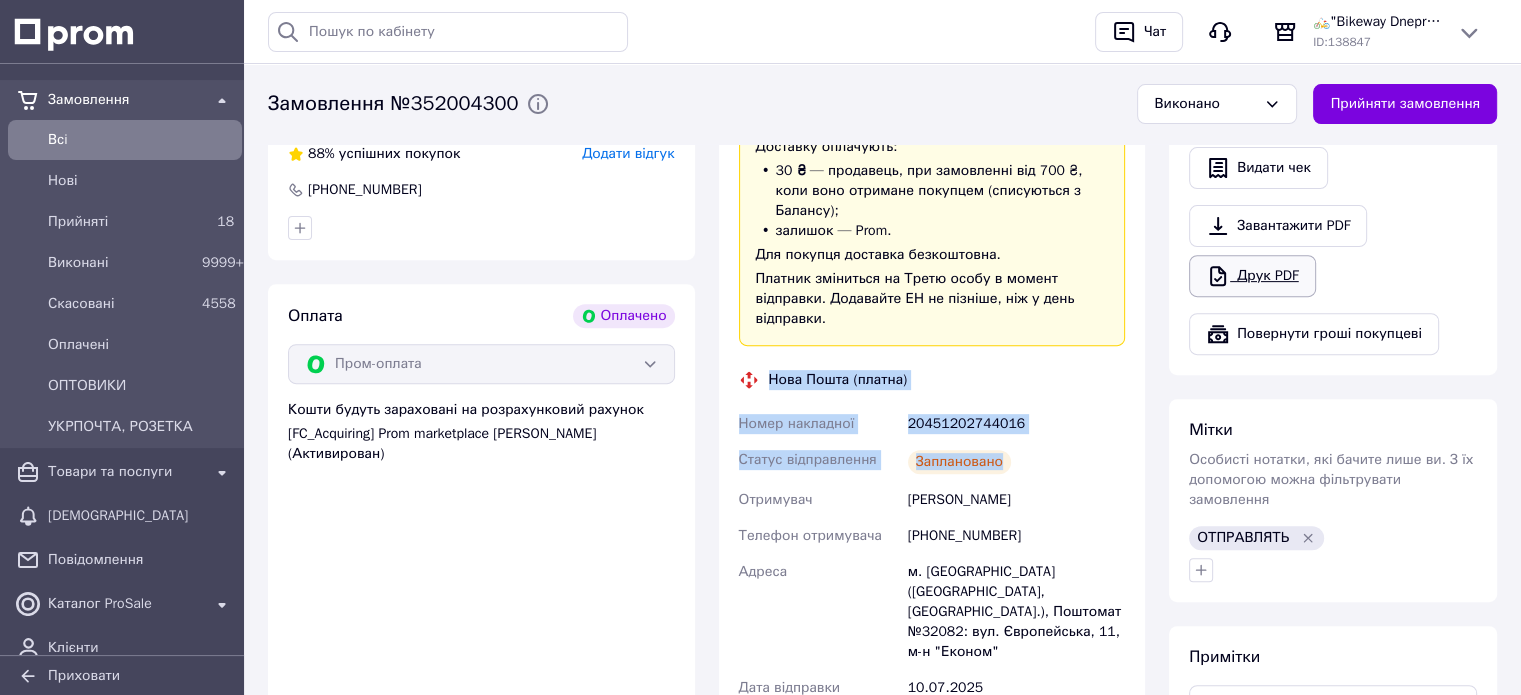click on "Друк PDF" at bounding box center [1252, 276] 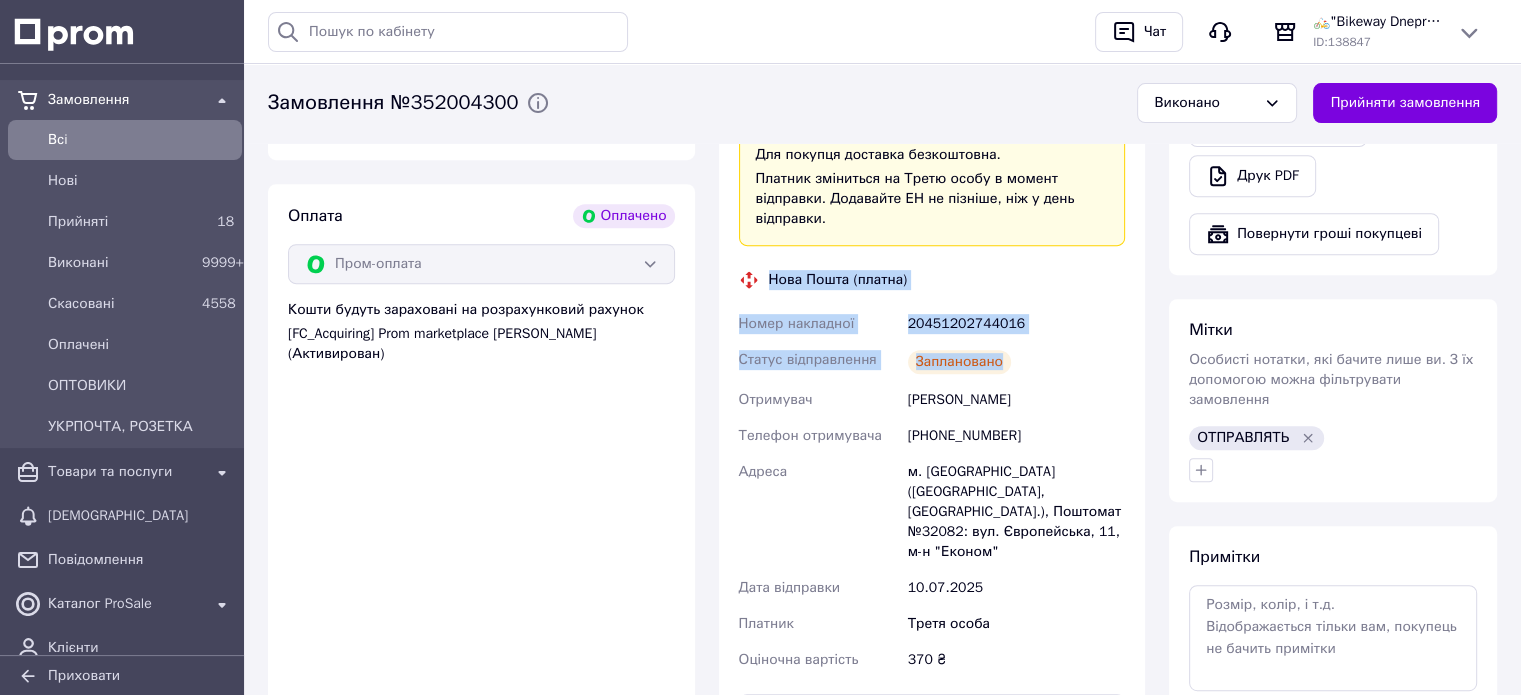 scroll, scrollTop: 400, scrollLeft: 0, axis: vertical 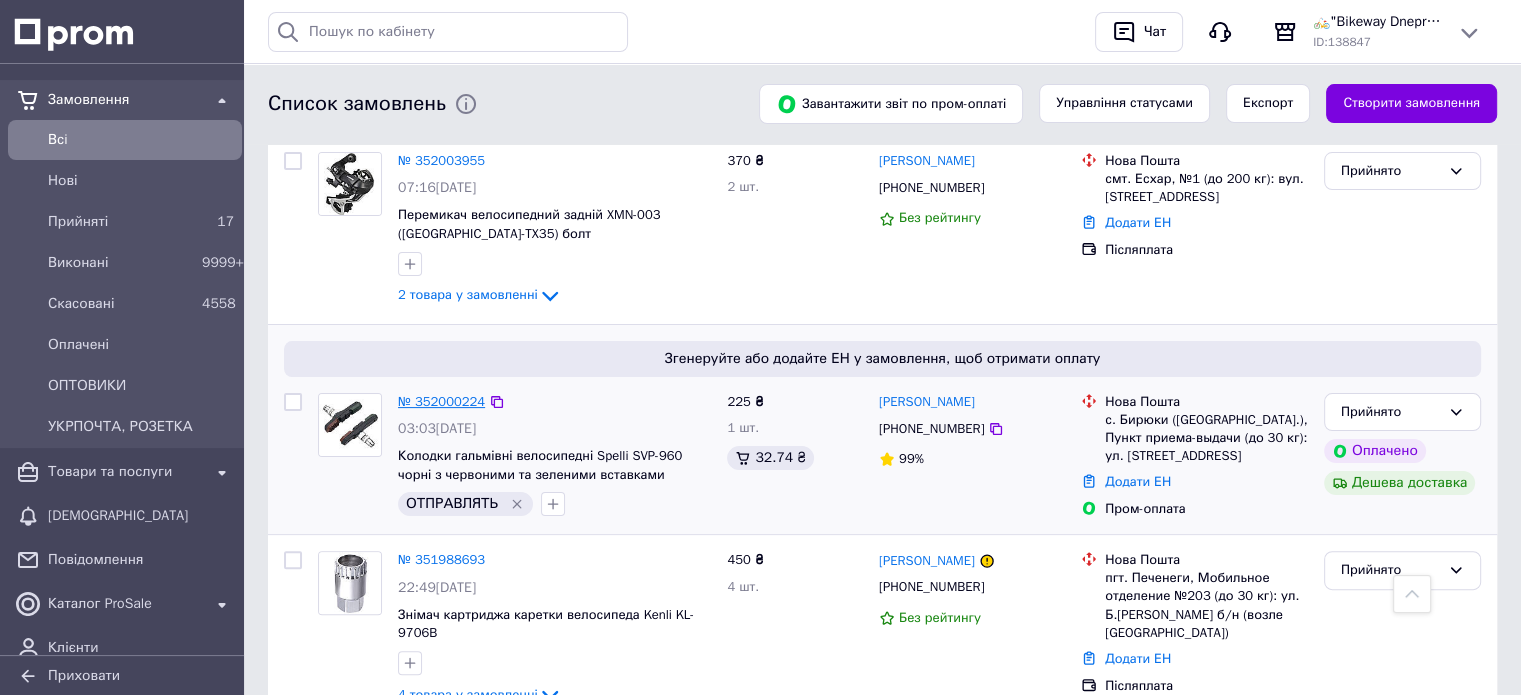click on "№ 352000224" at bounding box center [441, 401] 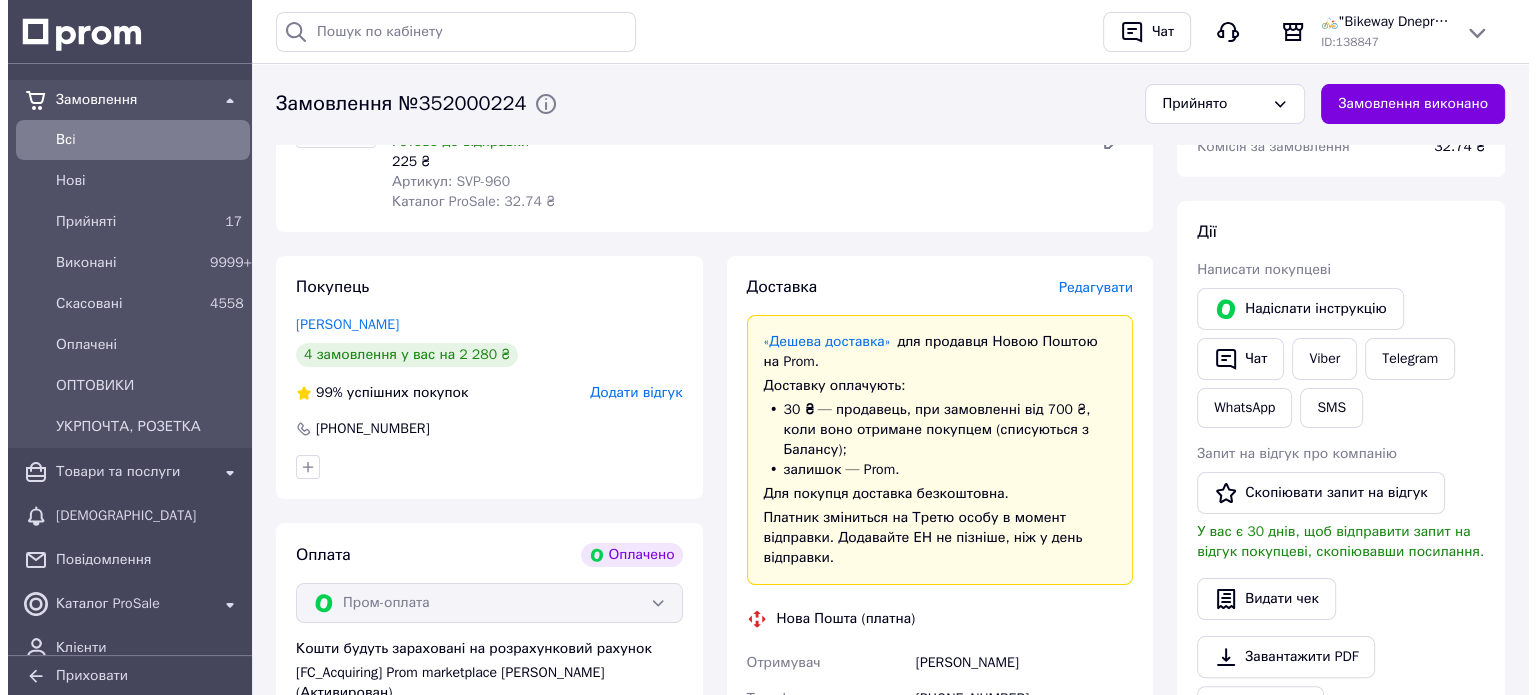 scroll, scrollTop: 200, scrollLeft: 0, axis: vertical 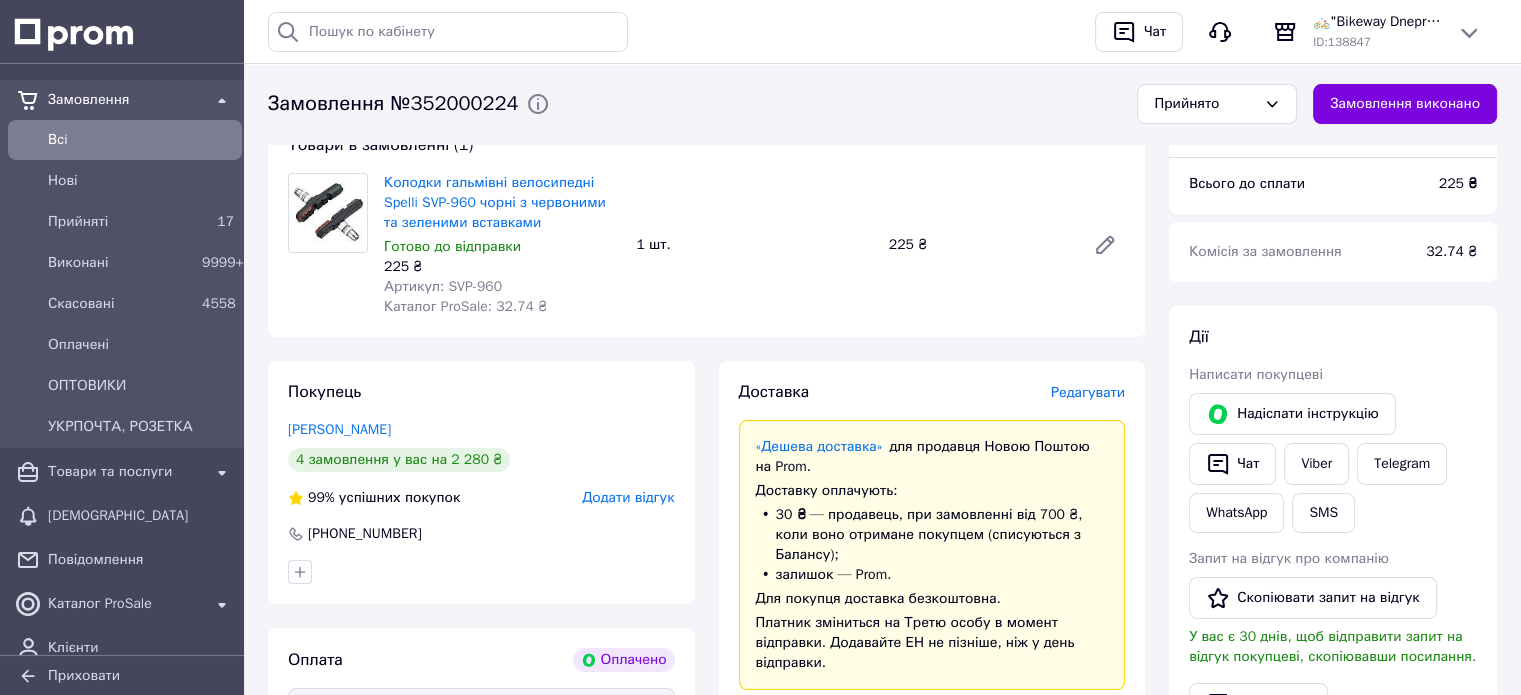 click on "Редагувати" at bounding box center (1088, 392) 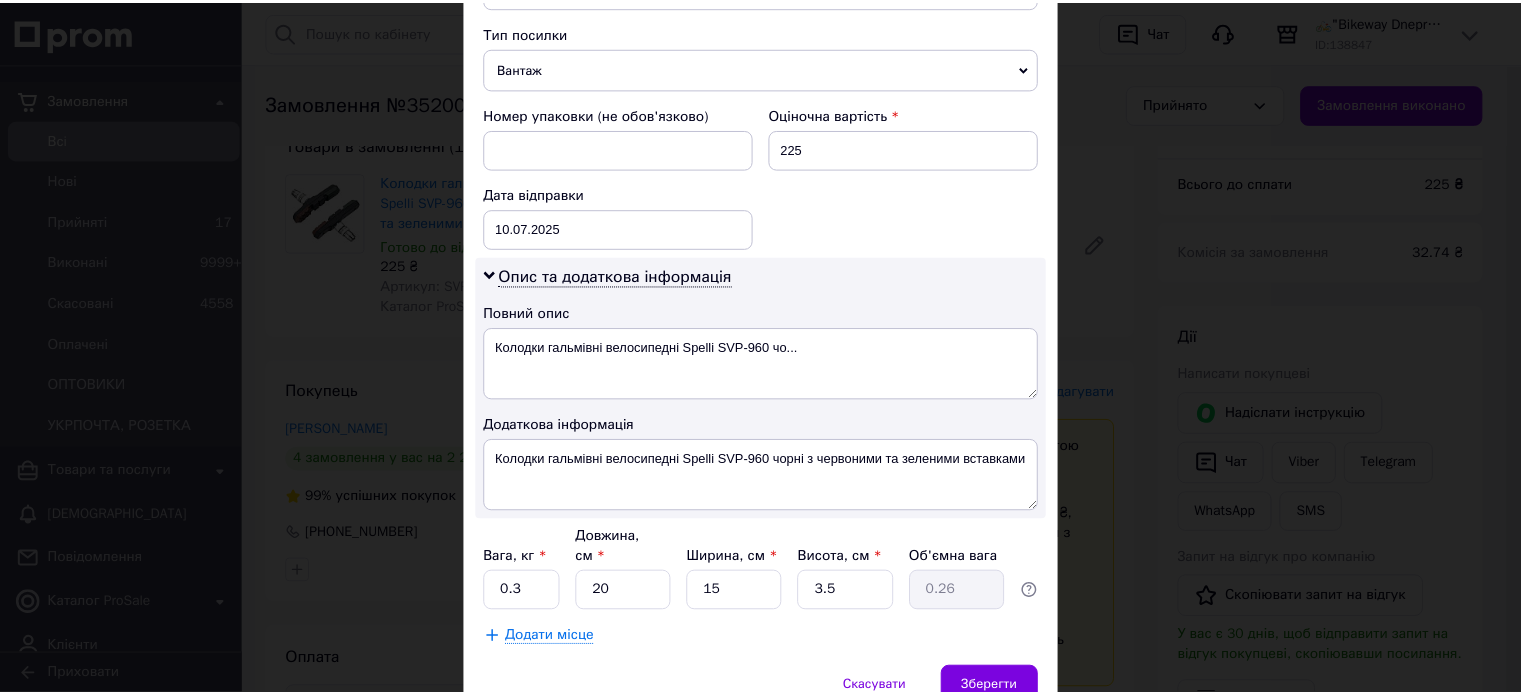 scroll, scrollTop: 850, scrollLeft: 0, axis: vertical 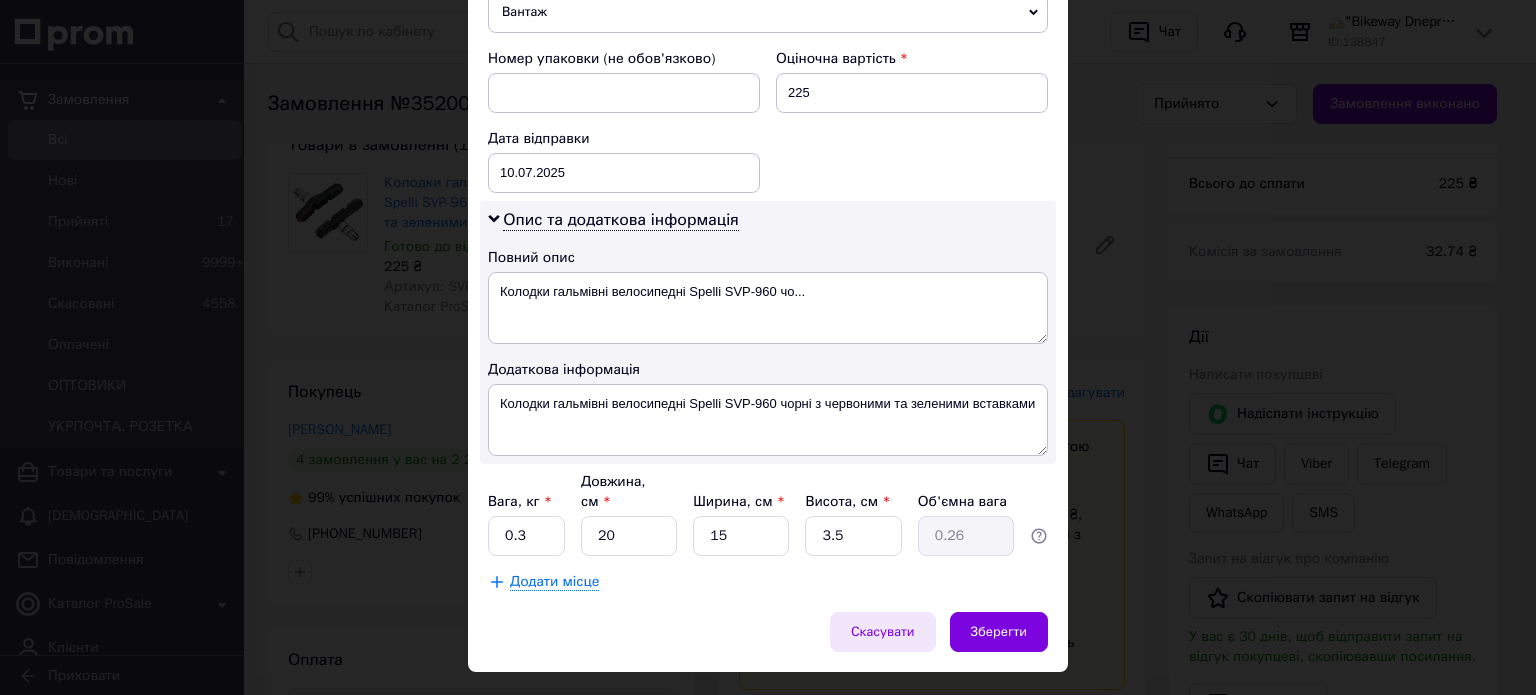 click on "Скасувати" at bounding box center [883, 632] 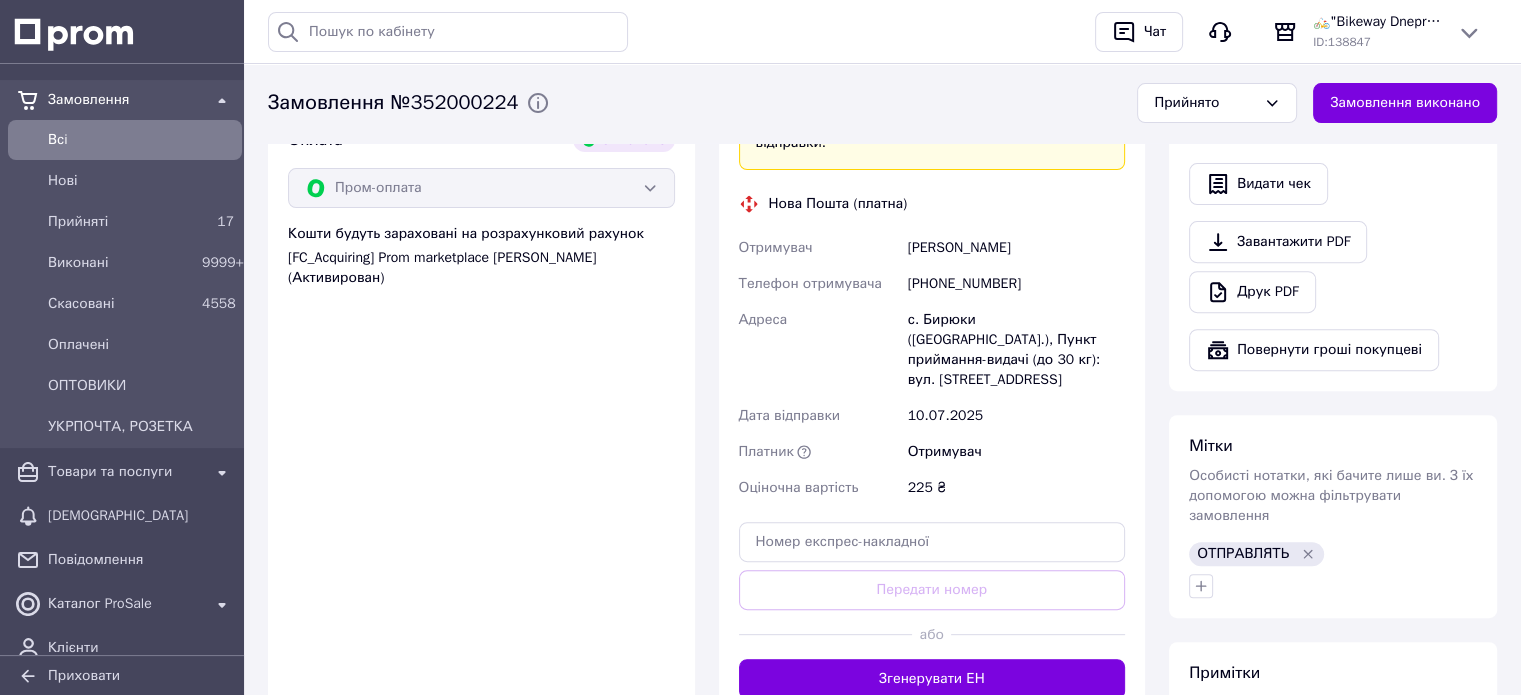 scroll, scrollTop: 900, scrollLeft: 0, axis: vertical 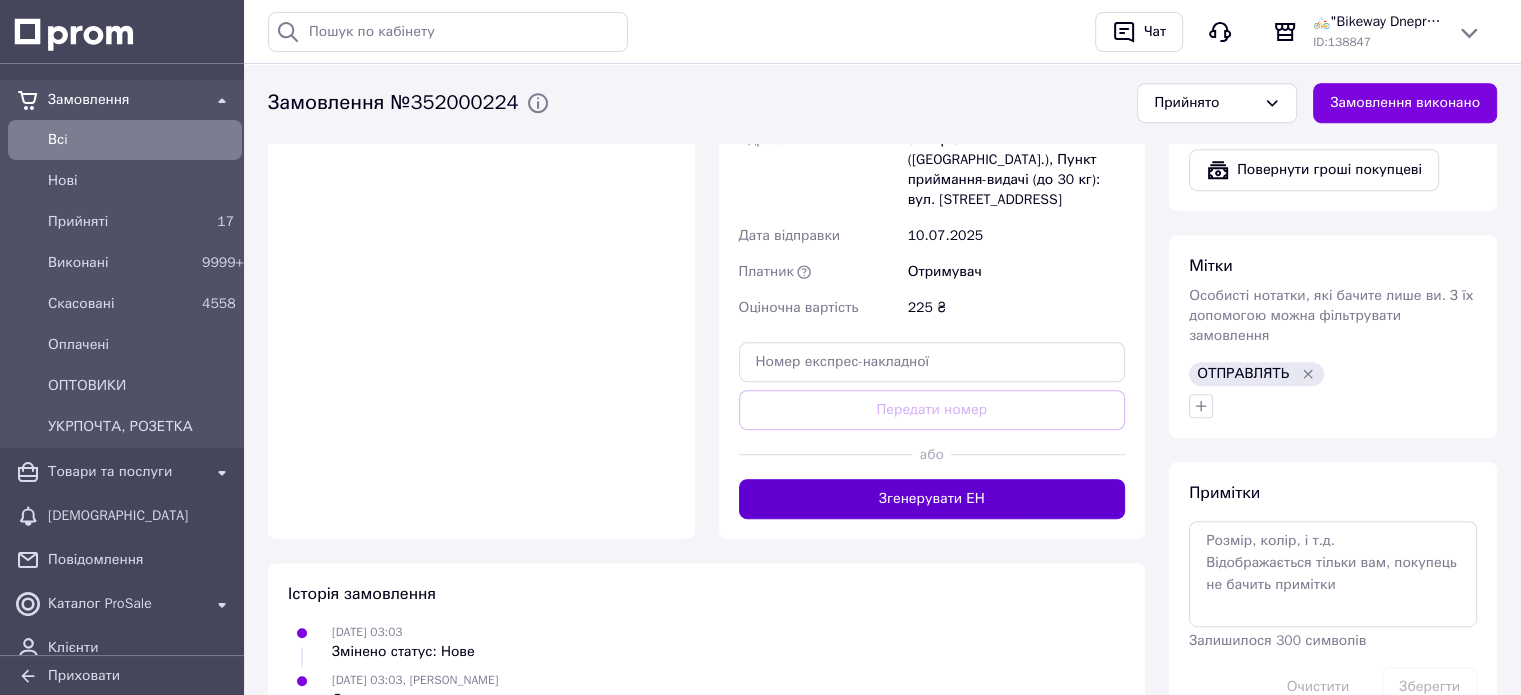 click on "Згенерувати ЕН" at bounding box center (932, 499) 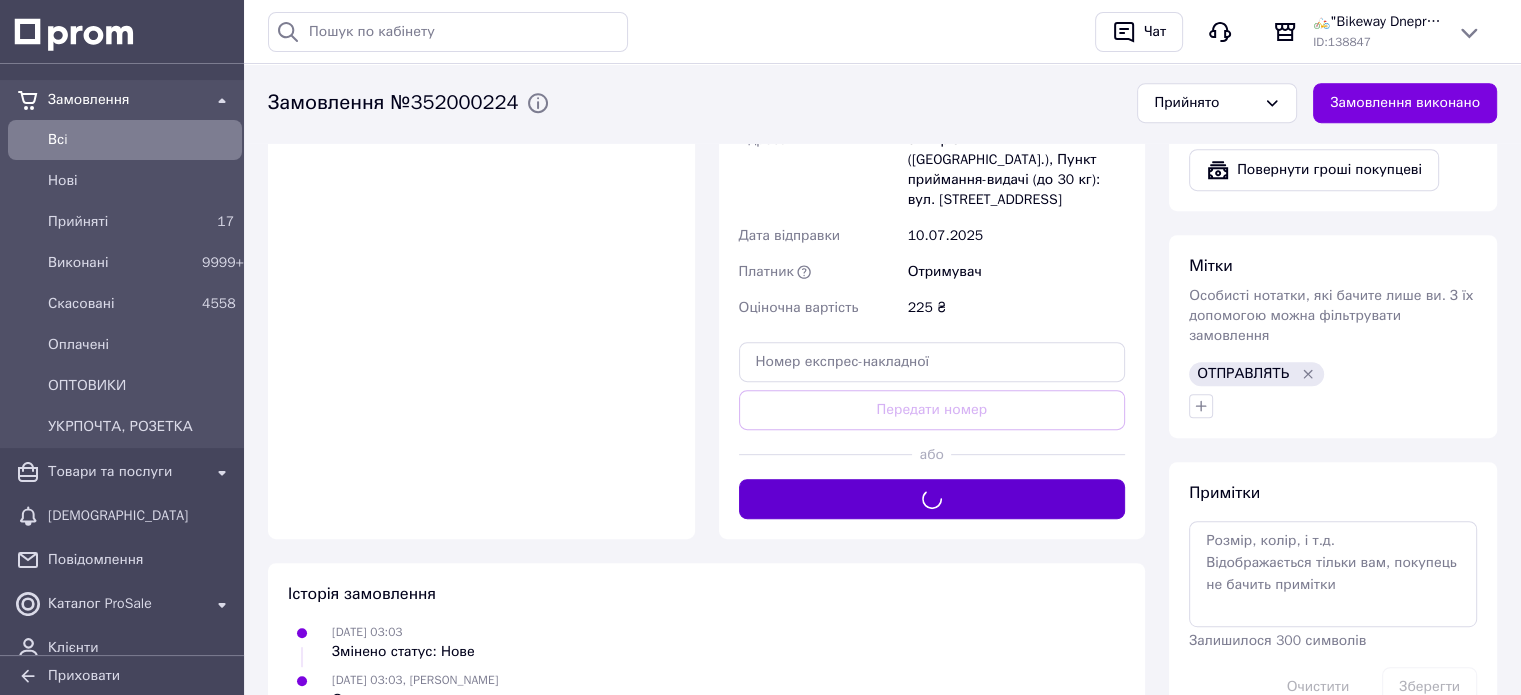 scroll, scrollTop: 500, scrollLeft: 0, axis: vertical 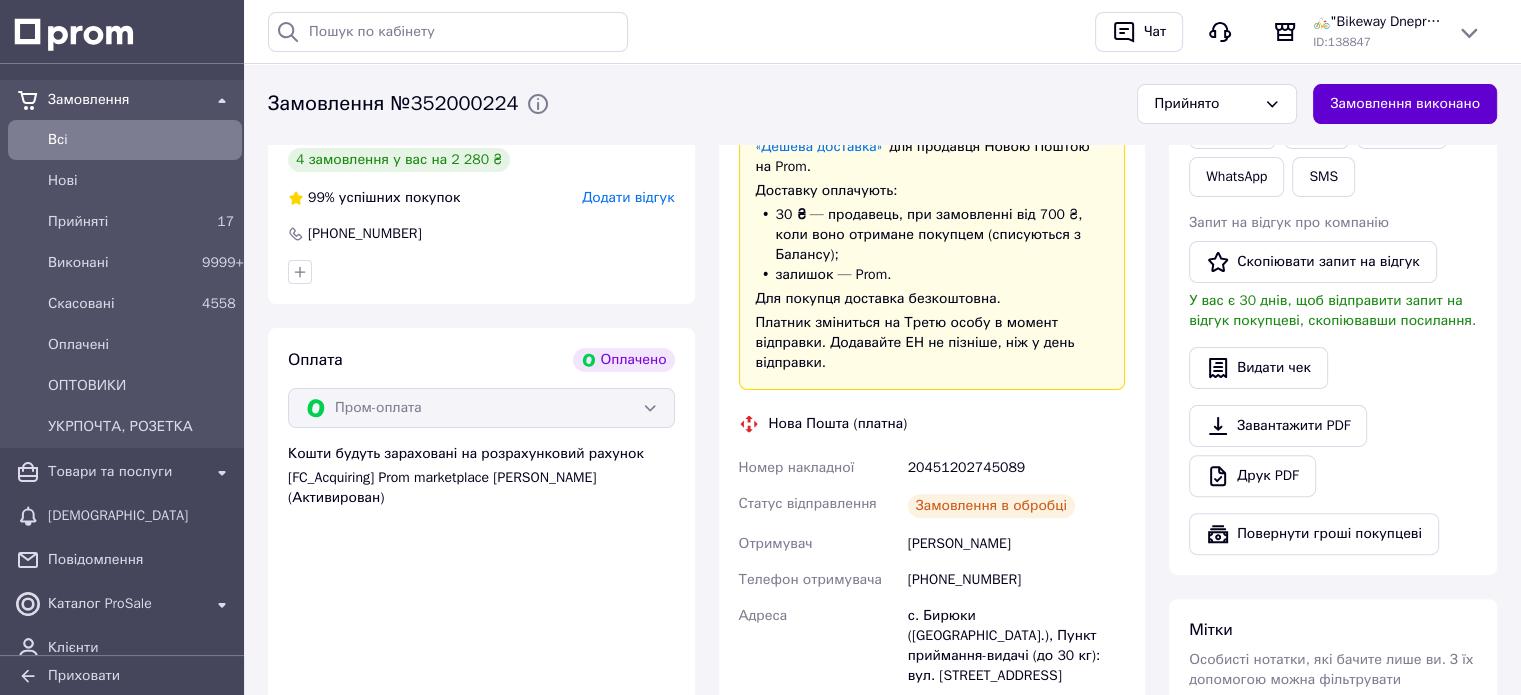 click on "Замовлення виконано" at bounding box center [1405, 104] 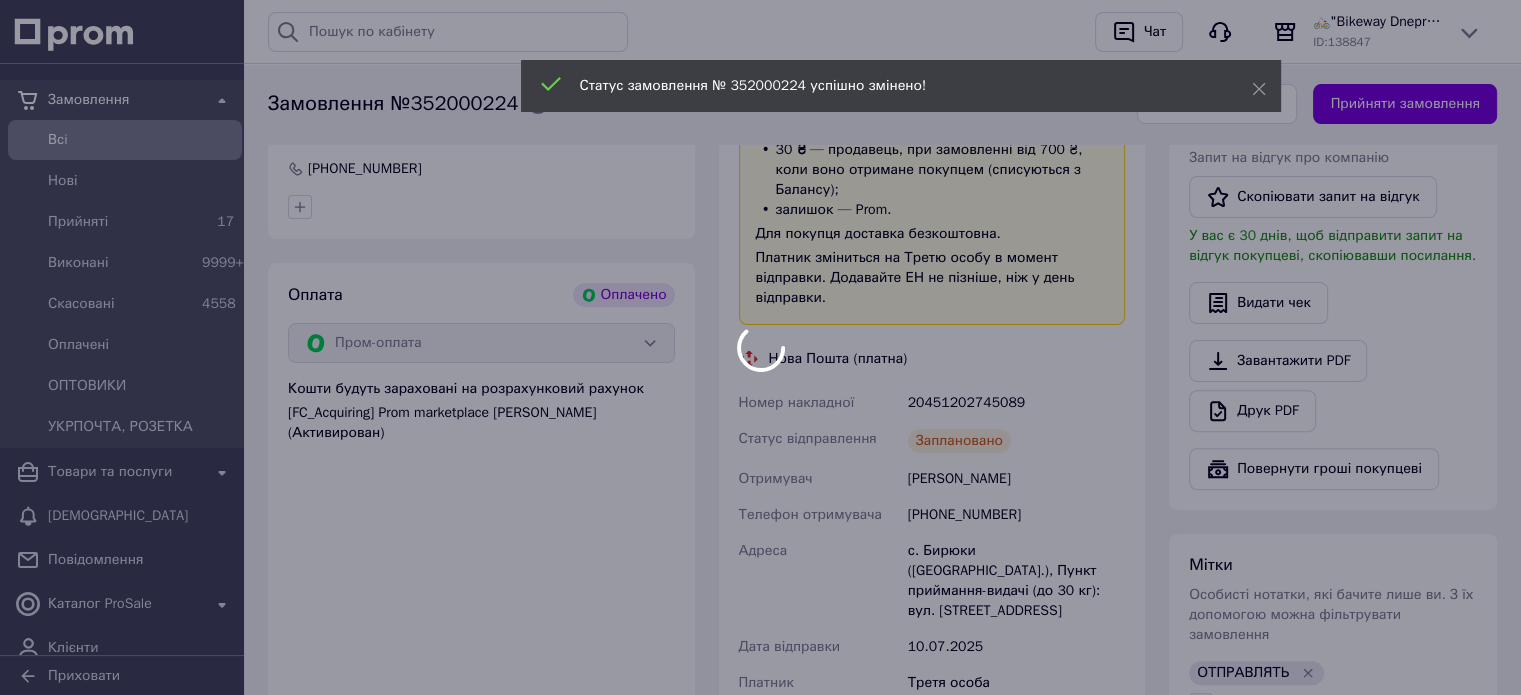 scroll, scrollTop: 600, scrollLeft: 0, axis: vertical 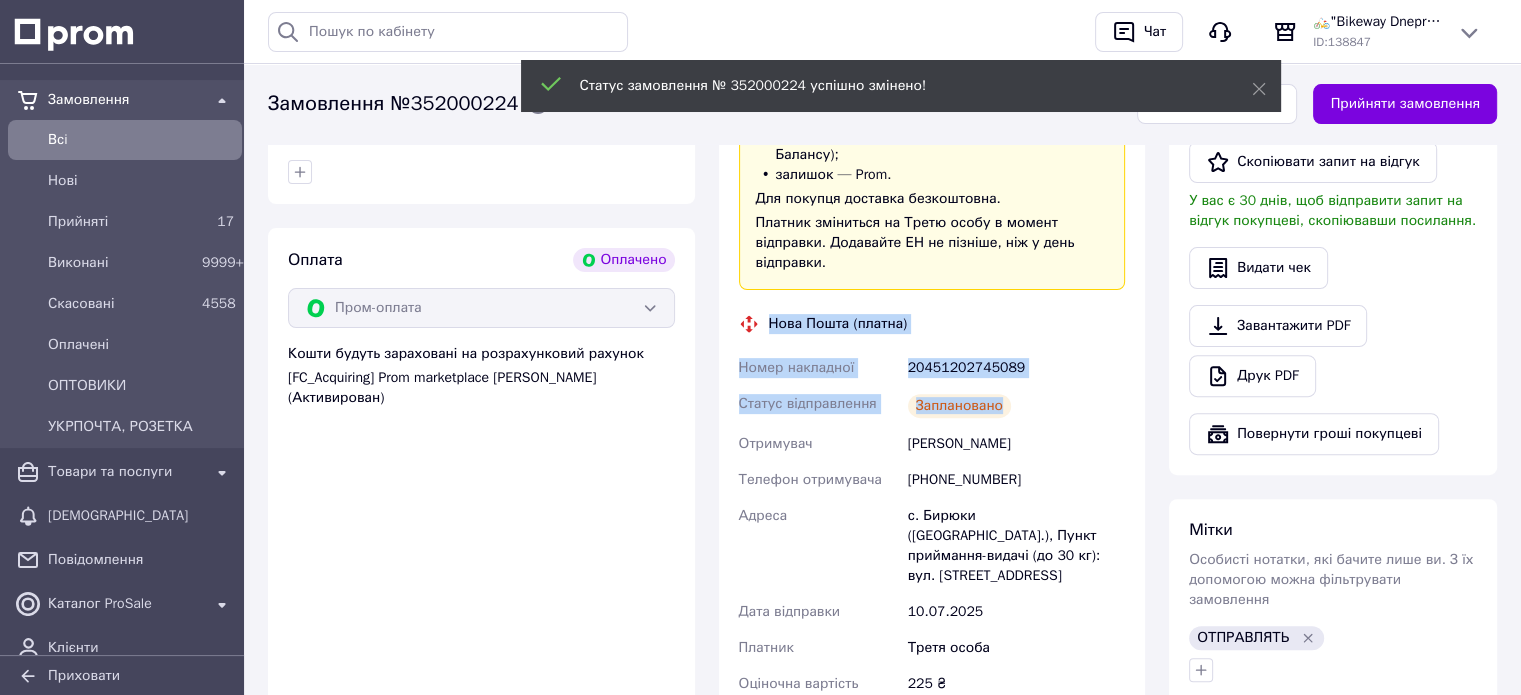 drag, startPoint x: 815, startPoint y: 316, endPoint x: 1047, endPoint y: 379, distance: 240.40175 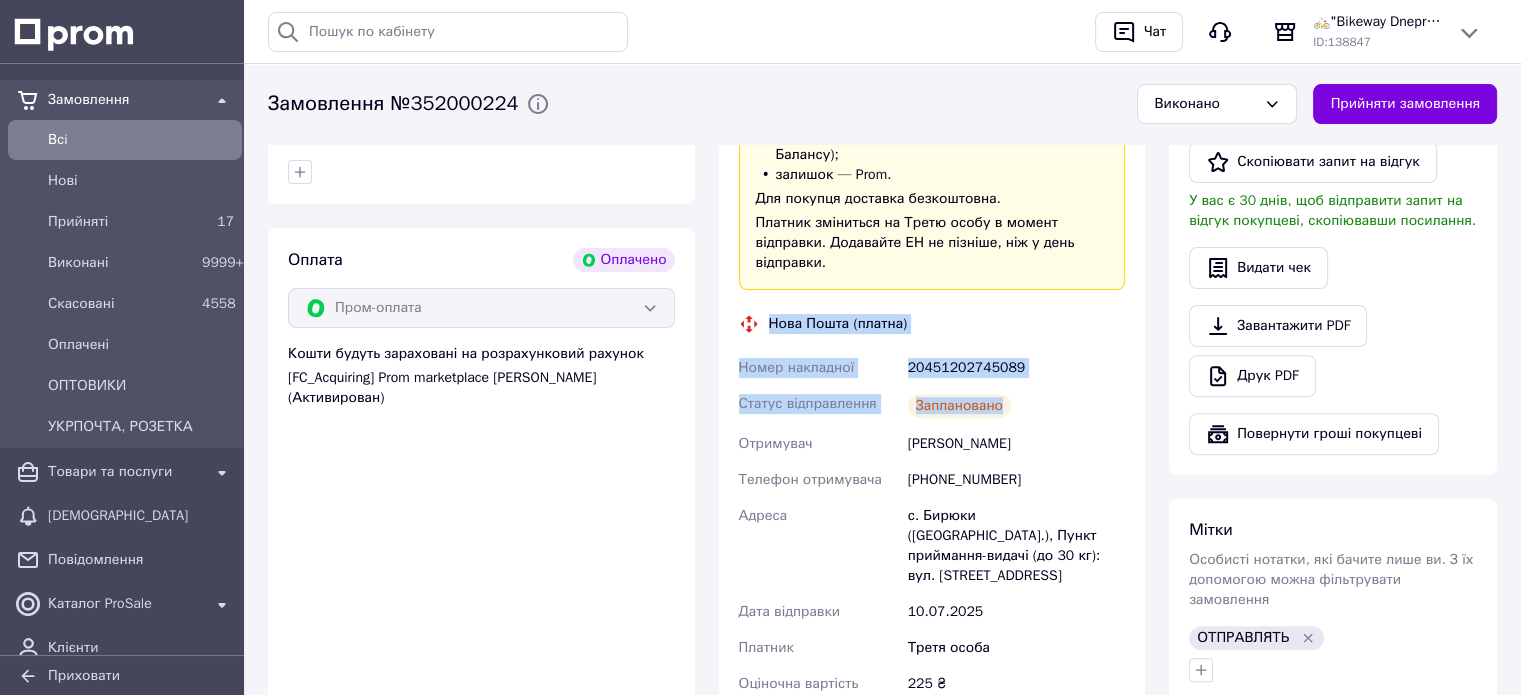 copy on "Нова Пошта (платна) Номер накладної 20451202745089 Статус відправлення Заплановано" 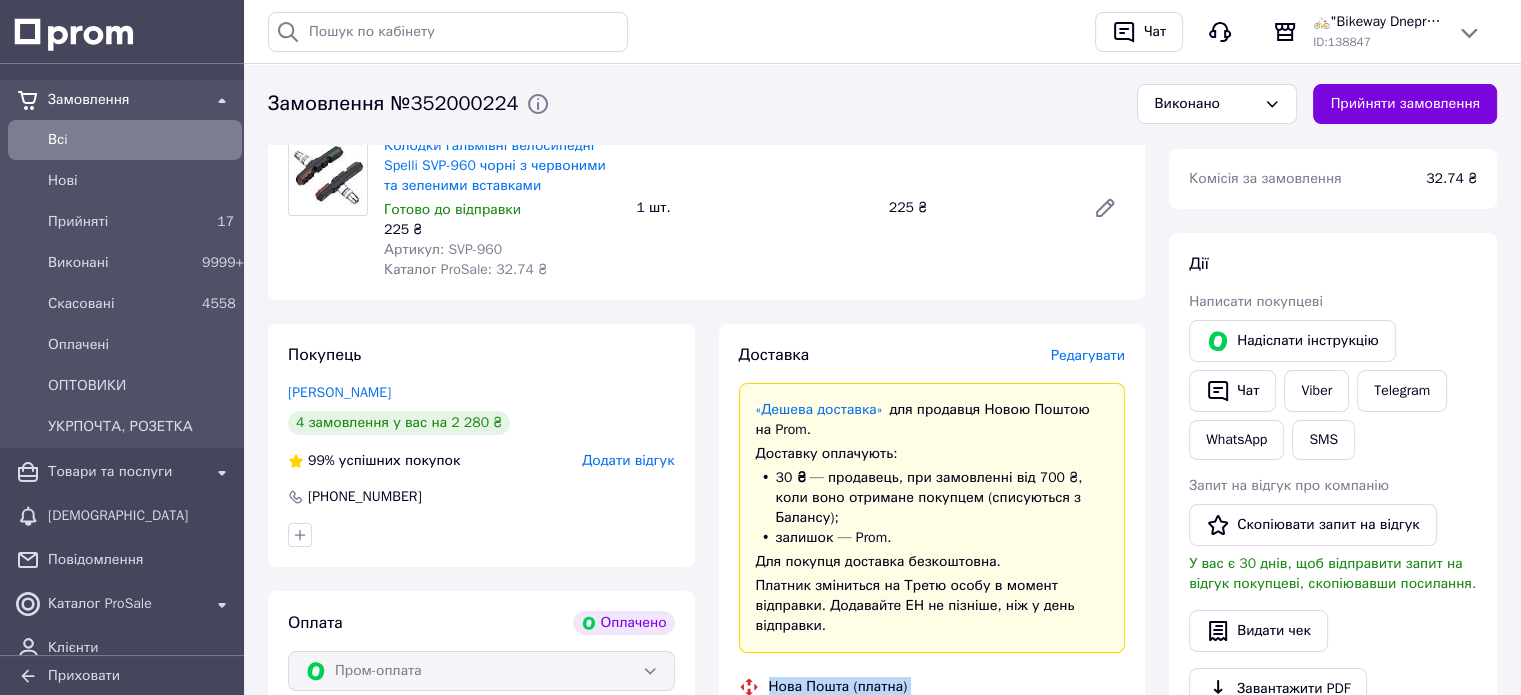 scroll, scrollTop: 100, scrollLeft: 0, axis: vertical 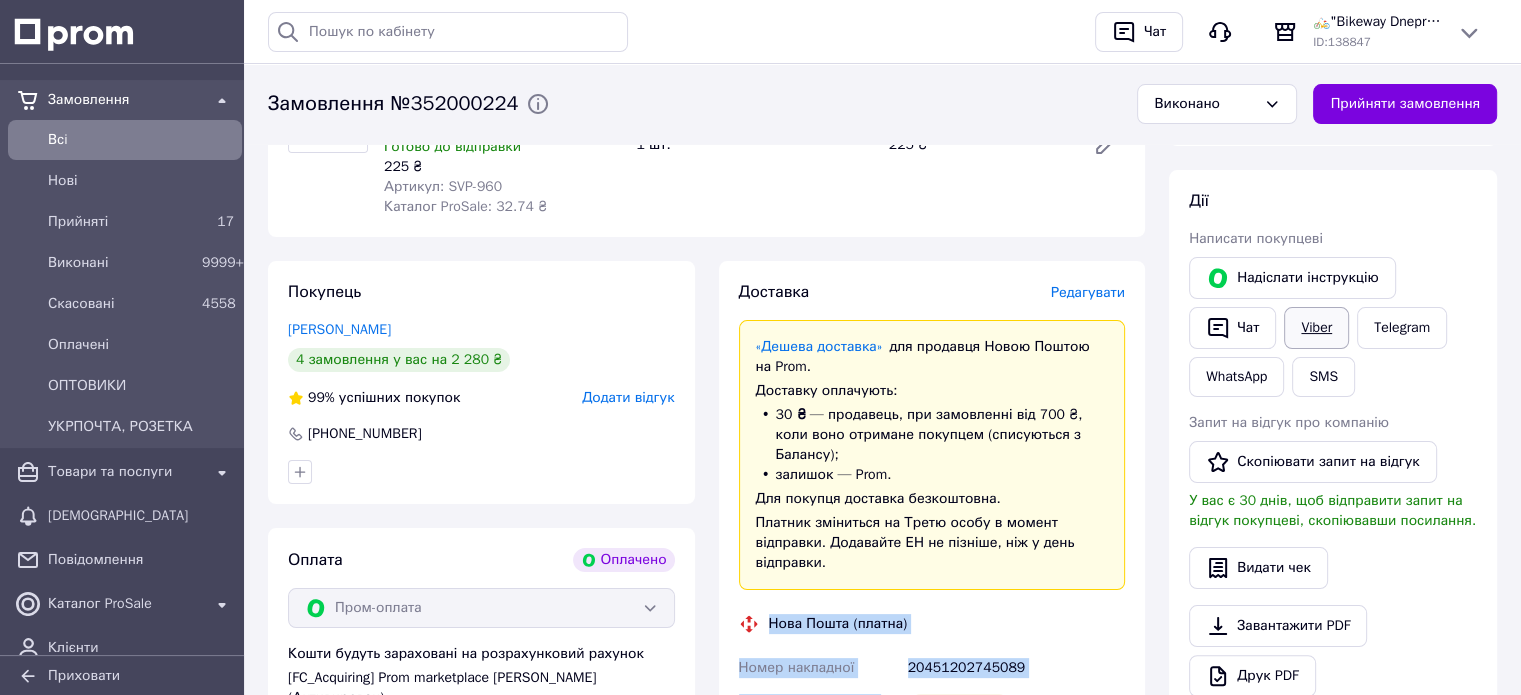 click on "Viber" at bounding box center (1316, 328) 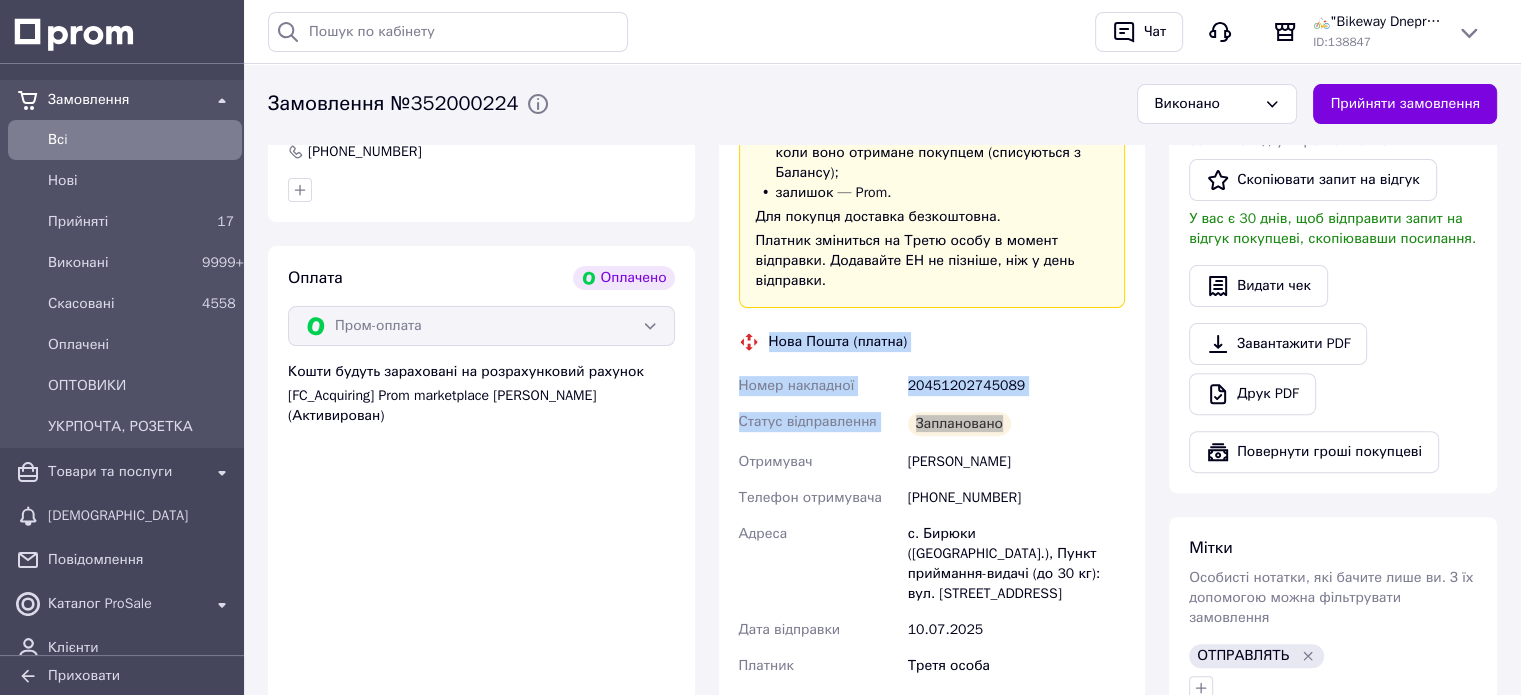 scroll, scrollTop: 600, scrollLeft: 0, axis: vertical 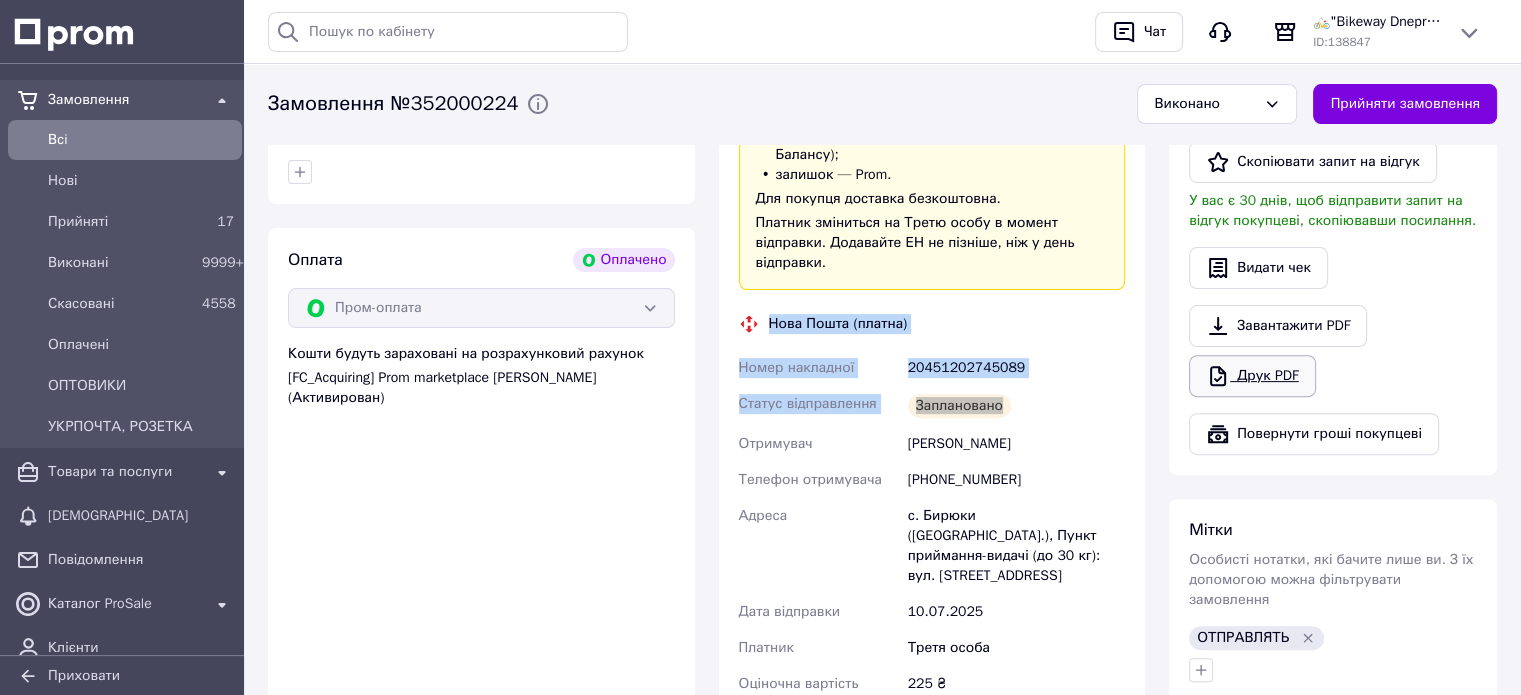 click on "Друк PDF" at bounding box center (1252, 376) 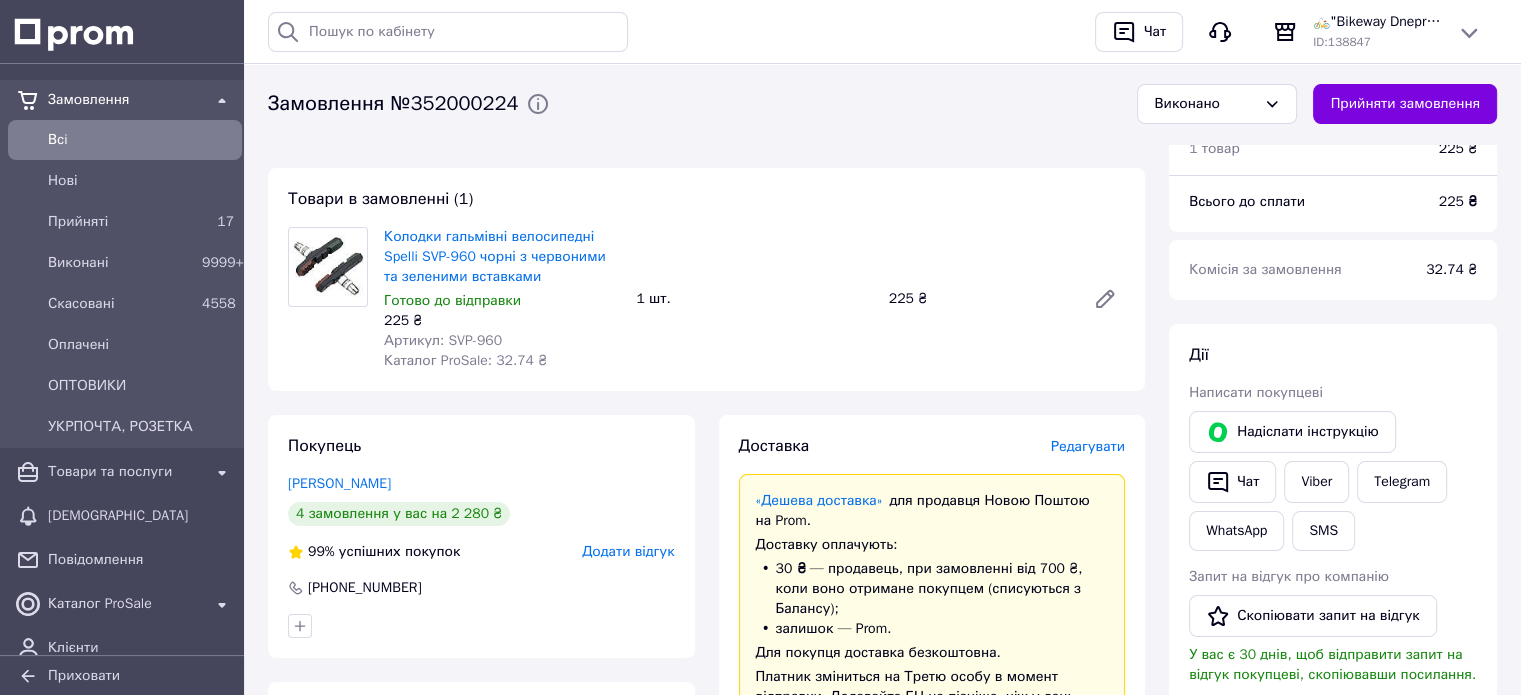 scroll, scrollTop: 100, scrollLeft: 0, axis: vertical 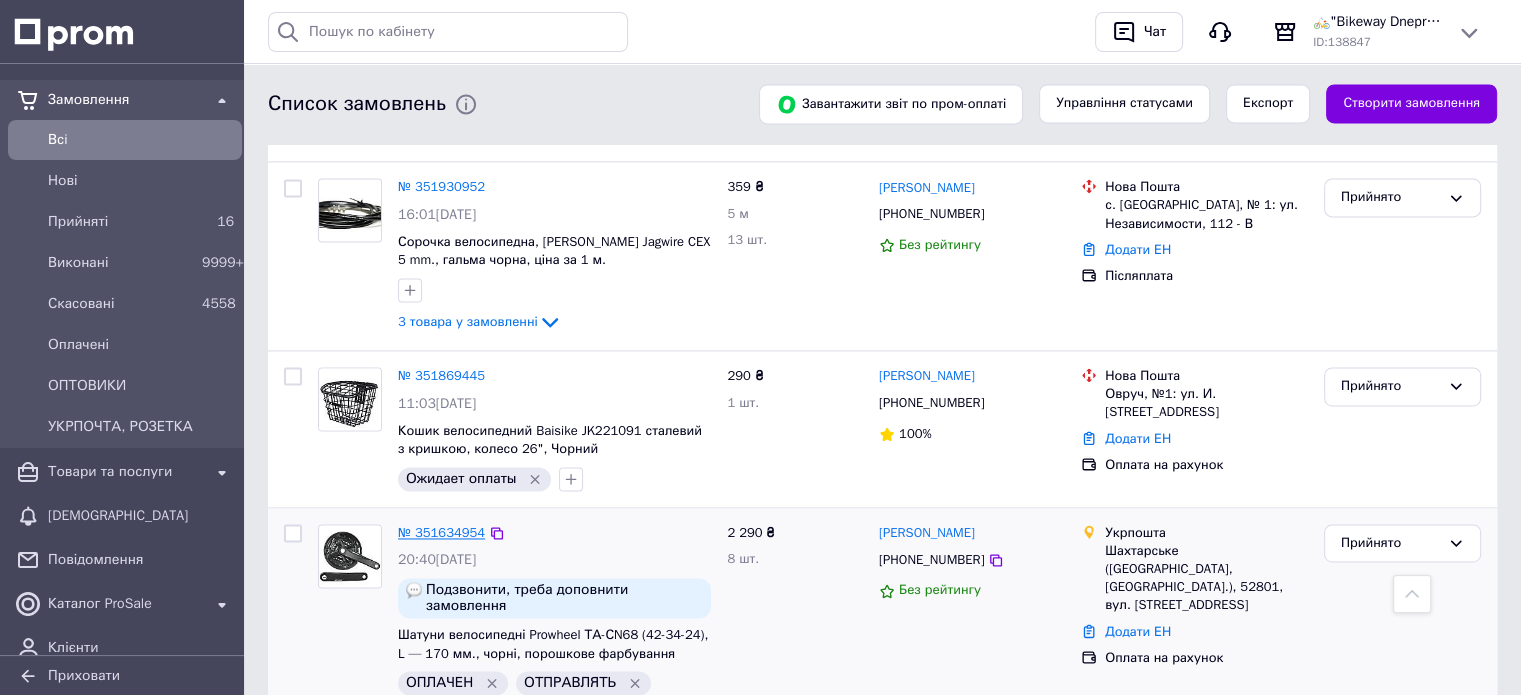 click on "№ 351634954" at bounding box center (441, 532) 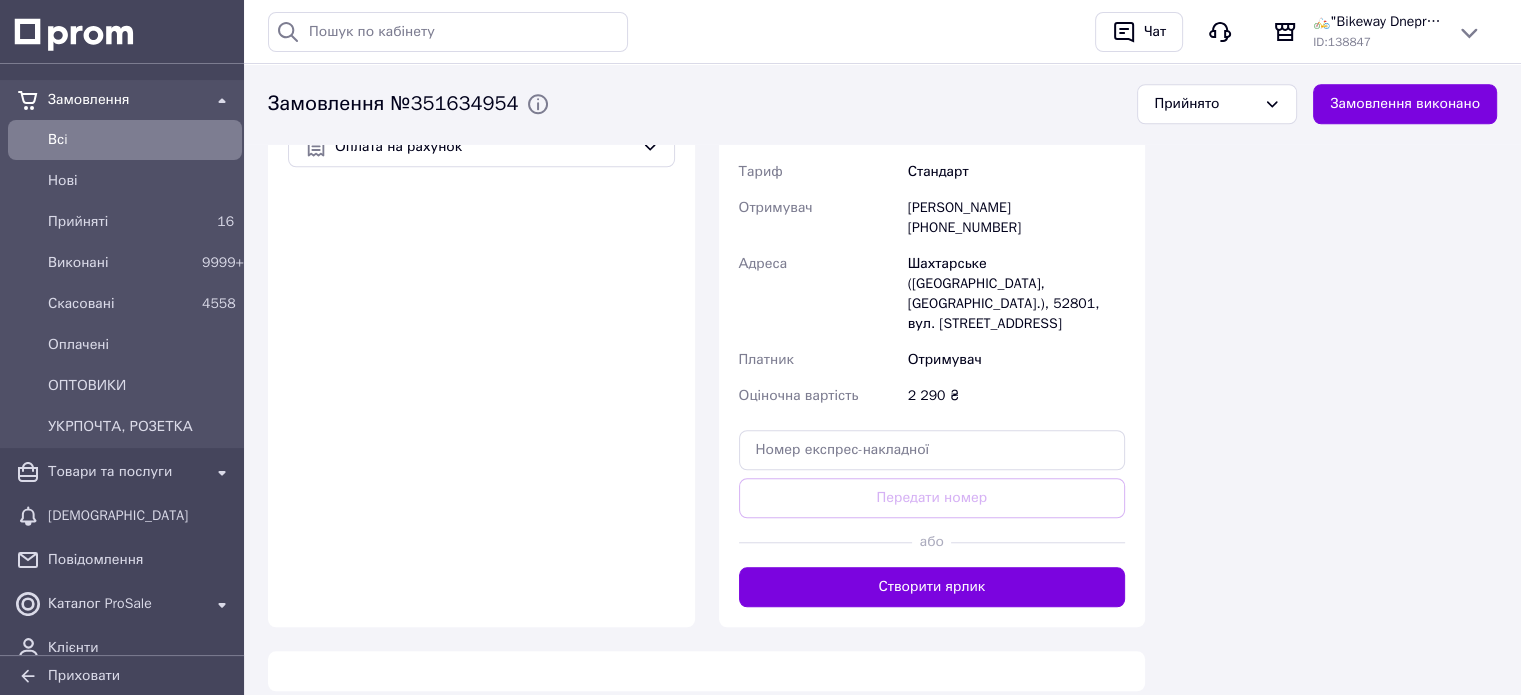 scroll, scrollTop: 2237, scrollLeft: 0, axis: vertical 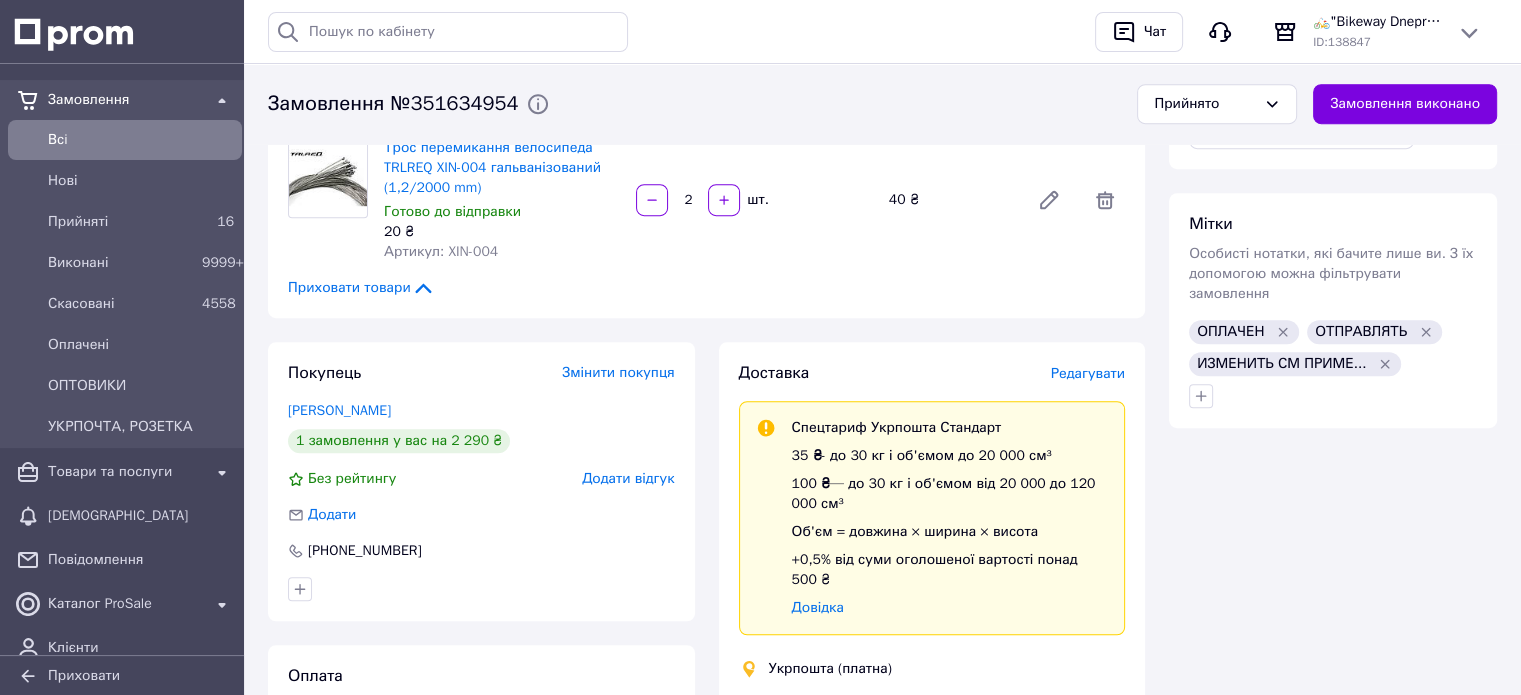 click on "Редагувати" at bounding box center (1088, 373) 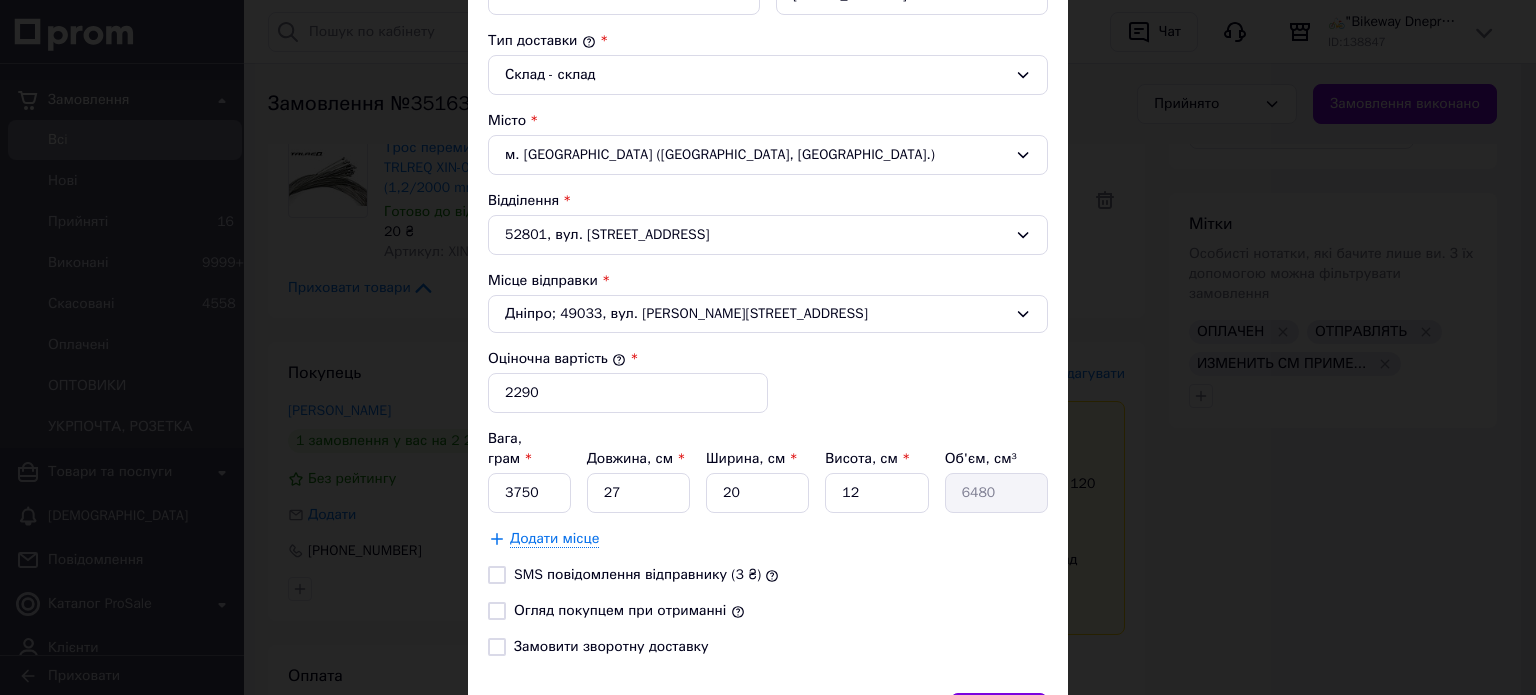 scroll, scrollTop: 600, scrollLeft: 0, axis: vertical 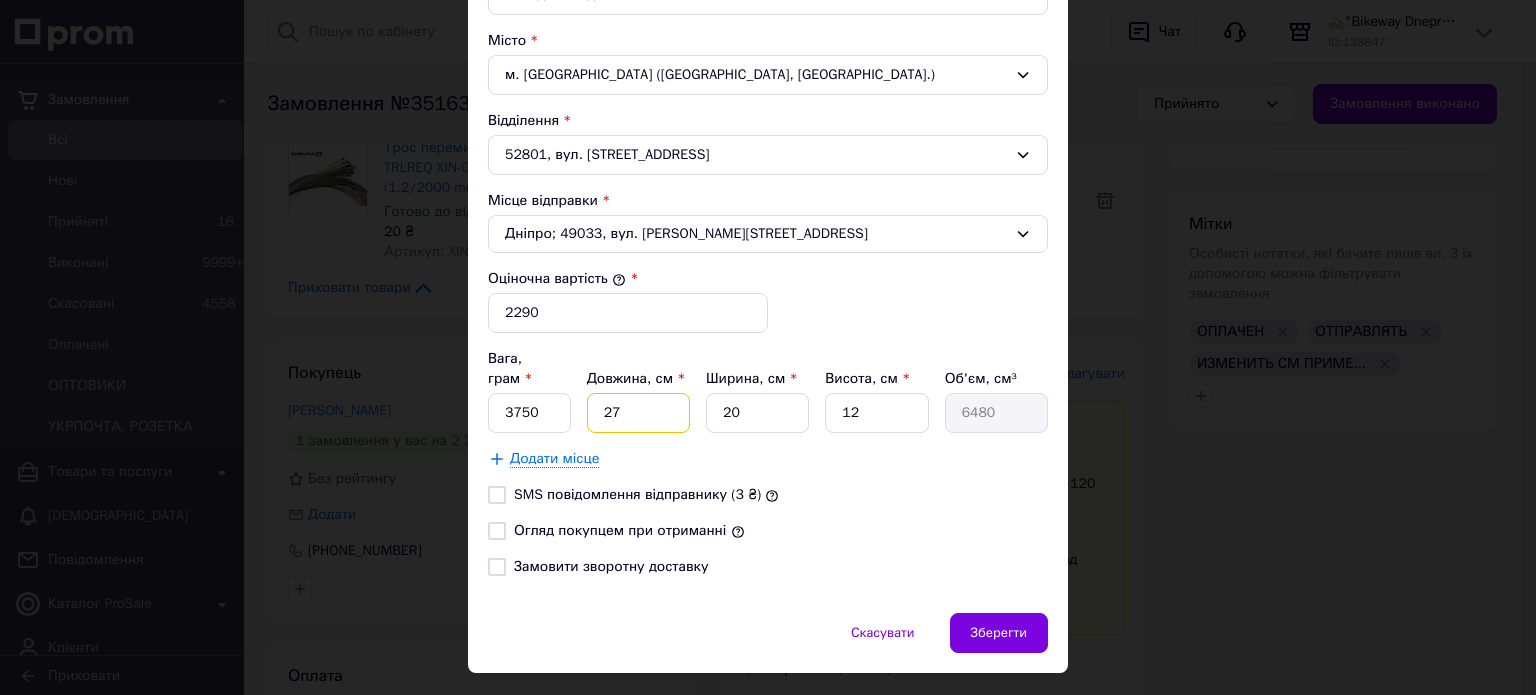 drag, startPoint x: 635, startPoint y: 392, endPoint x: 602, endPoint y: 401, distance: 34.20526 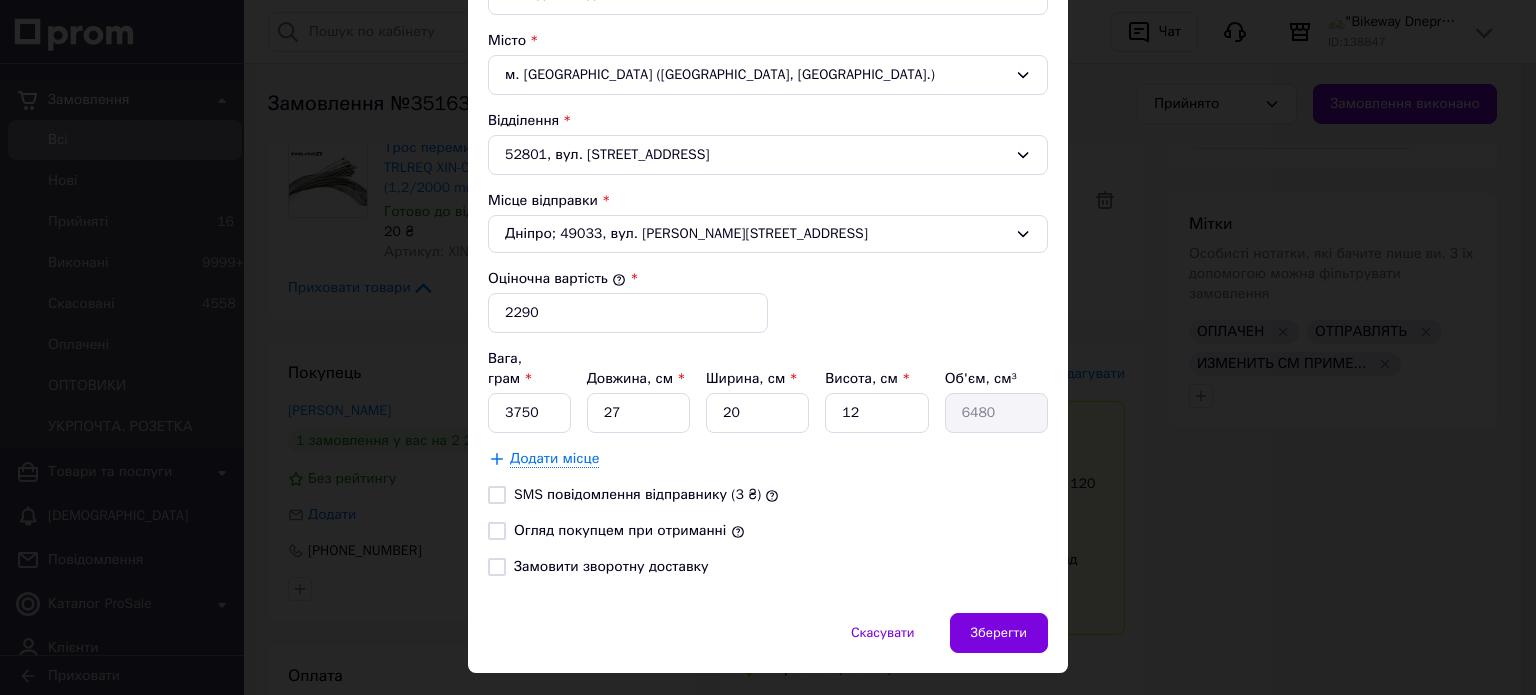 click on "Тариф     * Стандарт Платник   * Отримувач Прізвище отримувача   * Косьянов Ім'я отримувача   * Іван По батькові отримувача Телефон отримувача   * +380506909261 Тип доставки     * Склад - склад Місто м. Шахтарське (Дніпропетровська обл., Синельниківський р-н.) Відділення 52801, вул. Ювілейна, 19 Місце відправки   * Дніпро; 49033, вул. Дениса Котенка, 6 Оціночна вартість     * 2290 Вага, грам   * 3750 Довжина, см   * 27 Ширина, см   * 20 Висота, см   * 12 Об'єм, см³ 6480 Додати місце SMS повідомлення відправнику (3 ₴)   Огляд покупцем при отриманні   Замовити зворотну доставку" at bounding box center [768, 112] 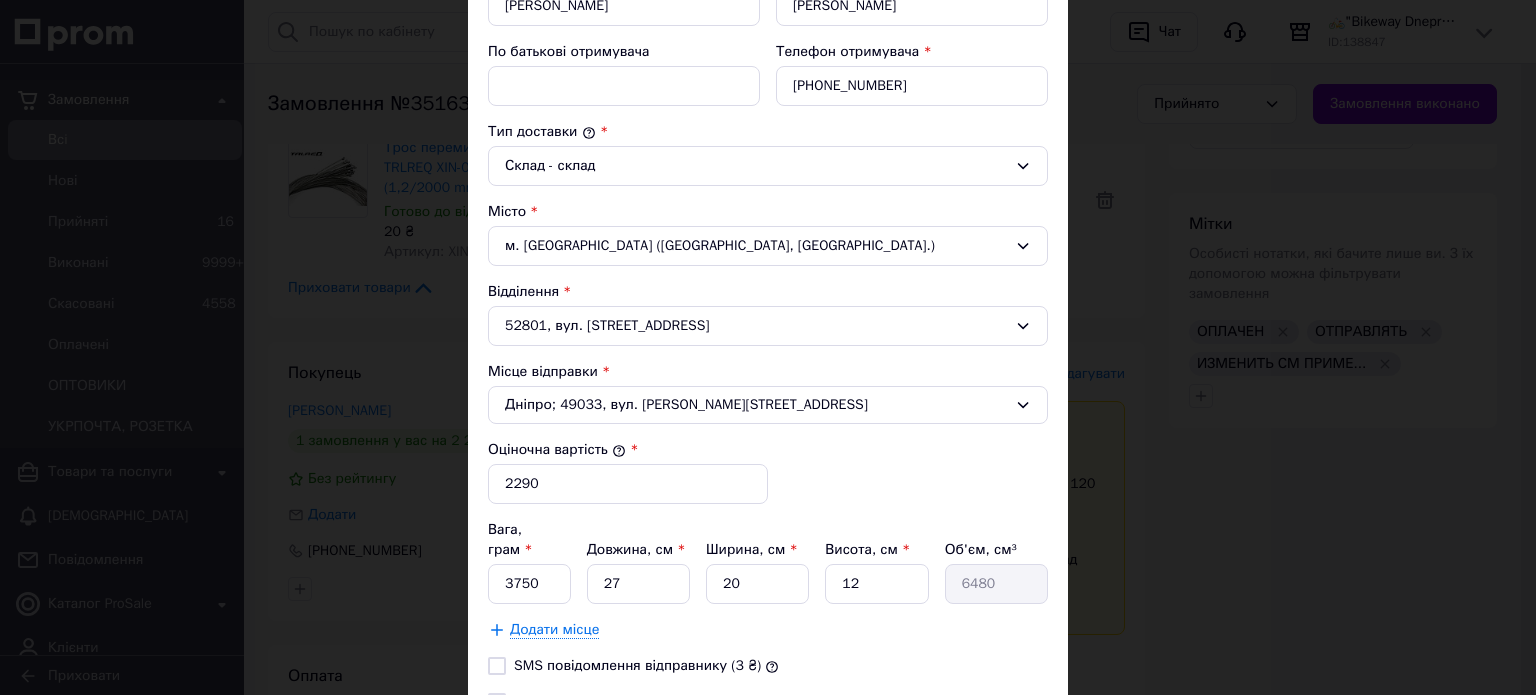 scroll, scrollTop: 500, scrollLeft: 0, axis: vertical 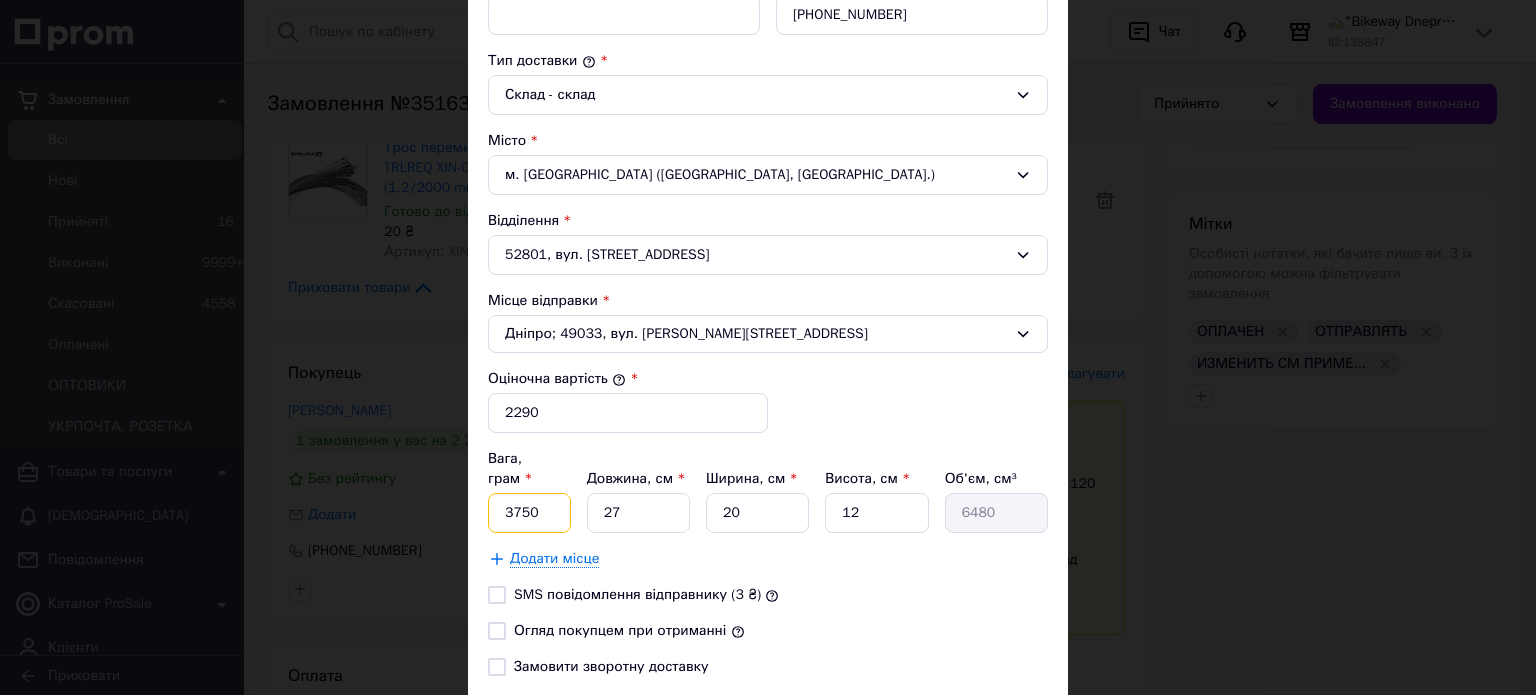 click on "3750" at bounding box center [529, 513] 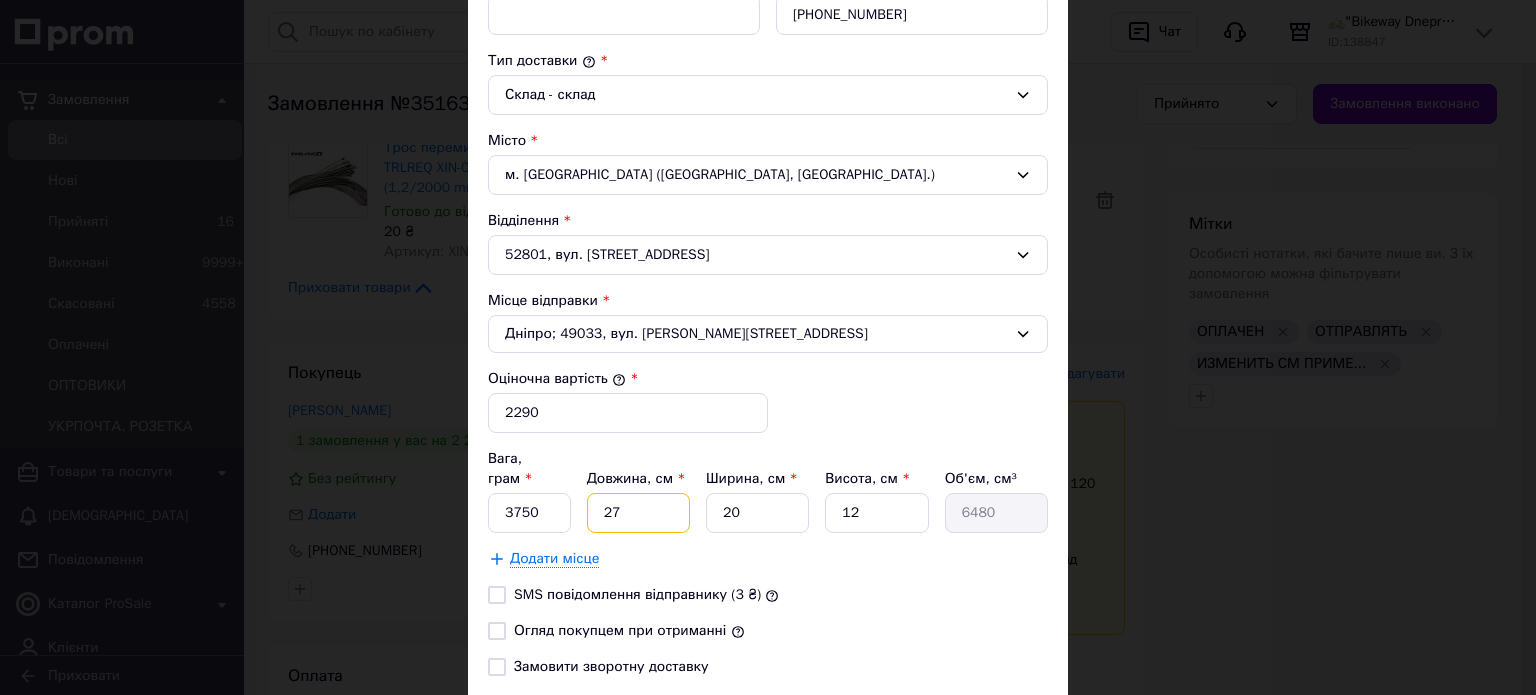 drag, startPoint x: 648, startPoint y: 484, endPoint x: 572, endPoint y: 499, distance: 77.46612 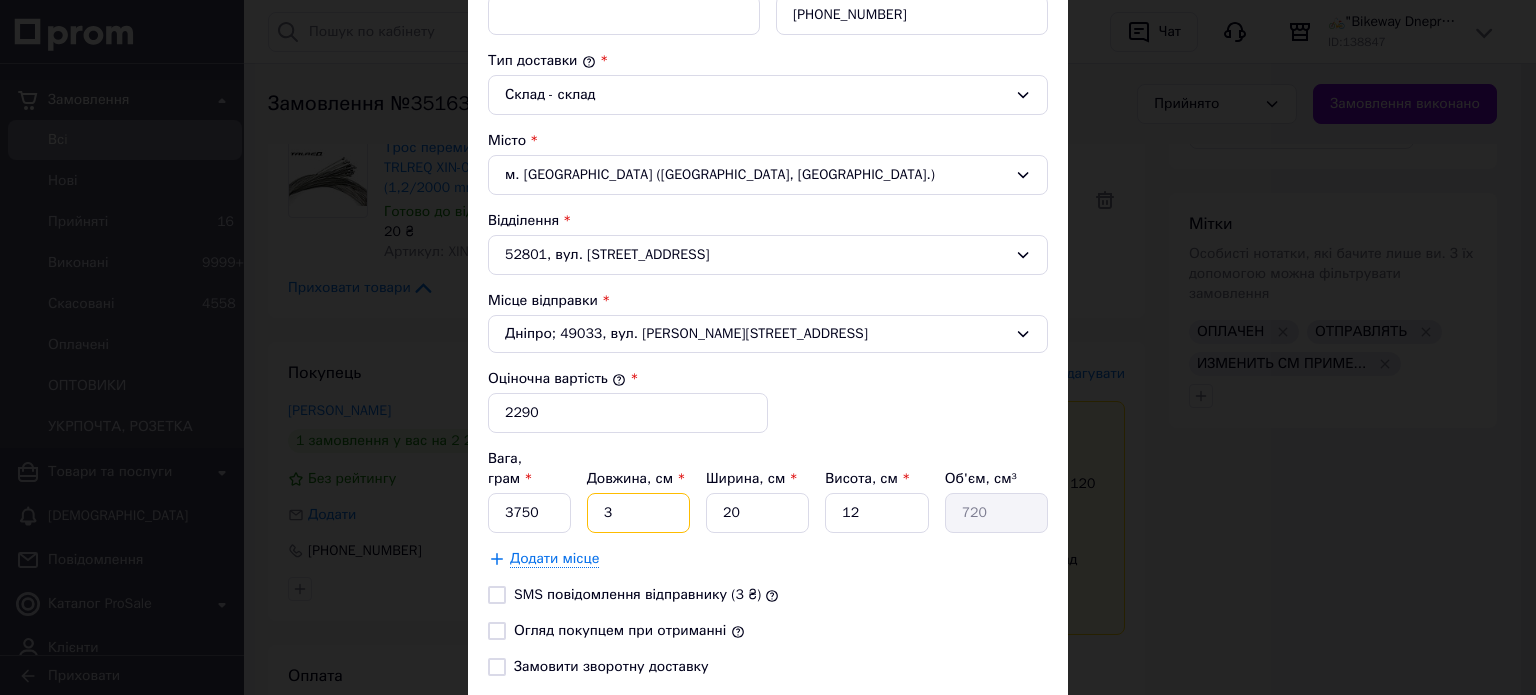 type on "34" 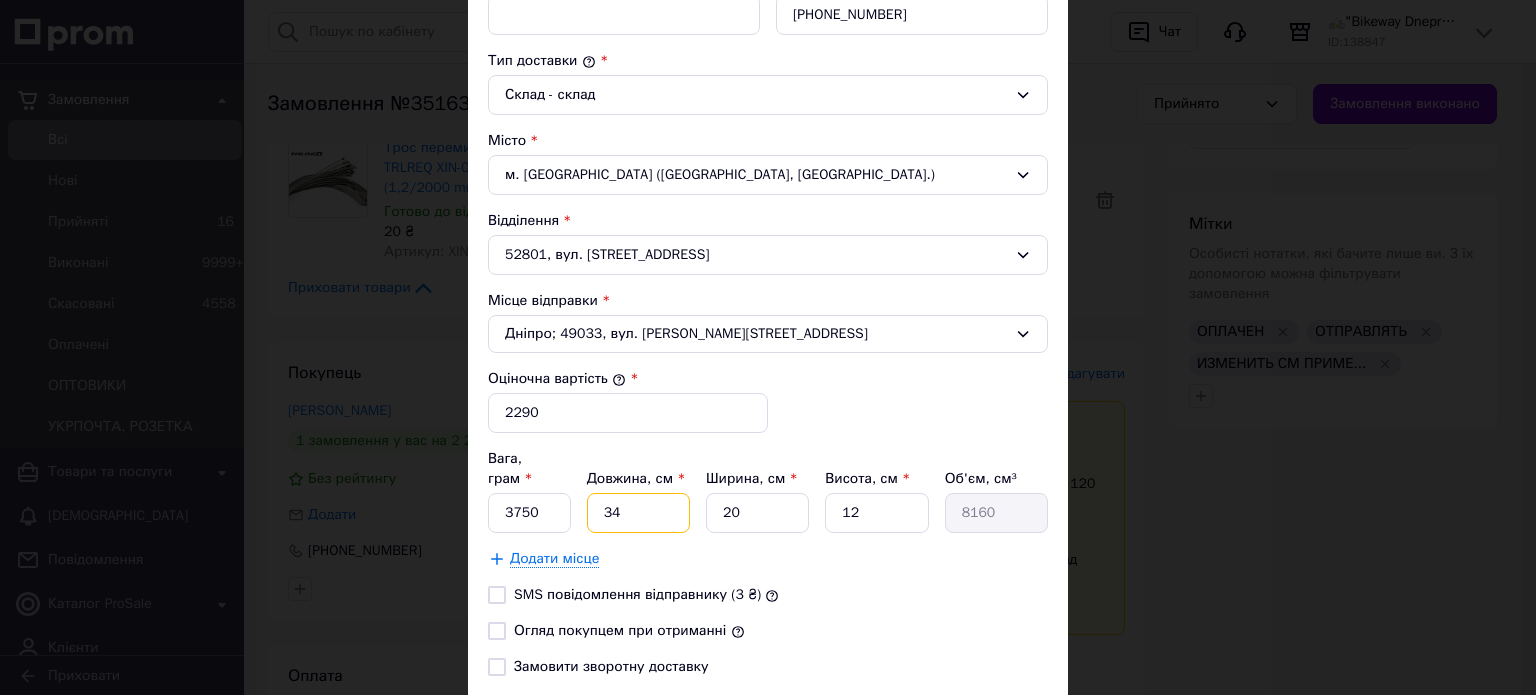 type on "34" 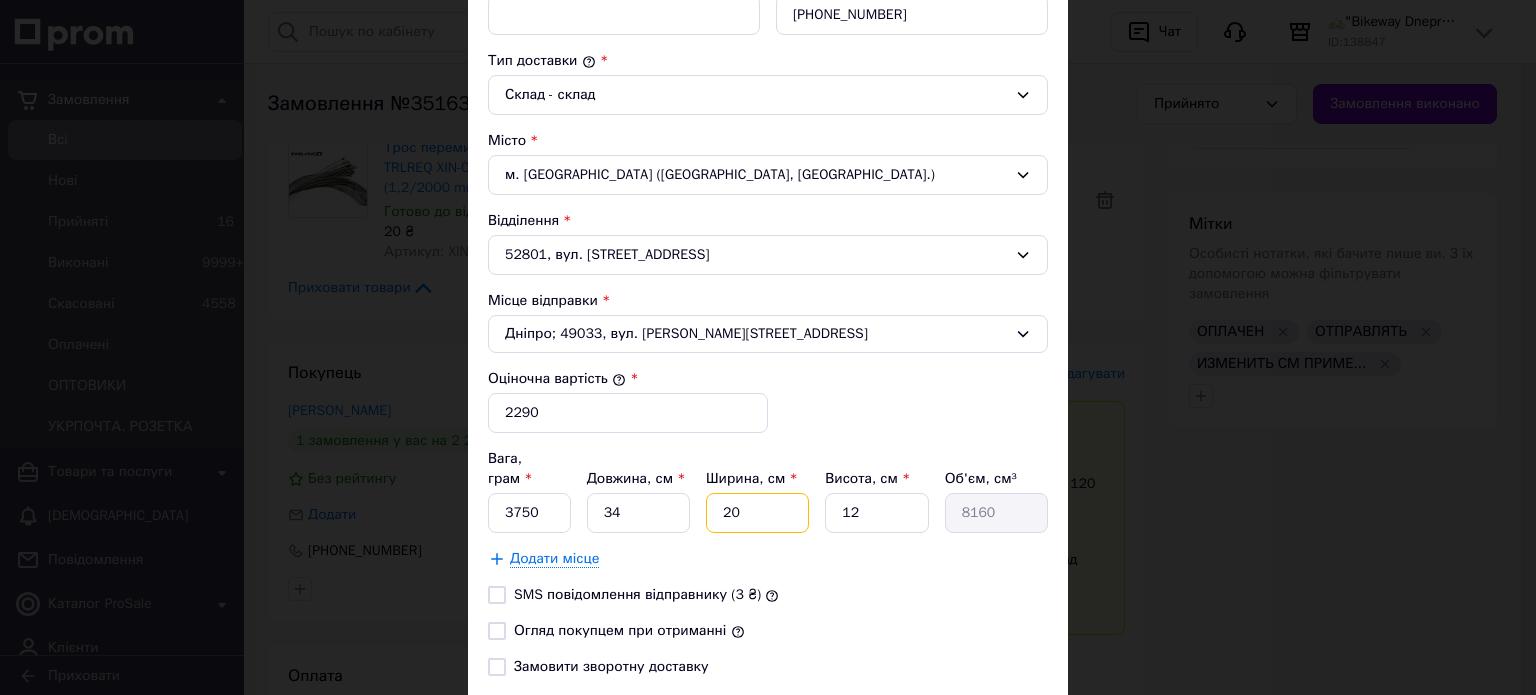 type on "1" 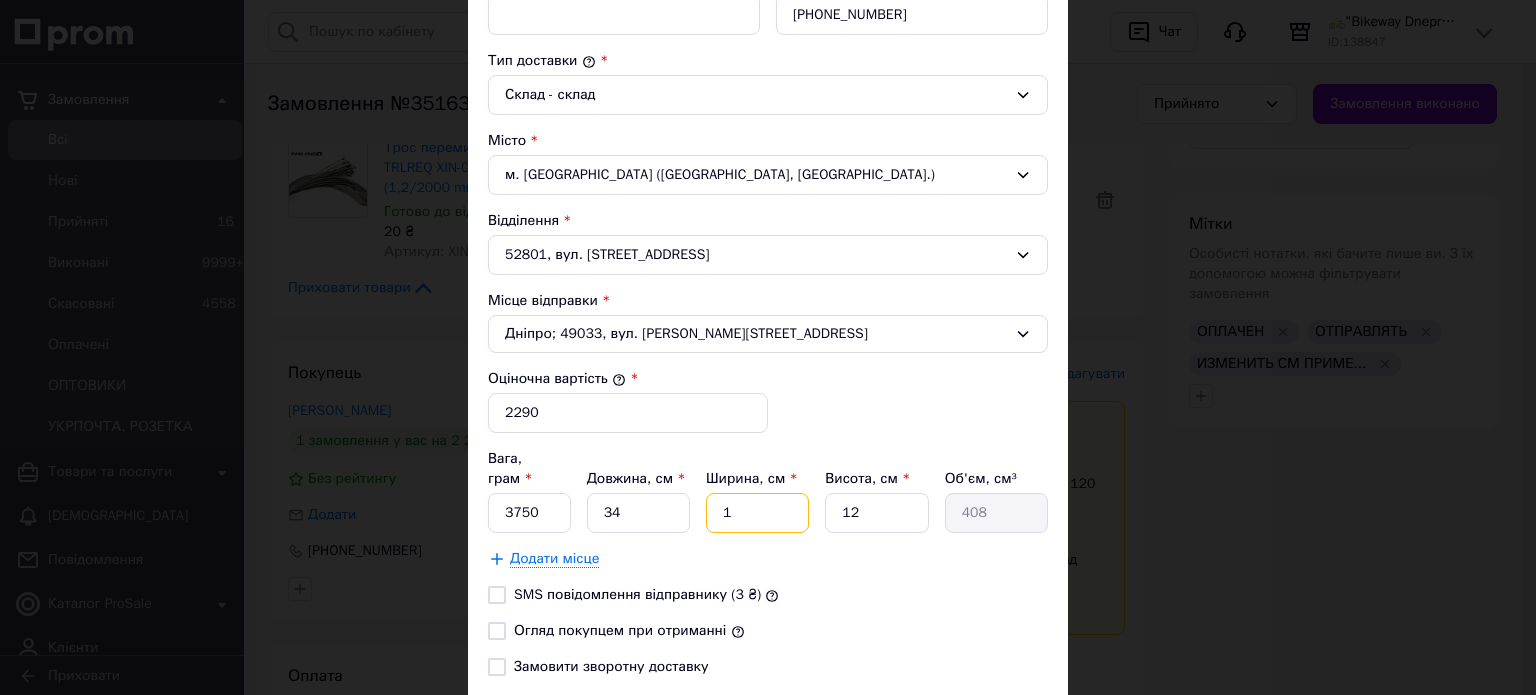 type on "16" 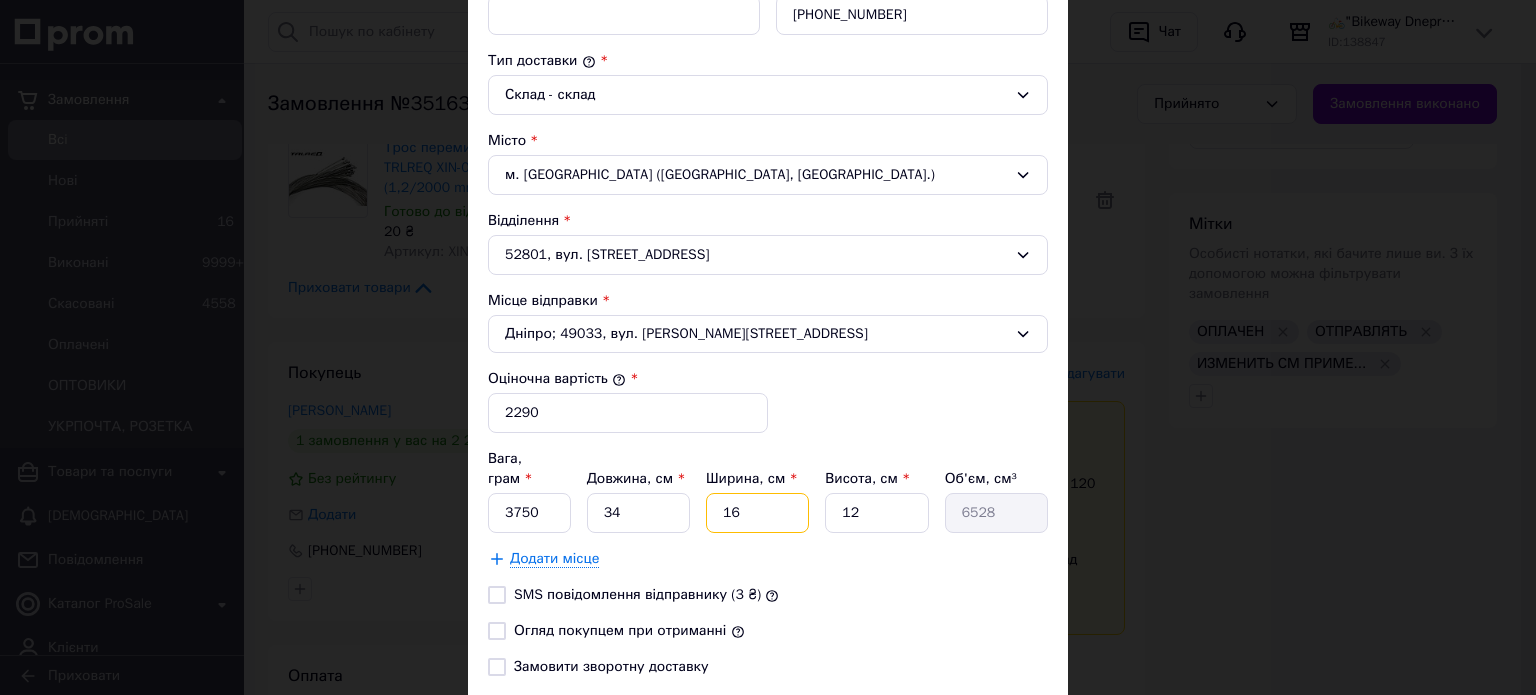 type on "16" 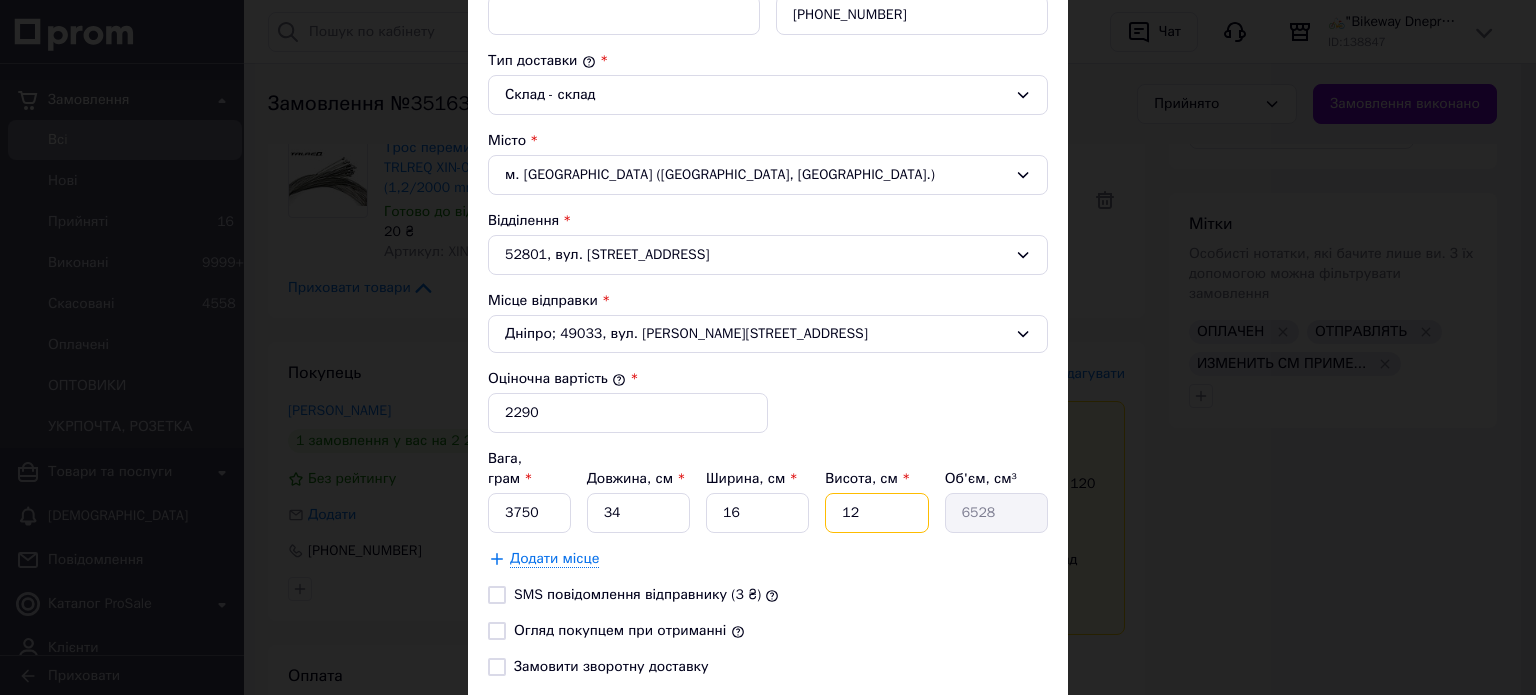 type on "1" 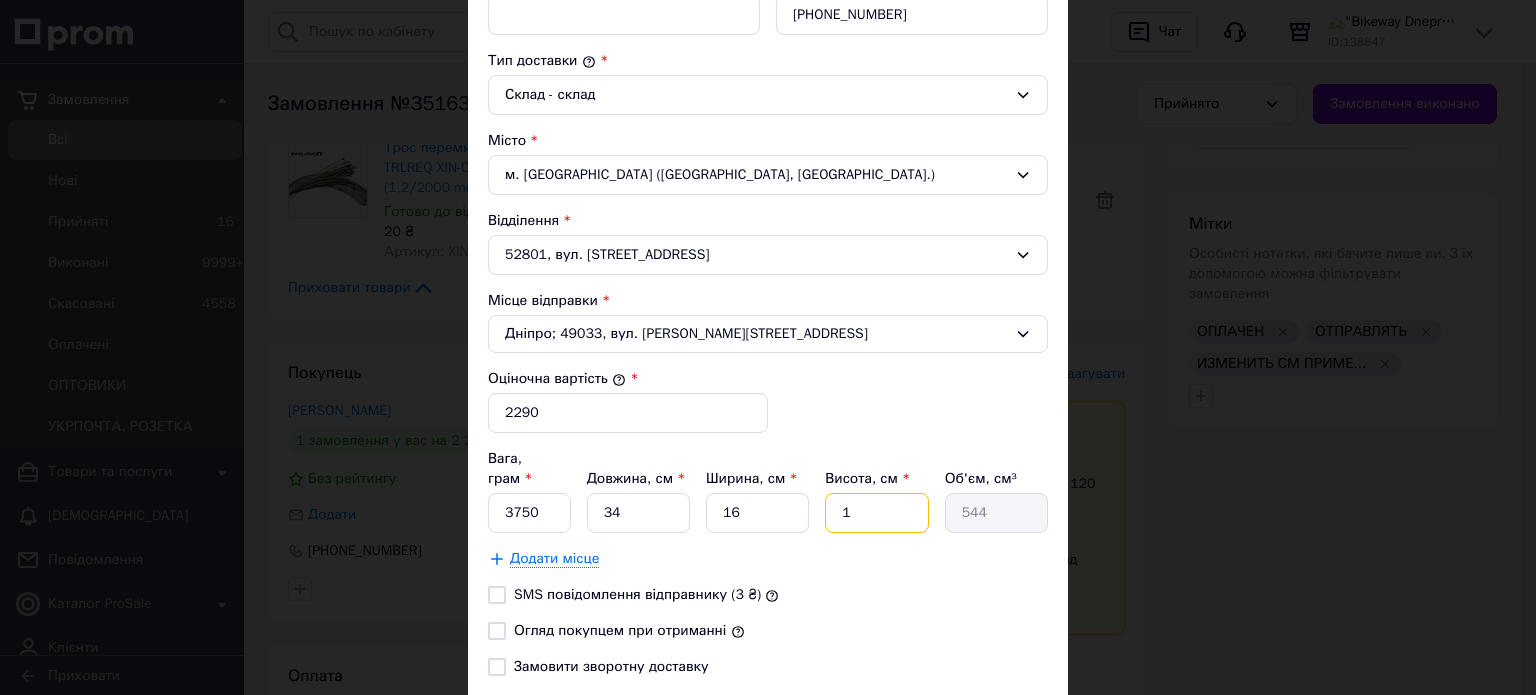 type on "16" 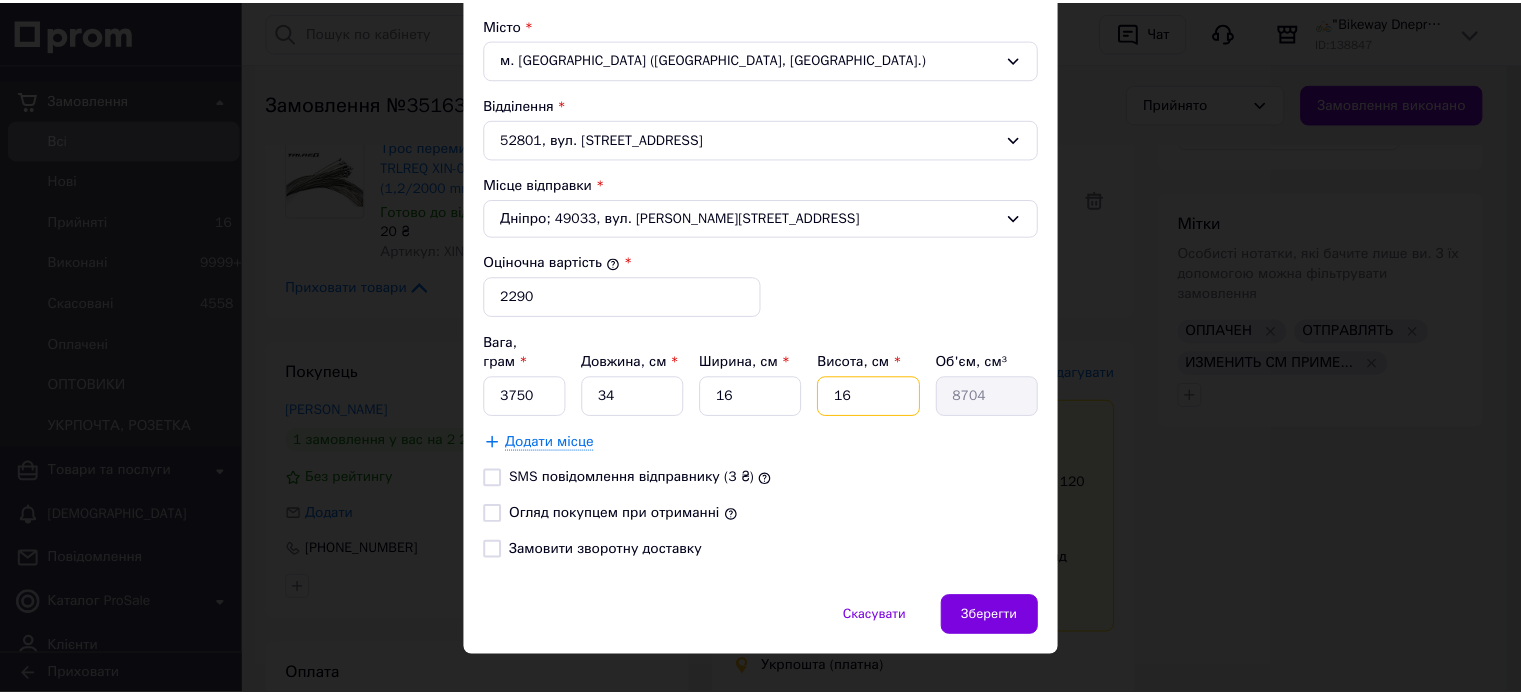 scroll, scrollTop: 623, scrollLeft: 0, axis: vertical 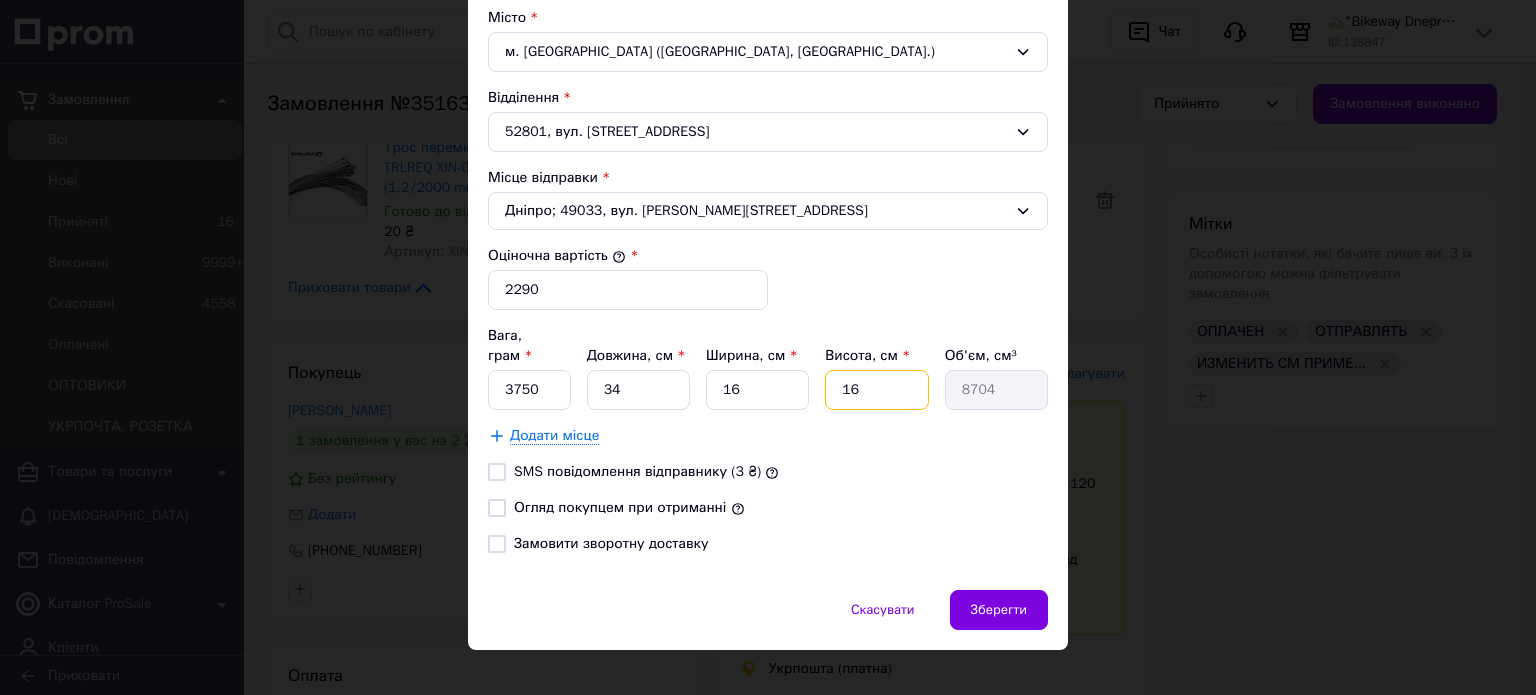 type on "16" 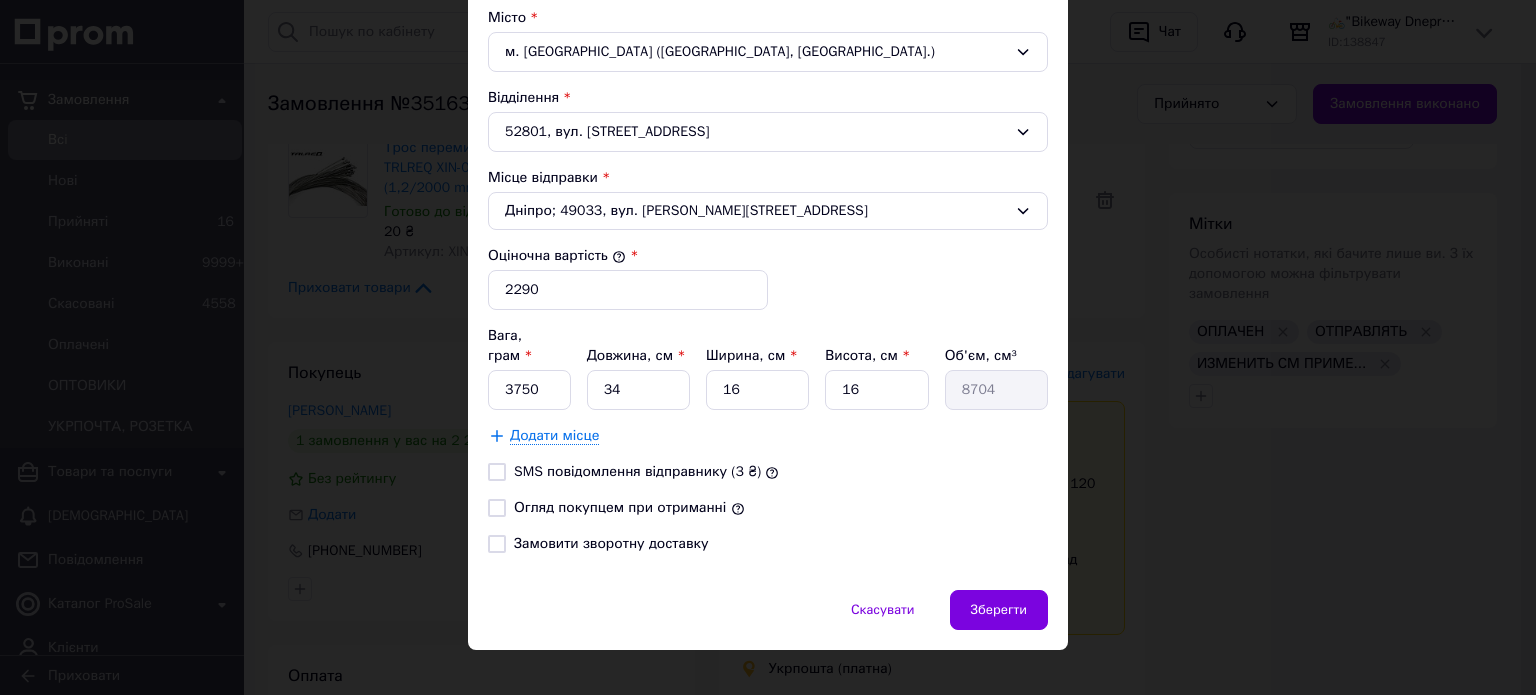 click at bounding box center [497, 508] 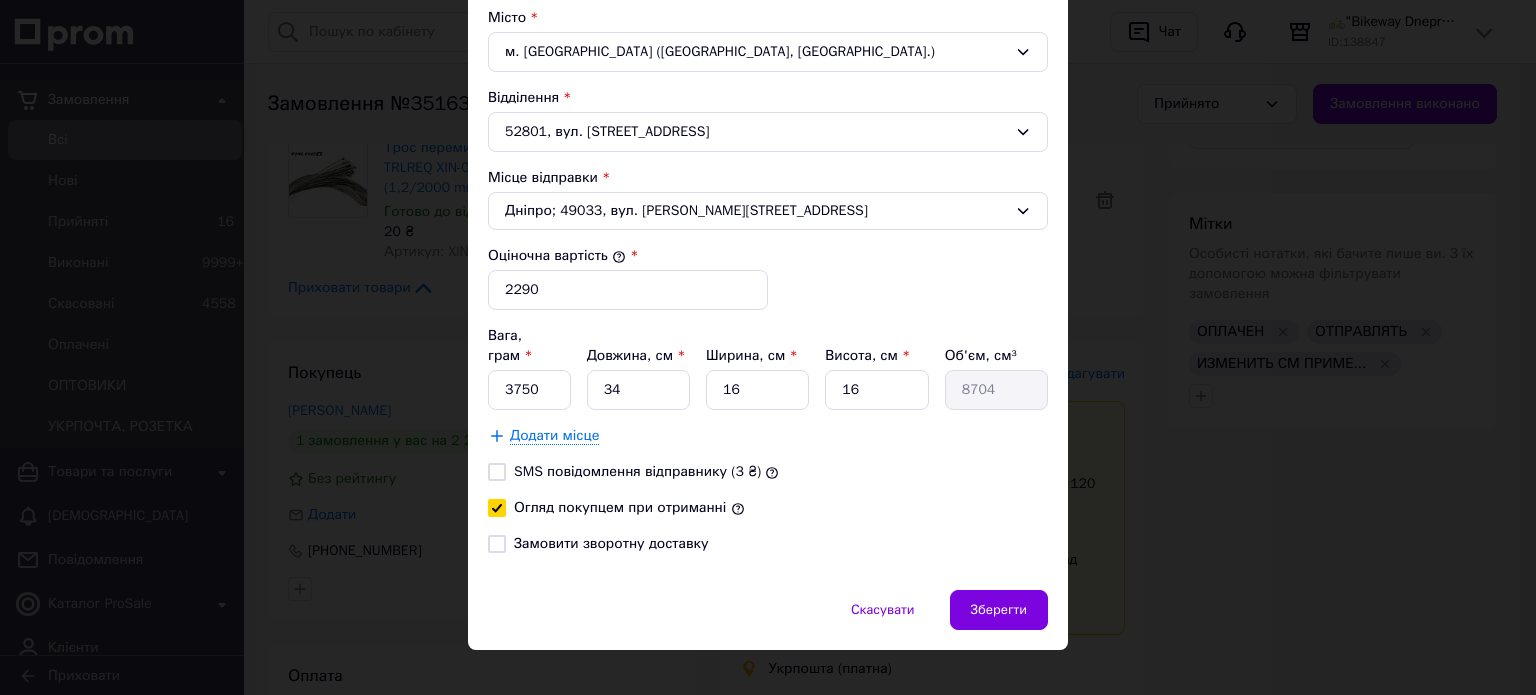 checkbox on "true" 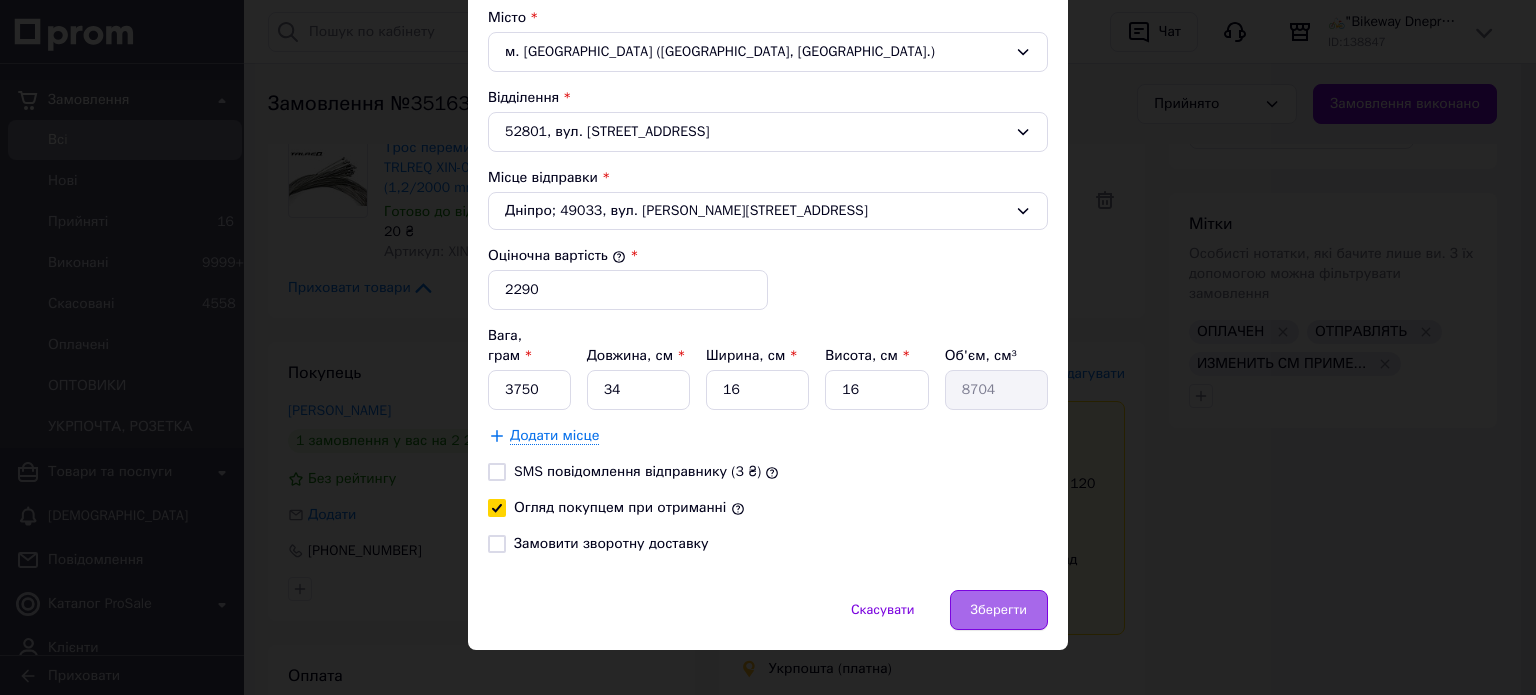 drag, startPoint x: 1012, startPoint y: 592, endPoint x: 986, endPoint y: 592, distance: 26 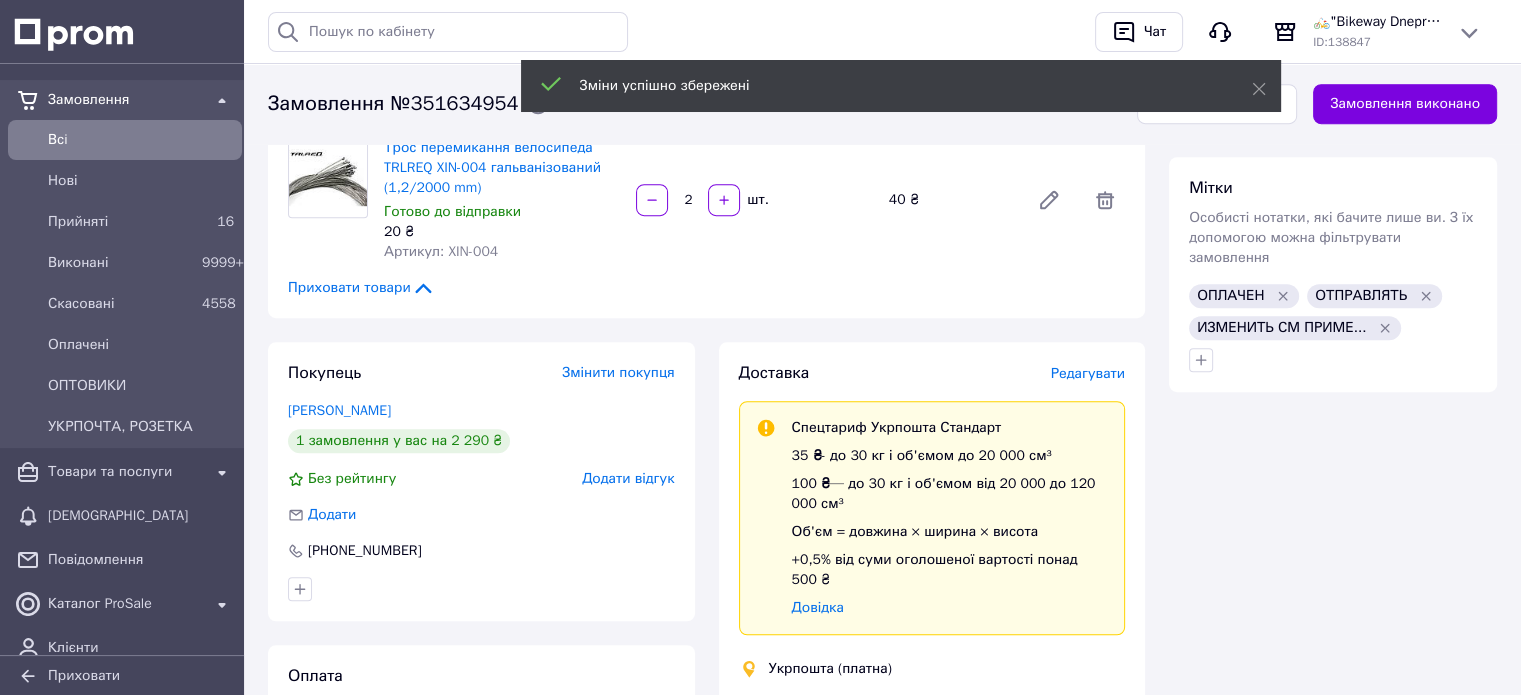 scroll, scrollTop: 410, scrollLeft: 0, axis: vertical 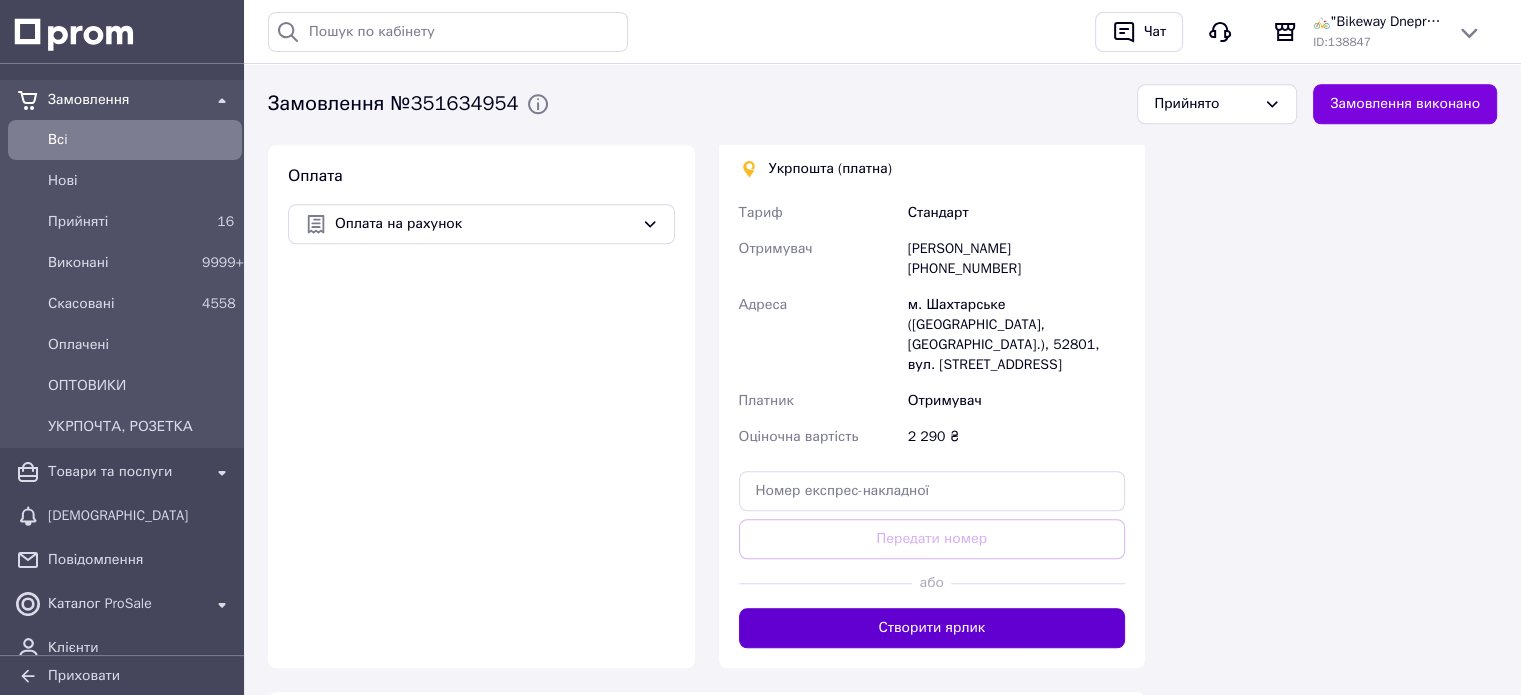 click on "Створити ярлик" at bounding box center [932, 628] 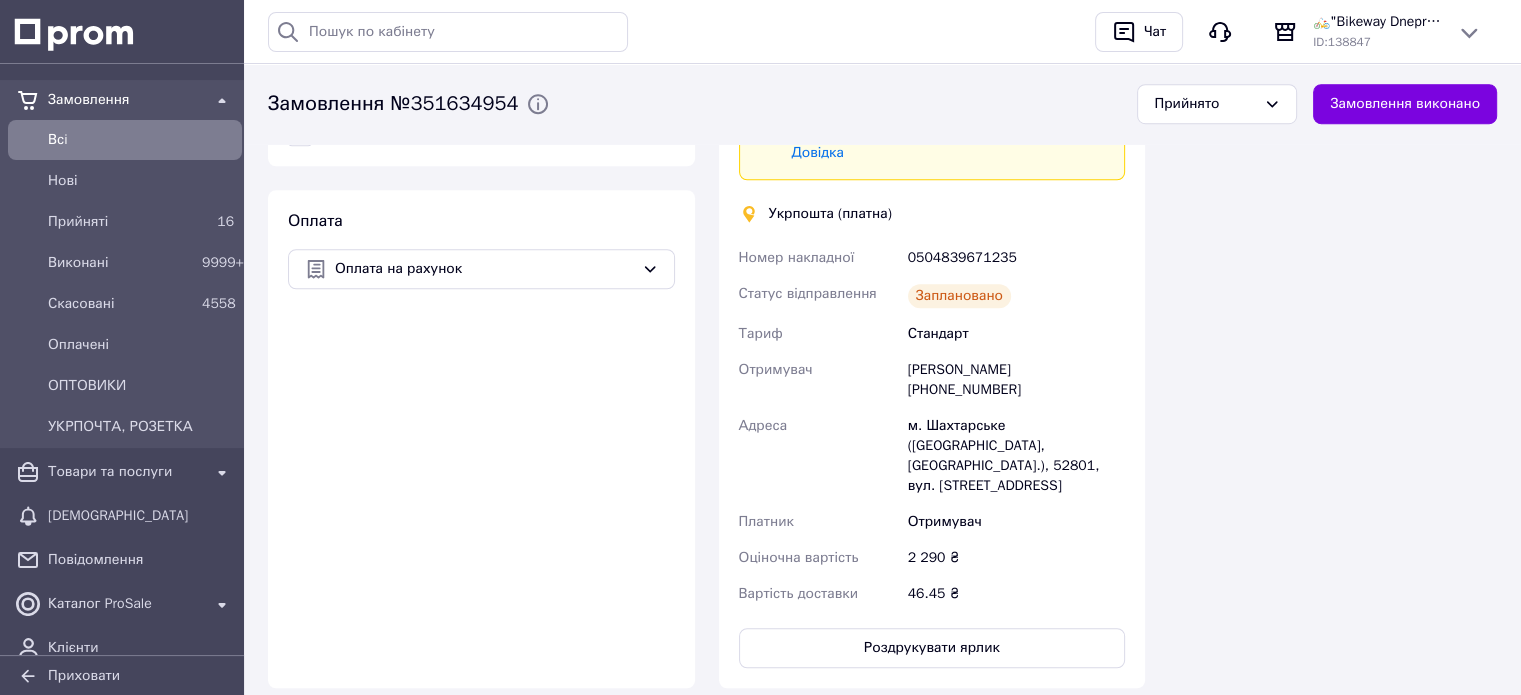 scroll, scrollTop: 1557, scrollLeft: 0, axis: vertical 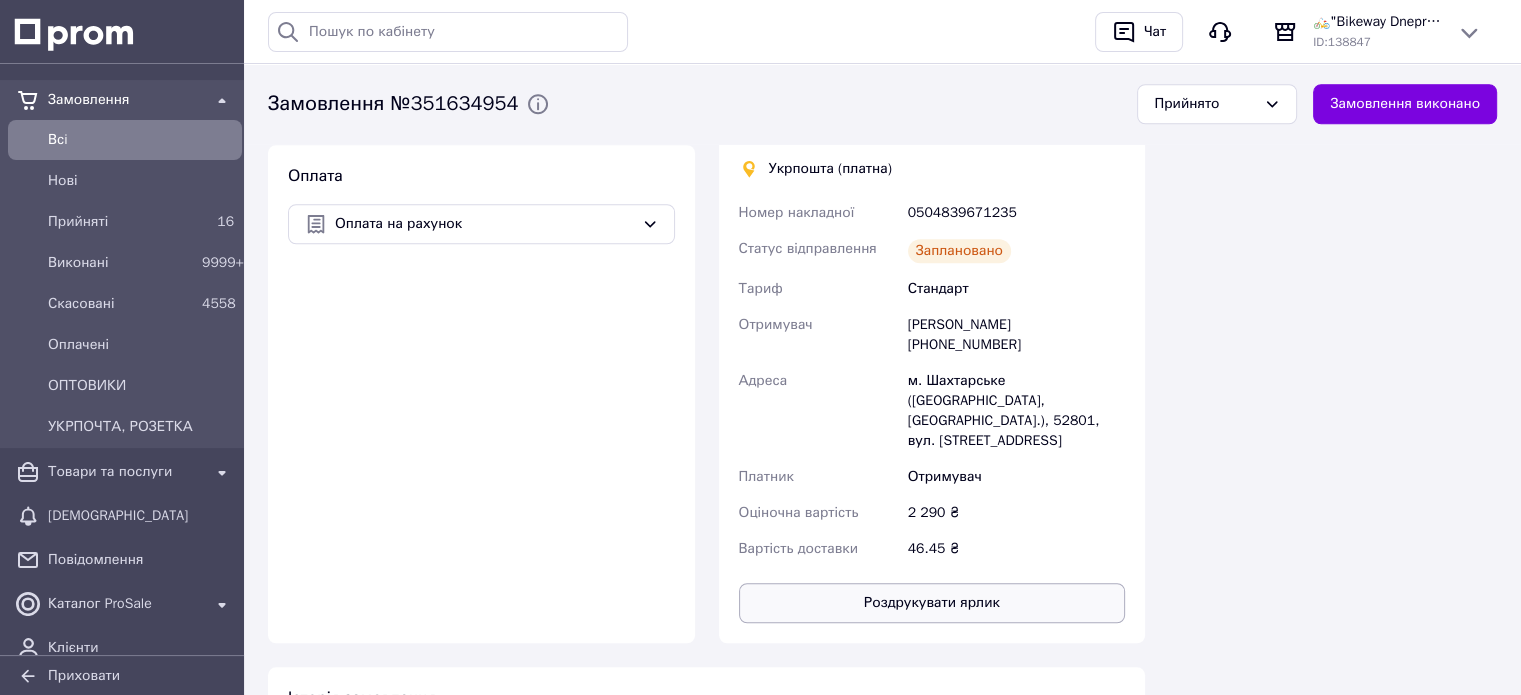 click on "Роздрукувати ярлик" at bounding box center [932, 603] 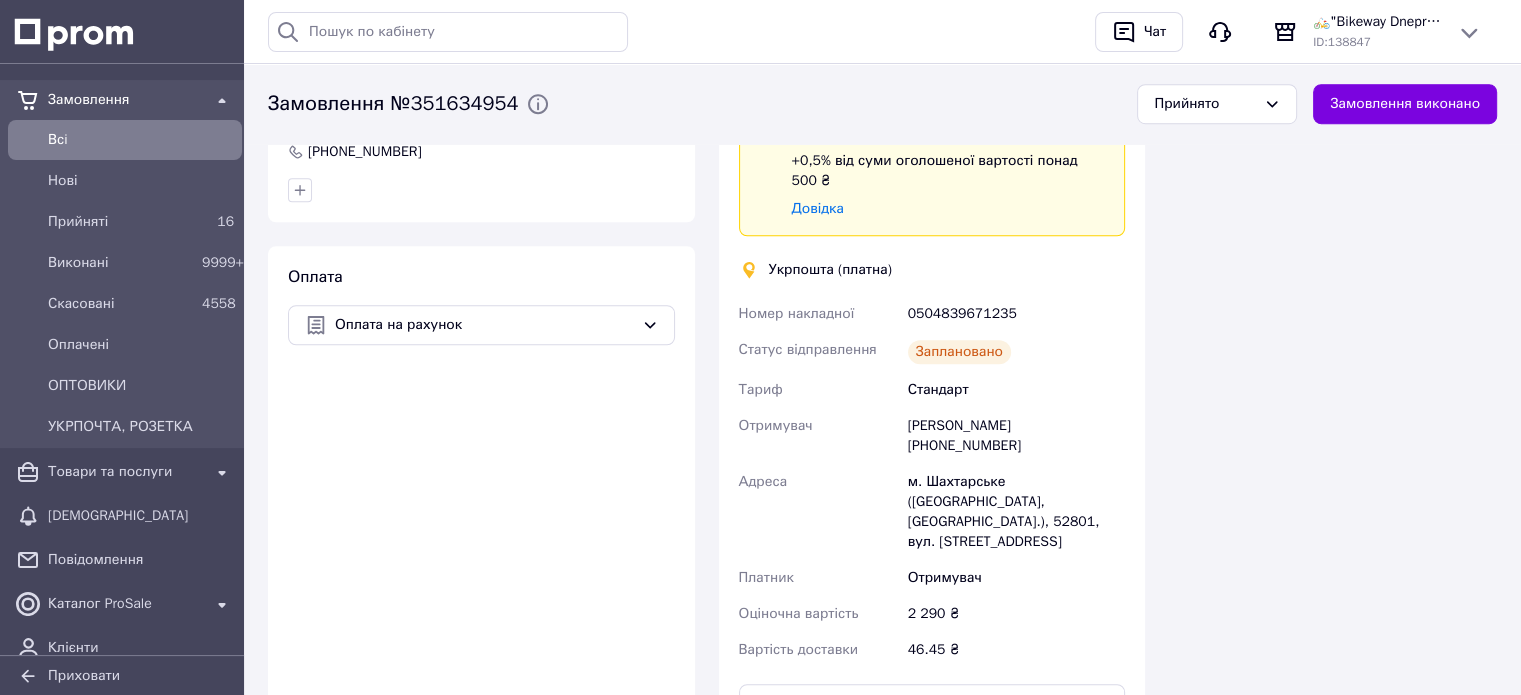 scroll, scrollTop: 1457, scrollLeft: 0, axis: vertical 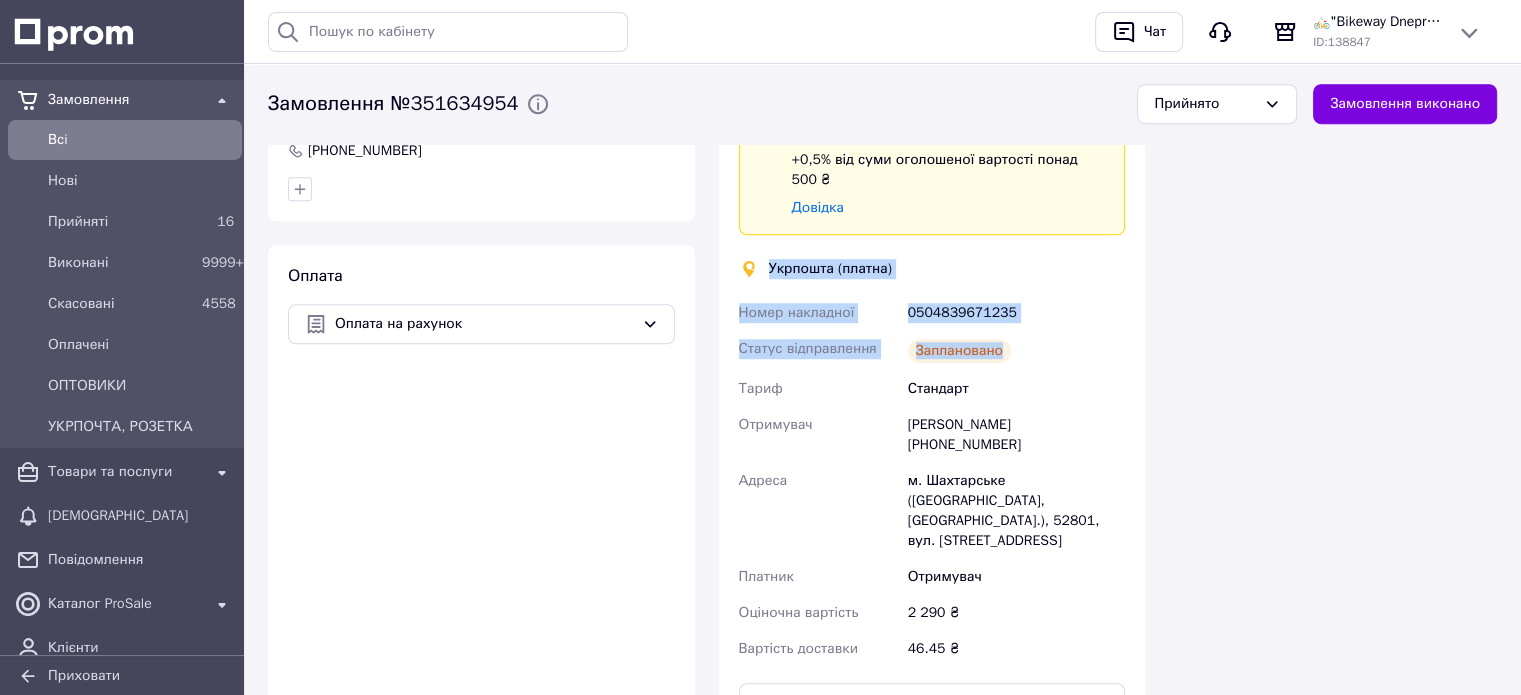 drag, startPoint x: 767, startPoint y: 242, endPoint x: 1048, endPoint y: 336, distance: 296.30557 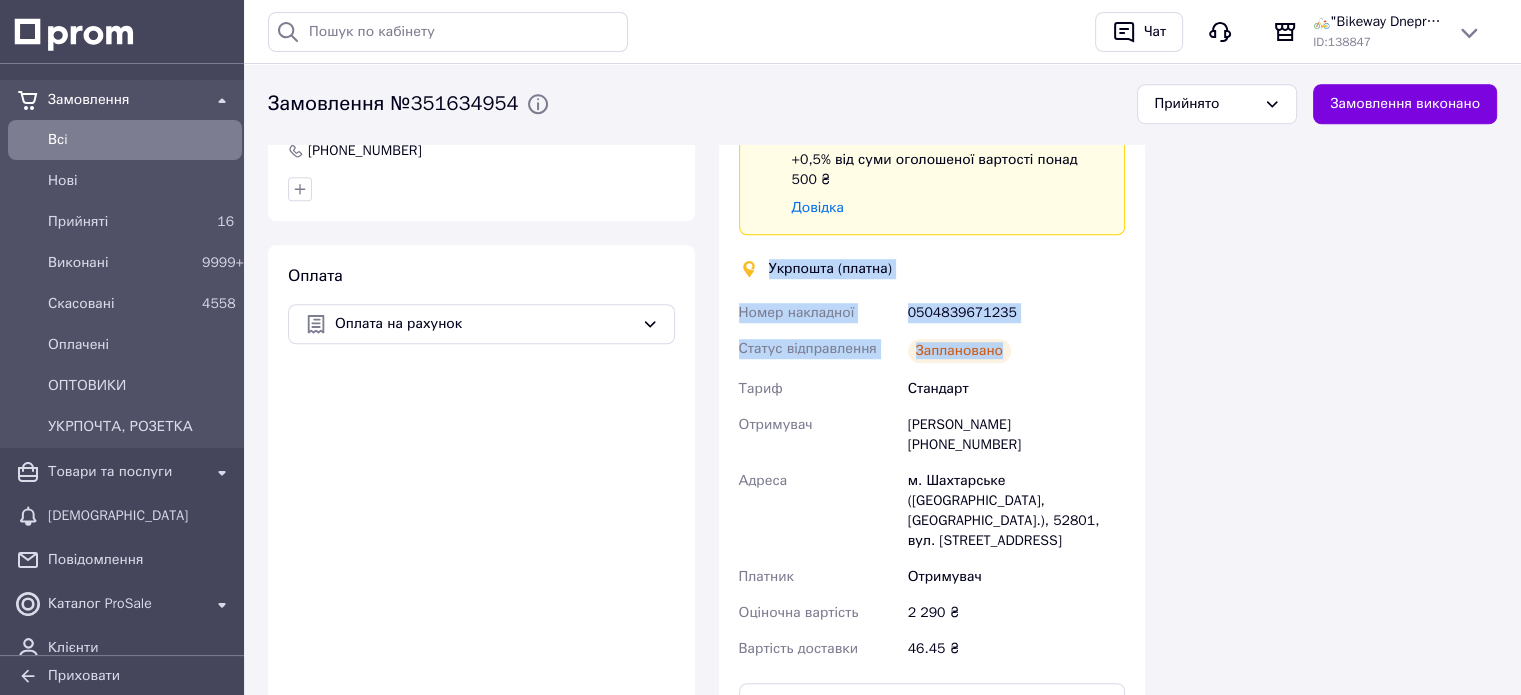 copy on "Укрпошта (платна) Номер накладної 0504839671235 Статус відправлення Заплановано" 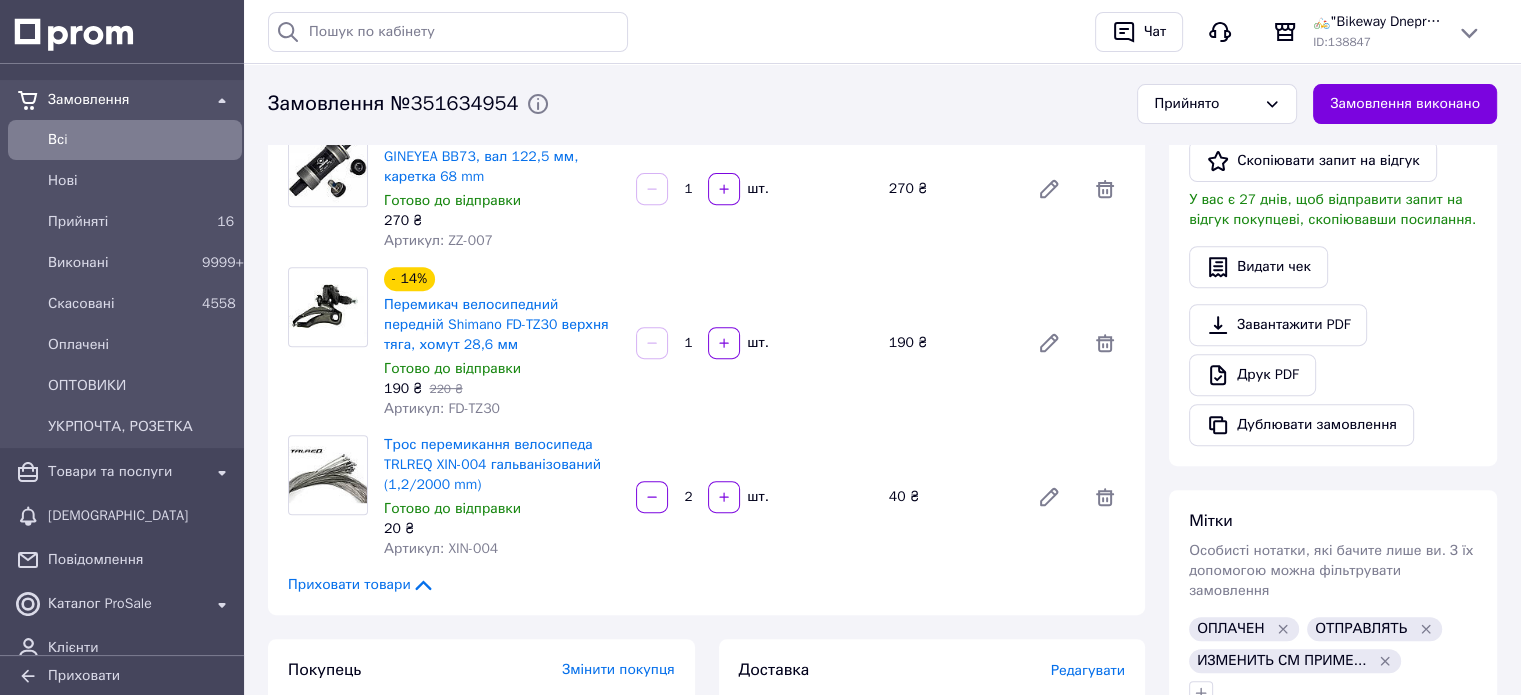 click on "Всього 7 товарів 2 290 ₴ Доставка 46.45 ₴ Знижка Додати Всього до сплати 2290 ₴ Примітки вес размер Залишилося 290 символів Очистити Зберегти Дії Написати покупцеві Viber Telegram WhatsApp SMS Запит на відгук про компанію   Скопіювати запит на відгук У вас є 27 днів, щоб відправити запит на відгук покупцеві, скопіювавши посилання.   Видати чек   Завантажити PDF   Друк PDF   Дублювати замовлення Мітки Особисті нотатки, які бачите лише ви. З їх допомогою можна фільтрувати замовлення ОПЛАЧЕН   ОТПРАВЛЯТЬ   ИЗМЕНИТЬ СМ ПРИМЕ..." at bounding box center (1333, 763) 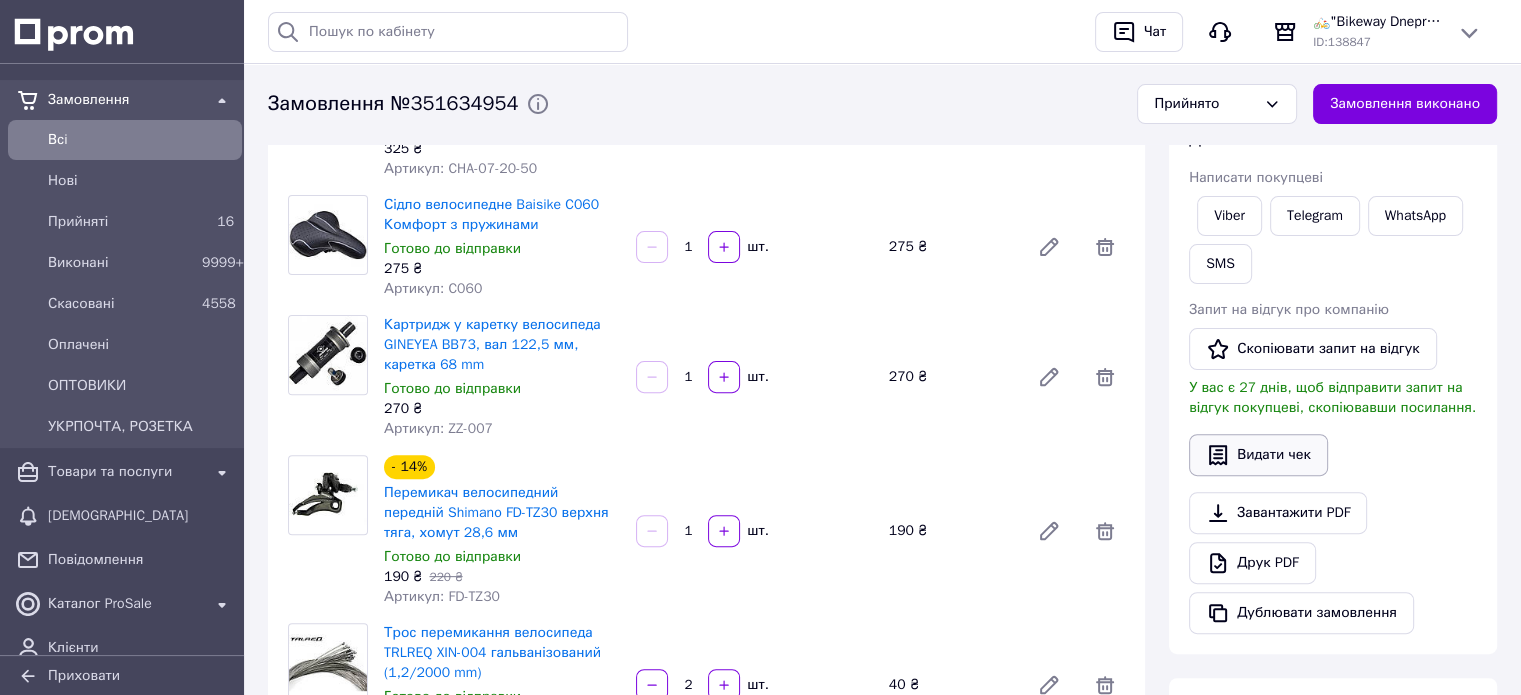 scroll, scrollTop: 557, scrollLeft: 0, axis: vertical 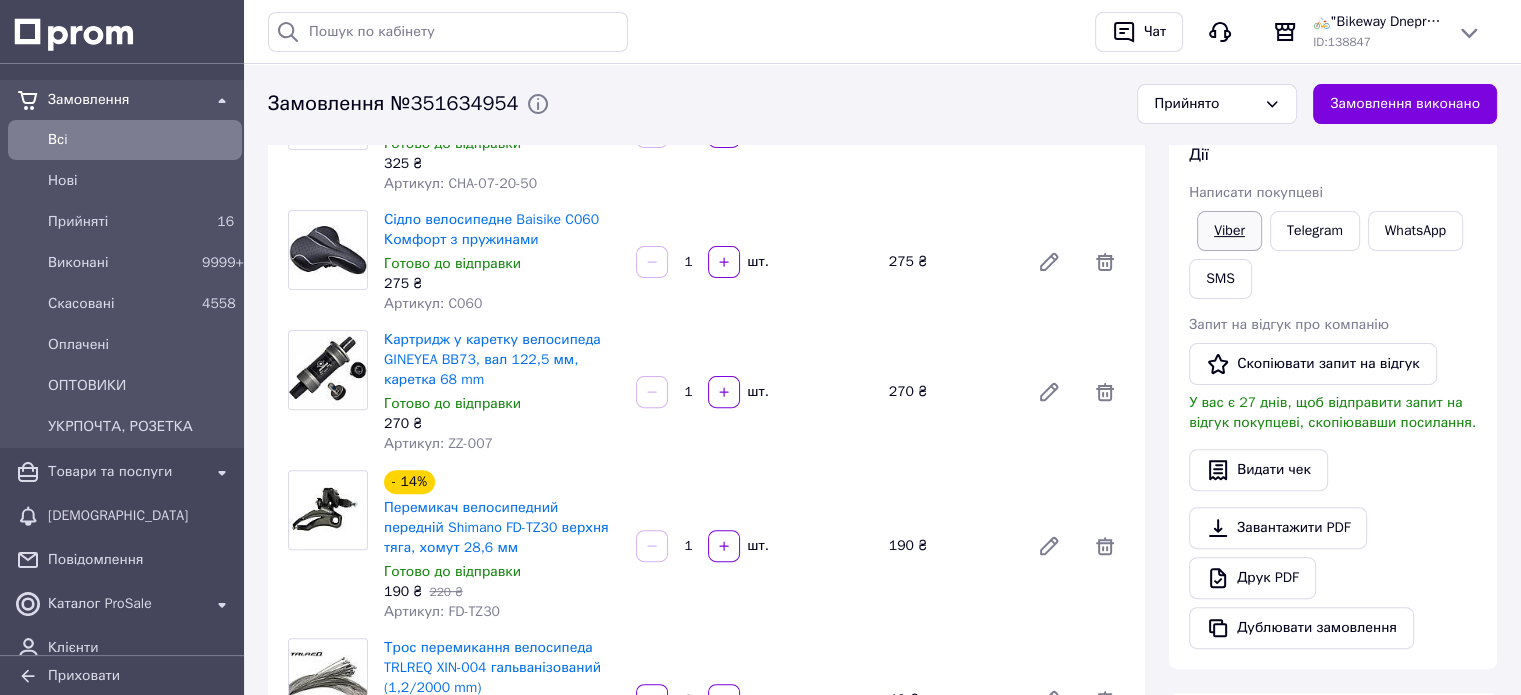 click on "Viber" at bounding box center [1229, 231] 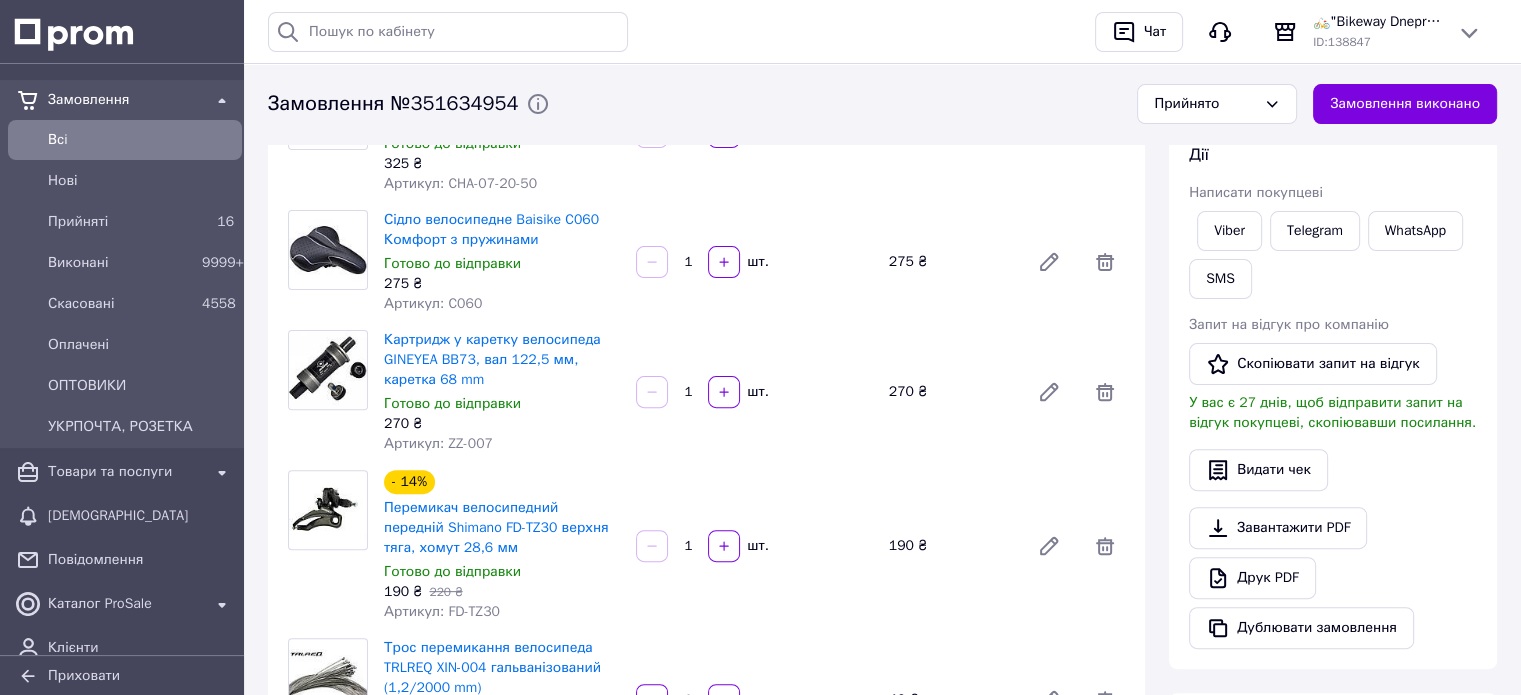 click on "Ланцюг велосипедний KMC Z7 Grey/Brown 6/7 spd, 116 ланок, із замком 07-20-50 Готово до відправки 325 ₴ Артикул: CHA-07-20-50 1   шт. 325 ₴" at bounding box center [754, 132] 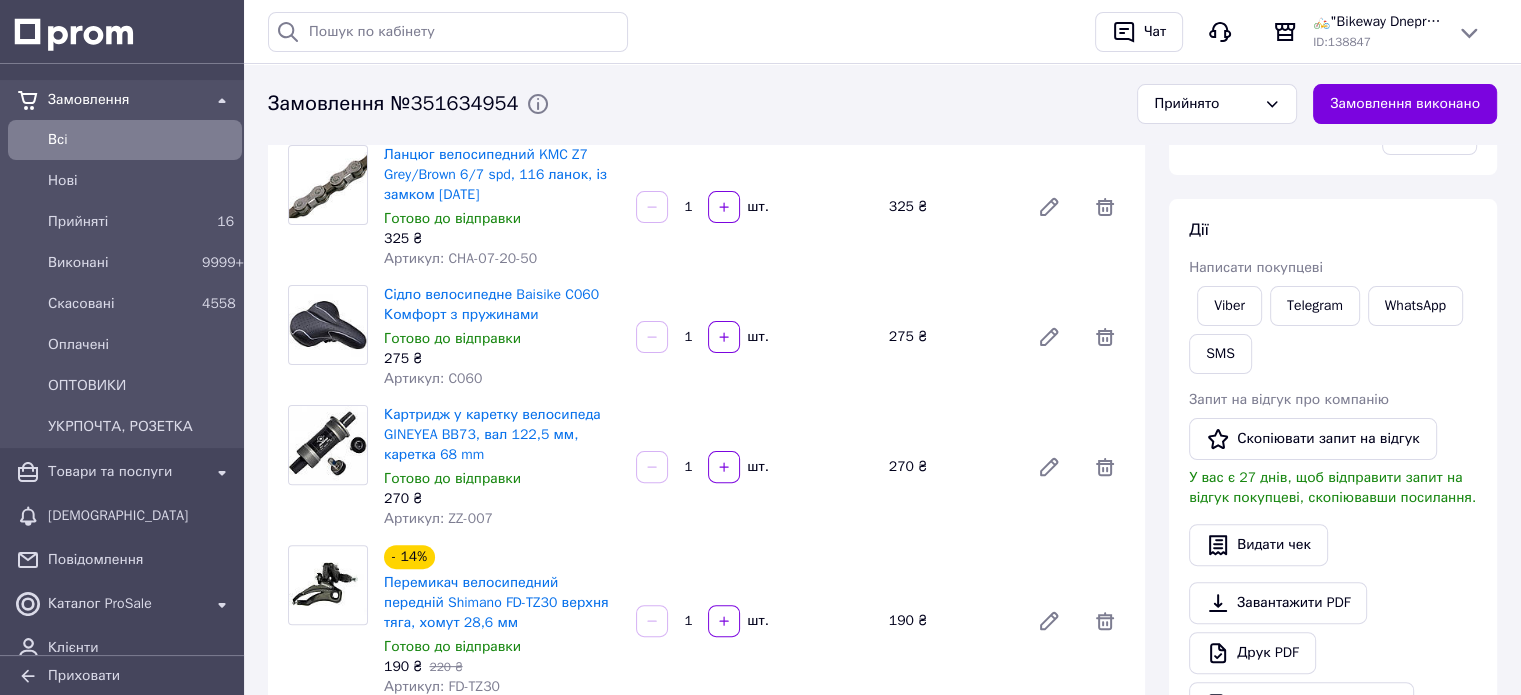 scroll, scrollTop: 300, scrollLeft: 0, axis: vertical 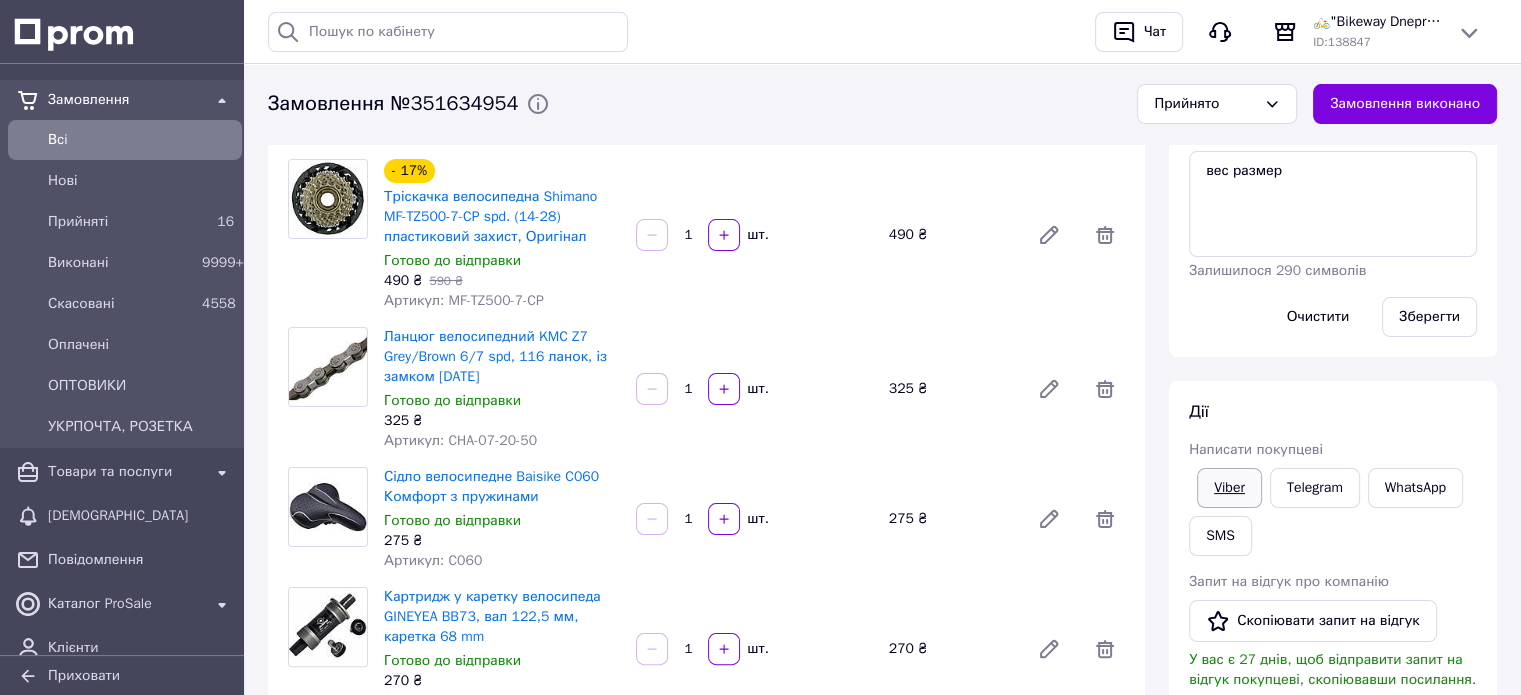 click on "Viber" at bounding box center (1229, 488) 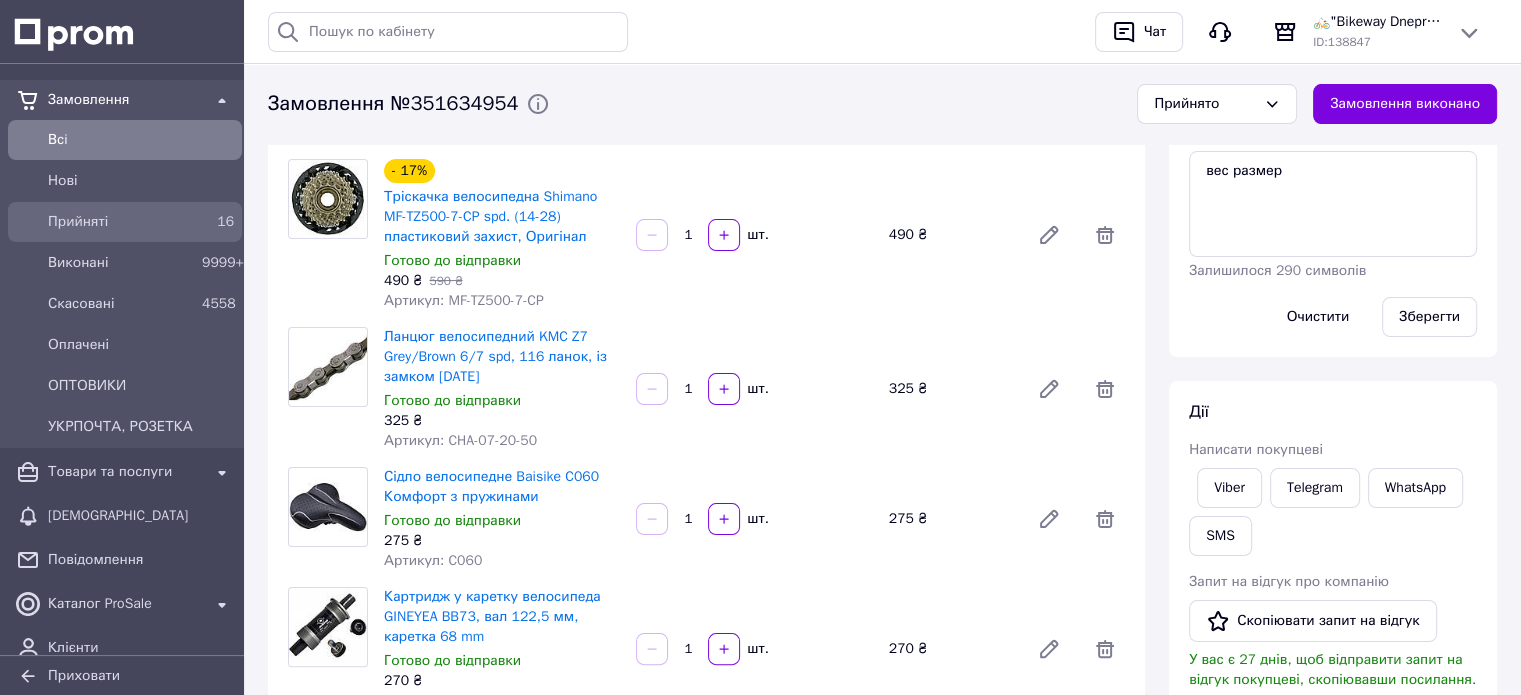 click on "Прийняті" at bounding box center [121, 222] 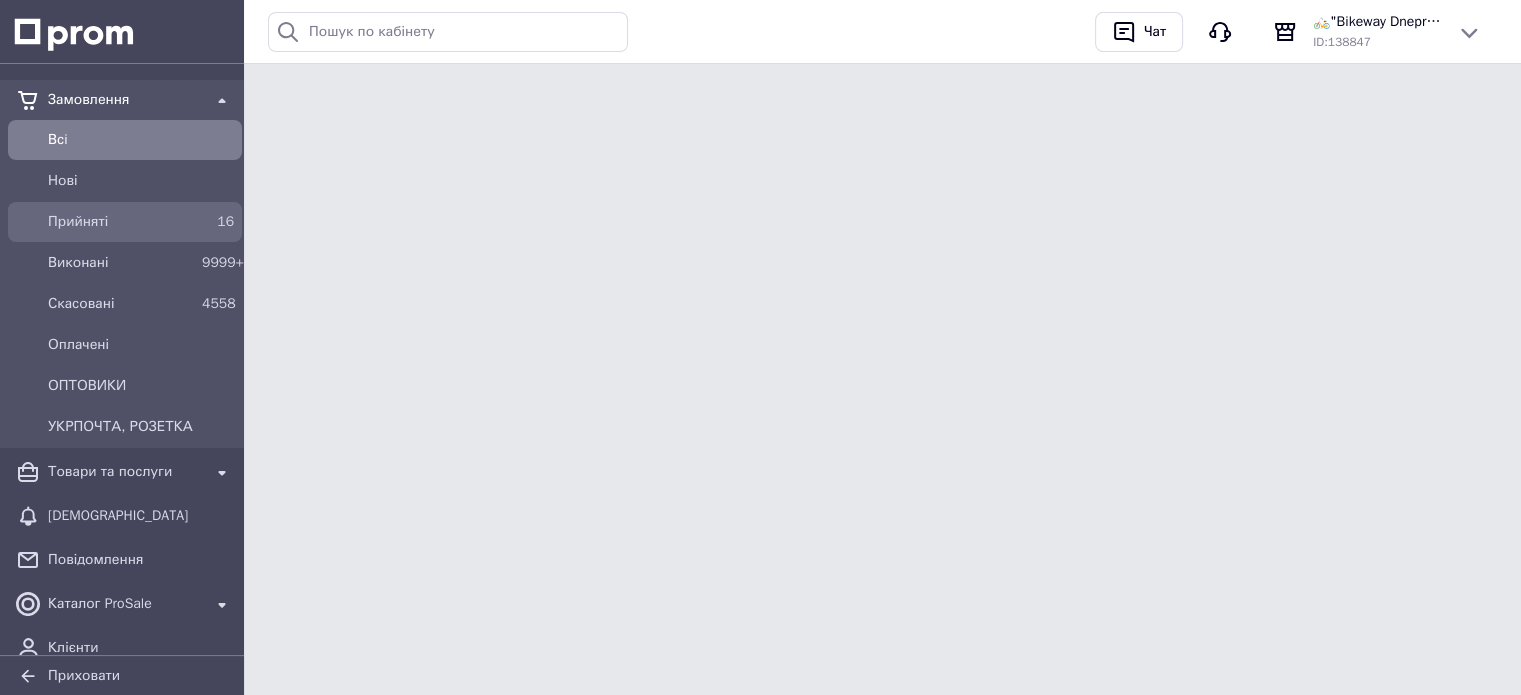 scroll, scrollTop: 0, scrollLeft: 0, axis: both 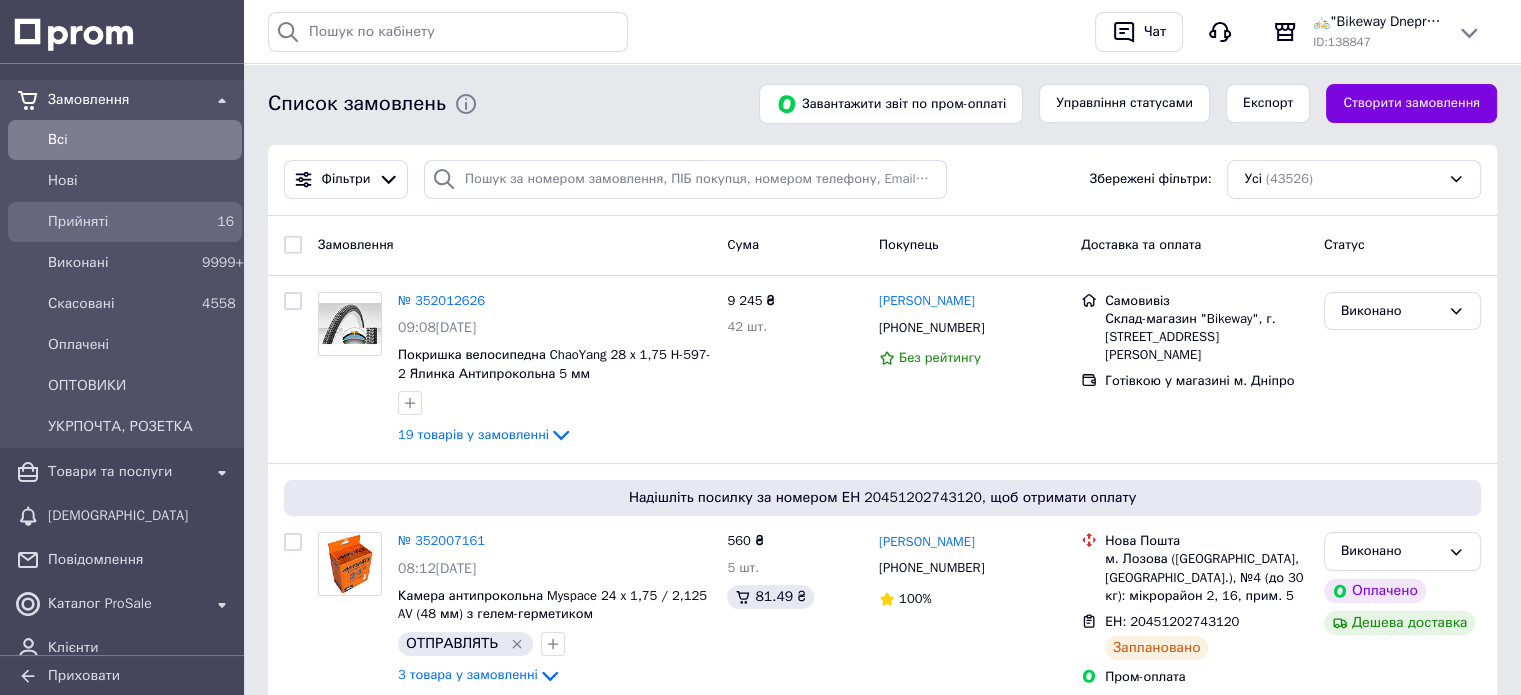 click on "Прийняті" at bounding box center (121, 222) 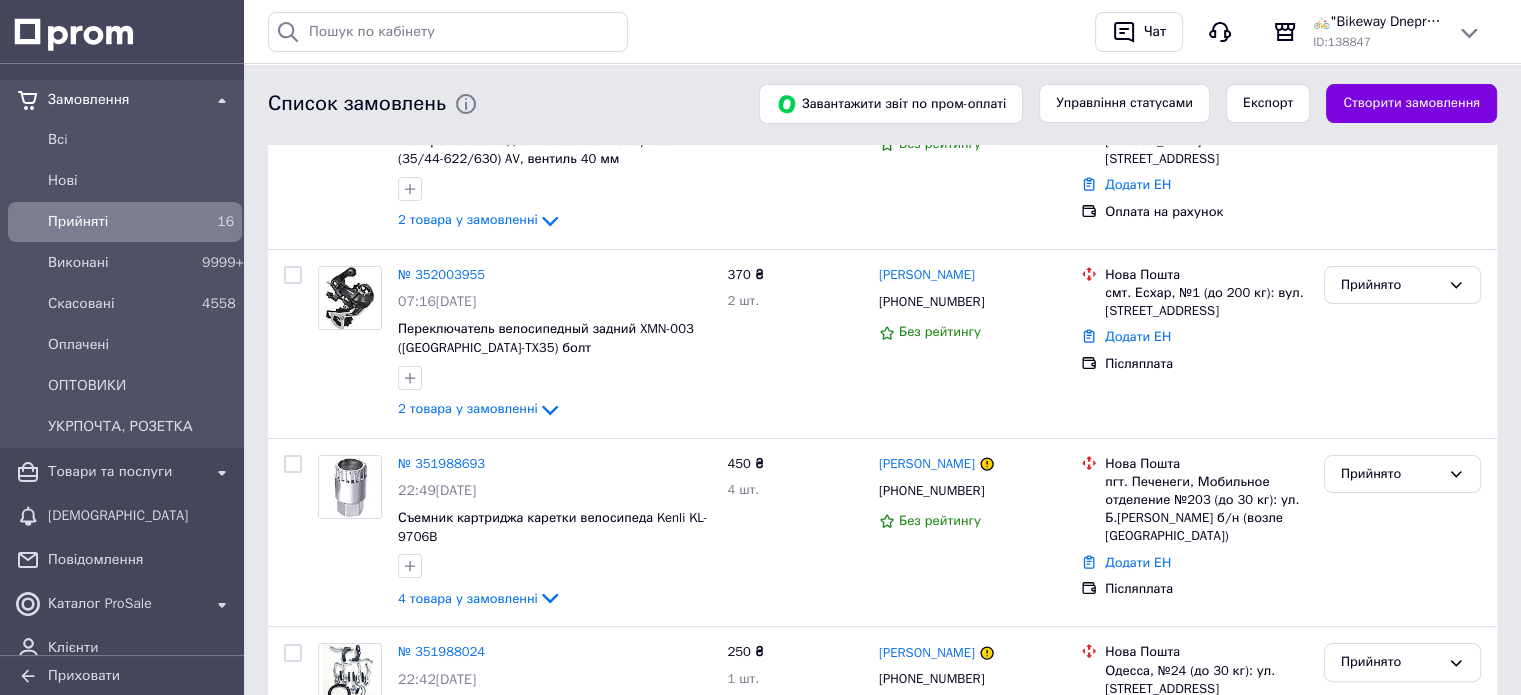 scroll, scrollTop: 86, scrollLeft: 0, axis: vertical 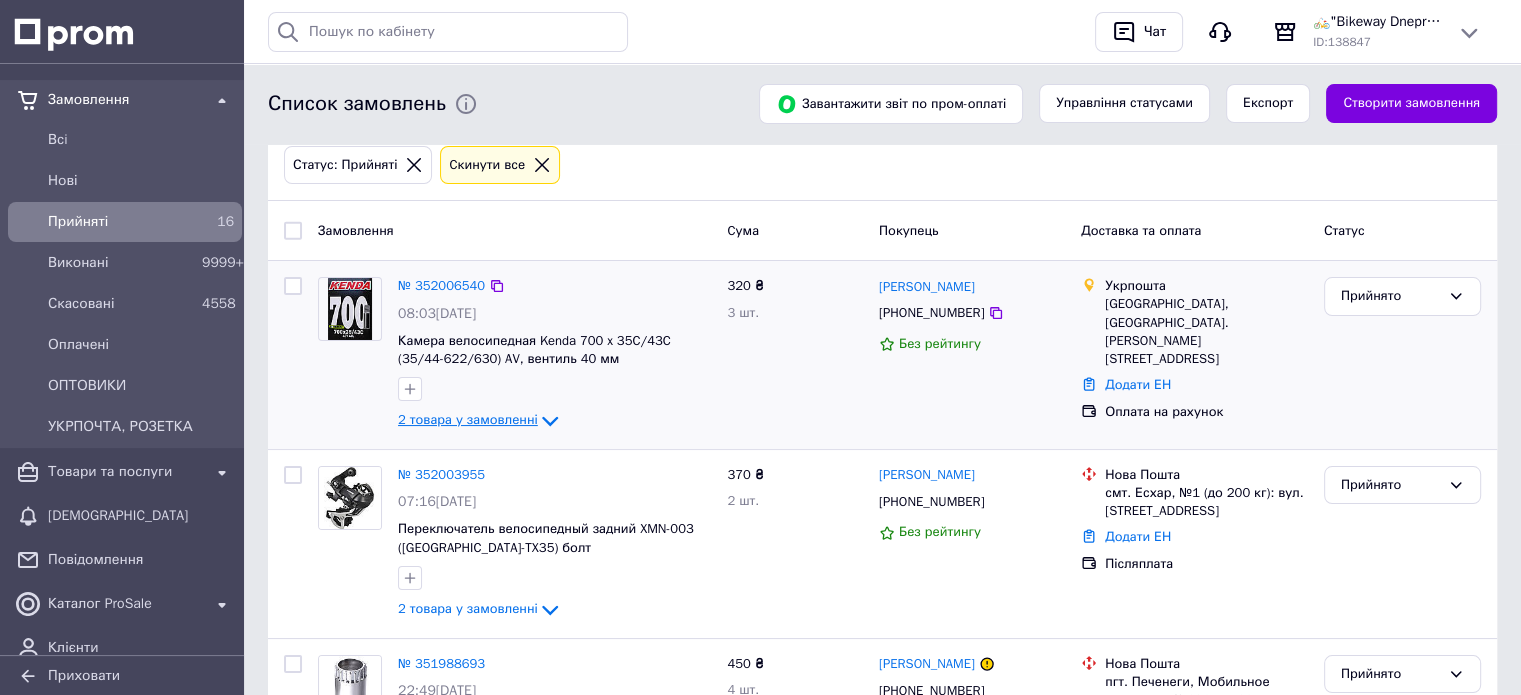 click on "2 товара у замовленні" at bounding box center (468, 420) 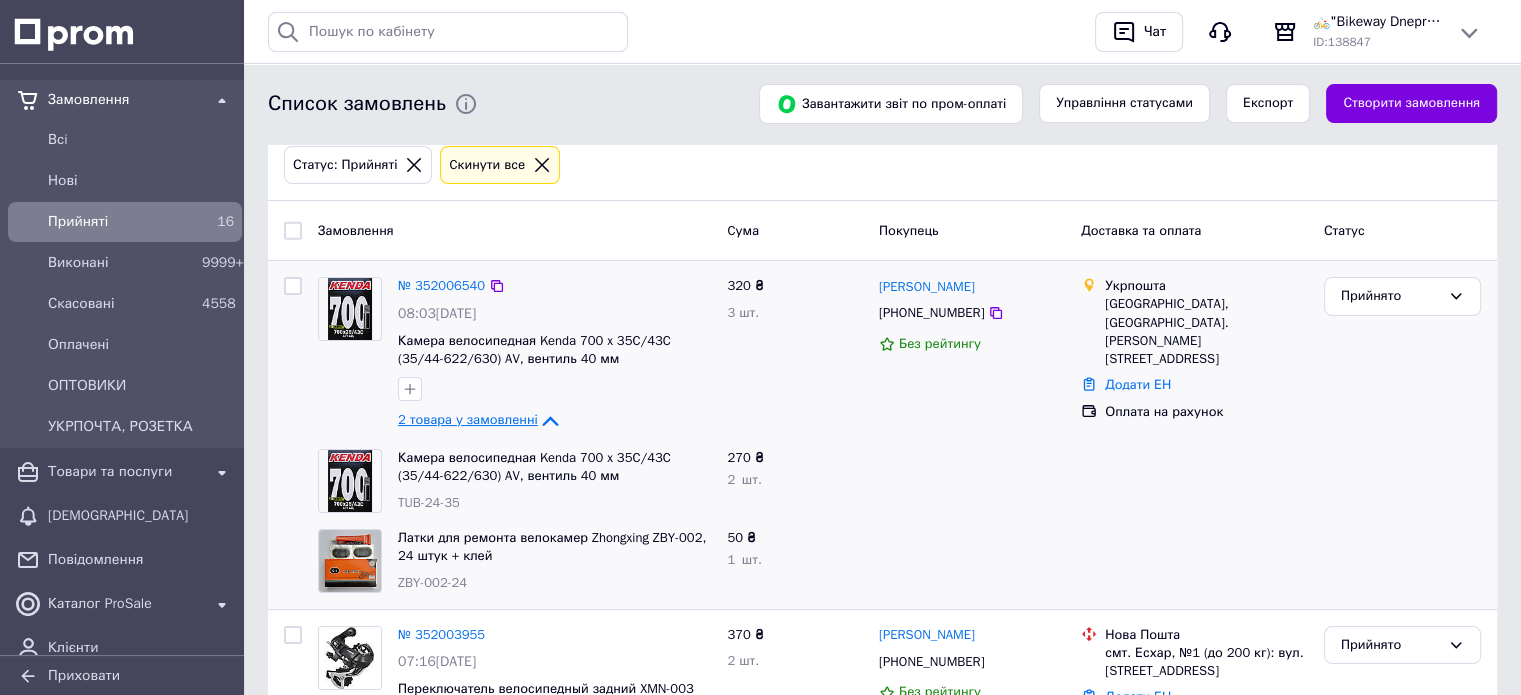 click 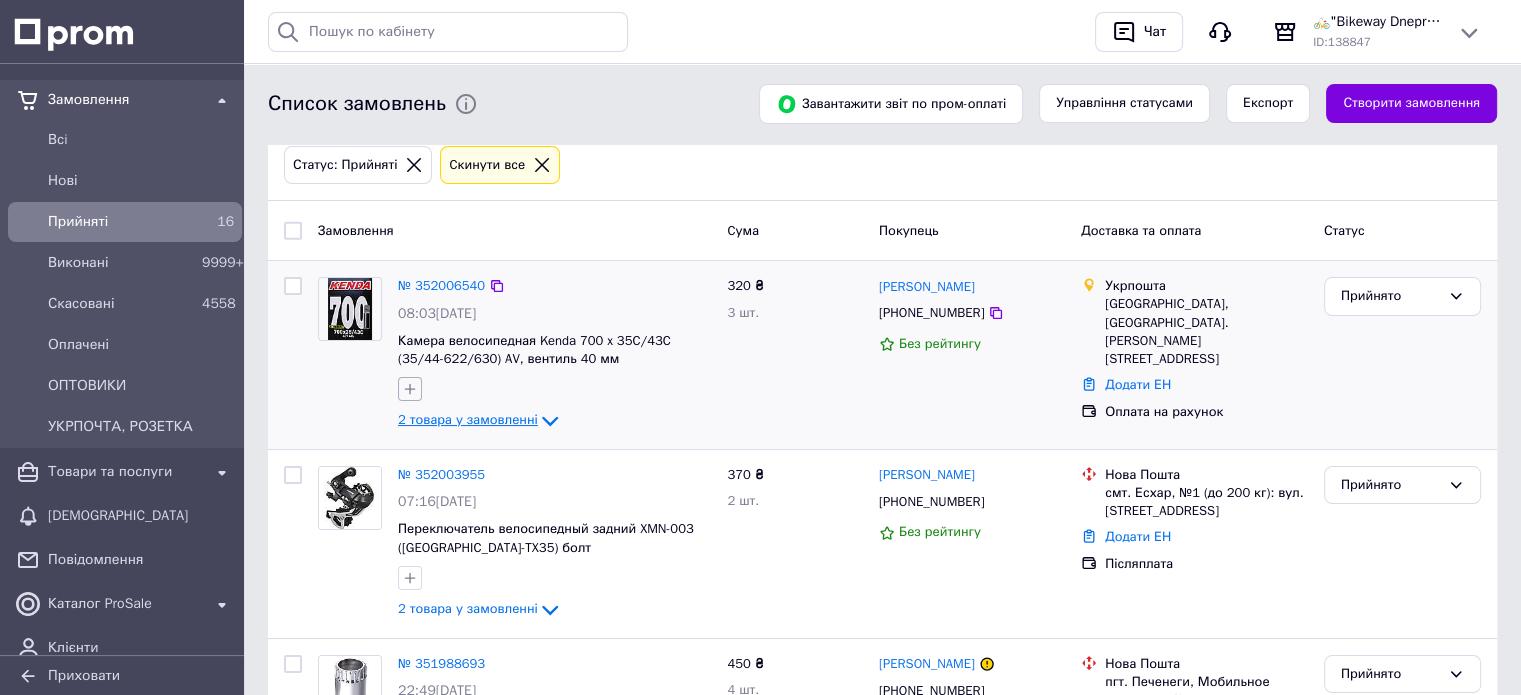 click 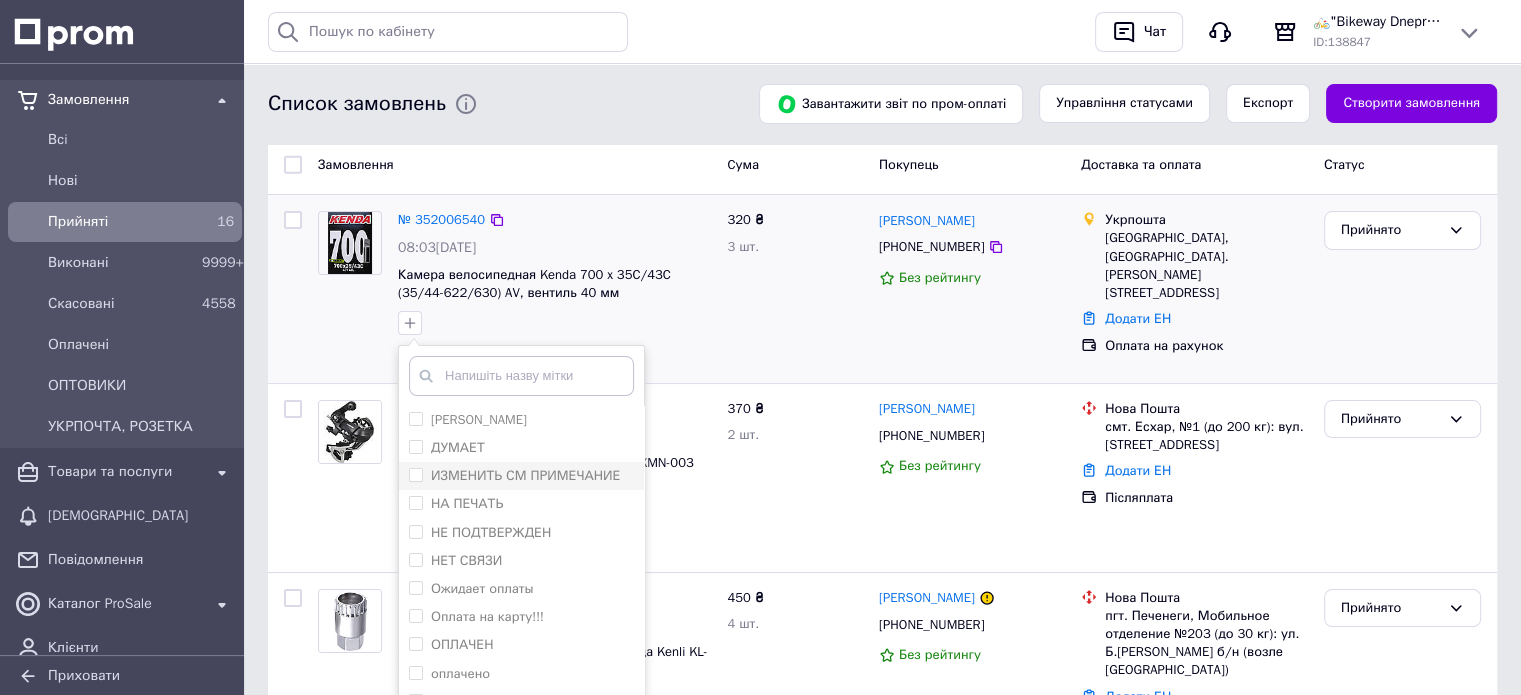 scroll, scrollTop: 186, scrollLeft: 0, axis: vertical 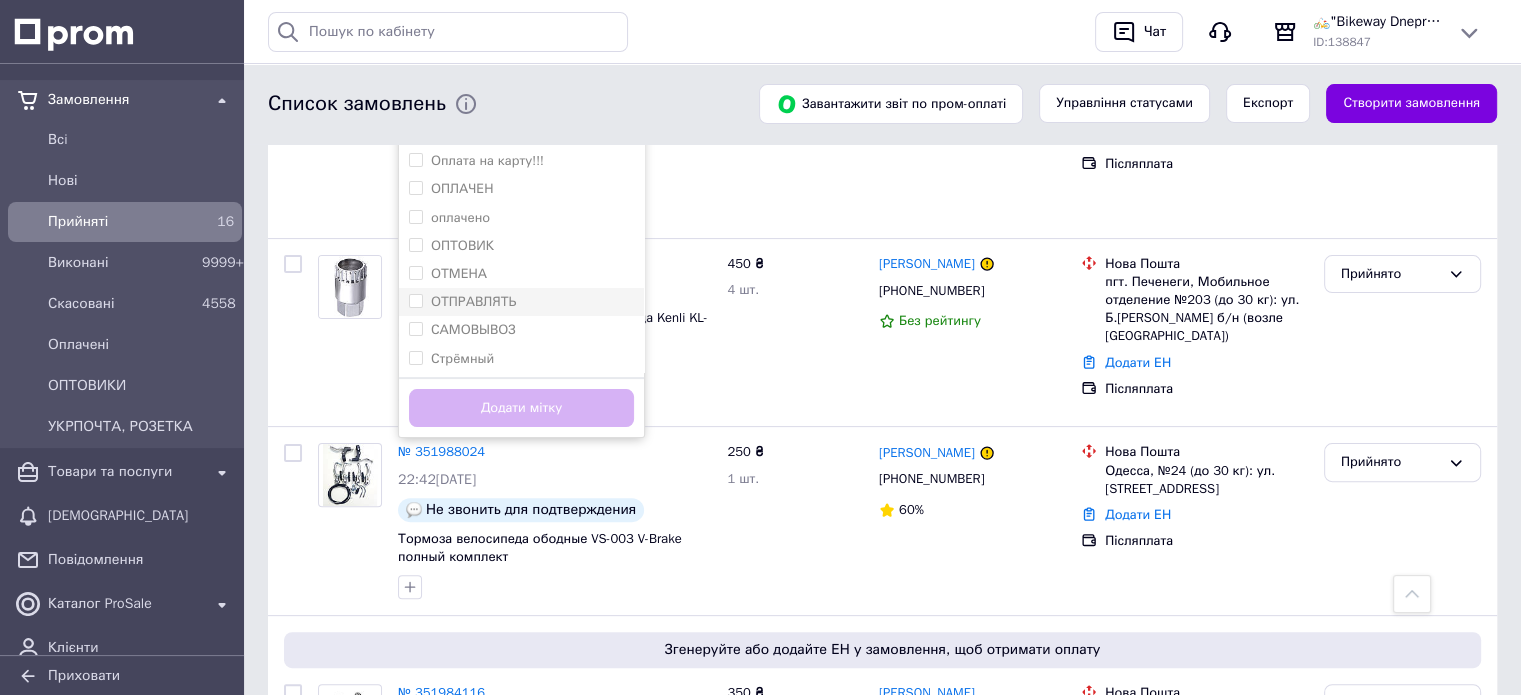 click on "ОТПРАВЛЯТЬ" at bounding box center [473, 301] 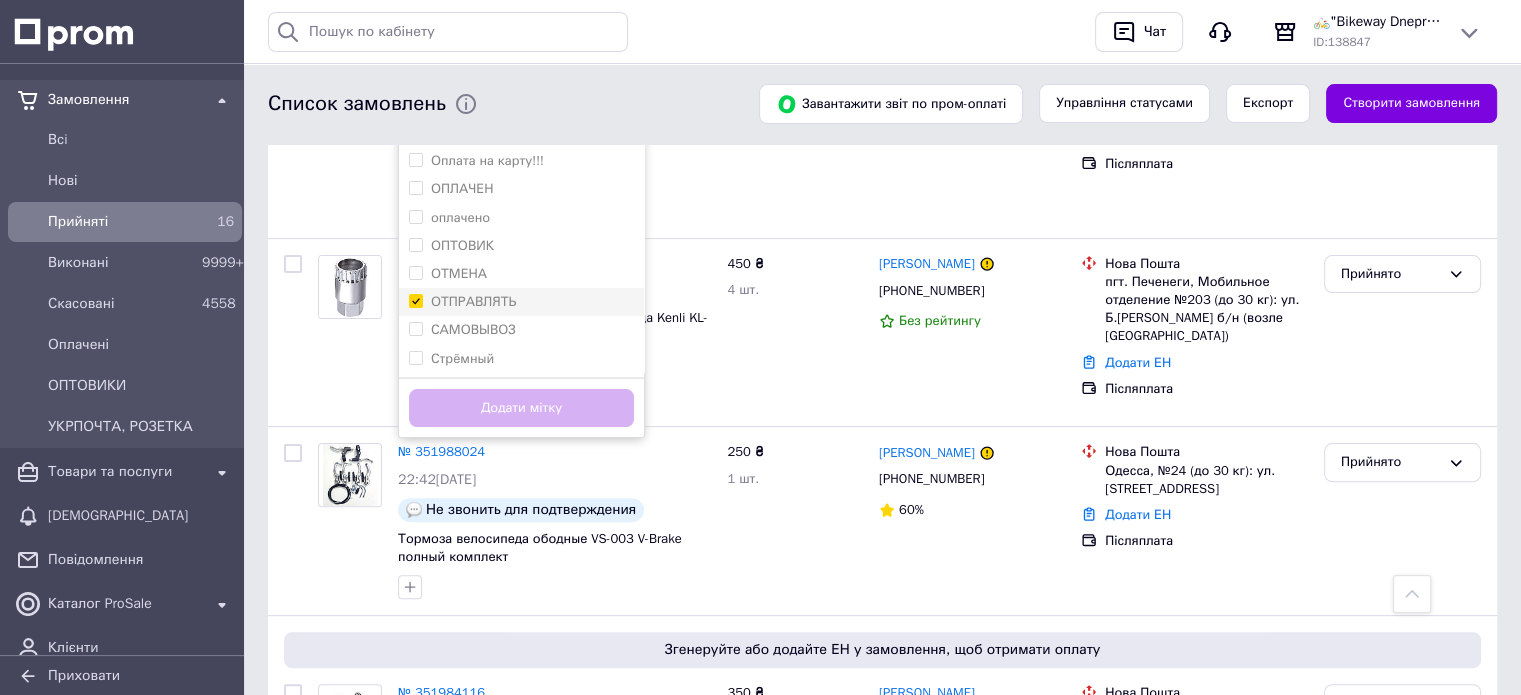checkbox on "true" 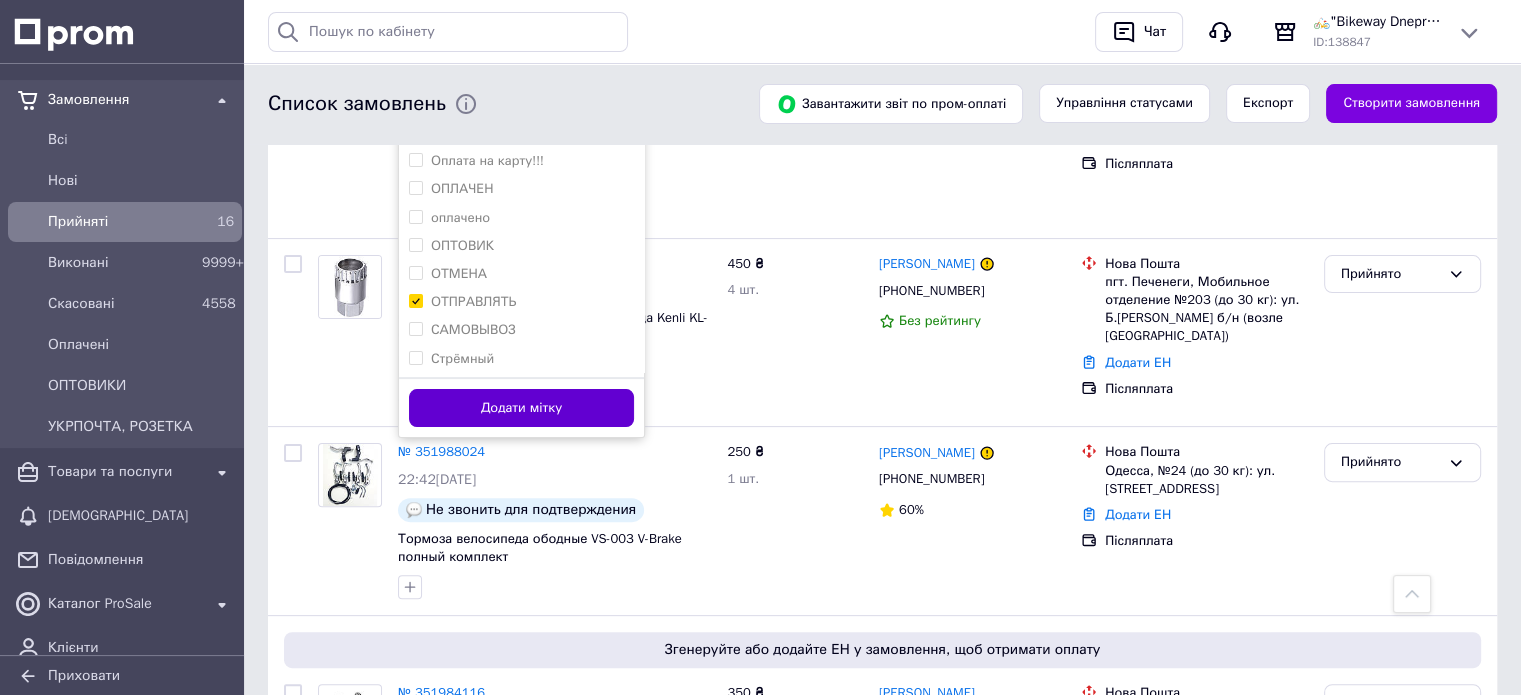 click on "Додати мітку" at bounding box center [521, 408] 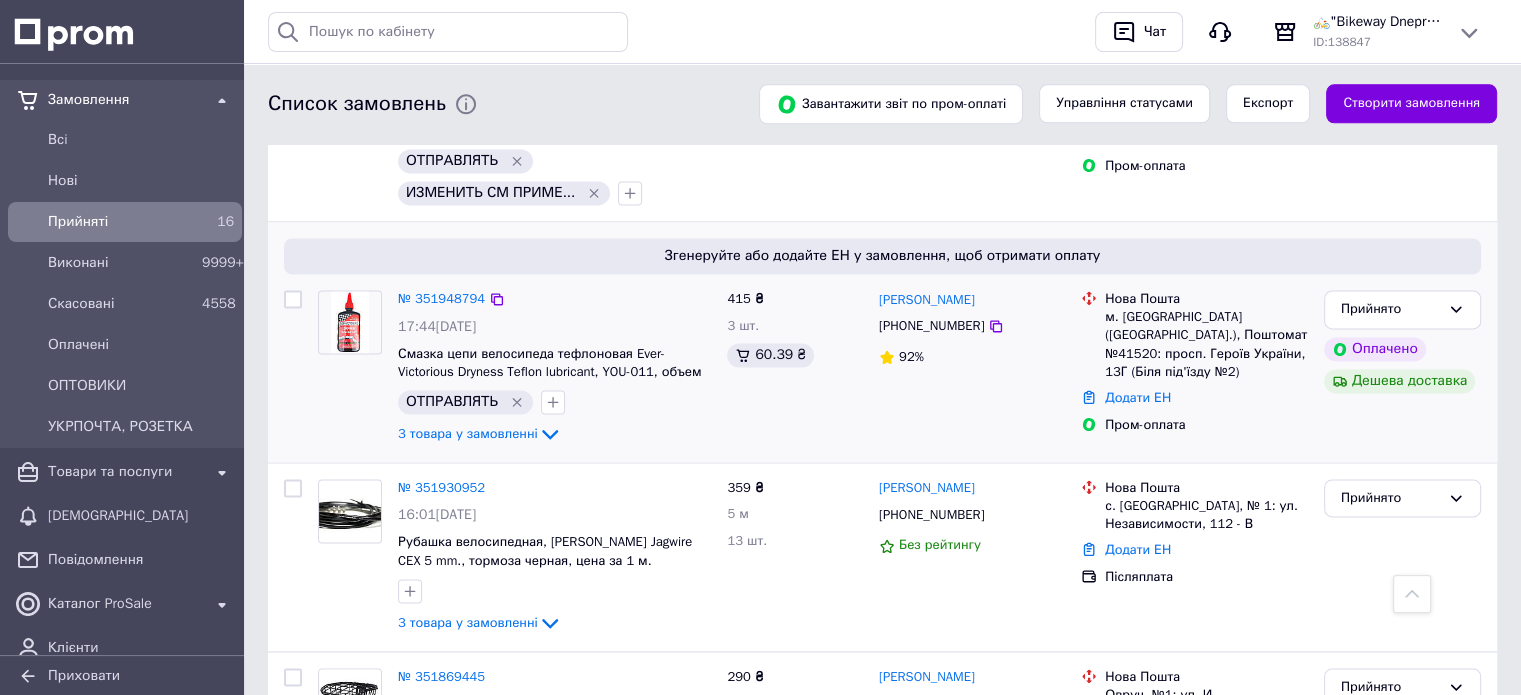 scroll, scrollTop: 2500, scrollLeft: 0, axis: vertical 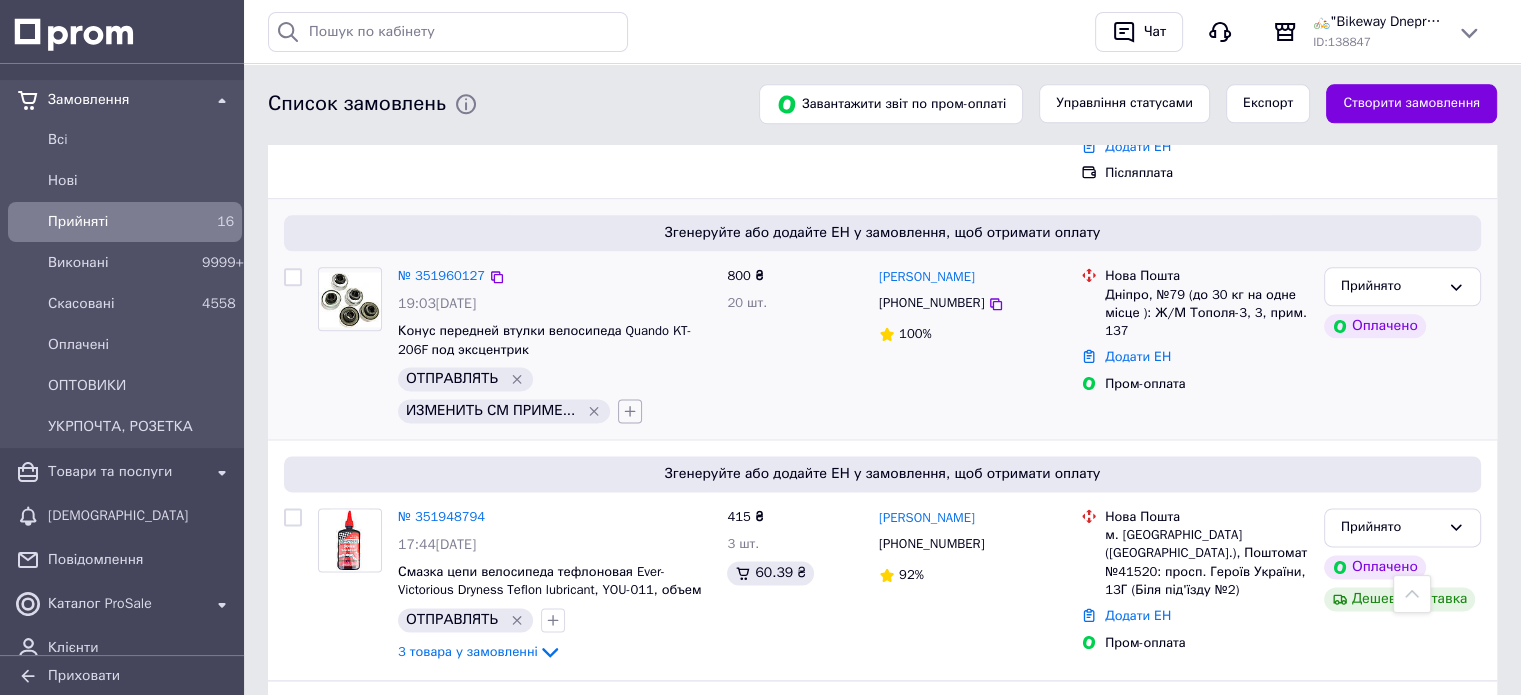 click 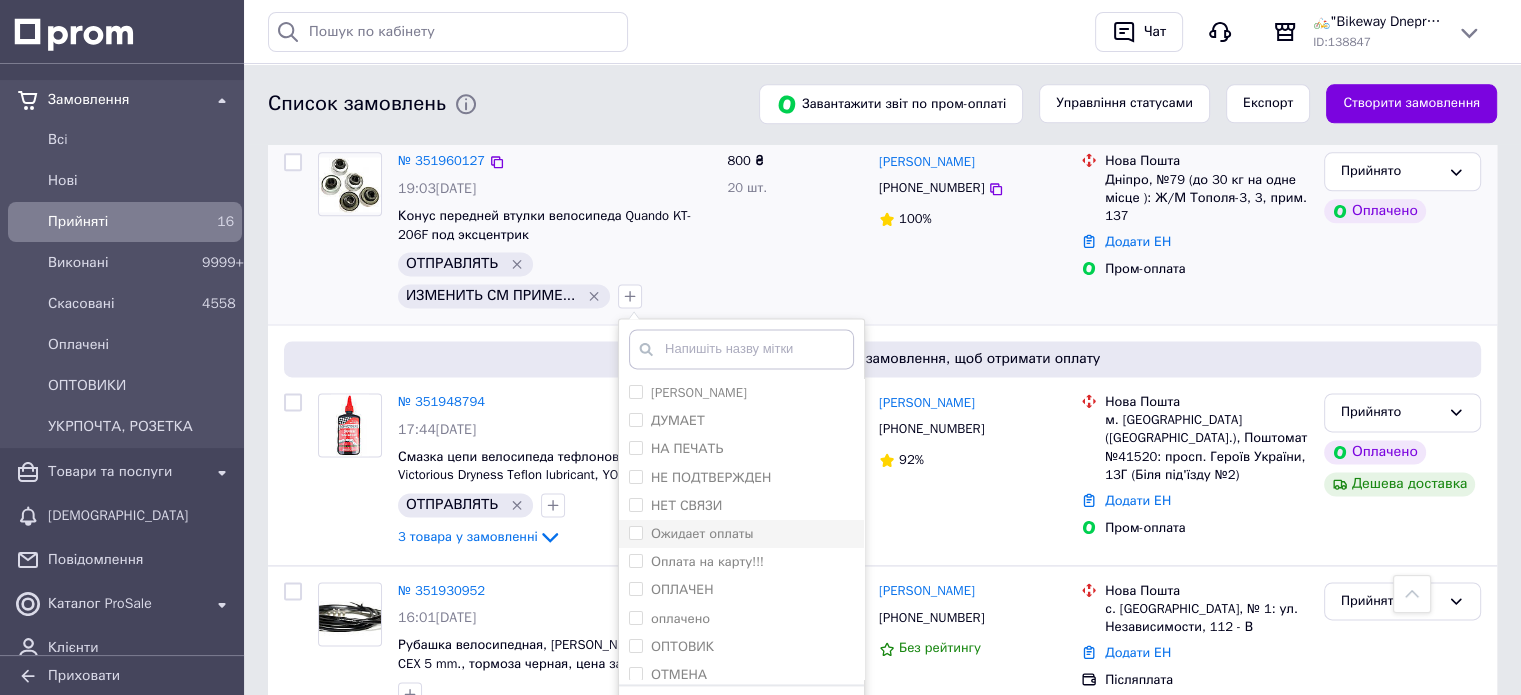scroll, scrollTop: 2700, scrollLeft: 0, axis: vertical 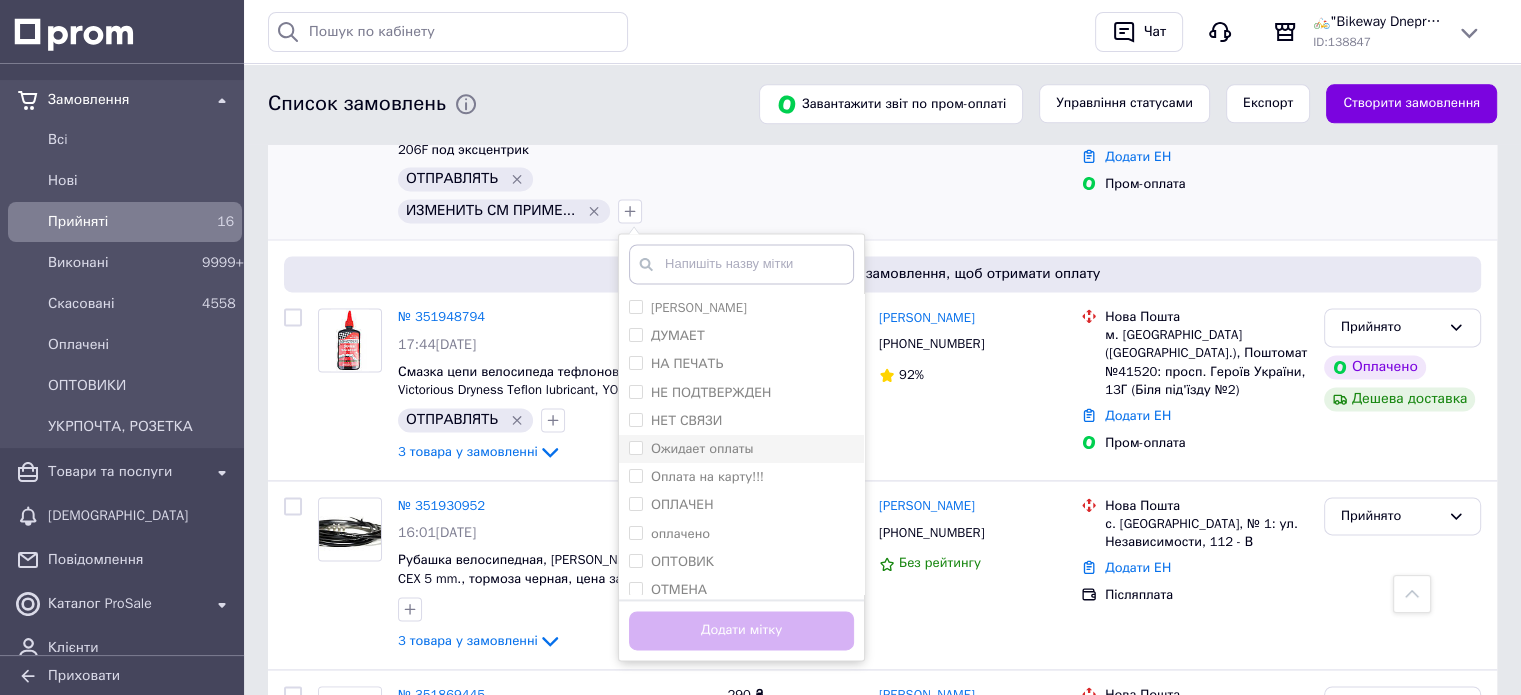 click on "Ожидает оплаты" at bounding box center (702, 448) 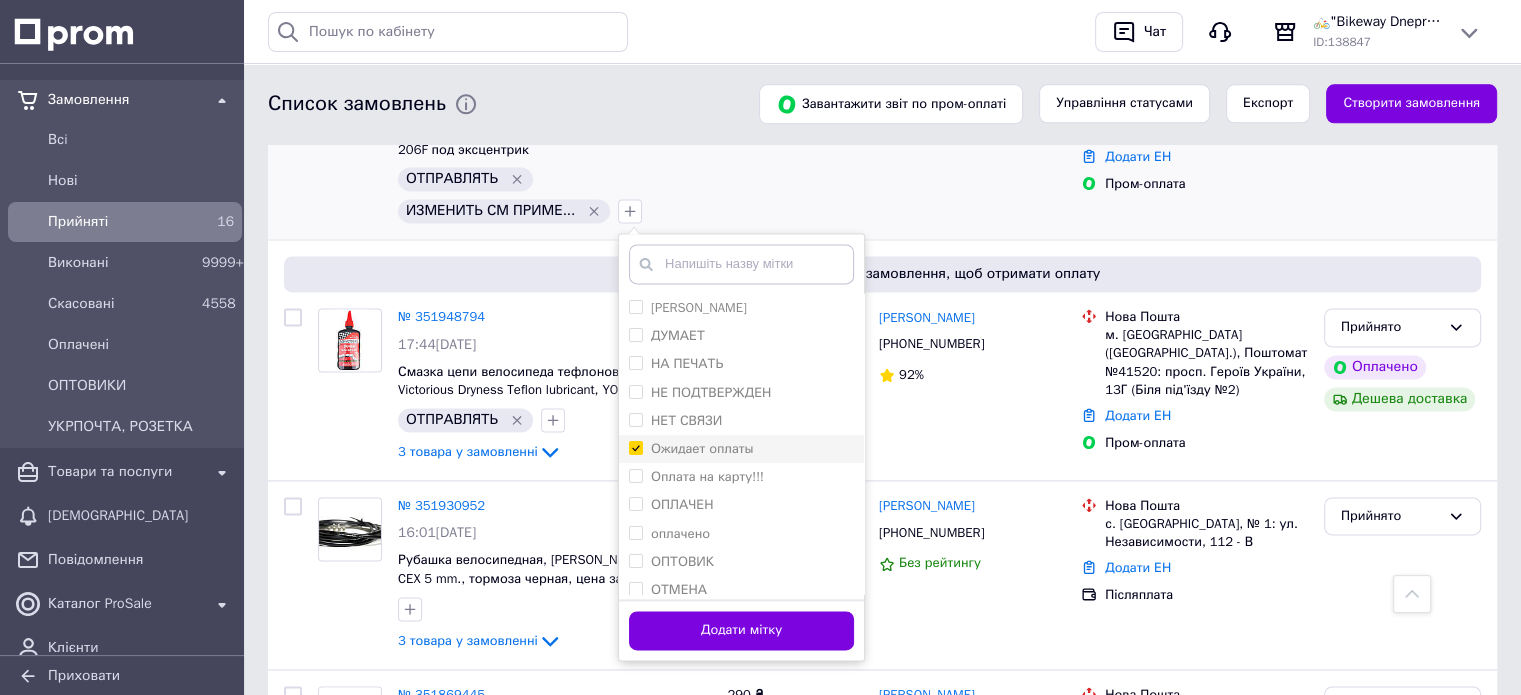 click on "Ожидает оплаты" at bounding box center [635, 447] 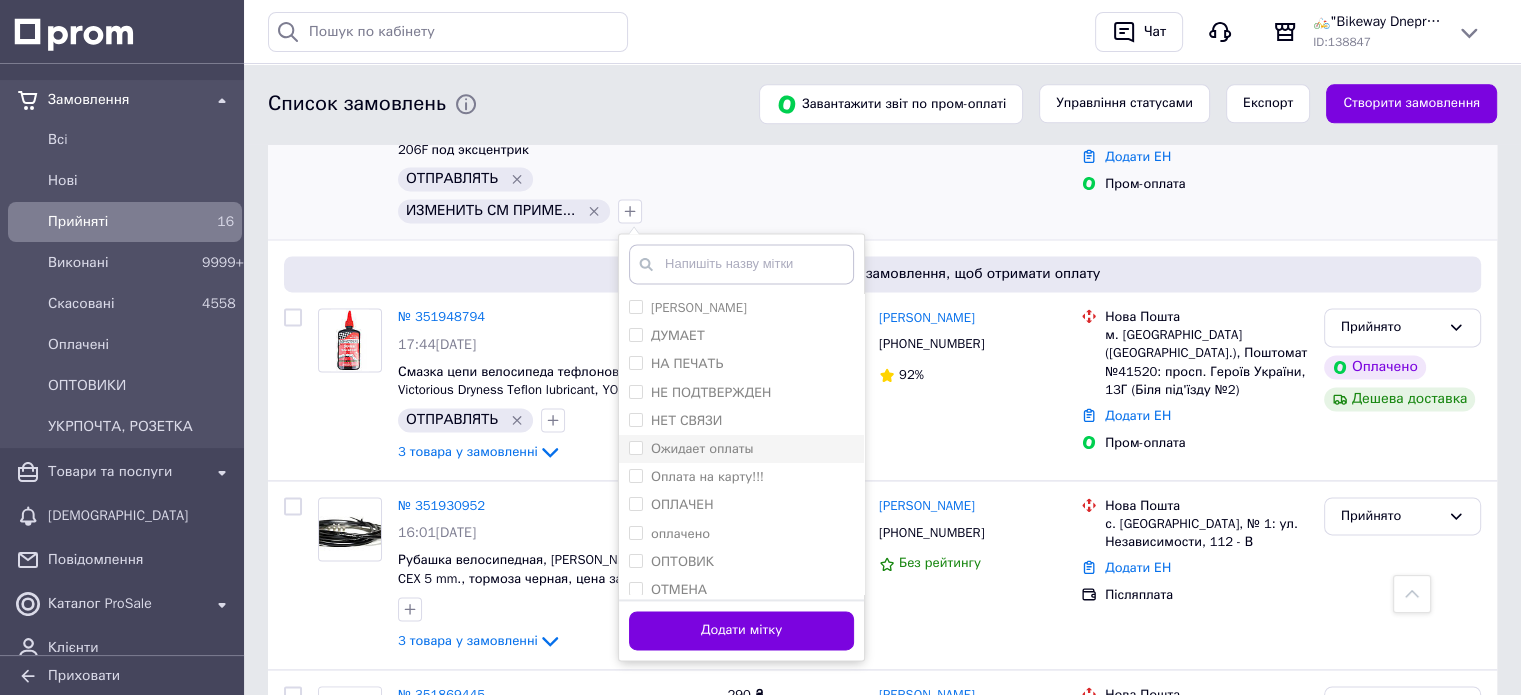 checkbox on "false" 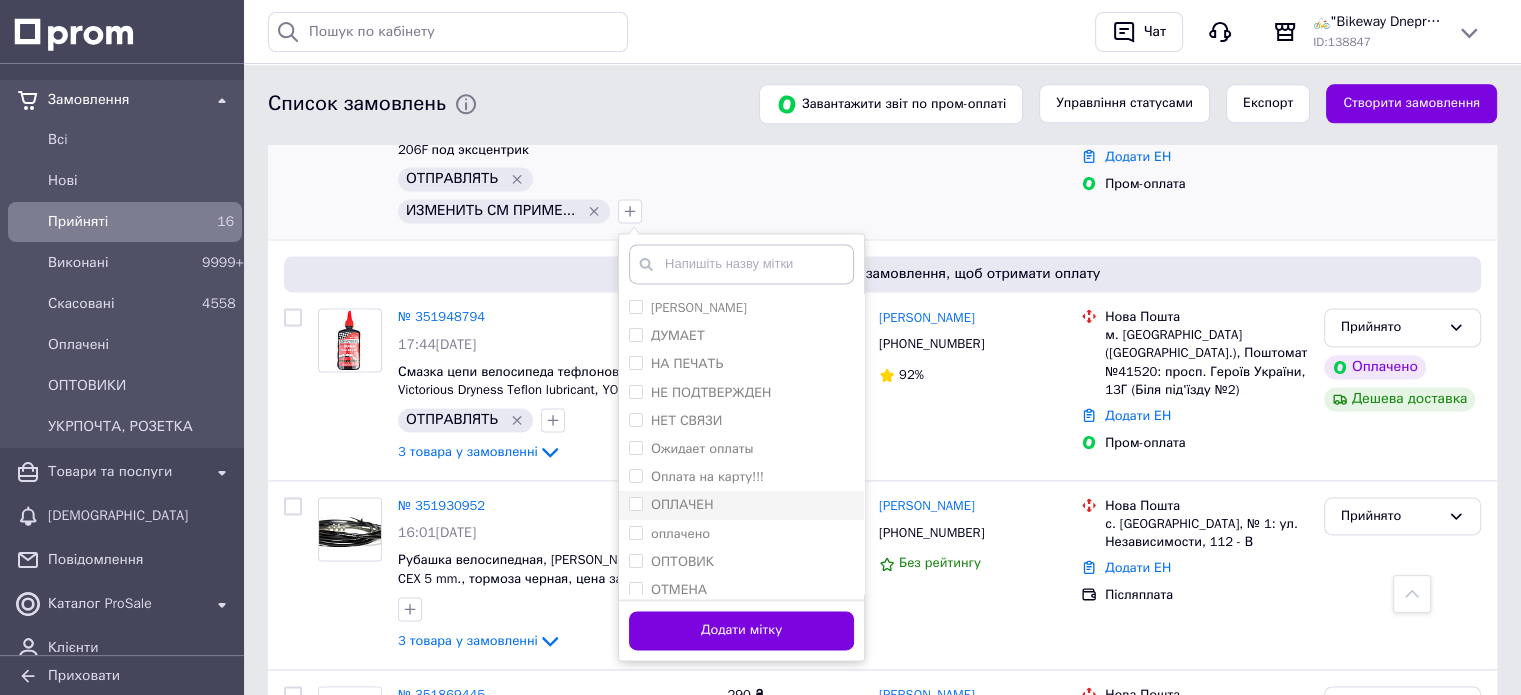 click on "ОПЛАЧЕН" at bounding box center [741, 505] 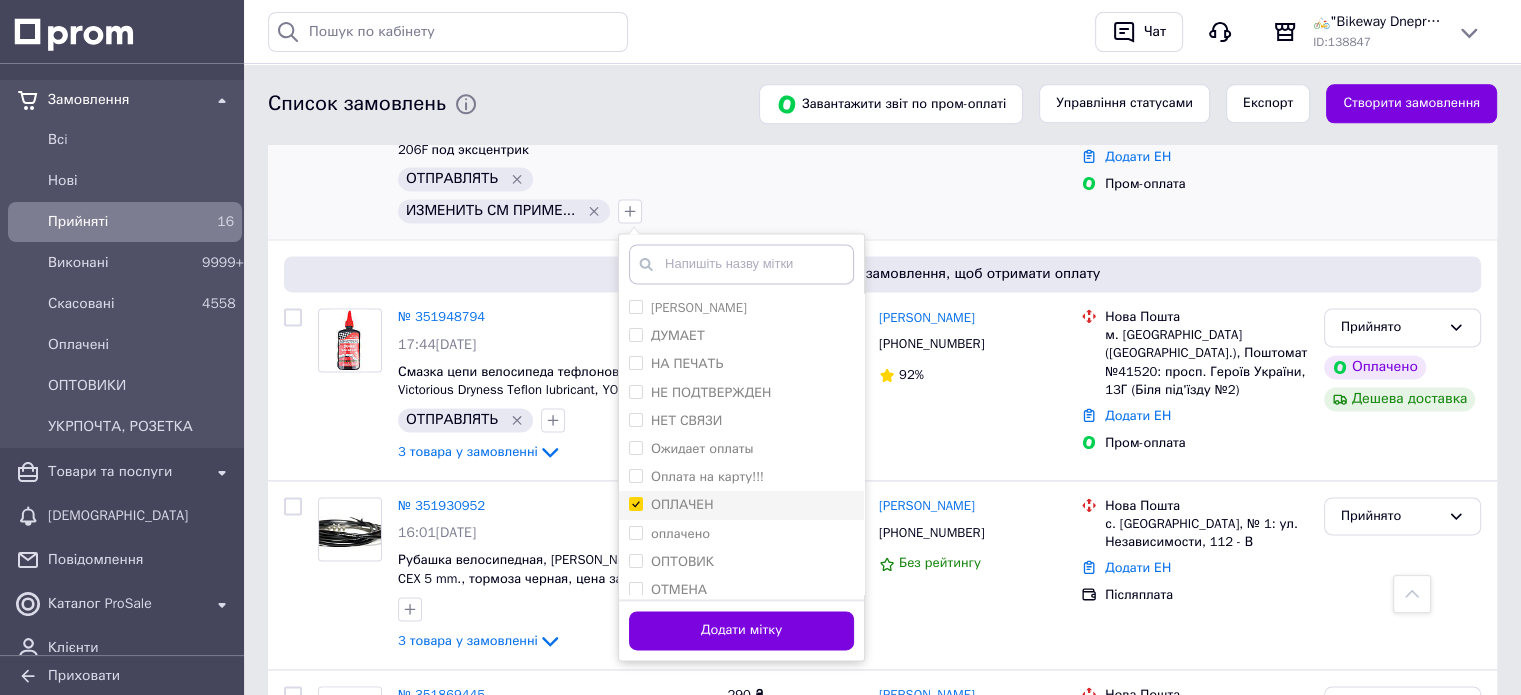 checkbox on "true" 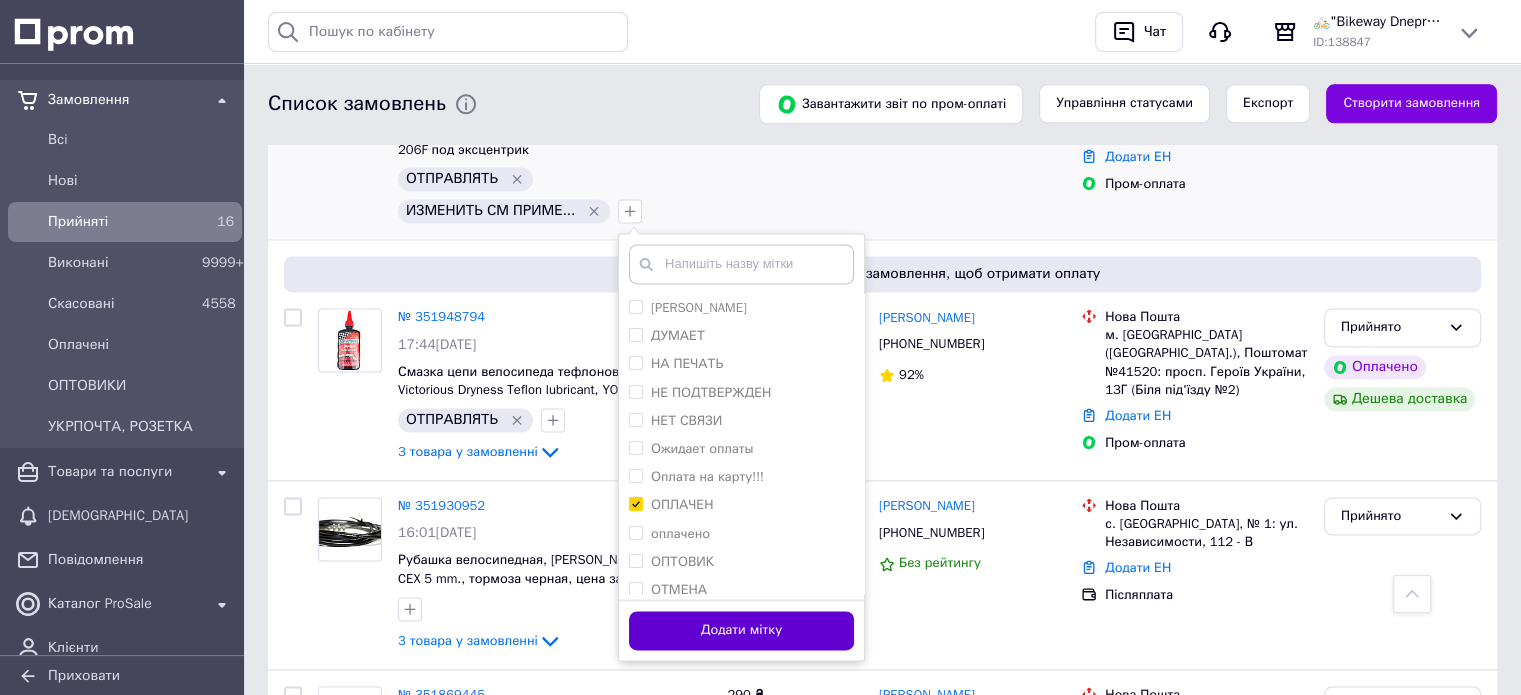 click on "Додати мітку" at bounding box center (741, 630) 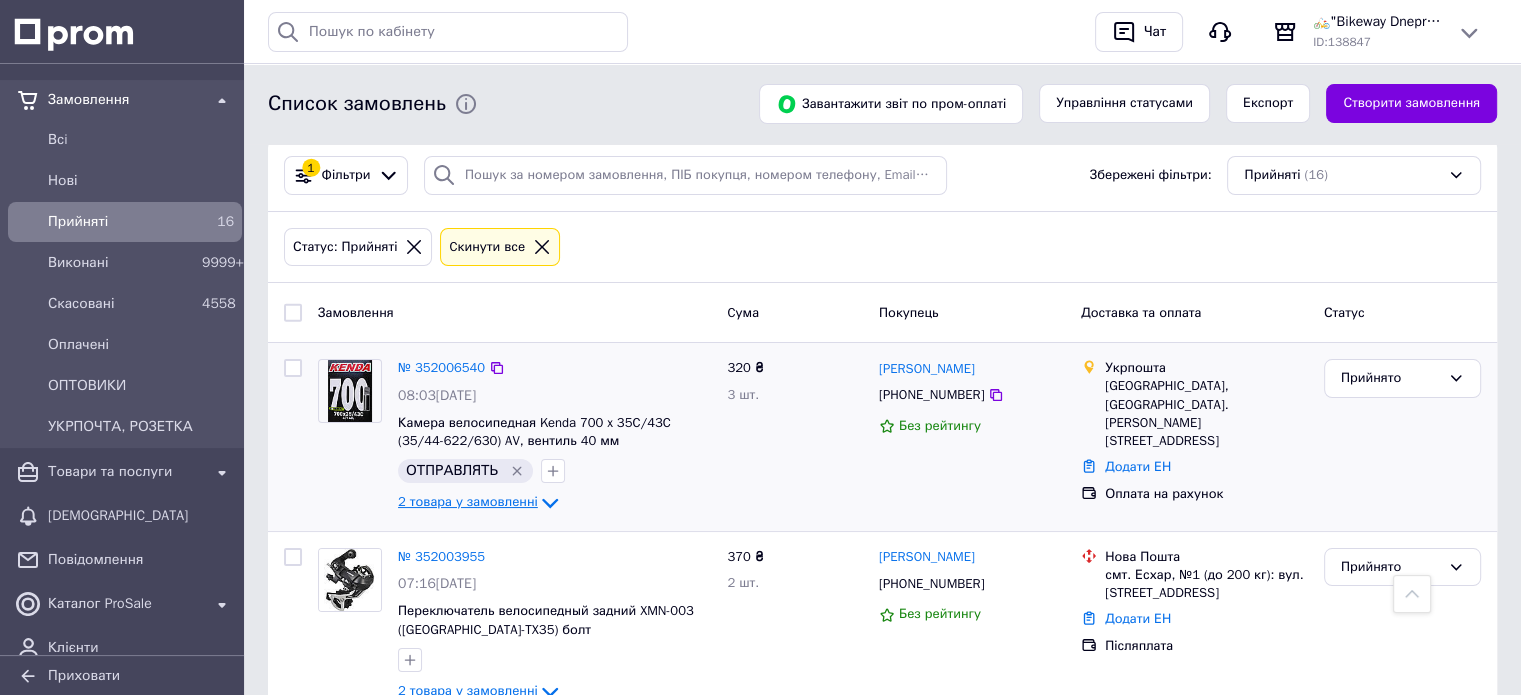scroll, scrollTop: 0, scrollLeft: 0, axis: both 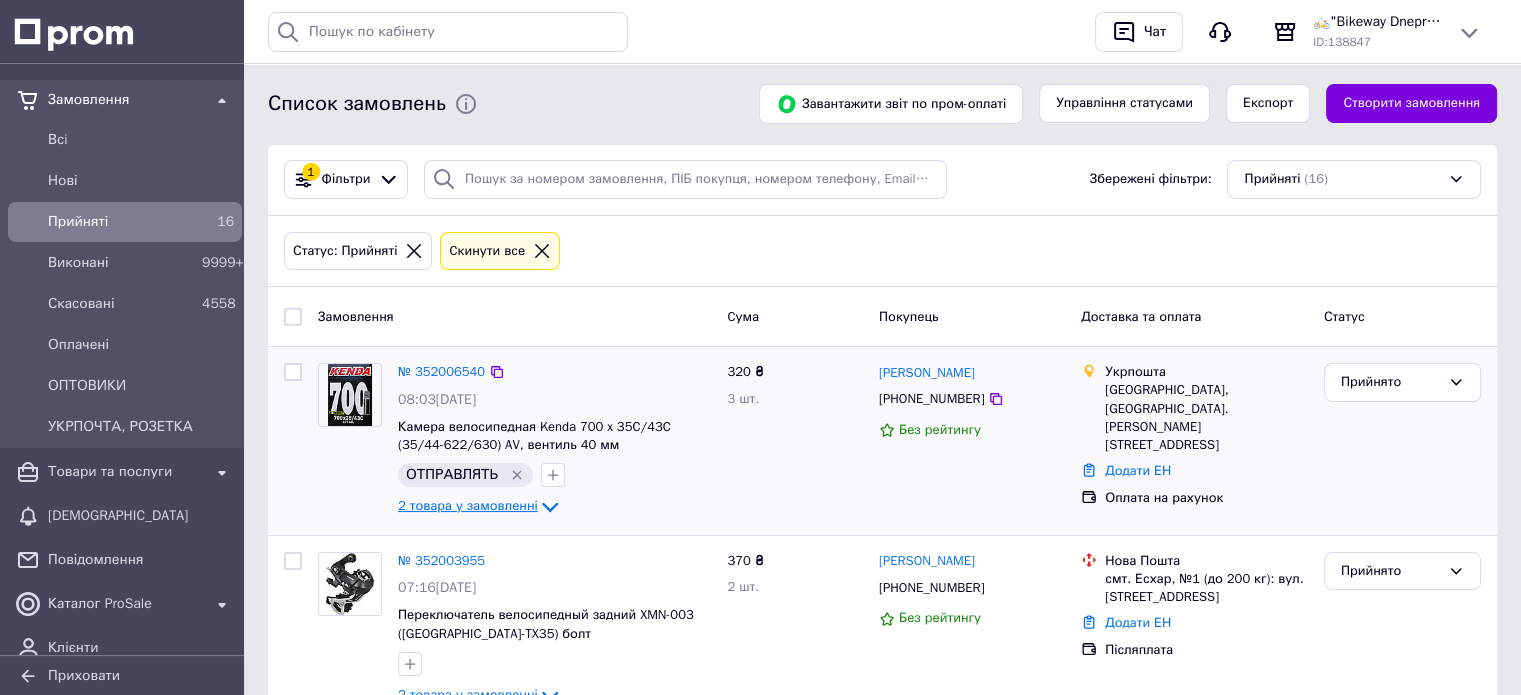 click 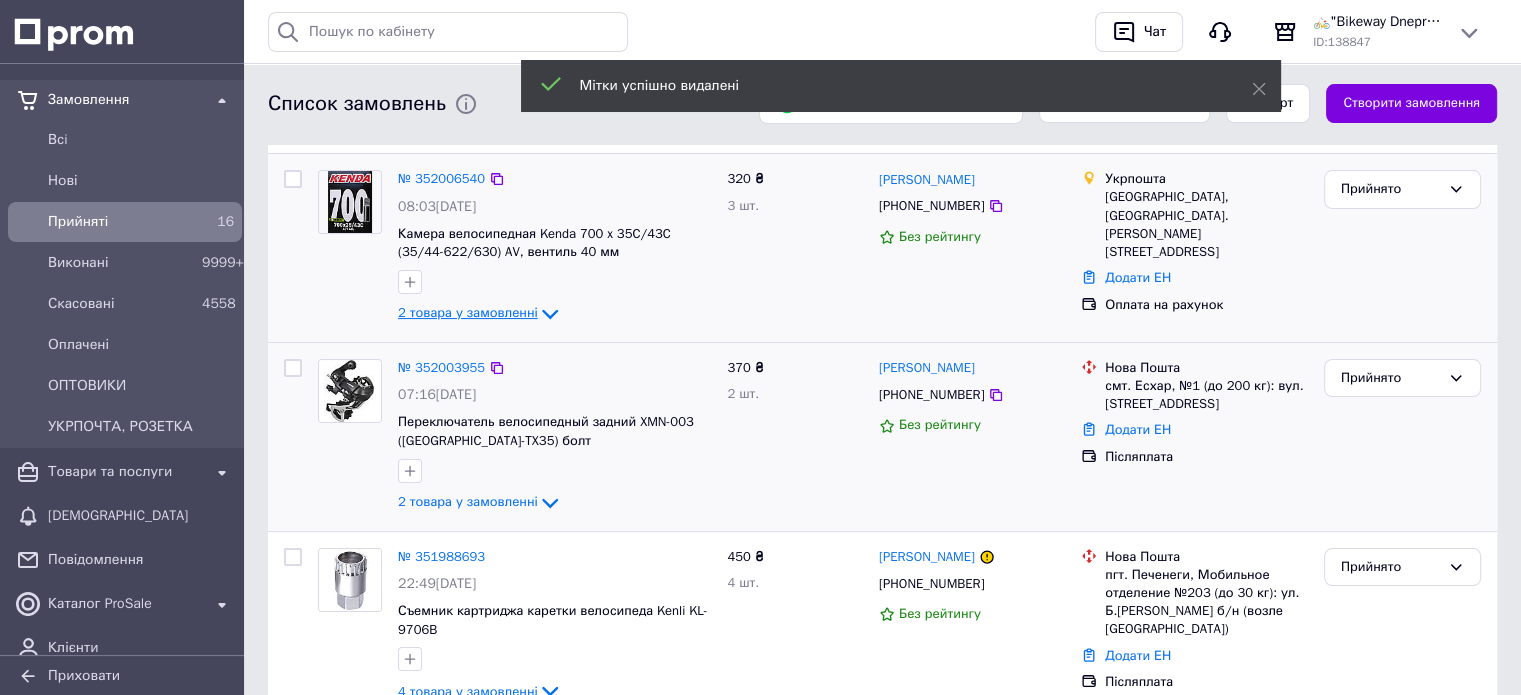 scroll, scrollTop: 200, scrollLeft: 0, axis: vertical 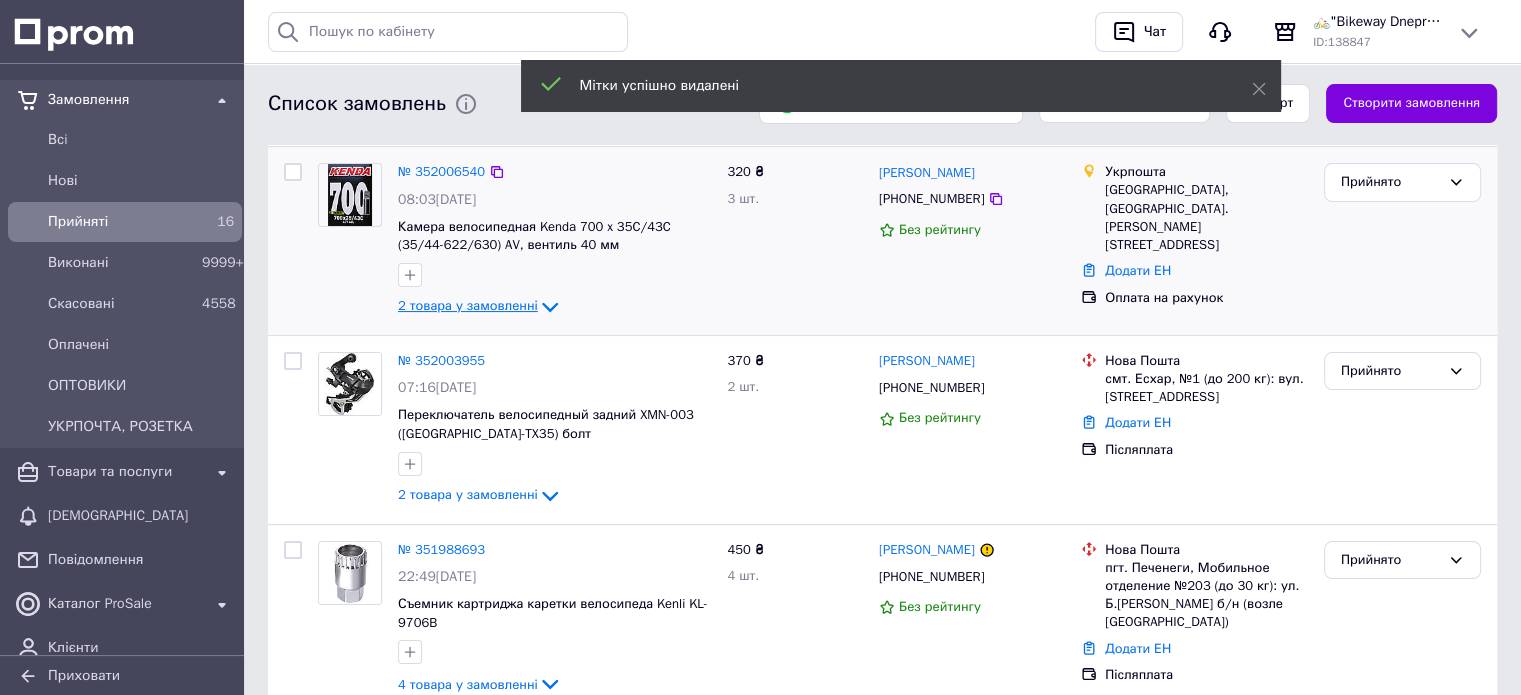 click at bounding box center (410, 275) 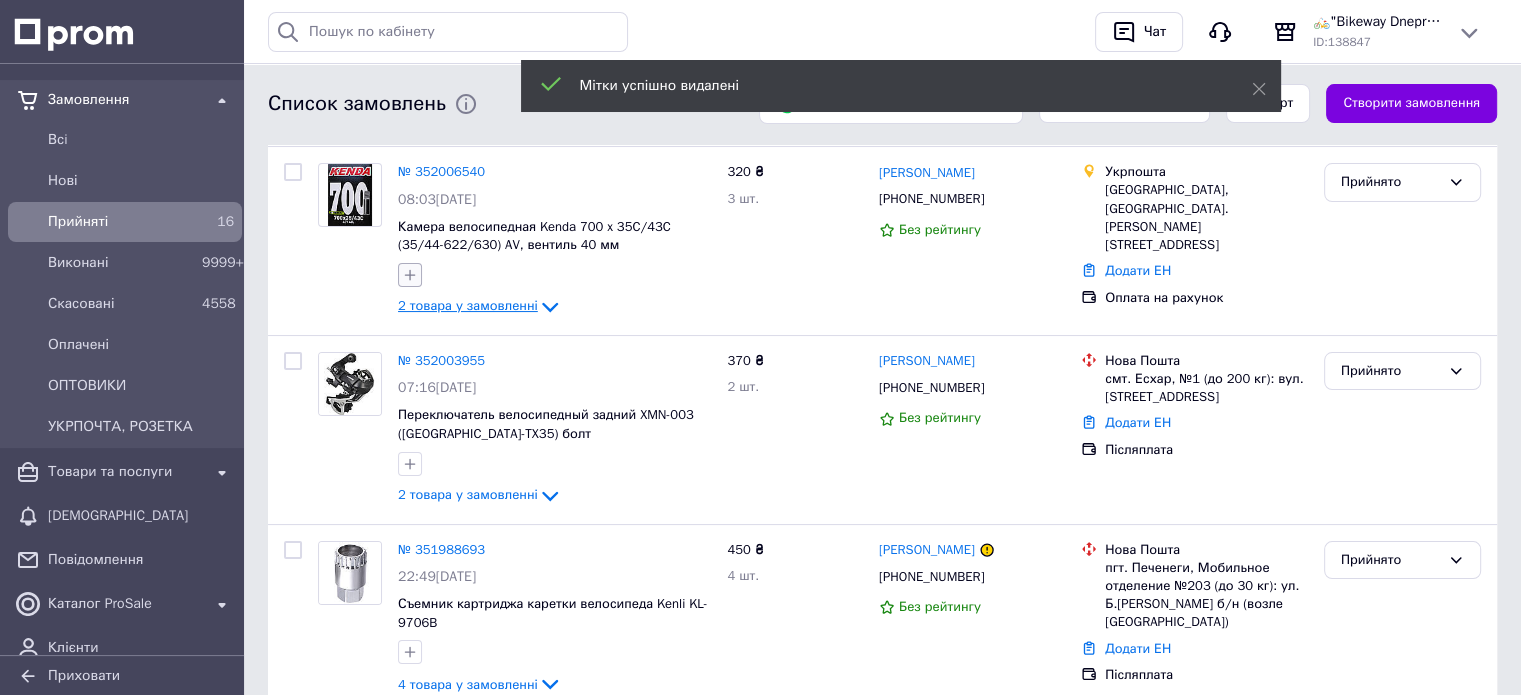 click 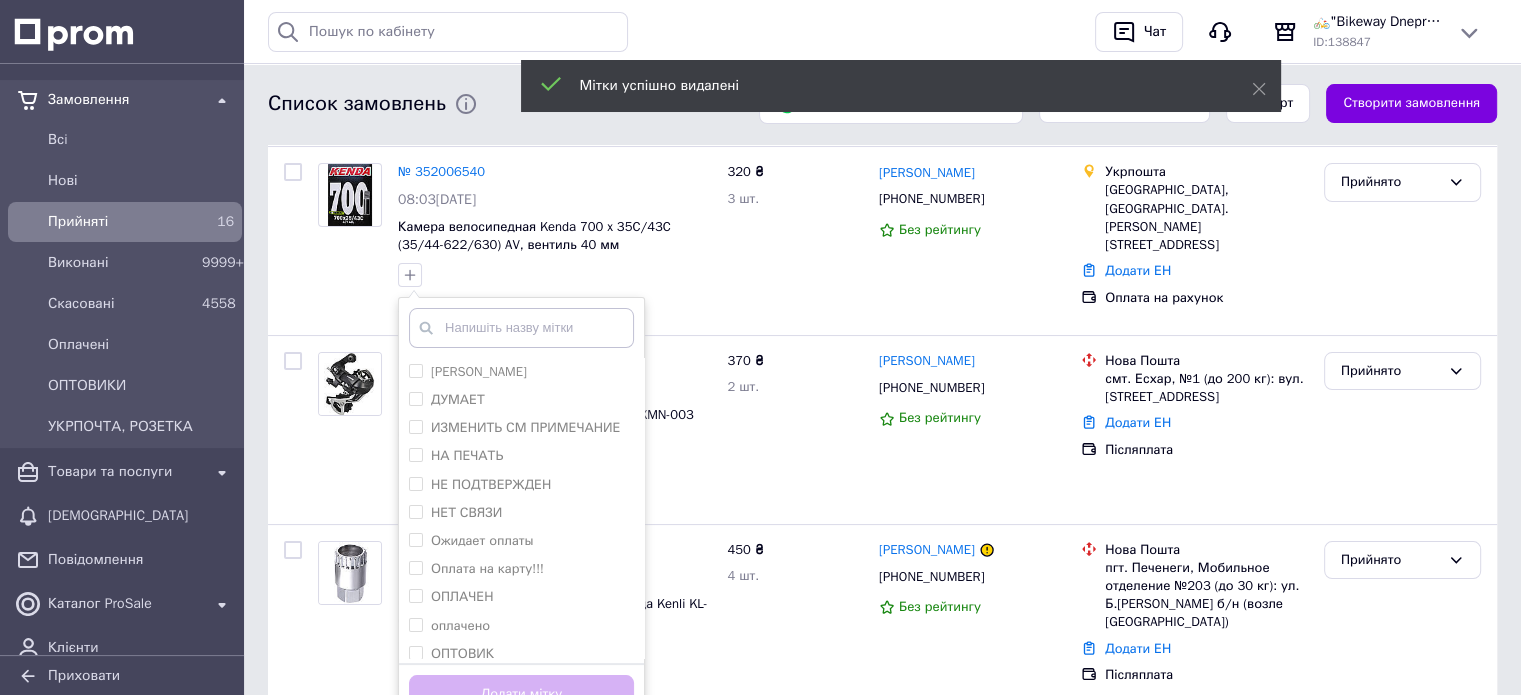 scroll, scrollTop: 300, scrollLeft: 0, axis: vertical 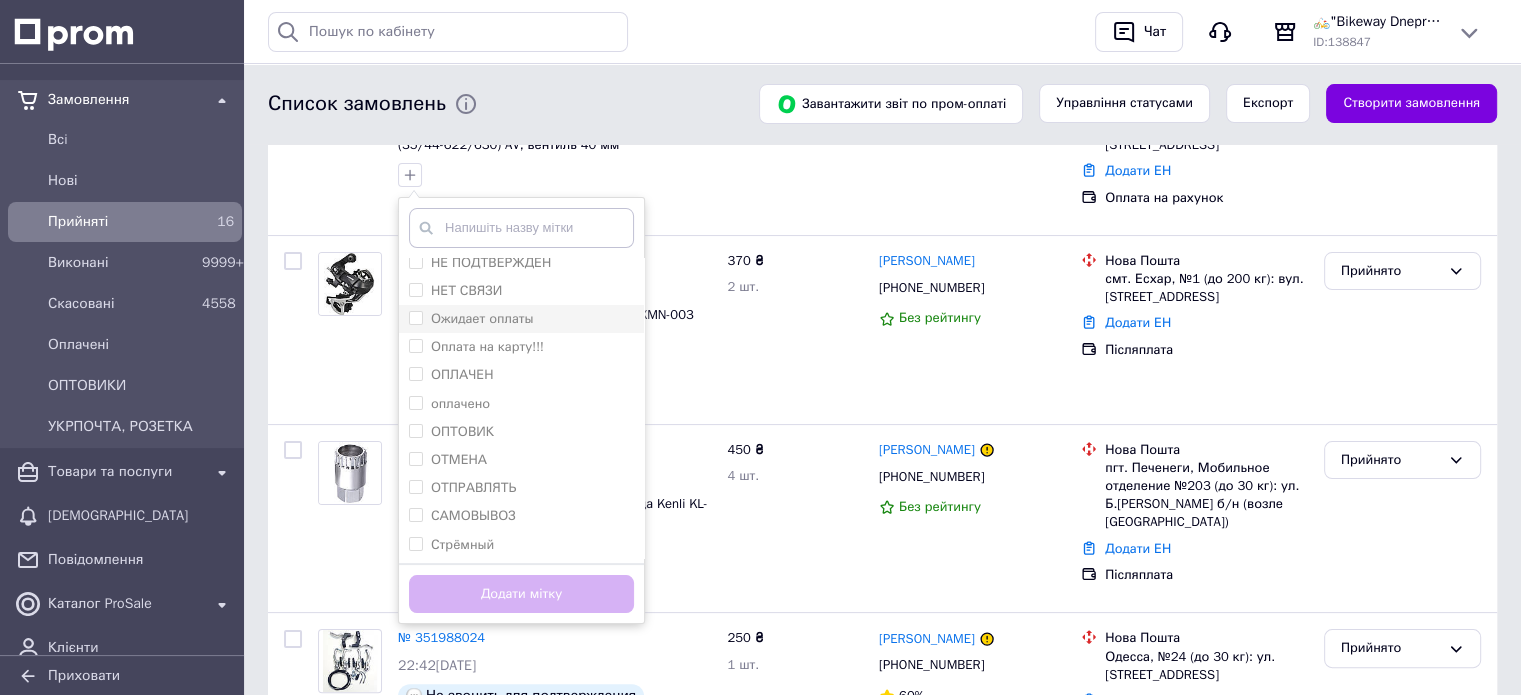 click on "Ожидает оплаты" at bounding box center [482, 318] 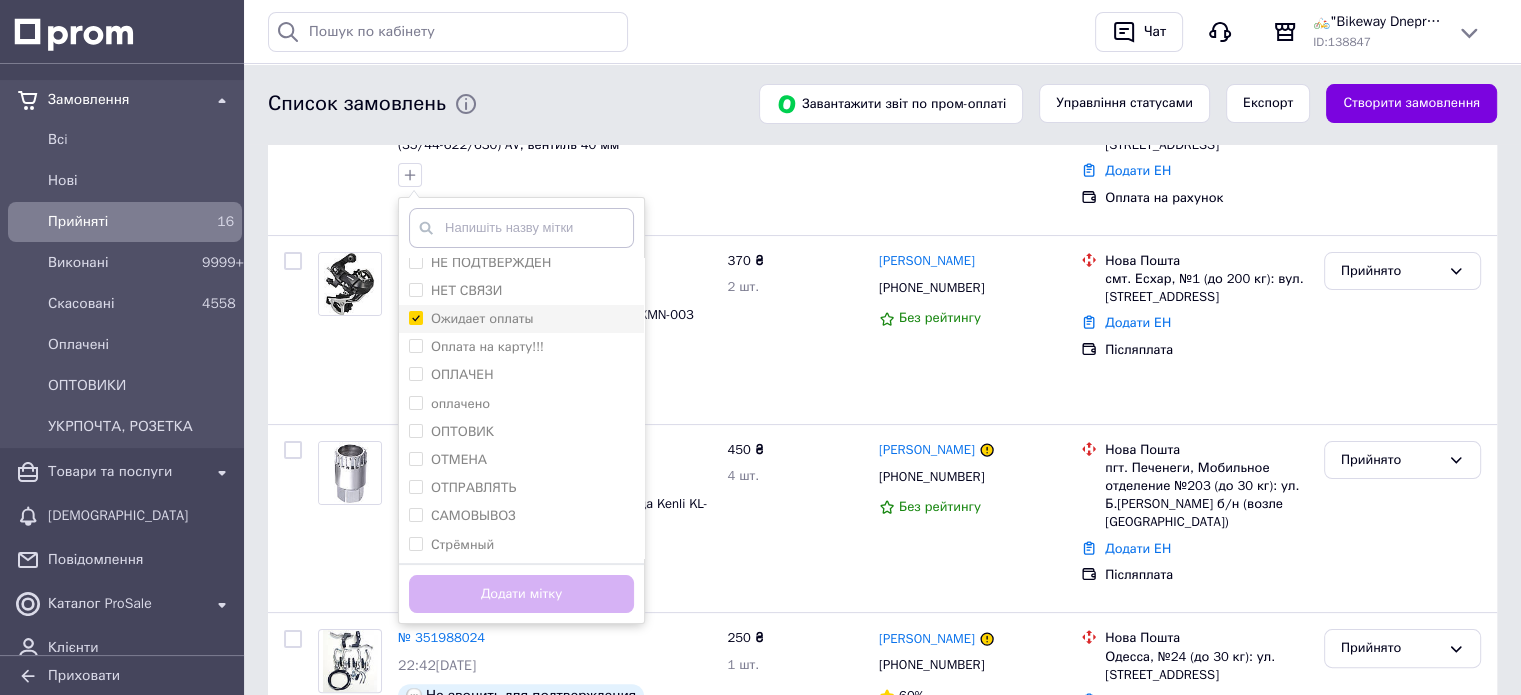 checkbox on "true" 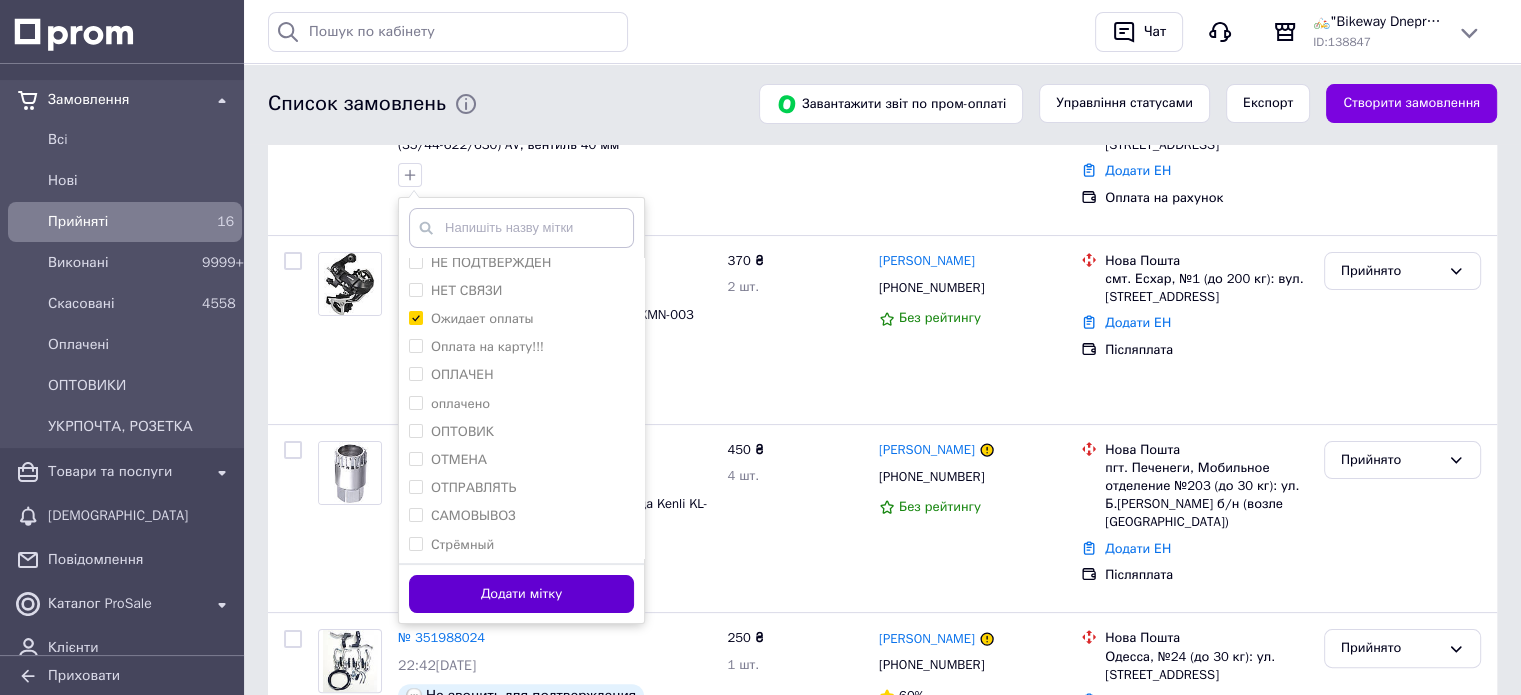 click on "Додати мітку" at bounding box center (521, 594) 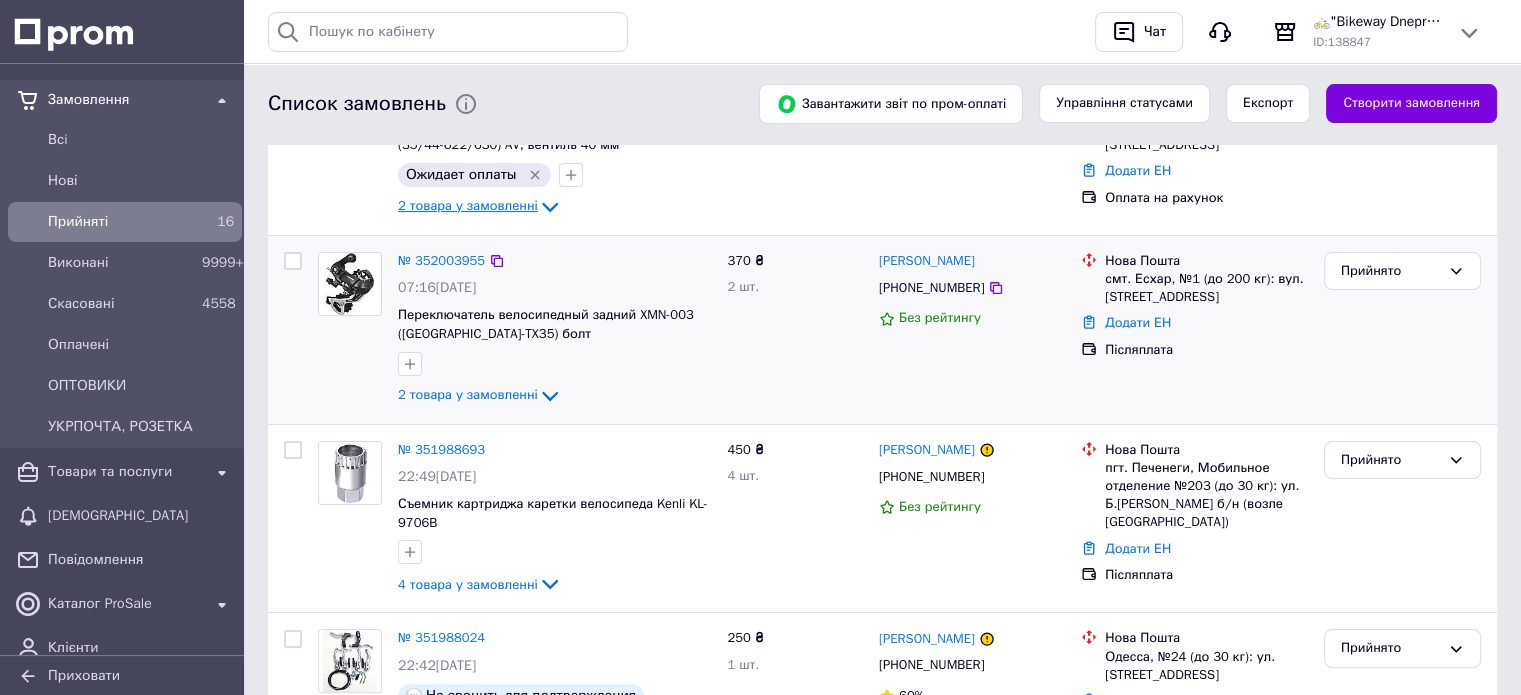 scroll, scrollTop: 0, scrollLeft: 0, axis: both 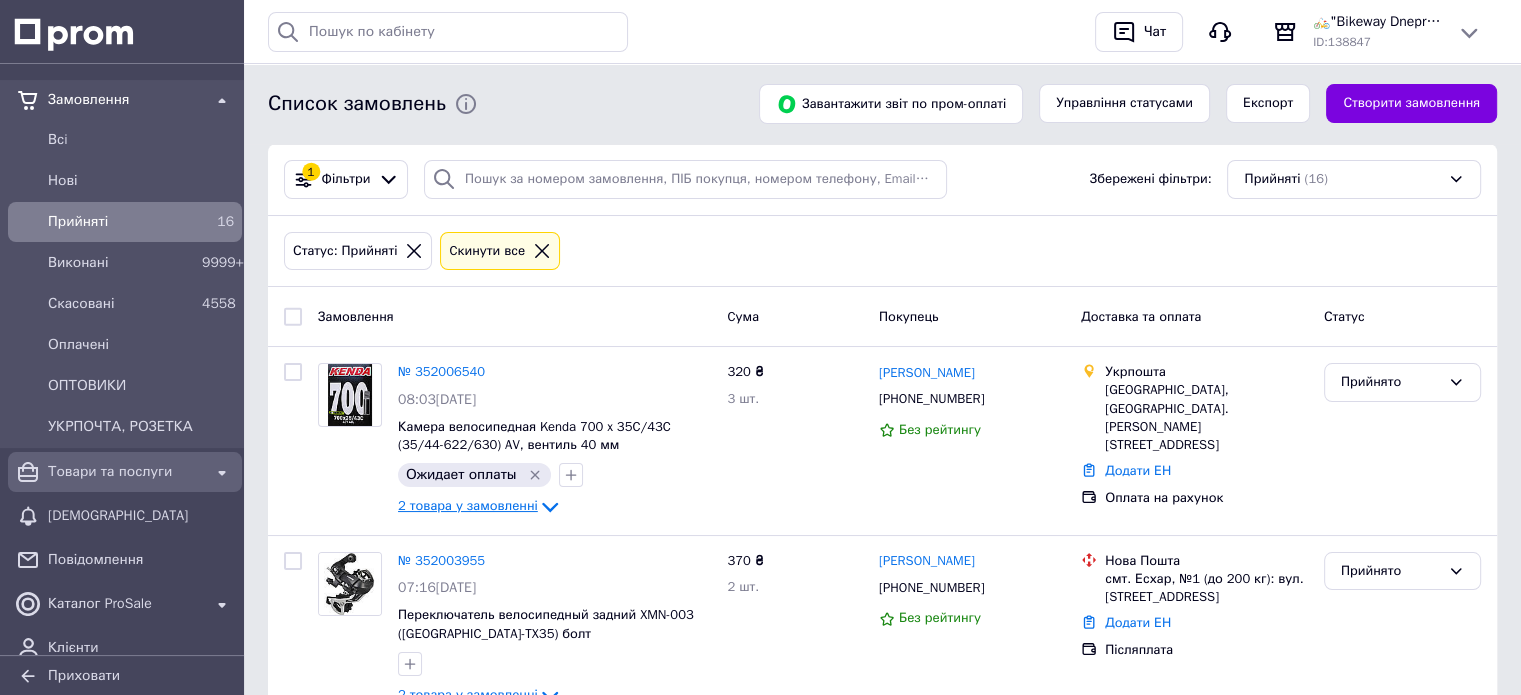 click on "Товари та послуги" at bounding box center [125, 472] 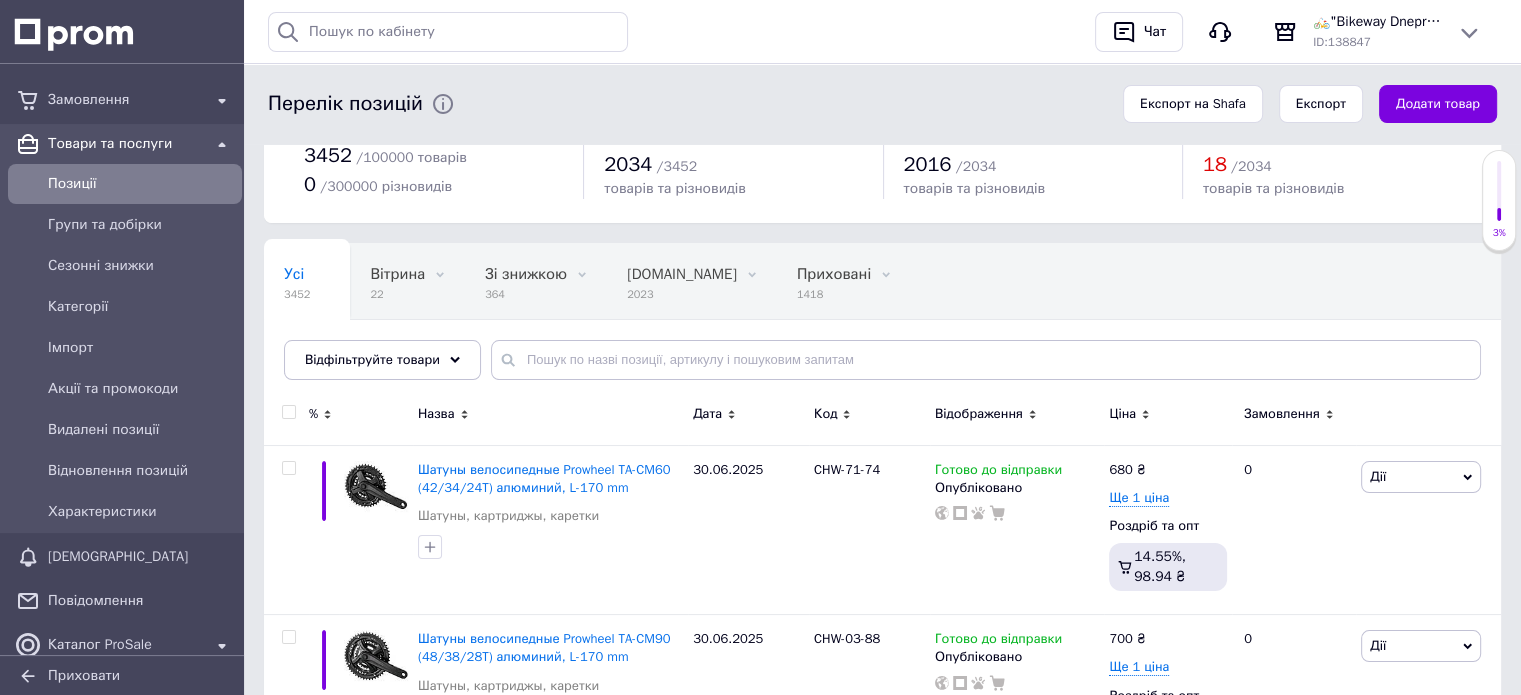 scroll, scrollTop: 100, scrollLeft: 0, axis: vertical 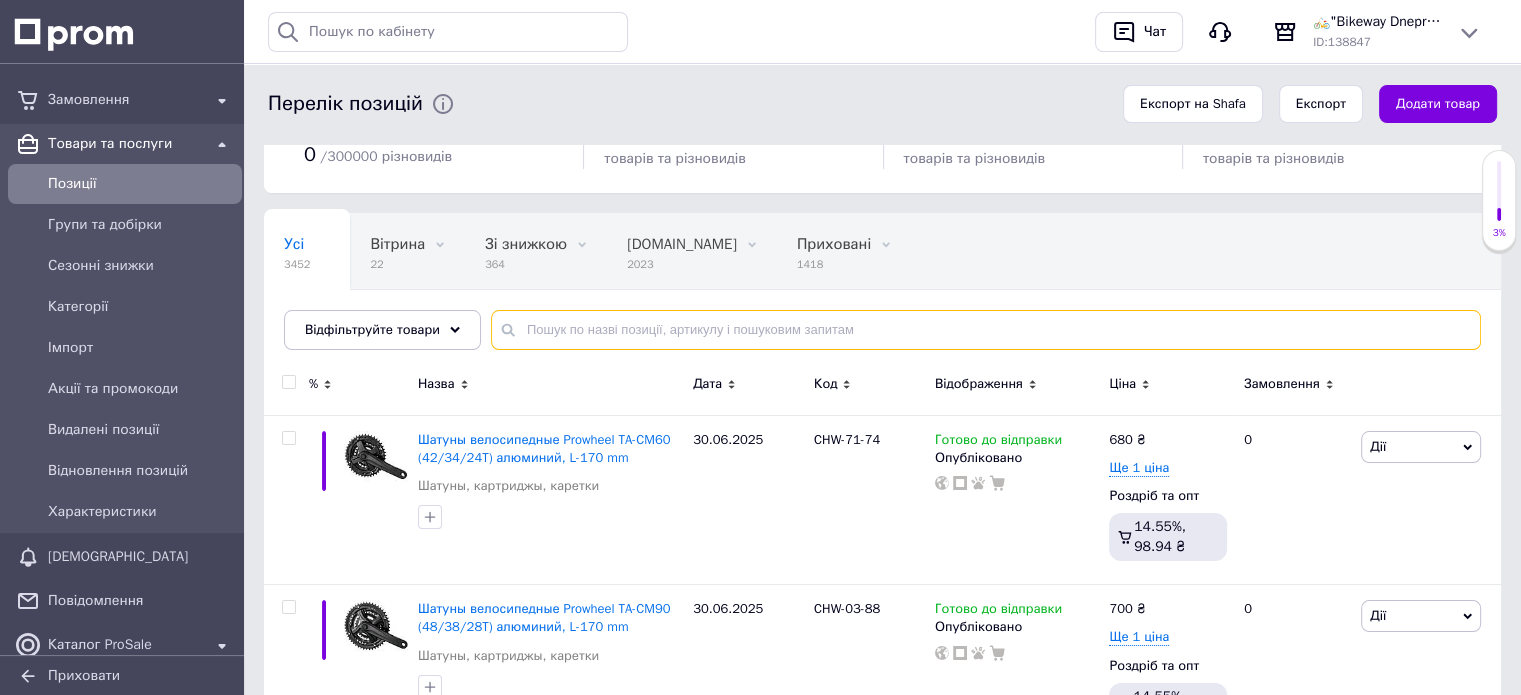 click at bounding box center (986, 330) 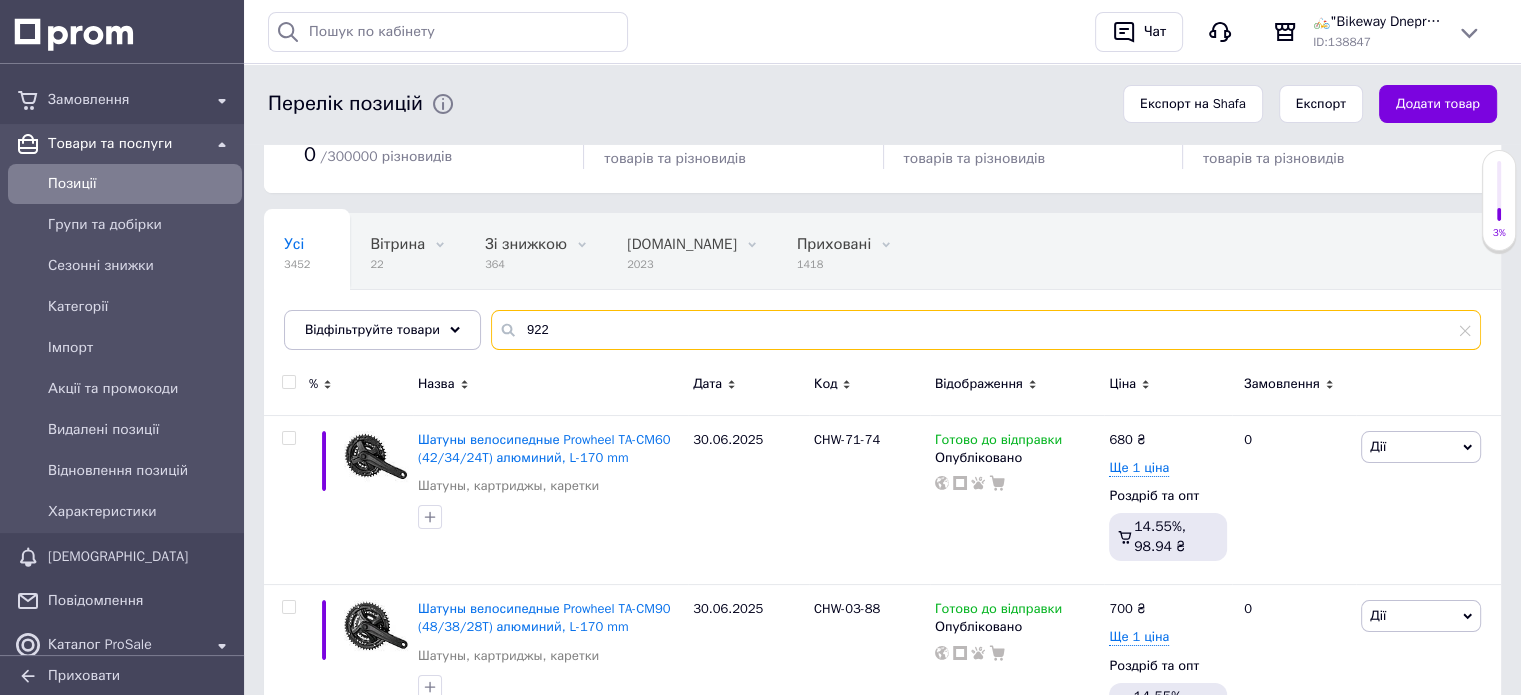 type on "922" 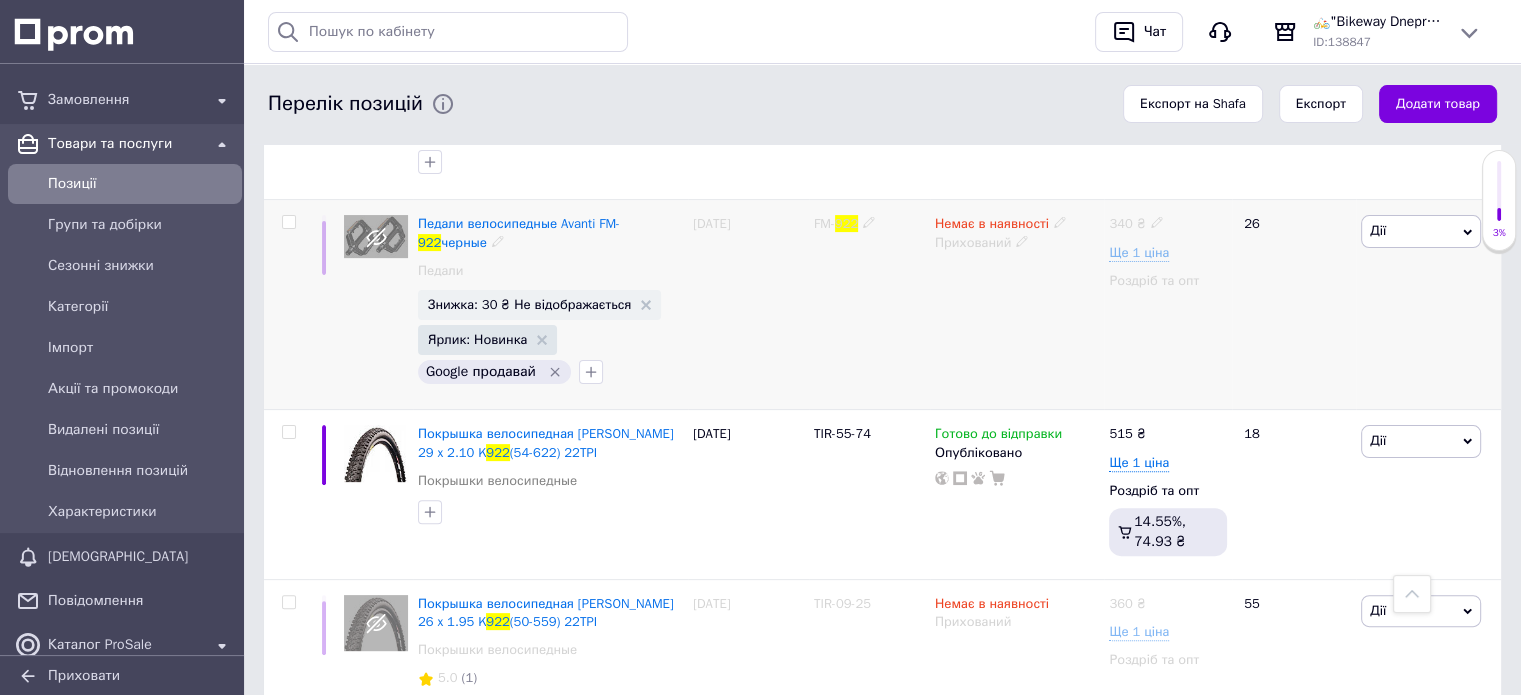 scroll, scrollTop: 598, scrollLeft: 0, axis: vertical 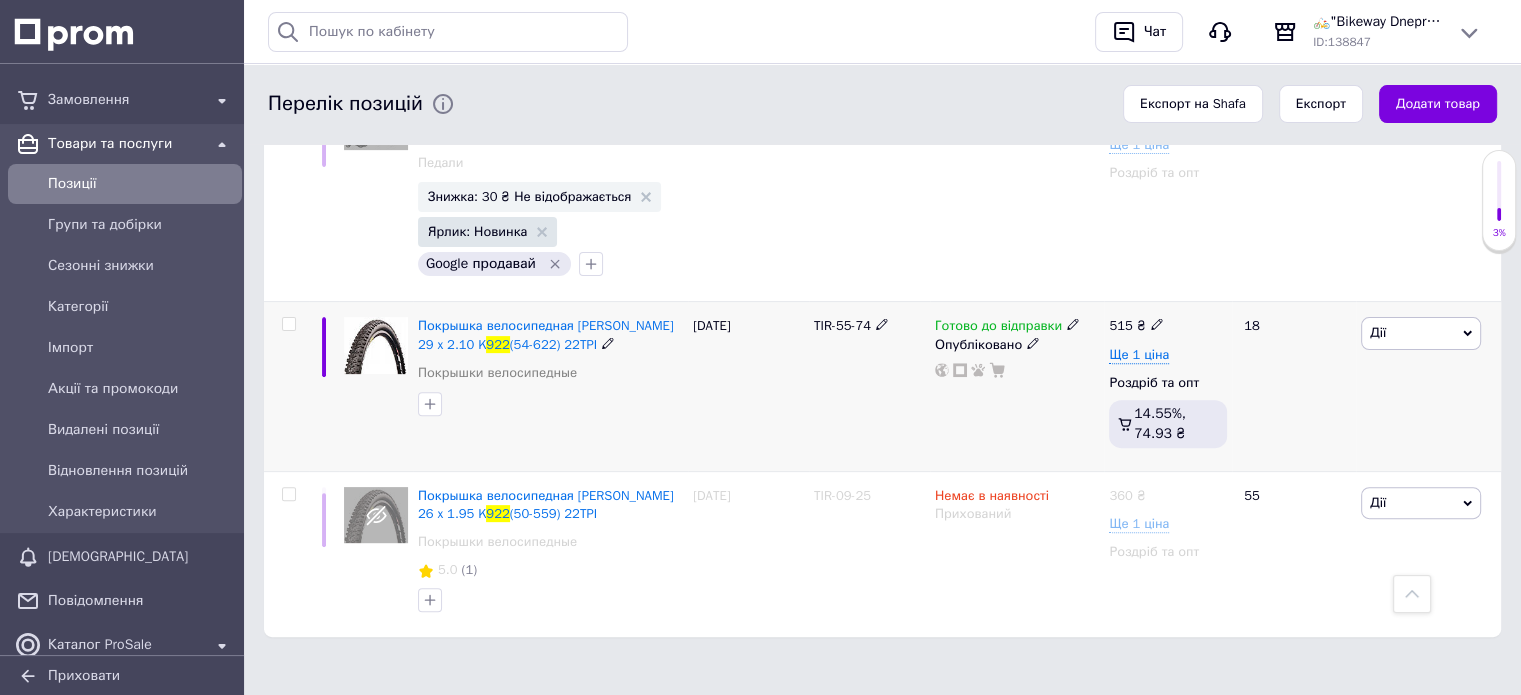 click on "Готово до відправки" at bounding box center (998, 328) 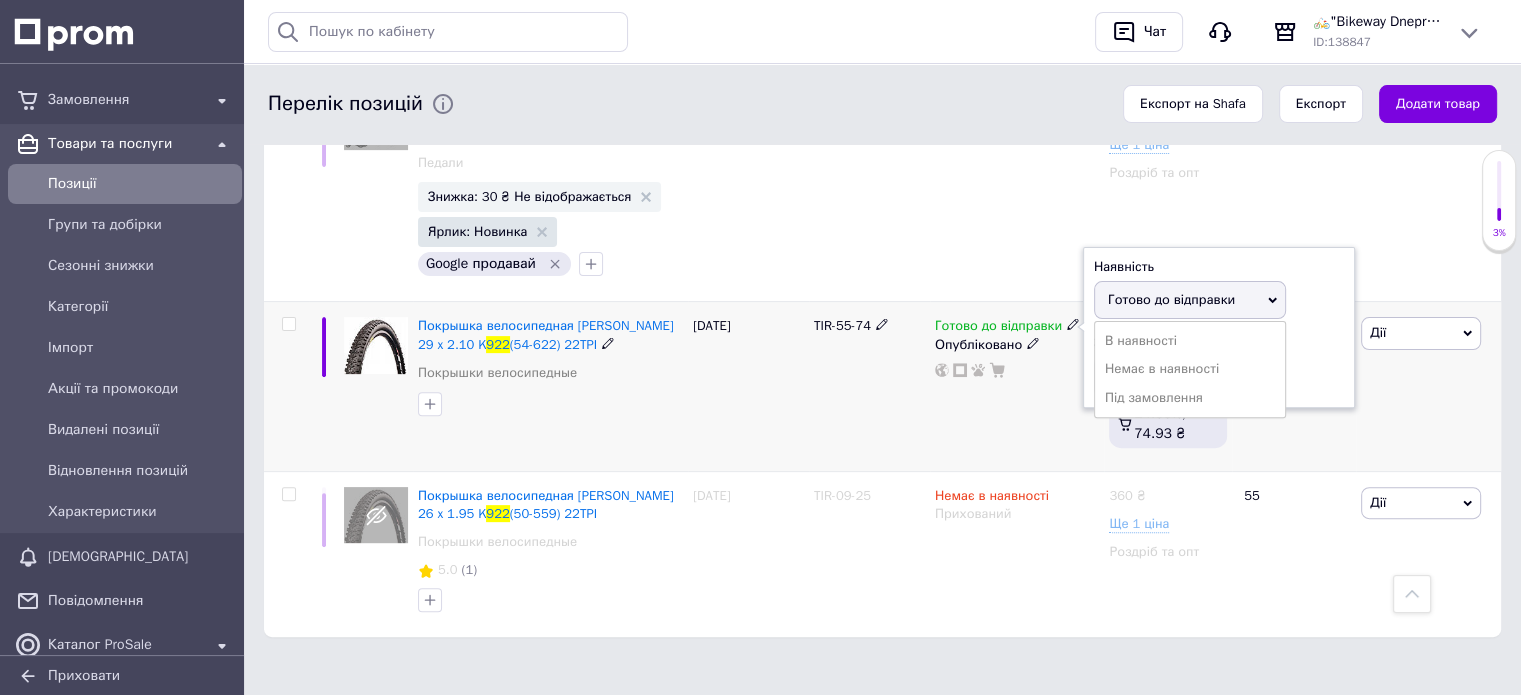 click on "Немає в наявності" at bounding box center (1190, 369) 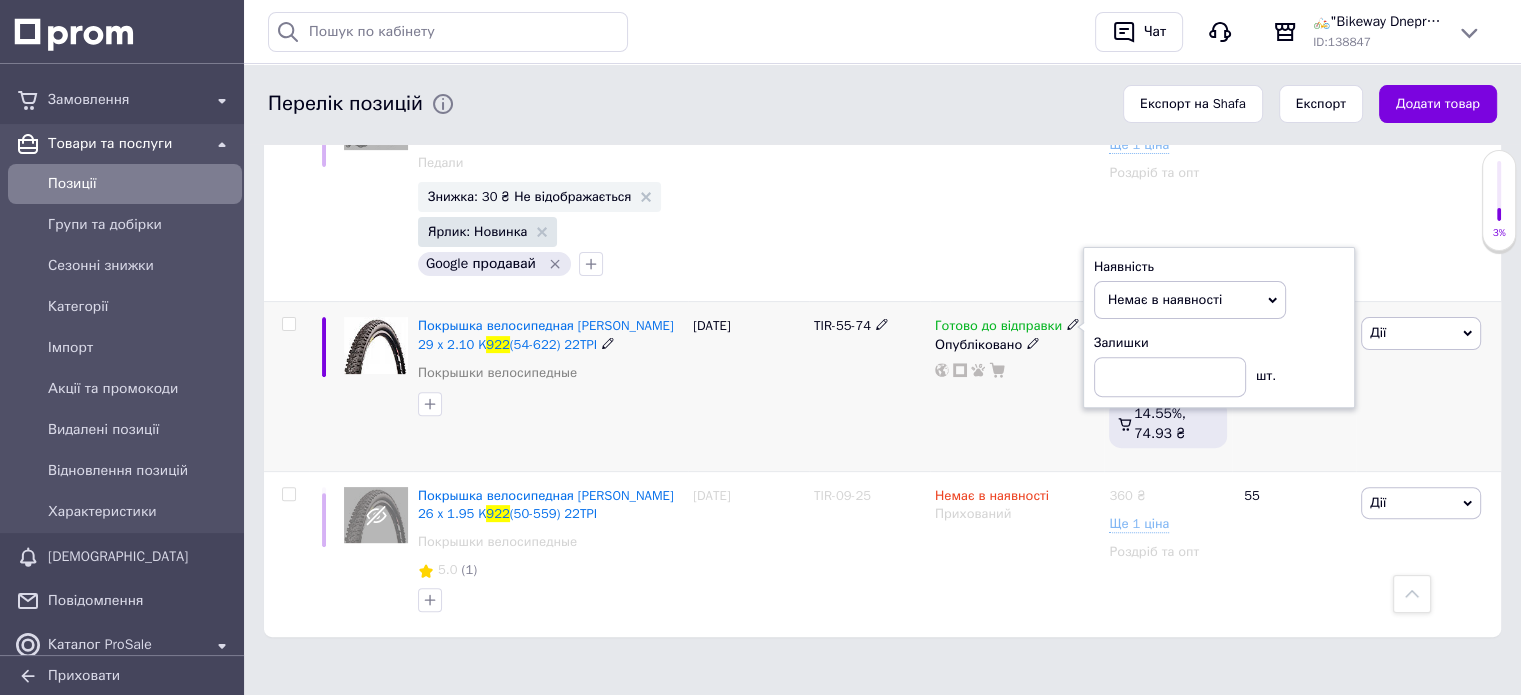 click on "TIR-55-74" at bounding box center [869, 387] 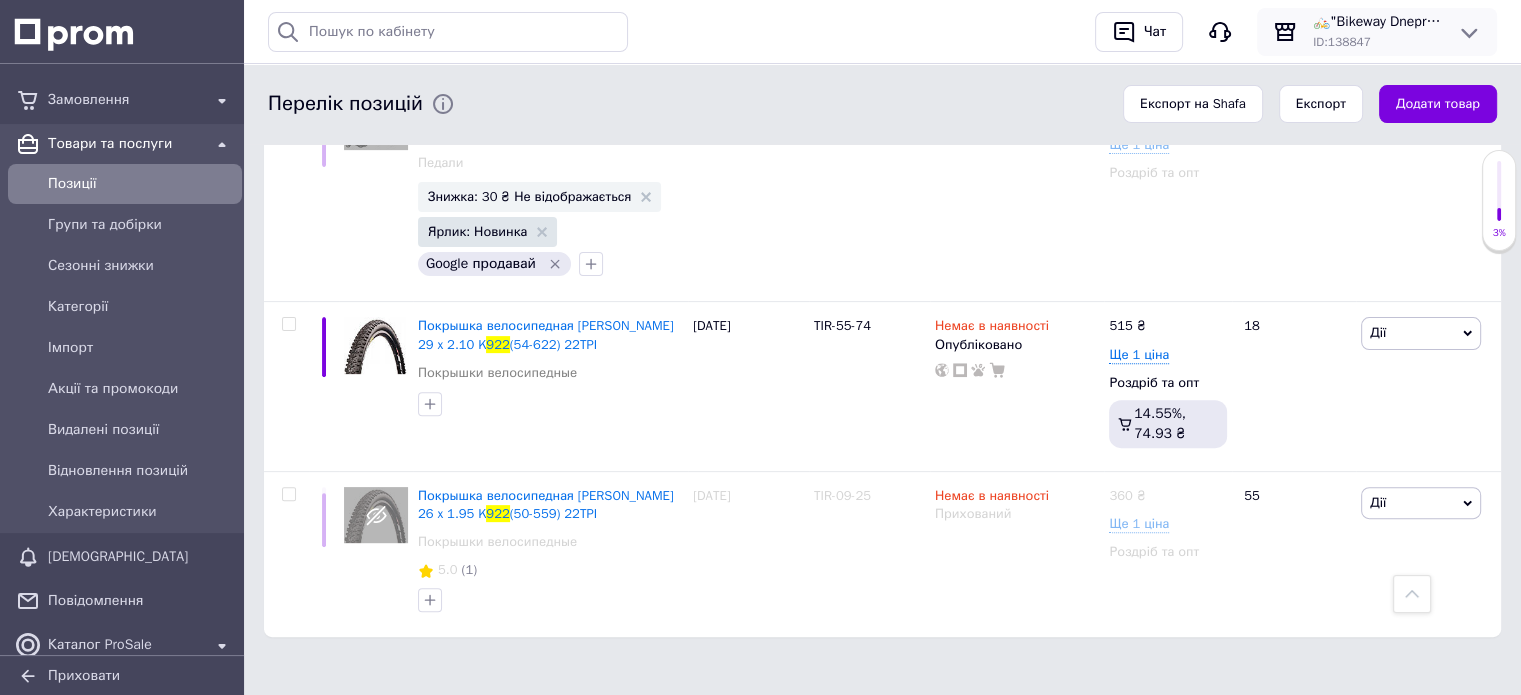 click on "🚲"Bikeway Dnepr" склад-магазин велосипедів та комплектуючих" at bounding box center (1377, 22) 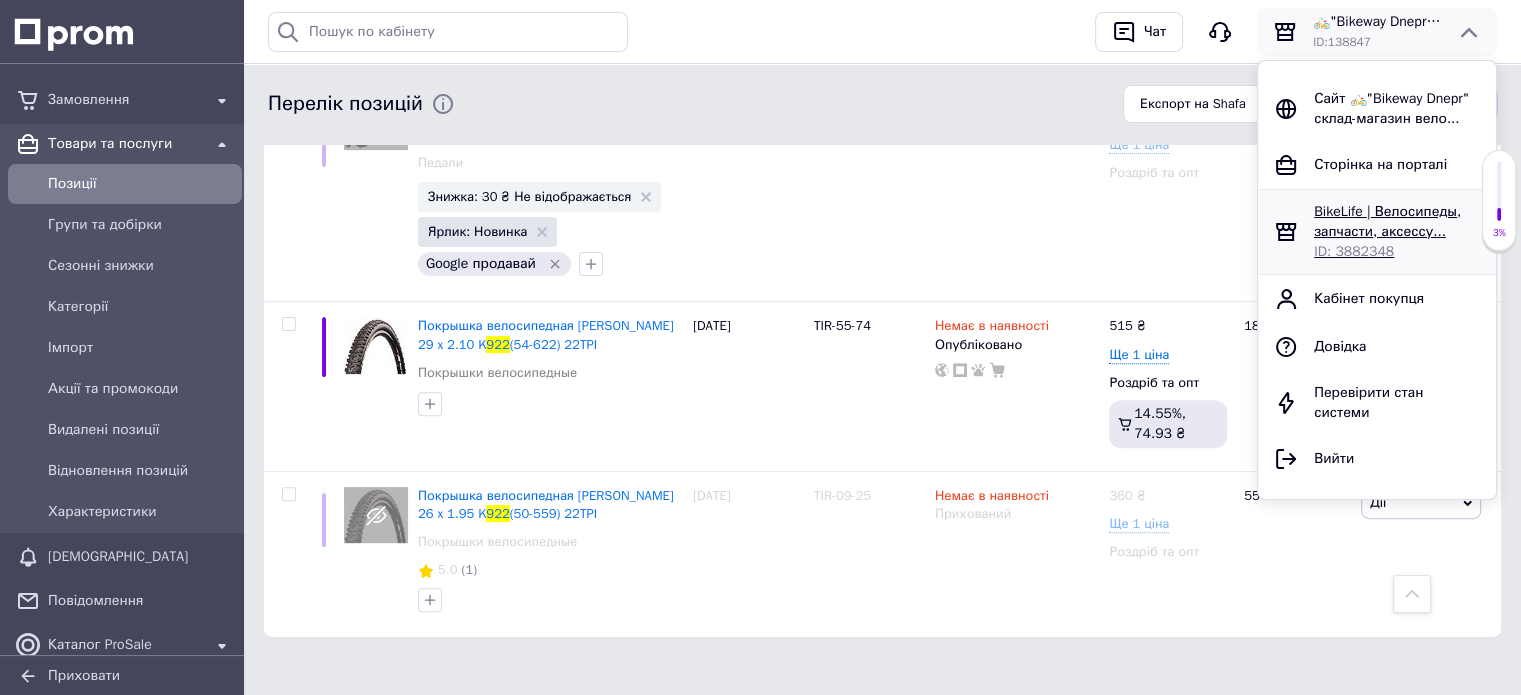 click on "BikeLife | Велосипеды, запчасти, аксессу..." at bounding box center [1387, 221] 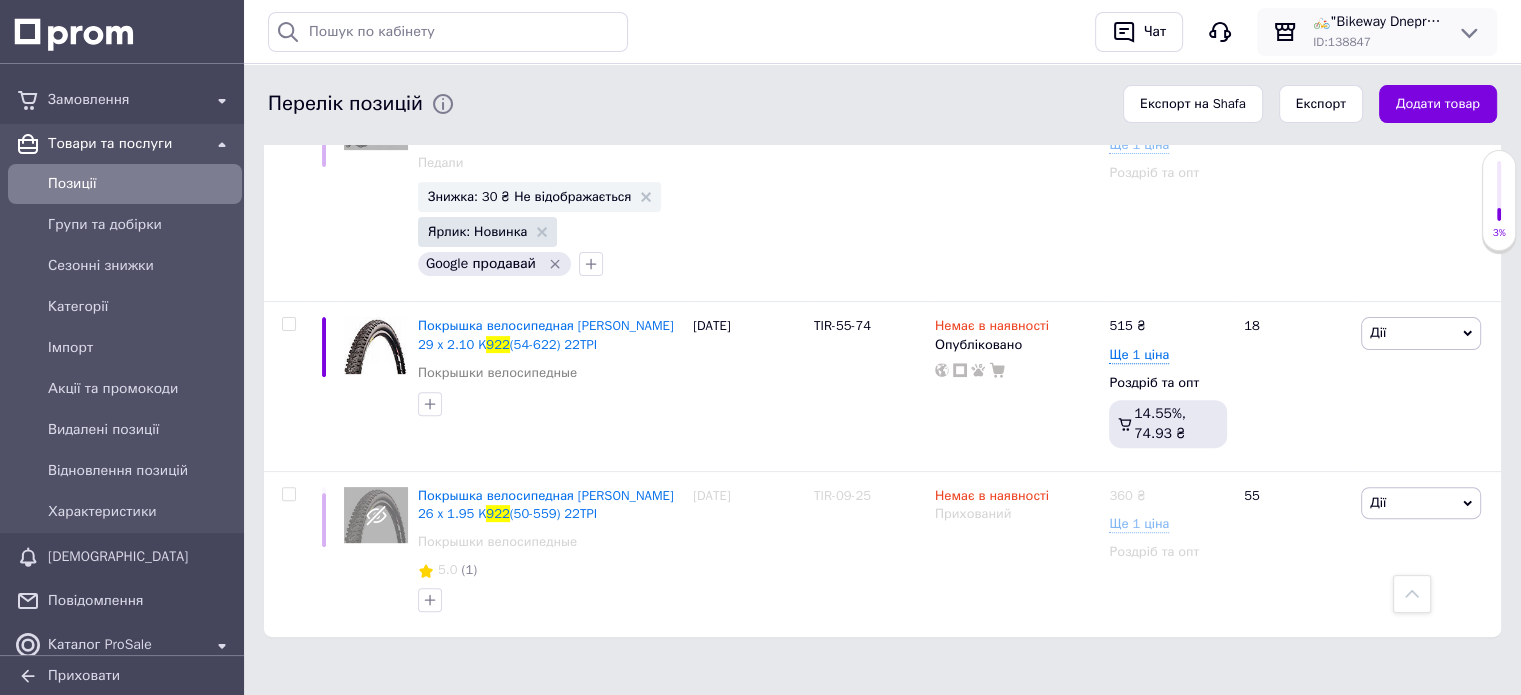 click on "🚲"Bikeway Dnepr" склад-магазин велосипедів та комплектуючих" at bounding box center (1377, 22) 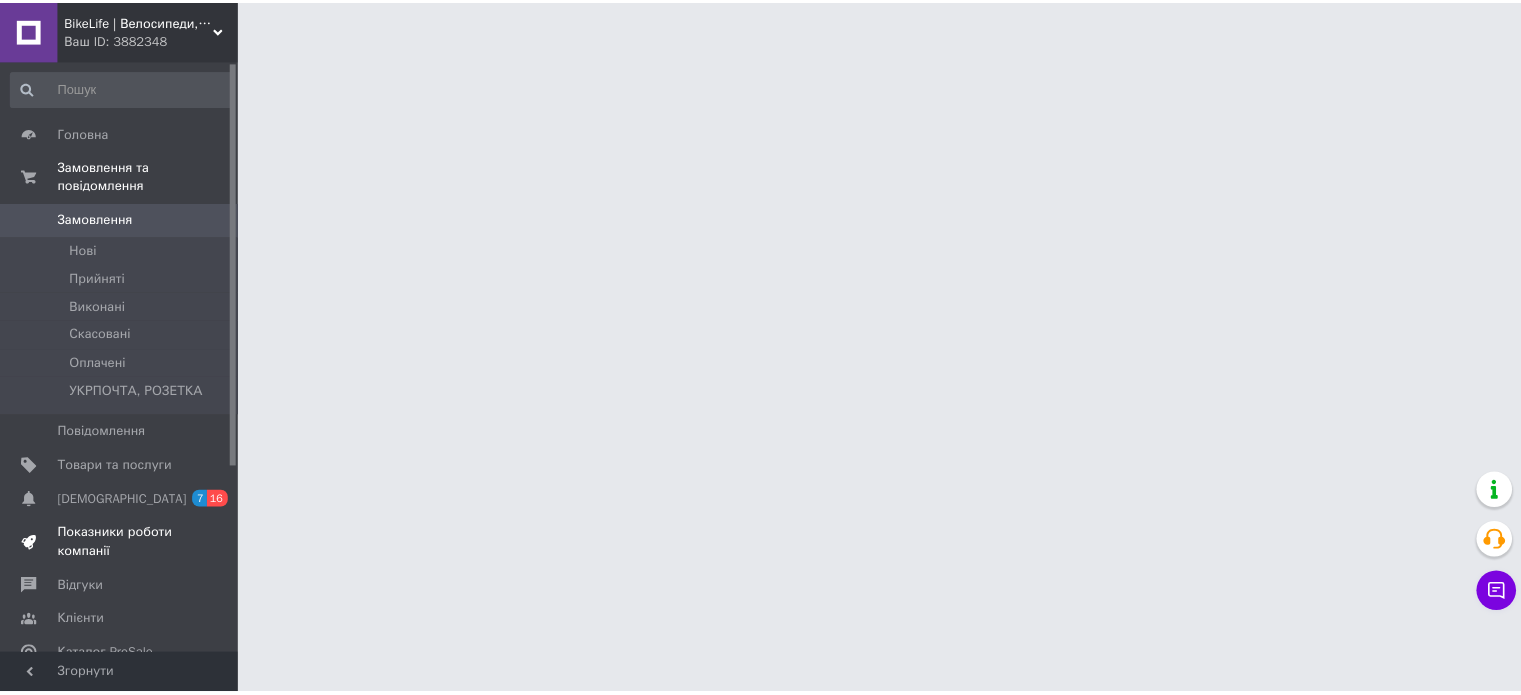 scroll, scrollTop: 0, scrollLeft: 0, axis: both 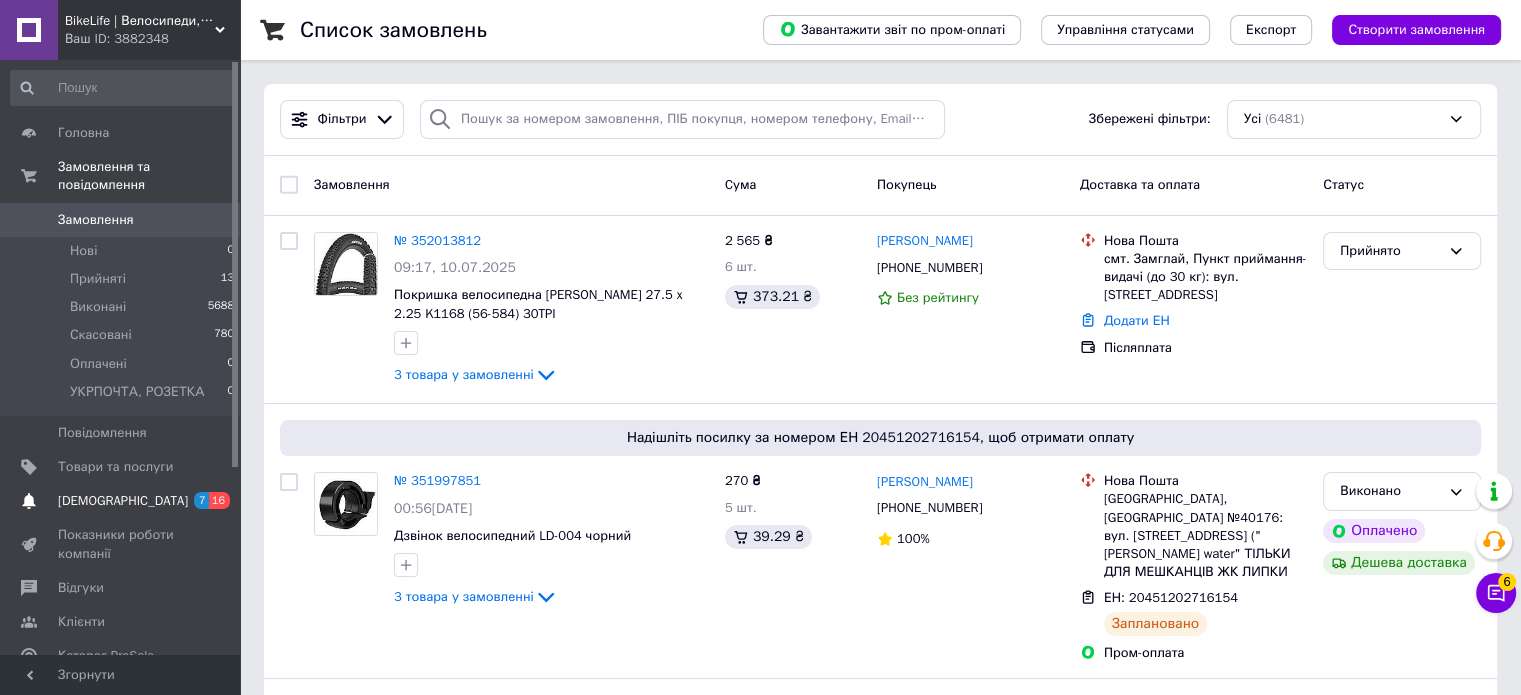 click on "[DEMOGRAPHIC_DATA]" at bounding box center [123, 501] 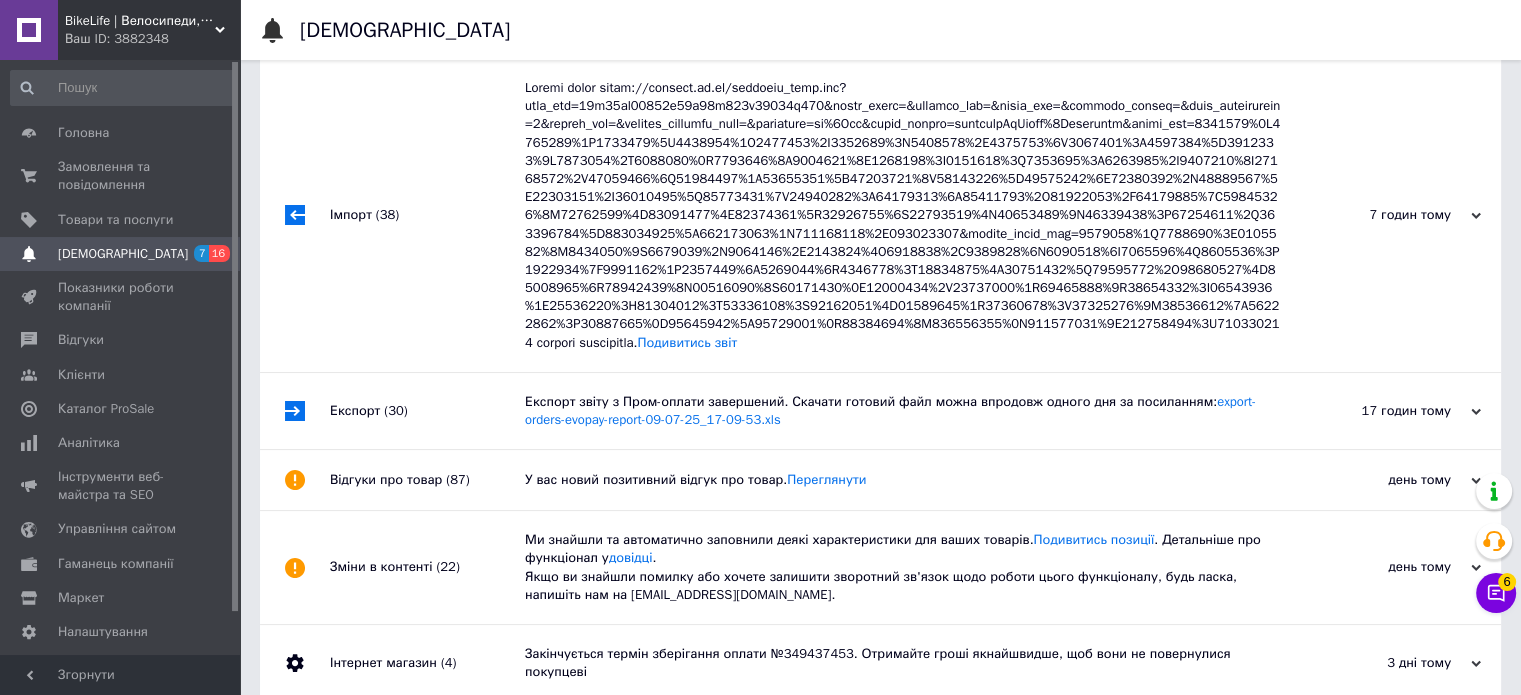 scroll, scrollTop: 252, scrollLeft: 0, axis: vertical 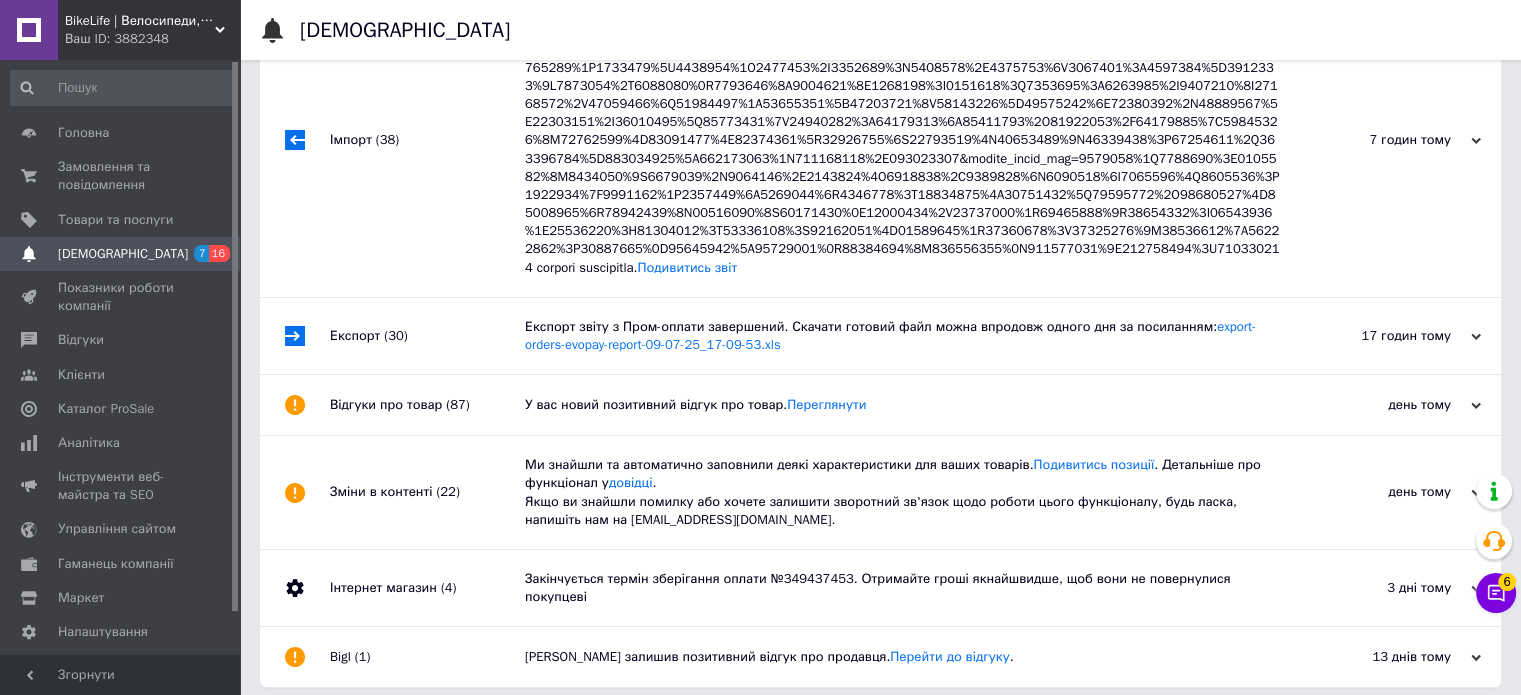 click on "Подивитись звіт" at bounding box center (903, 140) 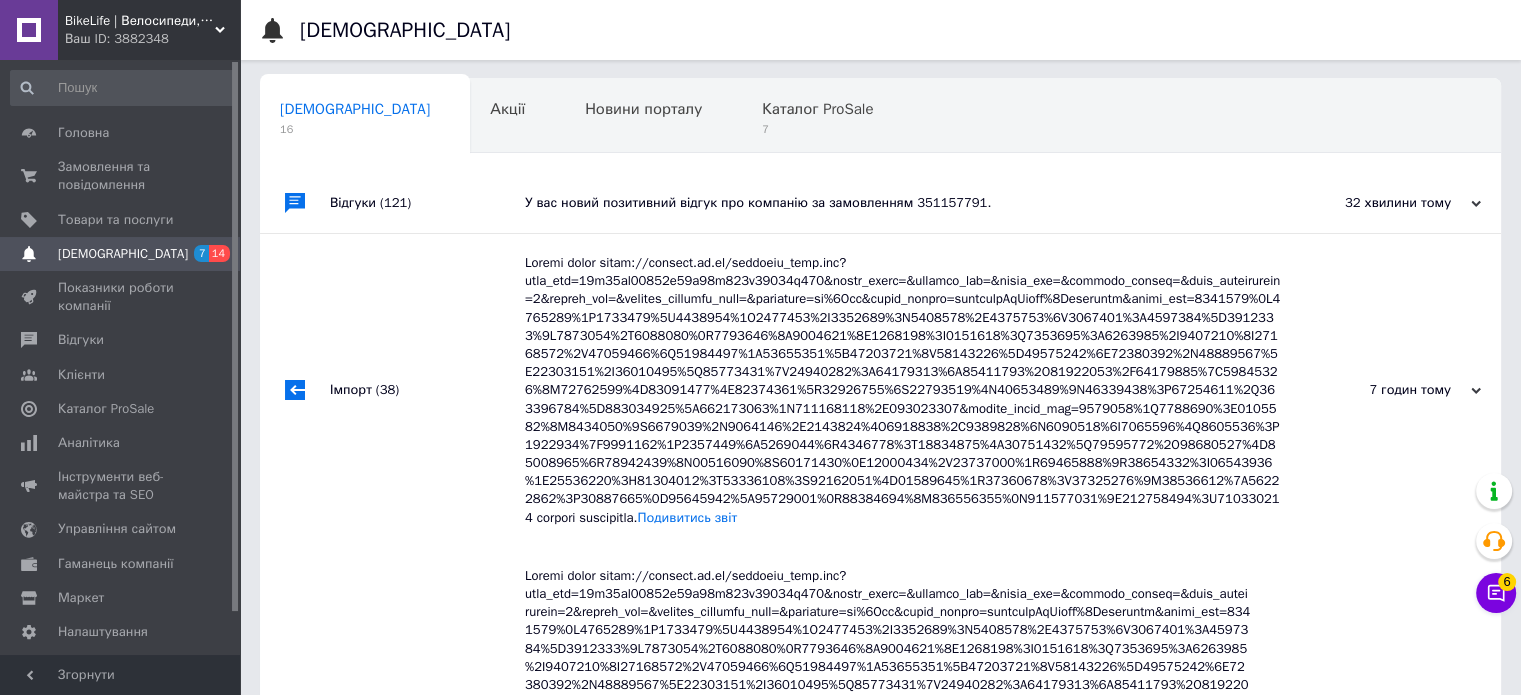 scroll, scrollTop: 0, scrollLeft: 0, axis: both 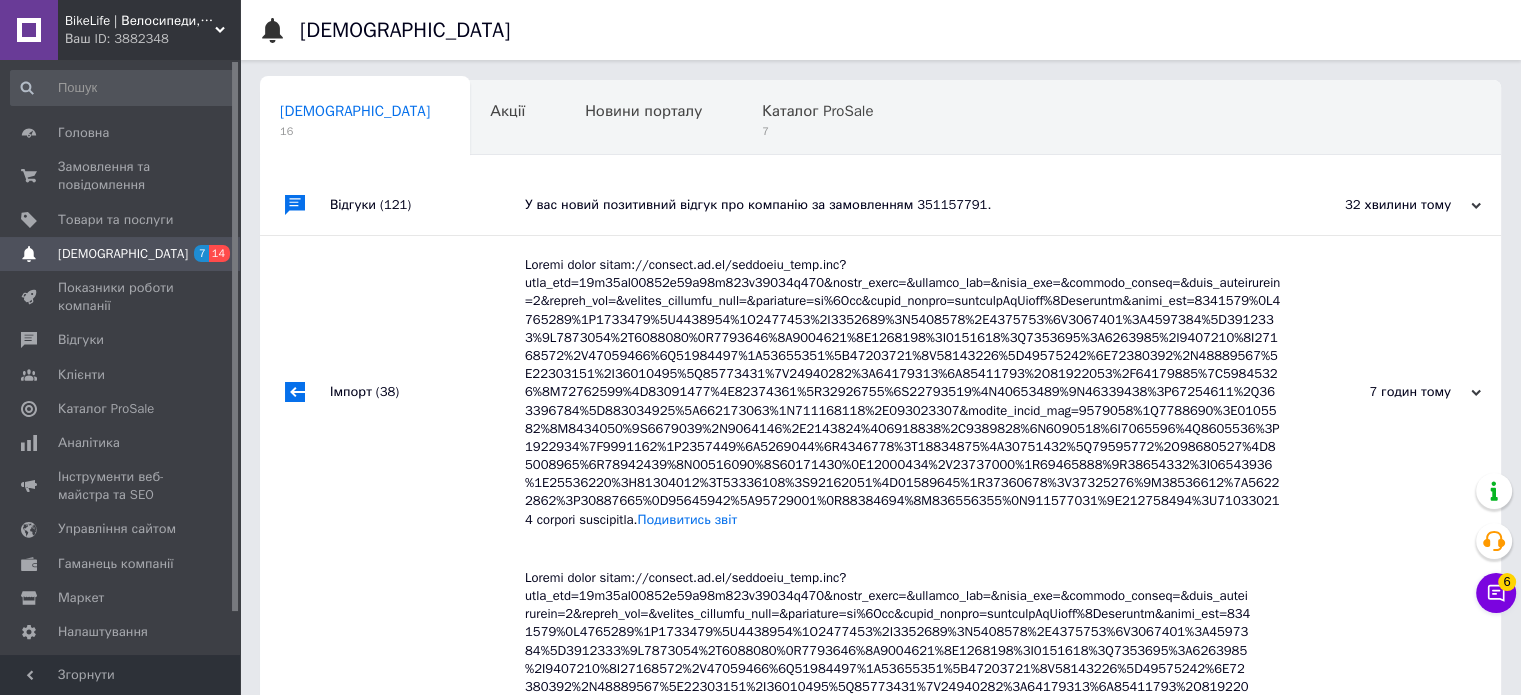 click on "У вас новий позитивний відгук про компанію за замовленням 351157791." at bounding box center (903, 205) 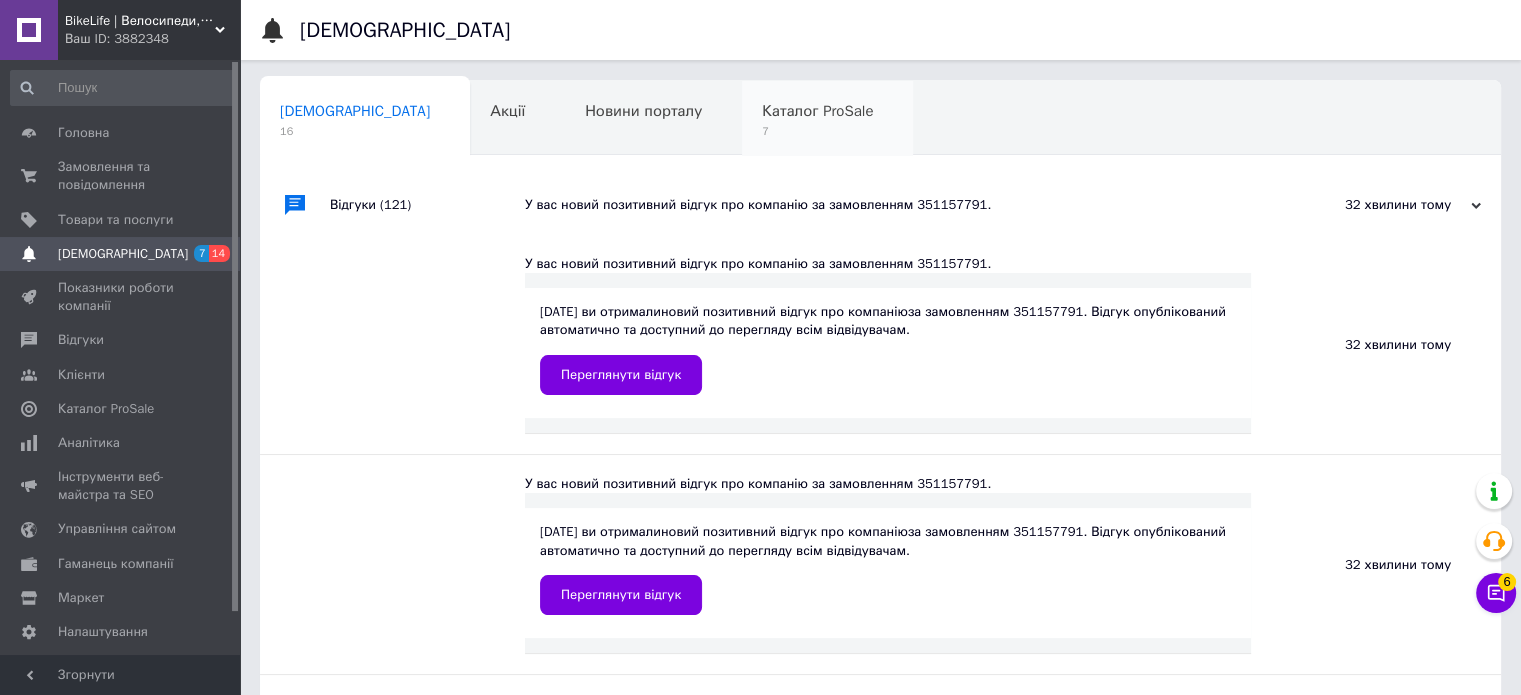 click on "Каталог ProSale 7" at bounding box center (827, 119) 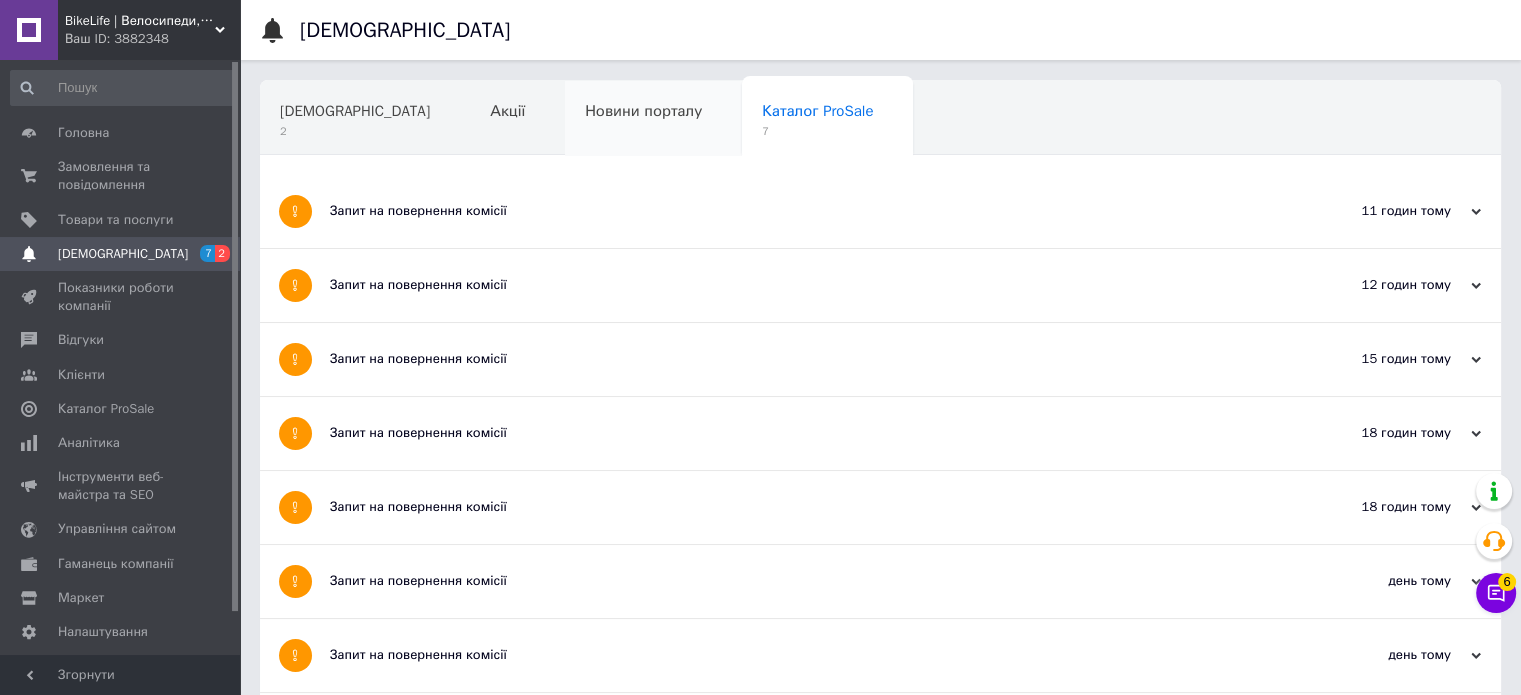 click on "Новини порталу" at bounding box center (653, 119) 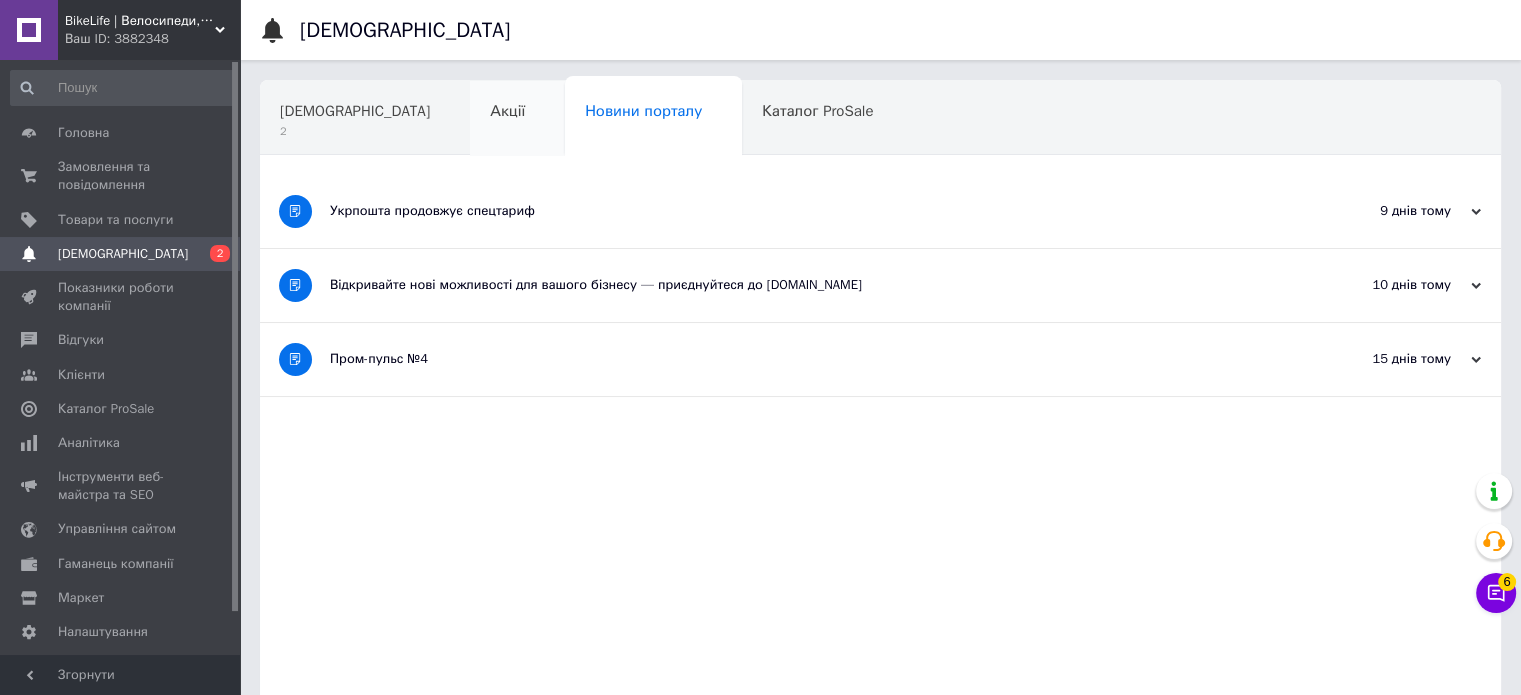 click on "Акції" at bounding box center (517, 119) 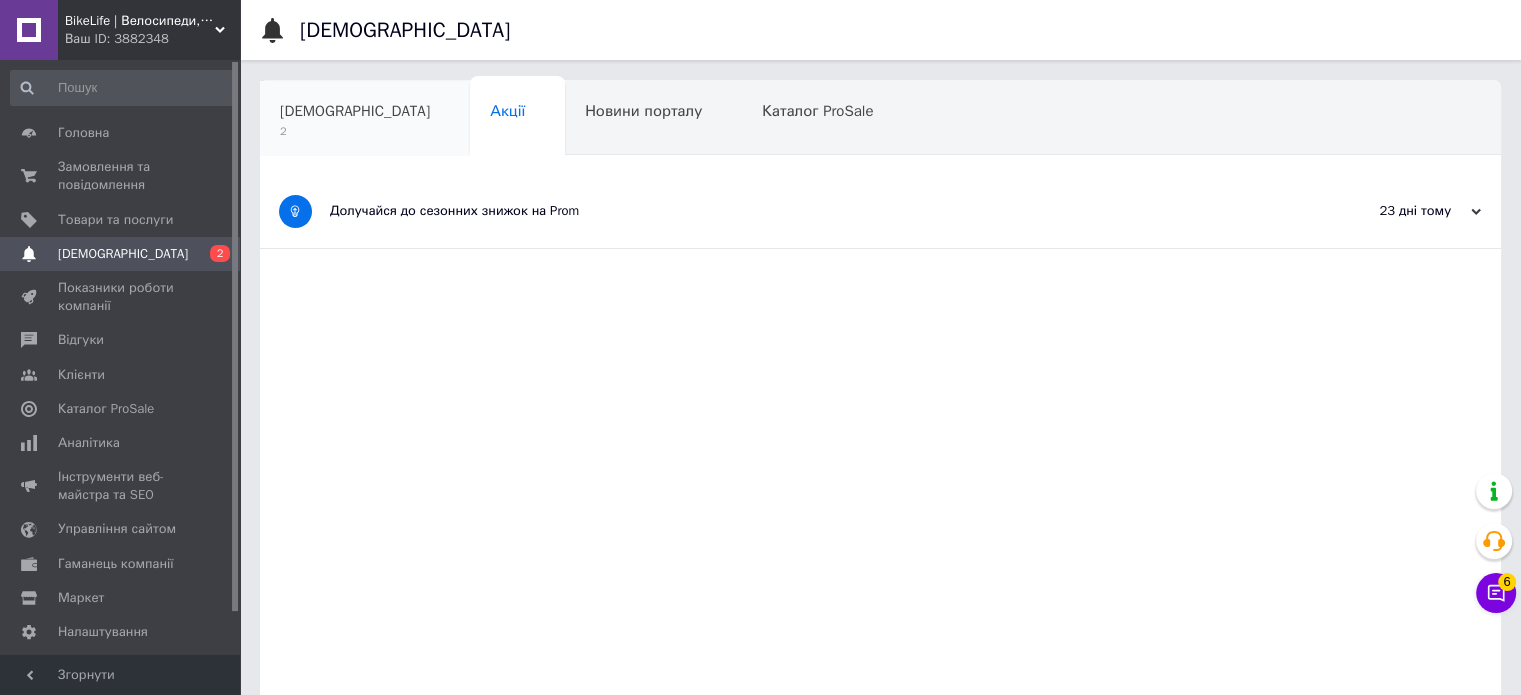 click on "[DEMOGRAPHIC_DATA] 2" at bounding box center [365, 119] 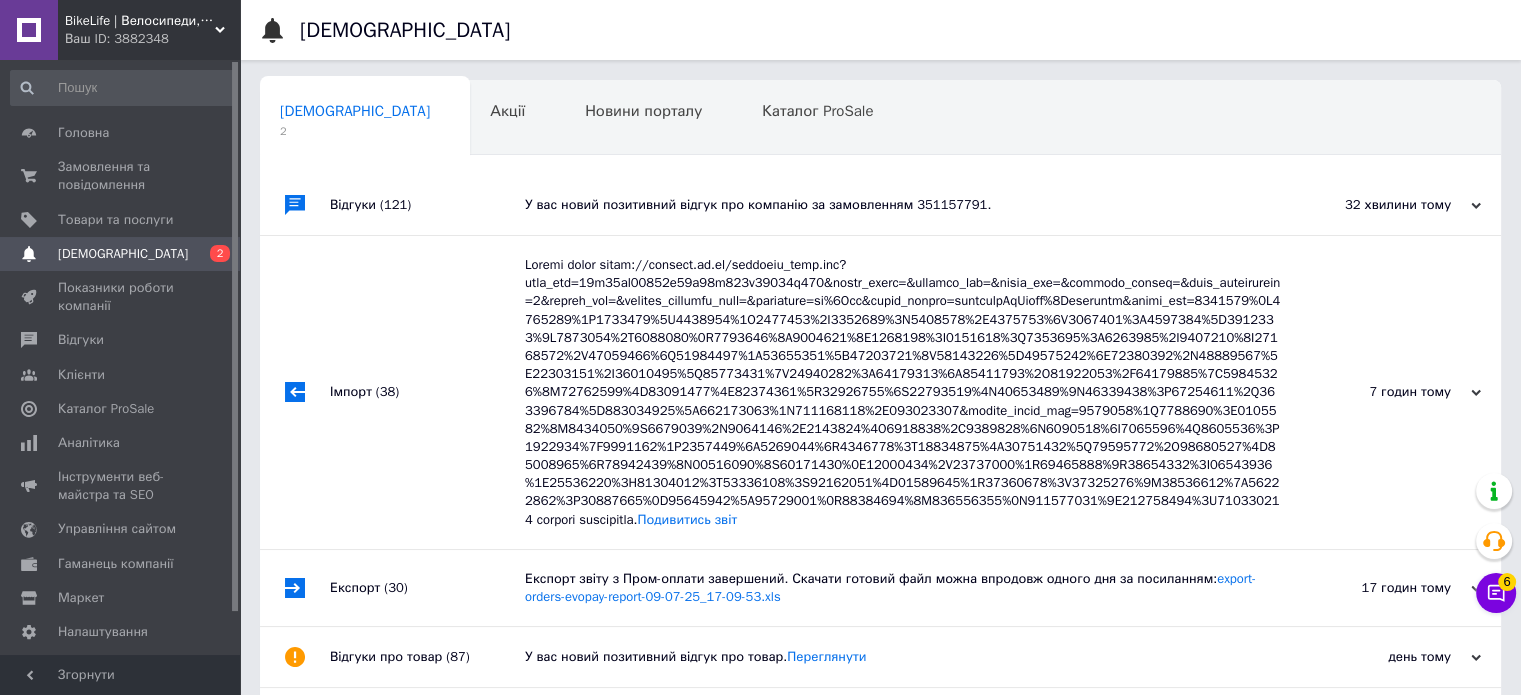 click on "У вас новий позитивний відгук про компанію за замовленням 351157791." at bounding box center [903, 205] 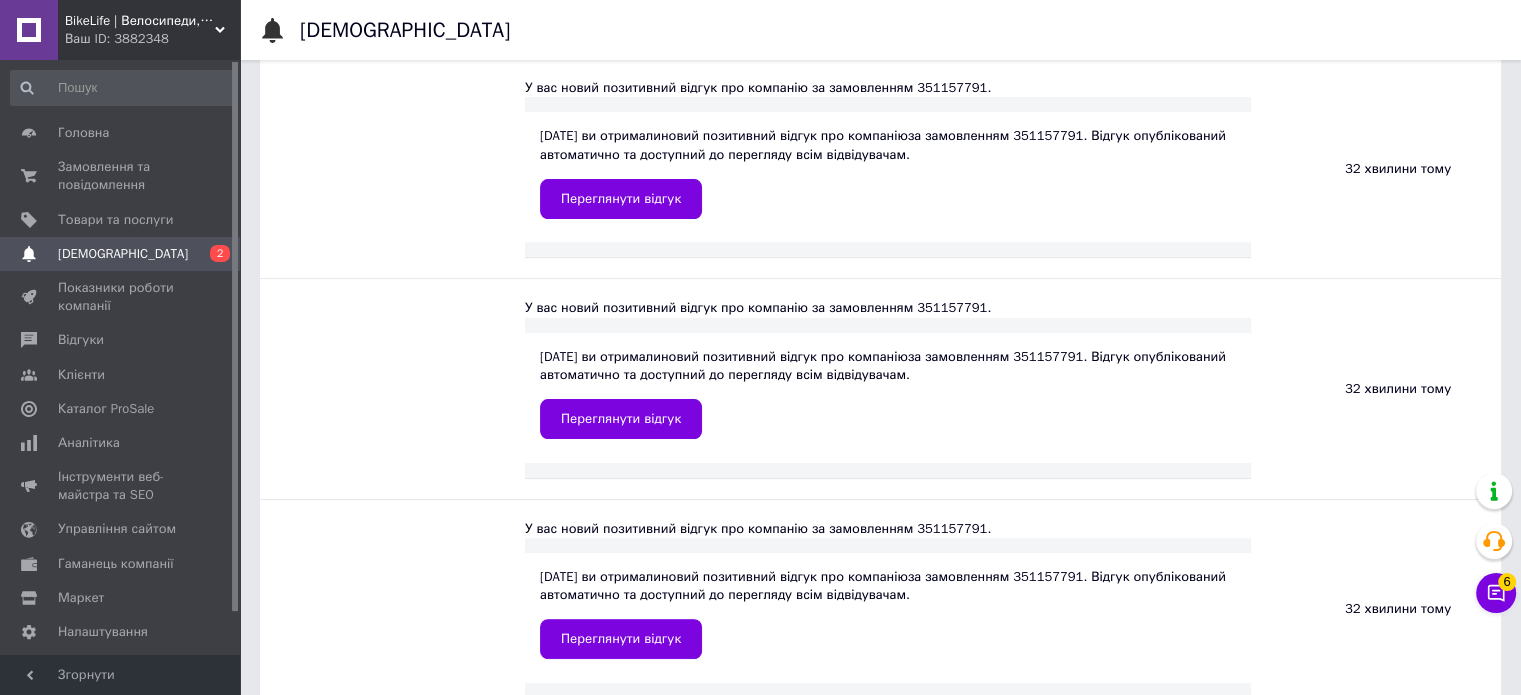 scroll, scrollTop: 0, scrollLeft: 0, axis: both 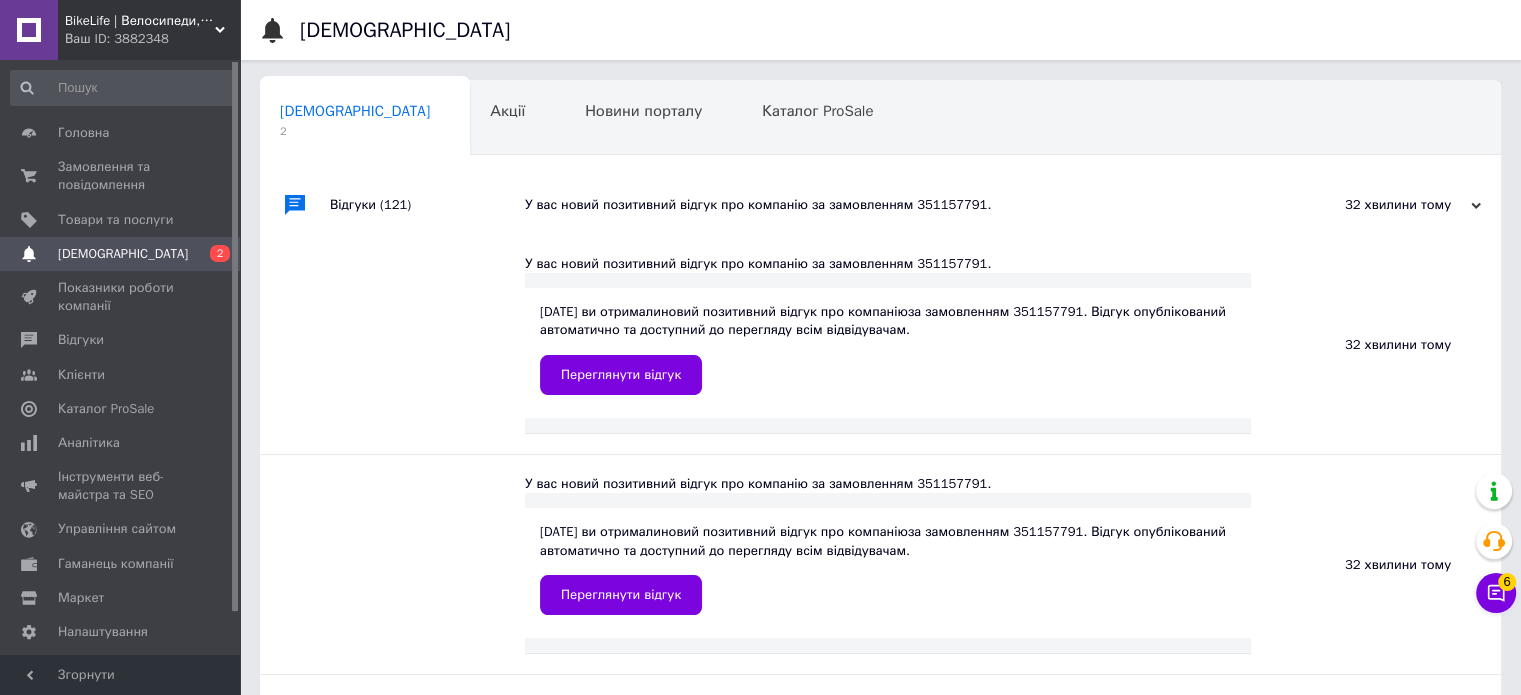 click on "[DATE] ви отримали  новий позитивний відгук про компанію  за замовленням 351157791. Відгук опублікований автоматично та доступний до перегляду всім відвідувачам. Переглянути відгук" at bounding box center [888, 348] 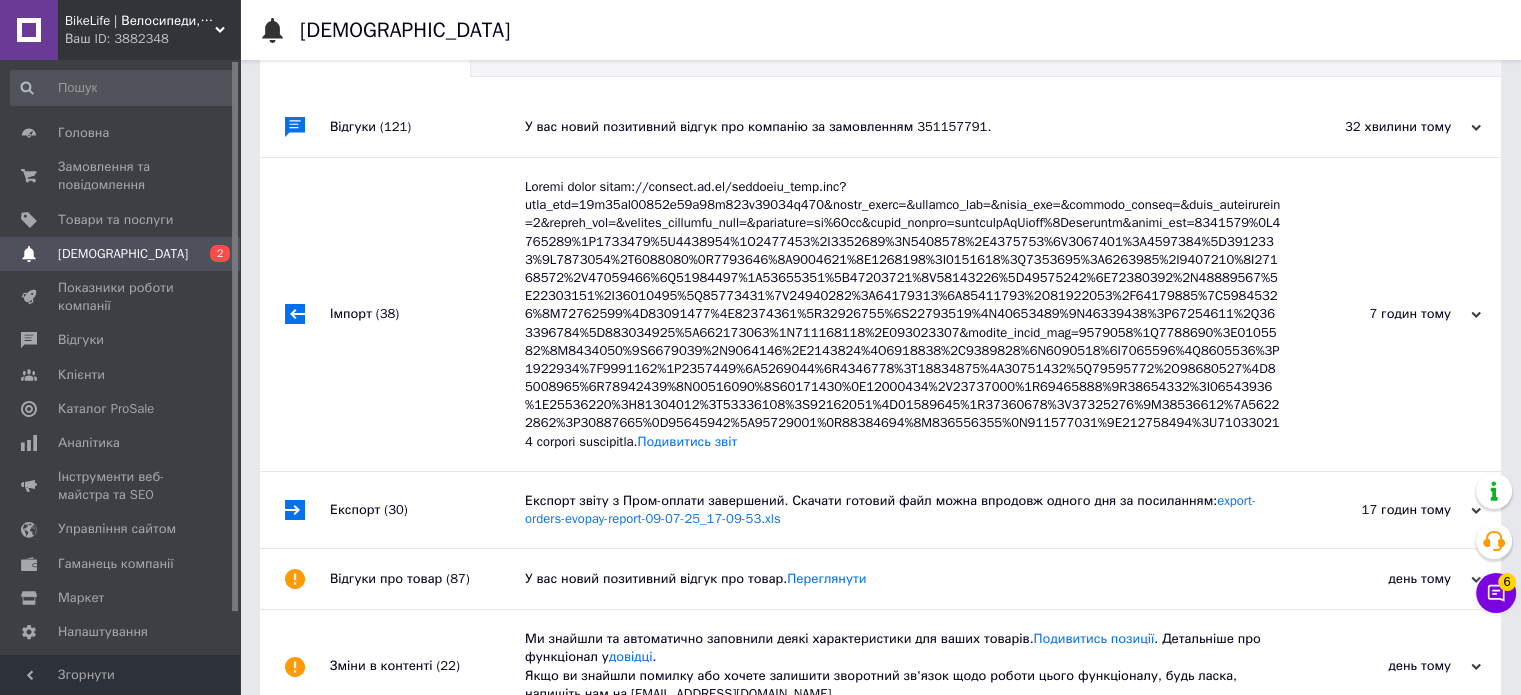 scroll, scrollTop: 100, scrollLeft: 0, axis: vertical 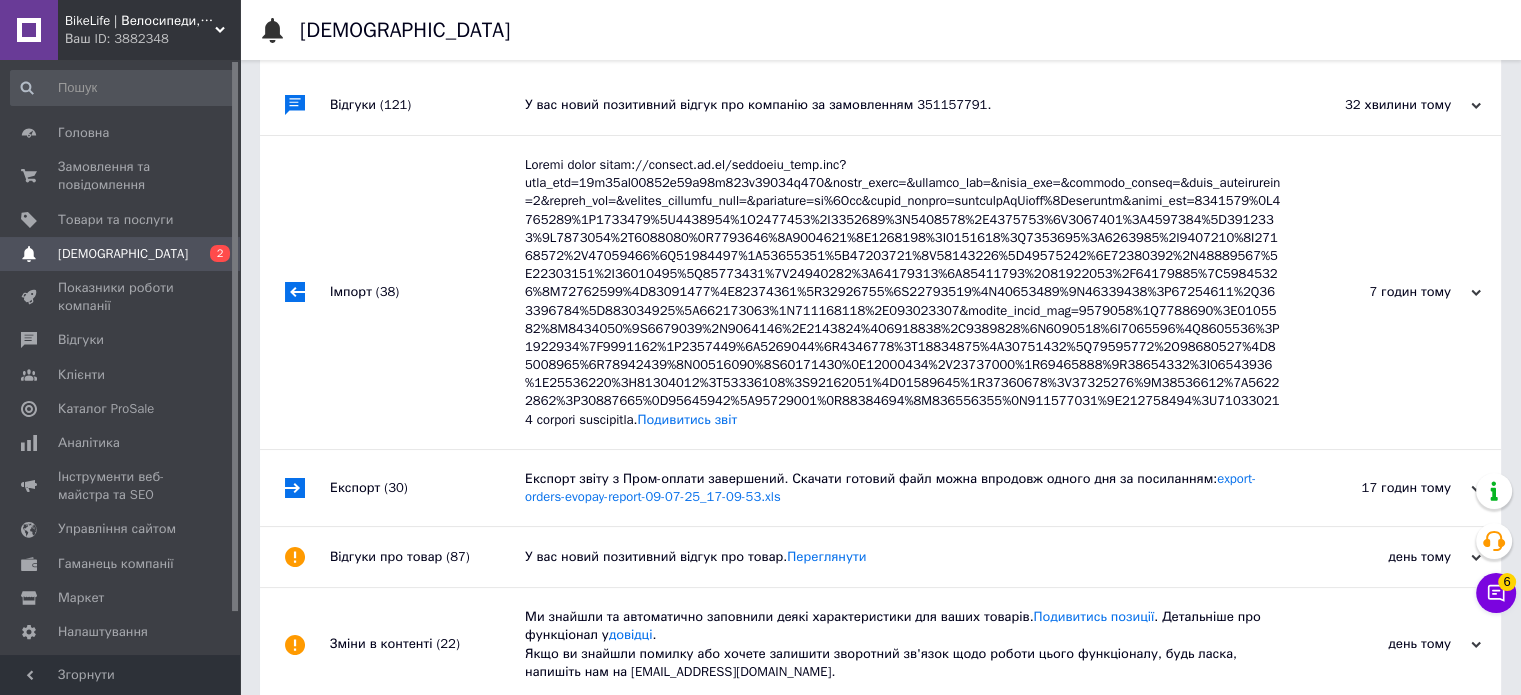click on "У вас новий позитивний відгук про товар.  [GEOGRAPHIC_DATA]" at bounding box center (903, 557) 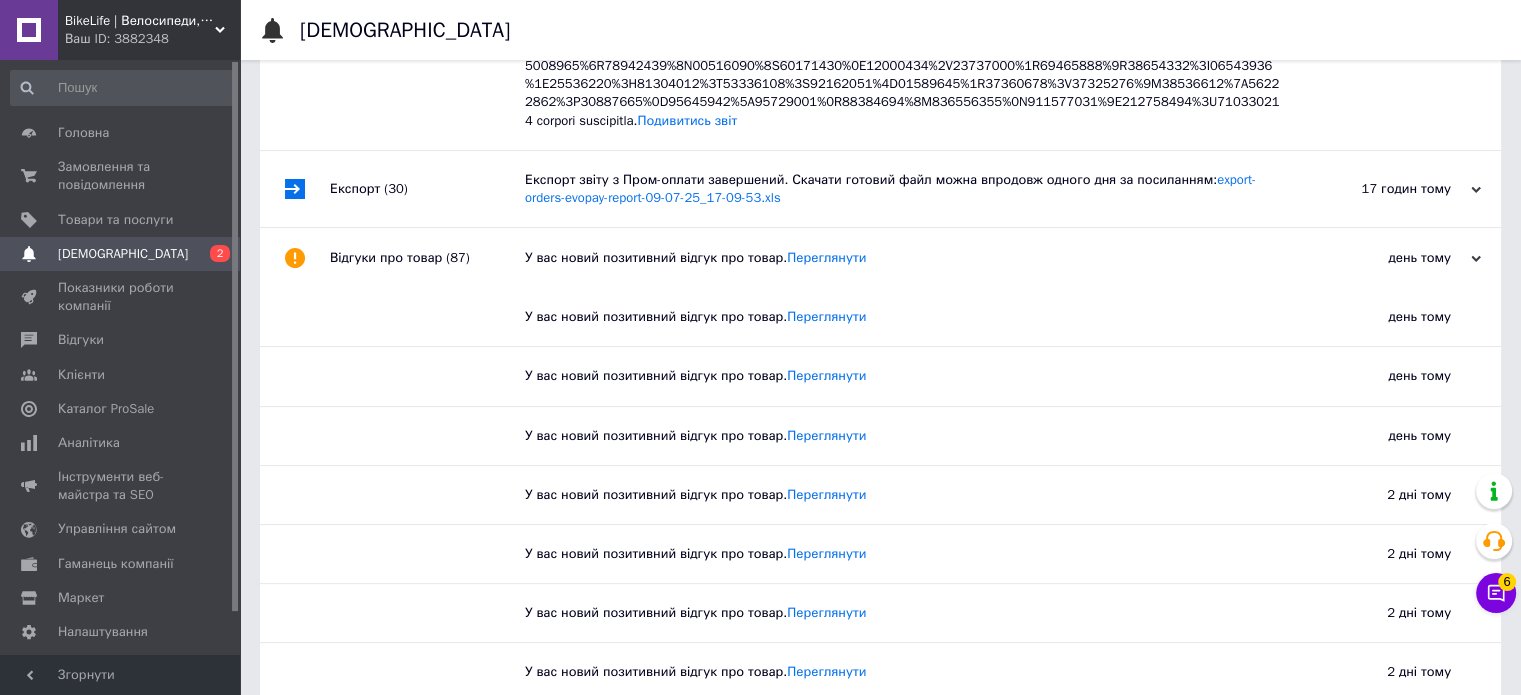 scroll, scrollTop: 400, scrollLeft: 0, axis: vertical 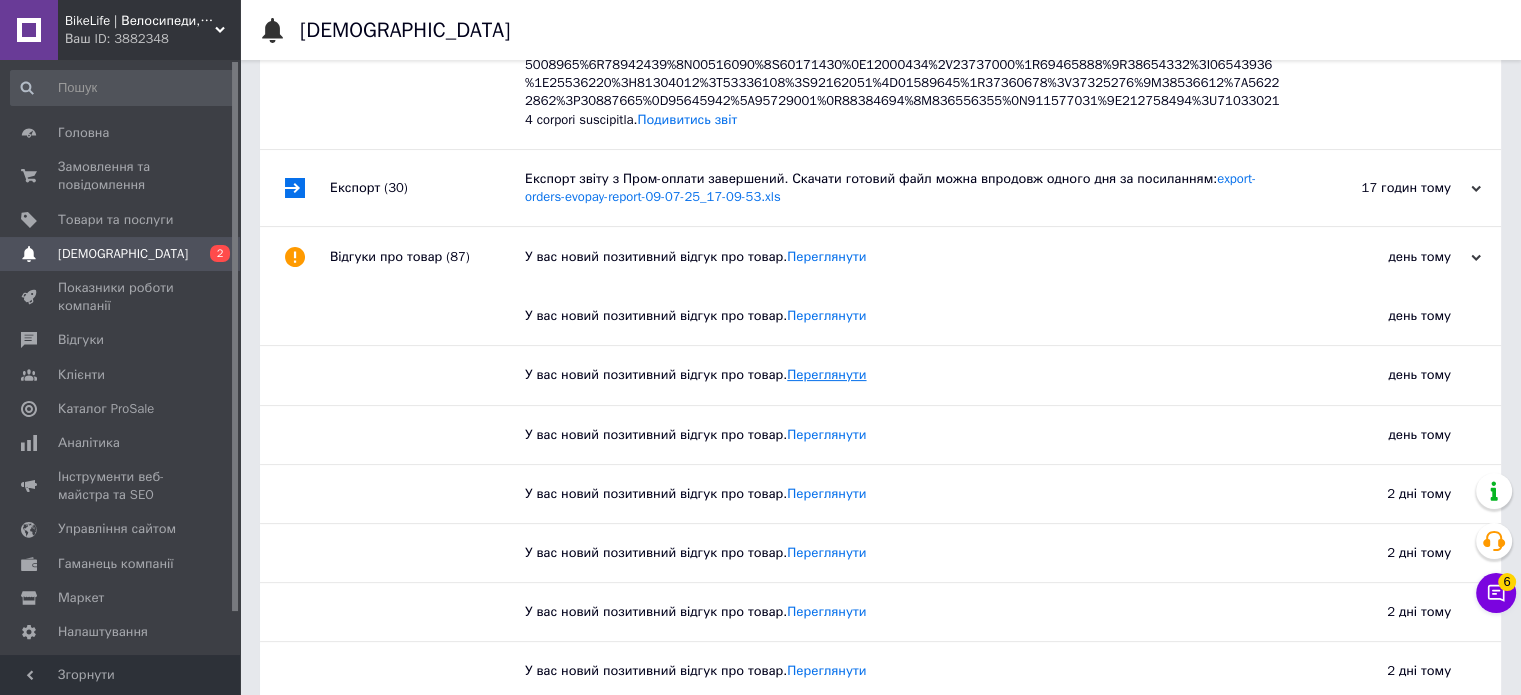 click on "Переглянути" at bounding box center (826, 374) 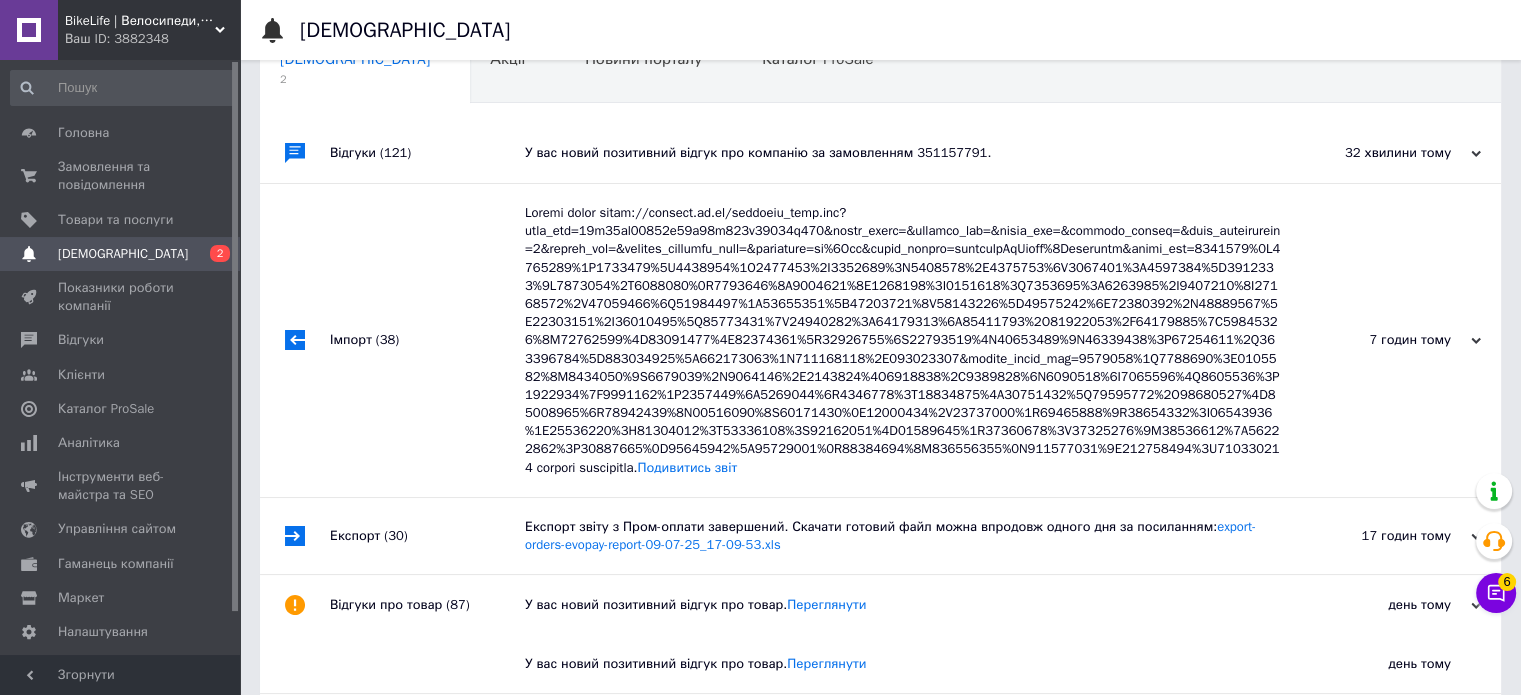 scroll, scrollTop: 0, scrollLeft: 0, axis: both 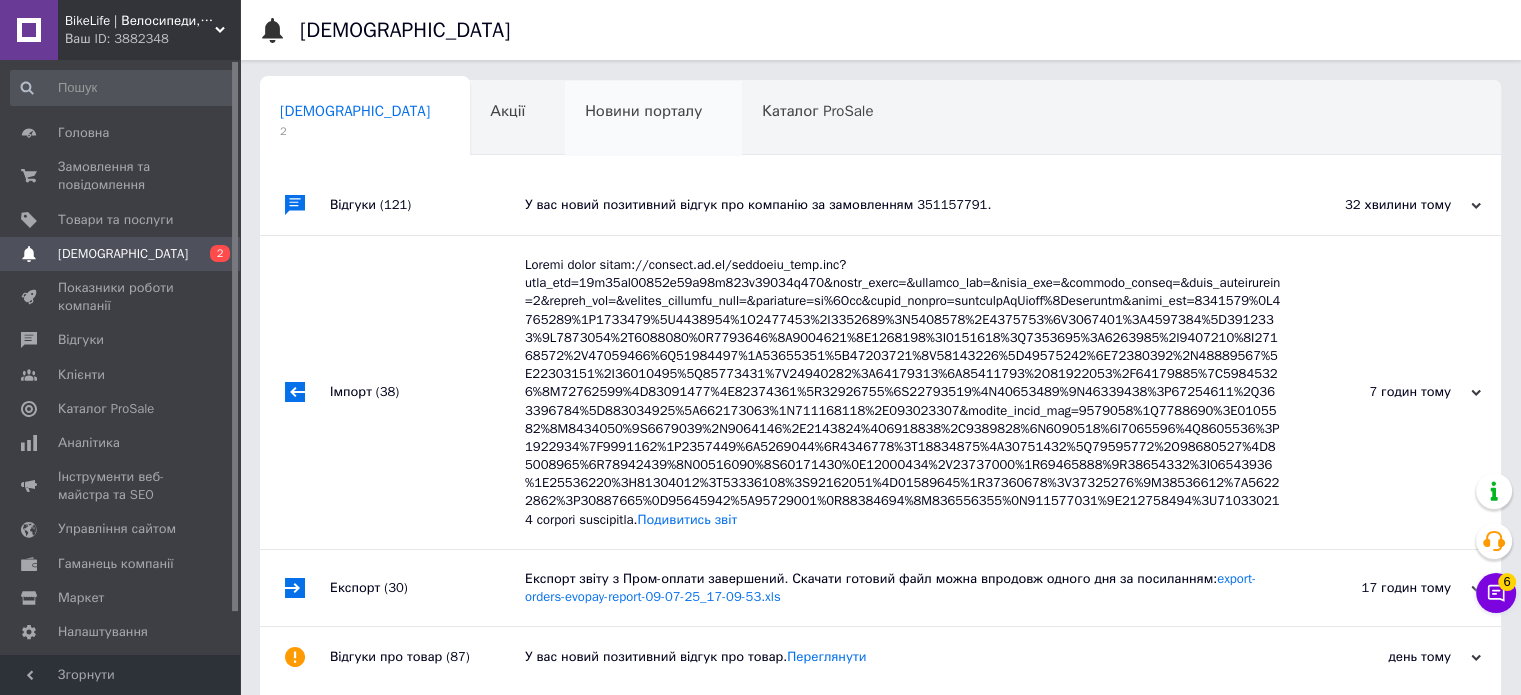 click on "Новини порталу" at bounding box center (653, 119) 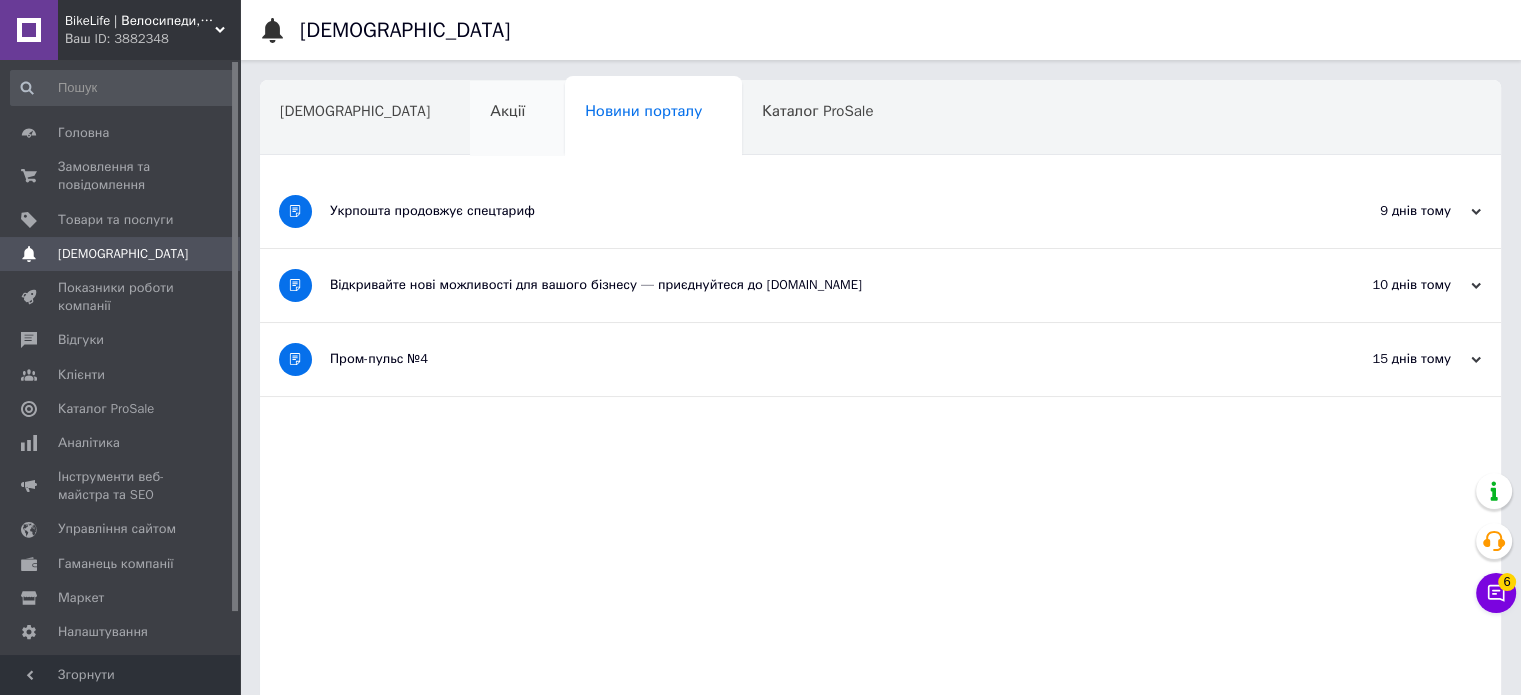 click on "Акції" at bounding box center [517, 119] 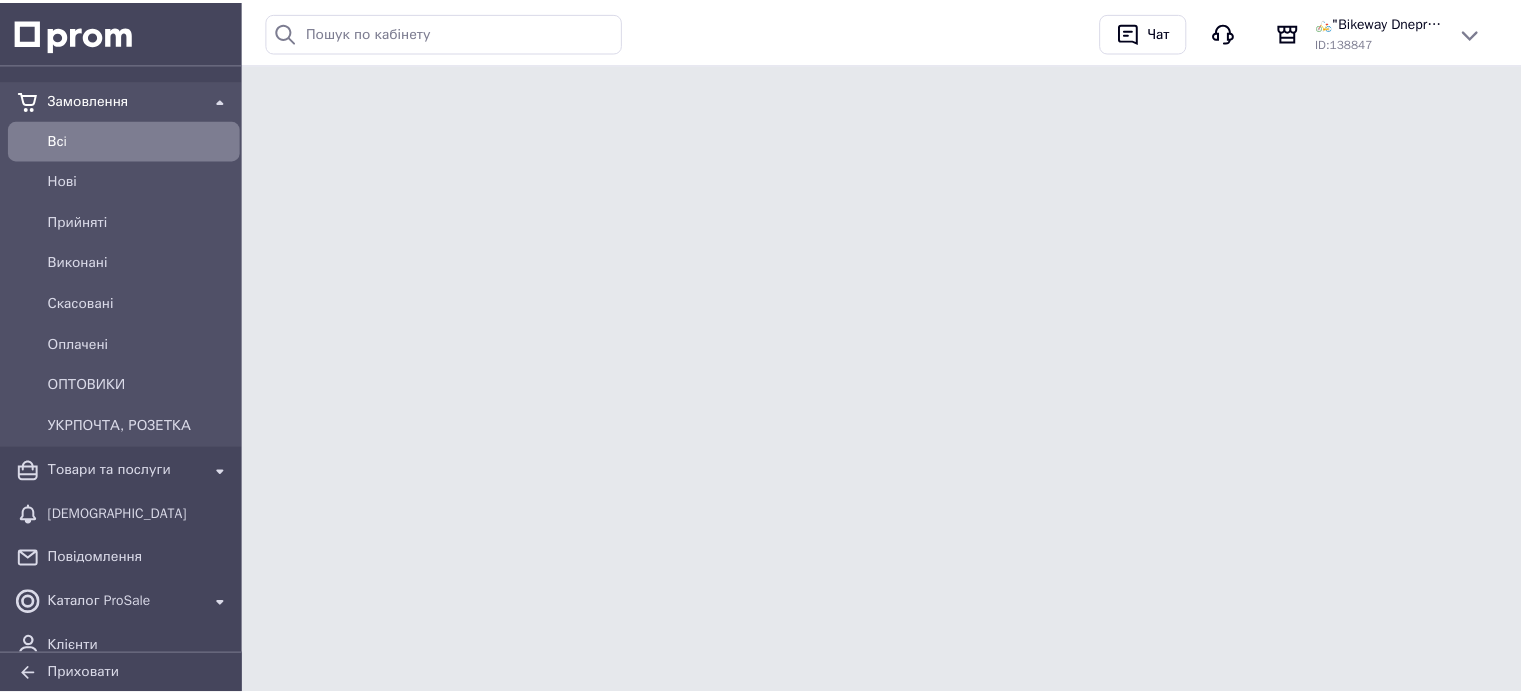 scroll, scrollTop: 0, scrollLeft: 0, axis: both 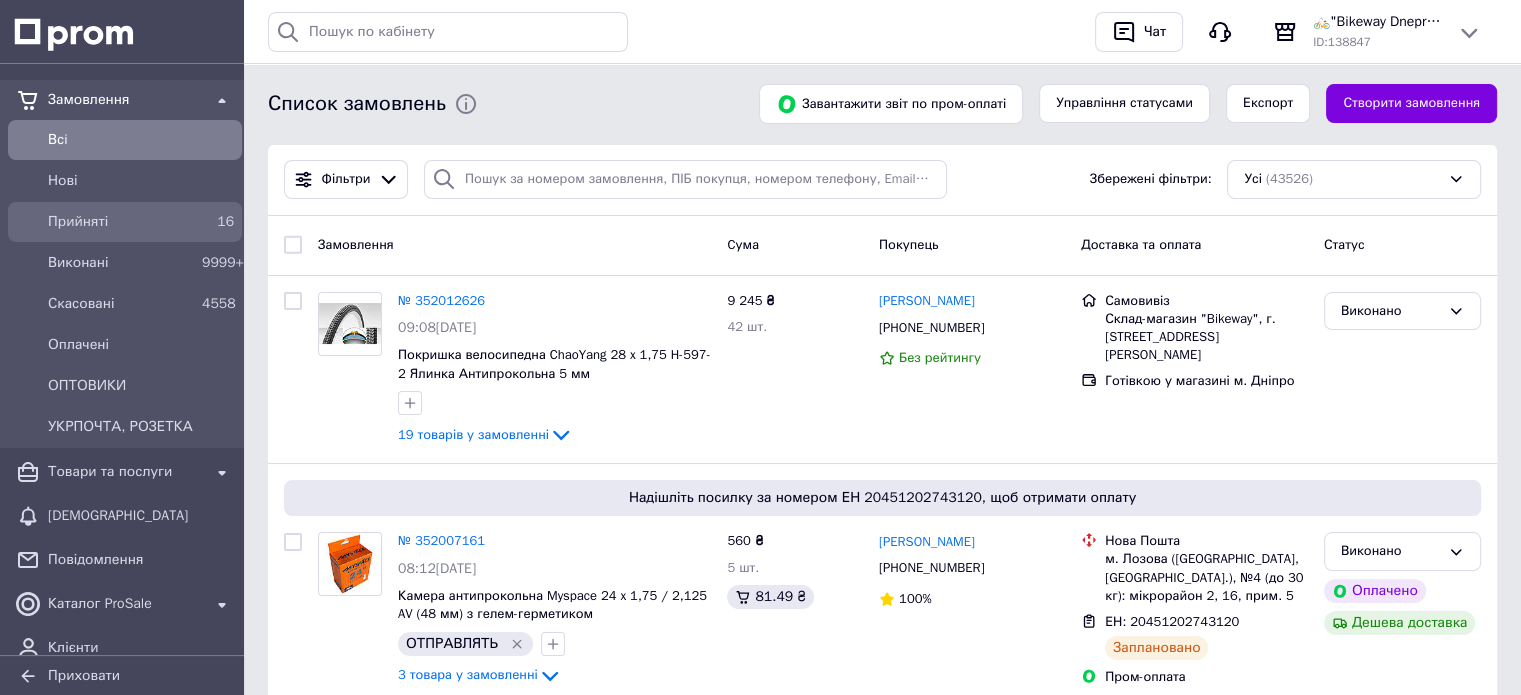 click on "Прийняті" at bounding box center (121, 222) 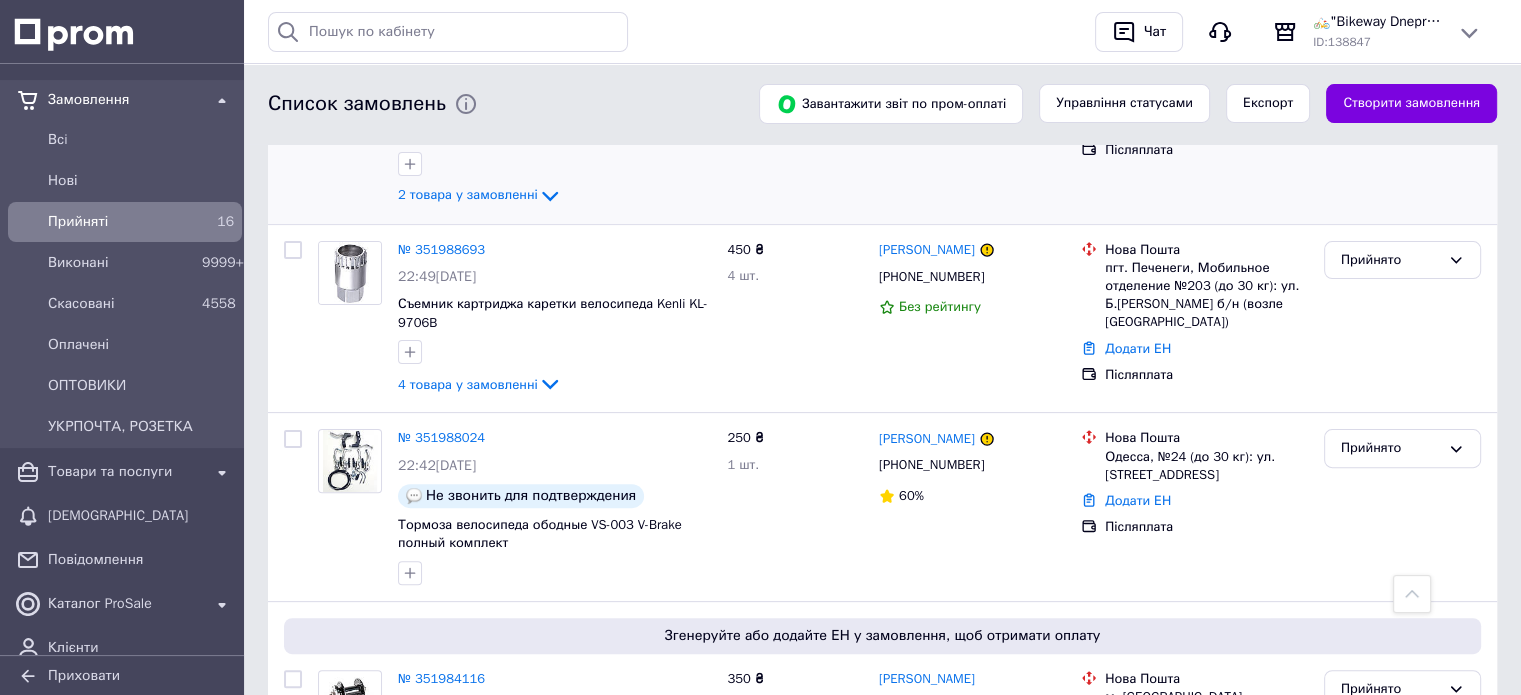 scroll, scrollTop: 800, scrollLeft: 0, axis: vertical 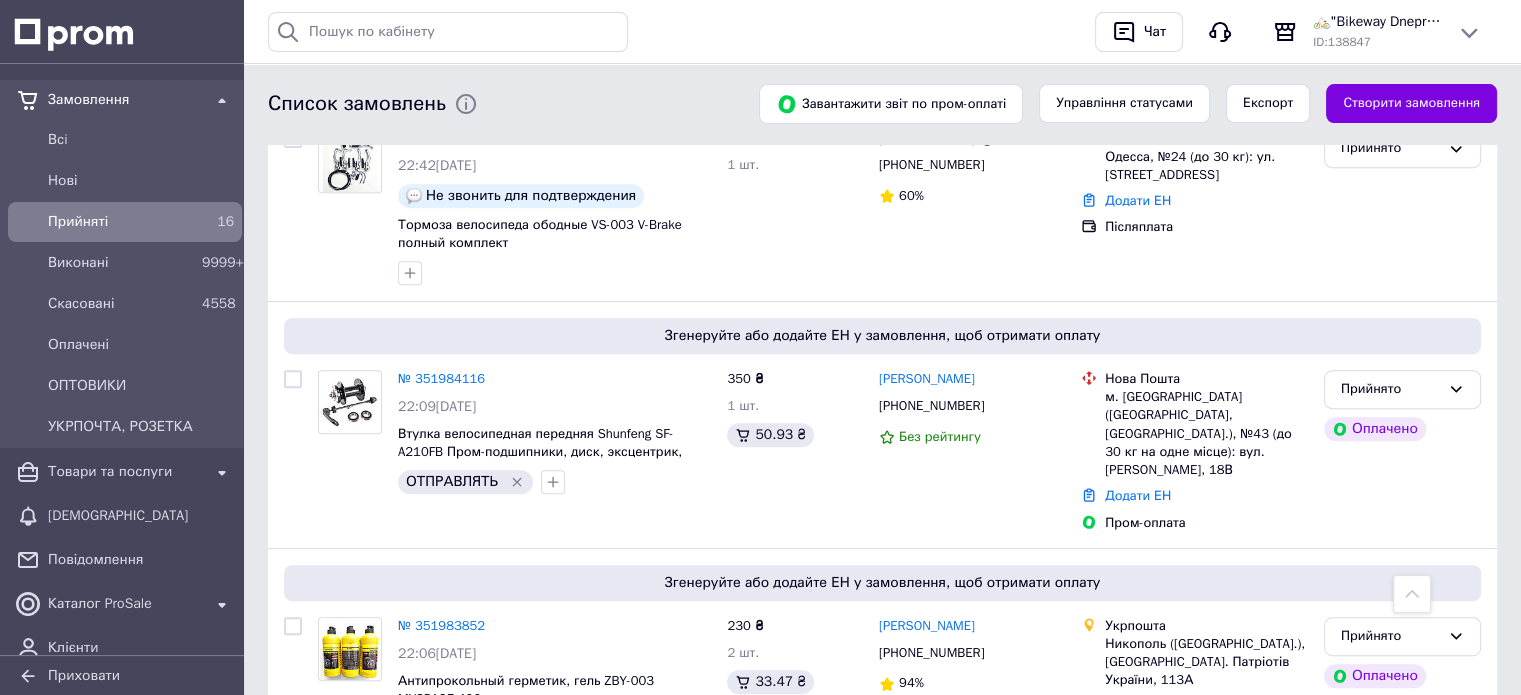 click on "№ 351984116" at bounding box center [441, 378] 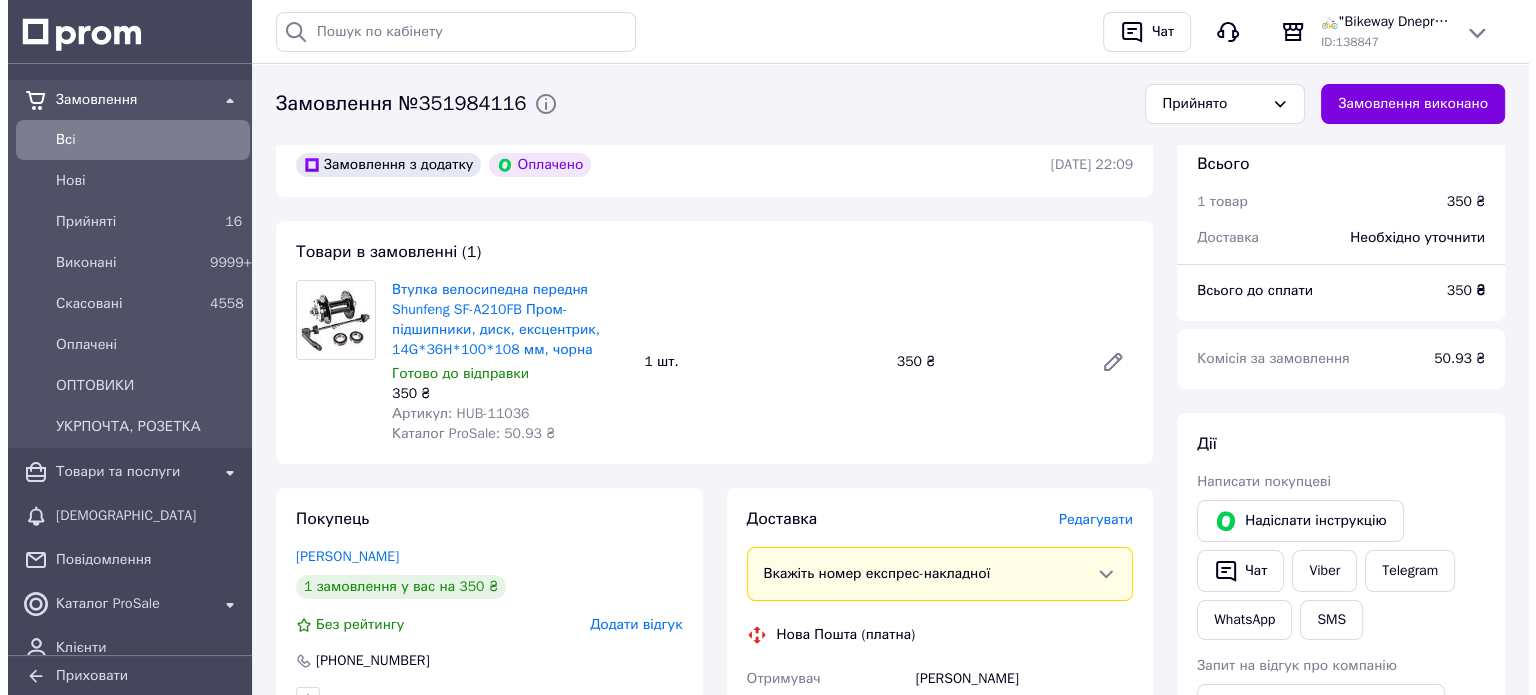 scroll, scrollTop: 200, scrollLeft: 0, axis: vertical 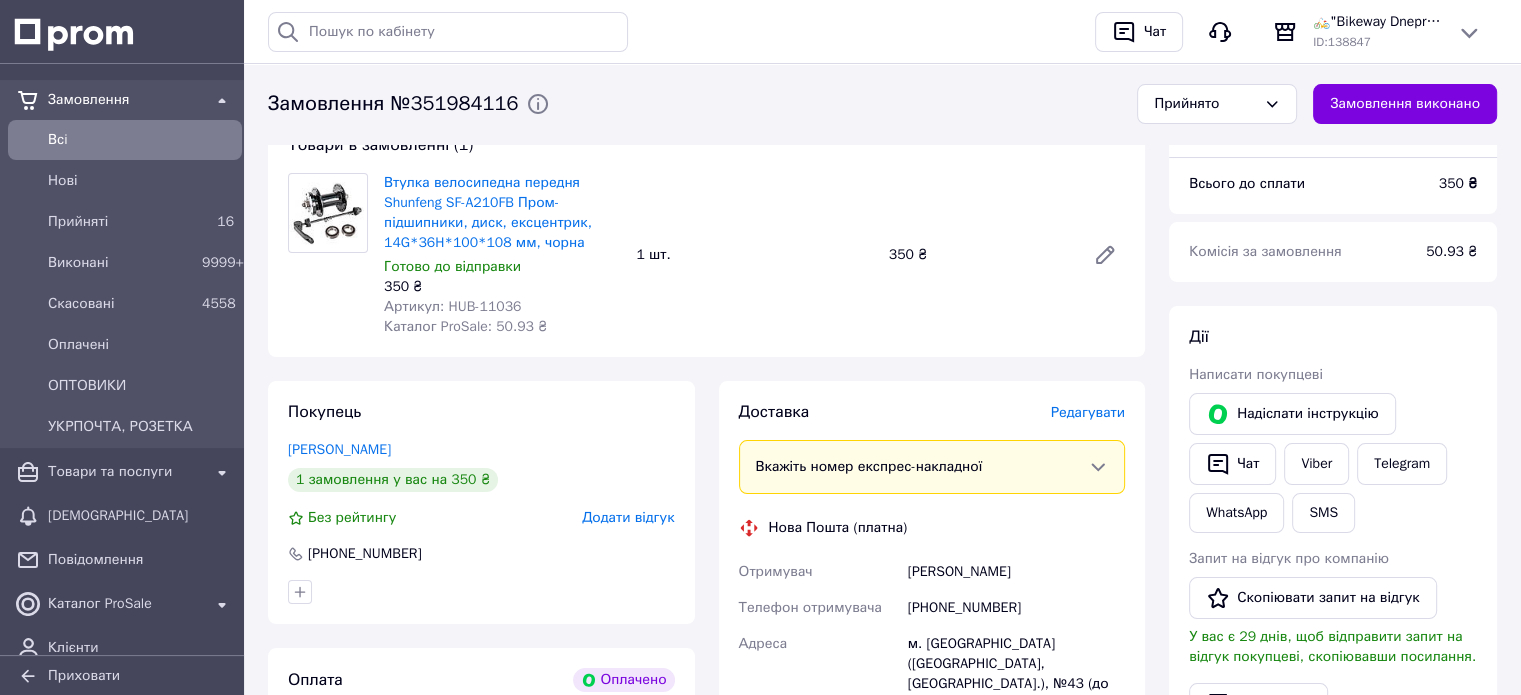 click on "Редагувати" at bounding box center (1088, 412) 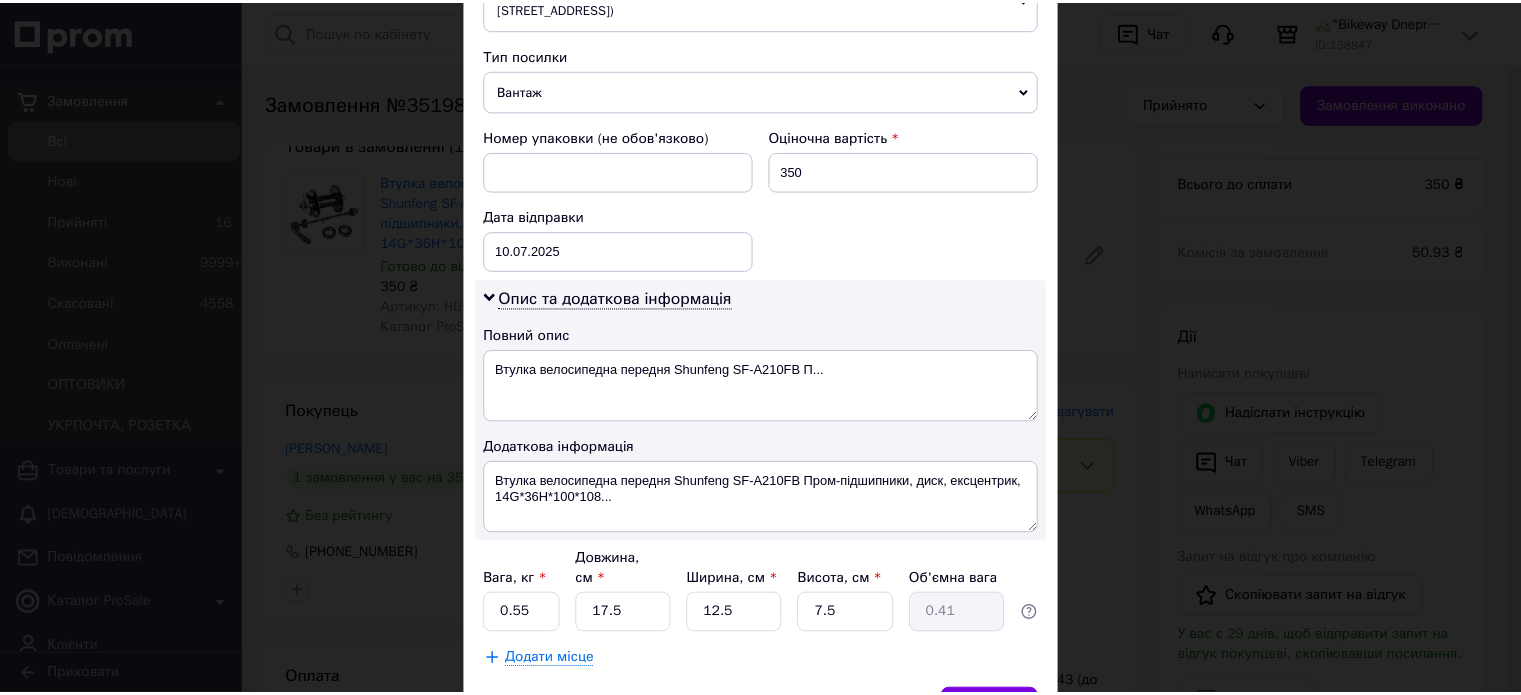scroll, scrollTop: 850, scrollLeft: 0, axis: vertical 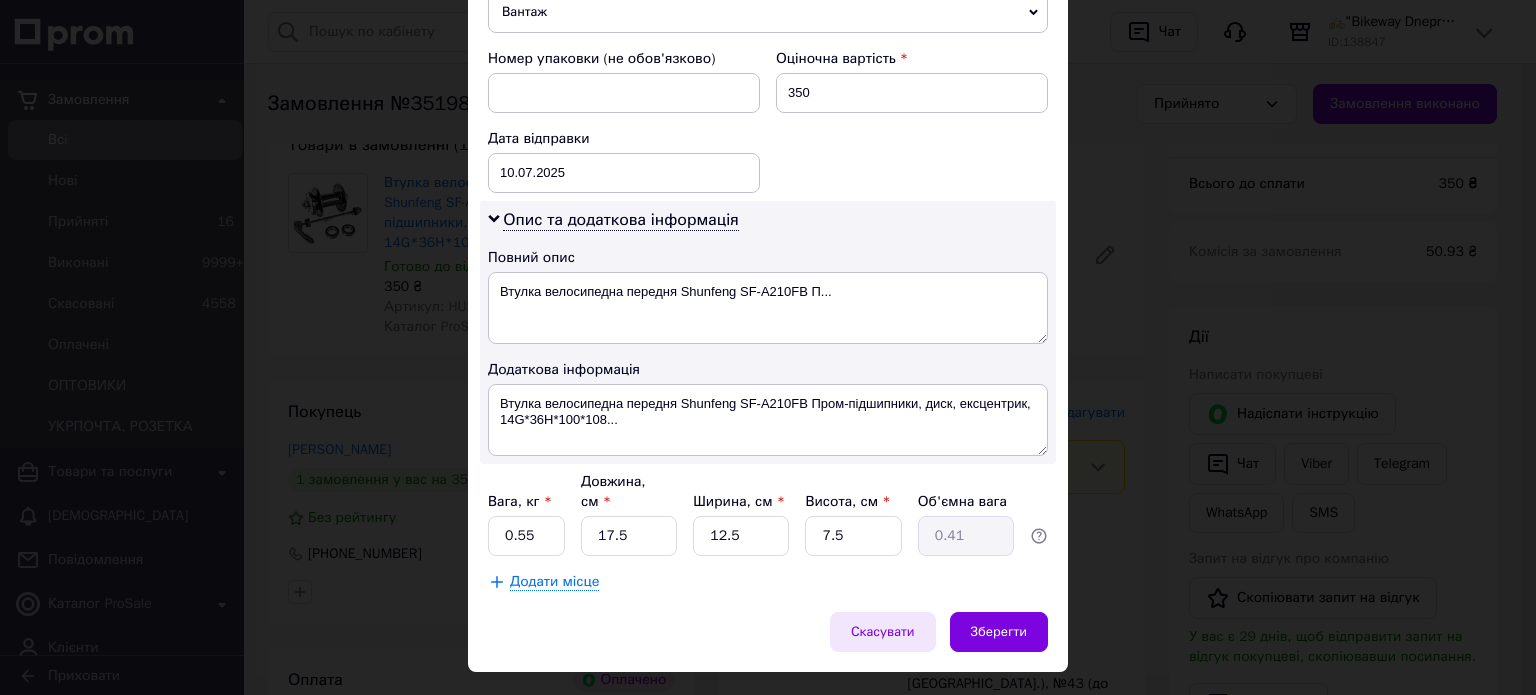 click on "Скасувати" at bounding box center [883, 632] 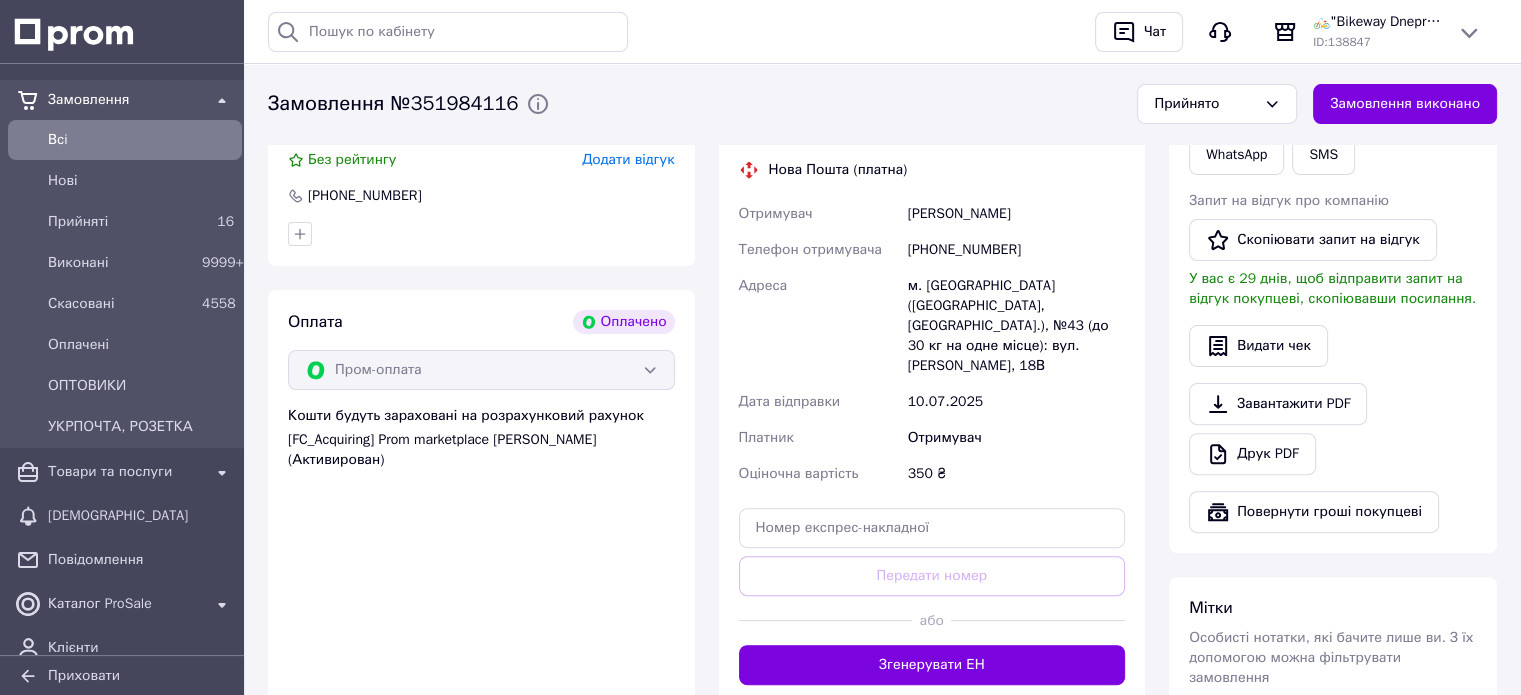 scroll, scrollTop: 700, scrollLeft: 0, axis: vertical 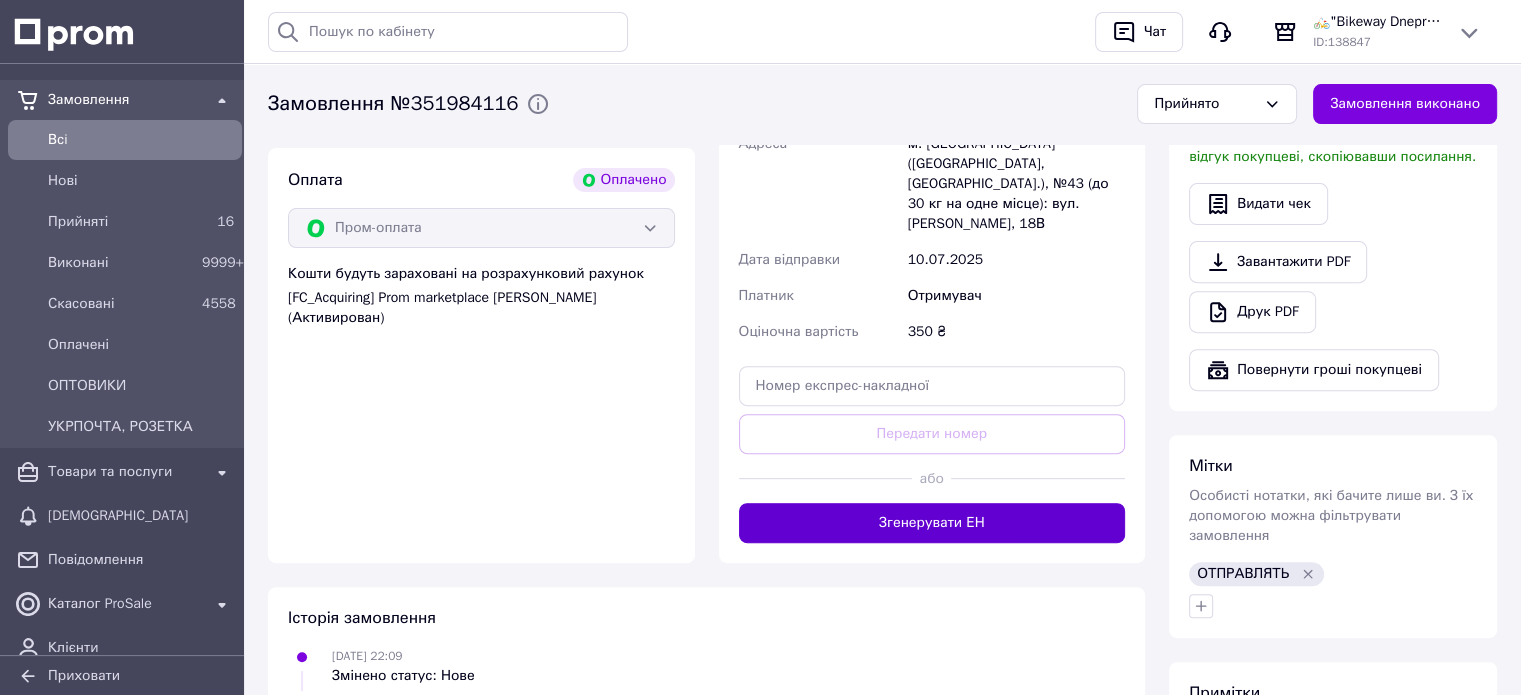 click on "Згенерувати ЕН" at bounding box center (932, 523) 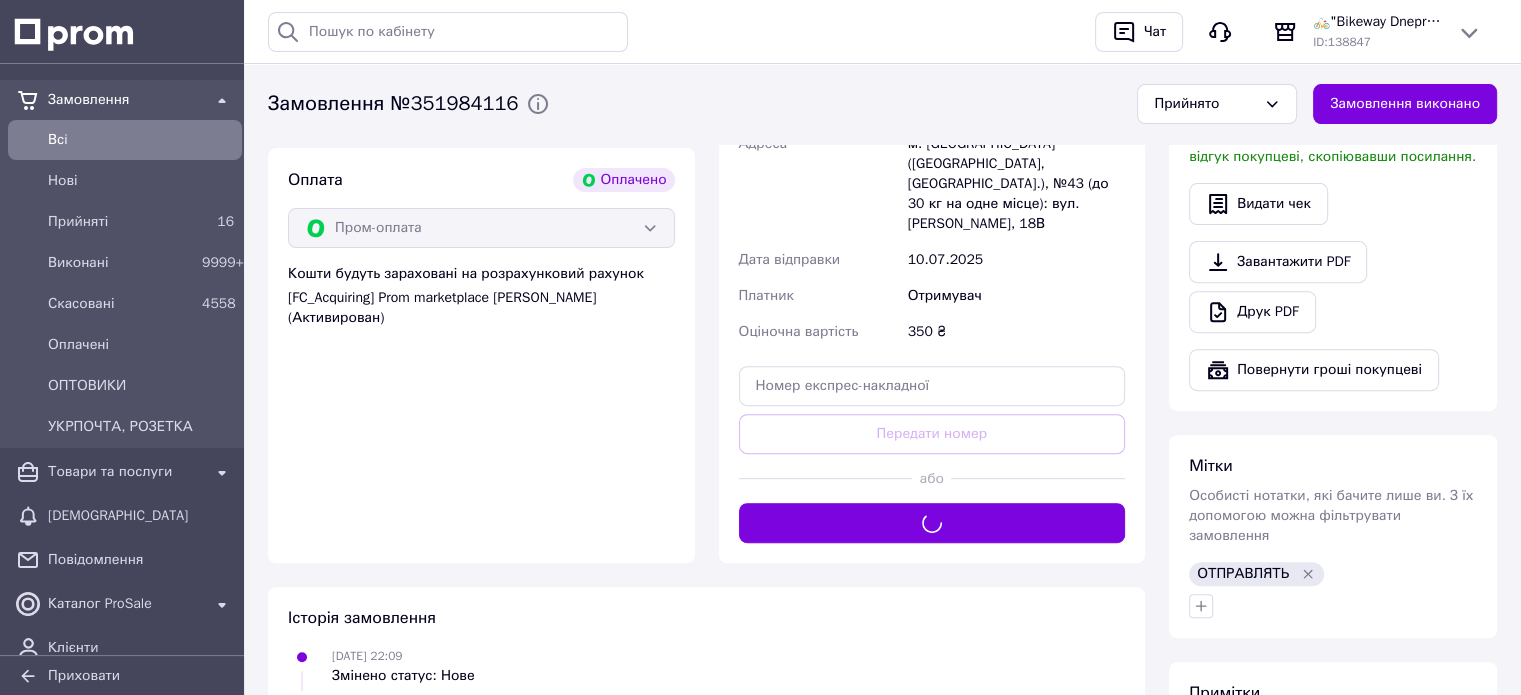 scroll, scrollTop: 400, scrollLeft: 0, axis: vertical 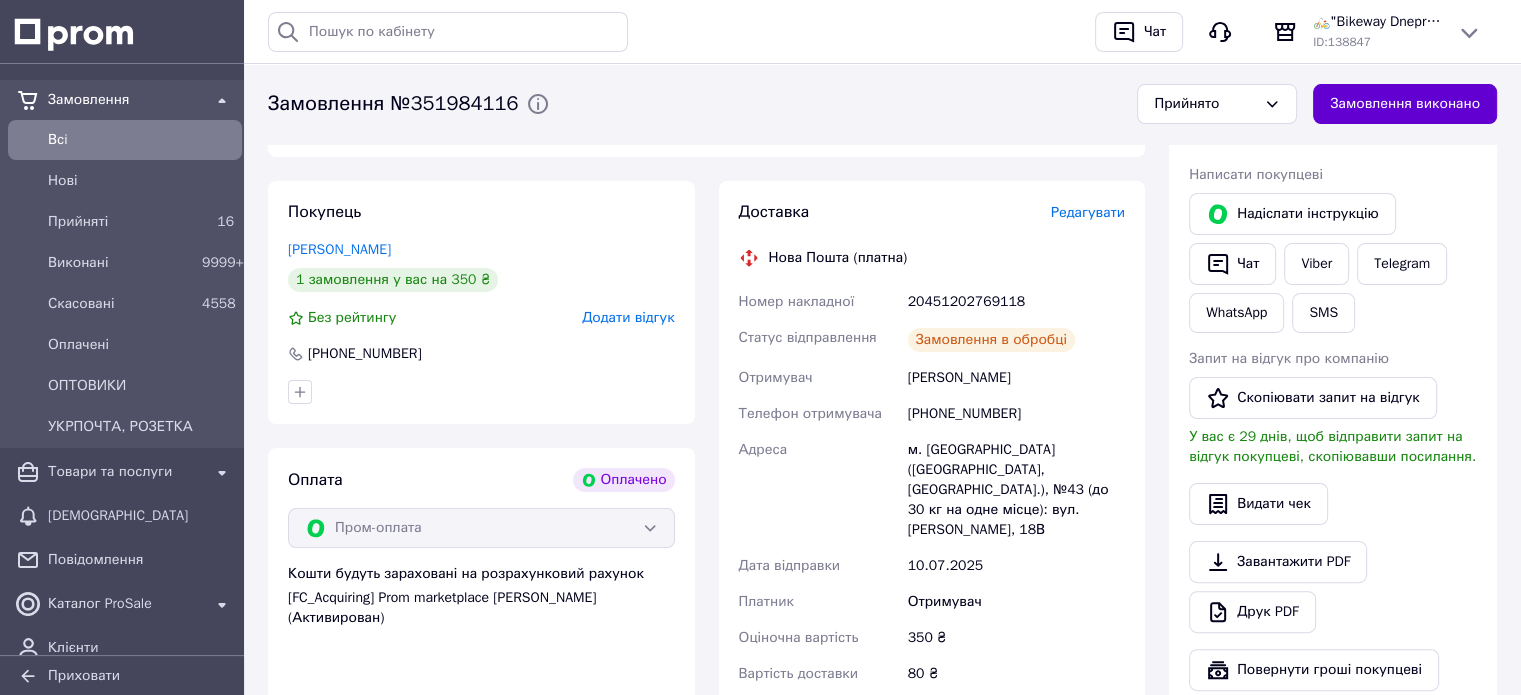 click on "Замовлення виконано" at bounding box center [1405, 104] 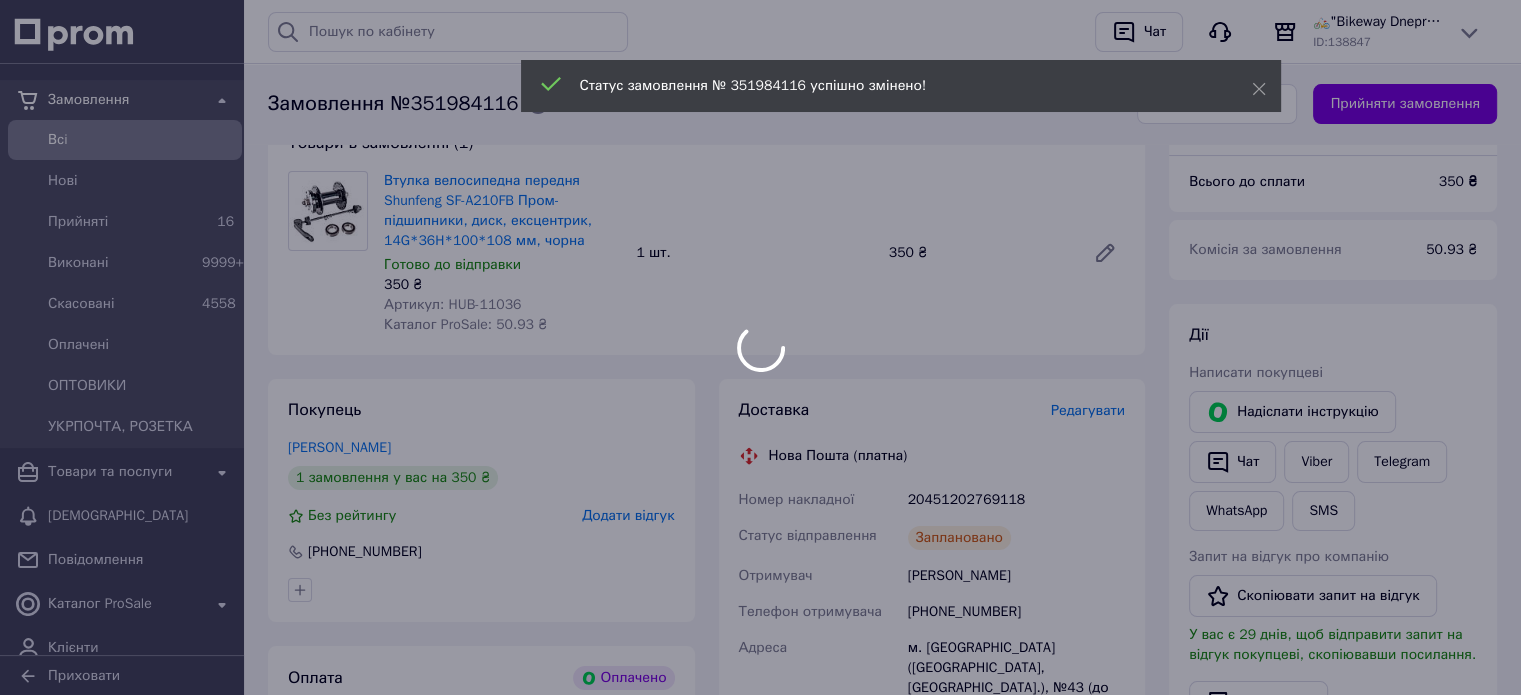 scroll, scrollTop: 200, scrollLeft: 0, axis: vertical 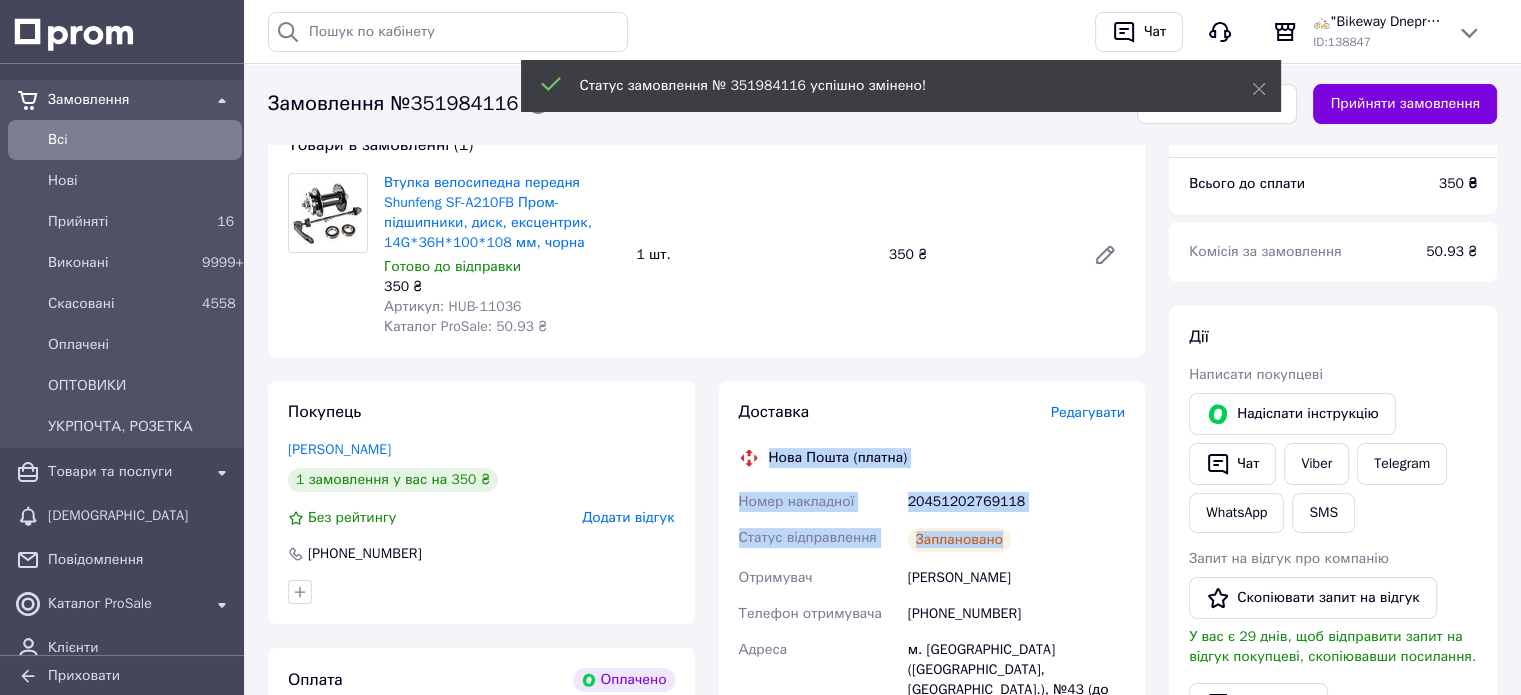 drag, startPoint x: 771, startPoint y: 456, endPoint x: 1048, endPoint y: 532, distance: 287.23685 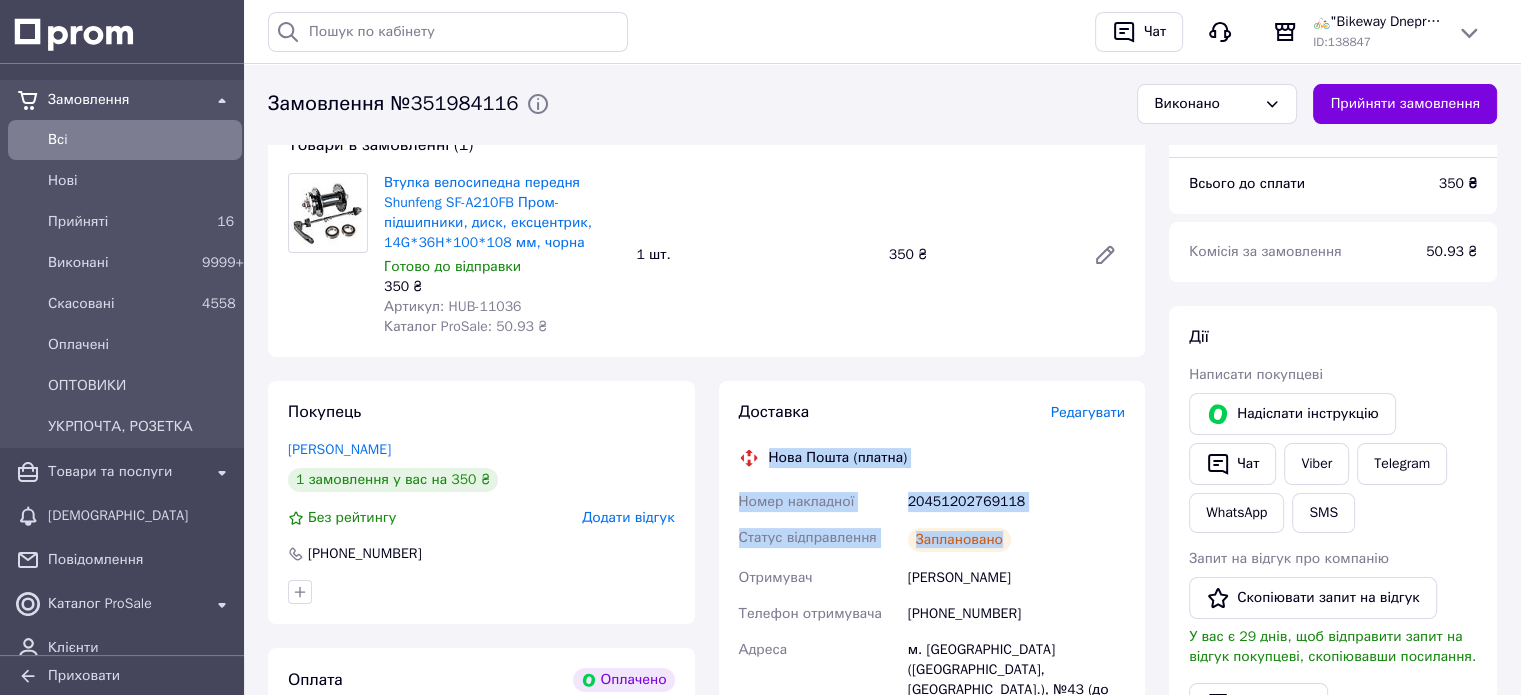 copy on "Нова Пошта (платна) Номер накладної 20451202769118 Статус відправлення Заплановано" 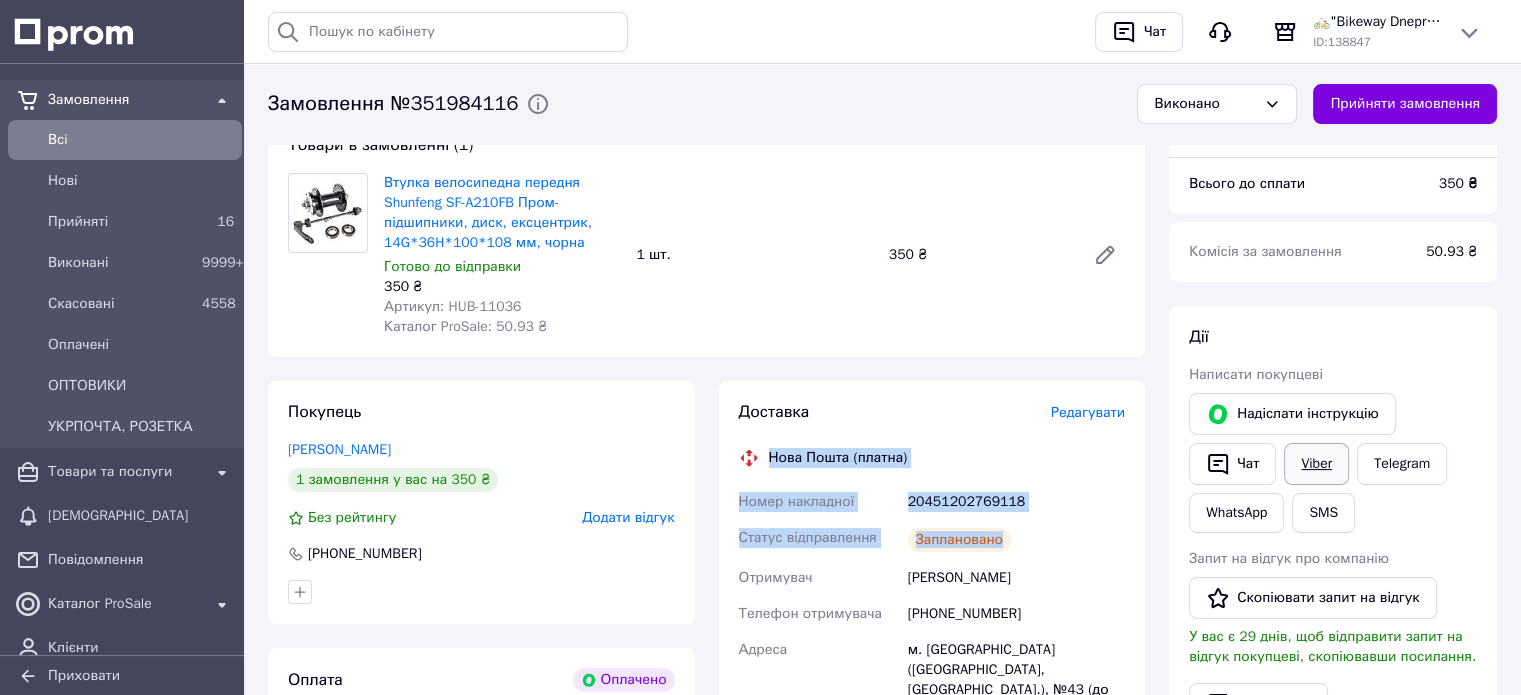 click on "Viber" at bounding box center [1316, 464] 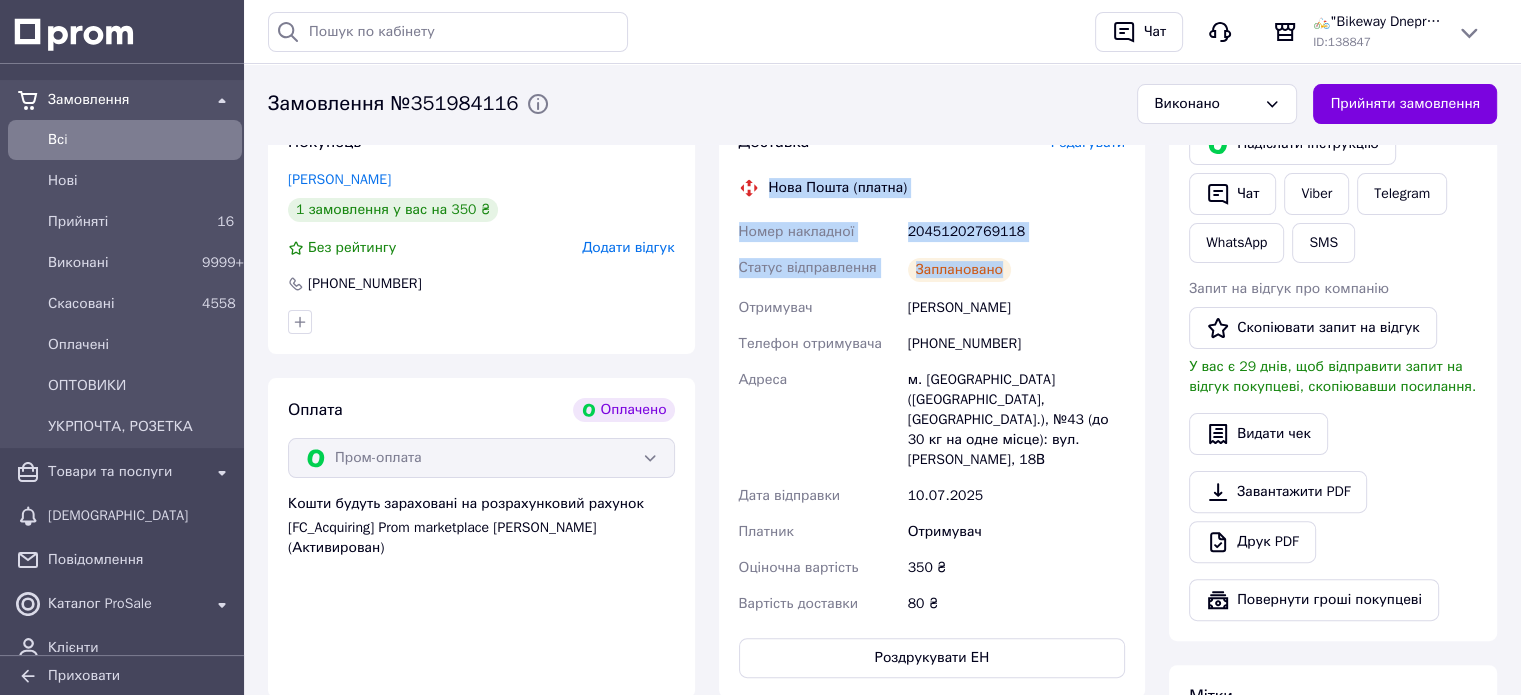 scroll, scrollTop: 500, scrollLeft: 0, axis: vertical 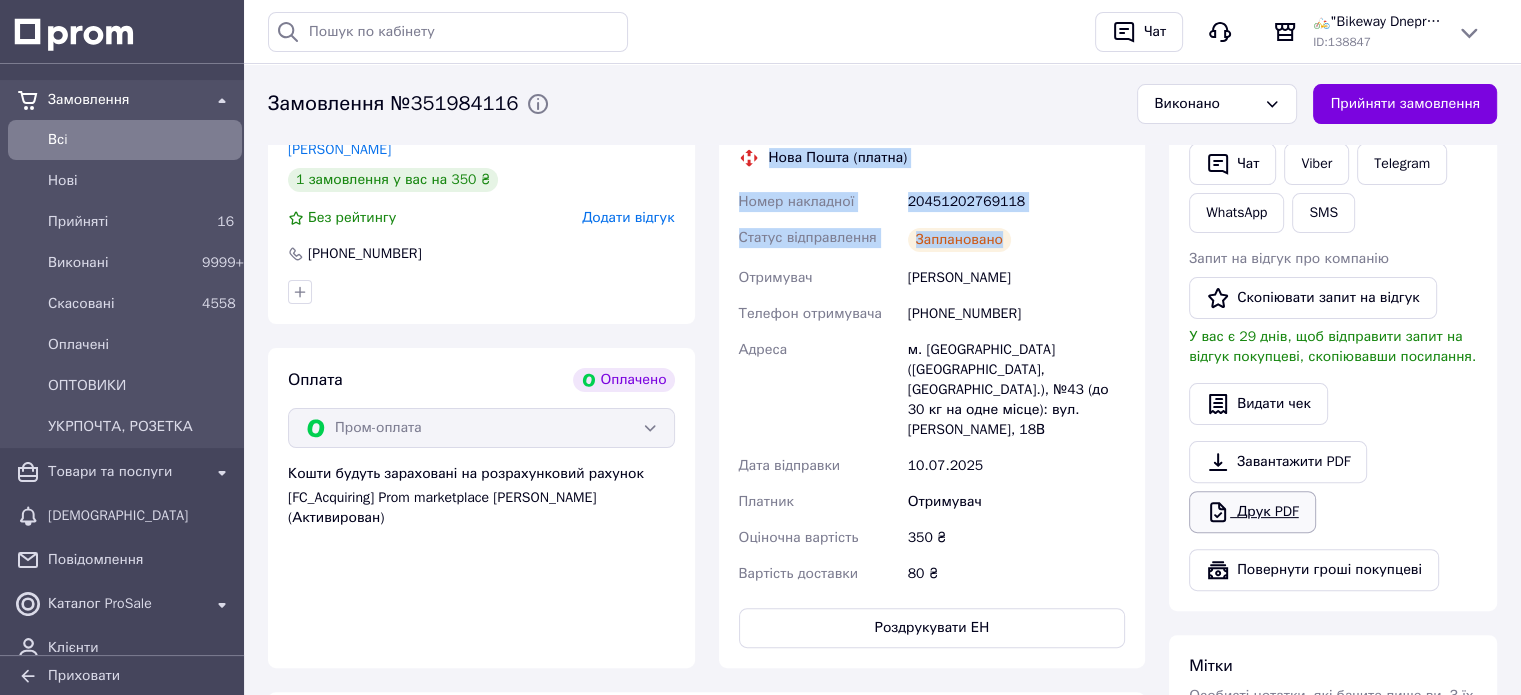 click on "Друк PDF" at bounding box center (1252, 512) 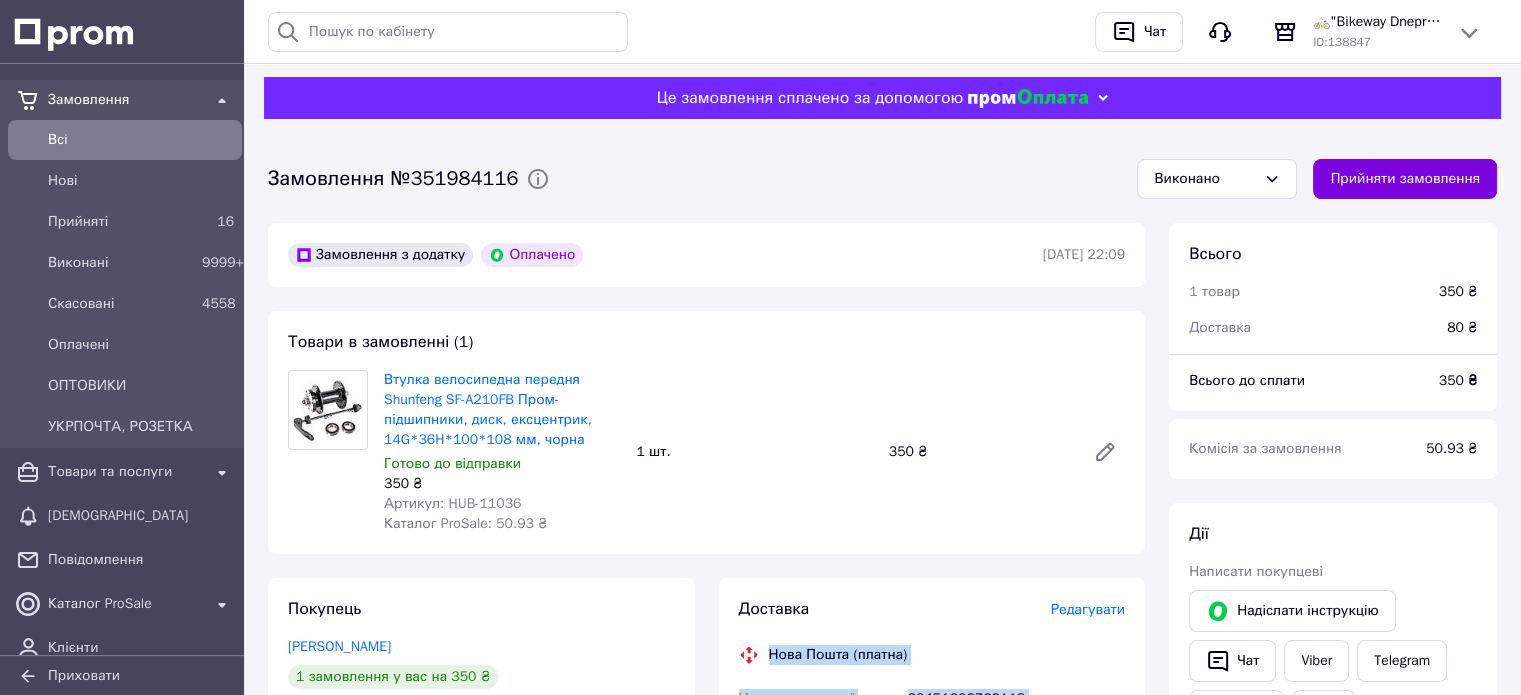 scroll, scrollTop: 0, scrollLeft: 0, axis: both 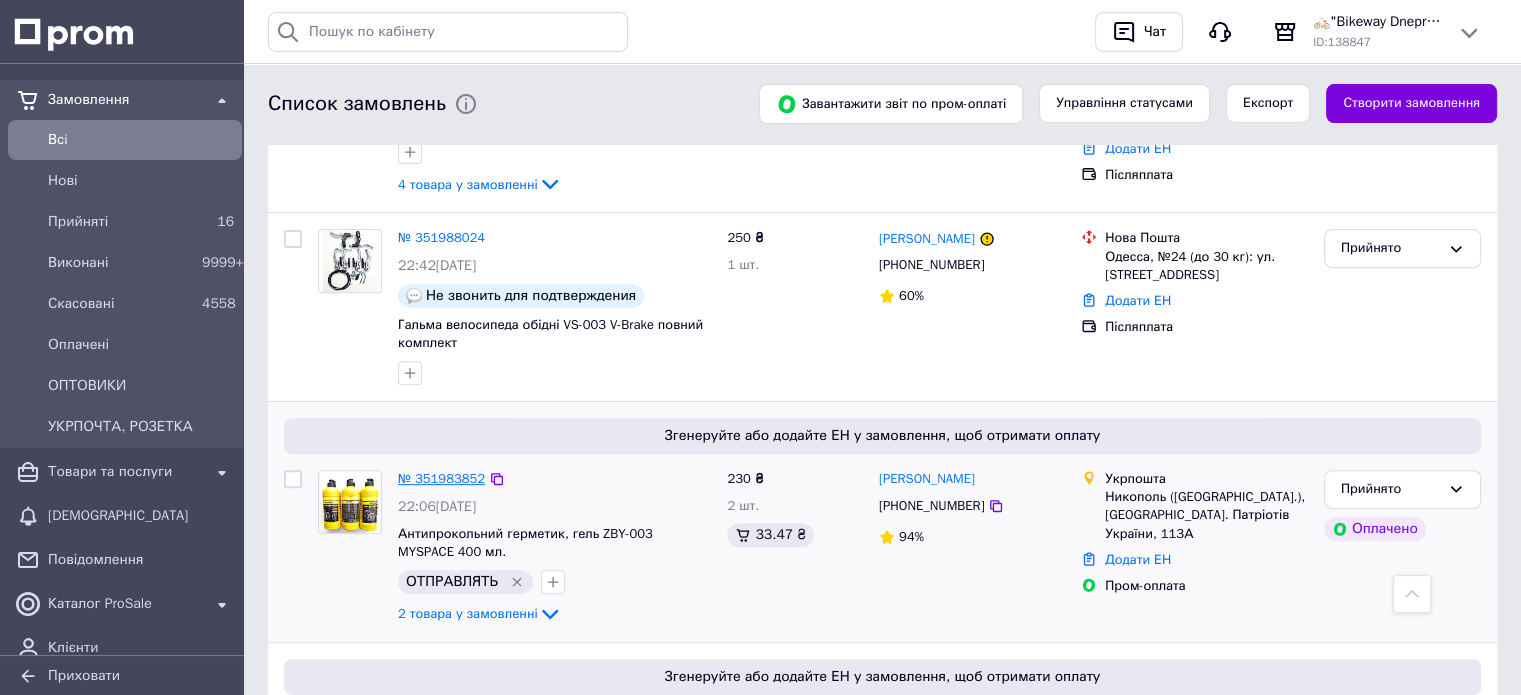 click on "№ 351983852" at bounding box center (441, 478) 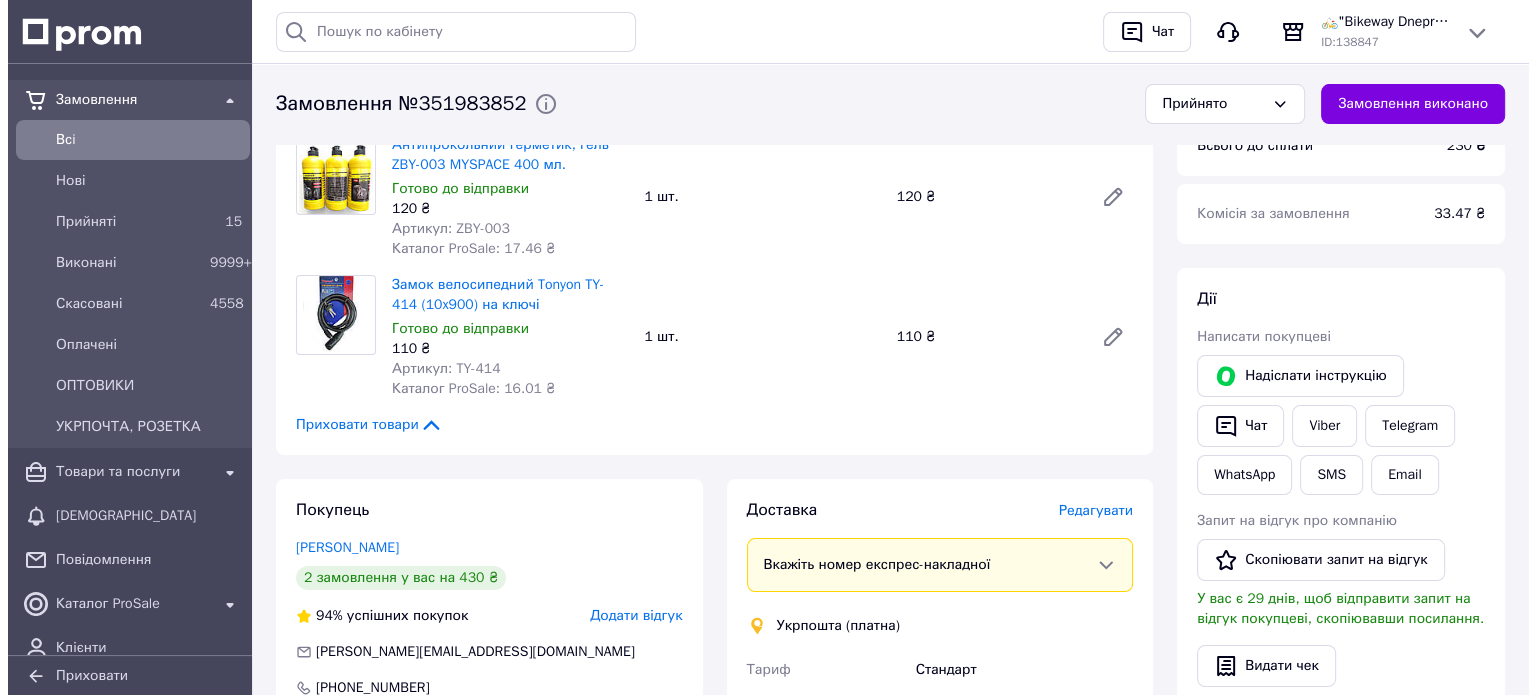 scroll, scrollTop: 300, scrollLeft: 0, axis: vertical 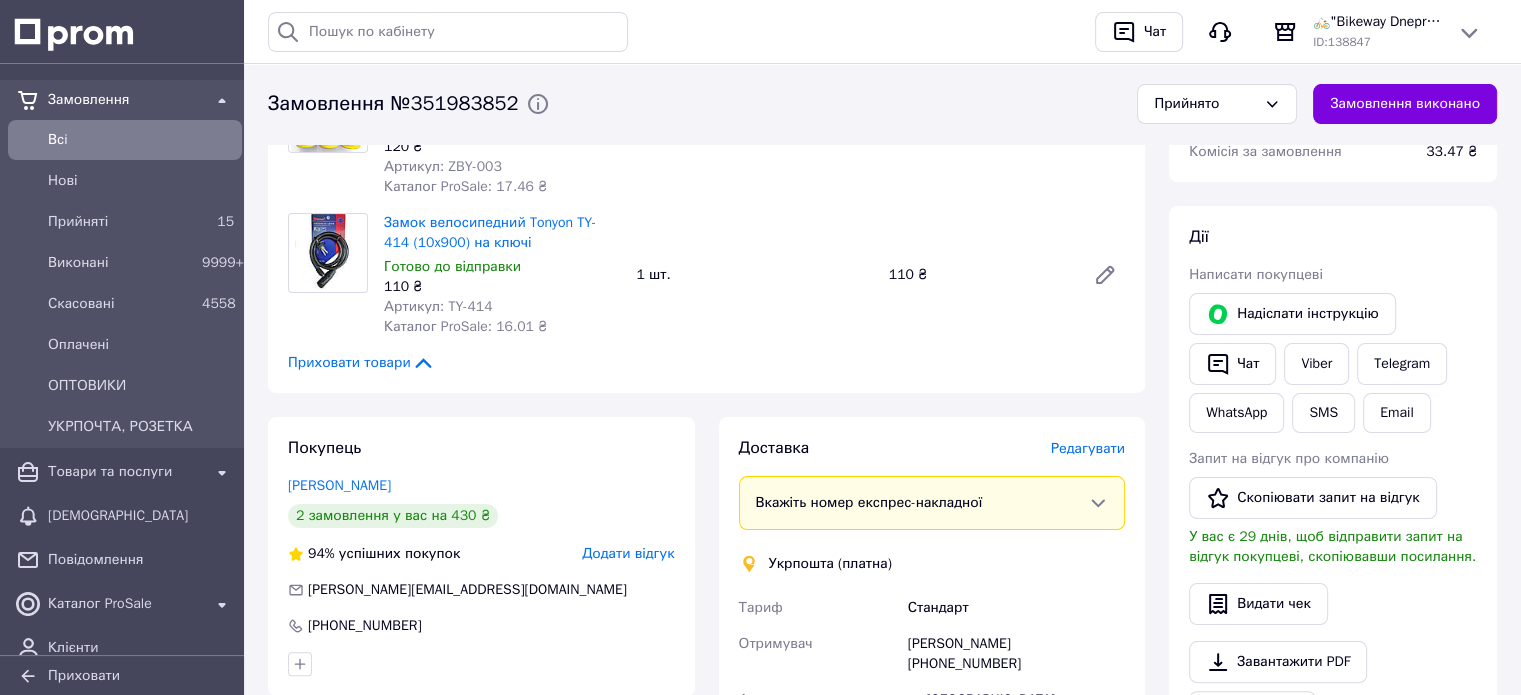 click on "Редагувати" at bounding box center (1088, 448) 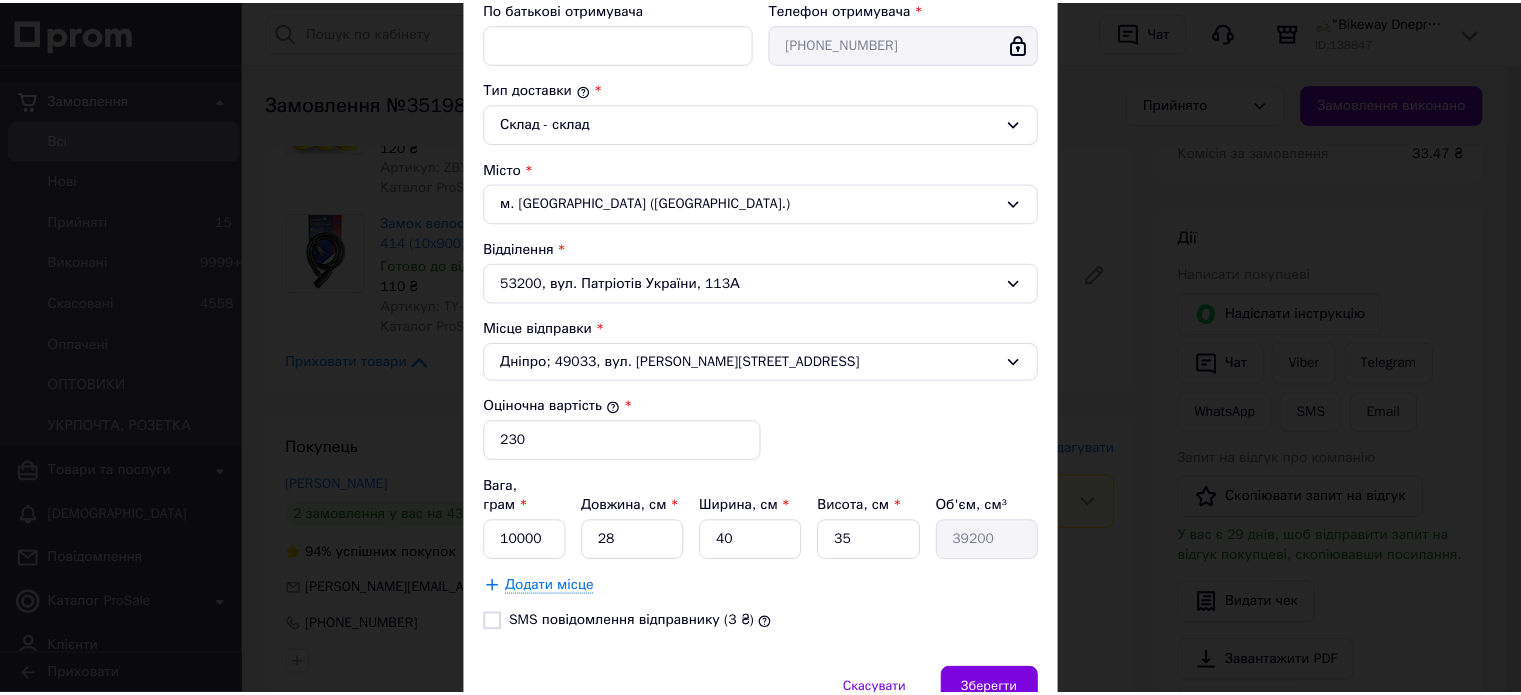 scroll, scrollTop: 551, scrollLeft: 0, axis: vertical 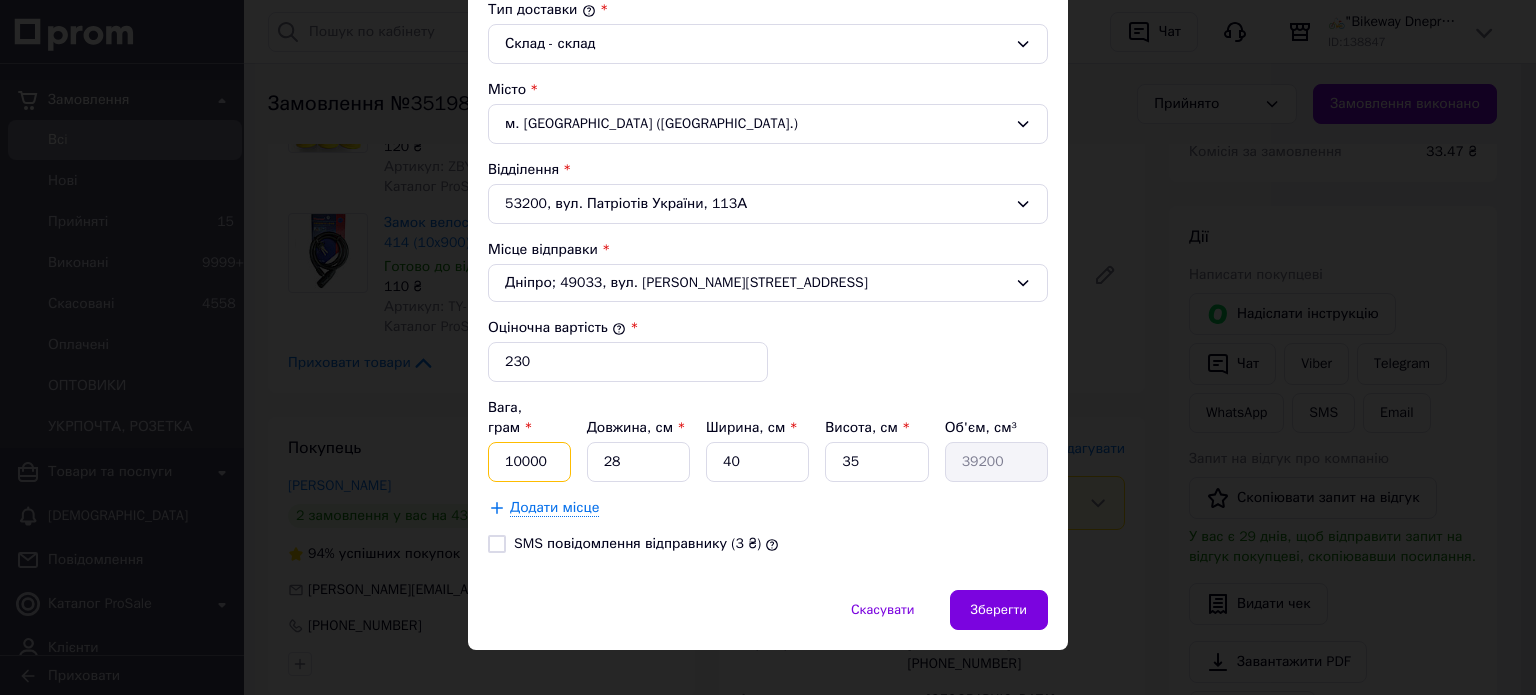 drag, startPoint x: 540, startPoint y: 440, endPoint x: 492, endPoint y: 456, distance: 50.596443 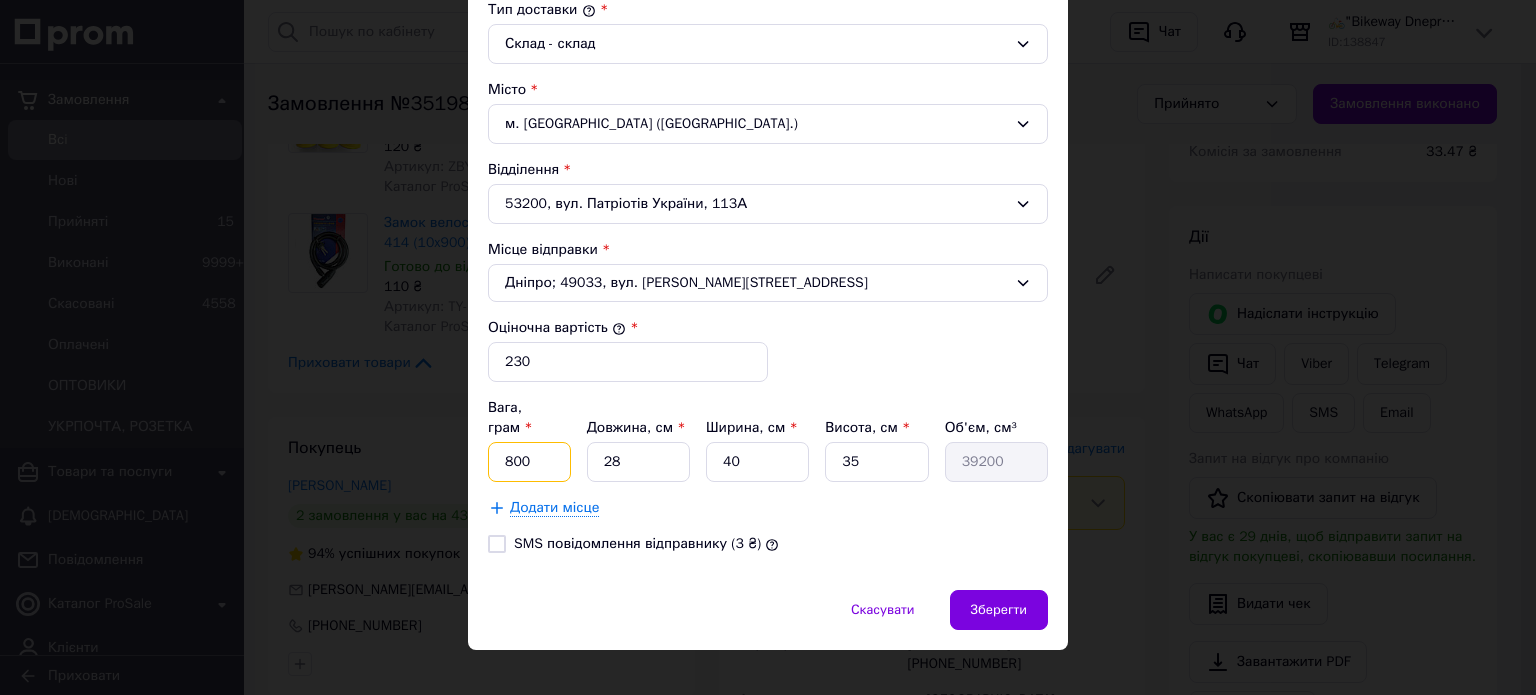 type on "800" 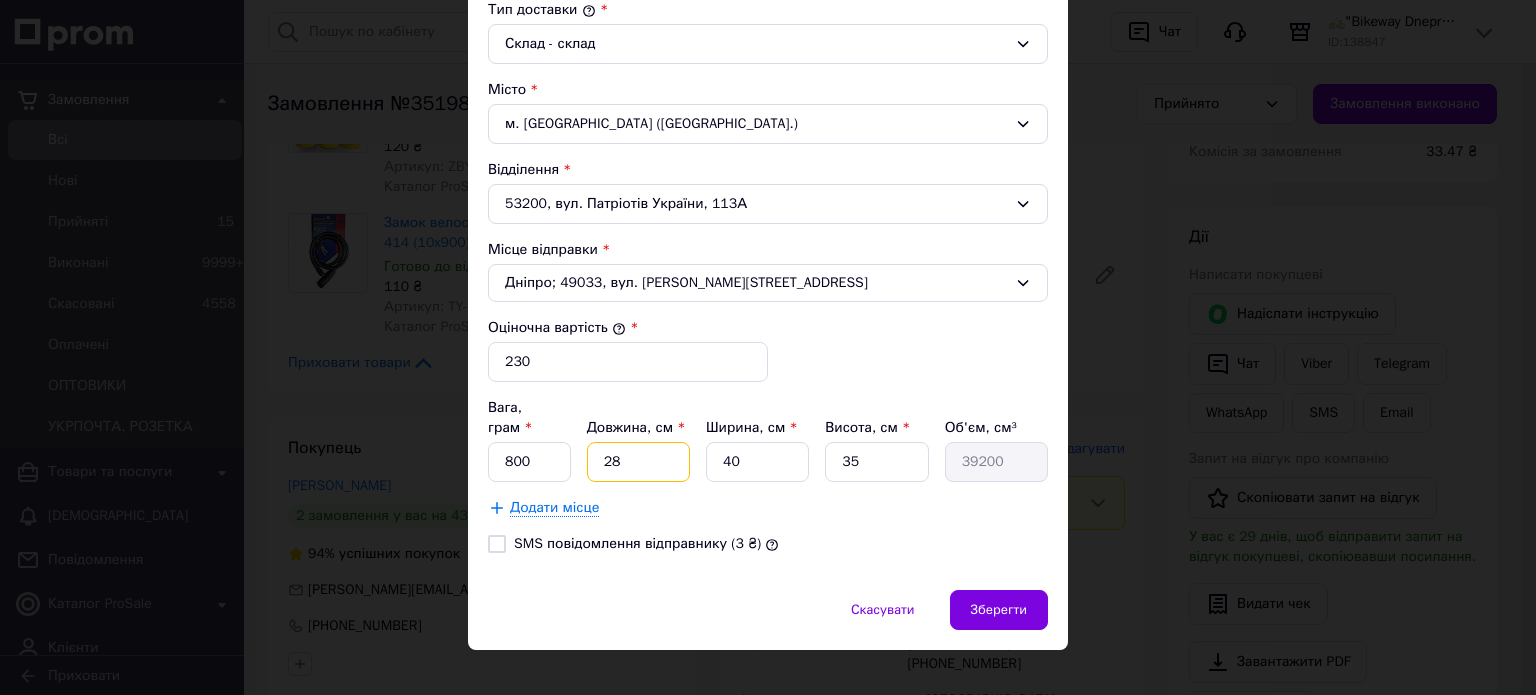type on "2" 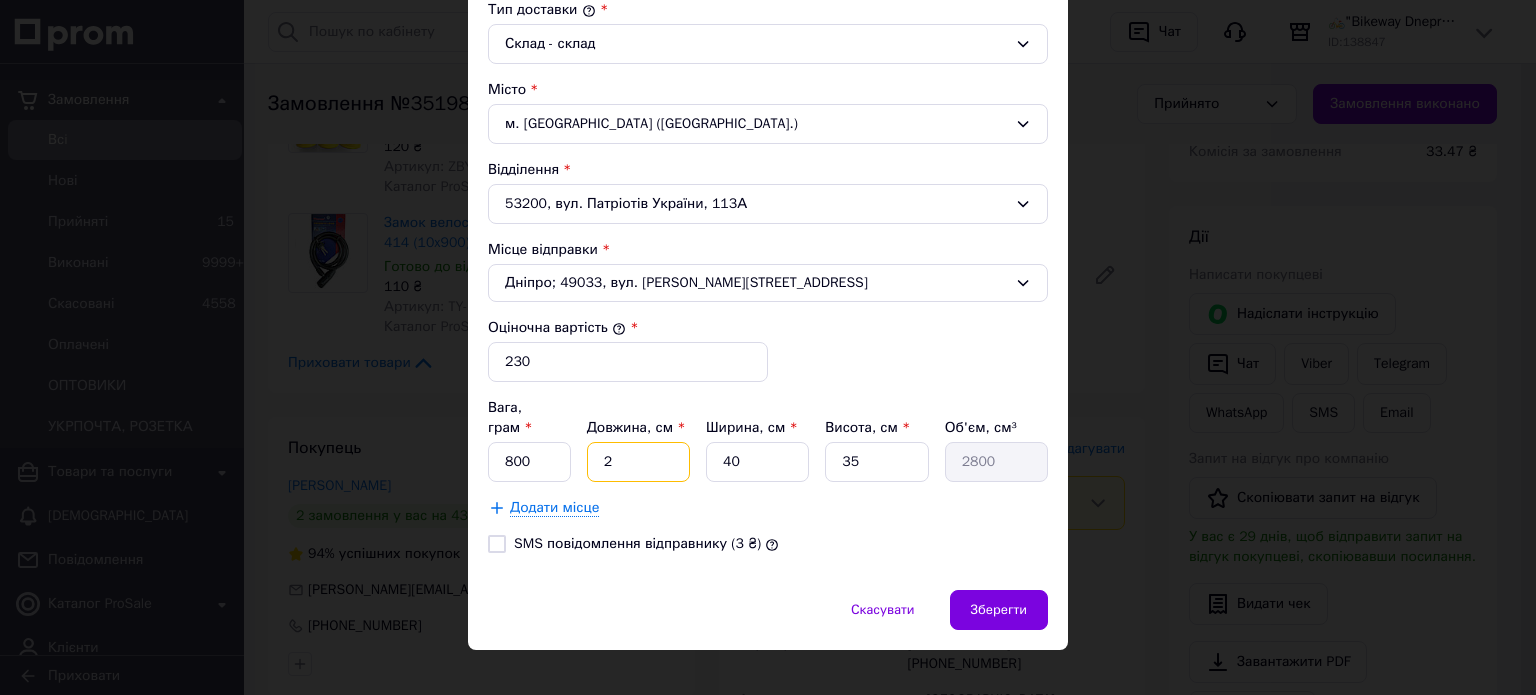 type on "24" 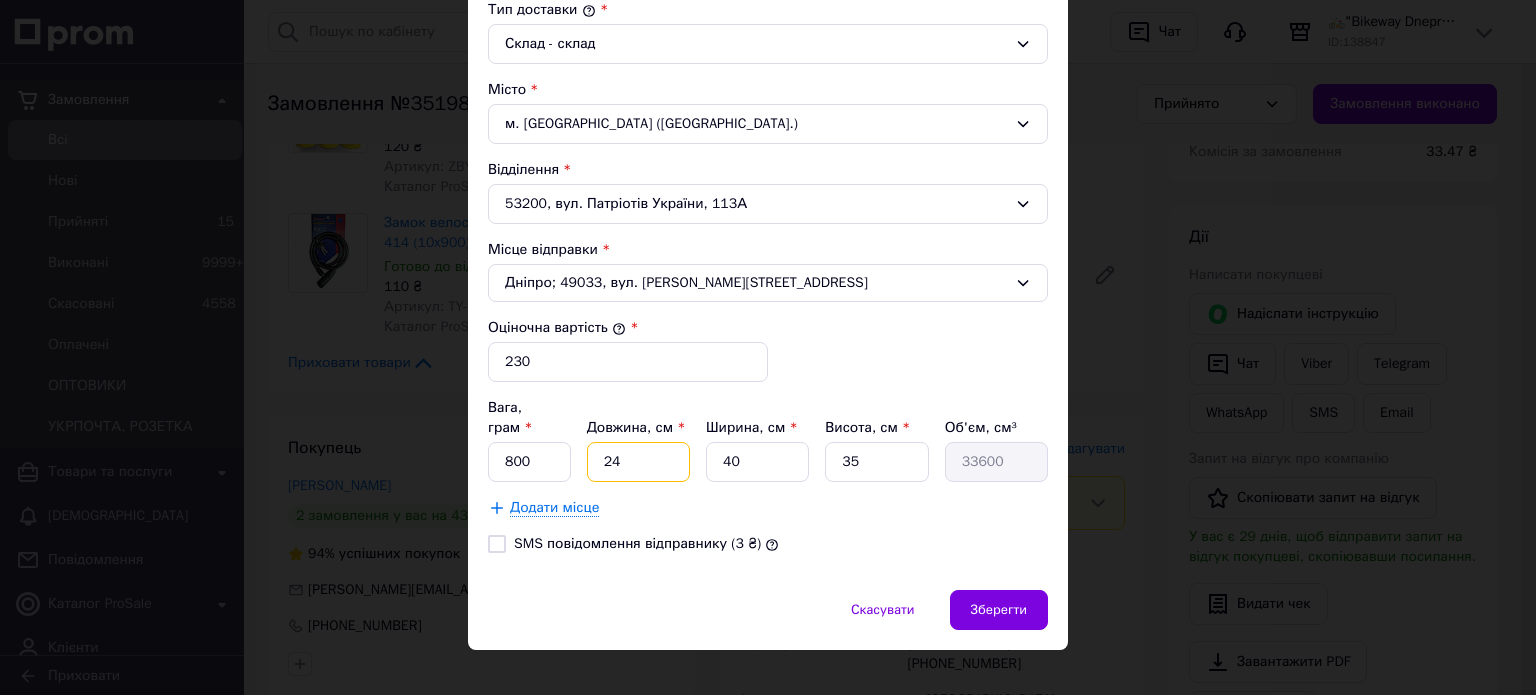 type on "24" 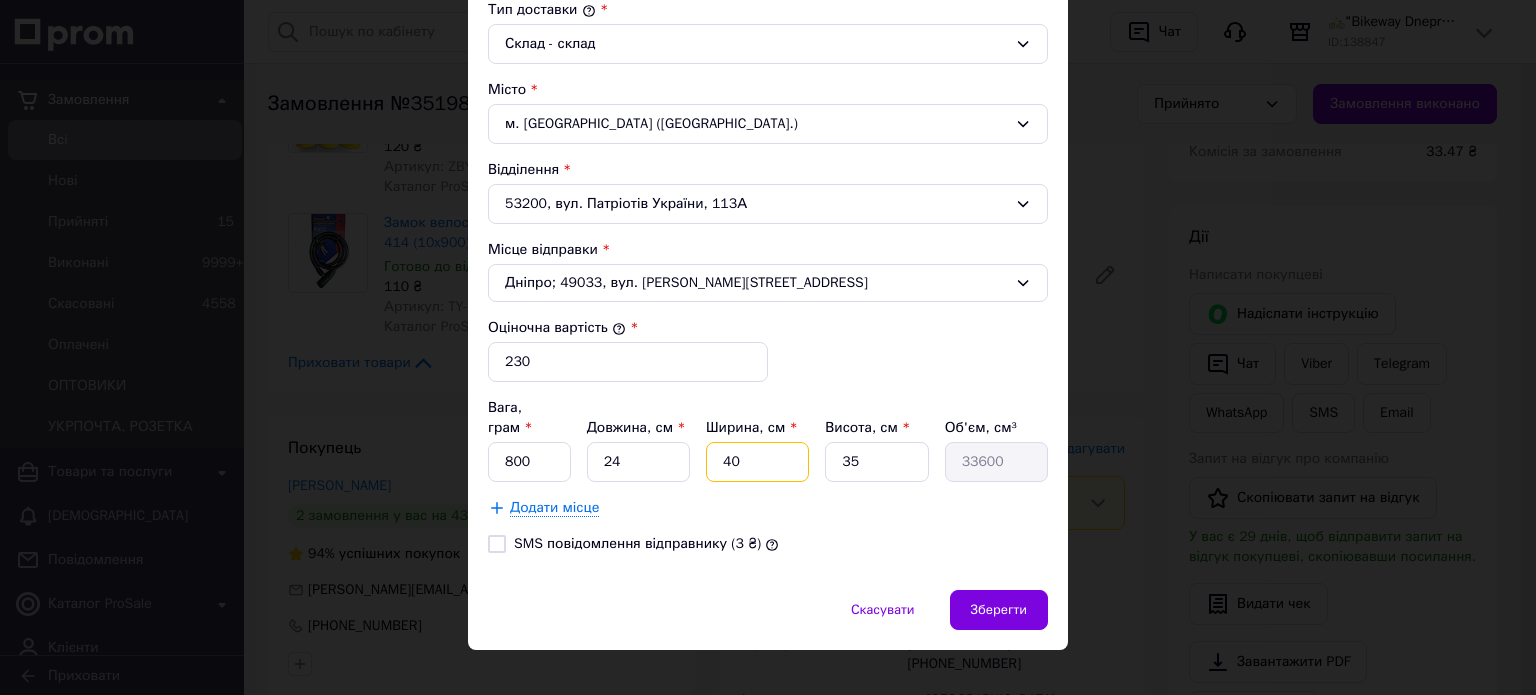 type on "1" 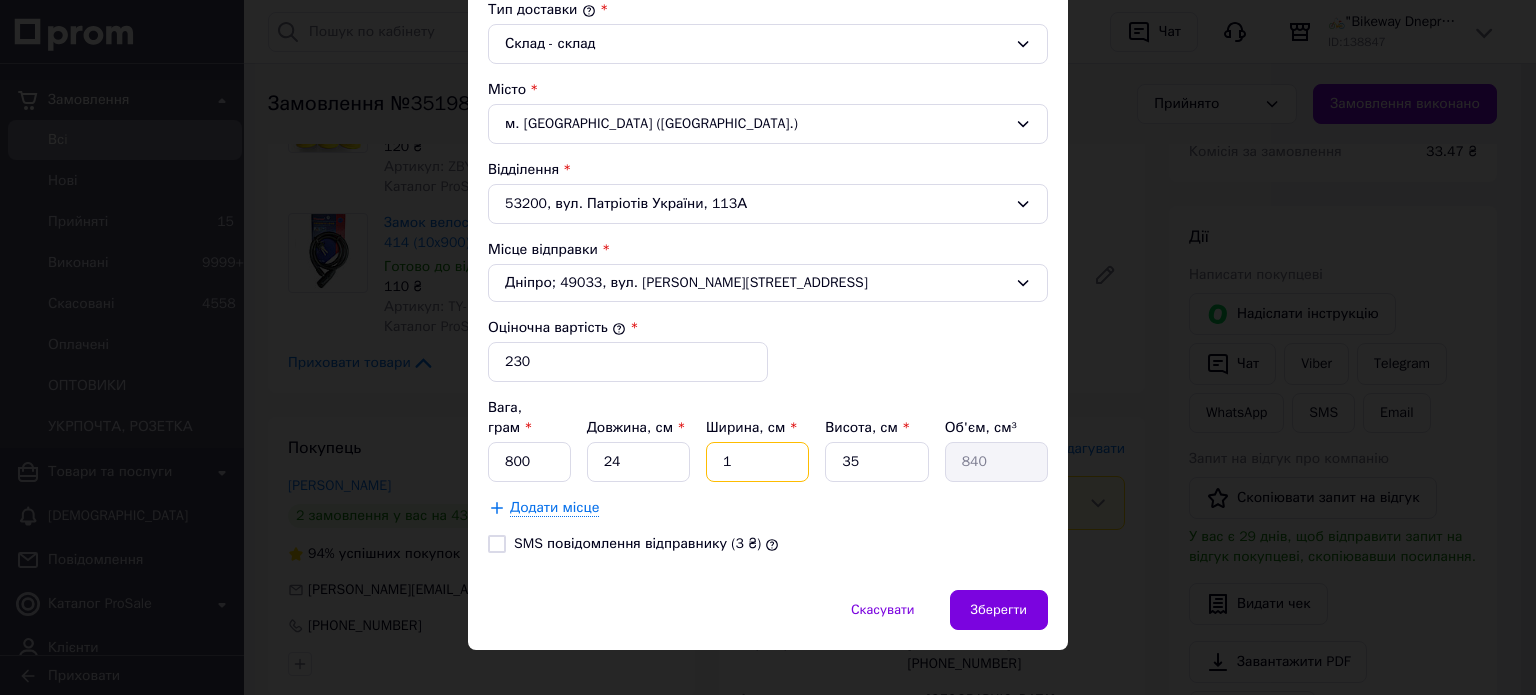 type on "17" 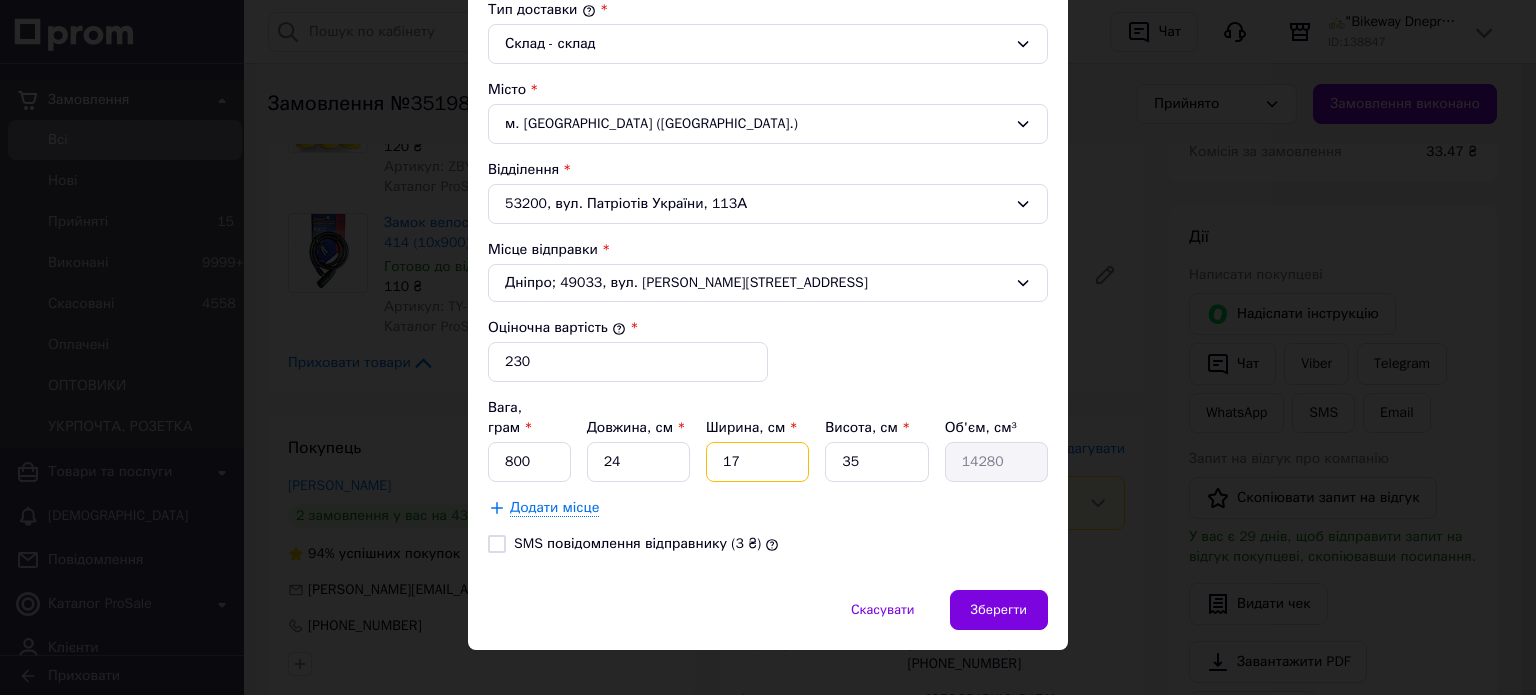 type on "17" 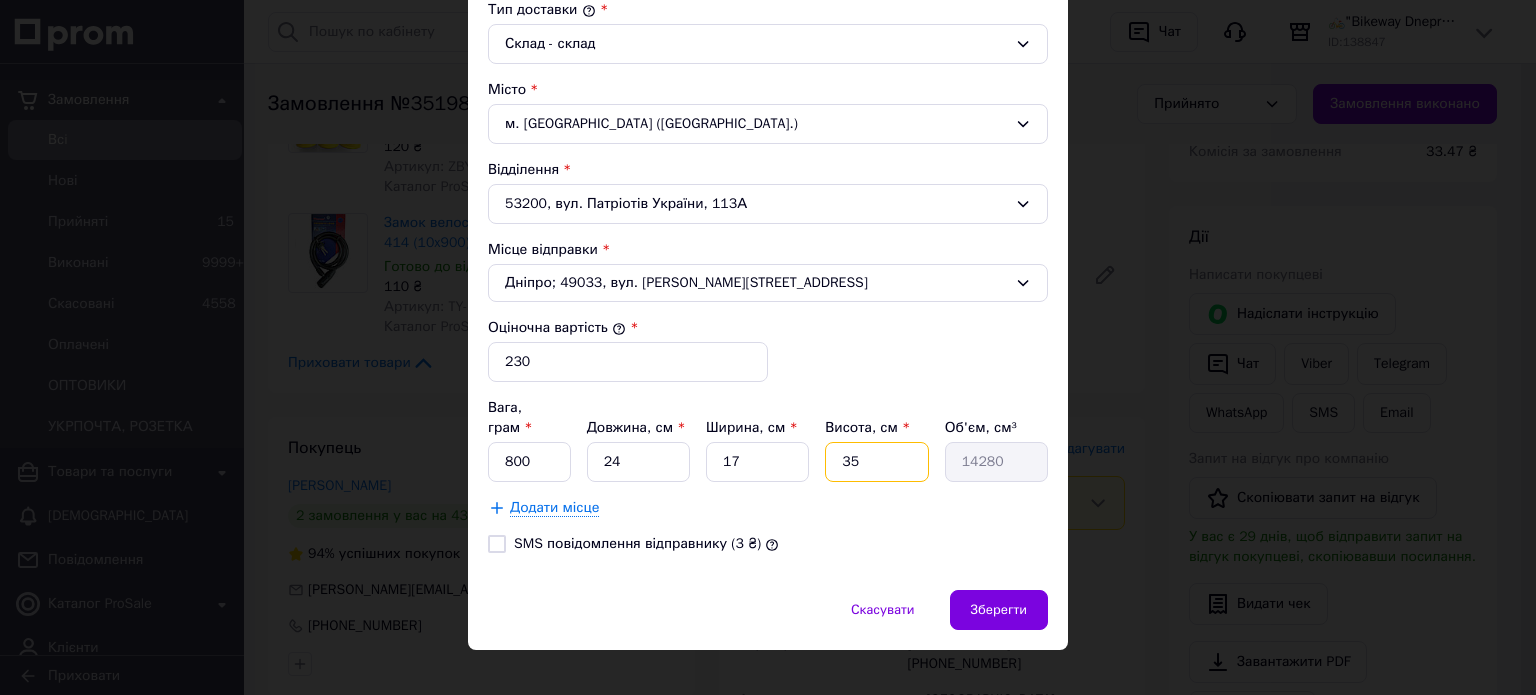 type on "9" 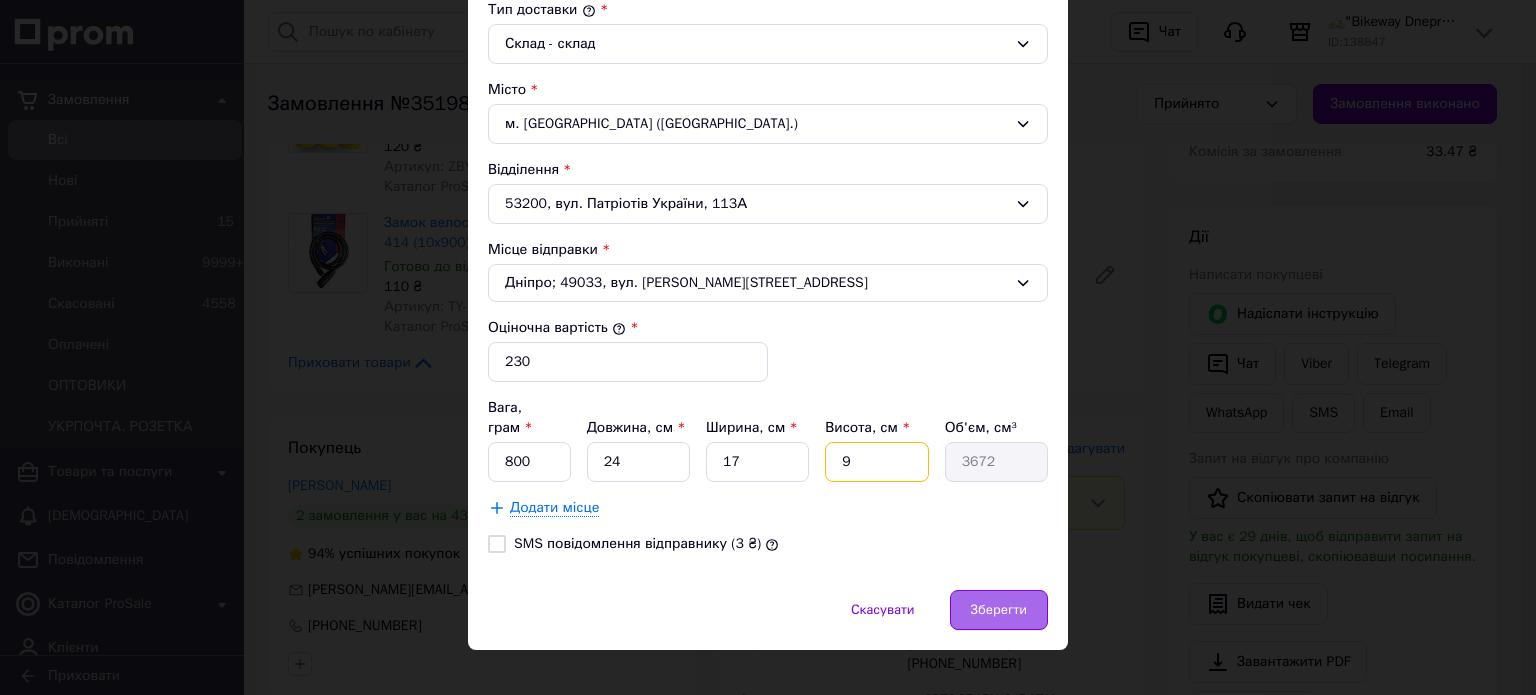 type on "9" 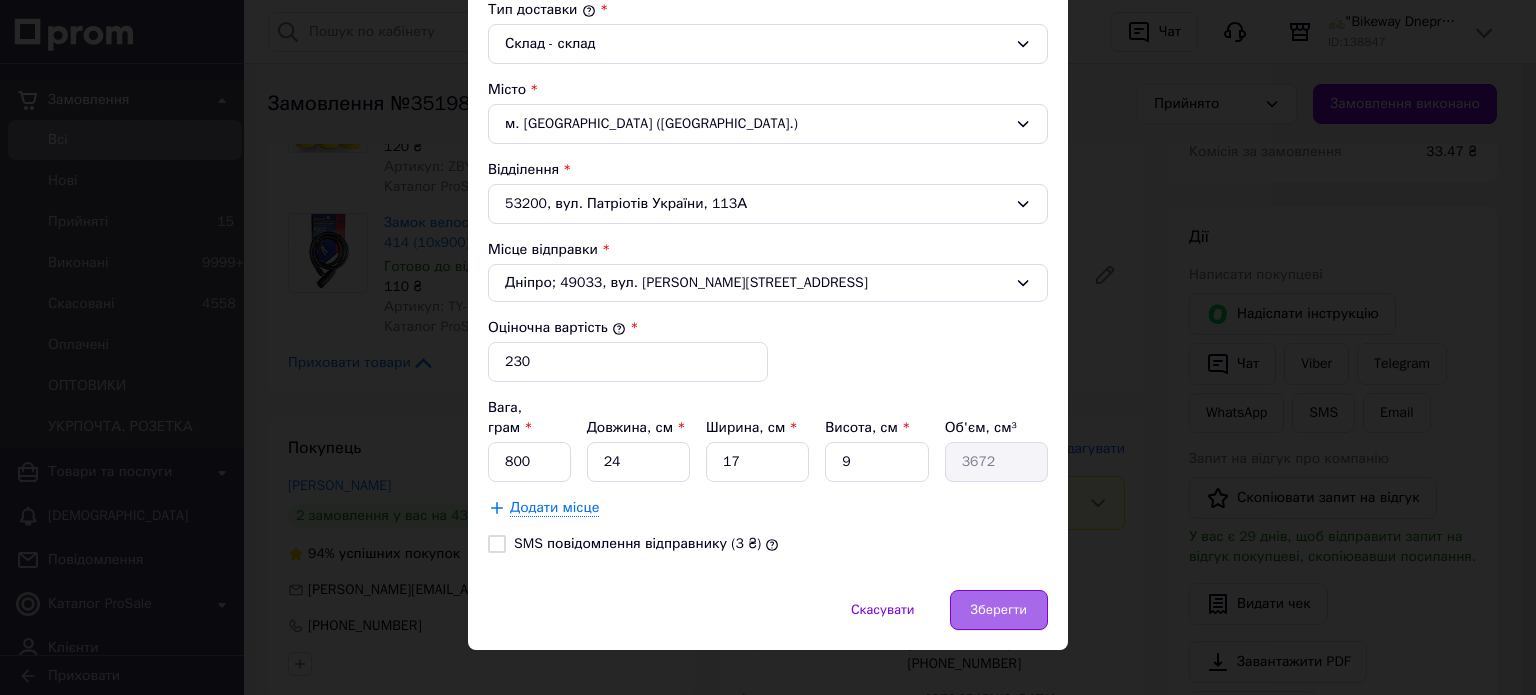 click on "Зберегти" at bounding box center (999, 610) 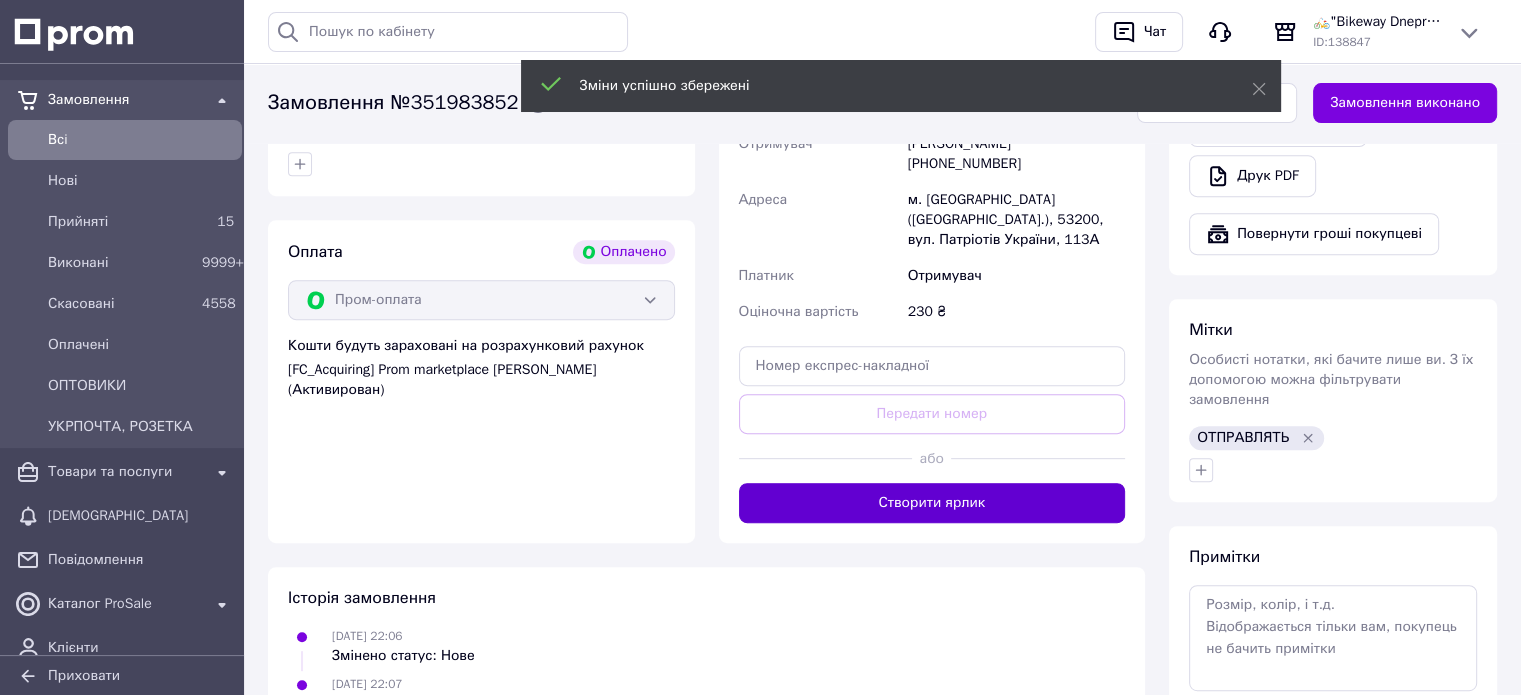 click on "Створити ярлик" at bounding box center [932, 503] 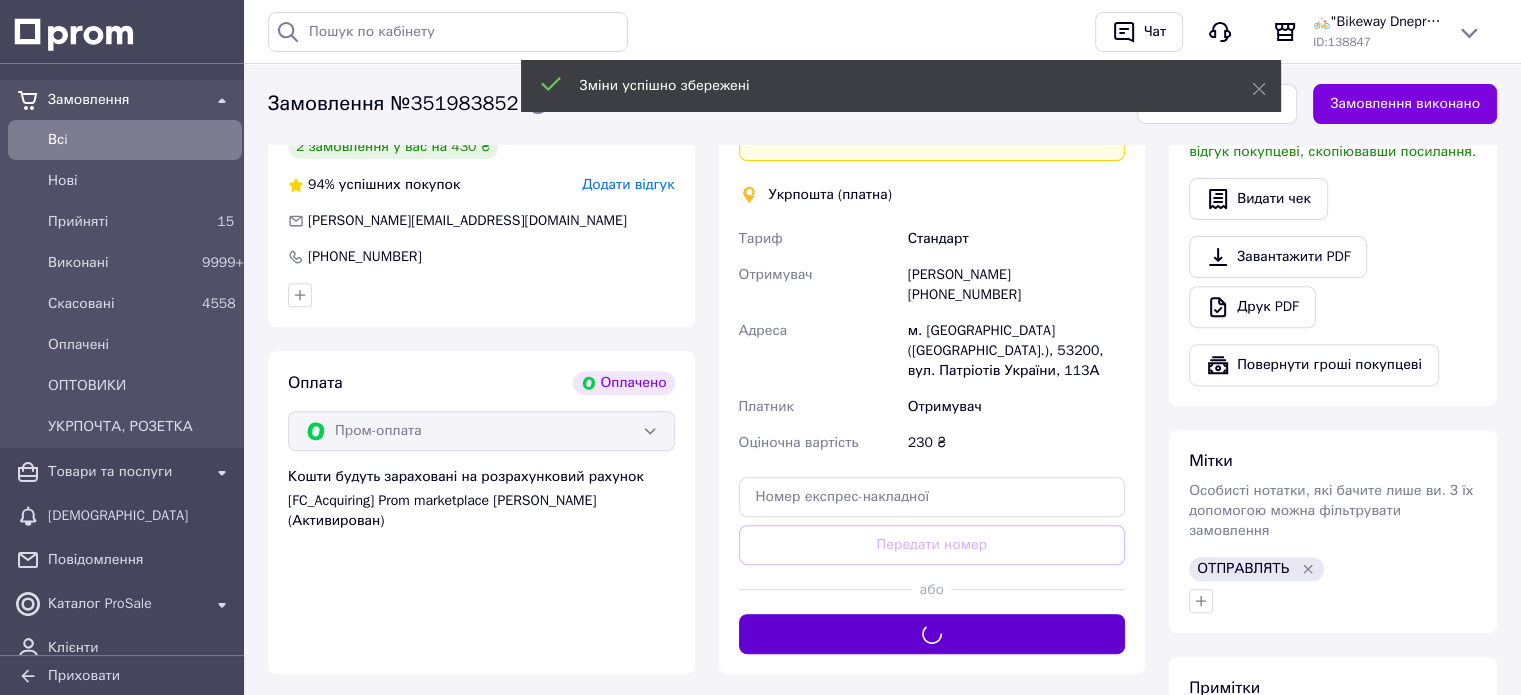 scroll, scrollTop: 600, scrollLeft: 0, axis: vertical 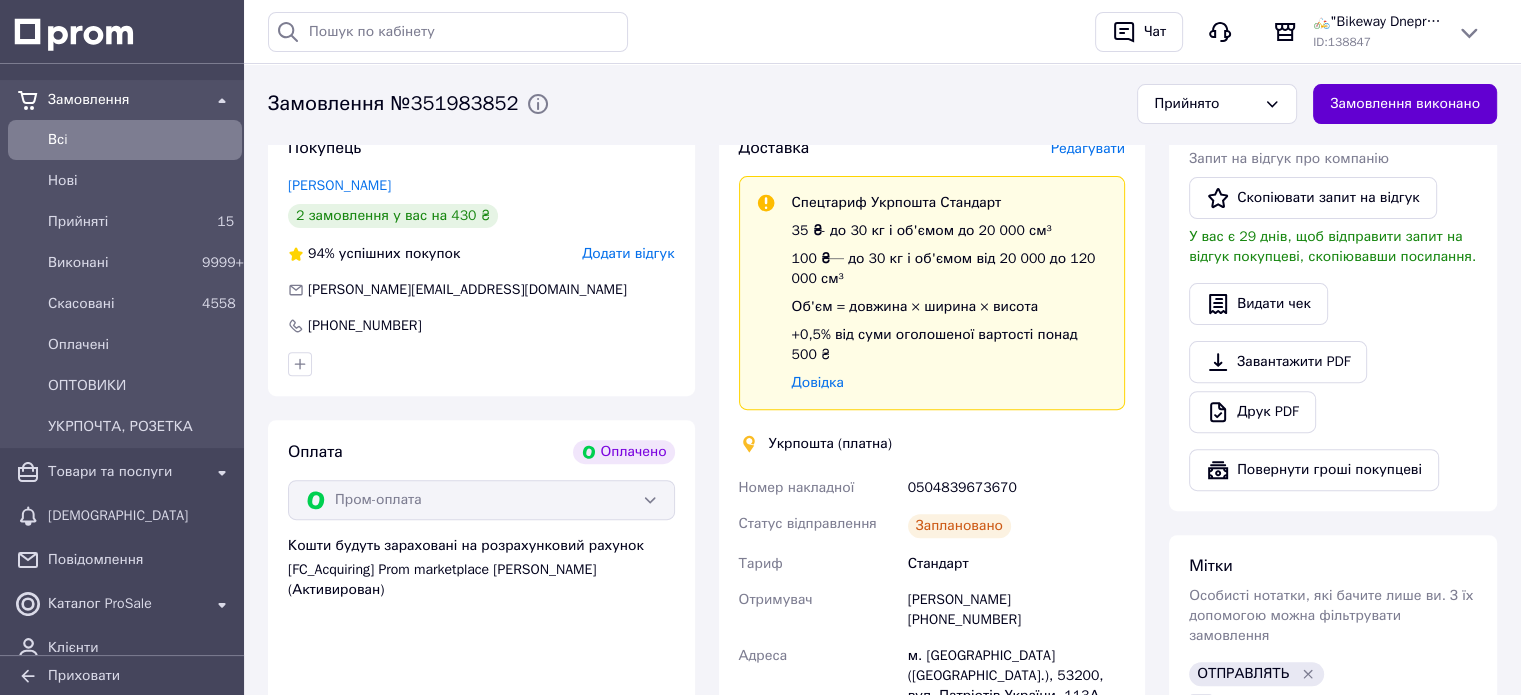 click on "Замовлення виконано" at bounding box center (1405, 104) 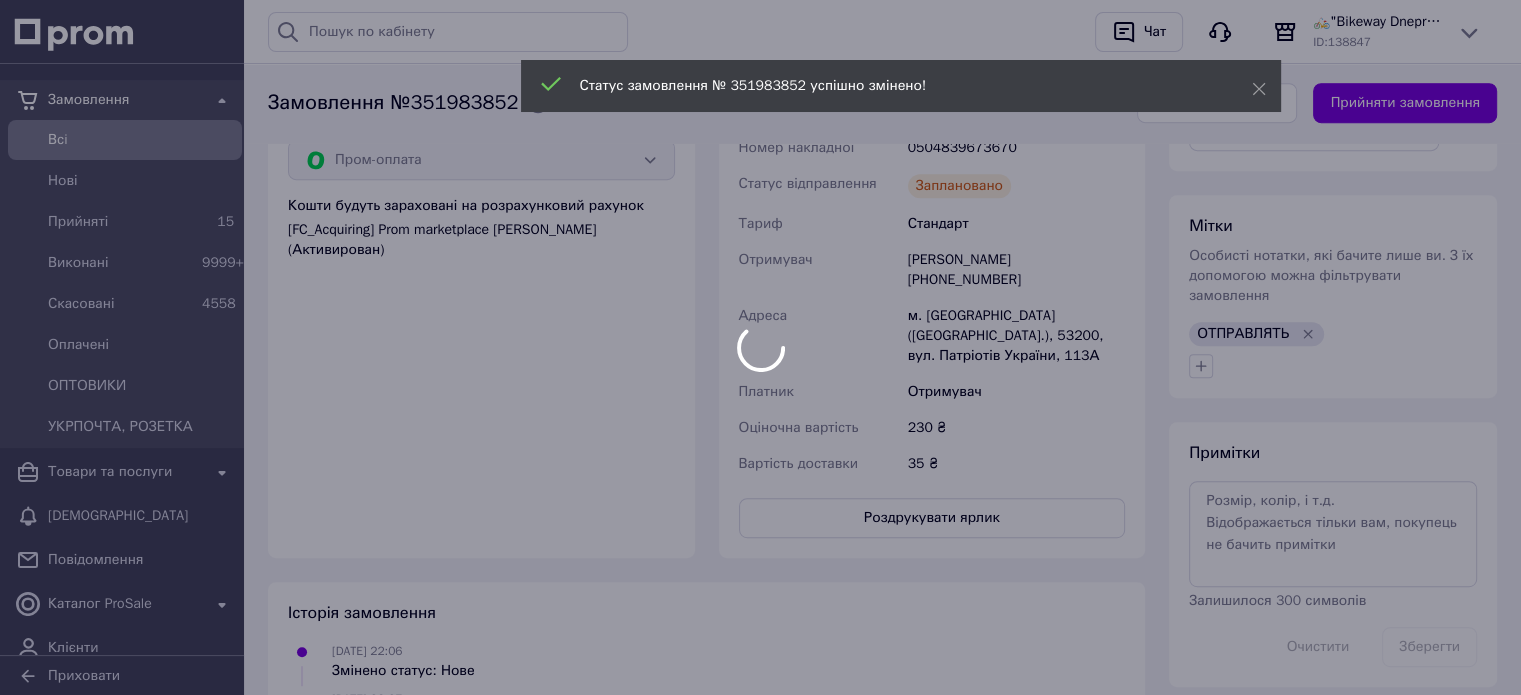 scroll, scrollTop: 1000, scrollLeft: 0, axis: vertical 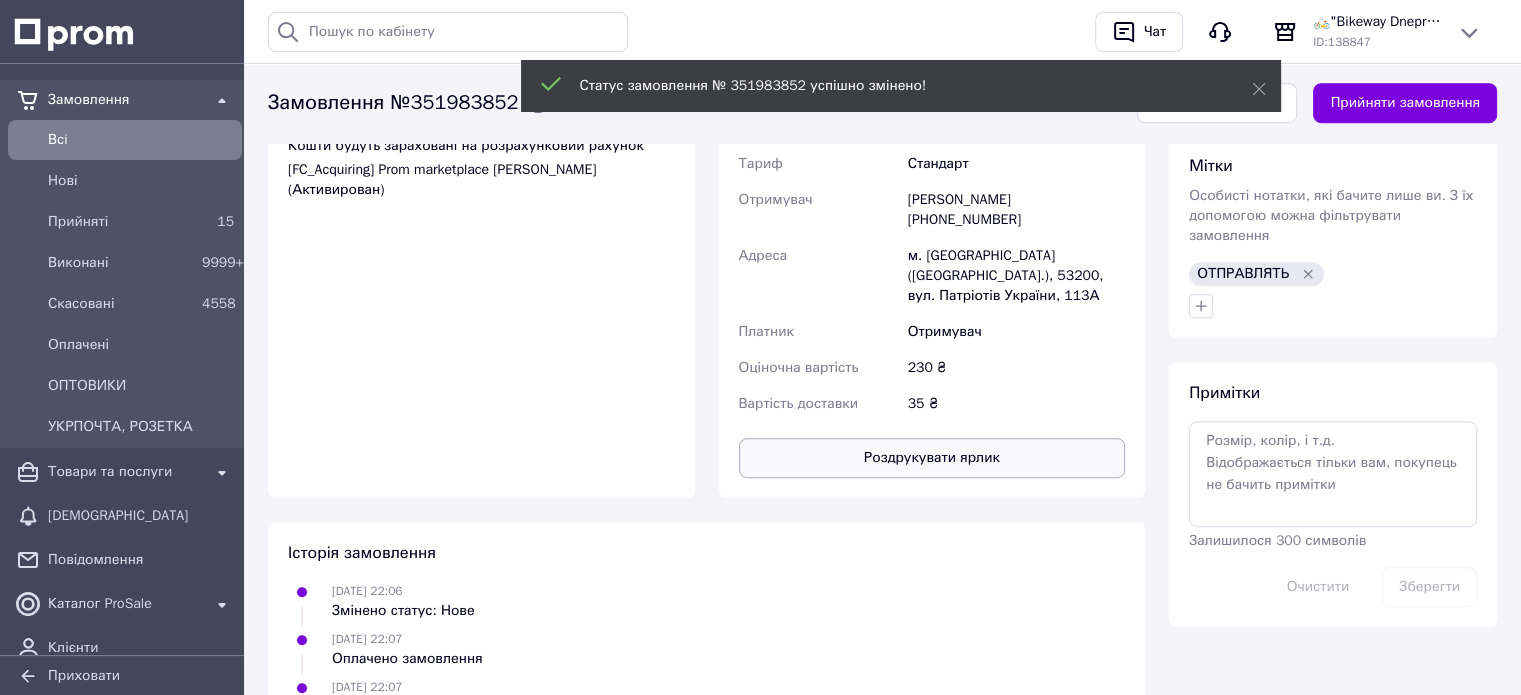 click on "Роздрукувати ярлик" at bounding box center (932, 458) 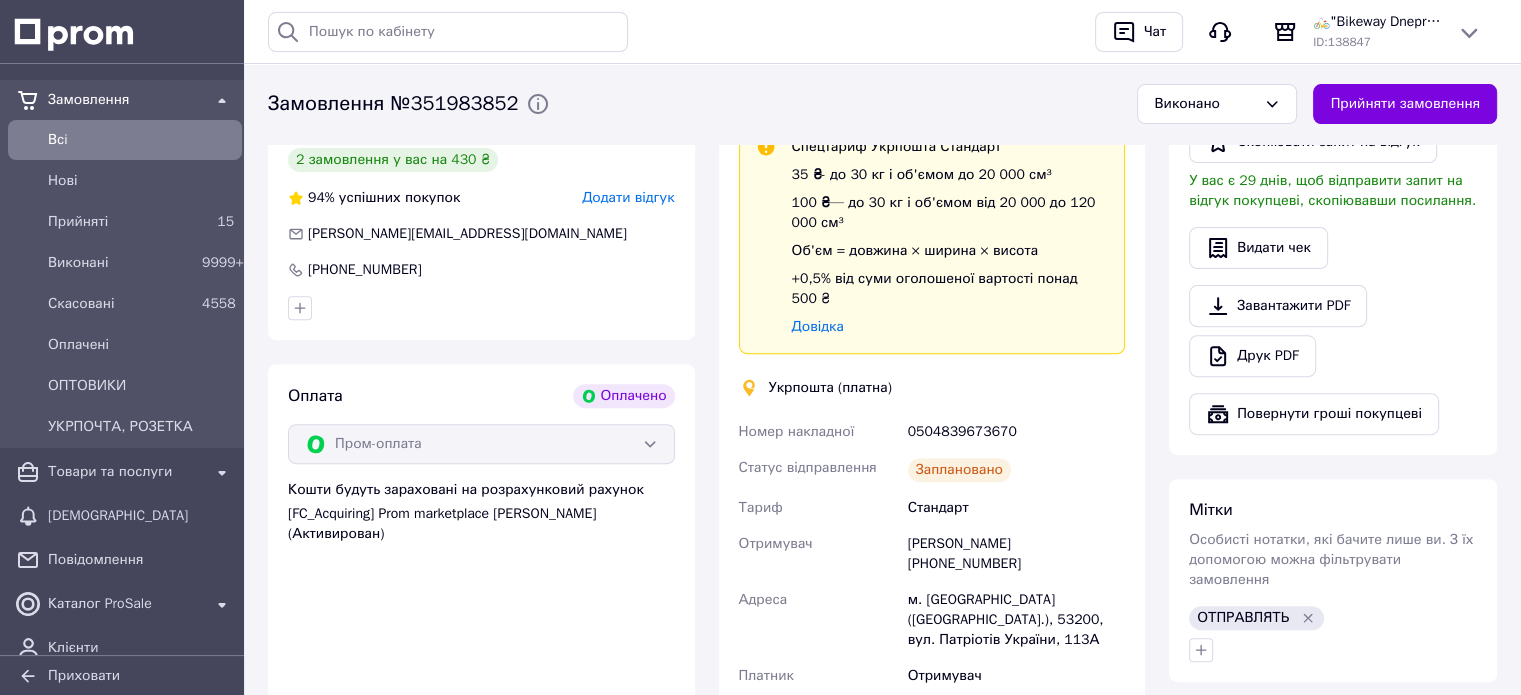scroll, scrollTop: 700, scrollLeft: 0, axis: vertical 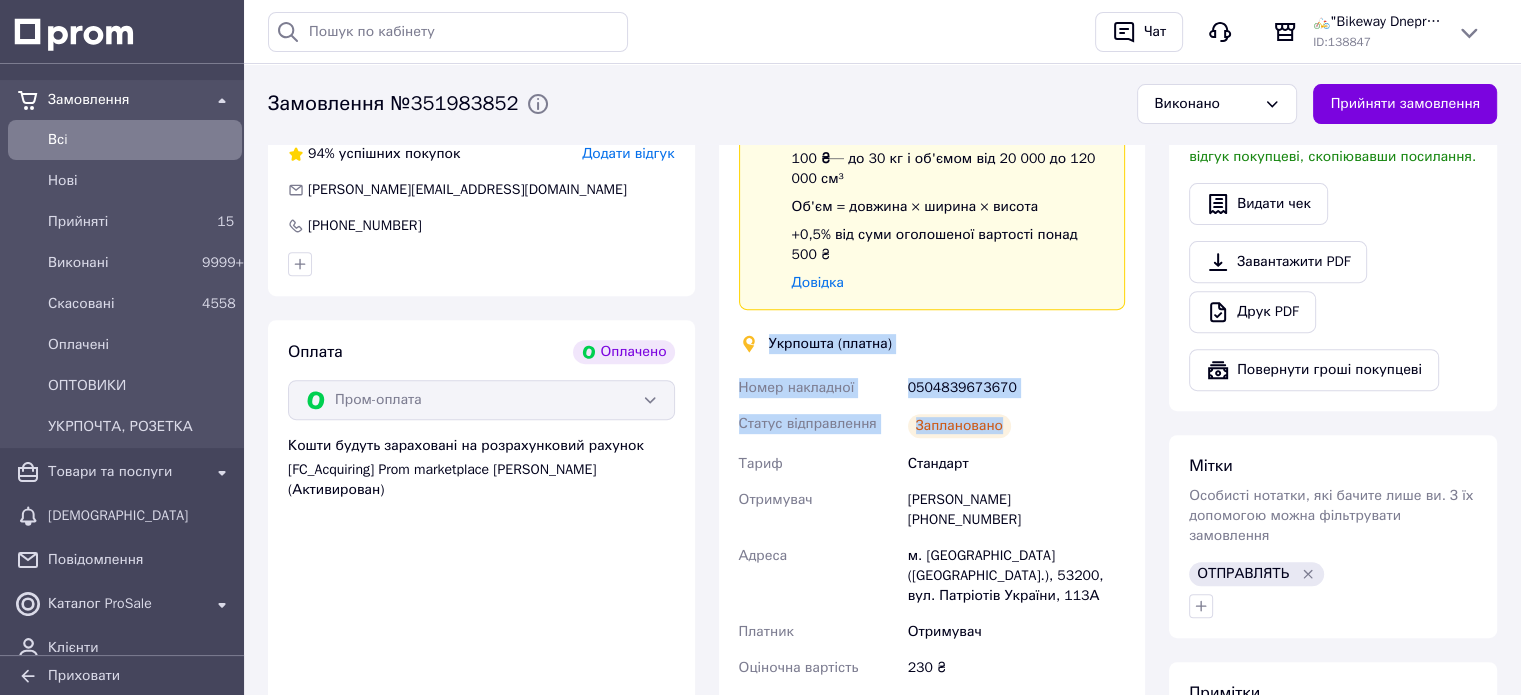 drag, startPoint x: 770, startPoint y: 319, endPoint x: 1011, endPoint y: 407, distance: 256.56384 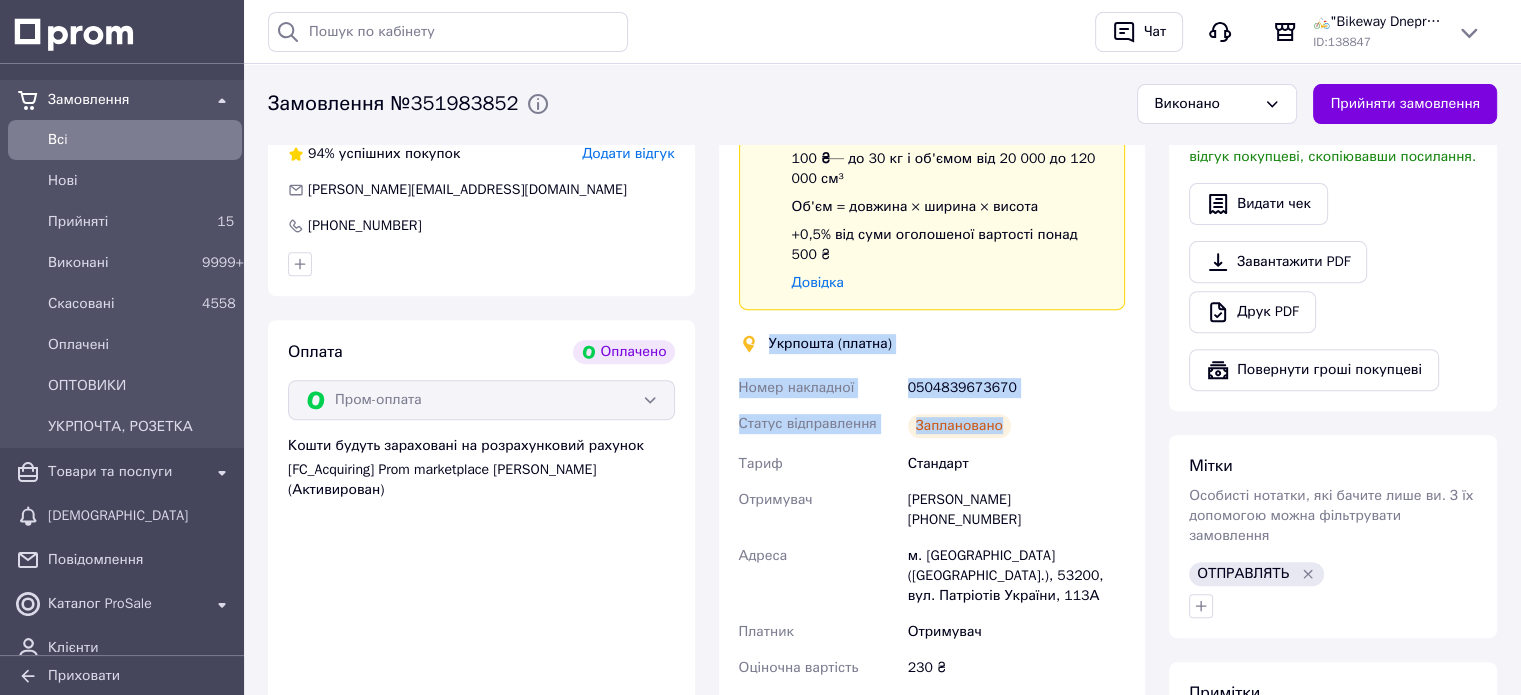 copy on "Укрпошта (платна) Номер накладної 0504839673670 Статус відправлення Заплановано" 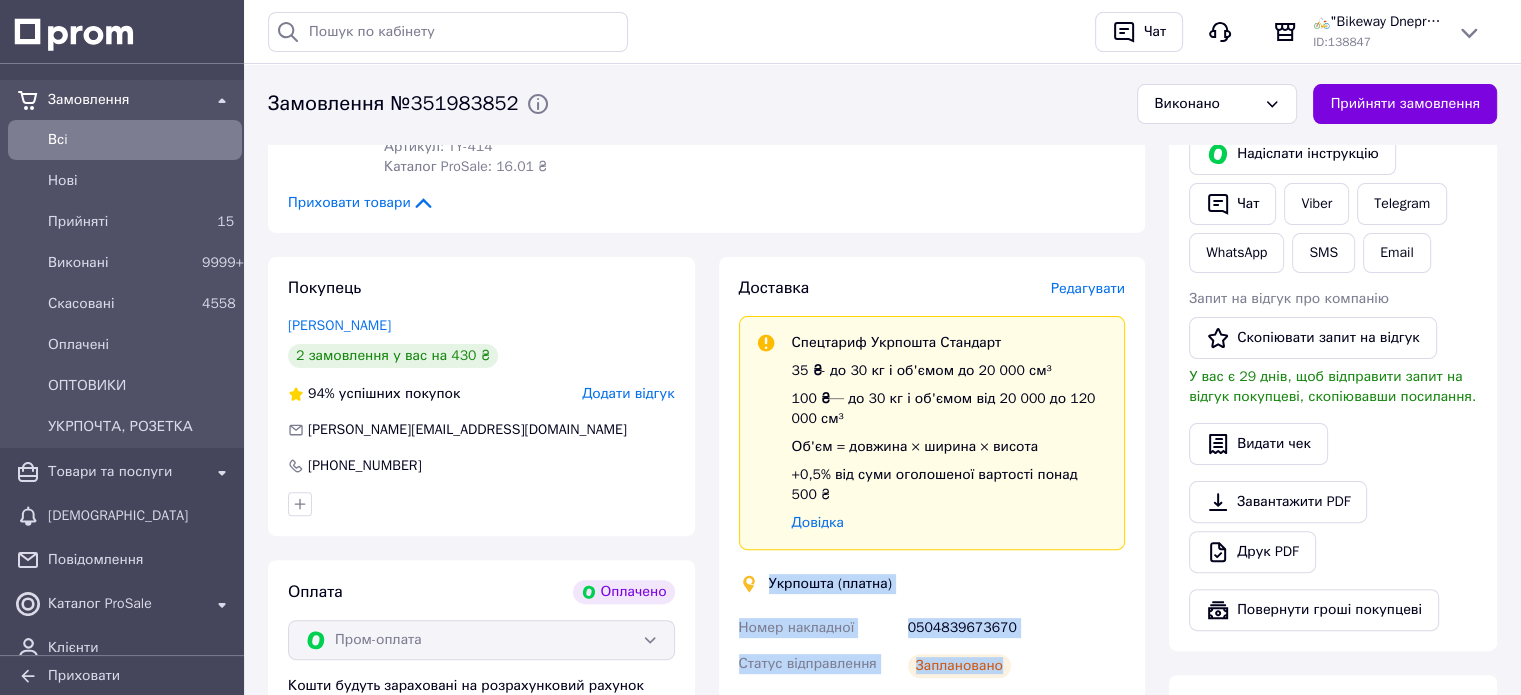 scroll, scrollTop: 300, scrollLeft: 0, axis: vertical 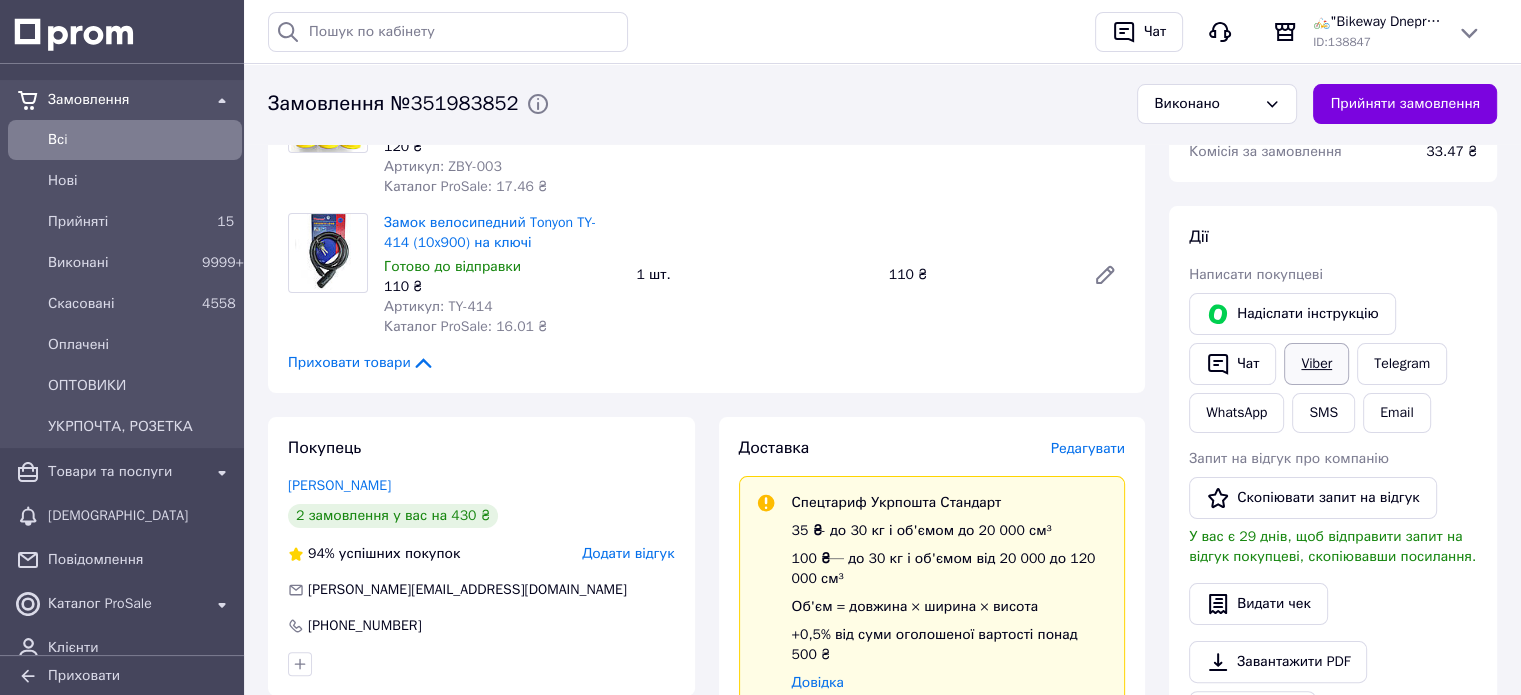 click on "Viber" at bounding box center [1316, 364] 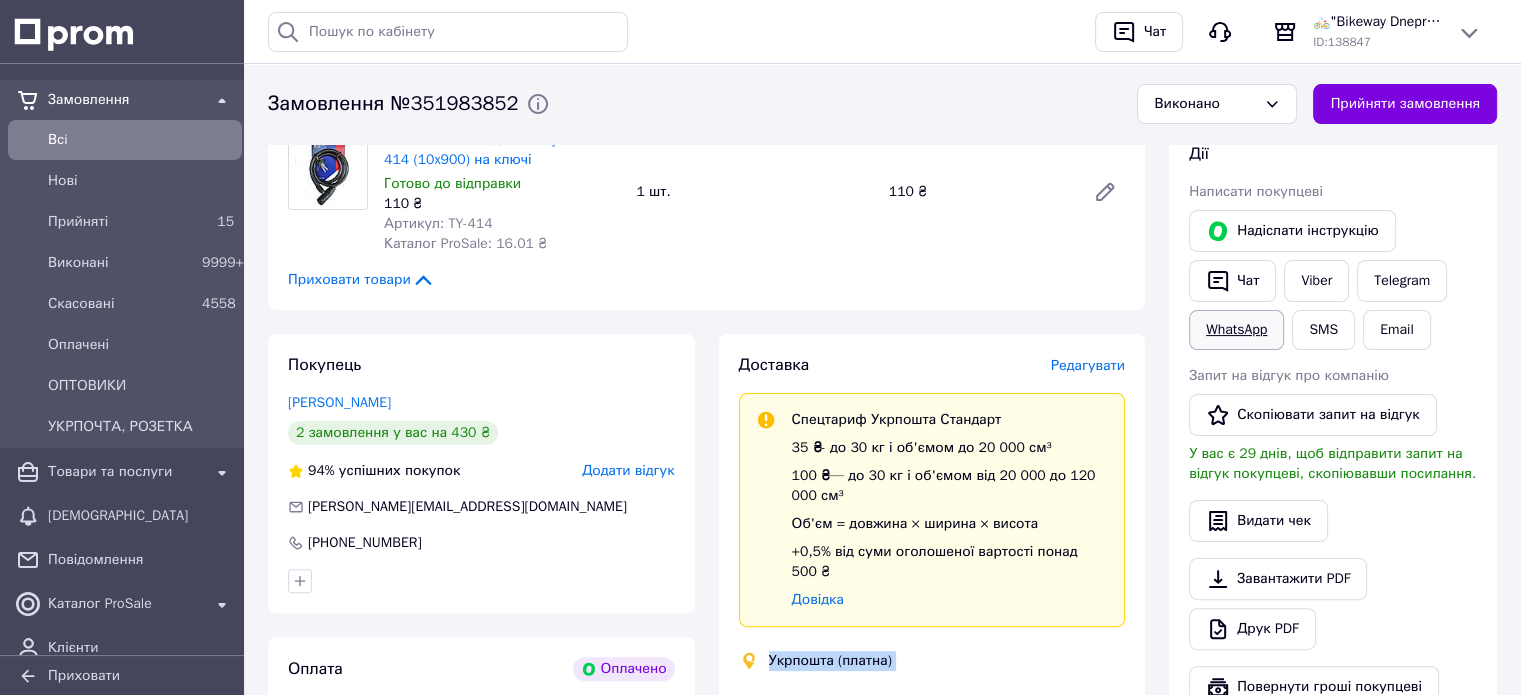 scroll, scrollTop: 500, scrollLeft: 0, axis: vertical 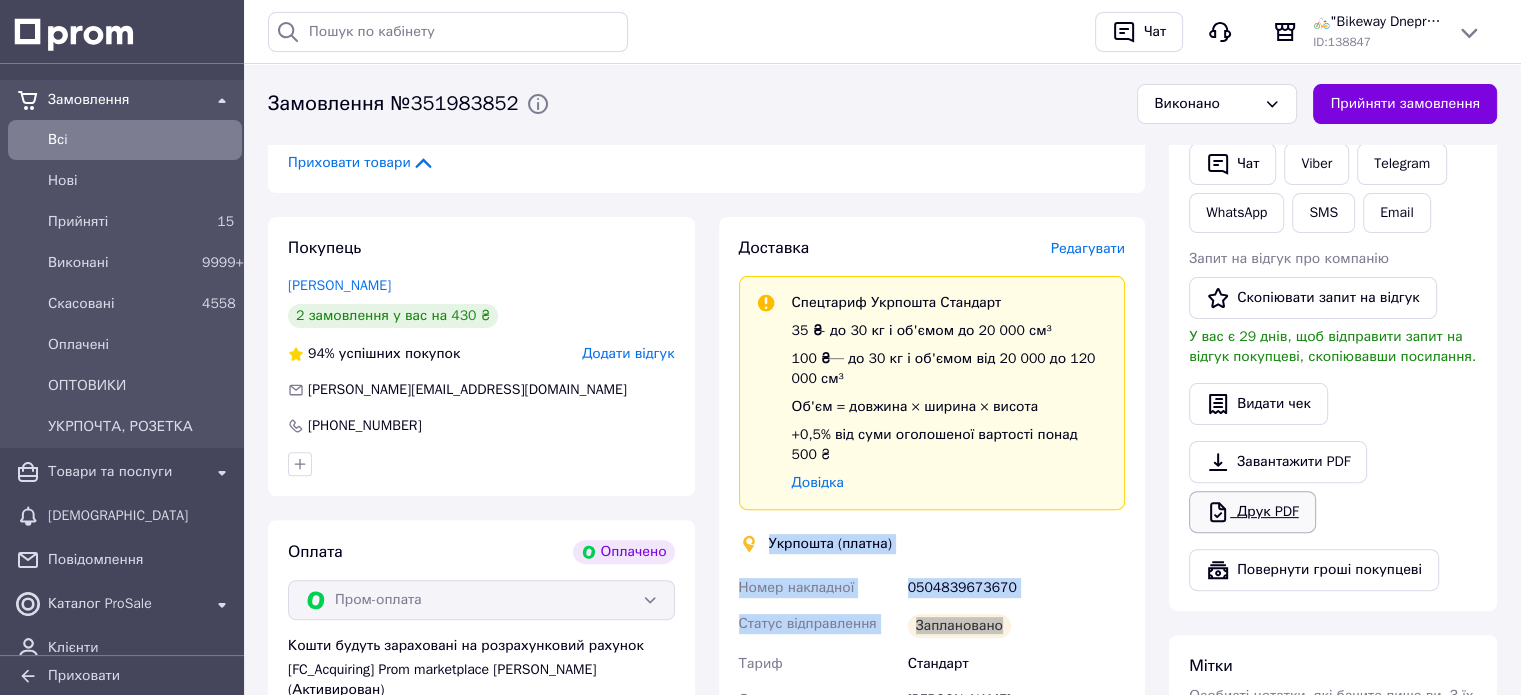 click on "Друк PDF" at bounding box center (1252, 512) 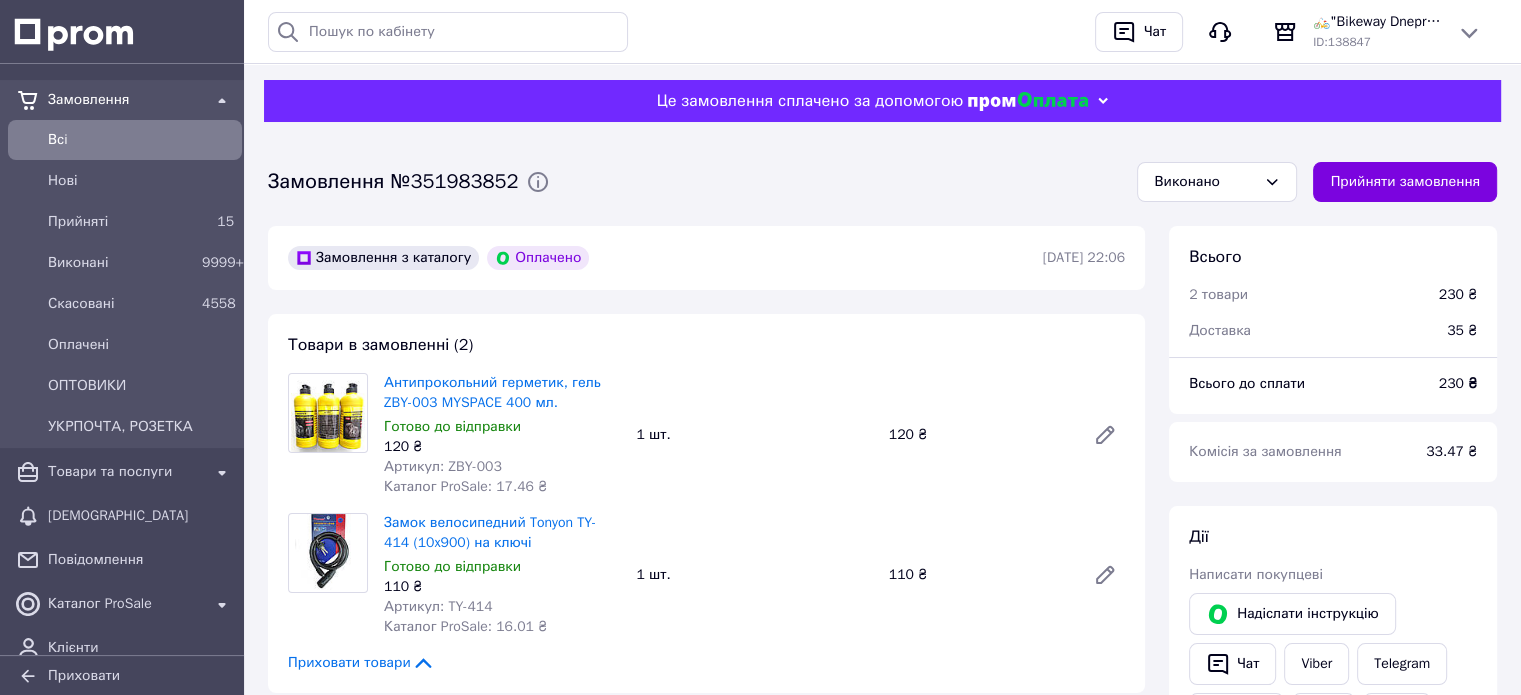 scroll, scrollTop: 0, scrollLeft: 0, axis: both 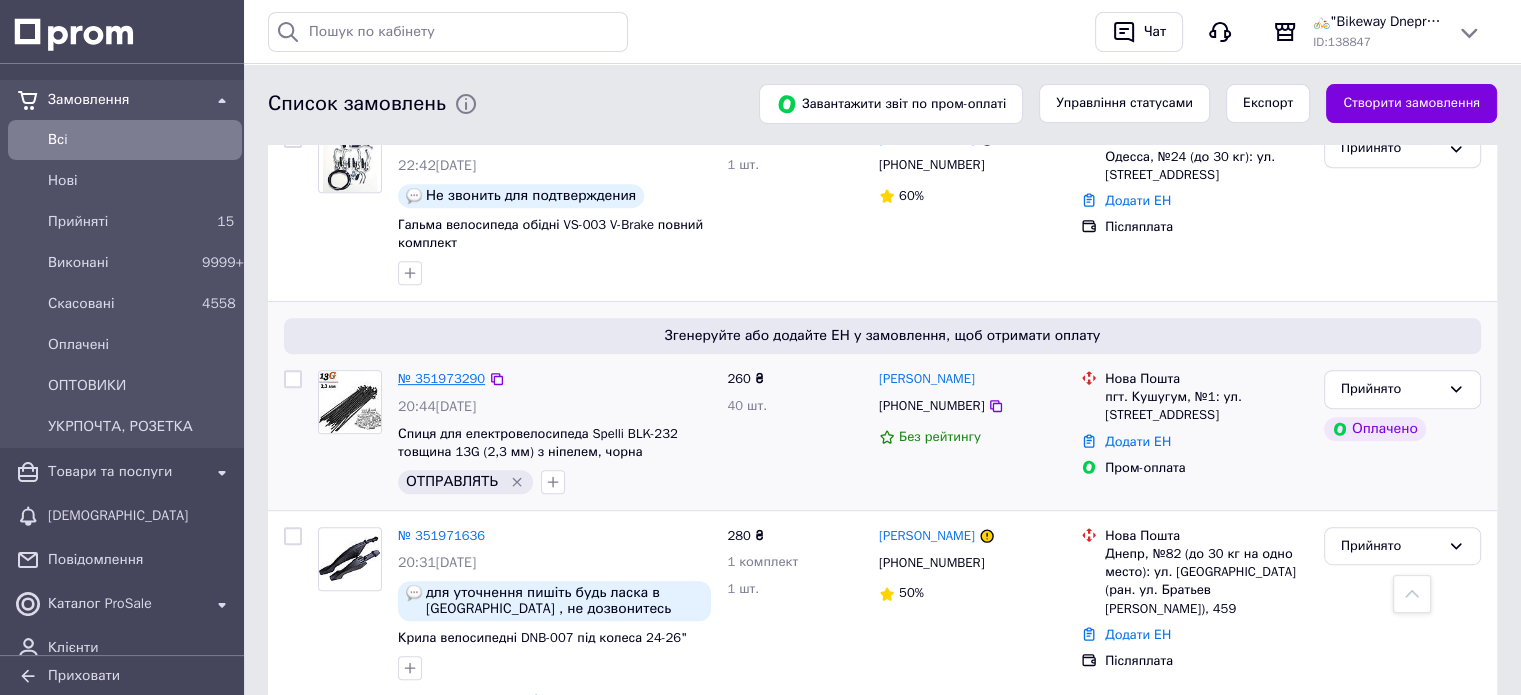click on "№ 351973290" at bounding box center [441, 378] 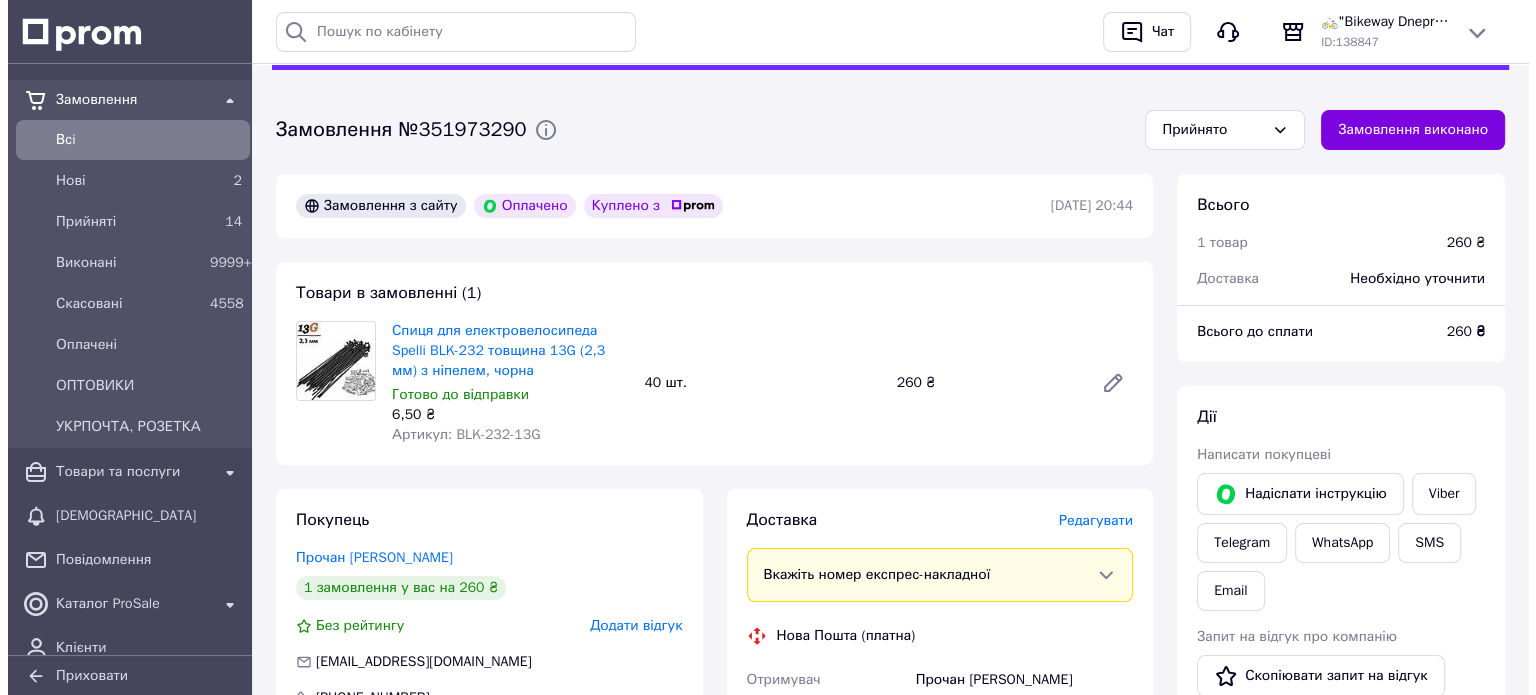 scroll, scrollTop: 100, scrollLeft: 0, axis: vertical 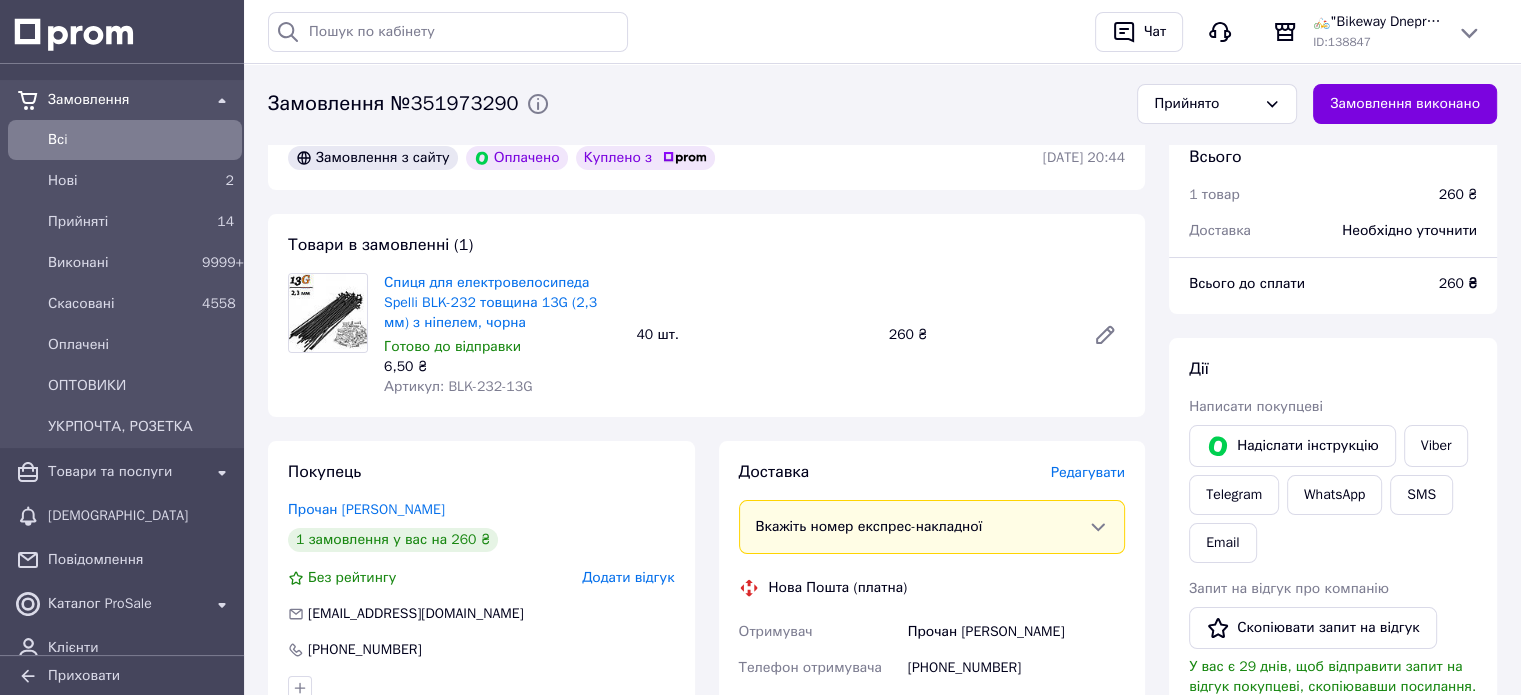 click on "Редагувати" at bounding box center (1088, 472) 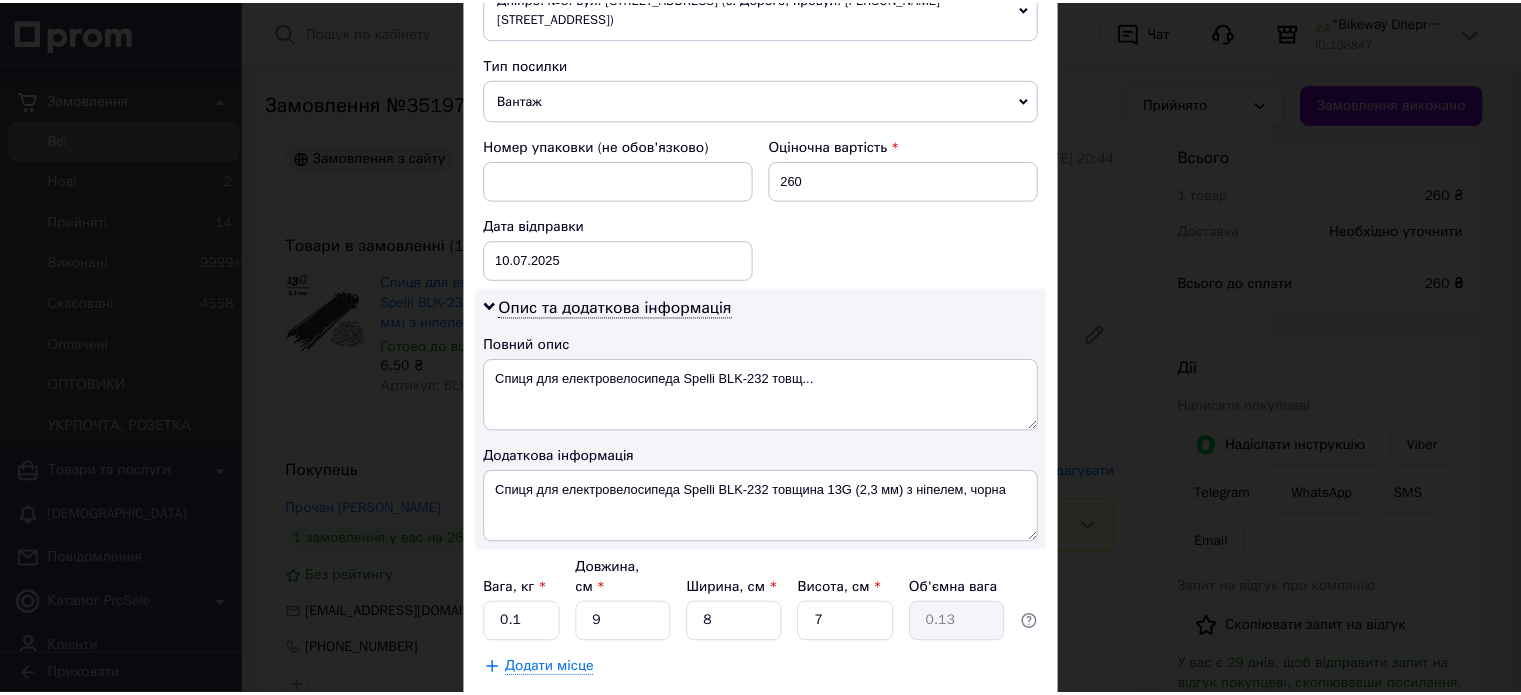 scroll, scrollTop: 850, scrollLeft: 0, axis: vertical 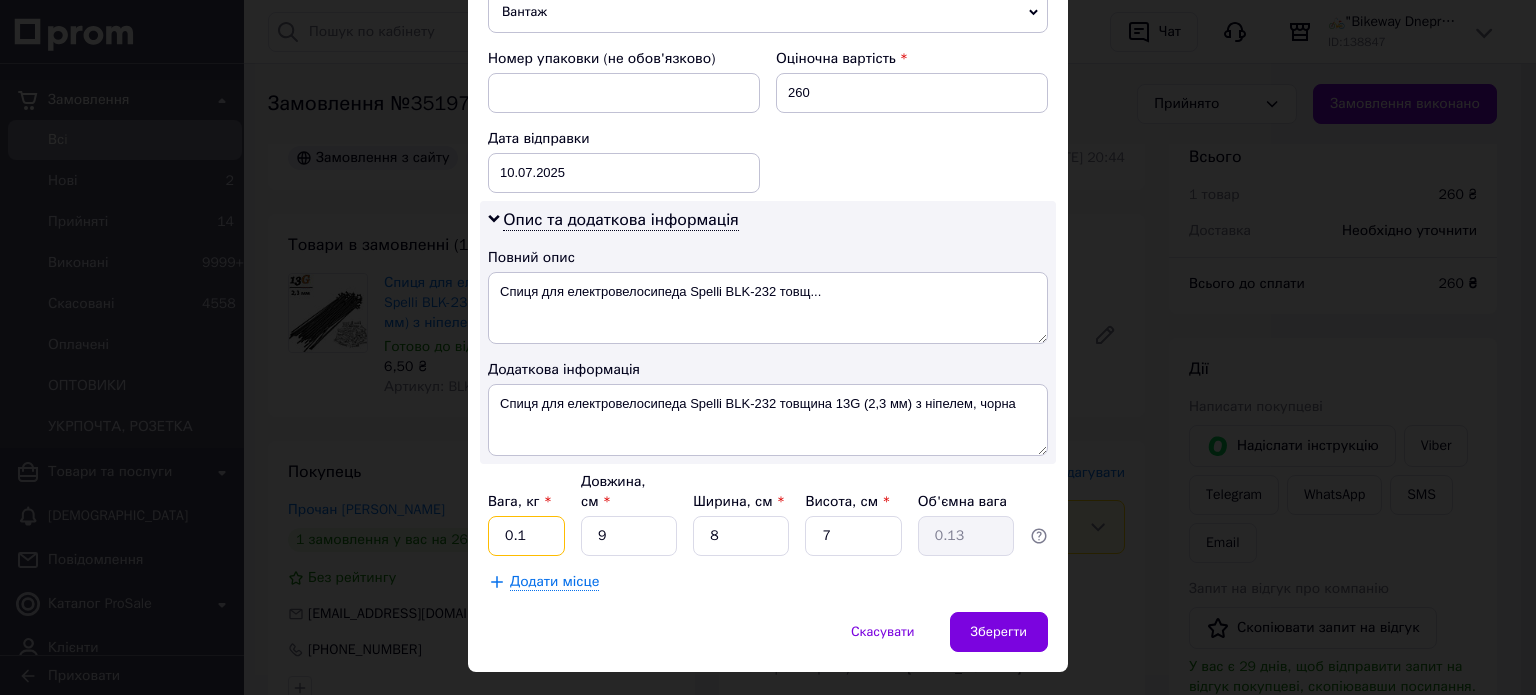 click on "0.1" at bounding box center [526, 536] 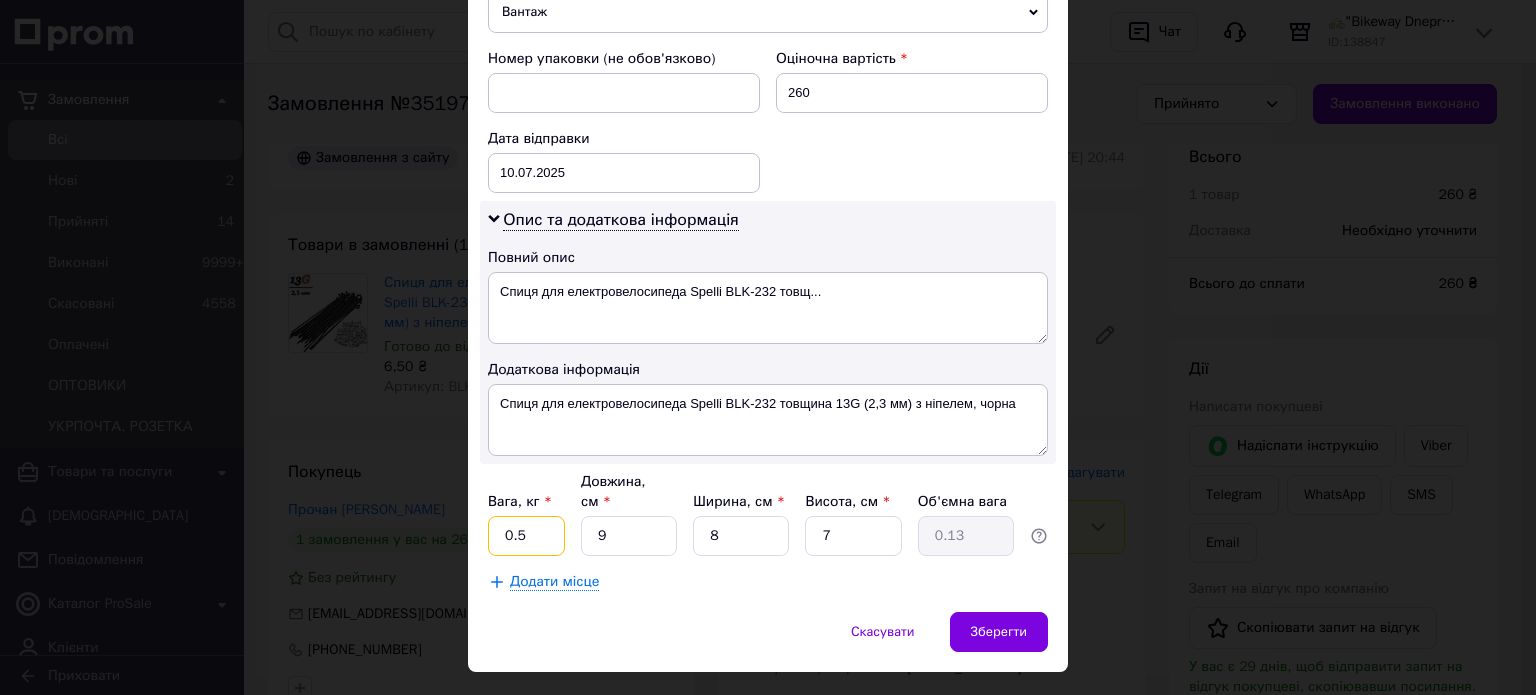 type on "0.5" 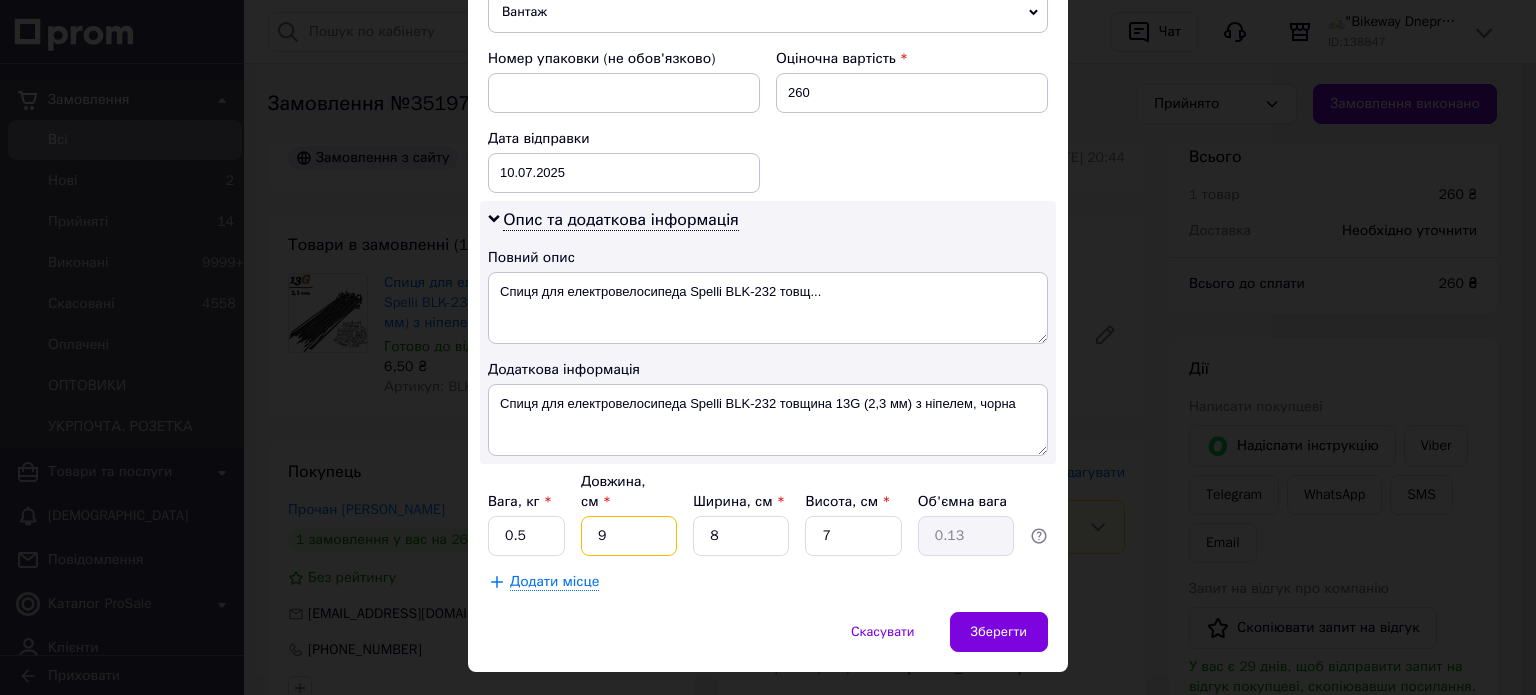 type on "2" 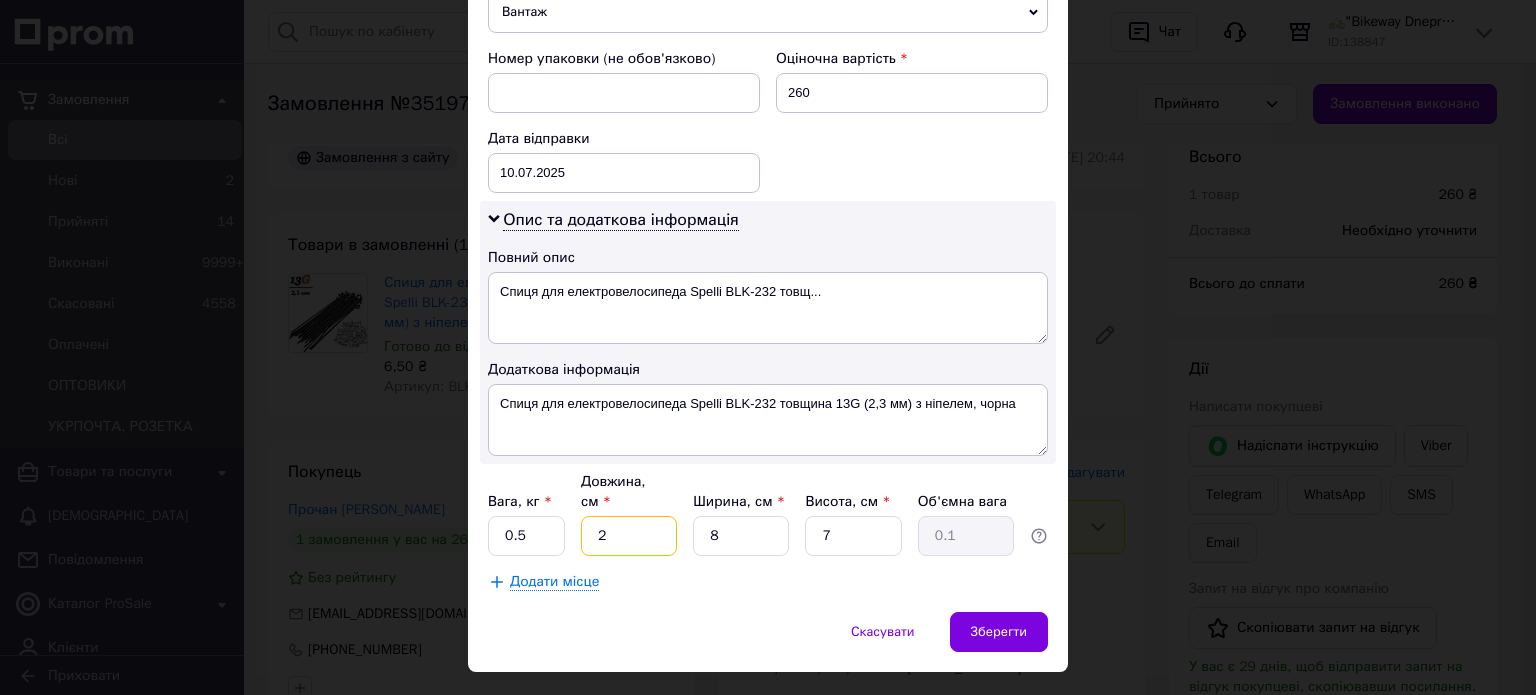 type on "25" 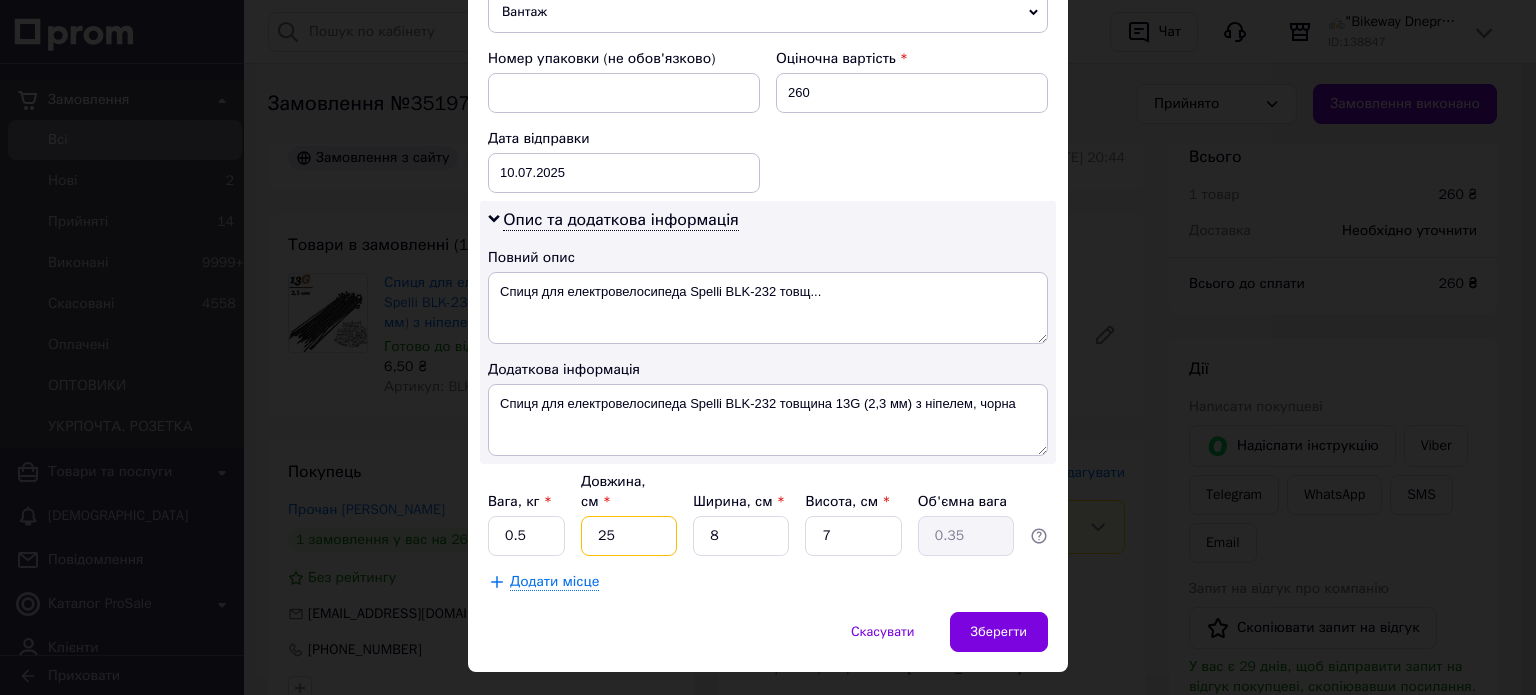 type on "25" 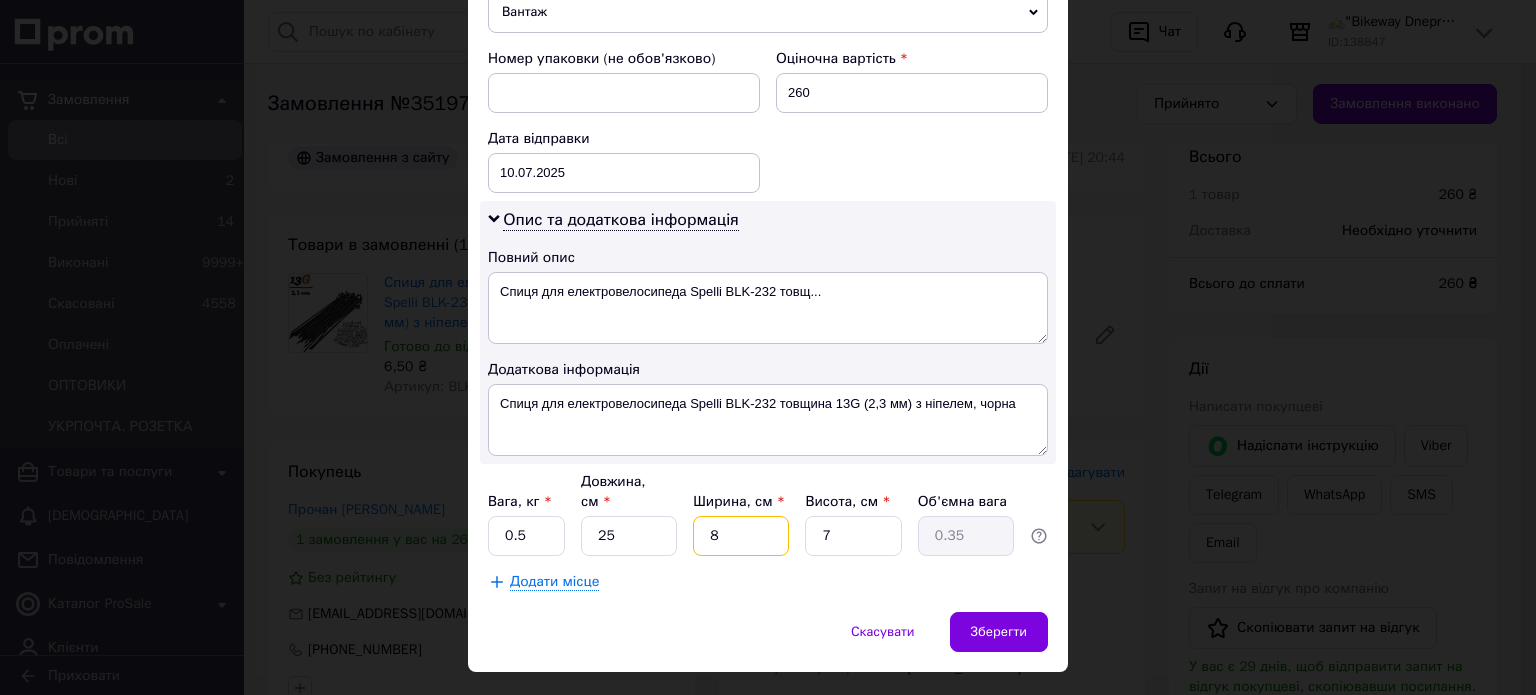 type on "2" 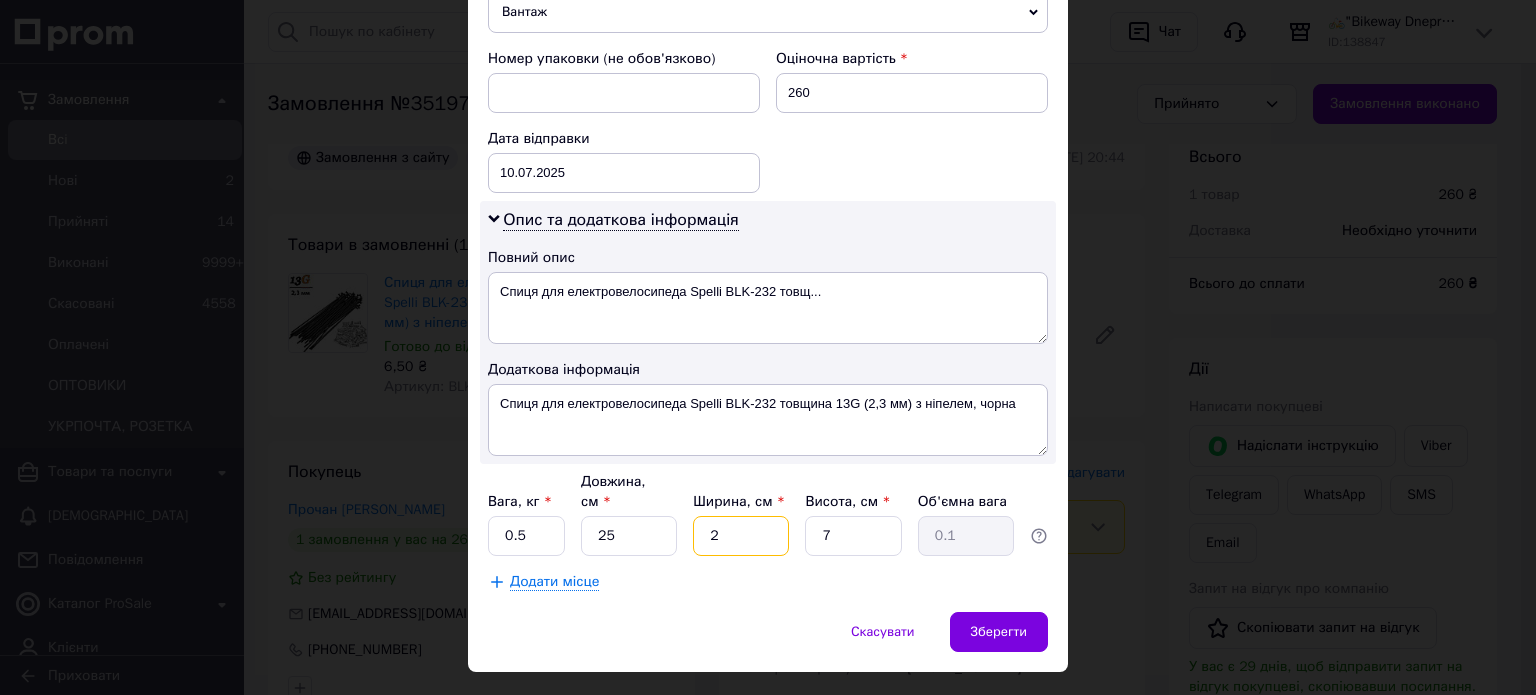 type on "20" 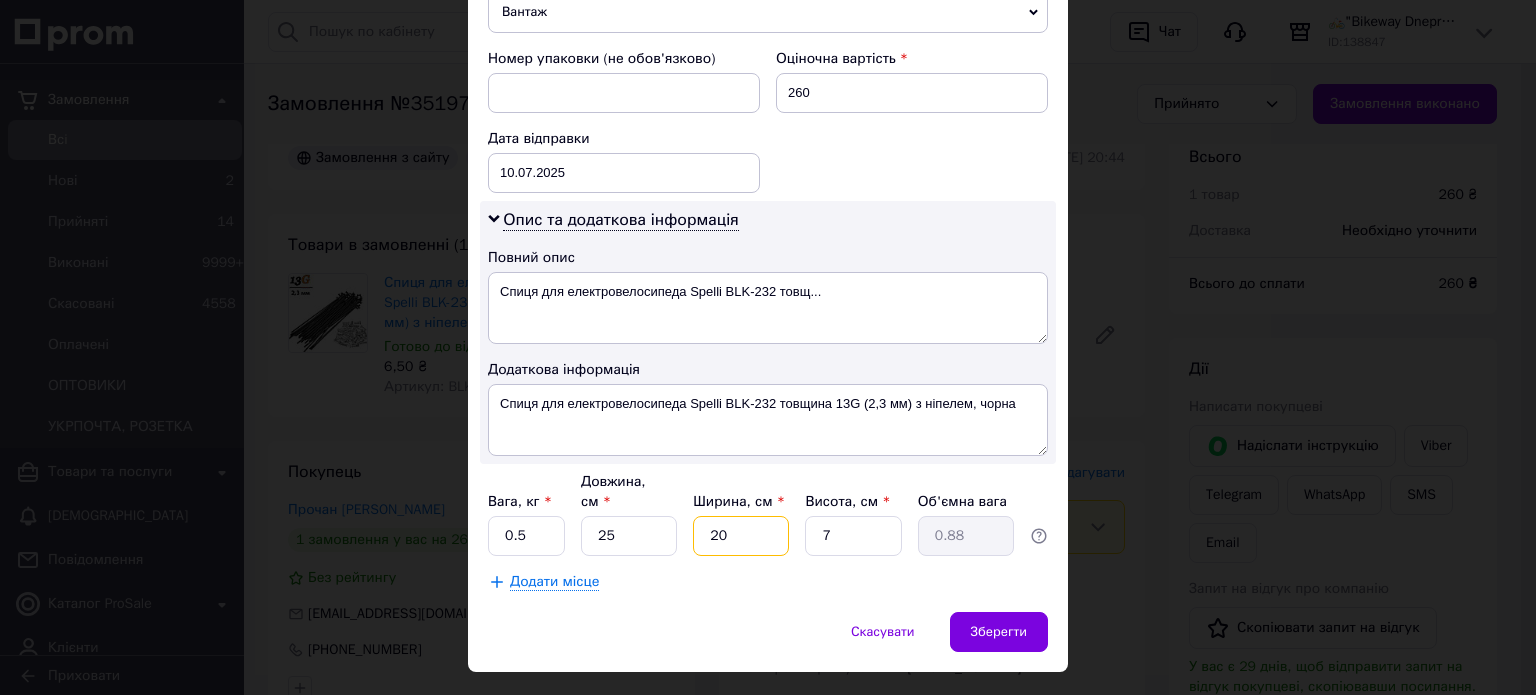type on "20" 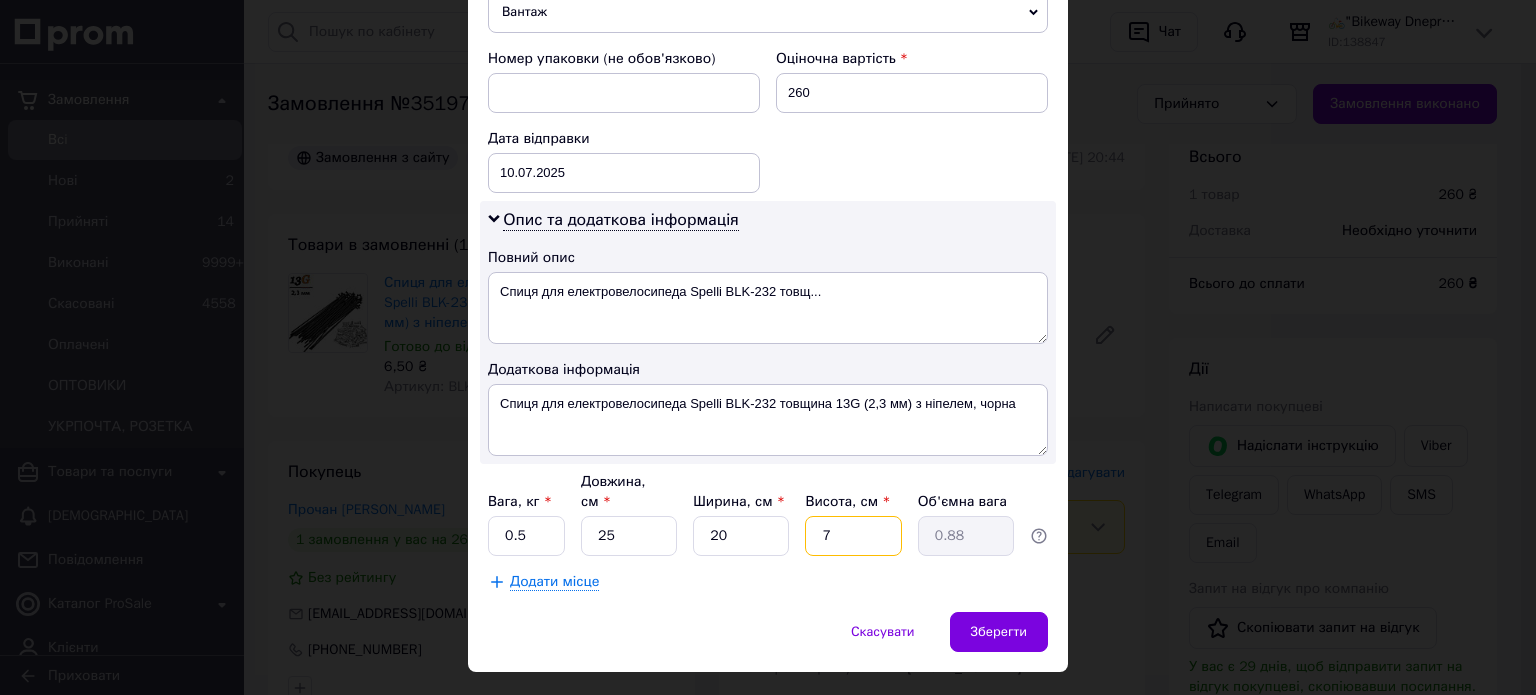 type on "5" 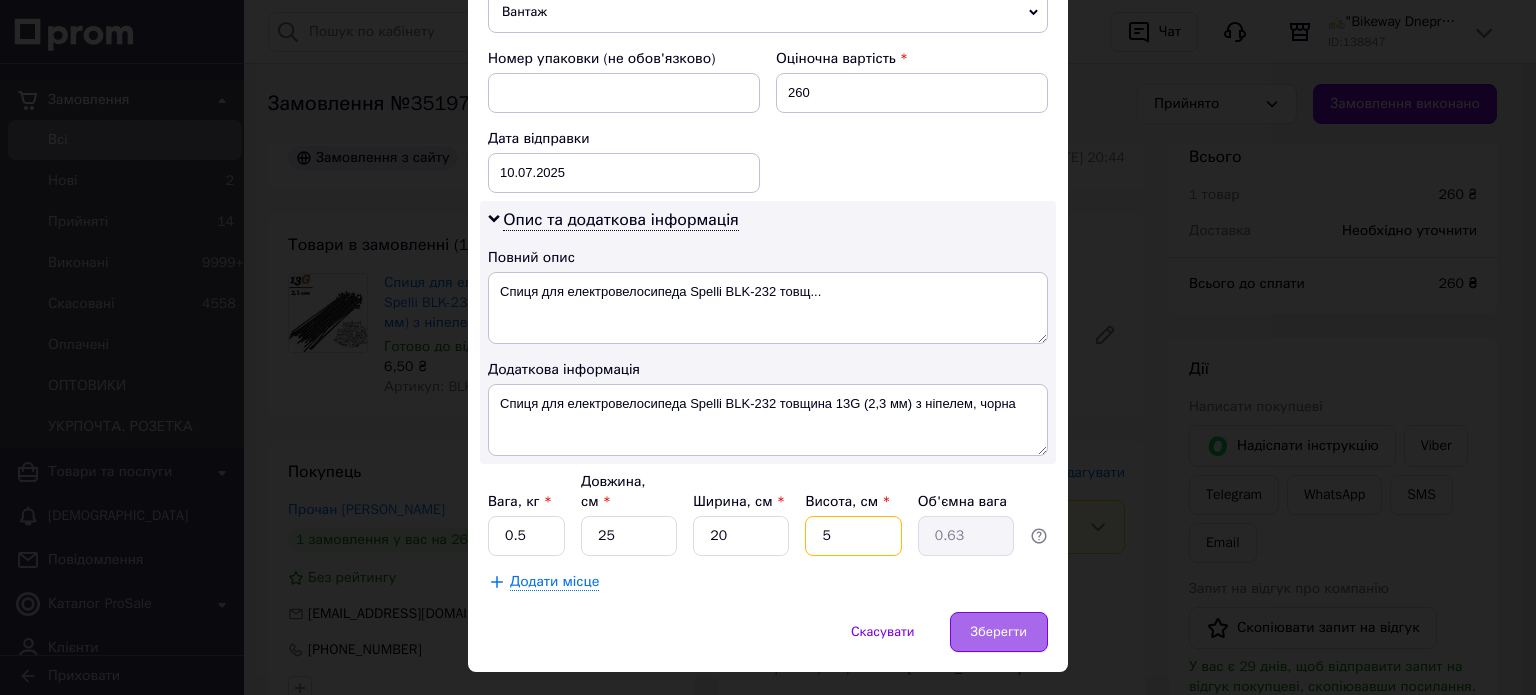 type on "5" 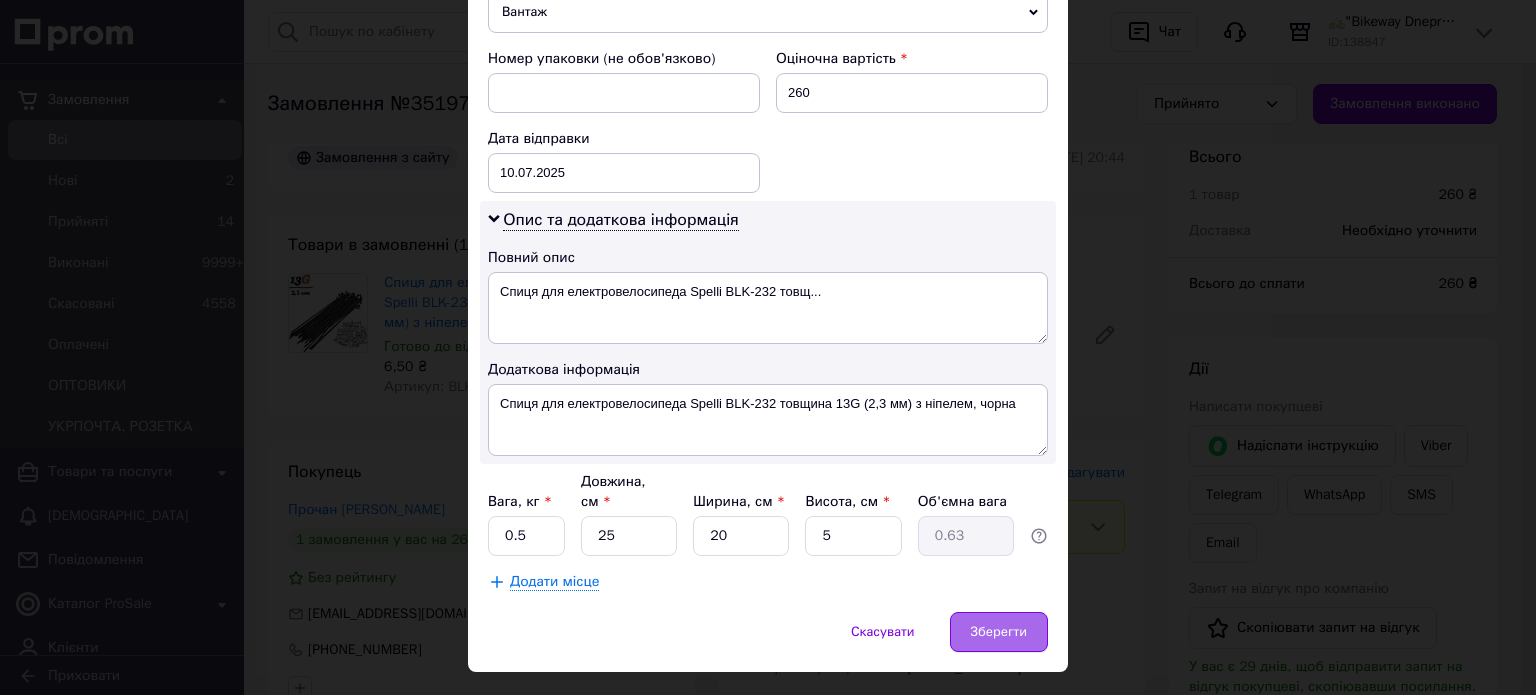 click on "Зберегти" at bounding box center [999, 632] 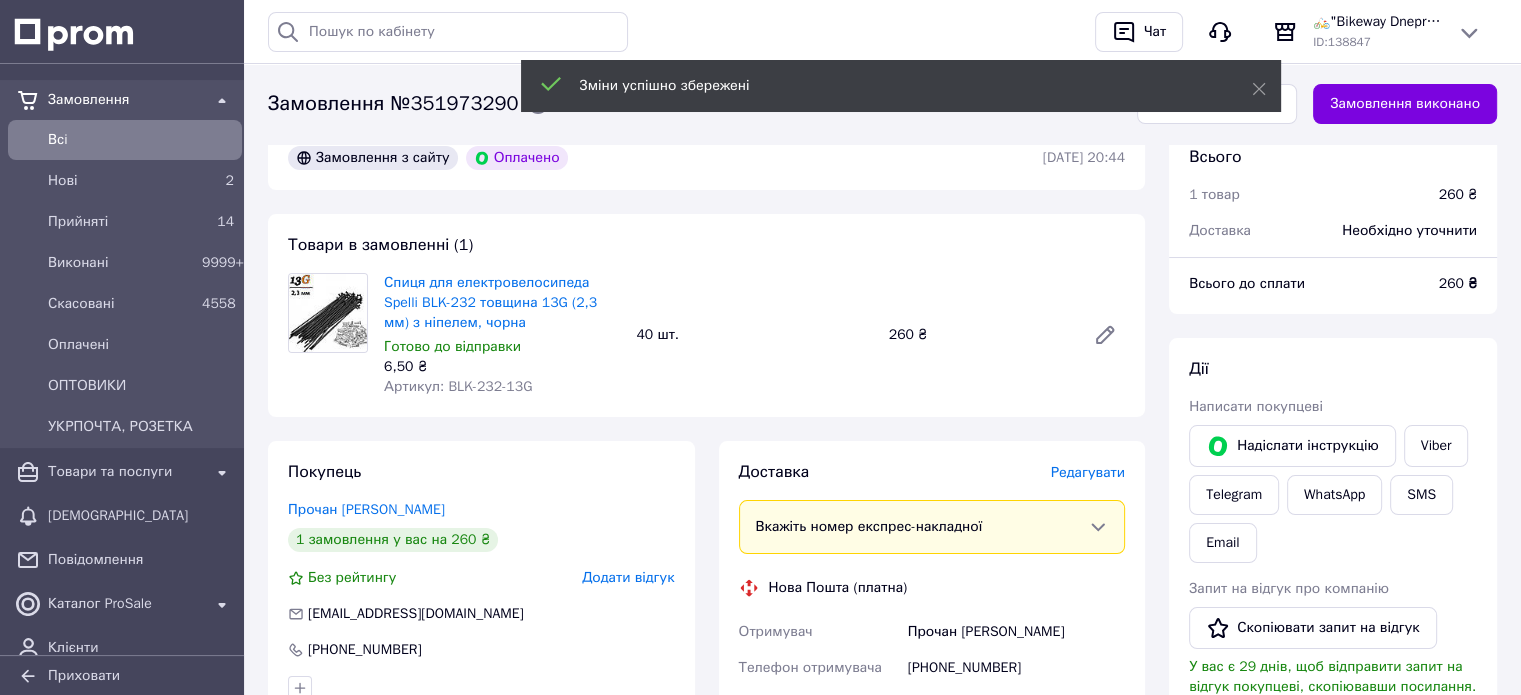 scroll, scrollTop: 600, scrollLeft: 0, axis: vertical 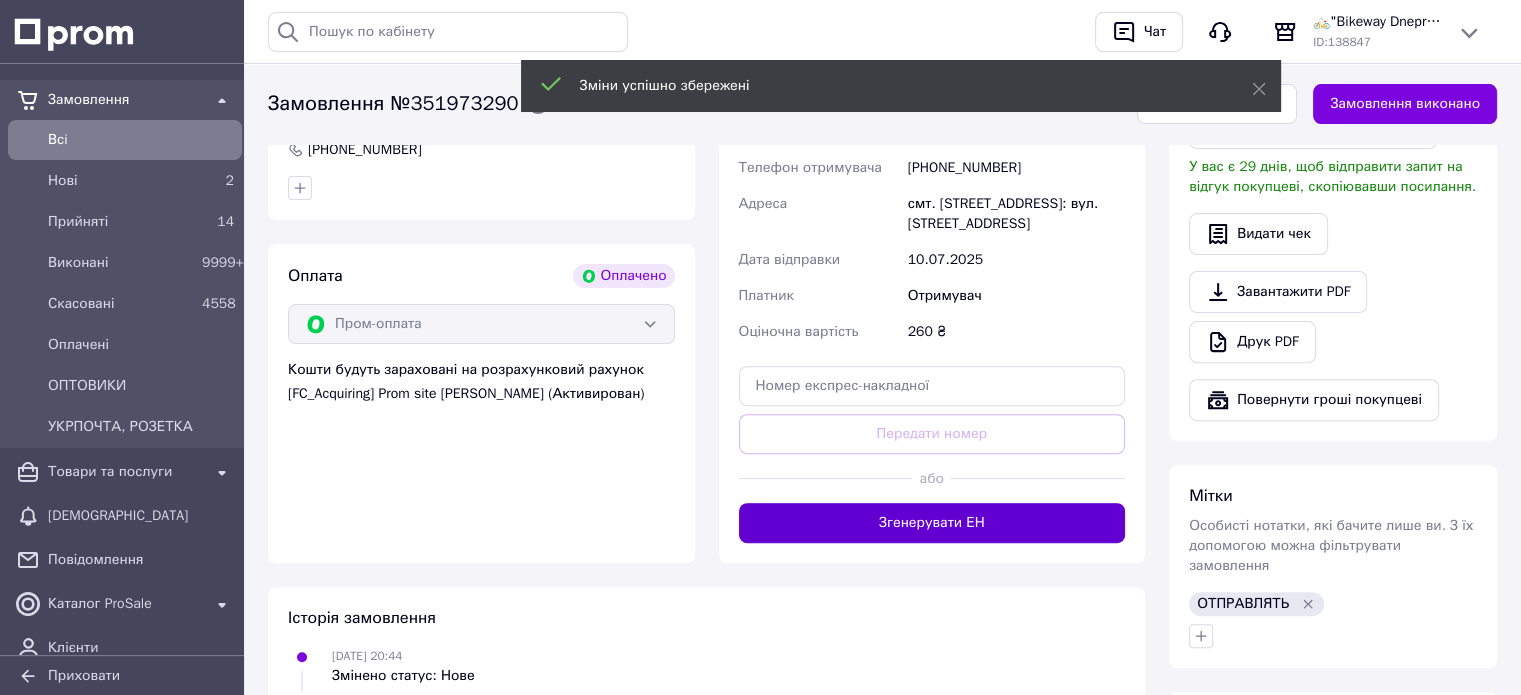 click on "Згенерувати ЕН" at bounding box center [932, 523] 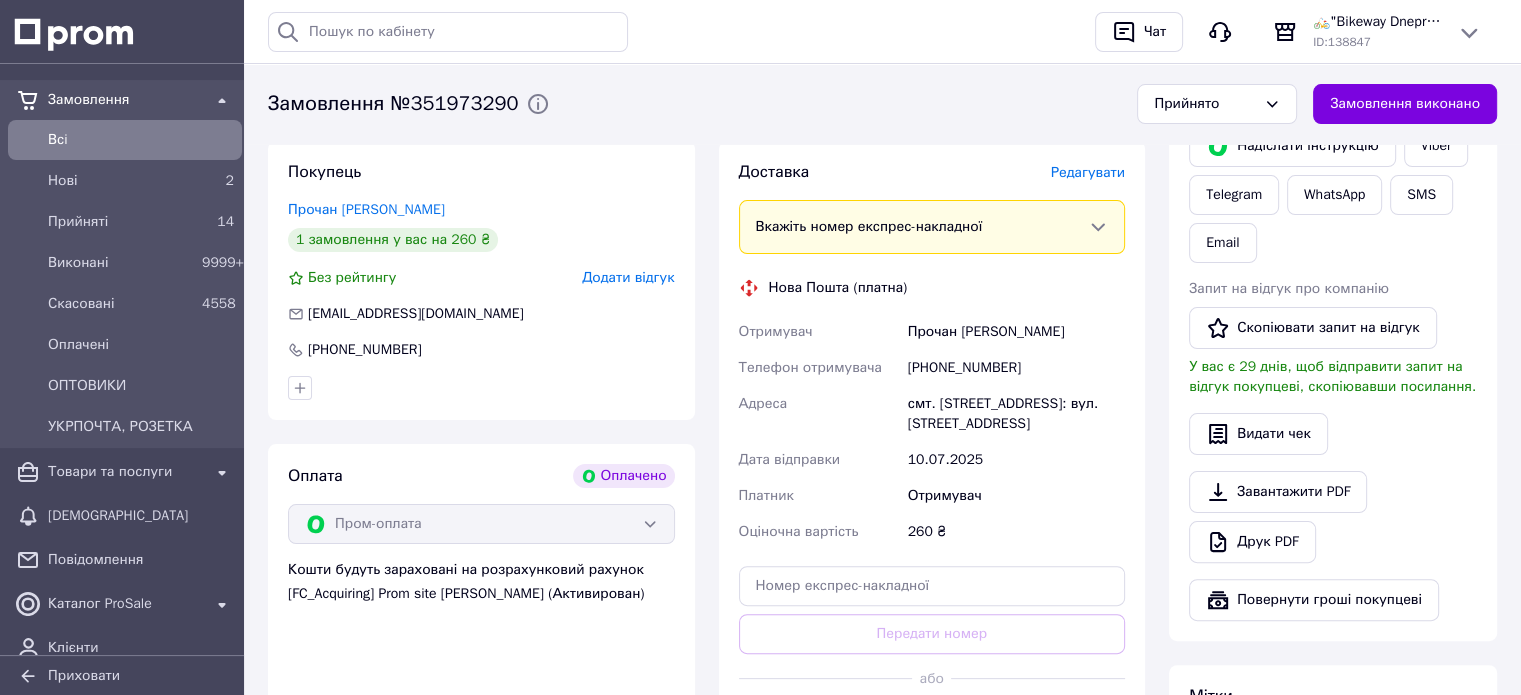 scroll, scrollTop: 400, scrollLeft: 0, axis: vertical 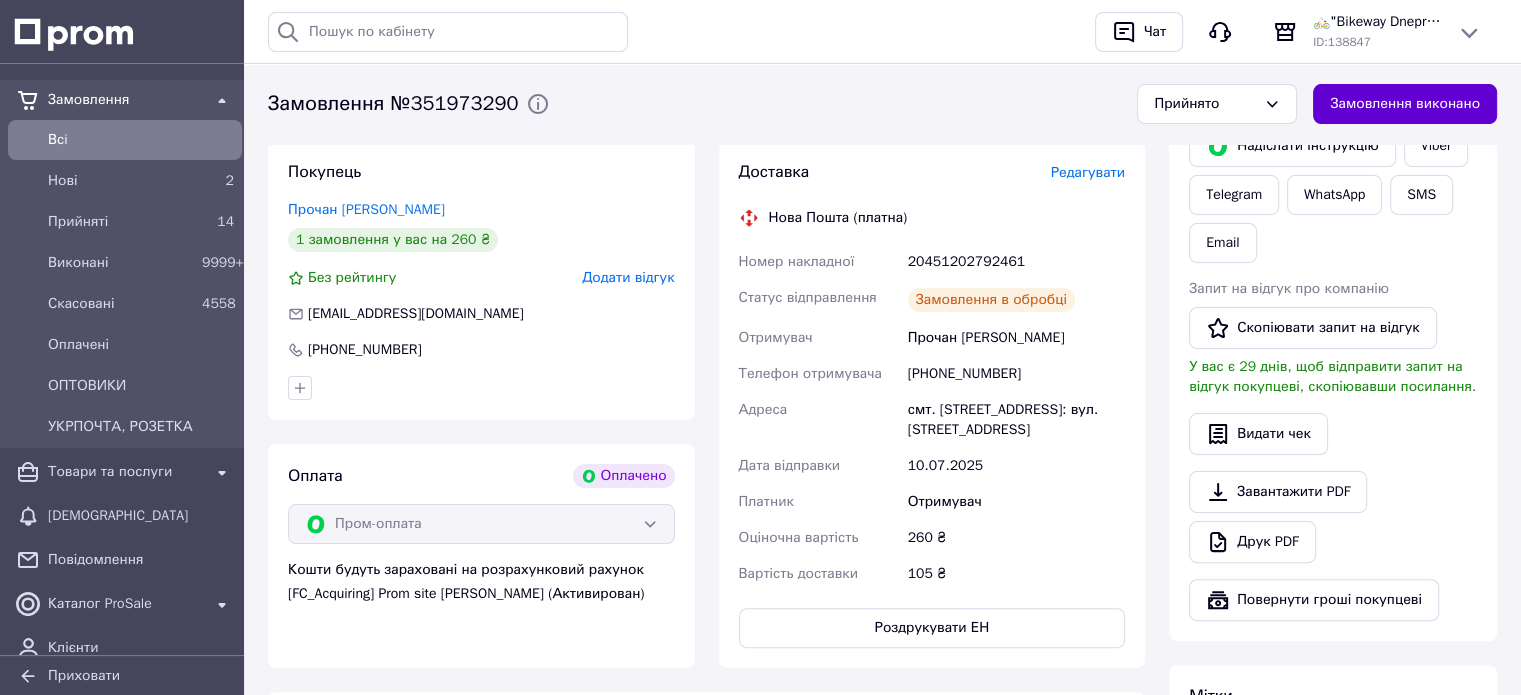 click on "Замовлення виконано" at bounding box center [1405, 104] 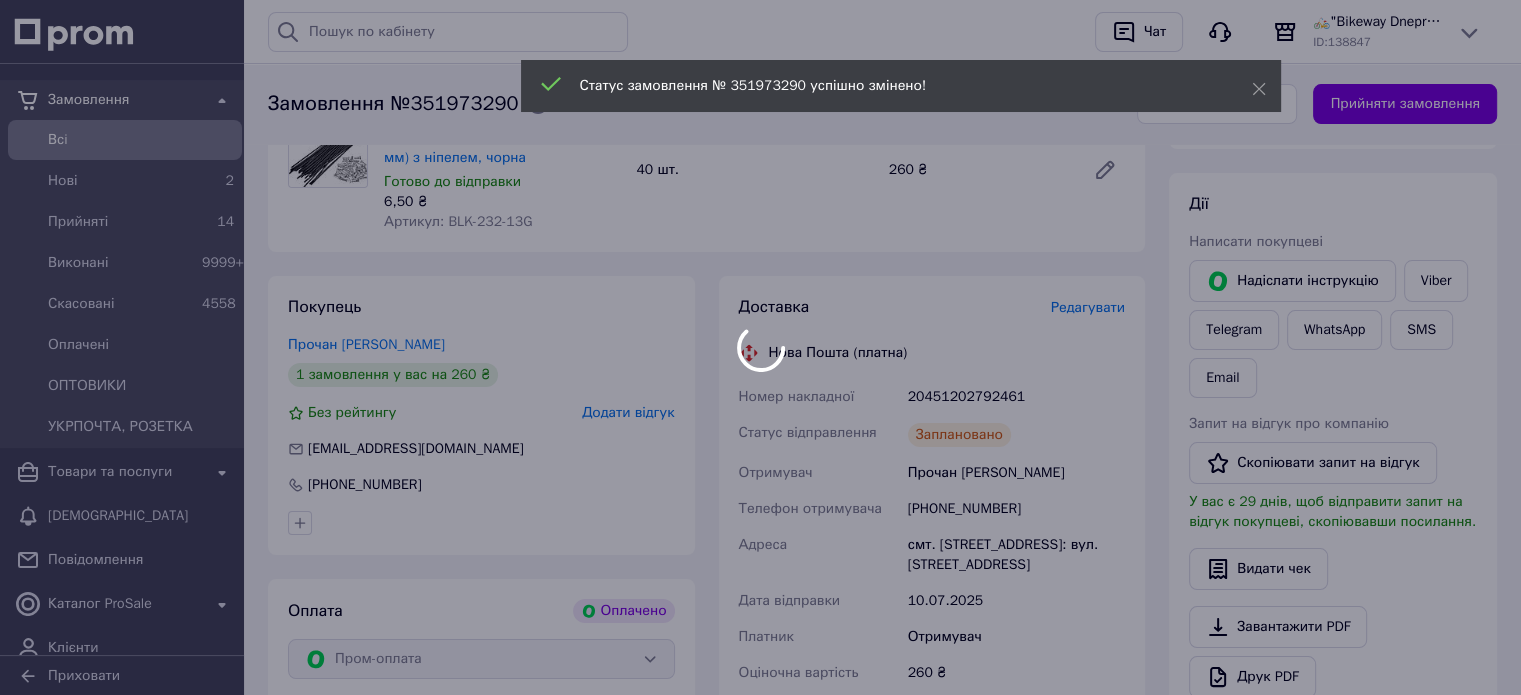 scroll, scrollTop: 300, scrollLeft: 0, axis: vertical 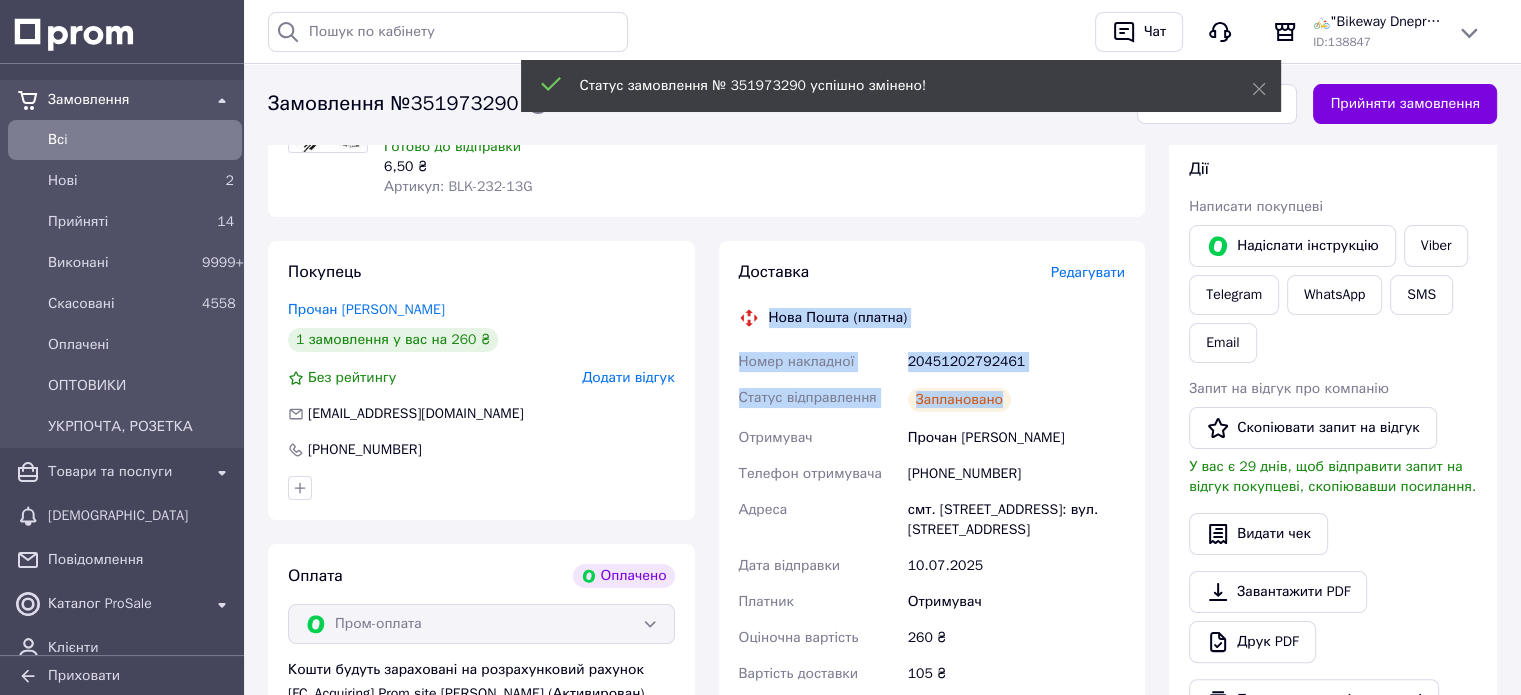 drag, startPoint x: 770, startPoint y: 321, endPoint x: 1042, endPoint y: 399, distance: 282.9629 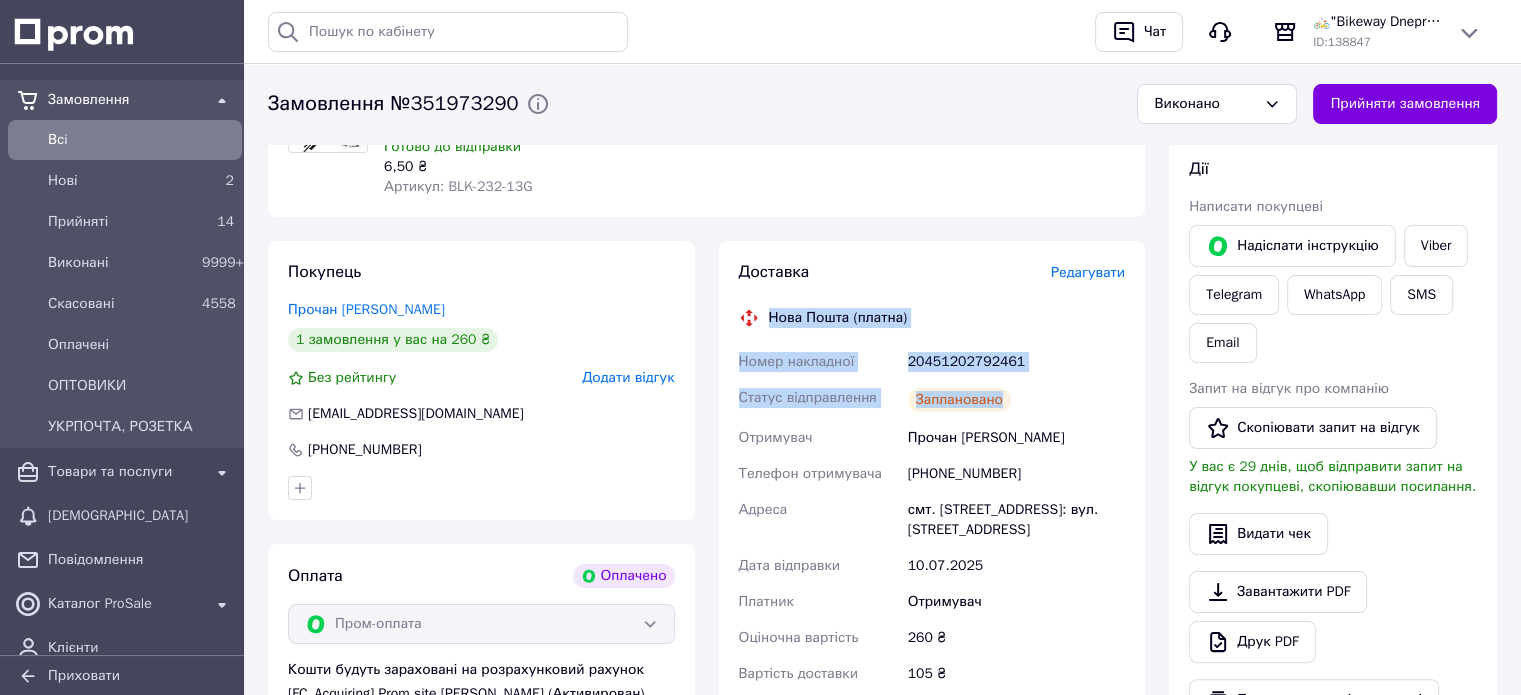 copy on "Нова Пошта (платна) Номер накладної 20451202792461 Статус відправлення Заплановано" 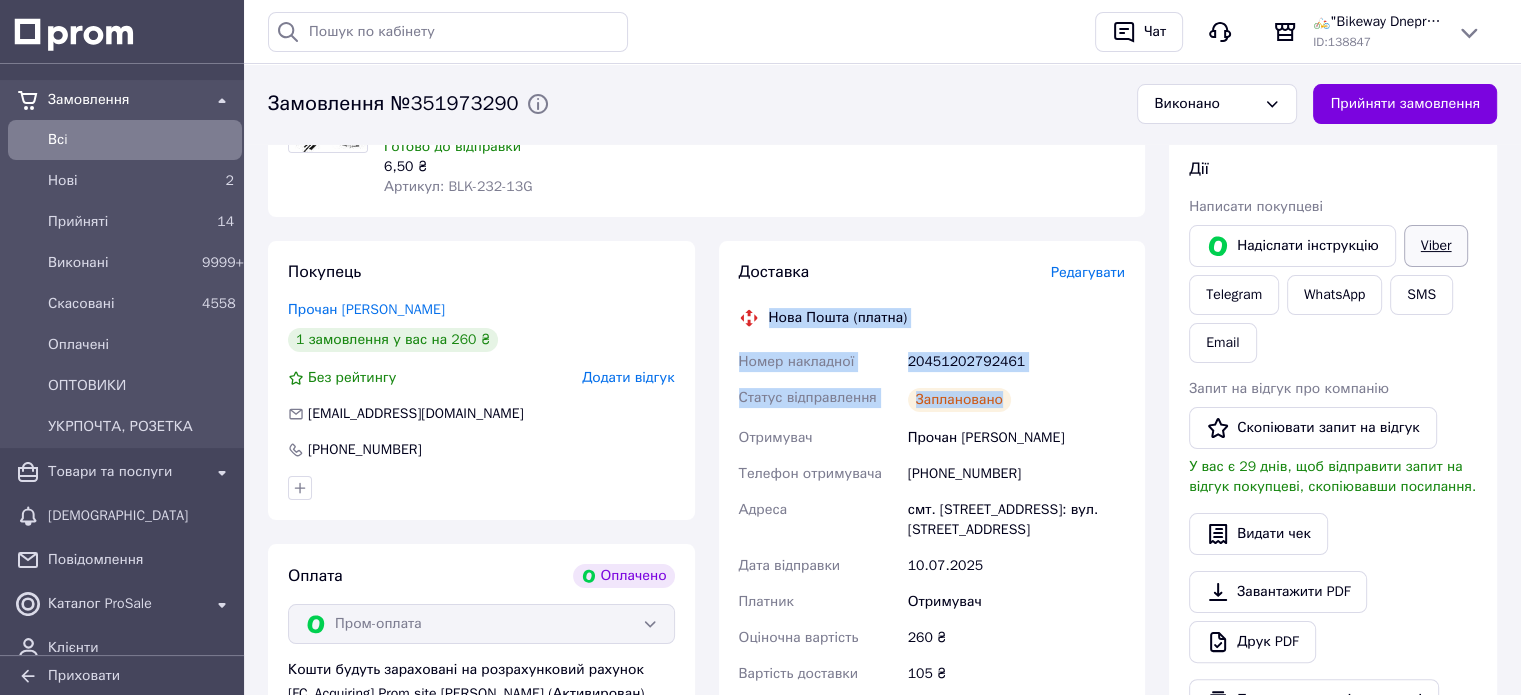 click on "Viber" at bounding box center (1436, 246) 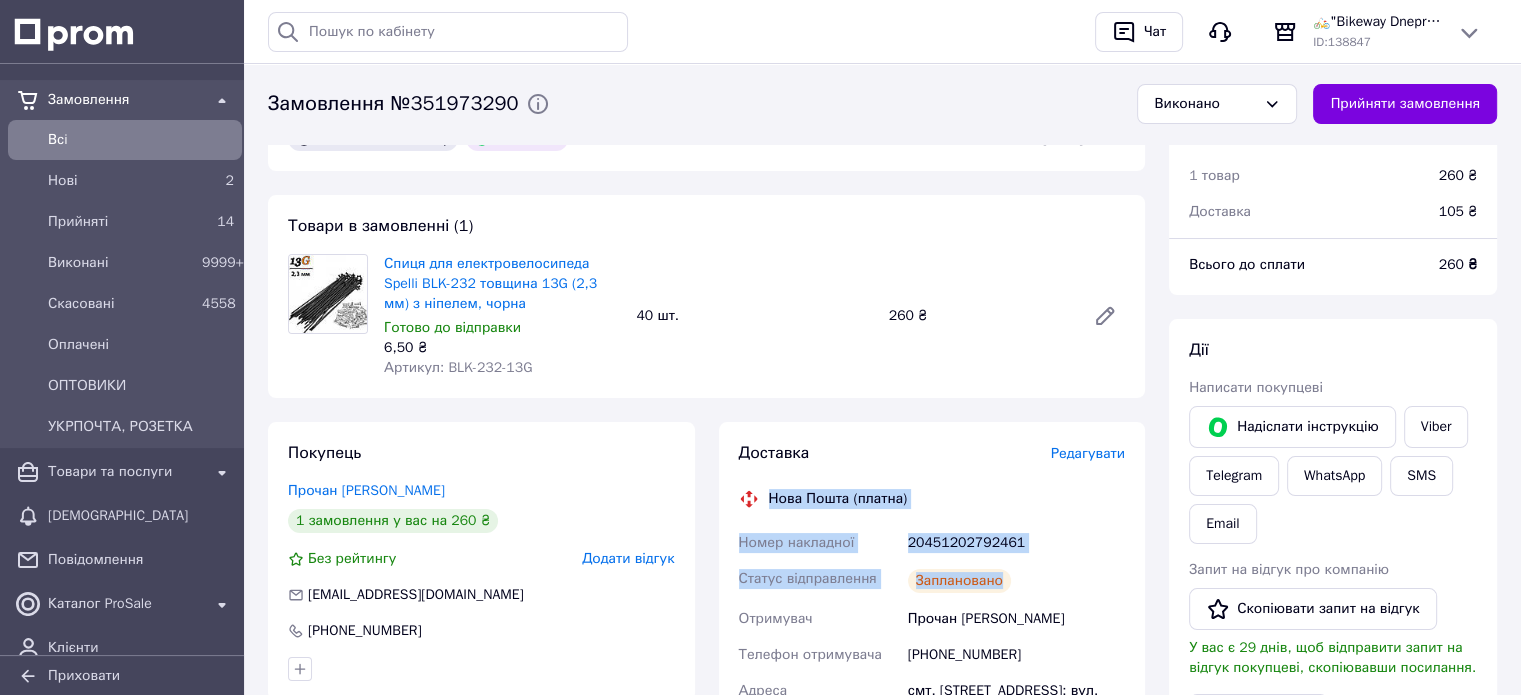 scroll, scrollTop: 0, scrollLeft: 0, axis: both 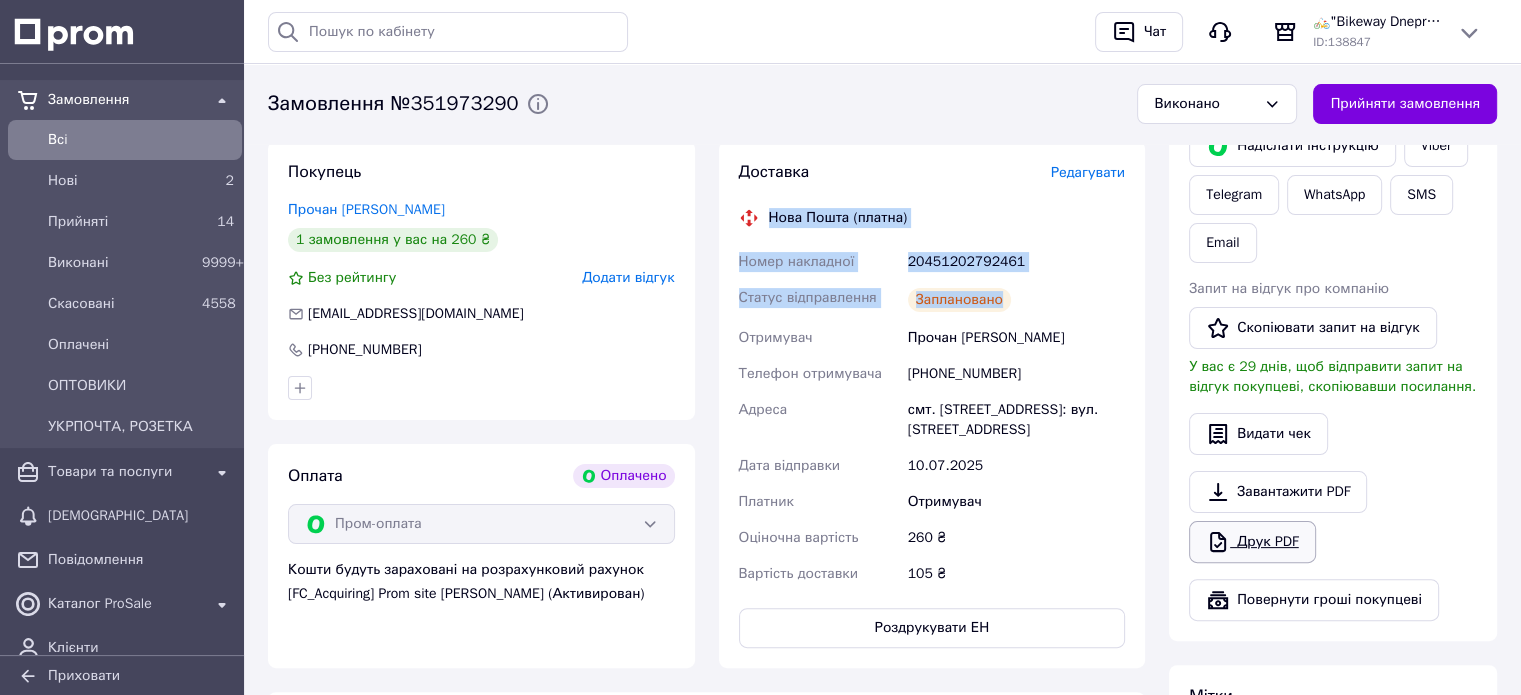 click on "Друк PDF" at bounding box center [1252, 542] 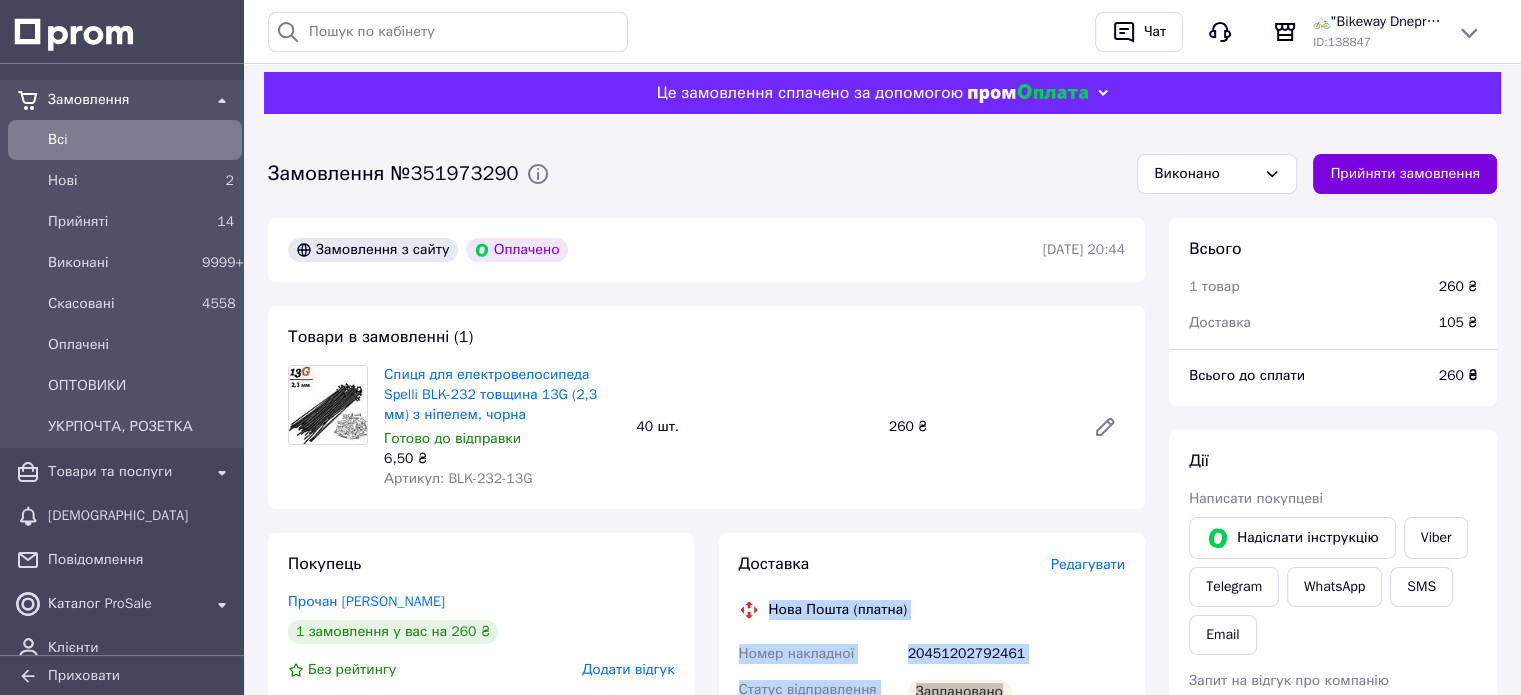 scroll, scrollTop: 0, scrollLeft: 0, axis: both 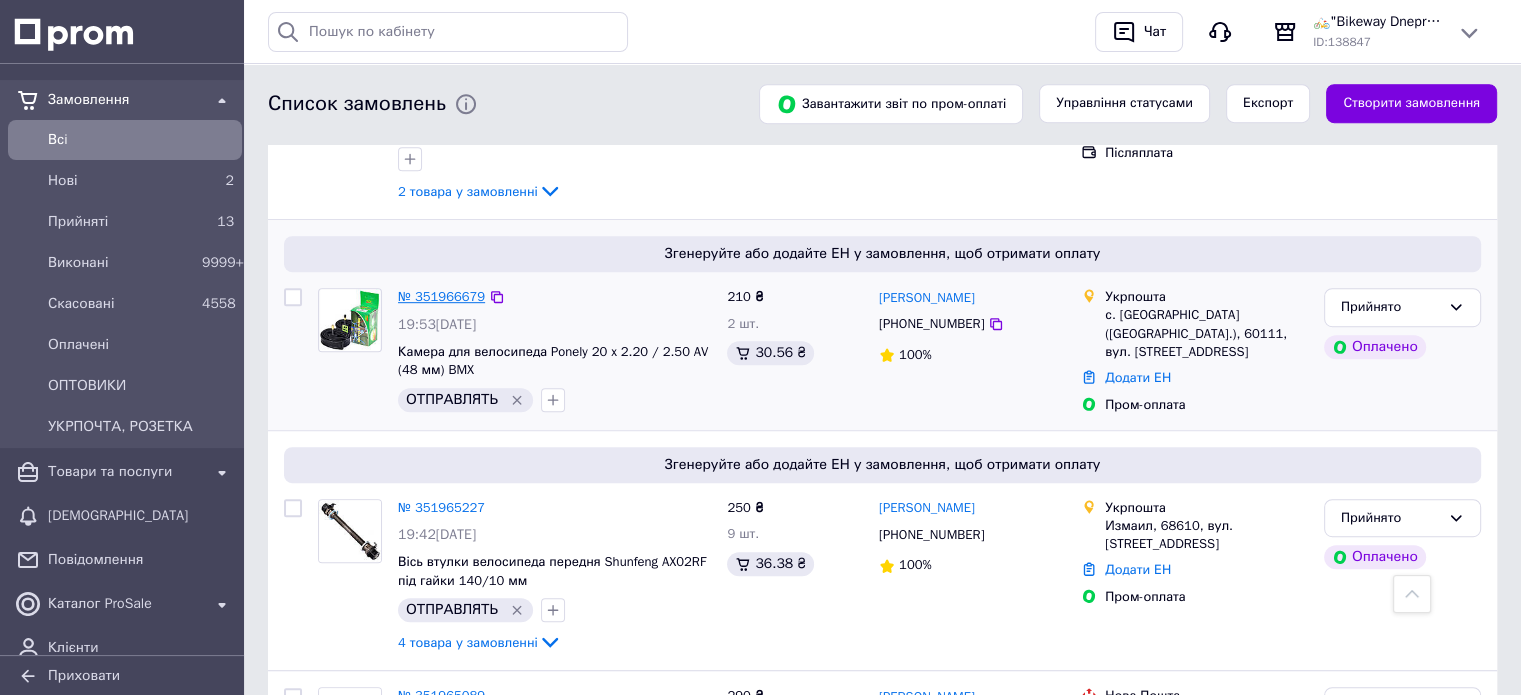 click on "№ 351966679" at bounding box center (441, 296) 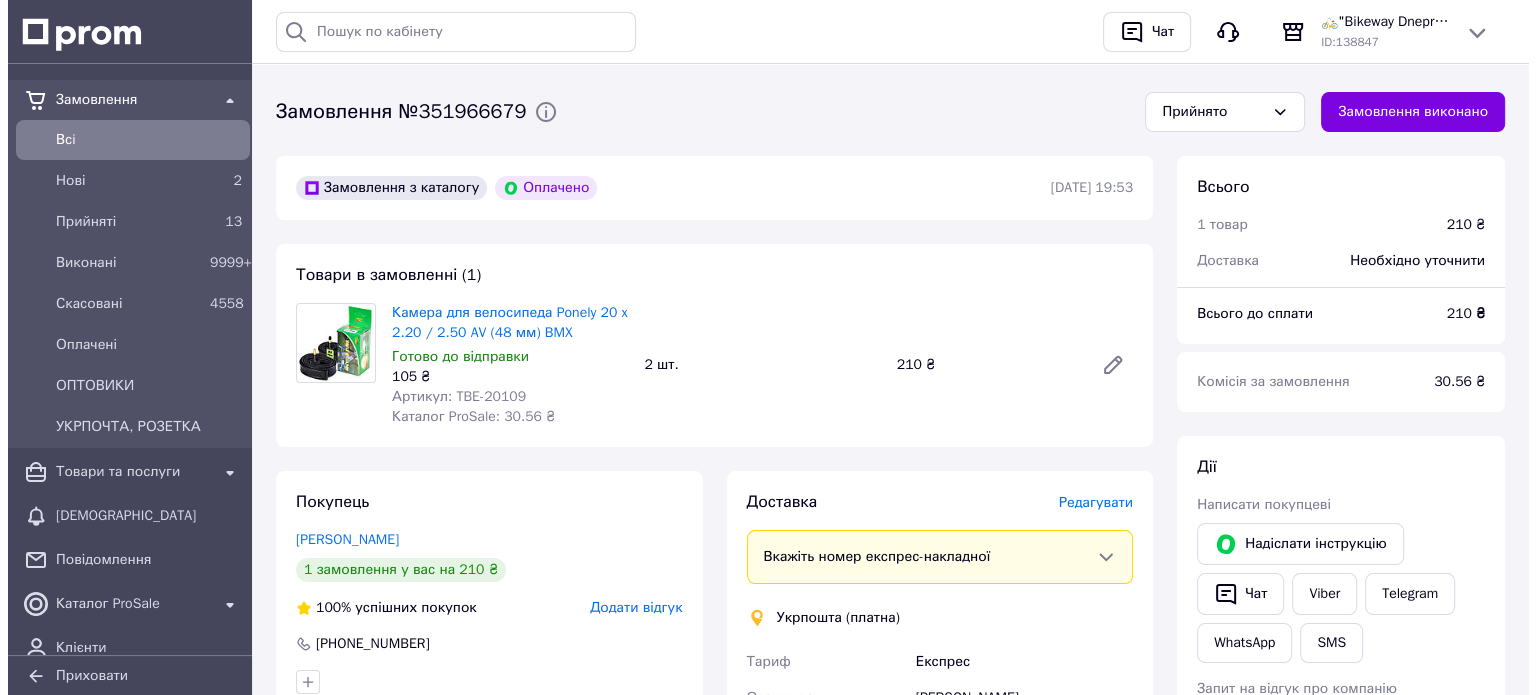 scroll, scrollTop: 100, scrollLeft: 0, axis: vertical 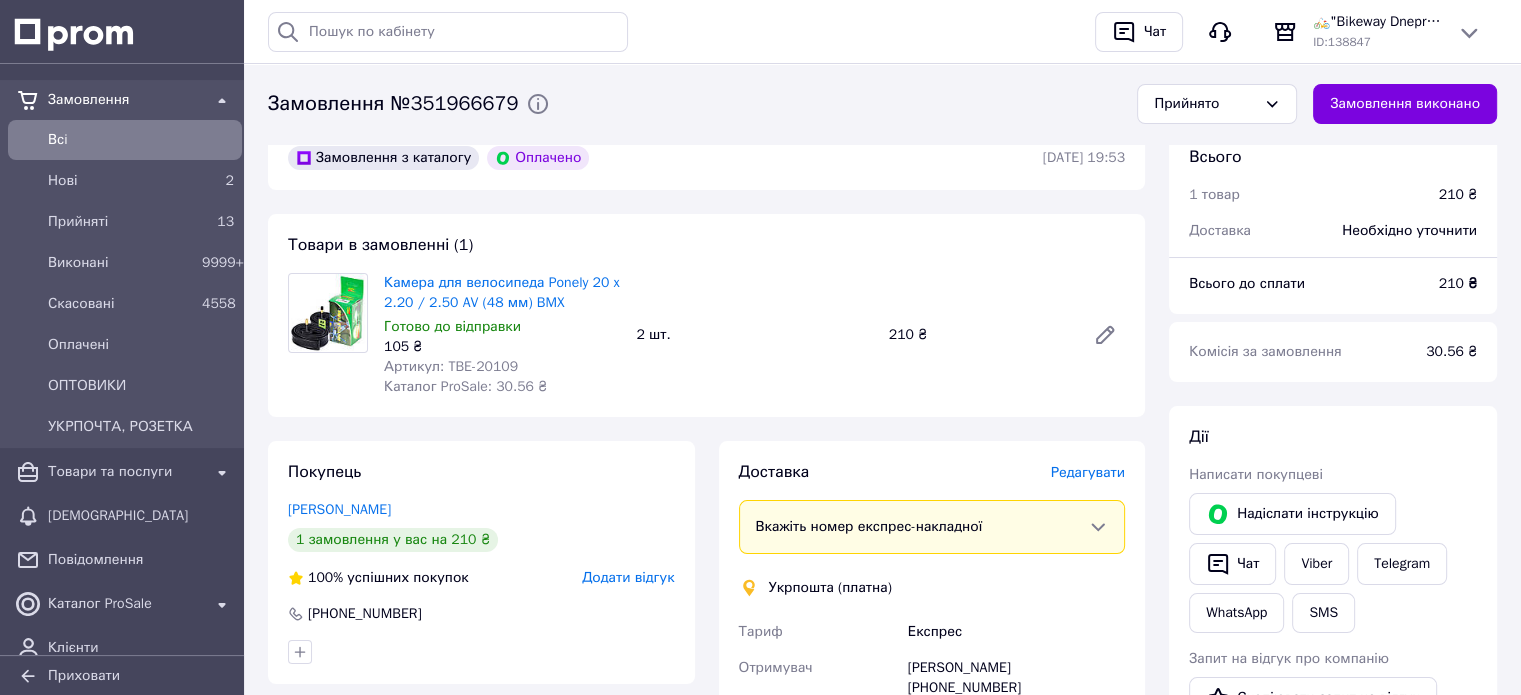 click on "Редагувати" at bounding box center [1088, 472] 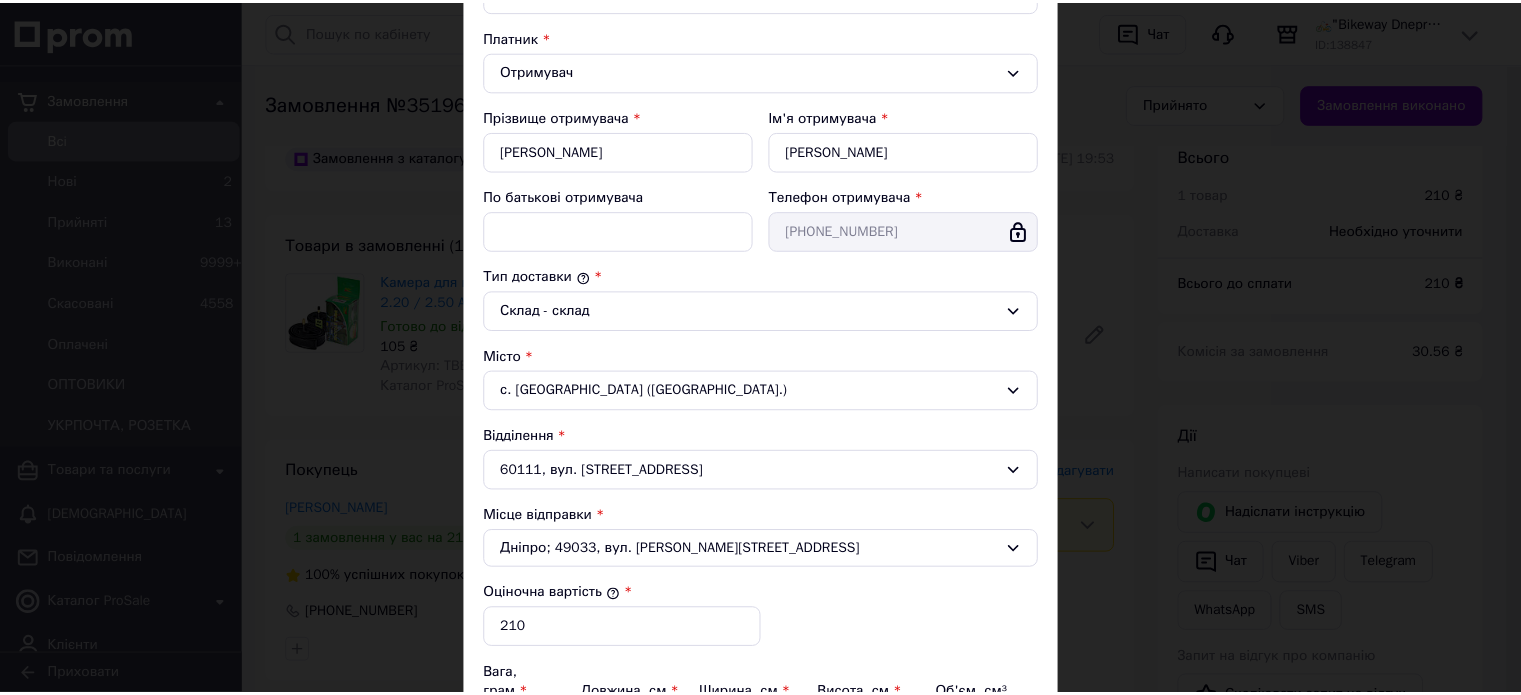 scroll, scrollTop: 551, scrollLeft: 0, axis: vertical 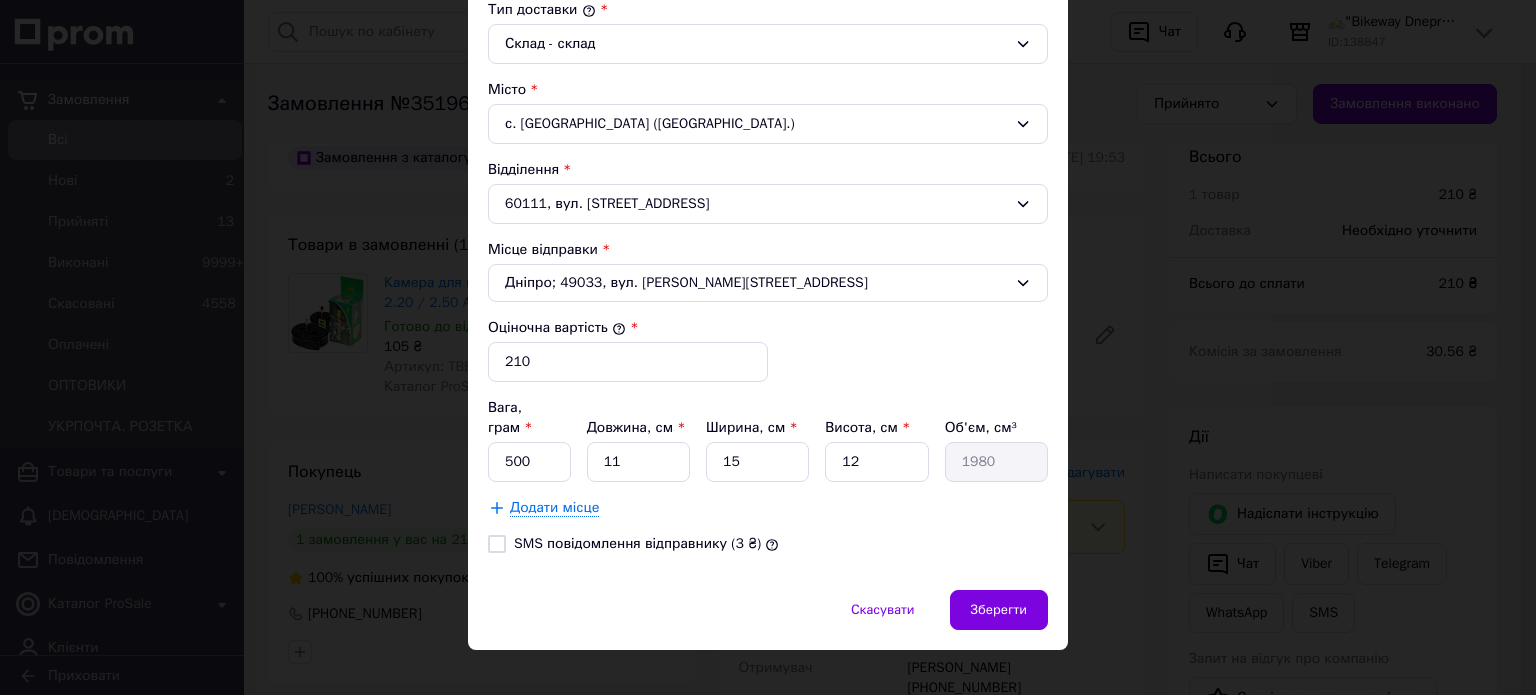 click on "× Редагування доставки Спосіб доставки Укрпошта (платна) Тариф     * Експрес Платник   * Отримувач Прізвище отримувача   * Мартинюк Ім'я отримувача   * Олександр По батькові отримувача Телефон отримувача   * +380983992927 Тип доставки     * Склад - склад Місто с. Ленківці (Чернівецька обл.) Відділення 60111, вул. Шкільна, 12 Місце відправки   * Дніпро; 49033, вул. Дениса Котенка, 6 Оціночна вартість     * 210 Вага, грам   * 500 Довжина, см   * 11 Ширина, см   * 15 Висота, см   * 12 Об'єм, см³ 1980 Додати місце SMS повідомлення відправнику (3 ₴)   Скасувати   Зберегти" at bounding box center (768, 347) 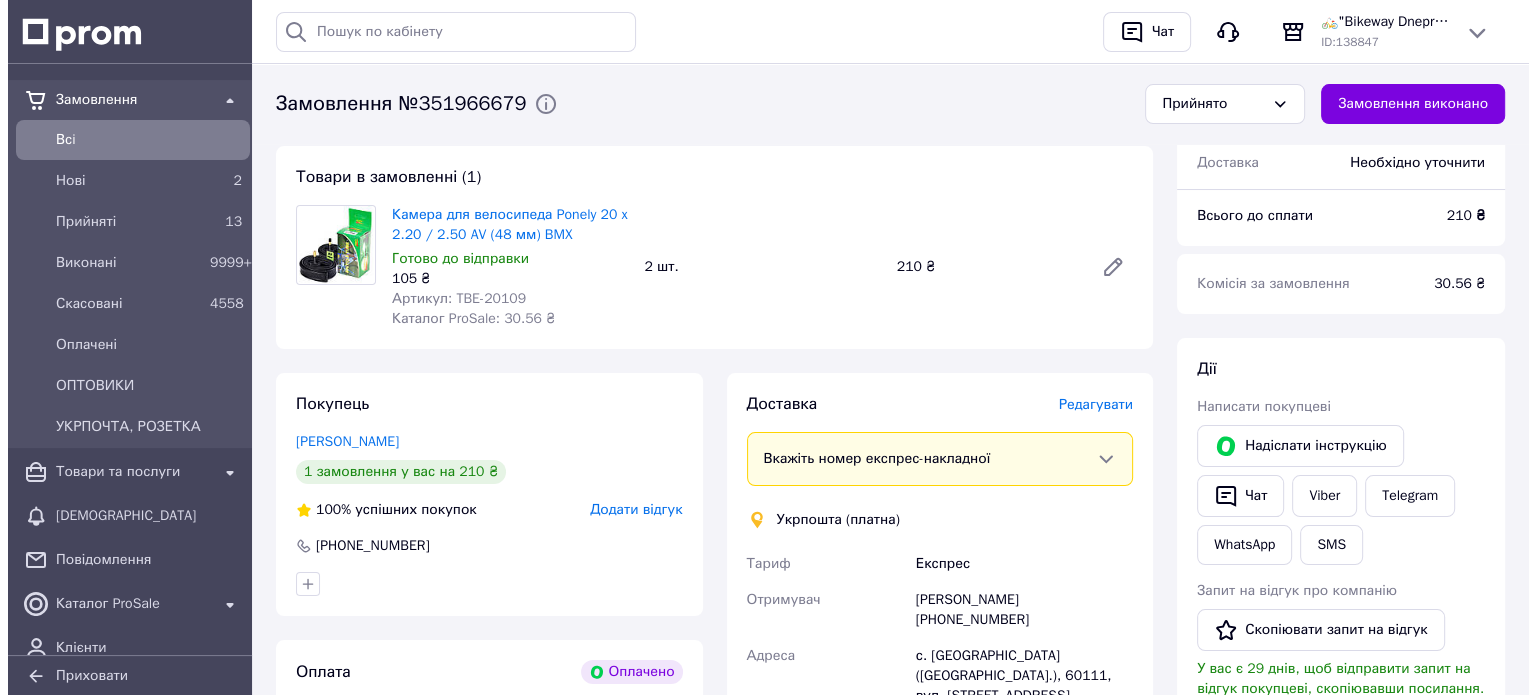 scroll, scrollTop: 200, scrollLeft: 0, axis: vertical 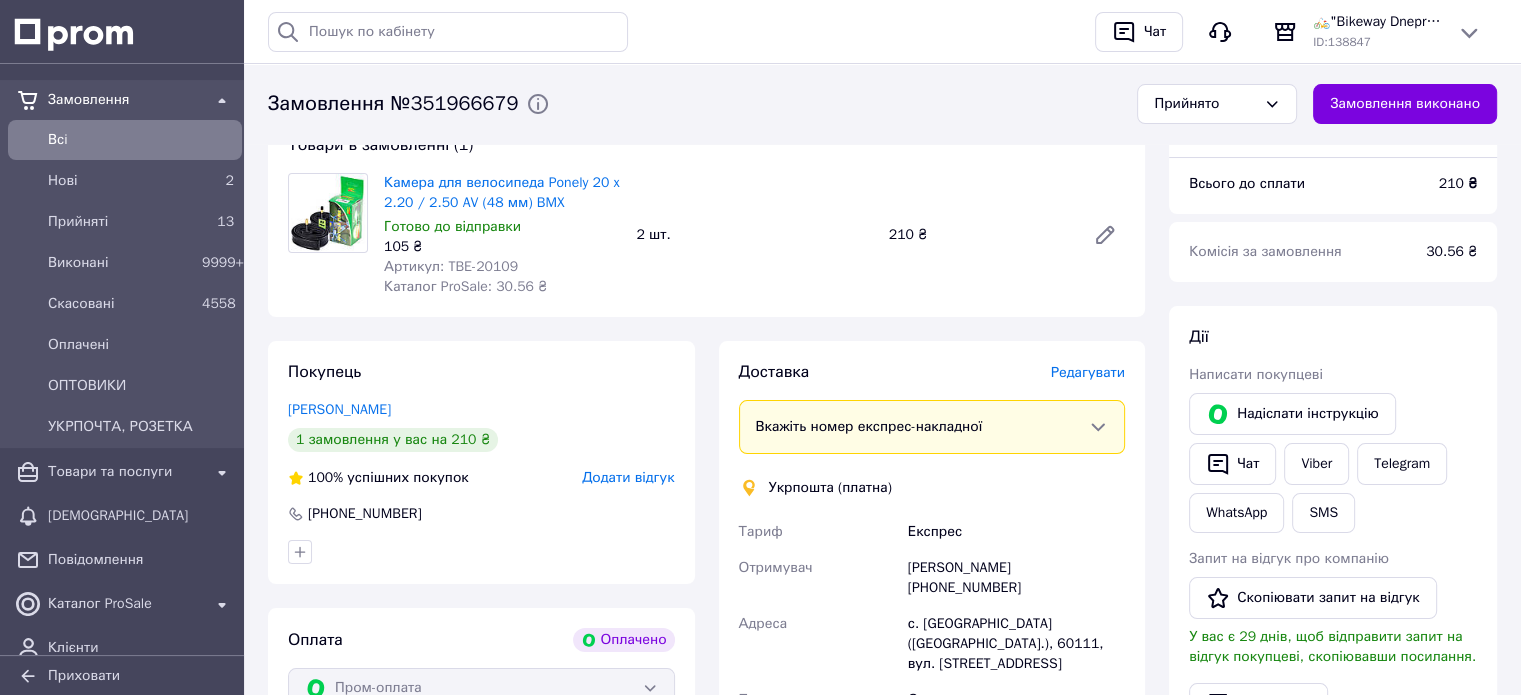 click on "Редагувати" at bounding box center (1088, 372) 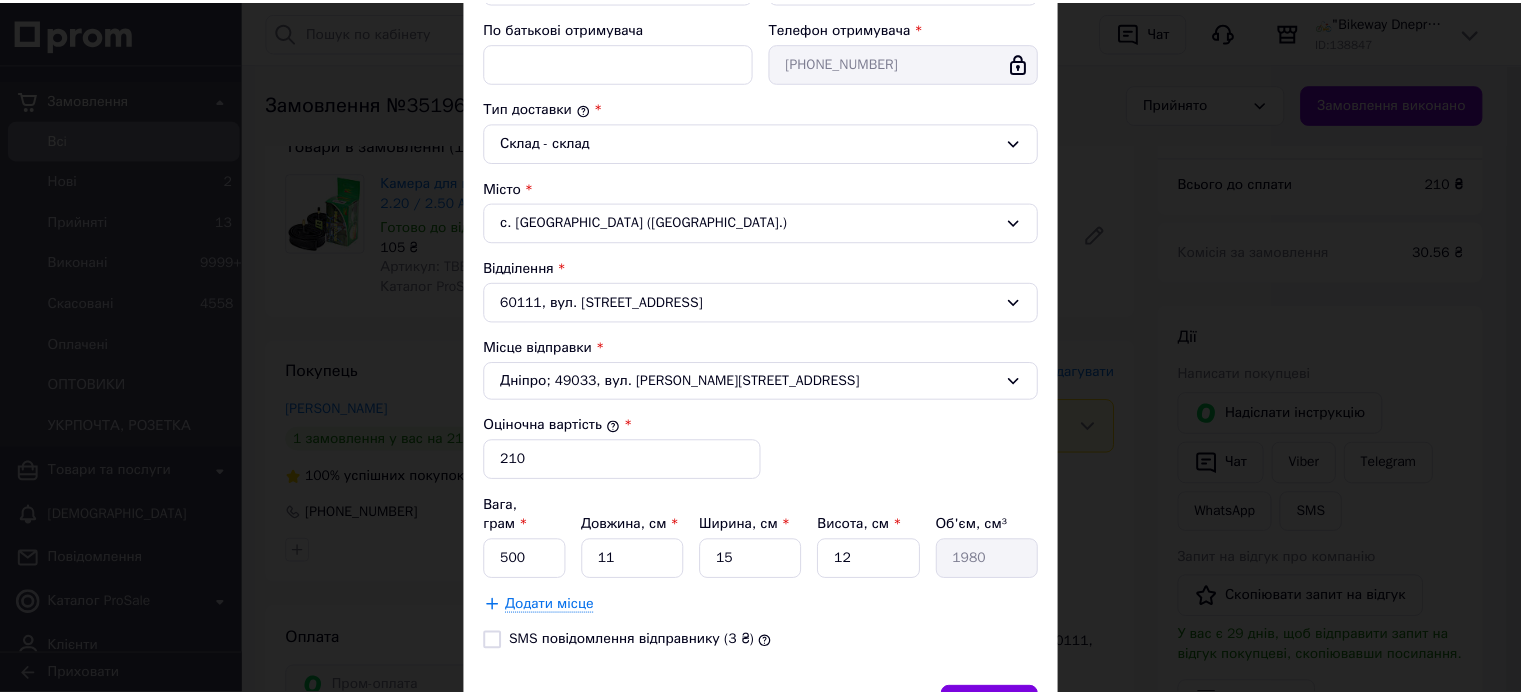 scroll, scrollTop: 551, scrollLeft: 0, axis: vertical 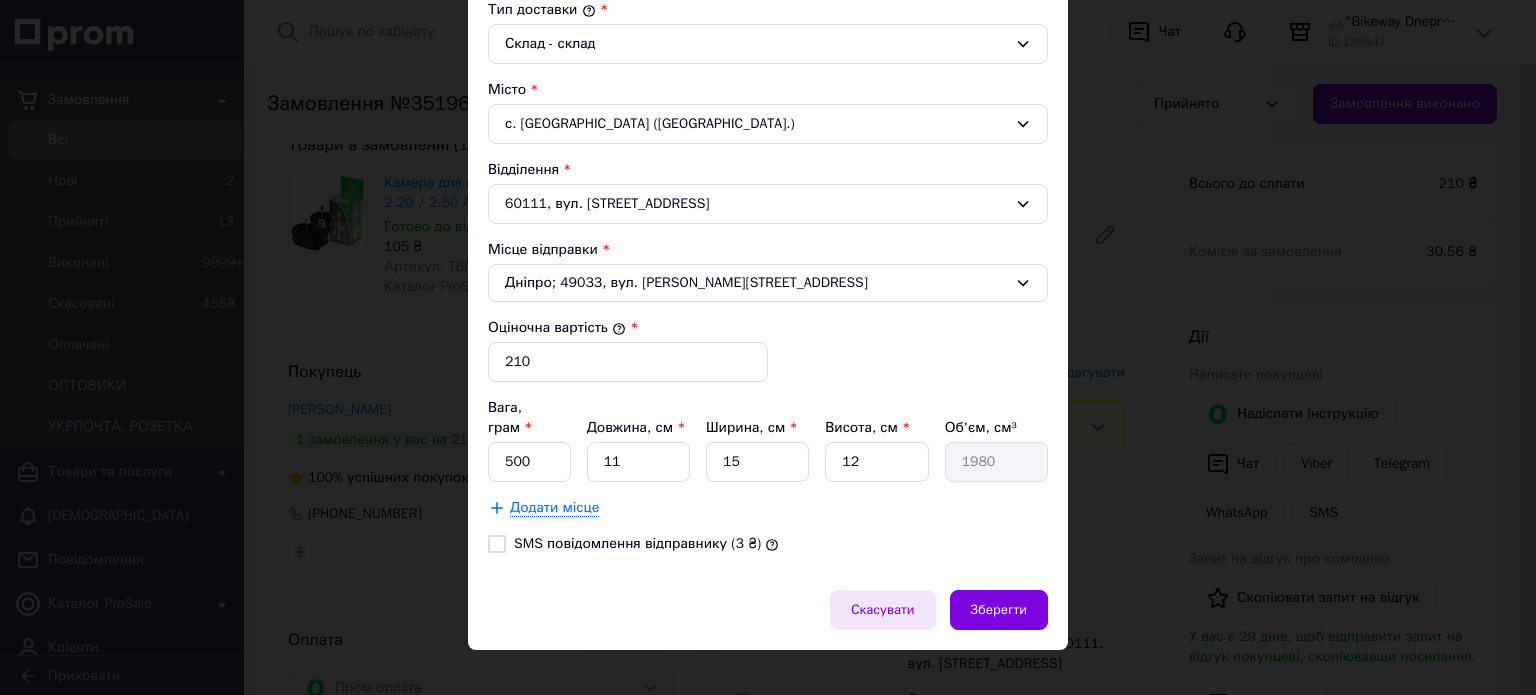 click on "Скасувати" at bounding box center [883, 610] 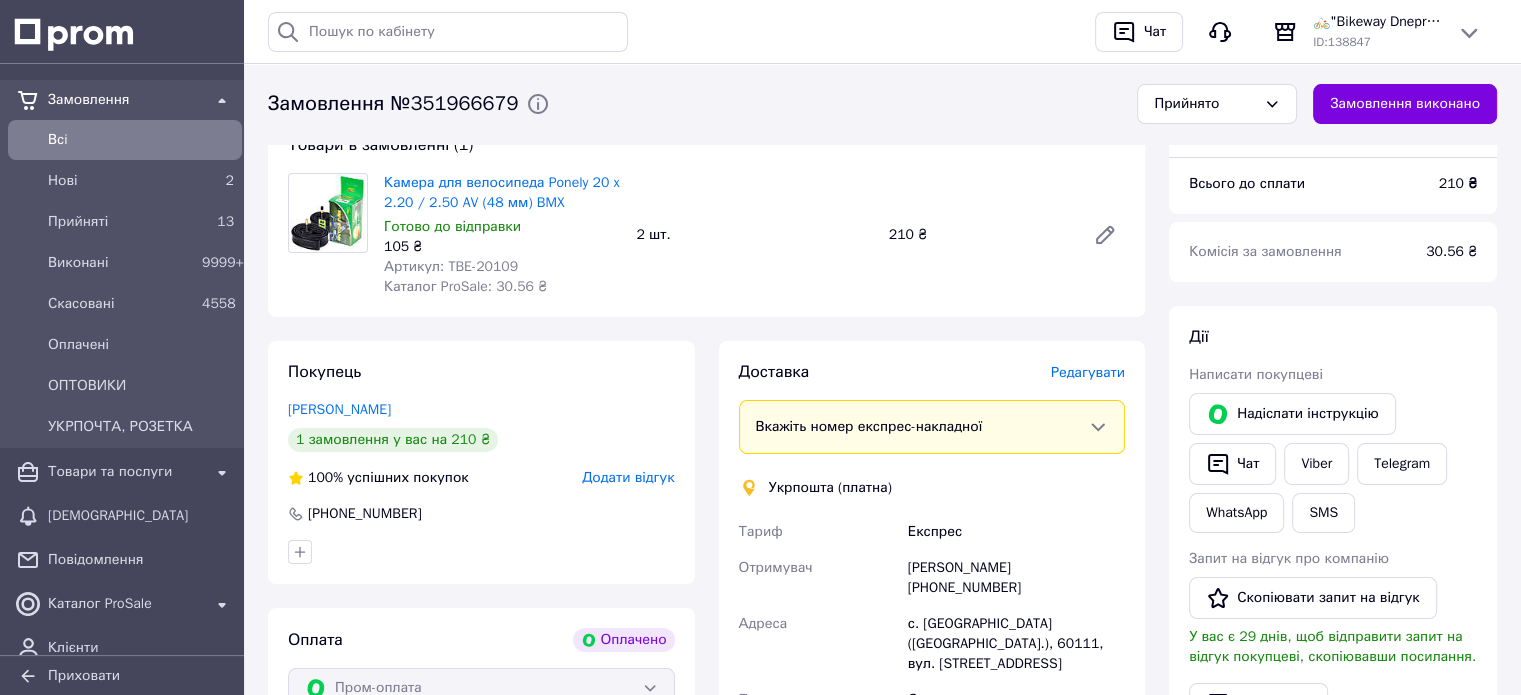 scroll, scrollTop: 700, scrollLeft: 0, axis: vertical 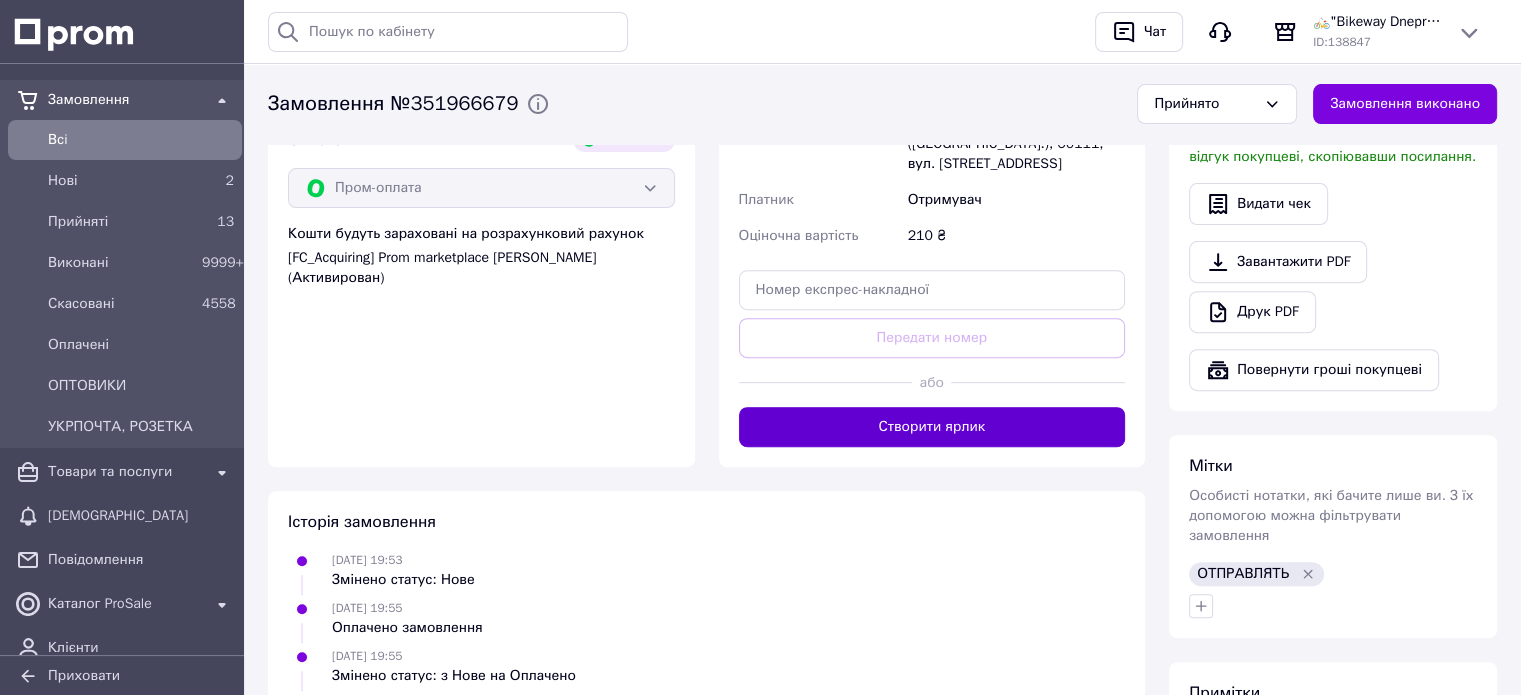 click on "Створити ярлик" at bounding box center [932, 427] 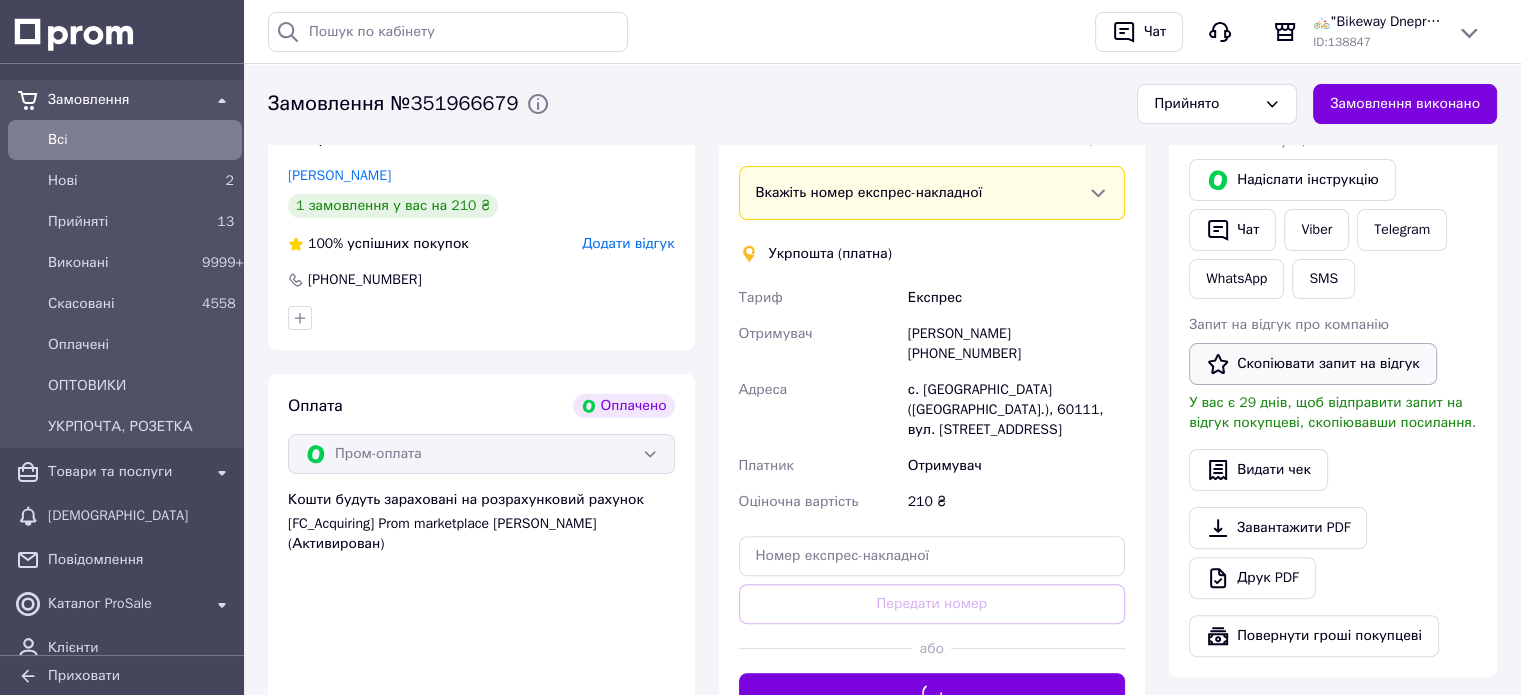 scroll, scrollTop: 400, scrollLeft: 0, axis: vertical 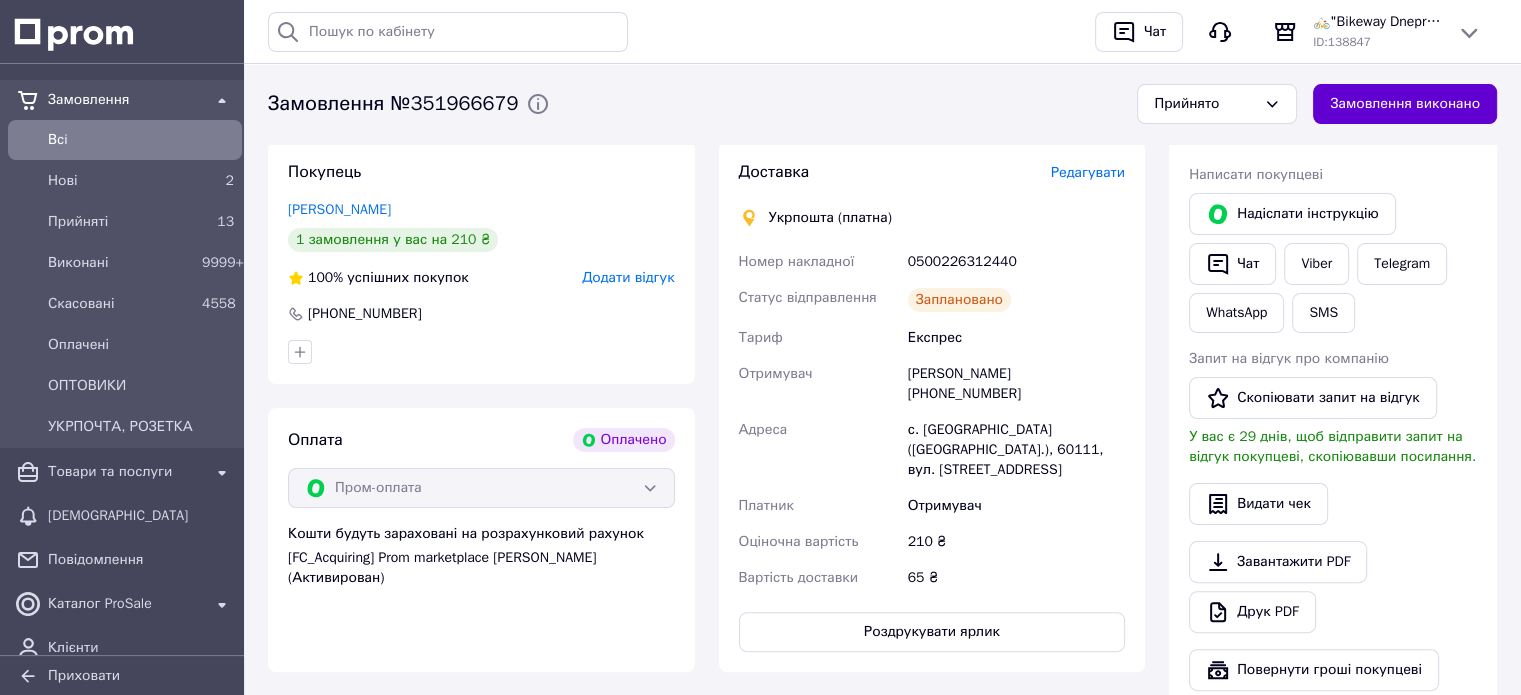 click on "Замовлення виконано" at bounding box center [1405, 104] 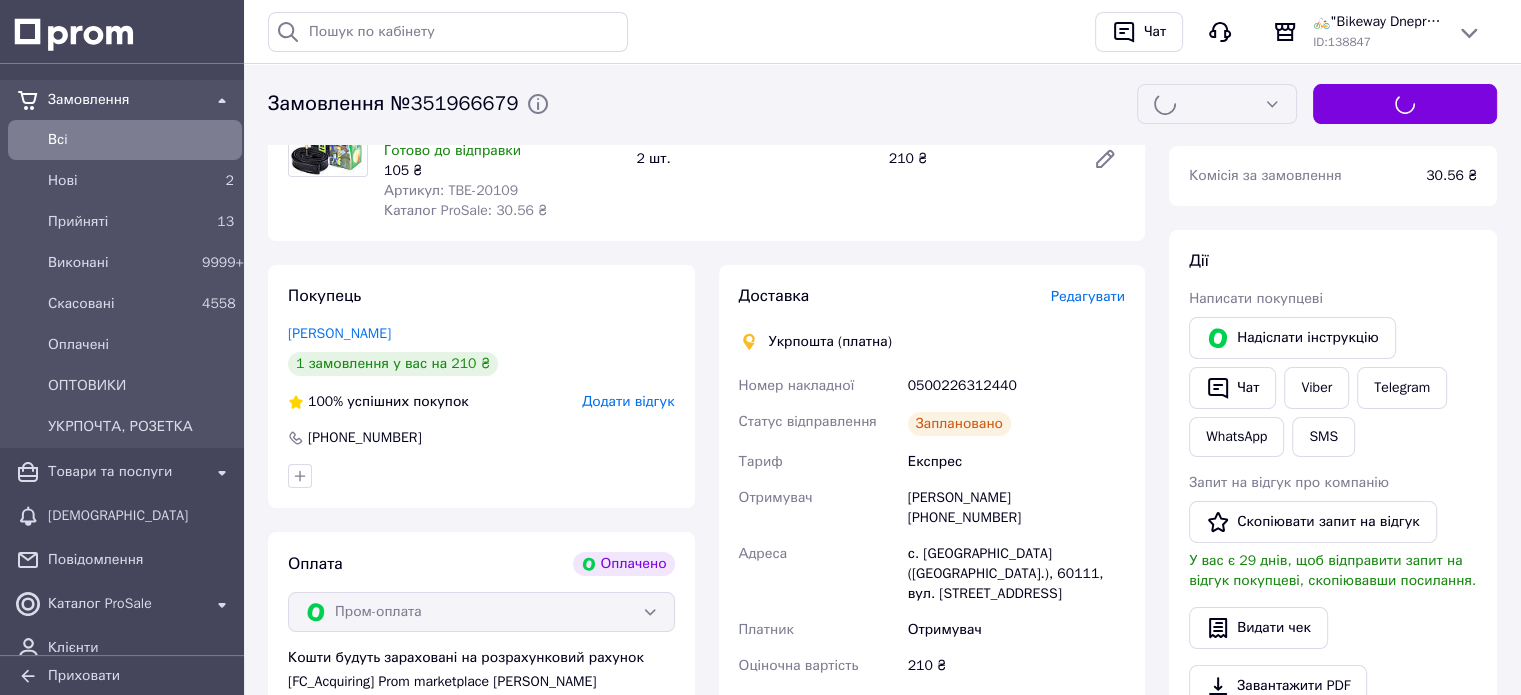 scroll, scrollTop: 200, scrollLeft: 0, axis: vertical 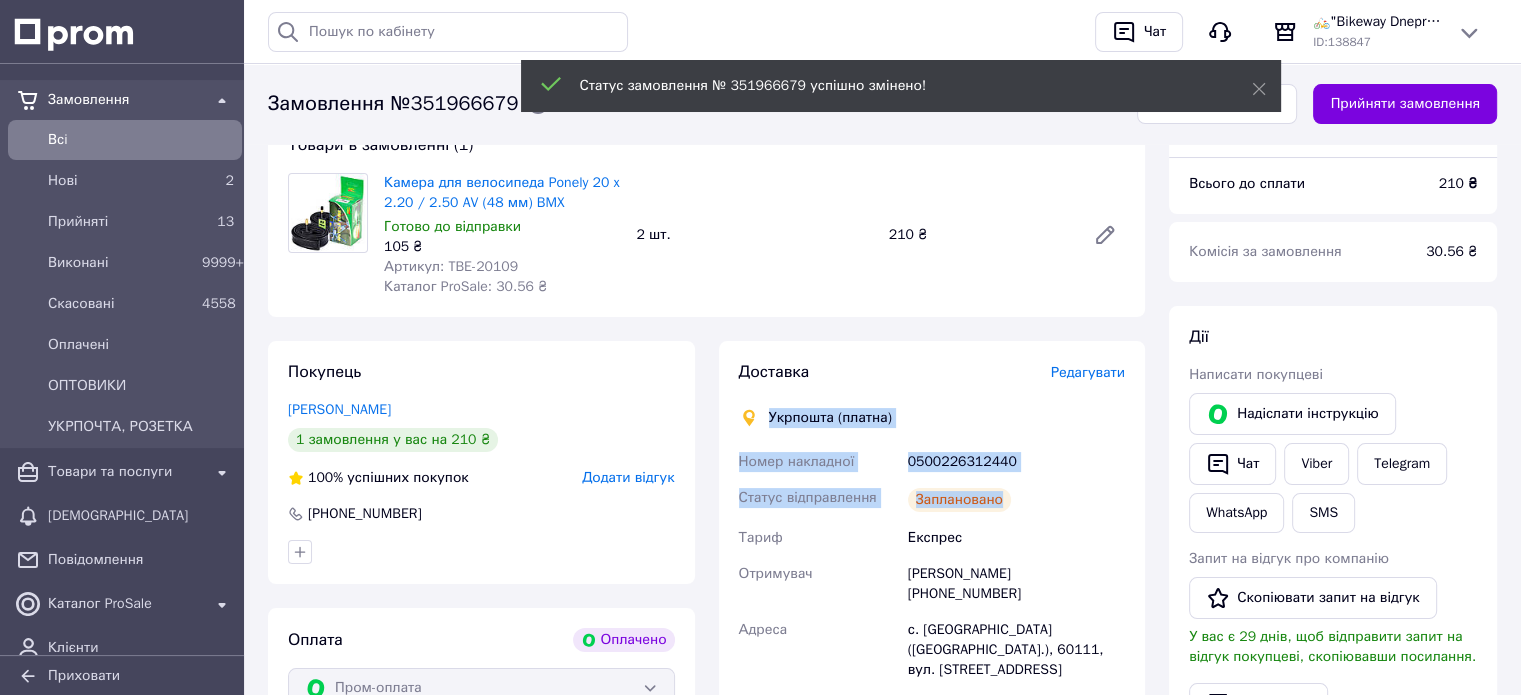 drag, startPoint x: 768, startPoint y: 413, endPoint x: 1062, endPoint y: 483, distance: 302.21848 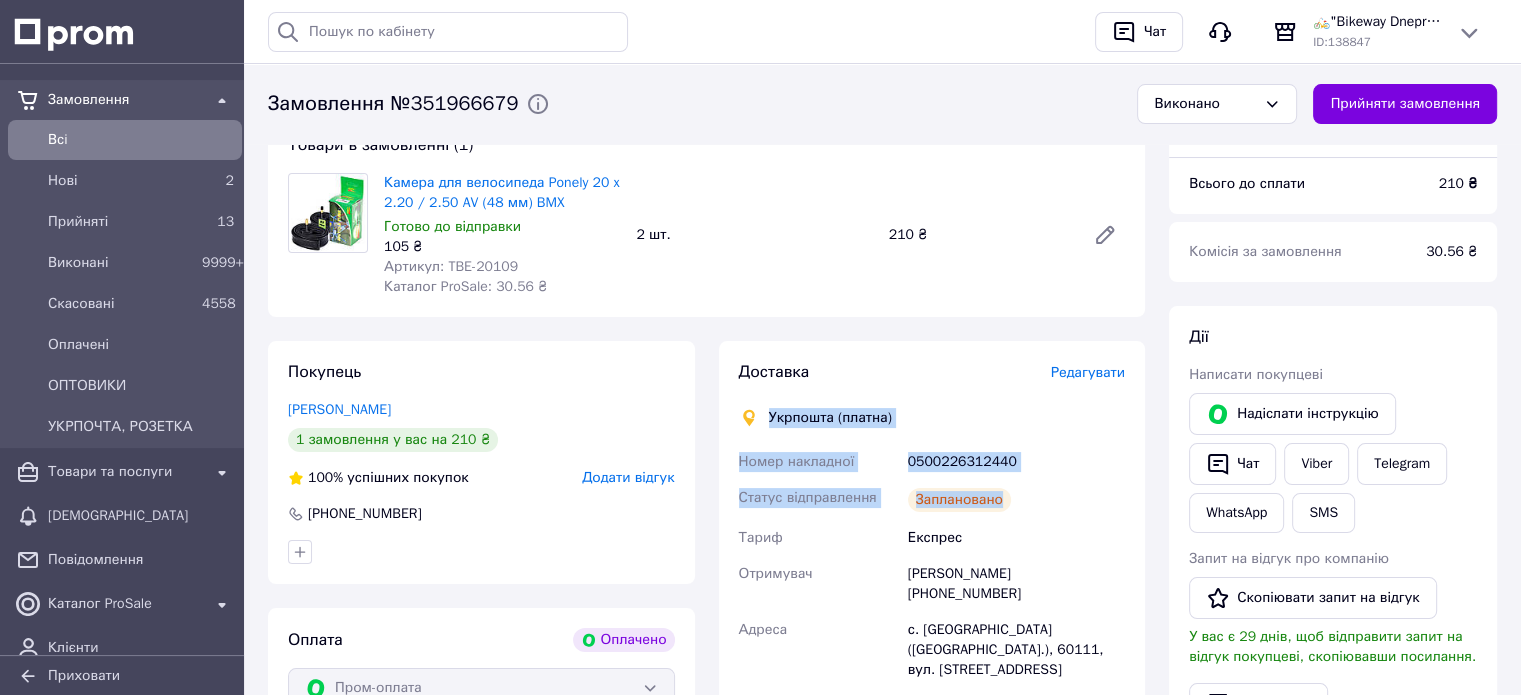 copy on "Укрпошта (платна) Номер накладної 0500226312440 Статус відправлення Заплановано" 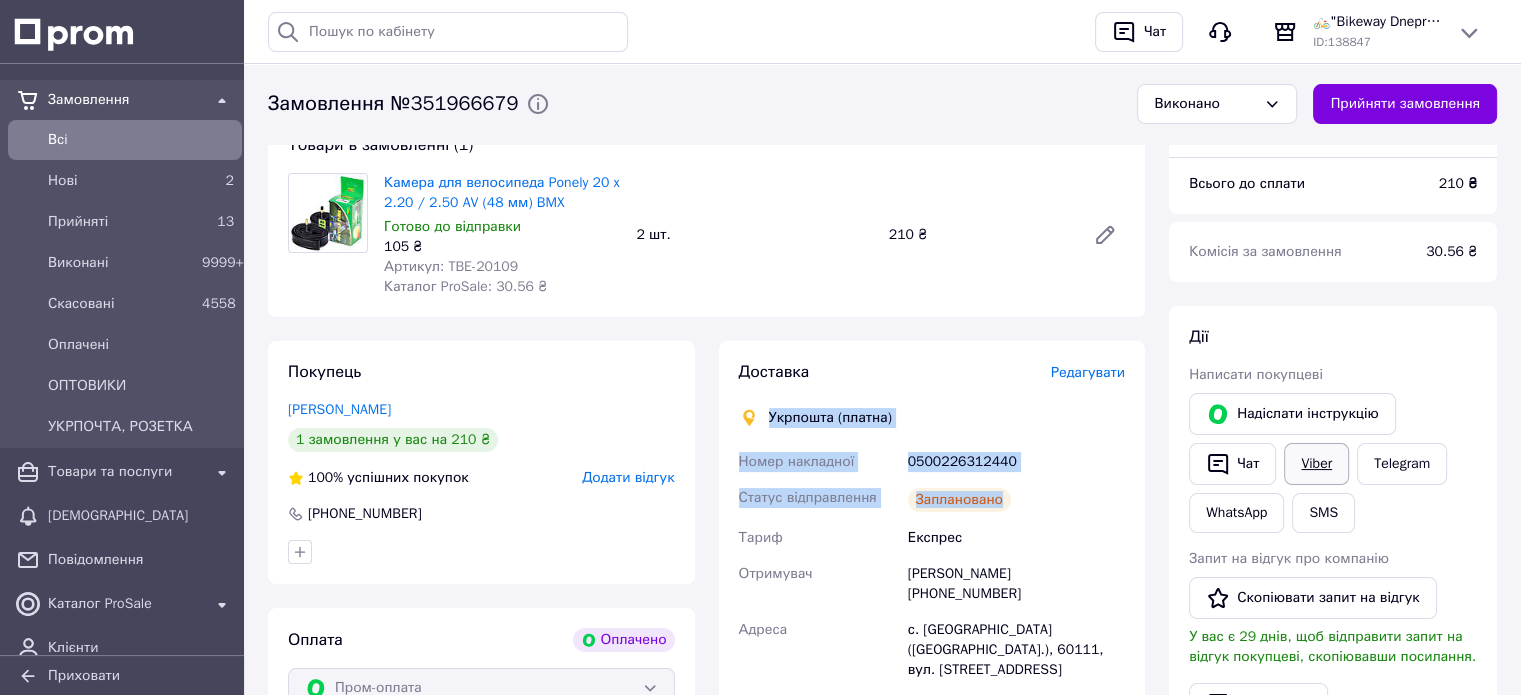 click on "Viber" at bounding box center (1316, 464) 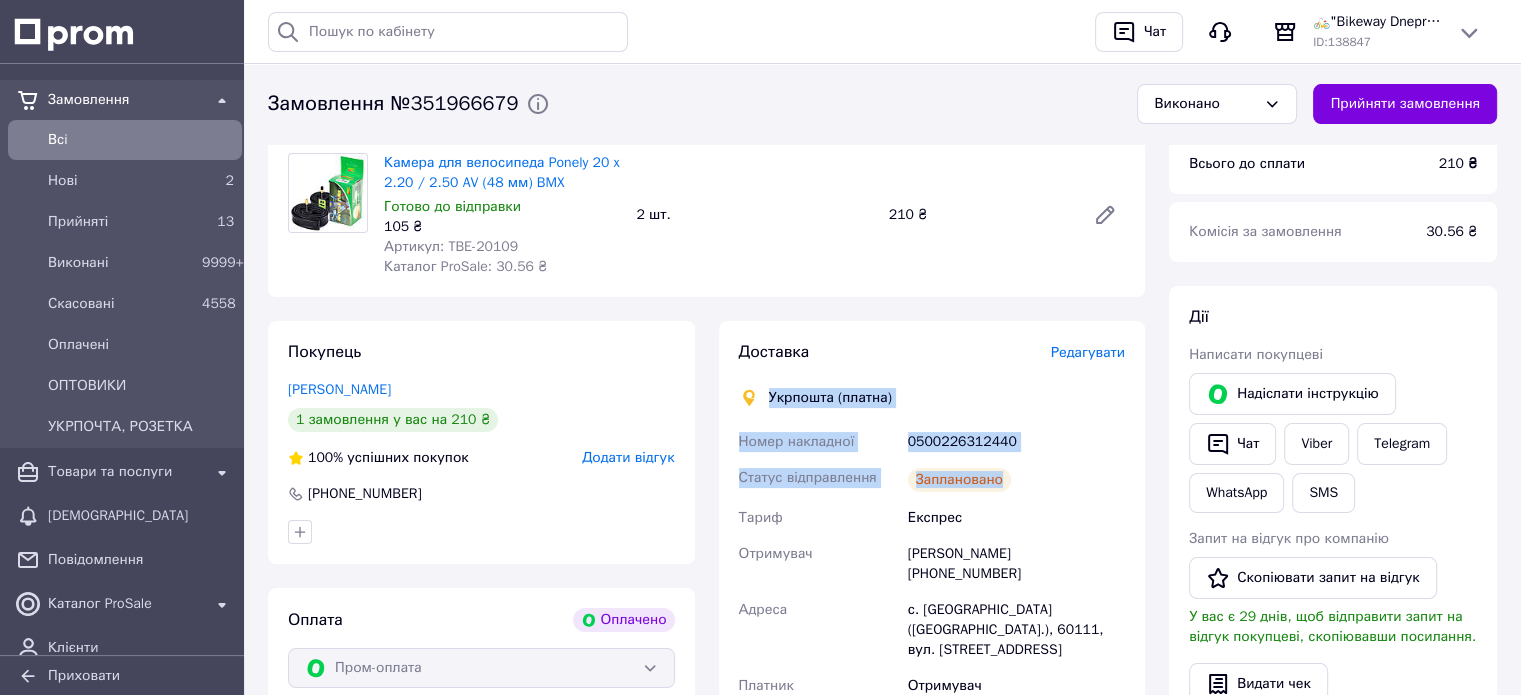 scroll, scrollTop: 600, scrollLeft: 0, axis: vertical 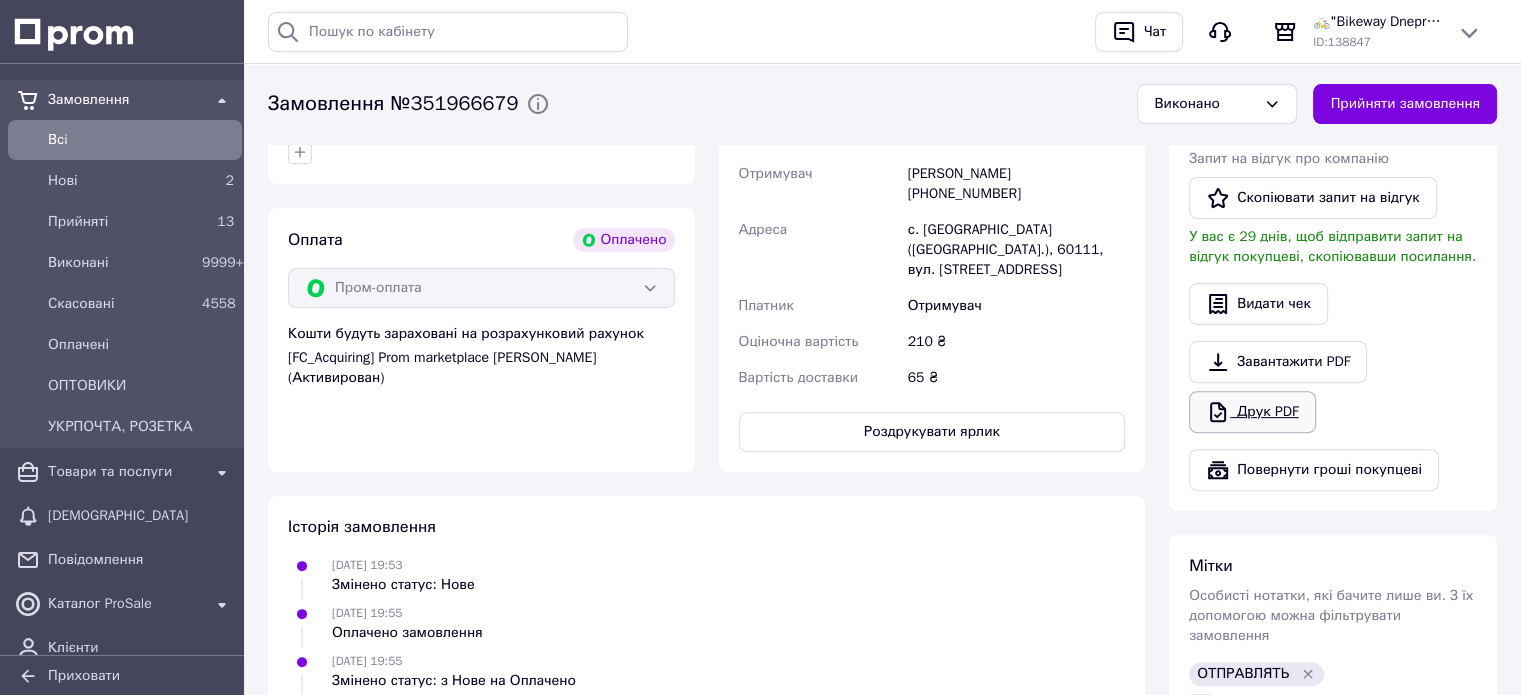 click on "Друк PDF" at bounding box center (1252, 412) 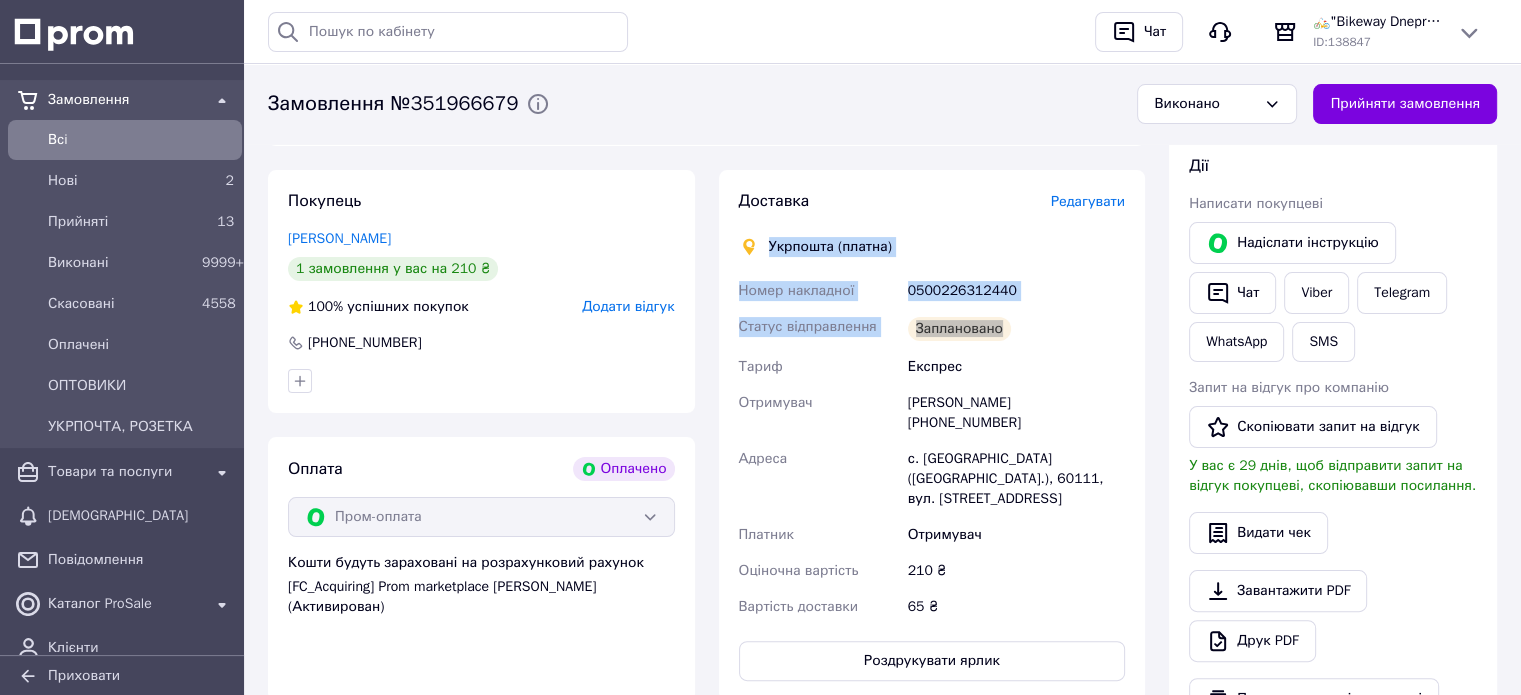 scroll, scrollTop: 200, scrollLeft: 0, axis: vertical 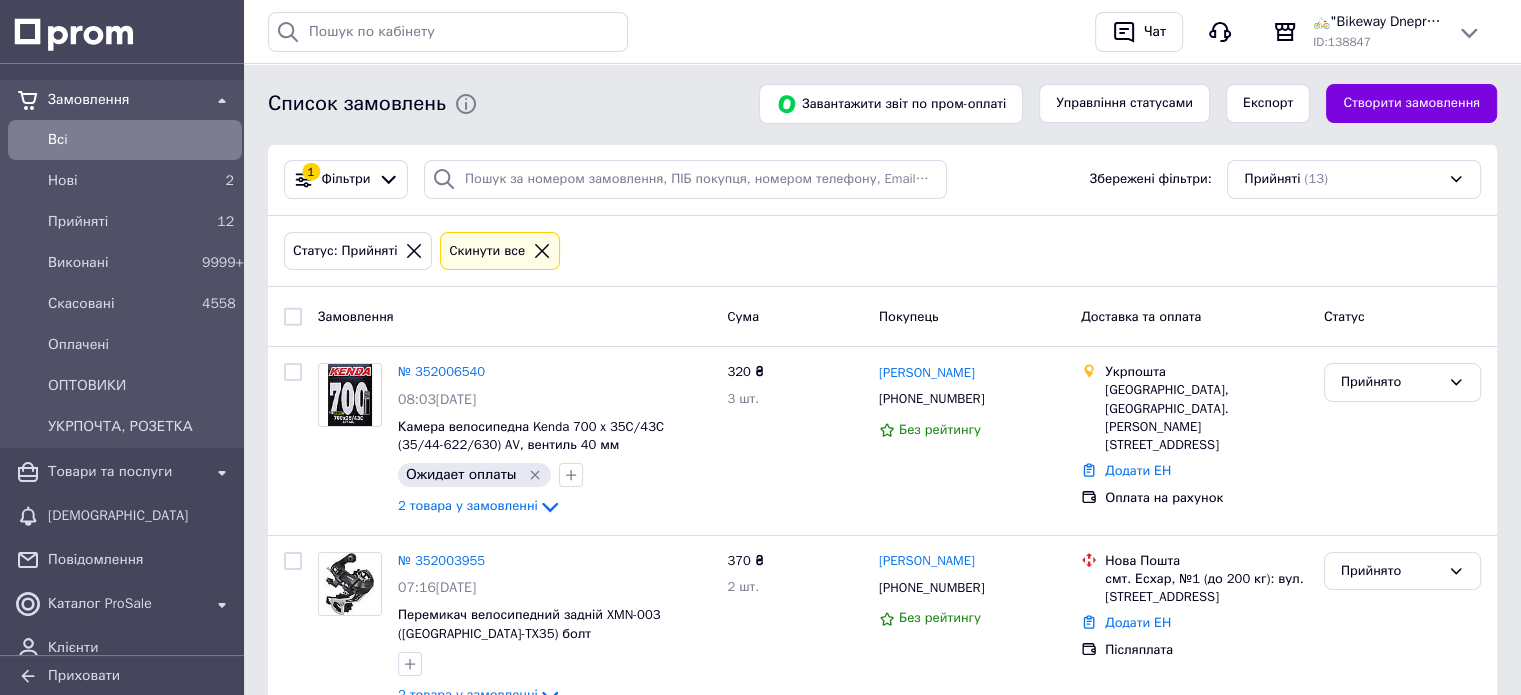 click on "Всi" at bounding box center (141, 140) 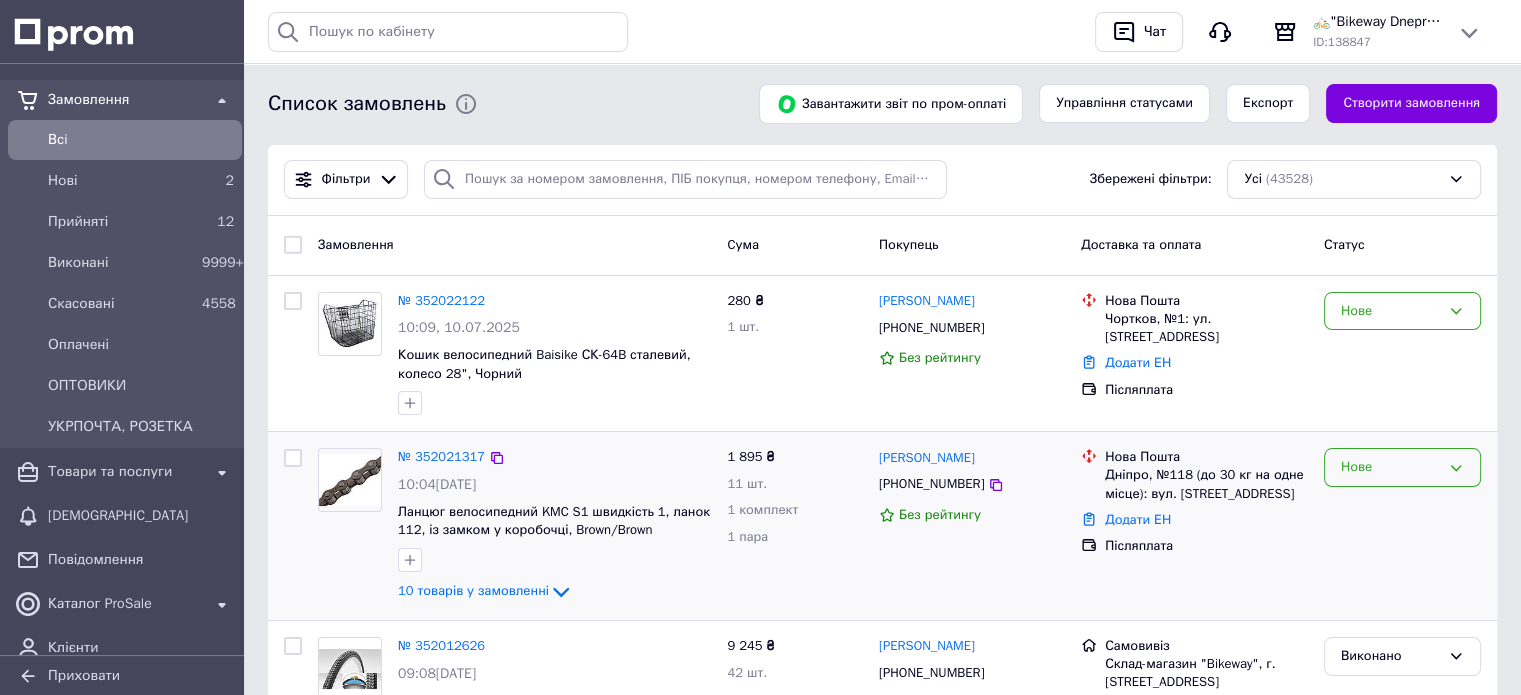 click on "Нове" at bounding box center [1402, 467] 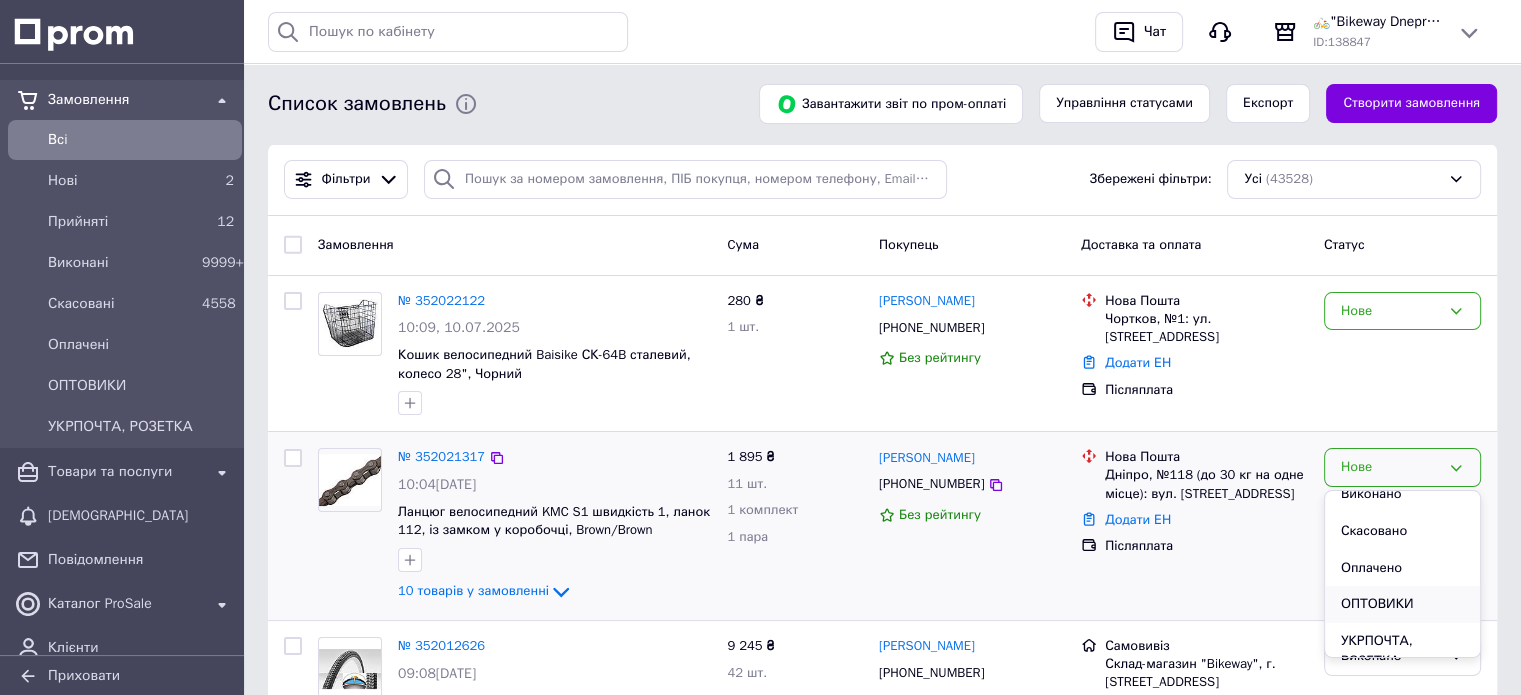 scroll, scrollTop: 74, scrollLeft: 0, axis: vertical 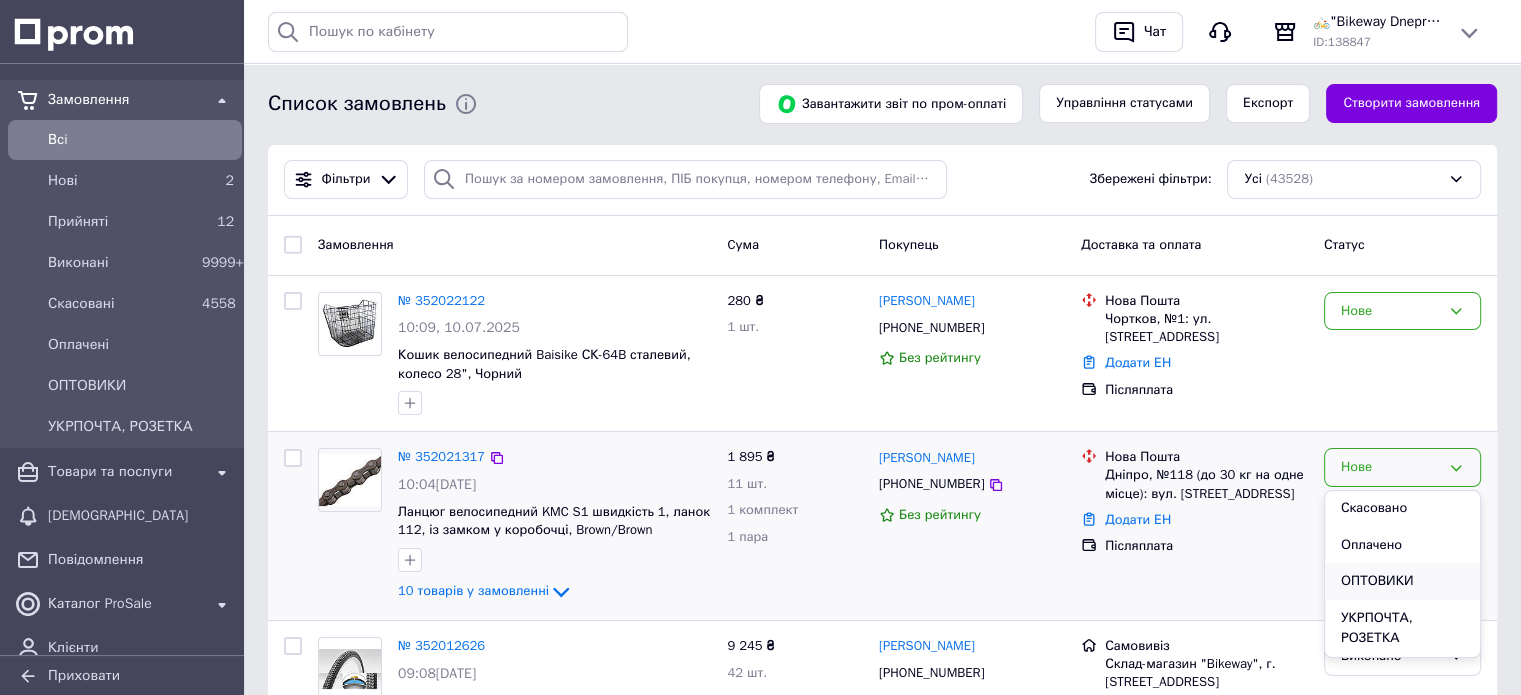 click on "ОПТОВИКИ" at bounding box center [1402, 581] 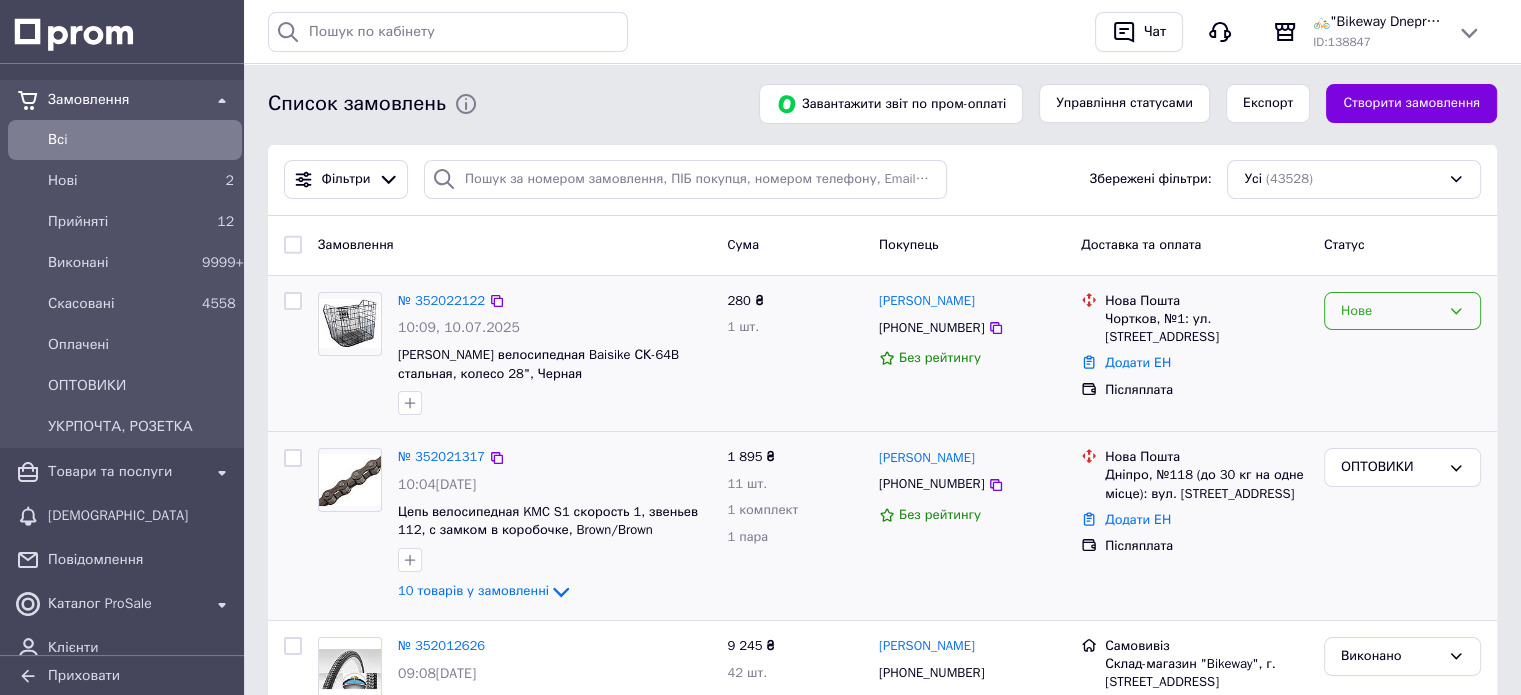 click on "Нове" at bounding box center (1402, 311) 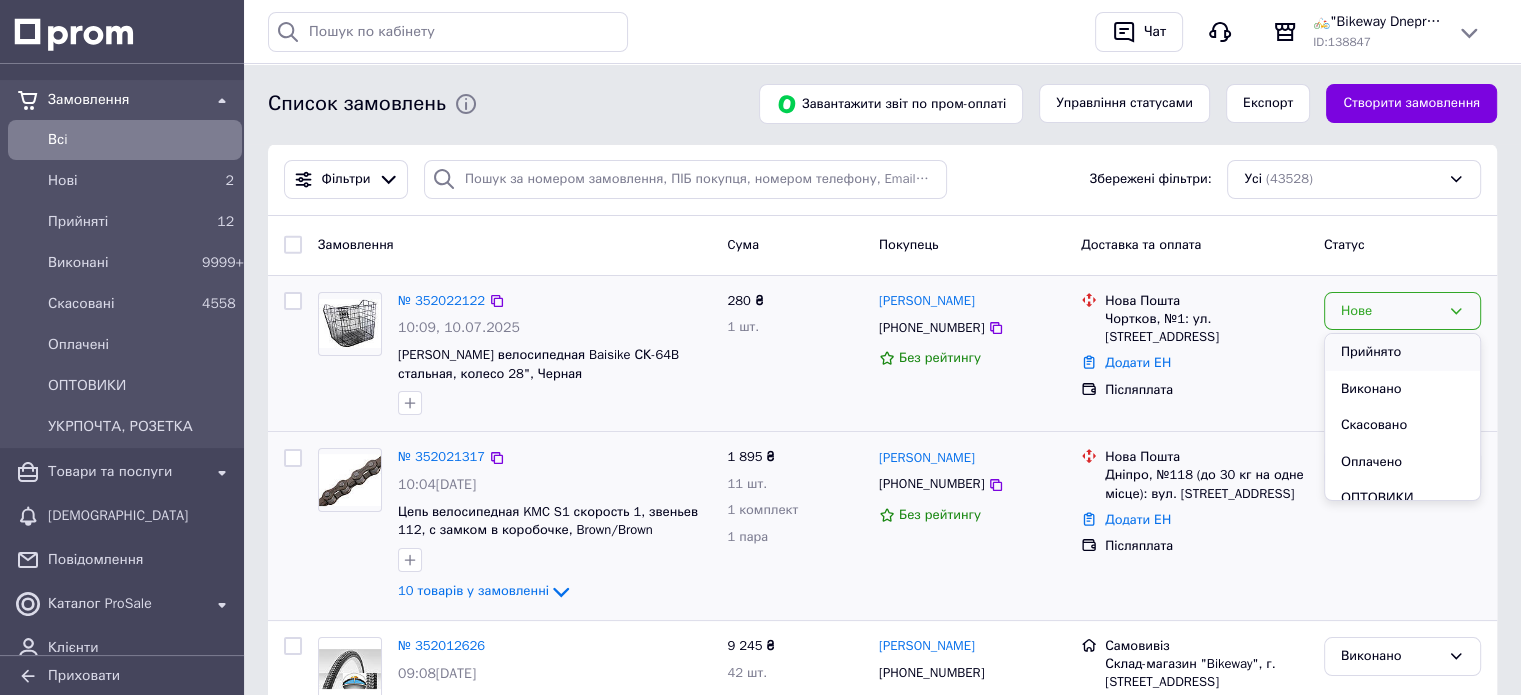 click on "Прийнято" at bounding box center [1402, 352] 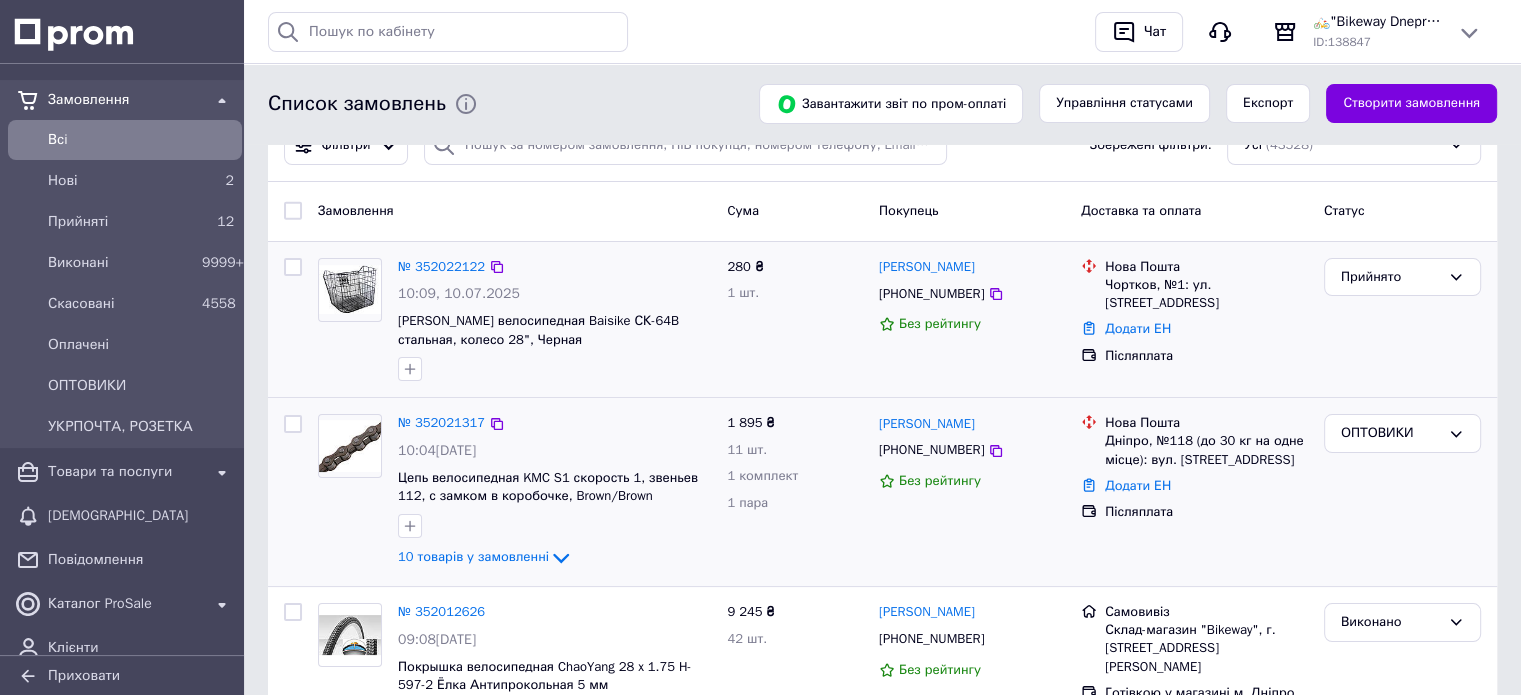 scroll, scrollTop: 0, scrollLeft: 0, axis: both 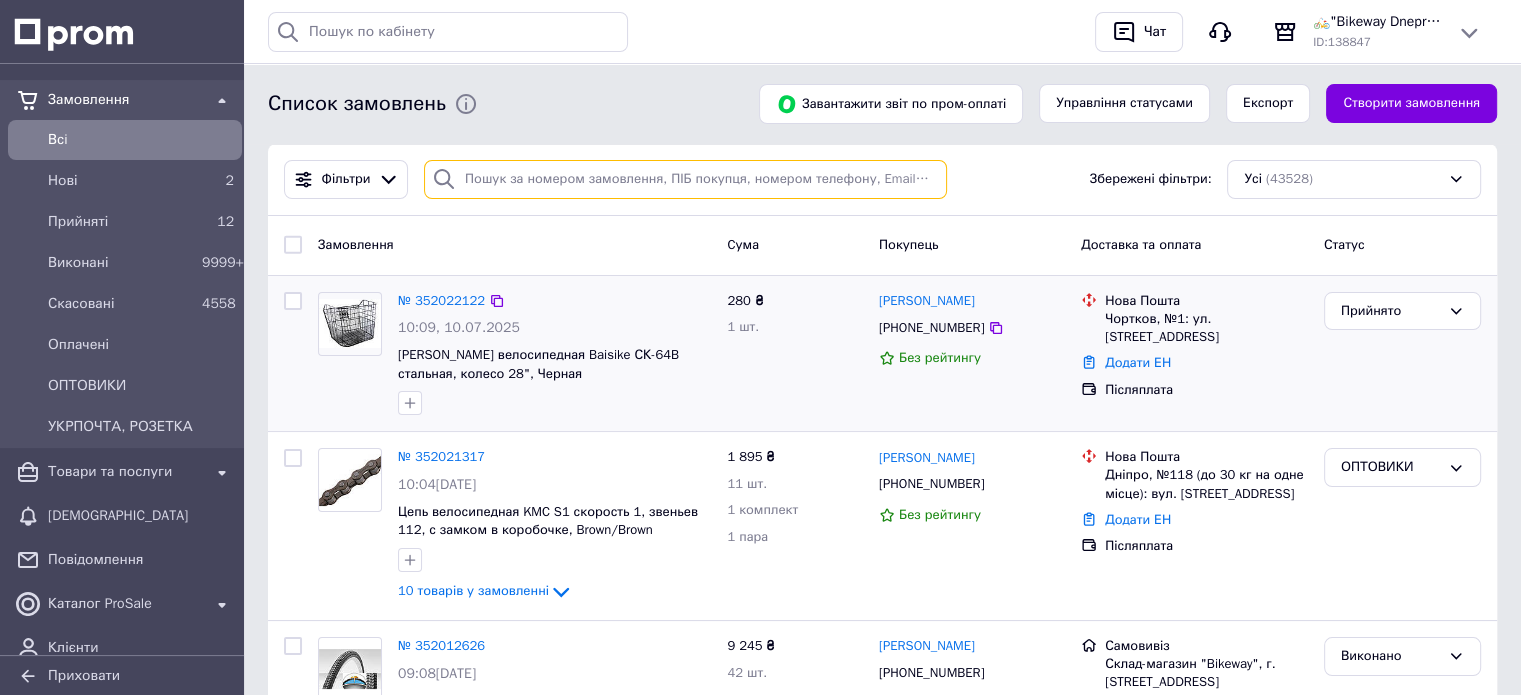 click at bounding box center [685, 179] 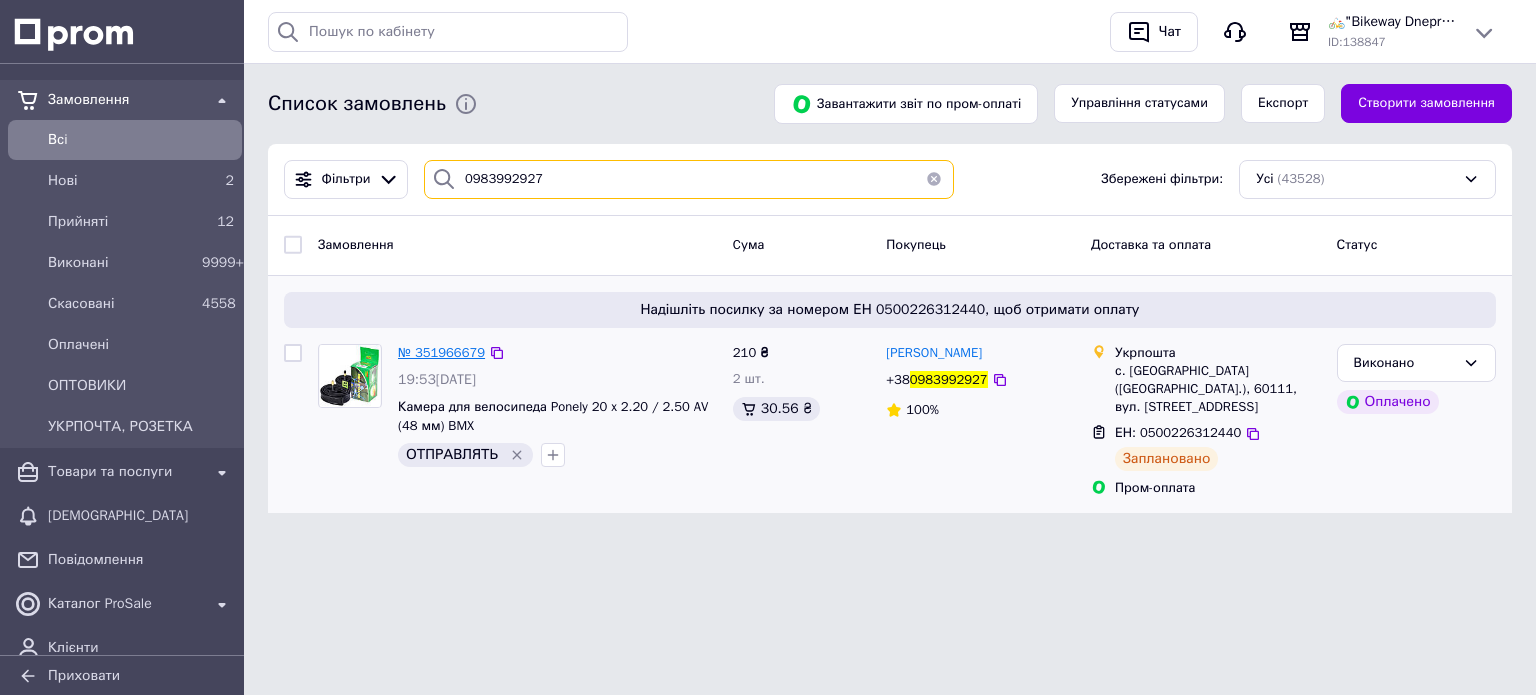 type on "0983992927" 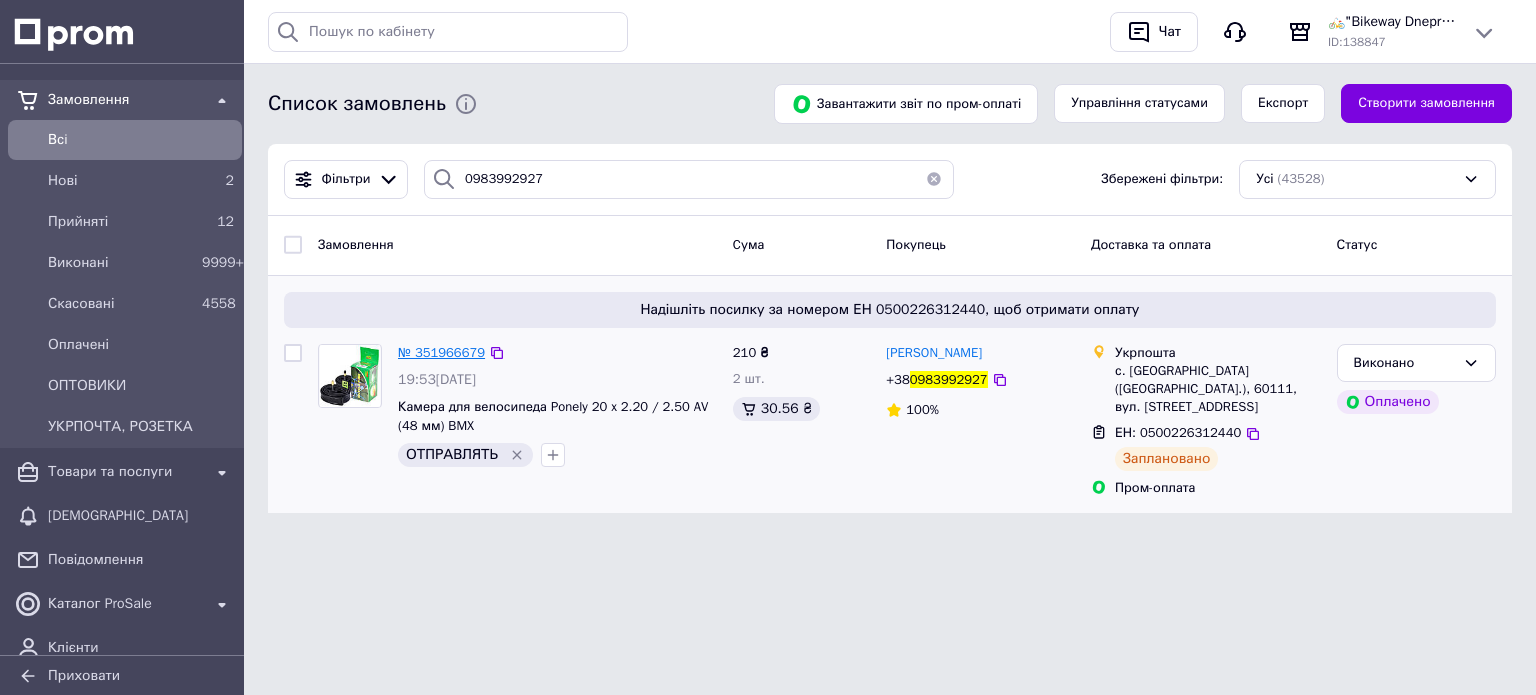 click on "№ 351966679" at bounding box center [441, 352] 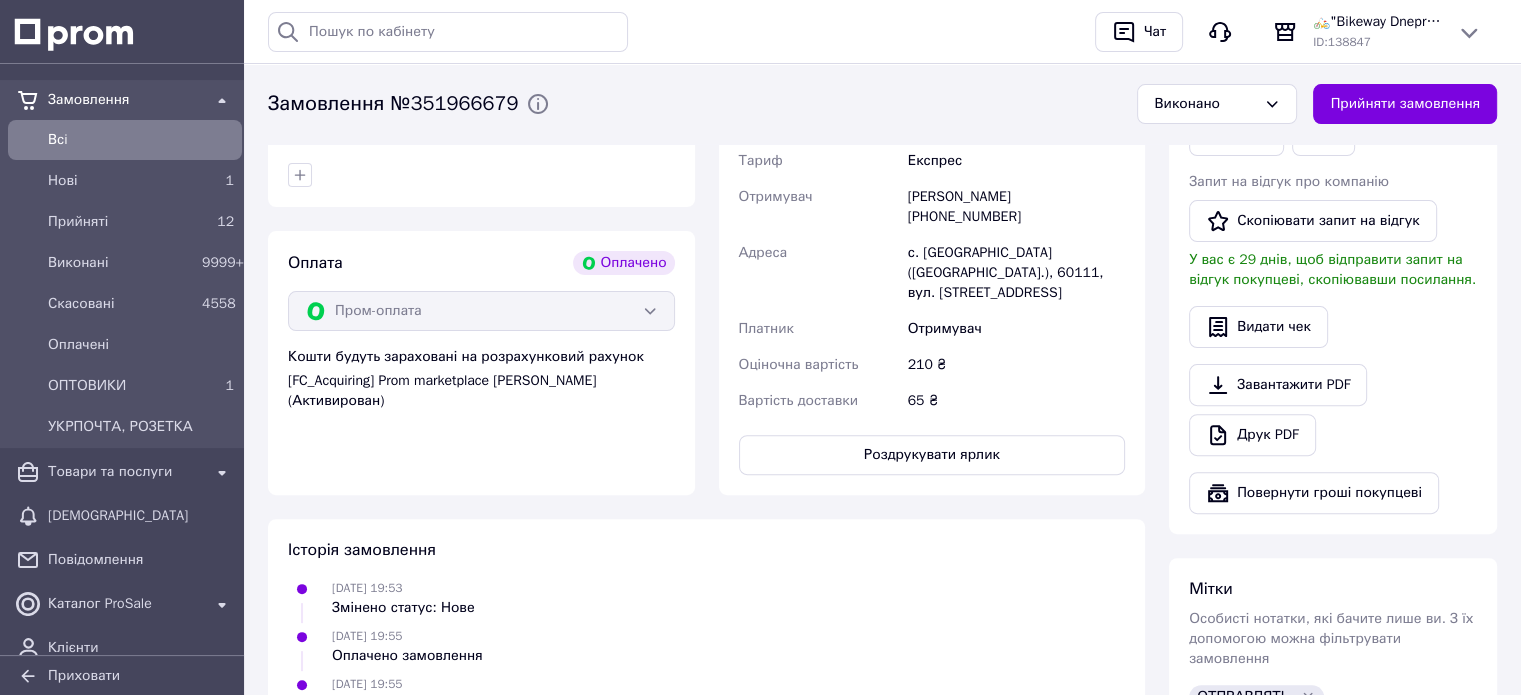 scroll, scrollTop: 574, scrollLeft: 0, axis: vertical 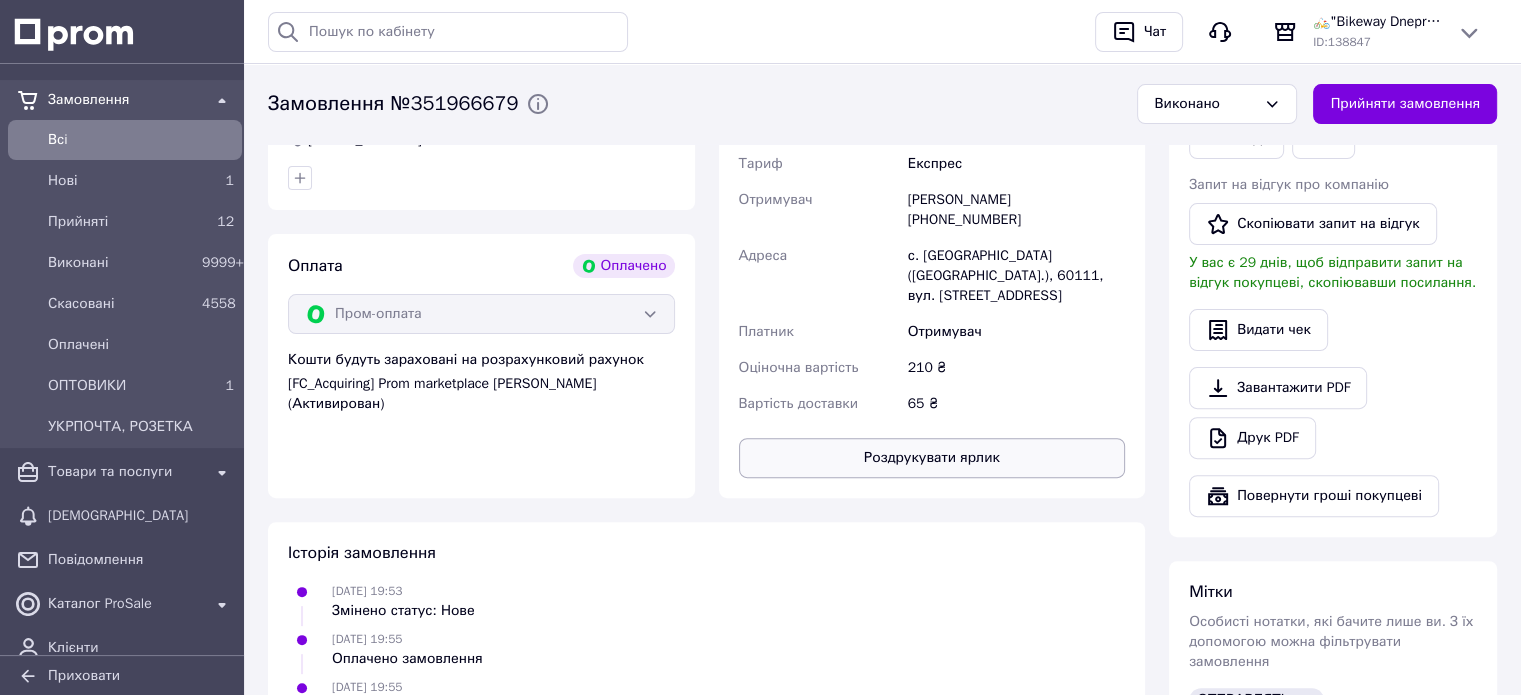 click on "Роздрукувати ярлик" at bounding box center (932, 458) 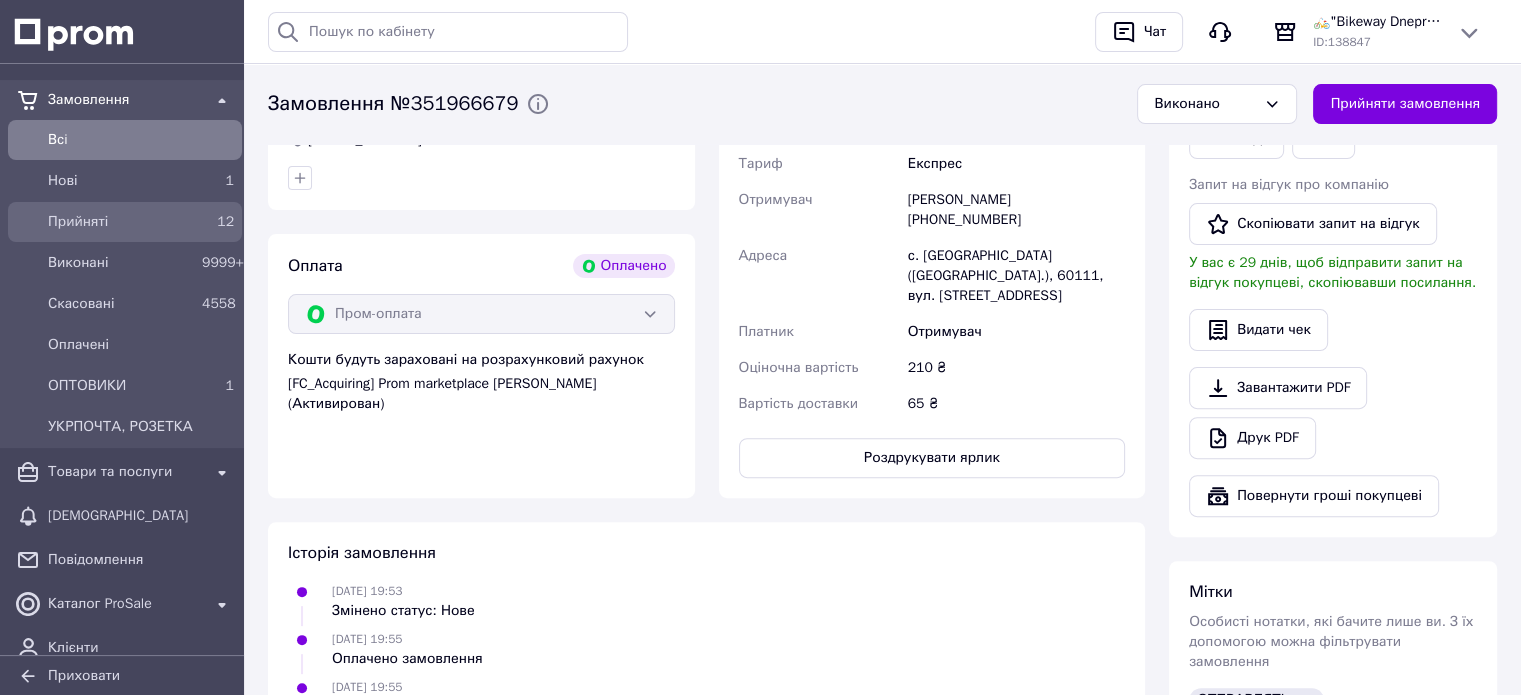 click on "Прийняті" at bounding box center [121, 222] 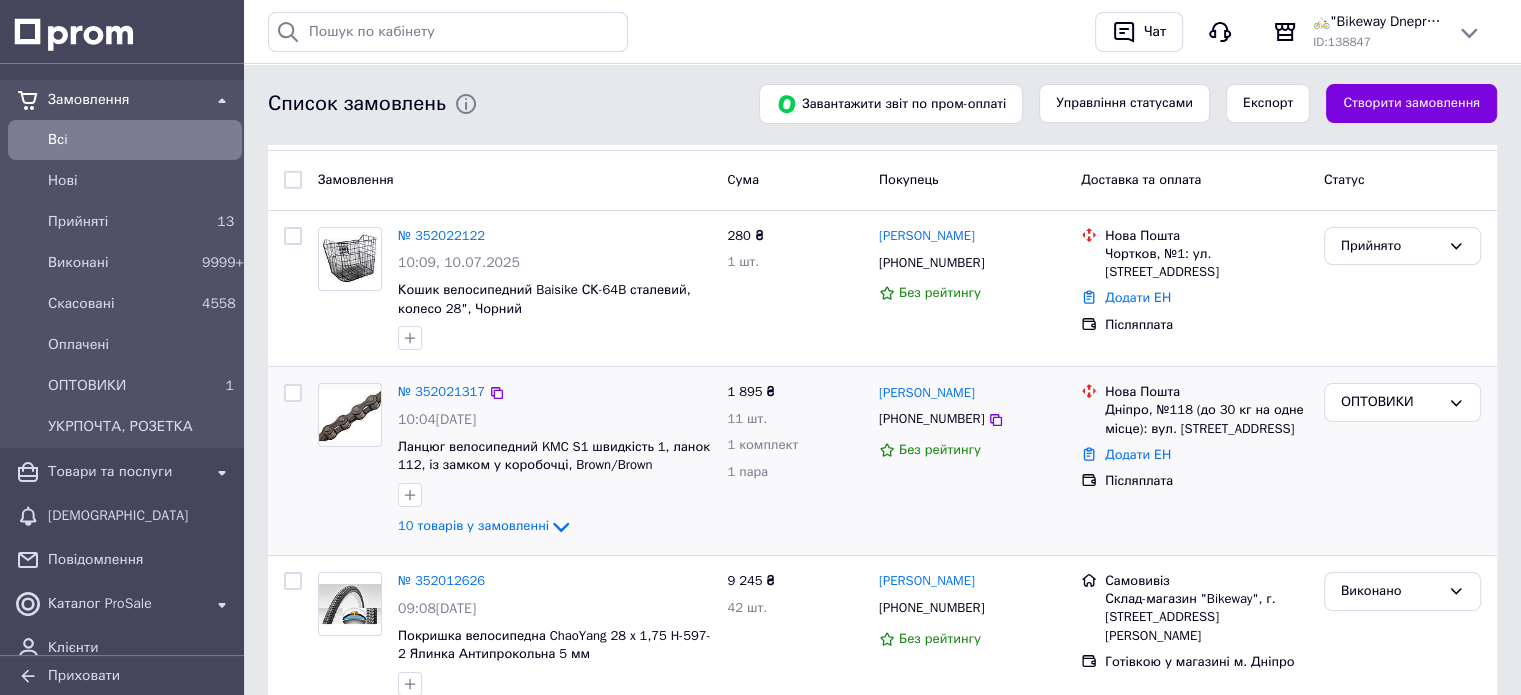 scroll, scrollTop: 200, scrollLeft: 0, axis: vertical 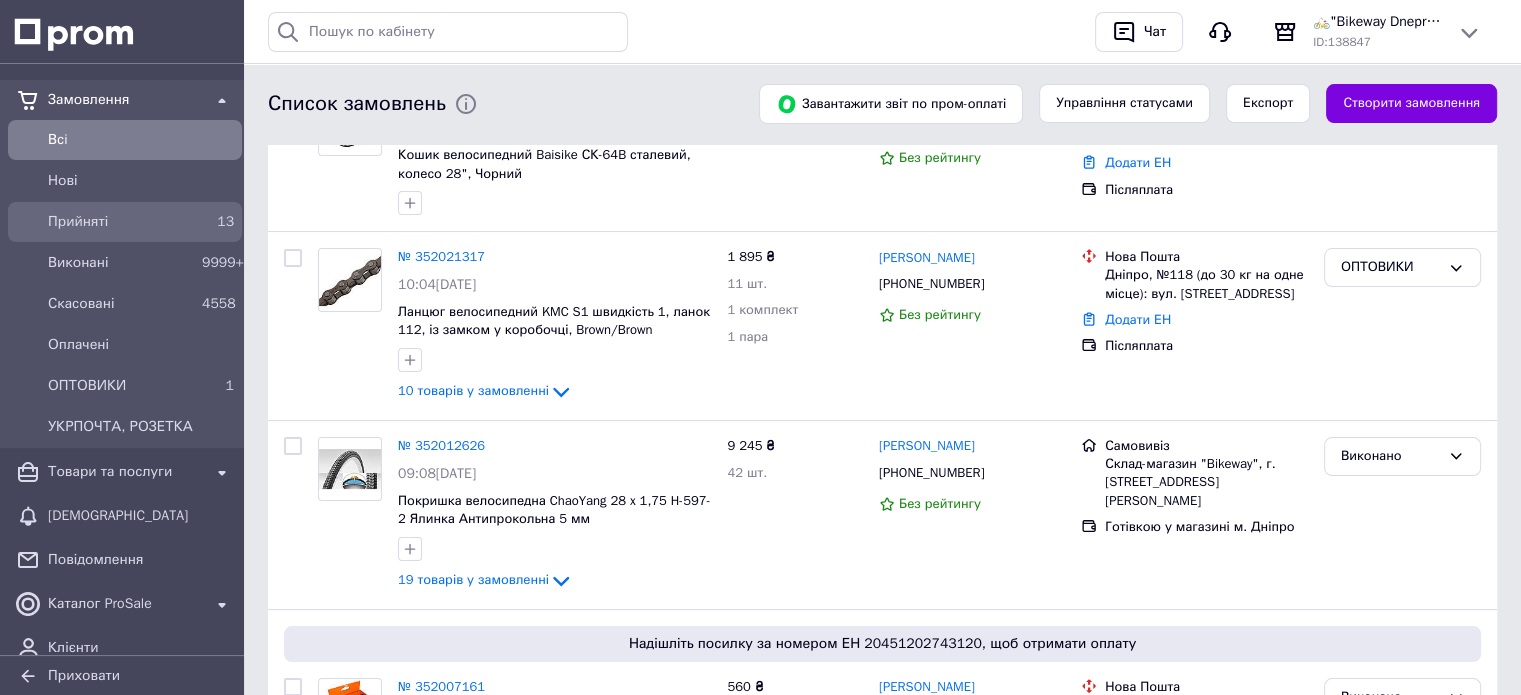 click on "Прийняті" at bounding box center (121, 222) 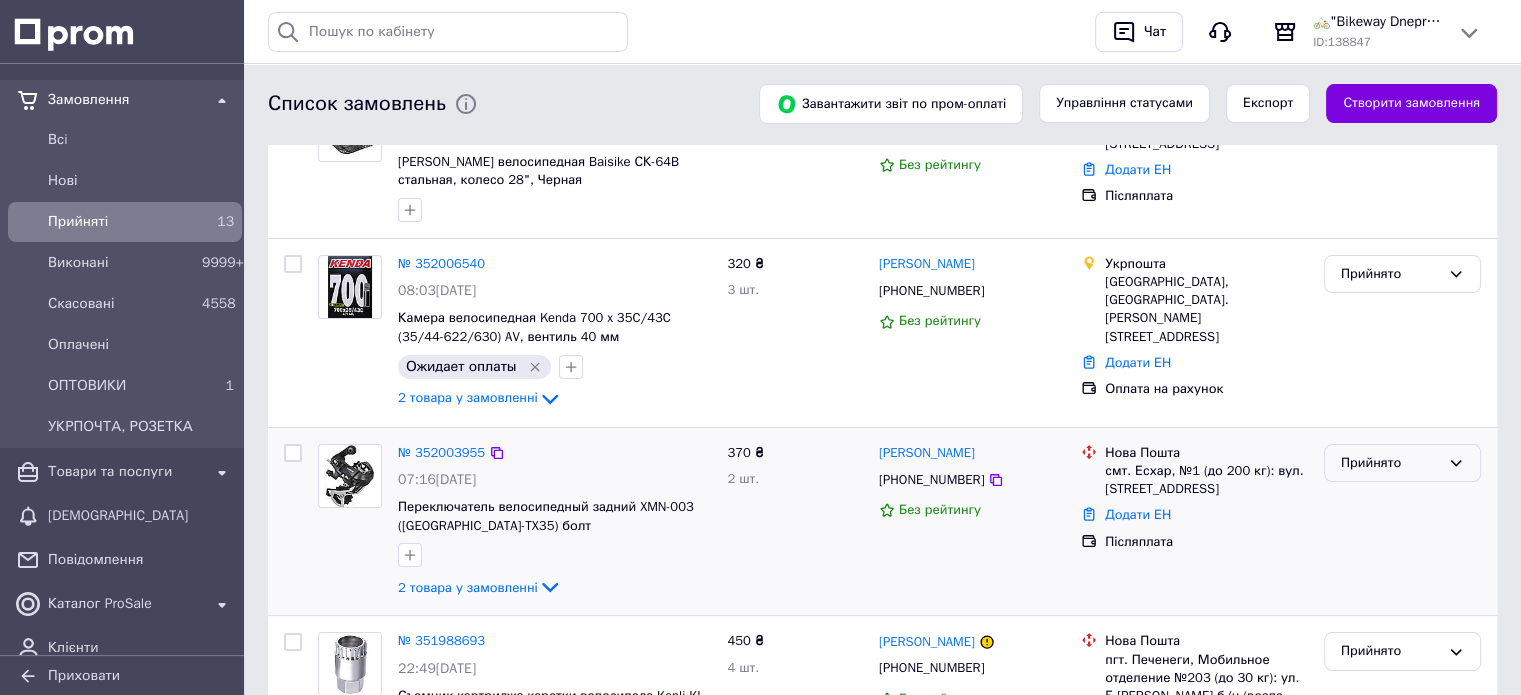 scroll, scrollTop: 400, scrollLeft: 0, axis: vertical 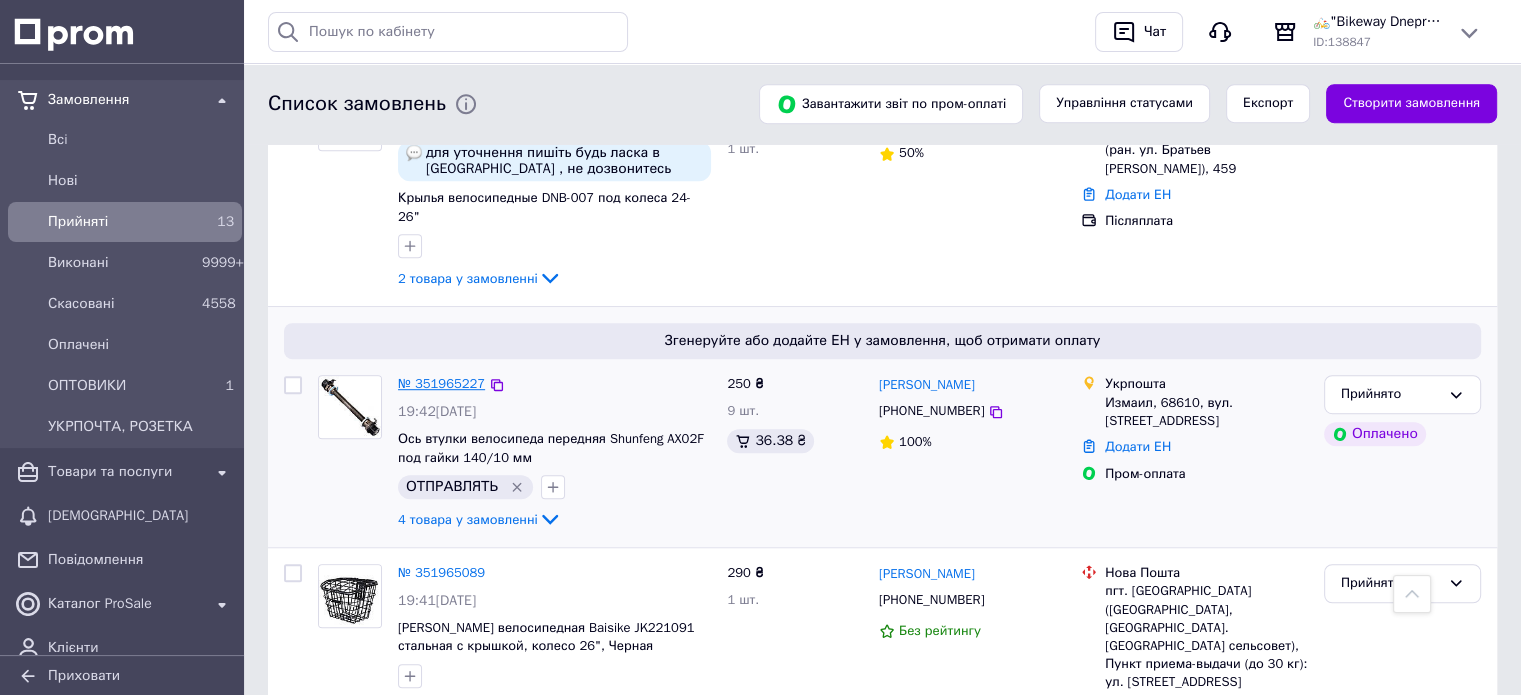 click on "№ 351965227" at bounding box center (441, 383) 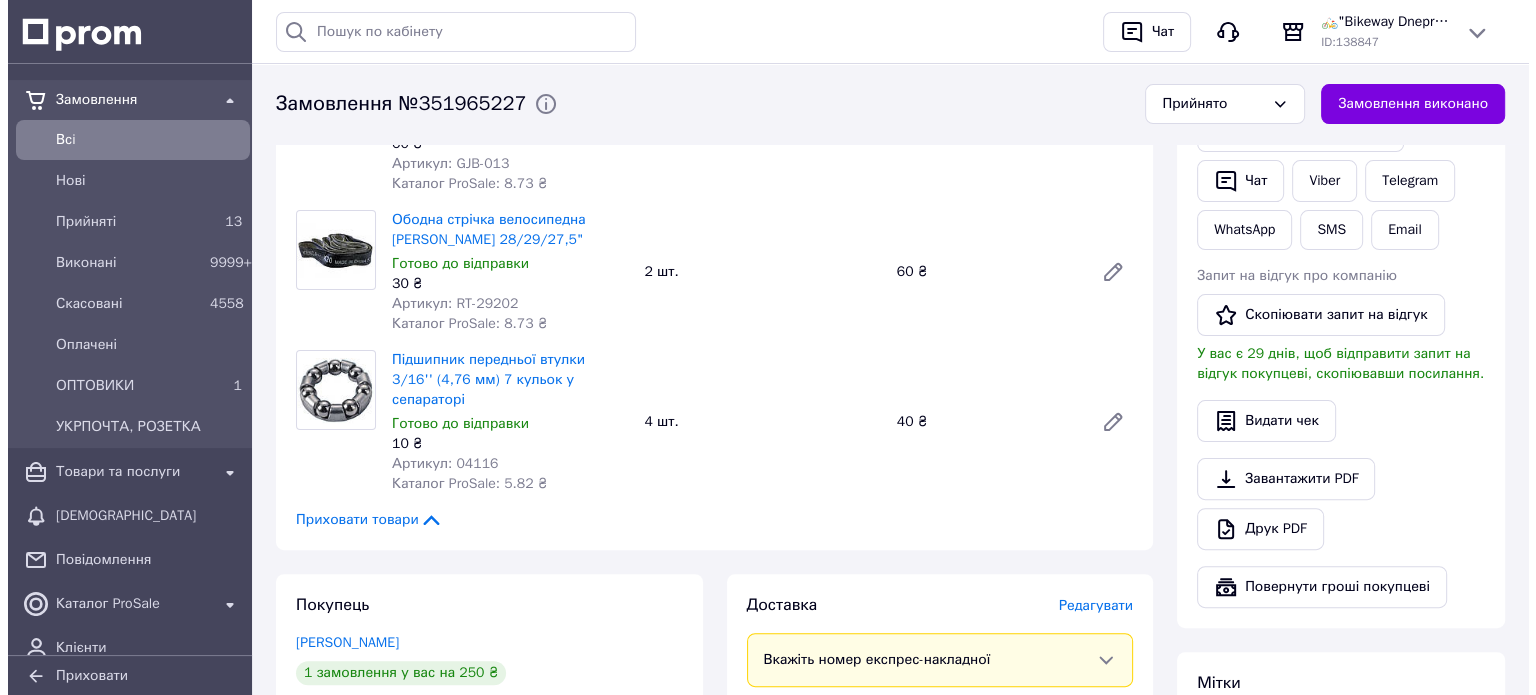 scroll, scrollTop: 600, scrollLeft: 0, axis: vertical 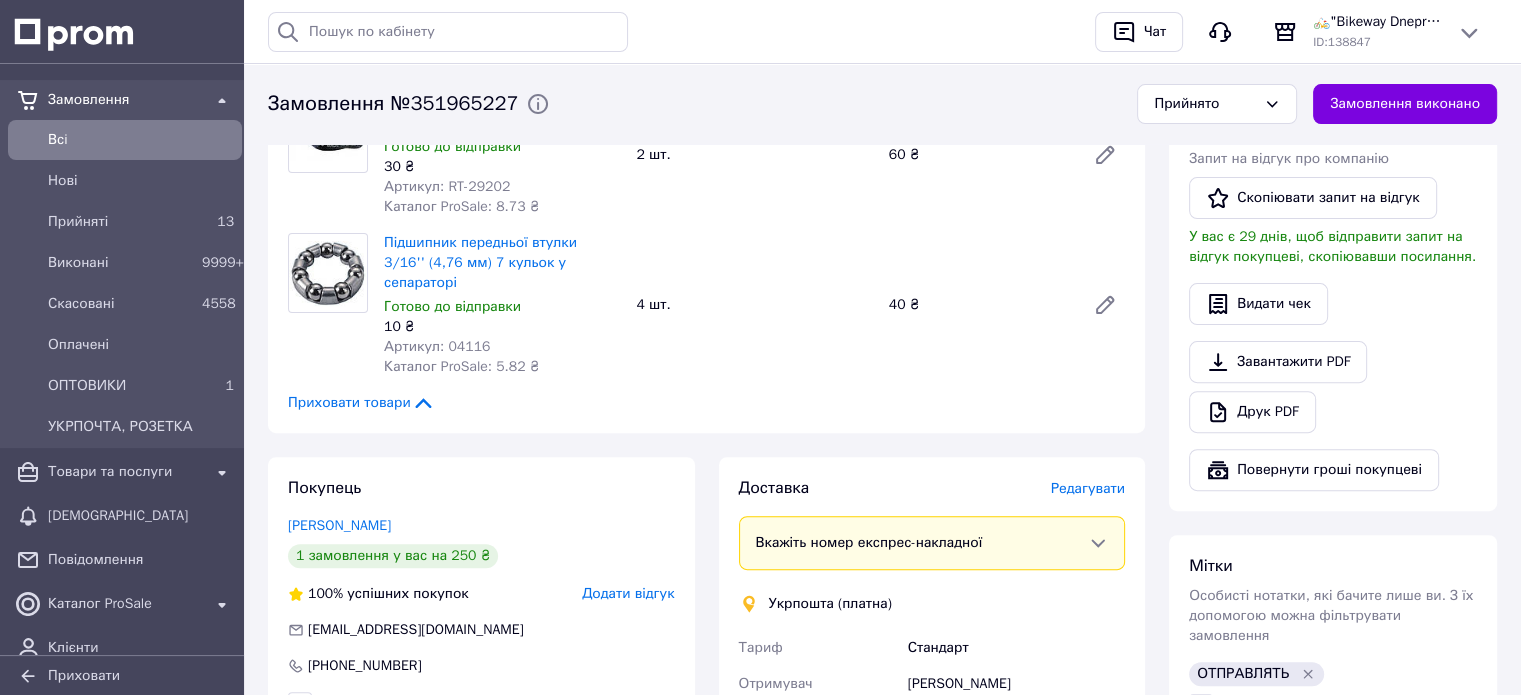 click on "Редагувати" at bounding box center [1088, 488] 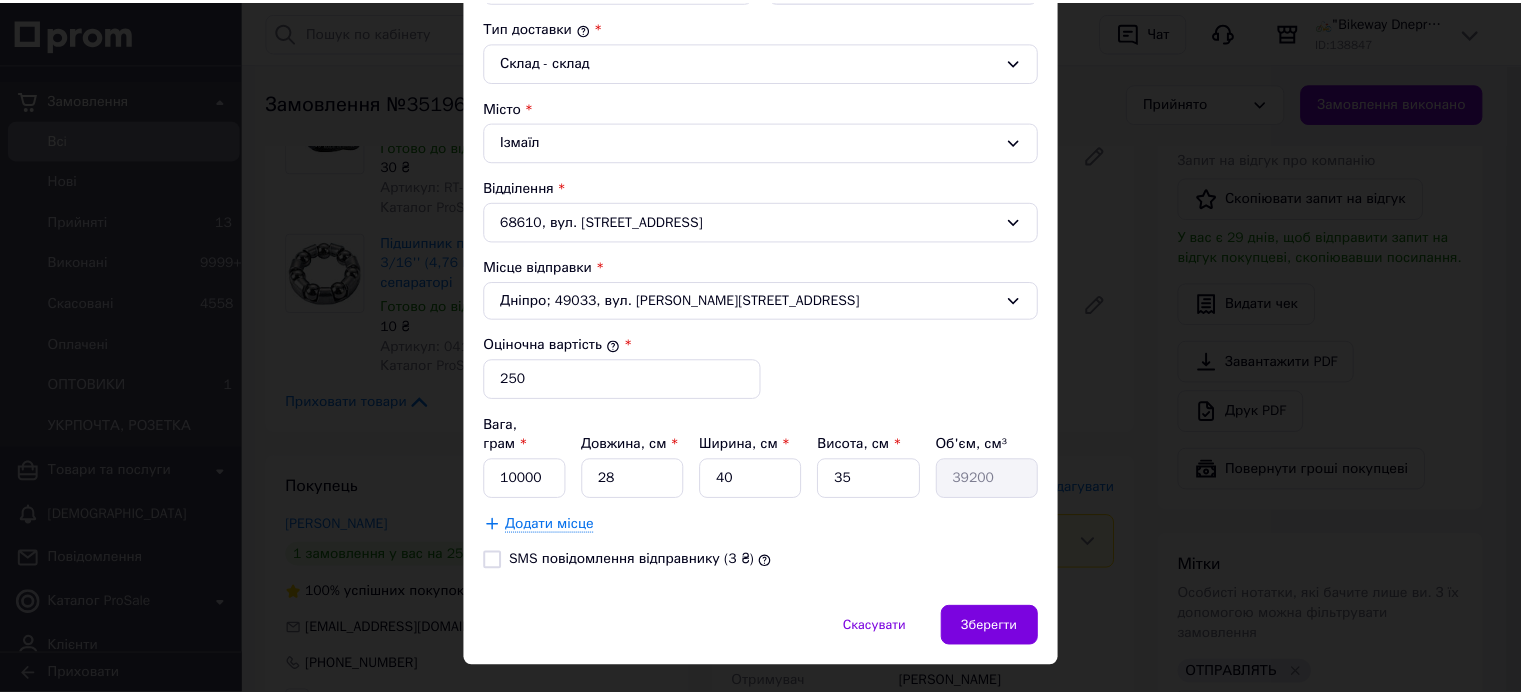 scroll, scrollTop: 551, scrollLeft: 0, axis: vertical 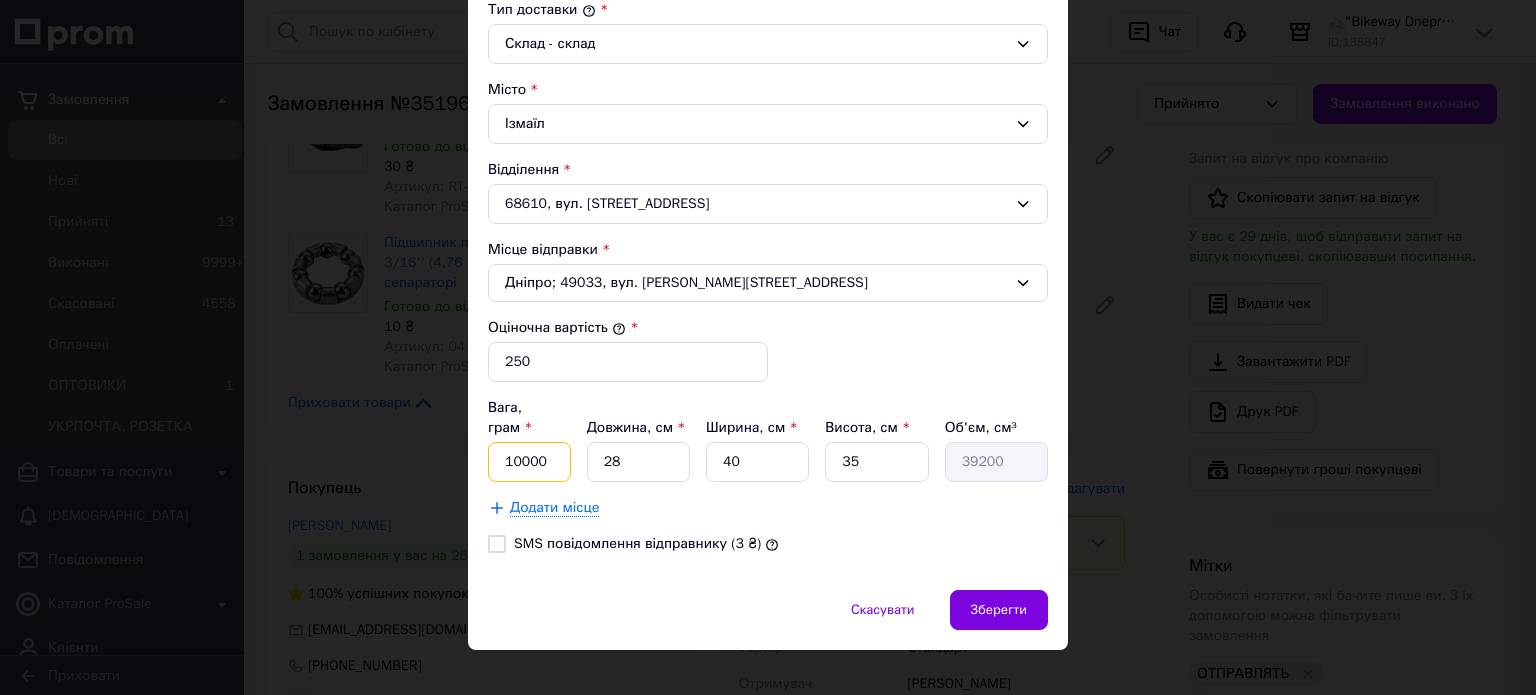 drag, startPoint x: 548, startPoint y: 440, endPoint x: 500, endPoint y: 451, distance: 49.24429 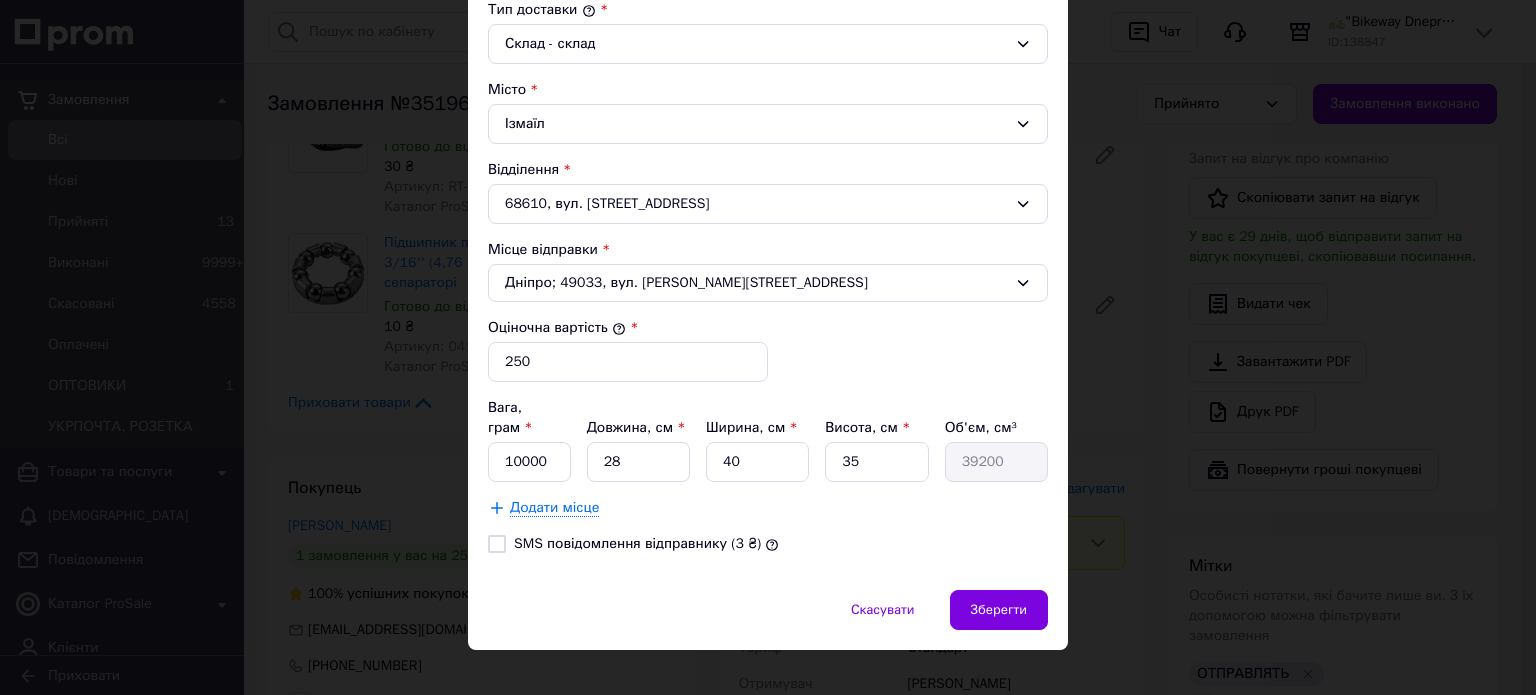 click on "× Редагування доставки Спосіб доставки Укрпошта (платна) Тариф     * Стандарт Платник   * Отримувач Прізвище отримувача   * Старченко Ім'я отримувача   * Олег По батькові отримувача Телефон отримувача   * +380992237404 Тип доставки     * Склад - склад Місто Ізмаїл Відділення 68610, вул. Європейська, 24А Місце відправки   * Дніпро; 49033, вул. Дениса Котенка, 6 Оціночна вартість     * 250 Вага, грам   * 10000 Довжина, см   * 28 Ширина, см   * 40 Висота, см   * 35 Об'єм, см³ 39200 Додати місце SMS повідомлення відправнику (3 ₴)   Скасувати   Зберегти" at bounding box center [768, 347] 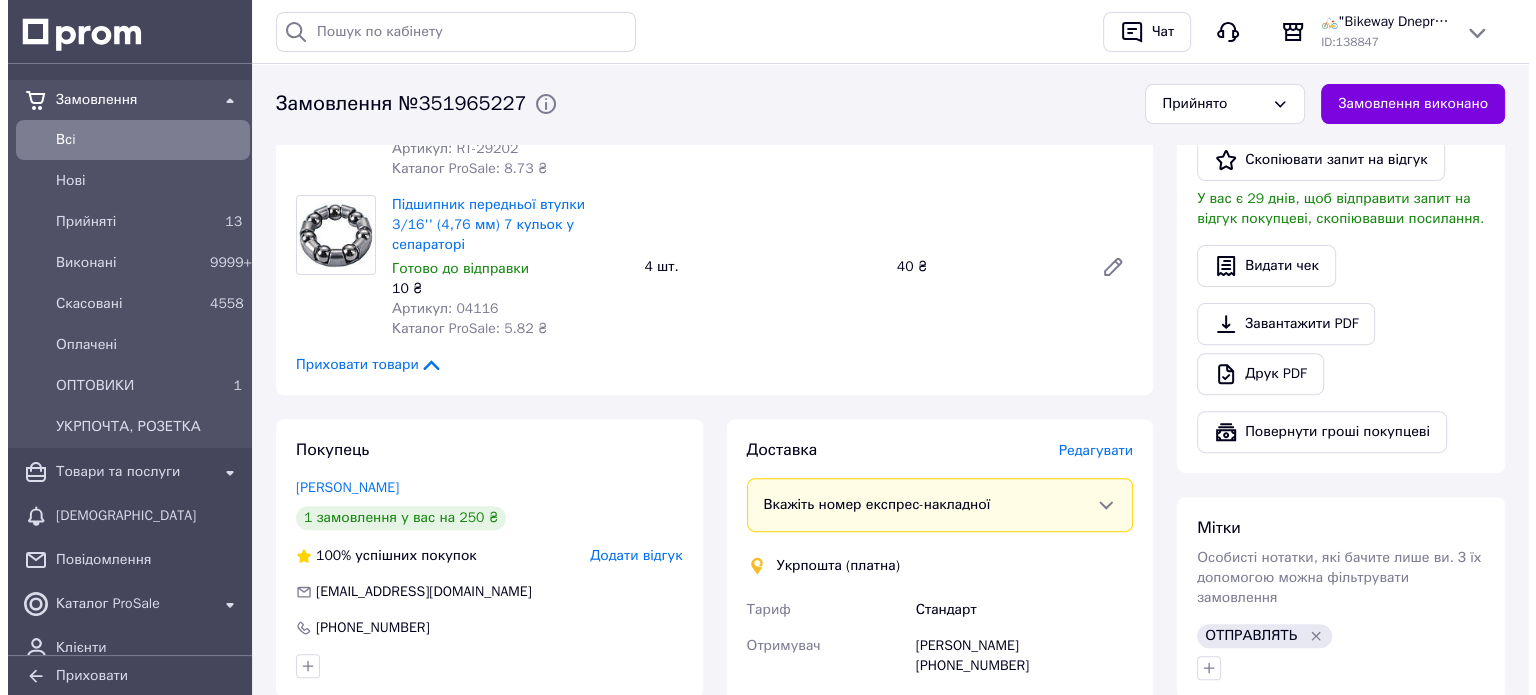 scroll, scrollTop: 800, scrollLeft: 0, axis: vertical 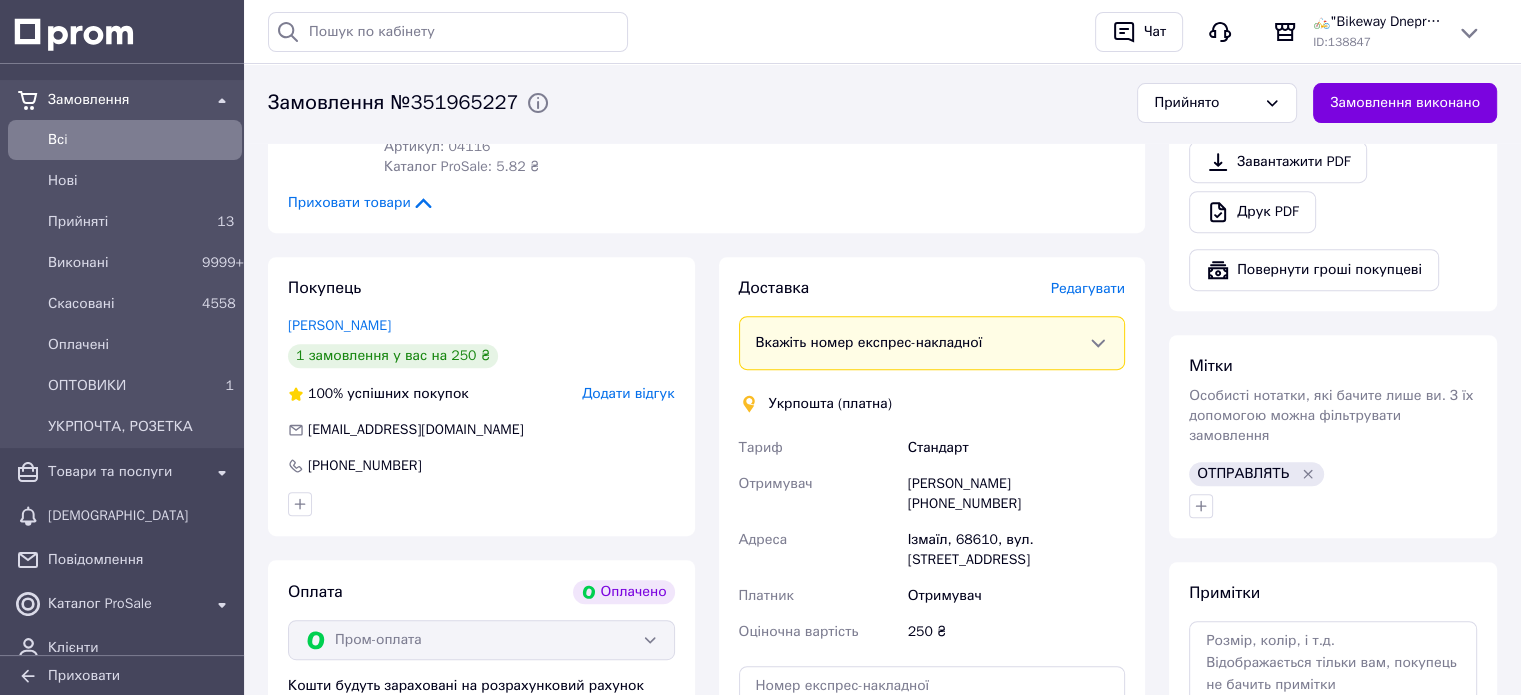 click on "Редагувати" at bounding box center [1088, 288] 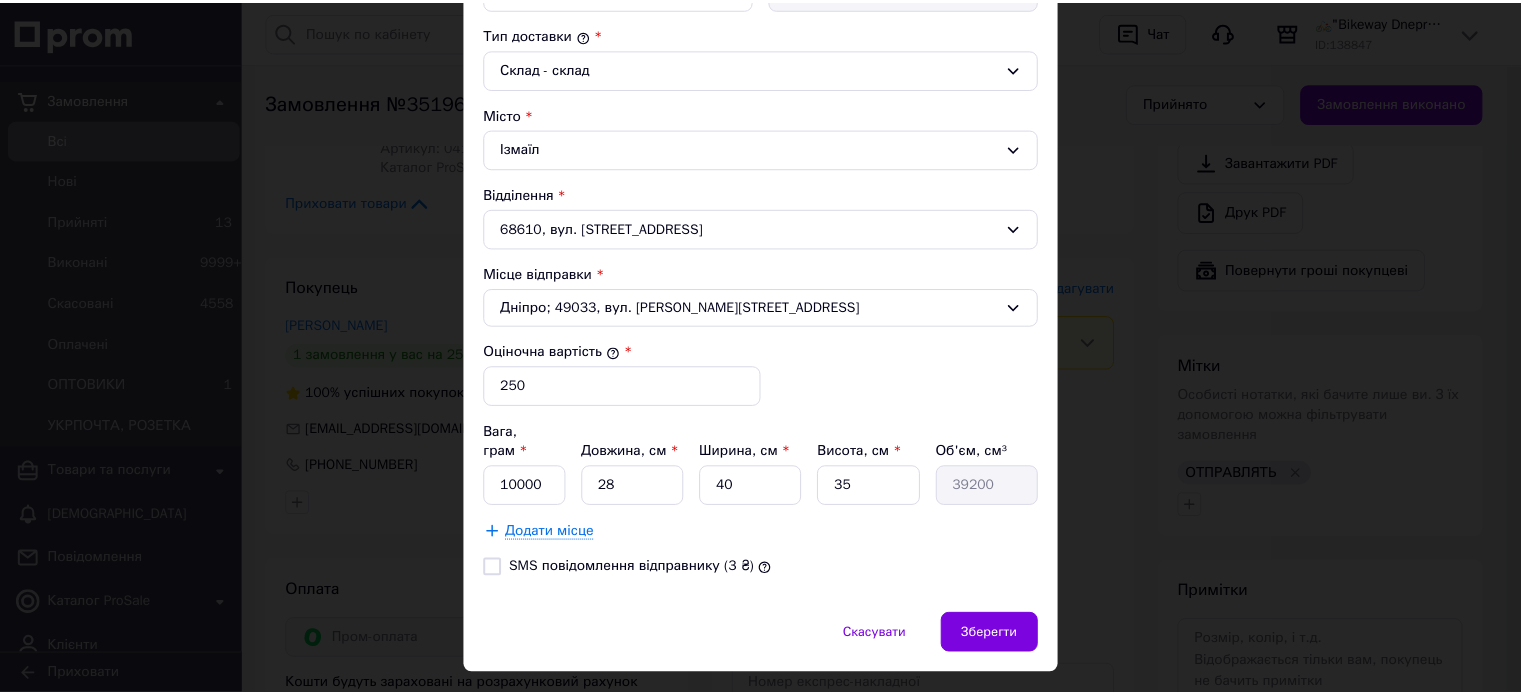 scroll, scrollTop: 551, scrollLeft: 0, axis: vertical 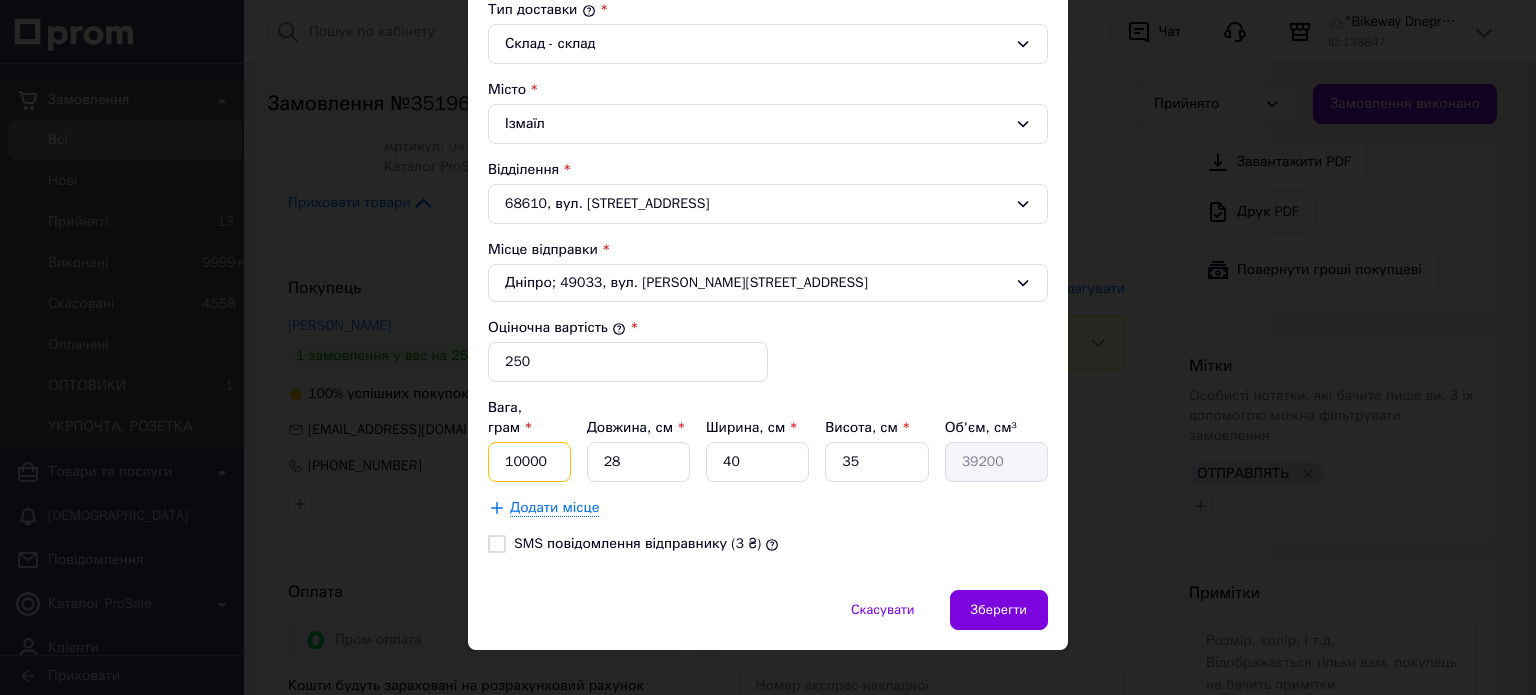 drag, startPoint x: 552, startPoint y: 431, endPoint x: 498, endPoint y: 444, distance: 55.542778 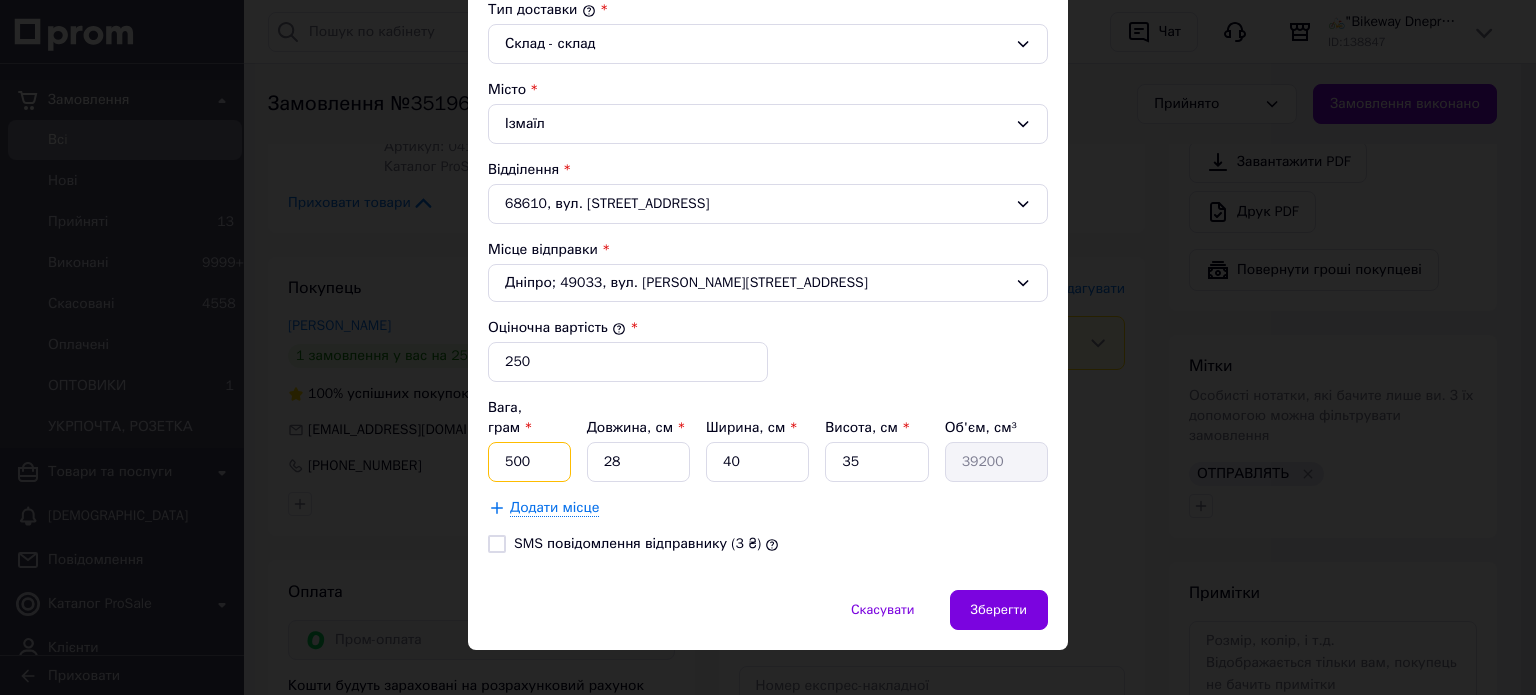 type on "500" 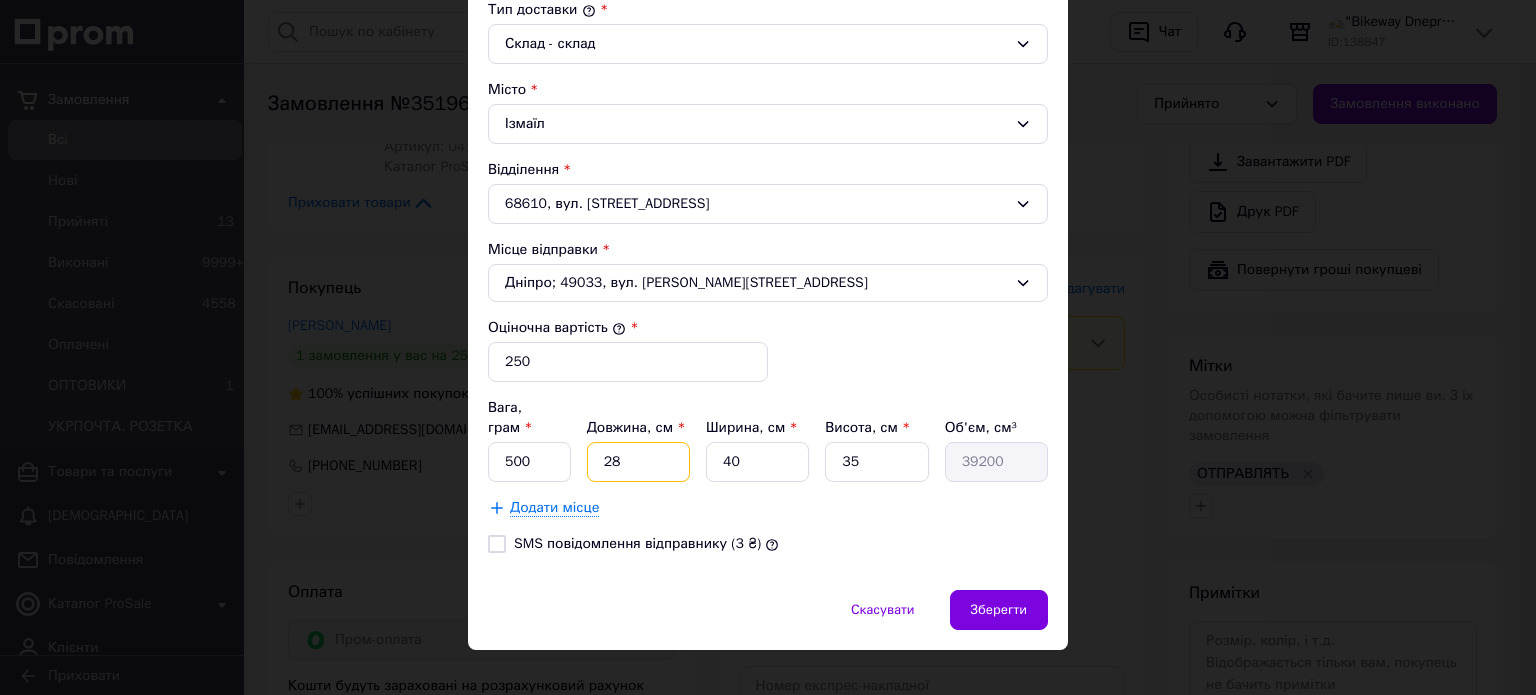 type on "2" 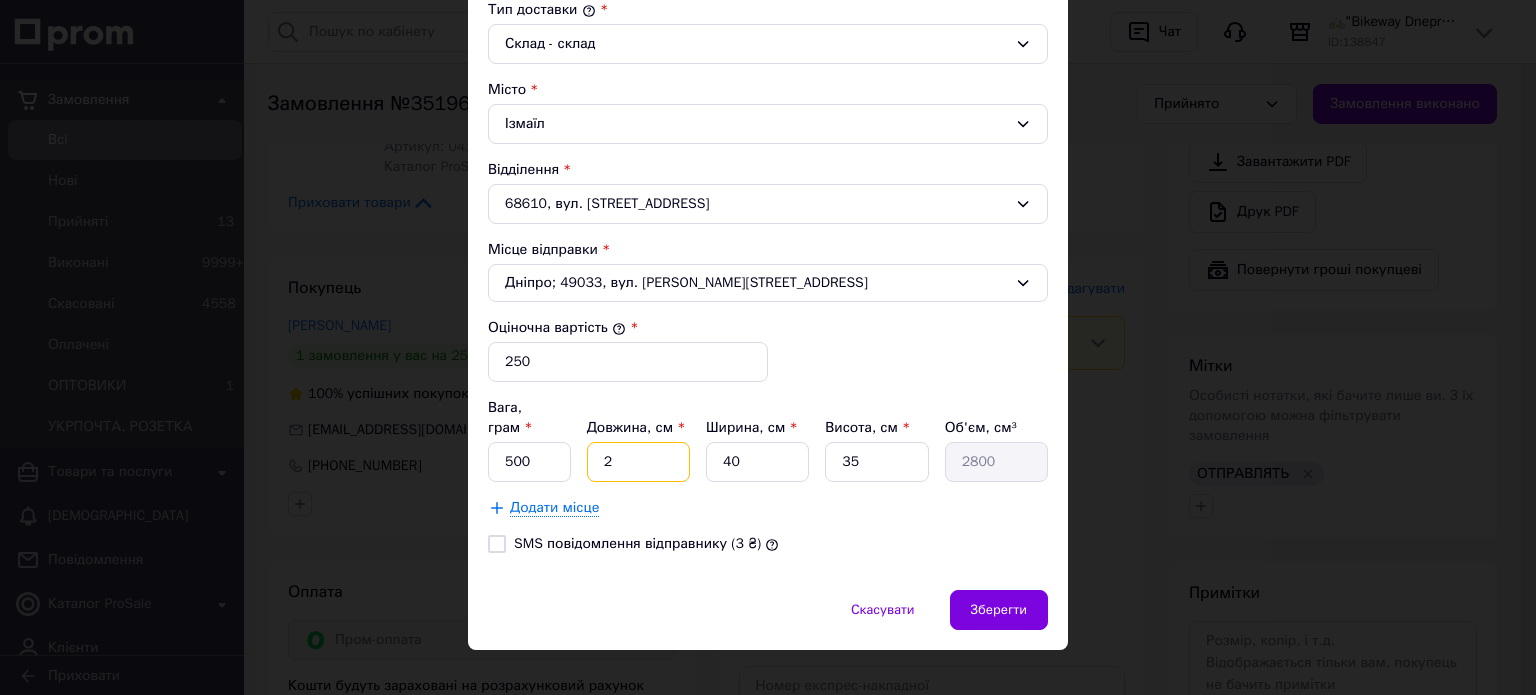 type on "25" 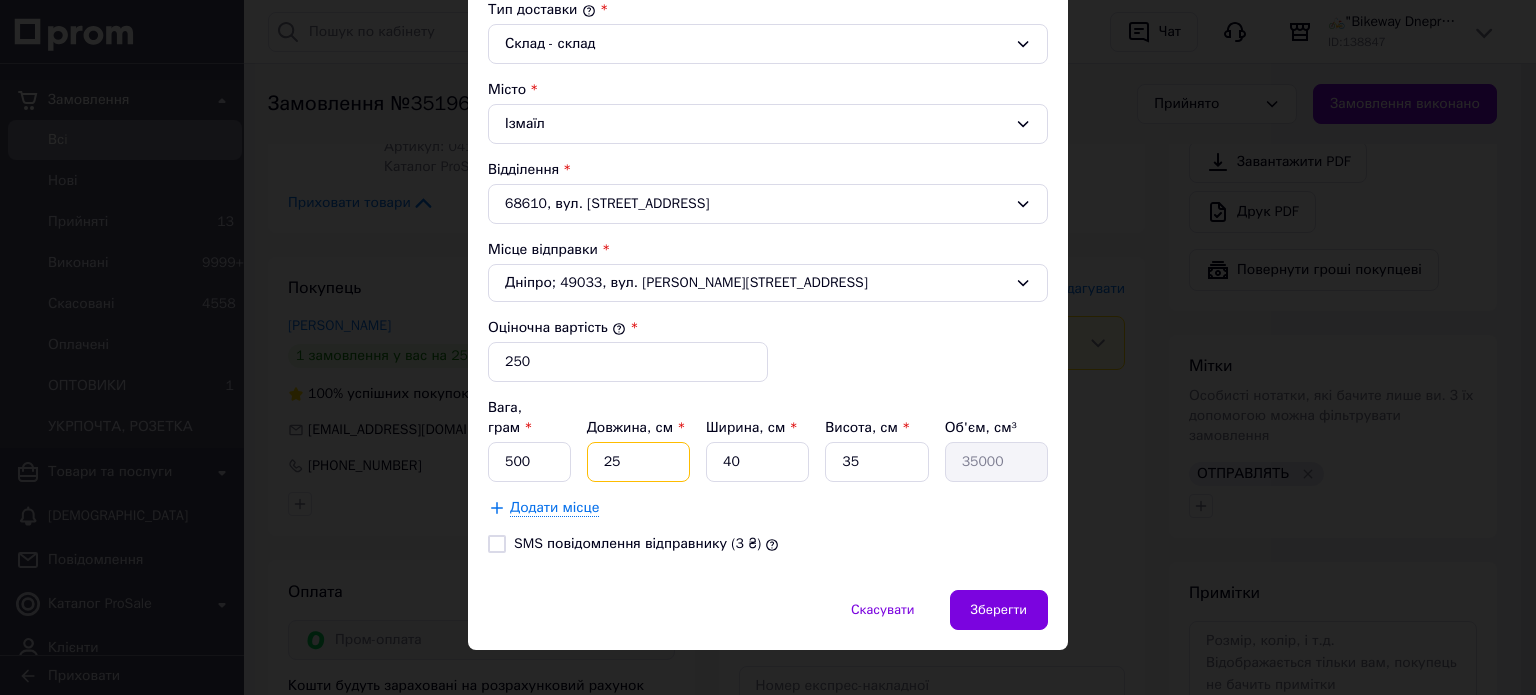 type on "25" 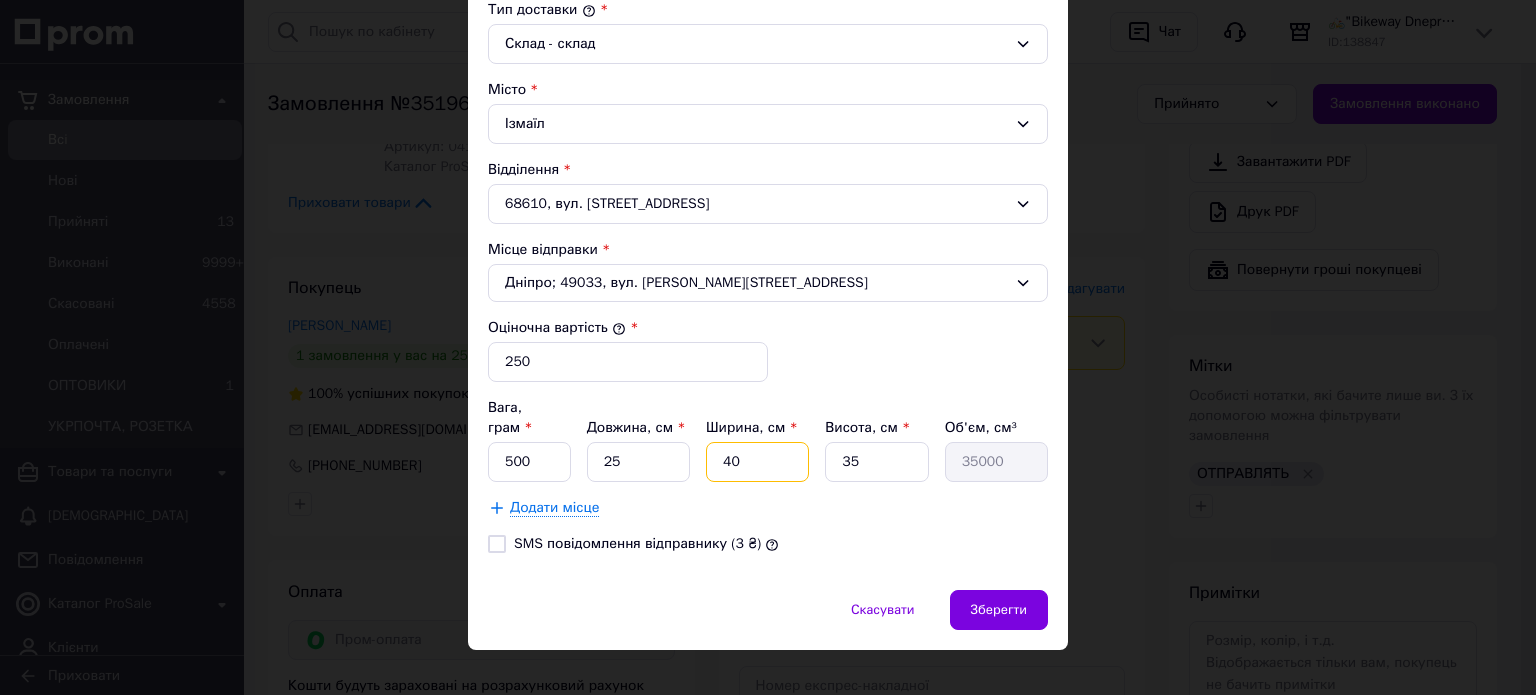 type on "2" 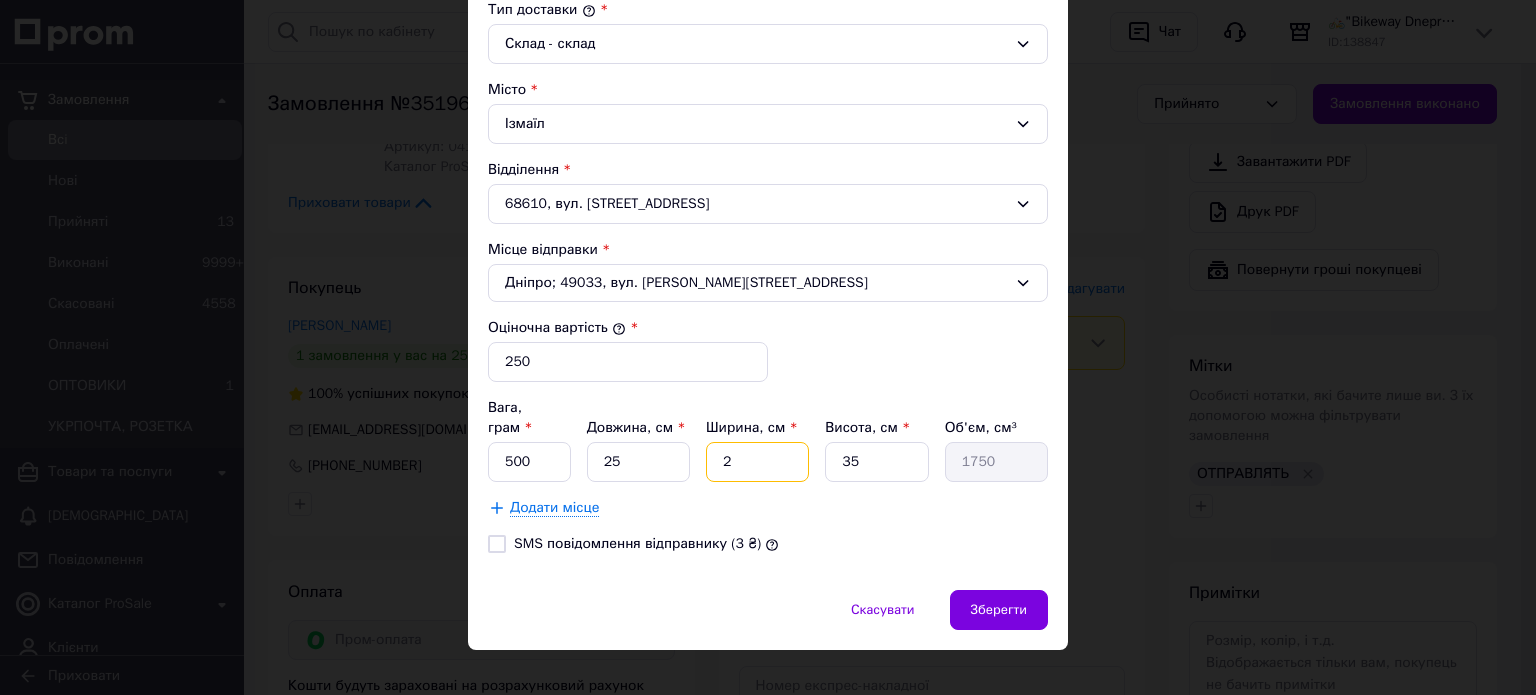 type on "20" 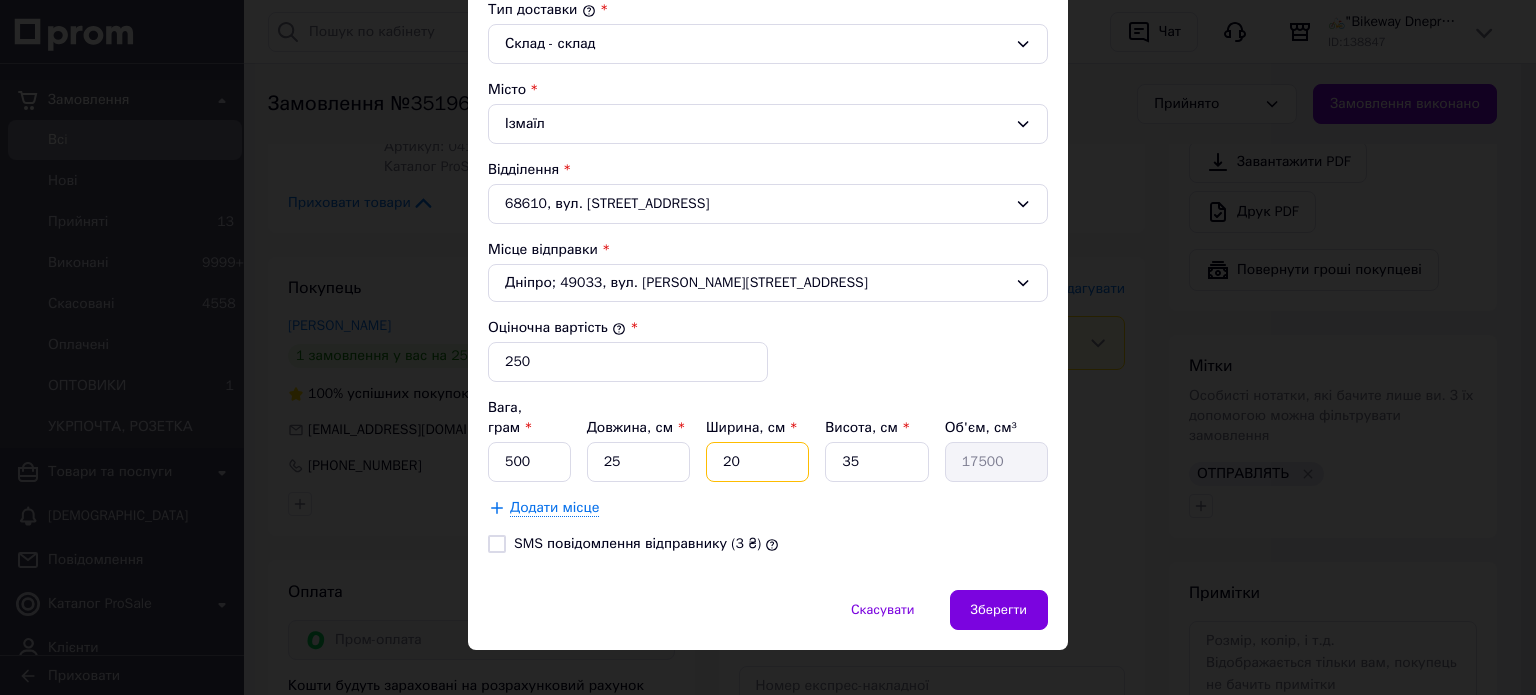 type on "20" 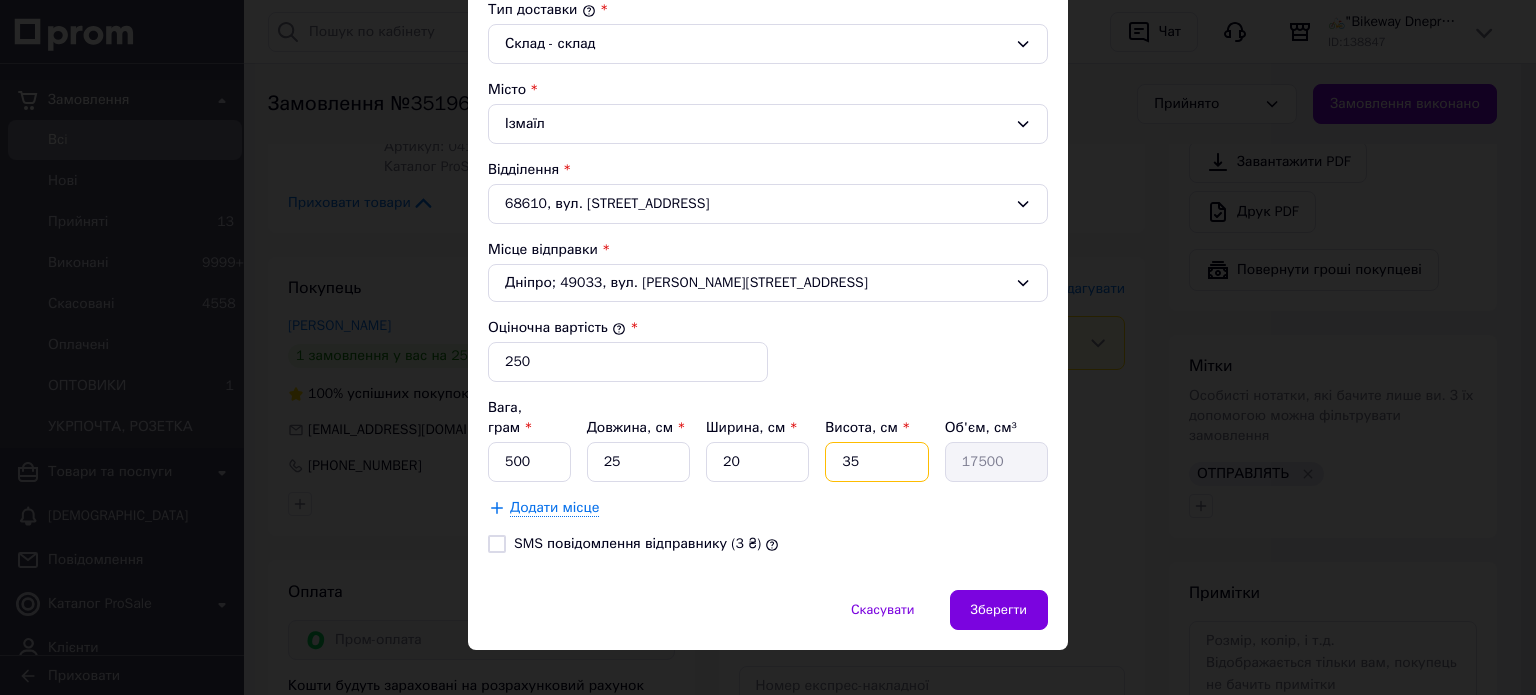 type on "5" 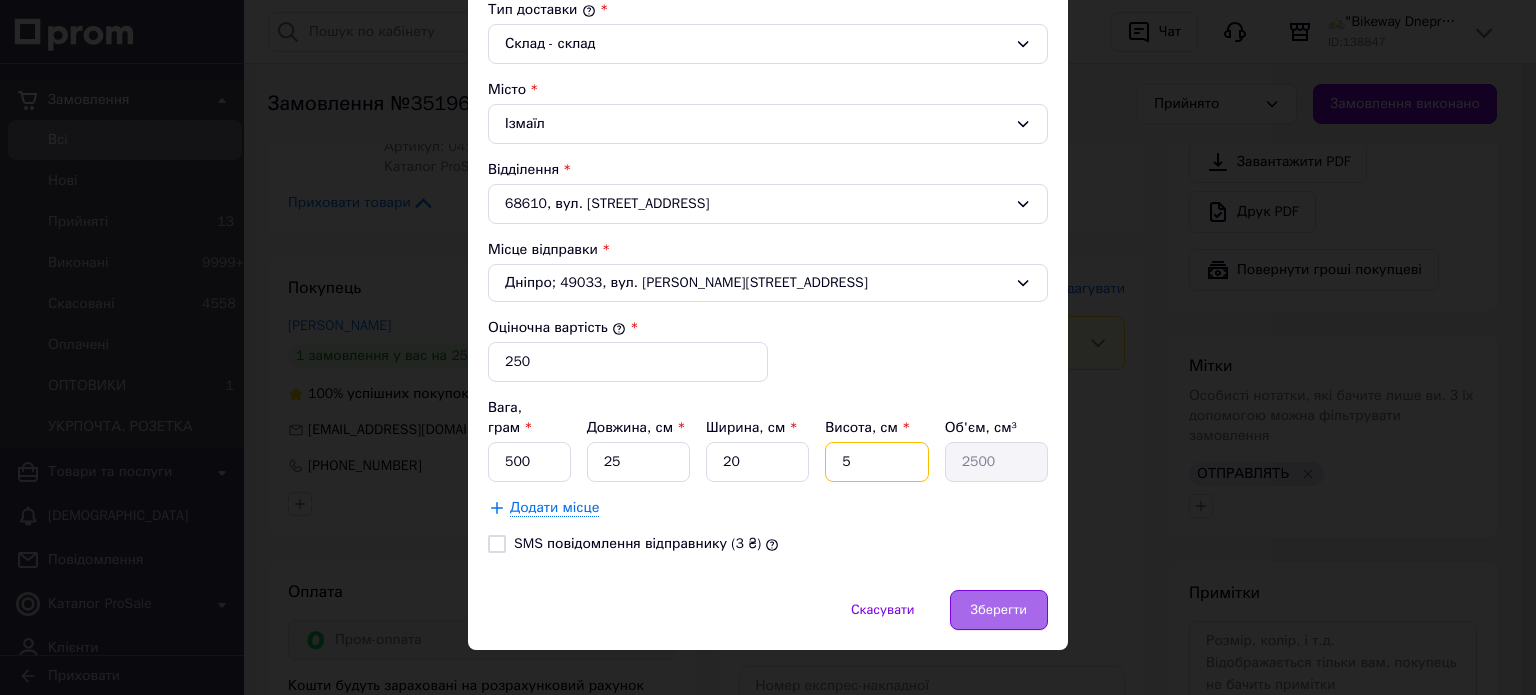type on "5" 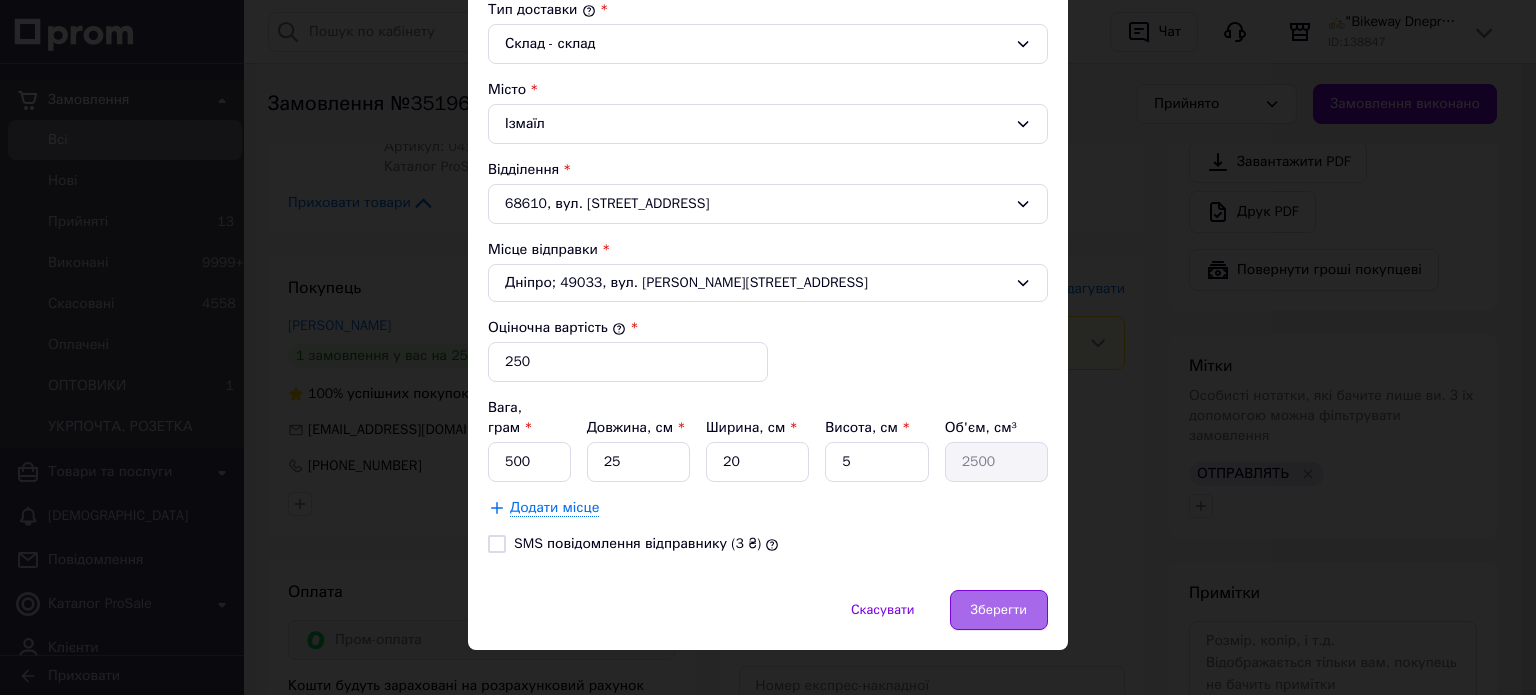 click on "Зберегти" at bounding box center (999, 610) 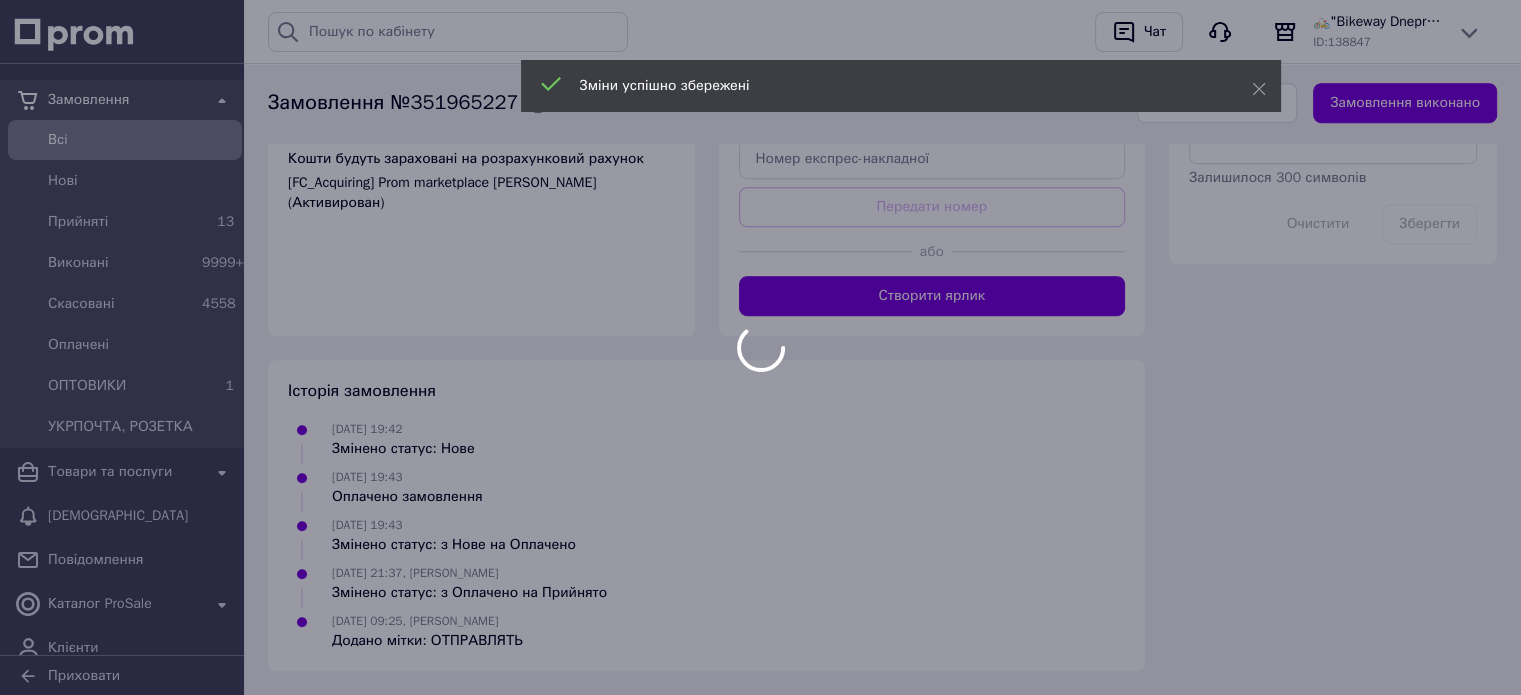 scroll, scrollTop: 1328, scrollLeft: 0, axis: vertical 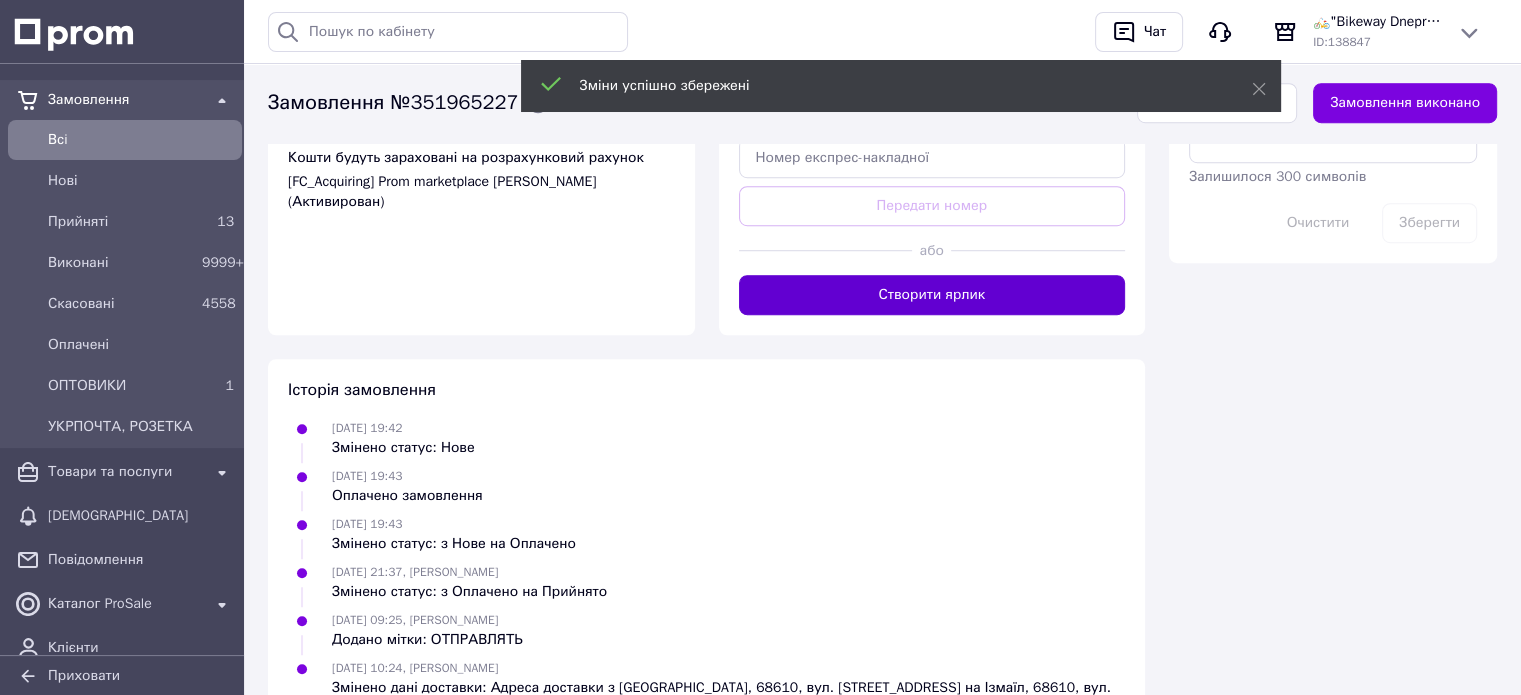 click on "Створити ярлик" at bounding box center (932, 295) 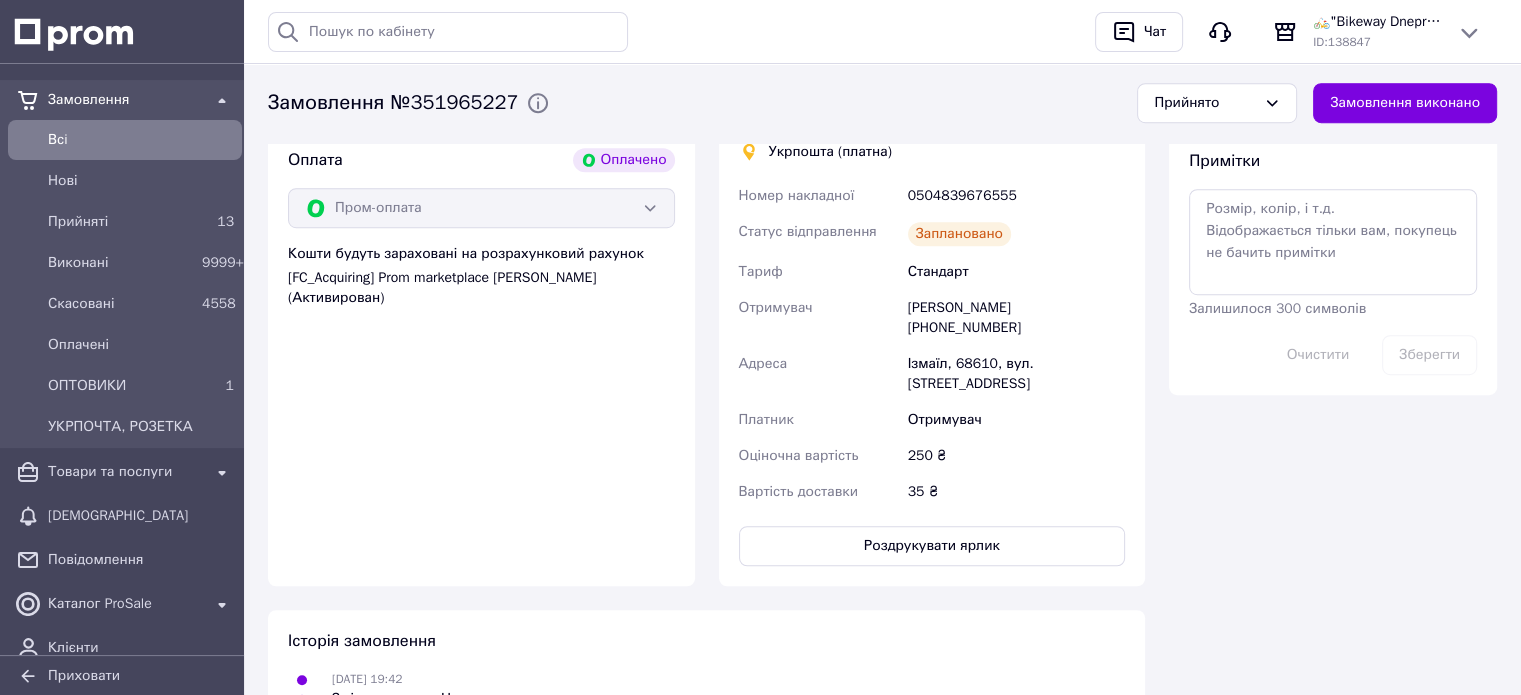 scroll, scrollTop: 1428, scrollLeft: 0, axis: vertical 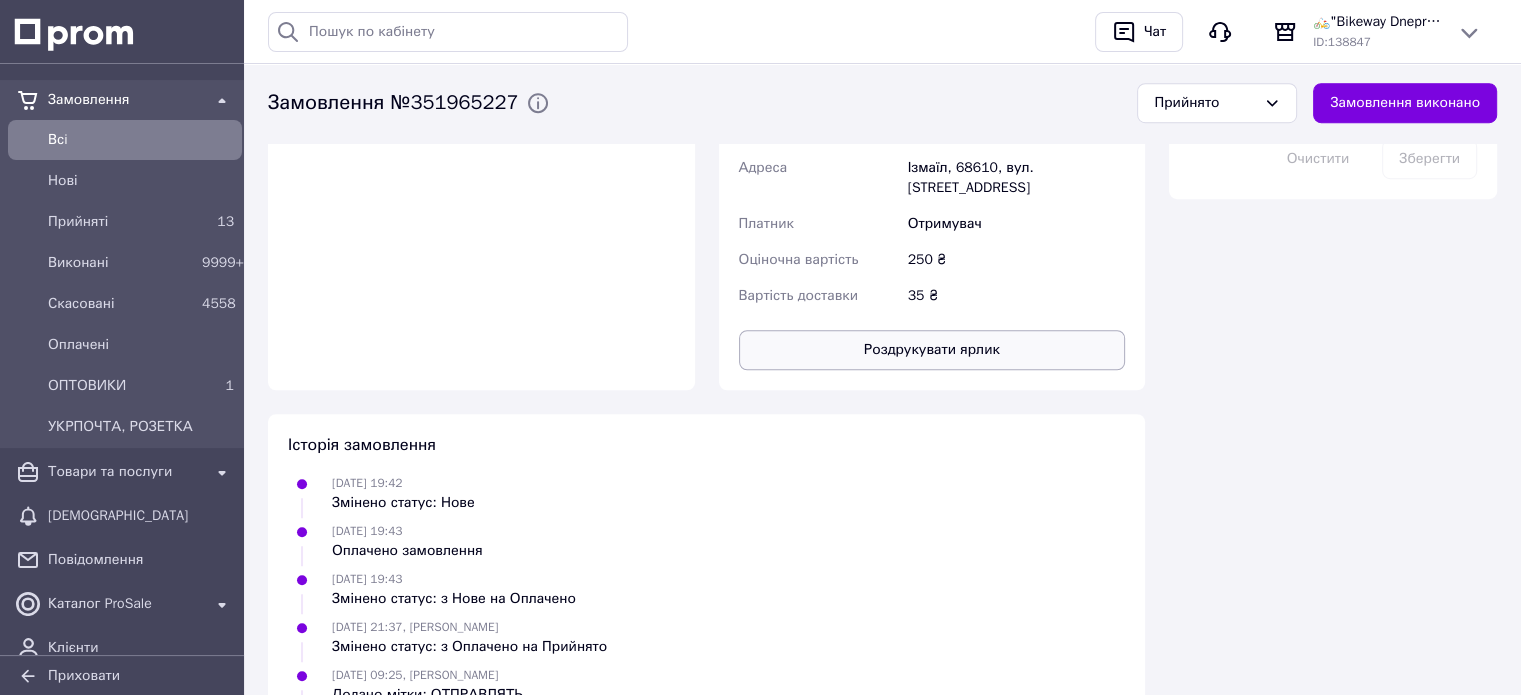 click on "Роздрукувати ярлик" at bounding box center [932, 350] 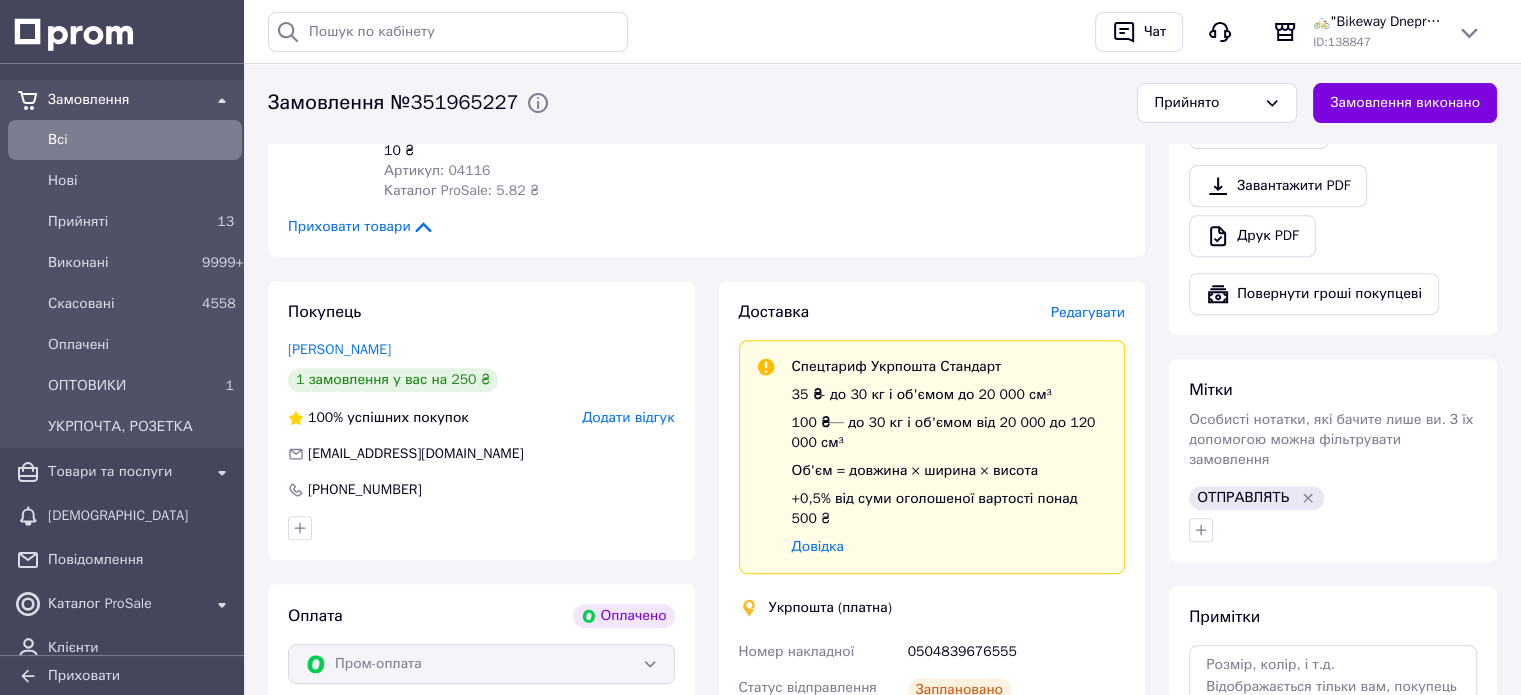 scroll, scrollTop: 928, scrollLeft: 0, axis: vertical 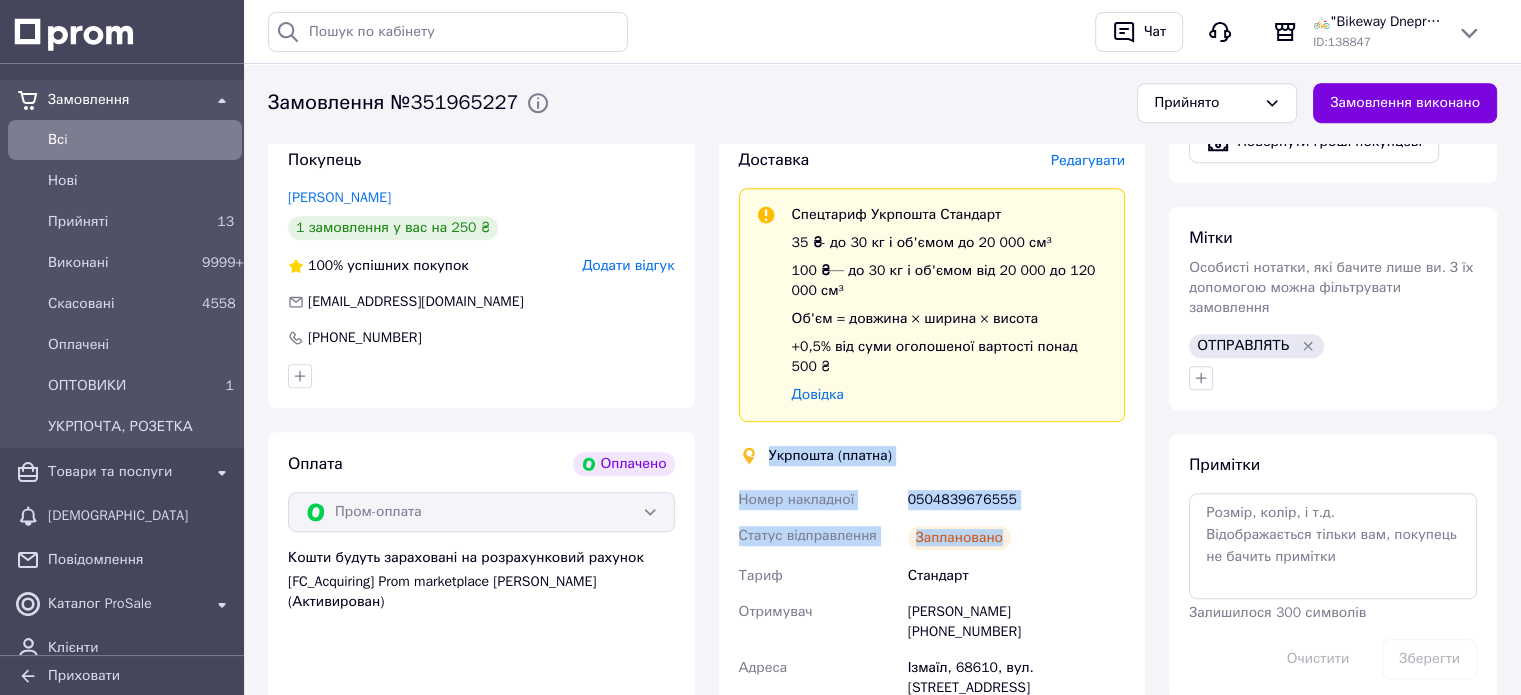 drag, startPoint x: 768, startPoint y: 411, endPoint x: 1012, endPoint y: 485, distance: 254.9745 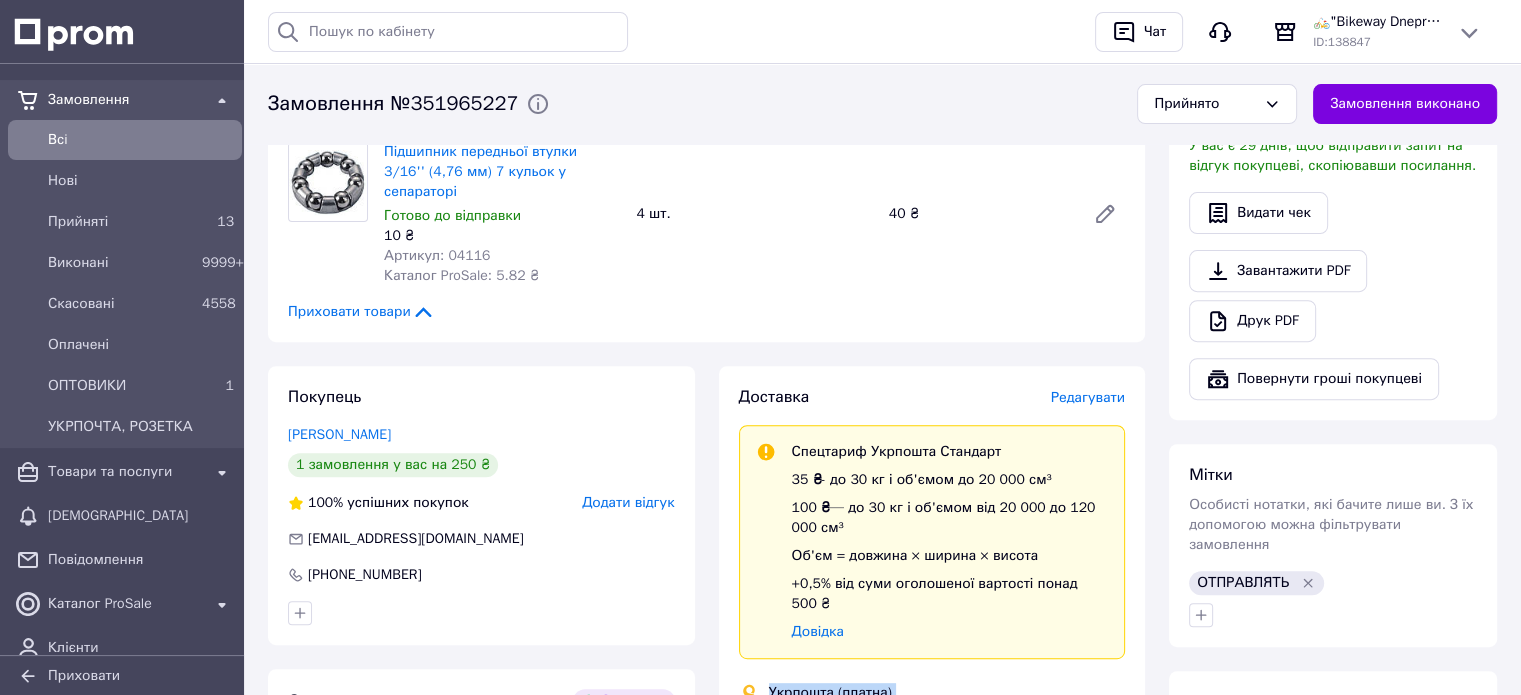 scroll, scrollTop: 428, scrollLeft: 0, axis: vertical 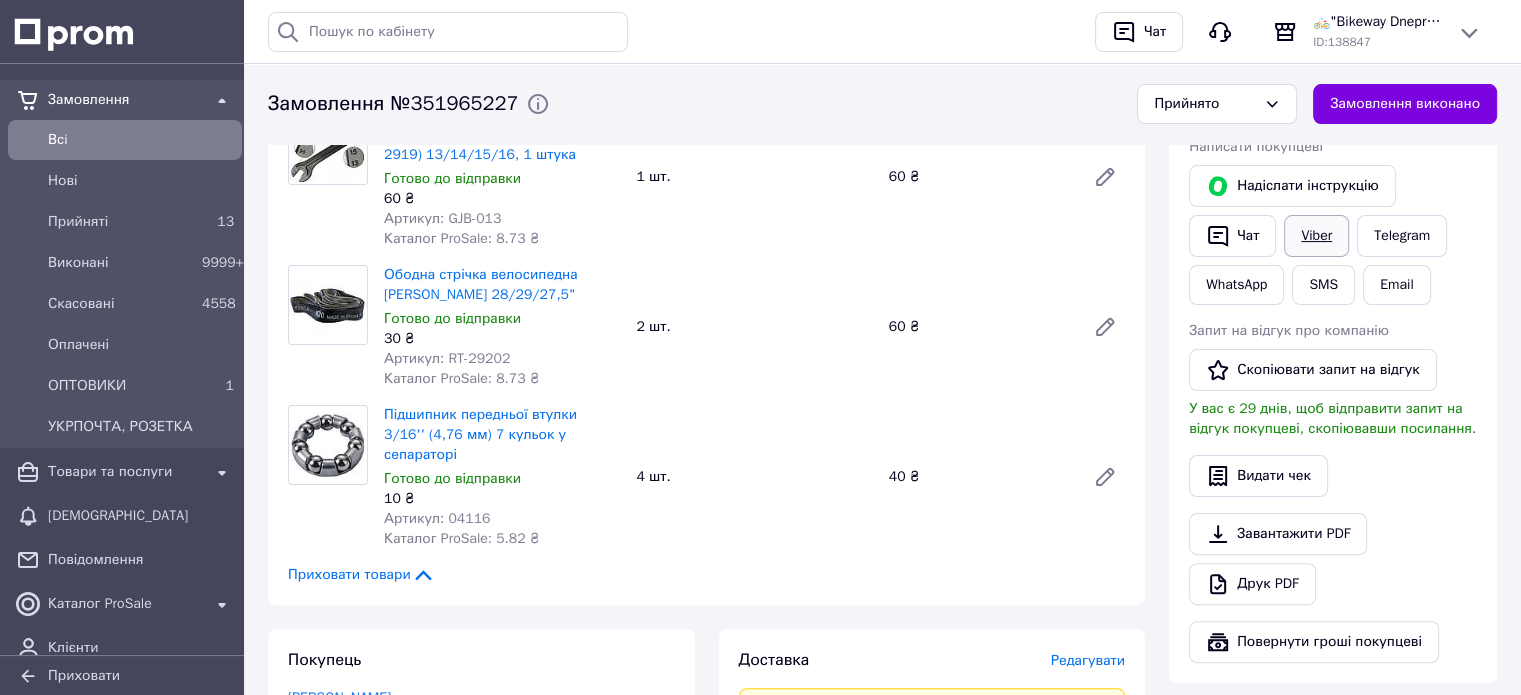 click on "Viber" at bounding box center [1316, 236] 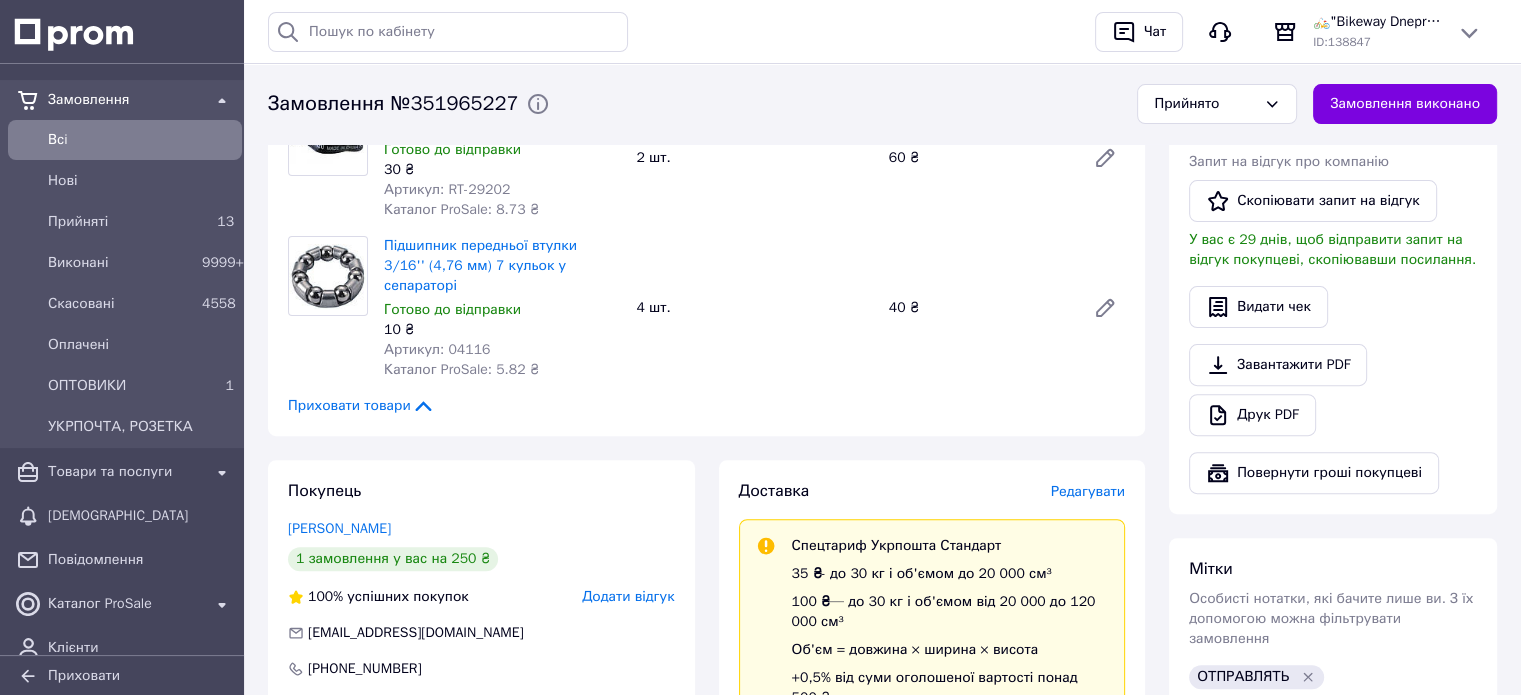scroll, scrollTop: 628, scrollLeft: 0, axis: vertical 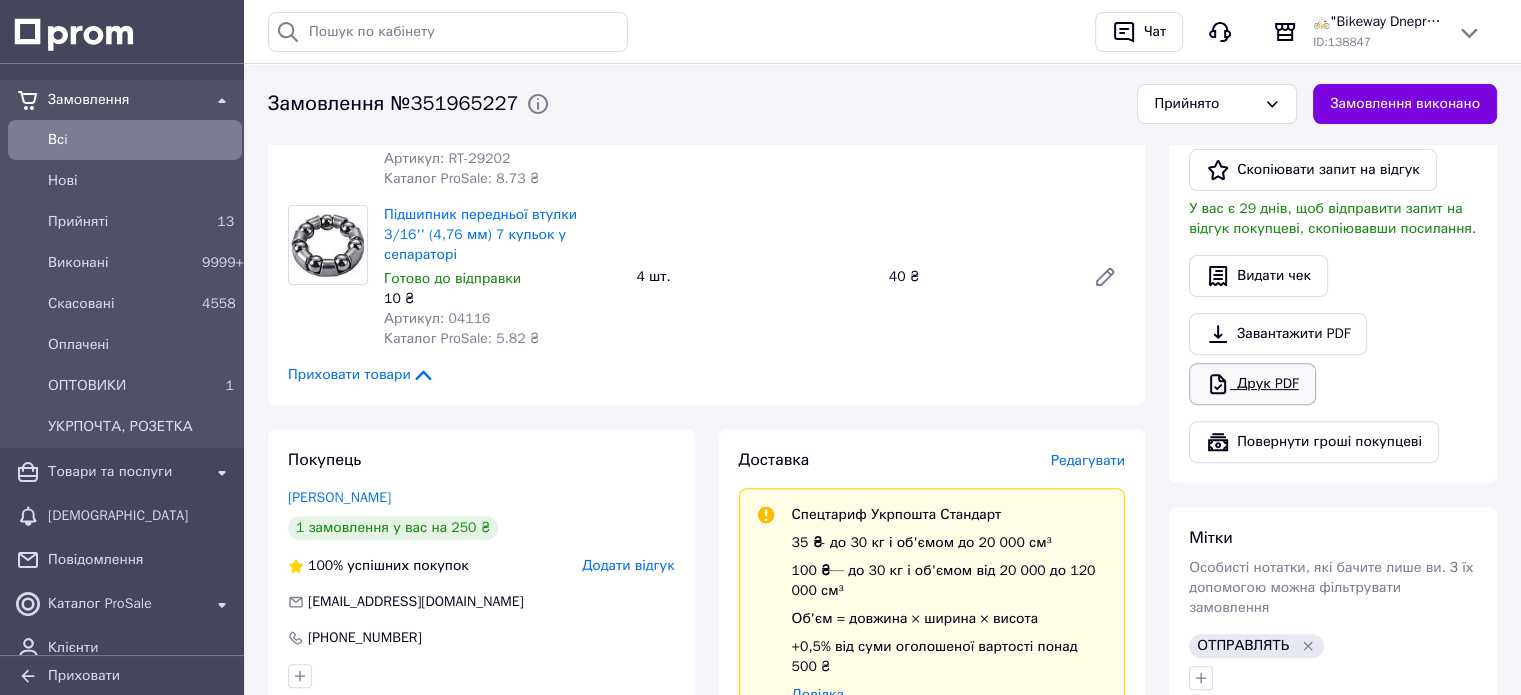 click on "Друк PDF" at bounding box center (1252, 384) 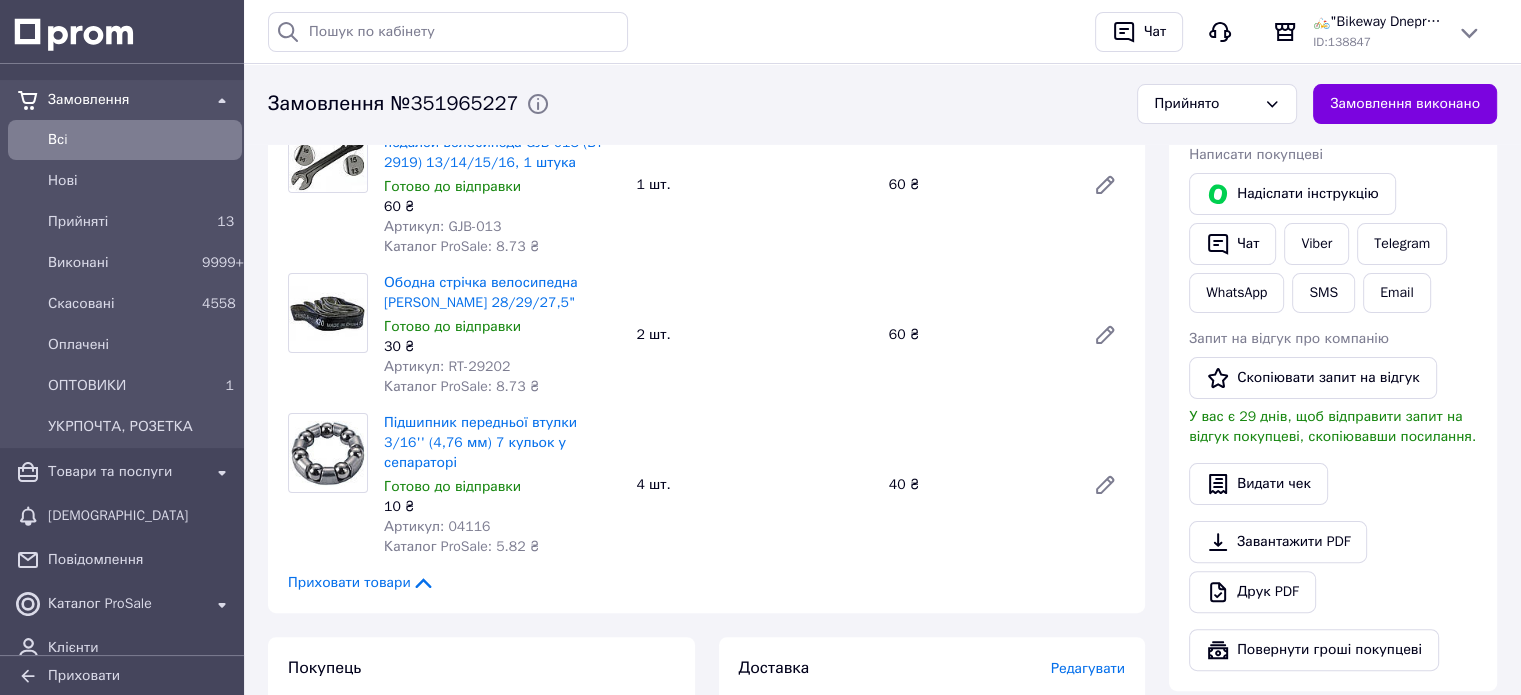scroll, scrollTop: 128, scrollLeft: 0, axis: vertical 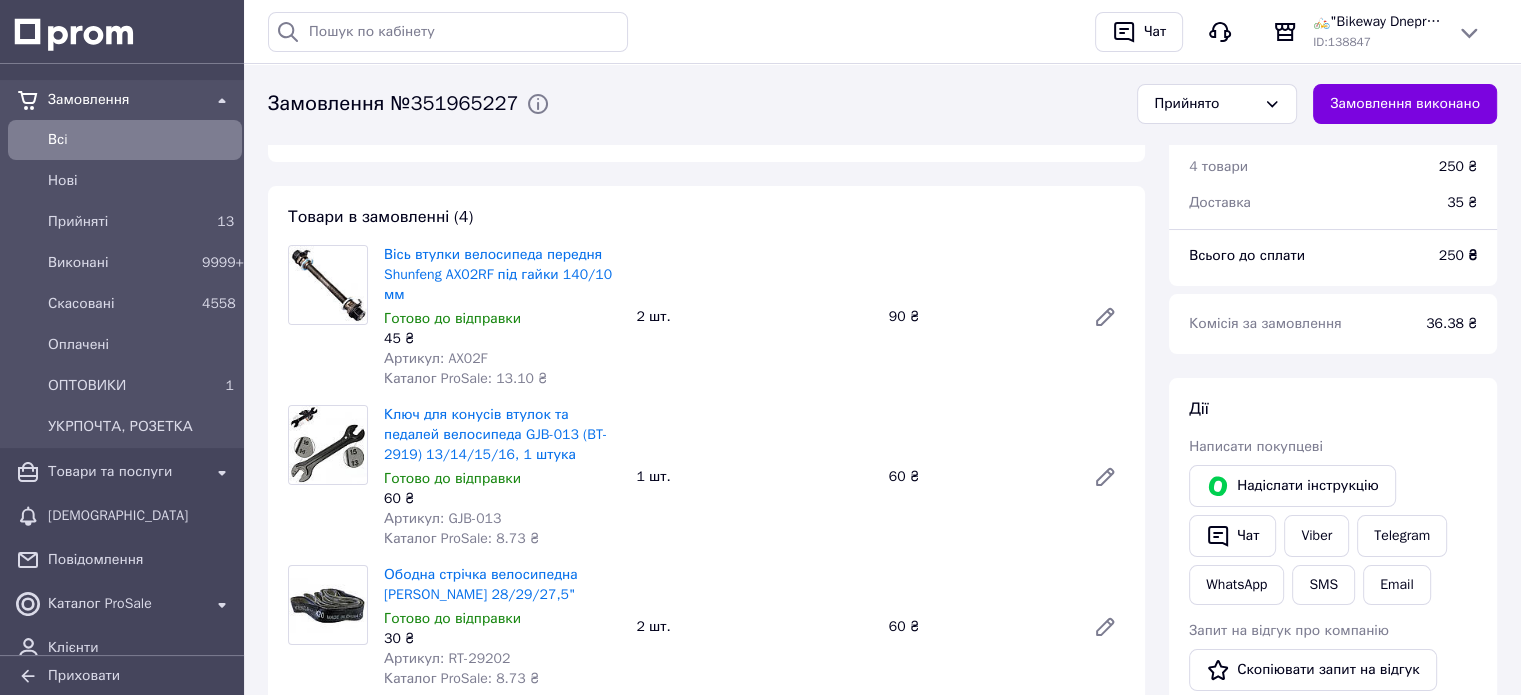 click on "Замовлення виконано" at bounding box center (1405, 104) 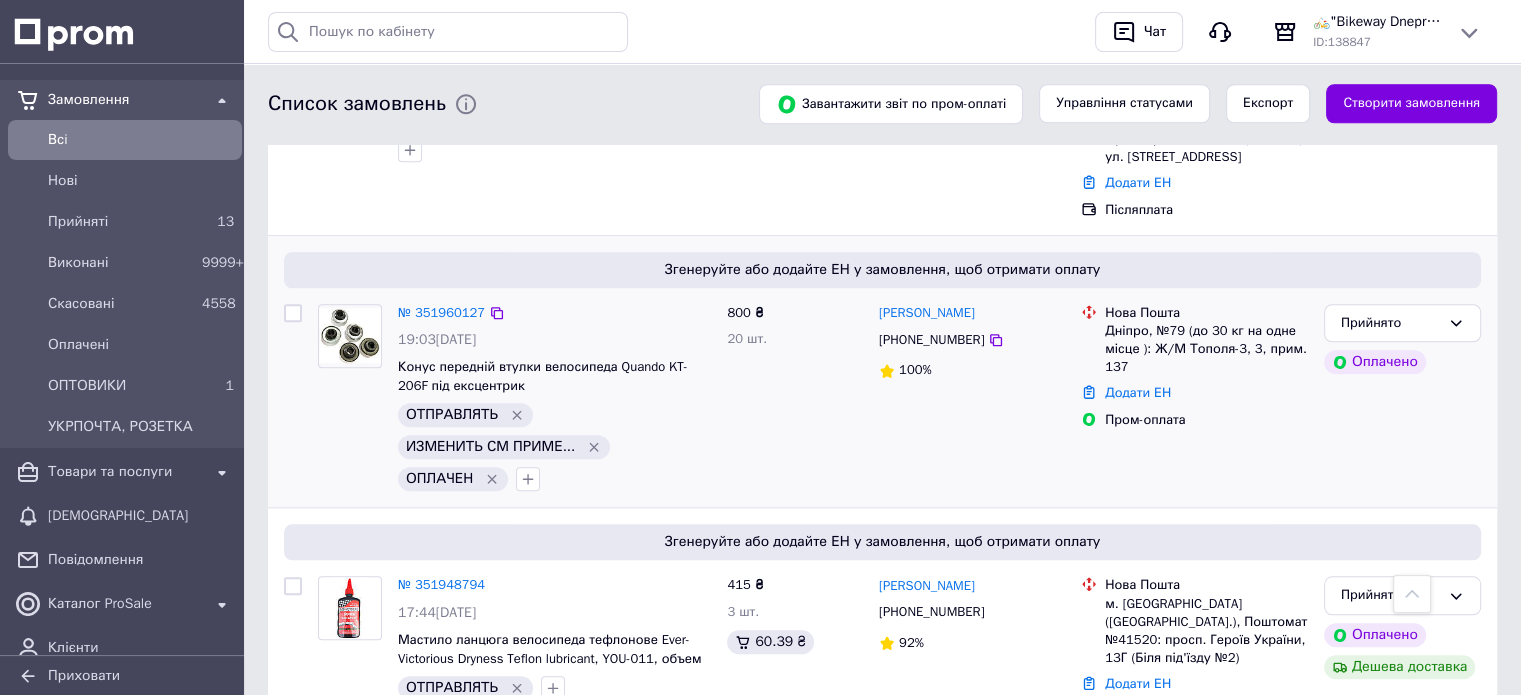 scroll, scrollTop: 1700, scrollLeft: 0, axis: vertical 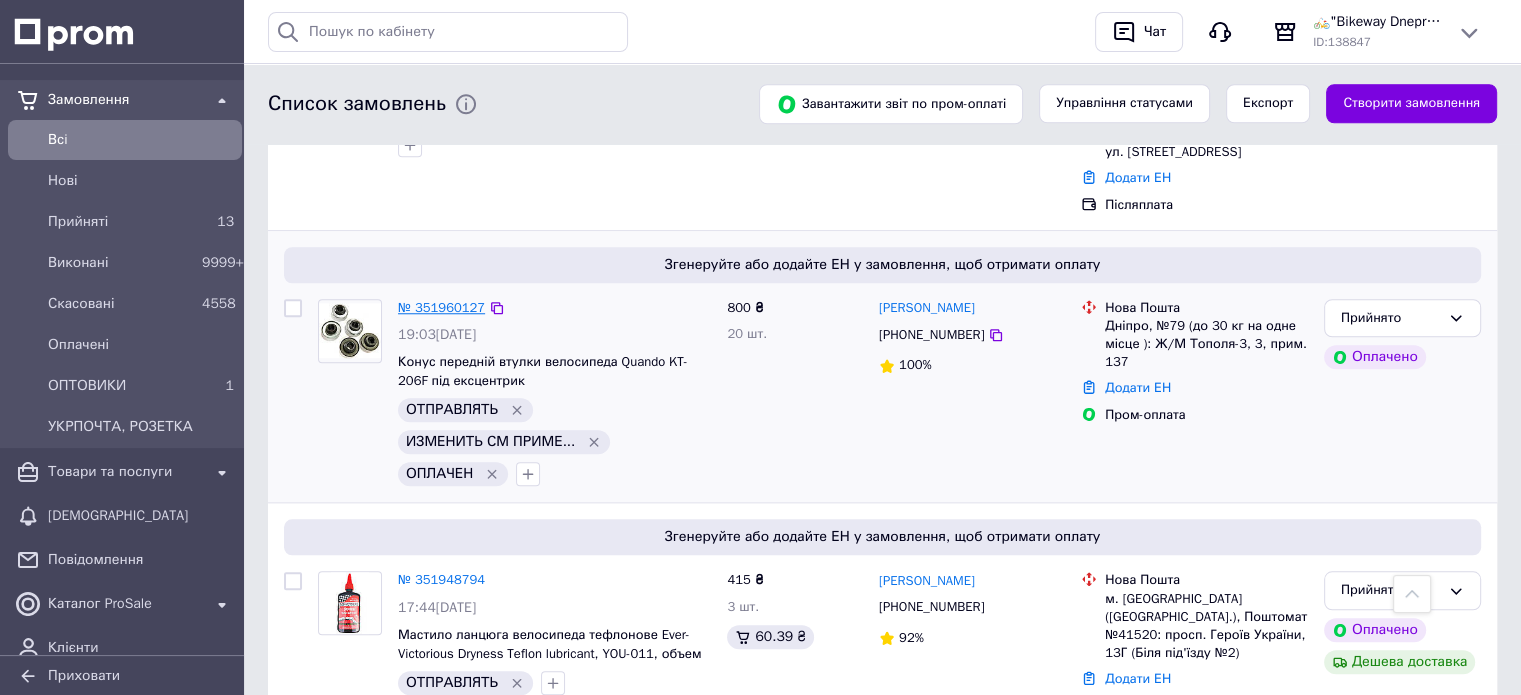 click on "№ 351960127" at bounding box center [441, 307] 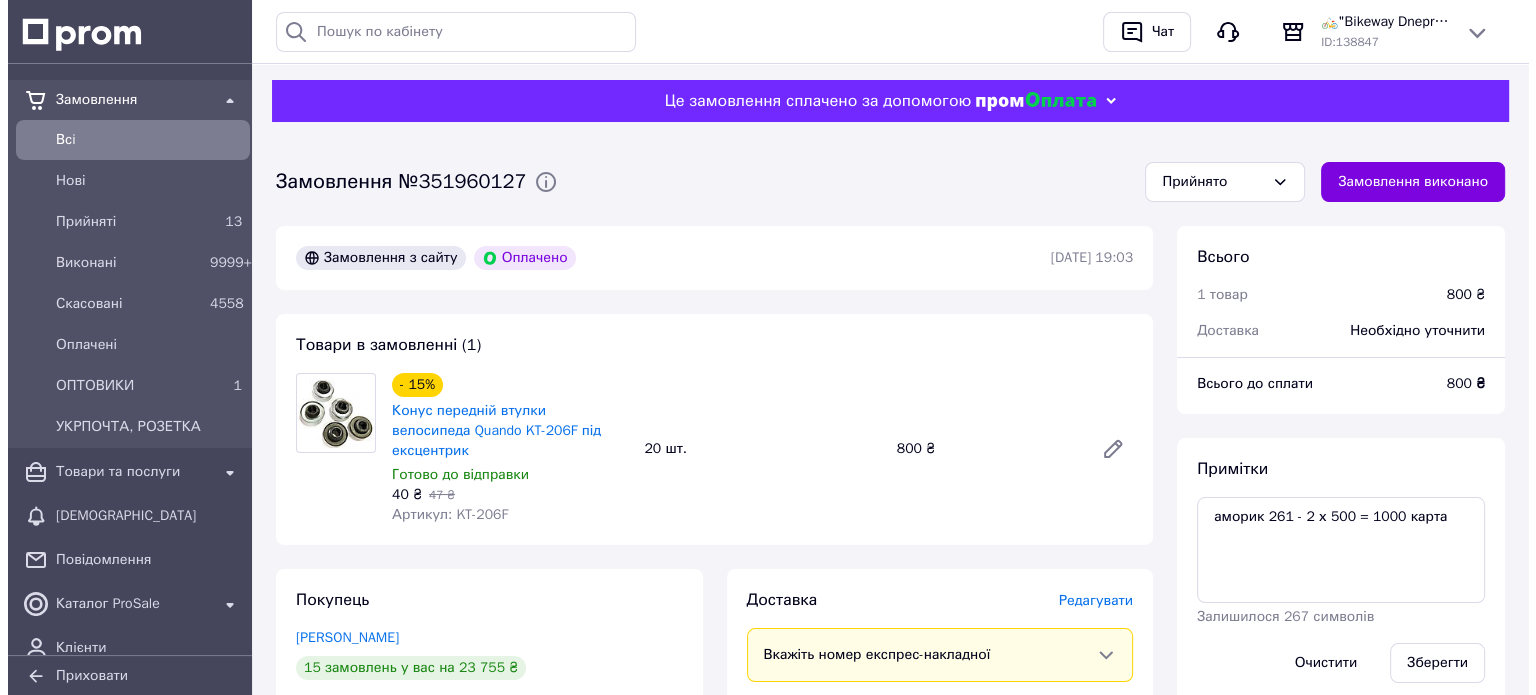 scroll, scrollTop: 200, scrollLeft: 0, axis: vertical 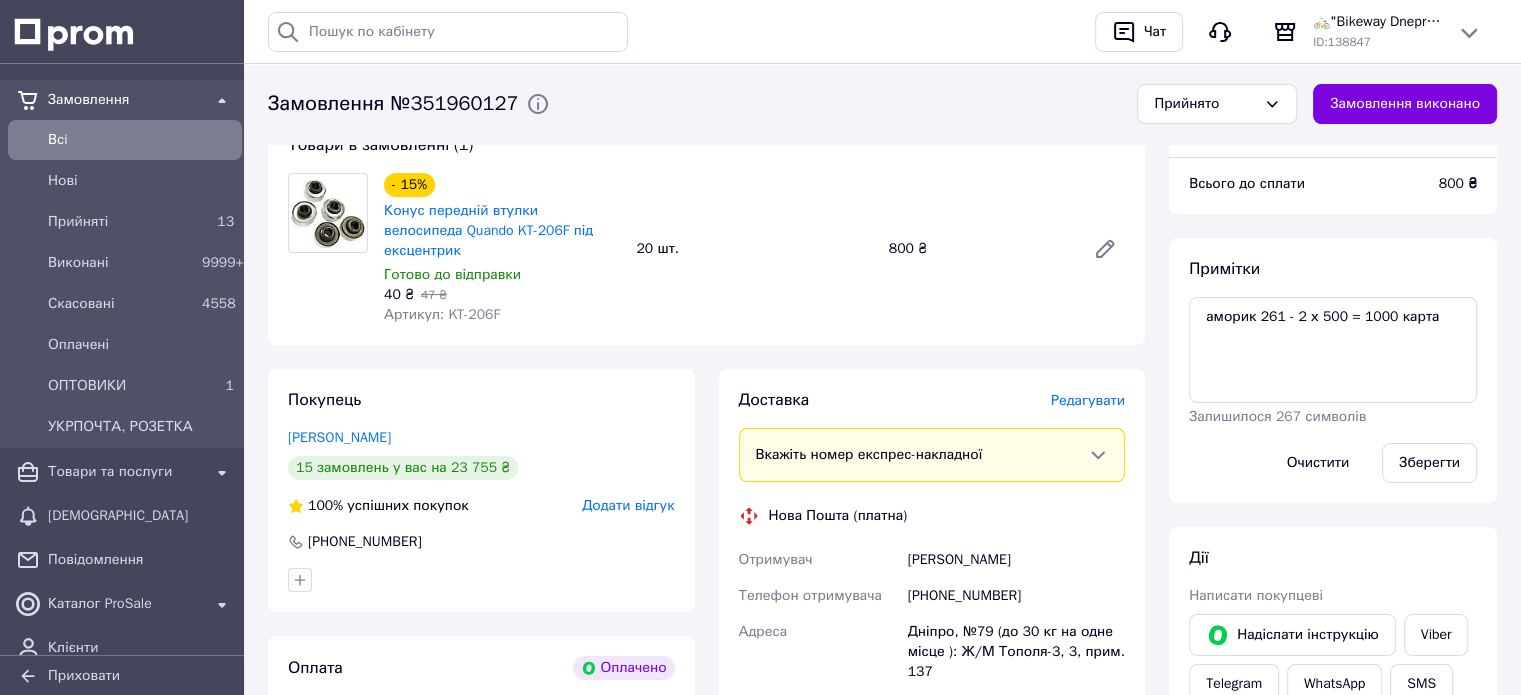 click on "Редагувати" at bounding box center [1088, 400] 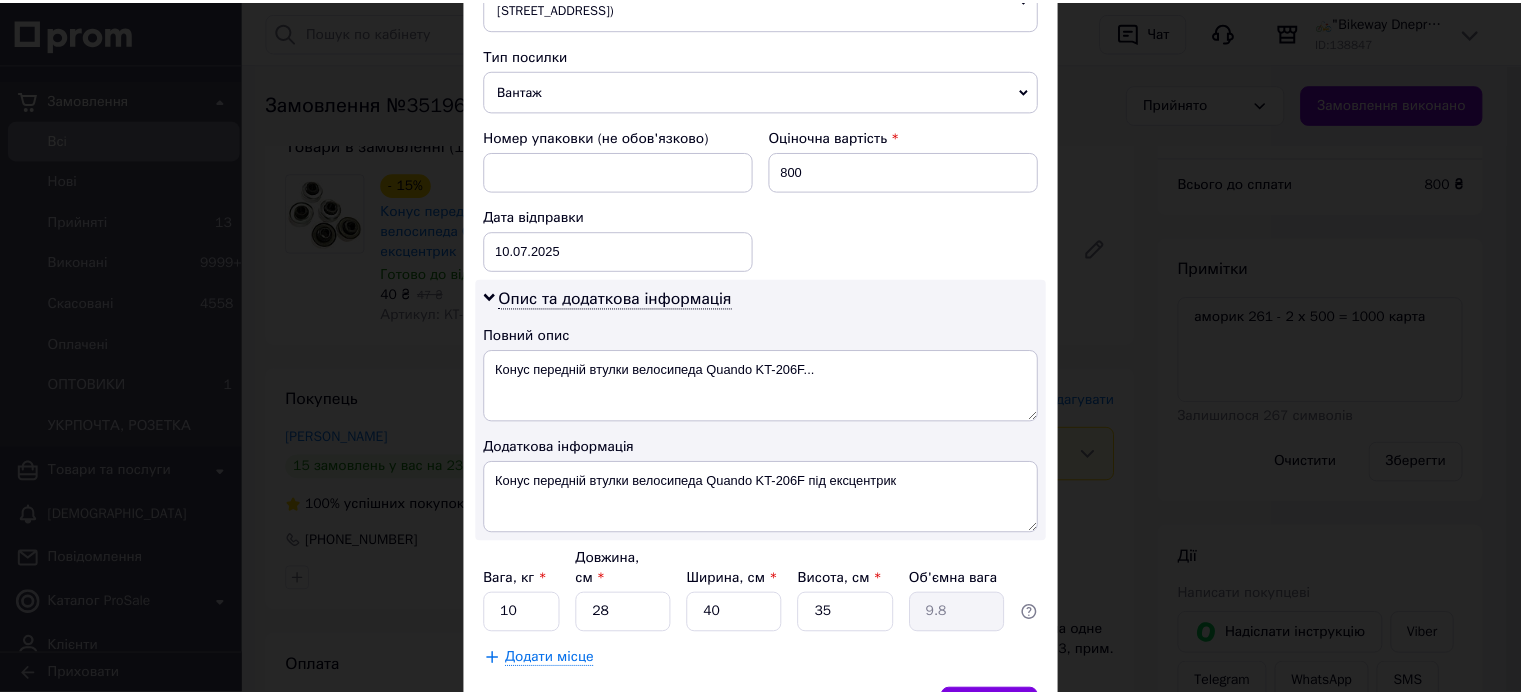 scroll, scrollTop: 850, scrollLeft: 0, axis: vertical 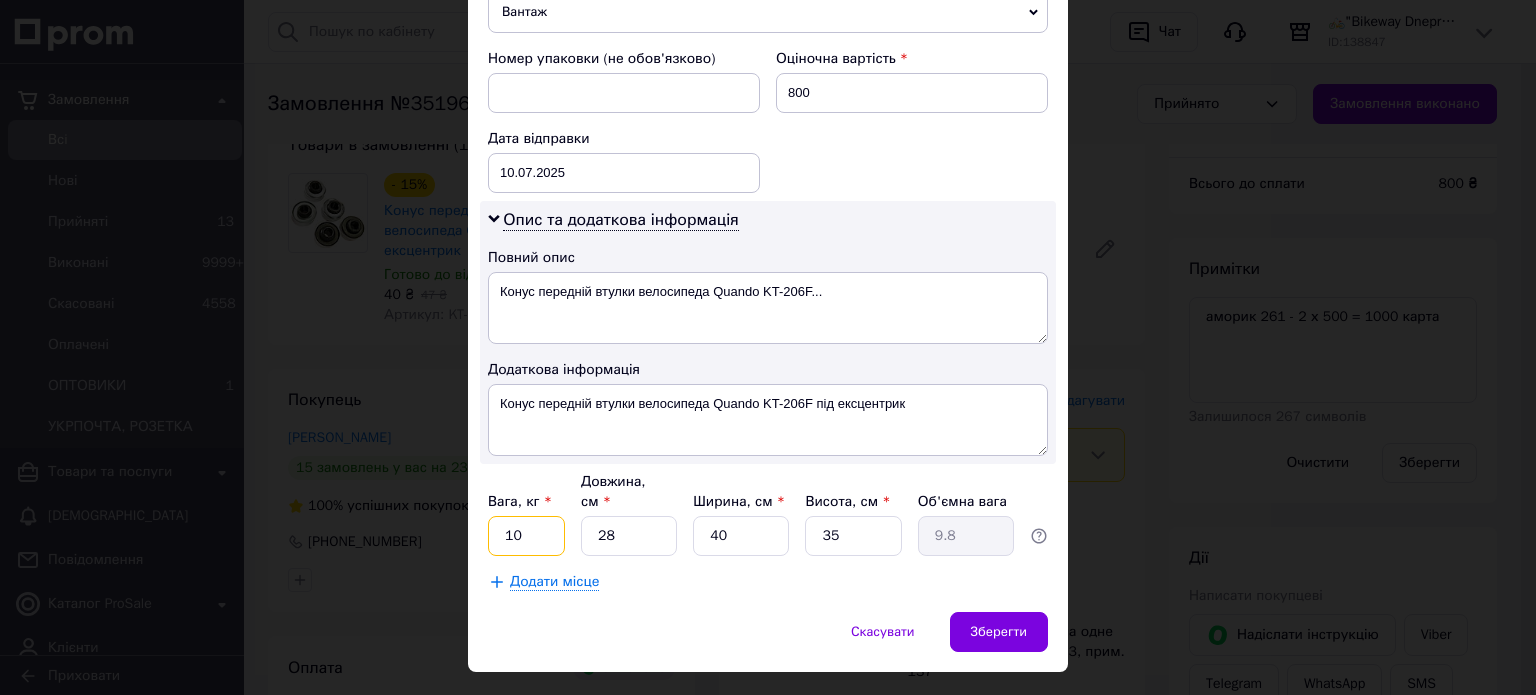 click on "10" at bounding box center [526, 536] 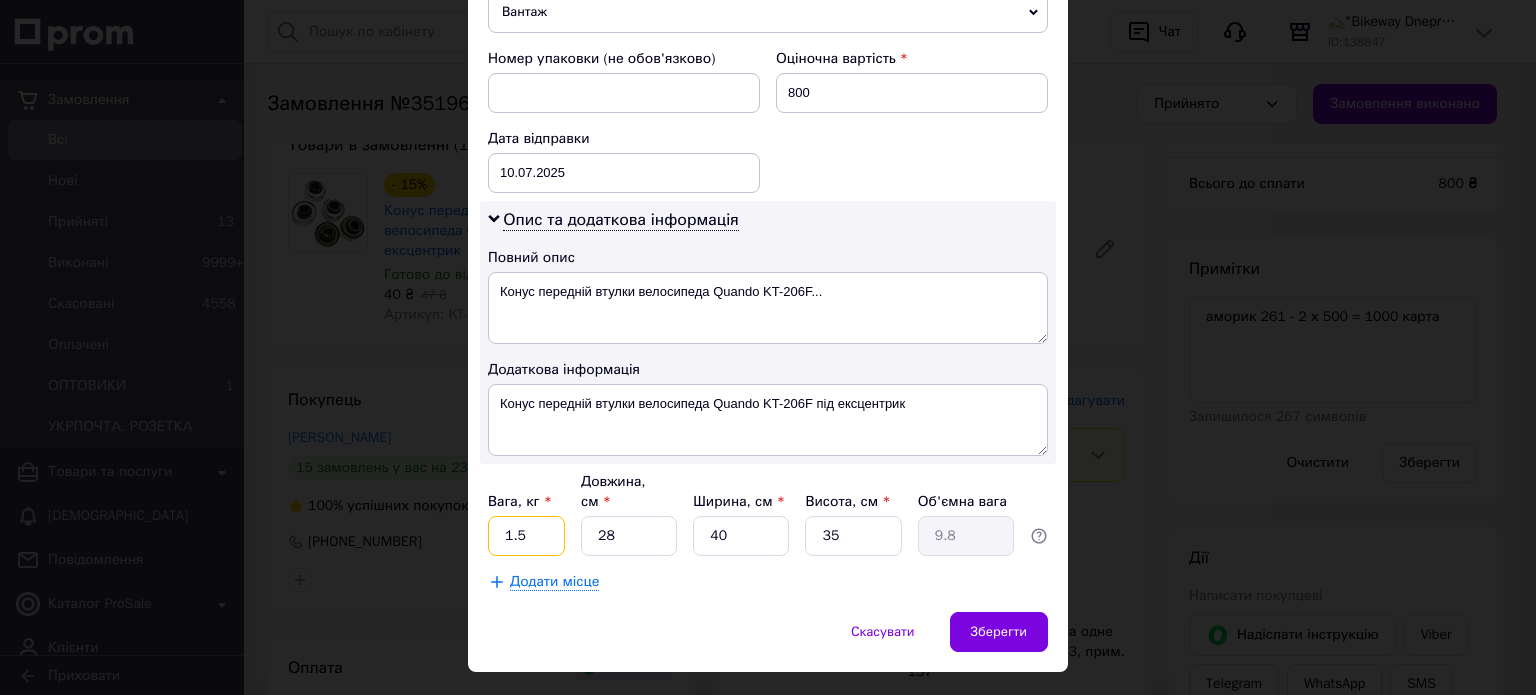 type on "1.5" 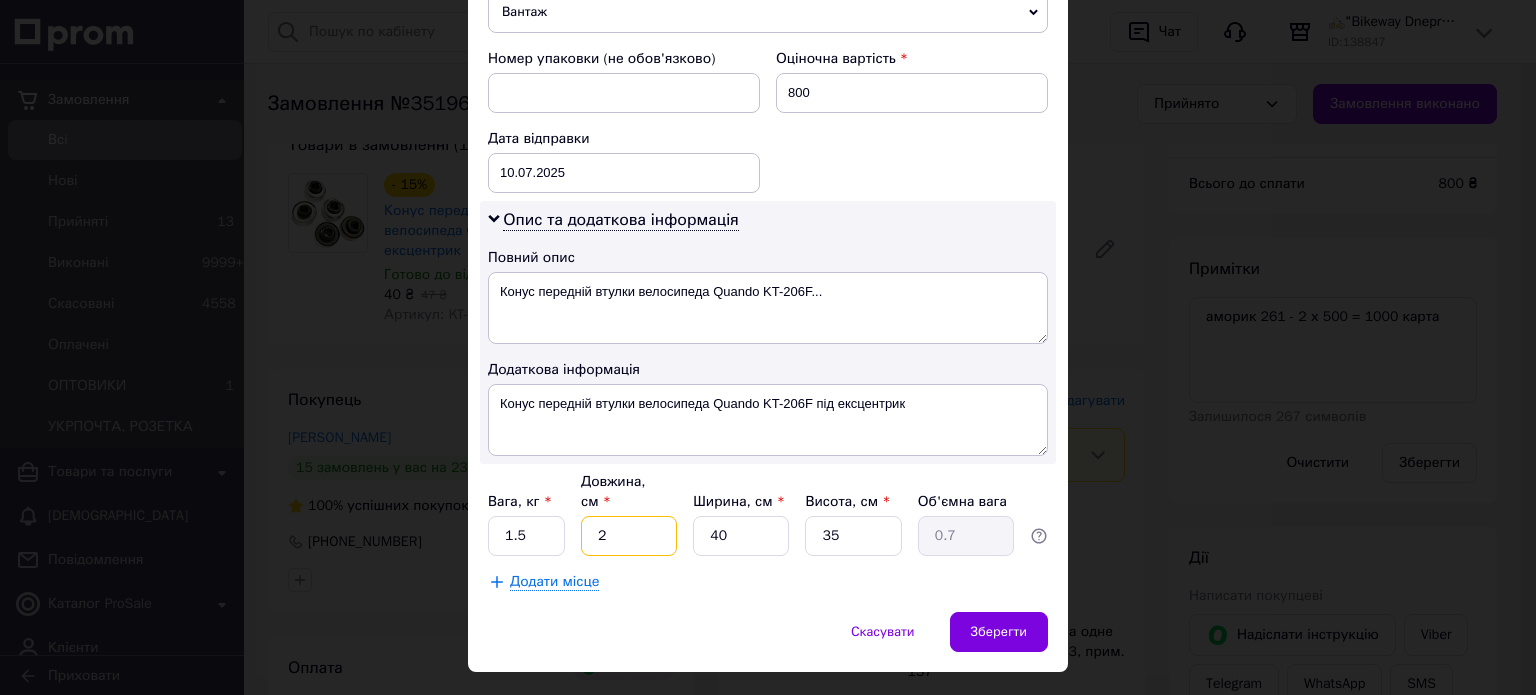 type on "2" 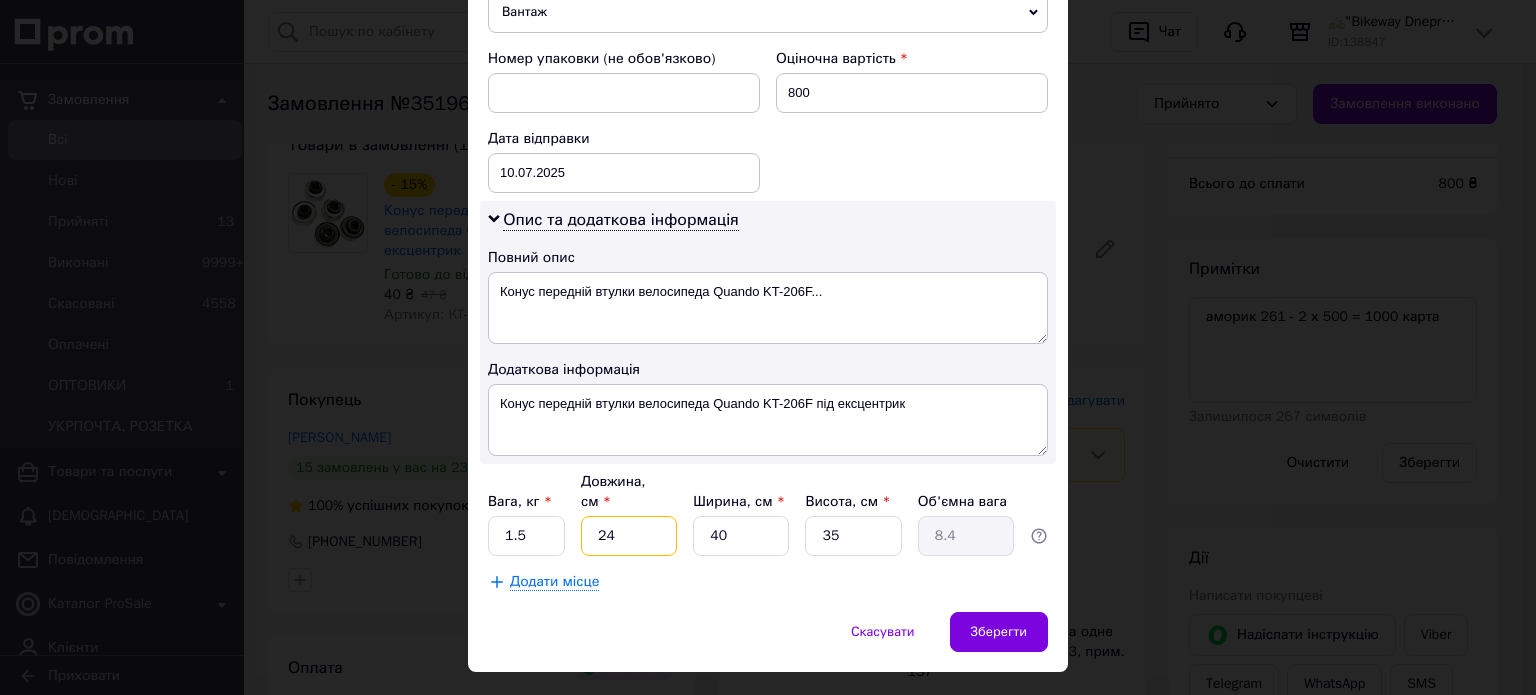 type on "24" 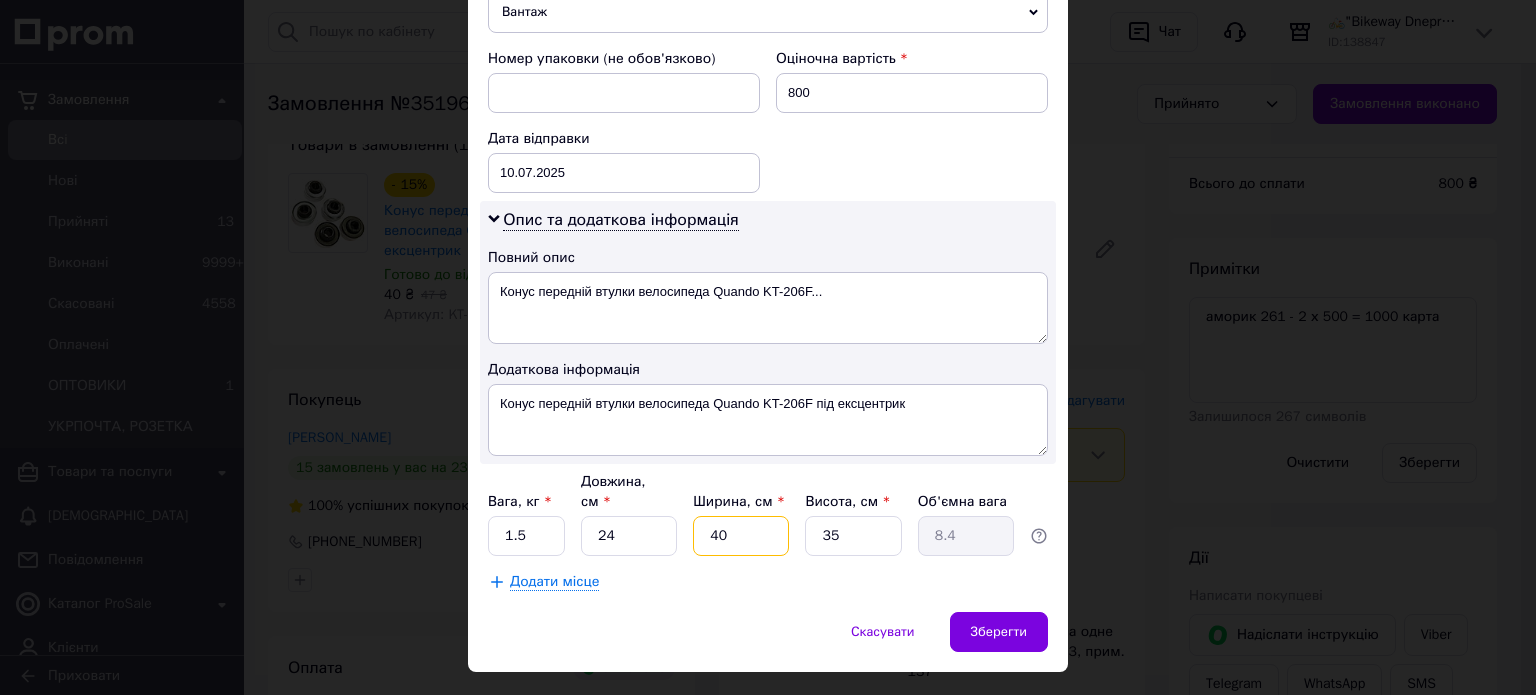 type on "1" 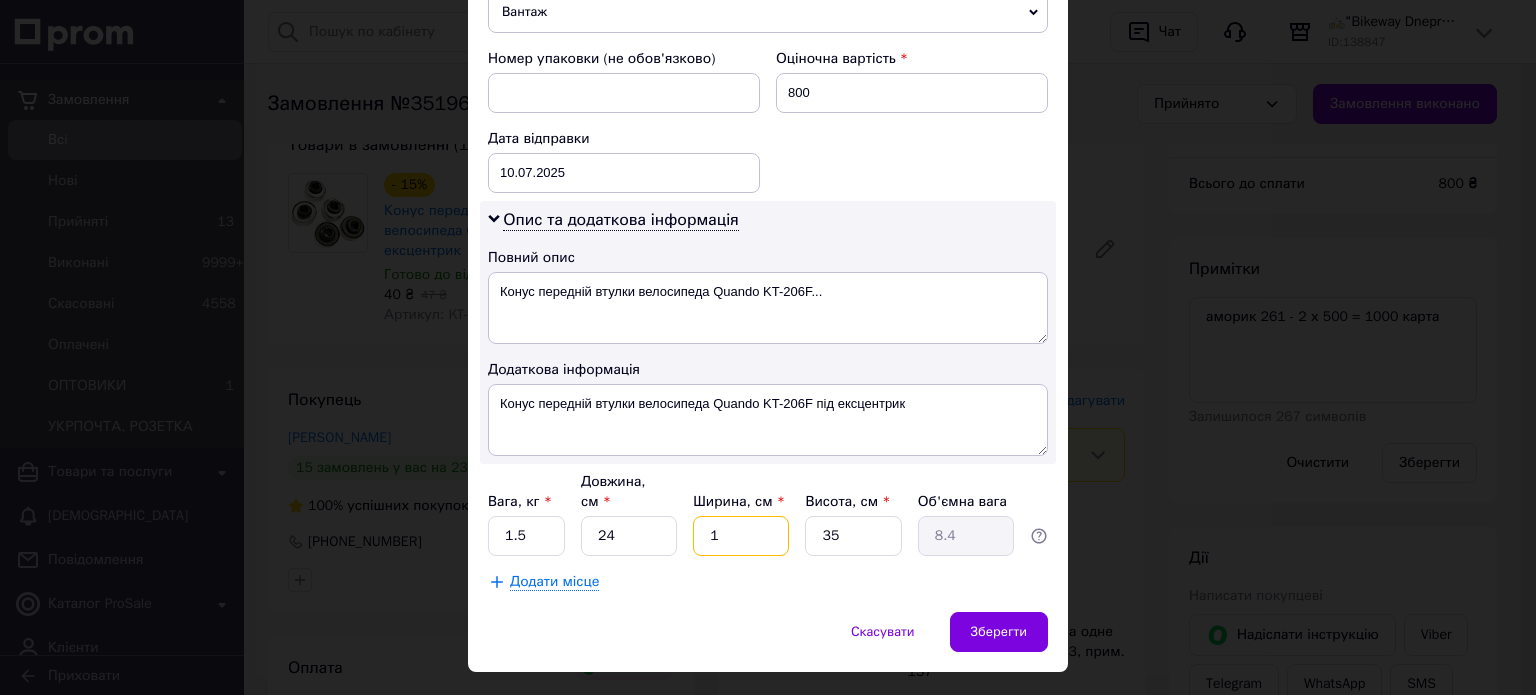 type on "0.21" 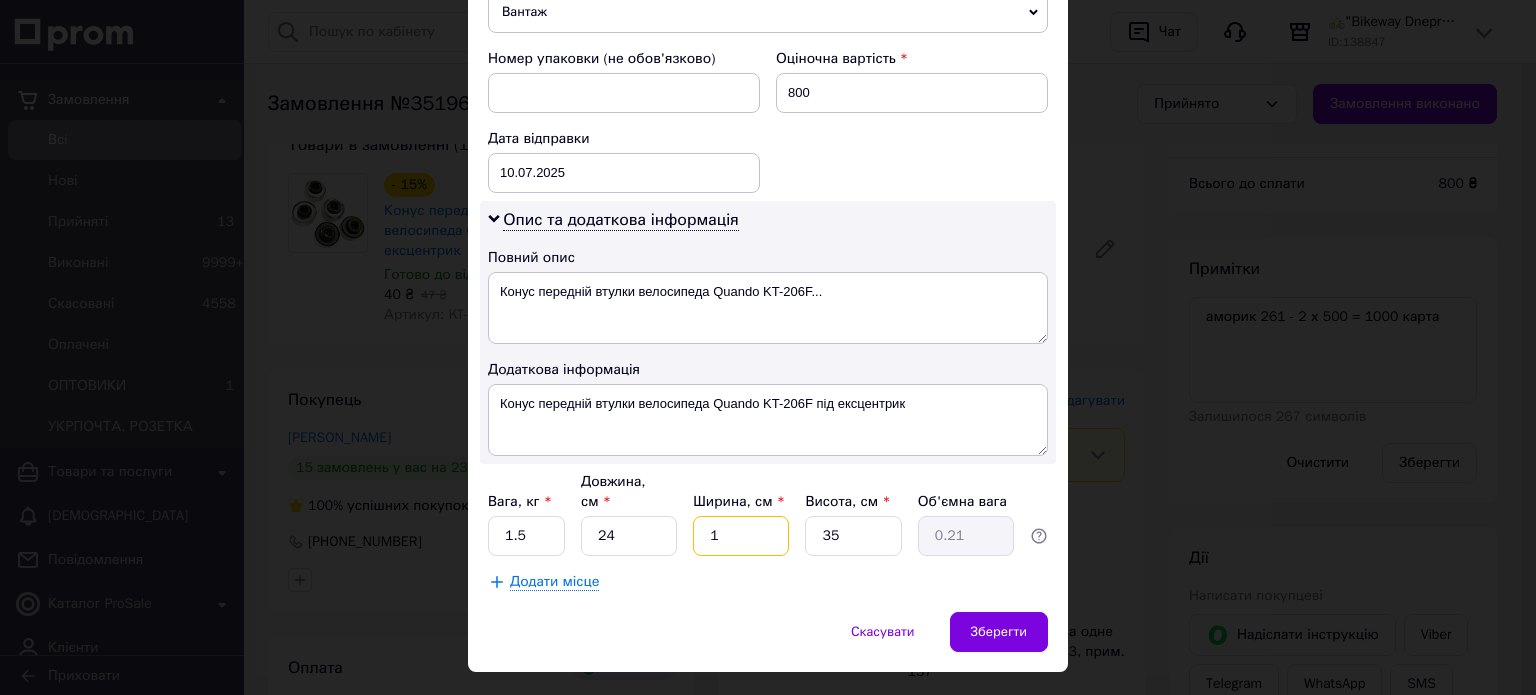 type on "14" 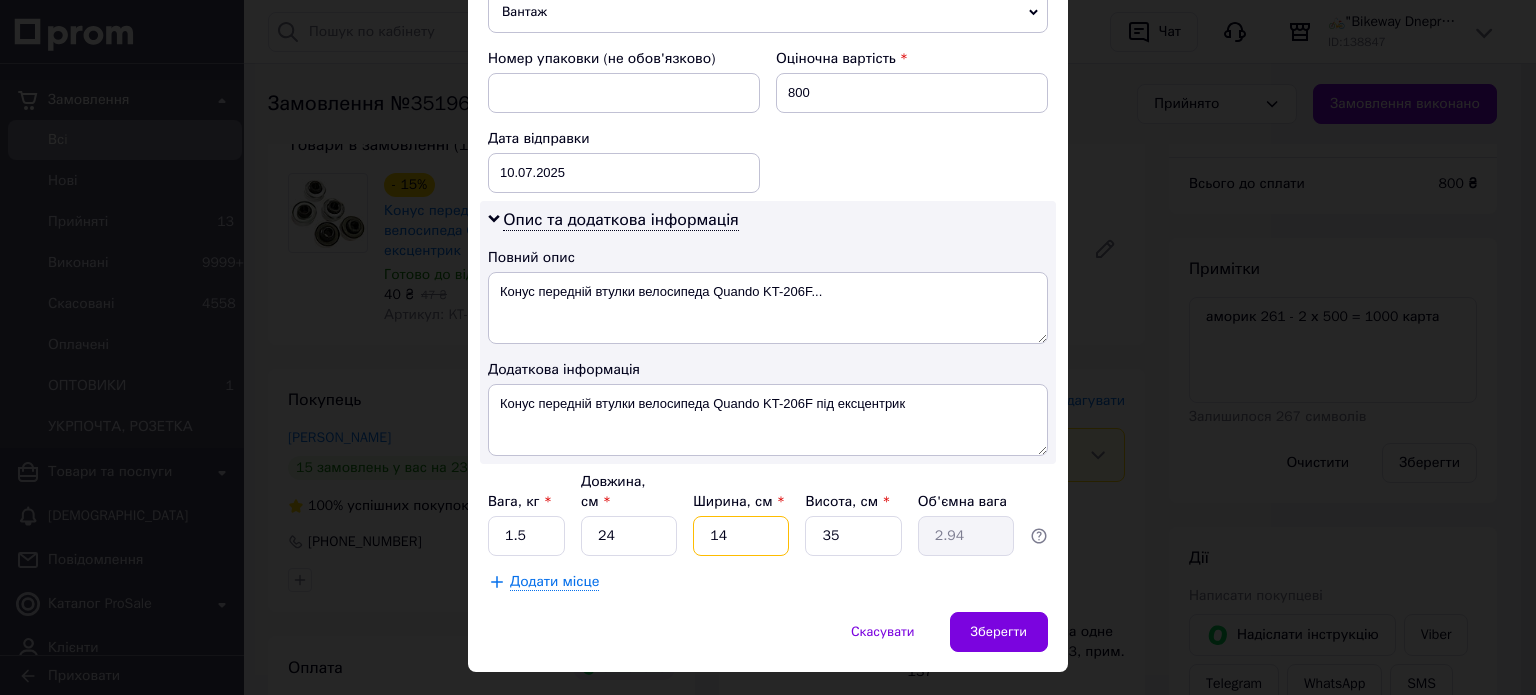 type on "14" 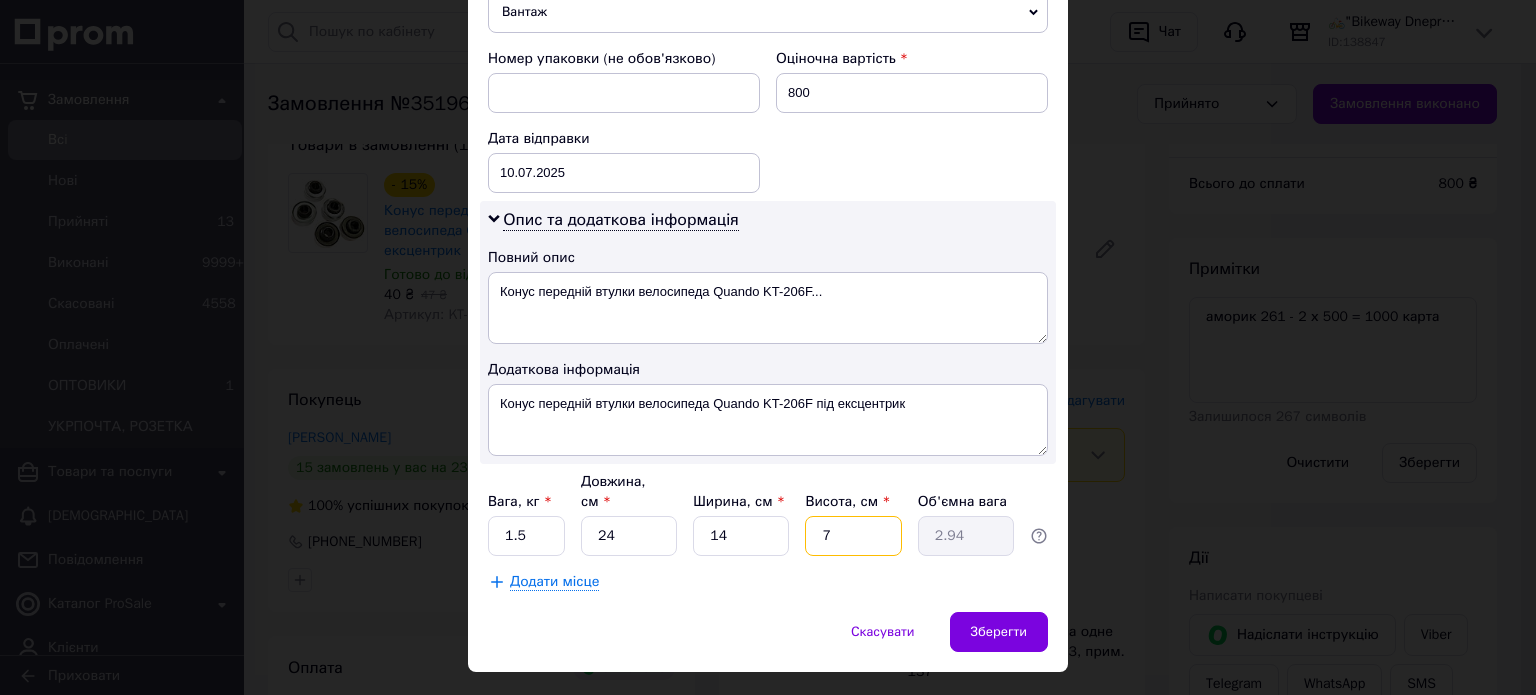 type on "78" 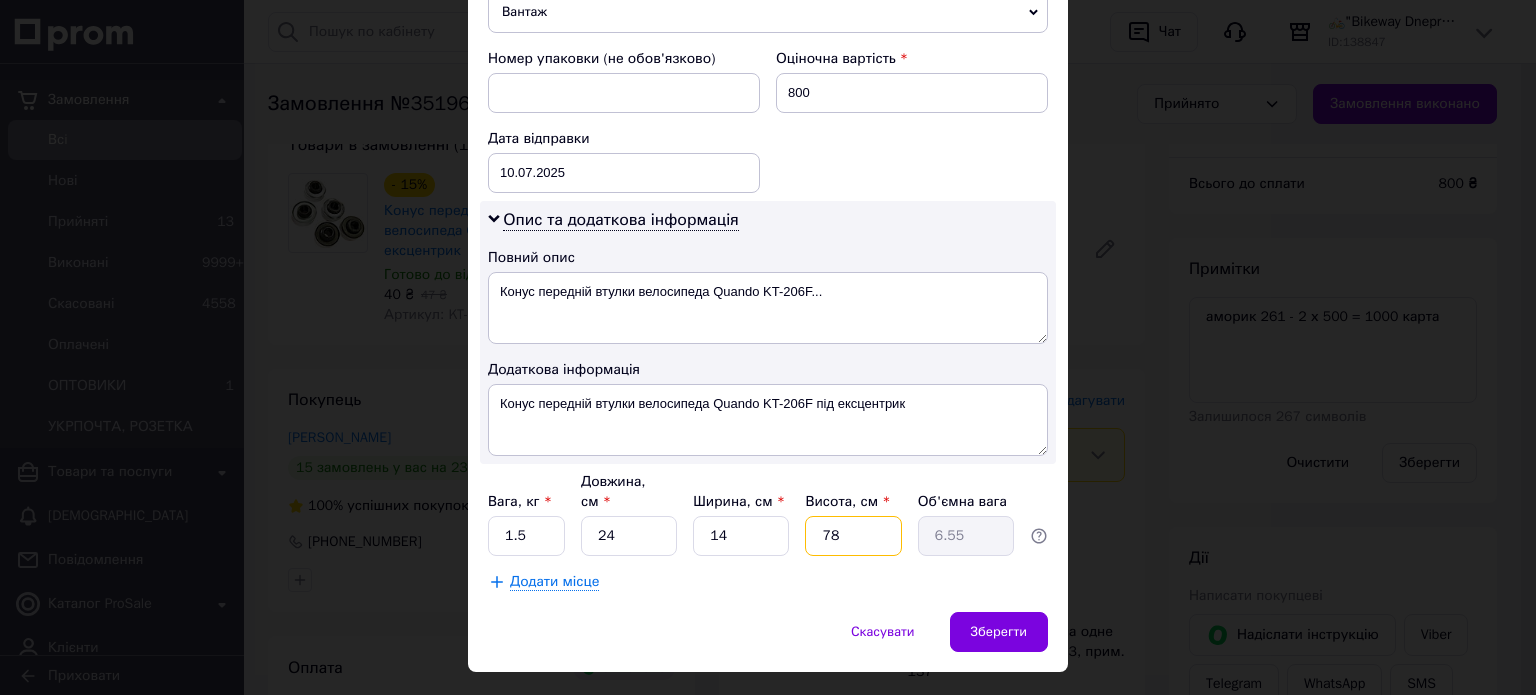 type on "78" 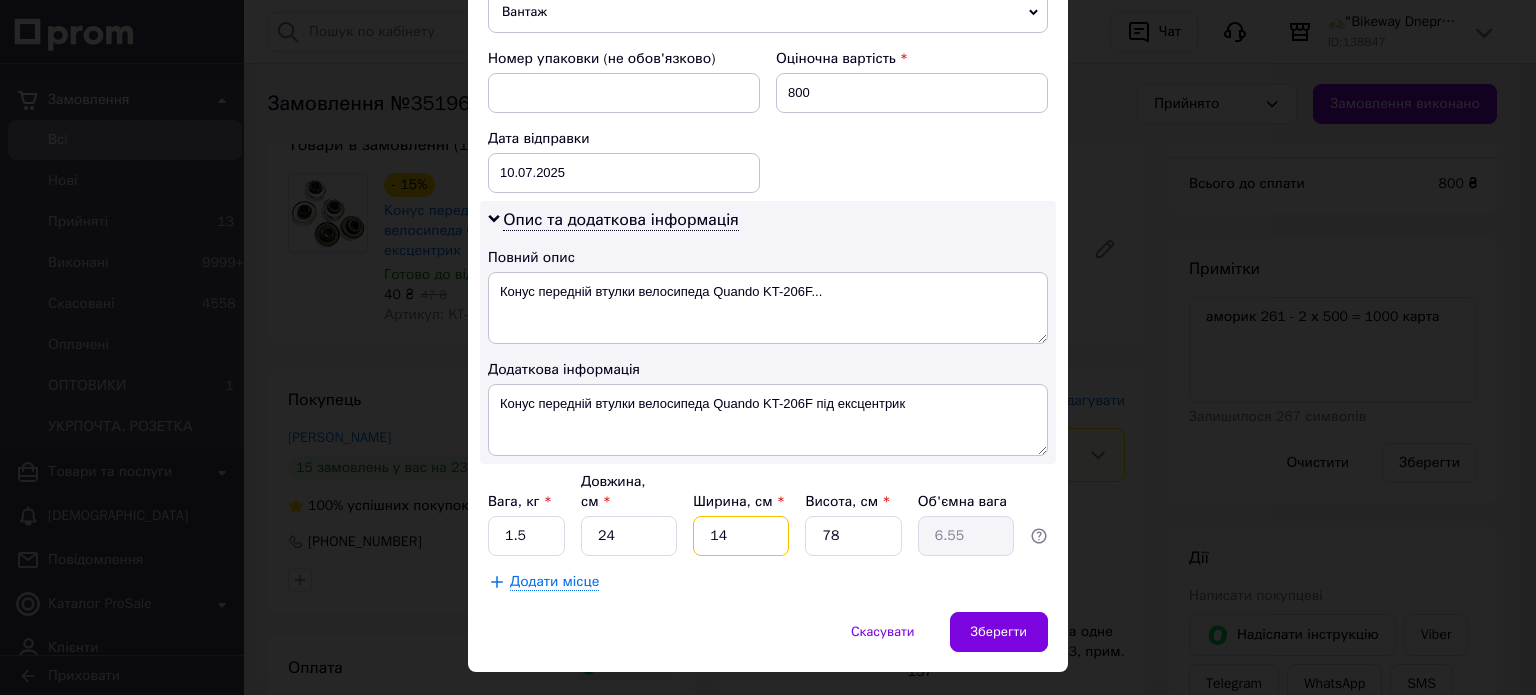 click on "14" at bounding box center [741, 536] 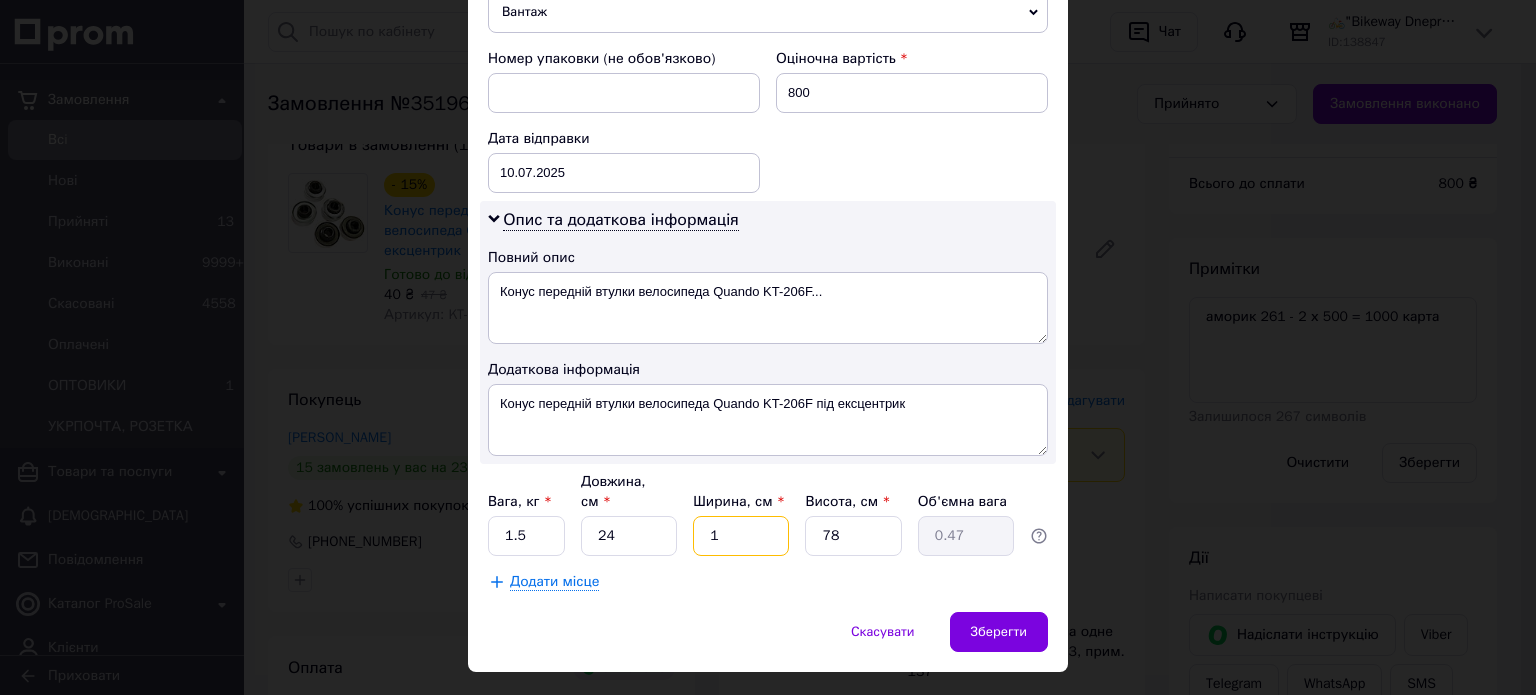 type on "17" 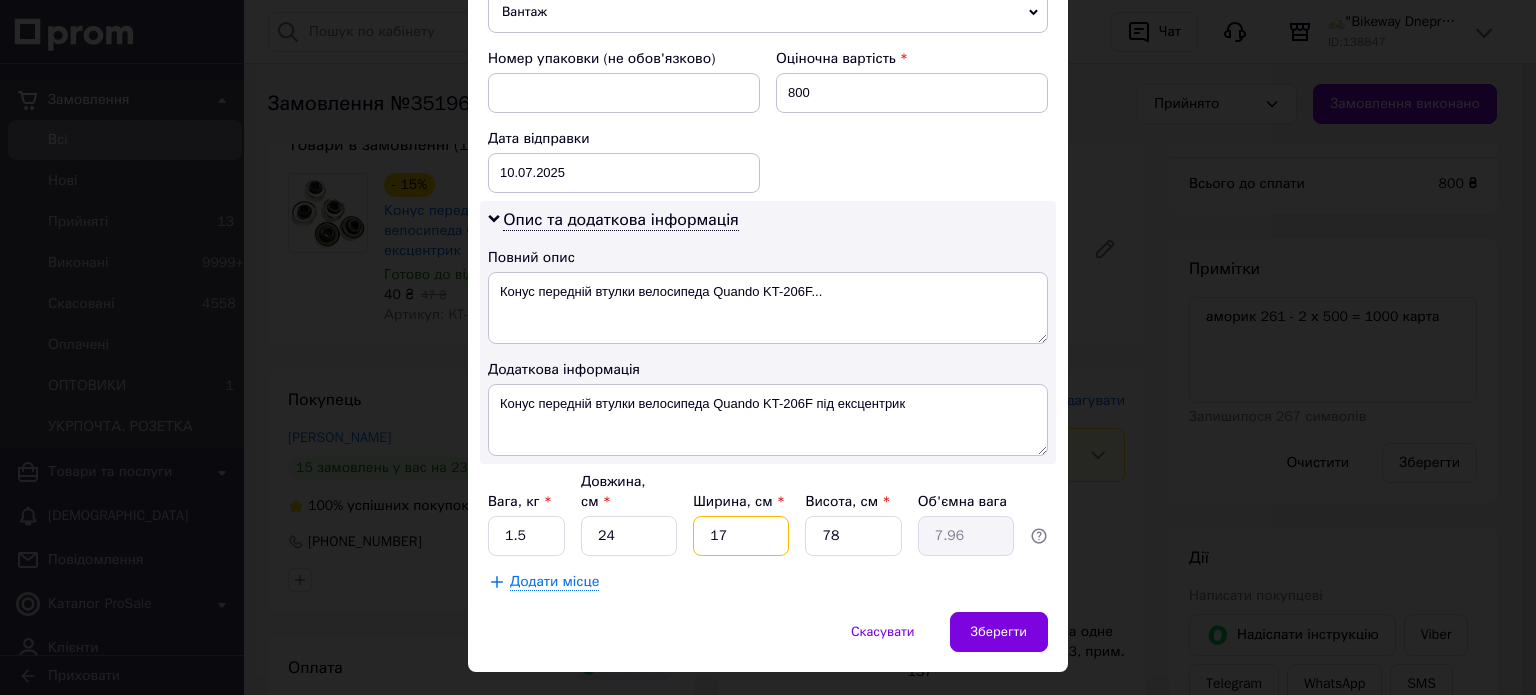 type on "17" 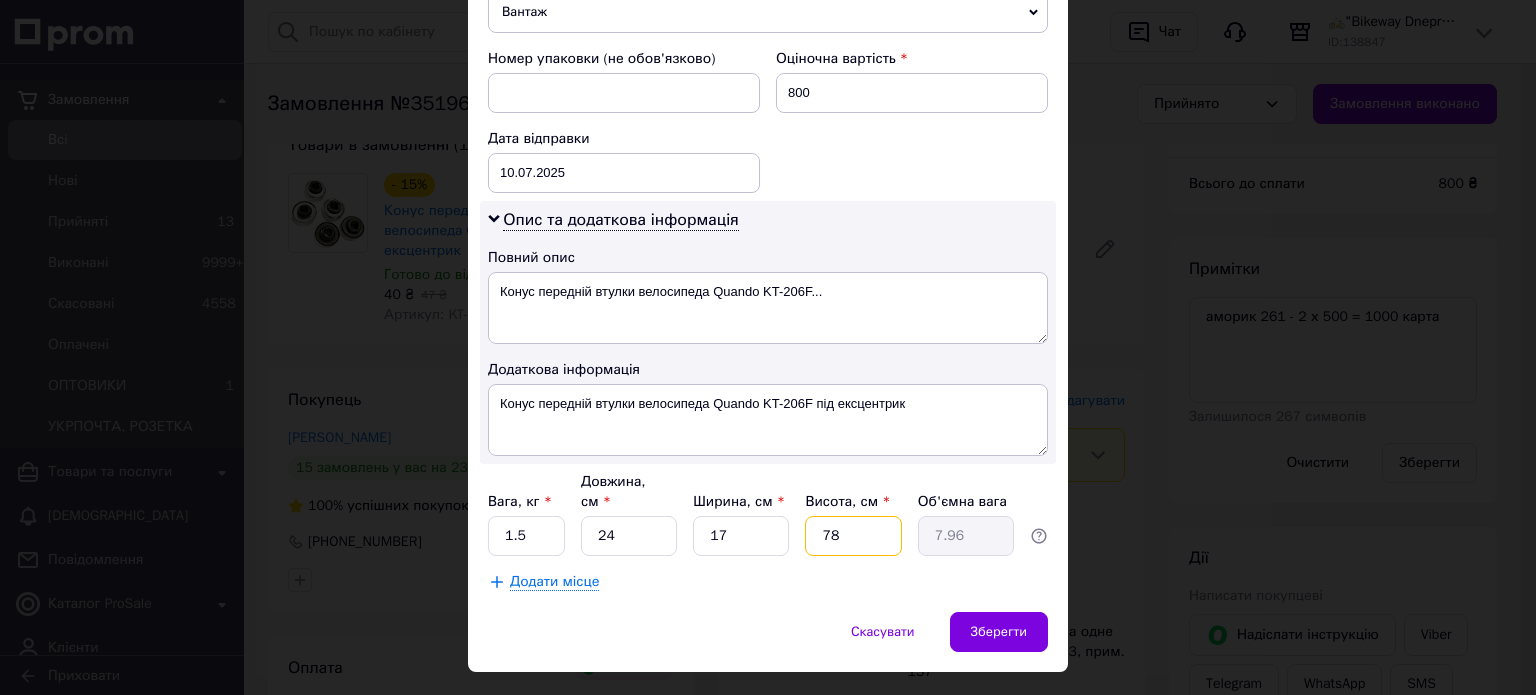 type on "9" 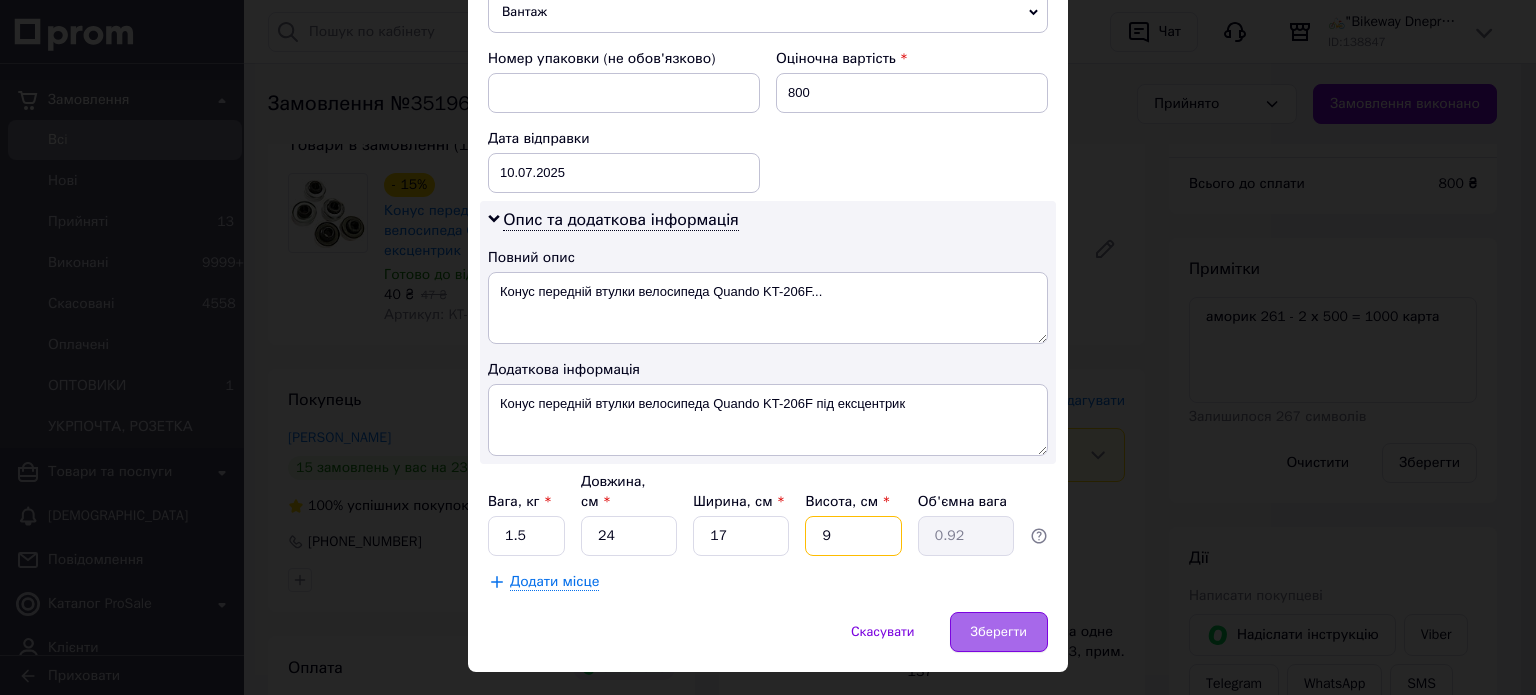 type on "9" 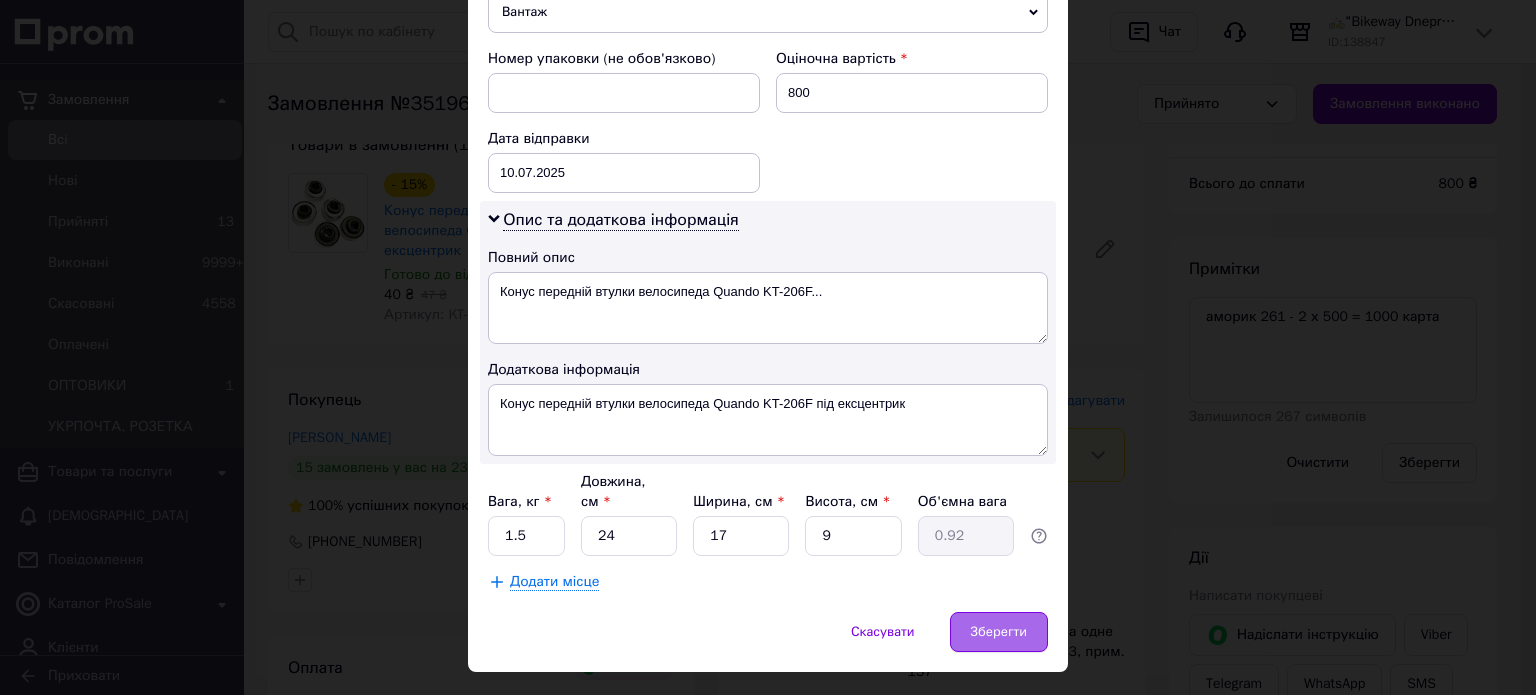 click on "Зберегти" at bounding box center (999, 632) 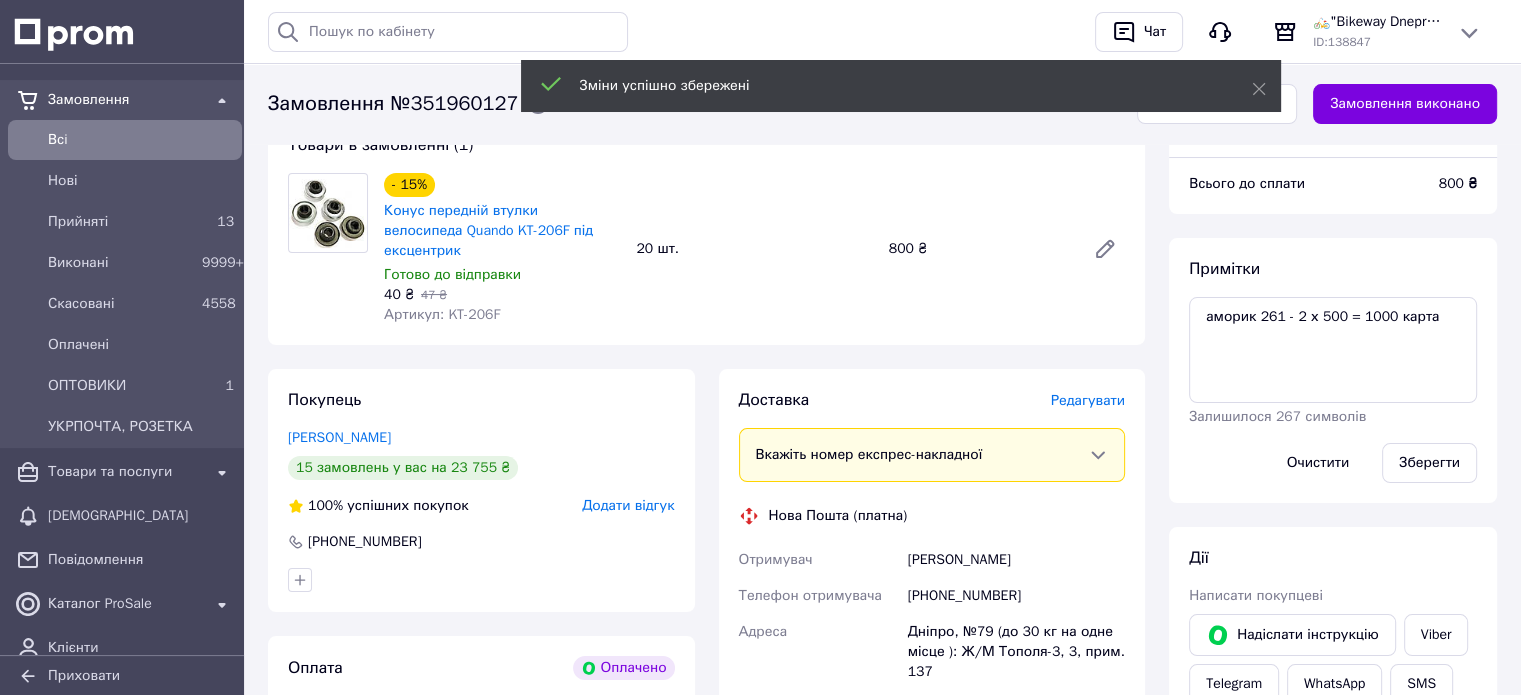 scroll, scrollTop: 600, scrollLeft: 0, axis: vertical 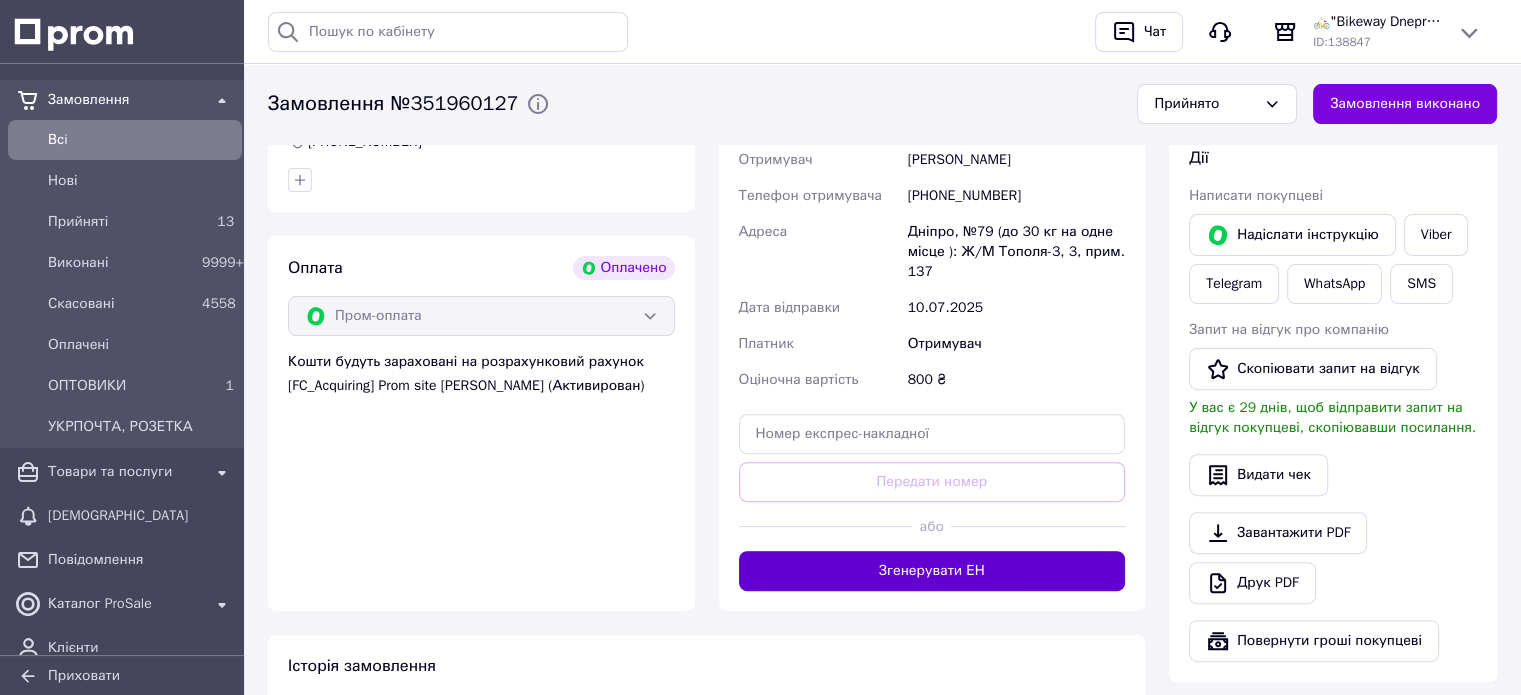 click on "Згенерувати ЕН" at bounding box center (932, 571) 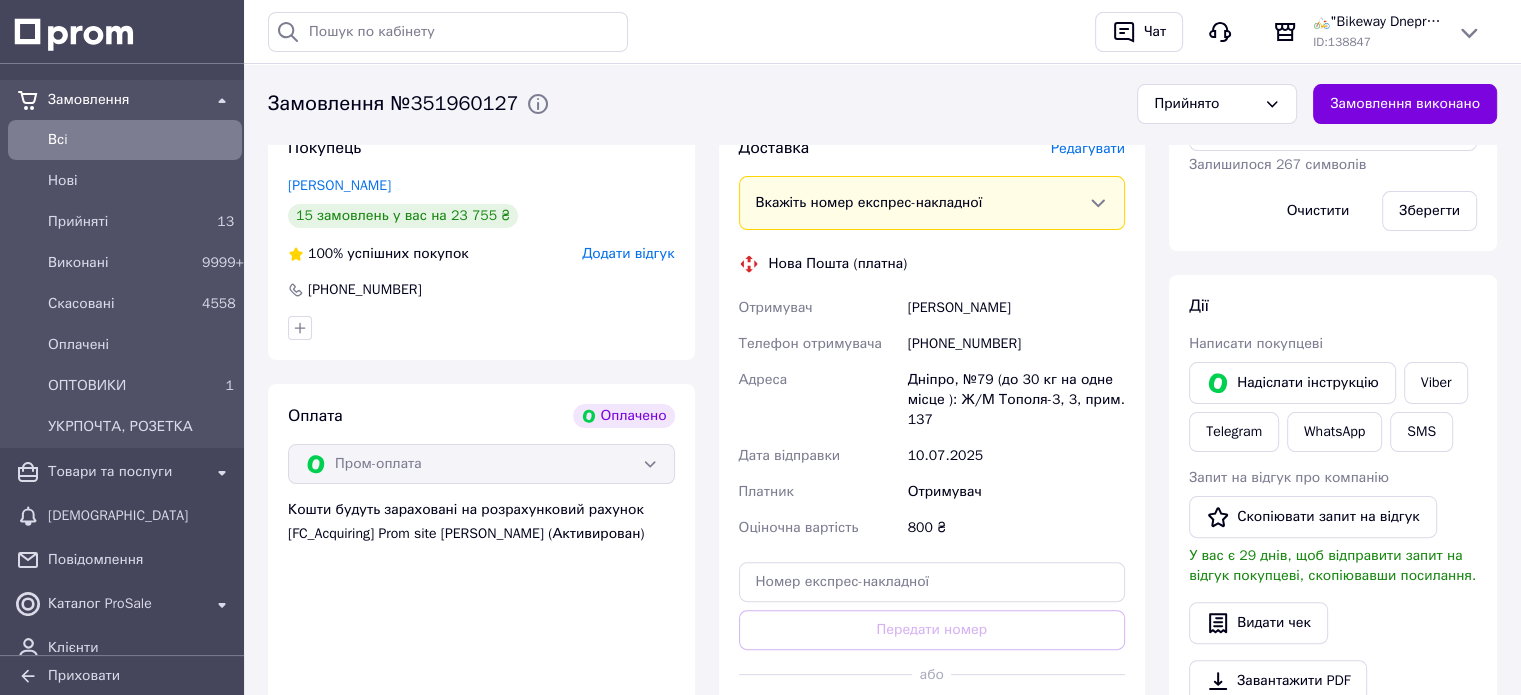 scroll, scrollTop: 300, scrollLeft: 0, axis: vertical 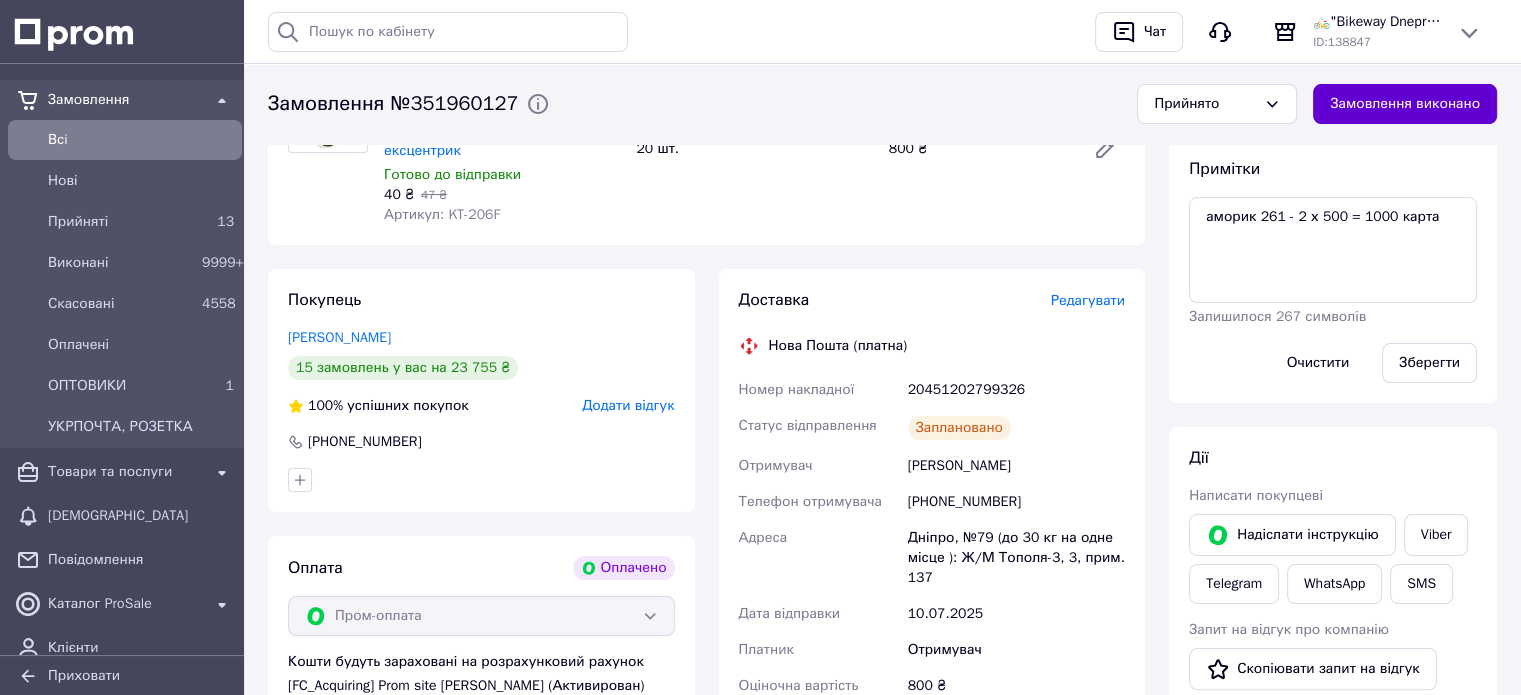 click on "Замовлення виконано" at bounding box center [1405, 104] 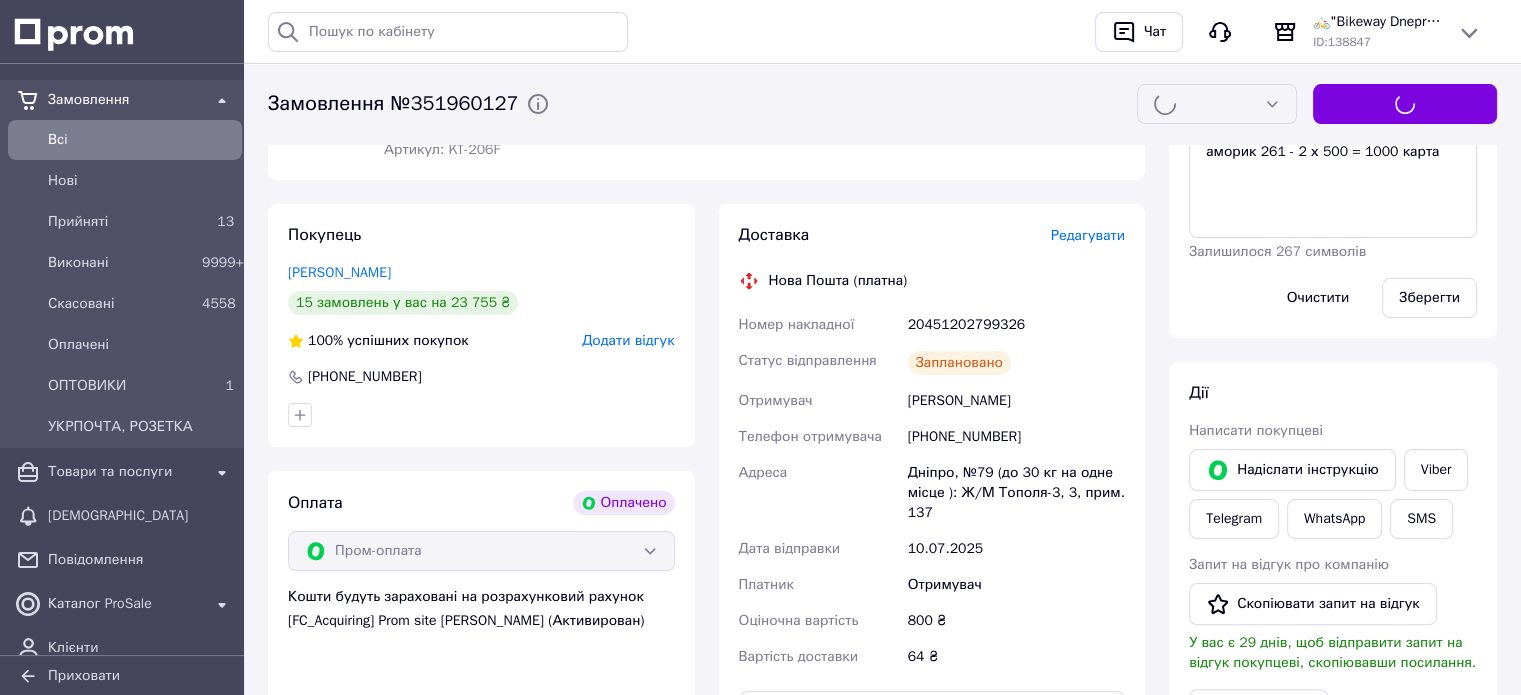 scroll, scrollTop: 400, scrollLeft: 0, axis: vertical 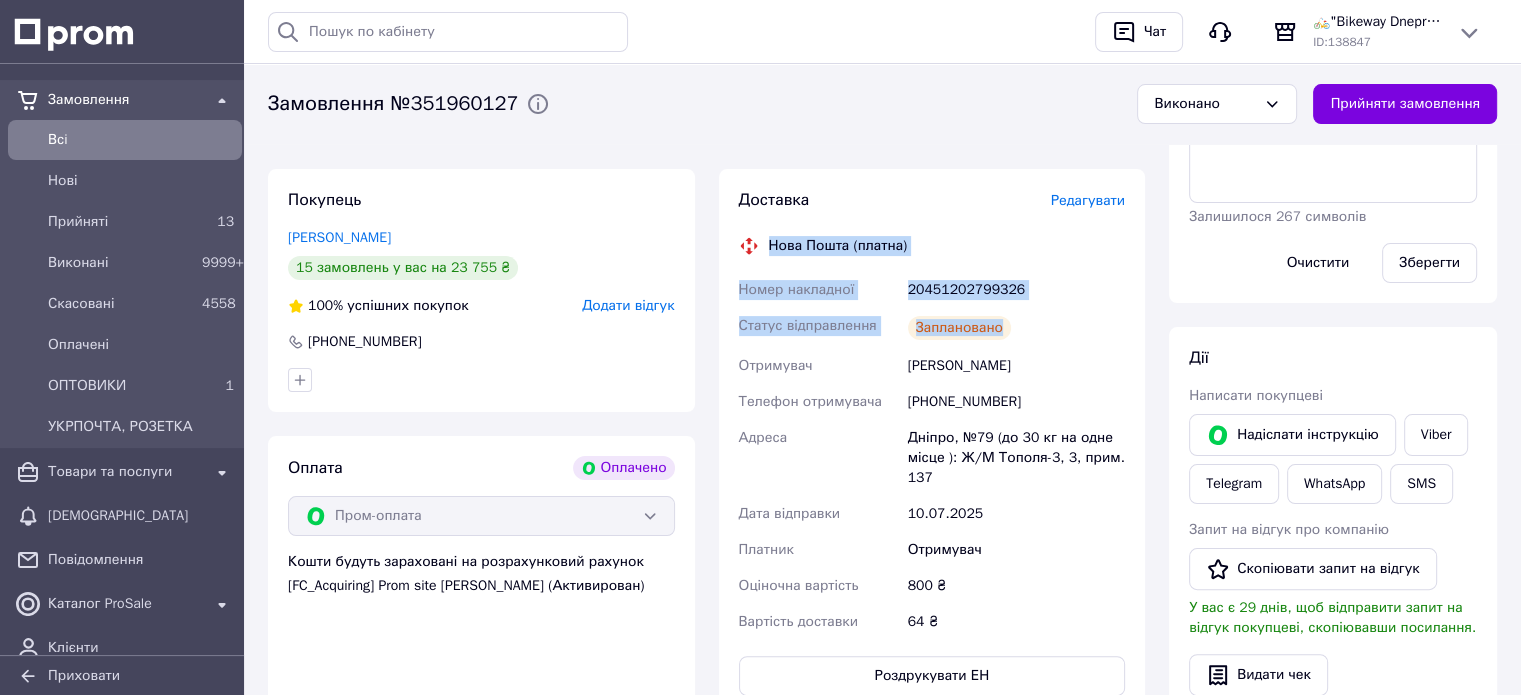 drag, startPoint x: 772, startPoint y: 226, endPoint x: 1104, endPoint y: 312, distance: 342.95773 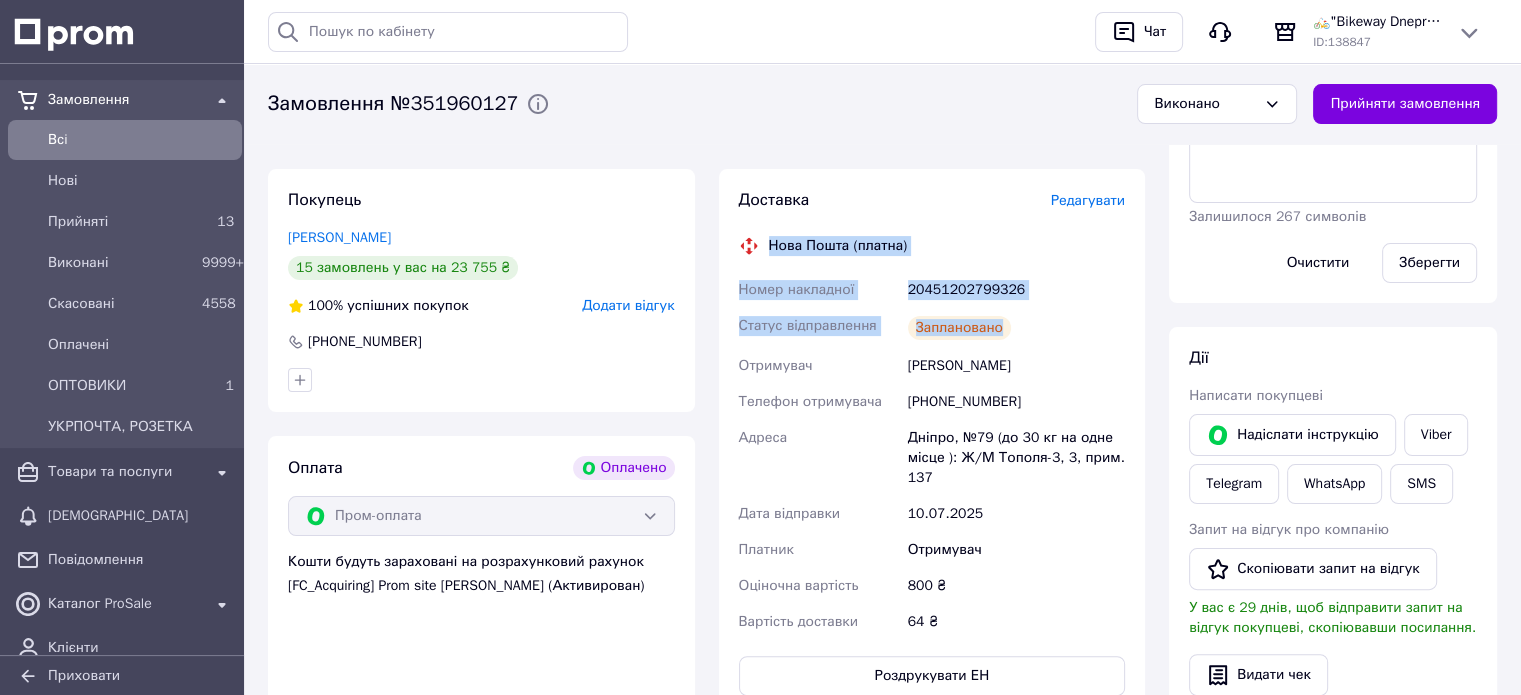 copy on "Нова Пошта (платна) Номер накладної 20451202799326 Статус відправлення Заплановано" 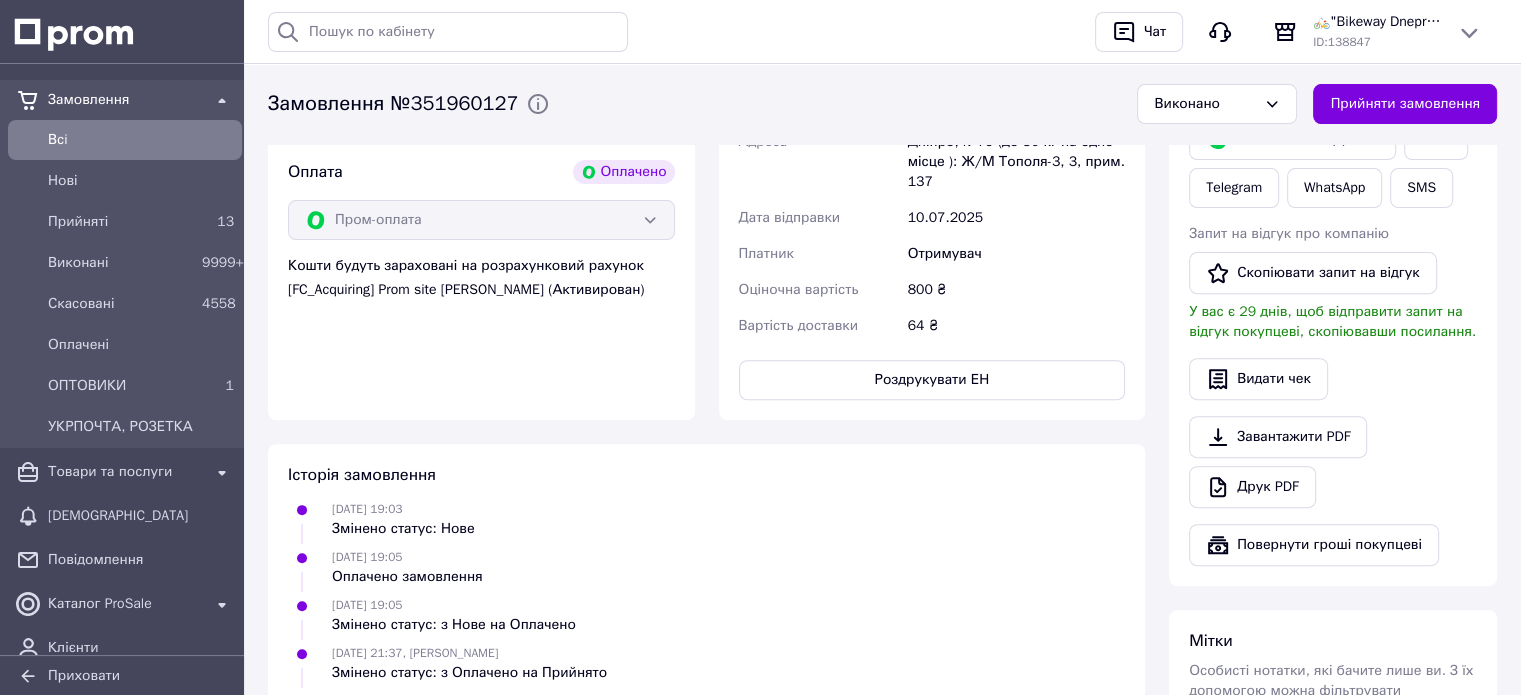 scroll, scrollTop: 700, scrollLeft: 0, axis: vertical 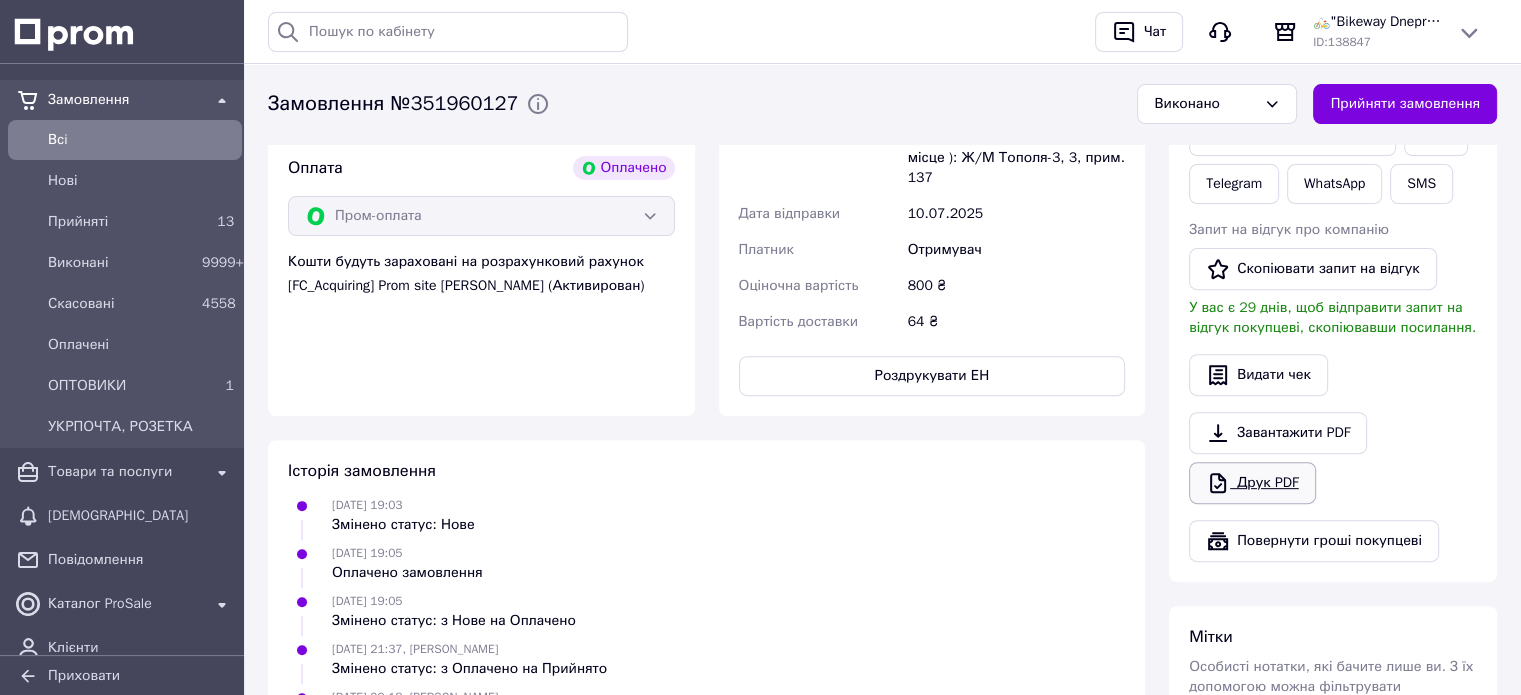 click on "Друк PDF" at bounding box center [1252, 483] 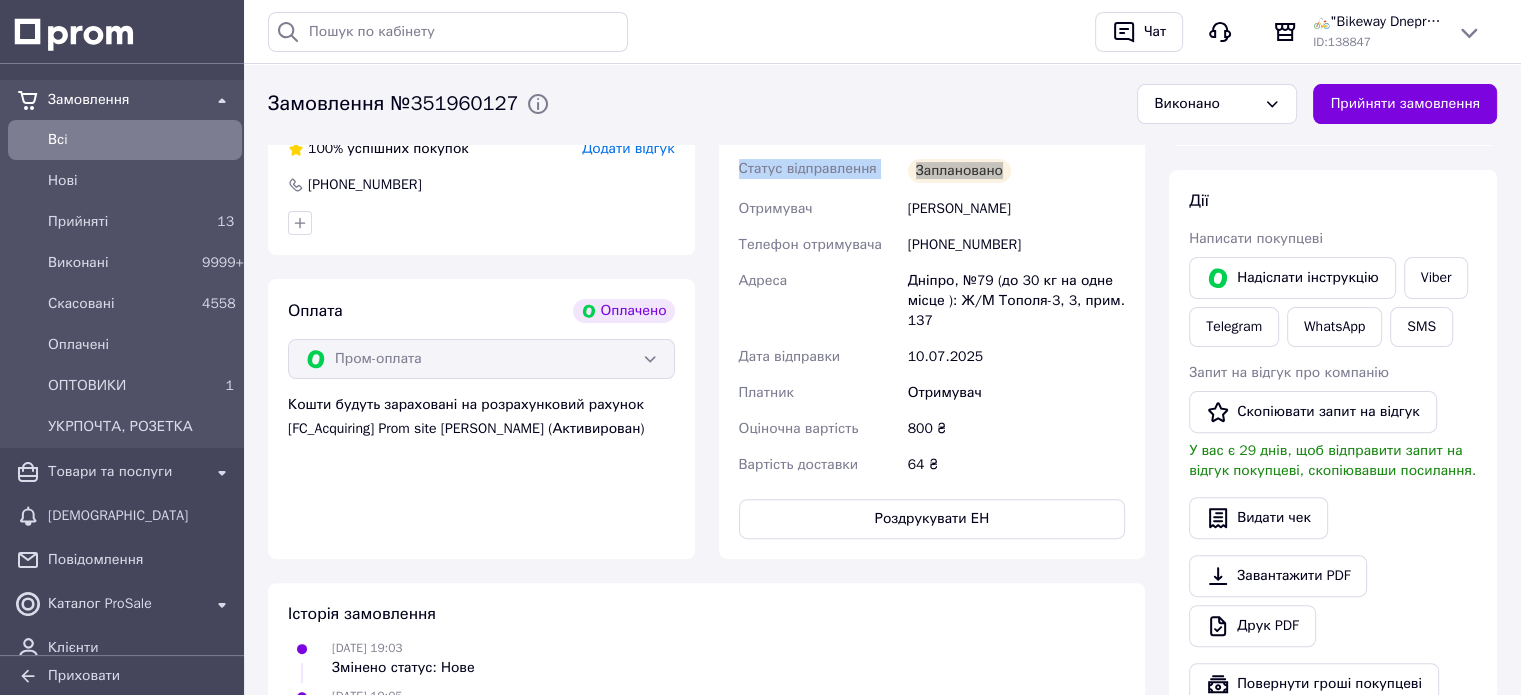 scroll, scrollTop: 100, scrollLeft: 0, axis: vertical 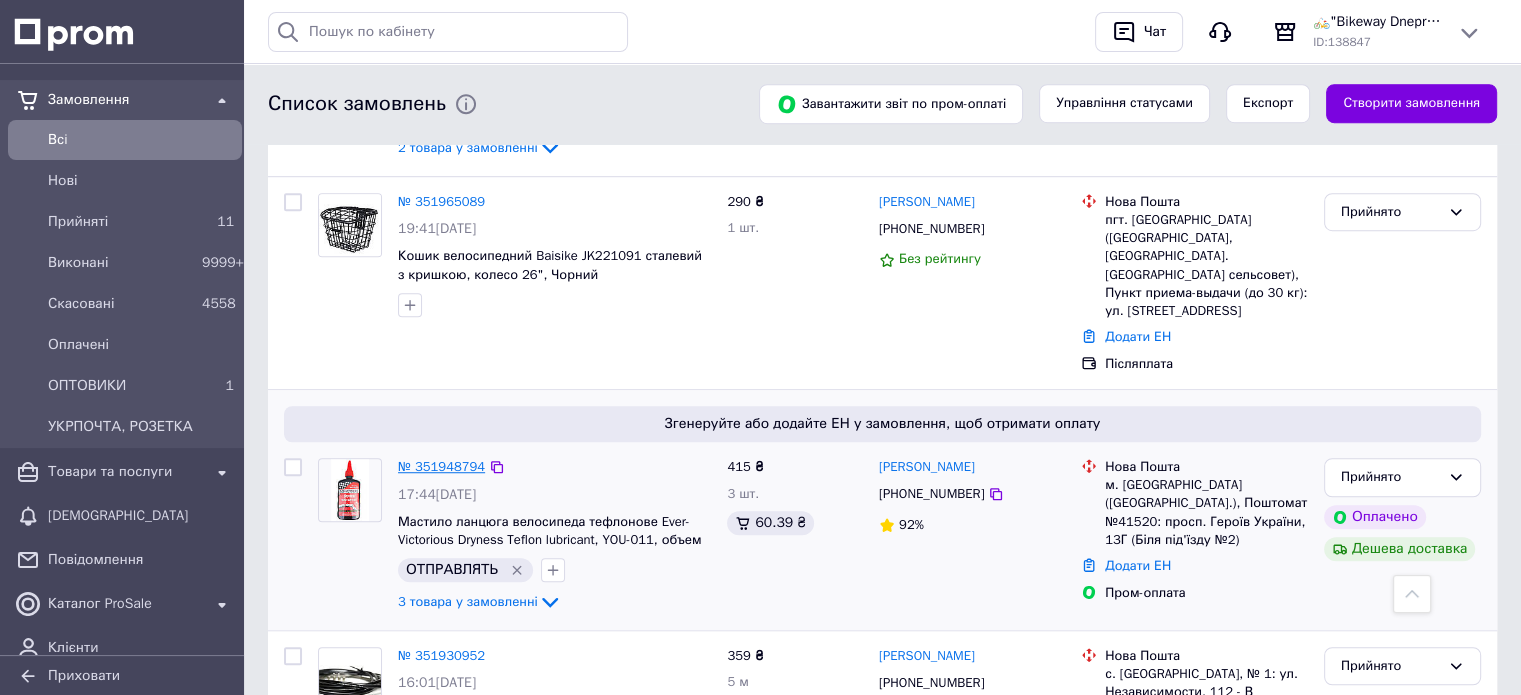 click on "№ 351948794" at bounding box center (441, 466) 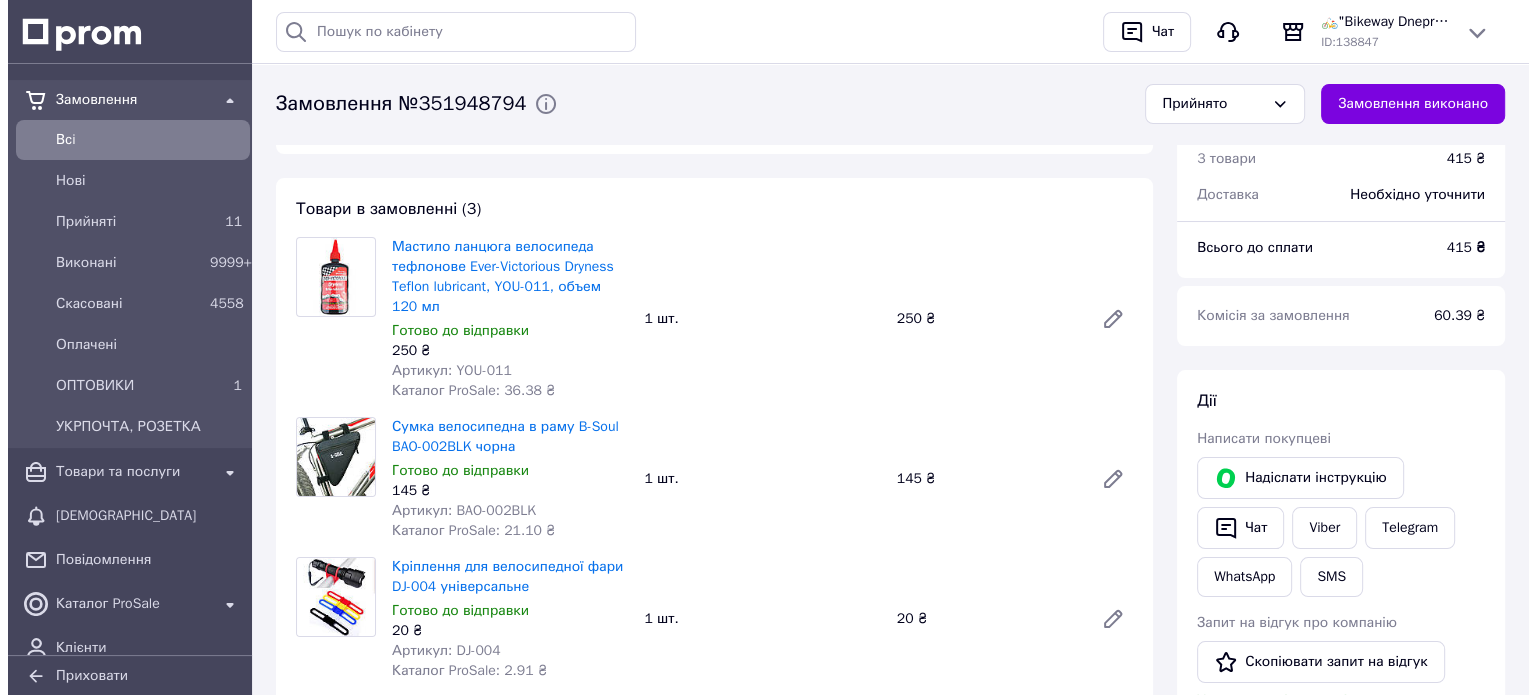 scroll, scrollTop: 300, scrollLeft: 0, axis: vertical 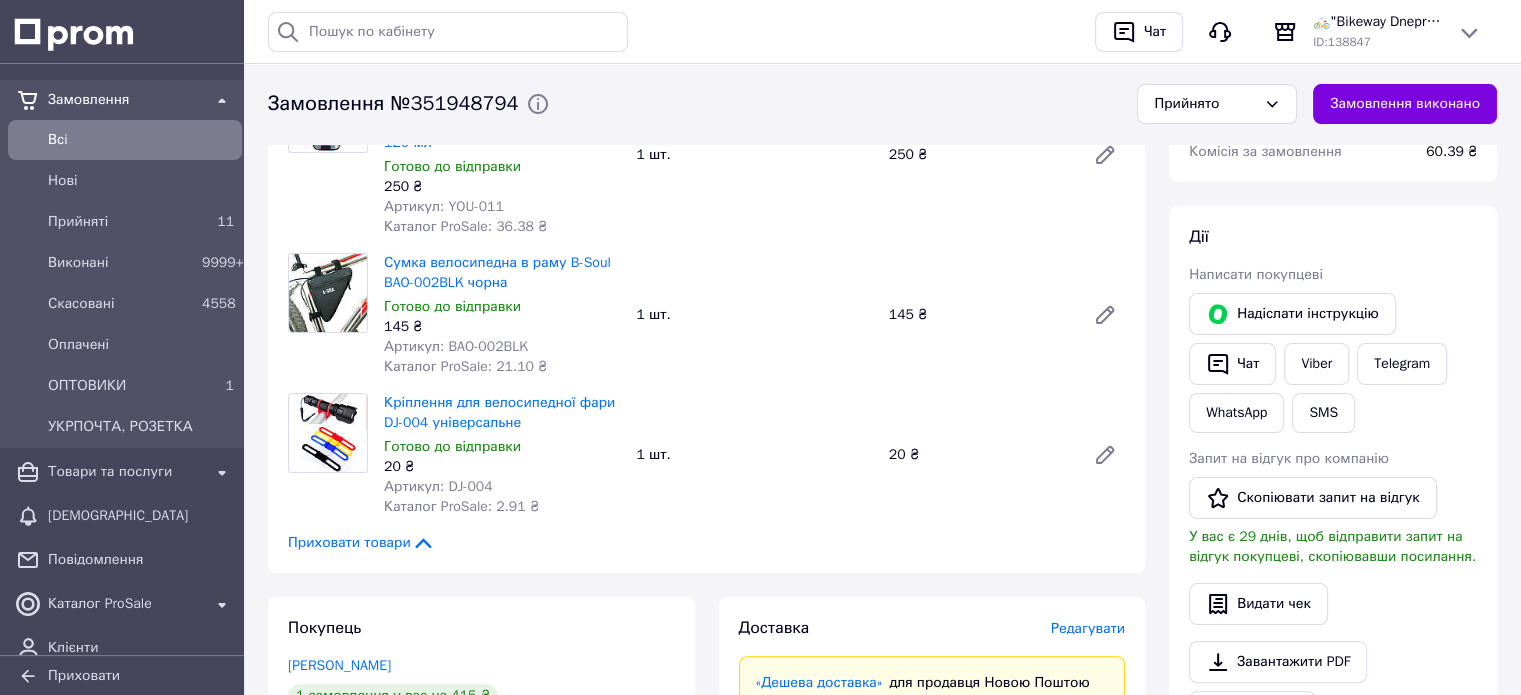 click on "Редагувати" at bounding box center (1088, 628) 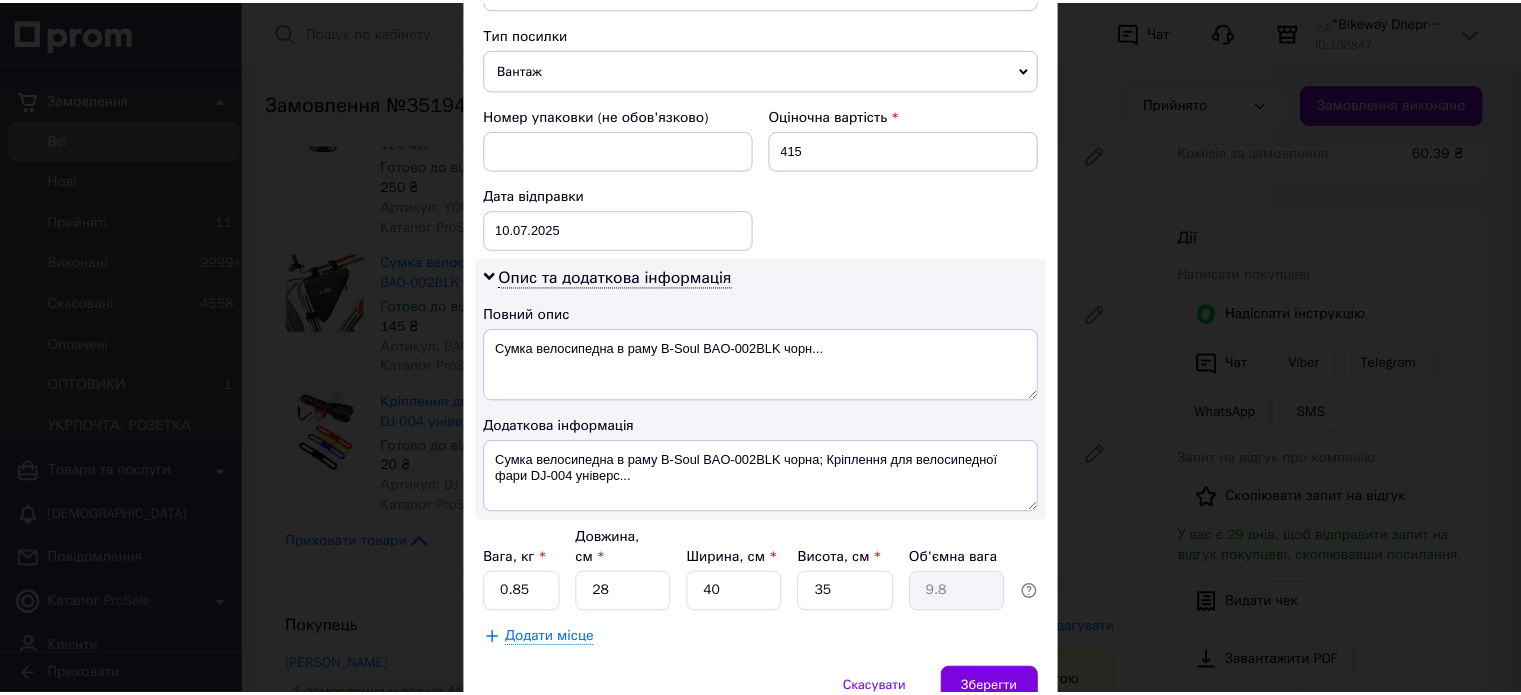 scroll, scrollTop: 850, scrollLeft: 0, axis: vertical 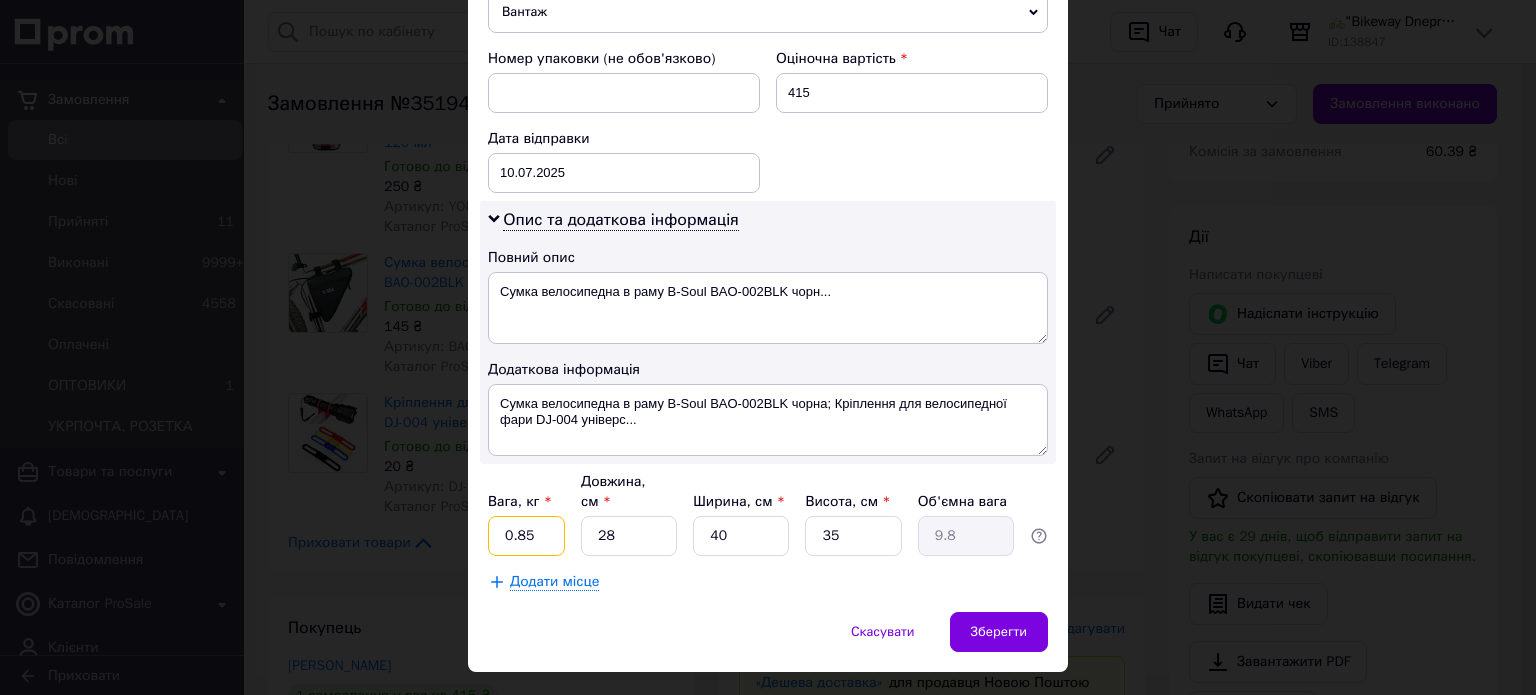 drag, startPoint x: 528, startPoint y: 491, endPoint x: 508, endPoint y: 497, distance: 20.880613 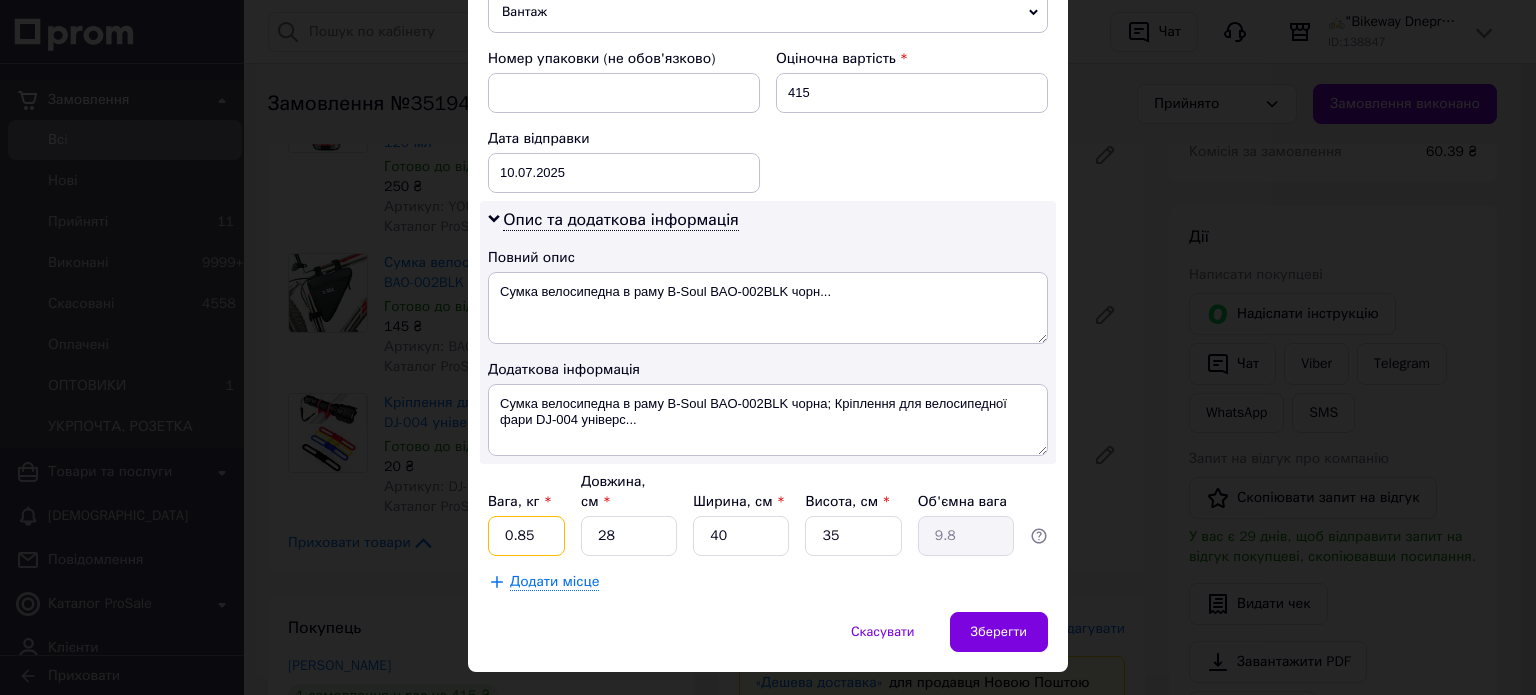 click on "0.85" at bounding box center [526, 536] 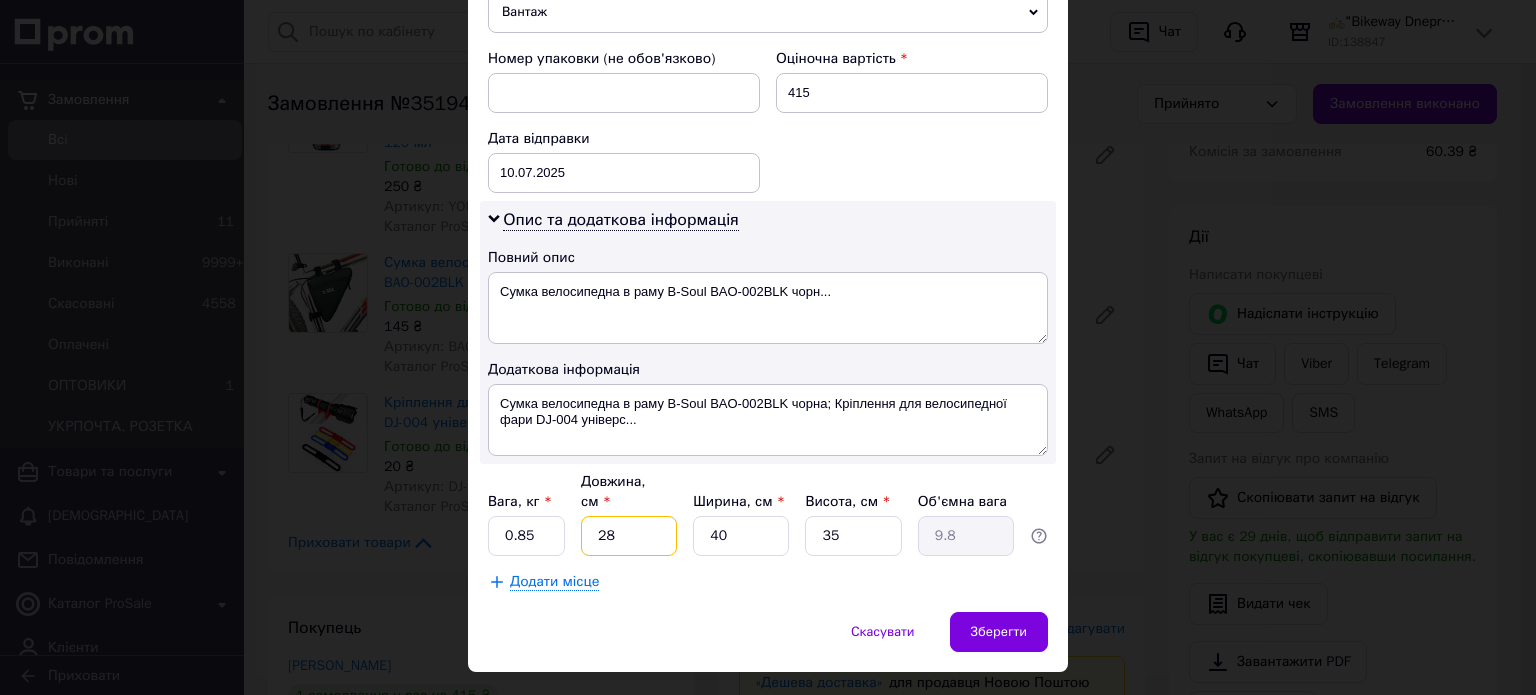click on "28" at bounding box center [629, 536] 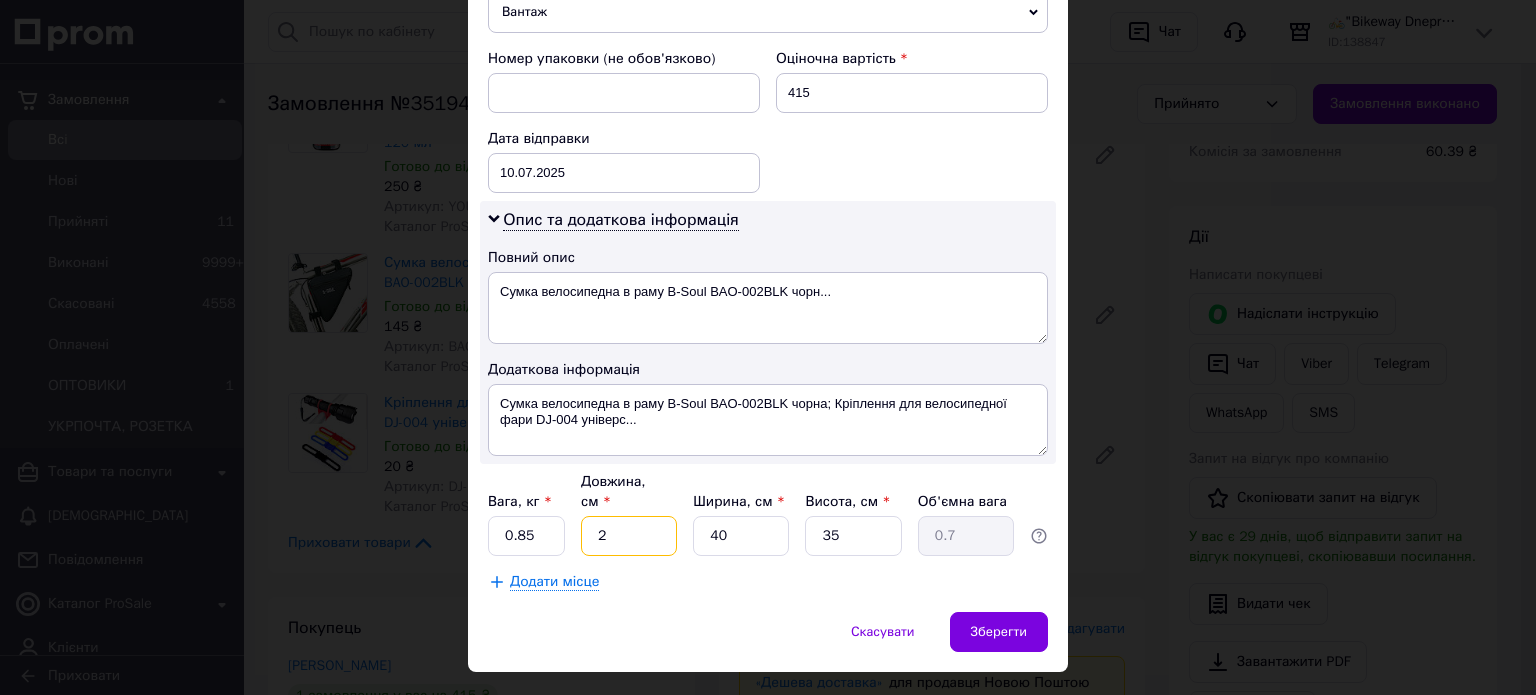 type on "24" 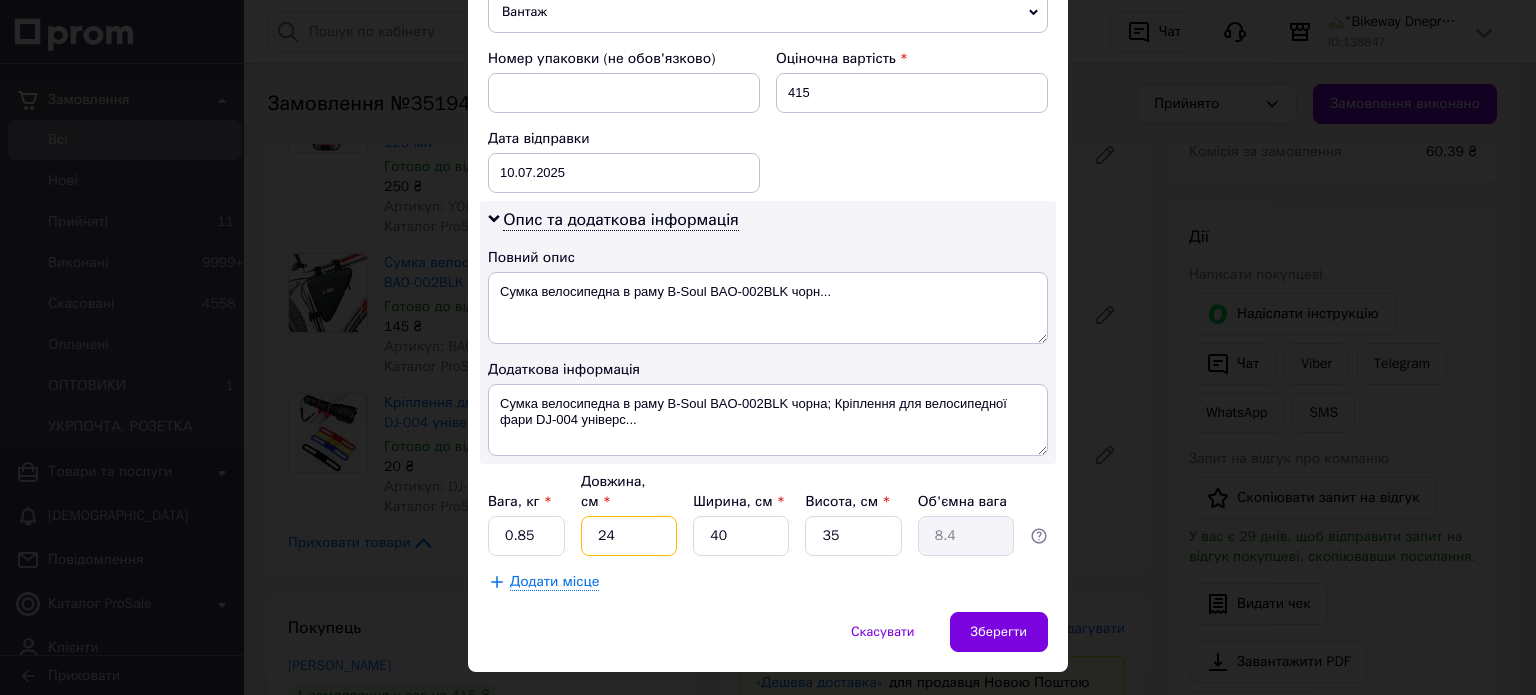 type on "24" 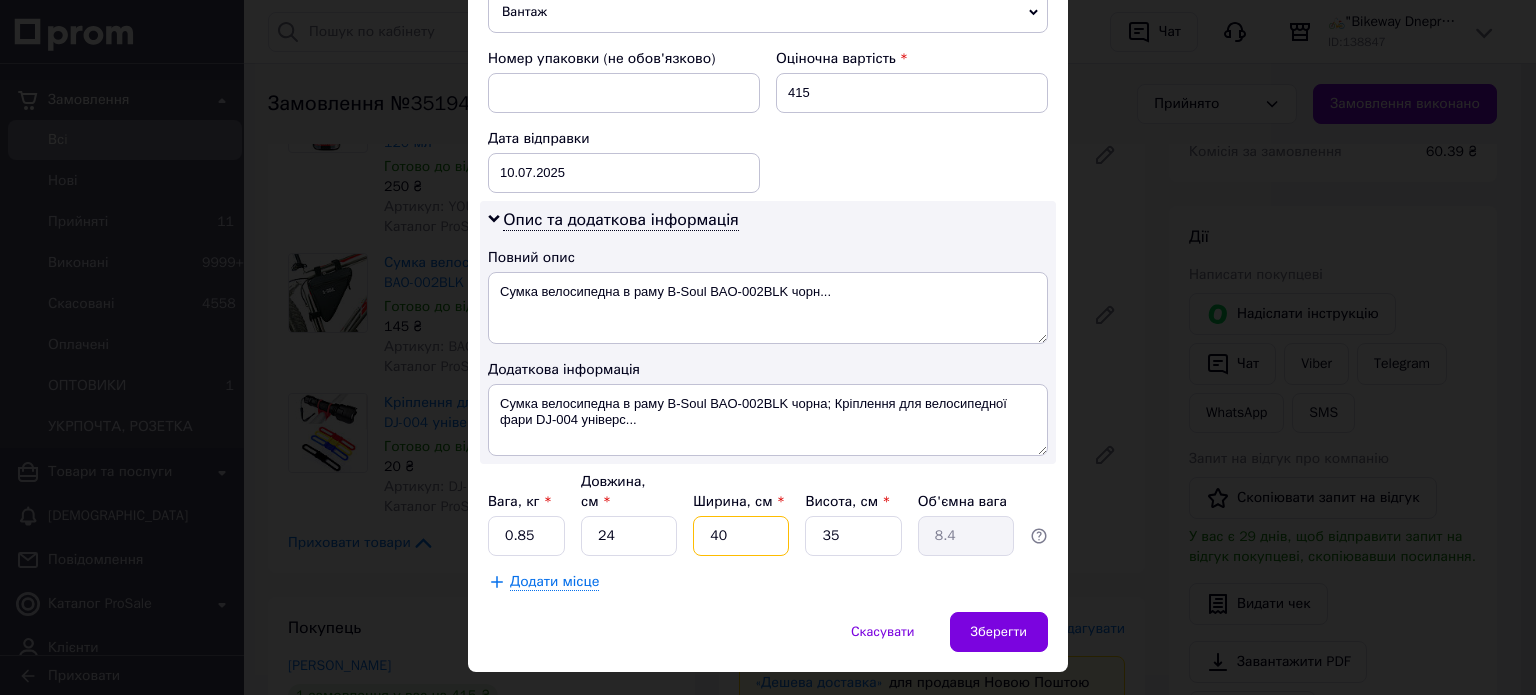 type on "1" 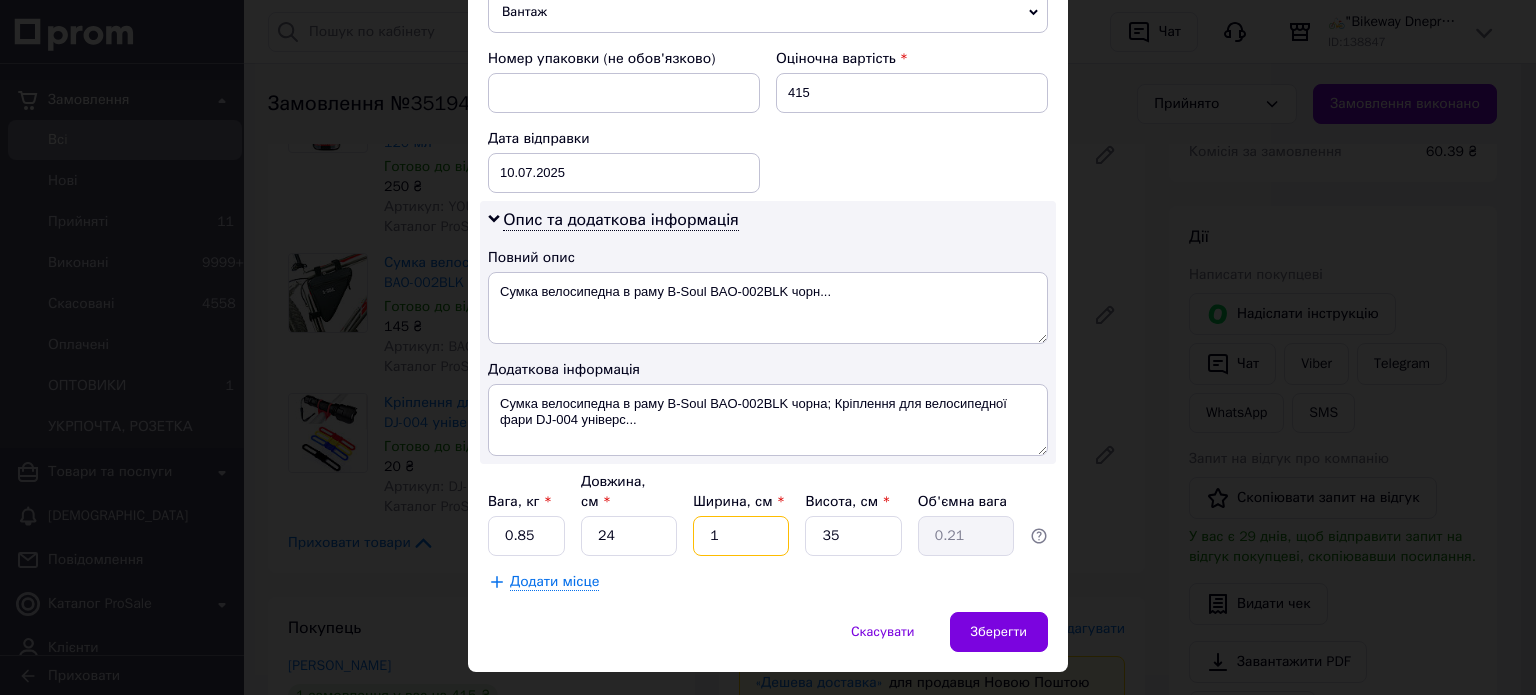 type on "17" 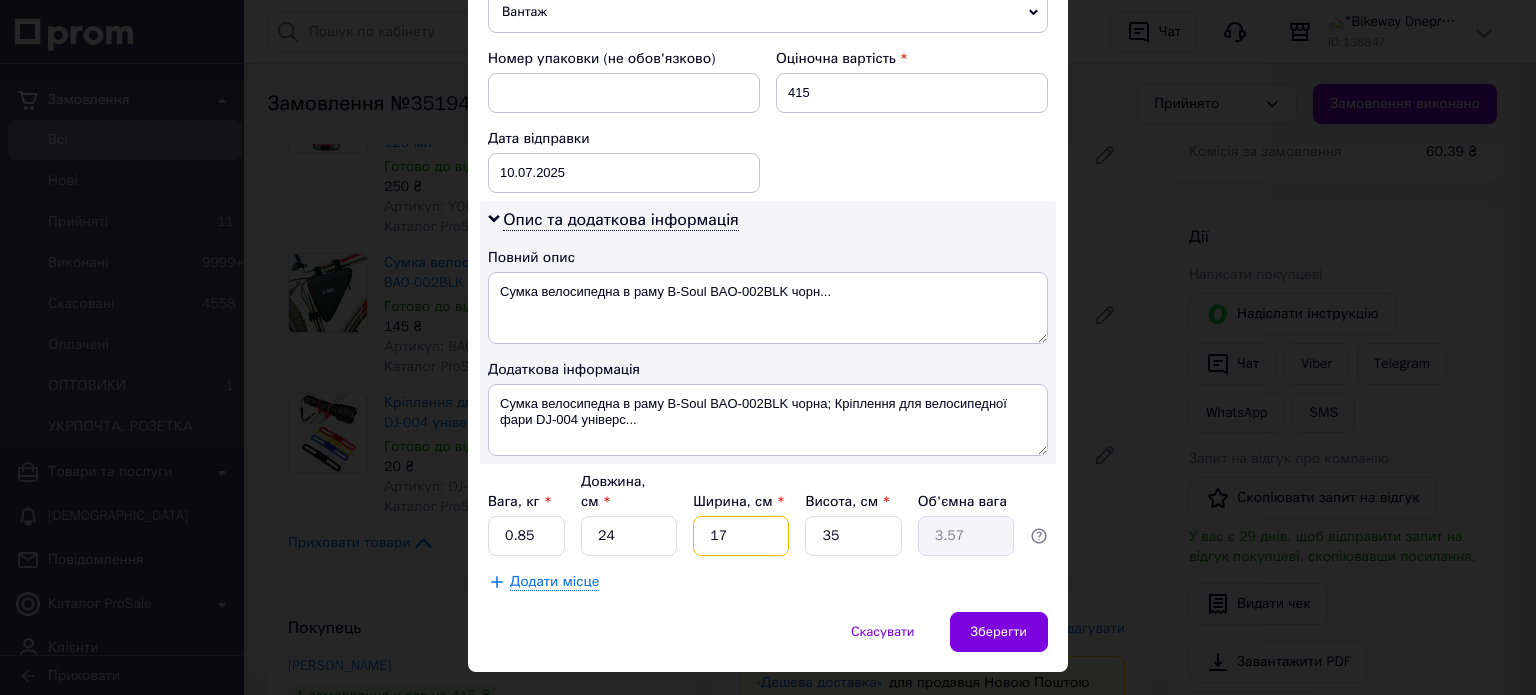 type on "17" 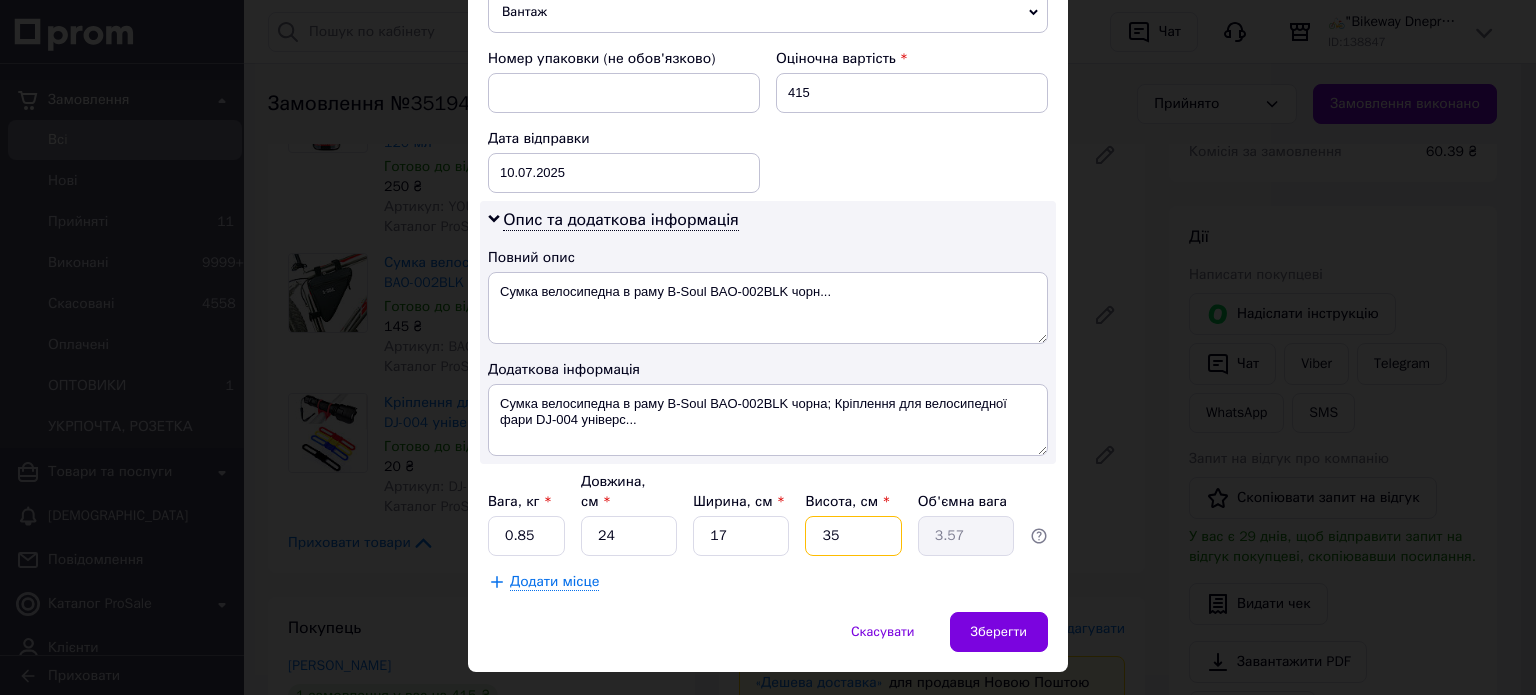 type on "9" 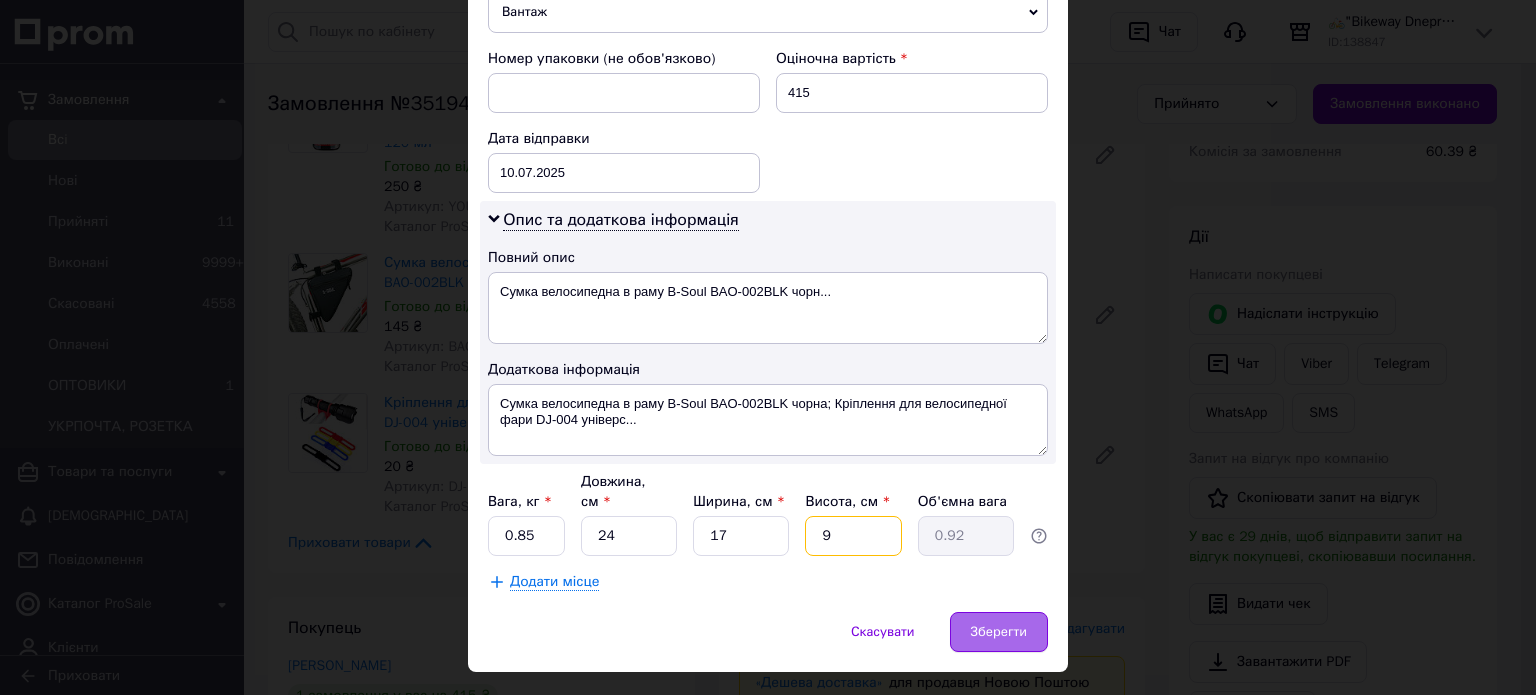 type on "9" 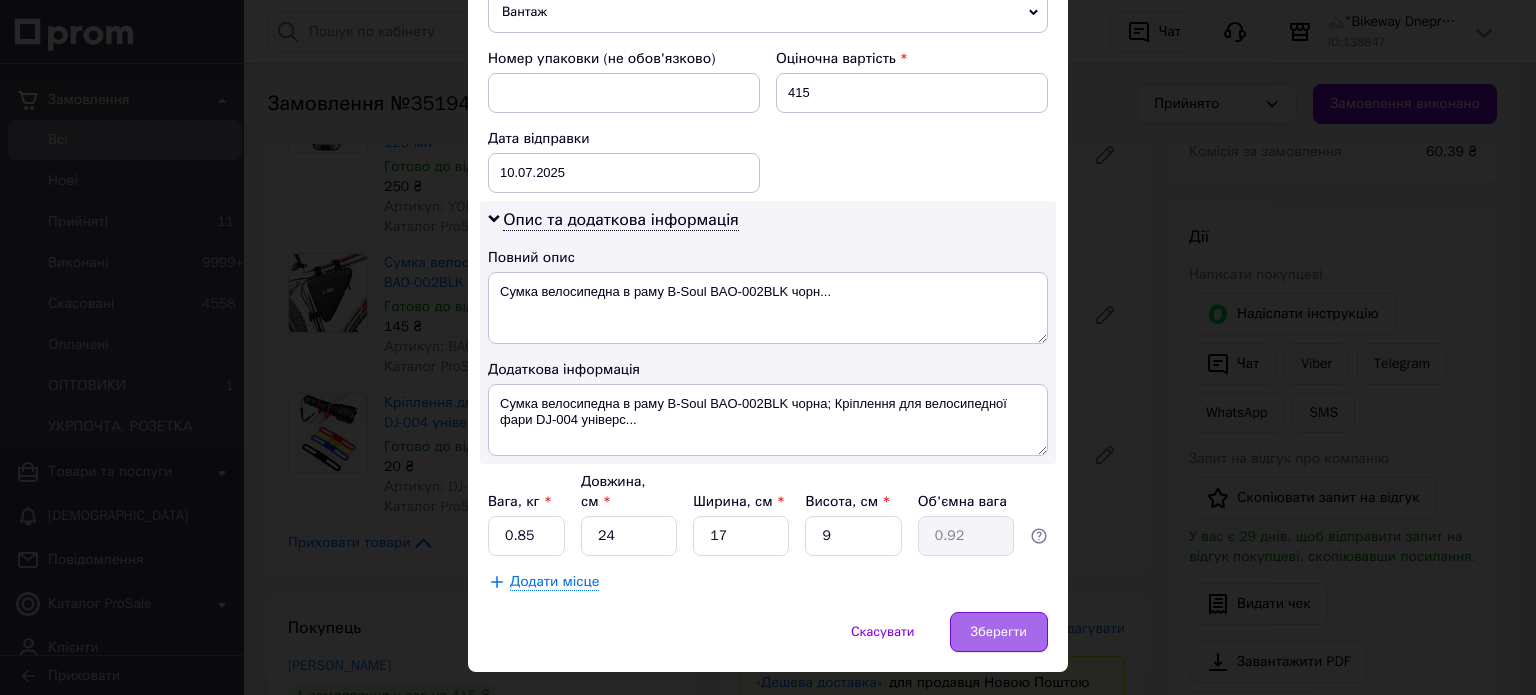 click on "Зберегти" at bounding box center (999, 632) 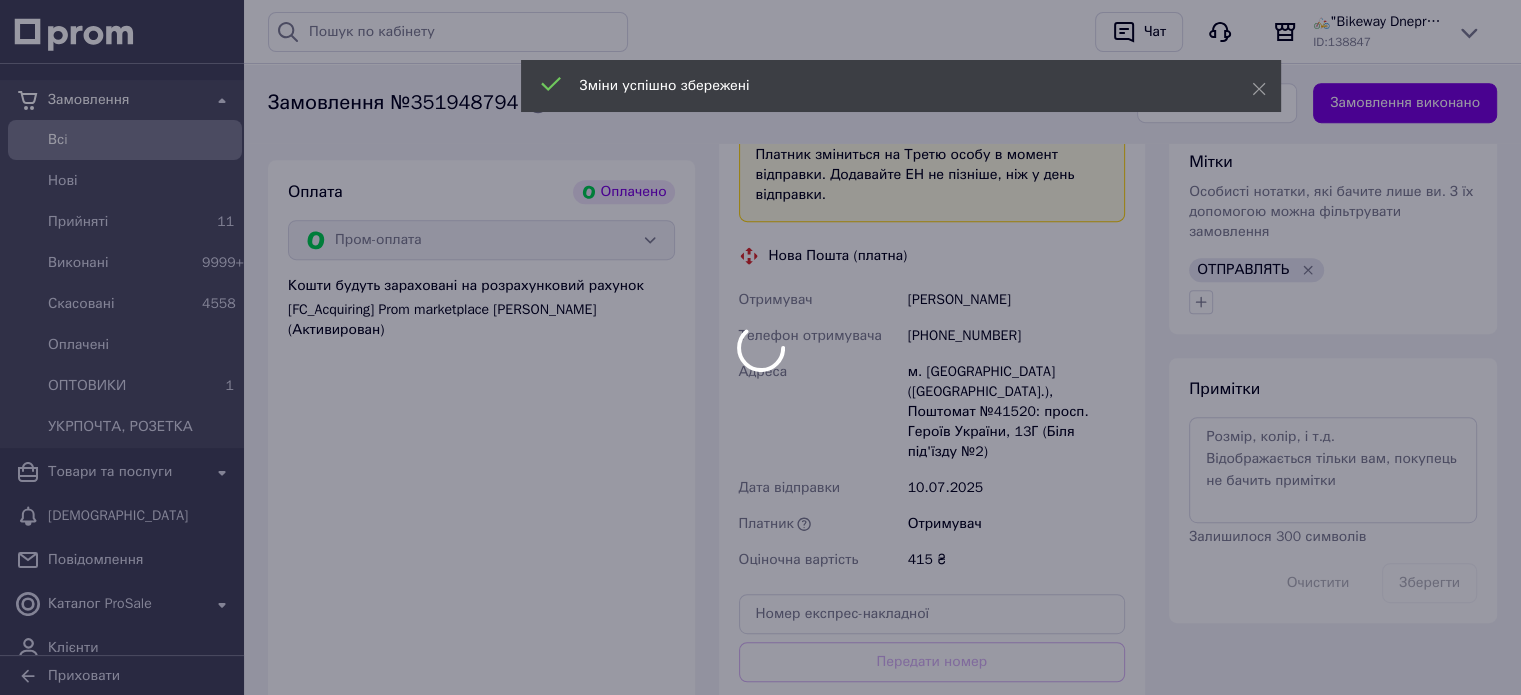 scroll, scrollTop: 1200, scrollLeft: 0, axis: vertical 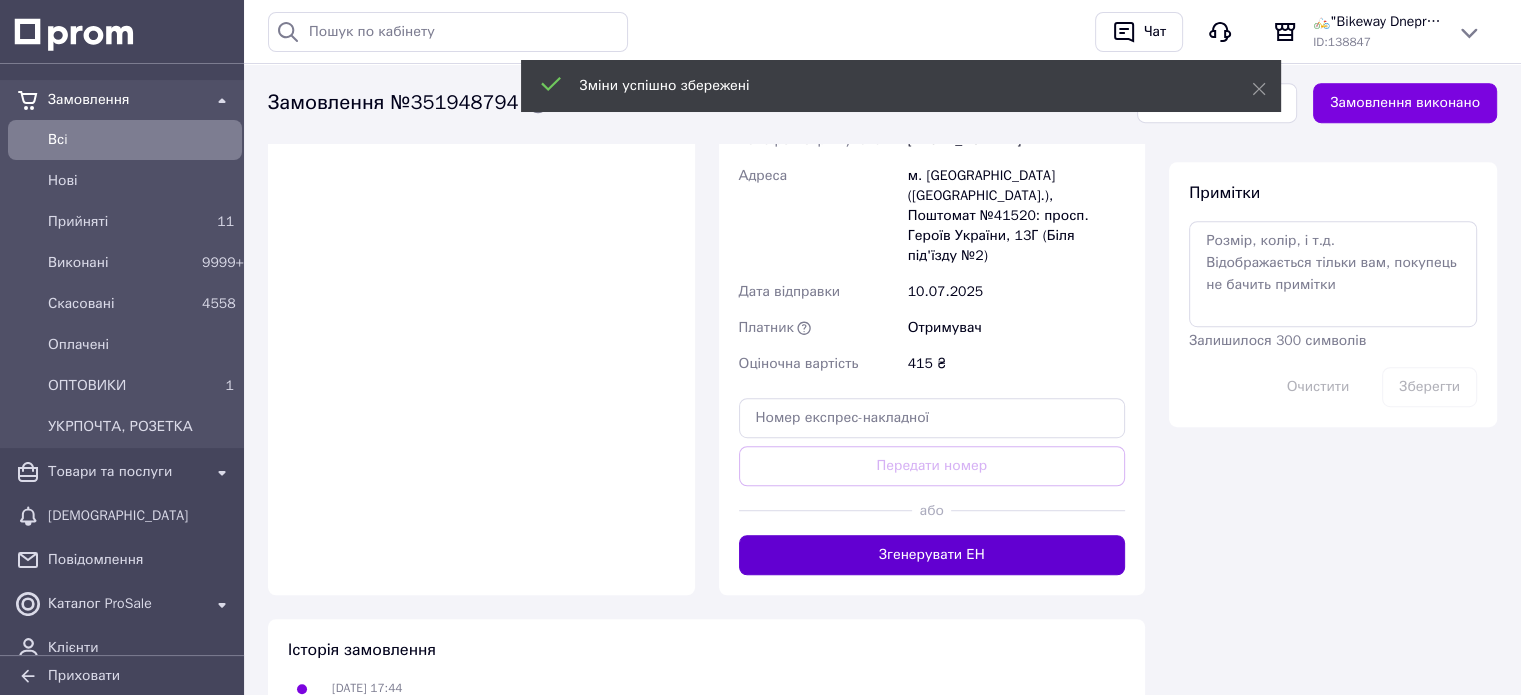 click on "Згенерувати ЕН" at bounding box center [932, 555] 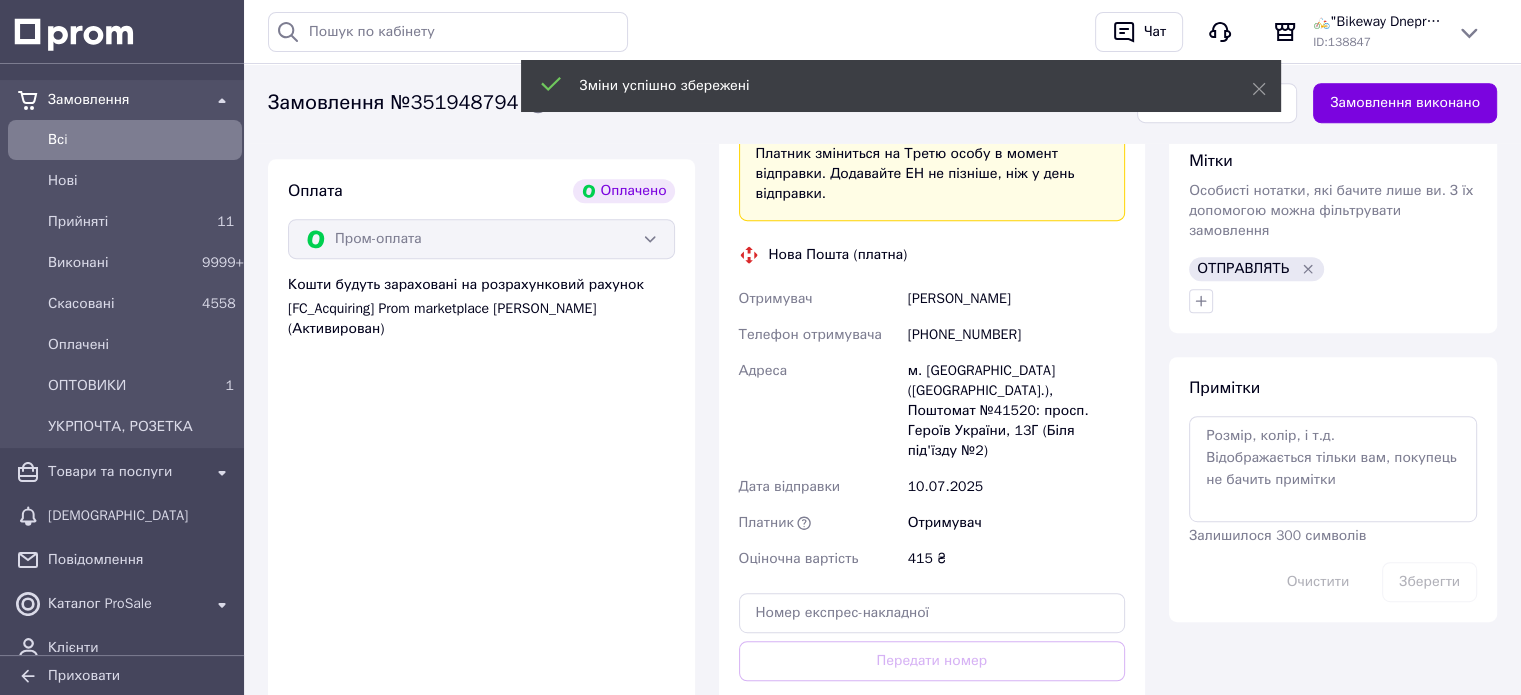 scroll, scrollTop: 800, scrollLeft: 0, axis: vertical 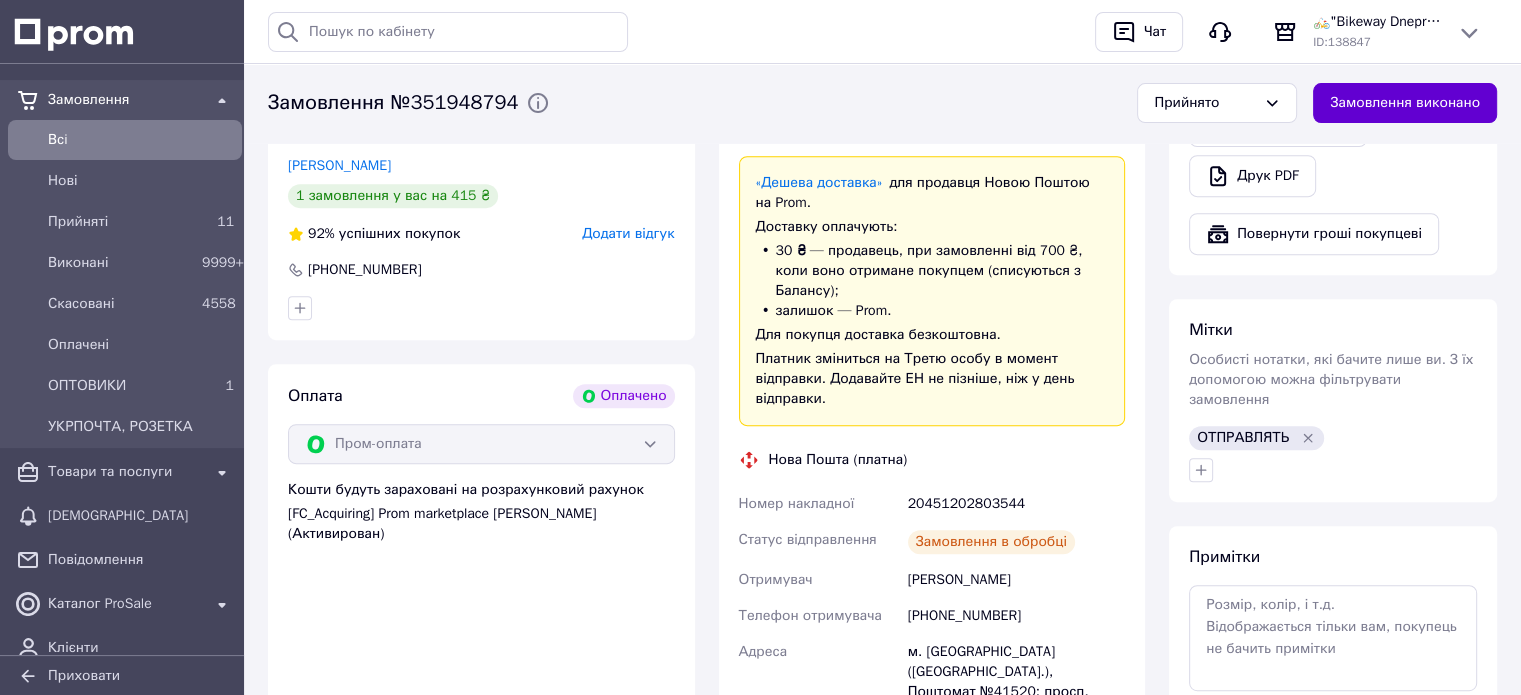 click on "Замовлення виконано" at bounding box center (1405, 104) 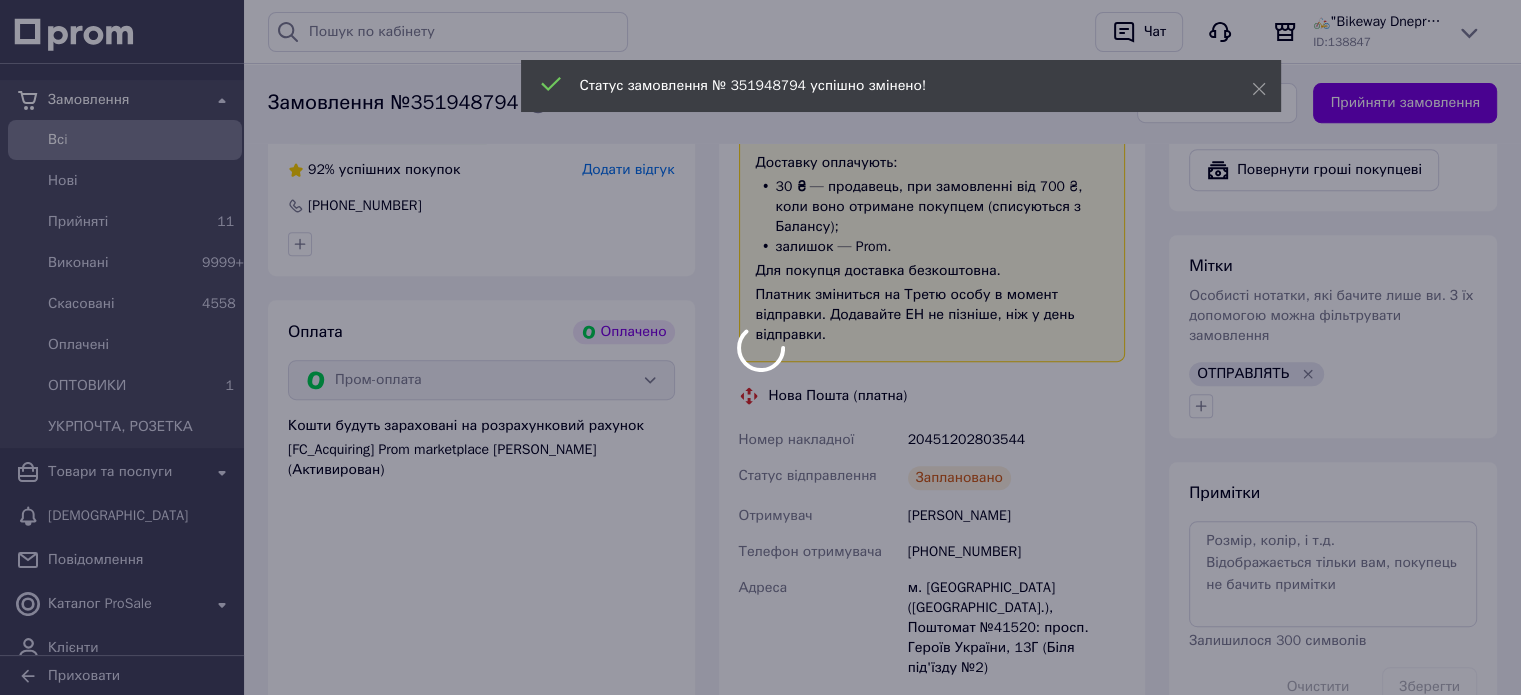 scroll, scrollTop: 900, scrollLeft: 0, axis: vertical 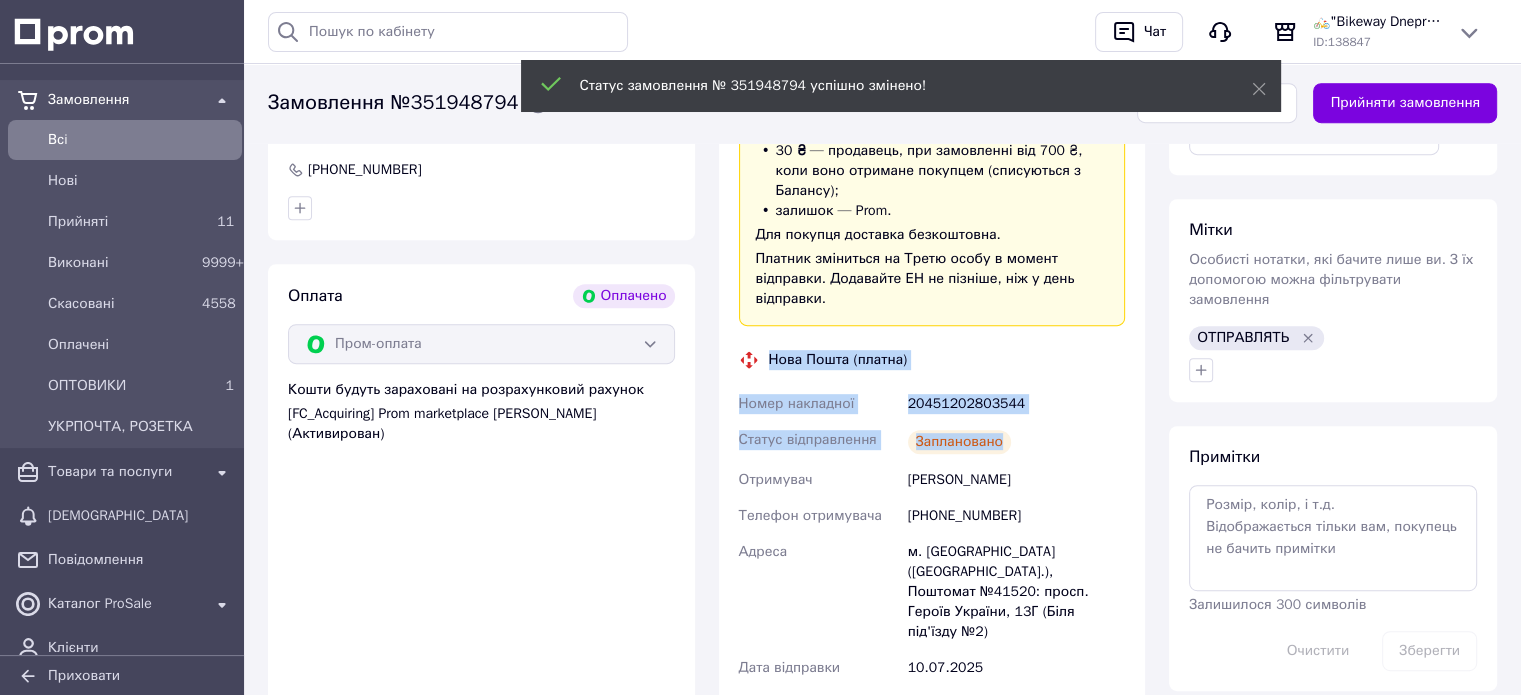 drag, startPoint x: 768, startPoint y: 333, endPoint x: 1013, endPoint y: 411, distance: 257.1167 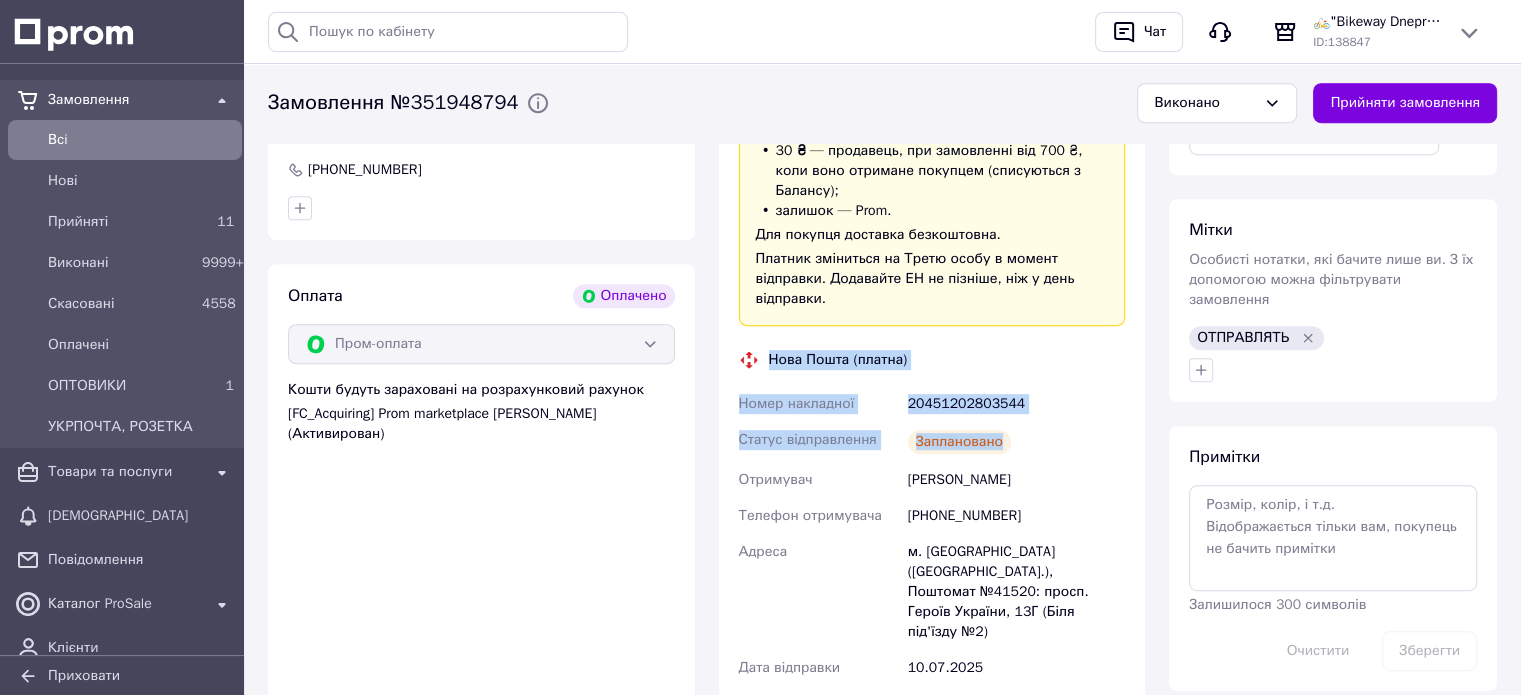 copy on "Нова Пошта (платна) Номер накладної 20451202803544 Статус відправлення Заплановано" 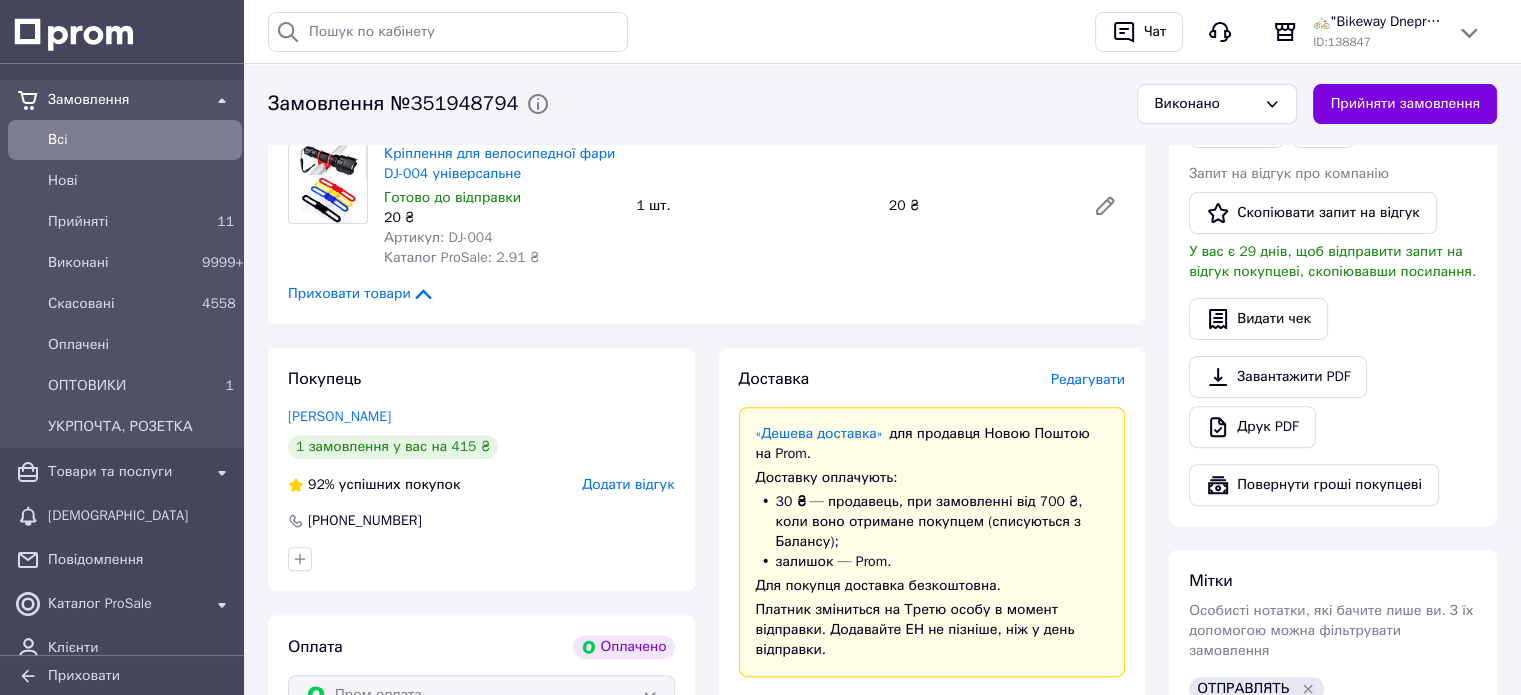 scroll, scrollTop: 400, scrollLeft: 0, axis: vertical 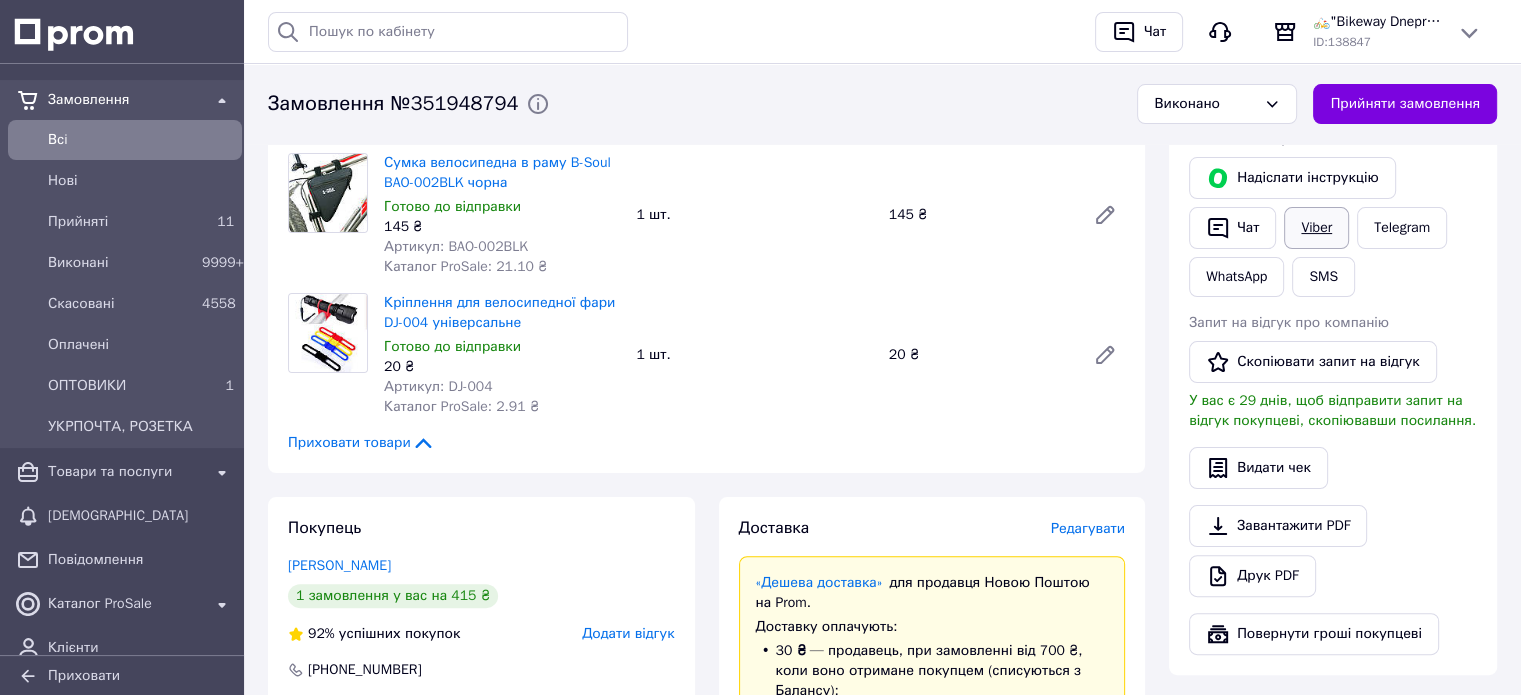 click on "Viber" at bounding box center [1316, 228] 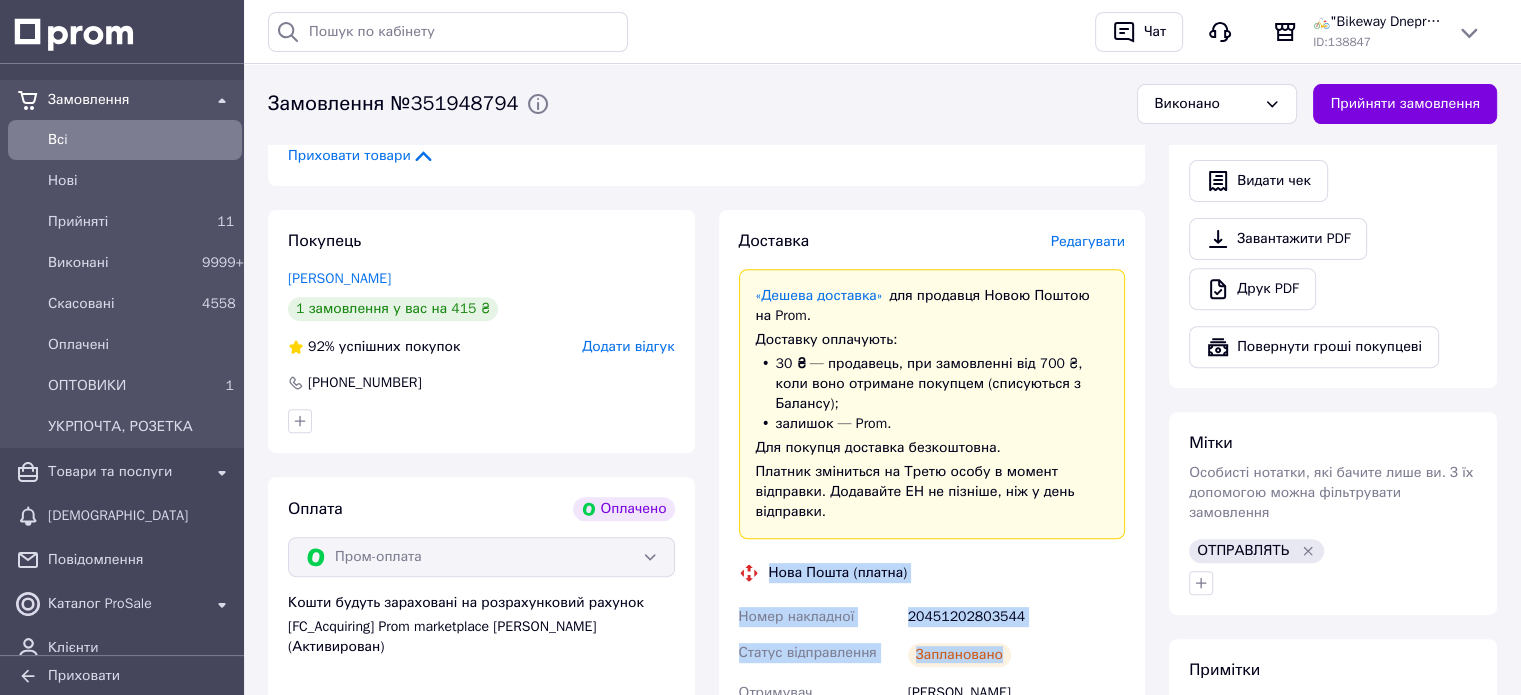 scroll, scrollTop: 700, scrollLeft: 0, axis: vertical 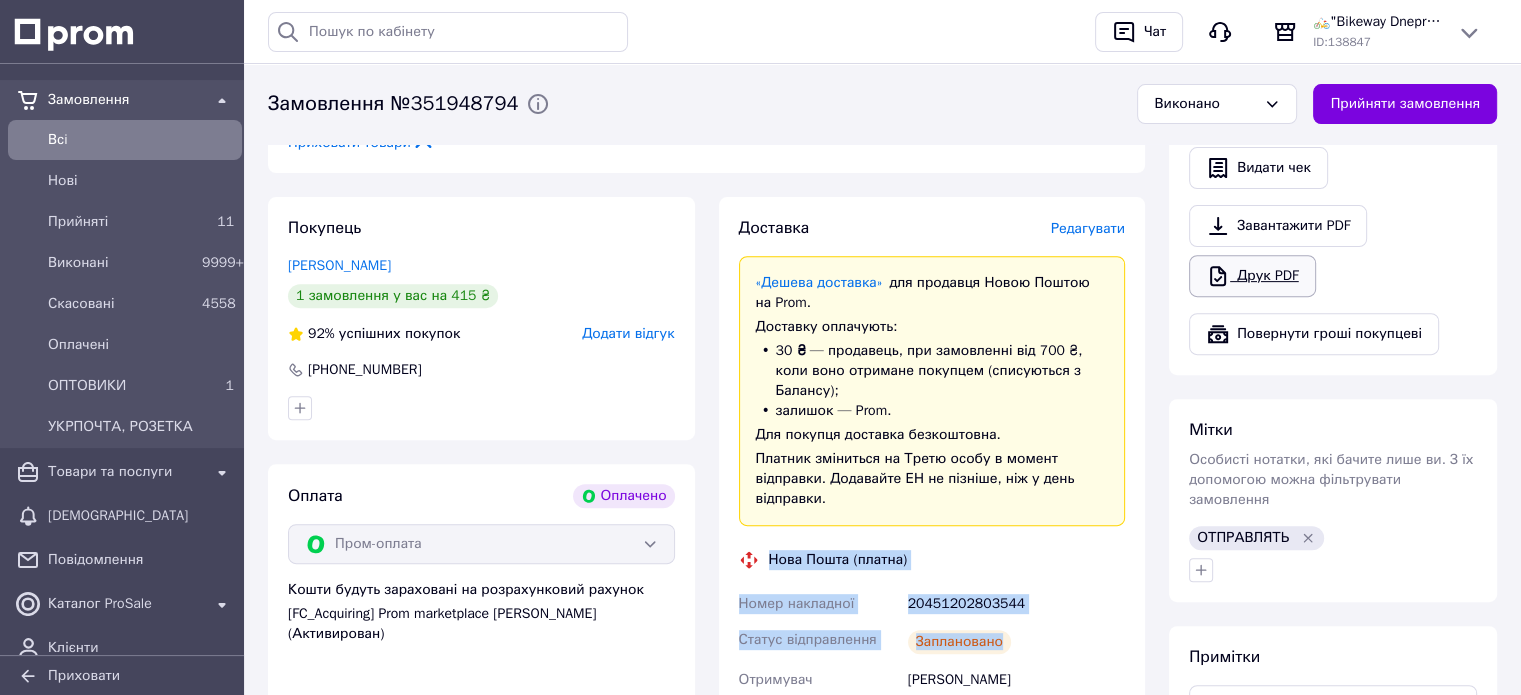 click on "Друк PDF" at bounding box center (1252, 276) 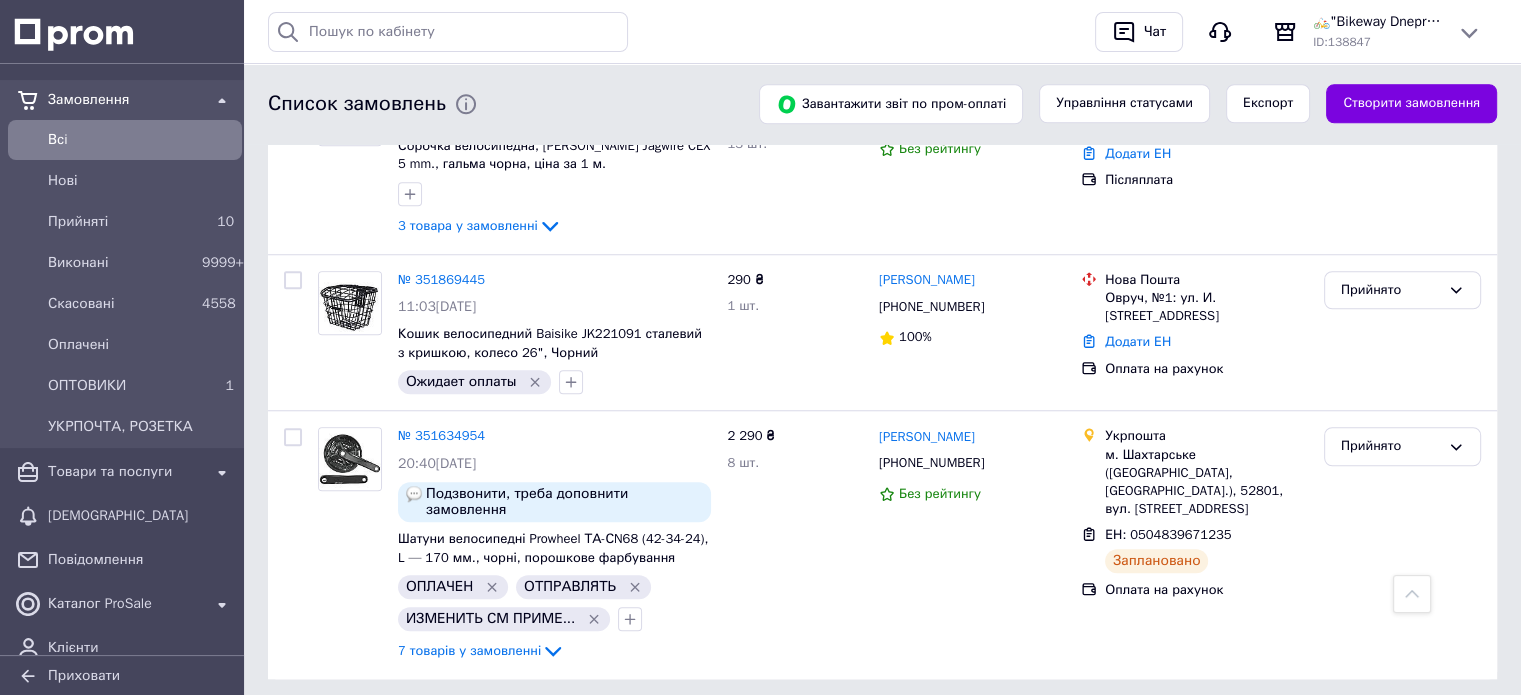 scroll, scrollTop: 1635, scrollLeft: 0, axis: vertical 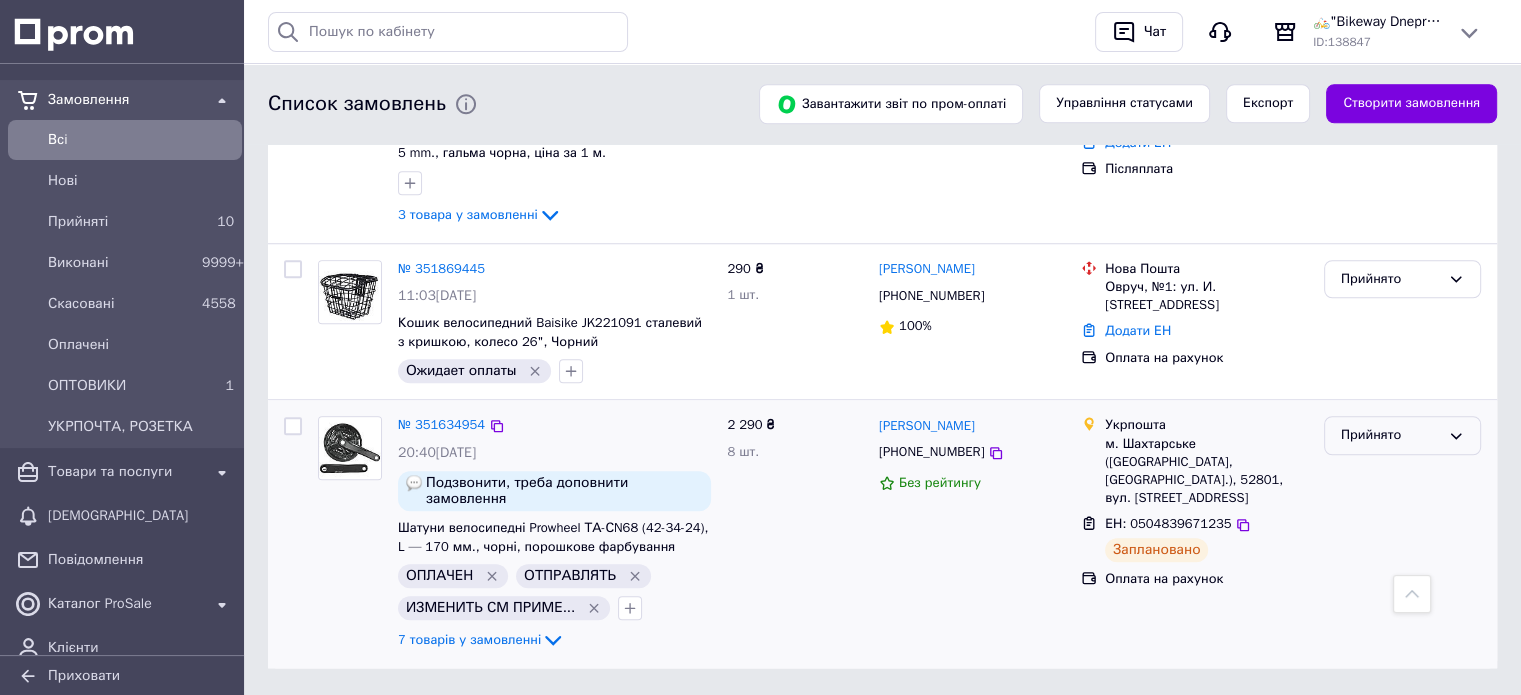 click on "Прийнято" at bounding box center [1390, 435] 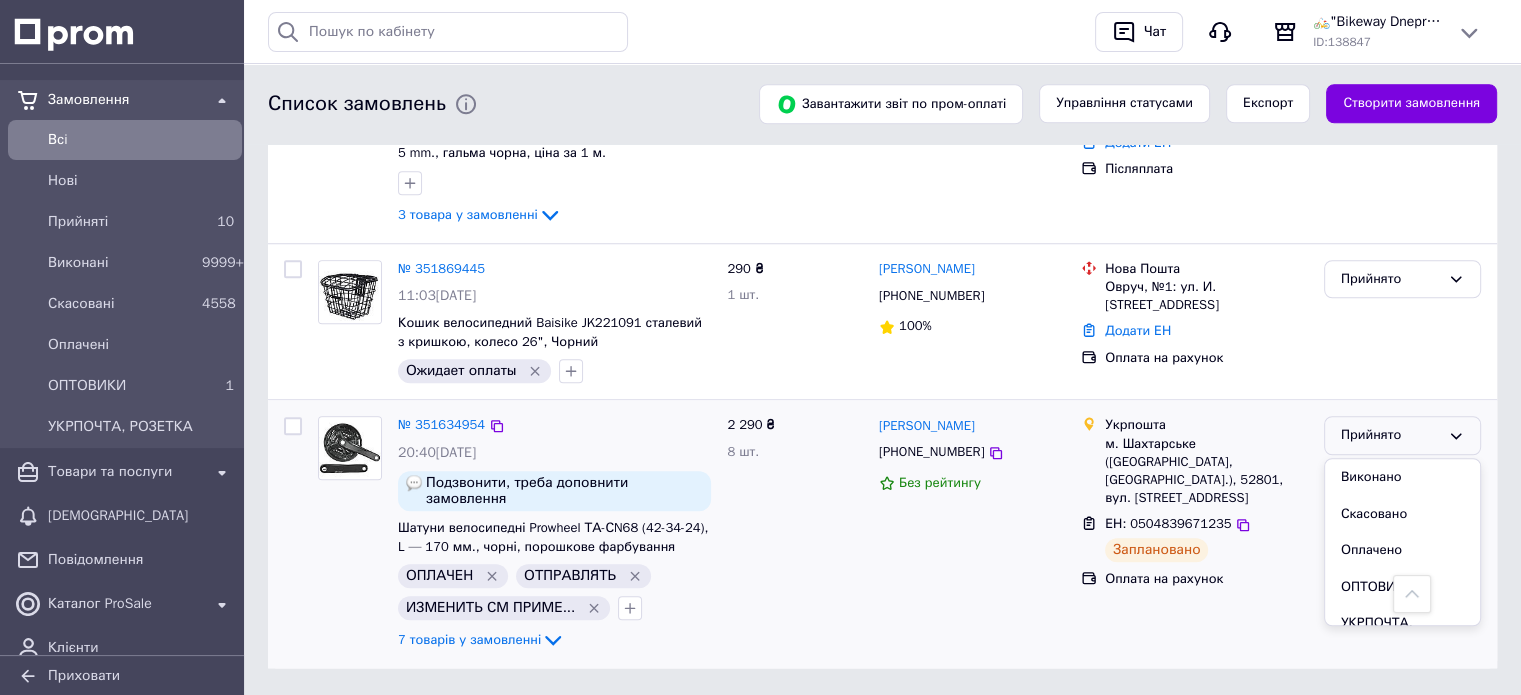 click on "Виконано" at bounding box center (1402, 477) 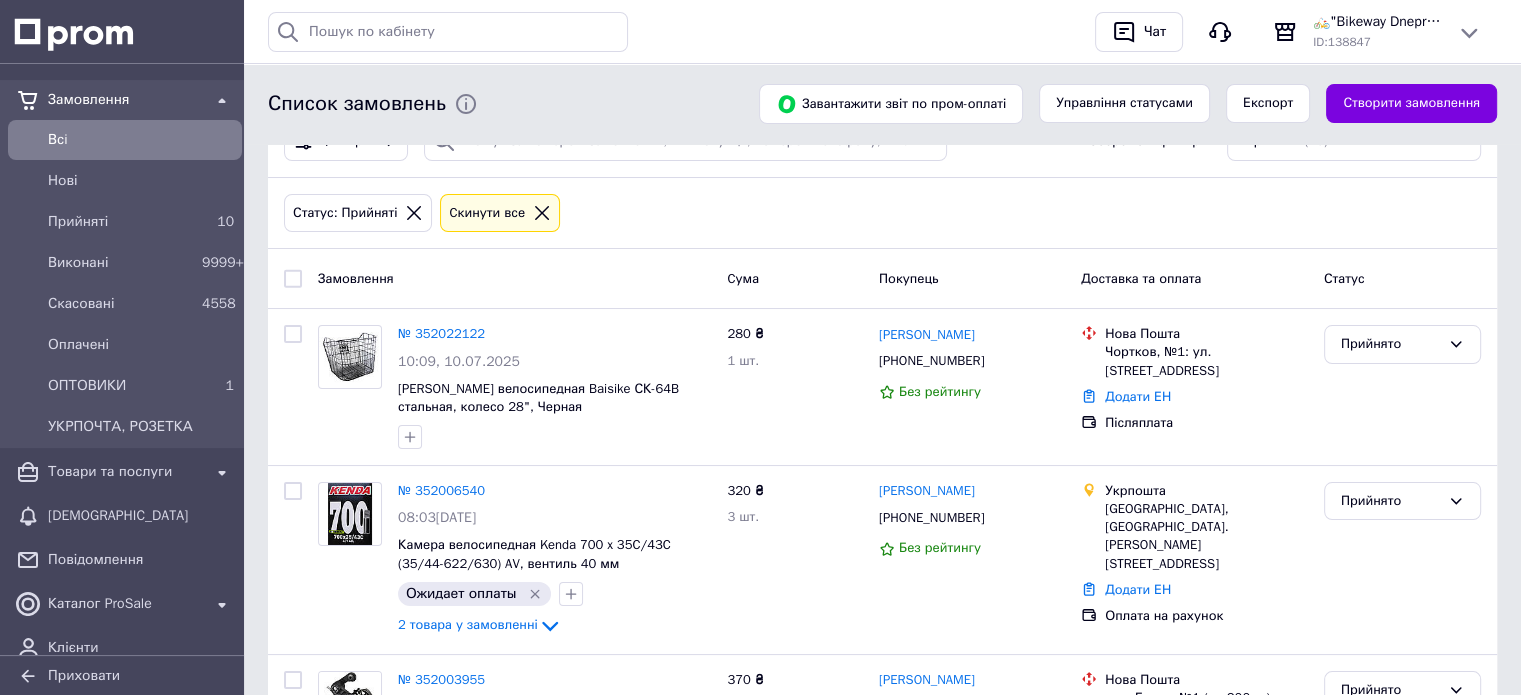 scroll, scrollTop: 0, scrollLeft: 0, axis: both 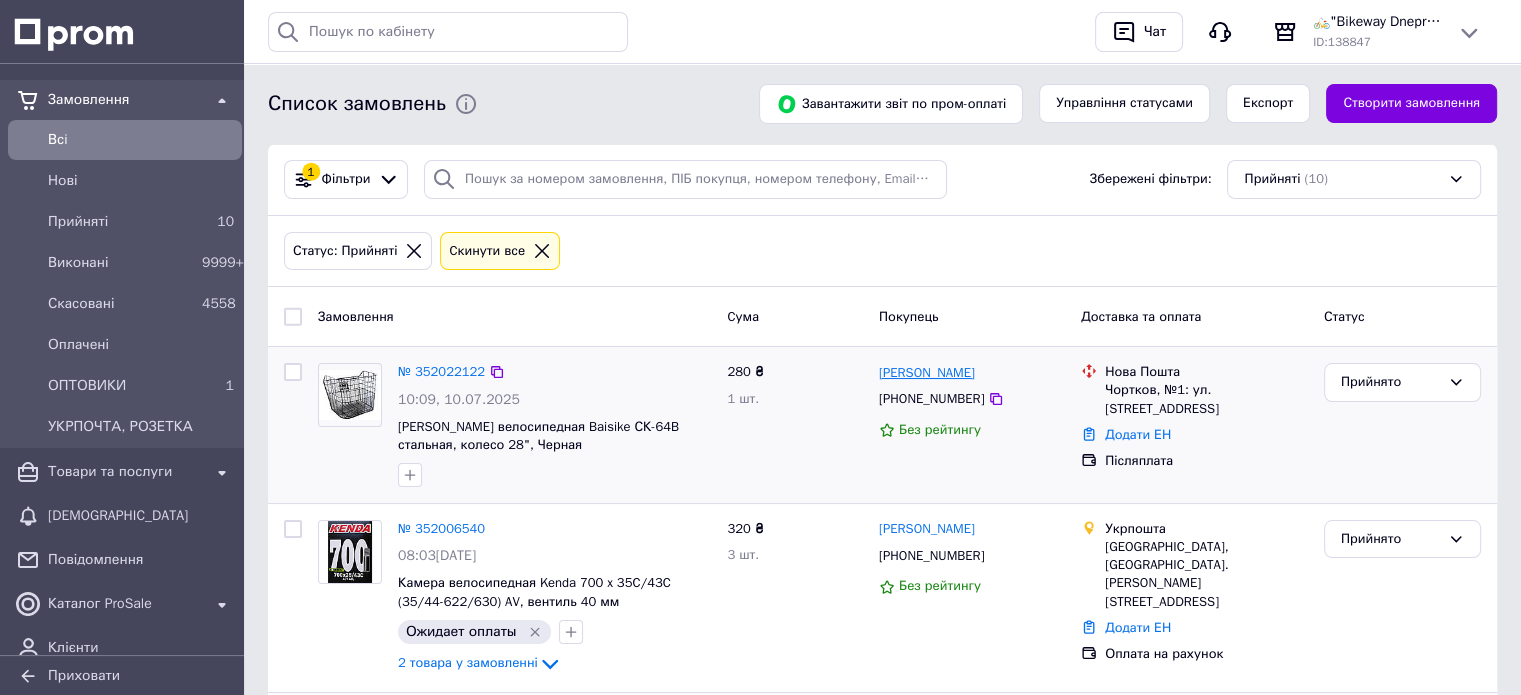 click on "ІВАН МАЦЬКВ" at bounding box center [927, 373] 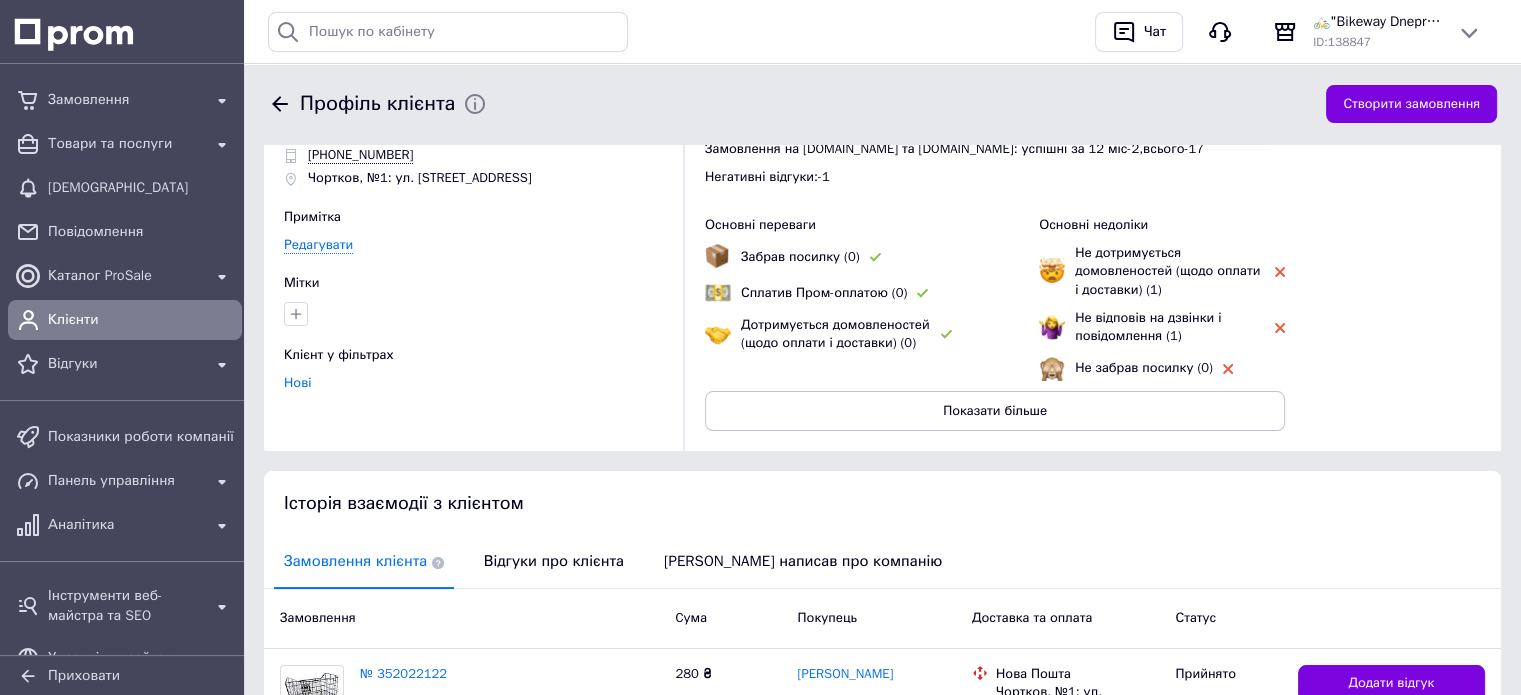 scroll, scrollTop: 0, scrollLeft: 0, axis: both 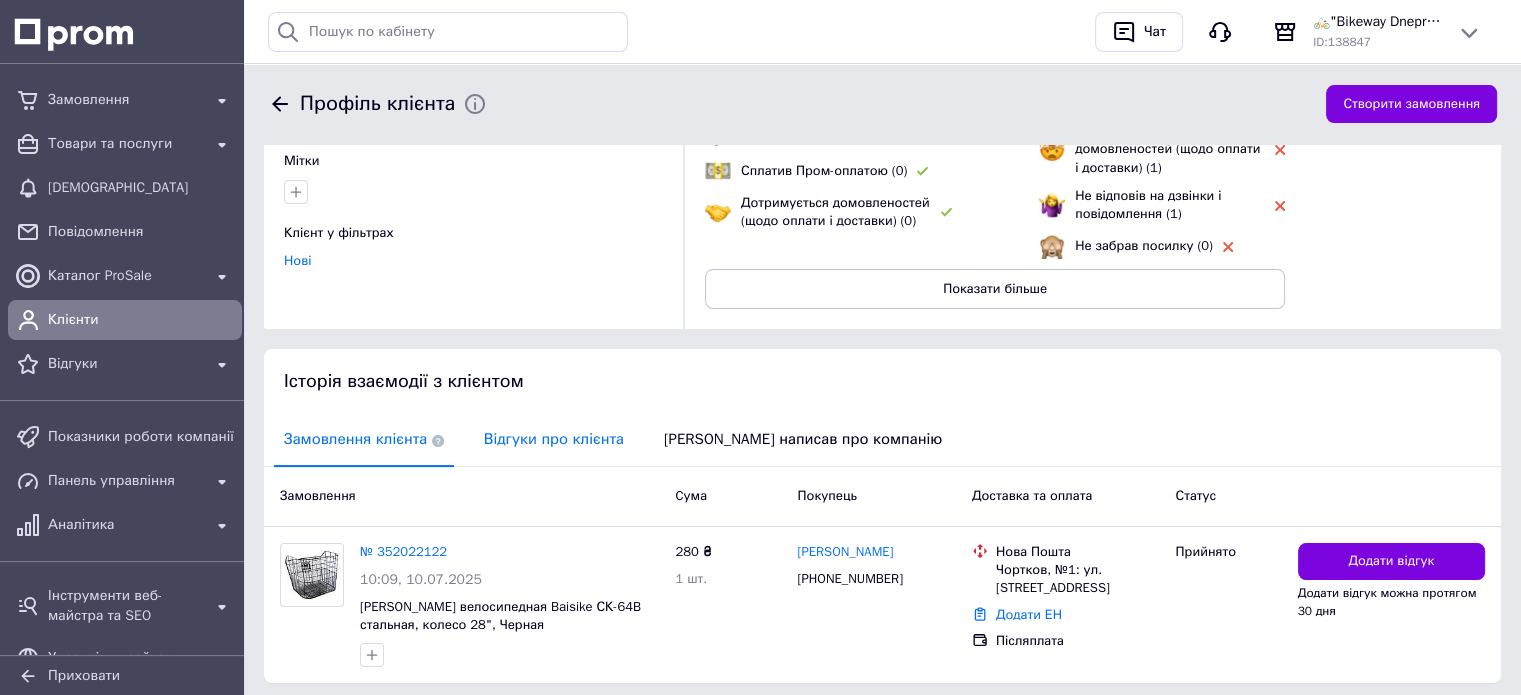 click on "Відгуки про клієнта" at bounding box center [554, 439] 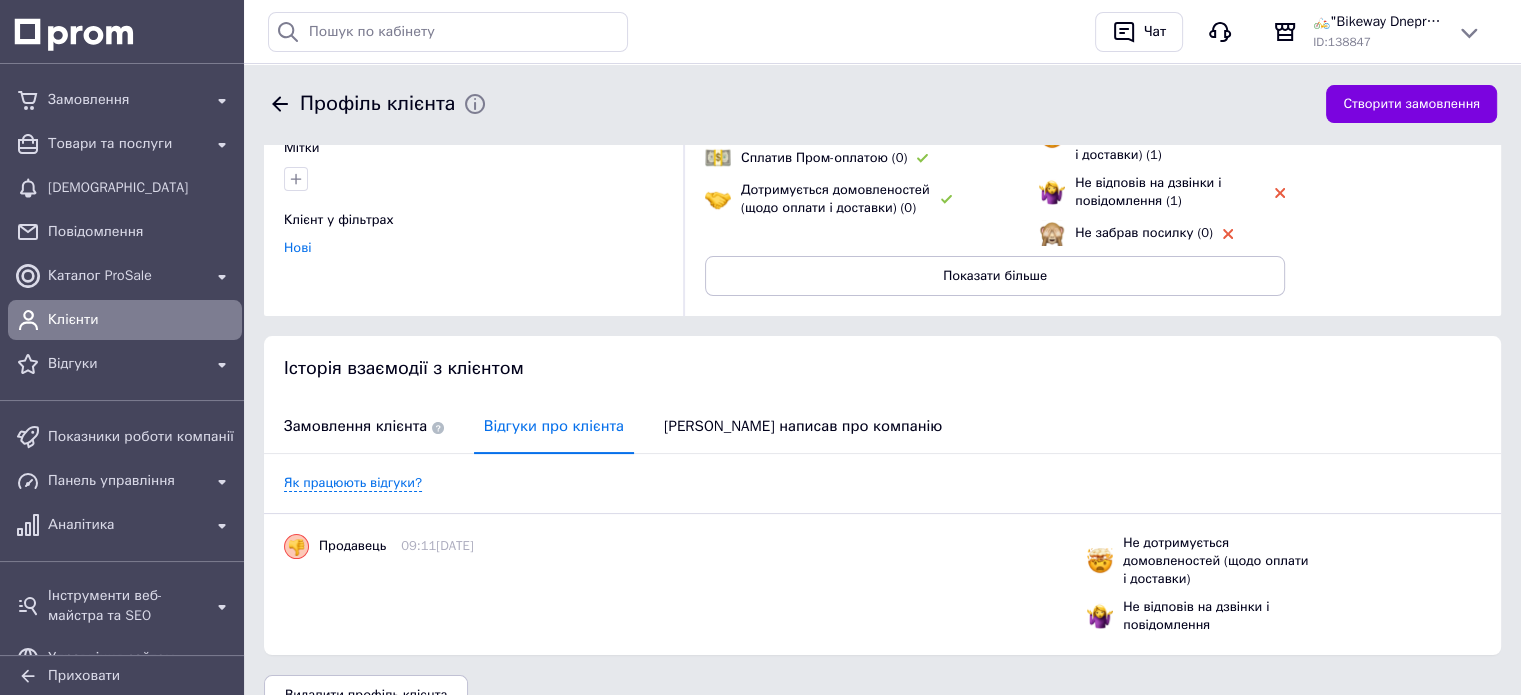 scroll, scrollTop: 291, scrollLeft: 0, axis: vertical 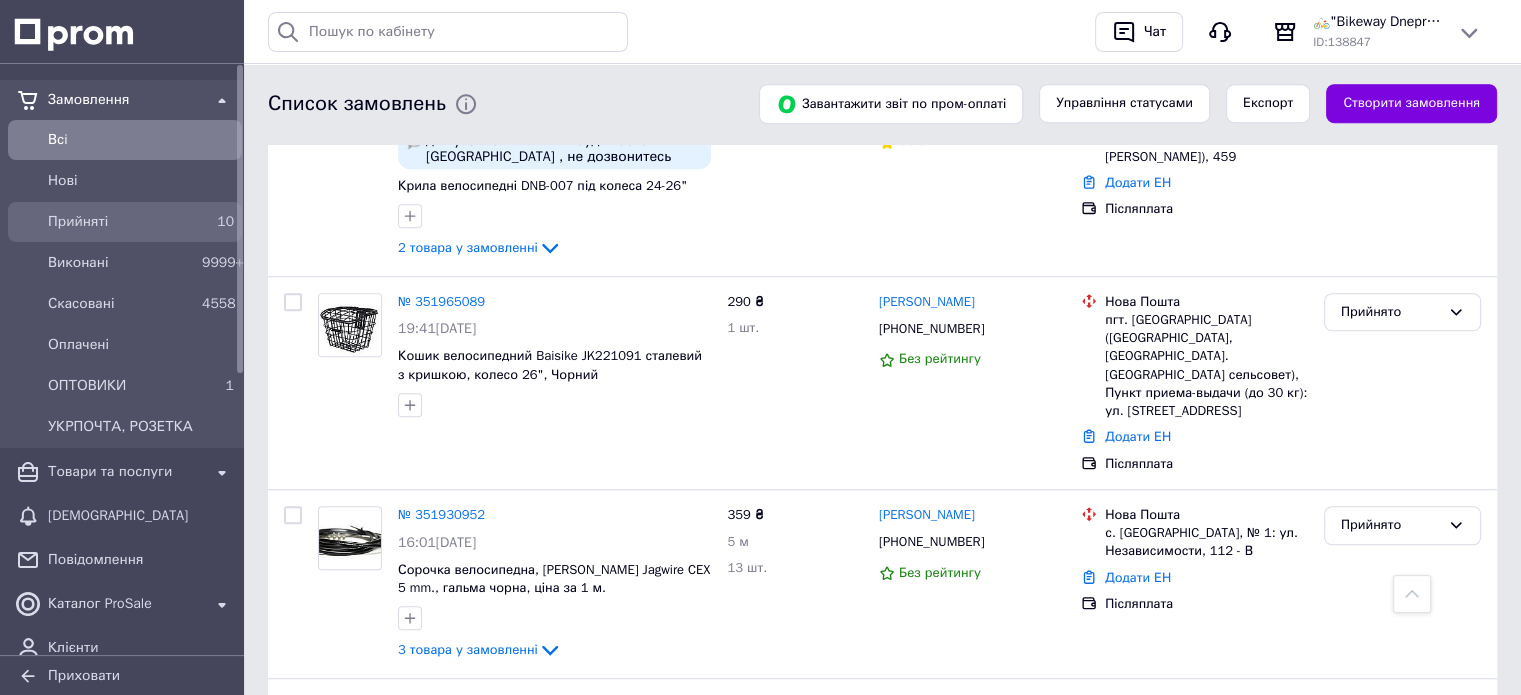 click on "Прийняті 10" at bounding box center [125, 222] 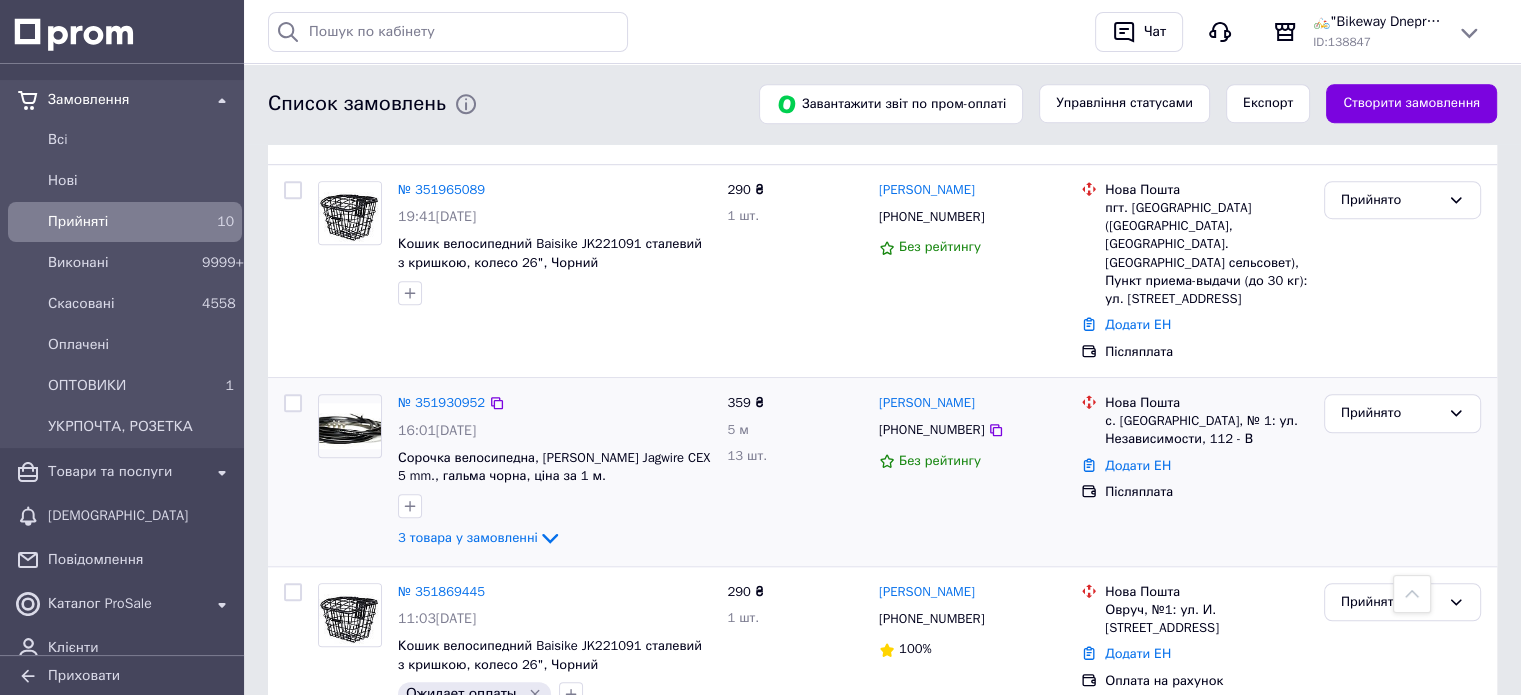 scroll, scrollTop: 1282, scrollLeft: 0, axis: vertical 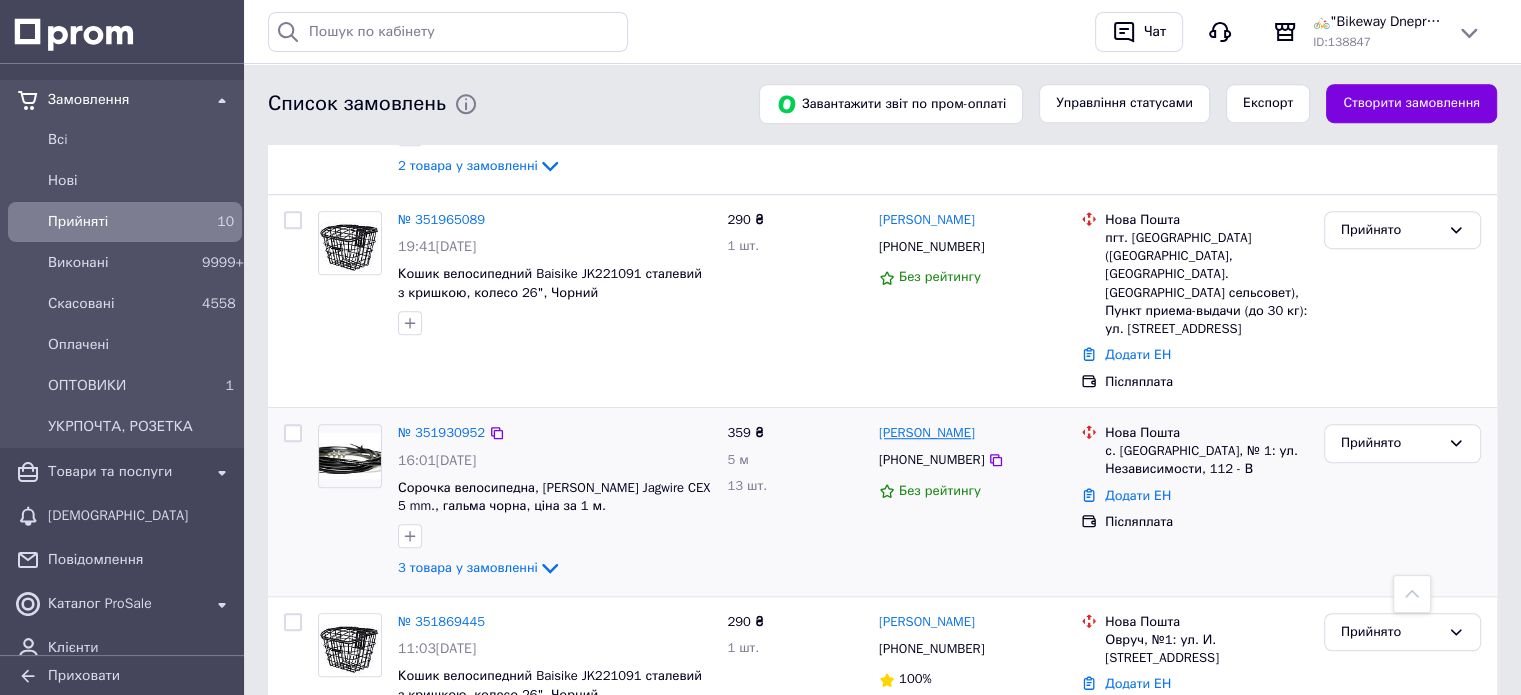 click on "Лев Рыбаченко" at bounding box center (927, 433) 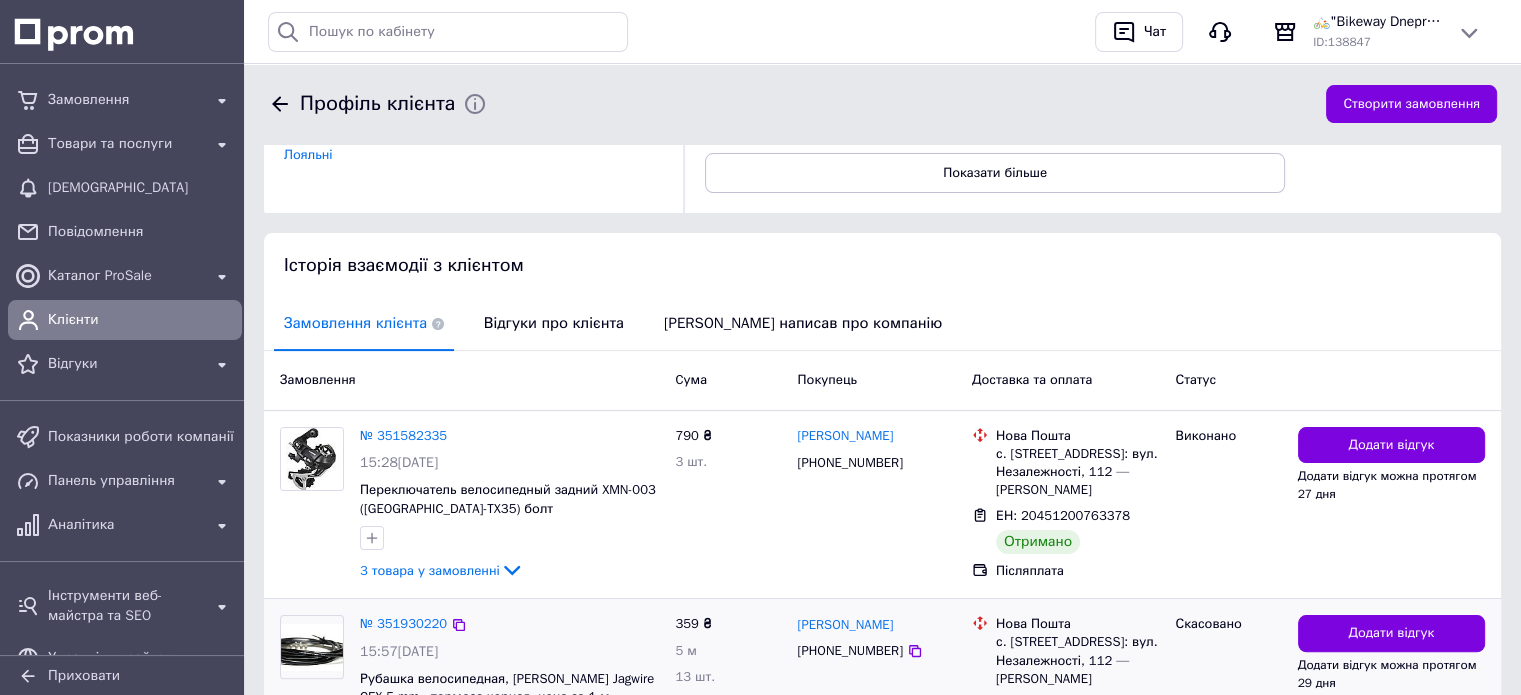 scroll, scrollTop: 600, scrollLeft: 0, axis: vertical 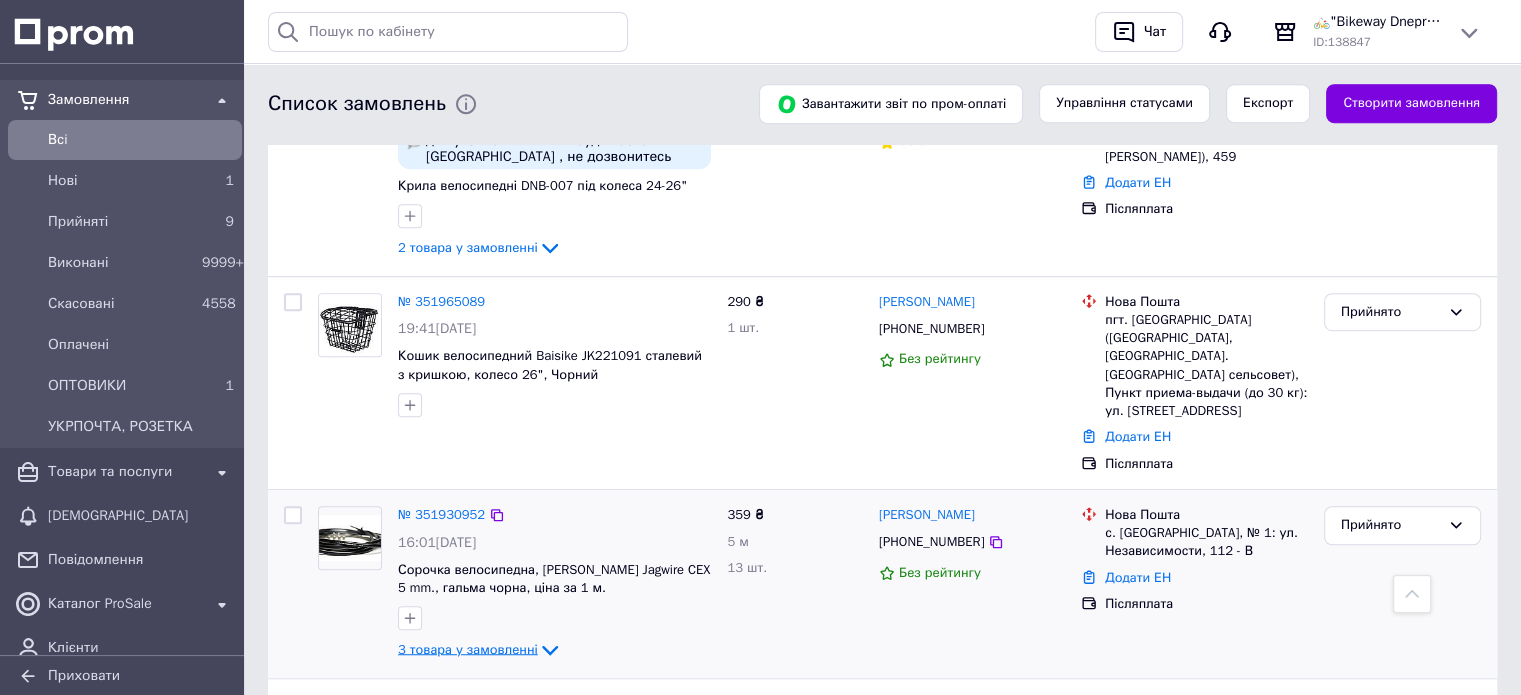 click on "3 товара у замовленні" at bounding box center [468, 648] 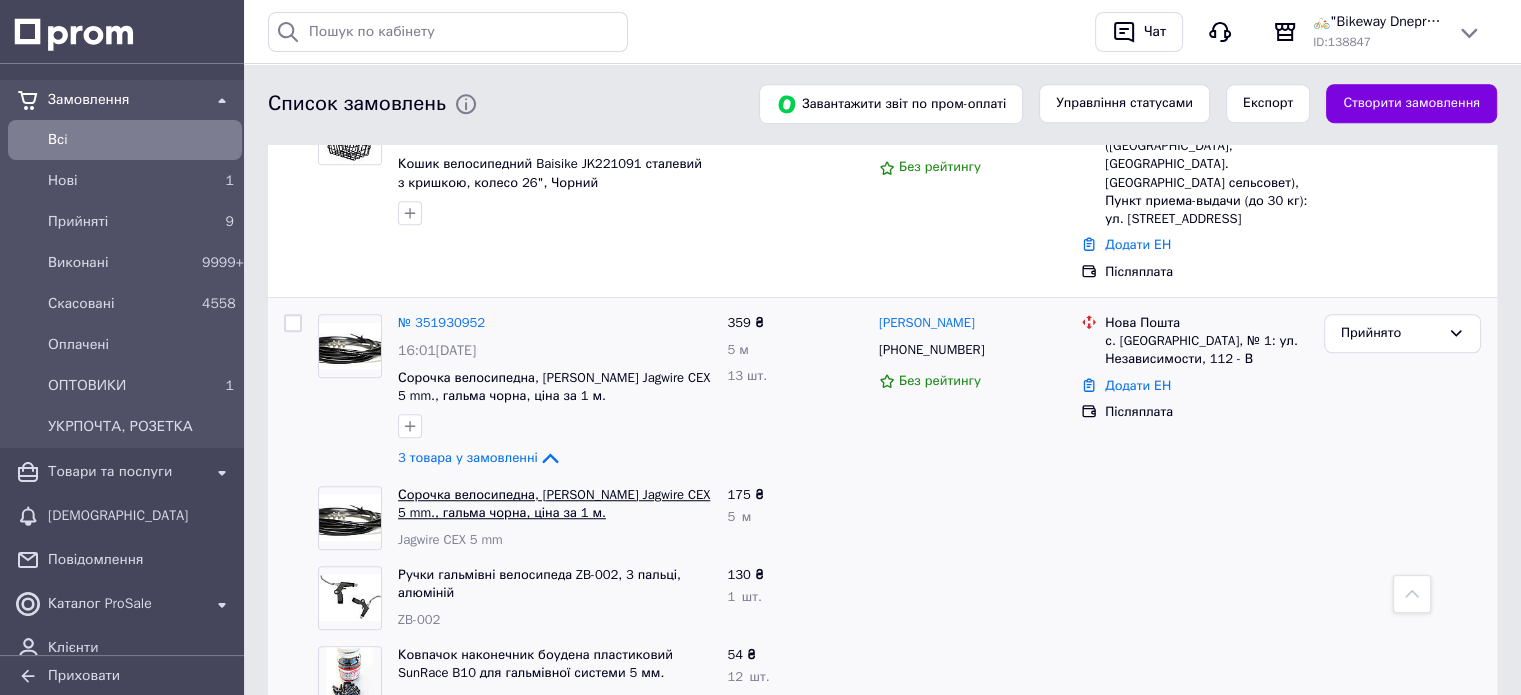 scroll, scrollTop: 1500, scrollLeft: 0, axis: vertical 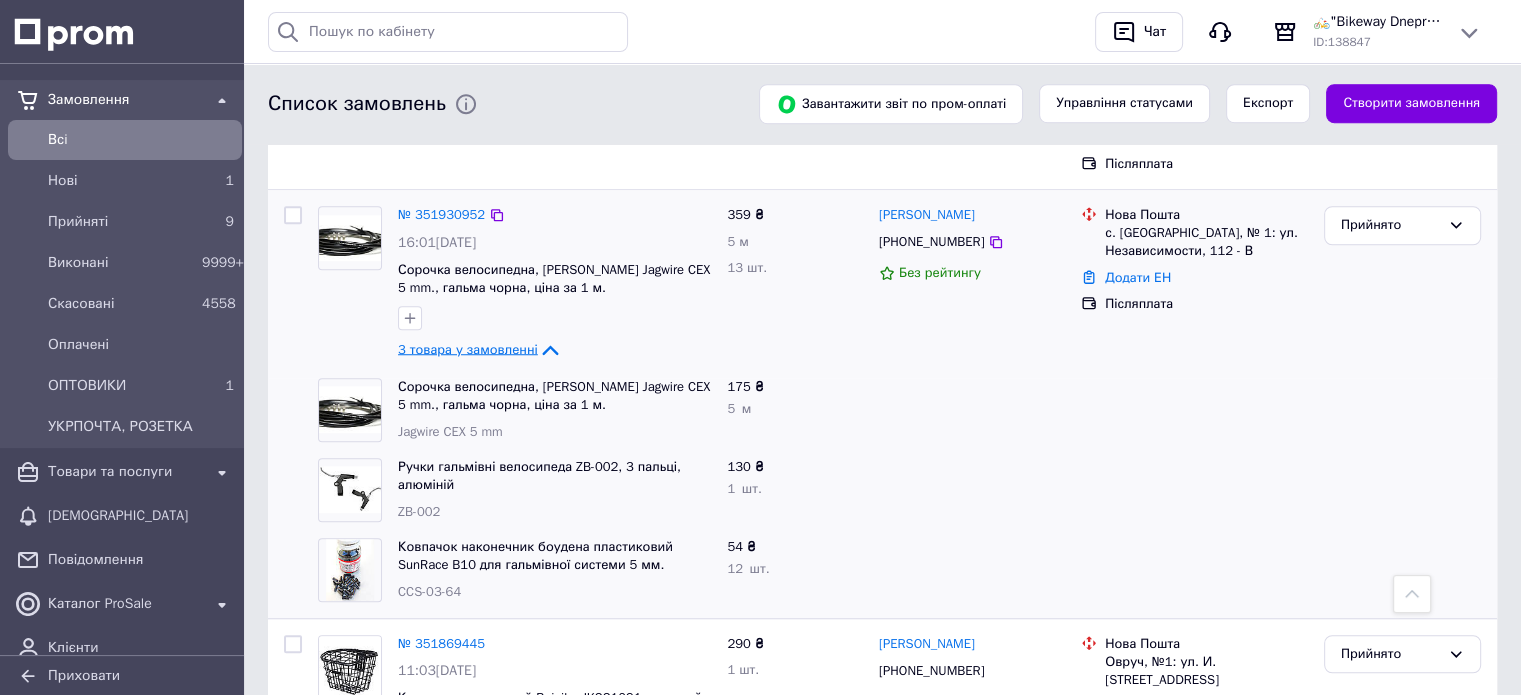 click on "3 товара у замовленні" at bounding box center [468, 348] 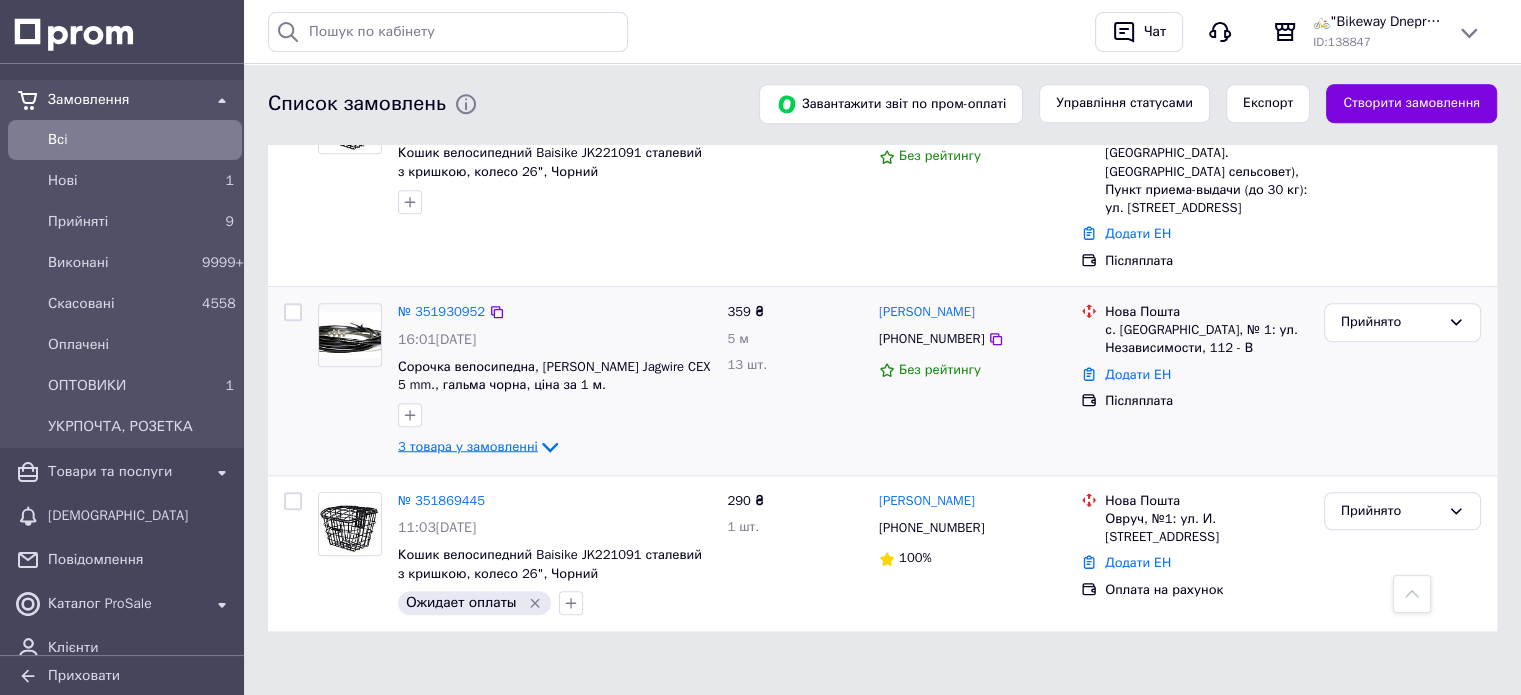 scroll, scrollTop: 1382, scrollLeft: 0, axis: vertical 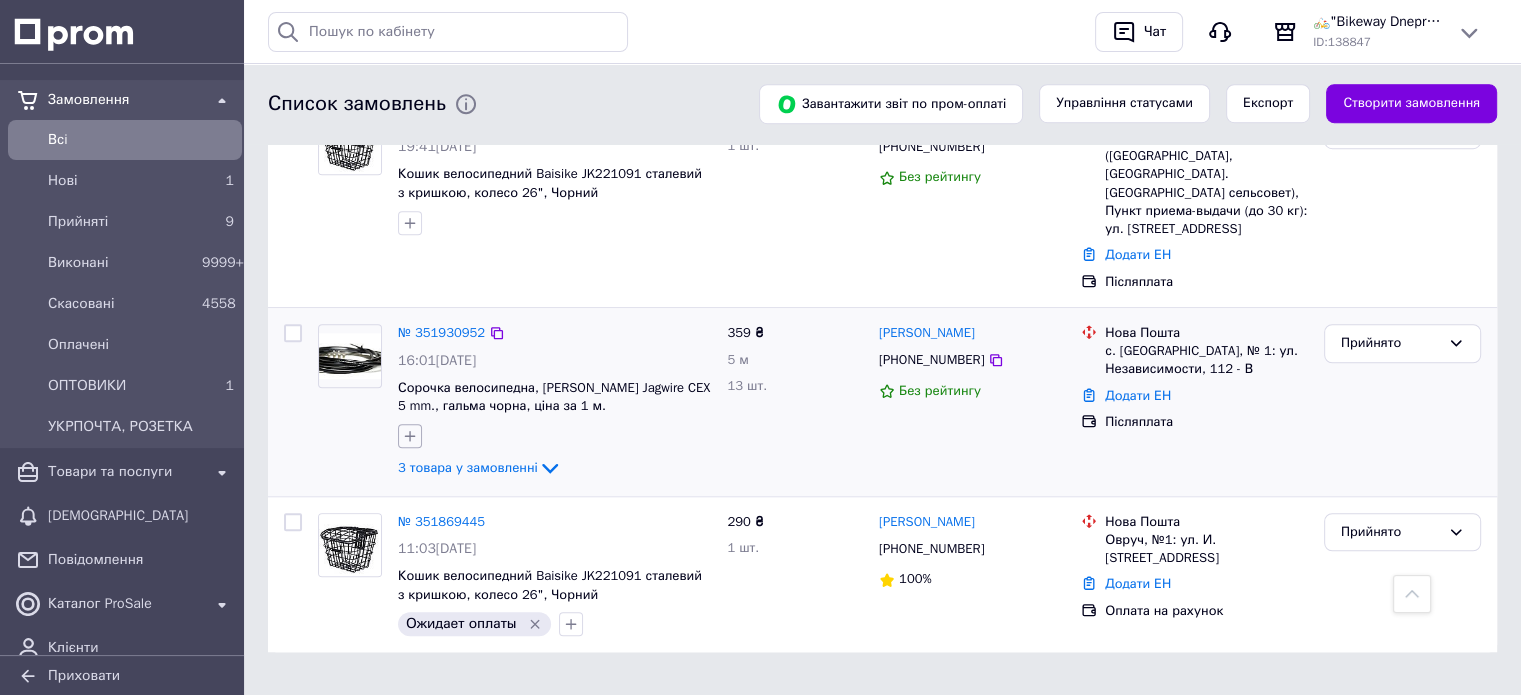 click 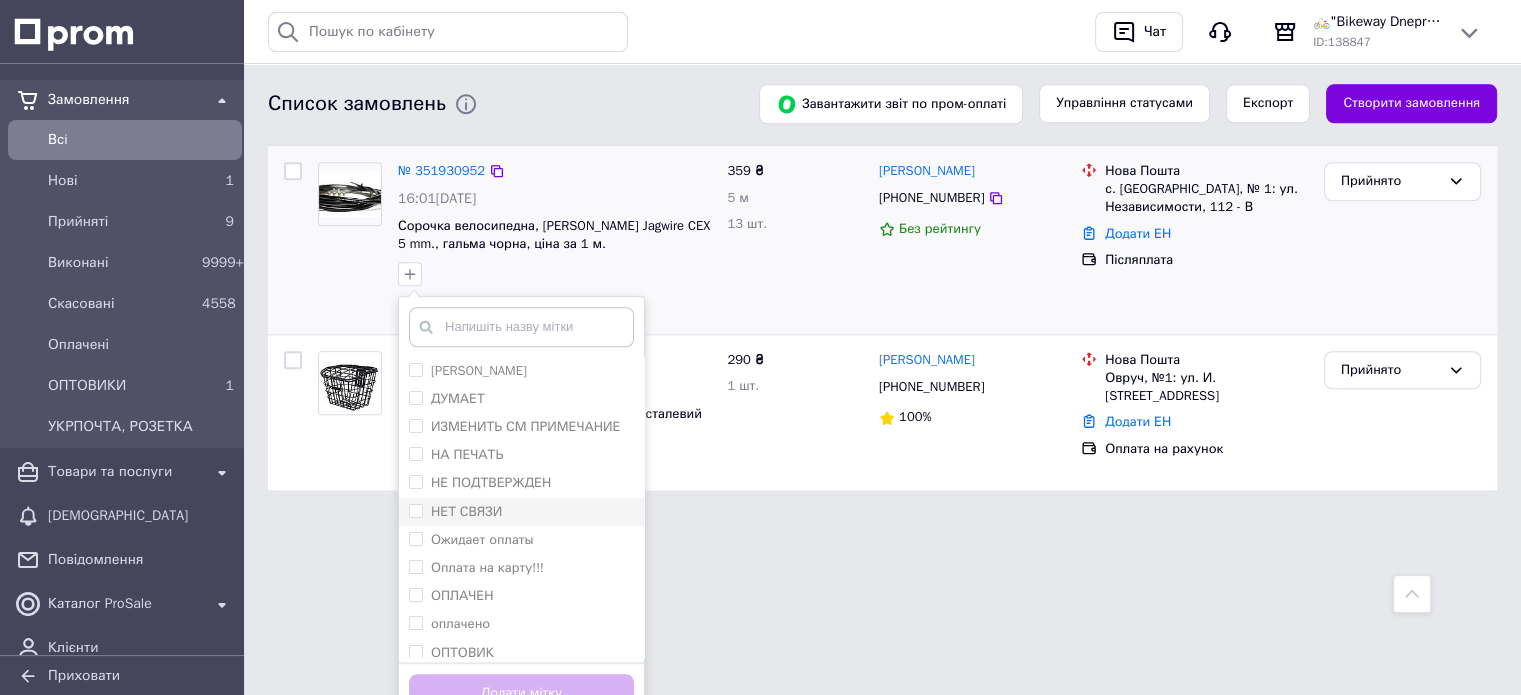 scroll, scrollTop: 1550, scrollLeft: 0, axis: vertical 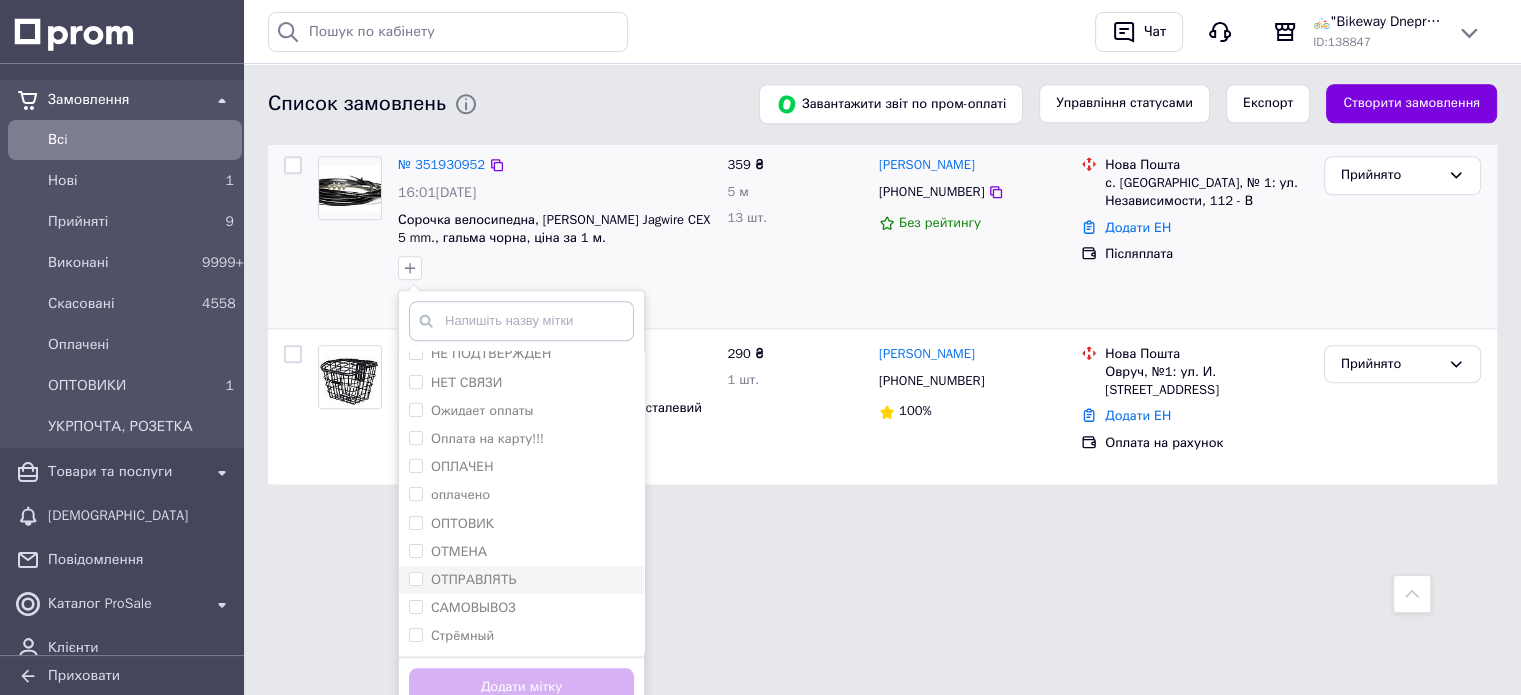 click on "ОТПРАВЛЯТЬ" at bounding box center [473, 579] 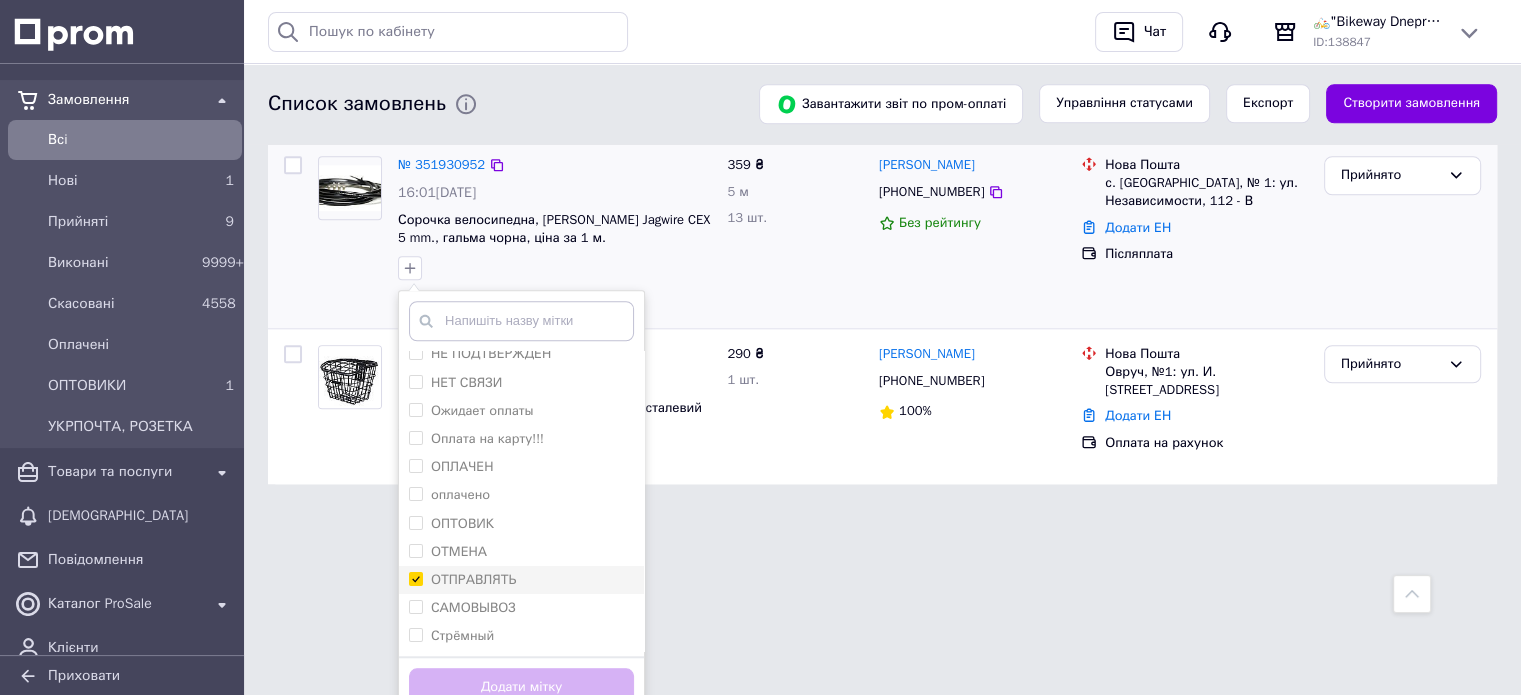 checkbox on "true" 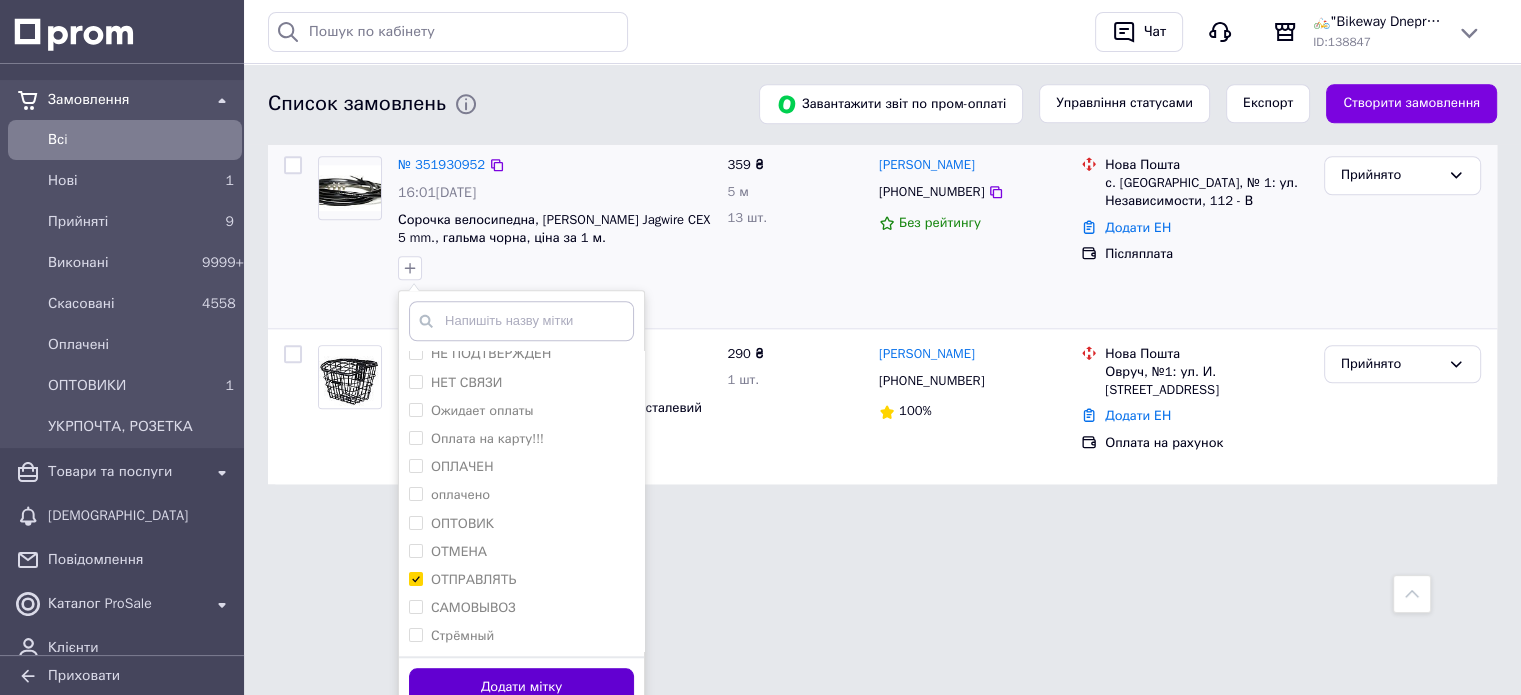click on "Додати мітку" at bounding box center (521, 687) 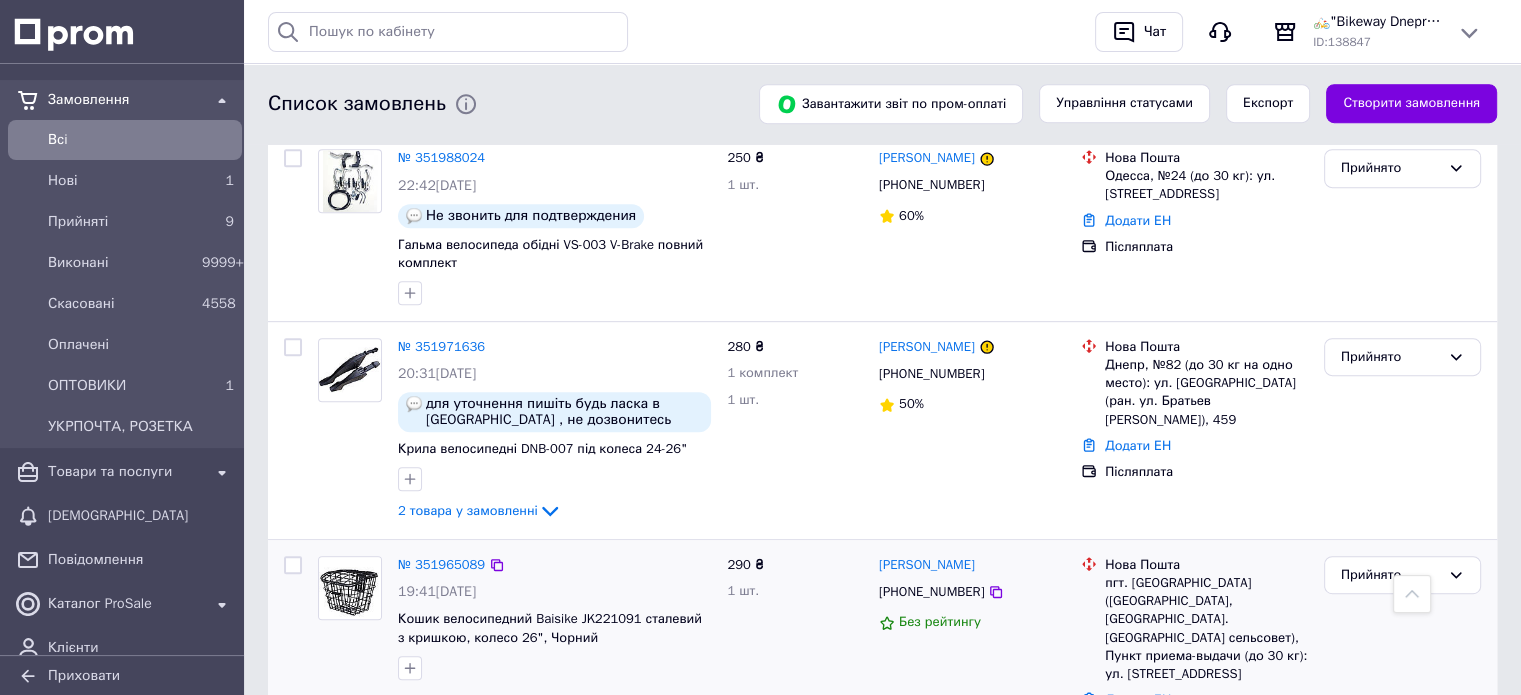 scroll, scrollTop: 1082, scrollLeft: 0, axis: vertical 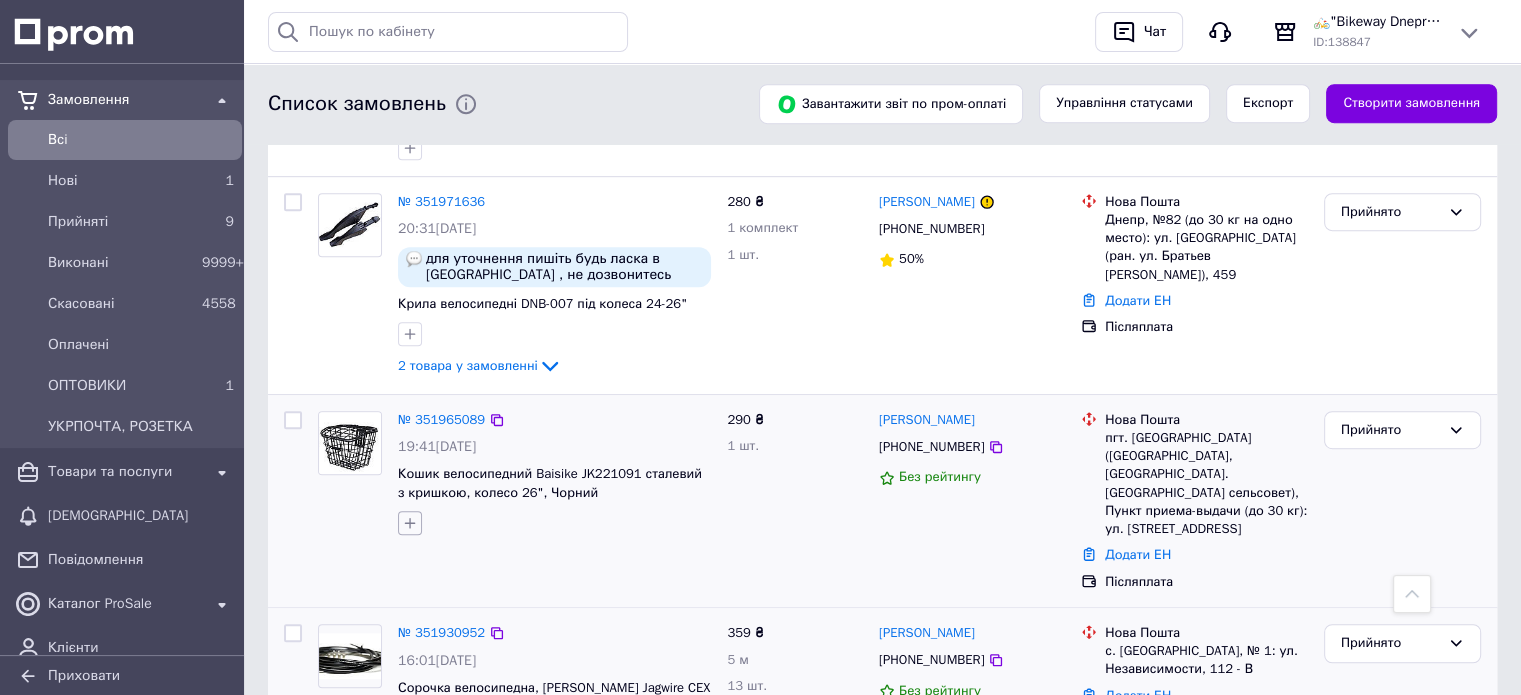 click 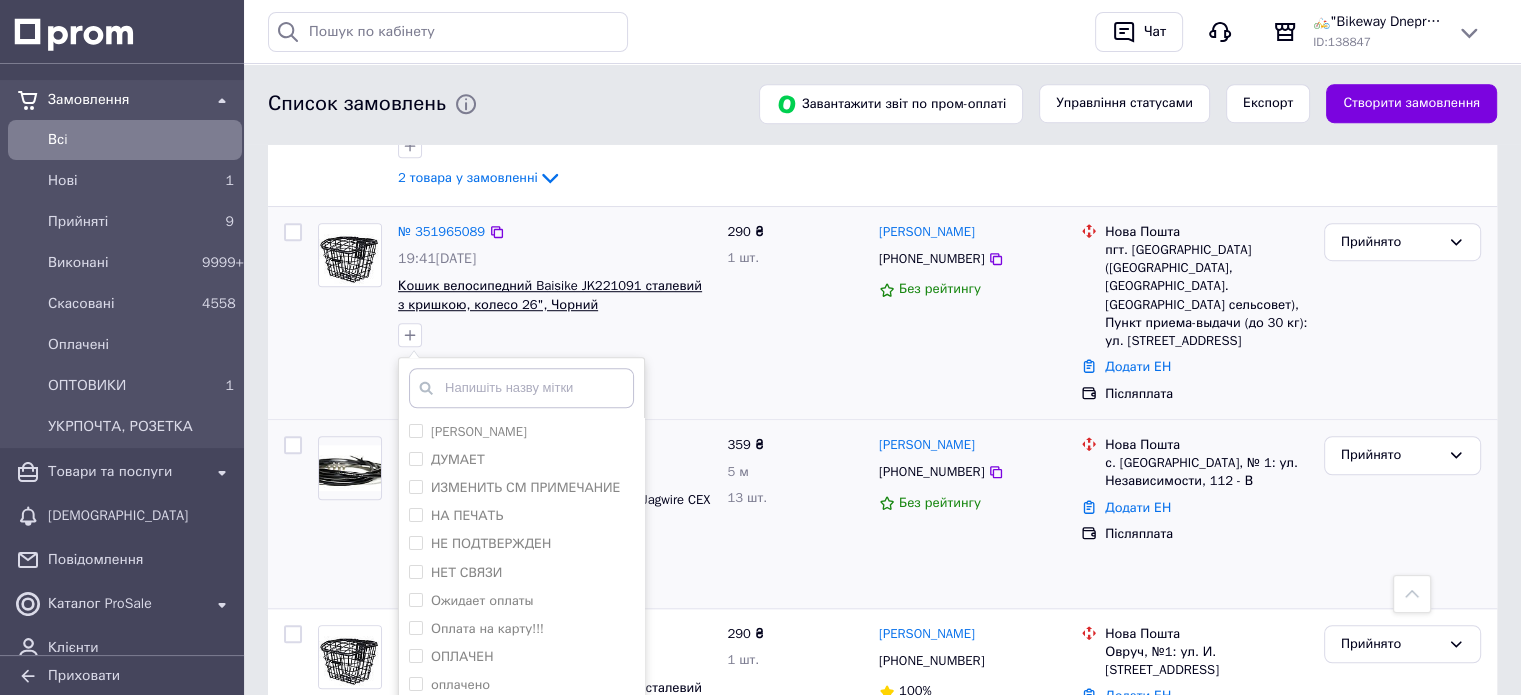 scroll, scrollTop: 1282, scrollLeft: 0, axis: vertical 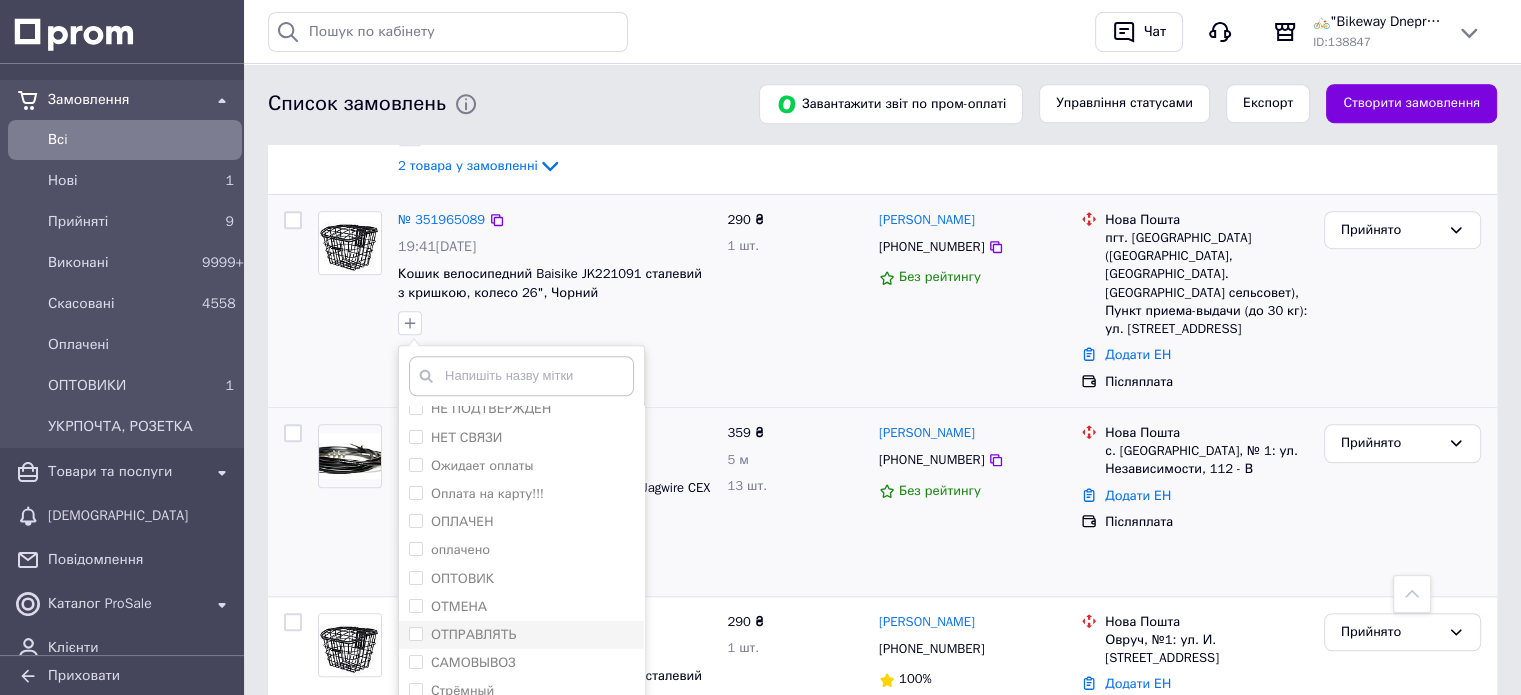 click on "ОТПРАВЛЯТЬ" at bounding box center [473, 634] 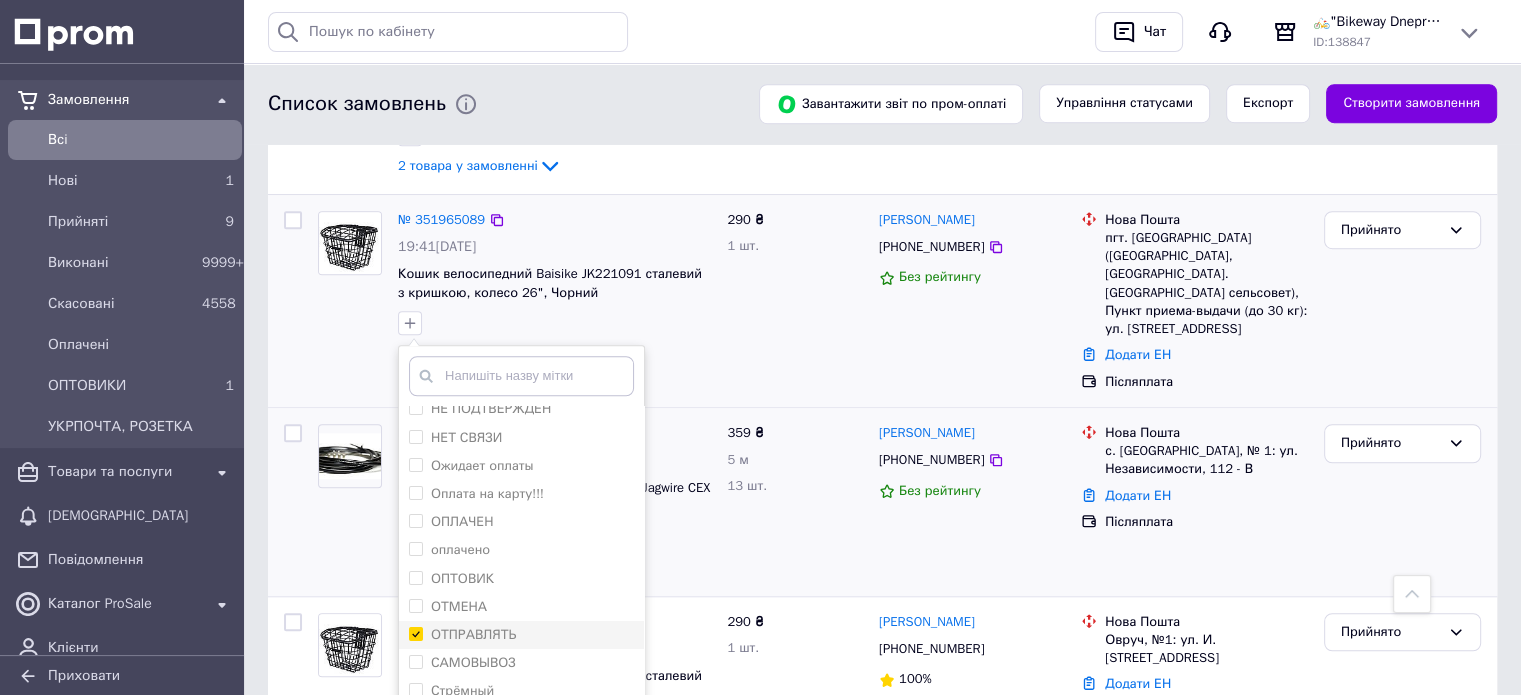 checkbox on "true" 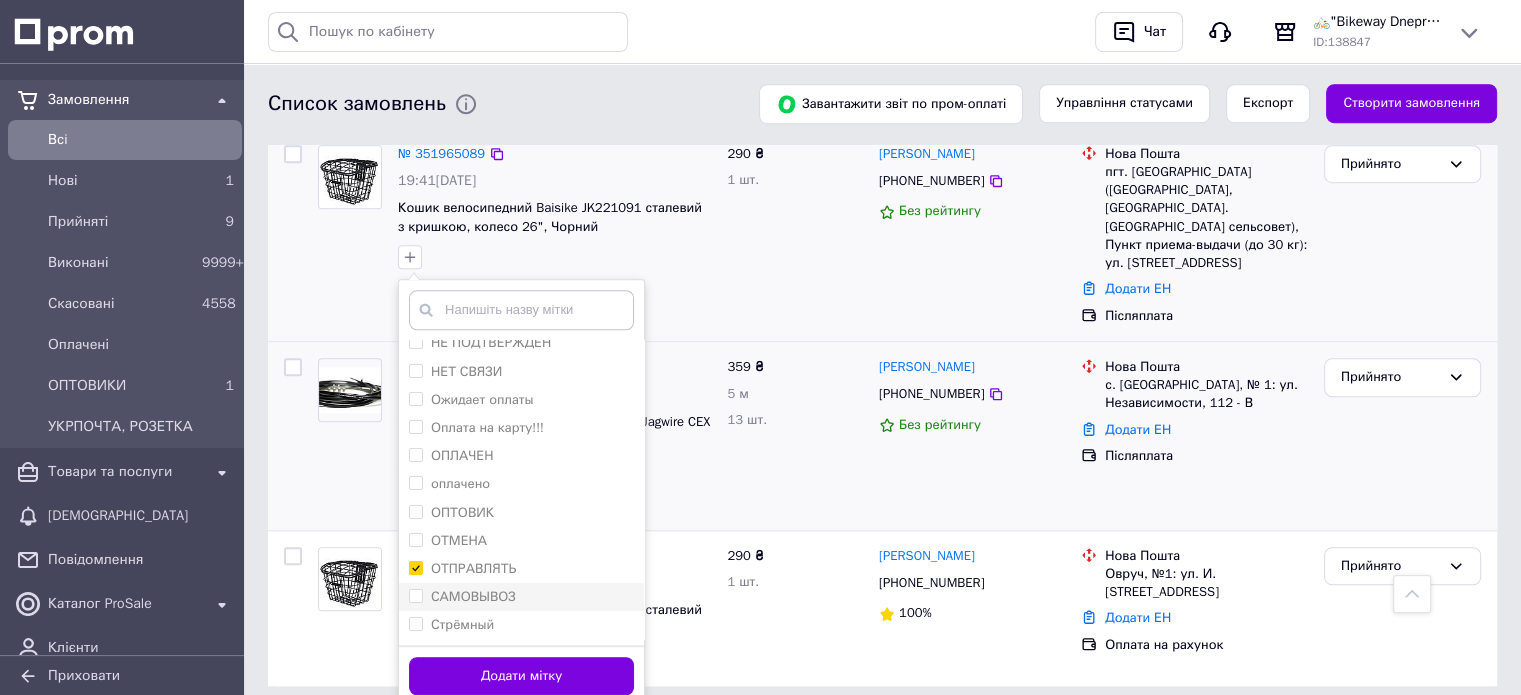 scroll, scrollTop: 1382, scrollLeft: 0, axis: vertical 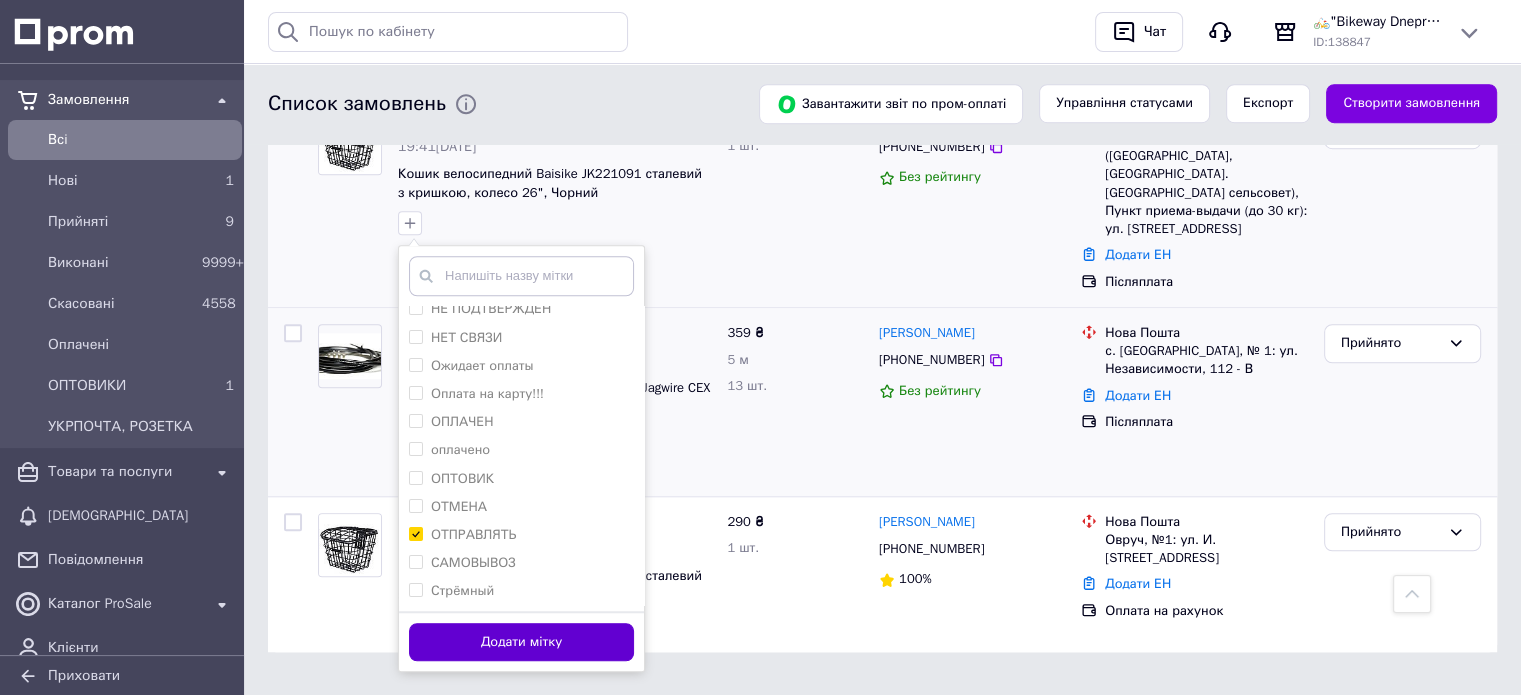 click on "Додати мітку" at bounding box center [521, 642] 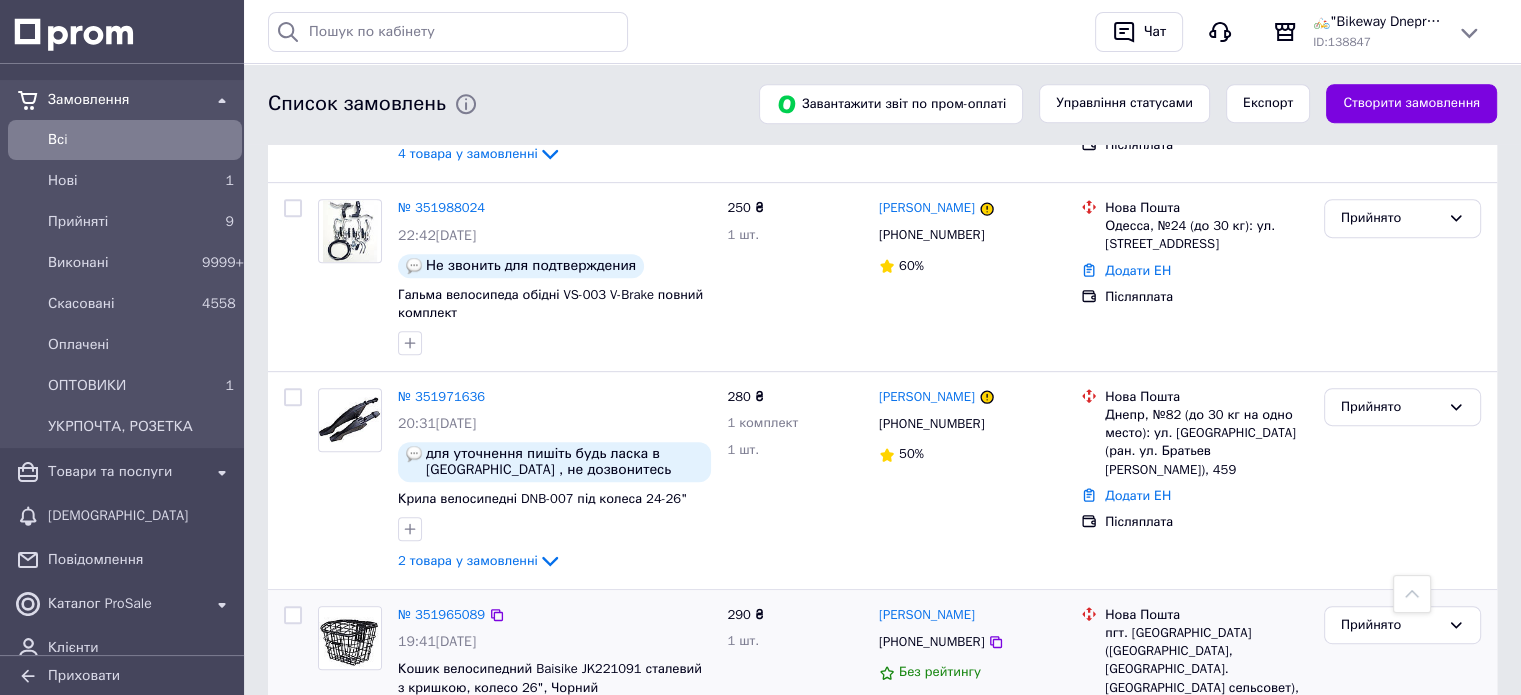 scroll, scrollTop: 882, scrollLeft: 0, axis: vertical 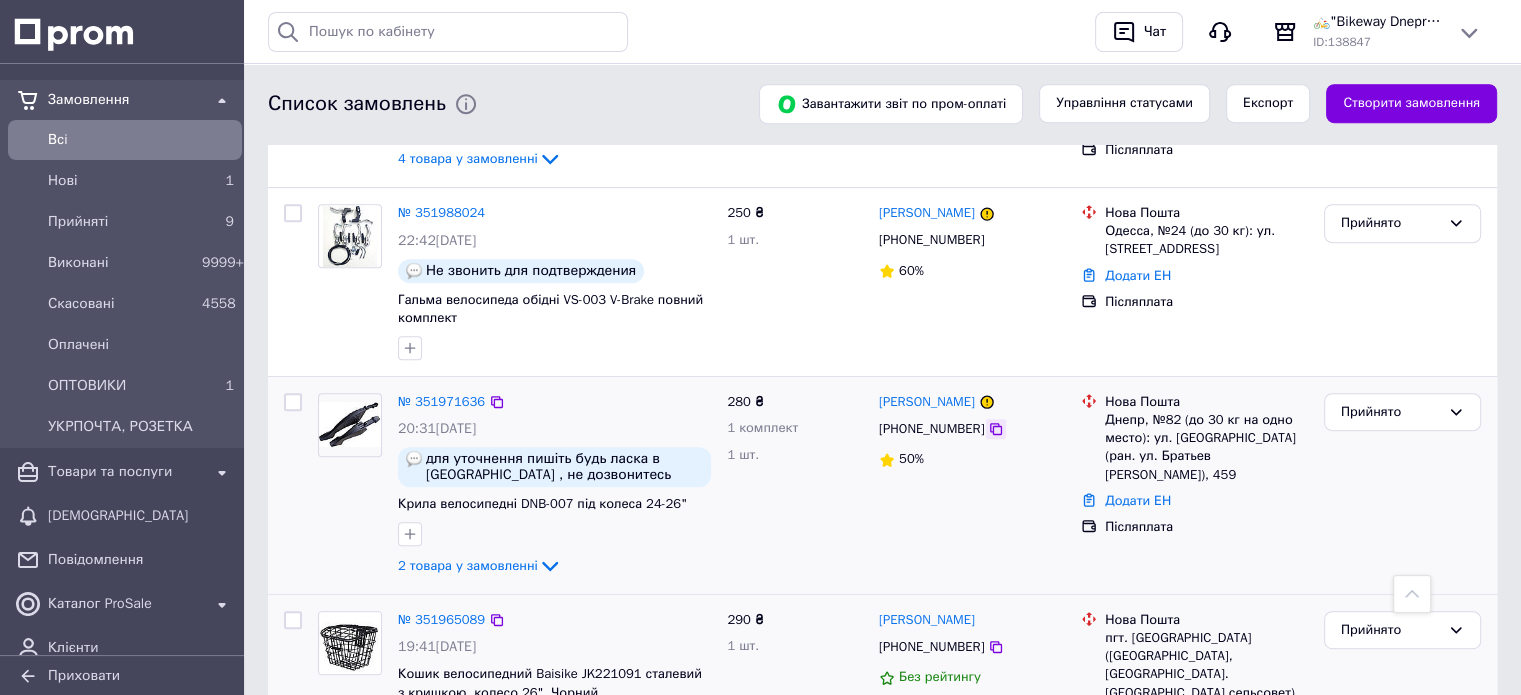 click 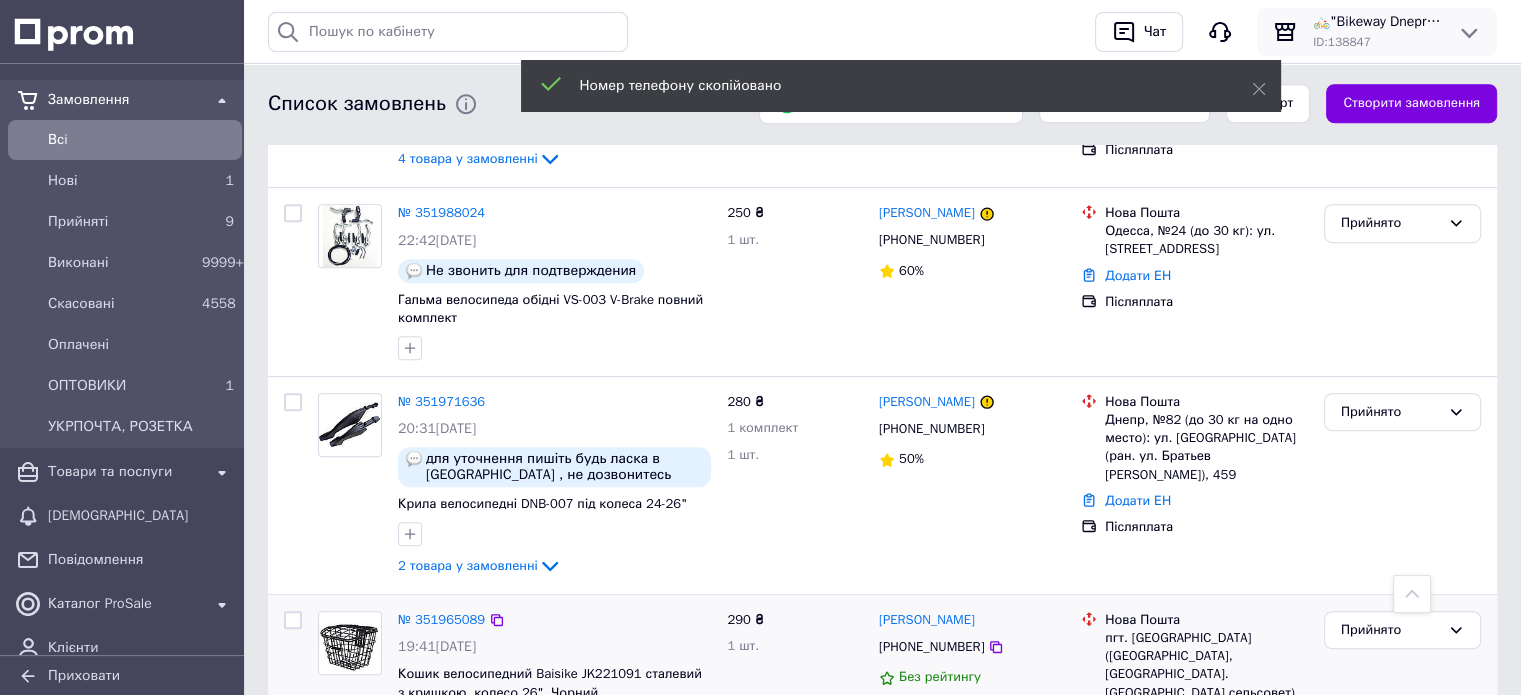 click on "ID:  138847" at bounding box center (1377, 42) 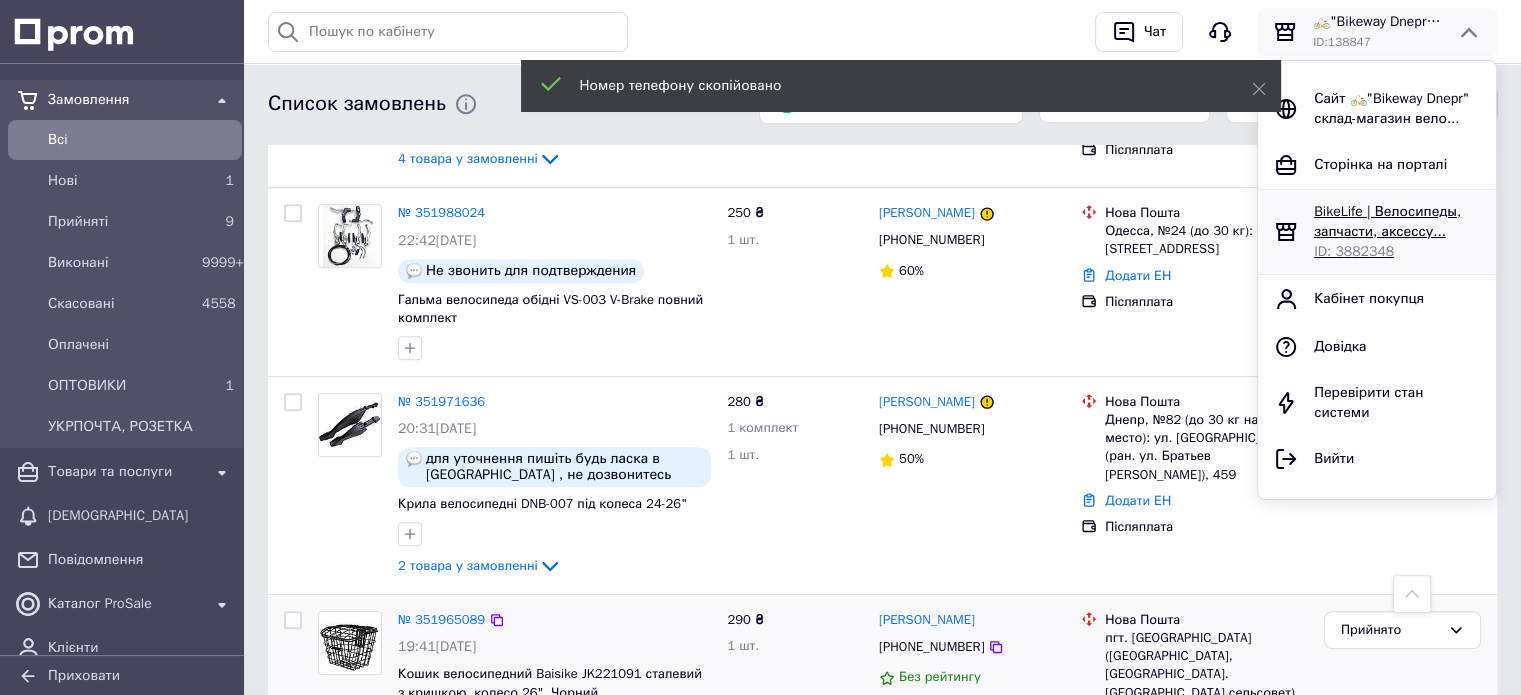click on "BikeLife | Велосипеды, запчасти, аксессу..." at bounding box center [1387, 221] 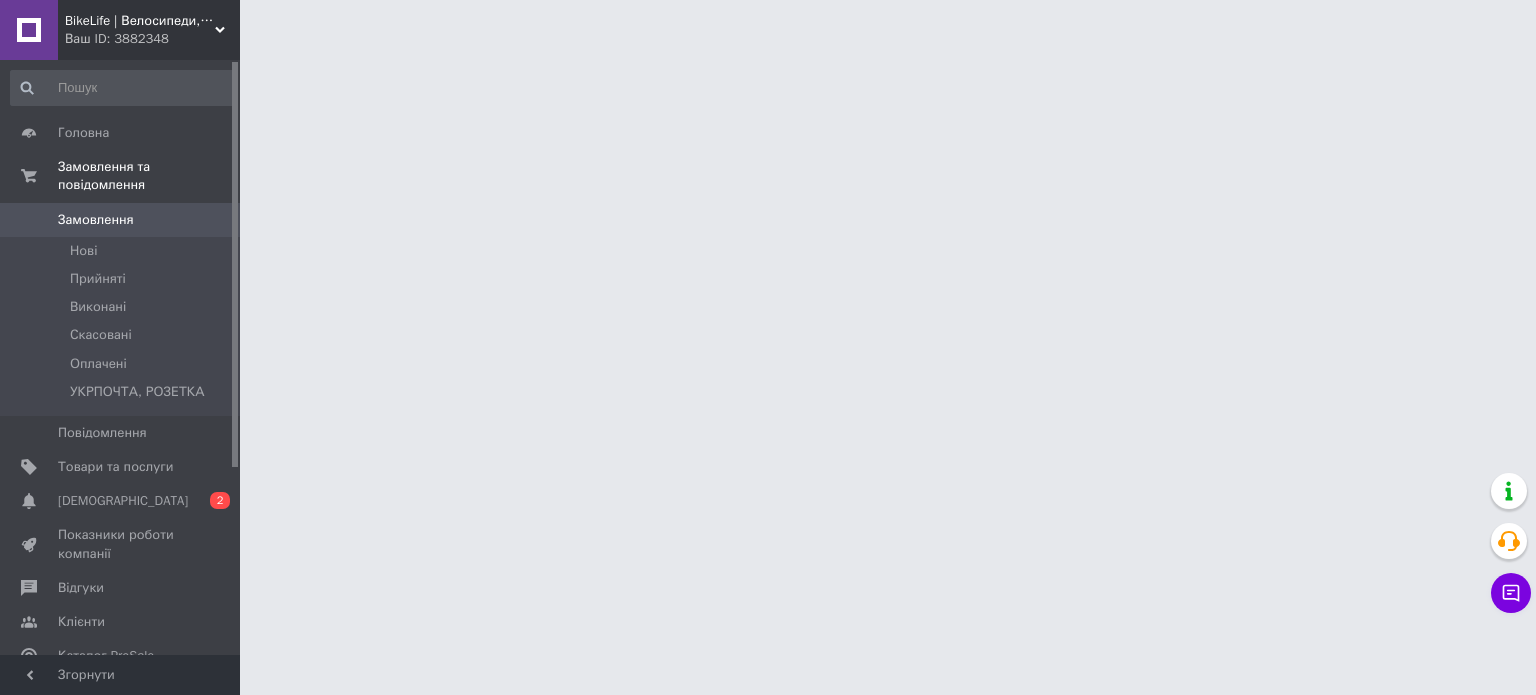 scroll, scrollTop: 0, scrollLeft: 0, axis: both 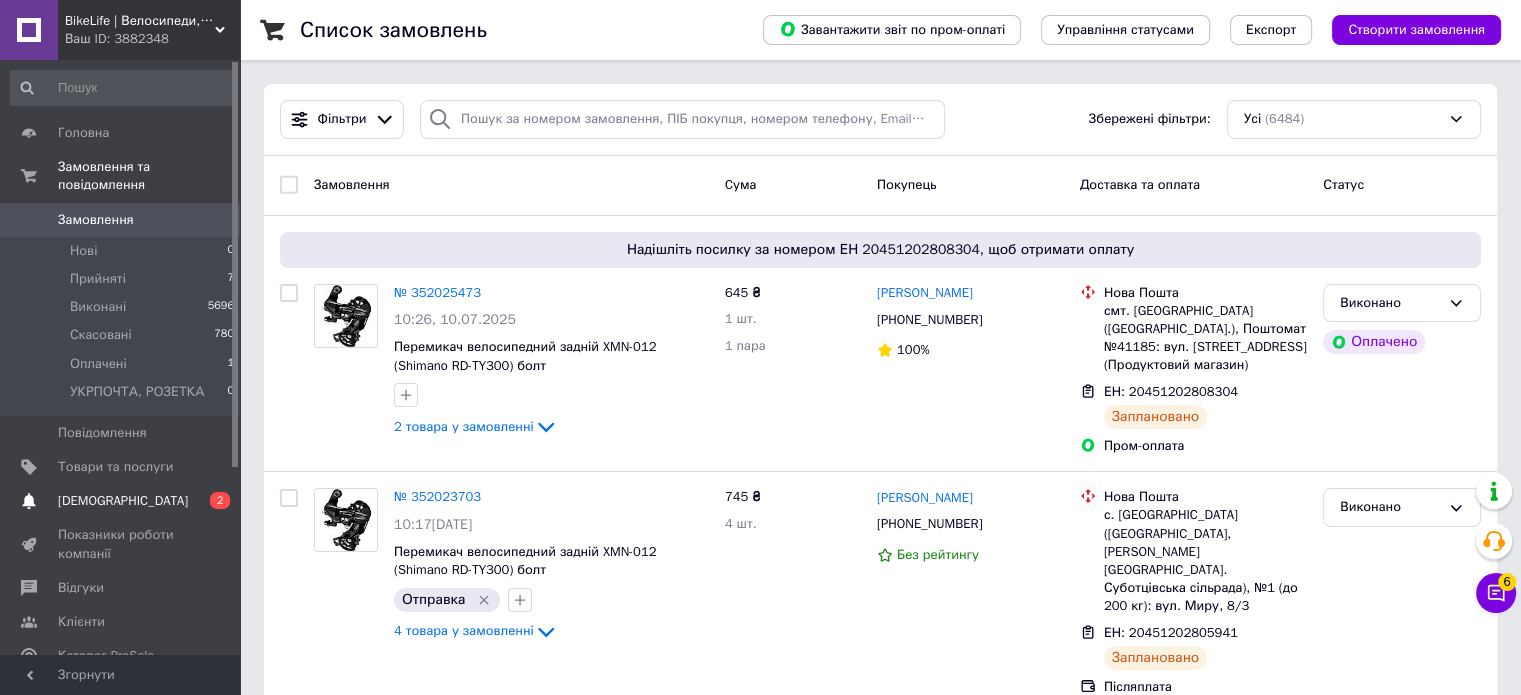 click on "[DEMOGRAPHIC_DATA]" at bounding box center [121, 501] 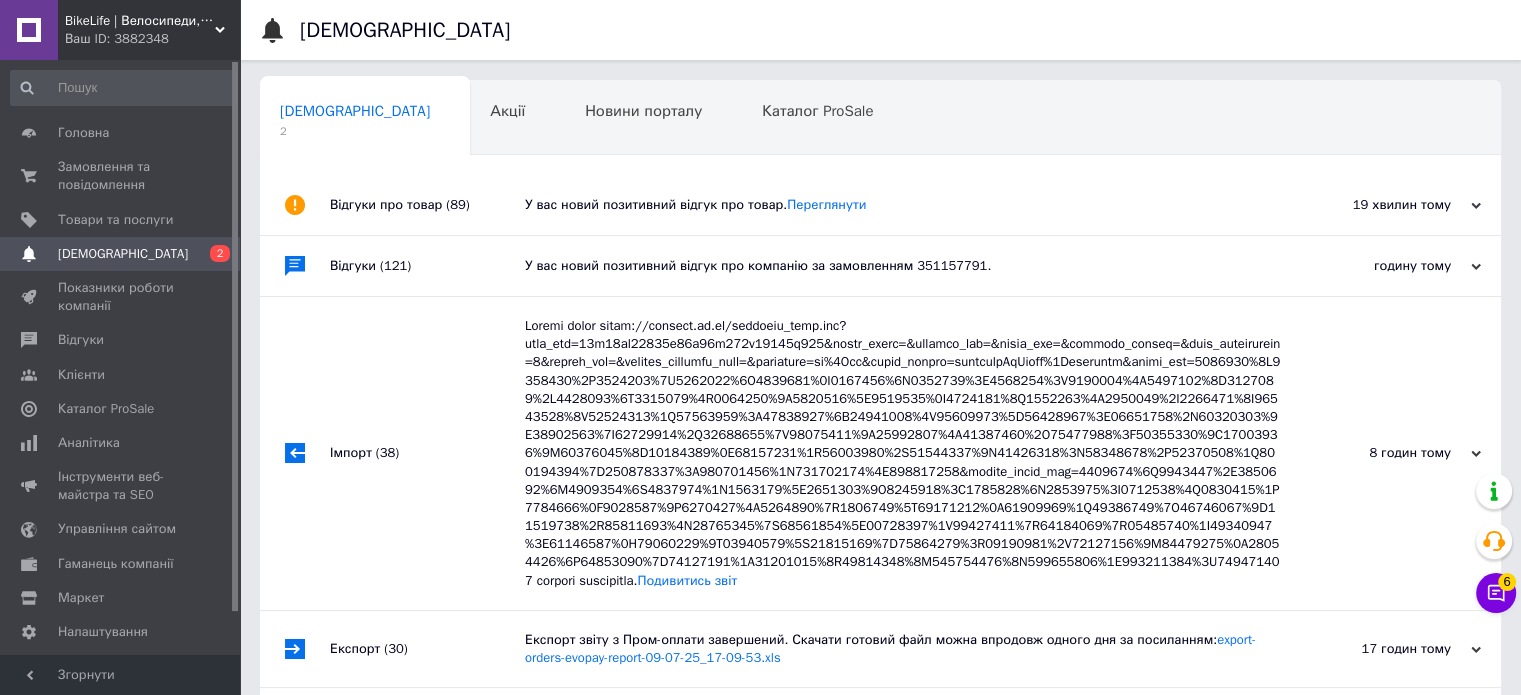click on "У вас новий позитивний відгук про товар.  Переглянути" at bounding box center [903, 205] 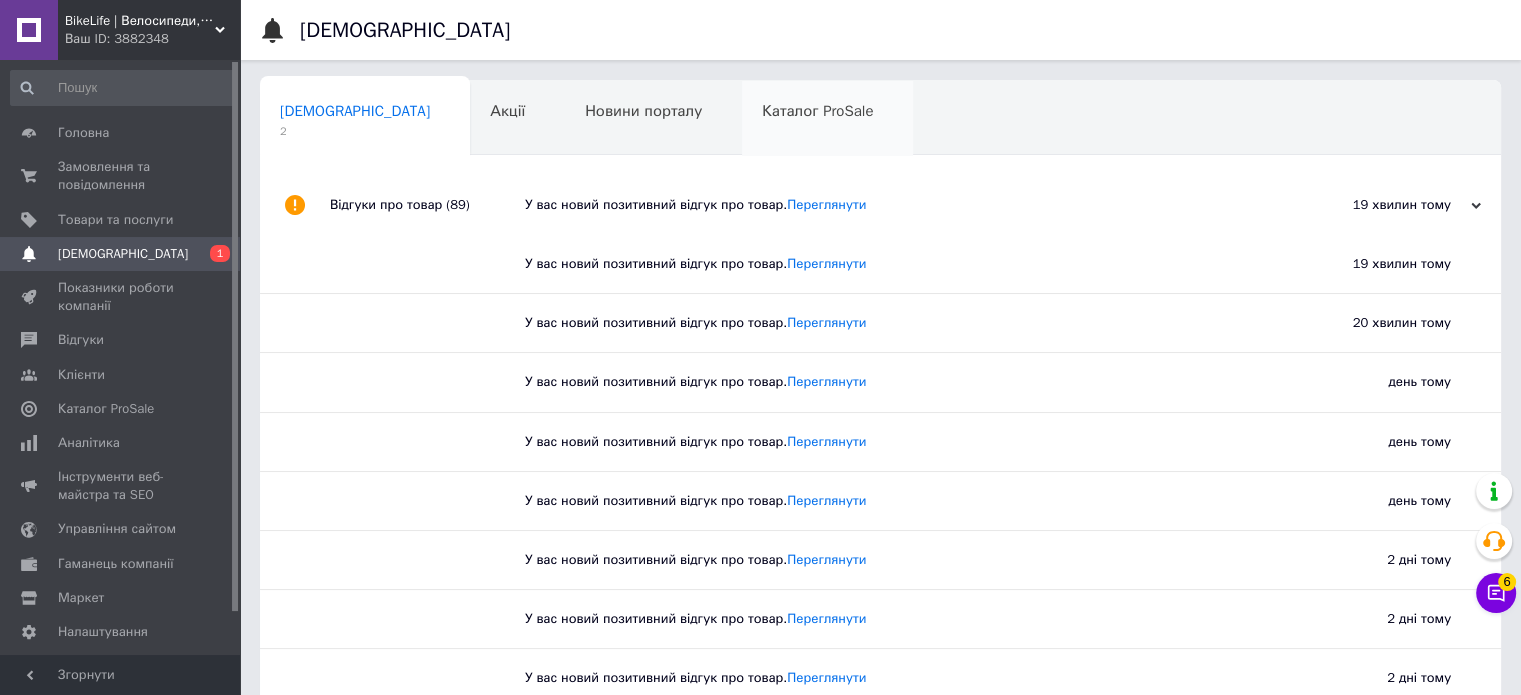 click on "Каталог ProSale 0" at bounding box center (827, 119) 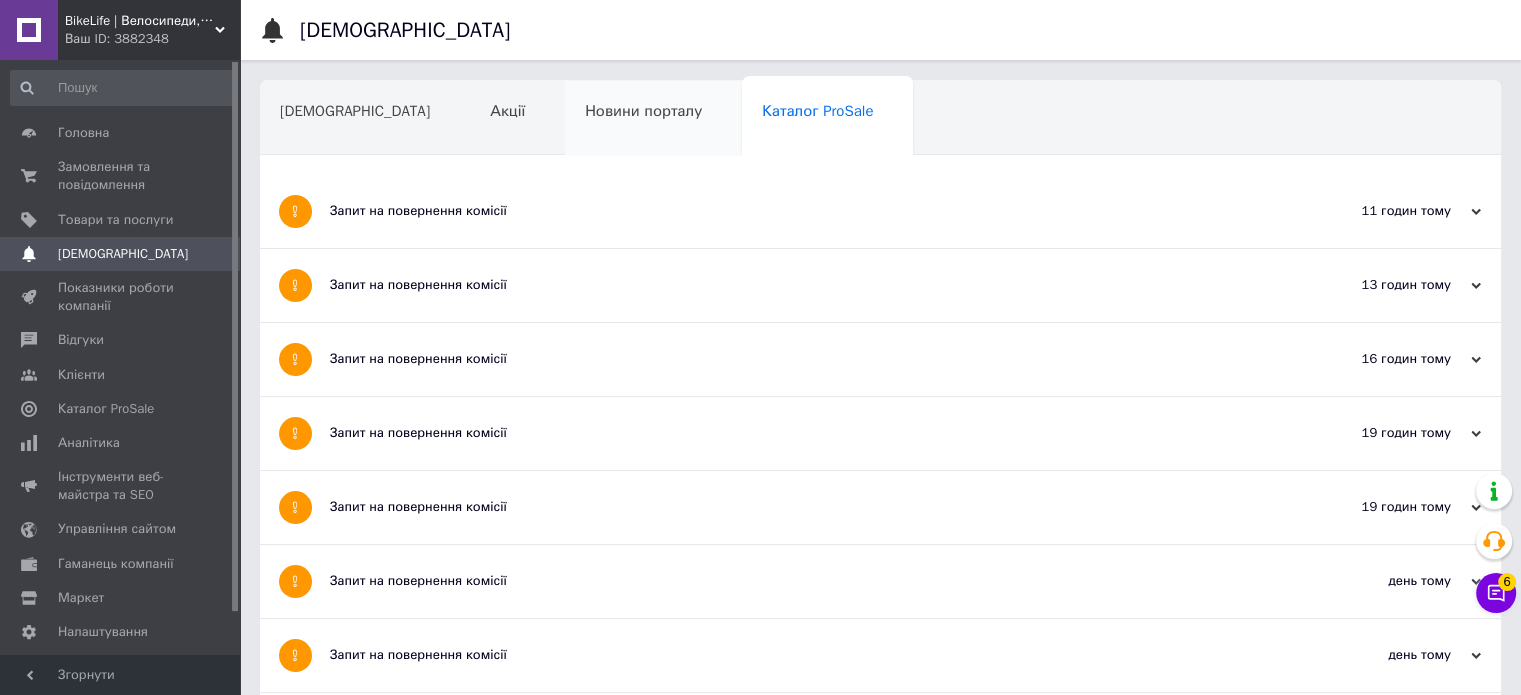 click on "Новини порталу" at bounding box center (653, 119) 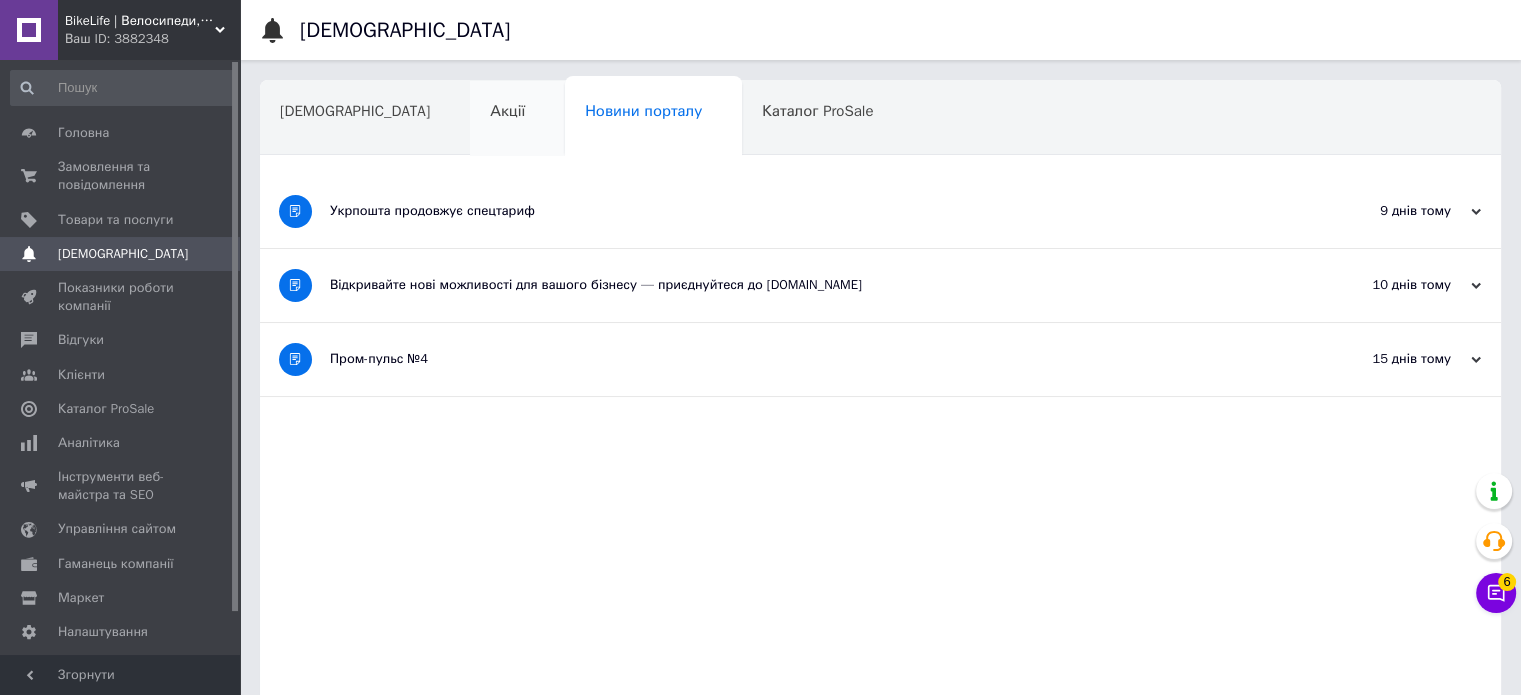 click on "Акції" at bounding box center (507, 111) 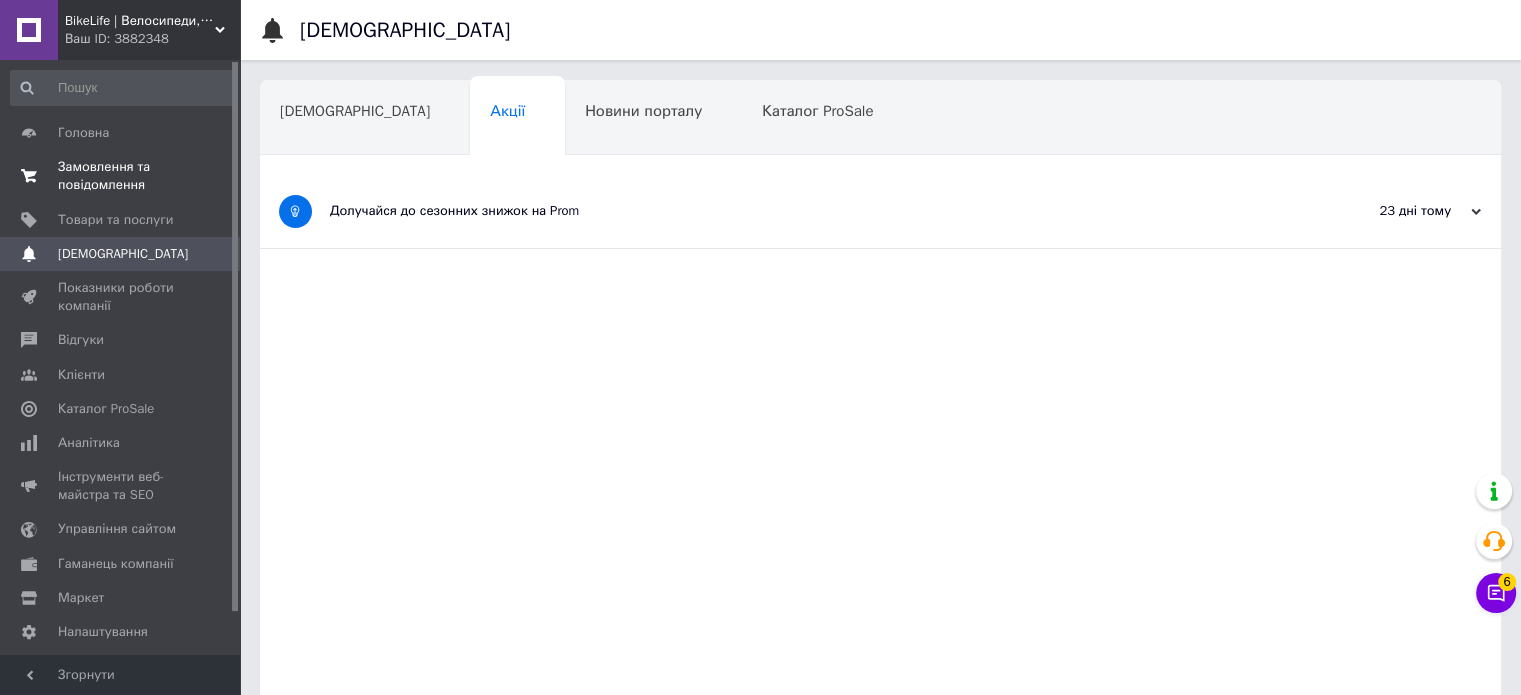 click on "Замовлення та повідомлення" at bounding box center [121, 176] 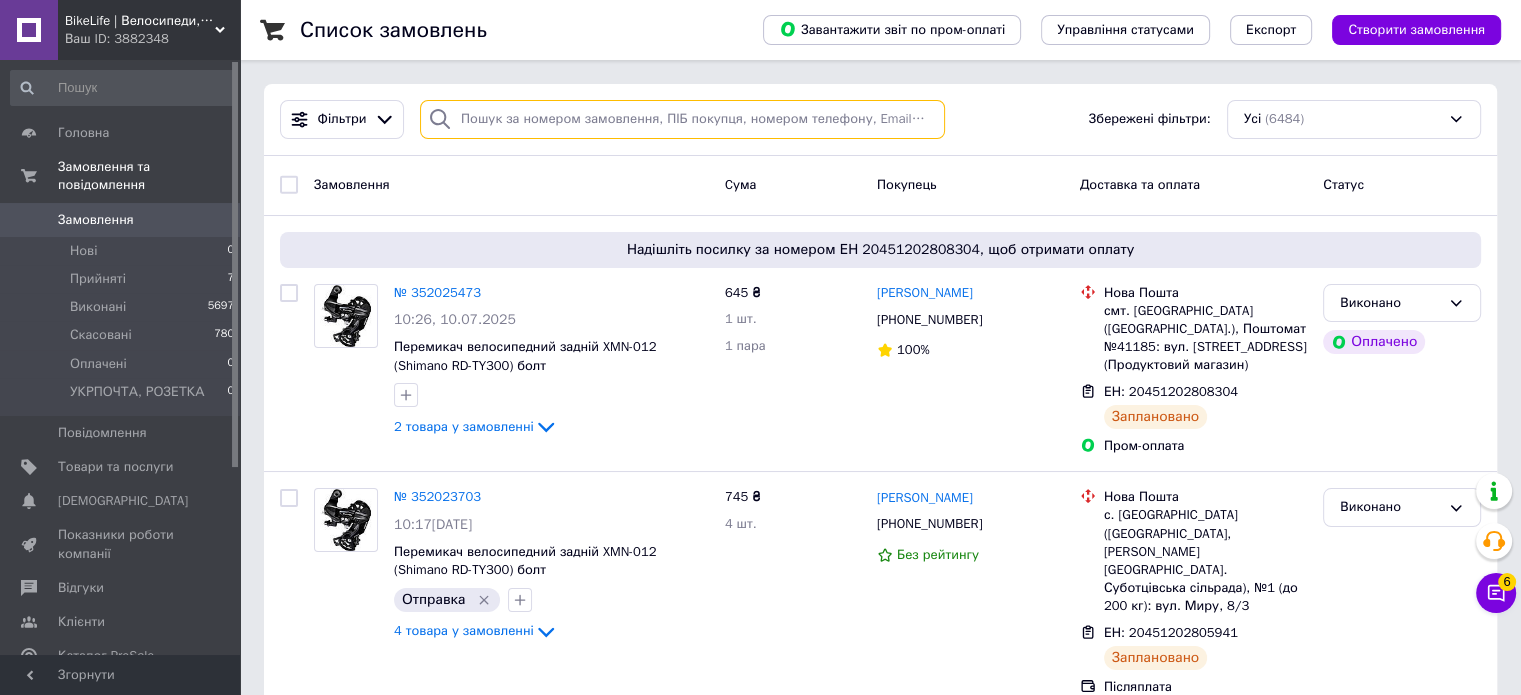 paste on "[PHONE_NUMBER]" 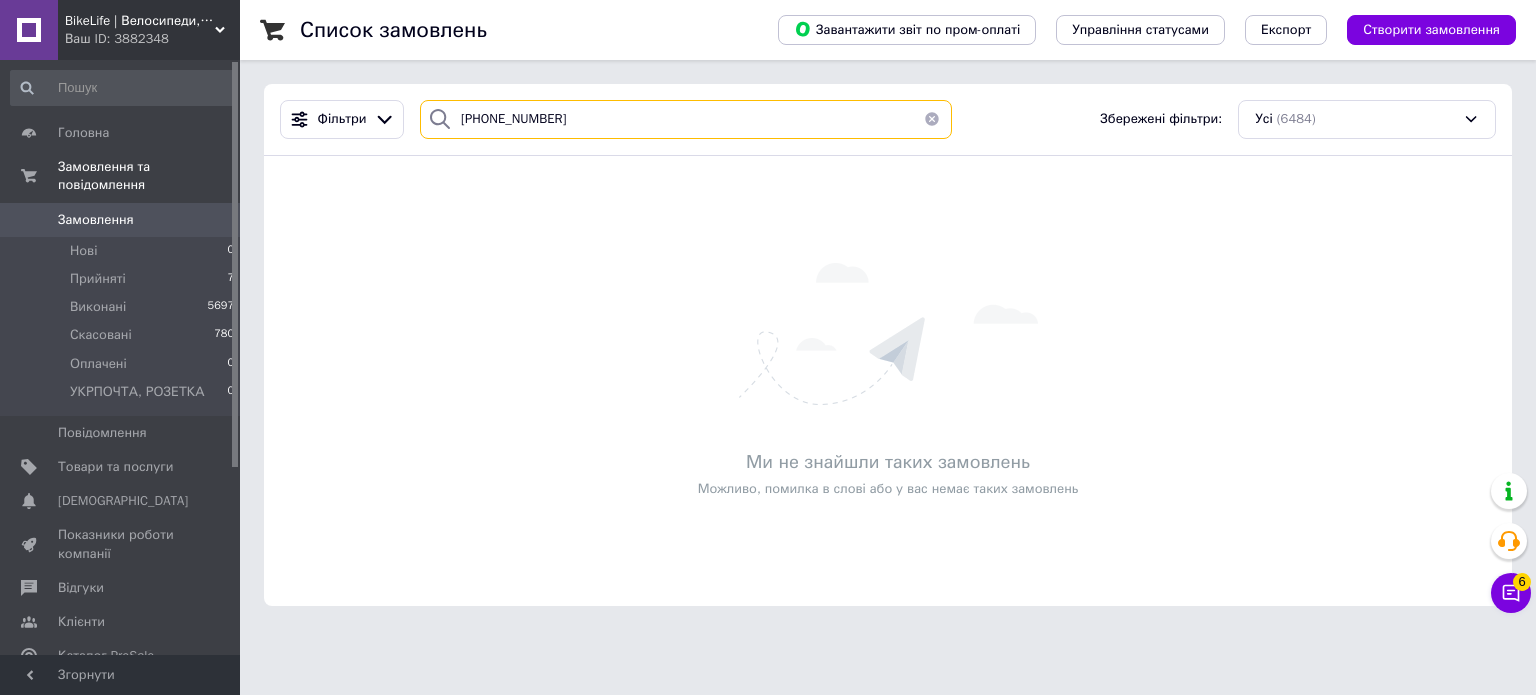 type on "[PHONE_NUMBER]" 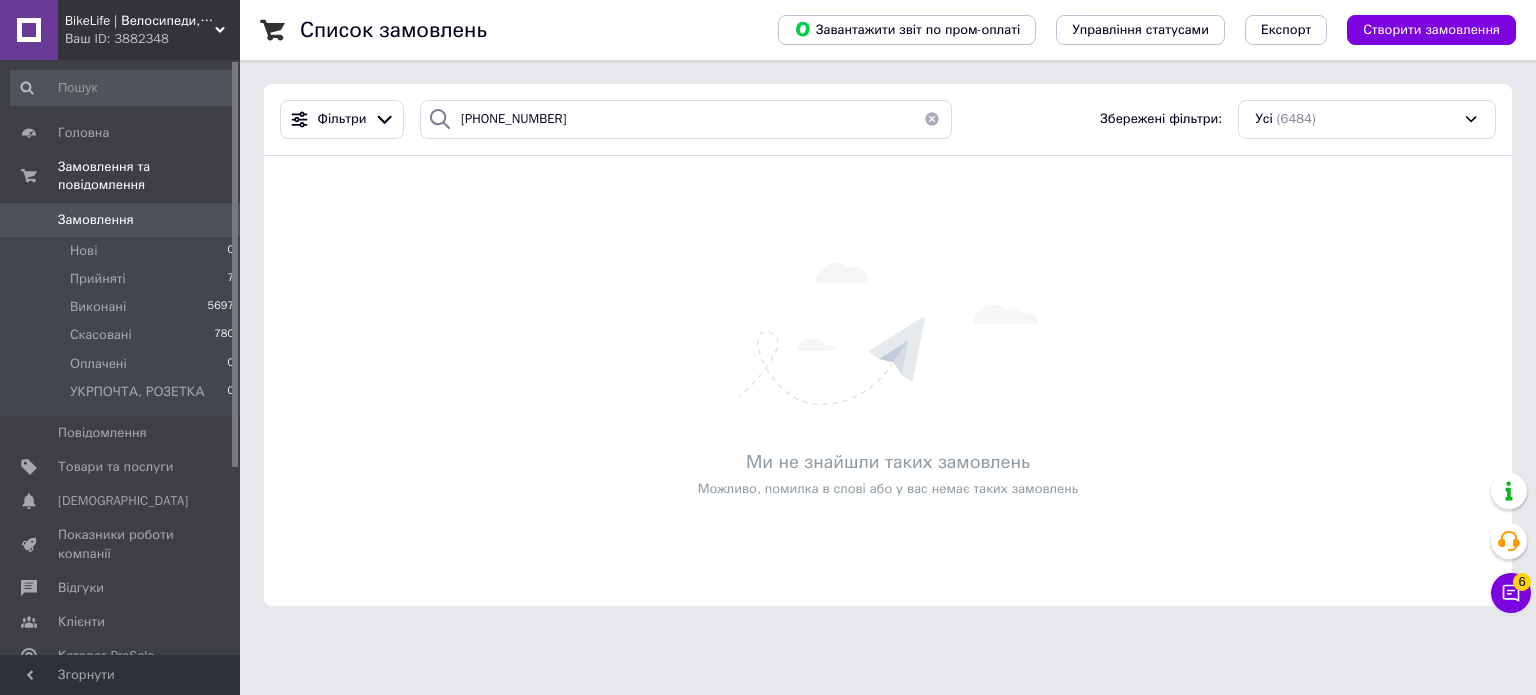 click at bounding box center (932, 119) 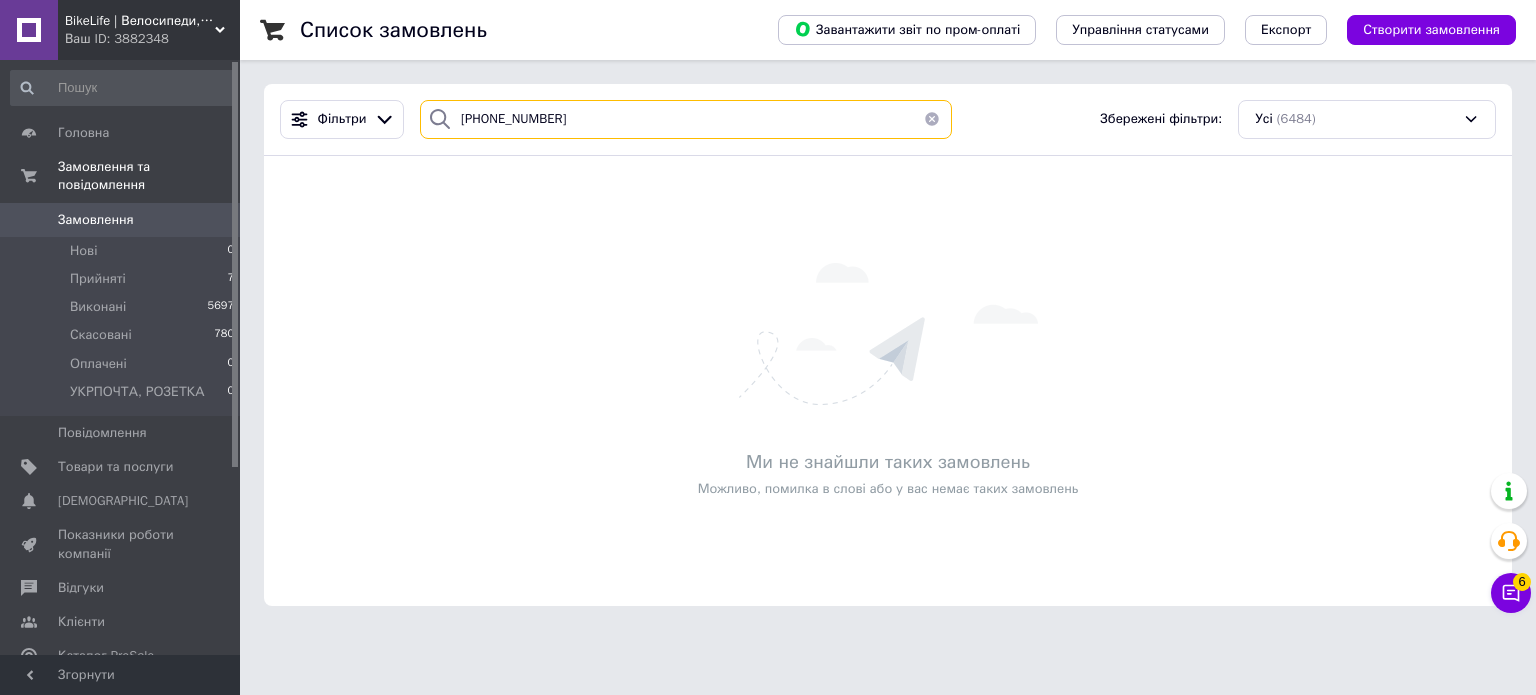 type 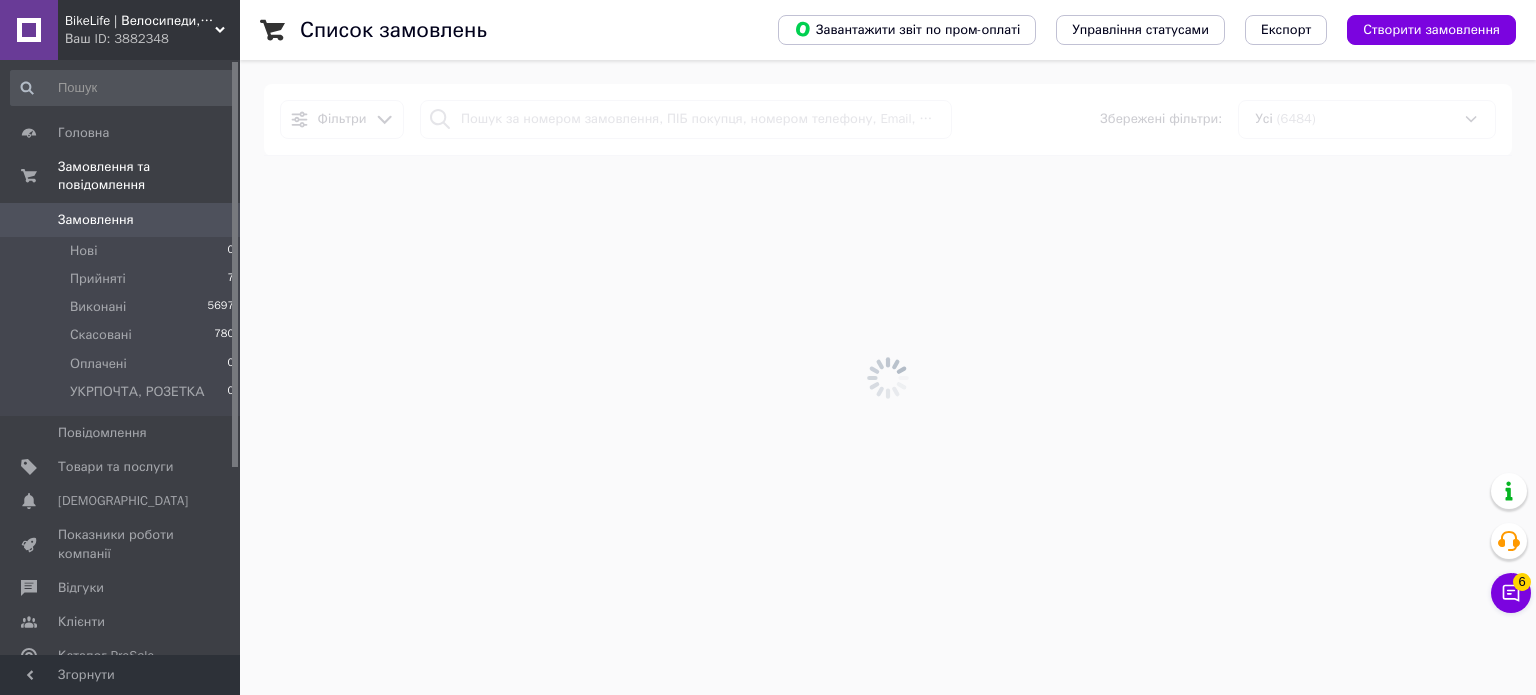 click on "BikeLife | Велосипеди, запчастини, аксесуари та інструменти для них" at bounding box center (140, 21) 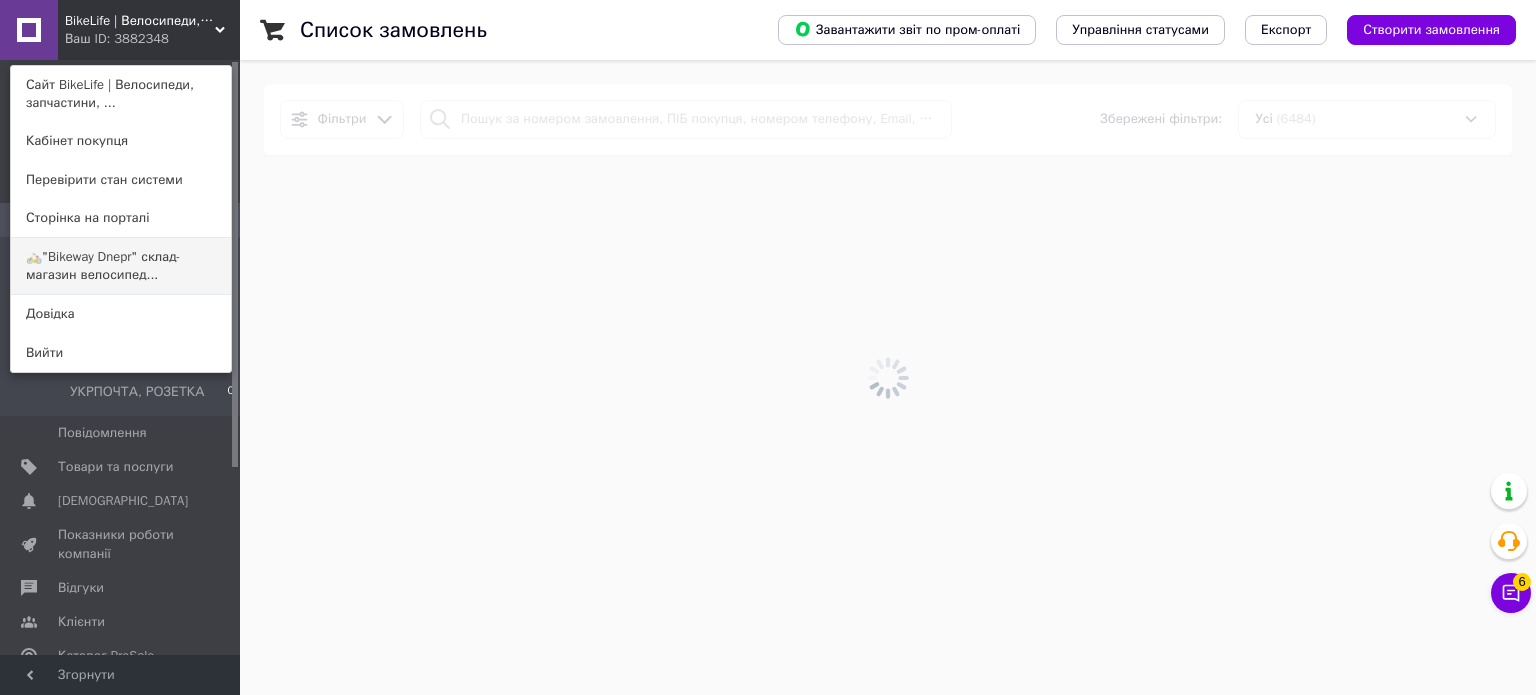click on "🚲"Bikeway Dnepr" склад-магазин велосипед..." at bounding box center (121, 266) 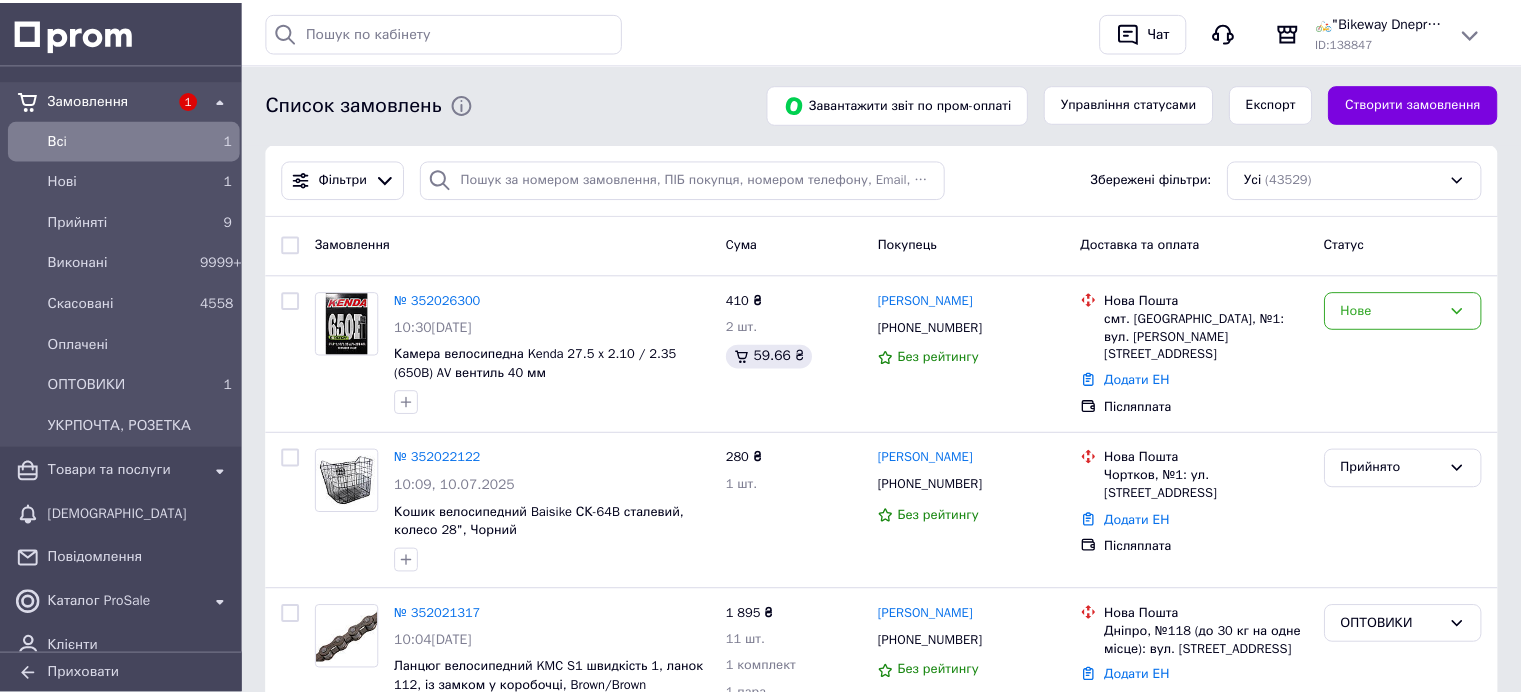 scroll, scrollTop: 0, scrollLeft: 0, axis: both 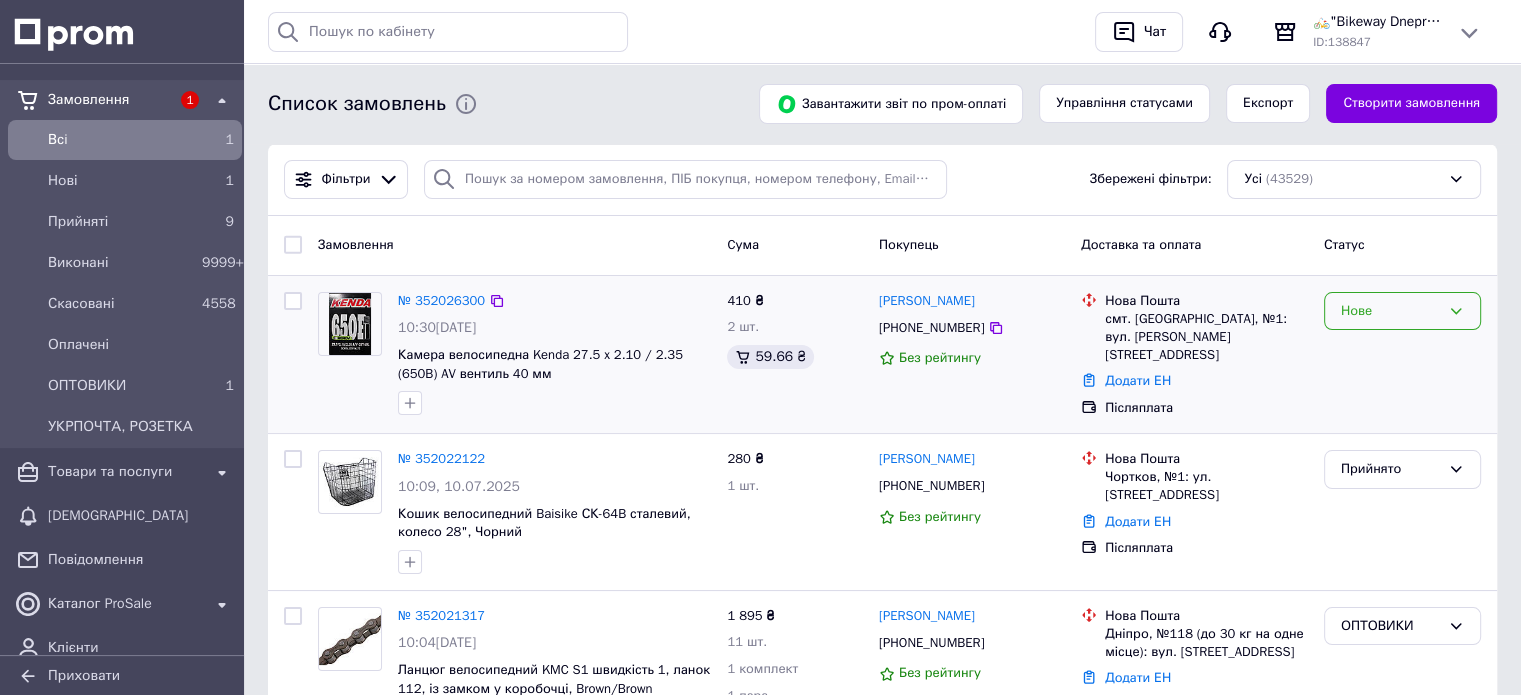click on "Нове" at bounding box center [1390, 311] 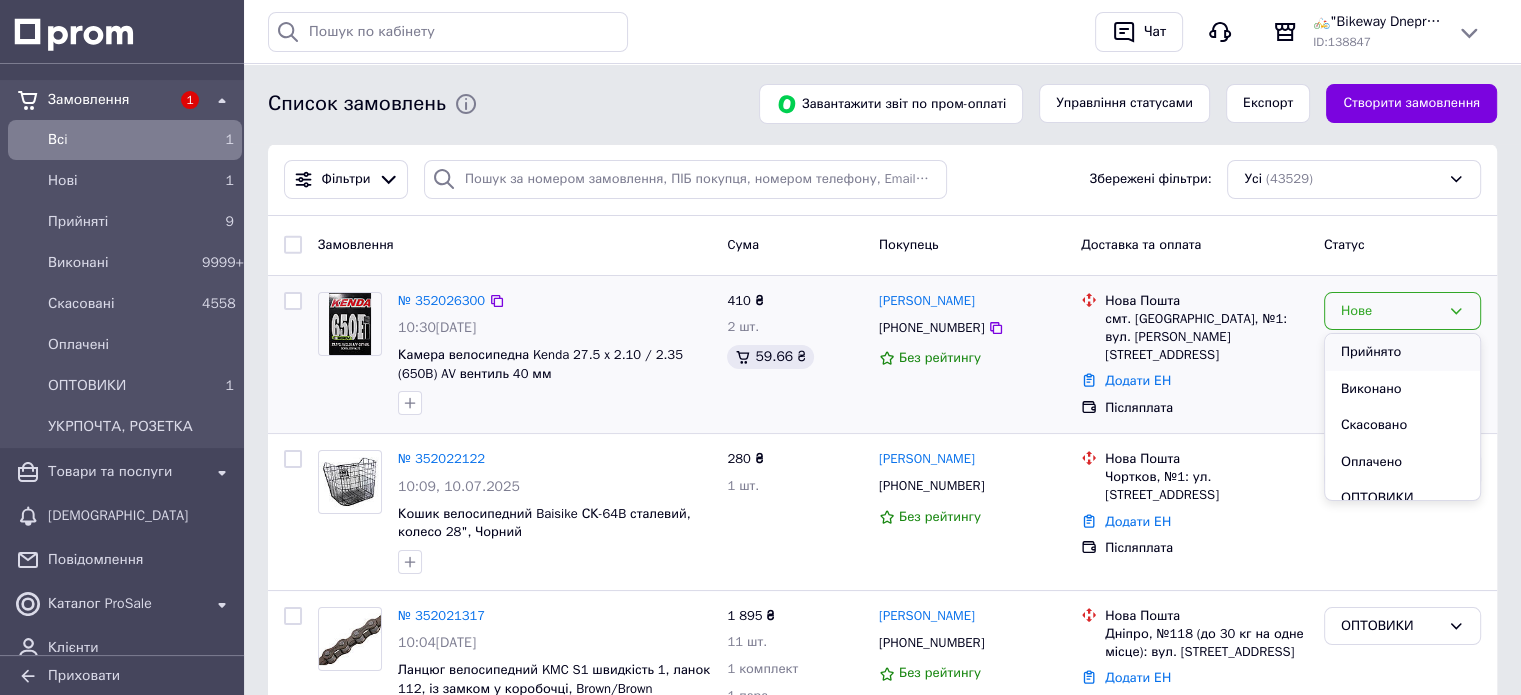 click on "Прийнято" at bounding box center (1402, 352) 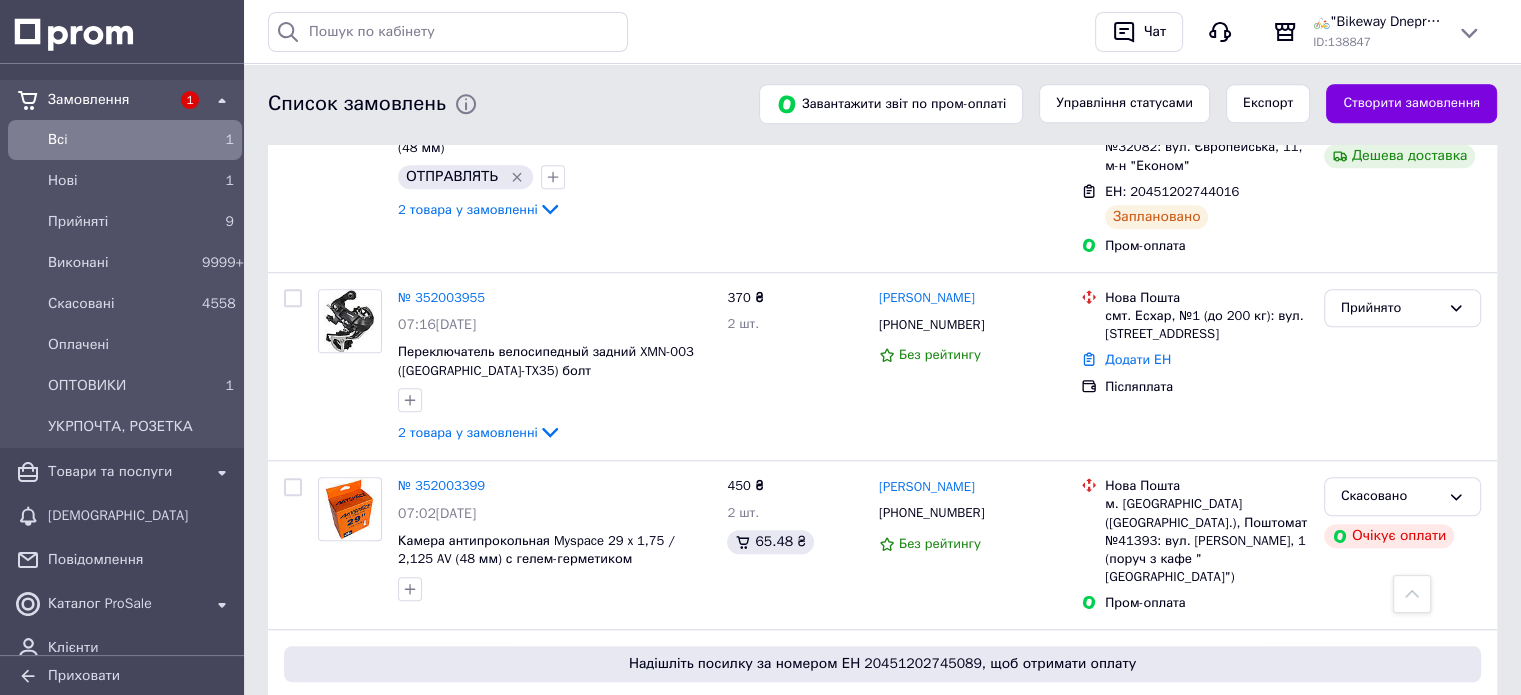 scroll, scrollTop: 1900, scrollLeft: 0, axis: vertical 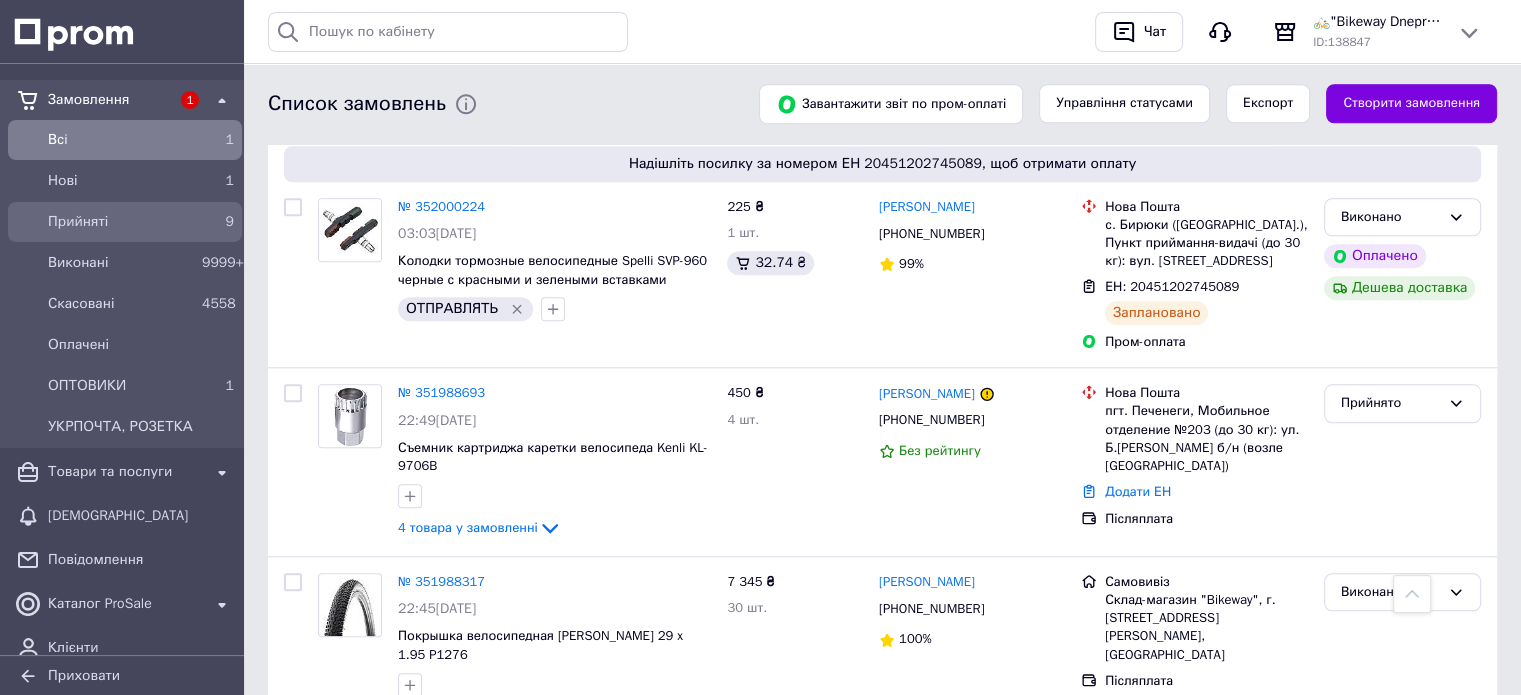 click on "Прийняті" at bounding box center (121, 222) 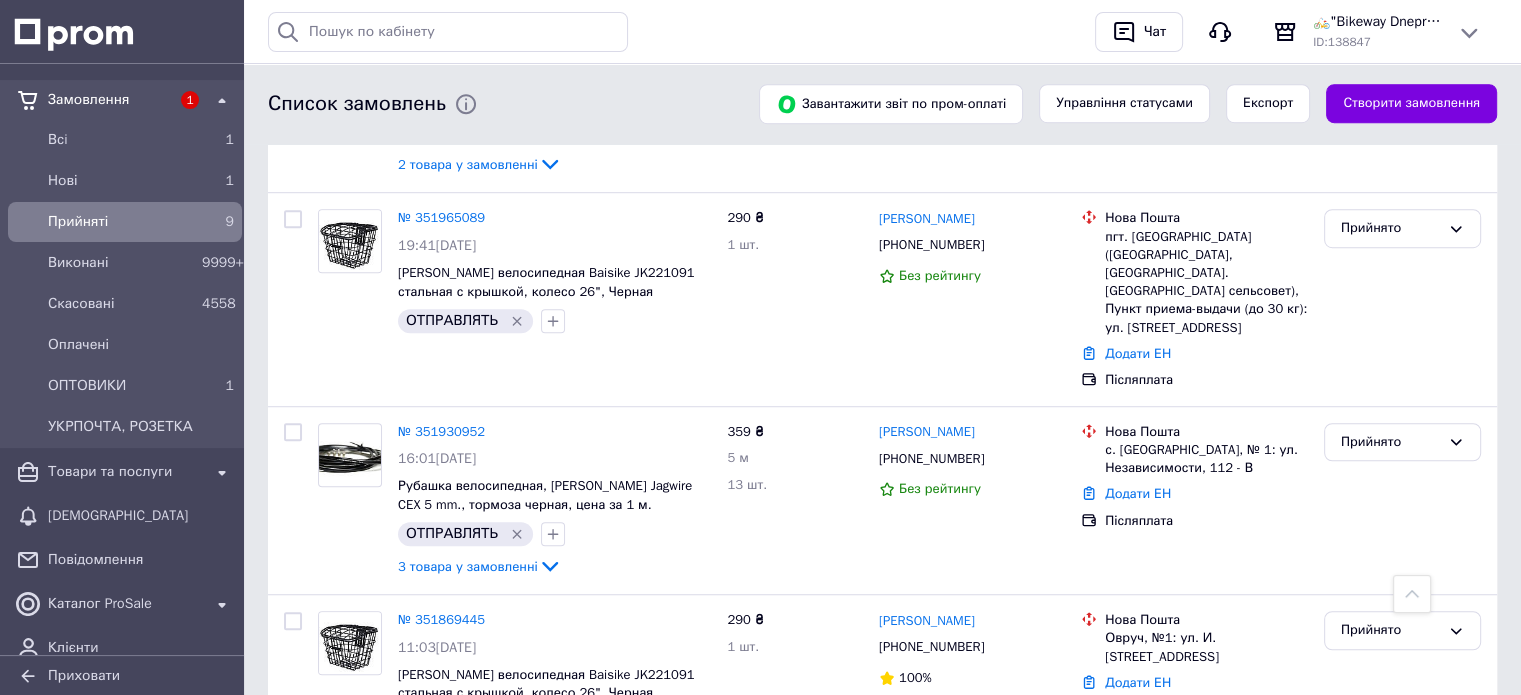 scroll, scrollTop: 1382, scrollLeft: 0, axis: vertical 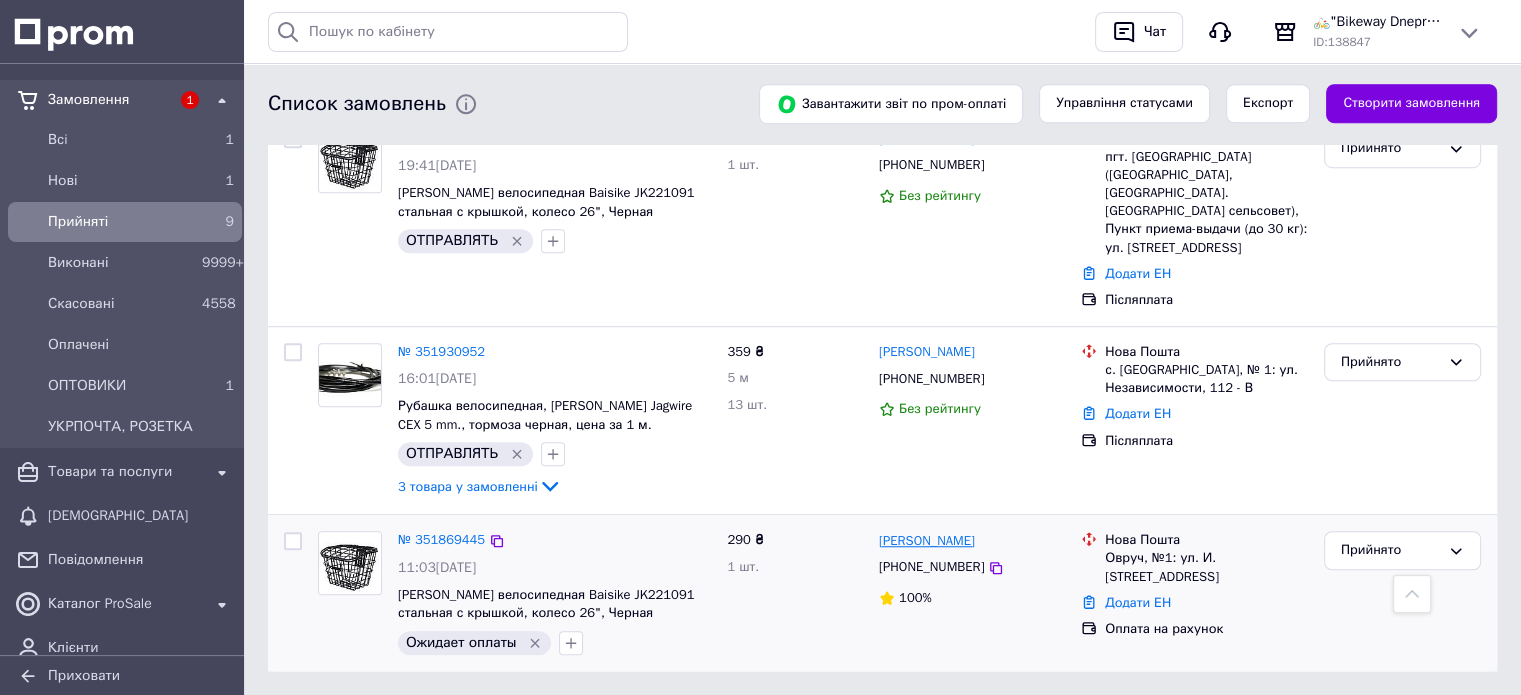 click on "[PERSON_NAME]" at bounding box center (927, 541) 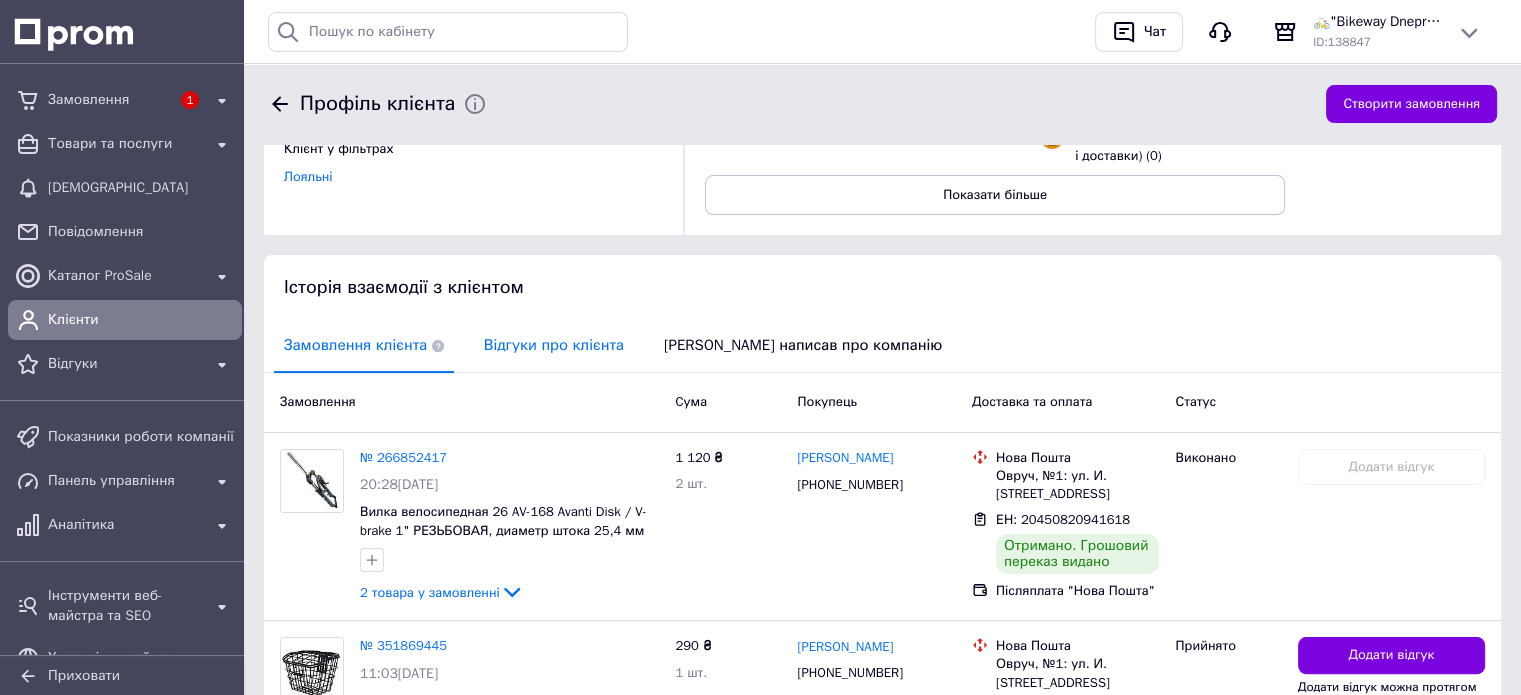 scroll, scrollTop: 0, scrollLeft: 0, axis: both 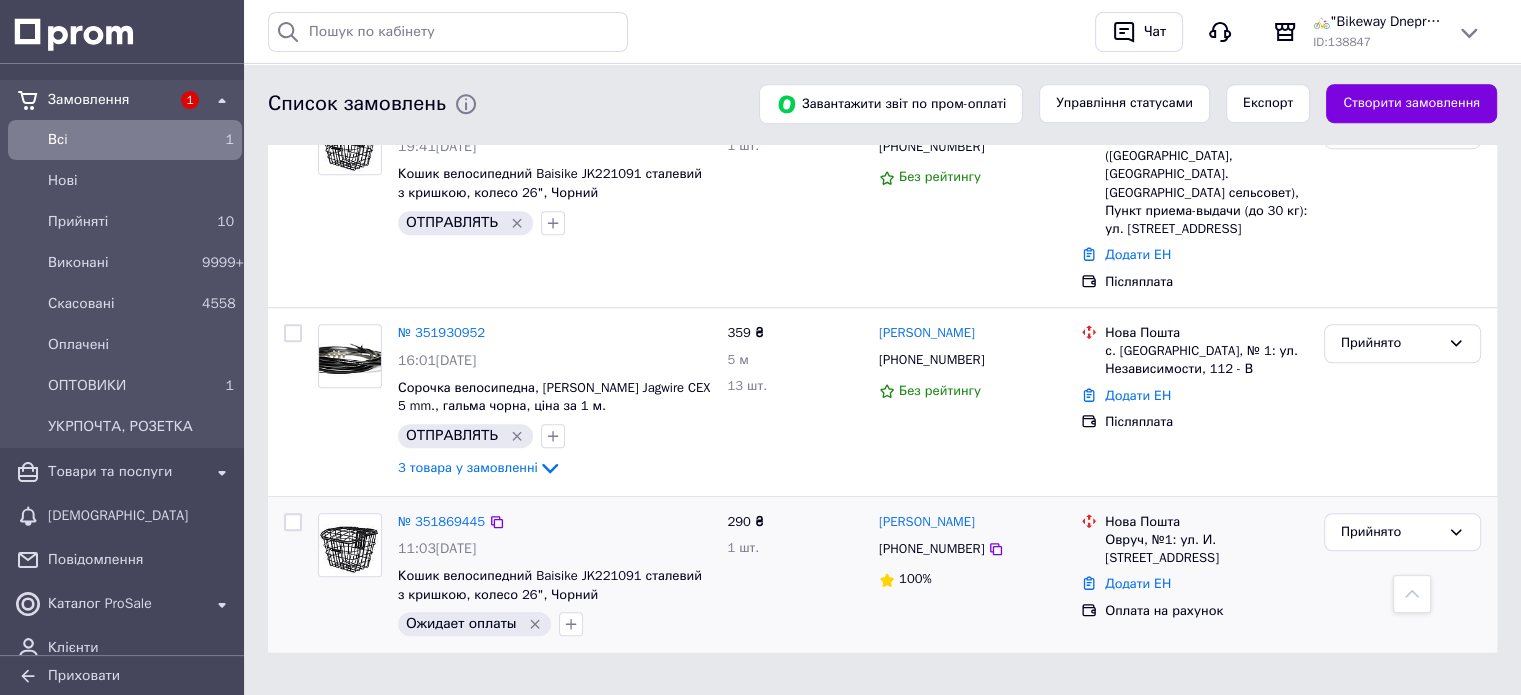 click 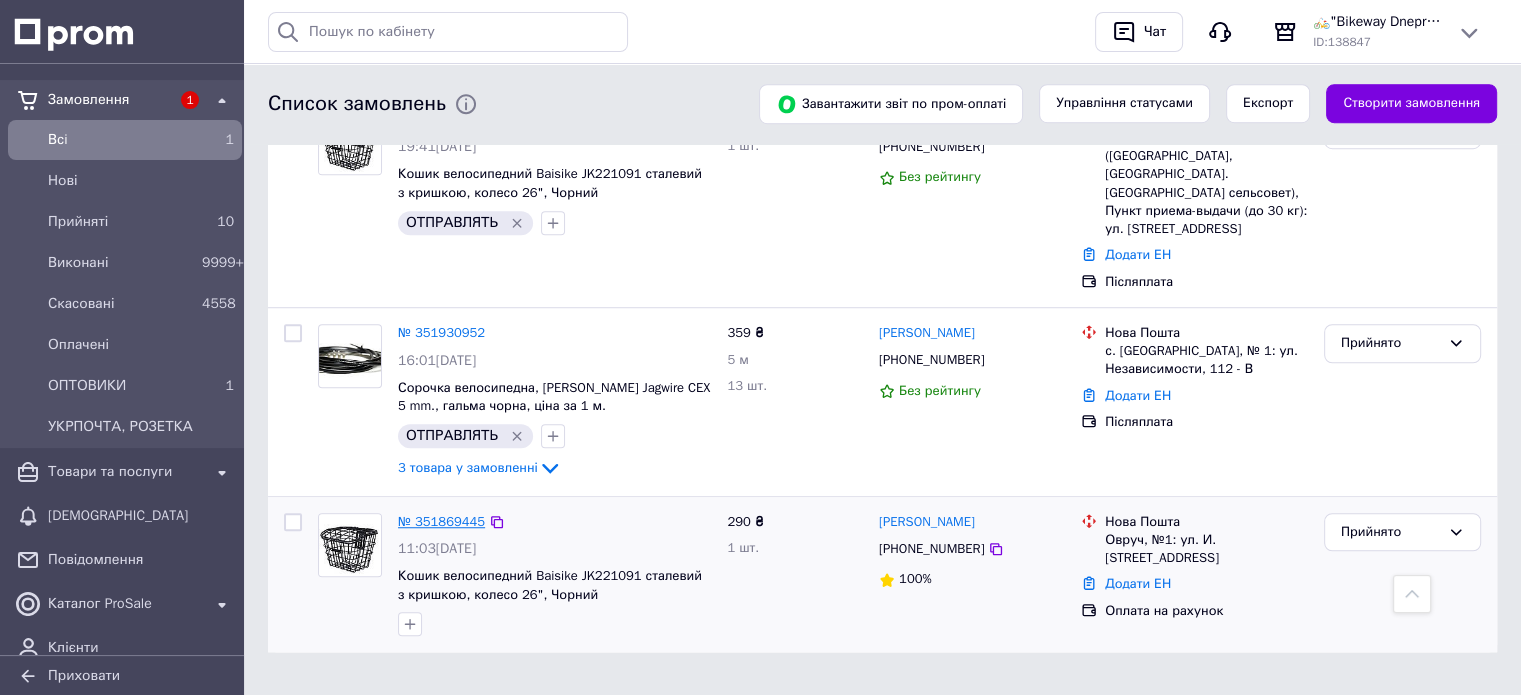 click on "№ 351869445" at bounding box center (441, 521) 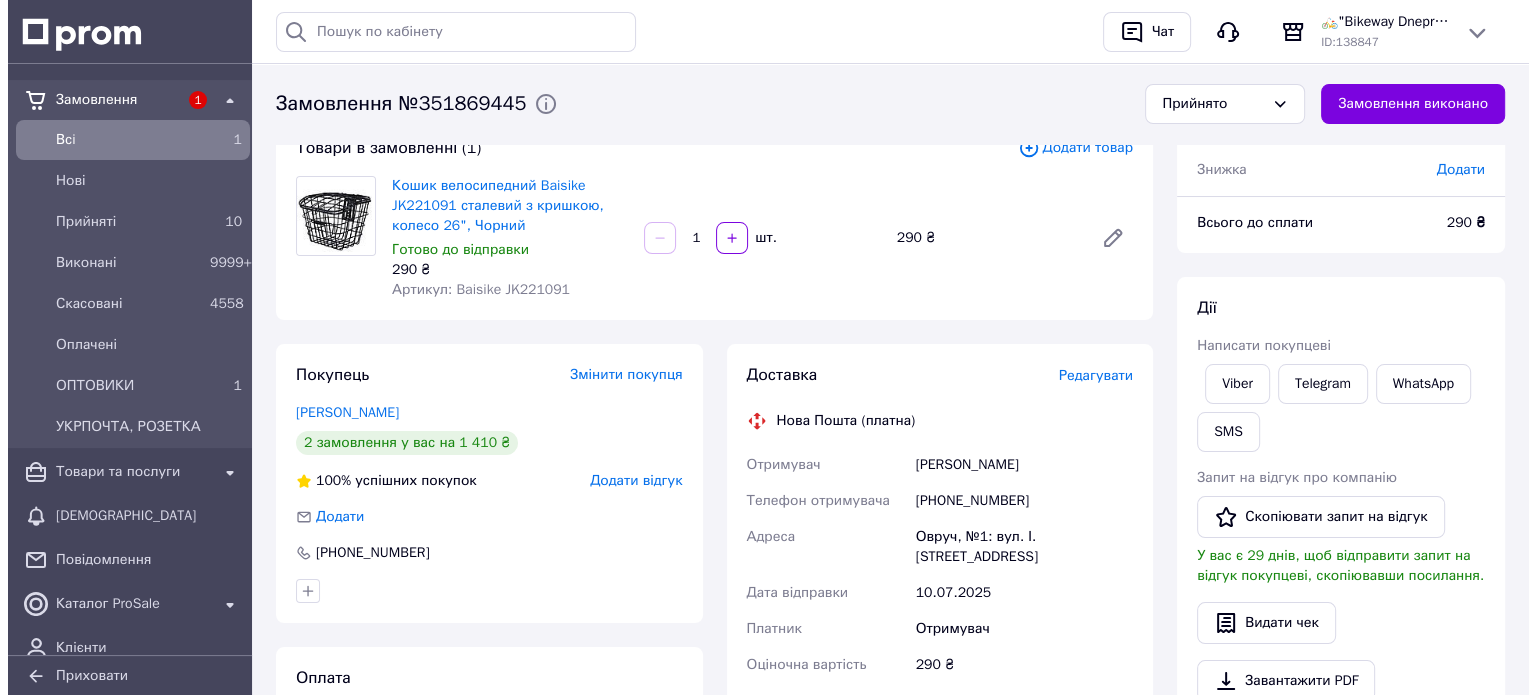 scroll, scrollTop: 200, scrollLeft: 0, axis: vertical 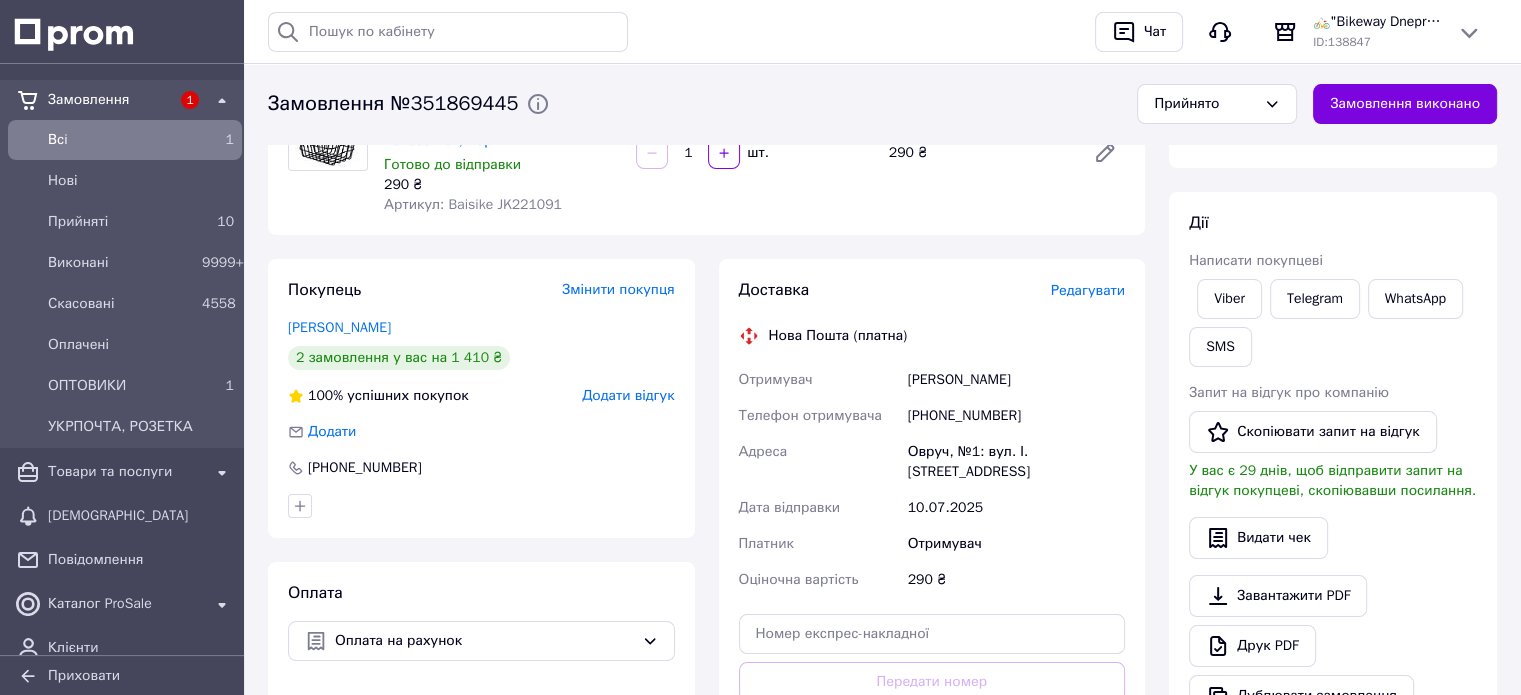 click on "Редагувати" at bounding box center (1088, 290) 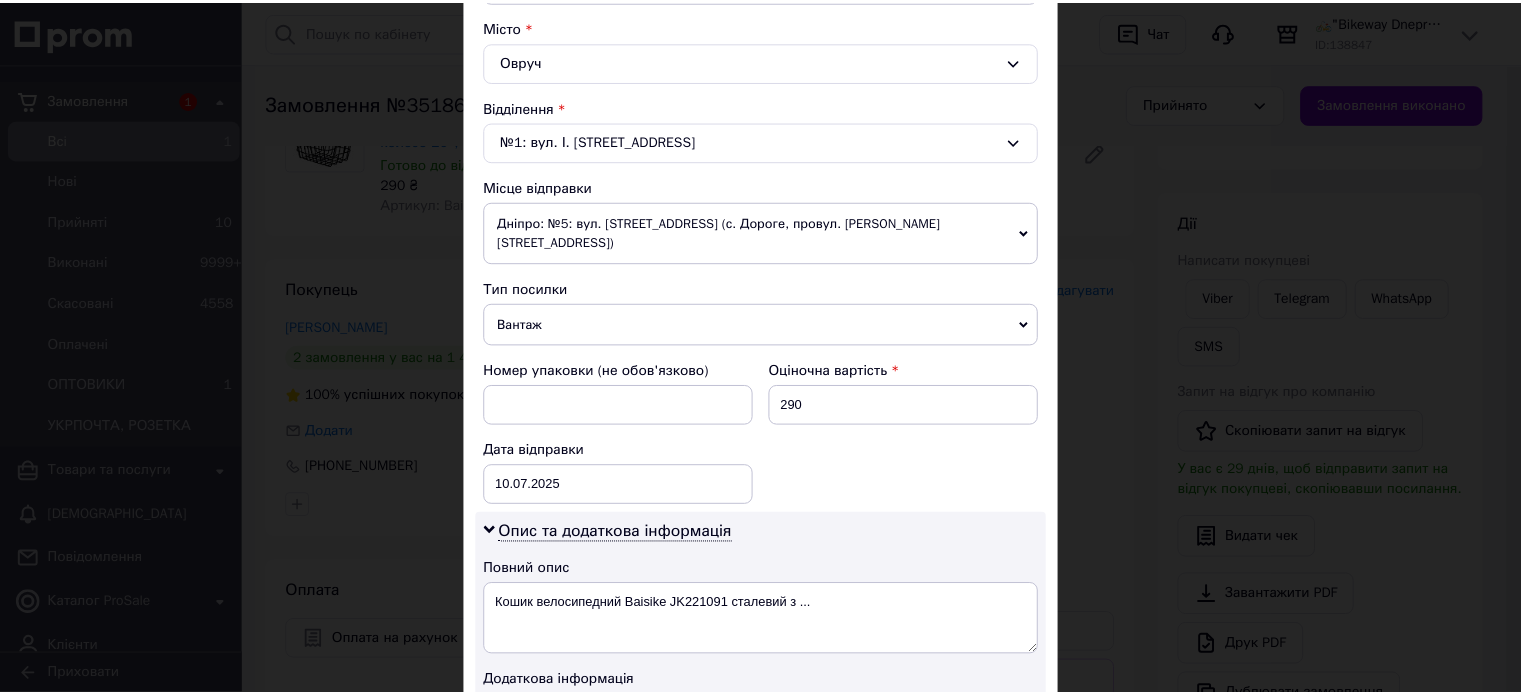 scroll, scrollTop: 800, scrollLeft: 0, axis: vertical 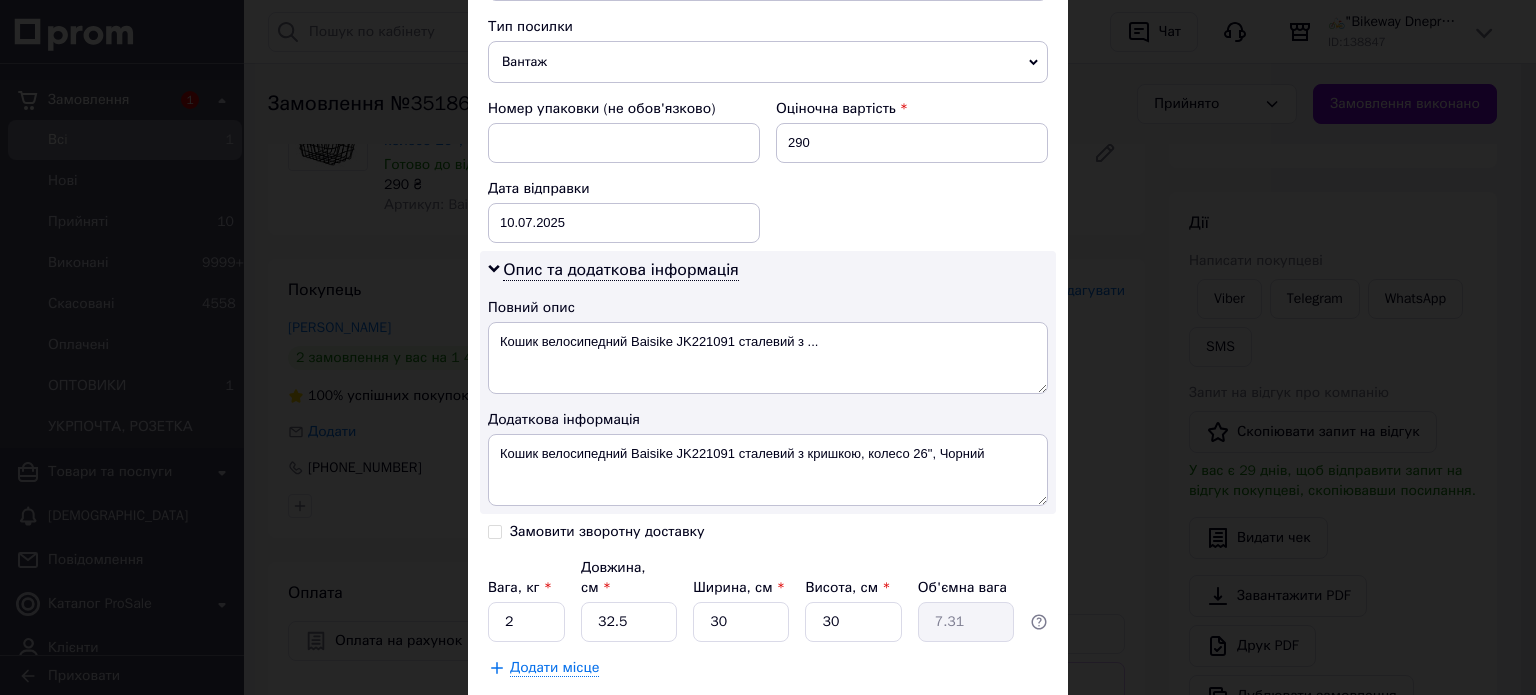 click on "× Редагування доставки Спосіб доставки Нова Пошта (платна) Платник Отримувач Відправник Прізвище отримувача [PERSON_NAME] отримувача [PERSON_NAME] батькові отримувача Телефон отримувача [PHONE_NUMBER] Тип доставки У відділенні Кур'єром В поштоматі Місто Овруч Відділення №1: вул. І. [STREET_ADDRESS]-а Місце відправки Дніпро: №5: вул. [STREET_ADDRESS] (с. Дороге, провул. [PERSON_NAME][STREET_ADDRESS]) Дніпро: №43 (до 30 кг на одне місце): вул. Квартальна, 5 Додати ще місце відправки Тип посилки Вантаж Документи Номер упаковки (не обов'язково) Оціночна вартість 290 Дата відправки [DATE] < 2025 > < Июль > 30" at bounding box center [768, 347] 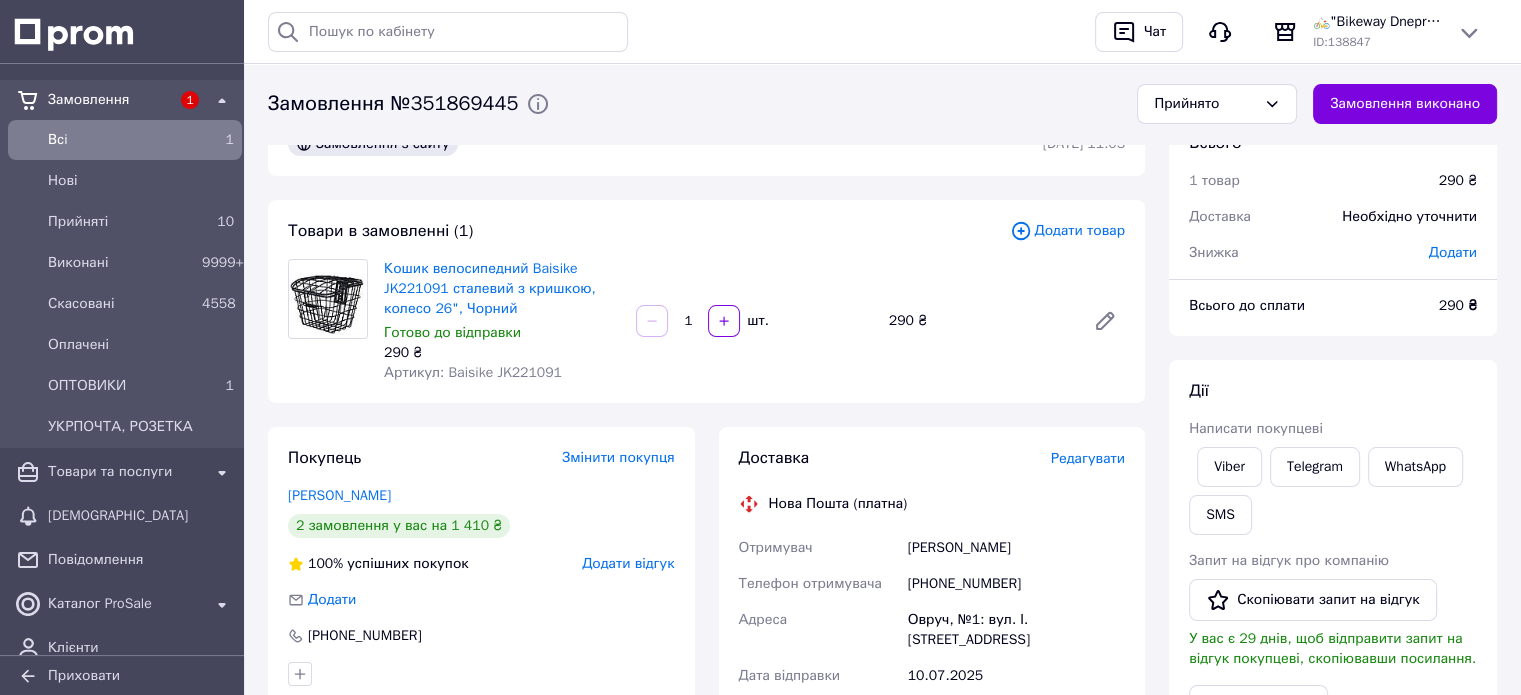 scroll, scrollTop: 0, scrollLeft: 0, axis: both 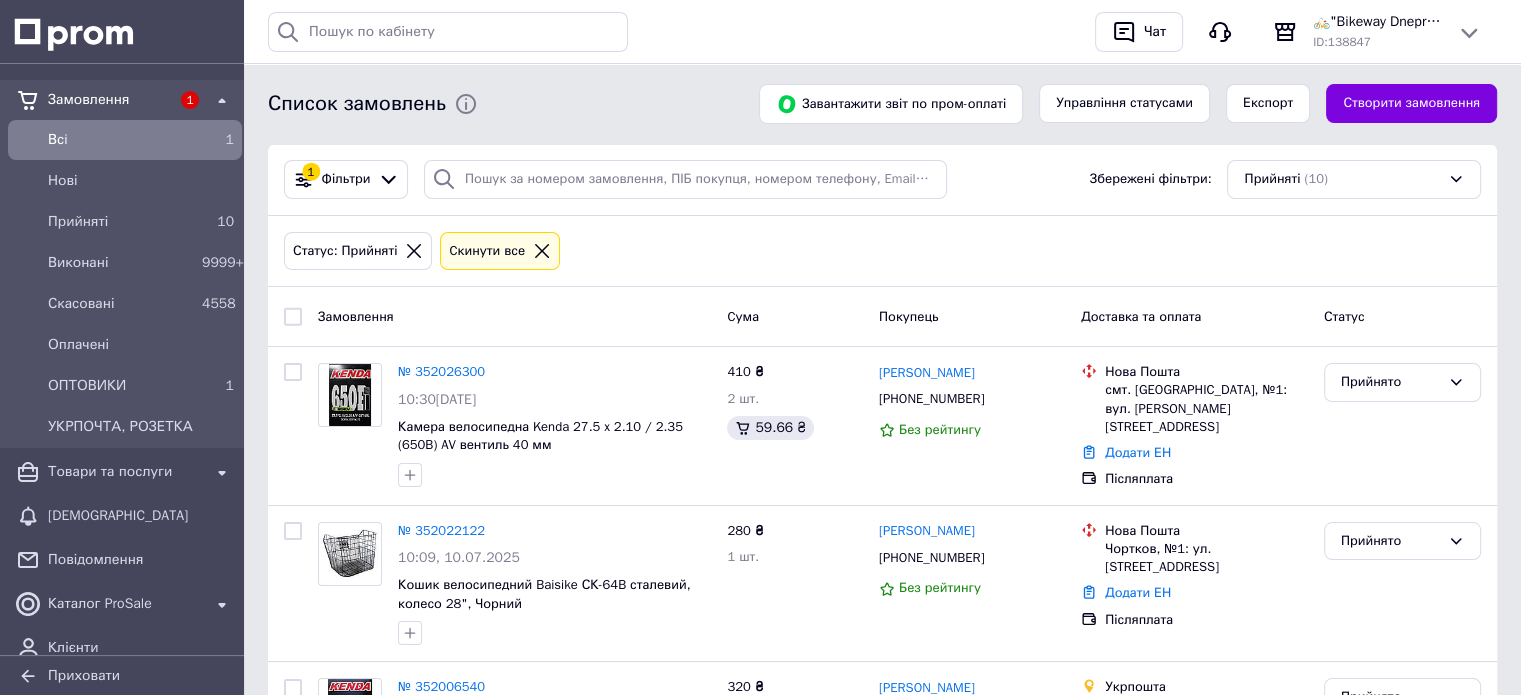 click 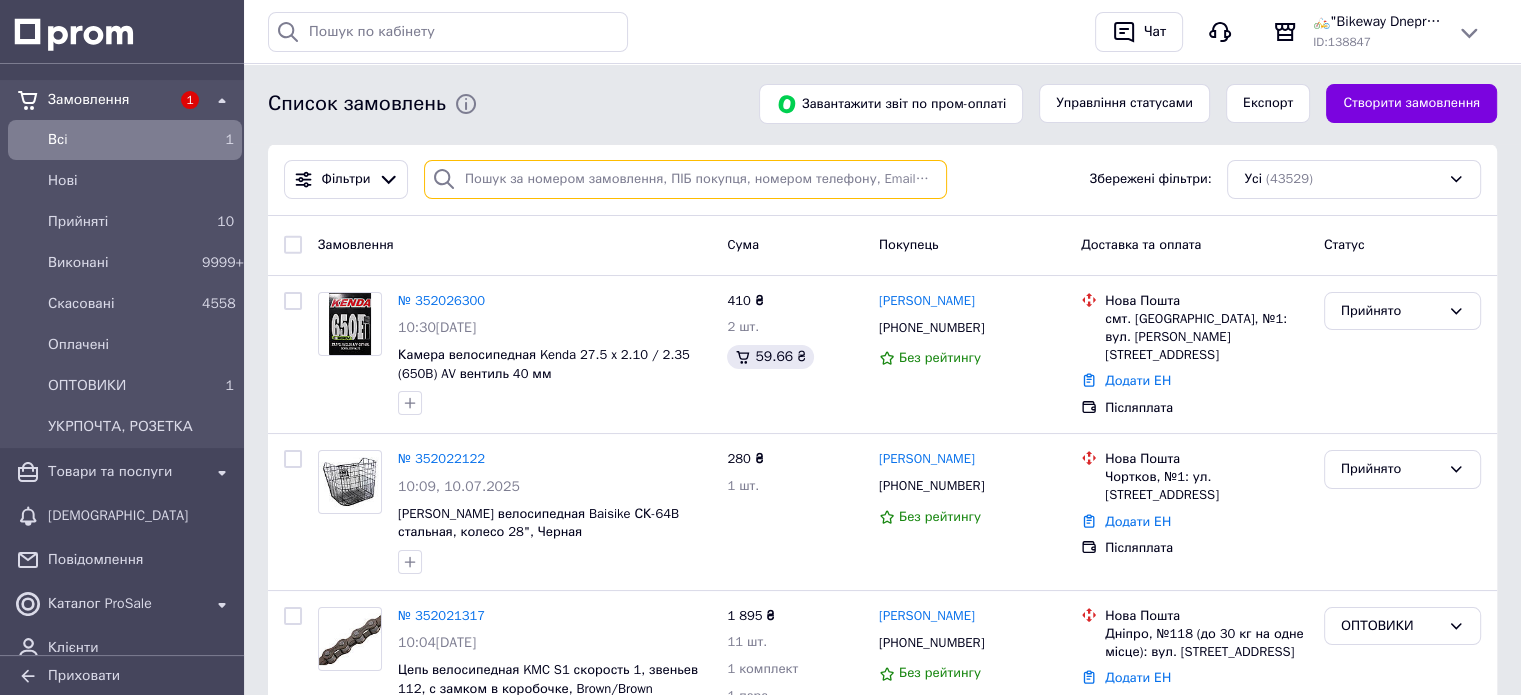 click at bounding box center [685, 179] 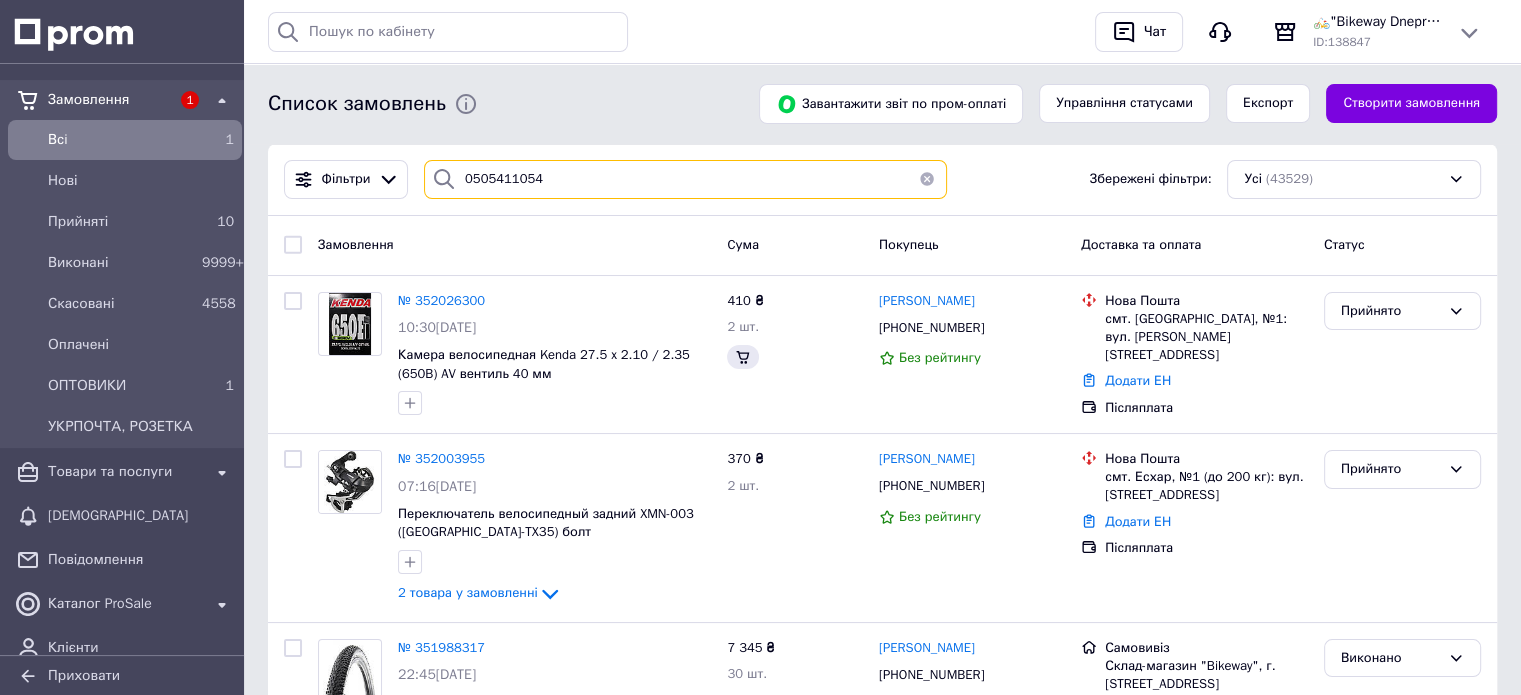 drag, startPoint x: 472, startPoint y: 183, endPoint x: 436, endPoint y: 171, distance: 37.94733 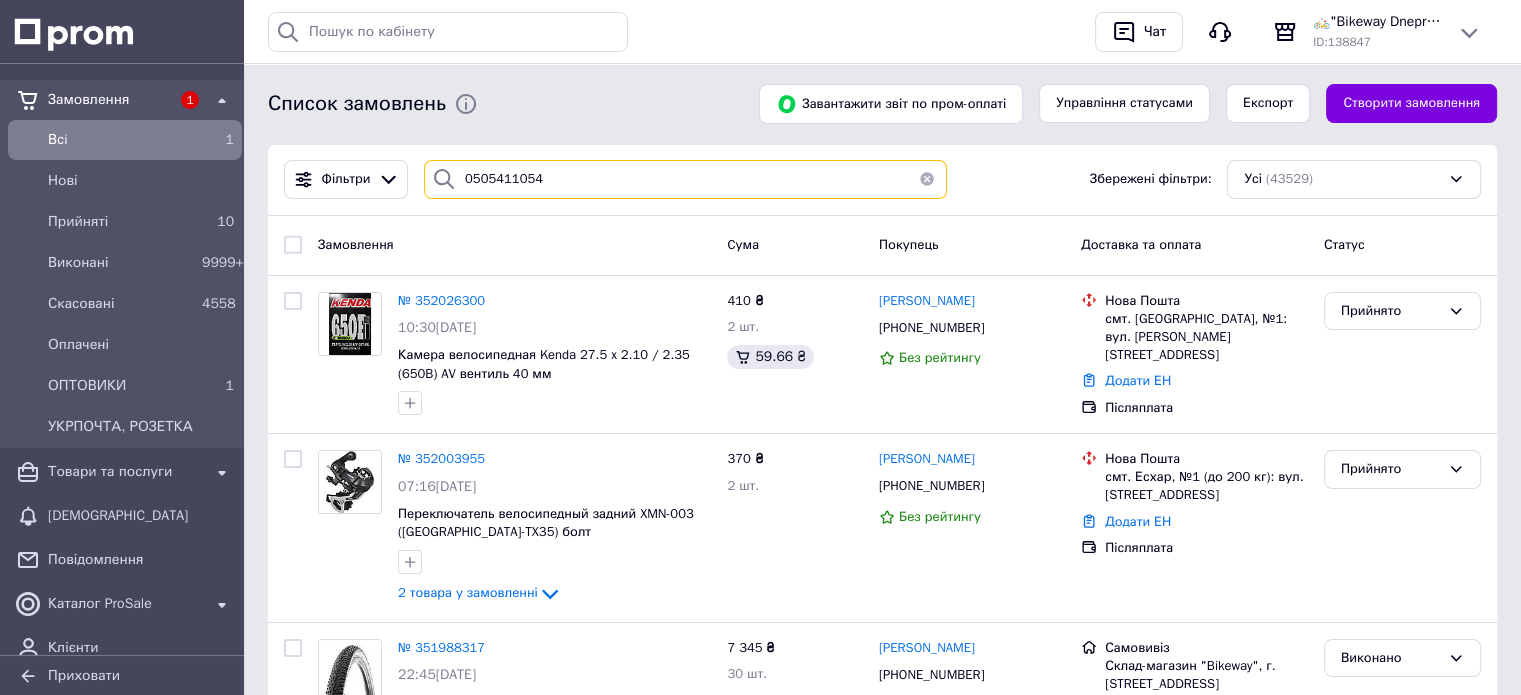 type on "0505411054" 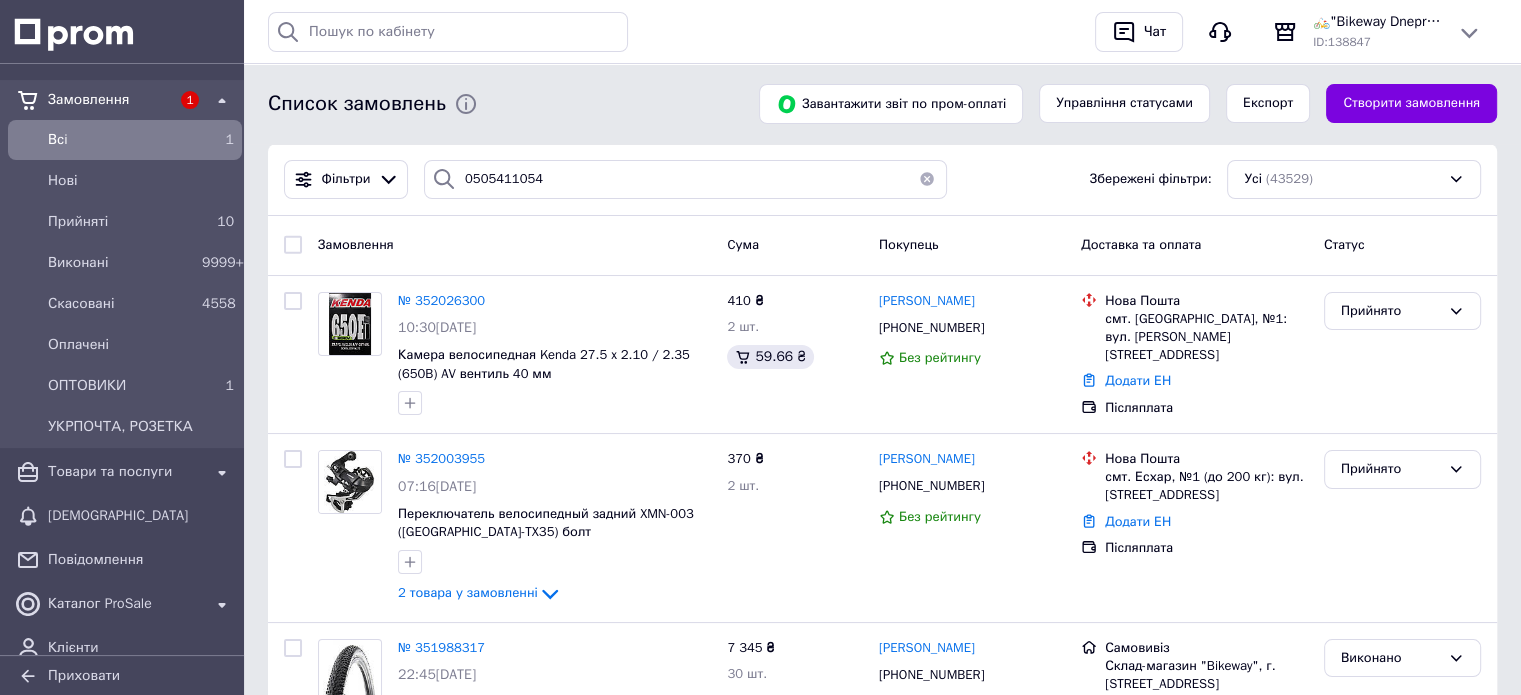 click on "Фільтри 0505411054 Збережені фільтри: Усі (43529)" at bounding box center (882, 179) 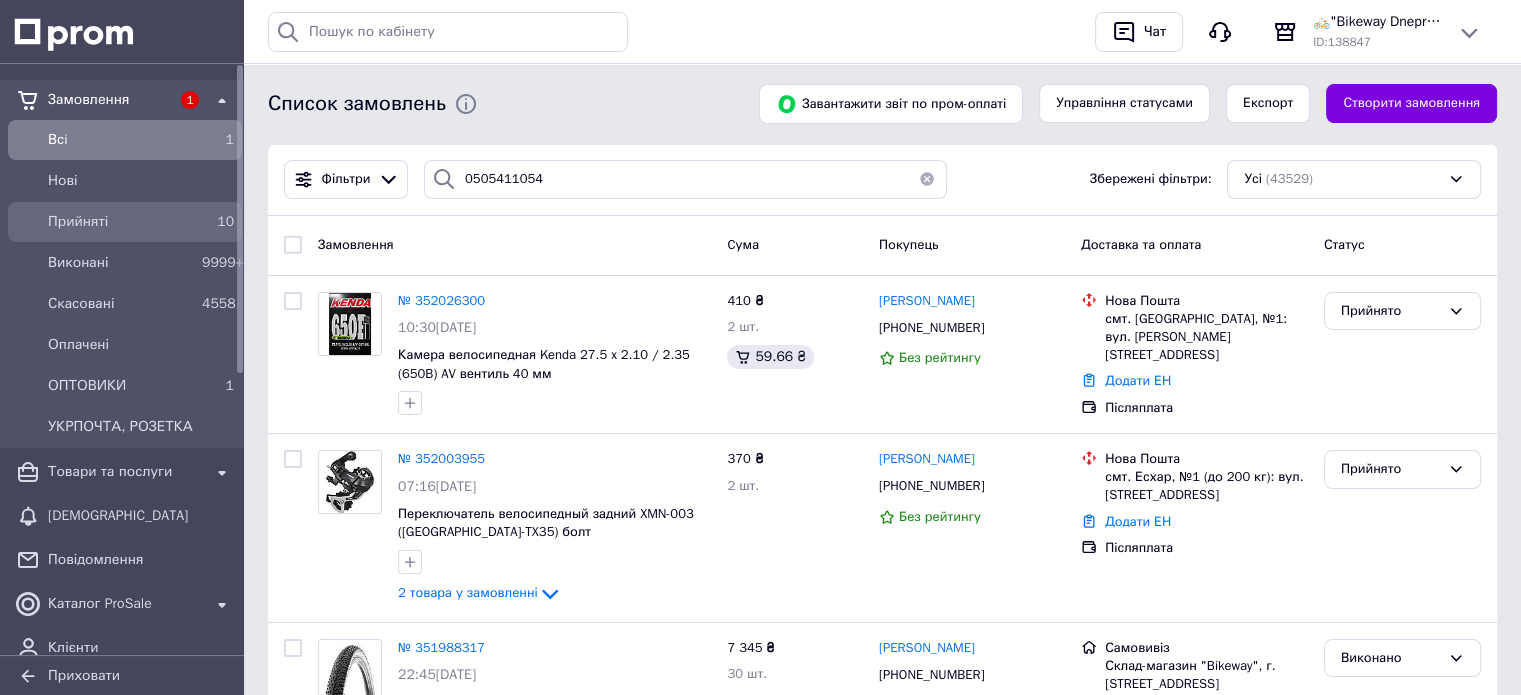 click on "Прийняті" at bounding box center (121, 222) 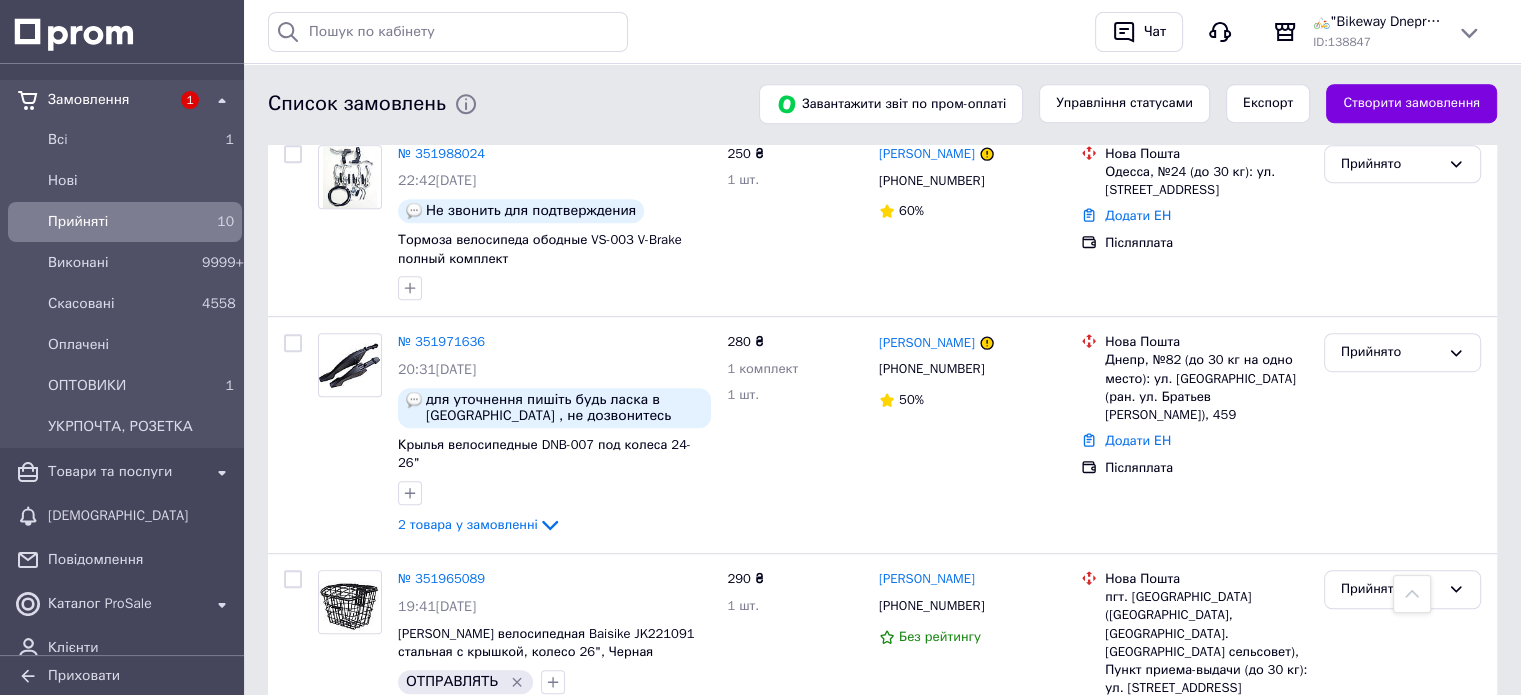 scroll, scrollTop: 1539, scrollLeft: 0, axis: vertical 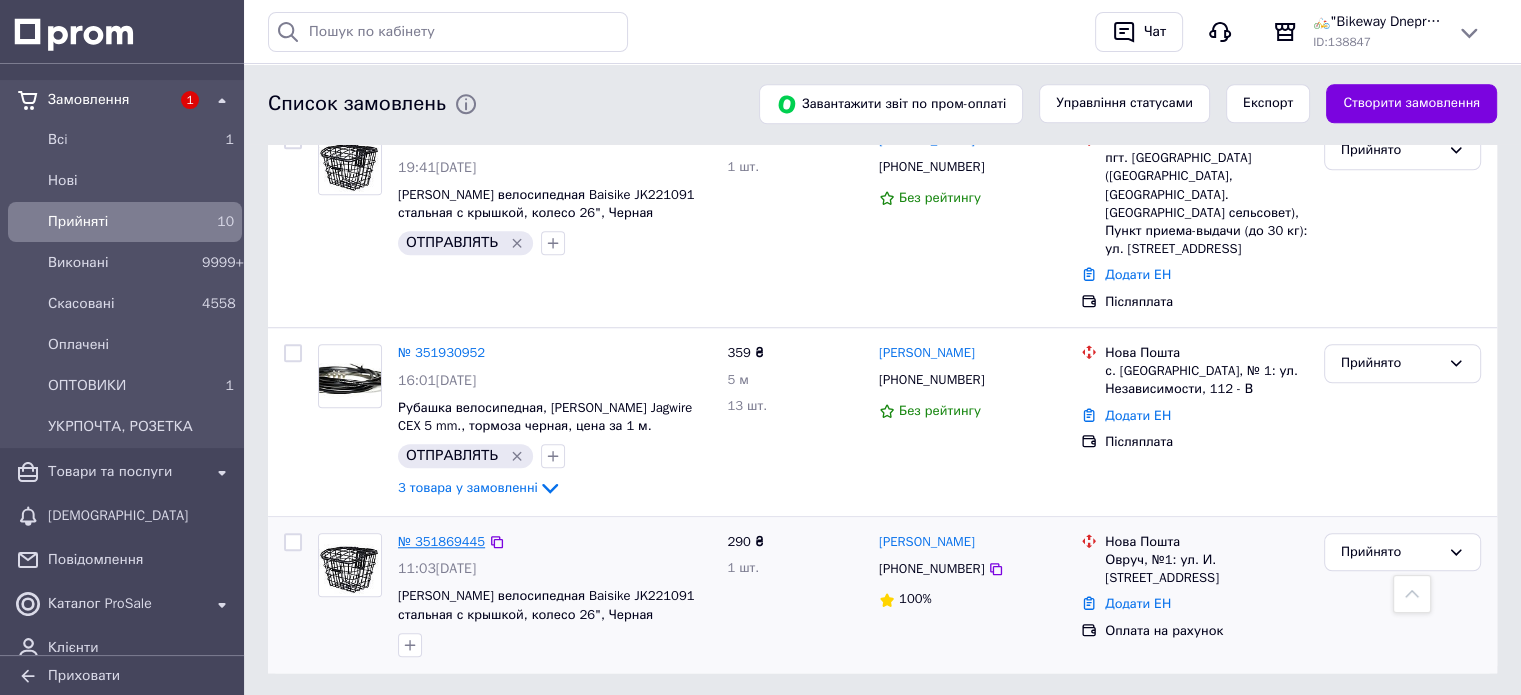 click on "№ 351869445" at bounding box center [441, 541] 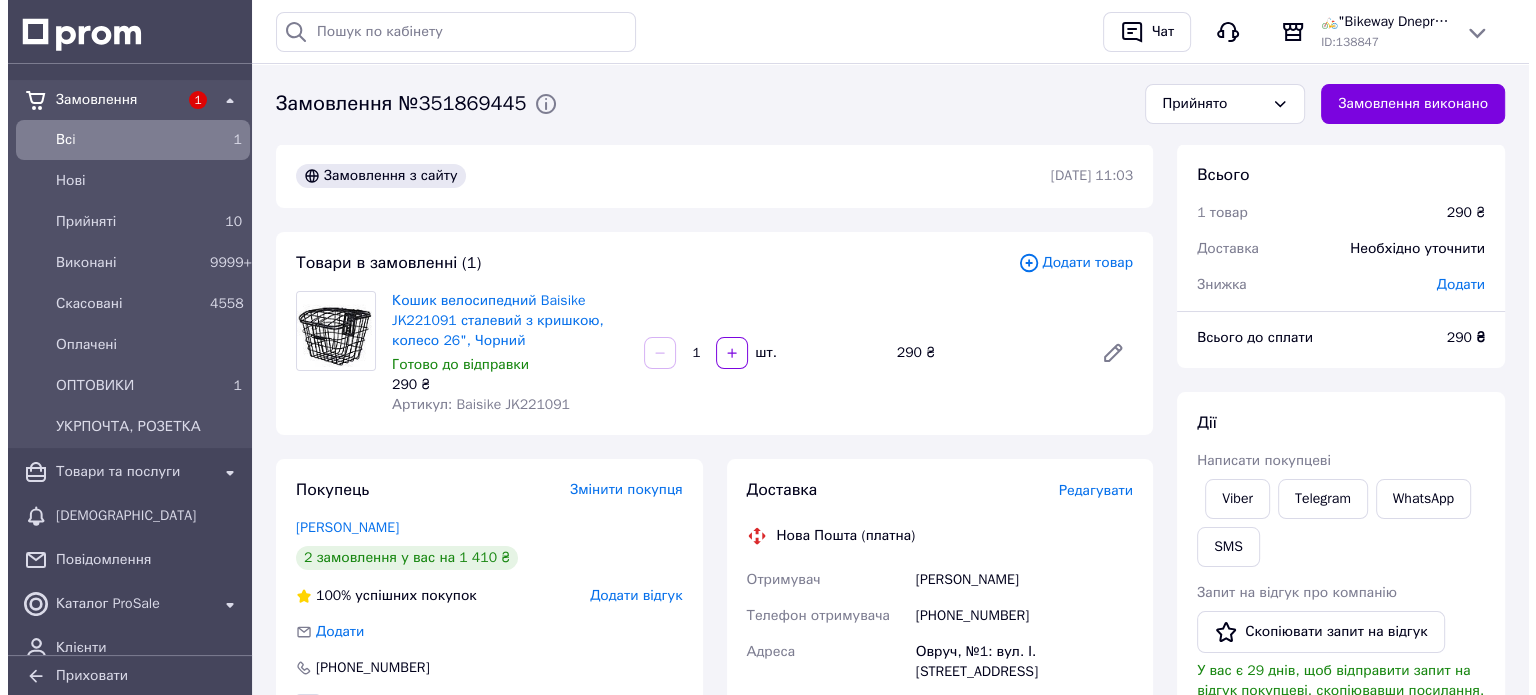 scroll, scrollTop: 100, scrollLeft: 0, axis: vertical 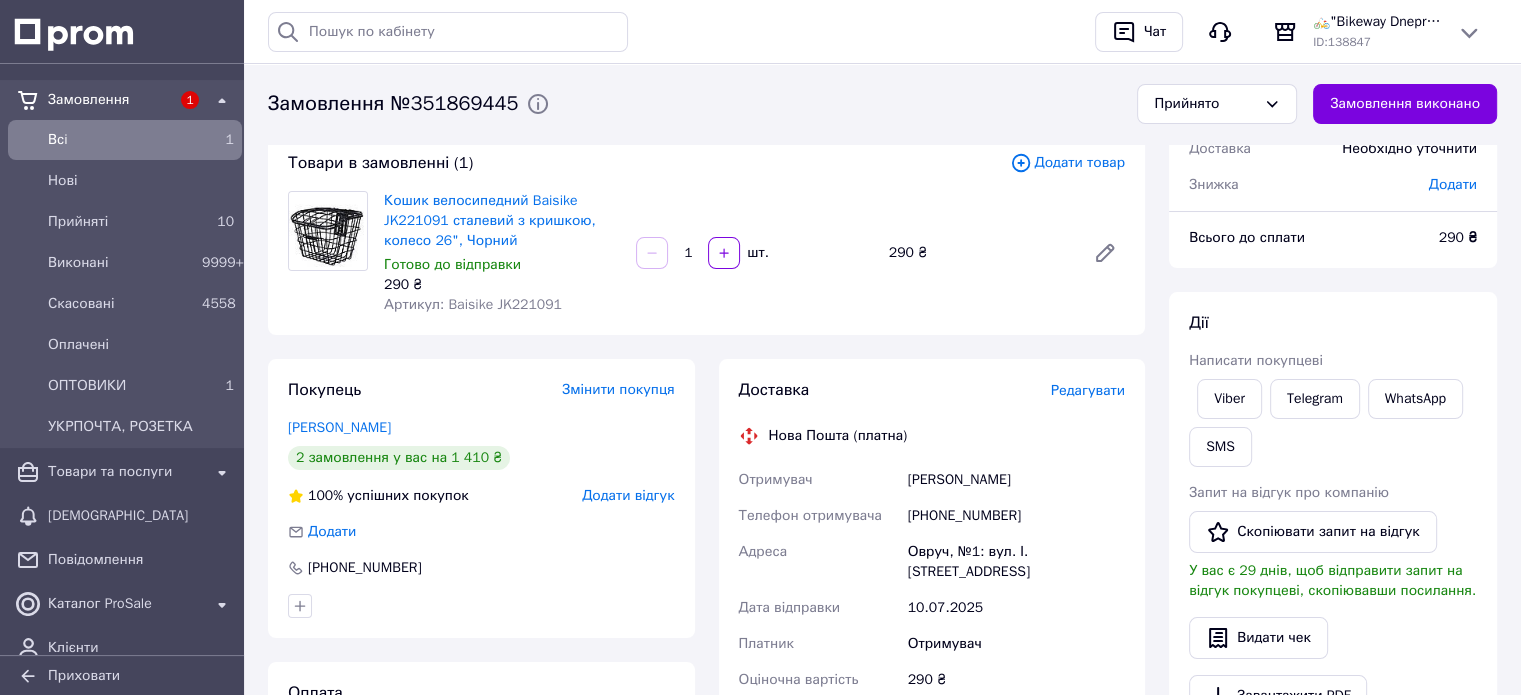 click on "Редагувати" at bounding box center [1088, 390] 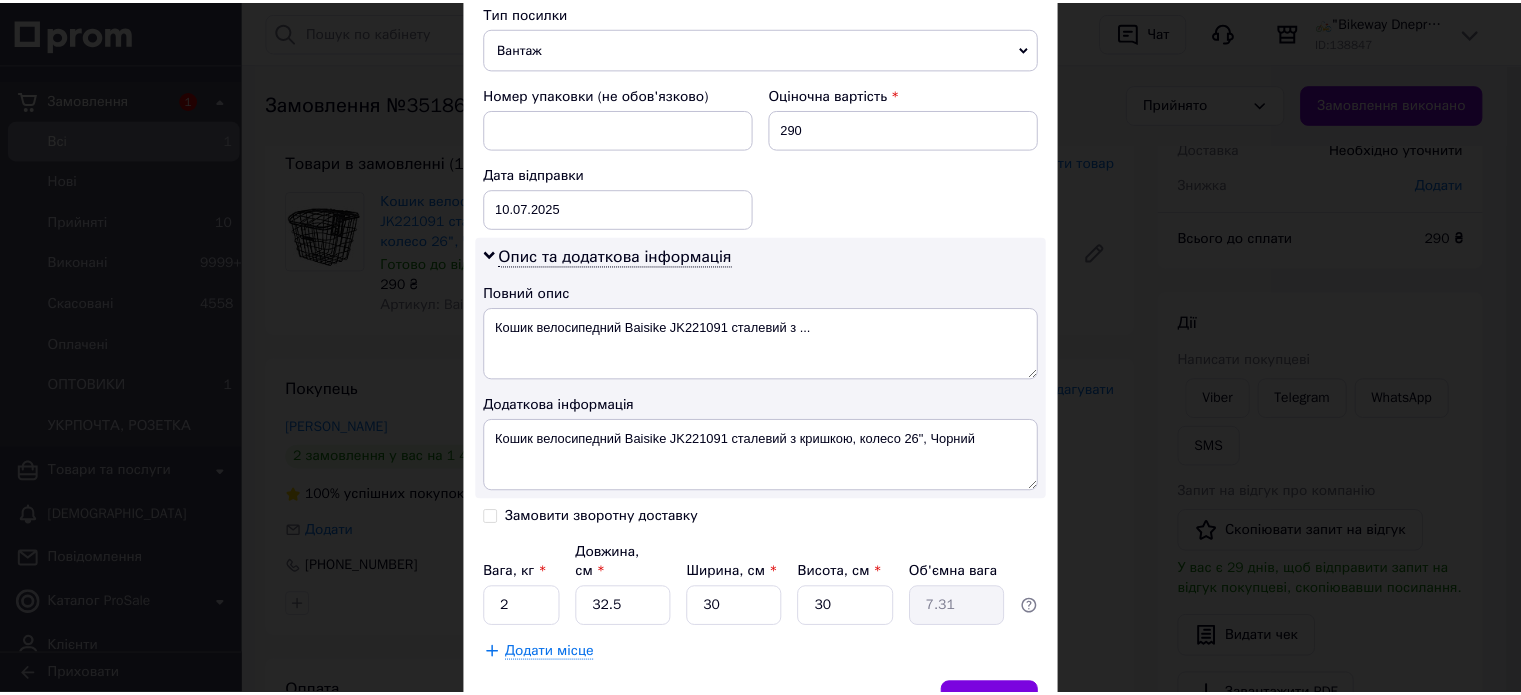 scroll, scrollTop: 886, scrollLeft: 0, axis: vertical 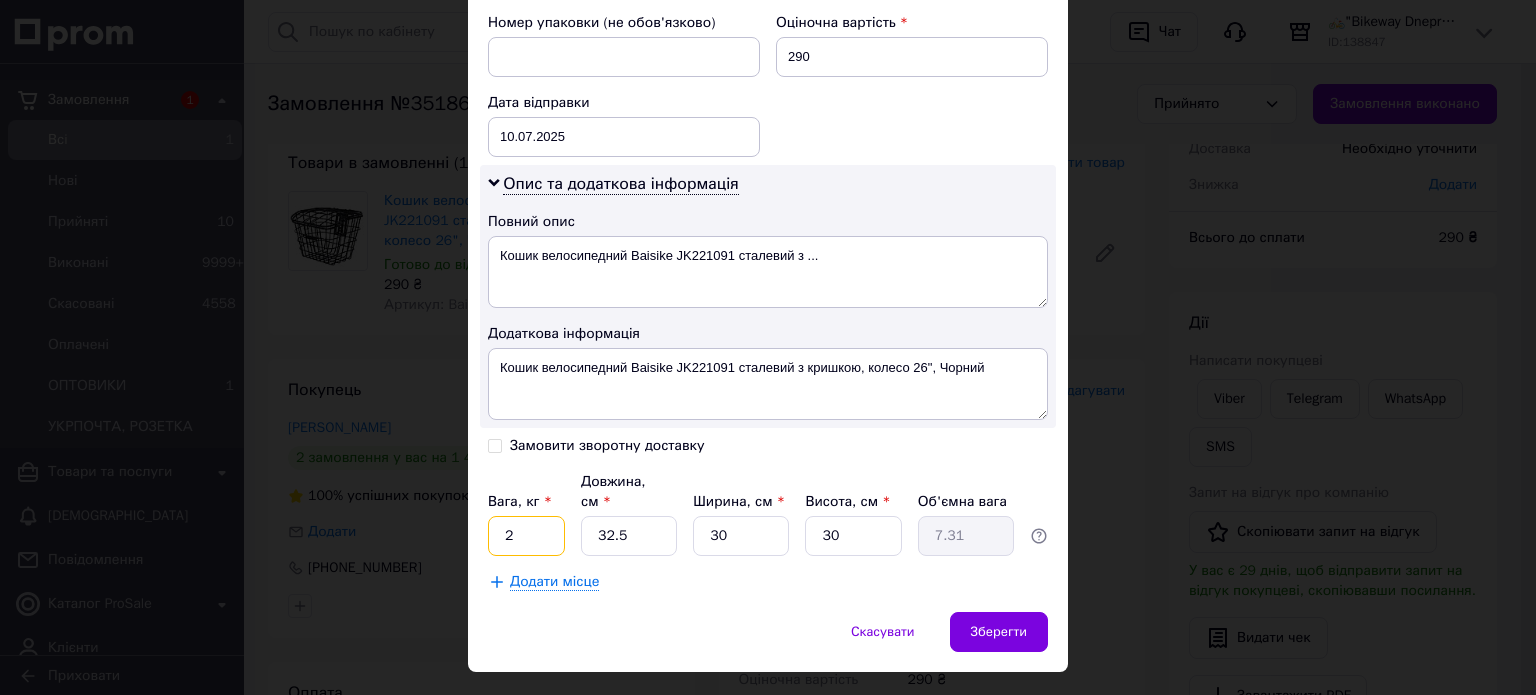drag, startPoint x: 508, startPoint y: 492, endPoint x: 496, endPoint y: 495, distance: 12.369317 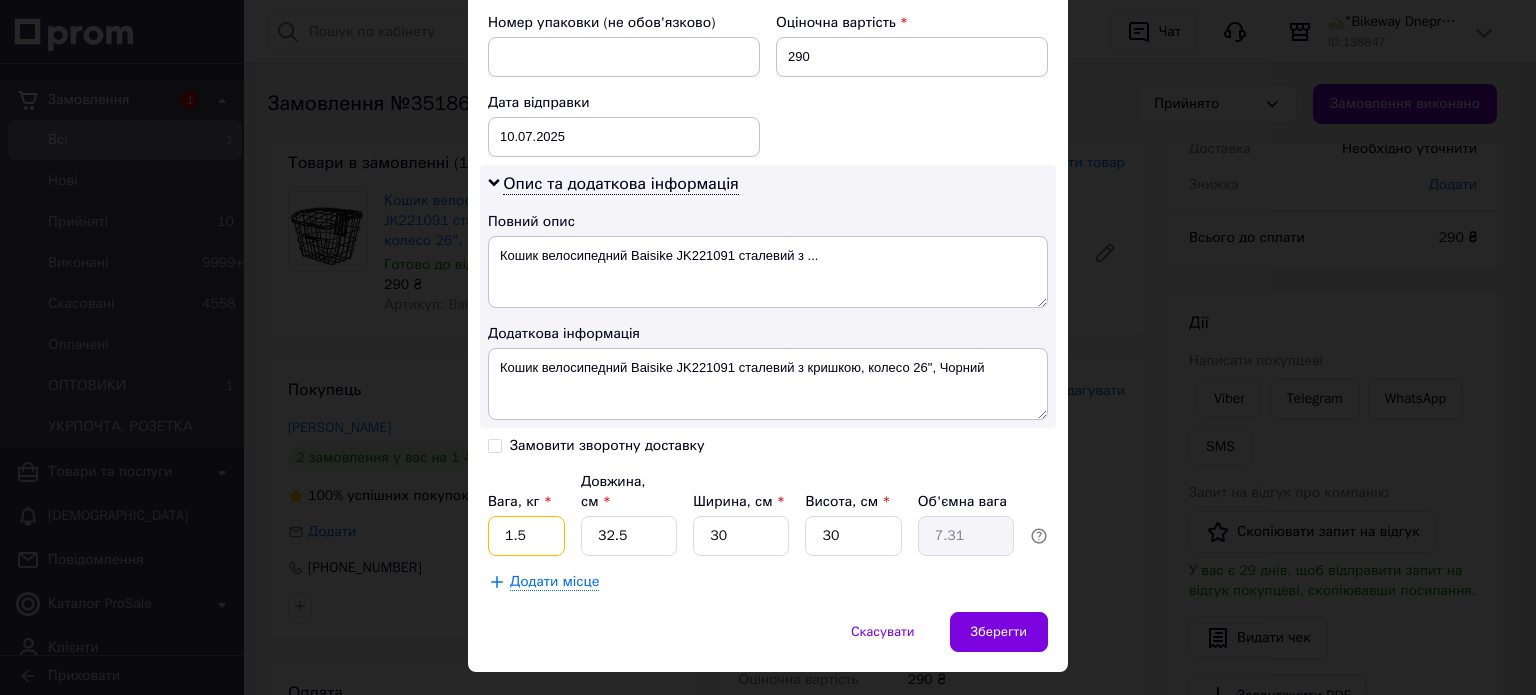 type on "1.5" 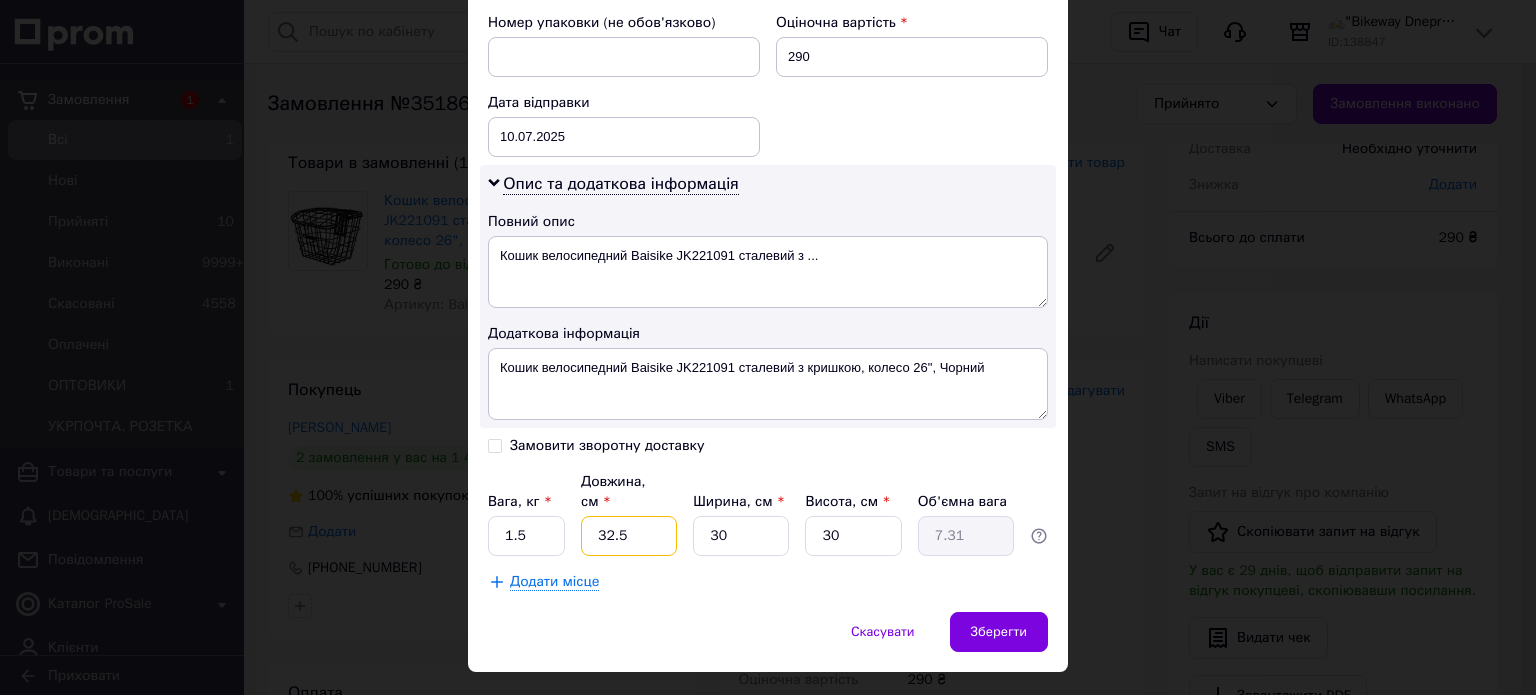type on "3" 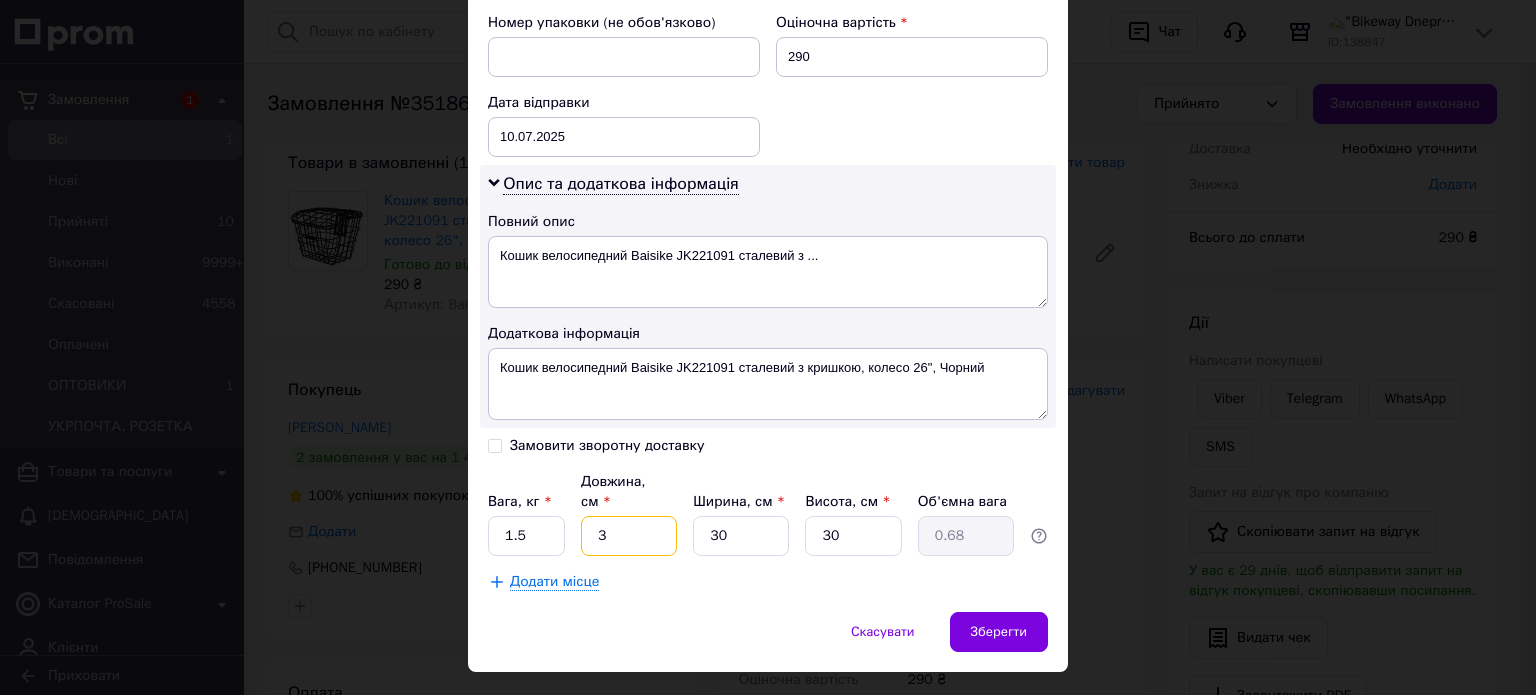 type on "31" 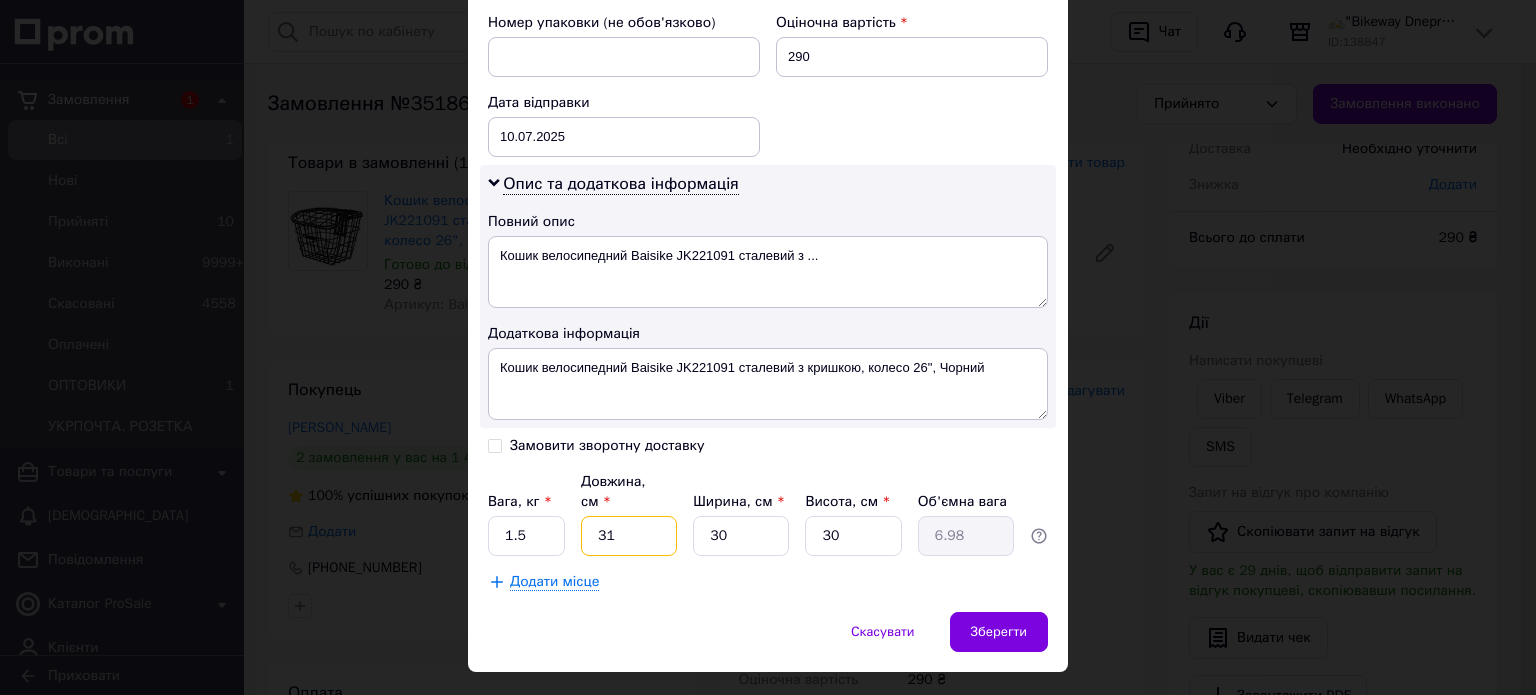 type on "31" 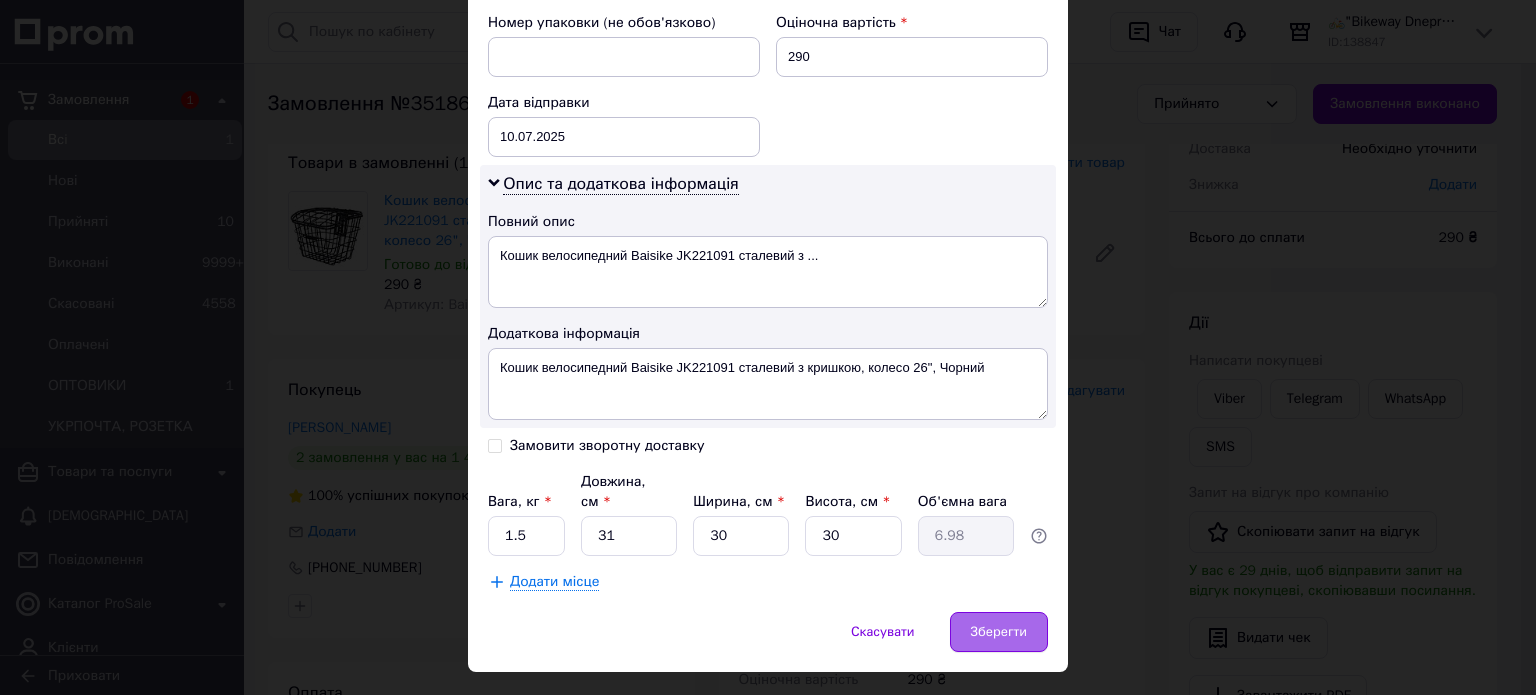 click on "Зберегти" at bounding box center [999, 632] 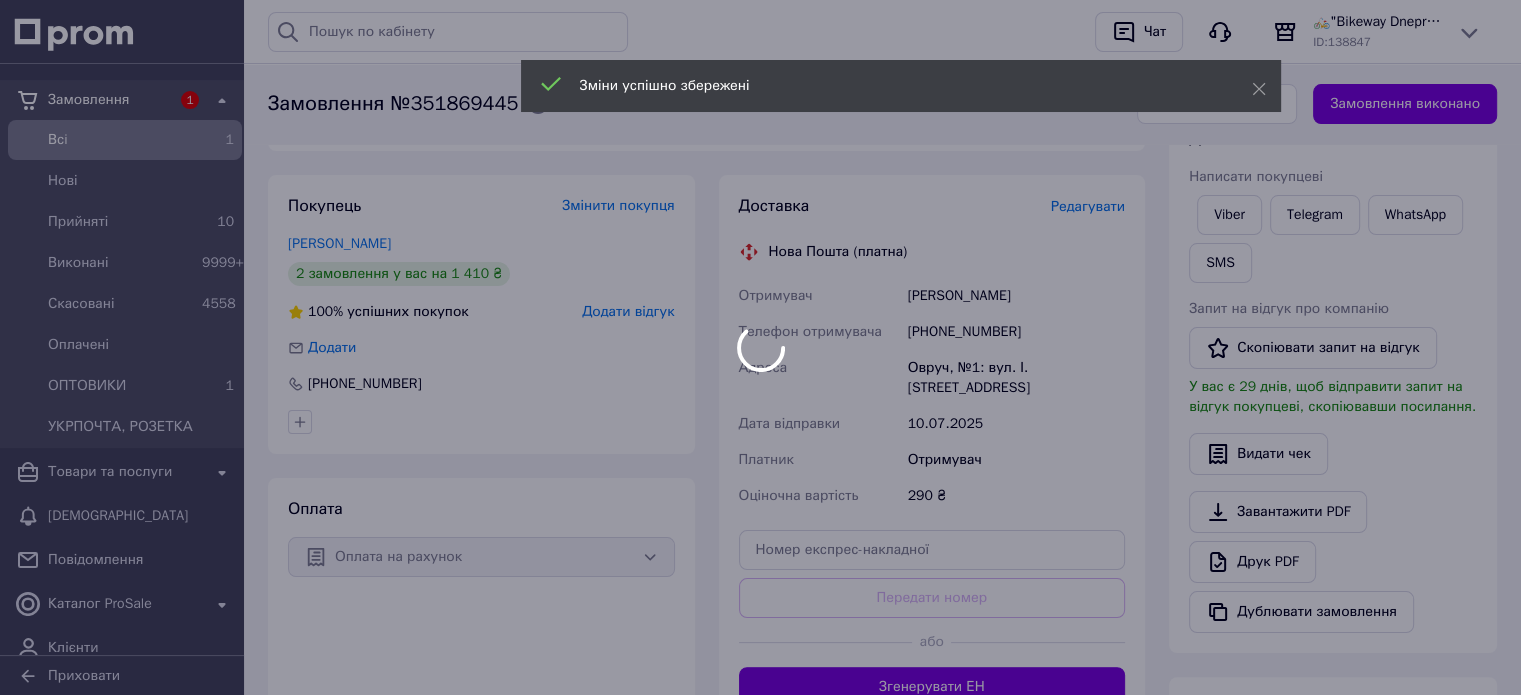 scroll, scrollTop: 500, scrollLeft: 0, axis: vertical 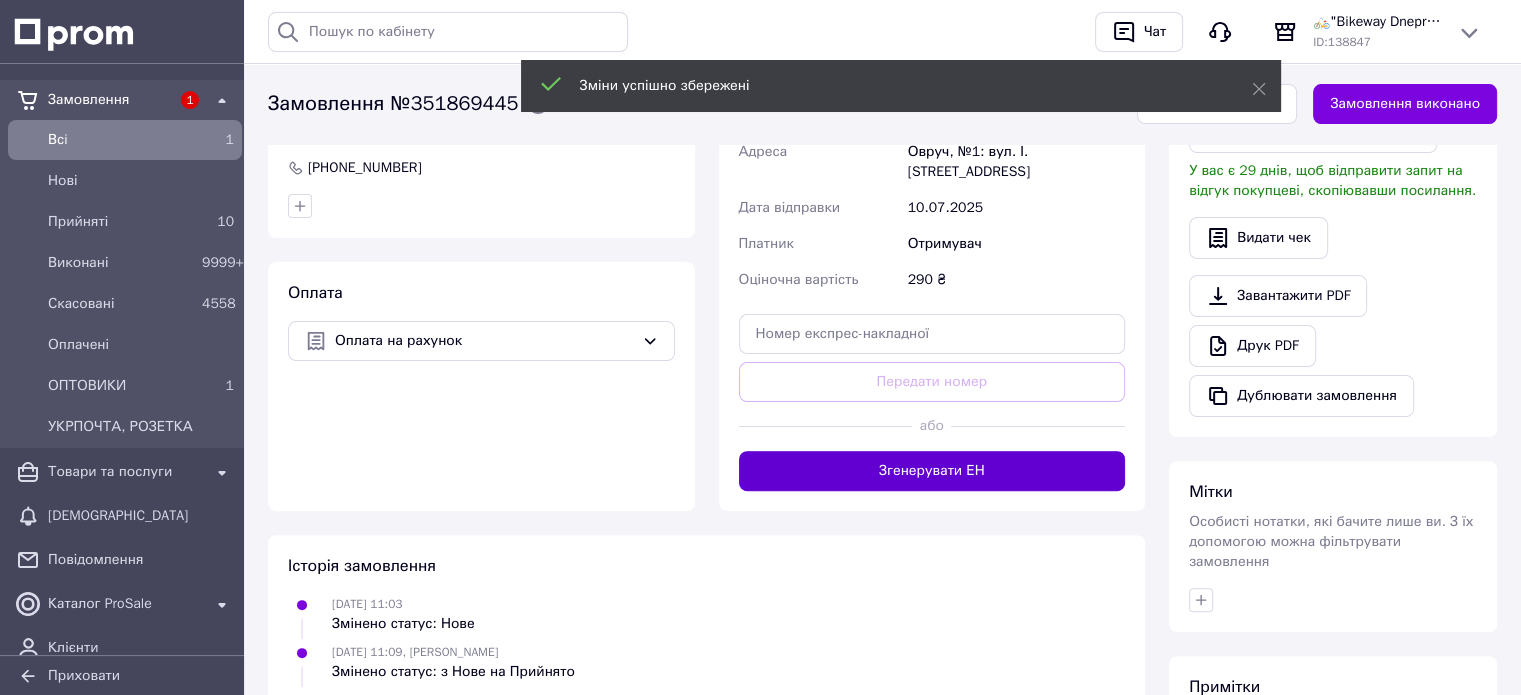 click on "Згенерувати ЕН" at bounding box center (932, 471) 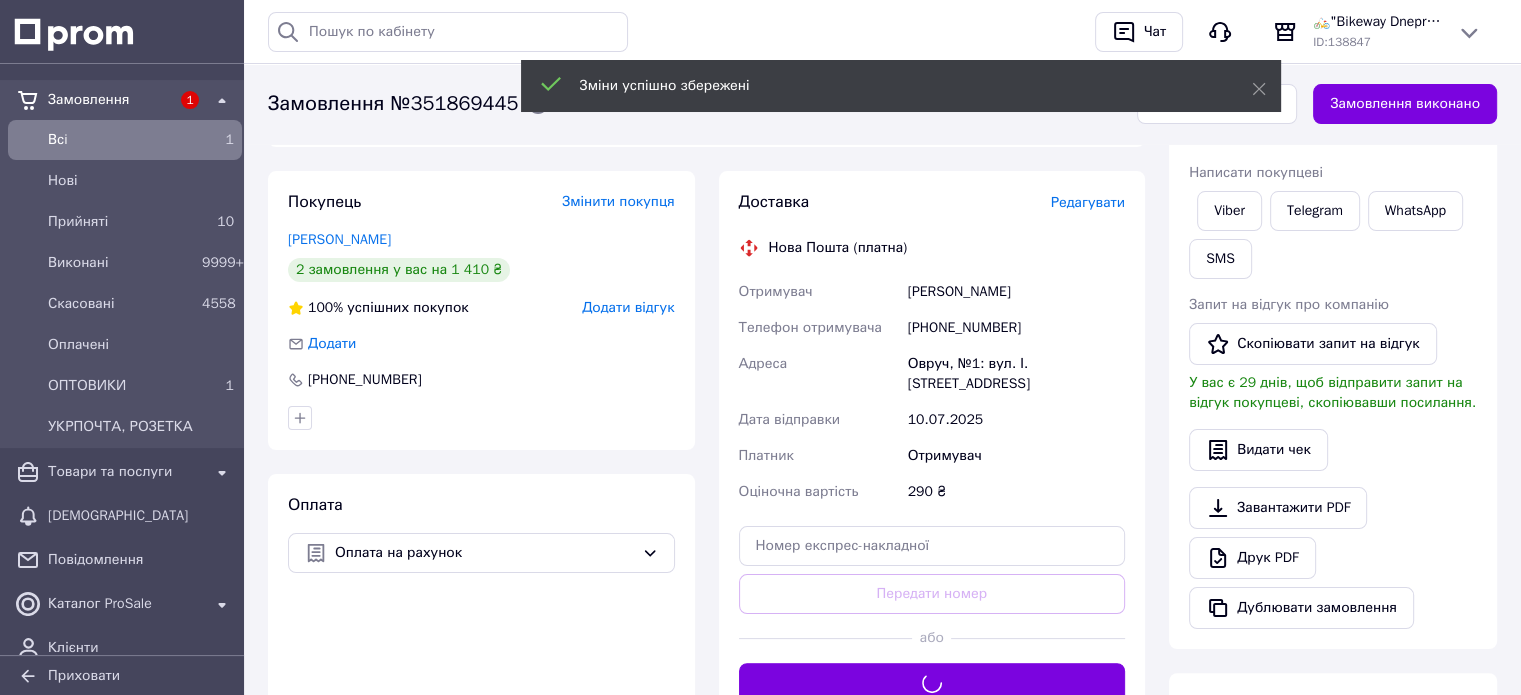 scroll, scrollTop: 100, scrollLeft: 0, axis: vertical 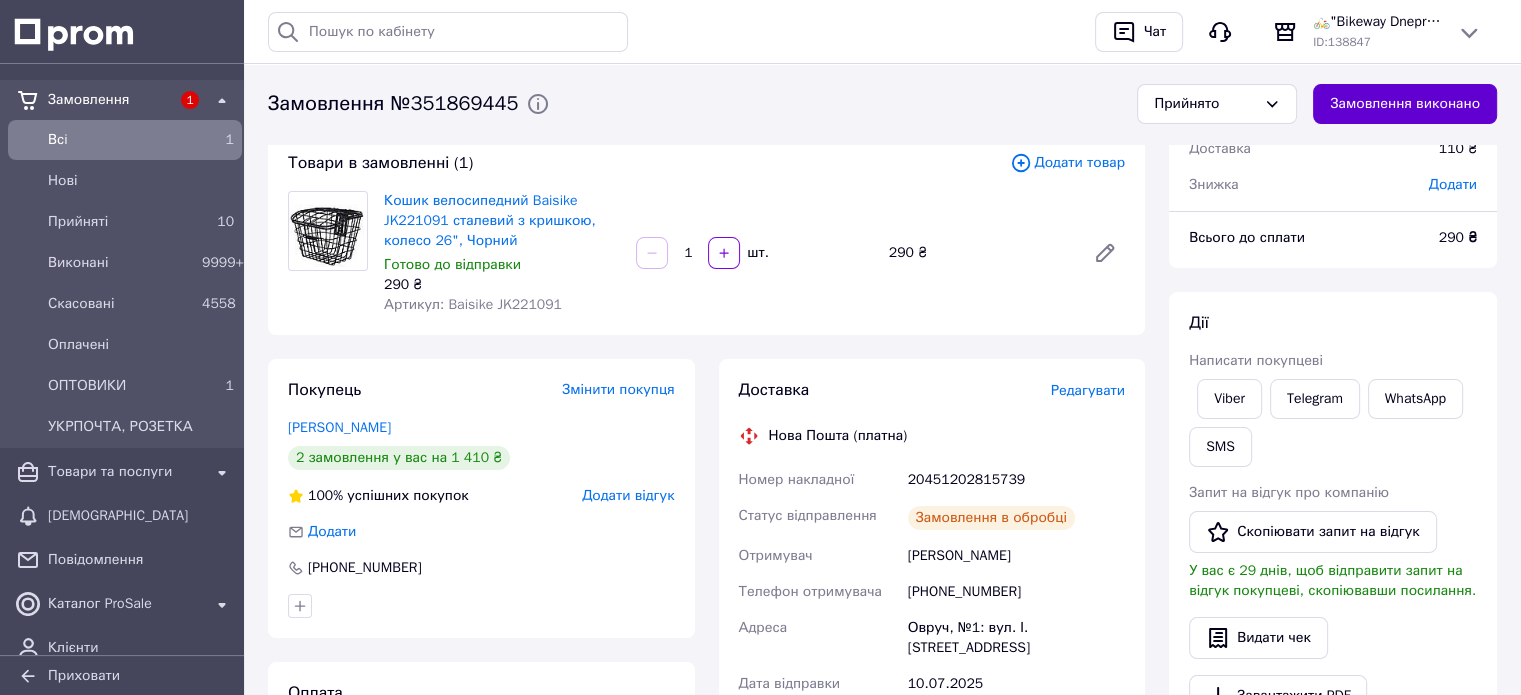 click on "Замовлення виконано" at bounding box center (1405, 104) 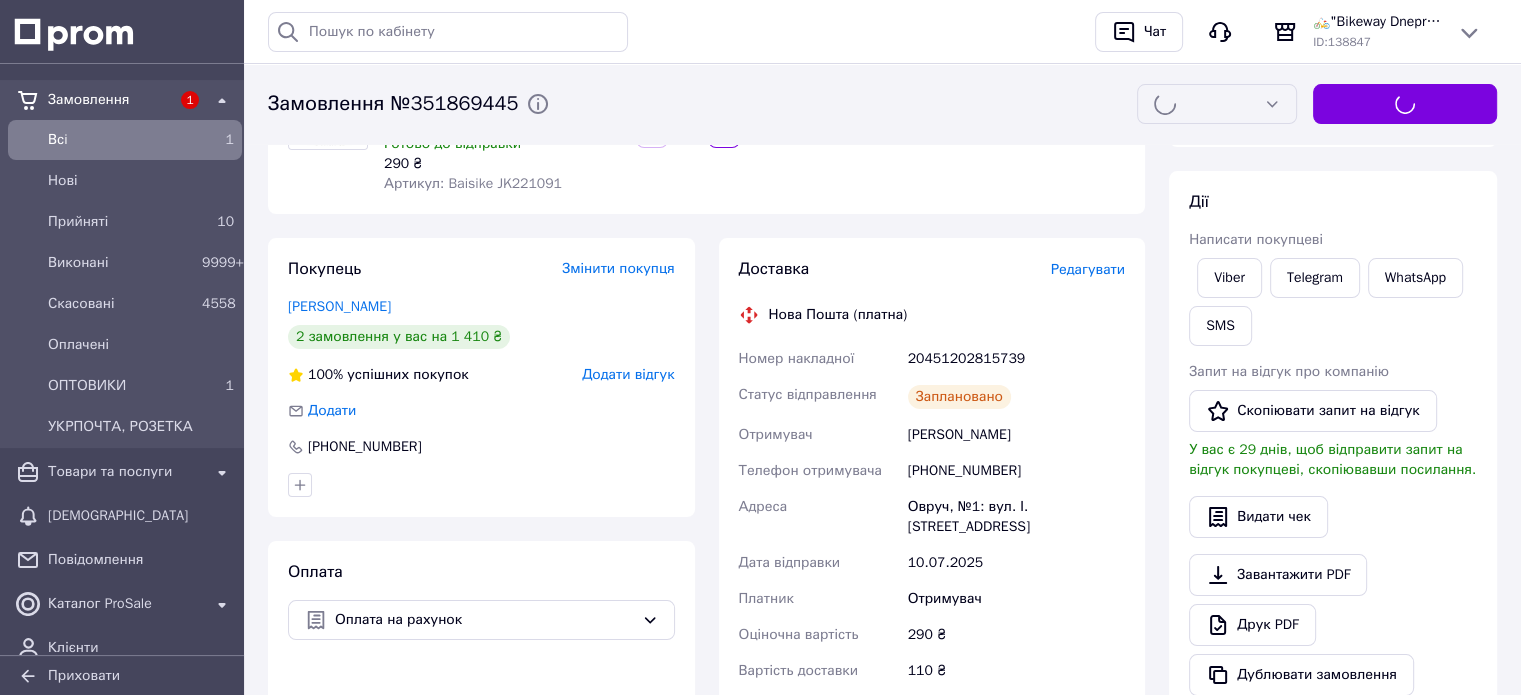 scroll, scrollTop: 300, scrollLeft: 0, axis: vertical 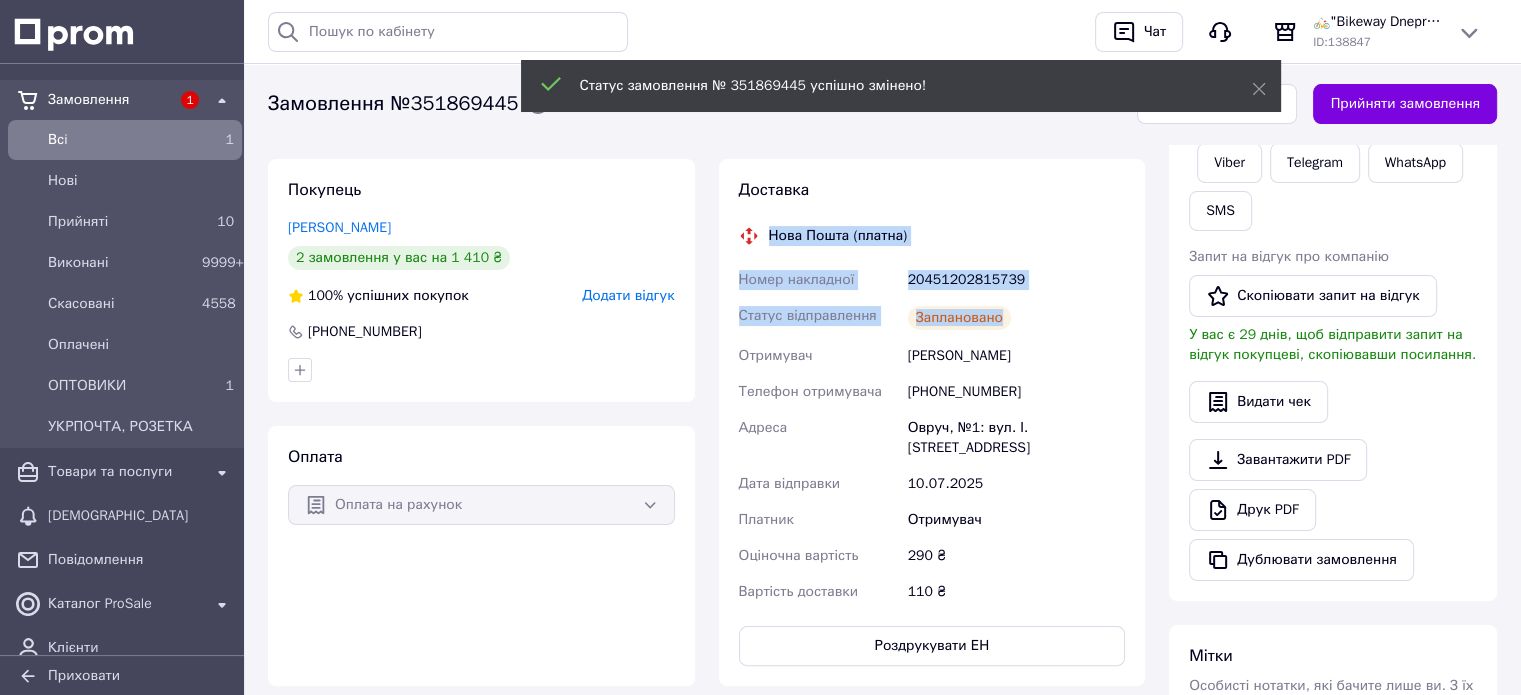 drag, startPoint x: 766, startPoint y: 235, endPoint x: 1052, endPoint y: 304, distance: 294.20572 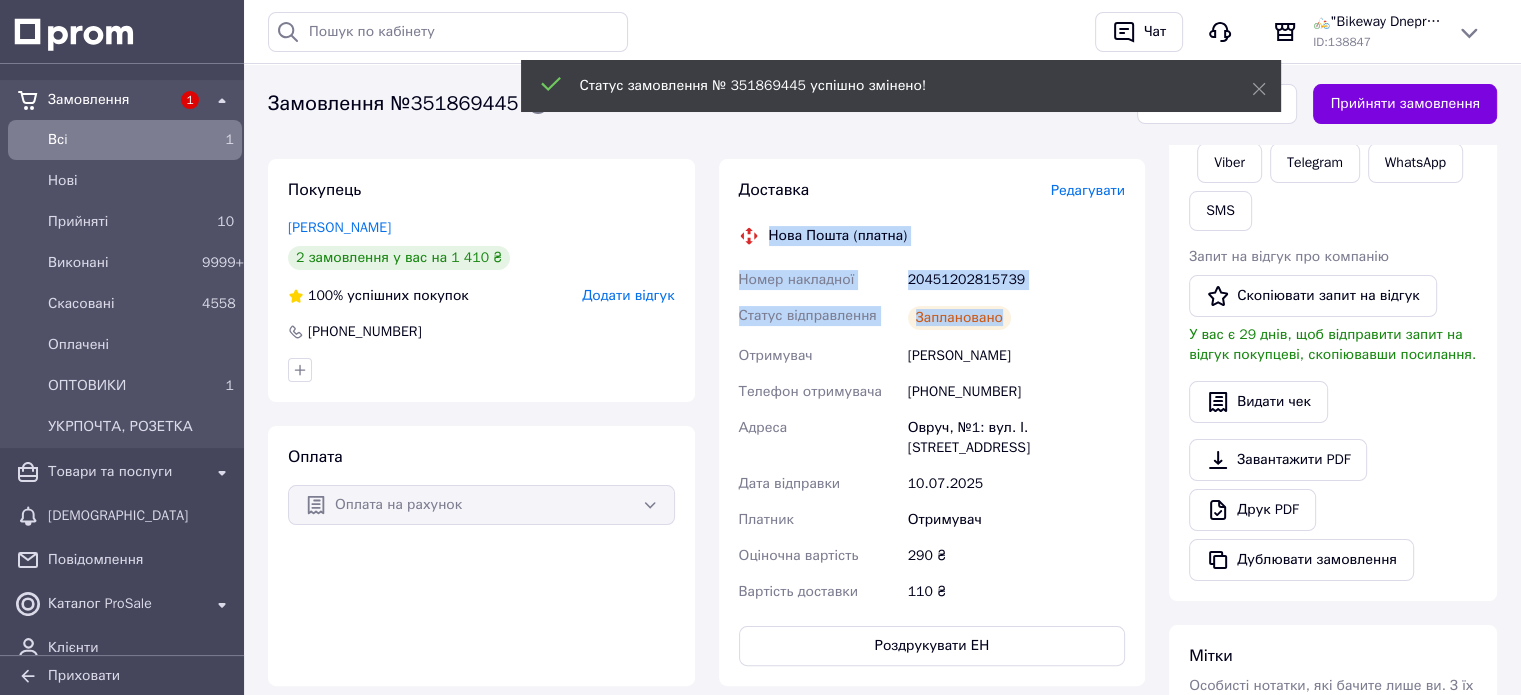 copy on "Нова Пошта (платна) Номер накладної 20451202815739 Статус відправлення Заплановано" 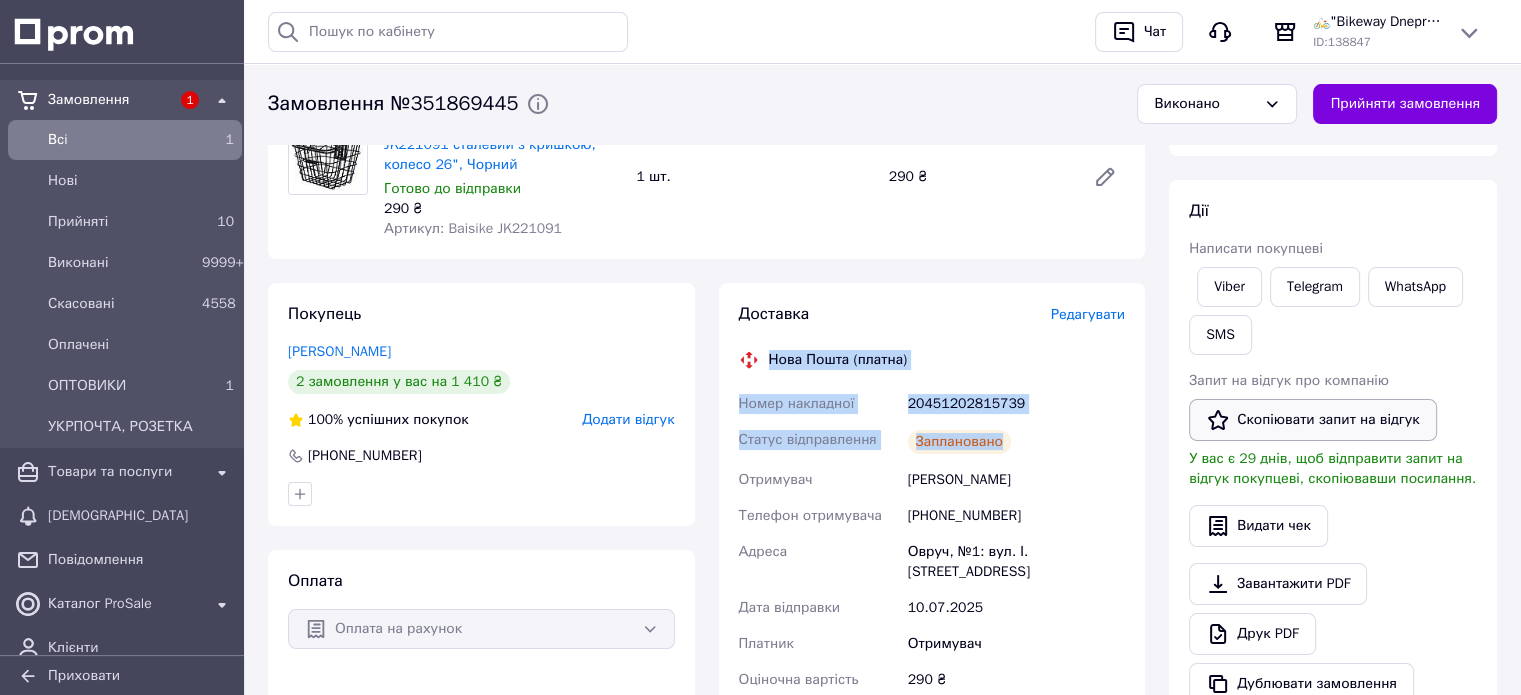 scroll, scrollTop: 100, scrollLeft: 0, axis: vertical 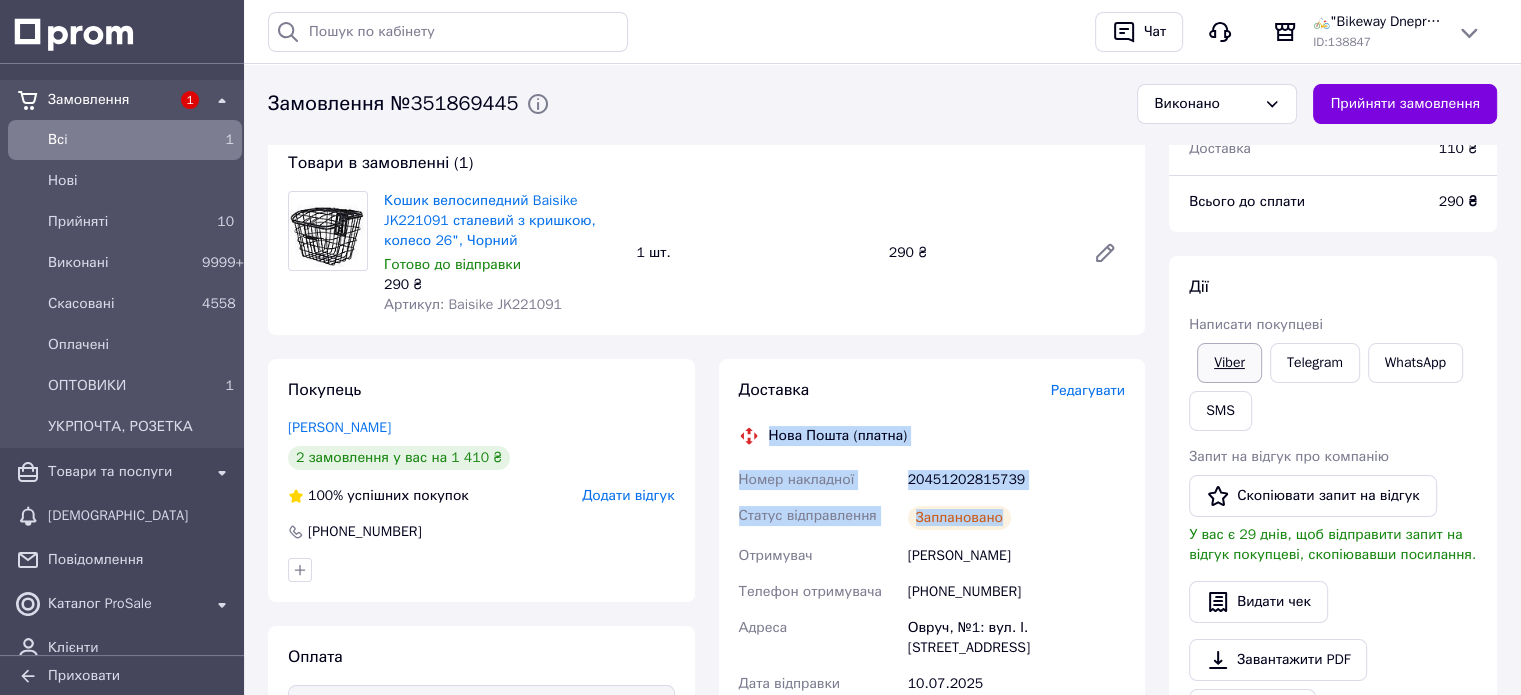click on "Viber" at bounding box center [1229, 363] 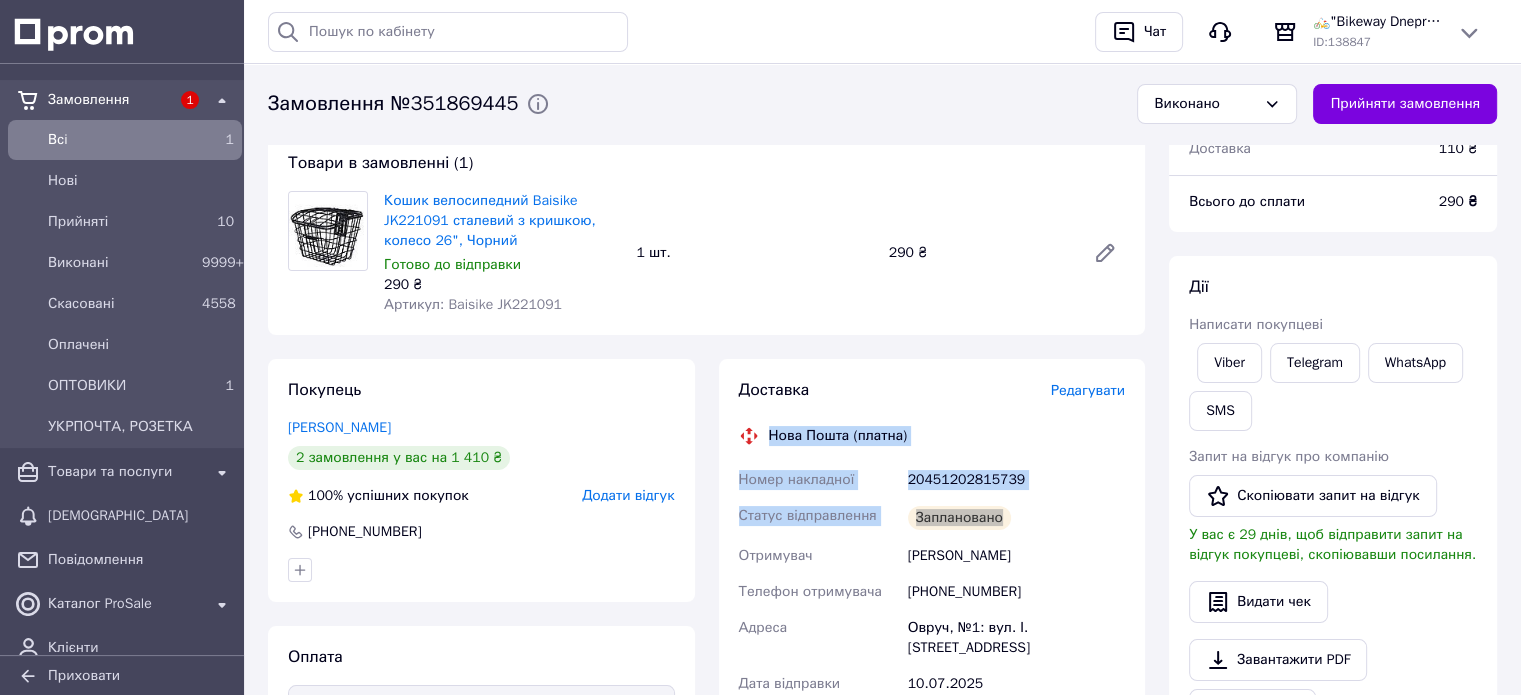 scroll, scrollTop: 500, scrollLeft: 0, axis: vertical 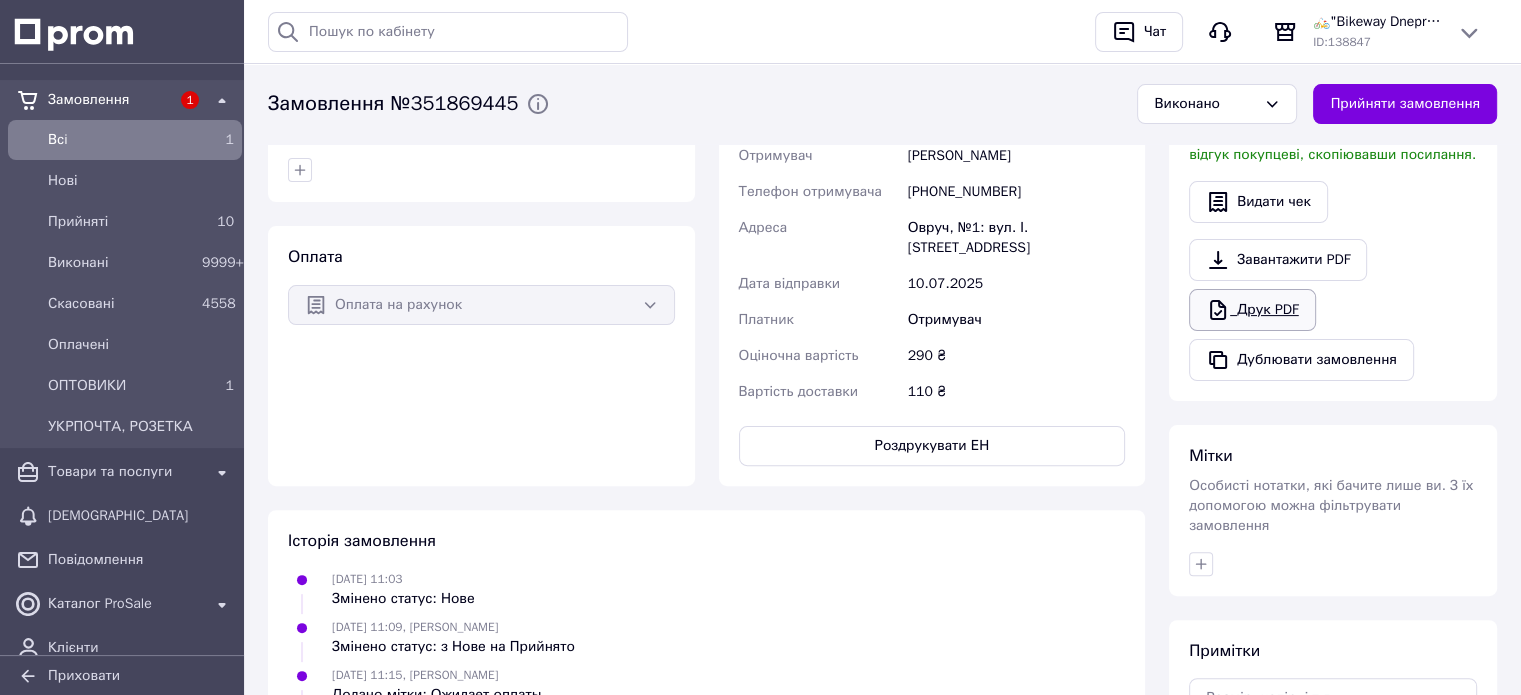click on "Друк PDF" at bounding box center (1252, 310) 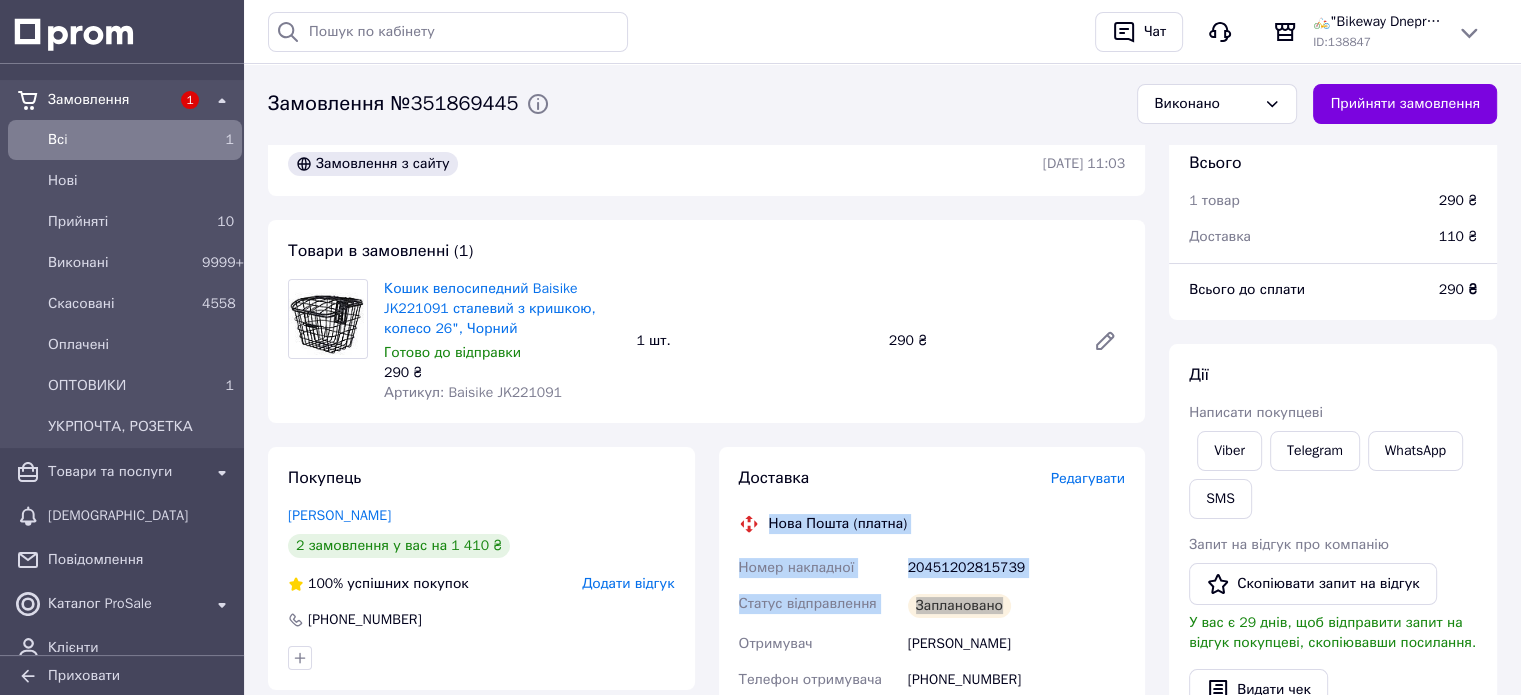 scroll, scrollTop: 0, scrollLeft: 0, axis: both 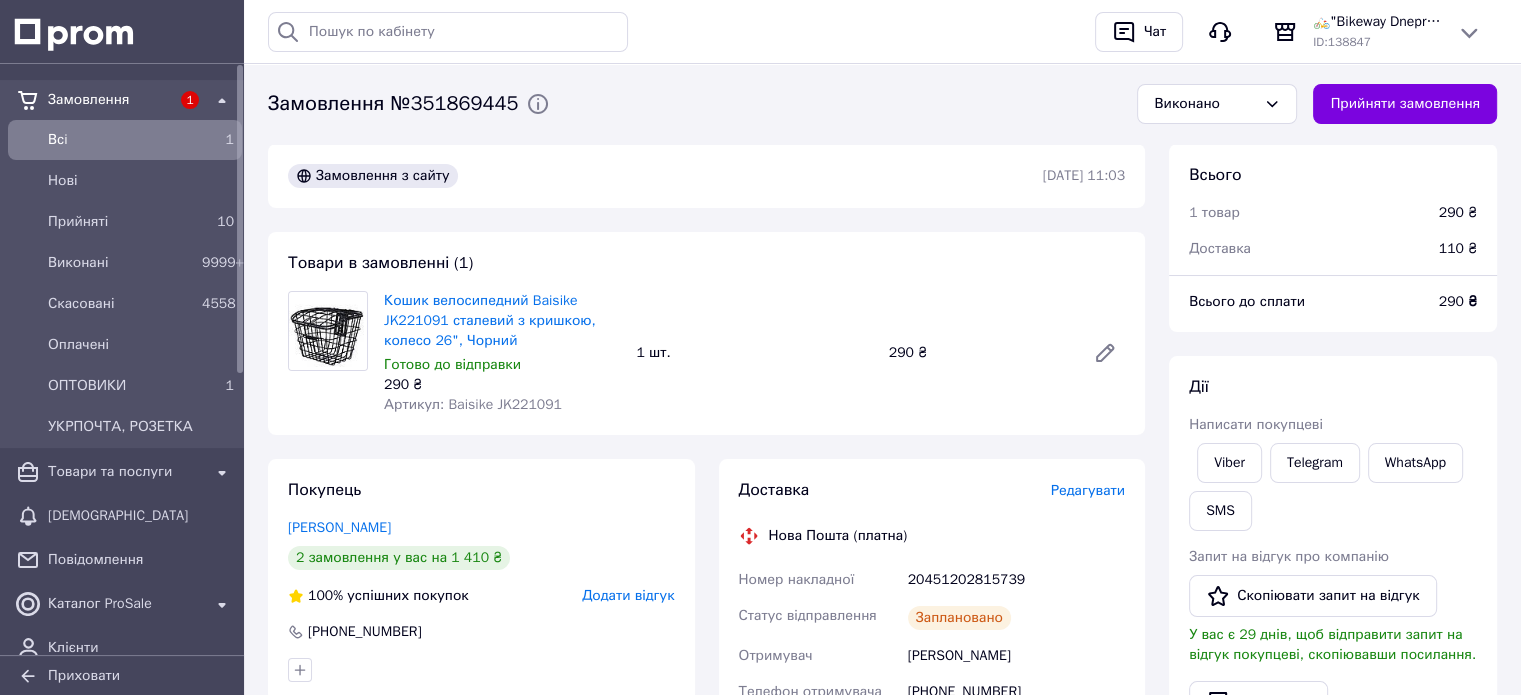 click on "Товари в замовленні (1) Кошик велосипедний Baisike JK221091 сталевий з кришкою, колесо 26", Чорний Готово до відправки 290 ₴ Артикул: Baisike JK221091 1 шт. 290 ₴" at bounding box center (706, 333) 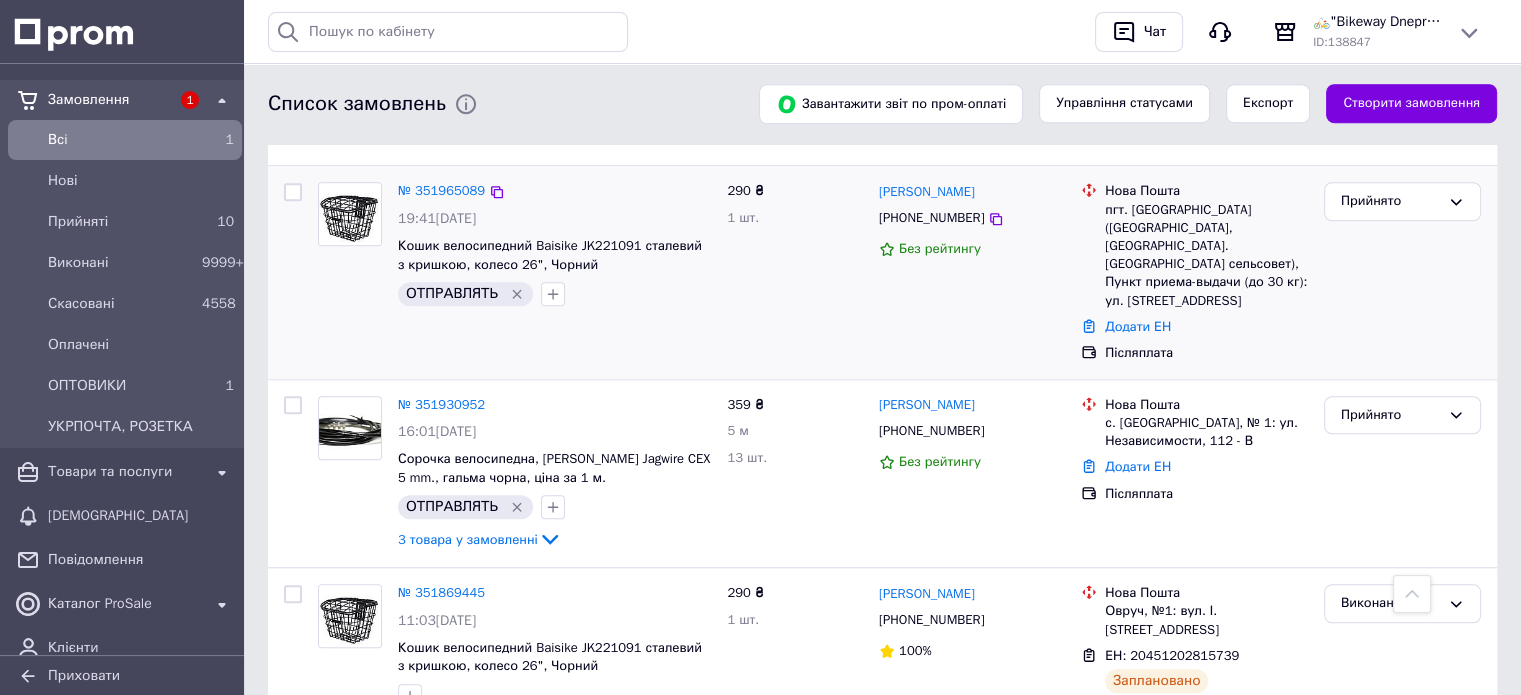 scroll, scrollTop: 1439, scrollLeft: 0, axis: vertical 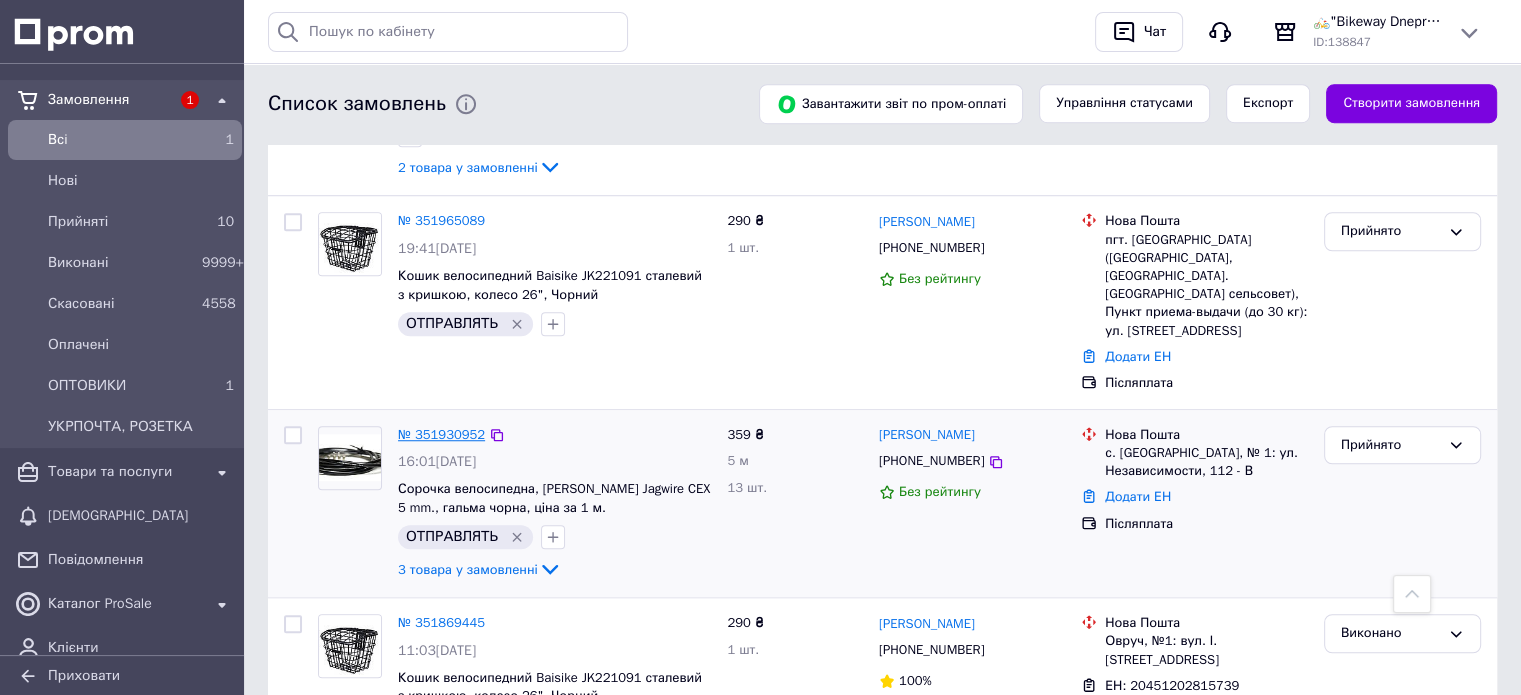 click on "№ 351930952" at bounding box center (441, 434) 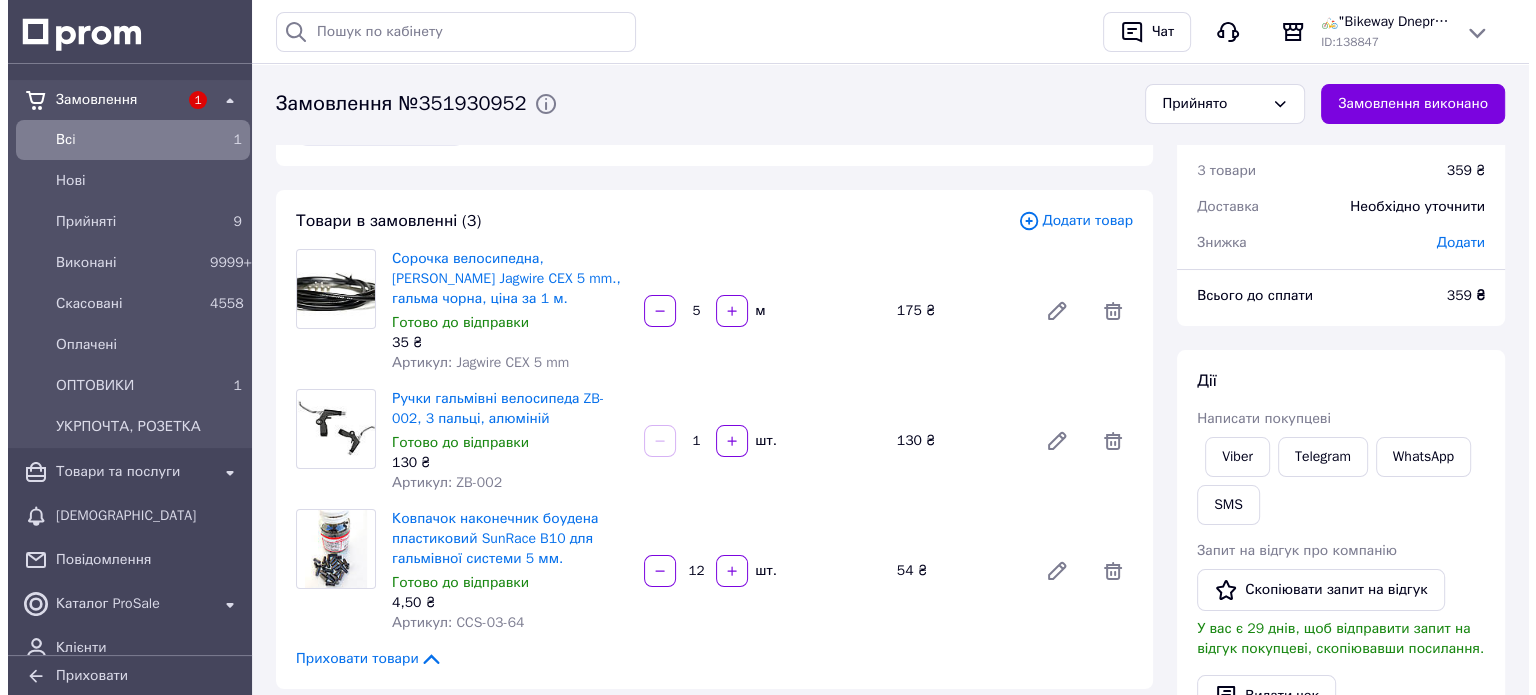 scroll, scrollTop: 242, scrollLeft: 0, axis: vertical 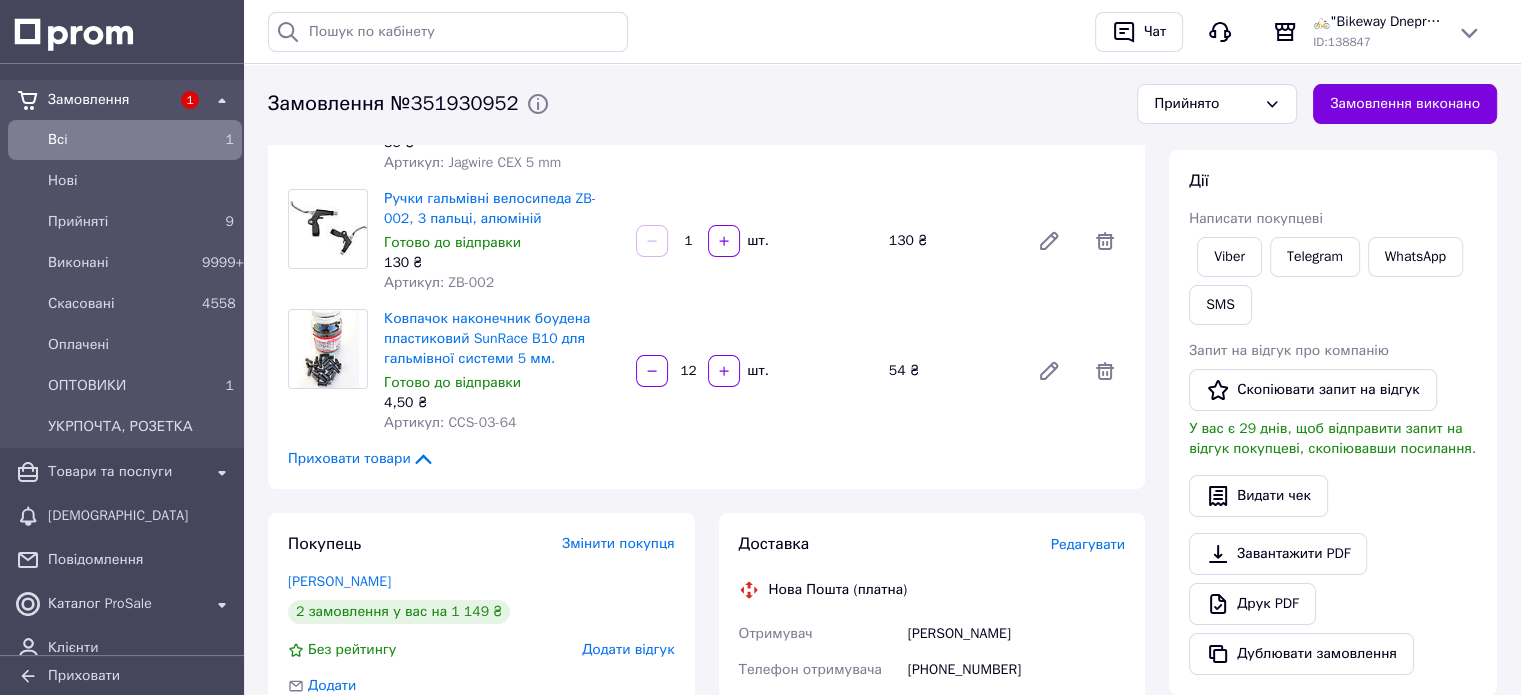 click on "Редагувати" at bounding box center [1088, 544] 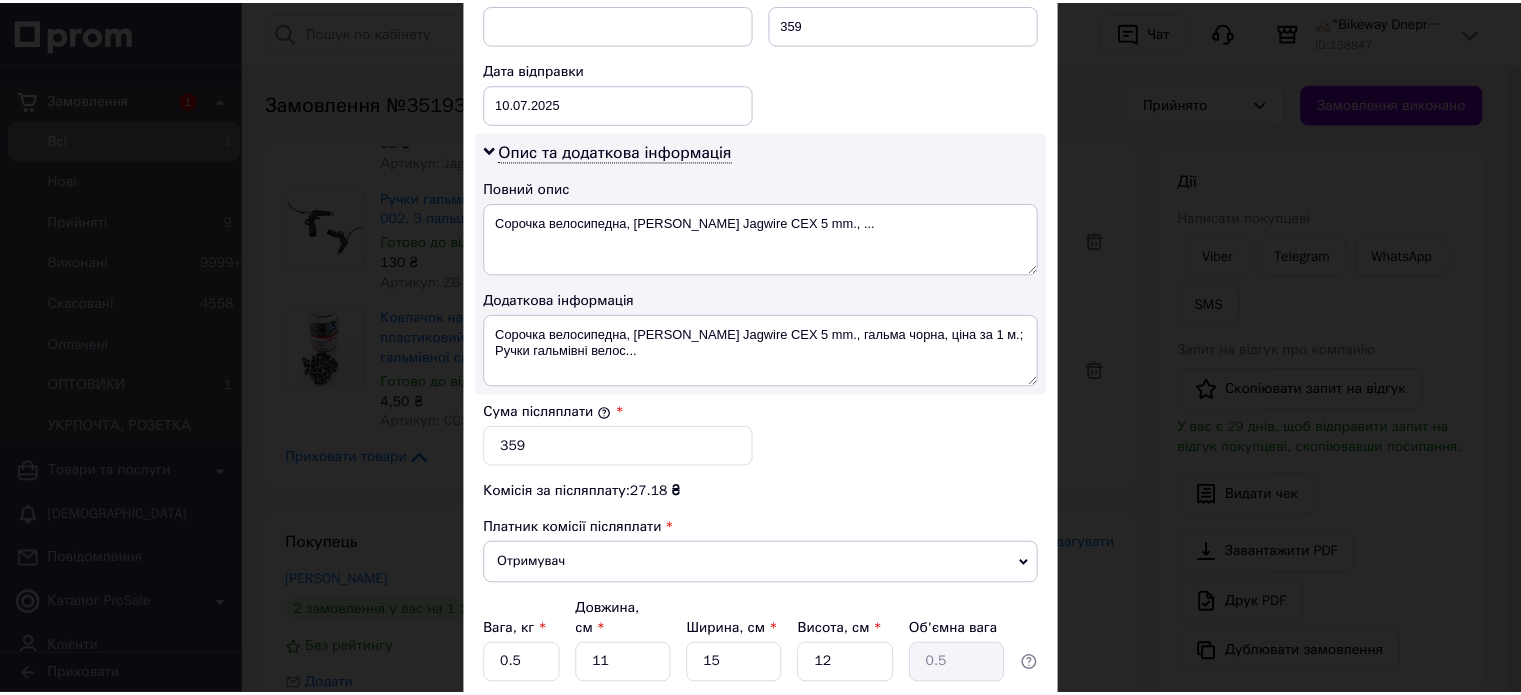 scroll, scrollTop: 1000, scrollLeft: 0, axis: vertical 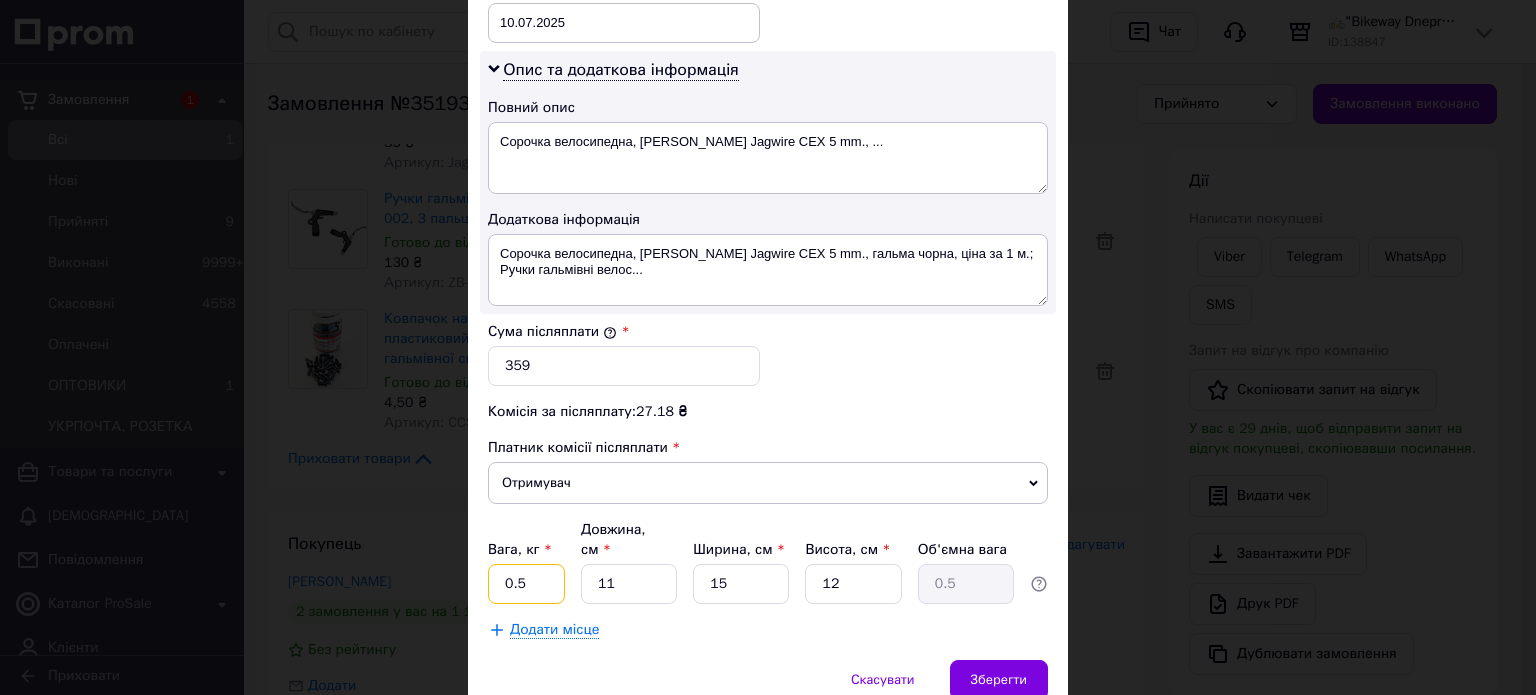 drag, startPoint x: 520, startPoint y: 546, endPoint x: 500, endPoint y: 546, distance: 20 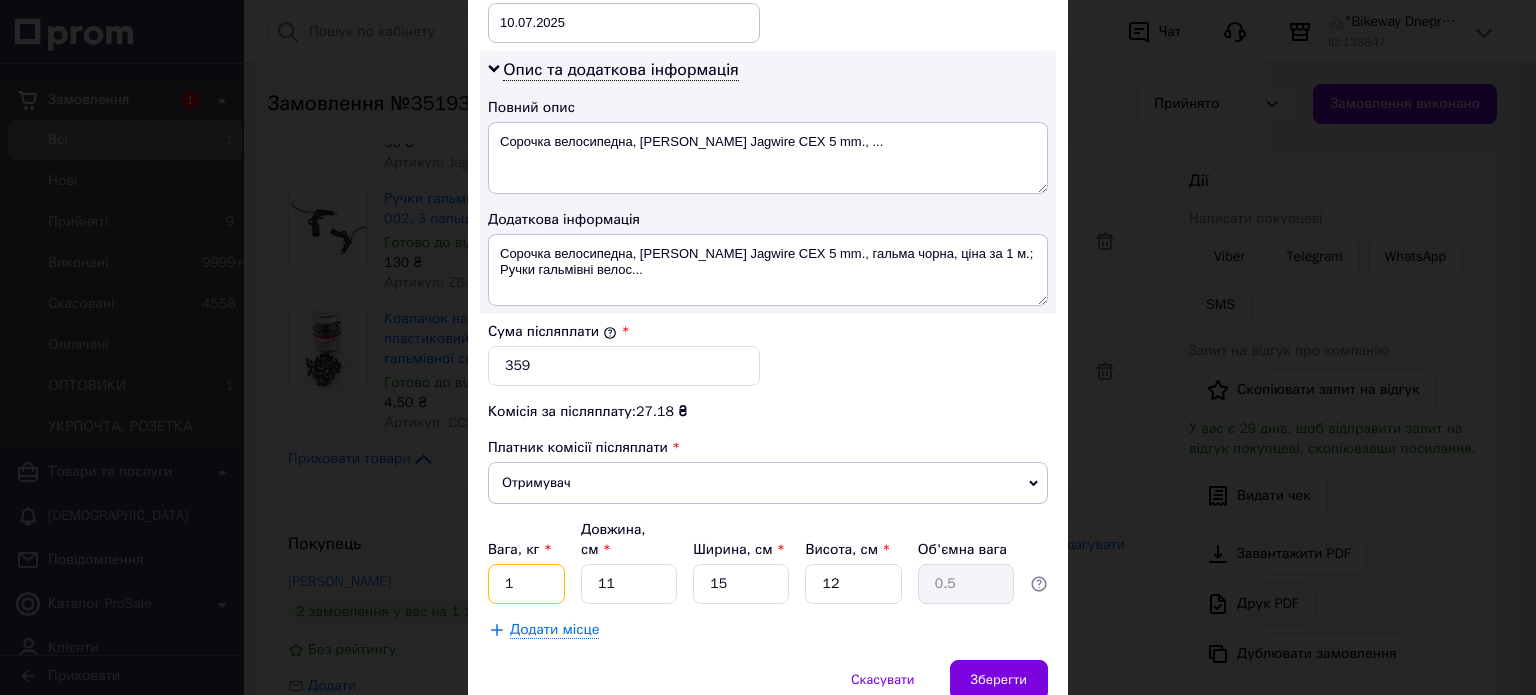 type on "1" 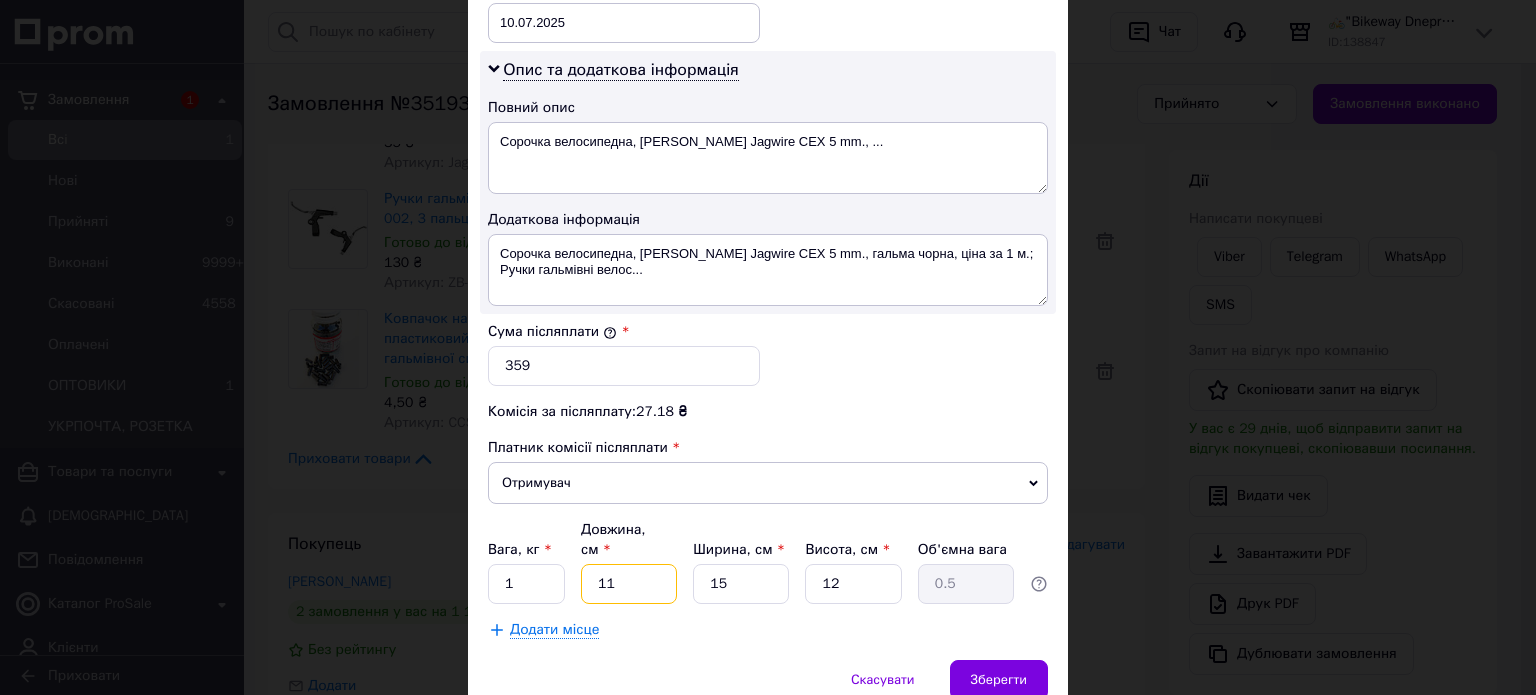 type on "2" 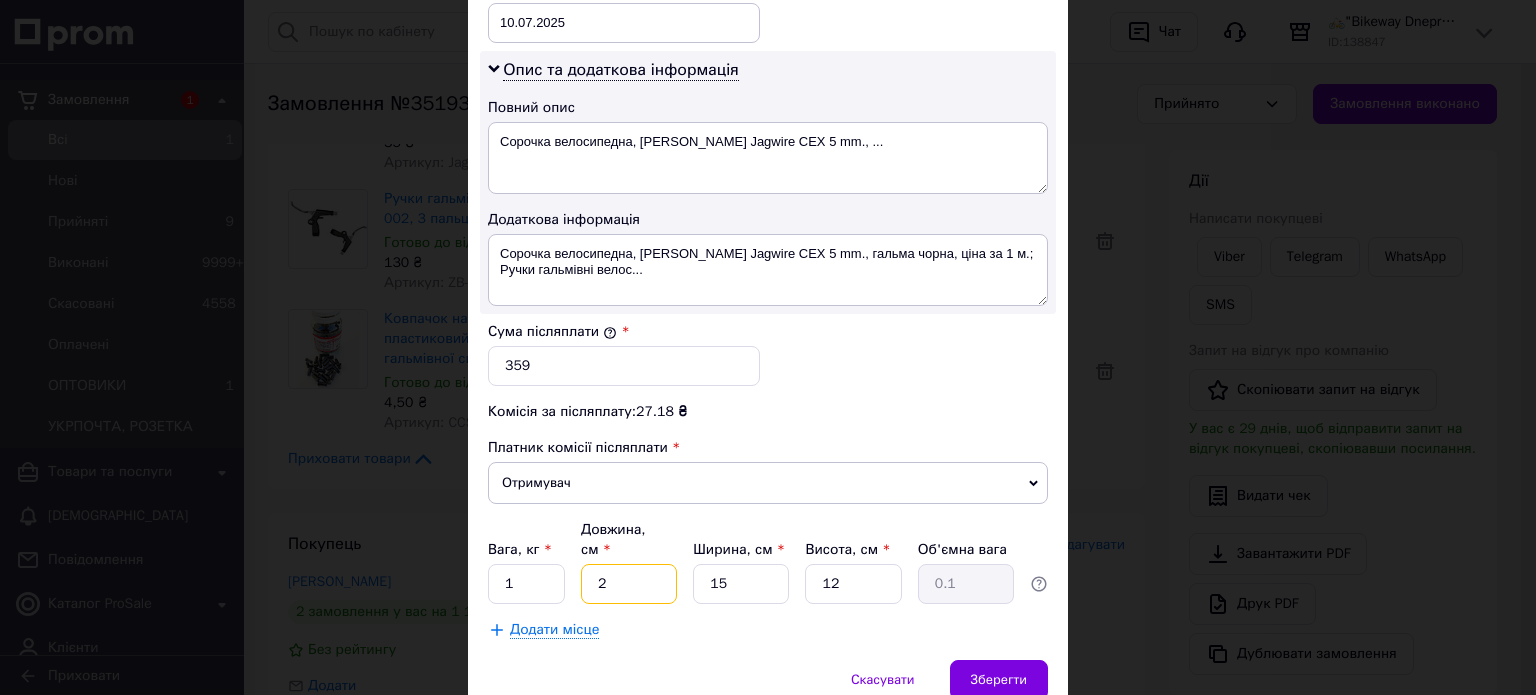 type on "20" 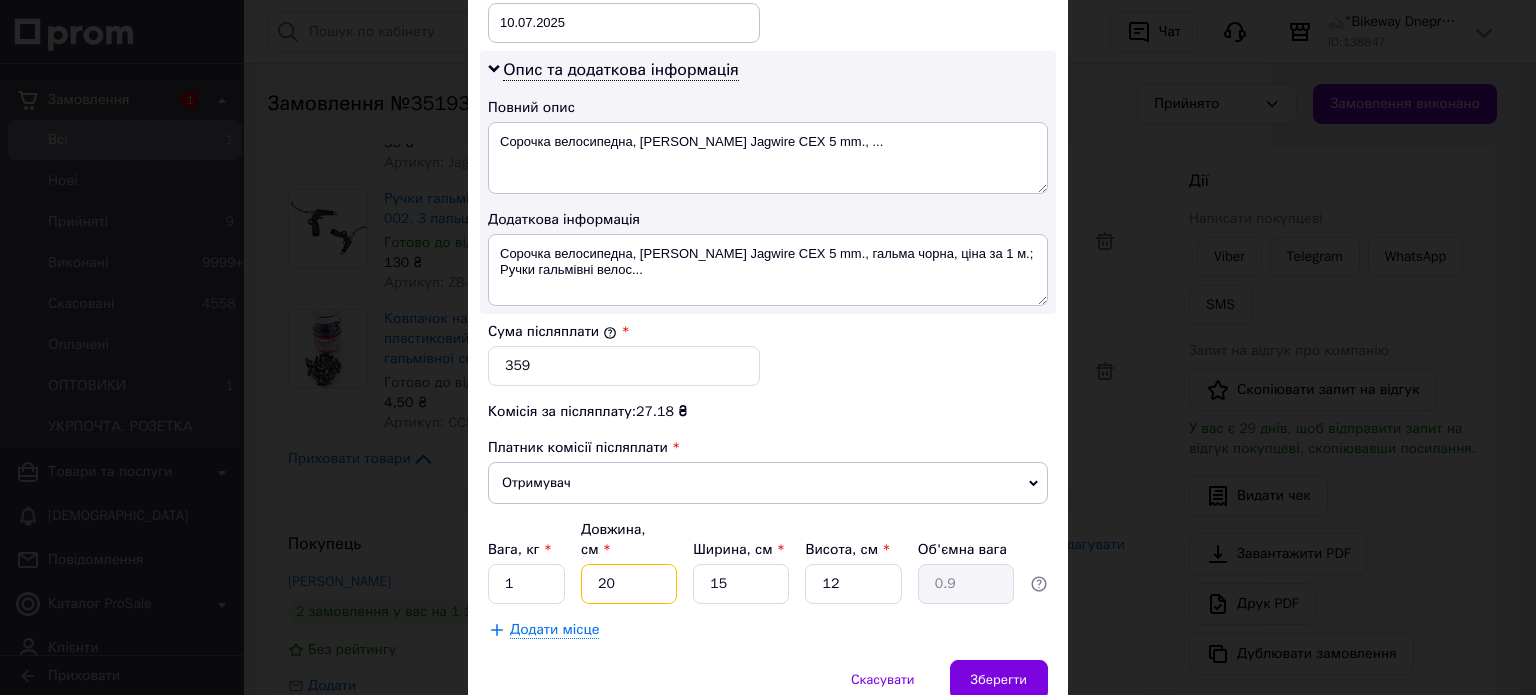 type on "20" 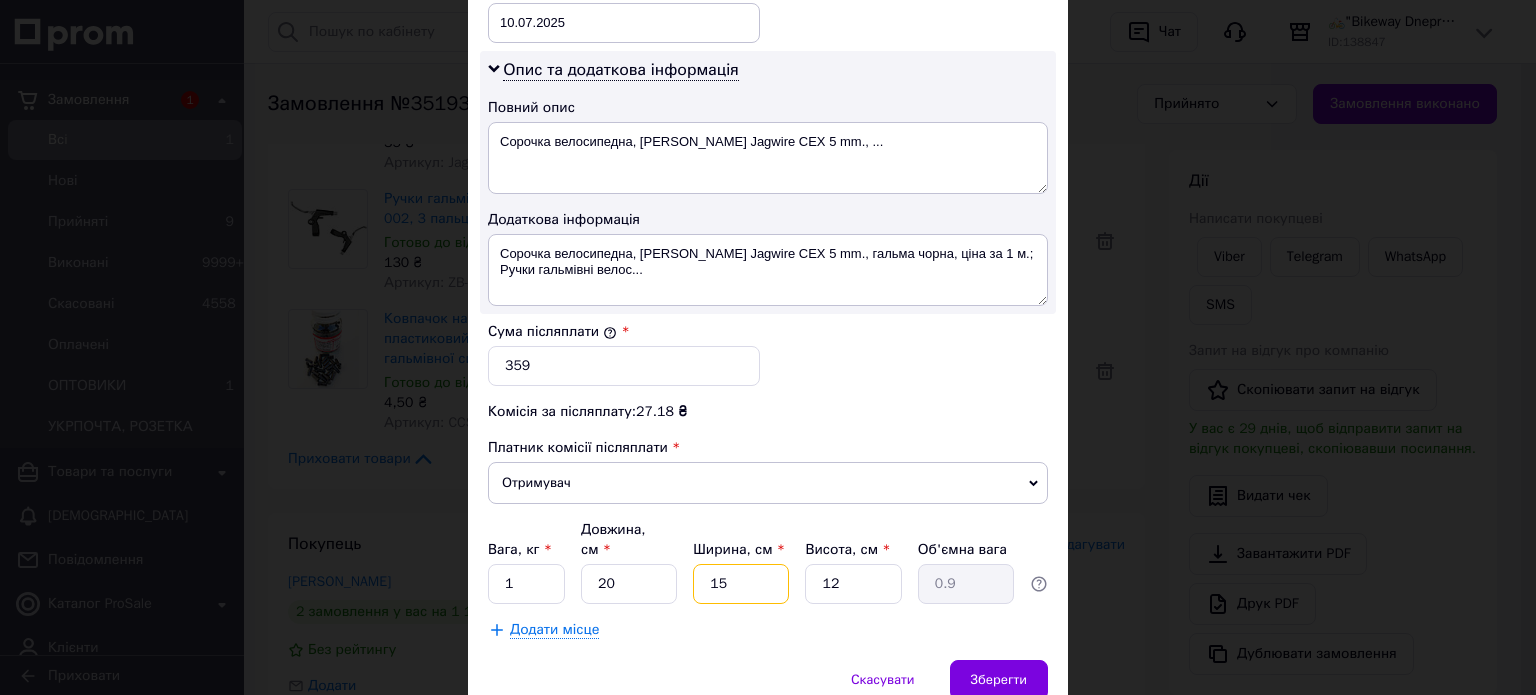 type on "2" 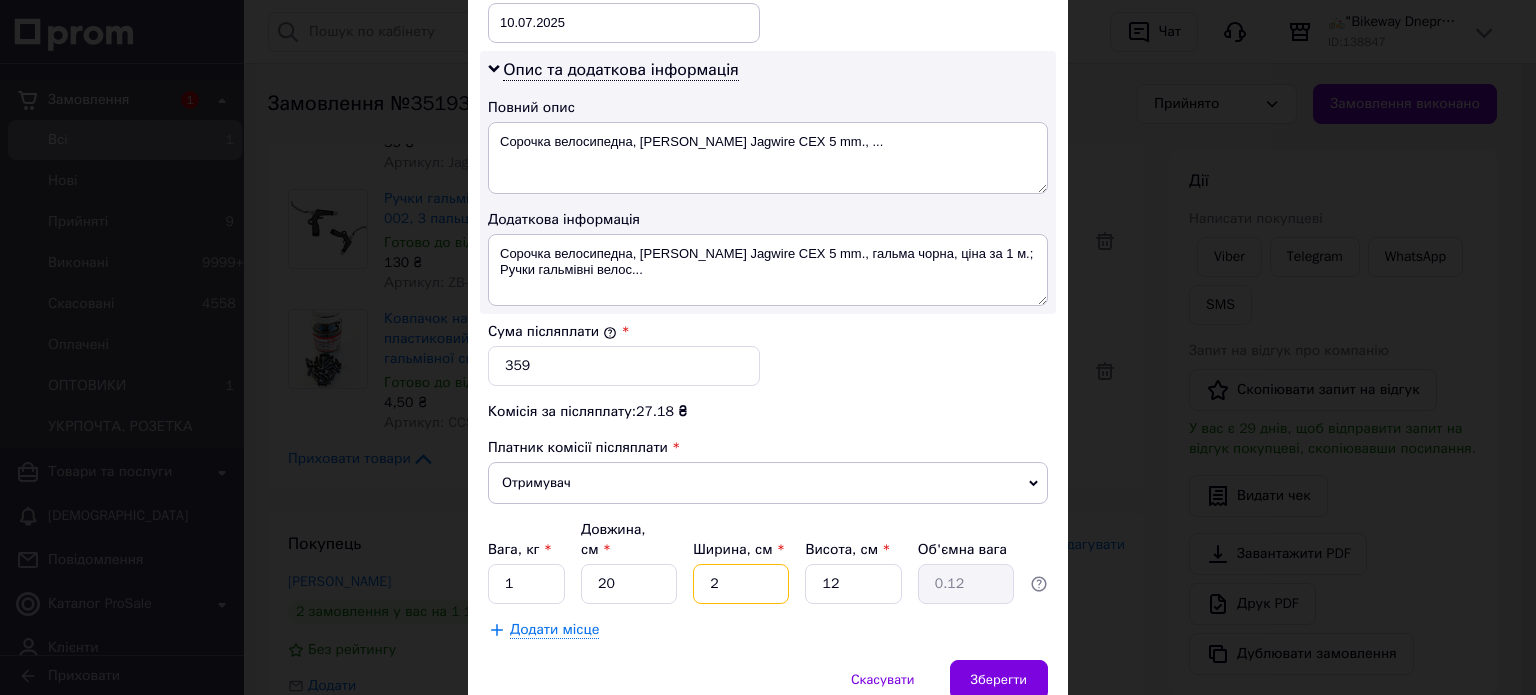 type on "20" 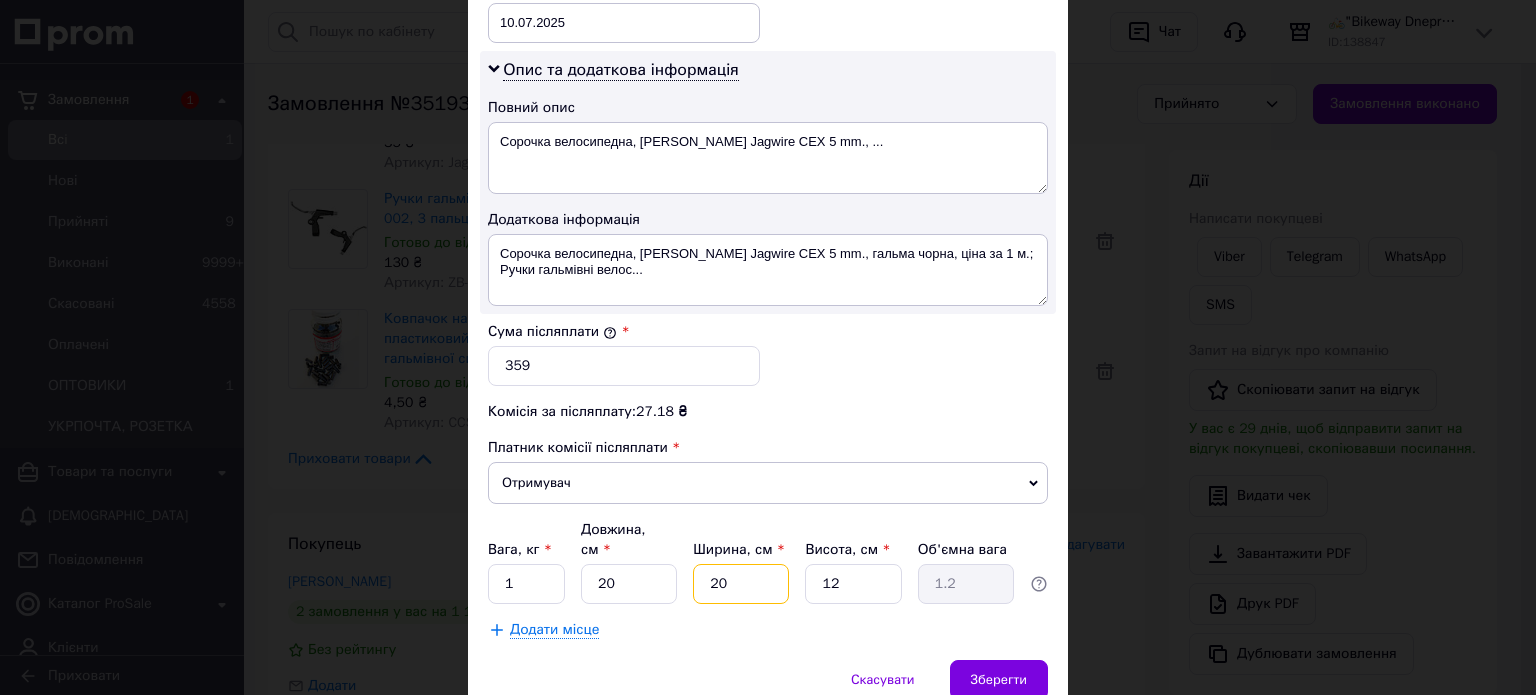 type on "20" 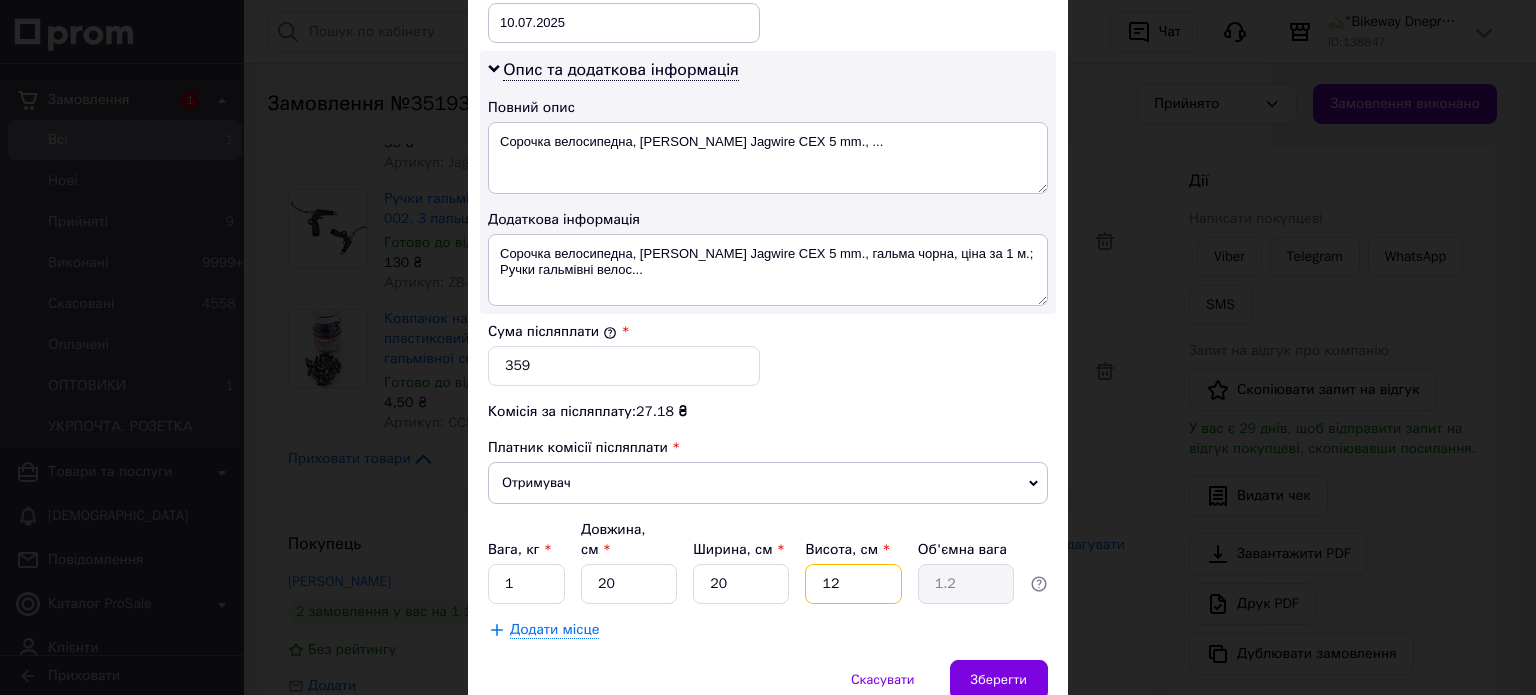 type on "5" 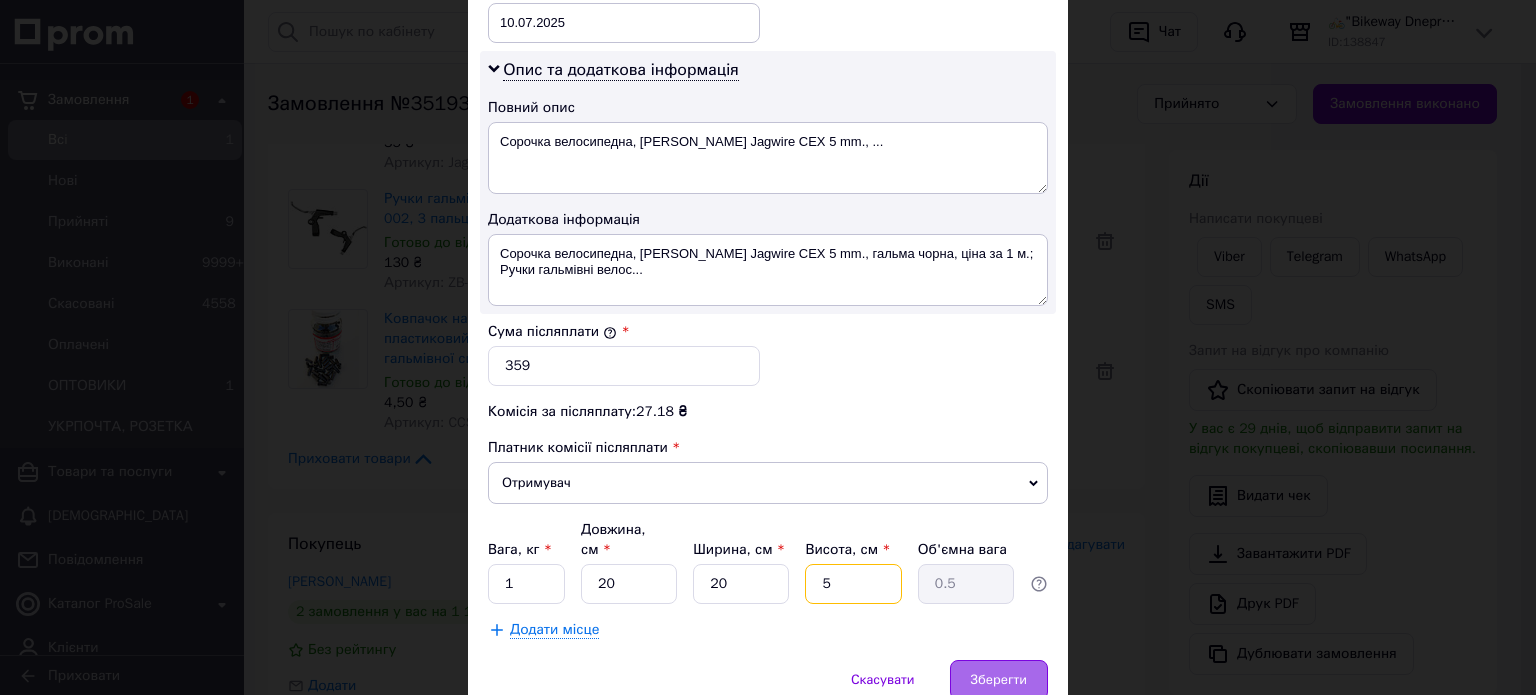 type on "5" 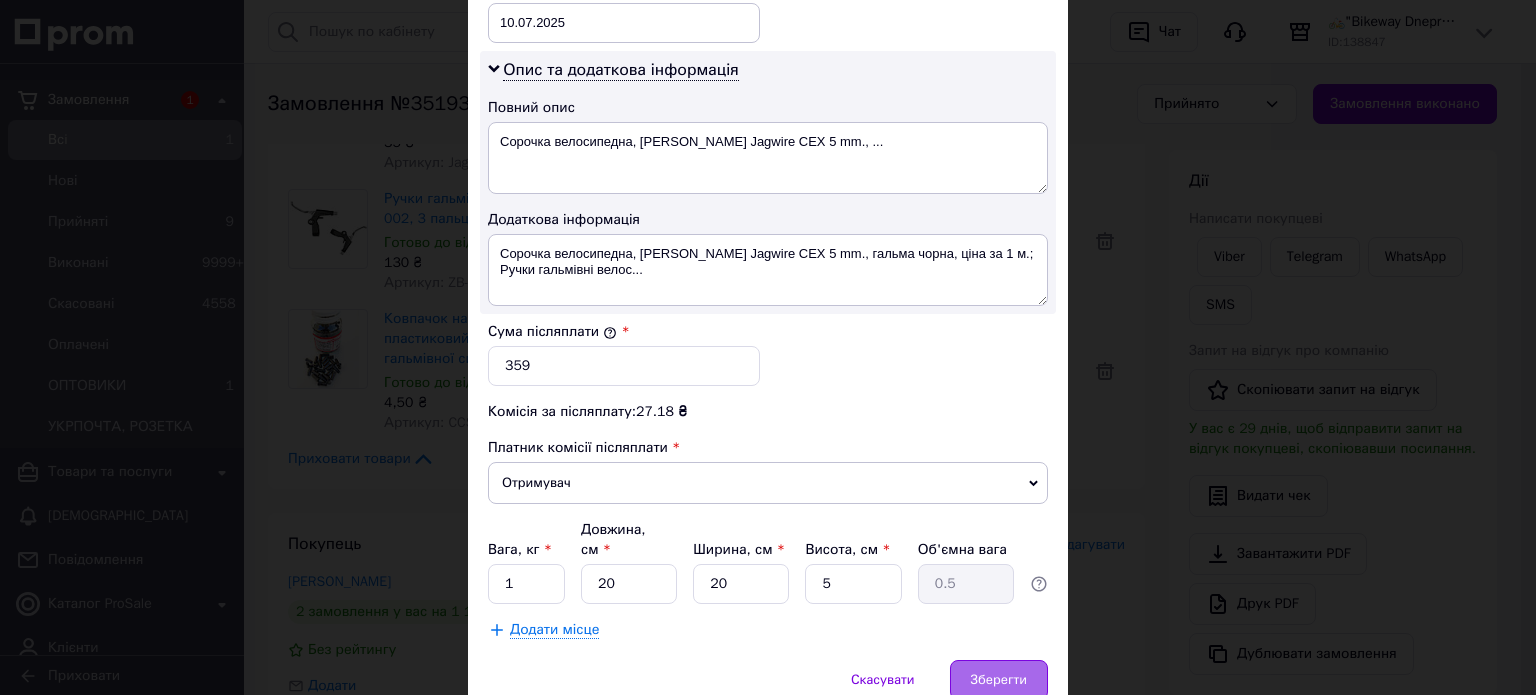 click on "Зберегти" at bounding box center (999, 680) 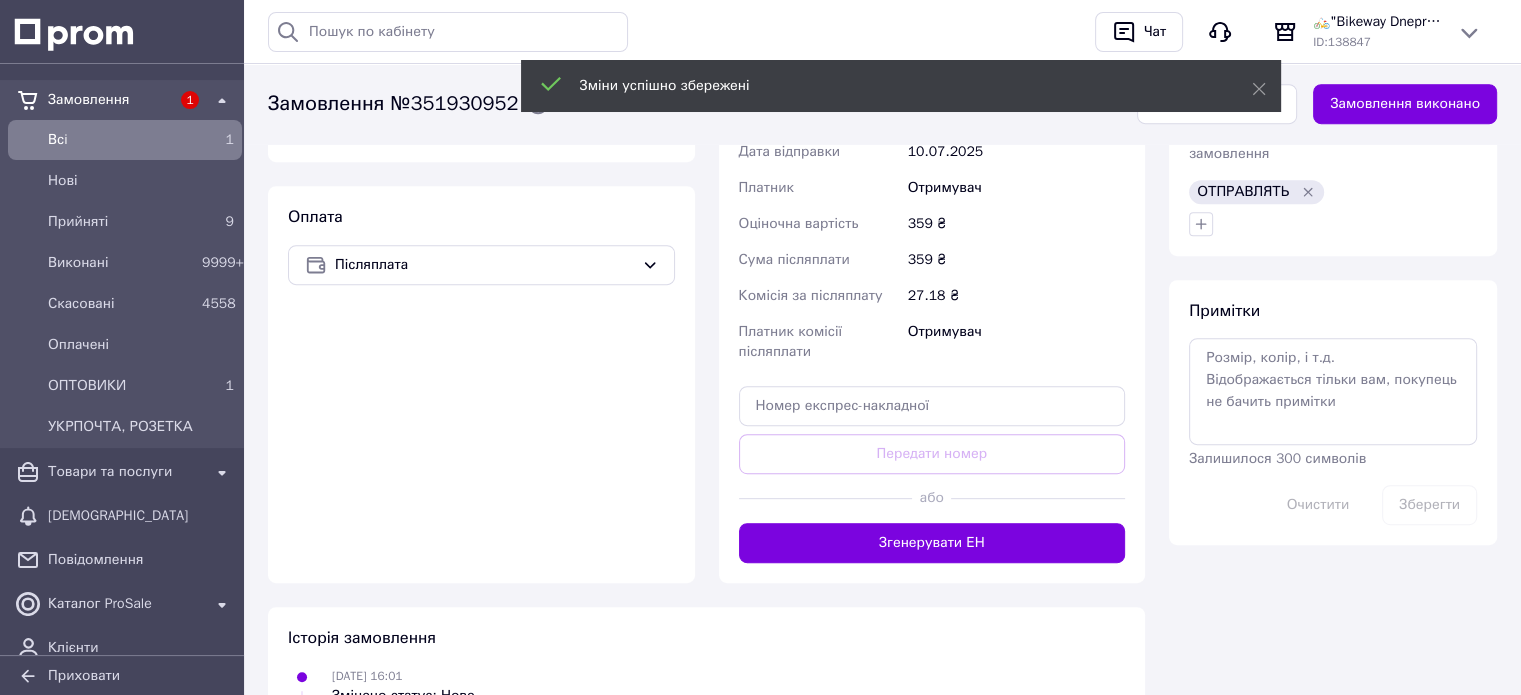 scroll, scrollTop: 1042, scrollLeft: 0, axis: vertical 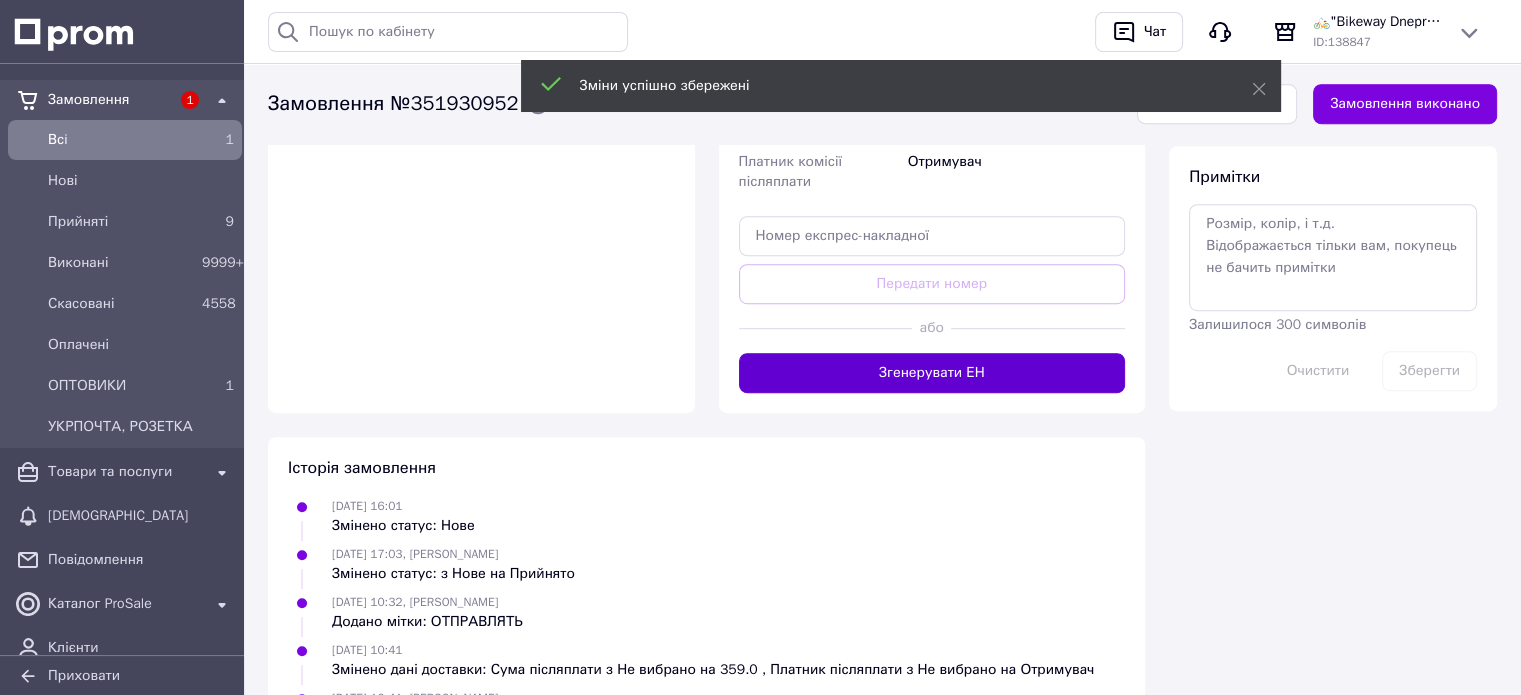 click on "Згенерувати ЕН" at bounding box center (932, 373) 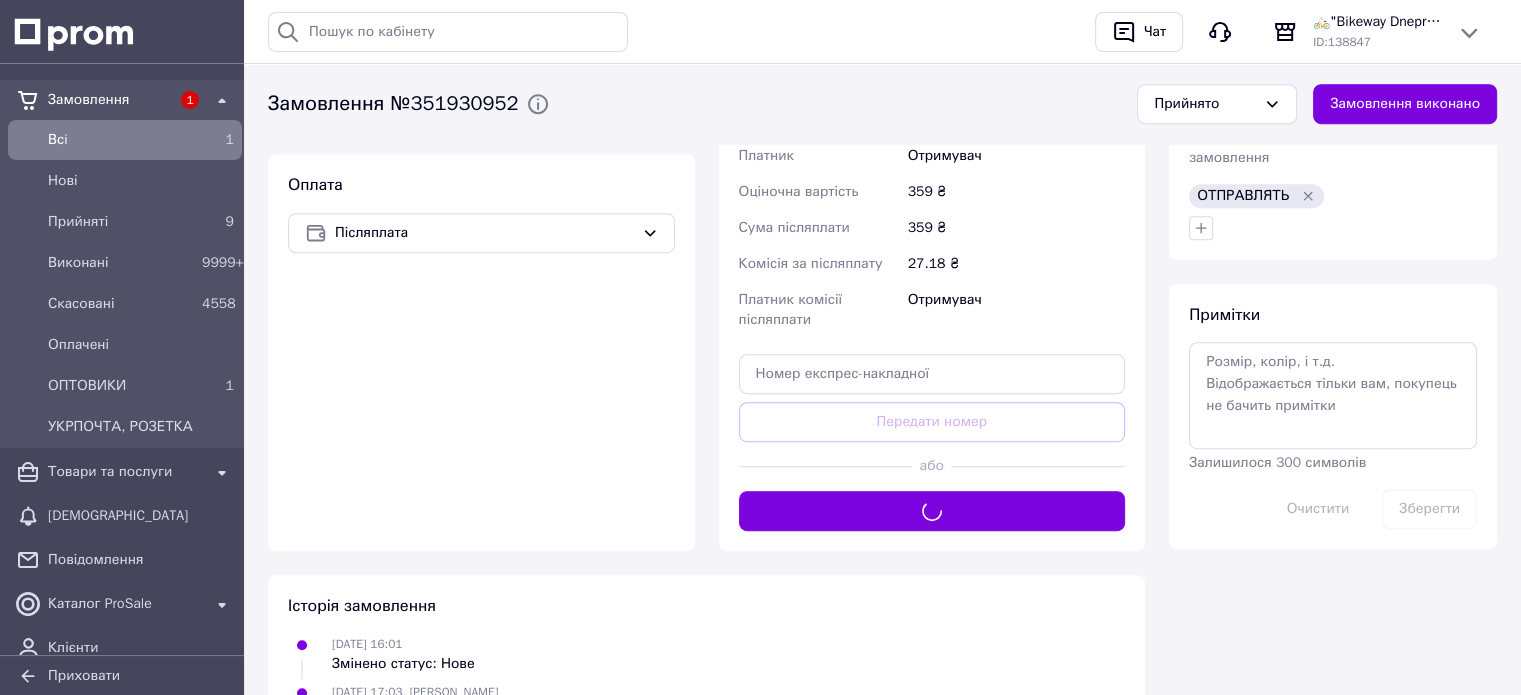 scroll, scrollTop: 742, scrollLeft: 0, axis: vertical 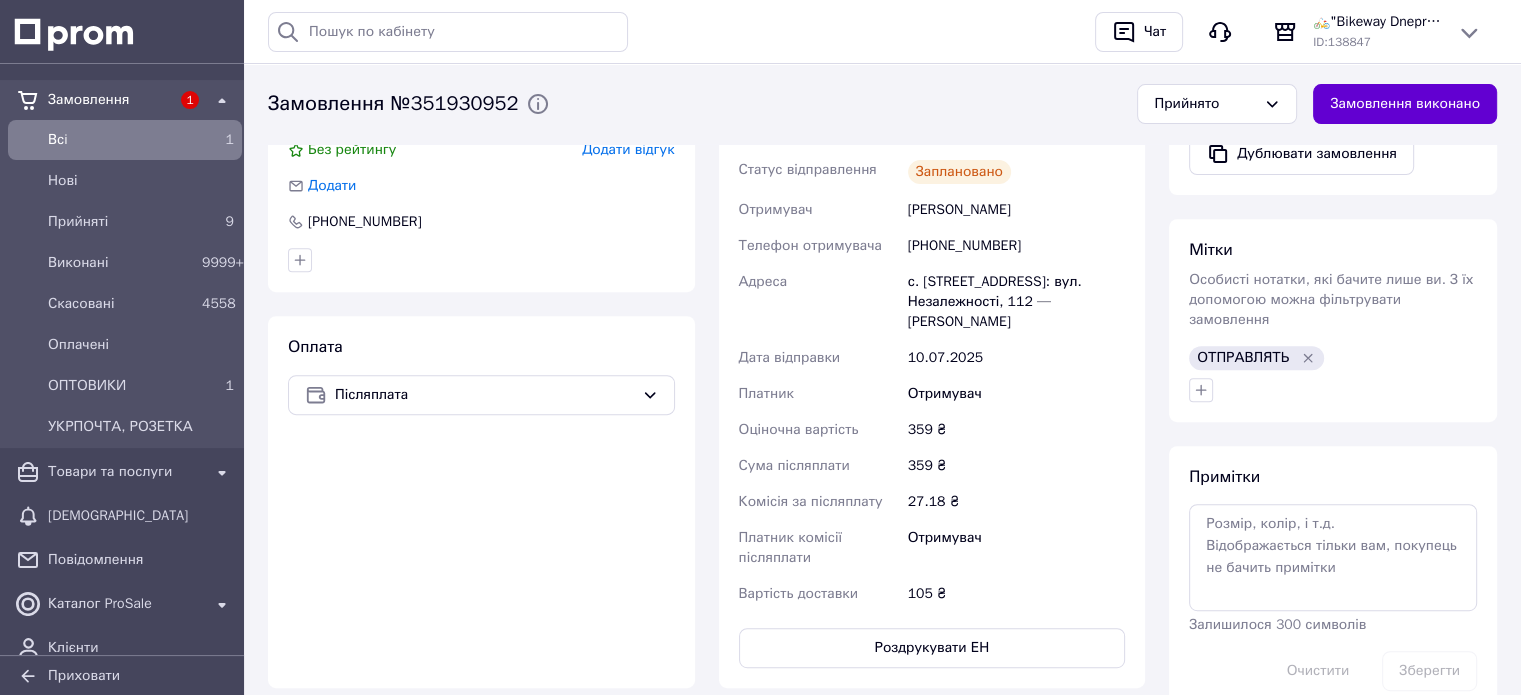 click on "Замовлення виконано" at bounding box center (1405, 104) 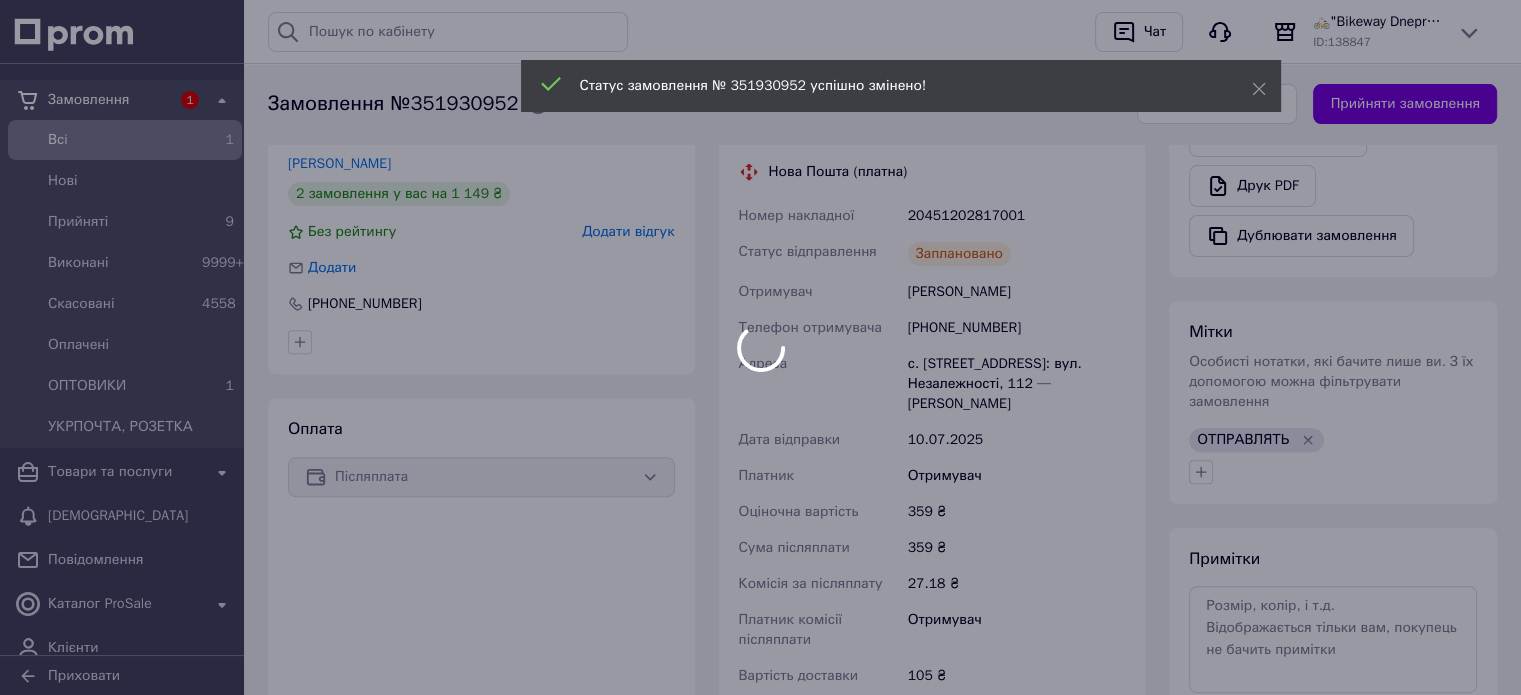 scroll, scrollTop: 542, scrollLeft: 0, axis: vertical 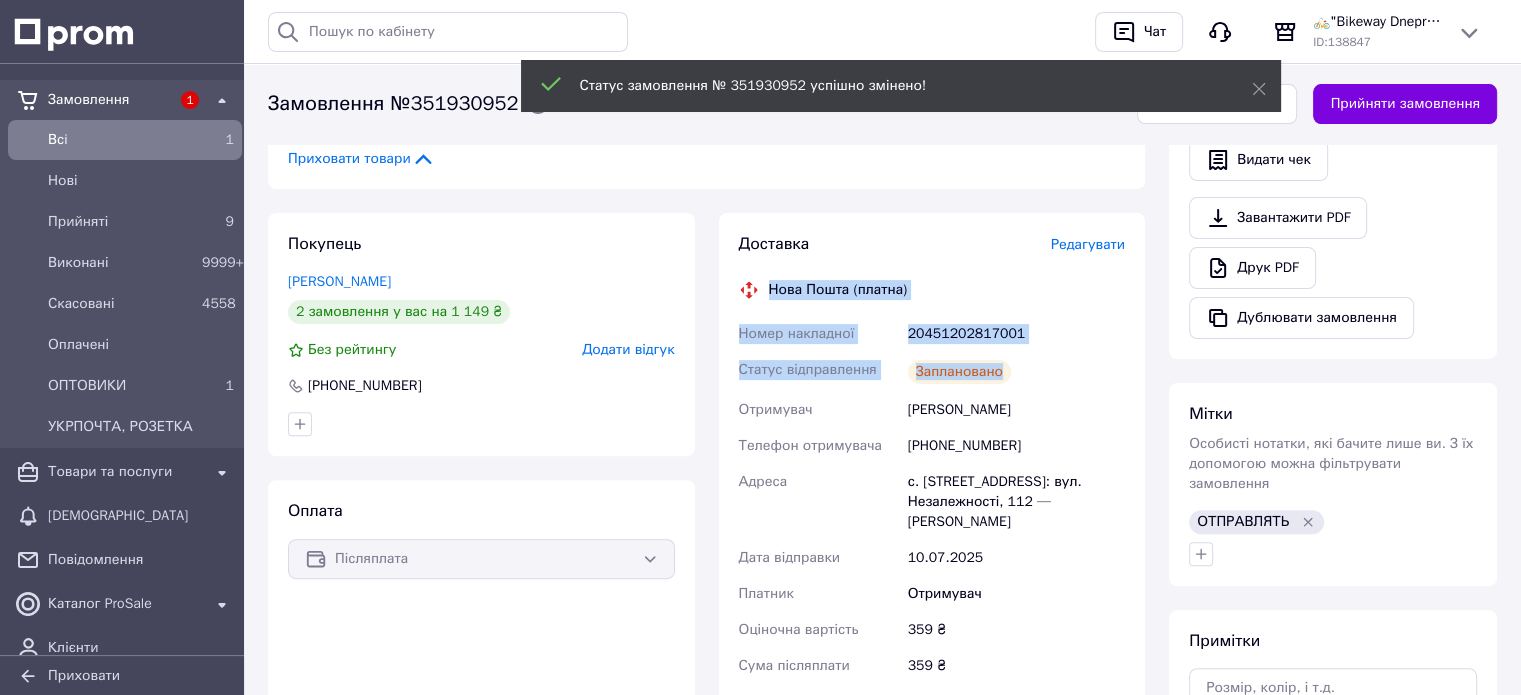 drag, startPoint x: 771, startPoint y: 283, endPoint x: 1034, endPoint y: 354, distance: 272.41513 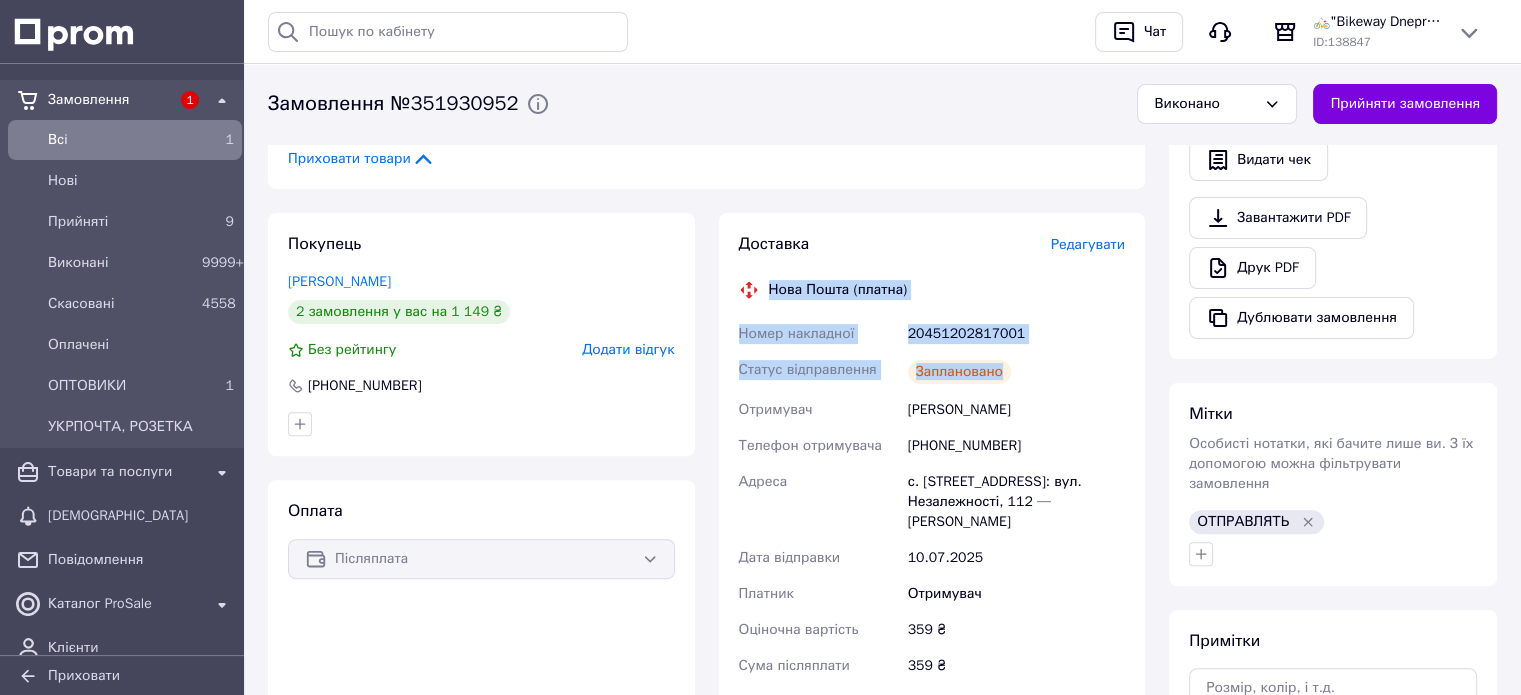 copy on "Нова Пошта (платна) Номер накладної 20451202817001 Статус відправлення Заплановано" 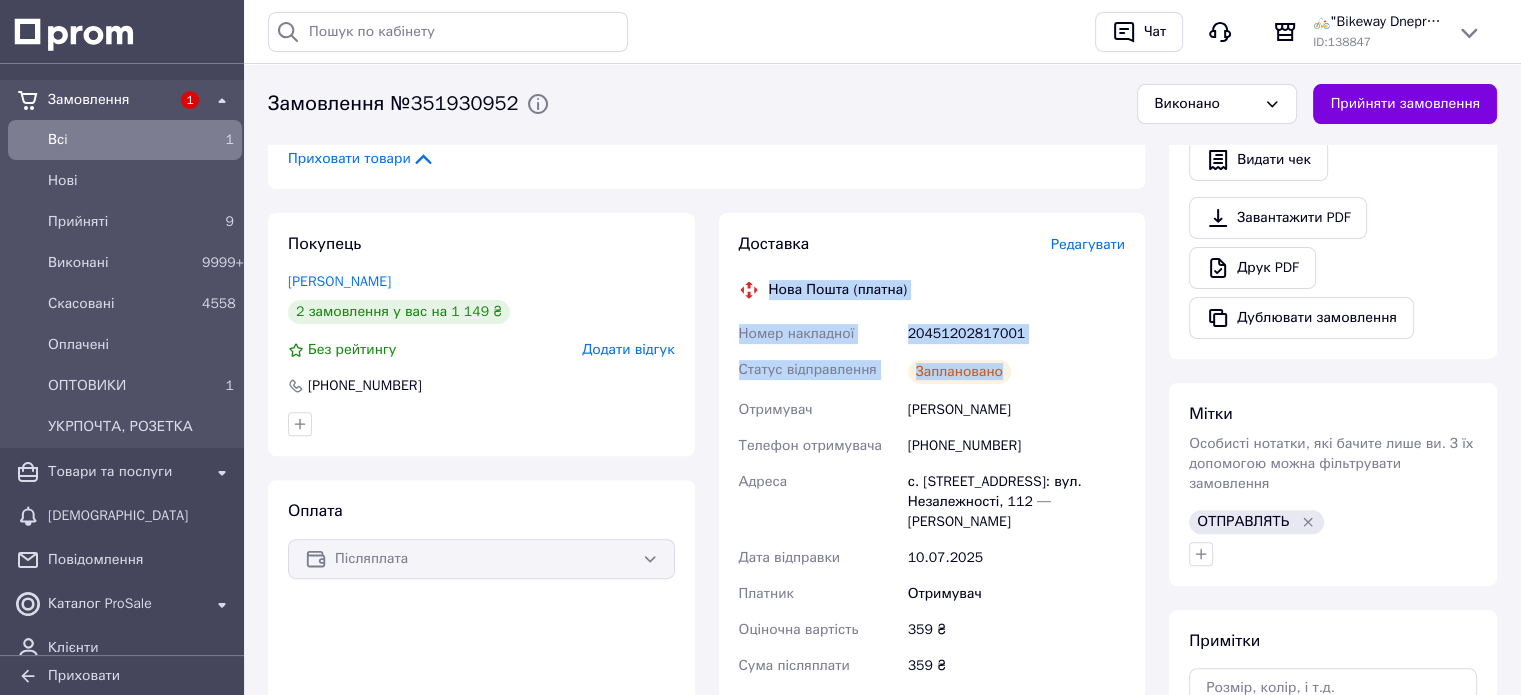 copy on "Нова Пошта (платна) Номер накладної 20451202817001 Статус відправлення Заплановано" 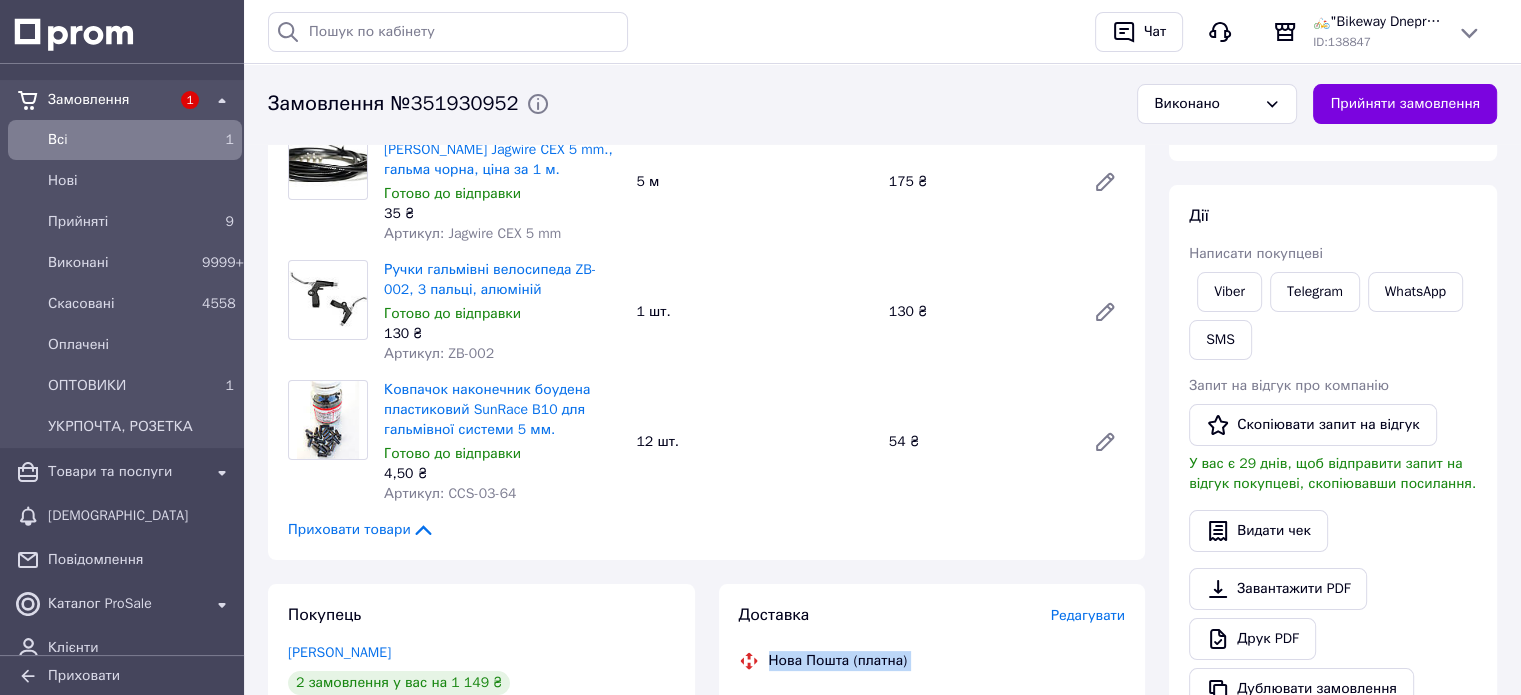 scroll, scrollTop: 42, scrollLeft: 0, axis: vertical 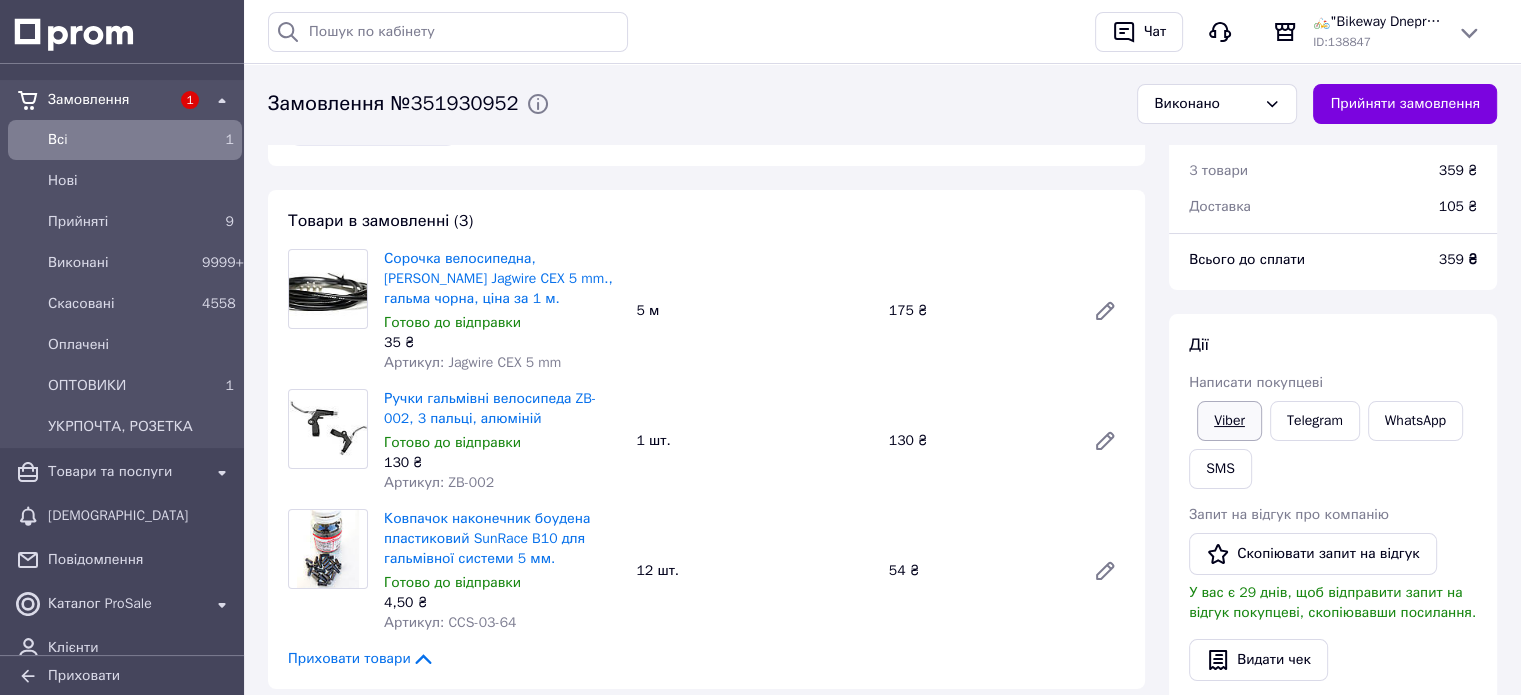 click on "Viber" at bounding box center (1229, 421) 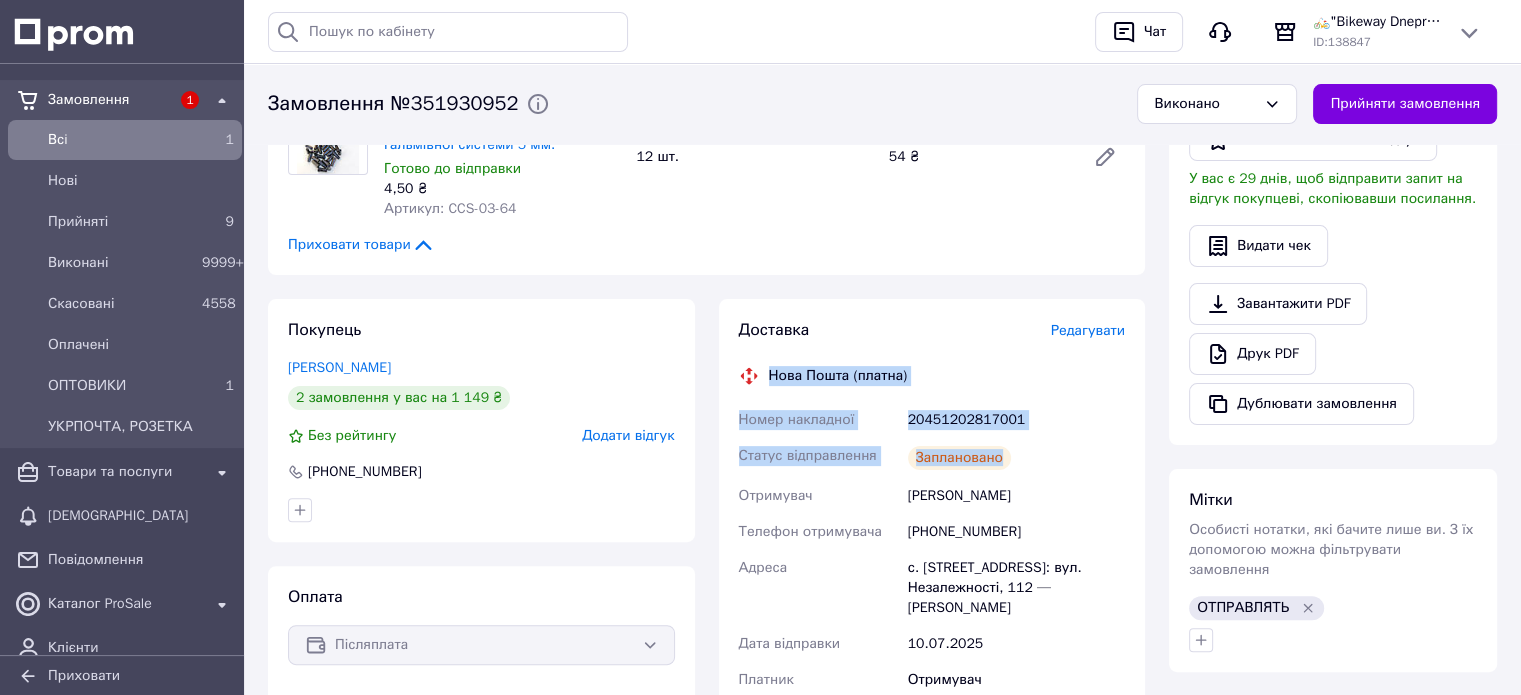 scroll, scrollTop: 542, scrollLeft: 0, axis: vertical 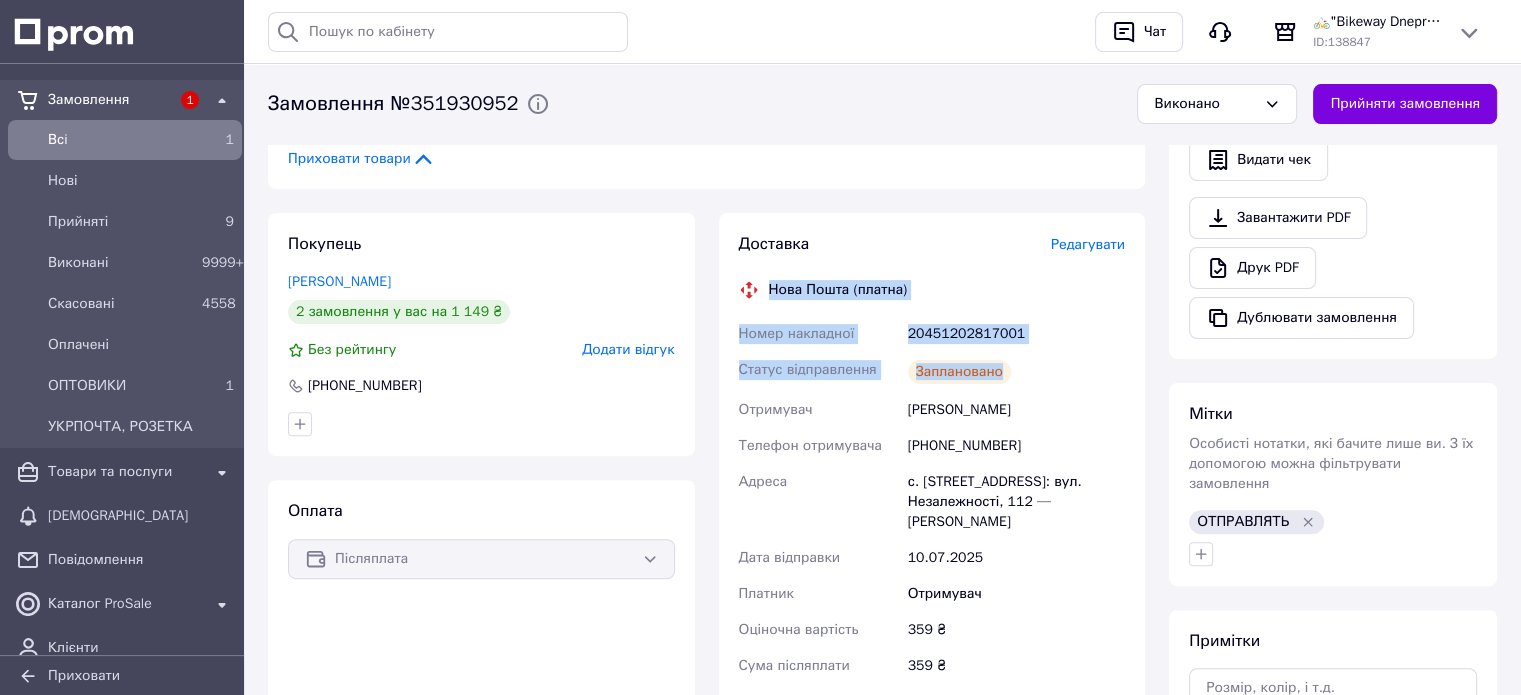click on "Доставка Редагувати Нова Пошта (платна) Номер накладної 20451202817001 Статус відправлення Заплановано Отримувач Рыбаченко Лев Телефон отримувача +380502175794 Адреса с. Великі Кринки, №1: вул. Незалежності, 112 — В Дата відправки 10.07.2025 Платник Отримувач Оціночна вартість 359 ₴ Сума післяплати 359 ₴ Комісія за післяплату 27.18 ₴ Платник комісії післяплати Отримувач Вартість доставки 105 ₴ Роздрукувати ЕН" at bounding box center (932, 550) 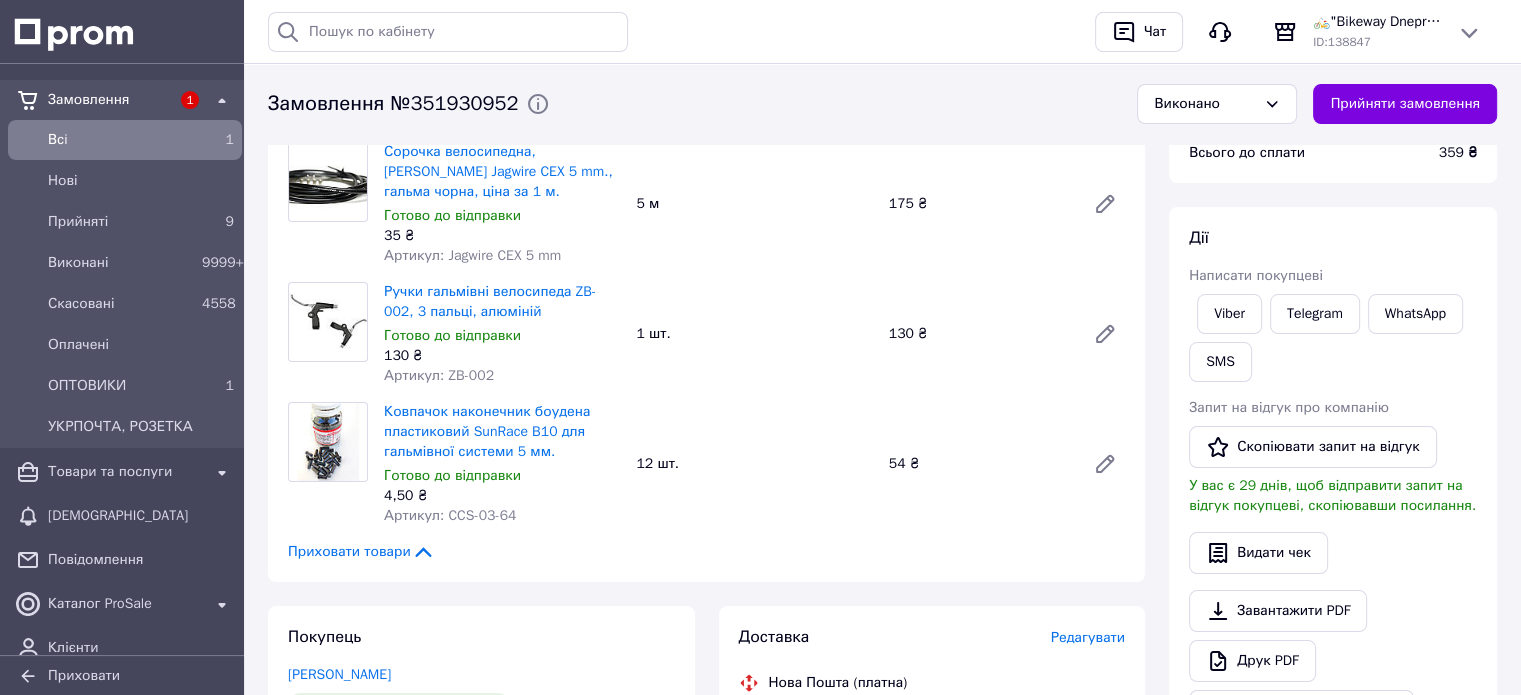 scroll, scrollTop: 500, scrollLeft: 0, axis: vertical 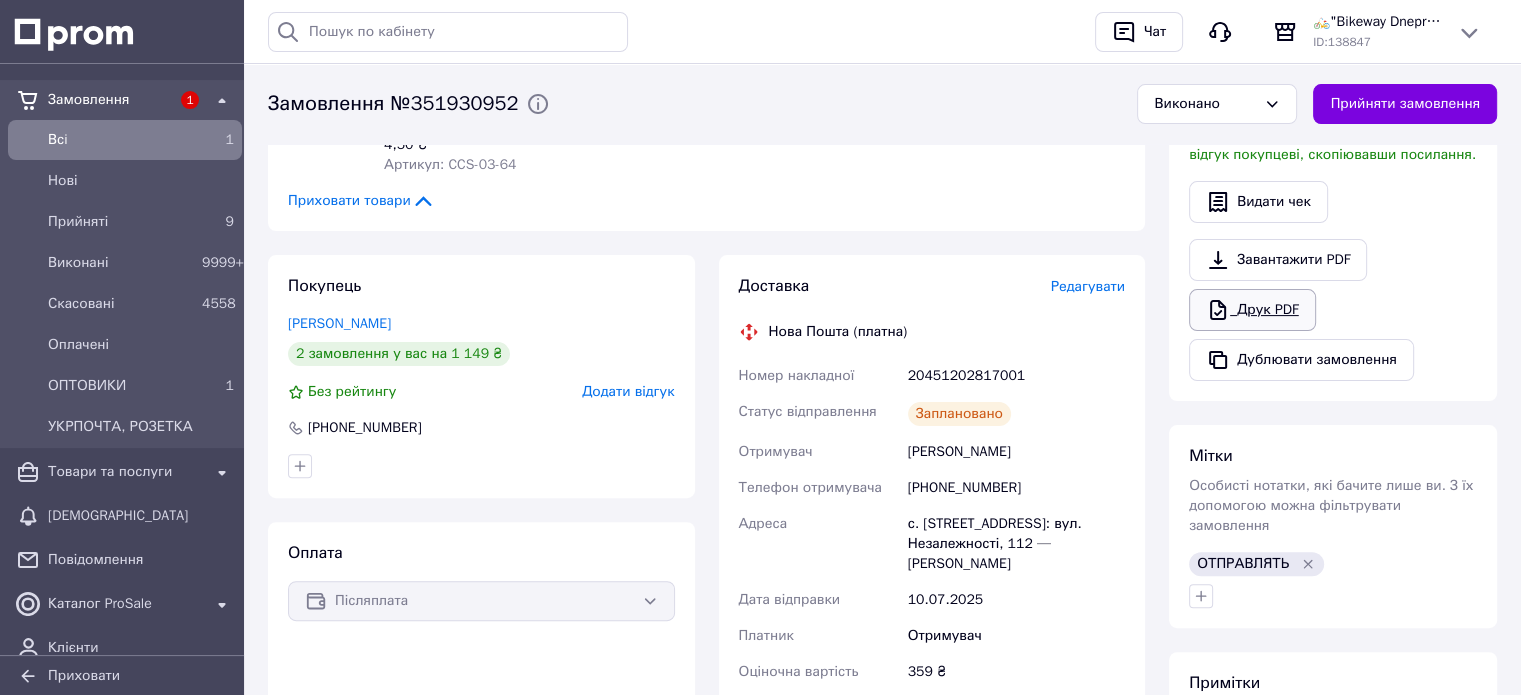 click on "Друк PDF" at bounding box center (1252, 310) 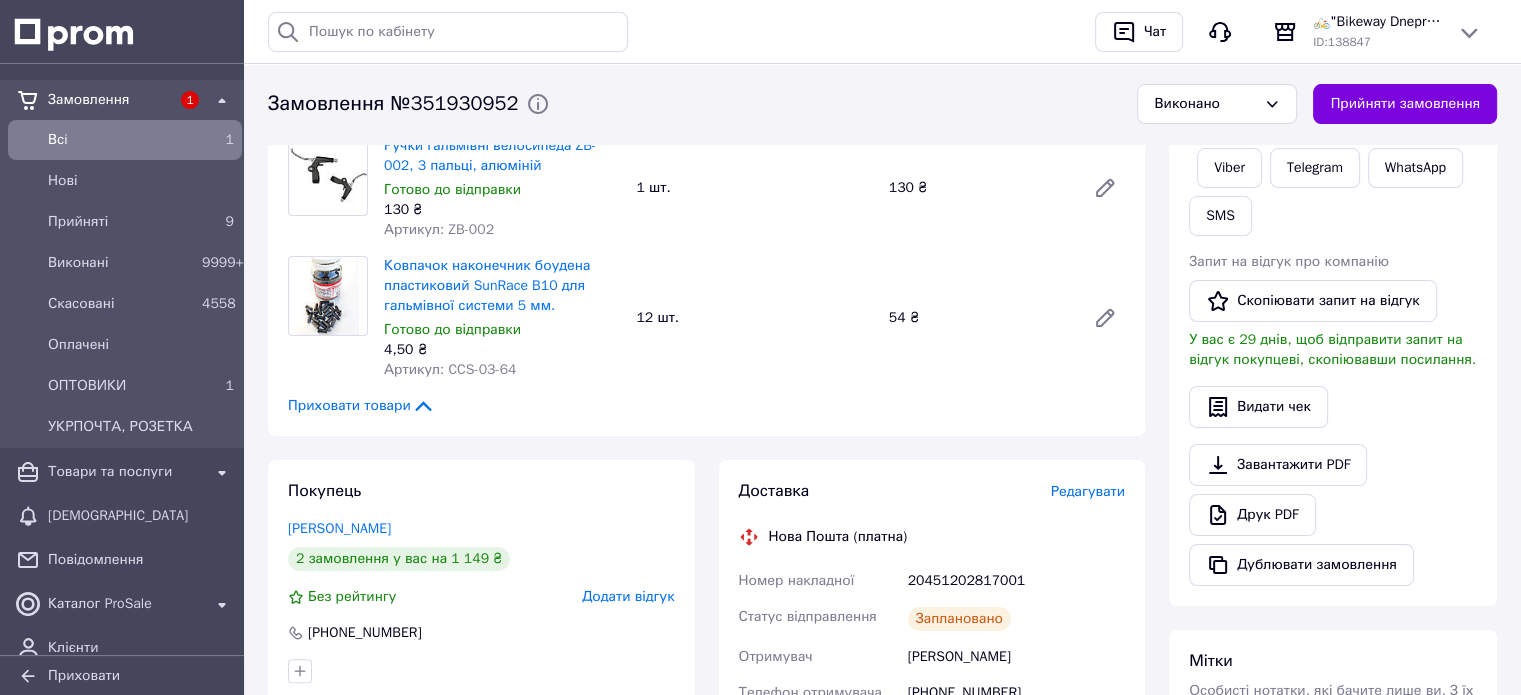 scroll, scrollTop: 500, scrollLeft: 0, axis: vertical 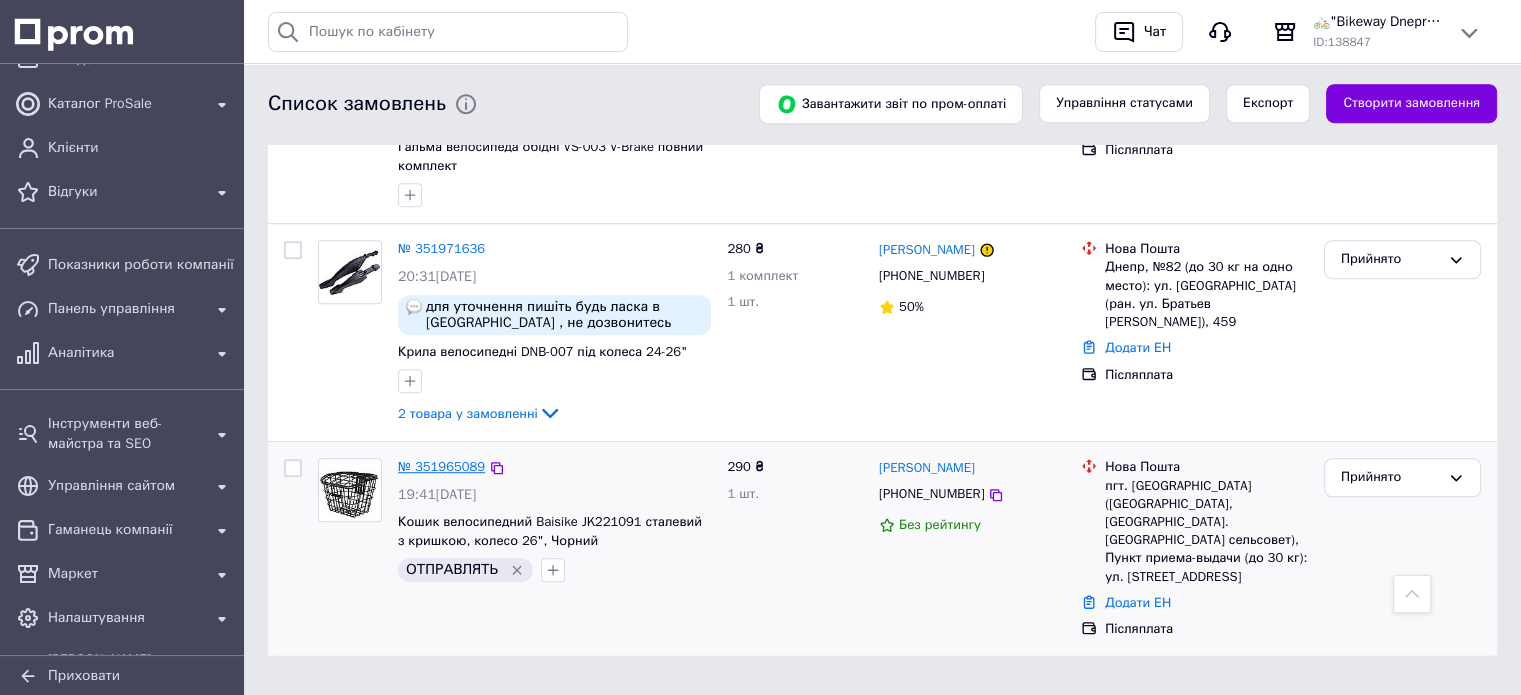 click on "№ 351965089" at bounding box center (441, 466) 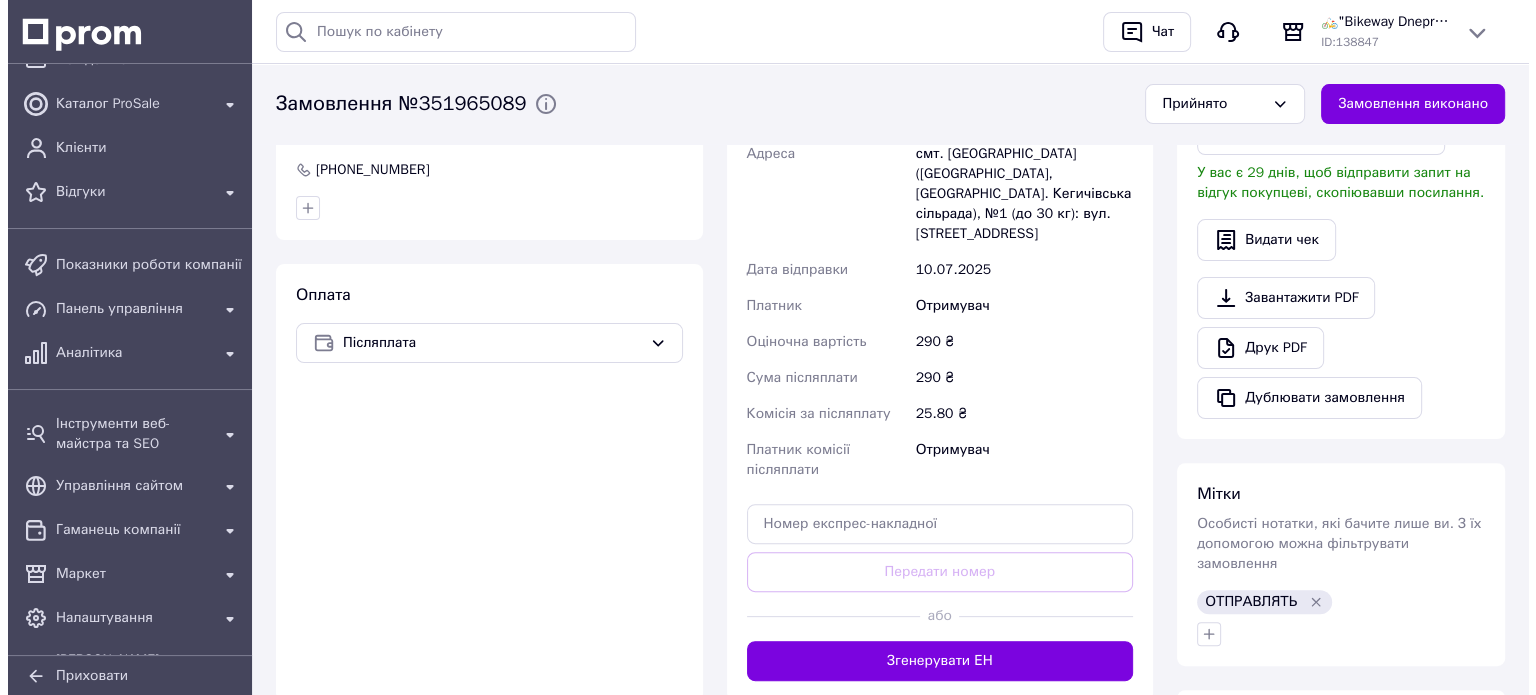 scroll, scrollTop: 299, scrollLeft: 0, axis: vertical 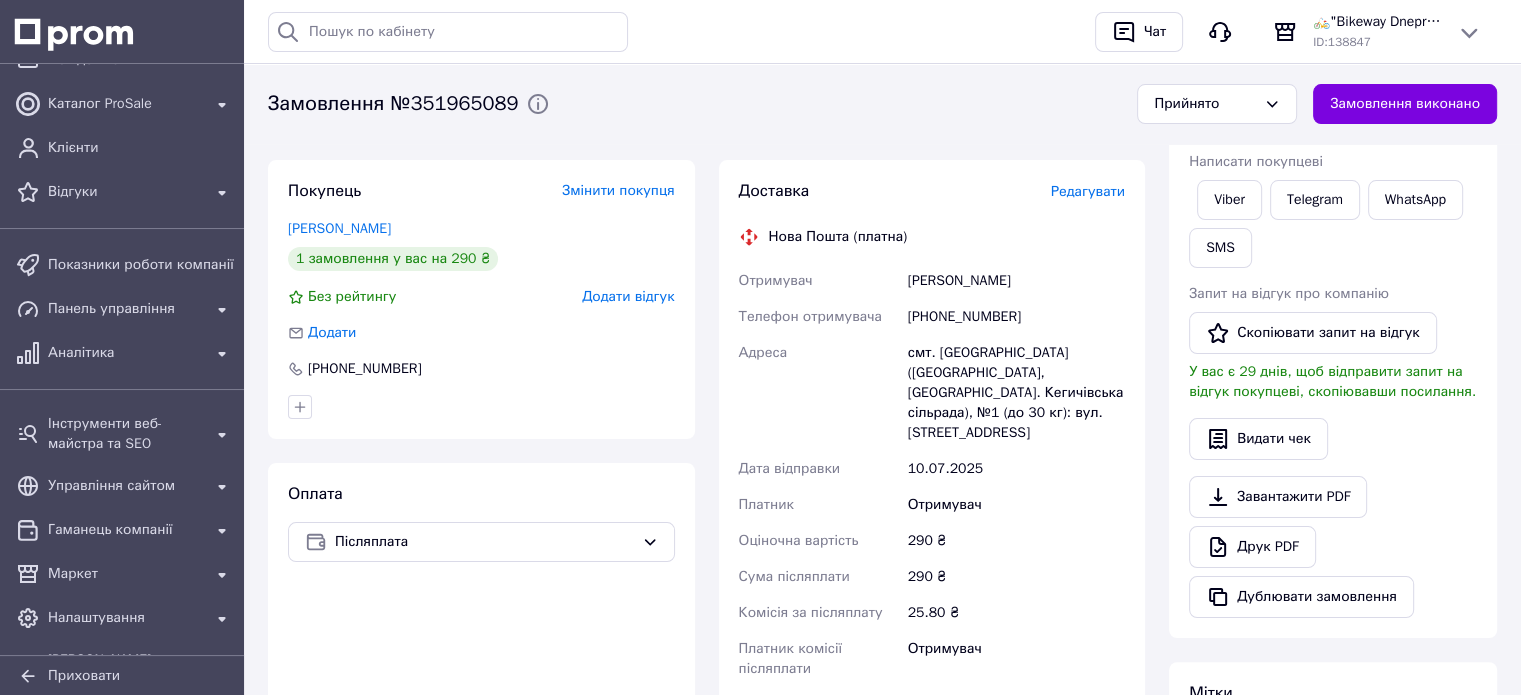 click on "Редагувати" at bounding box center (1088, 191) 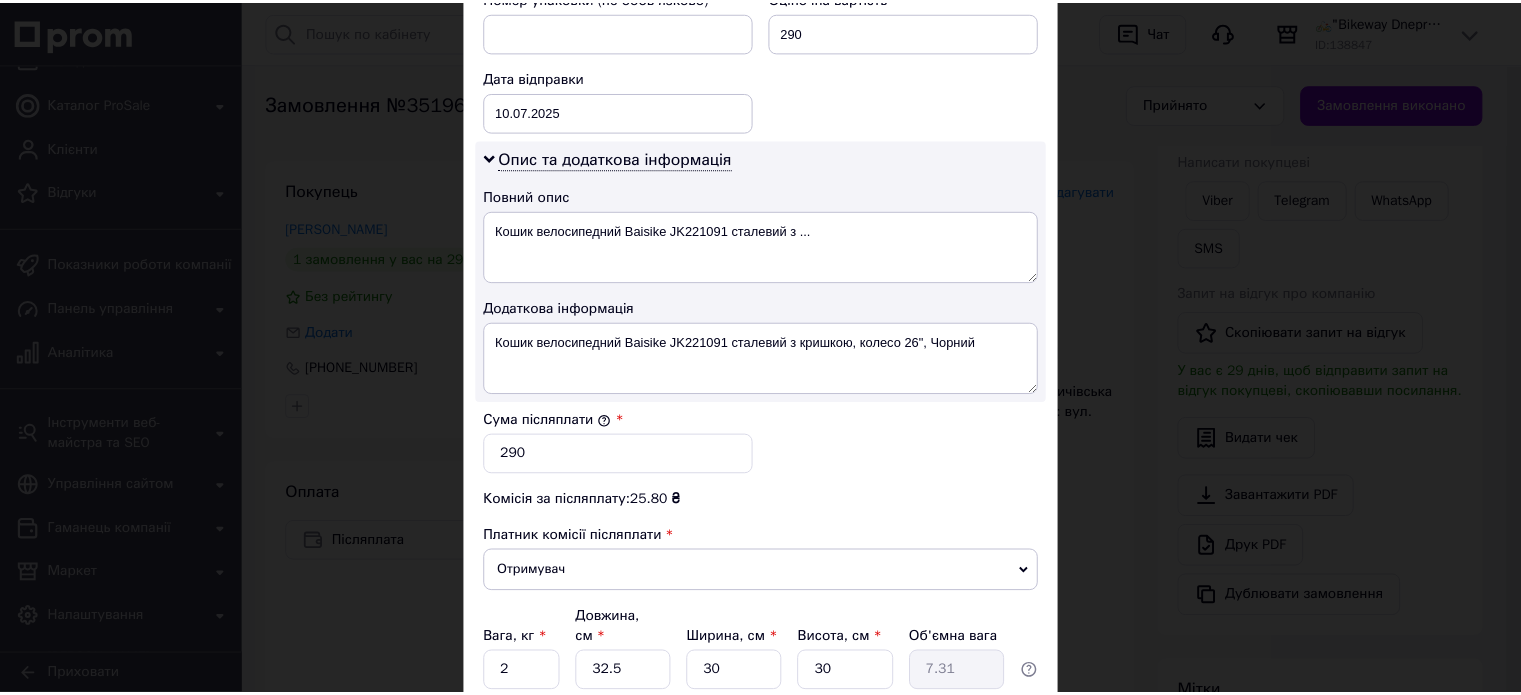 scroll, scrollTop: 1000, scrollLeft: 0, axis: vertical 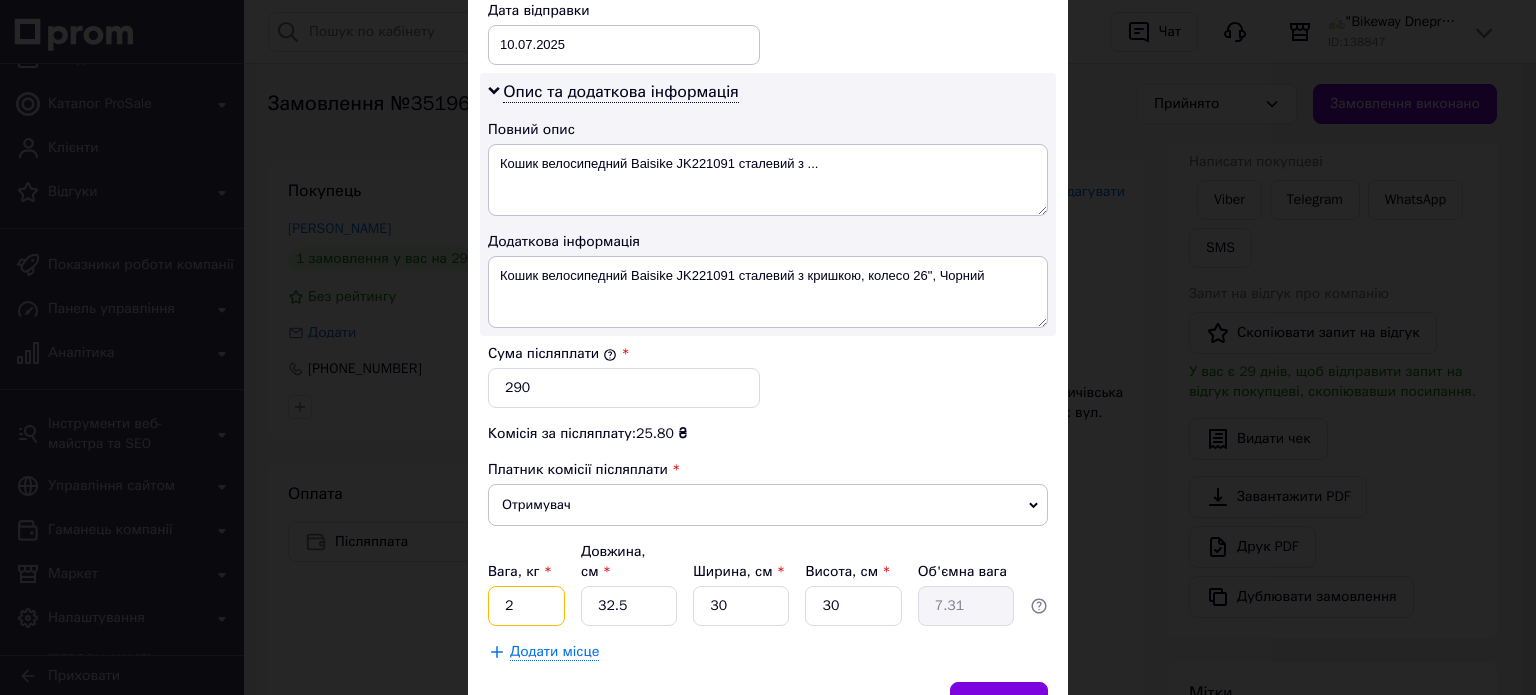 click on "2" at bounding box center (526, 606) 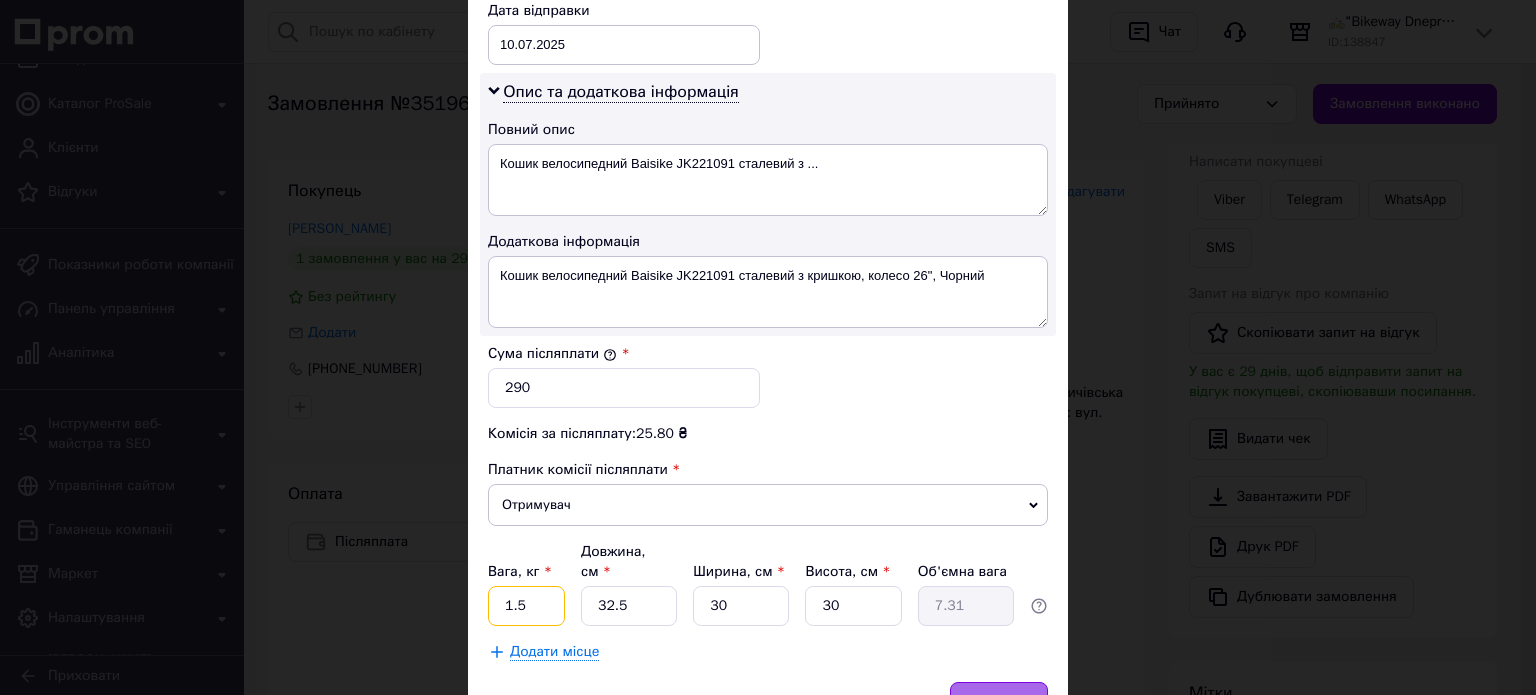 type on "1.5" 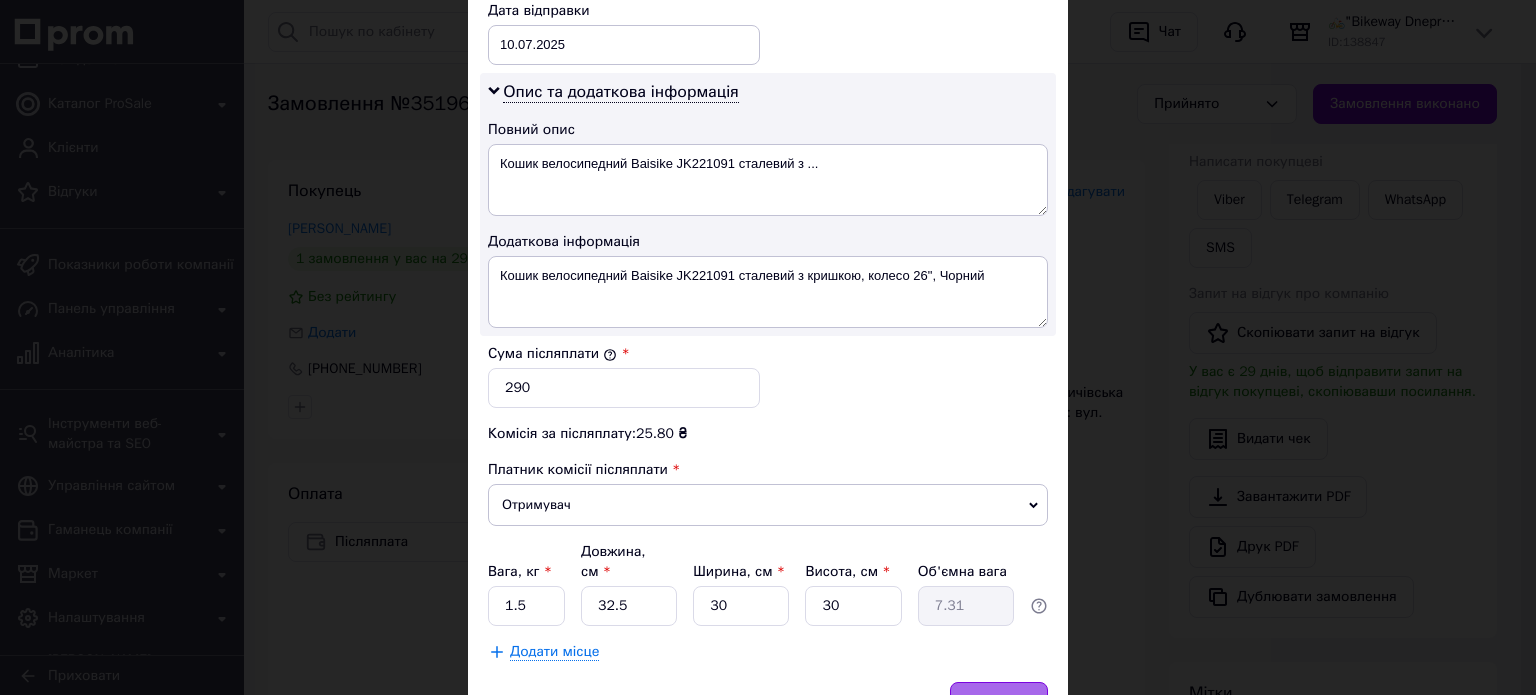 click on "Зберегти" at bounding box center [999, 702] 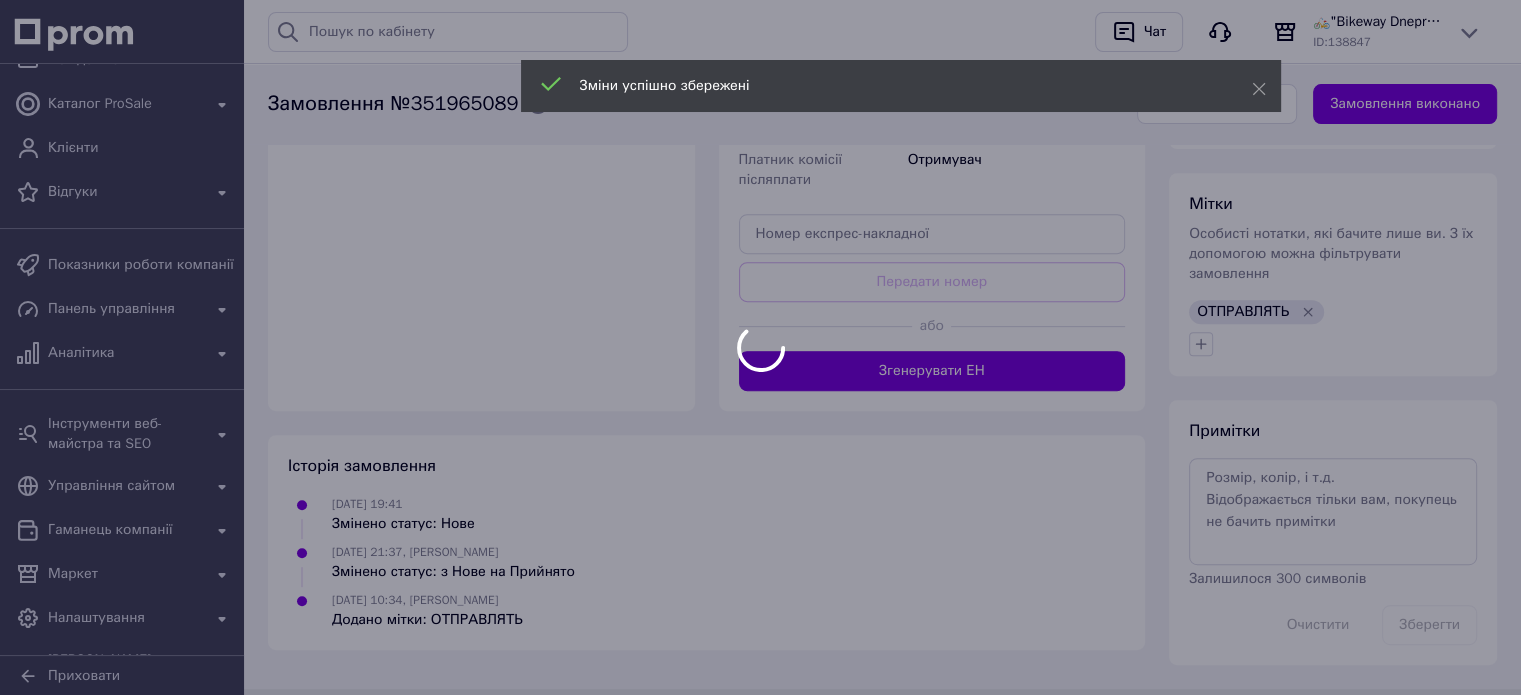 scroll, scrollTop: 799, scrollLeft: 0, axis: vertical 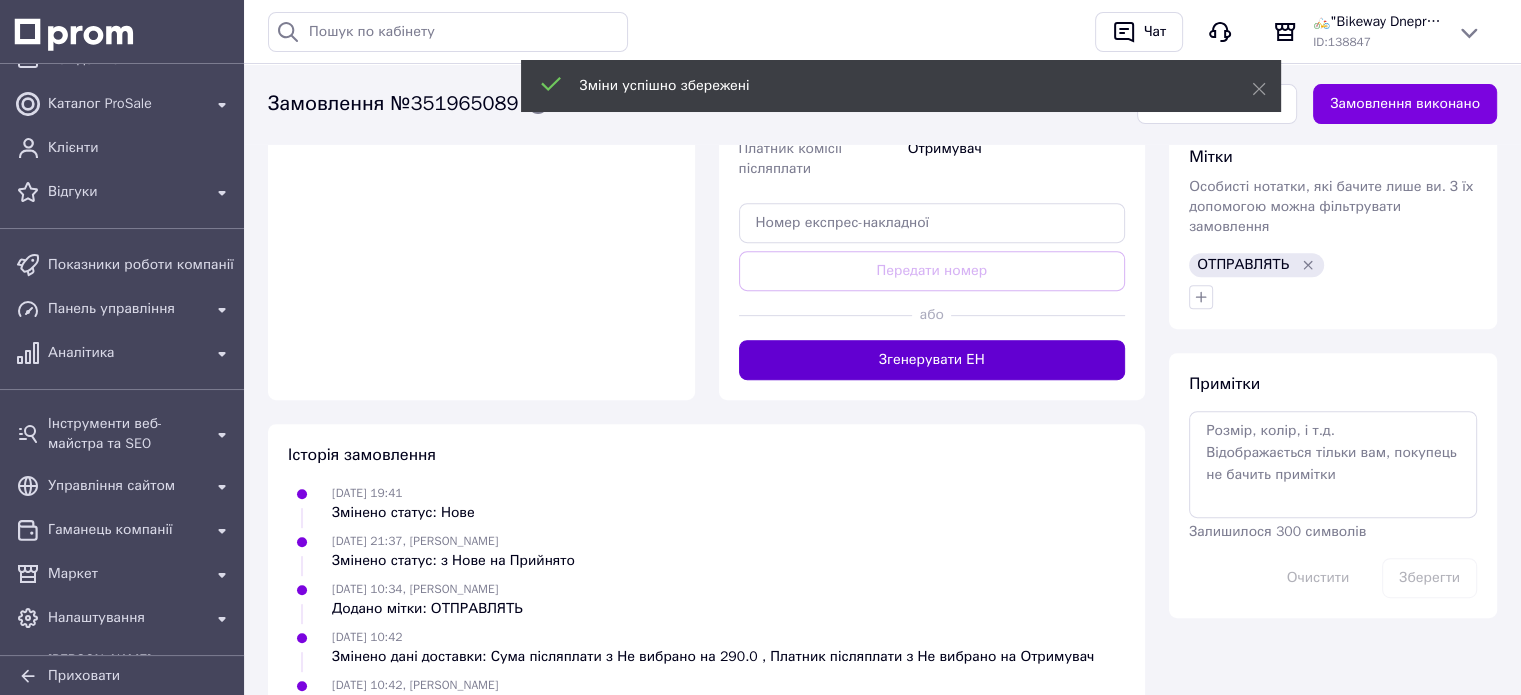 click on "Згенерувати ЕН" at bounding box center [932, 360] 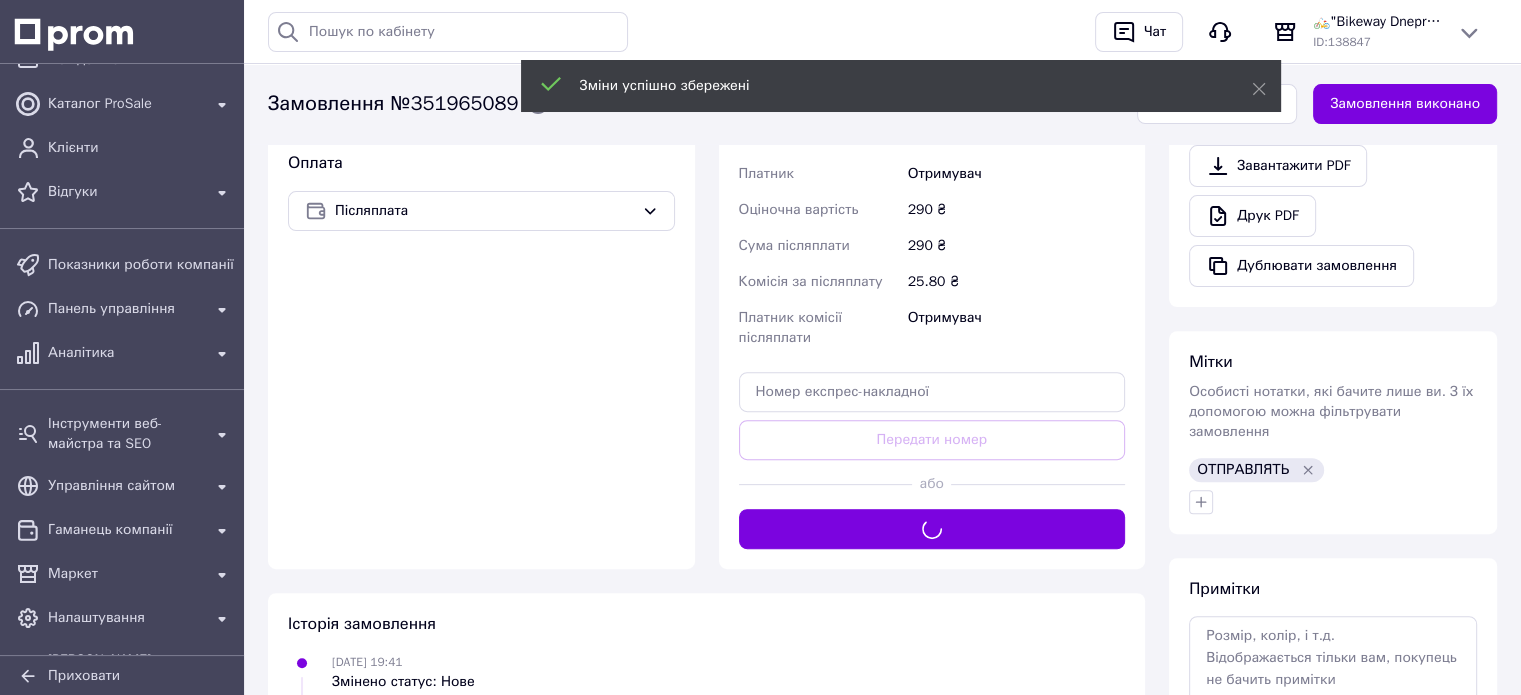 scroll, scrollTop: 399, scrollLeft: 0, axis: vertical 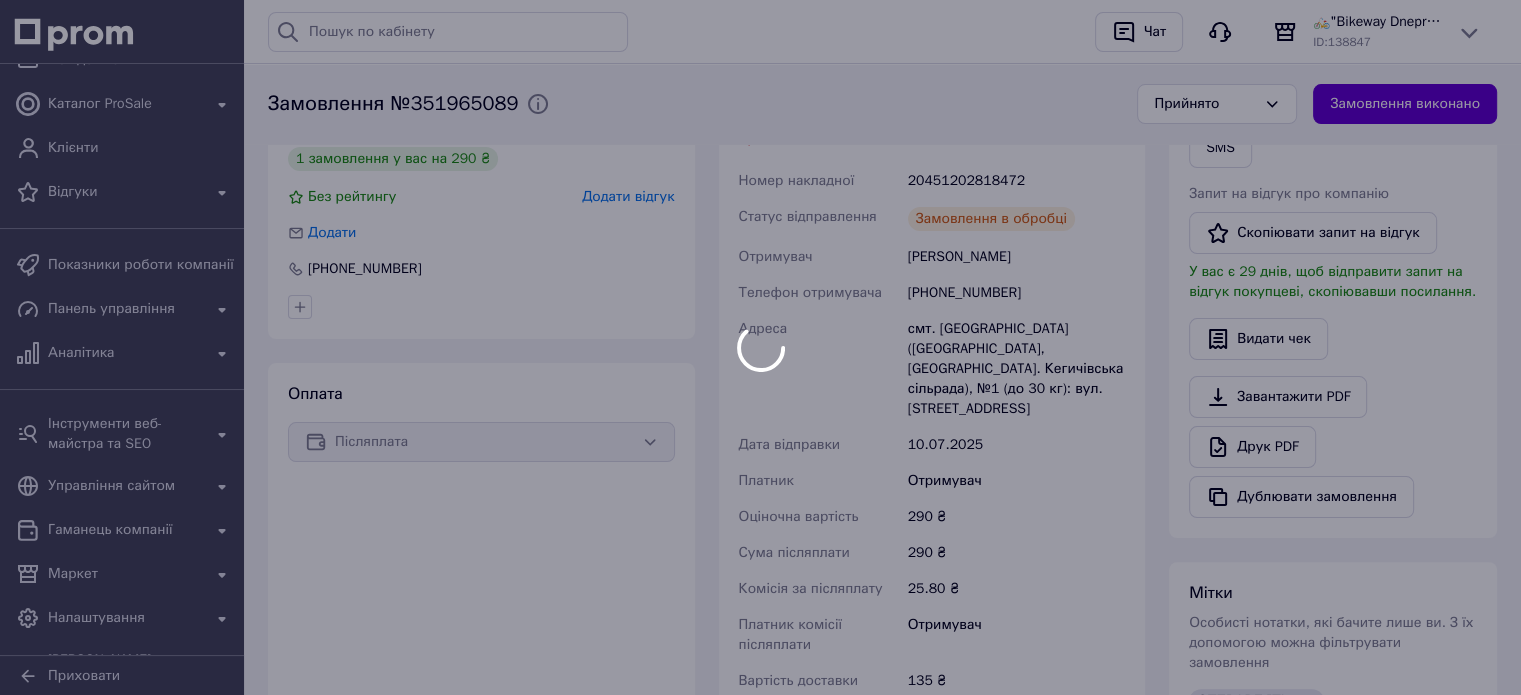 click at bounding box center (760, 347) 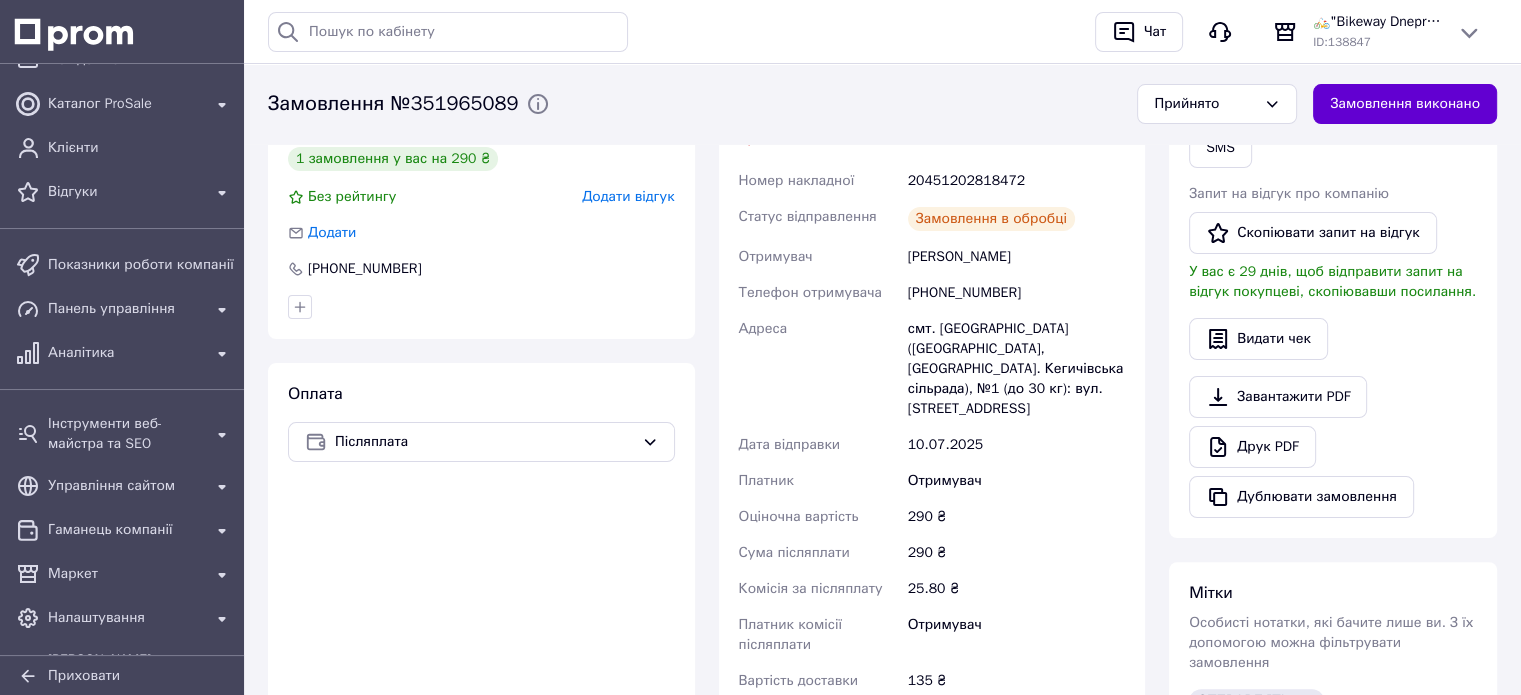 click on "Замовлення виконано" at bounding box center (1405, 104) 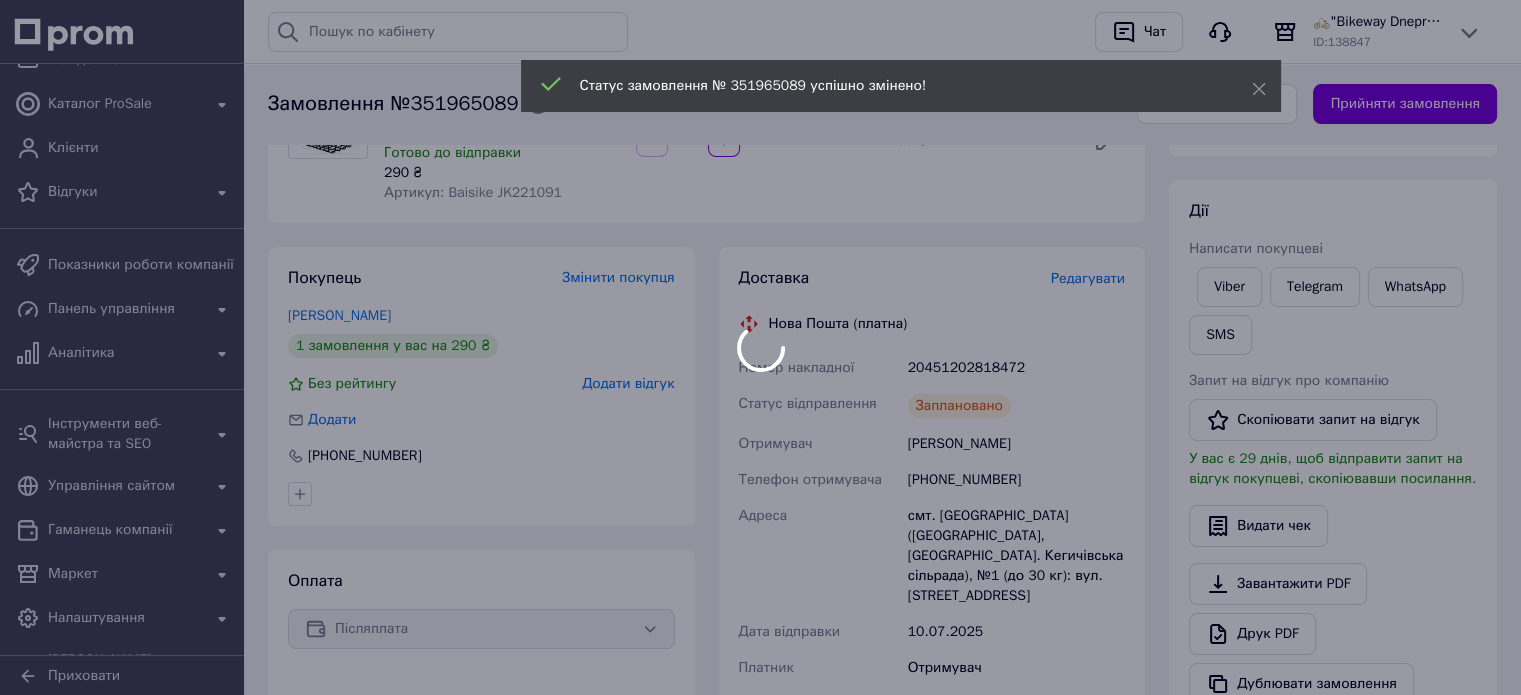 scroll, scrollTop: 199, scrollLeft: 0, axis: vertical 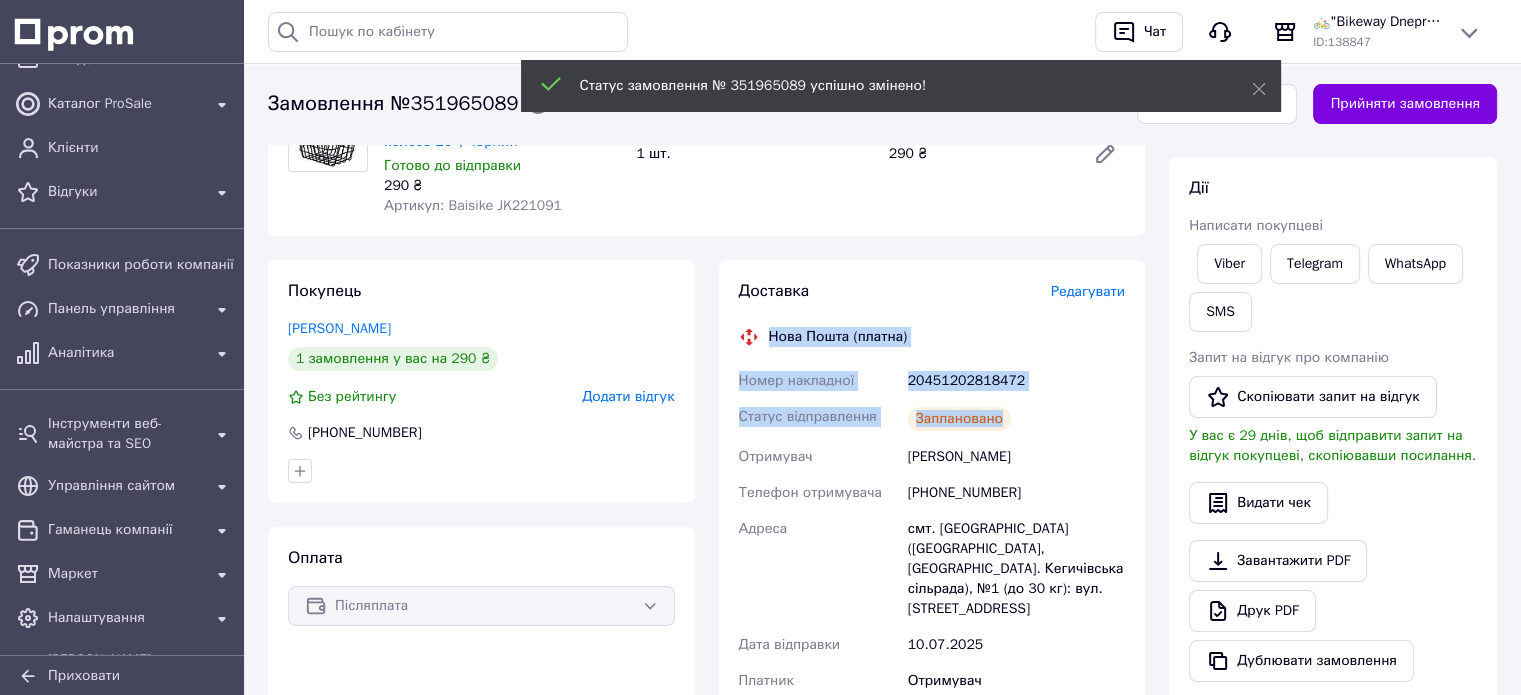drag, startPoint x: 826, startPoint y: 360, endPoint x: 1000, endPoint y: 399, distance: 178.31714 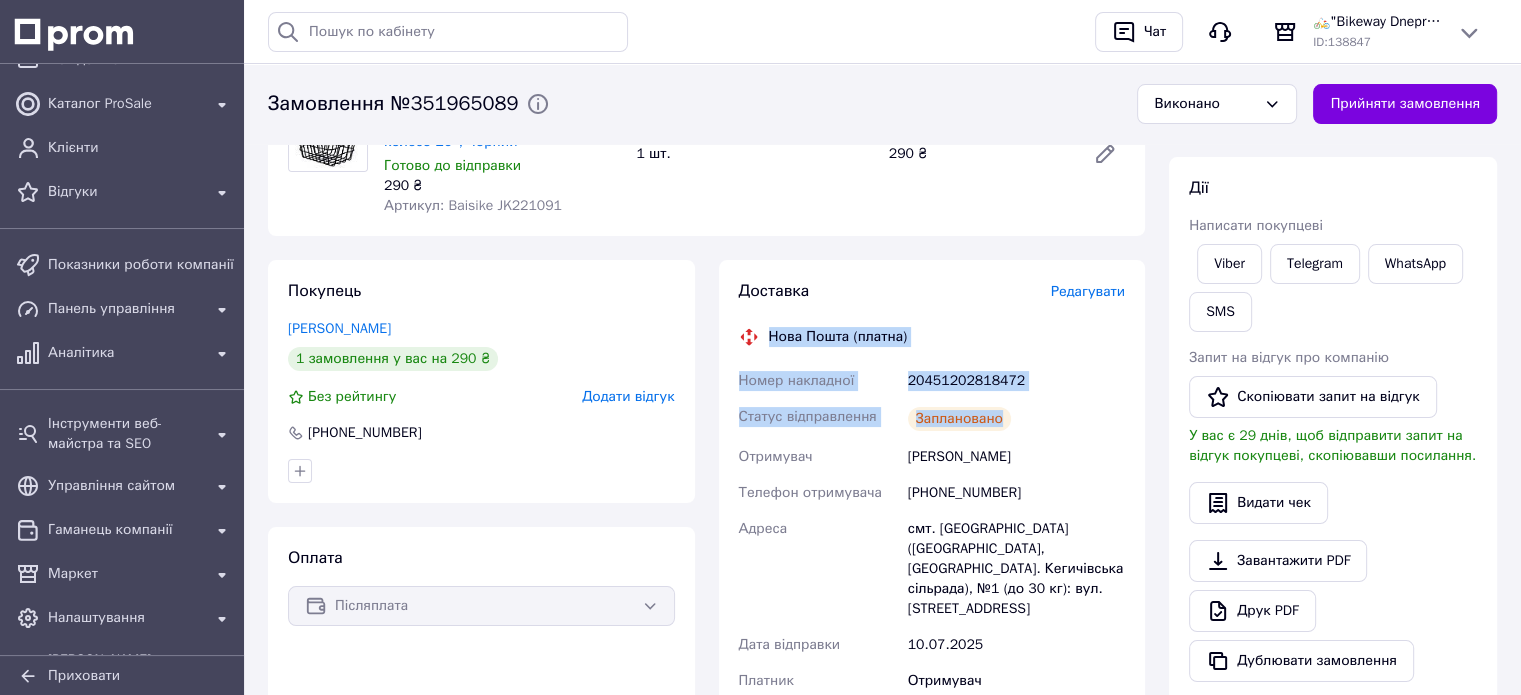 copy on "Нова Пошта (платна) Номер накладної 20451202818472 Статус відправлення Заплановано" 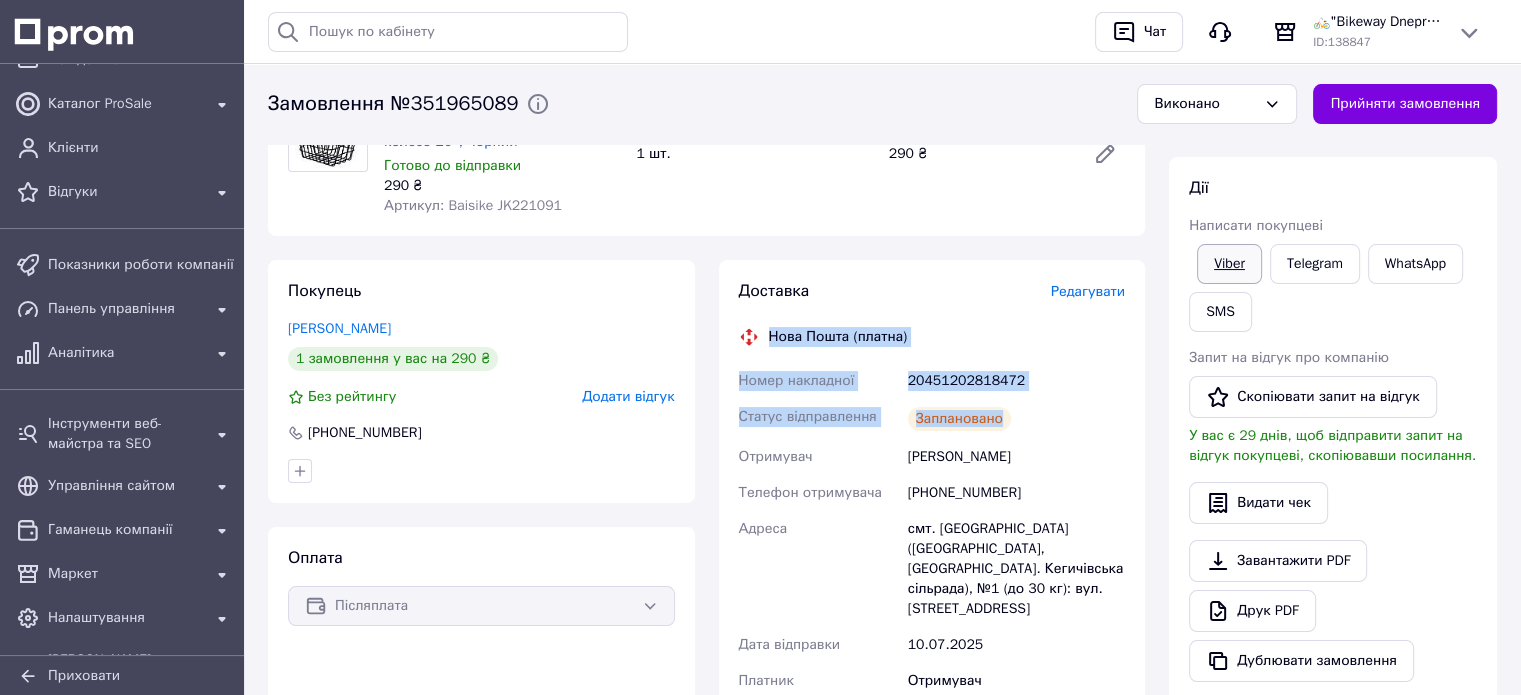 click on "Viber" at bounding box center (1229, 264) 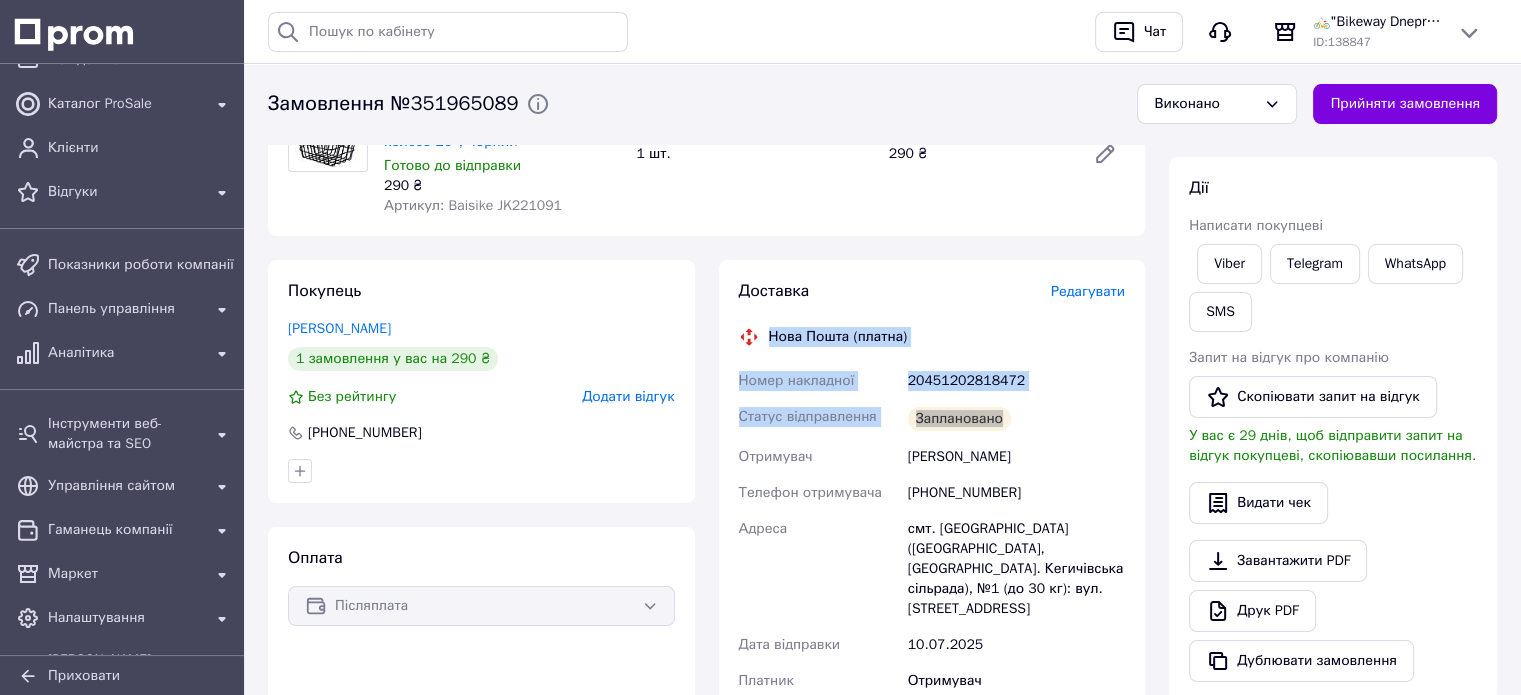click on "20451202818472" at bounding box center (1016, 381) 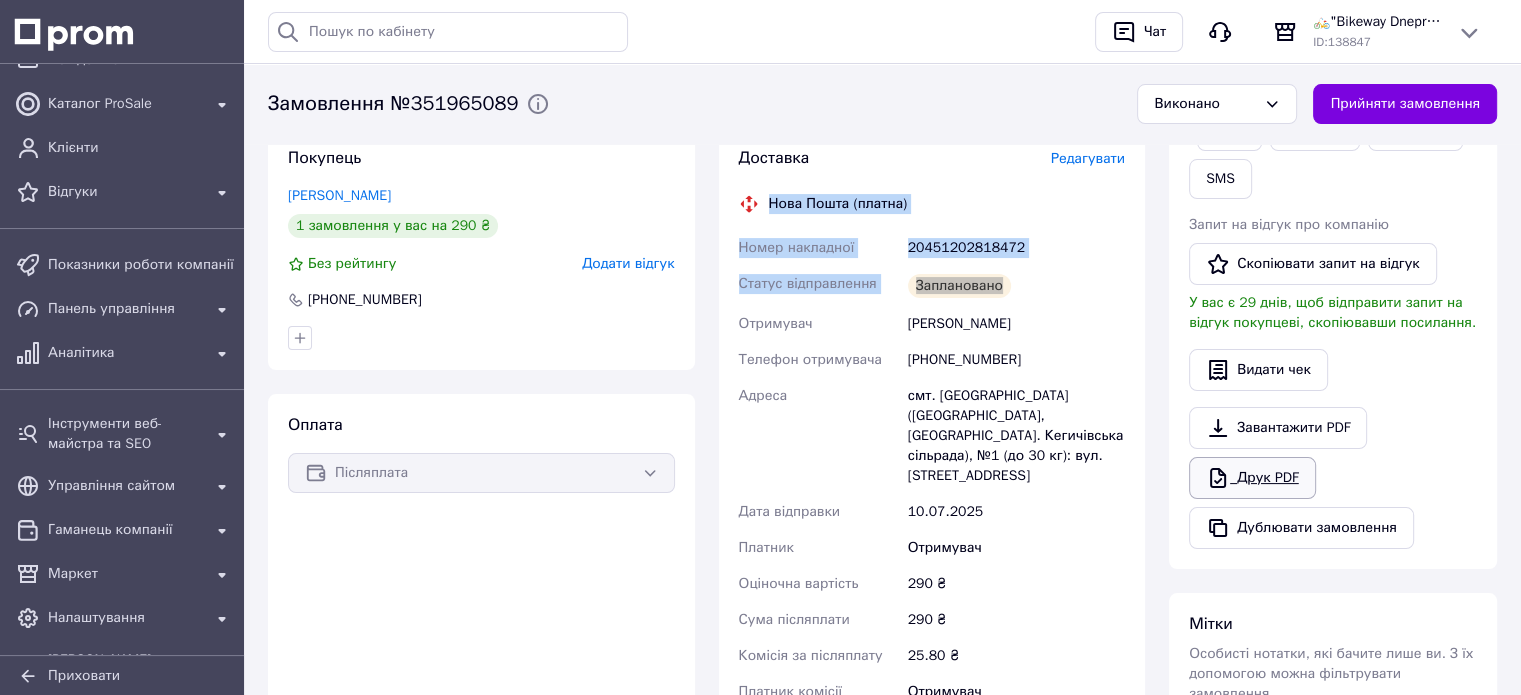 scroll, scrollTop: 399, scrollLeft: 0, axis: vertical 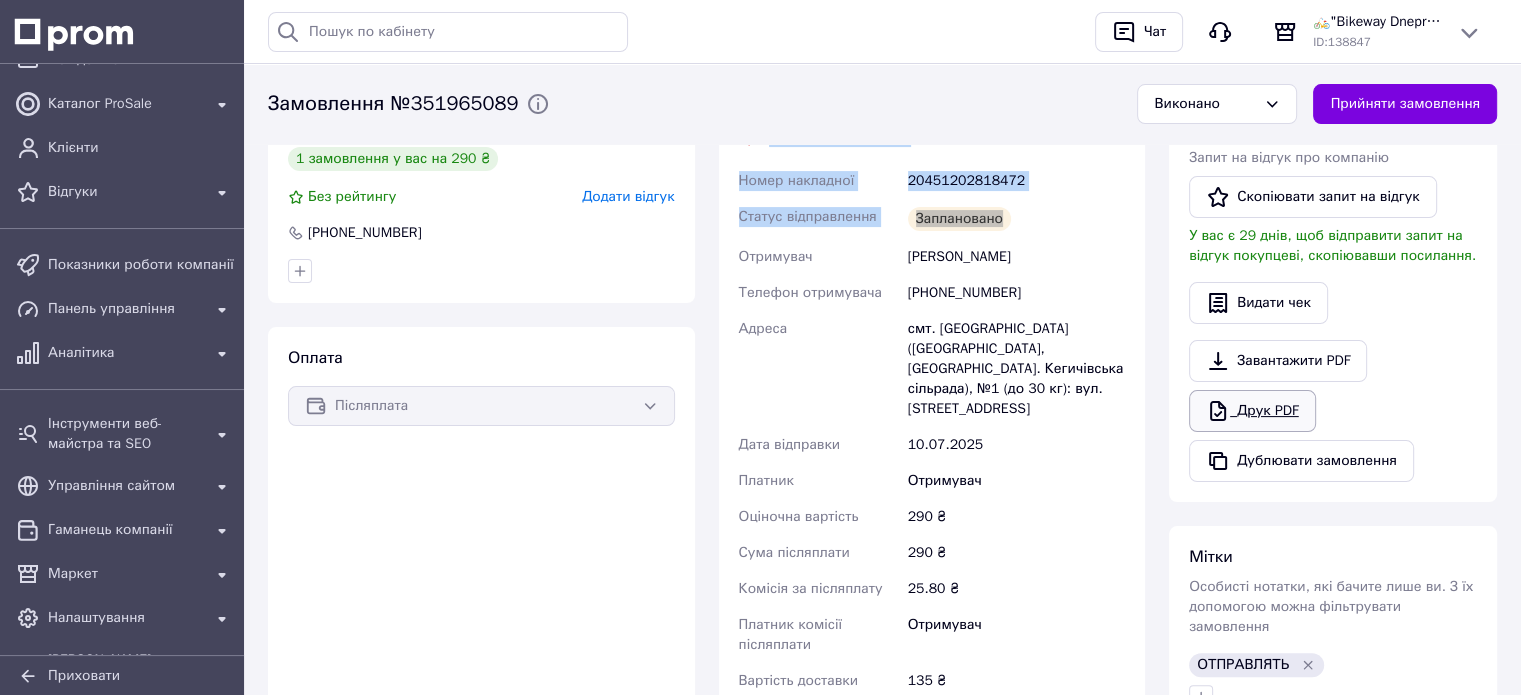 click on "Друк PDF" at bounding box center (1252, 411) 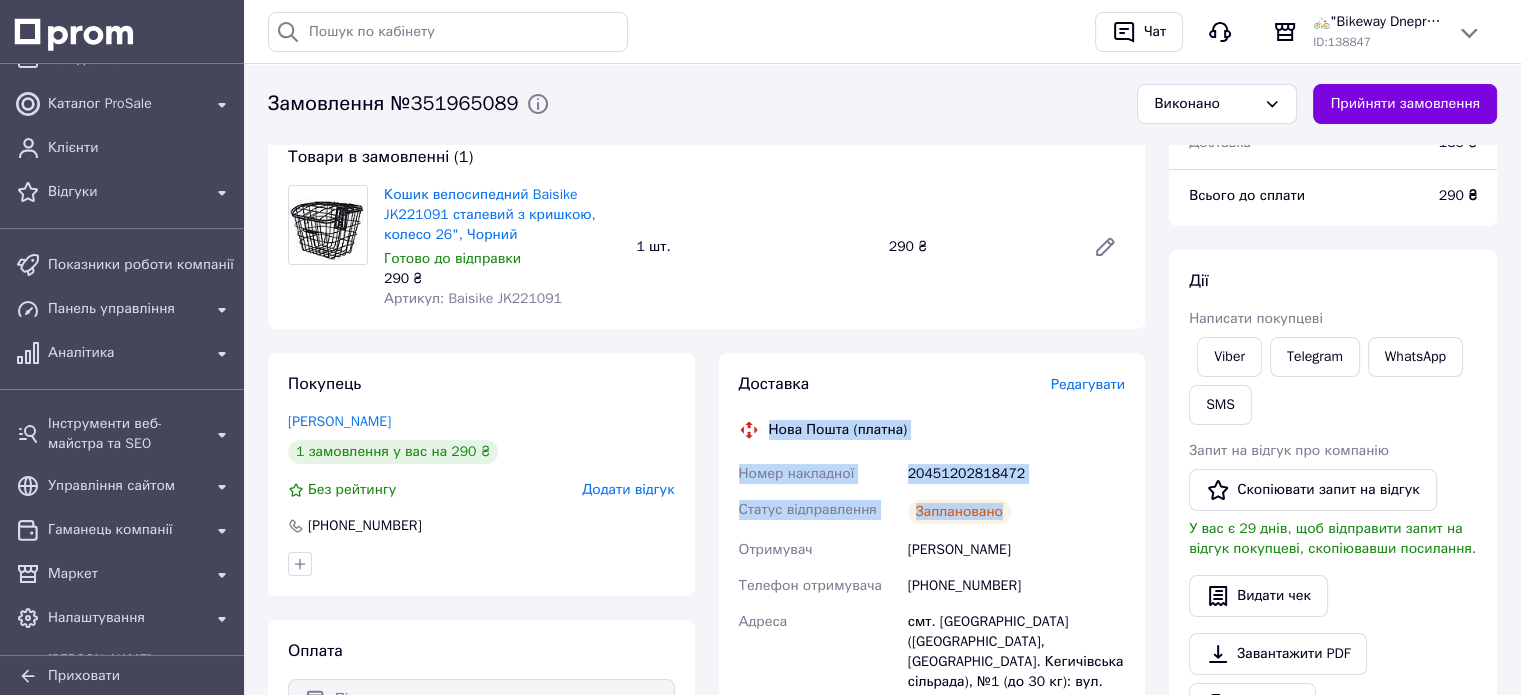 scroll, scrollTop: 0, scrollLeft: 0, axis: both 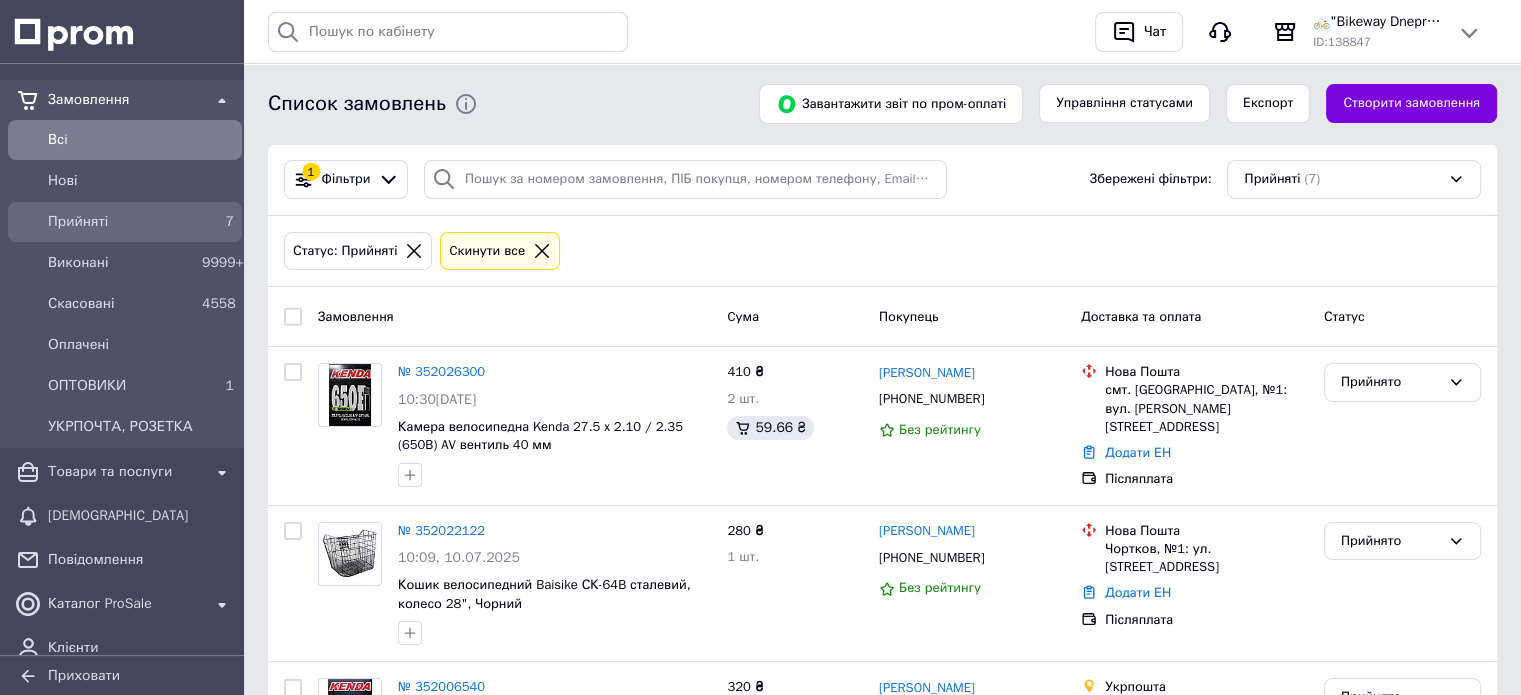 click on "Прийняті" at bounding box center [121, 222] 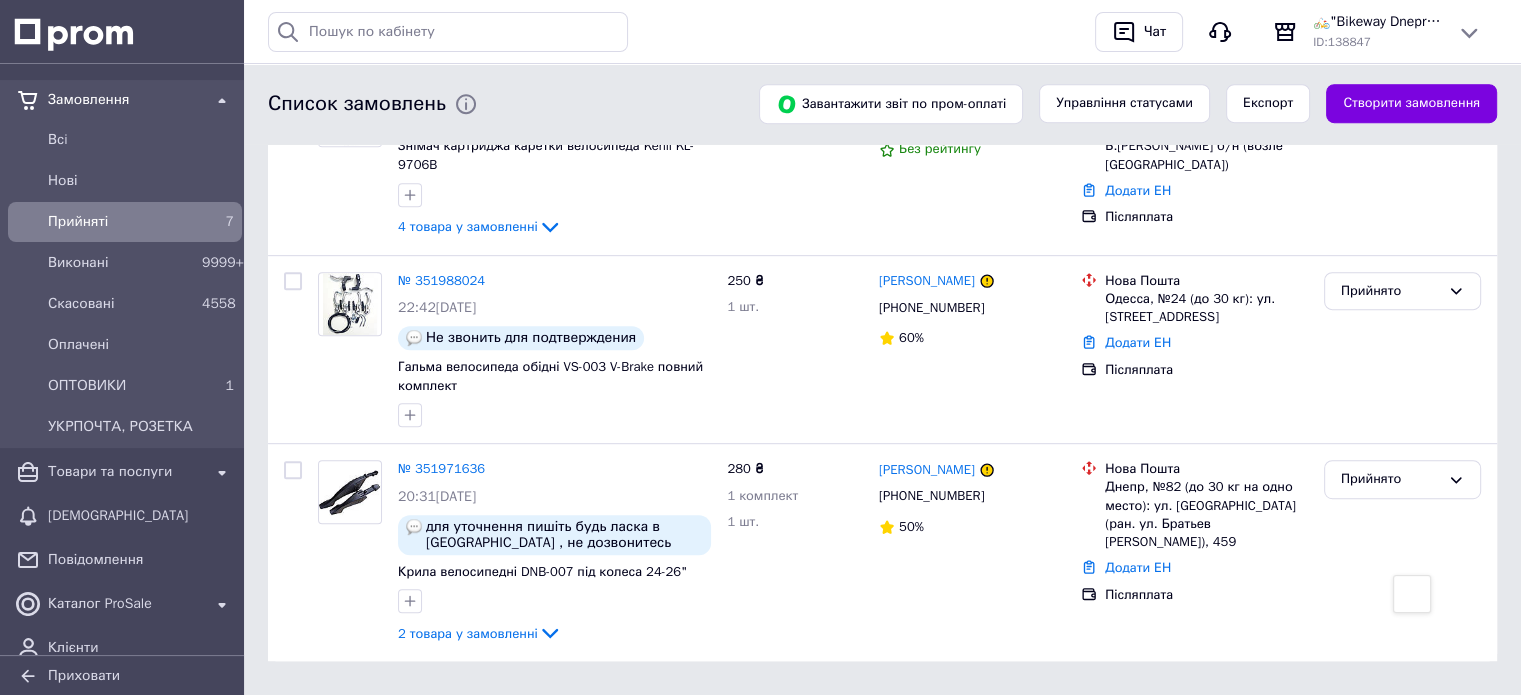scroll, scrollTop: 999, scrollLeft: 0, axis: vertical 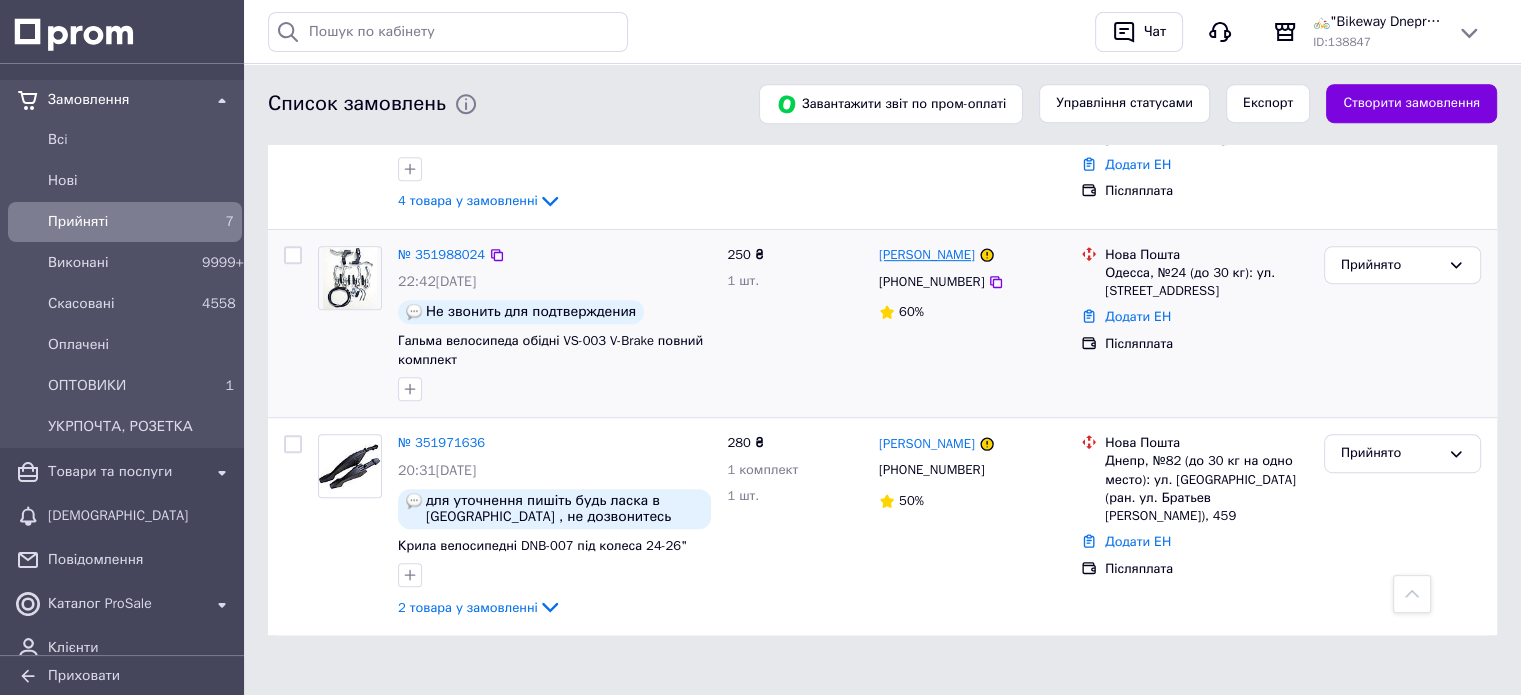 click on "[PERSON_NAME]" at bounding box center (927, 255) 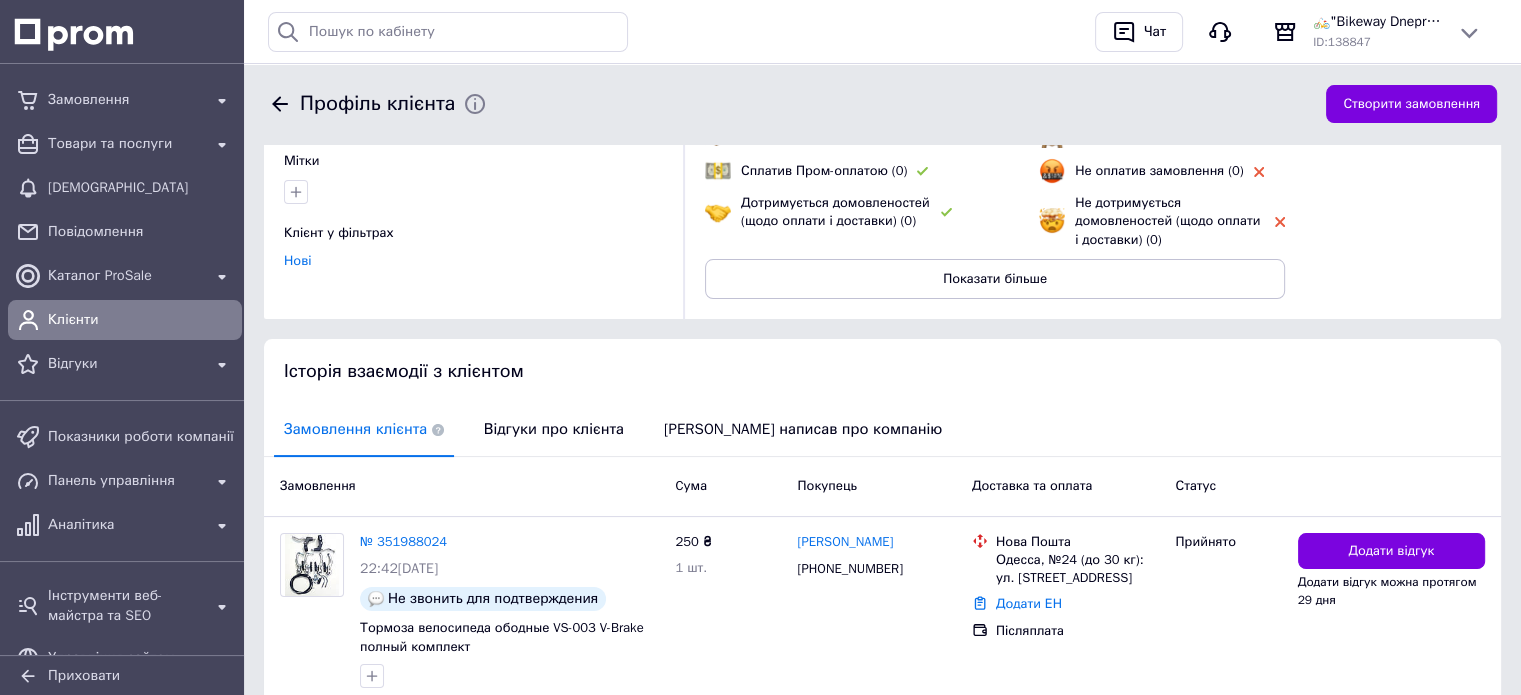 scroll, scrollTop: 328, scrollLeft: 0, axis: vertical 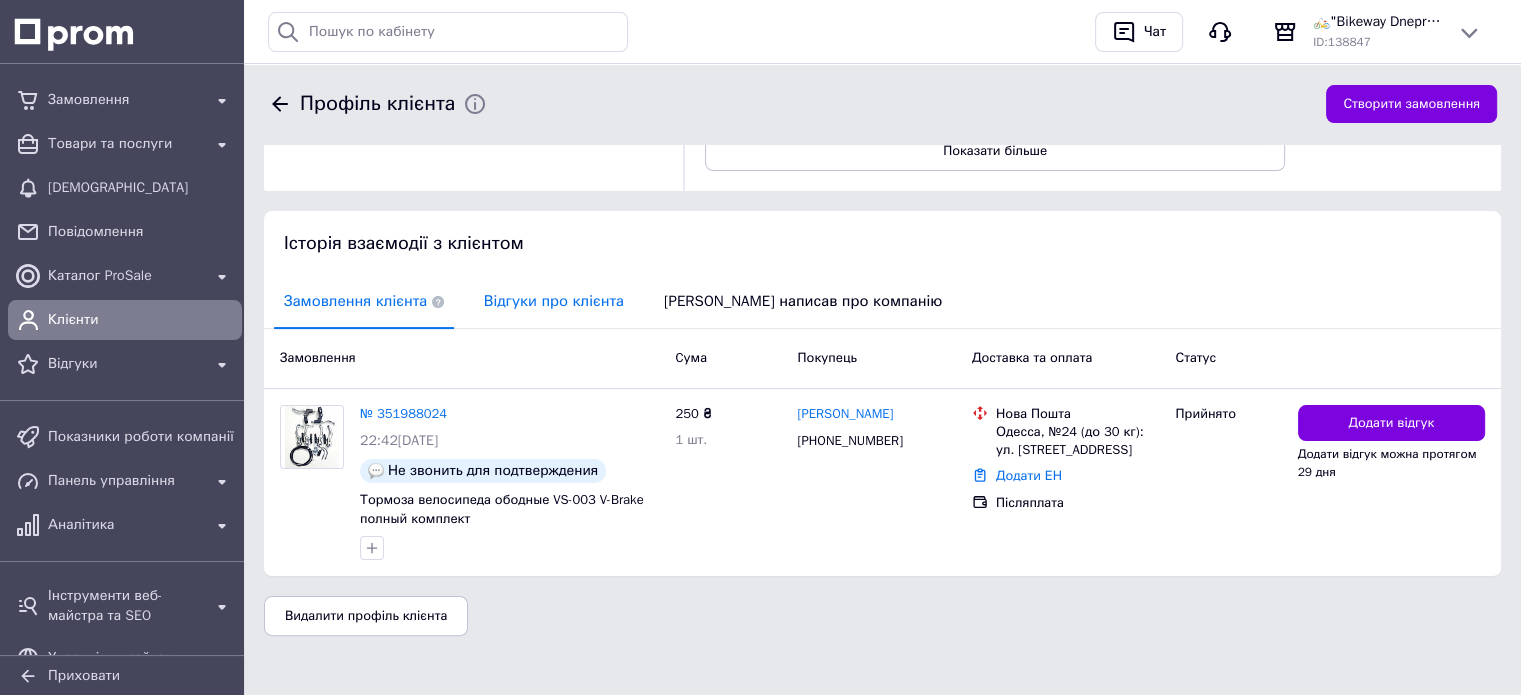 click on "Відгуки про клієнта" at bounding box center [554, 301] 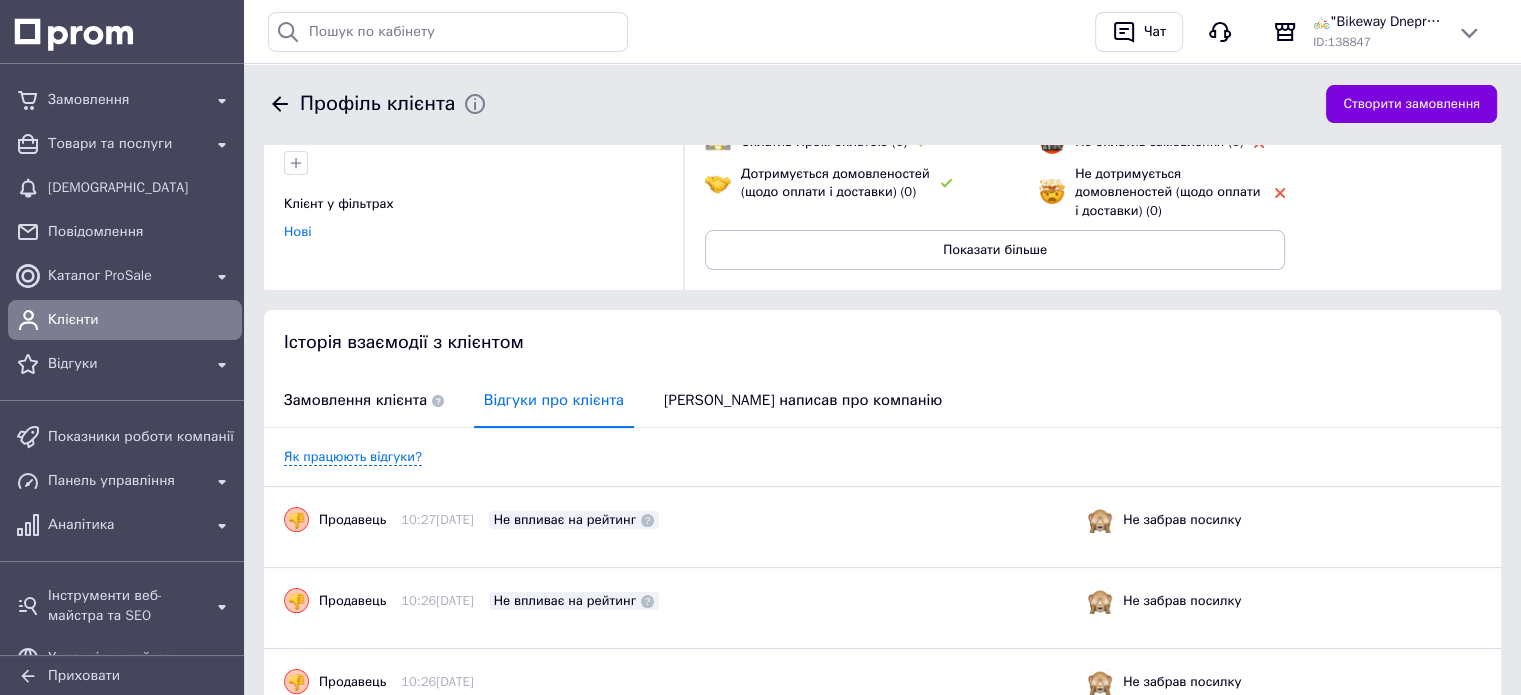 scroll, scrollTop: 0, scrollLeft: 0, axis: both 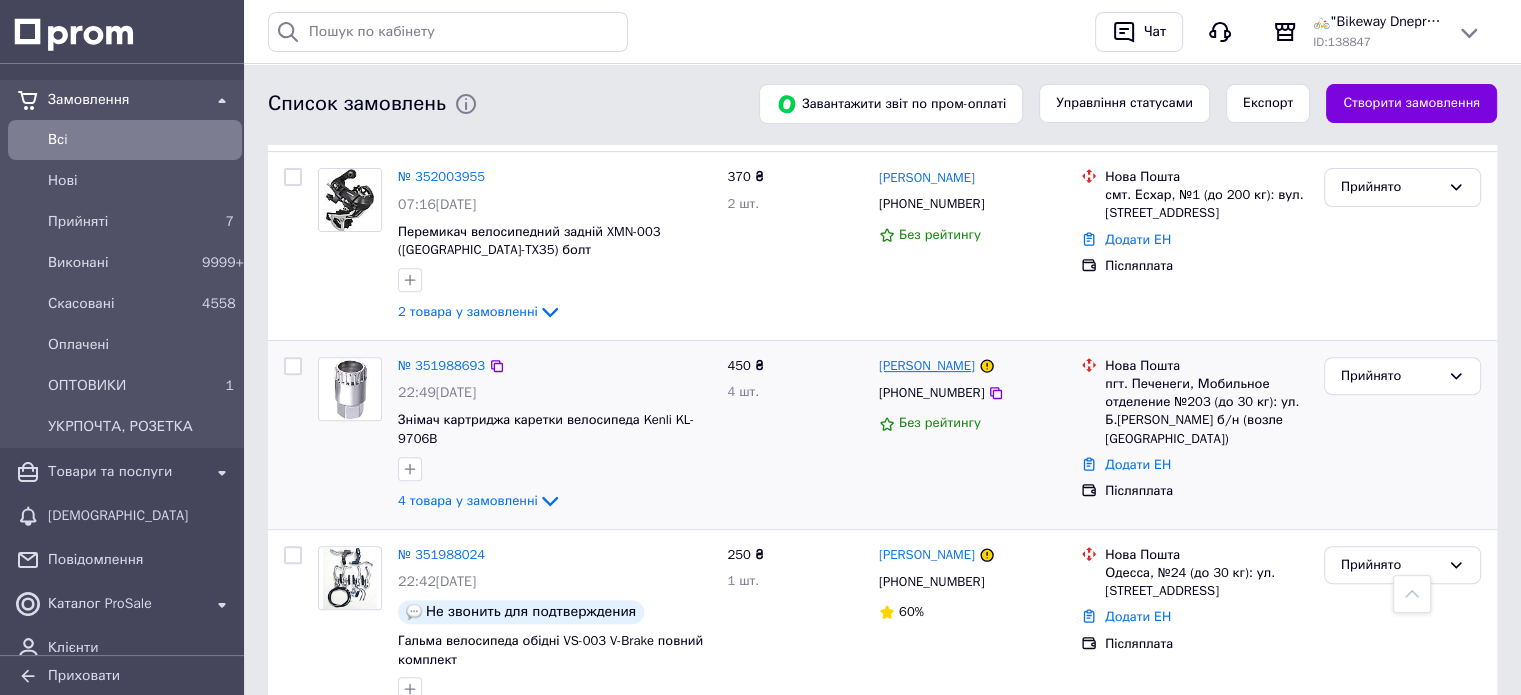 click on "[PERSON_NAME]" at bounding box center [927, 366] 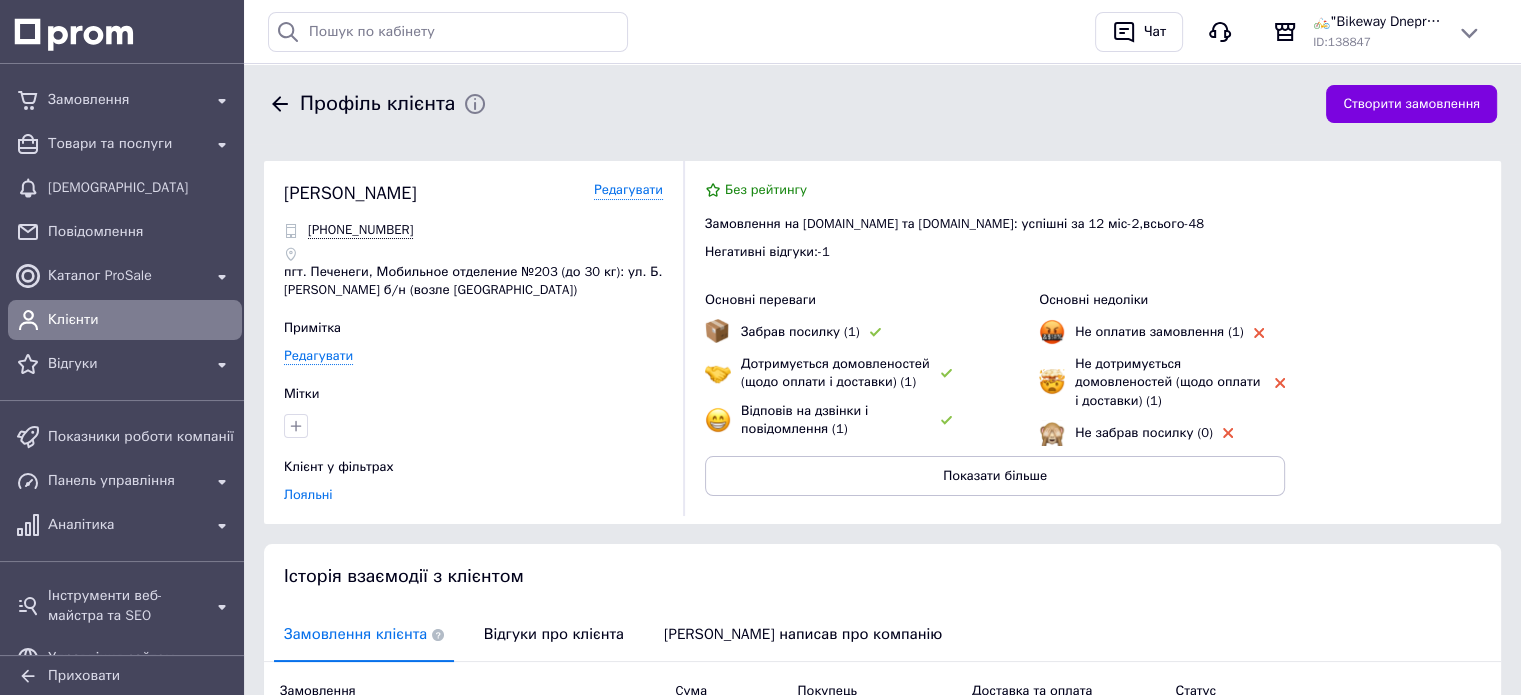 scroll, scrollTop: 0, scrollLeft: 0, axis: both 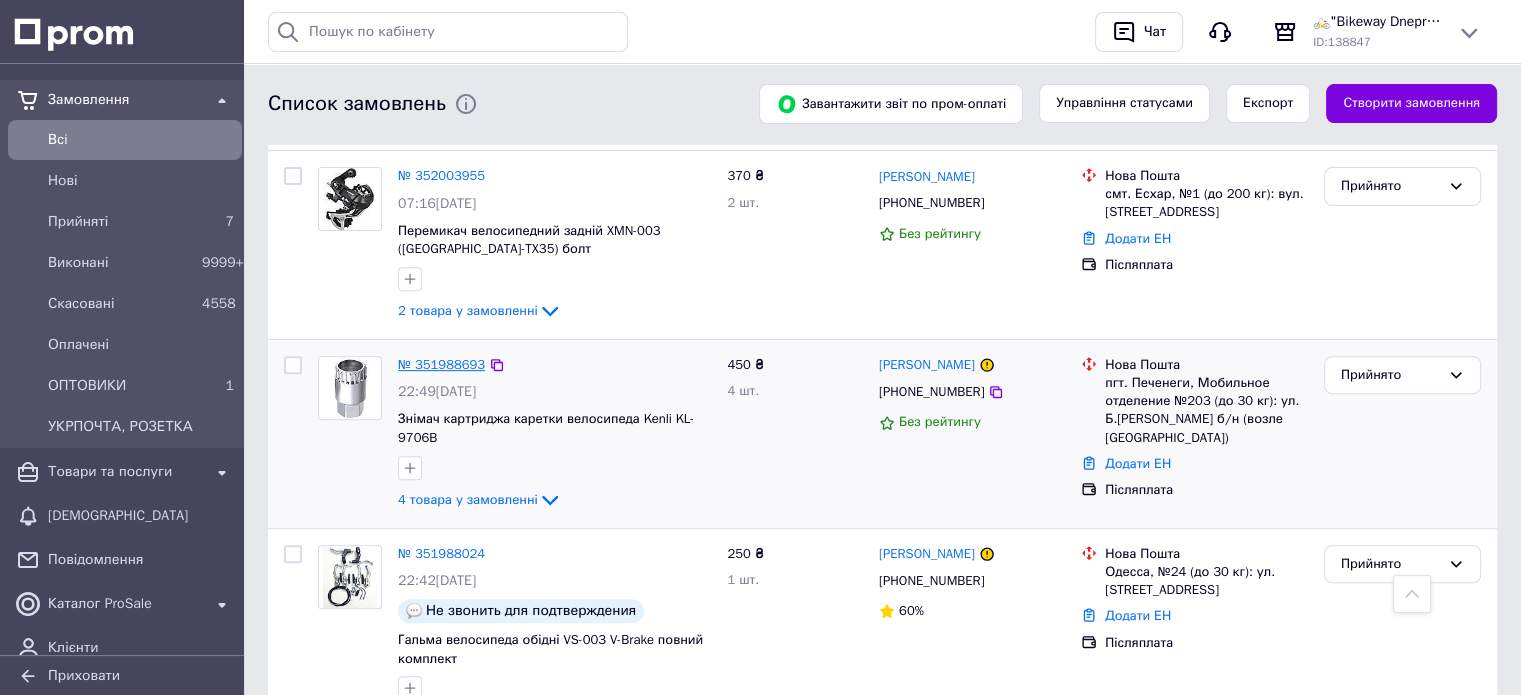 click on "№ 351988693" at bounding box center [441, 364] 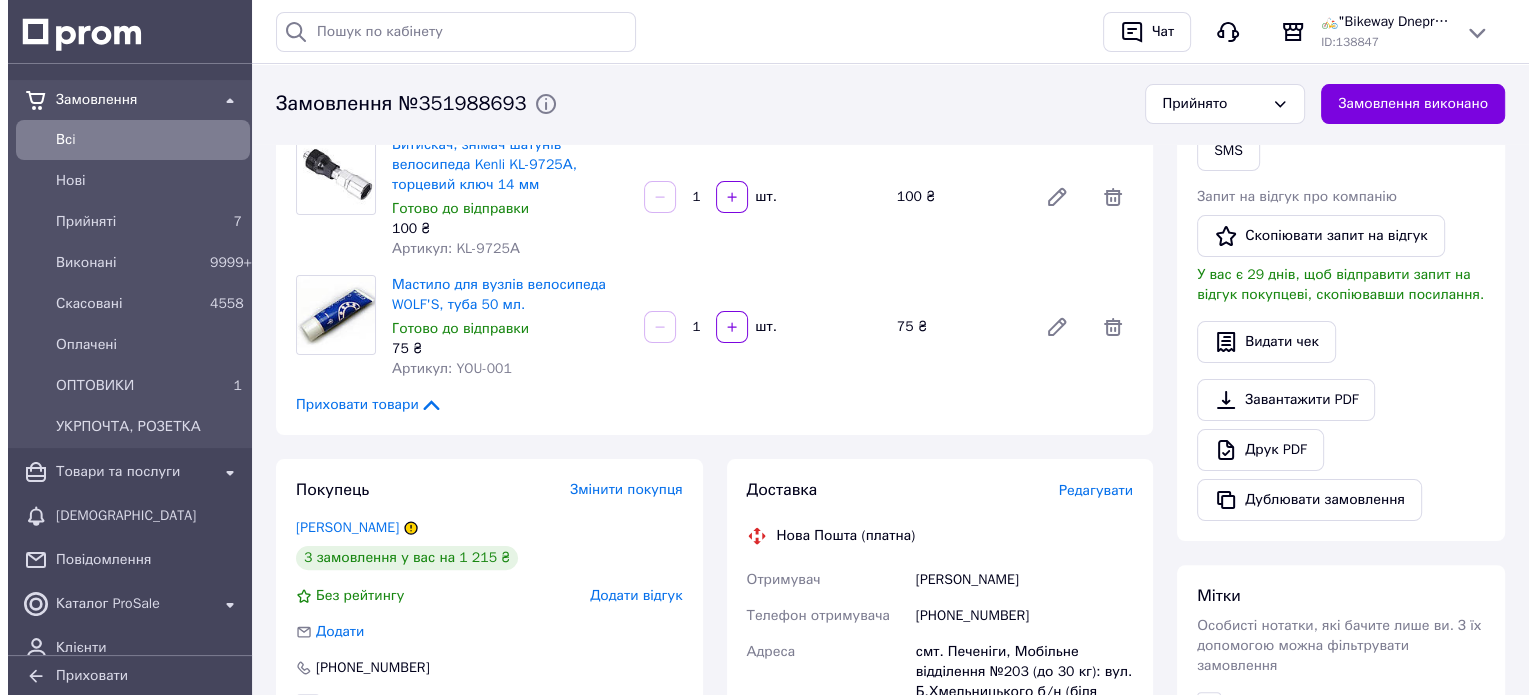 scroll, scrollTop: 600, scrollLeft: 0, axis: vertical 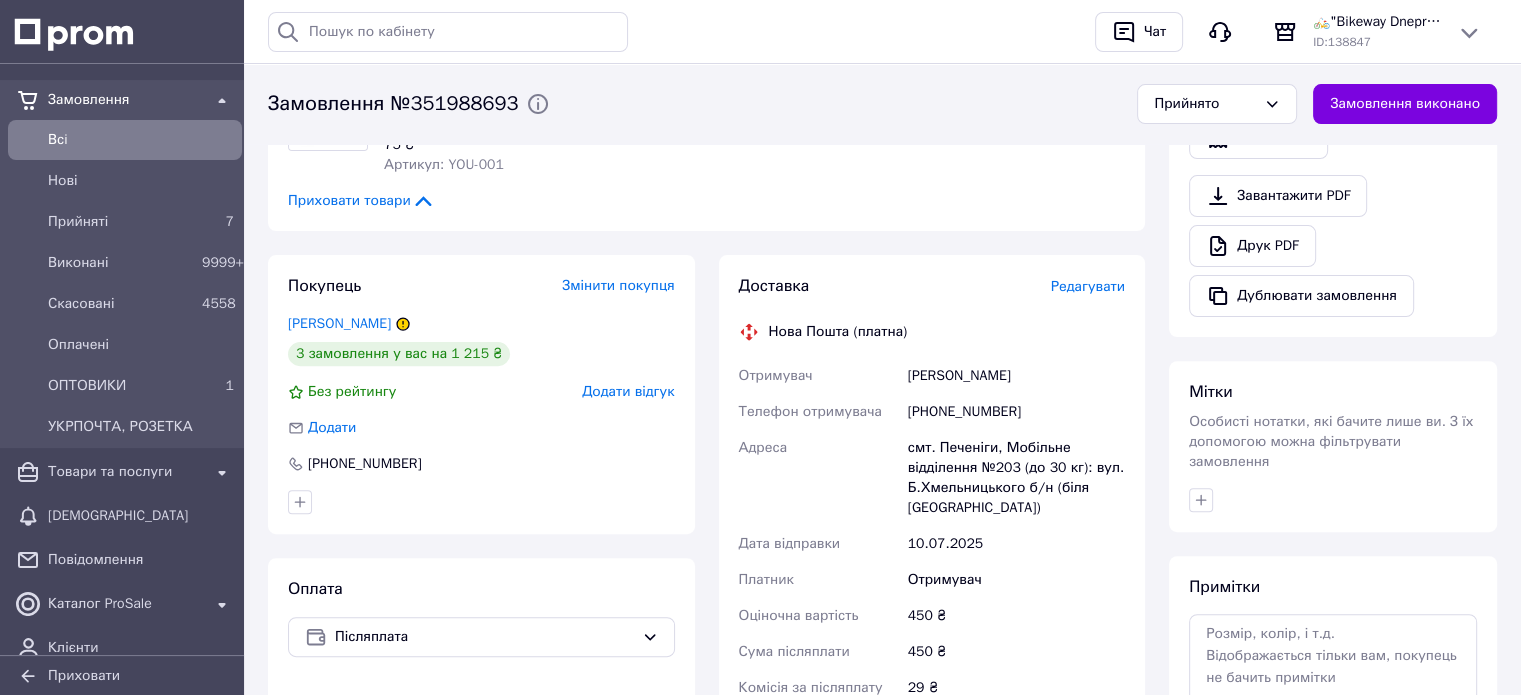 click on "Редагувати" at bounding box center (1088, 286) 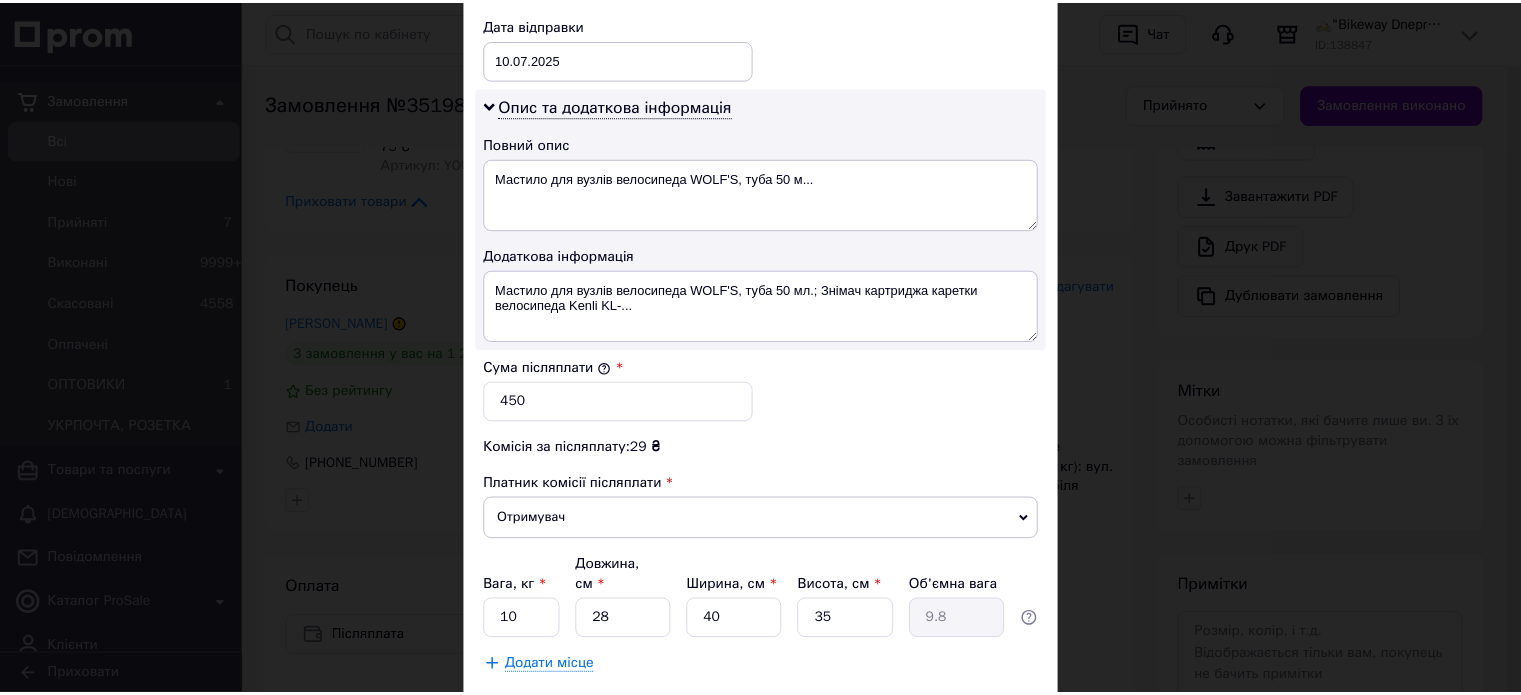 scroll, scrollTop: 1069, scrollLeft: 0, axis: vertical 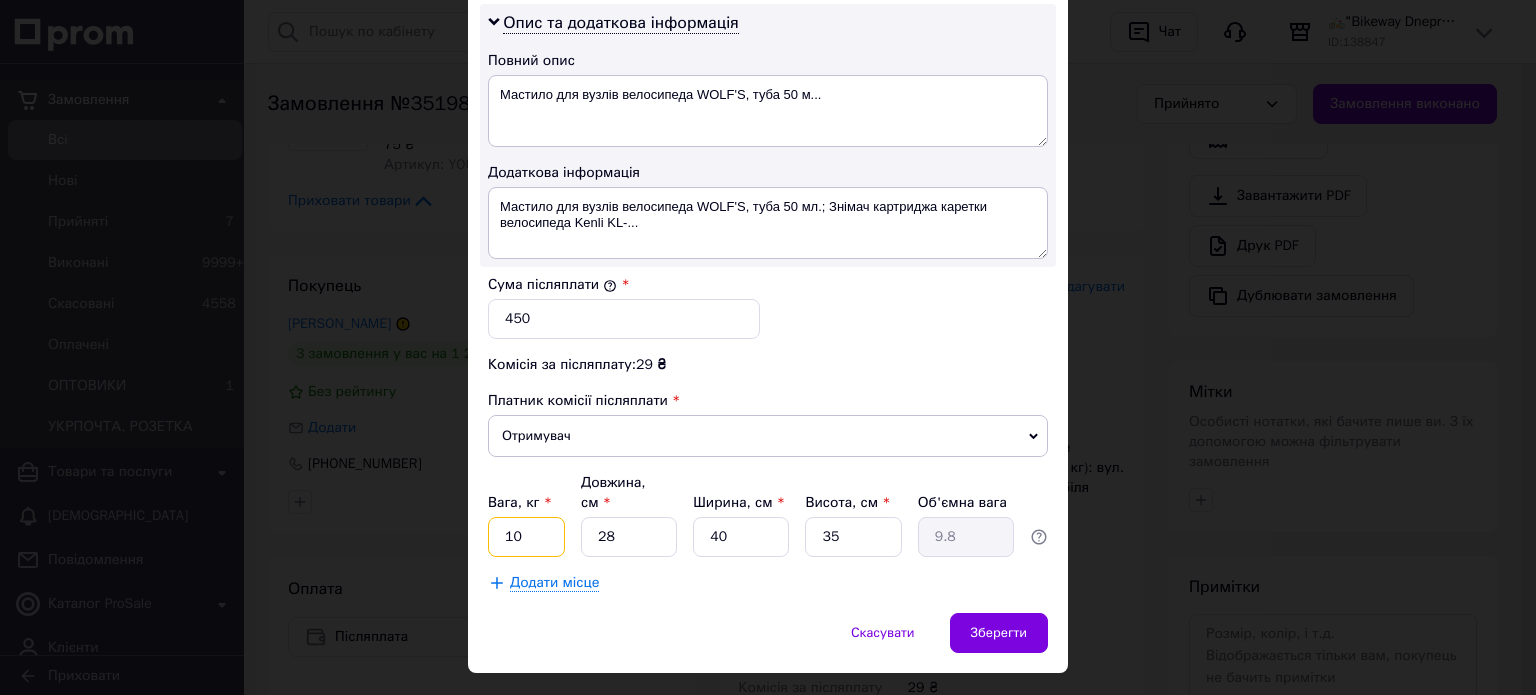 drag, startPoint x: 534, startPoint y: 483, endPoint x: 500, endPoint y: 488, distance: 34.36568 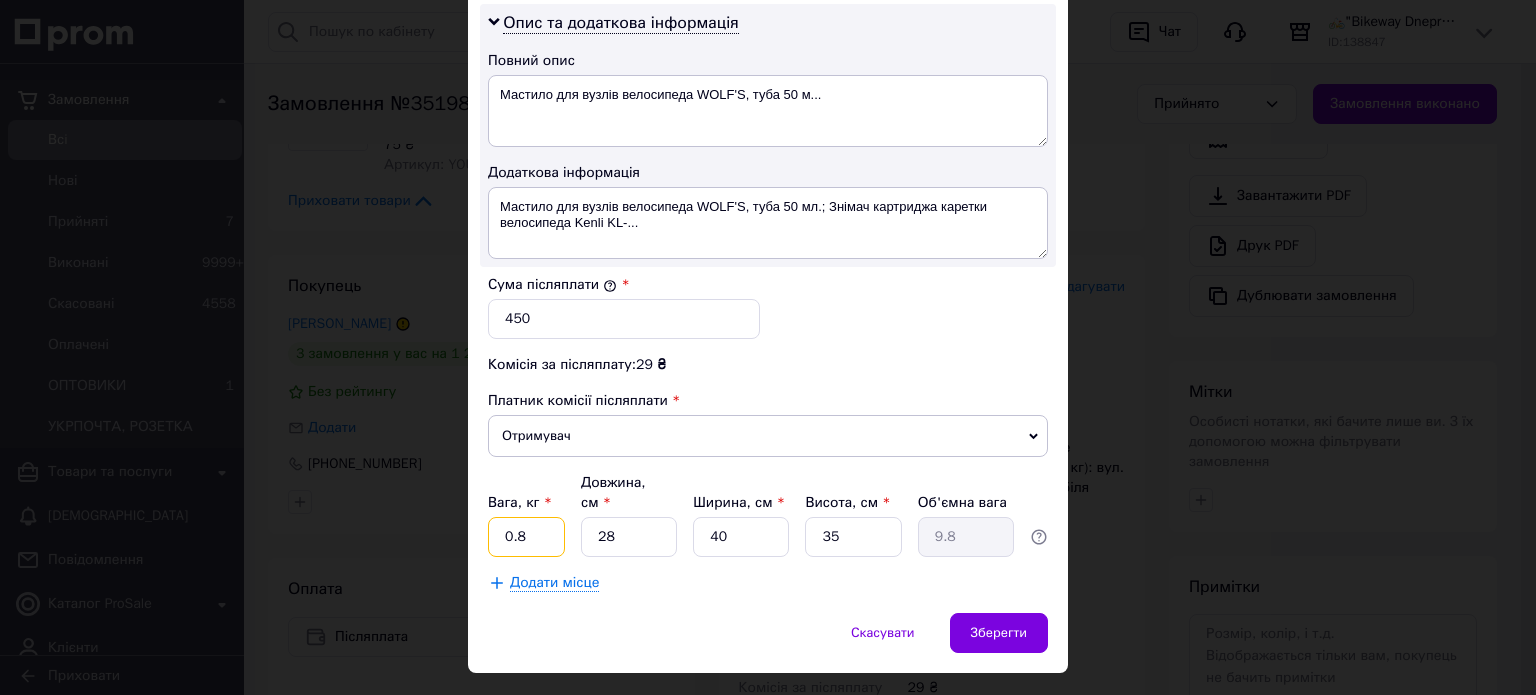 type on "0.8" 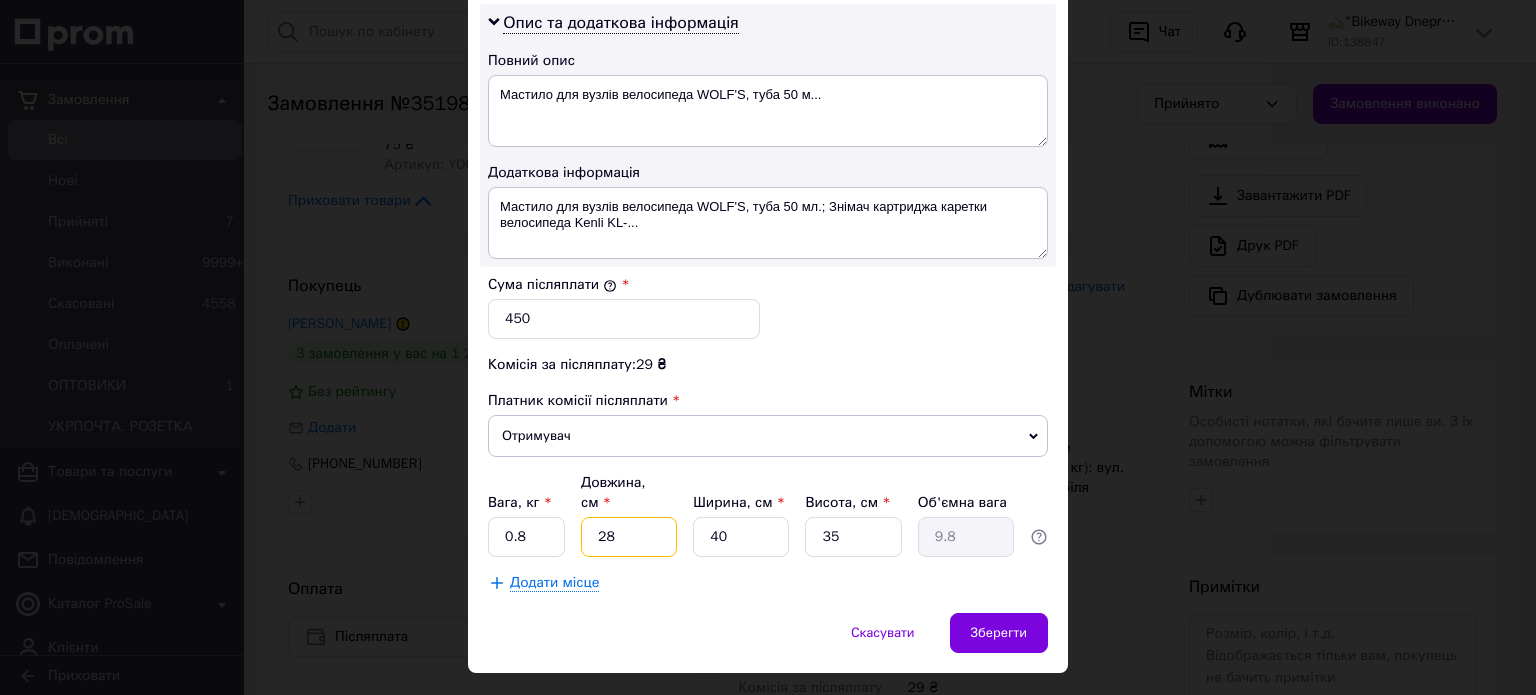 type on "1" 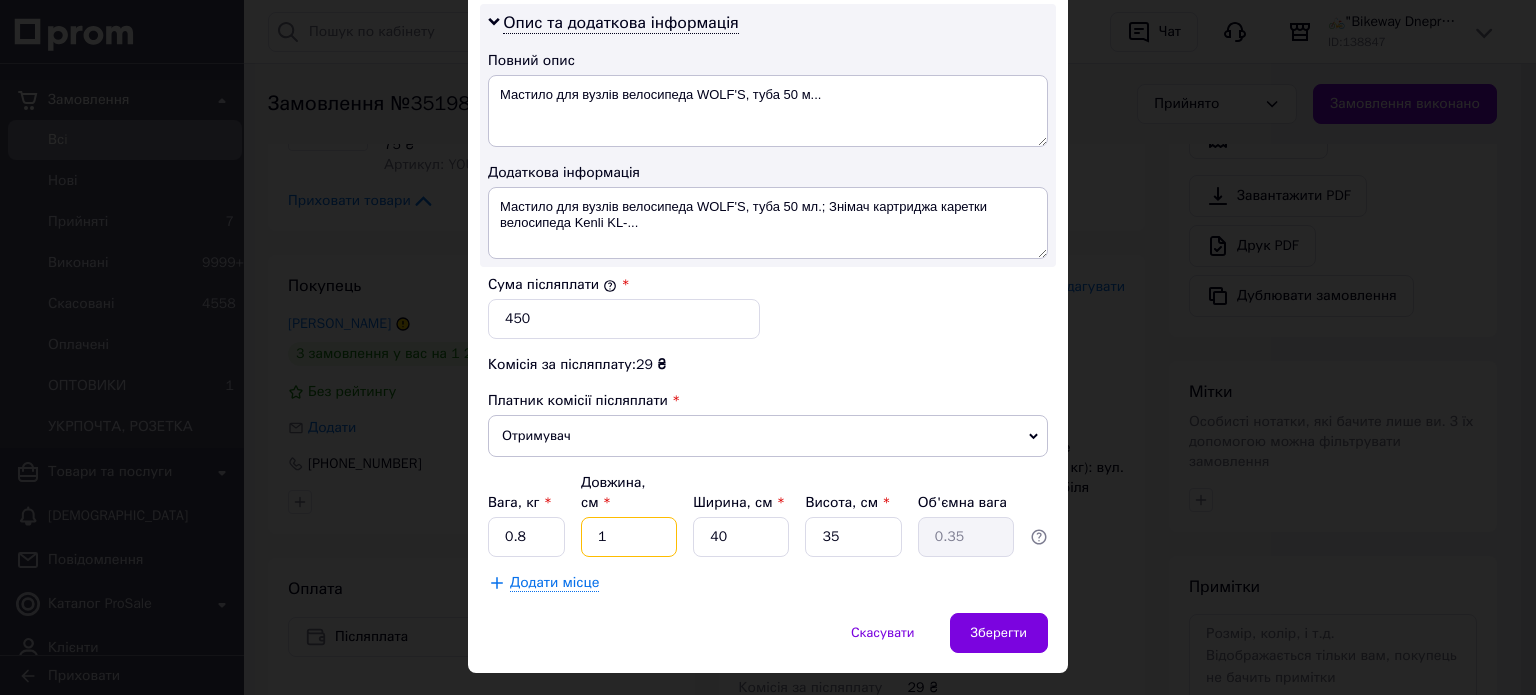type on "15" 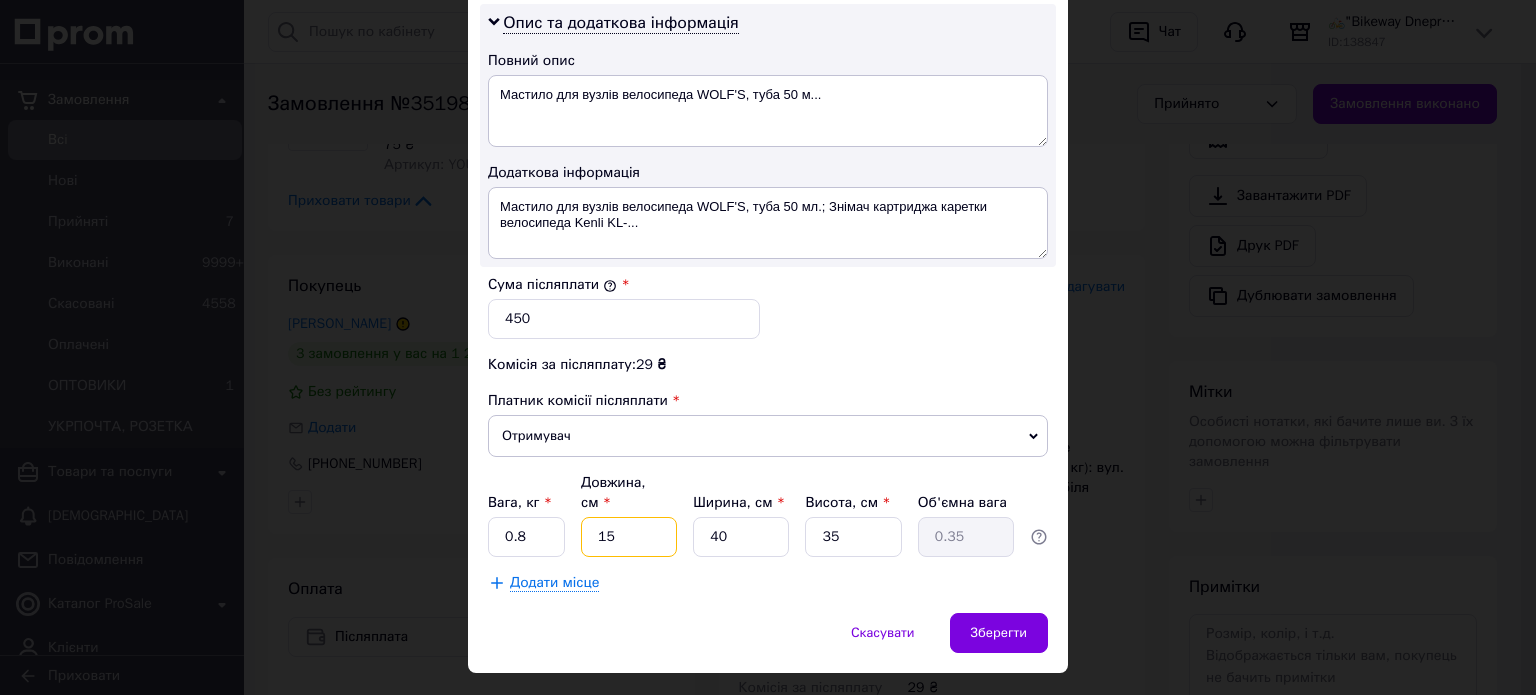 type on "5.25" 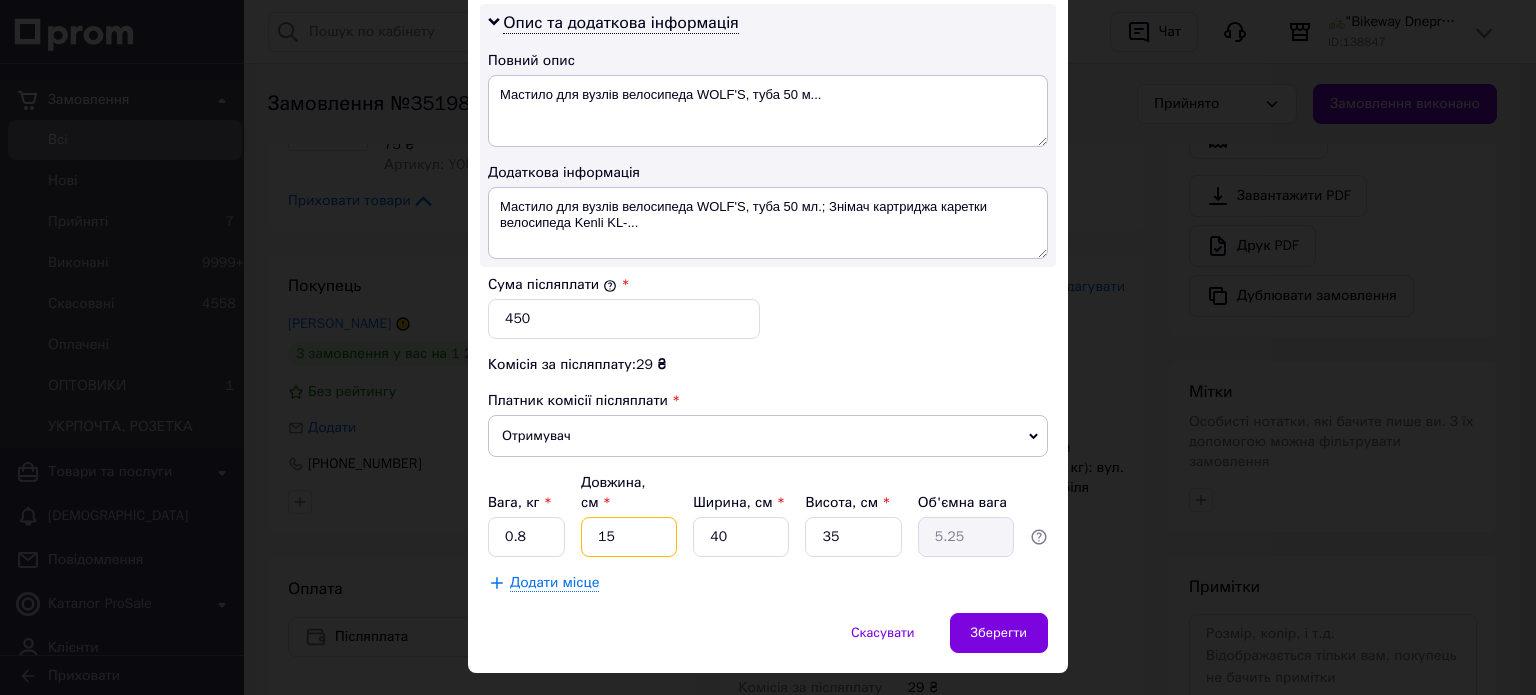 type on "15" 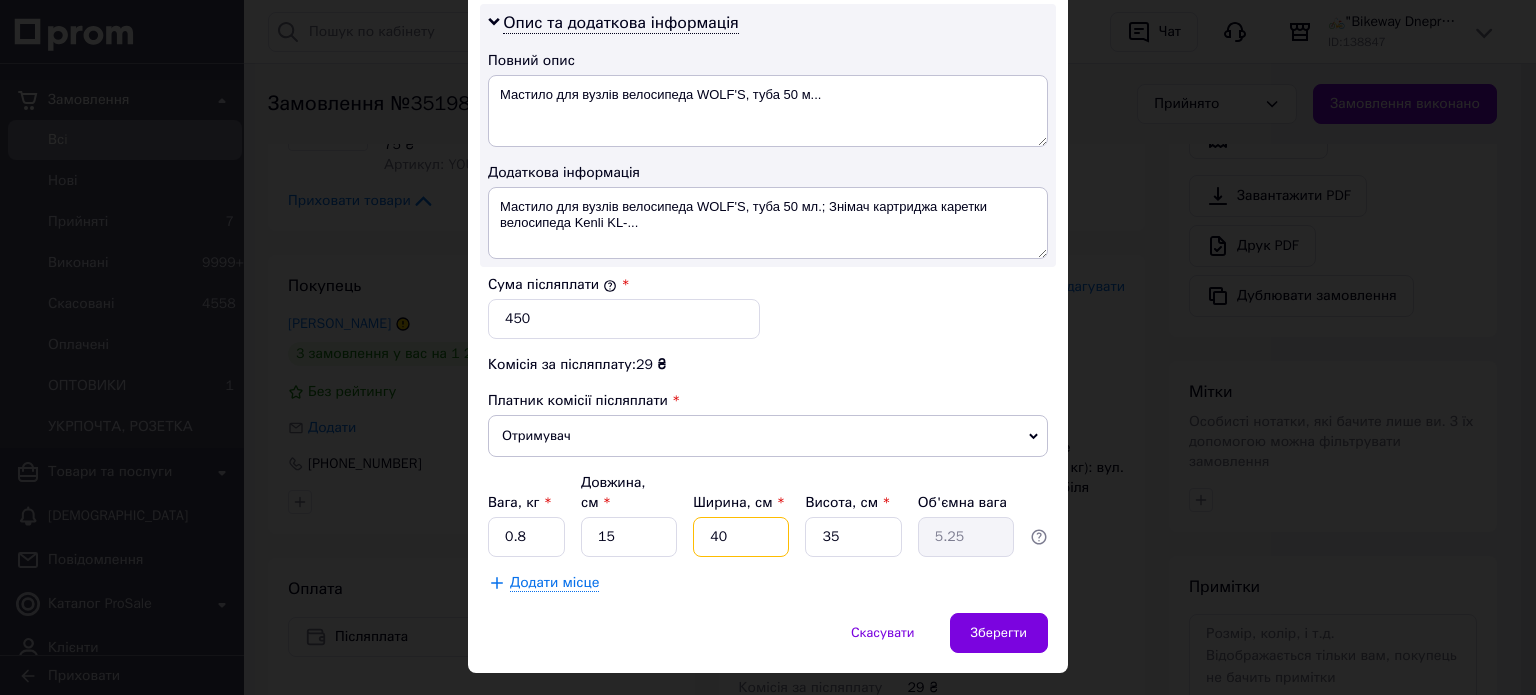 type on "1" 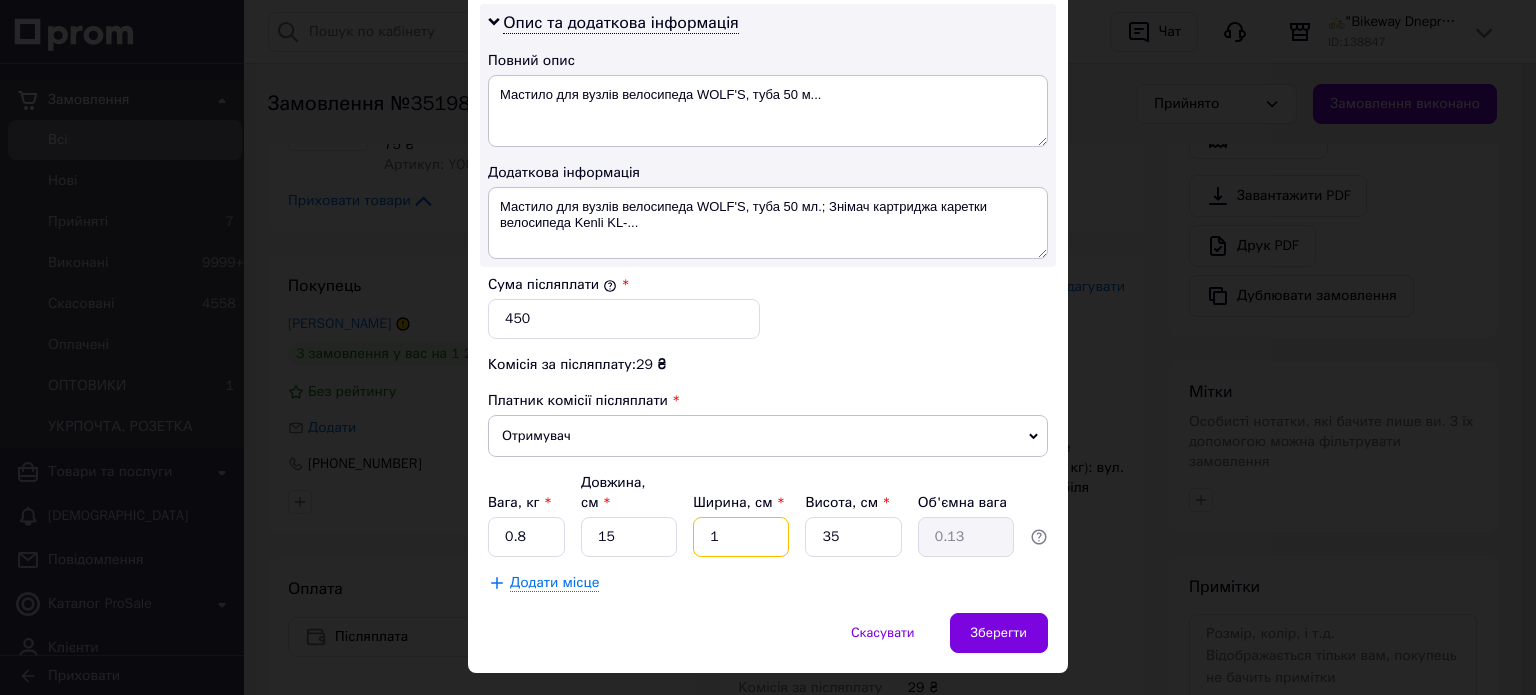 type on "10" 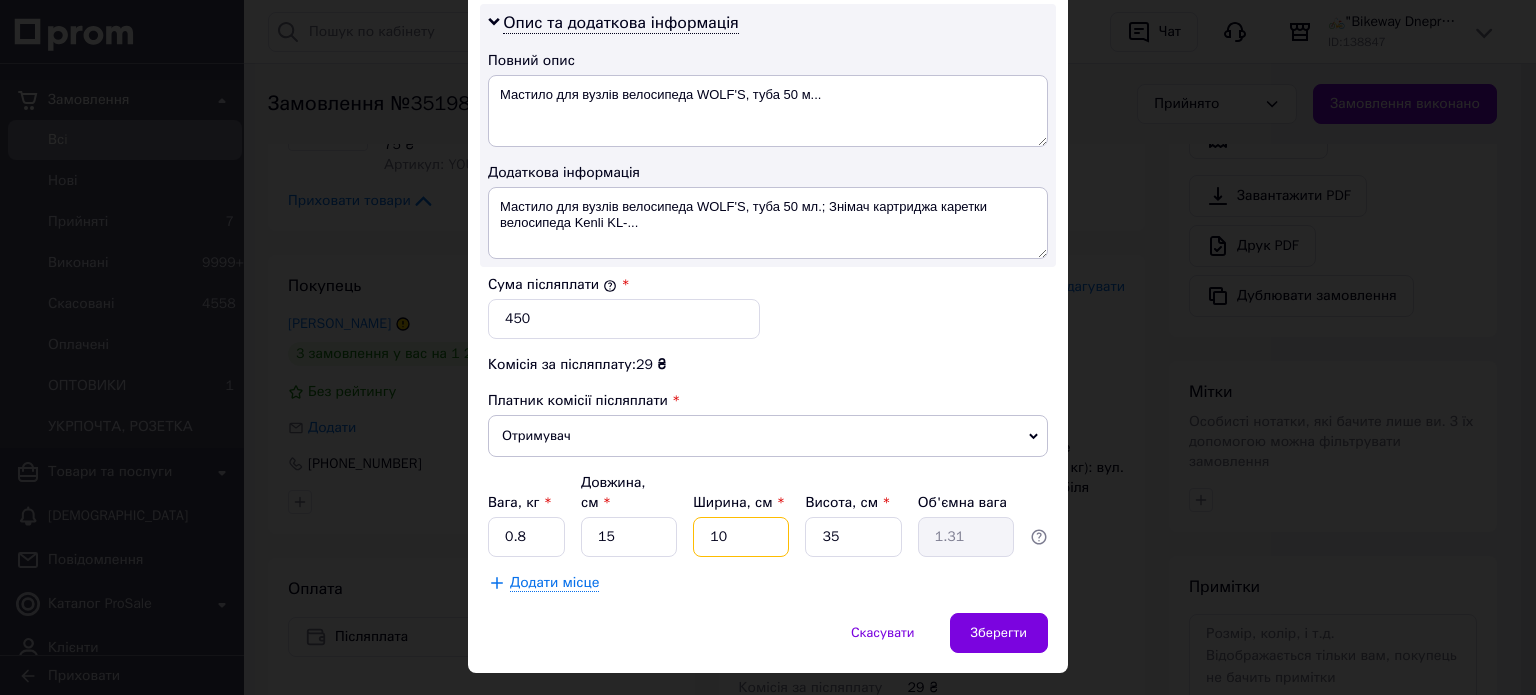 type on "10" 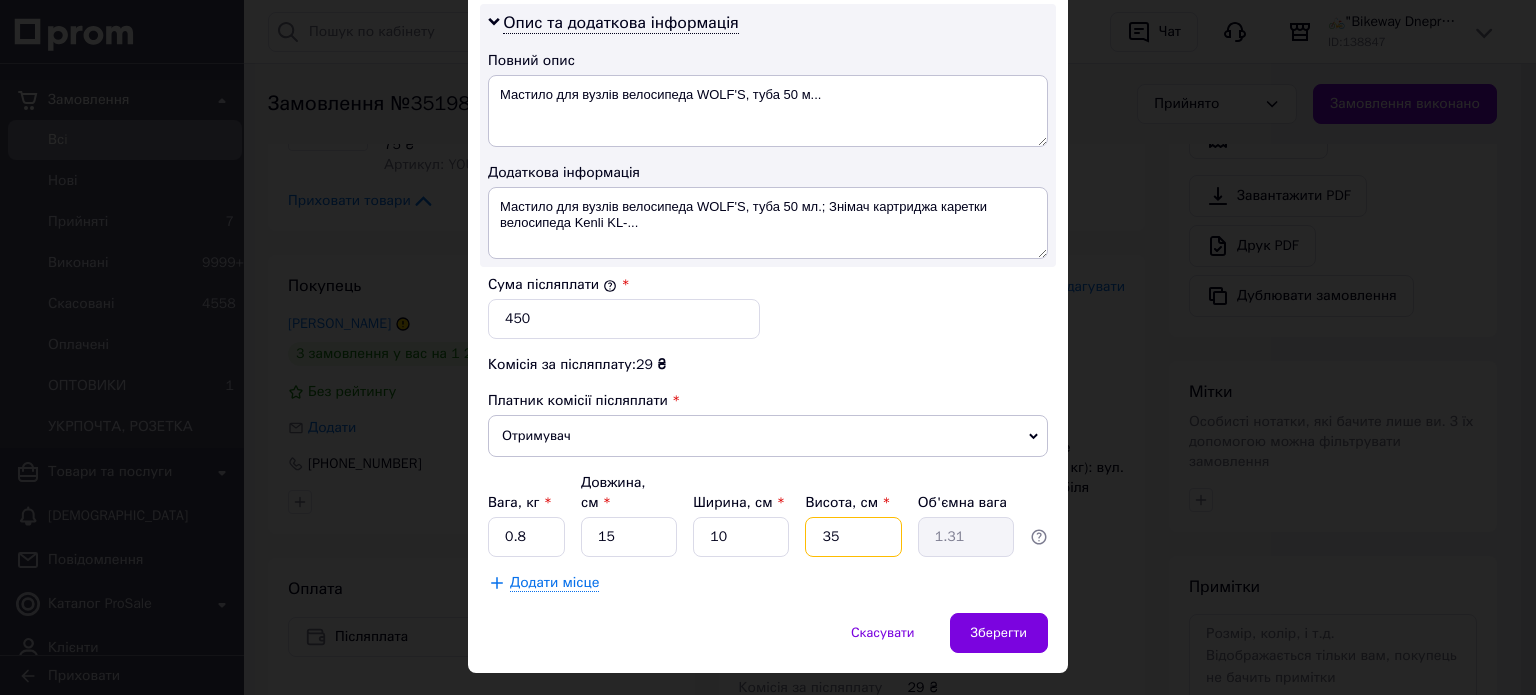 type on "7" 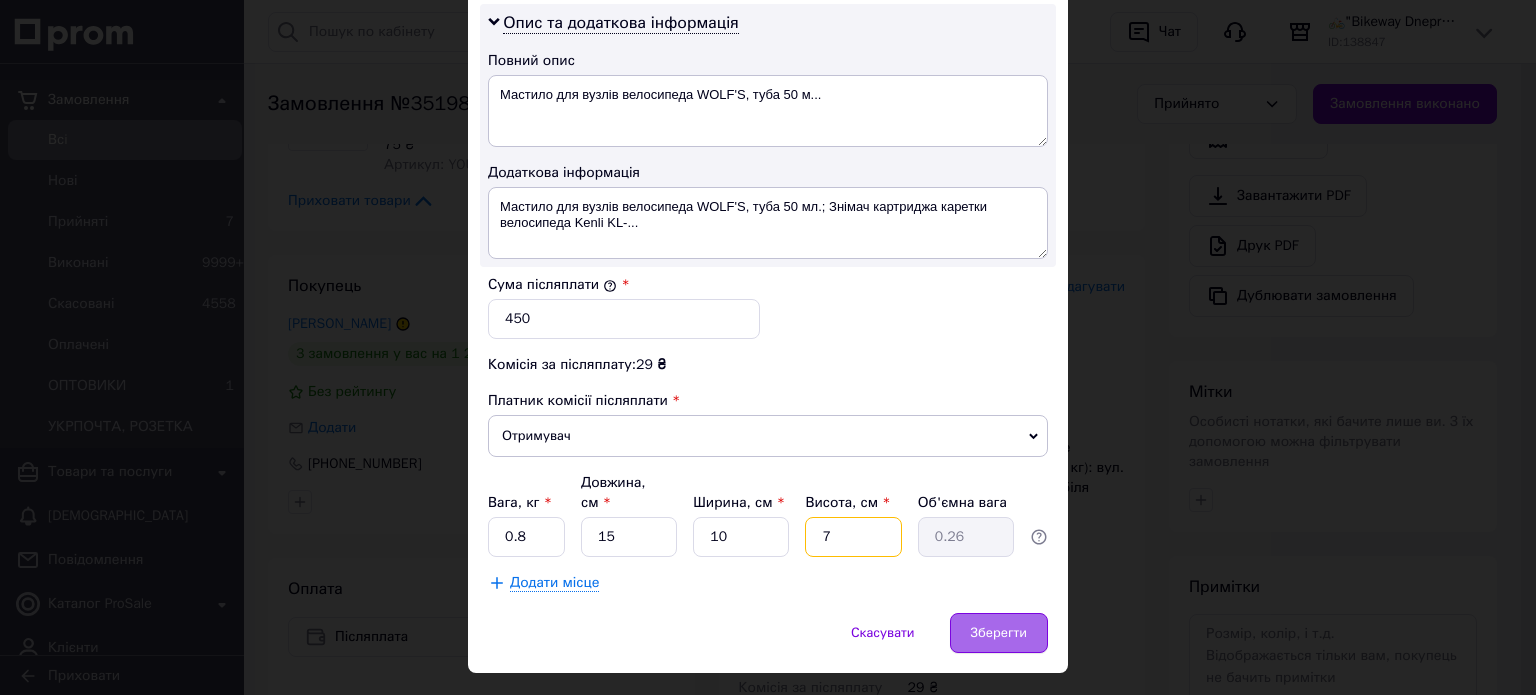 type on "7" 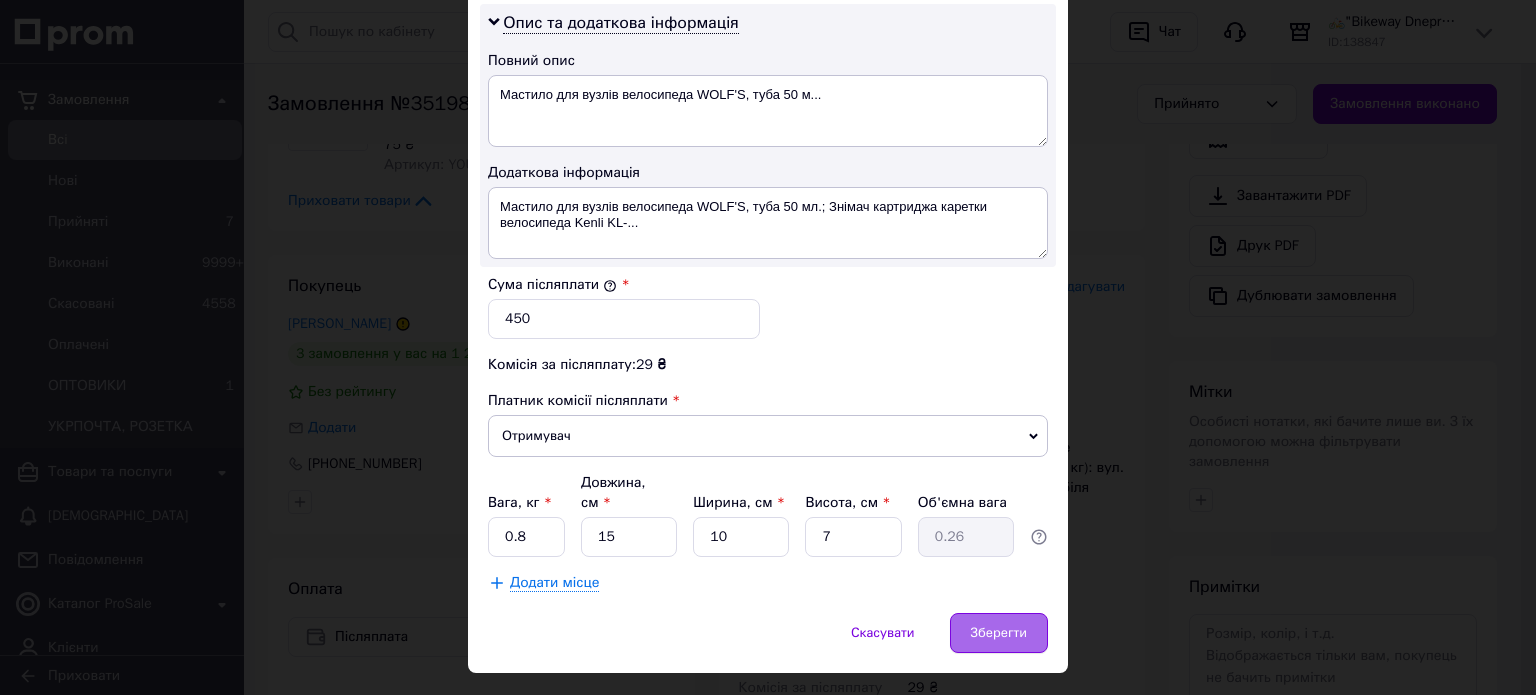 click on "Зберегти" at bounding box center [999, 633] 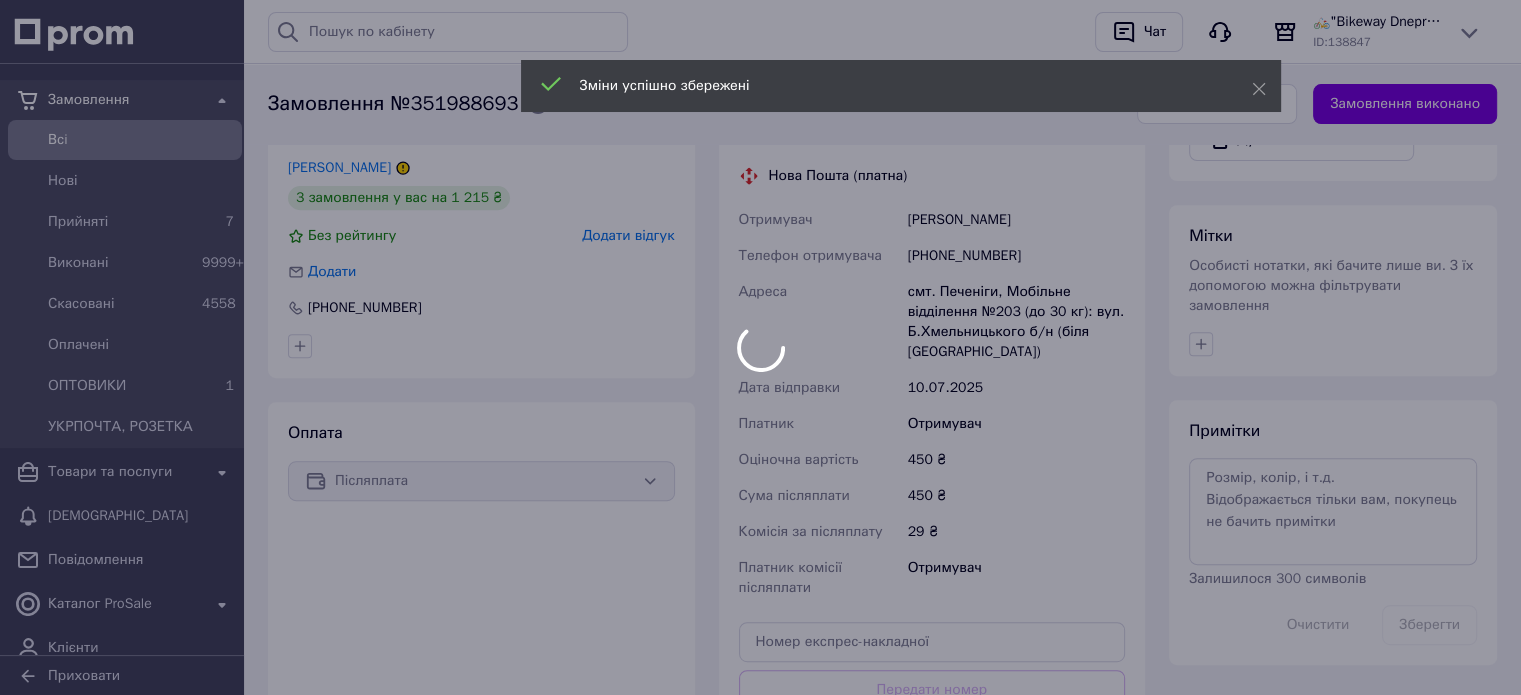 scroll, scrollTop: 900, scrollLeft: 0, axis: vertical 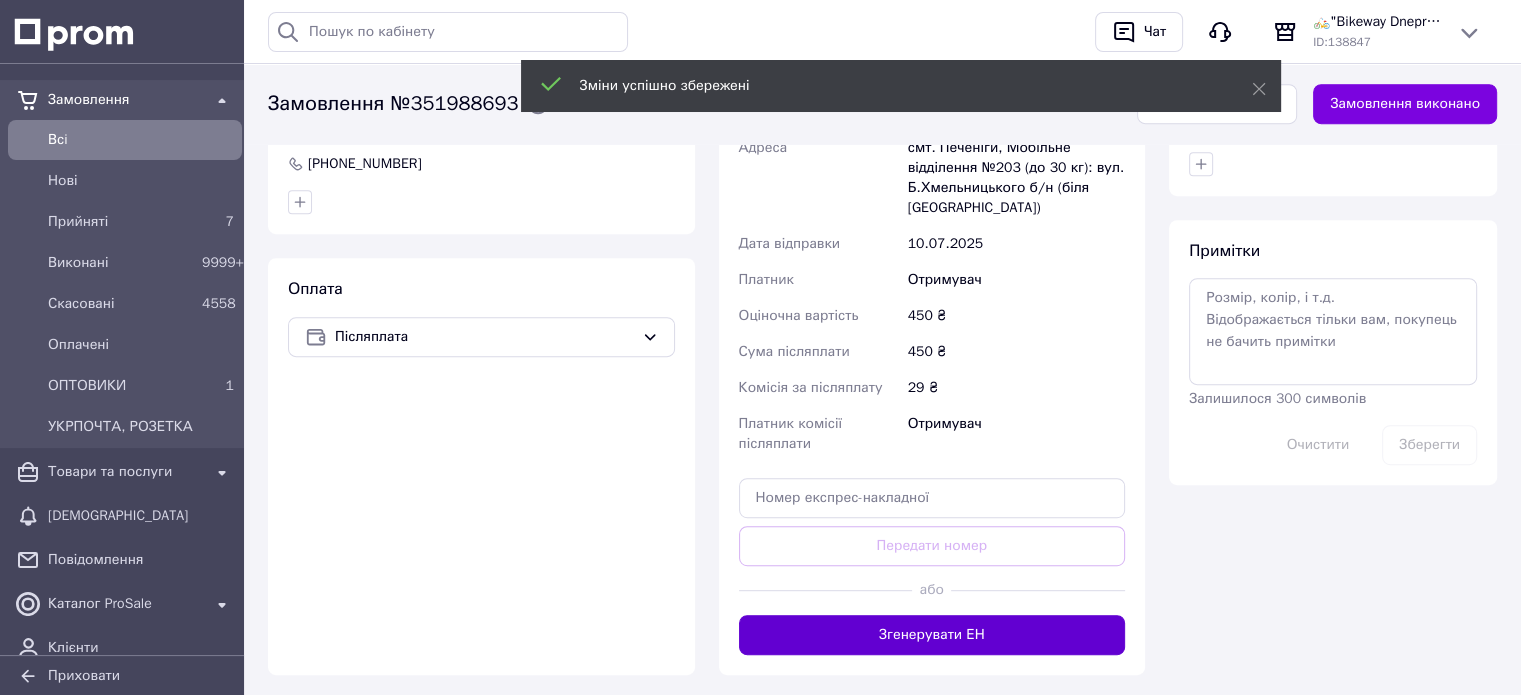 click on "Згенерувати ЕН" at bounding box center [932, 635] 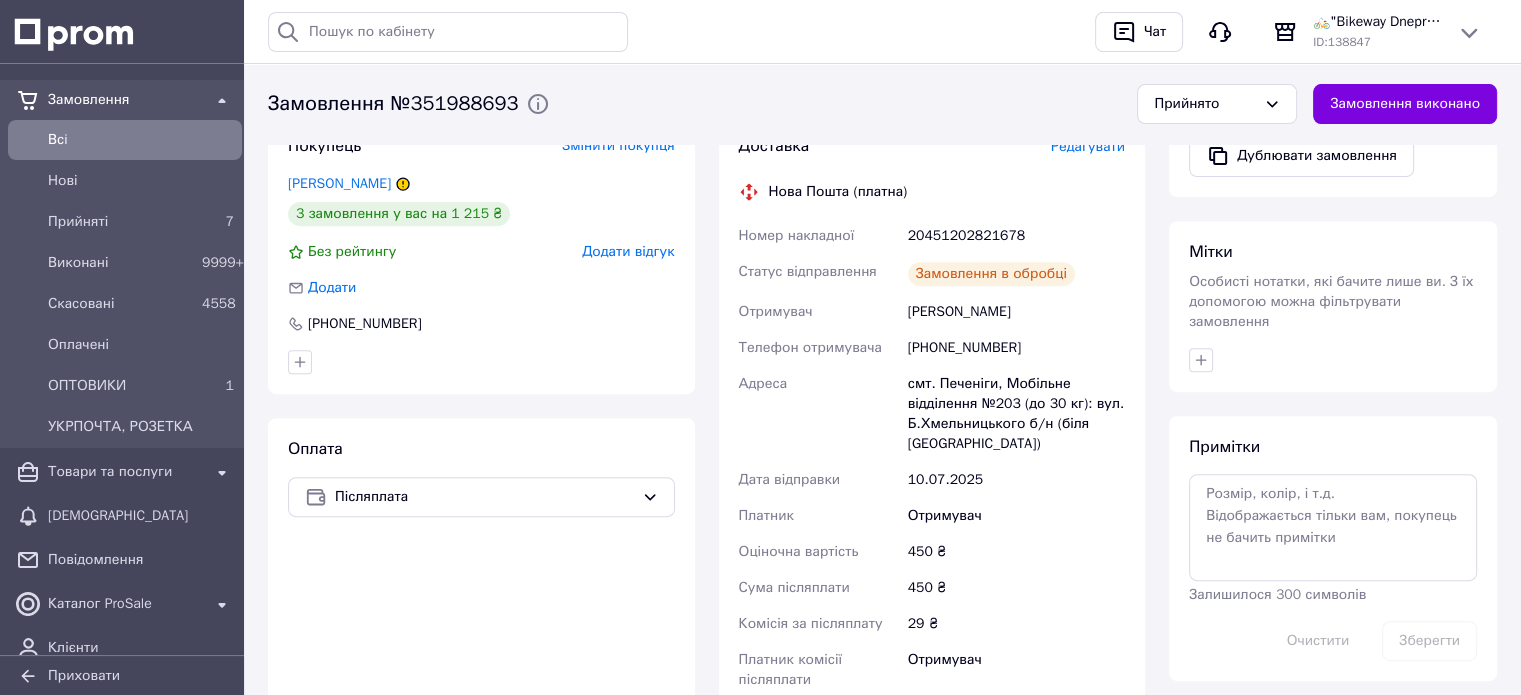scroll, scrollTop: 600, scrollLeft: 0, axis: vertical 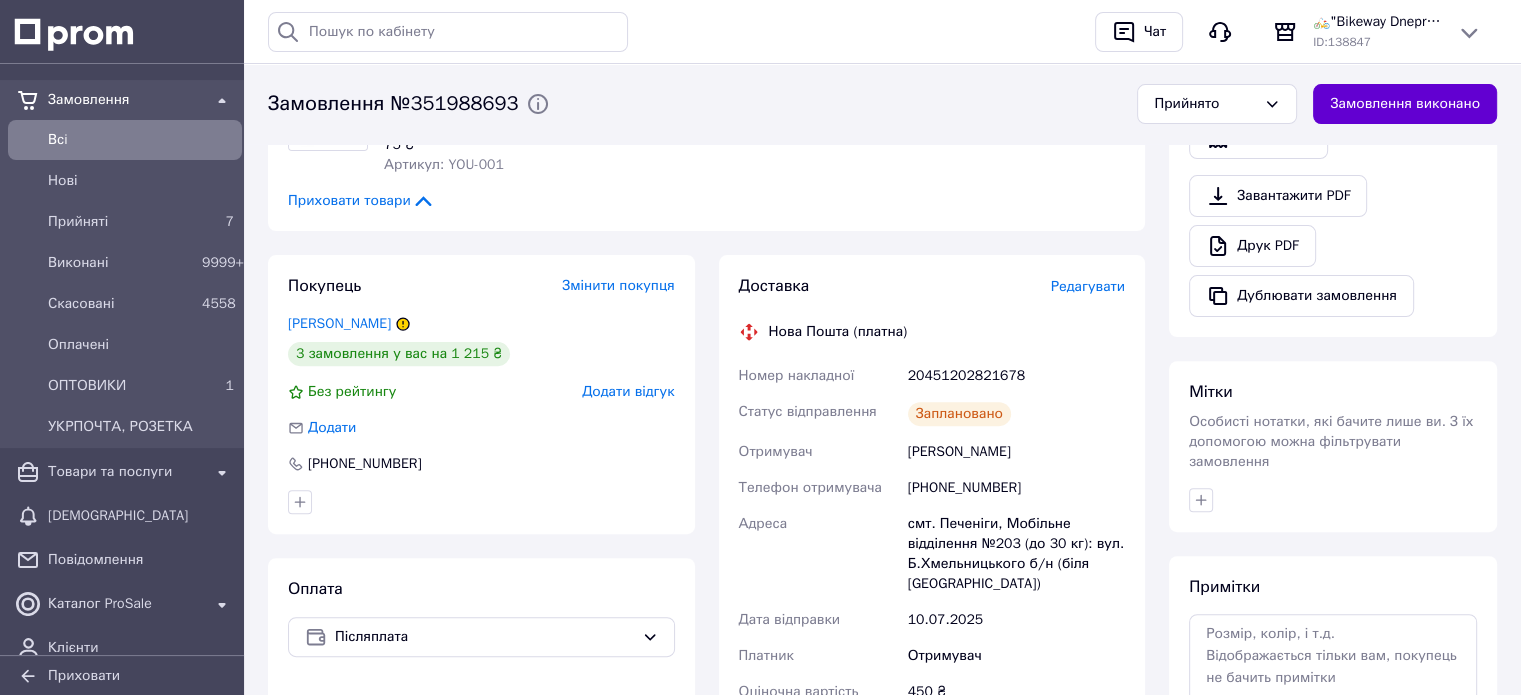 click on "Замовлення виконано" at bounding box center (1405, 104) 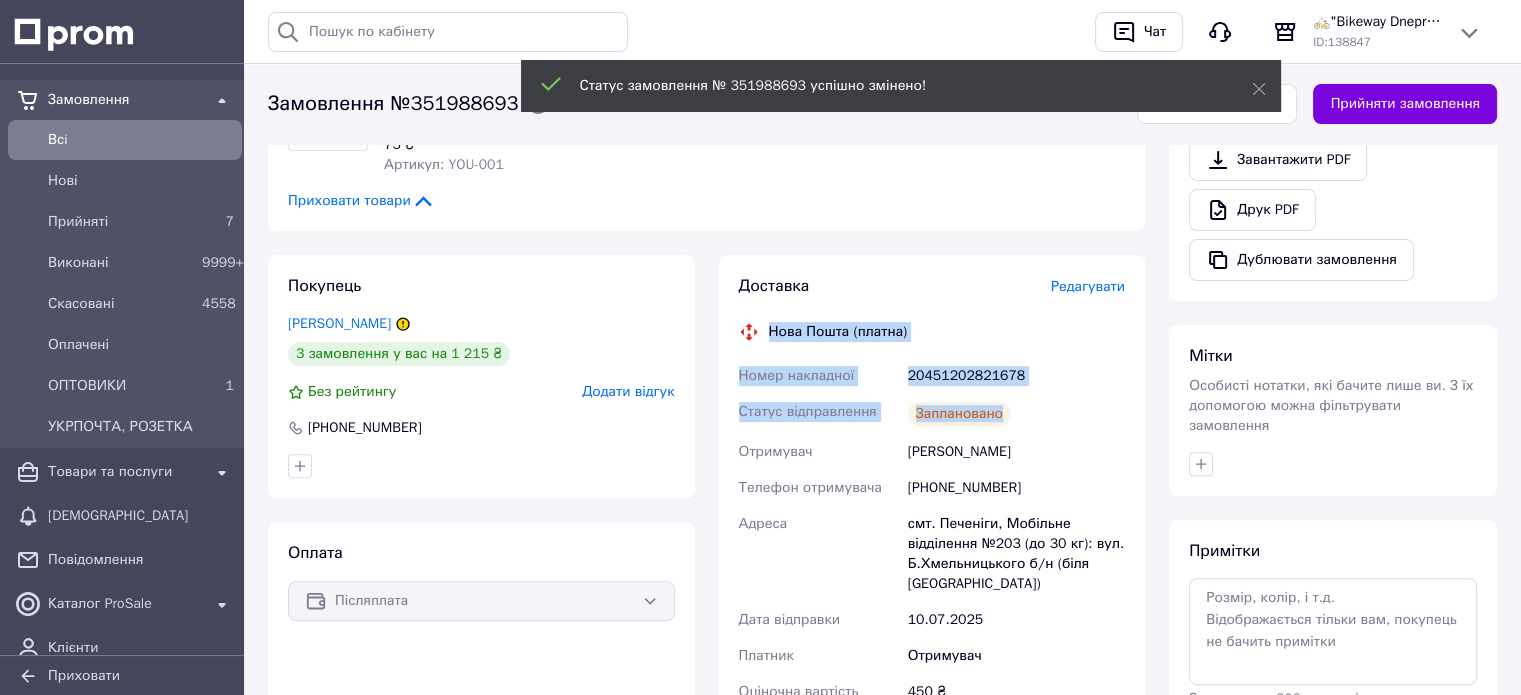 drag, startPoint x: 771, startPoint y: 327, endPoint x: 1052, endPoint y: 409, distance: 292.72 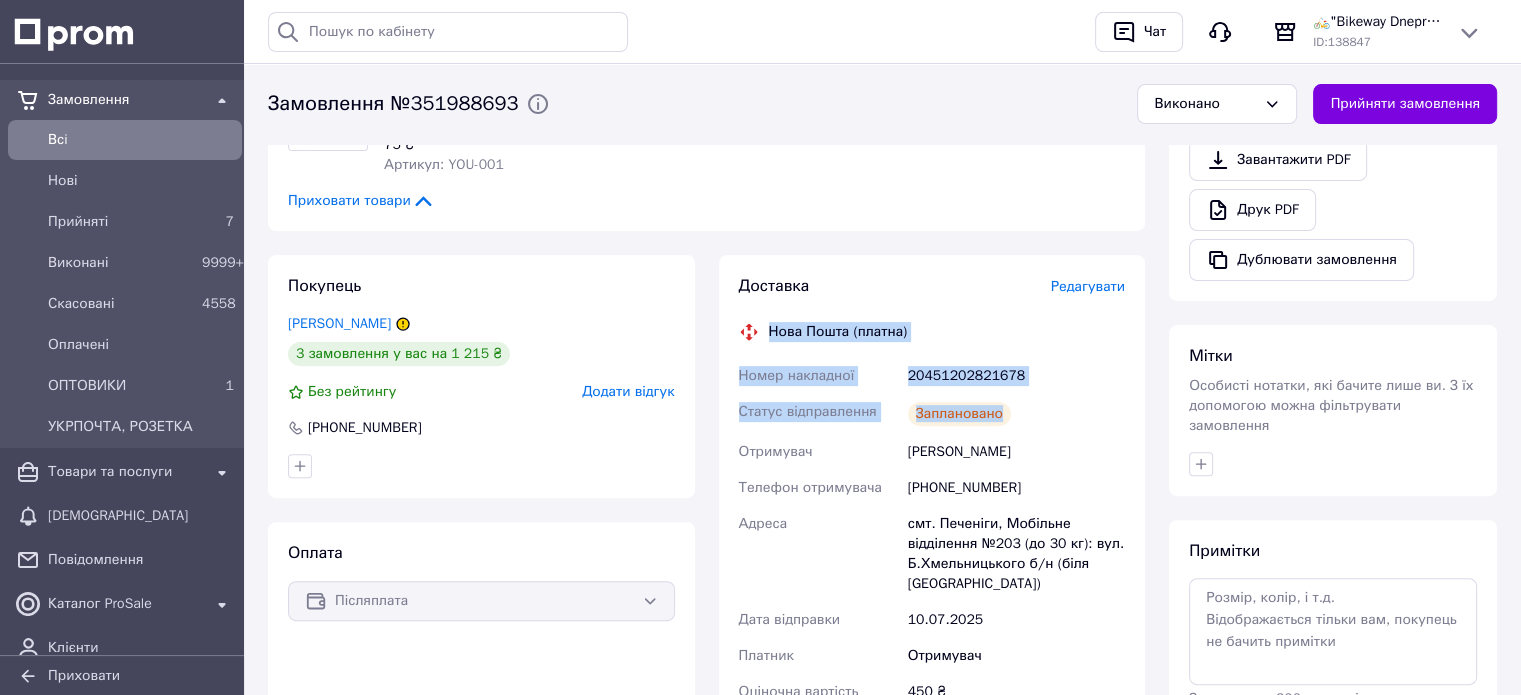 copy on "Нова Пошта (платна) Номер накладної 20451202821678 Статус відправлення Заплановано" 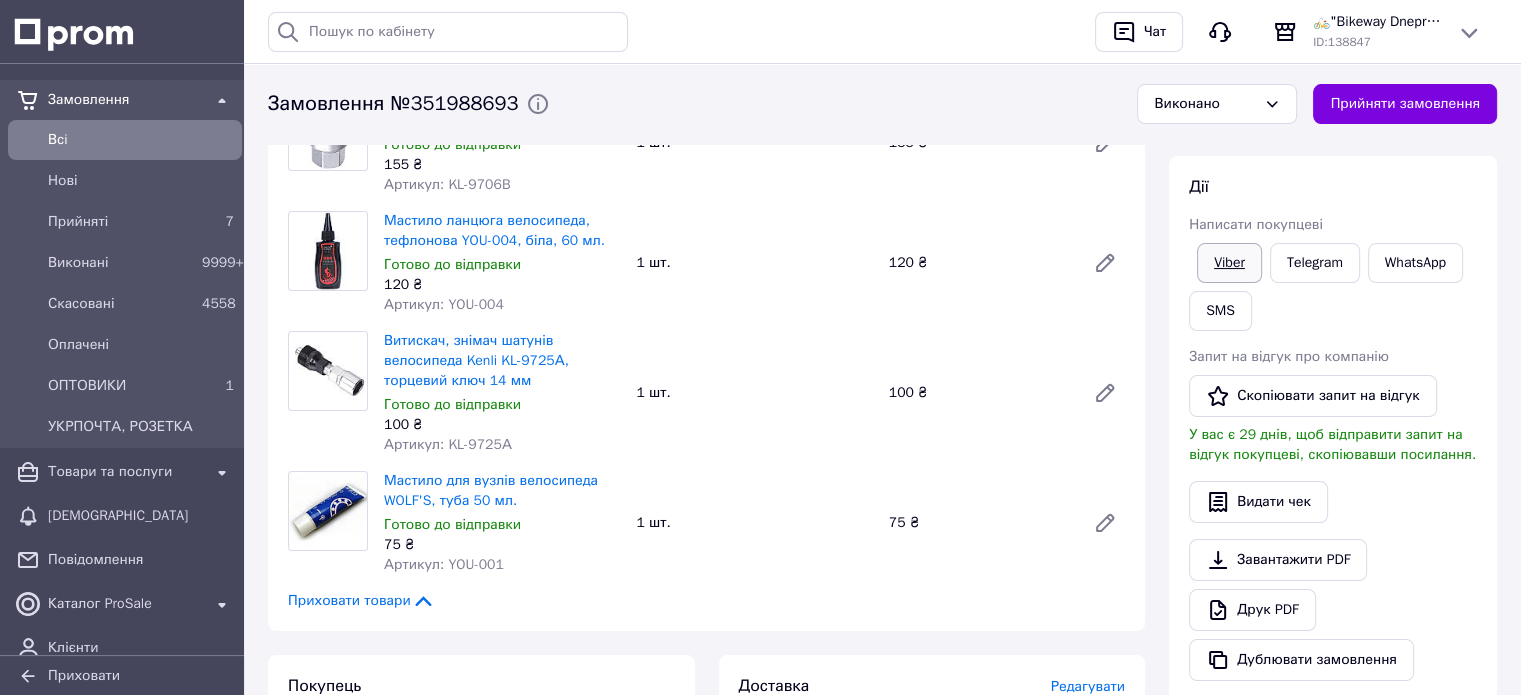 click on "Viber" at bounding box center [1229, 263] 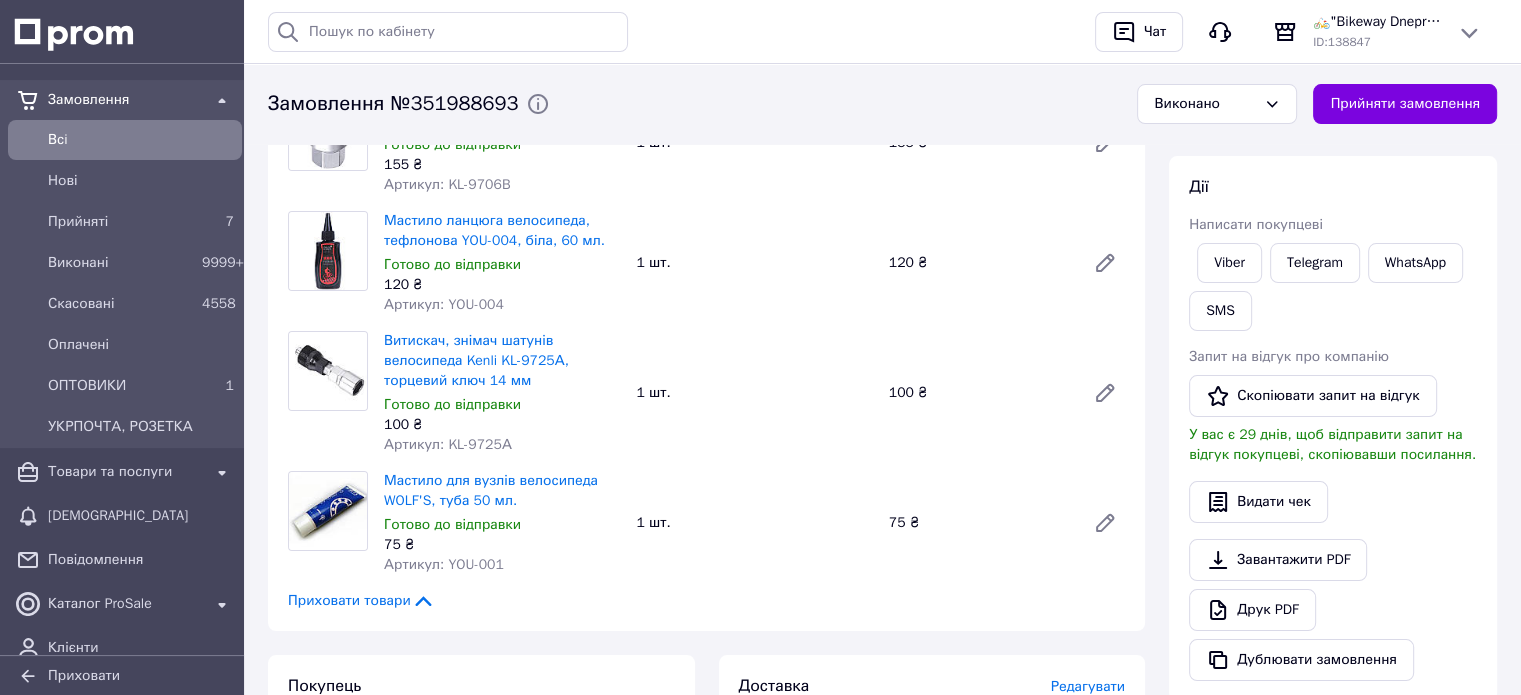 click on "Мастило ланцюга велосипеда, тефлонова YOU-004, біла, 60 мл. Готово до відправки 120 ₴ Артикул: YOU-004 1 шт. 120 ₴" at bounding box center (754, 263) 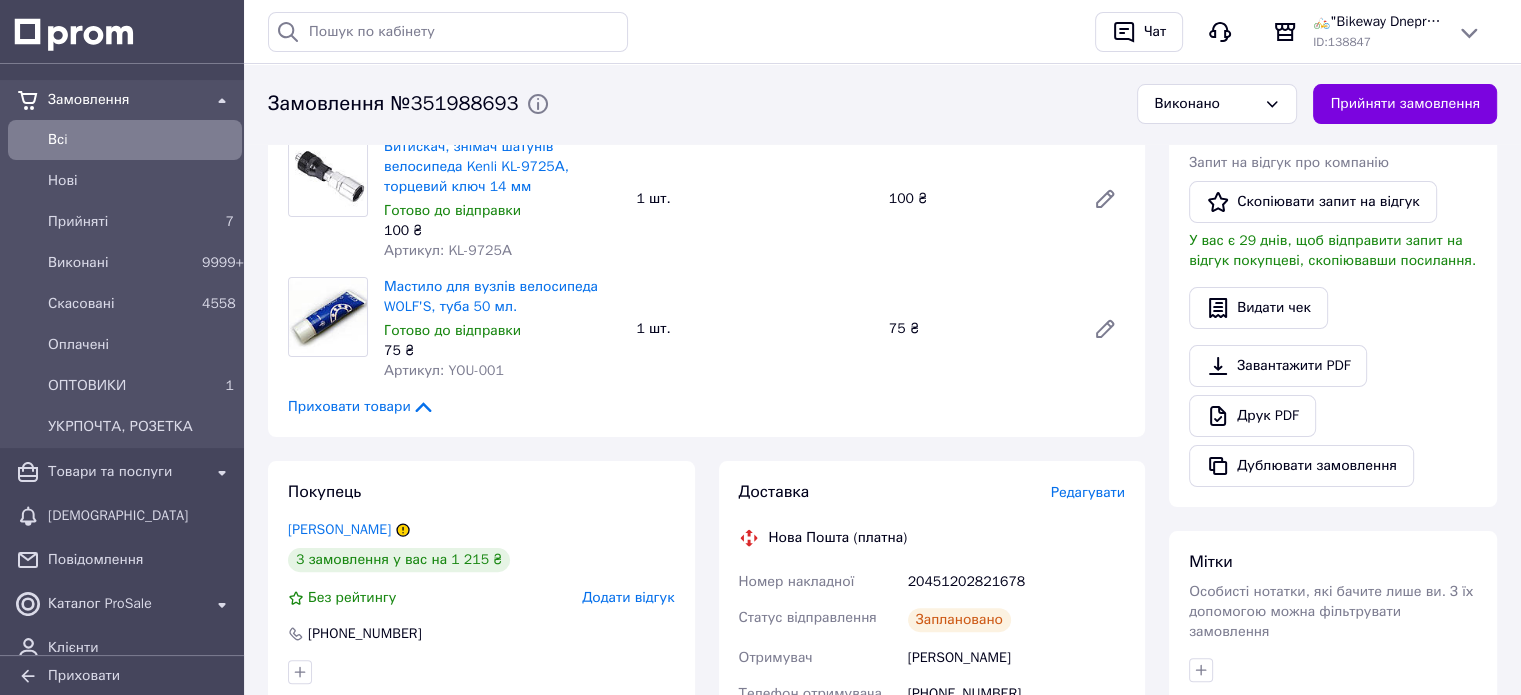 scroll, scrollTop: 400, scrollLeft: 0, axis: vertical 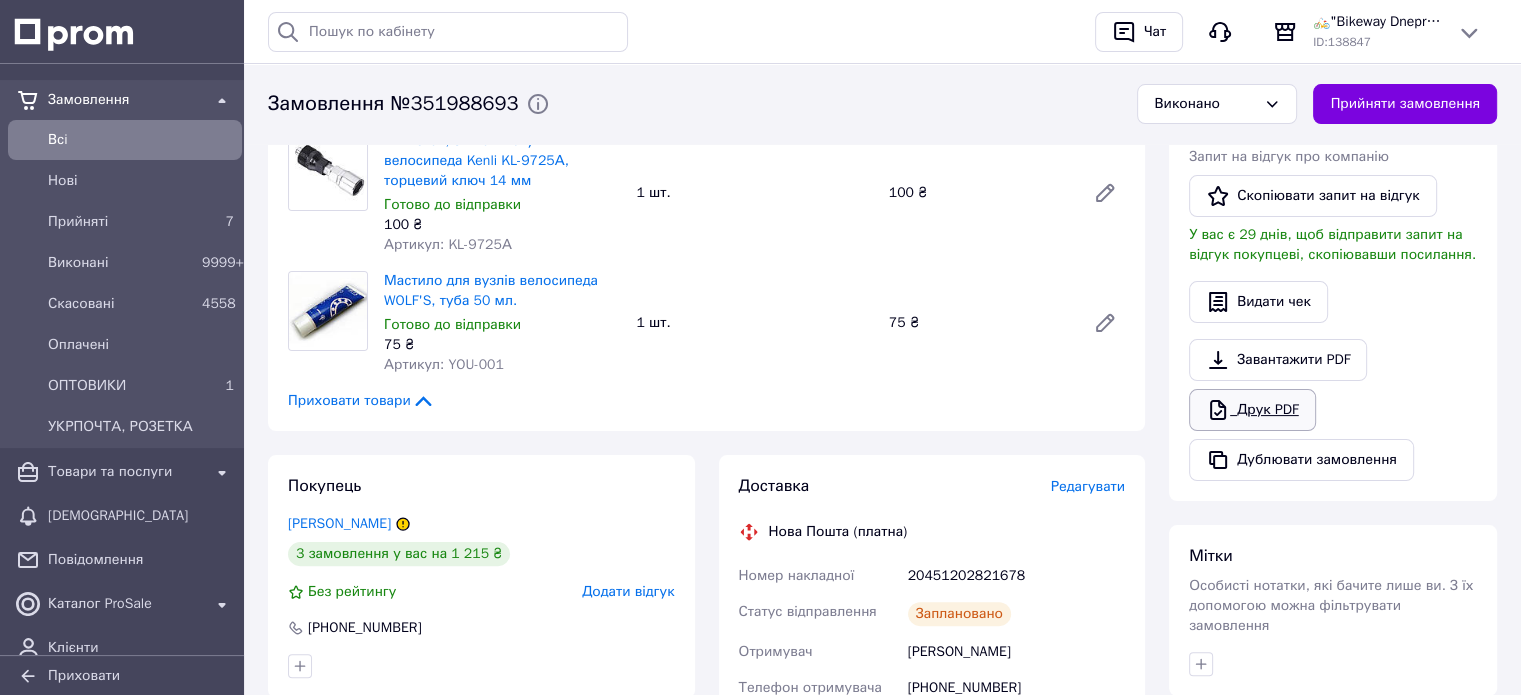 click on "Друк PDF" at bounding box center [1252, 410] 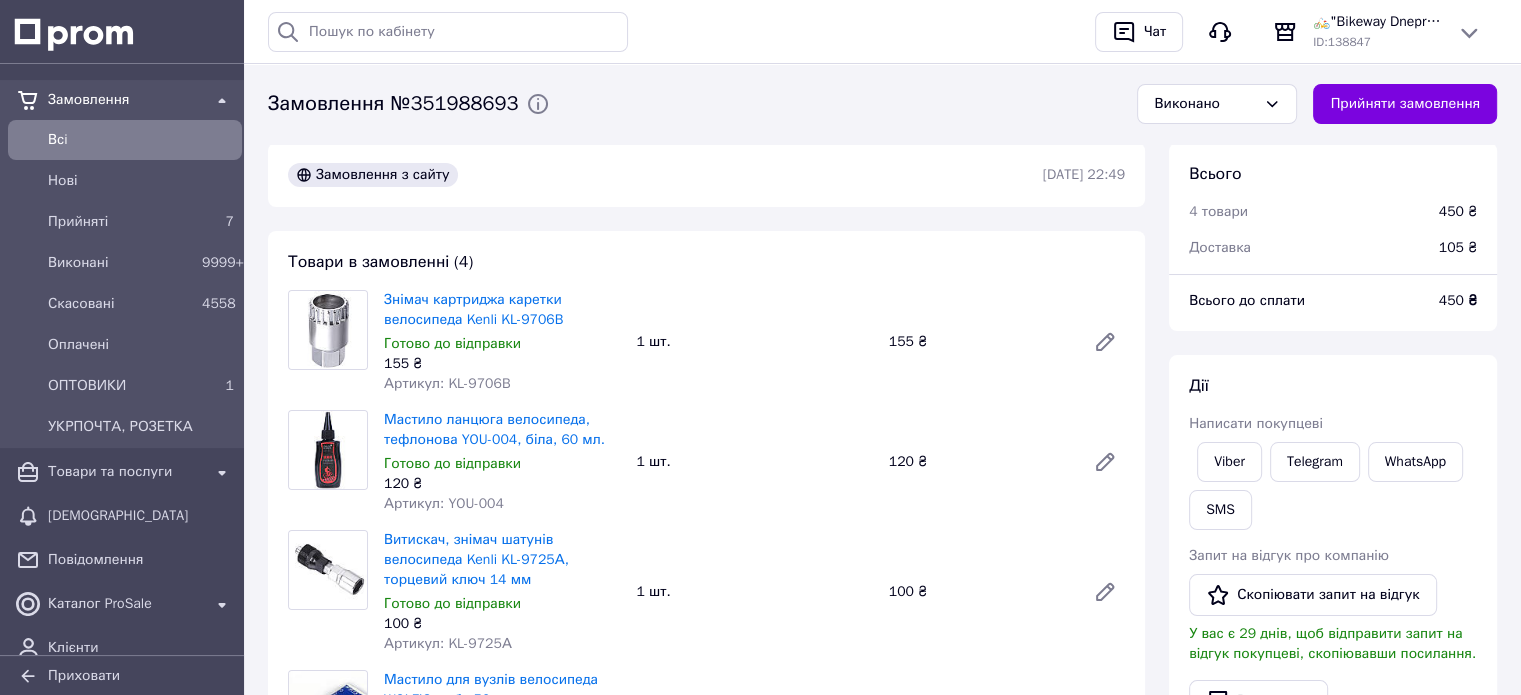 scroll, scrollTop: 0, scrollLeft: 0, axis: both 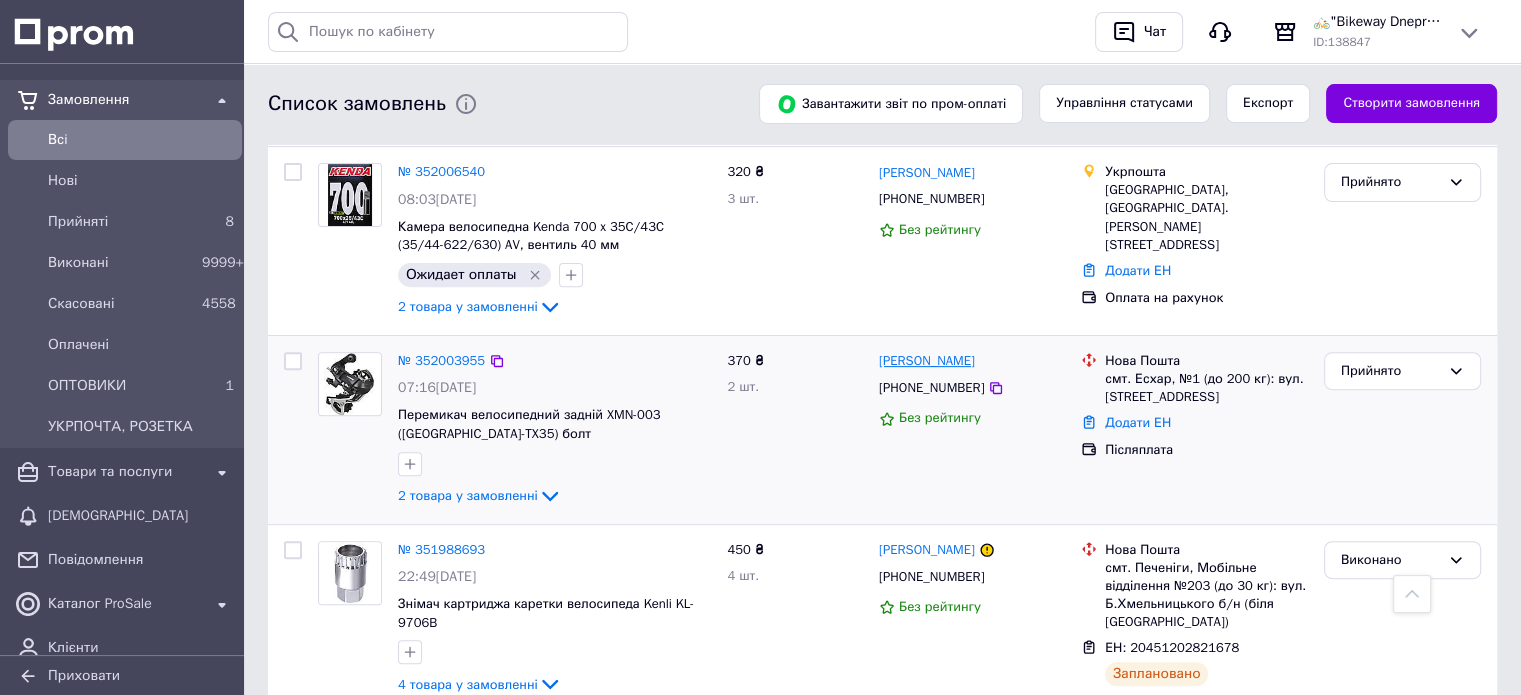 click on "[PERSON_NAME]" at bounding box center (927, 361) 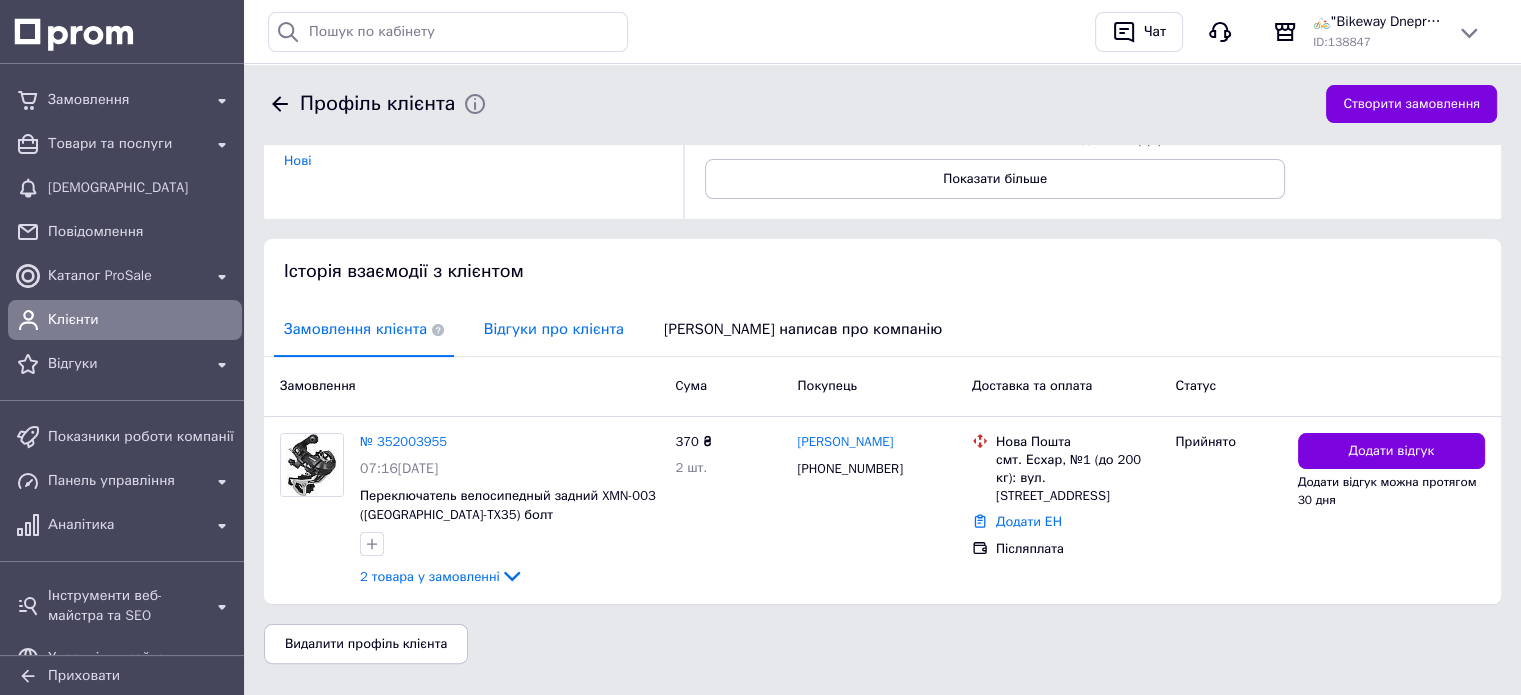 click on "Відгуки про клієнта" at bounding box center [554, 329] 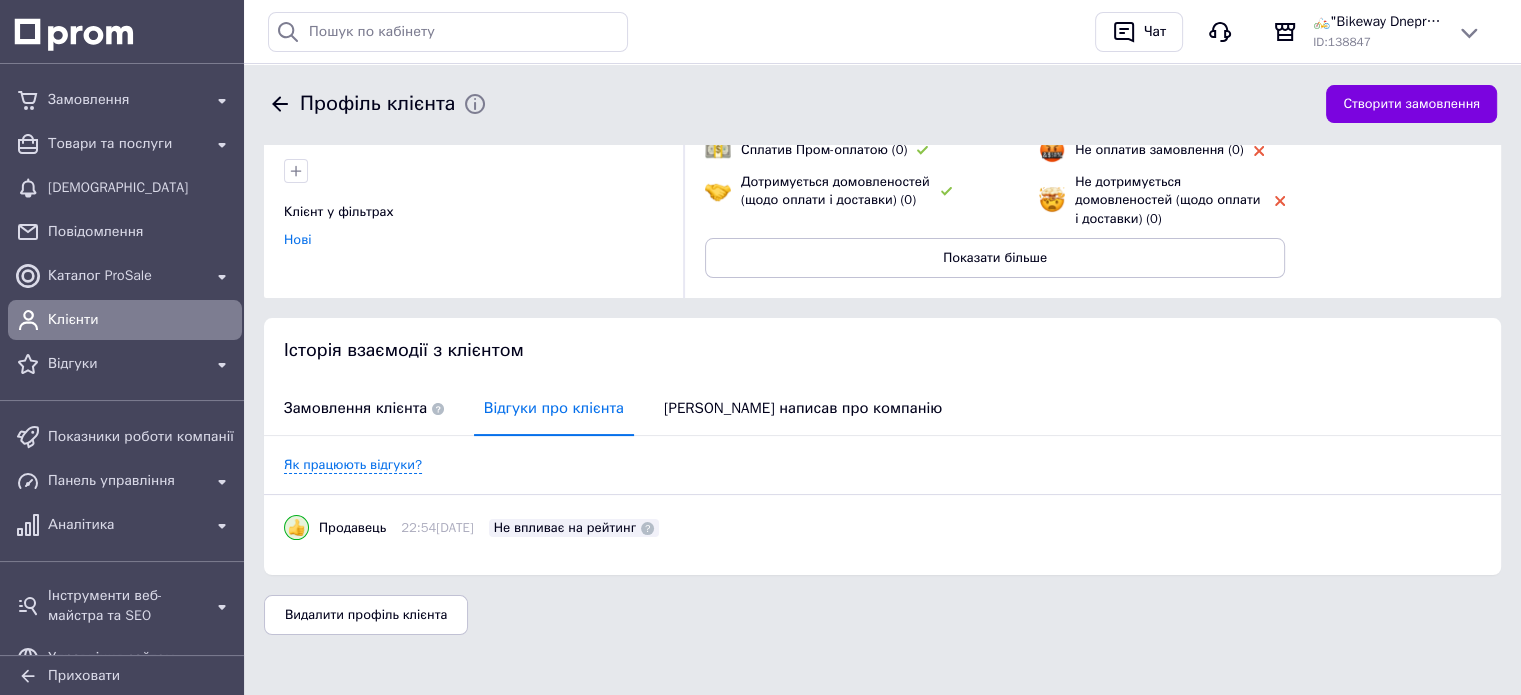 scroll, scrollTop: 220, scrollLeft: 0, axis: vertical 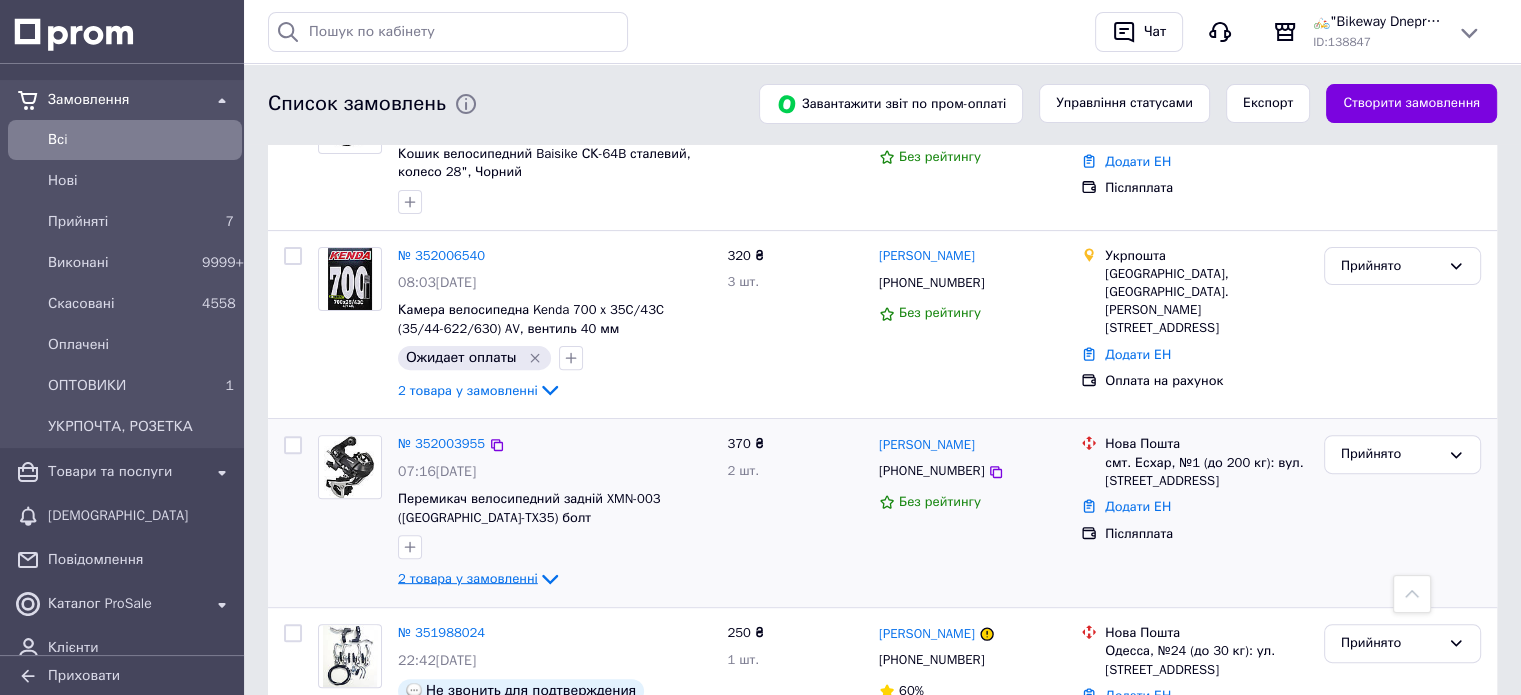 click 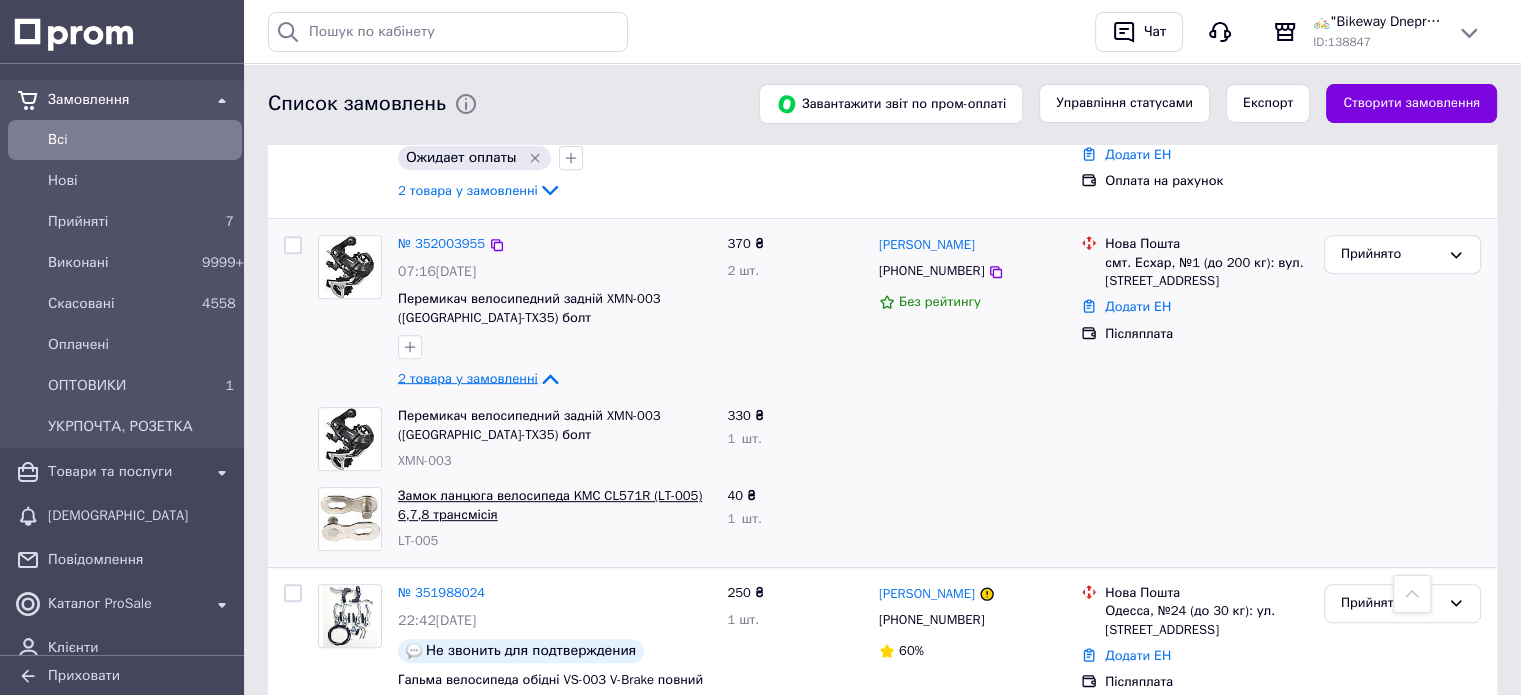 scroll, scrollTop: 700, scrollLeft: 0, axis: vertical 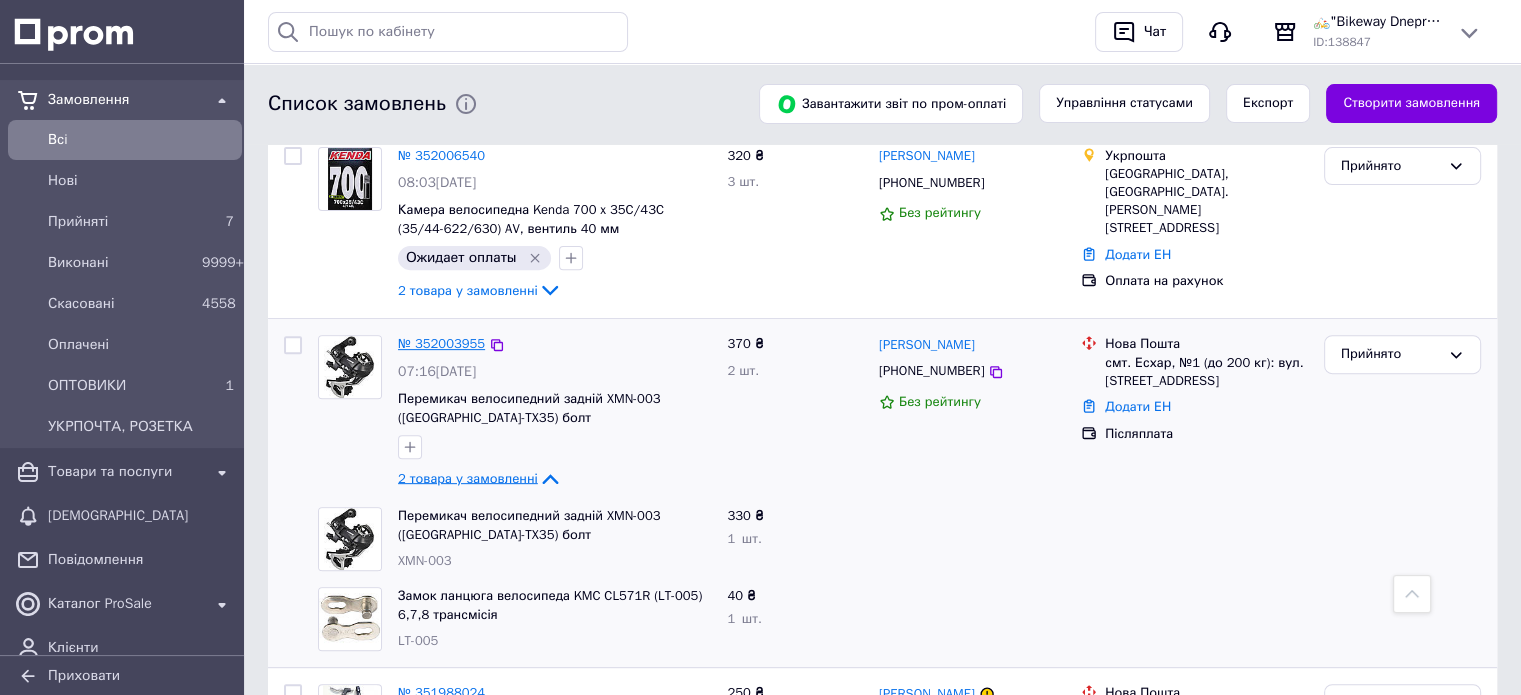 click on "№ 352003955" at bounding box center [441, 343] 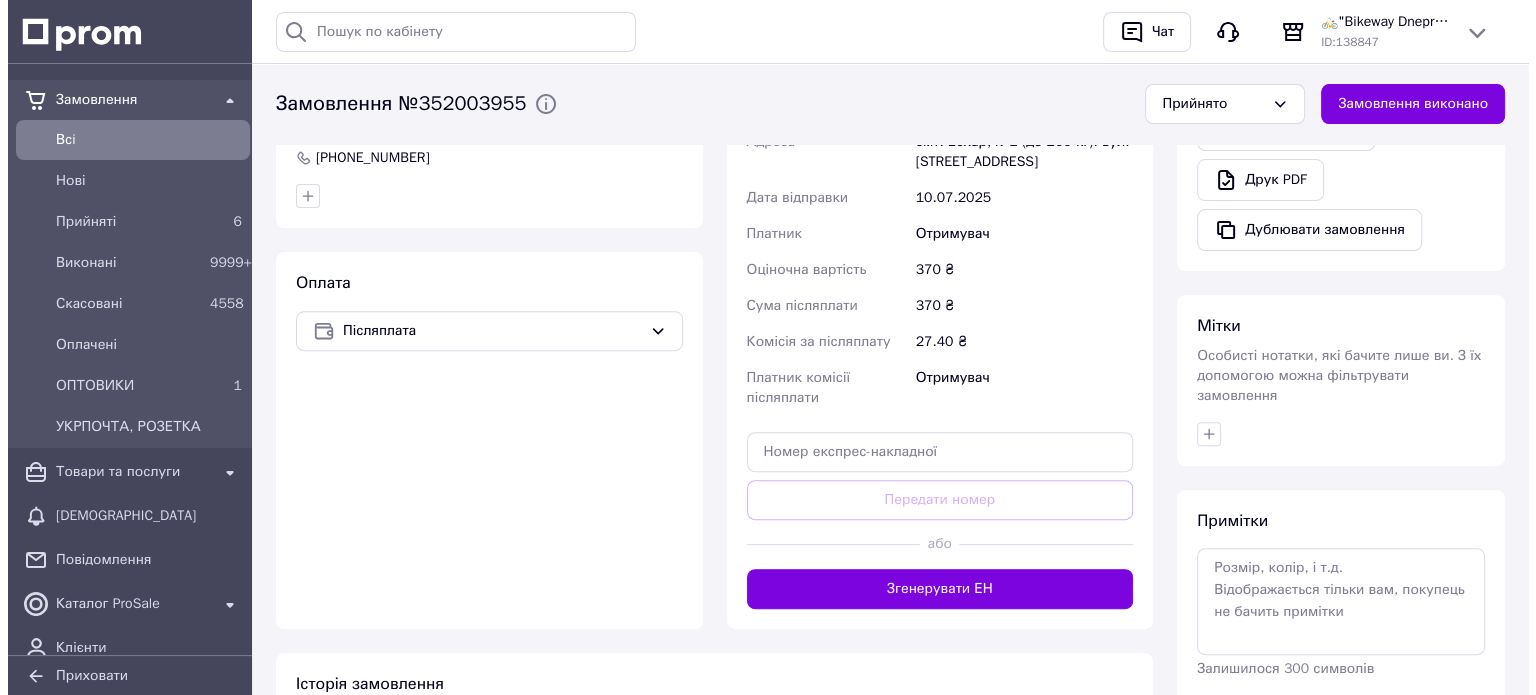scroll, scrollTop: 300, scrollLeft: 0, axis: vertical 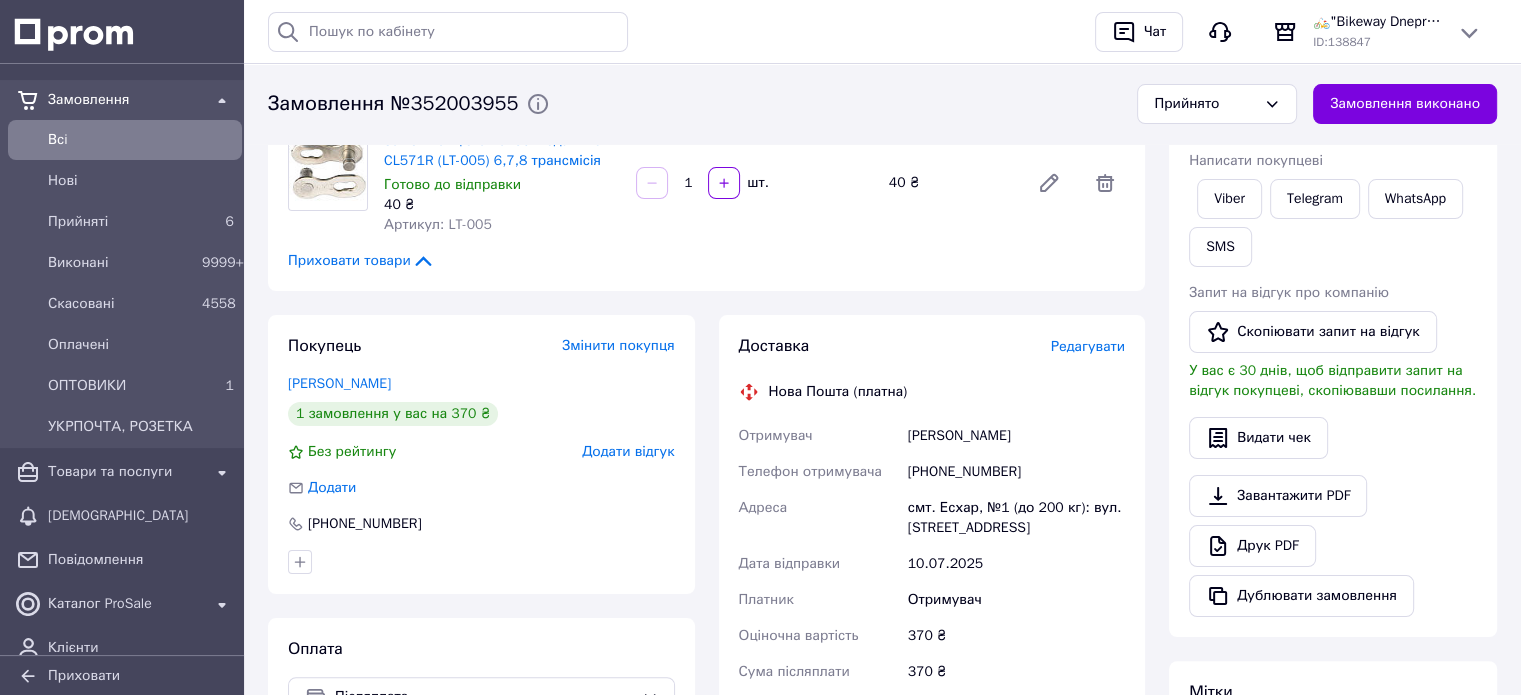 click on "Редагувати" at bounding box center (1088, 346) 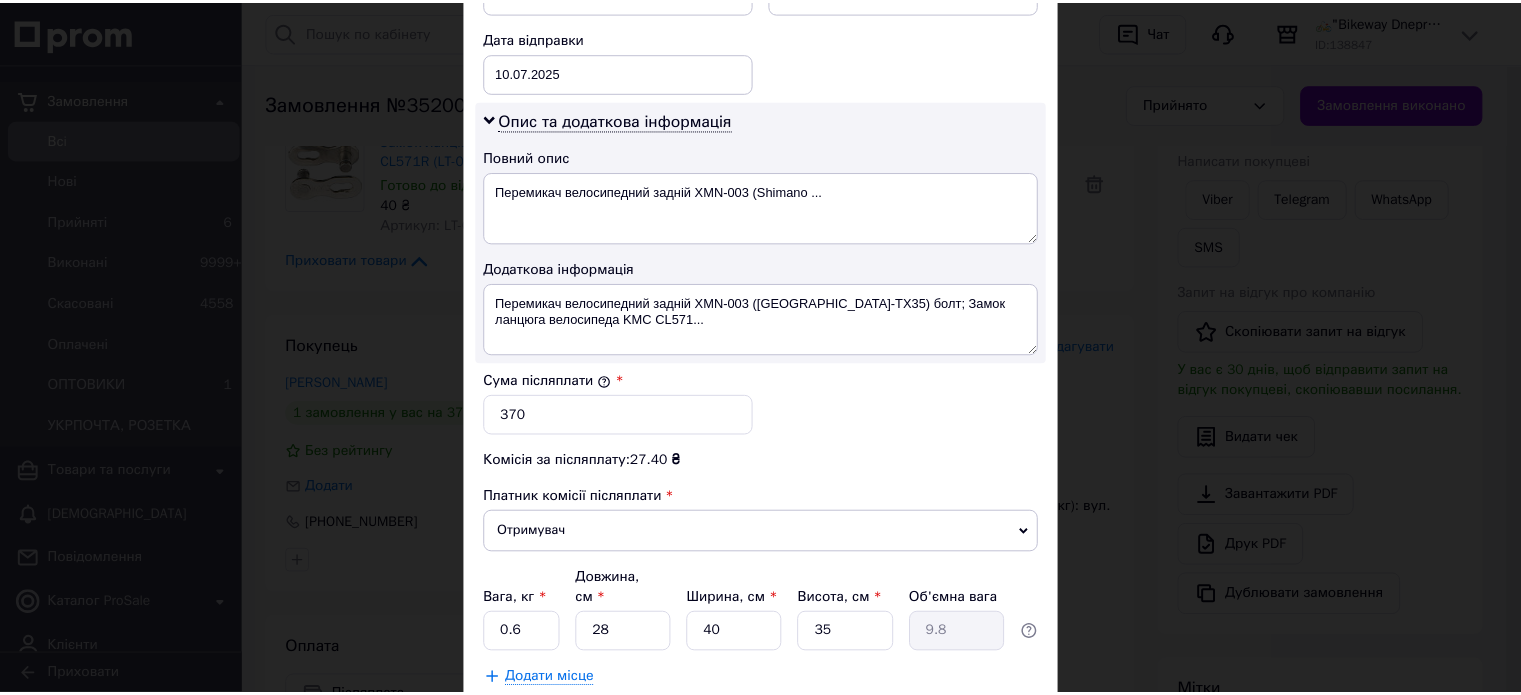 scroll, scrollTop: 1048, scrollLeft: 0, axis: vertical 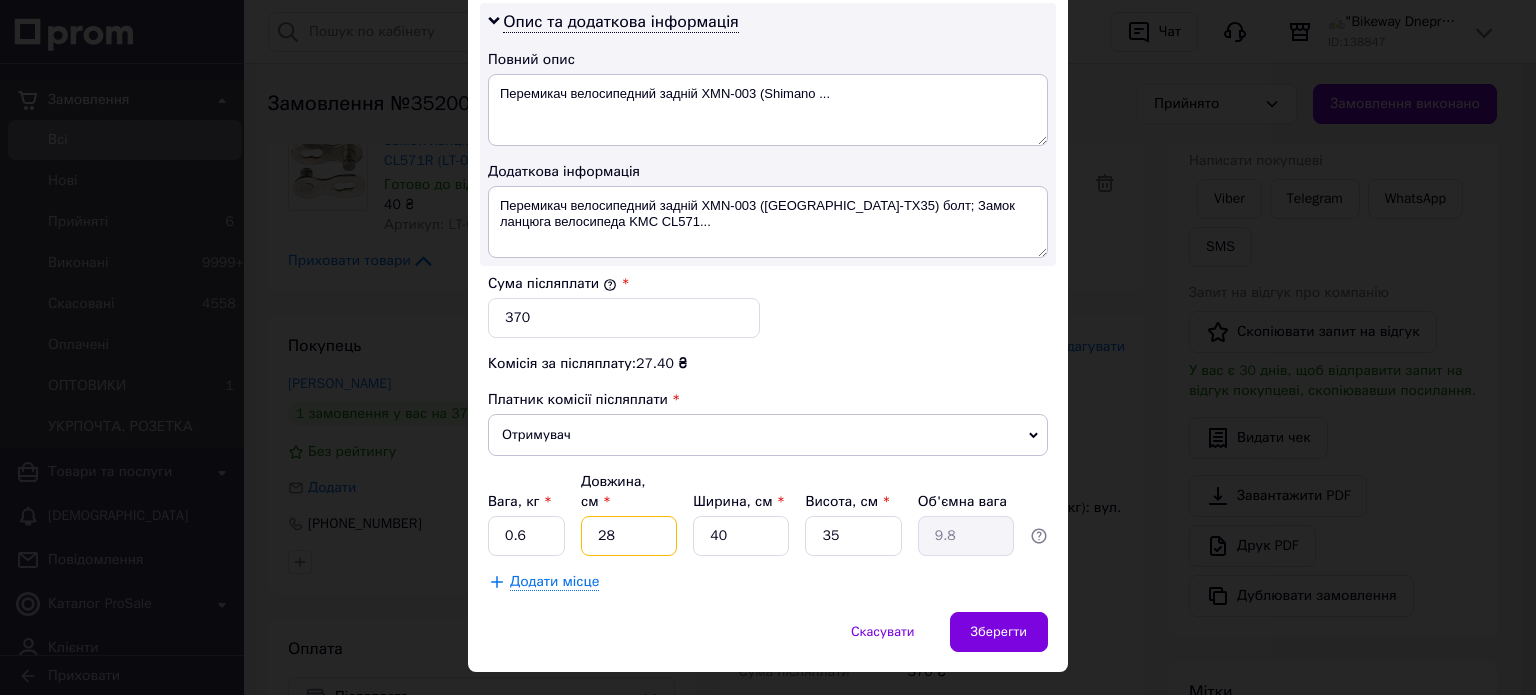 drag, startPoint x: 633, startPoint y: 502, endPoint x: 592, endPoint y: 505, distance: 41.109608 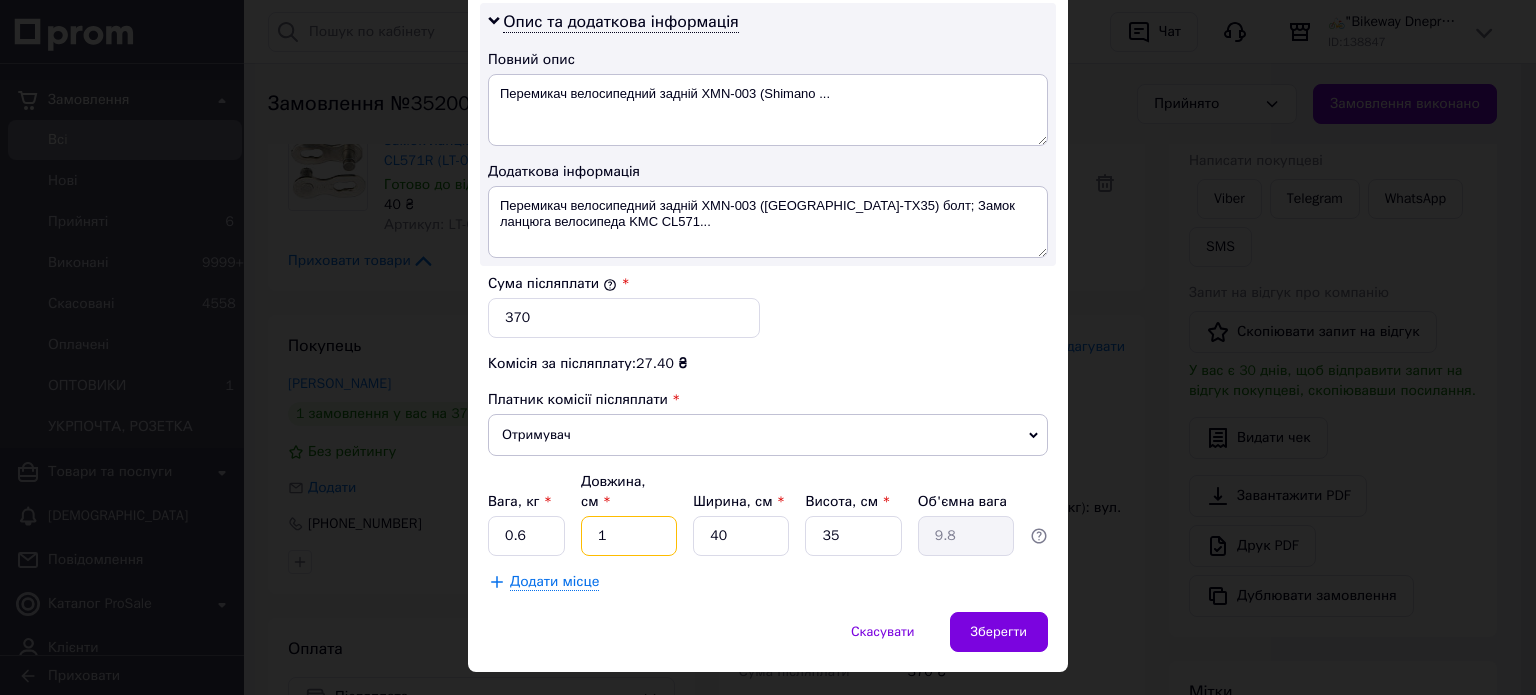 type on "0.35" 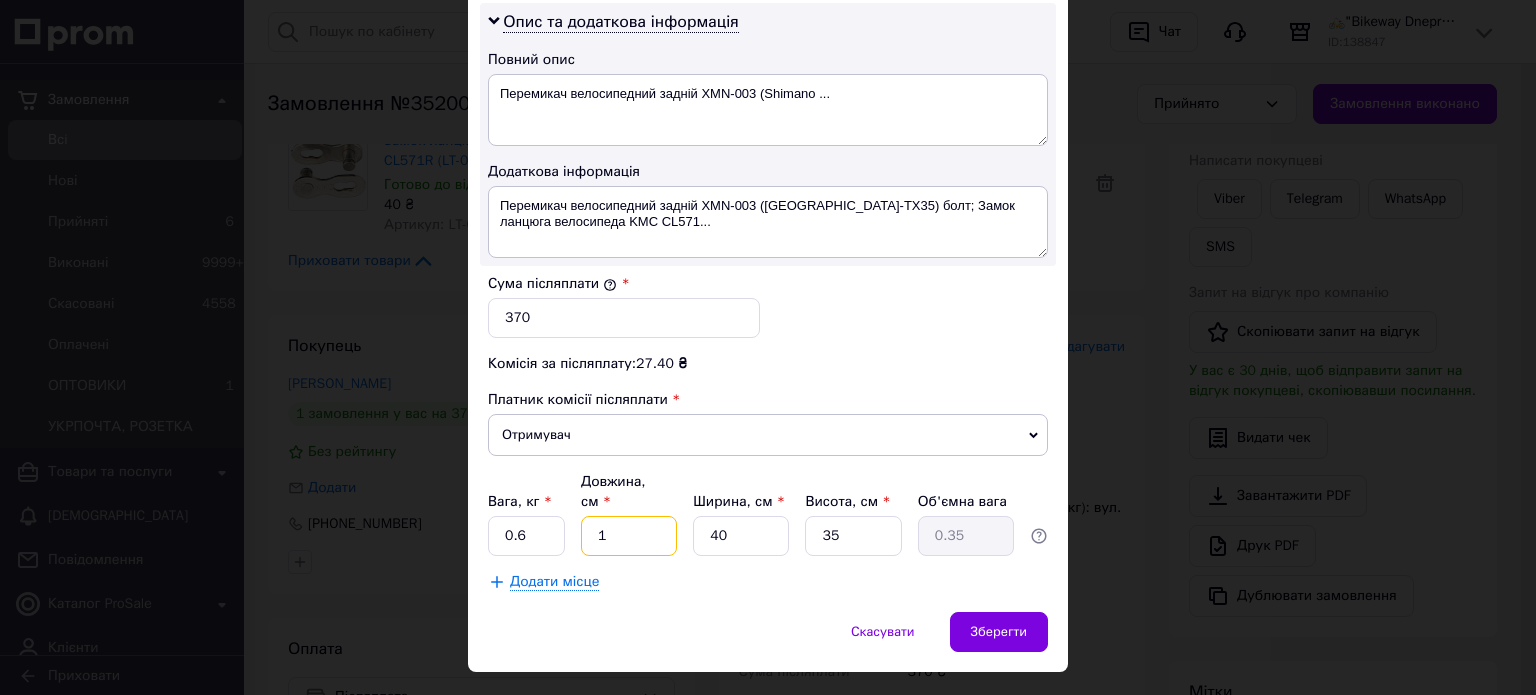 type on "15" 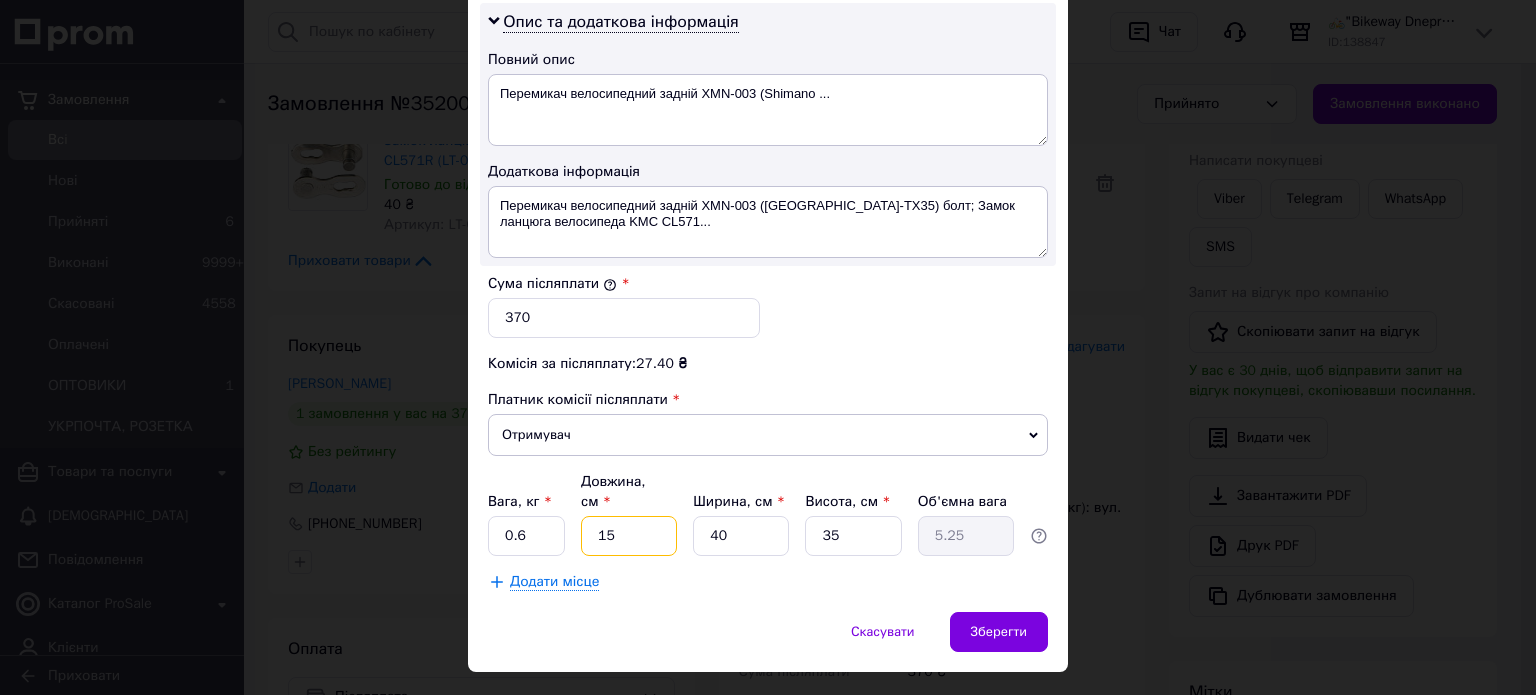 type on "15" 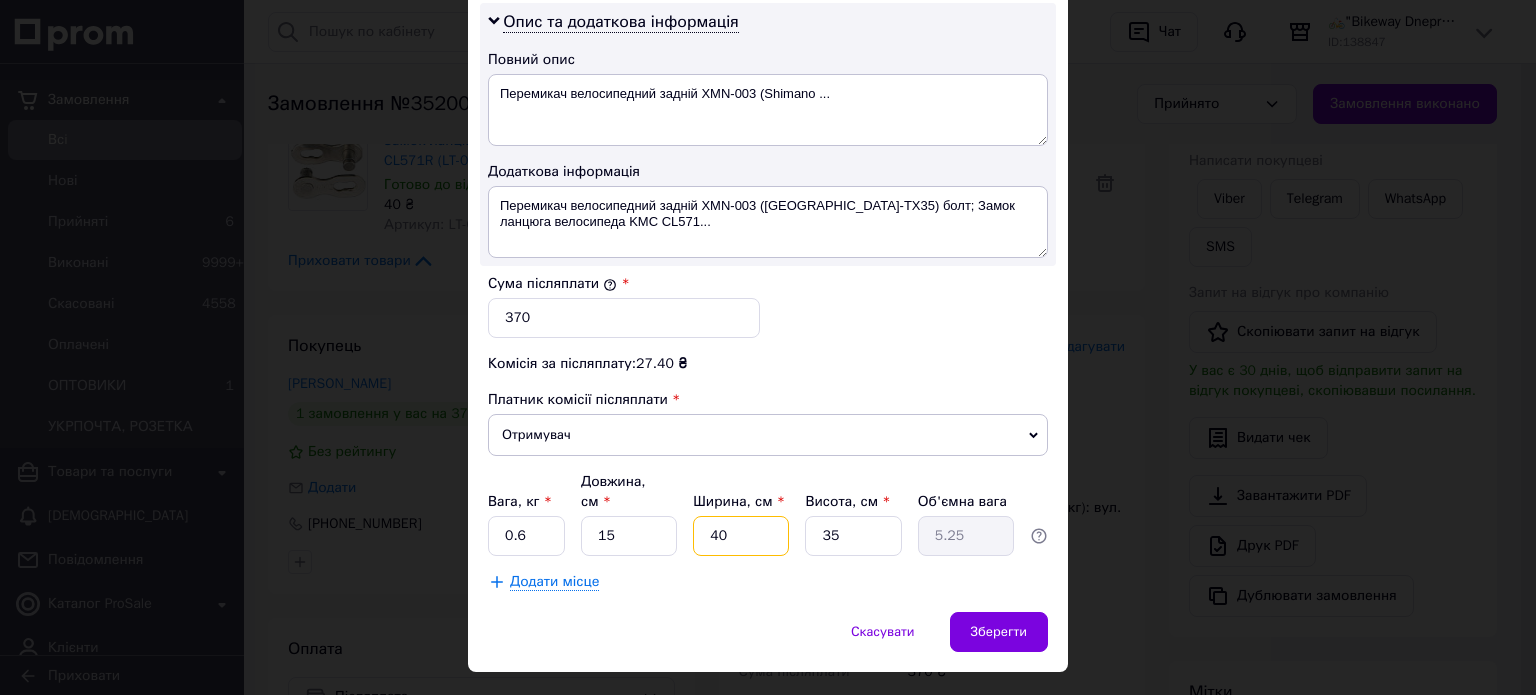 type on "1" 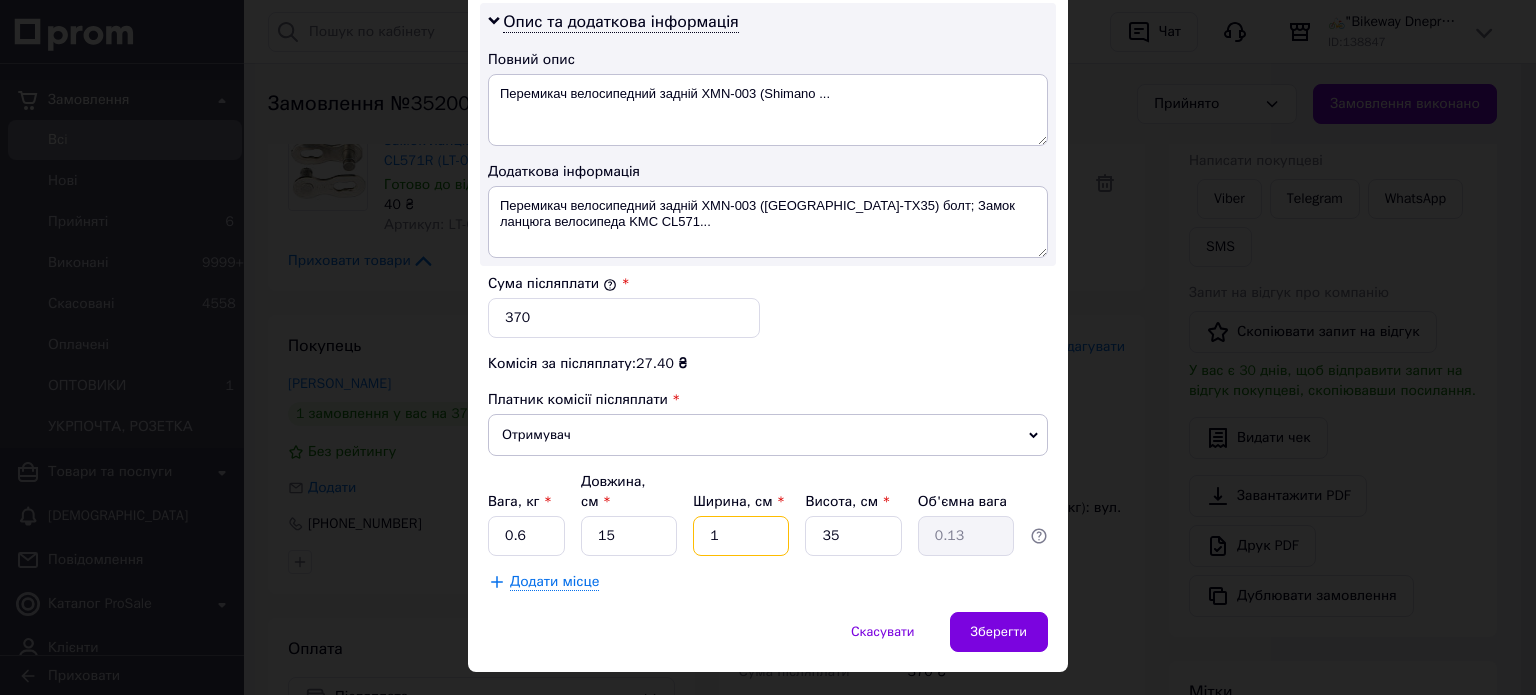 type on "10" 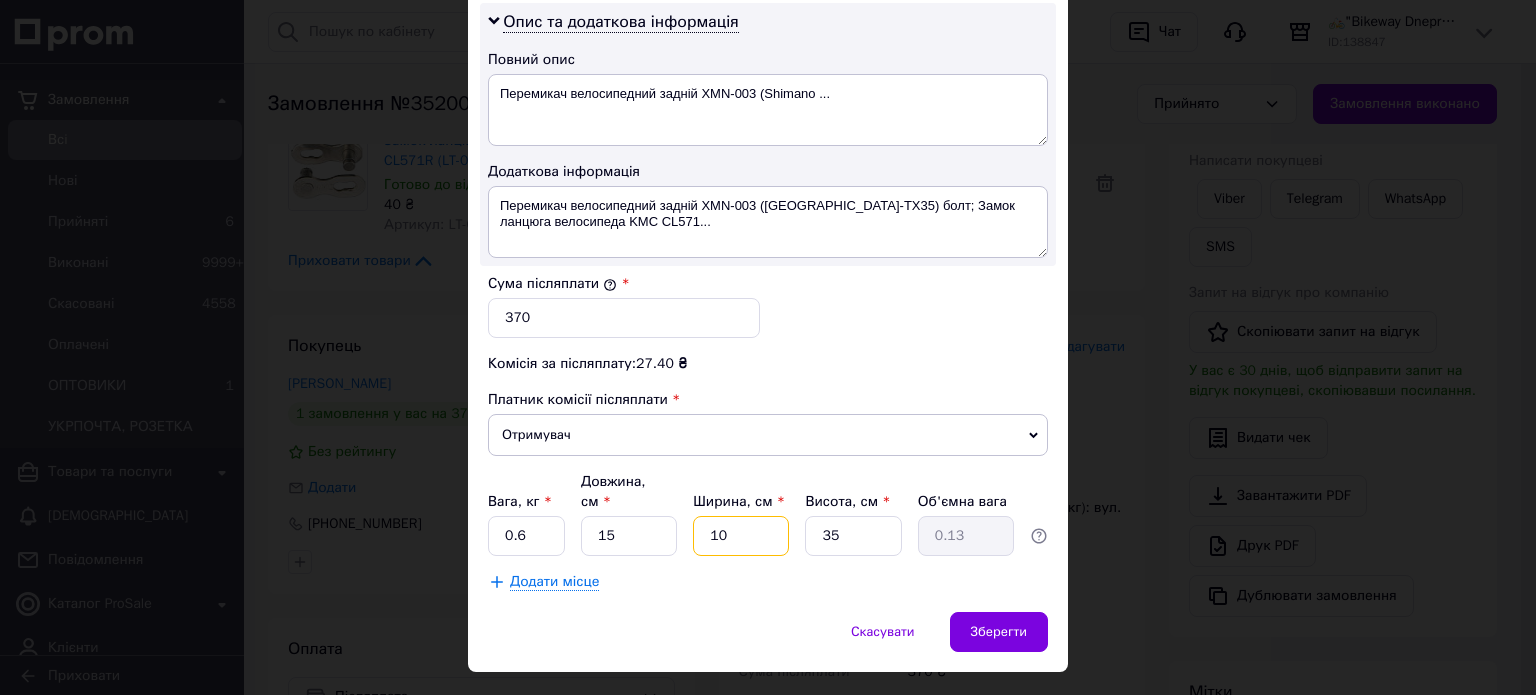 type on "1.31" 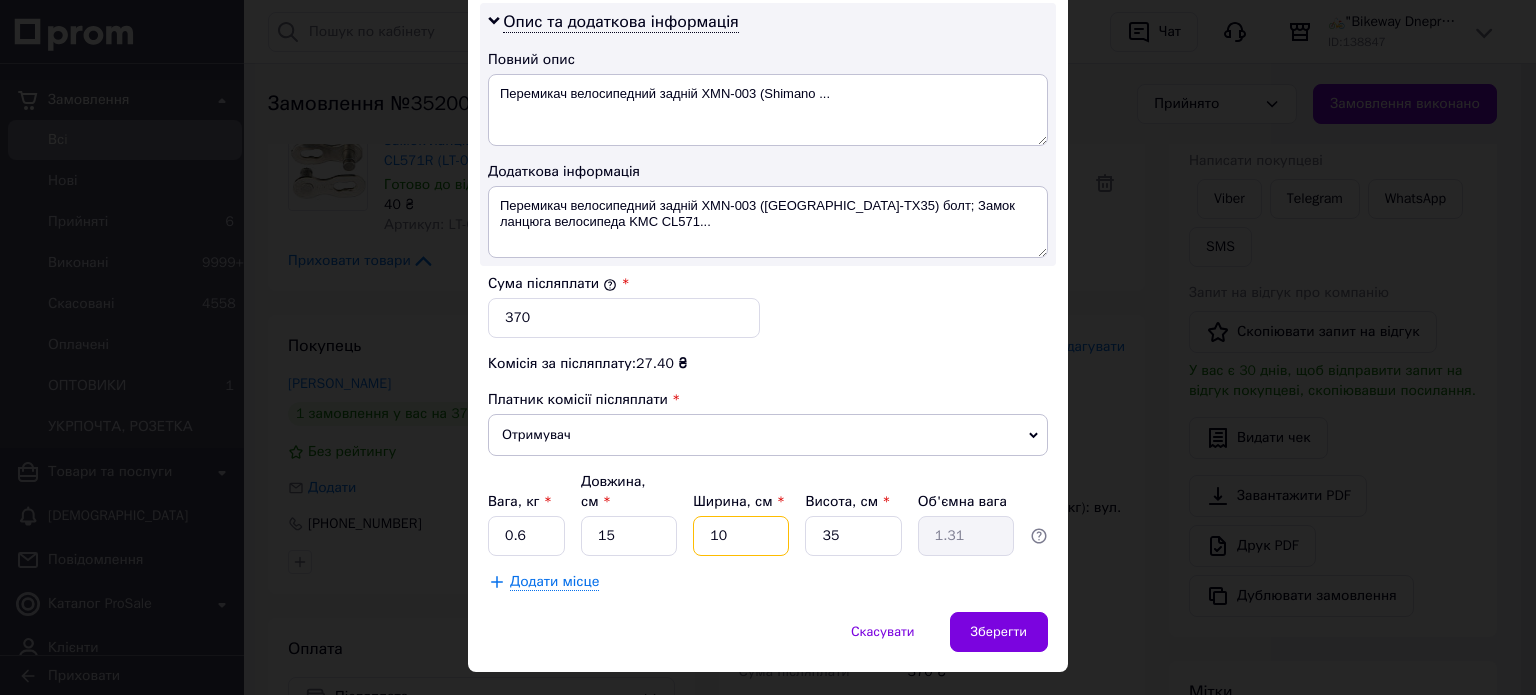 type on "10" 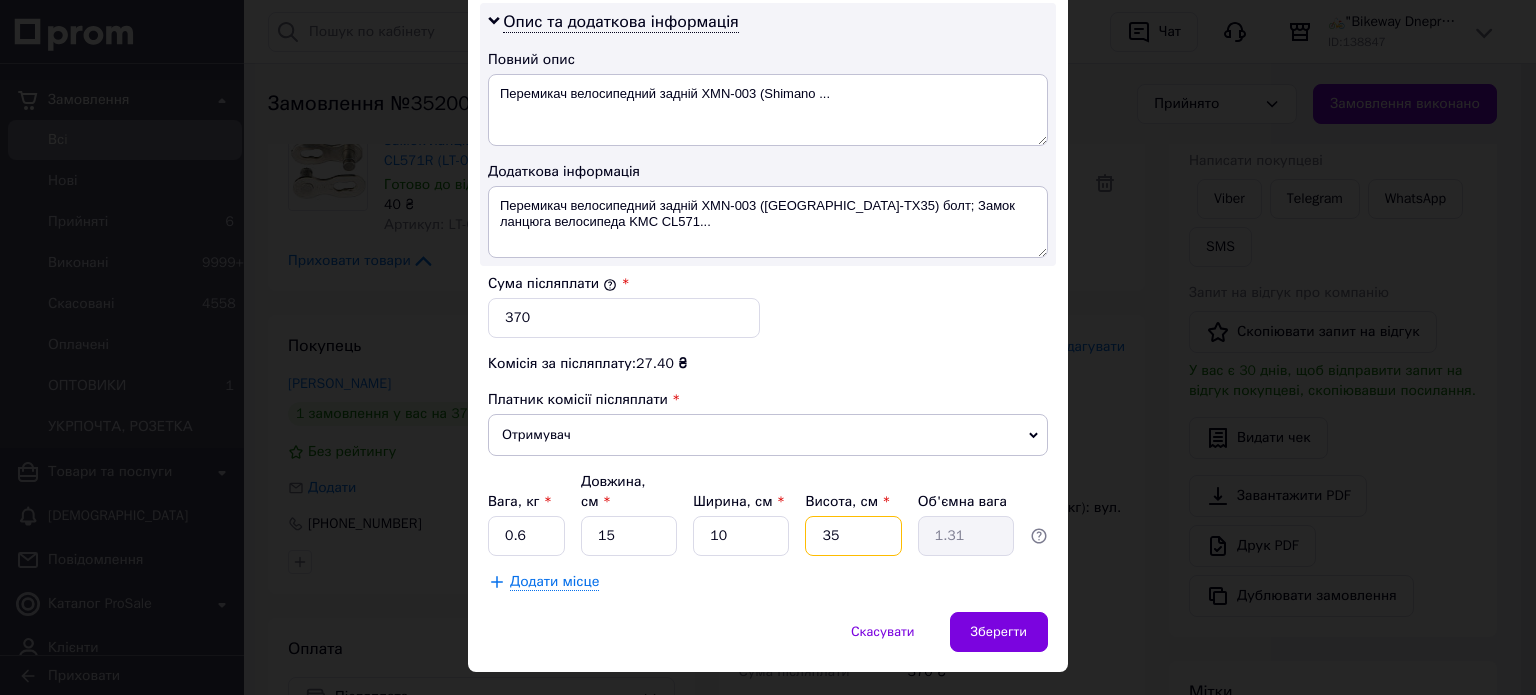 type on "7" 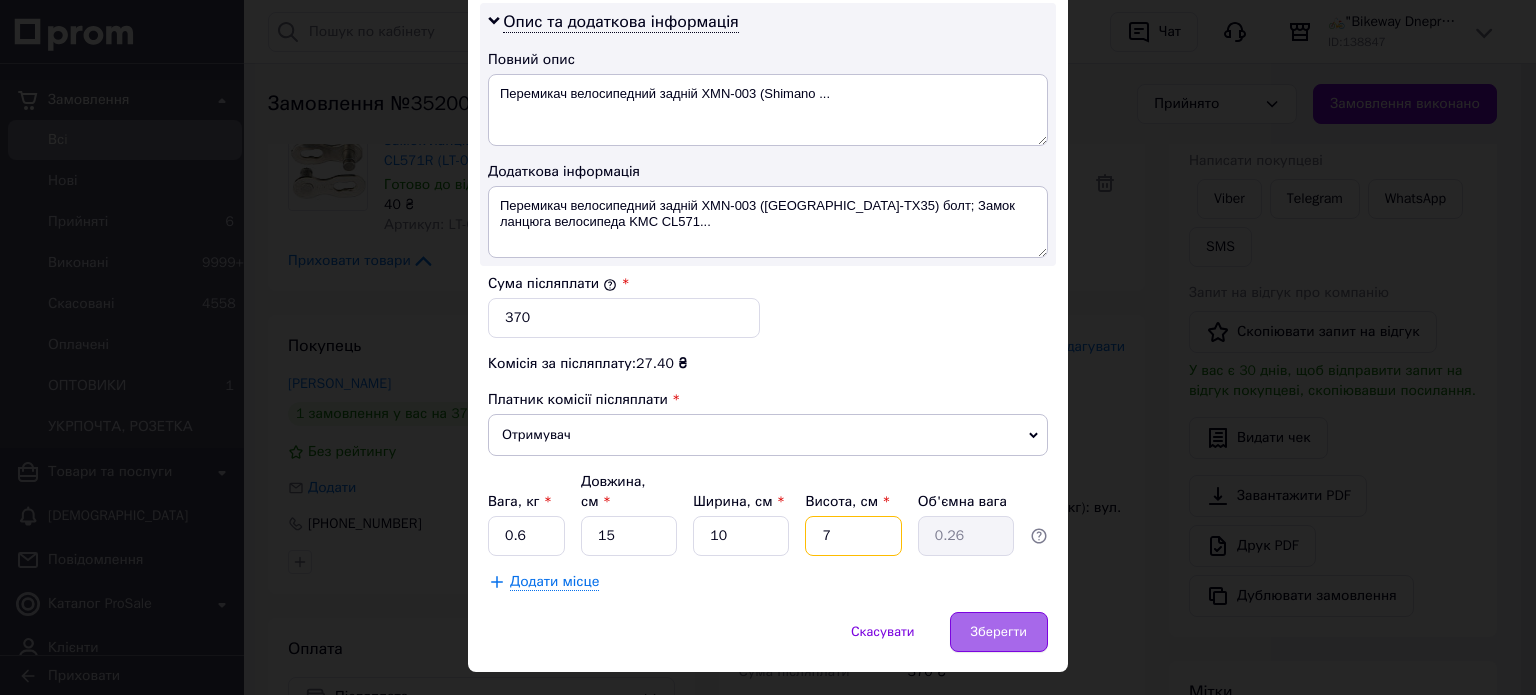 type on "7" 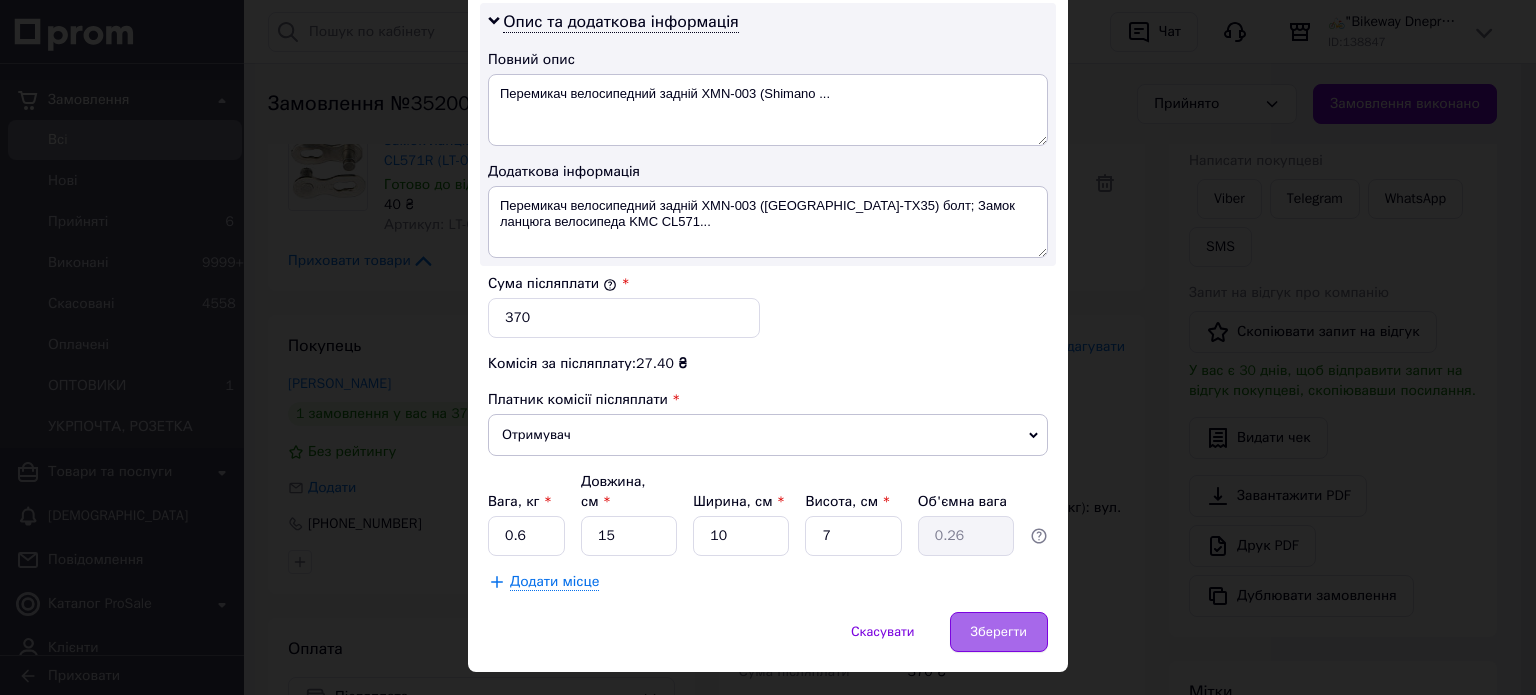 click on "Зберегти" at bounding box center [999, 632] 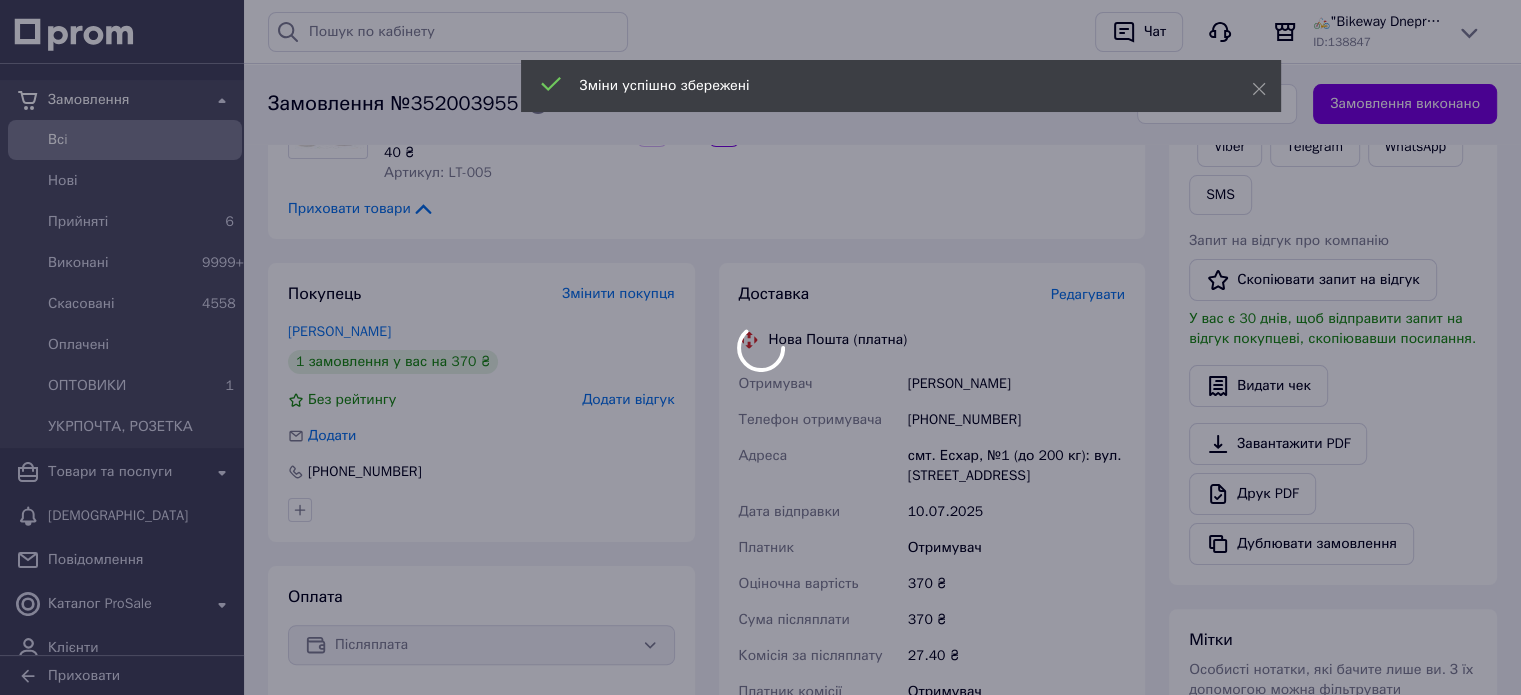scroll, scrollTop: 834, scrollLeft: 0, axis: vertical 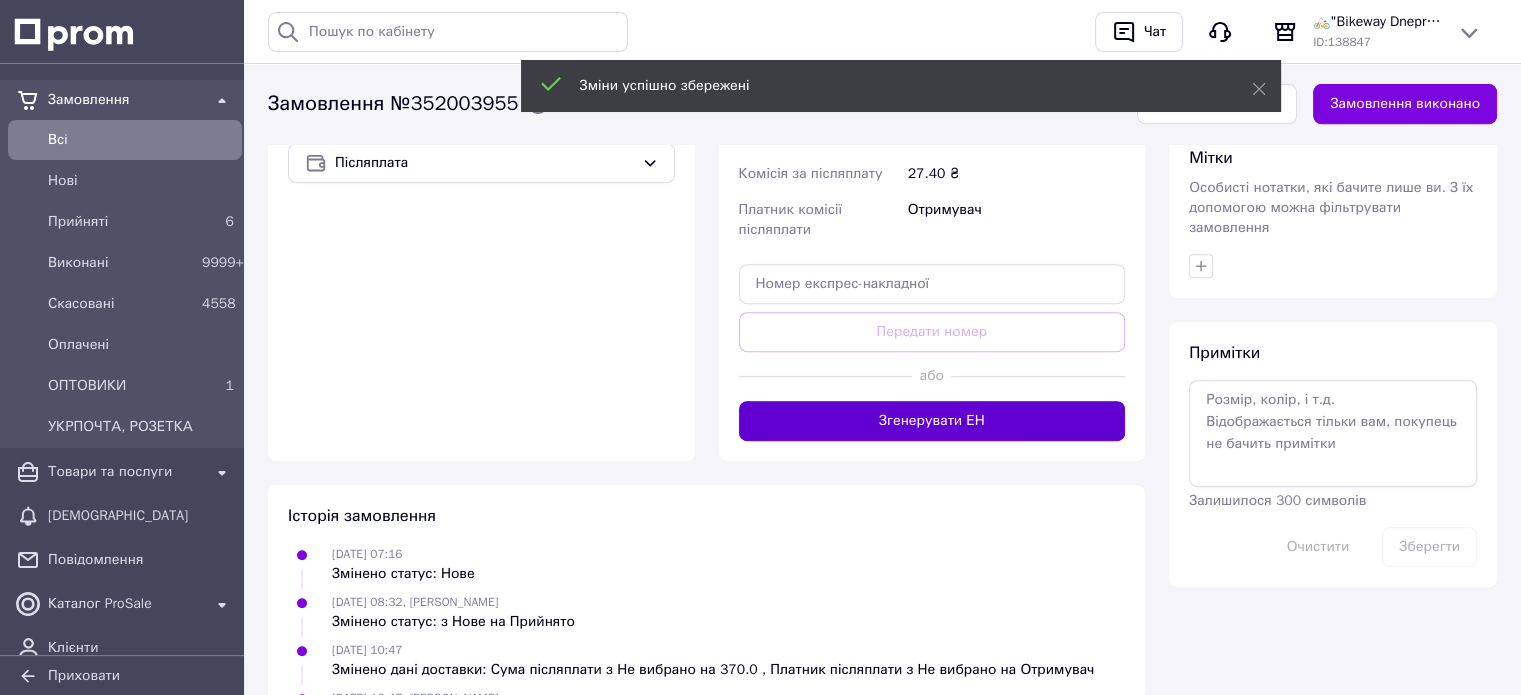click on "Згенерувати ЕН" at bounding box center [932, 421] 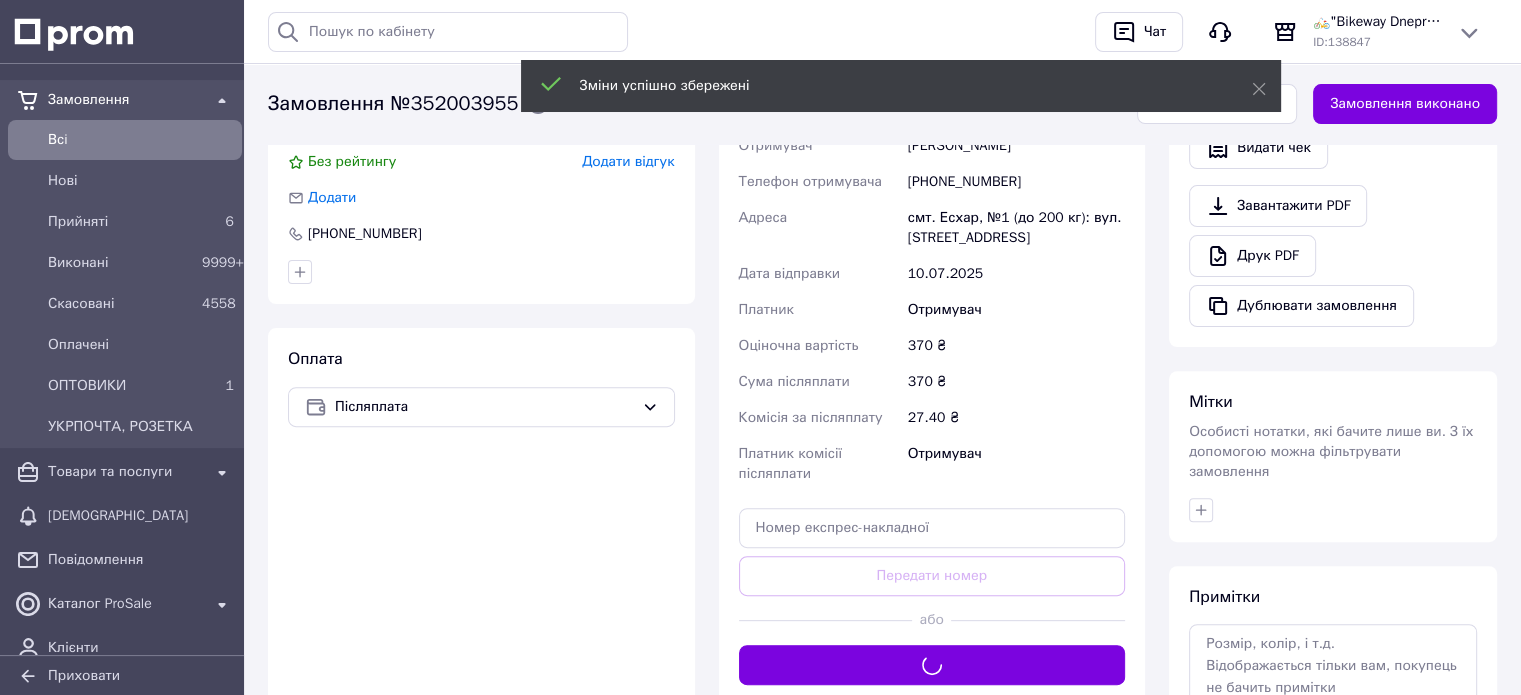 scroll, scrollTop: 234, scrollLeft: 0, axis: vertical 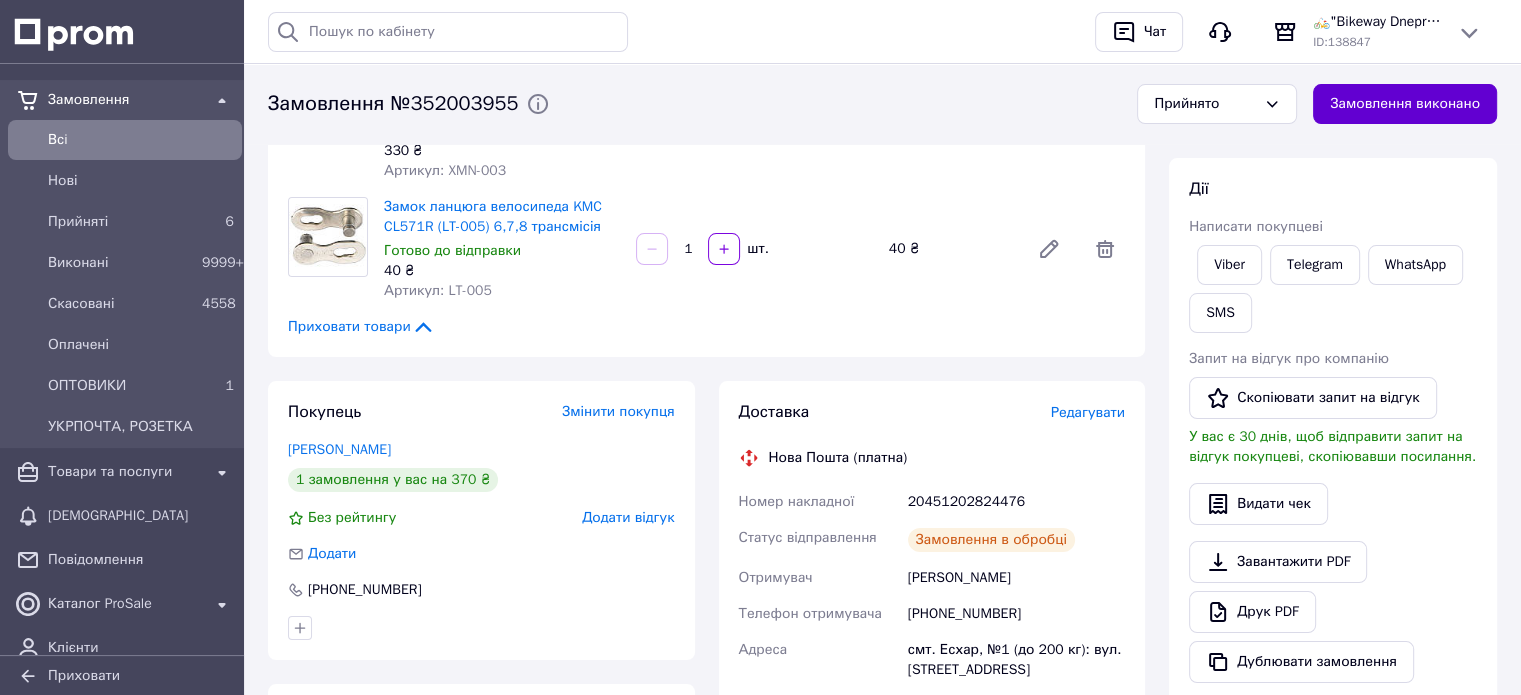 click on "Замовлення виконано" at bounding box center [1405, 104] 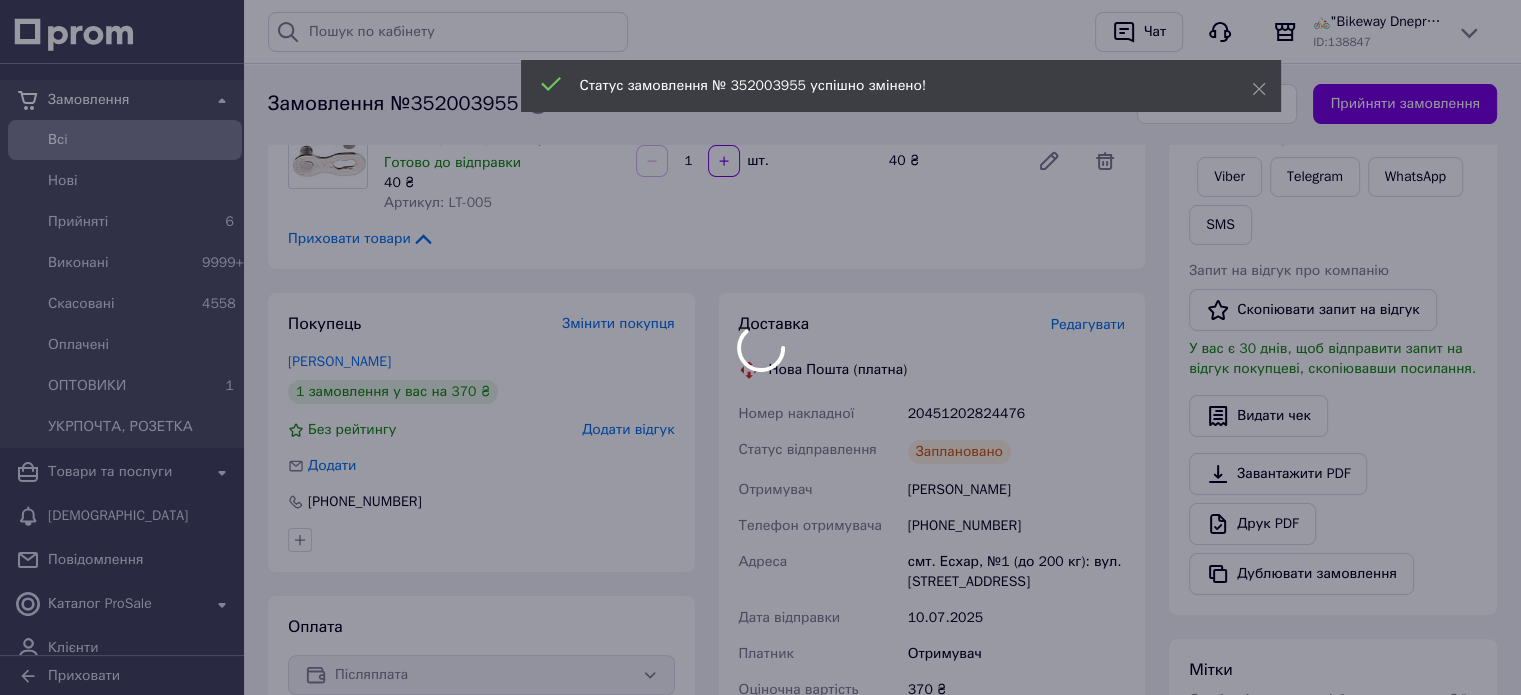 scroll, scrollTop: 334, scrollLeft: 0, axis: vertical 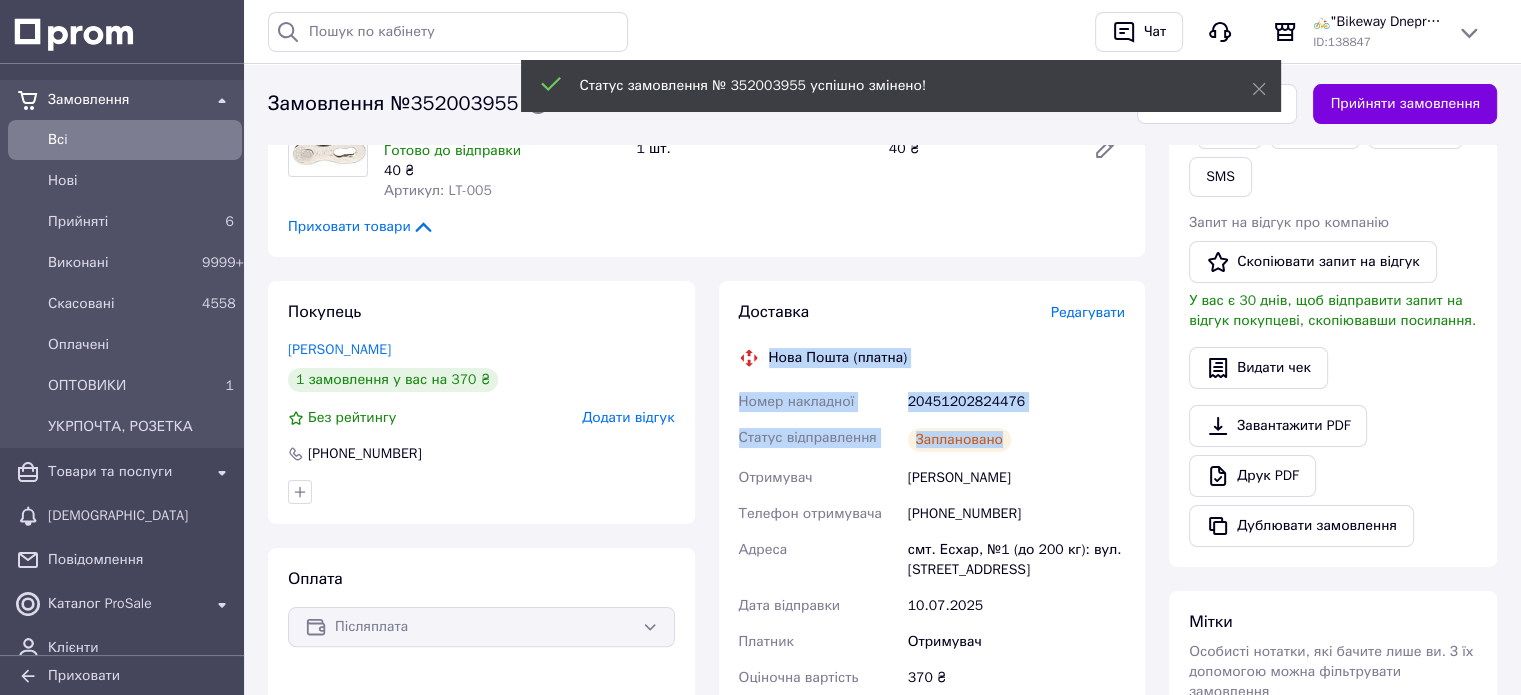 drag, startPoint x: 767, startPoint y: 334, endPoint x: 1036, endPoint y: 419, distance: 282.1099 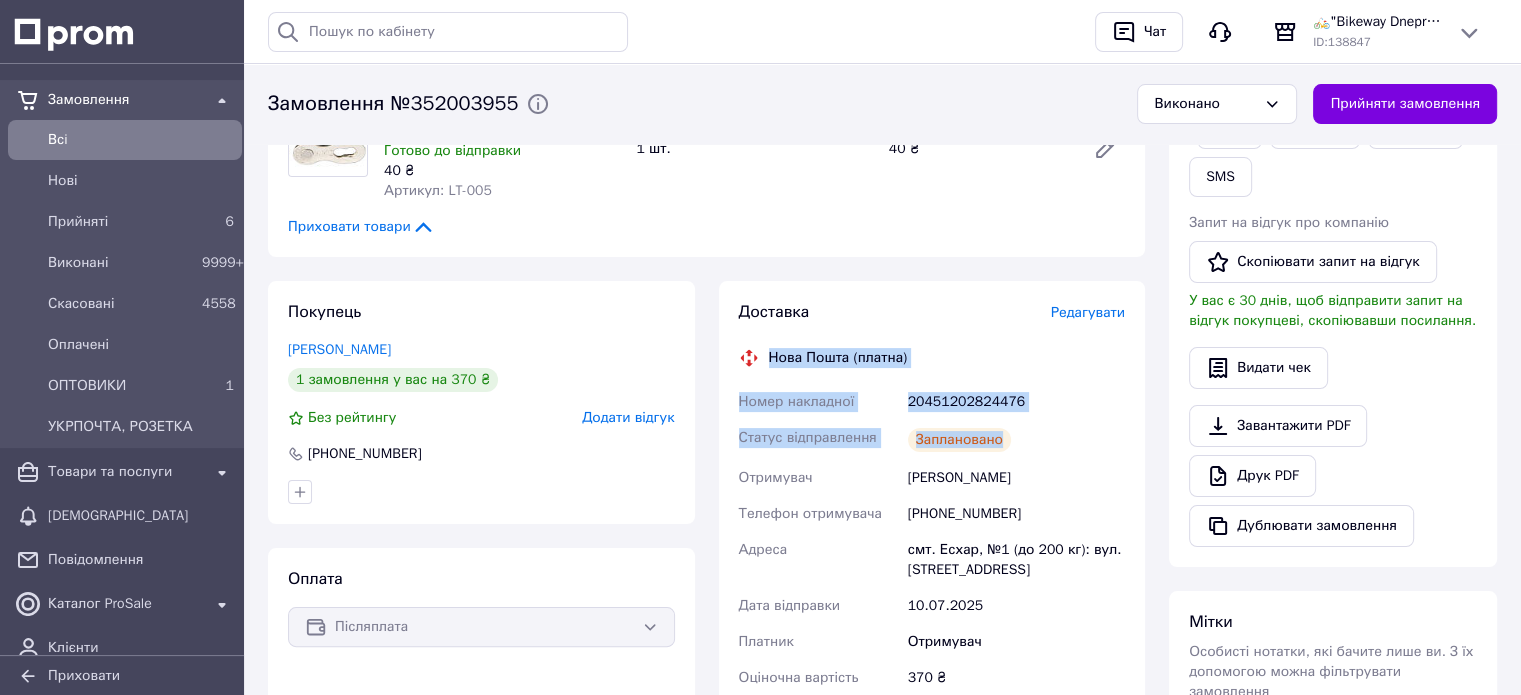 copy on "Нова Пошта (платна) Номер накладної 20451202824476 Статус відправлення Заплановано" 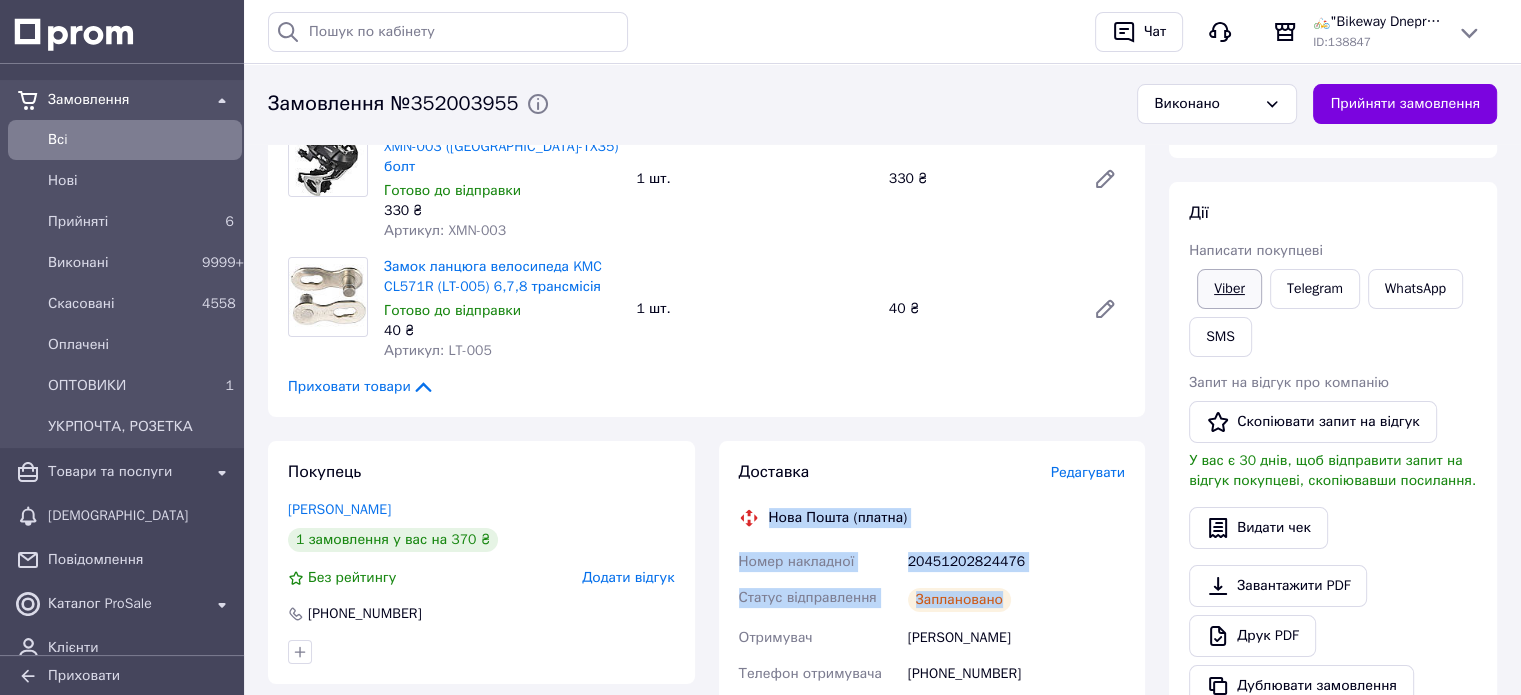 scroll, scrollTop: 0, scrollLeft: 0, axis: both 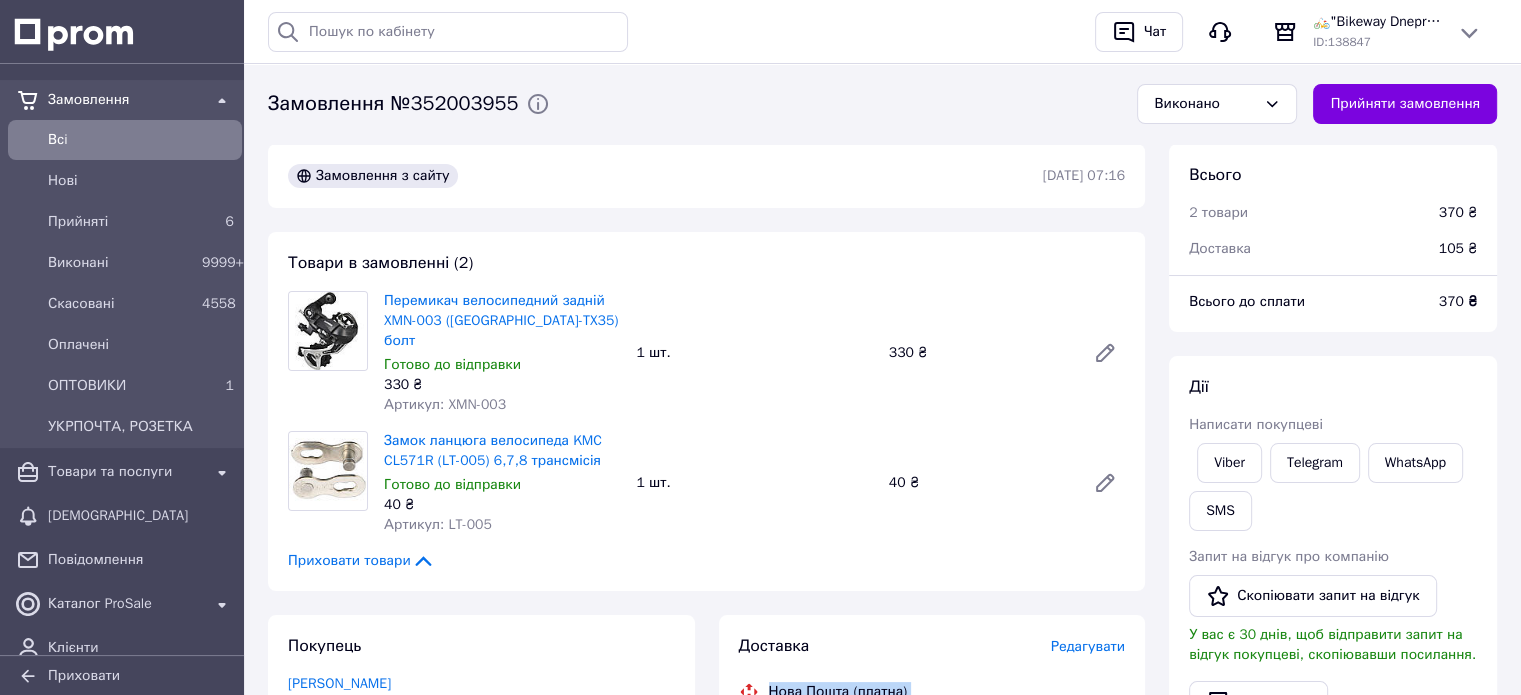 drag, startPoint x: 1232, startPoint y: 465, endPoint x: 1201, endPoint y: 483, distance: 35.846897 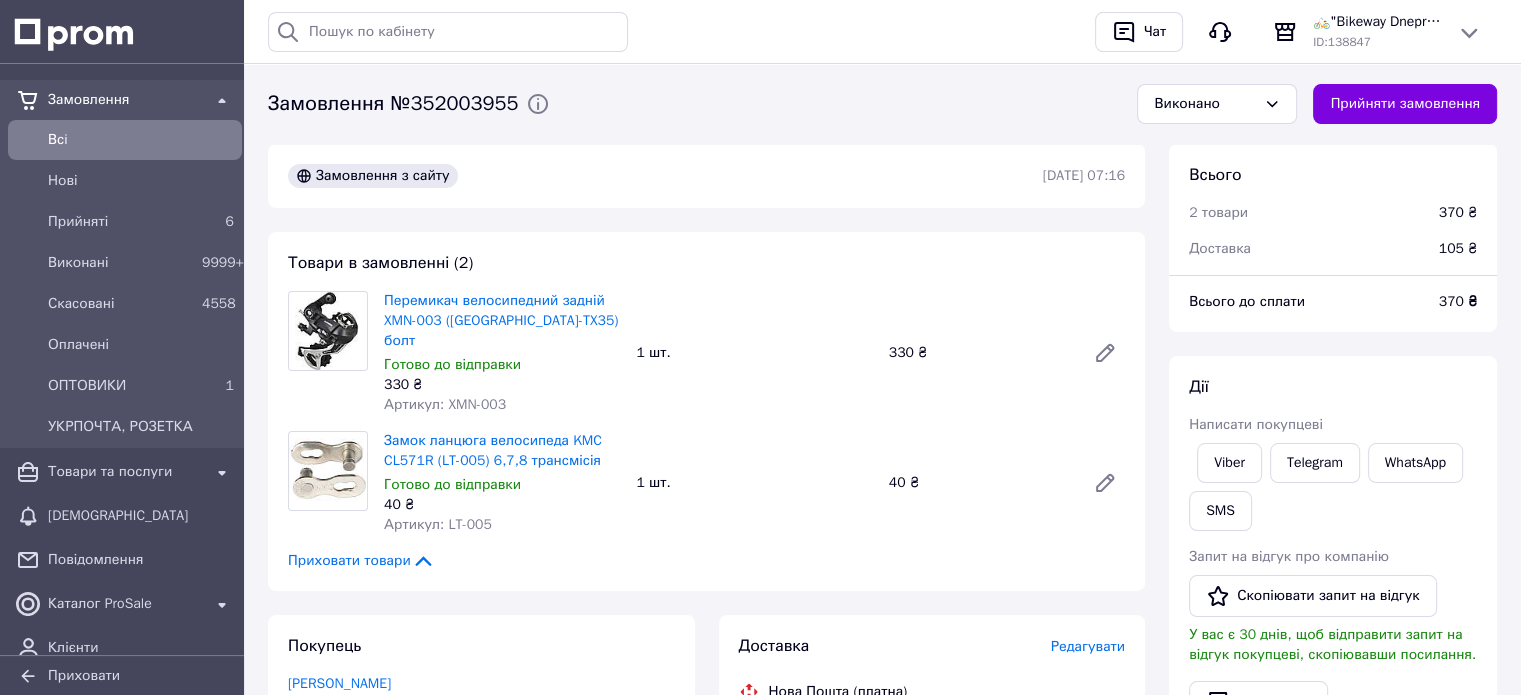 click on "Товари в замовленні (2) Перемикач велосипедний задній XMN-003 ([GEOGRAPHIC_DATA]-TX35) болт Готово до відправки 330 ₴ Артикул: XMN-003 1 шт. 330 ₴ Замок ланцюга велосипеда KMC CL571R (LT-005) 6,7,8 трансмісія Готово до відправки 40 ₴ Артикул: LT-005 1 шт. 40 ₴ Приховати товари" at bounding box center (706, 411) 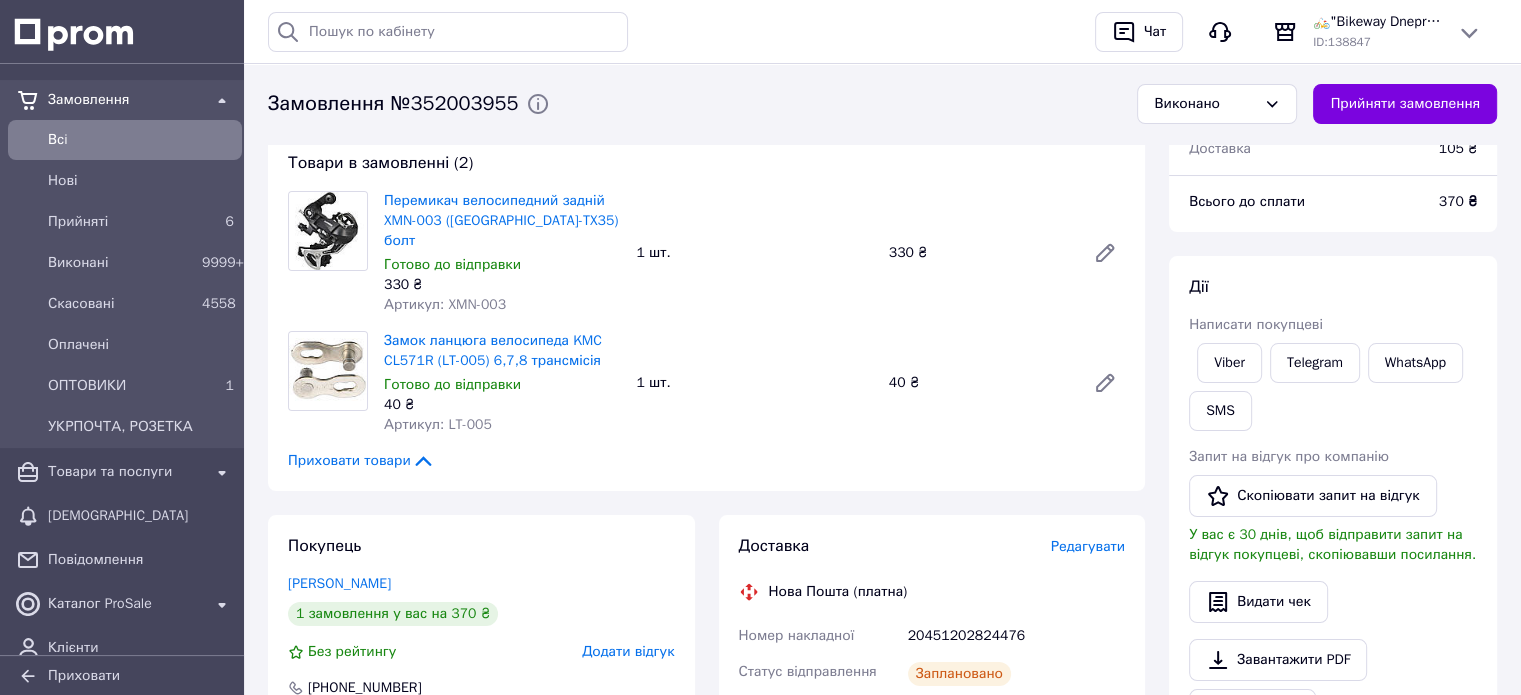 scroll, scrollTop: 500, scrollLeft: 0, axis: vertical 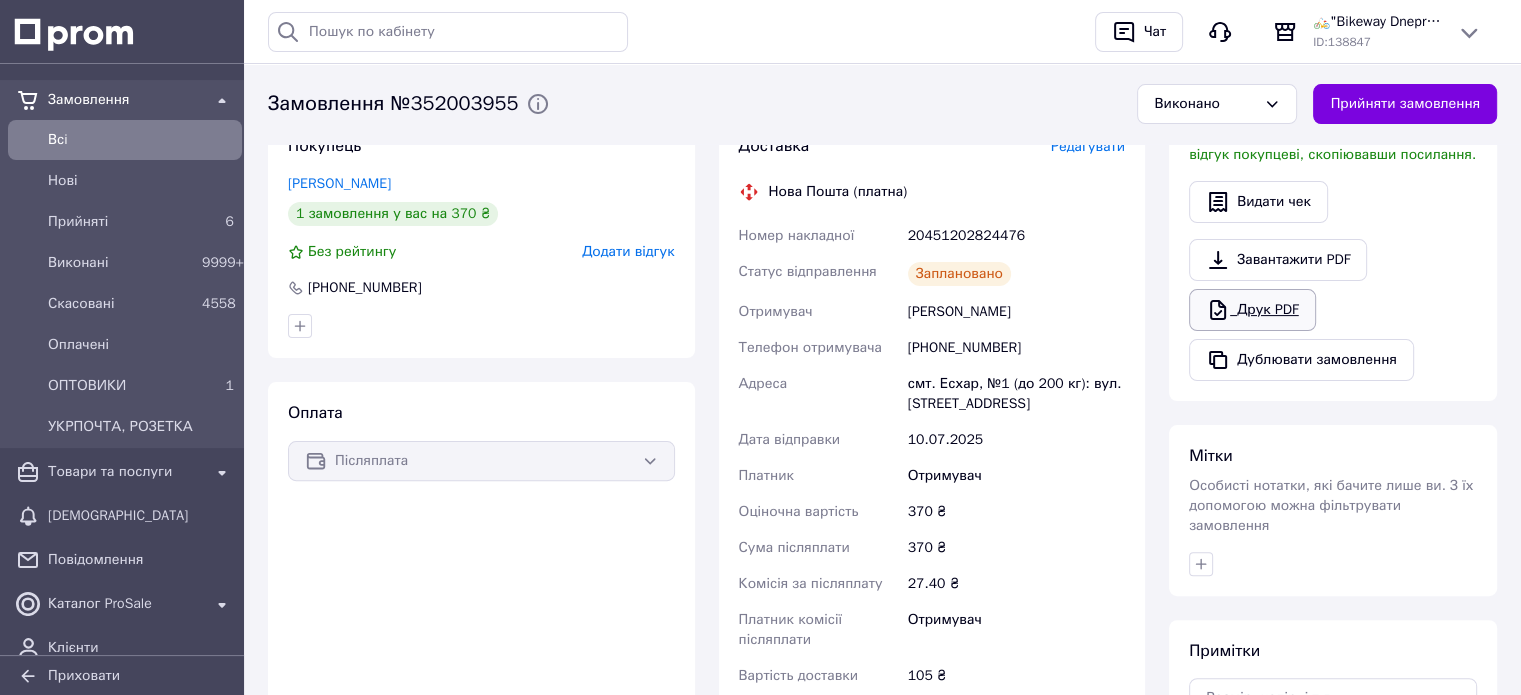 click on "Друк PDF" at bounding box center [1252, 310] 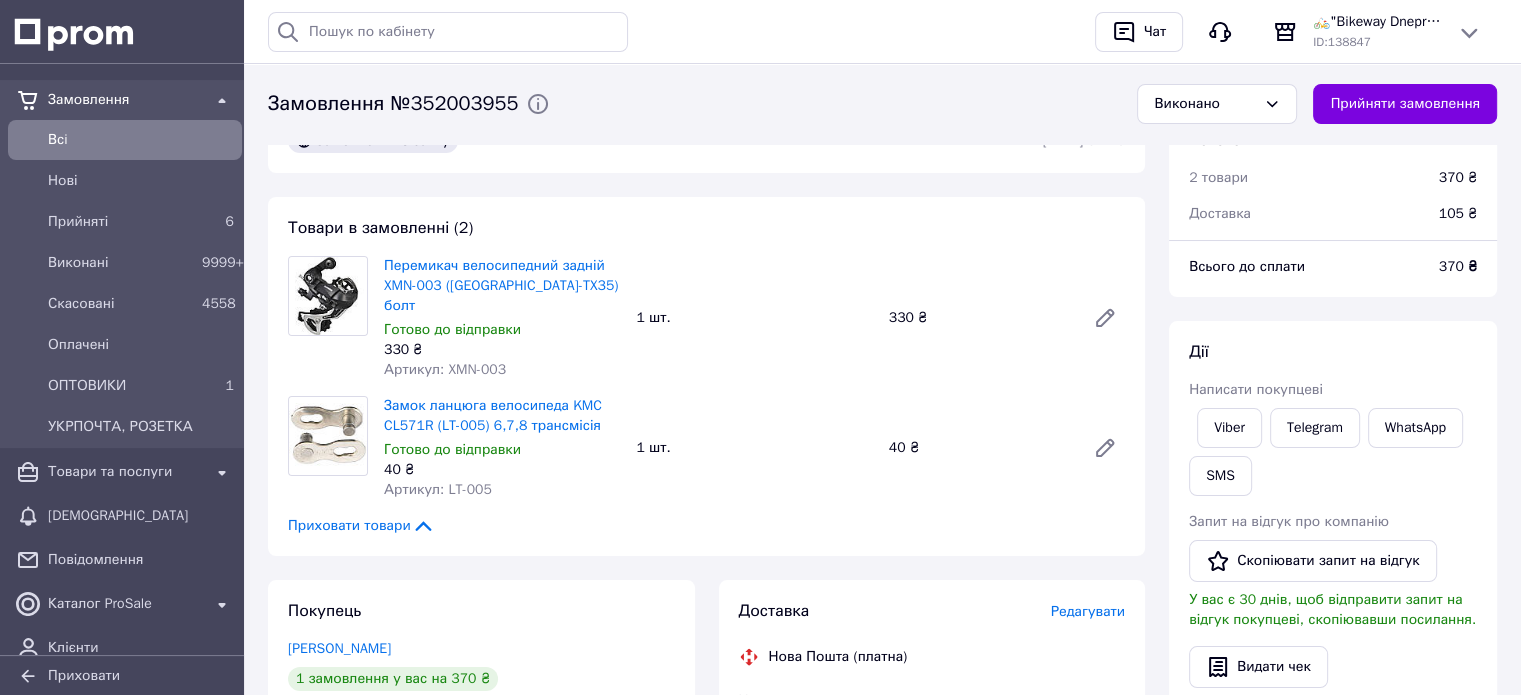 scroll, scrollTop: 0, scrollLeft: 0, axis: both 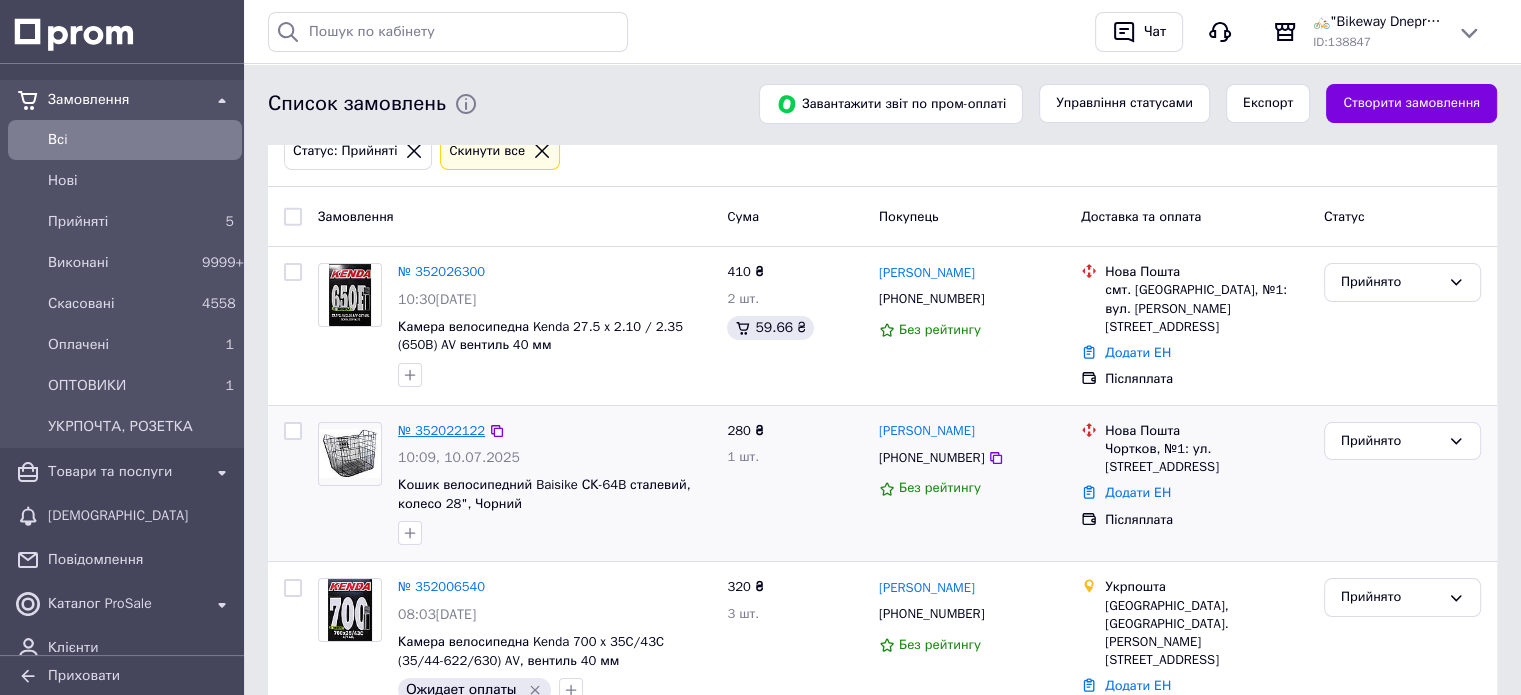 click on "№ 352022122" at bounding box center (441, 430) 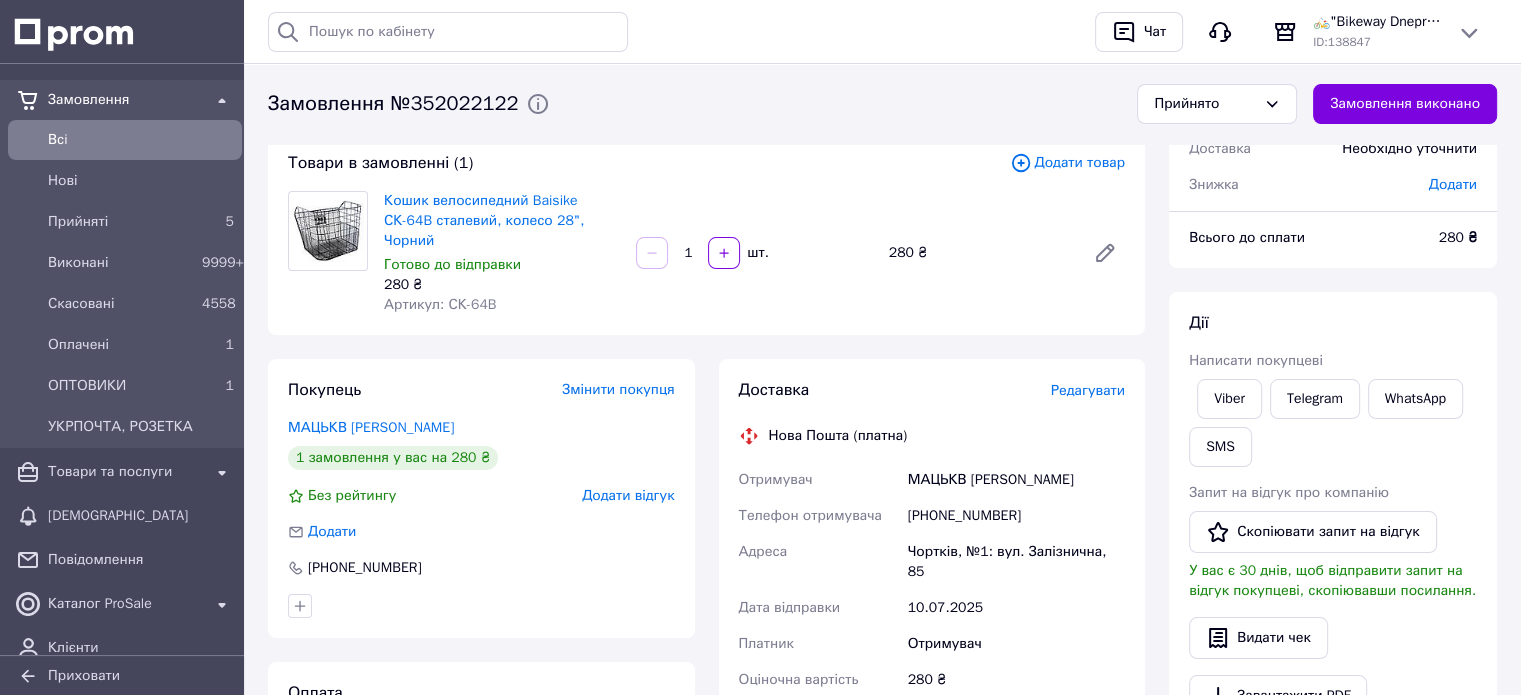 click on "Редагувати" at bounding box center (1088, 390) 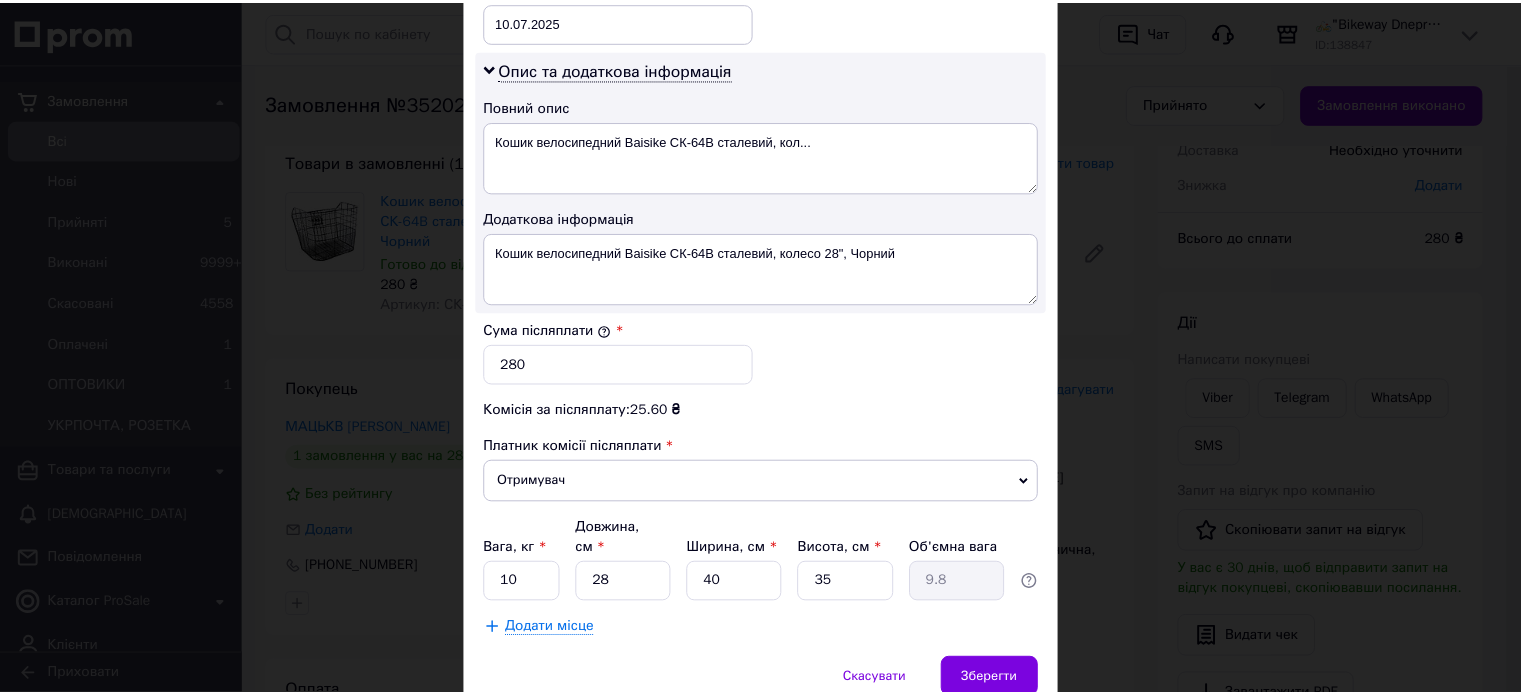 scroll, scrollTop: 1048, scrollLeft: 0, axis: vertical 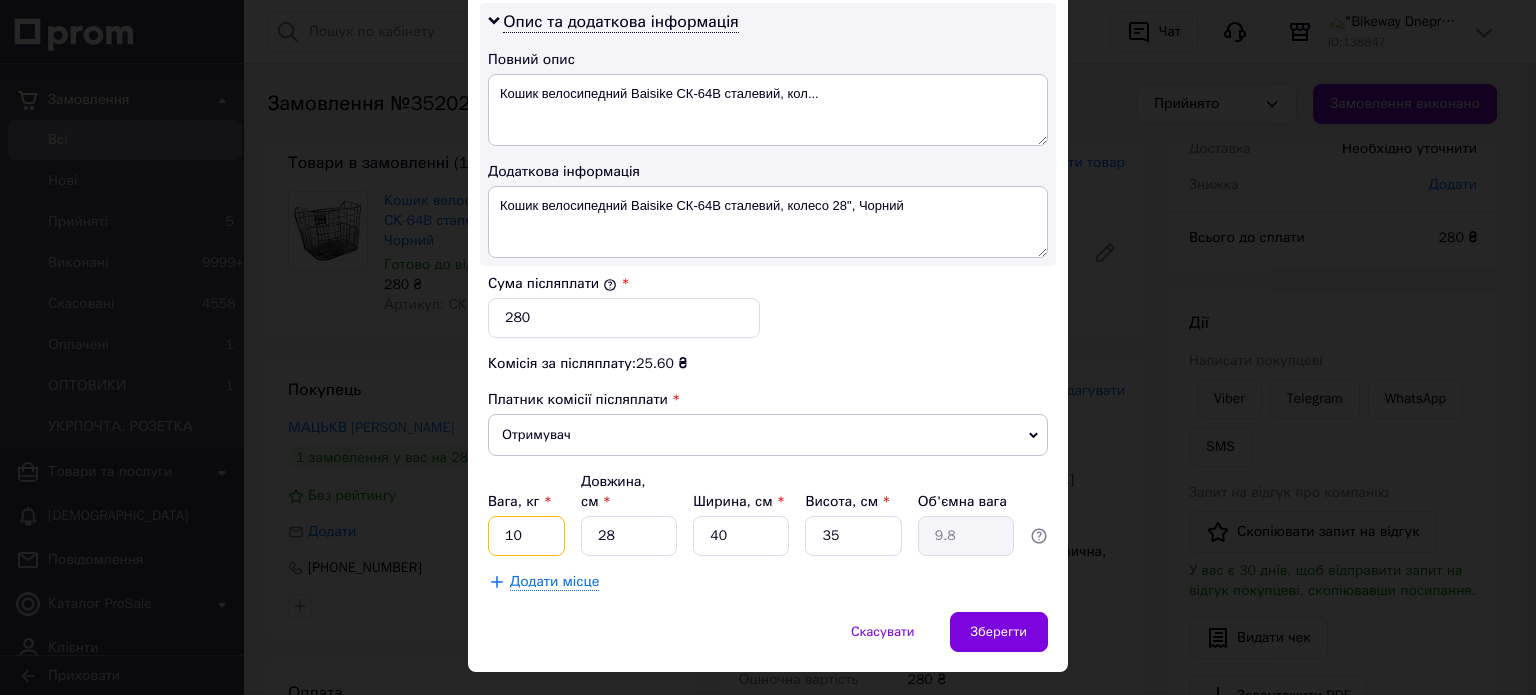 click on "10" at bounding box center [526, 536] 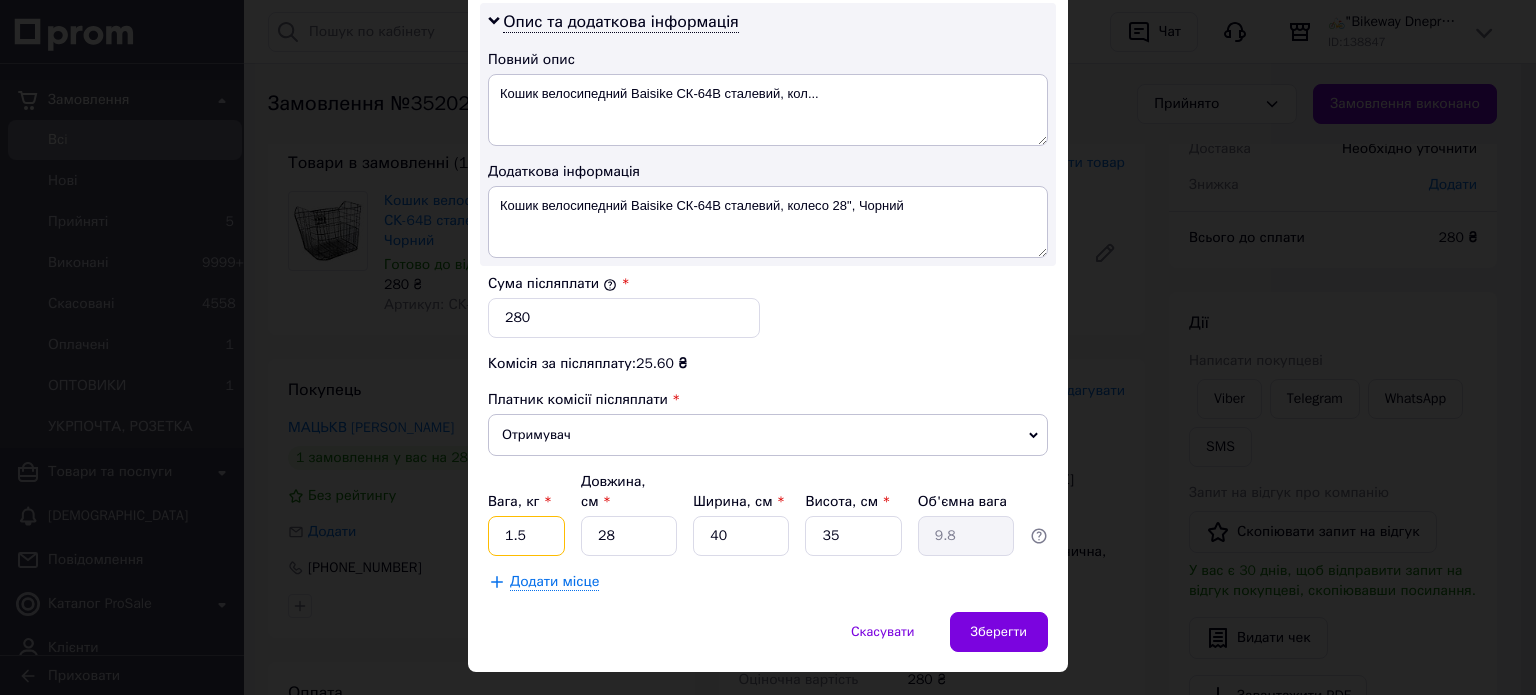 type on "1.5" 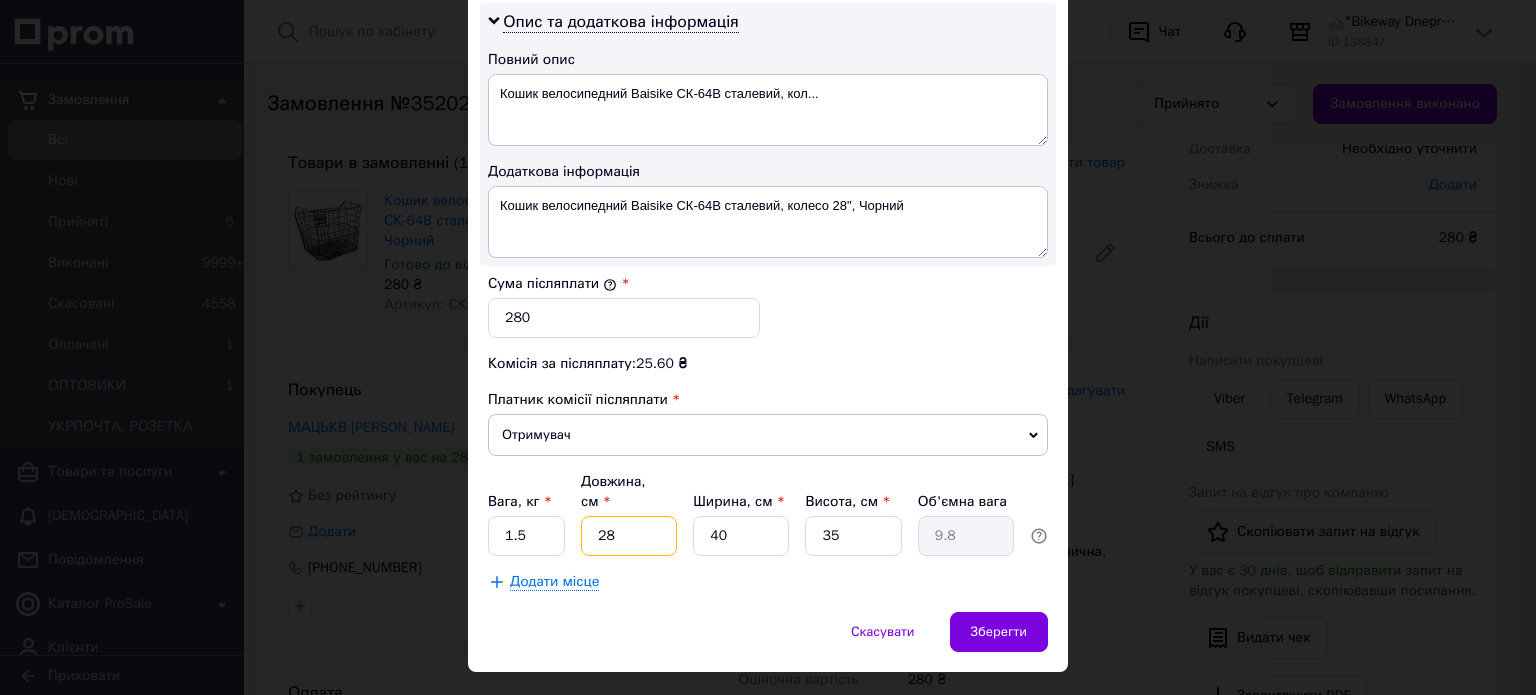 type on "3" 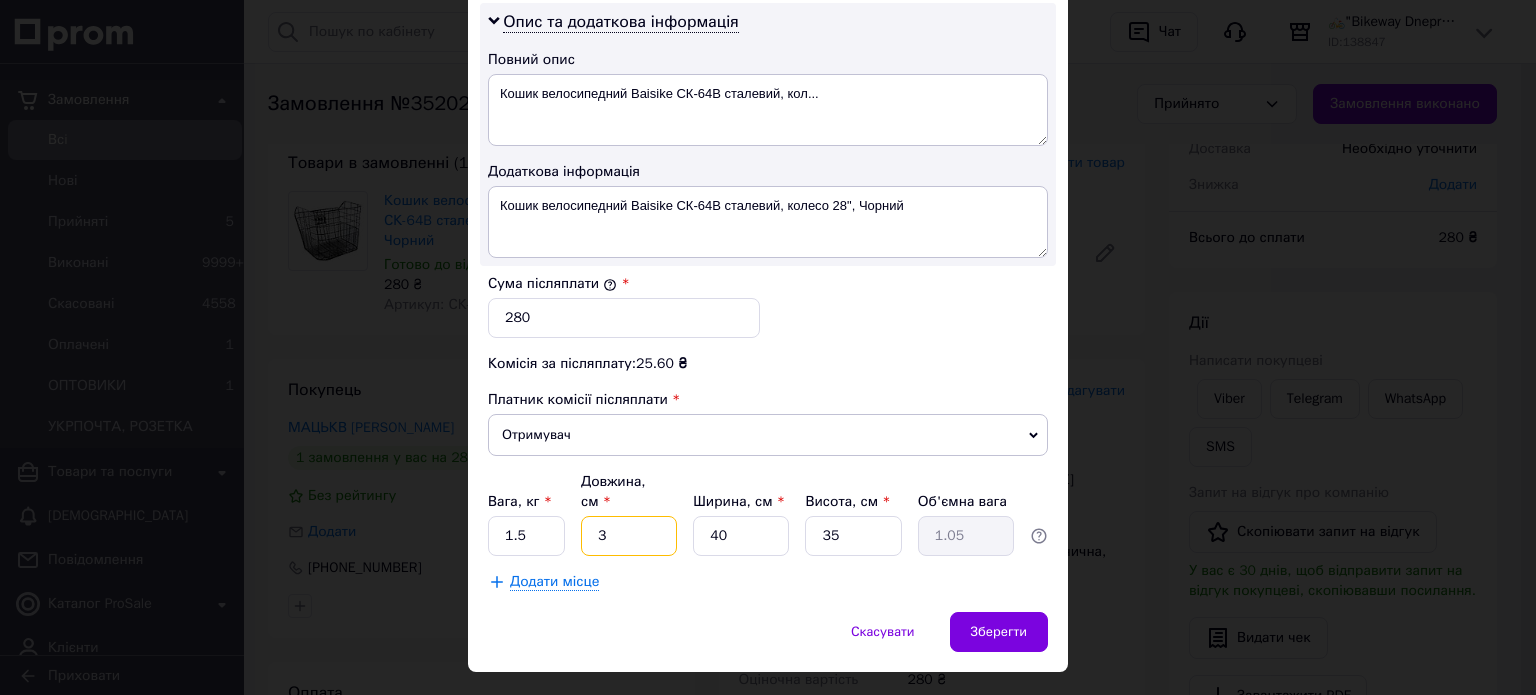 type on "32" 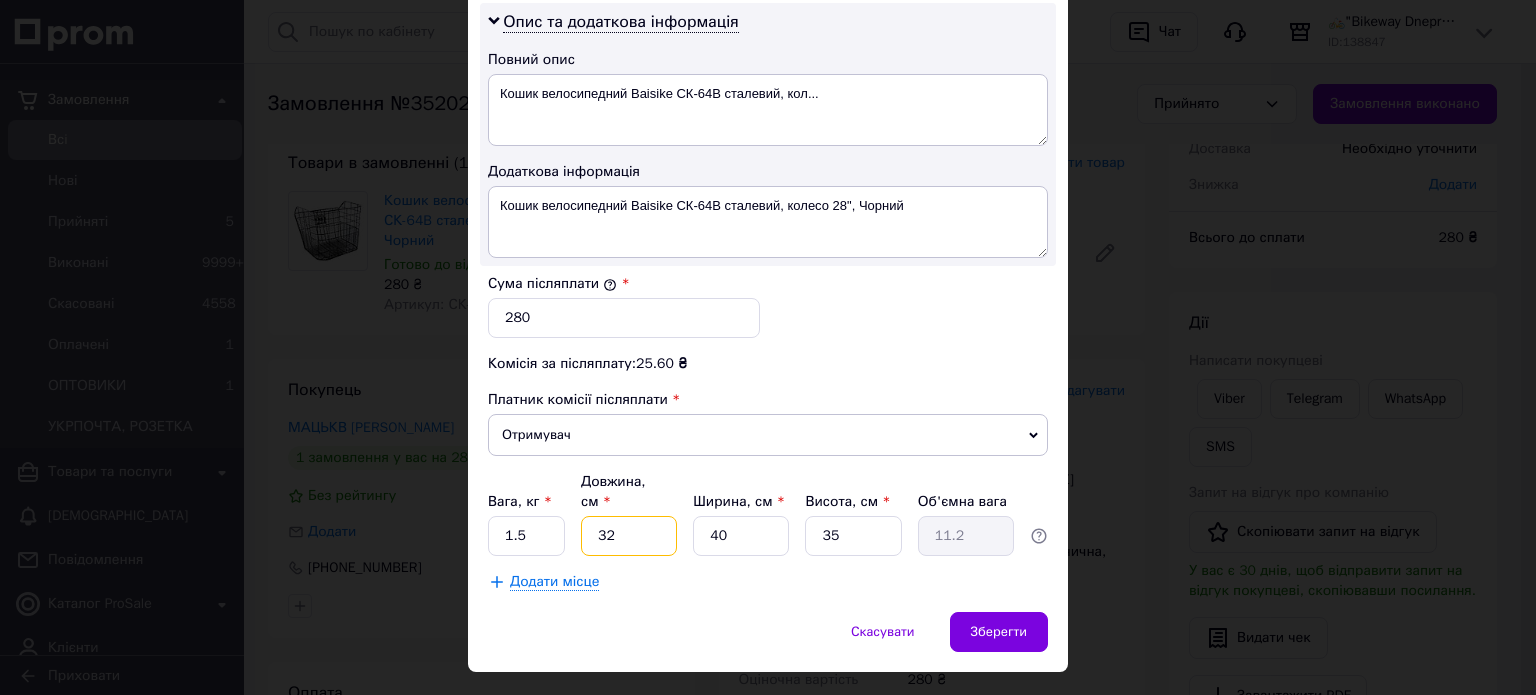 type on "32" 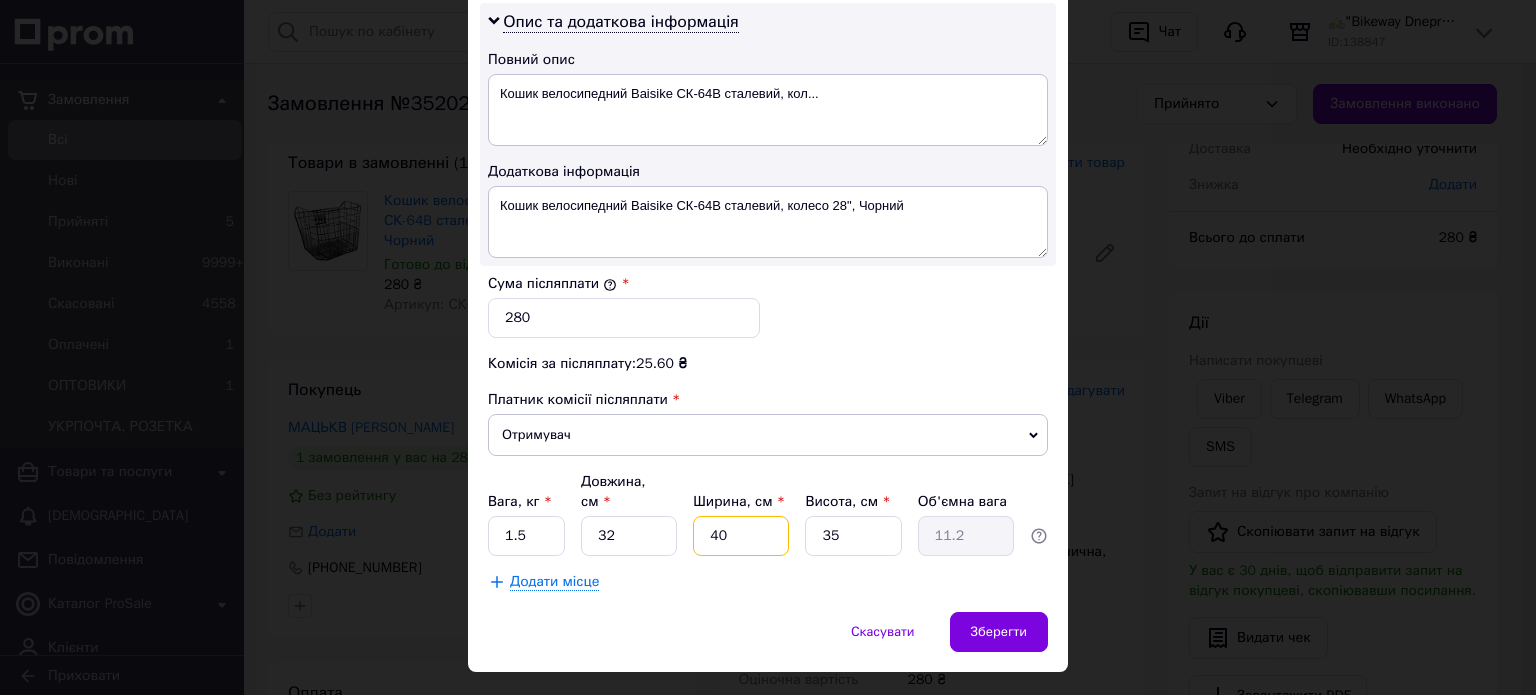 type on "3" 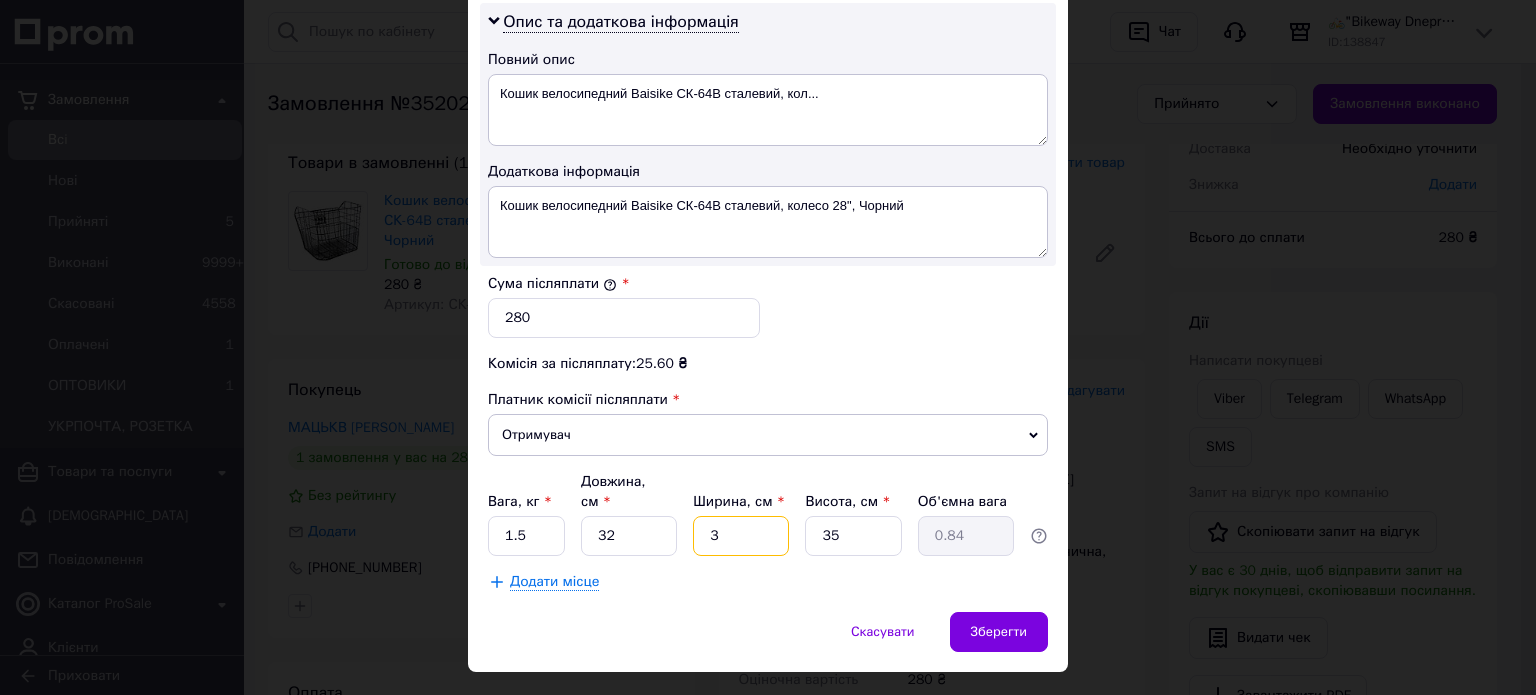 type on "30" 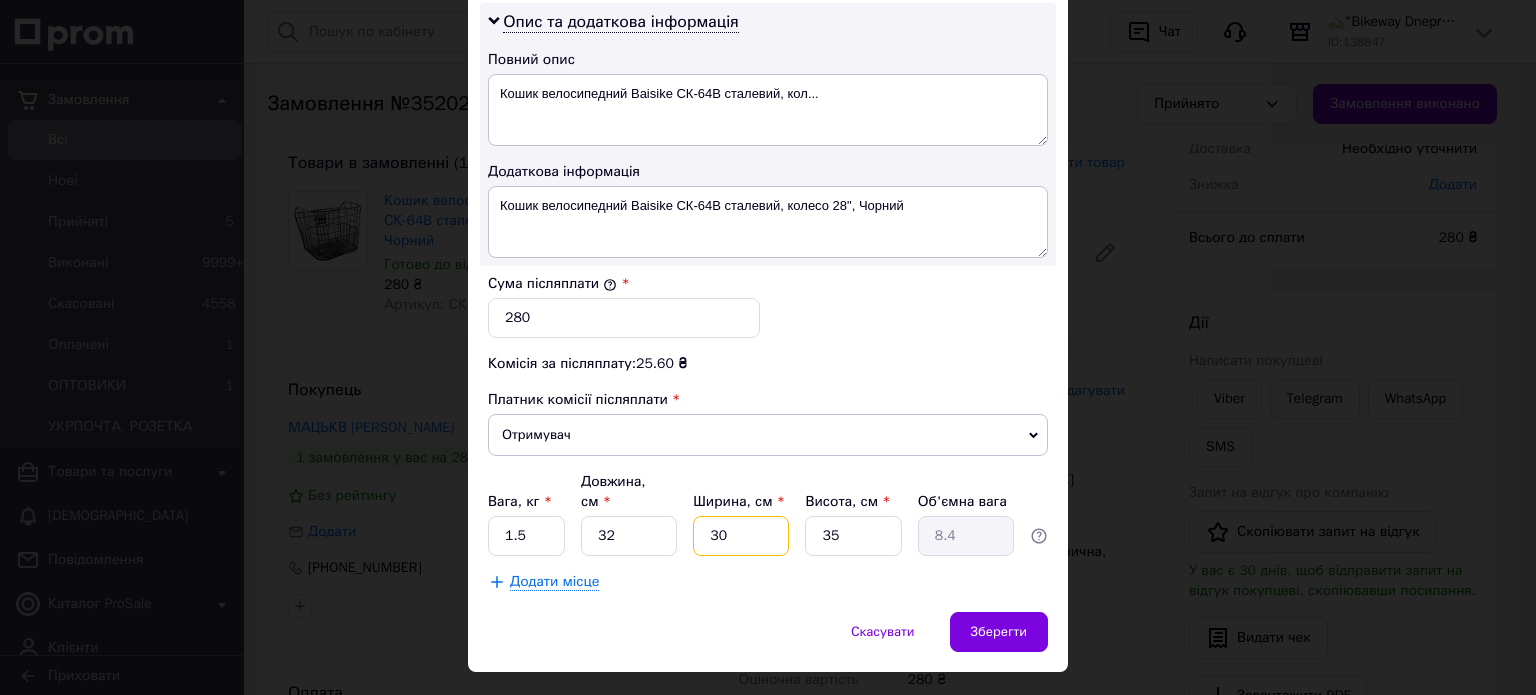 type on "30" 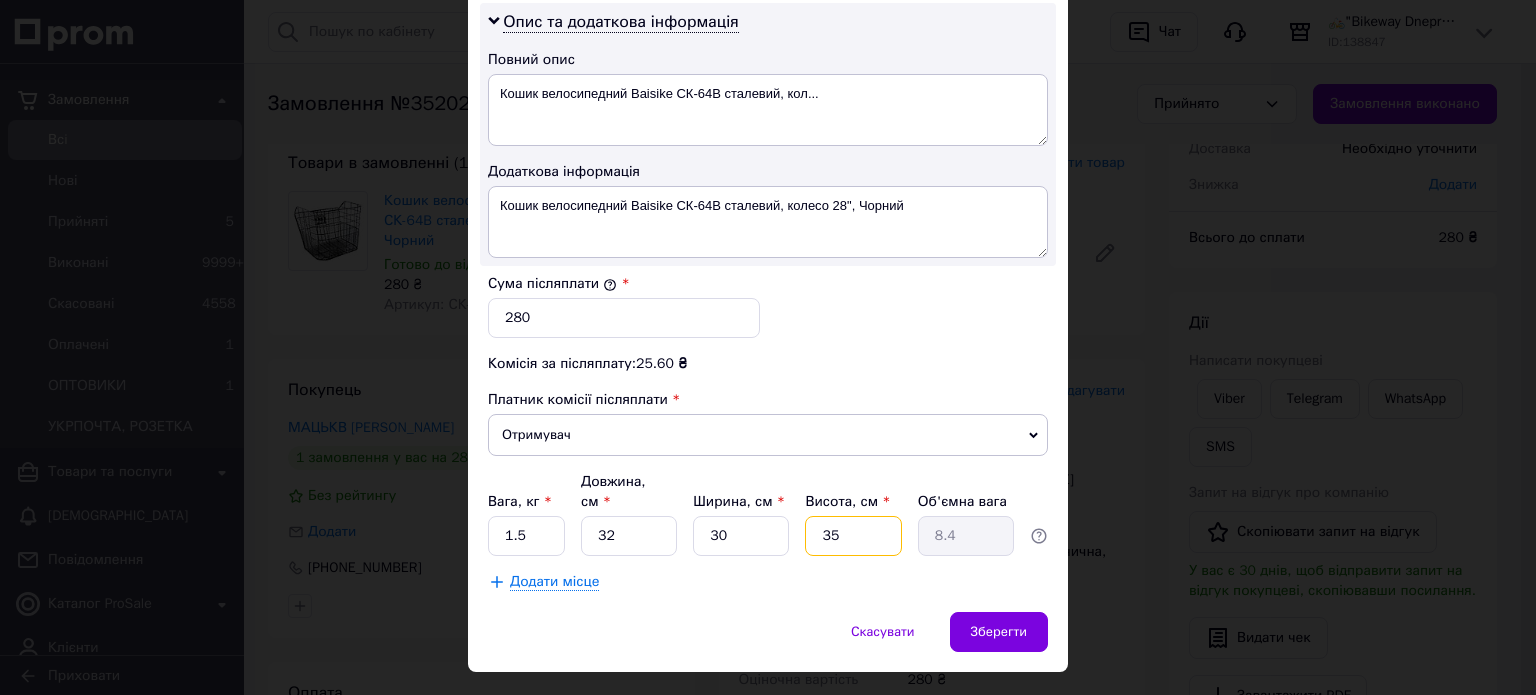 type on "3" 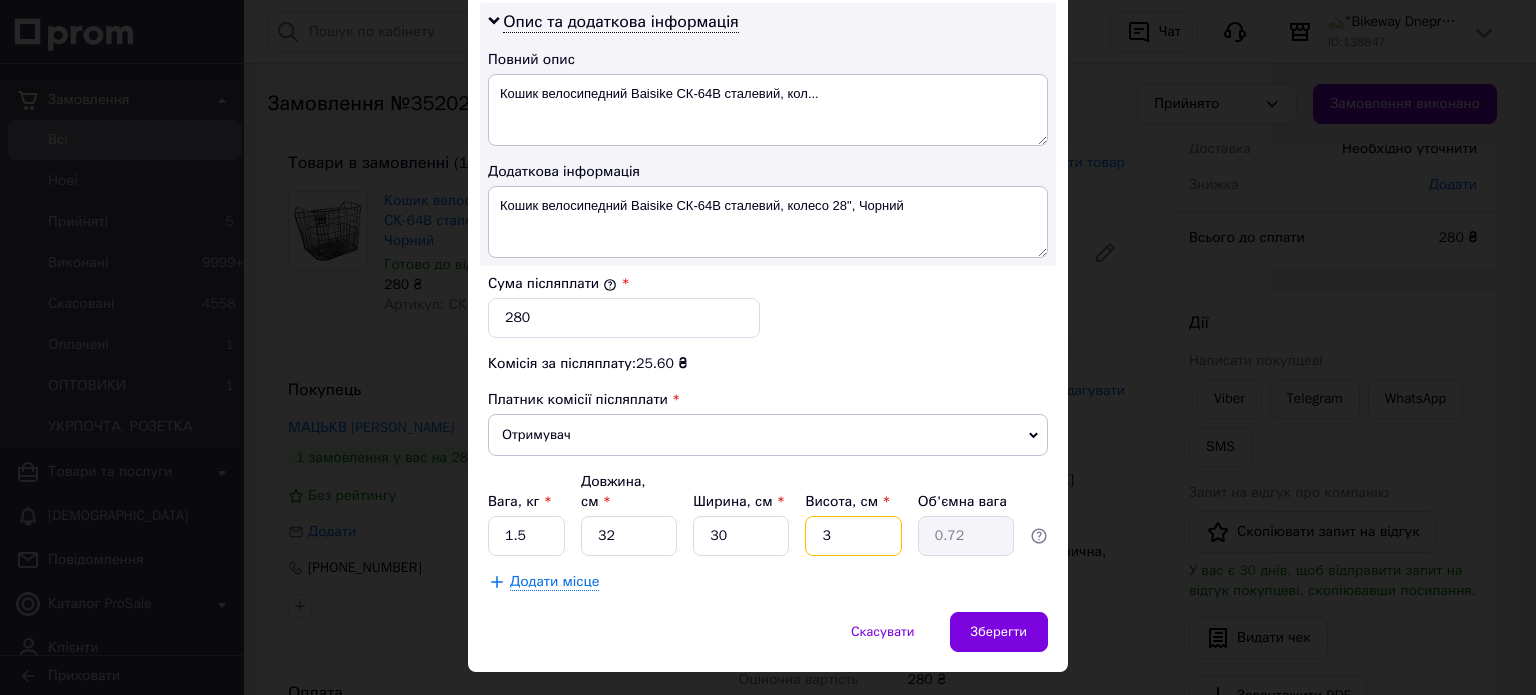 type on "30" 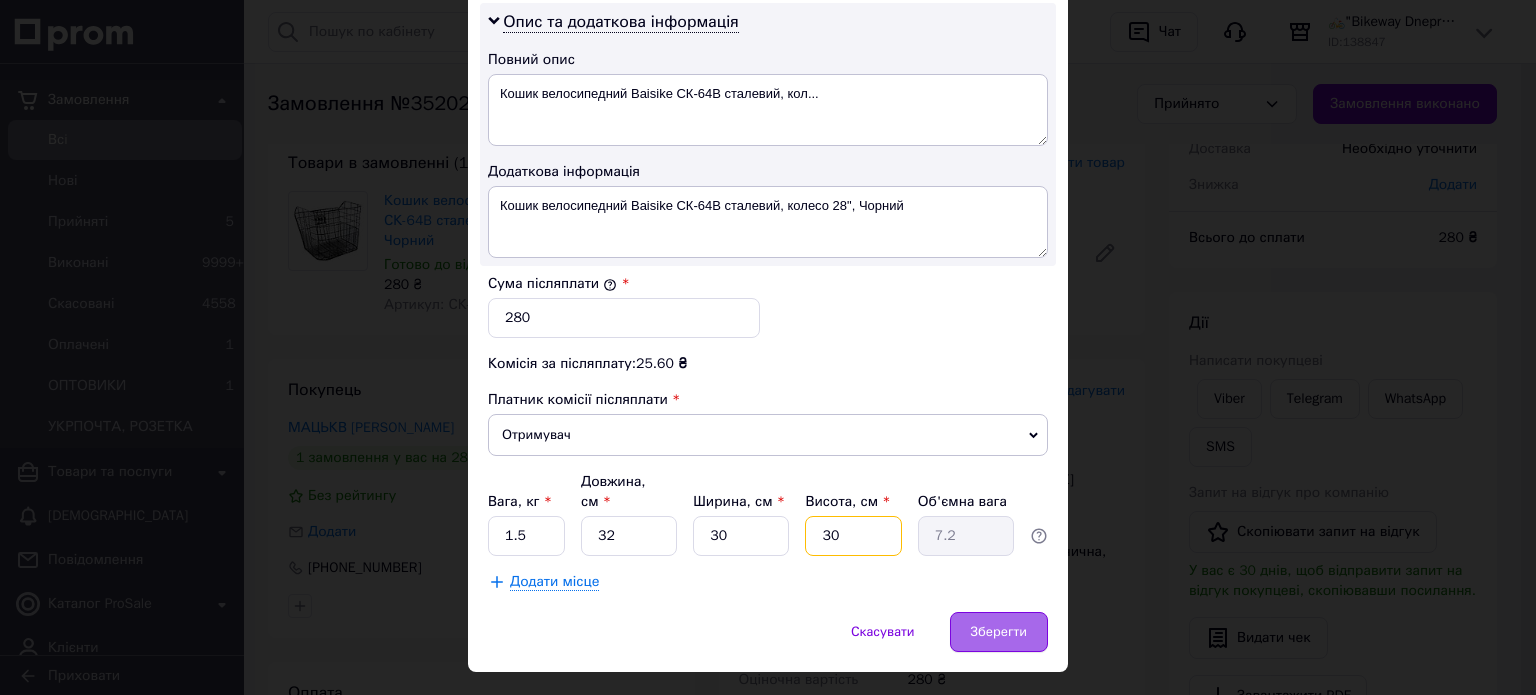 type on "30" 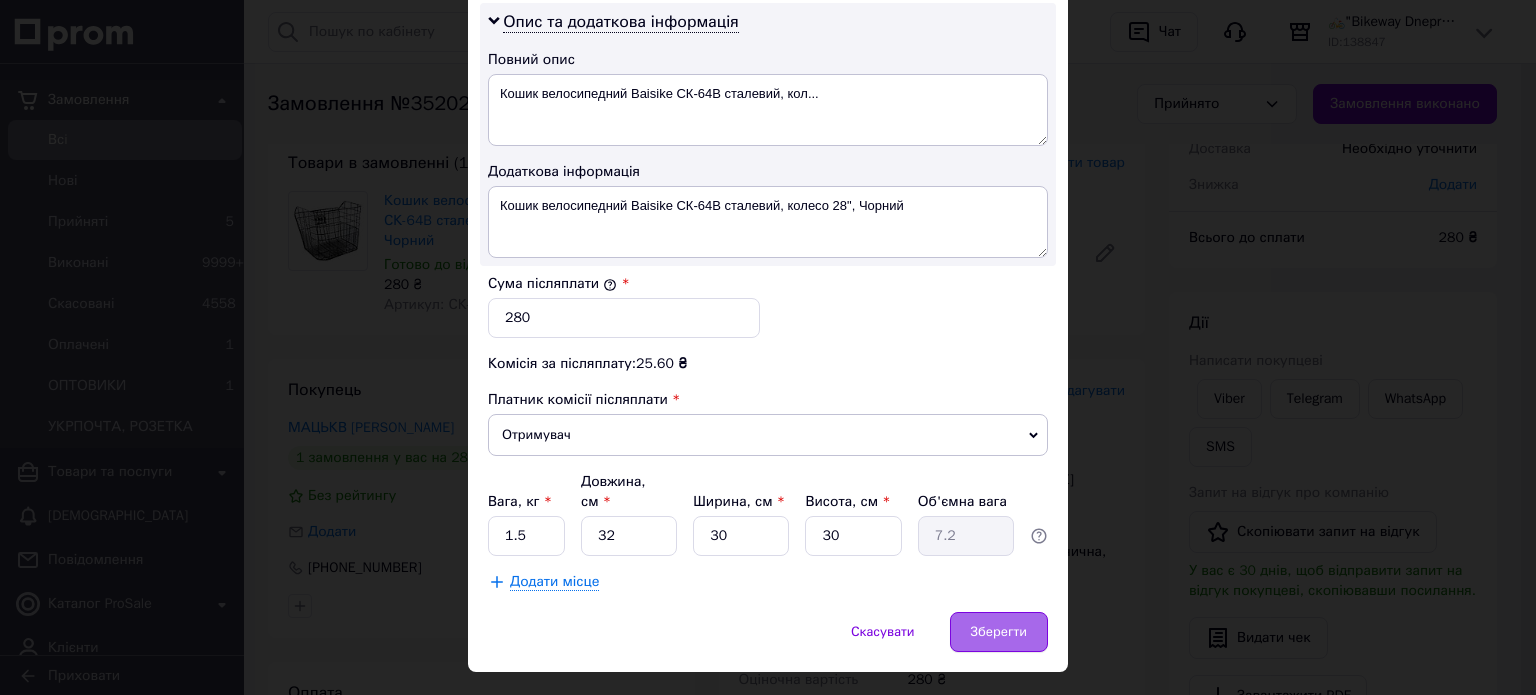 click on "Зберегти" at bounding box center (999, 632) 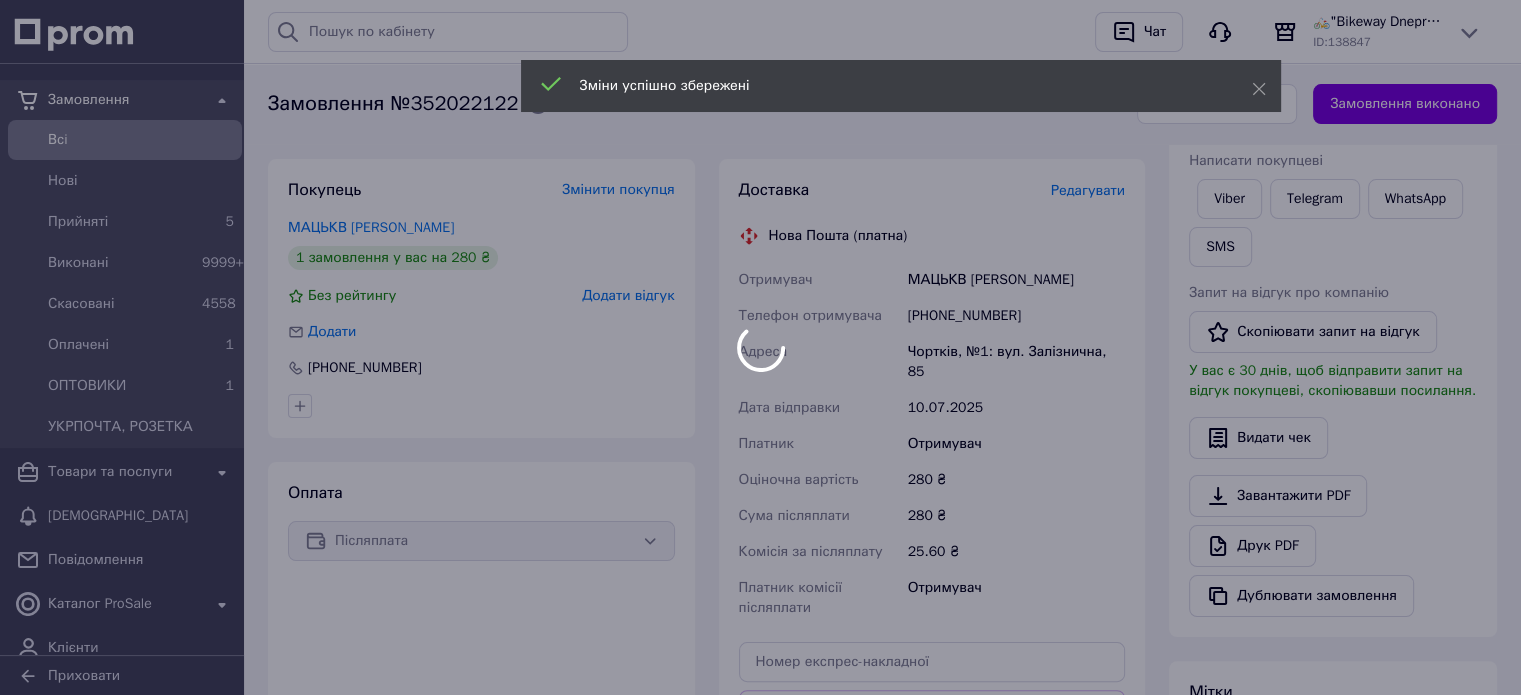 scroll, scrollTop: 600, scrollLeft: 0, axis: vertical 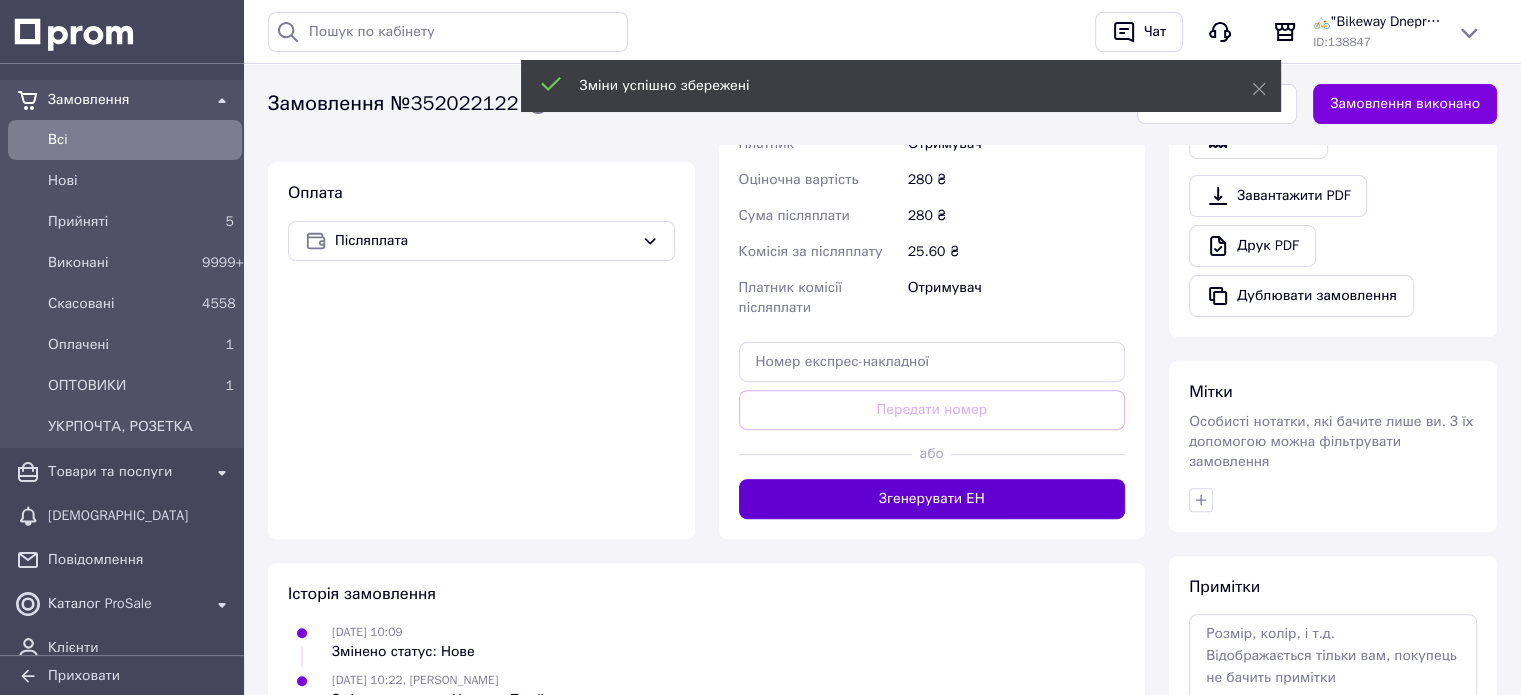 click on "Згенерувати ЕН" at bounding box center (932, 499) 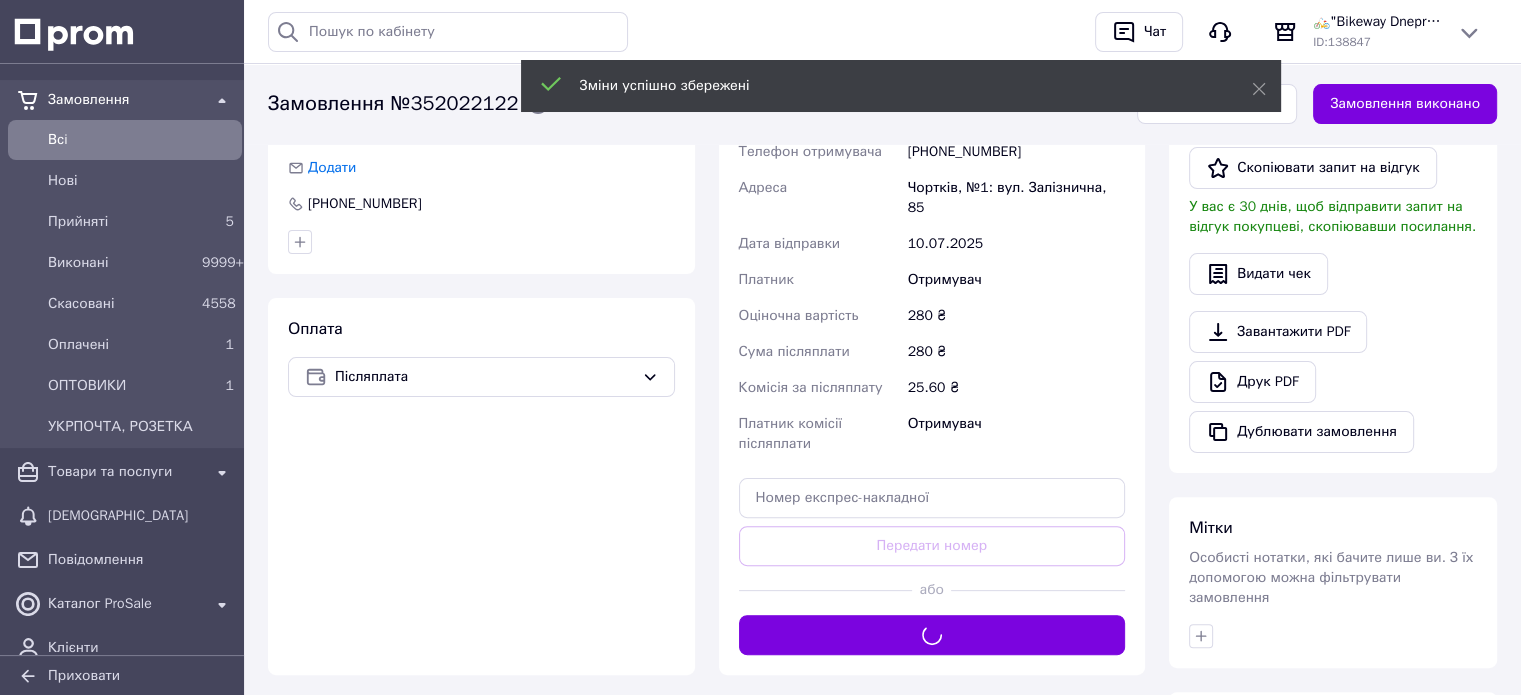scroll, scrollTop: 300, scrollLeft: 0, axis: vertical 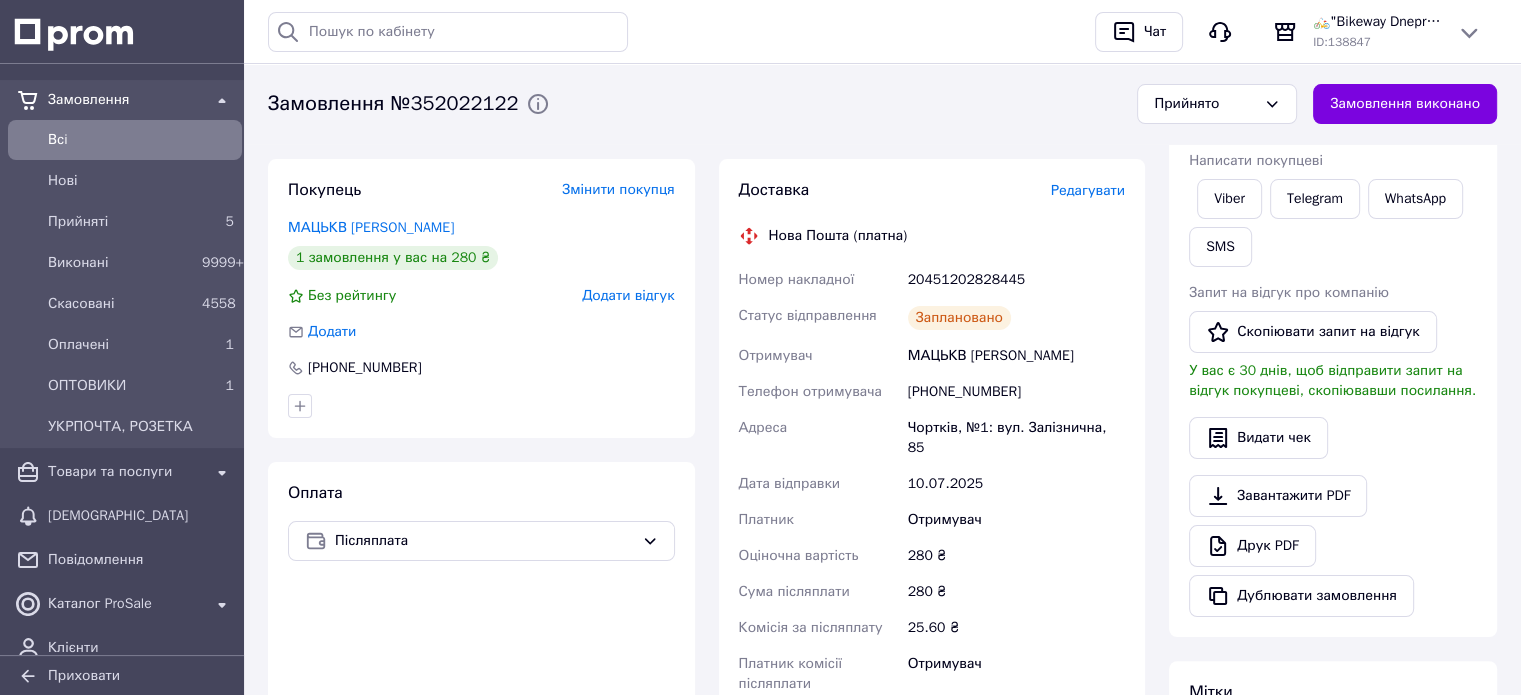 click on "Замовлення виконано" at bounding box center [1405, 104] 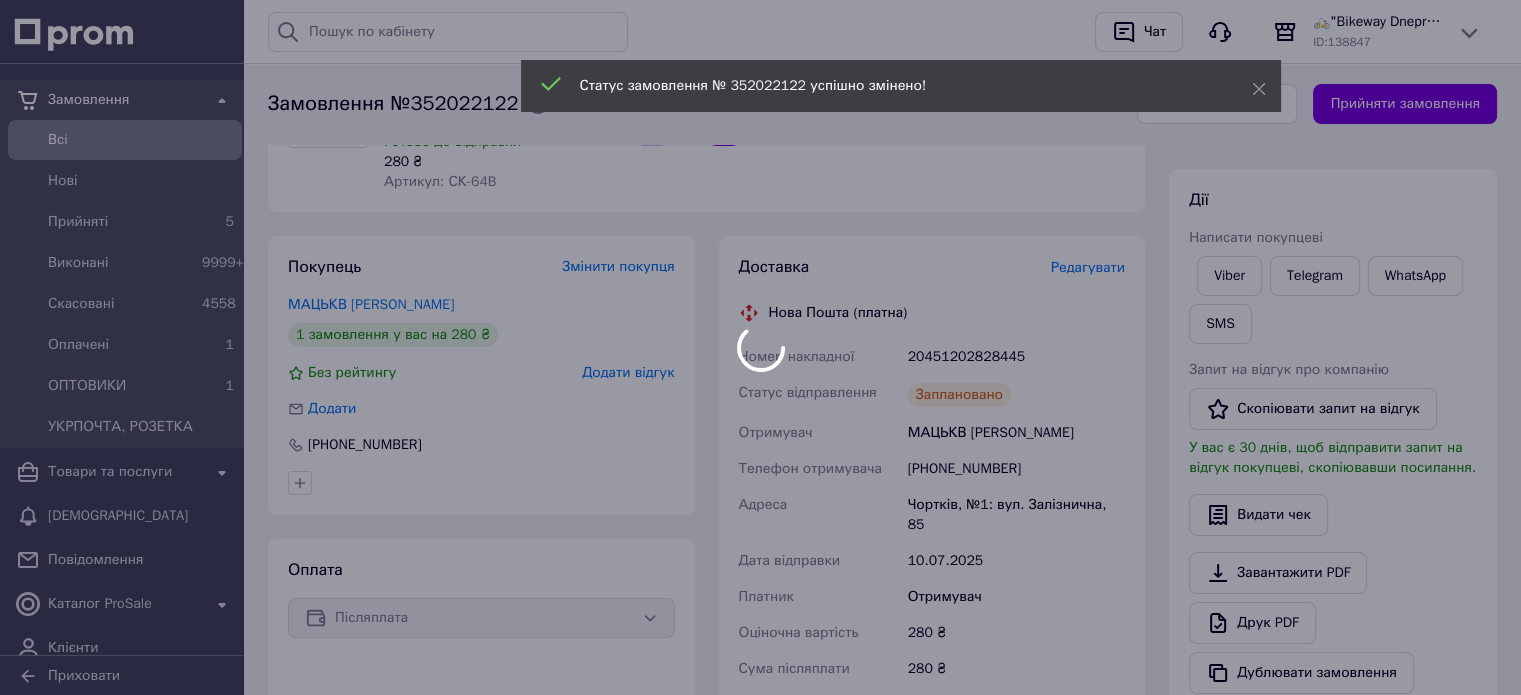 scroll, scrollTop: 100, scrollLeft: 0, axis: vertical 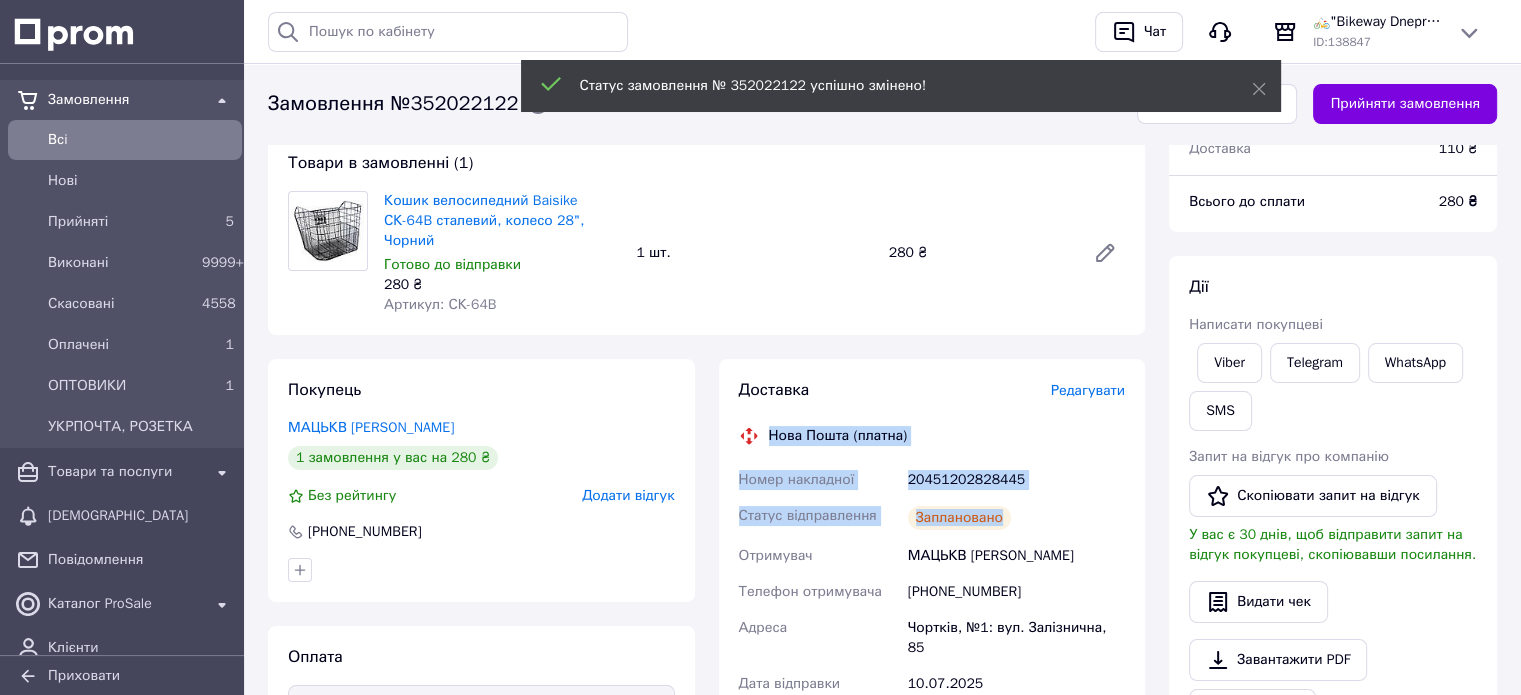 drag, startPoint x: 771, startPoint y: 411, endPoint x: 1018, endPoint y: 463, distance: 252.41434 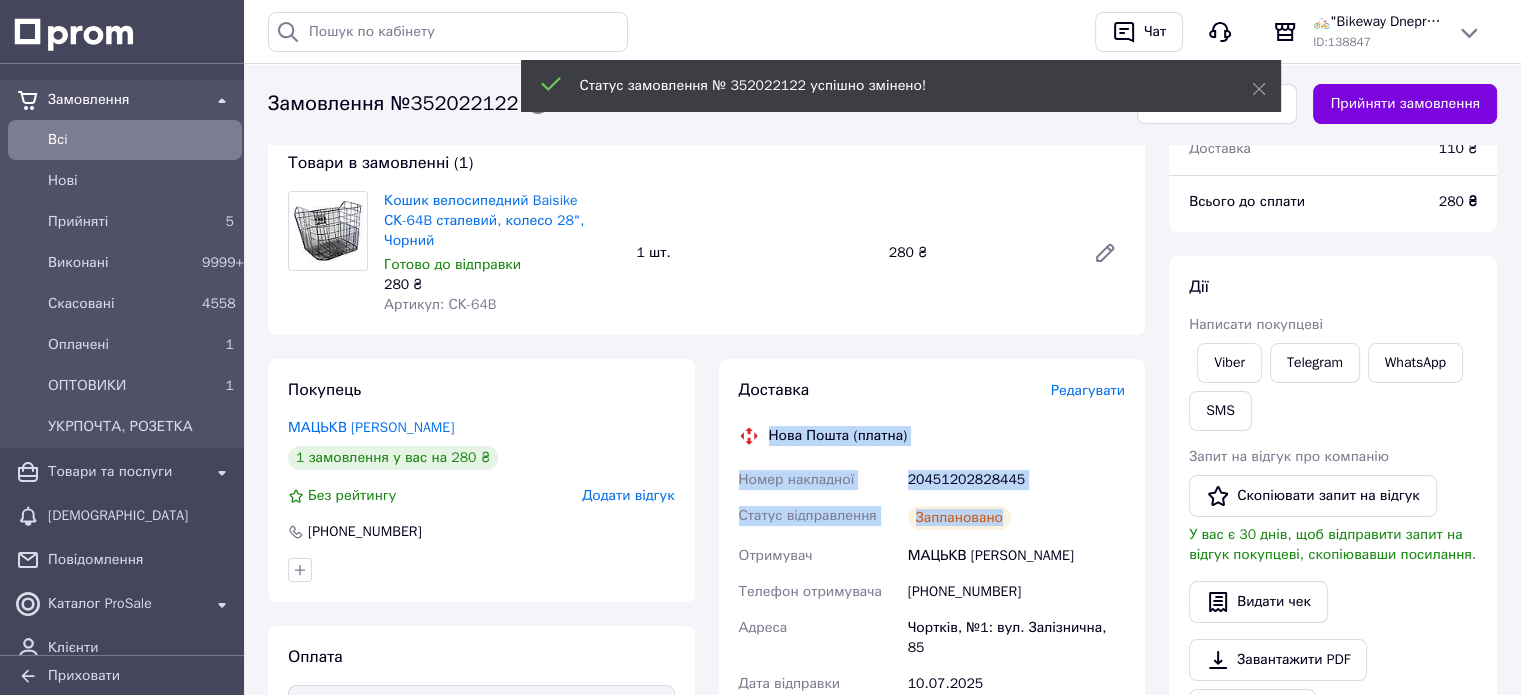 click on "Доставка Редагувати Нова Пошта (платна) Номер накладної 20451202828445 Статус відправлення Заплановано Отримувач МАЦЬКВ [PERSON_NAME] Телефон отримувача [PHONE_NUMBER] [GEOGRAPHIC_DATA], №1: вул. Залізнична, 85 Дата відправки [DATE] Платник Отримувач Оціночна вартість 280 ₴ Сума післяплати 280 ₴ Комісія за післяплату 25.60 ₴ Платник комісії післяплати Отримувач Вартість доставки 110 ₴ Роздрукувати ЕН" at bounding box center (932, 686) 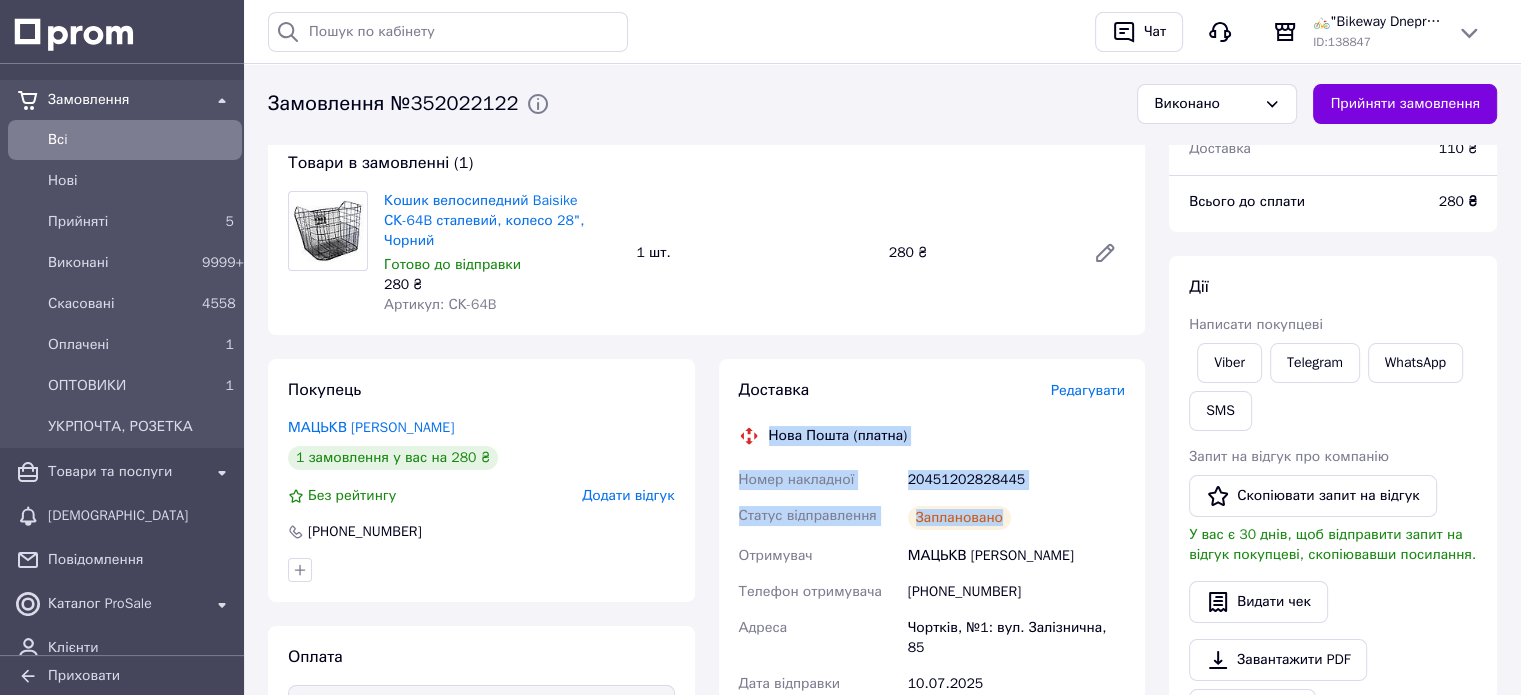 copy on "Нова Пошта (платна) Номер накладної 20451202828445 Статус відправлення Заплановано" 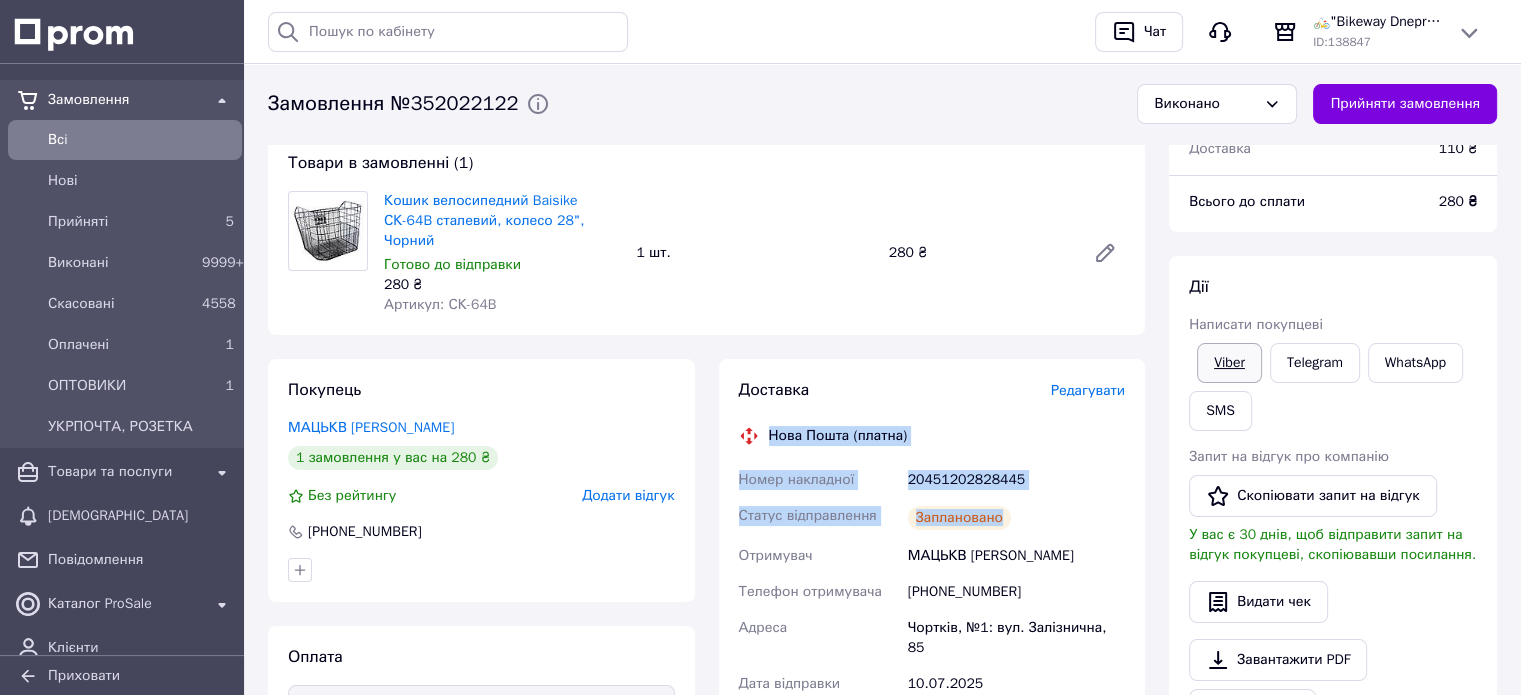 click on "Viber" at bounding box center (1229, 363) 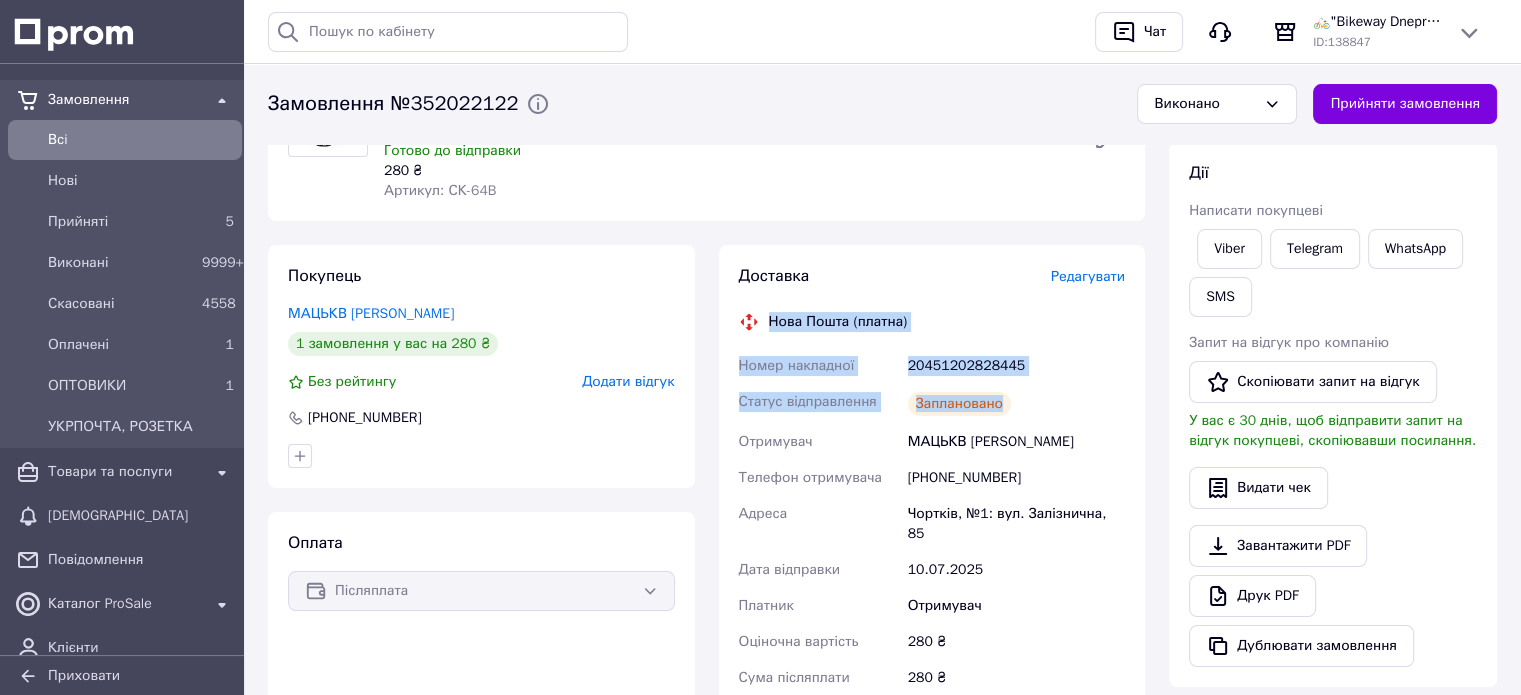 scroll, scrollTop: 400, scrollLeft: 0, axis: vertical 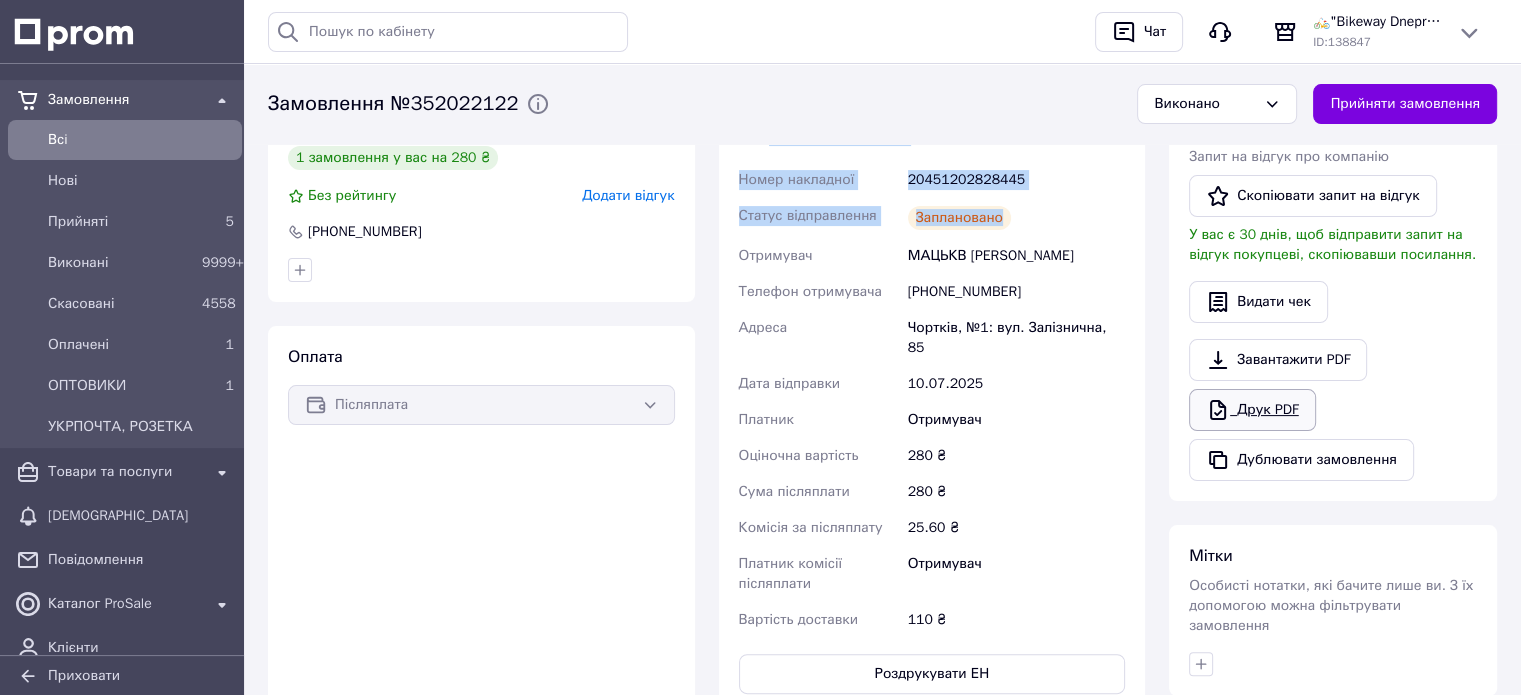click on "Друк PDF" at bounding box center [1252, 410] 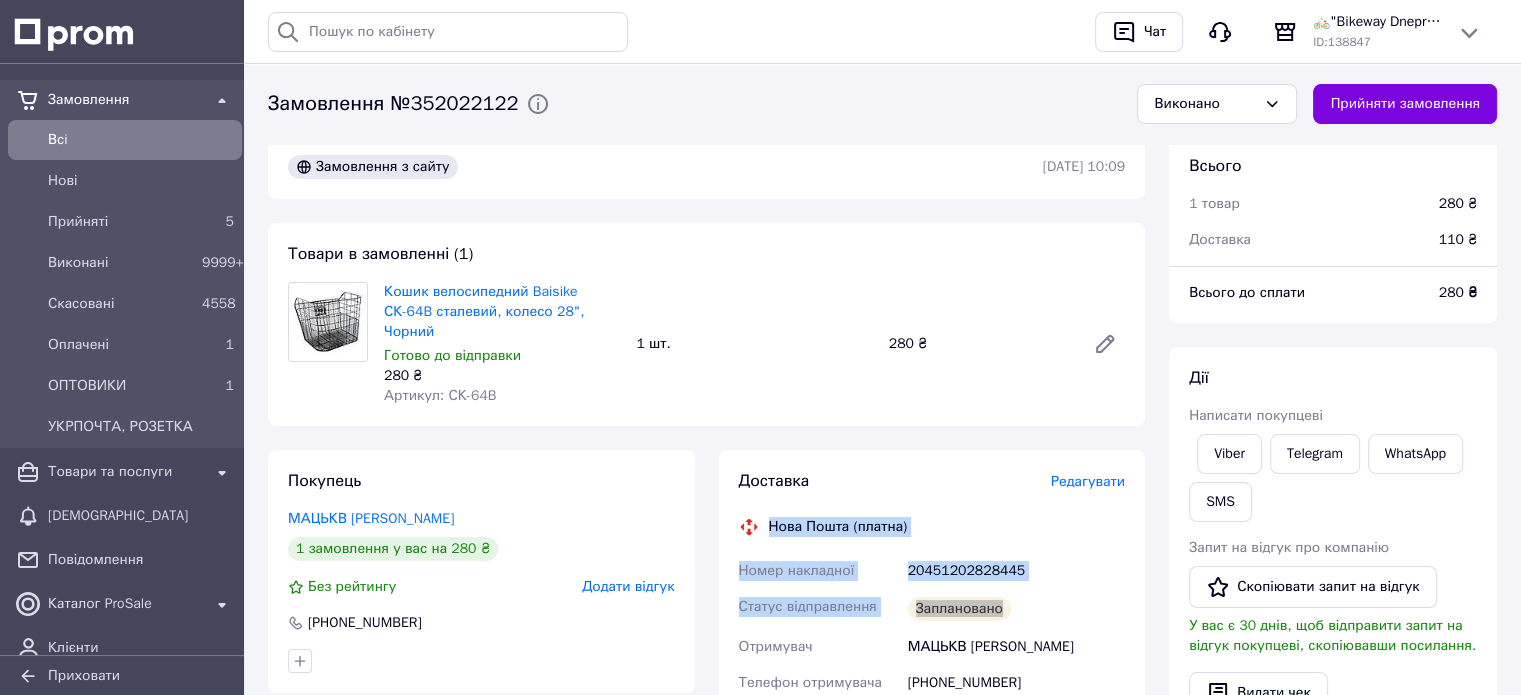 scroll, scrollTop: 0, scrollLeft: 0, axis: both 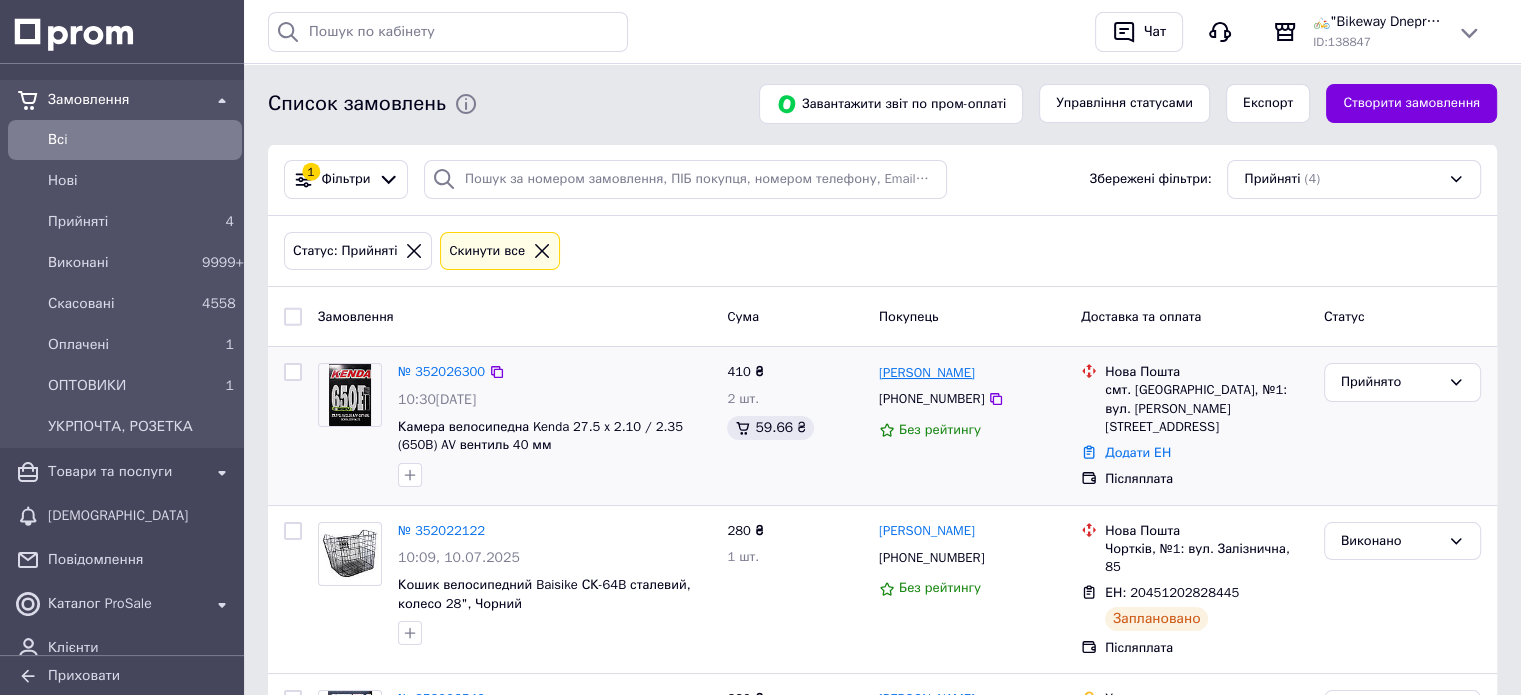 click on "[PERSON_NAME]" at bounding box center (927, 373) 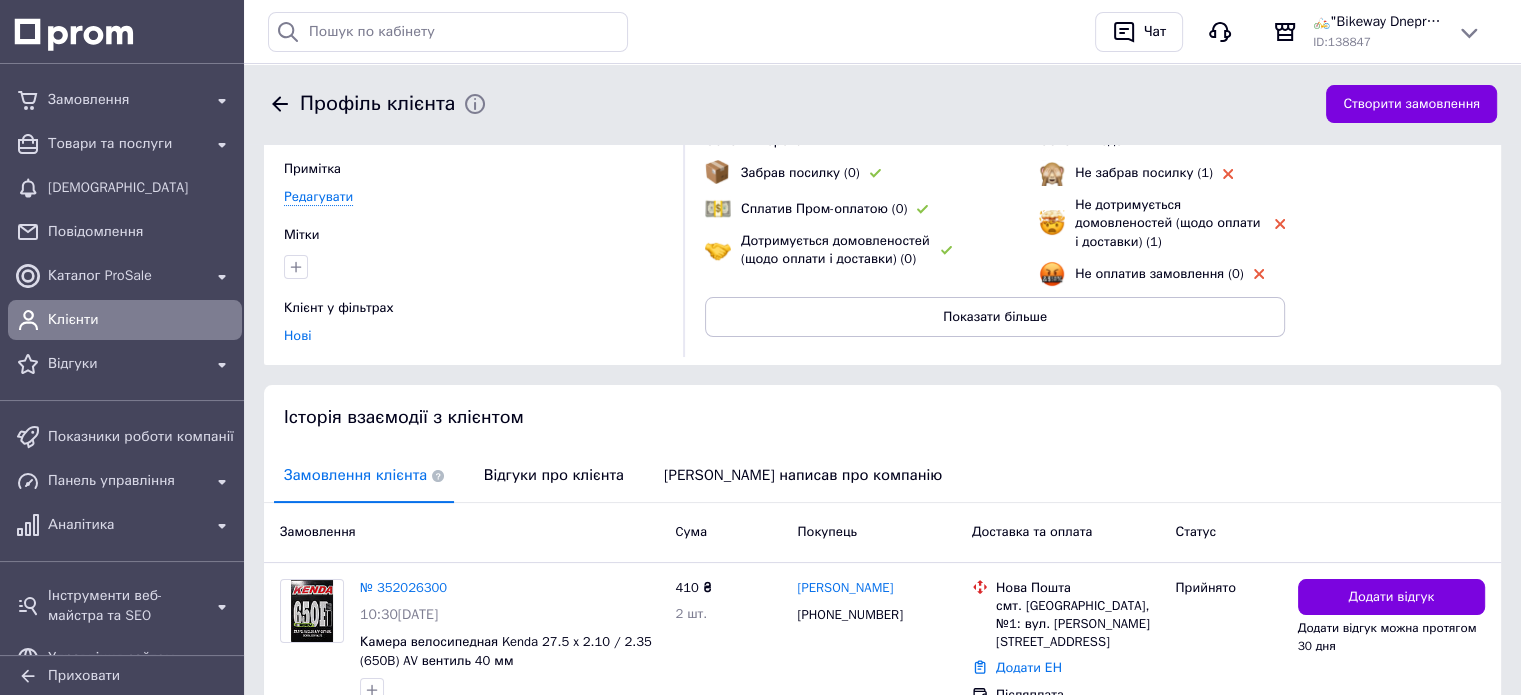 scroll, scrollTop: 296, scrollLeft: 0, axis: vertical 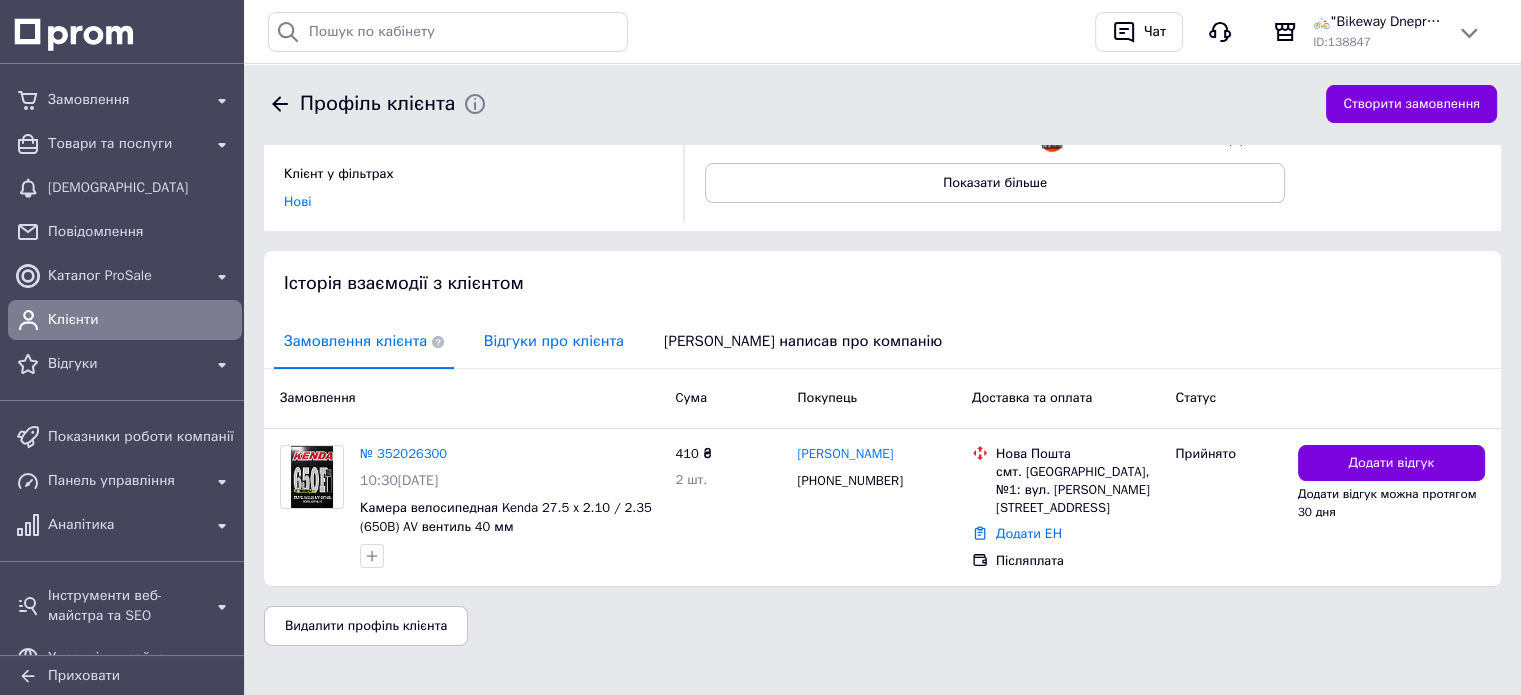 click on "Відгуки про клієнта" at bounding box center [554, 341] 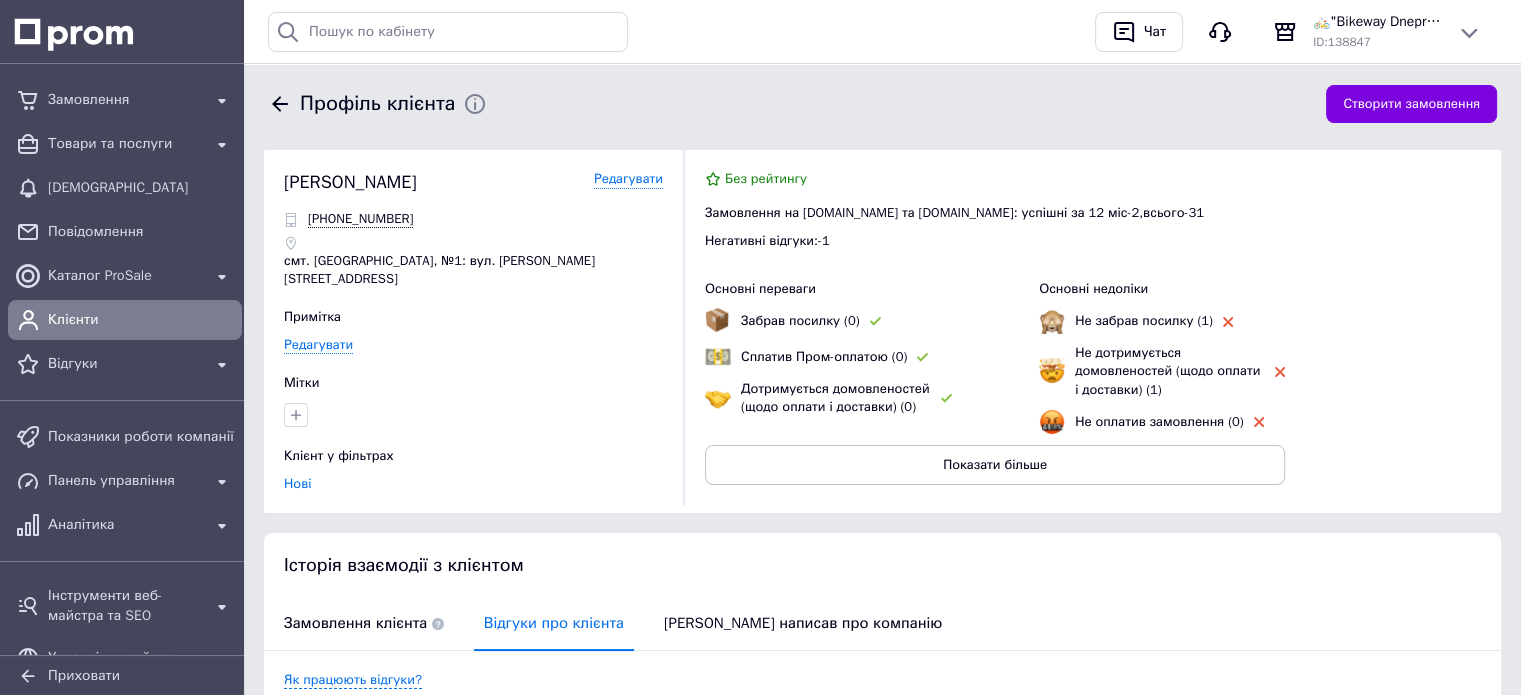 scroll, scrollTop: 0, scrollLeft: 0, axis: both 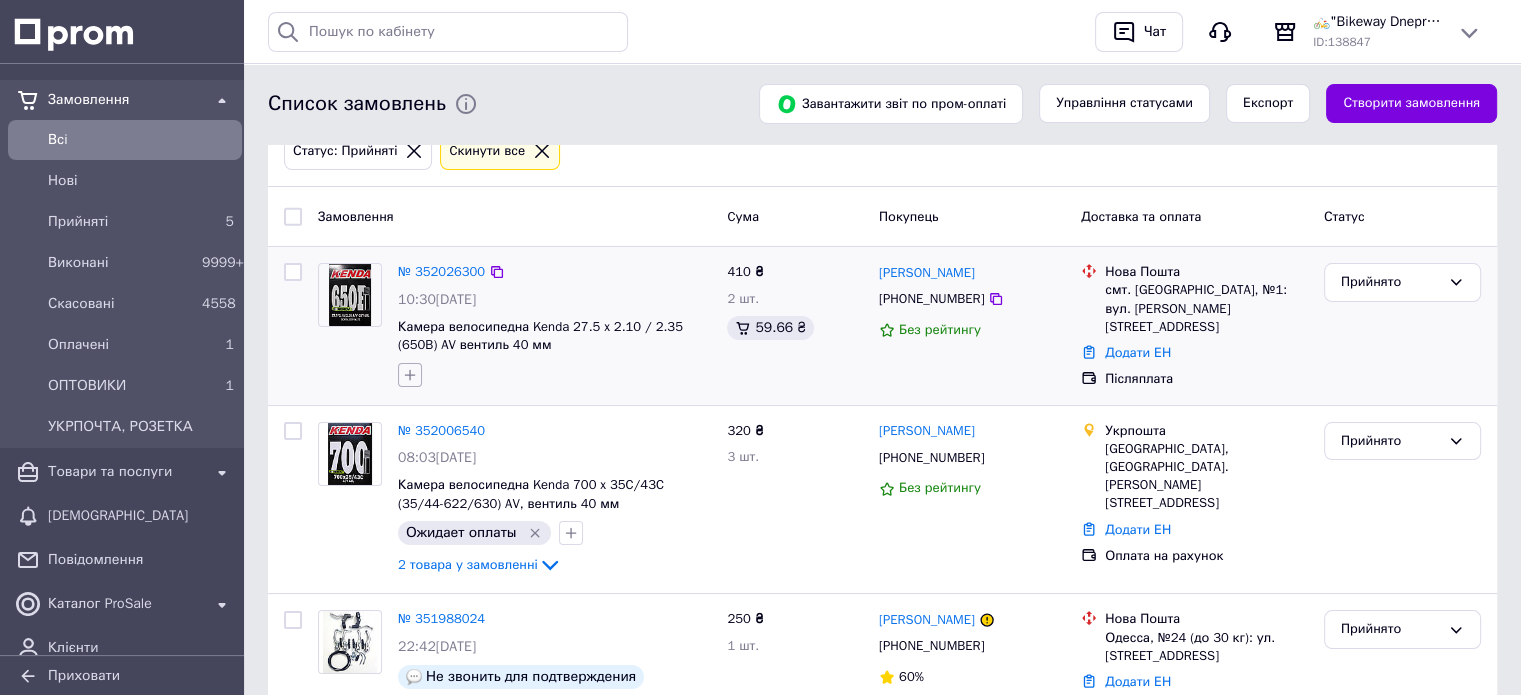 click 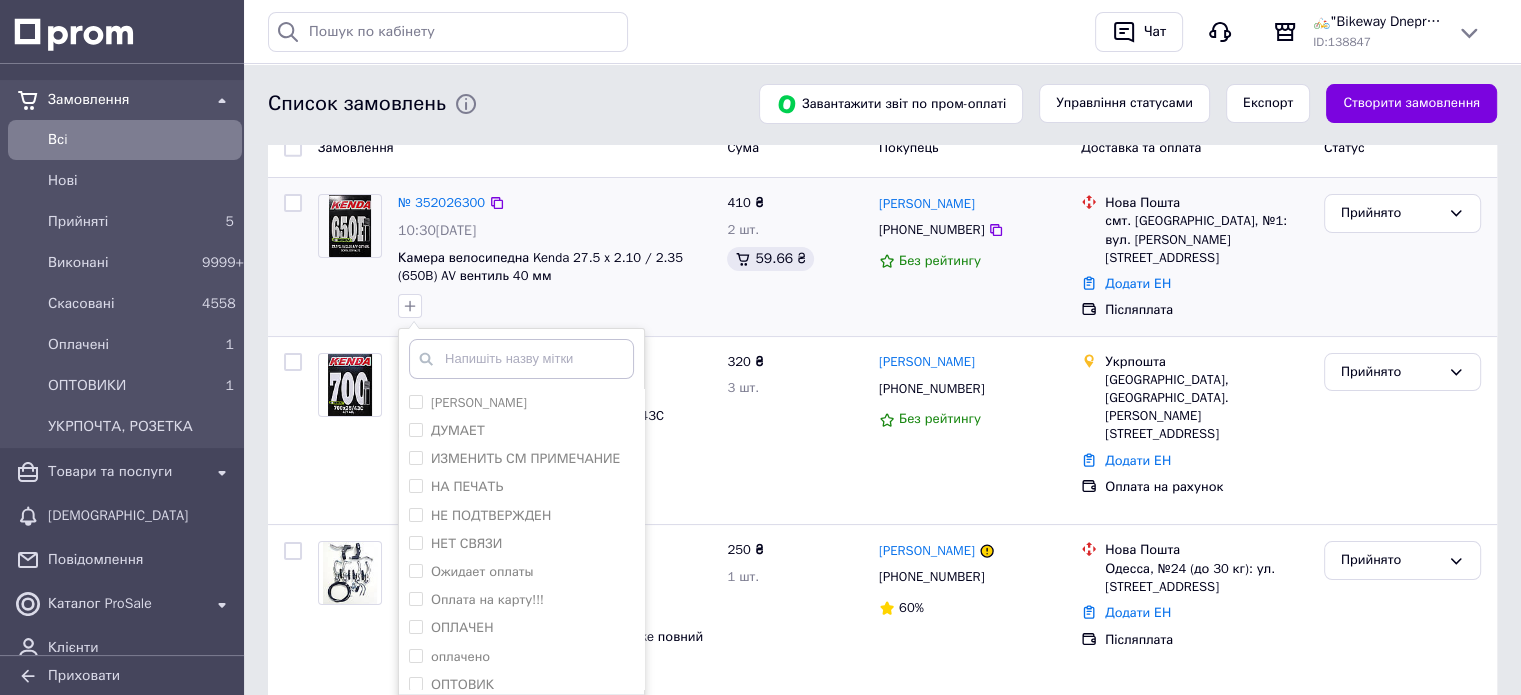 scroll, scrollTop: 300, scrollLeft: 0, axis: vertical 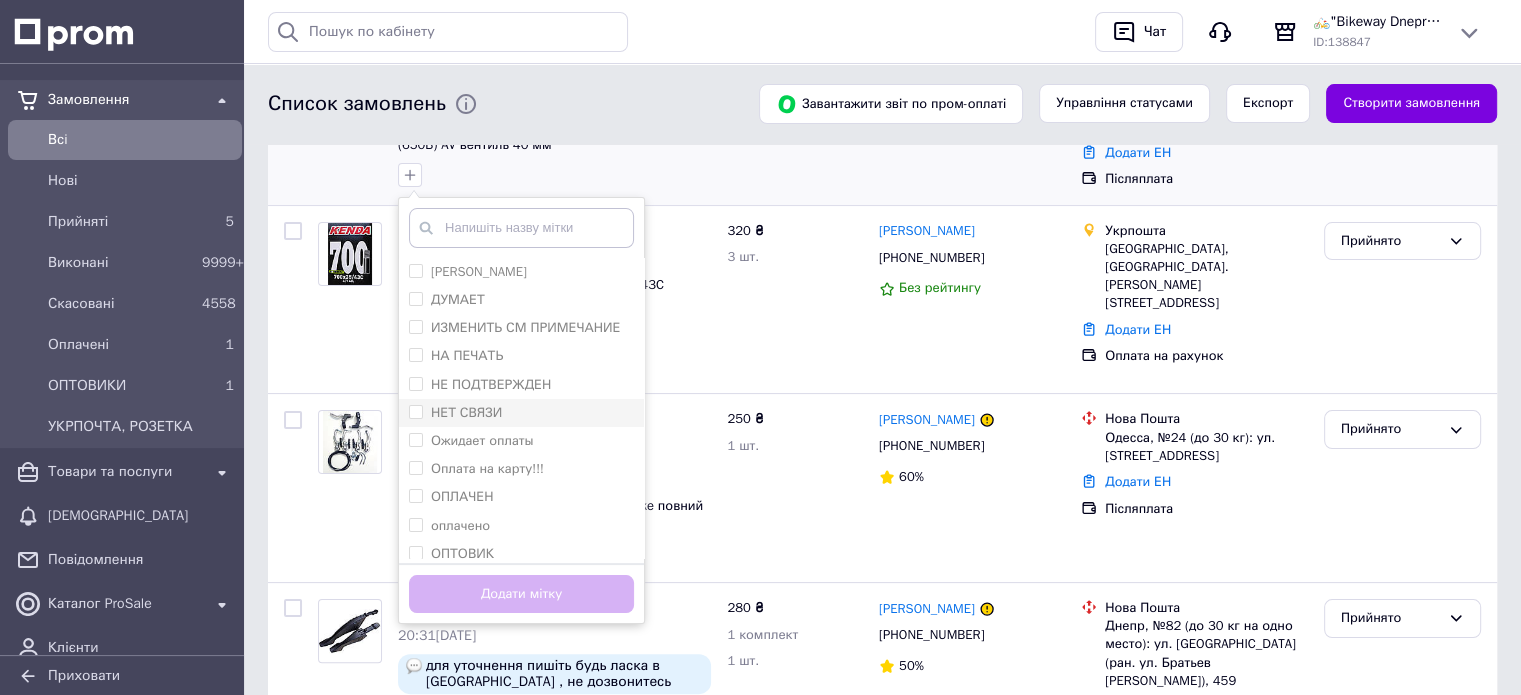 click on "НЕТ СВЯЗИ" at bounding box center (466, 412) 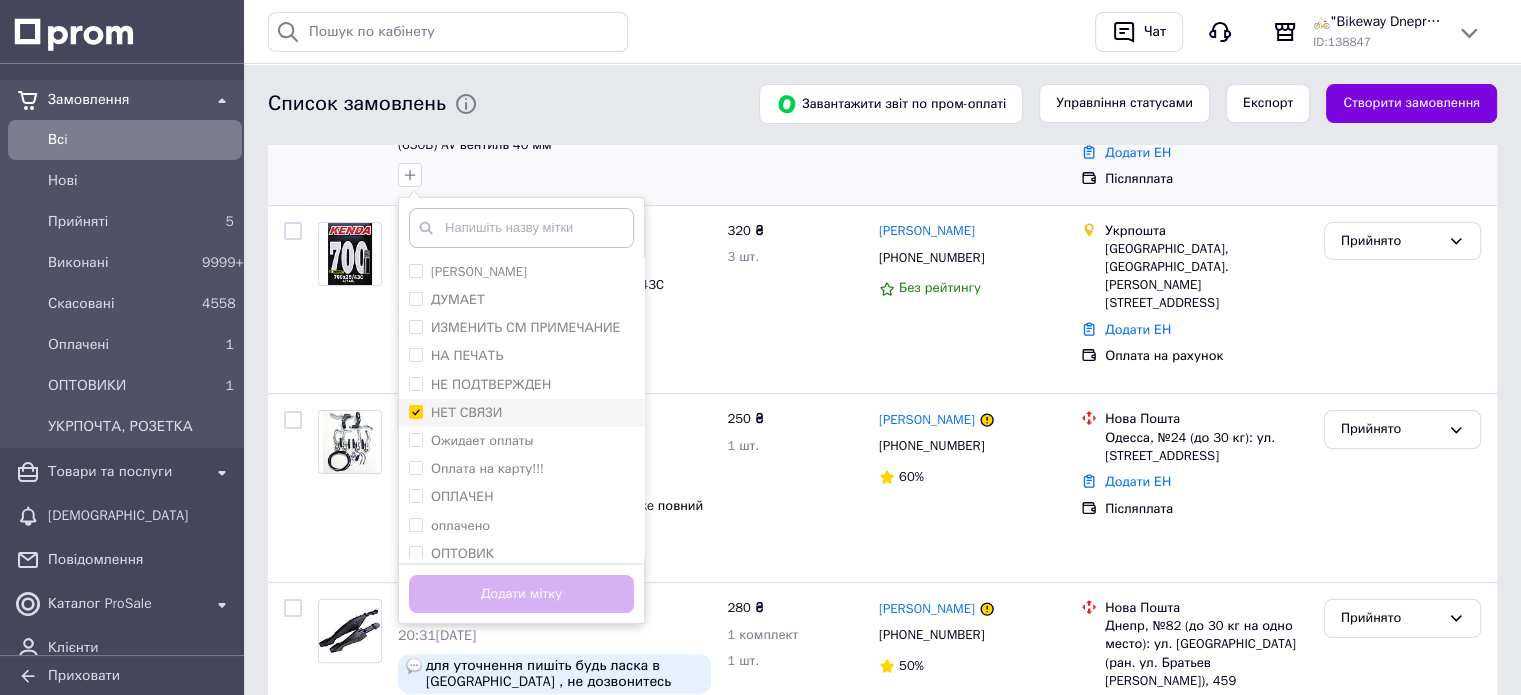 checkbox on "true" 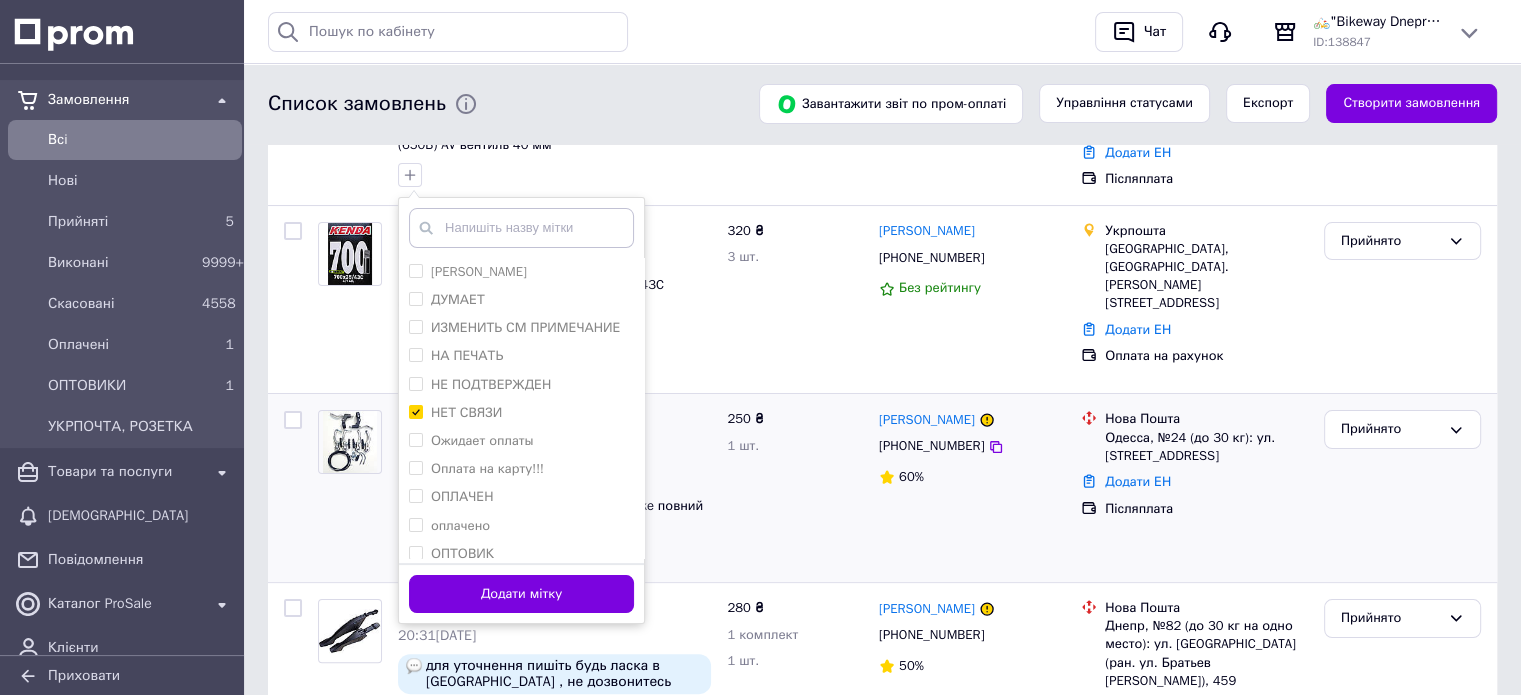 drag, startPoint x: 534, startPoint y: 585, endPoint x: 532, endPoint y: 570, distance: 15.132746 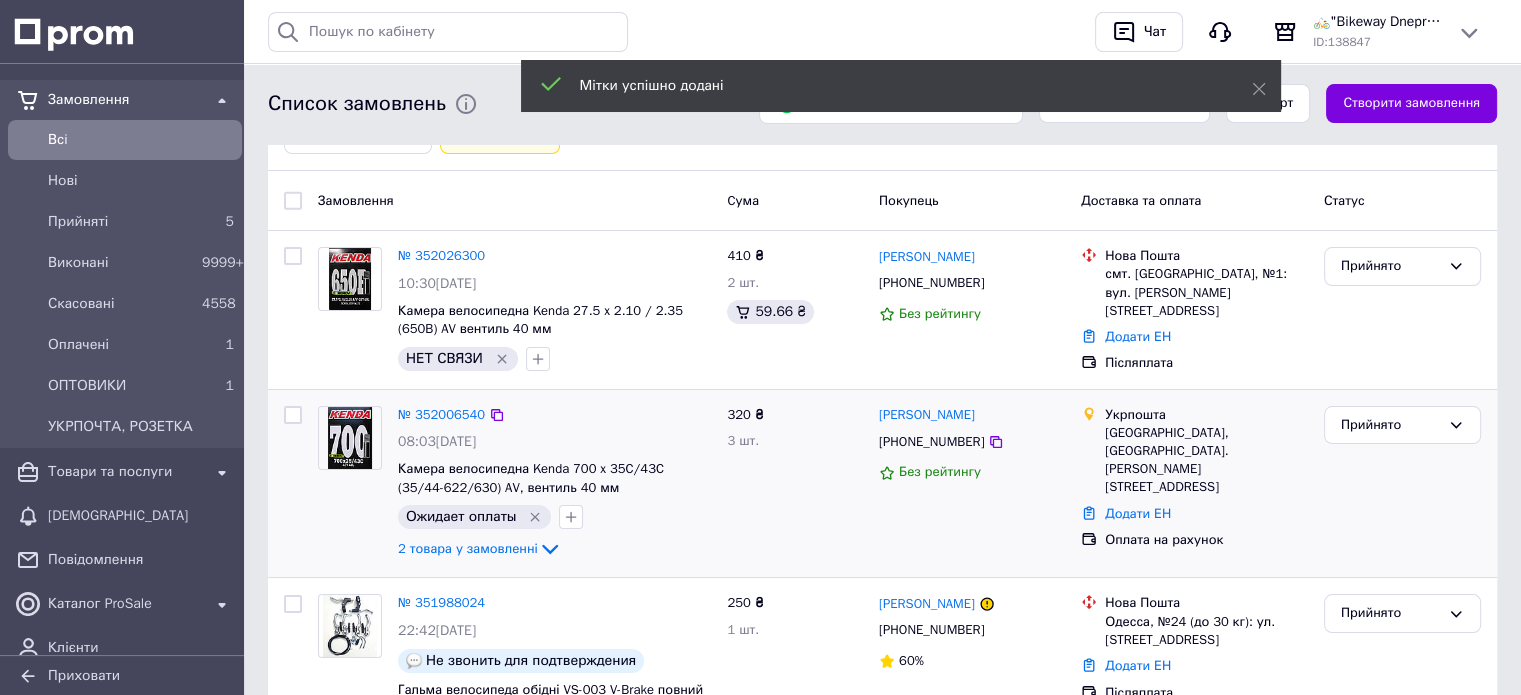 scroll, scrollTop: 200, scrollLeft: 0, axis: vertical 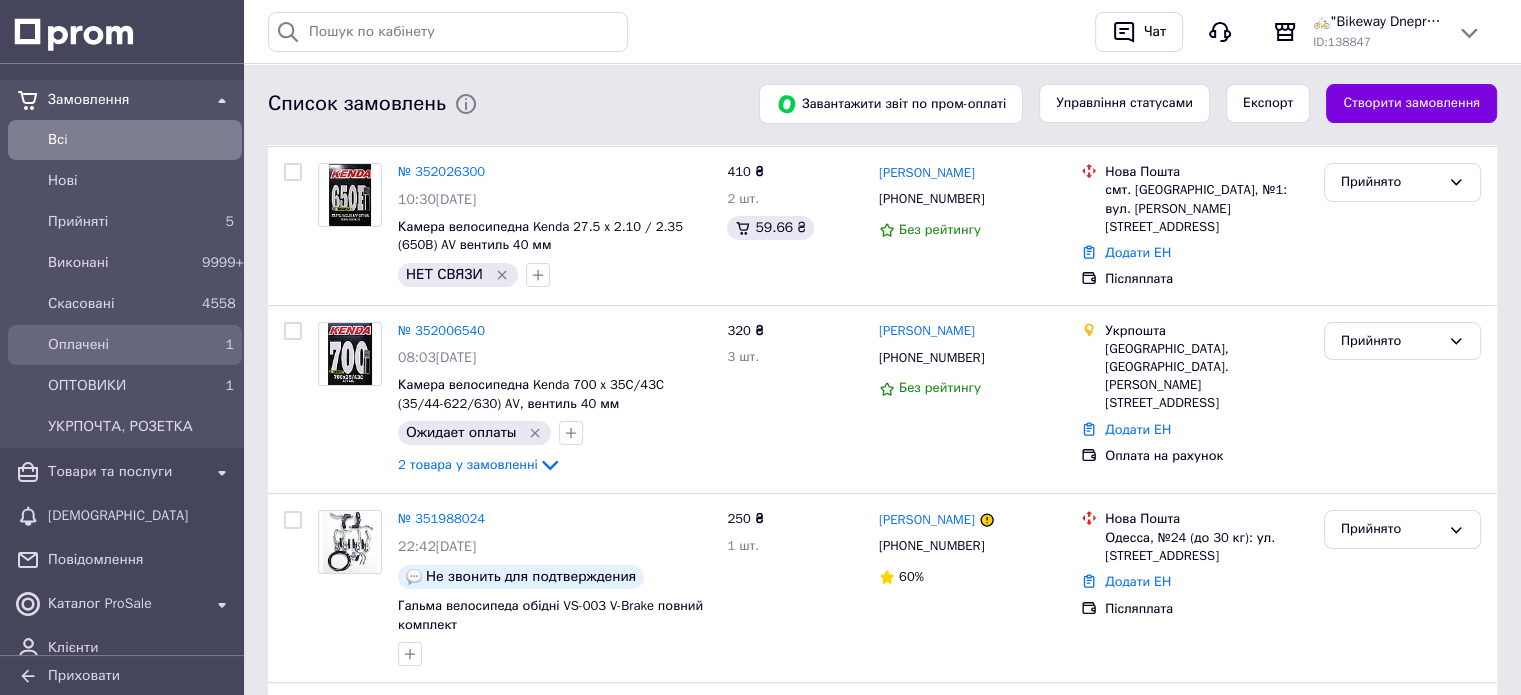 click on "Оплачені" at bounding box center (121, 345) 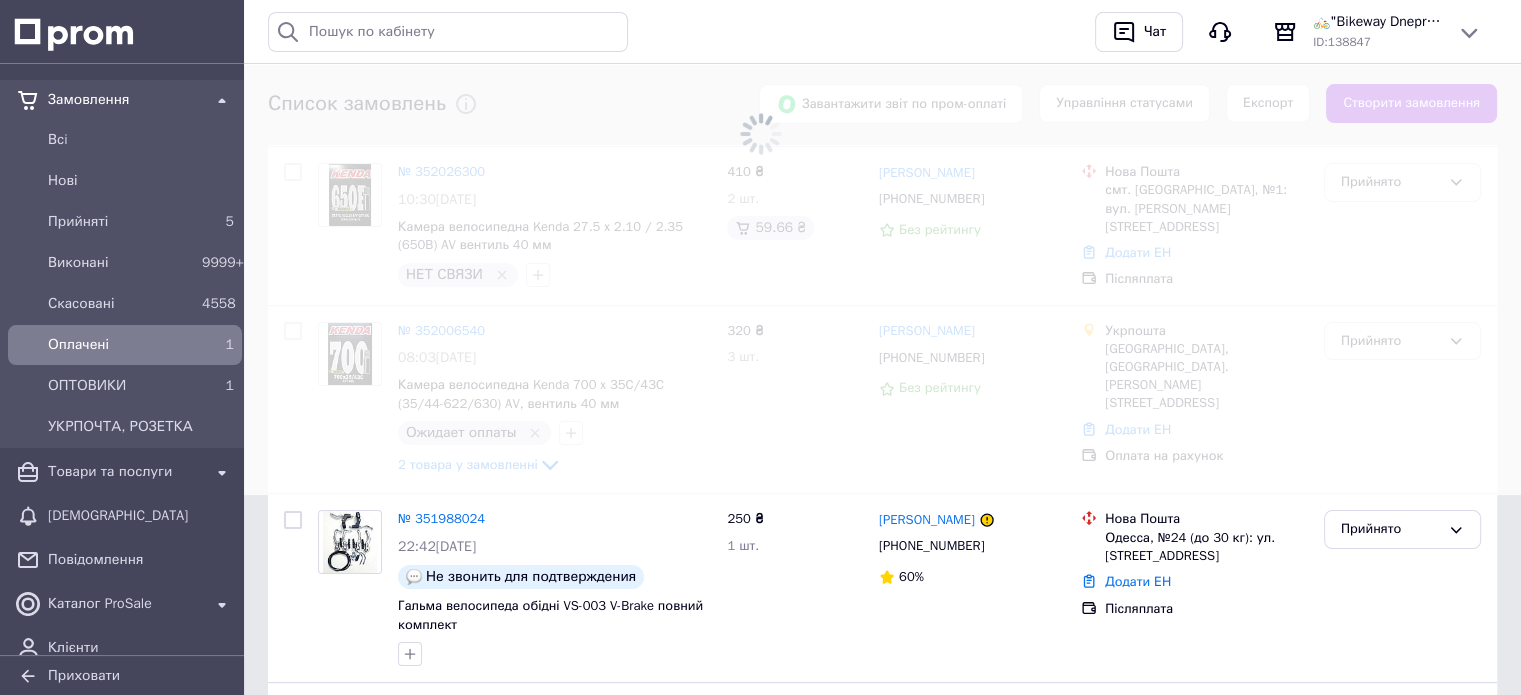 scroll, scrollTop: 0, scrollLeft: 0, axis: both 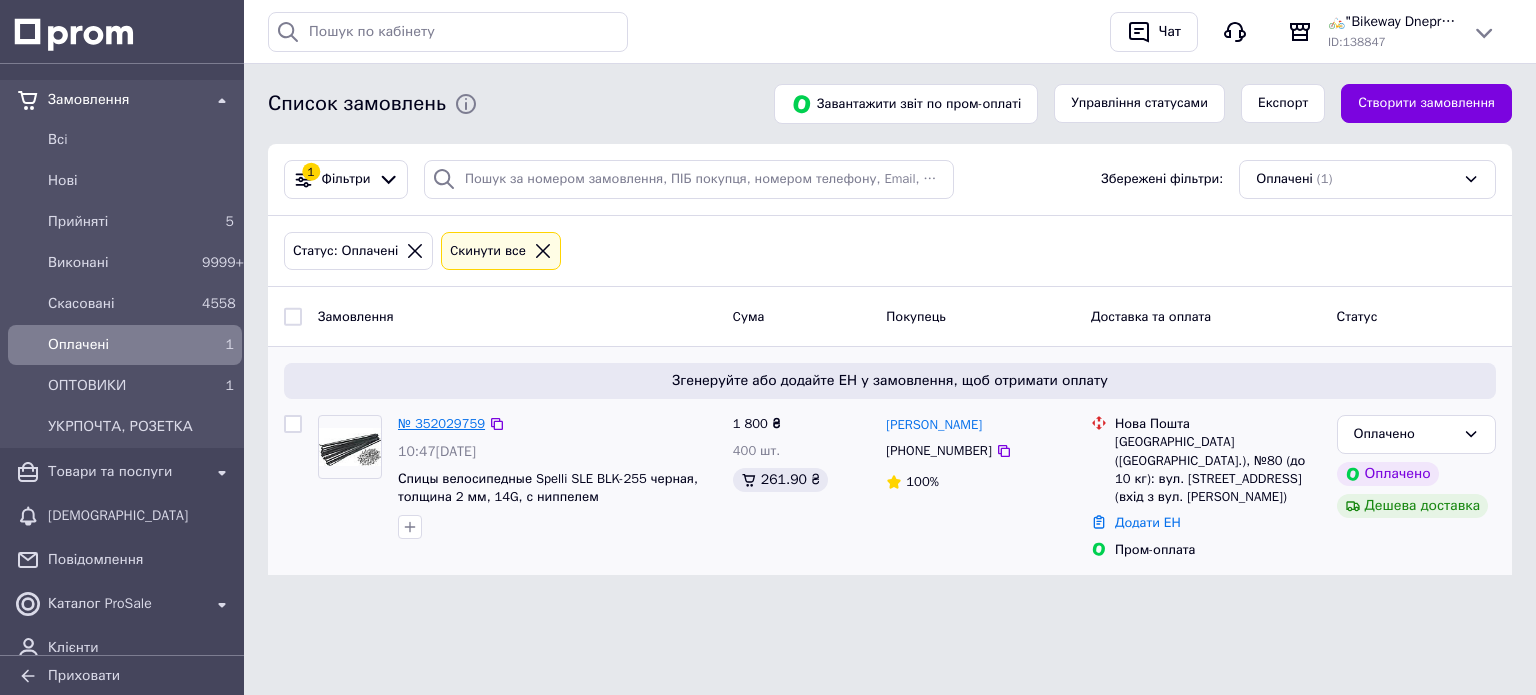 click on "№ 352029759" at bounding box center [441, 423] 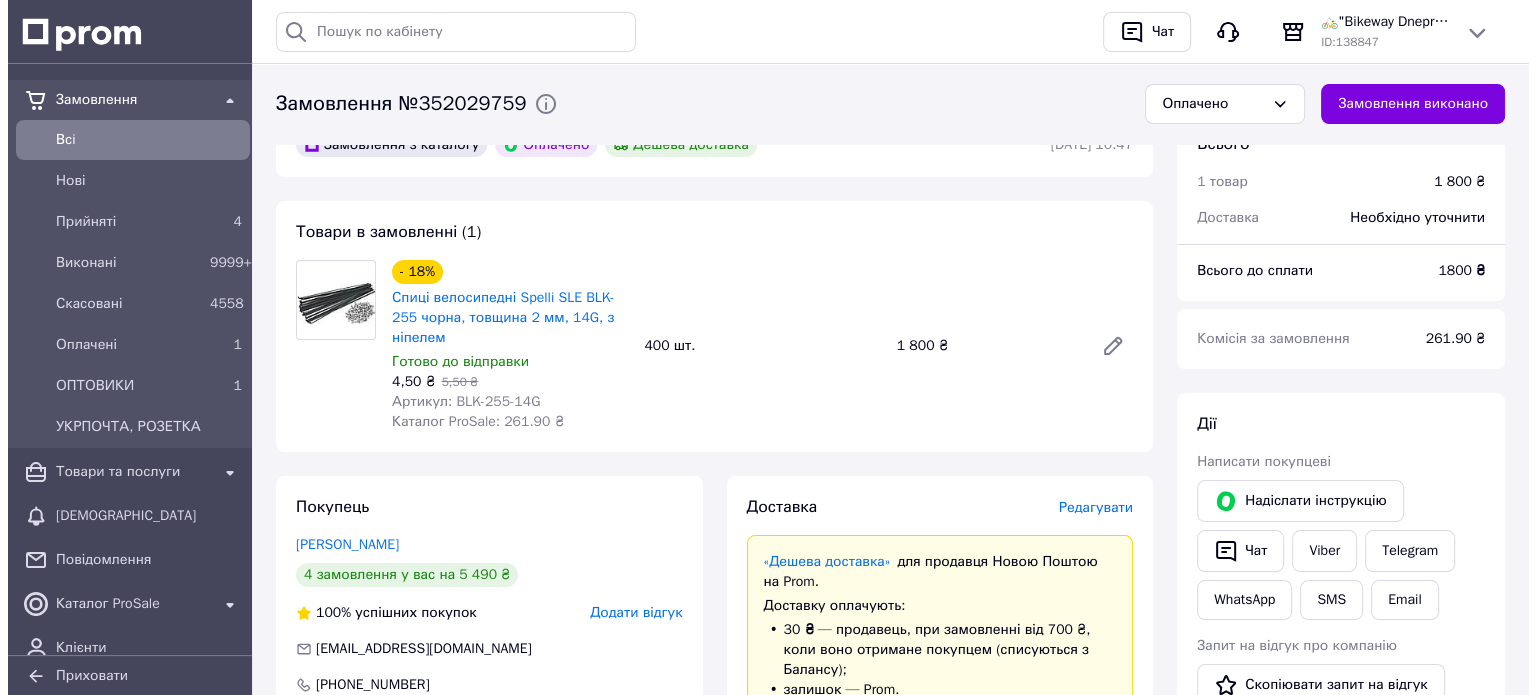 scroll, scrollTop: 200, scrollLeft: 0, axis: vertical 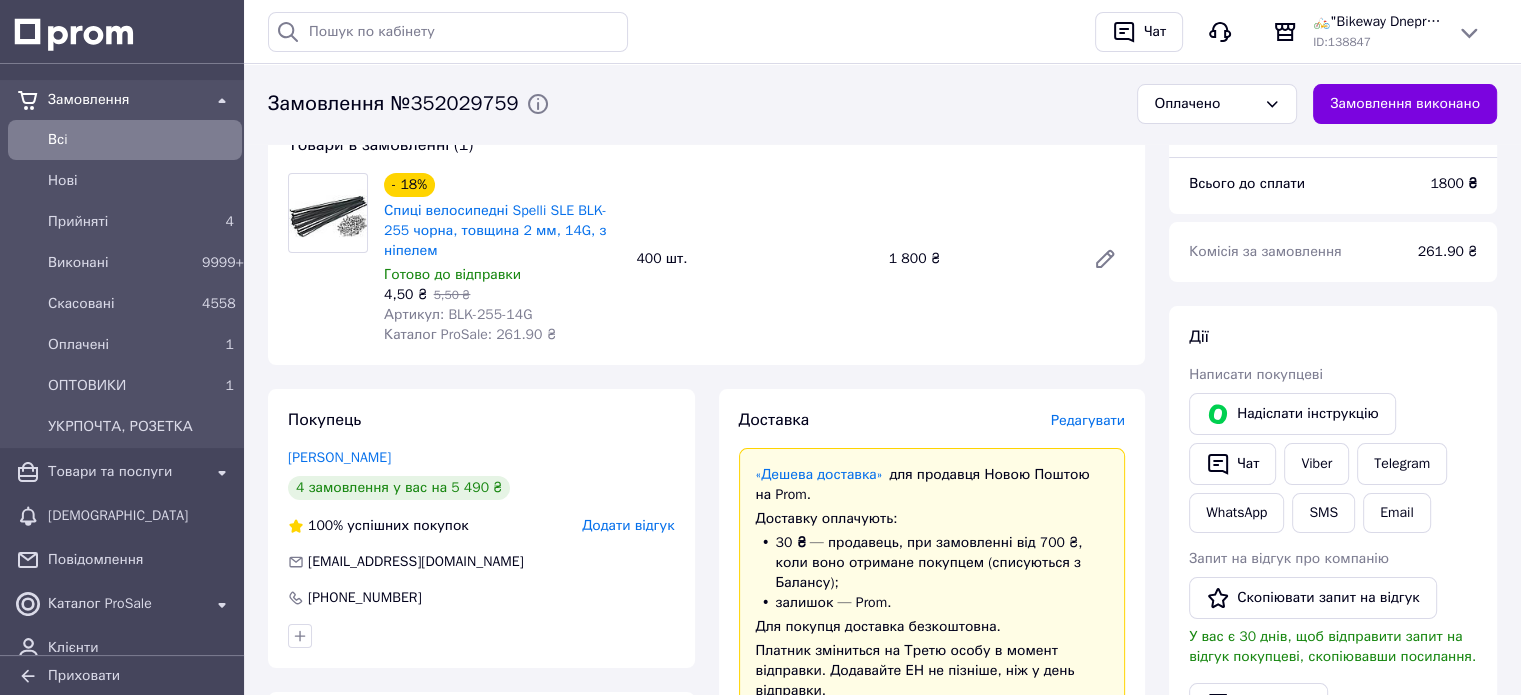 click on "Редагувати" at bounding box center (1088, 420) 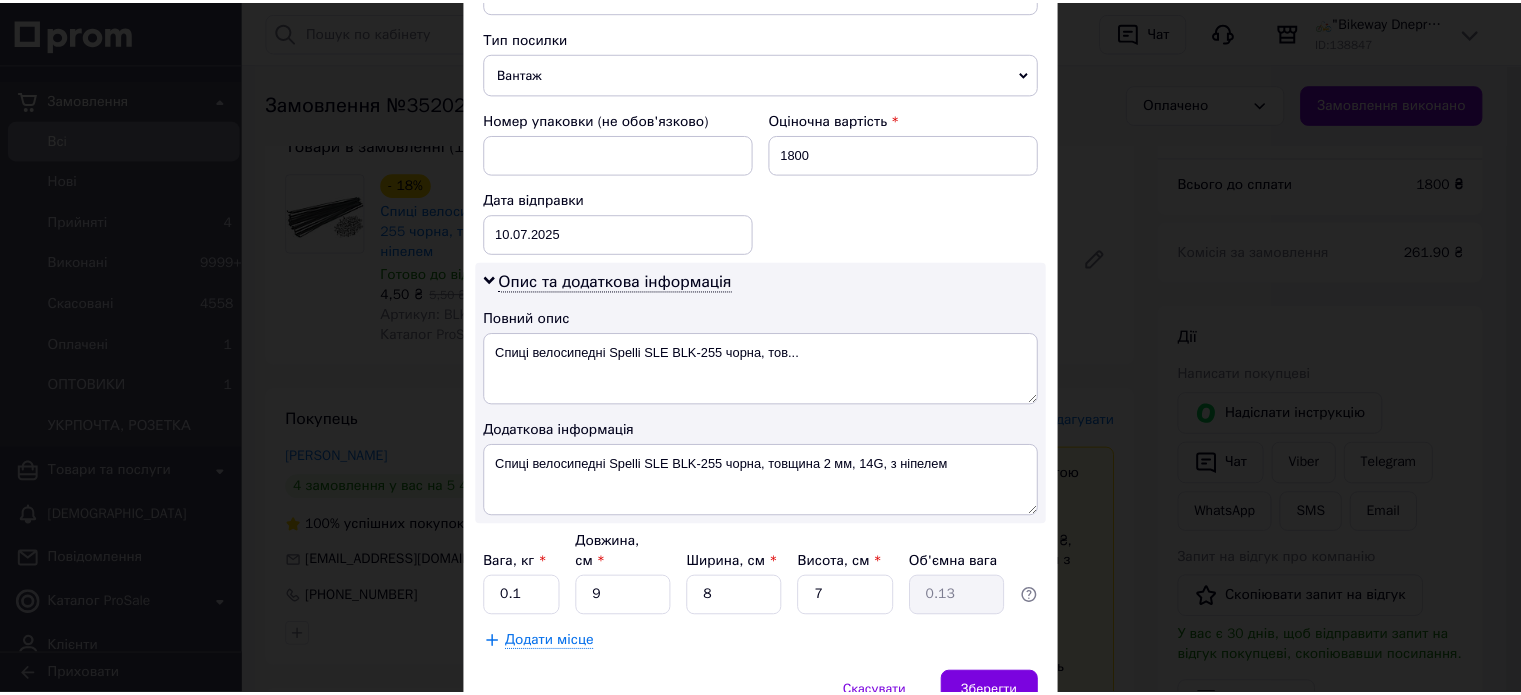 scroll, scrollTop: 850, scrollLeft: 0, axis: vertical 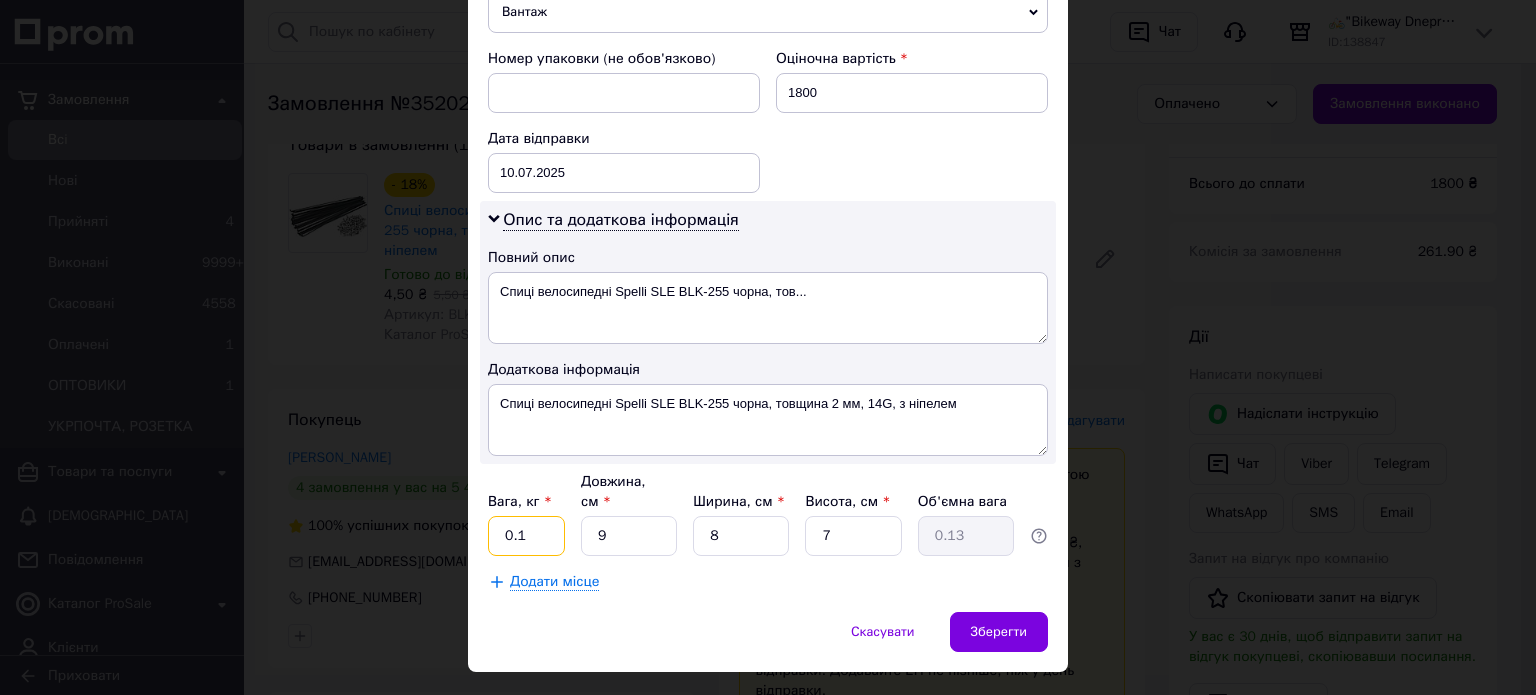 drag, startPoint x: 532, startPoint y: 499, endPoint x: 503, endPoint y: 498, distance: 29.017237 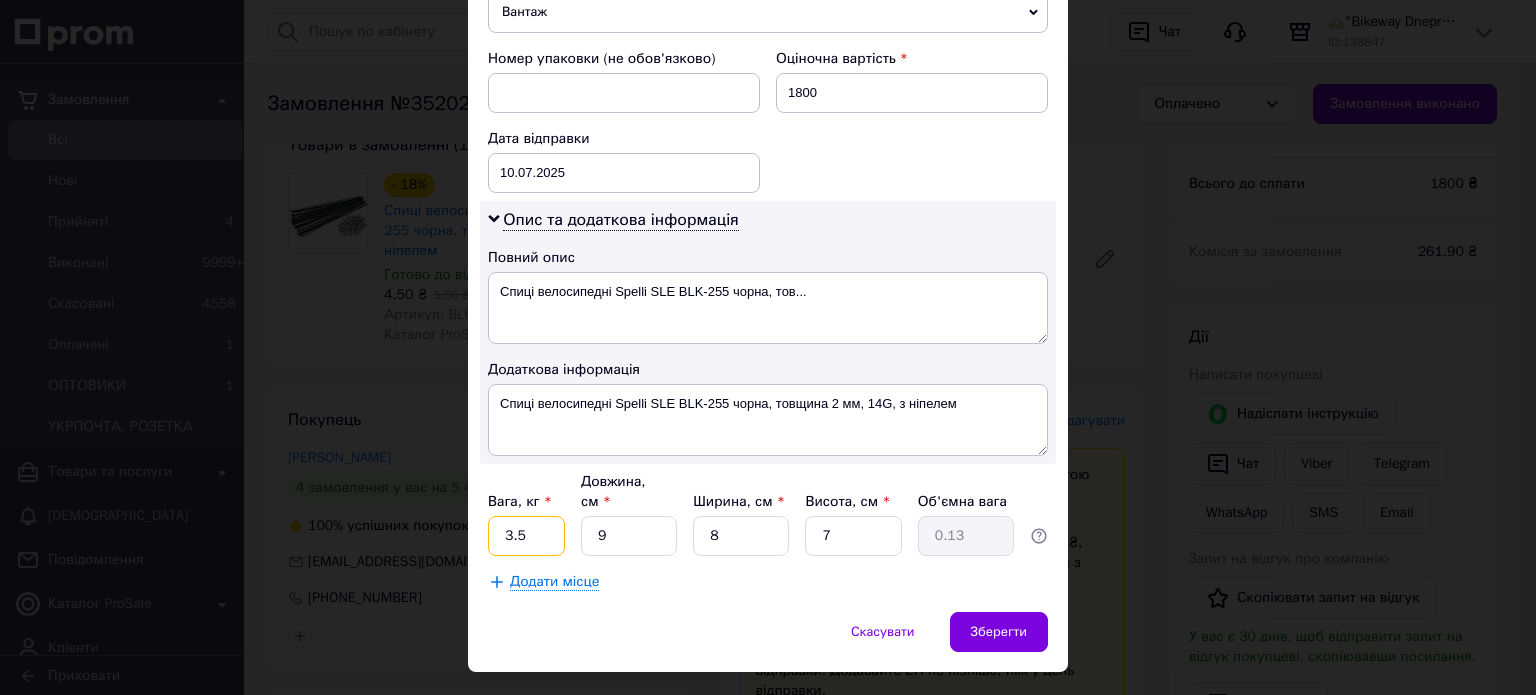 type on "3.5" 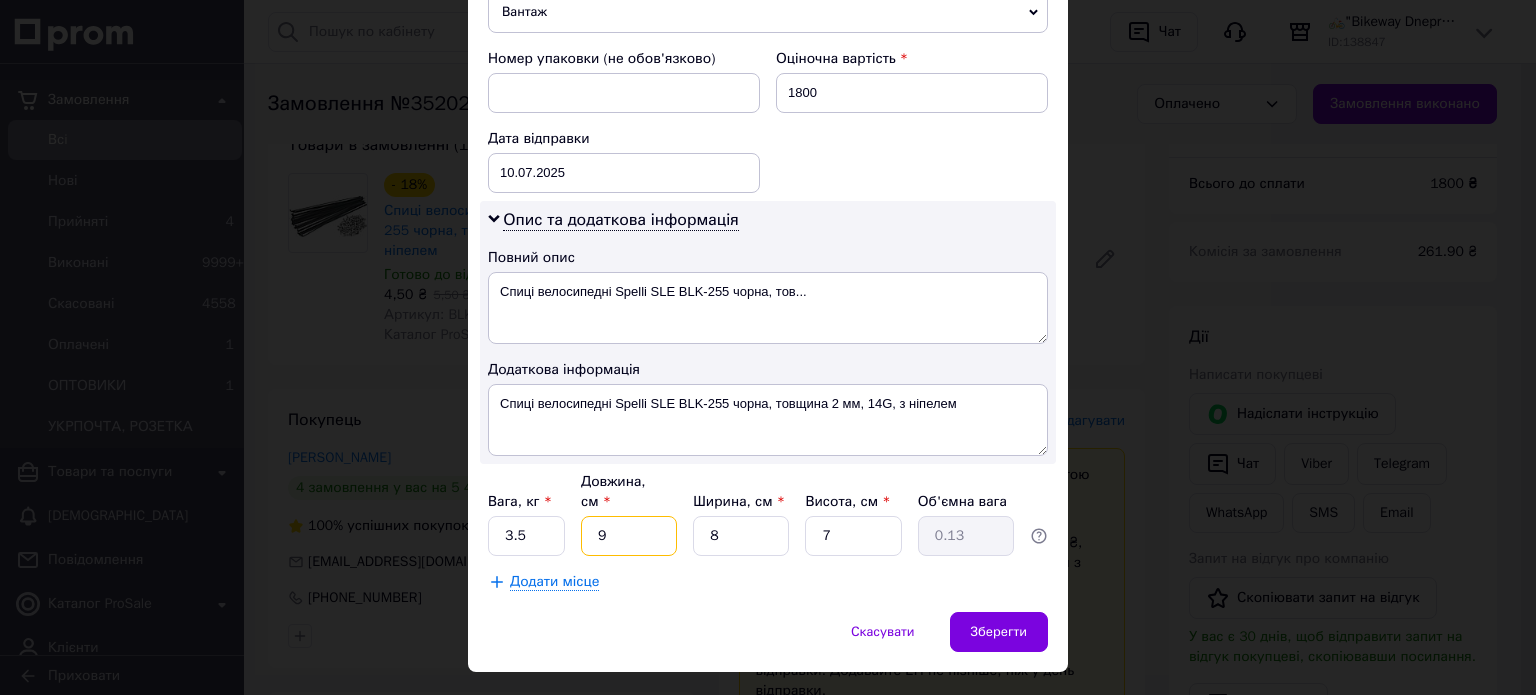type on "2" 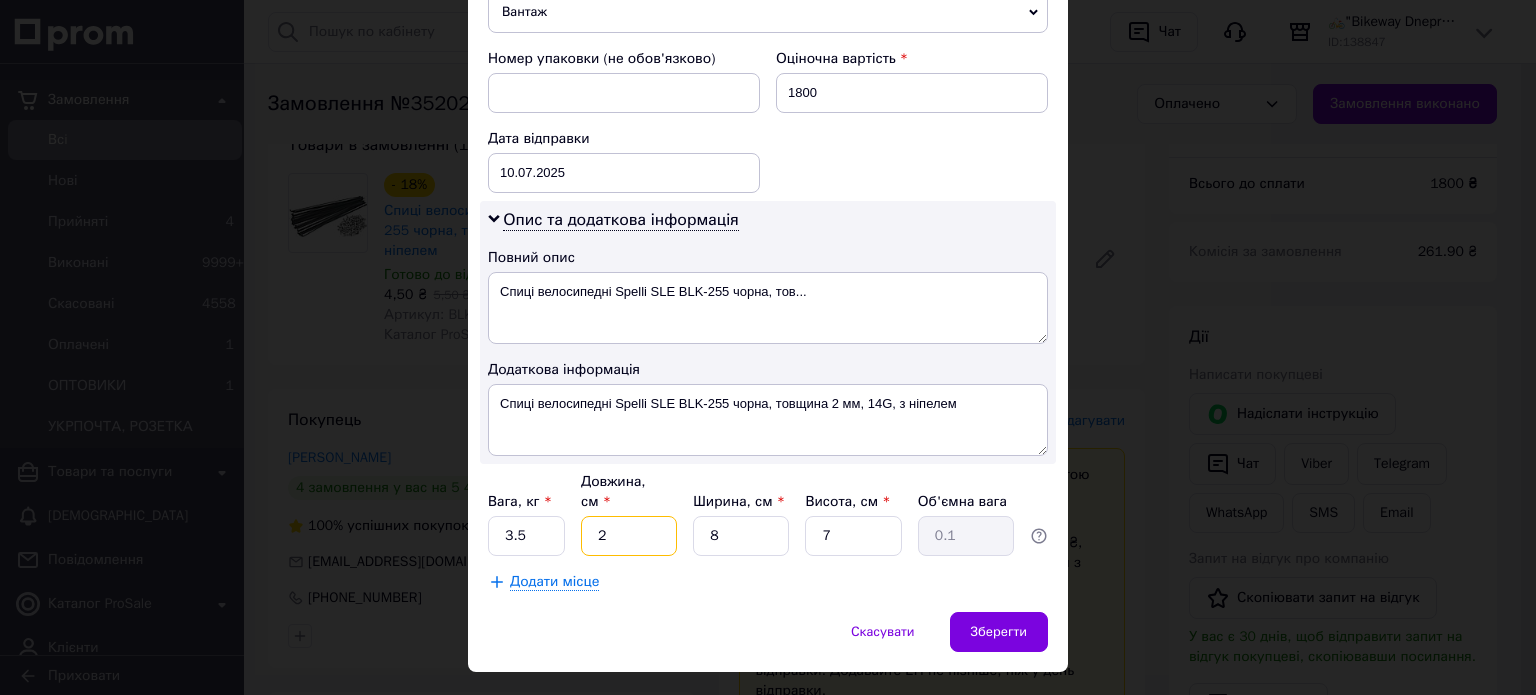 type on "25" 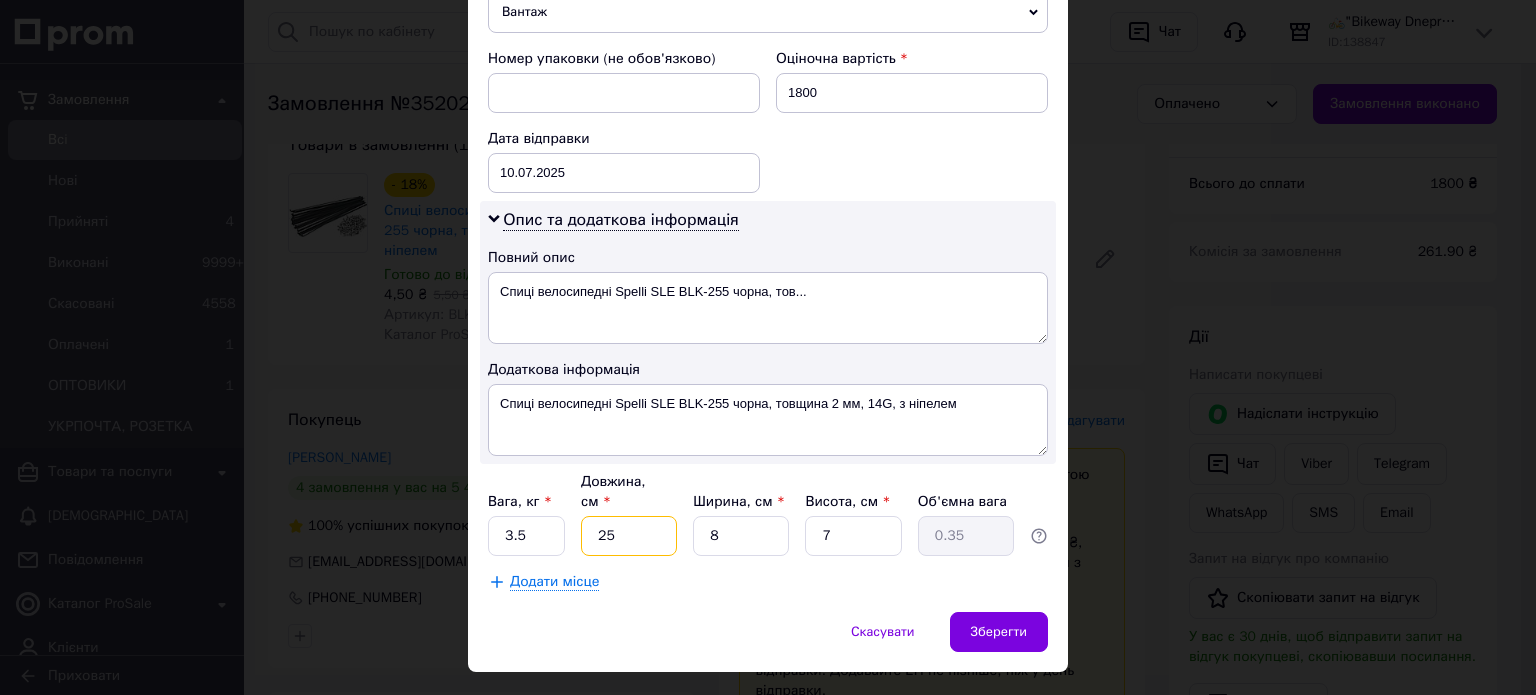 type on "25" 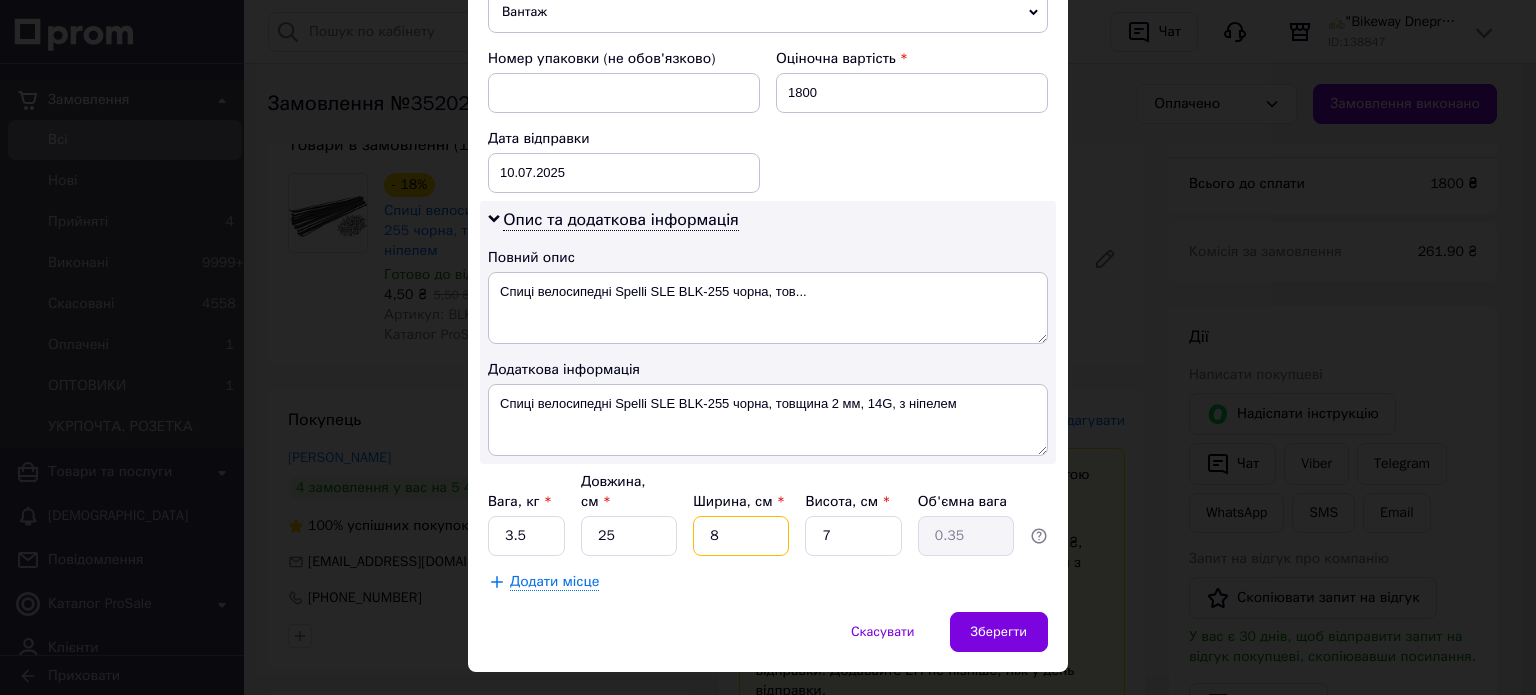 type on "2" 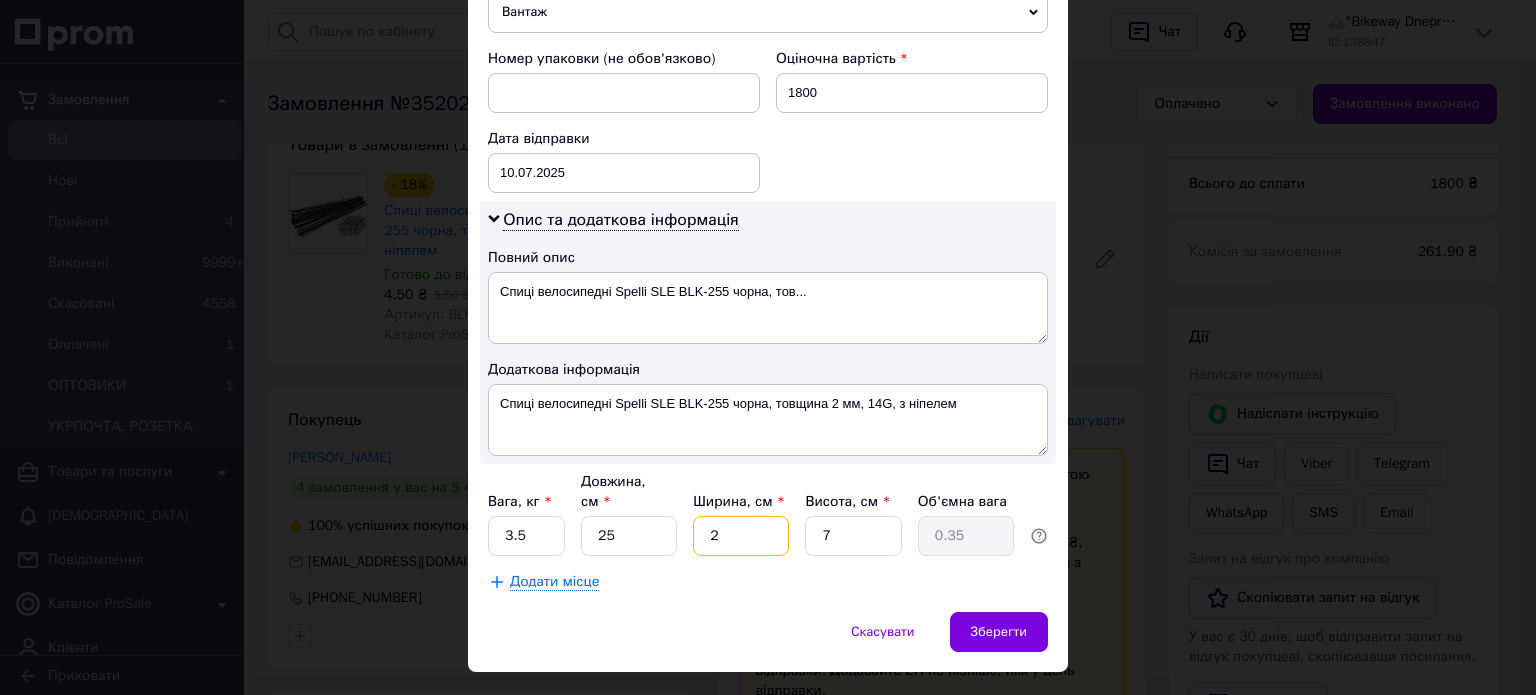 type on "0.1" 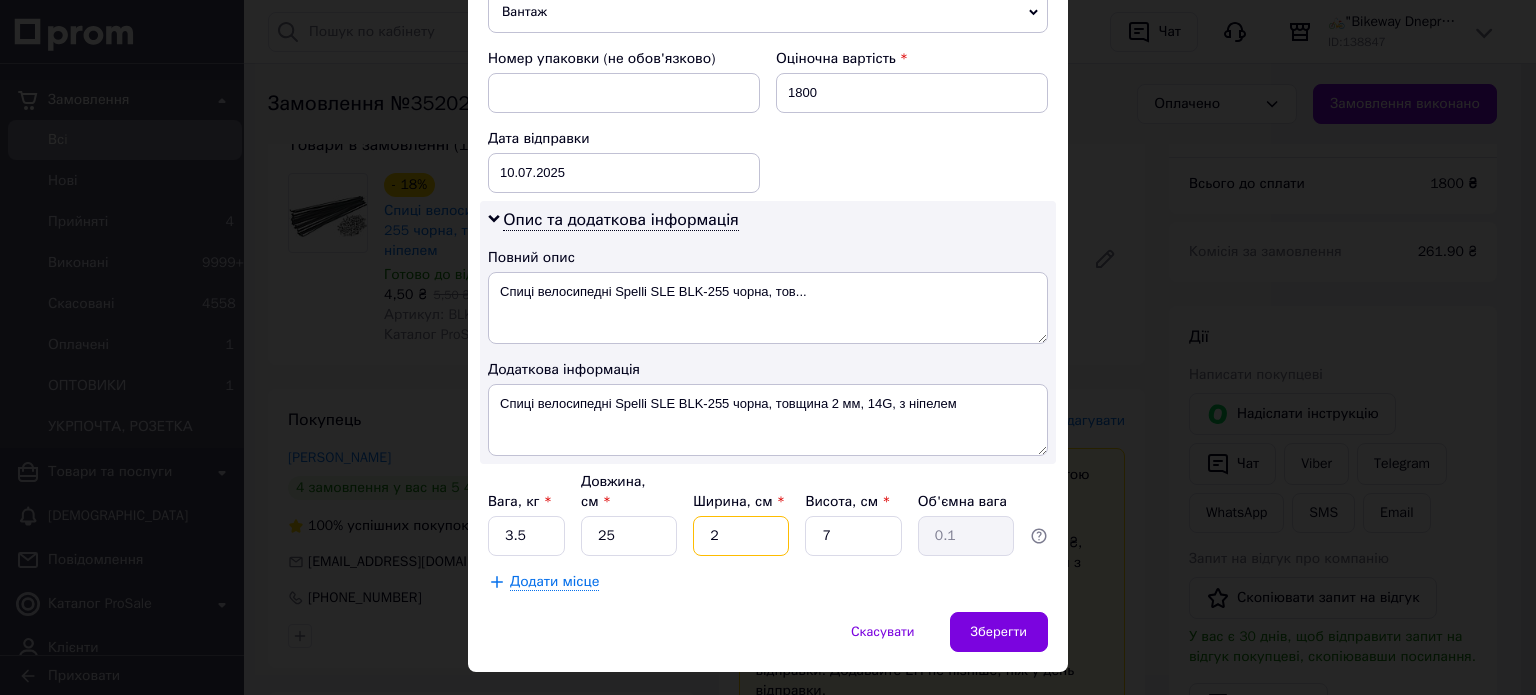 type on "20" 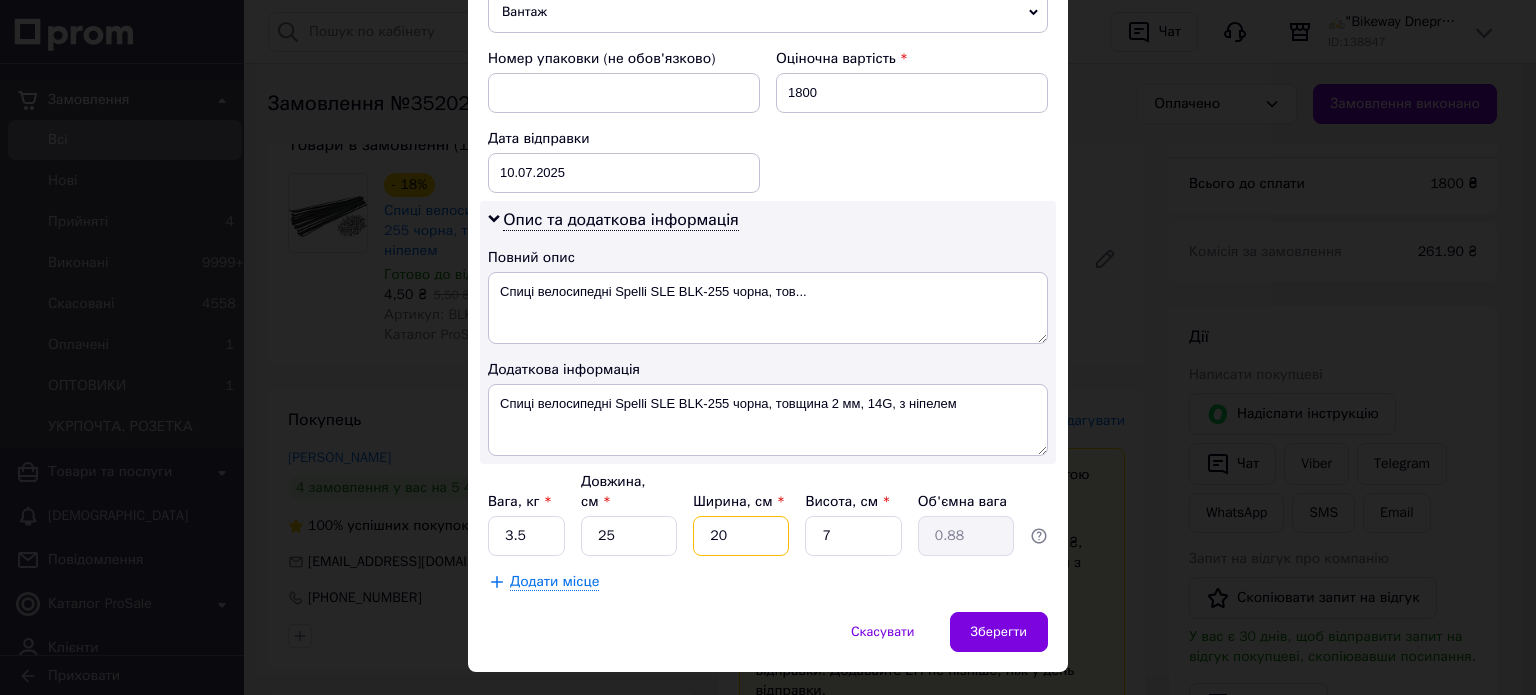 type on "20" 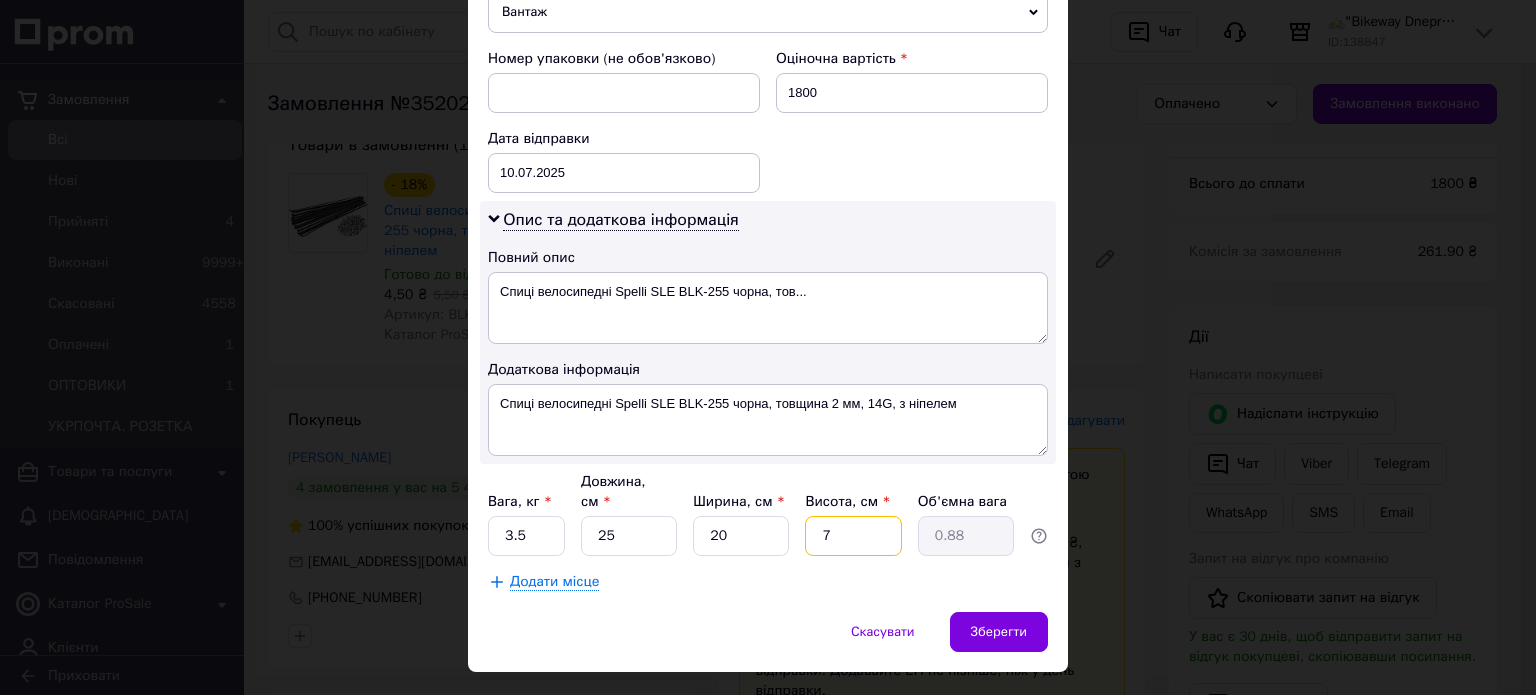 type on "1" 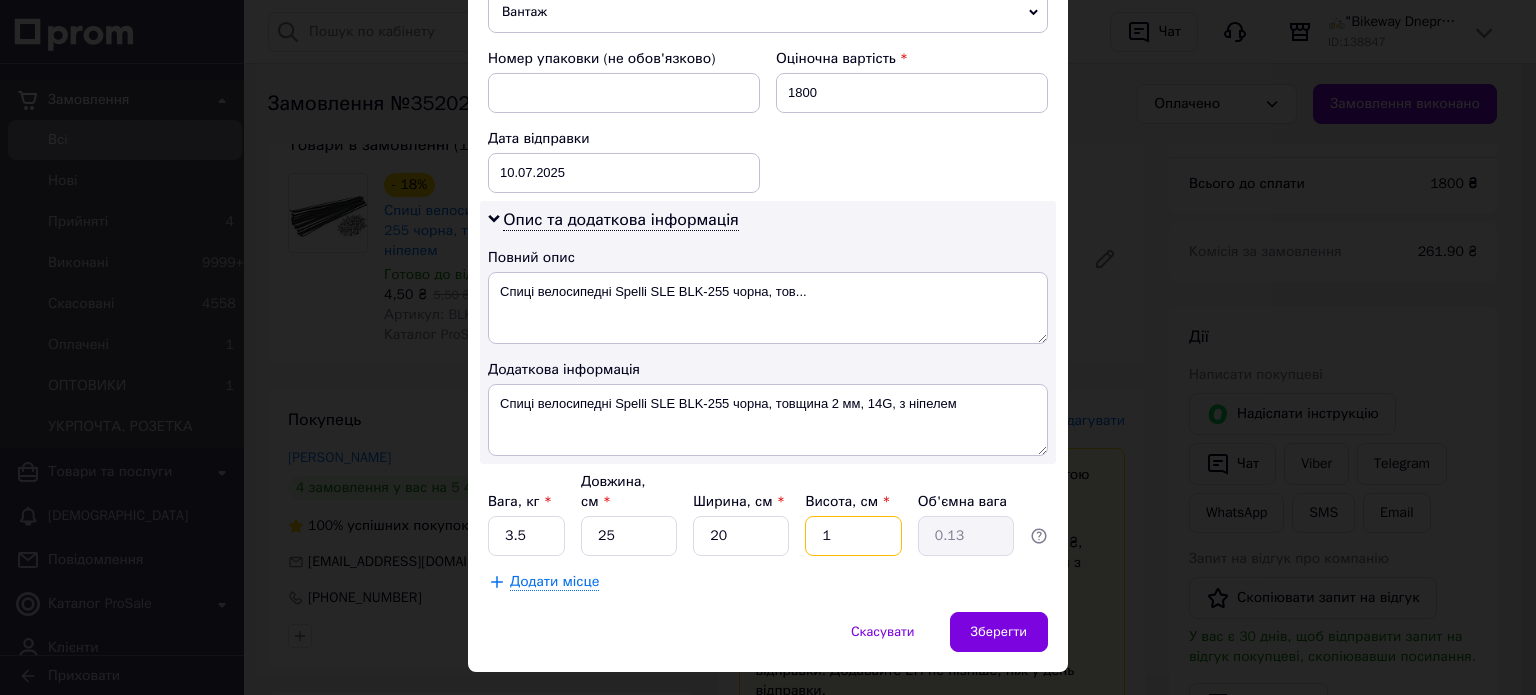 type on "10" 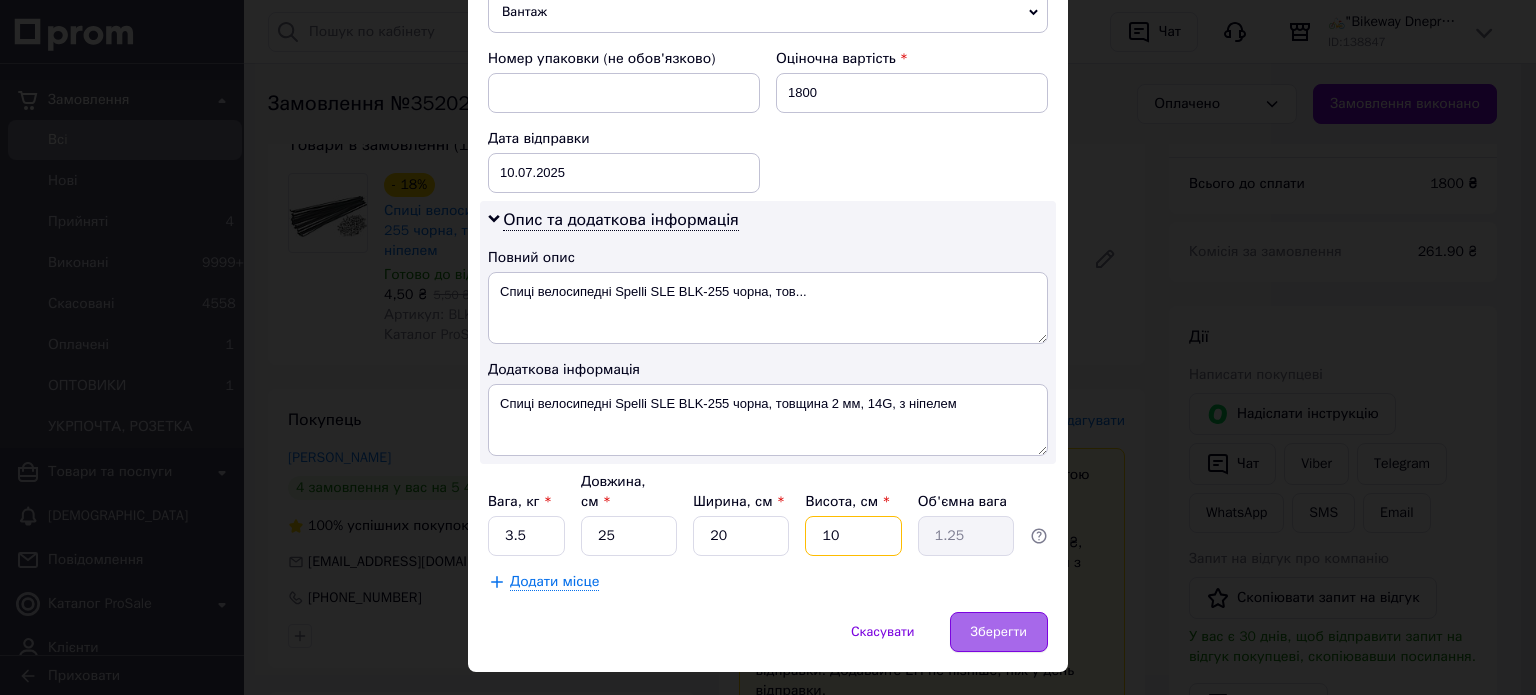 type on "10" 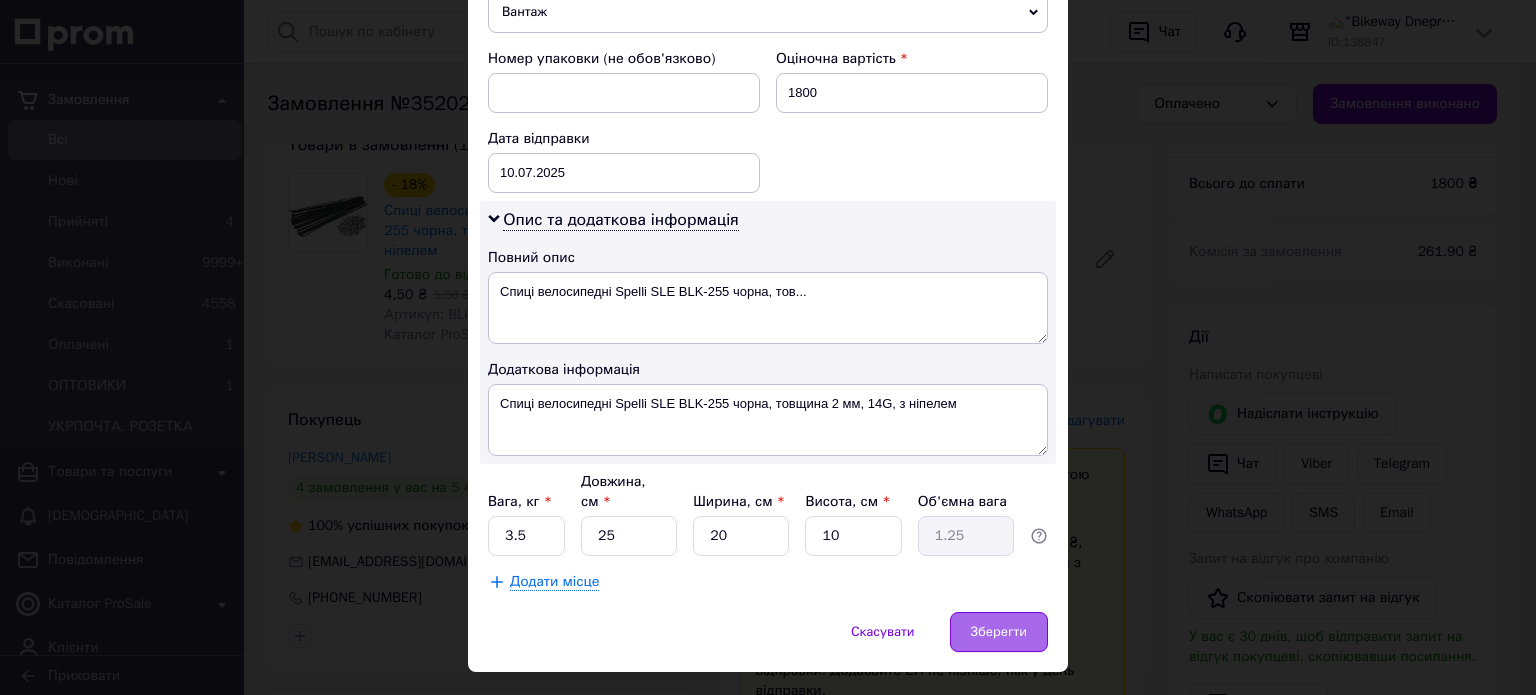 click on "Зберегти" at bounding box center [999, 632] 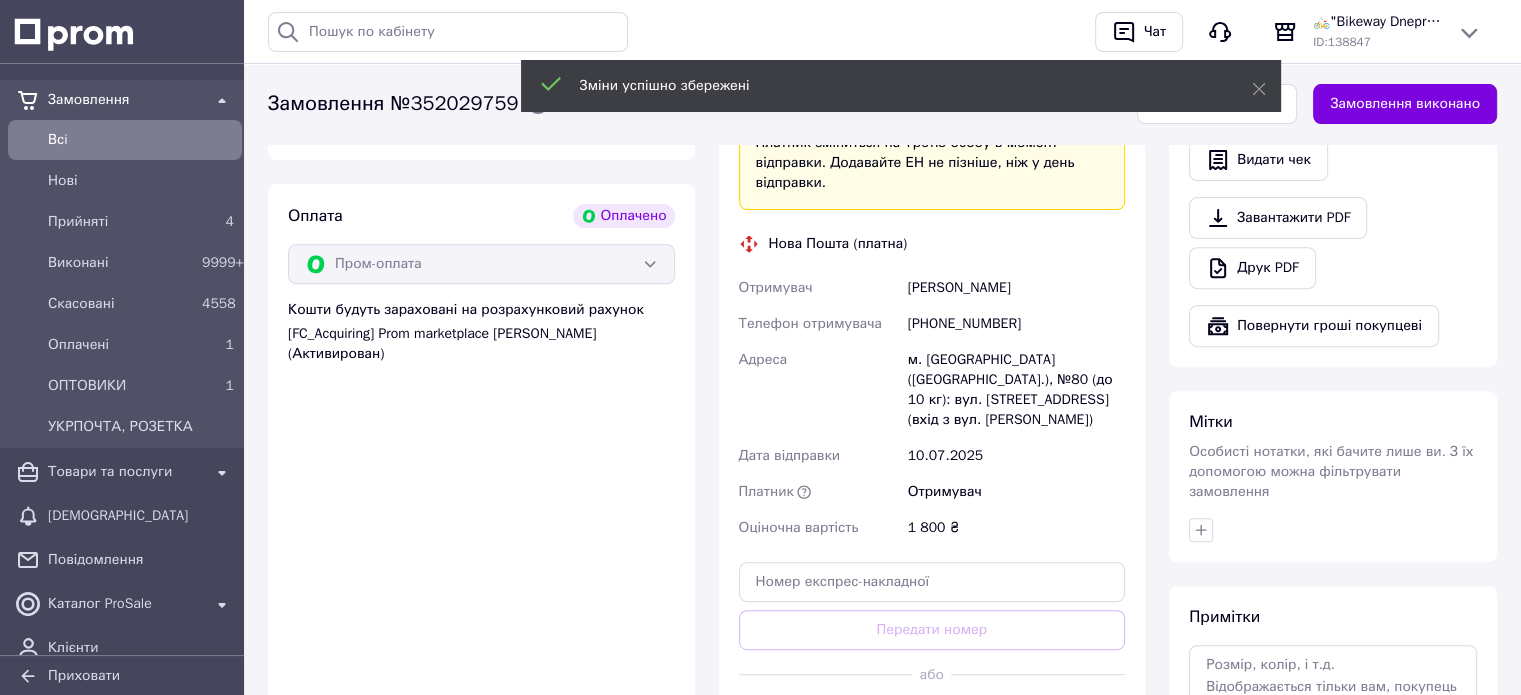 scroll, scrollTop: 800, scrollLeft: 0, axis: vertical 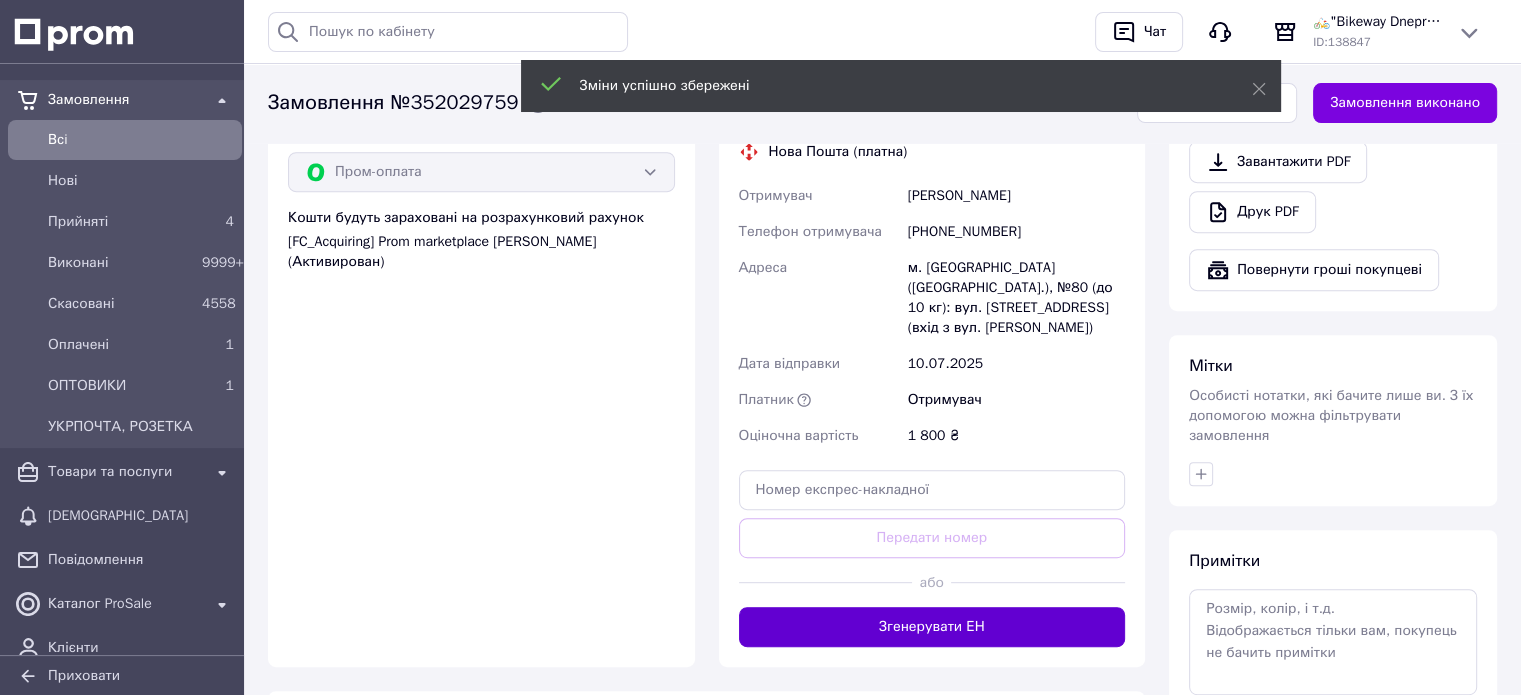 click on "Згенерувати ЕН" at bounding box center [932, 627] 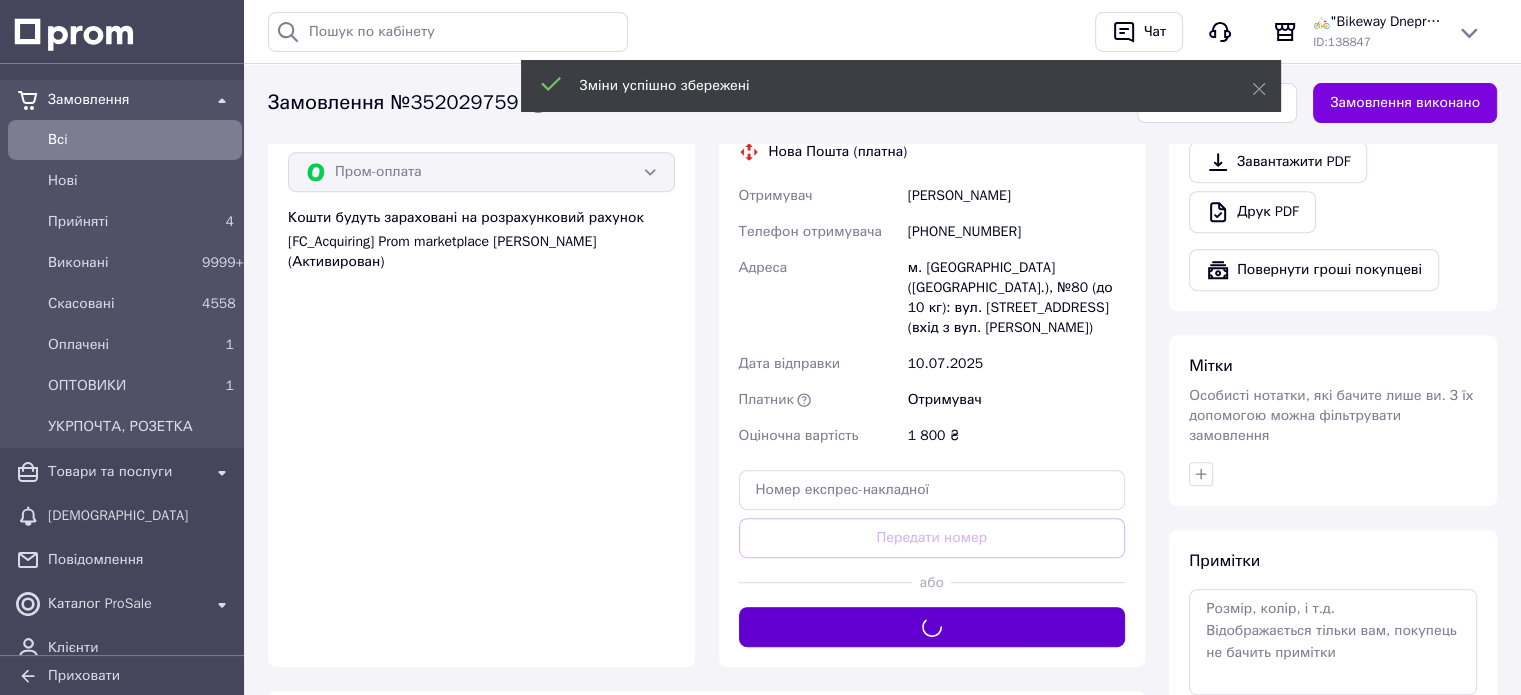 scroll, scrollTop: 500, scrollLeft: 0, axis: vertical 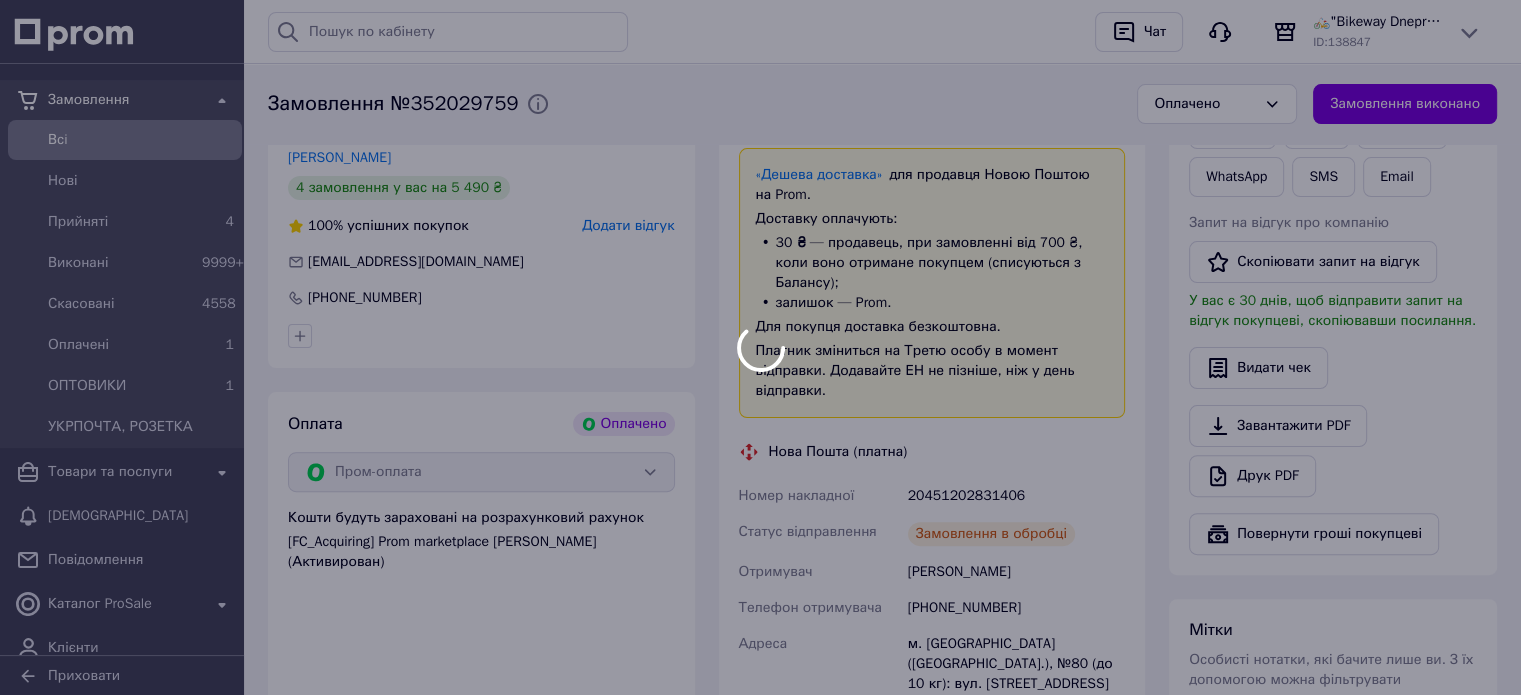 click at bounding box center (760, 347) 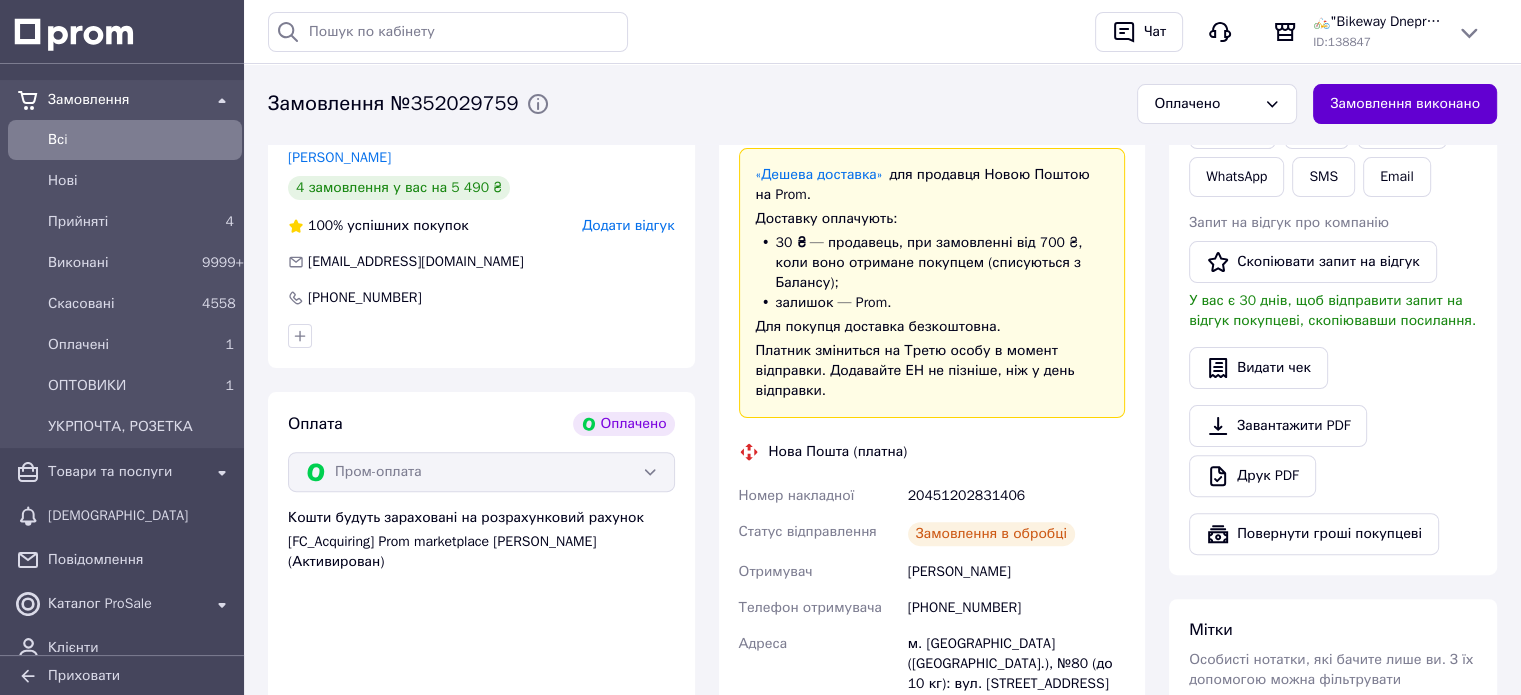 click on "Замовлення виконано" at bounding box center (1405, 104) 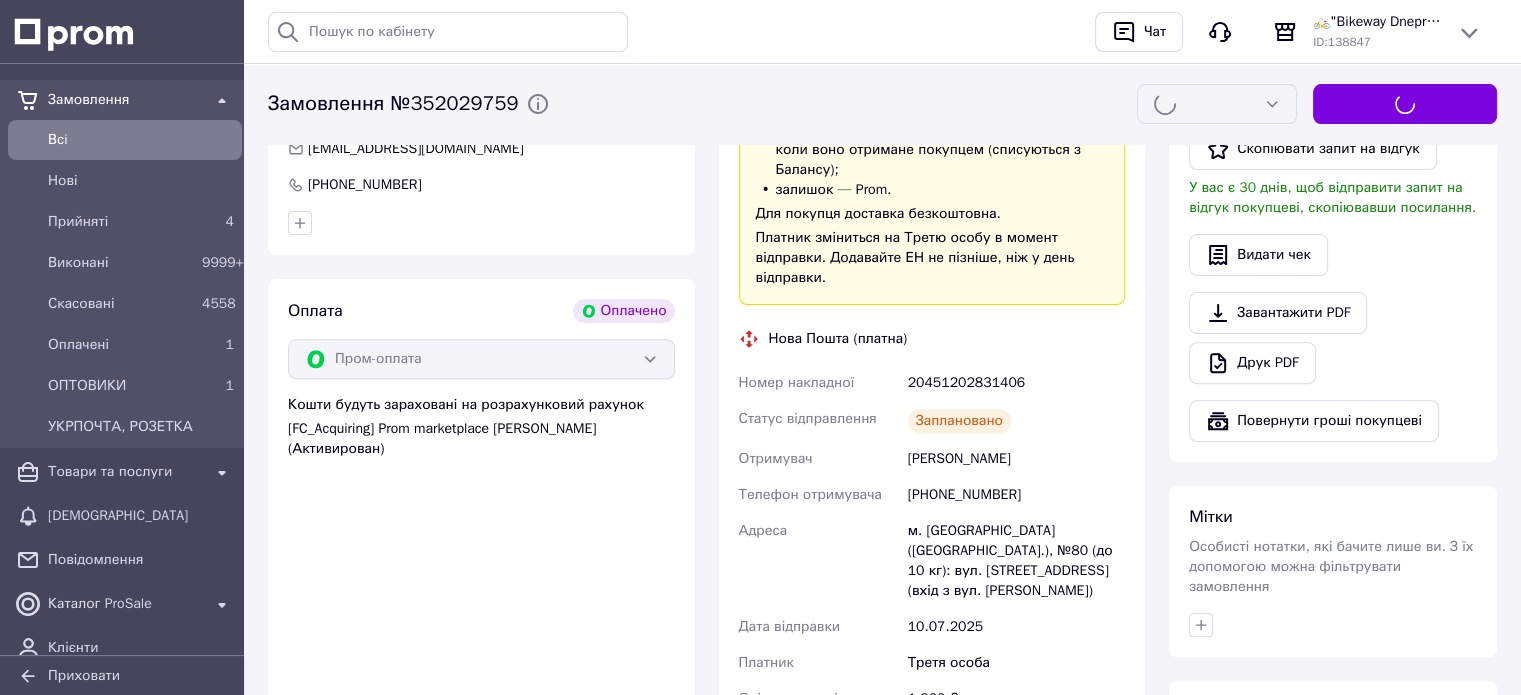 scroll, scrollTop: 700, scrollLeft: 0, axis: vertical 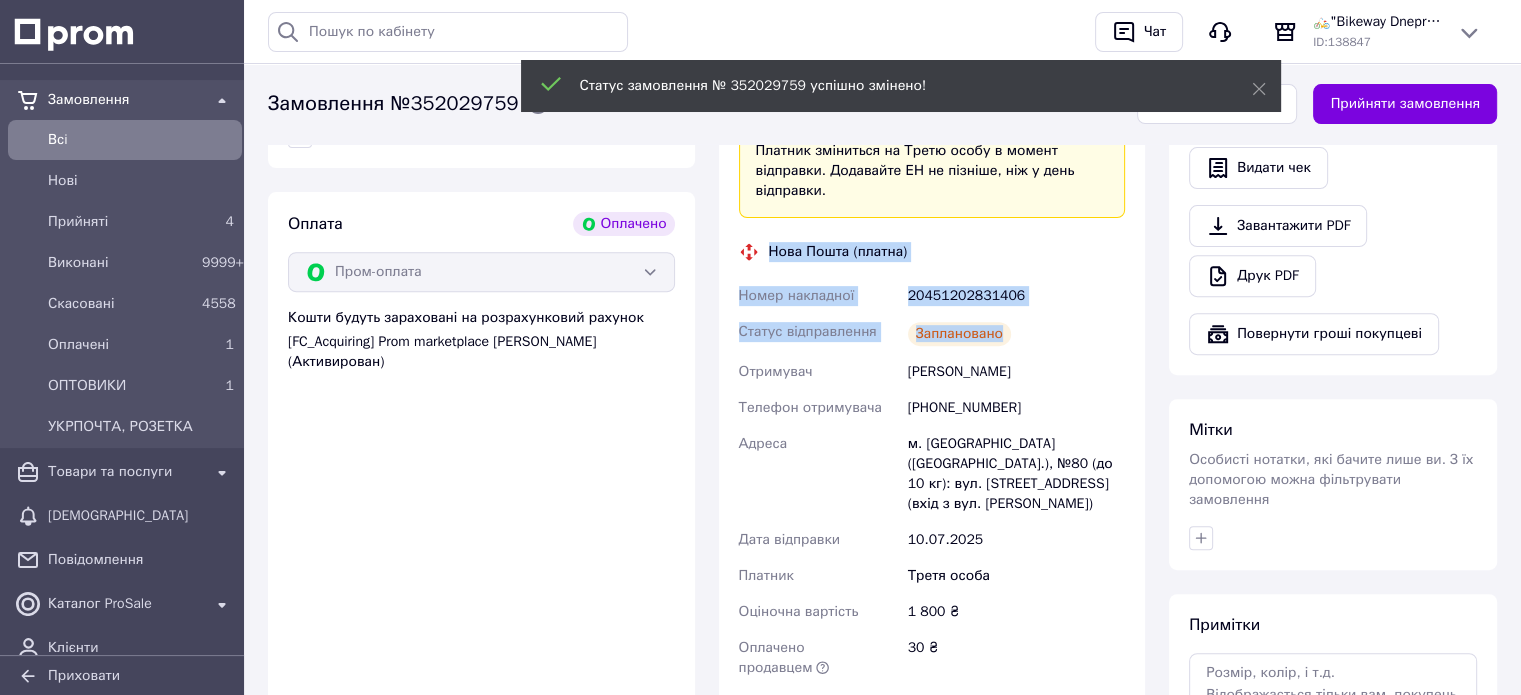 drag, startPoint x: 768, startPoint y: 231, endPoint x: 1028, endPoint y: 299, distance: 268.74524 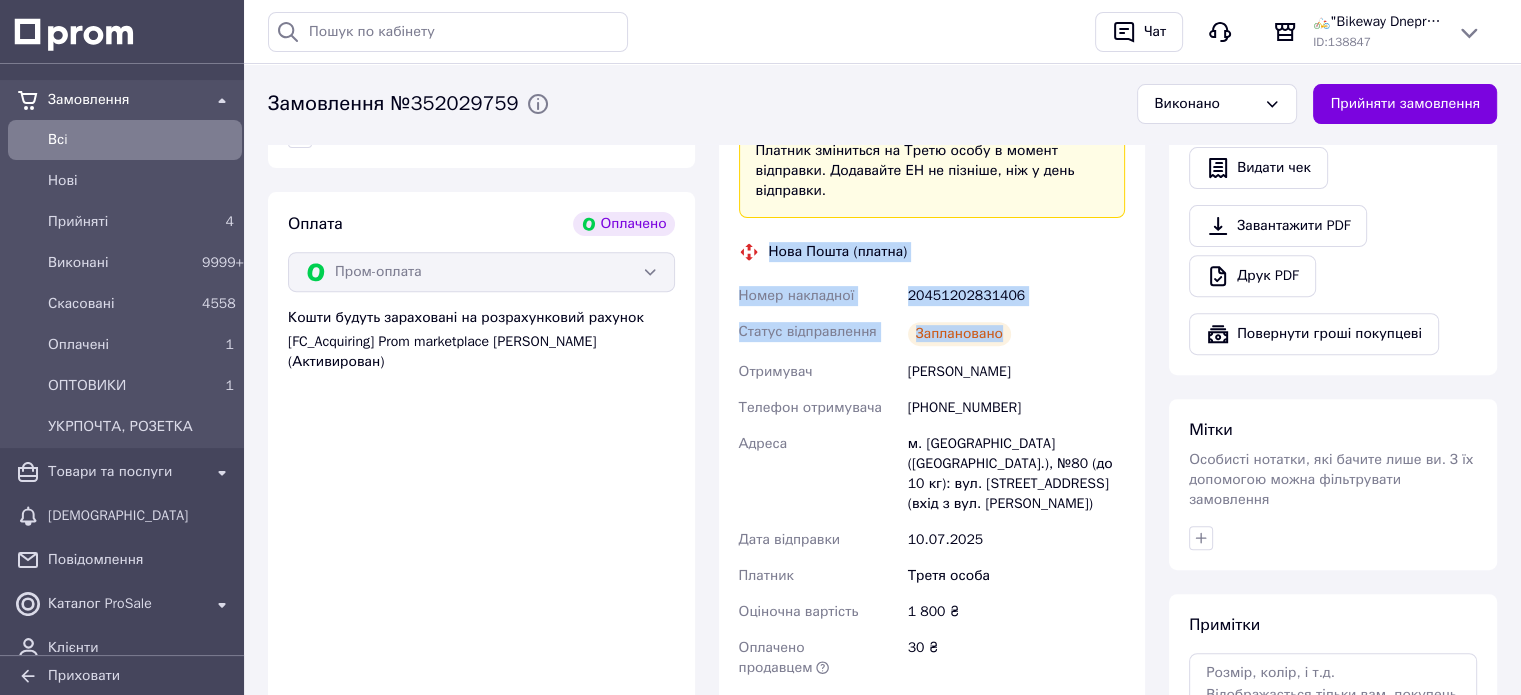 copy on "Нова Пошта (платна) Номер накладної 20451202831406 Статус відправлення Заплановано" 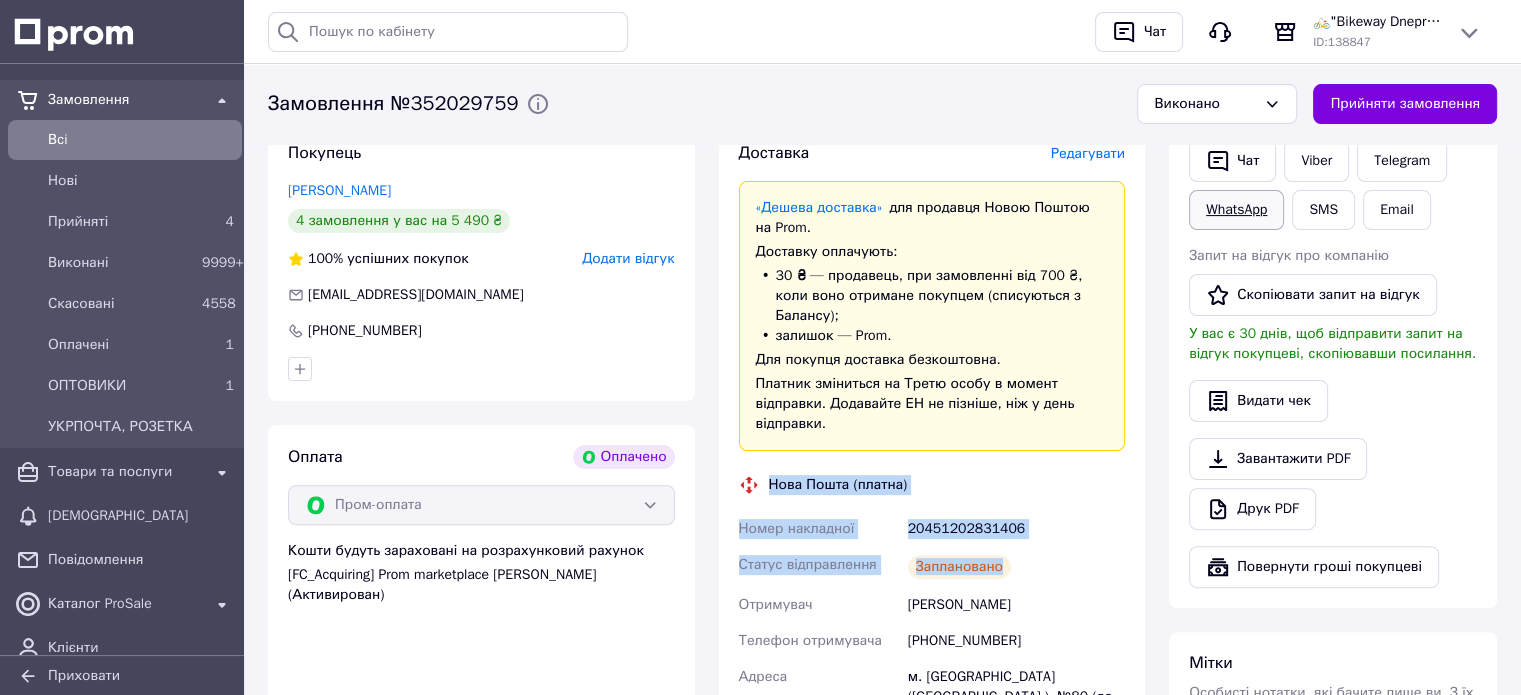 scroll, scrollTop: 300, scrollLeft: 0, axis: vertical 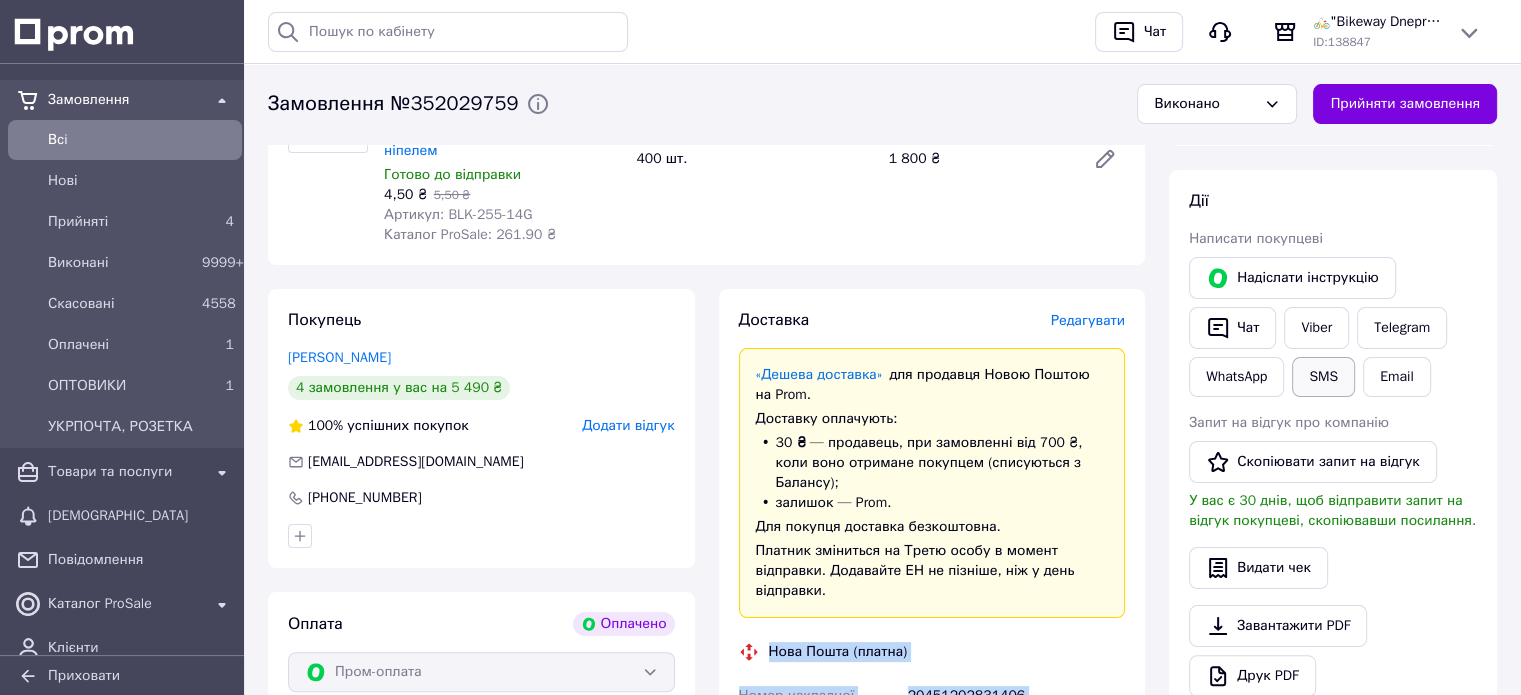 drag, startPoint x: 1324, startPoint y: 337, endPoint x: 1304, endPoint y: 364, distance: 33.600594 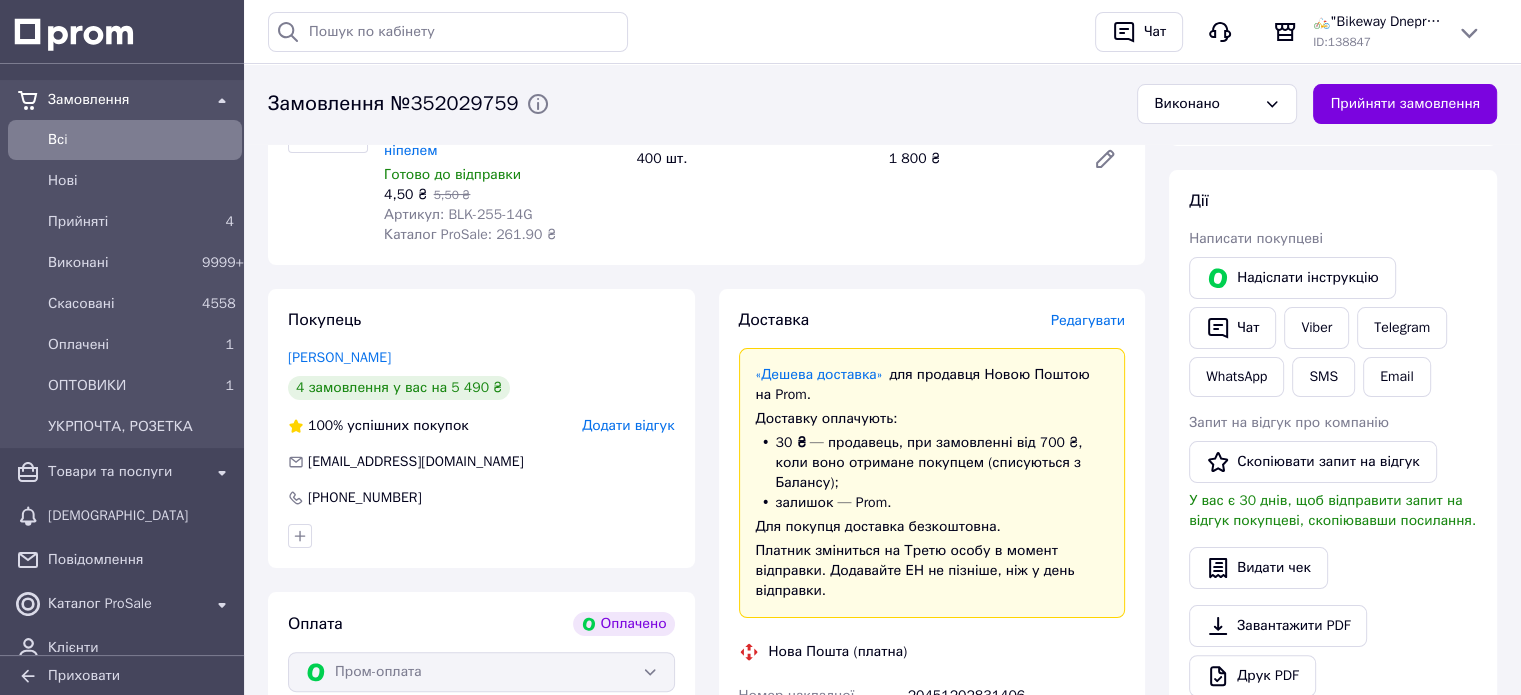 click on "Всього 1 товар 1 800 ₴ Всього до сплати 1800 ₴ Комісія за замовлення 261.90 ₴ Дії Написати покупцеві   Надіслати інструкцію   Чат Viber Telegram WhatsApp SMS Email Запит на відгук про компанію   Скопіювати запит на відгук У вас є 30 днів, щоб відправити запит на відгук покупцеві, скопіювавши посилання.   Видати чек   Завантажити PDF   Друк PDF   Повернути гроші покупцеві Мітки Особисті нотатки, які бачите лише ви. З їх допомогою можна фільтрувати замовлення Примітки Залишилося 300 символів Очистити Зберегти" at bounding box center (1333, 819) 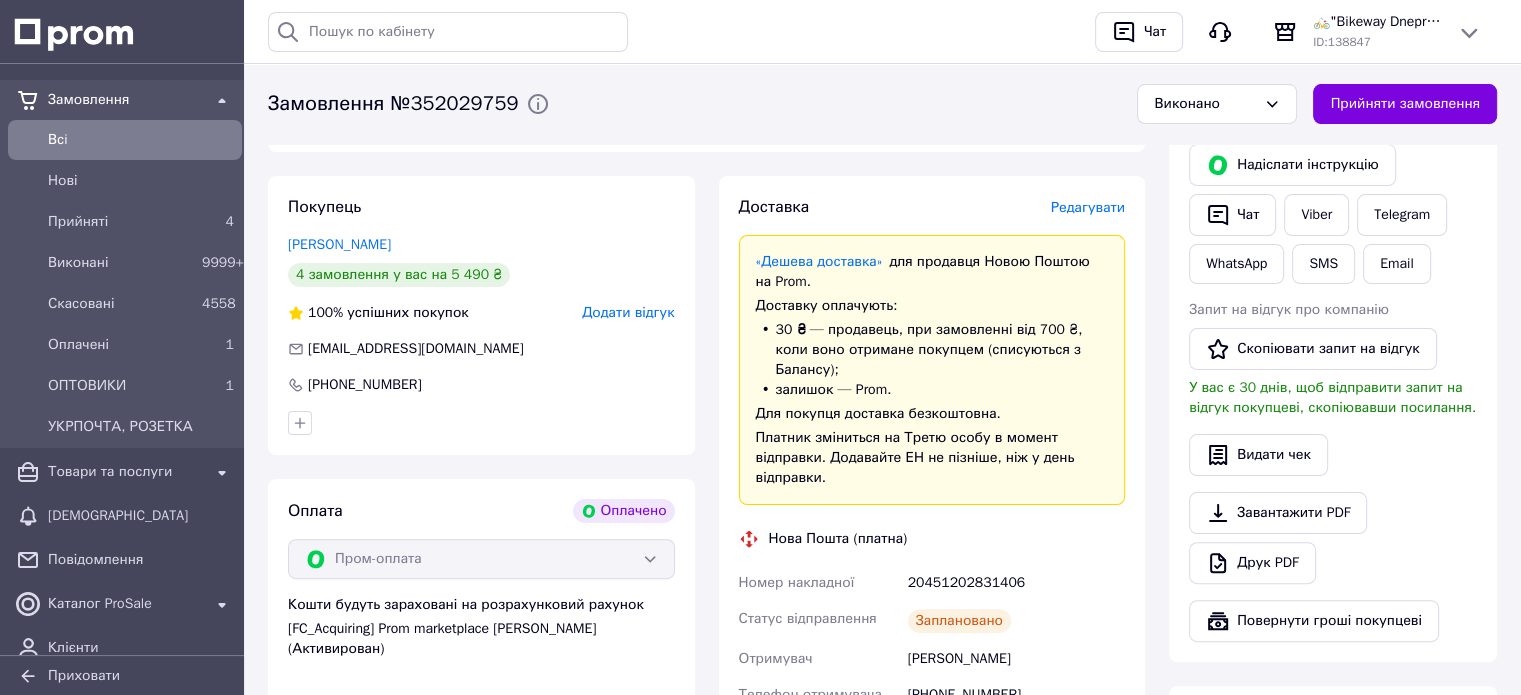 scroll, scrollTop: 500, scrollLeft: 0, axis: vertical 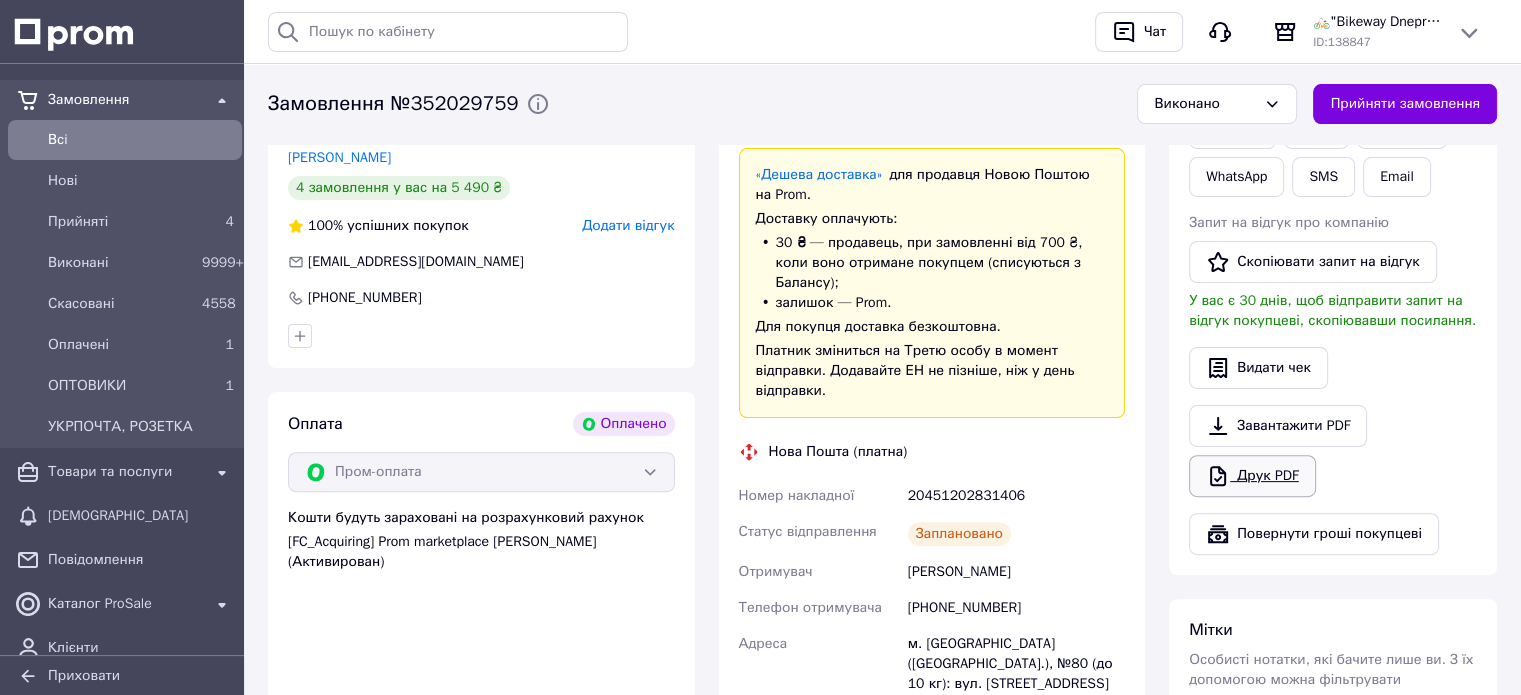 click on "Друк PDF" at bounding box center (1252, 476) 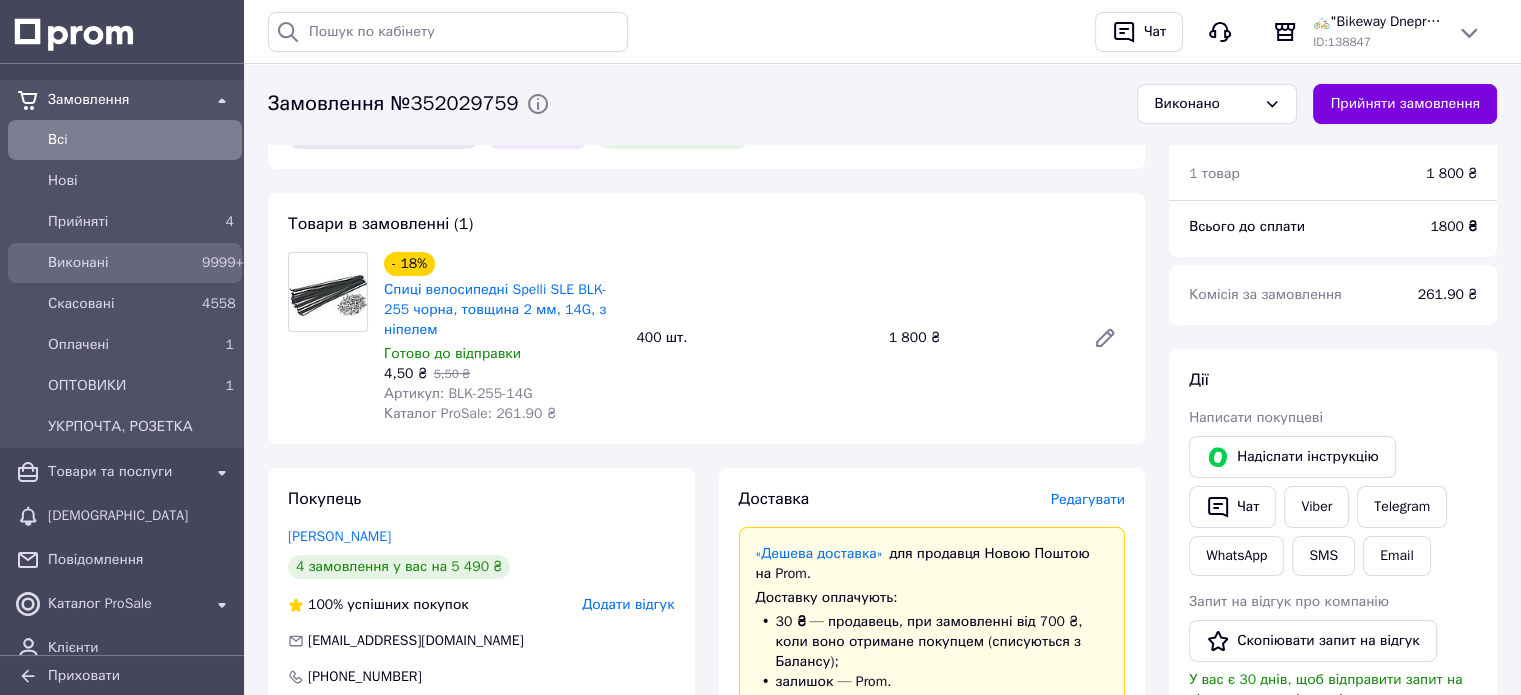 scroll, scrollTop: 100, scrollLeft: 0, axis: vertical 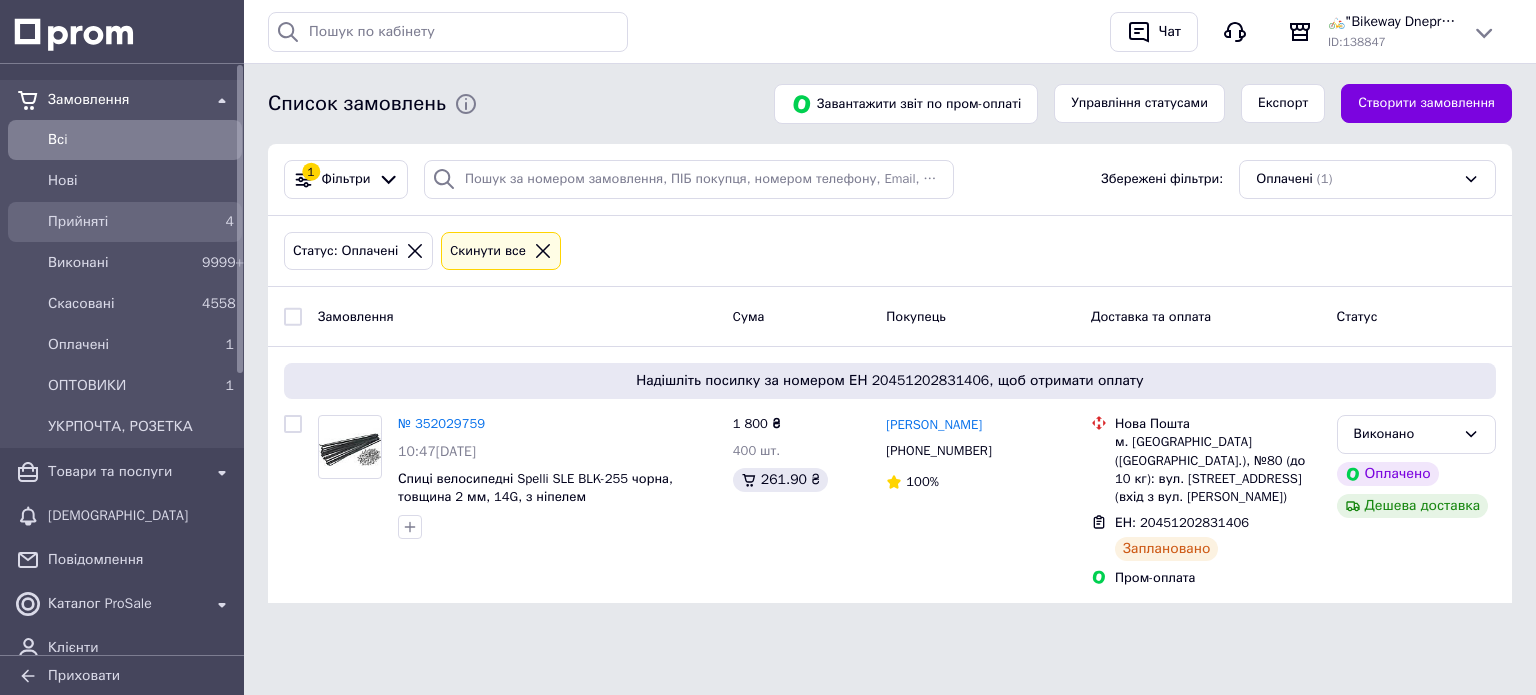 click on "Прийняті" at bounding box center [121, 222] 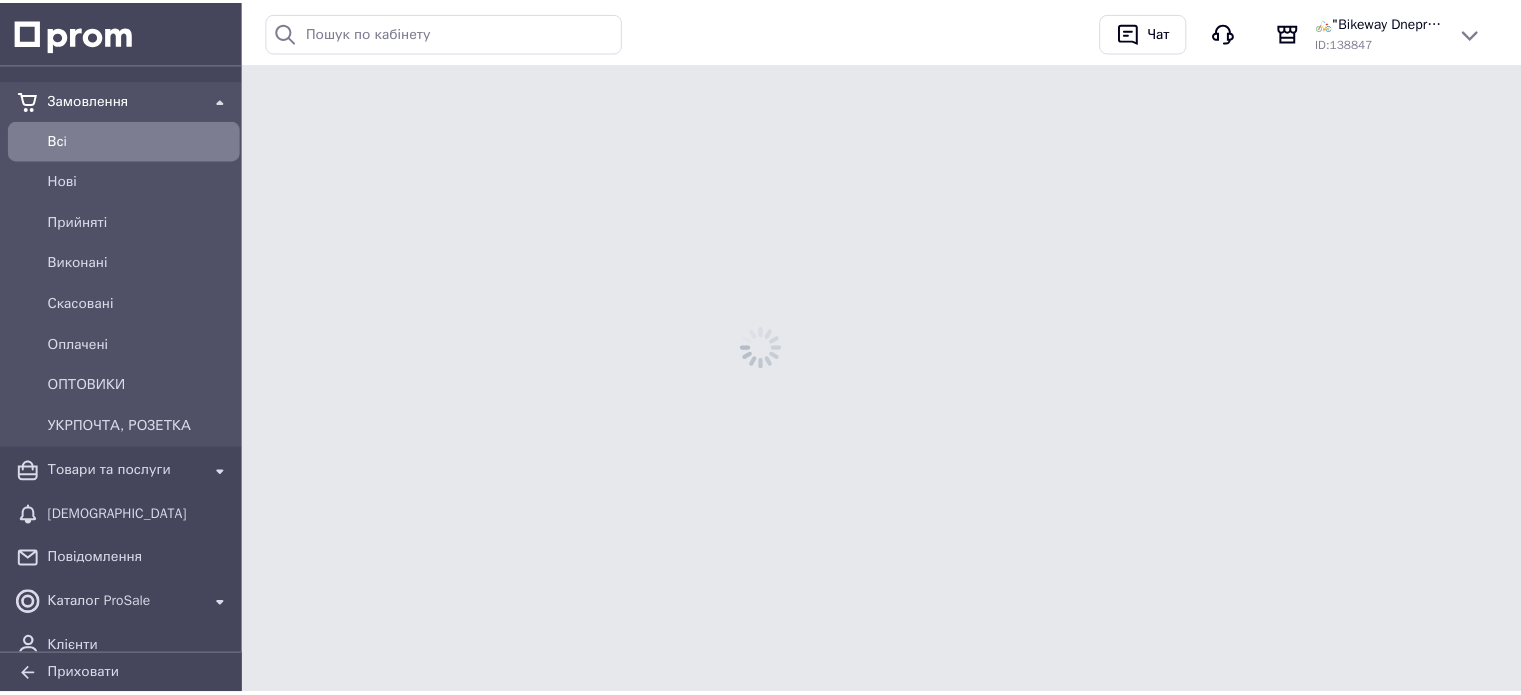 scroll, scrollTop: 0, scrollLeft: 0, axis: both 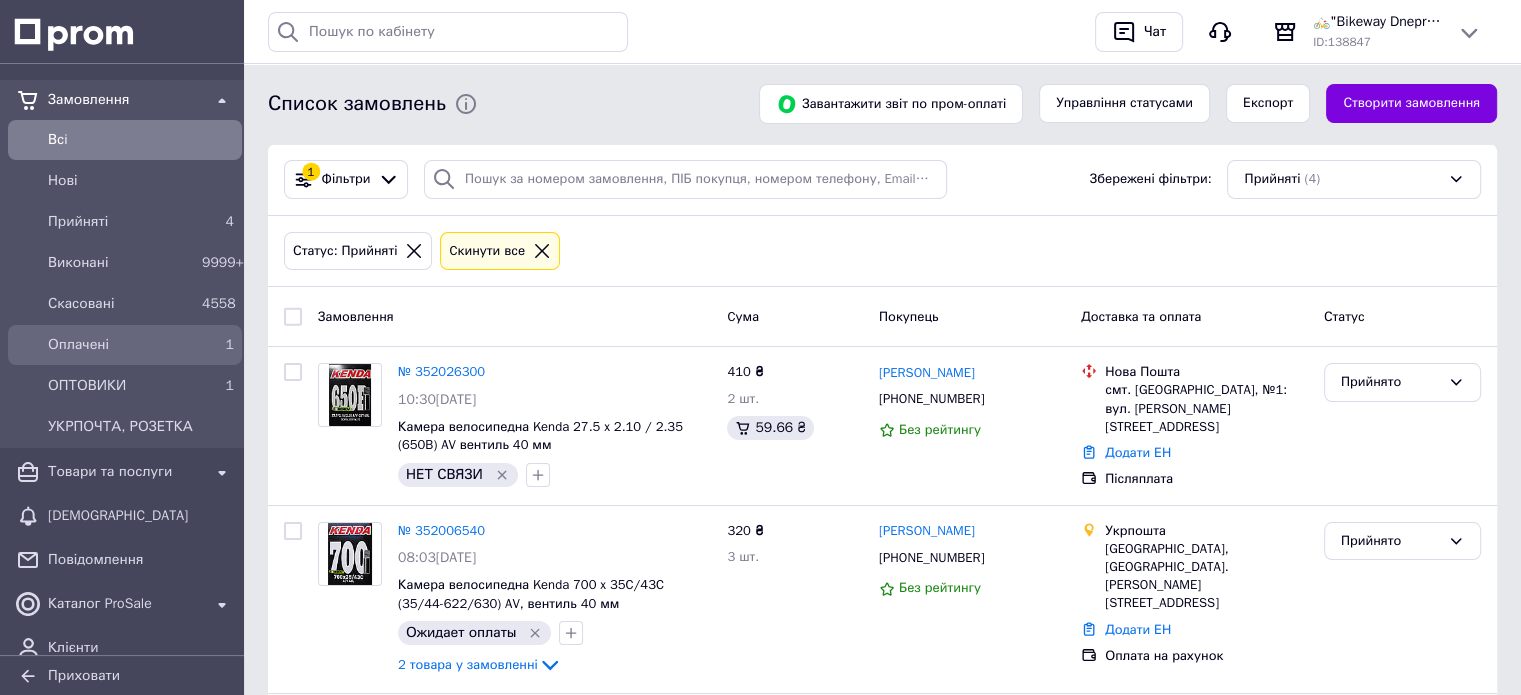 click on "Оплачені" at bounding box center [121, 345] 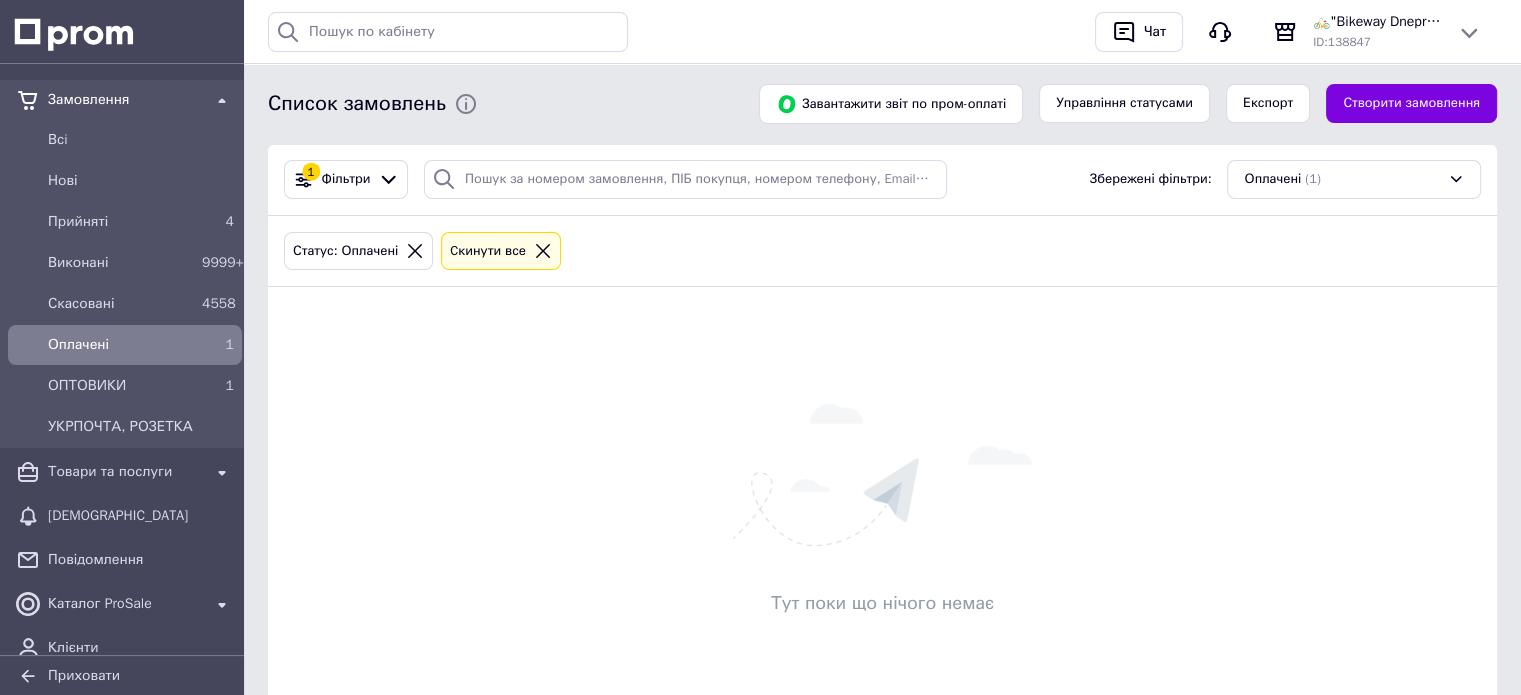 click on "Оплачені" at bounding box center (121, 345) 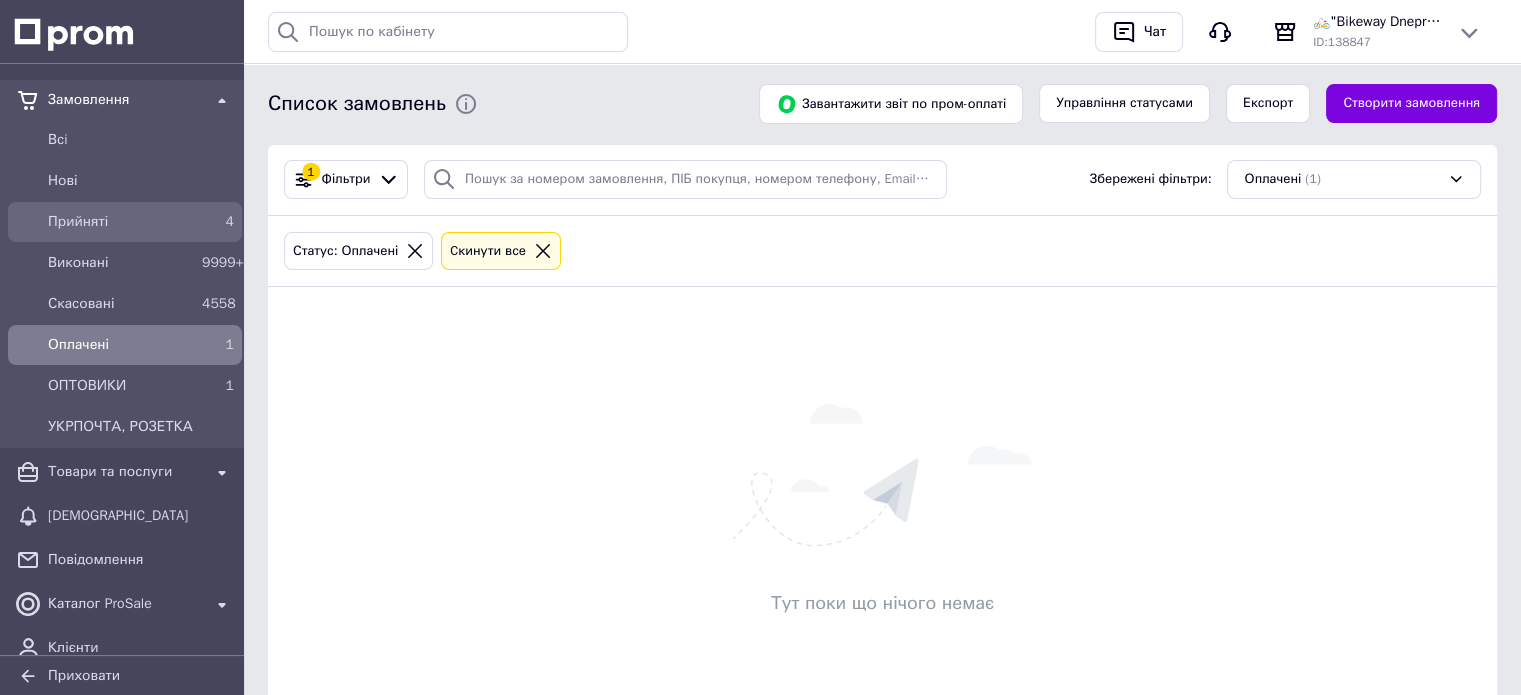 click on "Прийняті" at bounding box center (121, 222) 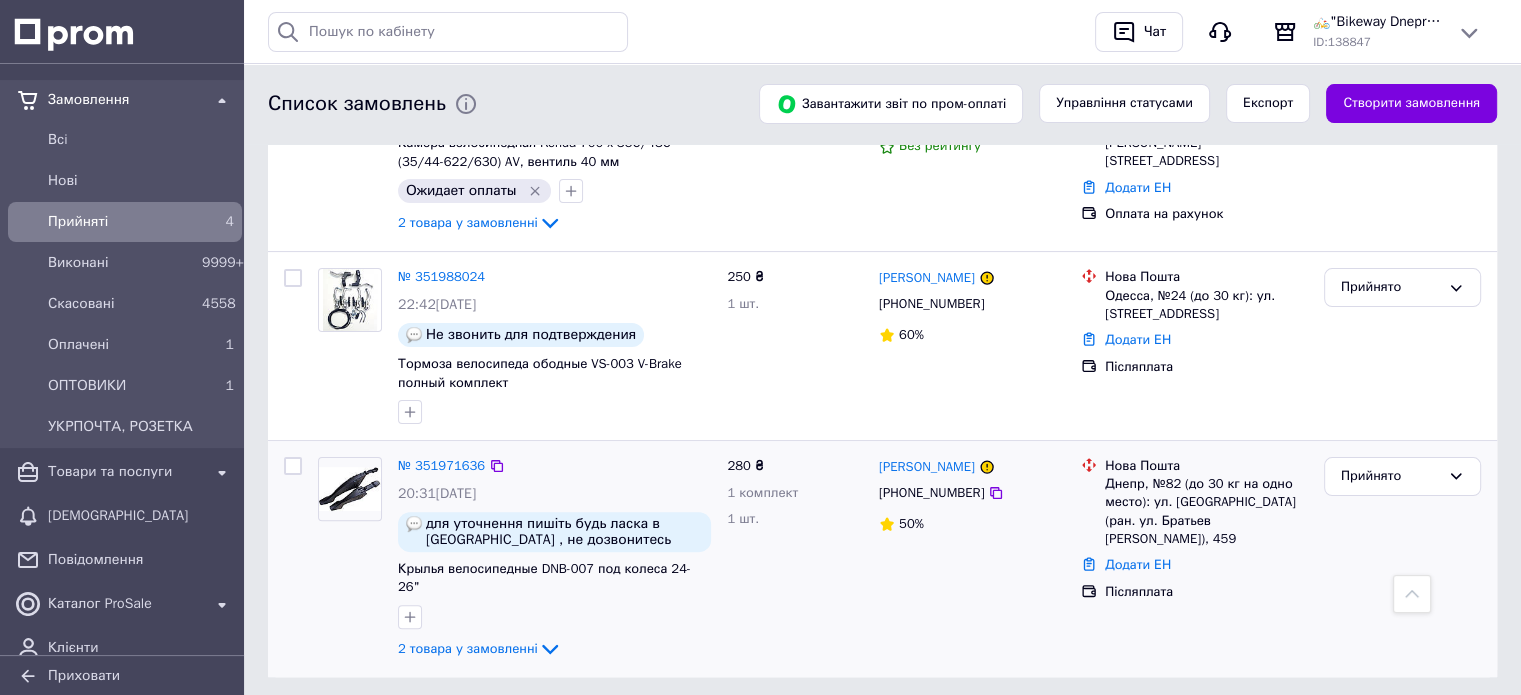 scroll, scrollTop: 465, scrollLeft: 0, axis: vertical 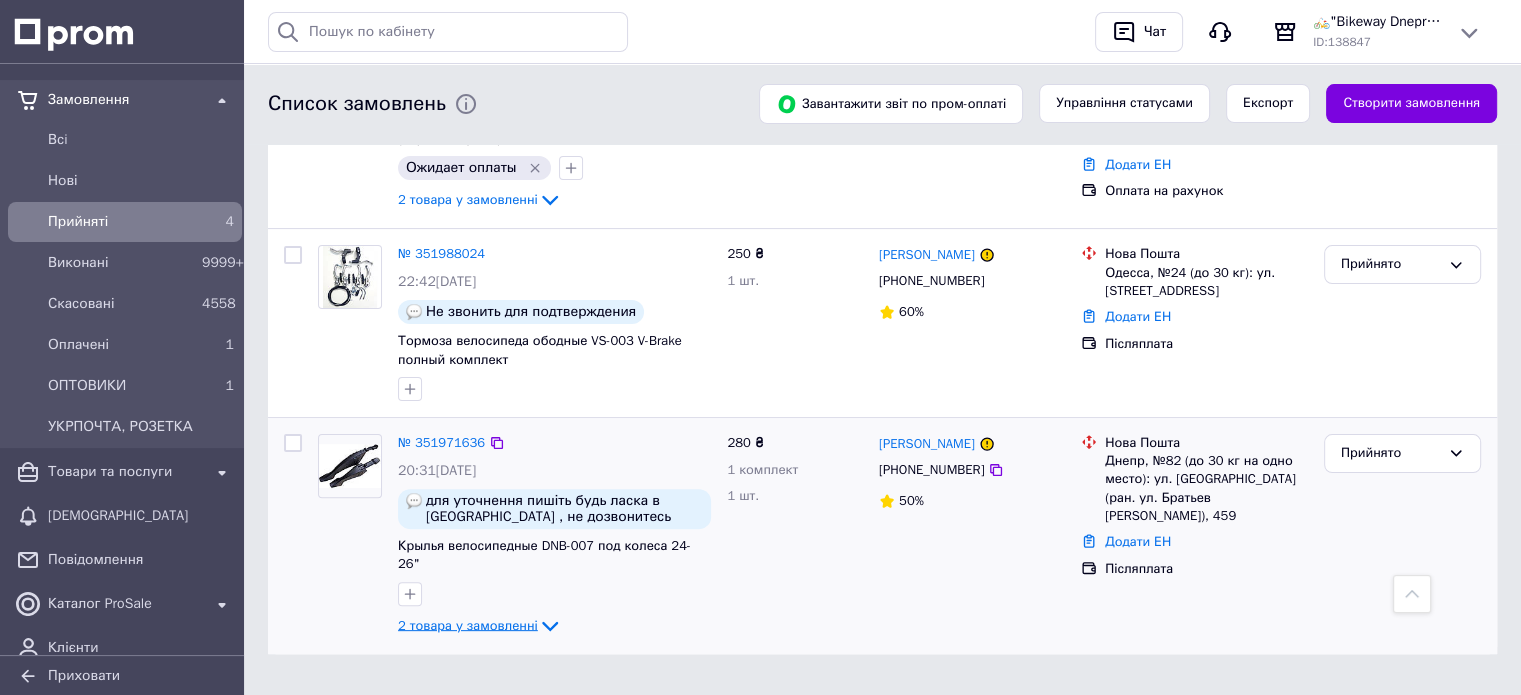 click on "2 товара у замовленні" at bounding box center [468, 625] 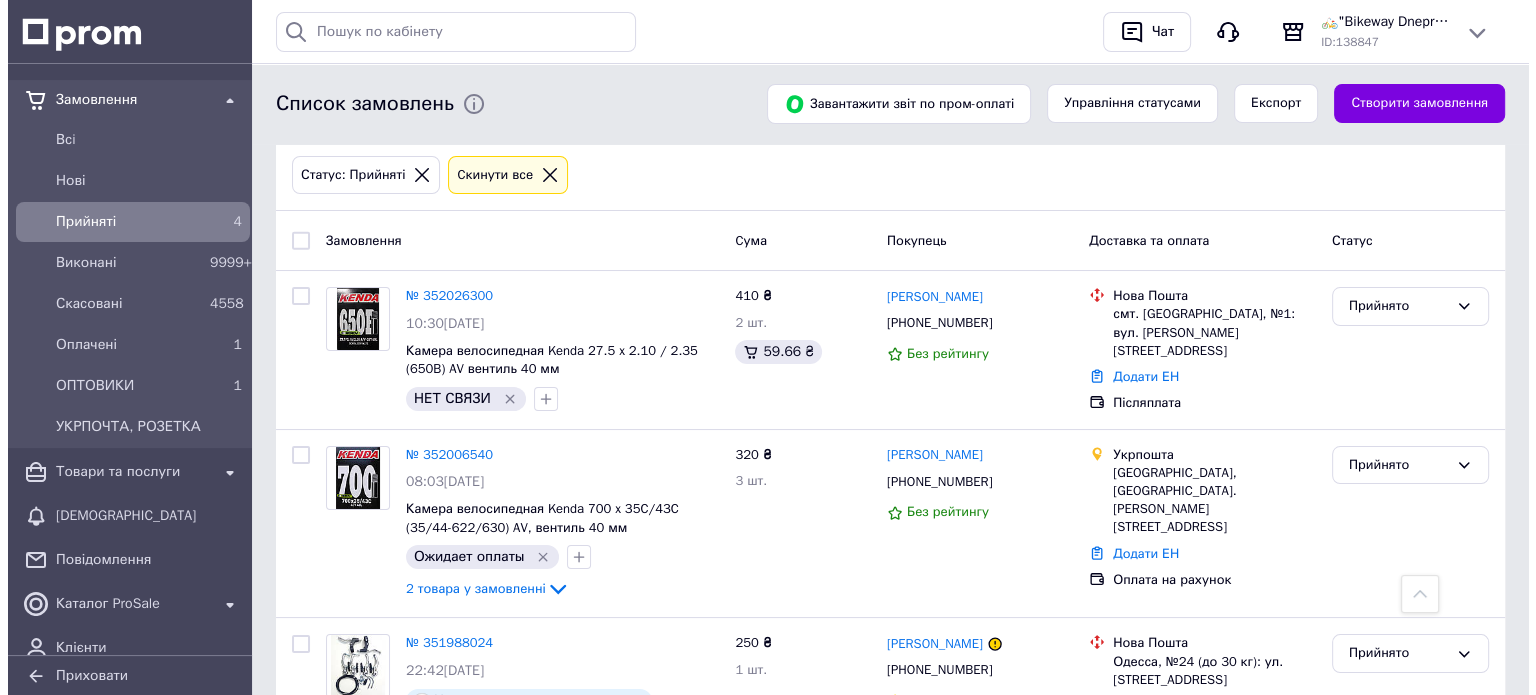 scroll, scrollTop: 0, scrollLeft: 0, axis: both 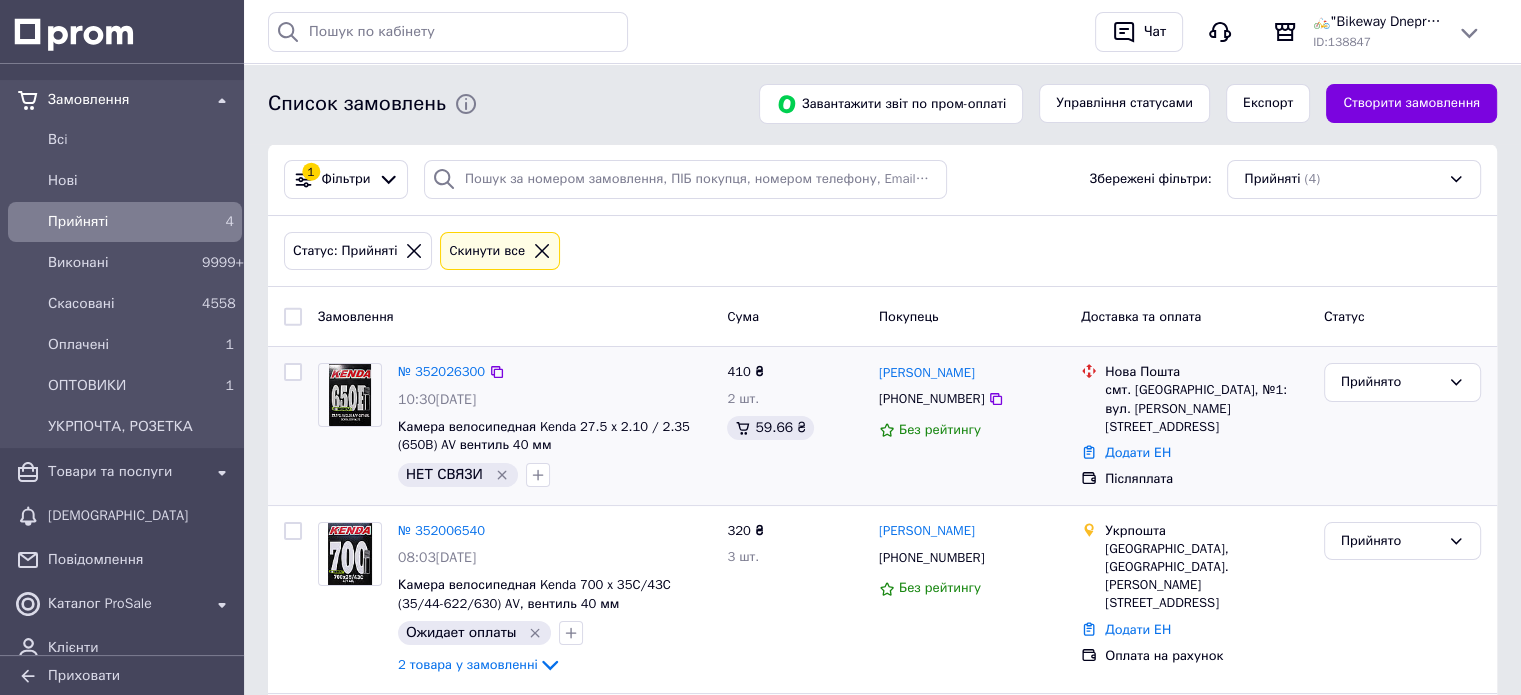 click 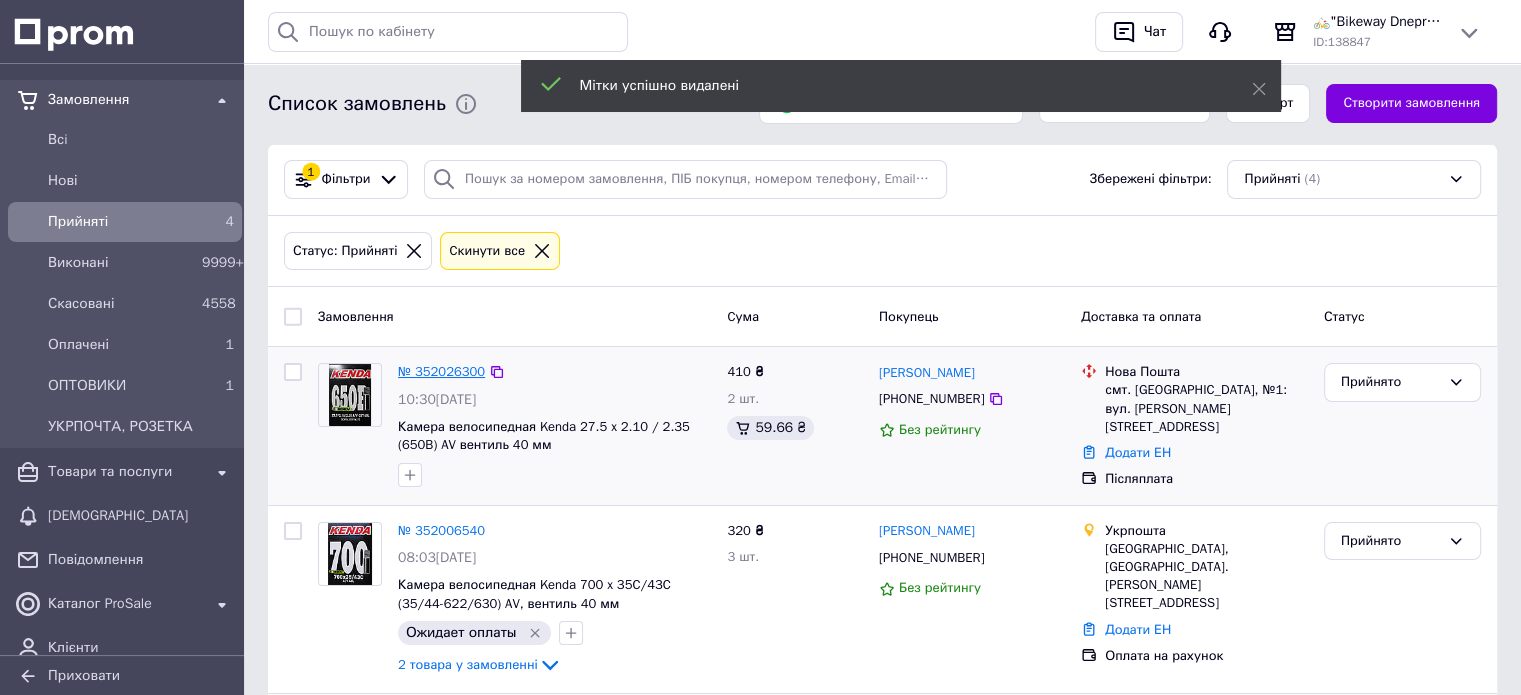 click on "№ 352026300" at bounding box center (441, 371) 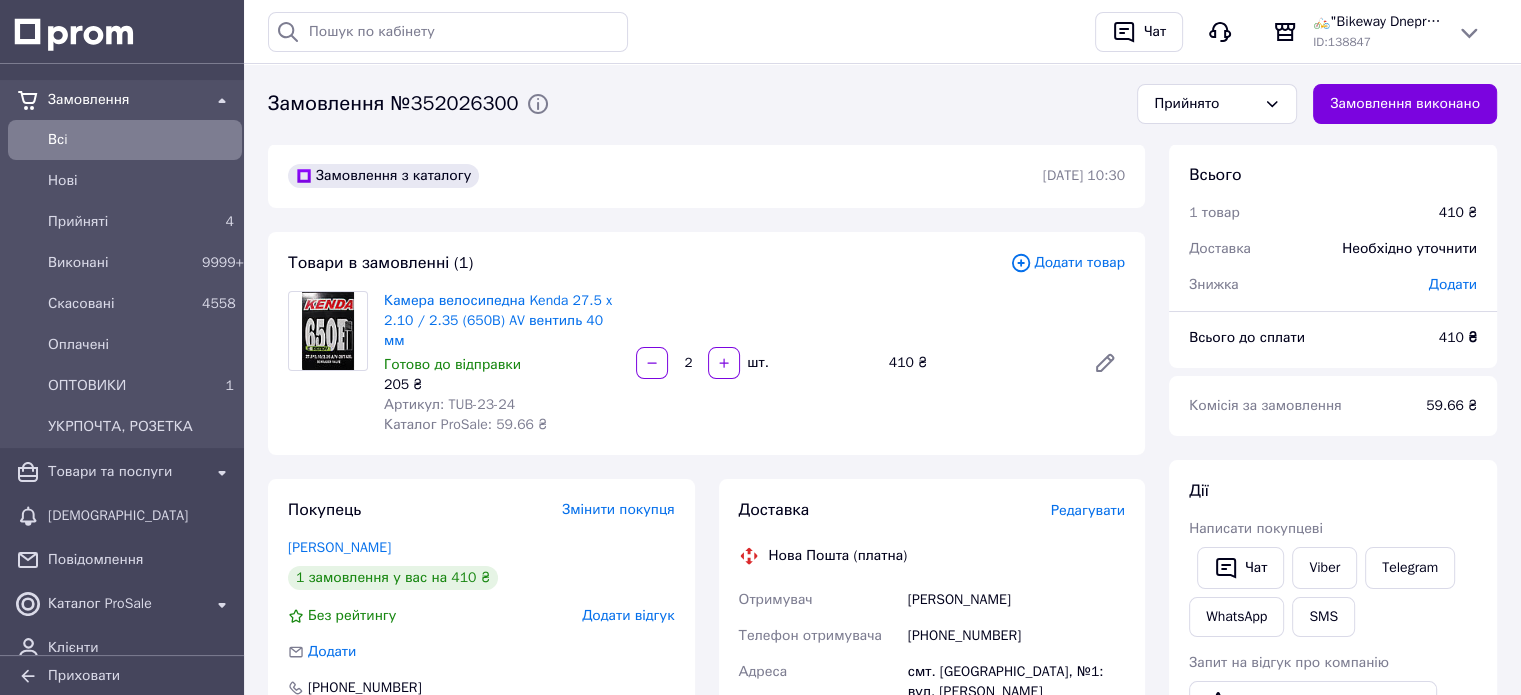 click on "Редагувати" at bounding box center (1088, 510) 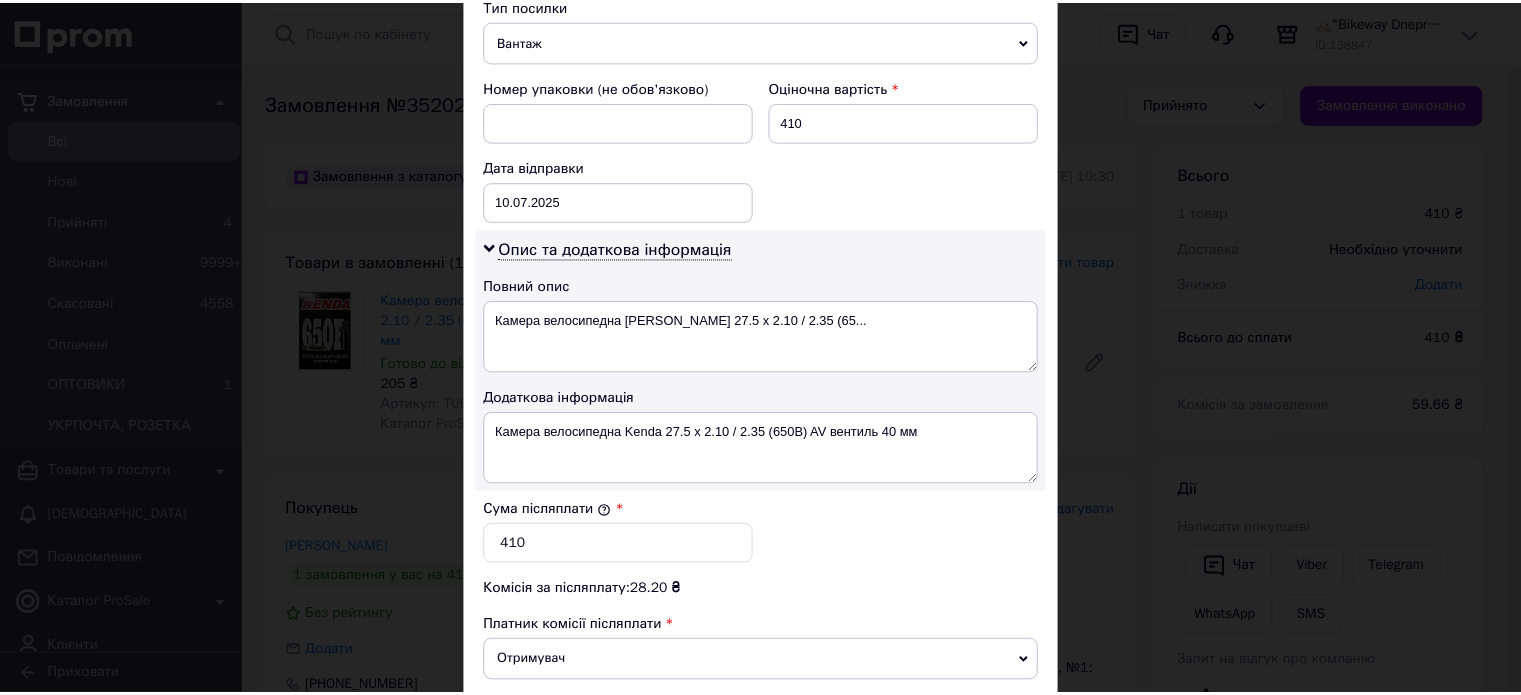 scroll, scrollTop: 1000, scrollLeft: 0, axis: vertical 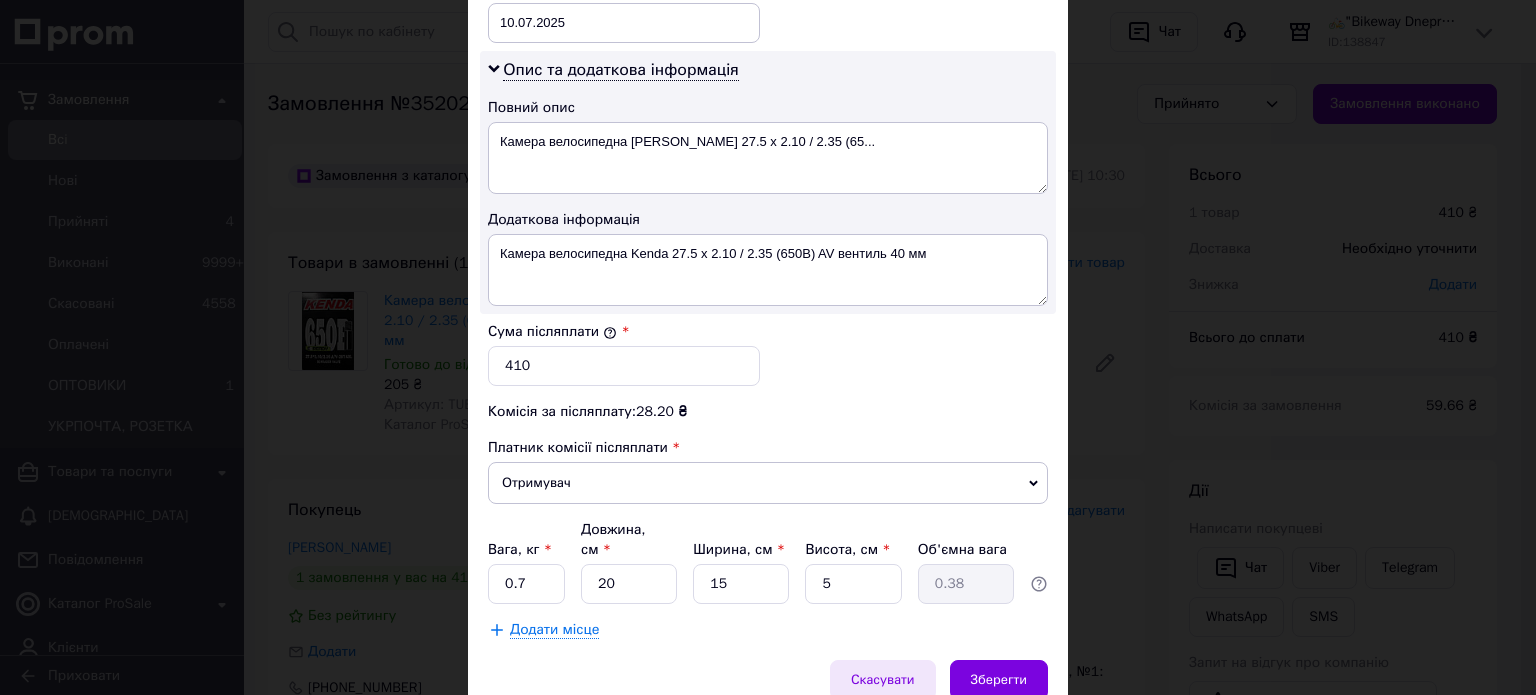 click on "Скасувати" at bounding box center (883, 680) 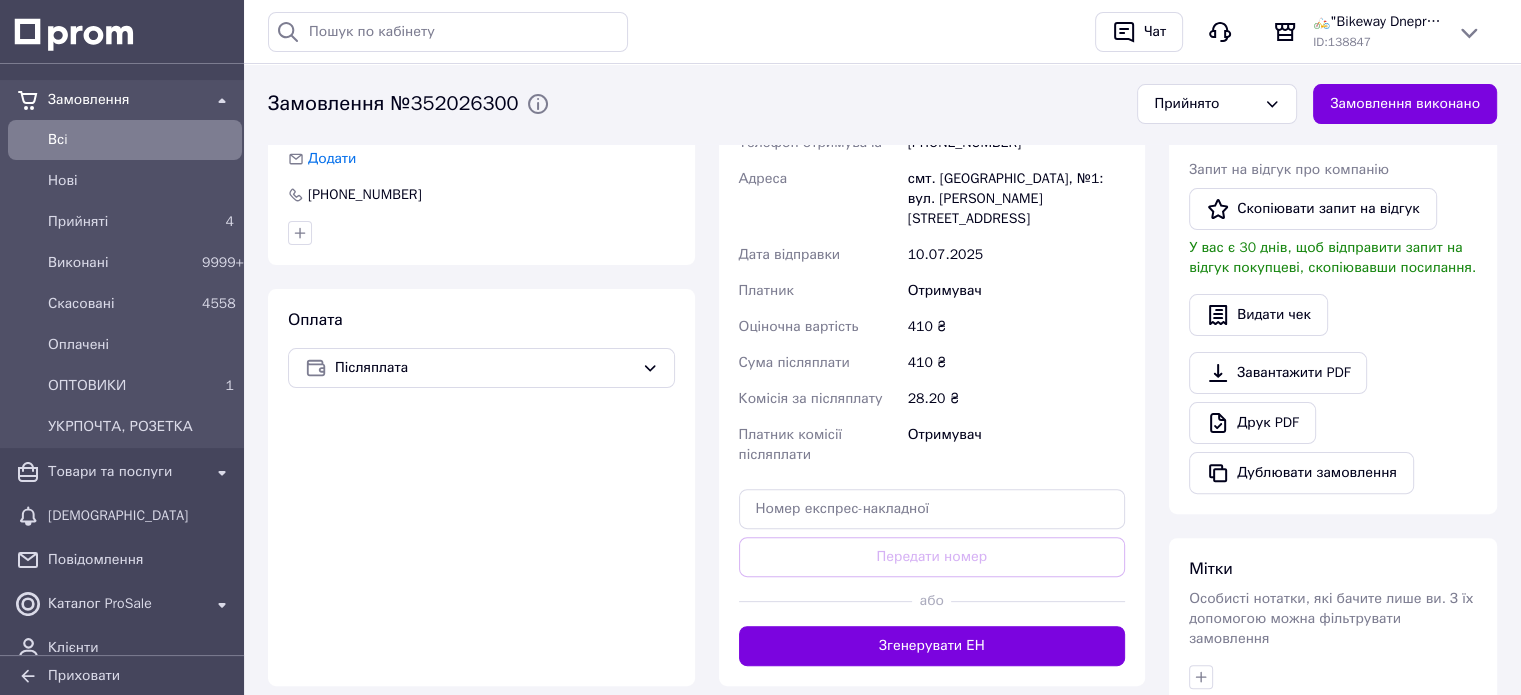scroll, scrollTop: 600, scrollLeft: 0, axis: vertical 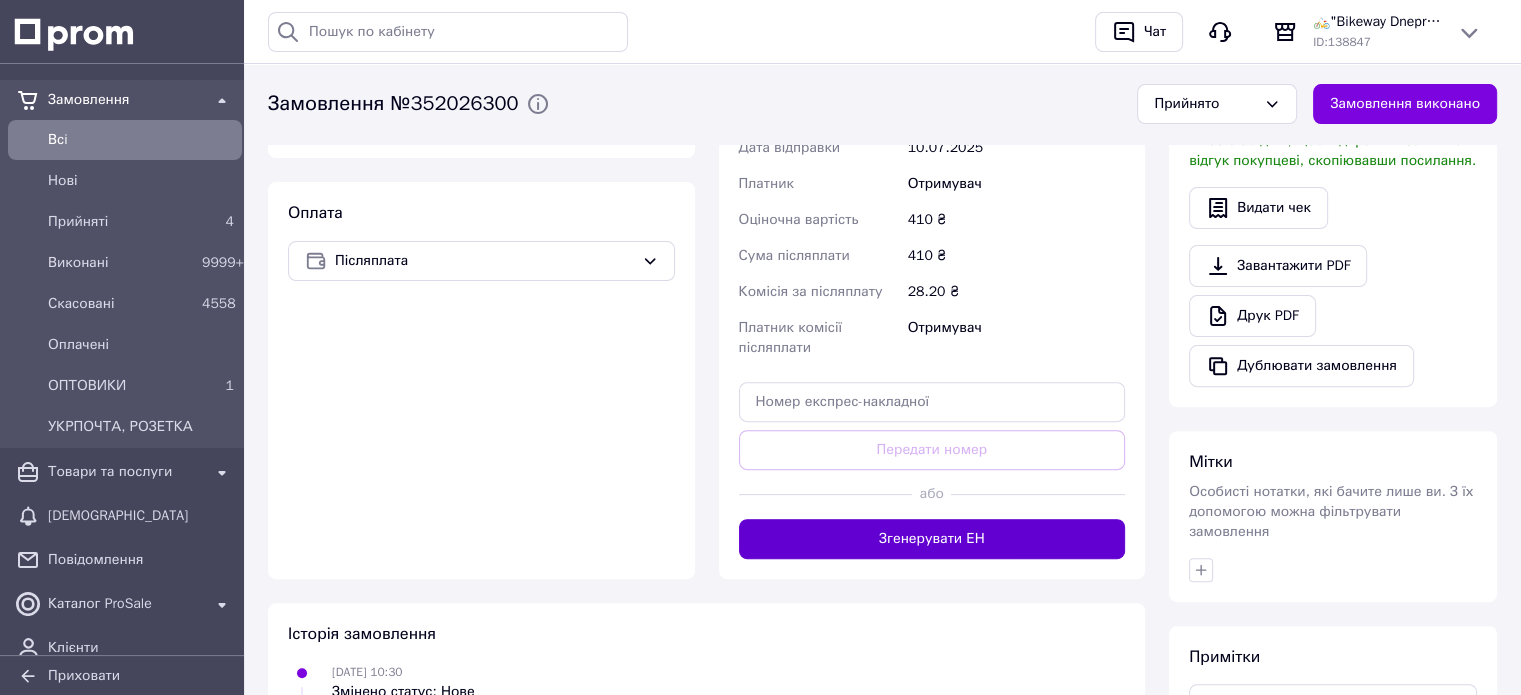 click on "Згенерувати ЕН" at bounding box center (932, 539) 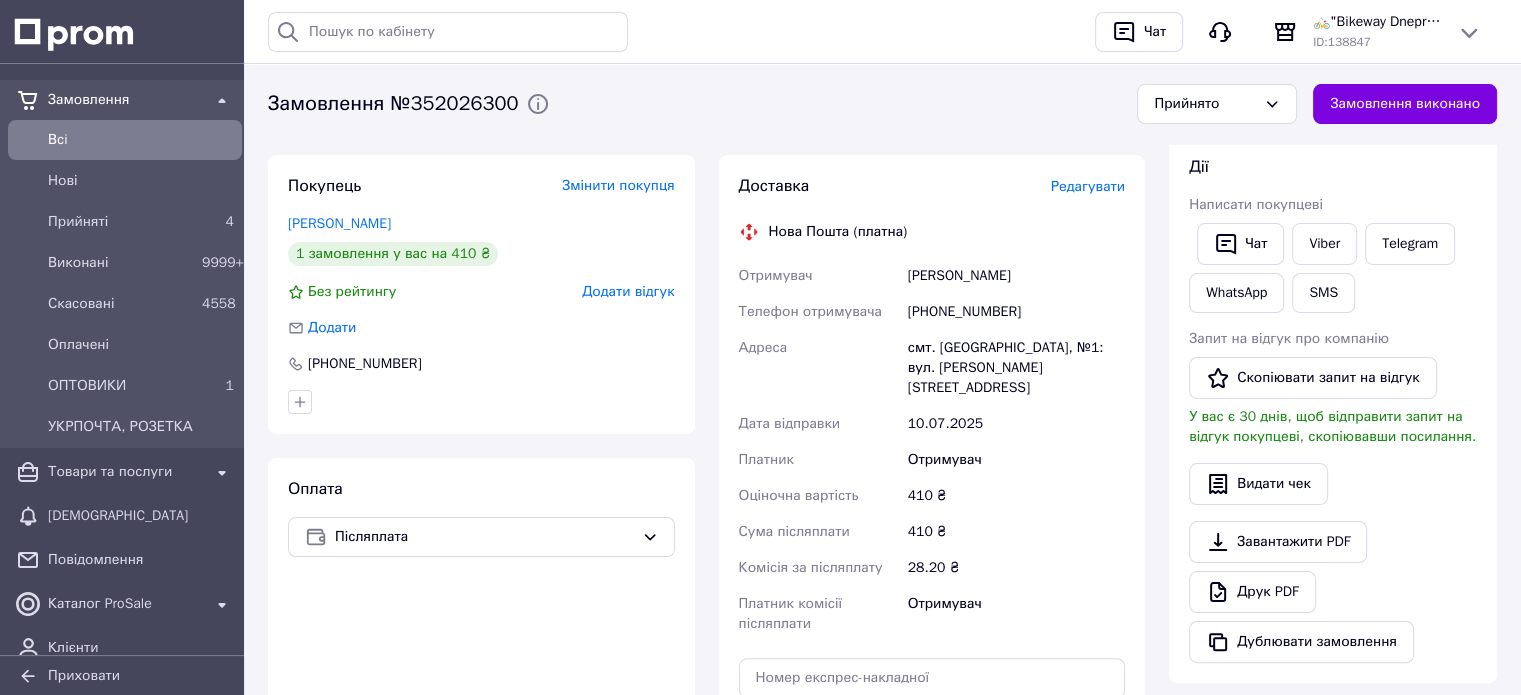 scroll, scrollTop: 200, scrollLeft: 0, axis: vertical 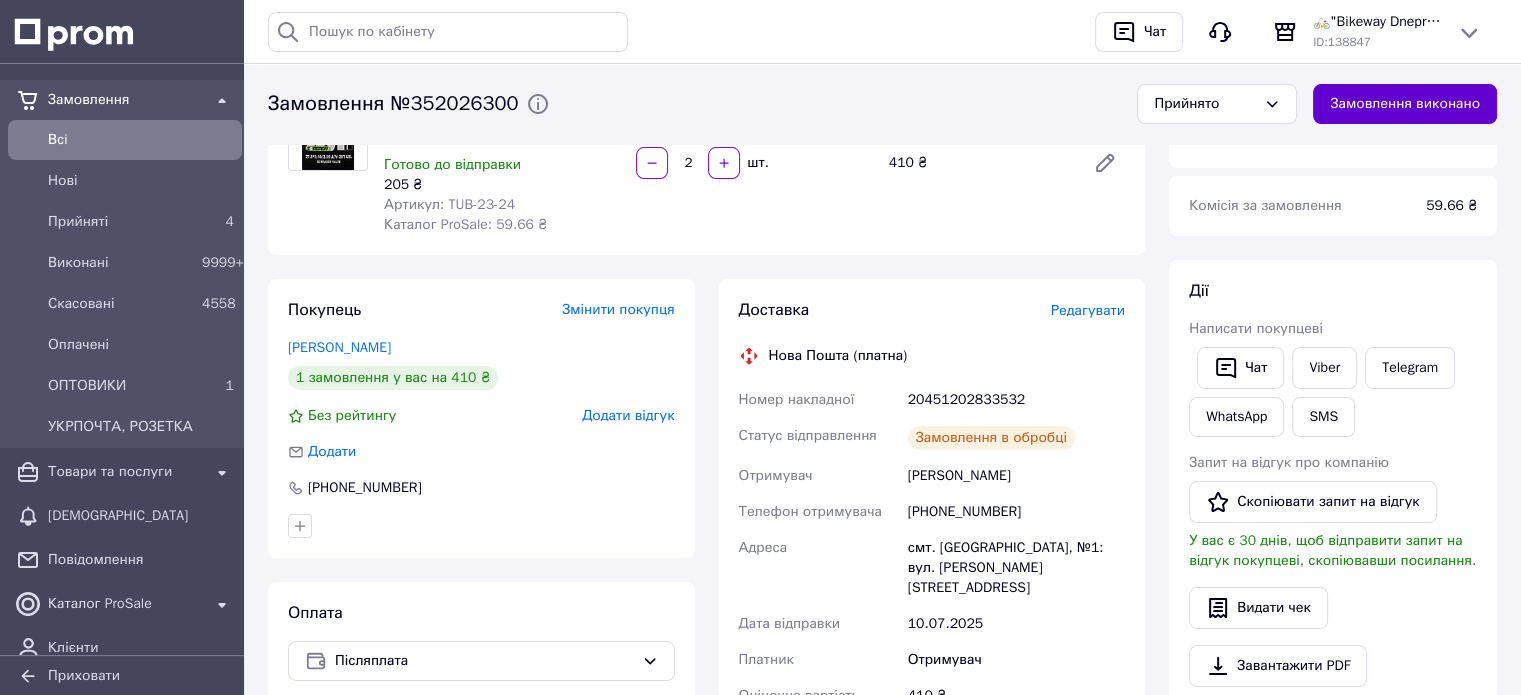 click on "Замовлення виконано" at bounding box center (1405, 104) 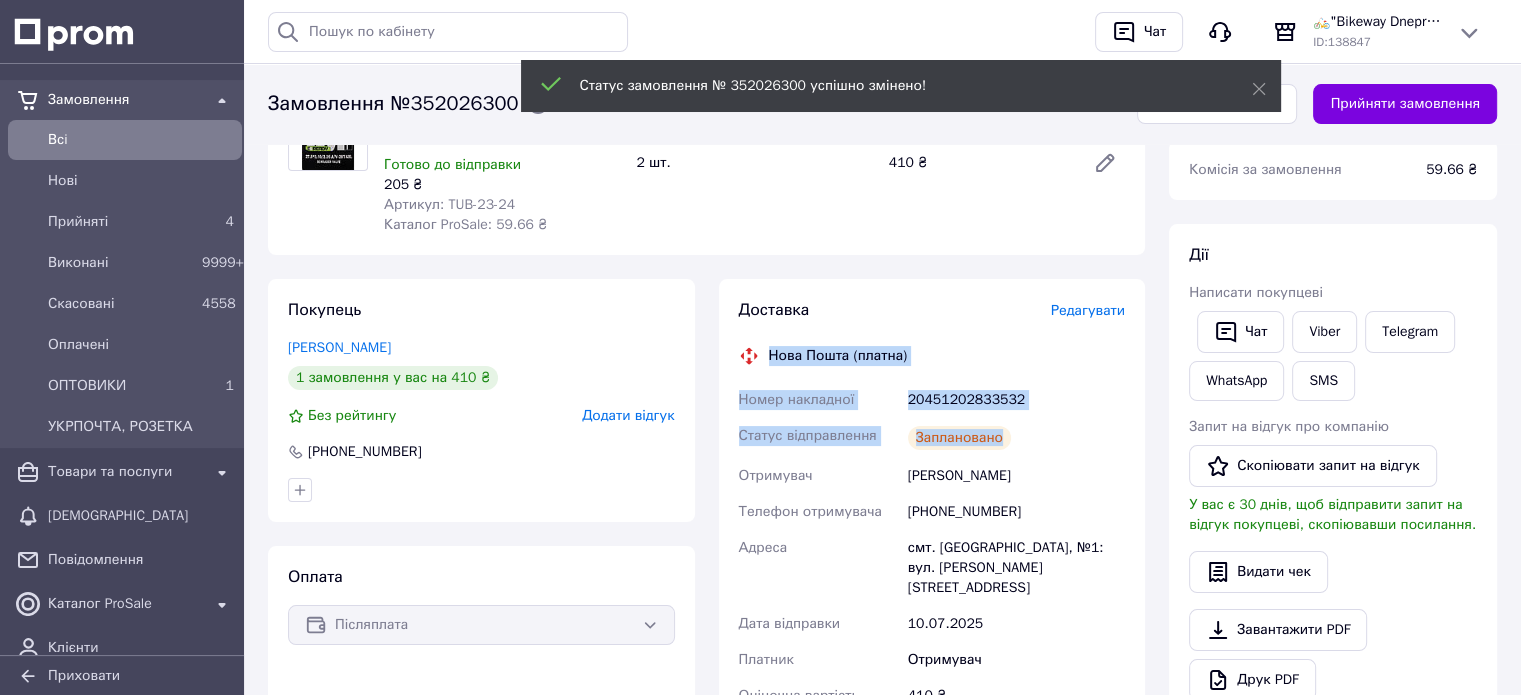 drag, startPoint x: 768, startPoint y: 334, endPoint x: 1006, endPoint y: 409, distance: 249.53757 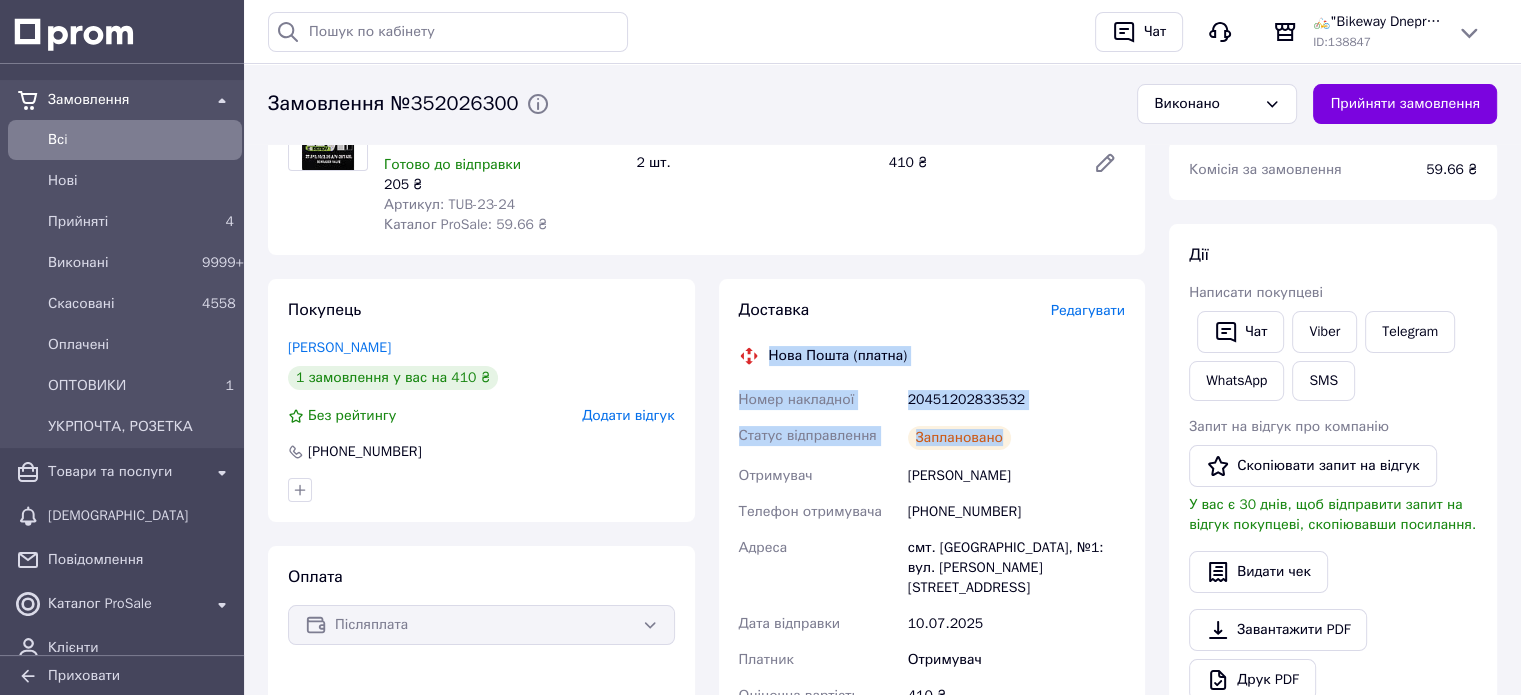 copy on "Нова Пошта (платна) Номер накладної 20451202833532 Статус відправлення Заплановано" 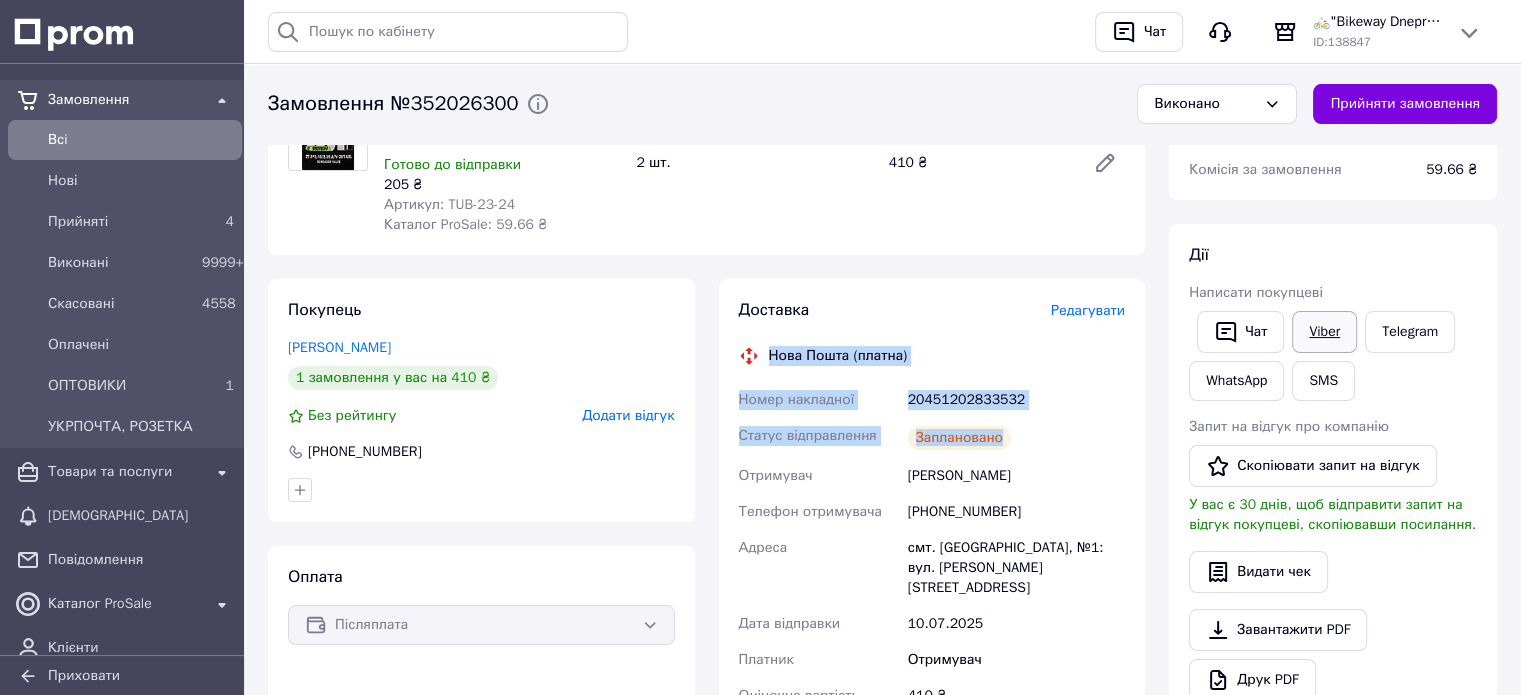 click on "Viber" at bounding box center (1324, 332) 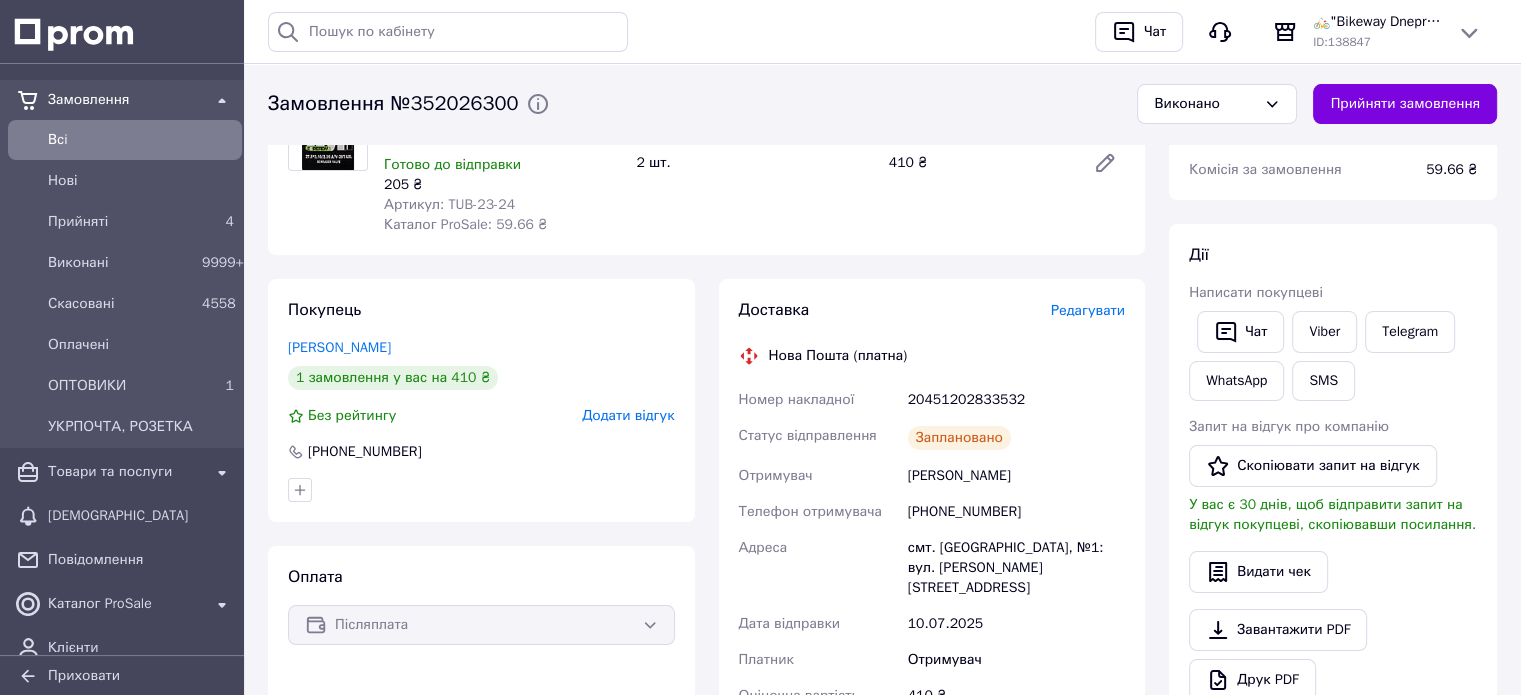click on "Доставка Редагувати Нова Пошта (платна) Номер накладної 20451202833532 Статус відправлення Заплановано Отримувач Єтенко Сергій Телефон отримувача +380507146563 Адреса смт. Компаніївка, №1: вул. Вишнева, 25 Дата відправки 10.07.2025 Платник Отримувач Оціночна вартість 410 ₴ Сума післяплати 410 ₴ Комісія за післяплату 28.20 ₴ Платник комісії післяплати Отримувач Вартість доставки 105 ₴ Роздрукувати ЕН Платник Отримувач Відправник Прізвище отримувача Єтенко Ім'я отримувача Сергій По батькові отримувача Телефон отримувача +380507146563 Тип доставки У відділенні Кур'єром Місто 410 <" at bounding box center (932, 616) 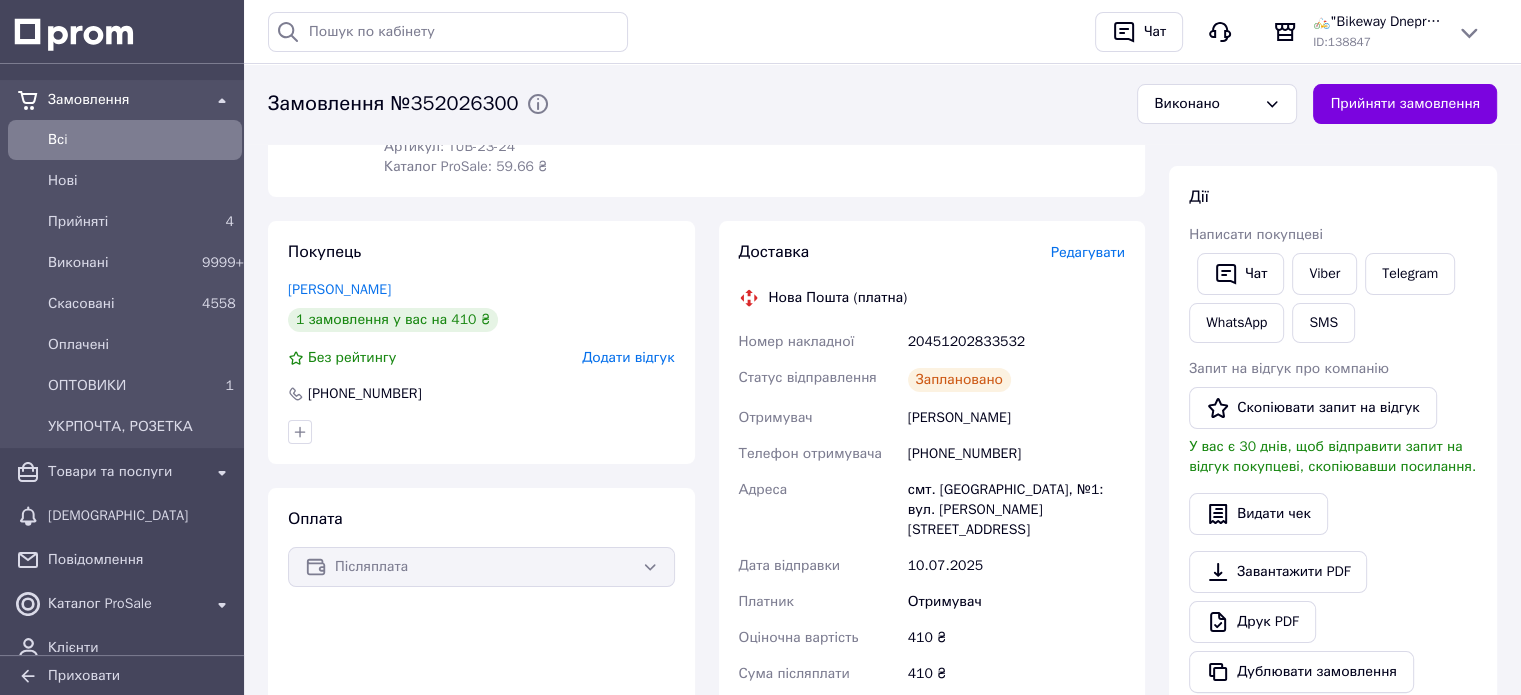 scroll, scrollTop: 400, scrollLeft: 0, axis: vertical 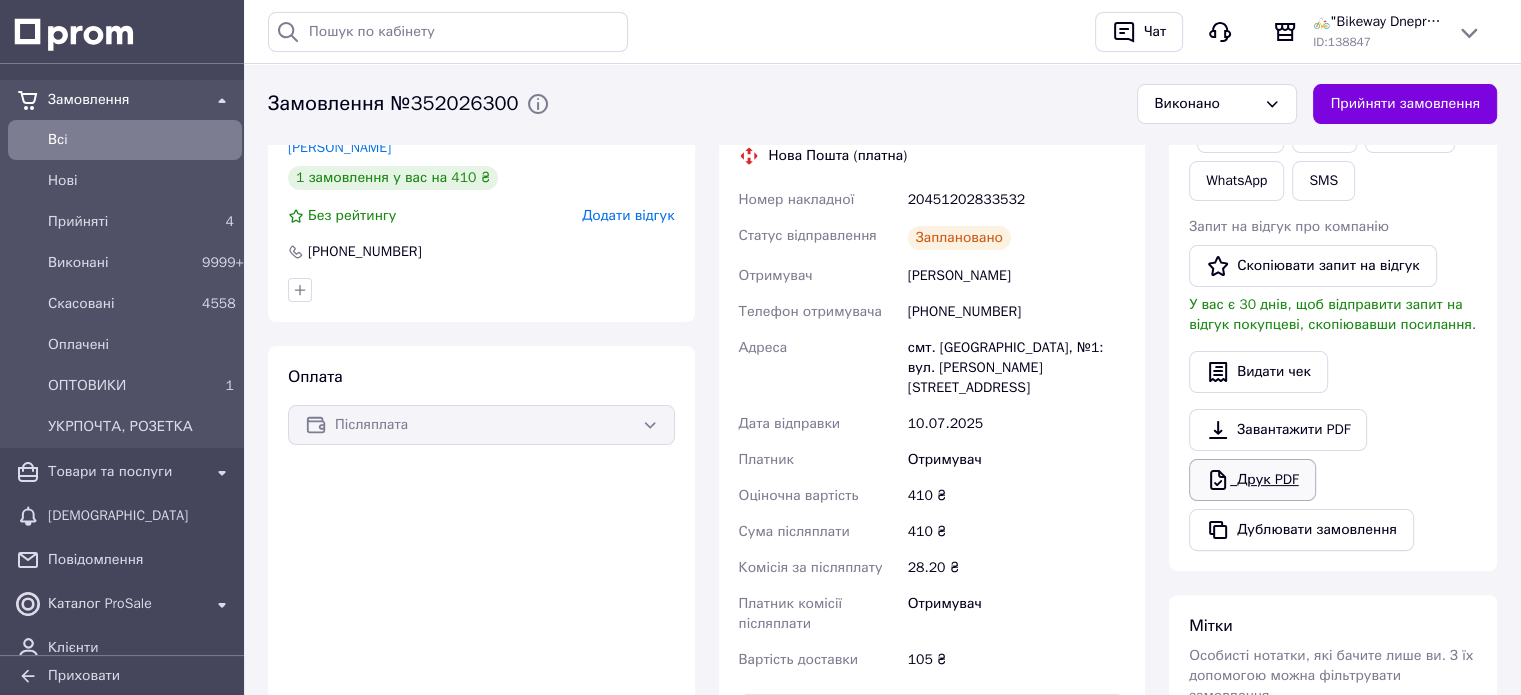 click on "Друк PDF" at bounding box center [1252, 480] 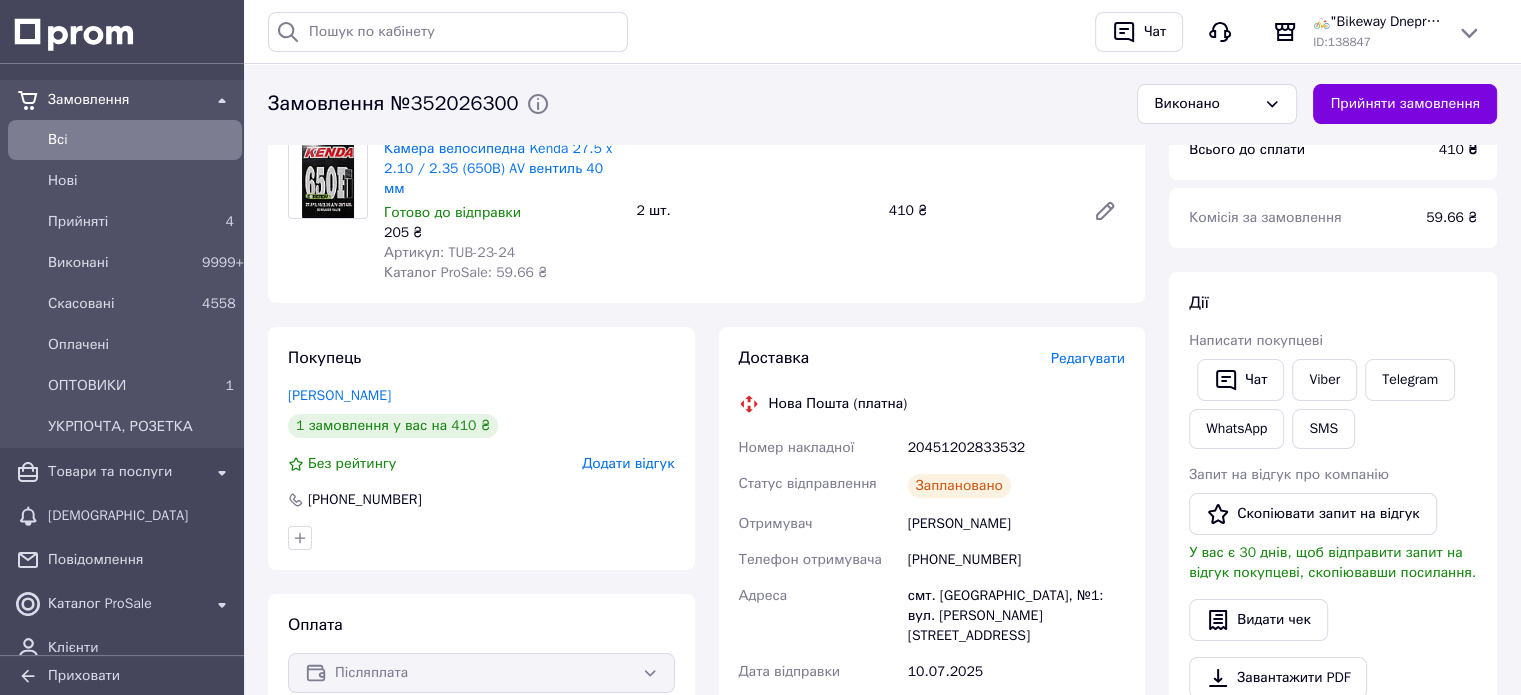 scroll, scrollTop: 0, scrollLeft: 0, axis: both 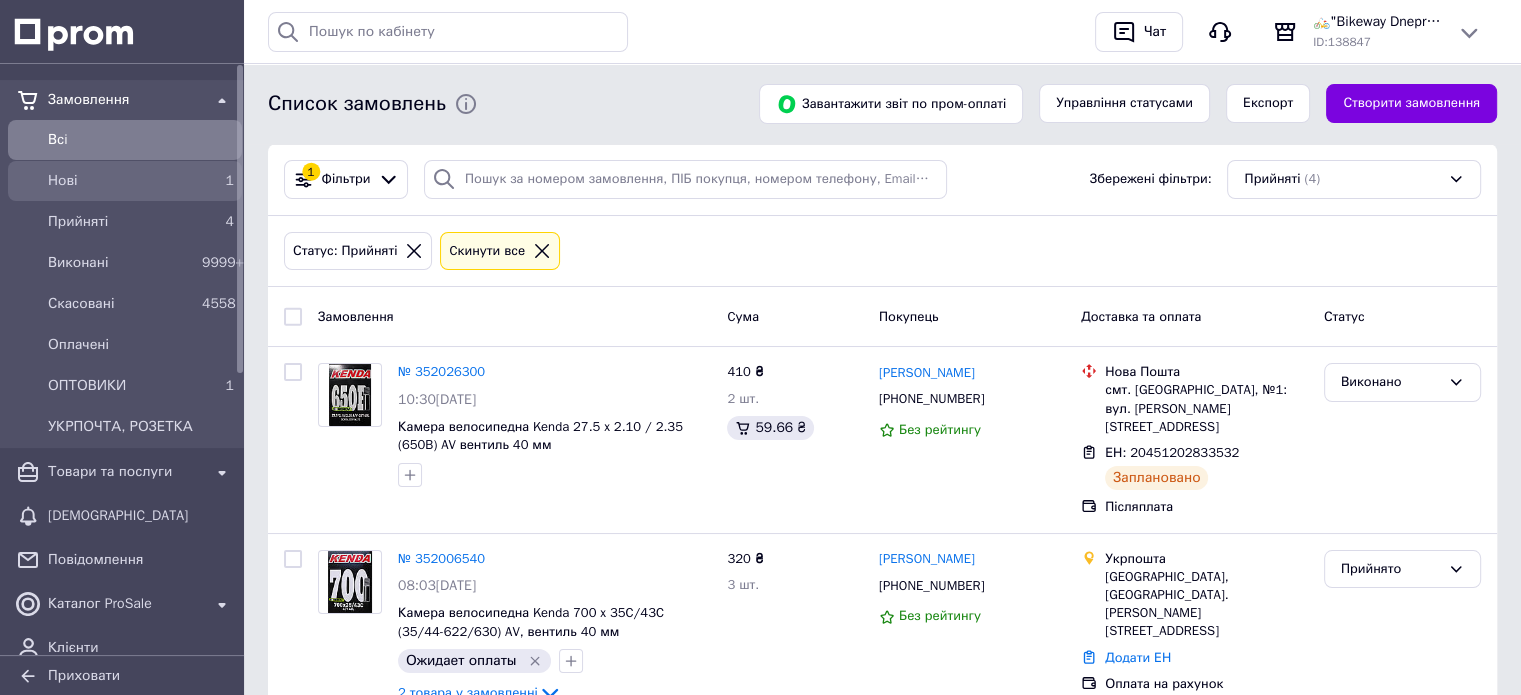 click on "Нові" at bounding box center (121, 181) 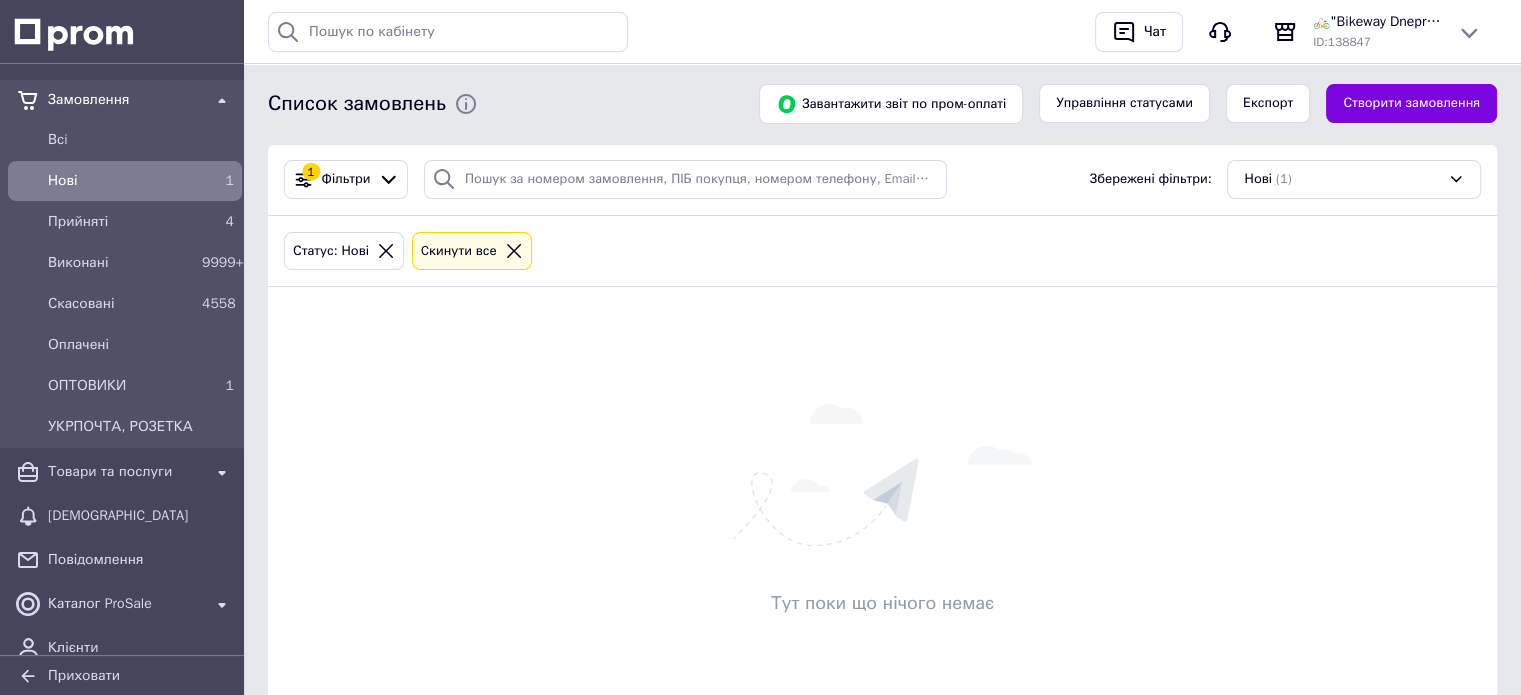 click on "Нові" at bounding box center [121, 181] 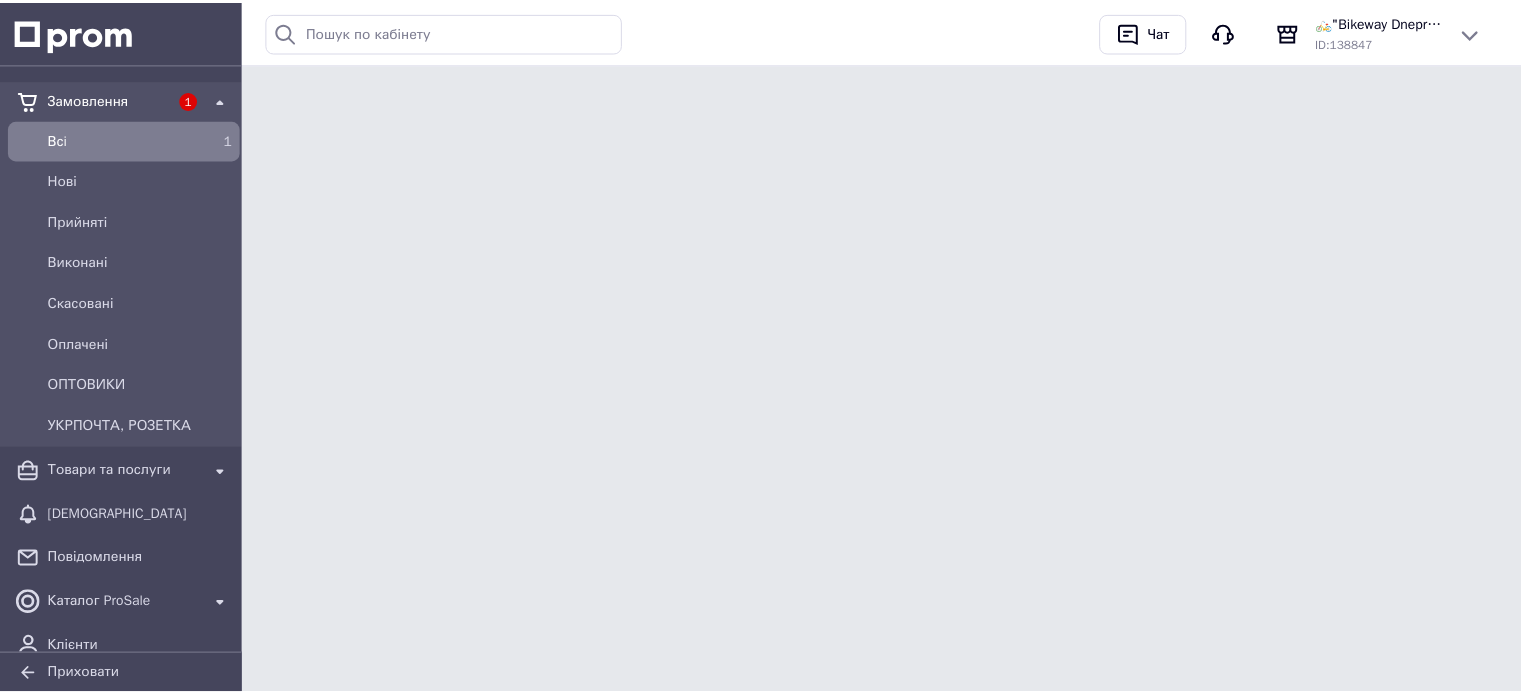 scroll, scrollTop: 0, scrollLeft: 0, axis: both 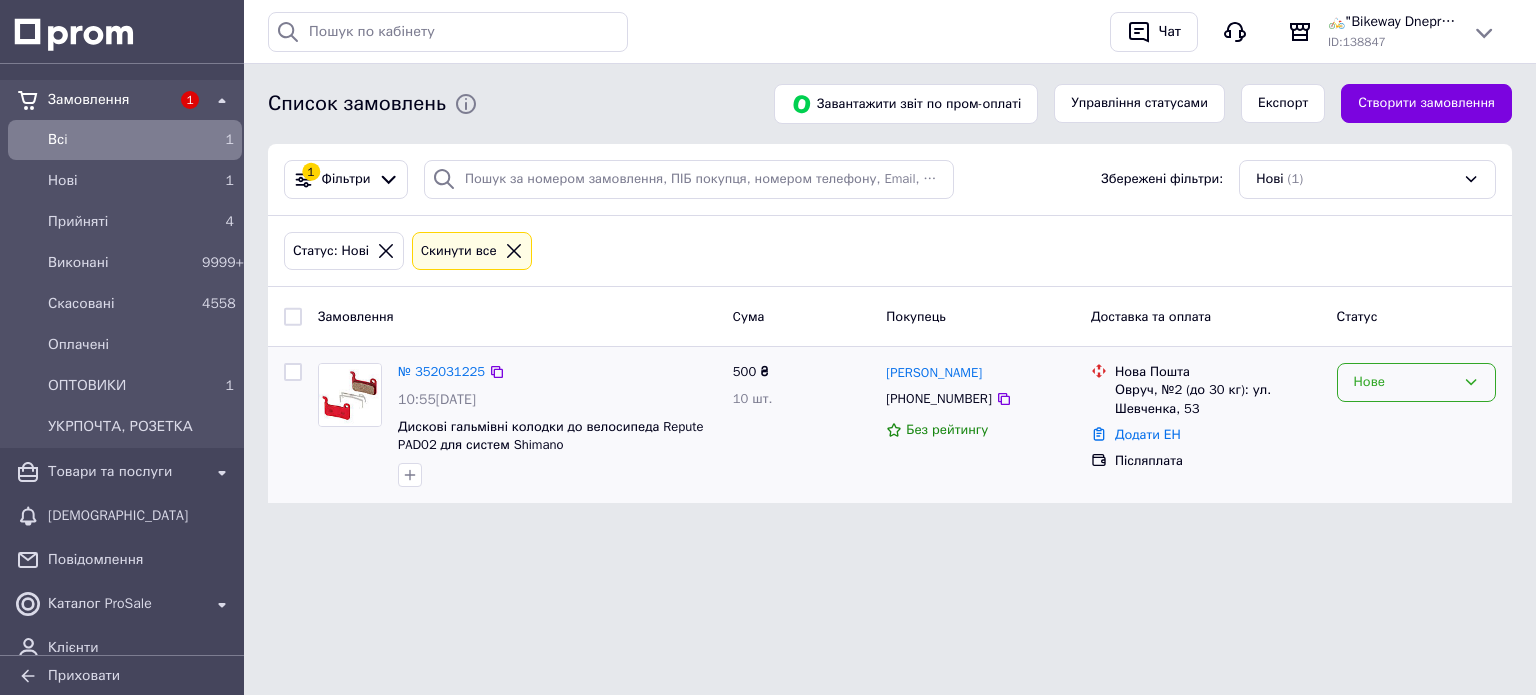 click on "Нове" at bounding box center (1404, 382) 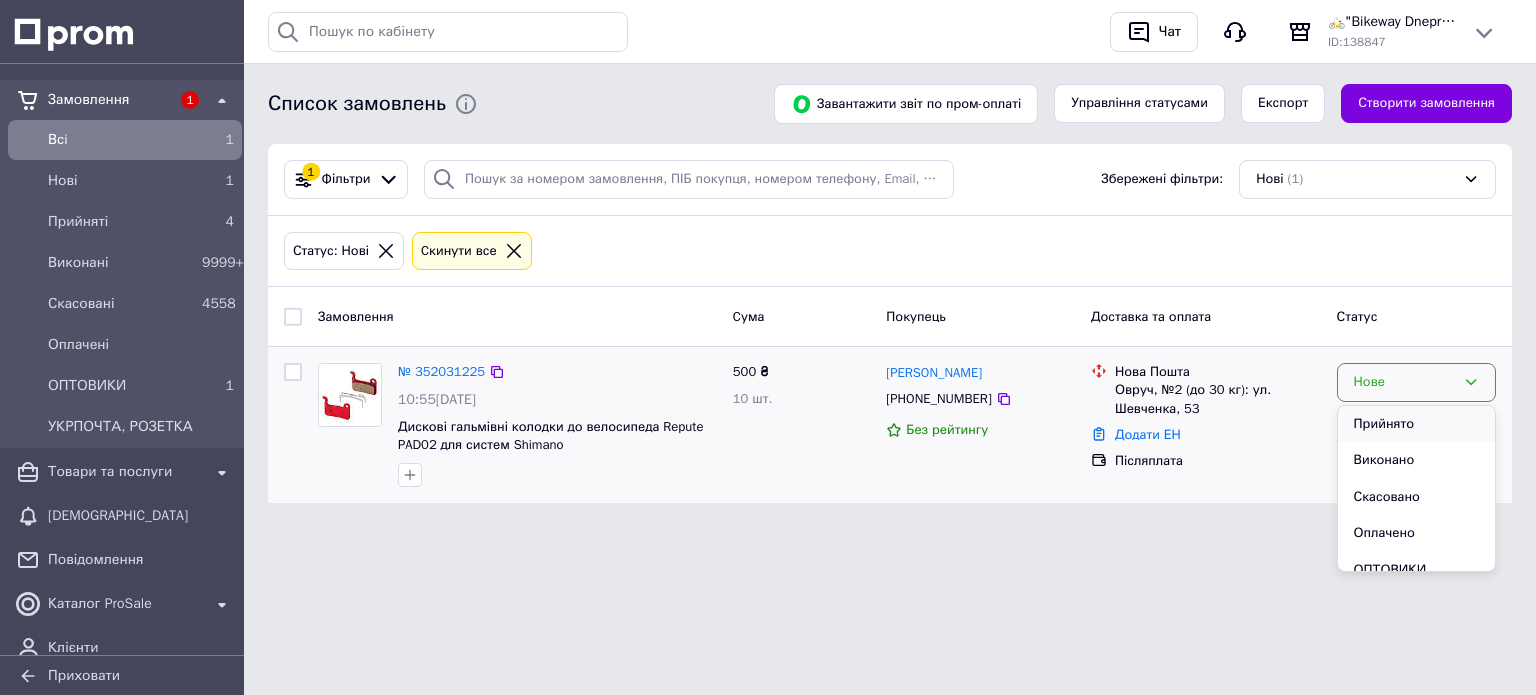 click on "Прийнято" at bounding box center [1416, 424] 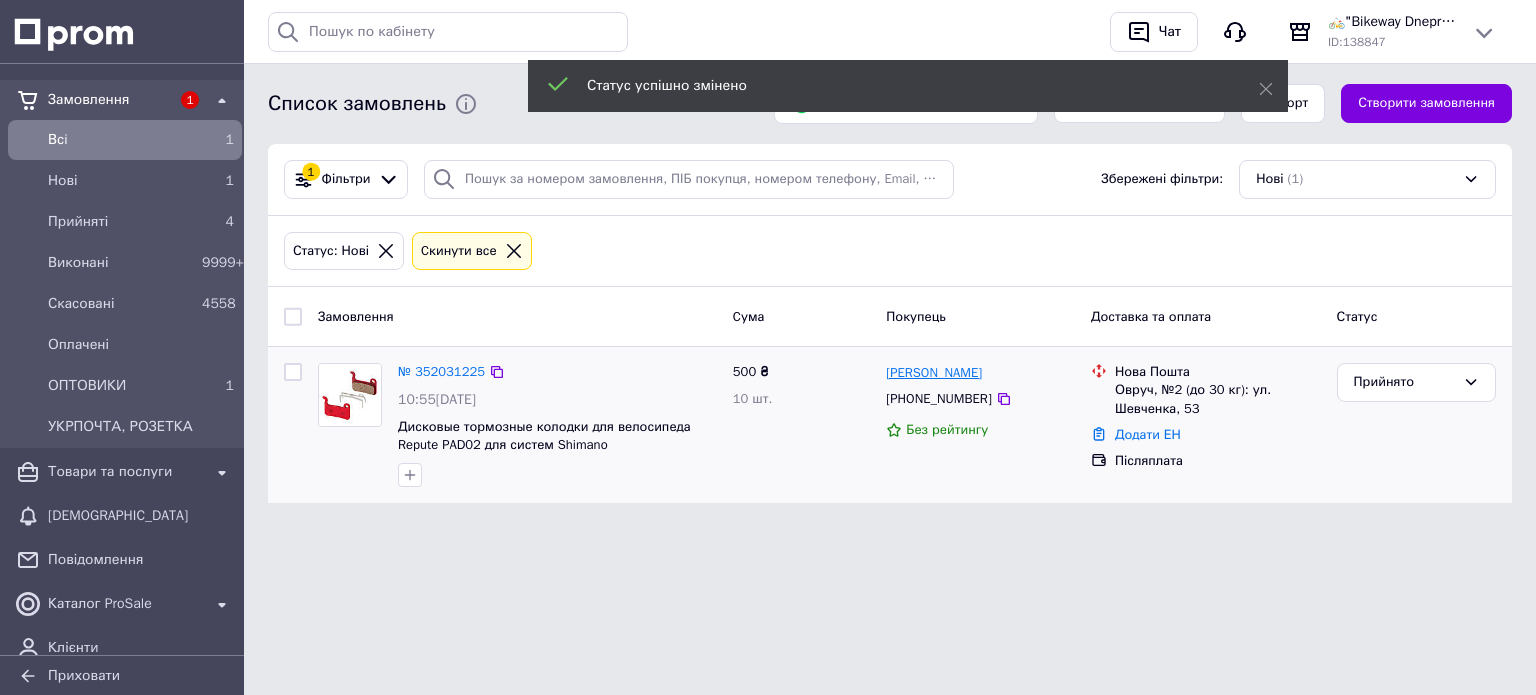 click on "[PERSON_NAME]" at bounding box center [934, 373] 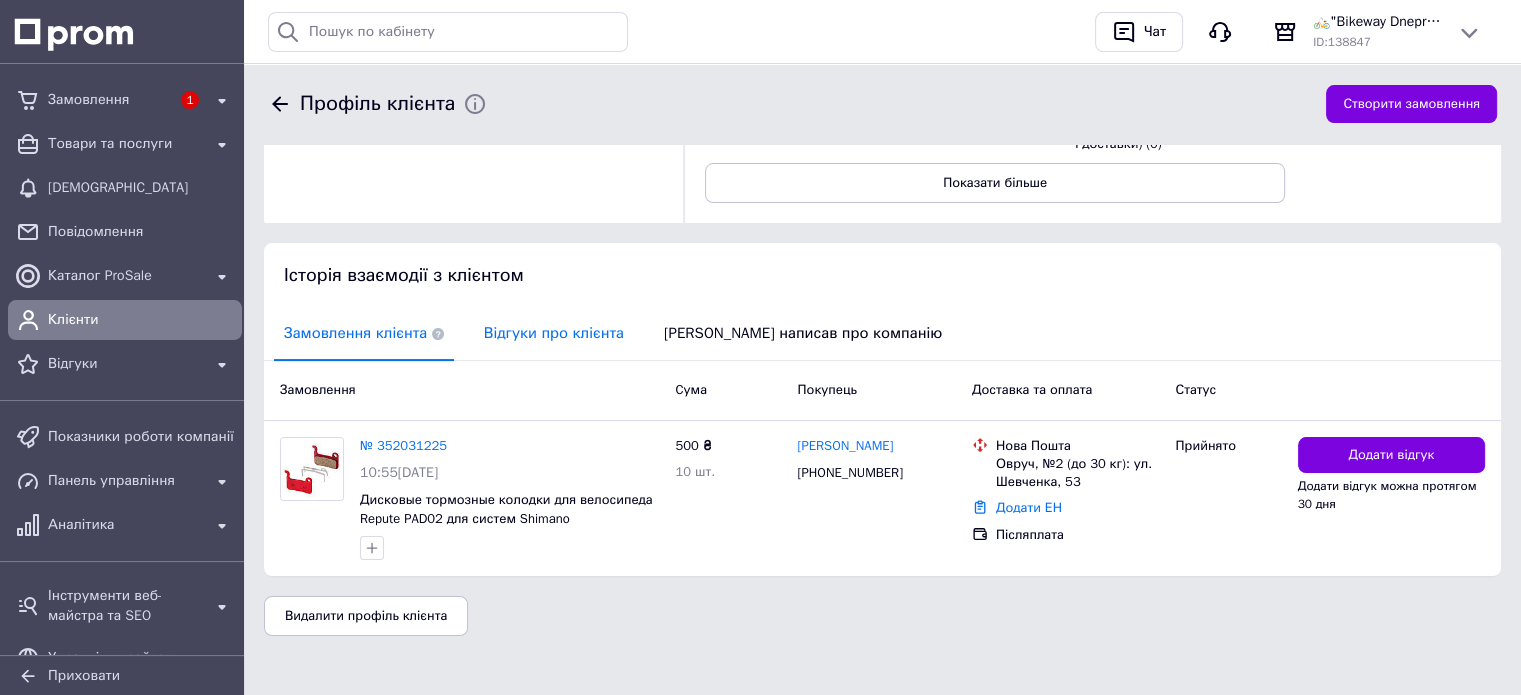 click on "Відгуки про клієнта" at bounding box center [554, 333] 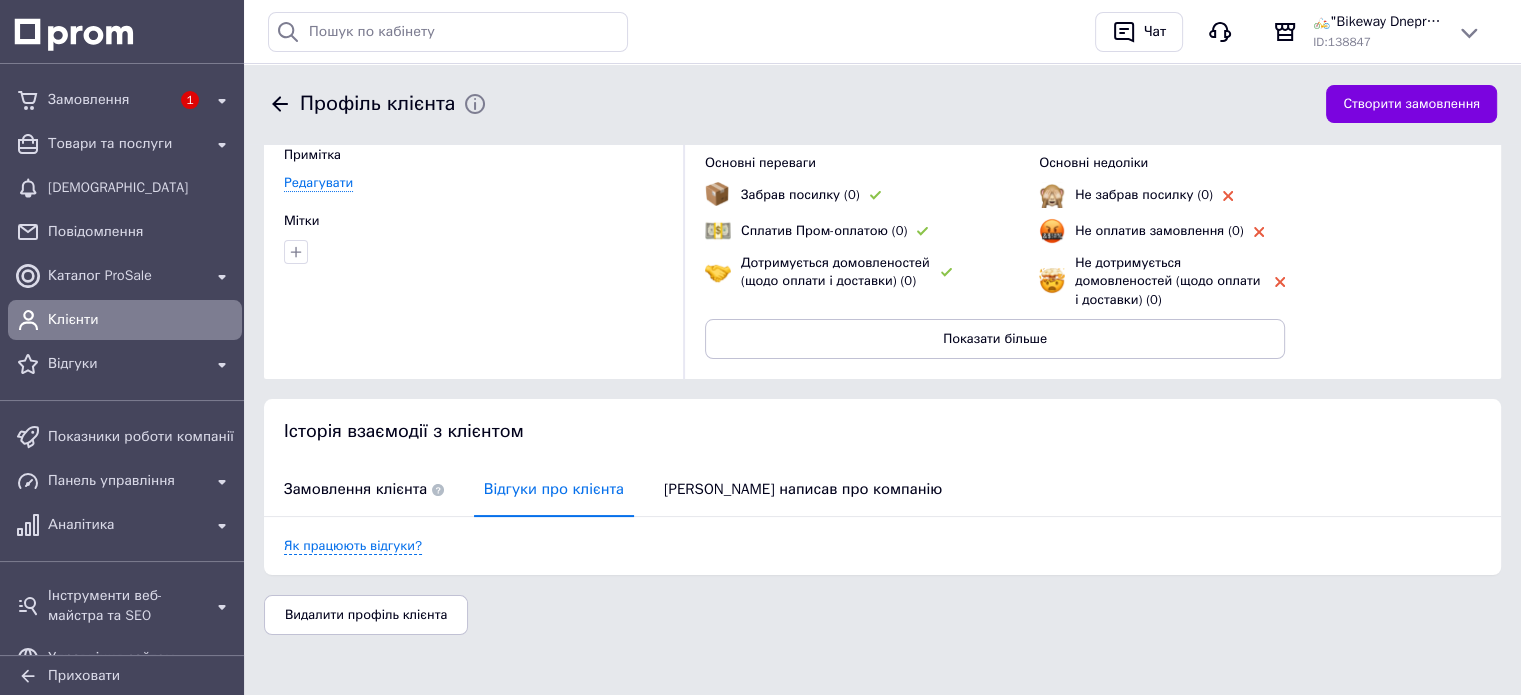 scroll, scrollTop: 139, scrollLeft: 0, axis: vertical 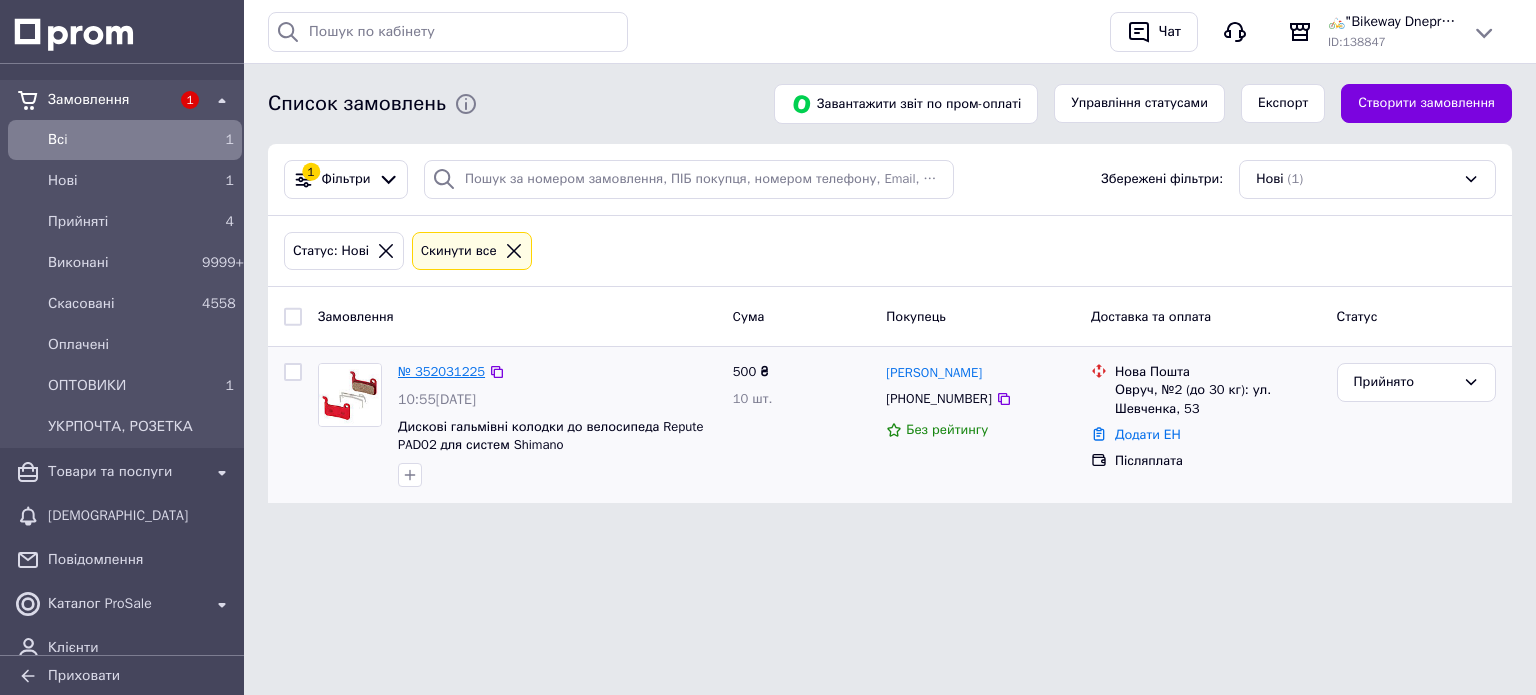 click on "№ 352031225" at bounding box center [441, 371] 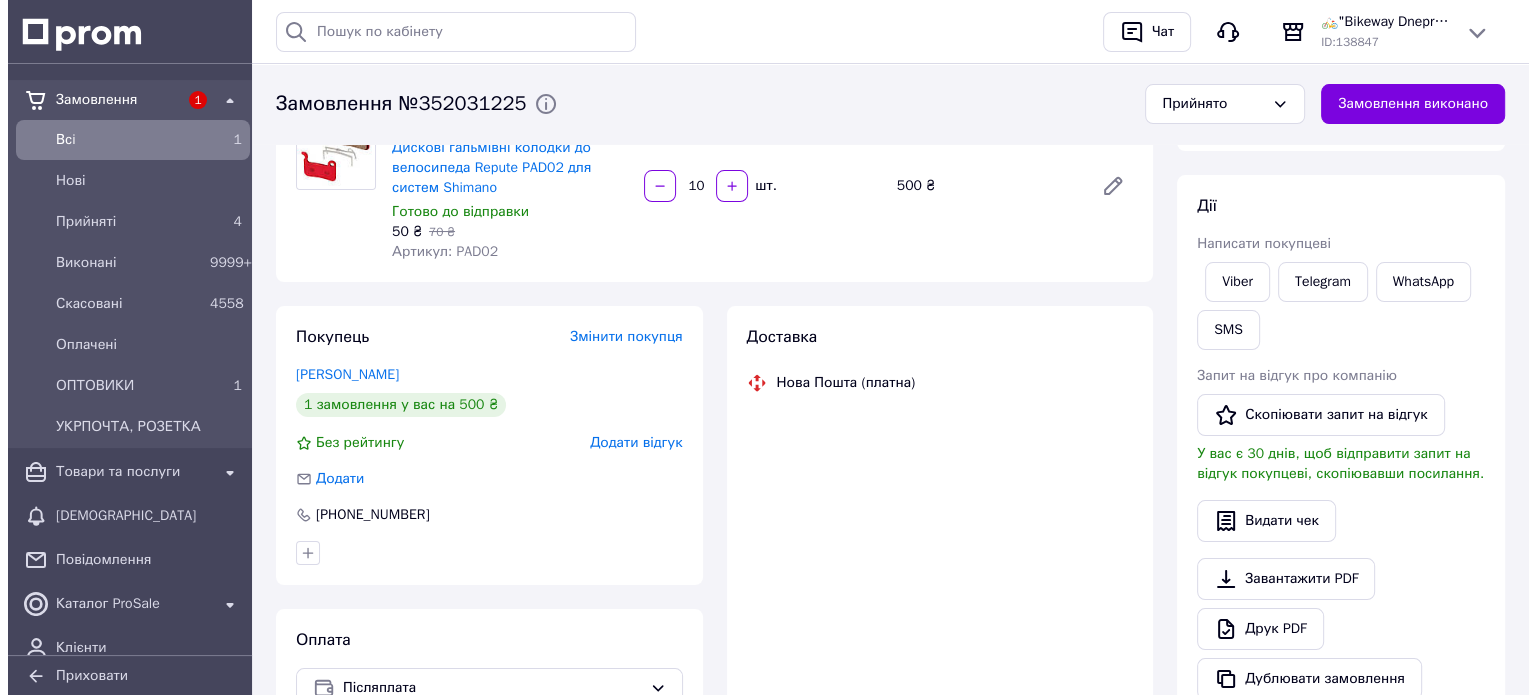 scroll, scrollTop: 200, scrollLeft: 0, axis: vertical 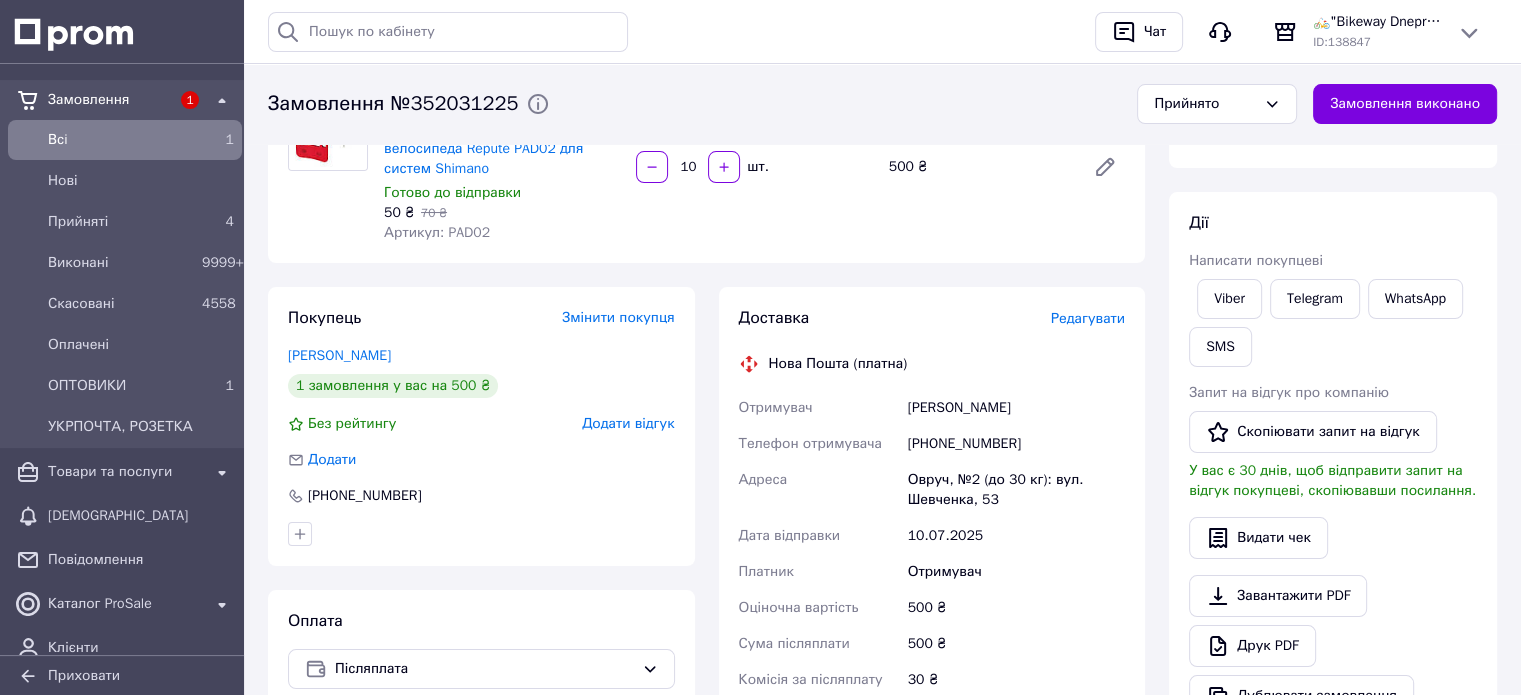 click on "Редагувати" at bounding box center (1088, 318) 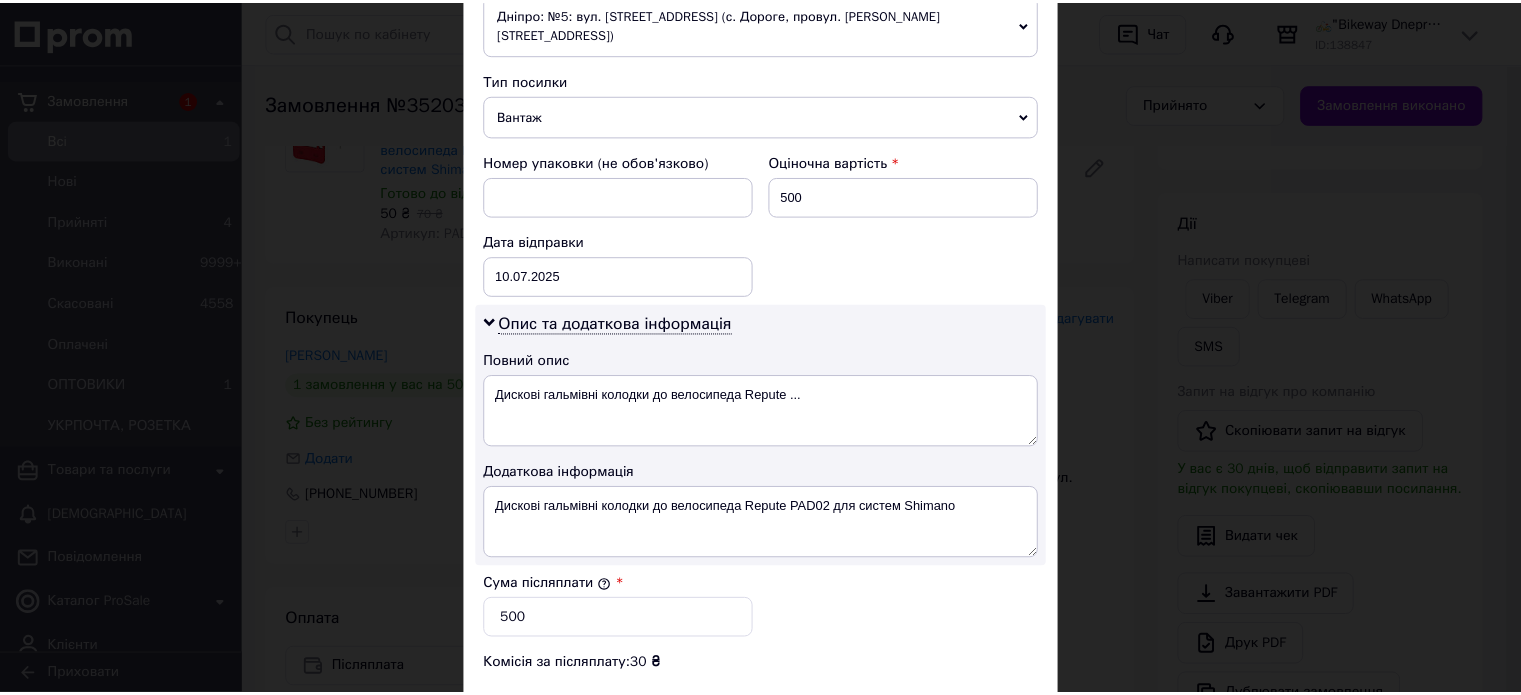 scroll, scrollTop: 1048, scrollLeft: 0, axis: vertical 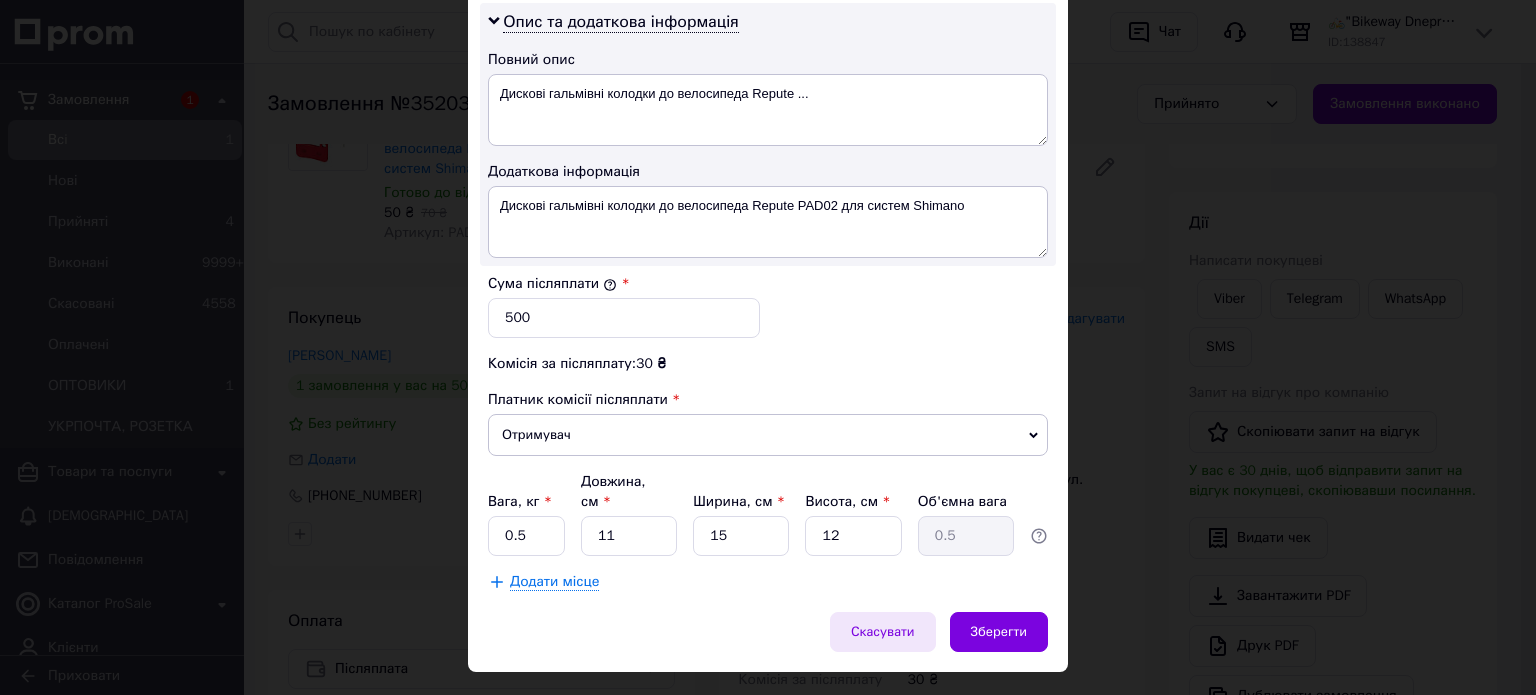 click on "Скасувати" at bounding box center (883, 632) 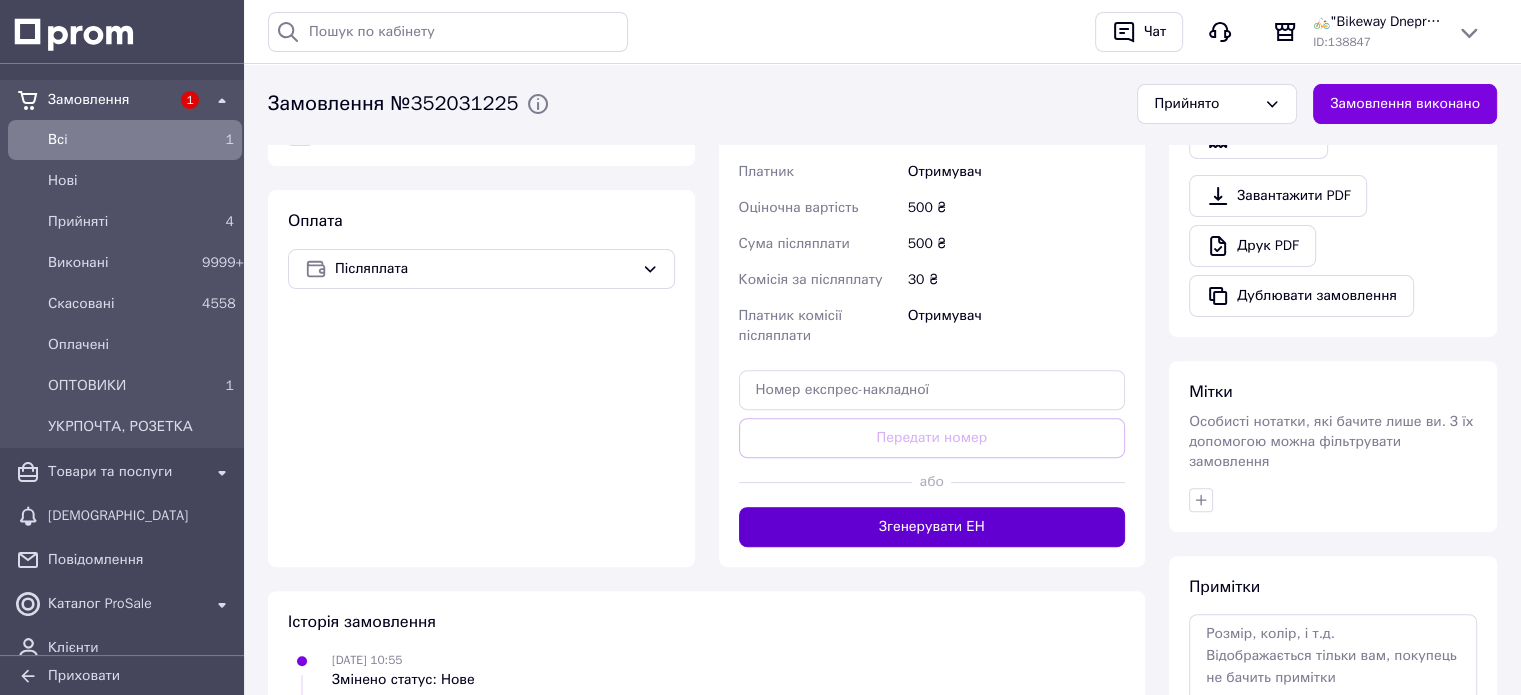 click on "Згенерувати ЕН" at bounding box center [932, 527] 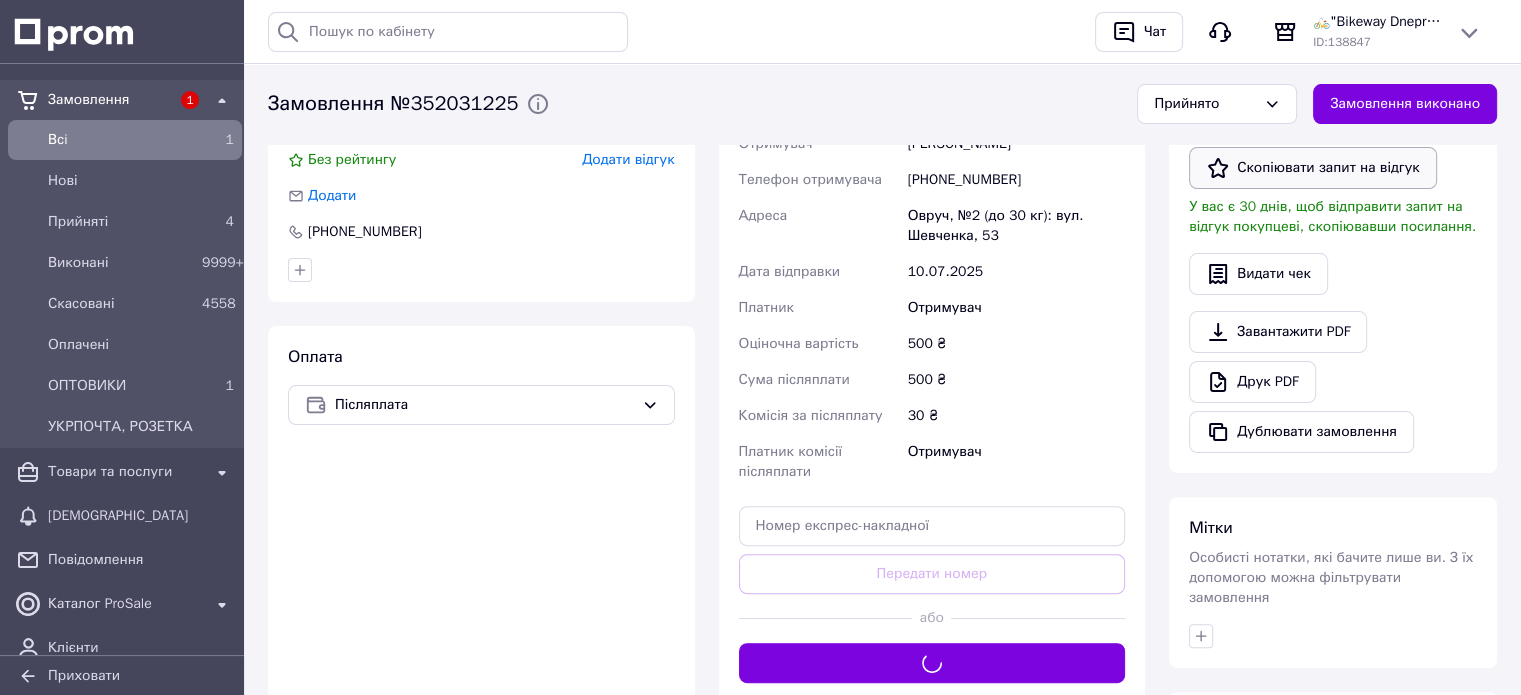 scroll, scrollTop: 200, scrollLeft: 0, axis: vertical 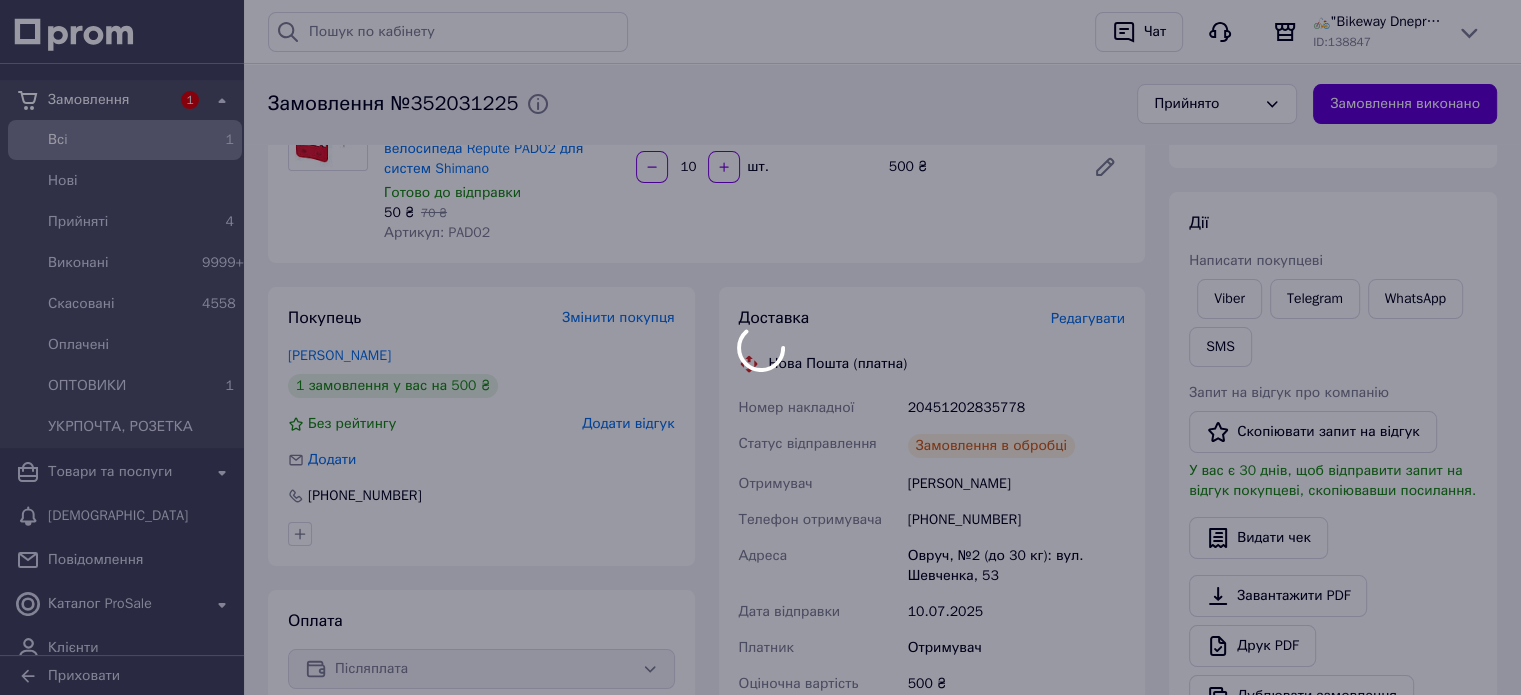 click at bounding box center (760, 347) 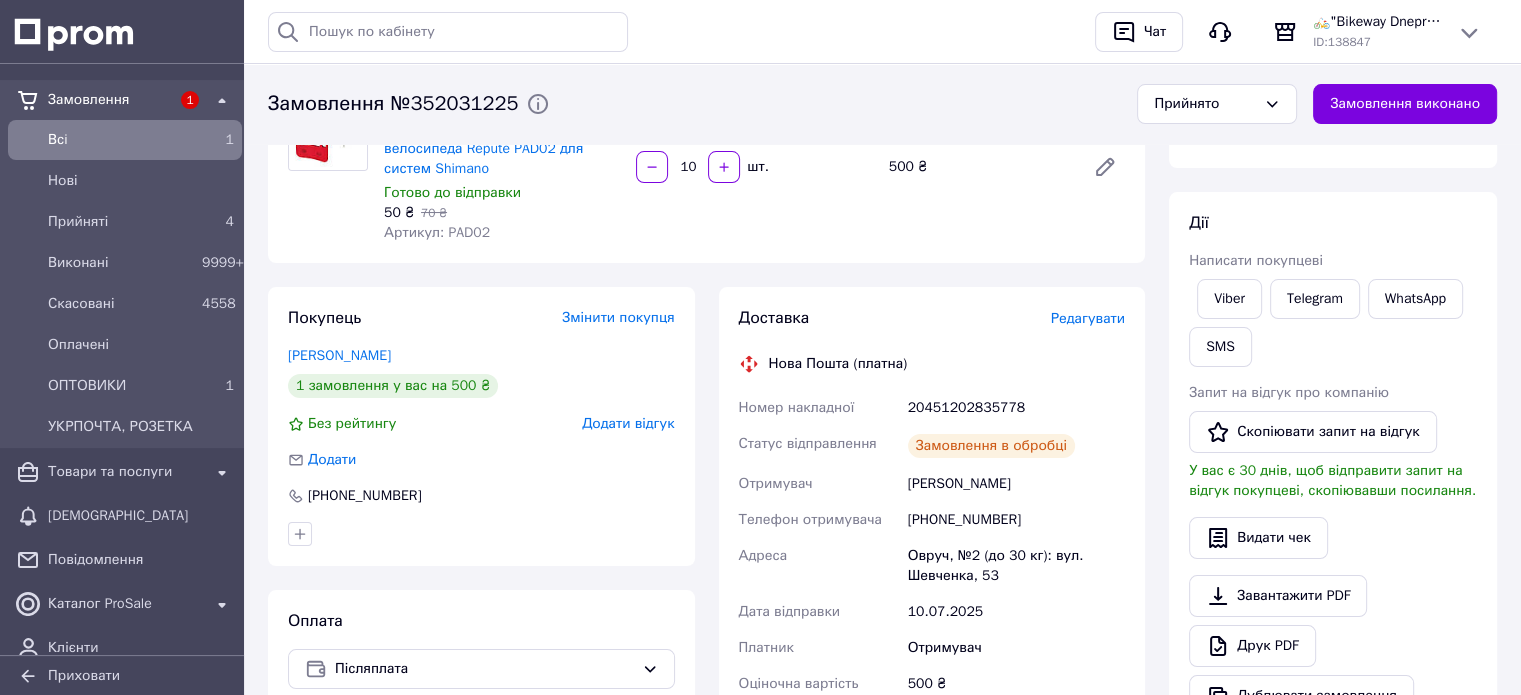 click on "Замовлення виконано" at bounding box center [1405, 104] 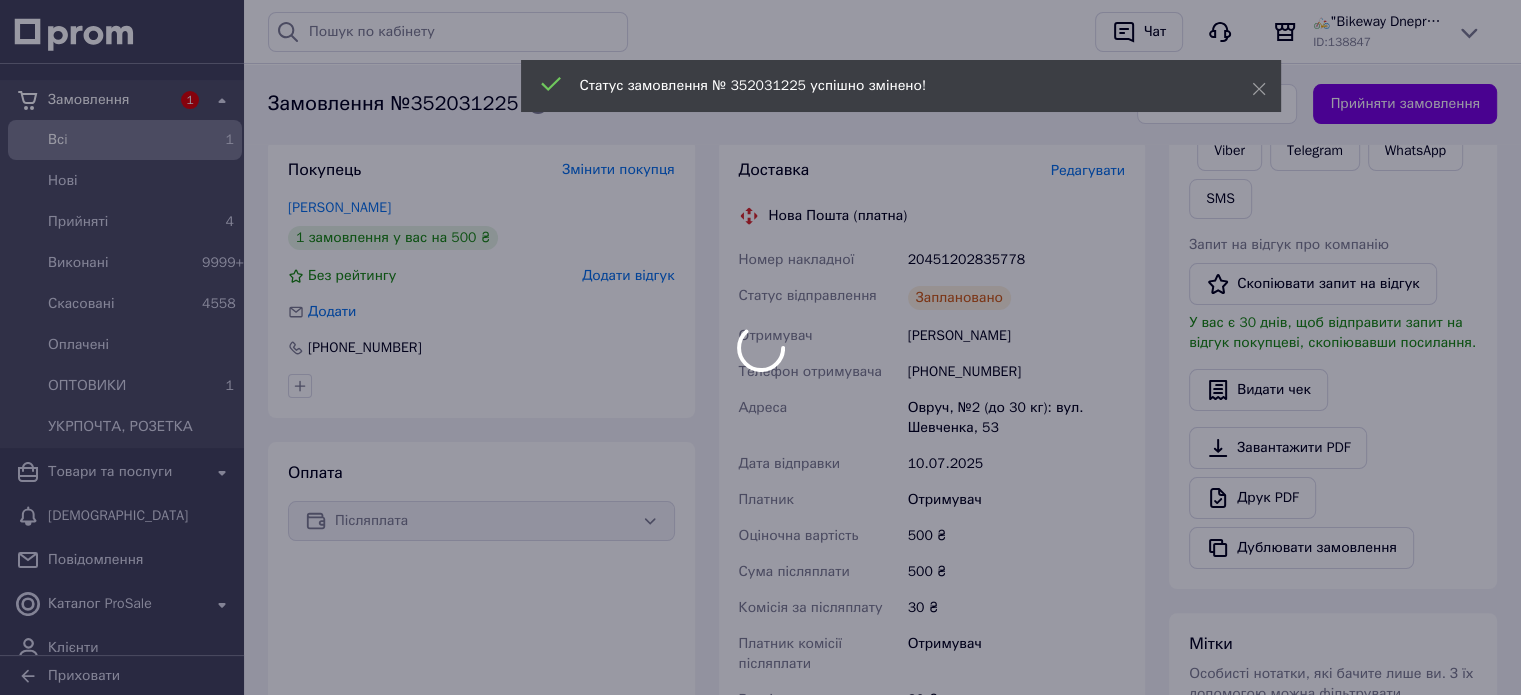 scroll, scrollTop: 300, scrollLeft: 0, axis: vertical 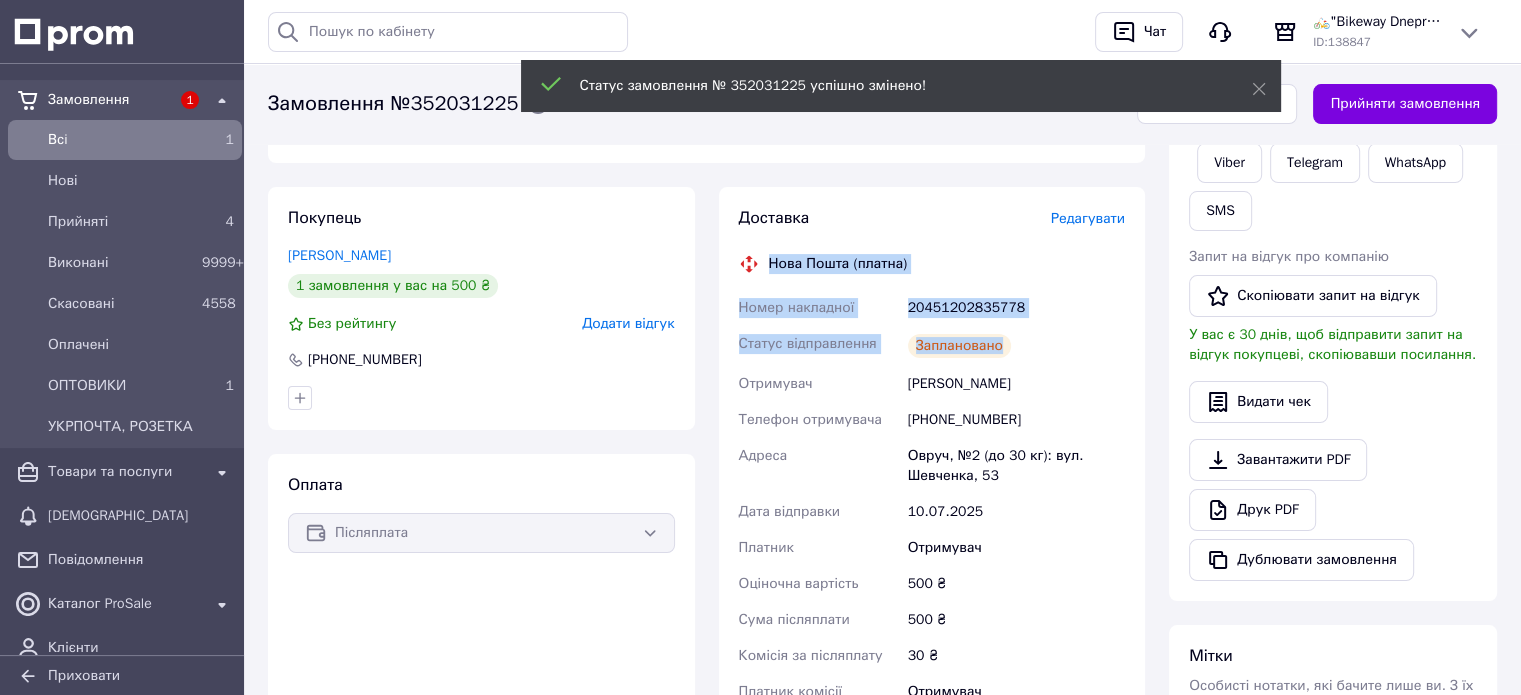 drag, startPoint x: 768, startPoint y: 259, endPoint x: 1038, endPoint y: 345, distance: 283.36548 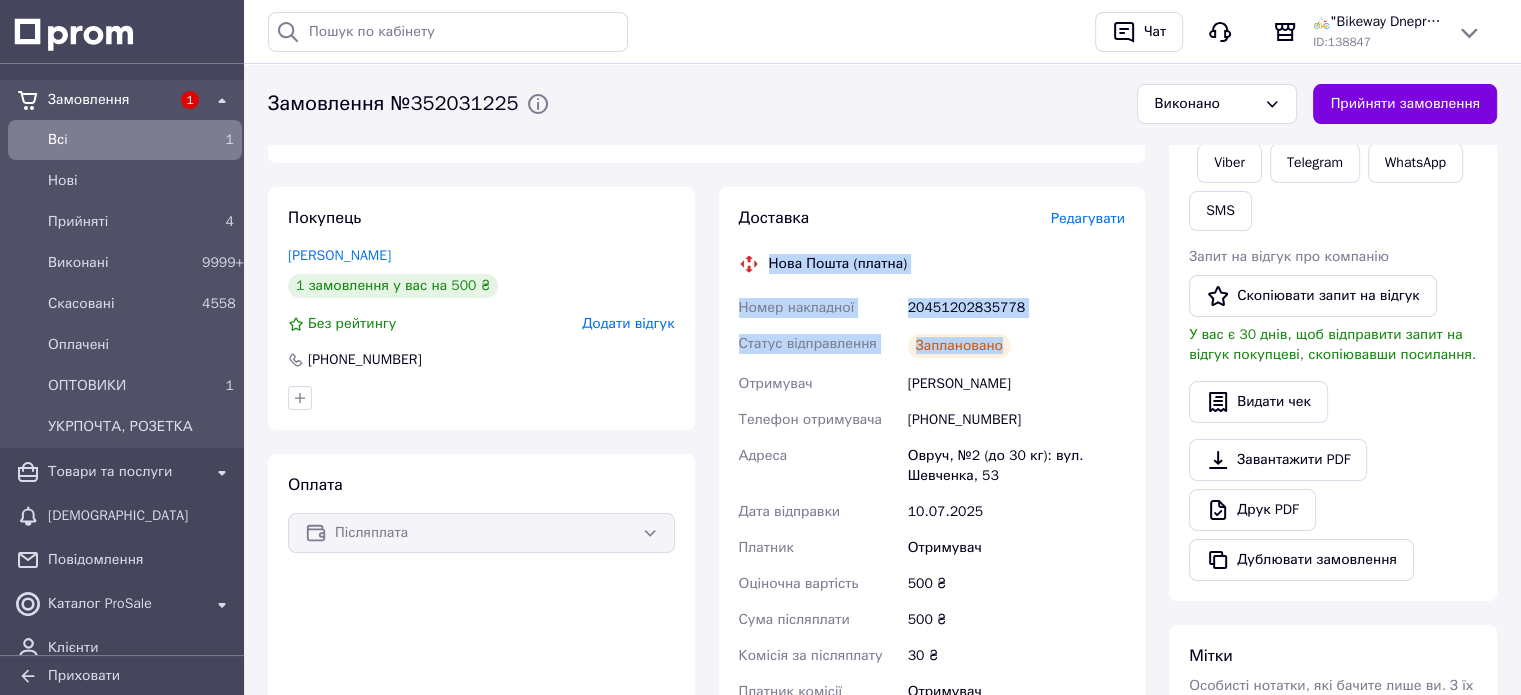 copy on "Нова Пошта (платна) Номер накладної 20451202835778 Статус відправлення Заплановано" 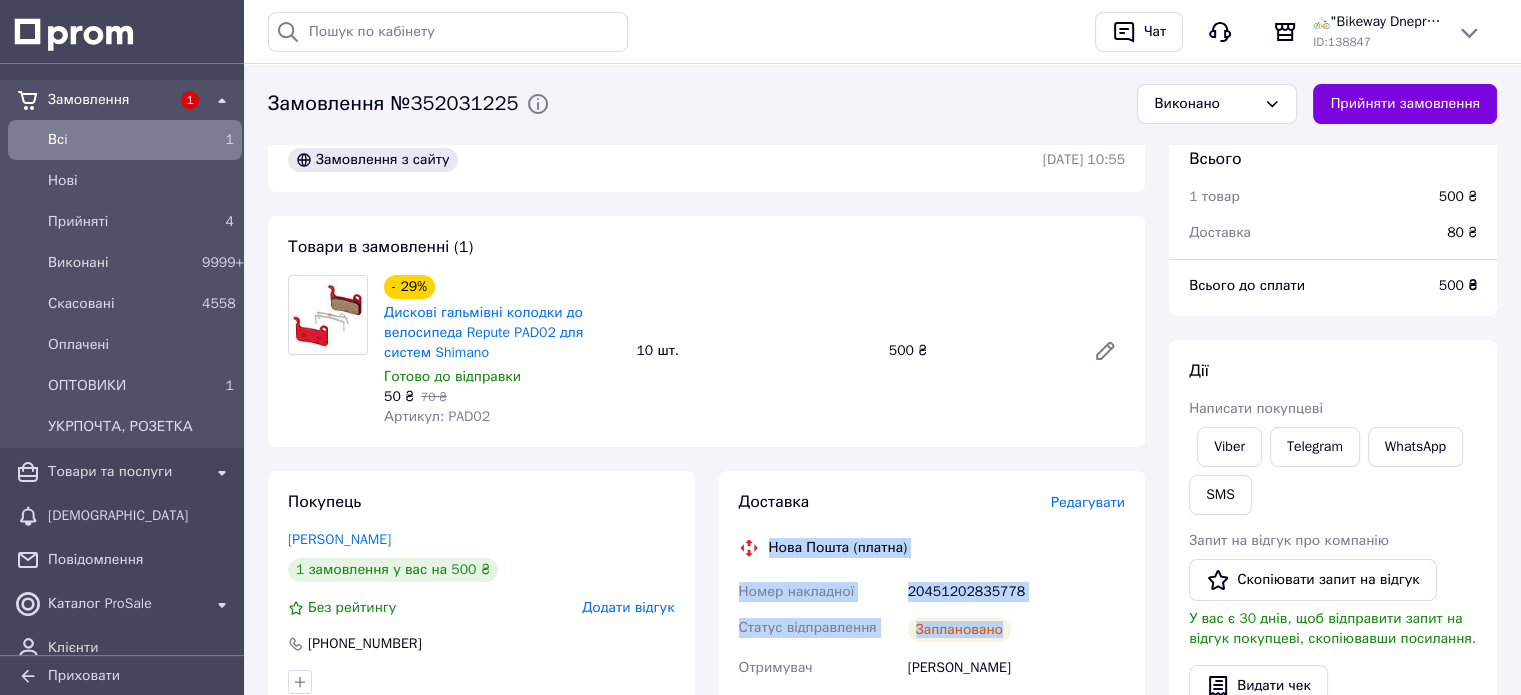 scroll, scrollTop: 0, scrollLeft: 0, axis: both 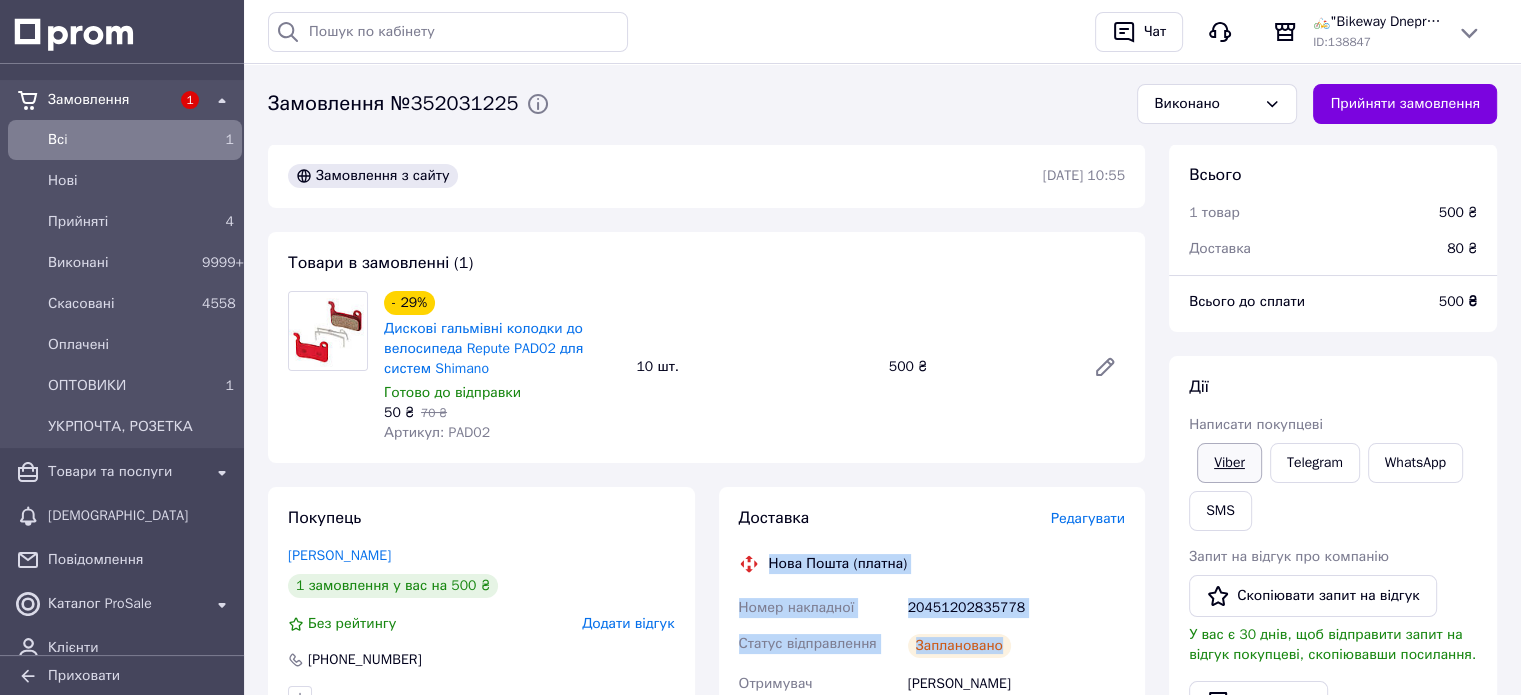 click on "Viber" at bounding box center [1229, 463] 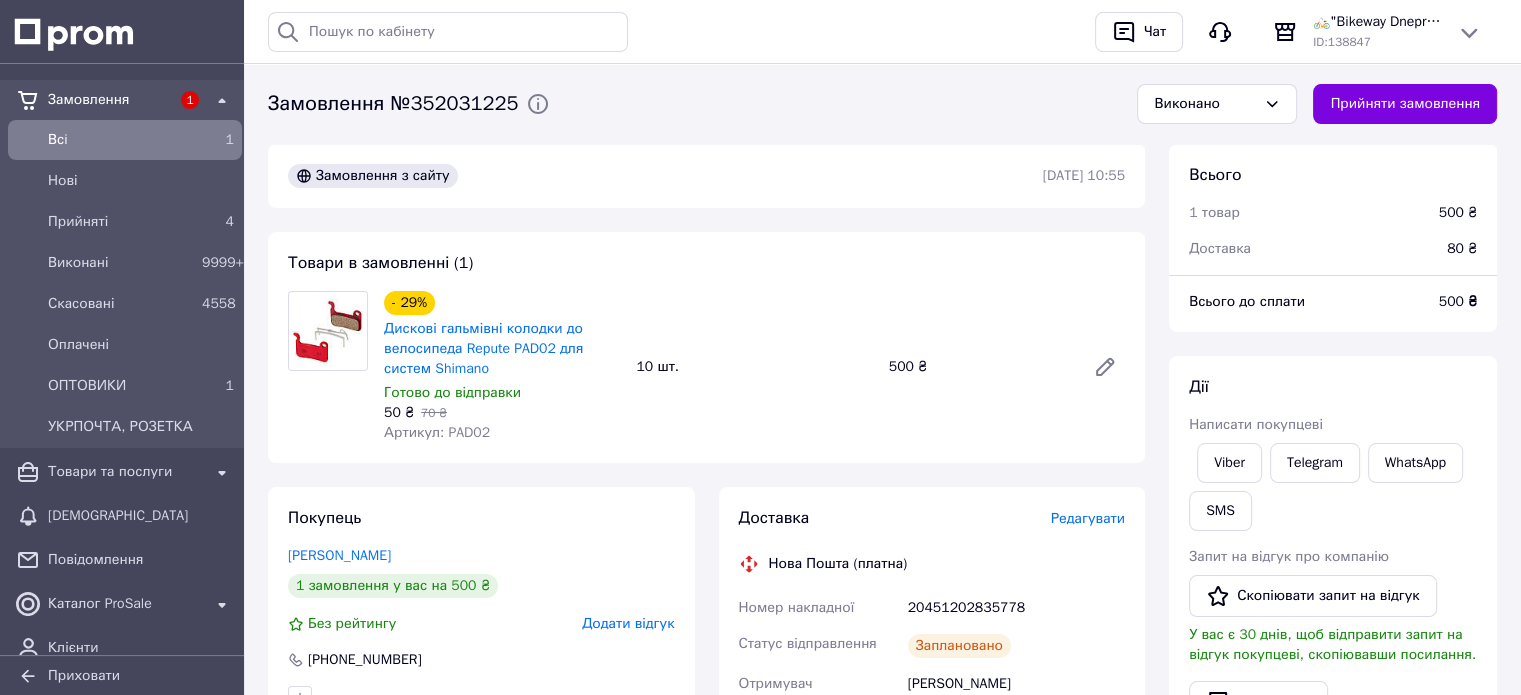 click on "- 29% Дискові гальмівні колодки до велосипеда Repute PAD02 для систем Shimano Готово до відправки 50 ₴   70 ₴ Артикул: PAD02 10 шт. 500 ₴" at bounding box center [754, 367] 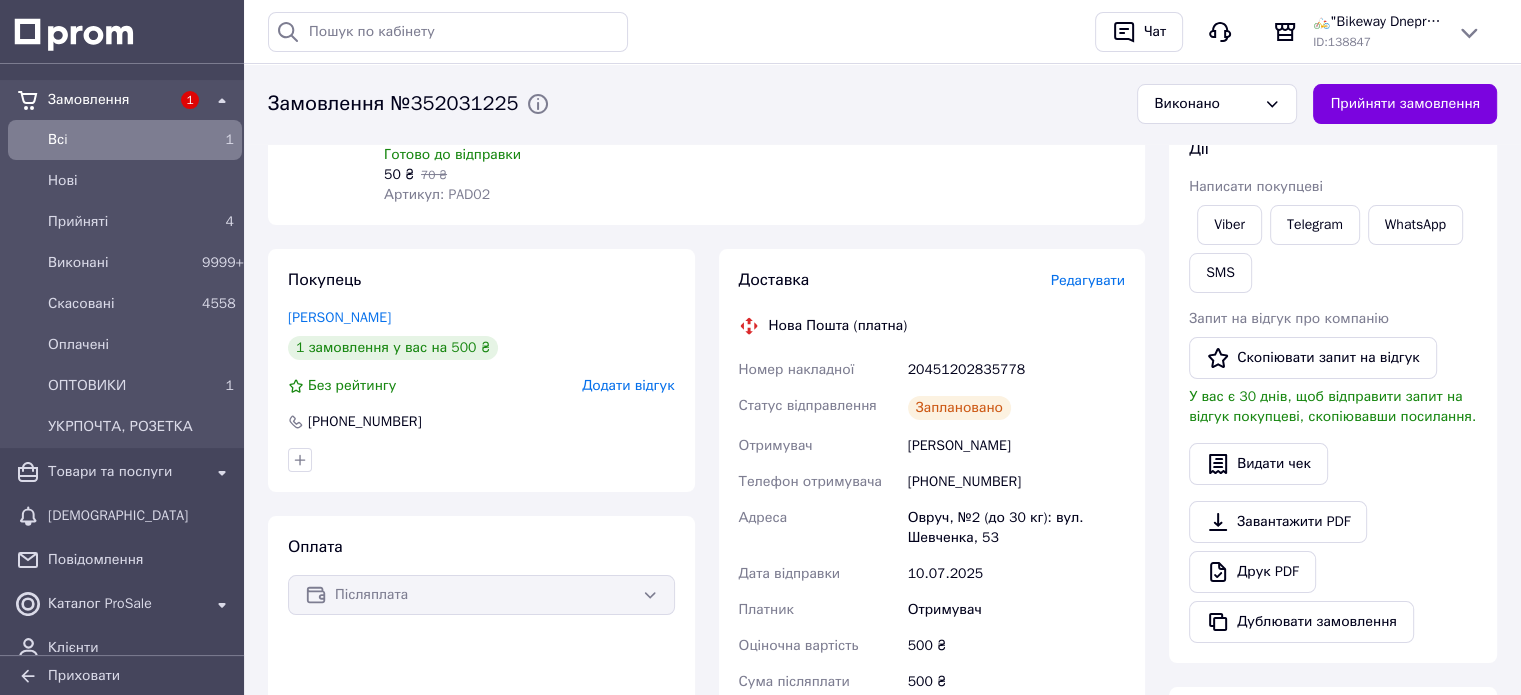 scroll, scrollTop: 300, scrollLeft: 0, axis: vertical 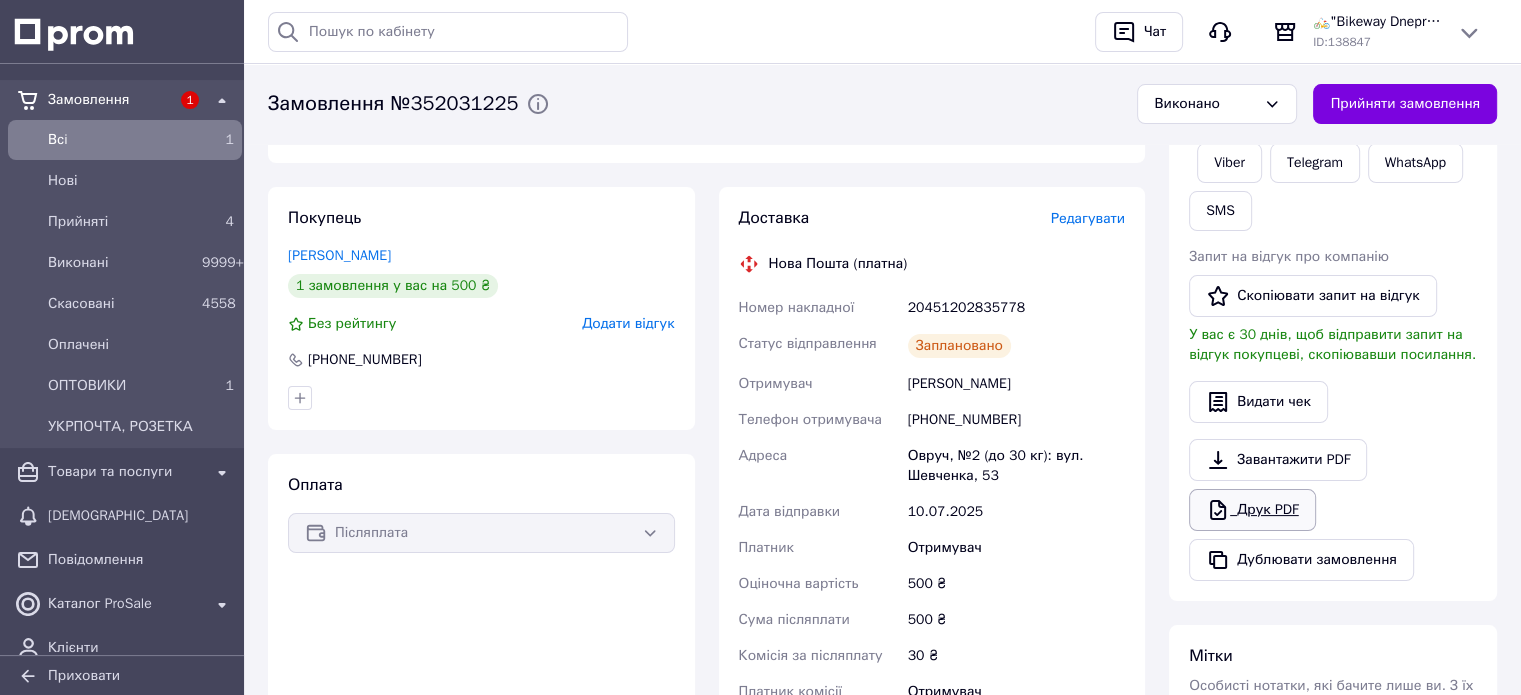 click on "Друк PDF" at bounding box center [1252, 510] 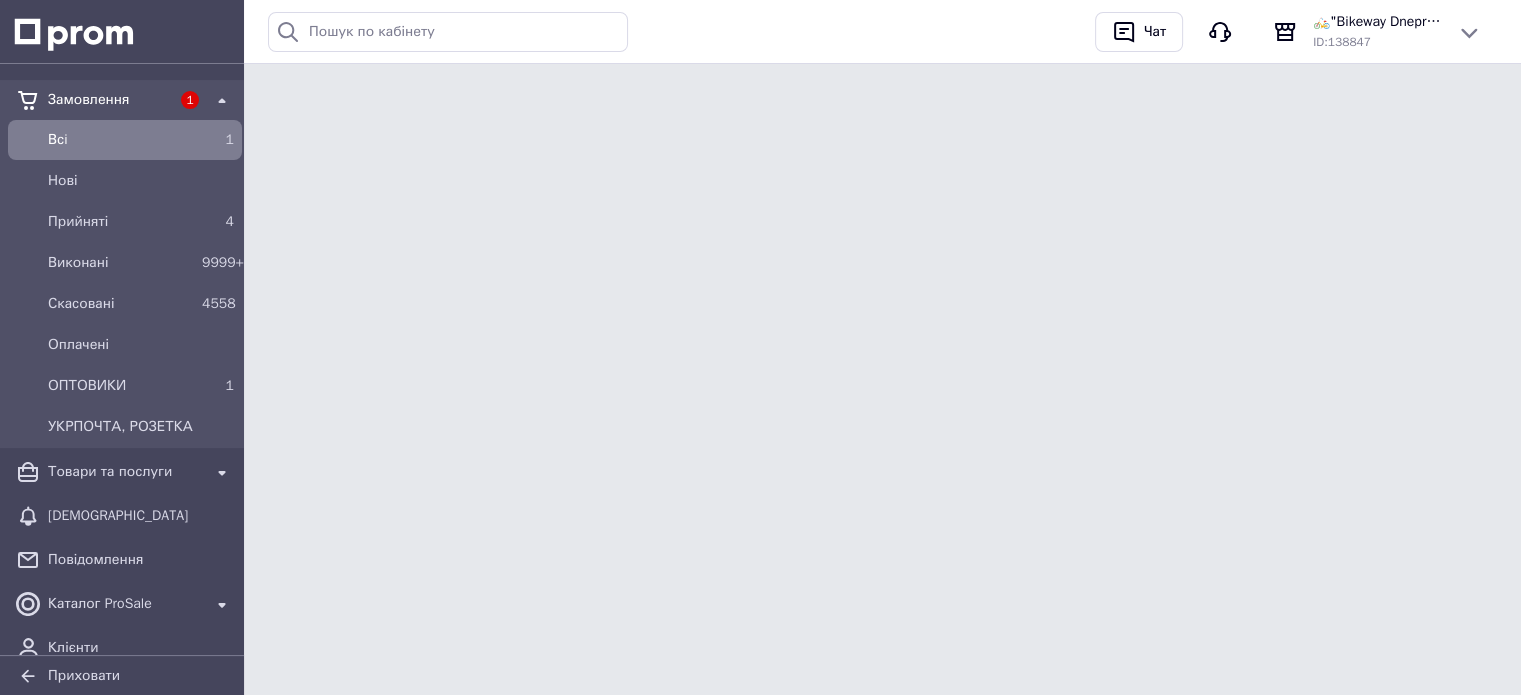 scroll, scrollTop: 0, scrollLeft: 0, axis: both 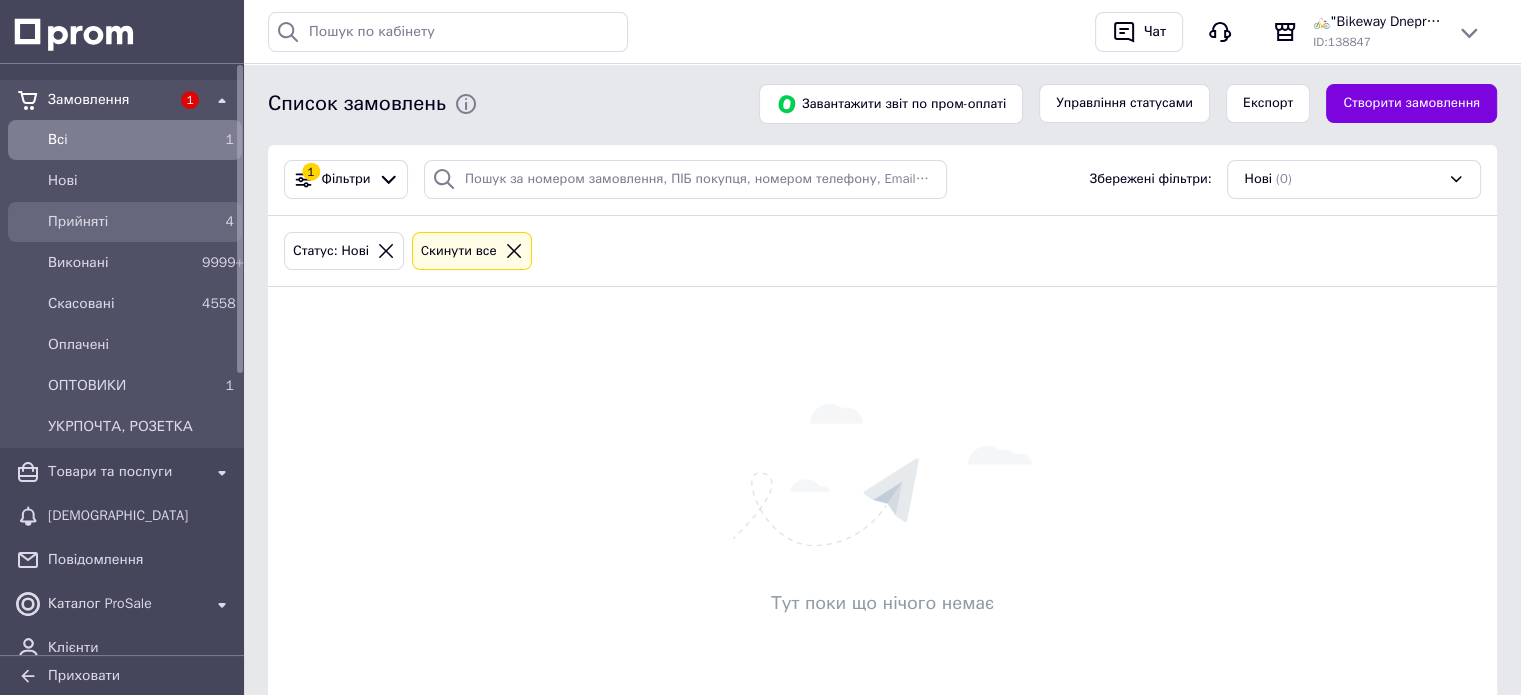 click on "Прийняті" at bounding box center [121, 222] 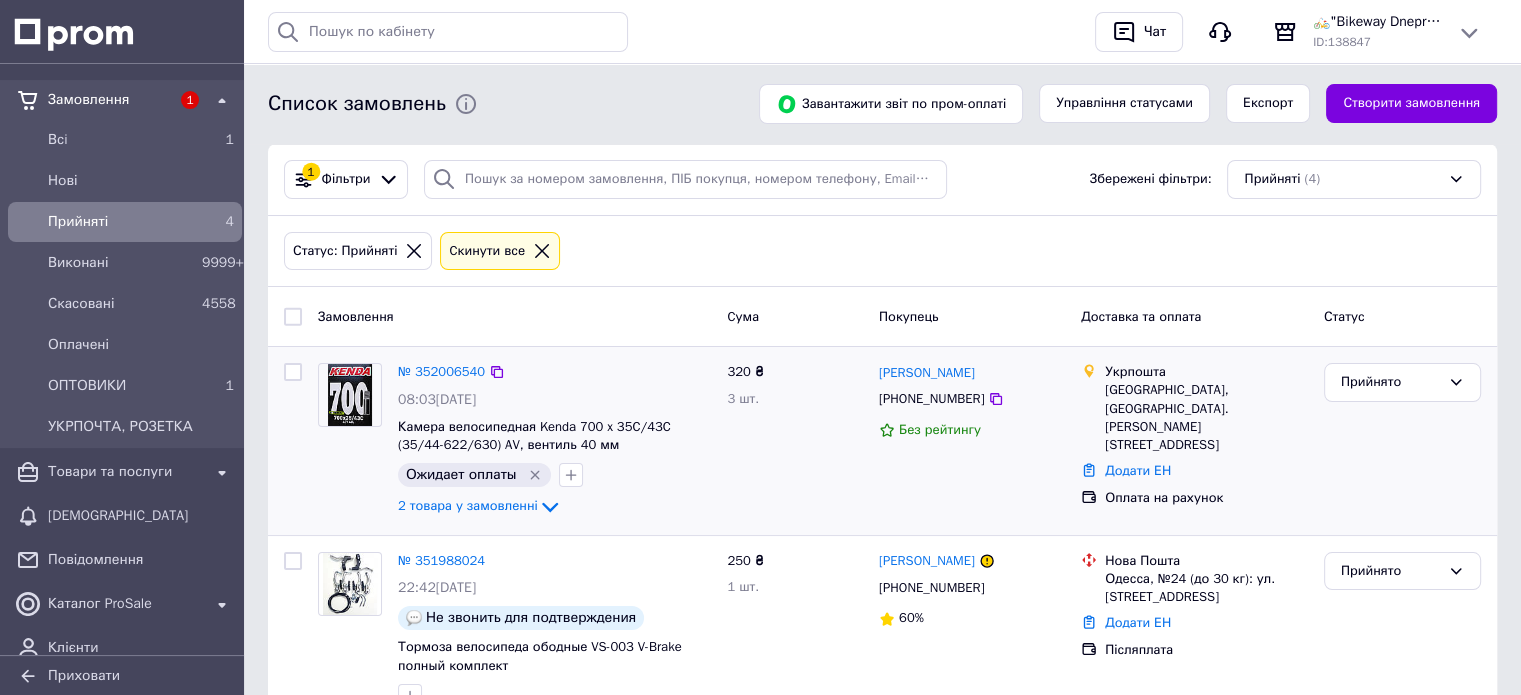 click 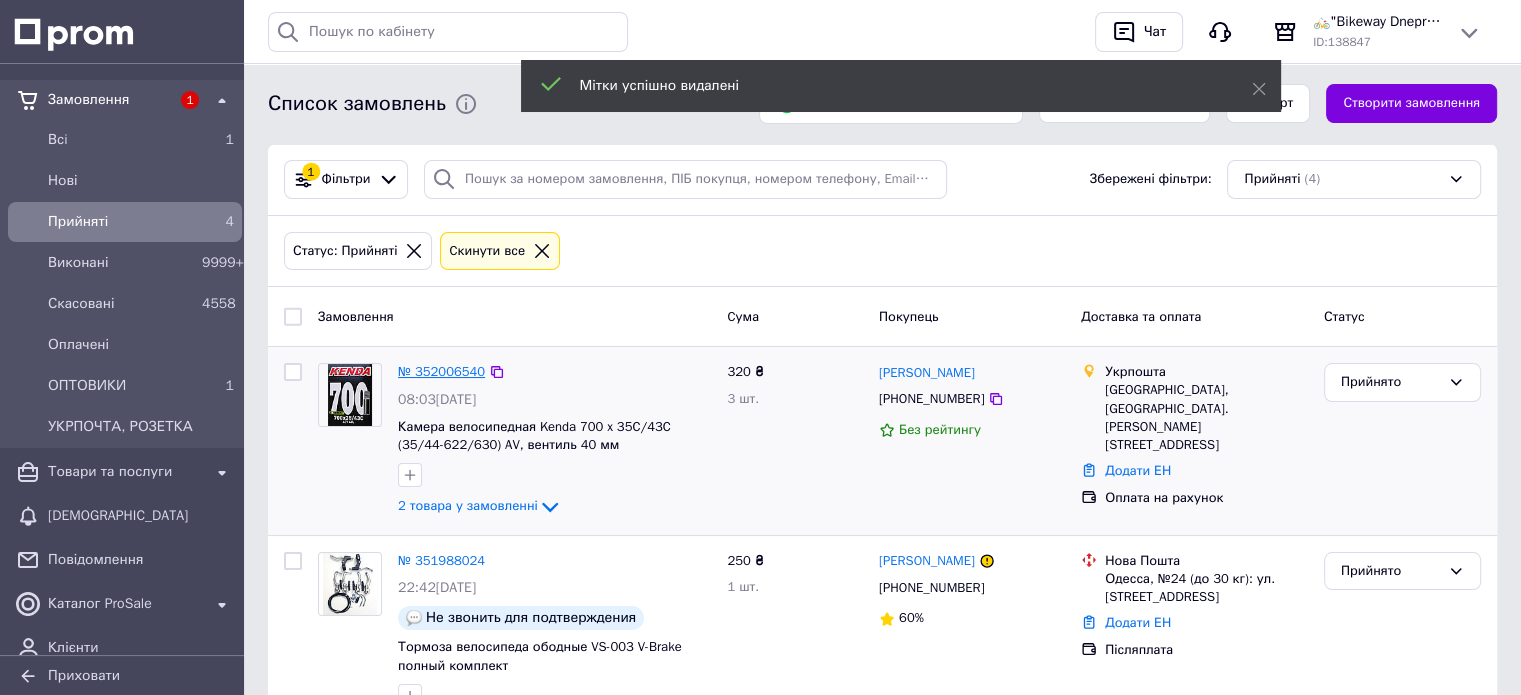 click on "№ 352006540" at bounding box center [441, 371] 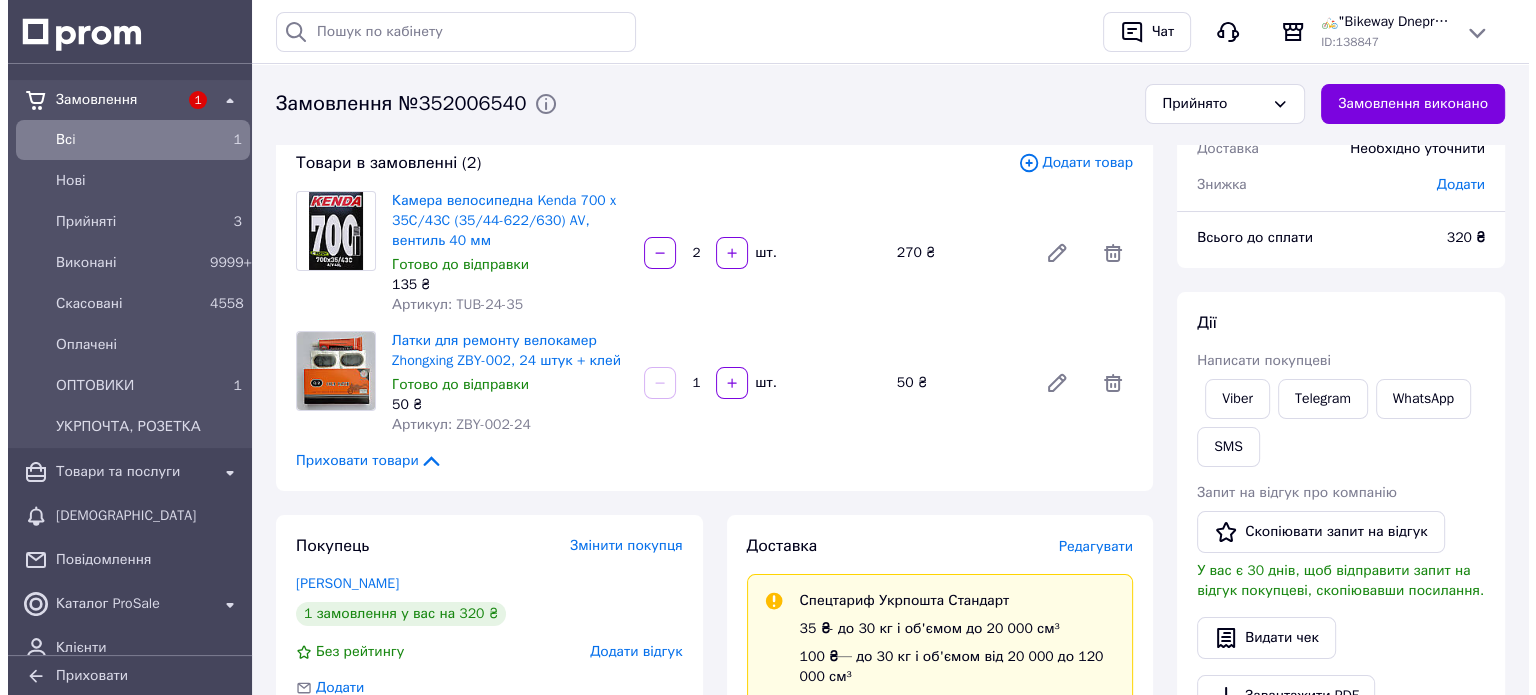 scroll, scrollTop: 200, scrollLeft: 0, axis: vertical 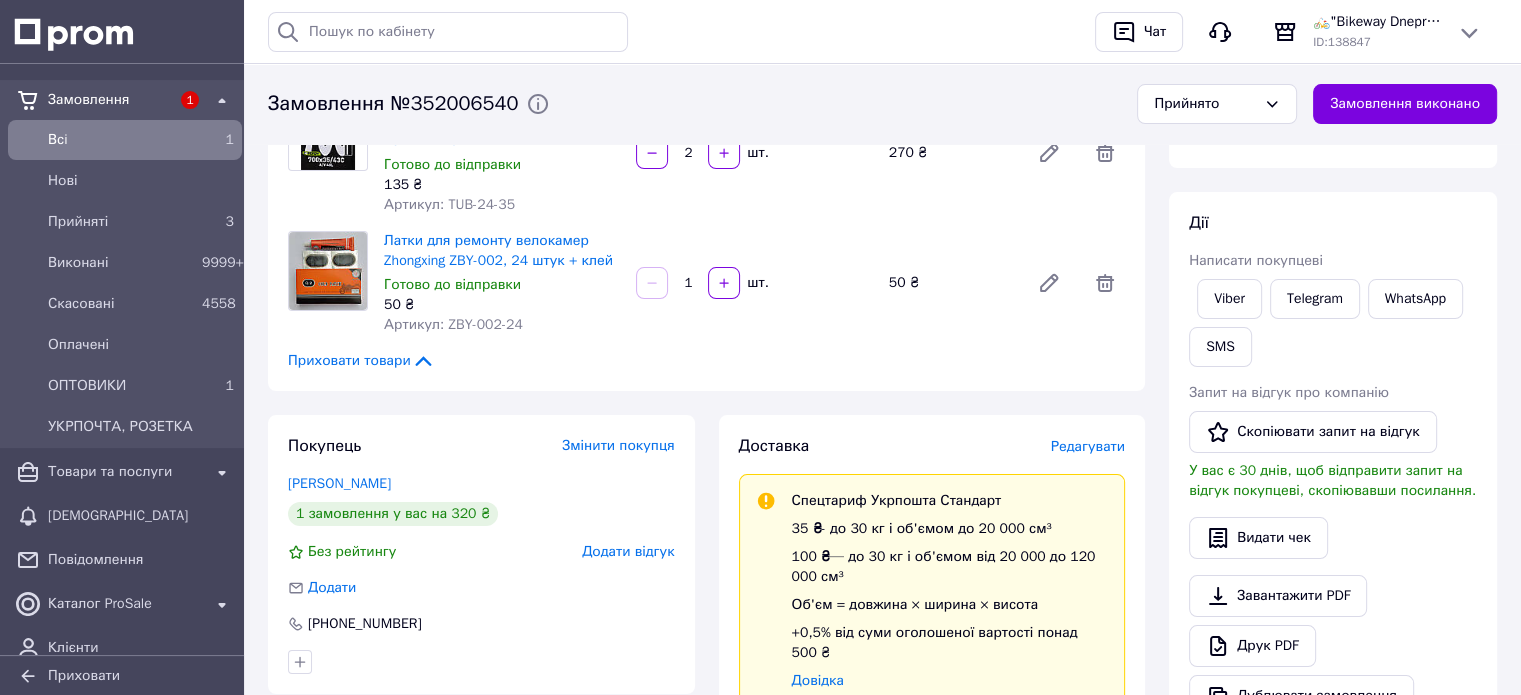 click on "Редагувати" at bounding box center [1088, 446] 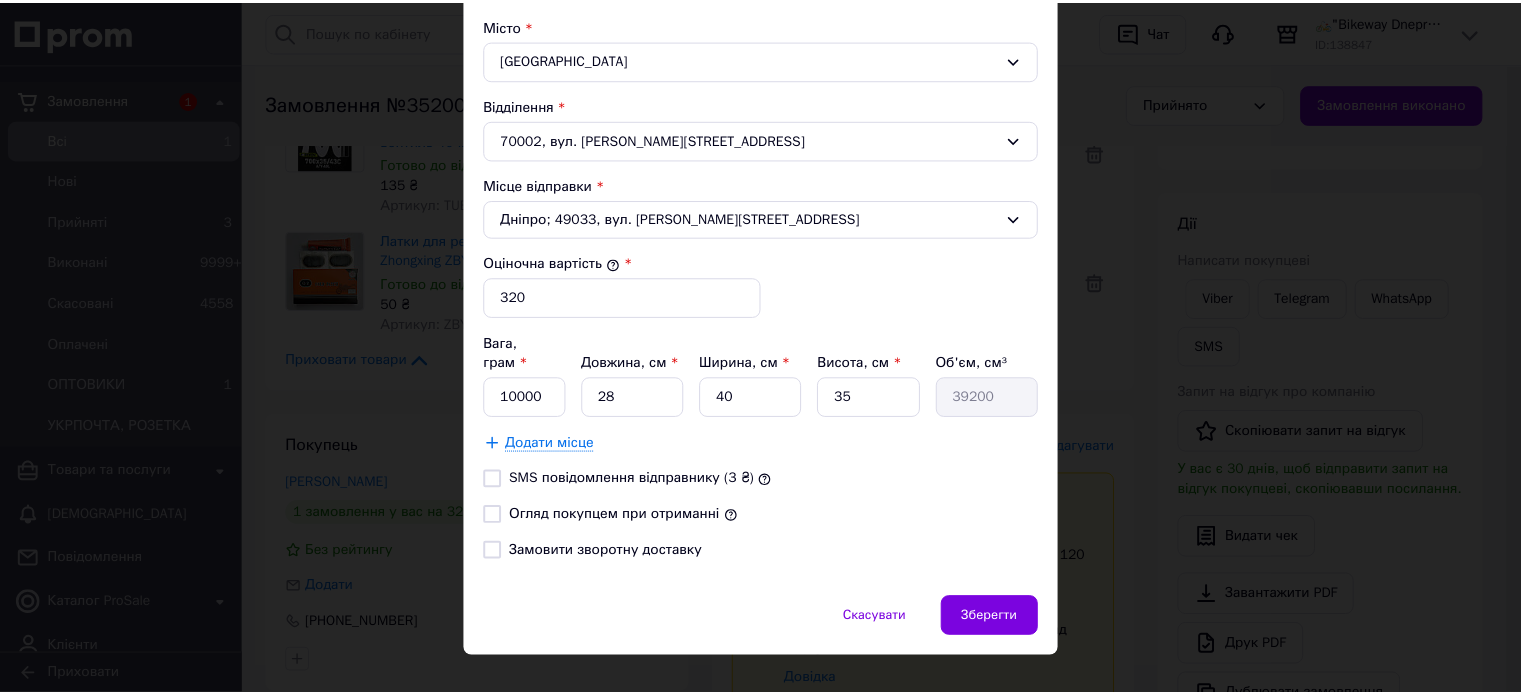 scroll, scrollTop: 623, scrollLeft: 0, axis: vertical 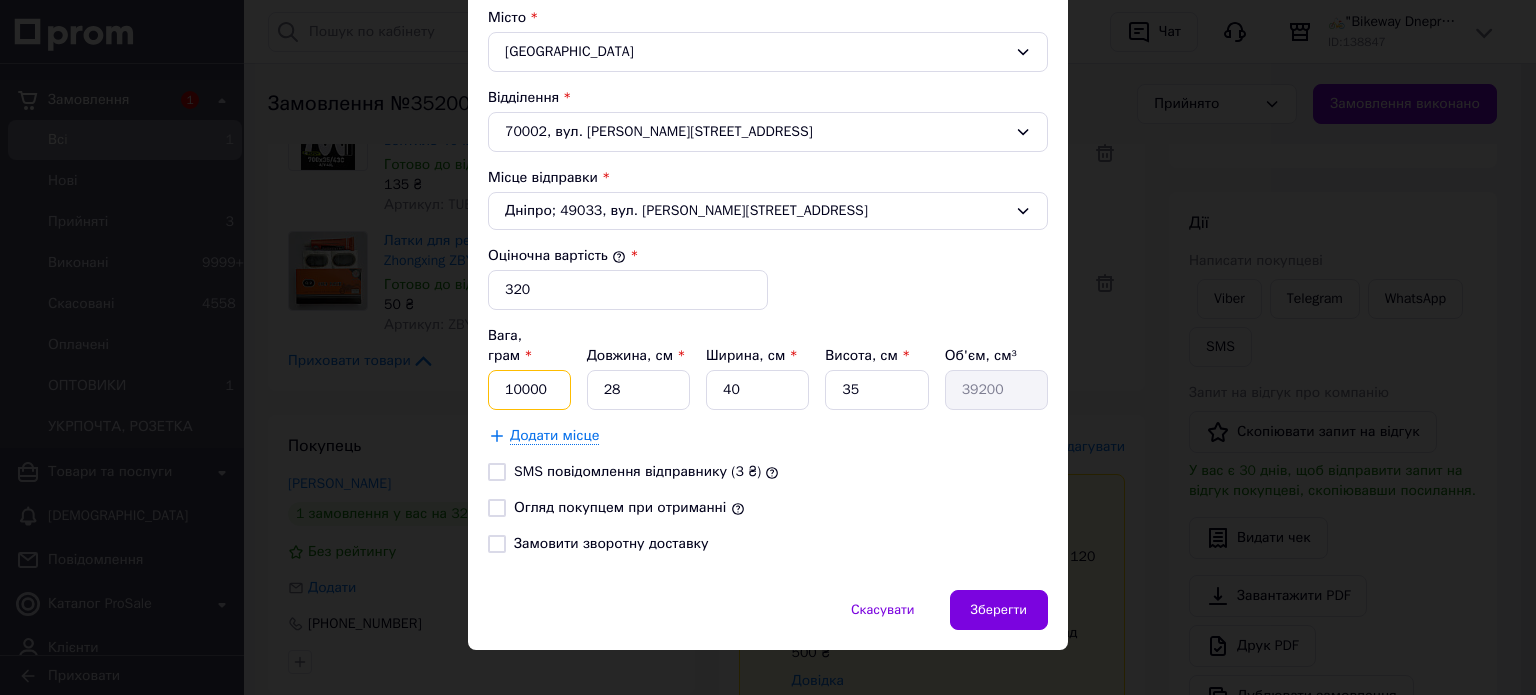 drag, startPoint x: 537, startPoint y: 369, endPoint x: 498, endPoint y: 383, distance: 41.4367 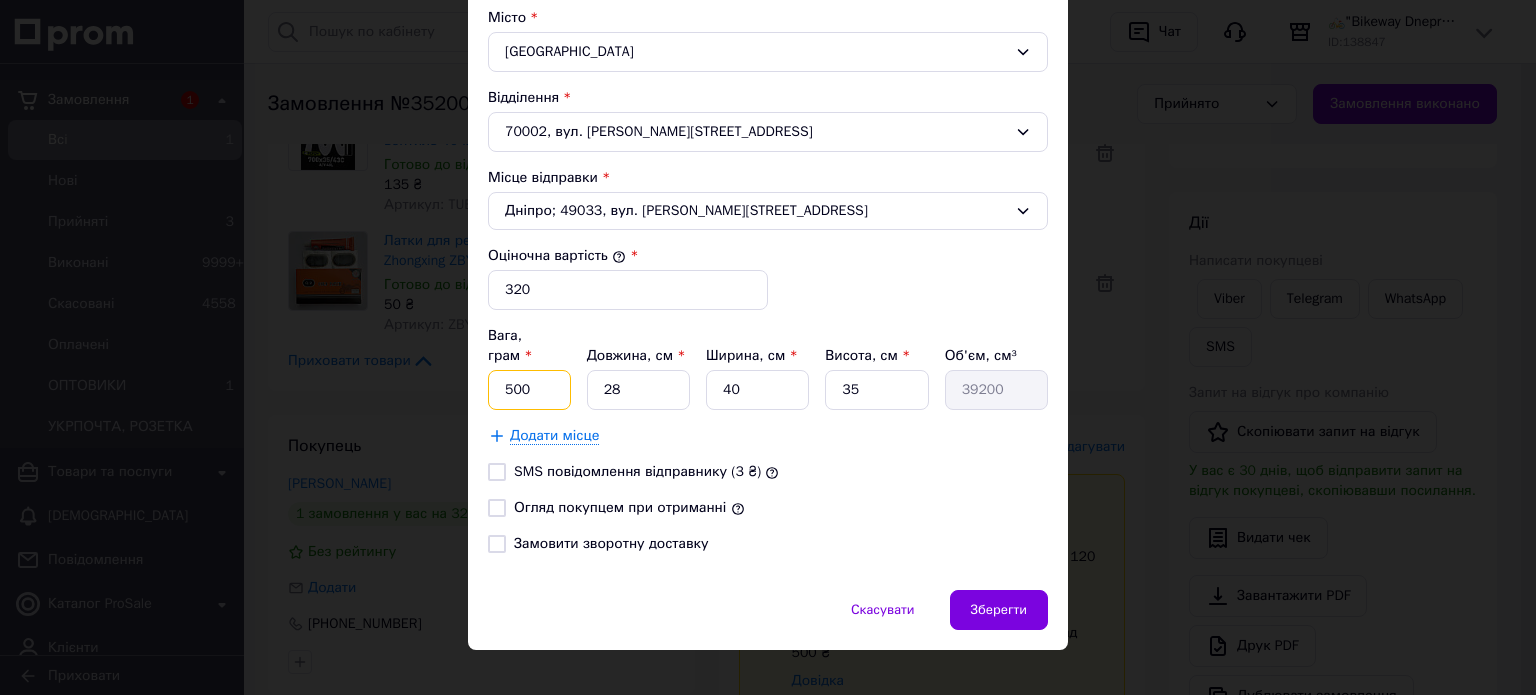 type on "500" 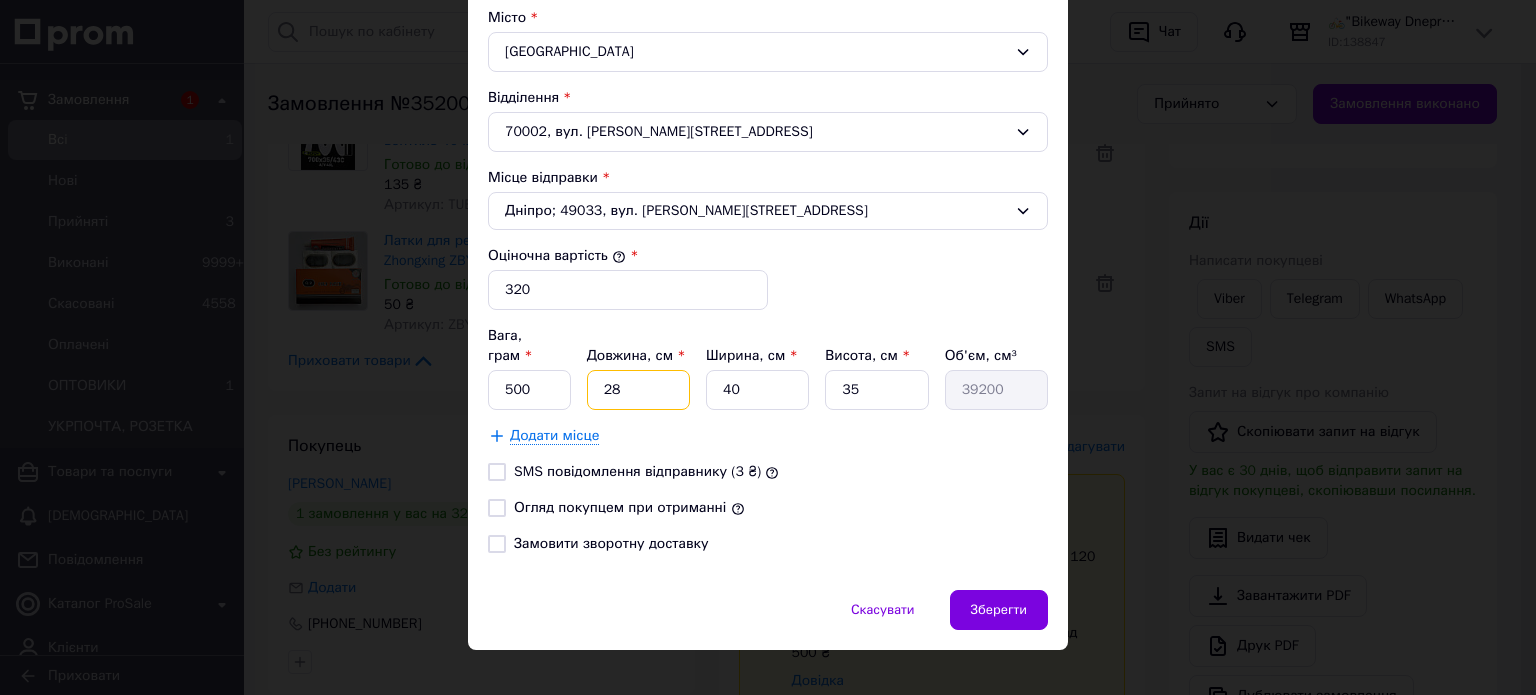 type on "2" 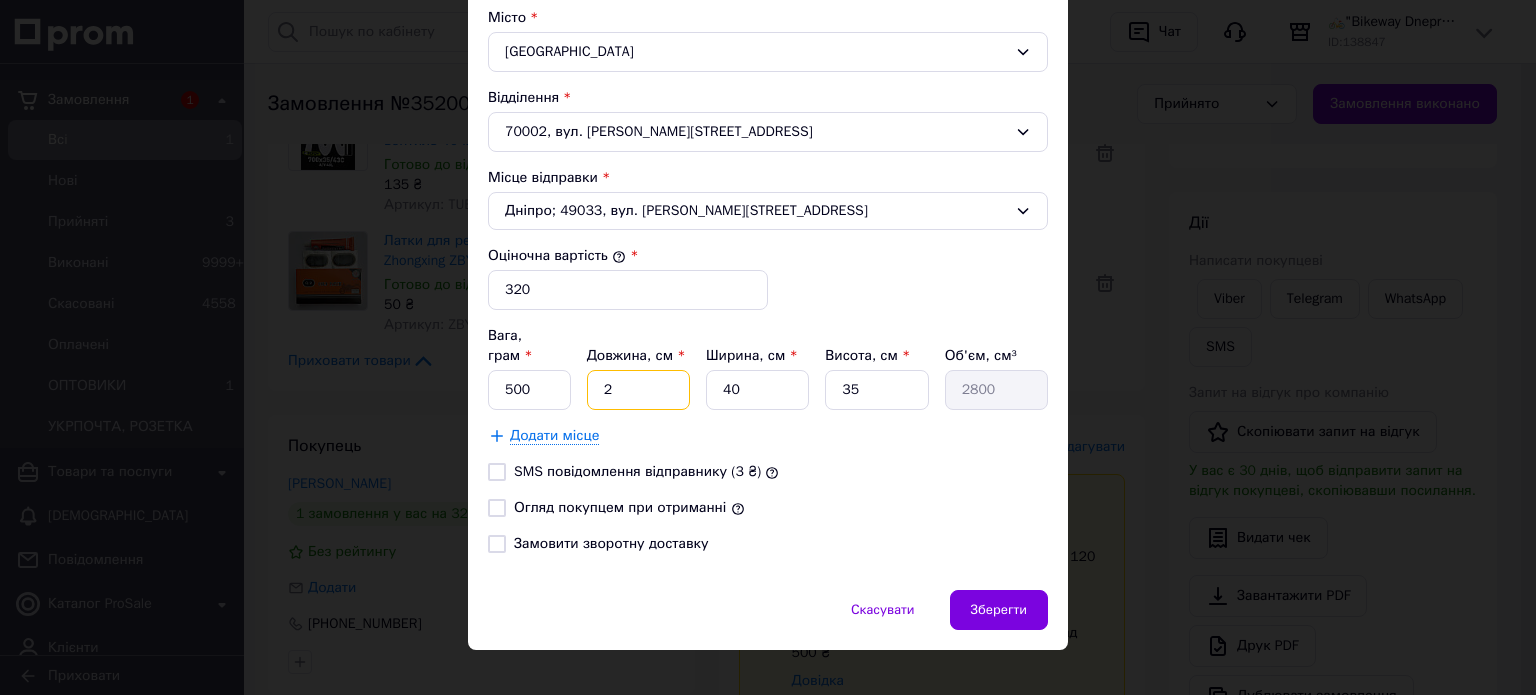 type on "20" 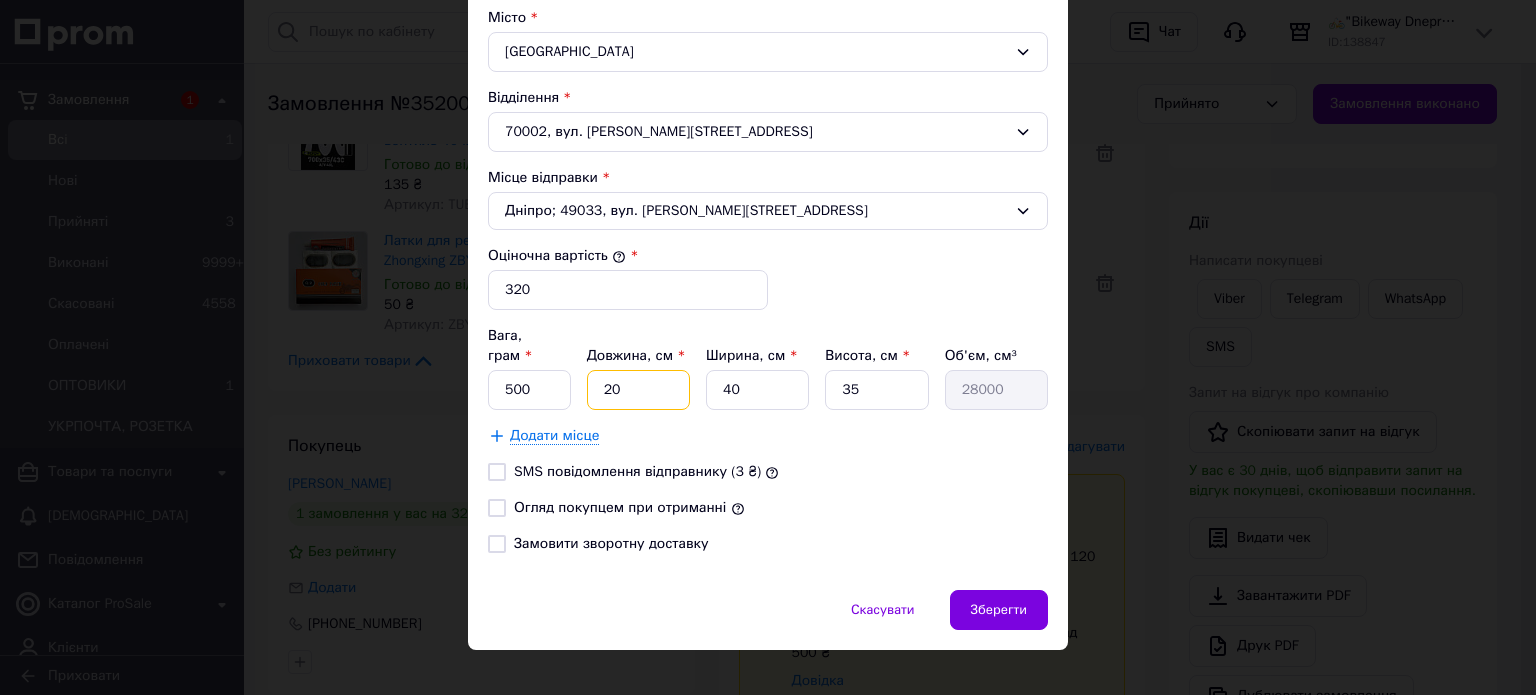 type on "20" 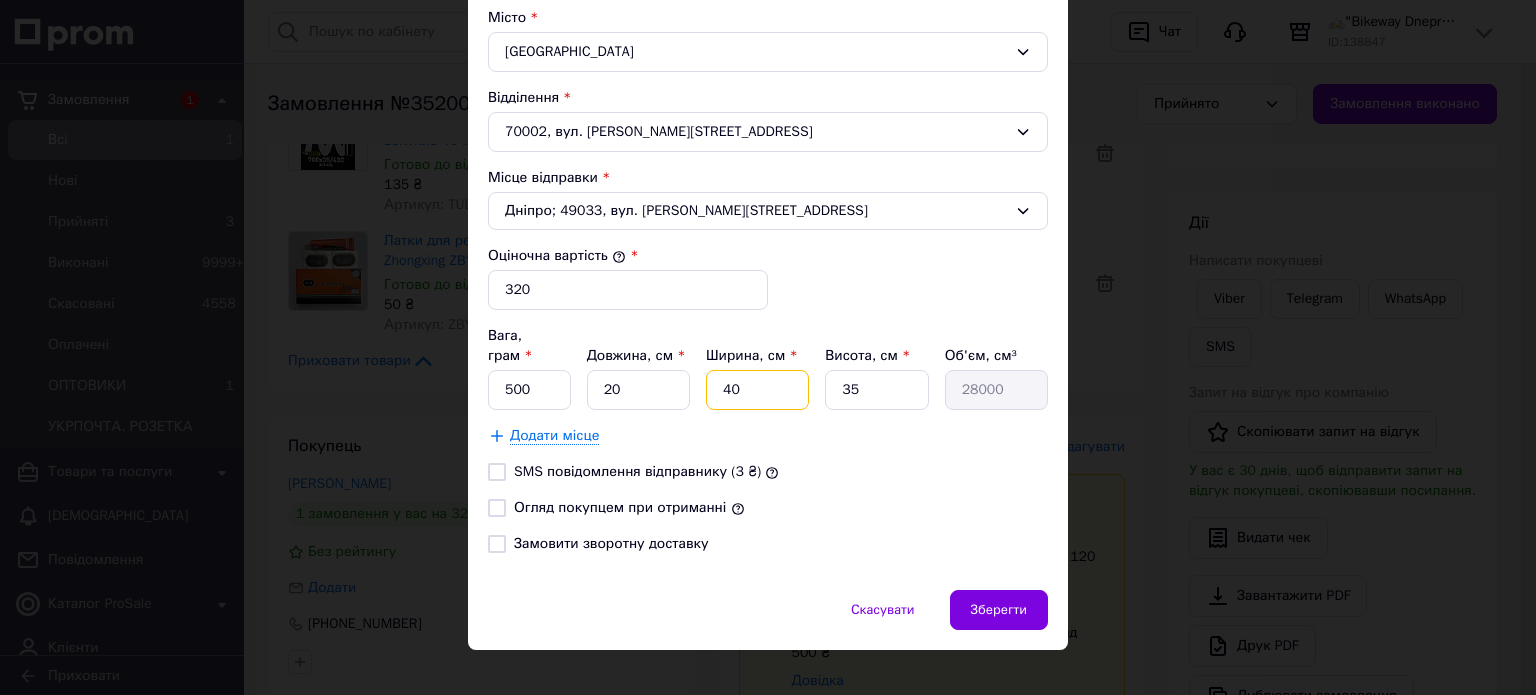 type on "1" 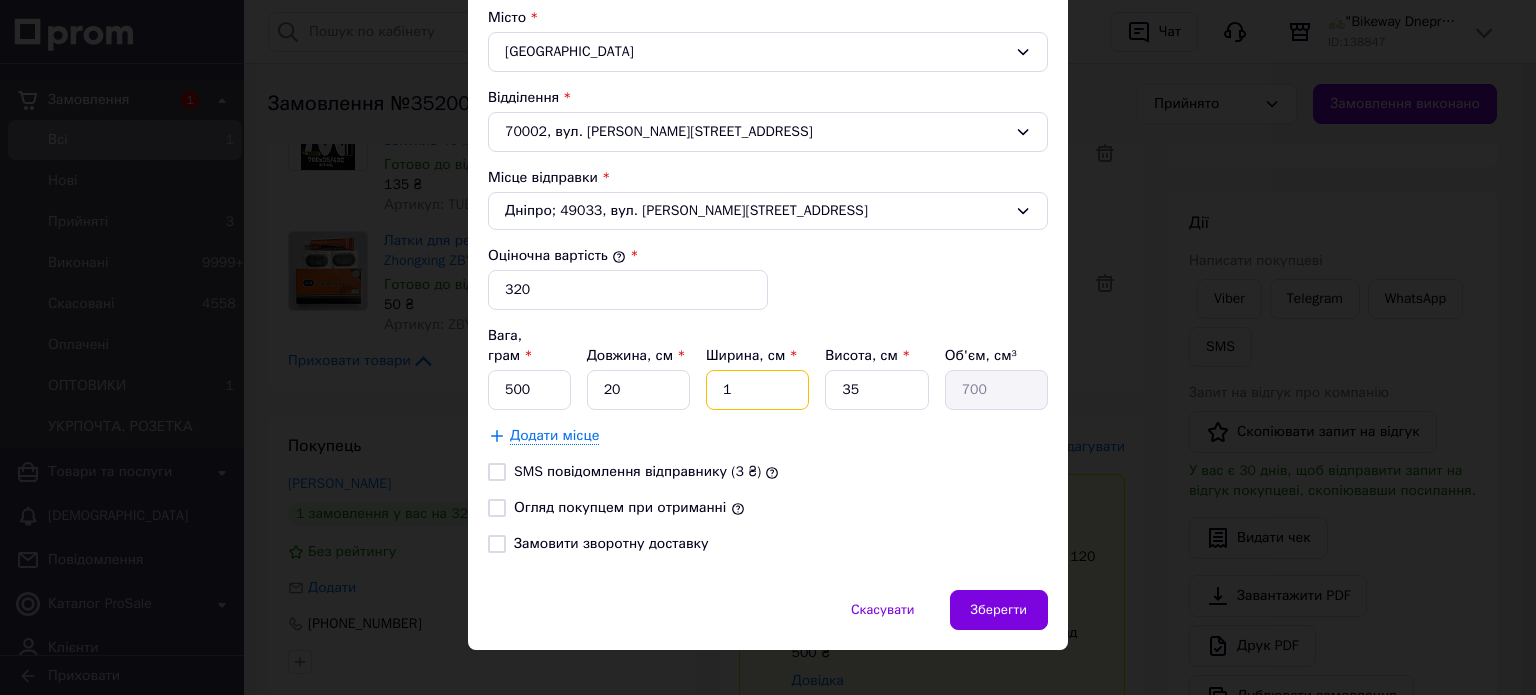 type on "15" 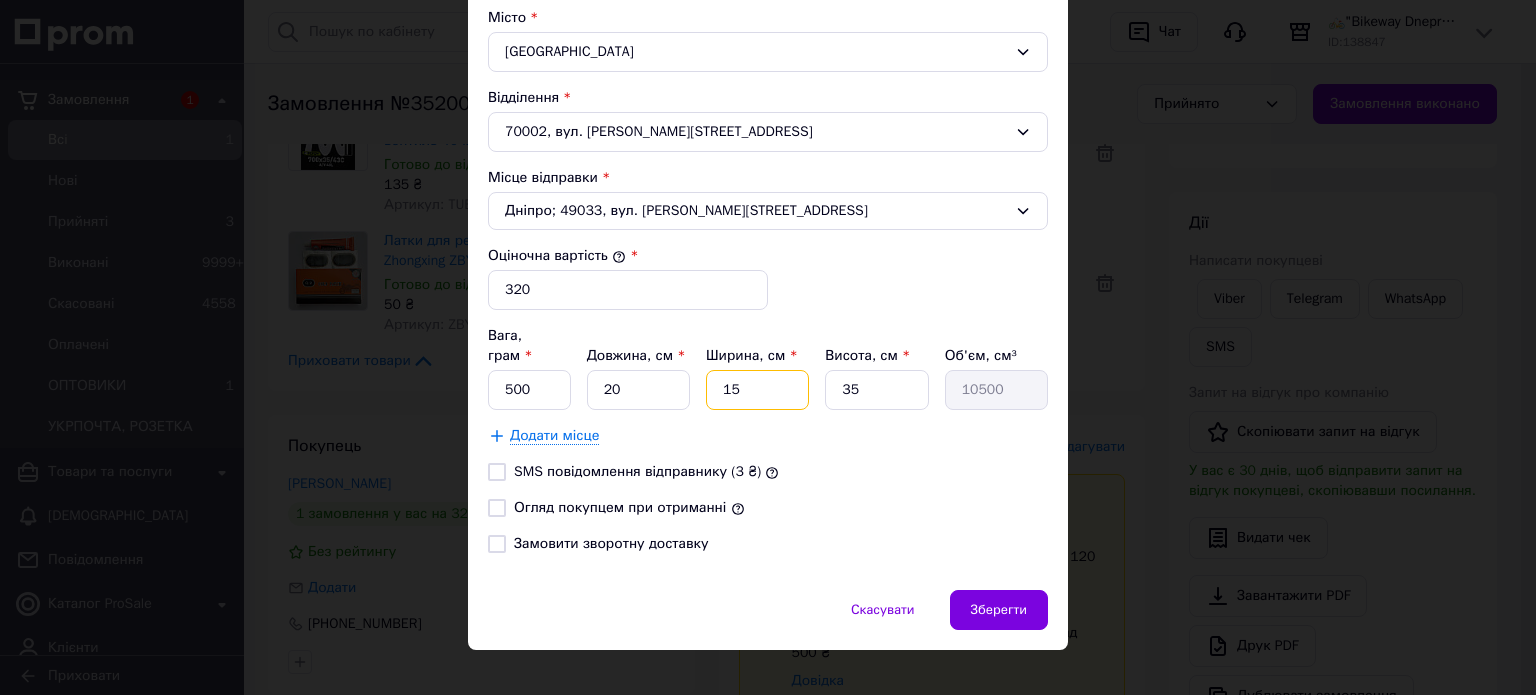 type on "15" 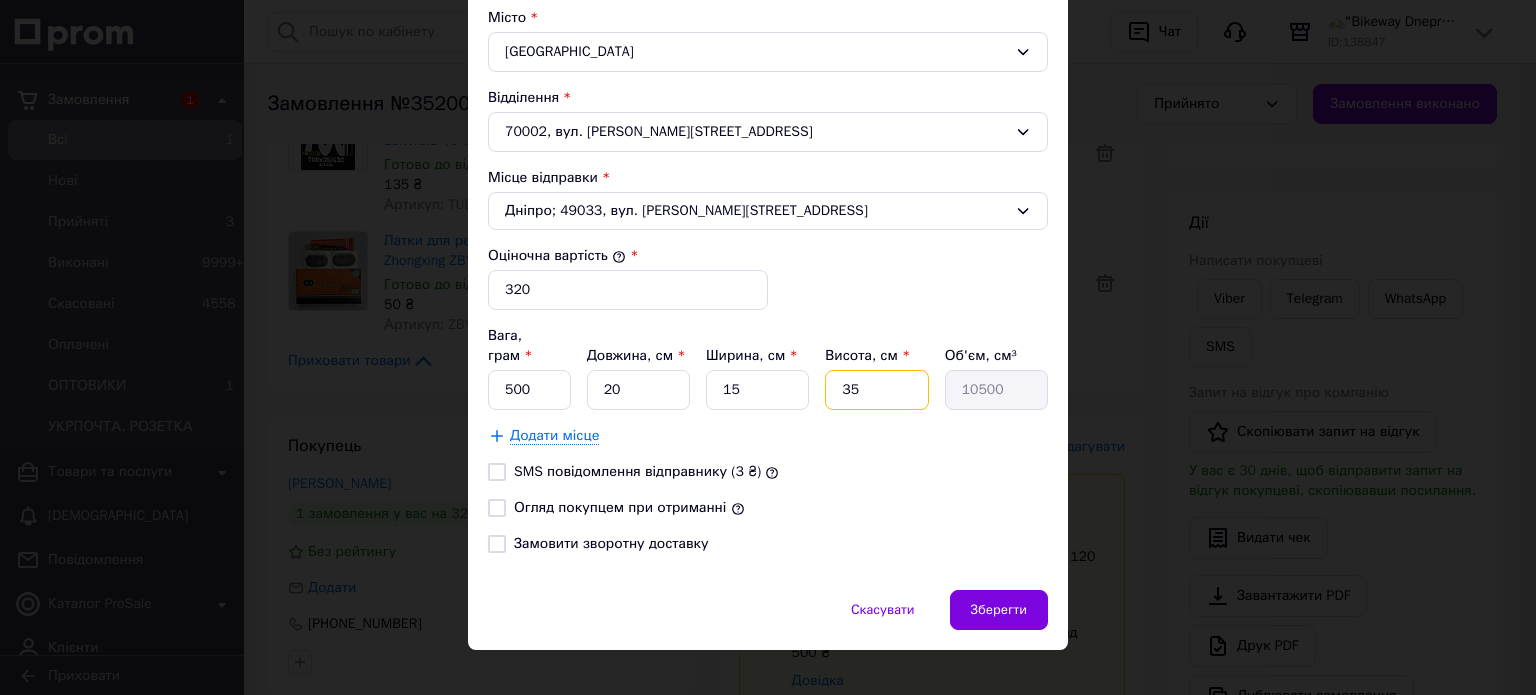 type on "5" 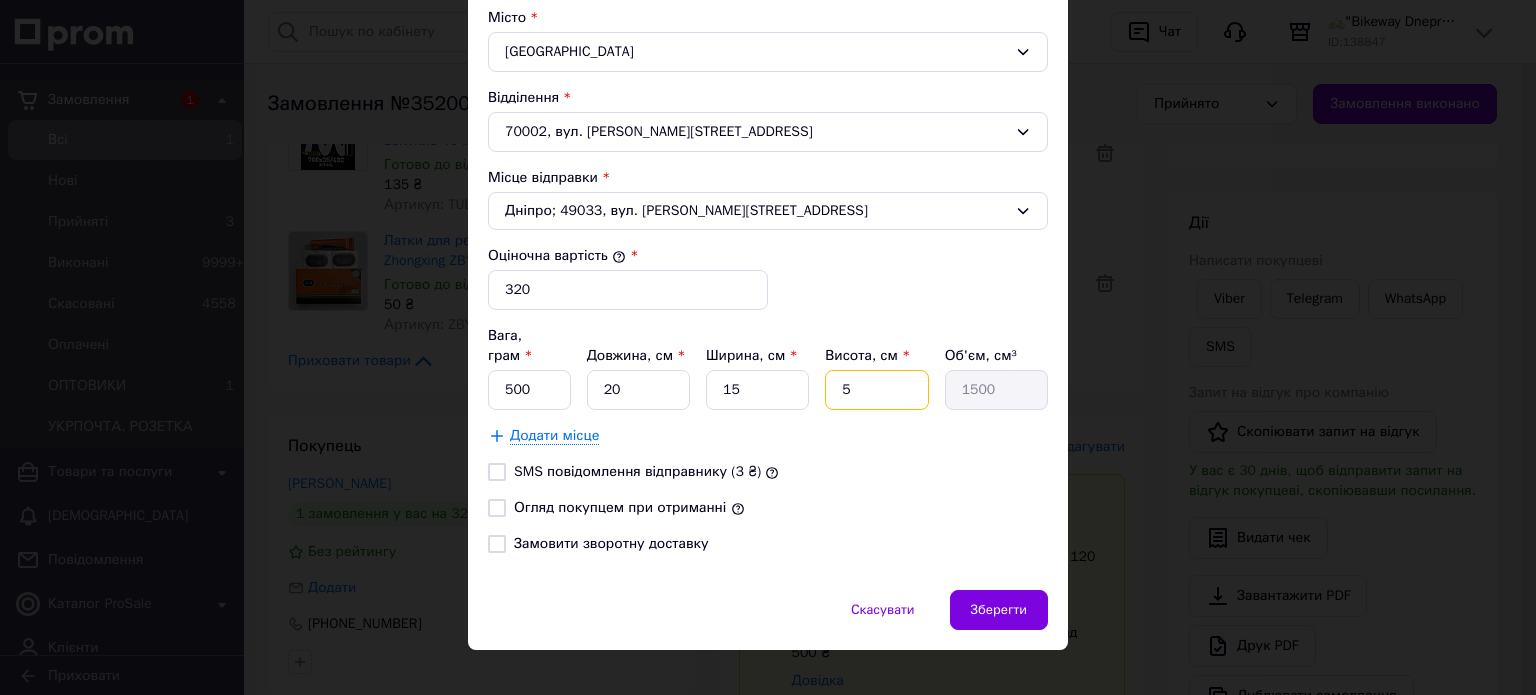 type on "5" 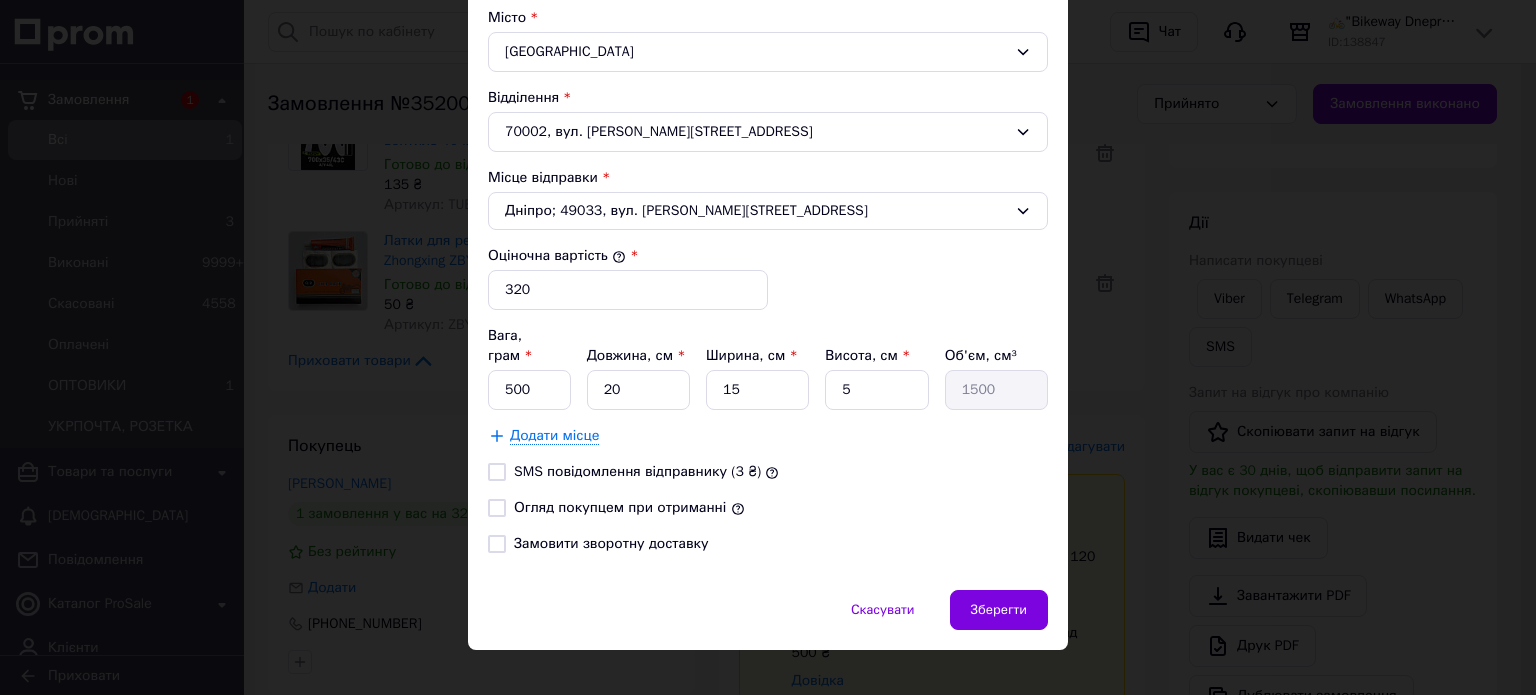 click on "Огляд покупцем при отриманні" at bounding box center (629, 508) 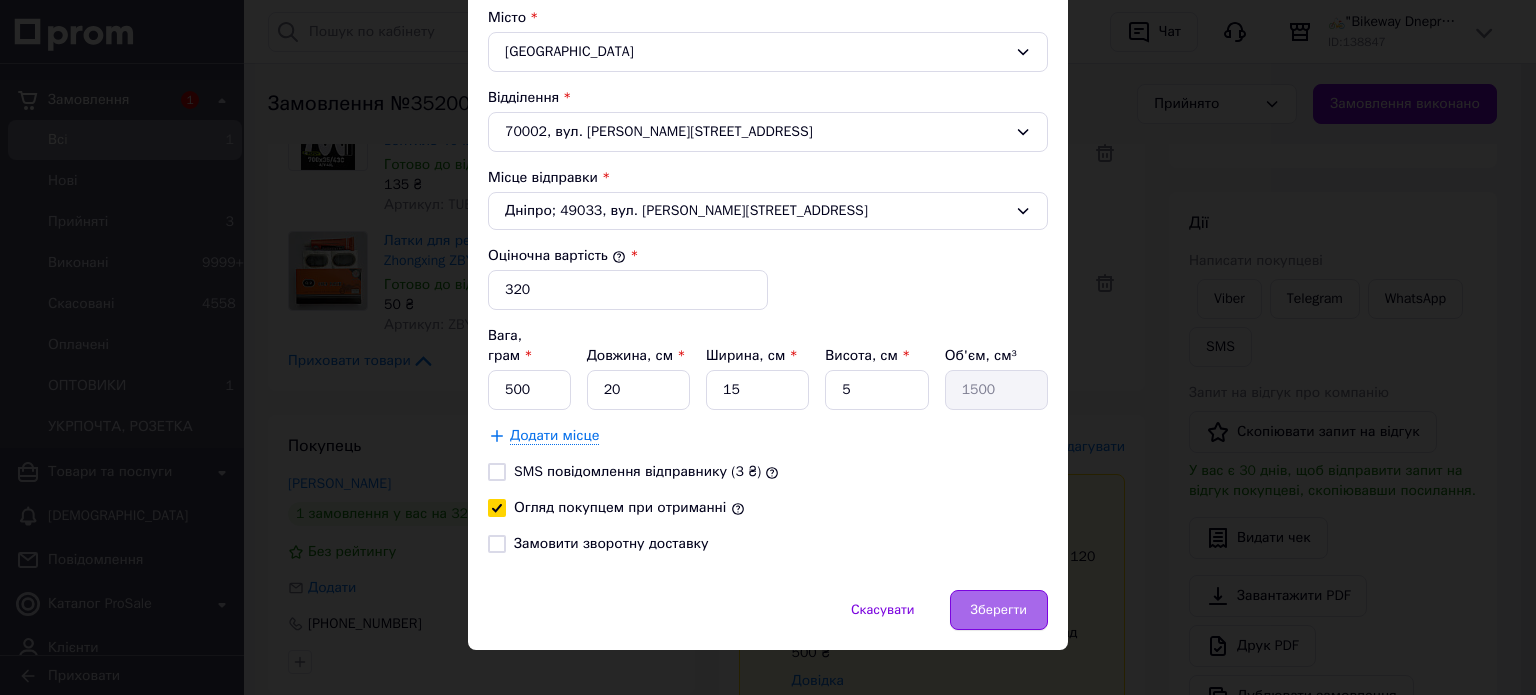 drag, startPoint x: 1008, startPoint y: 591, endPoint x: 992, endPoint y: 585, distance: 17.088007 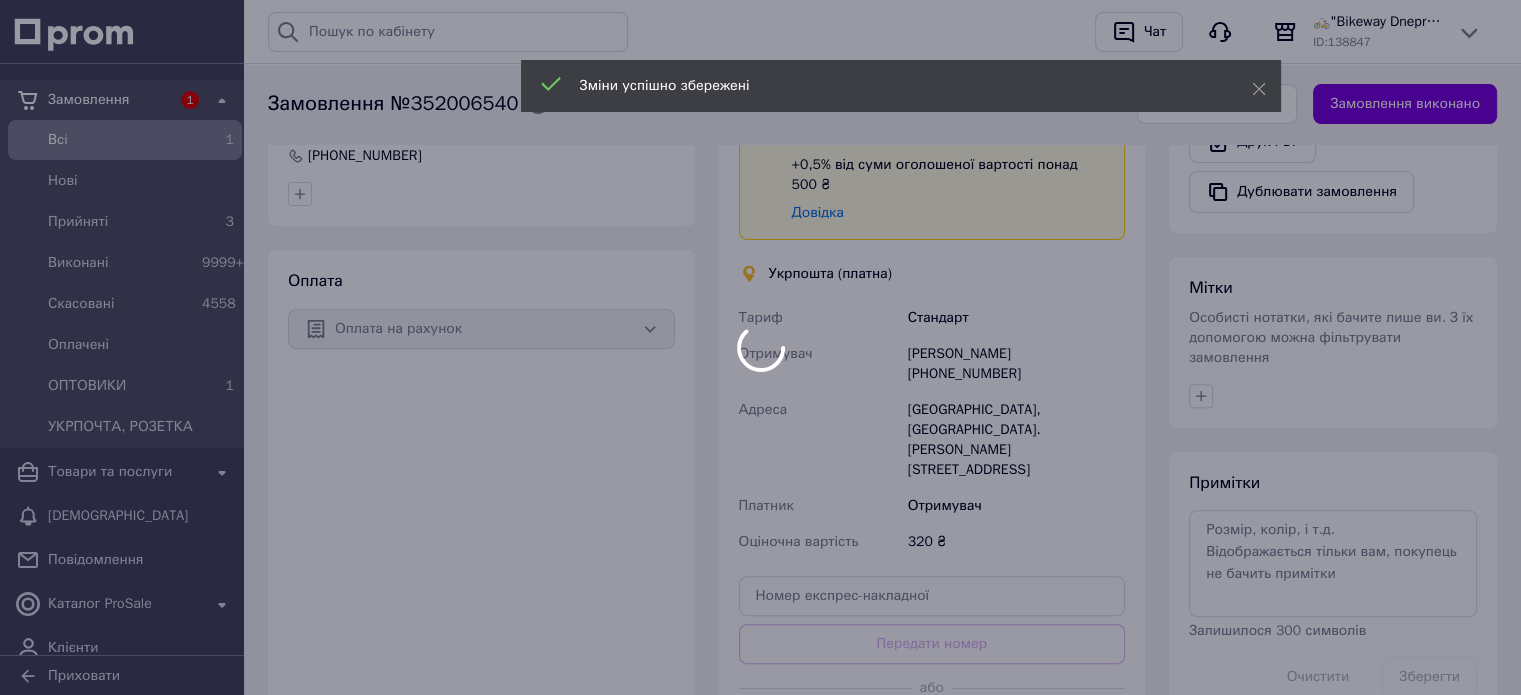scroll, scrollTop: 700, scrollLeft: 0, axis: vertical 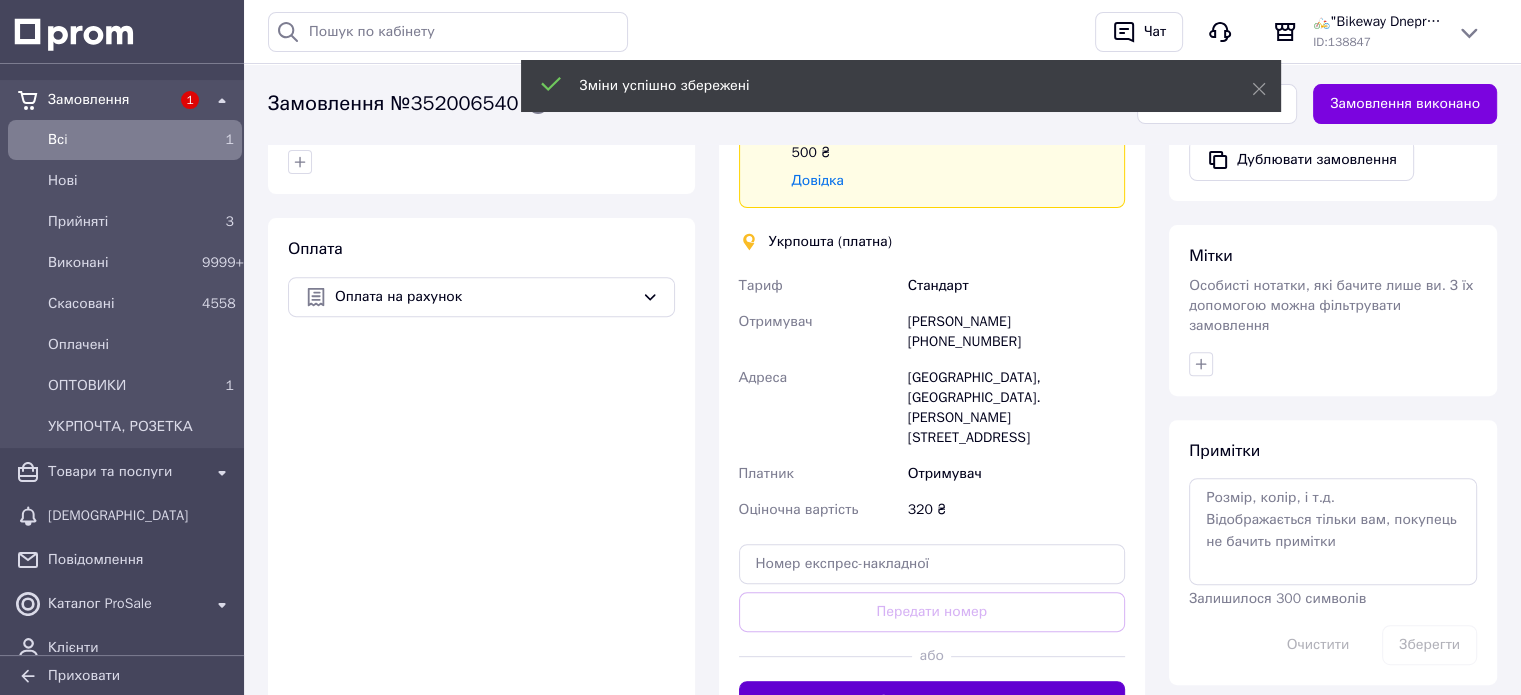 click on "Створити ярлик" at bounding box center [932, 701] 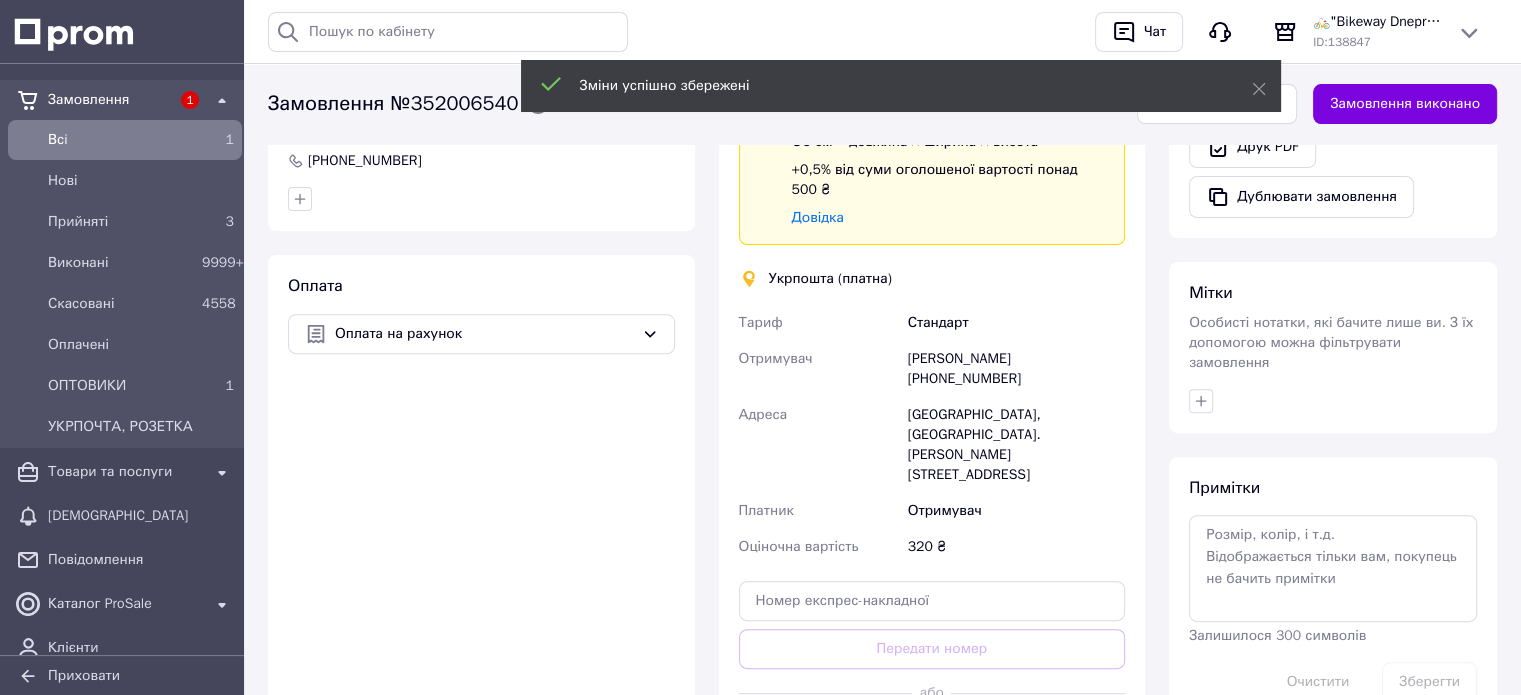scroll, scrollTop: 600, scrollLeft: 0, axis: vertical 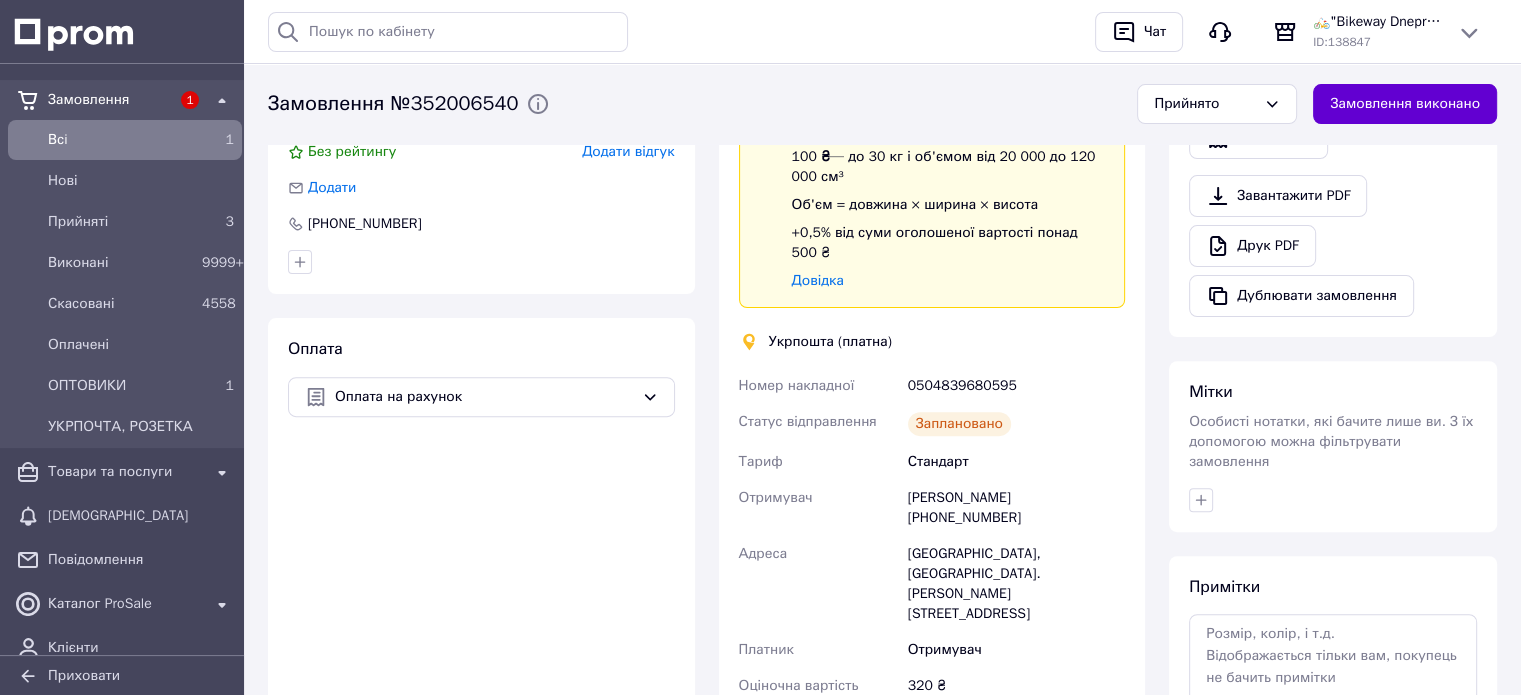 click on "Замовлення виконано" at bounding box center (1405, 104) 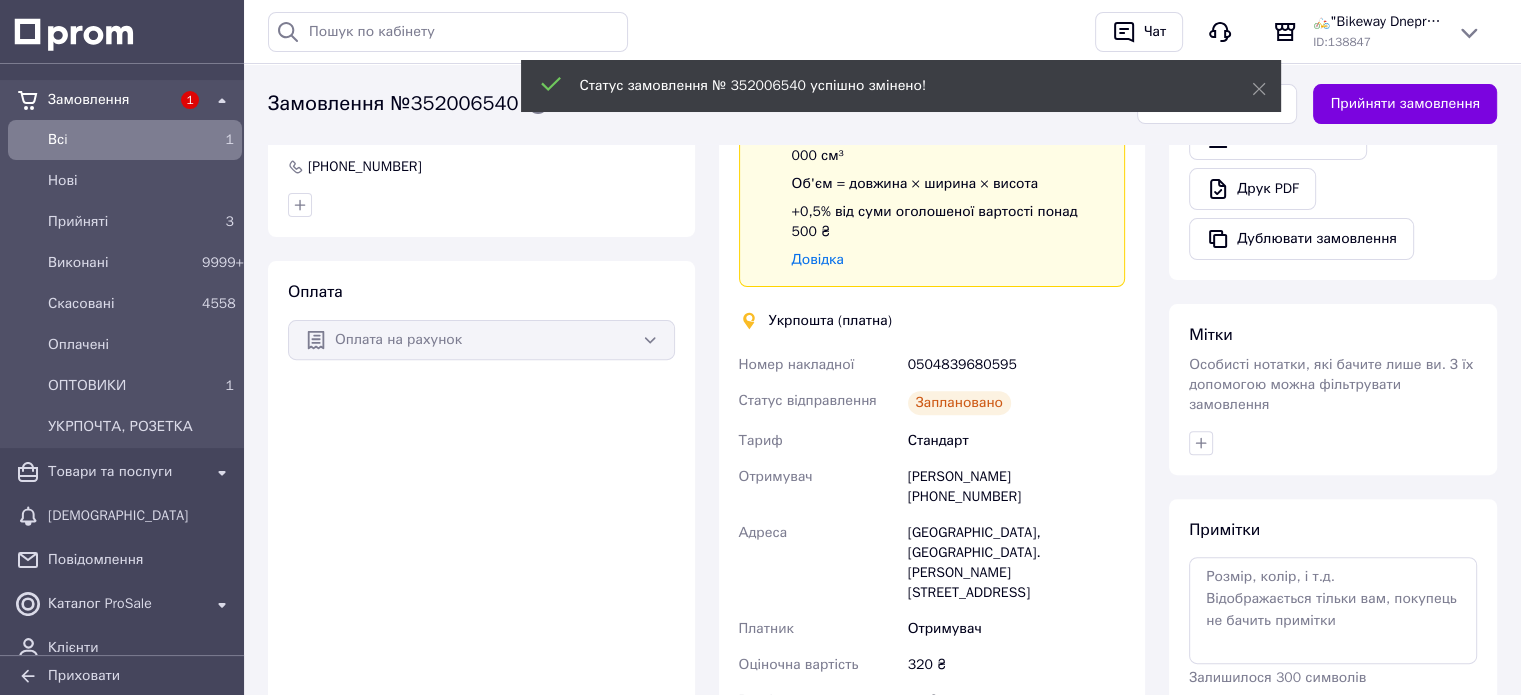 scroll, scrollTop: 600, scrollLeft: 0, axis: vertical 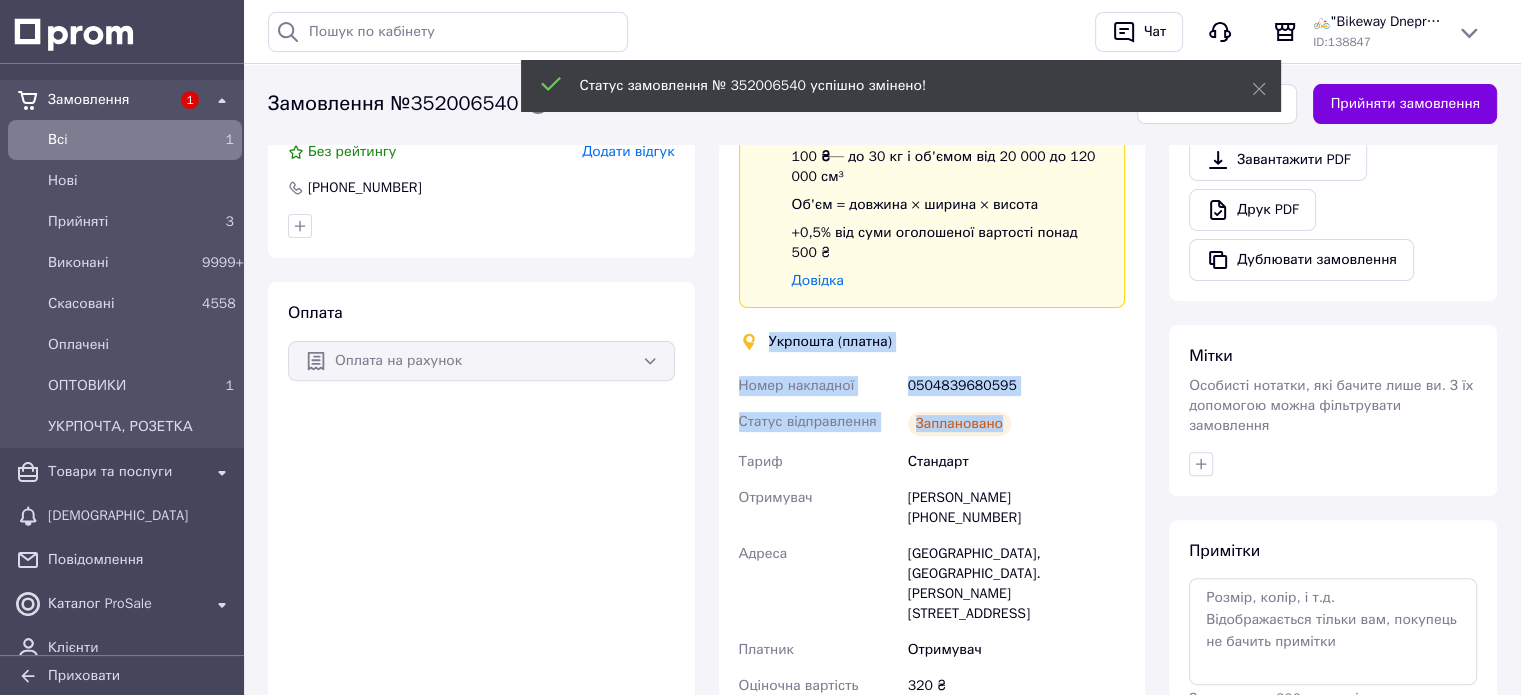 drag, startPoint x: 768, startPoint y: 318, endPoint x: 1047, endPoint y: 395, distance: 289.43048 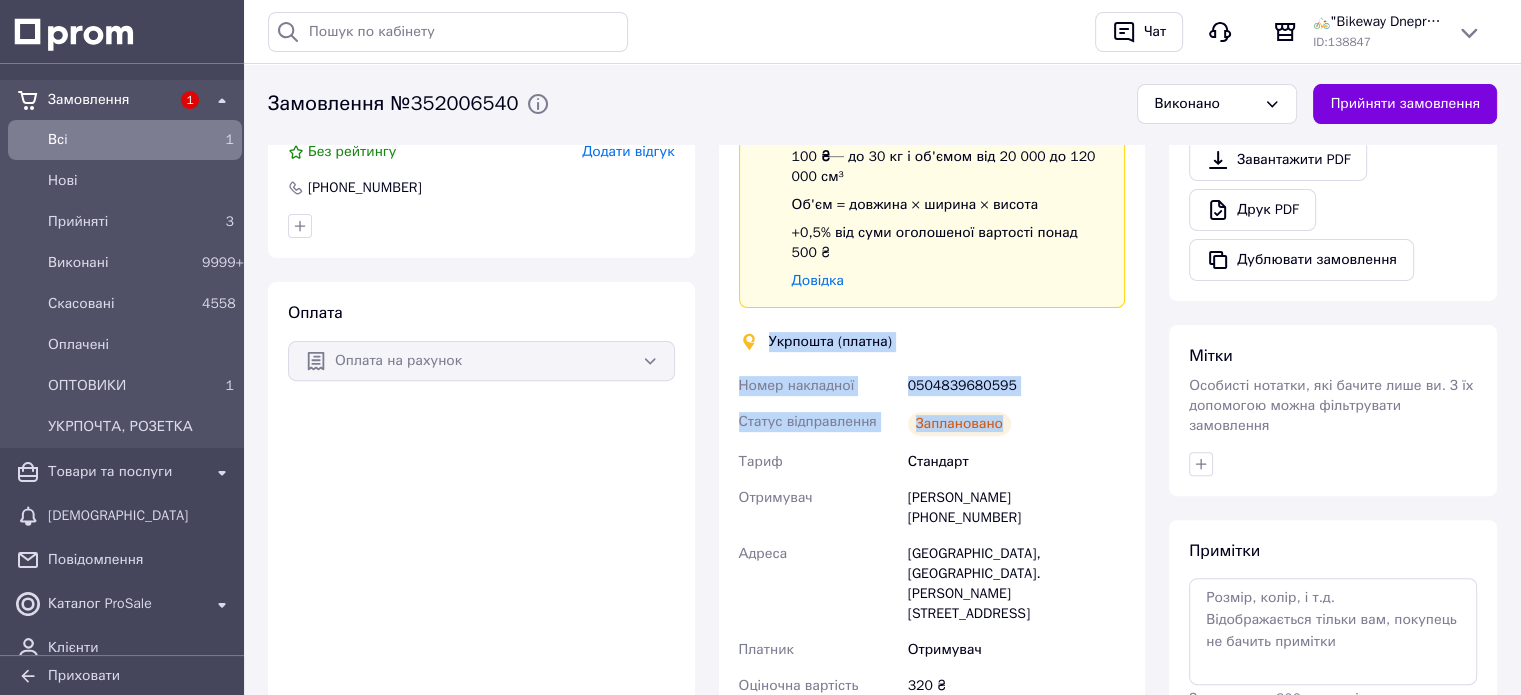 copy on "Укрпошта (платна) Номер накладної 0504839680595 Статус відправлення Заплановано" 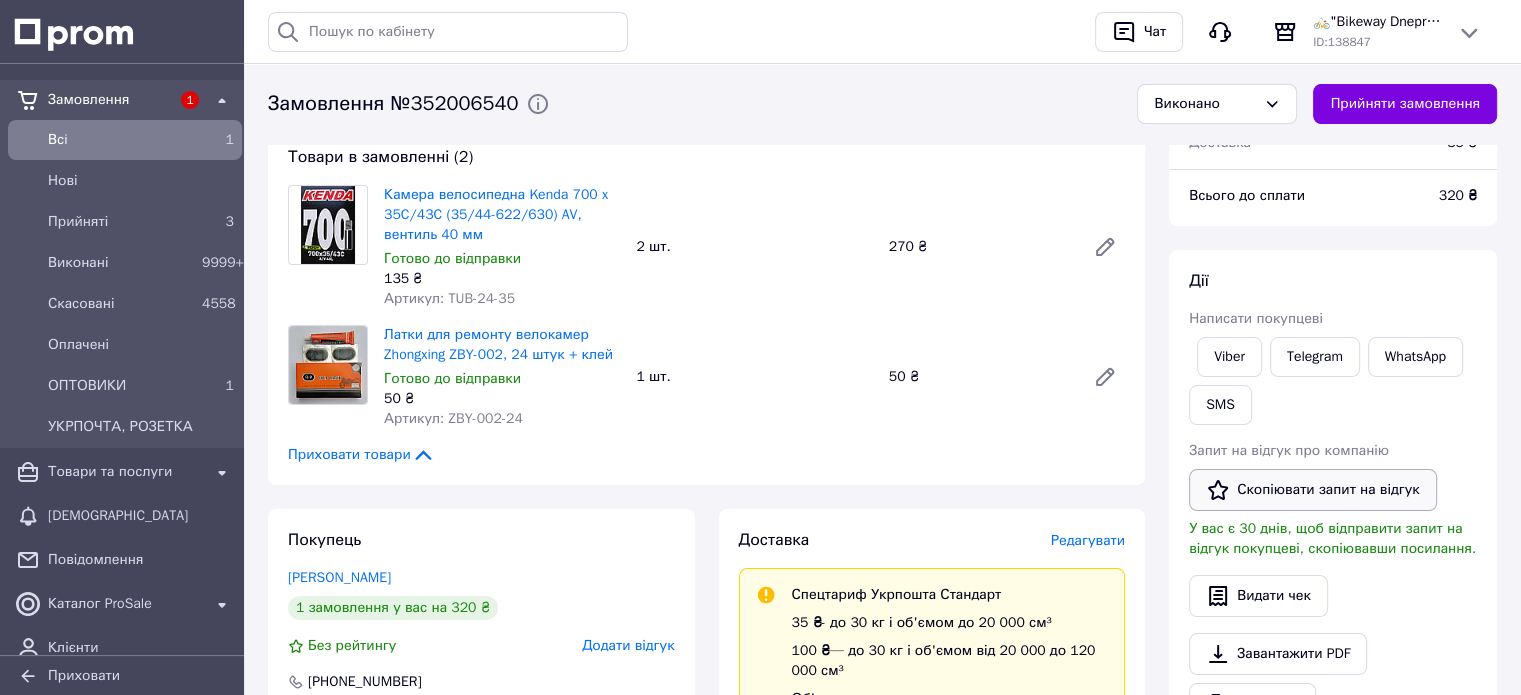scroll, scrollTop: 100, scrollLeft: 0, axis: vertical 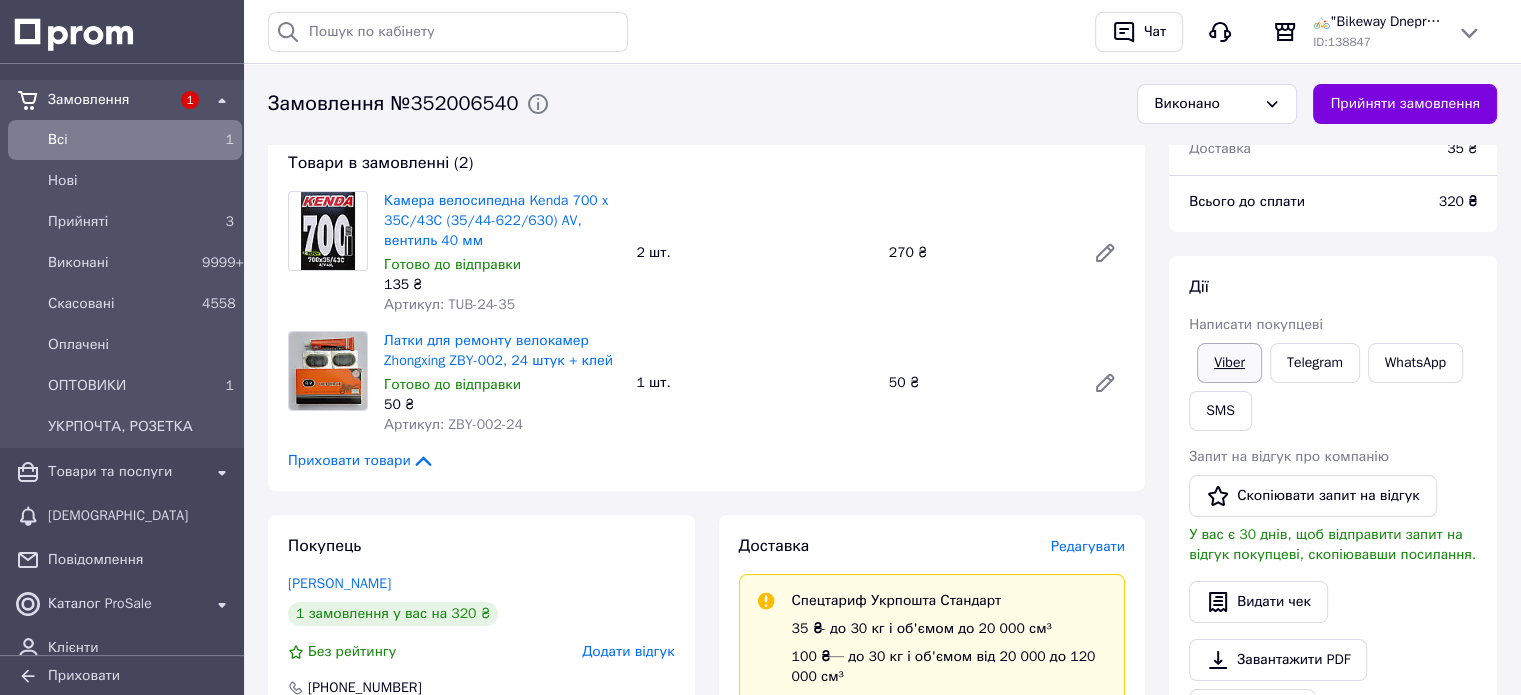 click on "Viber" at bounding box center (1229, 363) 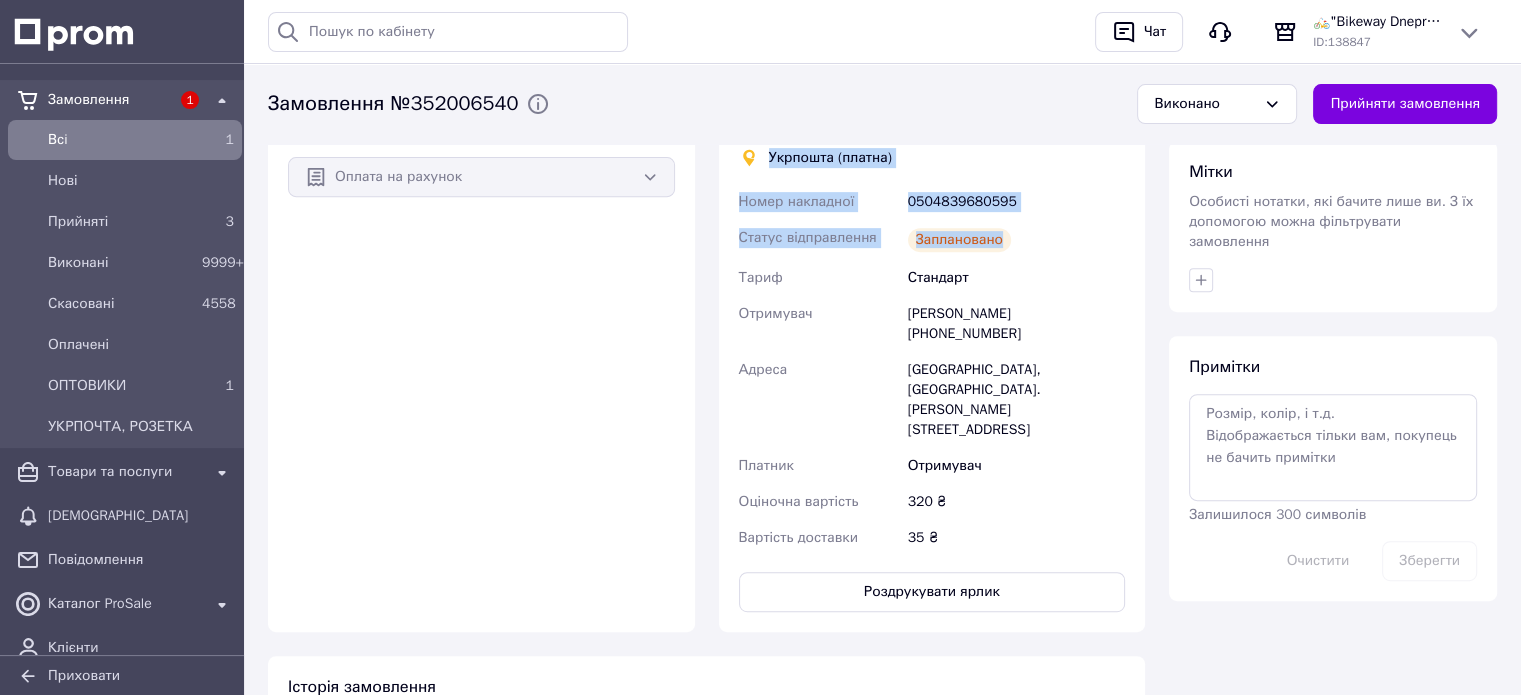 scroll, scrollTop: 900, scrollLeft: 0, axis: vertical 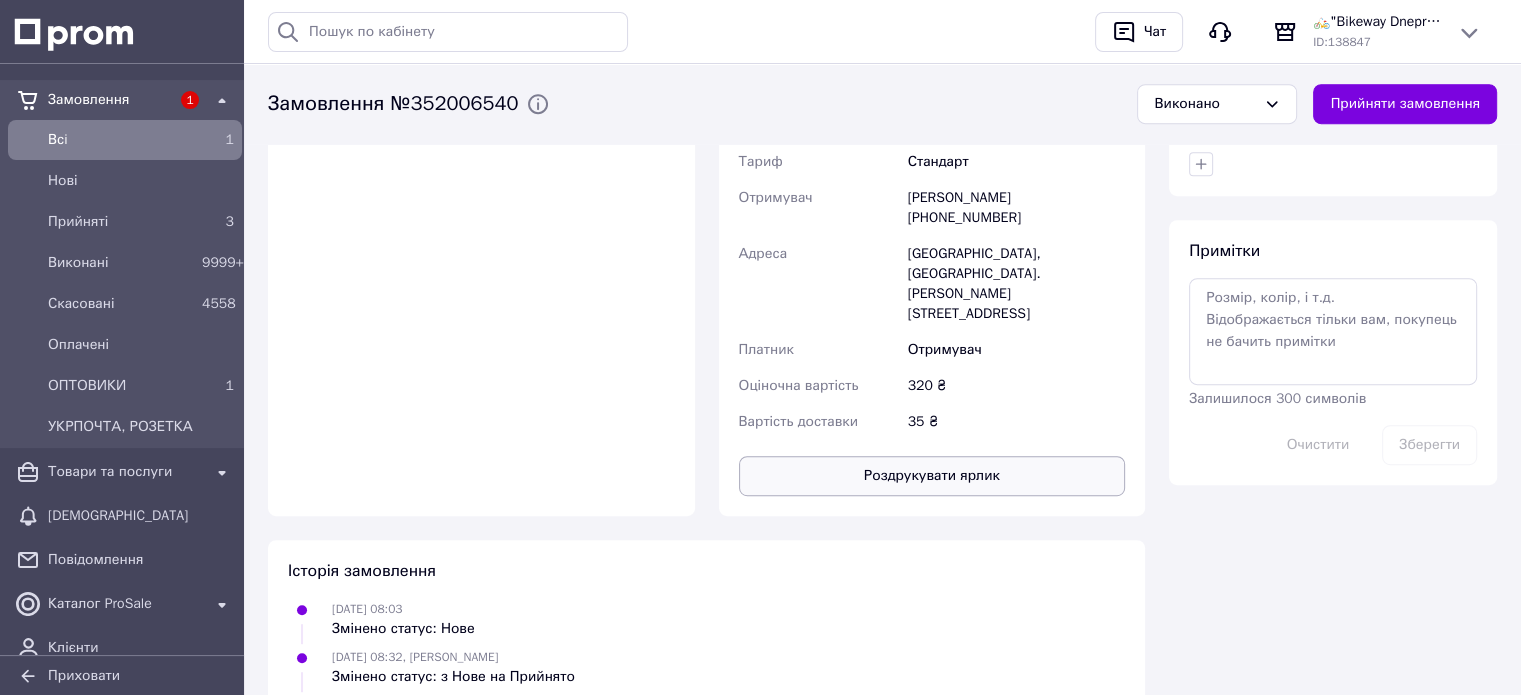 click on "Роздрукувати ярлик" at bounding box center (932, 476) 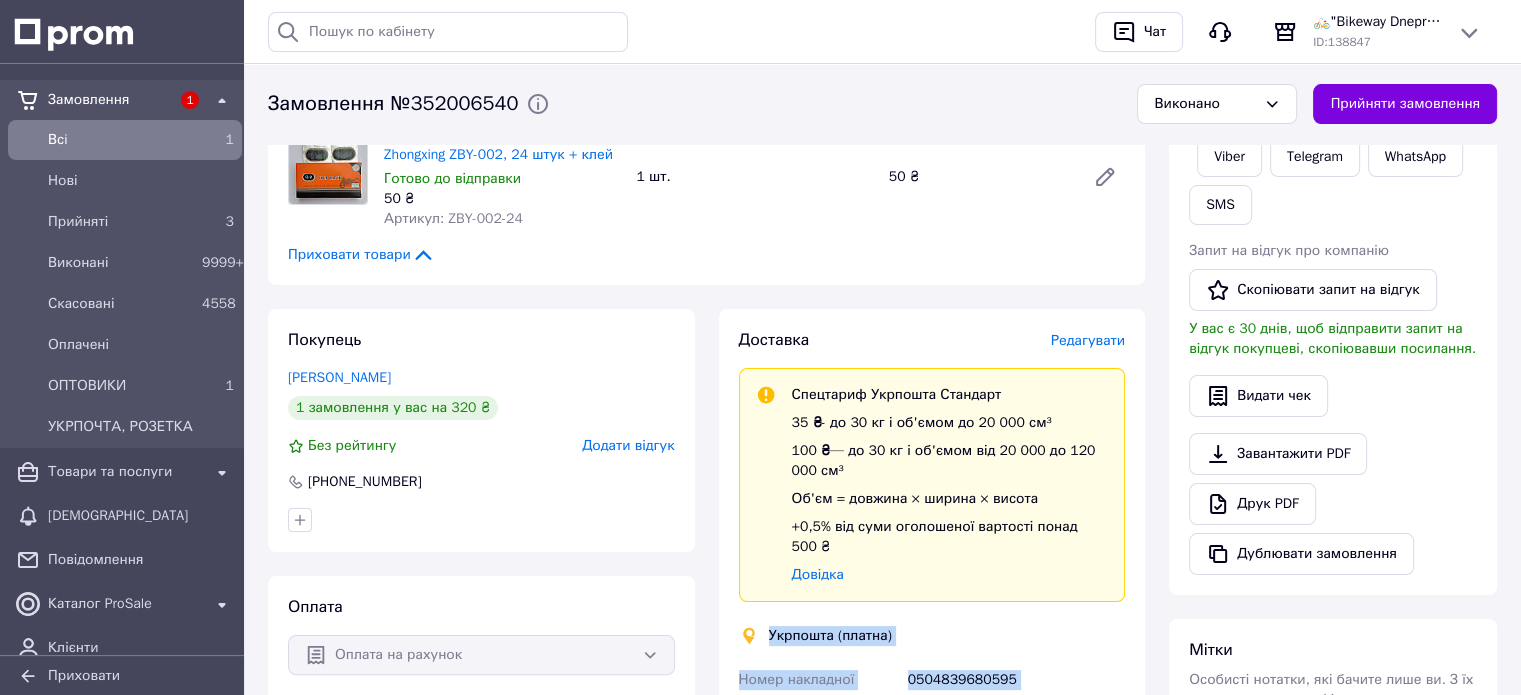 scroll, scrollTop: 100, scrollLeft: 0, axis: vertical 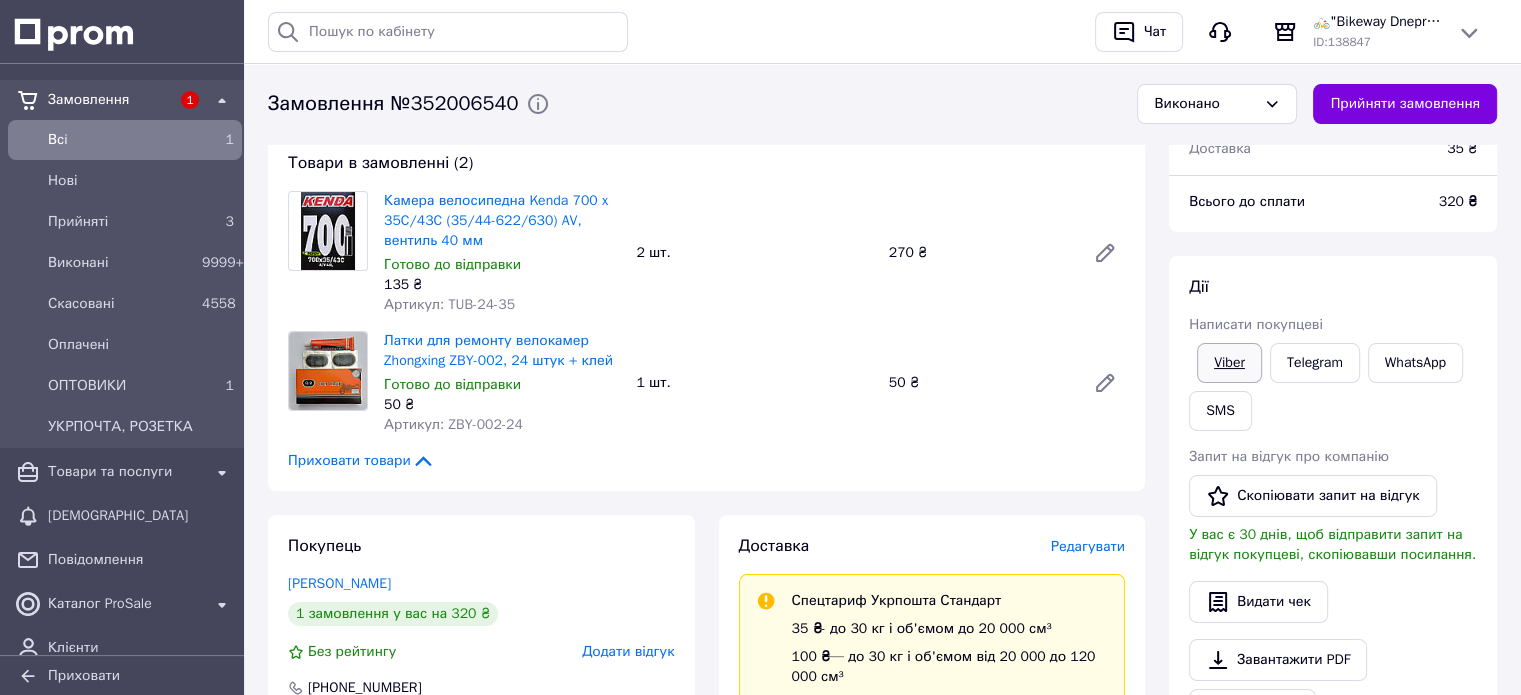 click on "Viber" at bounding box center (1229, 363) 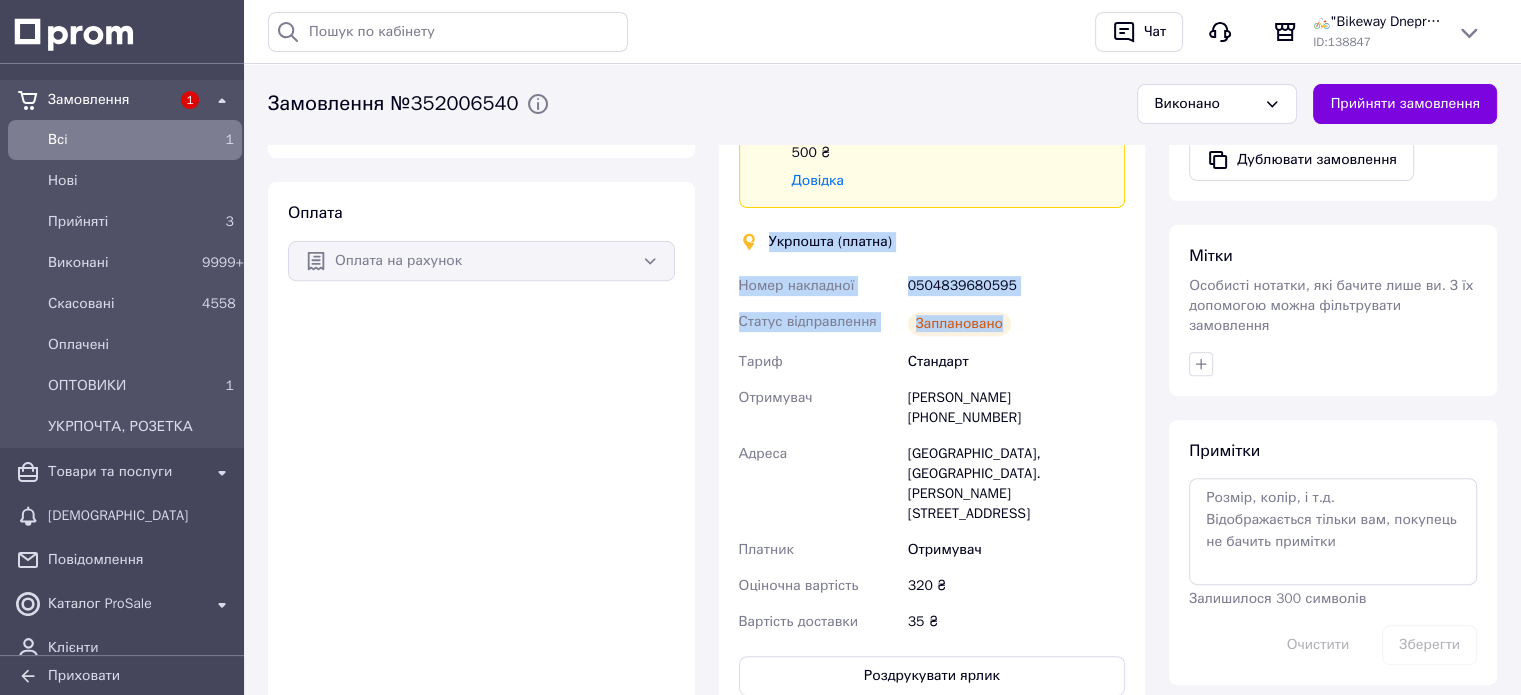 scroll, scrollTop: 400, scrollLeft: 0, axis: vertical 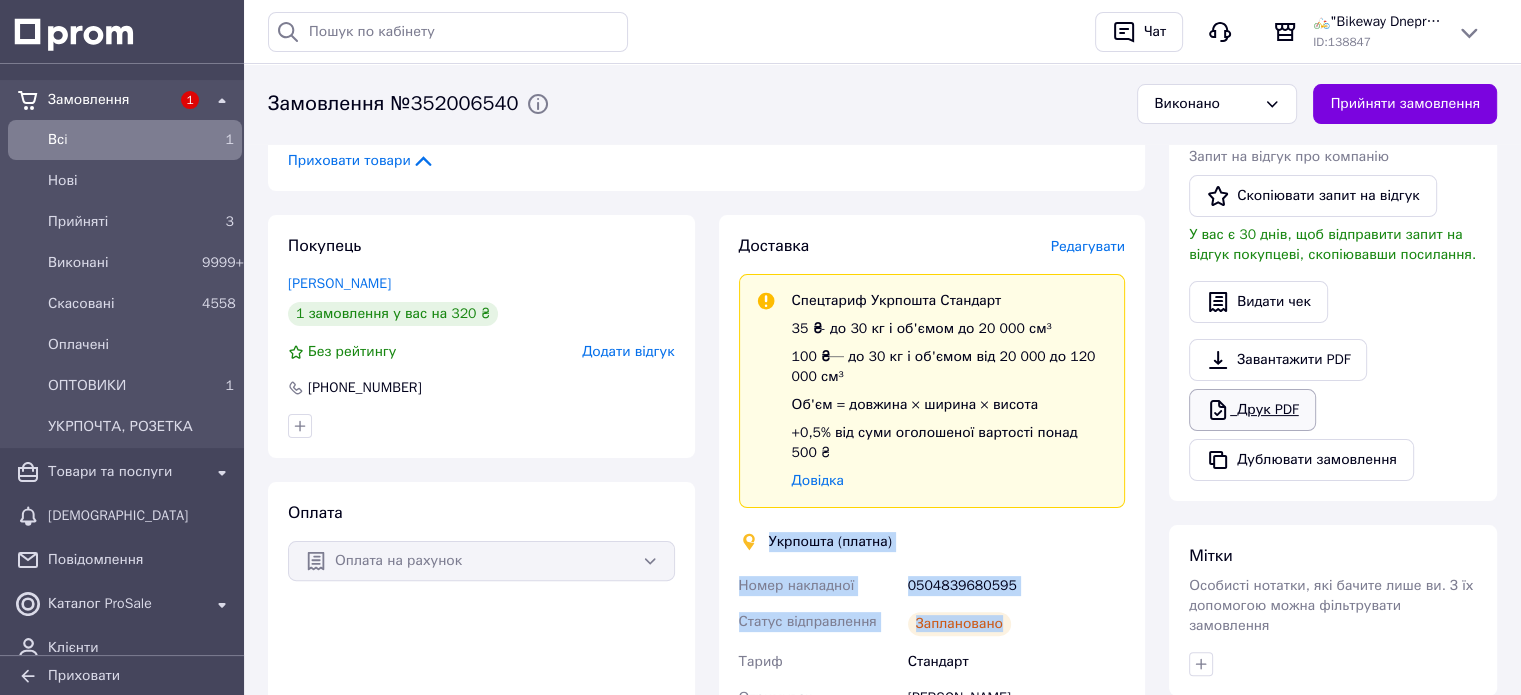 click on "Друк PDF" at bounding box center (1252, 410) 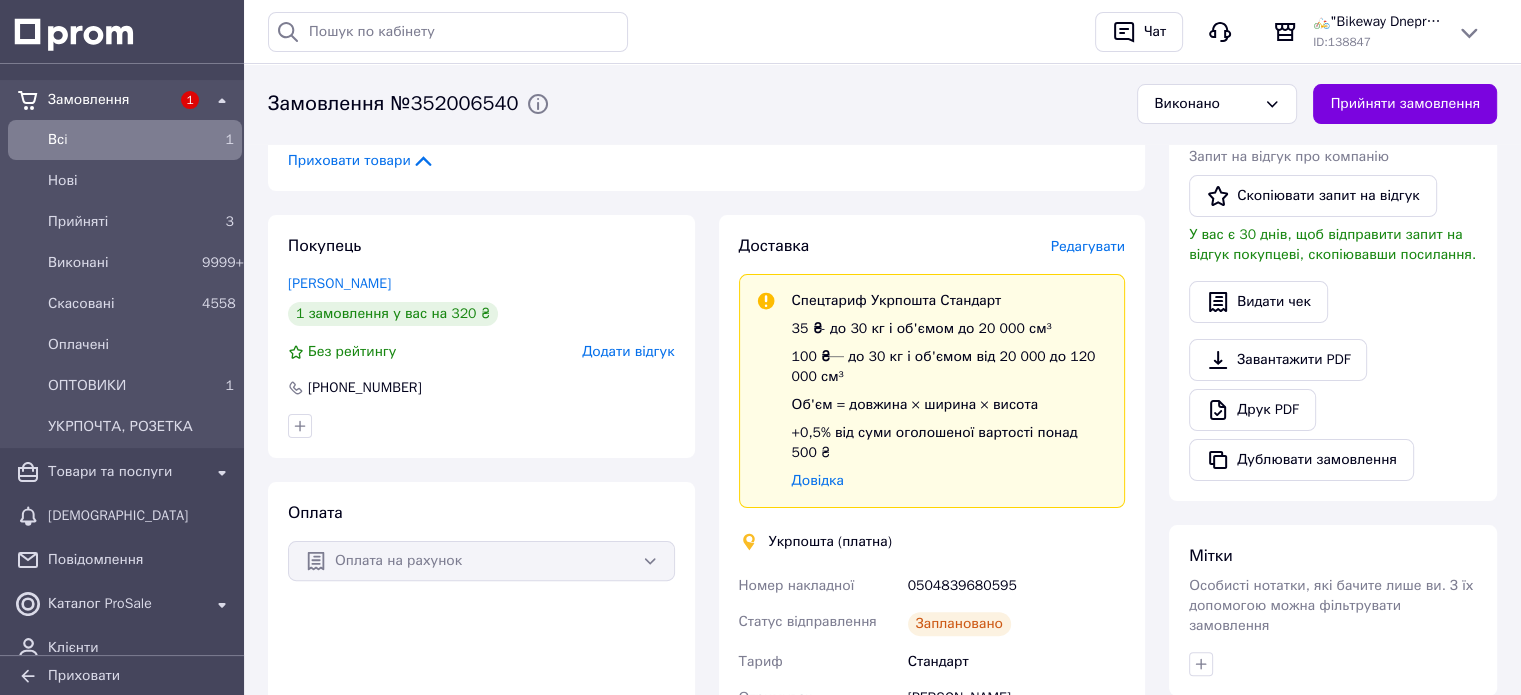 click on "Товари в замовленні (2) Камера велосипедна Kenda 700 x 35C/43C (35/44-622/630) AV, вентиль 40 мм Готово до відправки 135 ₴ Артикул: TUB-24-35 2 шт. 270 ₴ Латки для ремонту велокамер Zhongxing ZBY-002, 24 штук + клей Готово до відправки 50 ₴ Артикул: ZBY-002-24 1 шт. 50 ₴ Приховати товари" at bounding box center (706, 11) 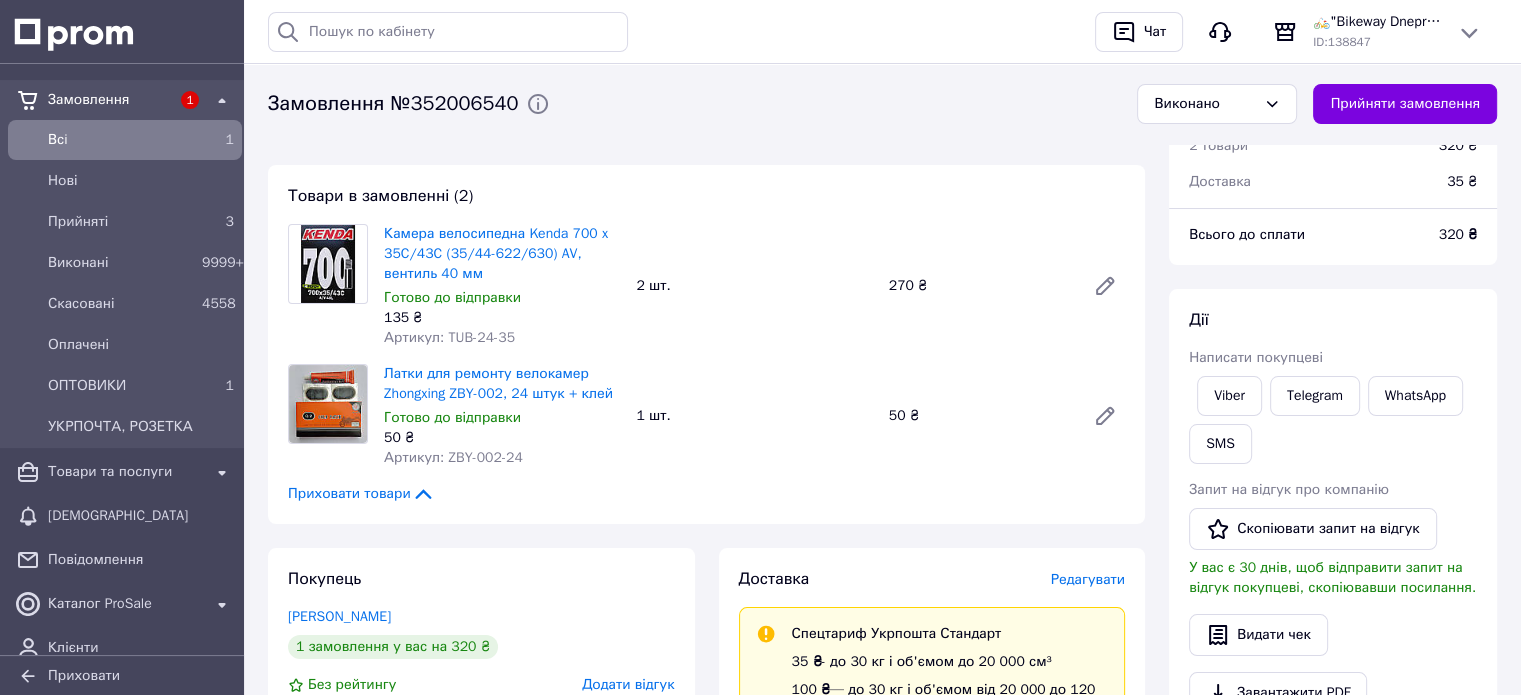 scroll, scrollTop: 0, scrollLeft: 0, axis: both 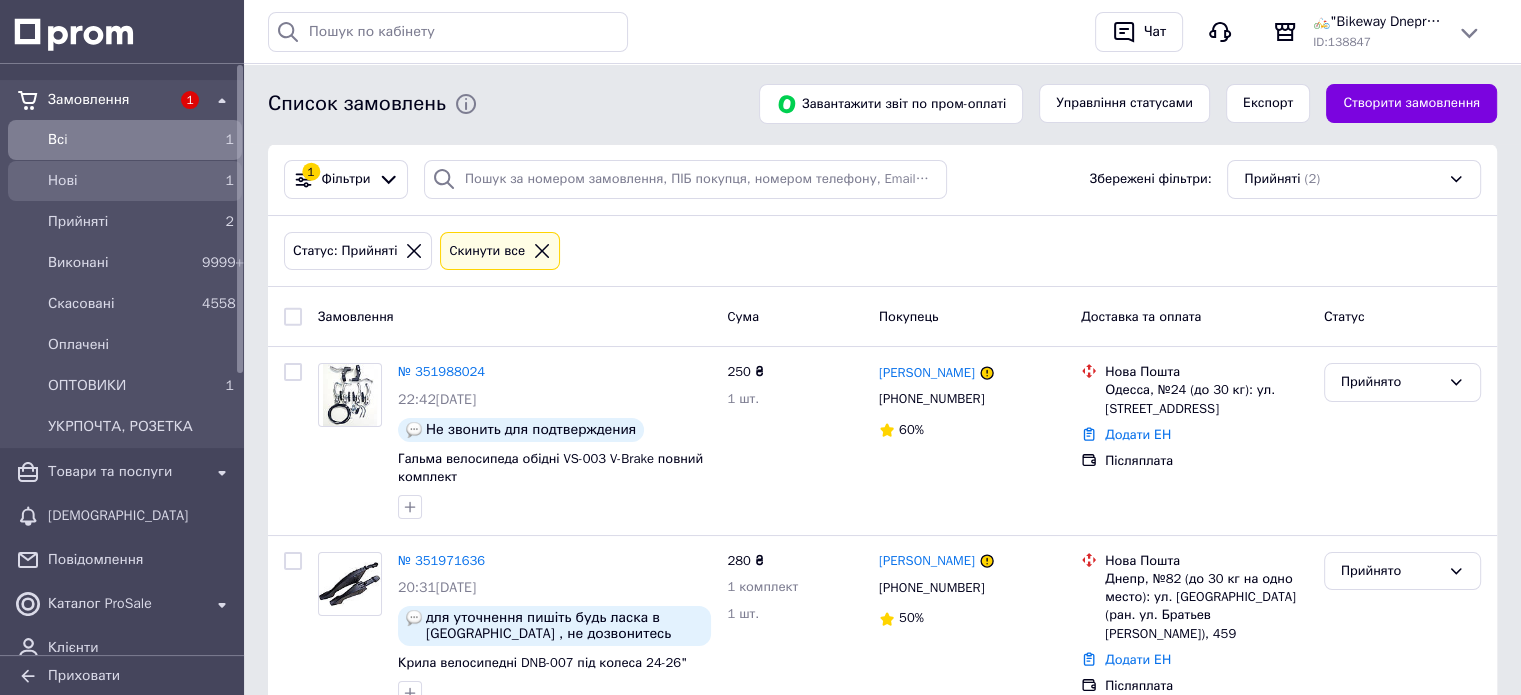 click on "Нові" at bounding box center (121, 181) 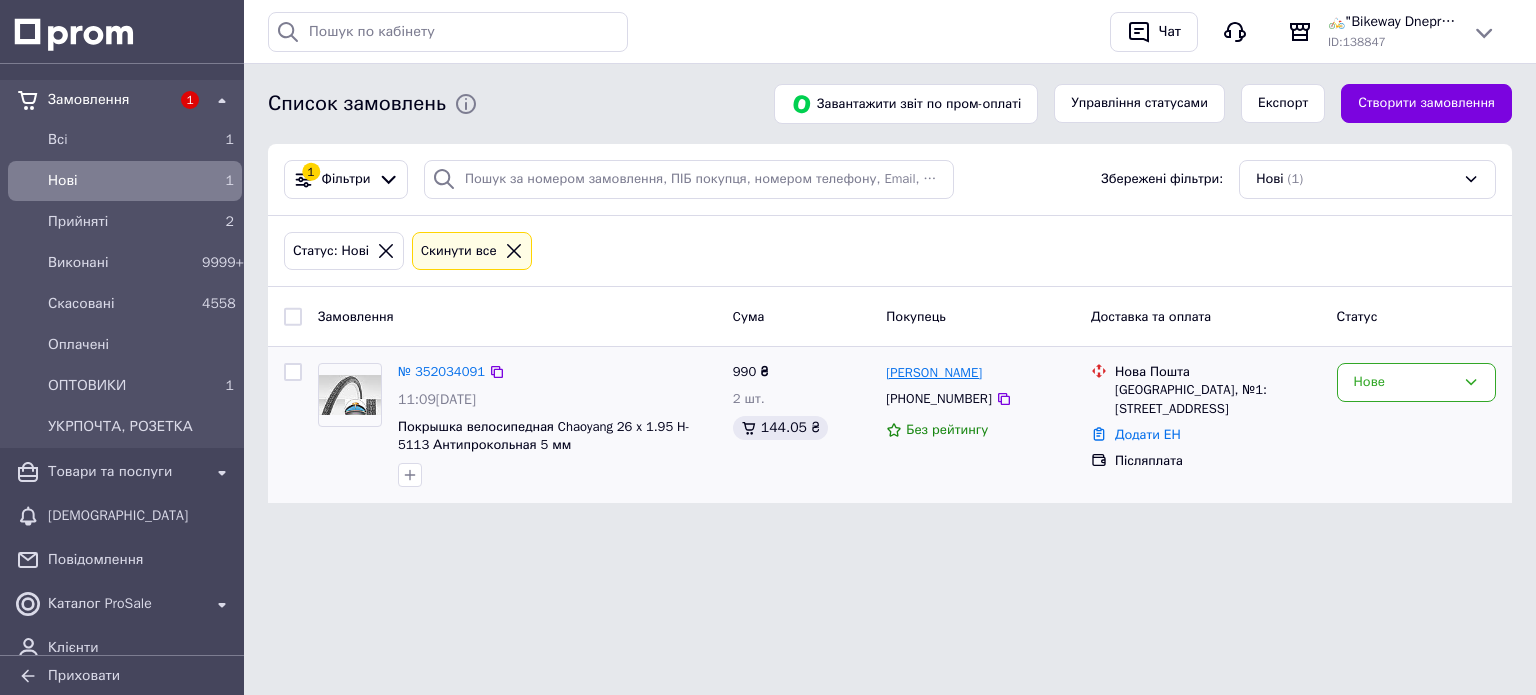 click on "[PERSON_NAME]" at bounding box center (934, 373) 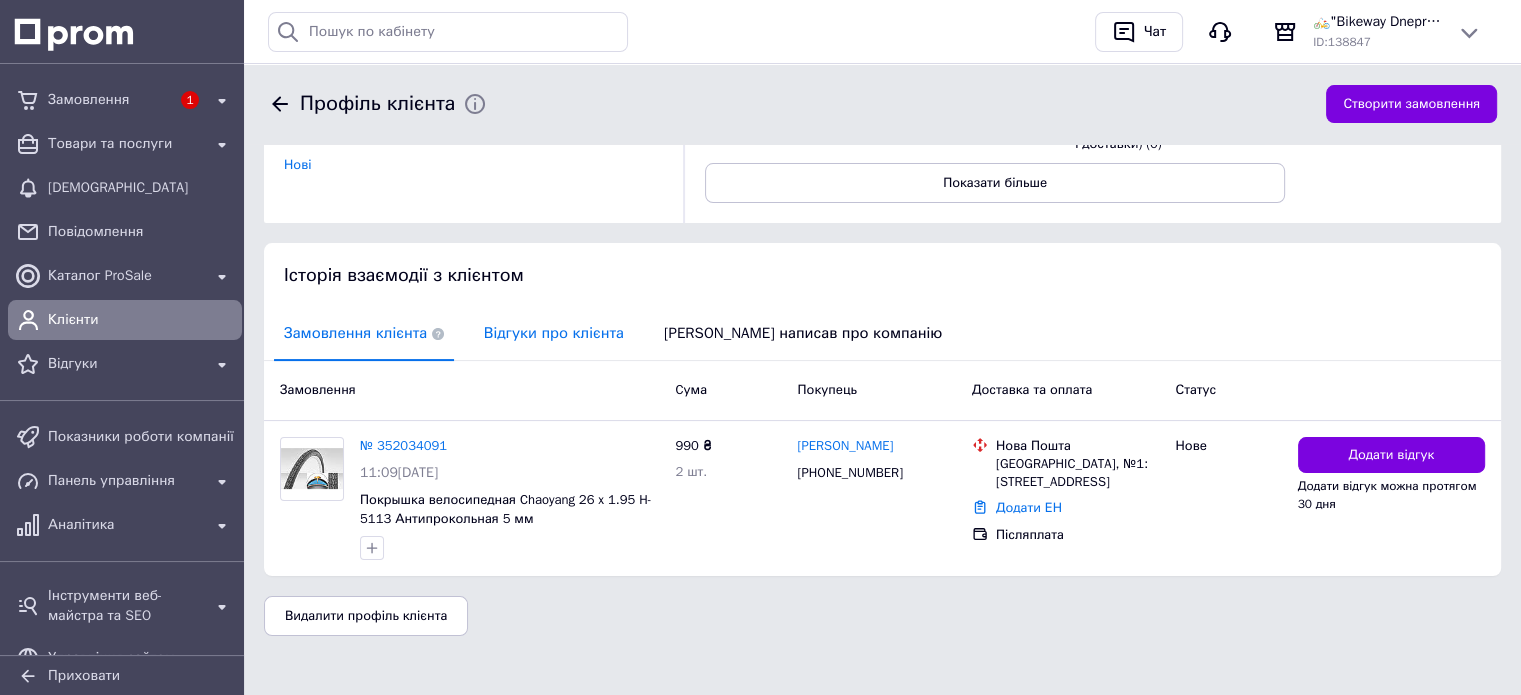 click on "Відгуки про клієнта" at bounding box center (554, 333) 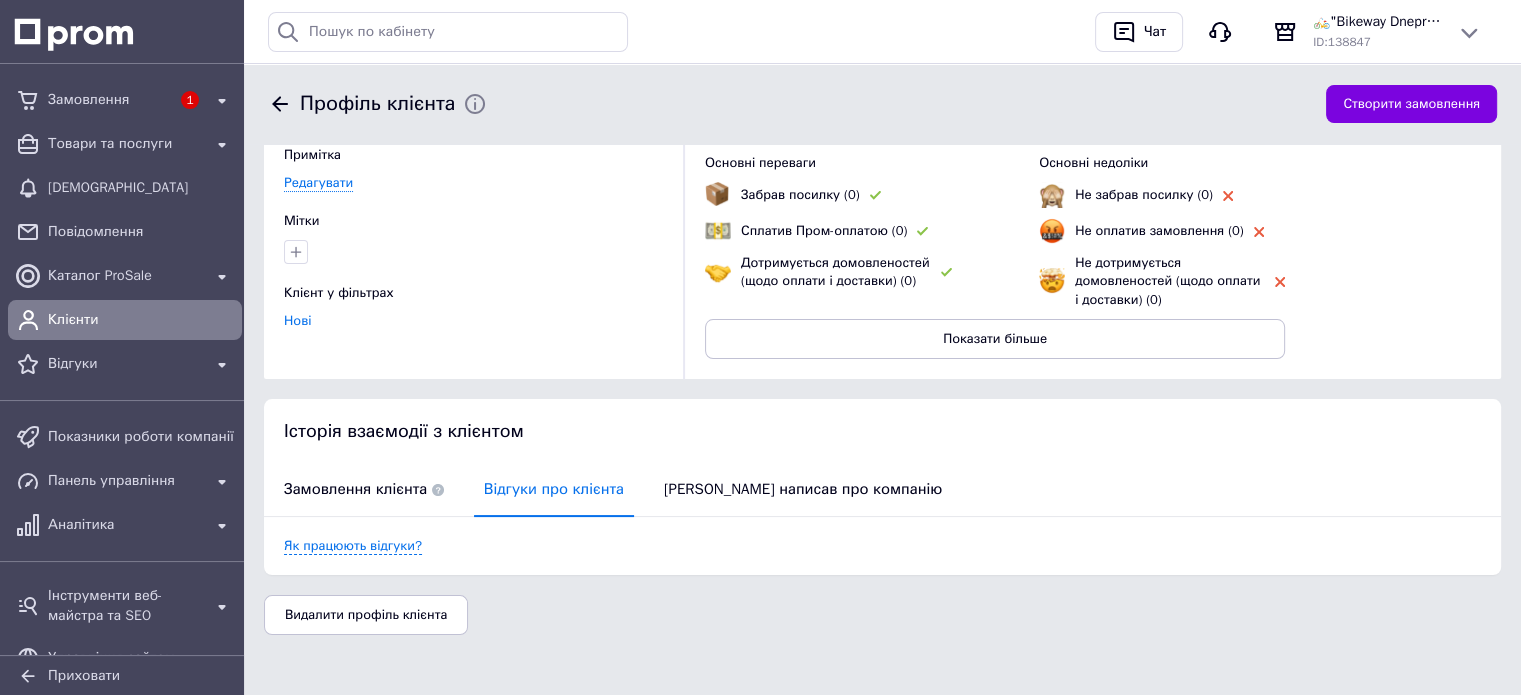 scroll, scrollTop: 139, scrollLeft: 0, axis: vertical 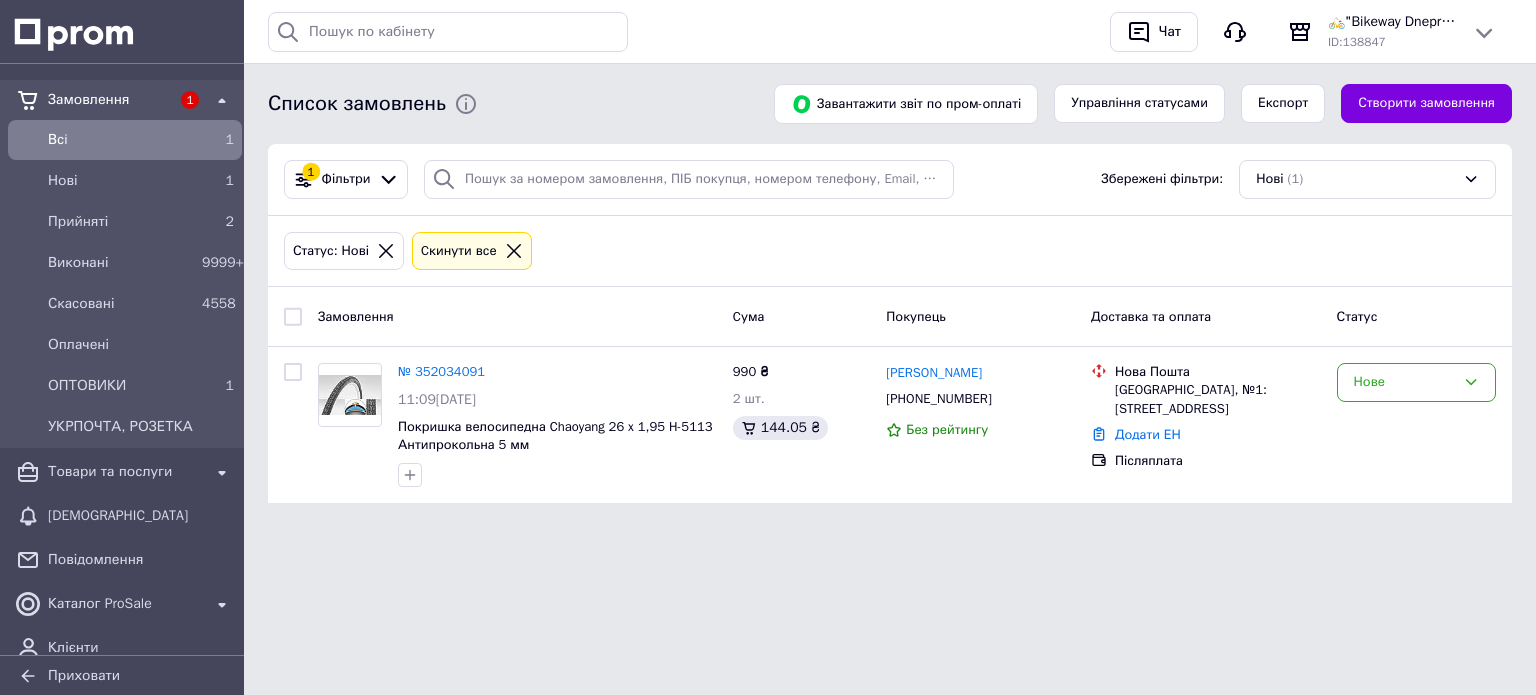 click on "Всi" at bounding box center [121, 140] 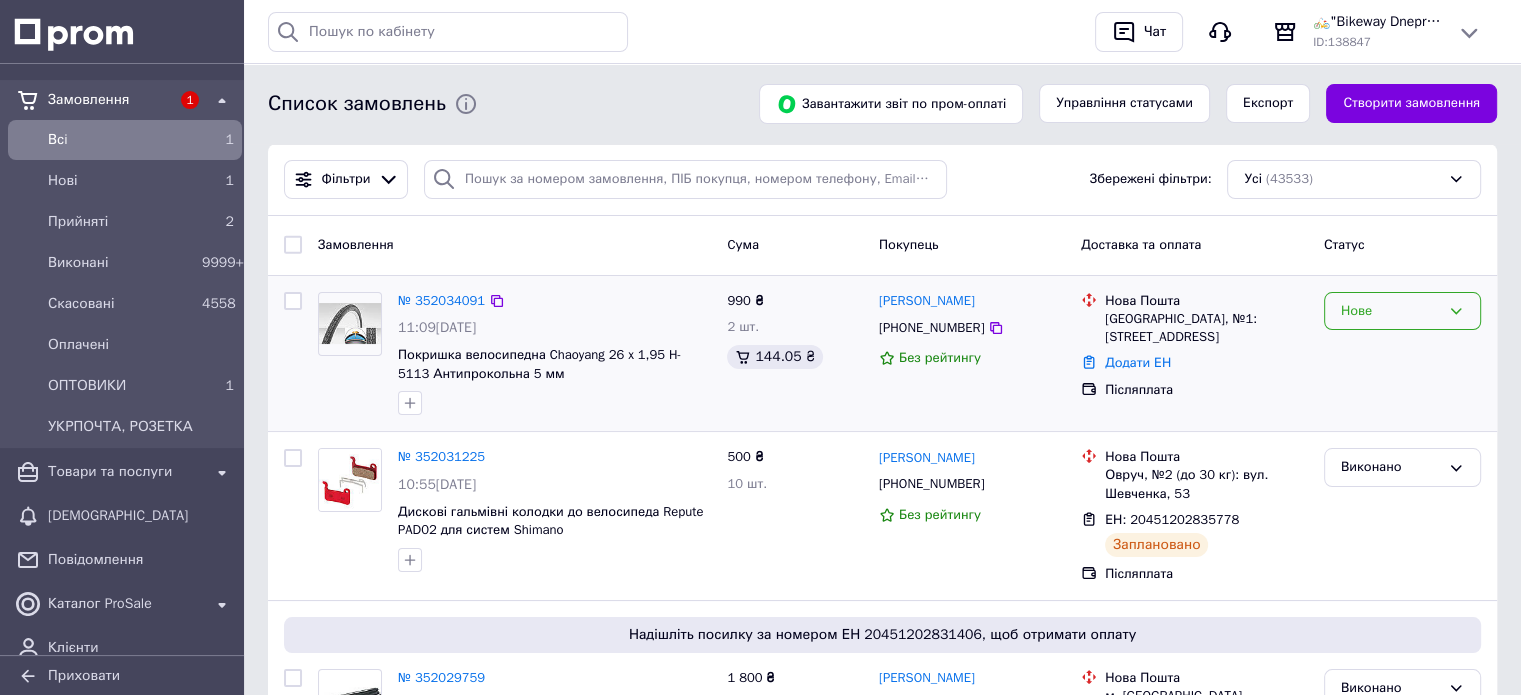 click on "Нове" at bounding box center (1390, 311) 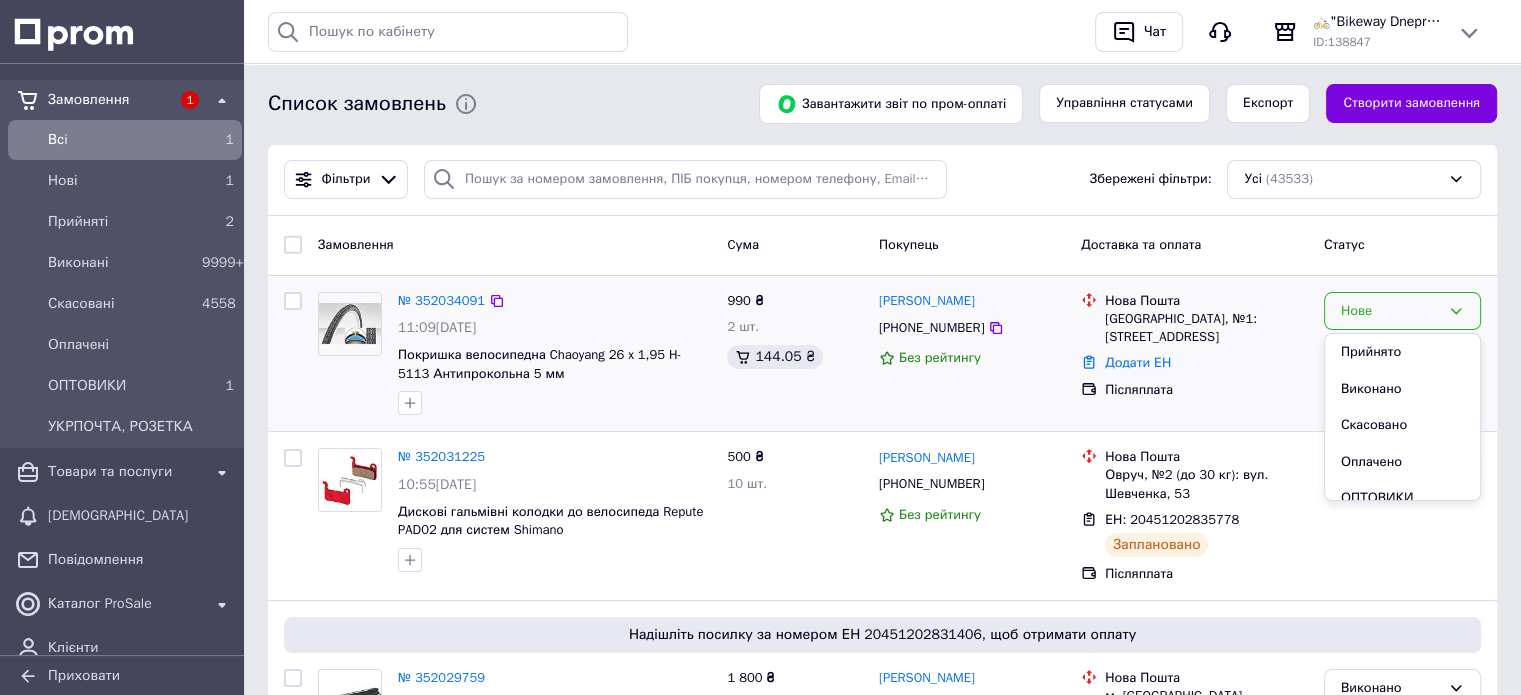 click on "Прийнято" at bounding box center (1402, 352) 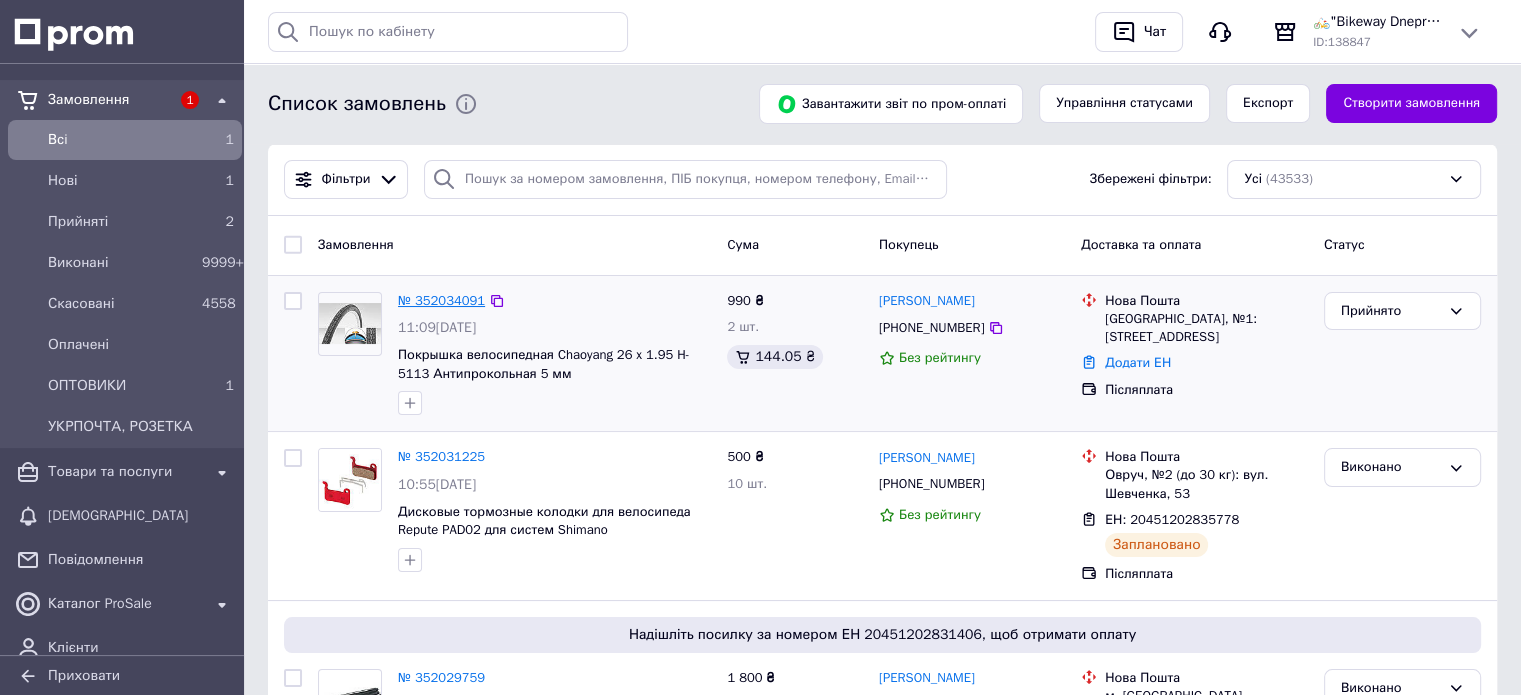 click on "№ 352034091" at bounding box center (441, 300) 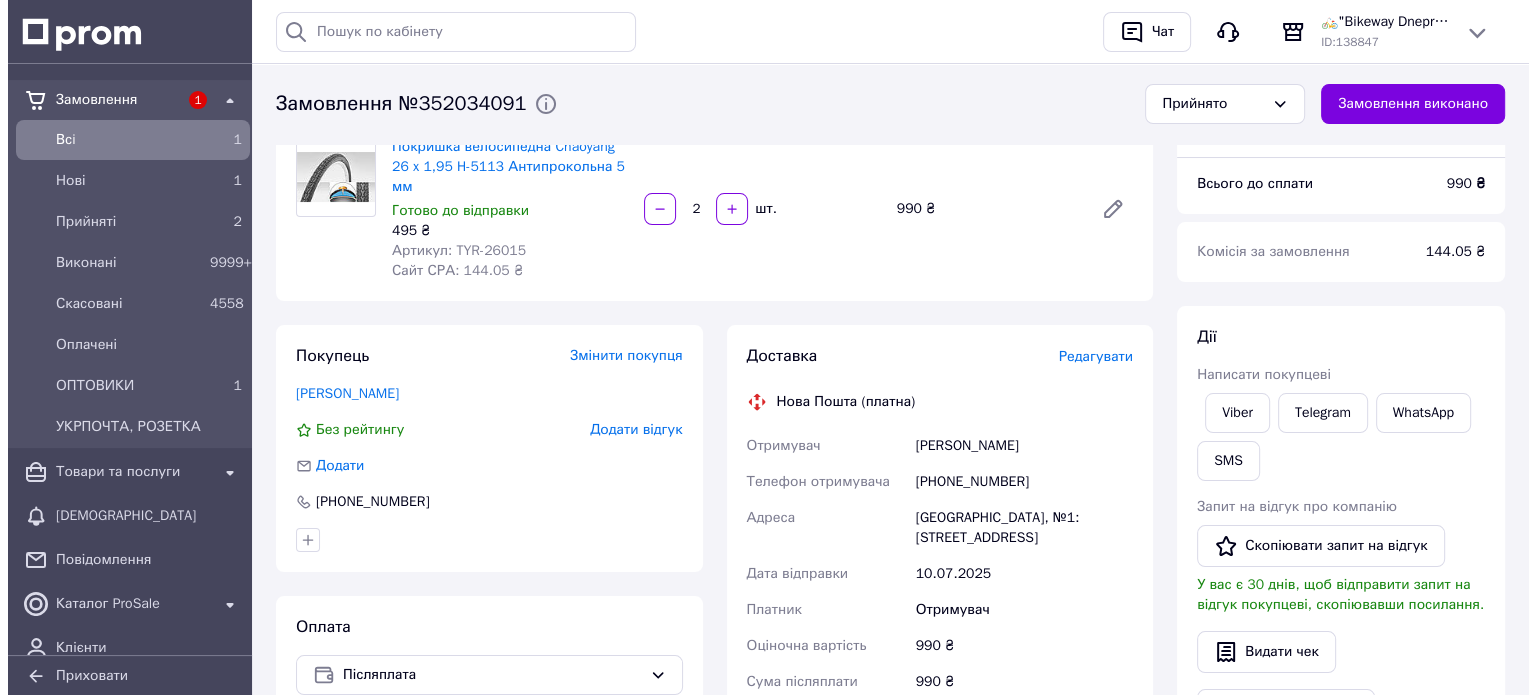 scroll, scrollTop: 200, scrollLeft: 0, axis: vertical 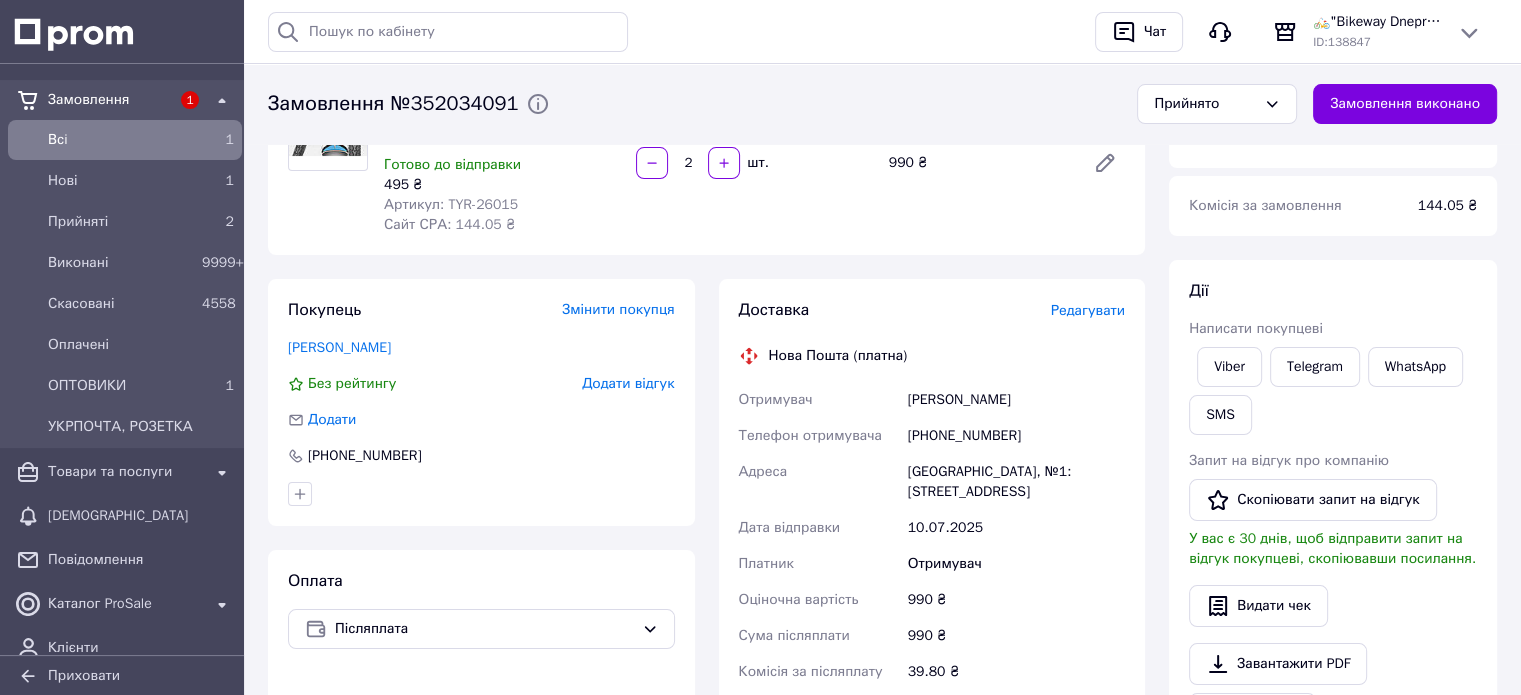 click on "Редагувати" at bounding box center [1088, 310] 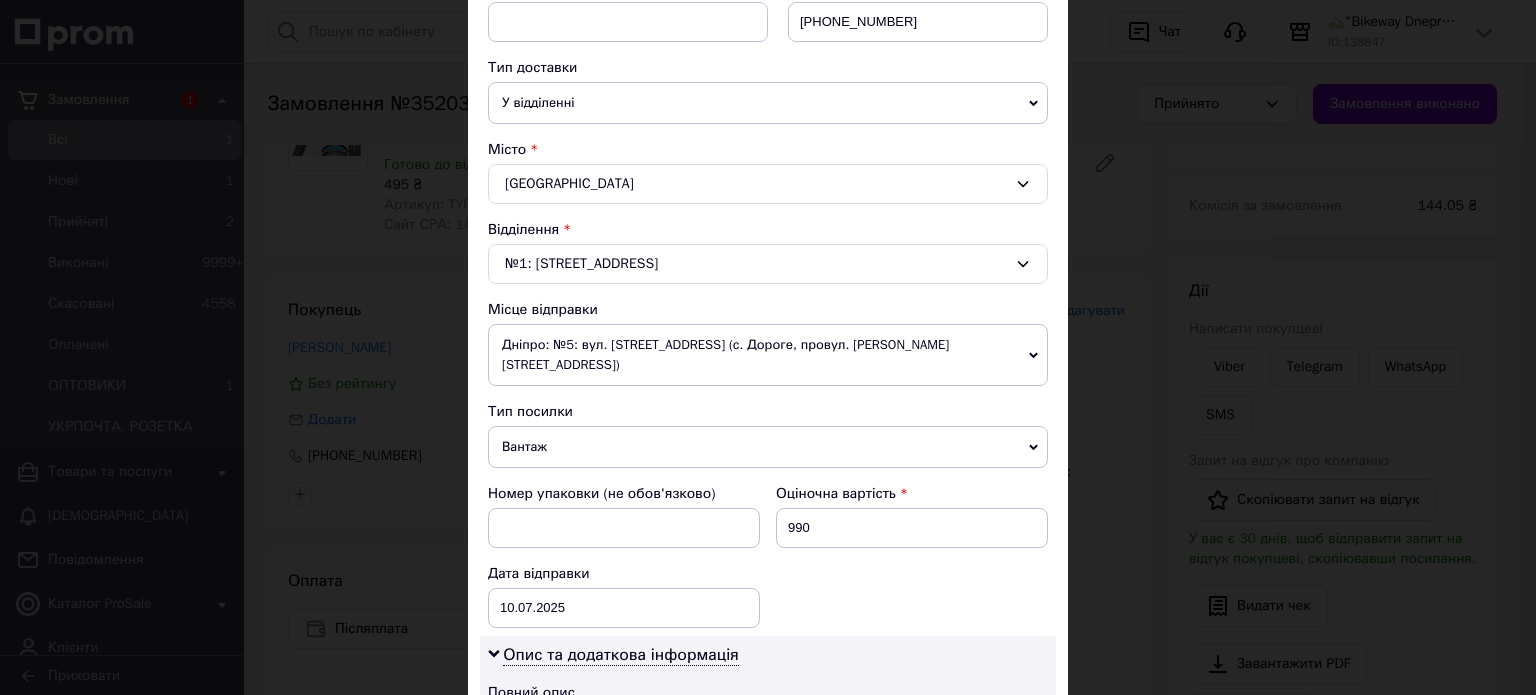 scroll, scrollTop: 400, scrollLeft: 0, axis: vertical 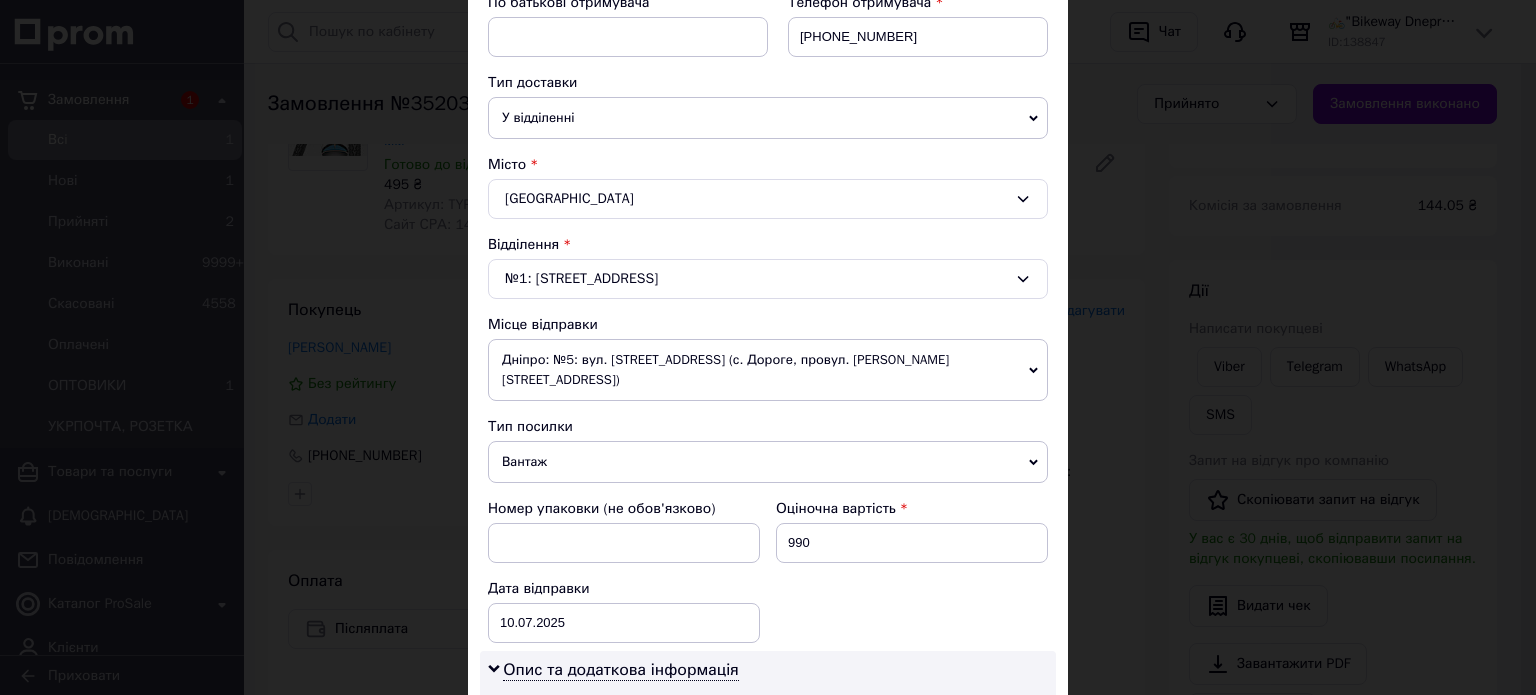 click on "Одеса" at bounding box center (768, 199) 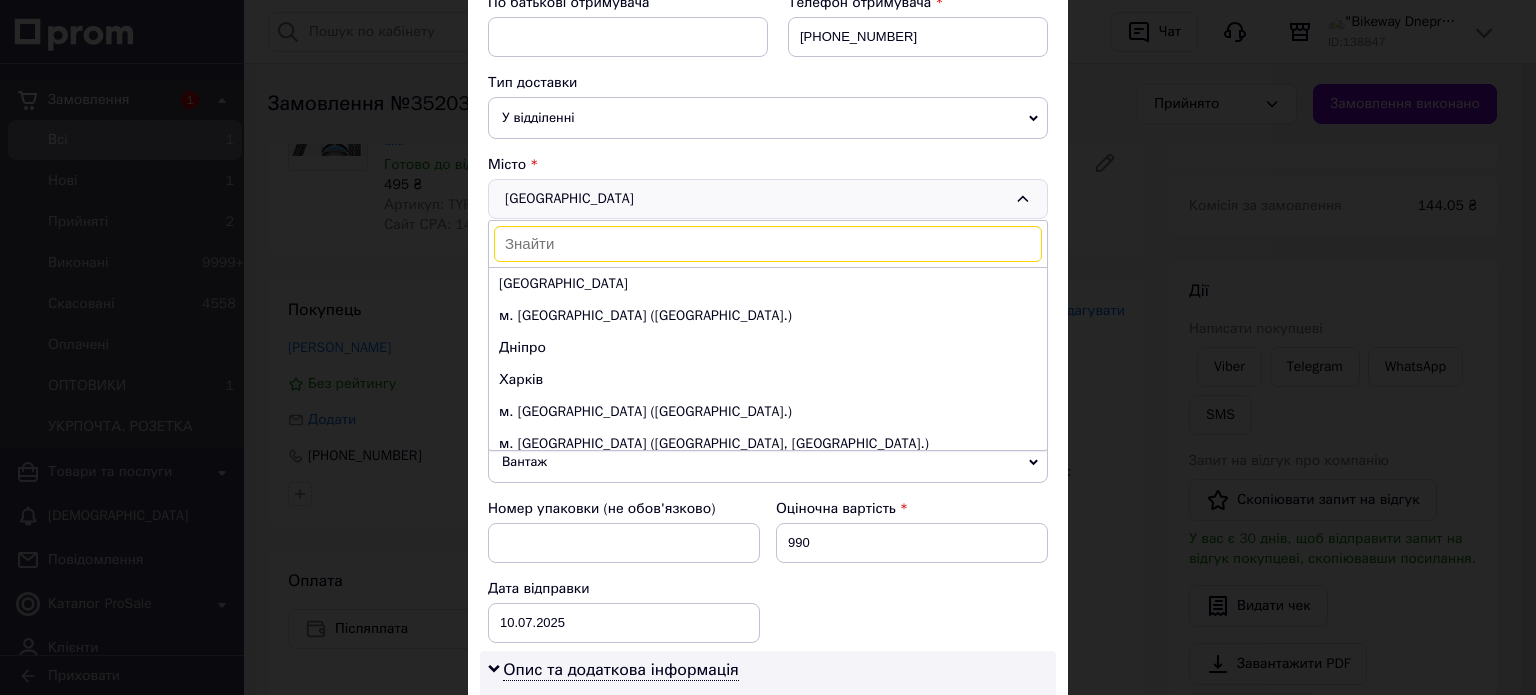 click at bounding box center (768, 244) 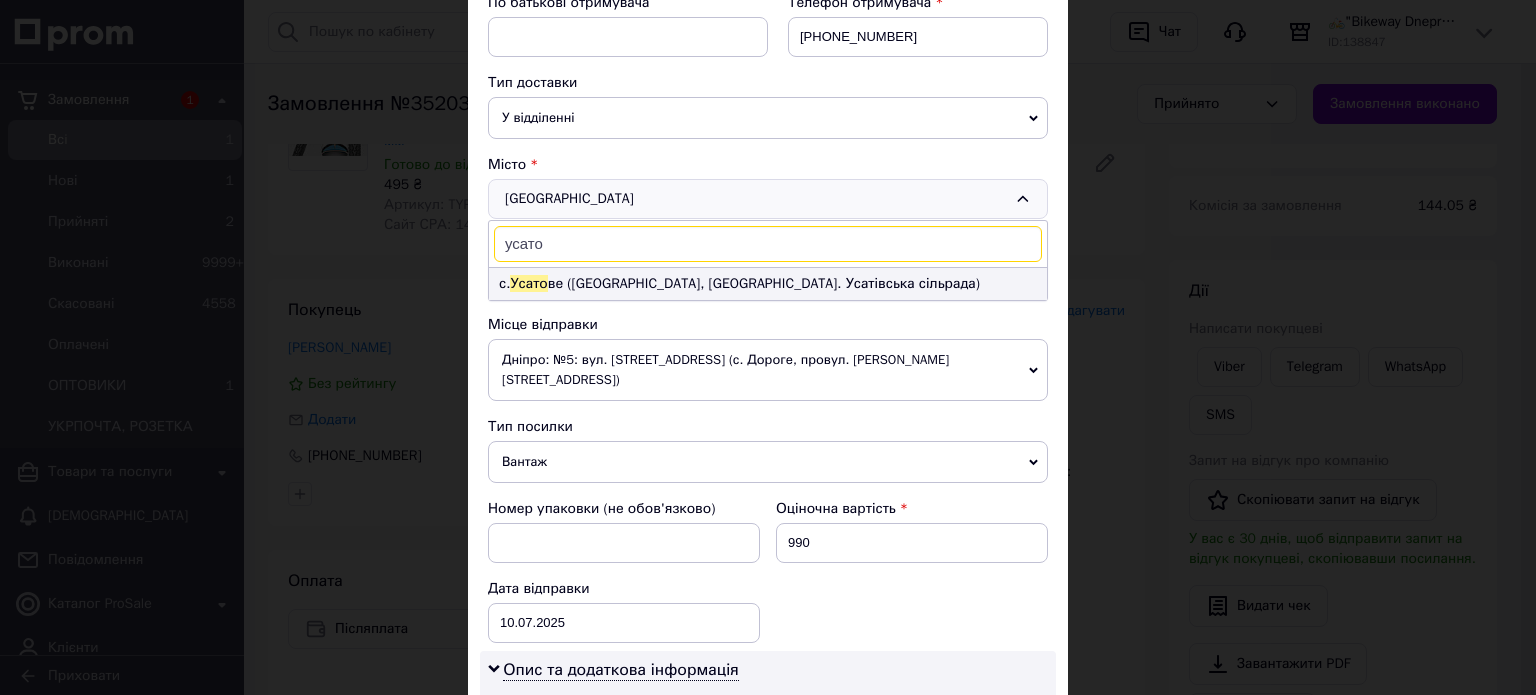 type on "усато" 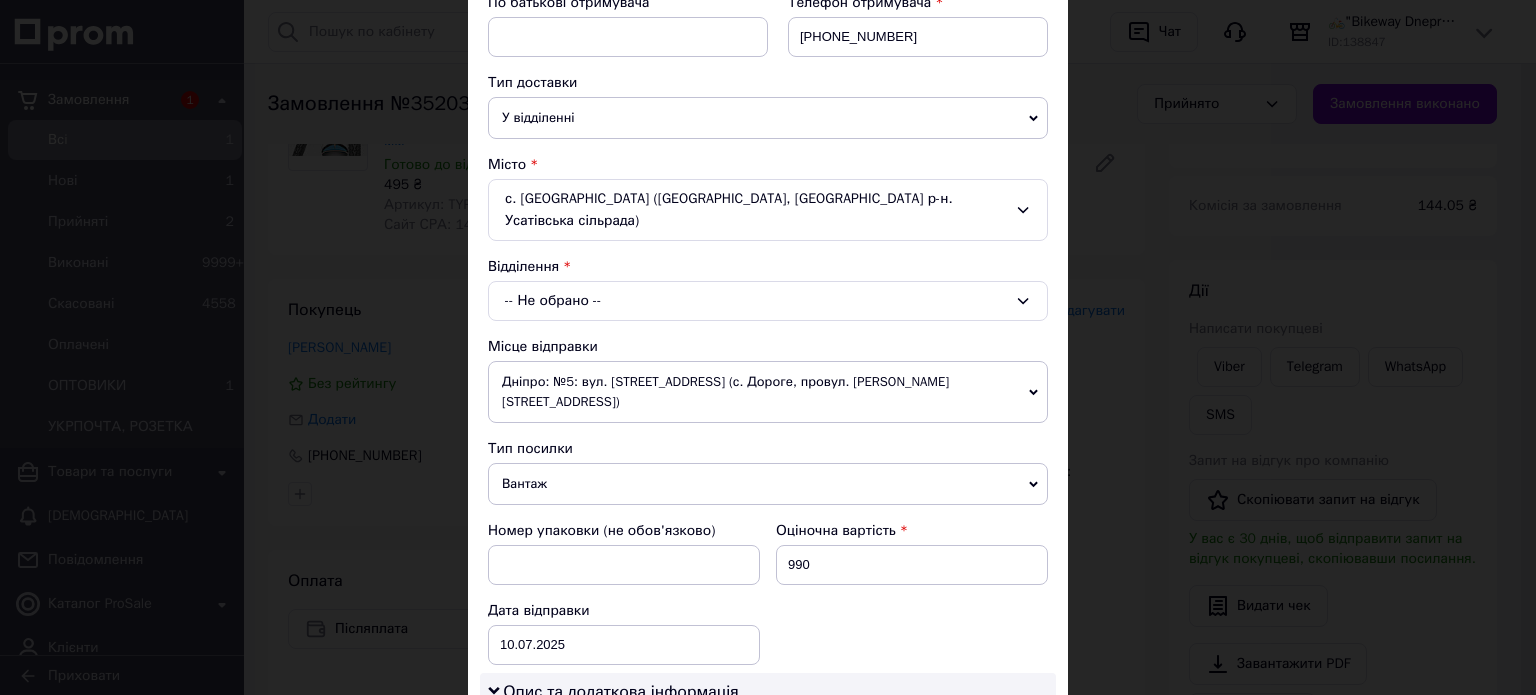 click on "-- Не обрано --" at bounding box center (768, 301) 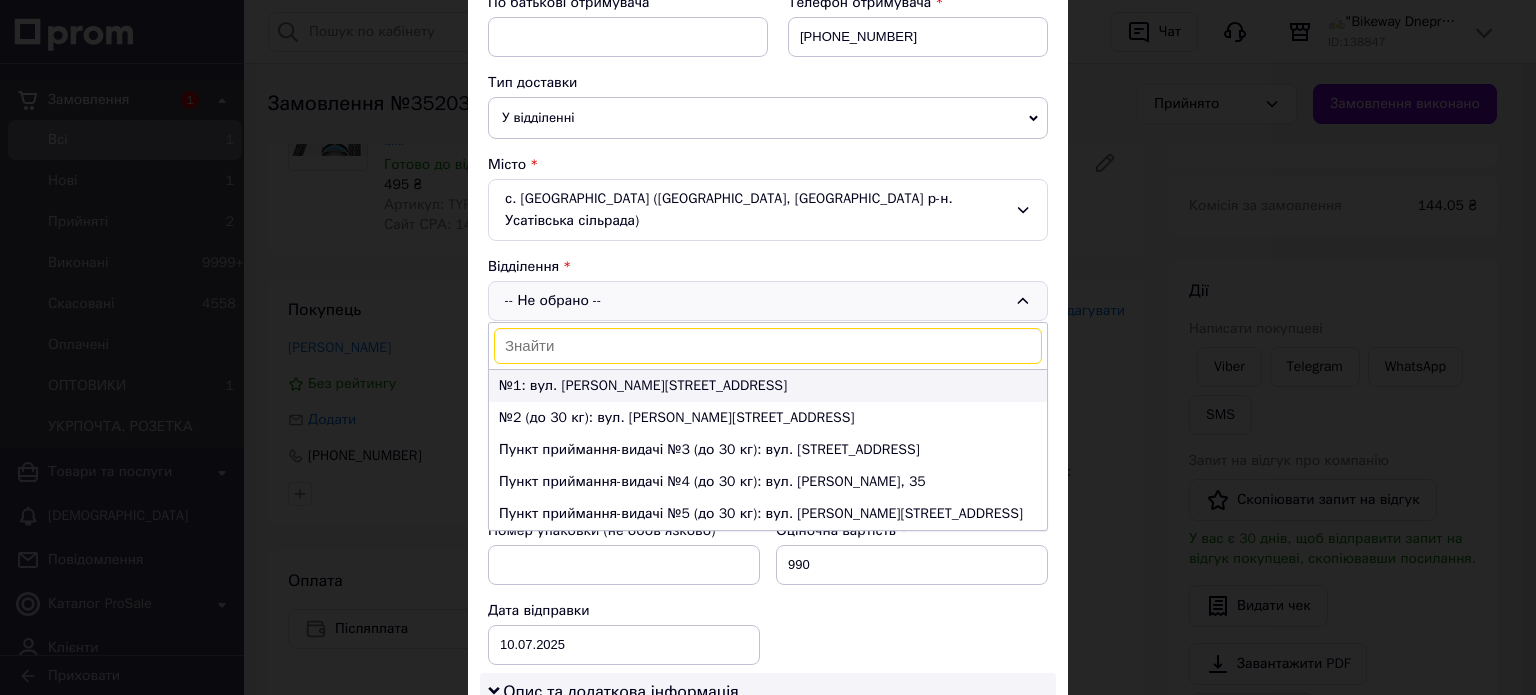 click on "№1: вул. Івана Франка, 2А" at bounding box center (768, 386) 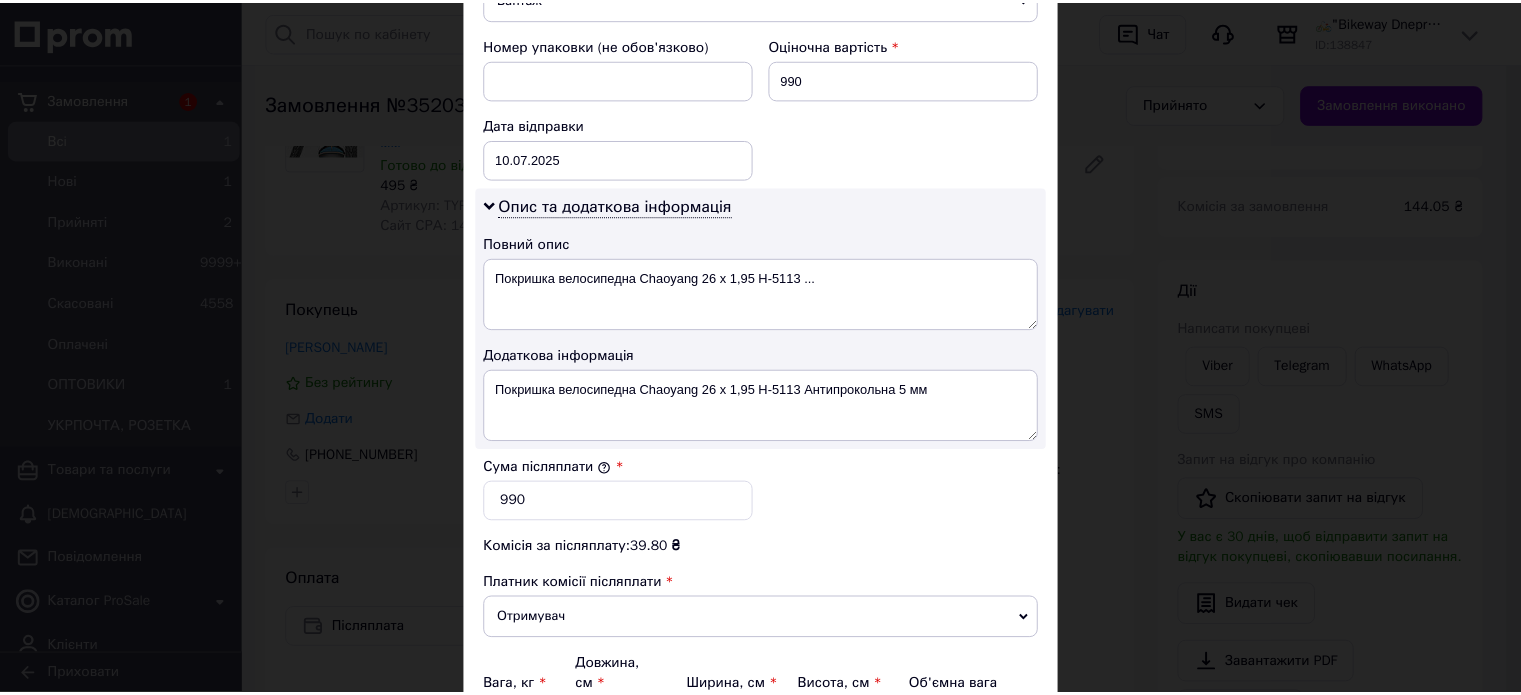 scroll, scrollTop: 1048, scrollLeft: 0, axis: vertical 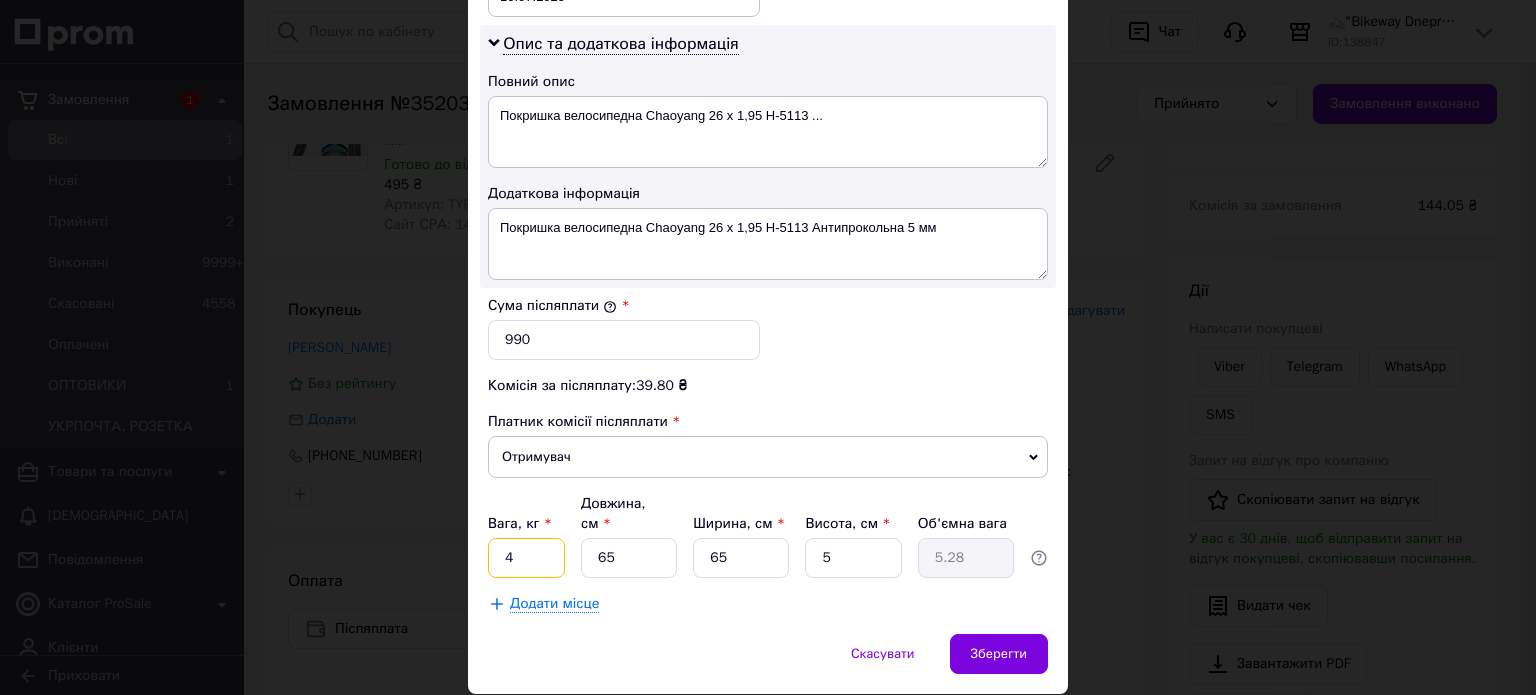 click on "4" at bounding box center (526, 558) 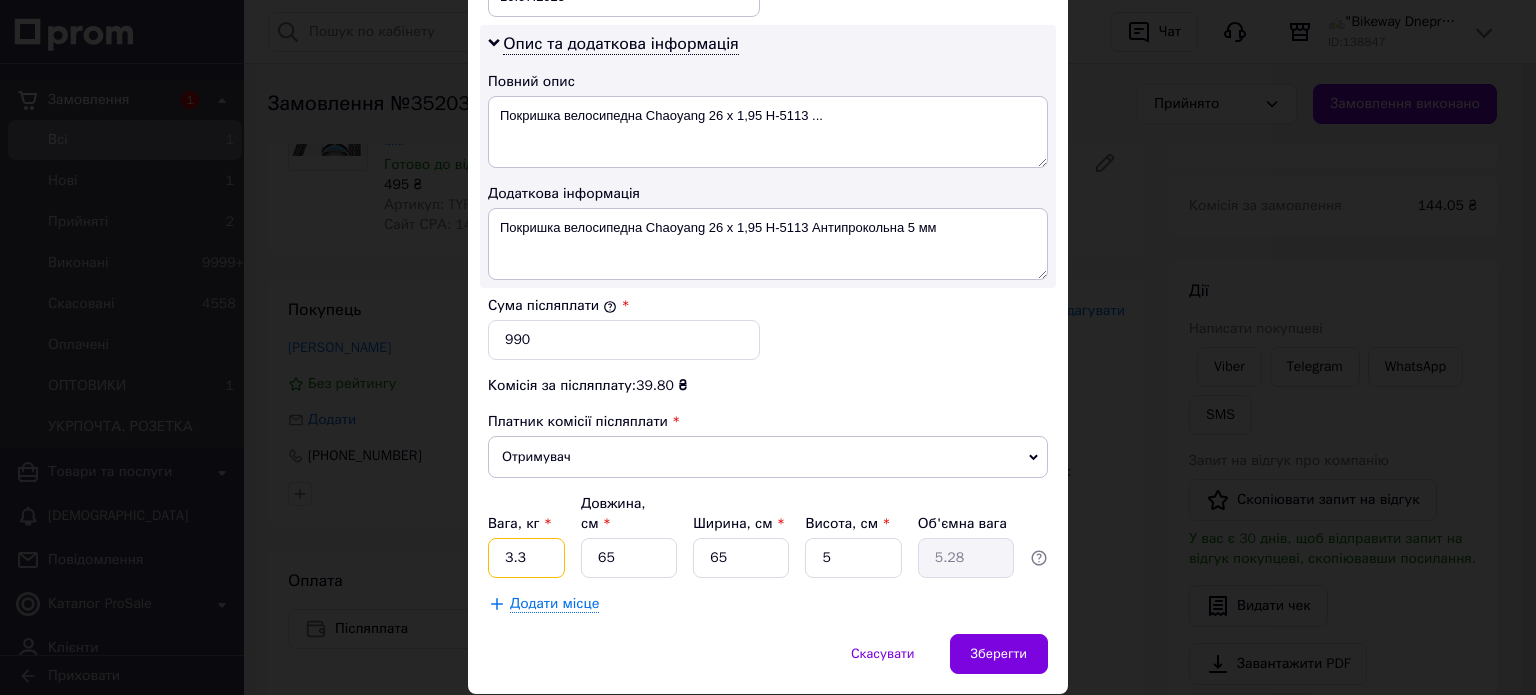 type on "3.3" 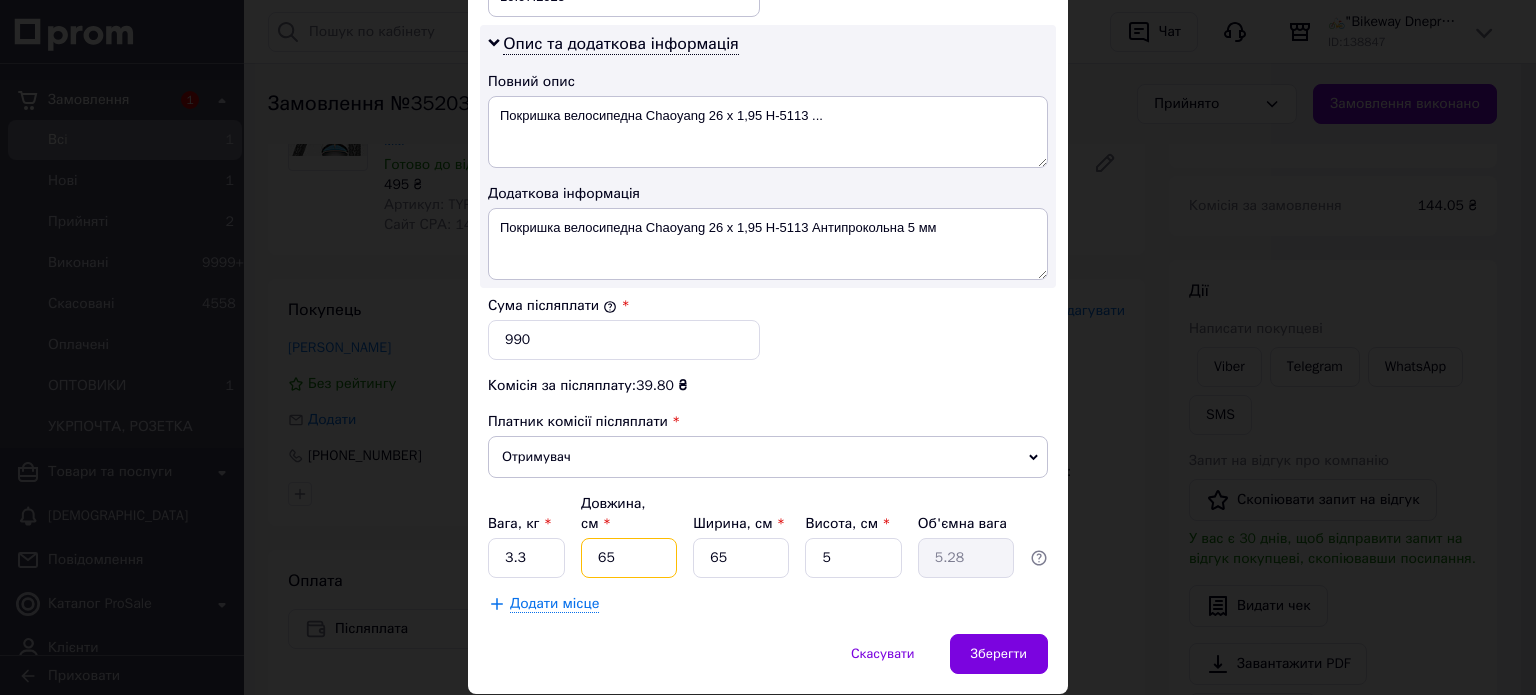 type on "6" 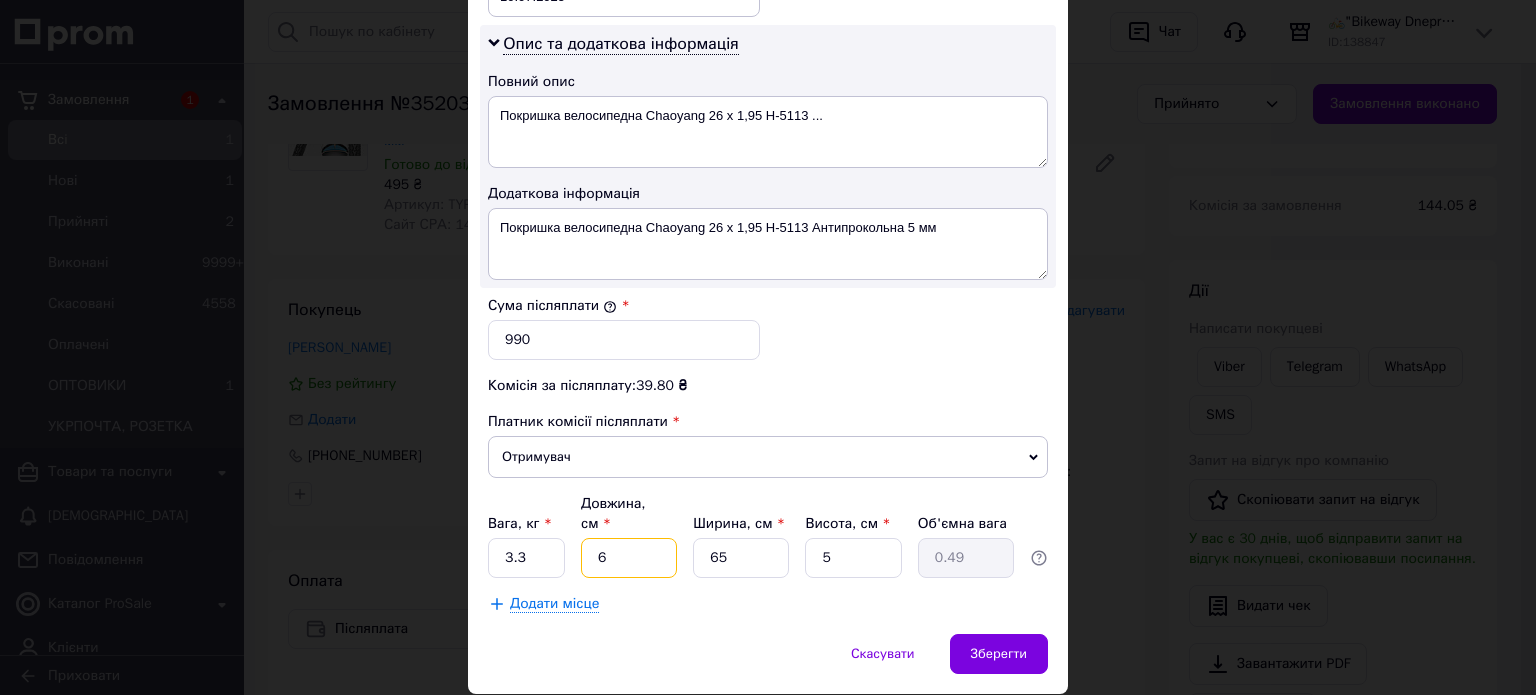 type on "67" 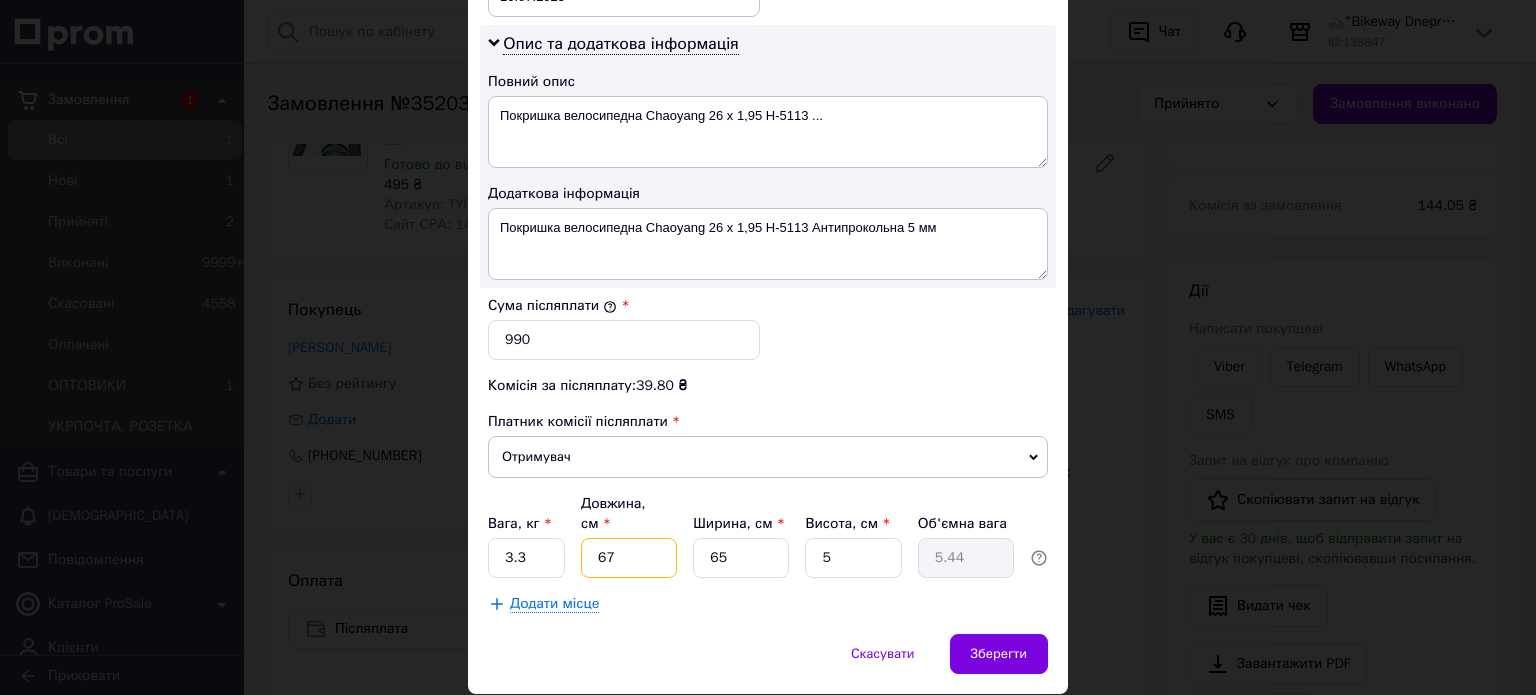 type on "67" 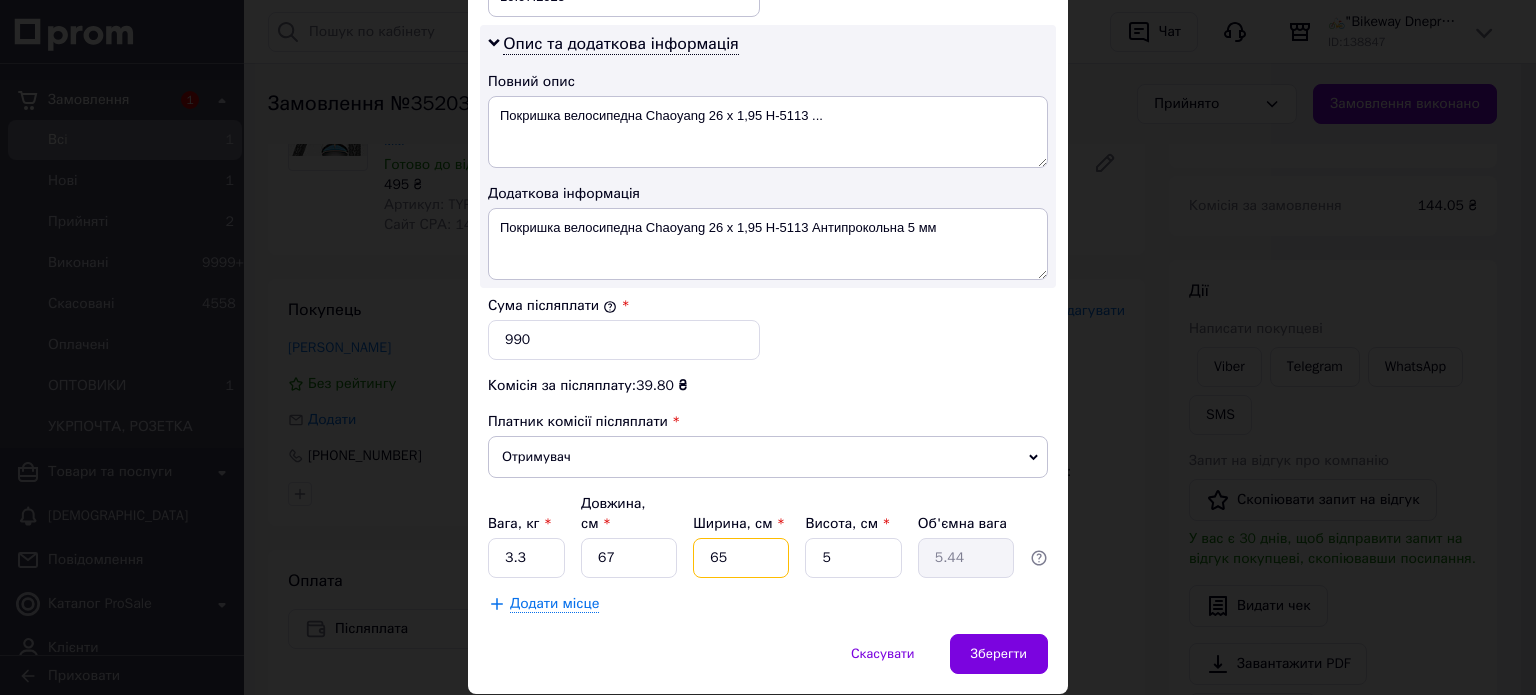 type on "6" 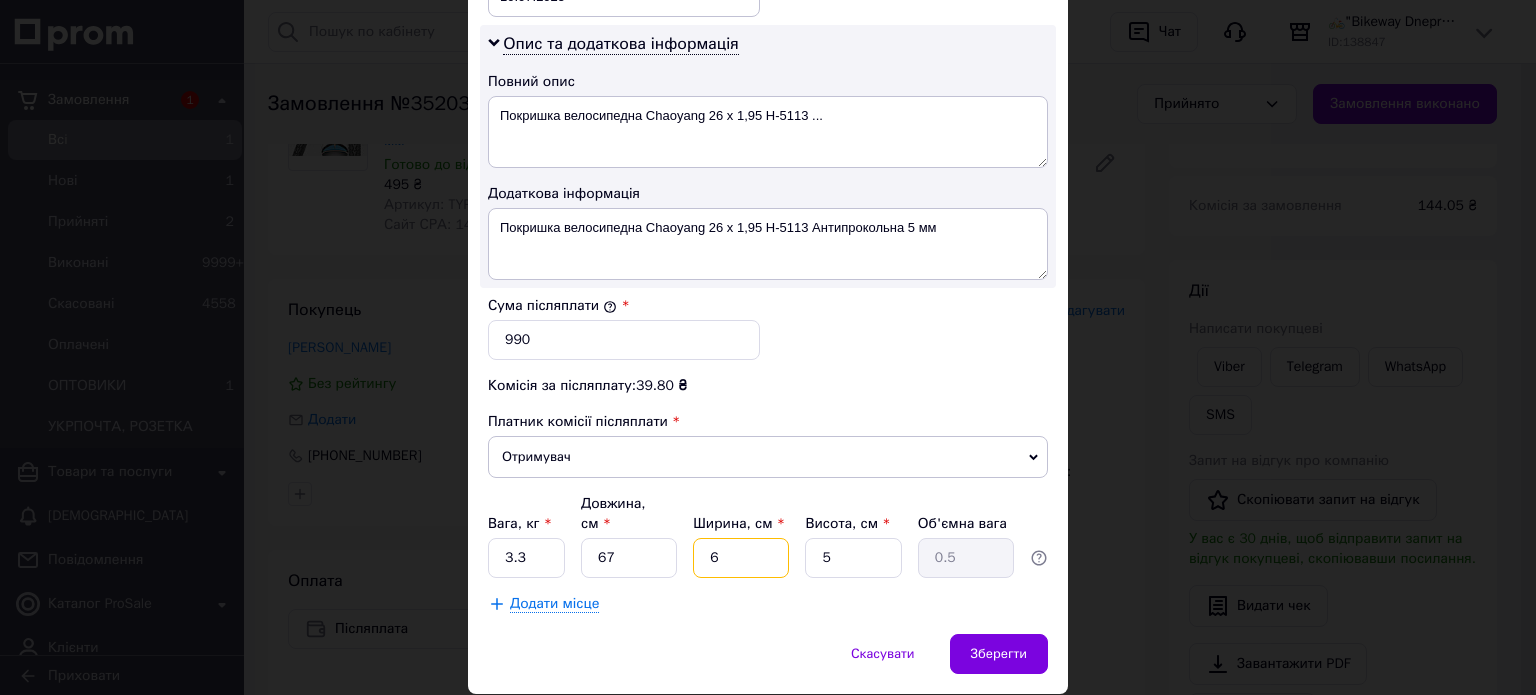 type on "67" 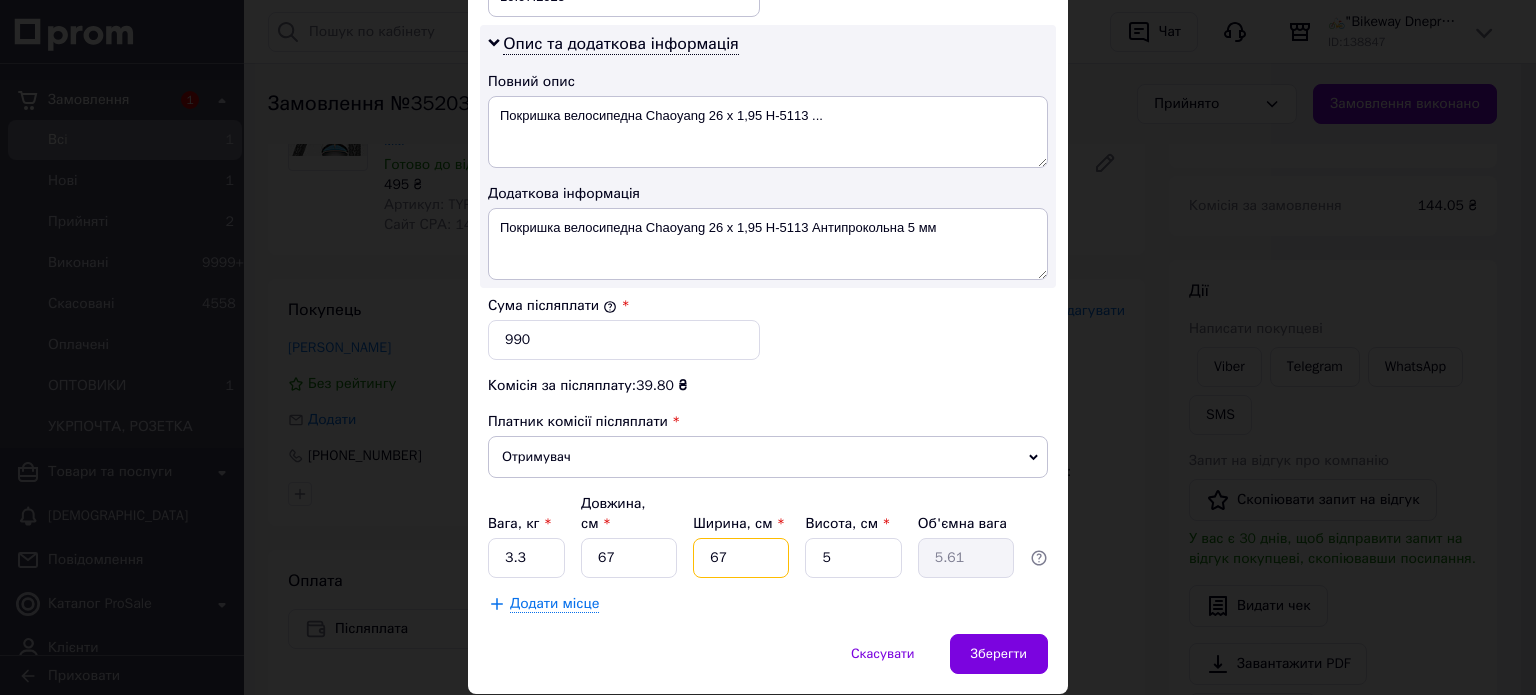 type on "67" 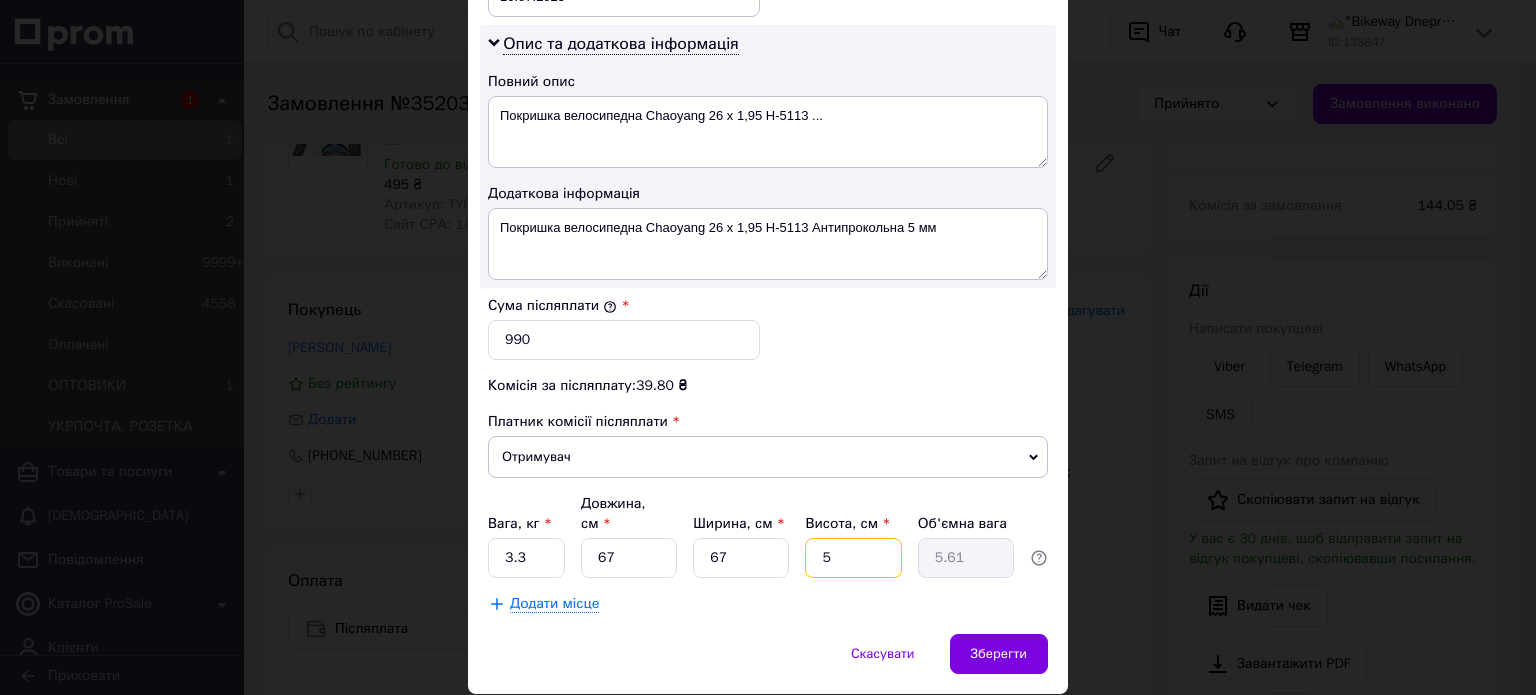type on "8" 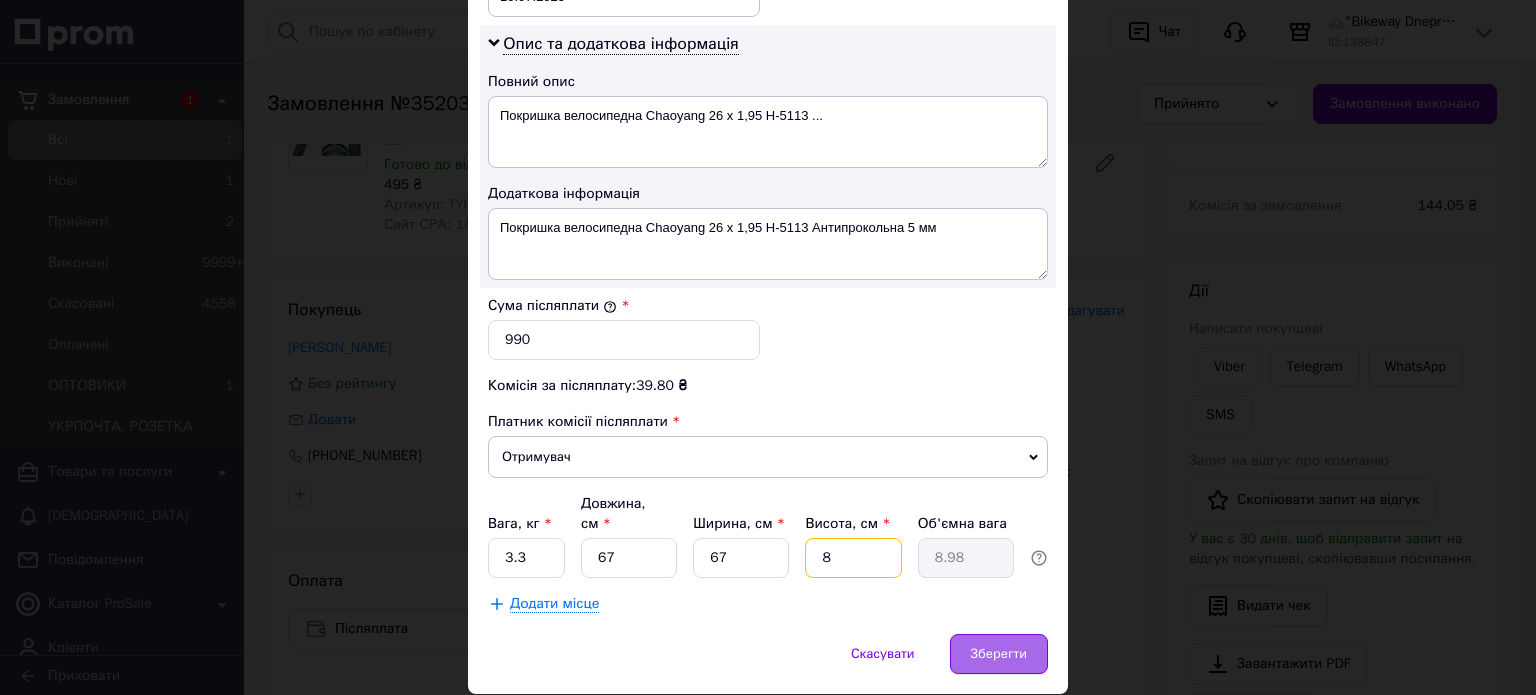 type on "8" 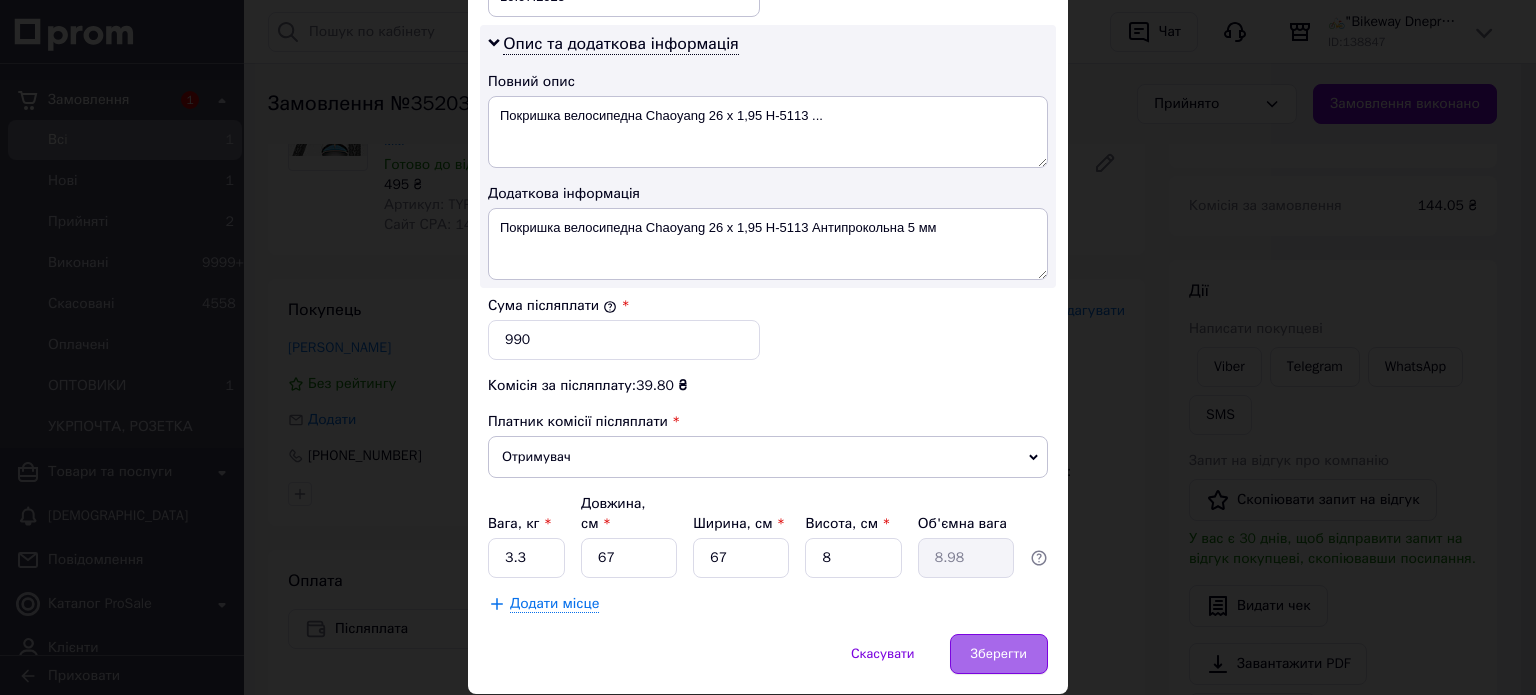 click on "Зберегти" at bounding box center (999, 654) 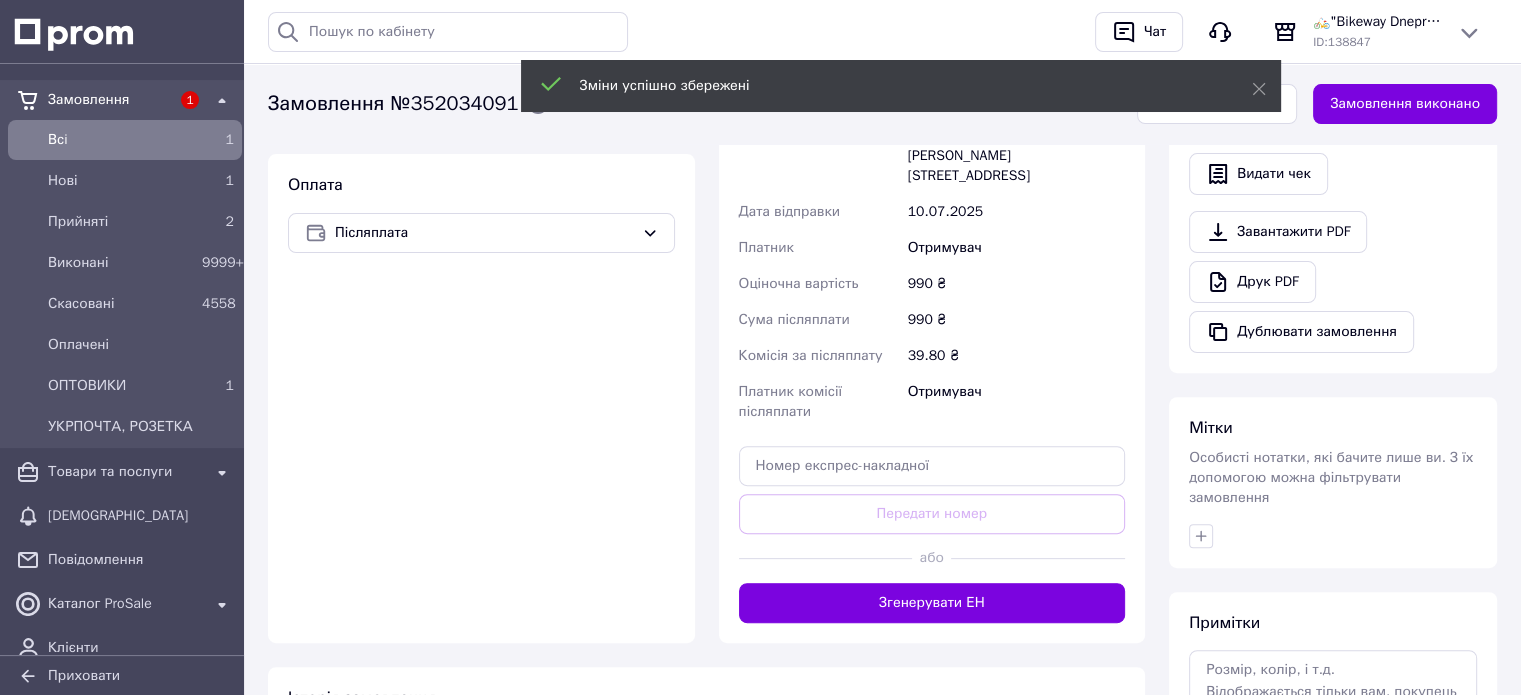 scroll, scrollTop: 600, scrollLeft: 0, axis: vertical 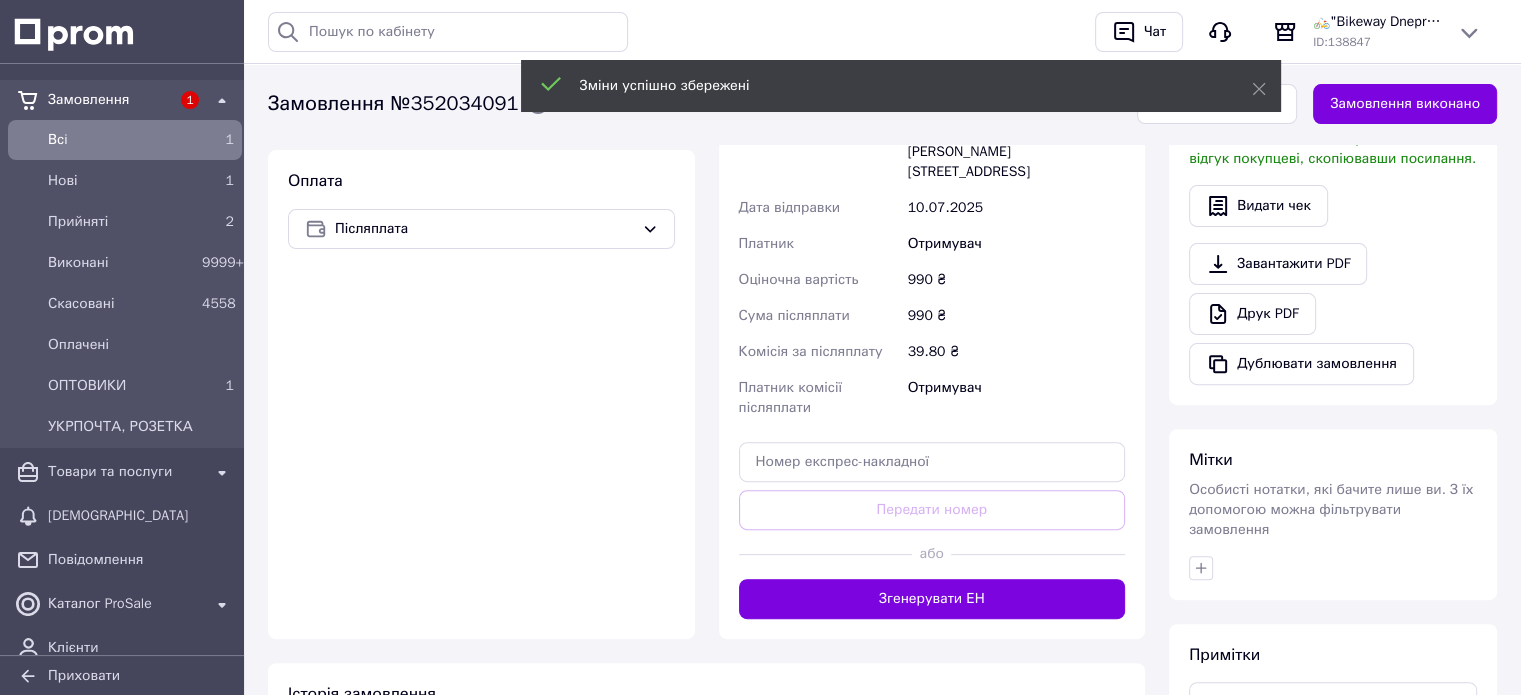 click on "Згенерувати ЕН" at bounding box center (932, 599) 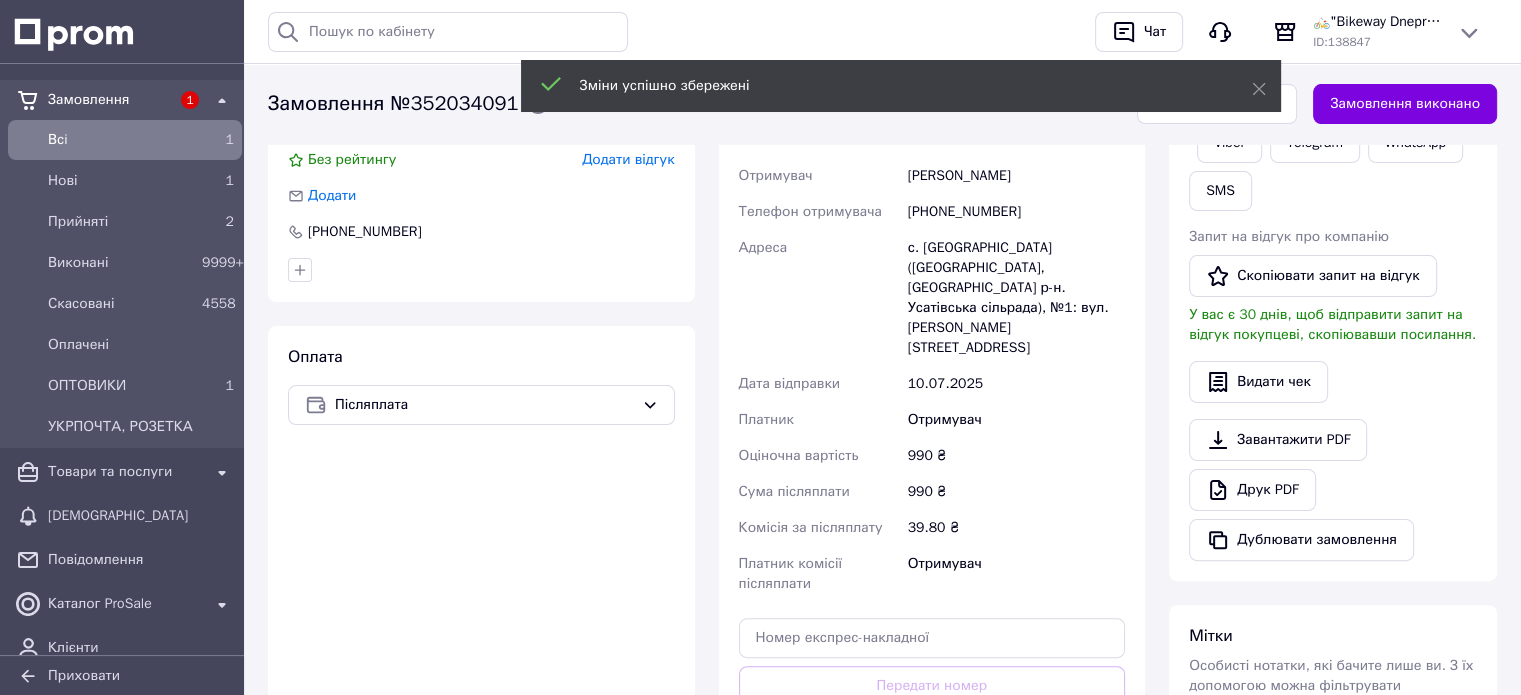 scroll, scrollTop: 300, scrollLeft: 0, axis: vertical 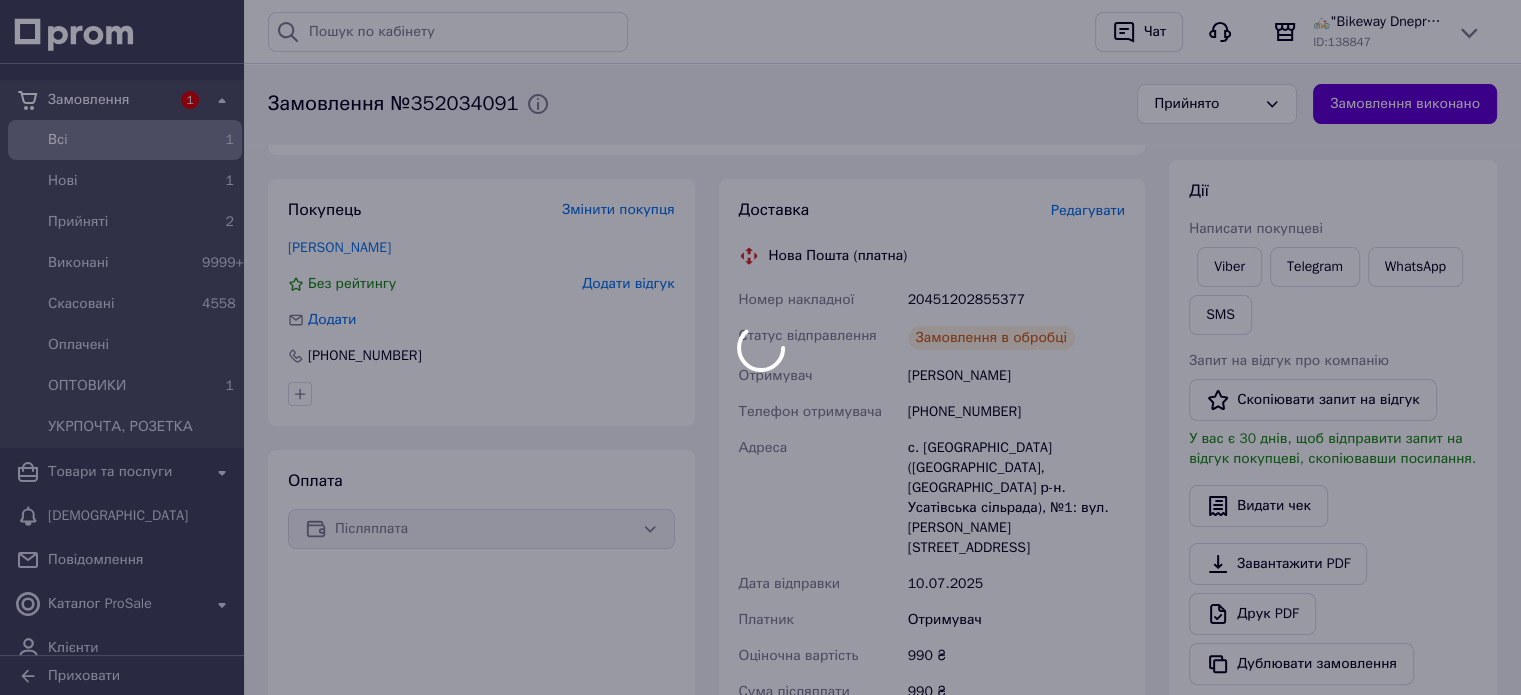 click at bounding box center [760, 347] 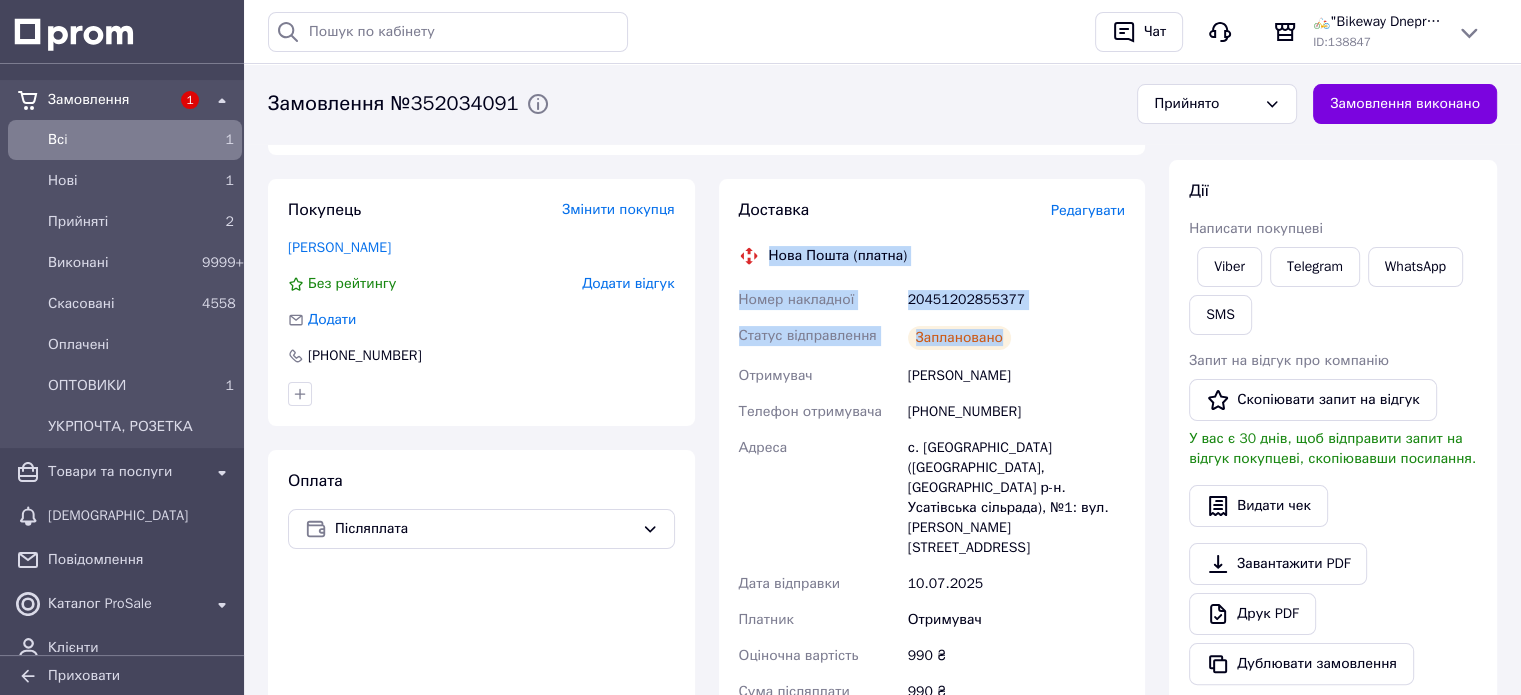 drag, startPoint x: 768, startPoint y: 255, endPoint x: 1006, endPoint y: 316, distance: 245.6929 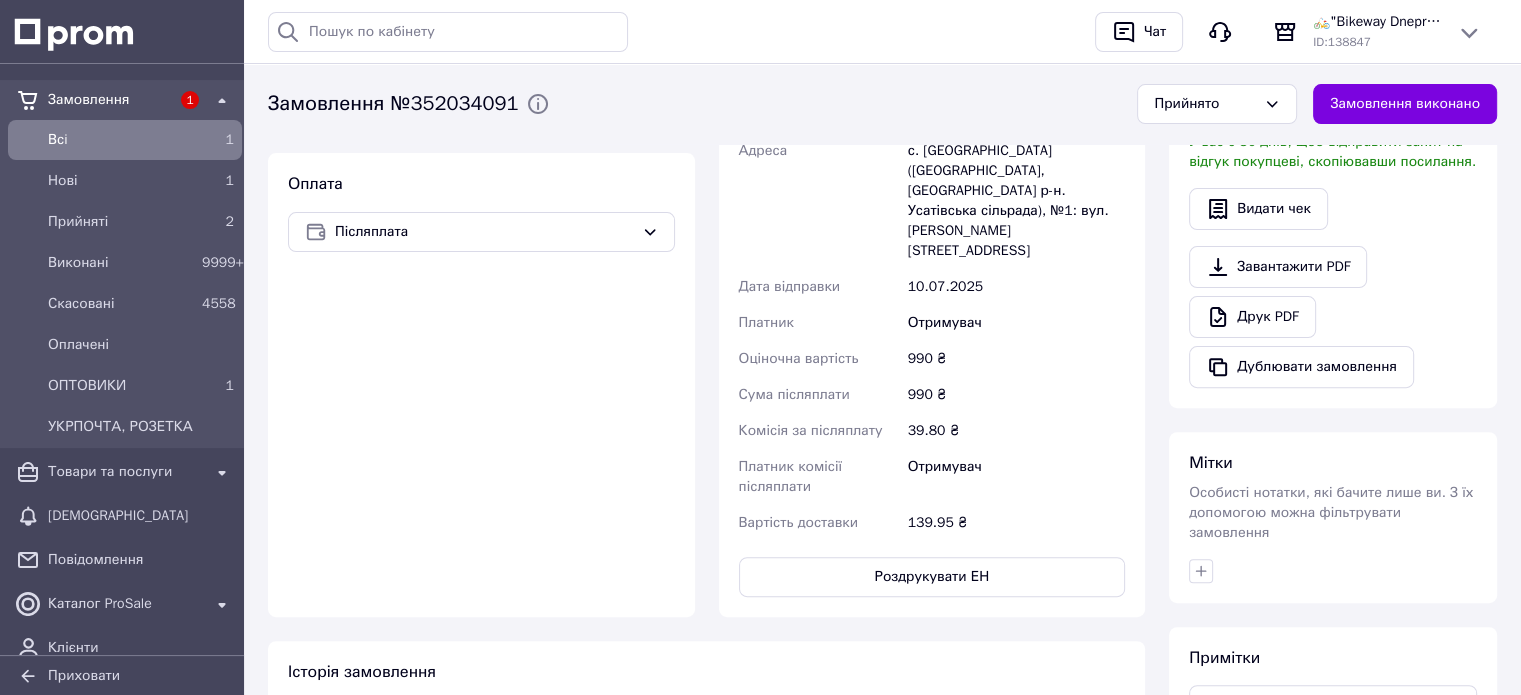 scroll, scrollTop: 600, scrollLeft: 0, axis: vertical 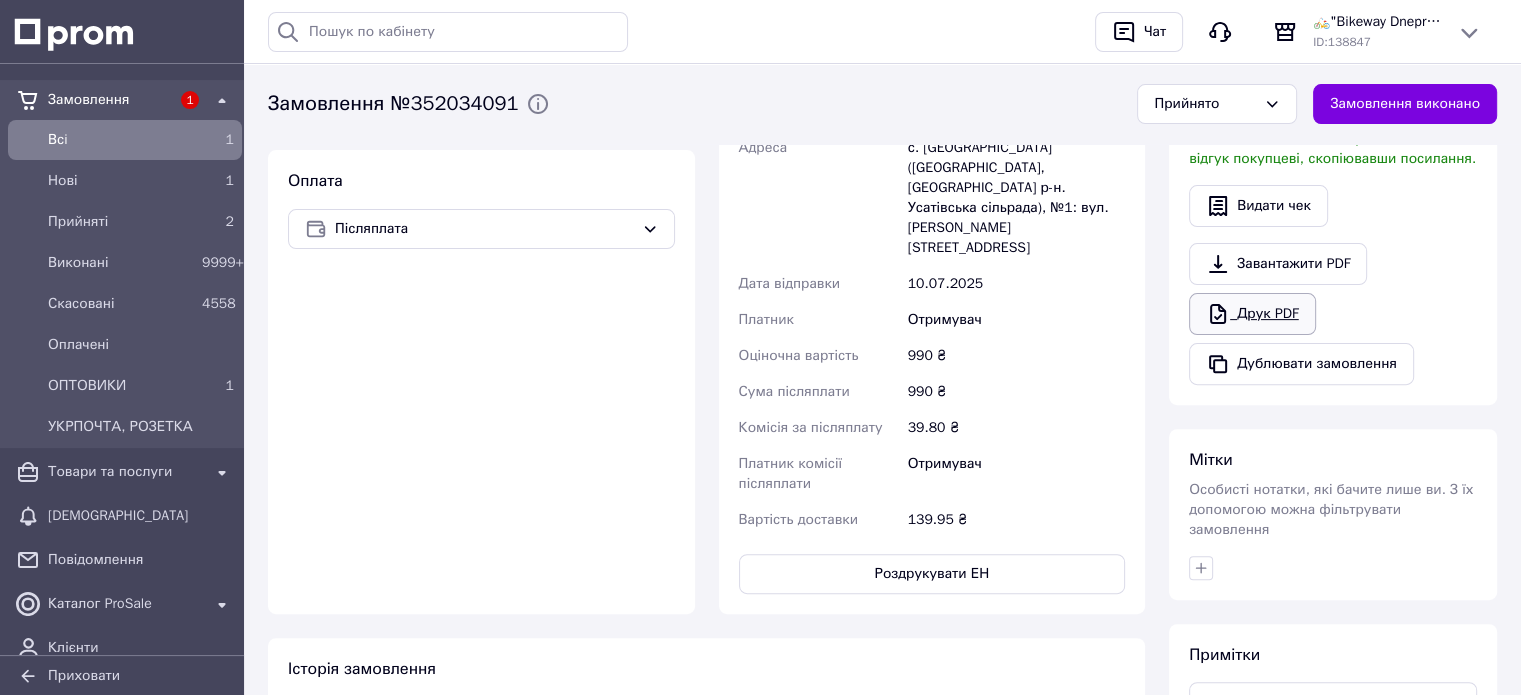 click on "Друк PDF" at bounding box center [1252, 314] 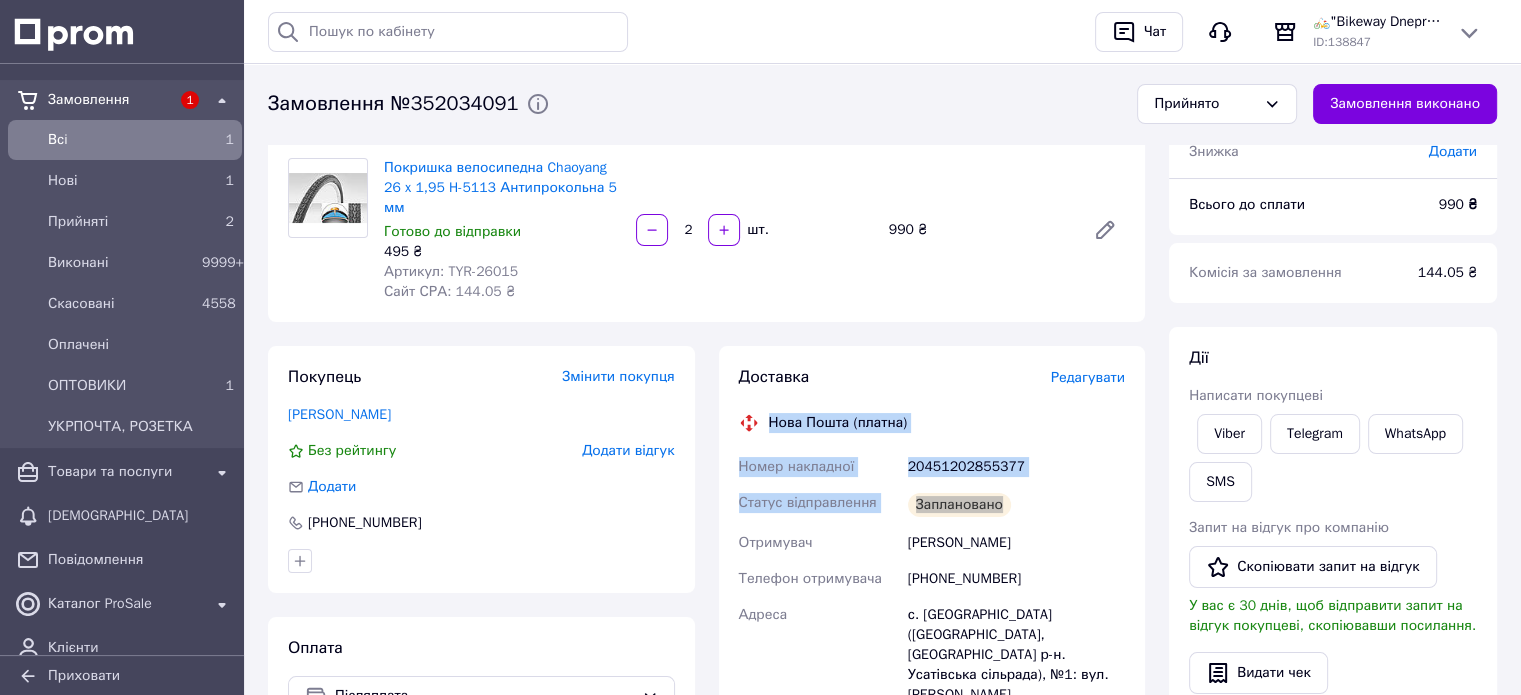 scroll, scrollTop: 100, scrollLeft: 0, axis: vertical 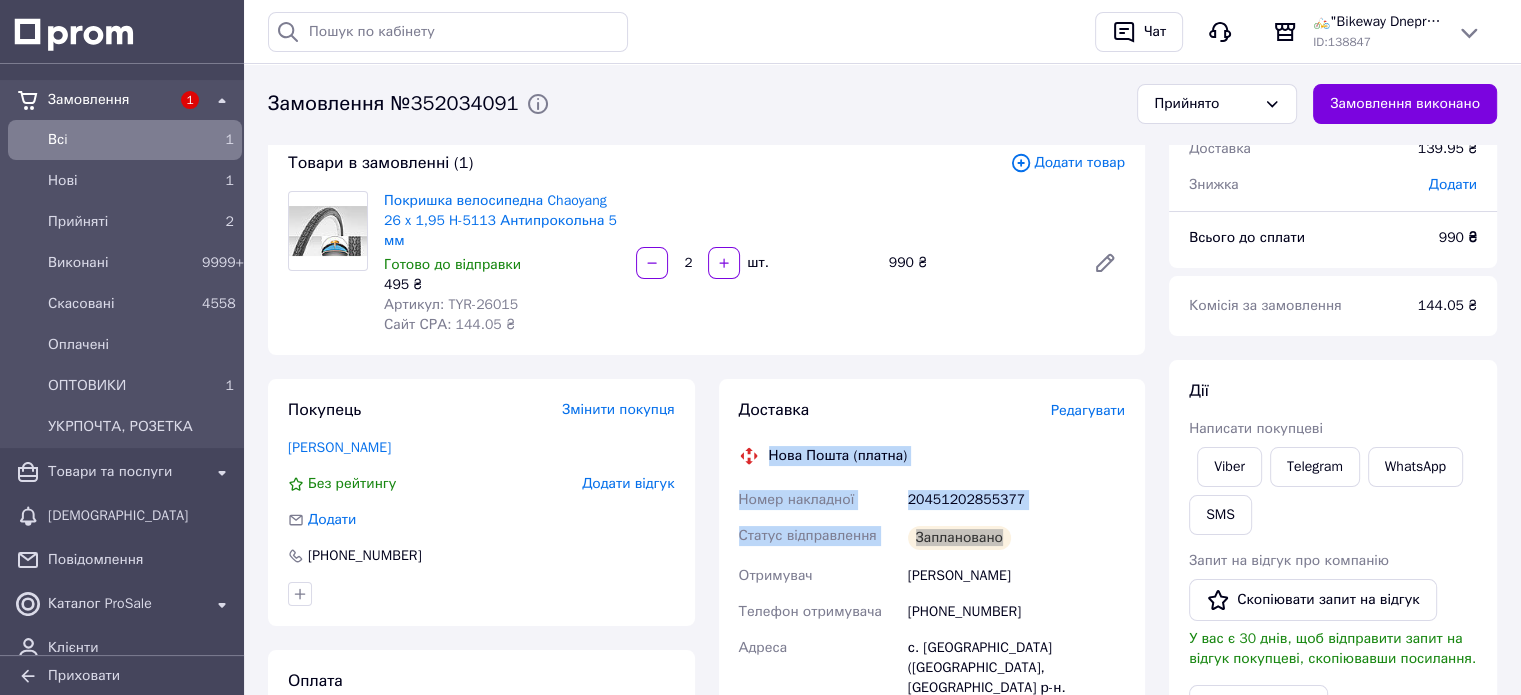 drag, startPoint x: 1448, startPoint y: 100, endPoint x: 1421, endPoint y: 105, distance: 27.45906 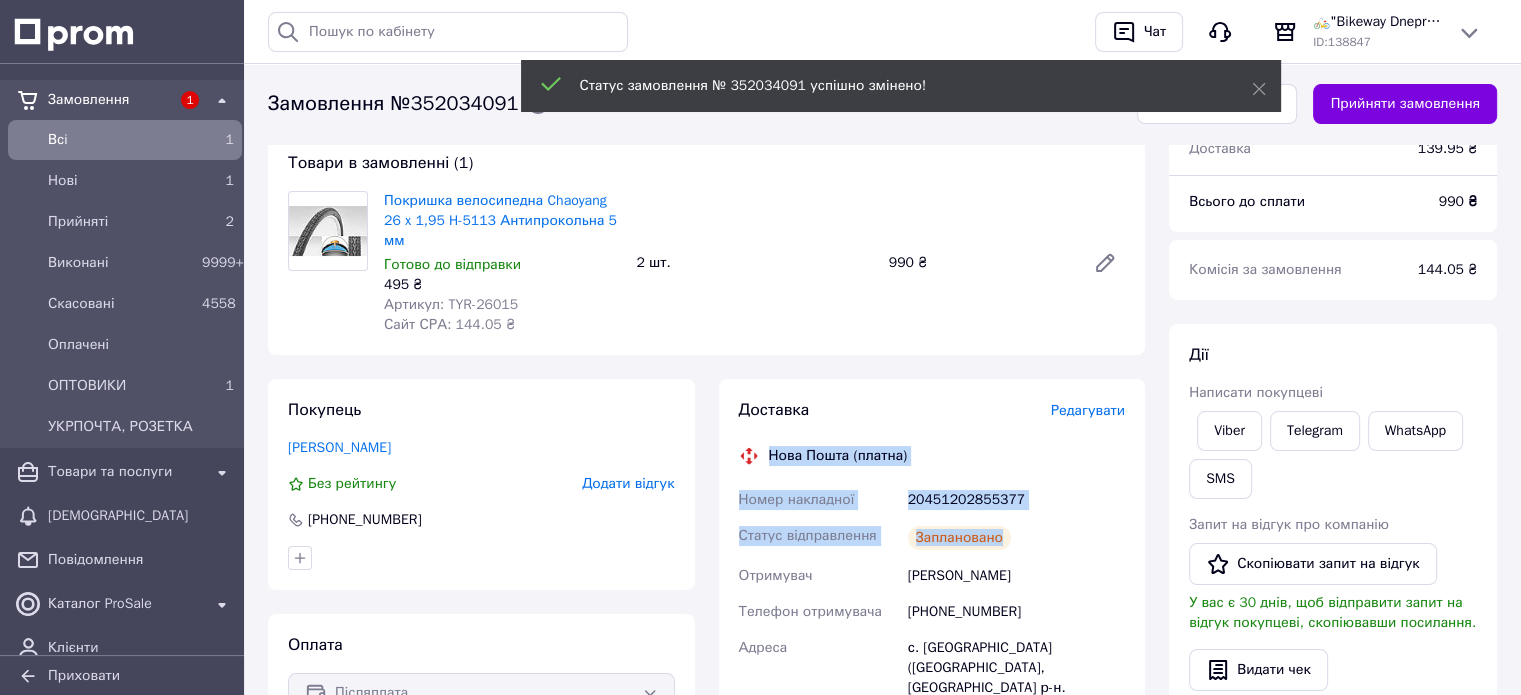scroll, scrollTop: 0, scrollLeft: 0, axis: both 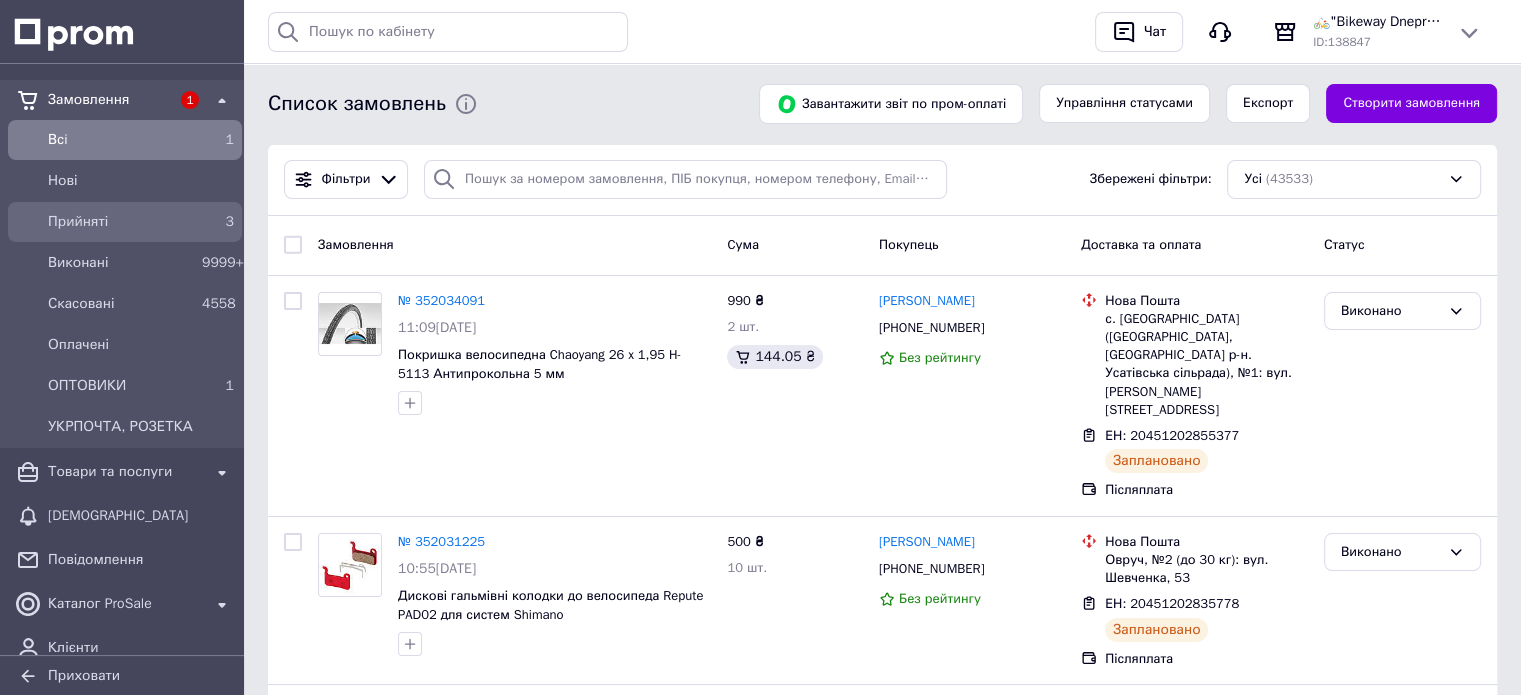 click on "Прийняті" at bounding box center [121, 222] 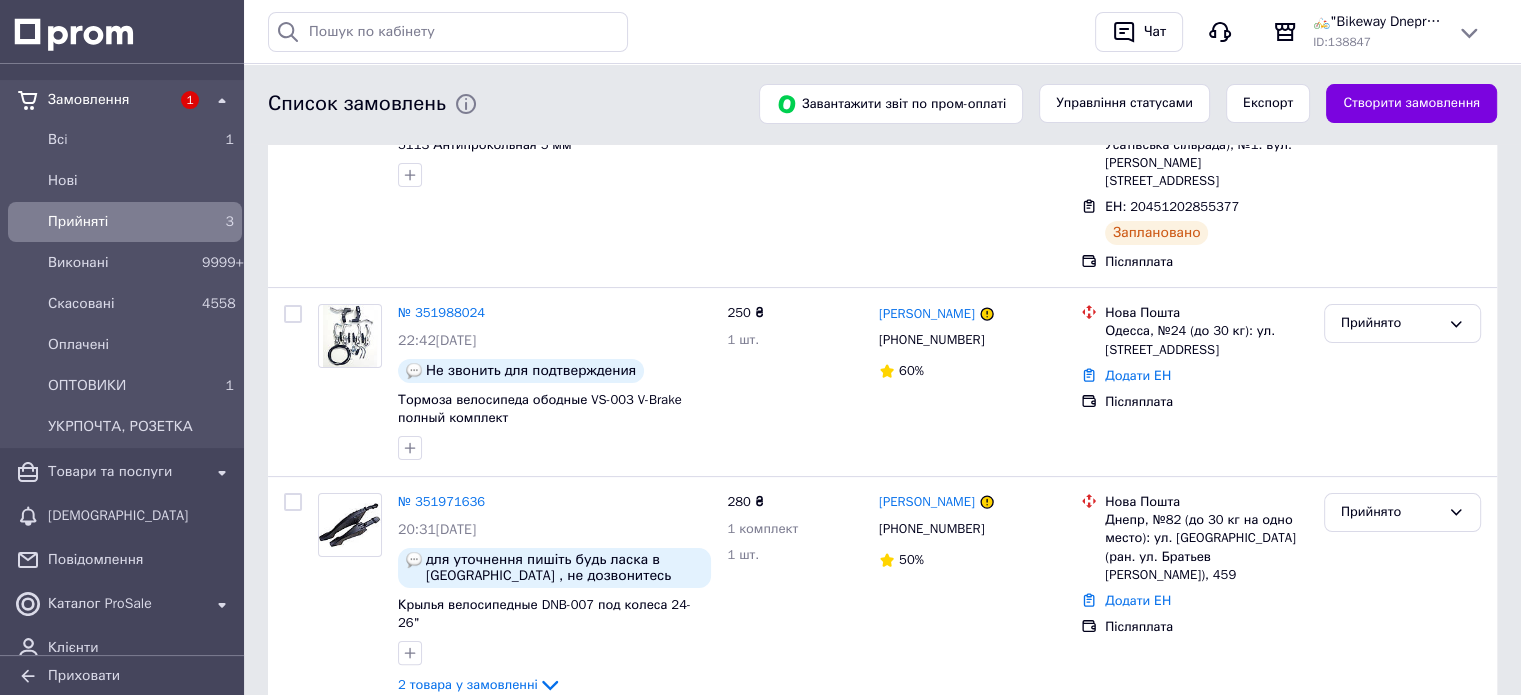 scroll, scrollTop: 0, scrollLeft: 0, axis: both 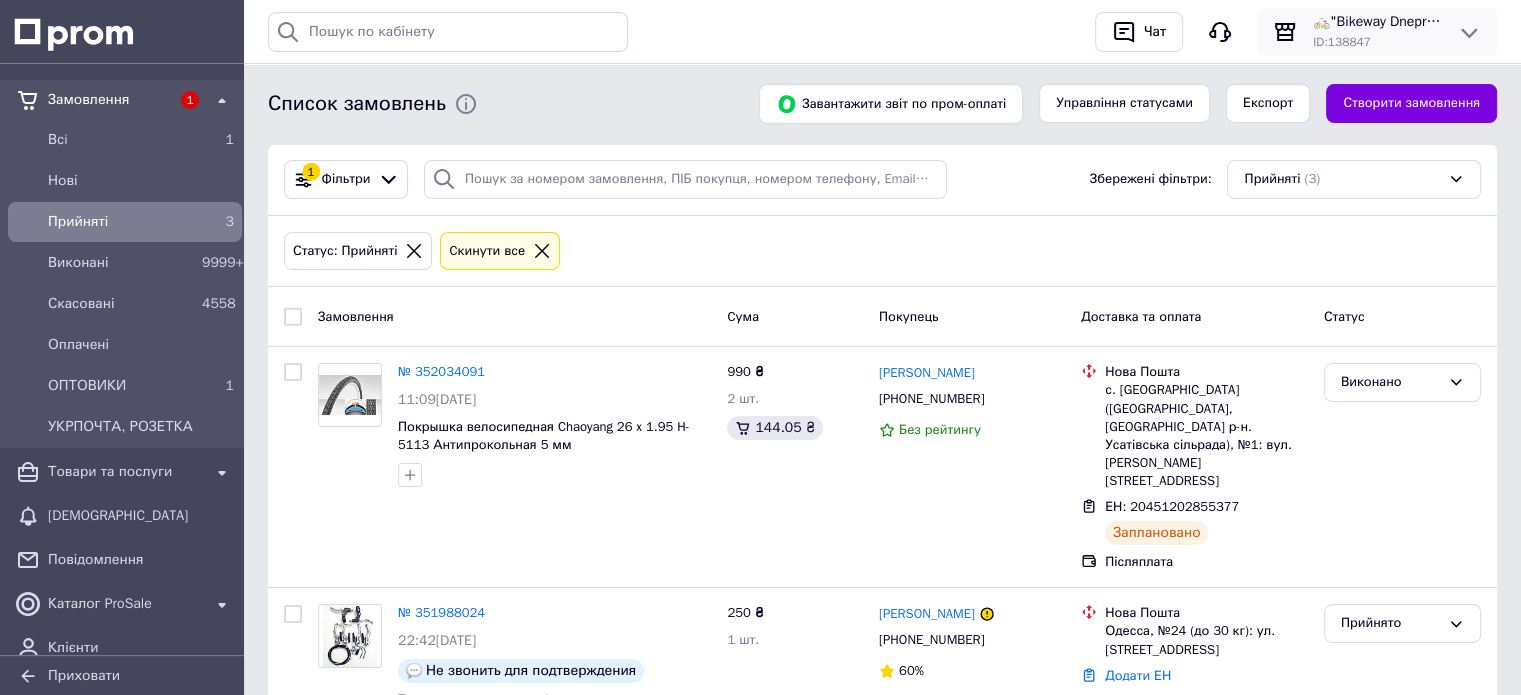 click on "🚲"Bikeway Dnepr" склад-магазин велосипедів та комплектуючих" at bounding box center (1377, 22) 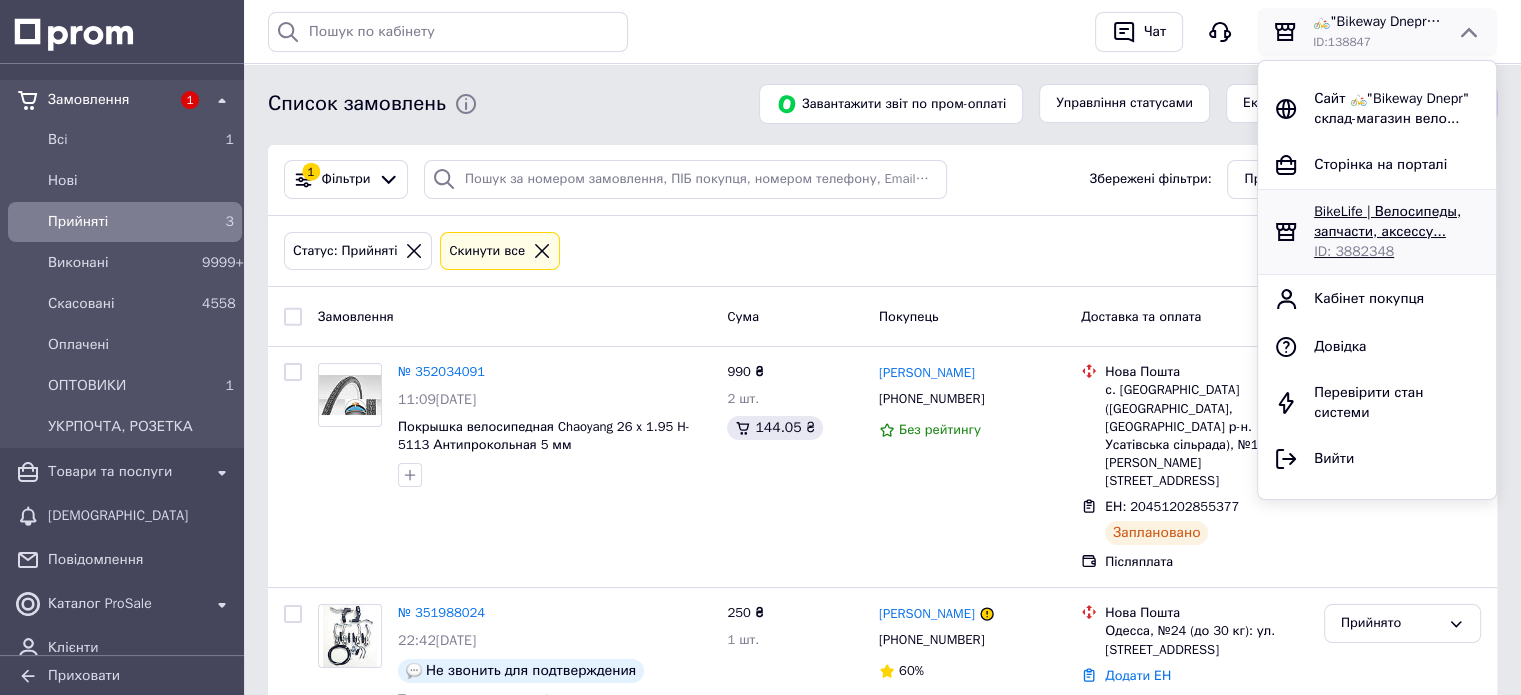 click on "BikeLife | Велосипеды, запчасти, аксессу..." at bounding box center [1387, 221] 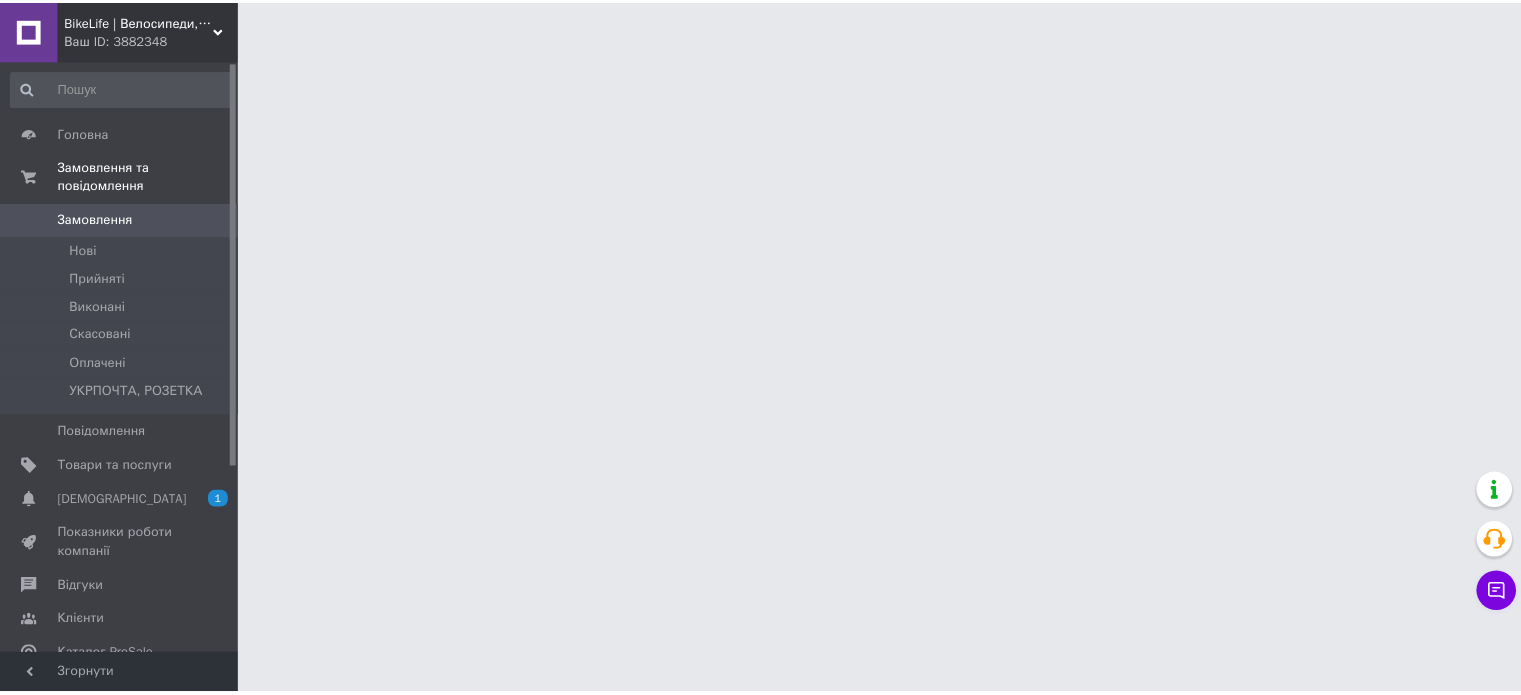 scroll, scrollTop: 0, scrollLeft: 0, axis: both 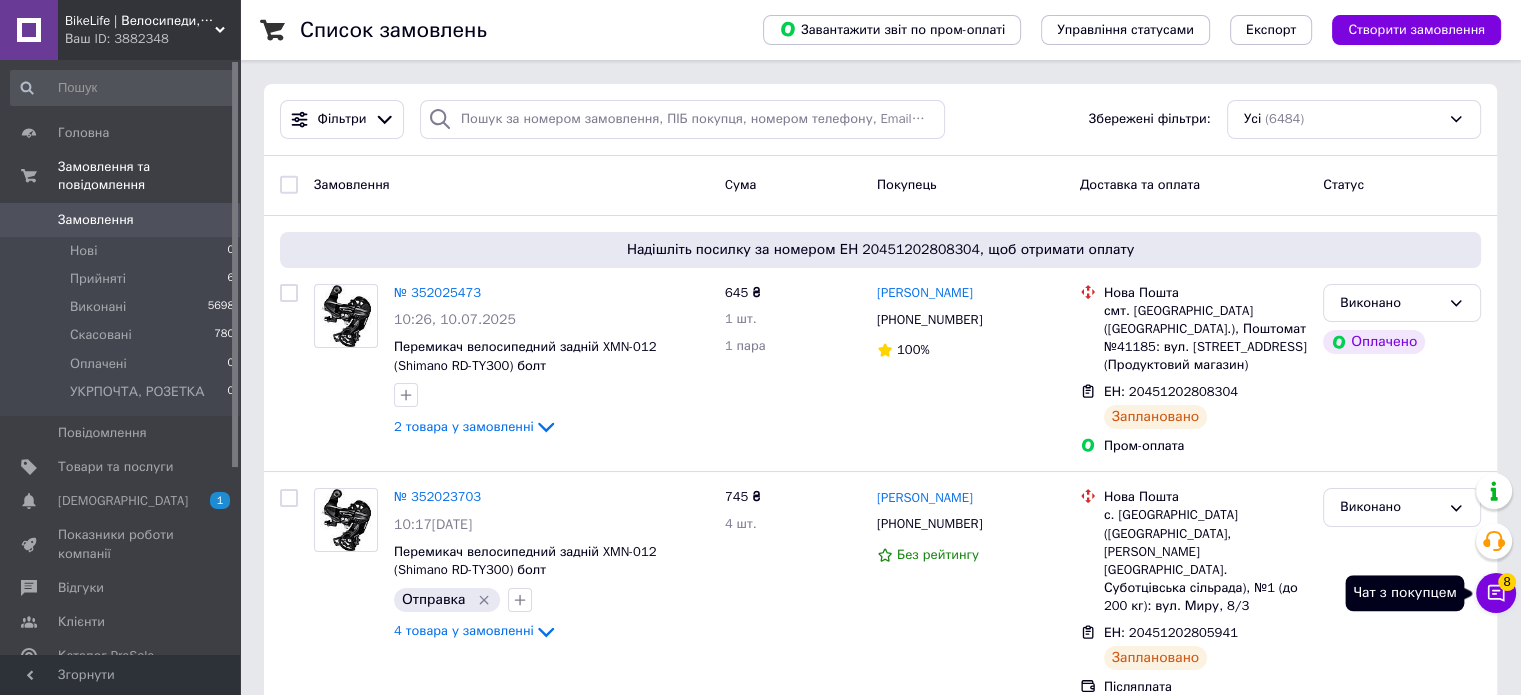 click 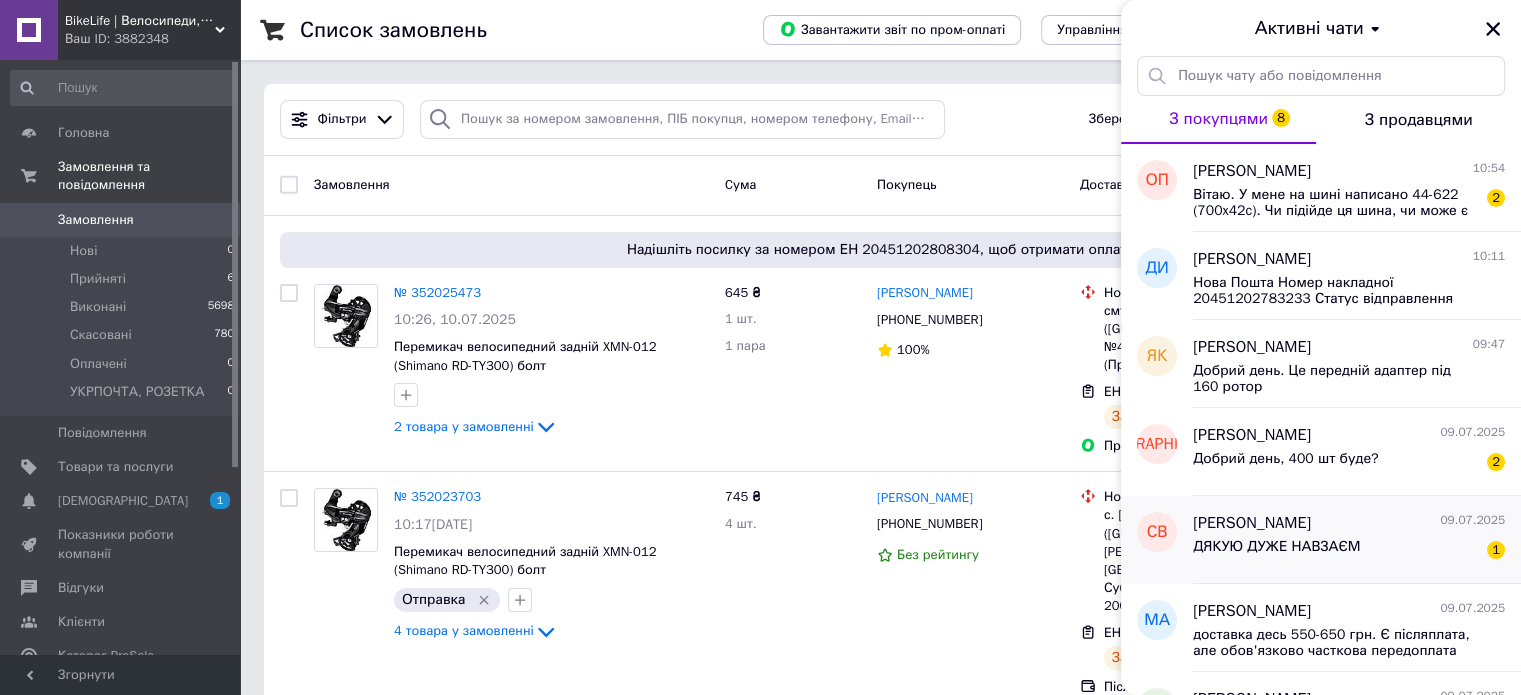 click on "ДЯКУЮ ДУЖЕ НАВЗАЄМ" at bounding box center (1276, 547) 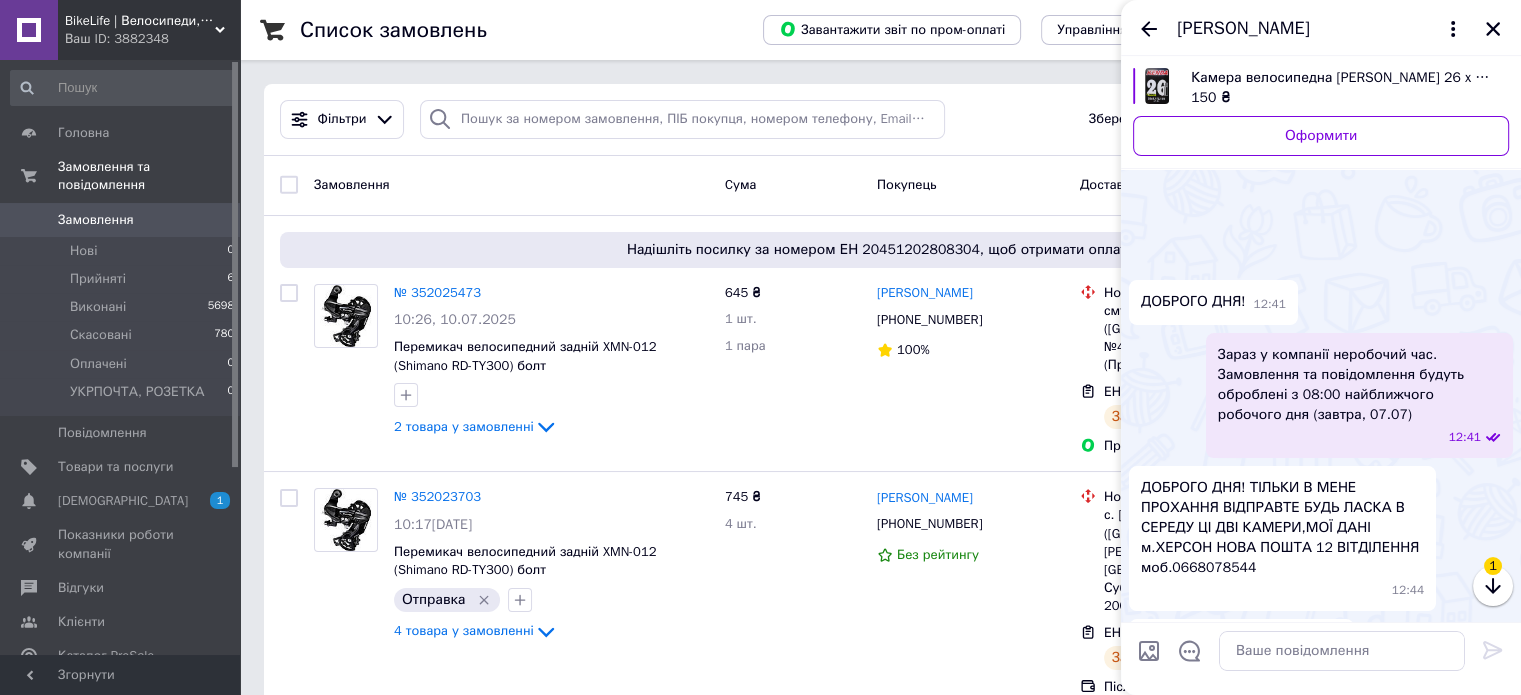 scroll, scrollTop: 899, scrollLeft: 0, axis: vertical 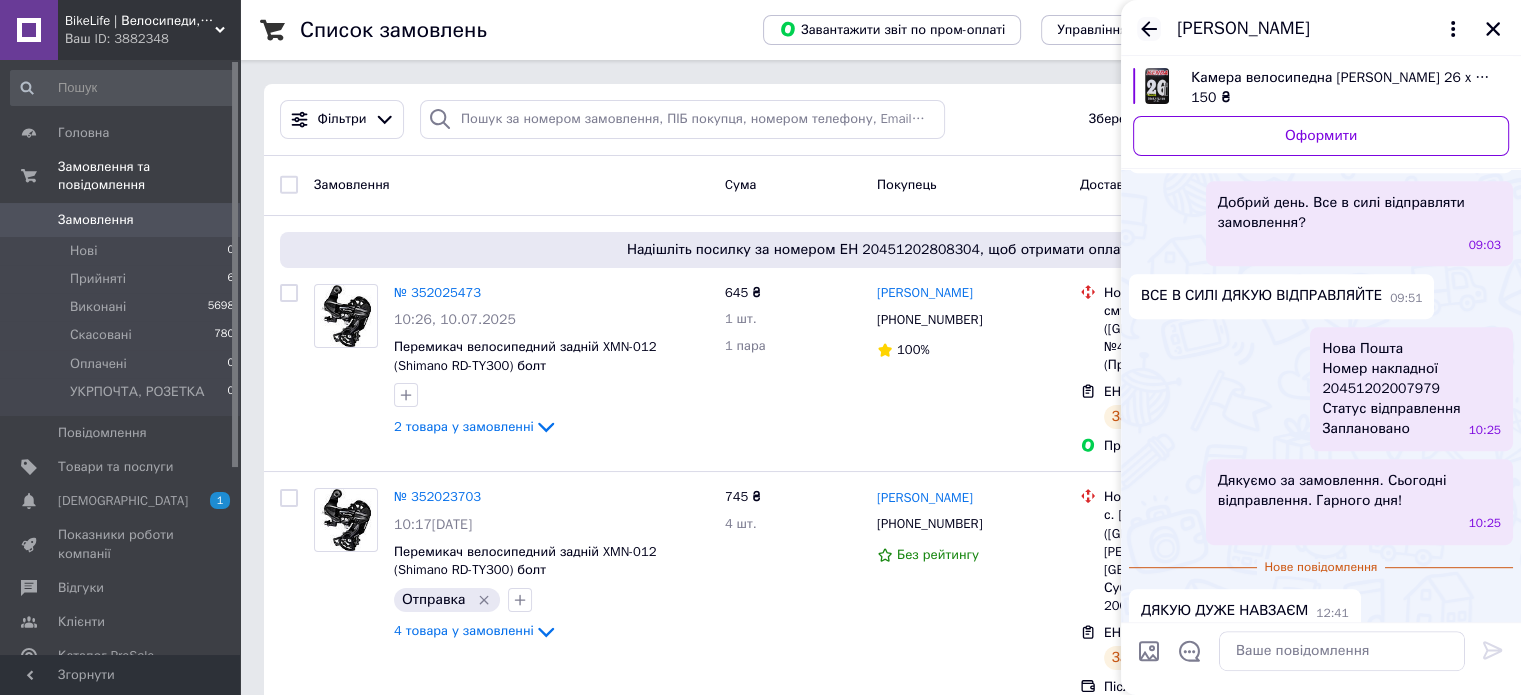 click 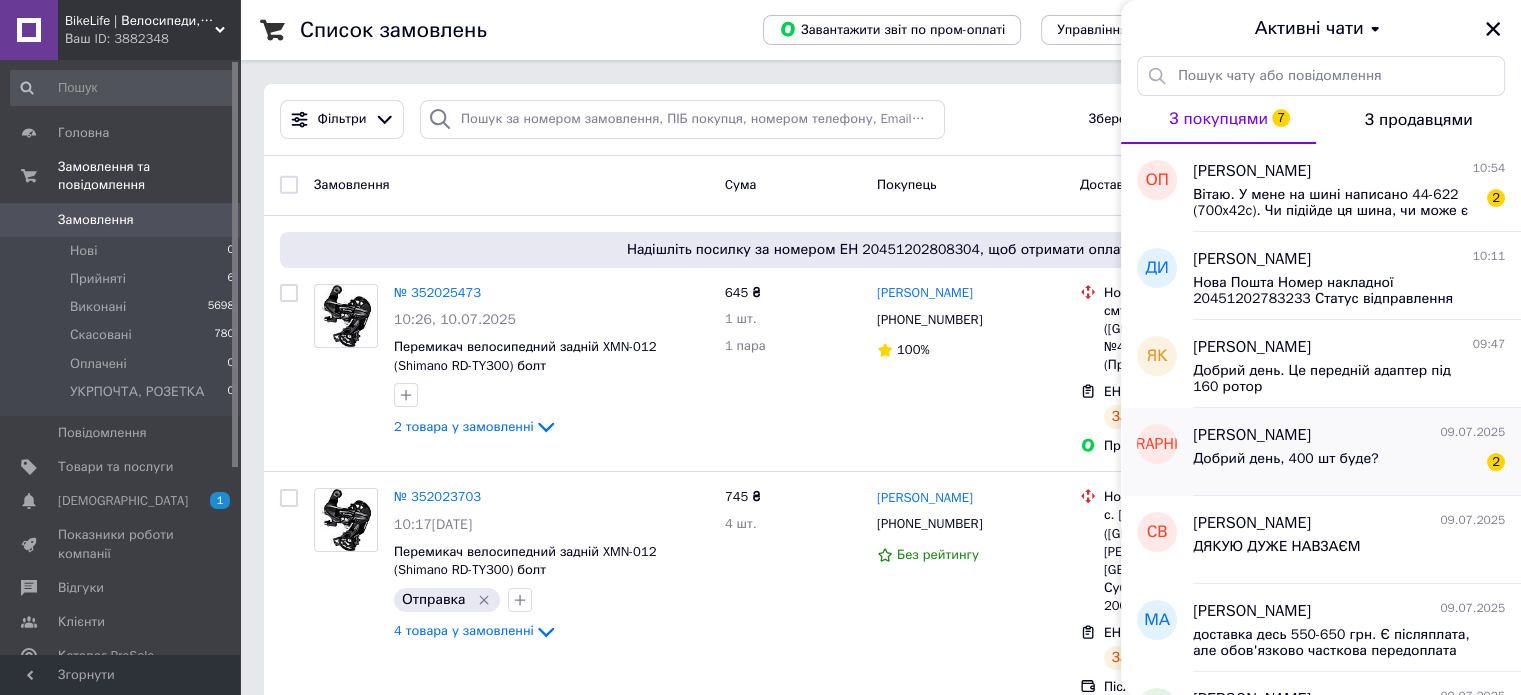 click on "Добрий день, 400 шт буде? 2" at bounding box center [1349, 463] 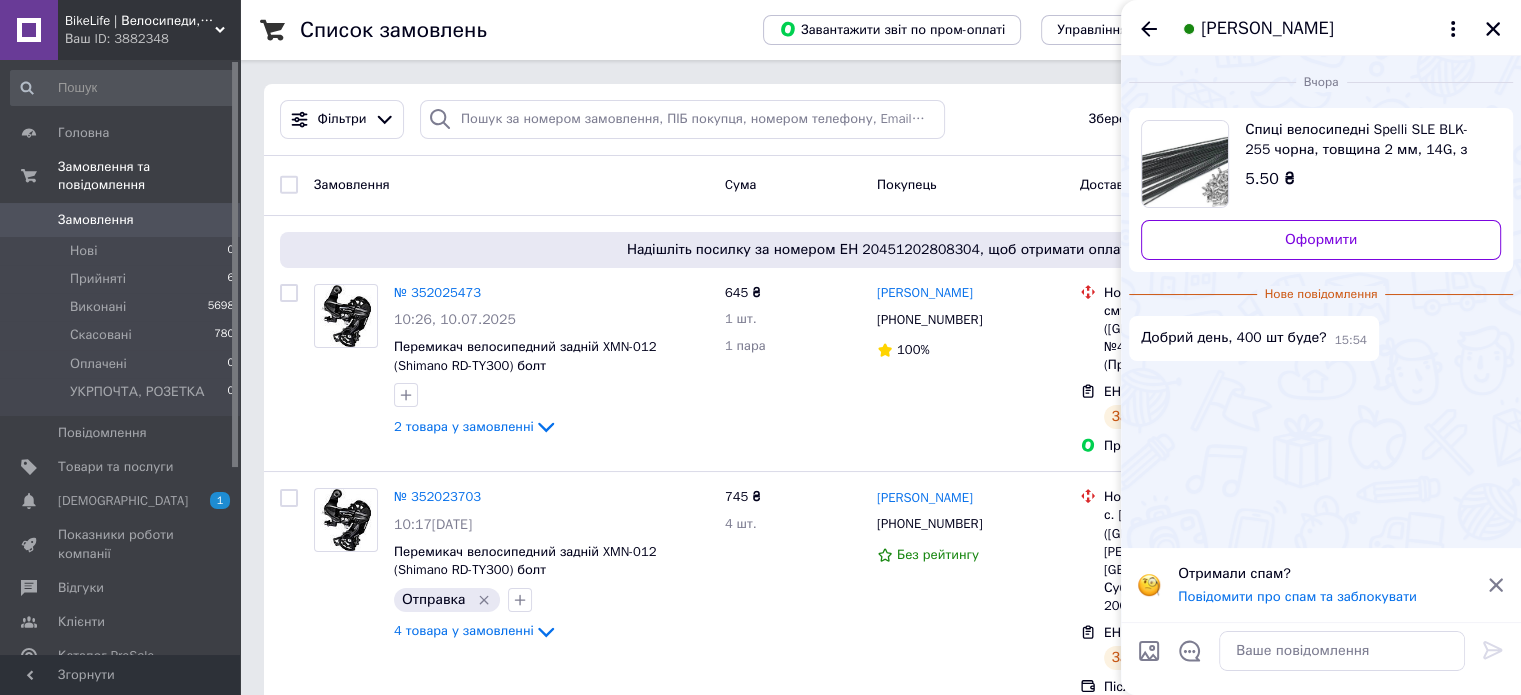 click 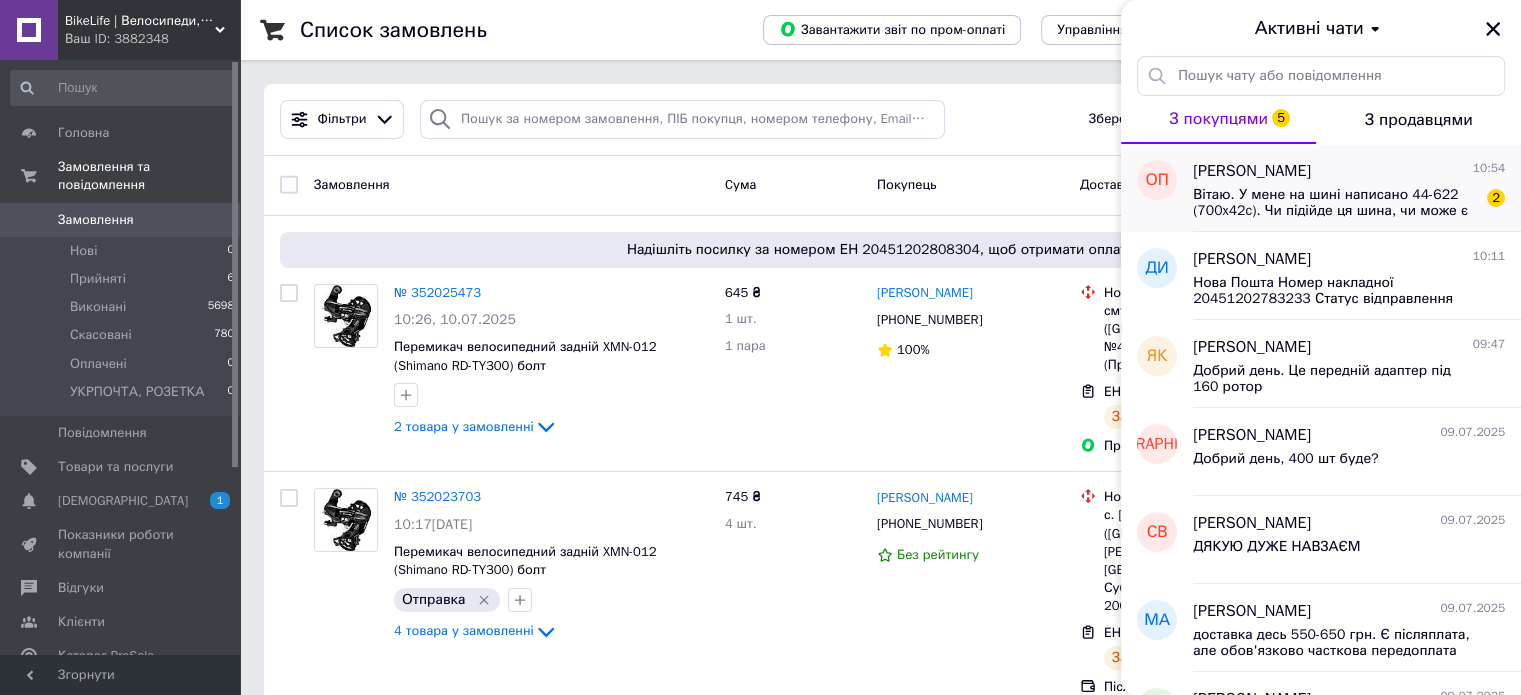 click on "Вітаю. У мене на шині написано 44-622 (700x42c). Чи підійде ця шина, чи може є у вас в такому самому розмірі, як мої старі?" at bounding box center (1335, 203) 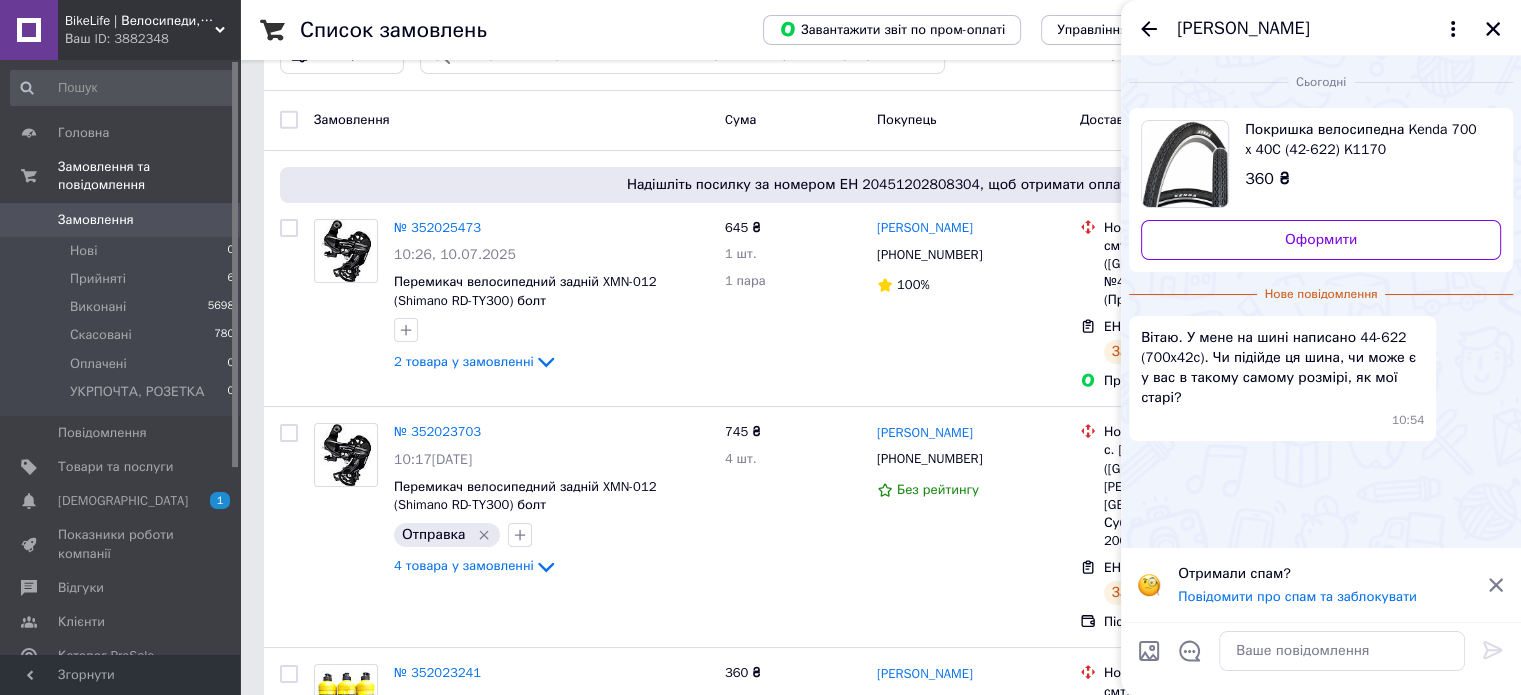 scroll, scrollTop: 100, scrollLeft: 0, axis: vertical 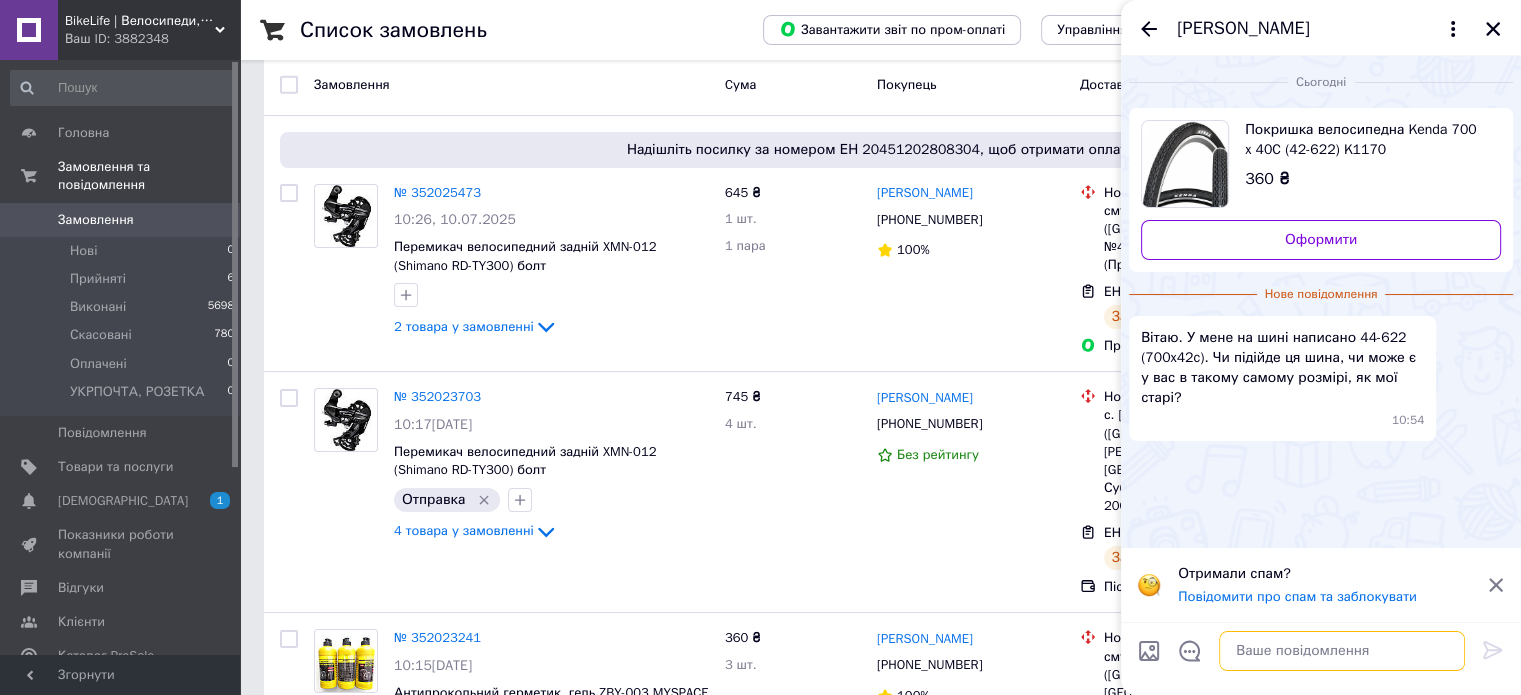 click at bounding box center (1342, 651) 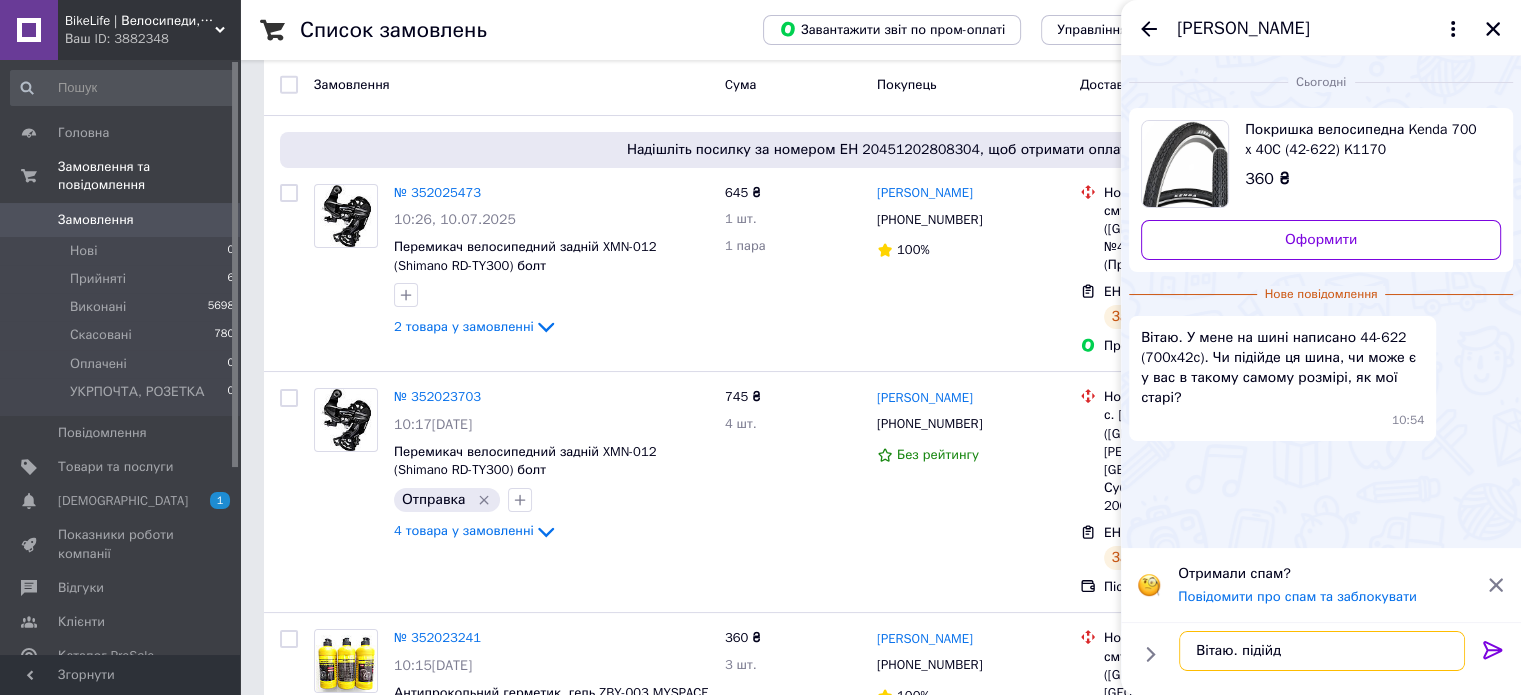 type on "Вітаю. підійде" 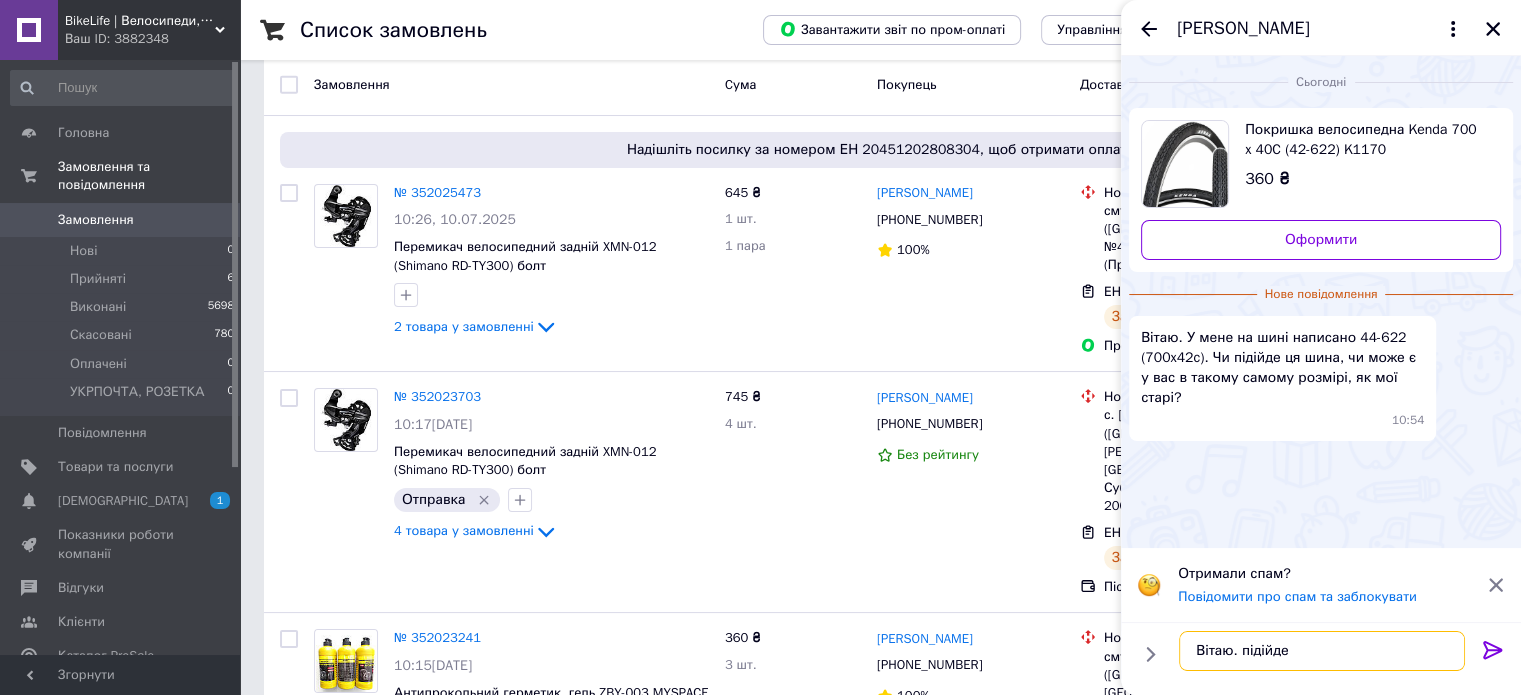 type 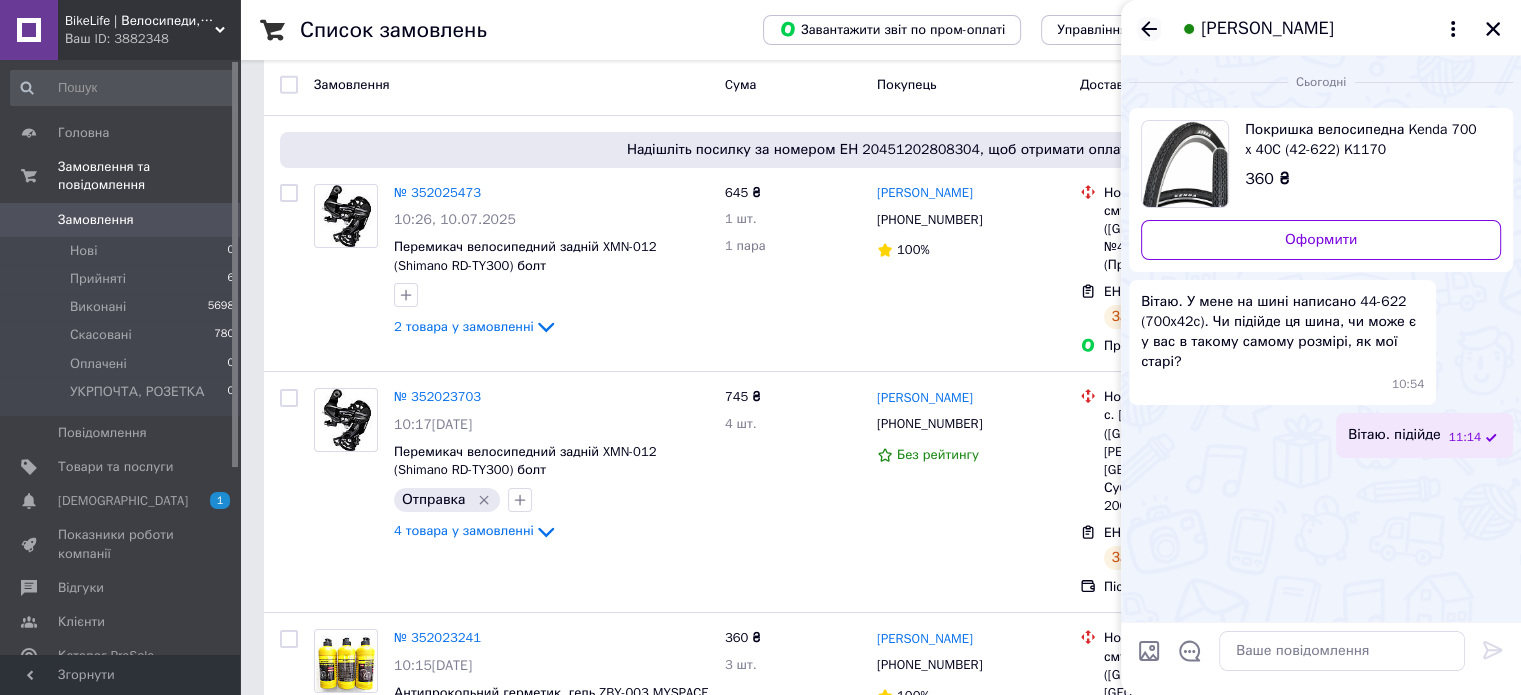 click 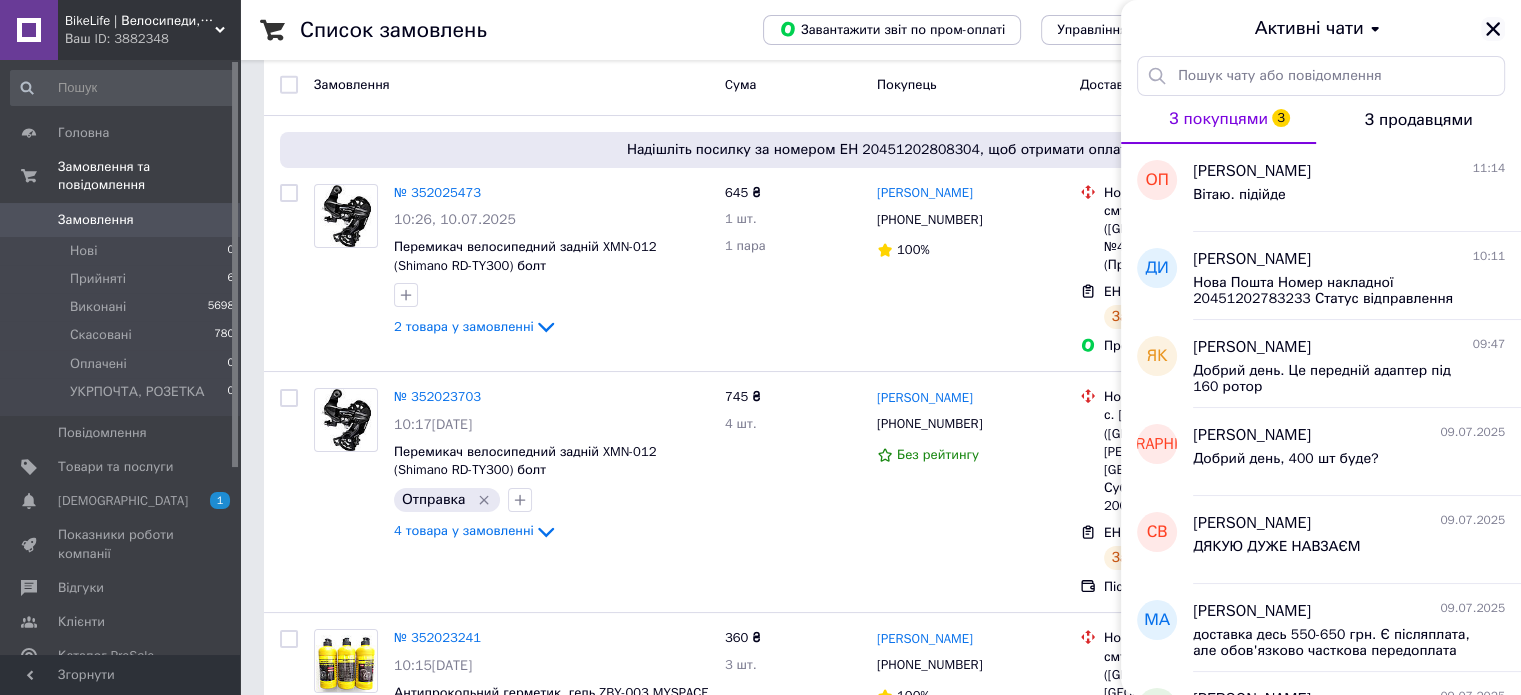 drag, startPoint x: 1493, startPoint y: 27, endPoint x: 1484, endPoint y: 32, distance: 10.29563 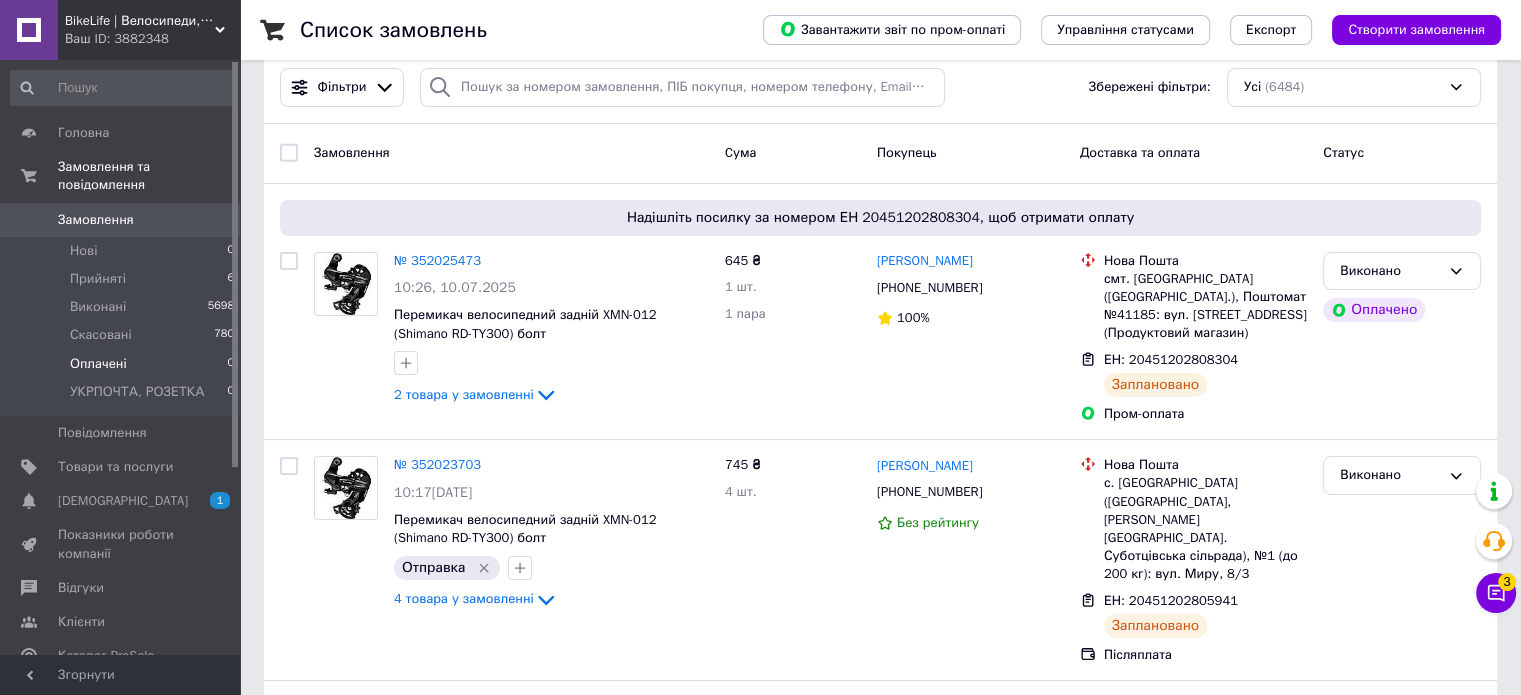scroll, scrollTop: 0, scrollLeft: 0, axis: both 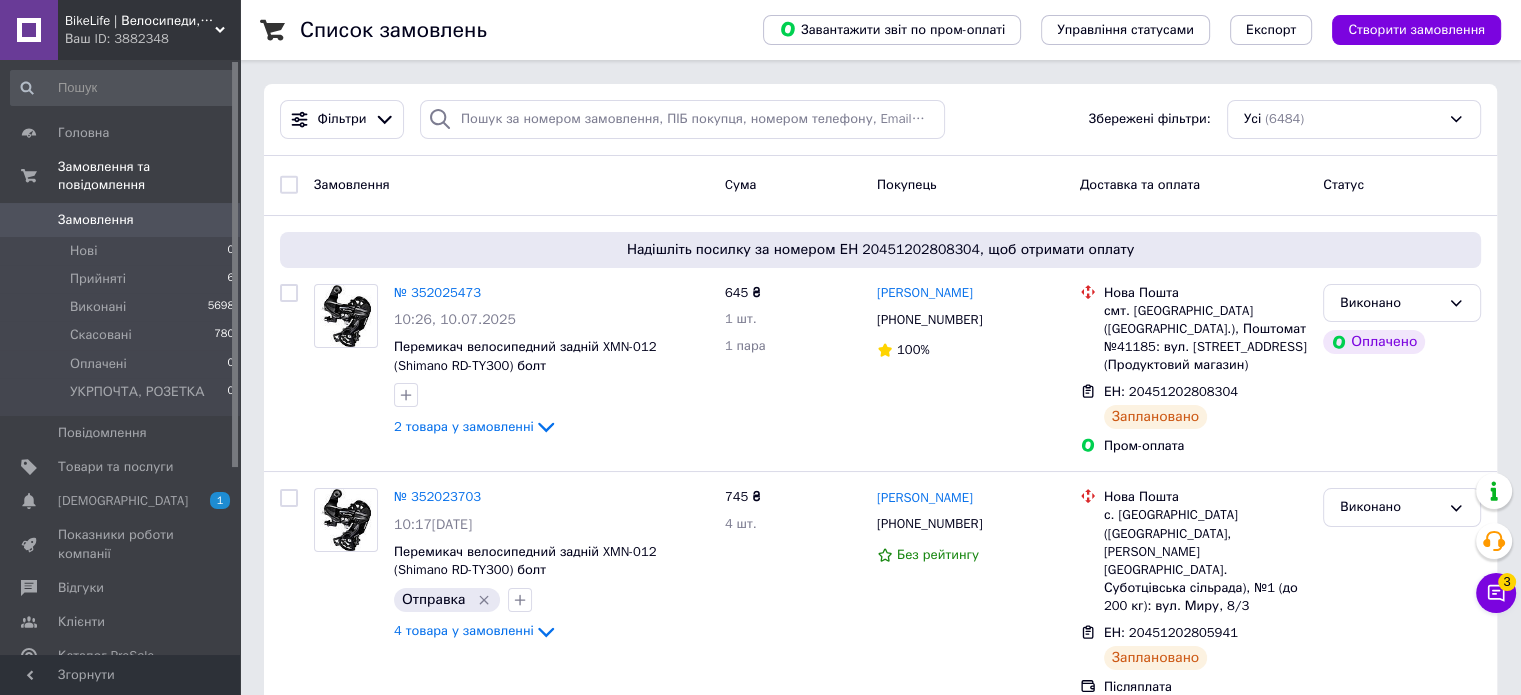 click on "Ваш ID: 3882348" at bounding box center [152, 39] 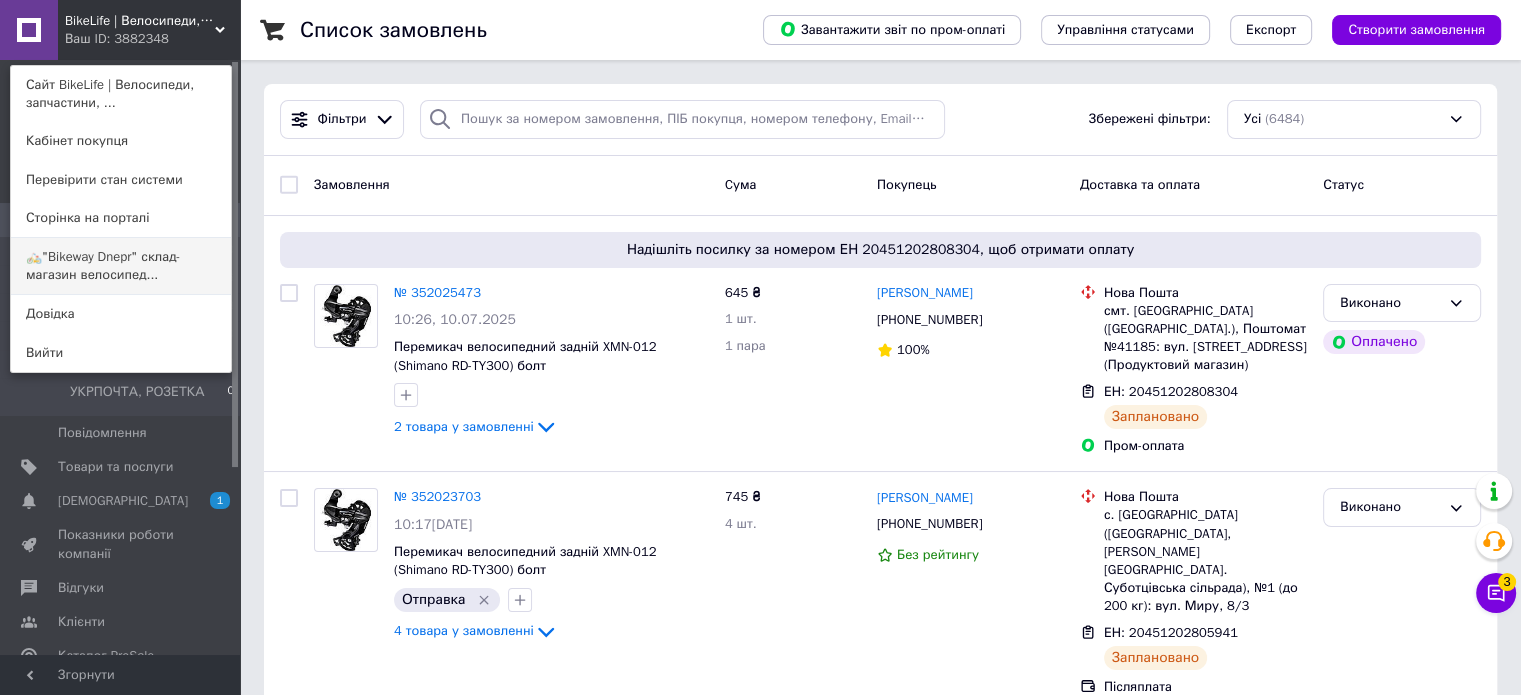click on "🚲"Bikeway Dnepr" склад-магазин велосипед..." at bounding box center [121, 266] 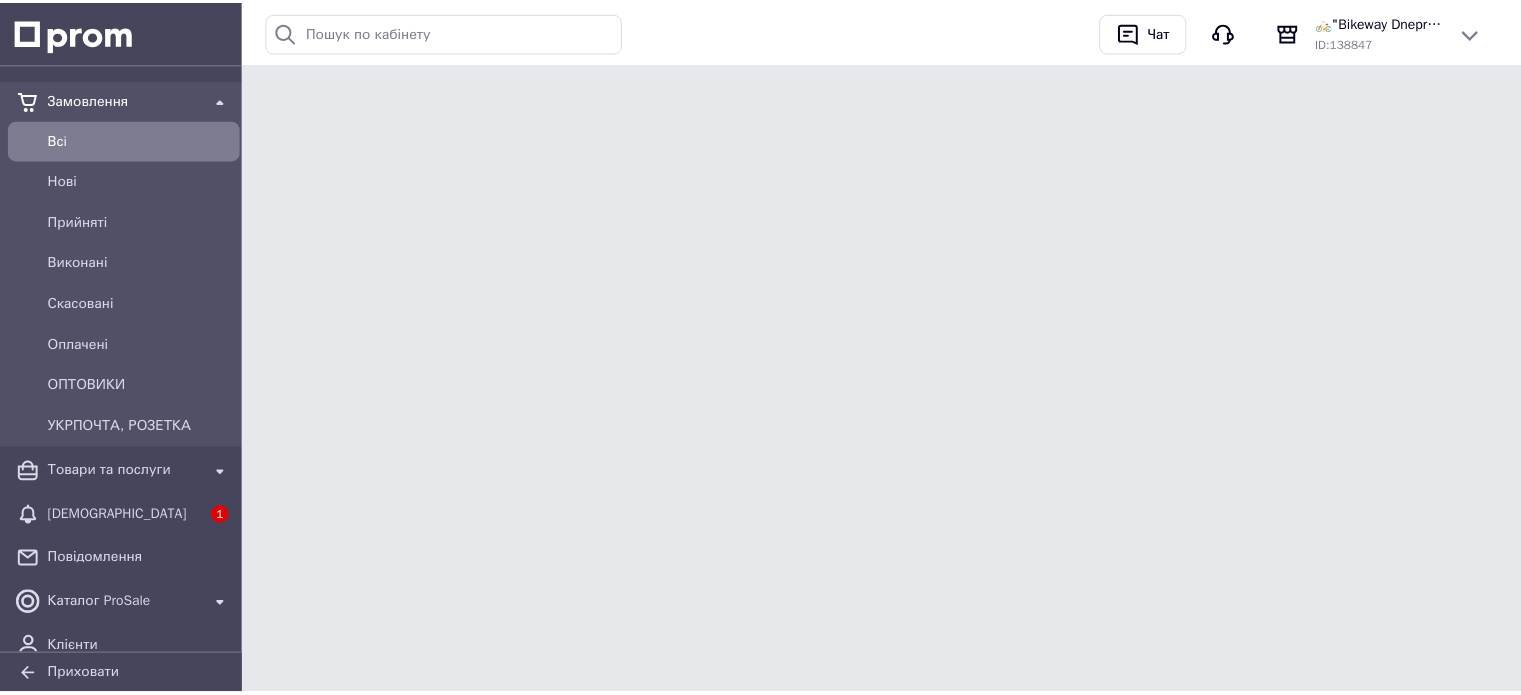 scroll, scrollTop: 0, scrollLeft: 0, axis: both 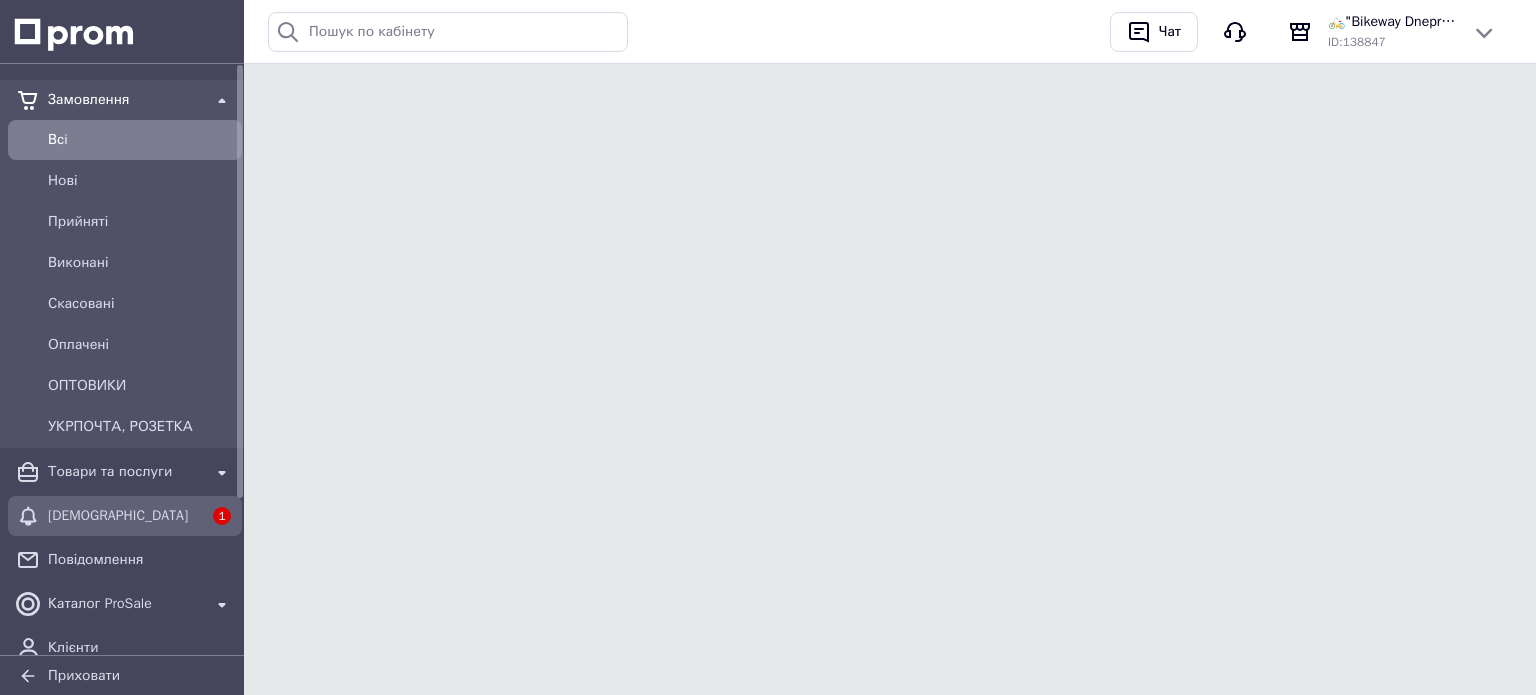 click on "[DEMOGRAPHIC_DATA]" at bounding box center (125, 516) 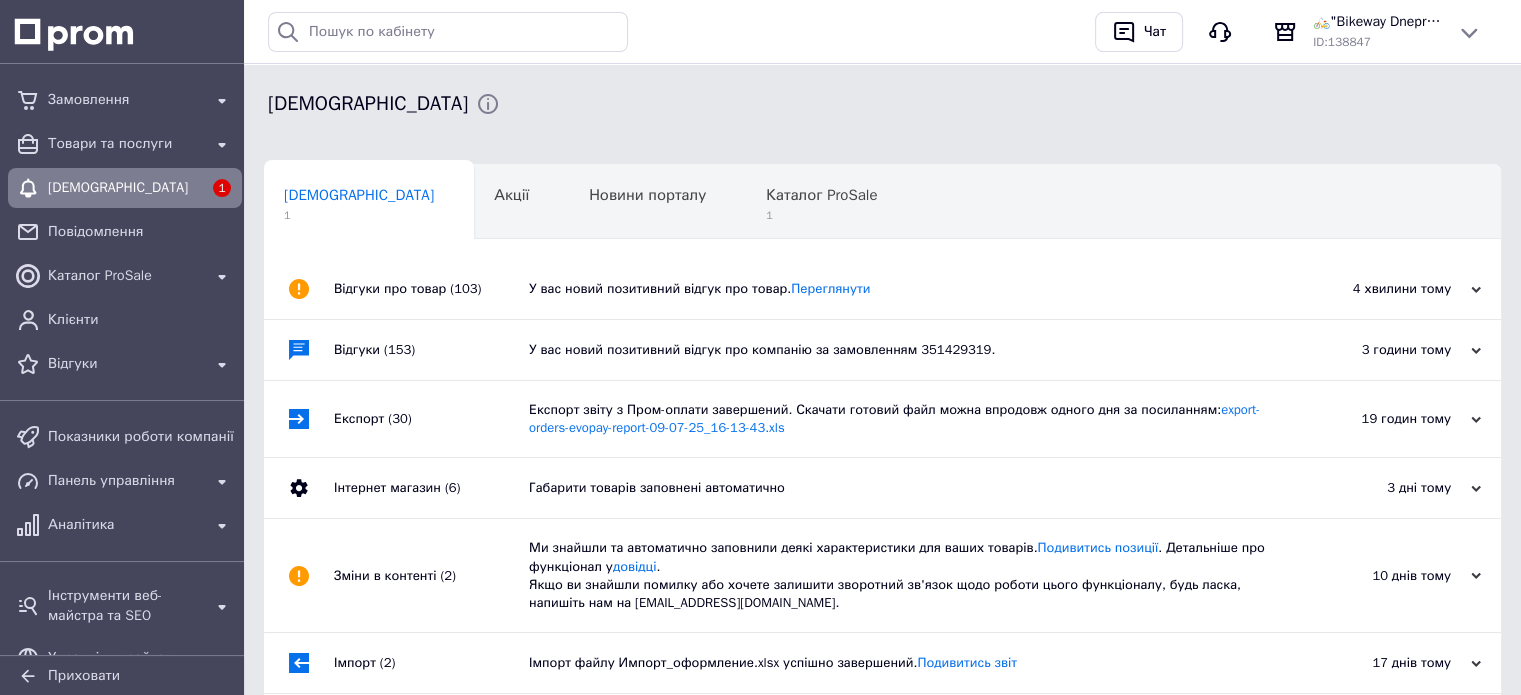 click on "У вас новий позитивний відгук про товар.  [GEOGRAPHIC_DATA]" at bounding box center [905, 289] 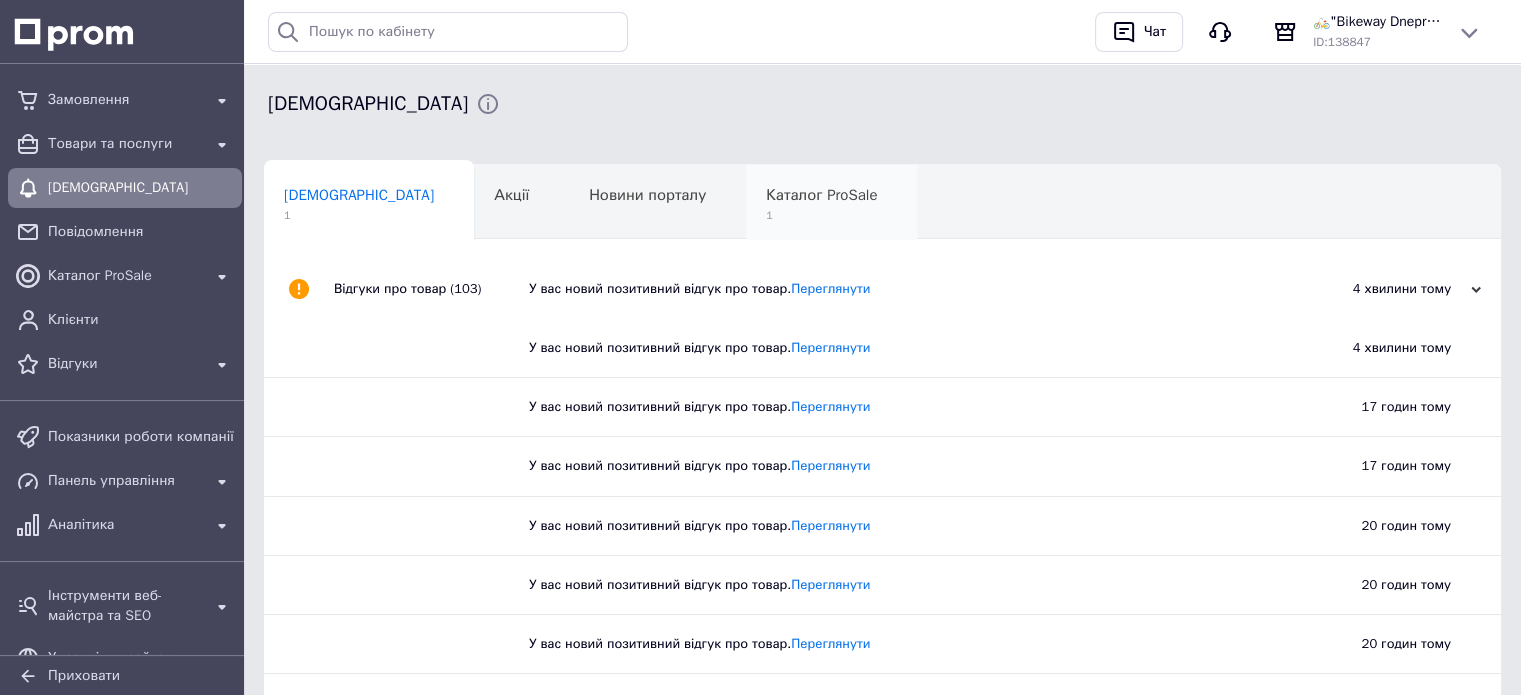 click on "1" at bounding box center (821, 215) 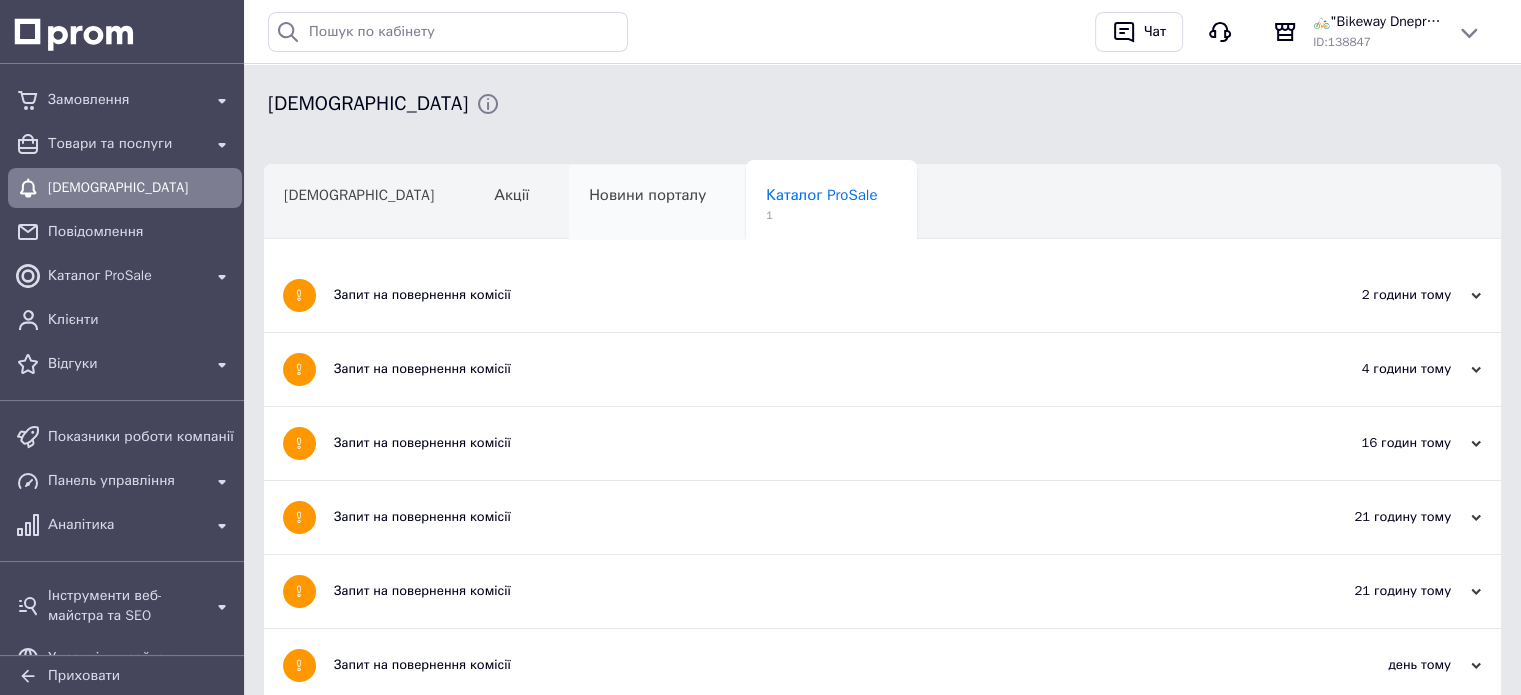 click on "Новини порталу" at bounding box center (657, 203) 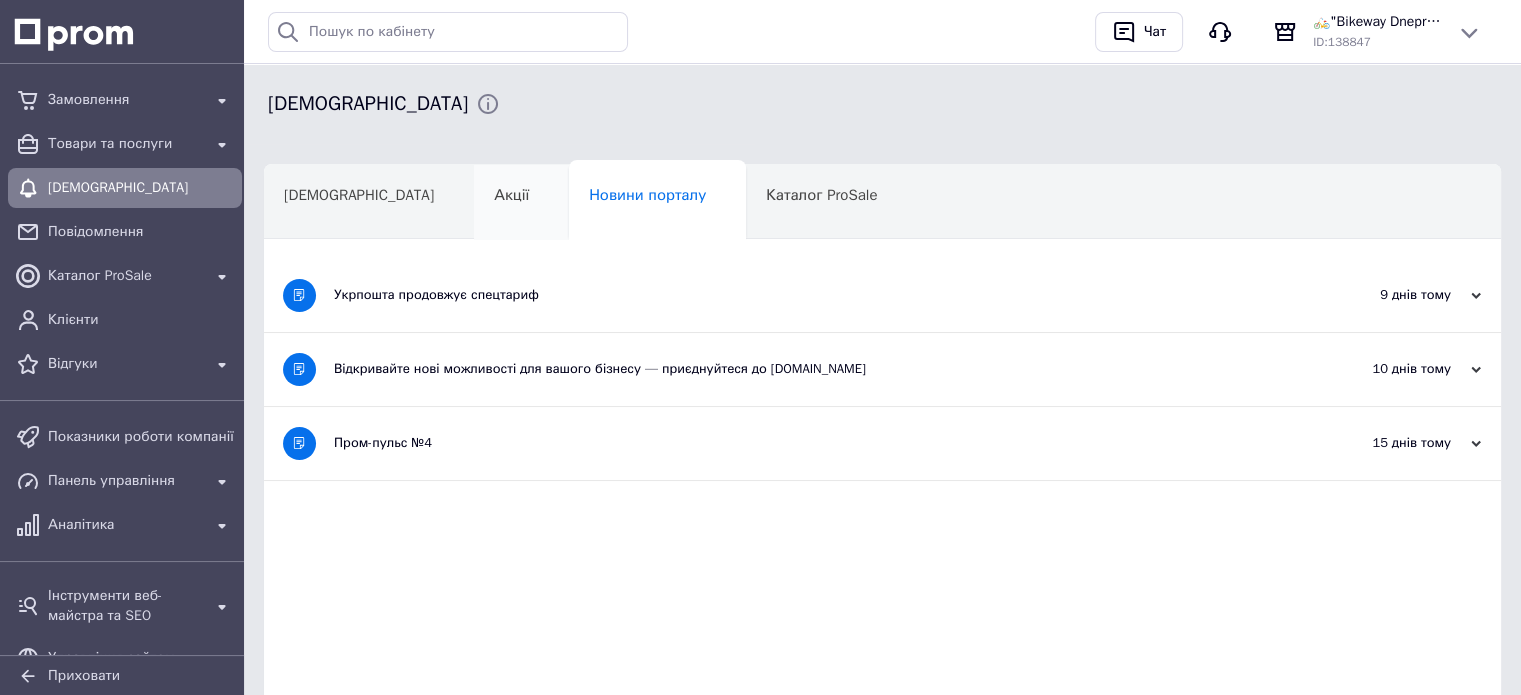 click on "Акції" at bounding box center (521, 203) 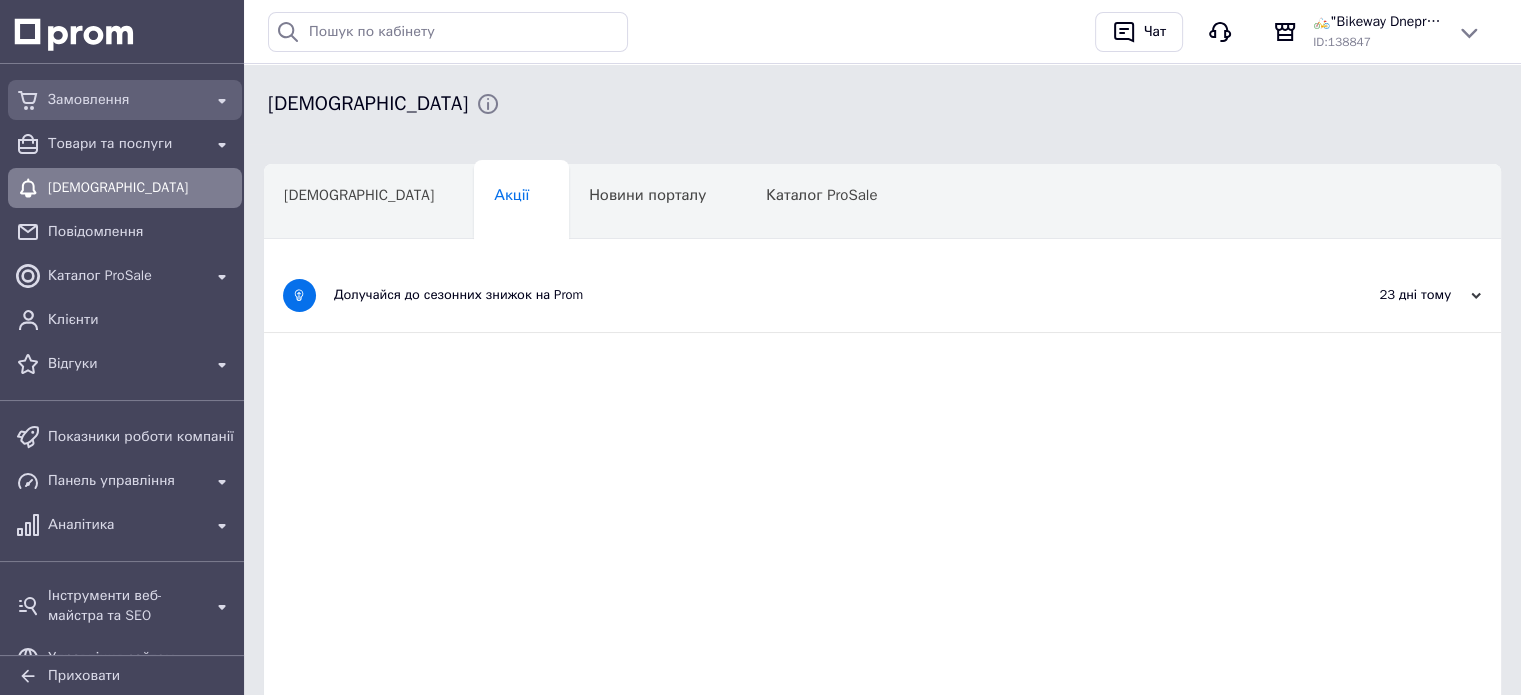 click on "Замовлення" at bounding box center (125, 100) 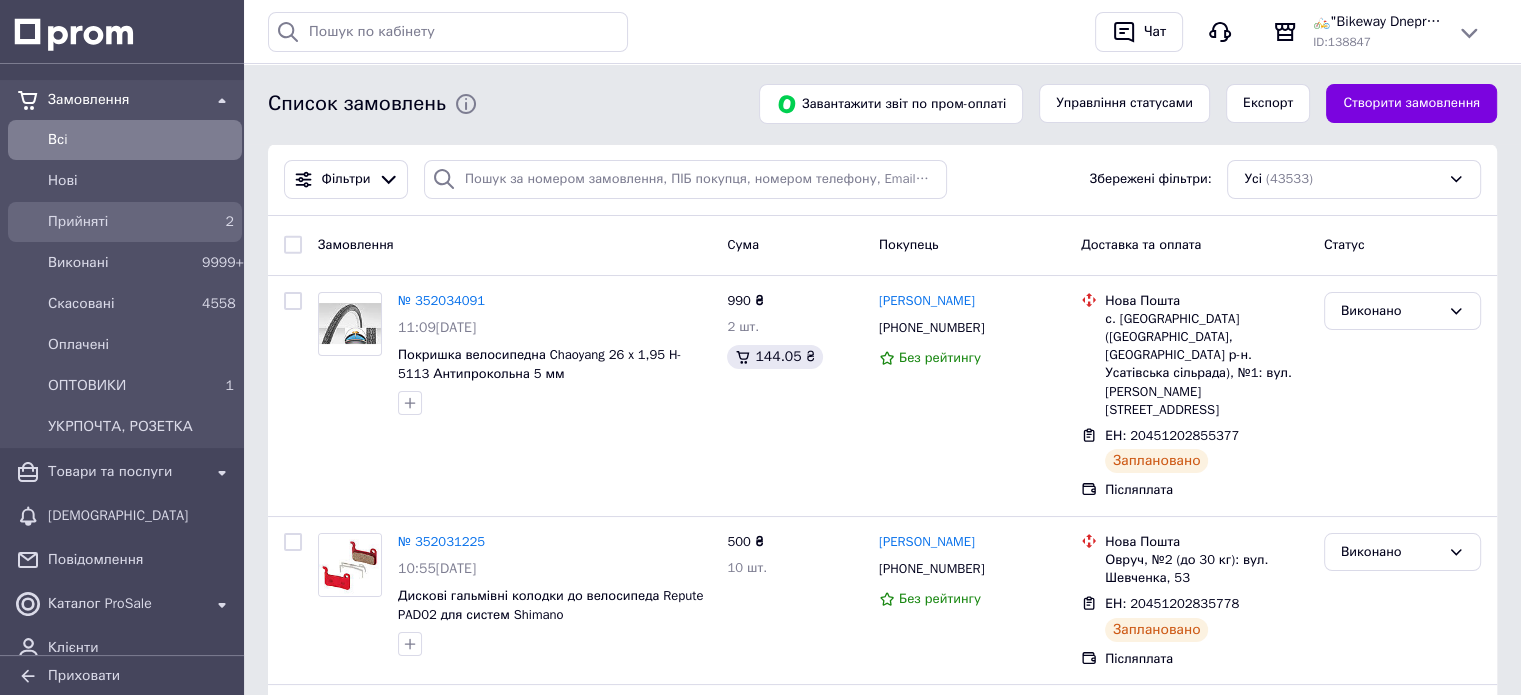click on "Прийняті" at bounding box center (121, 222) 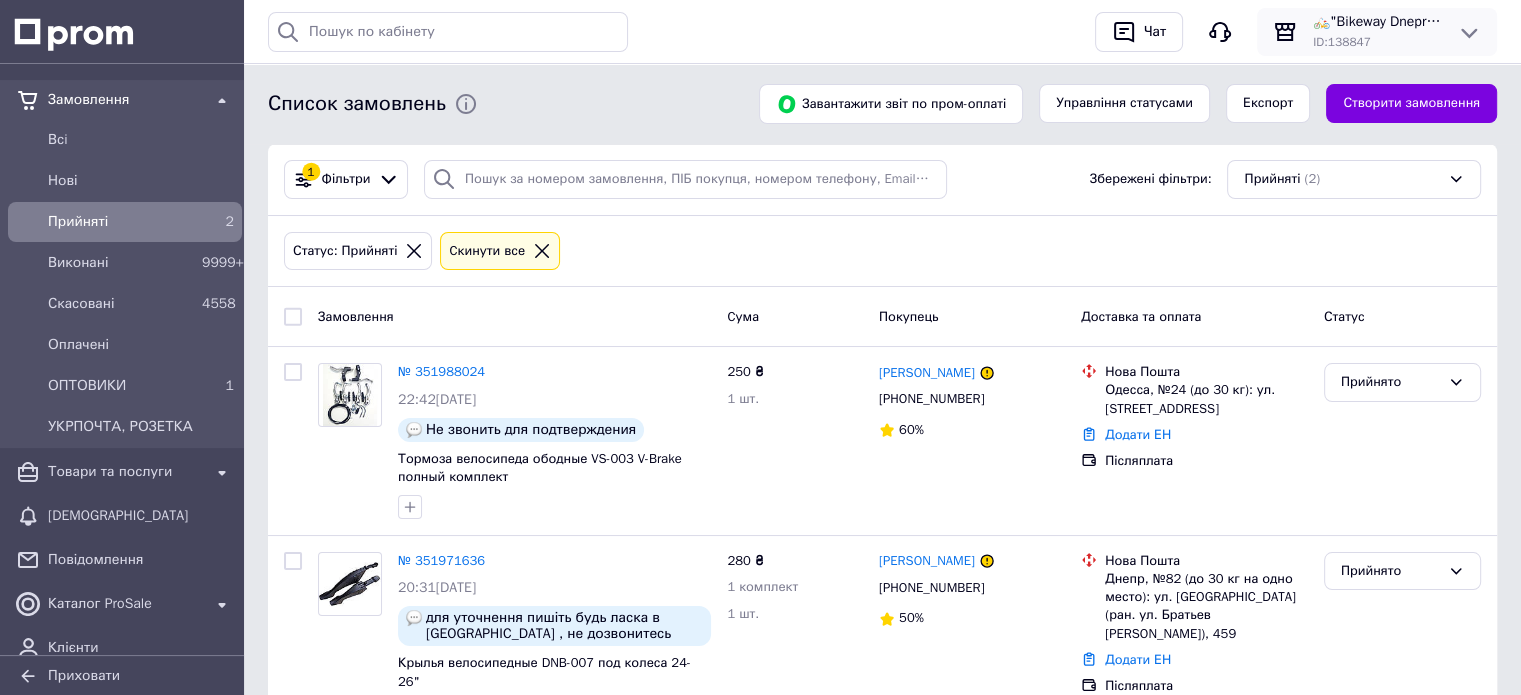 click on "🚲"Bikeway Dnepr" склад-магазин велосипедів та комплектуючих" at bounding box center (1377, 22) 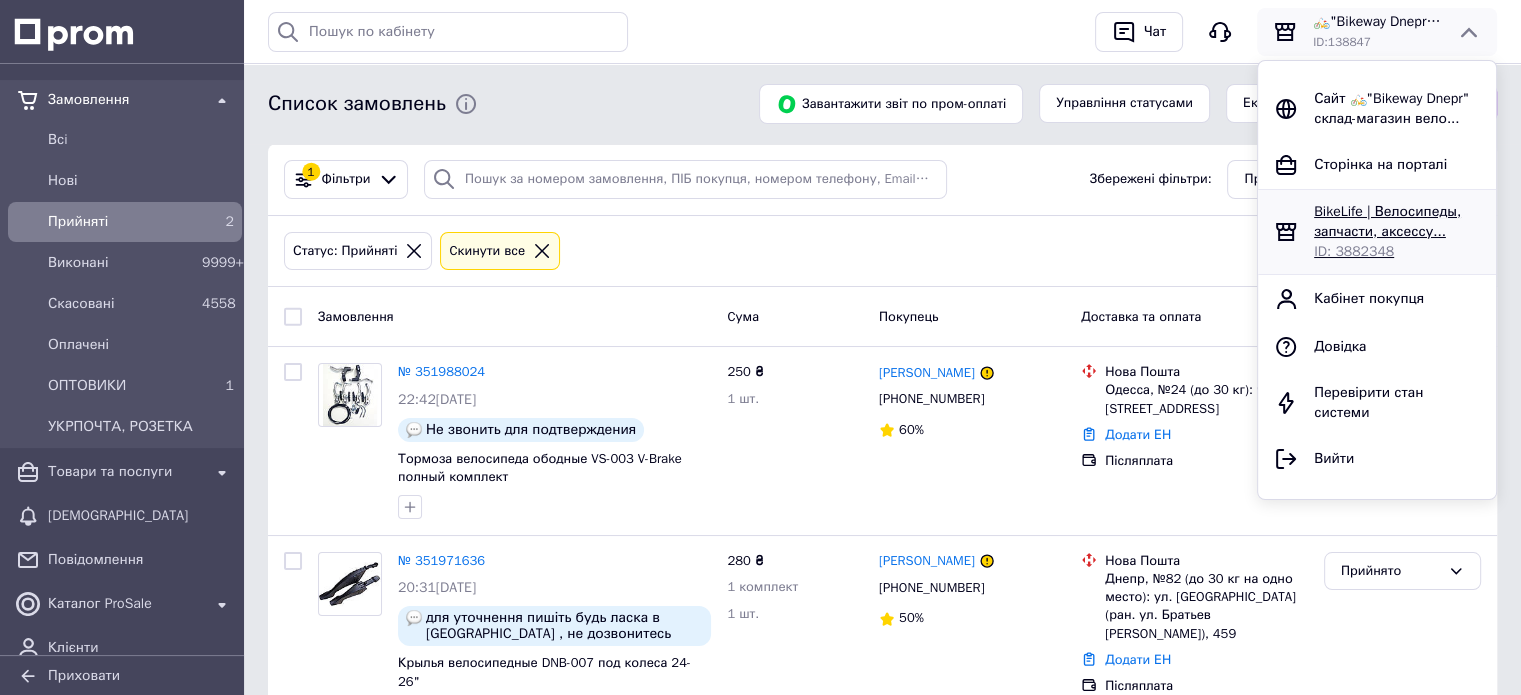 click on "BikeLife | Велосипеды, запчасти, аксессу..." at bounding box center (1387, 221) 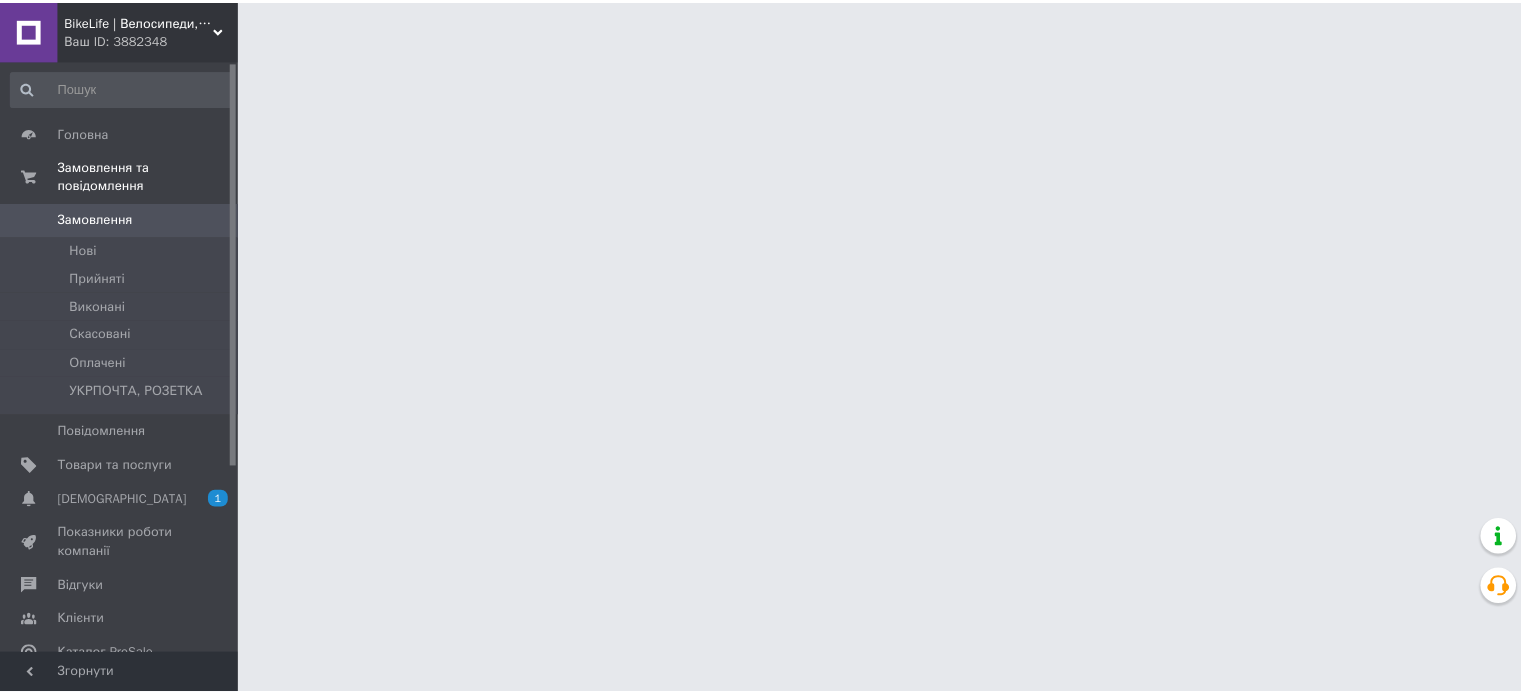 scroll, scrollTop: 0, scrollLeft: 0, axis: both 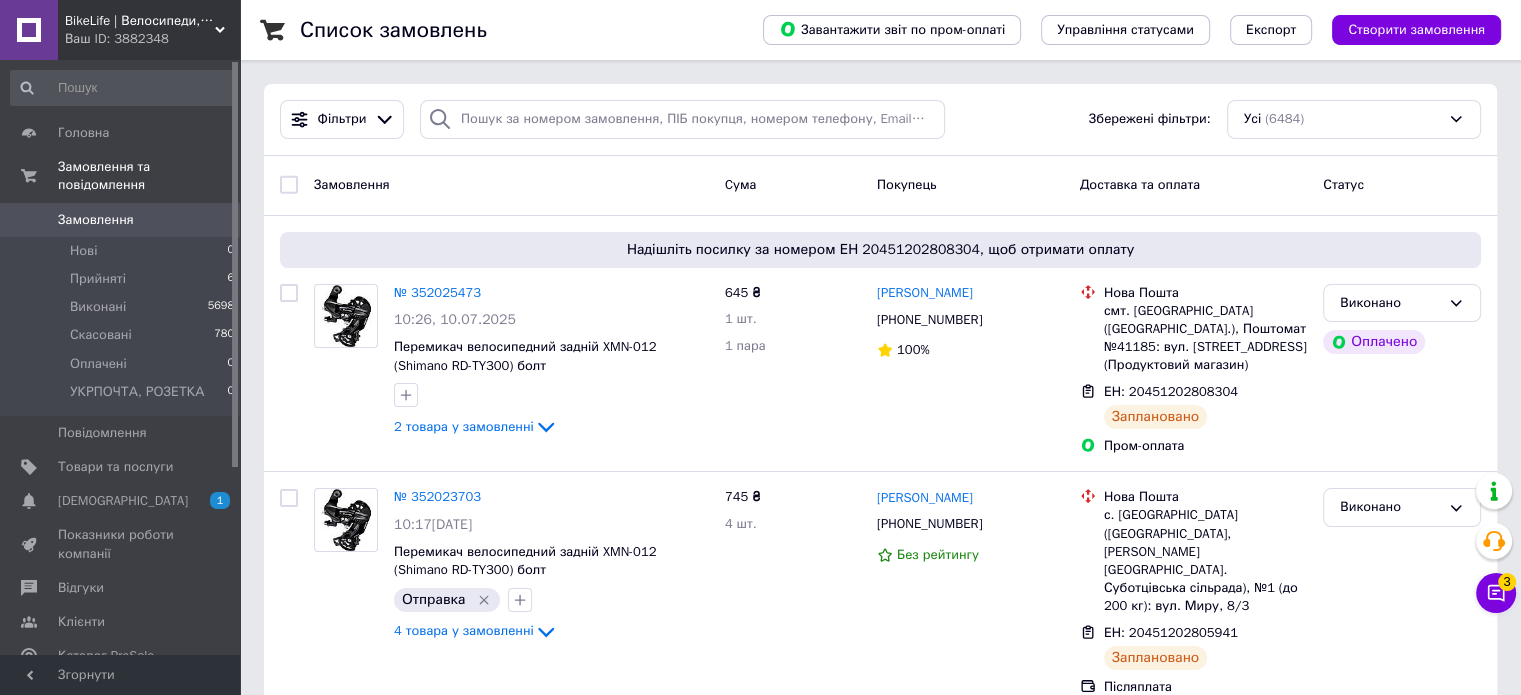click on "BikeLife | Велосипеди, запчастини, аксесуари та інструменти для них" at bounding box center [140, 21] 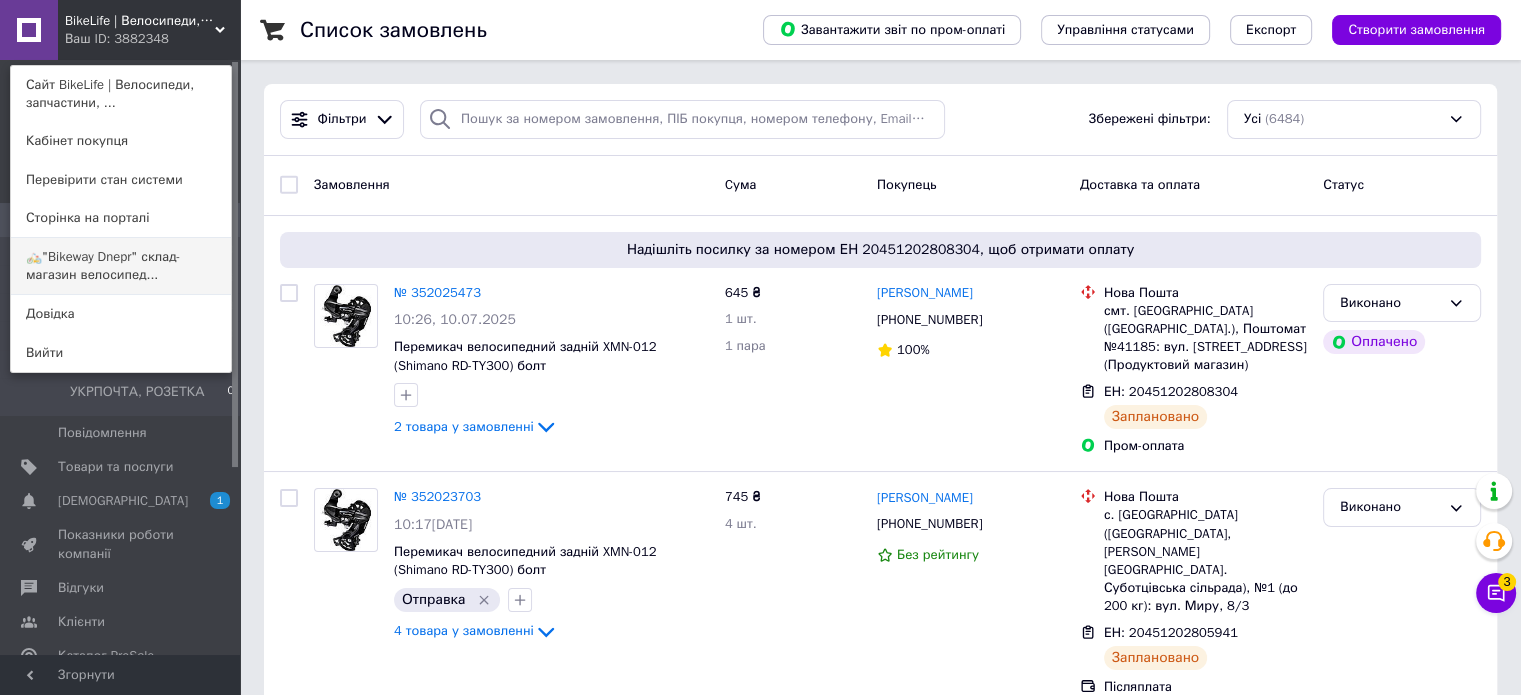 click on "🚲"Bikeway Dnepr" склад-магазин велосипед..." at bounding box center (121, 266) 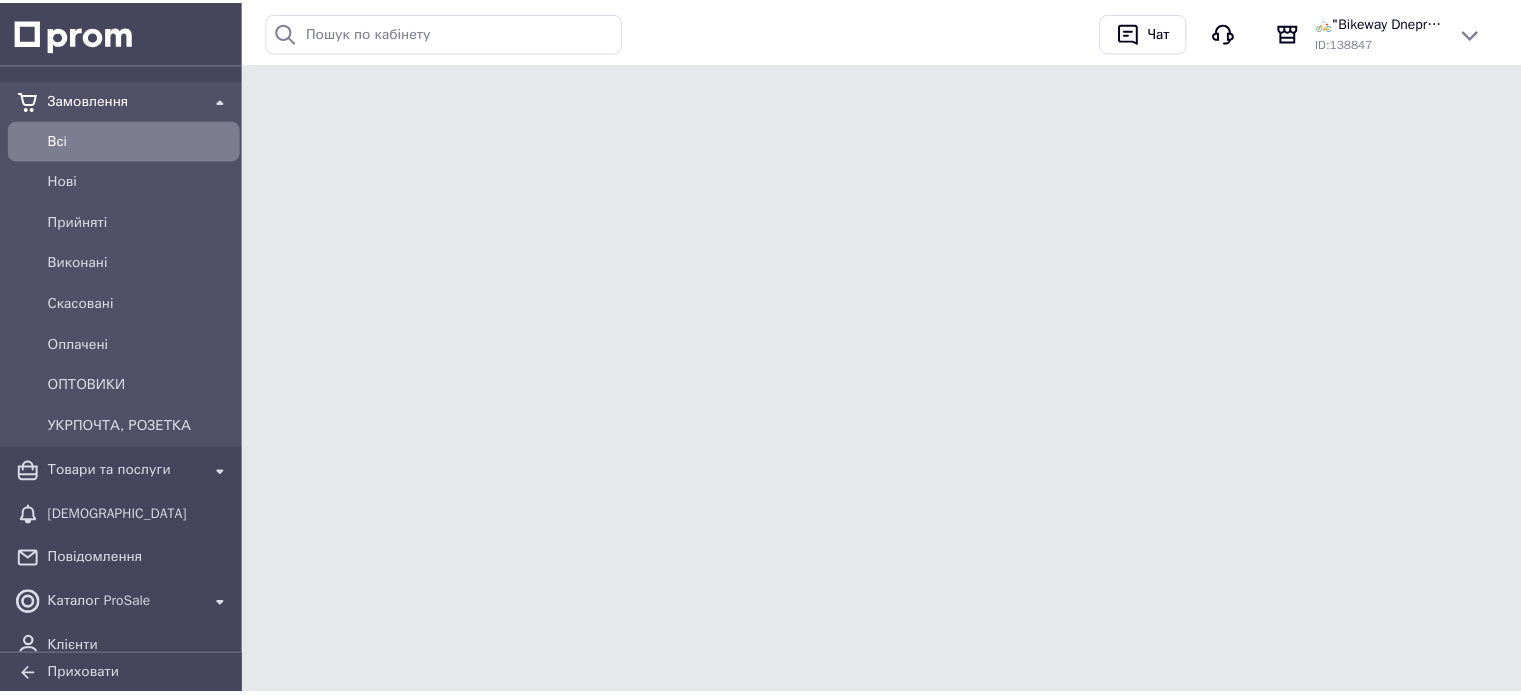 scroll, scrollTop: 0, scrollLeft: 0, axis: both 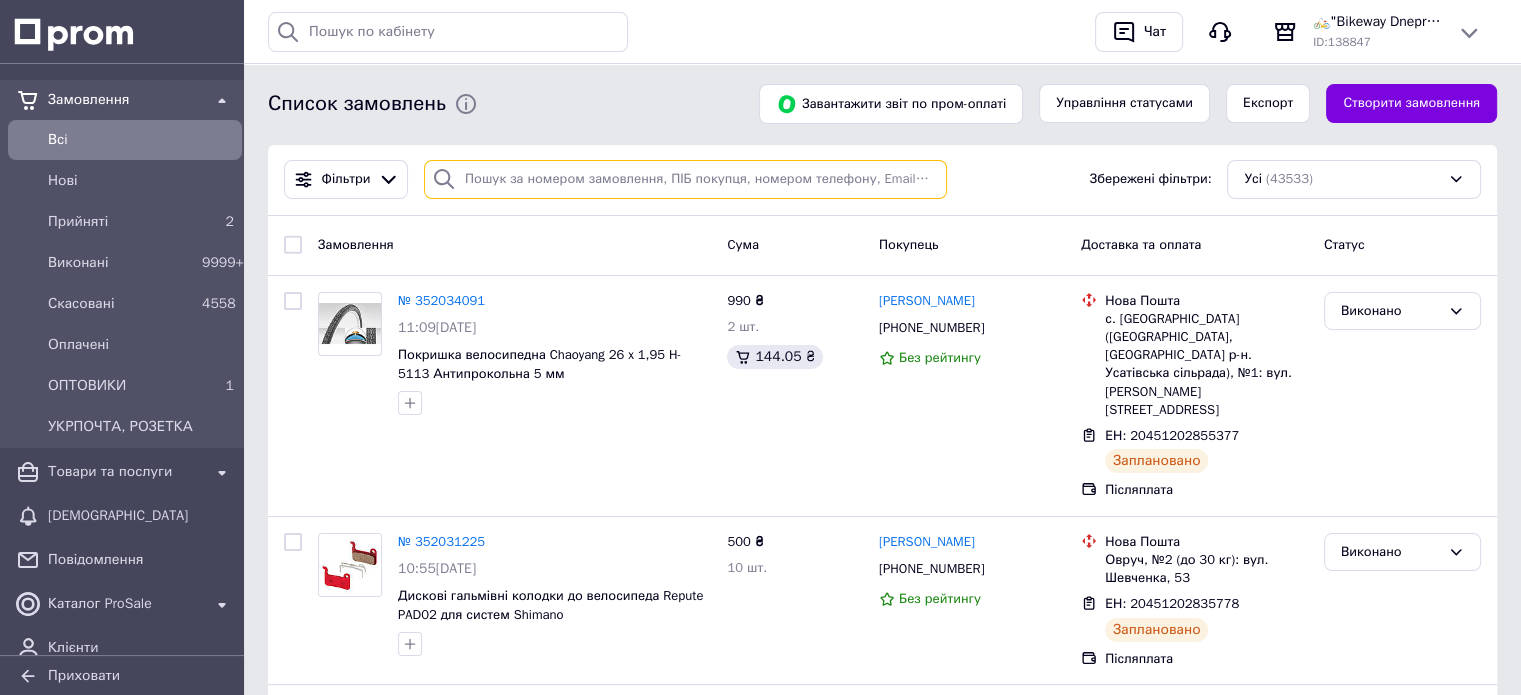 click at bounding box center [685, 179] 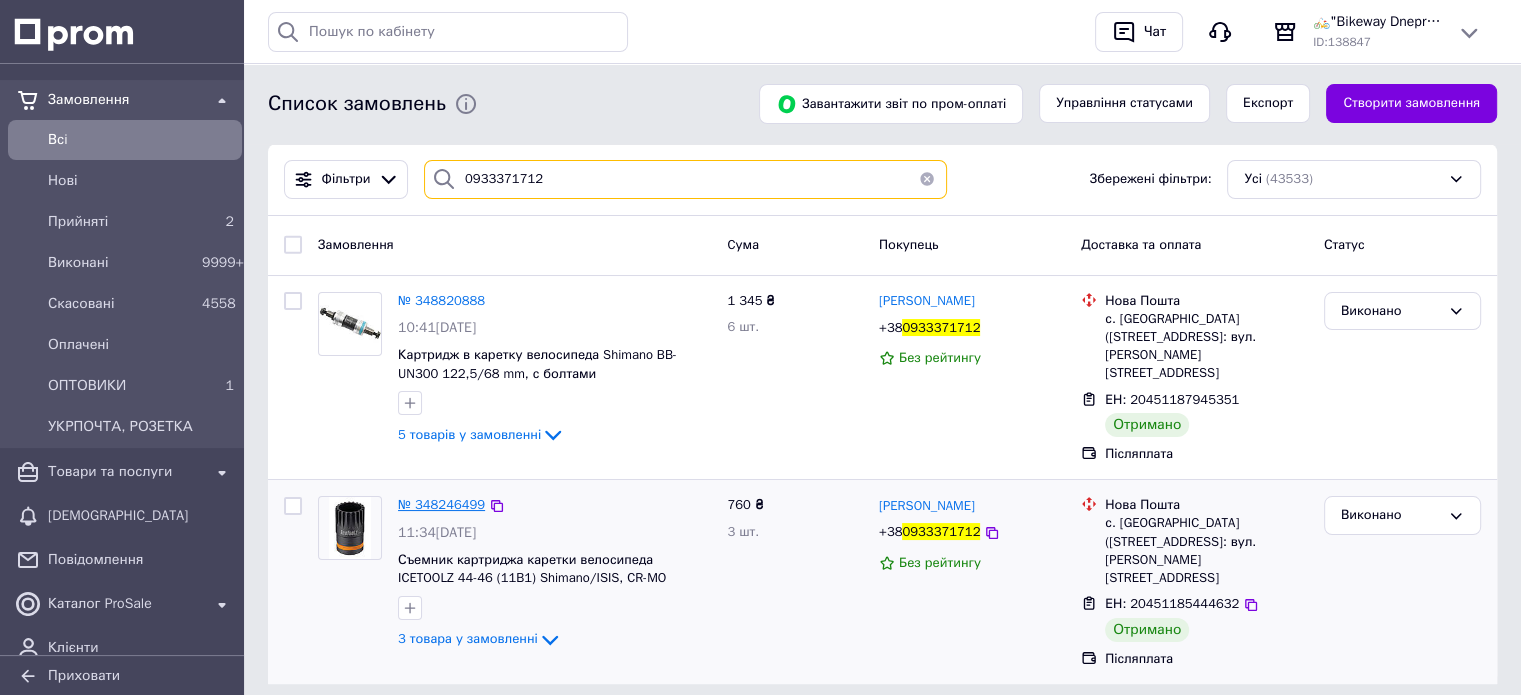 type on "0933371712" 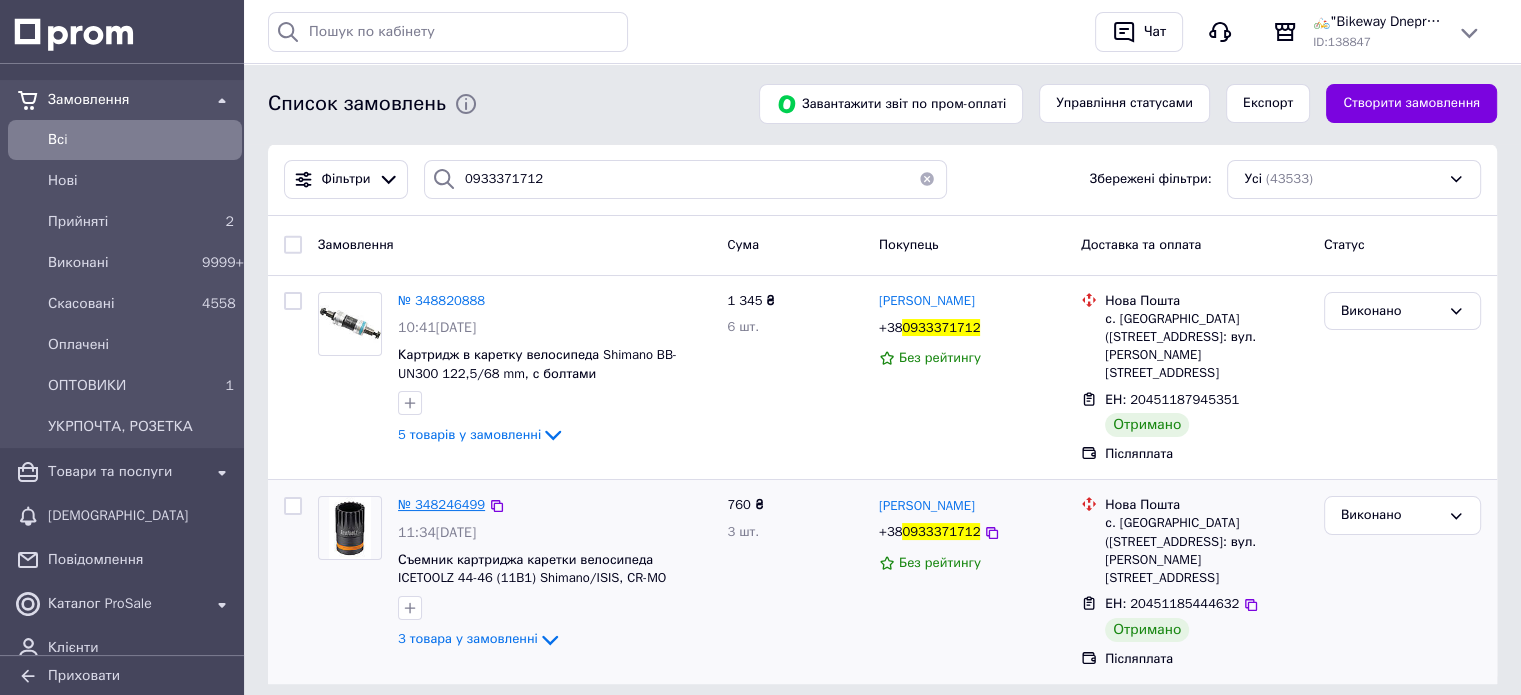 click on "№ 348246499" at bounding box center (441, 504) 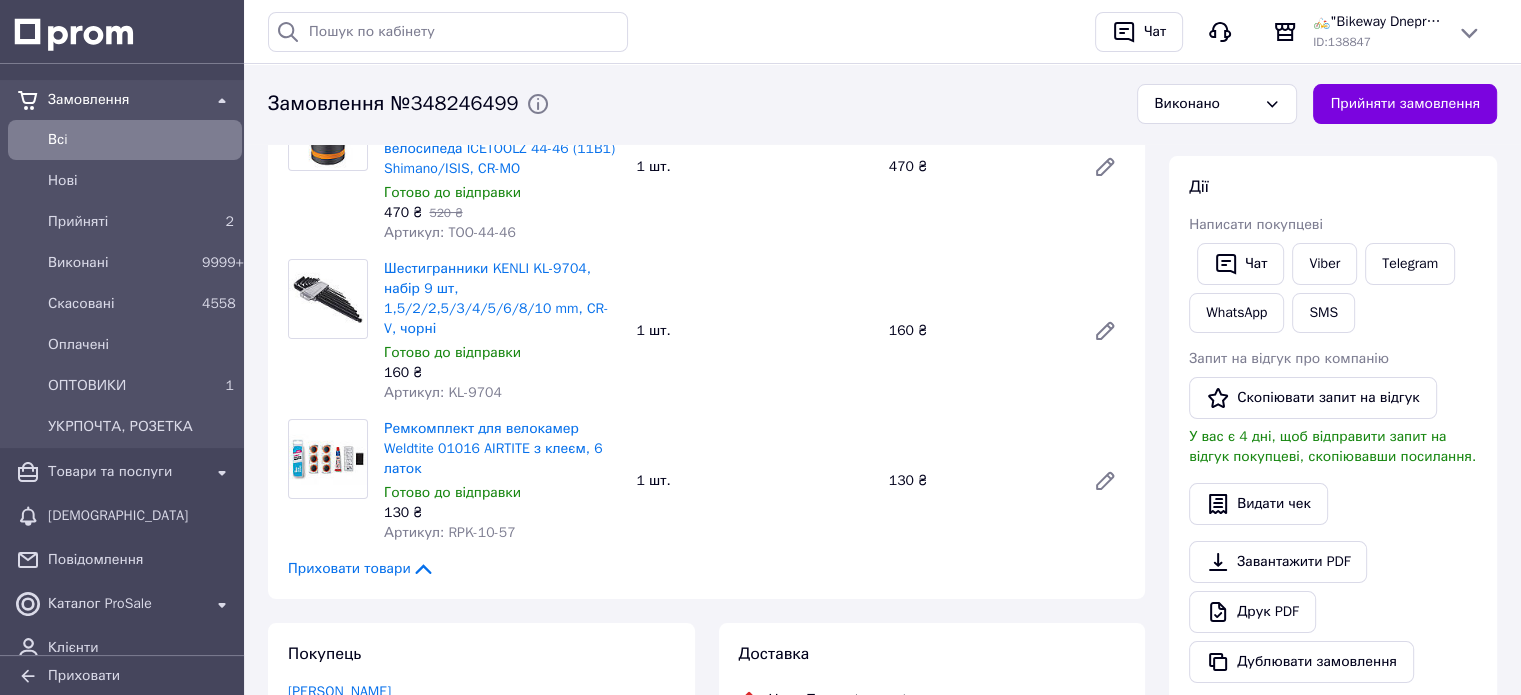 scroll, scrollTop: 500, scrollLeft: 0, axis: vertical 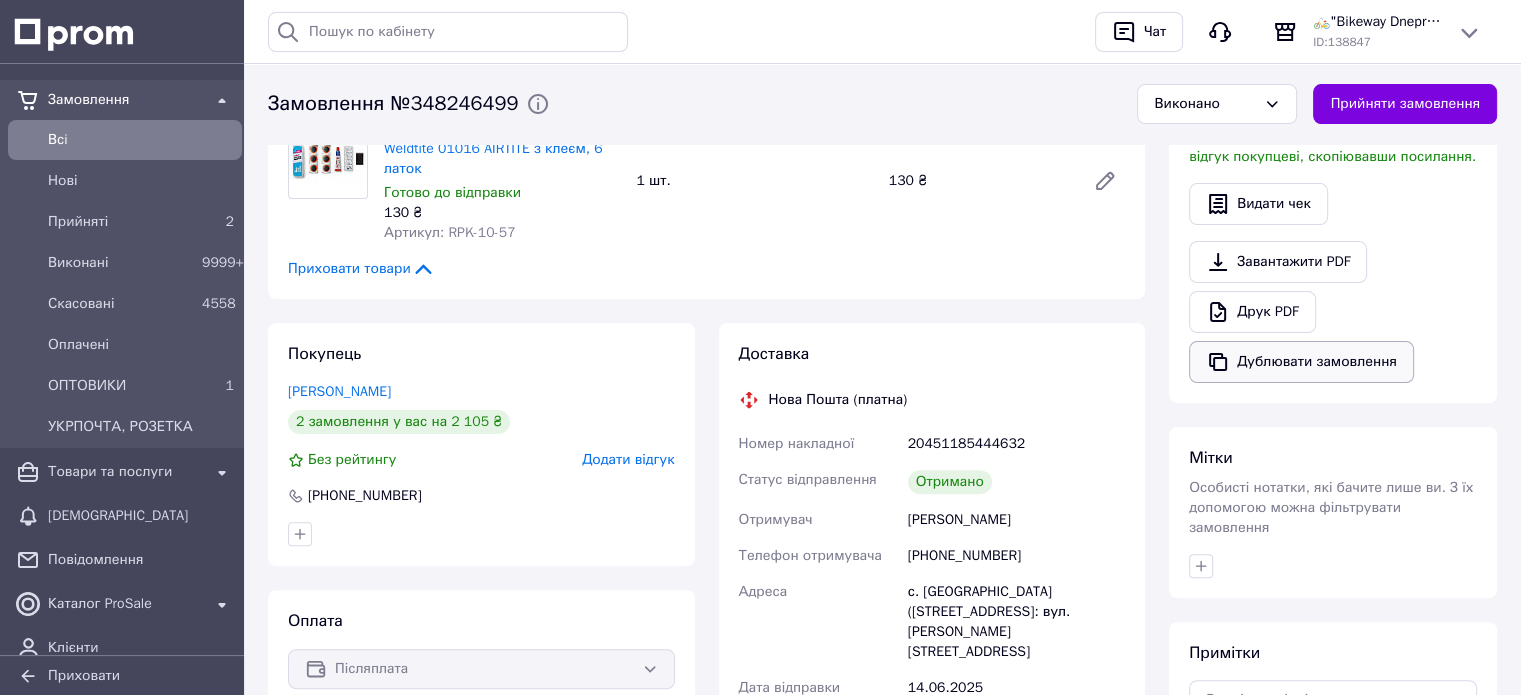 click on "Дублювати замовлення" at bounding box center (1301, 362) 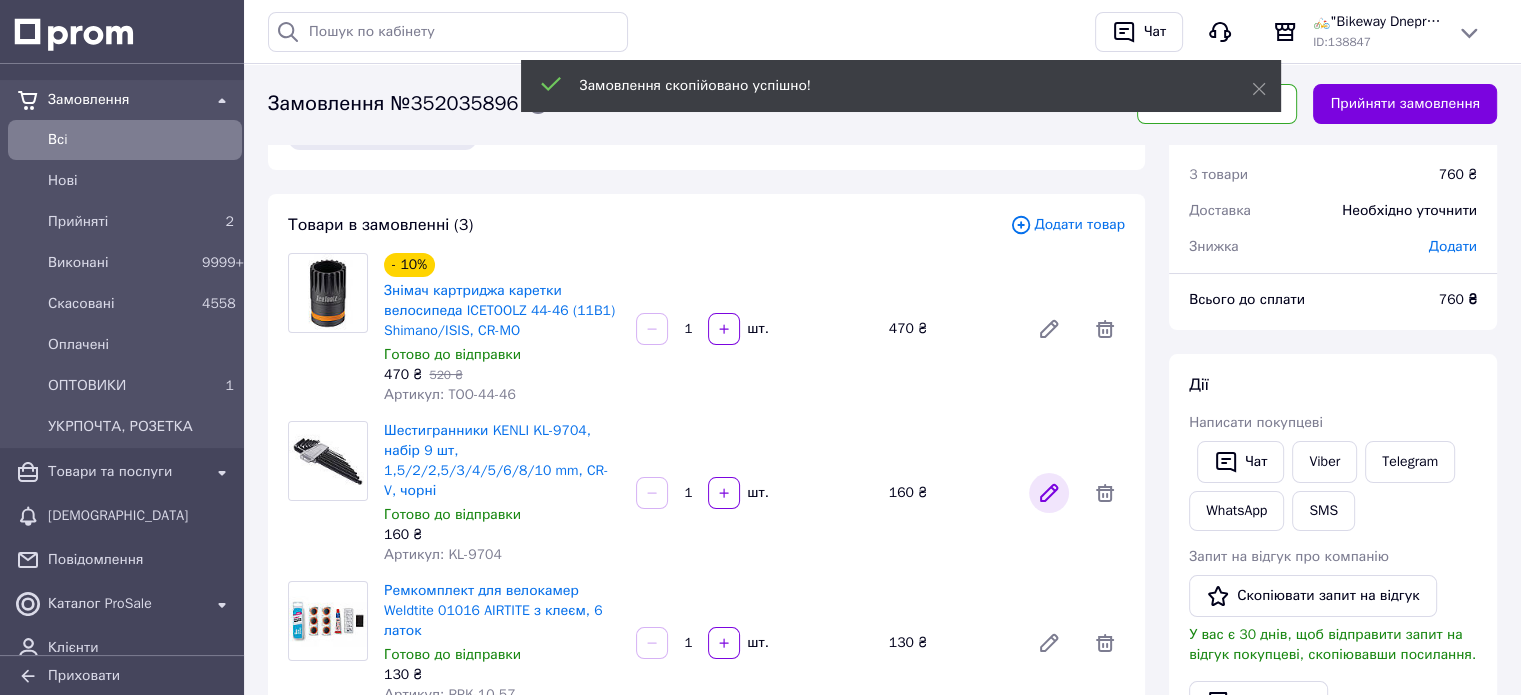 scroll, scrollTop: 100, scrollLeft: 0, axis: vertical 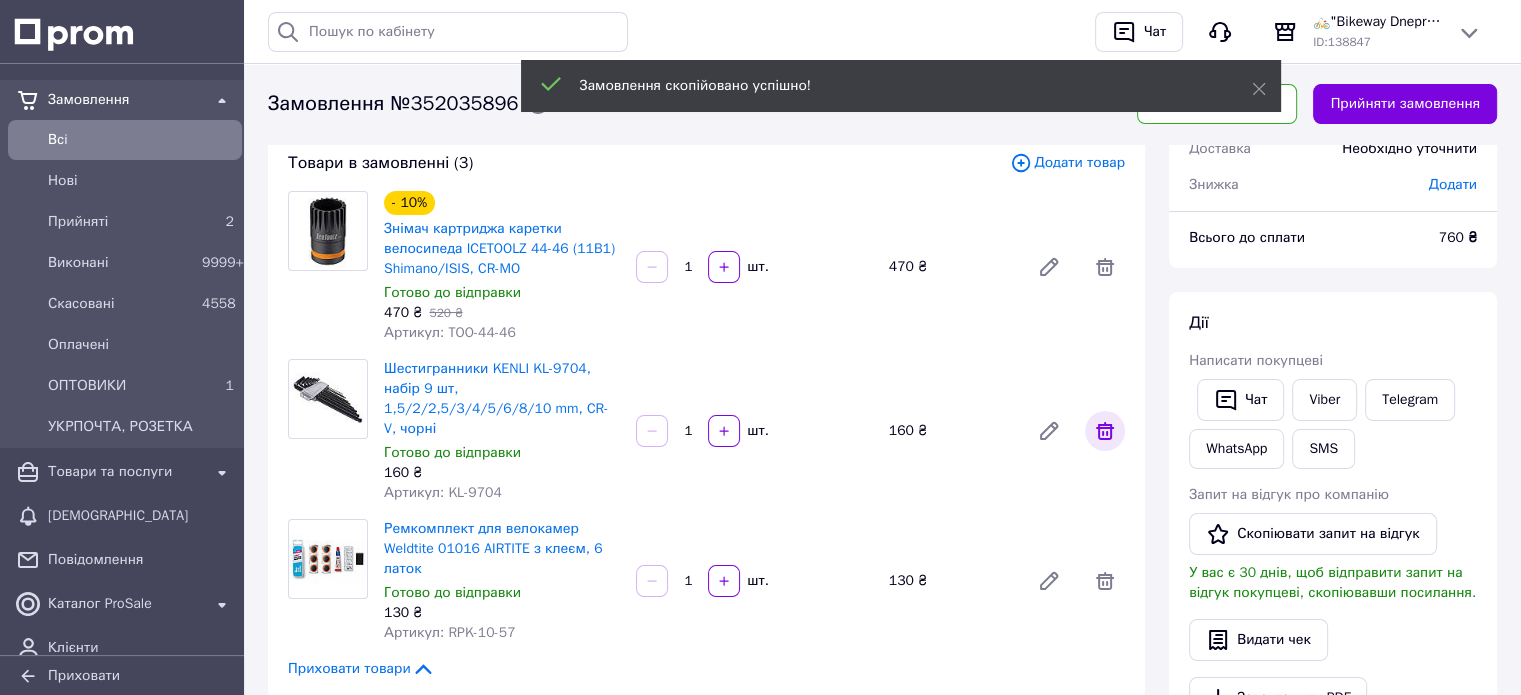 click 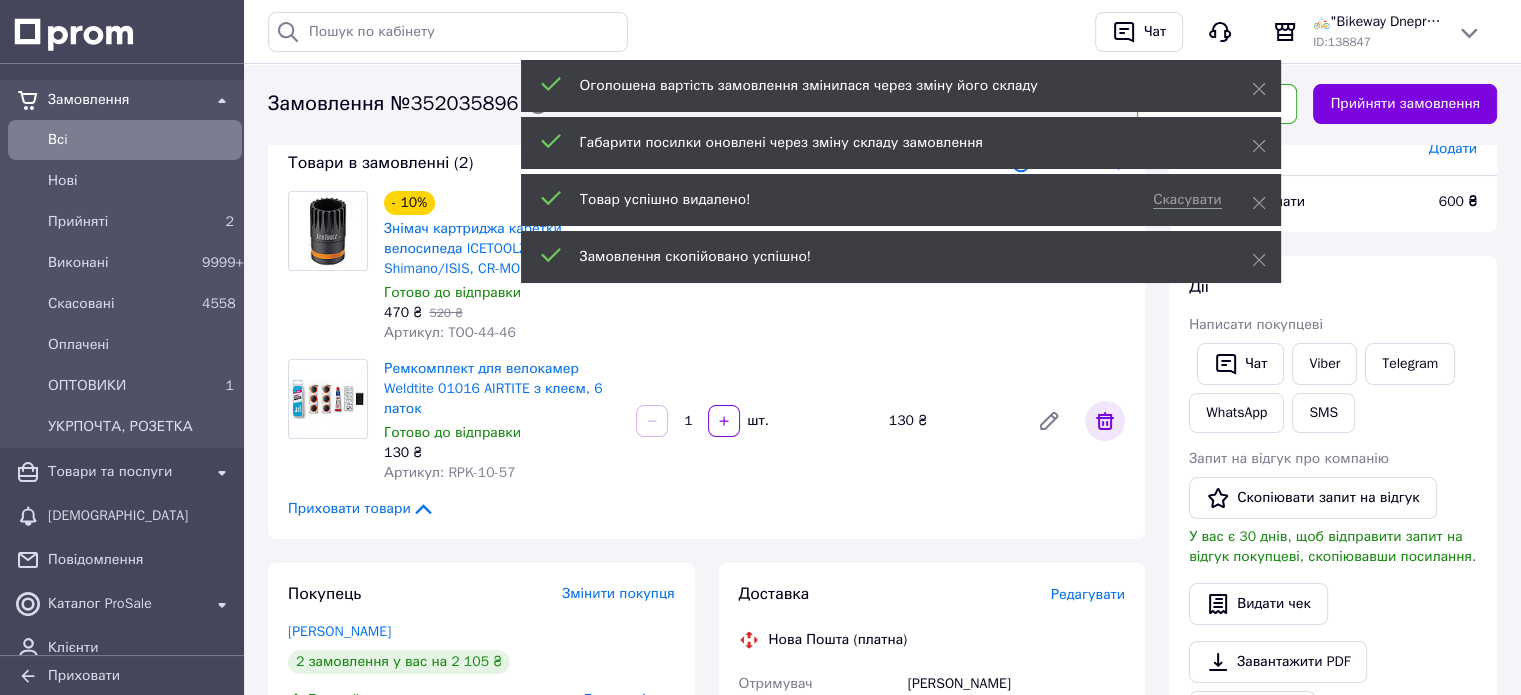 click 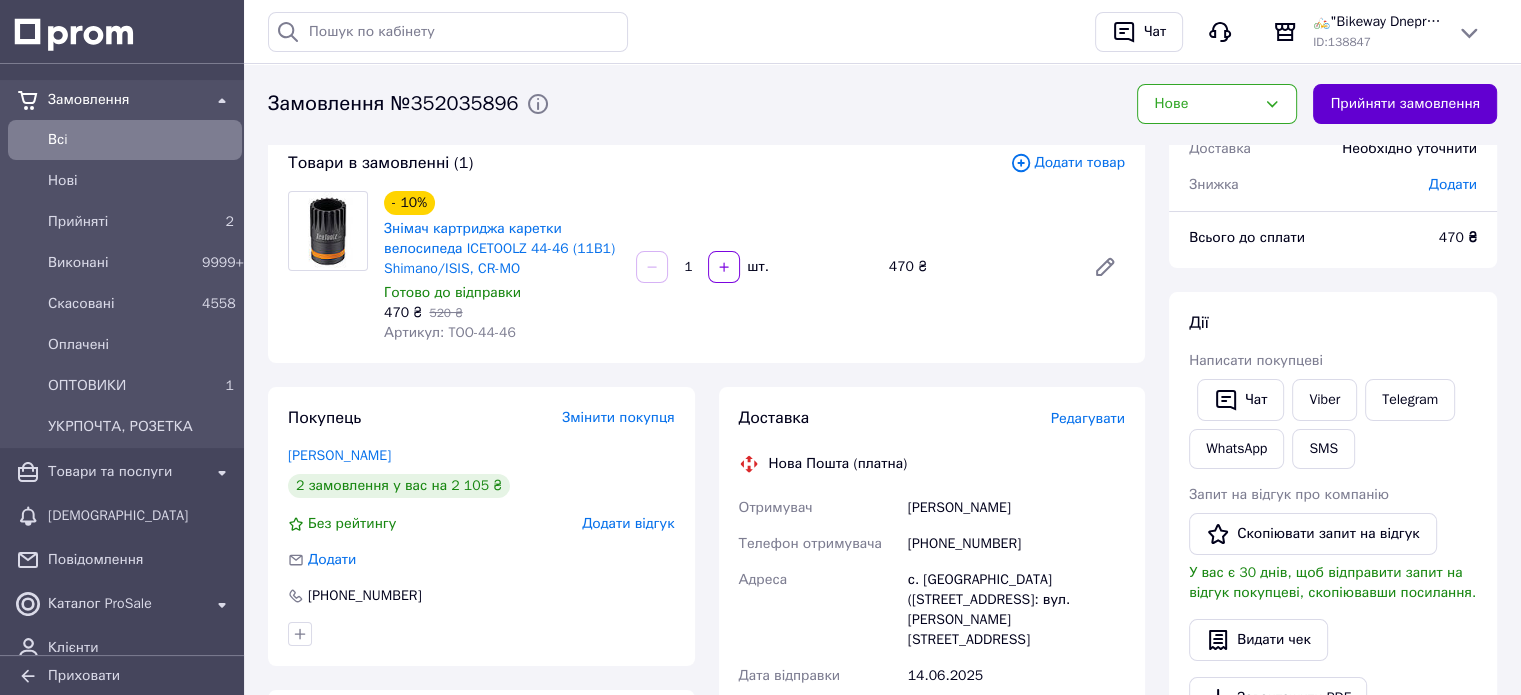 click on "Прийняти замовлення" at bounding box center [1405, 104] 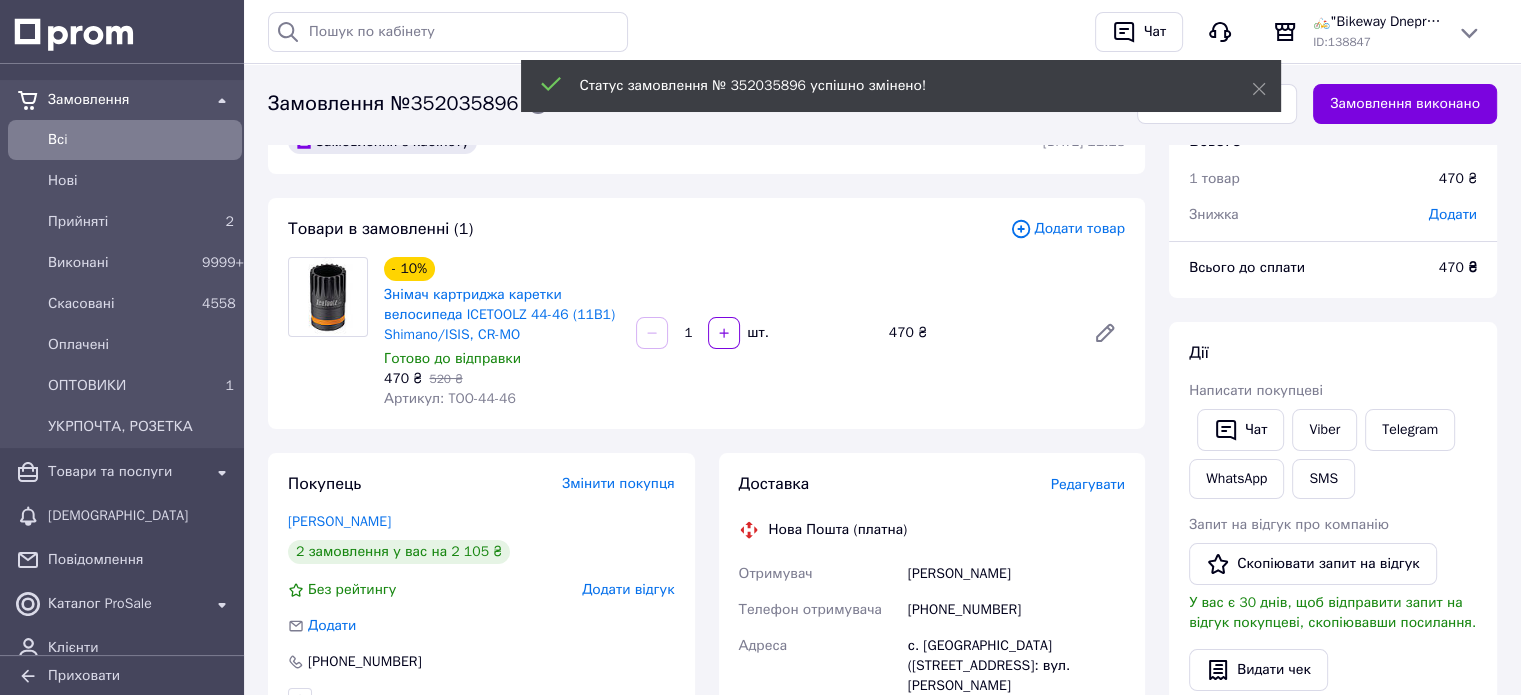 scroll, scrollTop: 0, scrollLeft: 0, axis: both 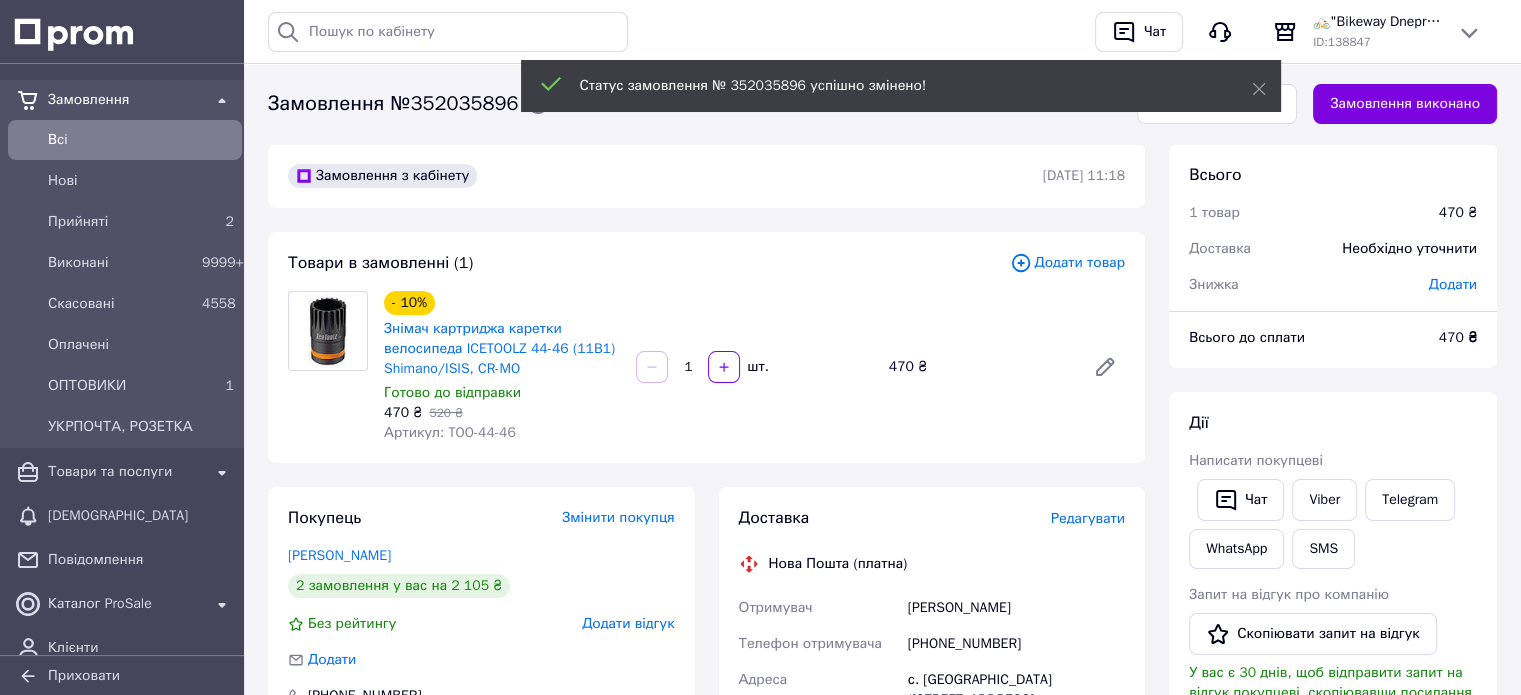 click on "Додати товар" at bounding box center [1067, 263] 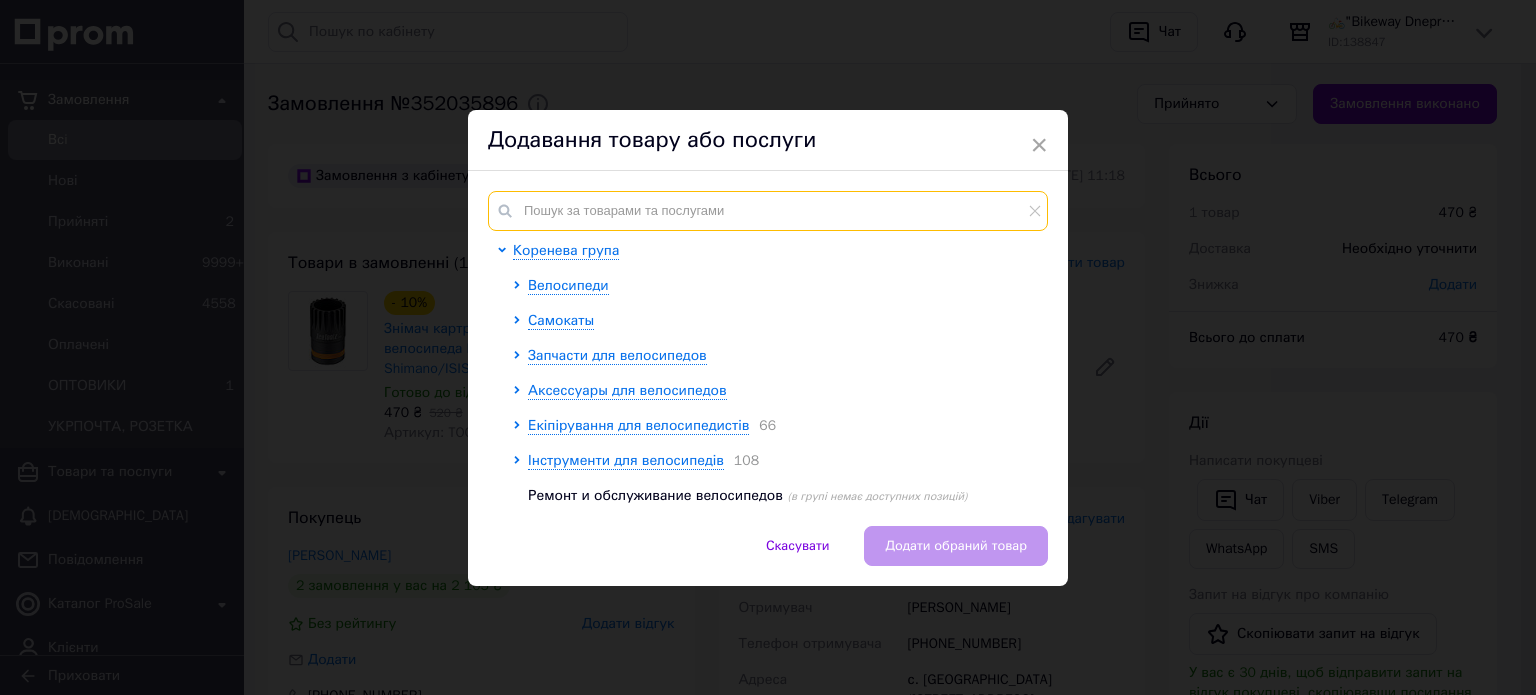 click at bounding box center (768, 211) 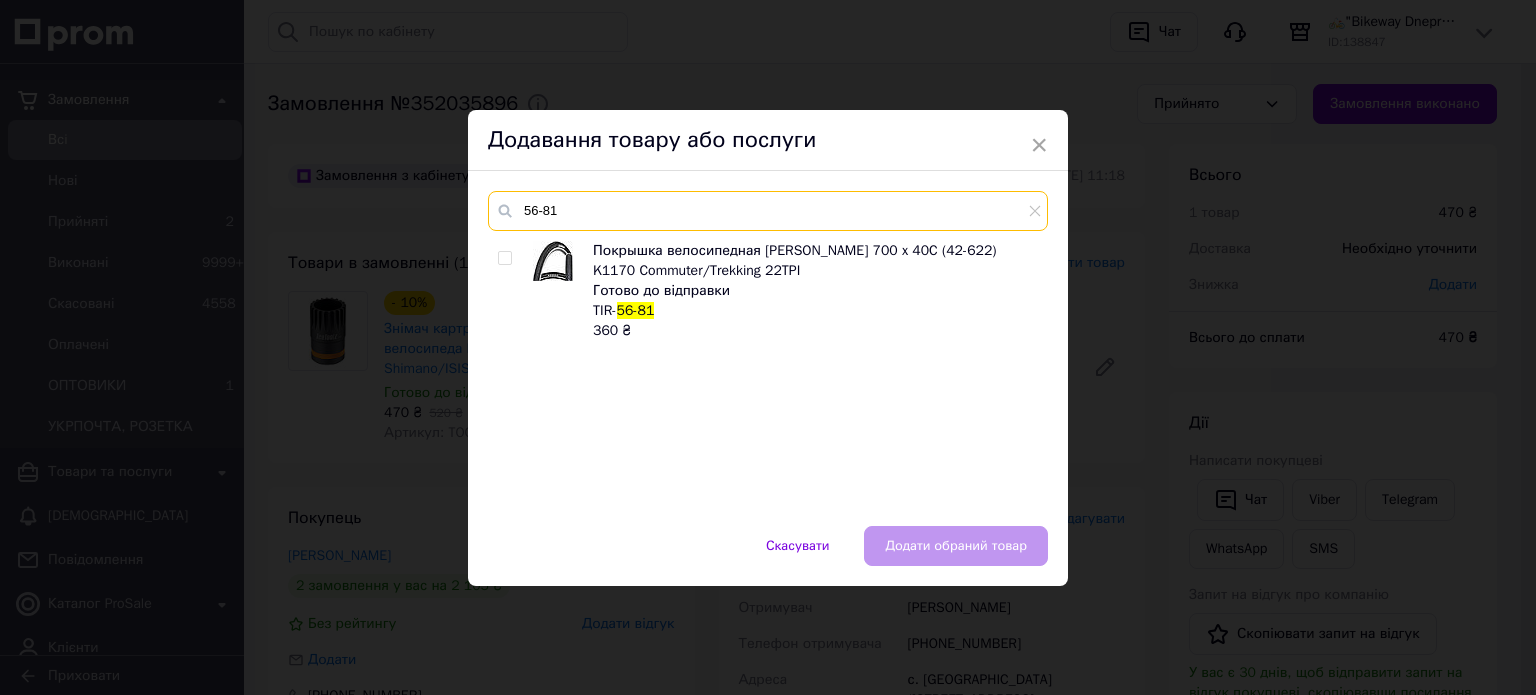 type on "56-81" 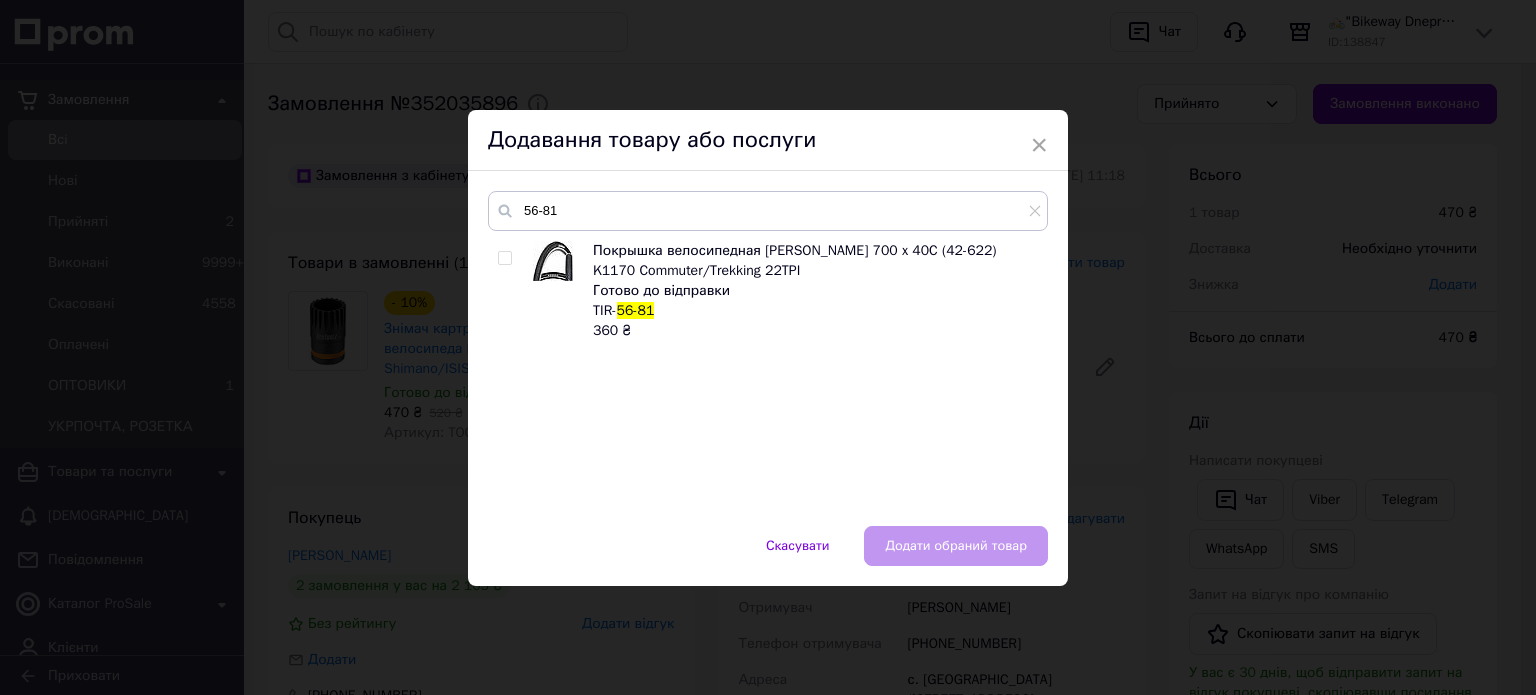 click at bounding box center (504, 258) 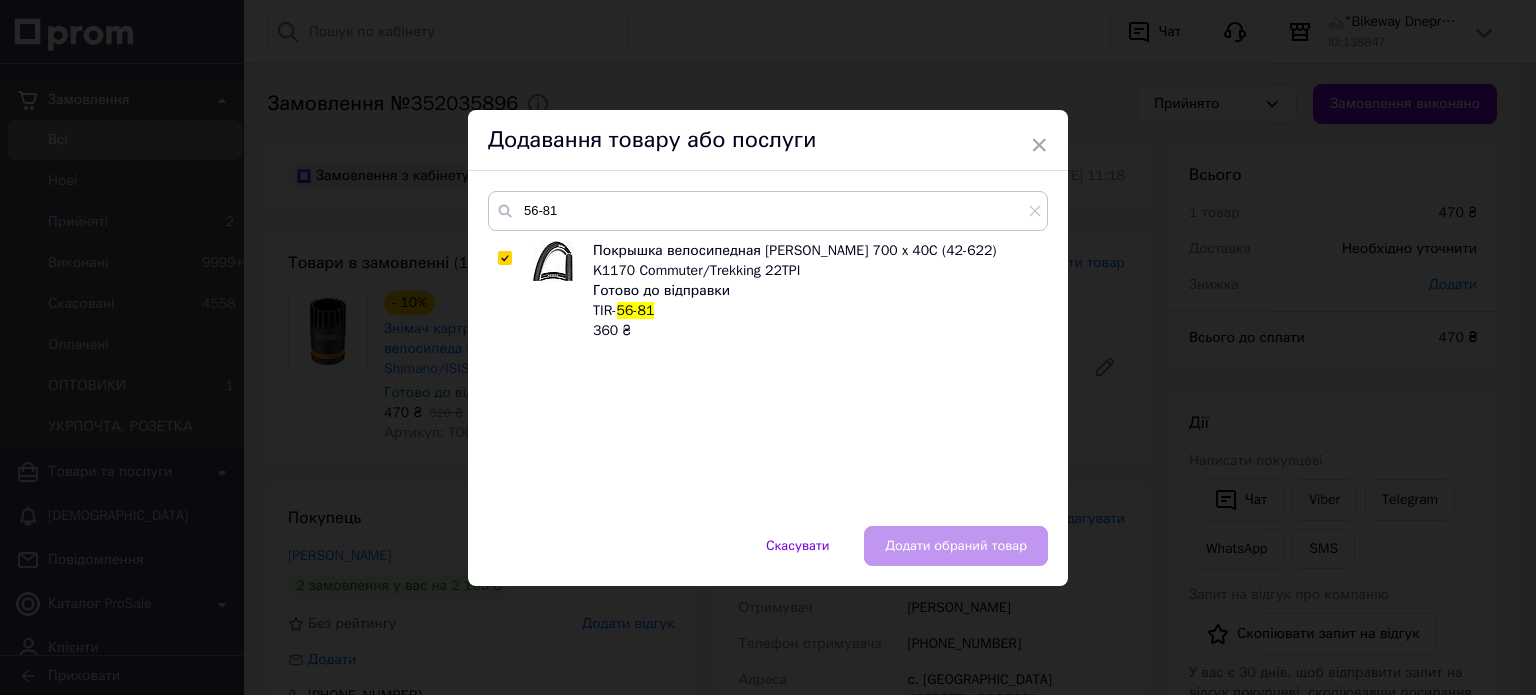 checkbox on "true" 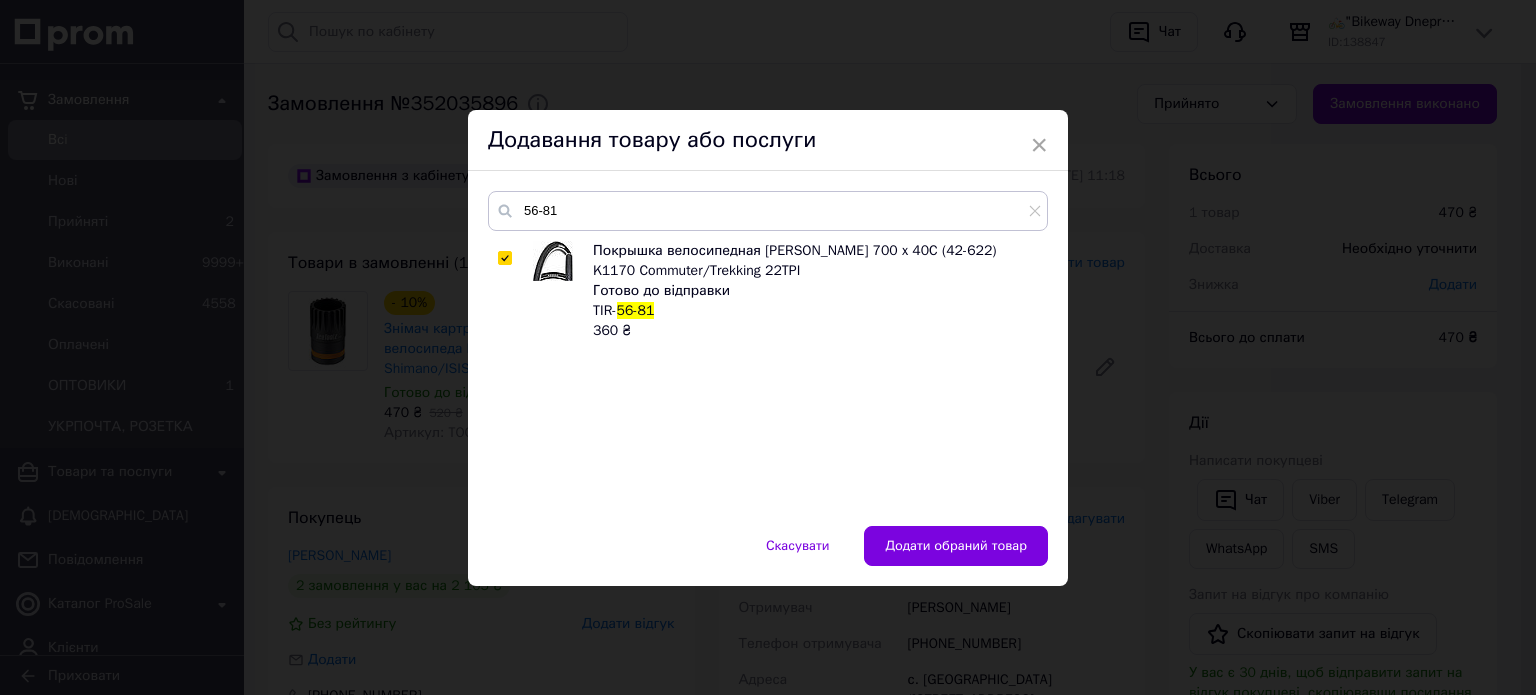 click on "Додати обраний товар" at bounding box center [956, 546] 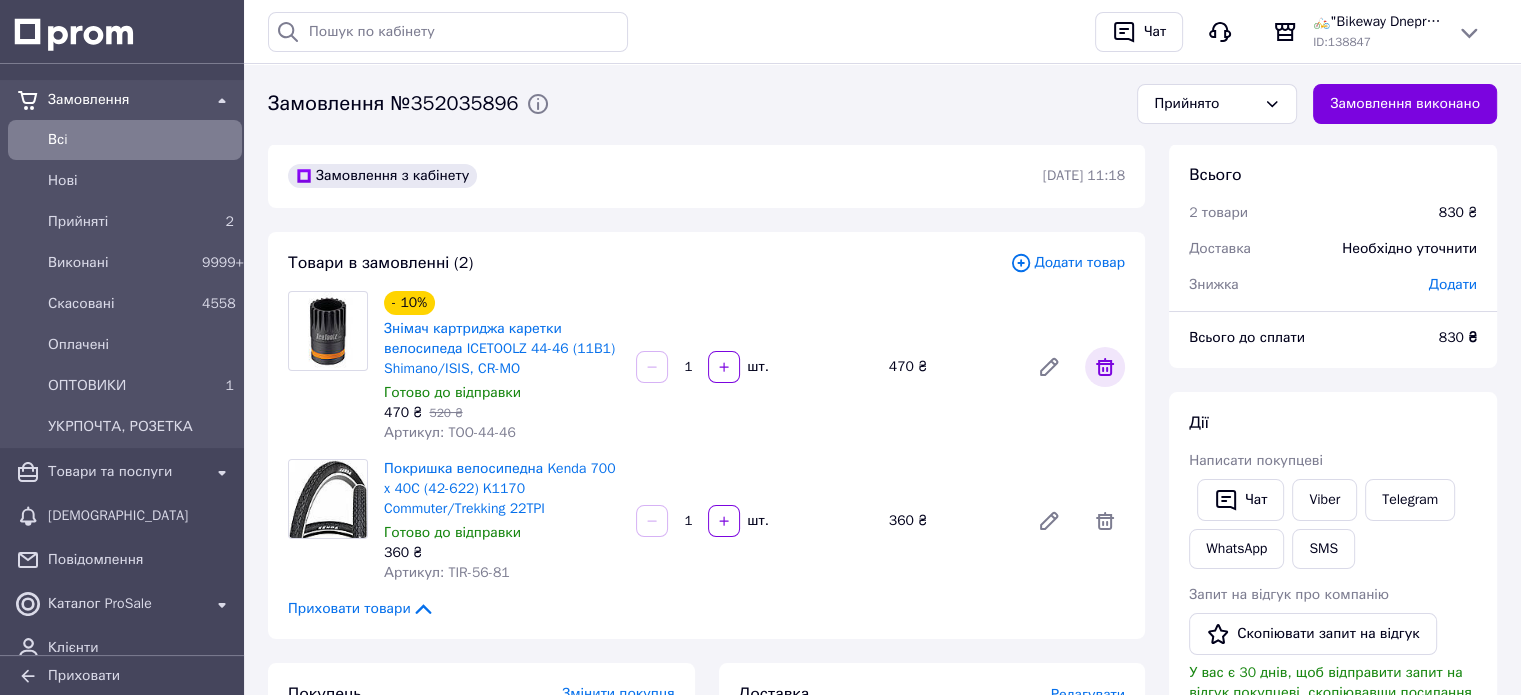 click 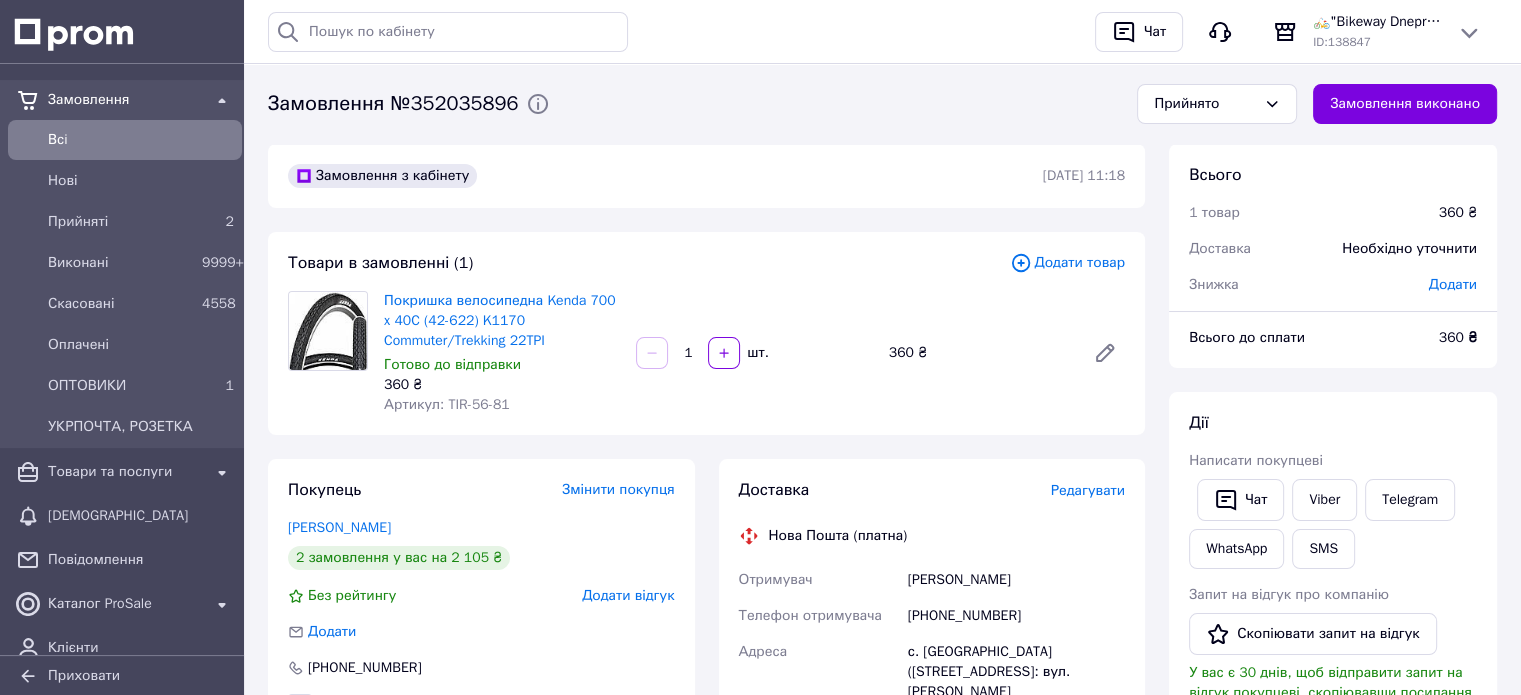 click on "Додати товар" at bounding box center [1067, 263] 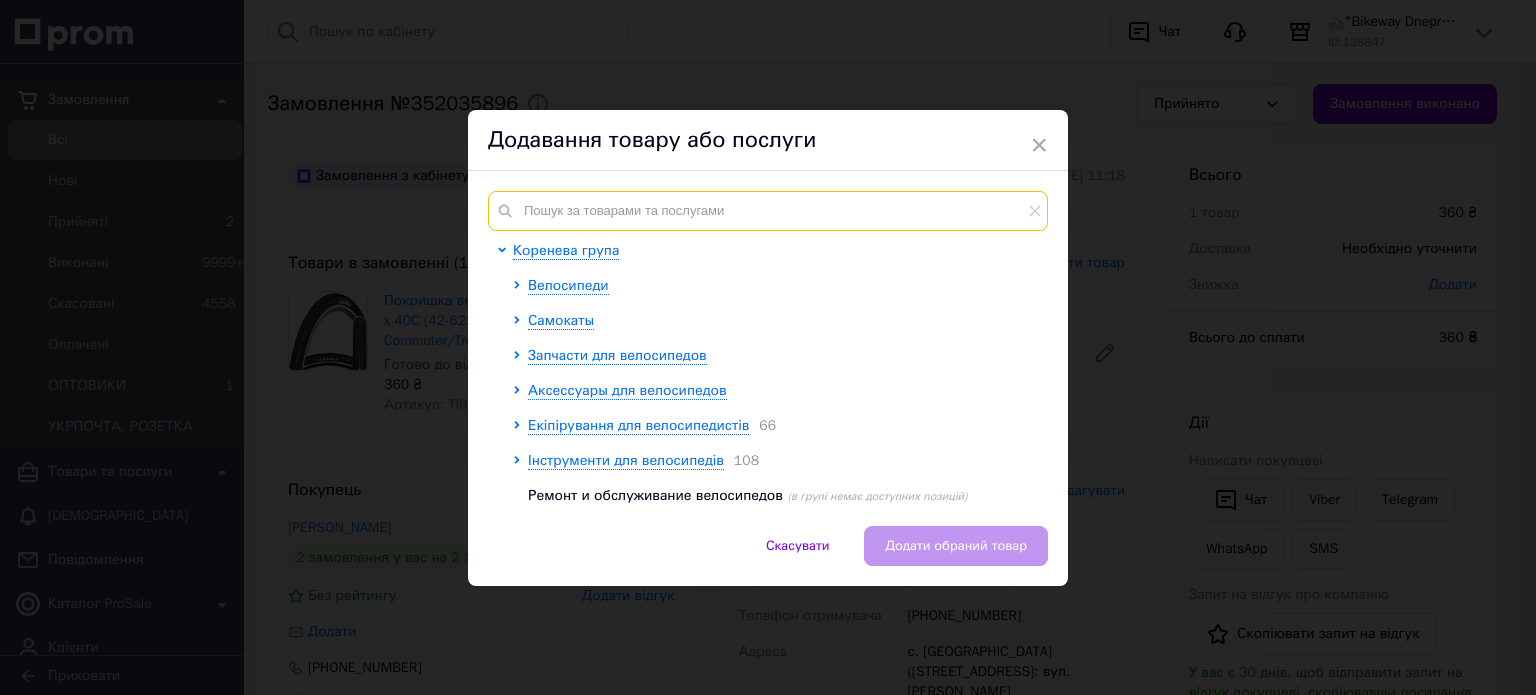 click at bounding box center [768, 211] 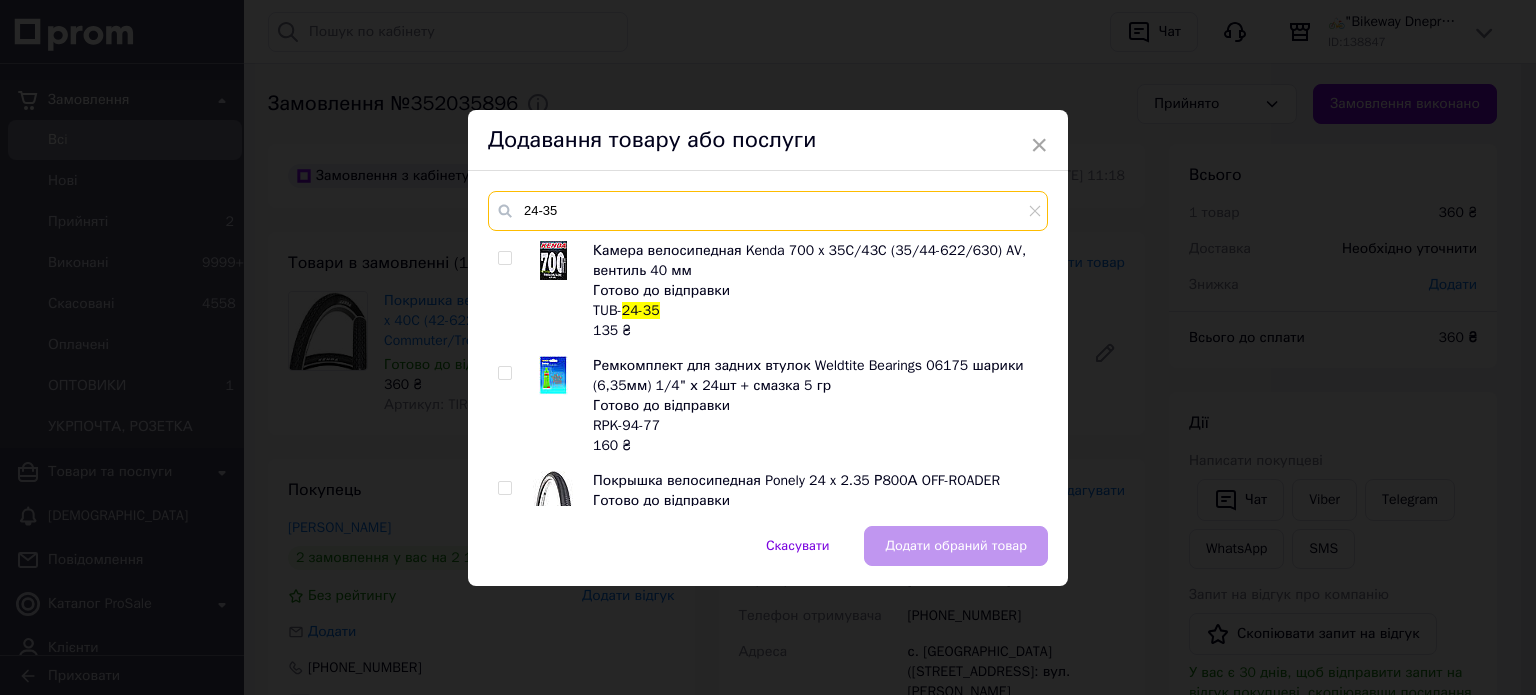 type on "24-35" 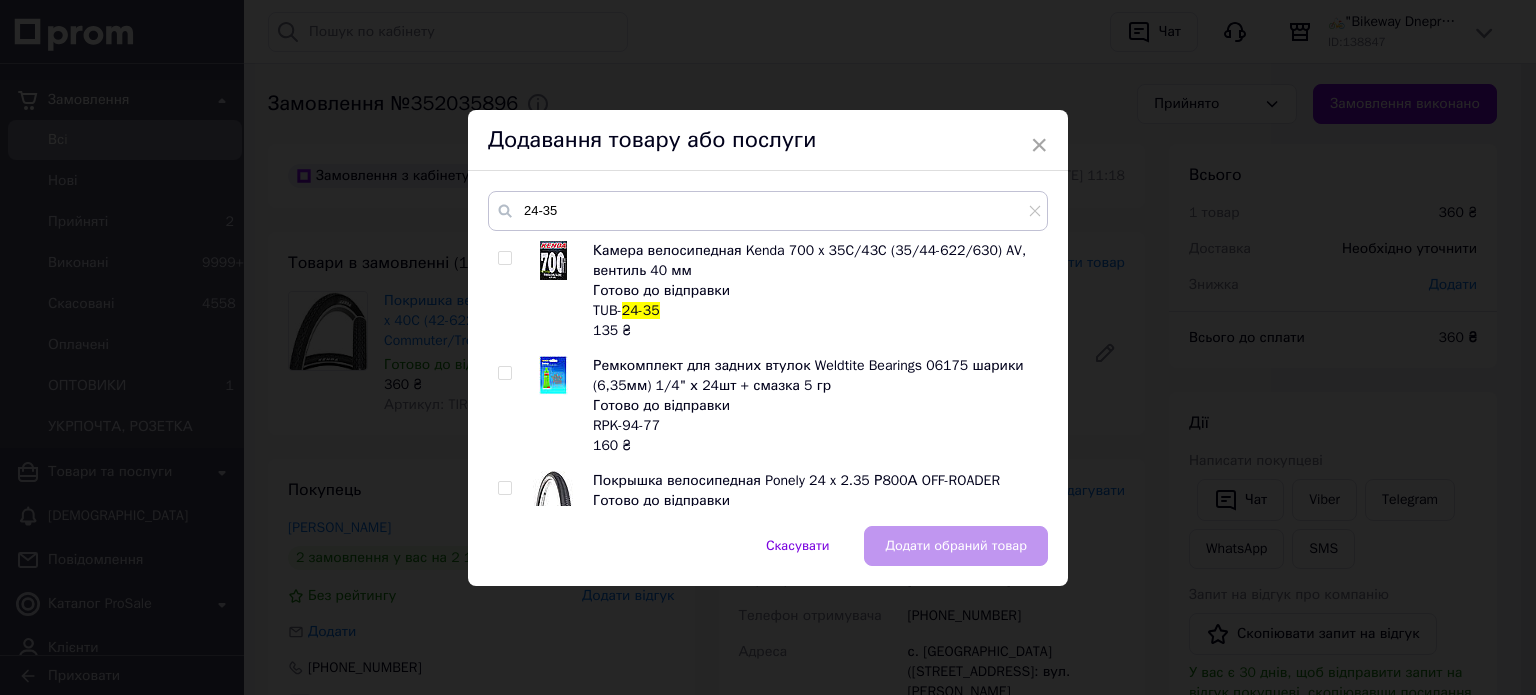 click at bounding box center [504, 258] 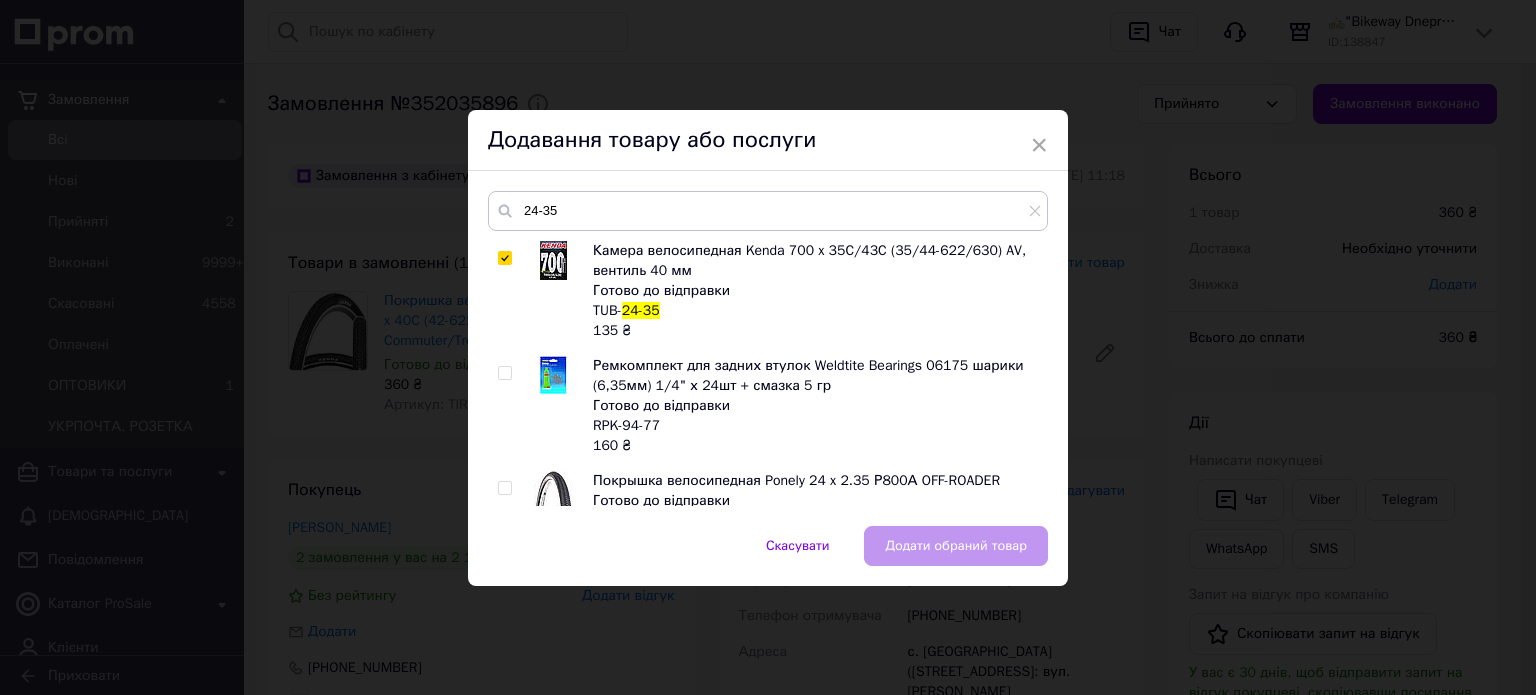 checkbox on "true" 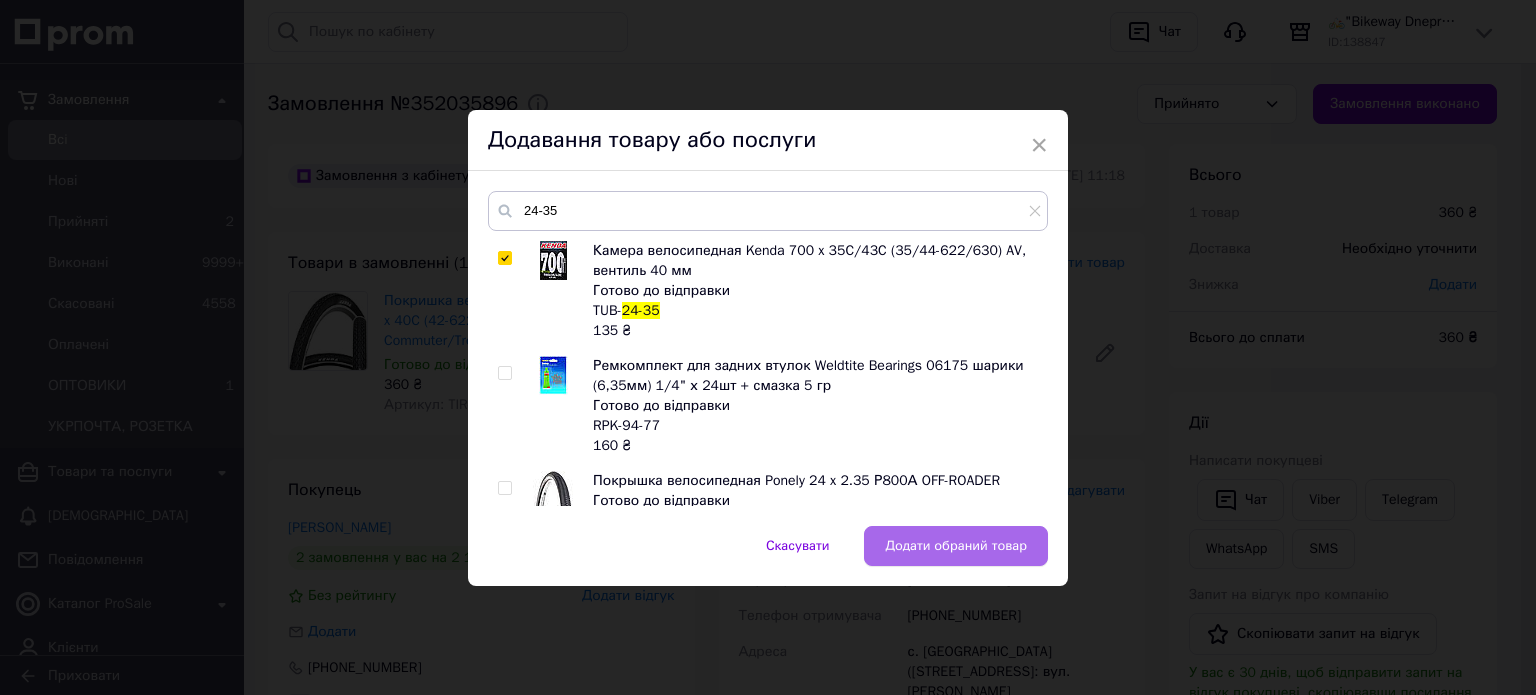 click on "Додати обраний товар" at bounding box center (956, 546) 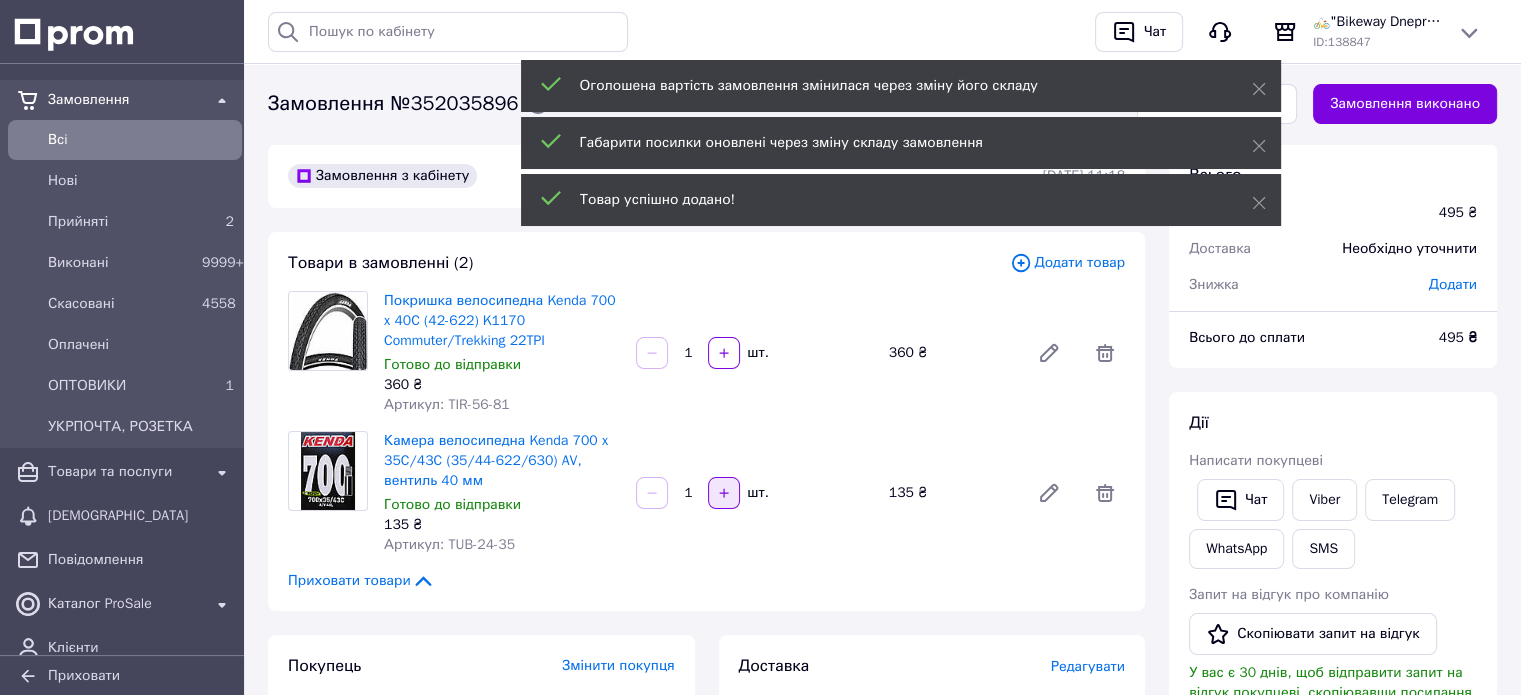 click 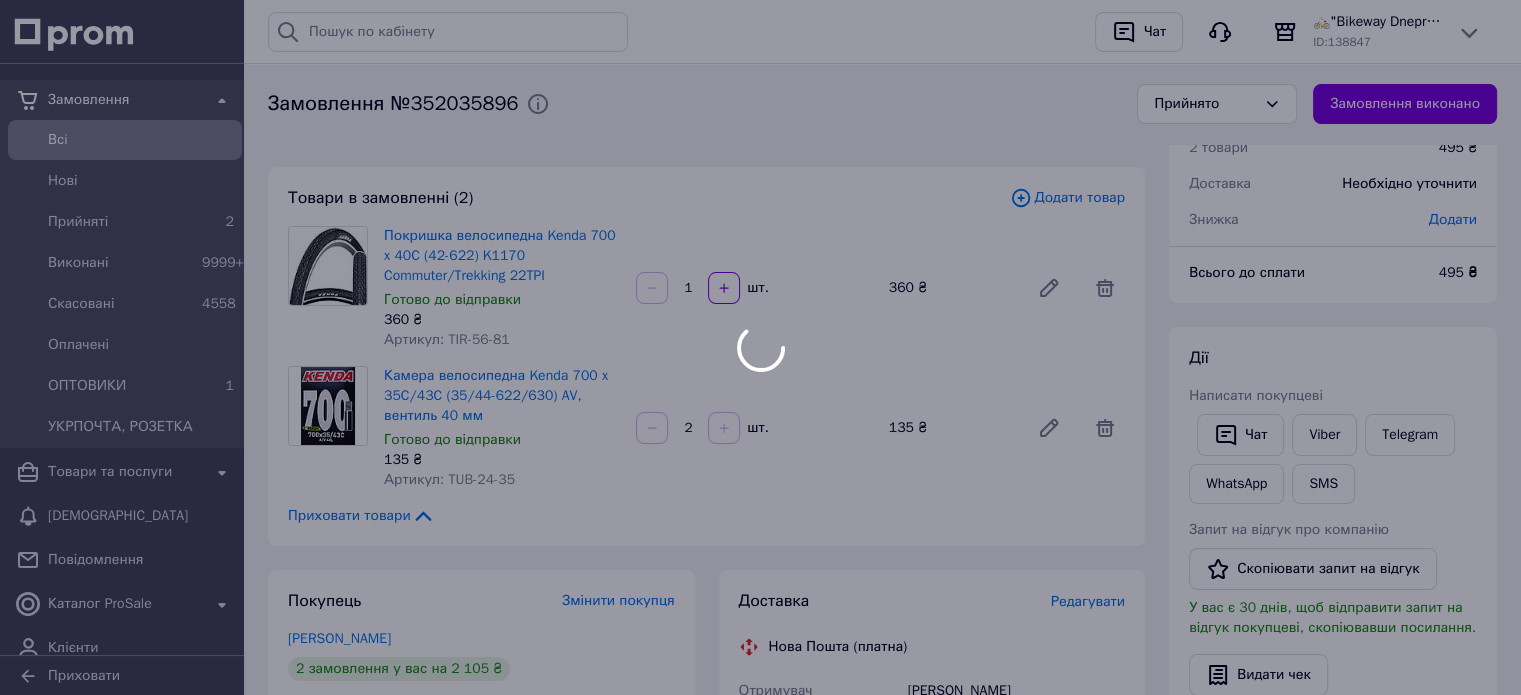 scroll, scrollTop: 100, scrollLeft: 0, axis: vertical 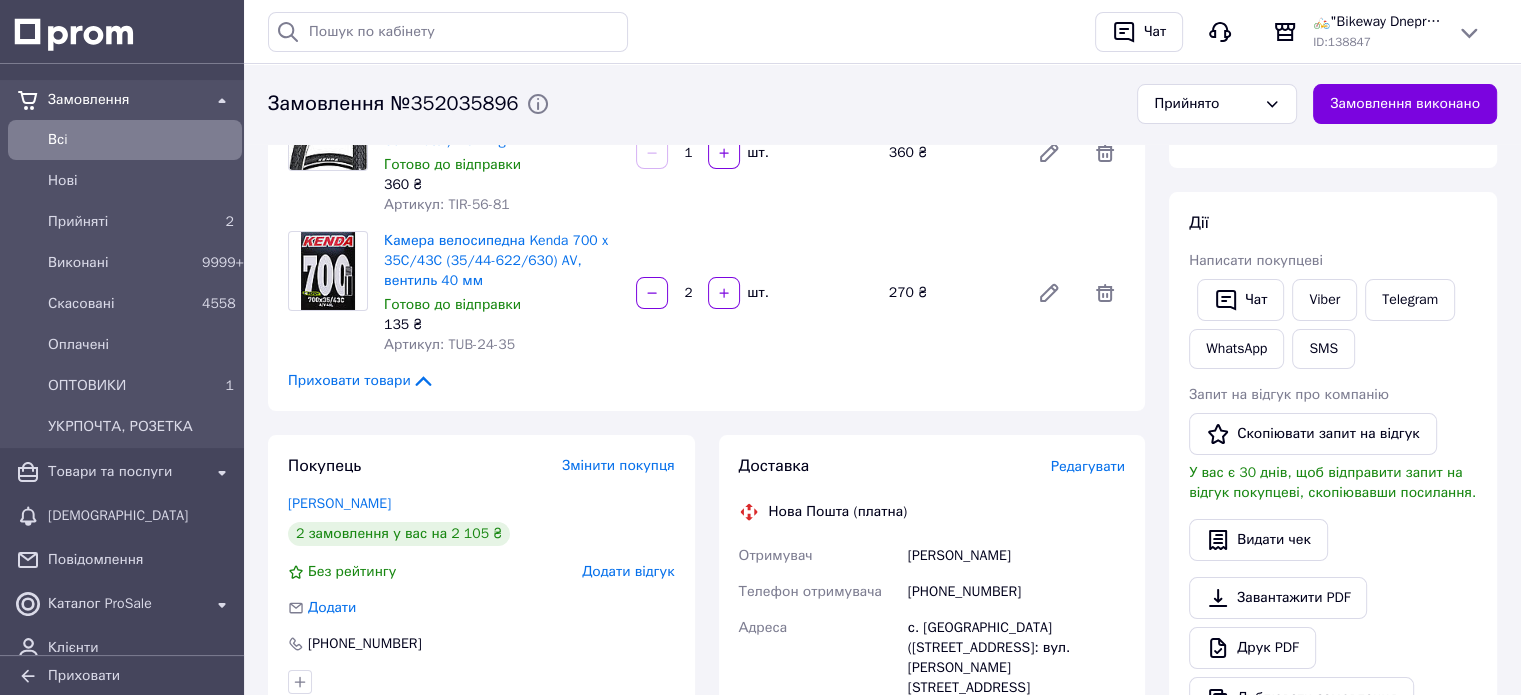 click on "Редагувати" at bounding box center [1088, 466] 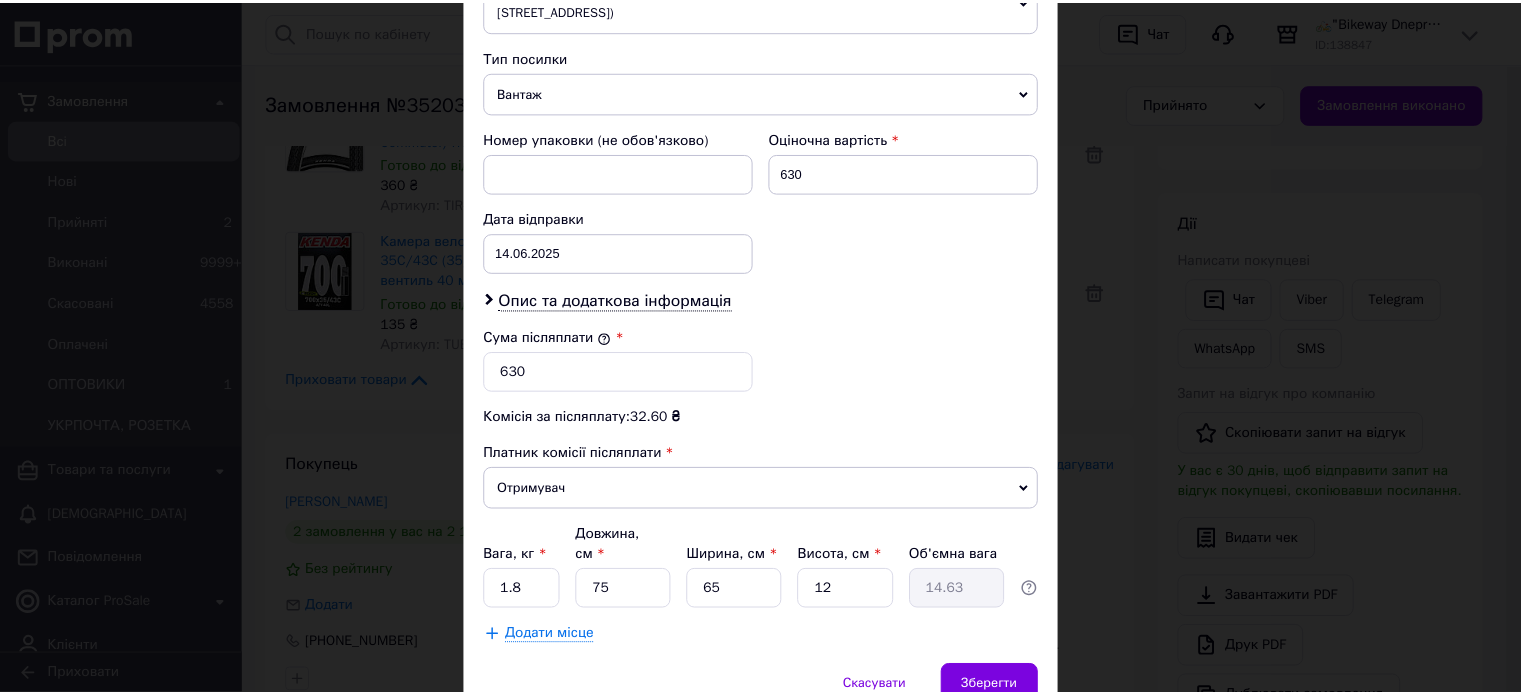 scroll, scrollTop: 824, scrollLeft: 0, axis: vertical 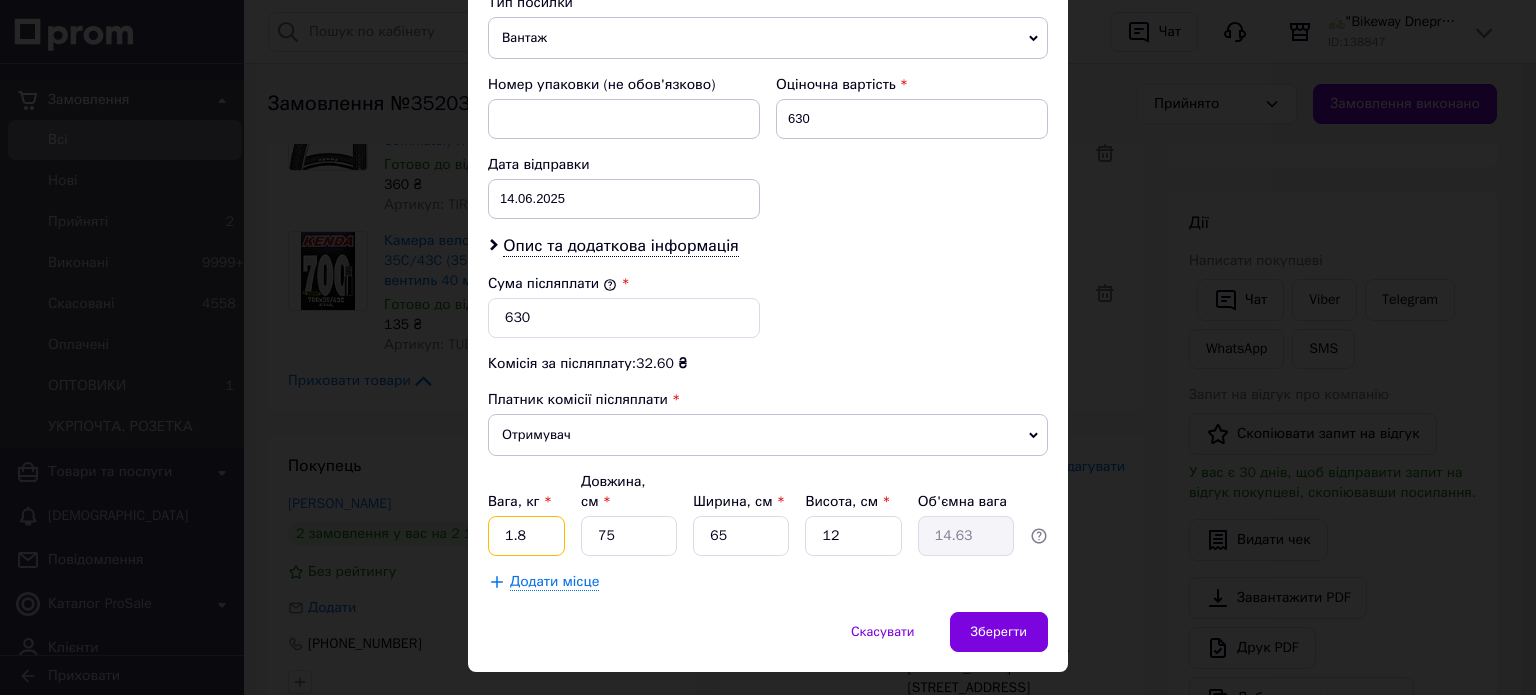 click on "1.8" at bounding box center (526, 536) 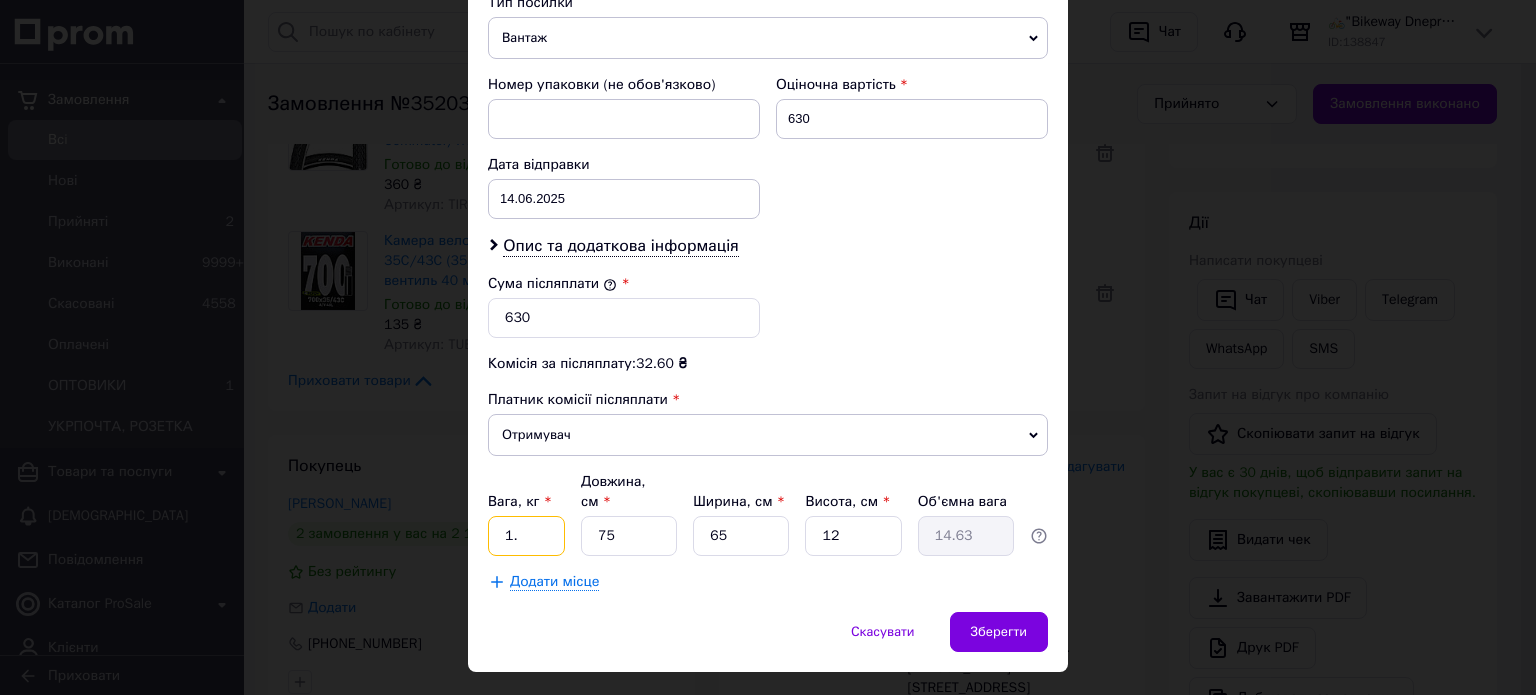 type on "1" 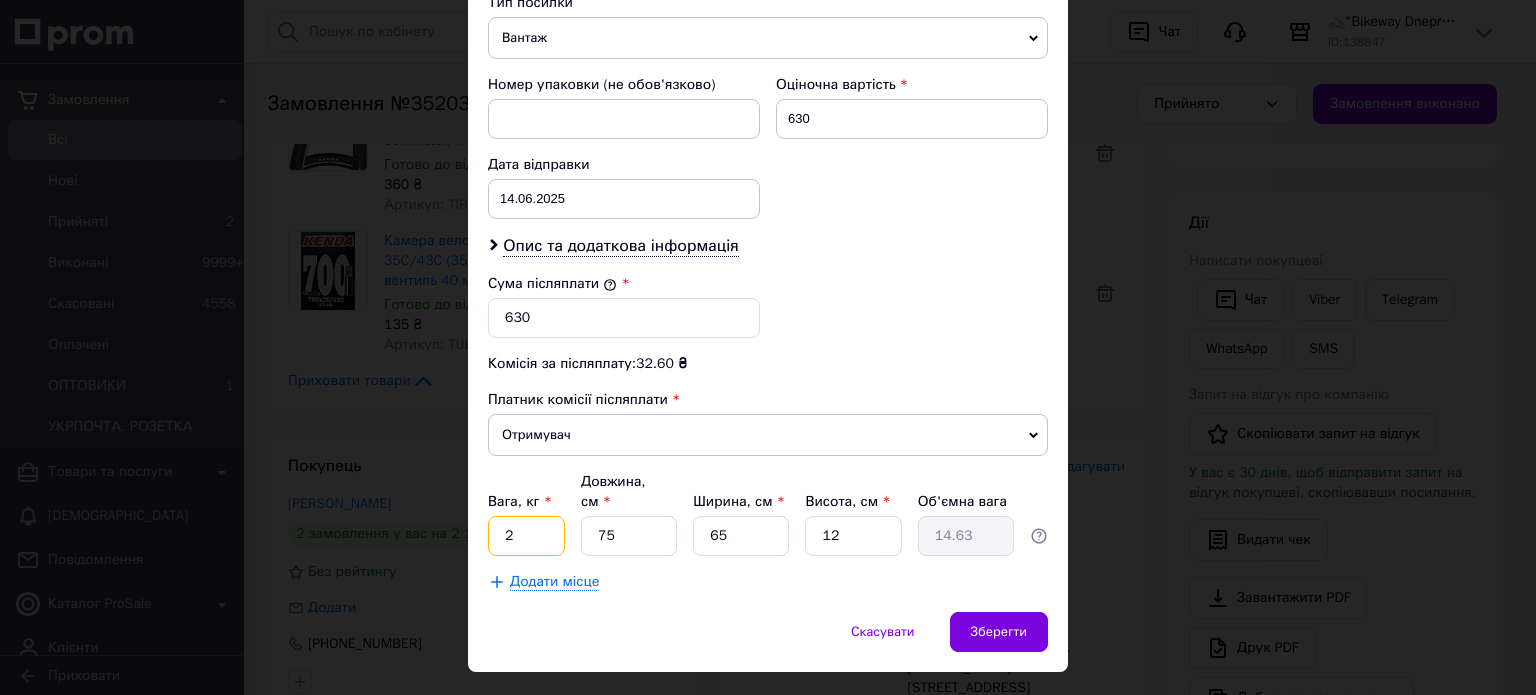 type on "2" 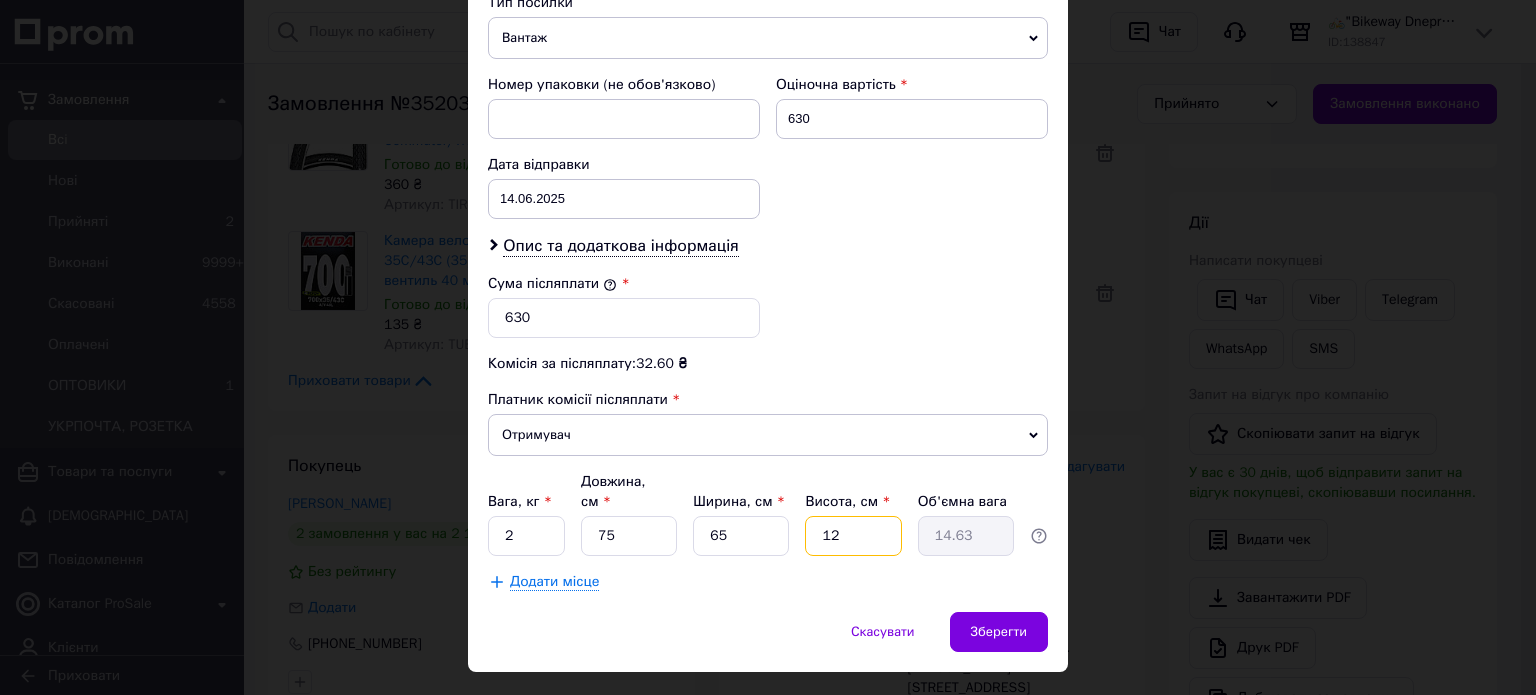 type on "5" 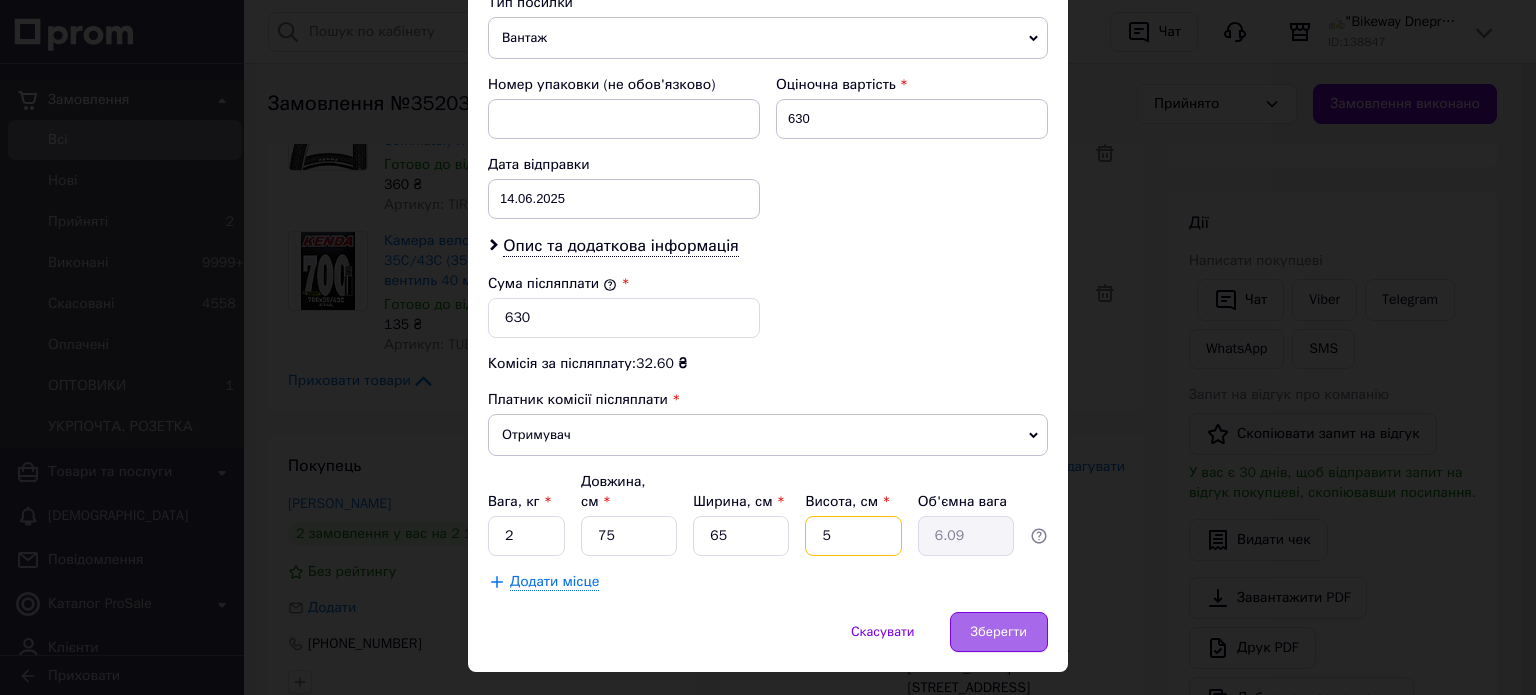 type on "5" 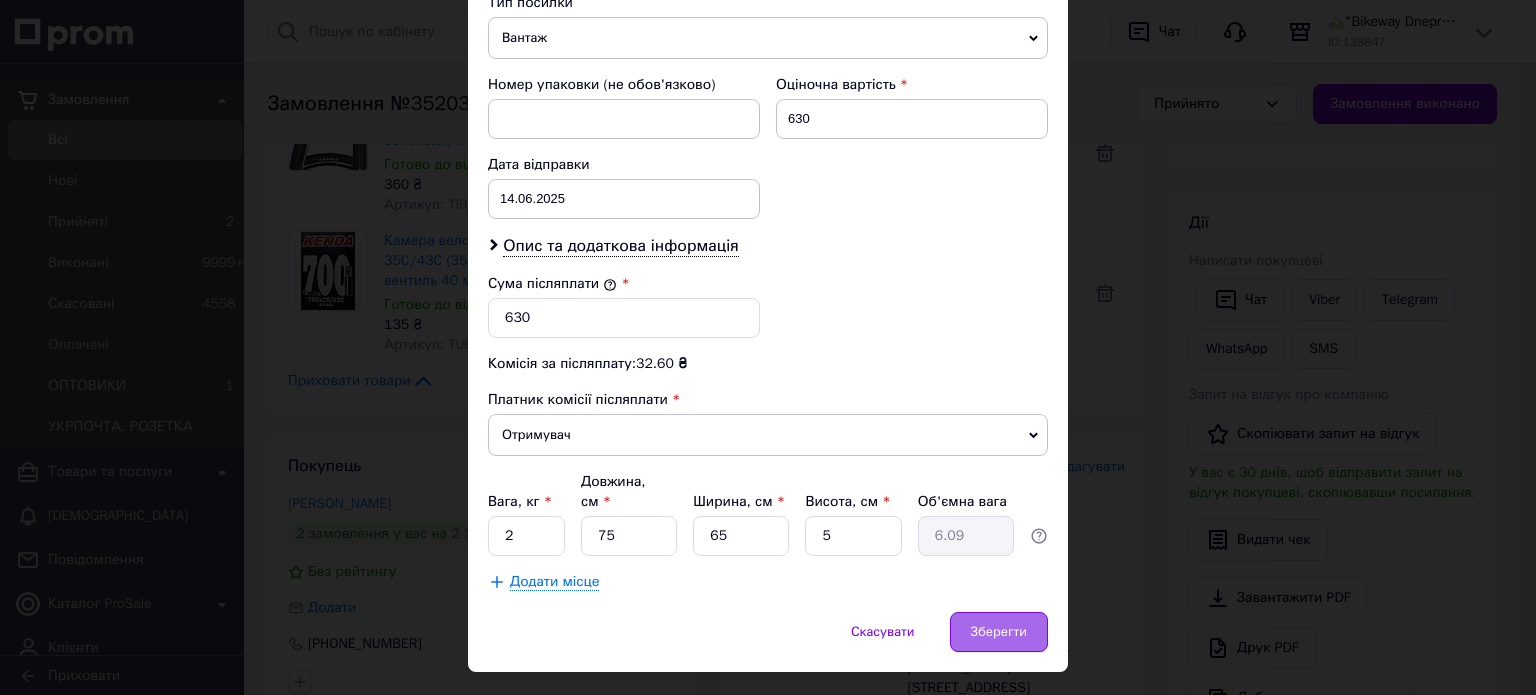 click on "Зберегти" at bounding box center (999, 632) 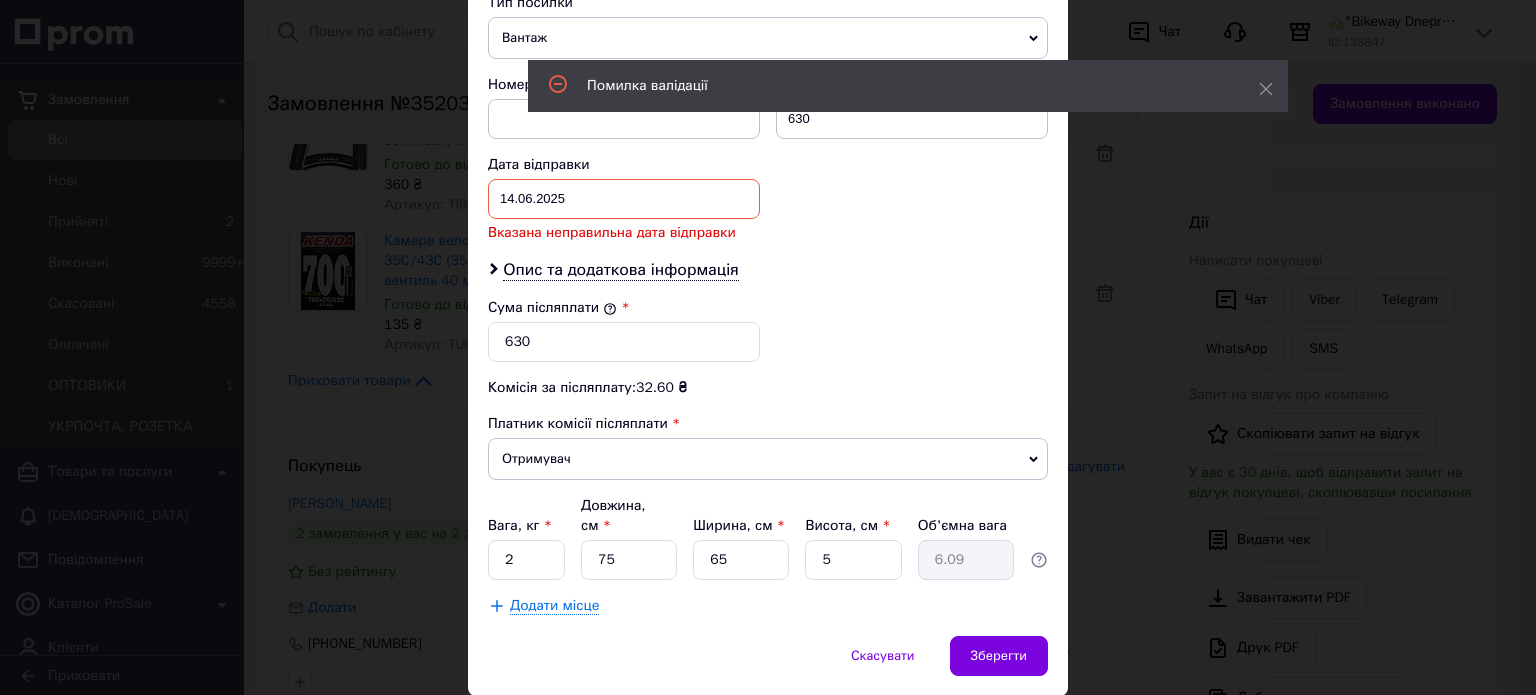 click on "14.06.2025 < 2025 > < Июнь > Пн Вт Ср Чт Пт Сб Вс 26 27 28 29 30 31 1 2 3 4 5 6 7 8 9 10 11 12 13 14 15 16 17 18 19 20 21 22 23 24 25 26 27 28 29 30 1 2 3 4 5 6" at bounding box center [624, 199] 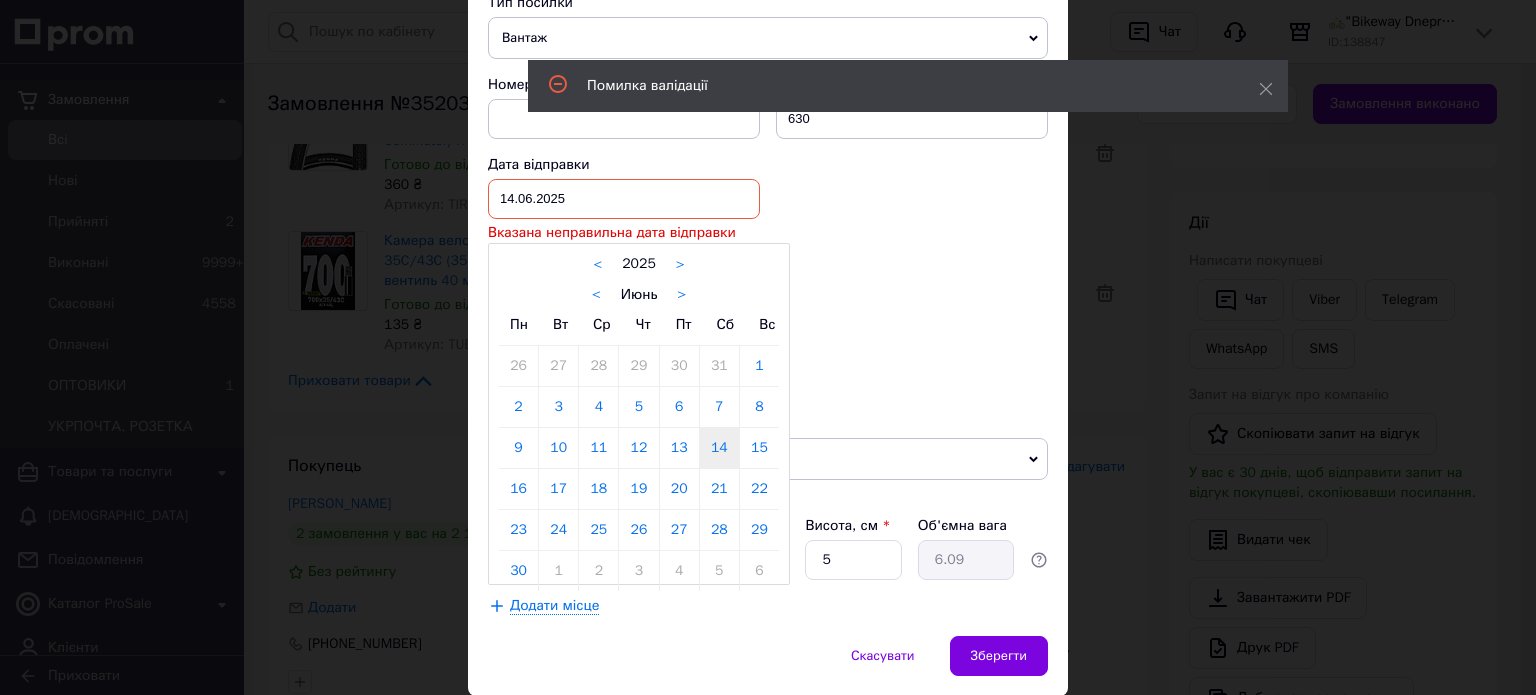 click on ">" at bounding box center (681, 295) 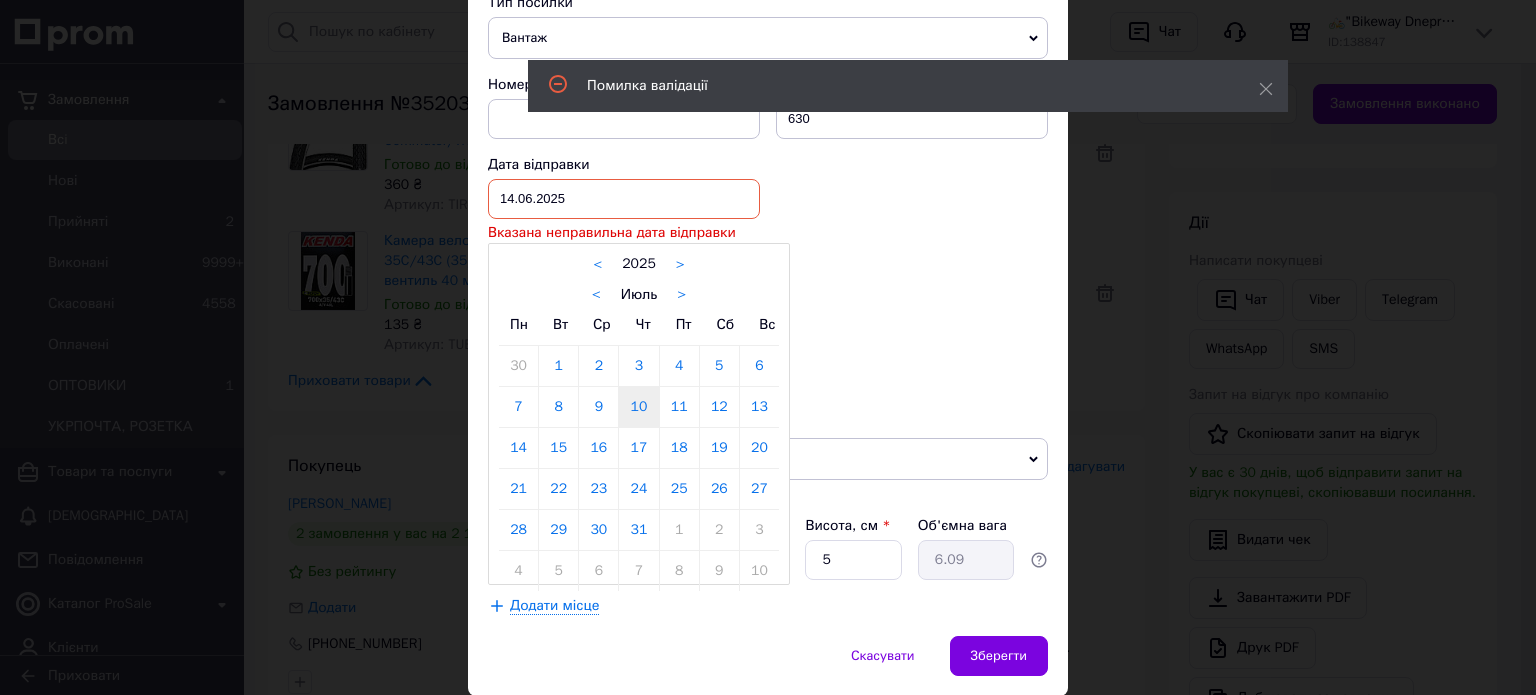click on "10" at bounding box center (638, 407) 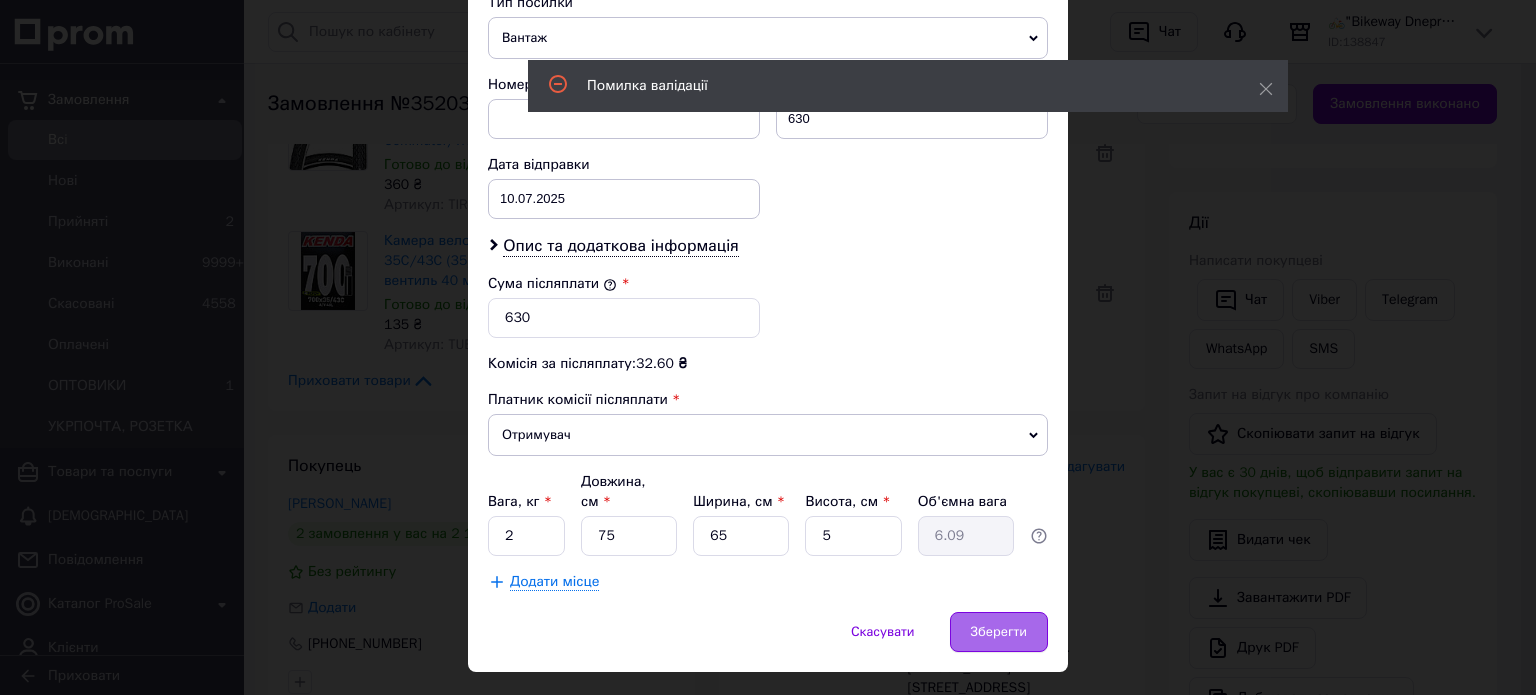 click on "Зберегти" at bounding box center (999, 632) 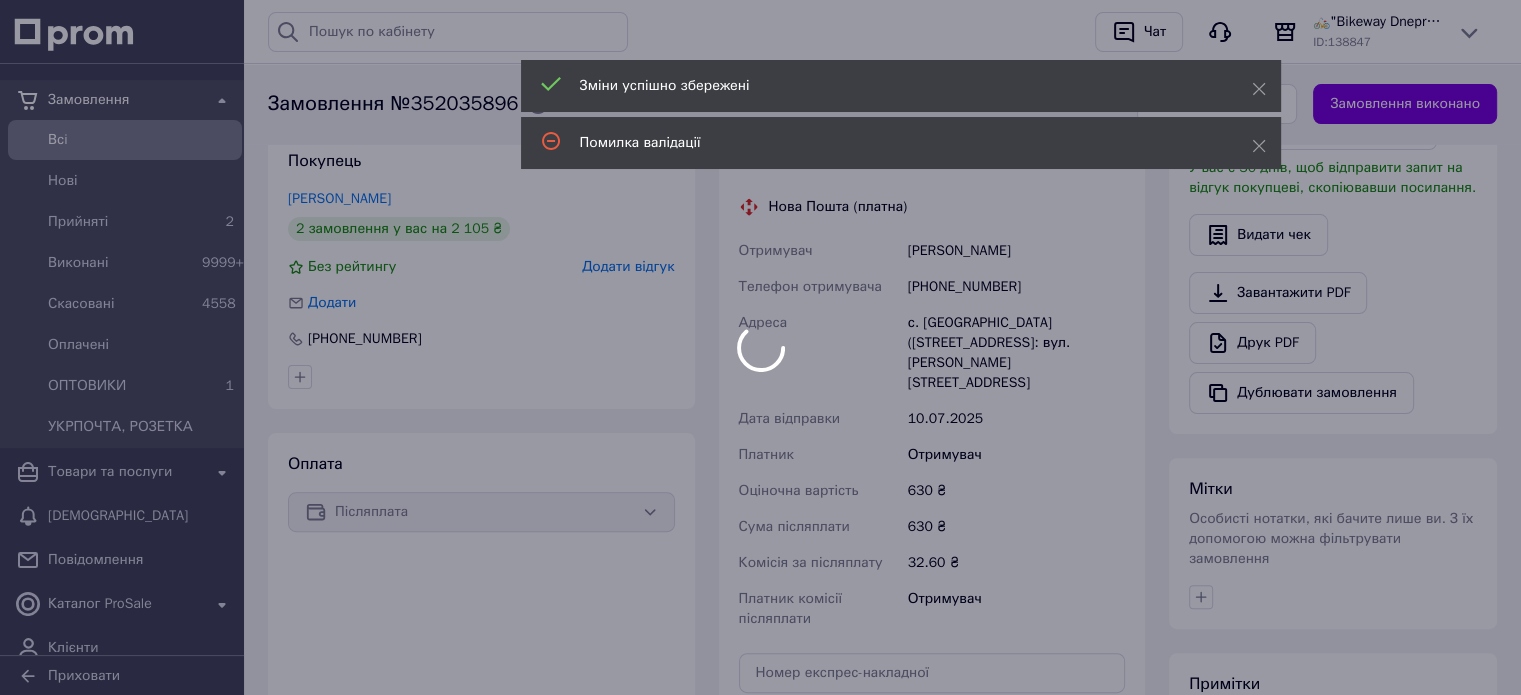 scroll, scrollTop: 700, scrollLeft: 0, axis: vertical 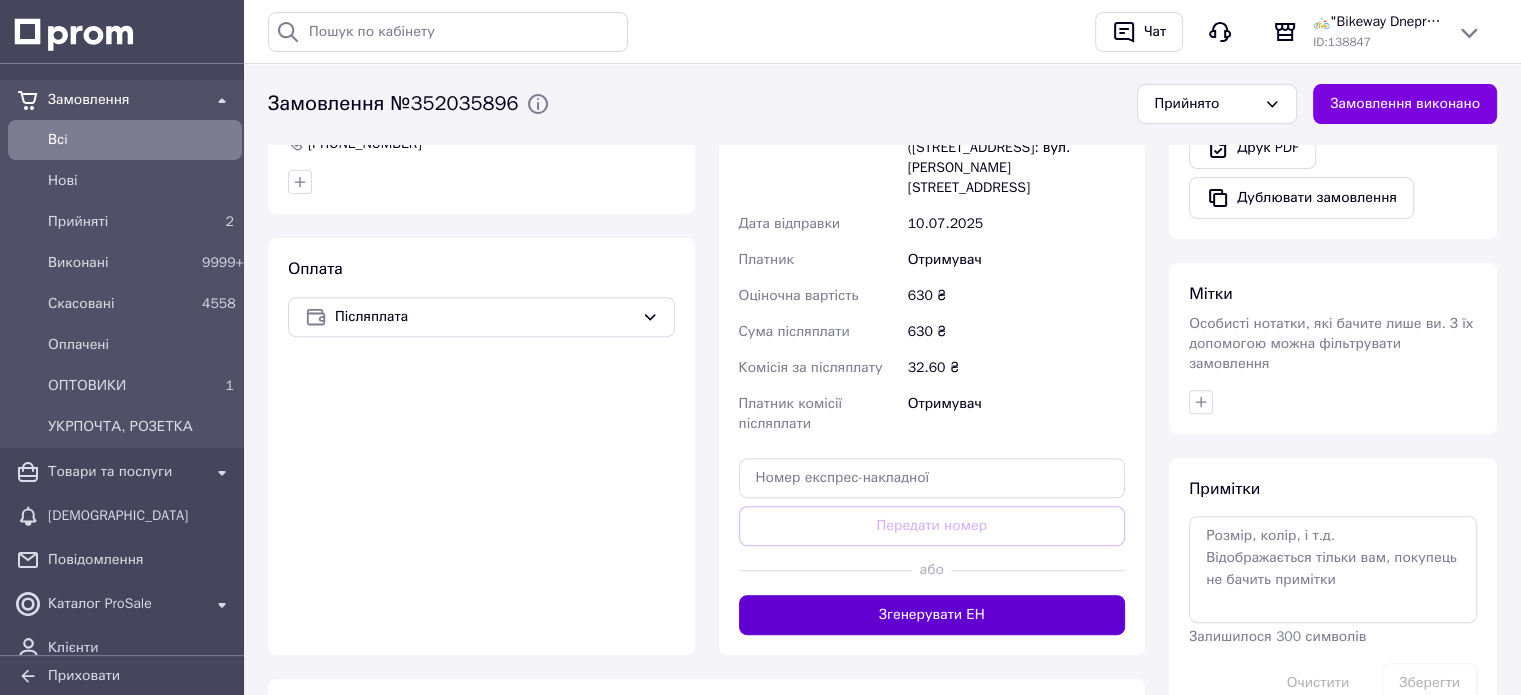 click on "Згенерувати ЕН" at bounding box center (932, 615) 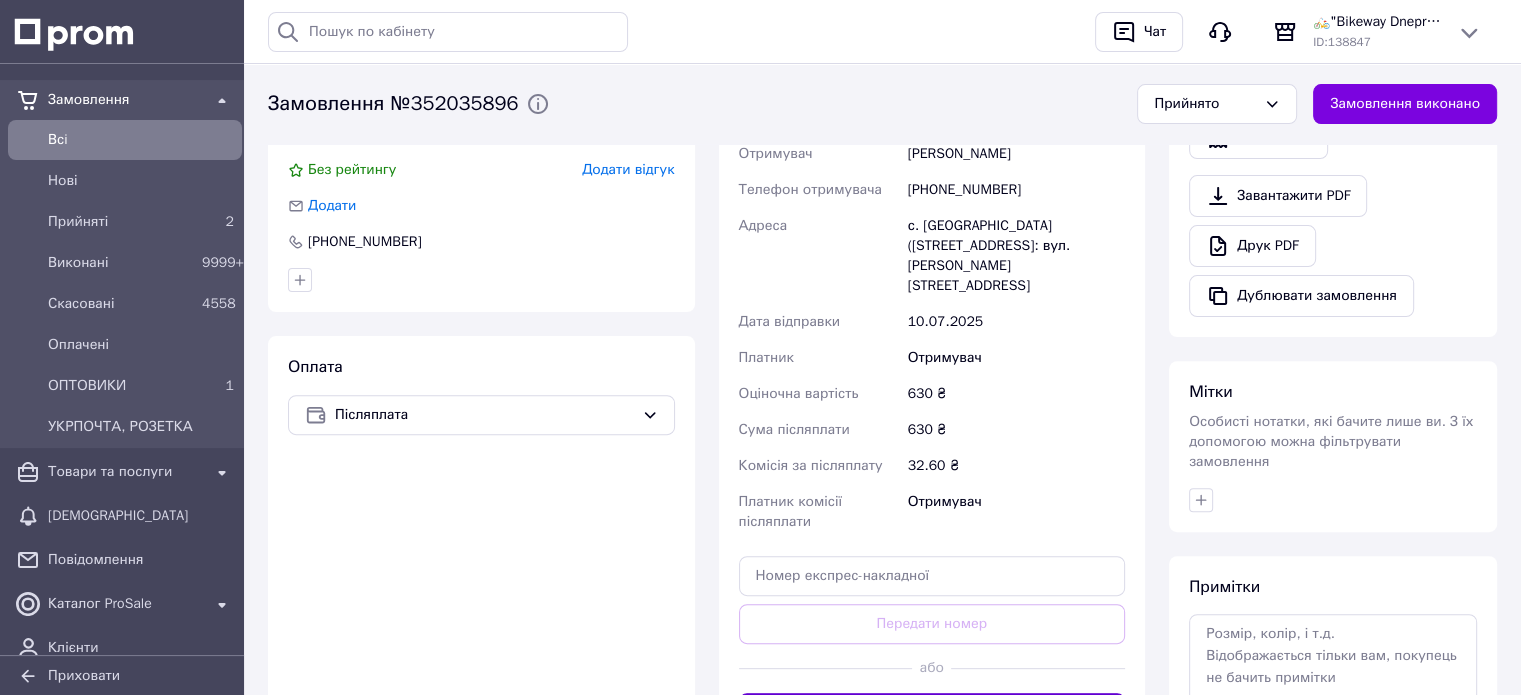 scroll, scrollTop: 500, scrollLeft: 0, axis: vertical 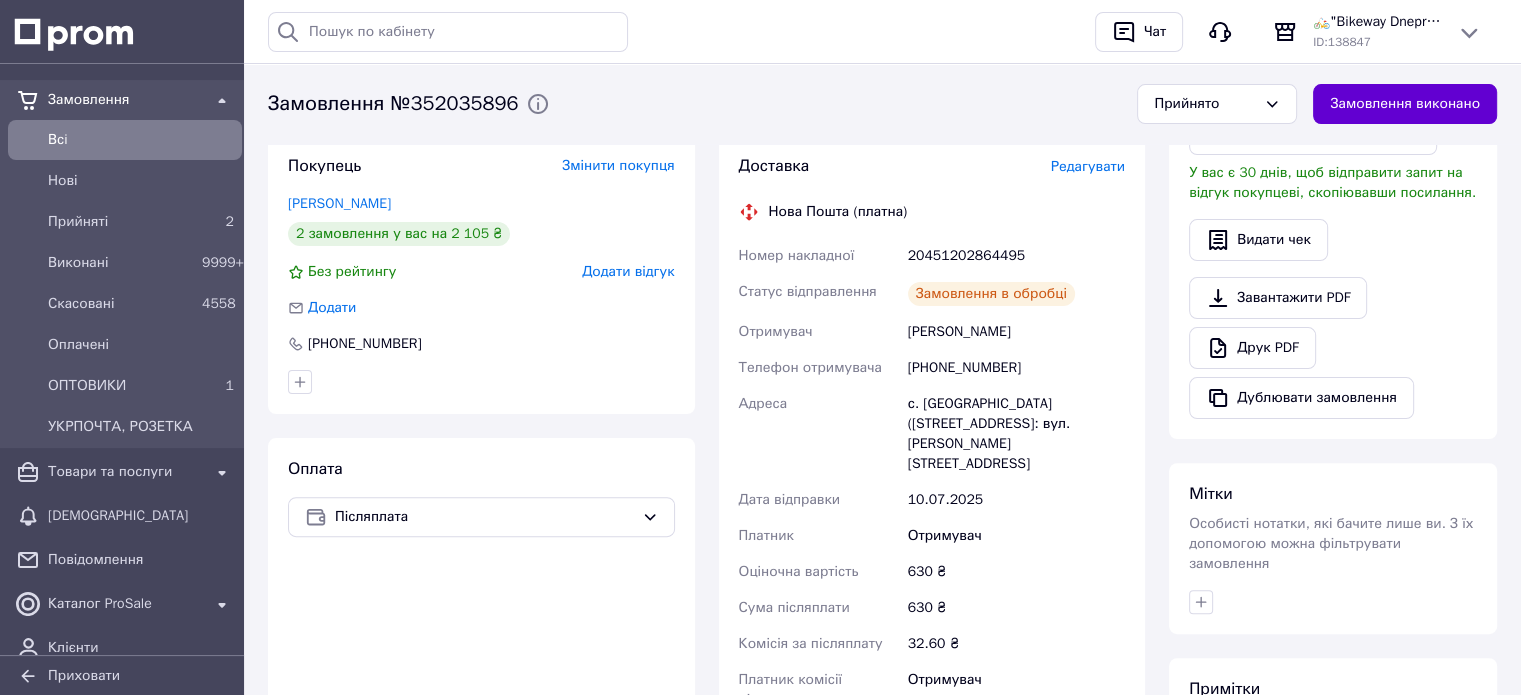 click on "Замовлення виконано" at bounding box center [1405, 104] 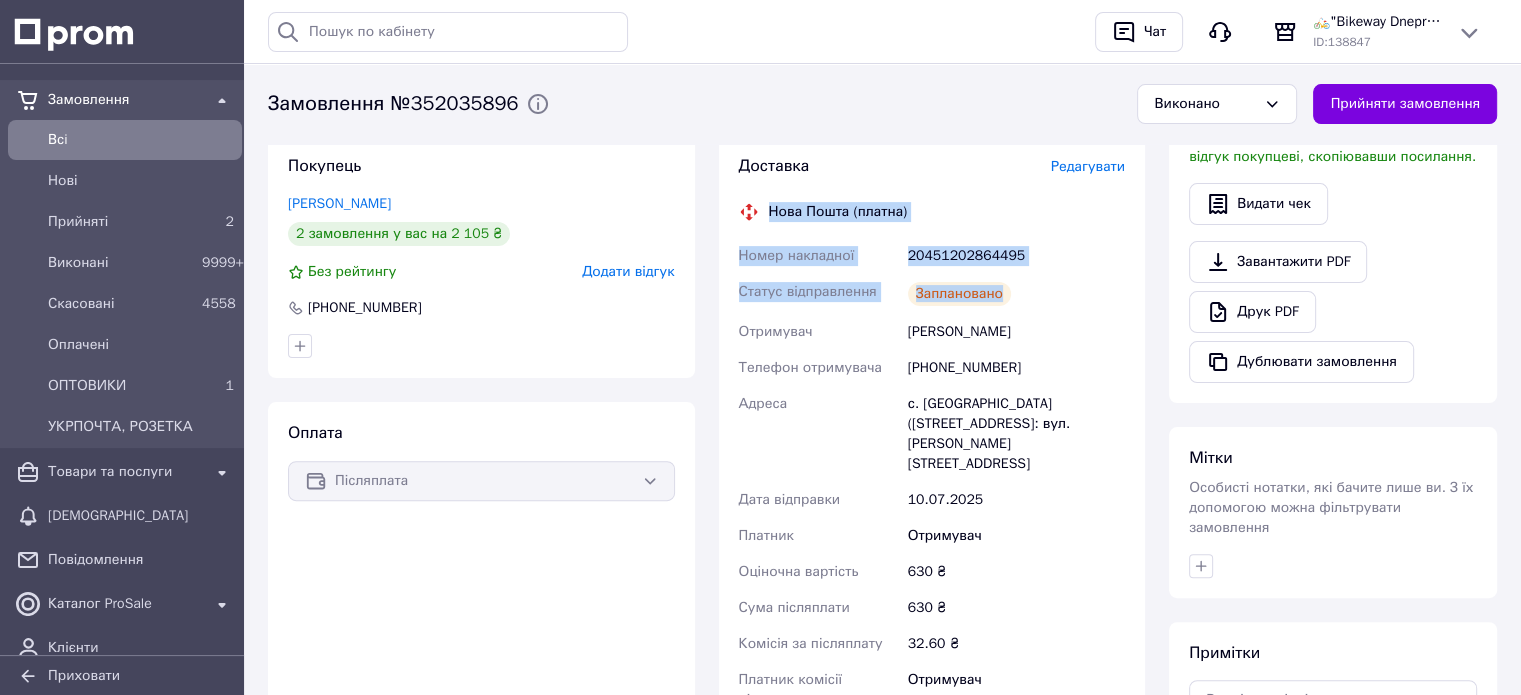 drag, startPoint x: 770, startPoint y: 207, endPoint x: 1026, endPoint y: 282, distance: 266.7602 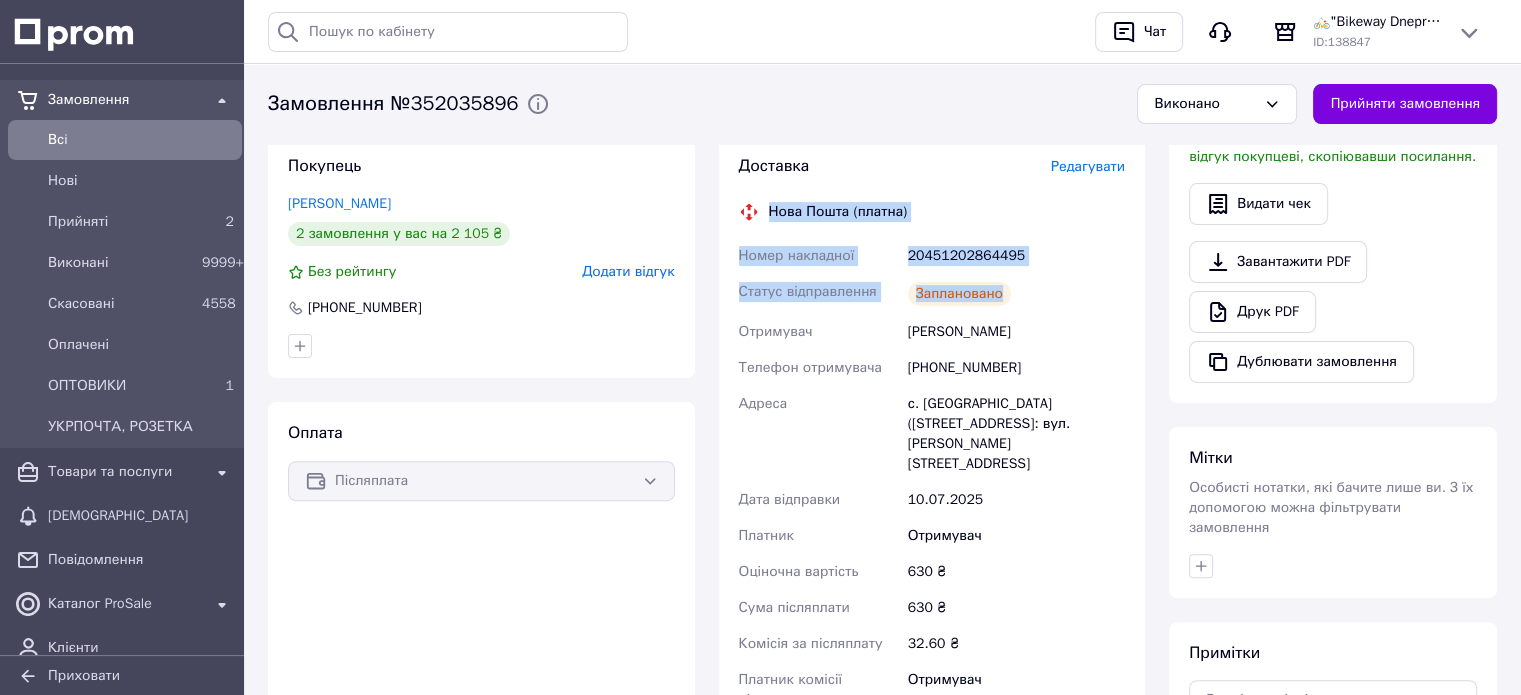copy on "Нова Пошта (платна) Номер накладної 20451202864495 Статус відправлення Заплановано" 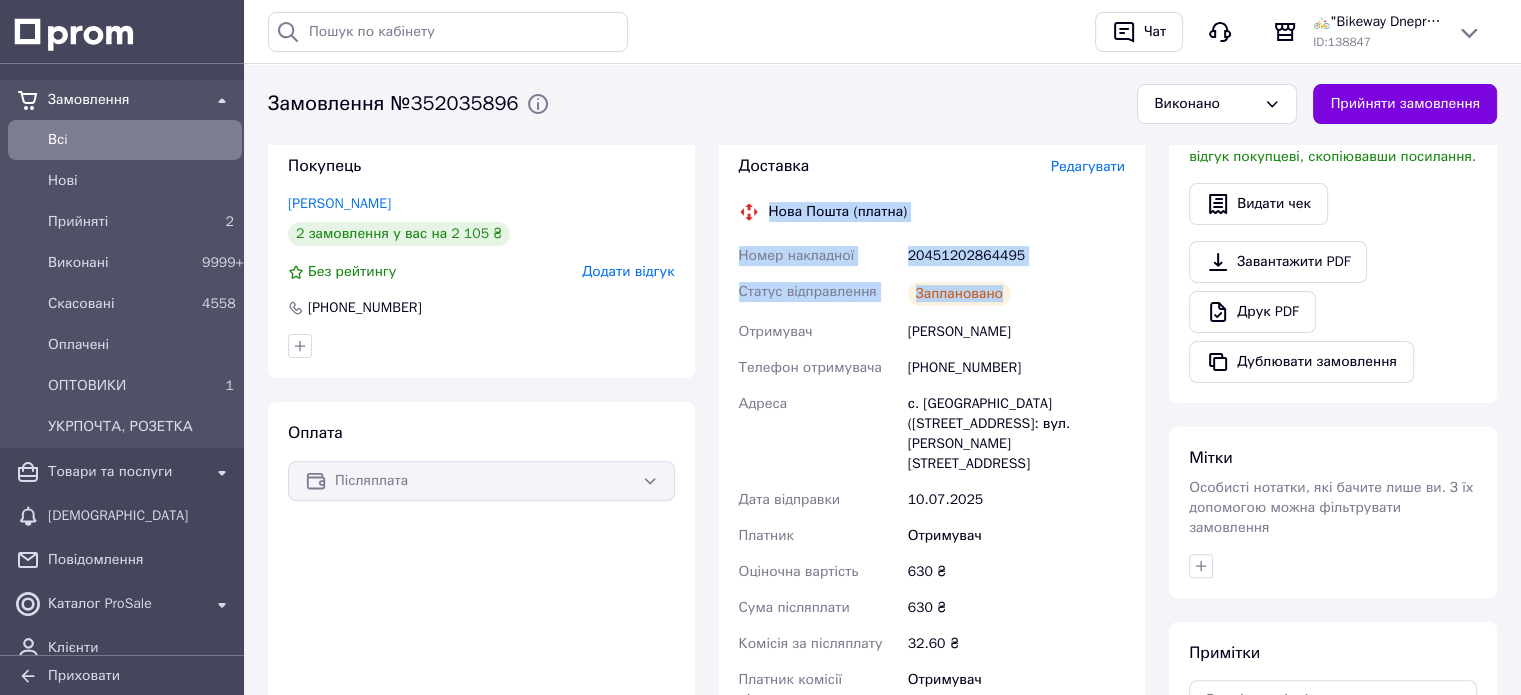 click on "20451202864495" at bounding box center (1016, 256) 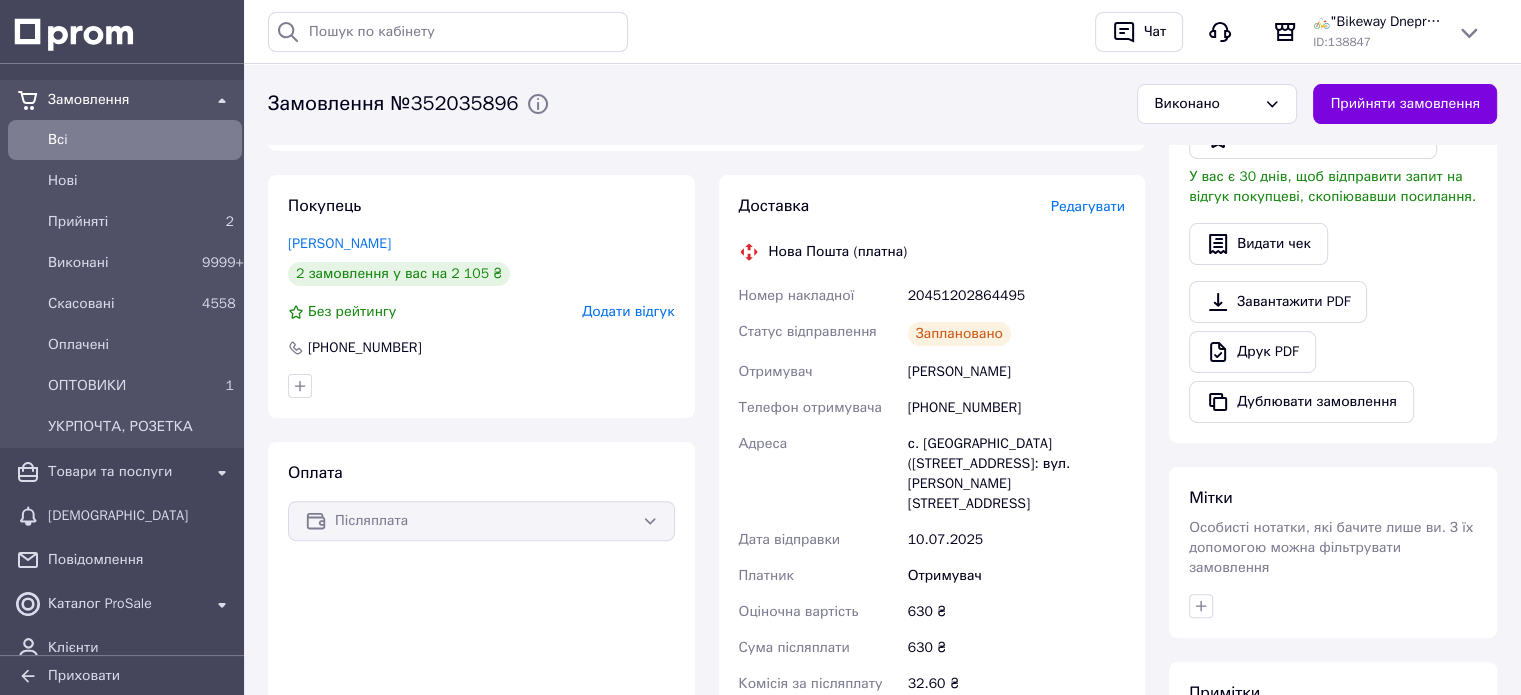 scroll, scrollTop: 300, scrollLeft: 0, axis: vertical 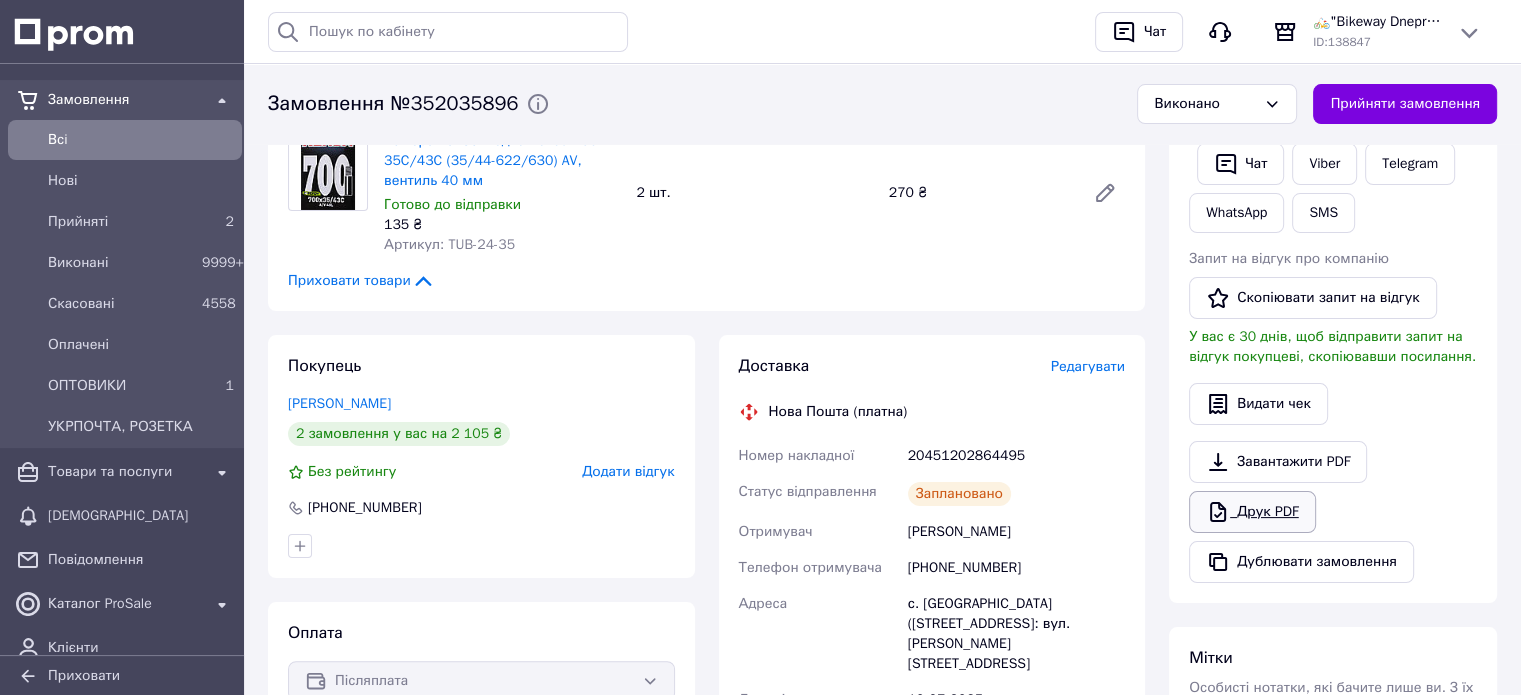 click on "Друк PDF" at bounding box center (1252, 512) 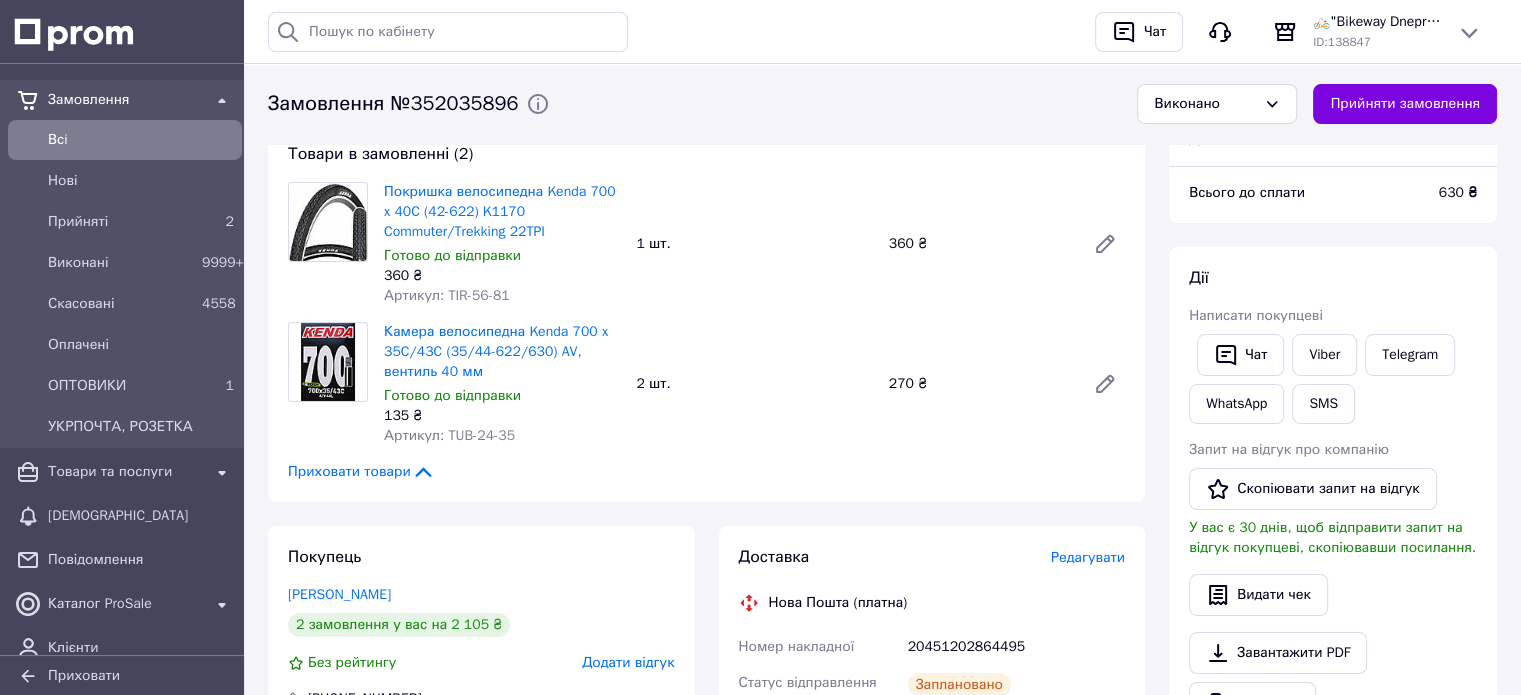 scroll, scrollTop: 100, scrollLeft: 0, axis: vertical 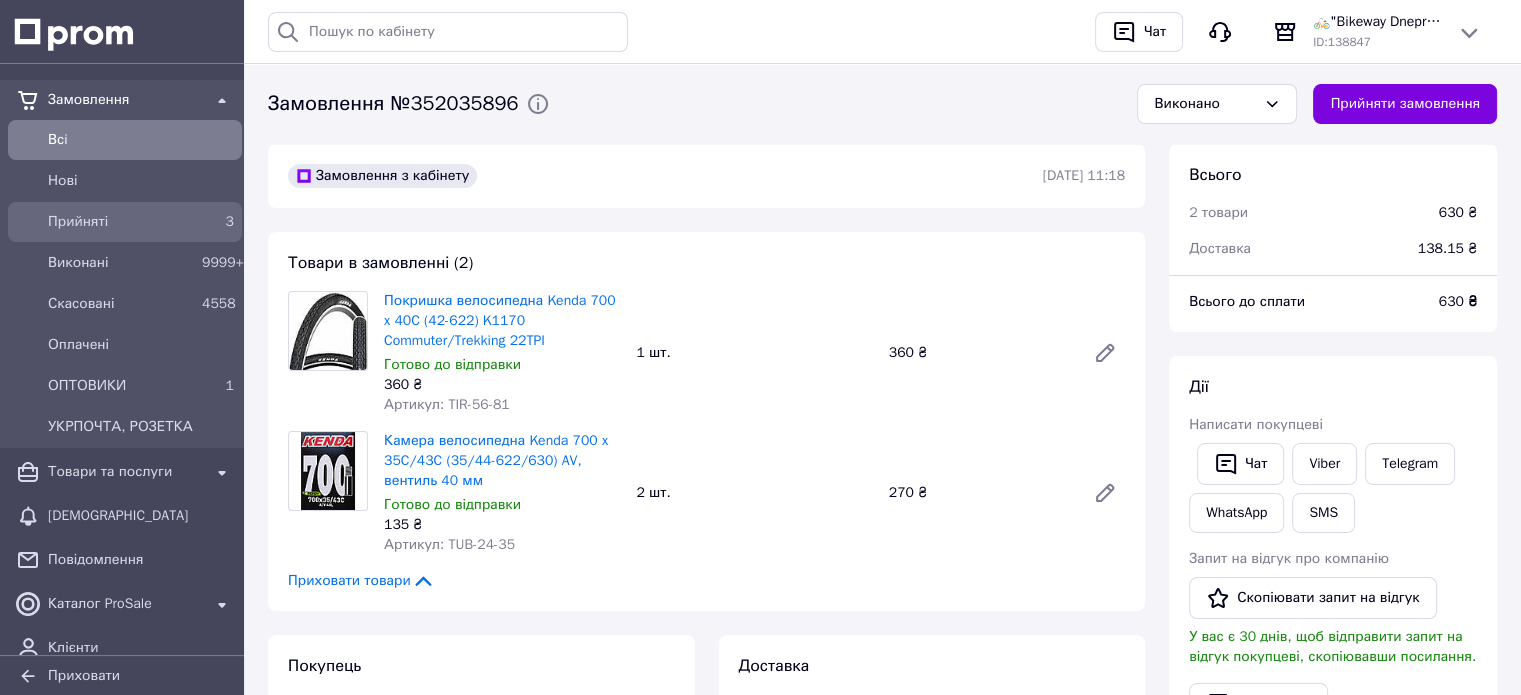 click on "Прийняті" at bounding box center [121, 222] 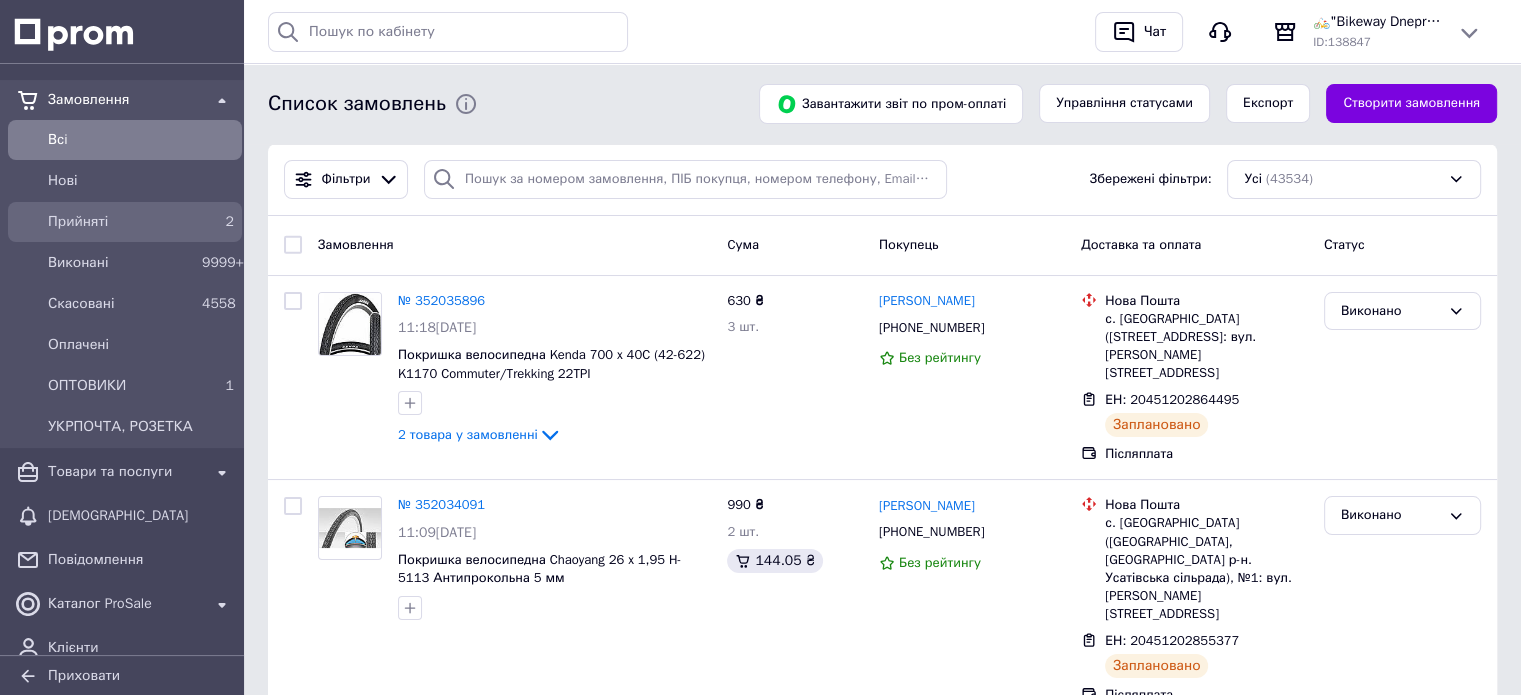 click on "Прийняті" at bounding box center [121, 222] 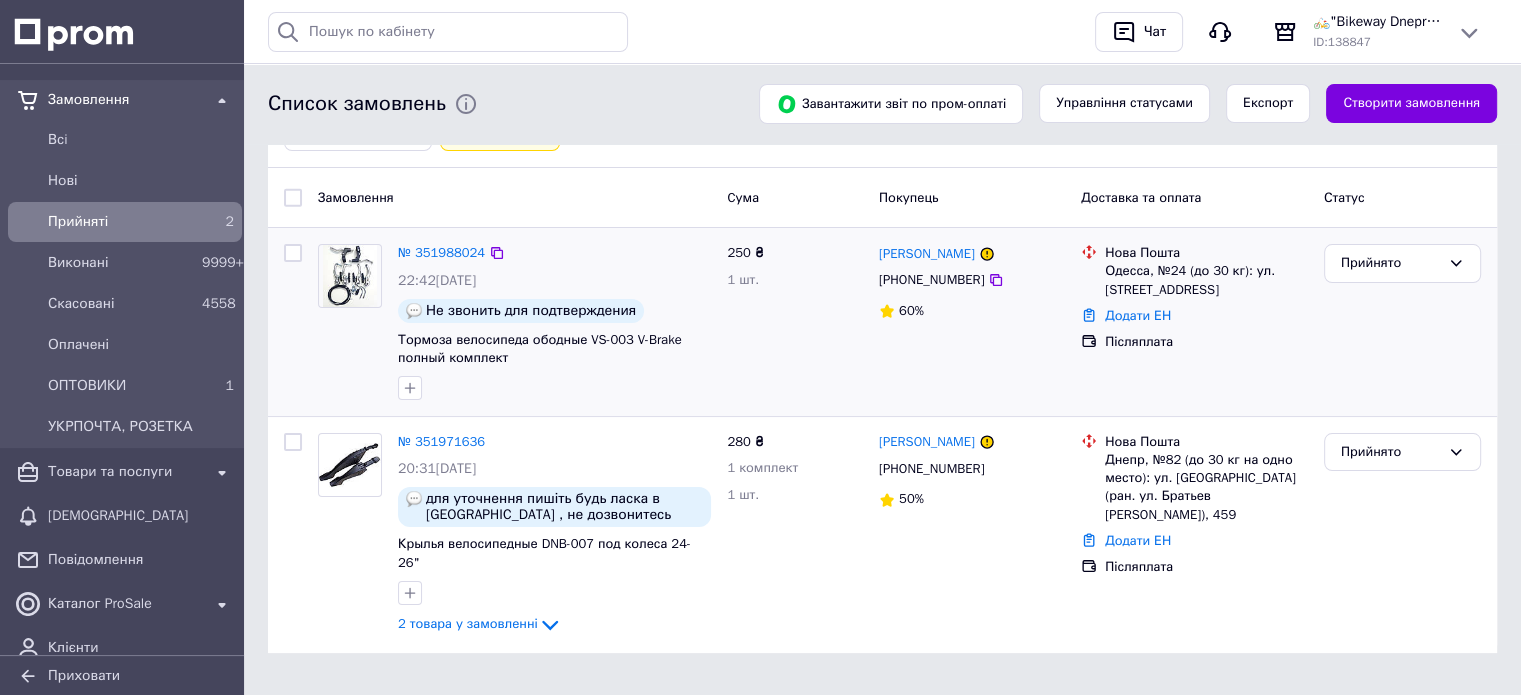 scroll, scrollTop: 120, scrollLeft: 0, axis: vertical 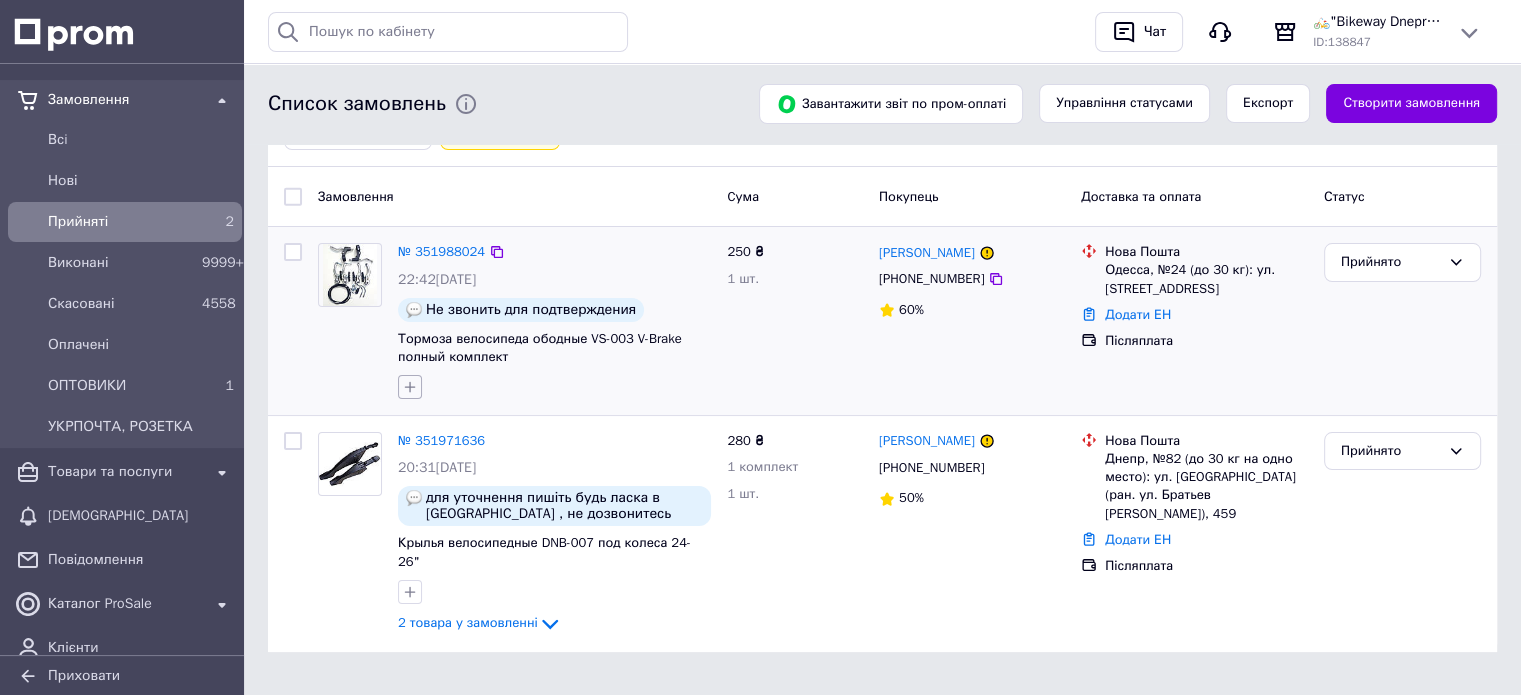 click 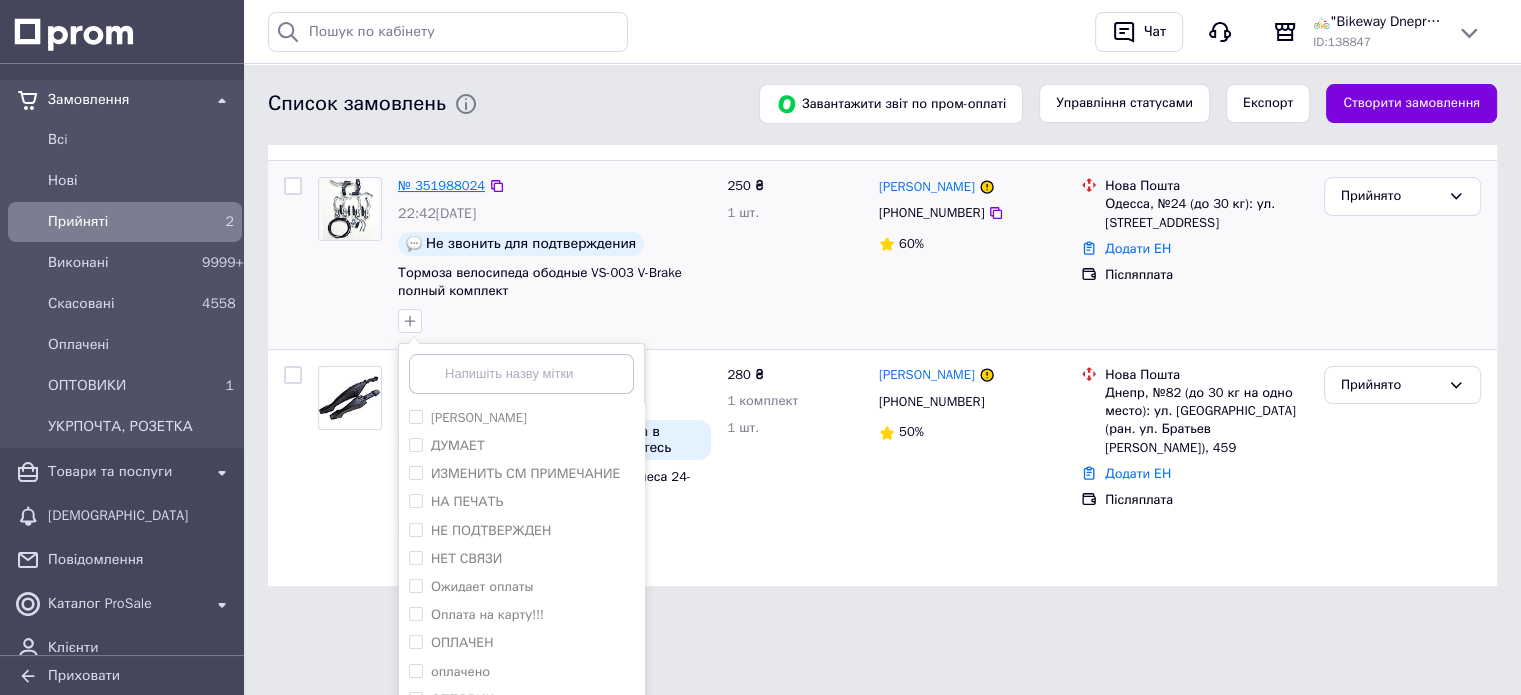 scroll, scrollTop: 259, scrollLeft: 0, axis: vertical 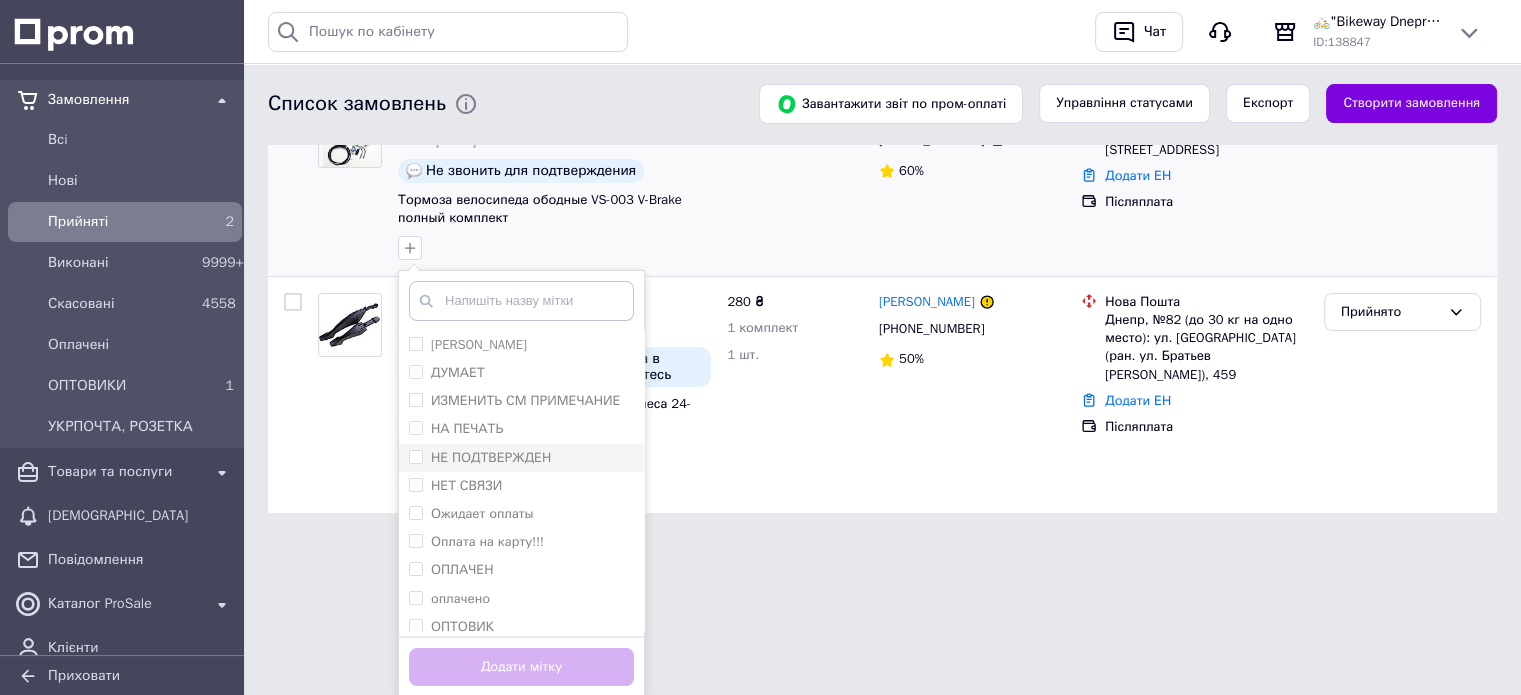 click on "НЕ ПОДТВЕРЖДЕН" at bounding box center [491, 457] 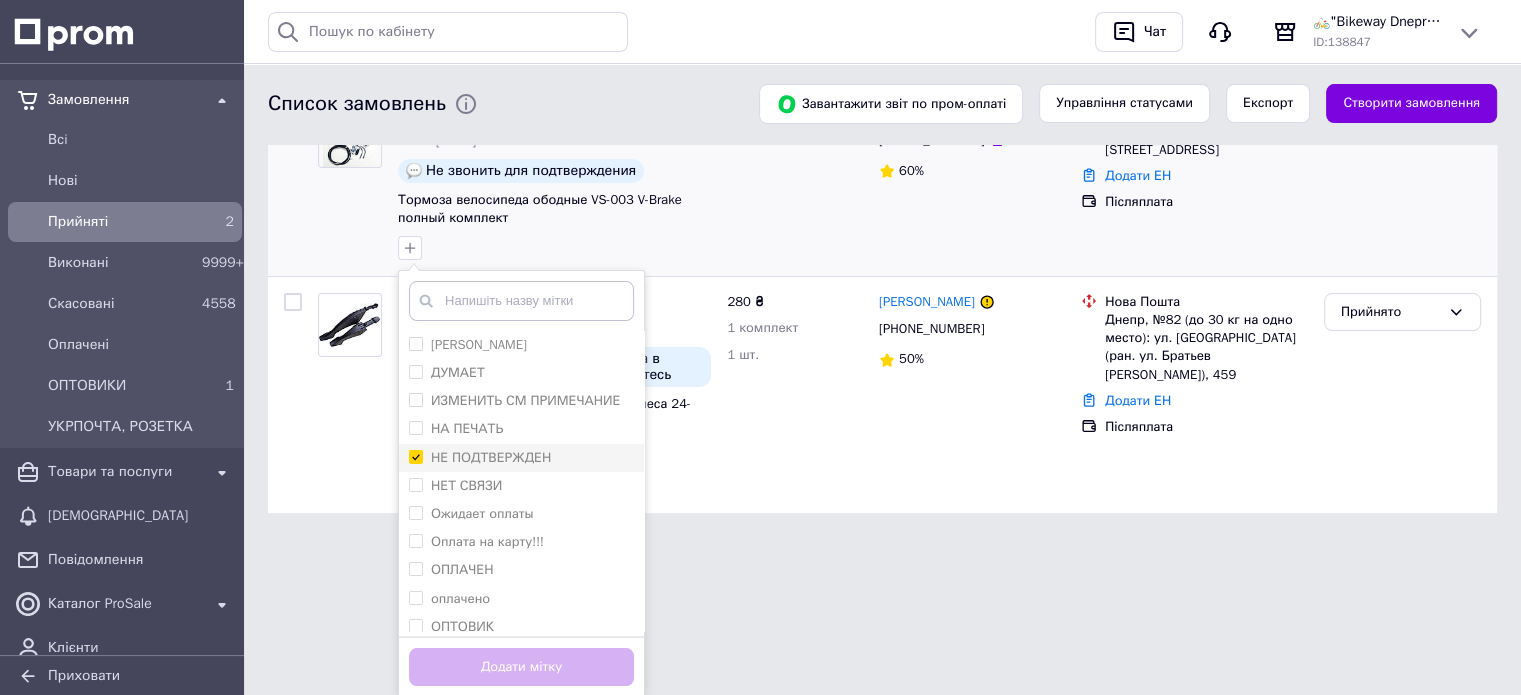 checkbox on "true" 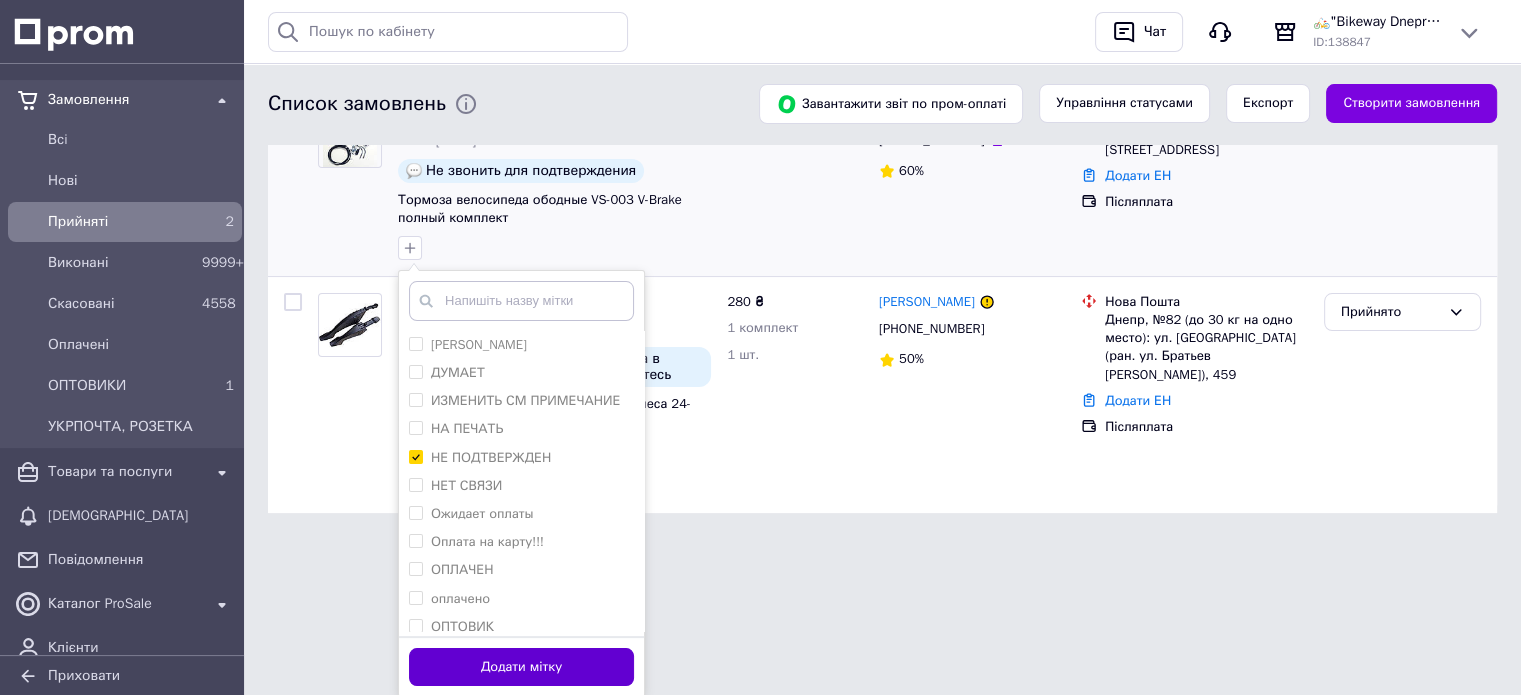 click on "Додати мітку" at bounding box center [521, 667] 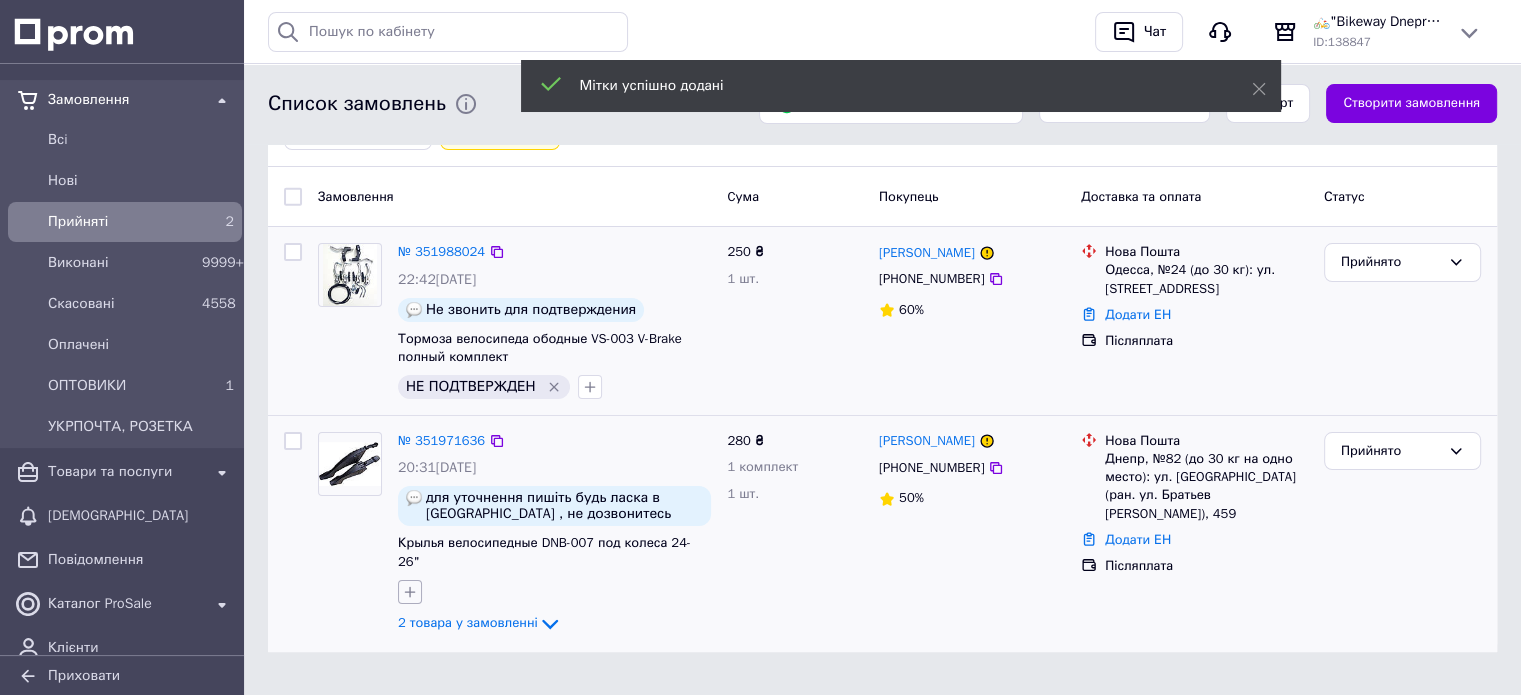 click 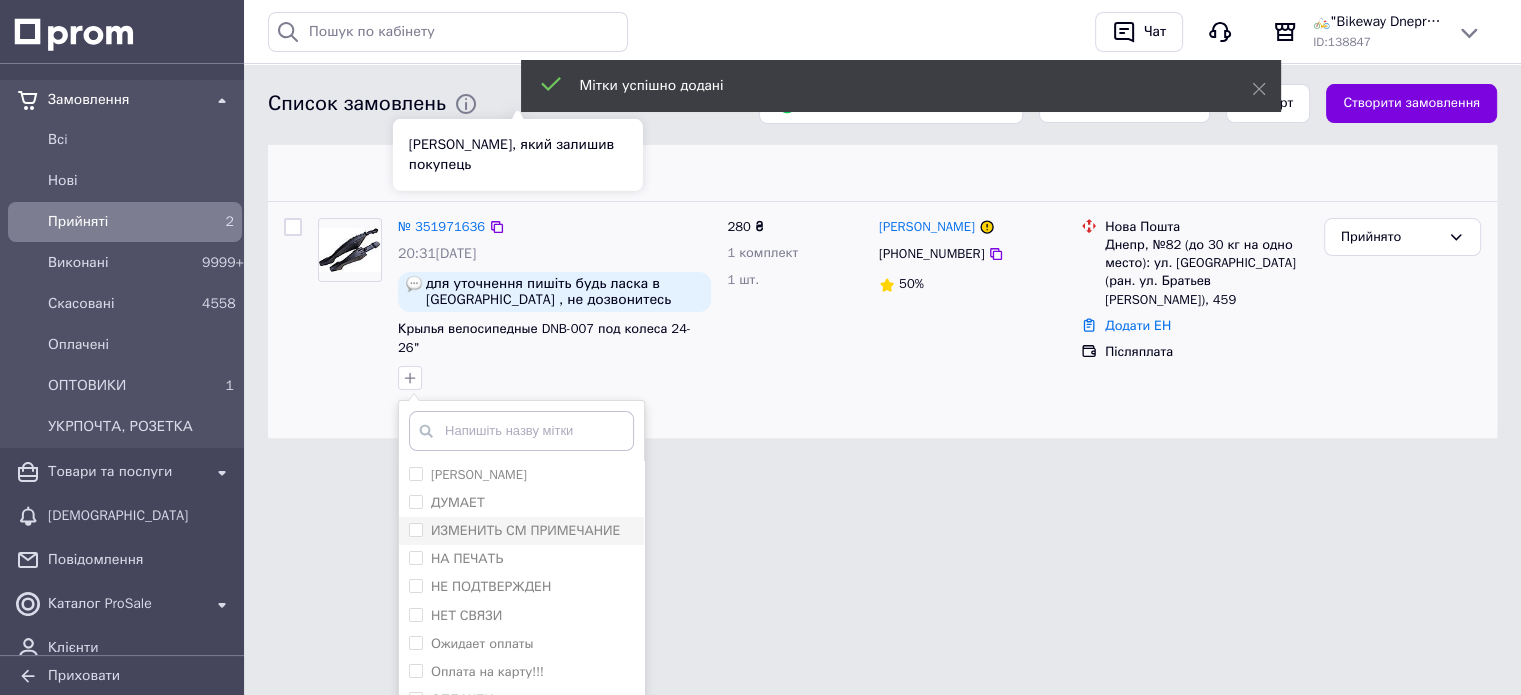 scroll, scrollTop: 420, scrollLeft: 0, axis: vertical 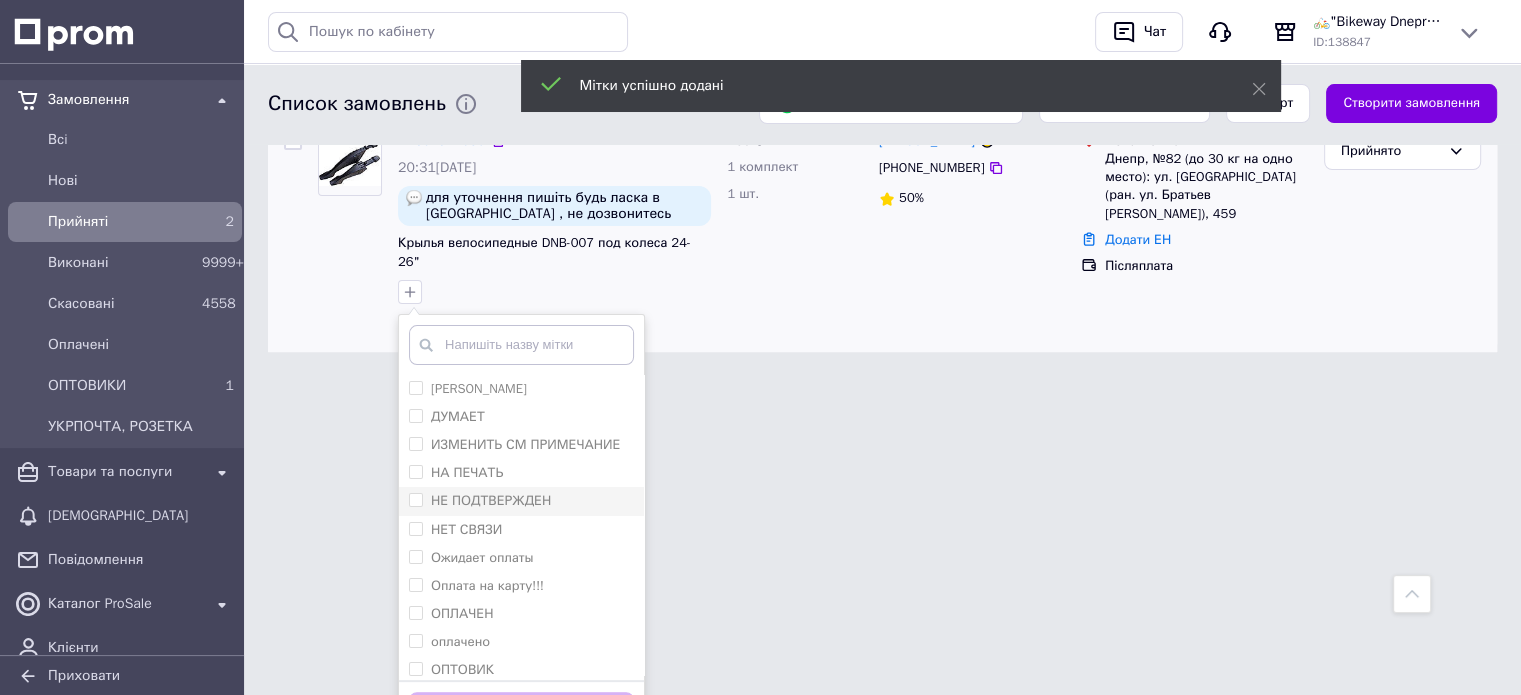 click on "НЕ ПОДТВЕРЖДЕН" at bounding box center [491, 500] 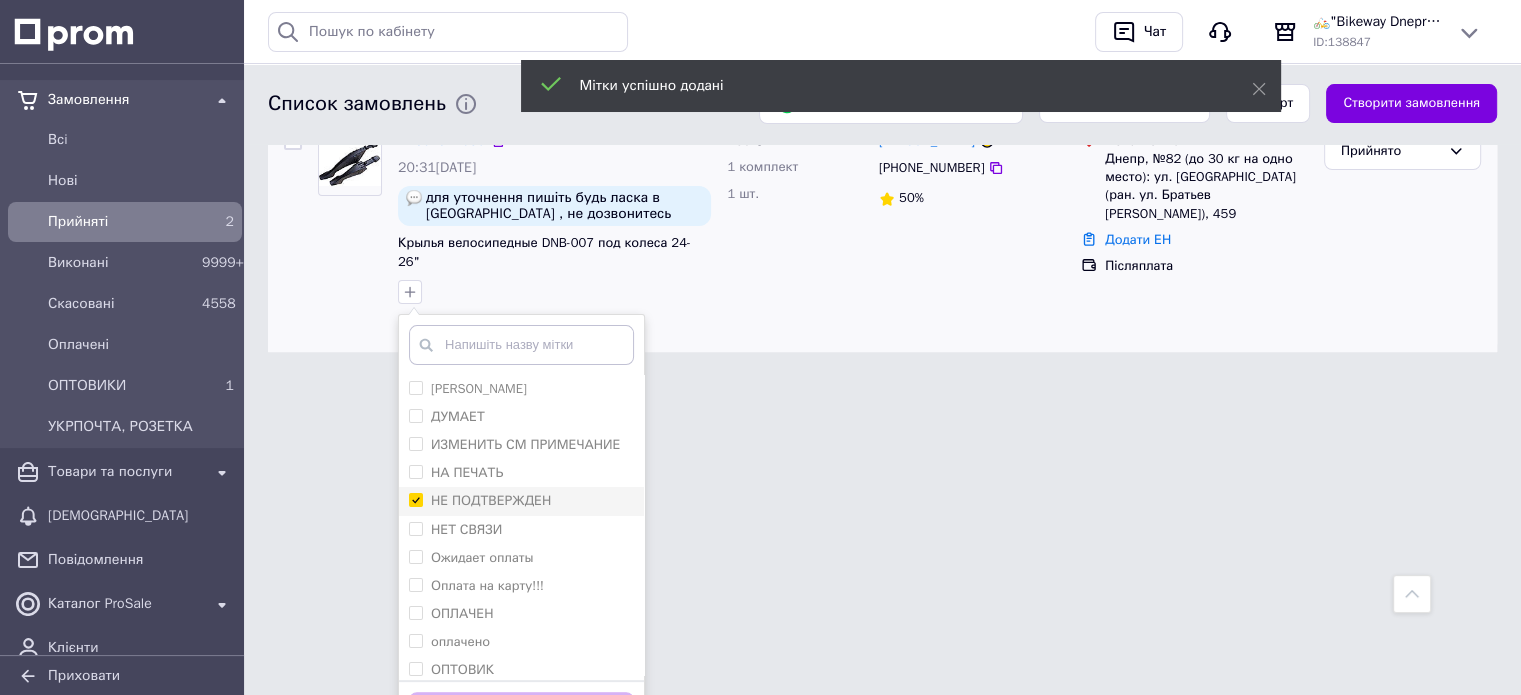 checkbox on "true" 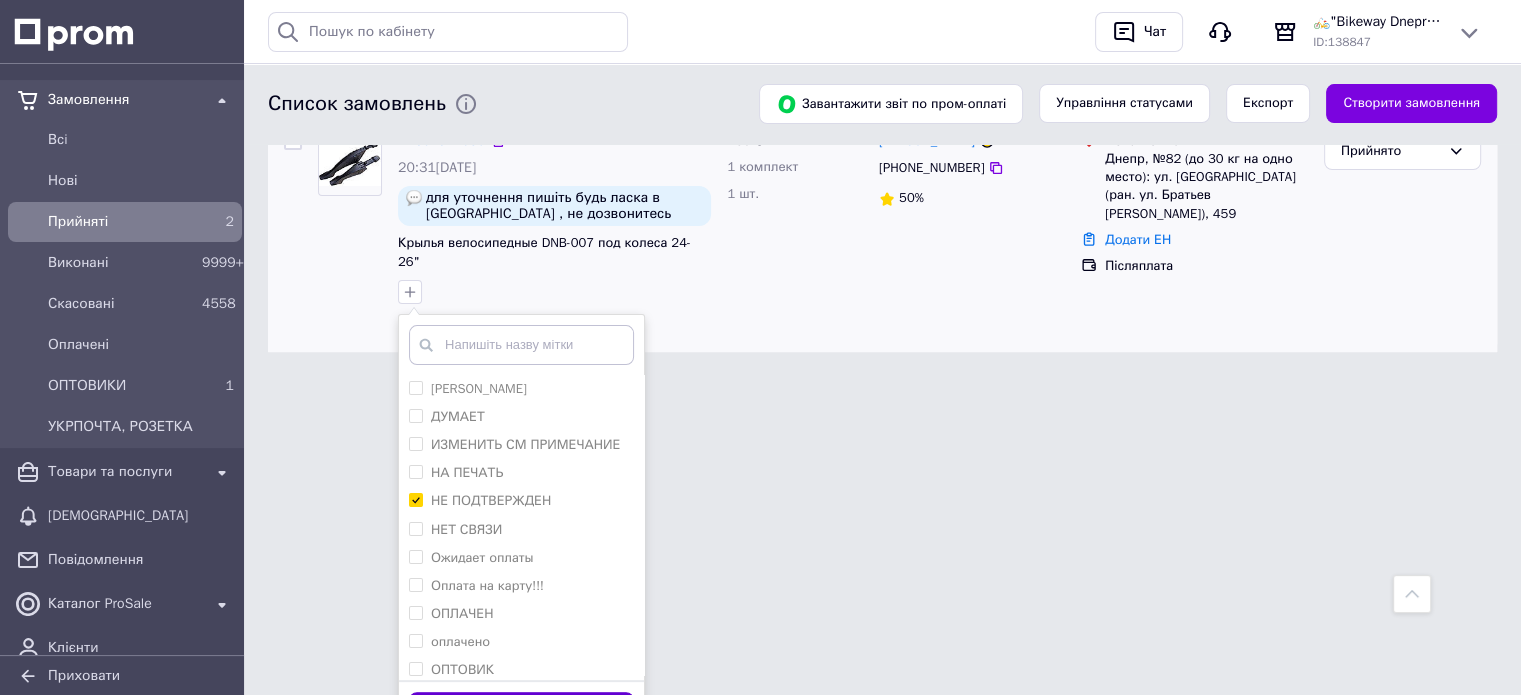 click on "Додати мітку" at bounding box center [521, 711] 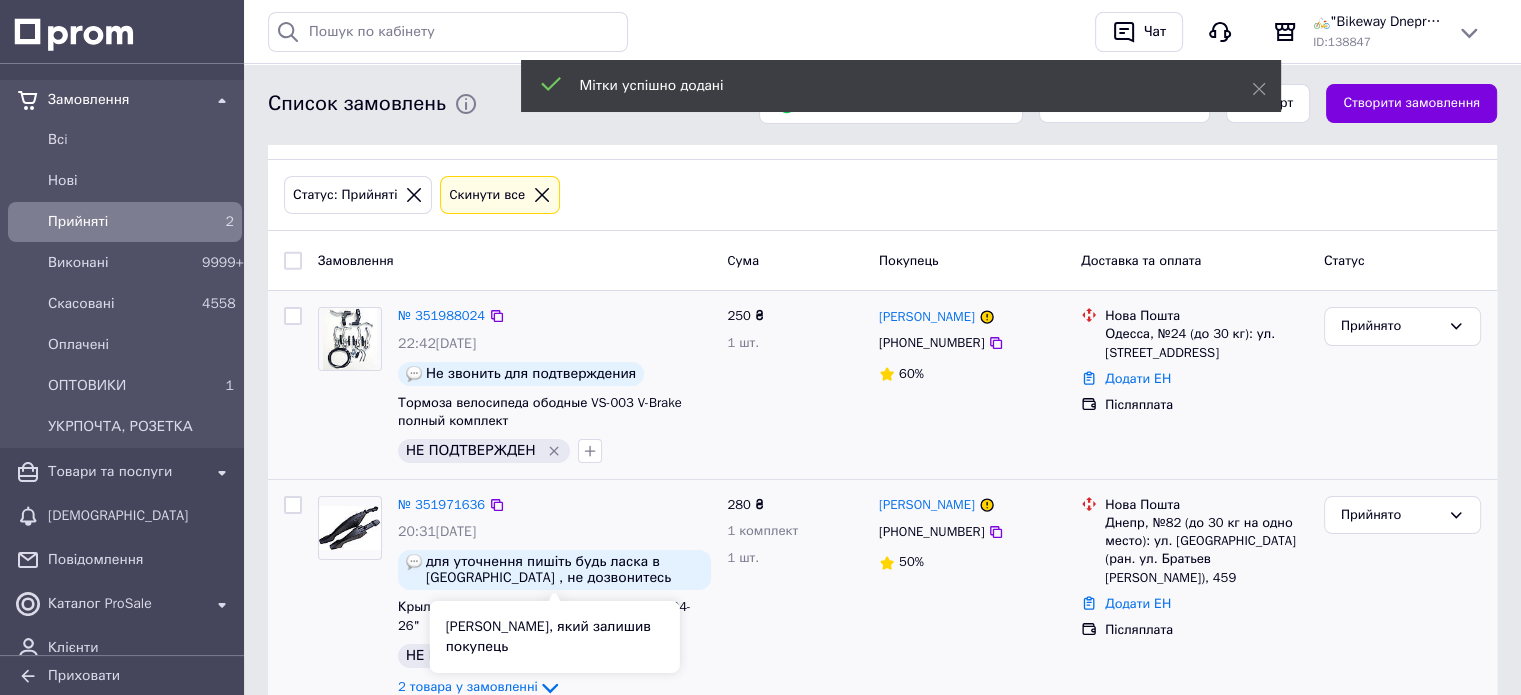 scroll, scrollTop: 0, scrollLeft: 0, axis: both 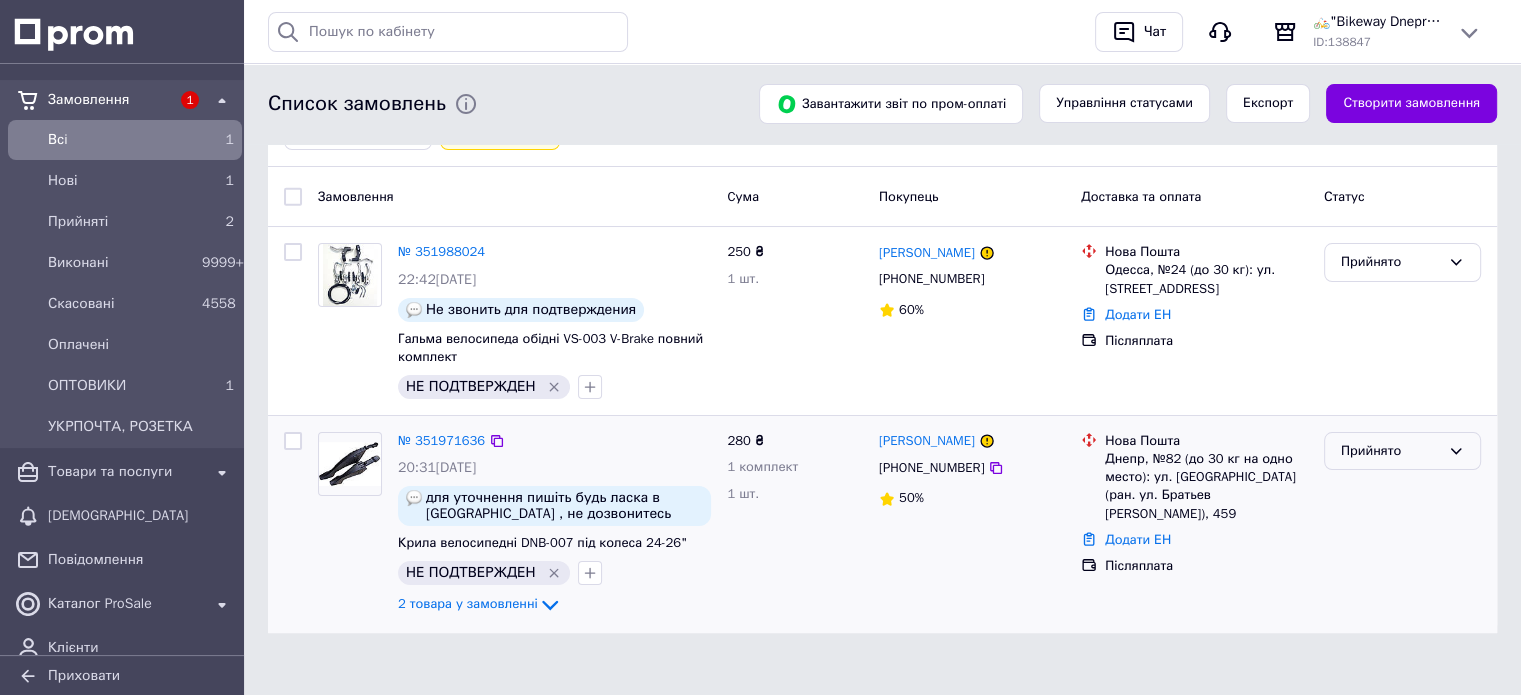 click on "Прийнято" at bounding box center (1390, 451) 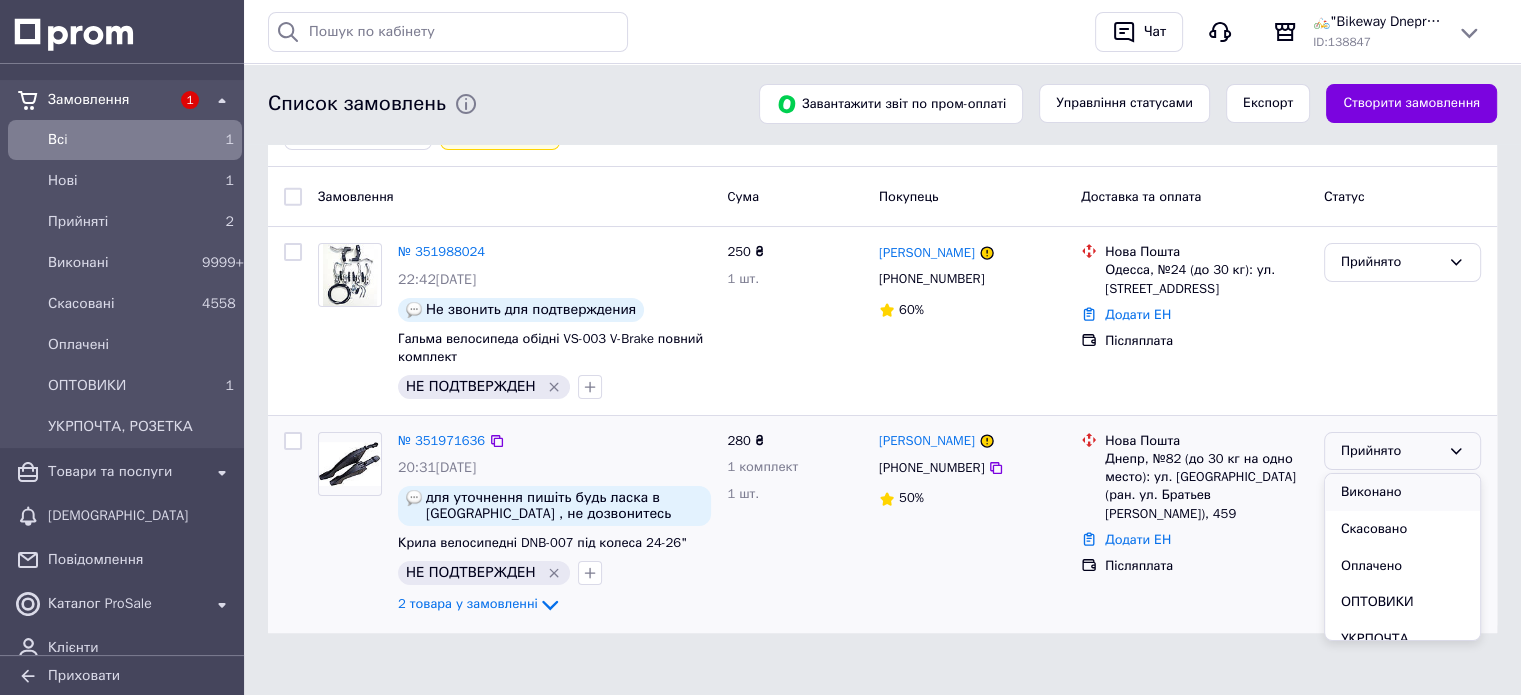 click on "Виконано" at bounding box center [1402, 492] 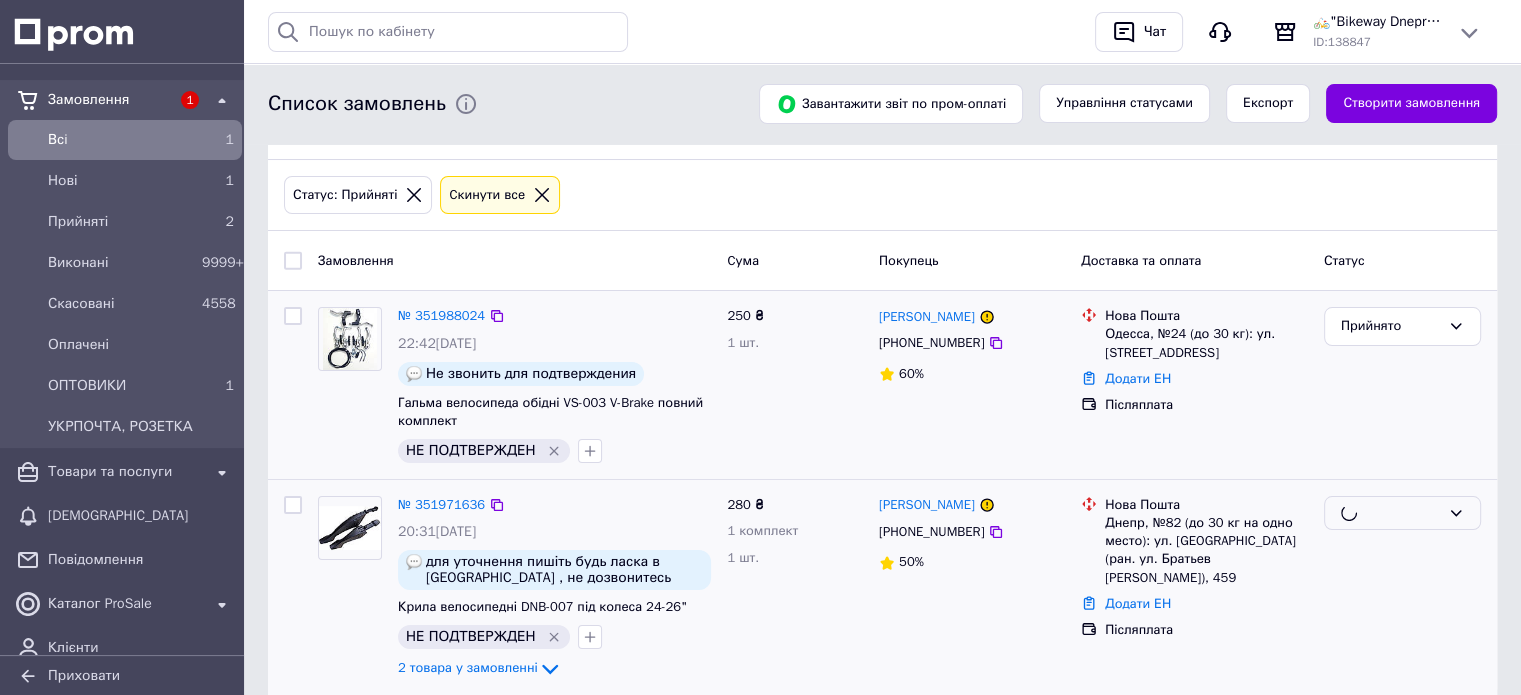scroll, scrollTop: 20, scrollLeft: 0, axis: vertical 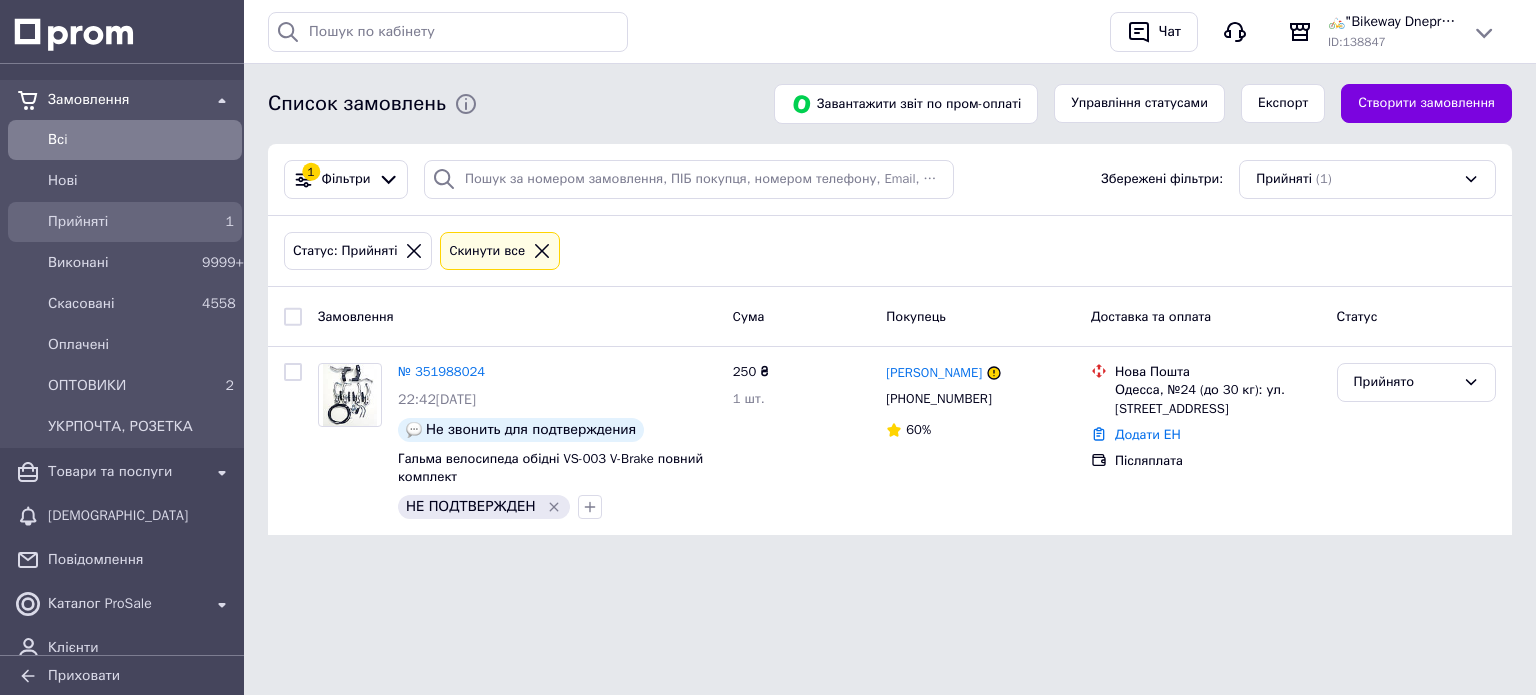 click on "Прийняті" at bounding box center [121, 222] 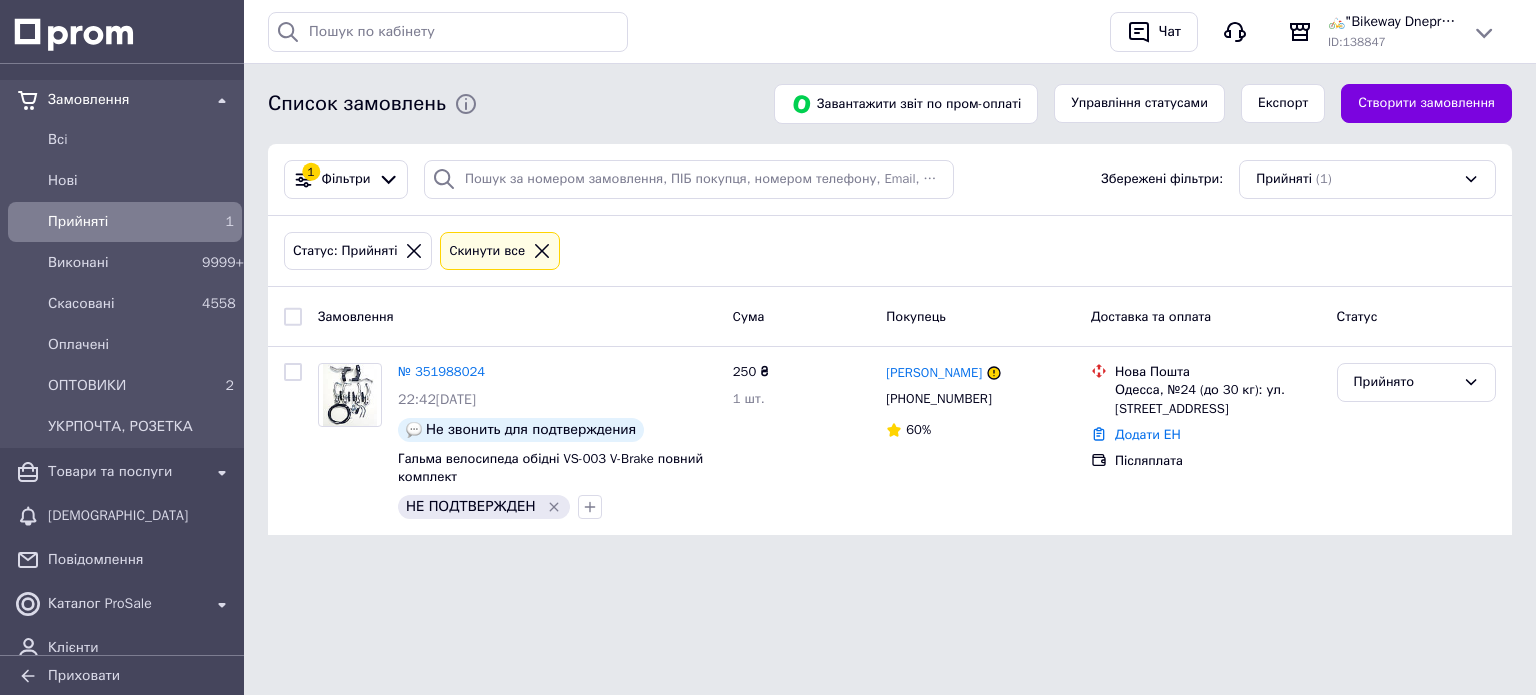 click 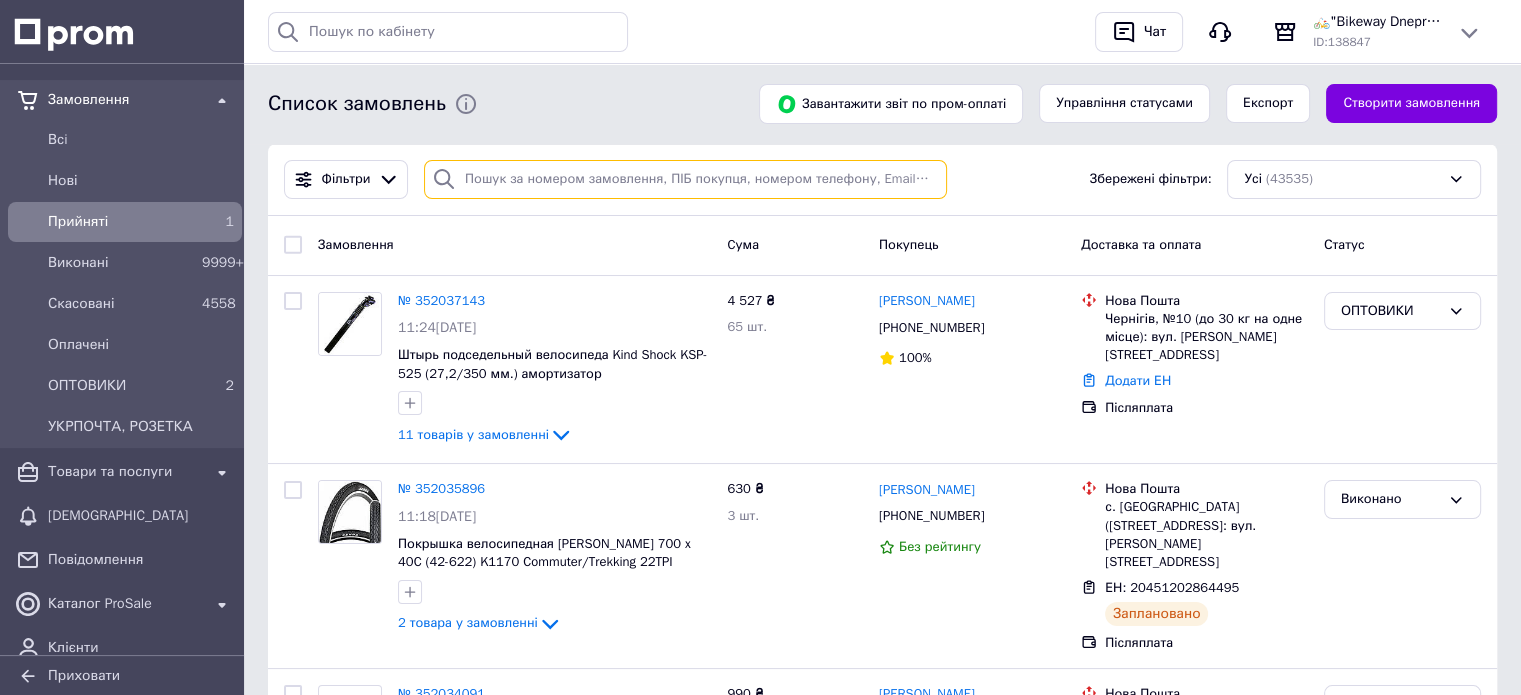 click at bounding box center (685, 179) 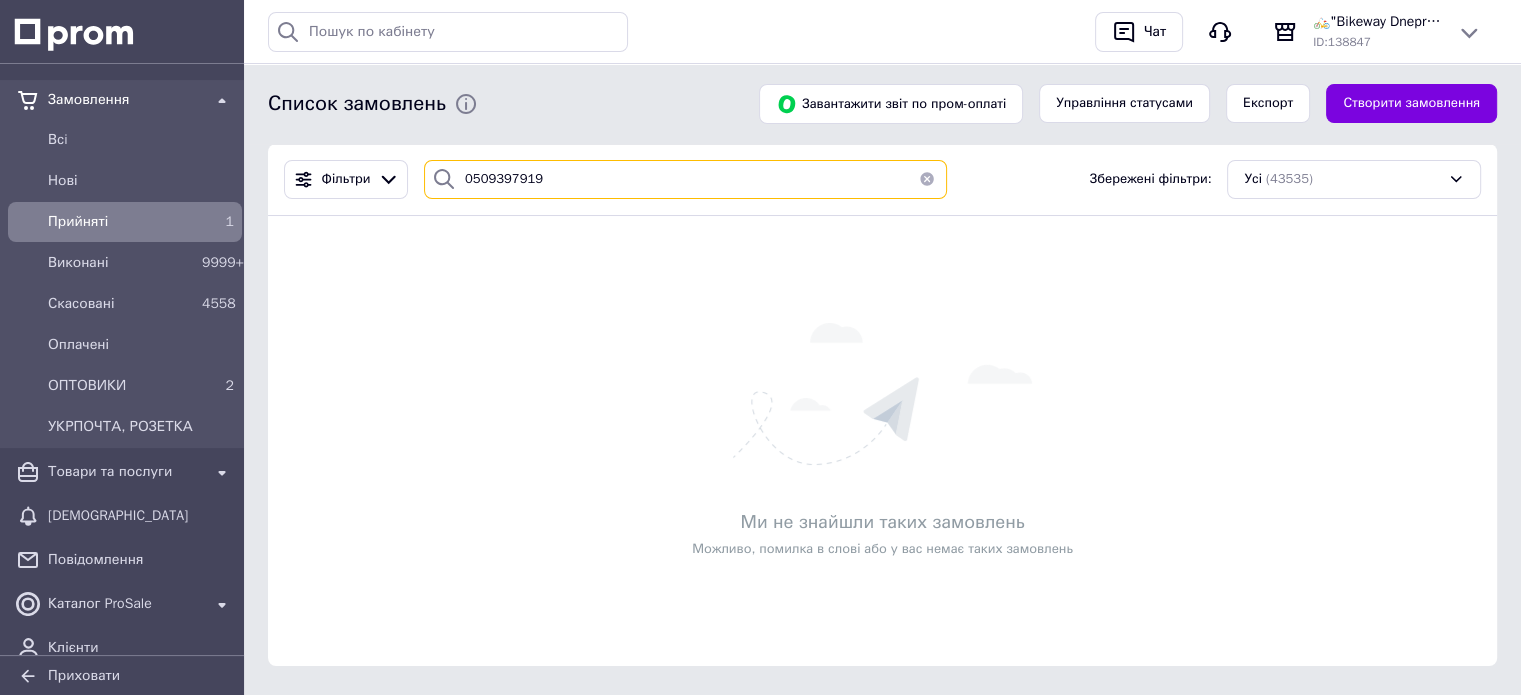 drag, startPoint x: 544, startPoint y: 179, endPoint x: 462, endPoint y: 183, distance: 82.0975 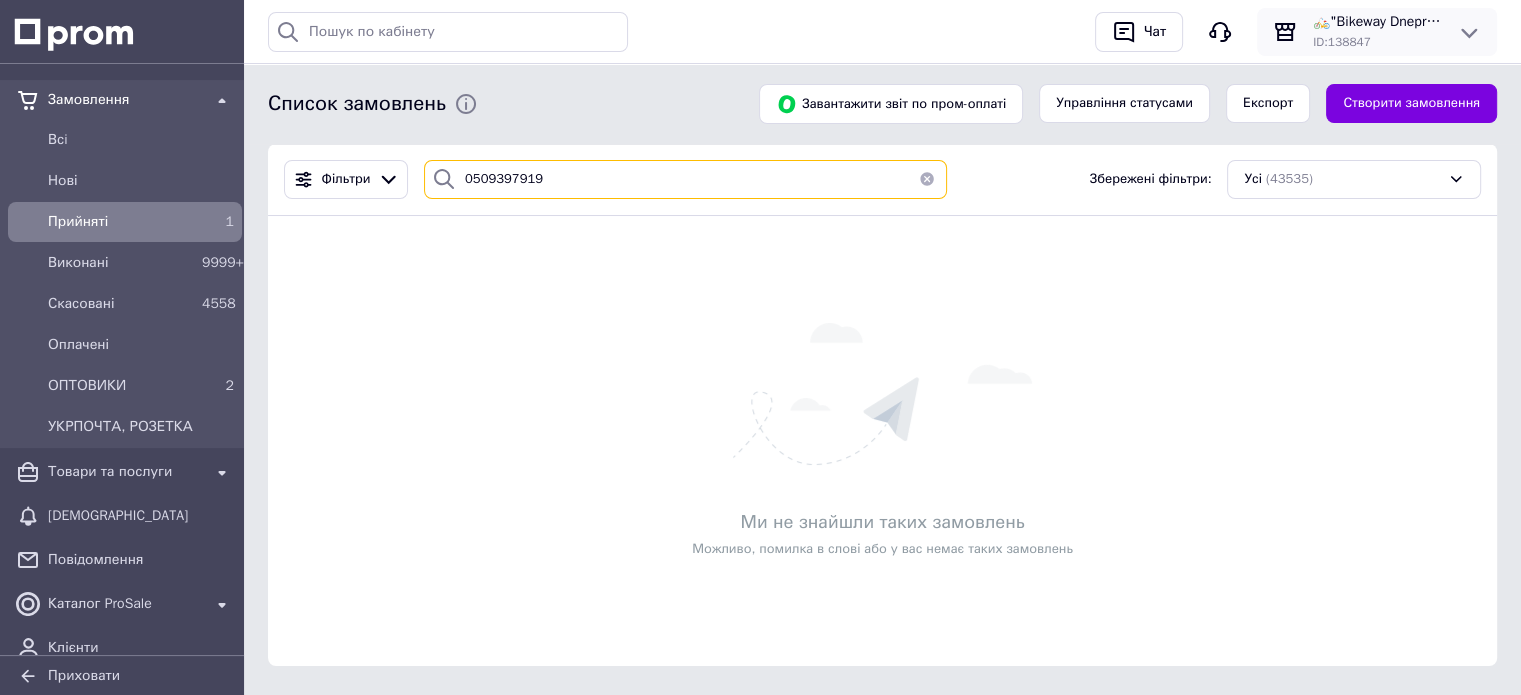 type on "0509397919" 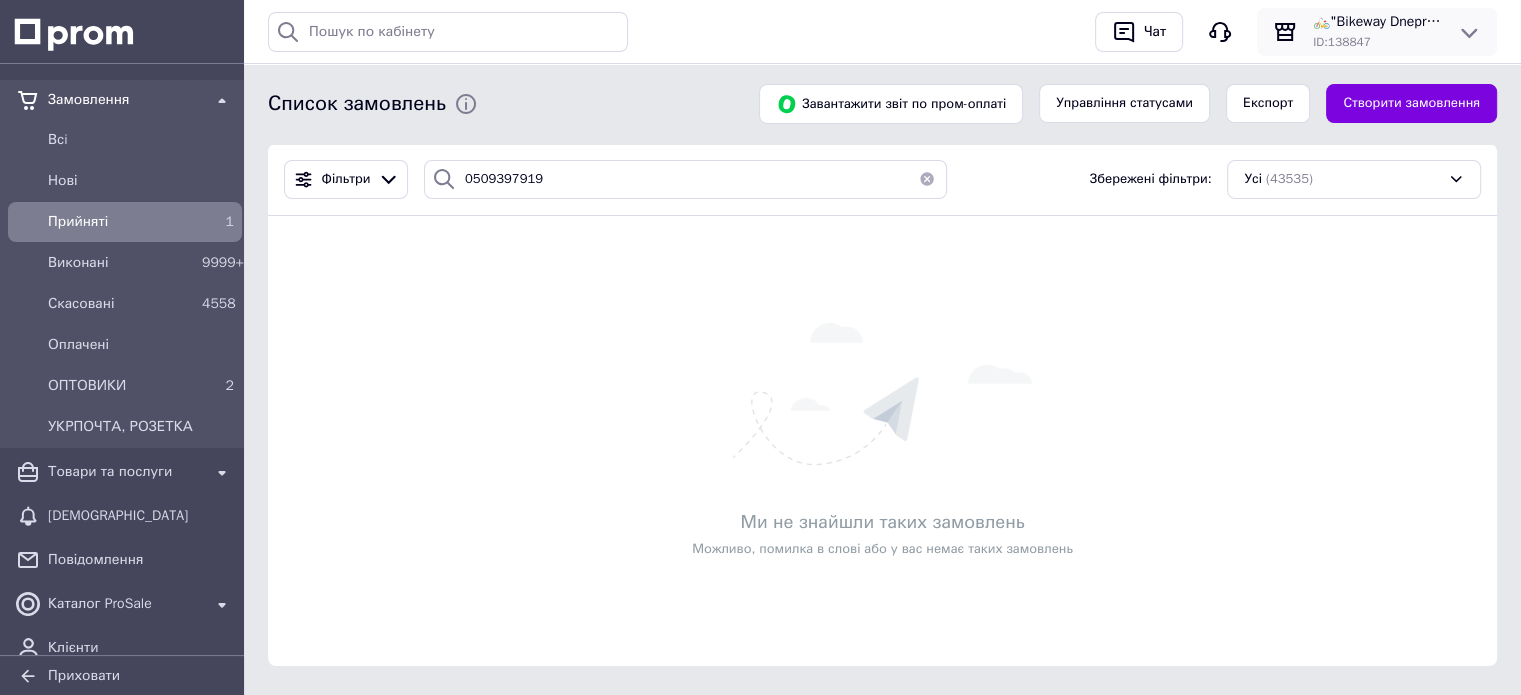 click on "ID:  138847" at bounding box center [1377, 42] 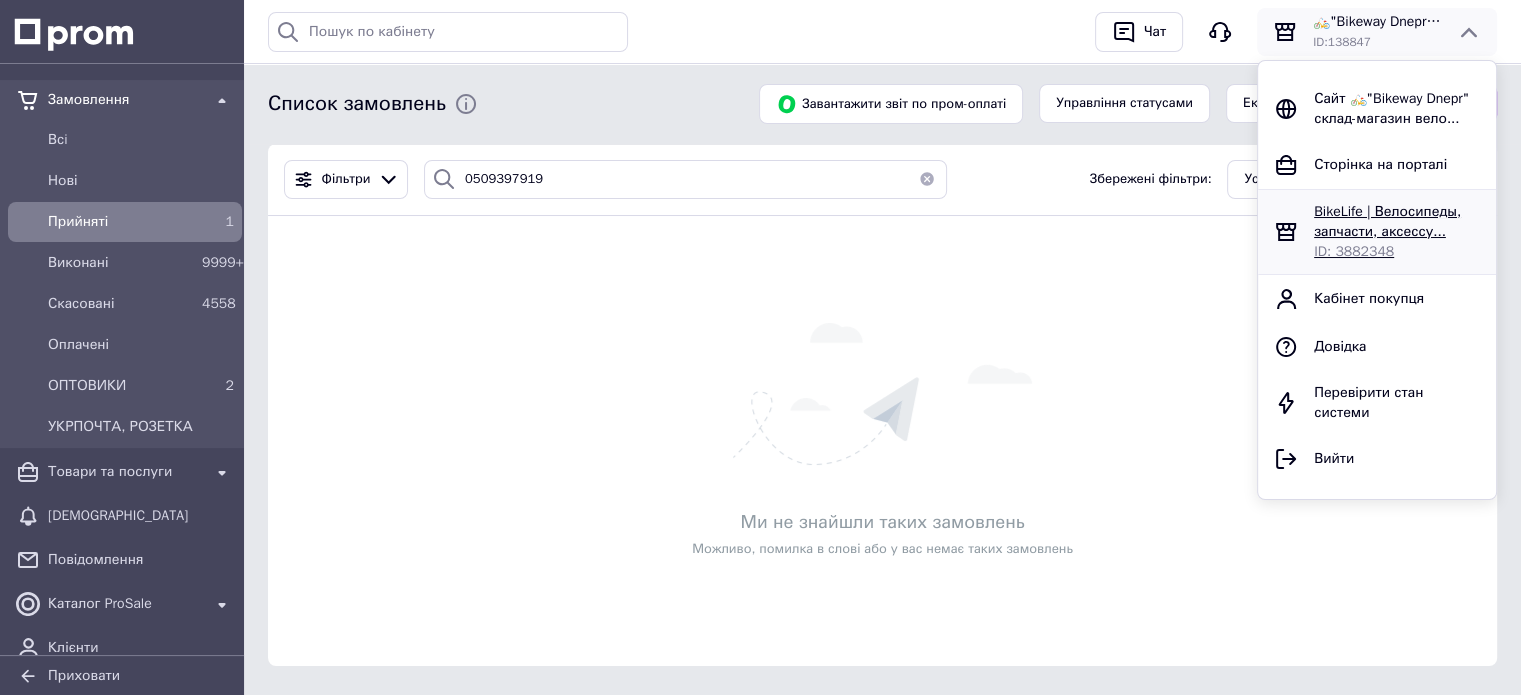 click on "BikeLife | Велосипеды, запчасти, аксессу..." at bounding box center (1387, 221) 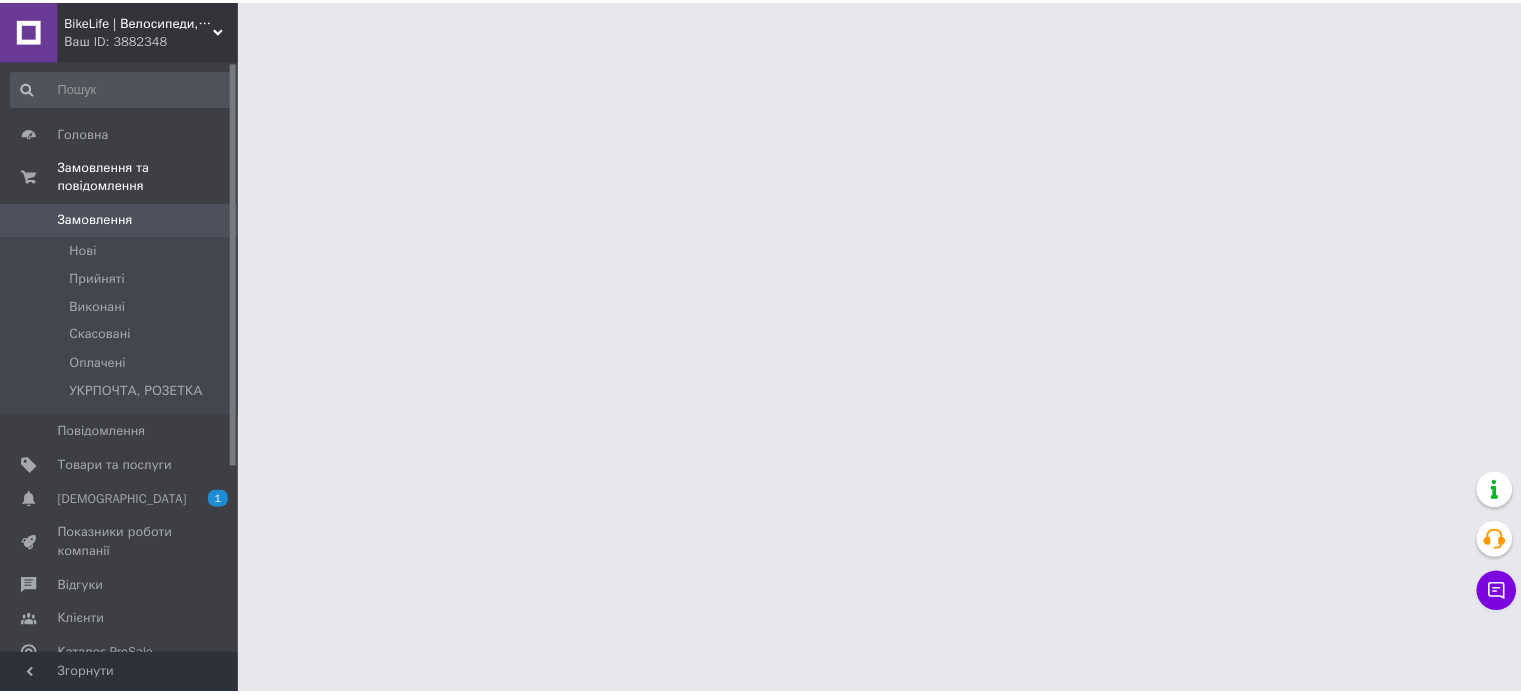 scroll, scrollTop: 0, scrollLeft: 0, axis: both 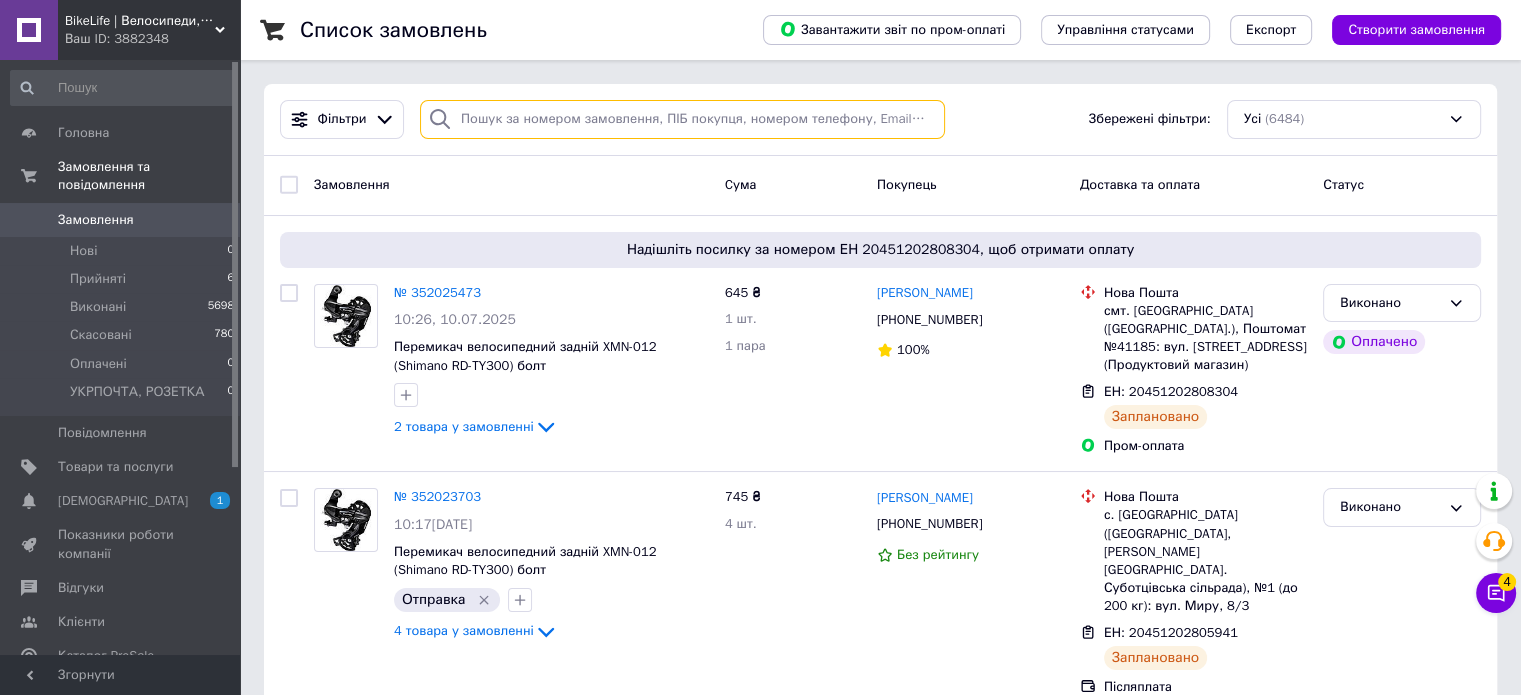 paste on "0509397919" 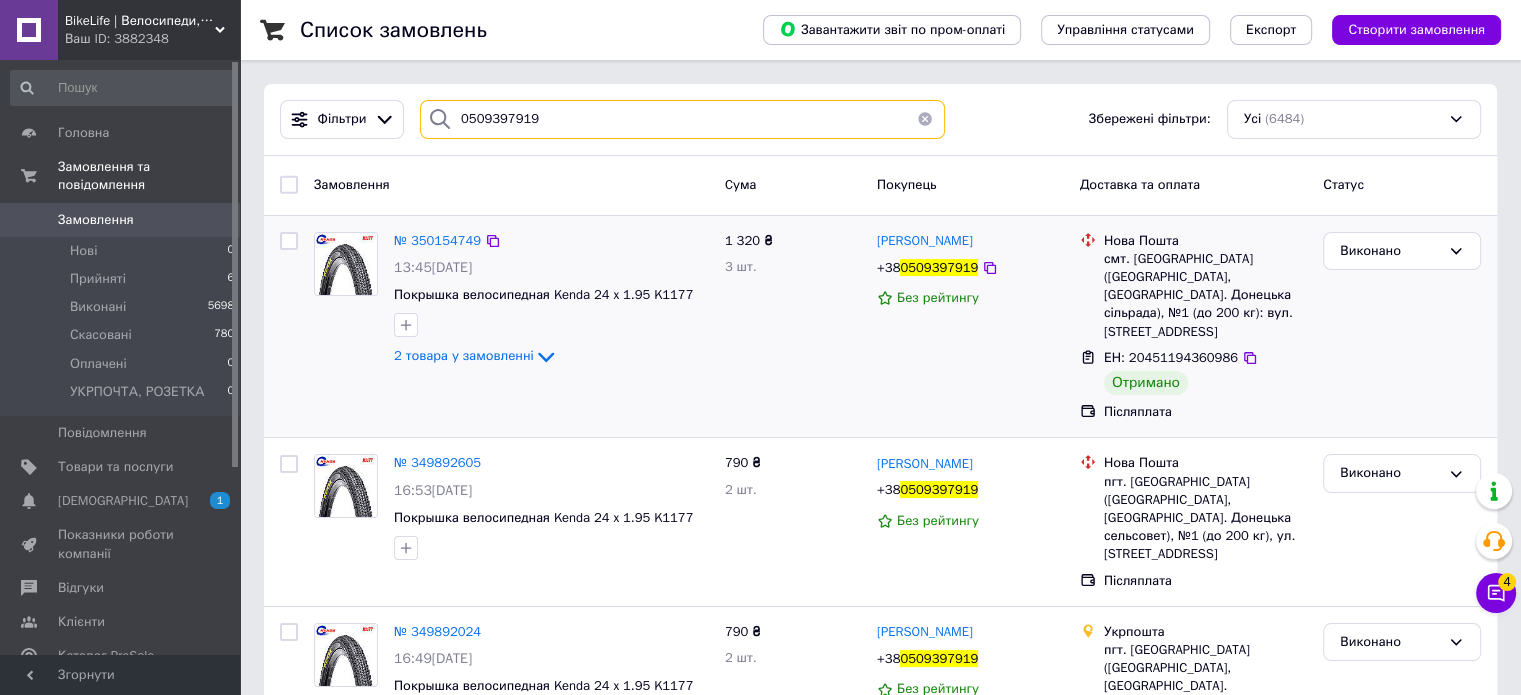 scroll, scrollTop: 67, scrollLeft: 0, axis: vertical 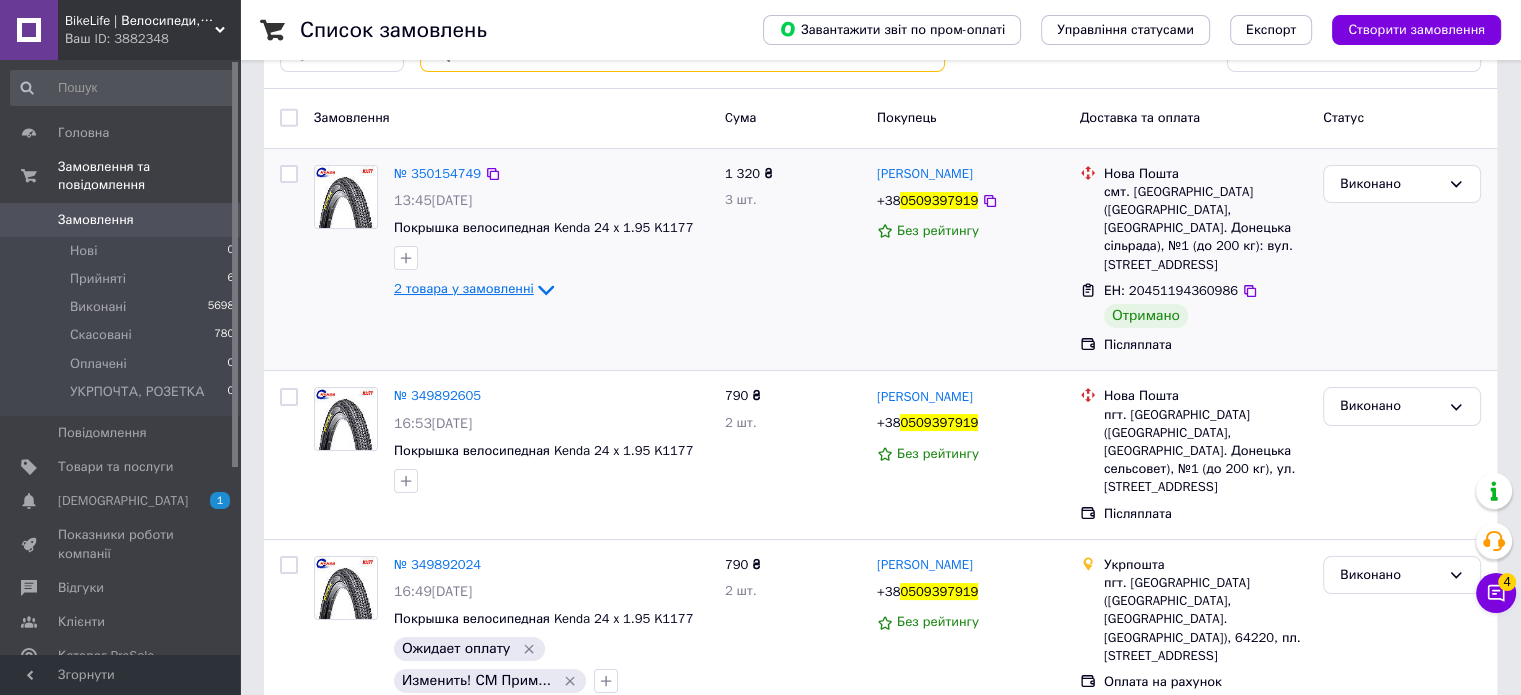 type on "0509397919" 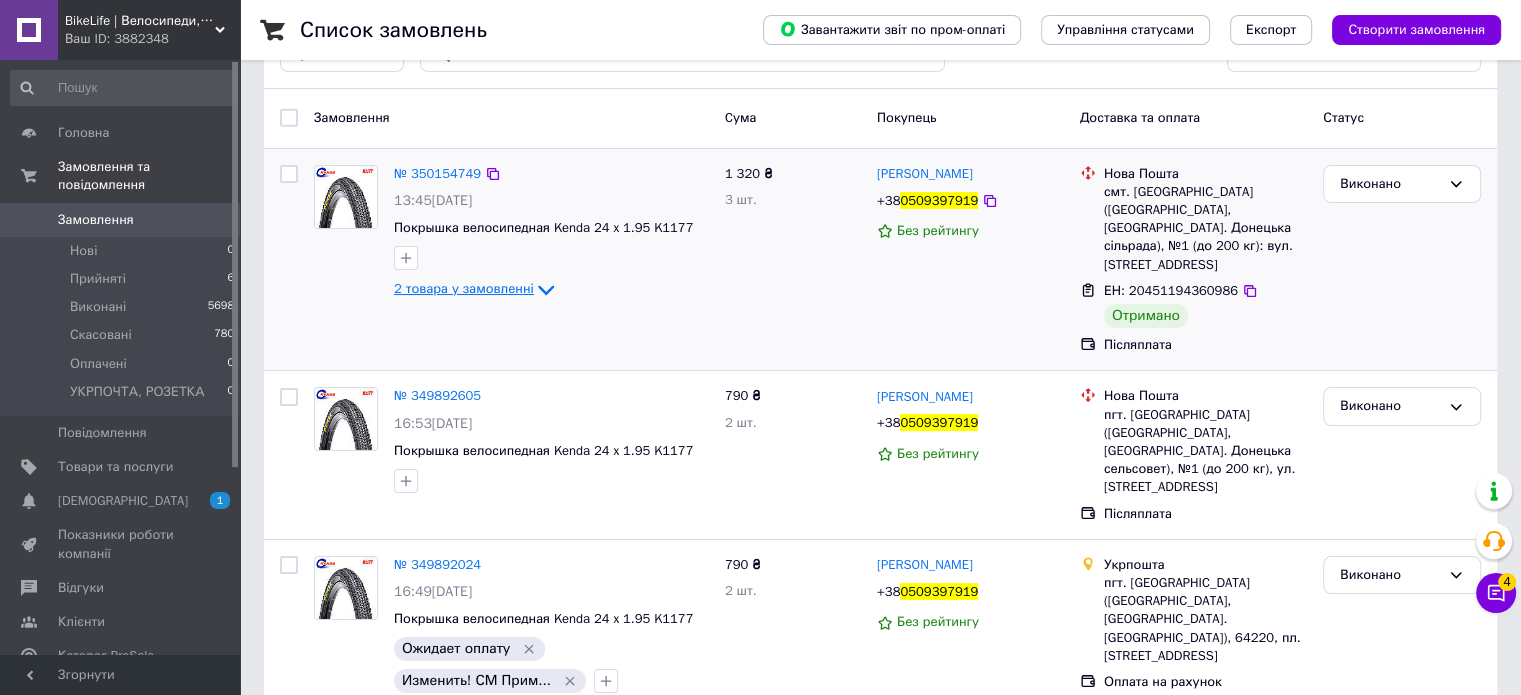 click on "2 товара у замовленні" at bounding box center (464, 288) 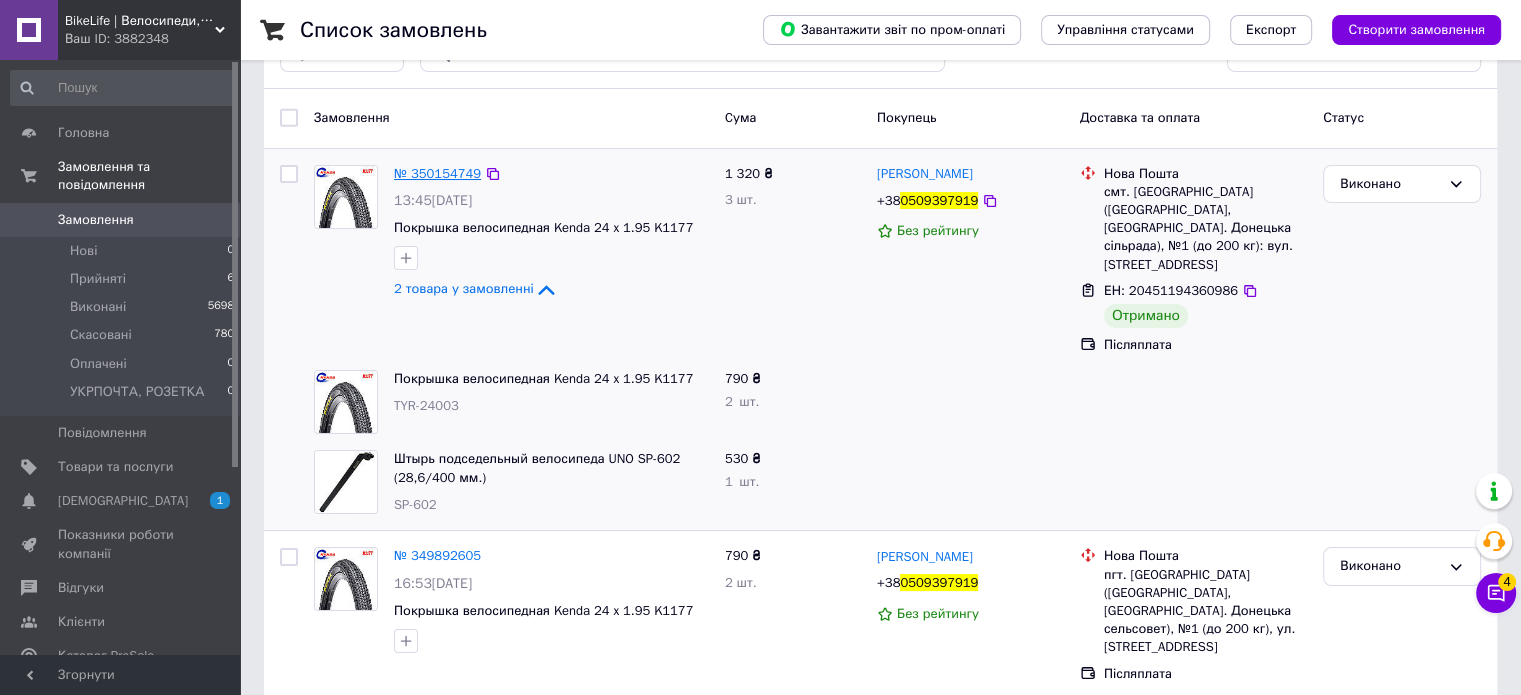 click on "№ 350154749" at bounding box center (437, 173) 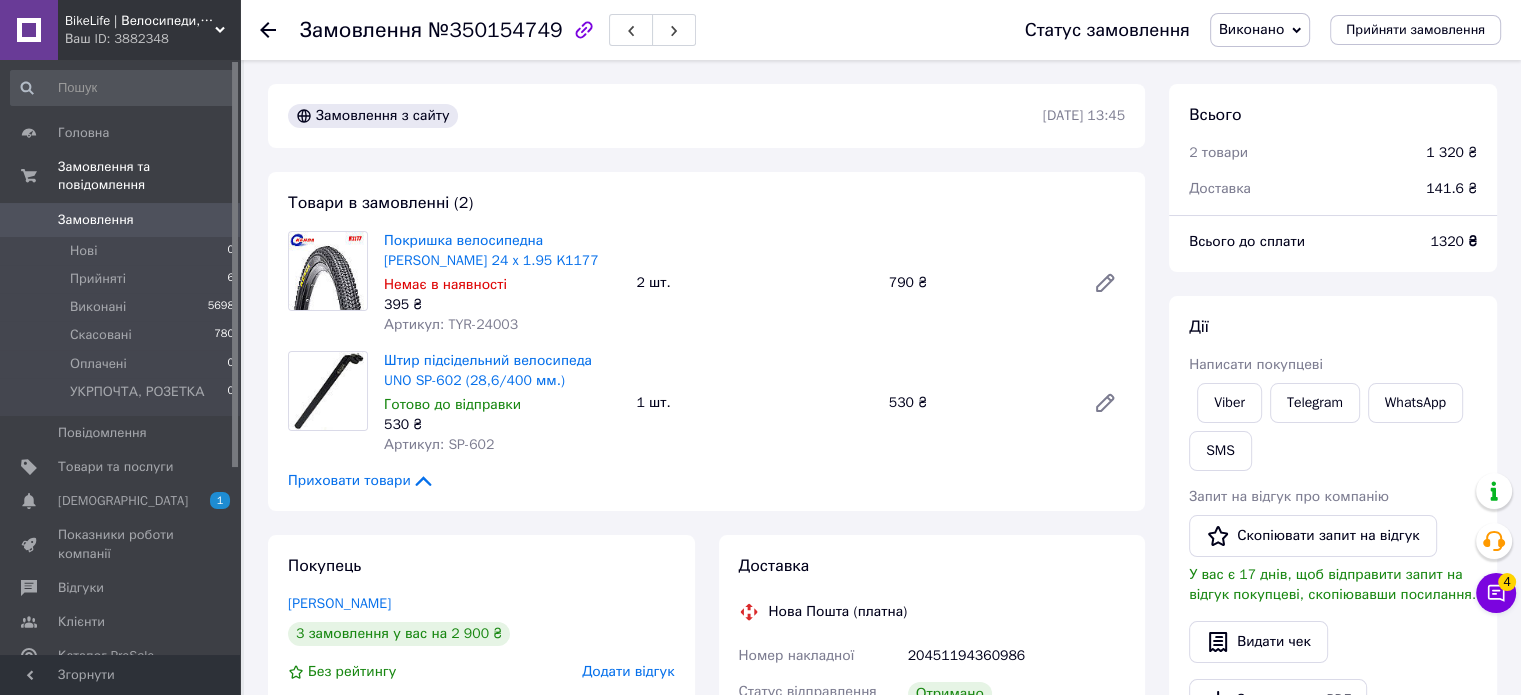scroll, scrollTop: 300, scrollLeft: 0, axis: vertical 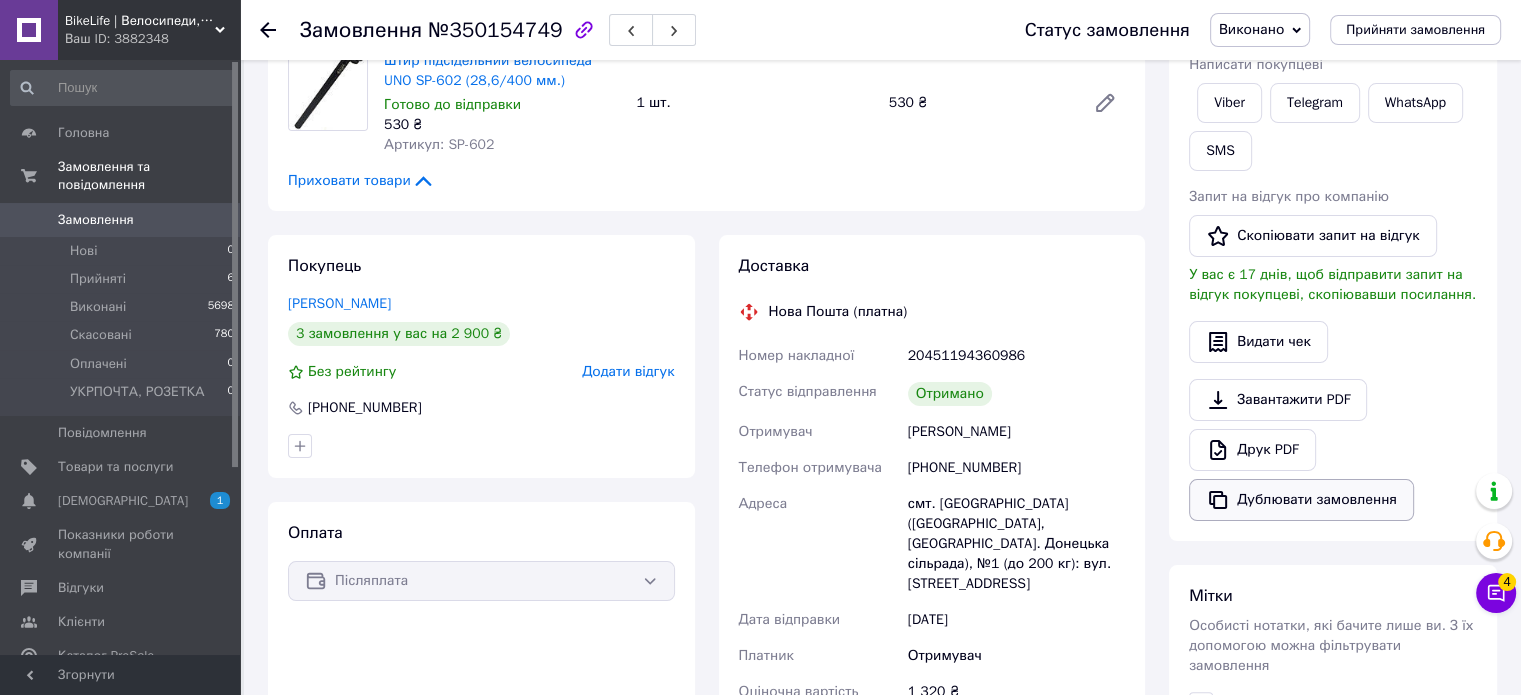 click on "Дублювати замовлення" at bounding box center (1301, 500) 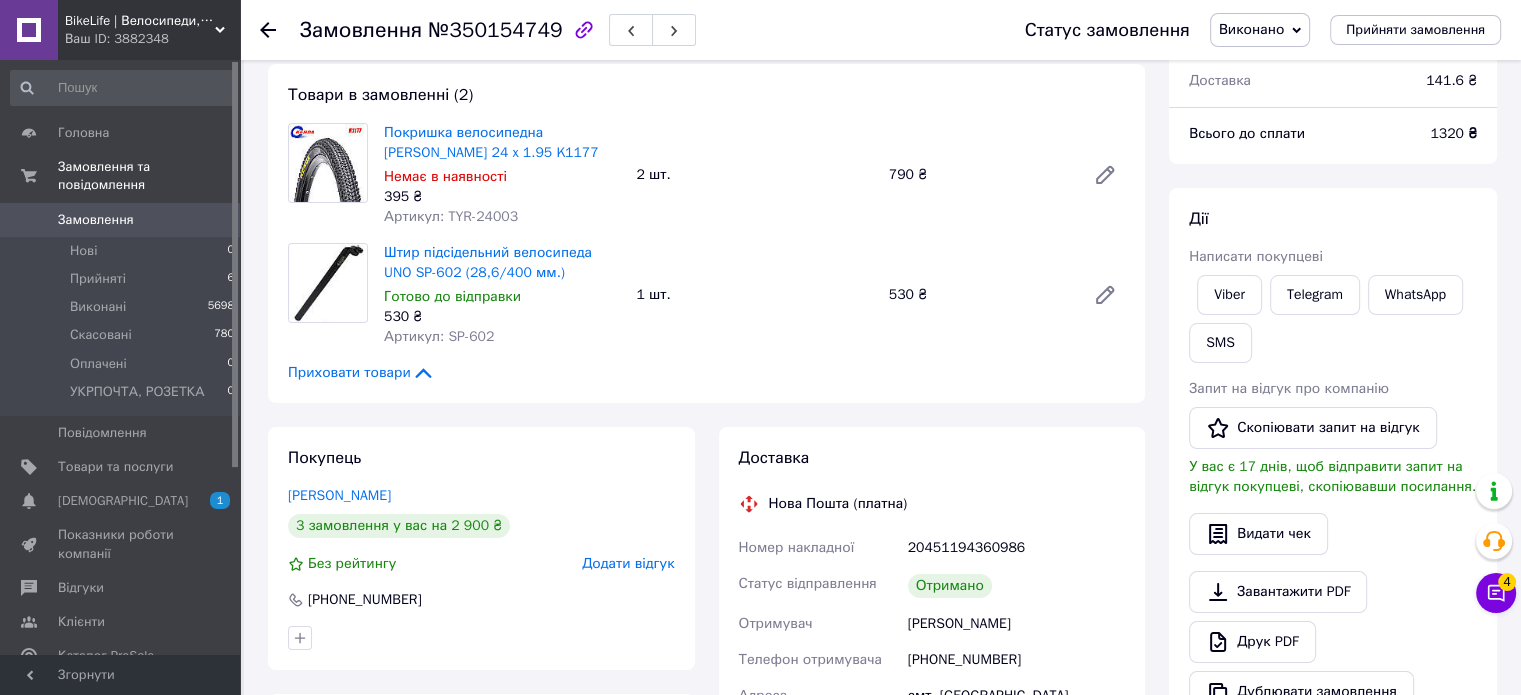 scroll, scrollTop: 0, scrollLeft: 0, axis: both 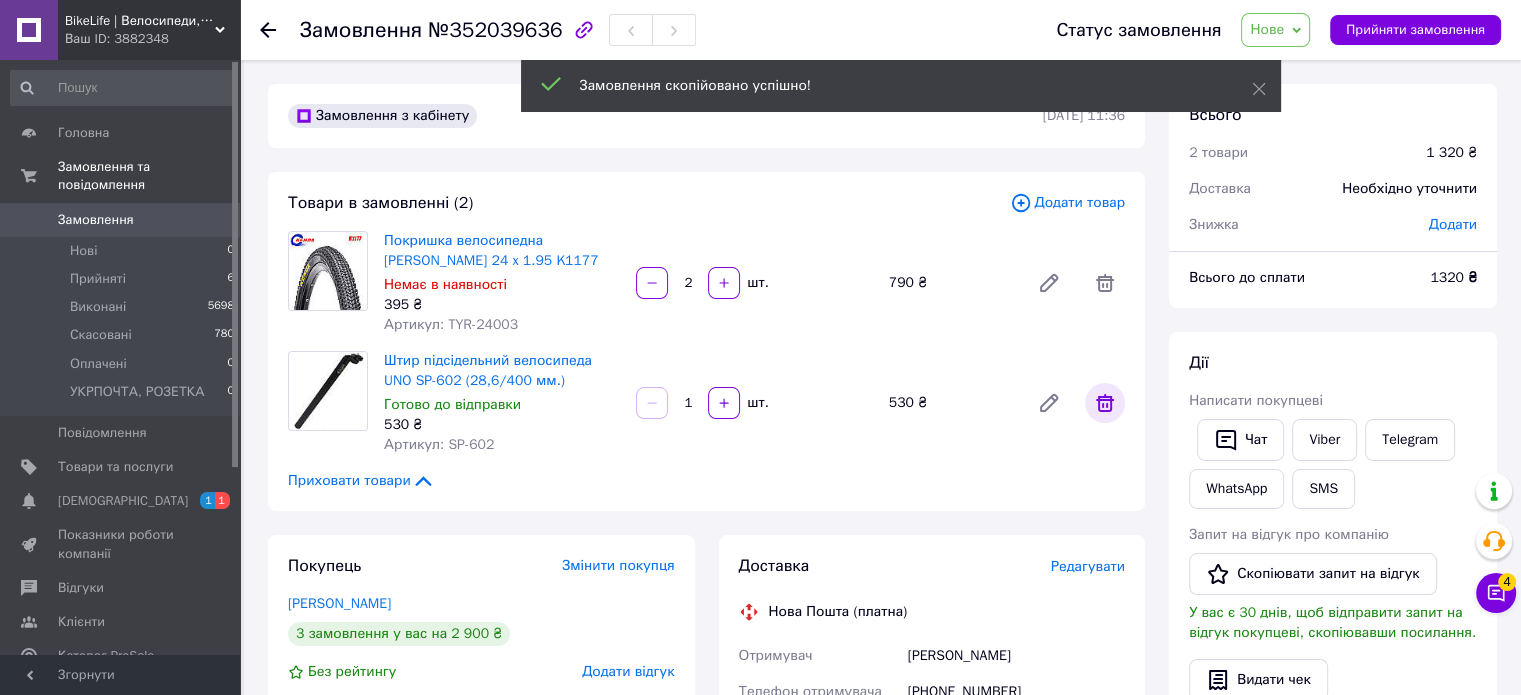 click 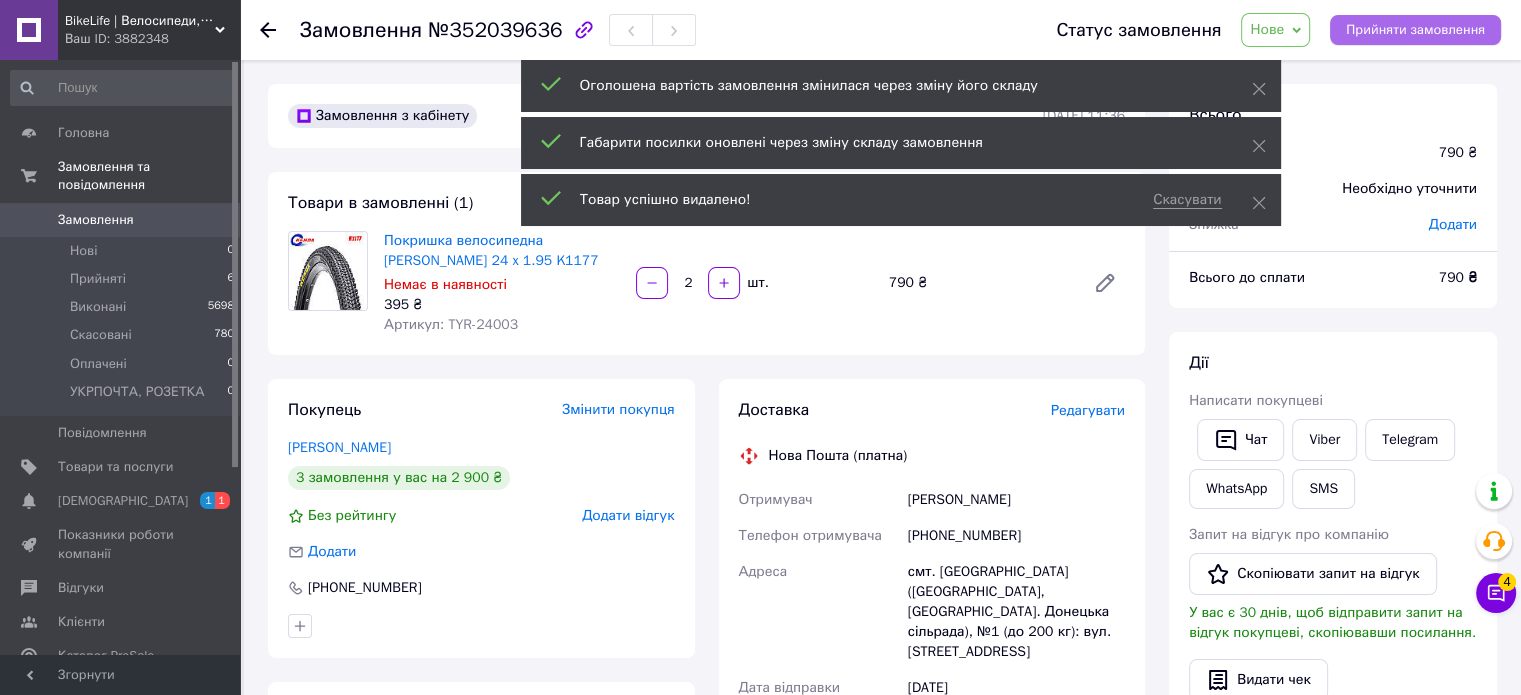 click on "Прийняти замовлення" at bounding box center [1415, 30] 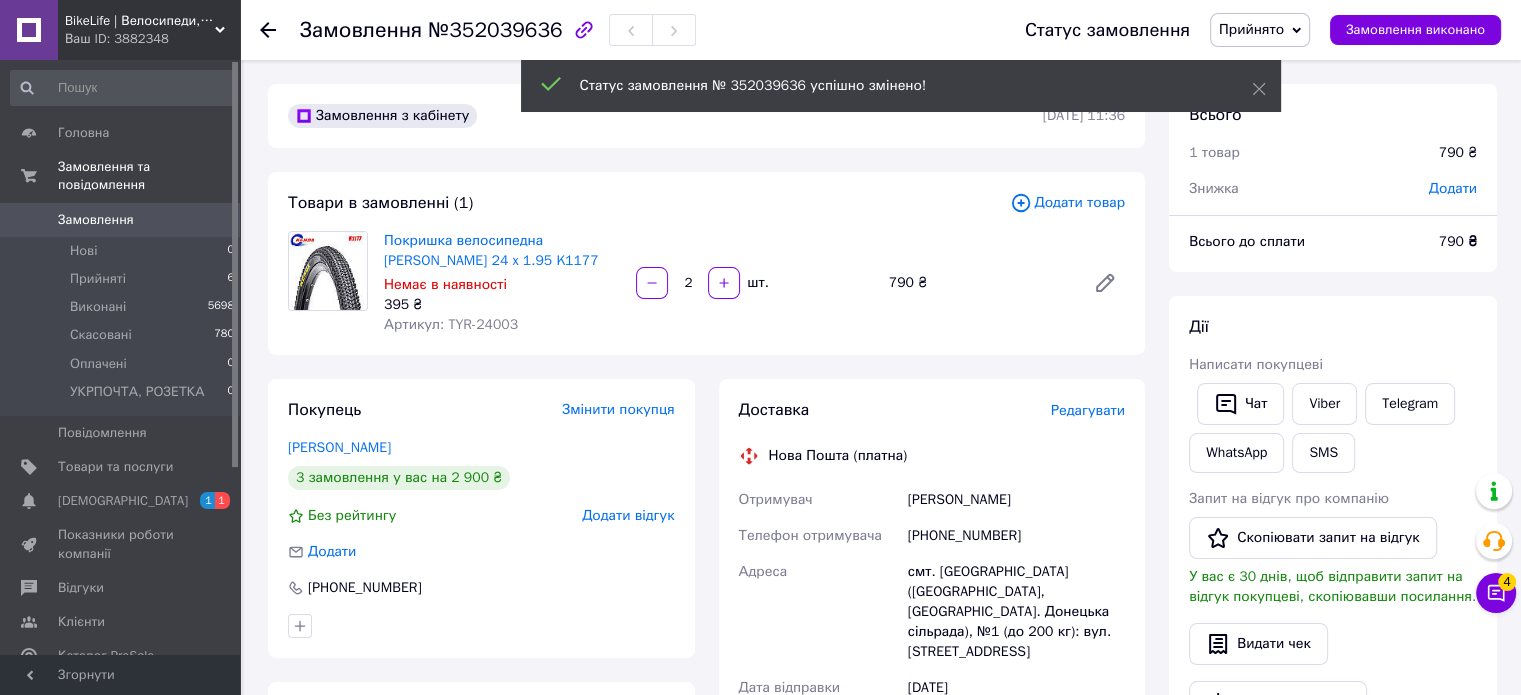 click on "Додати товар" at bounding box center (1067, 203) 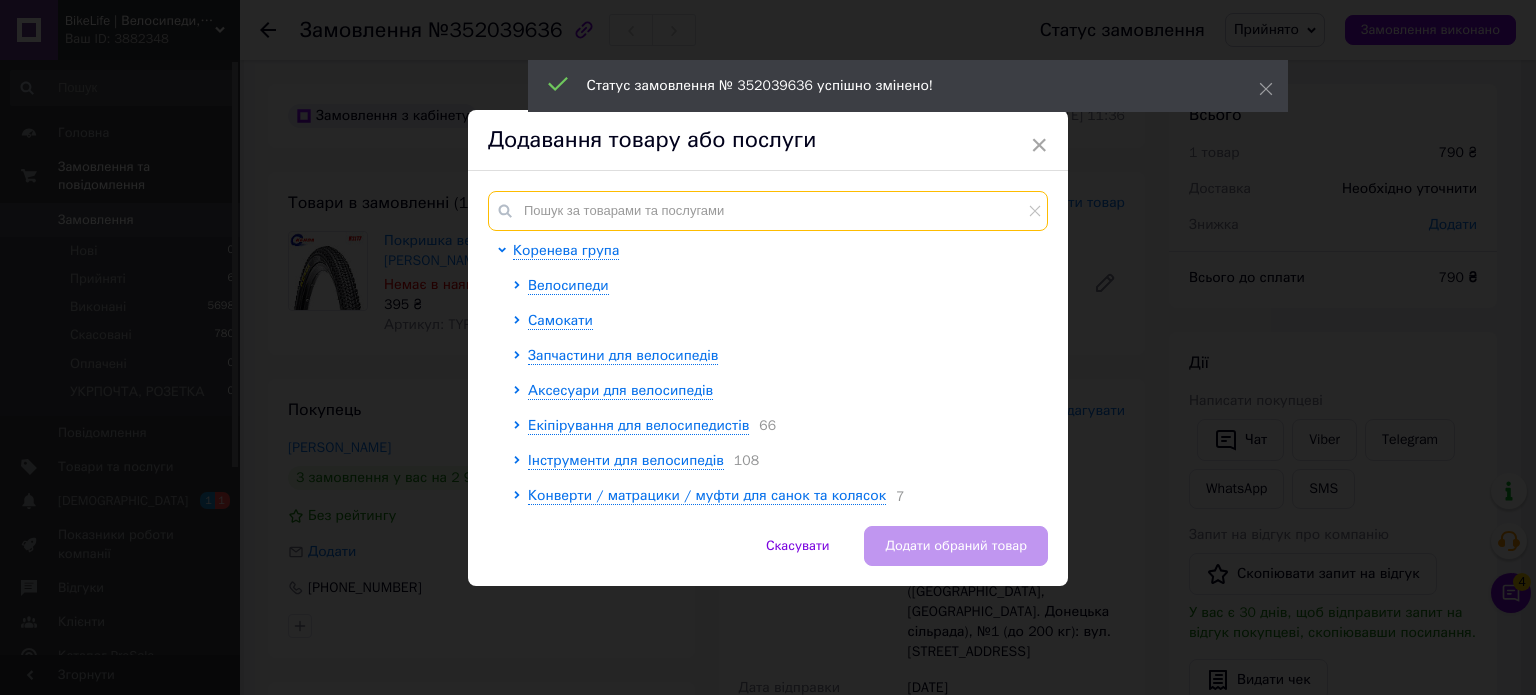 click at bounding box center [768, 211] 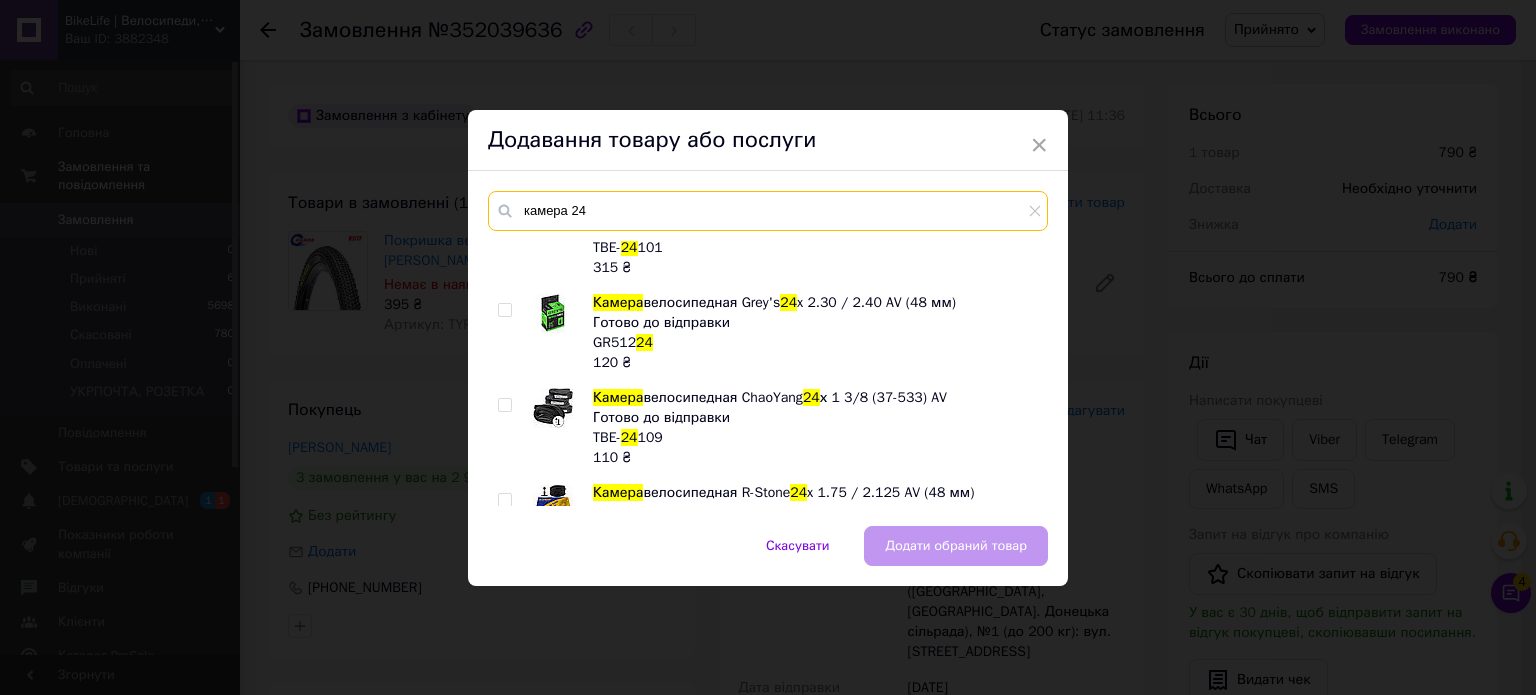 scroll, scrollTop: 600, scrollLeft: 0, axis: vertical 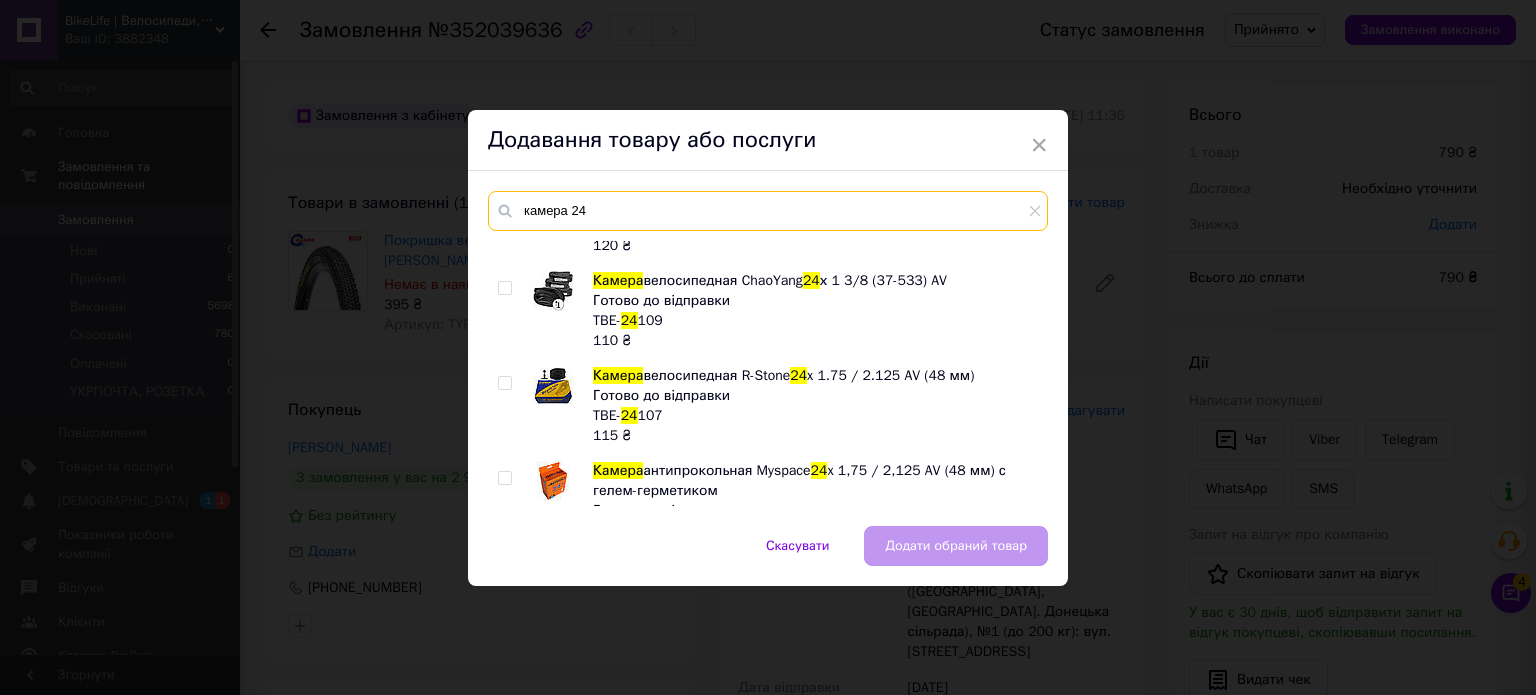 type on "камера 24" 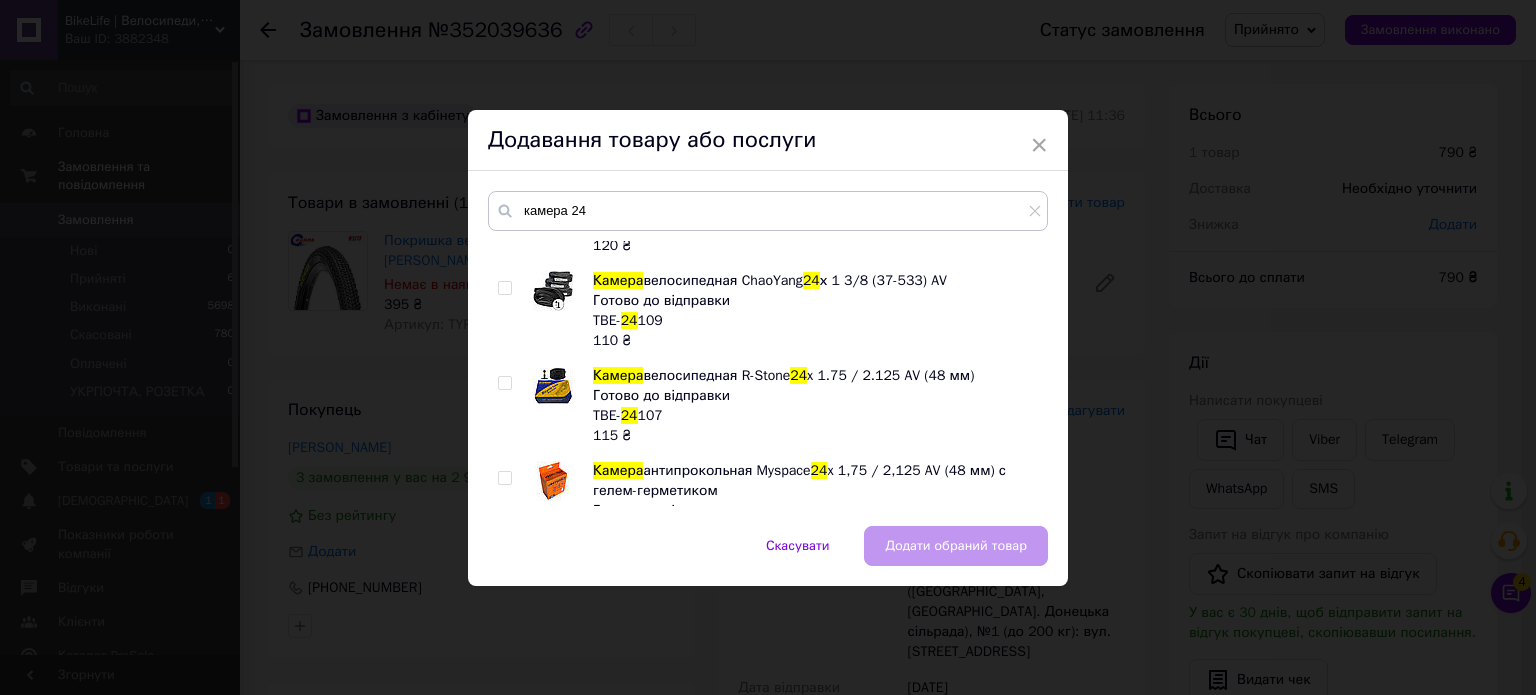 click at bounding box center (504, 478) 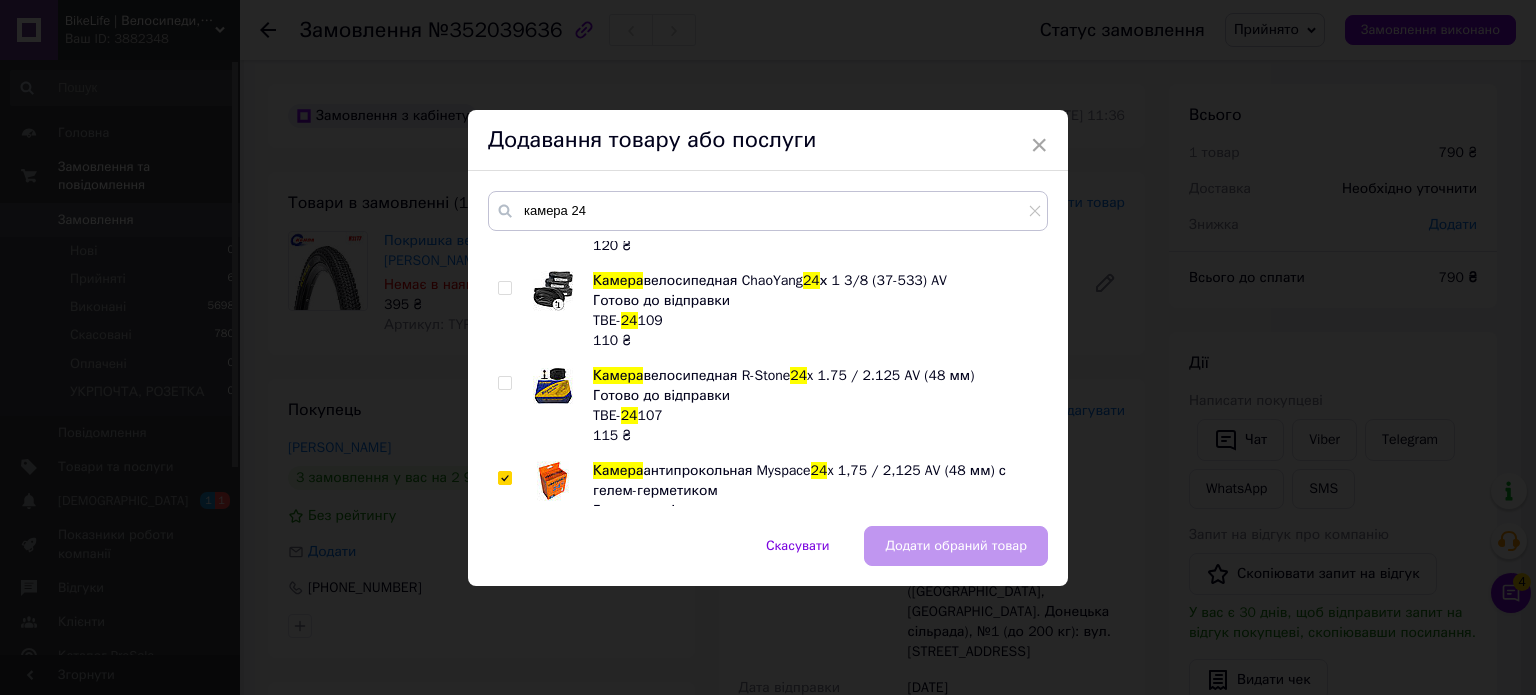 checkbox on "true" 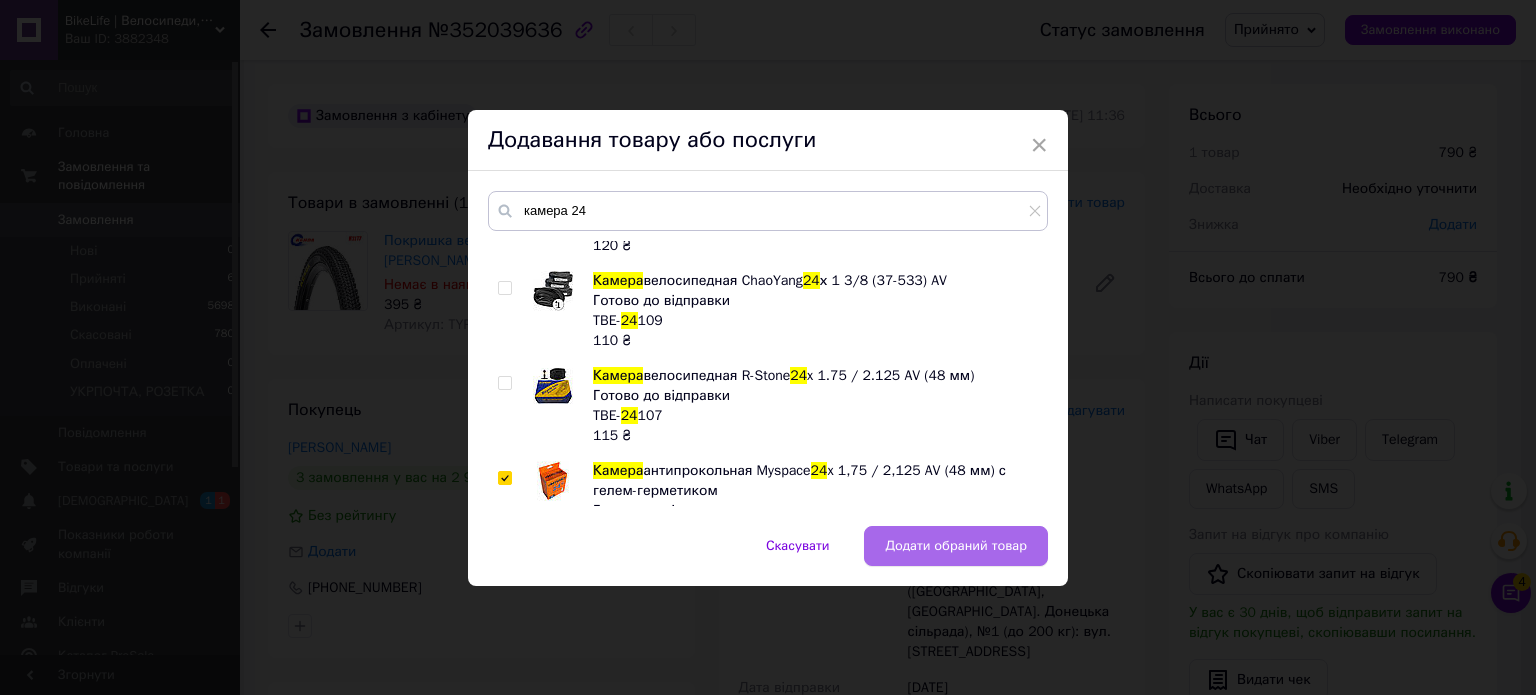 click on "Додати обраний товар" at bounding box center [956, 546] 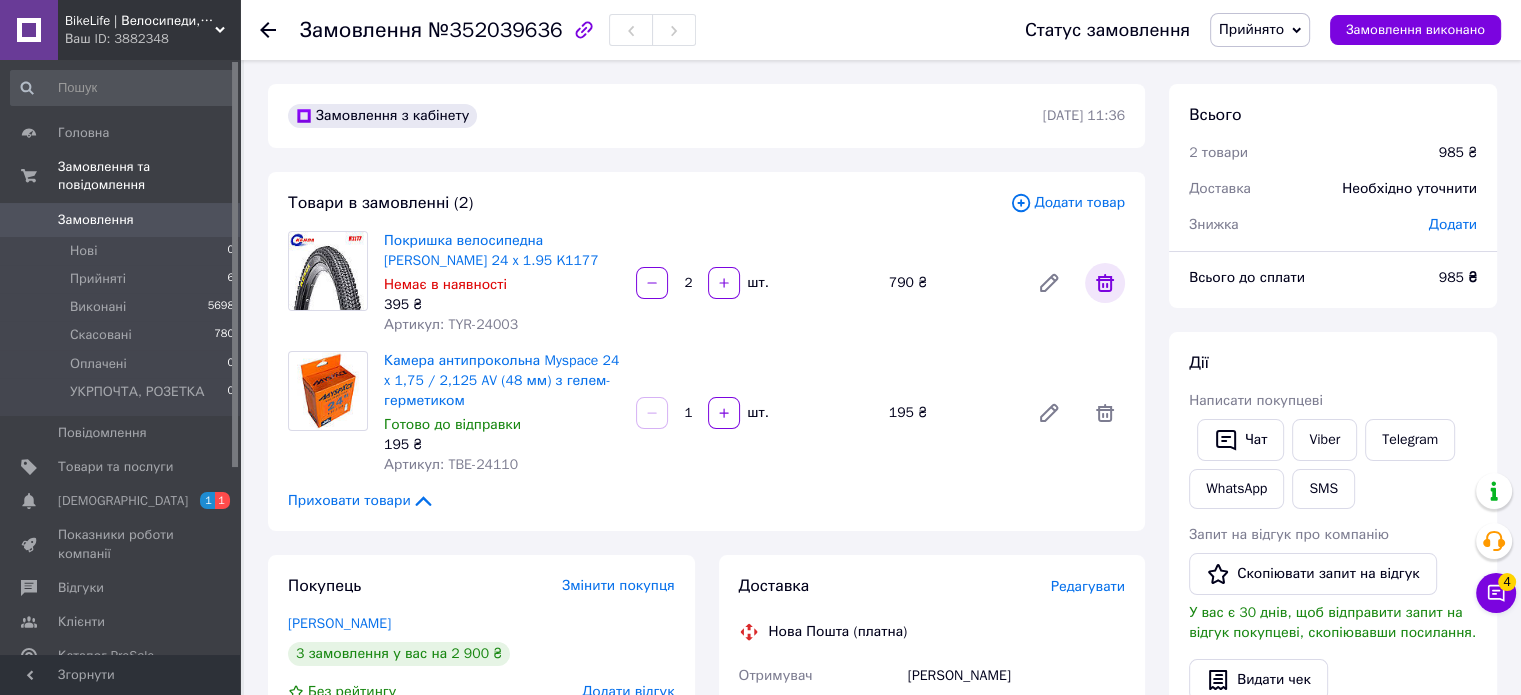 click 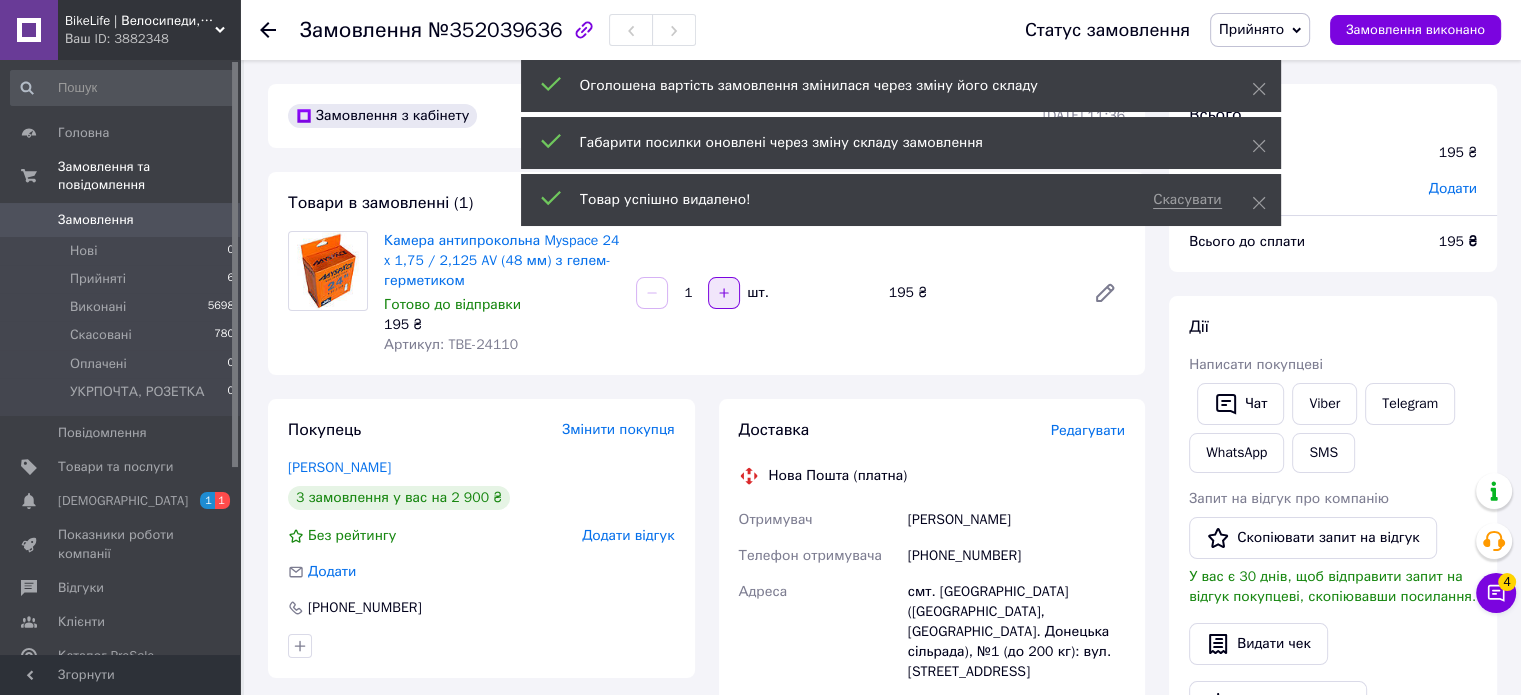 click 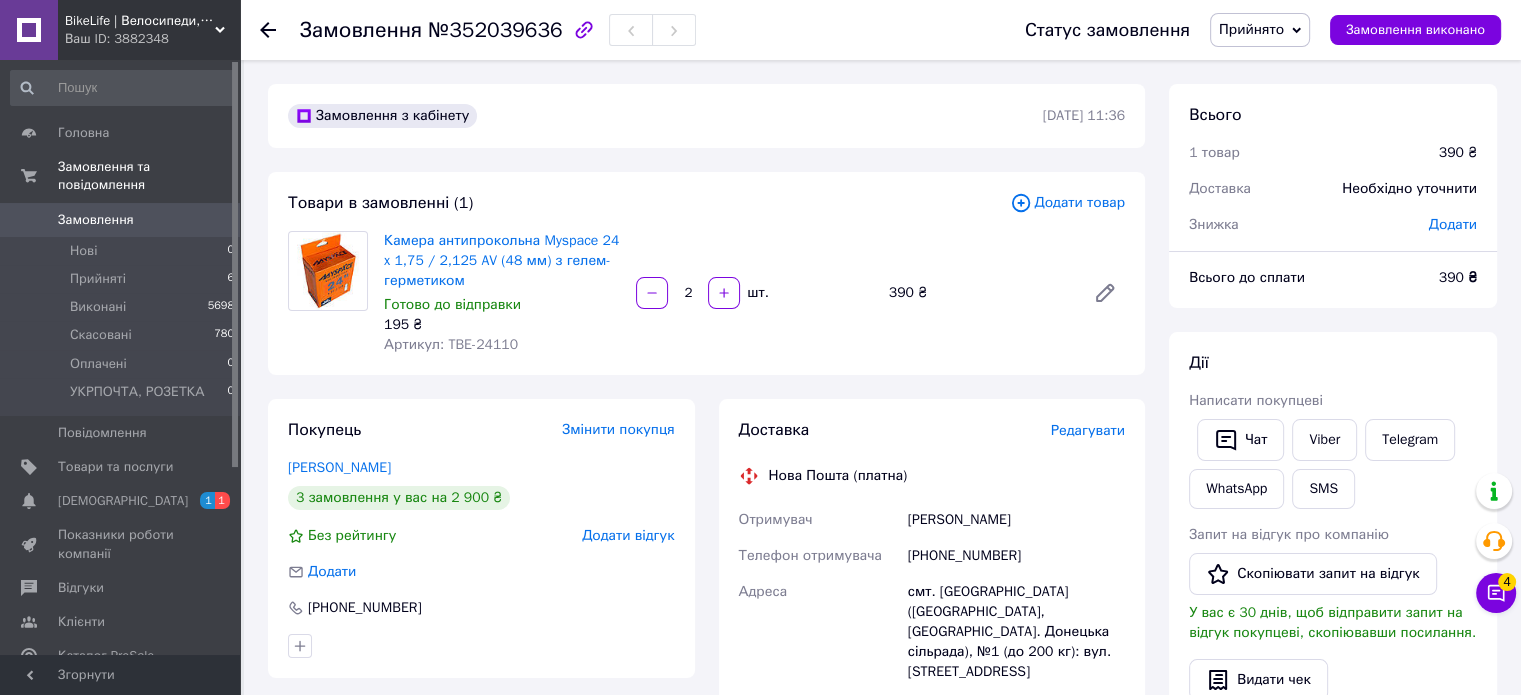 click on "Редагувати" at bounding box center [1088, 430] 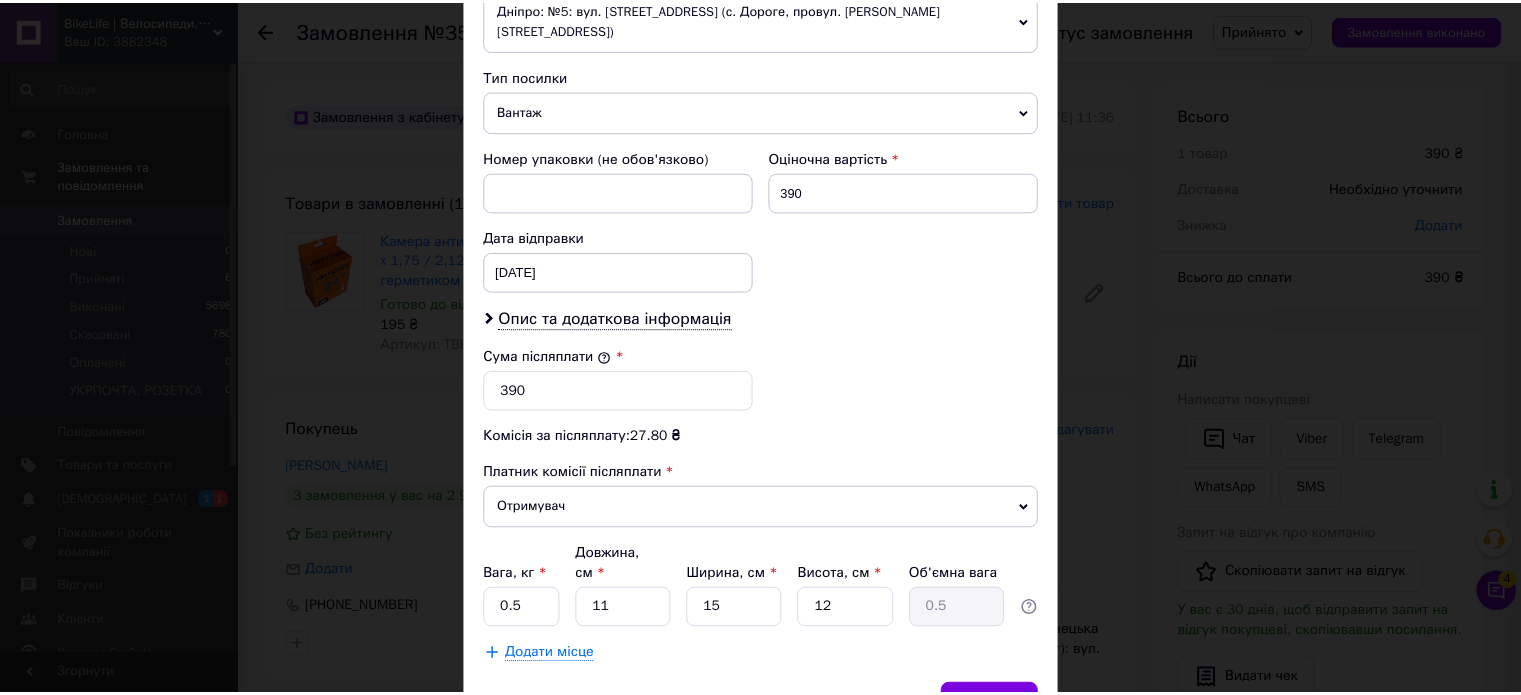 scroll, scrollTop: 824, scrollLeft: 0, axis: vertical 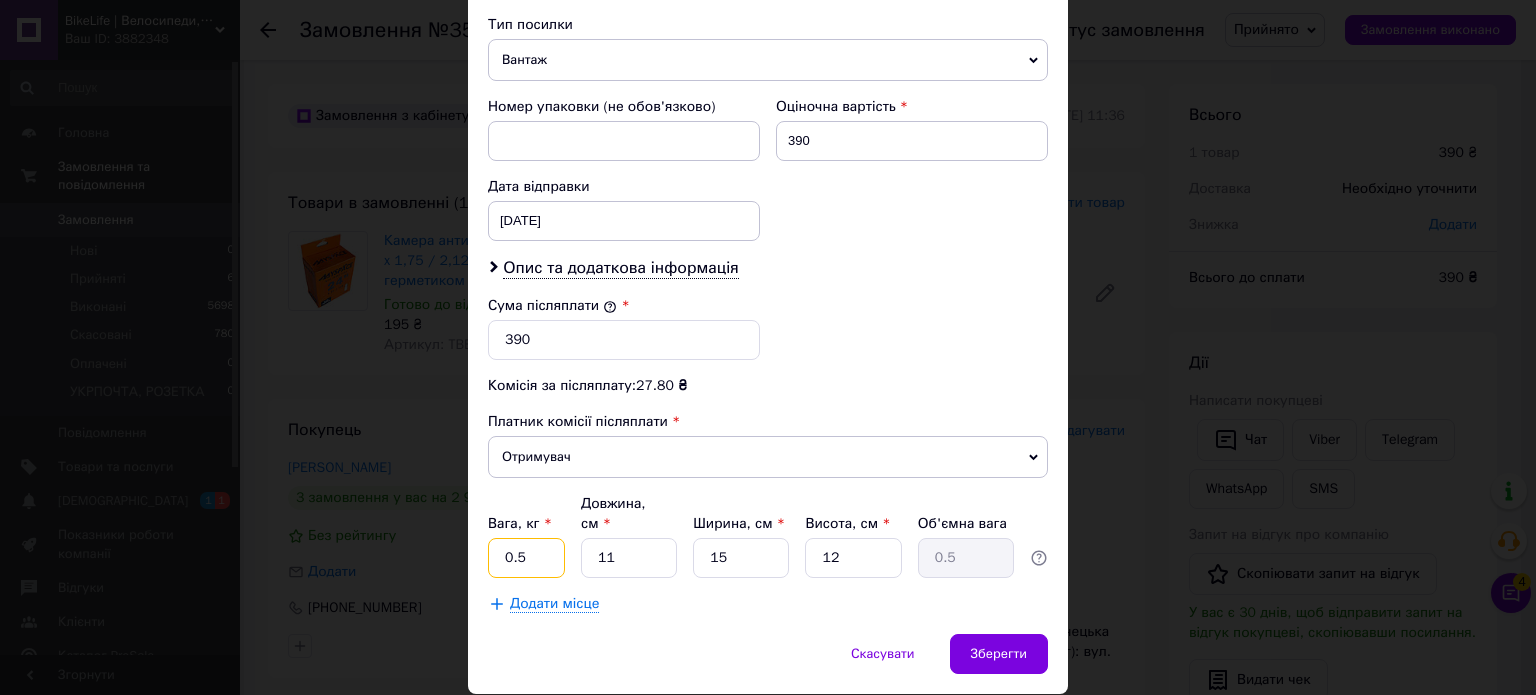 click on "0.5" at bounding box center (526, 558) 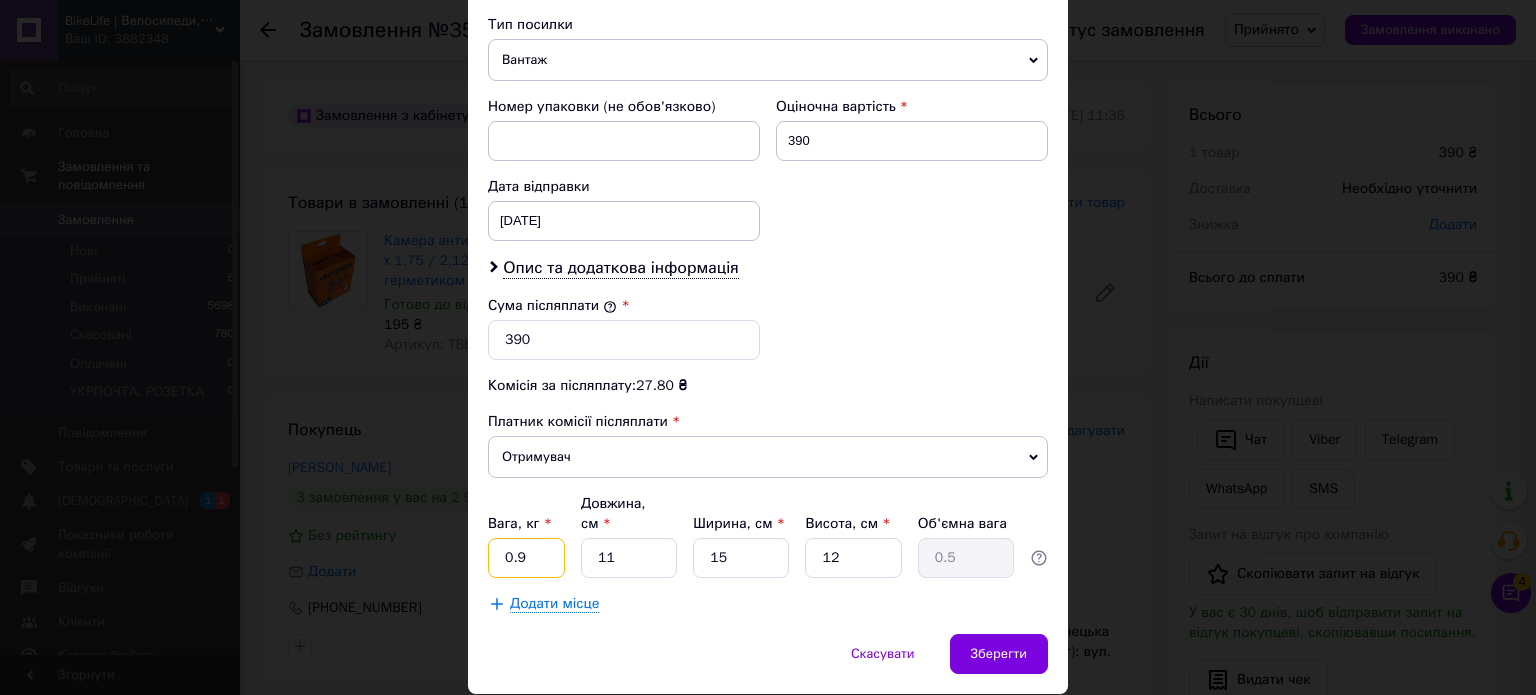 type on "0.9" 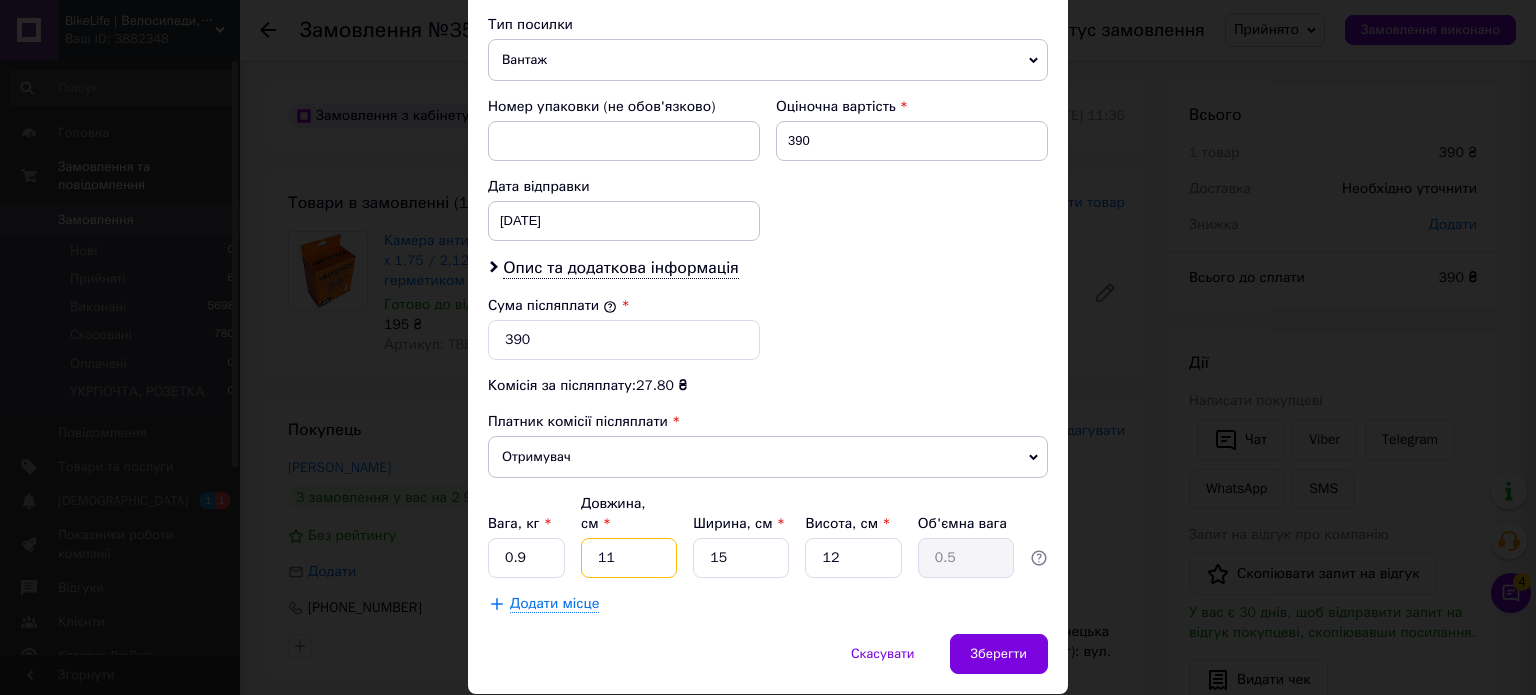type on "2" 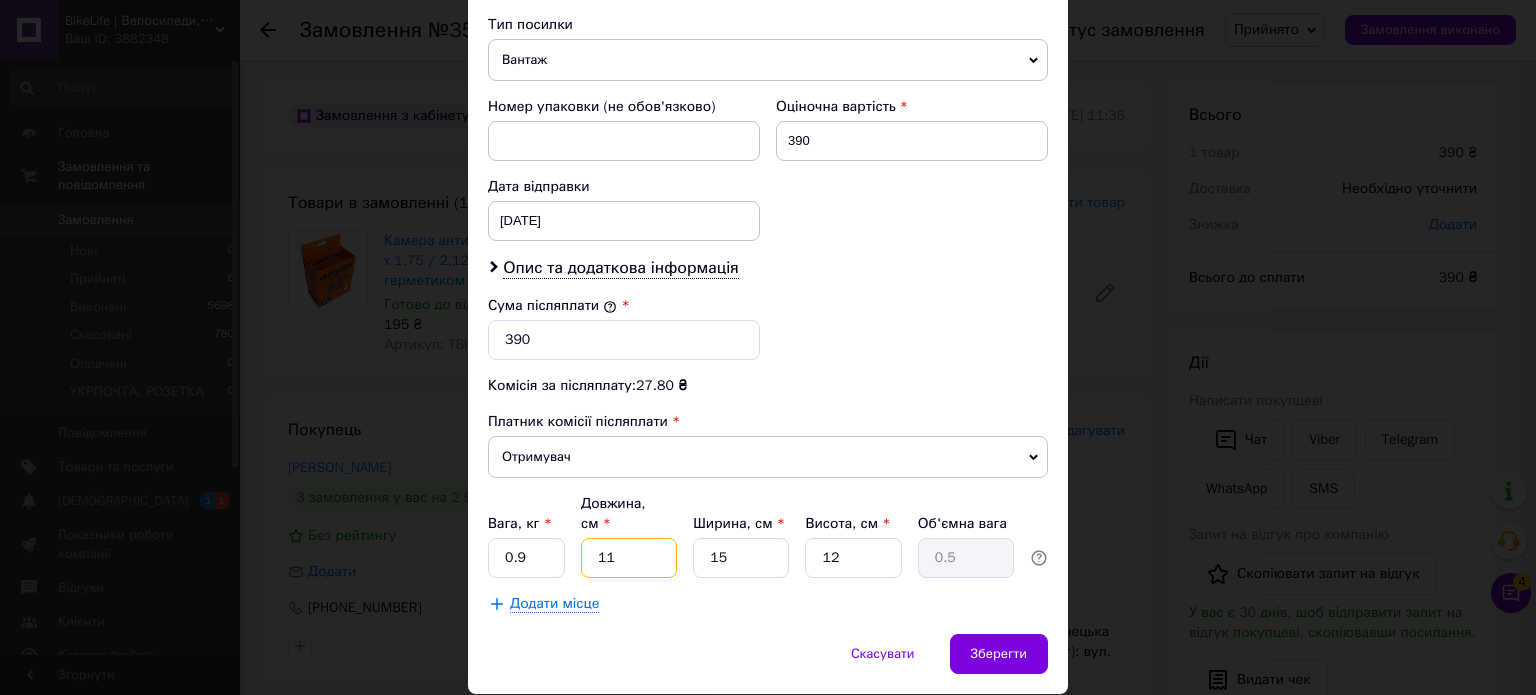 type on "0.1" 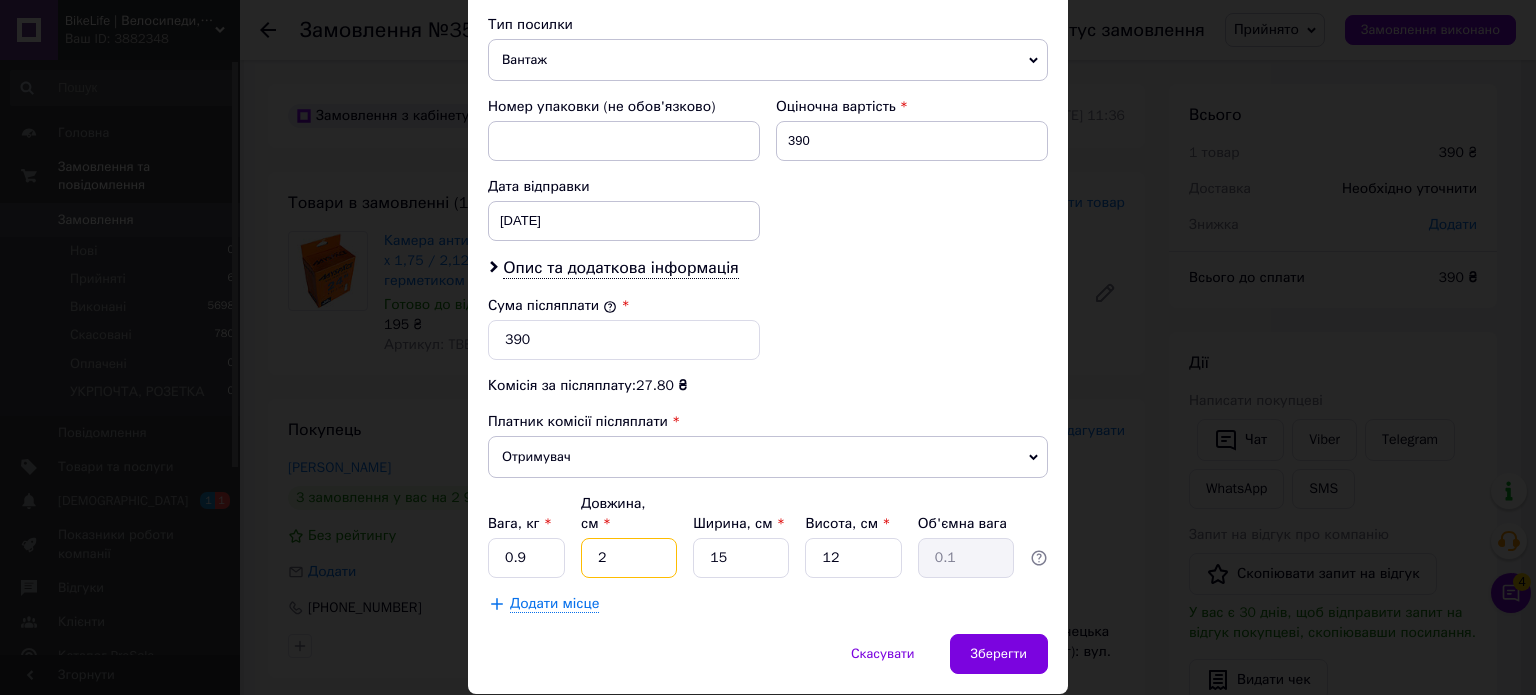 type on "20" 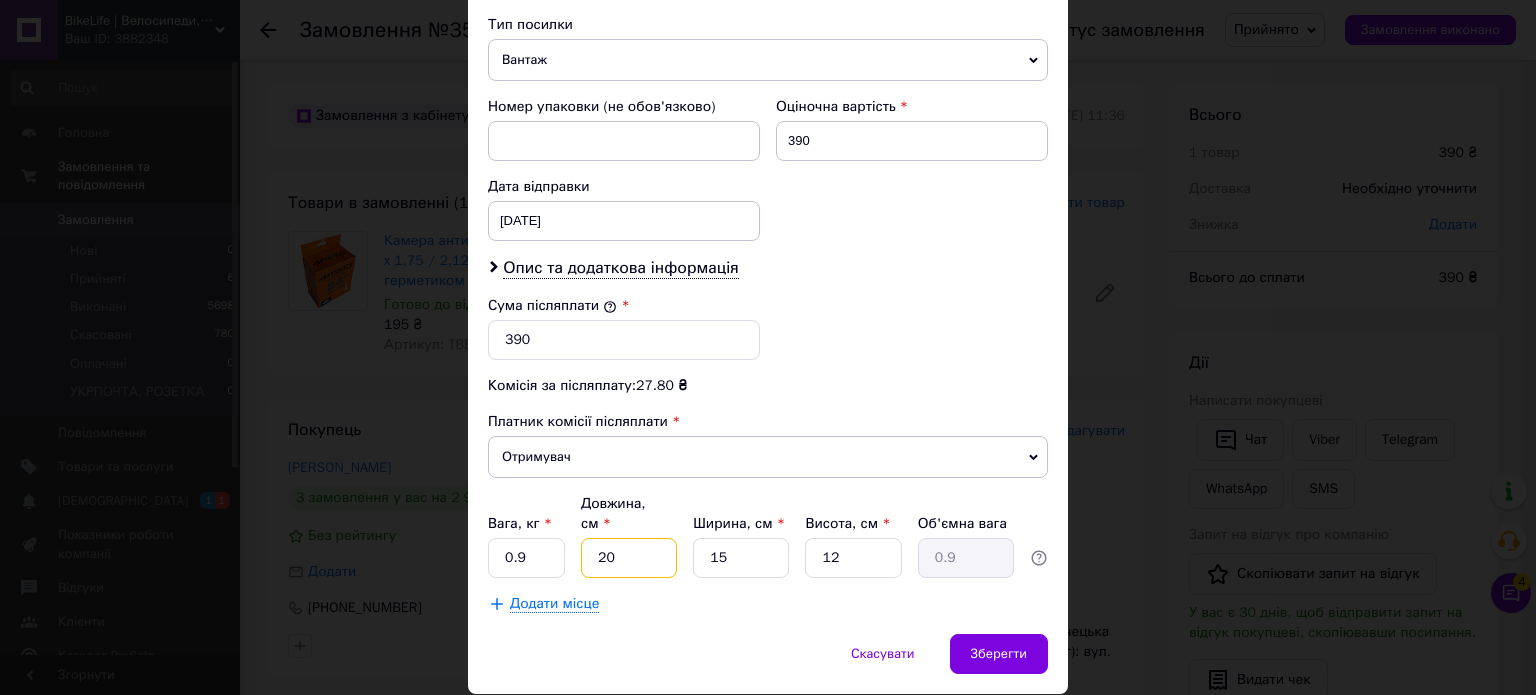 type on "20" 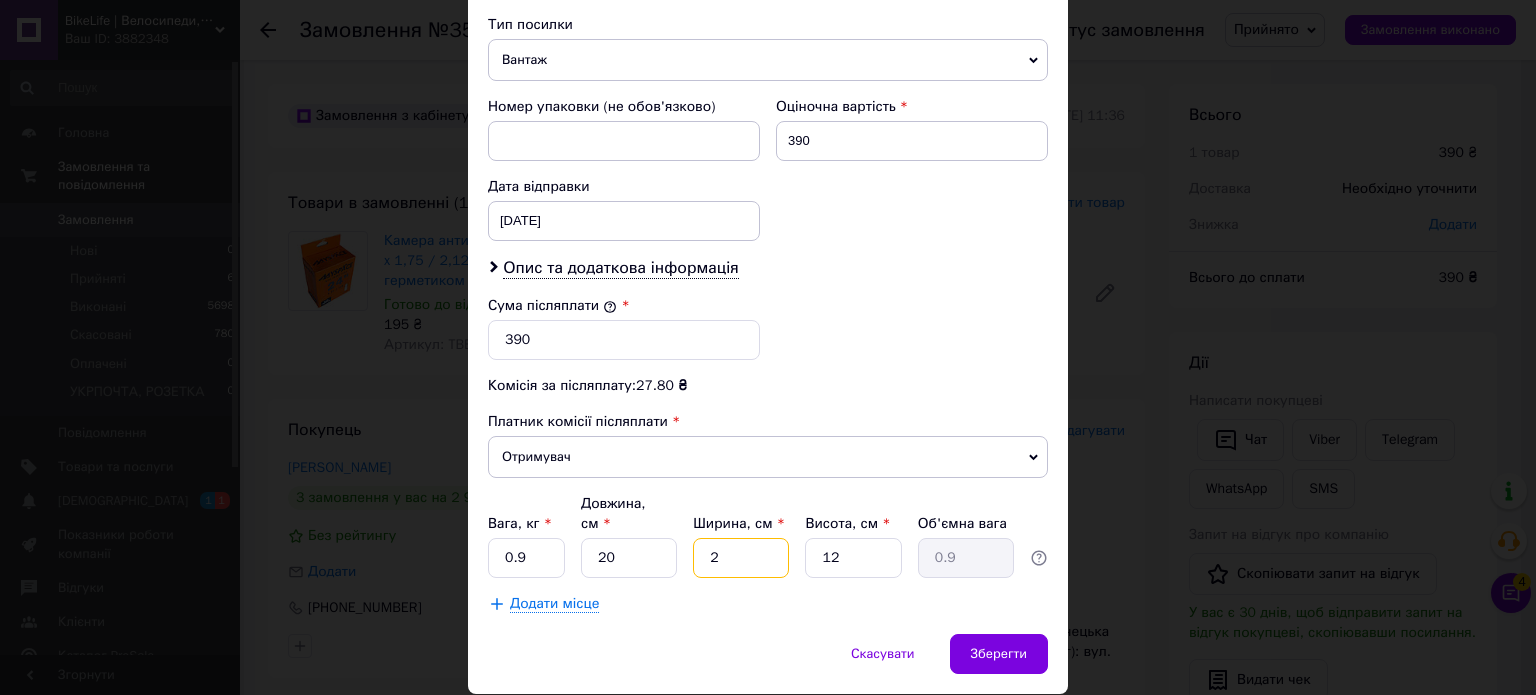 type on "2" 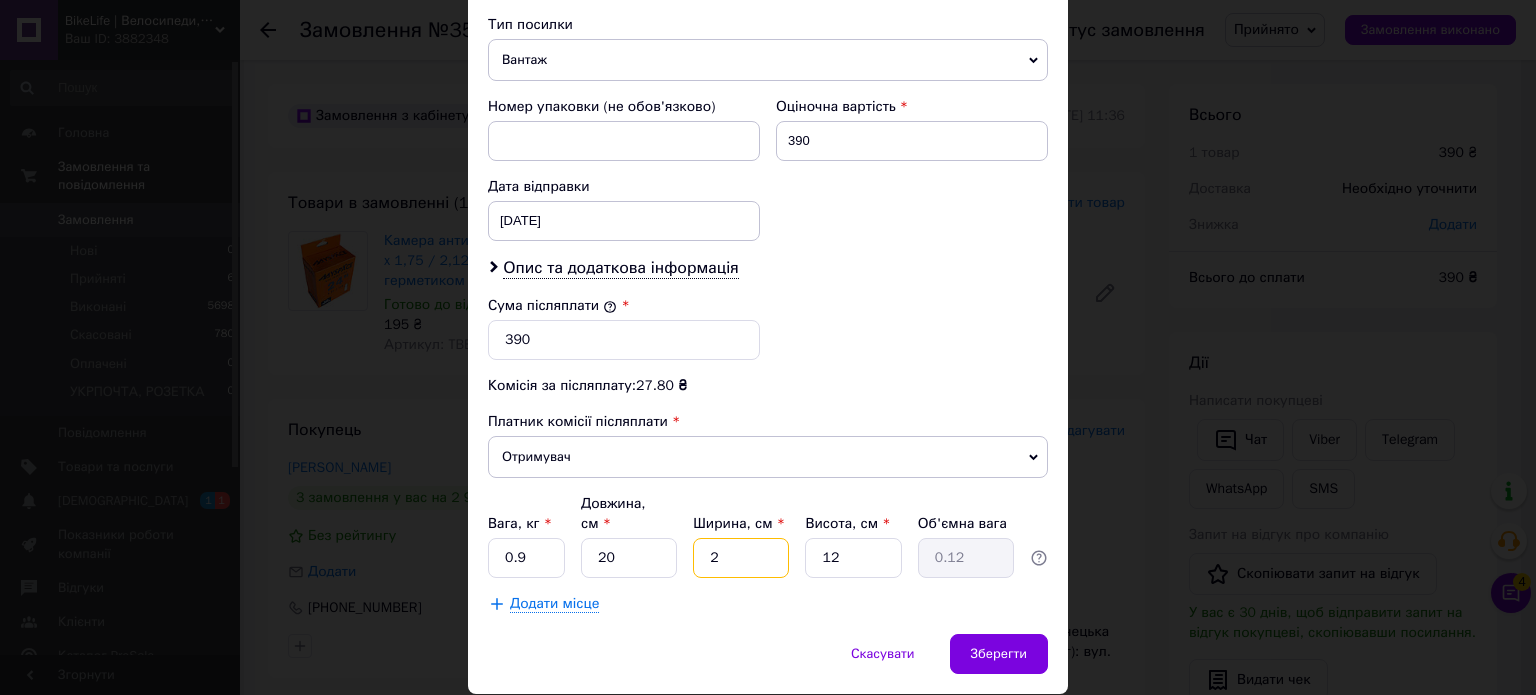 type on "20" 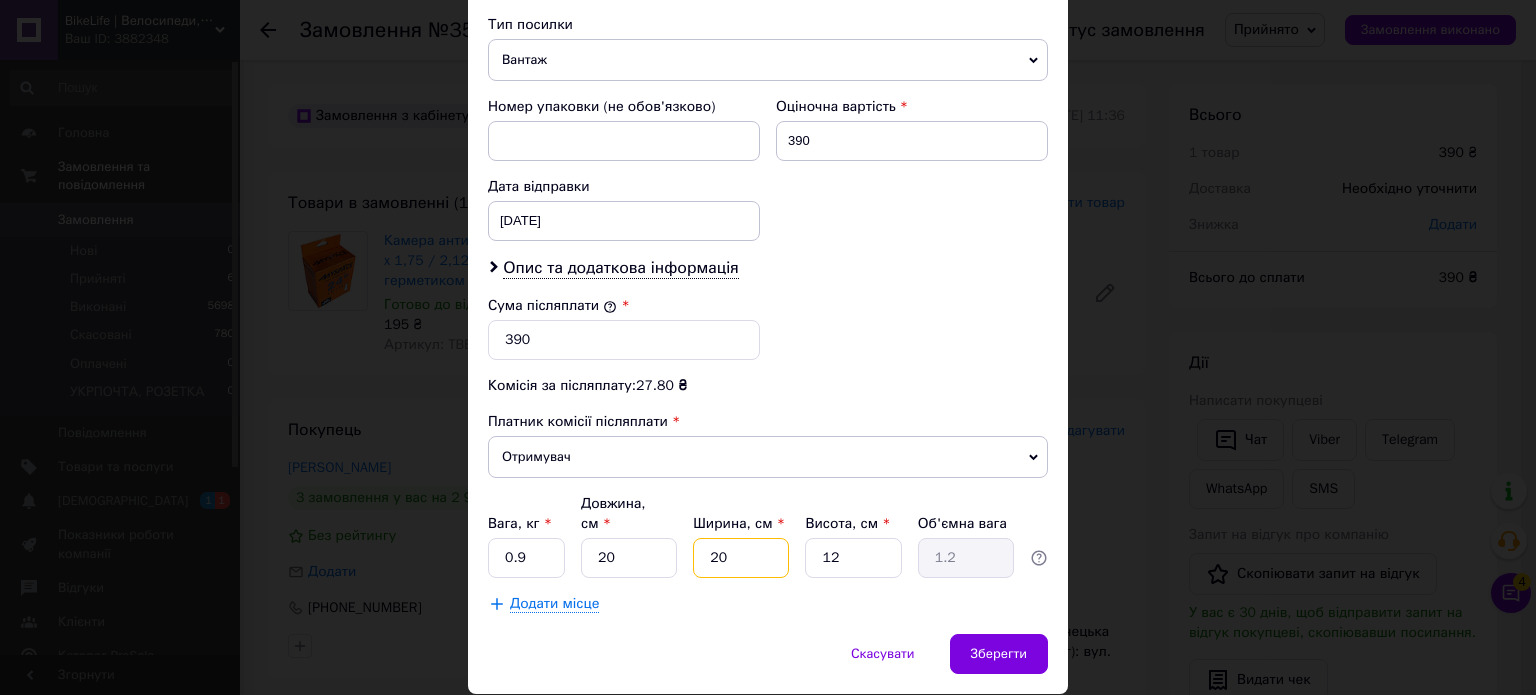 type on "20" 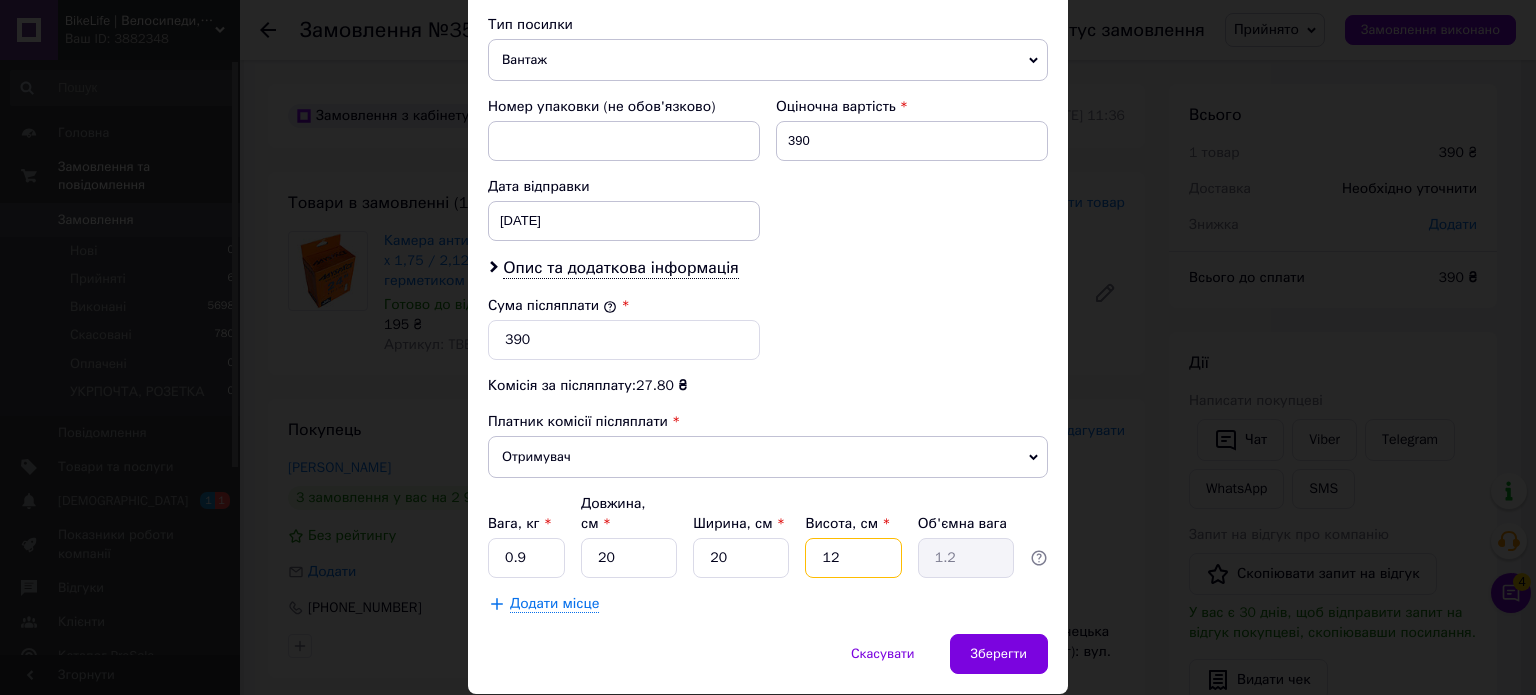 type on "5" 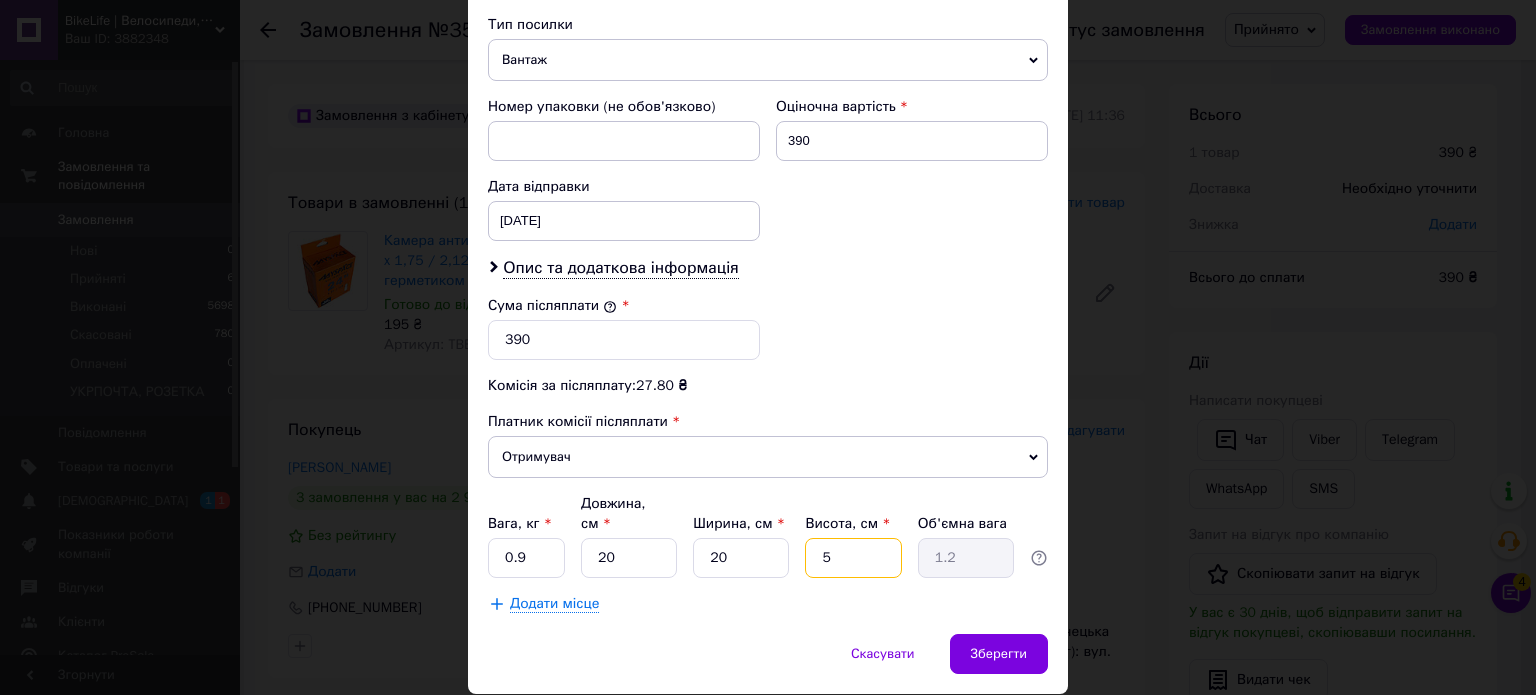 type on "0.5" 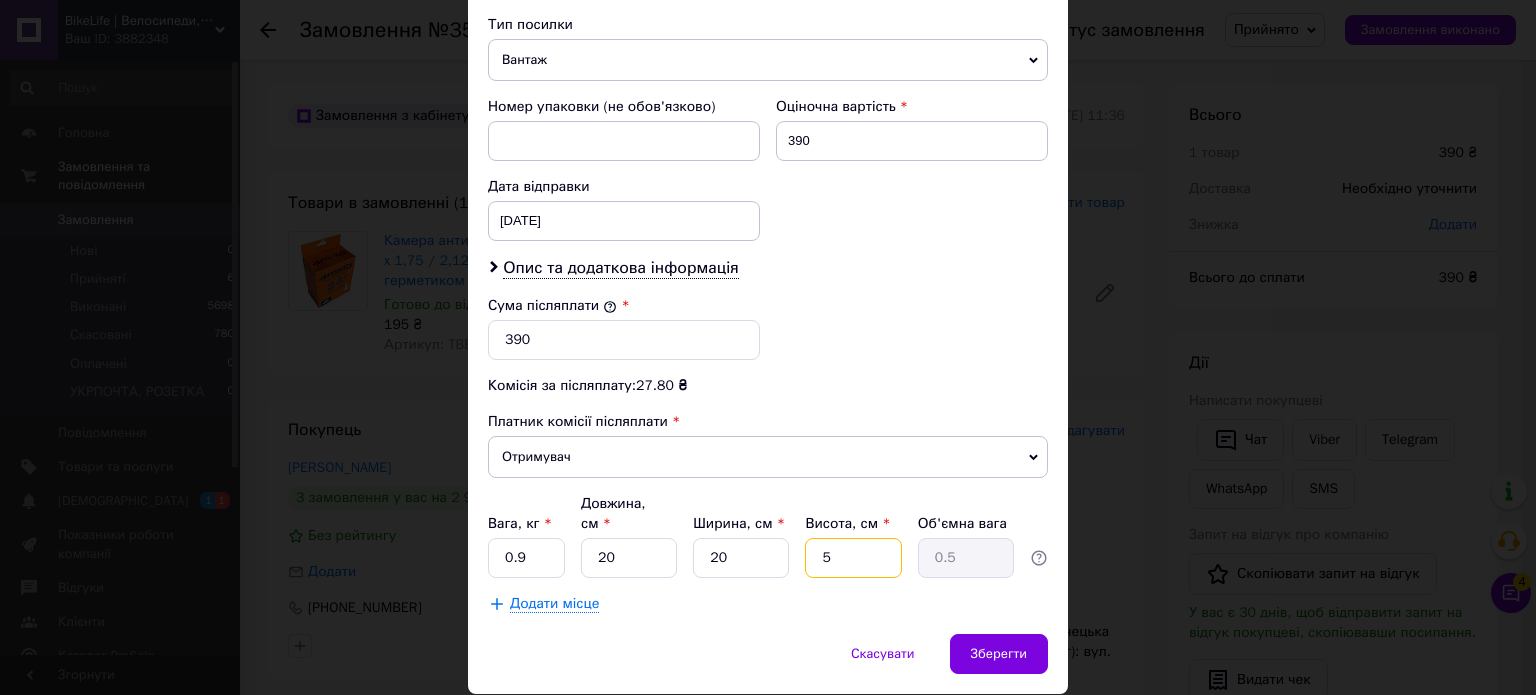 type 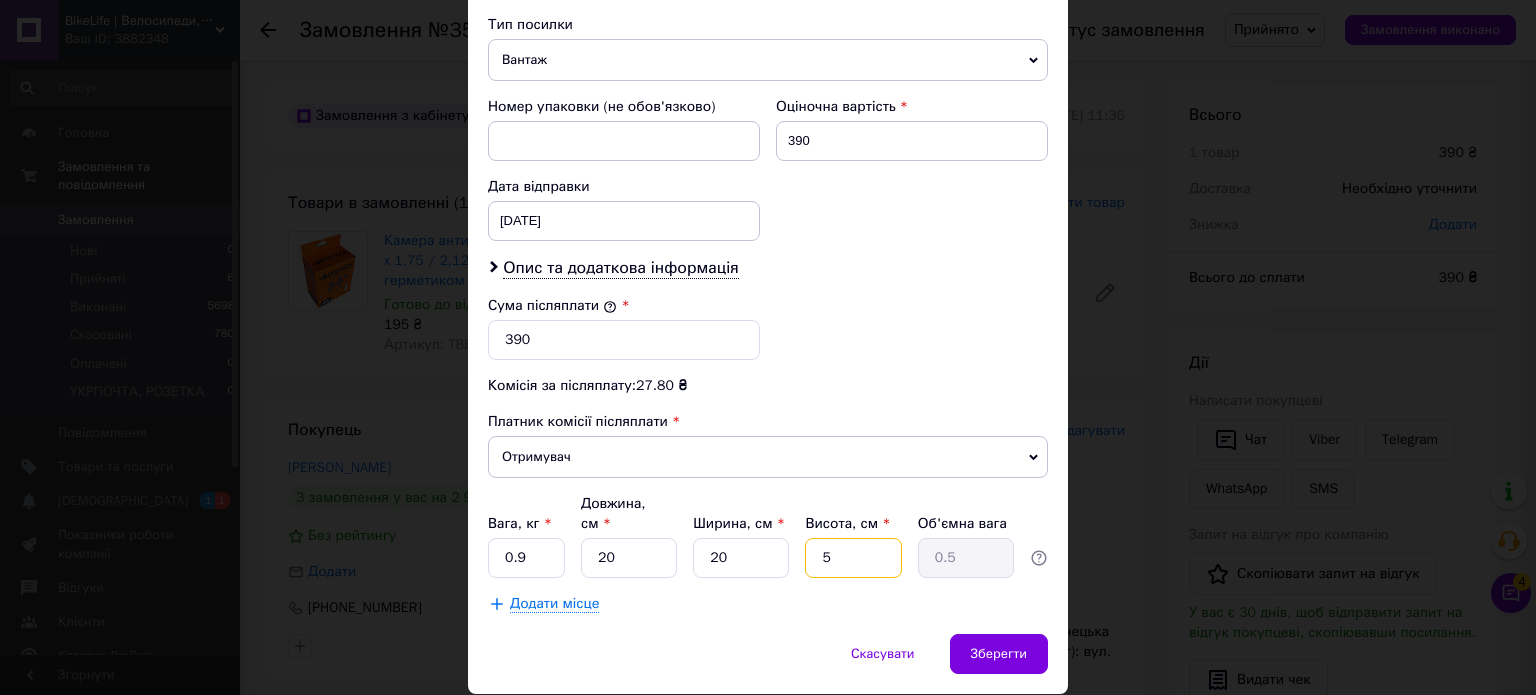type 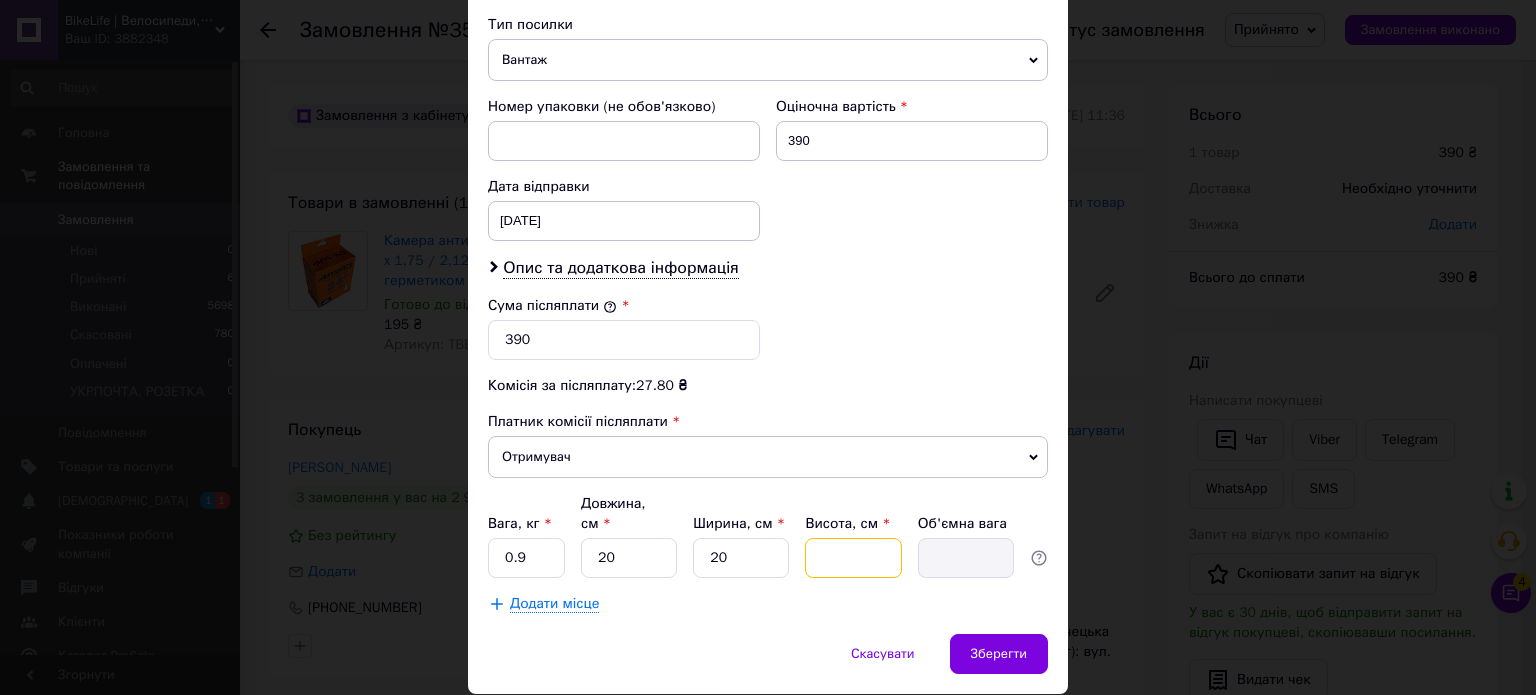 type on "6" 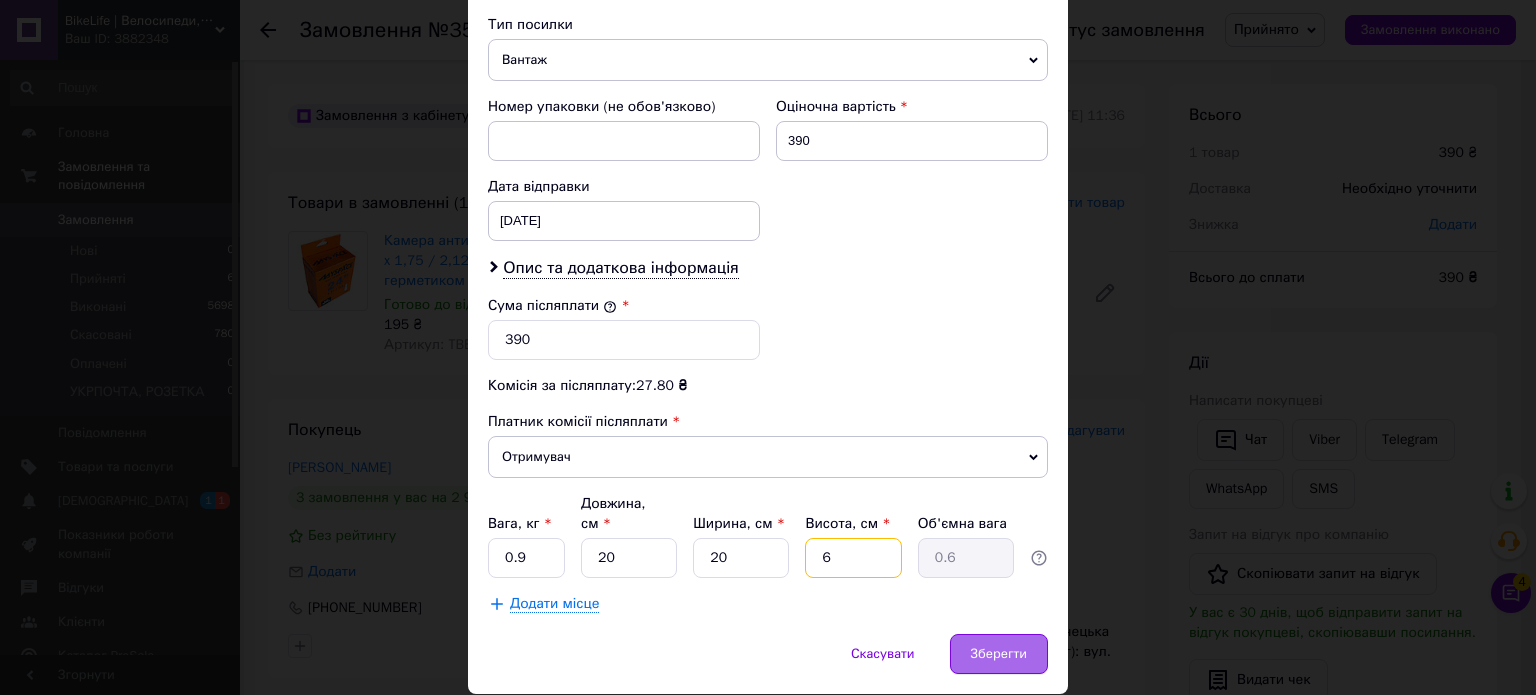type on "6" 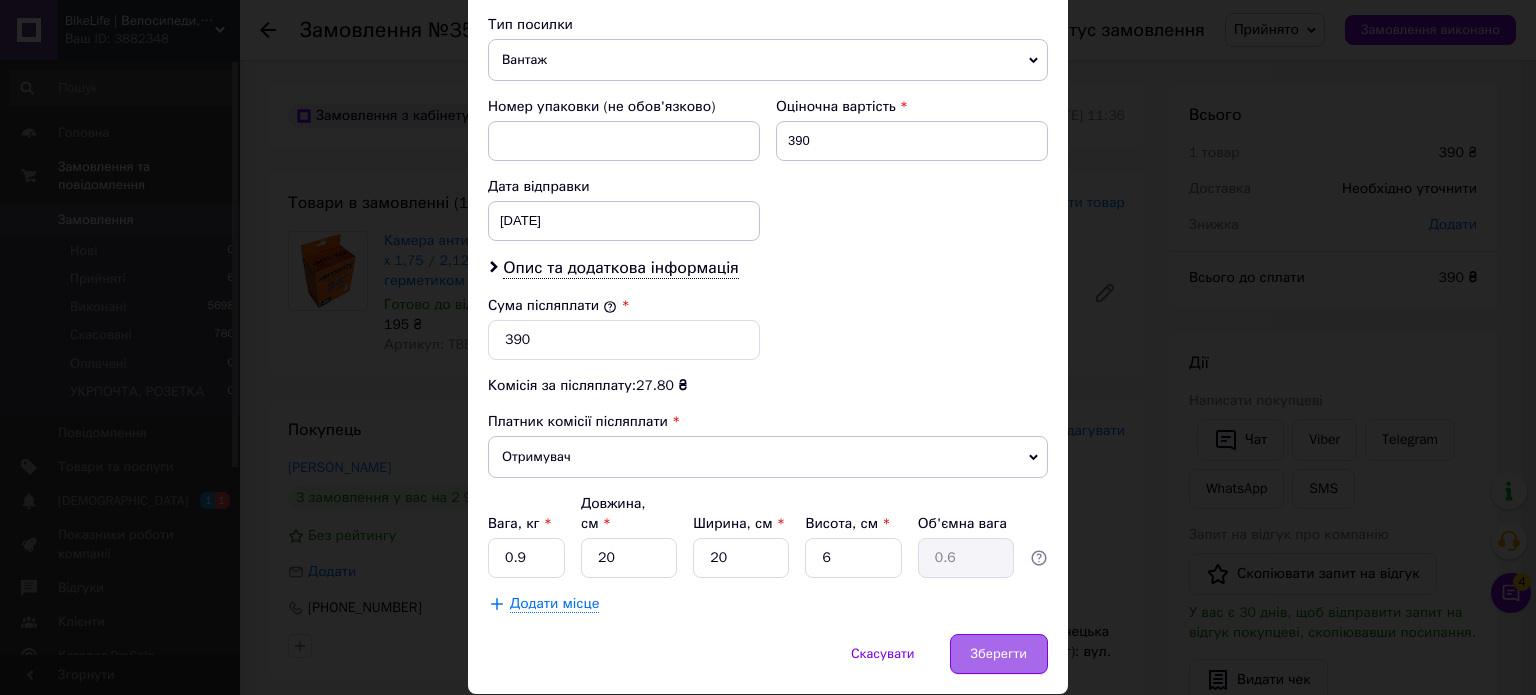 click on "Зберегти" at bounding box center (999, 654) 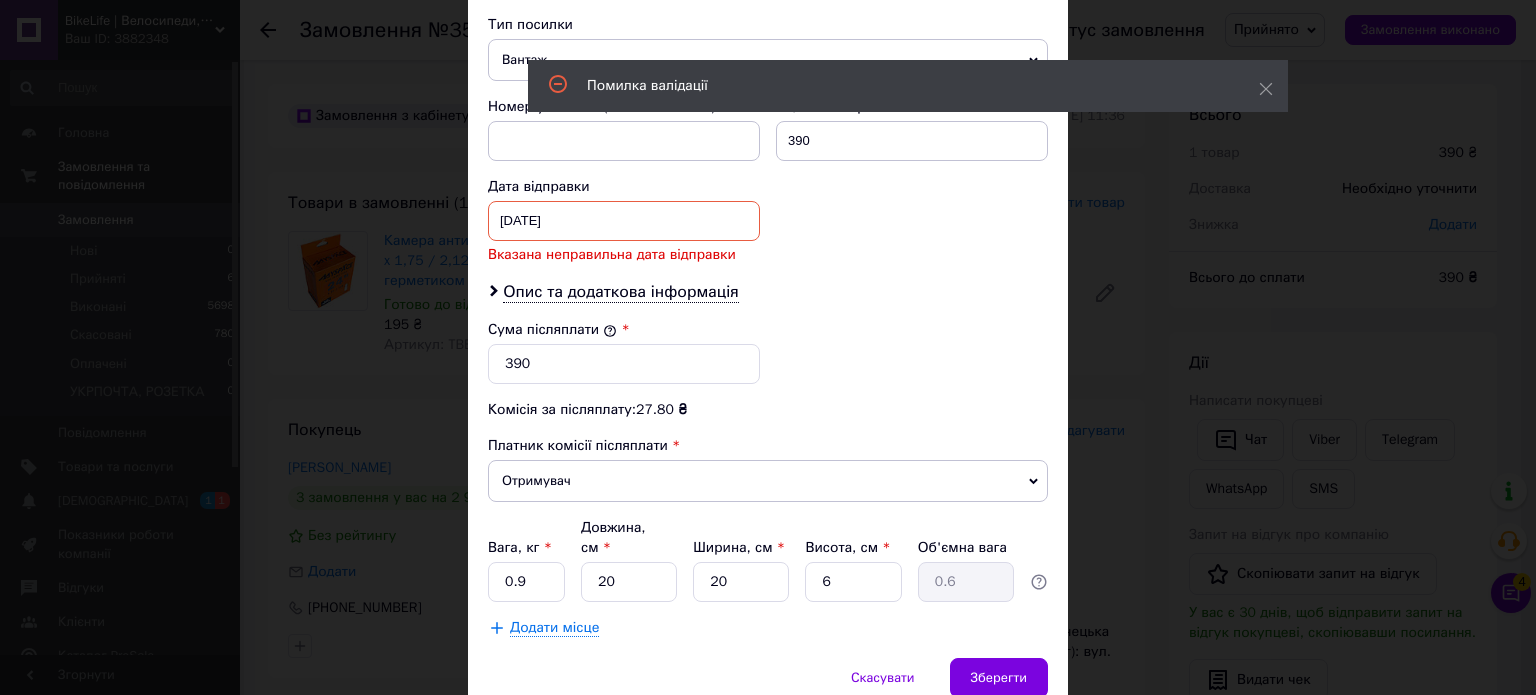 click on "27.06.2025 < 2025 > < Июнь > Пн Вт Ср Чт Пт Сб Вс 26 27 28 29 30 31 1 2 3 4 5 6 7 8 9 10 11 12 13 14 15 16 17 18 19 20 21 22 23 24 25 26 27 28 29 30 1 2 3 4 5 6" at bounding box center (624, 221) 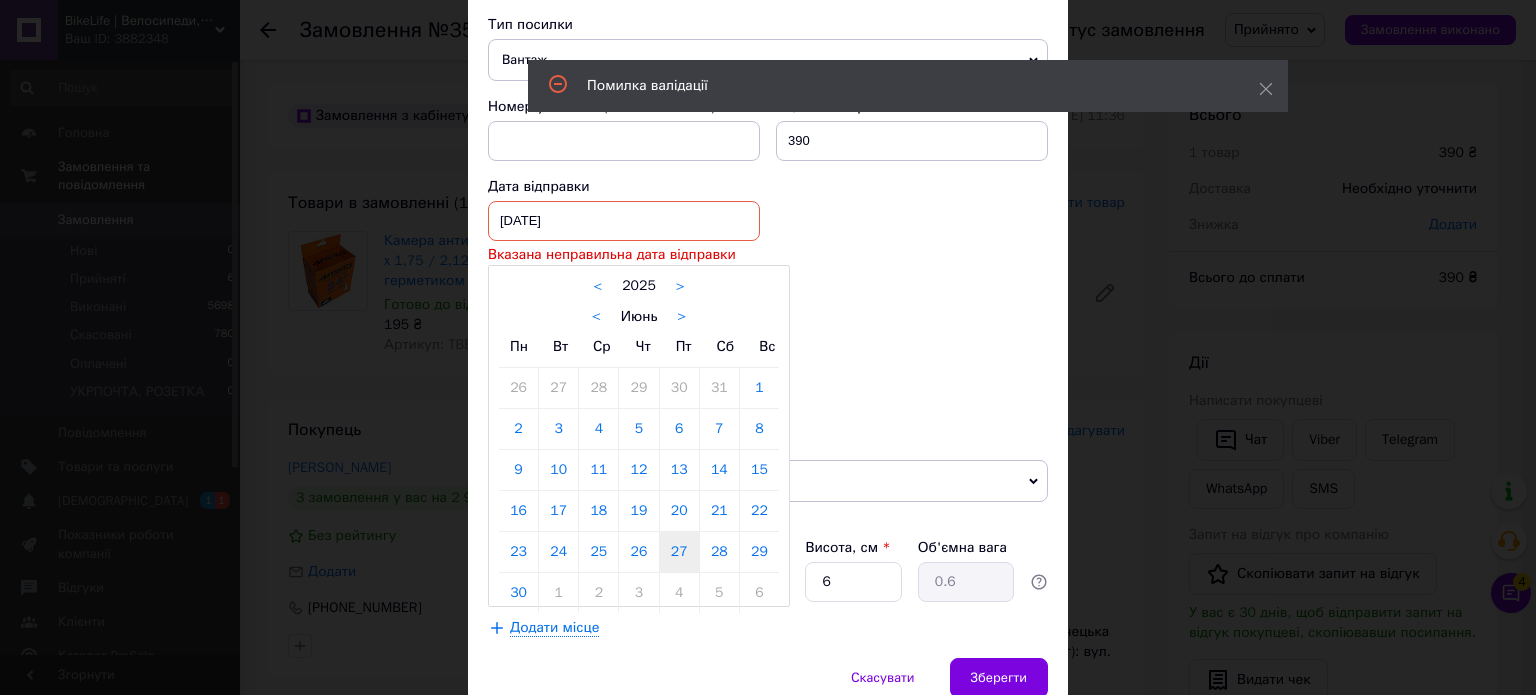 click on "< Июнь >" at bounding box center [639, 316] 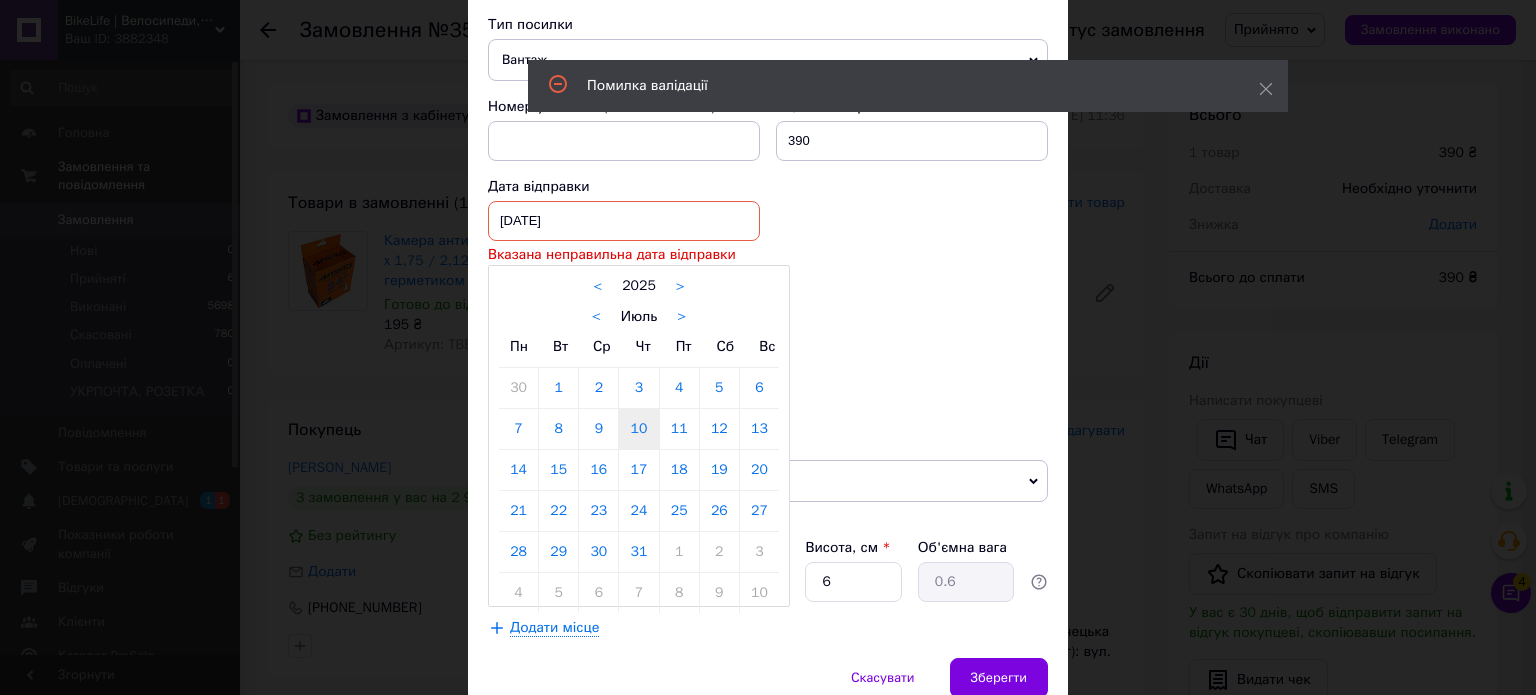 click on "10" at bounding box center (638, 429) 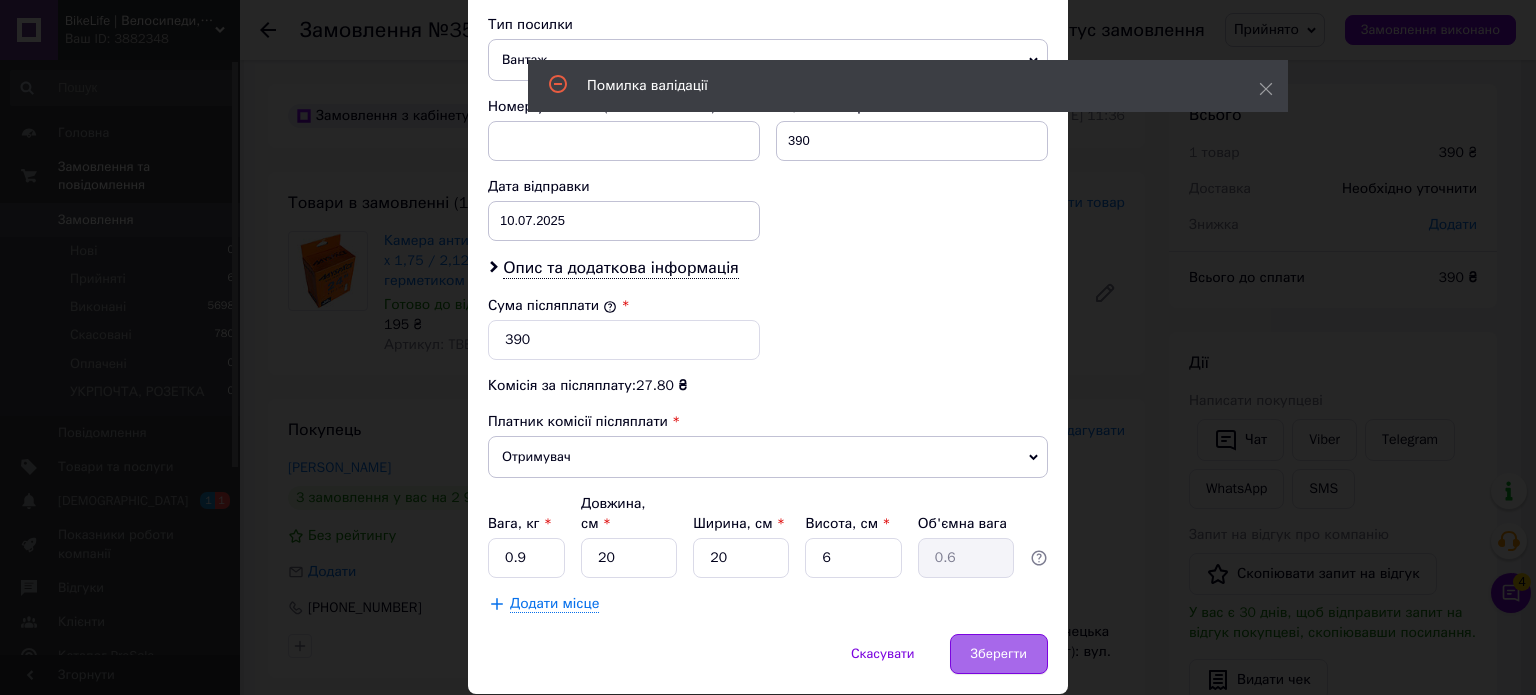 click on "Зберегти" at bounding box center (999, 654) 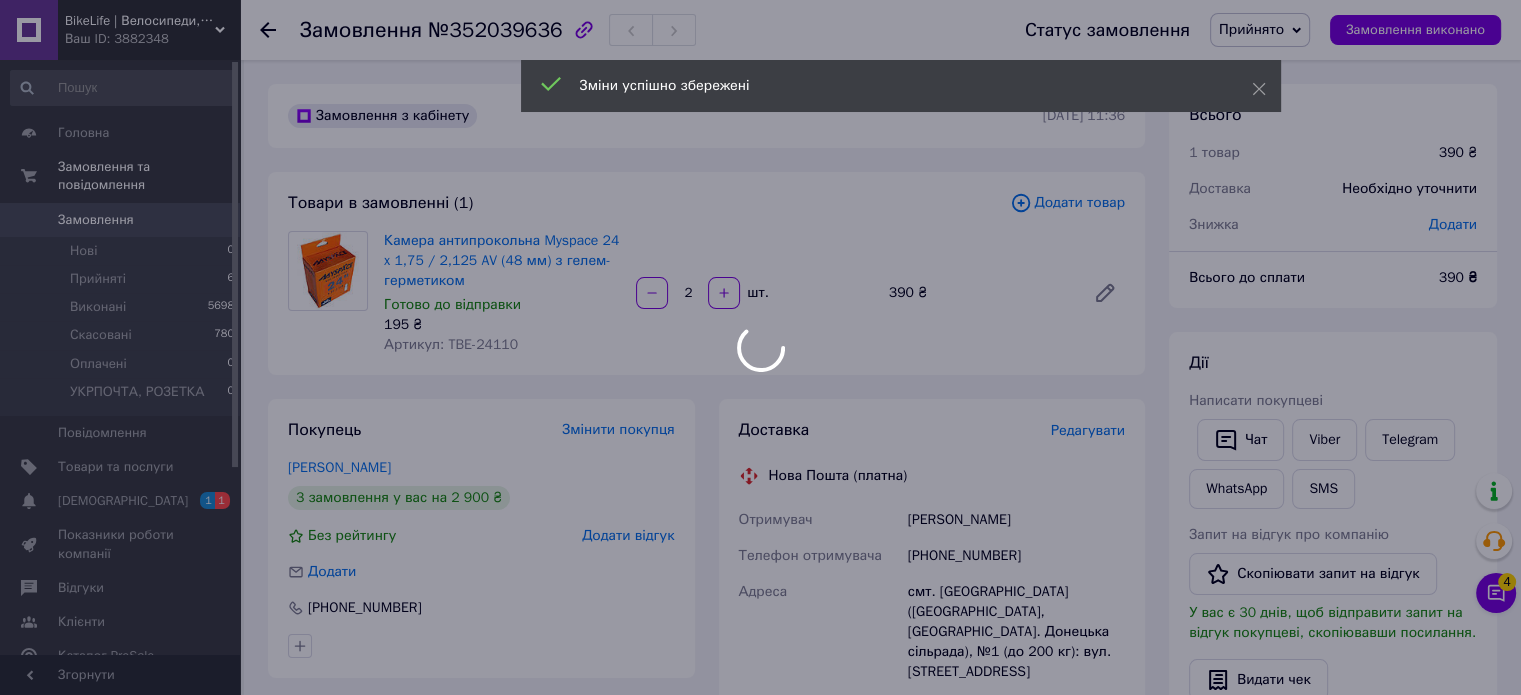 scroll, scrollTop: 500, scrollLeft: 0, axis: vertical 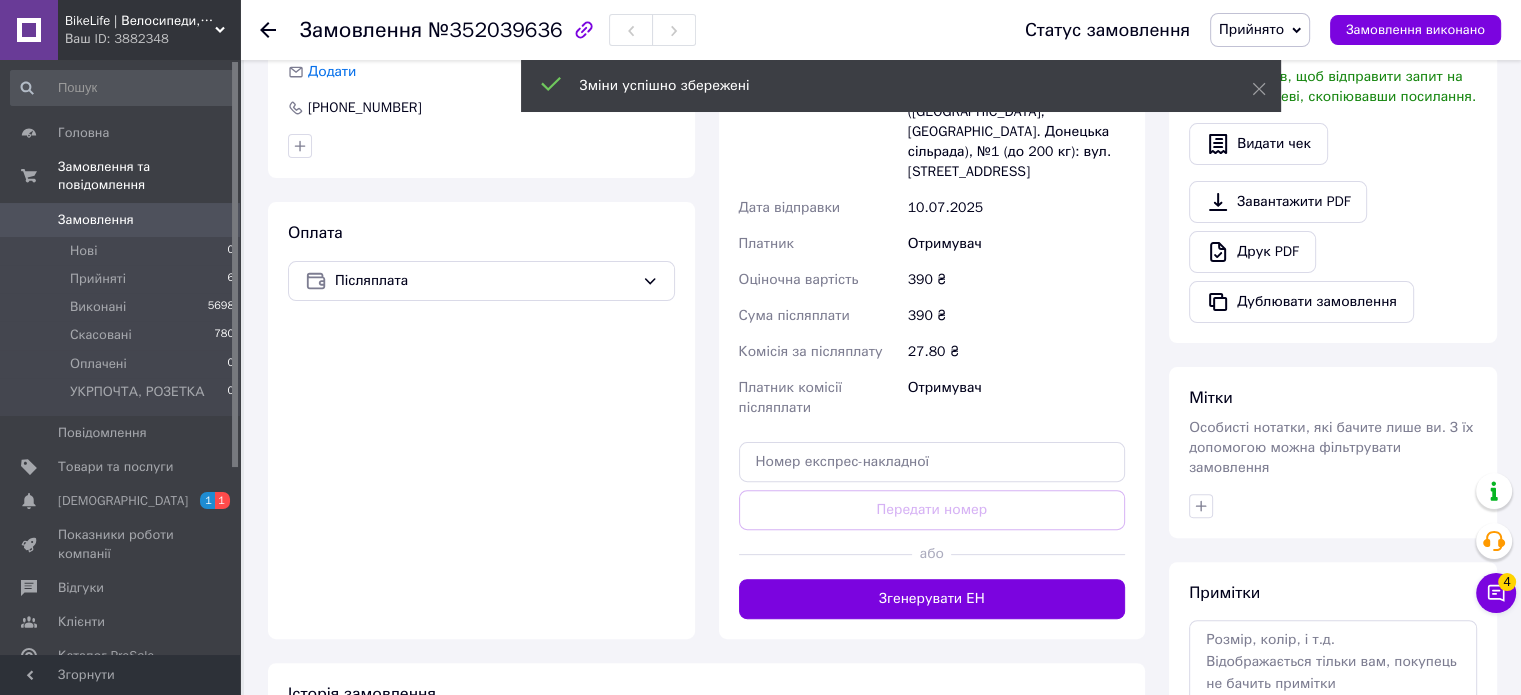 click on "Згенерувати ЕН" at bounding box center (932, 599) 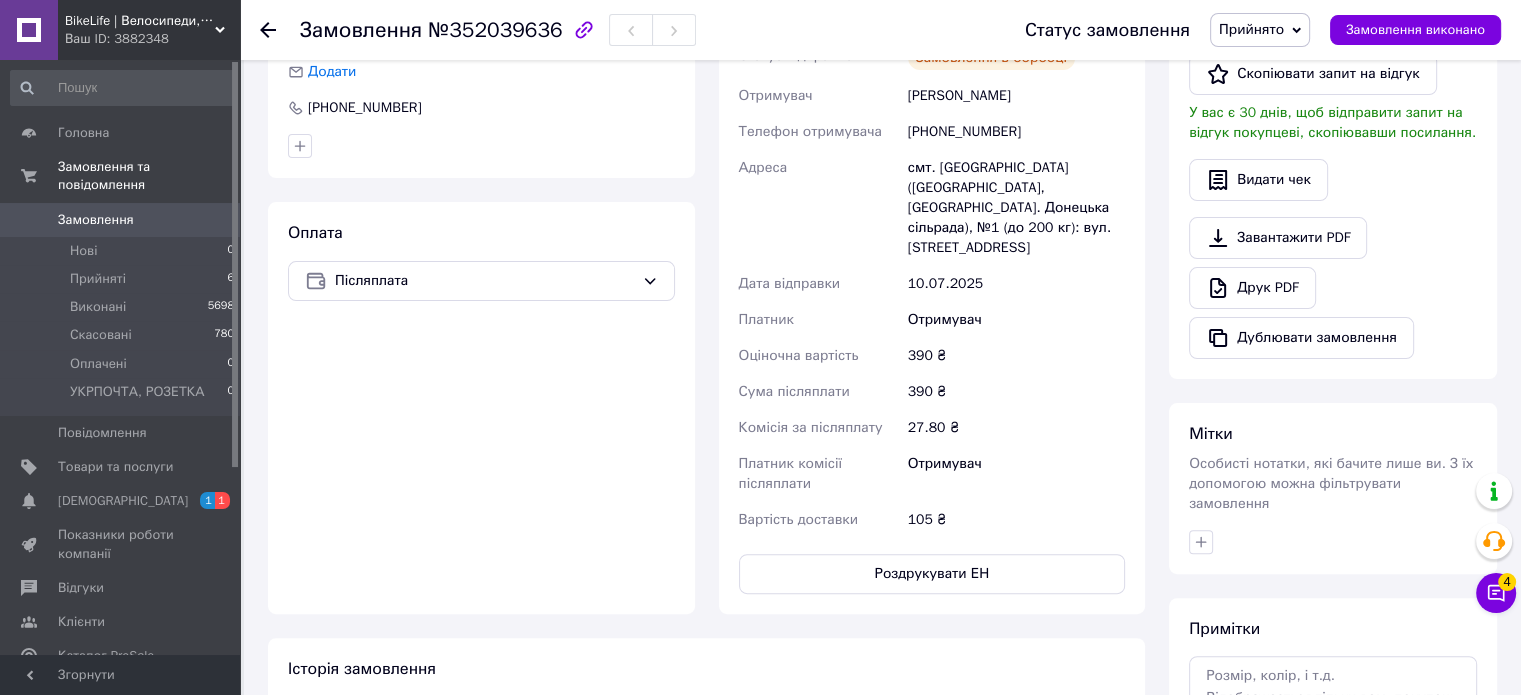 scroll, scrollTop: 32, scrollLeft: 0, axis: vertical 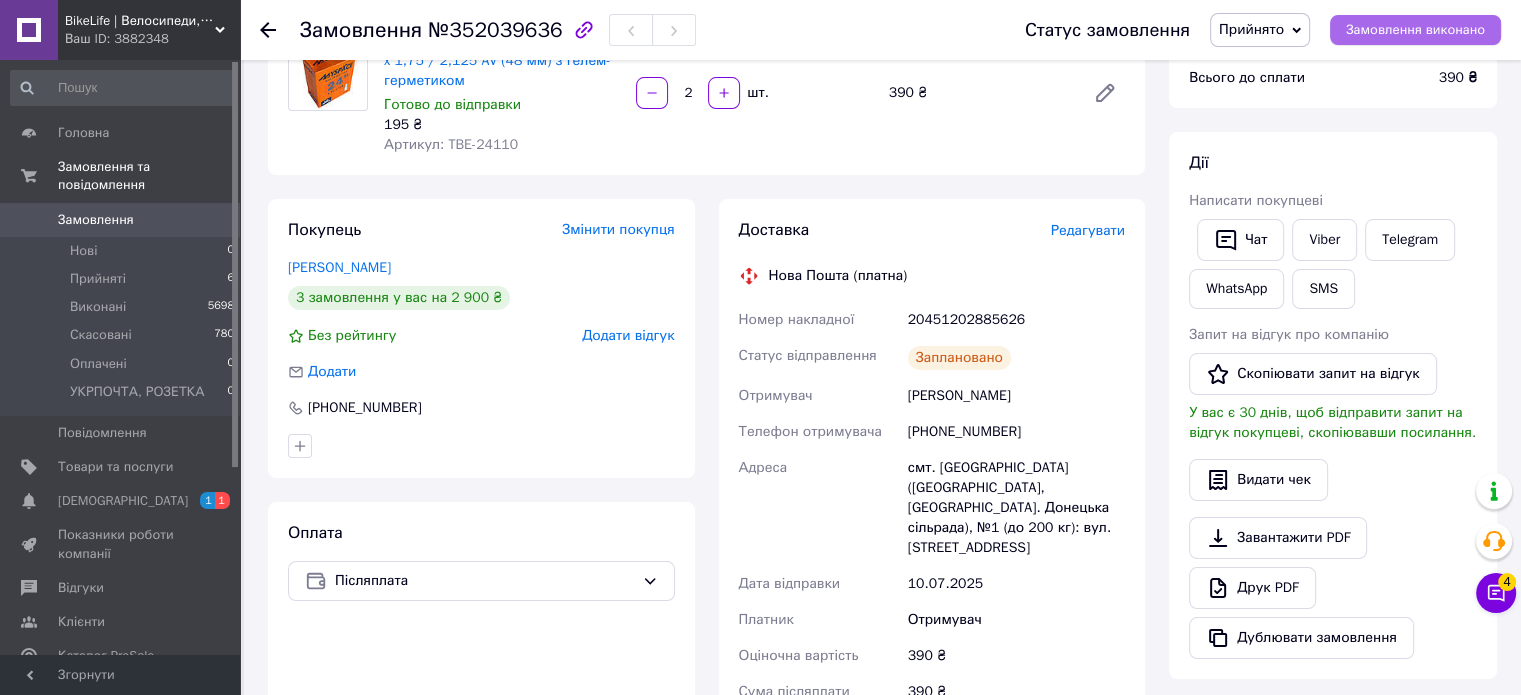 click on "Замовлення виконано" at bounding box center [1415, 30] 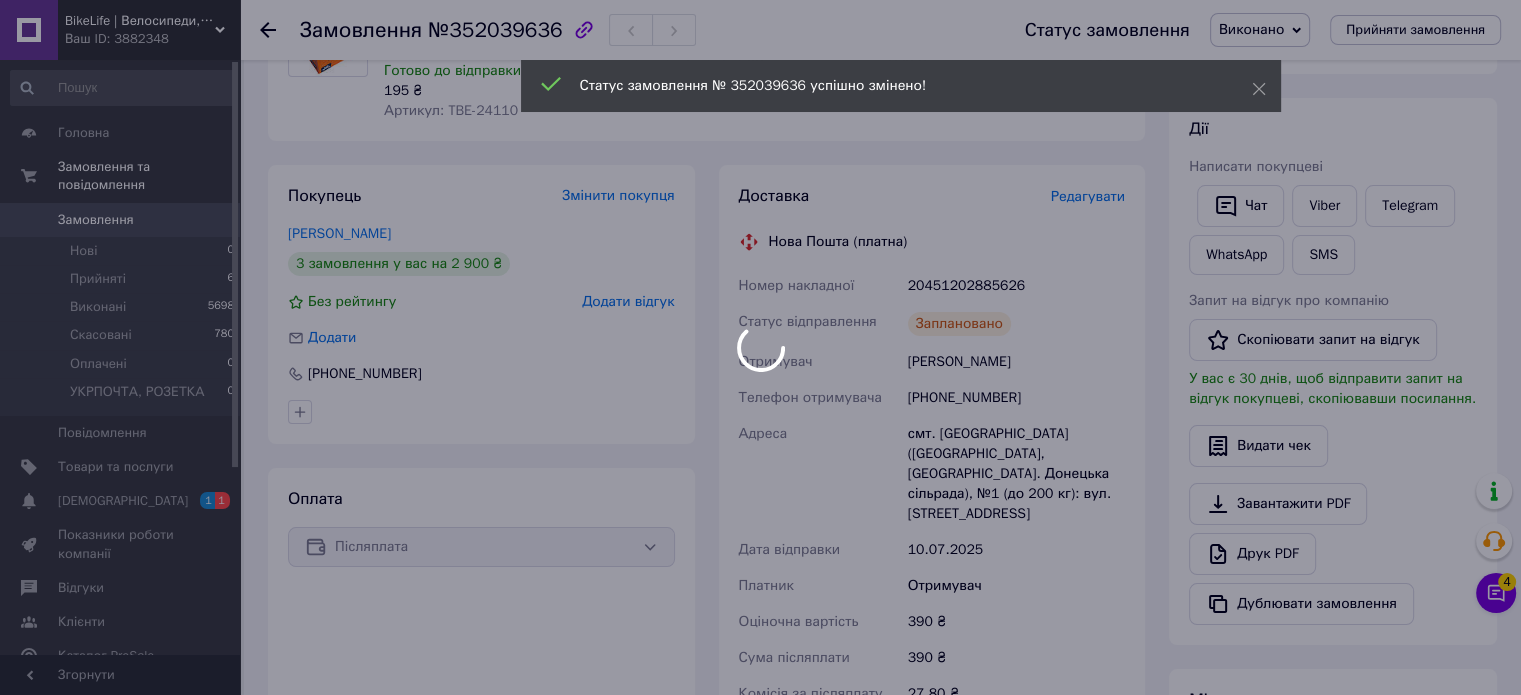 scroll, scrollTop: 200, scrollLeft: 0, axis: vertical 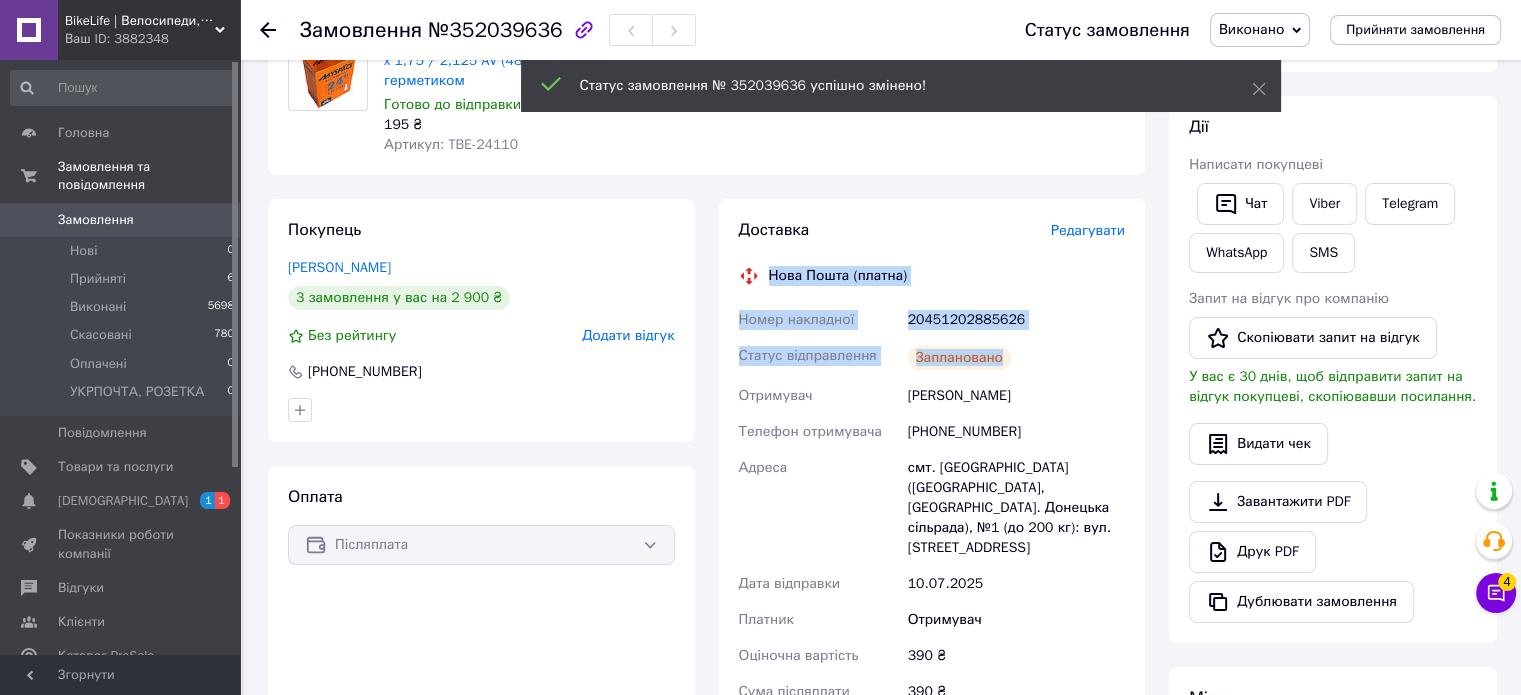 drag, startPoint x: 768, startPoint y: 278, endPoint x: 1008, endPoint y: 367, distance: 255.9707 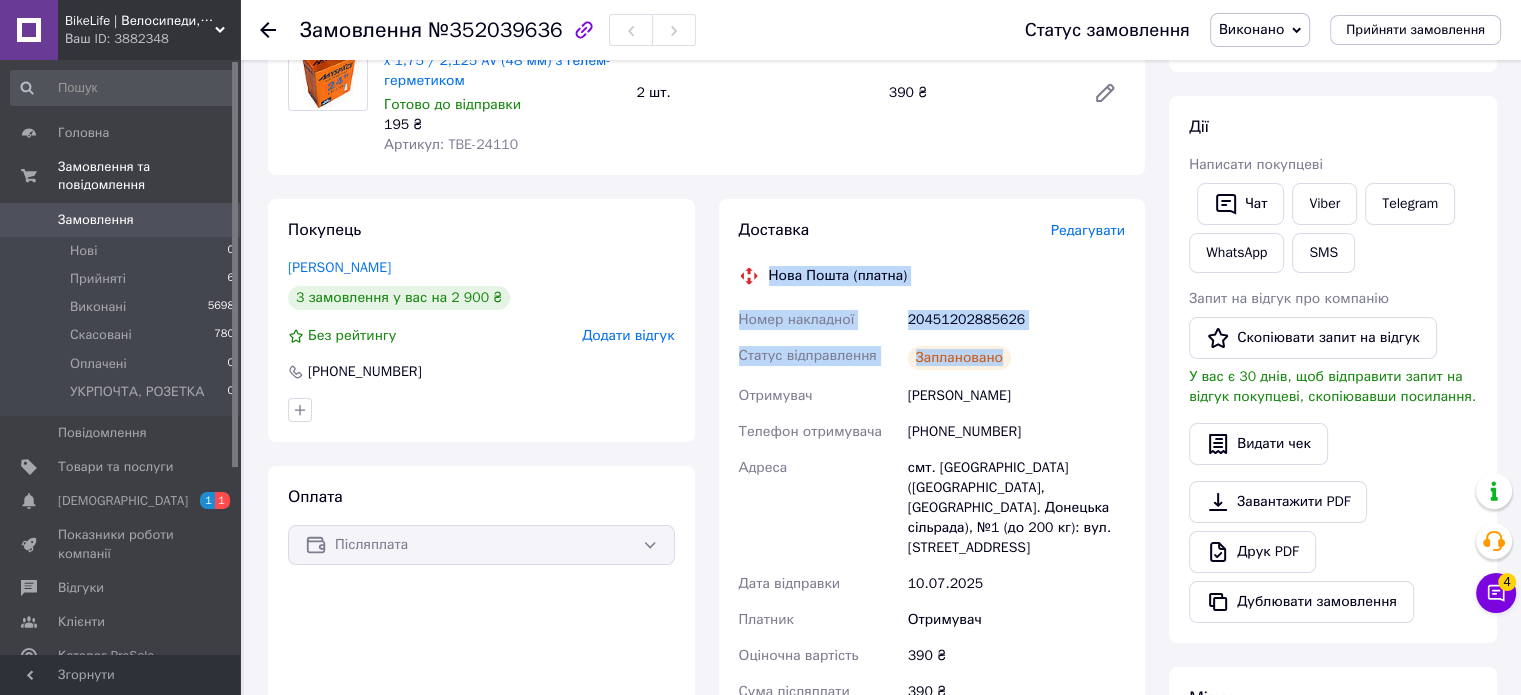 copy on "Нова Пошта (платна) Номер накладної 20451202885626 Статус відправлення Заплановано" 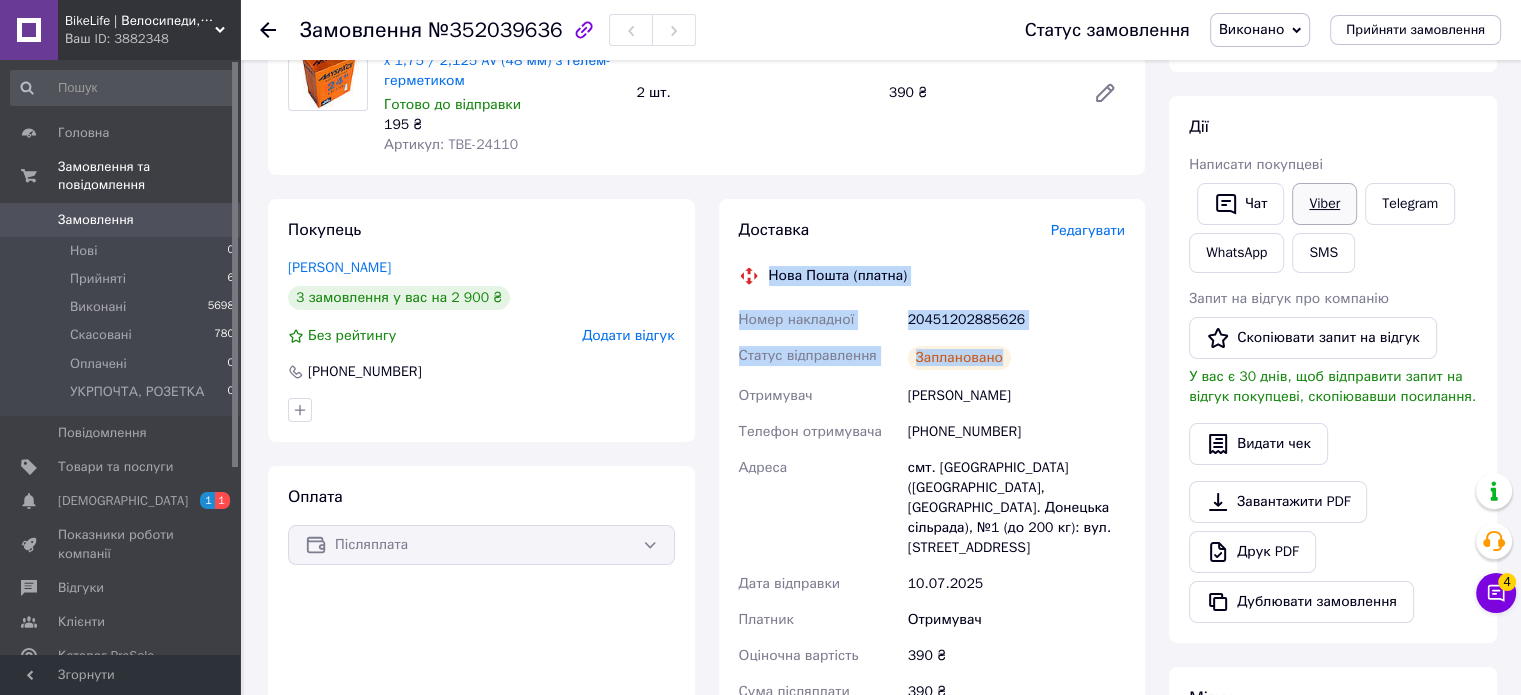 click on "Viber" at bounding box center (1324, 204) 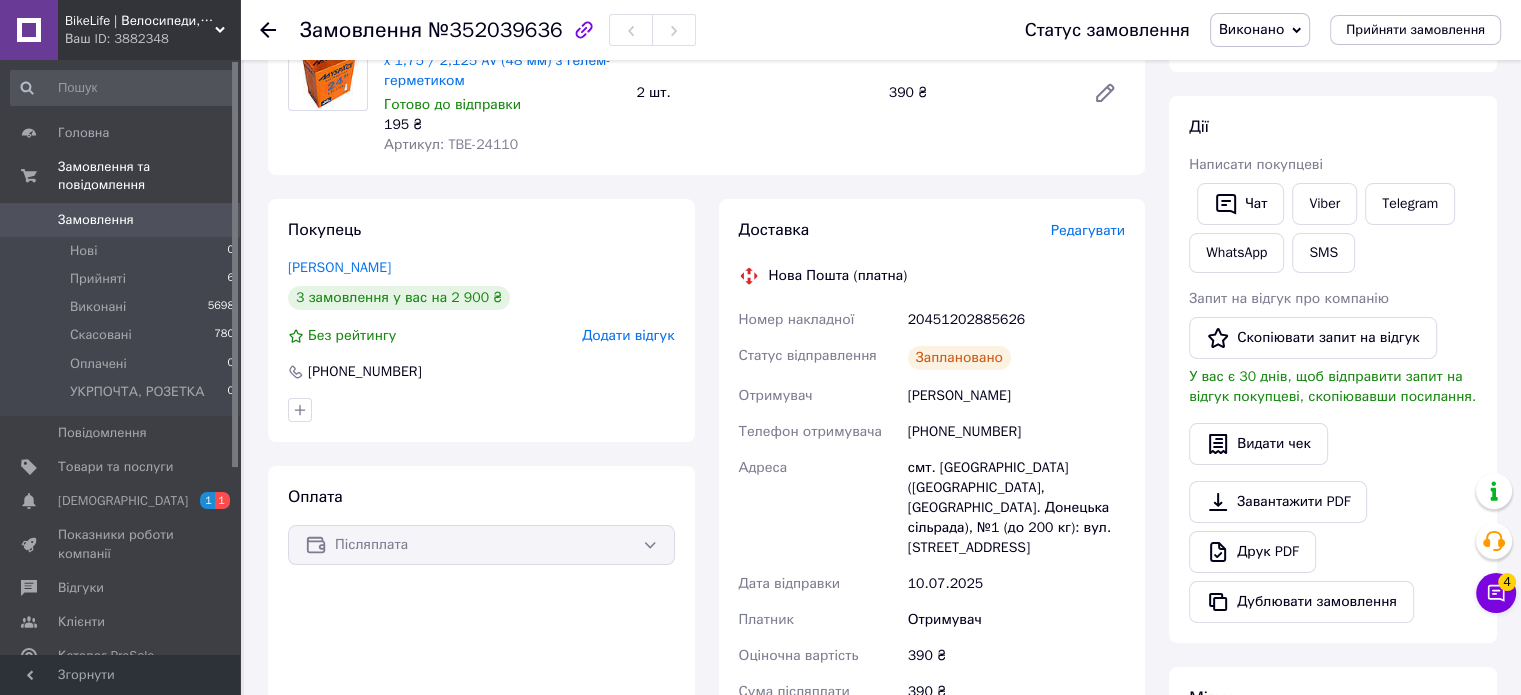 click on "Заплановано" at bounding box center (1016, 358) 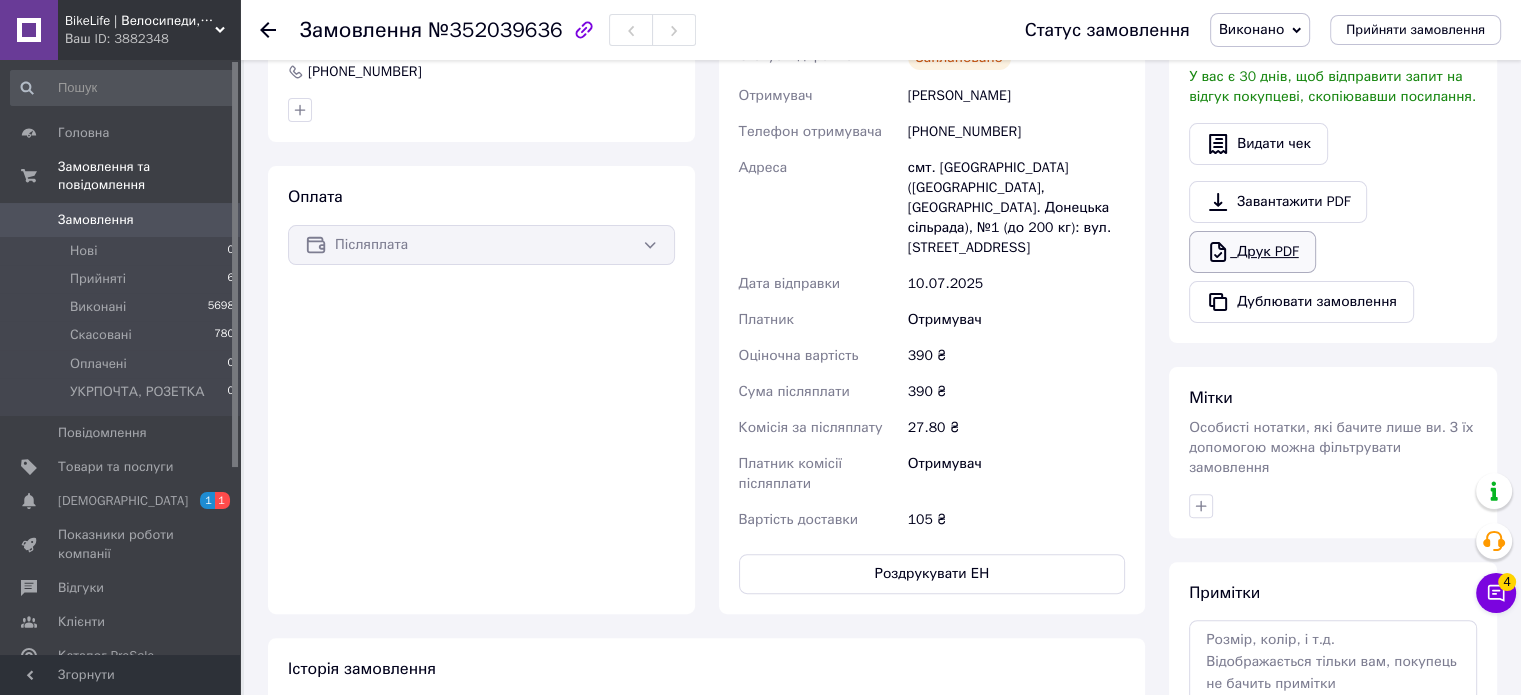 click on "Друк PDF" at bounding box center (1252, 252) 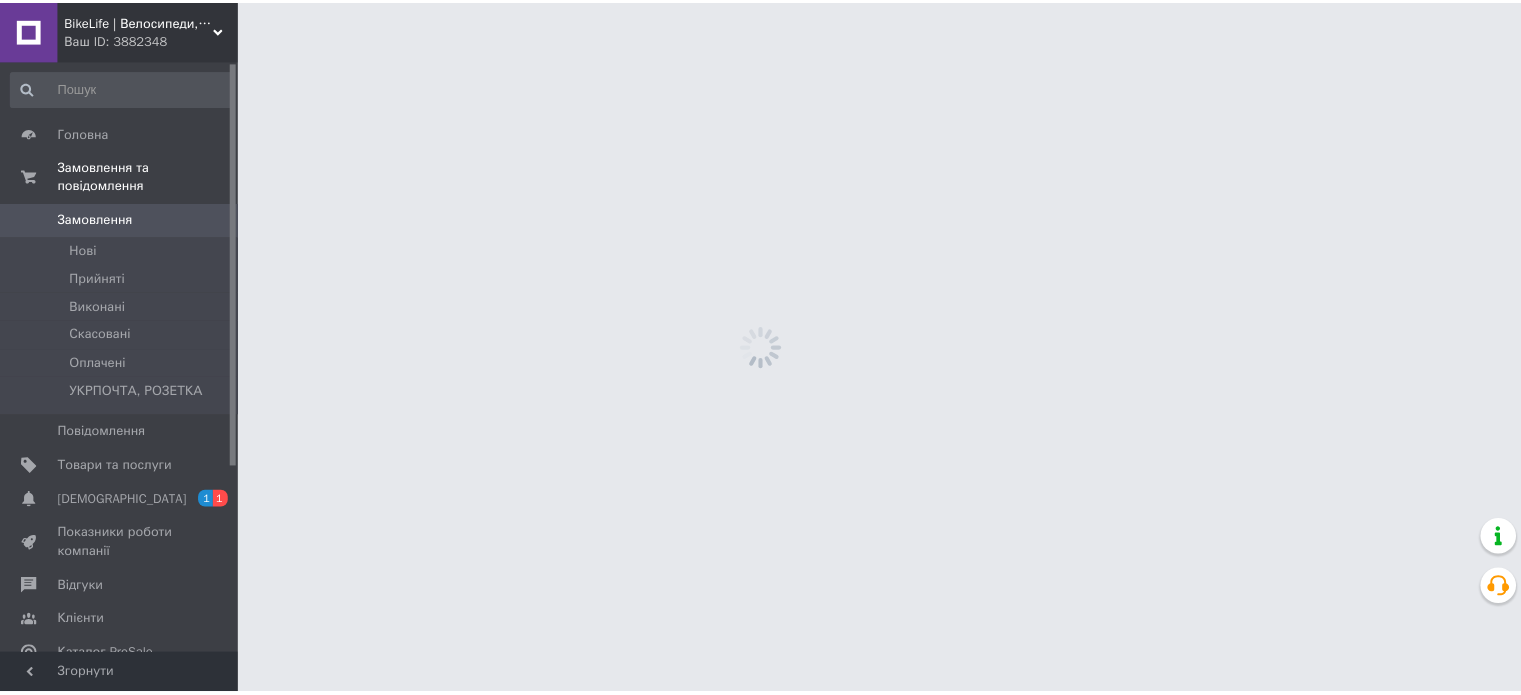 scroll, scrollTop: 0, scrollLeft: 0, axis: both 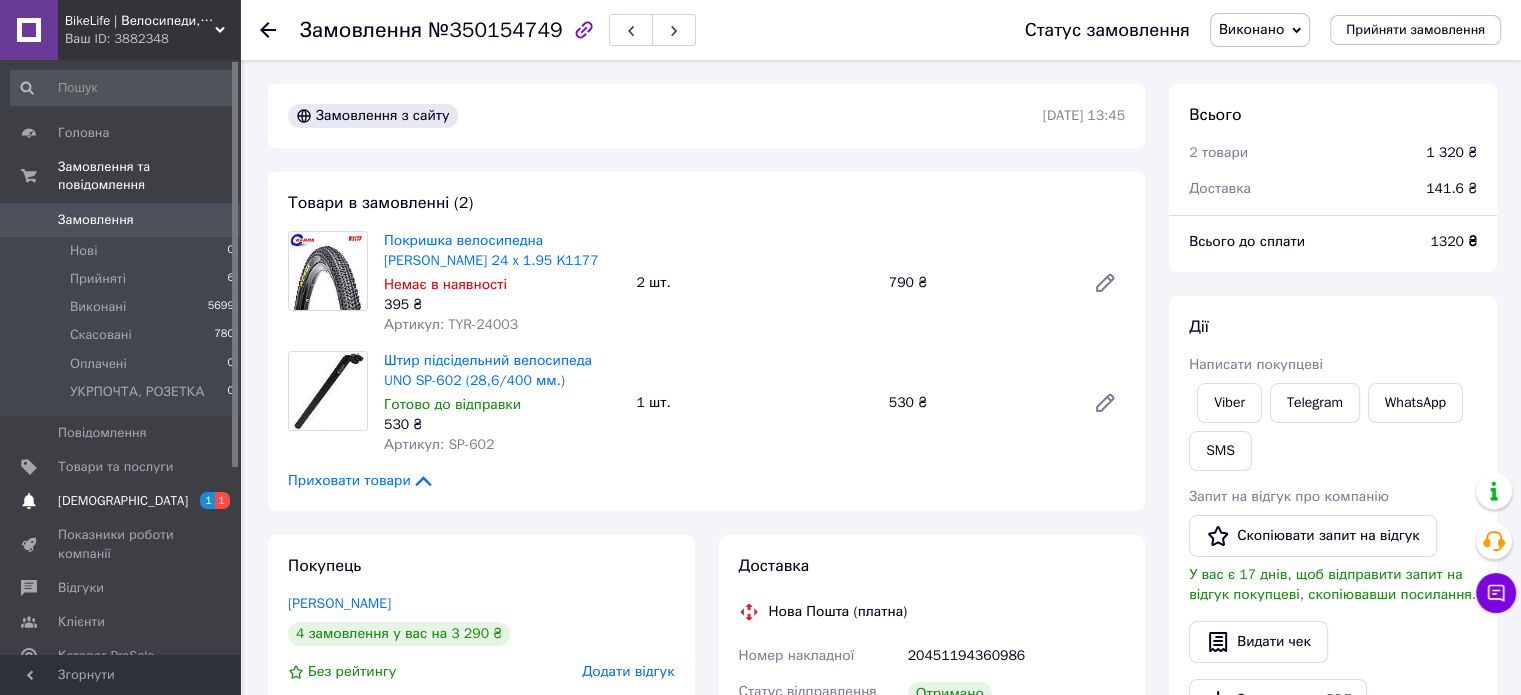 click on "[DEMOGRAPHIC_DATA]" at bounding box center (123, 501) 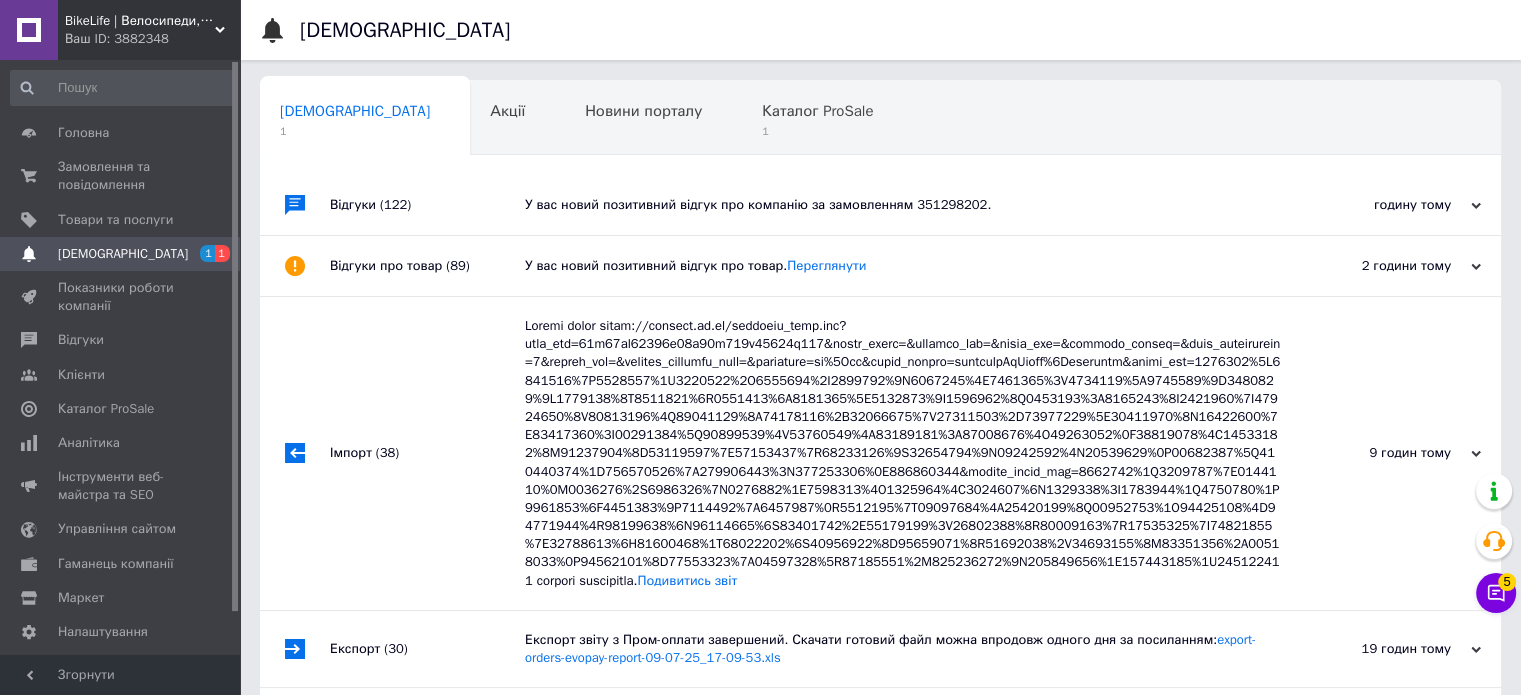 click on "У вас новий позитивний відгук про компанію за замовленням 351298202." at bounding box center (903, 205) 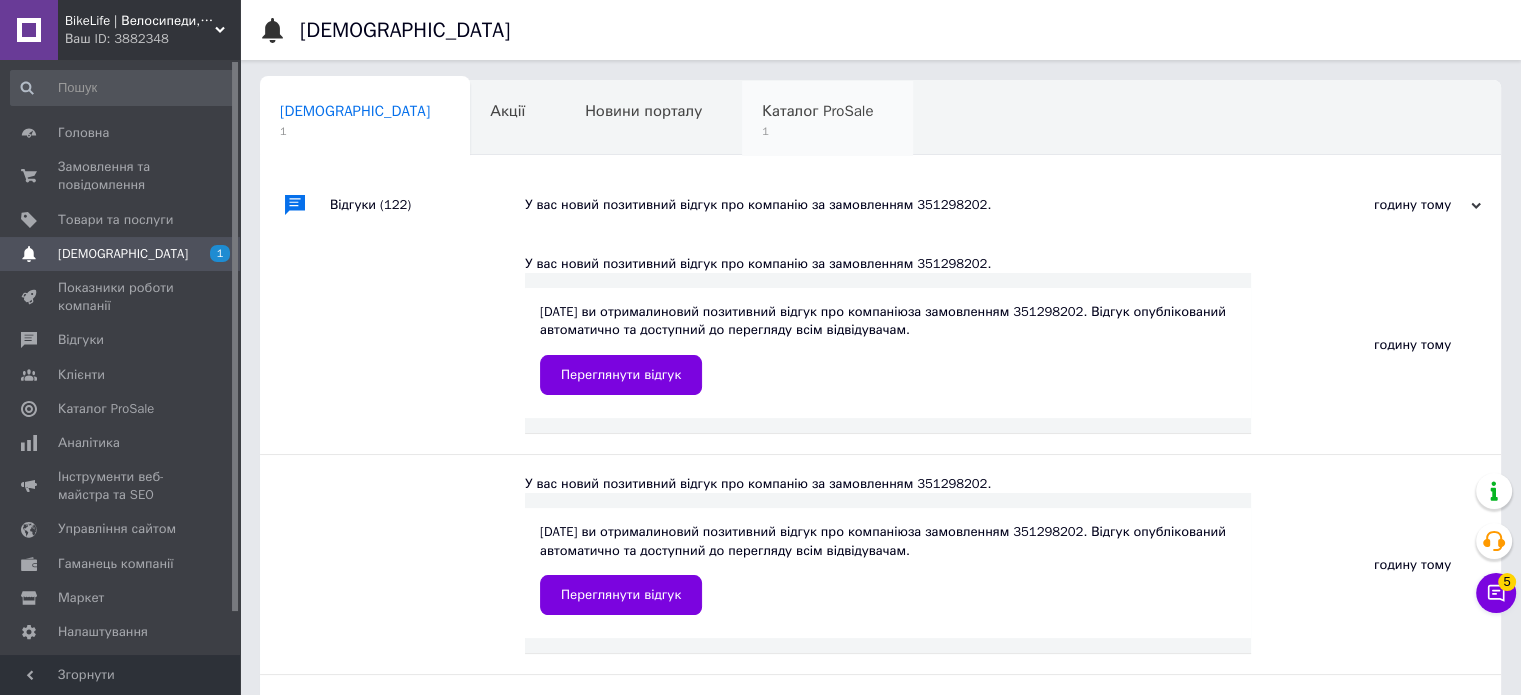click on "1" at bounding box center [817, 131] 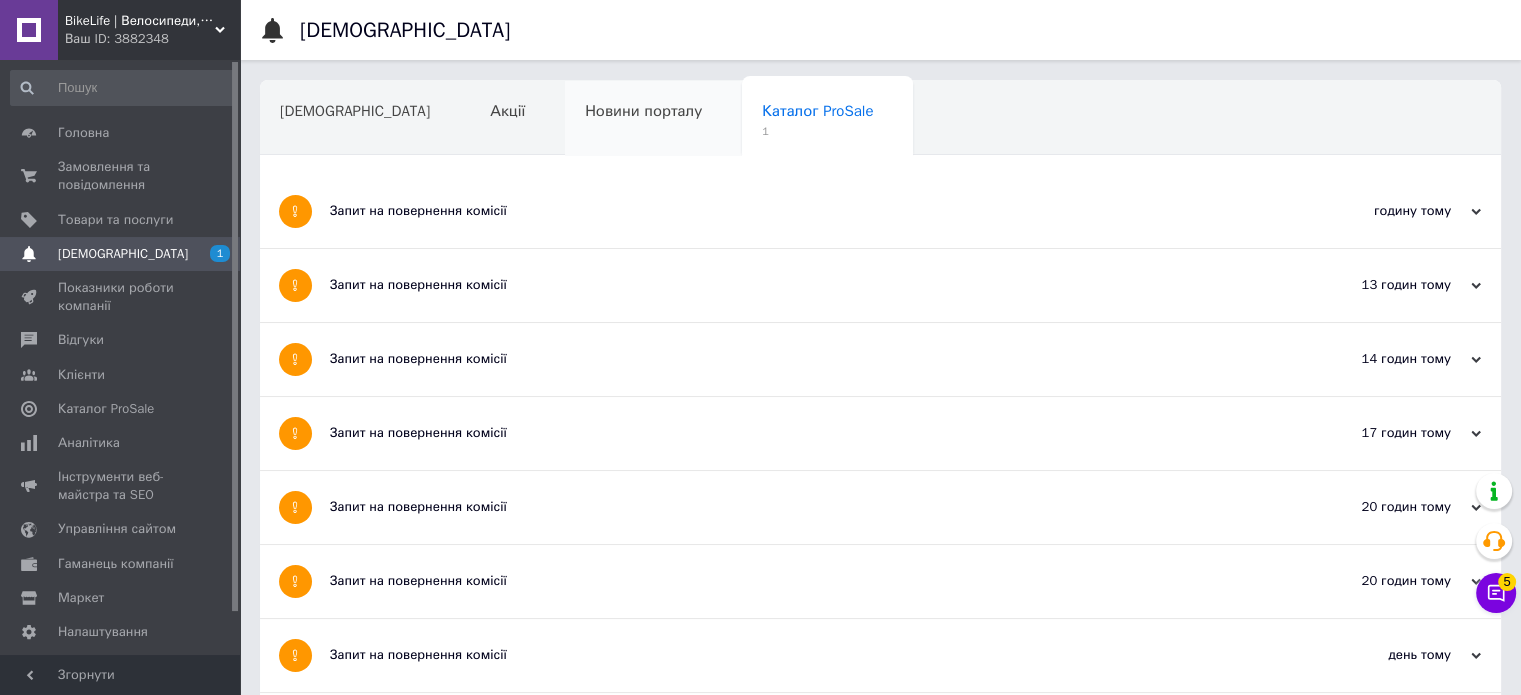 click on "Новини порталу" at bounding box center [653, 119] 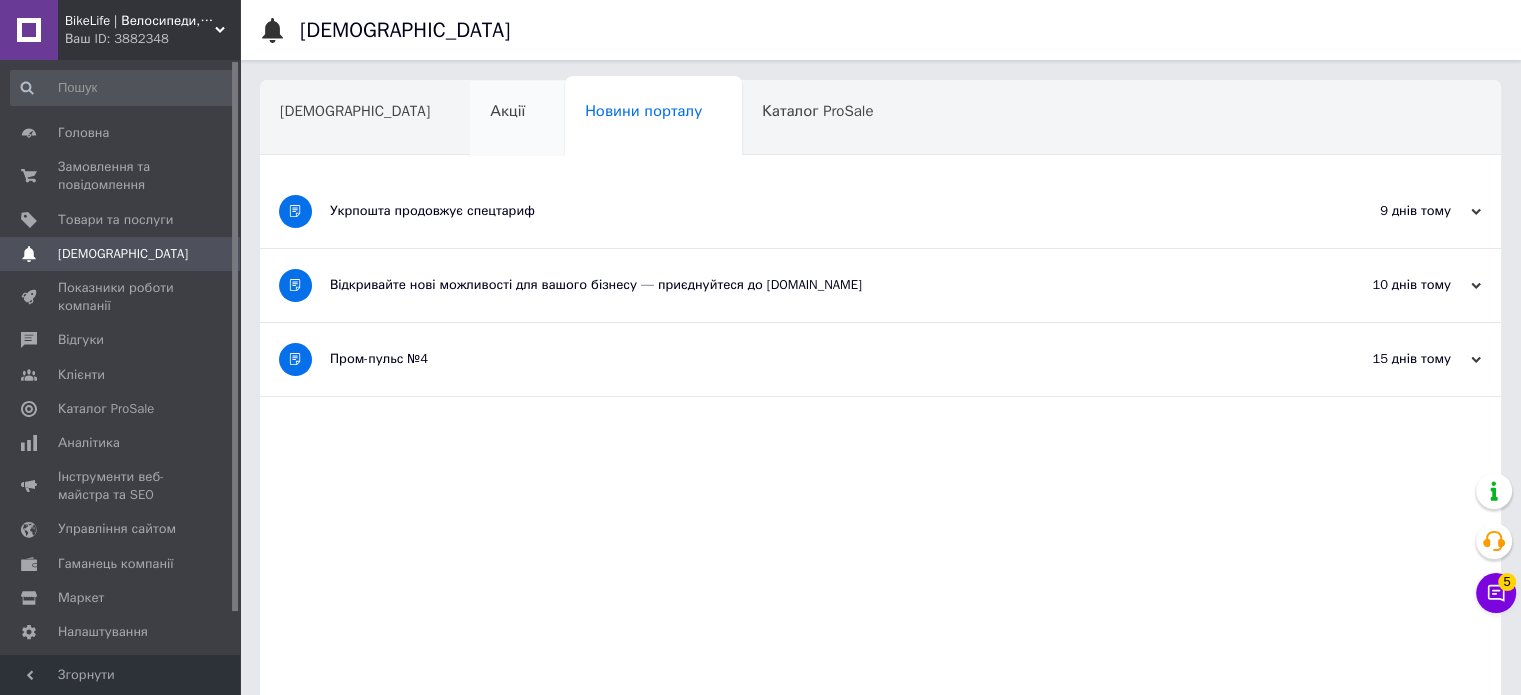 click on "Акції" at bounding box center [517, 119] 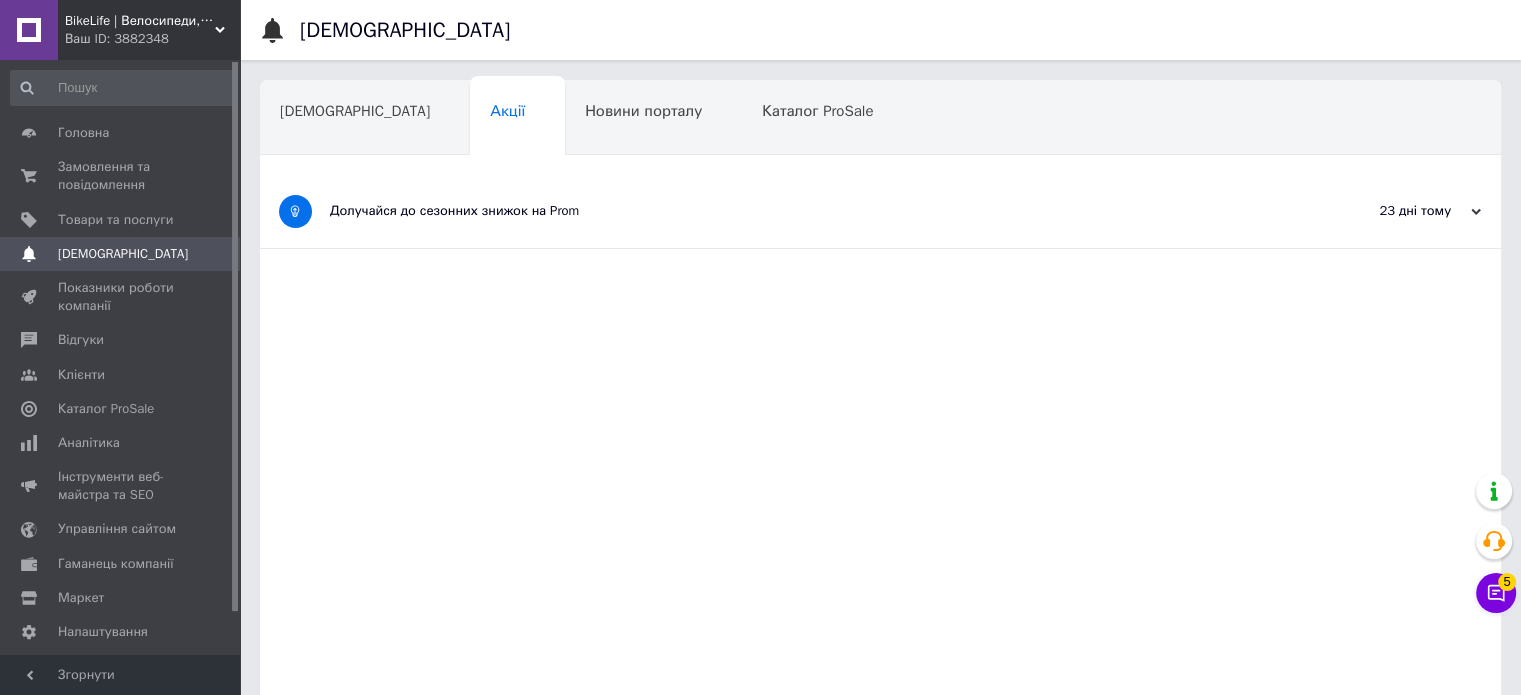 click on "BikeLife | Велосипеди, запчастини, аксесуари та інструменти для них" at bounding box center (140, 21) 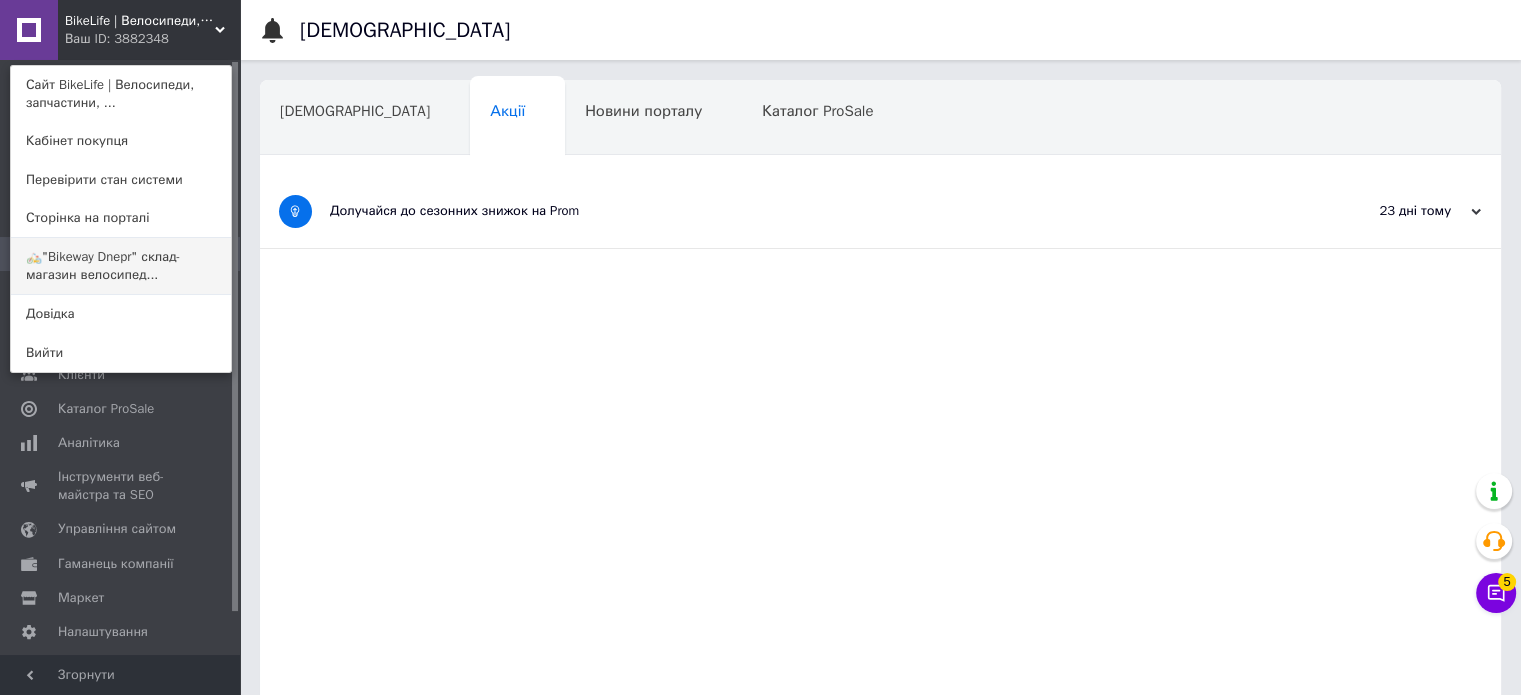 click on "🚲"Bikeway Dnepr" склад-магазин велосипед..." at bounding box center (121, 266) 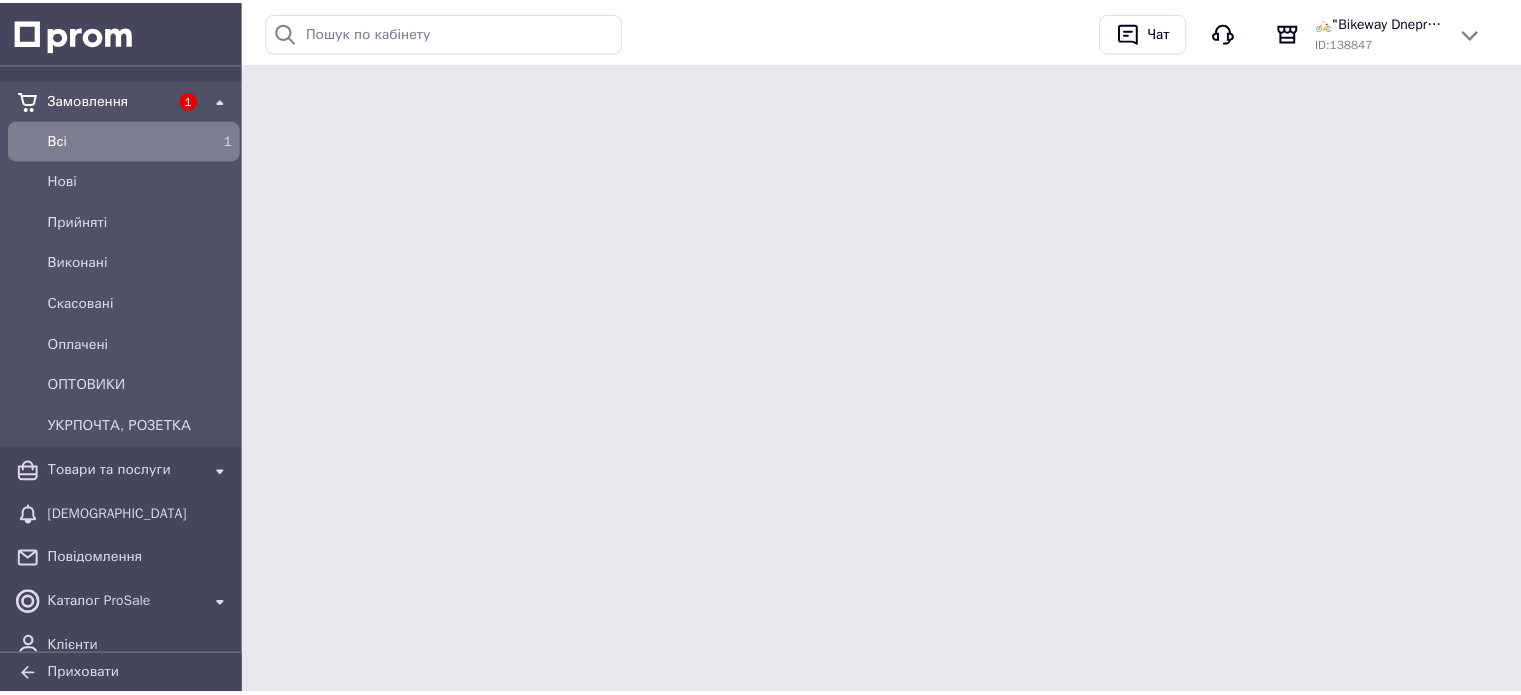 scroll, scrollTop: 0, scrollLeft: 0, axis: both 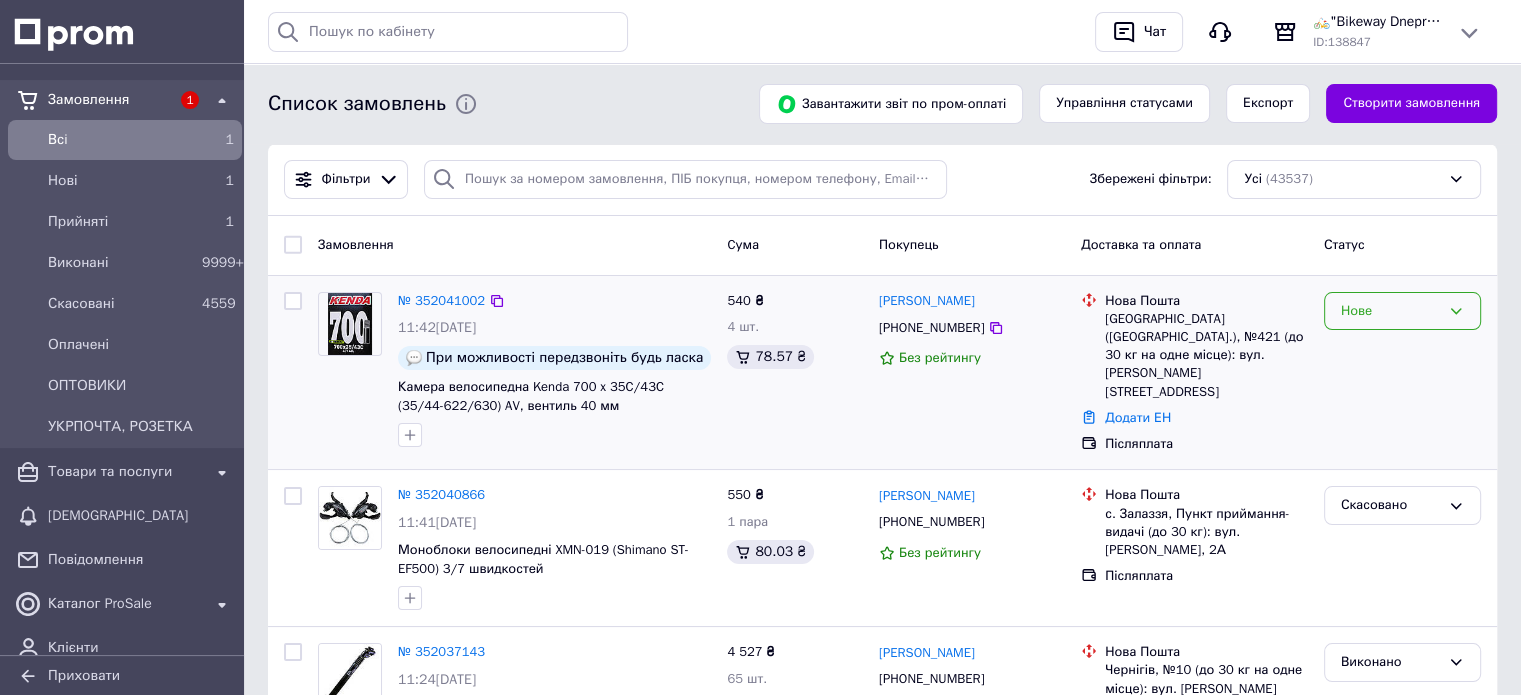 click on "Нове" at bounding box center (1390, 311) 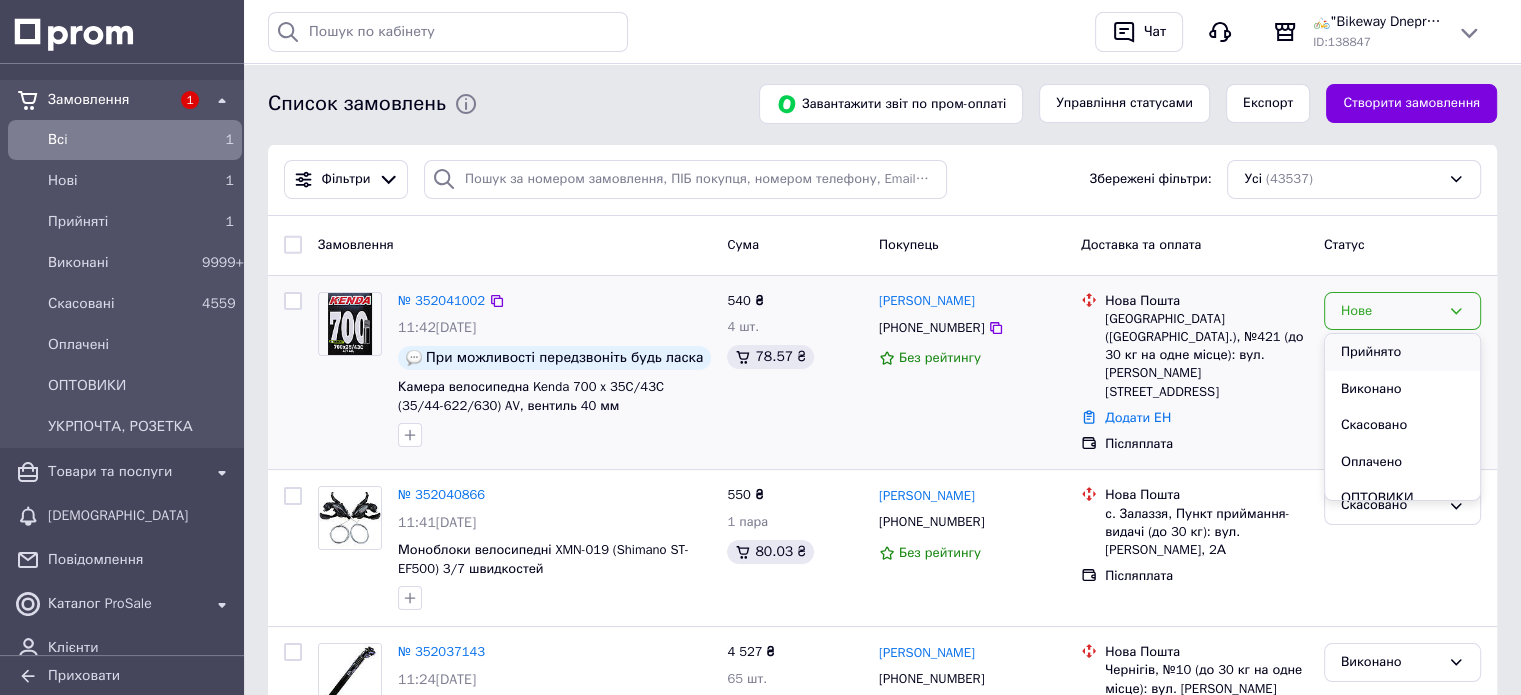 click on "Прийнято" at bounding box center [1402, 352] 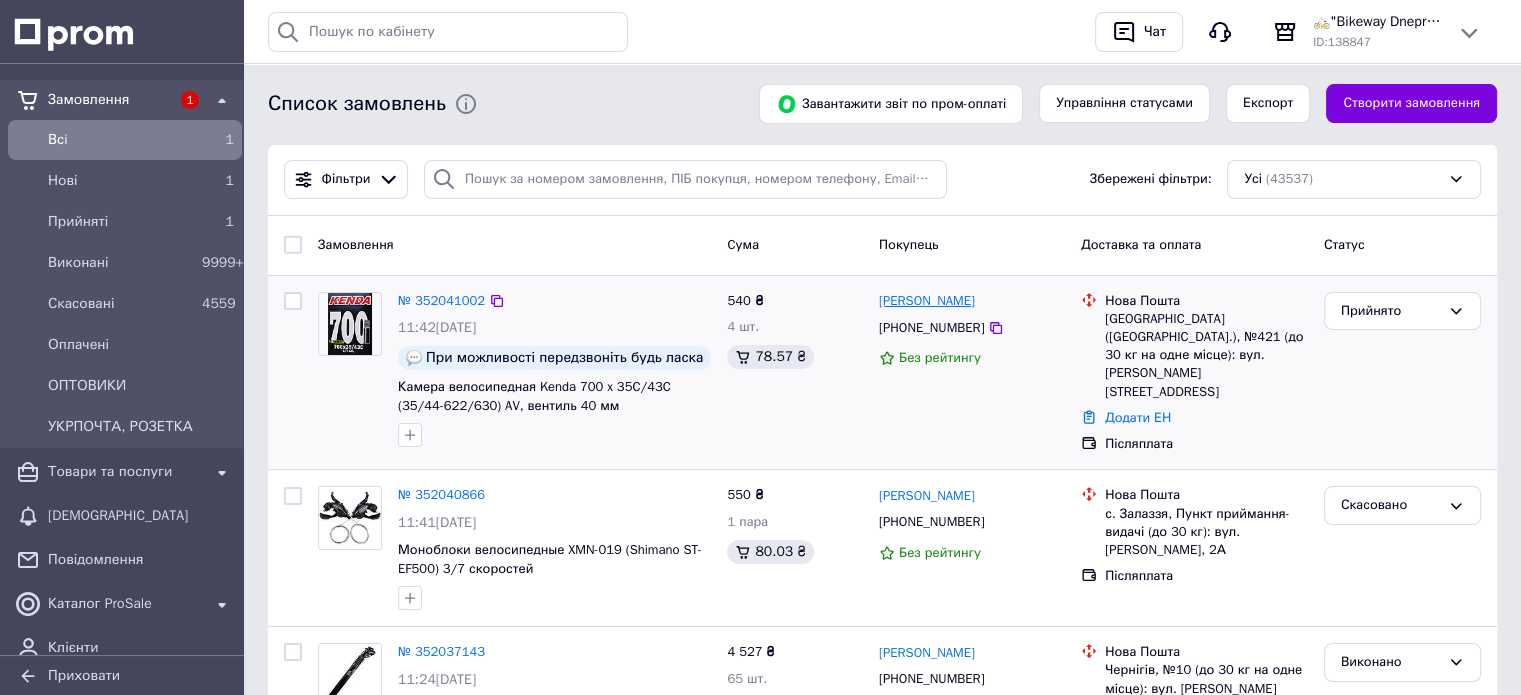 click on "[PERSON_NAME]" at bounding box center [927, 301] 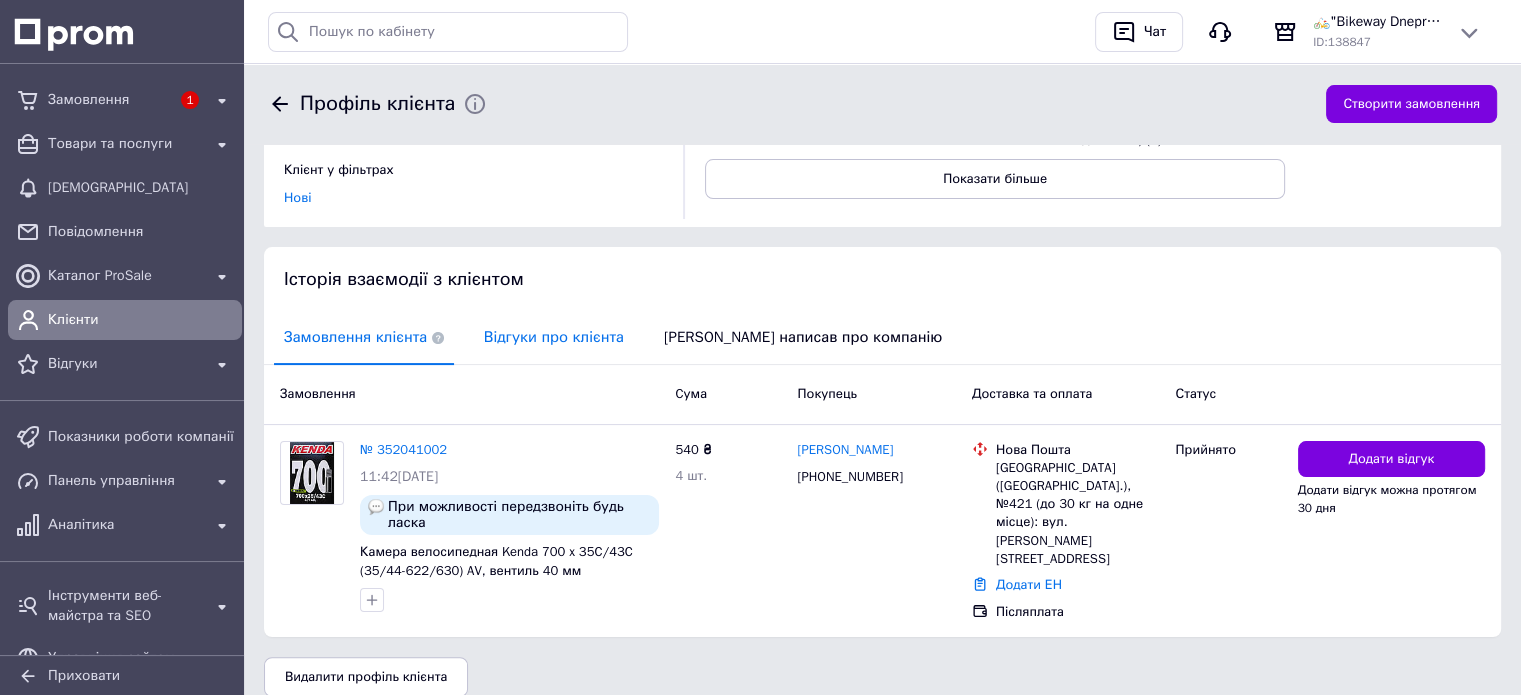 click on "Відгуки про клієнта" at bounding box center (554, 337) 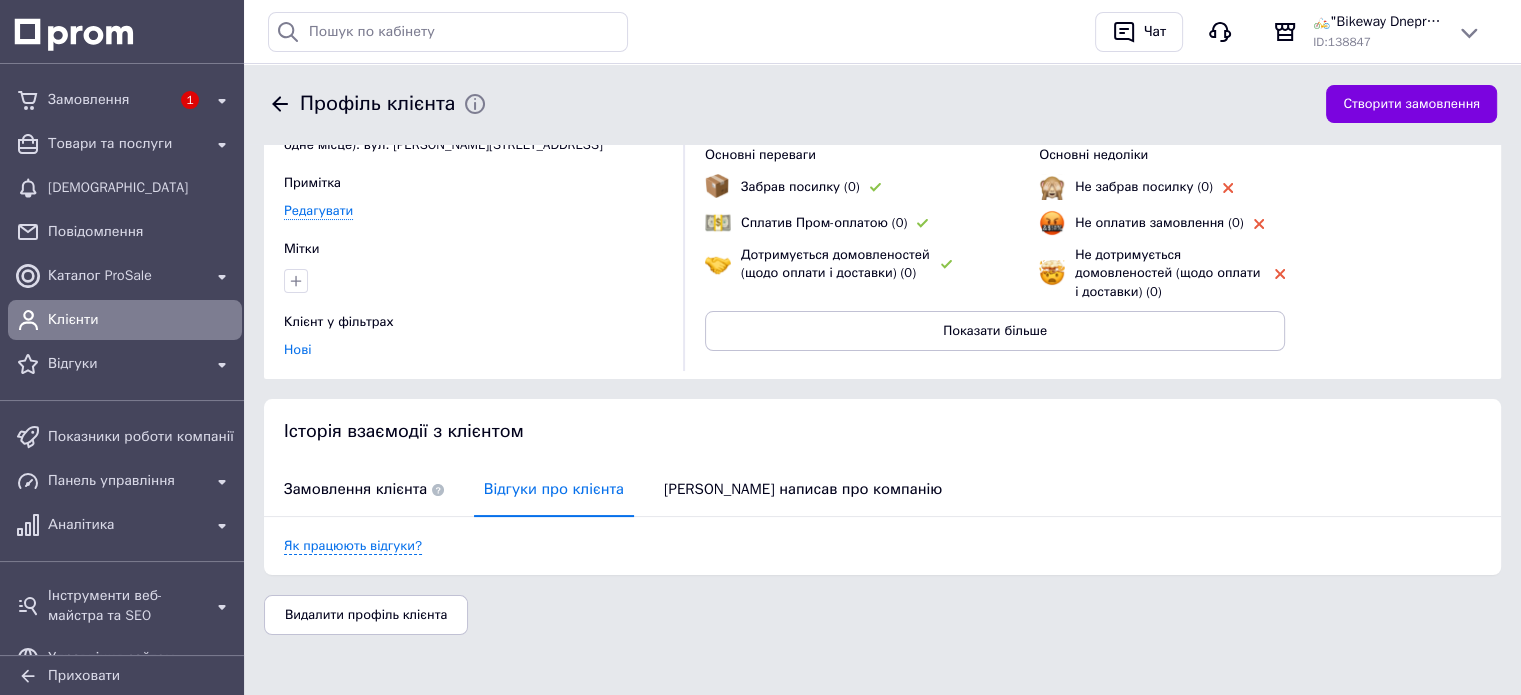 scroll, scrollTop: 148, scrollLeft: 0, axis: vertical 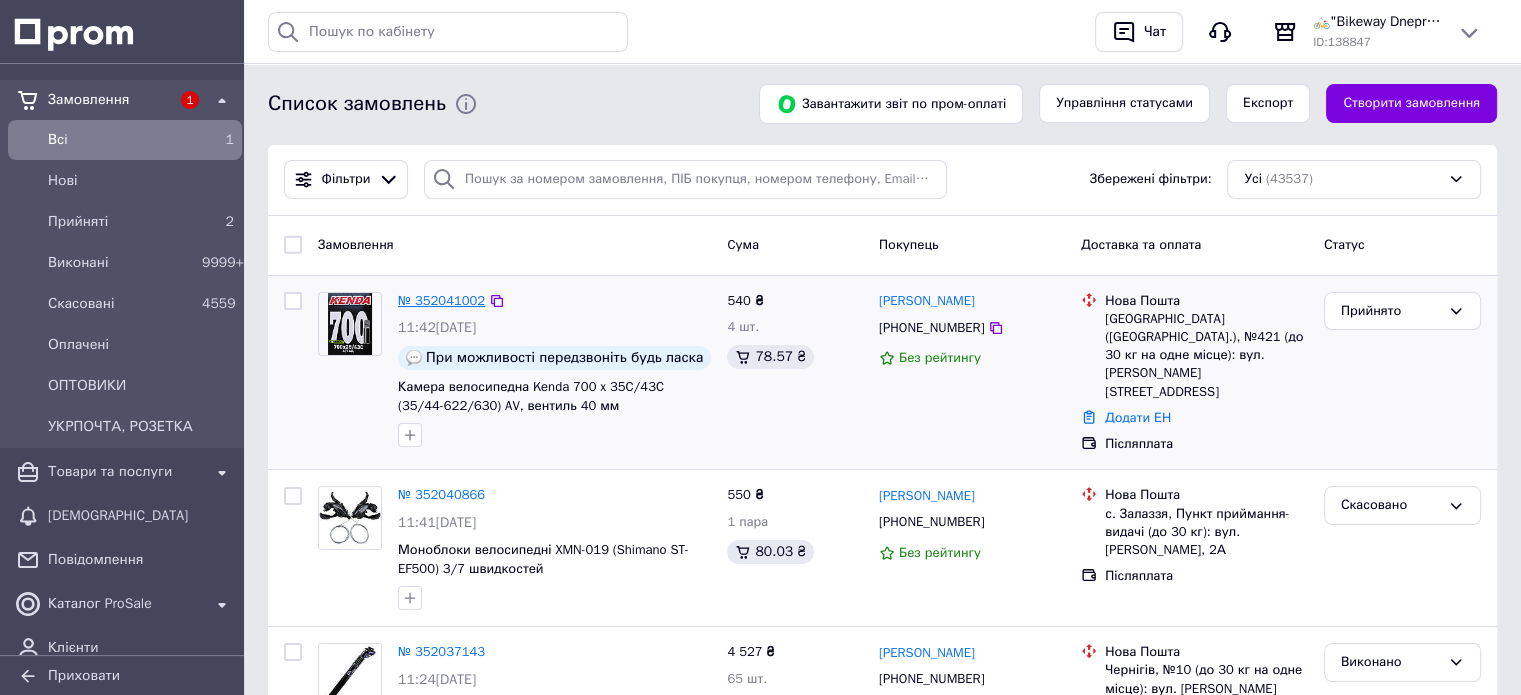 click on "№ 352041002" at bounding box center (441, 300) 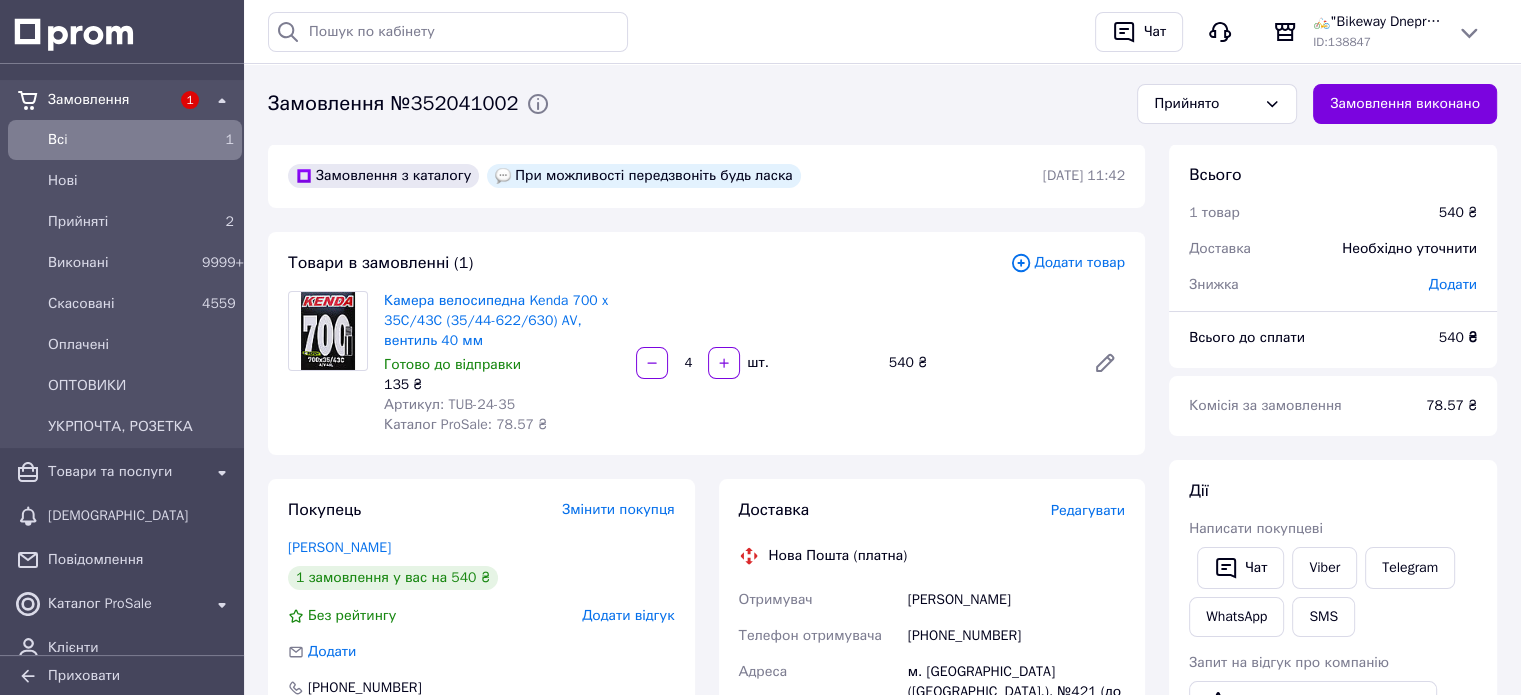 click on "Редагувати" at bounding box center (1088, 510) 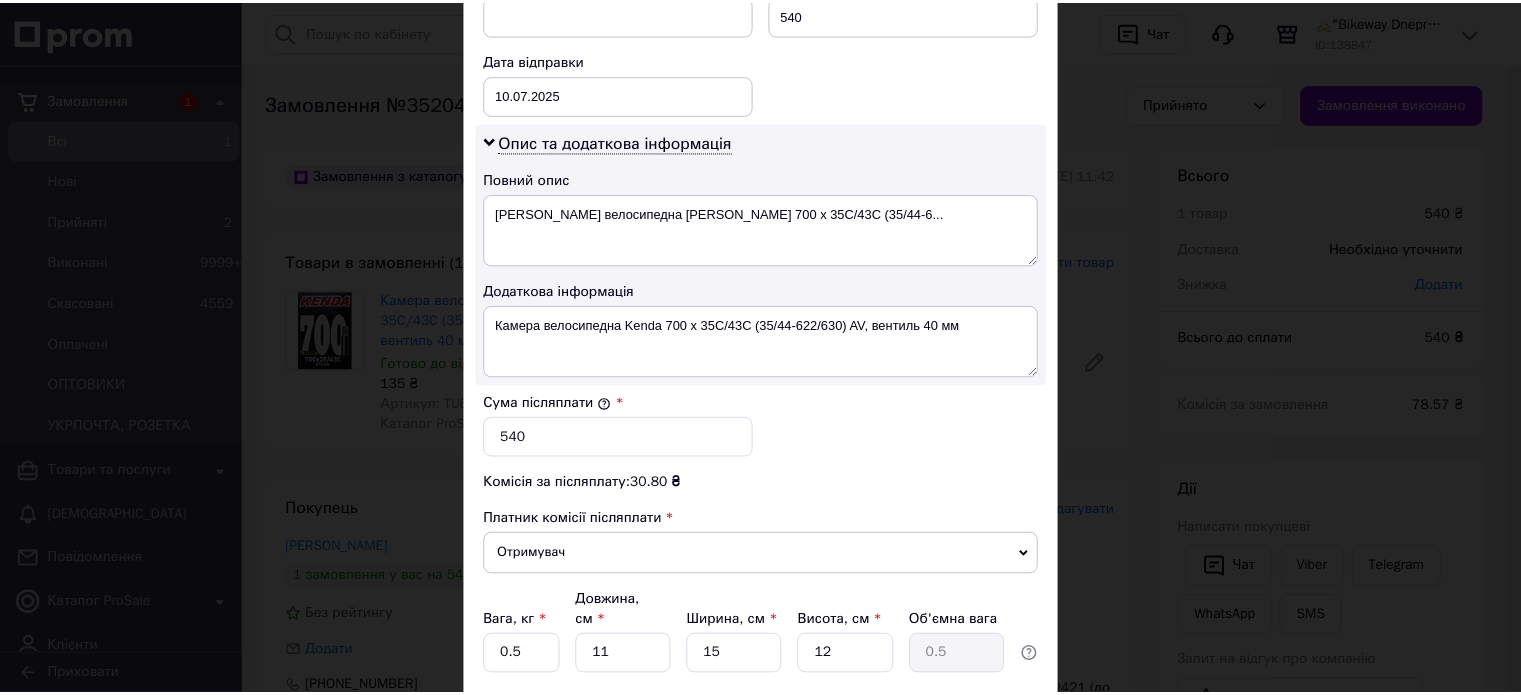 scroll, scrollTop: 1000, scrollLeft: 0, axis: vertical 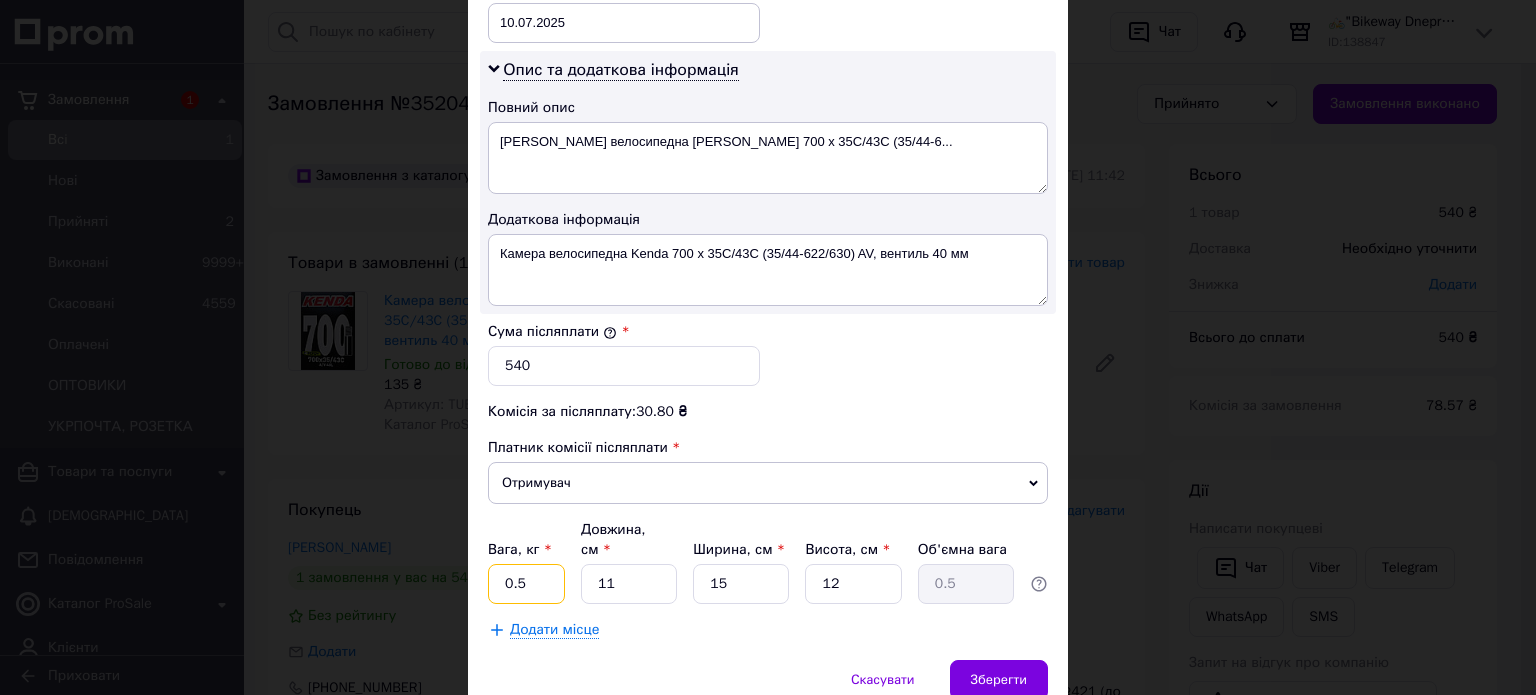 click on "0.5" at bounding box center (526, 584) 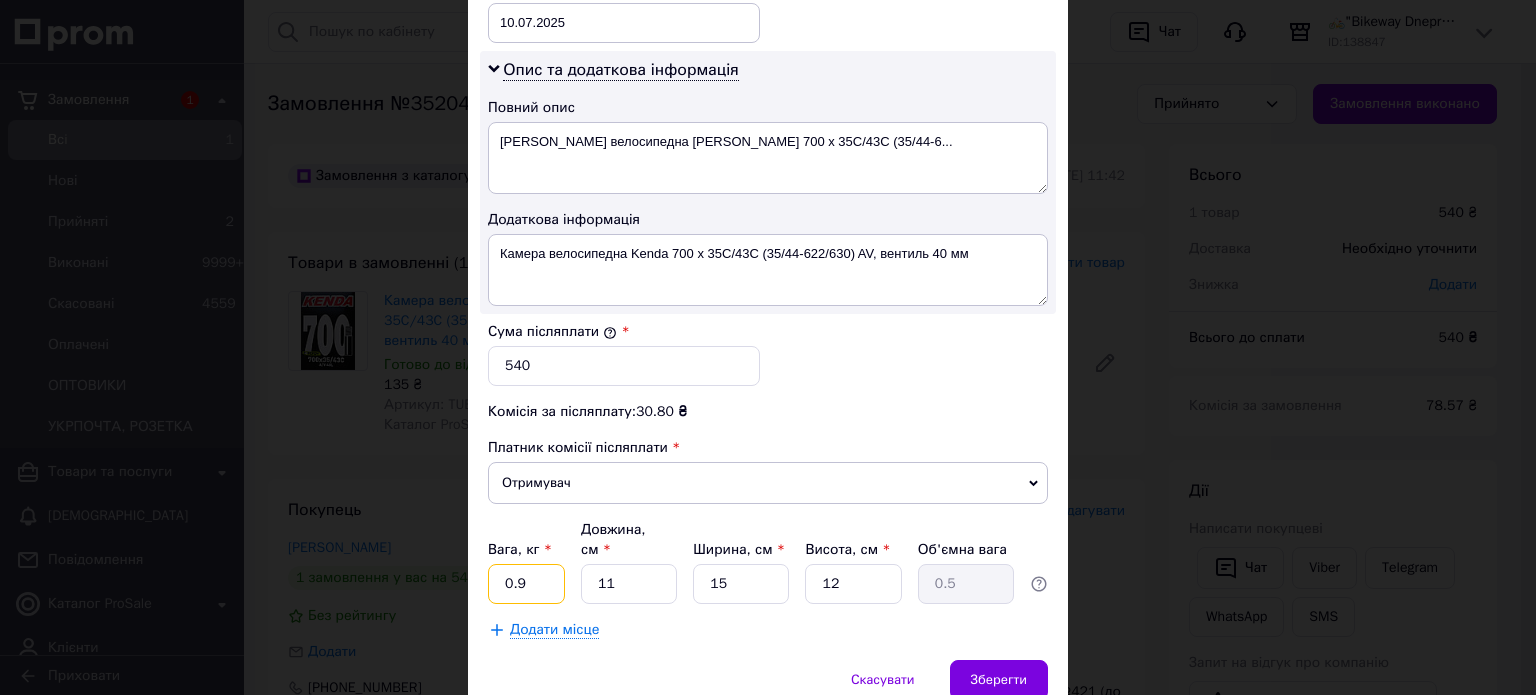 type on "0.9" 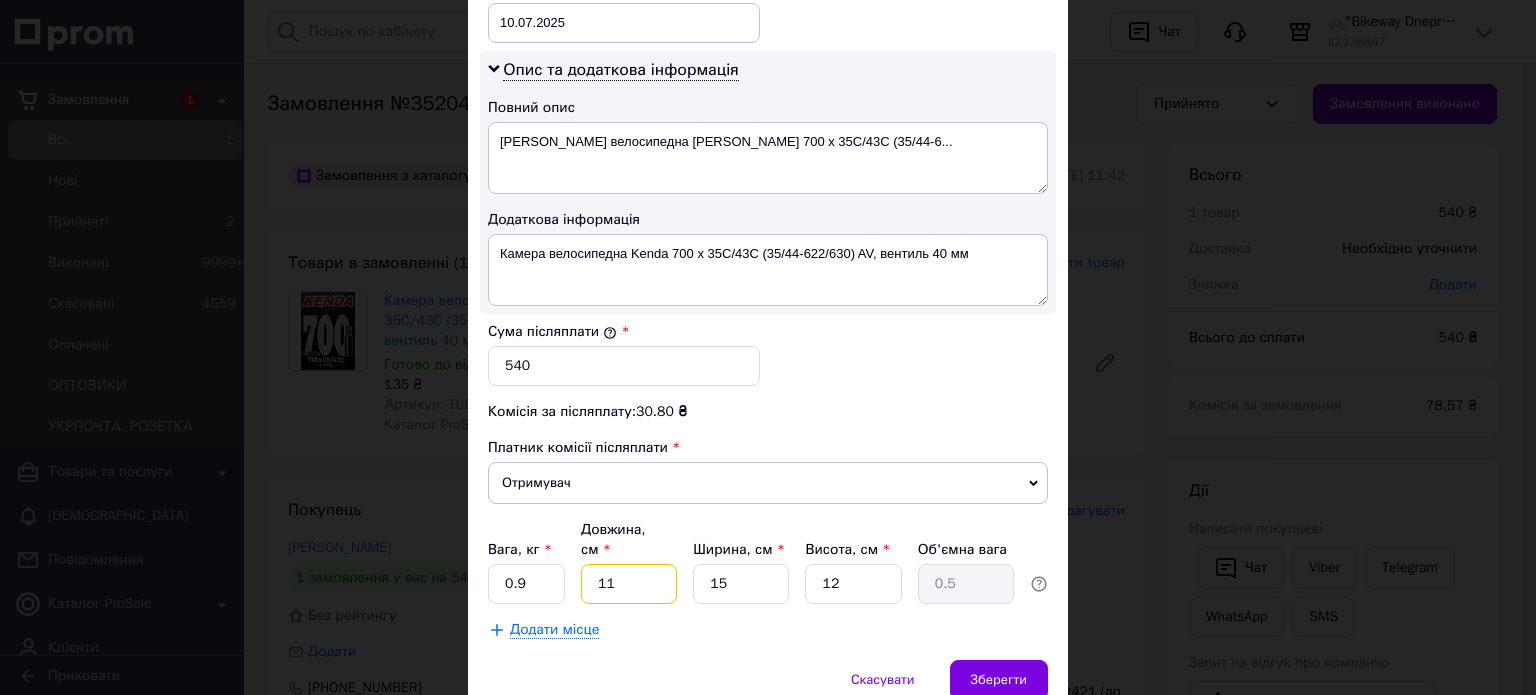 type on "2" 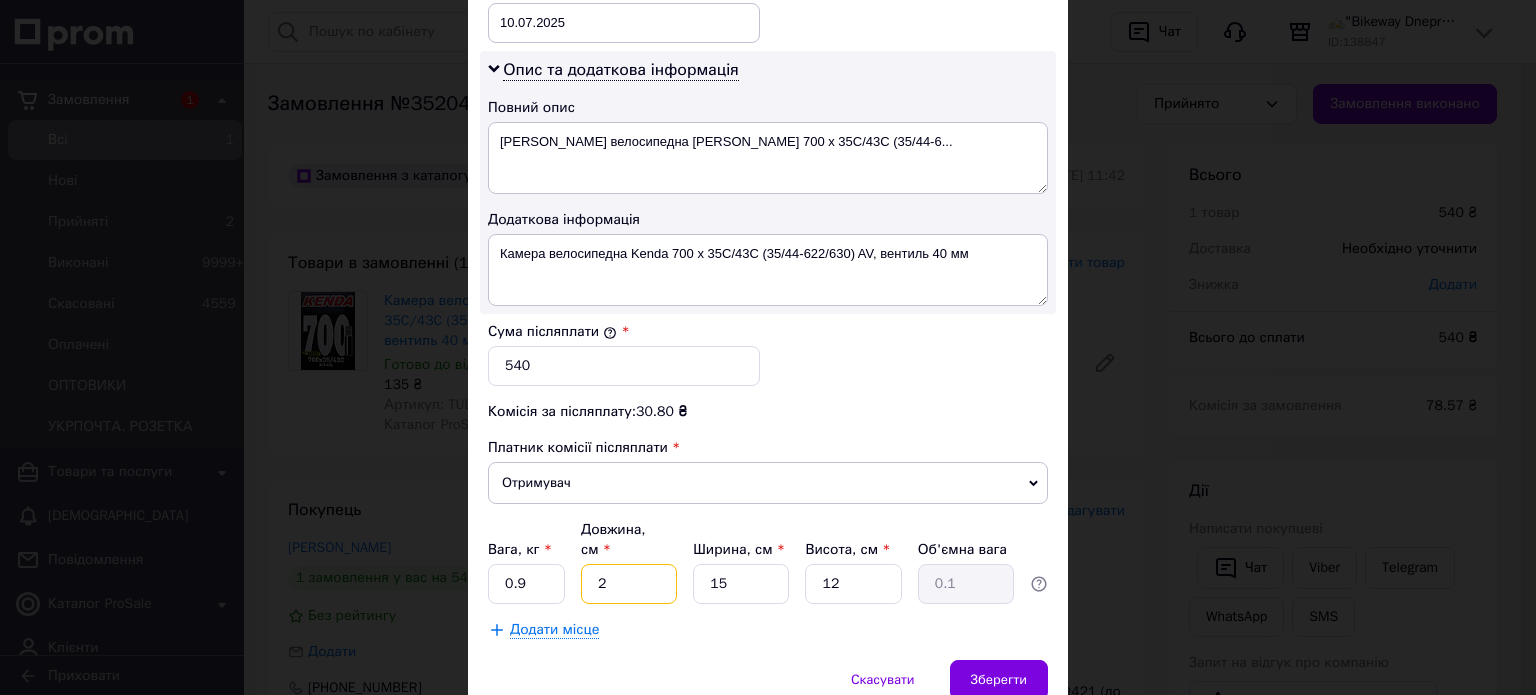 type on "20" 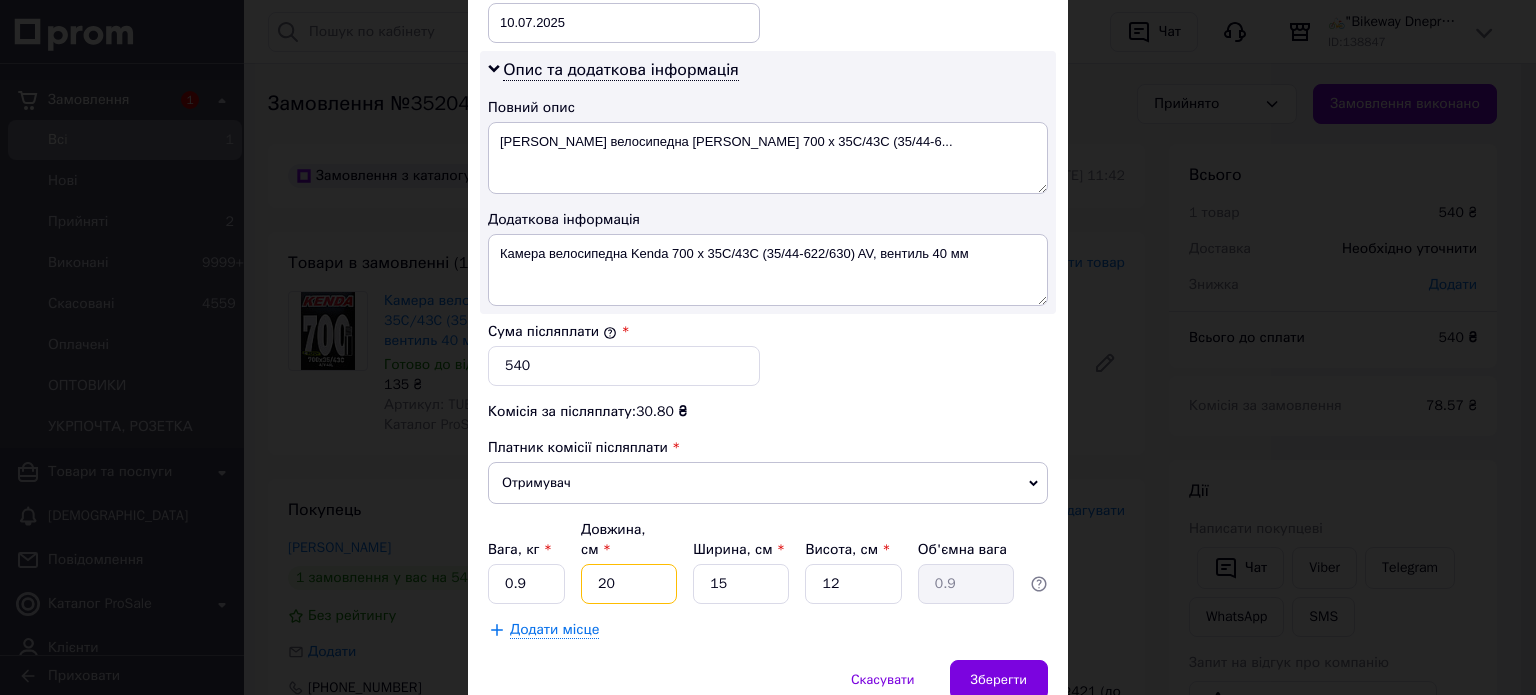 type on "20" 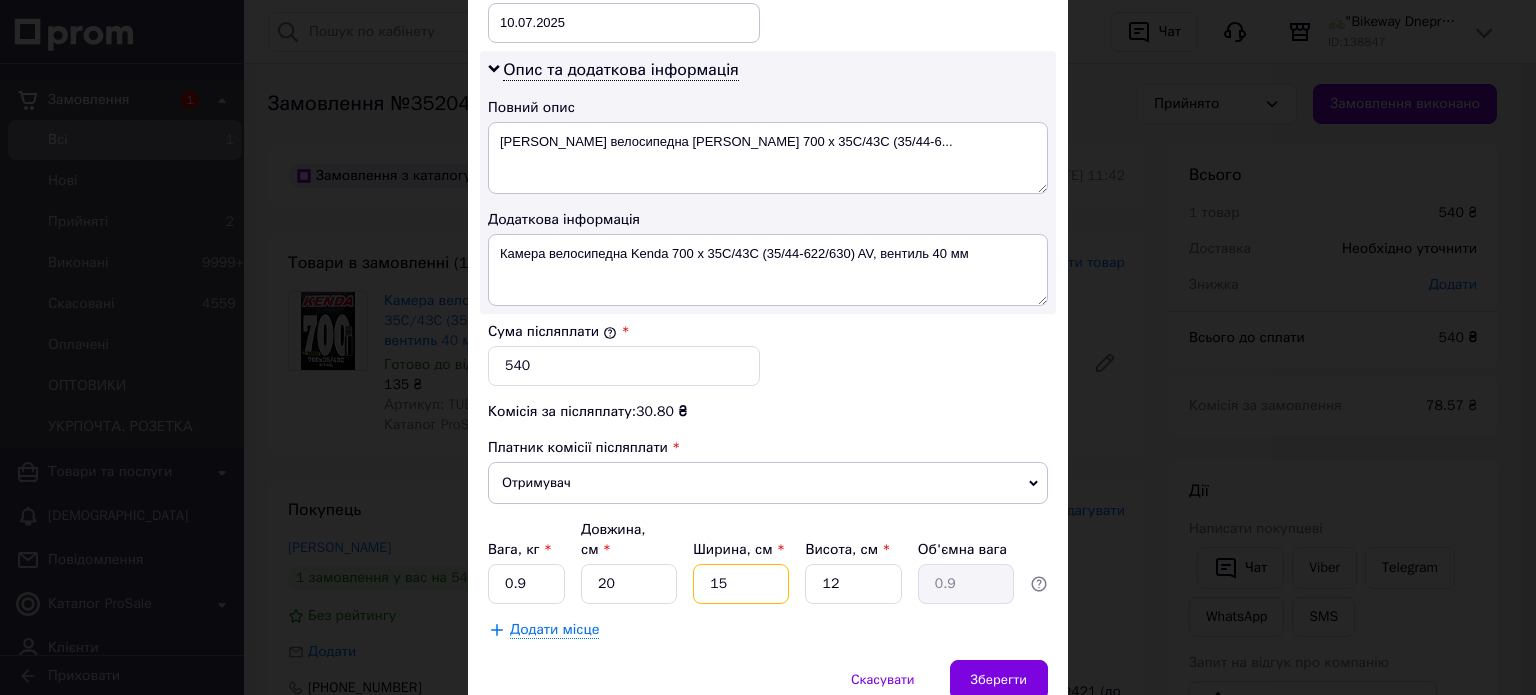 type on "2" 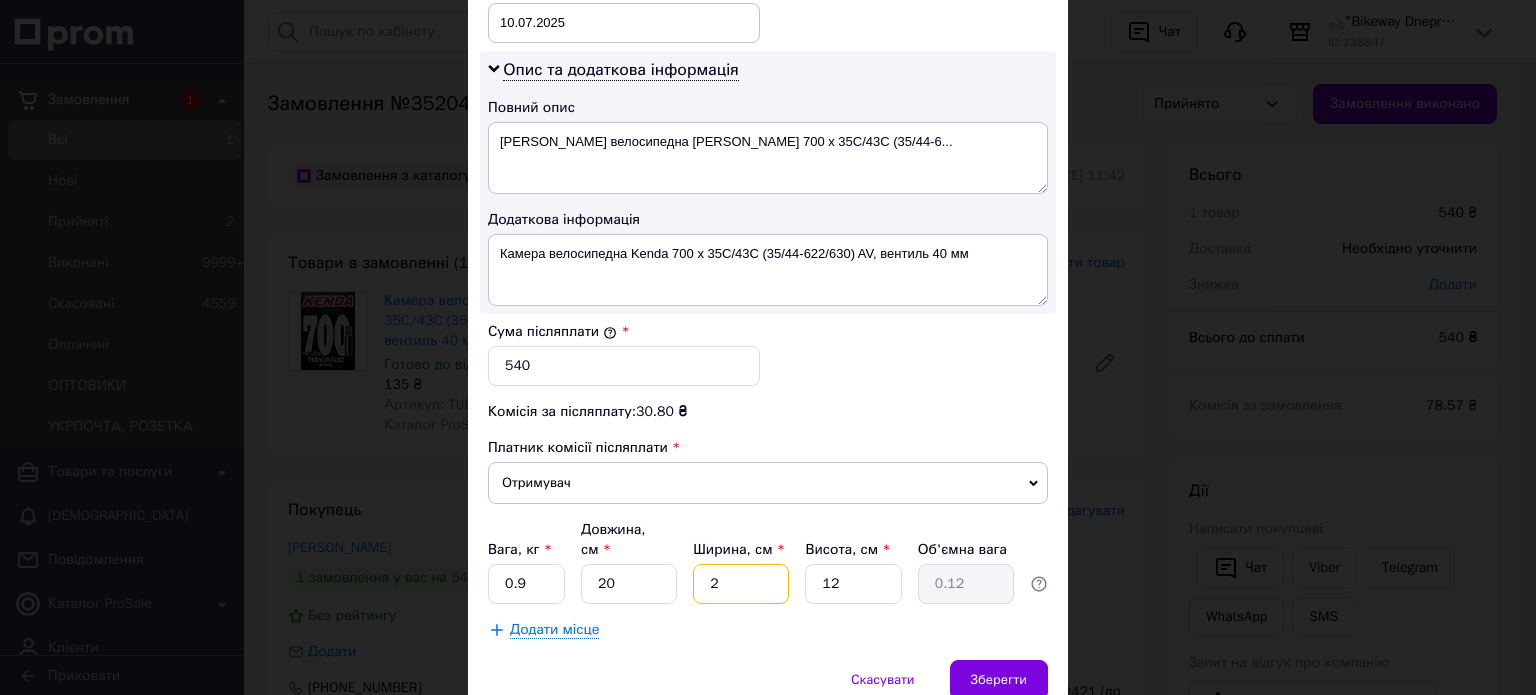 type on "20" 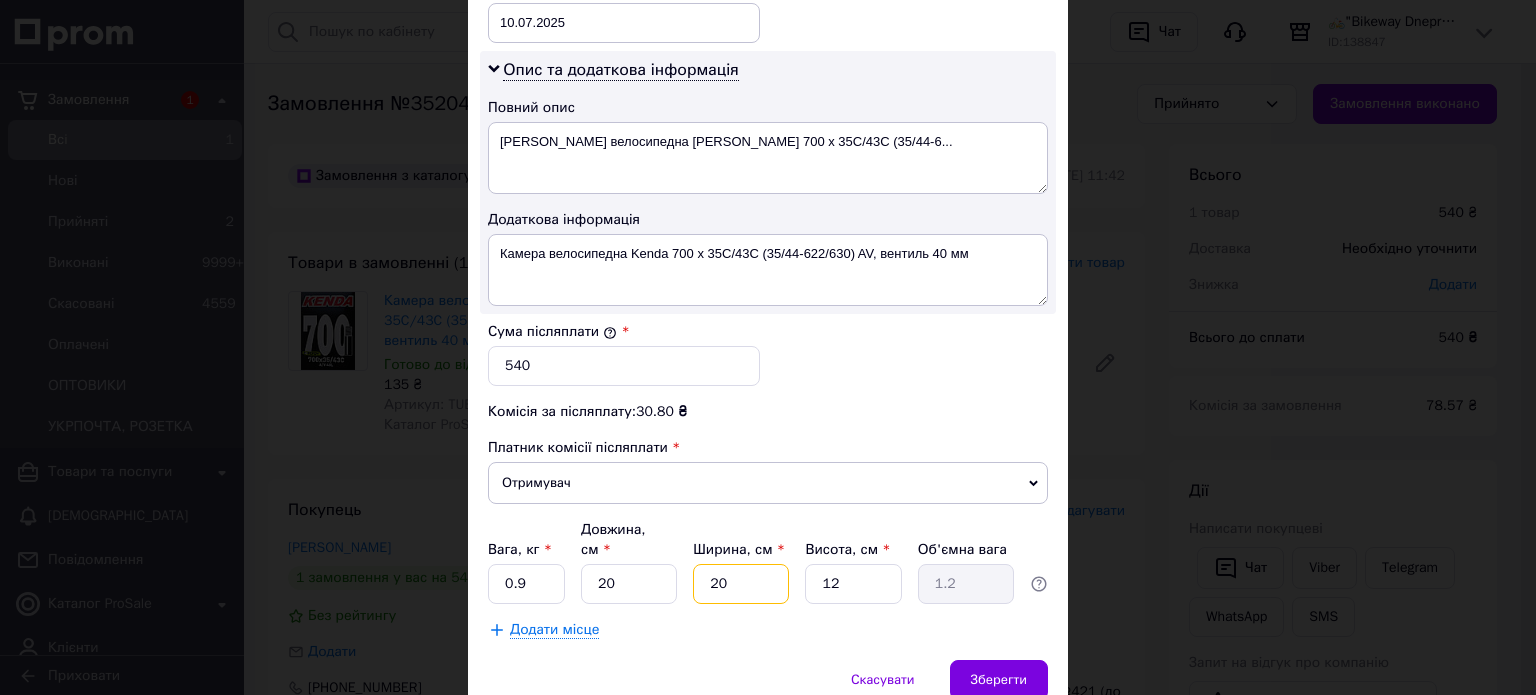 type on "20" 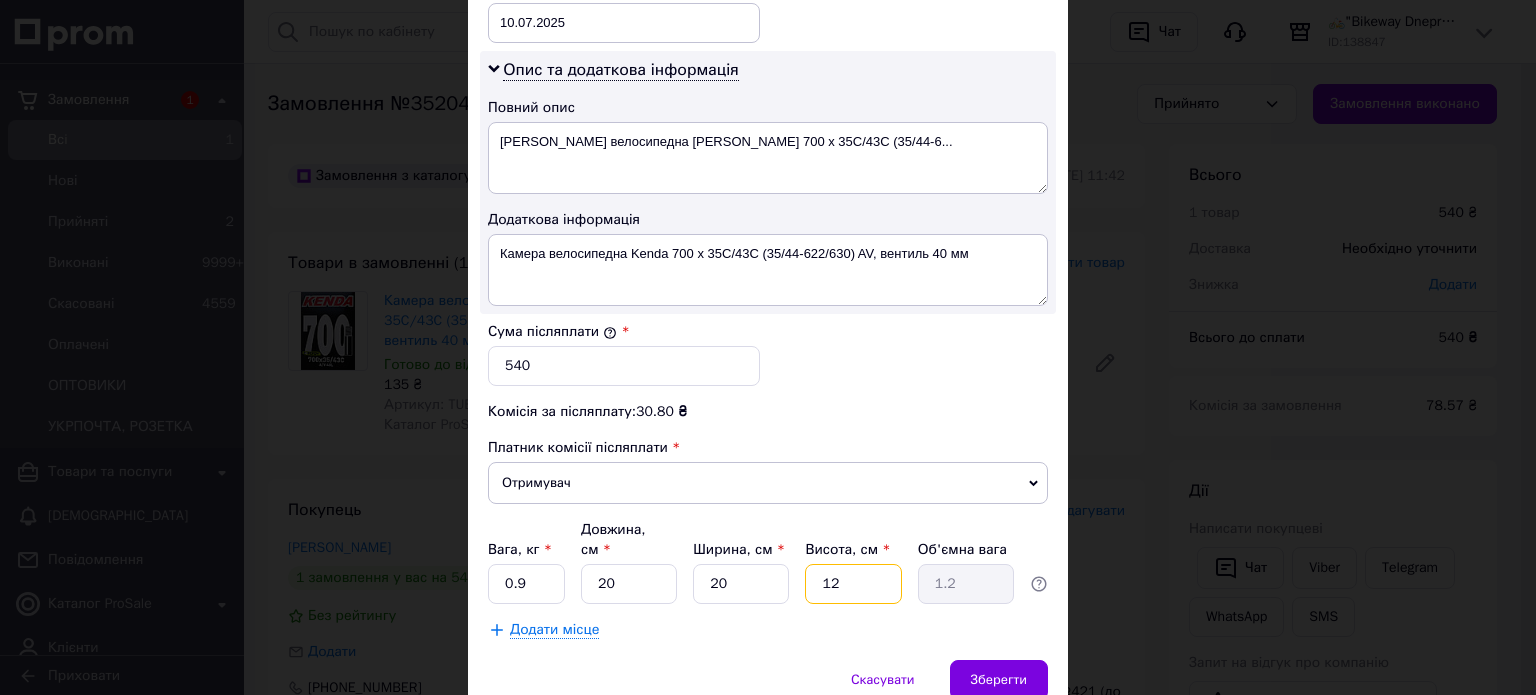 type on "5" 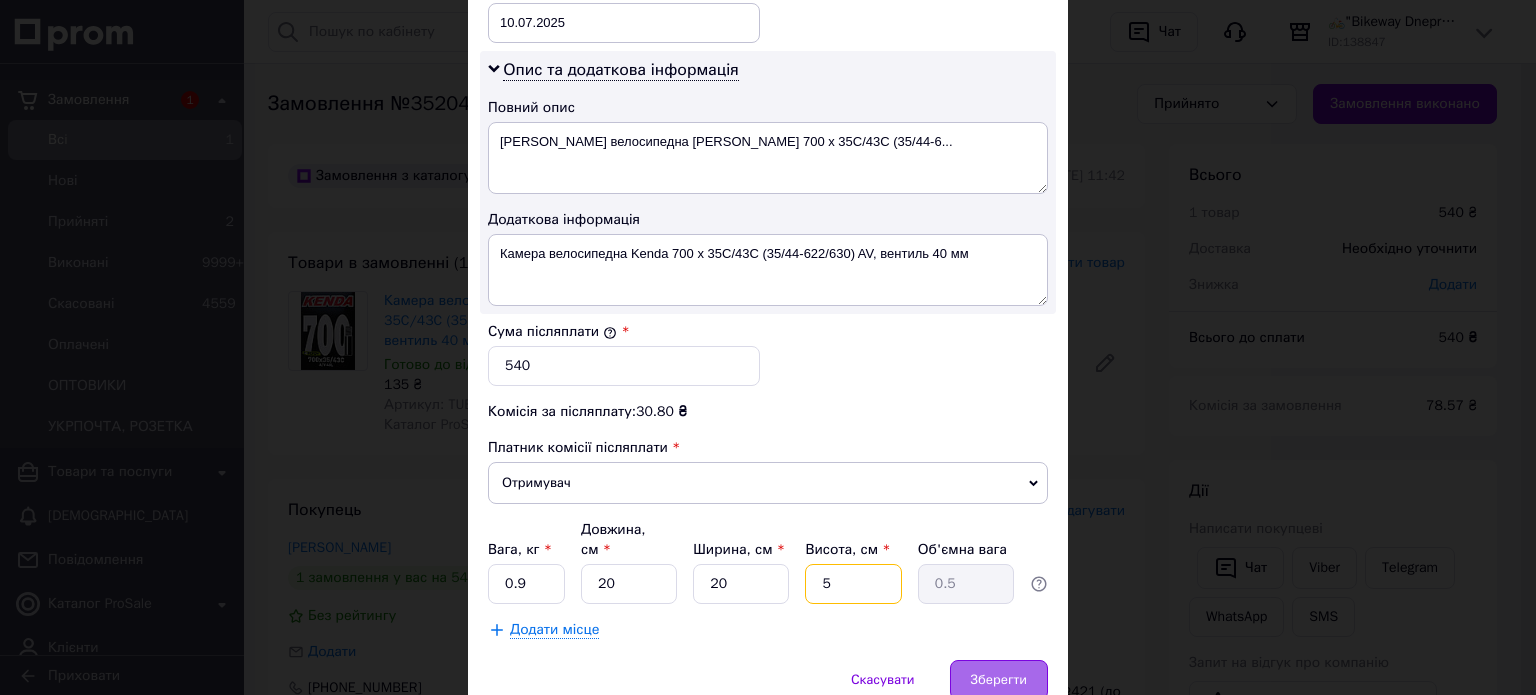 type on "5" 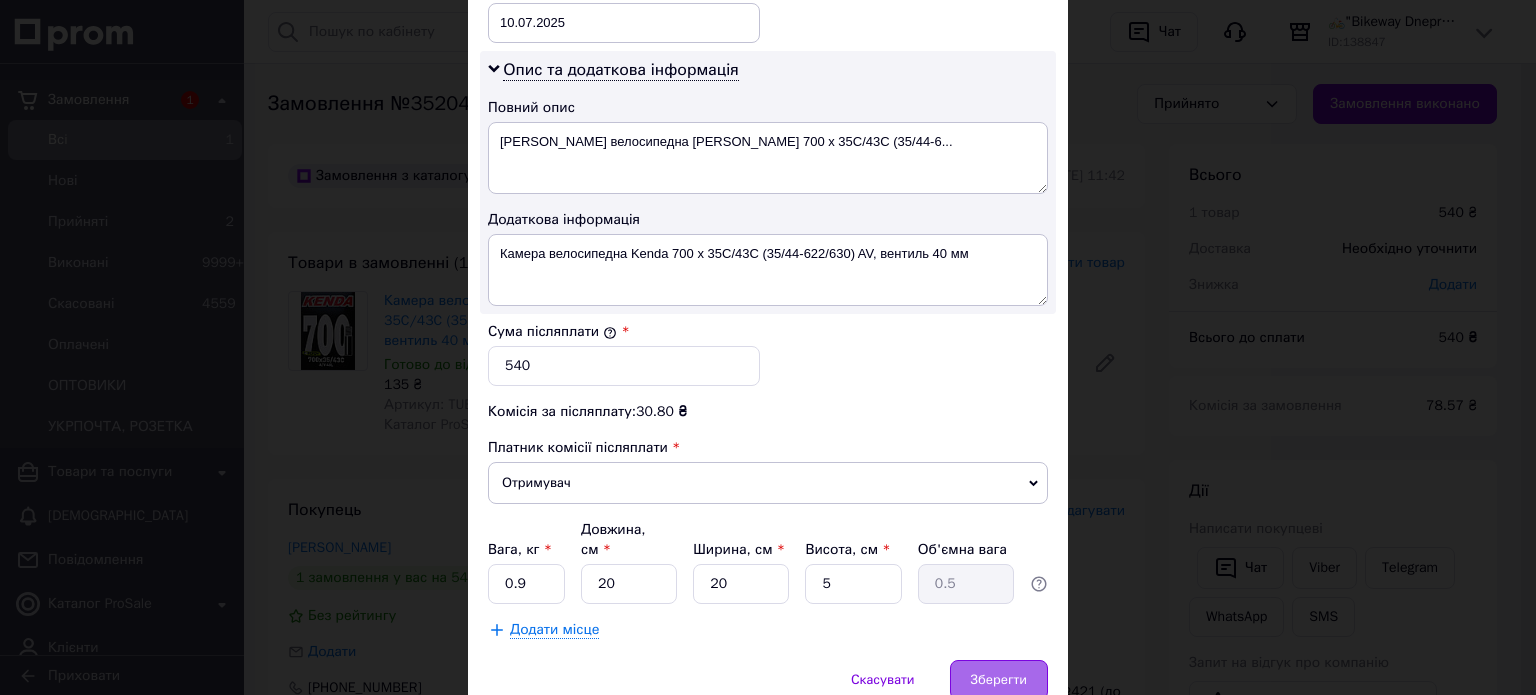 click on "Зберегти" at bounding box center [999, 680] 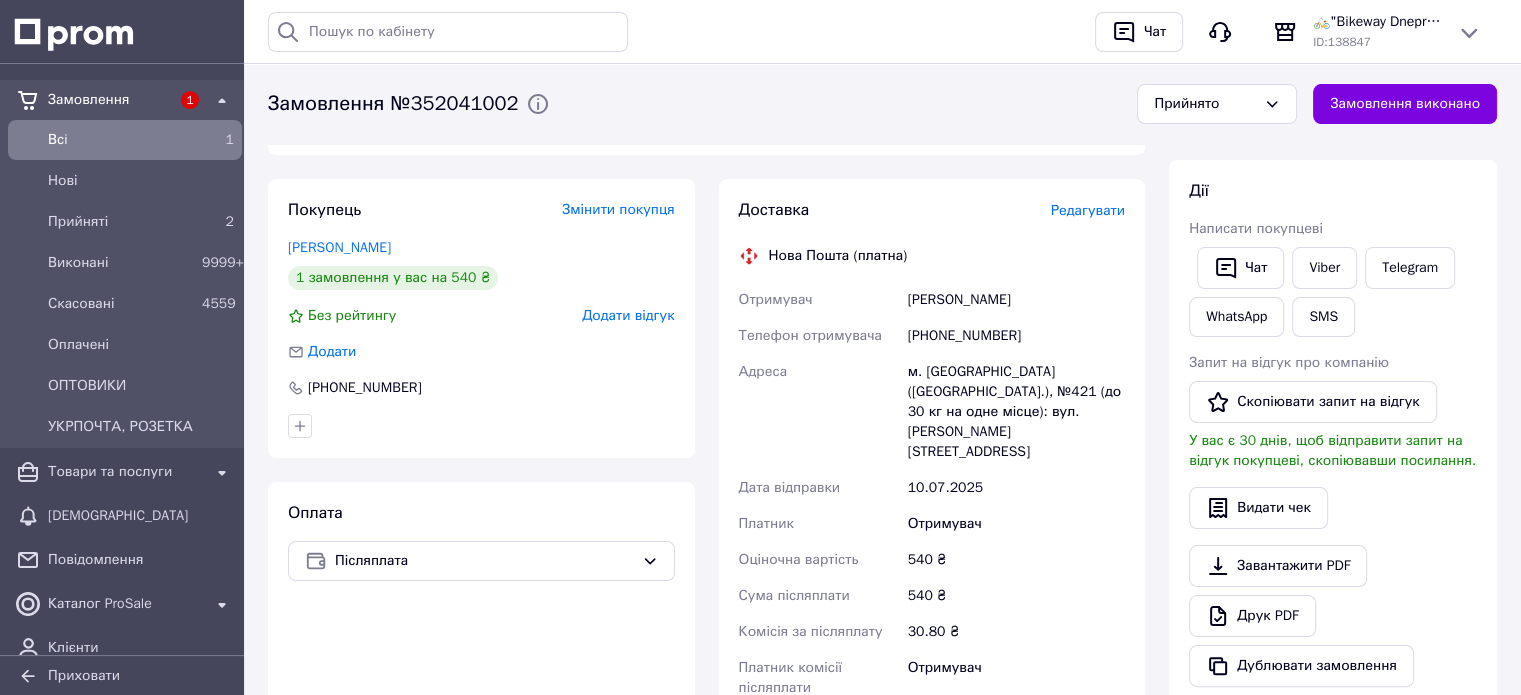 scroll, scrollTop: 500, scrollLeft: 0, axis: vertical 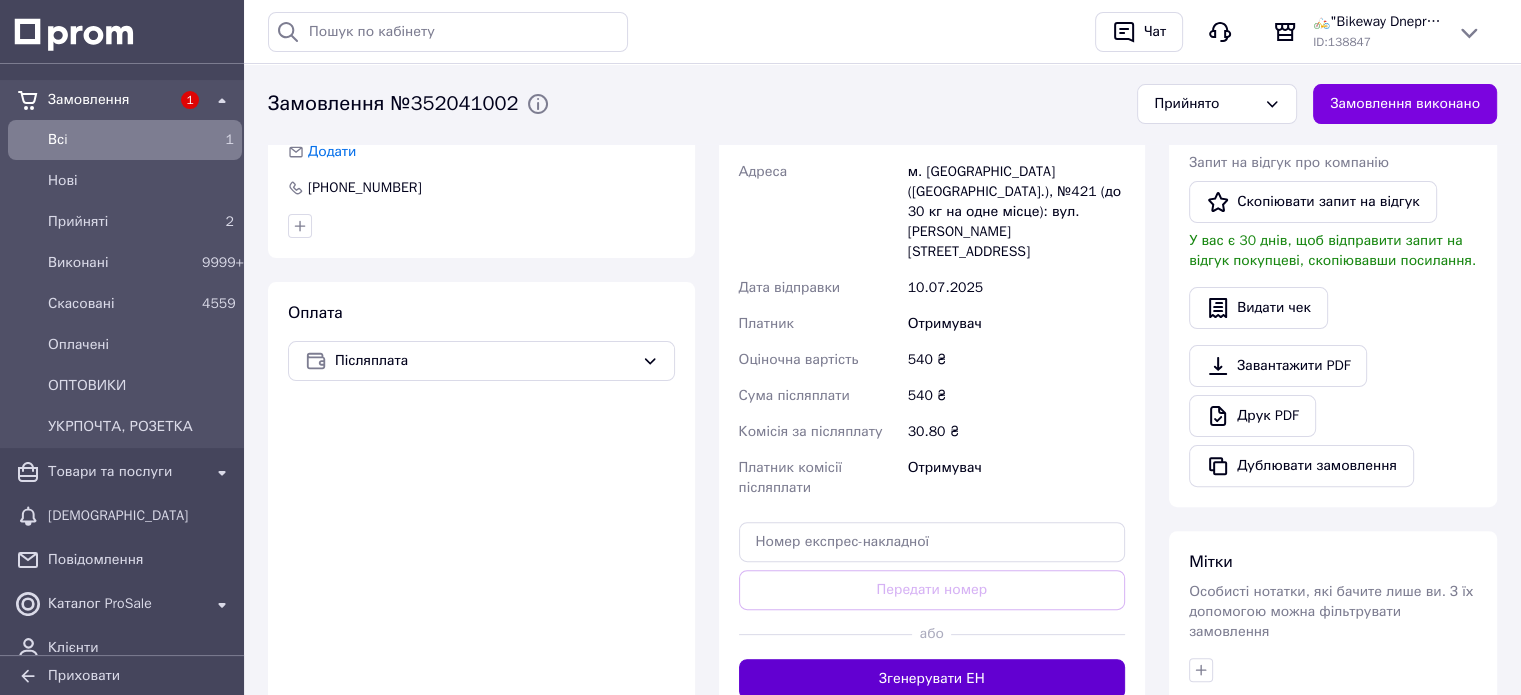 click on "Згенерувати ЕН" at bounding box center [932, 679] 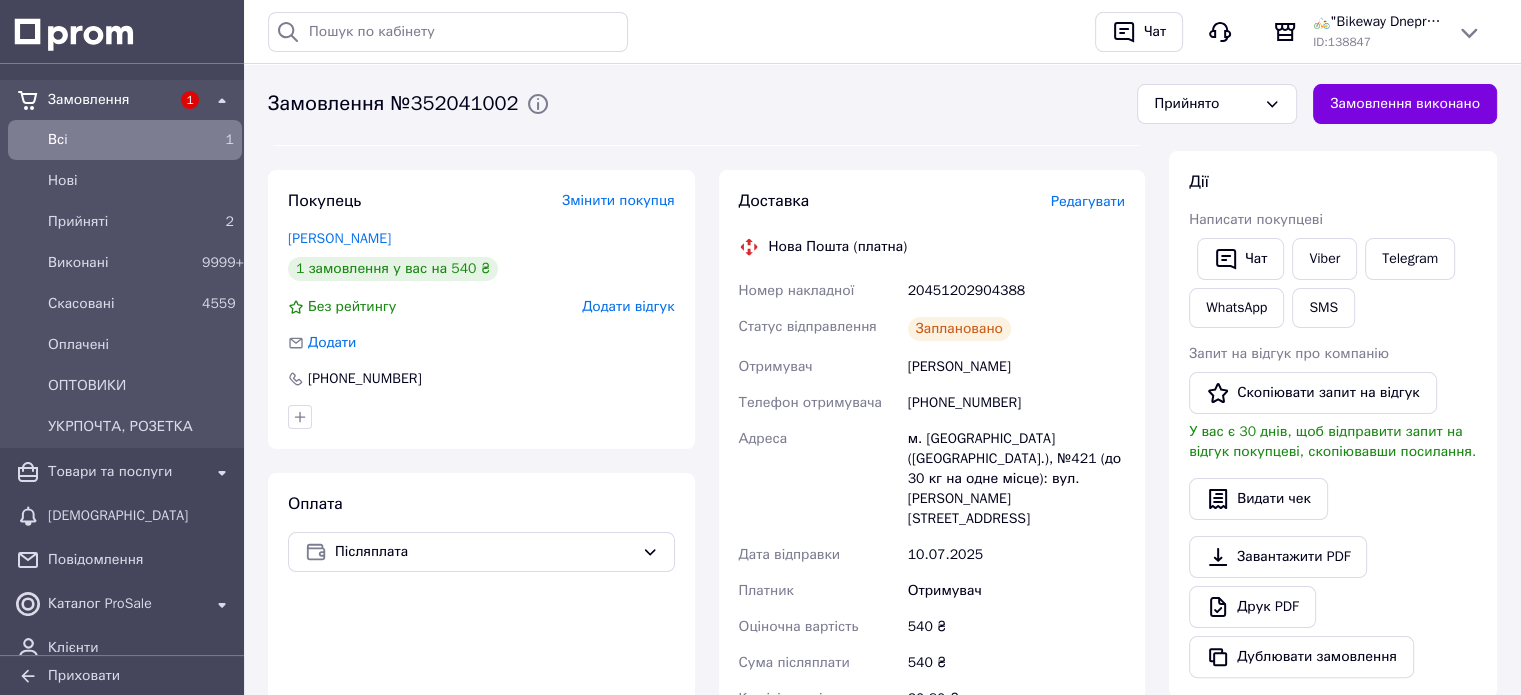 scroll, scrollTop: 300, scrollLeft: 0, axis: vertical 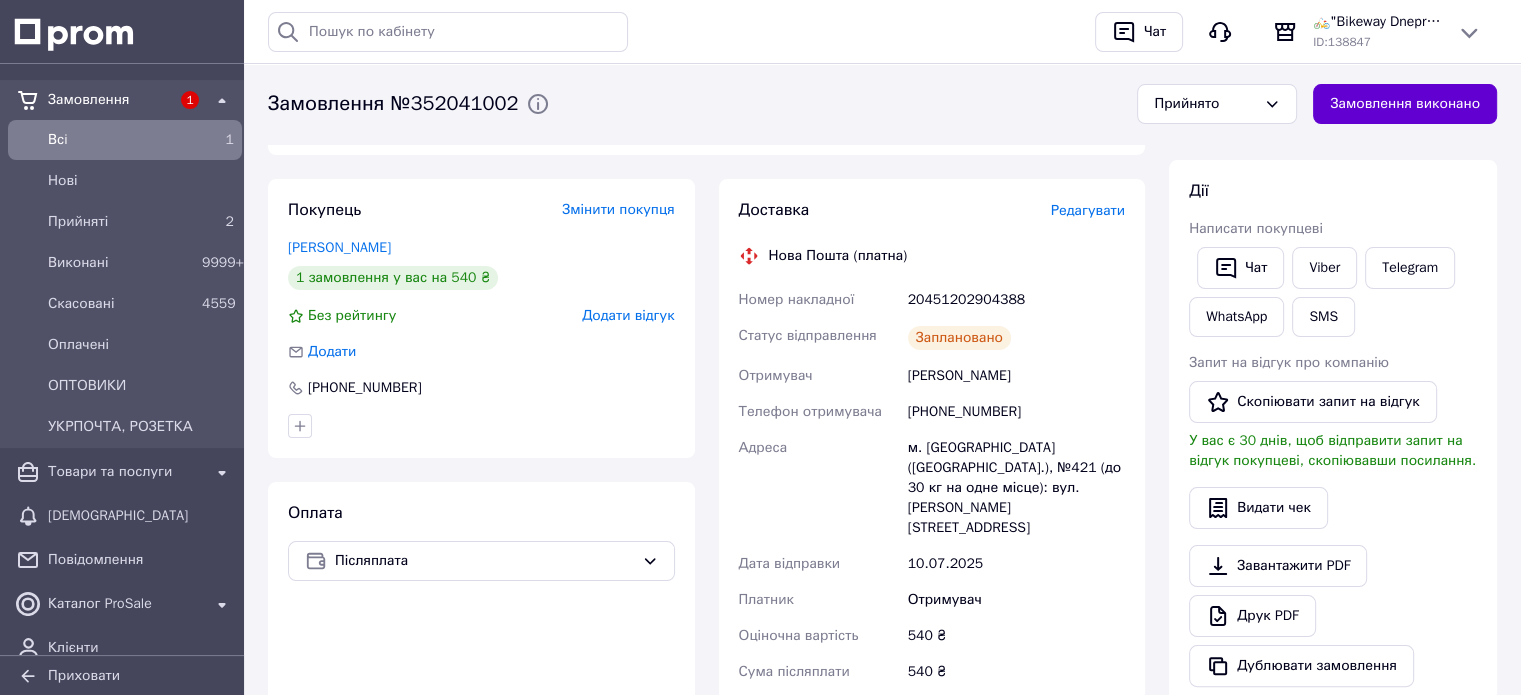 click on "Замовлення виконано" at bounding box center [1405, 104] 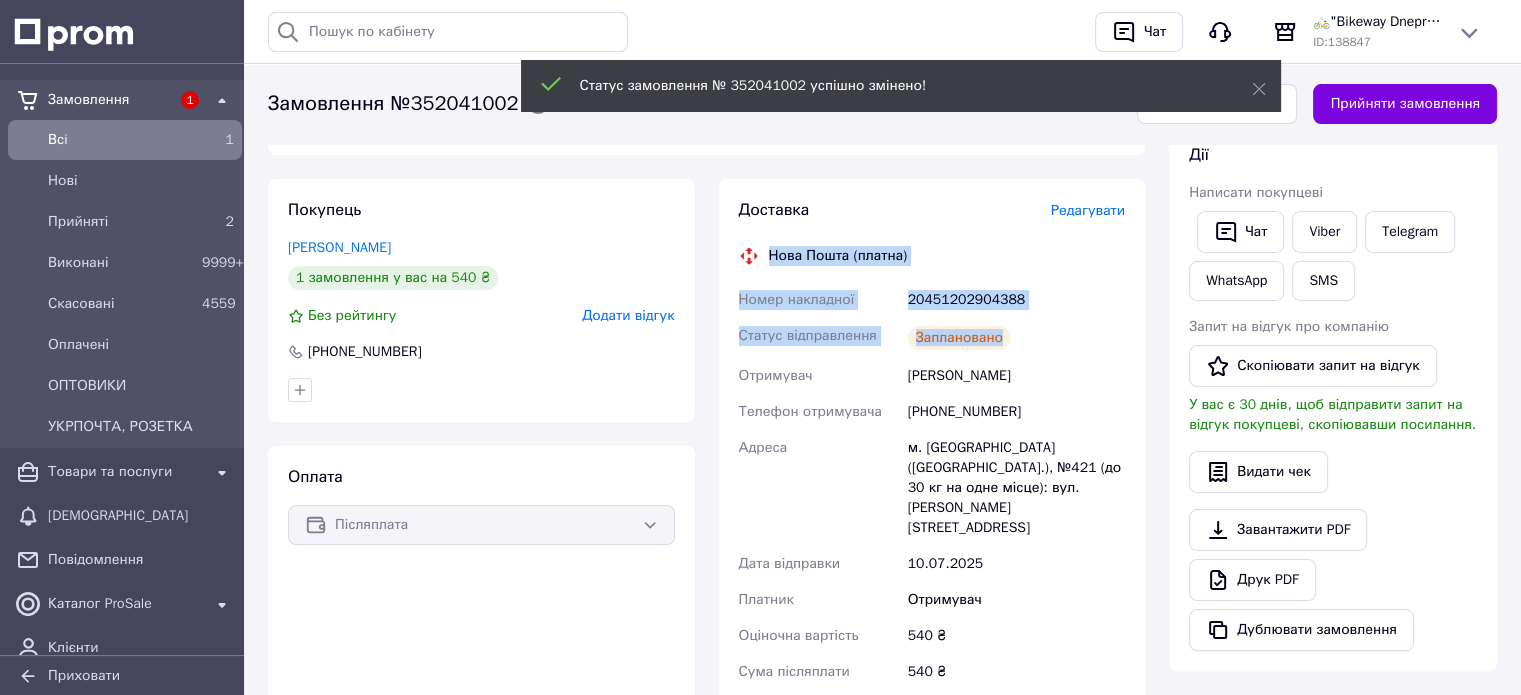 drag, startPoint x: 769, startPoint y: 248, endPoint x: 1115, endPoint y: 331, distance: 355.81595 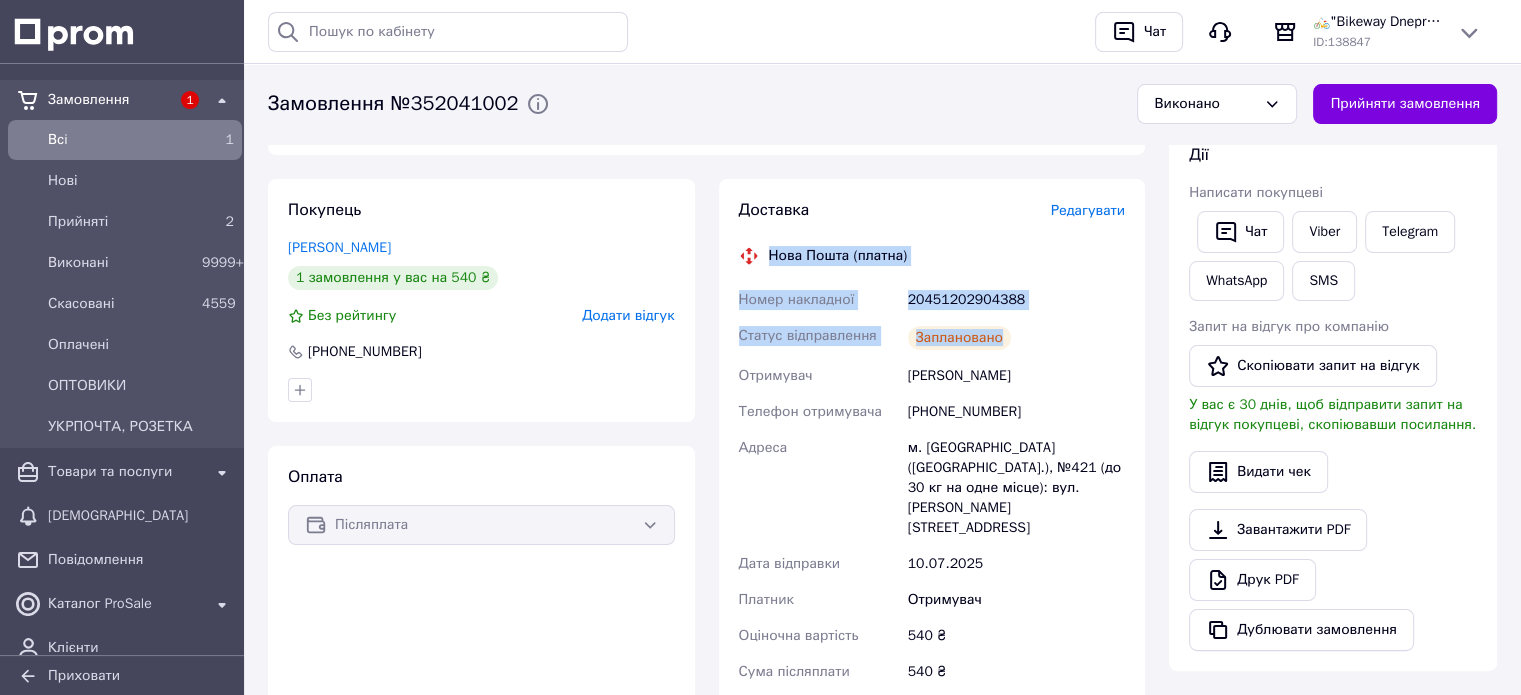 copy on "Нова Пошта (платна) Номер накладної 20451202904388 Статус відправлення Заплановано" 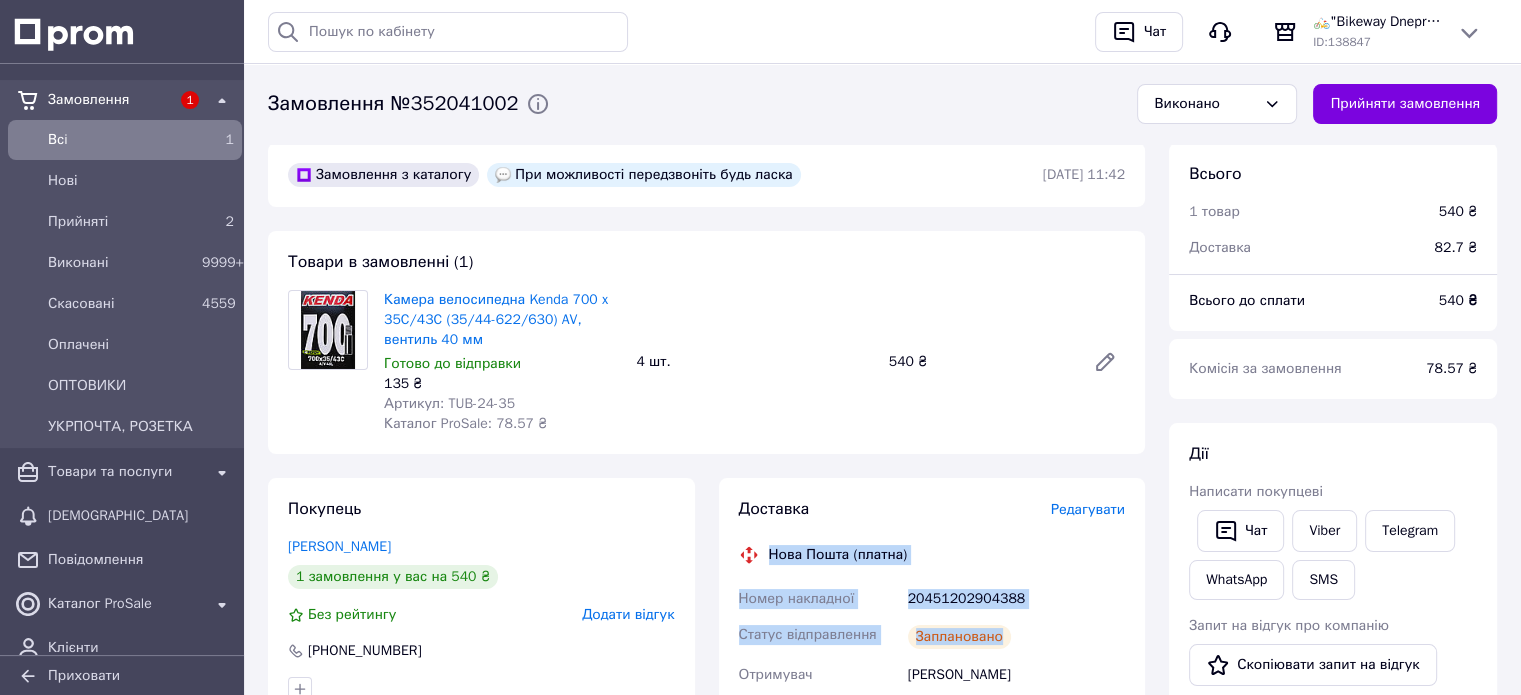 scroll, scrollTop: 0, scrollLeft: 0, axis: both 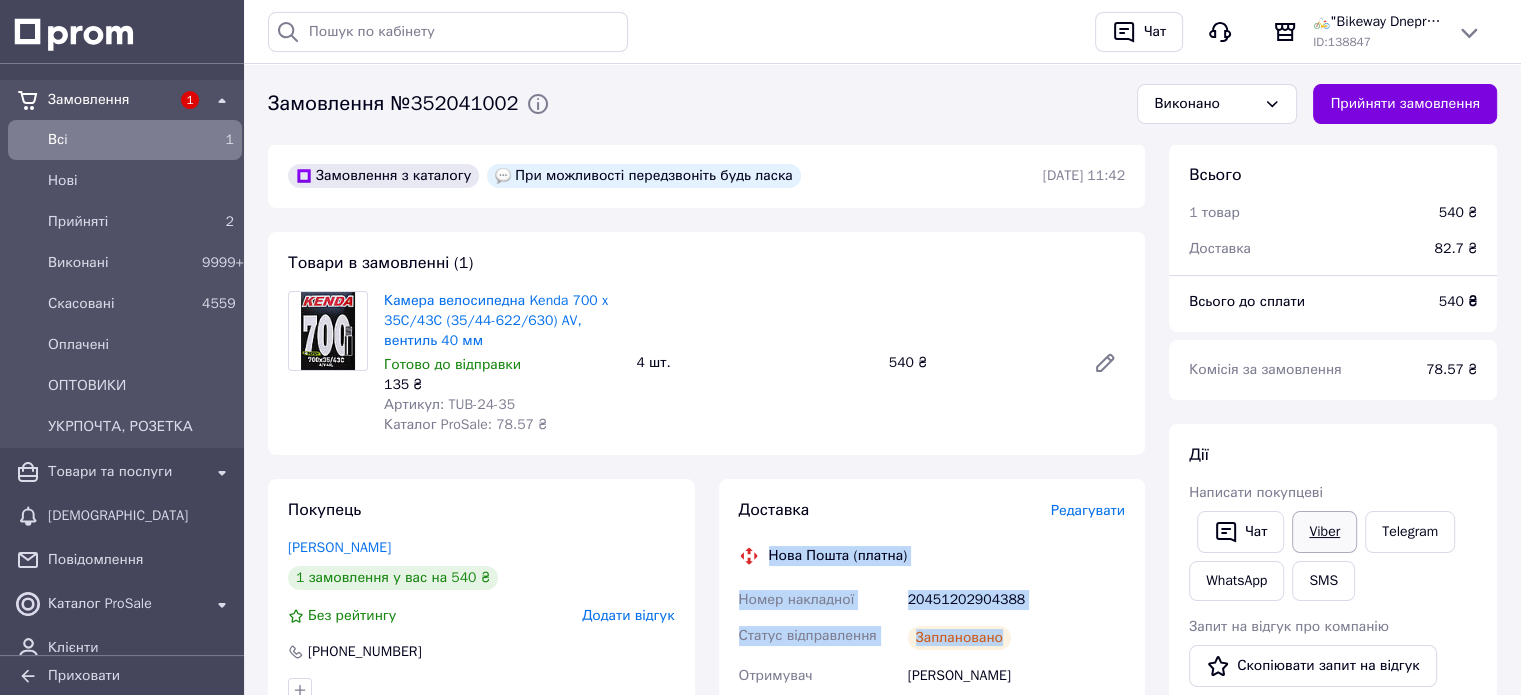 click on "Viber" at bounding box center [1324, 532] 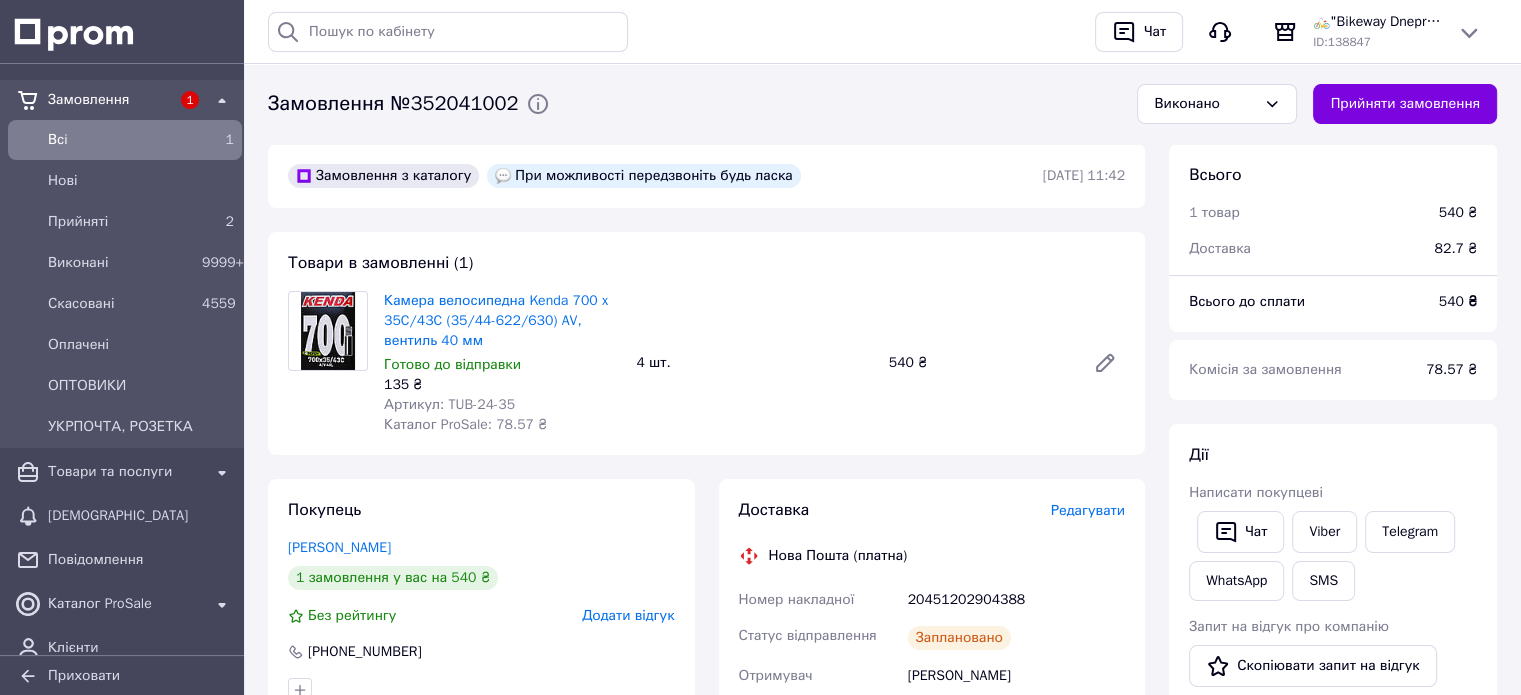 click on "Товари в замовленні (1) Камера велосипедна Kenda 700 x 35C/43C (35/44-622/630) AV, вентиль 40 мм Готово до відправки 135 ₴ Артикул: TUB-24-35 Каталог ProSale: 78.57 ₴  4 шт. 540 ₴" at bounding box center [706, 343] 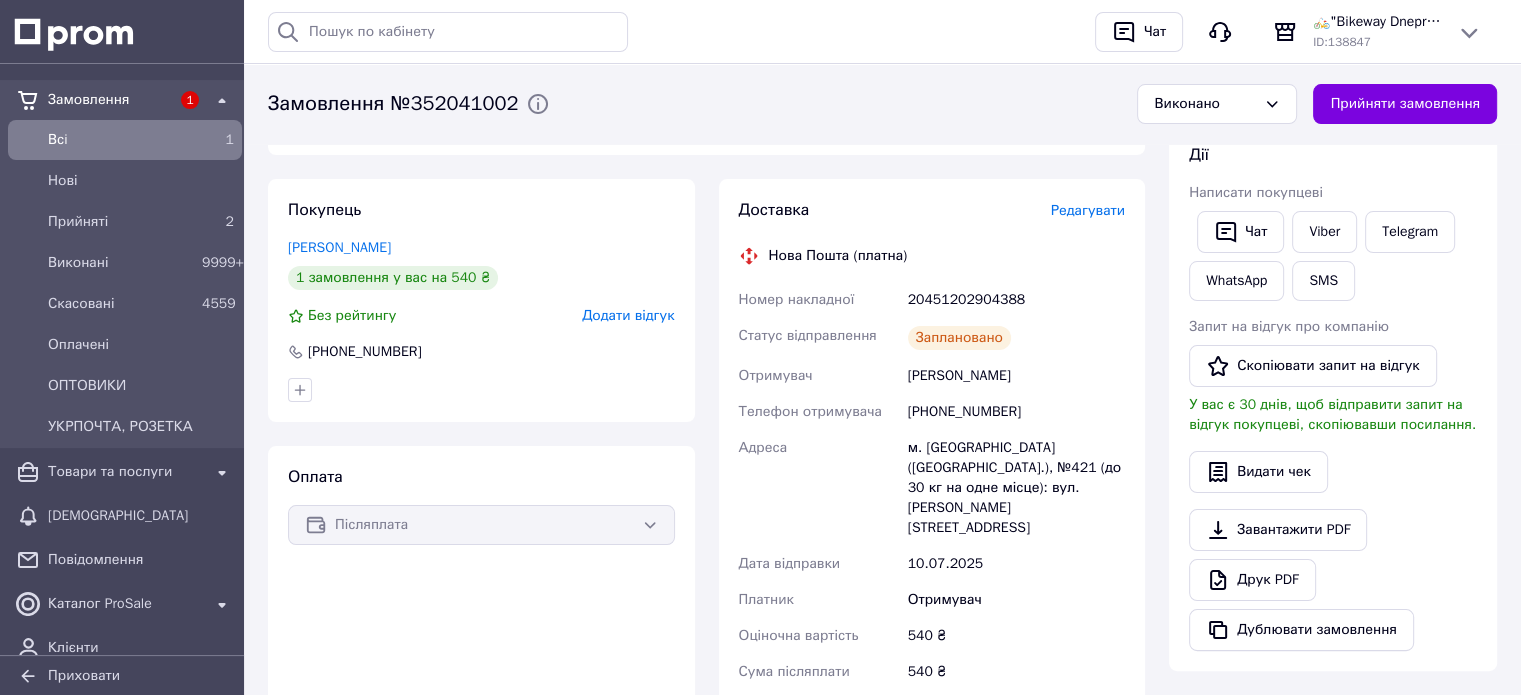scroll, scrollTop: 200, scrollLeft: 0, axis: vertical 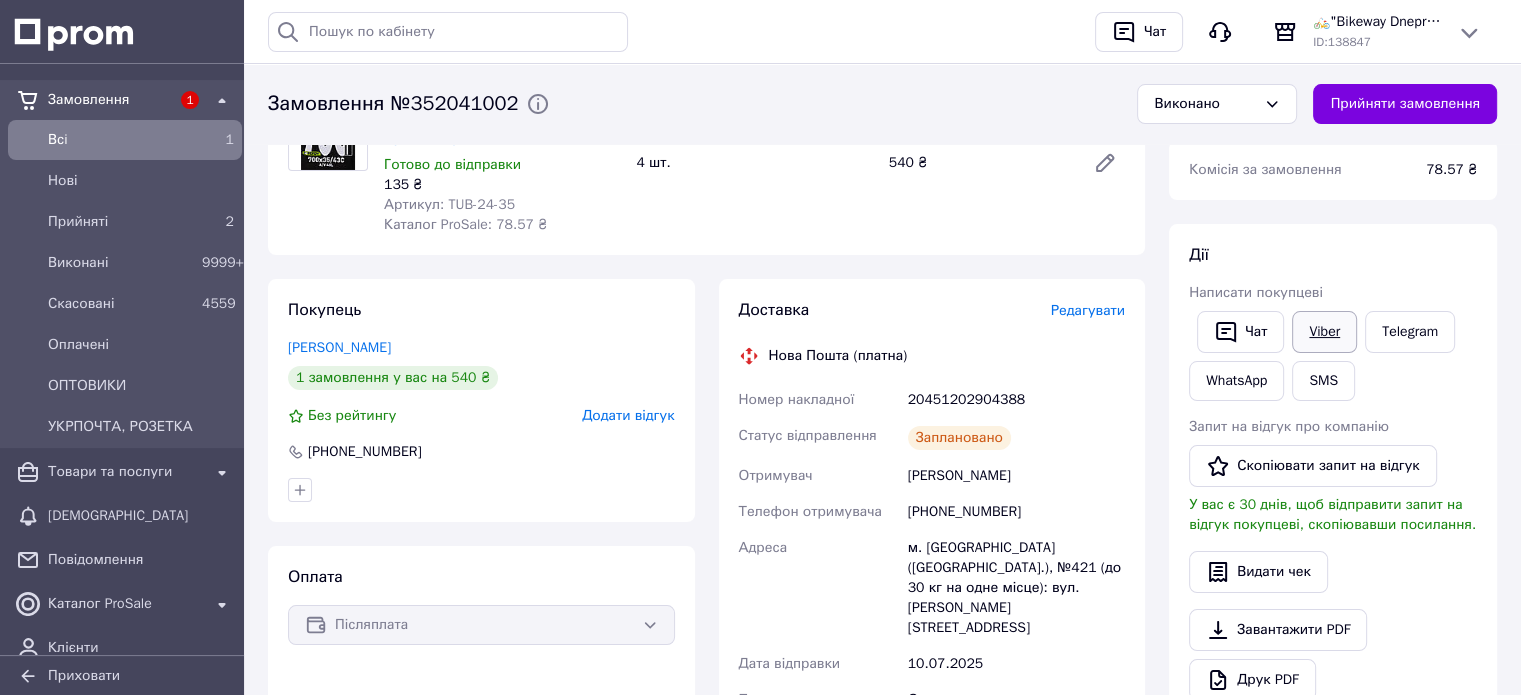 click on "Viber" at bounding box center [1324, 332] 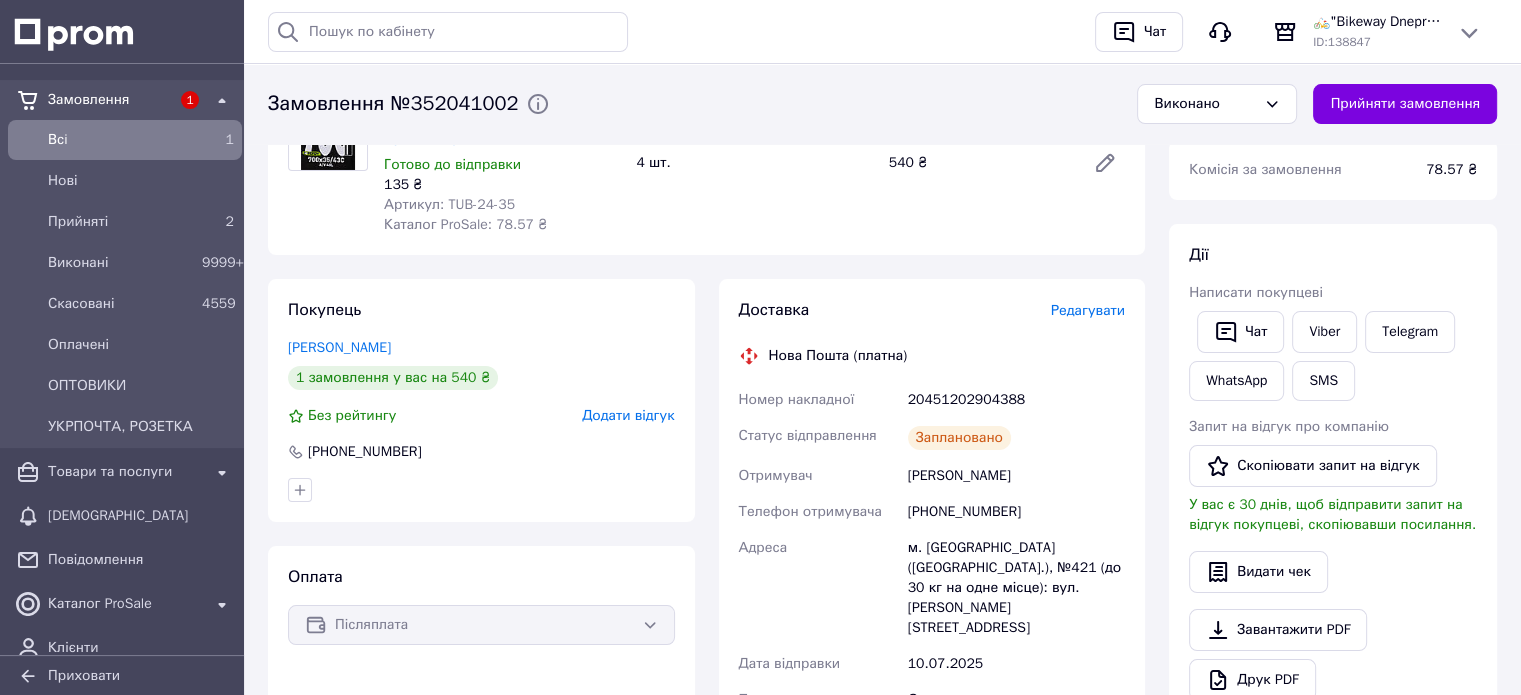 click on "20451202904388" at bounding box center [1016, 400] 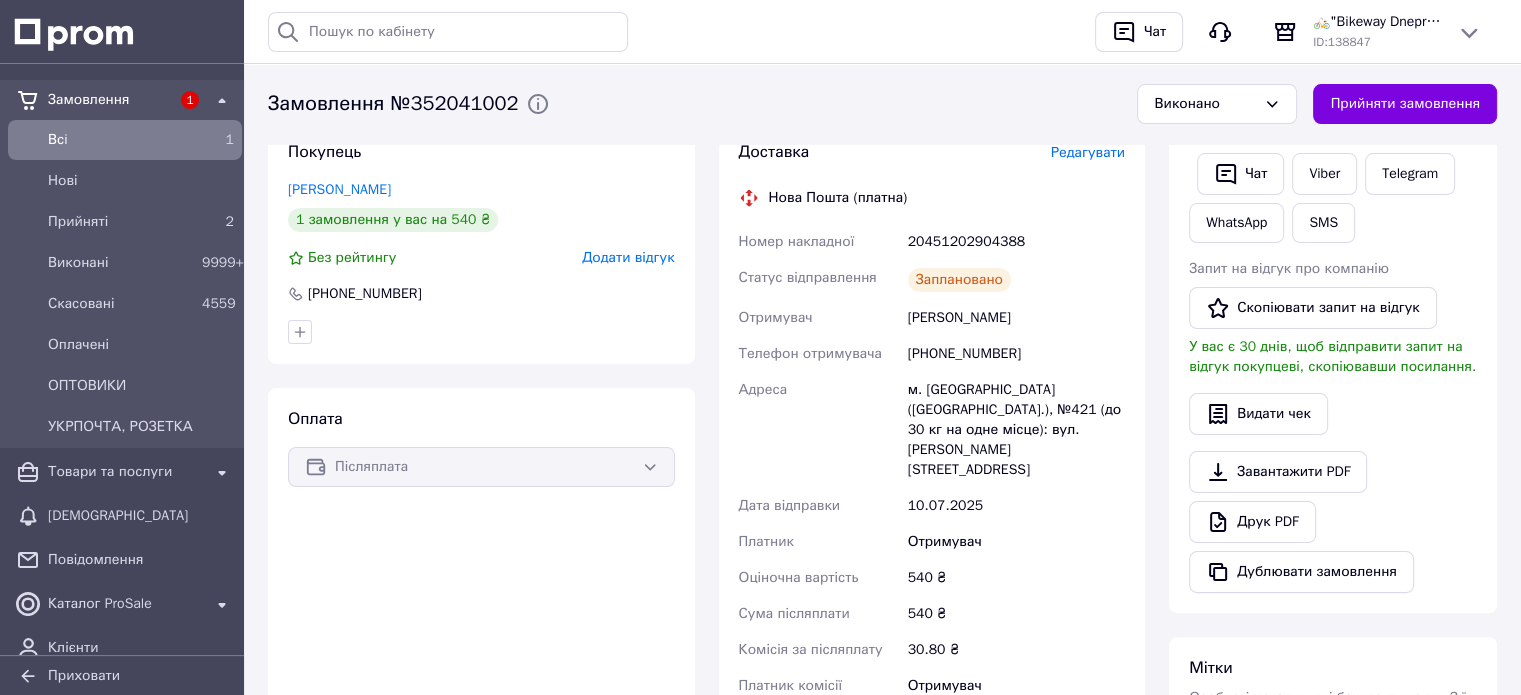 scroll, scrollTop: 400, scrollLeft: 0, axis: vertical 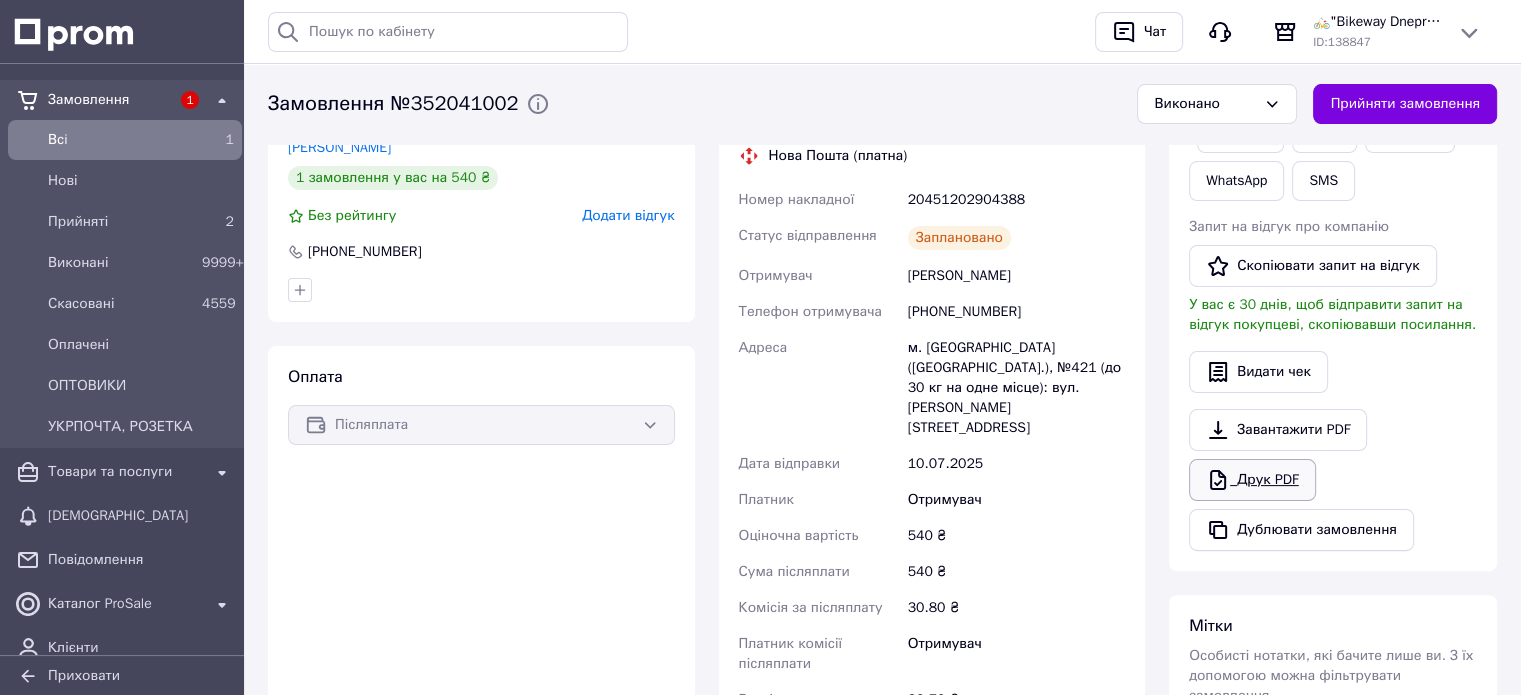 click on "Друк PDF" at bounding box center [1252, 480] 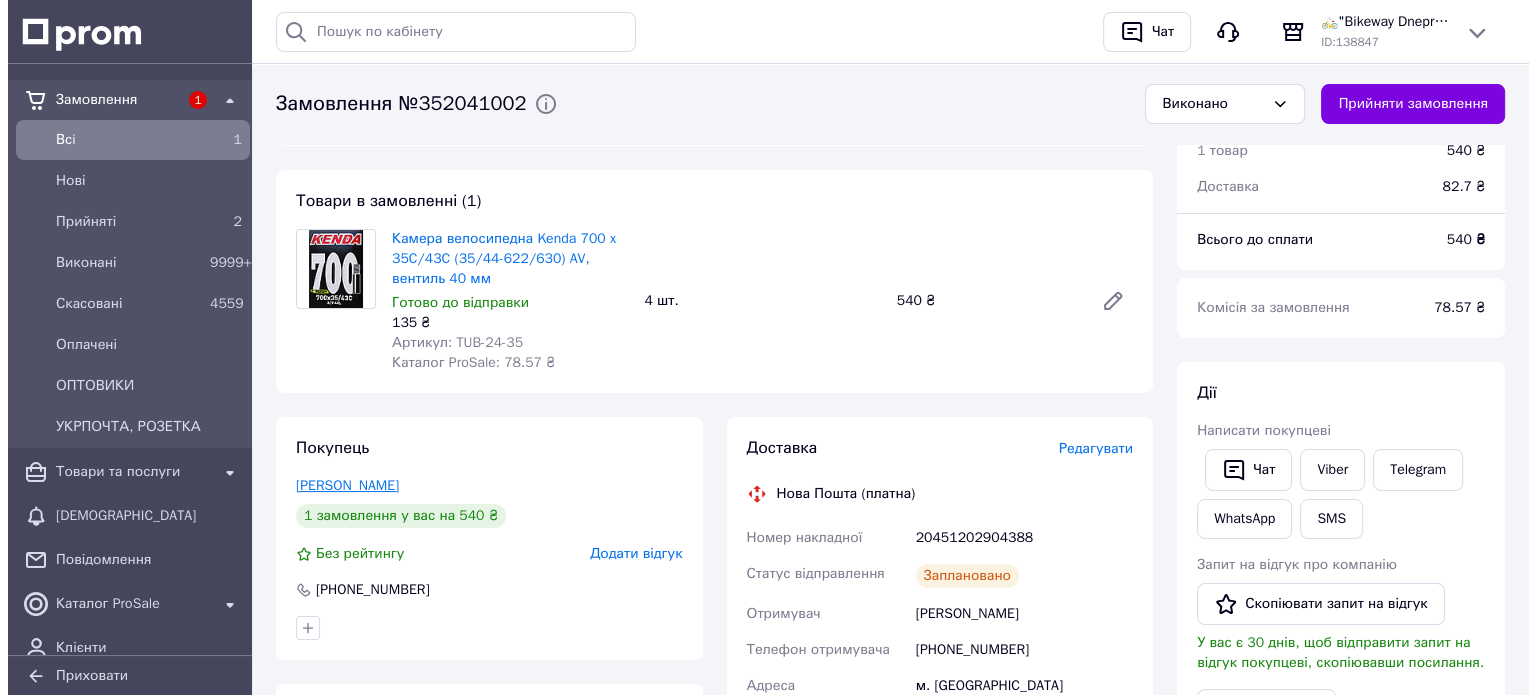 scroll, scrollTop: 0, scrollLeft: 0, axis: both 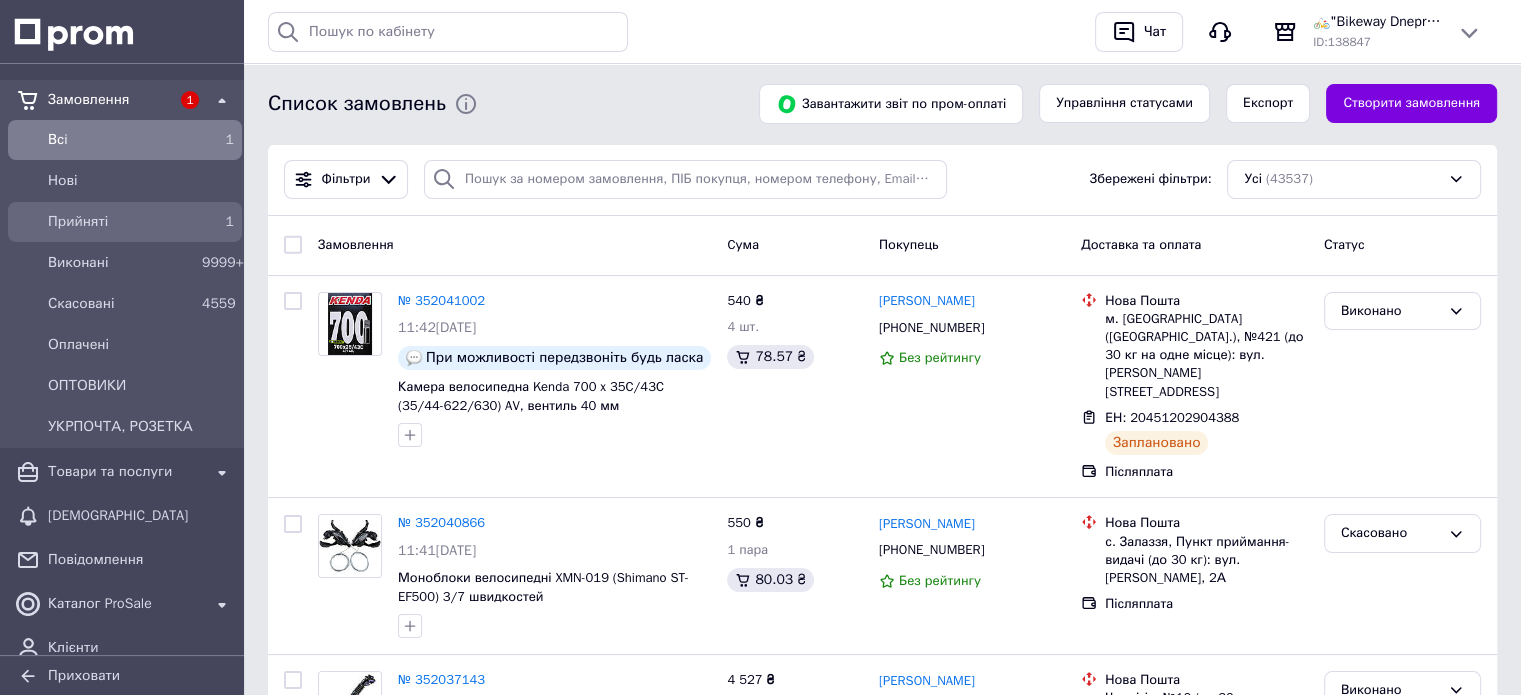 click on "Прийняті" at bounding box center [121, 222] 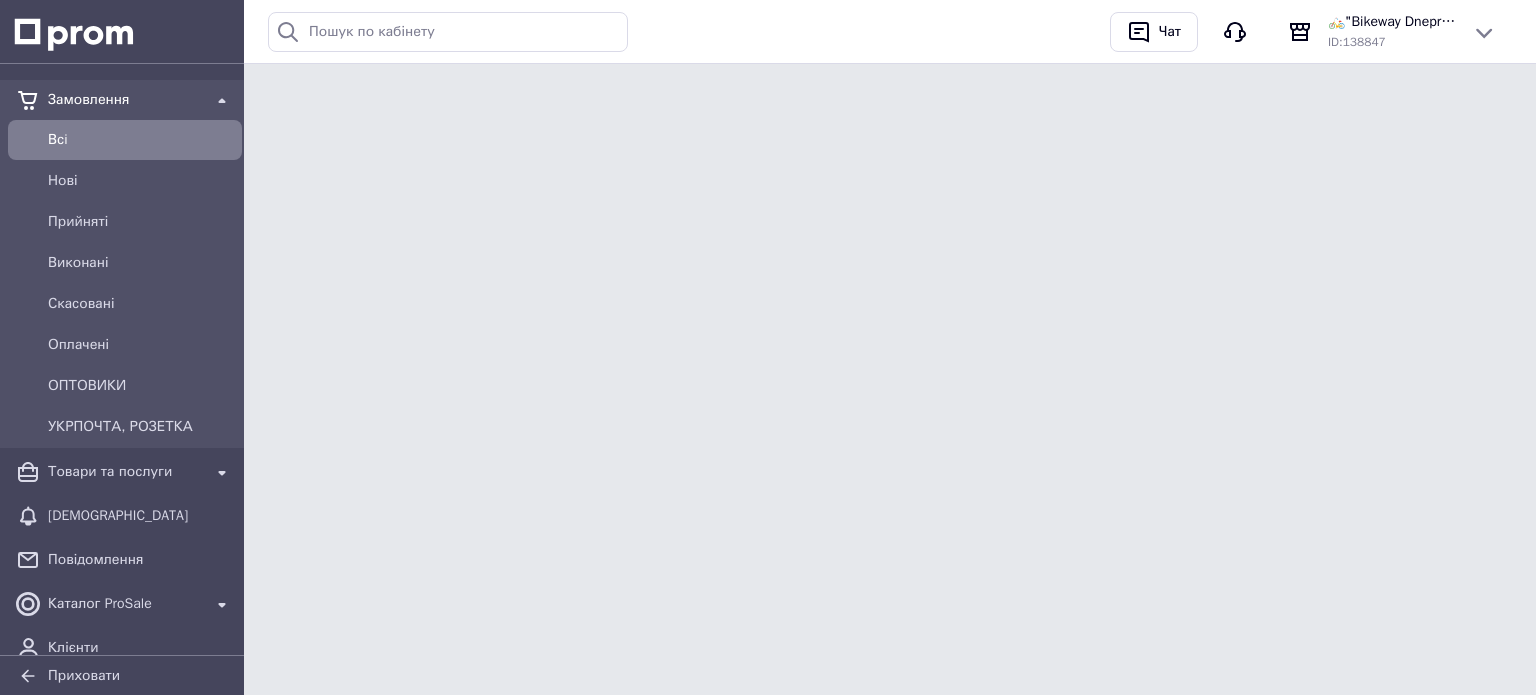 scroll, scrollTop: 0, scrollLeft: 0, axis: both 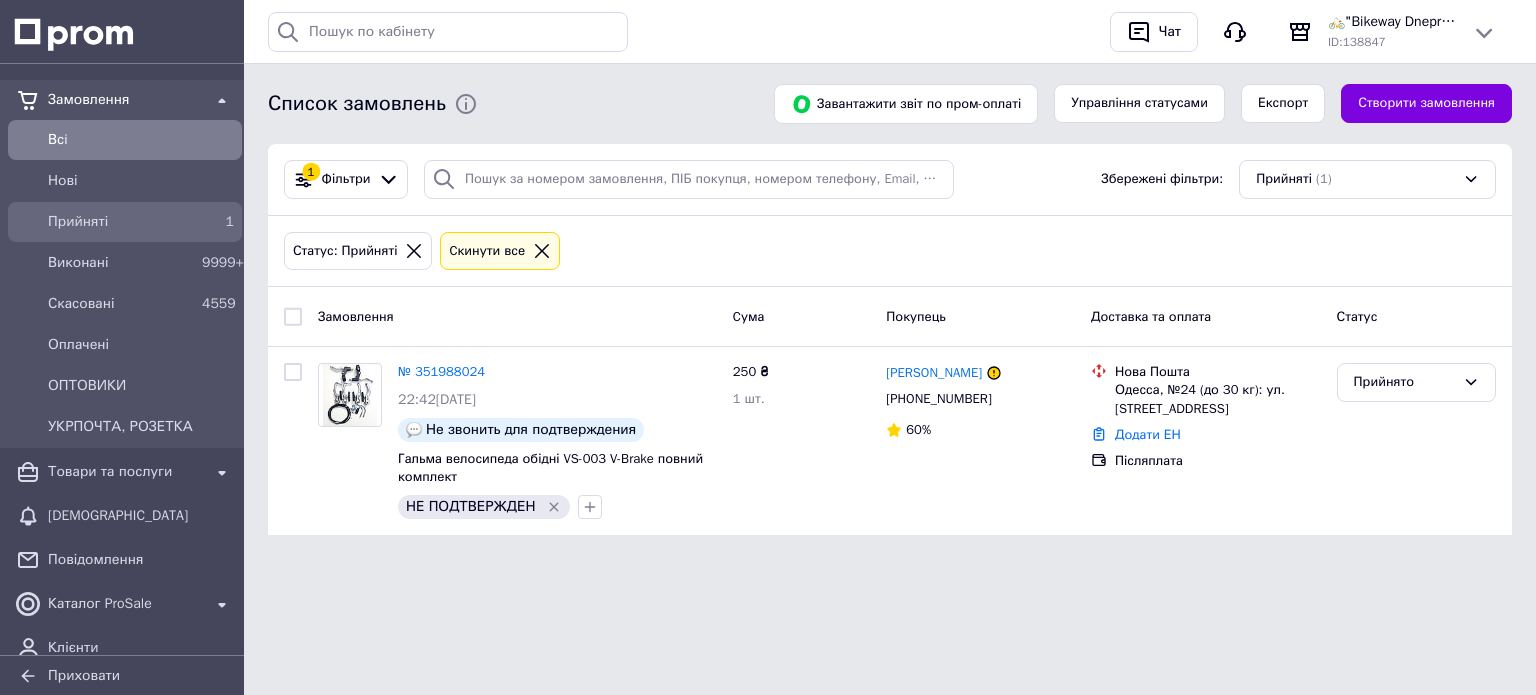 click on "Прийняті" at bounding box center [121, 222] 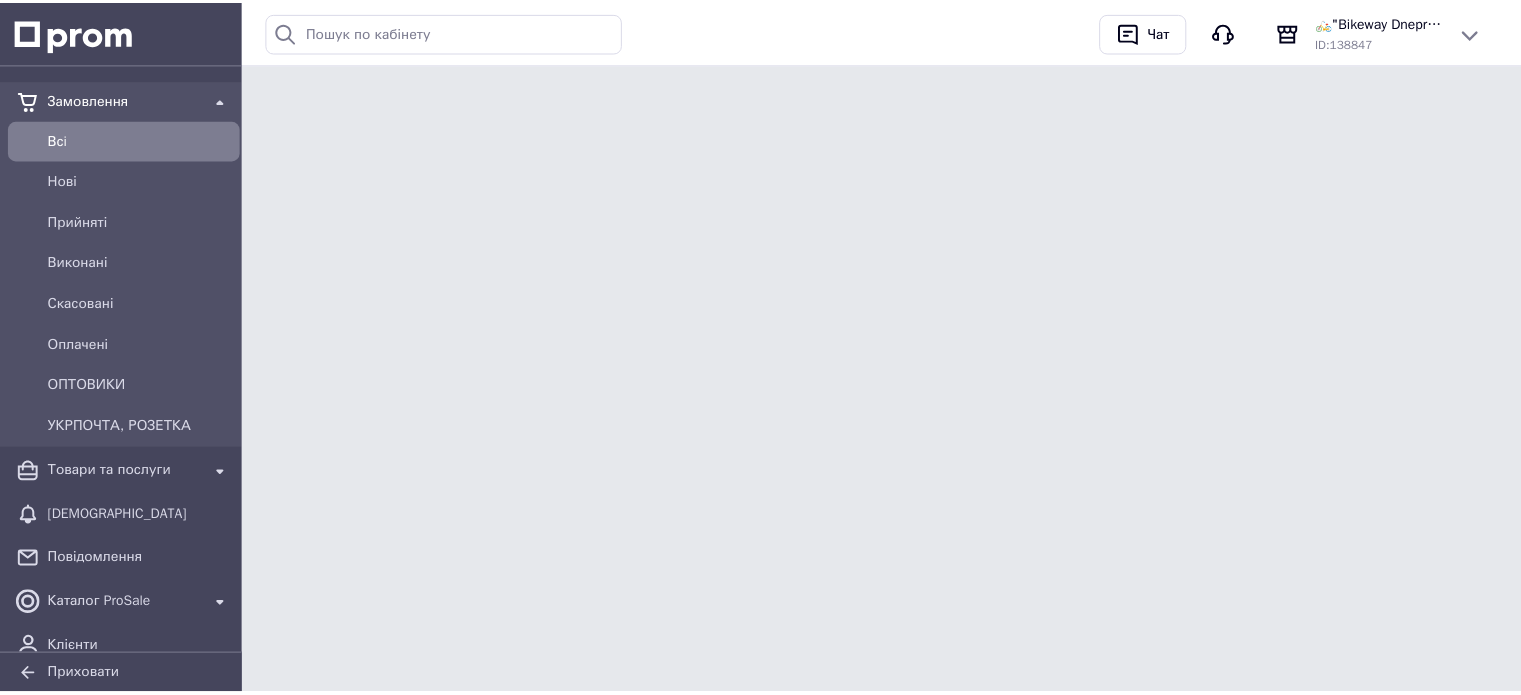 scroll, scrollTop: 0, scrollLeft: 0, axis: both 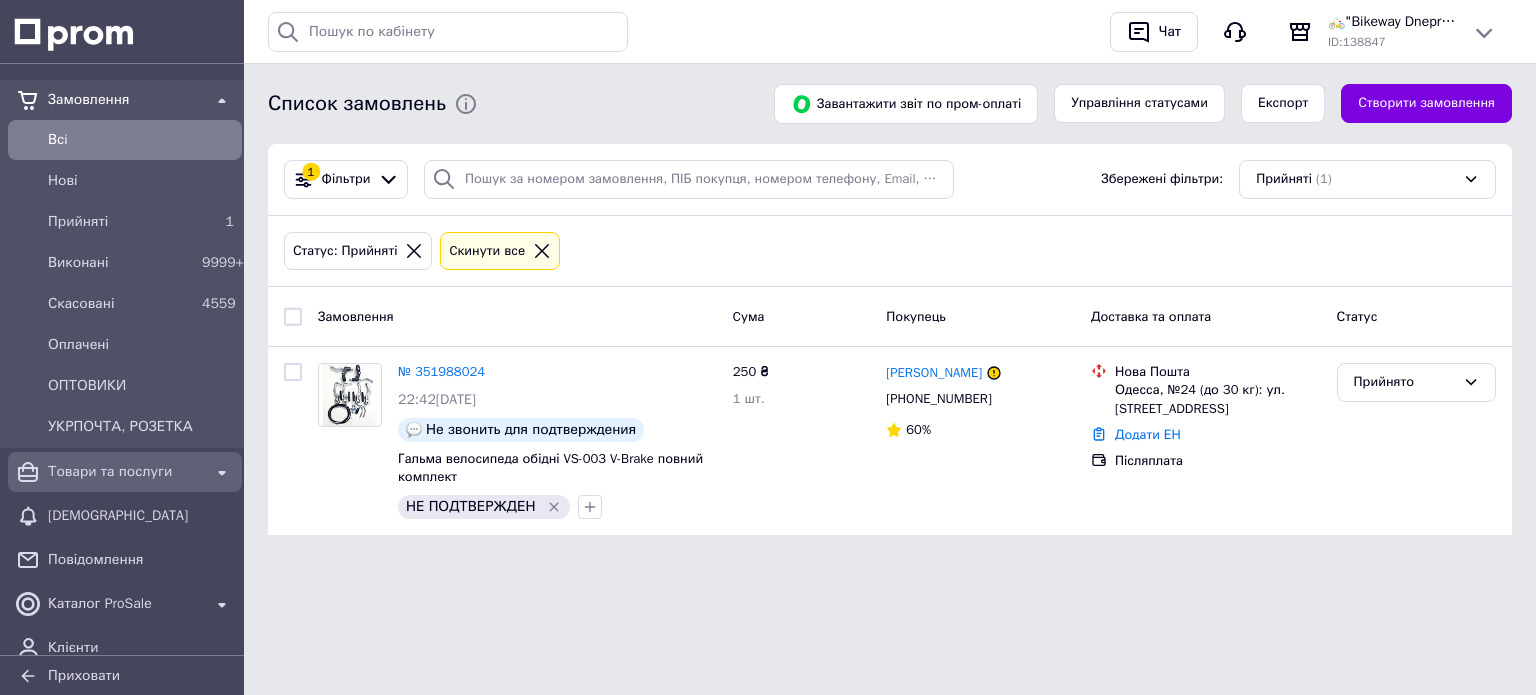 click on "Товари та послуги" at bounding box center [125, 472] 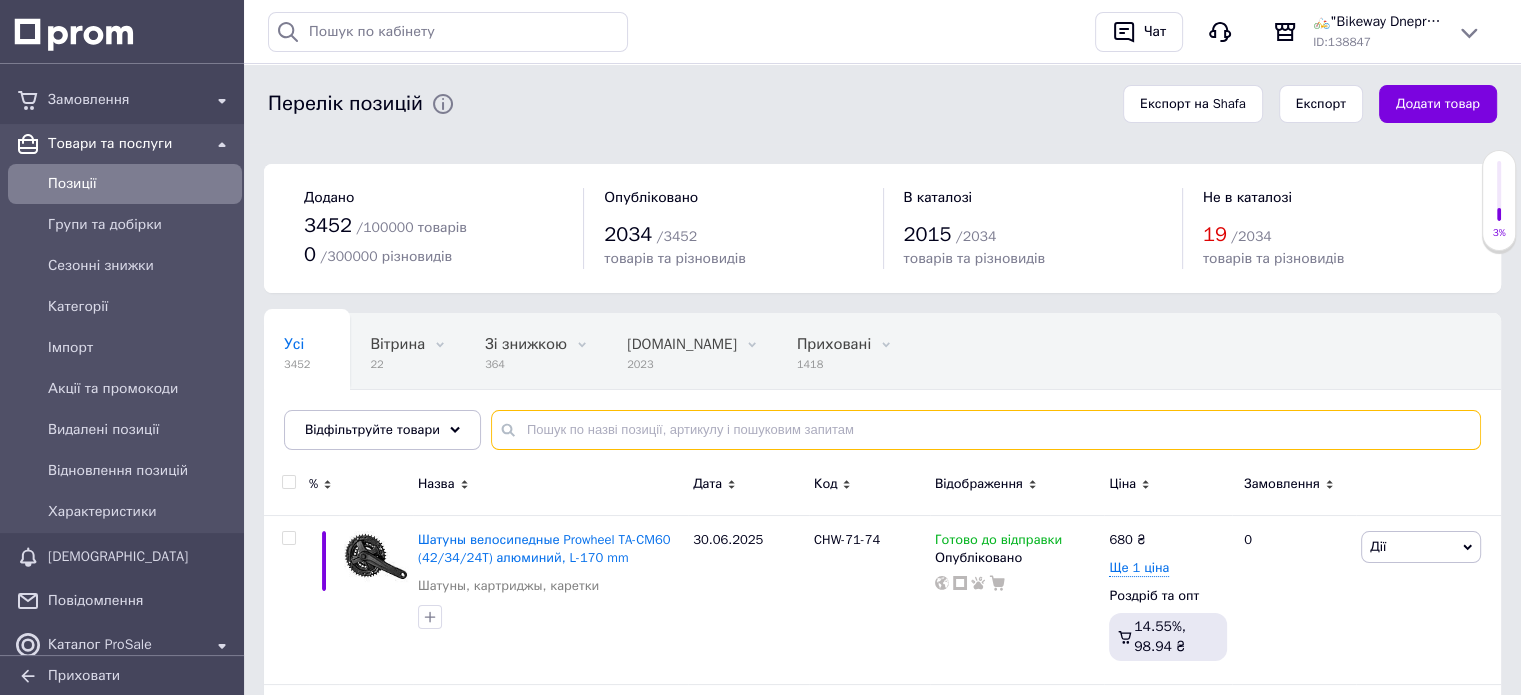 click at bounding box center (986, 430) 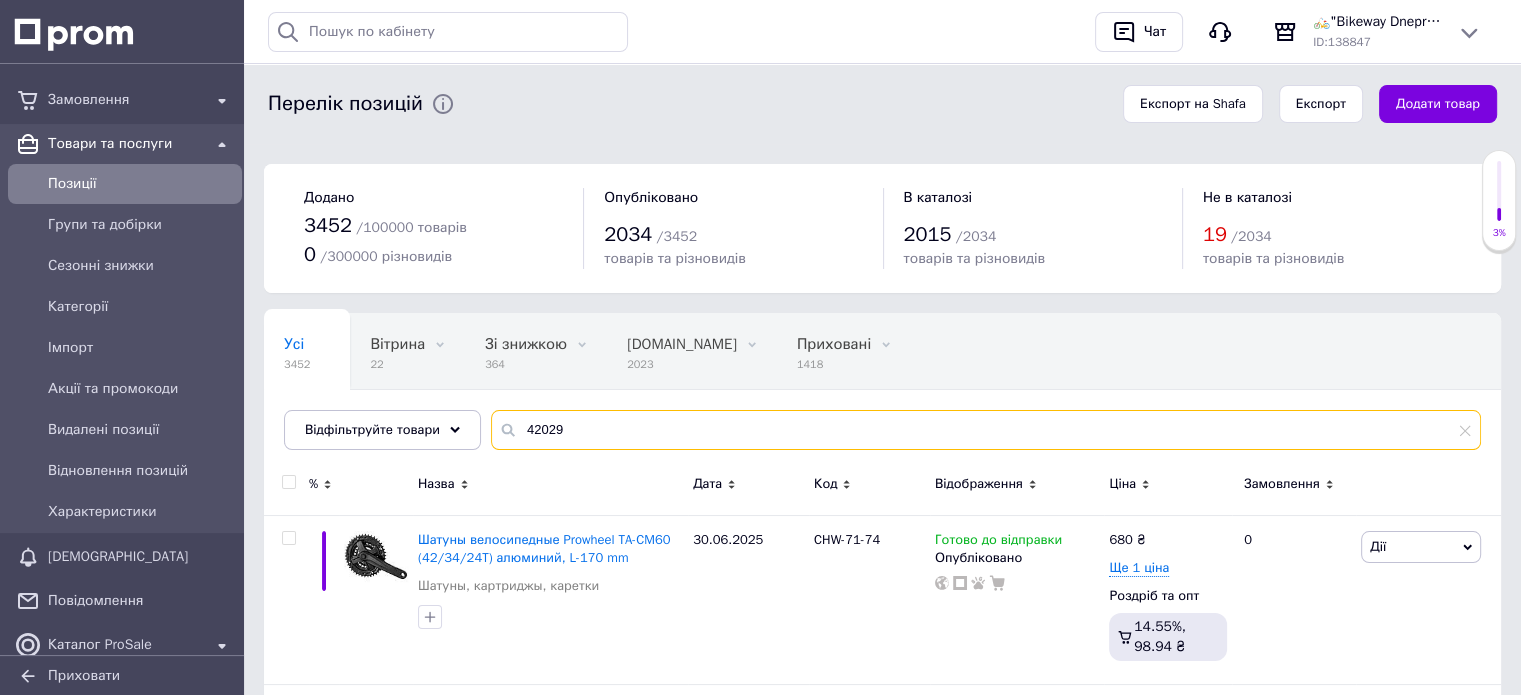 type on "42029" 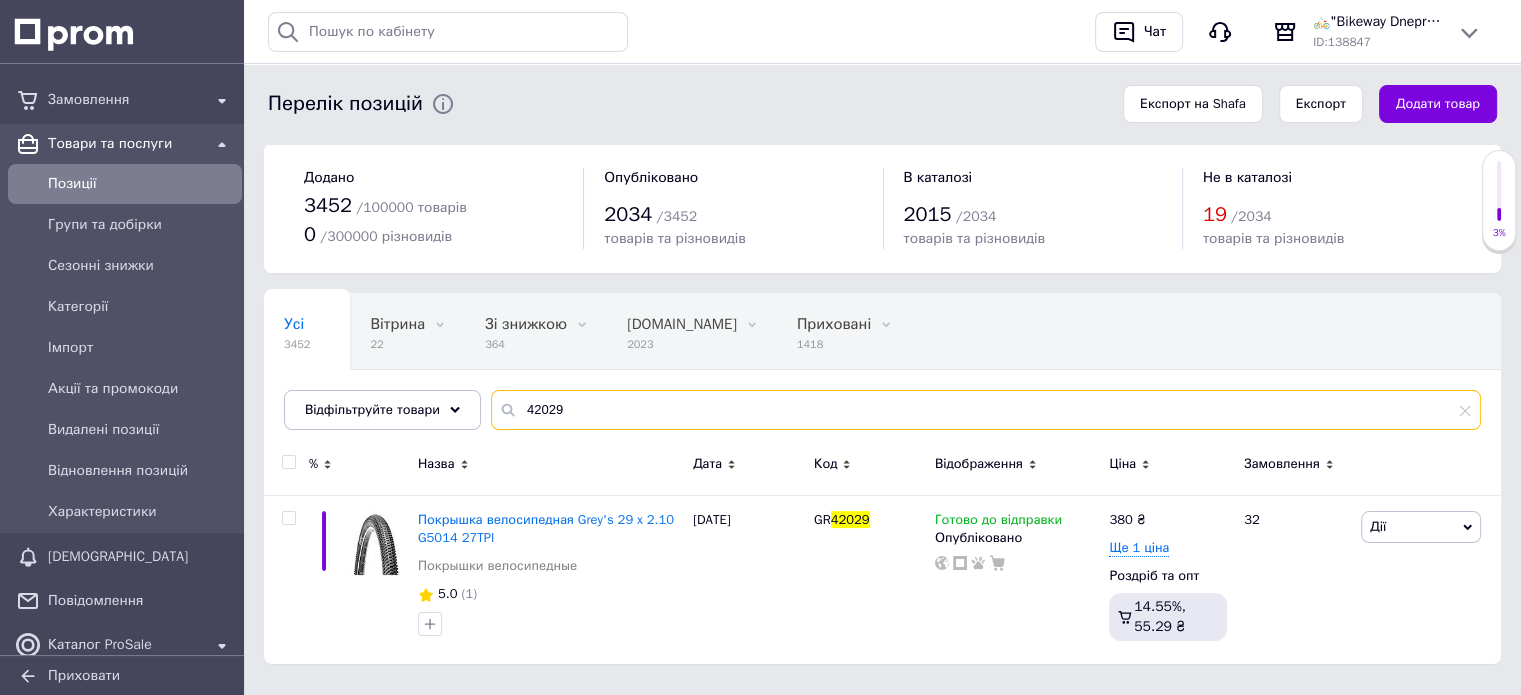 scroll, scrollTop: 48, scrollLeft: 0, axis: vertical 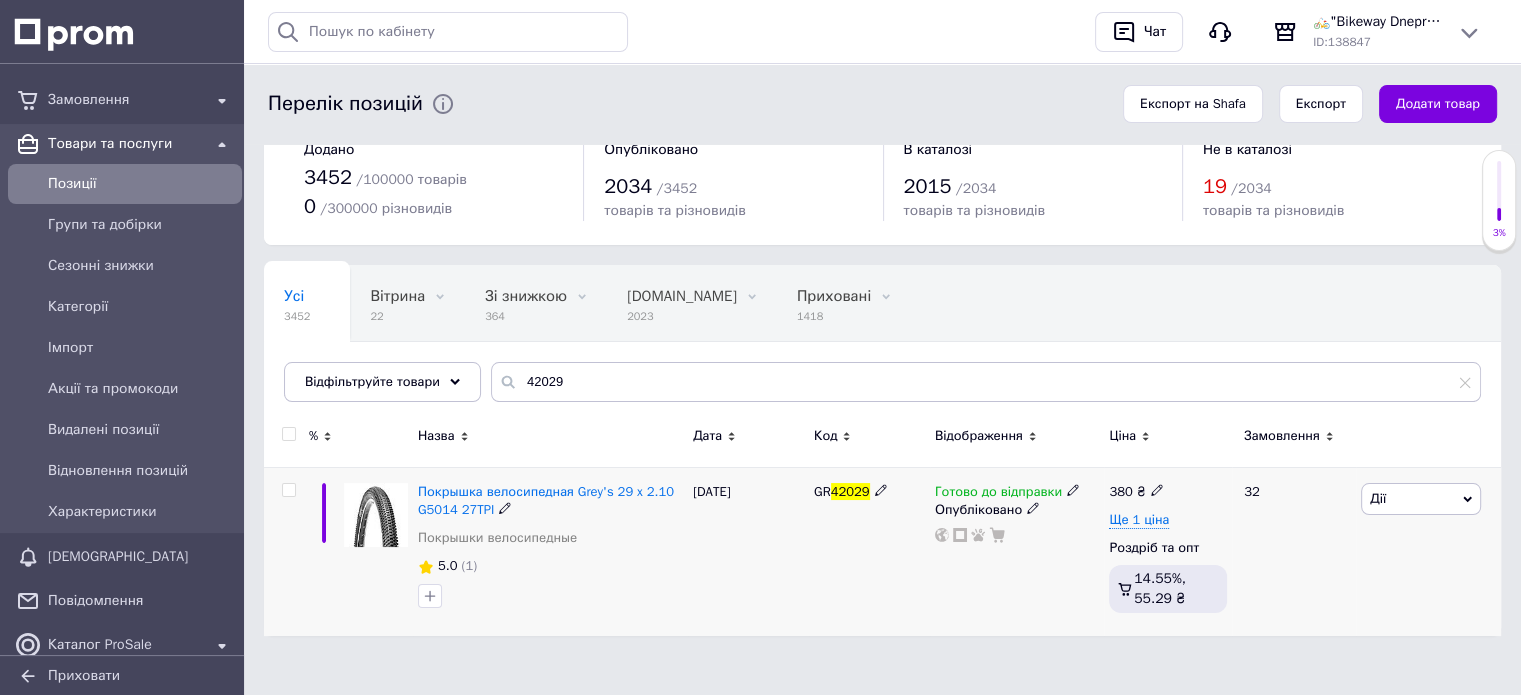 click on "Готово до відправки" at bounding box center (998, 494) 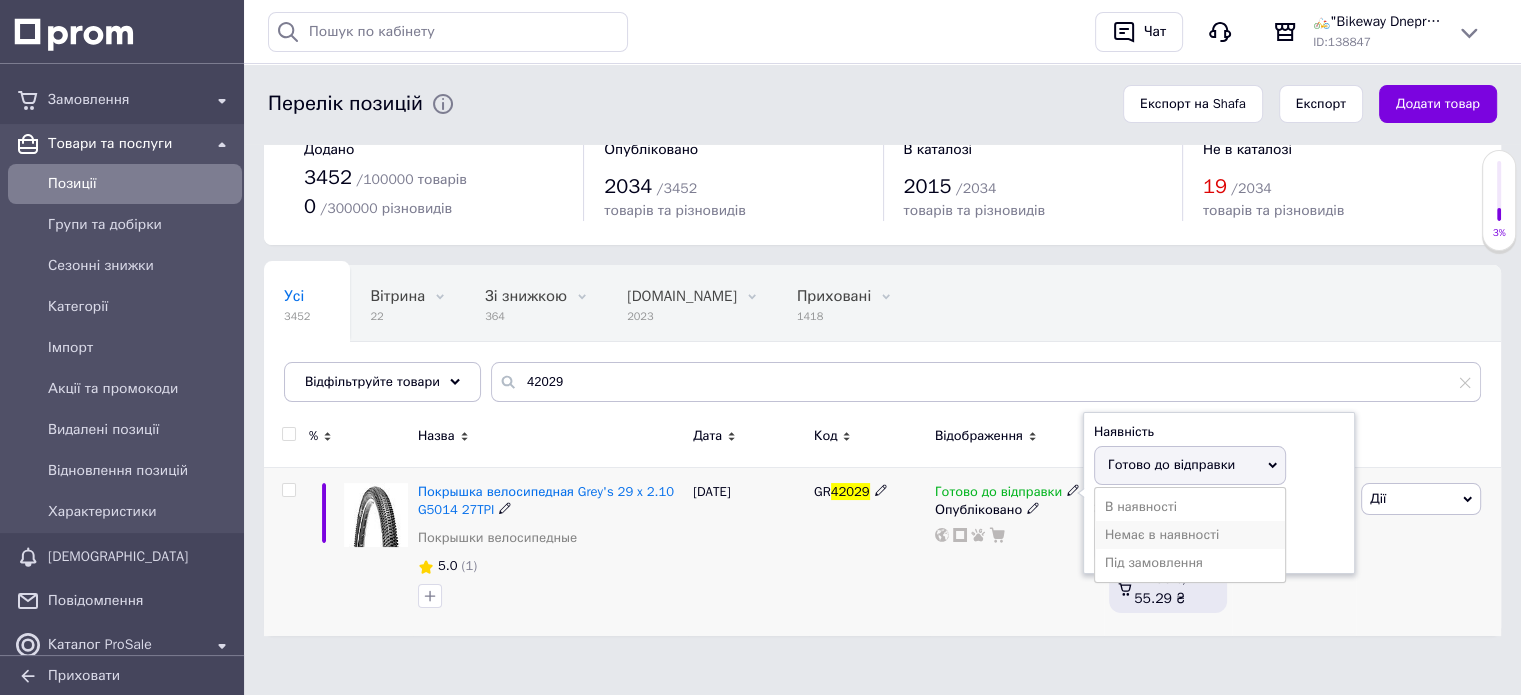 click on "Немає в наявності" at bounding box center [1190, 535] 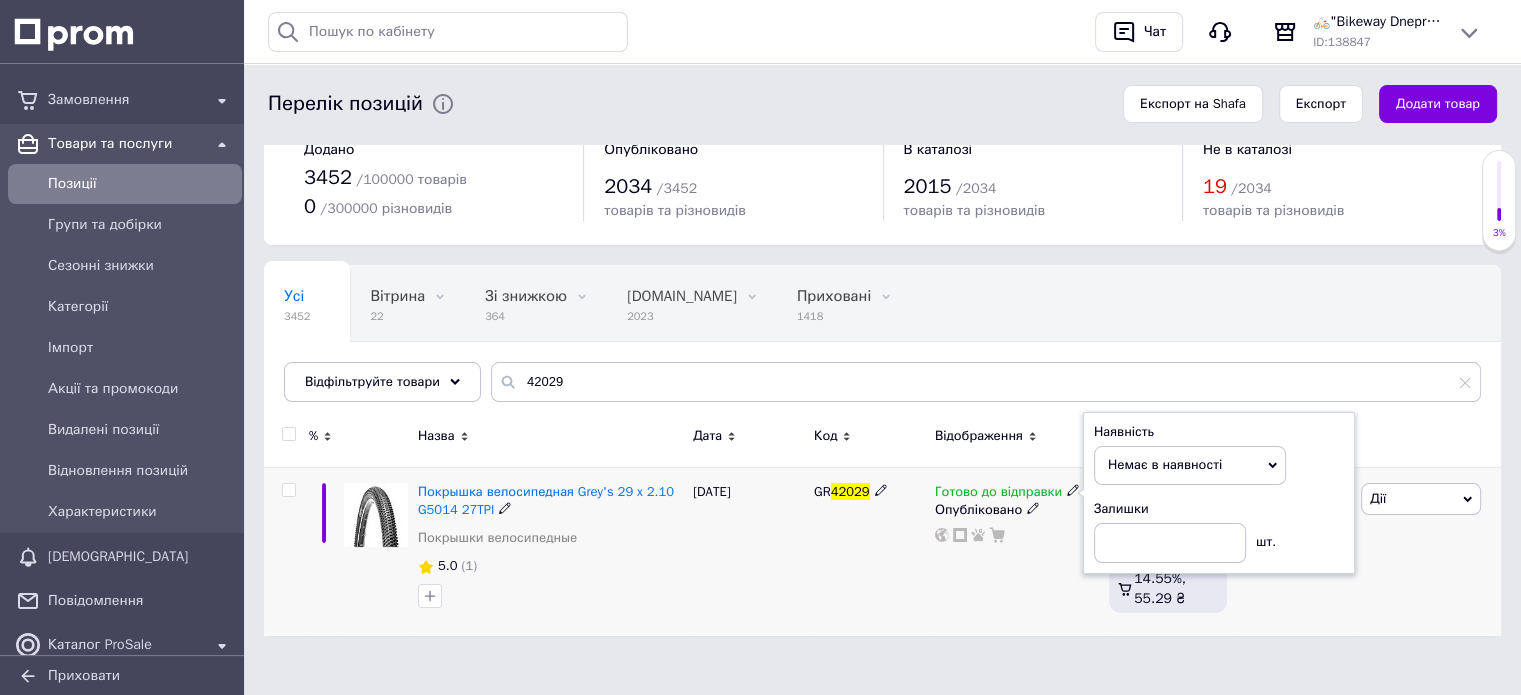 click on "GR 42029" at bounding box center (869, 551) 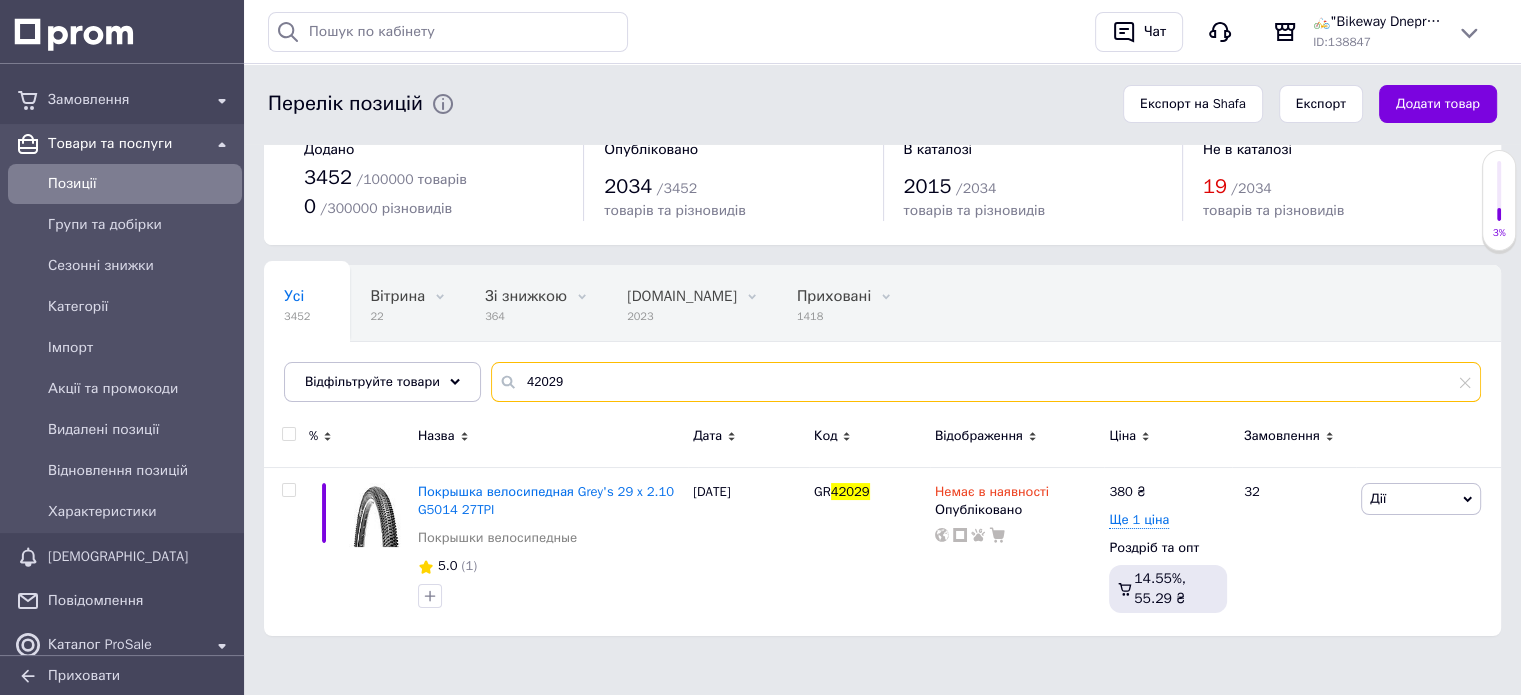 drag, startPoint x: 556, startPoint y: 380, endPoint x: 509, endPoint y: 388, distance: 47.67599 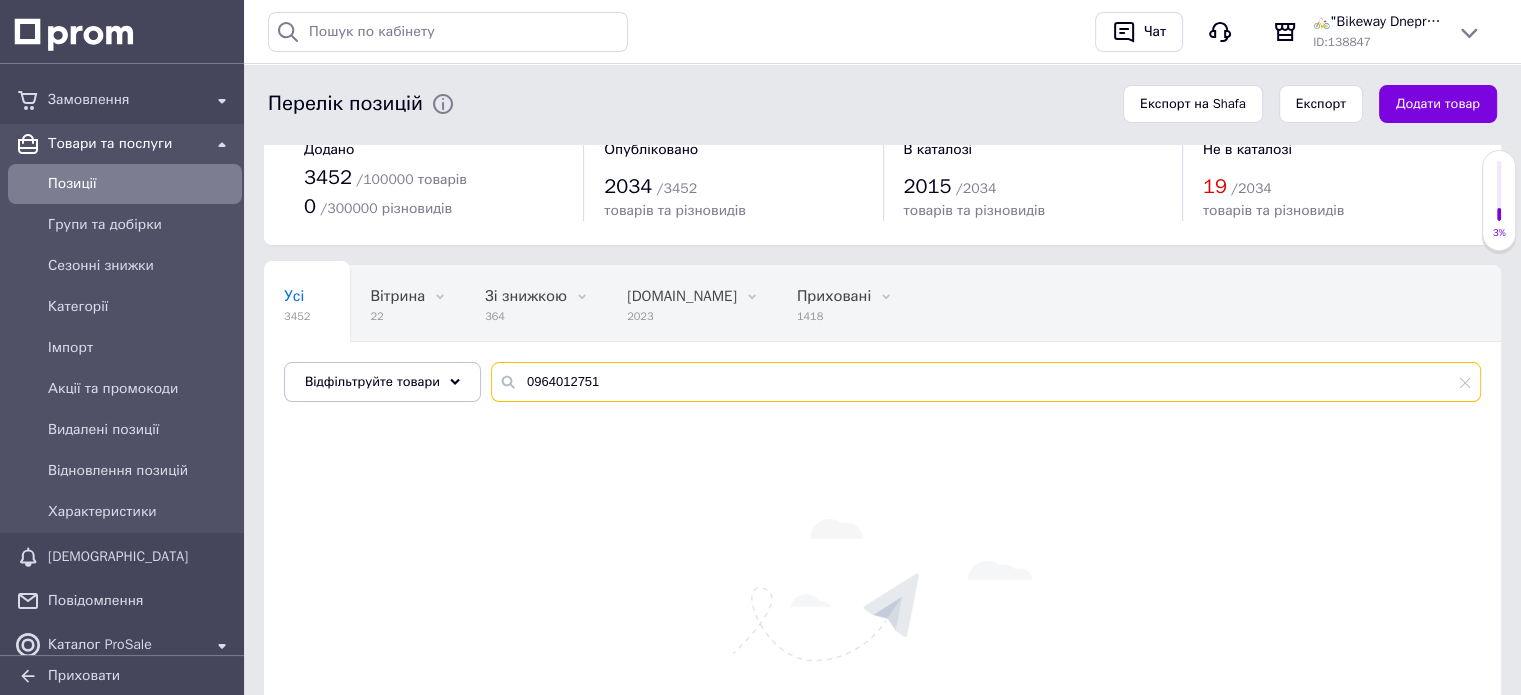 drag, startPoint x: 608, startPoint y: 386, endPoint x: 498, endPoint y: 385, distance: 110.00455 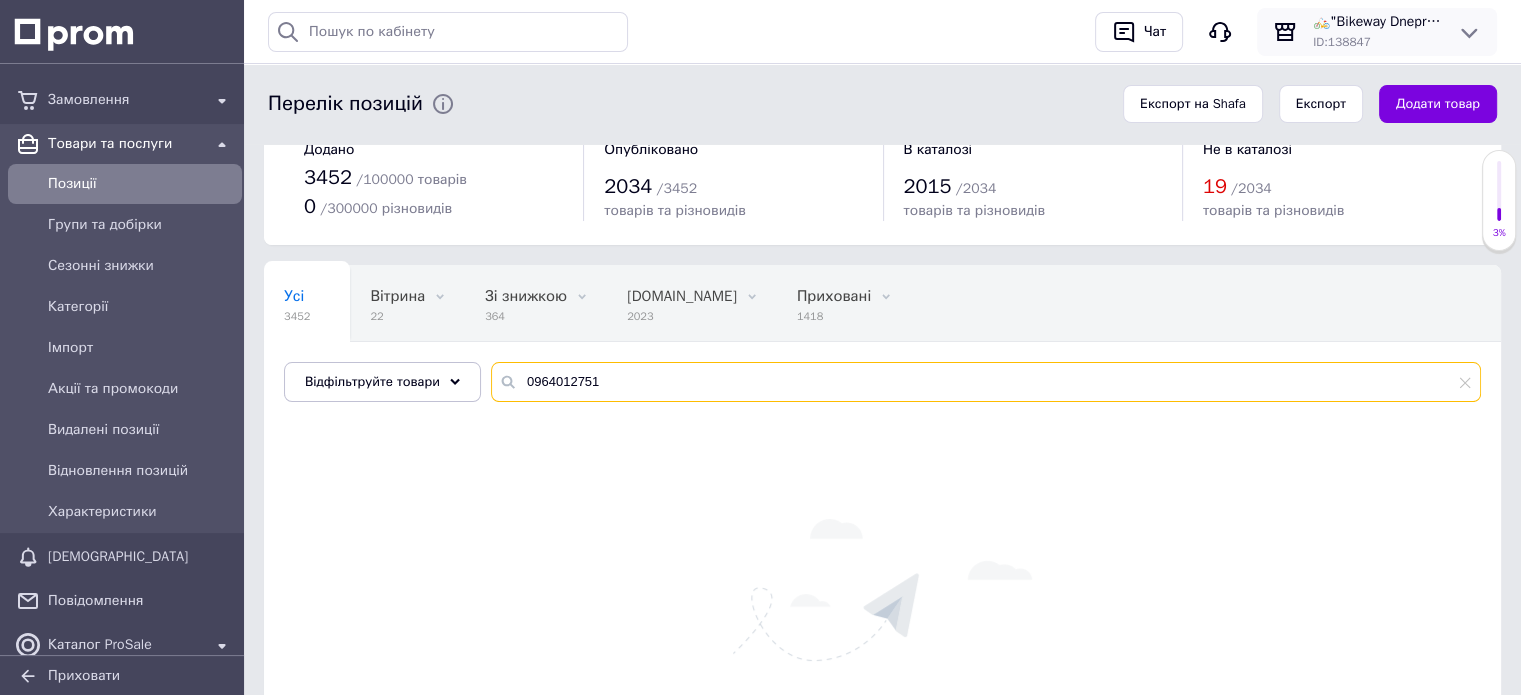 type on "0964012751" 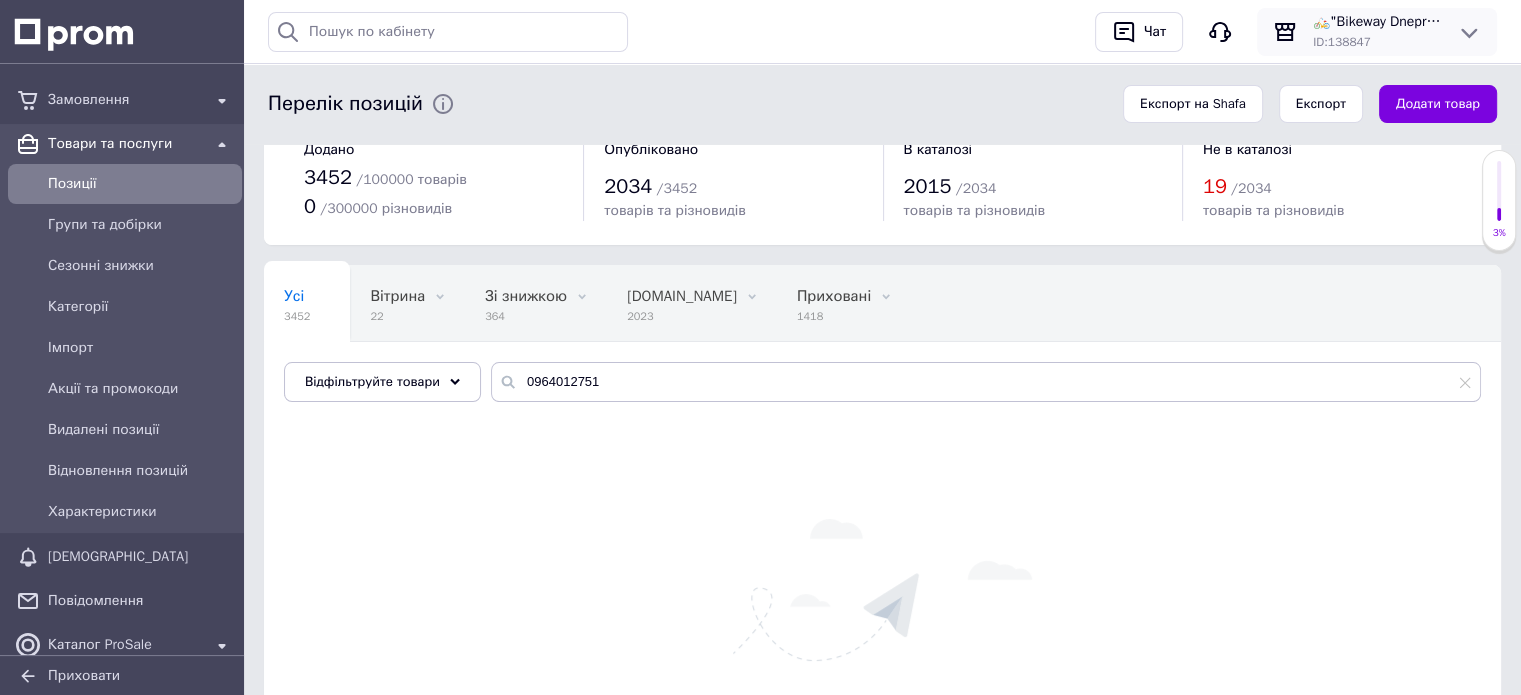click on "🚲"Bikeway Dnepr" склад-магазин велосипедів та комплектуючих" at bounding box center [1377, 22] 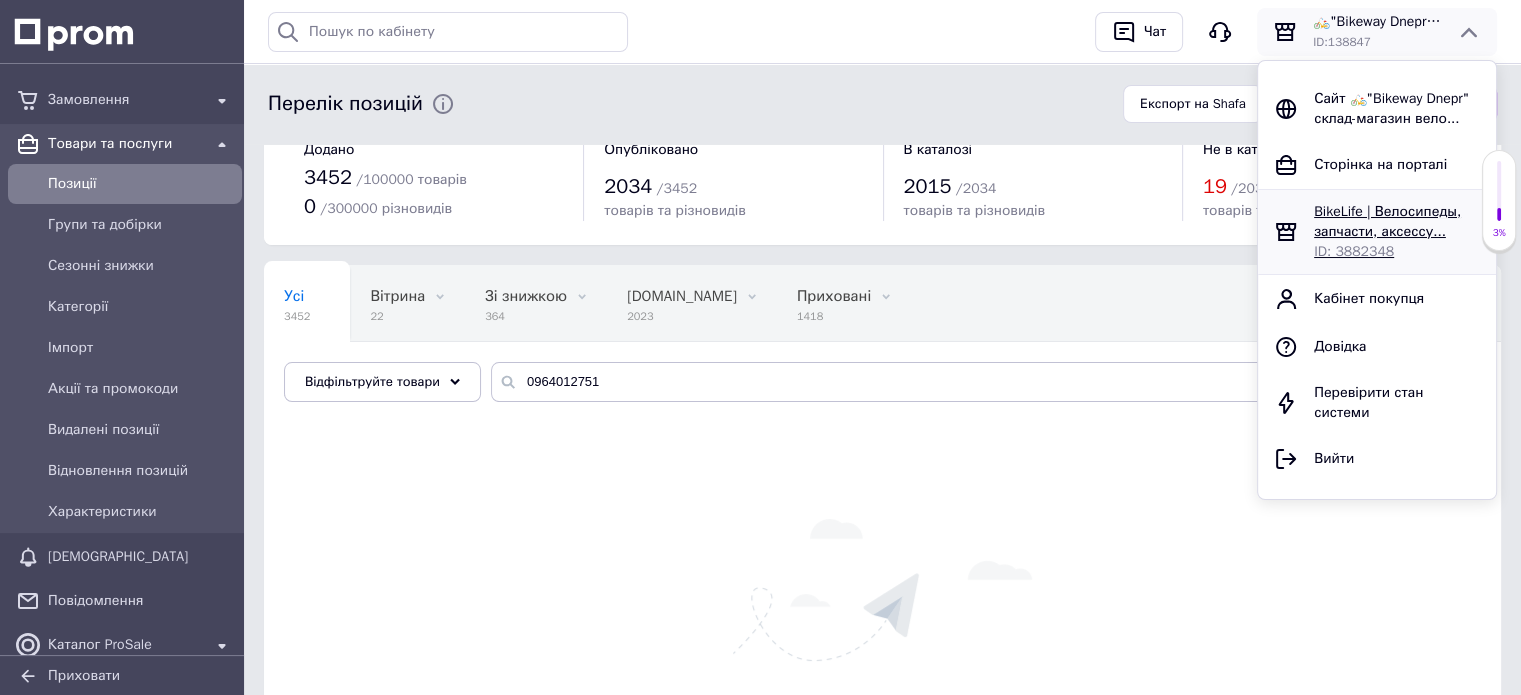 click on "BikeLife | Велосипеды, запчасти, аксессу..." at bounding box center [1387, 221] 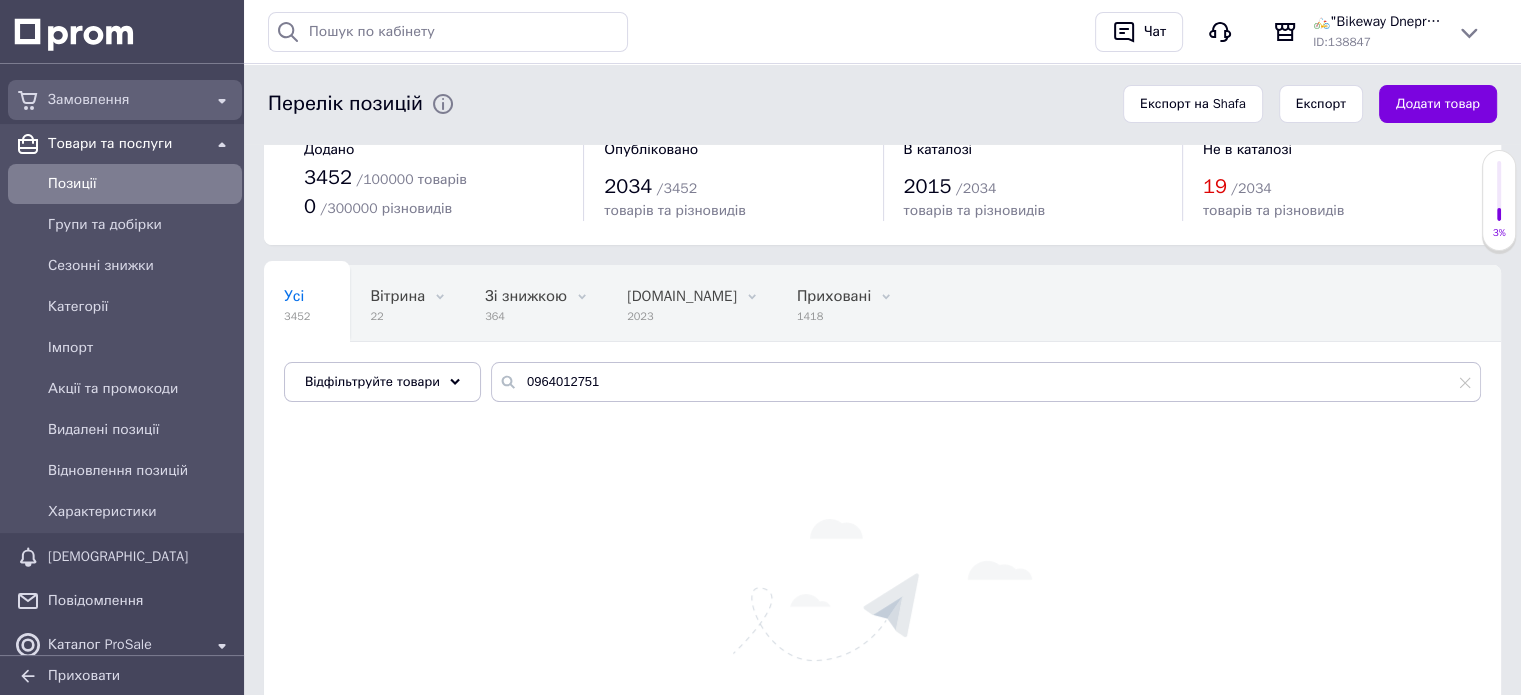click on "Замовлення" at bounding box center [125, 100] 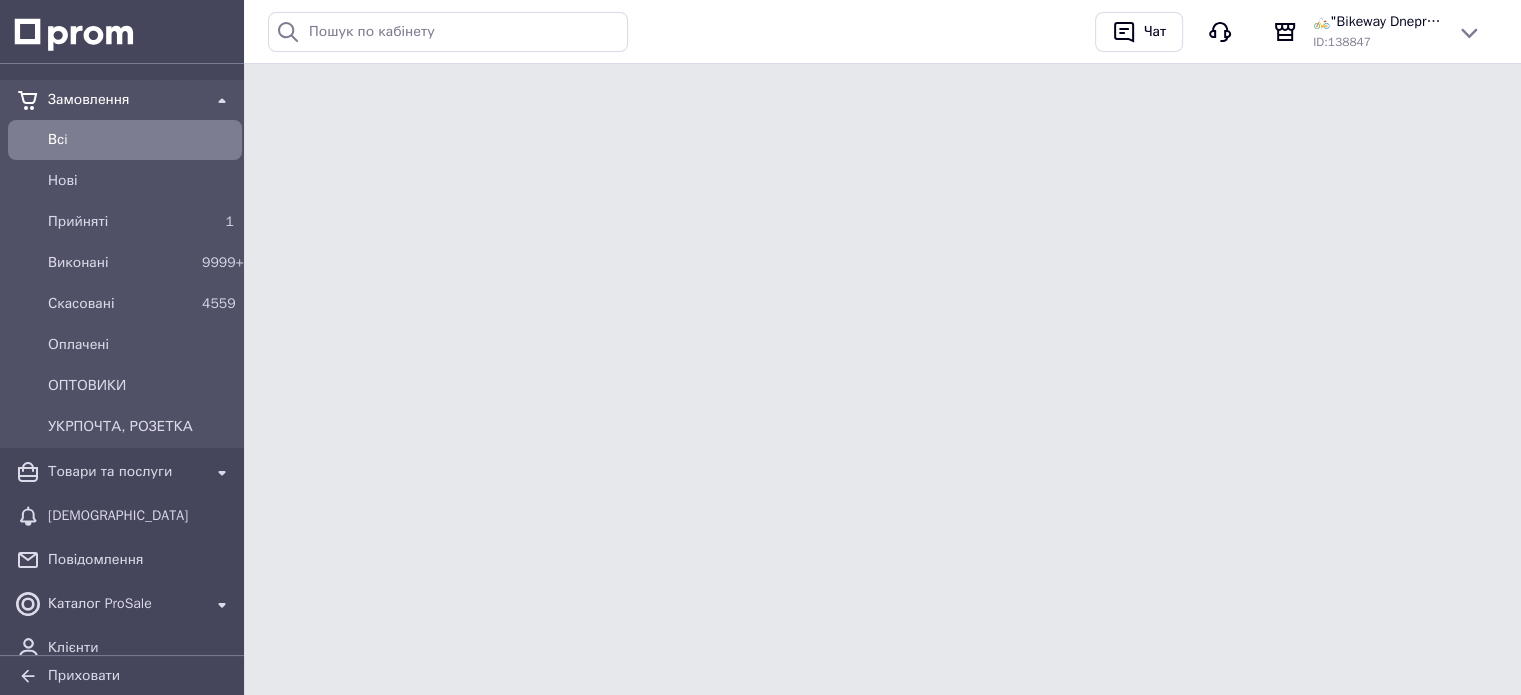 scroll, scrollTop: 0, scrollLeft: 0, axis: both 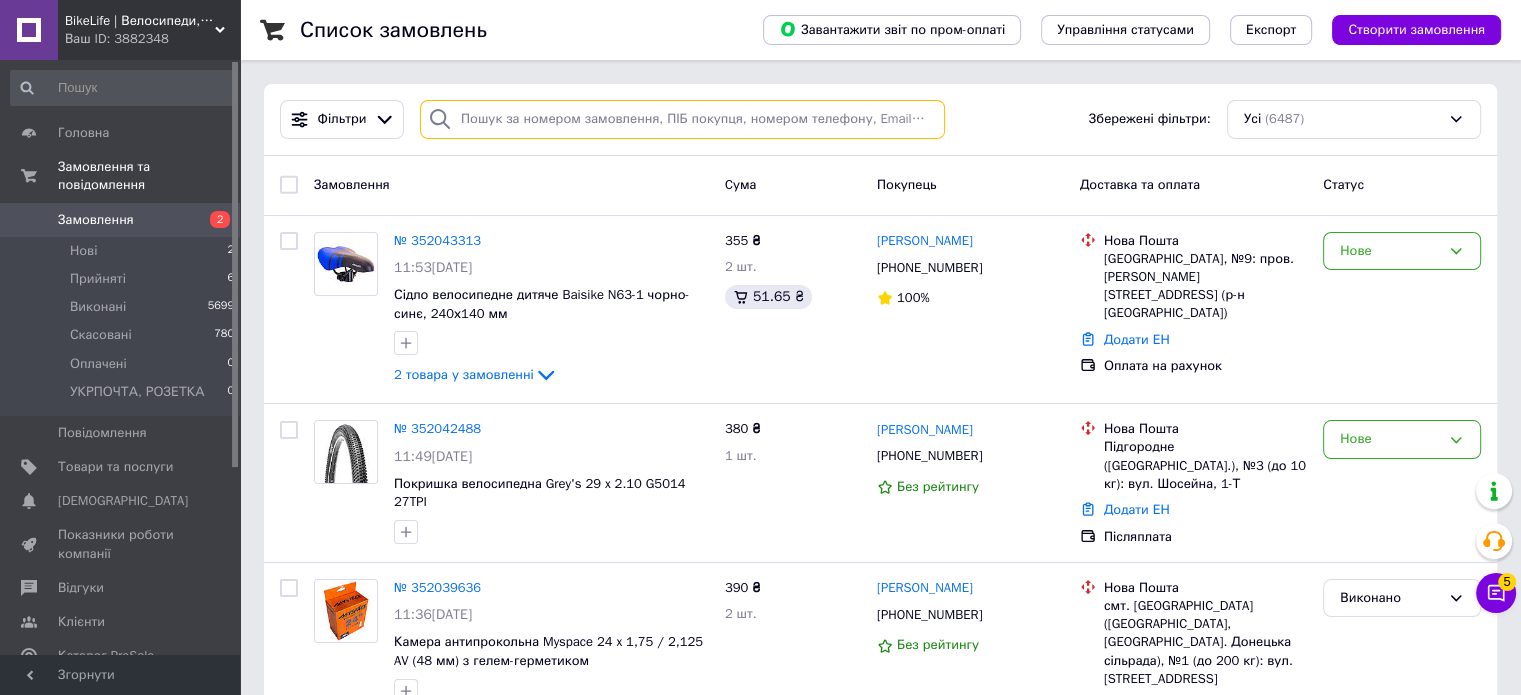 paste on "0964012751" 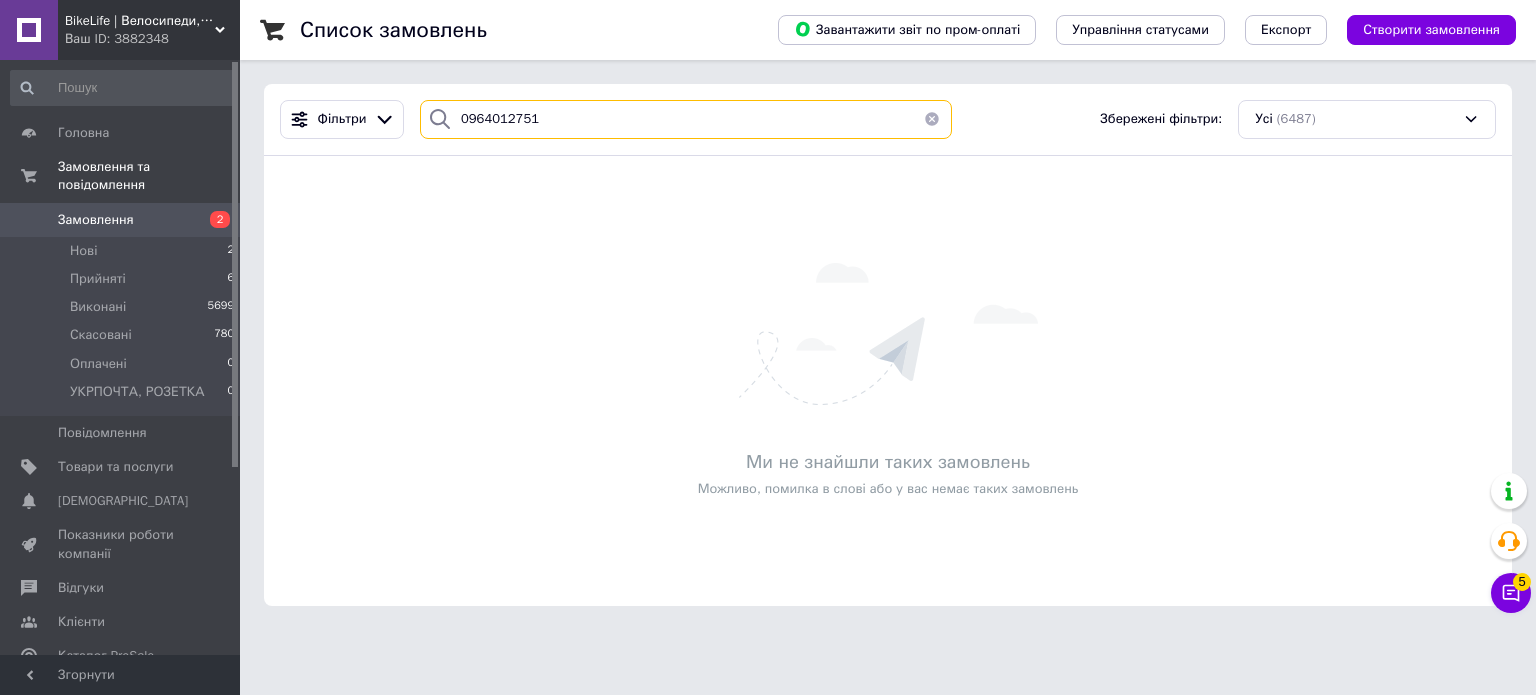 drag, startPoint x: 542, startPoint y: 111, endPoint x: 449, endPoint y: 121, distance: 93.53609 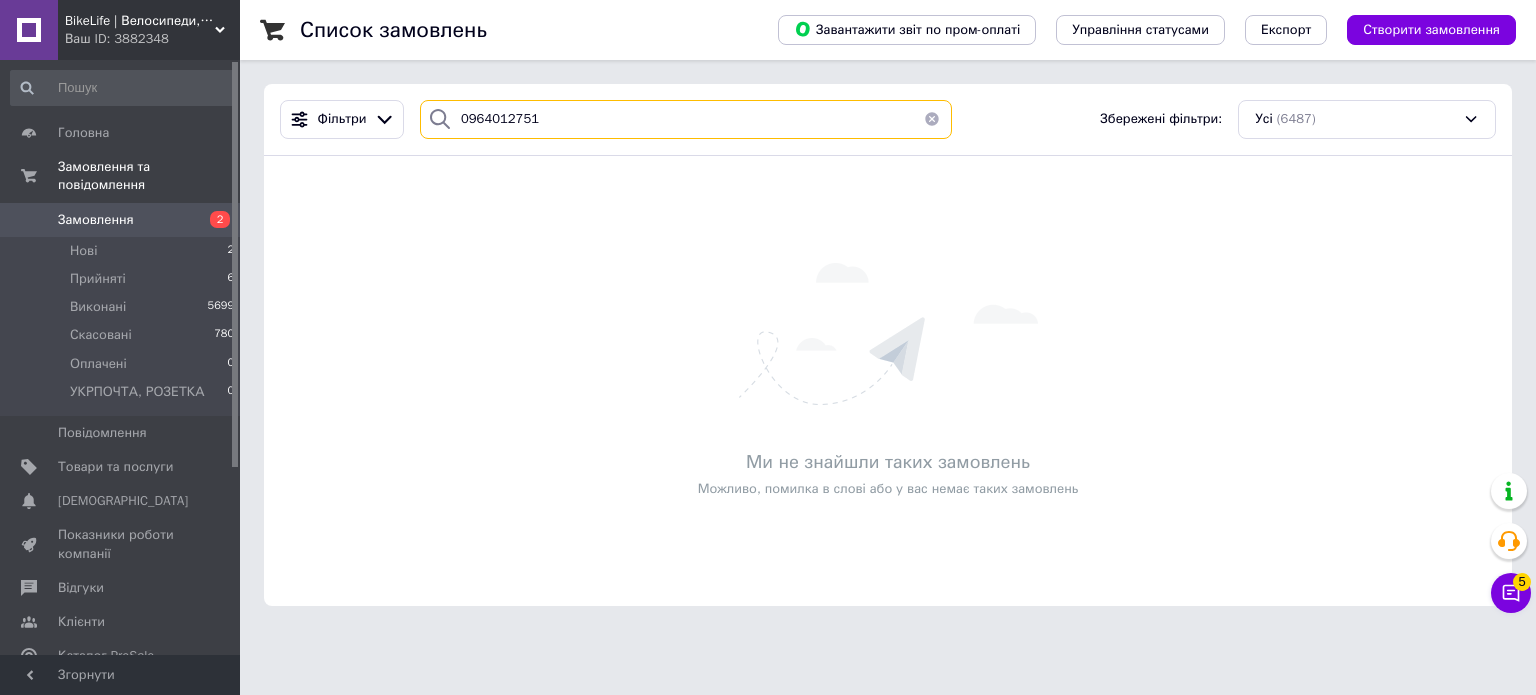 drag, startPoint x: 558, startPoint y: 117, endPoint x: 460, endPoint y: 124, distance: 98.24968 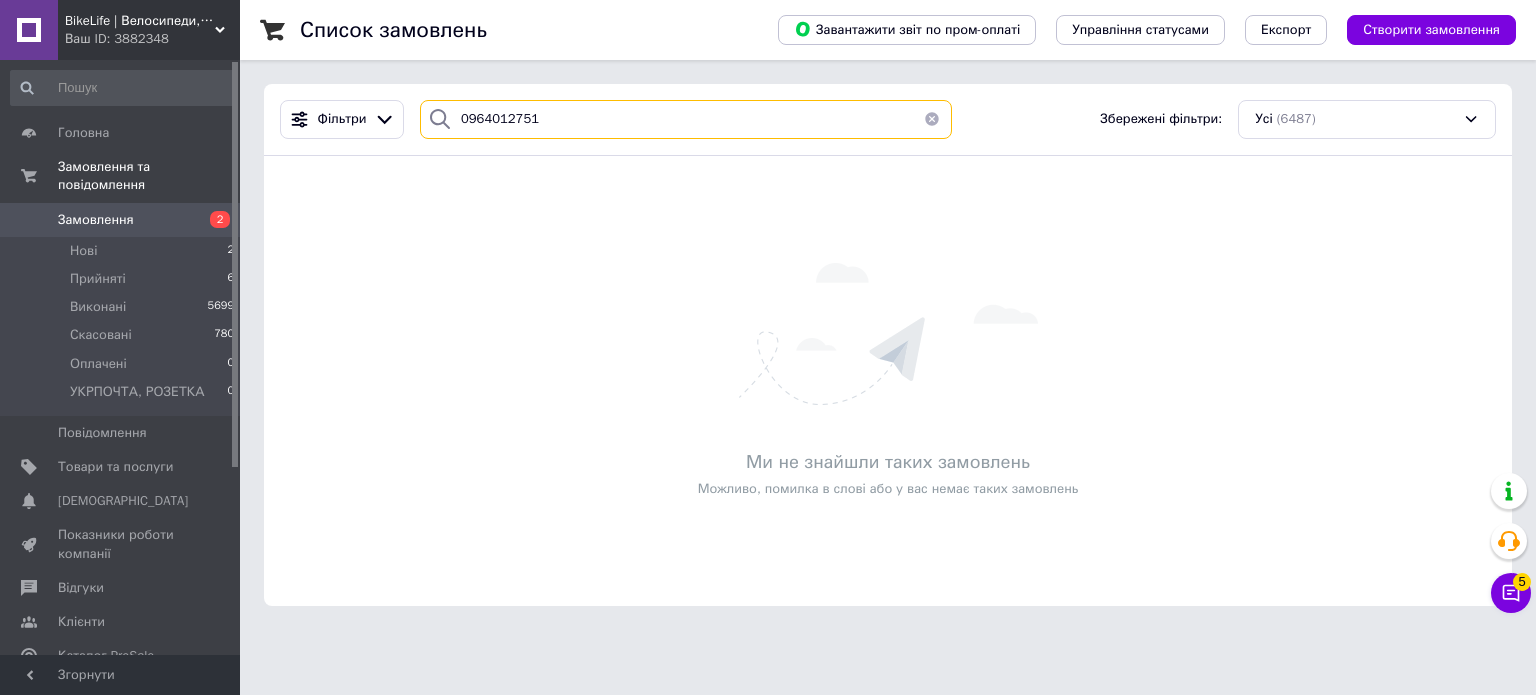 click on "0964012751" at bounding box center (686, 119) 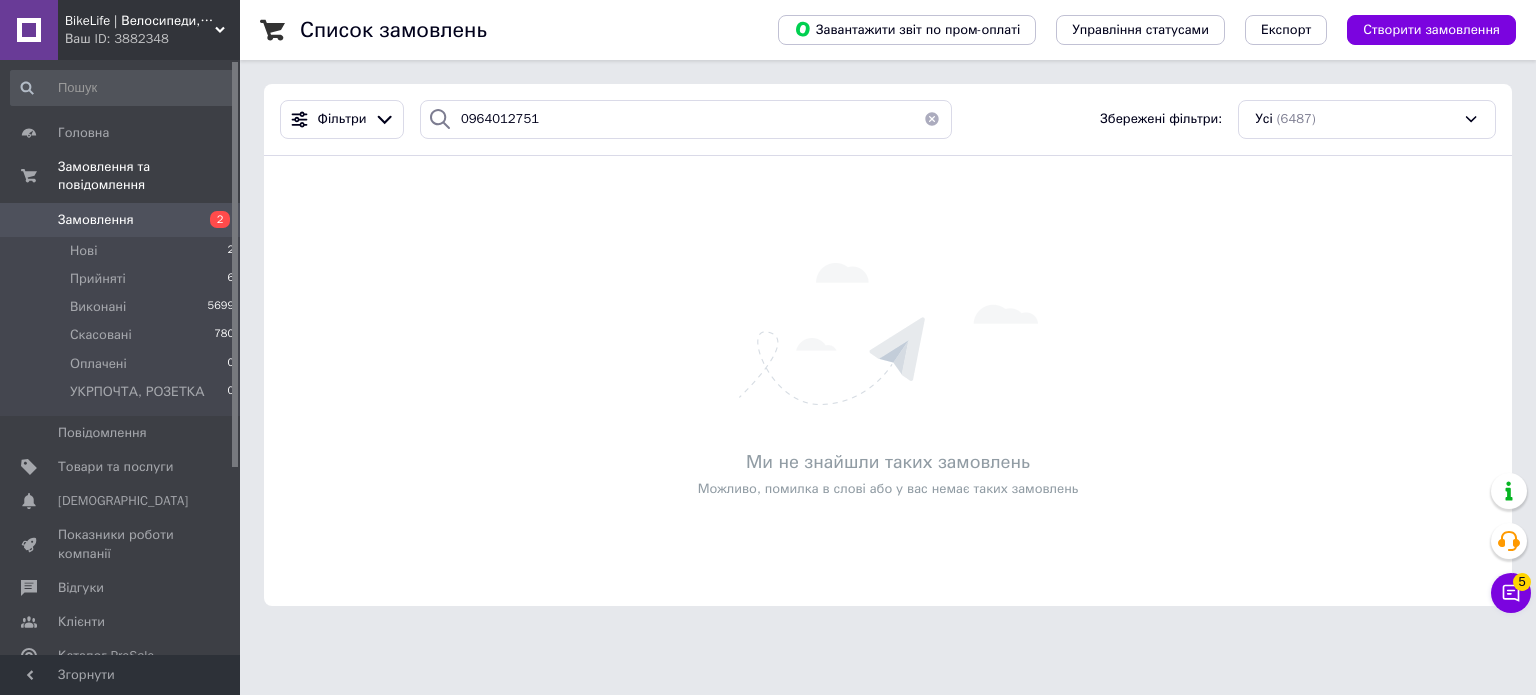 click on "BikeLife | Велосипеди, запчастини, аксесуари та інструменти для них" at bounding box center [140, 21] 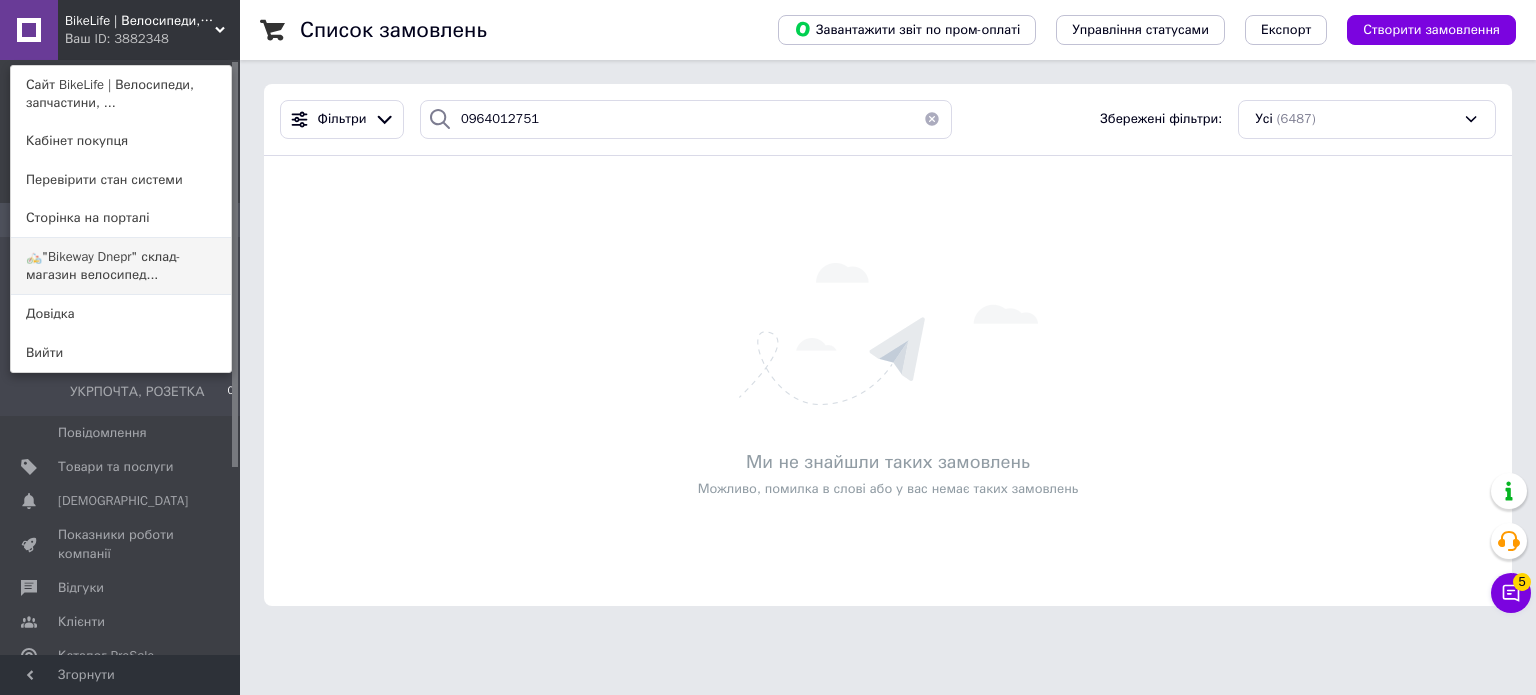 click on "🚲"Bikeway Dnepr" склад-магазин велосипед..." at bounding box center (121, 266) 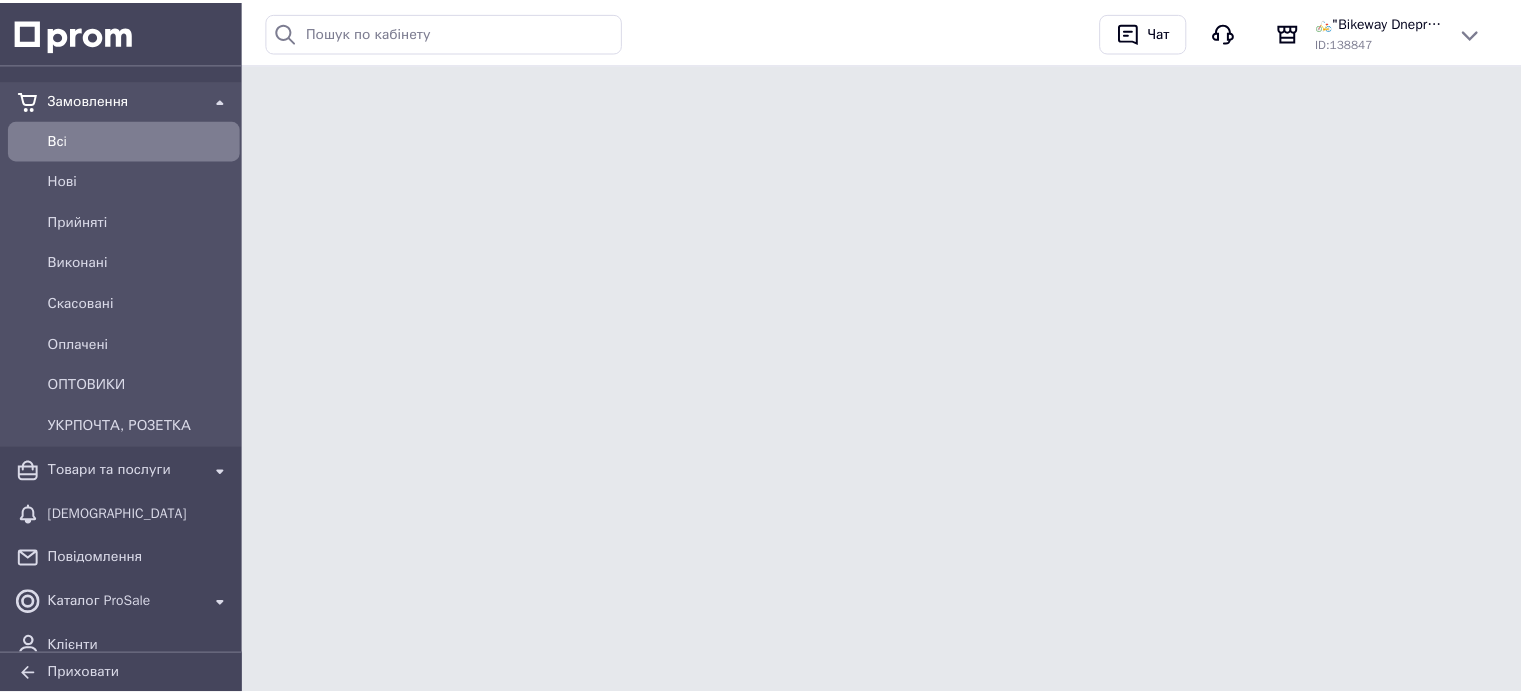 scroll, scrollTop: 0, scrollLeft: 0, axis: both 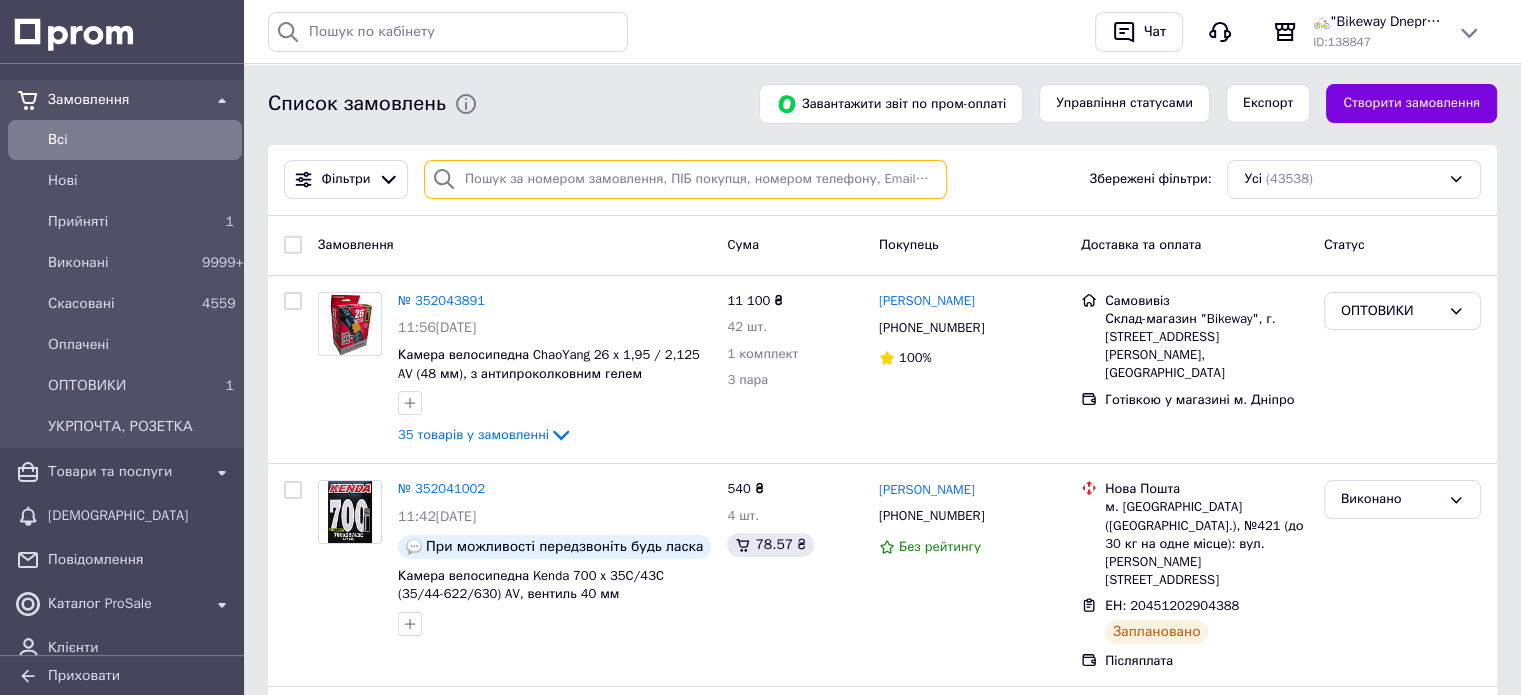 paste on "0964012751" 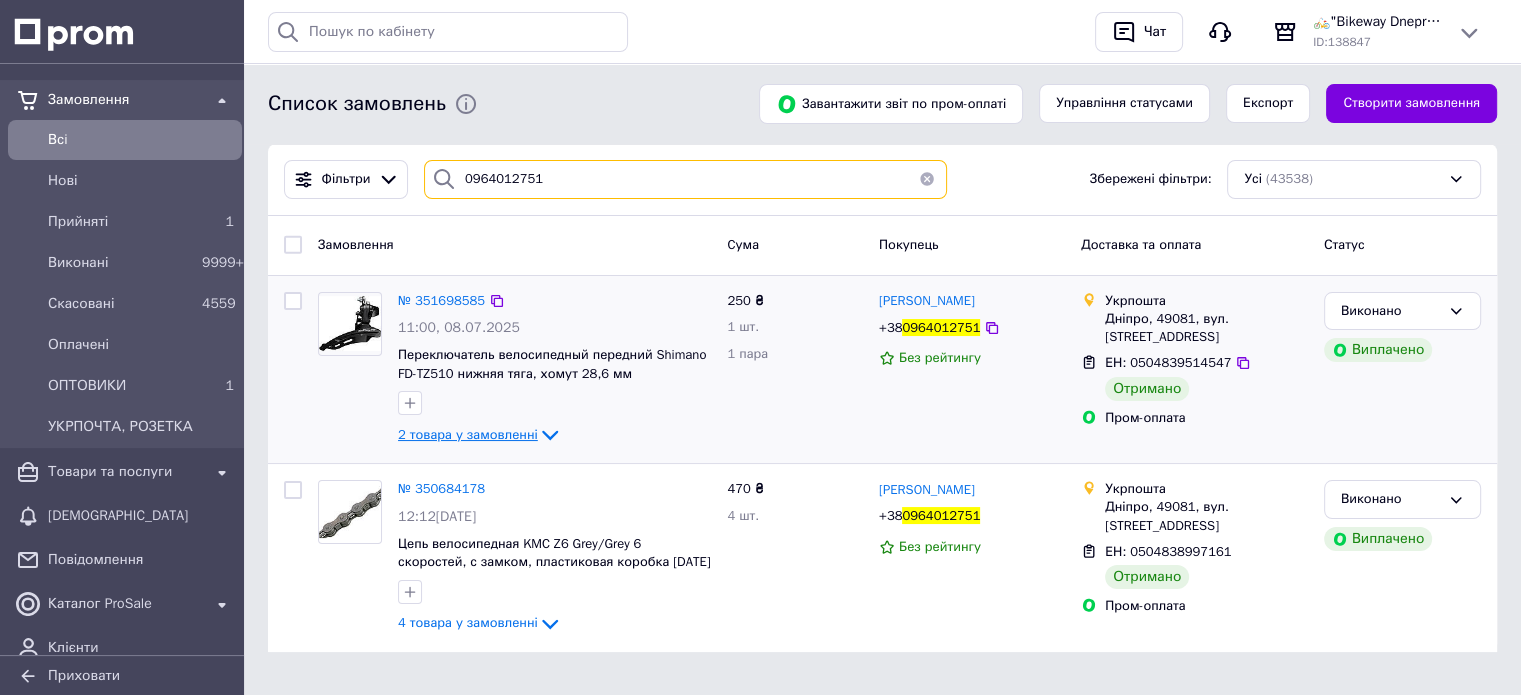 type on "0964012751" 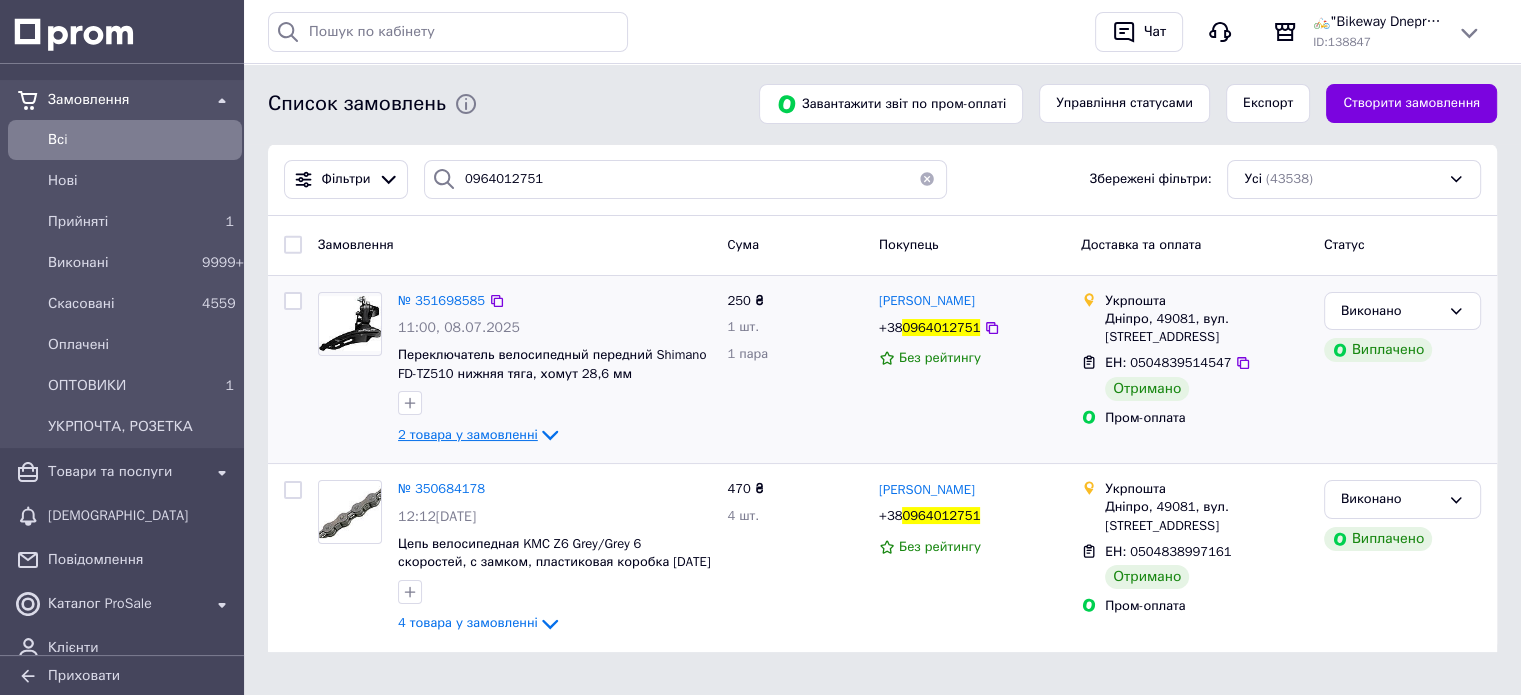 click on "2 товара у замовленні" at bounding box center (468, 434) 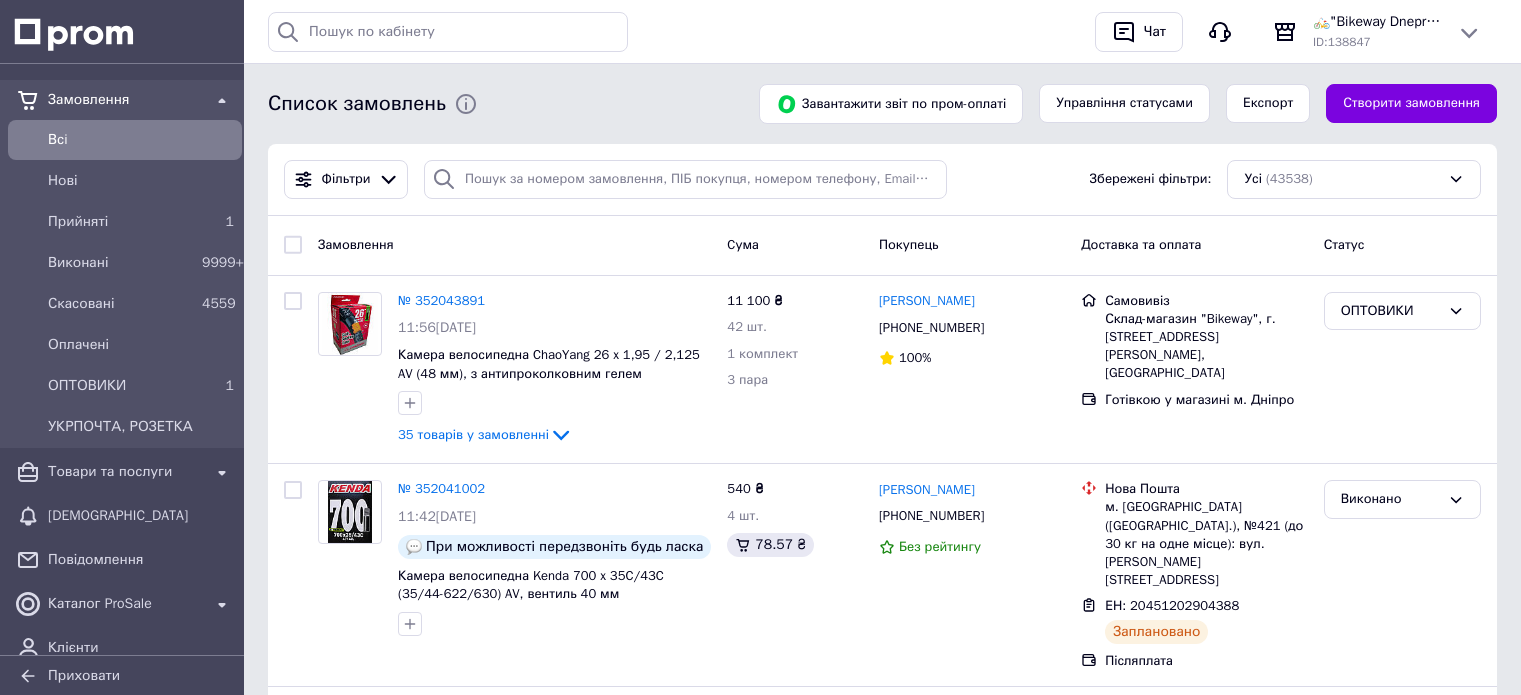 scroll, scrollTop: 0, scrollLeft: 0, axis: both 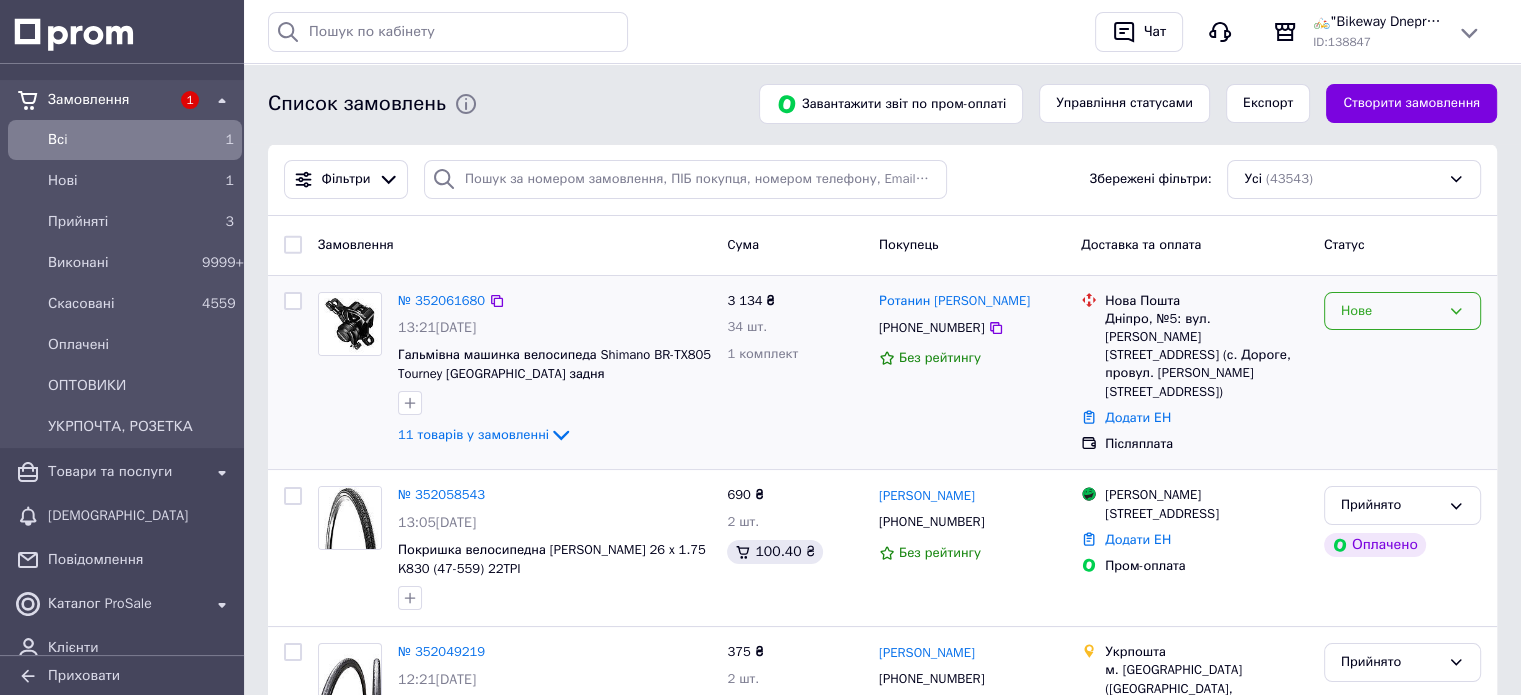 click on "Нове" at bounding box center [1390, 311] 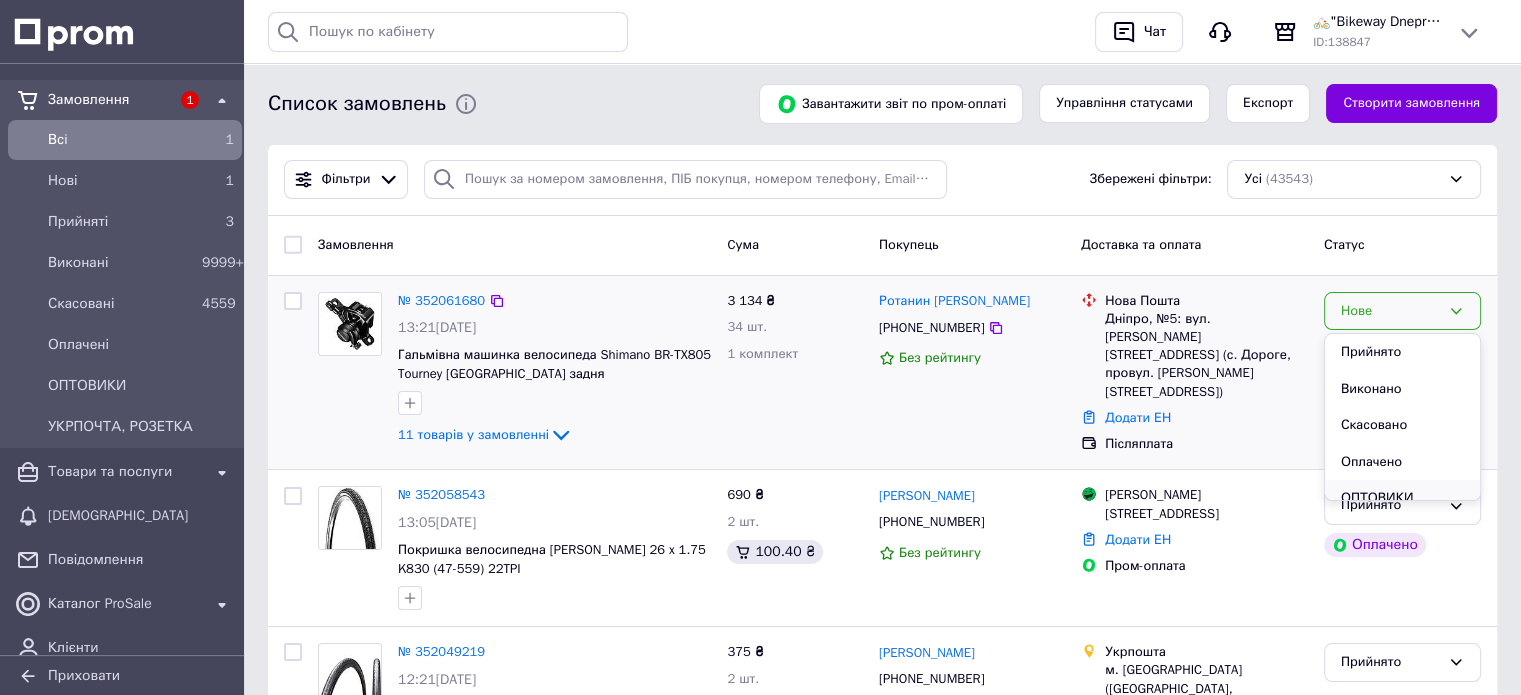 scroll, scrollTop: 73, scrollLeft: 0, axis: vertical 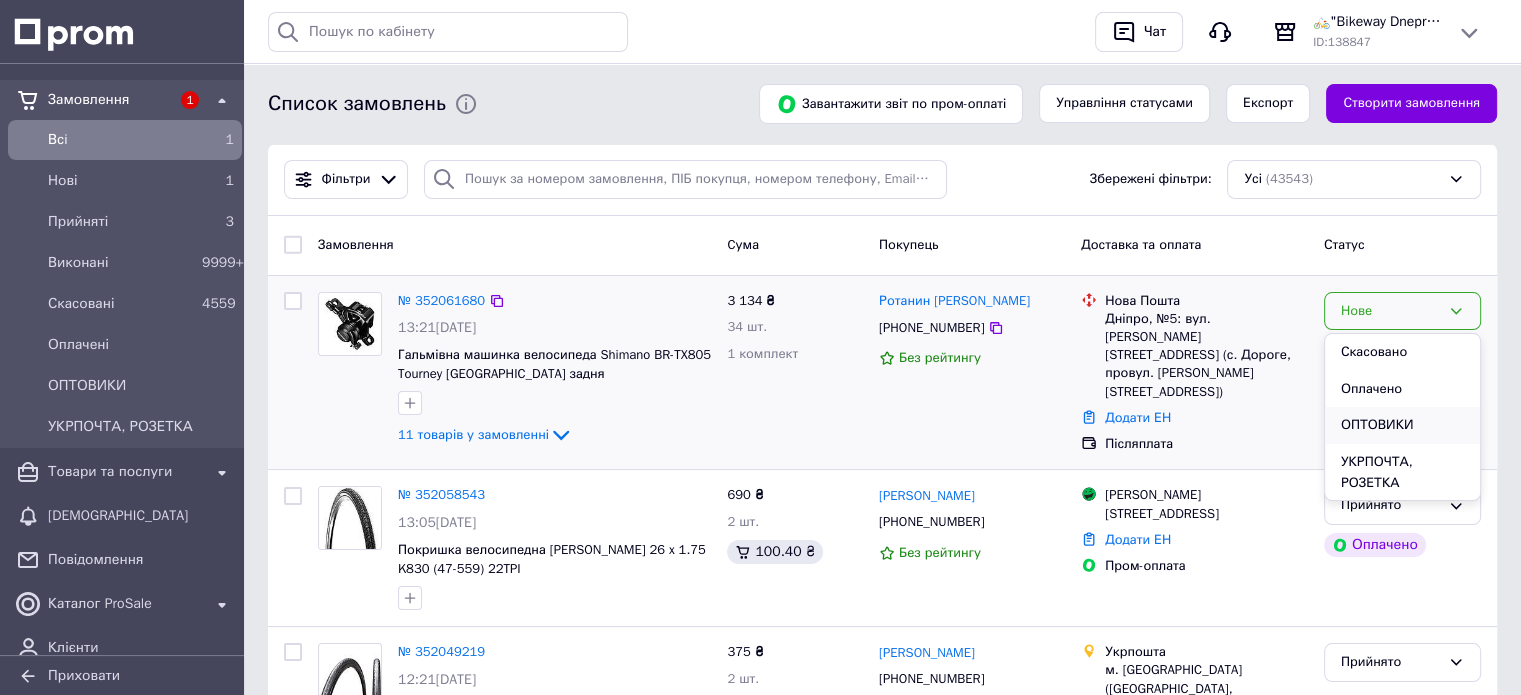 click on "ОПТОВИКИ" at bounding box center (1402, 425) 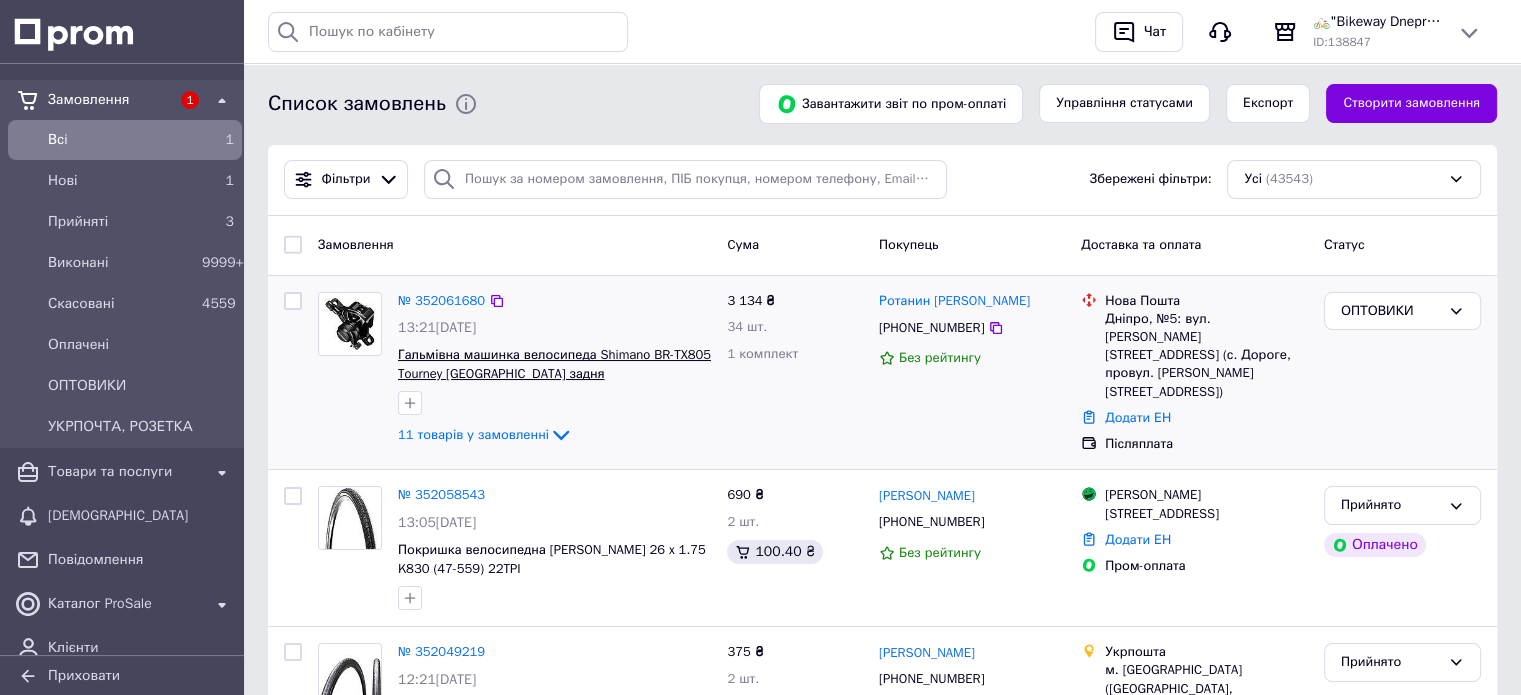 scroll, scrollTop: 100, scrollLeft: 0, axis: vertical 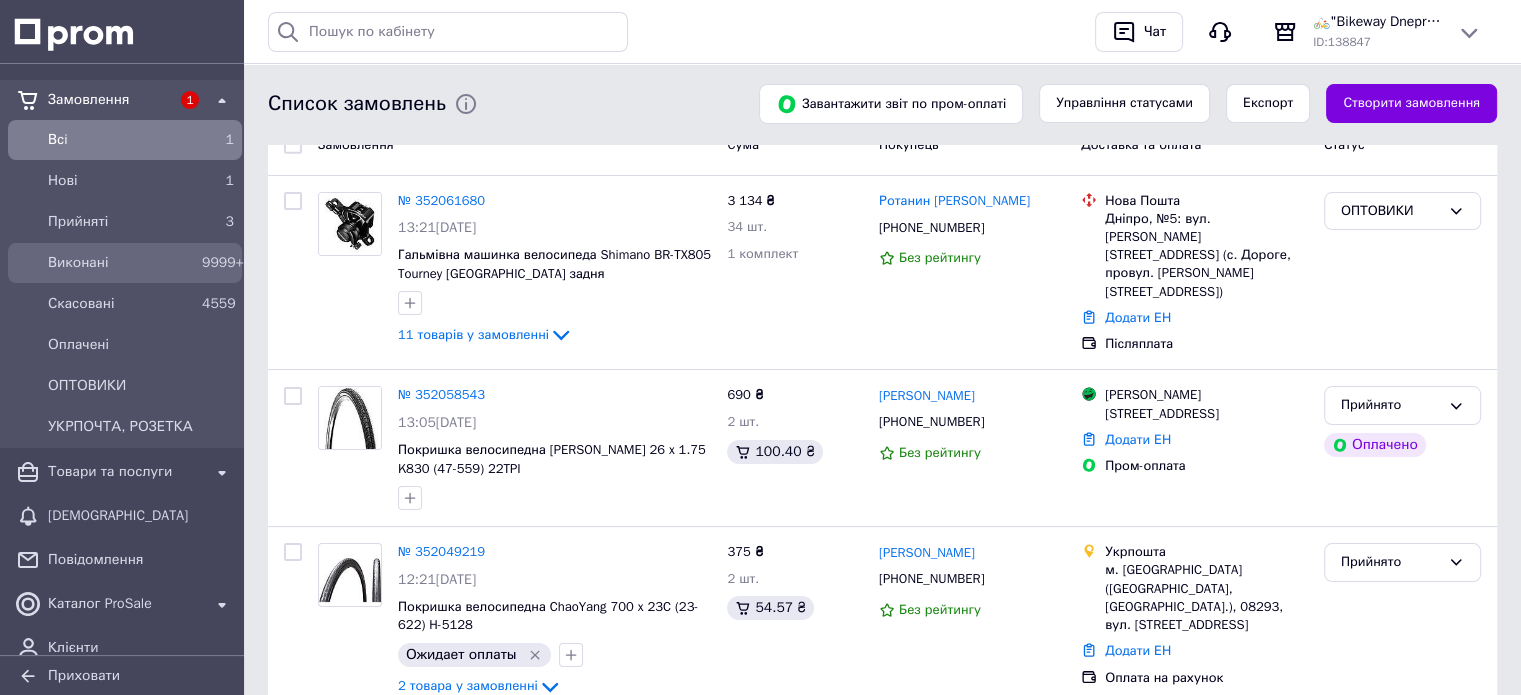 drag, startPoint x: 86, startPoint y: 223, endPoint x: 214, endPoint y: 268, distance: 135.67976 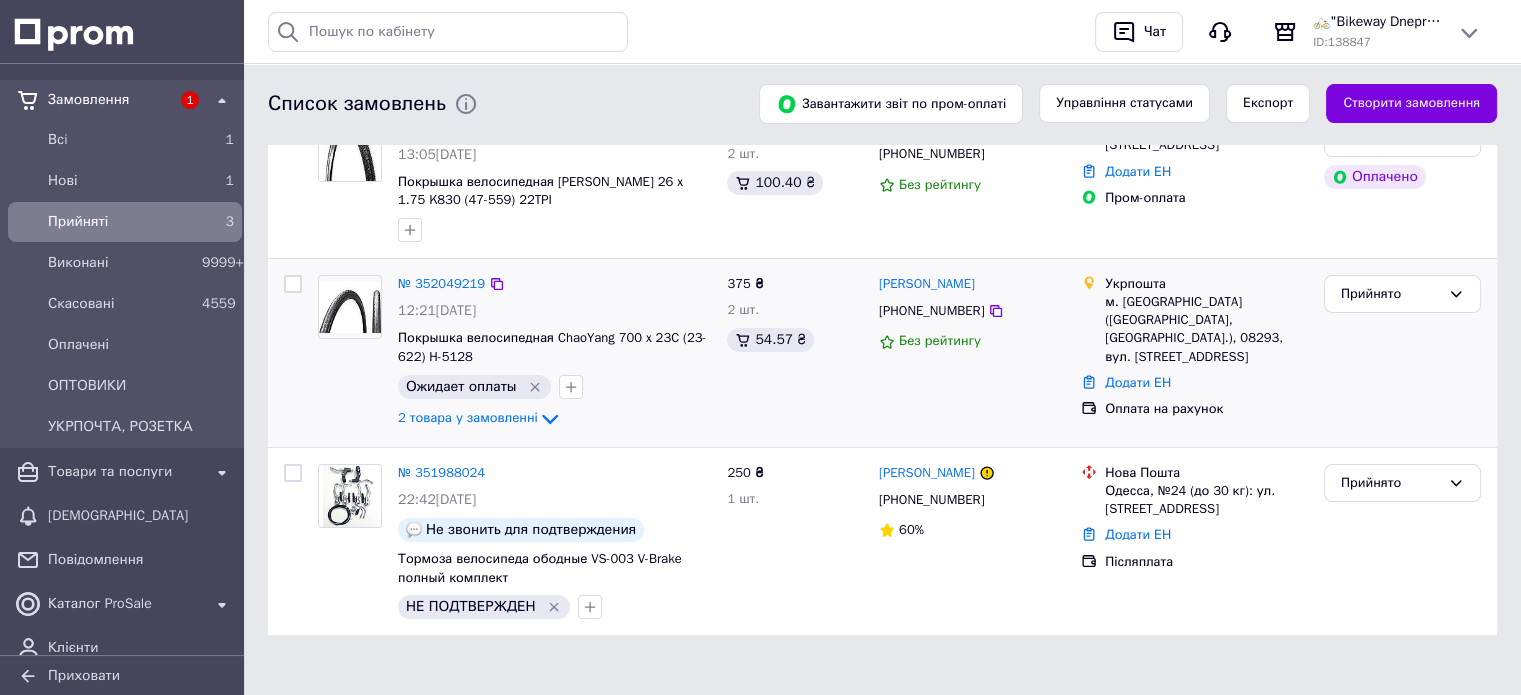 scroll, scrollTop: 247, scrollLeft: 0, axis: vertical 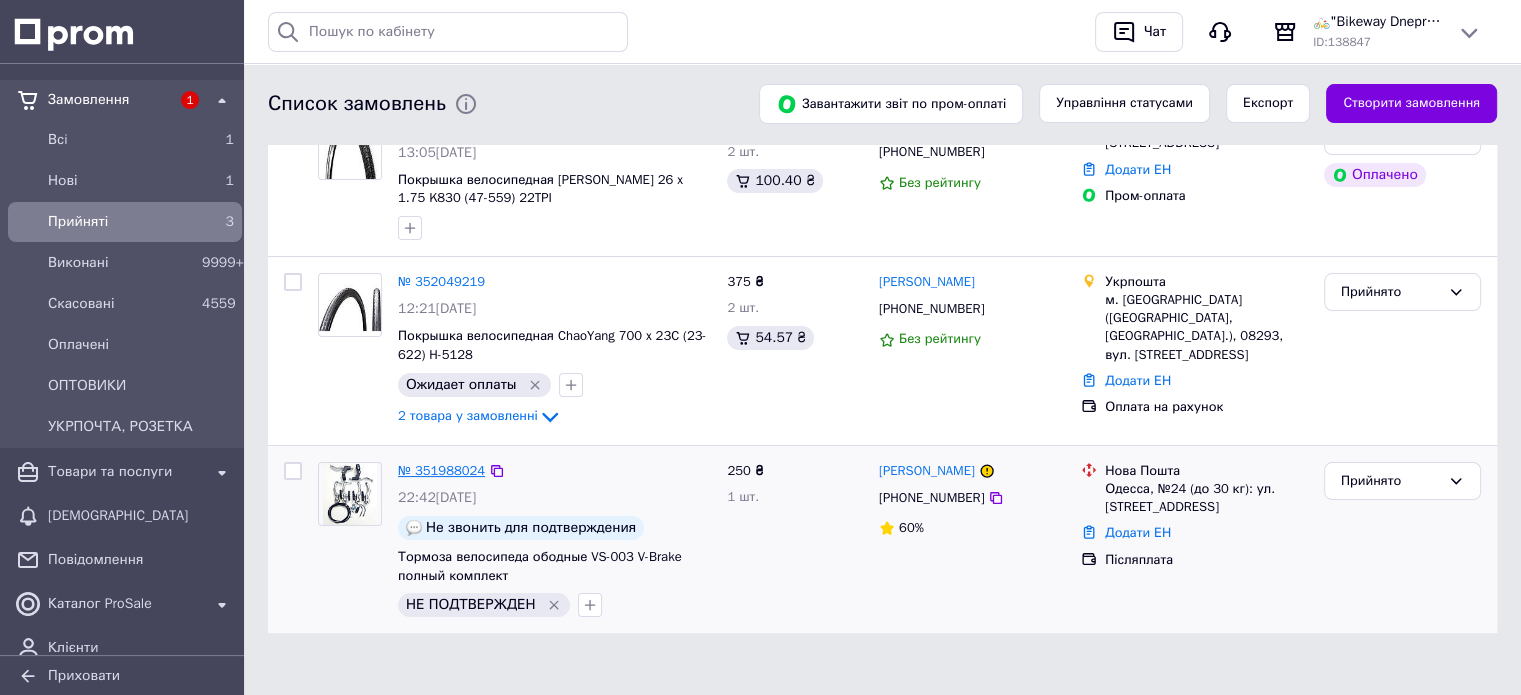 click on "№ 351988024" at bounding box center (441, 470) 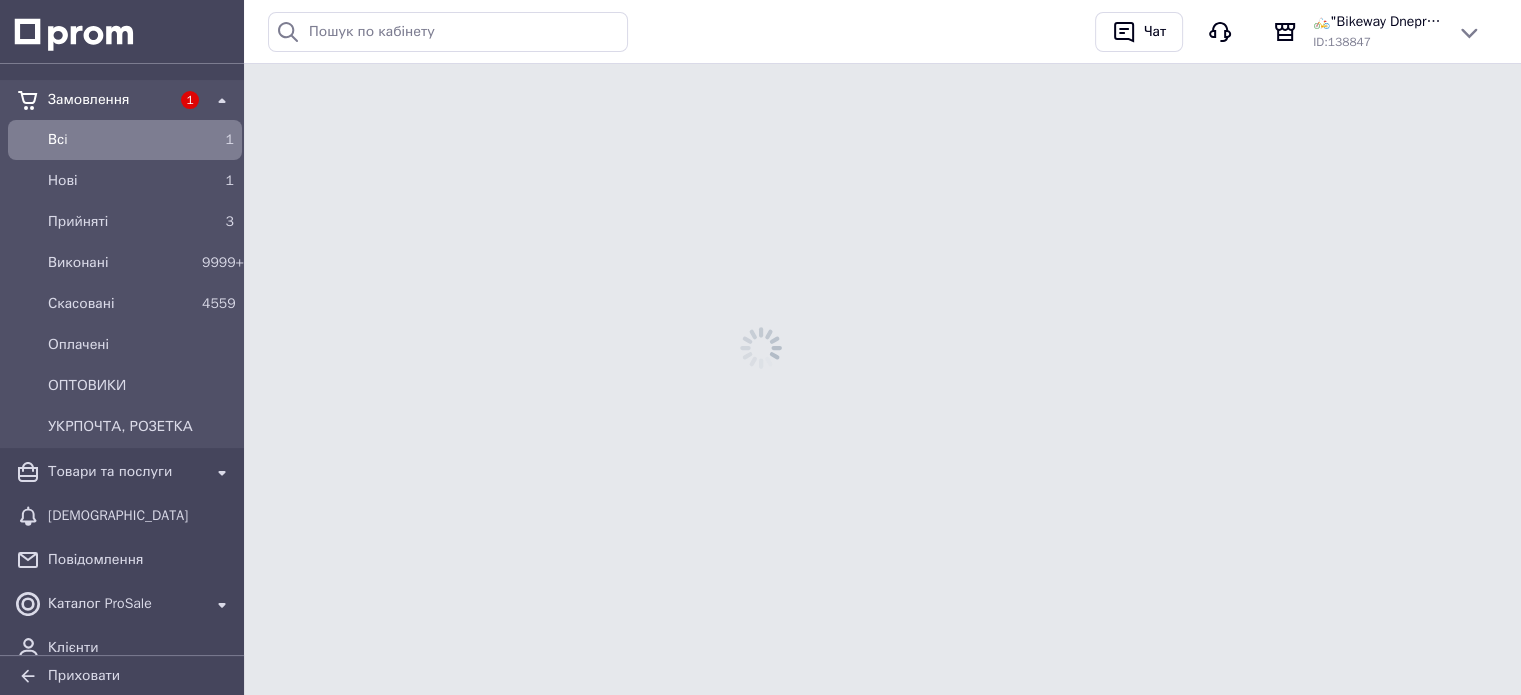 scroll, scrollTop: 0, scrollLeft: 0, axis: both 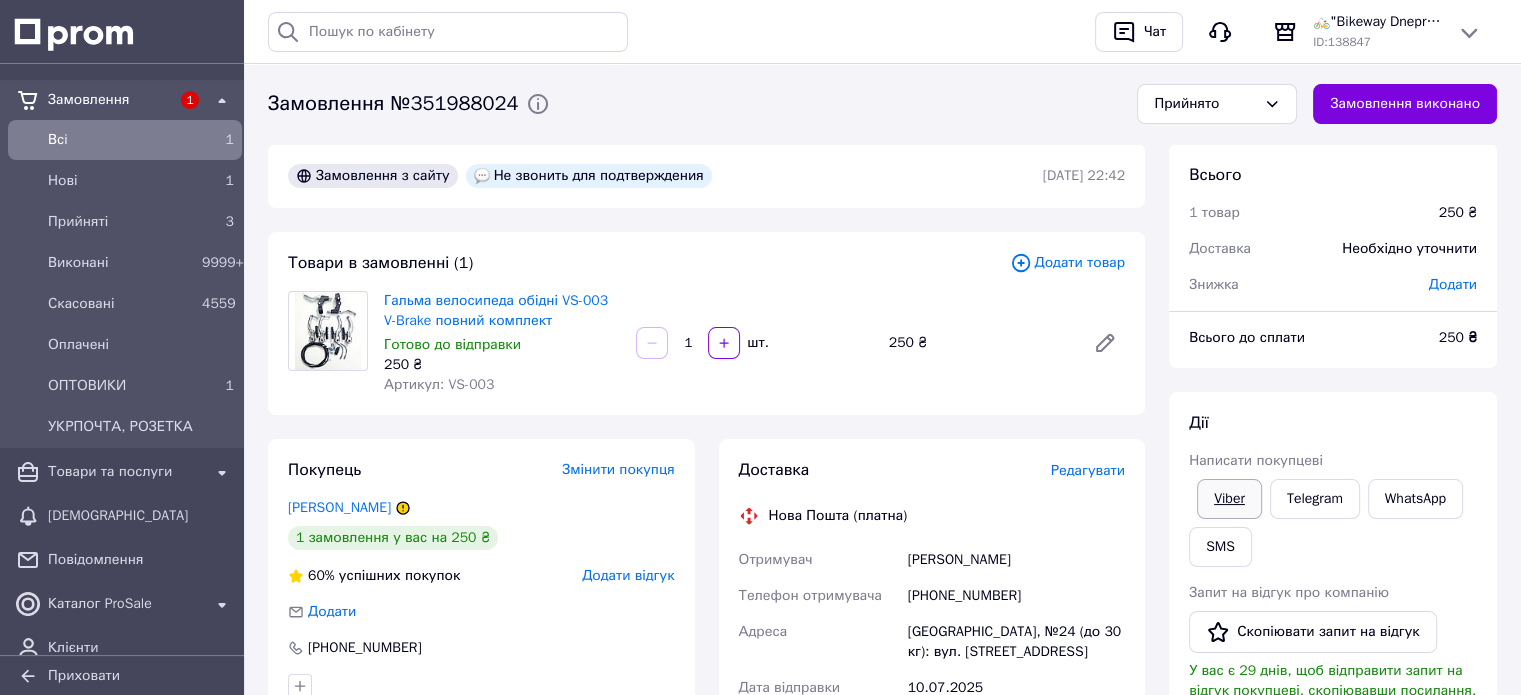 click on "Viber" at bounding box center (1229, 499) 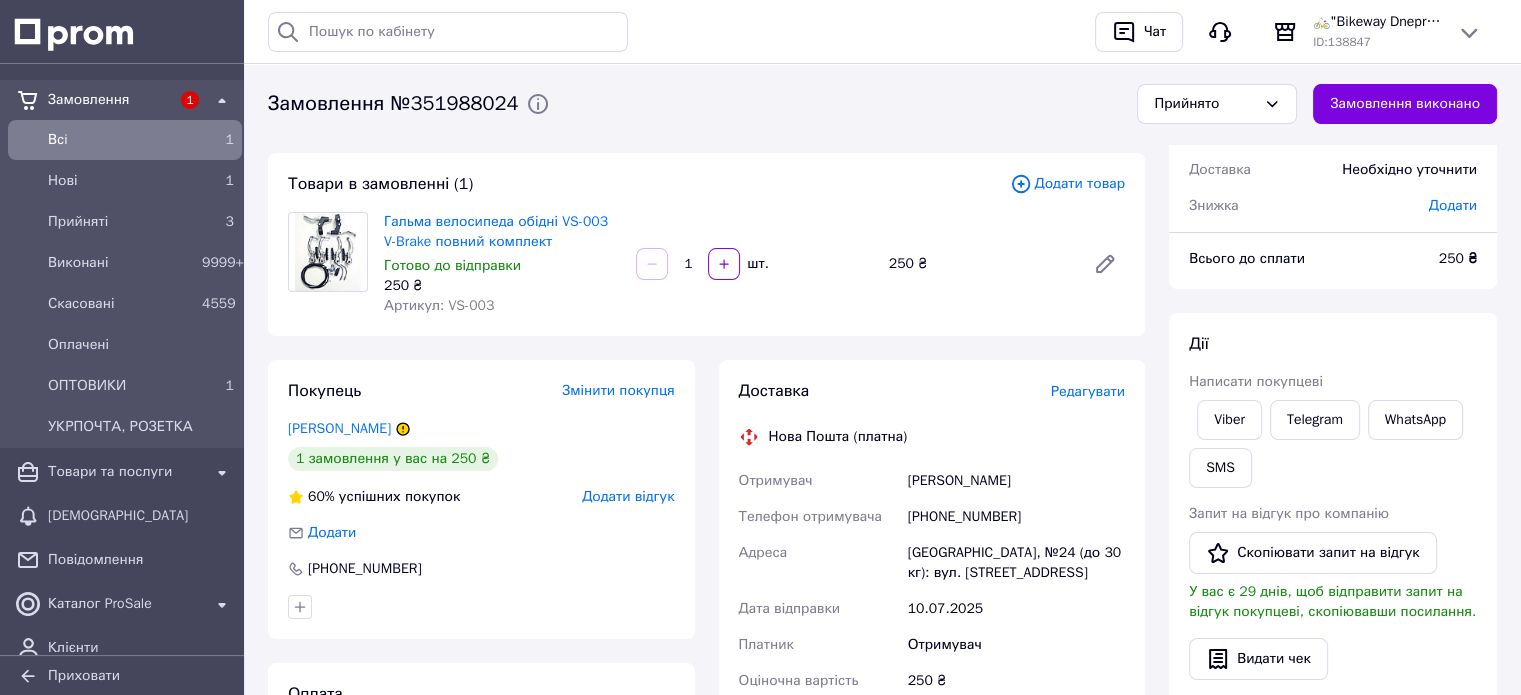 scroll, scrollTop: 0, scrollLeft: 0, axis: both 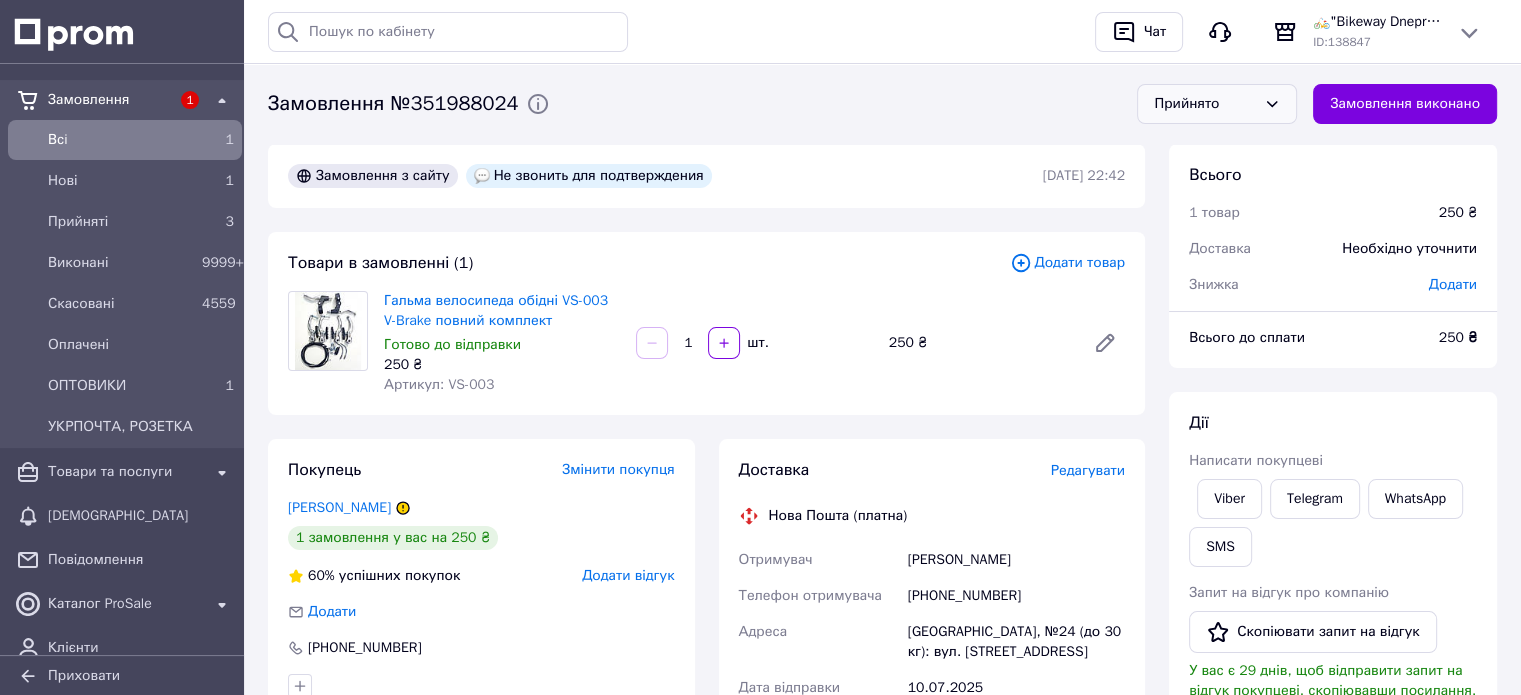 click on "Прийнято" at bounding box center [1205, 104] 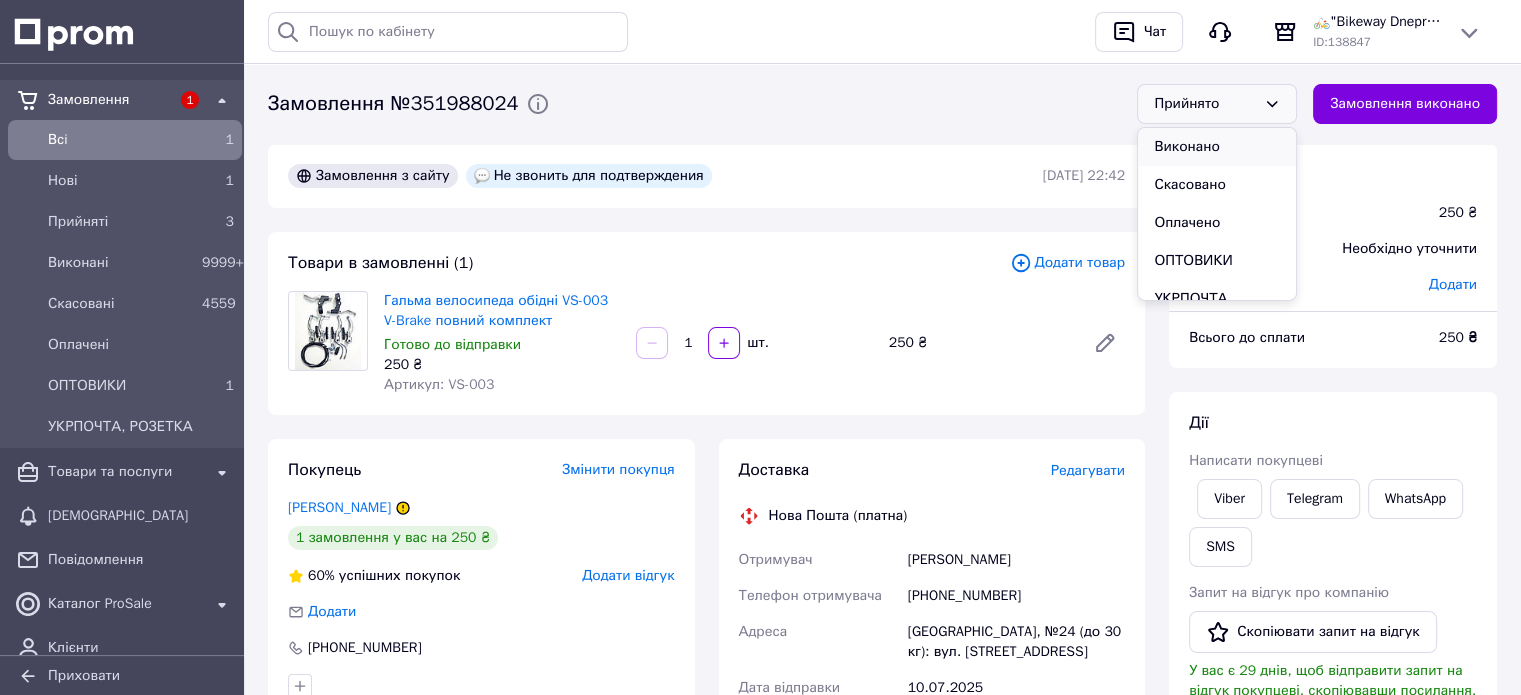 click on "Виконано" at bounding box center [1217, 147] 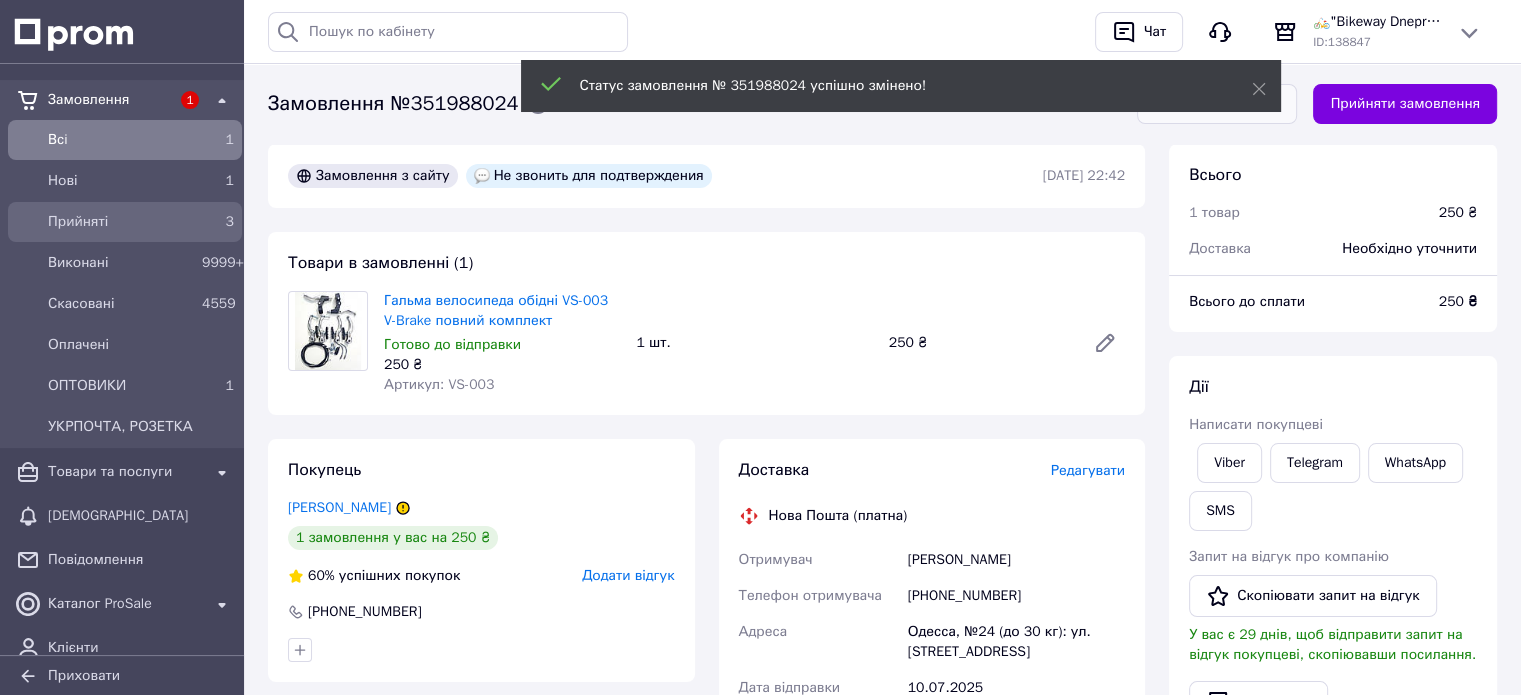 click on "Прийняті" at bounding box center (121, 222) 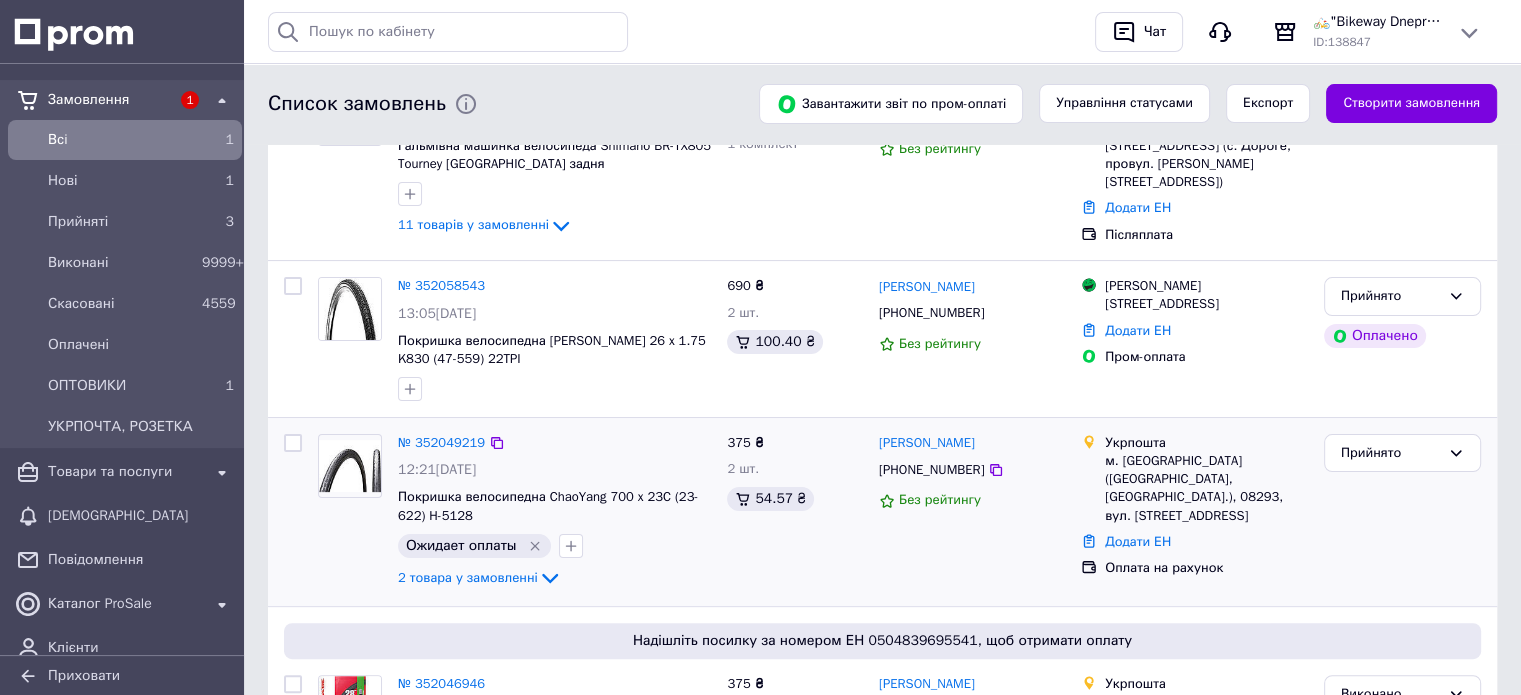scroll, scrollTop: 400, scrollLeft: 0, axis: vertical 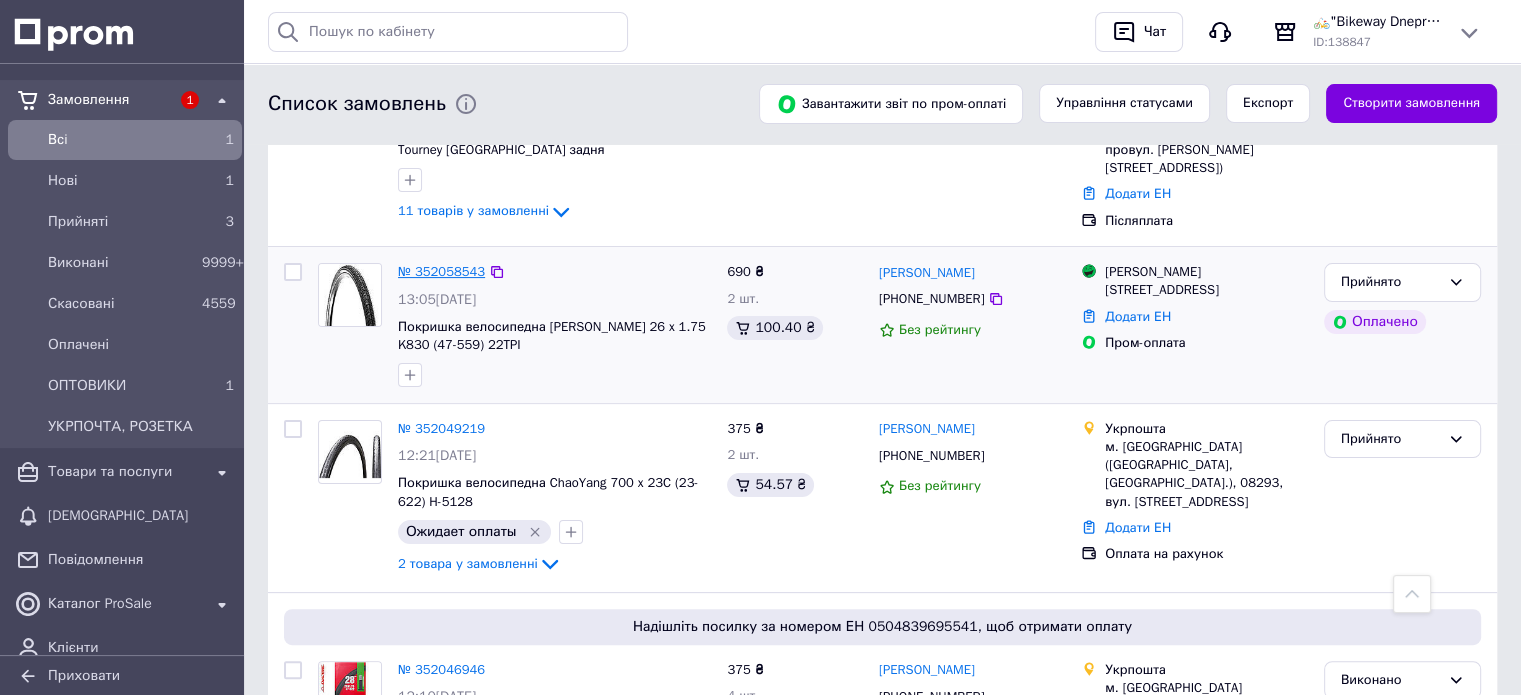click on "№ 352058543" at bounding box center (441, 271) 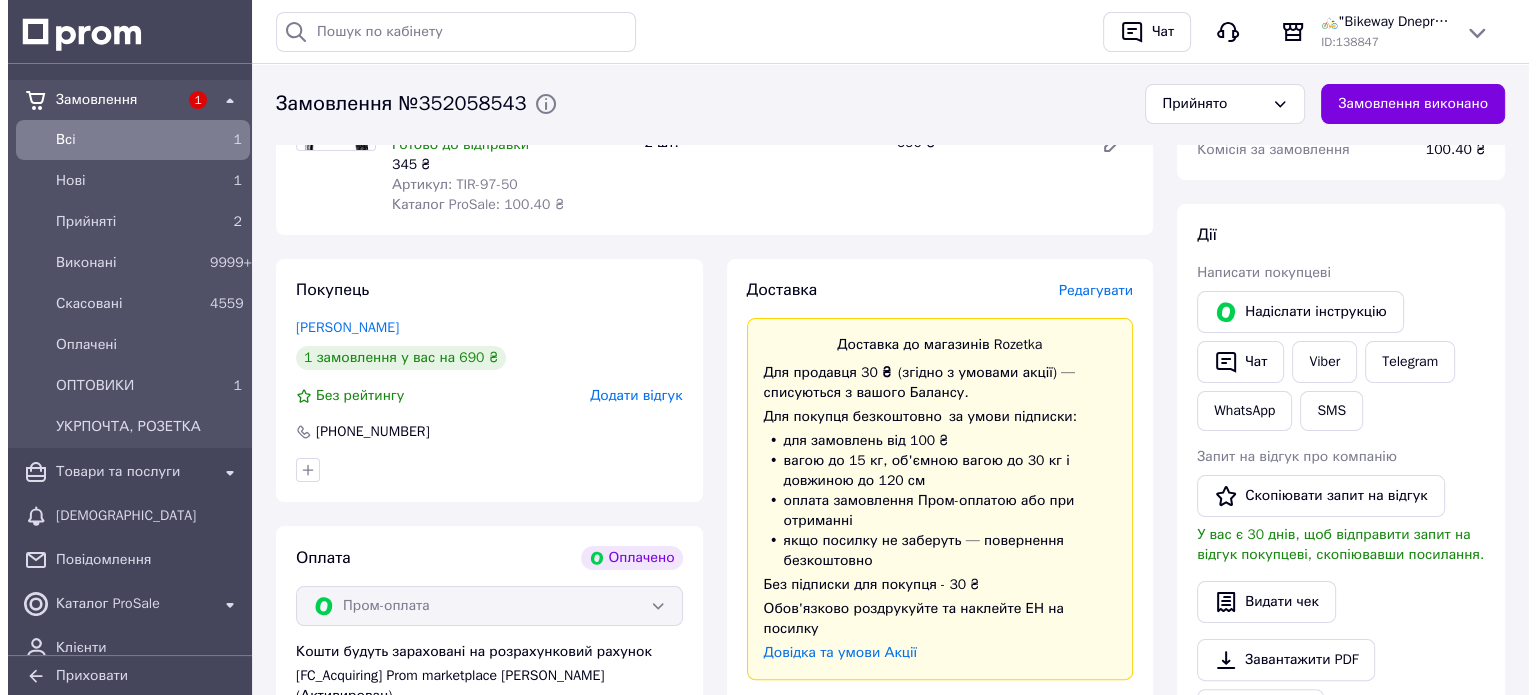 scroll, scrollTop: 200, scrollLeft: 0, axis: vertical 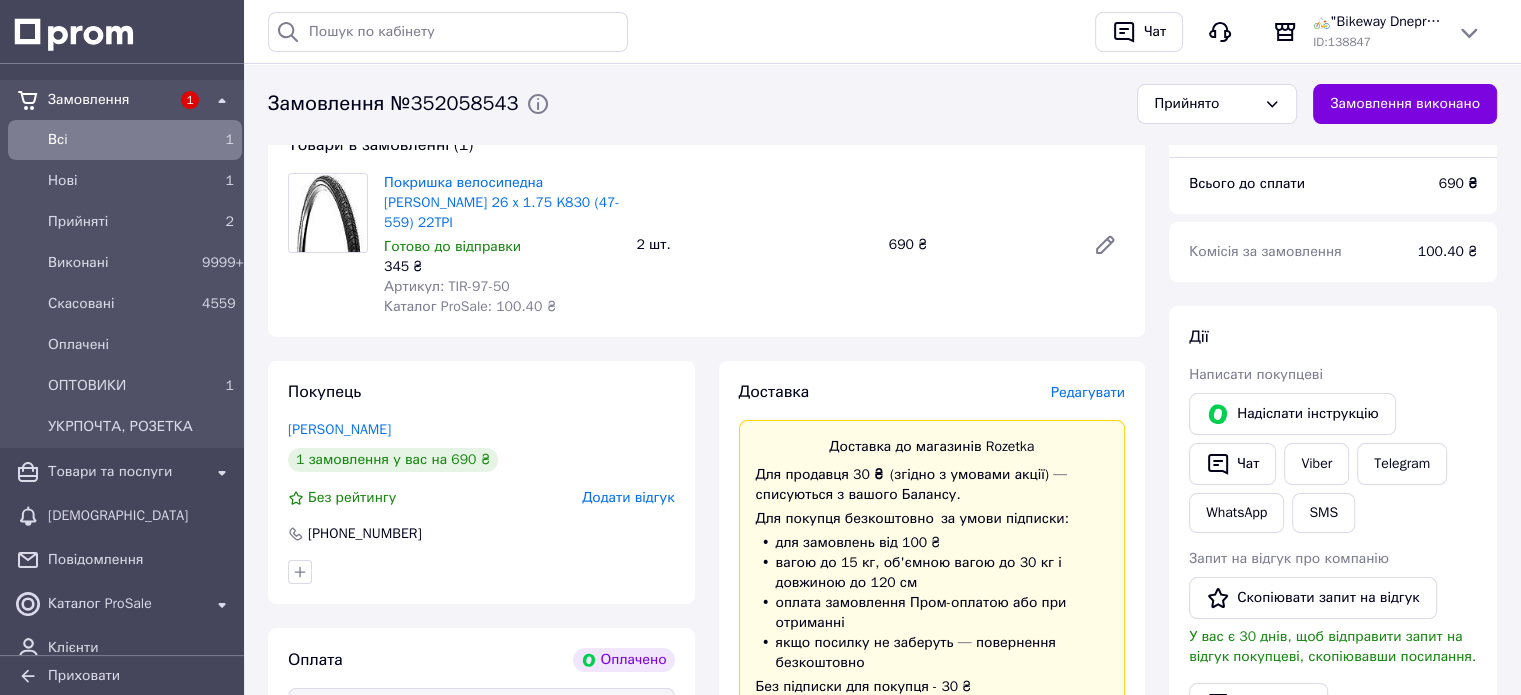 click on "Редагувати" at bounding box center [1088, 392] 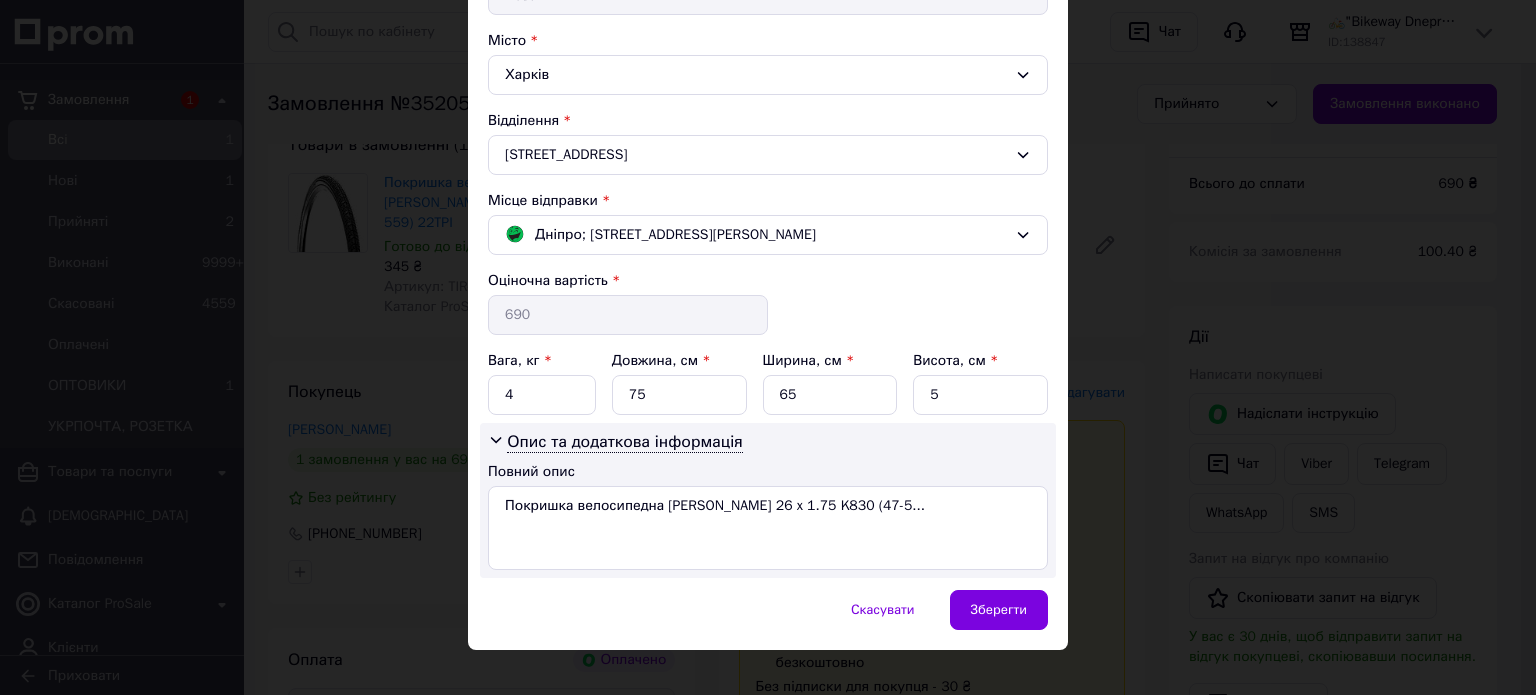 scroll, scrollTop: 540, scrollLeft: 0, axis: vertical 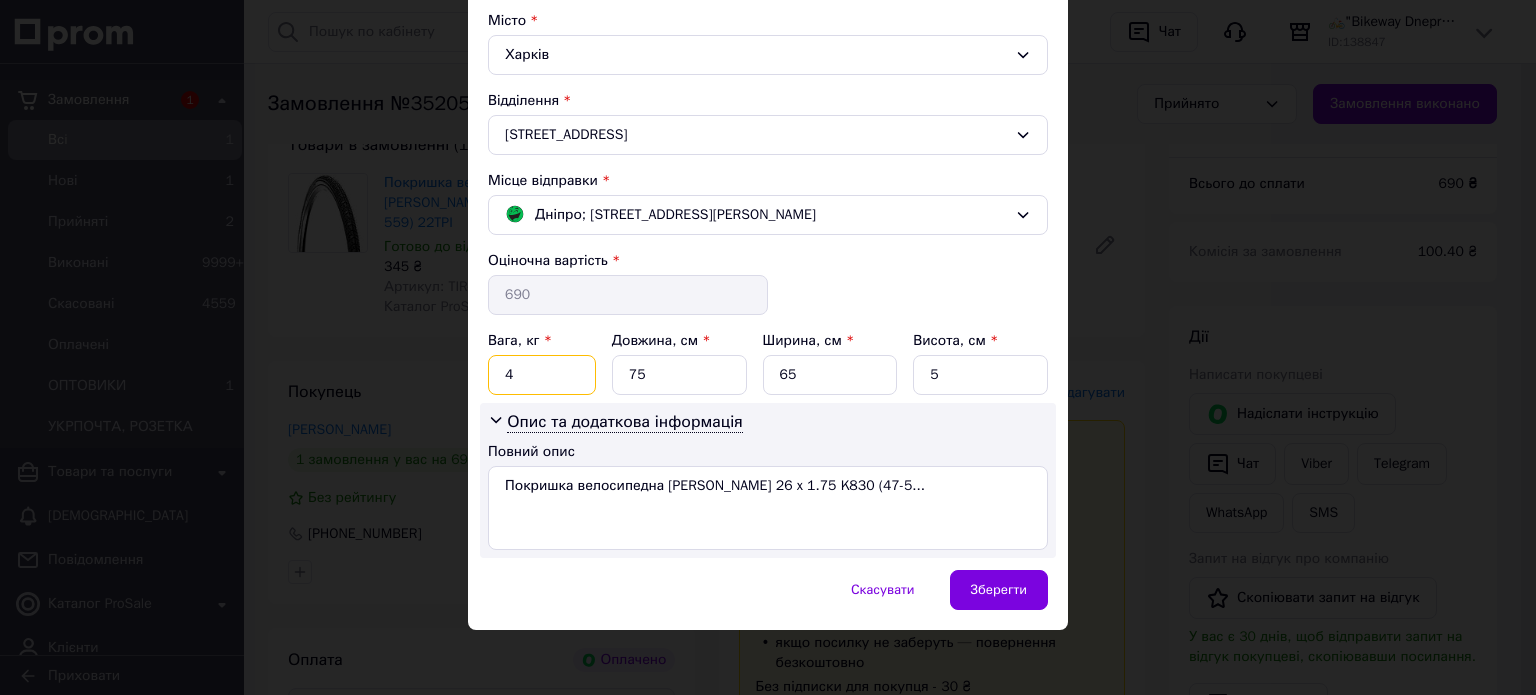 drag, startPoint x: 516, startPoint y: 374, endPoint x: 500, endPoint y: 378, distance: 16.492422 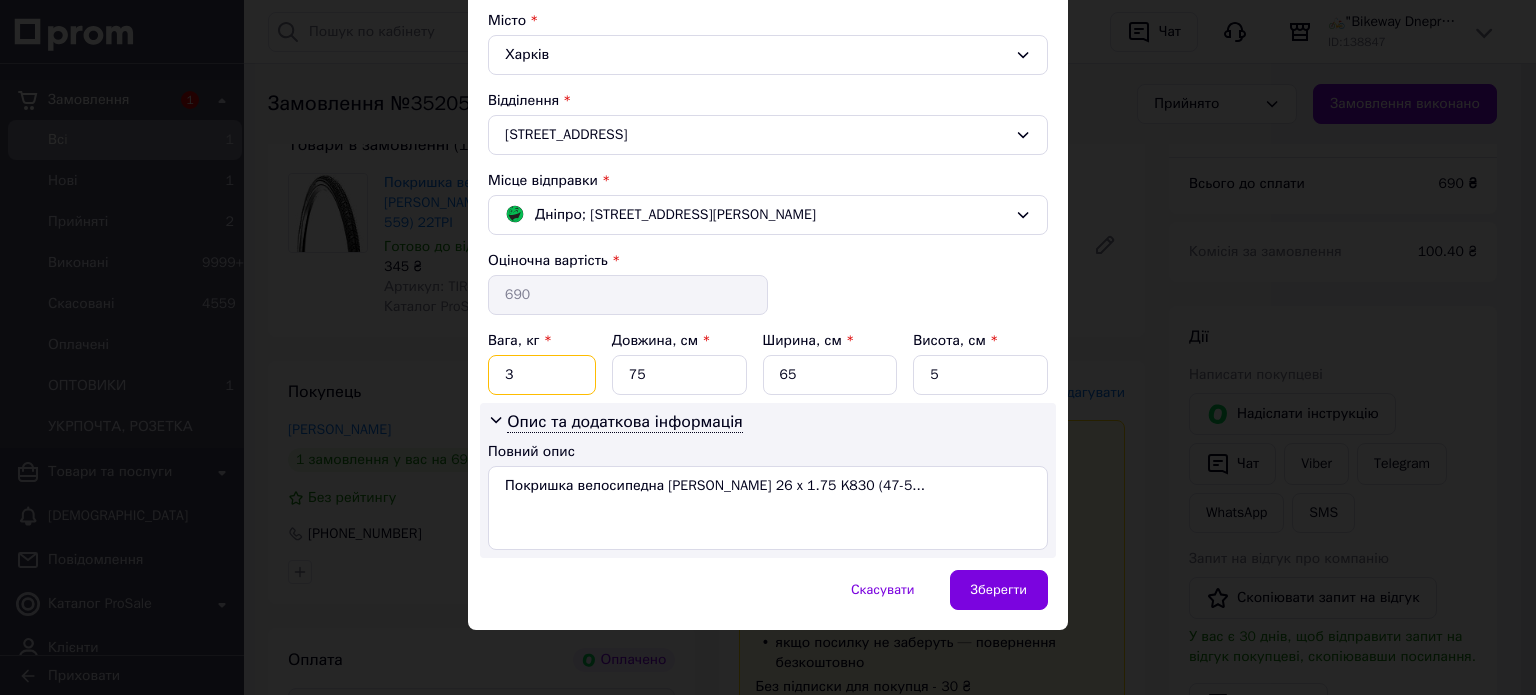 type on "3" 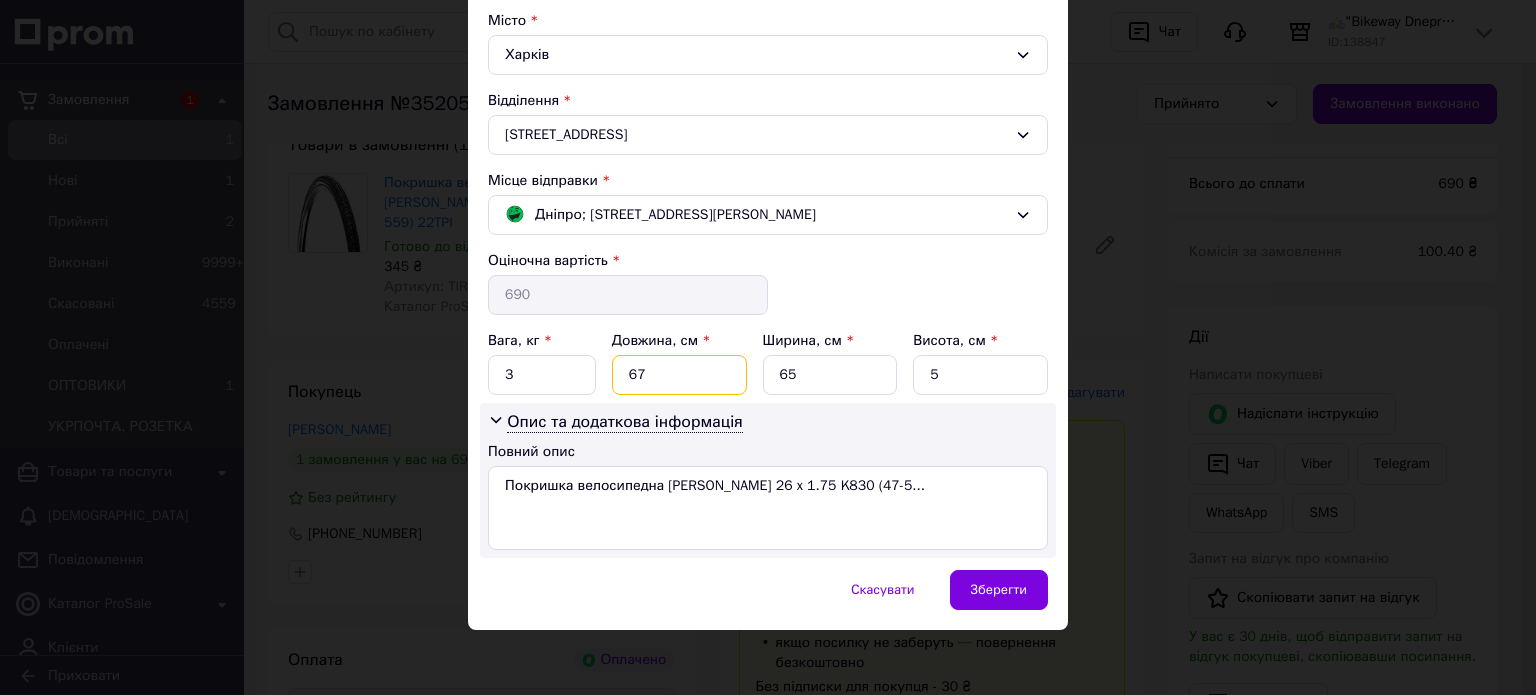 type on "67" 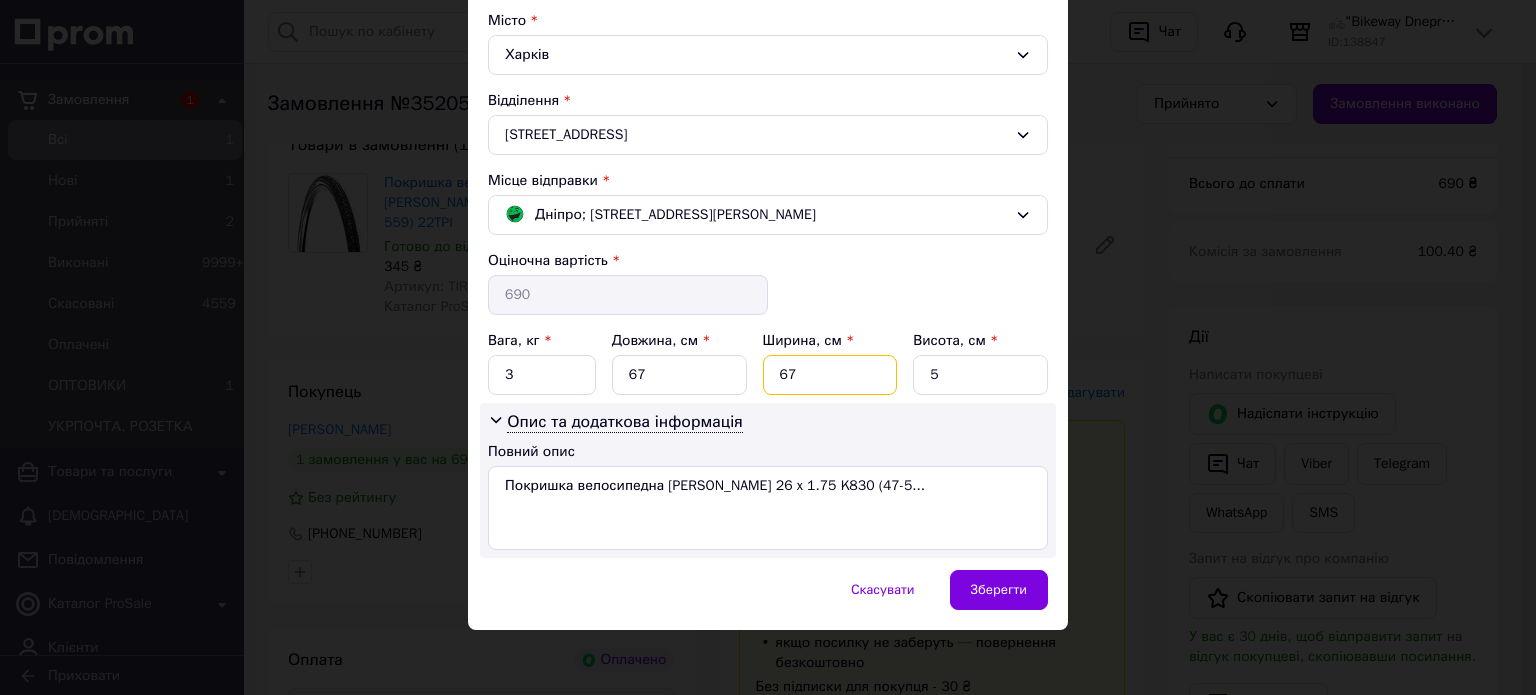 type on "67" 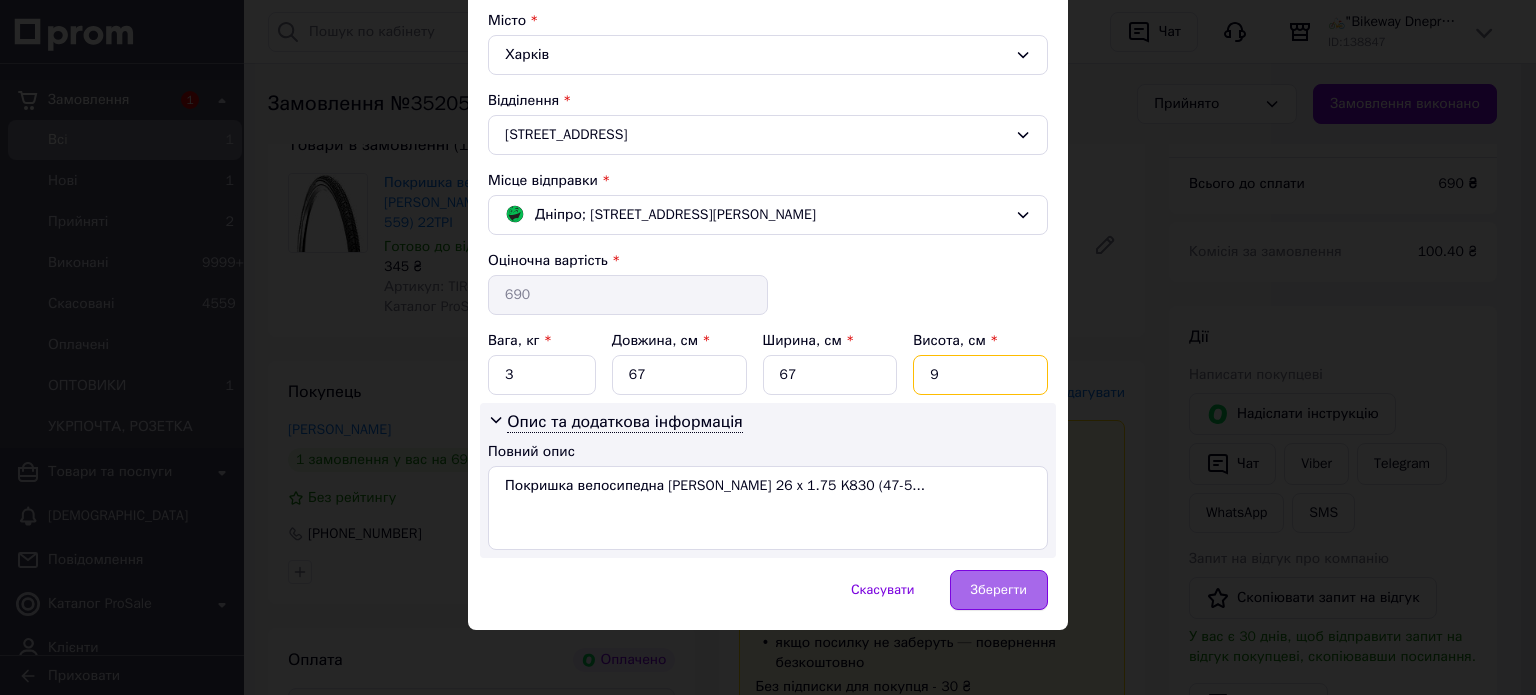 type on "9" 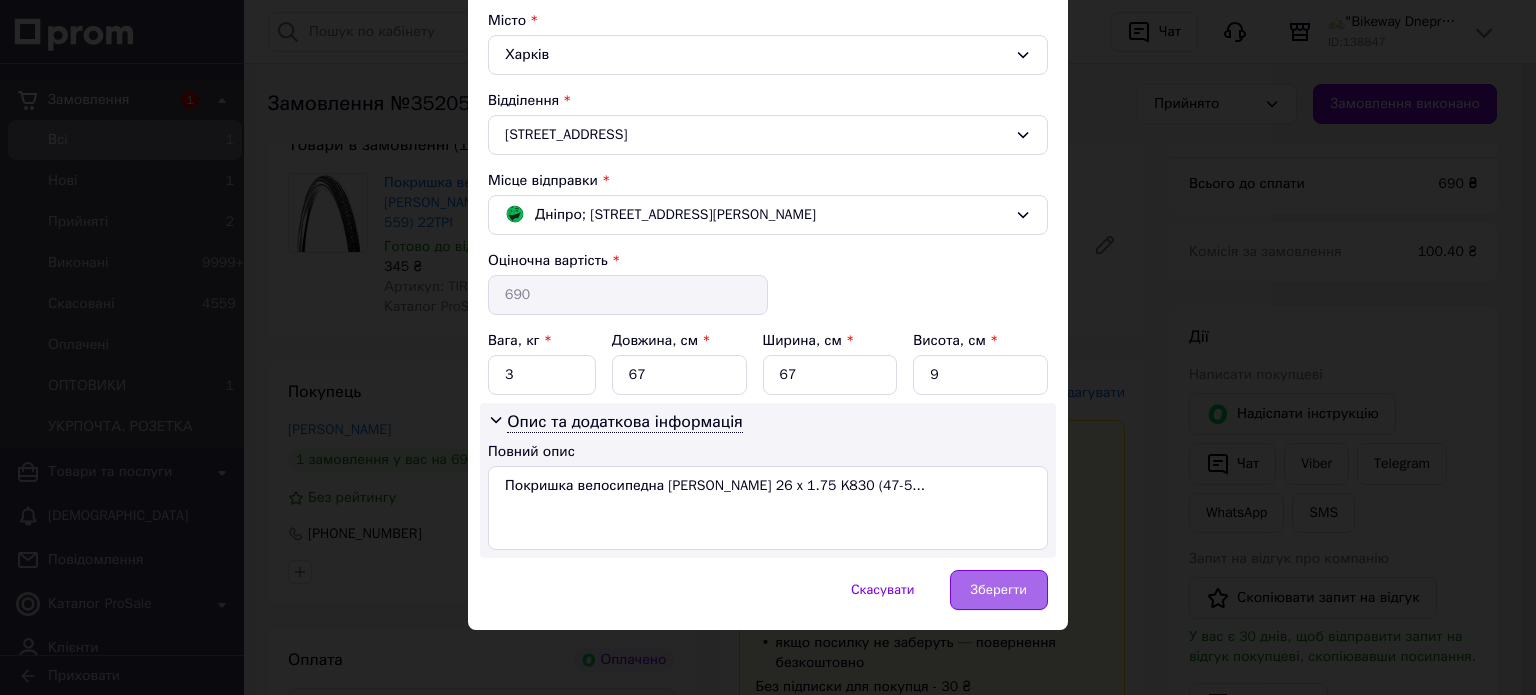 click on "Зберегти" at bounding box center (999, 590) 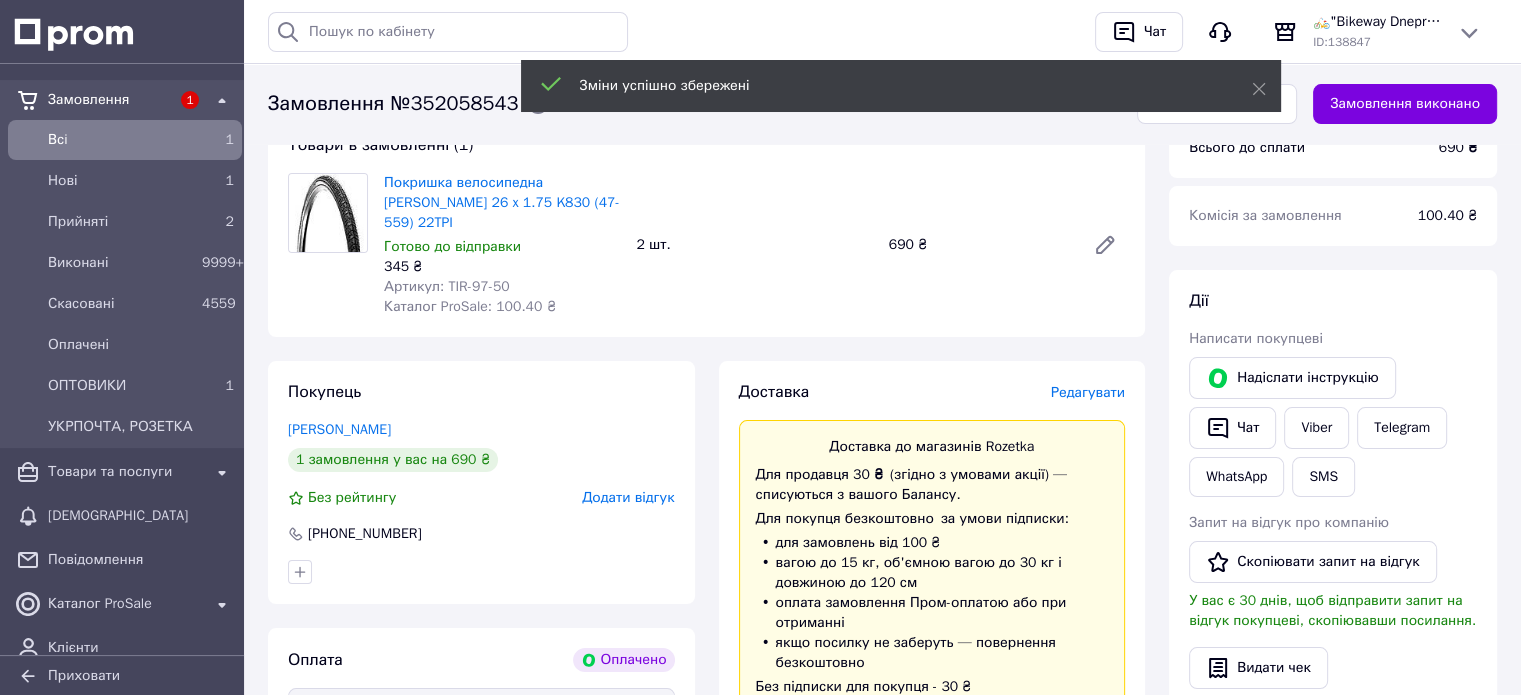 click on "Редагувати" at bounding box center (1088, 392) 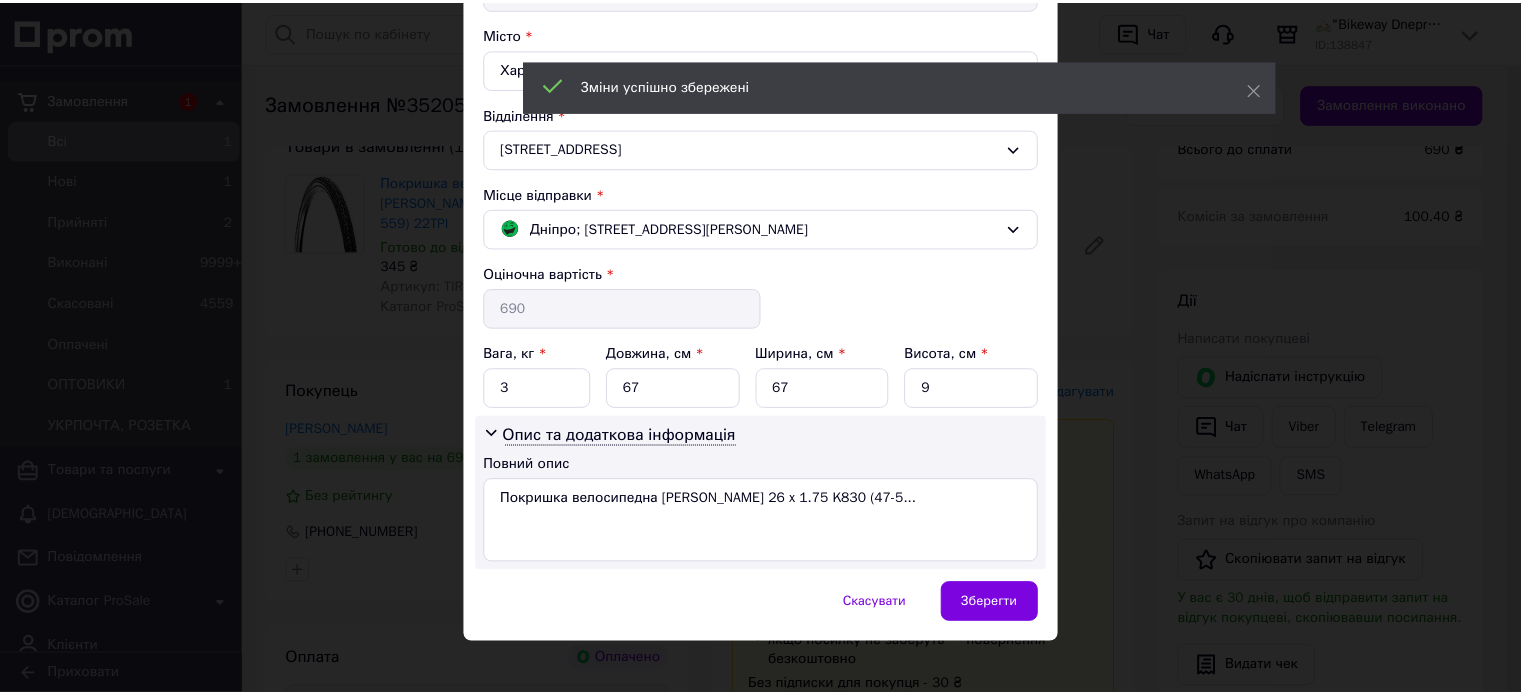 scroll, scrollTop: 540, scrollLeft: 0, axis: vertical 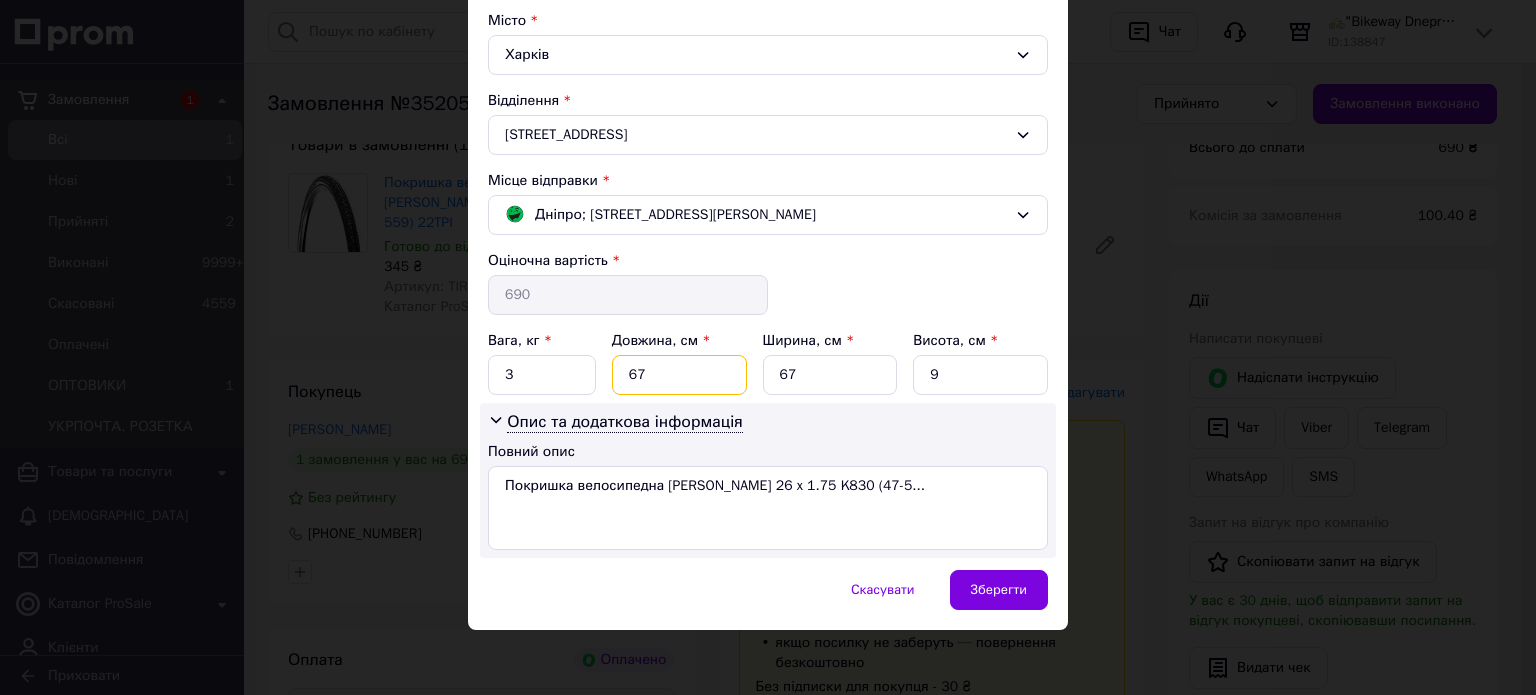 click on "67" at bounding box center [679, 375] 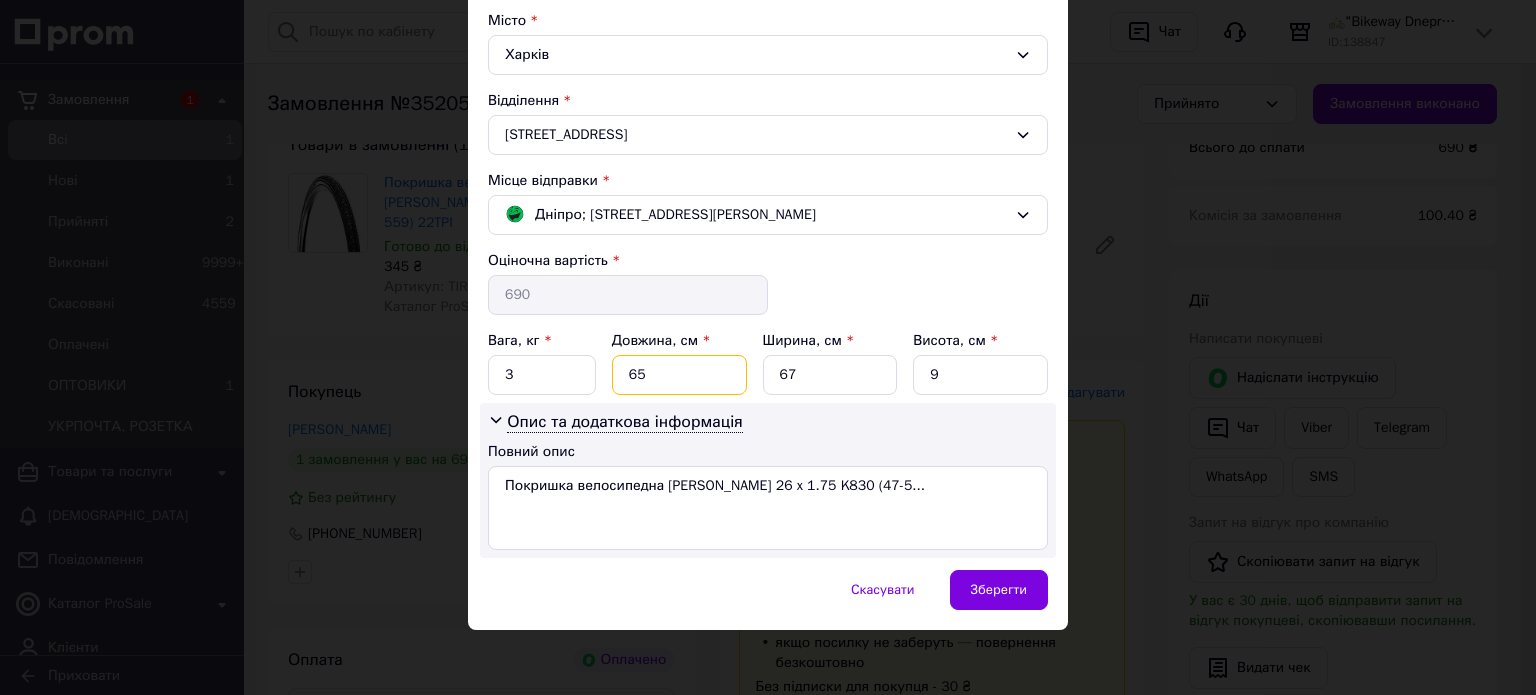 type on "65" 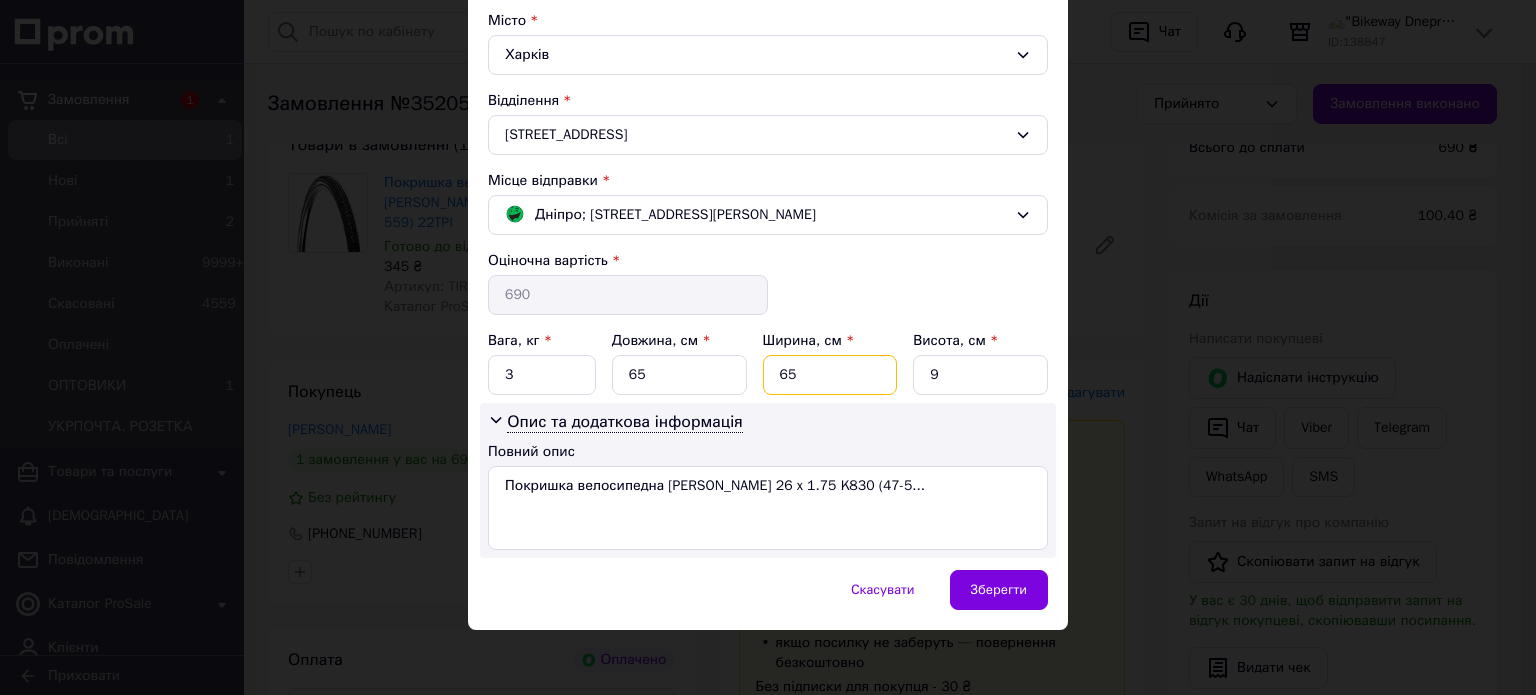 type on "65" 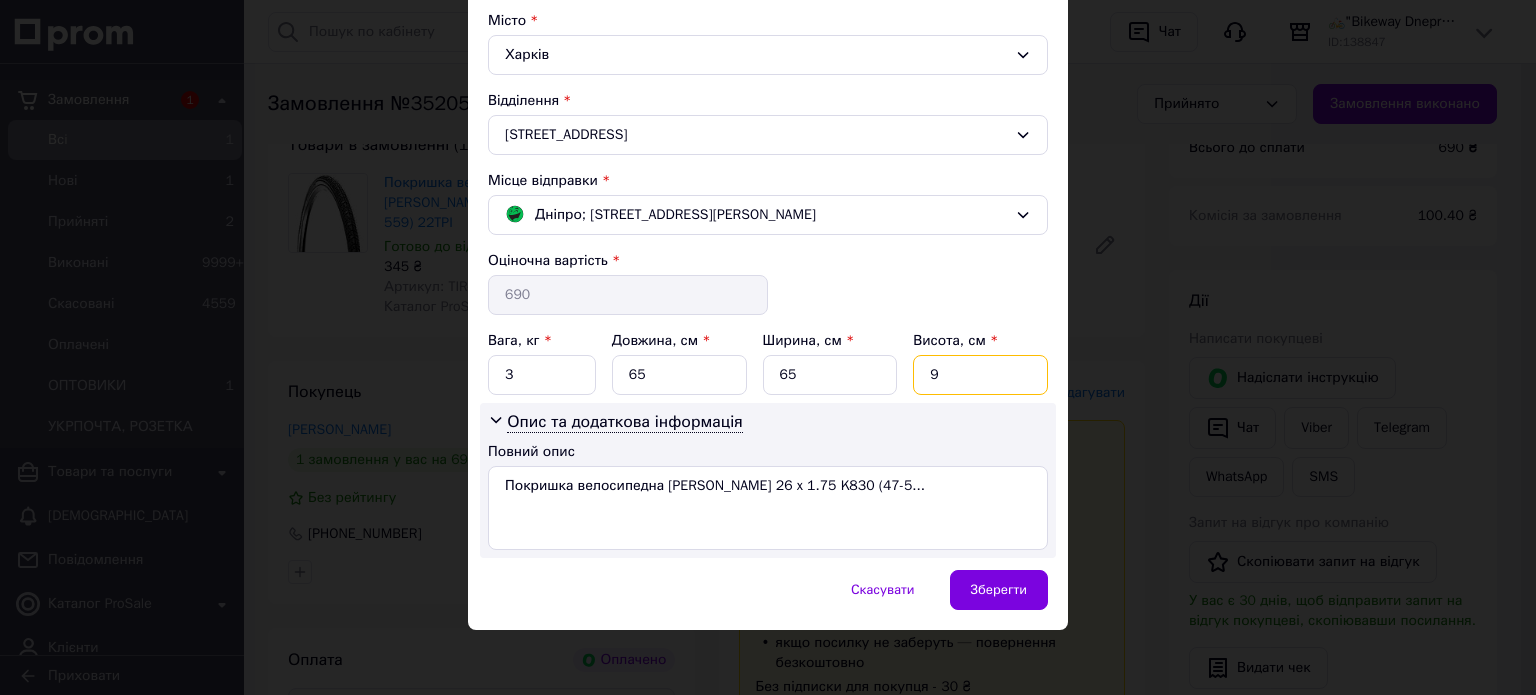 drag, startPoint x: 992, startPoint y: 373, endPoint x: 928, endPoint y: 377, distance: 64.12488 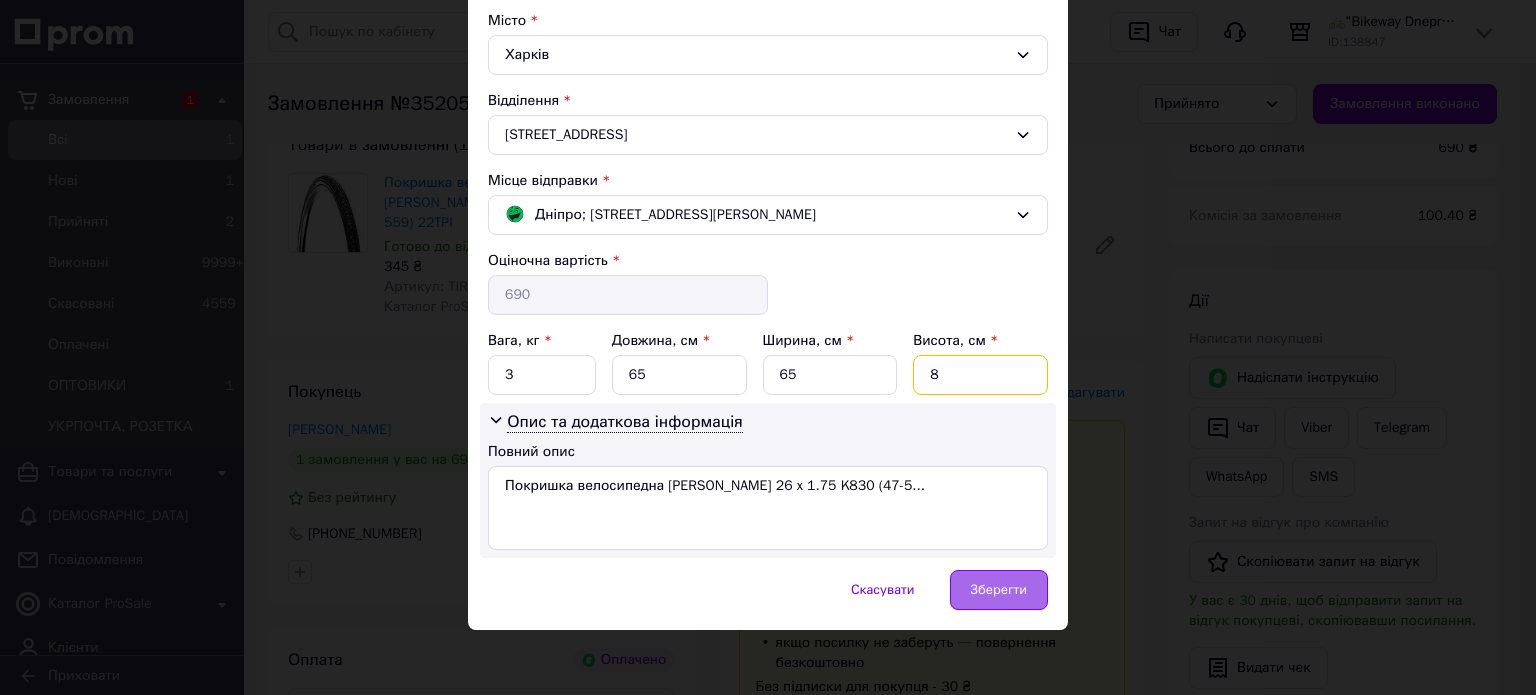 type on "8" 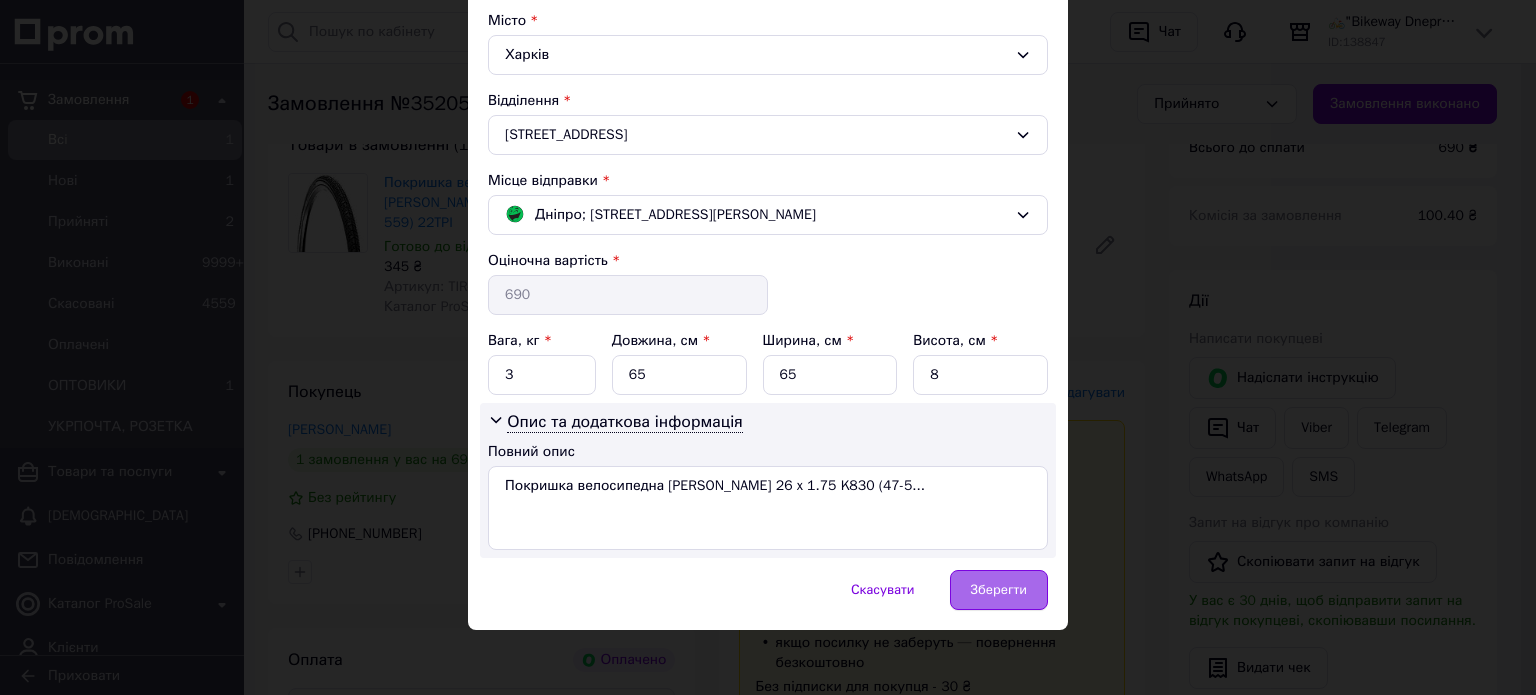 click on "Зберегти" at bounding box center (999, 590) 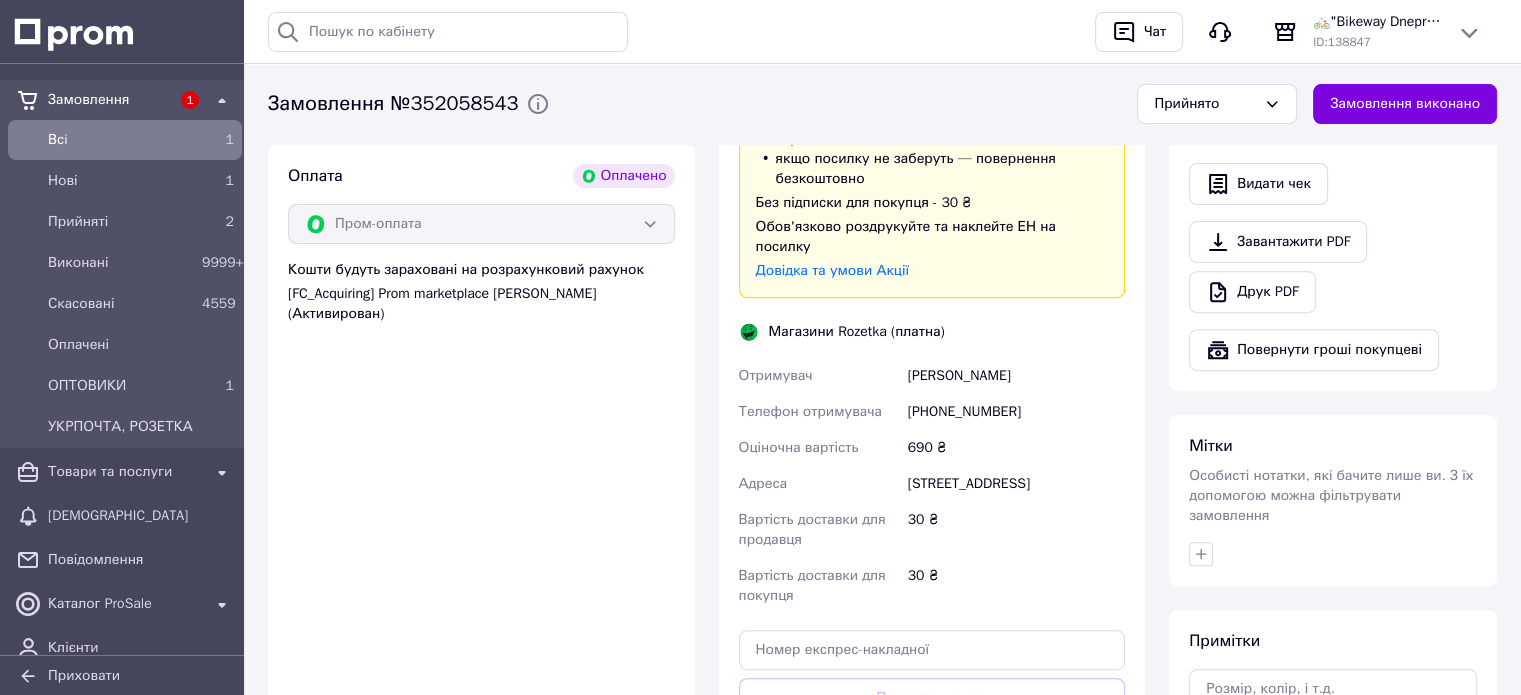 scroll, scrollTop: 800, scrollLeft: 0, axis: vertical 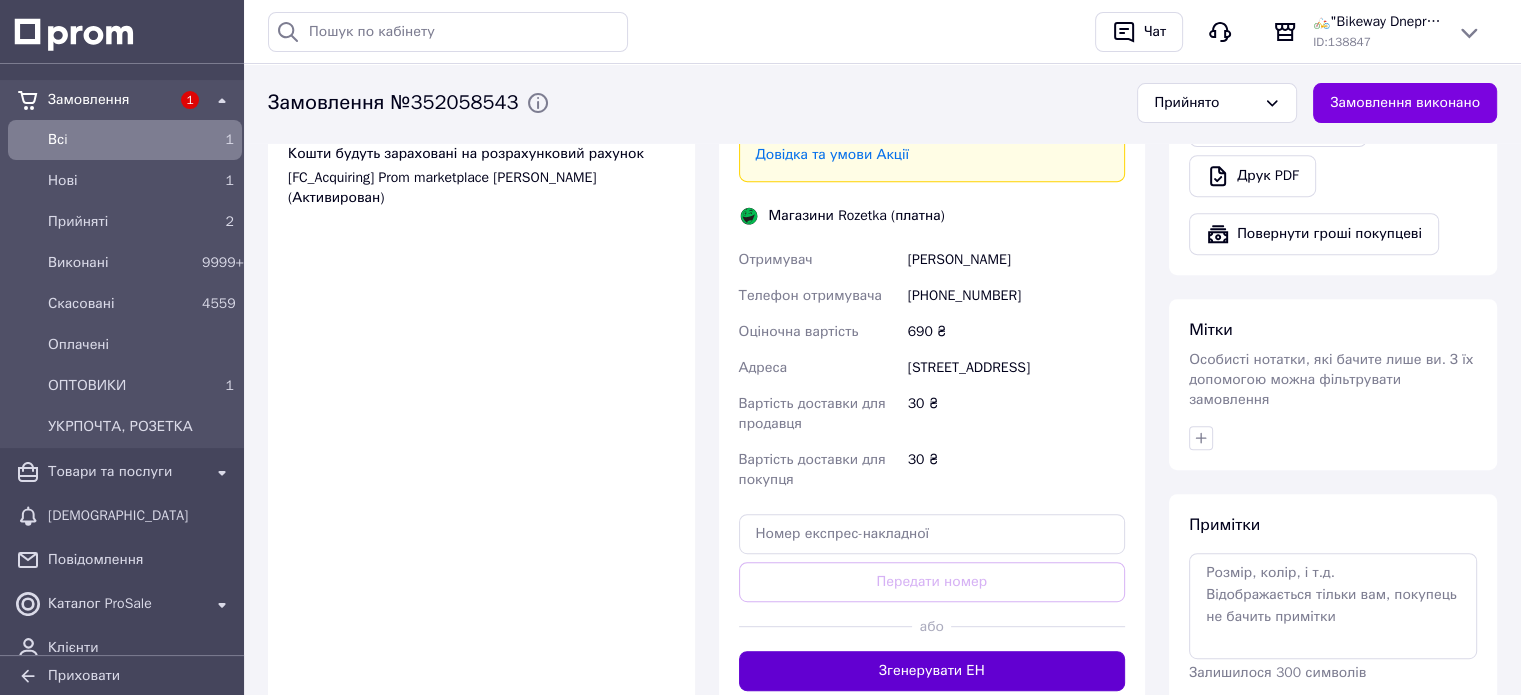click on "Згенерувати ЕН" at bounding box center [932, 671] 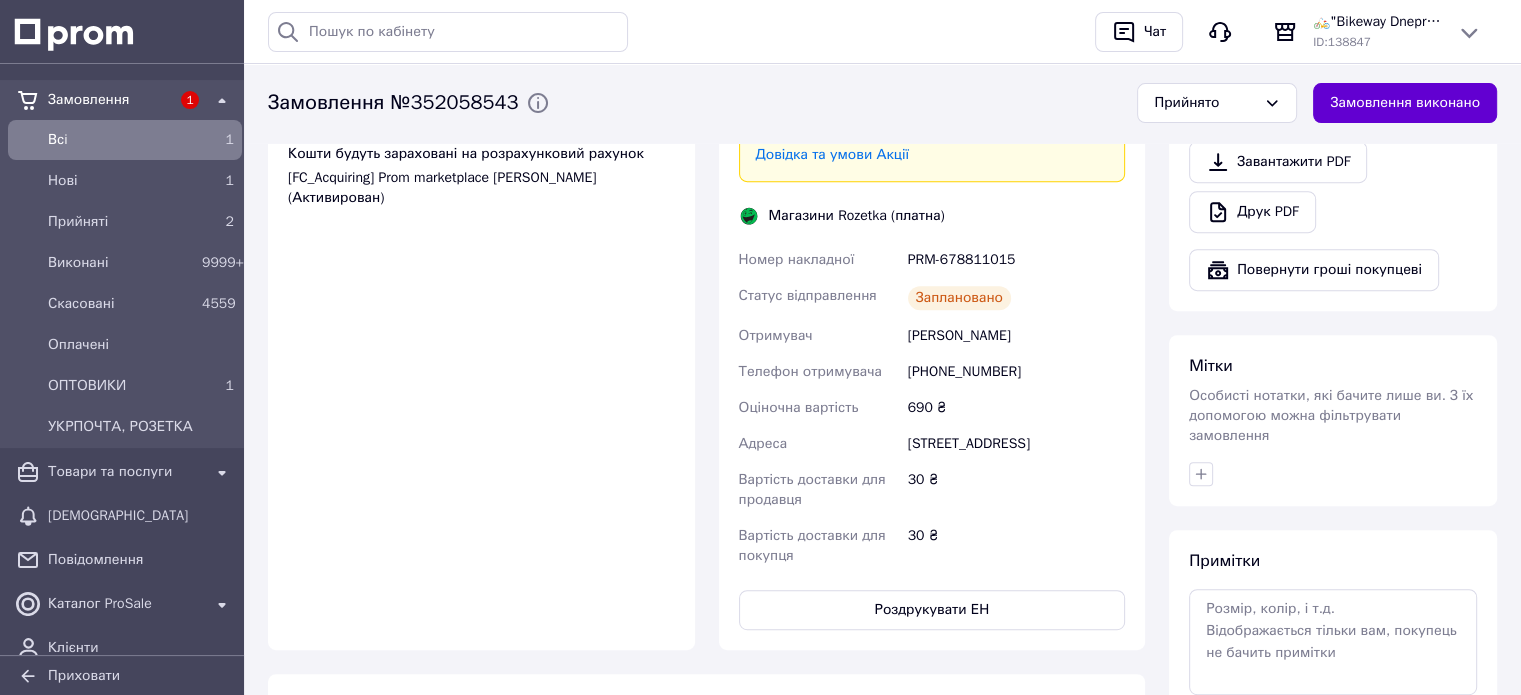 click on "Замовлення виконано" at bounding box center (1405, 104) 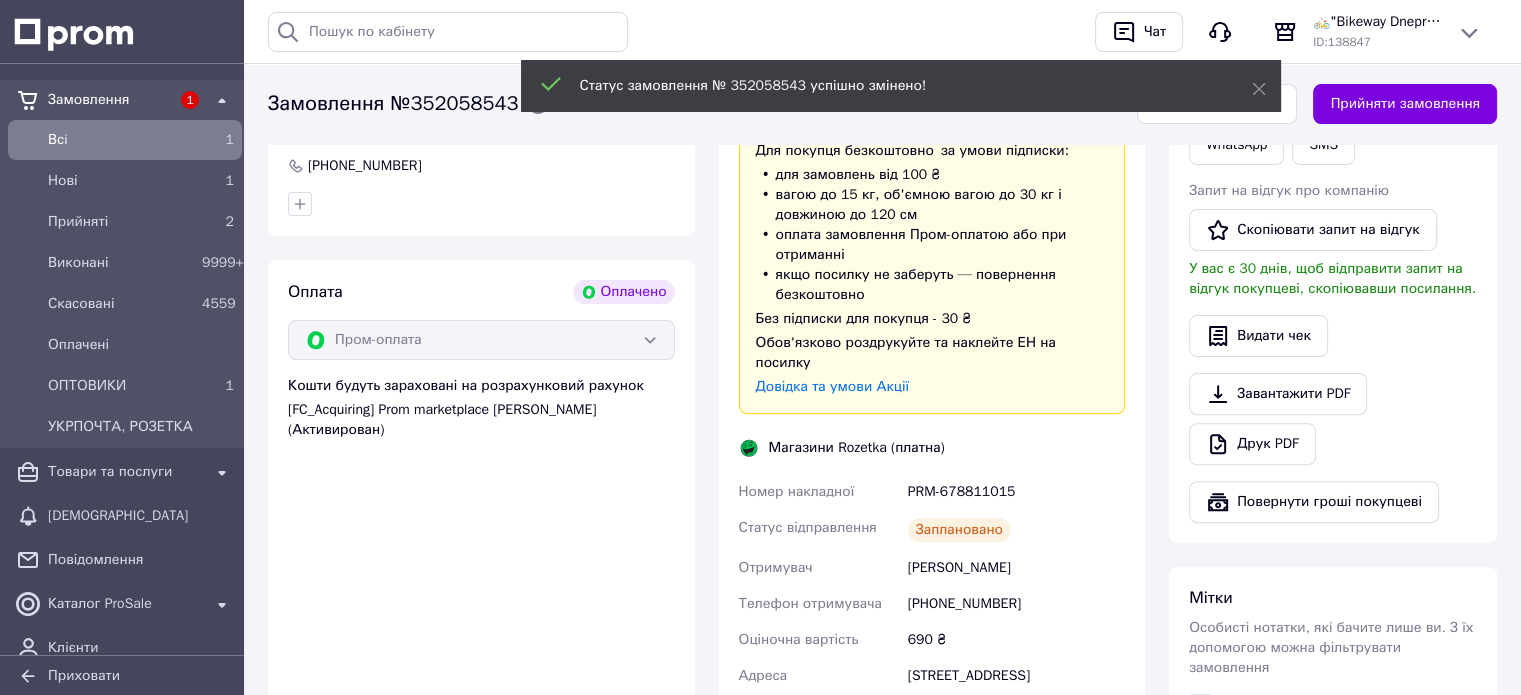 scroll, scrollTop: 600, scrollLeft: 0, axis: vertical 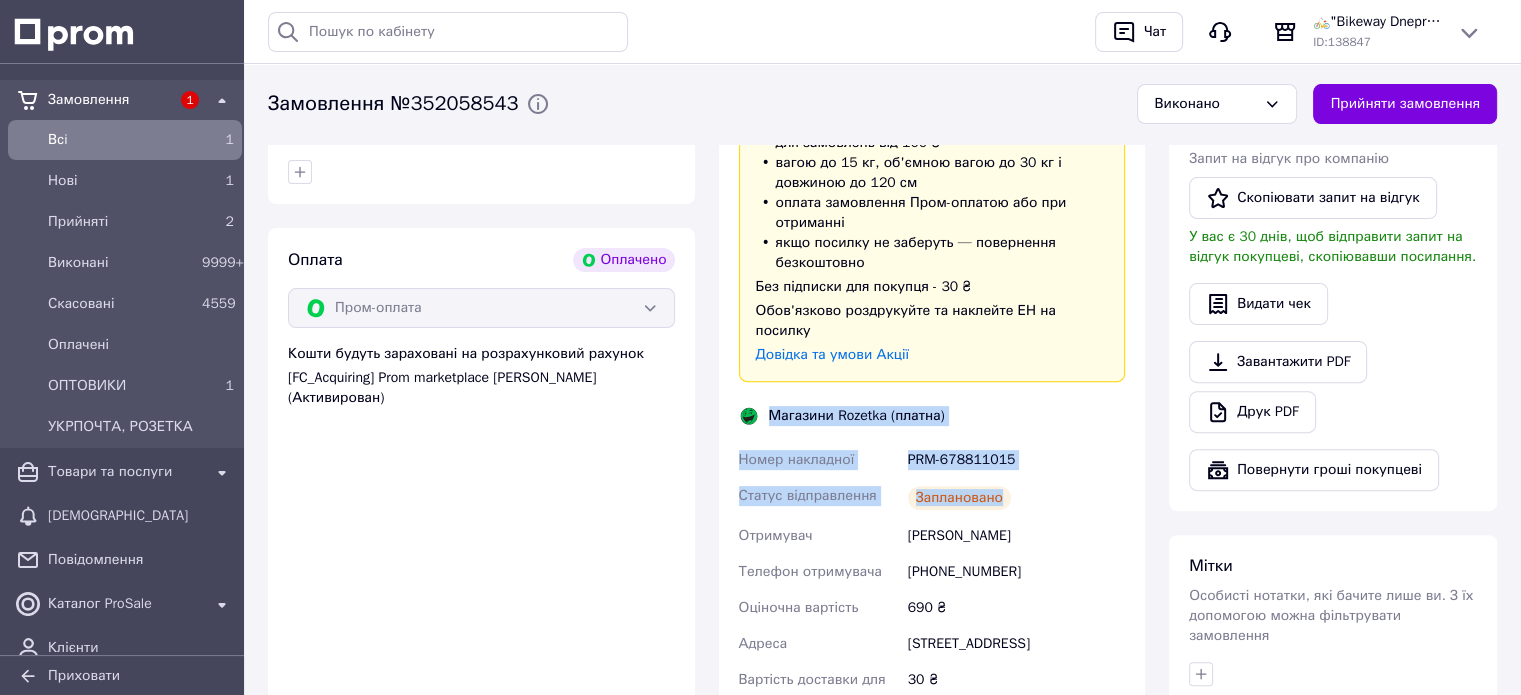 drag, startPoint x: 772, startPoint y: 376, endPoint x: 1011, endPoint y: 434, distance: 245.93698 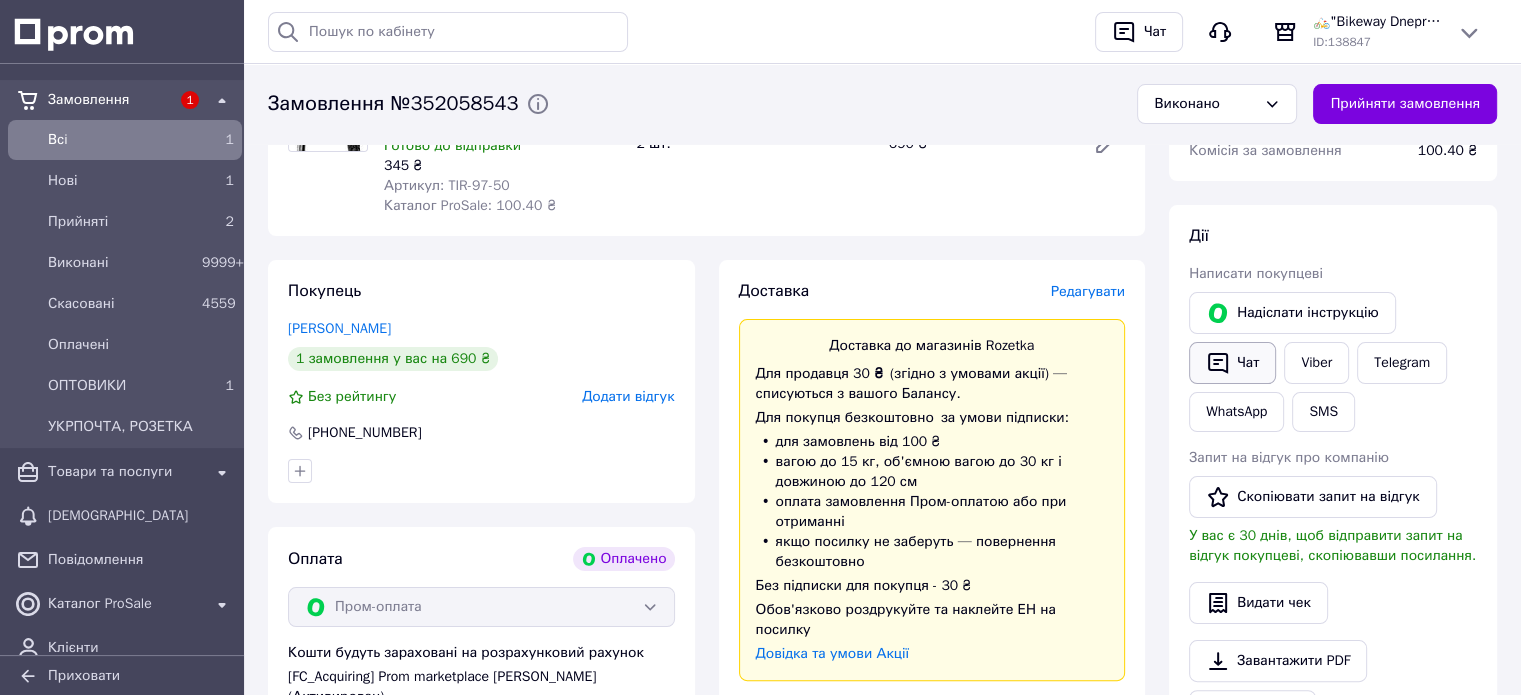 scroll, scrollTop: 300, scrollLeft: 0, axis: vertical 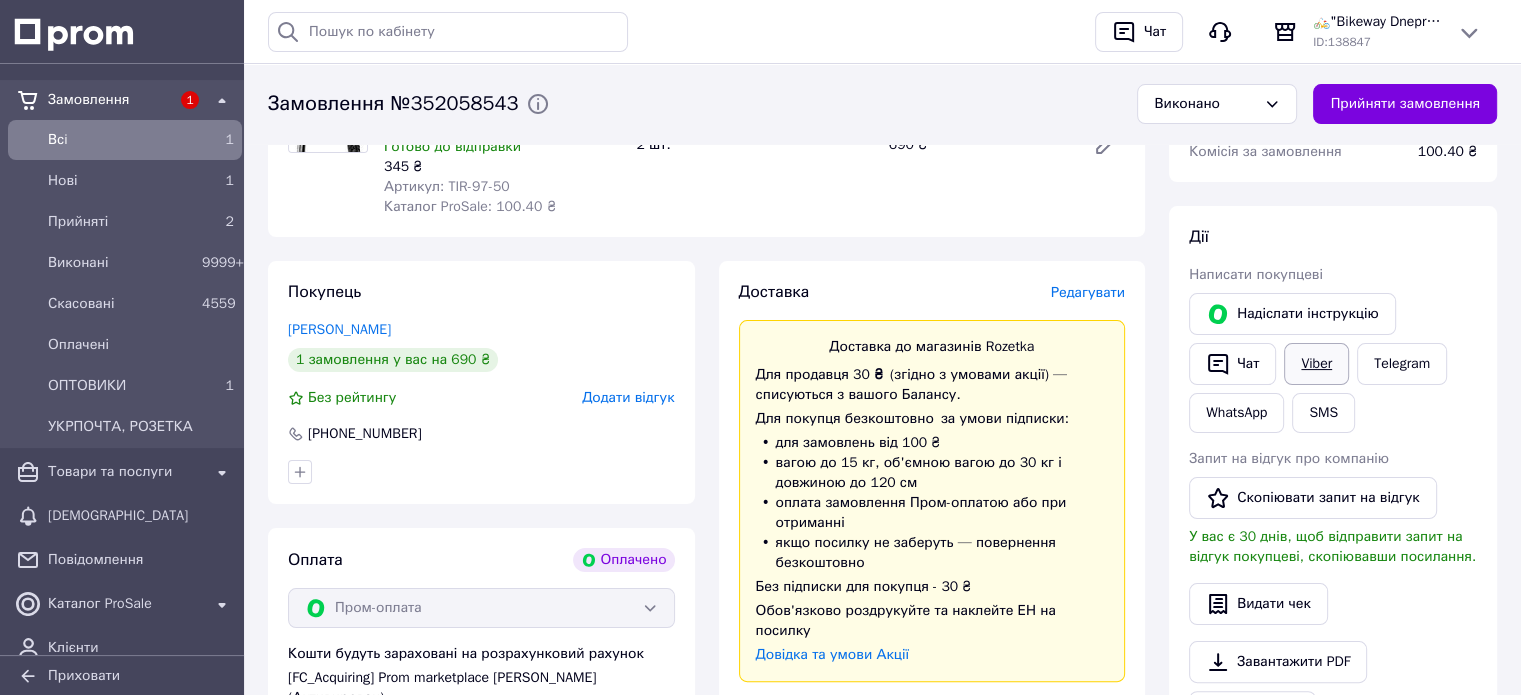 click on "Viber" at bounding box center [1316, 364] 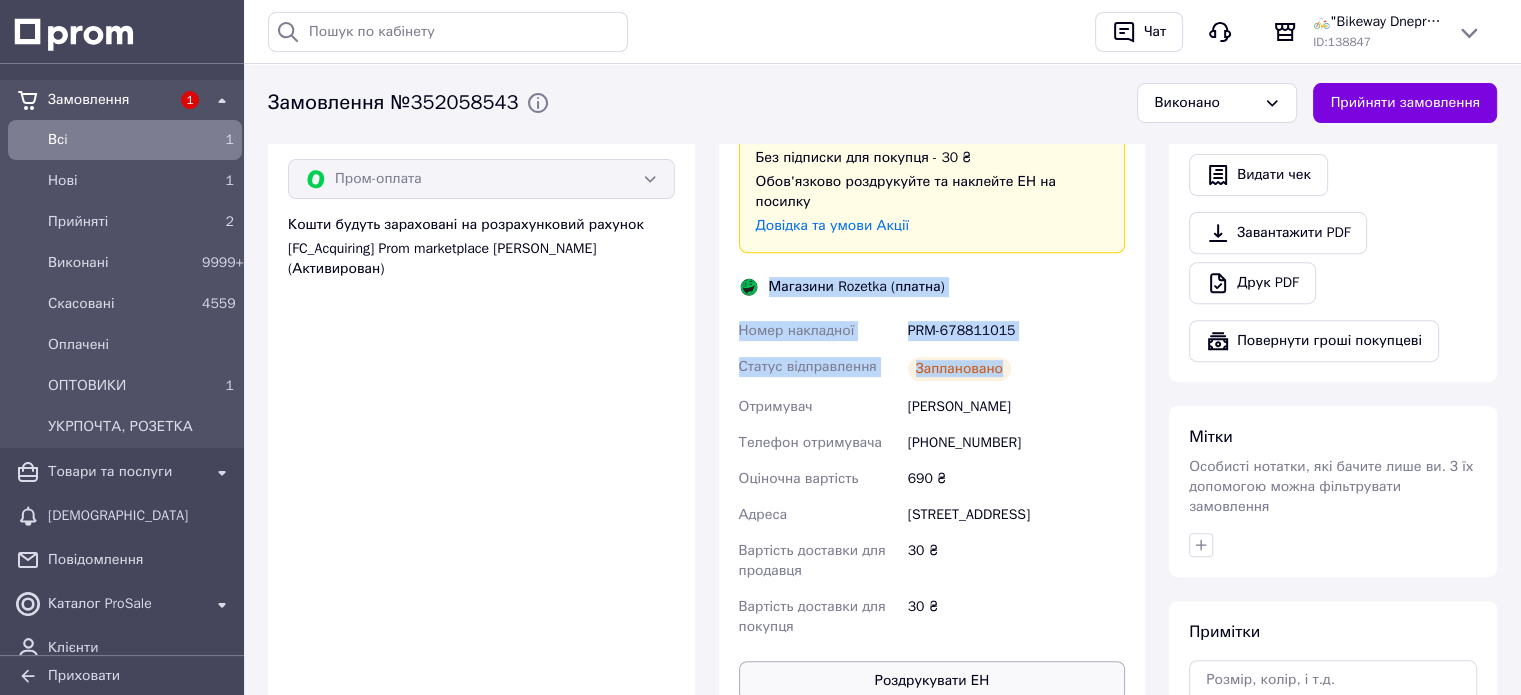scroll, scrollTop: 900, scrollLeft: 0, axis: vertical 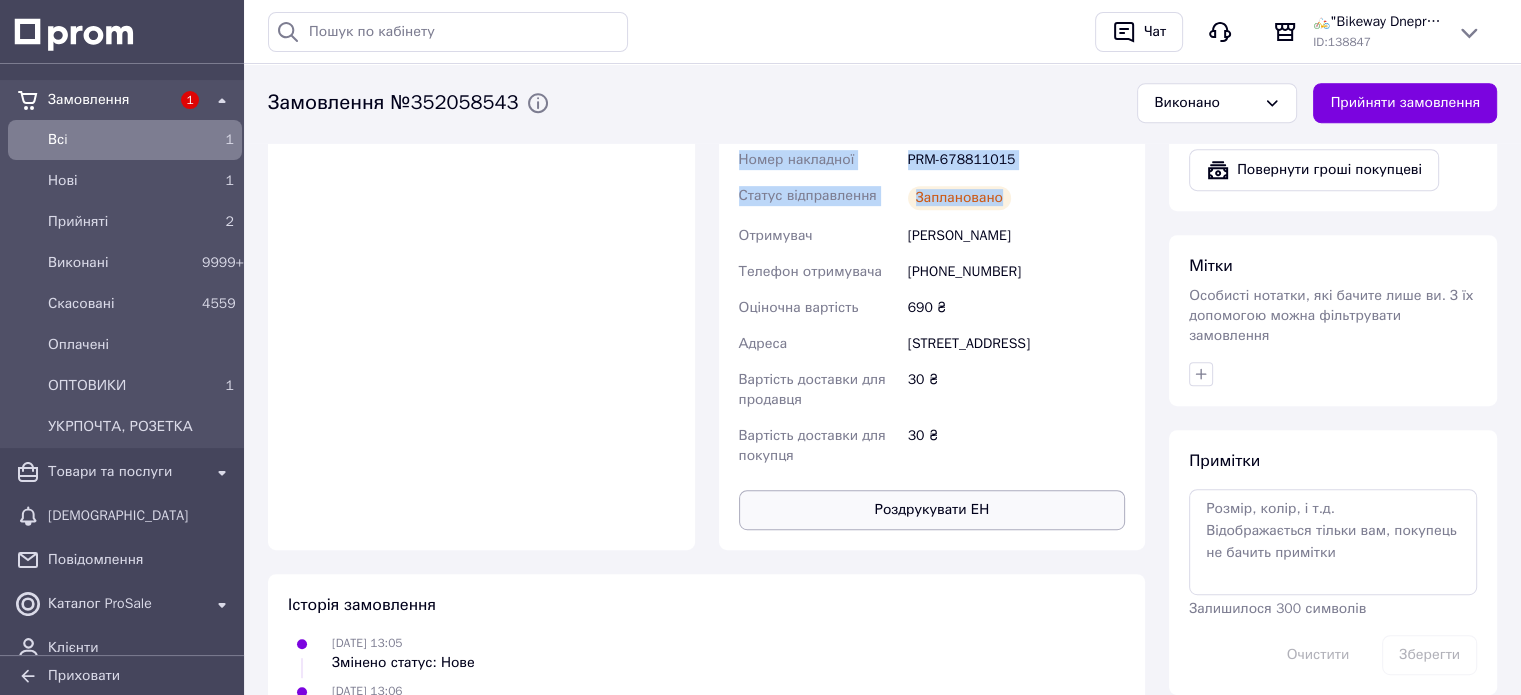 click on "Роздрукувати ЕН" at bounding box center (932, 510) 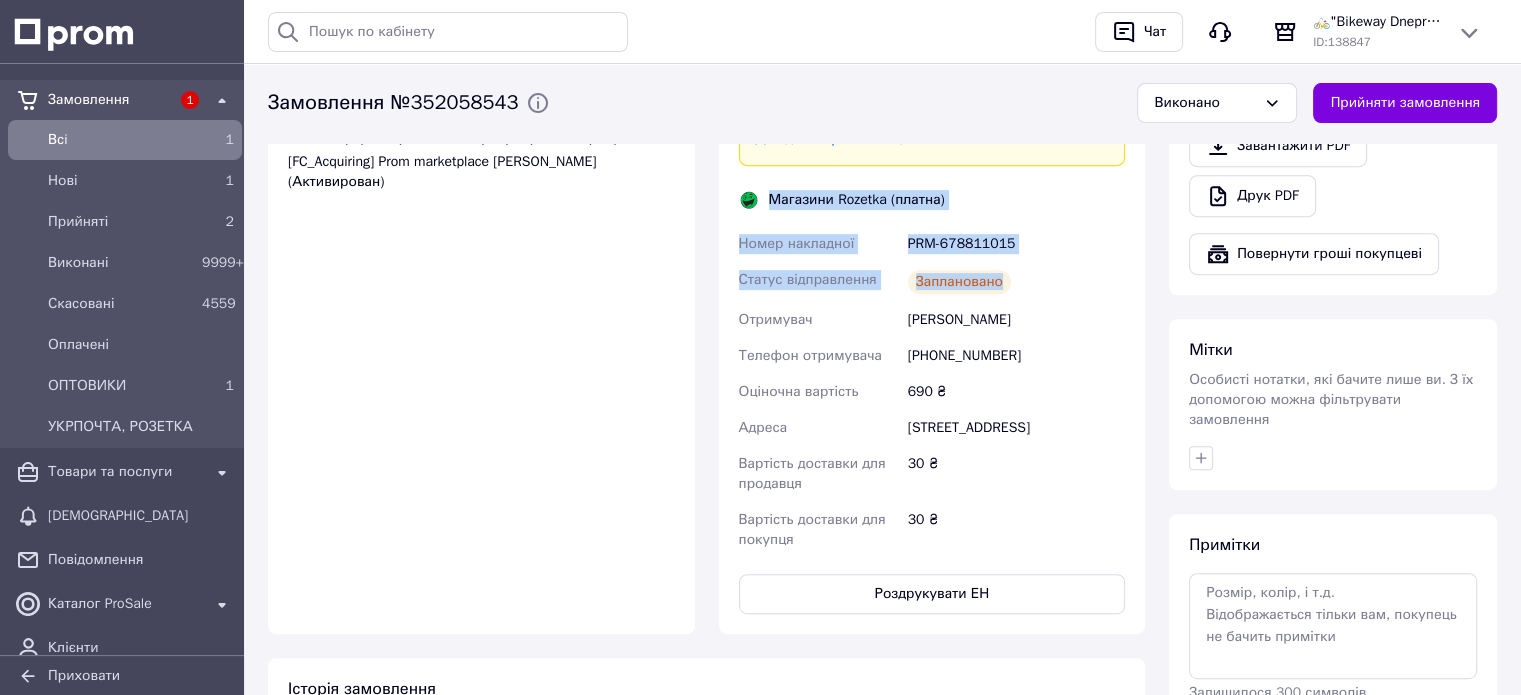 scroll, scrollTop: 500, scrollLeft: 0, axis: vertical 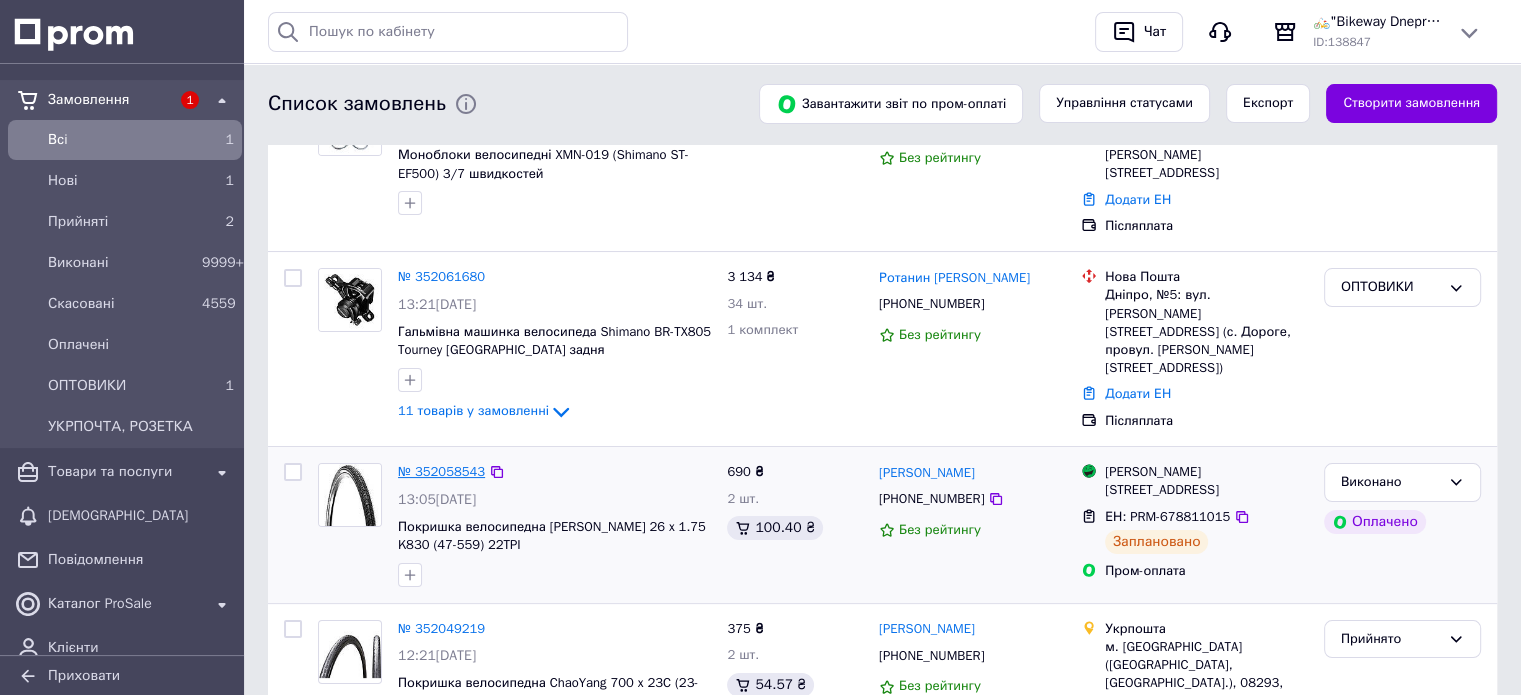 click on "№ 352058543" at bounding box center (441, 471) 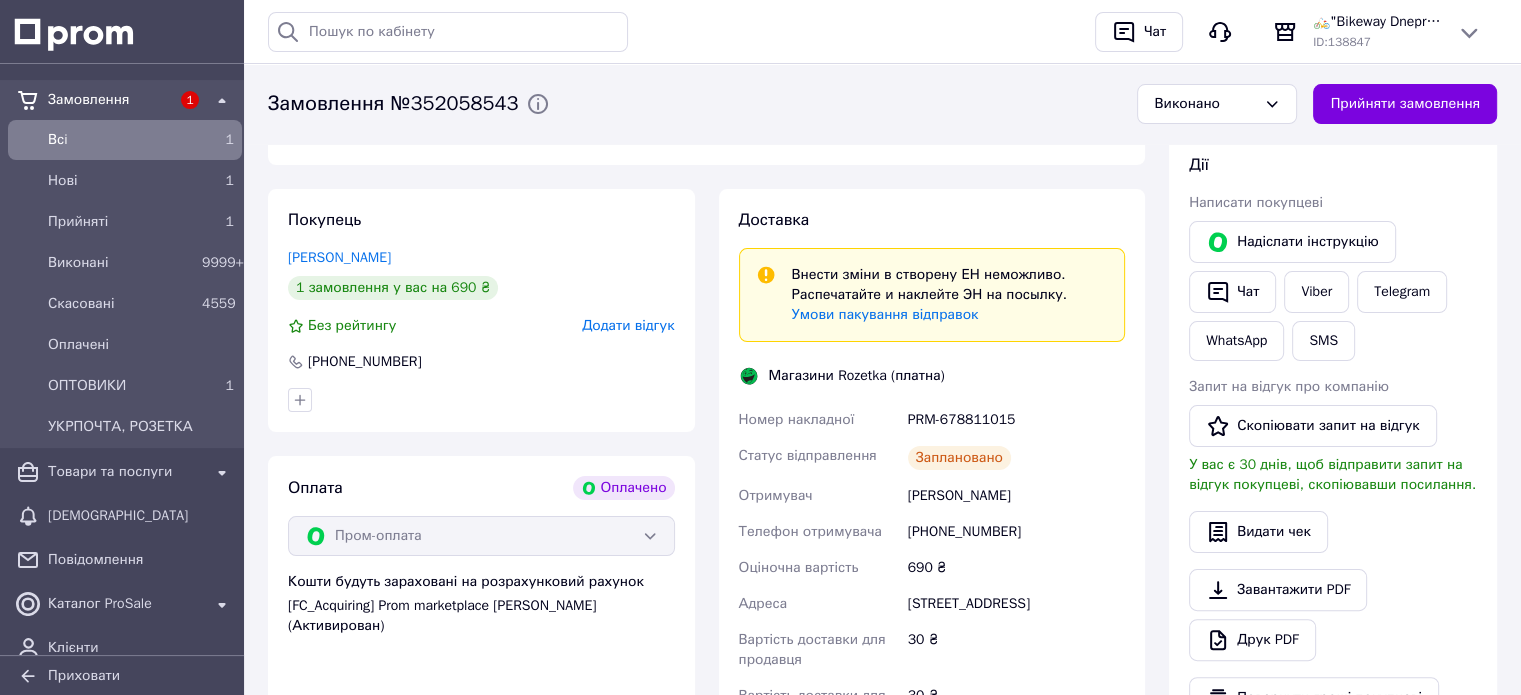 scroll, scrollTop: 500, scrollLeft: 0, axis: vertical 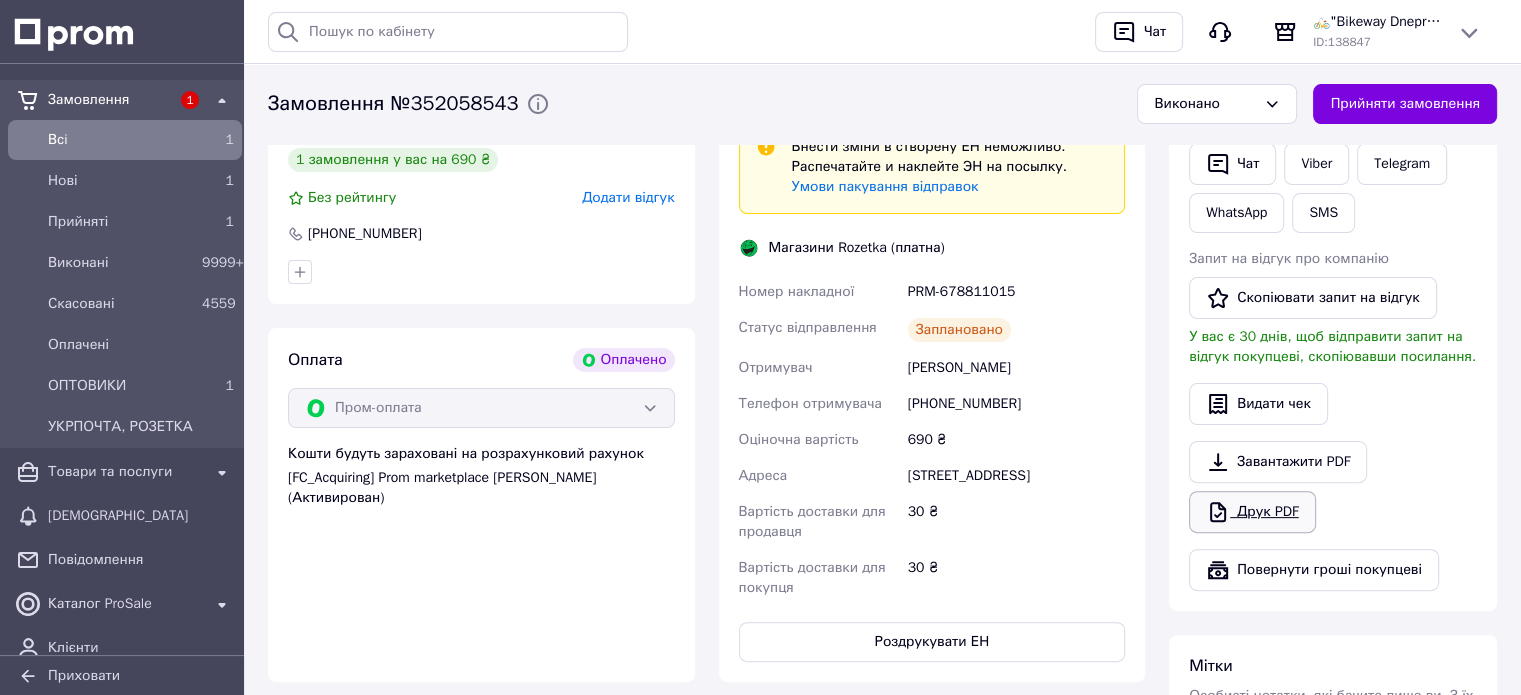 click on "Друк PDF" at bounding box center [1252, 512] 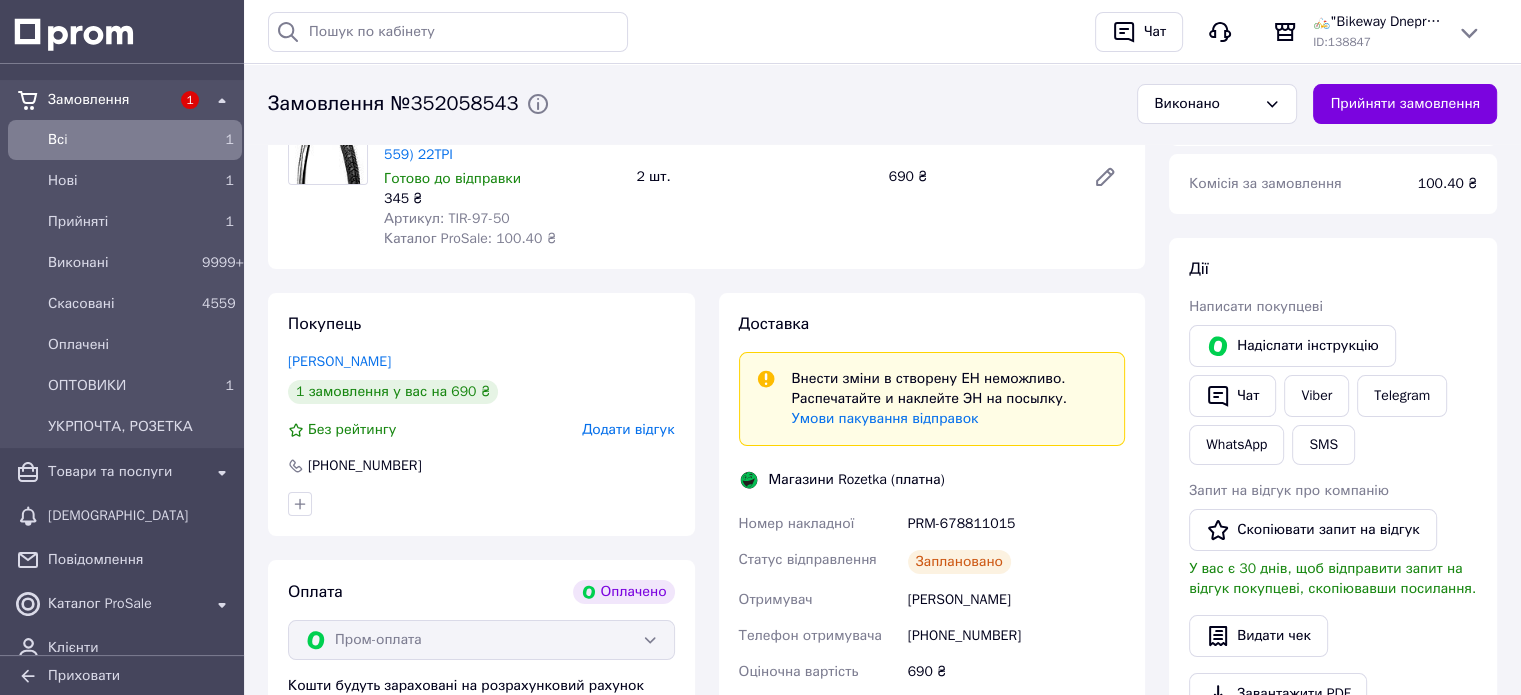 scroll, scrollTop: 0, scrollLeft: 0, axis: both 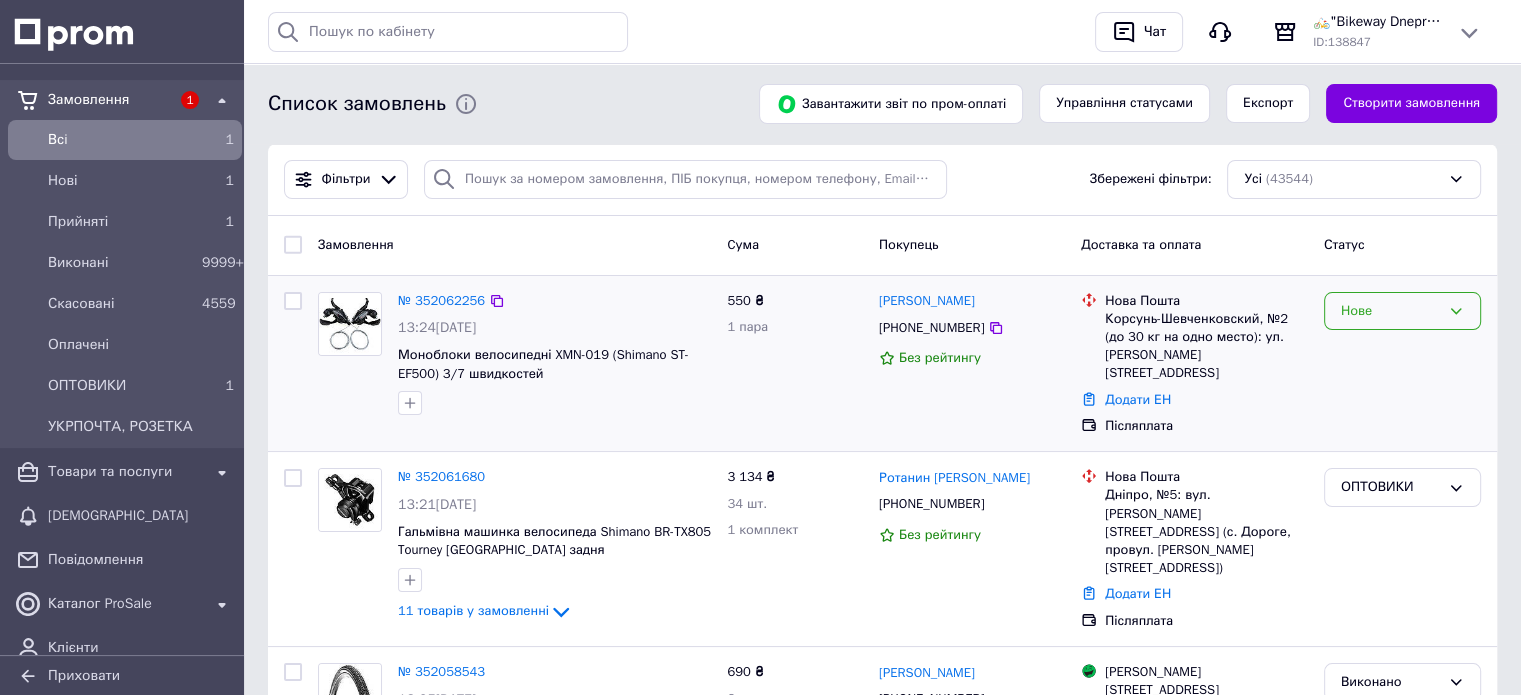 click on "Нове" at bounding box center [1402, 311] 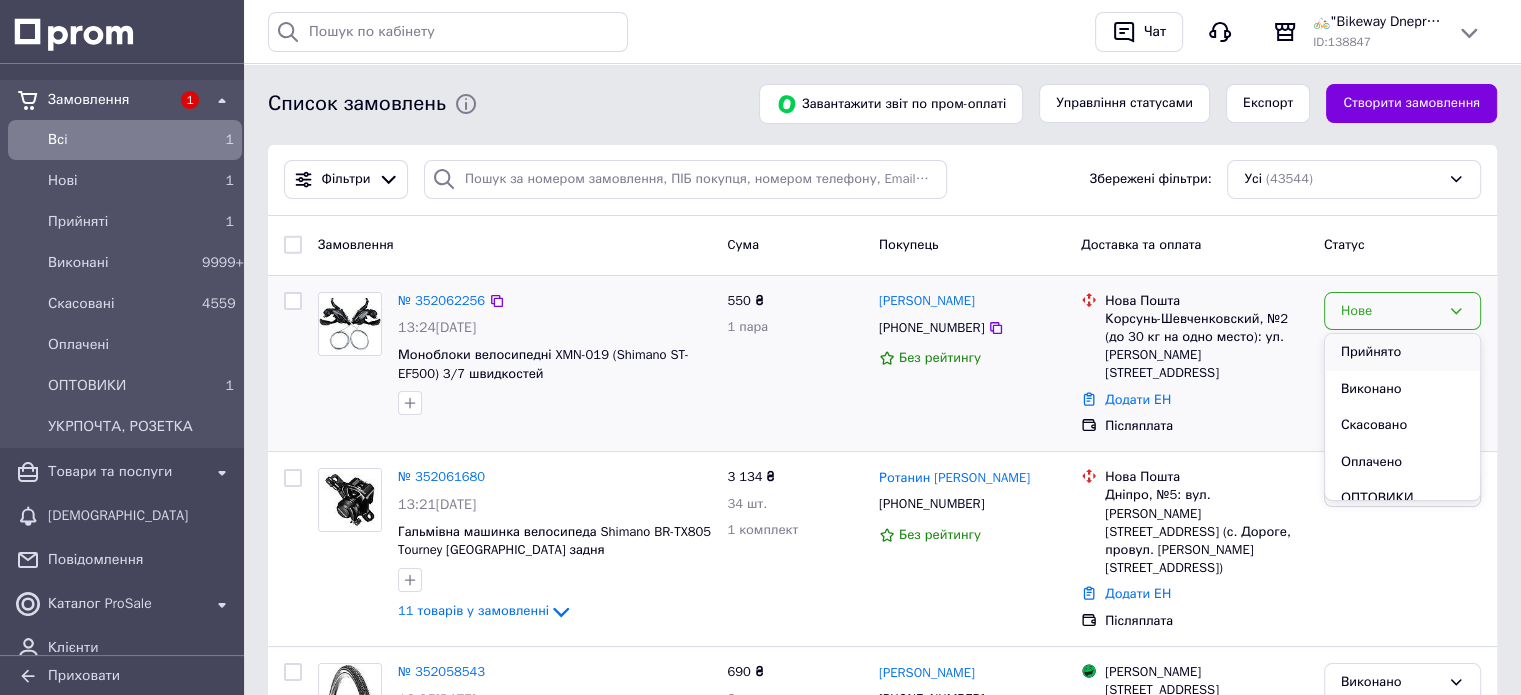 click on "Прийнято" at bounding box center (1402, 352) 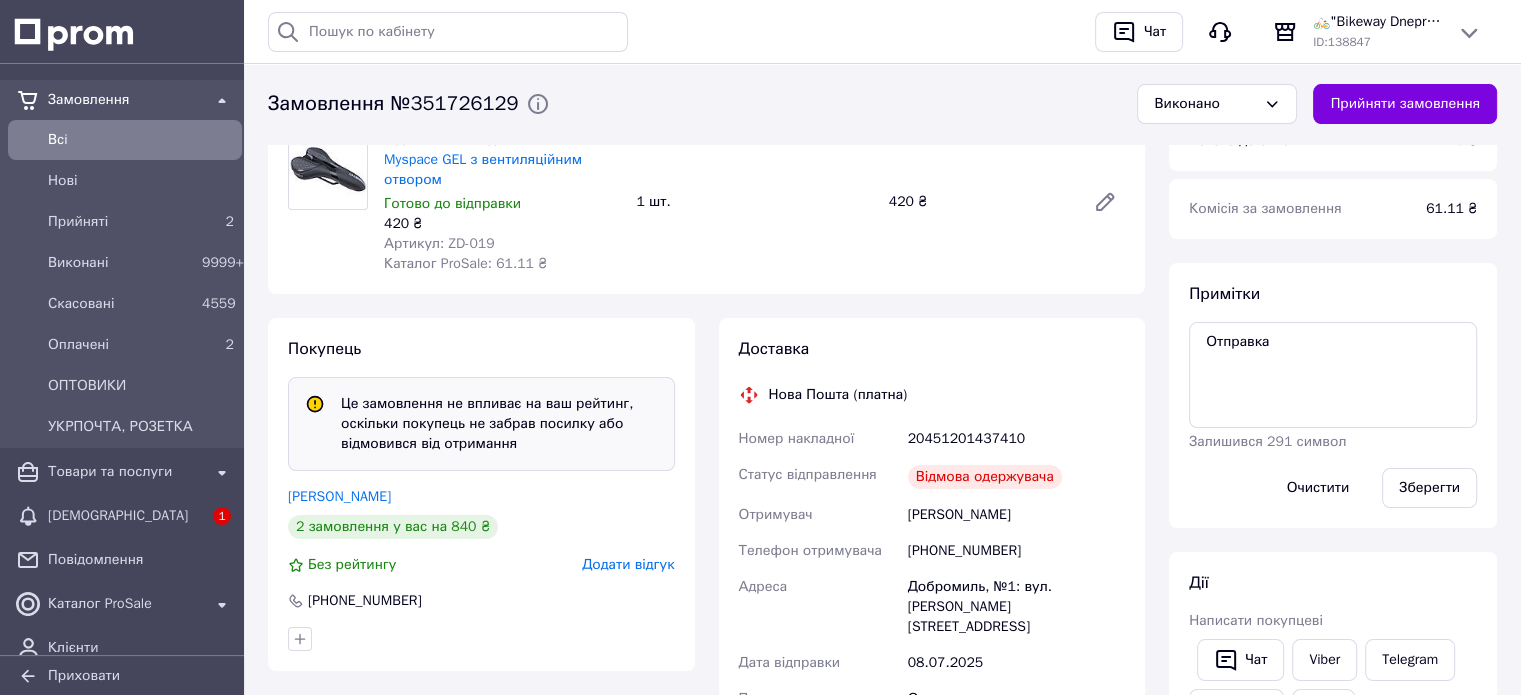 scroll, scrollTop: 300, scrollLeft: 0, axis: vertical 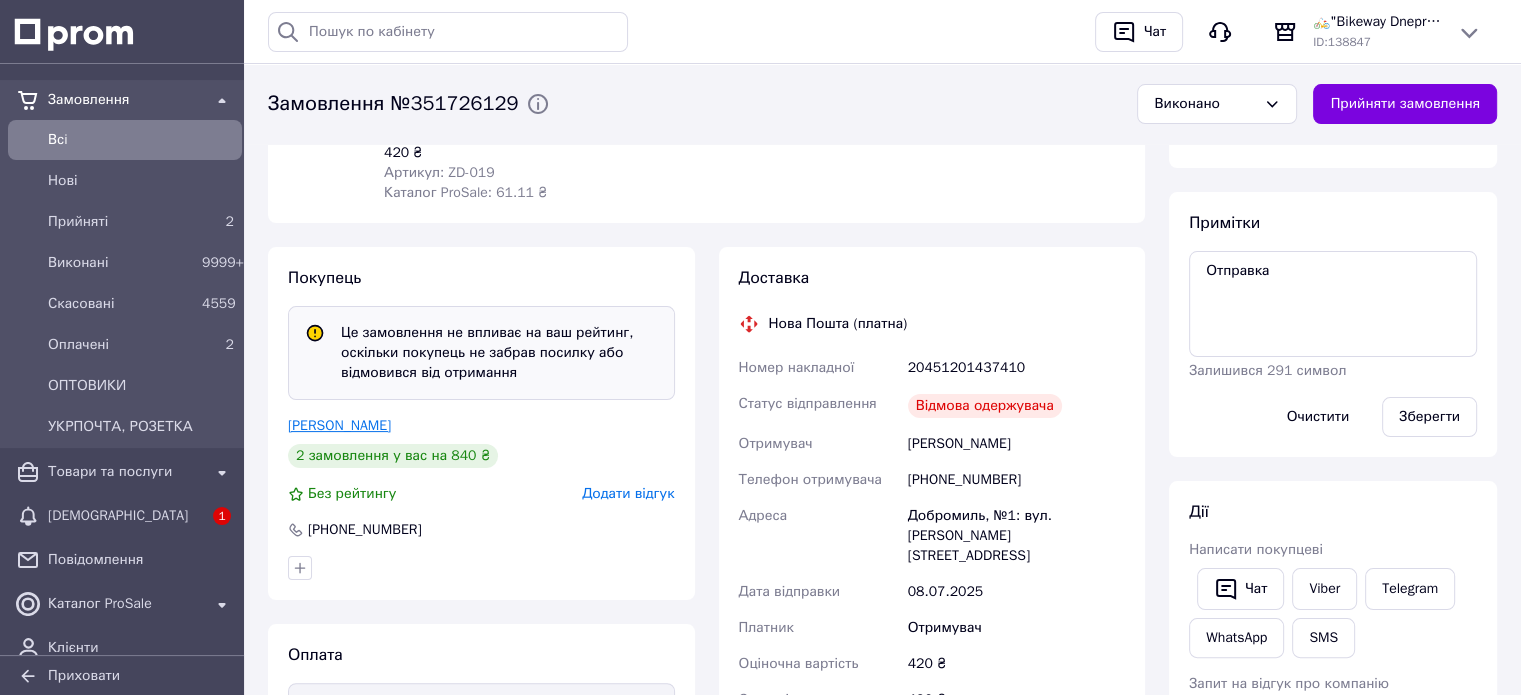 click on "Качмар Роман" at bounding box center [339, 425] 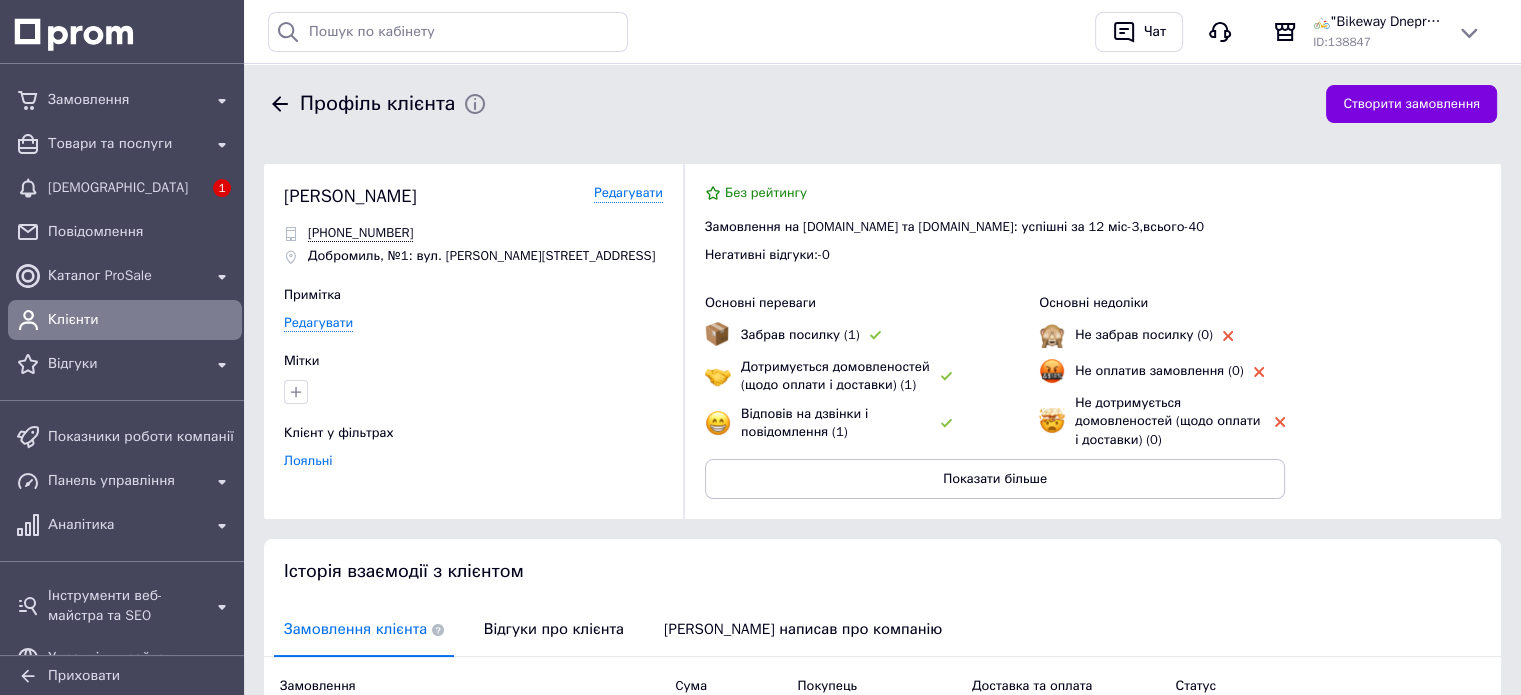 scroll, scrollTop: 400, scrollLeft: 0, axis: vertical 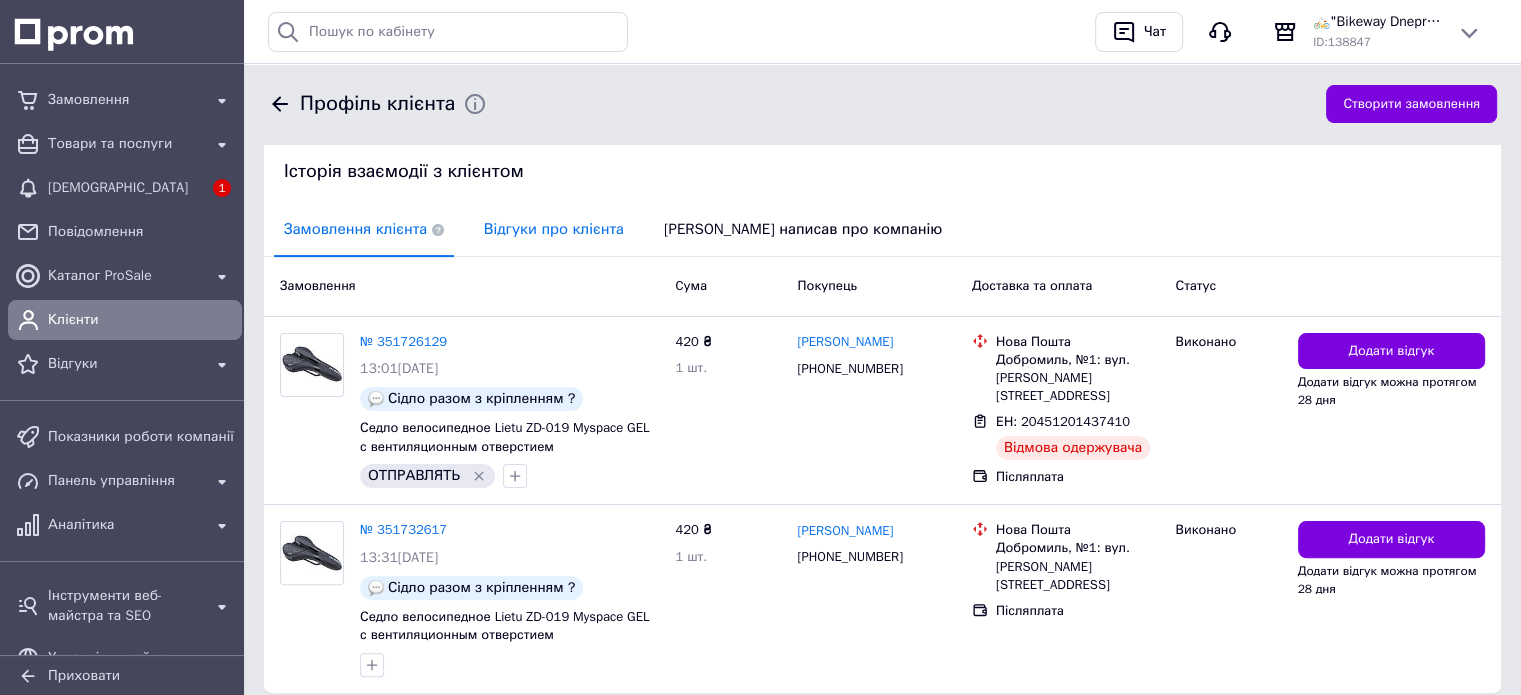 click on "Відгуки про клієнта" at bounding box center (554, 229) 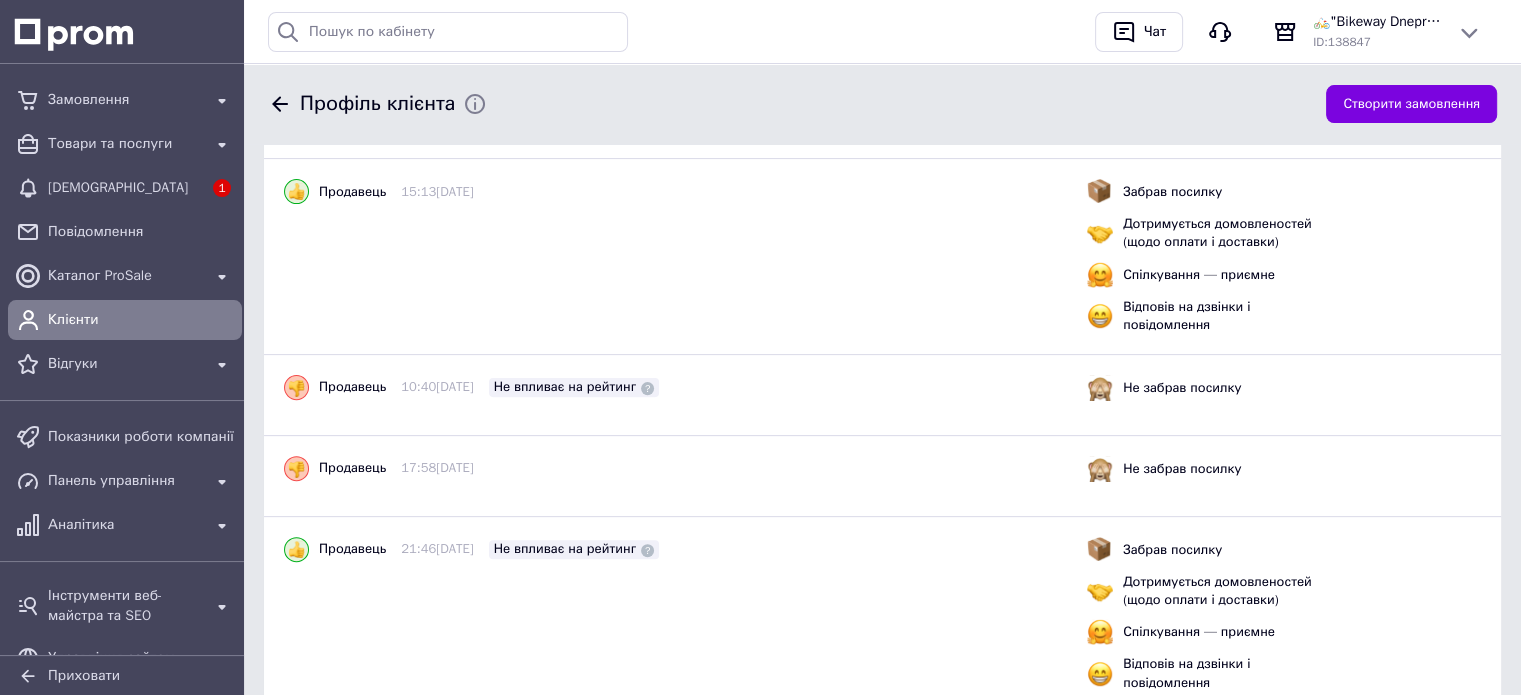 scroll, scrollTop: 292, scrollLeft: 0, axis: vertical 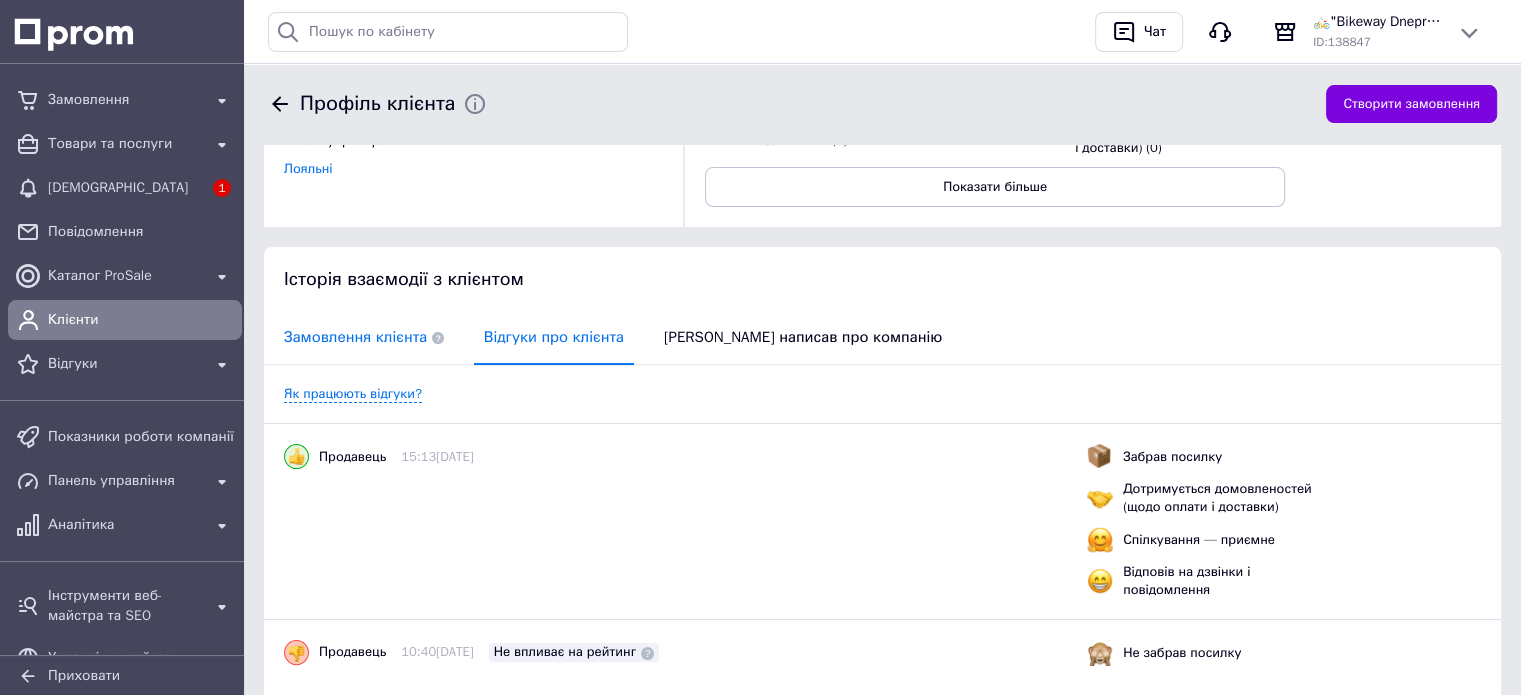 click on "Замовлення клієнта" at bounding box center (364, 337) 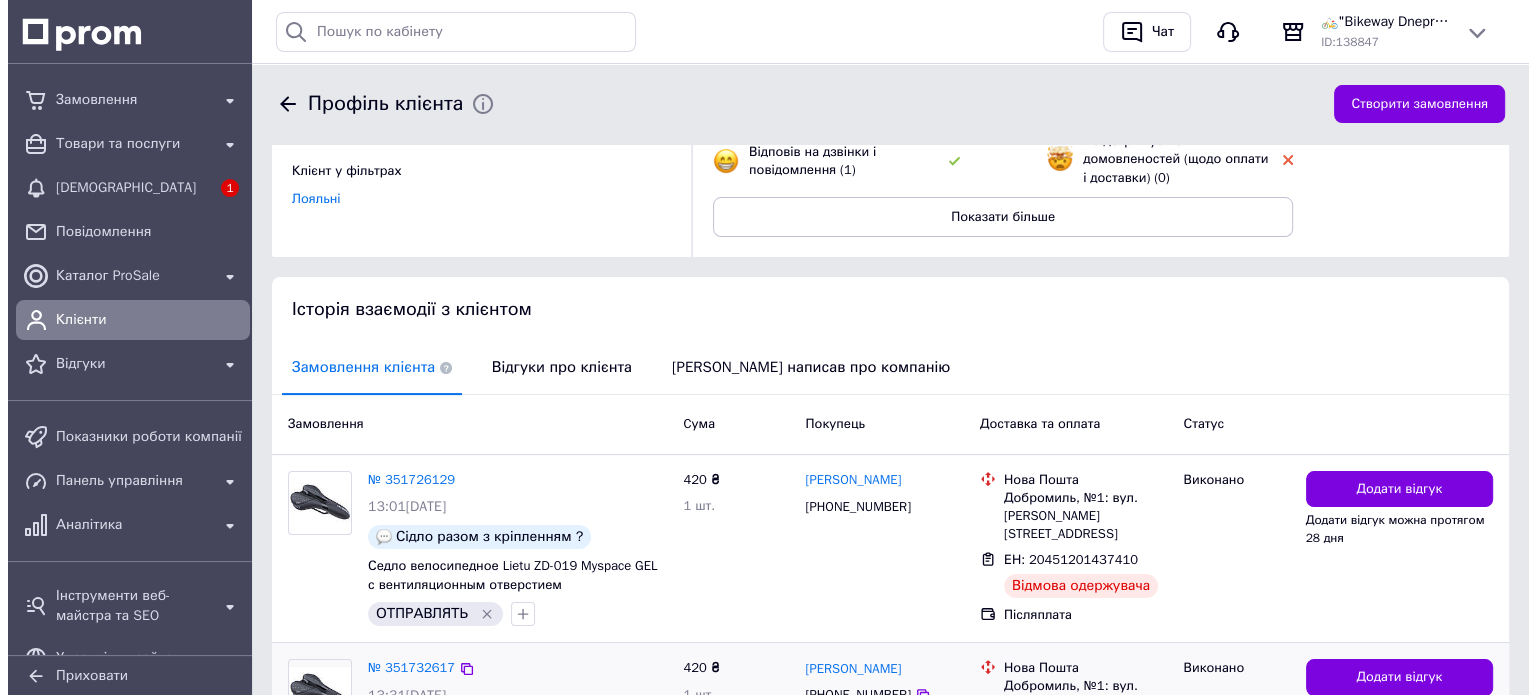 scroll, scrollTop: 500, scrollLeft: 0, axis: vertical 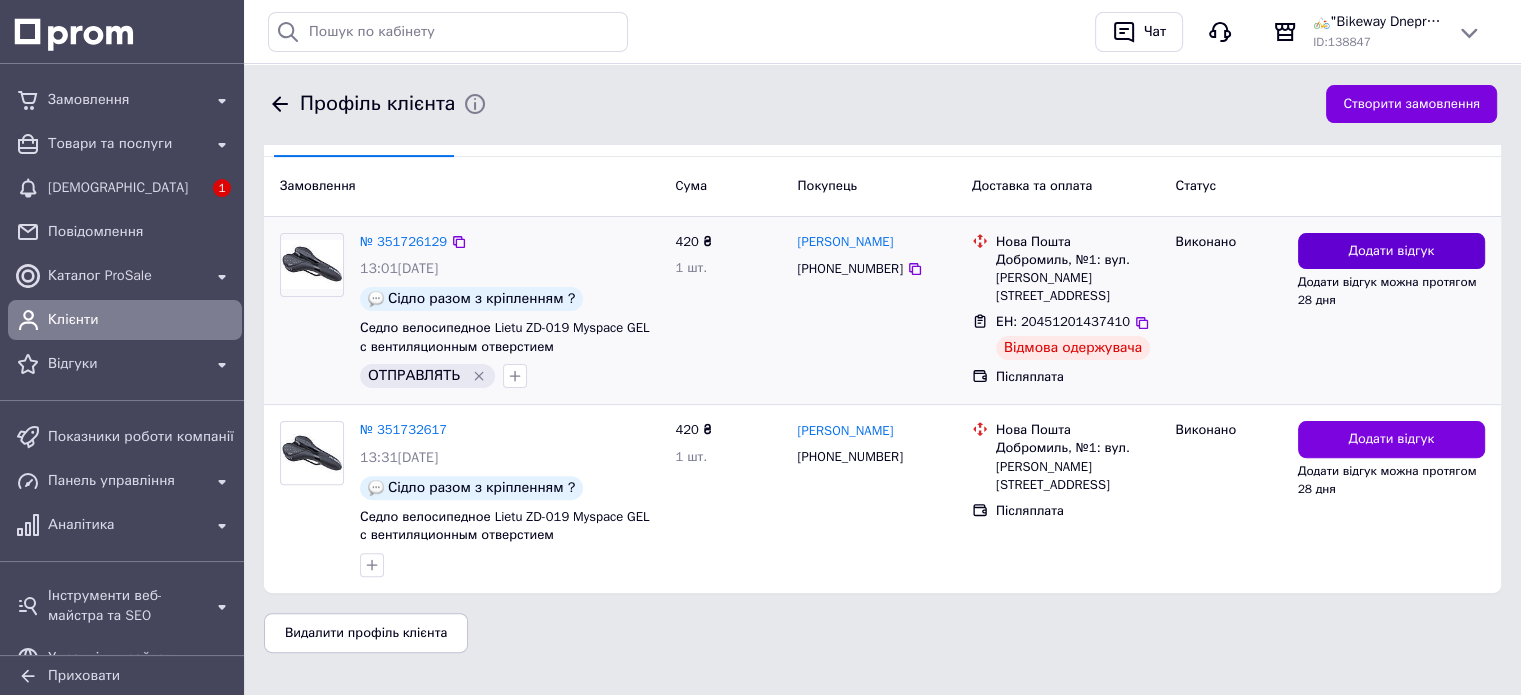 click on "Додати відгук" at bounding box center [1391, 251] 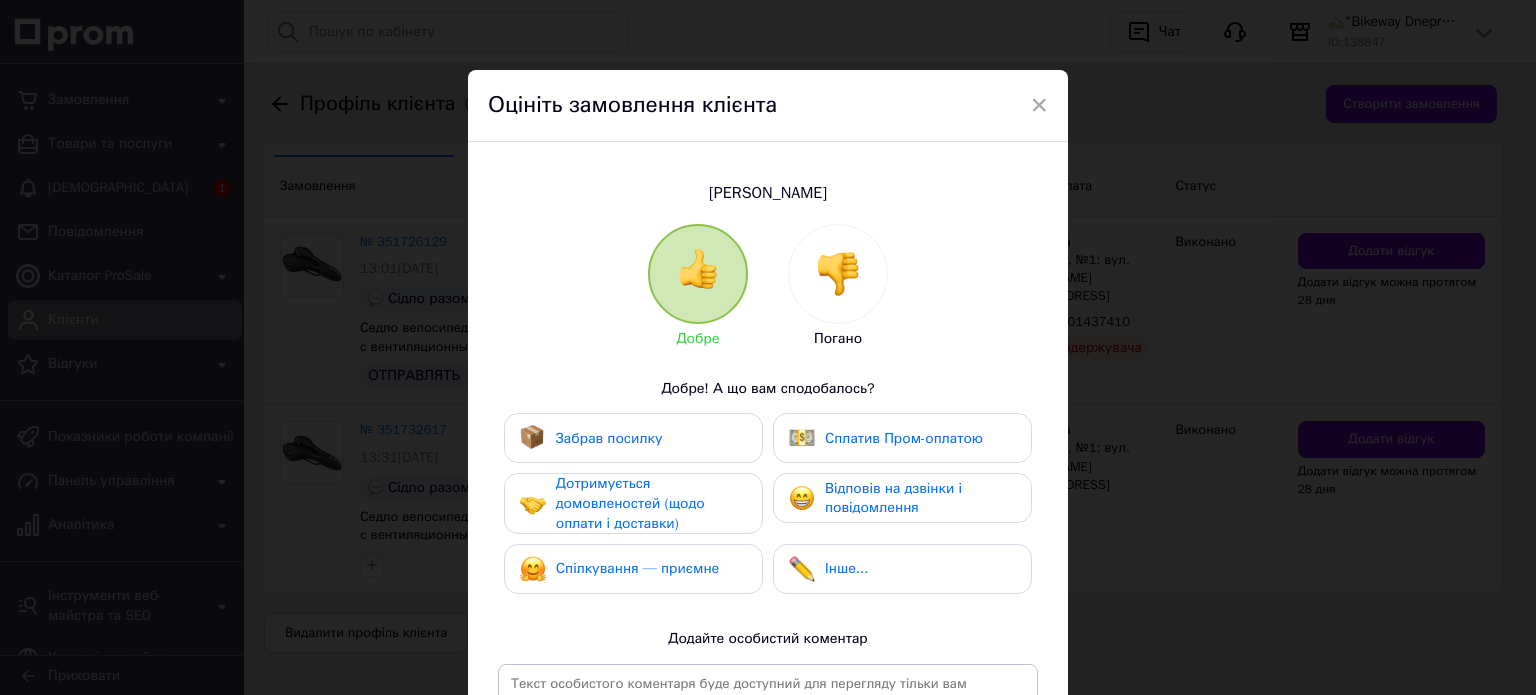 click at bounding box center [838, 274] 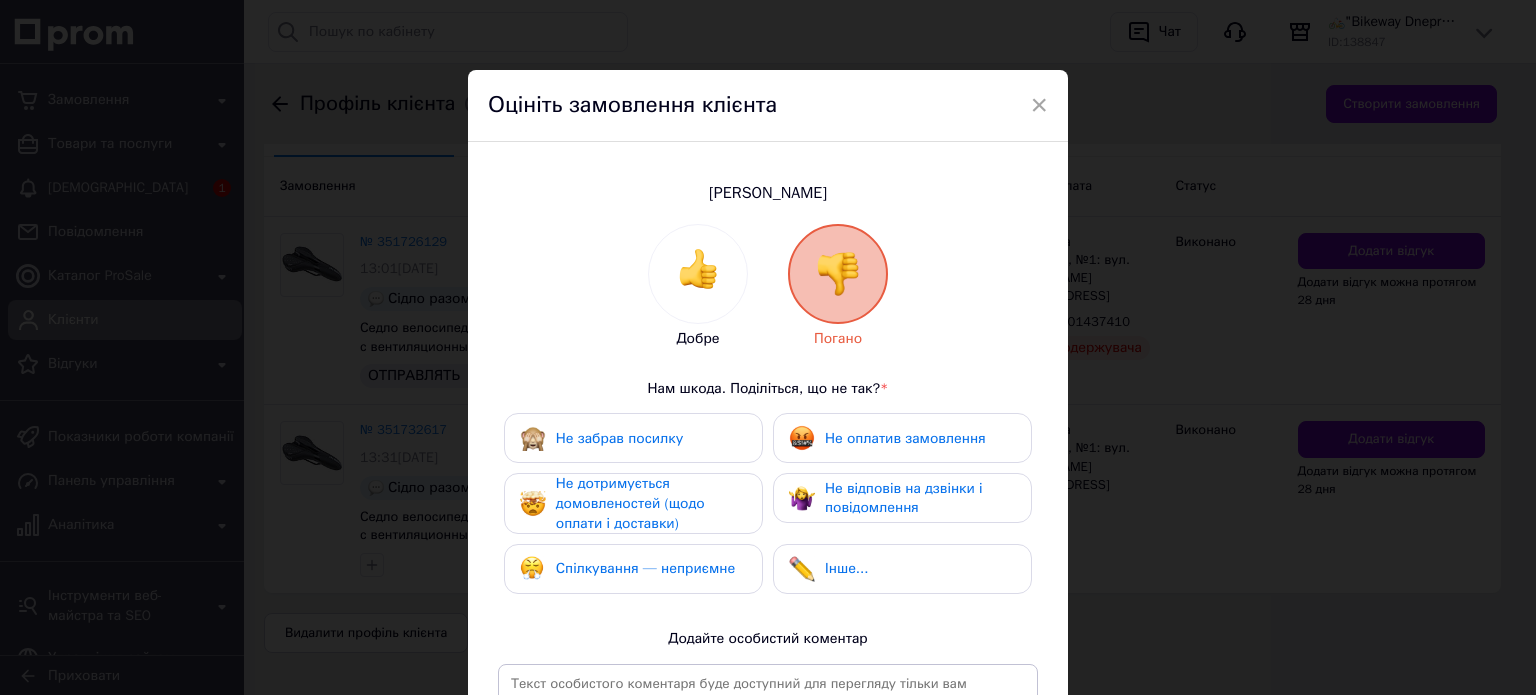 click on "Не забрав посилку" at bounding box center [601, 438] 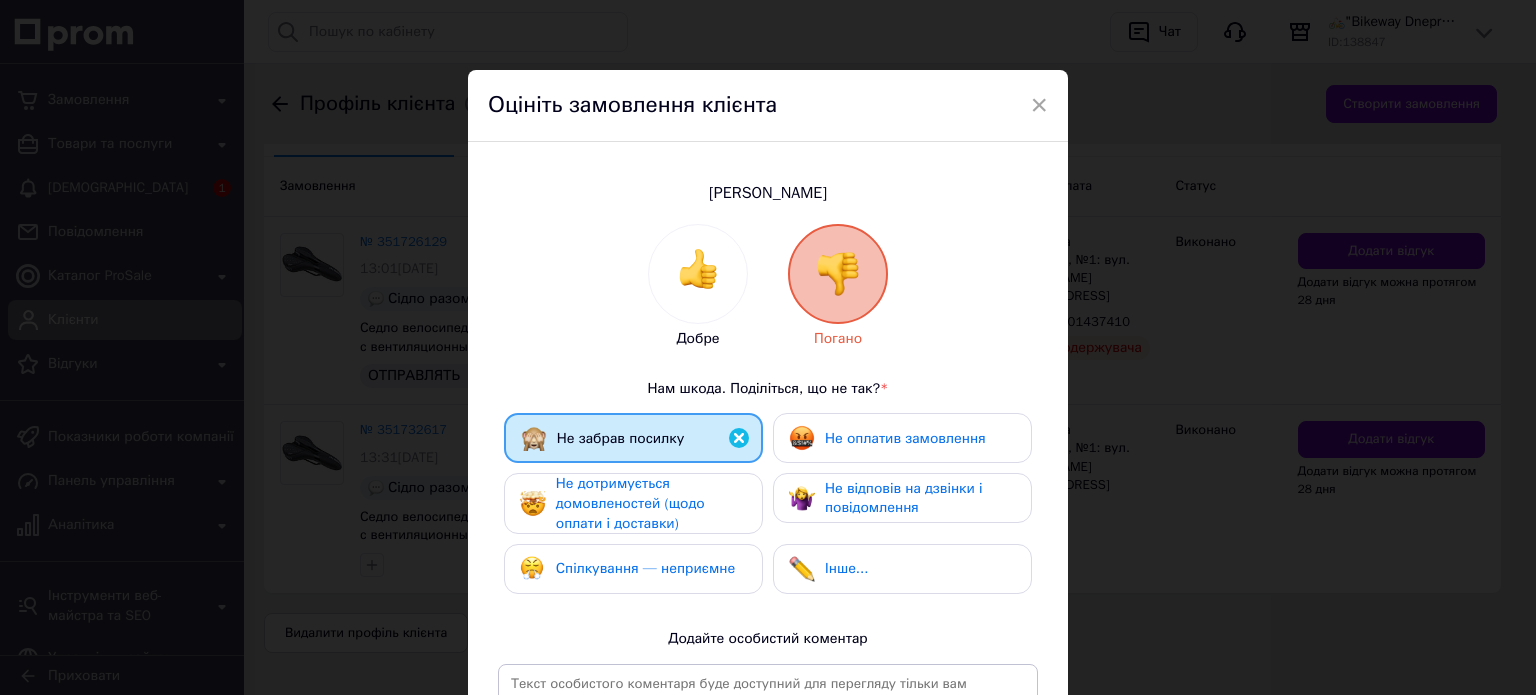 click on "Не дотримується домовленостей (щодо оплати і доставки)" at bounding box center [630, 503] 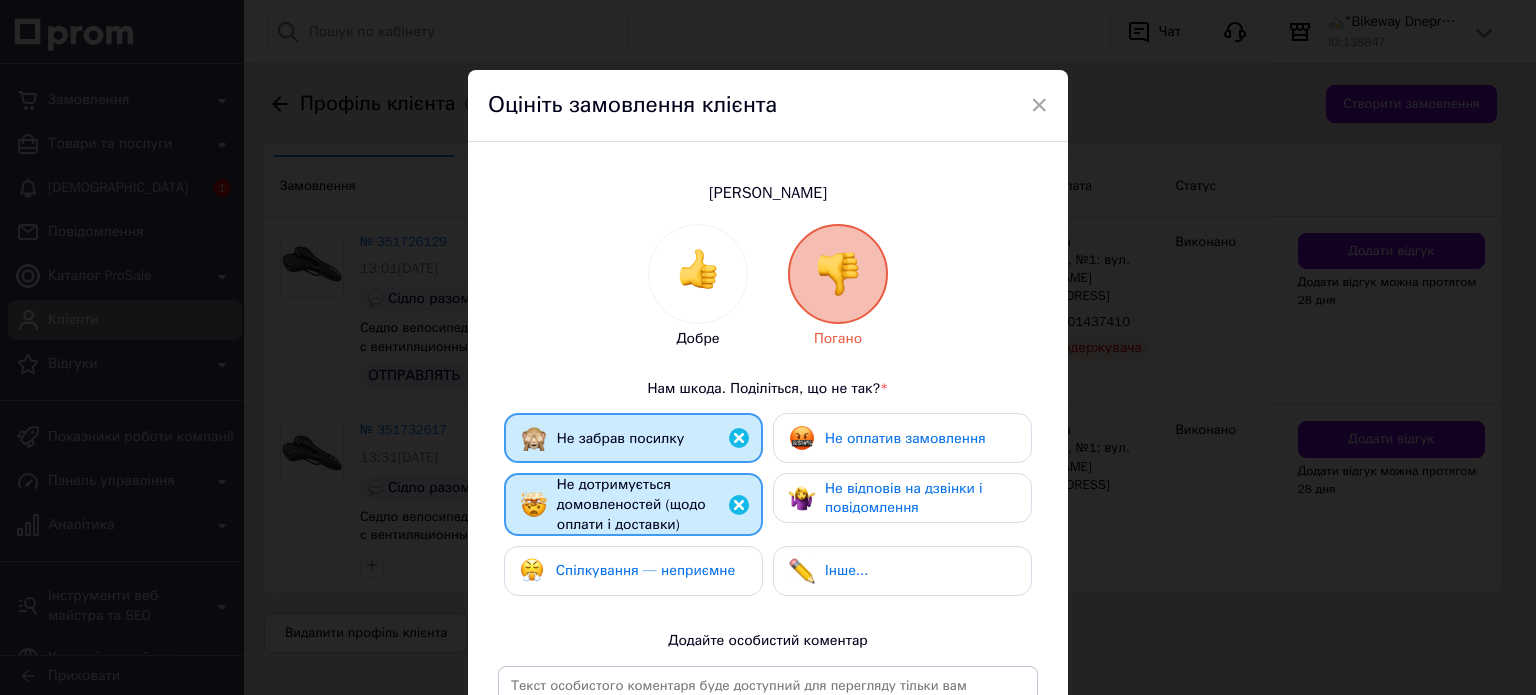 click on "Спілкування — неприємне" at bounding box center (645, 570) 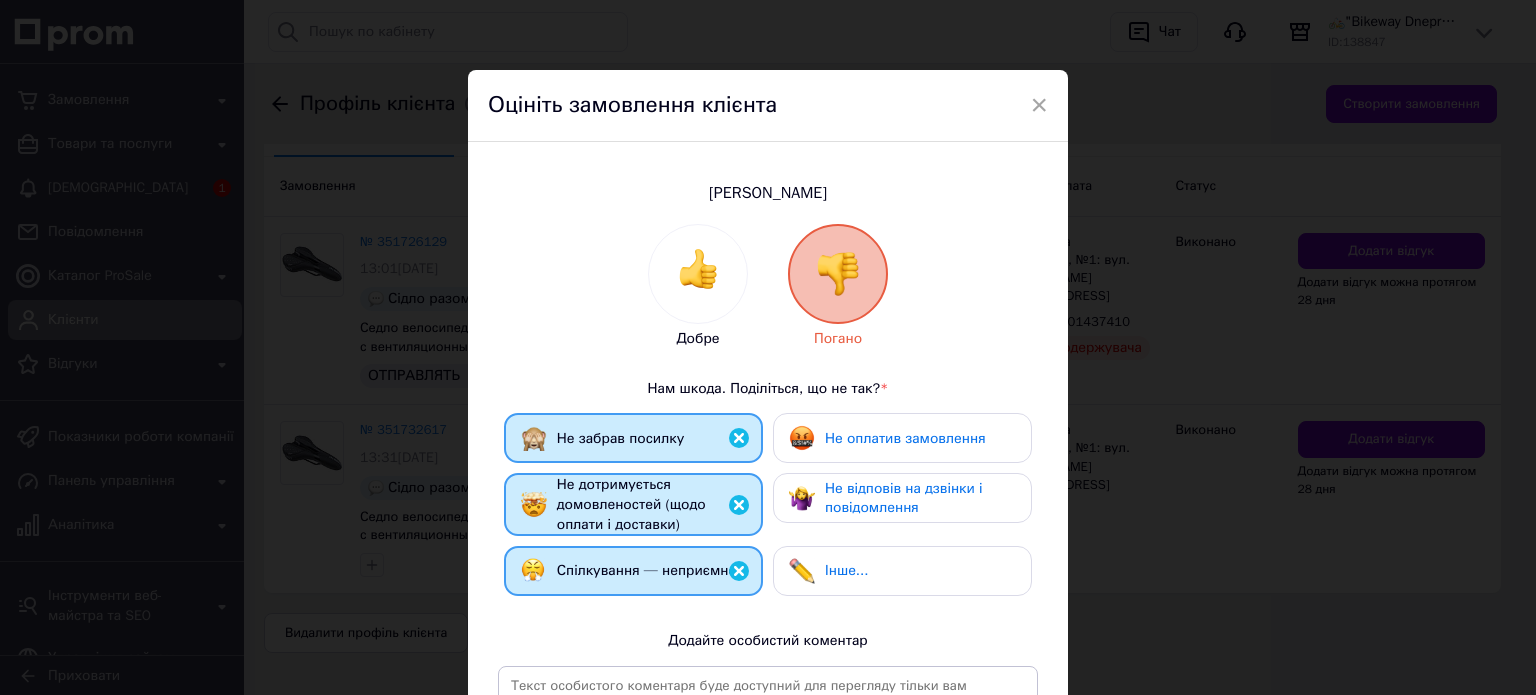 click on "Не оплатив замовлення" at bounding box center [905, 438] 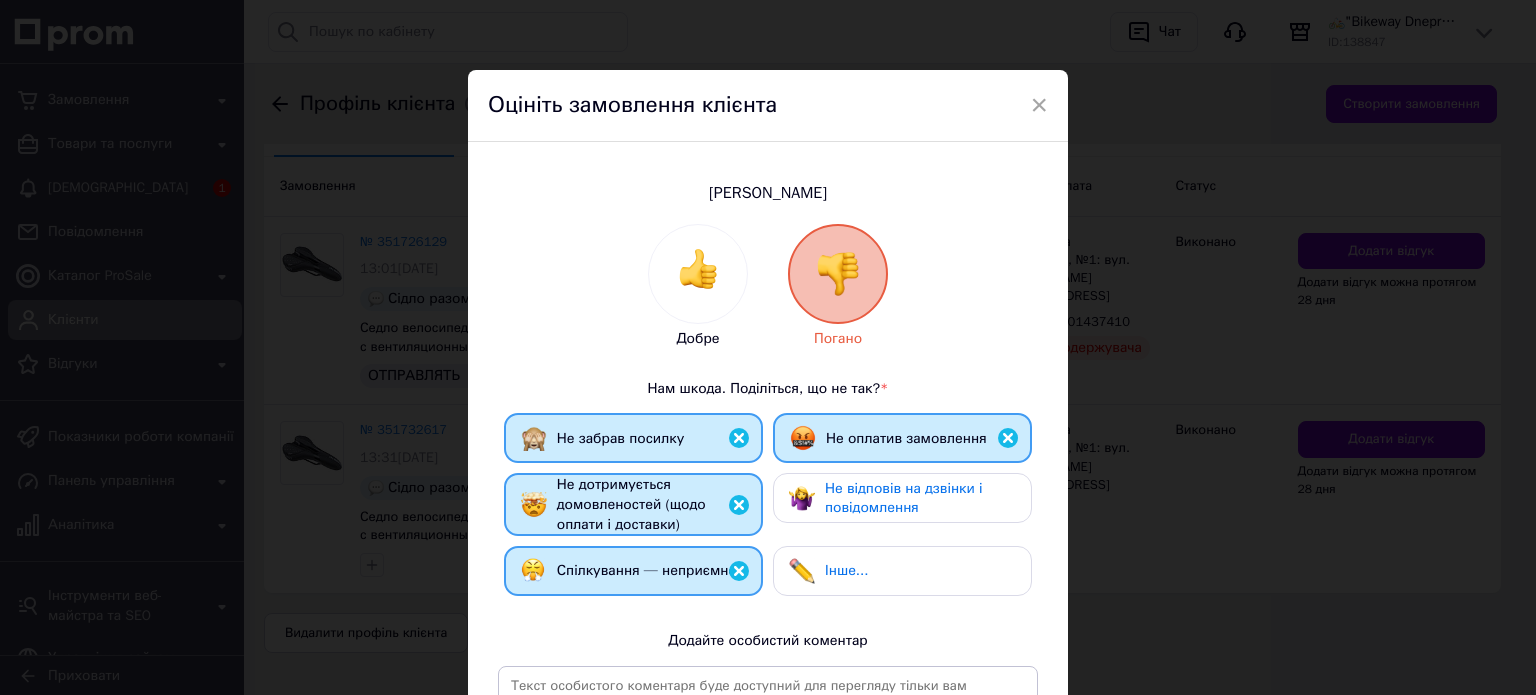 click on "Не відповів на дзвінки і повідомлення" at bounding box center (904, 498) 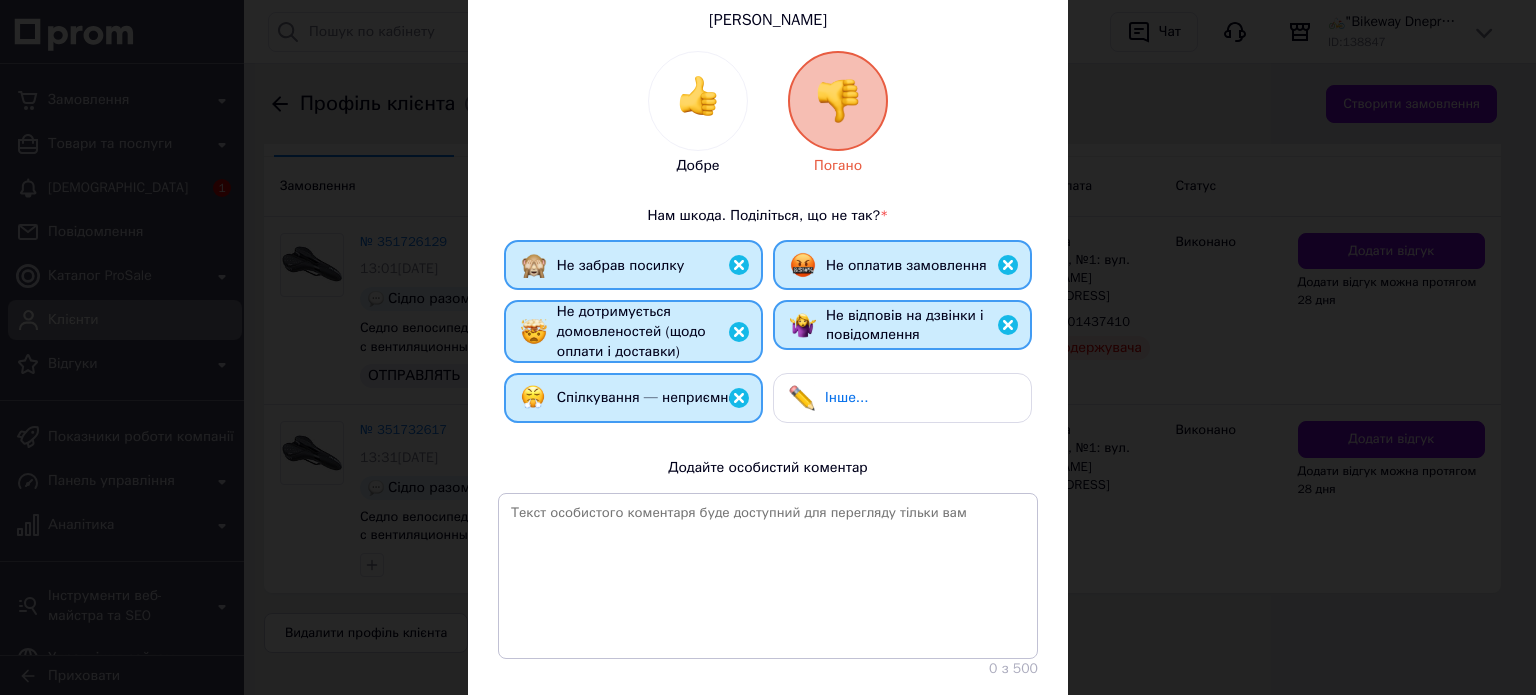 scroll, scrollTop: 301, scrollLeft: 0, axis: vertical 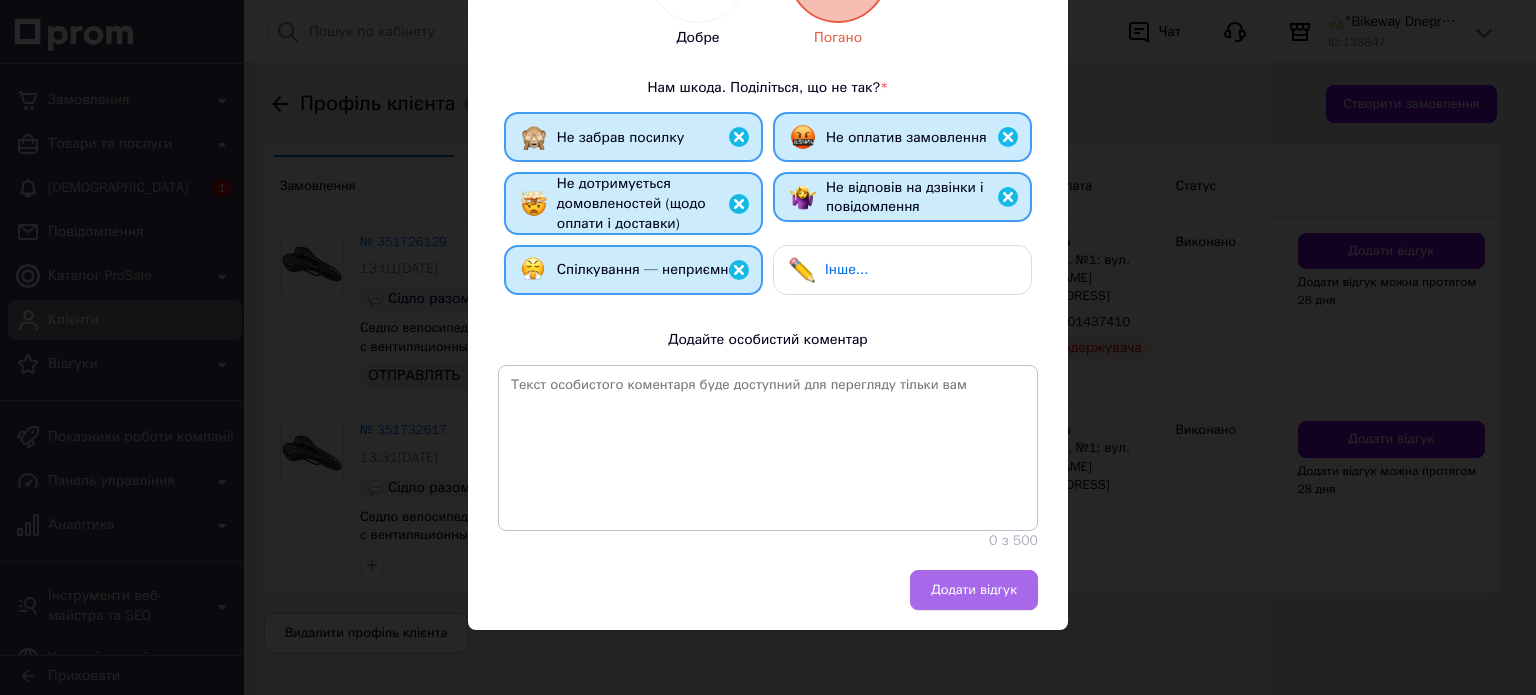 click on "Додати відгук" at bounding box center (974, 590) 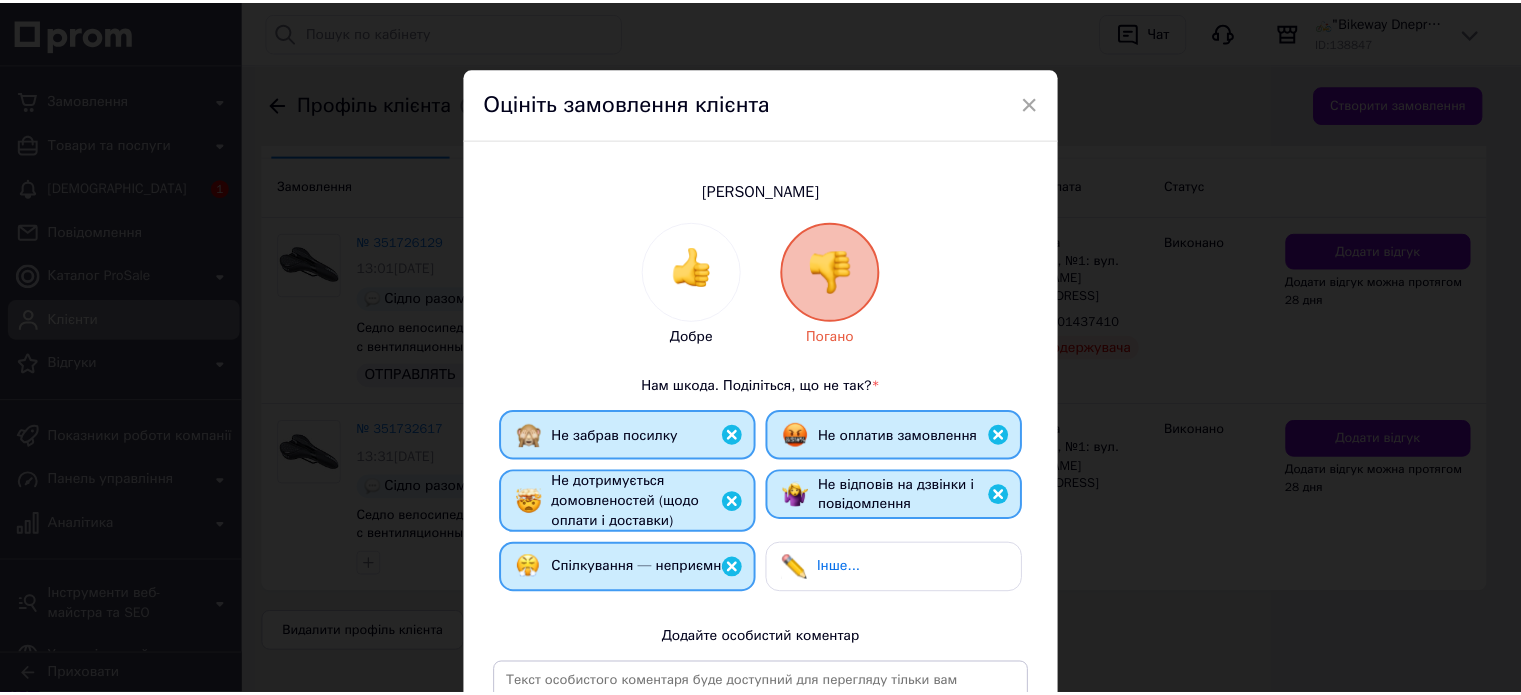scroll, scrollTop: 0, scrollLeft: 0, axis: both 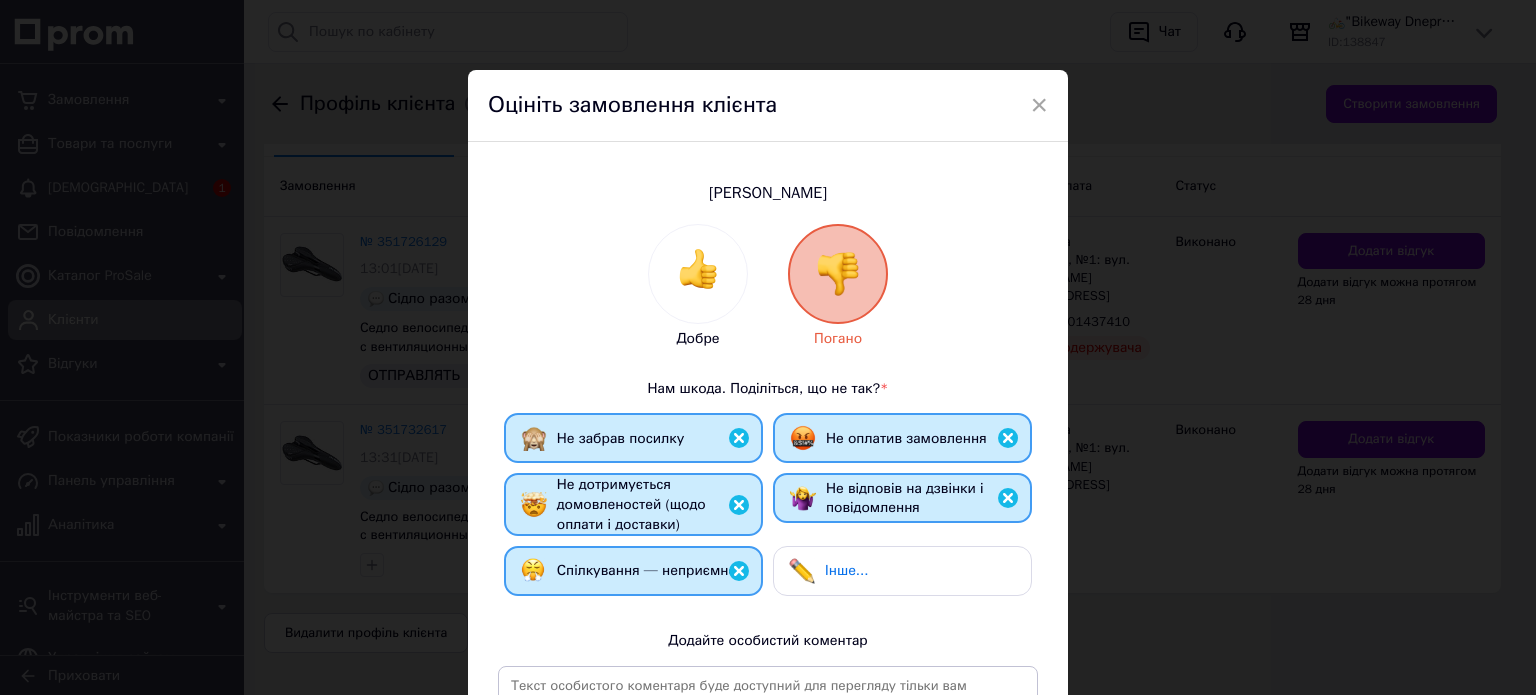 click on "× Оцініть замовлення клієнта Качмар Роман Добре Погано Нам шкода. Поділіться, що не так?  * Не забрав посилку Не оплатив замовлення Не дотримується домовленостей (щодо оплати і доставки) Не відповів на дзвінки і повідомлення Спілкування — неприємне Інше... Додайте особистий коментар 0   з   500 Додати відгук" at bounding box center (768, 347) 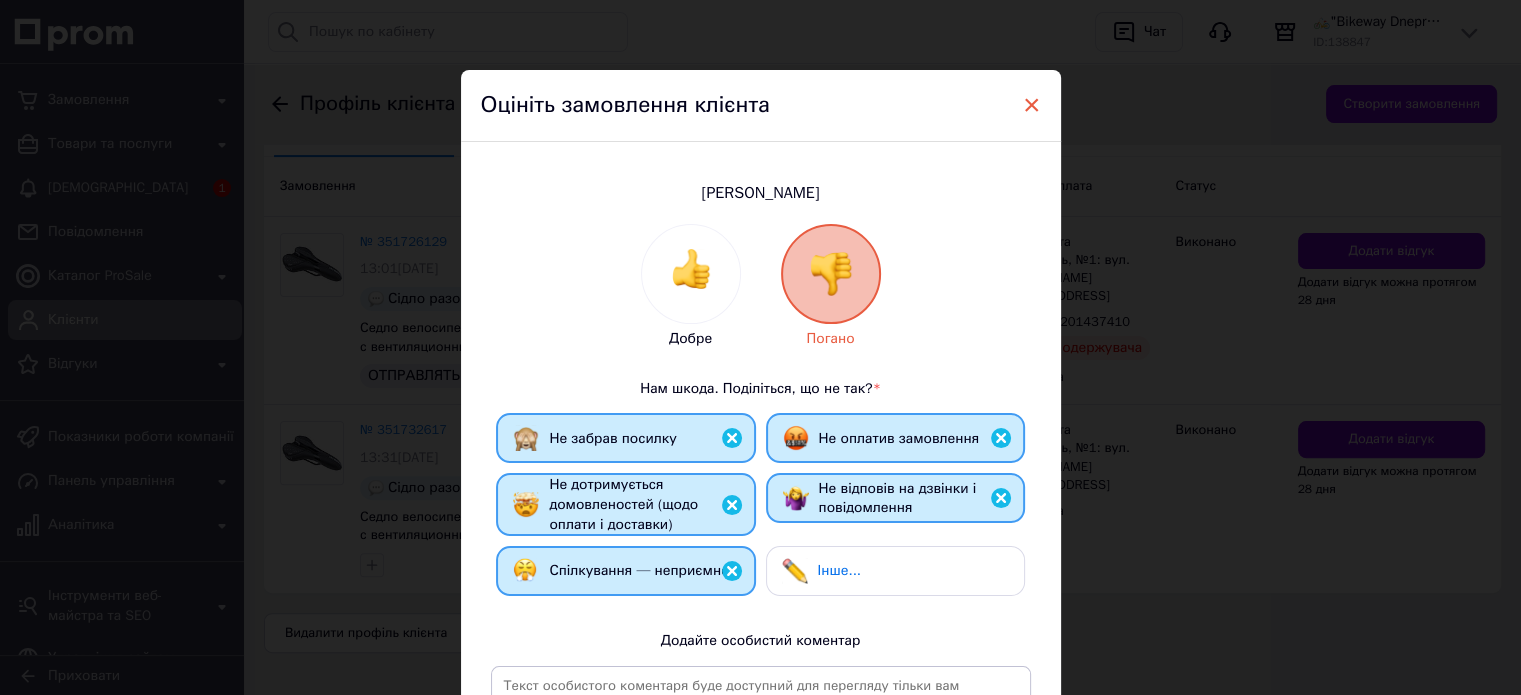 click on "×" at bounding box center (1032, 105) 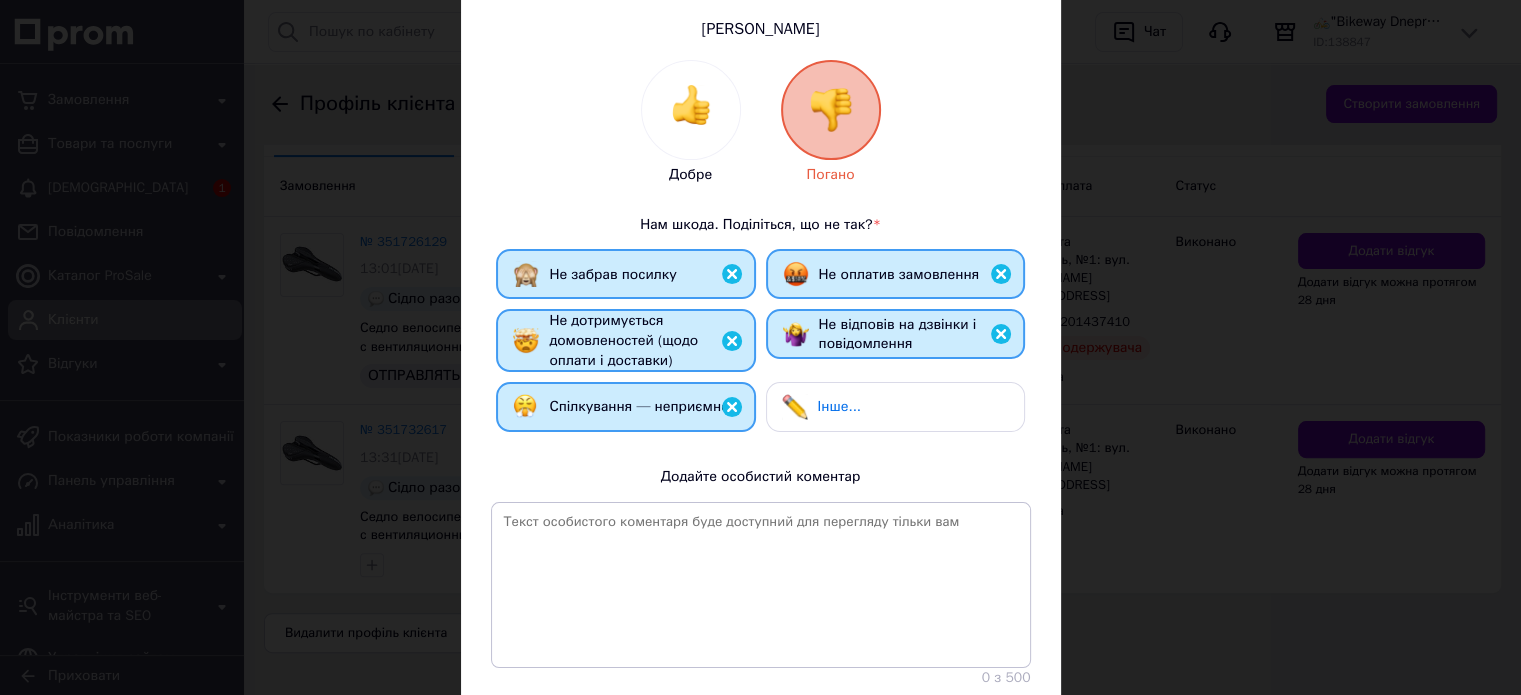 scroll, scrollTop: 301, scrollLeft: 0, axis: vertical 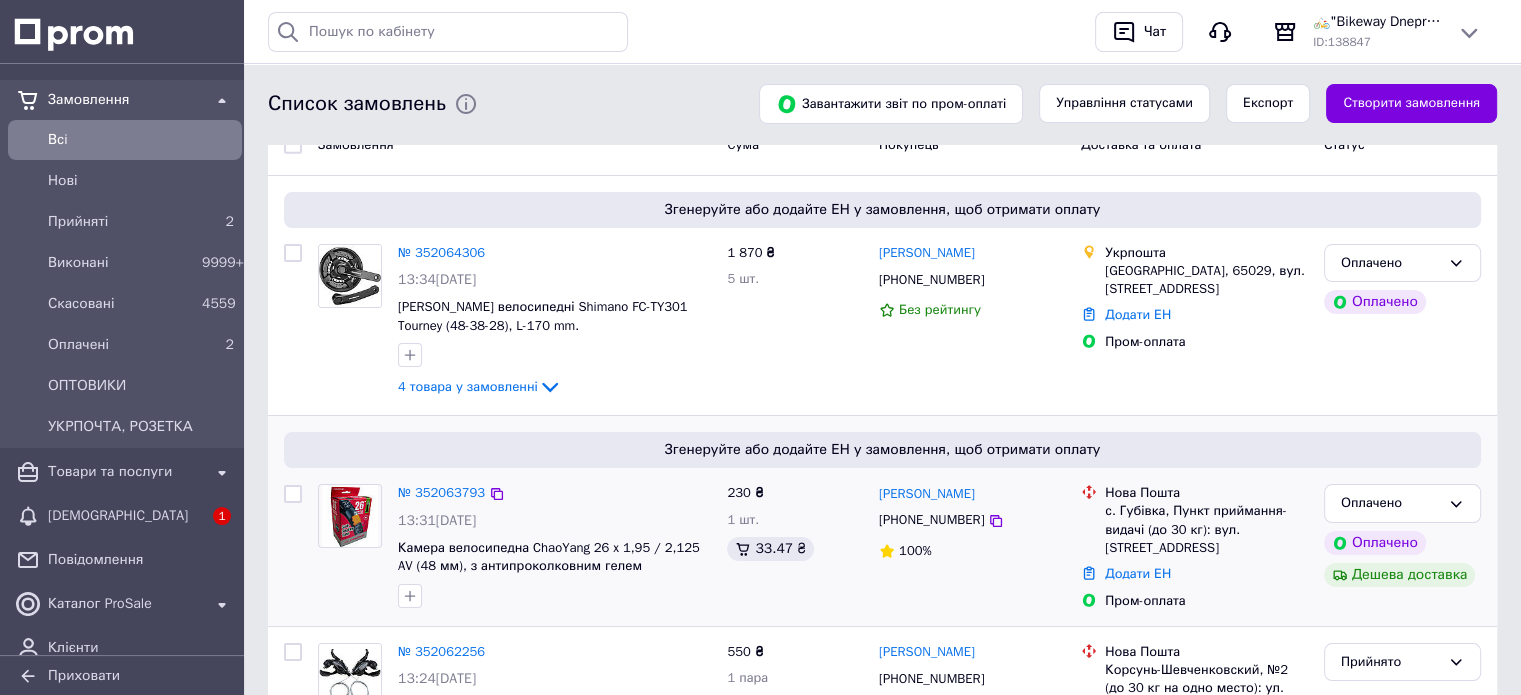 click at bounding box center (293, 494) 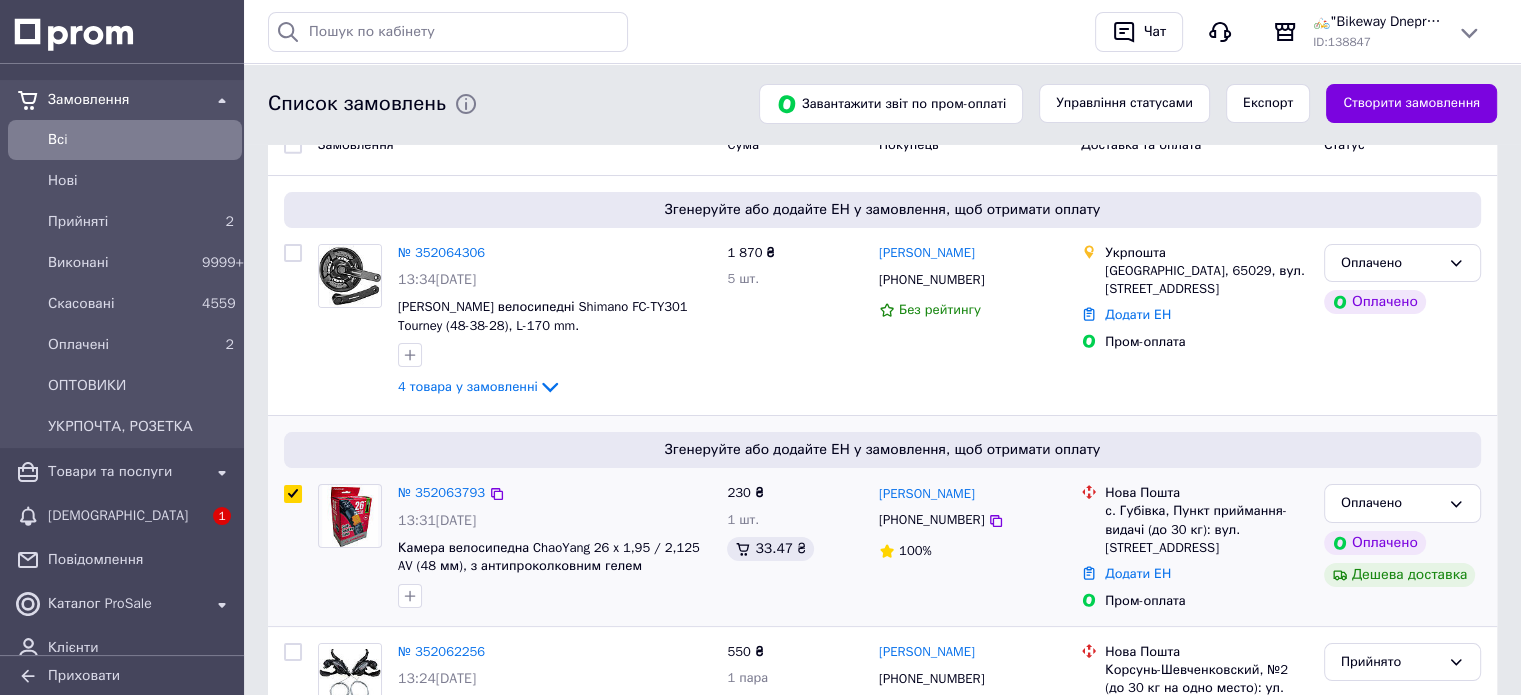 checkbox on "true" 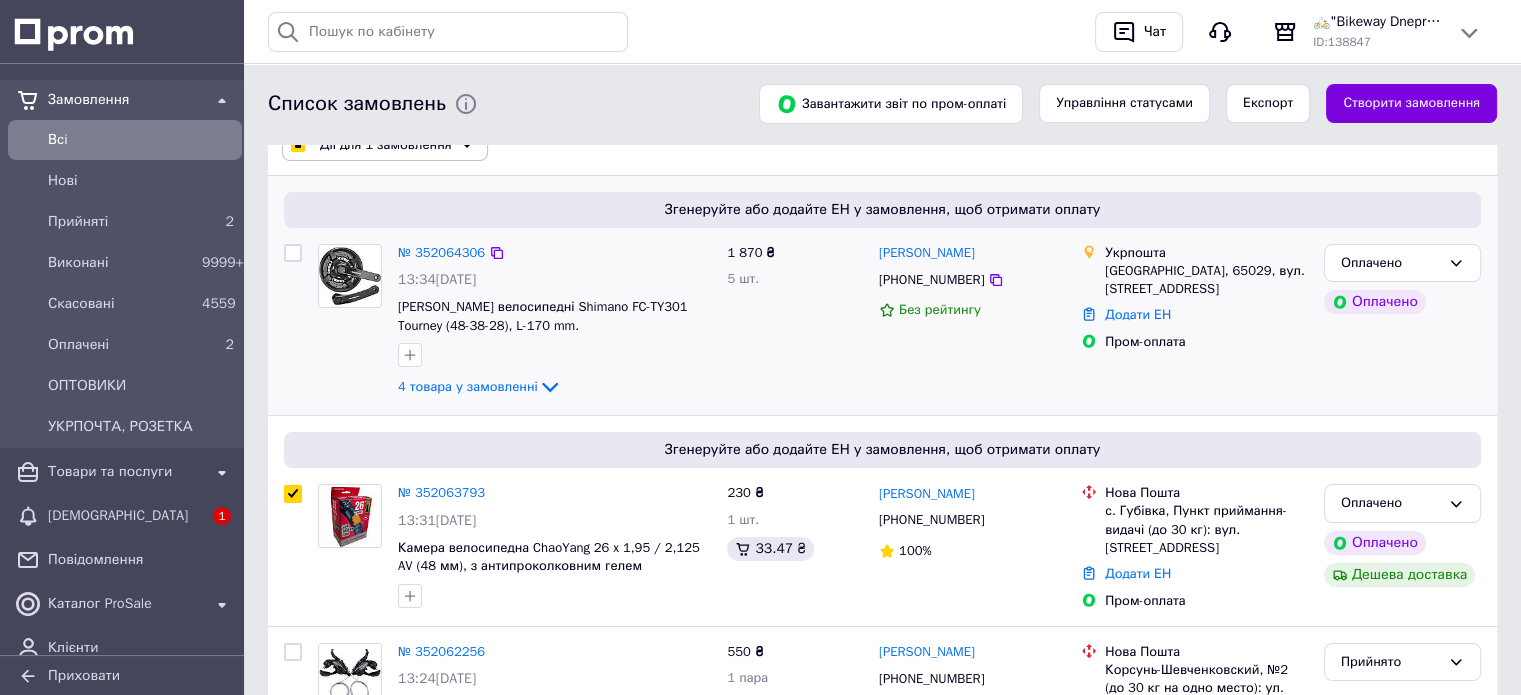 click at bounding box center [293, 253] 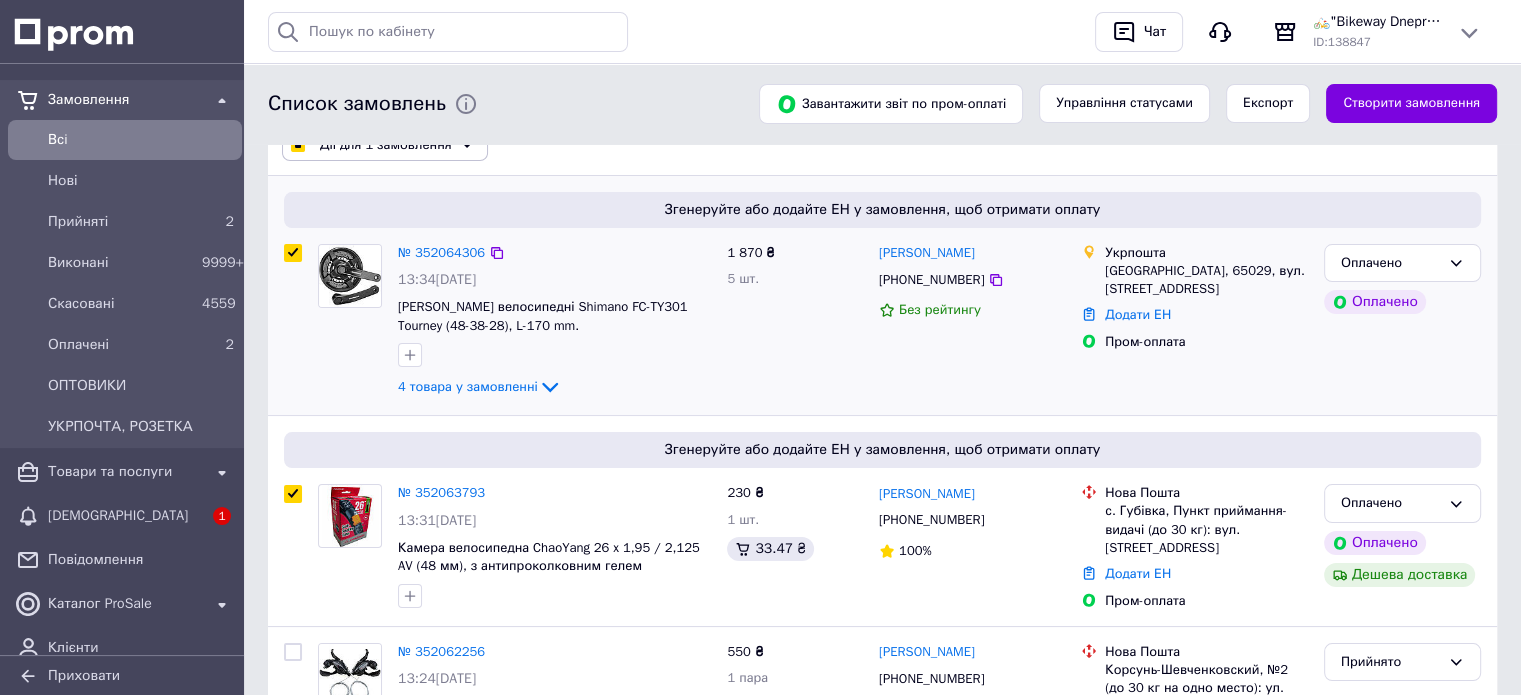 checkbox on "true" 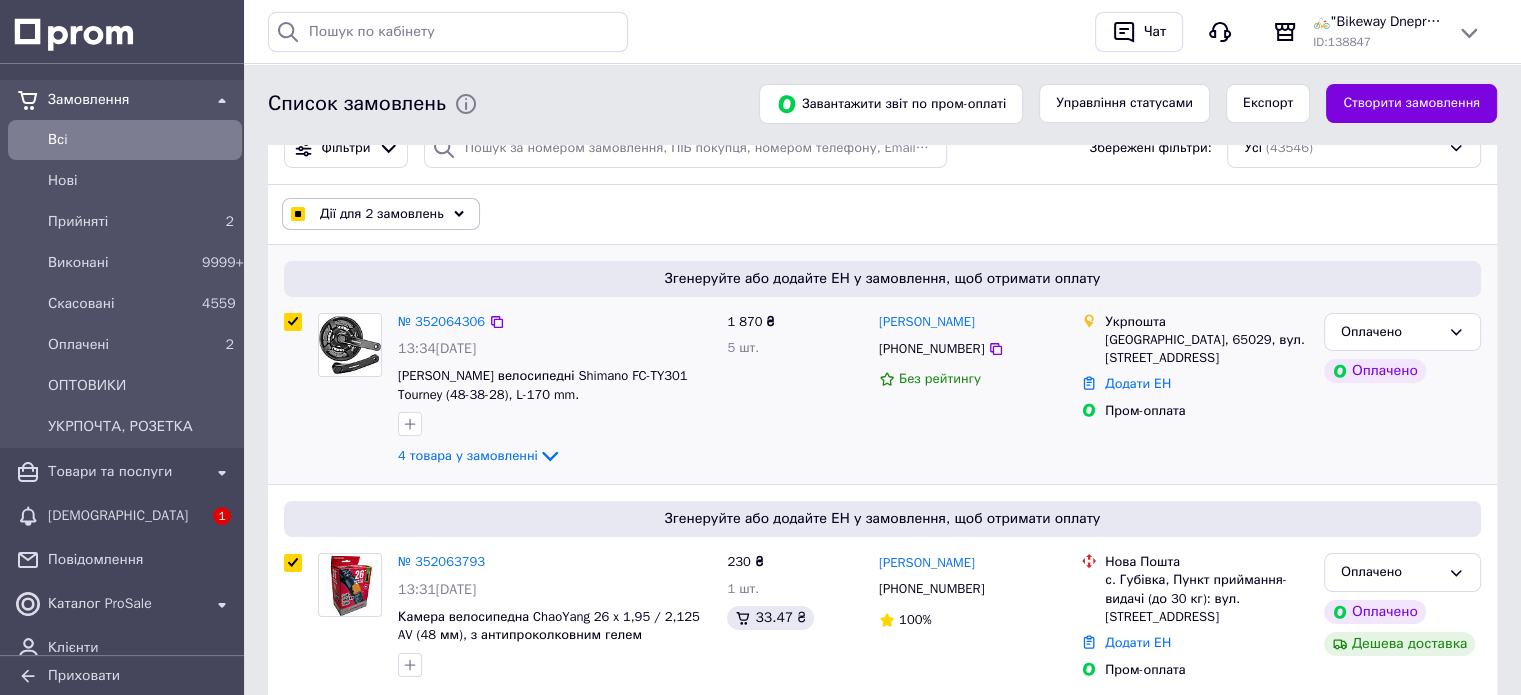 scroll, scrollTop: 0, scrollLeft: 0, axis: both 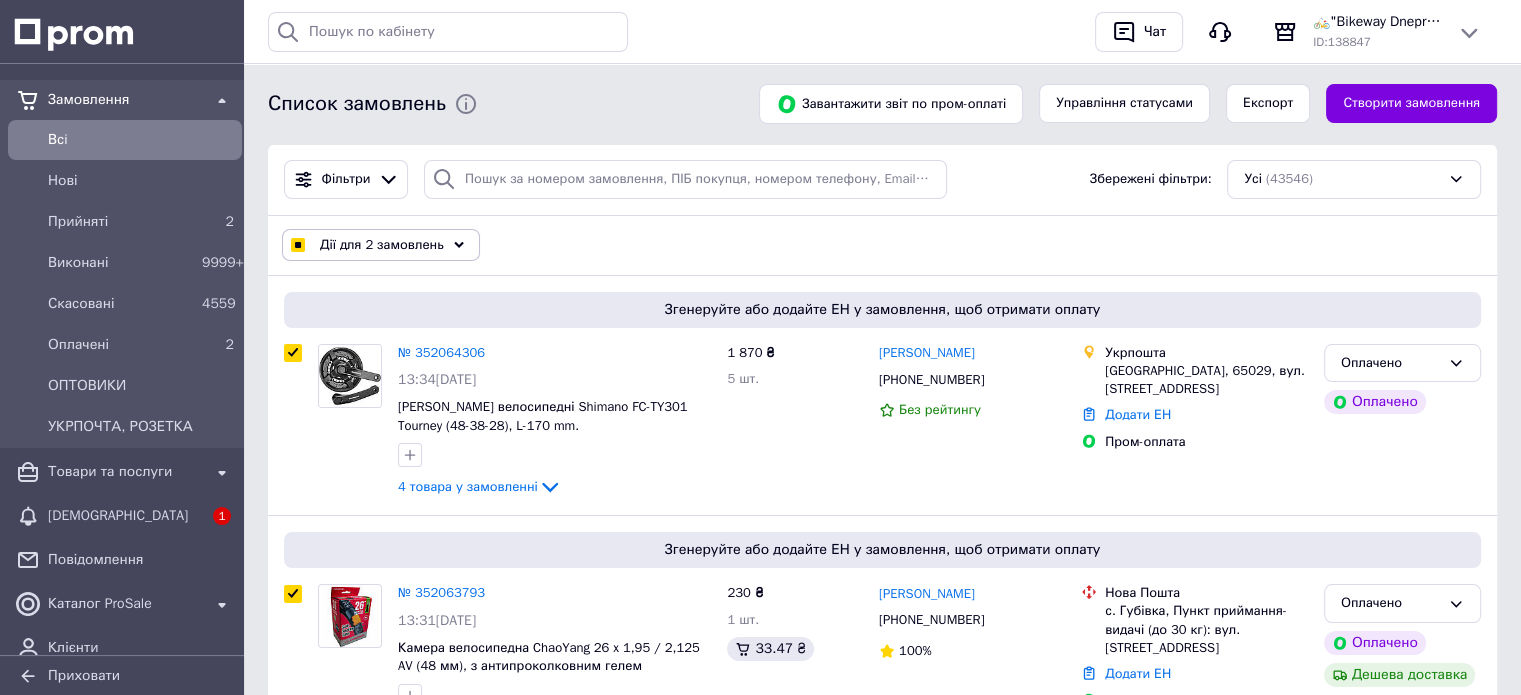 click on "Дії для 2 замовлень" at bounding box center [382, 245] 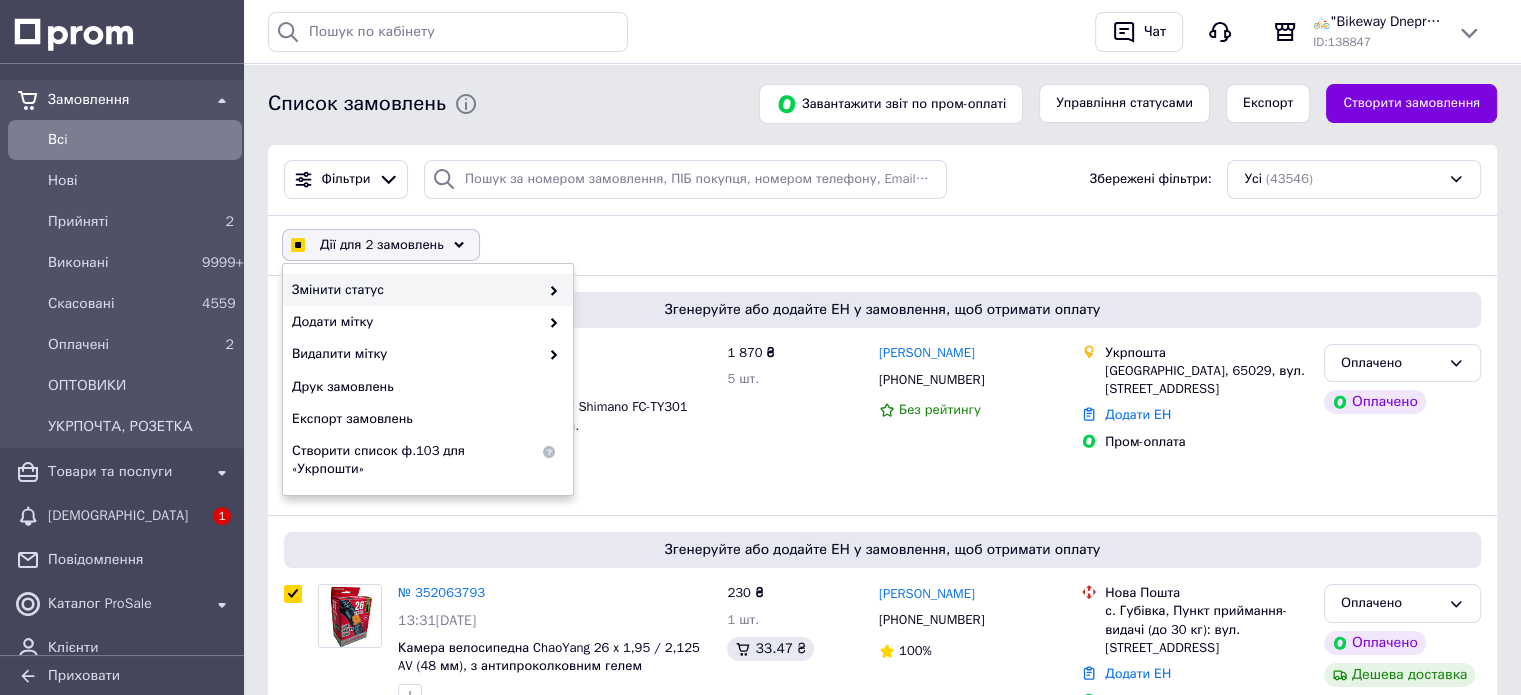 click on "Змінити статус" at bounding box center (415, 290) 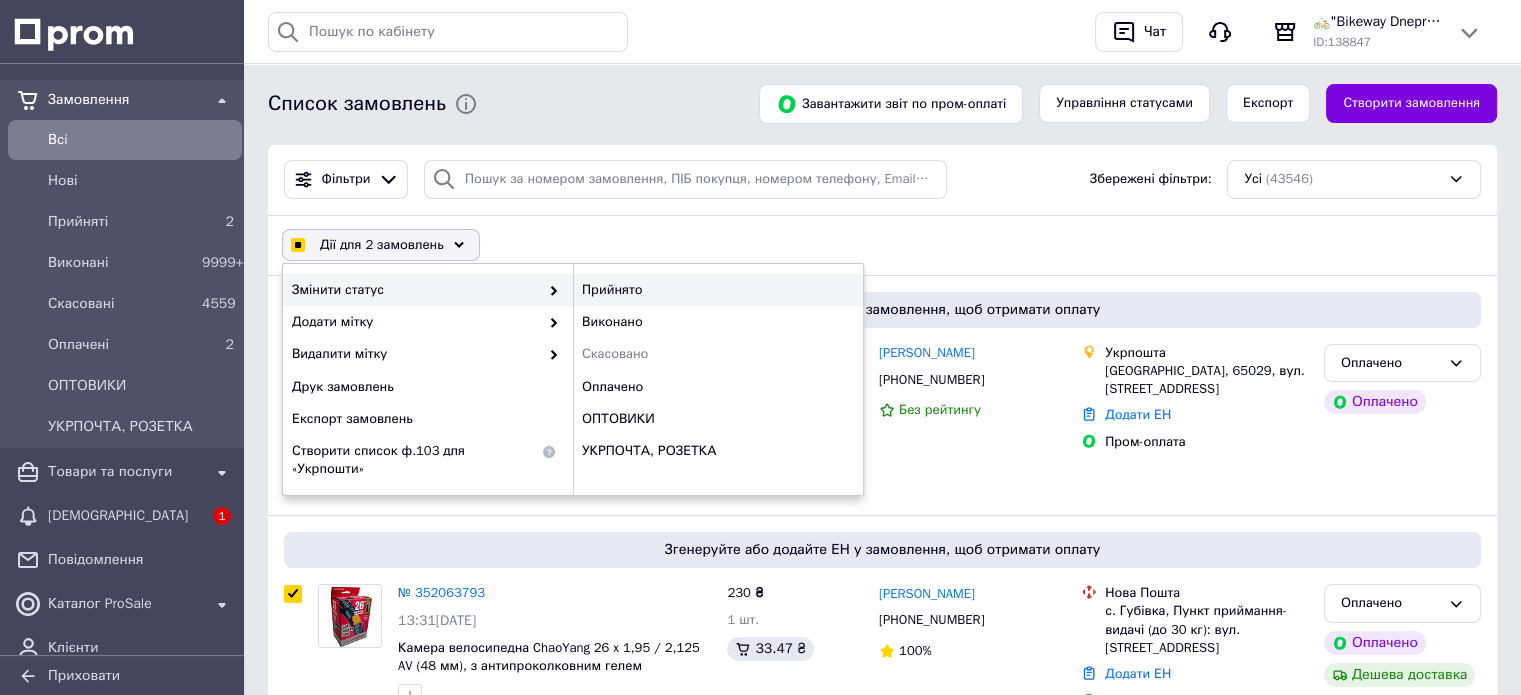 click on "Прийнято" at bounding box center [718, 290] 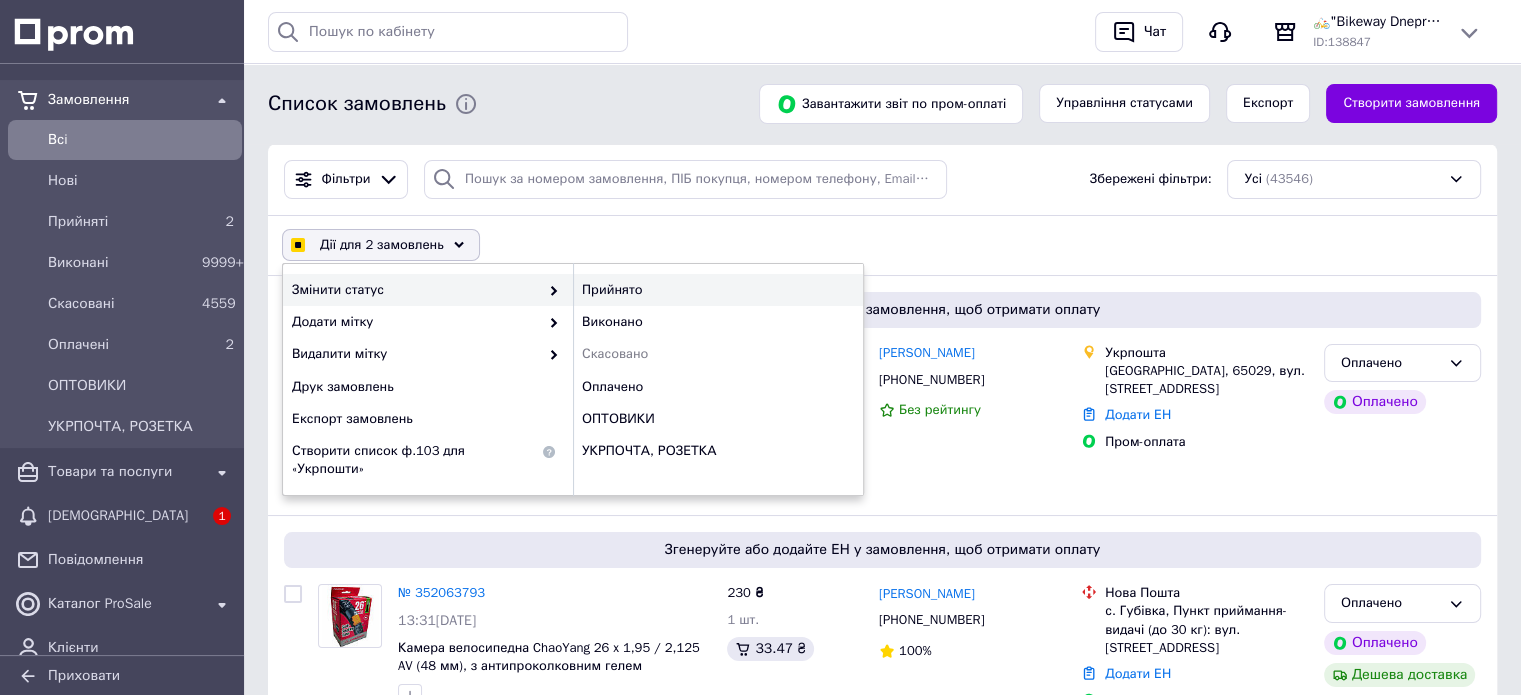 checkbox on "false" 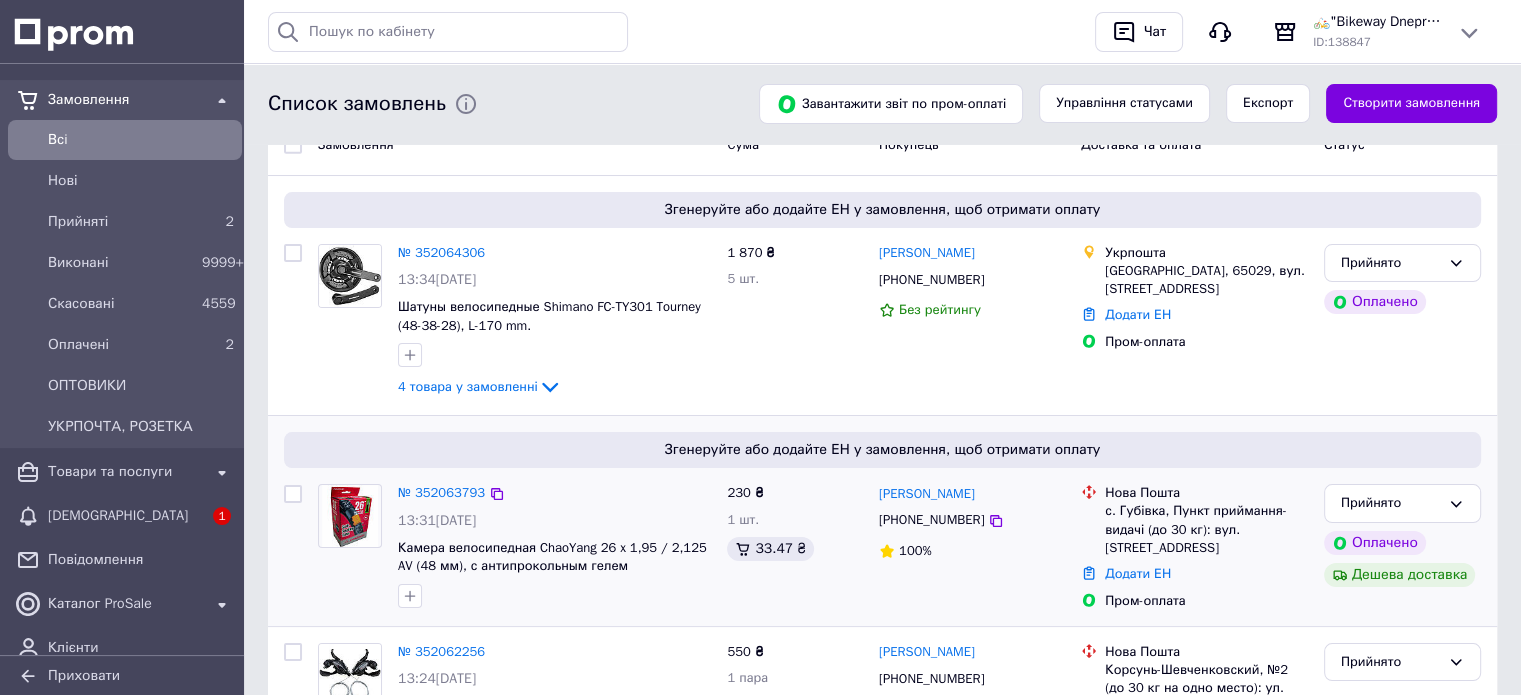 scroll, scrollTop: 200, scrollLeft: 0, axis: vertical 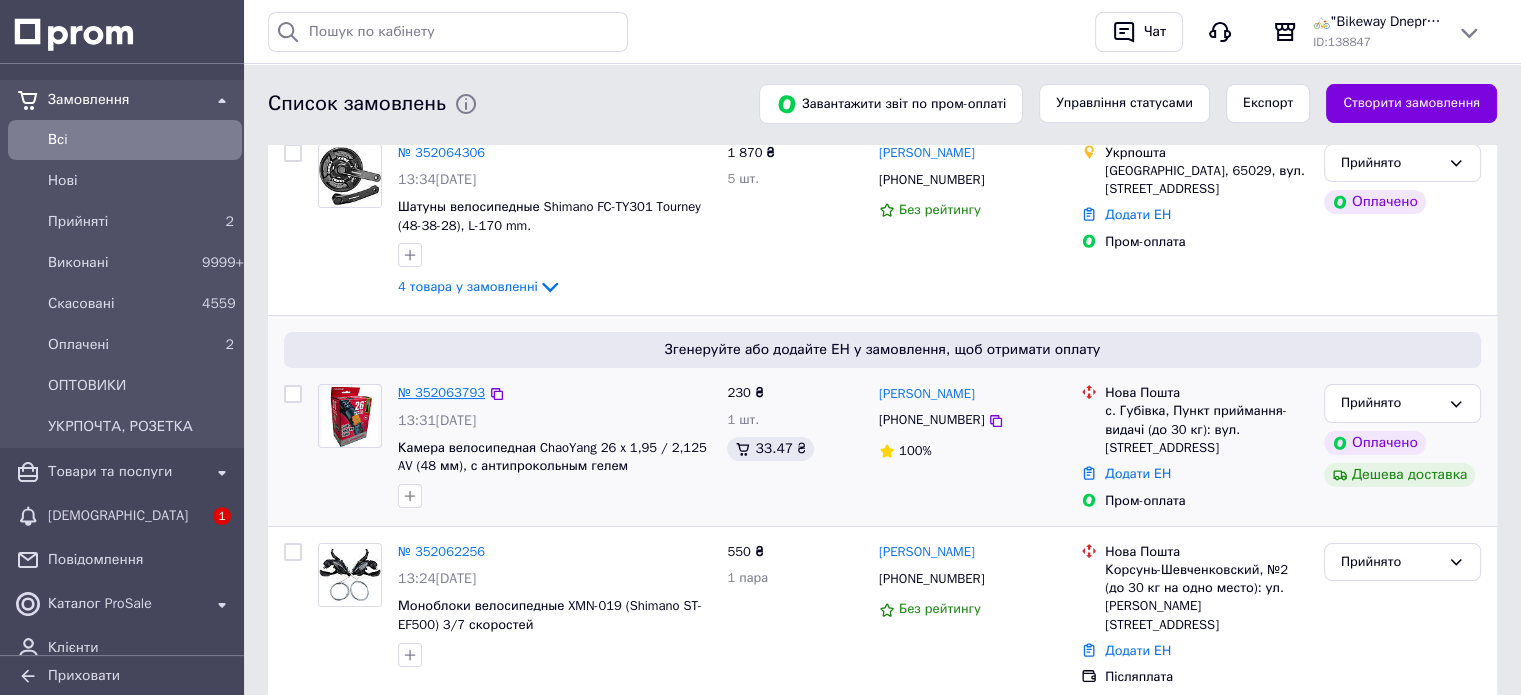 click on "№ 352063793" at bounding box center [441, 392] 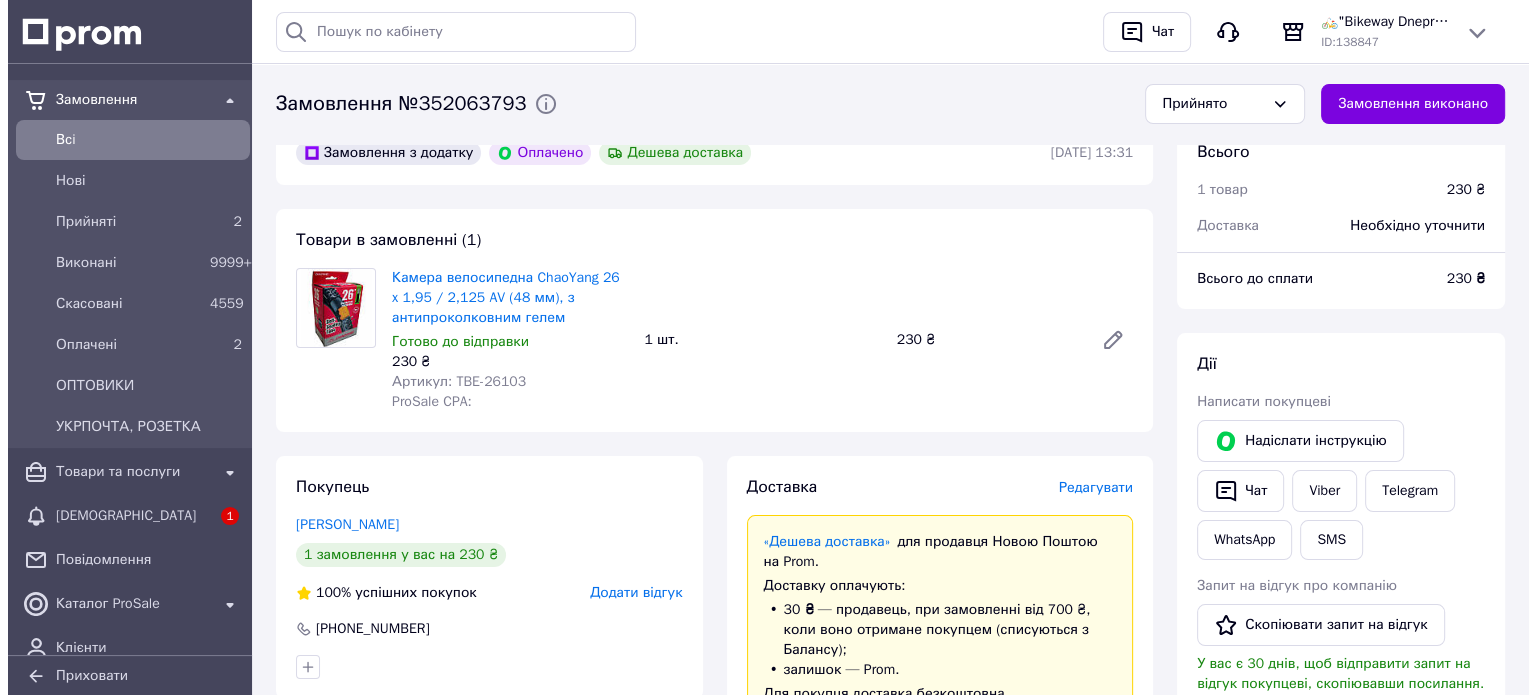 scroll, scrollTop: 200, scrollLeft: 0, axis: vertical 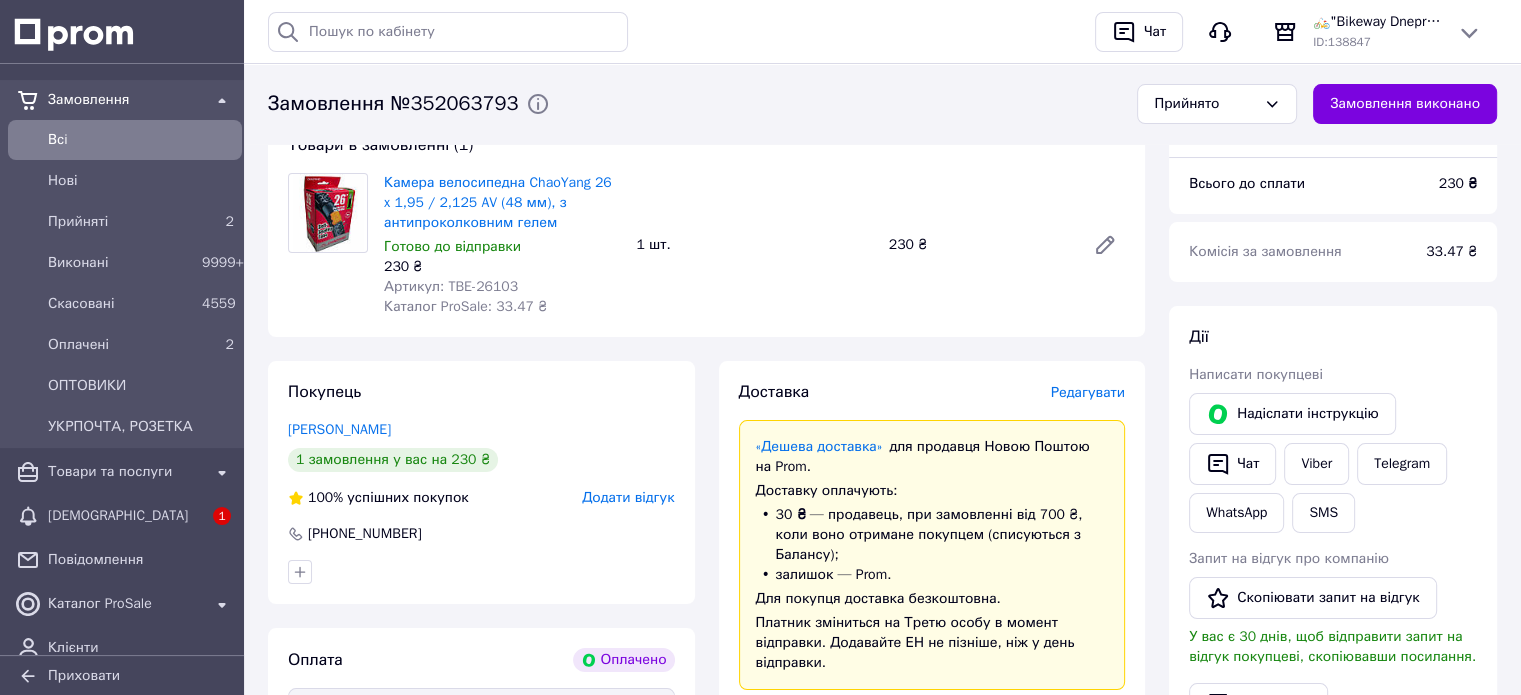 click on "Редагувати" at bounding box center [1088, 392] 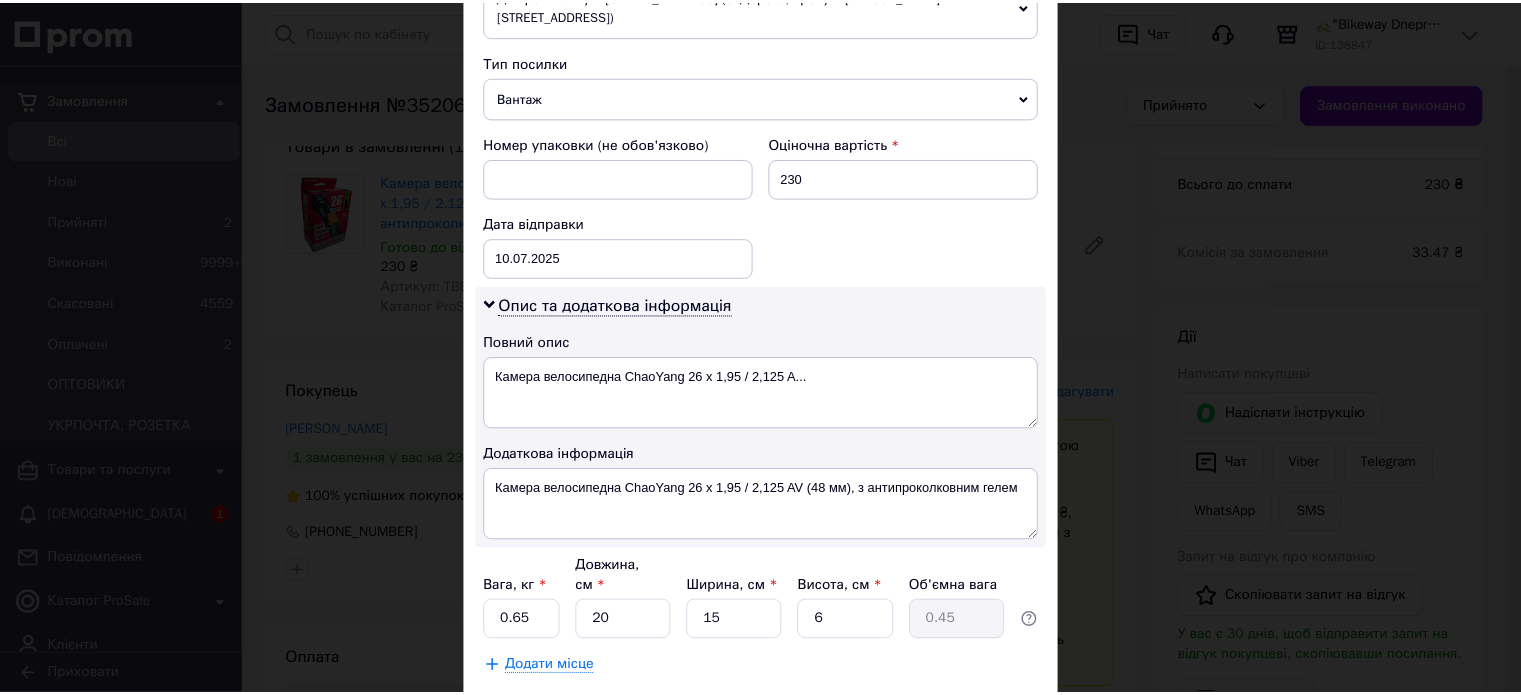 scroll, scrollTop: 850, scrollLeft: 0, axis: vertical 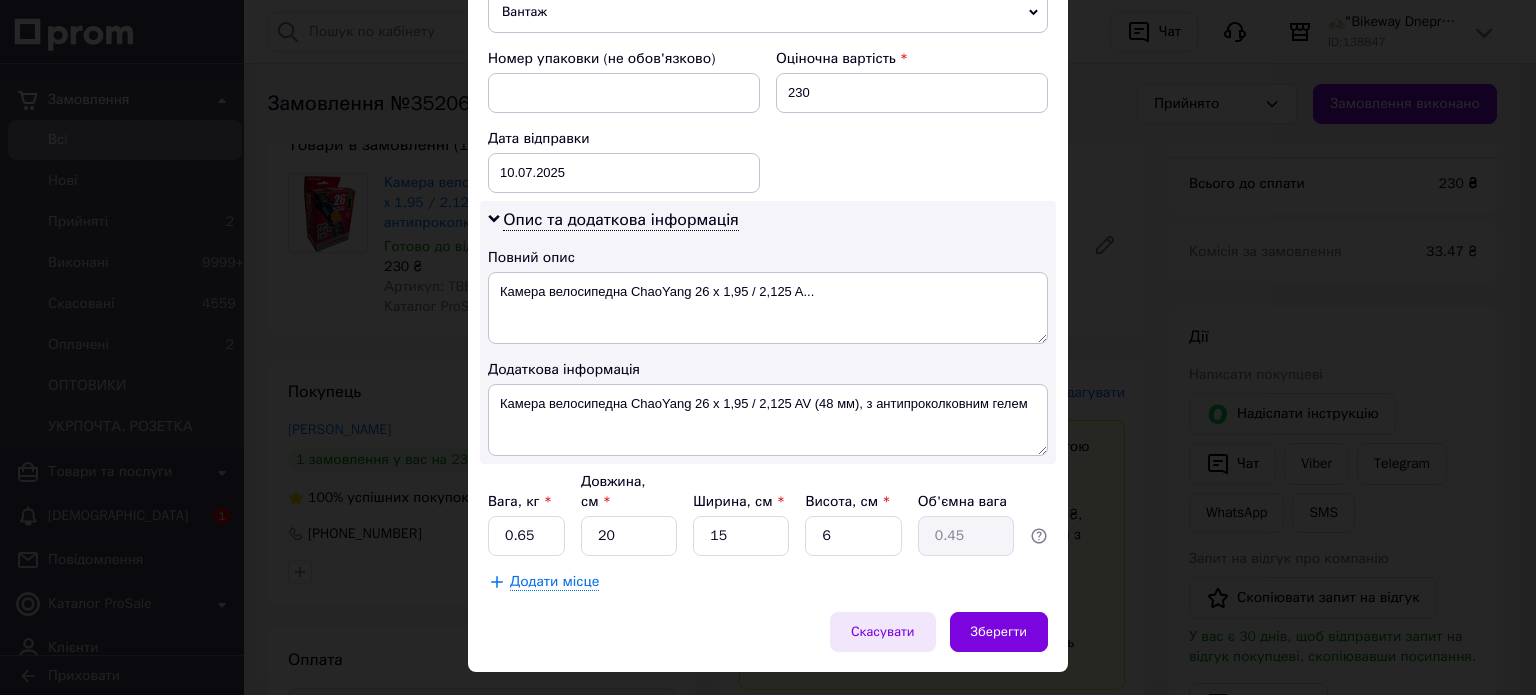 click on "Скасувати" at bounding box center [883, 632] 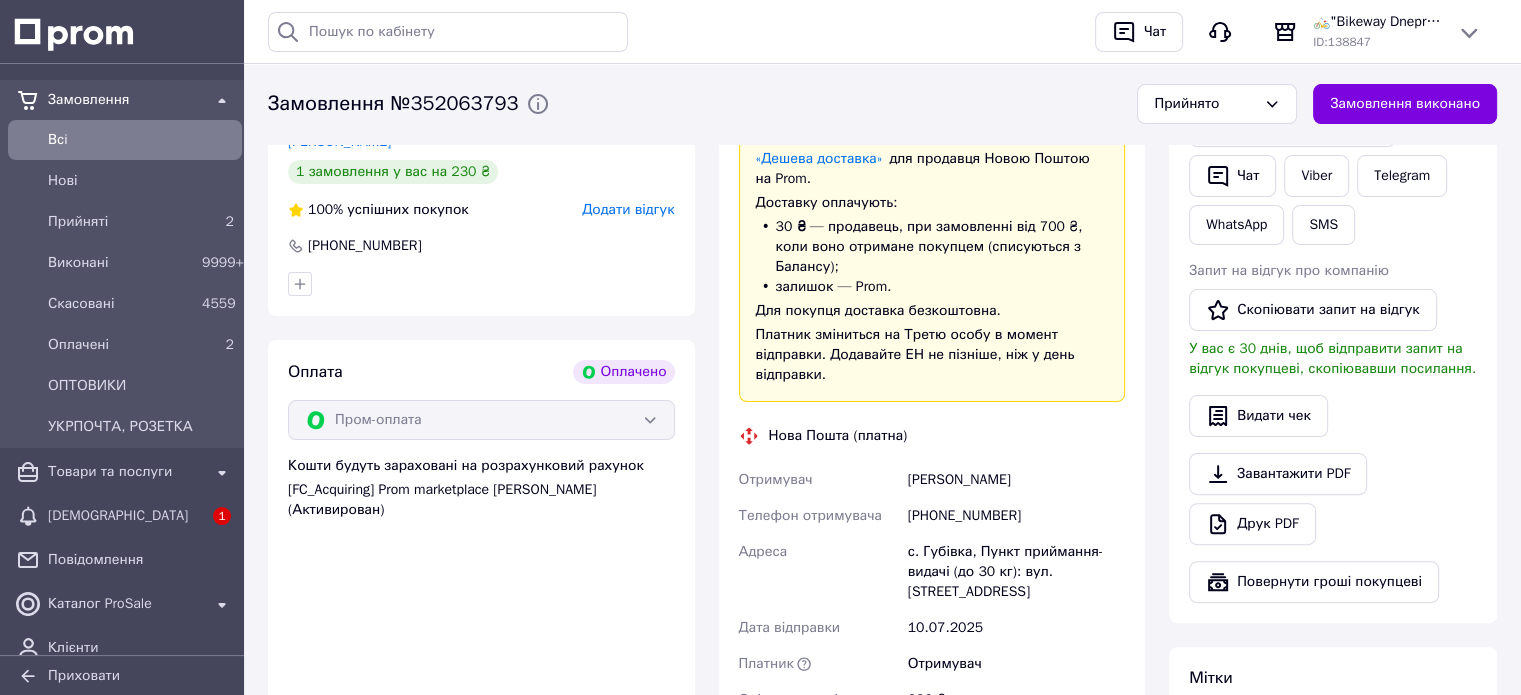 scroll, scrollTop: 700, scrollLeft: 0, axis: vertical 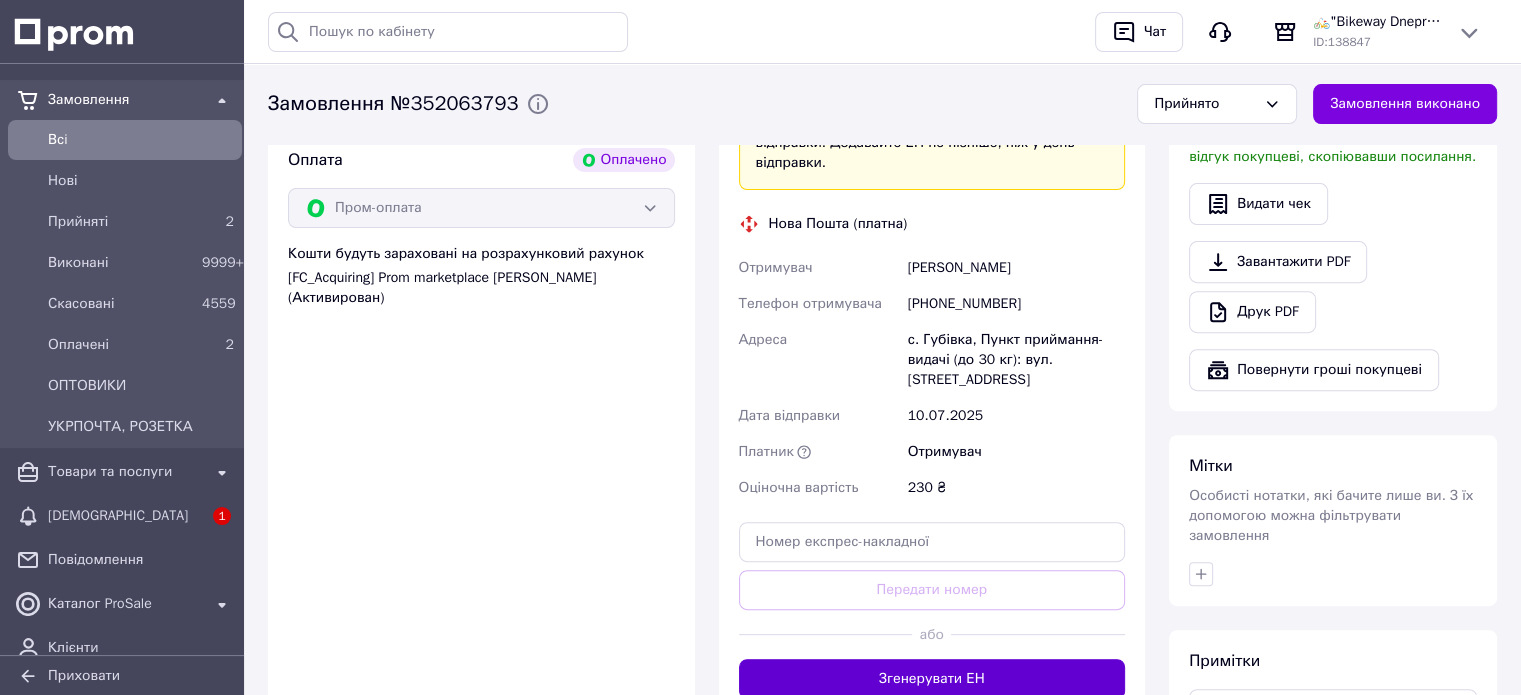 click on "Згенерувати ЕН" at bounding box center [932, 679] 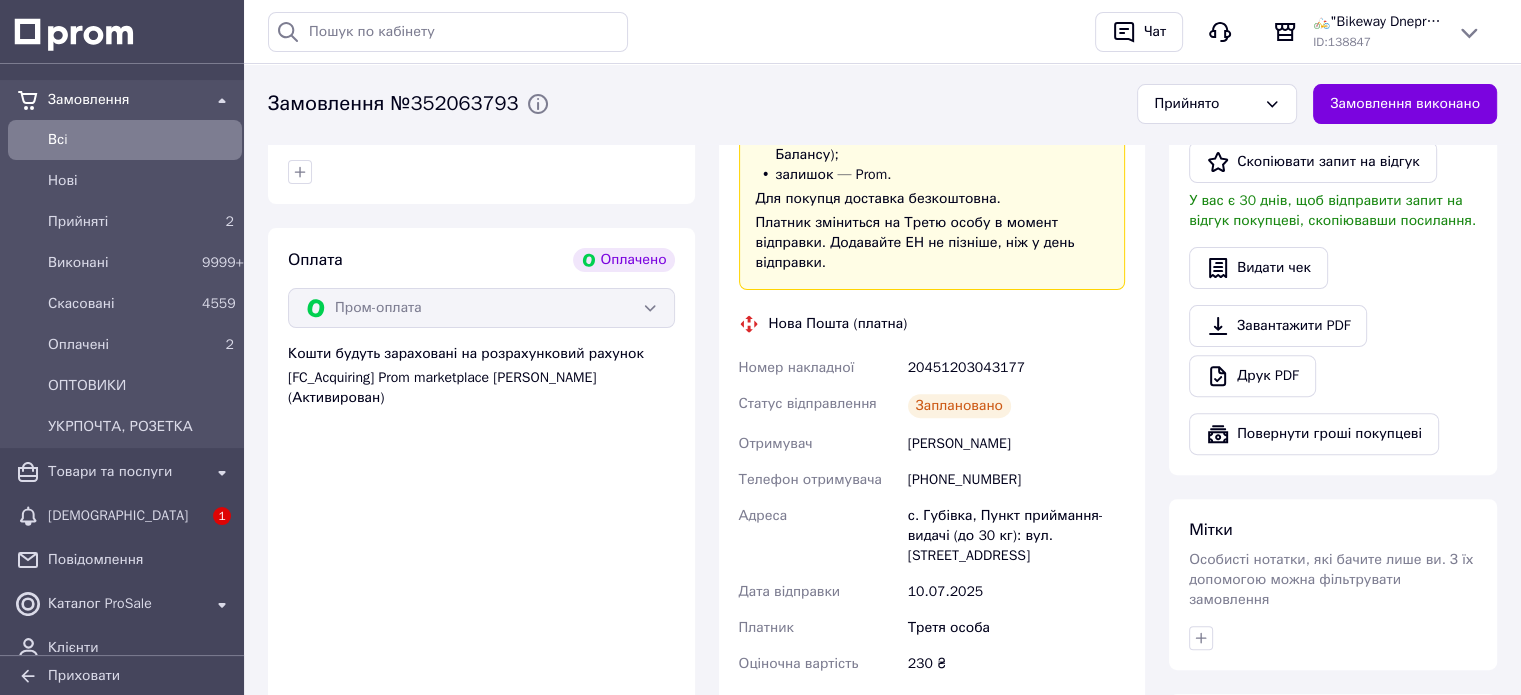 scroll, scrollTop: 800, scrollLeft: 0, axis: vertical 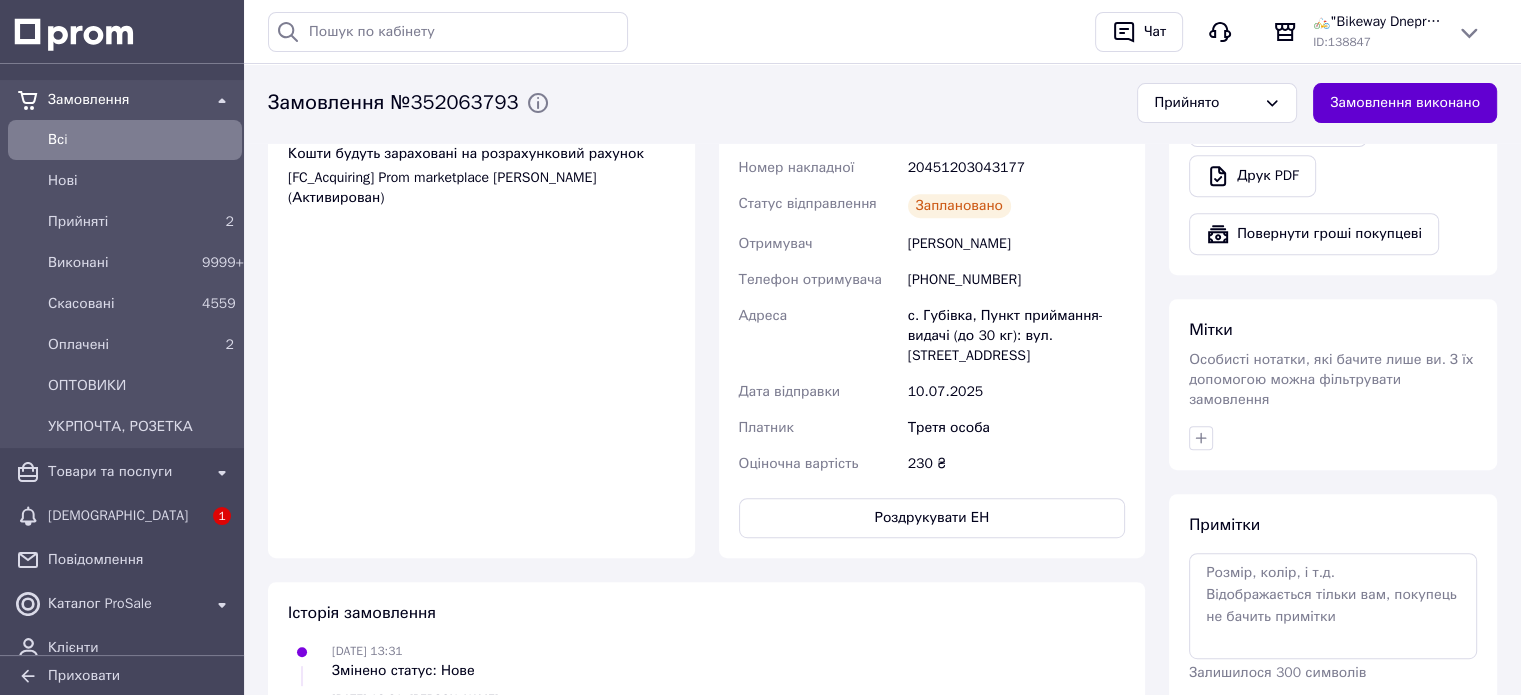 click on "Замовлення виконано" at bounding box center [1405, 104] 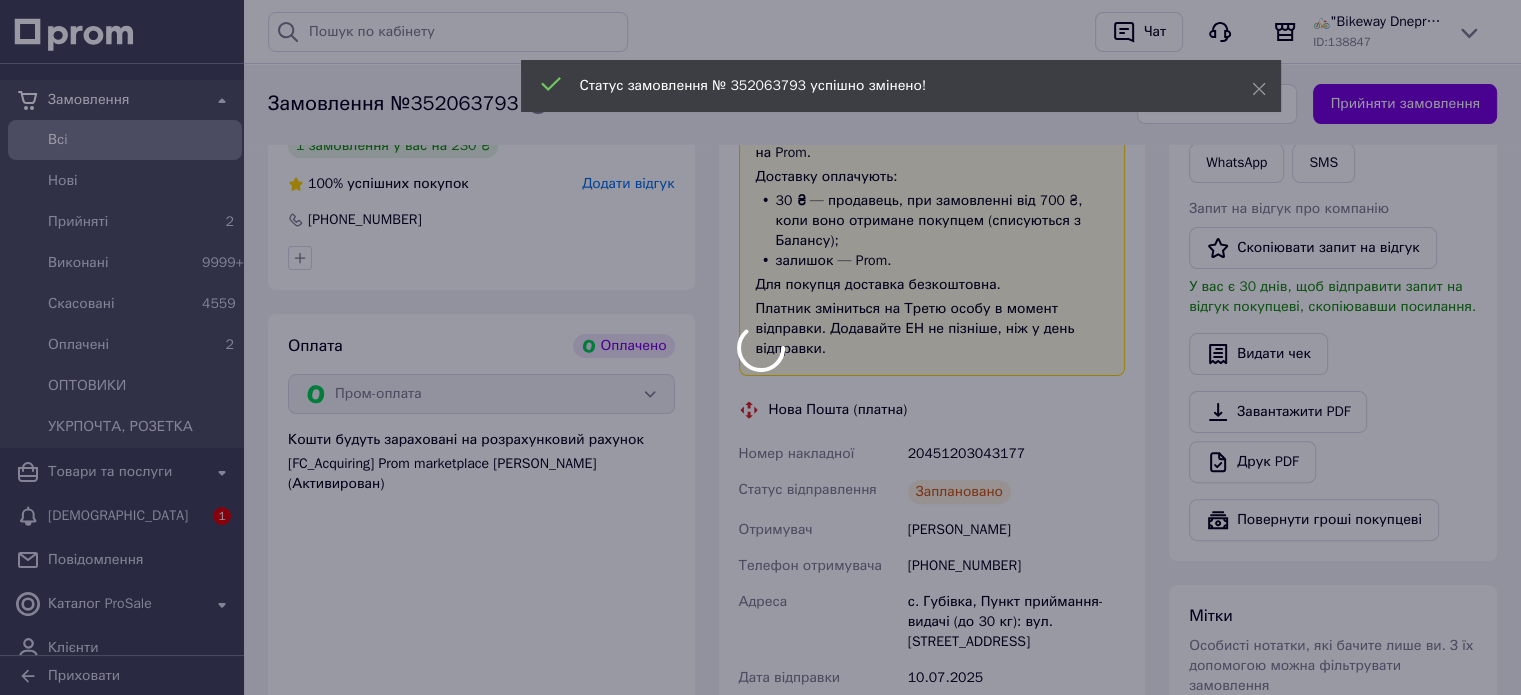 scroll, scrollTop: 500, scrollLeft: 0, axis: vertical 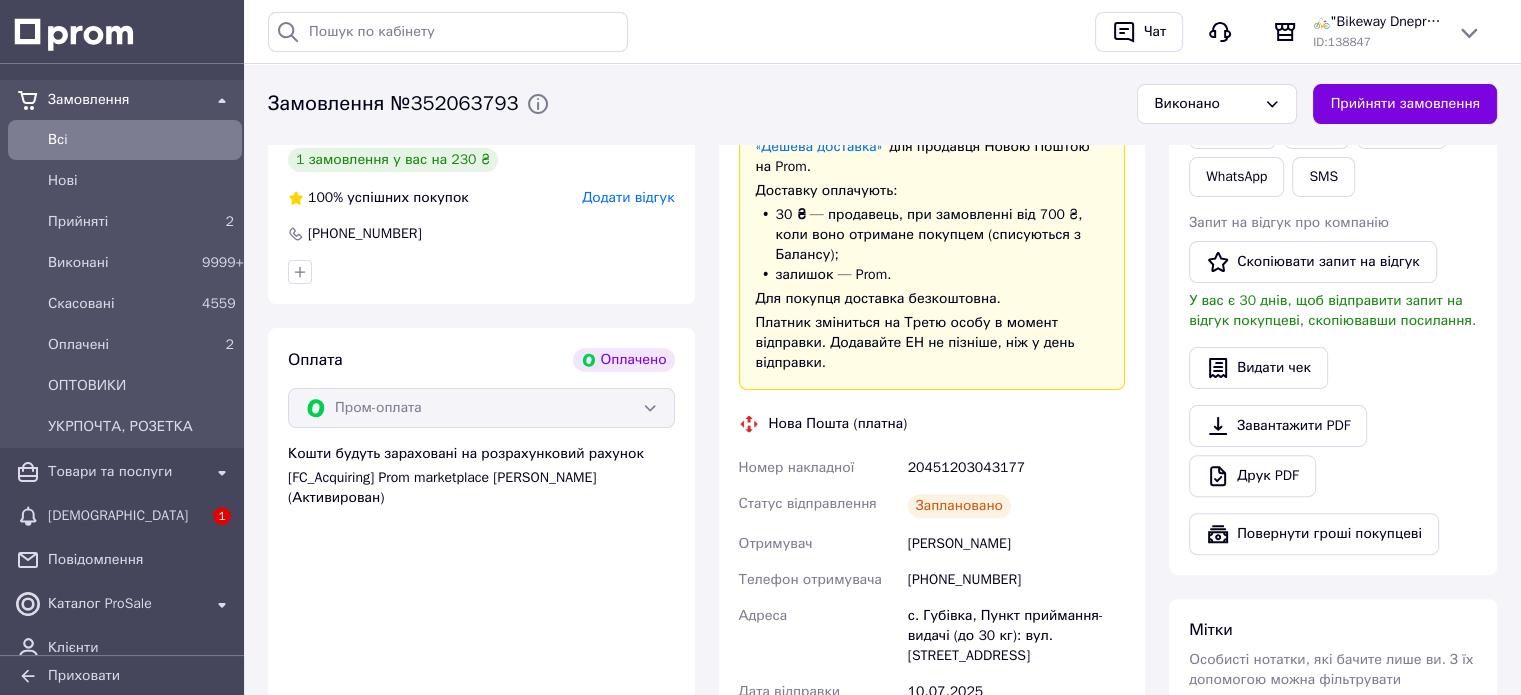 click on "20451203043177" at bounding box center [1016, 468] 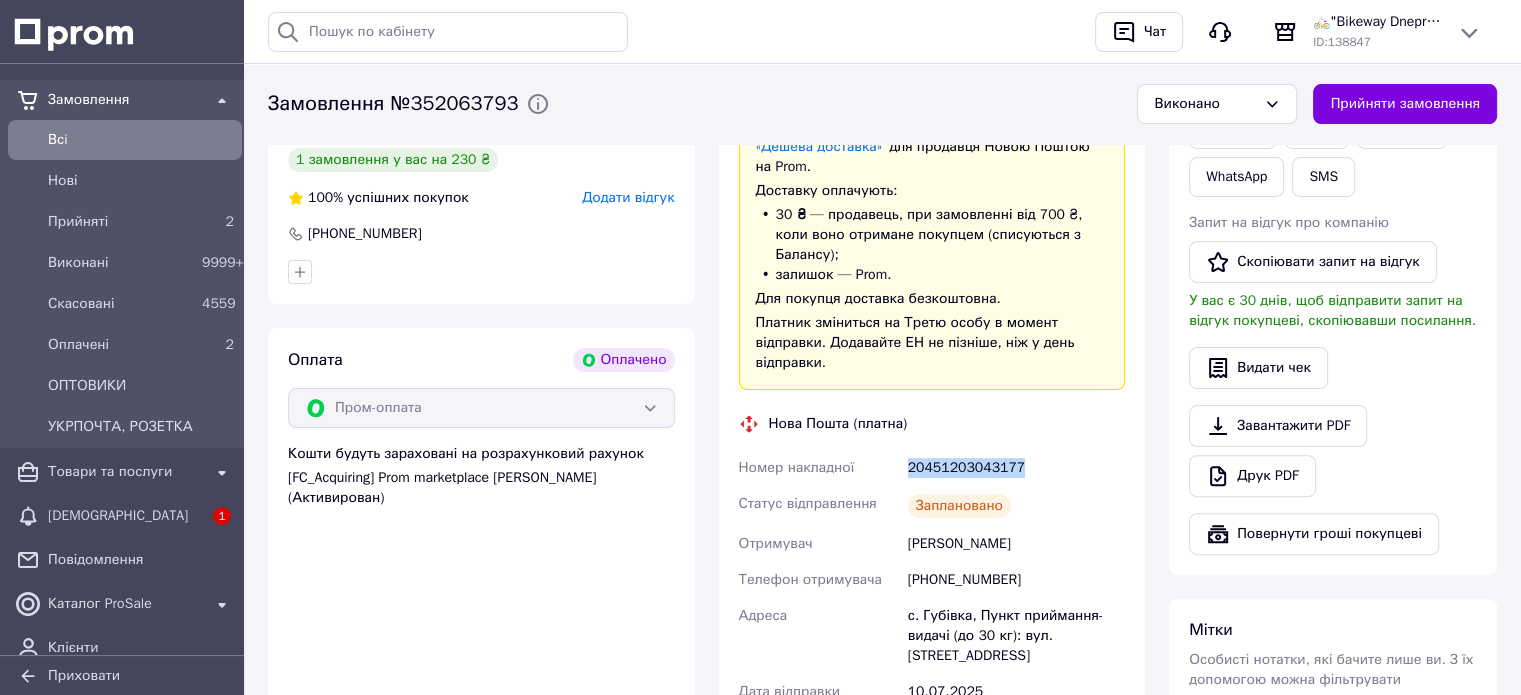 click on "20451203043177" at bounding box center [1016, 468] 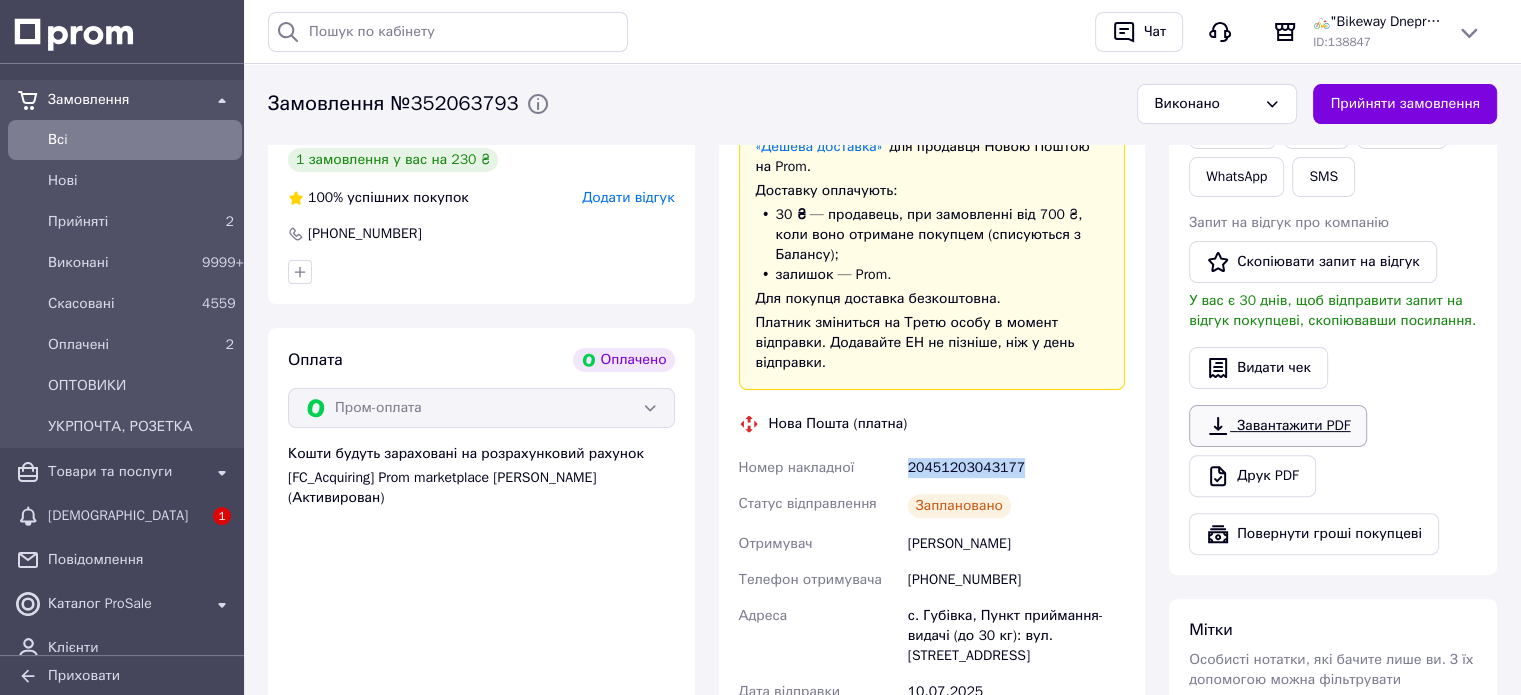 scroll, scrollTop: 300, scrollLeft: 0, axis: vertical 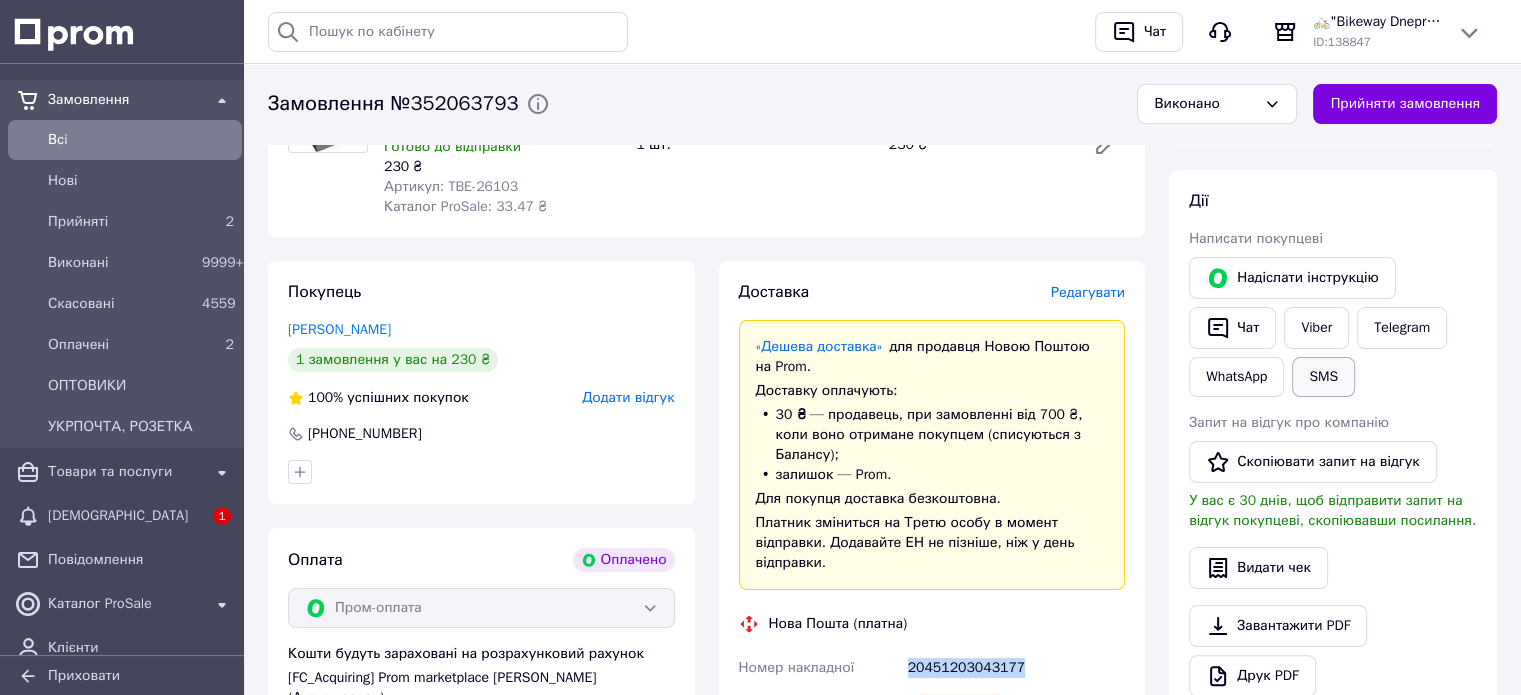 click on "SMS" at bounding box center (1323, 377) 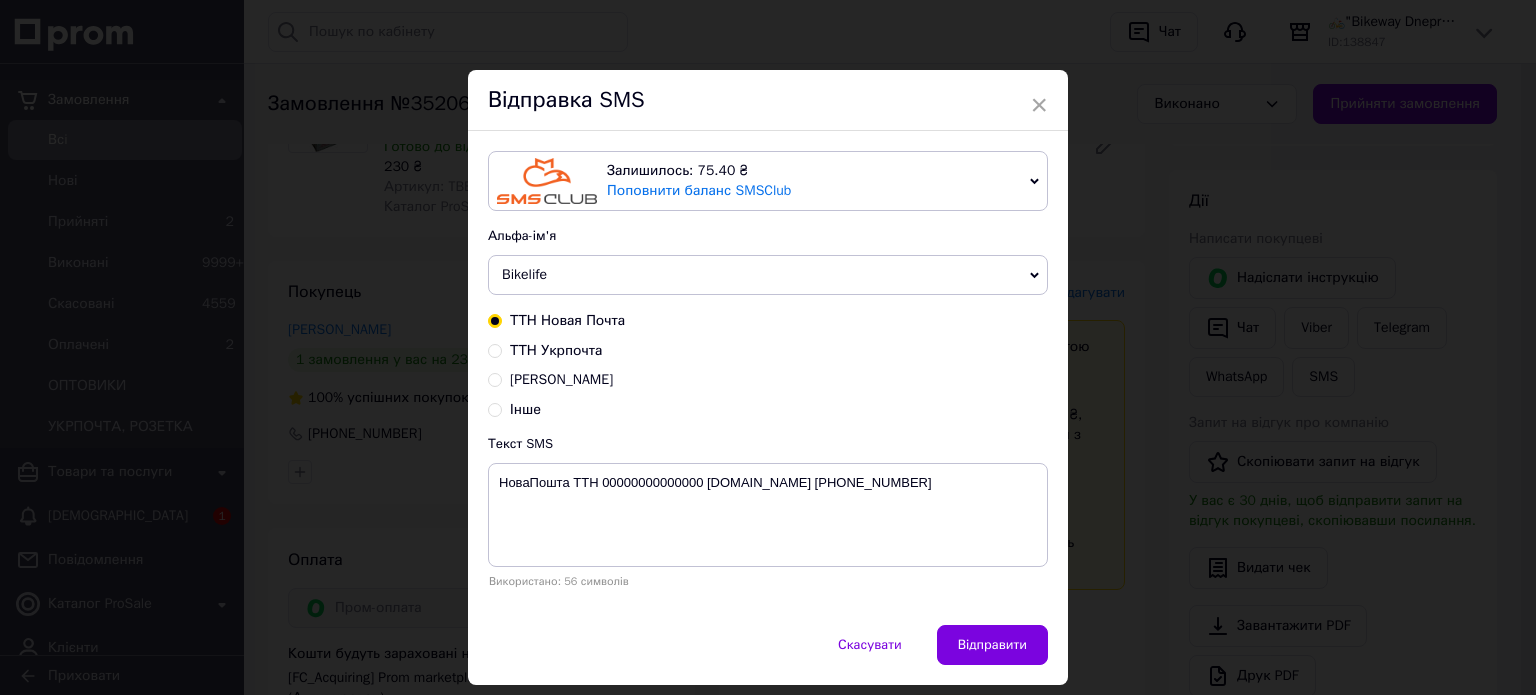 drag, startPoint x: 613, startPoint y: 278, endPoint x: 571, endPoint y: 287, distance: 42.953465 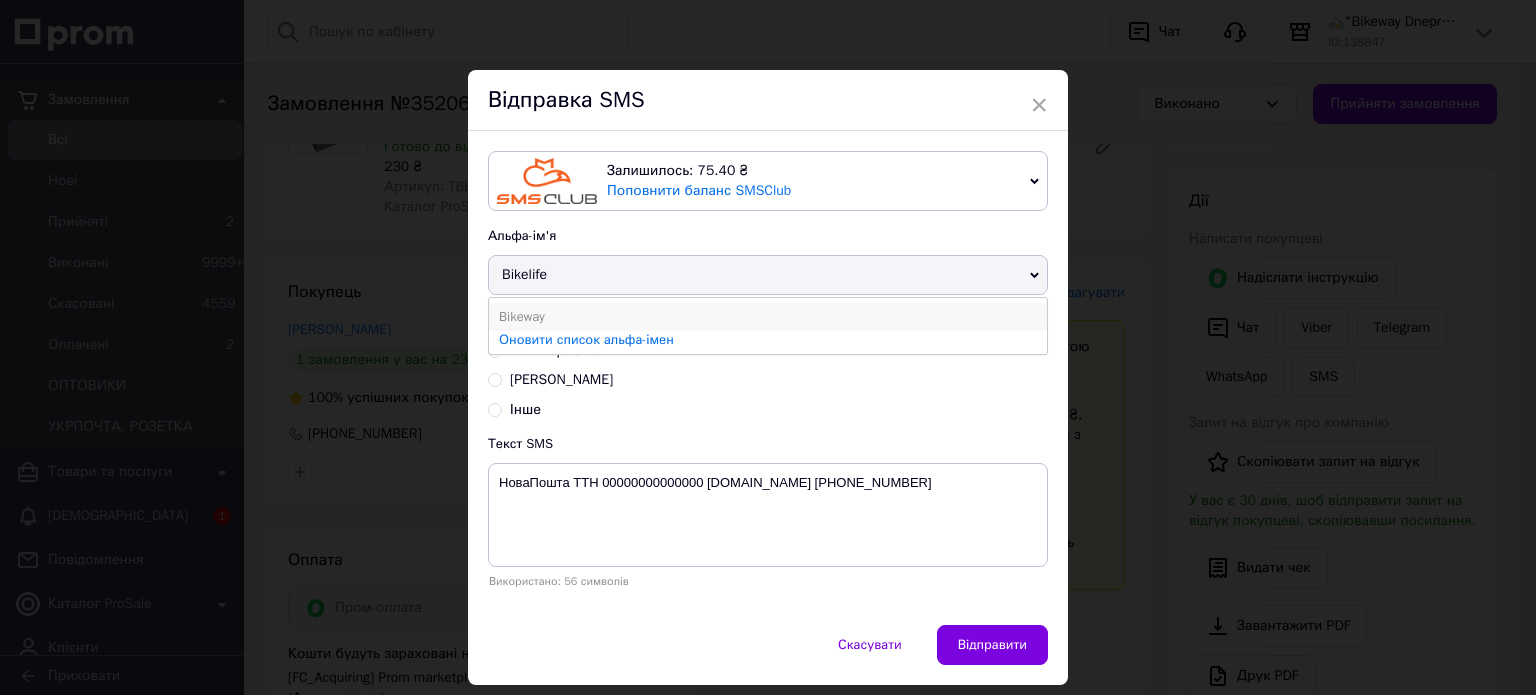 click on "Bikeway" at bounding box center [768, 317] 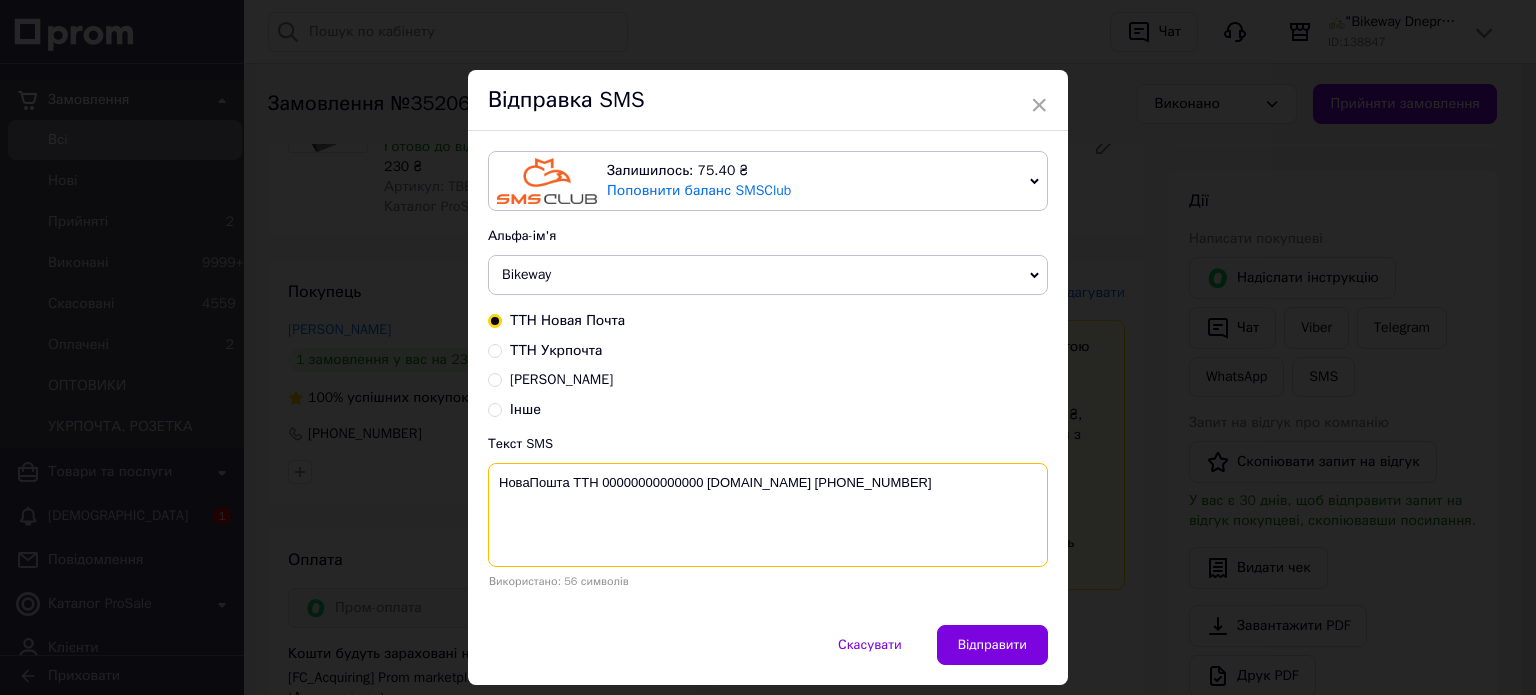 click on "НоваПошта ТТН 00000000000000 Bikeway.dp.ua +380679724063" at bounding box center (768, 515) 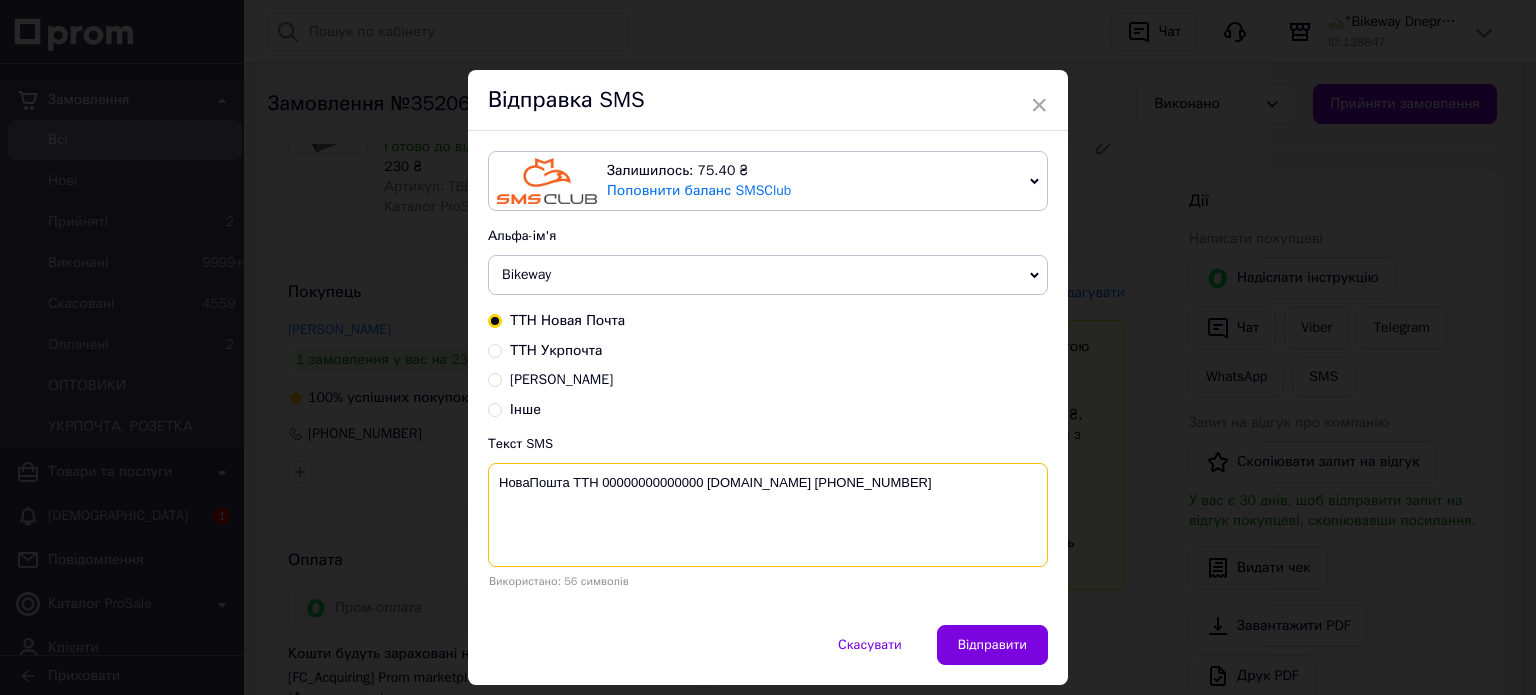 paste on "20451203043177" 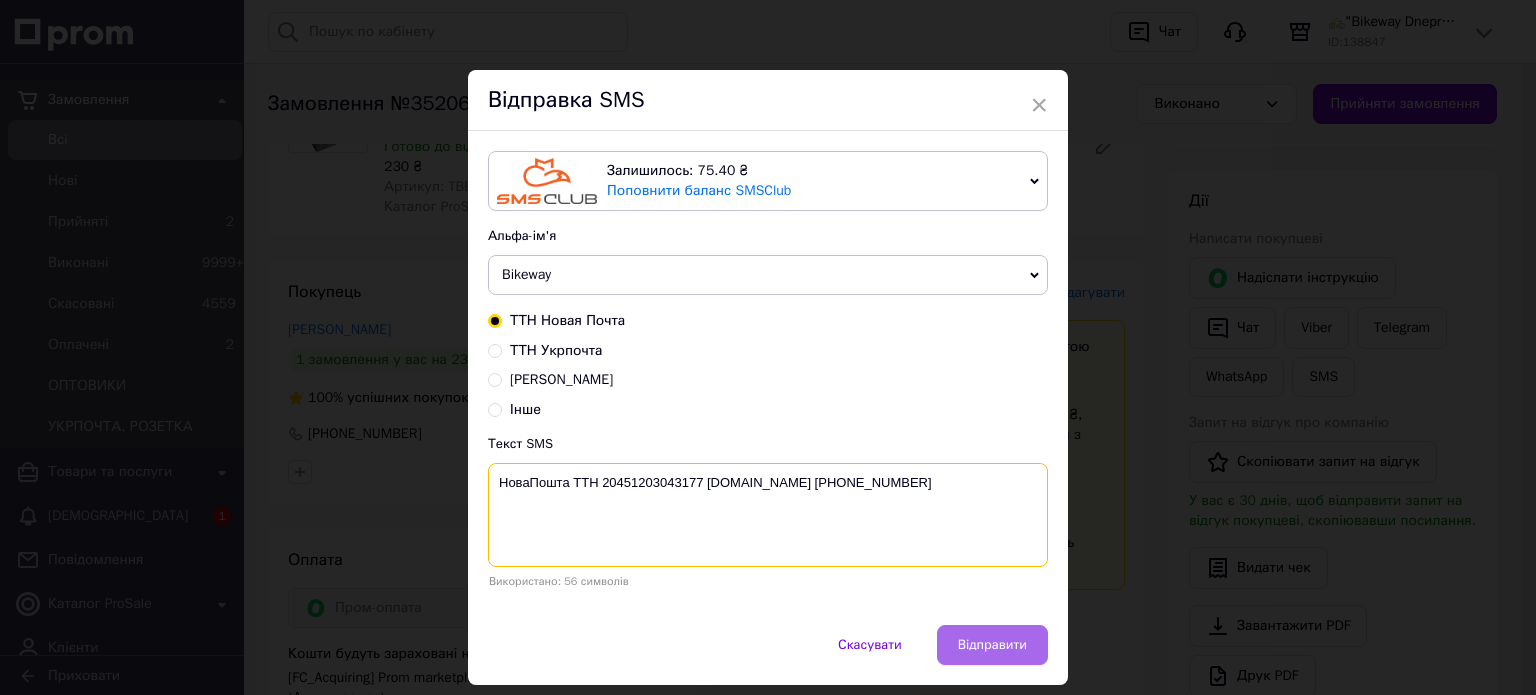 type on "НоваПошта ТТН 20451203043177 Bikeway.dp.ua +380679724063" 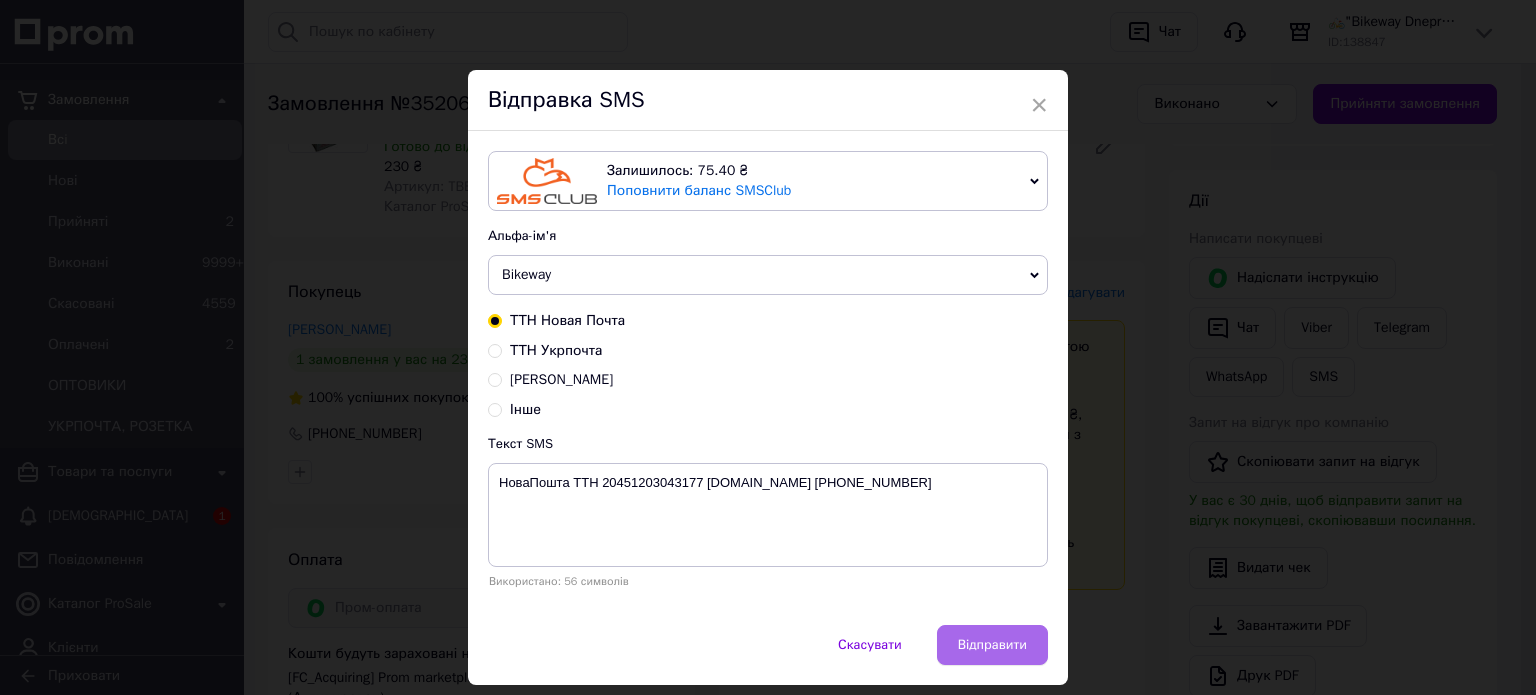 click on "Відправити" at bounding box center [992, 645] 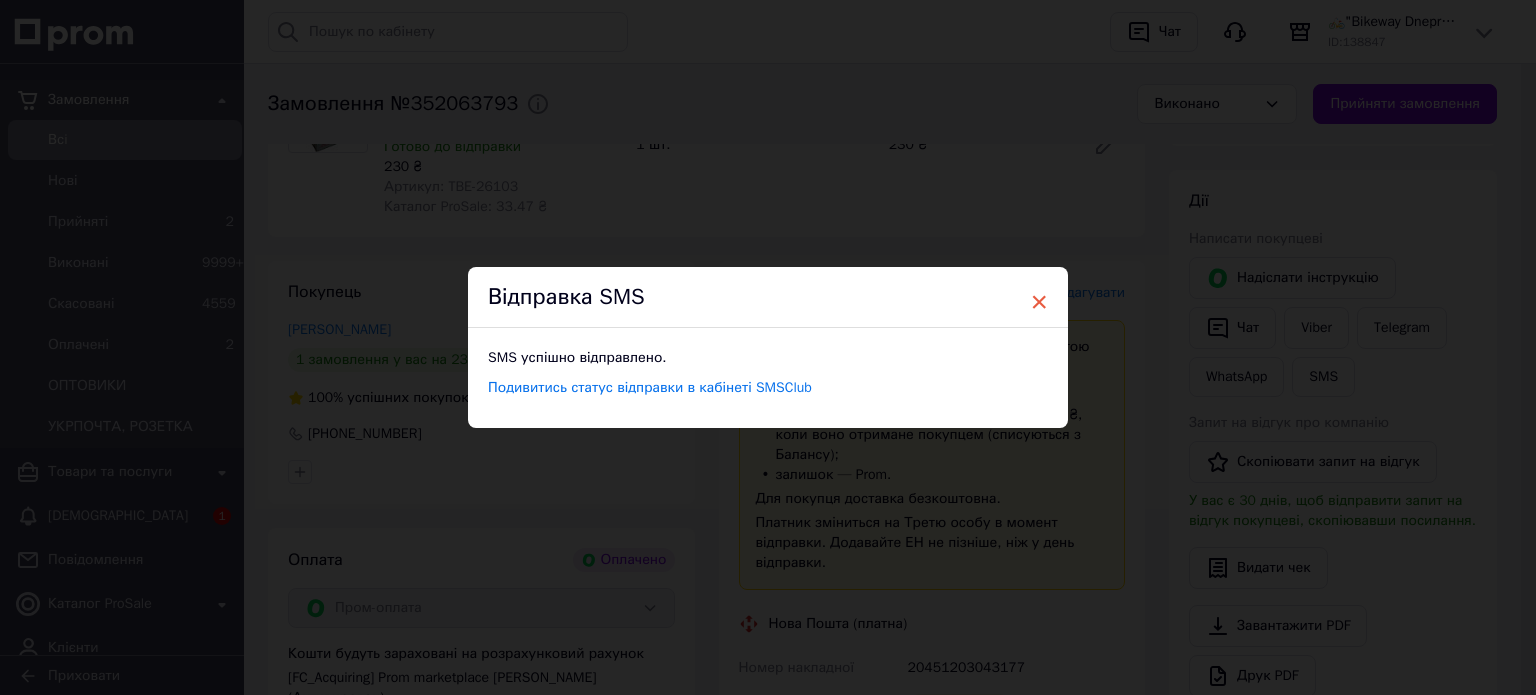 click on "×" at bounding box center (1039, 302) 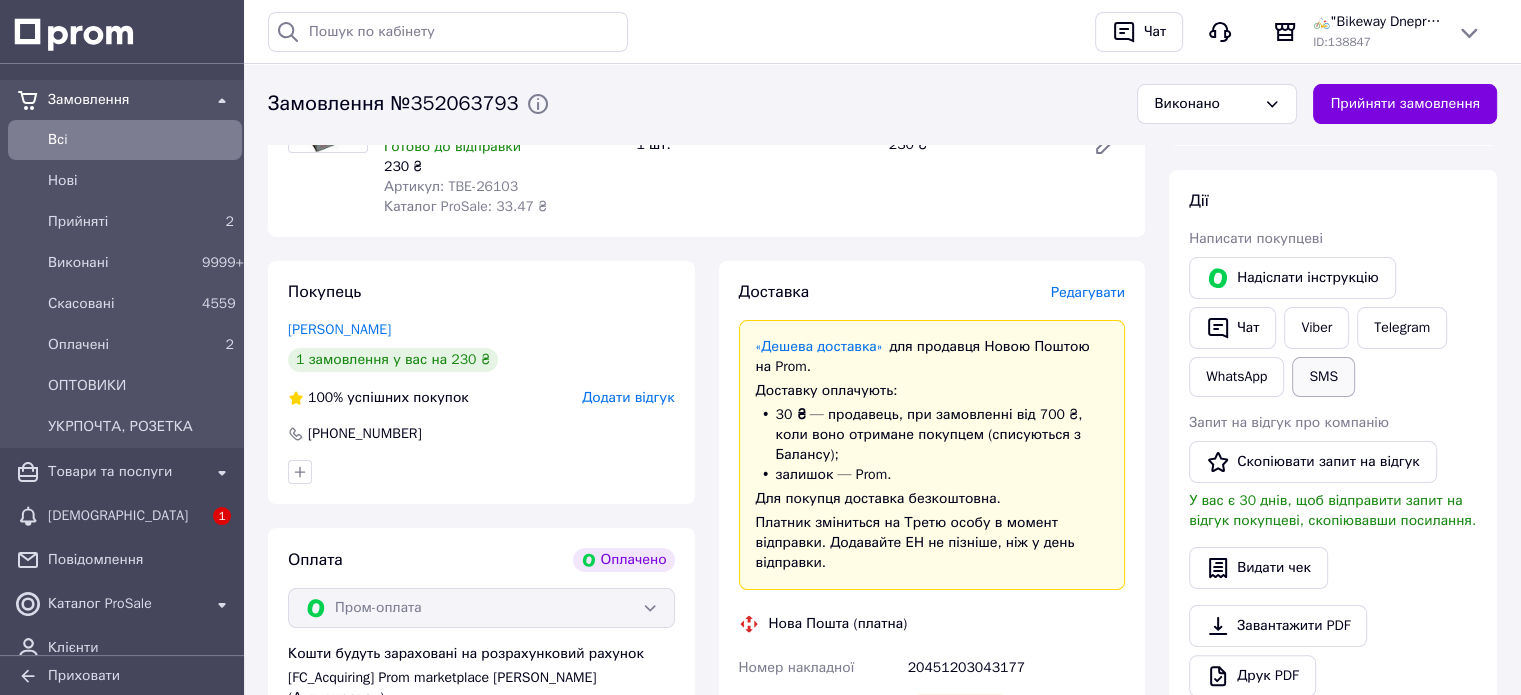click on "SMS" at bounding box center (1323, 377) 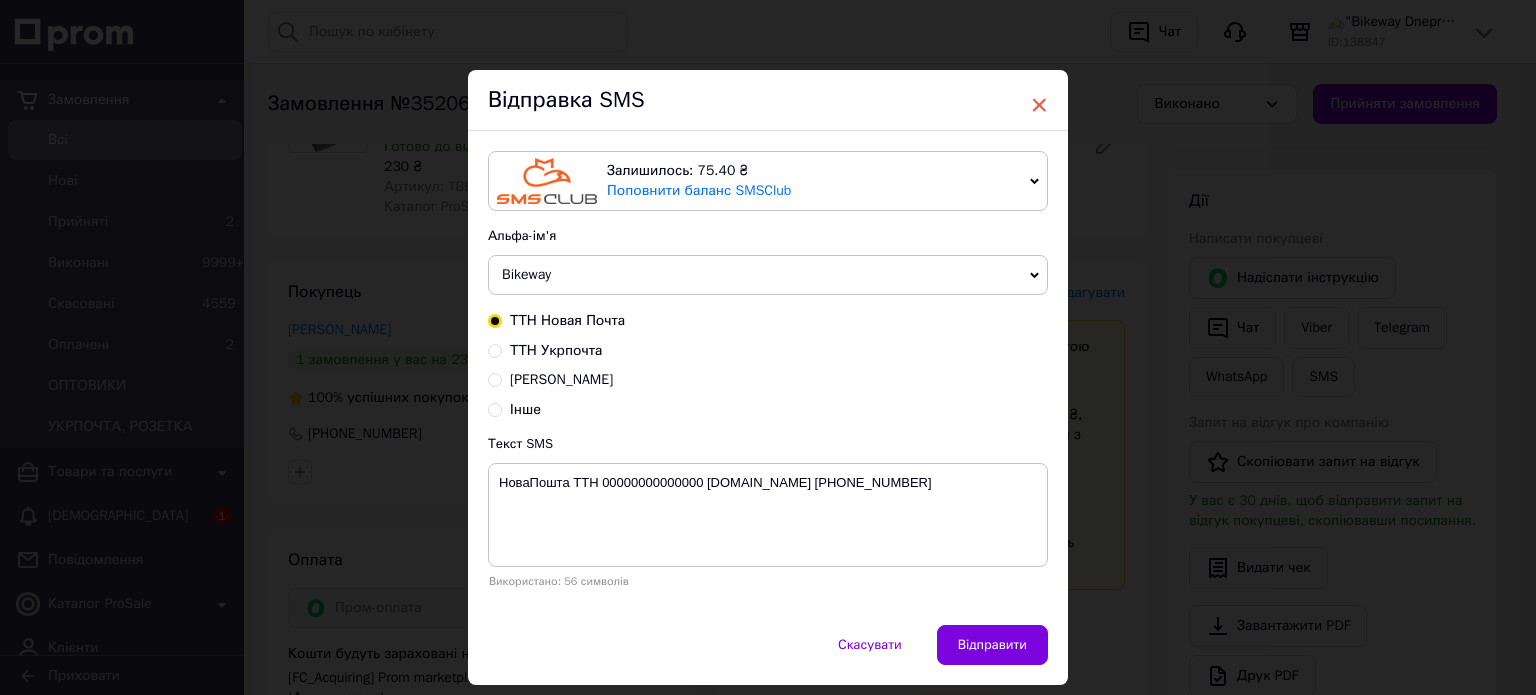 click on "×" at bounding box center [1039, 105] 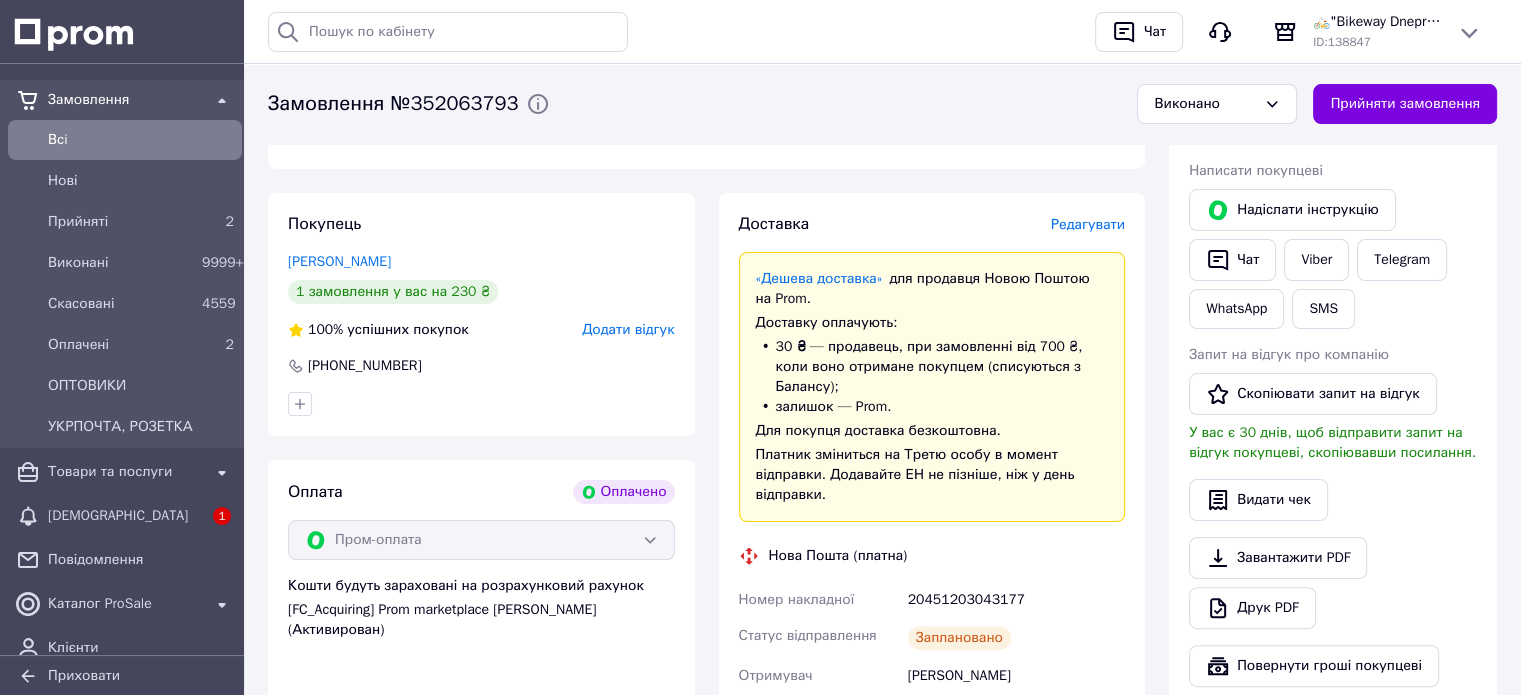 scroll, scrollTop: 500, scrollLeft: 0, axis: vertical 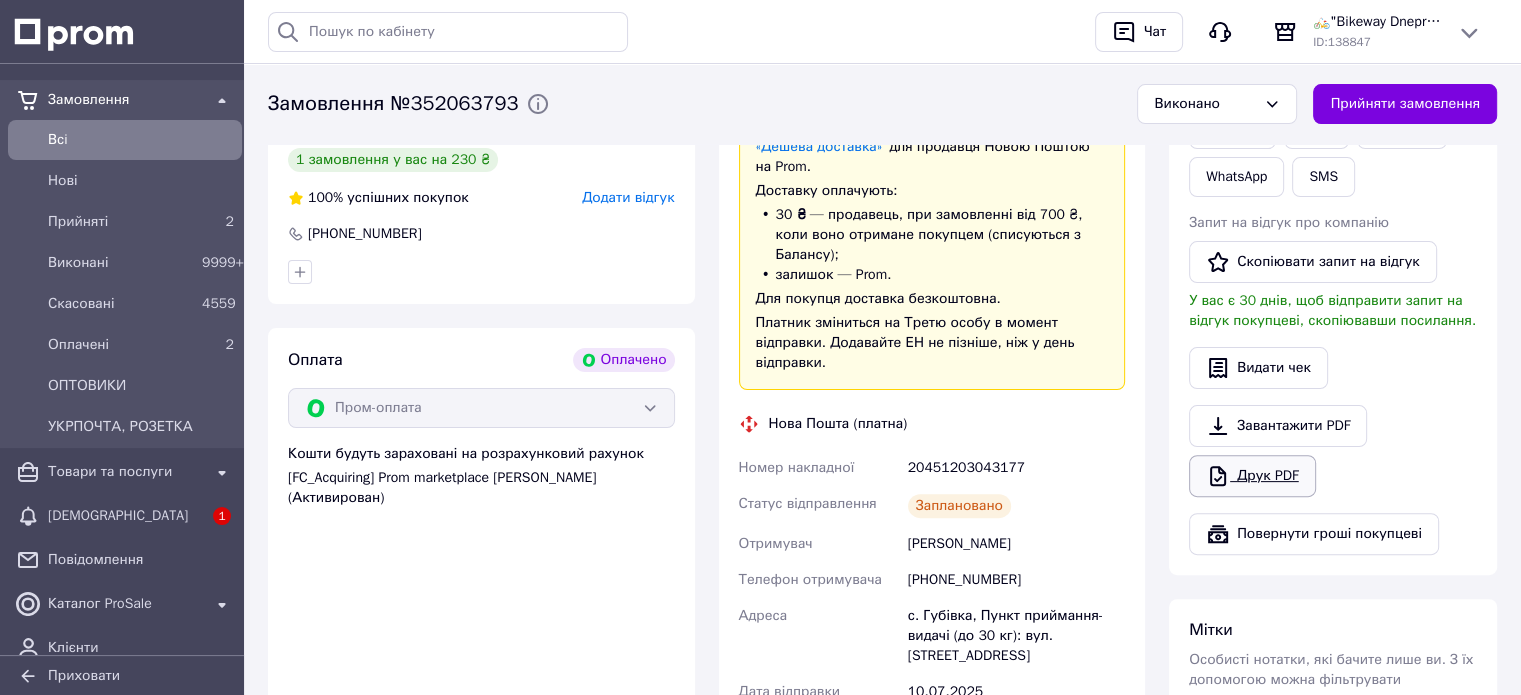 click on "Друк PDF" at bounding box center [1252, 476] 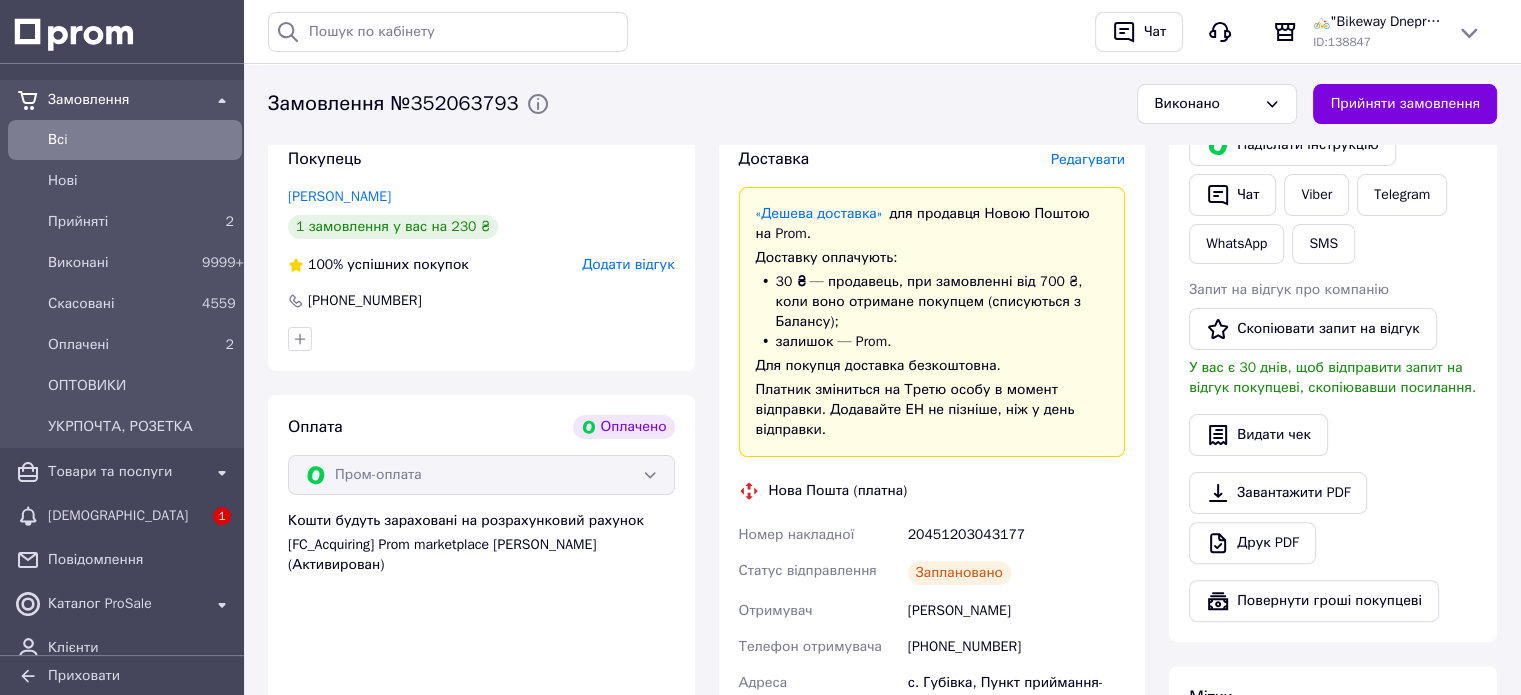scroll, scrollTop: 300, scrollLeft: 0, axis: vertical 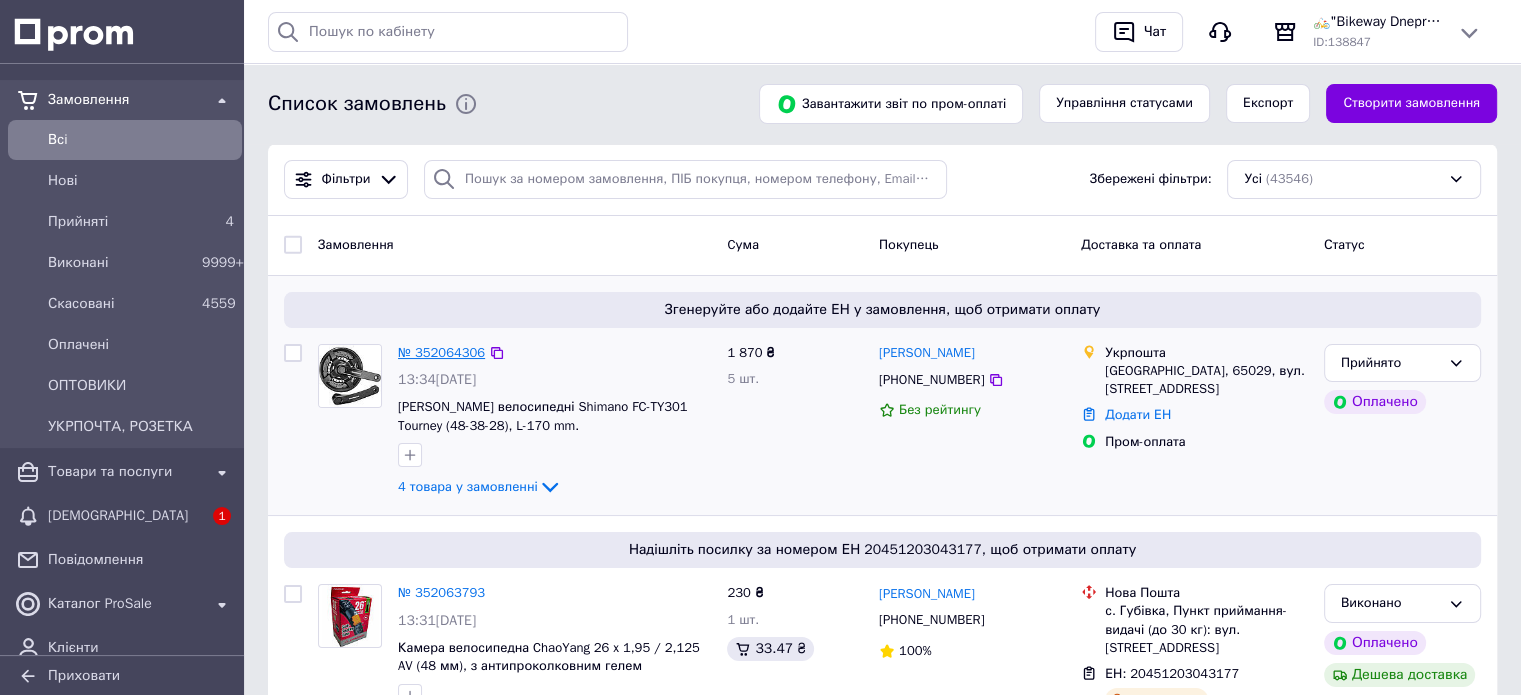click on "№ 352064306" at bounding box center [441, 352] 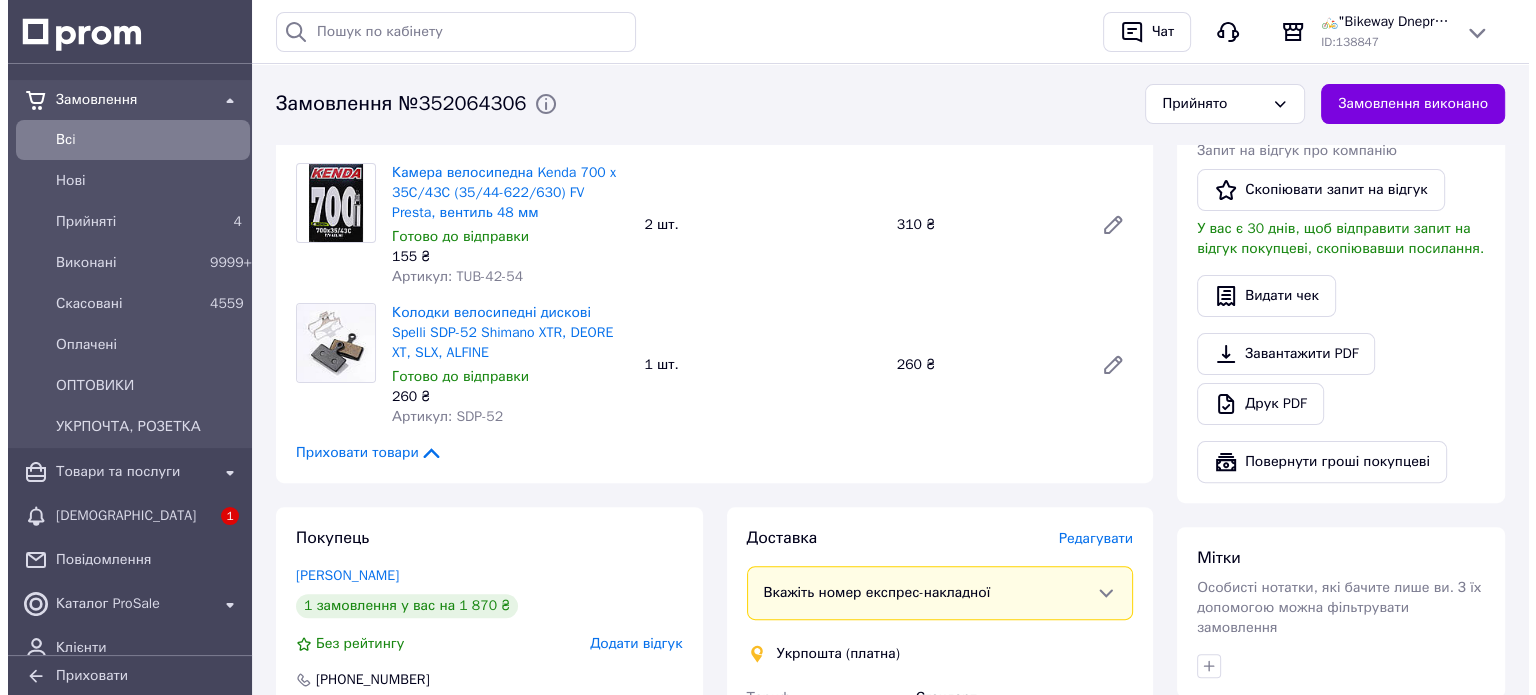 scroll, scrollTop: 500, scrollLeft: 0, axis: vertical 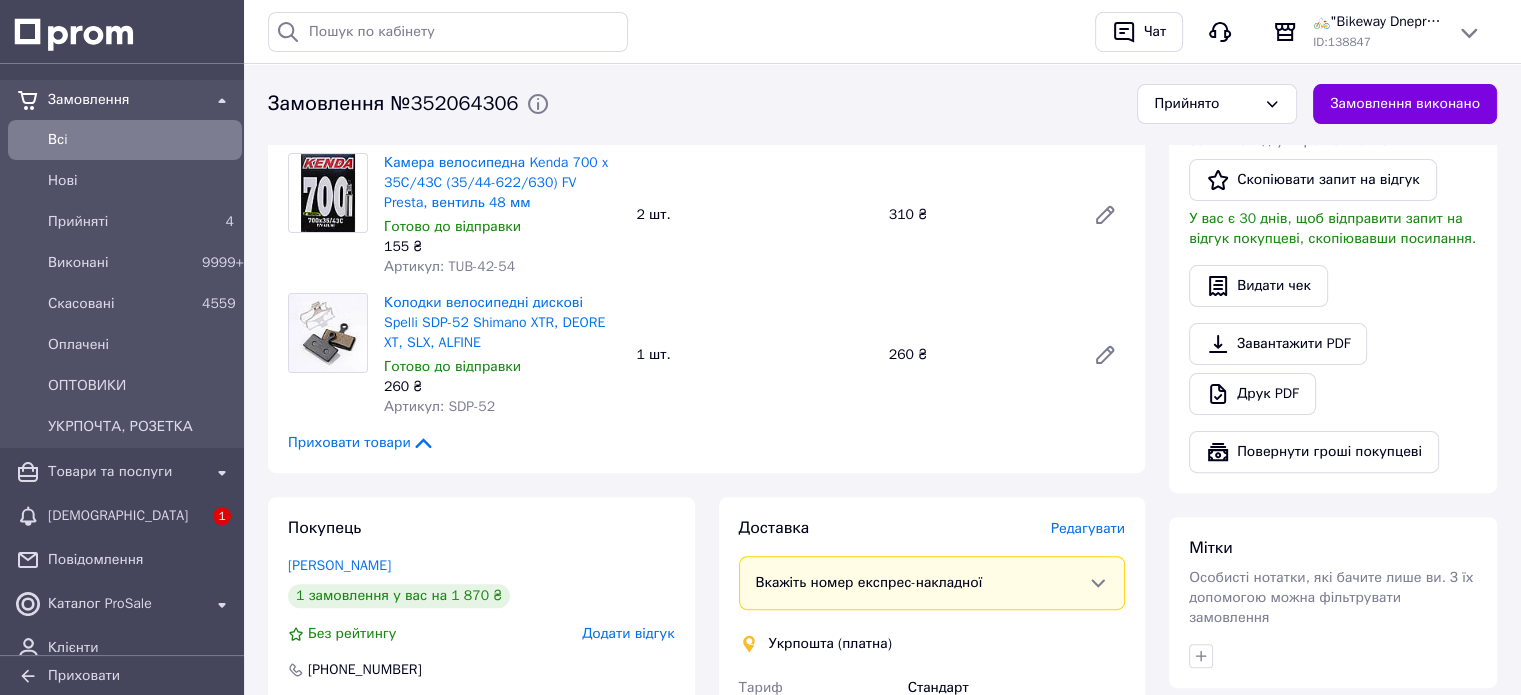 click on "Редагувати" at bounding box center [1088, 528] 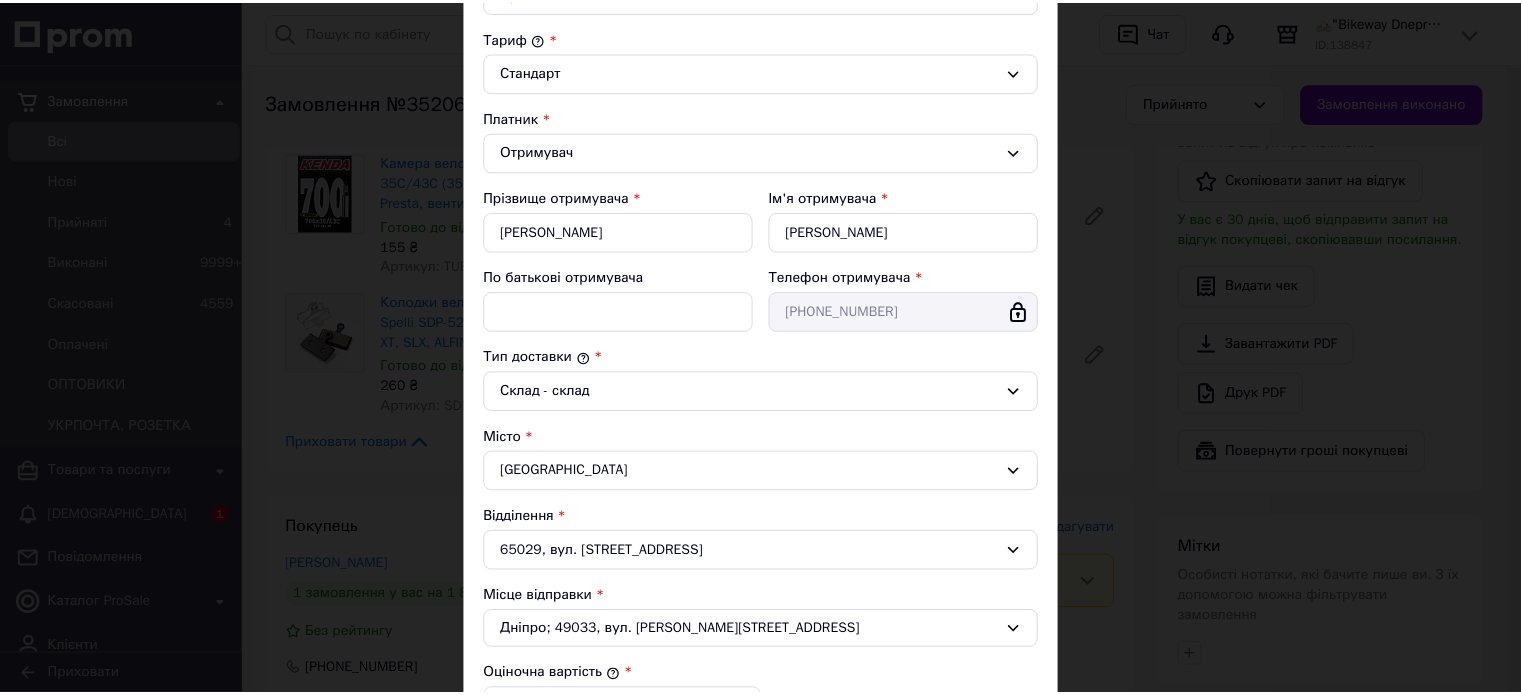 scroll, scrollTop: 551, scrollLeft: 0, axis: vertical 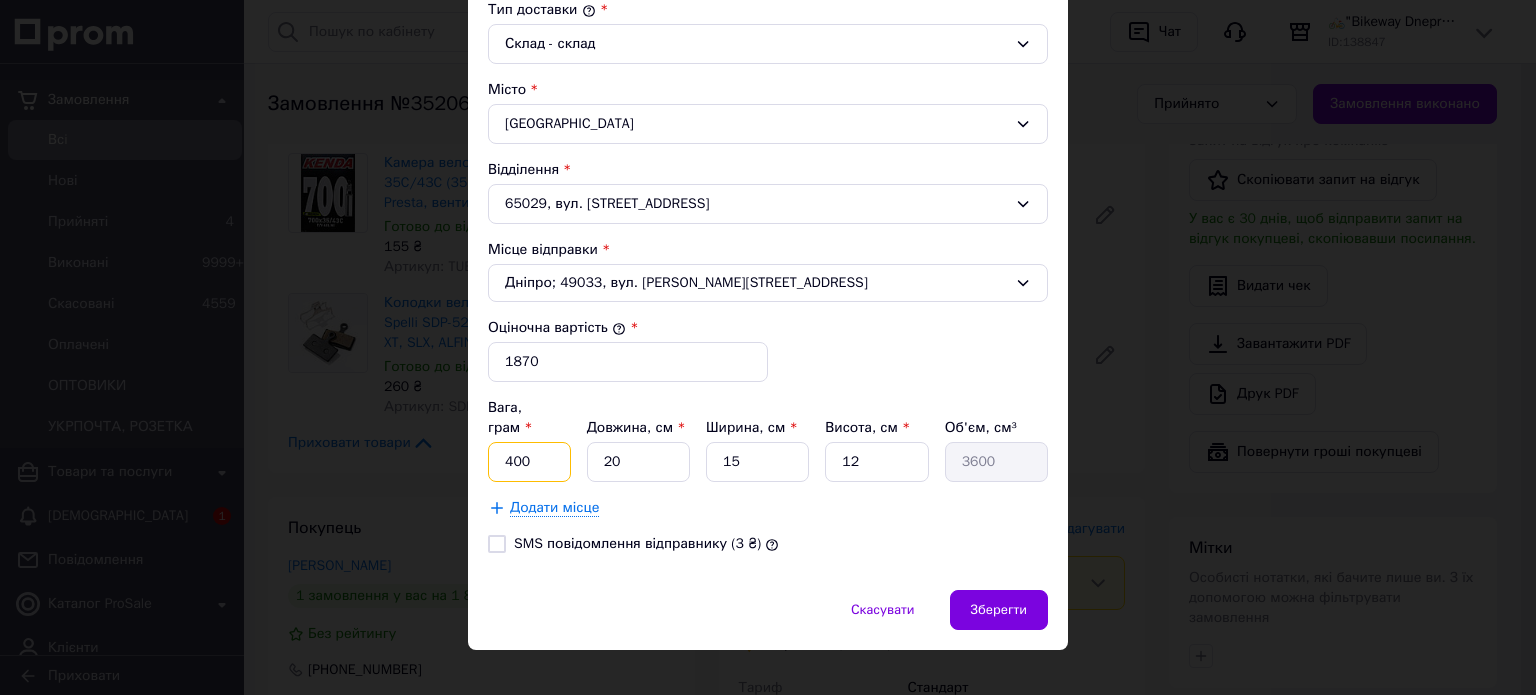 drag, startPoint x: 536, startPoint y: 439, endPoint x: 499, endPoint y: 449, distance: 38.327538 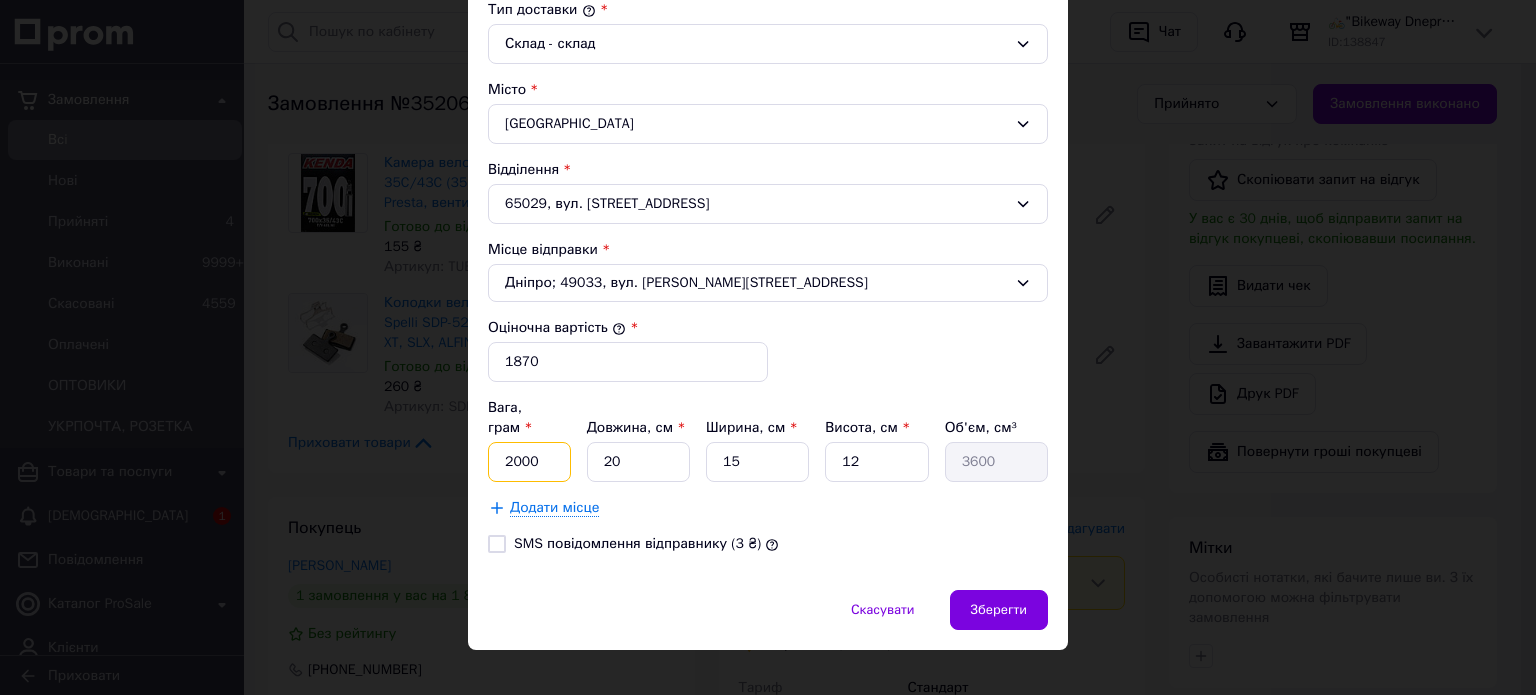 type on "2000" 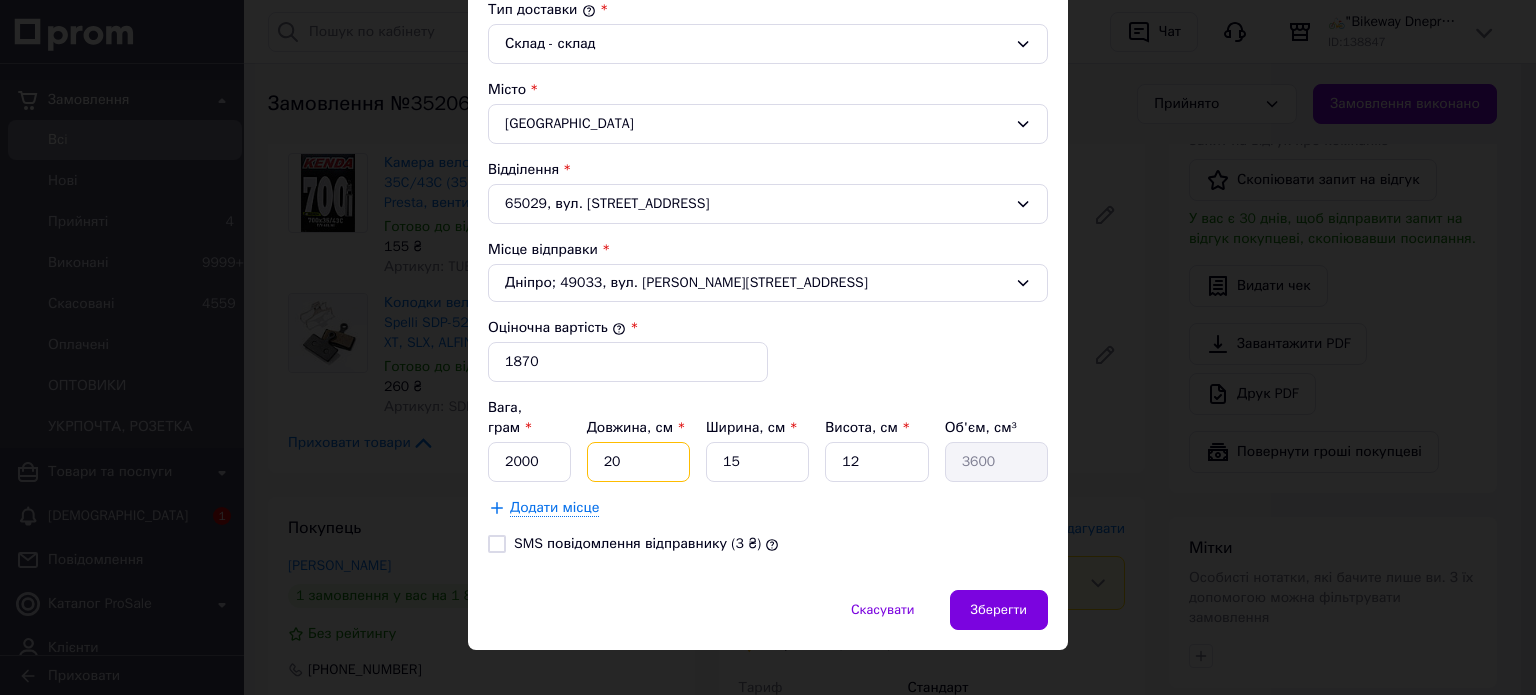 type on "3" 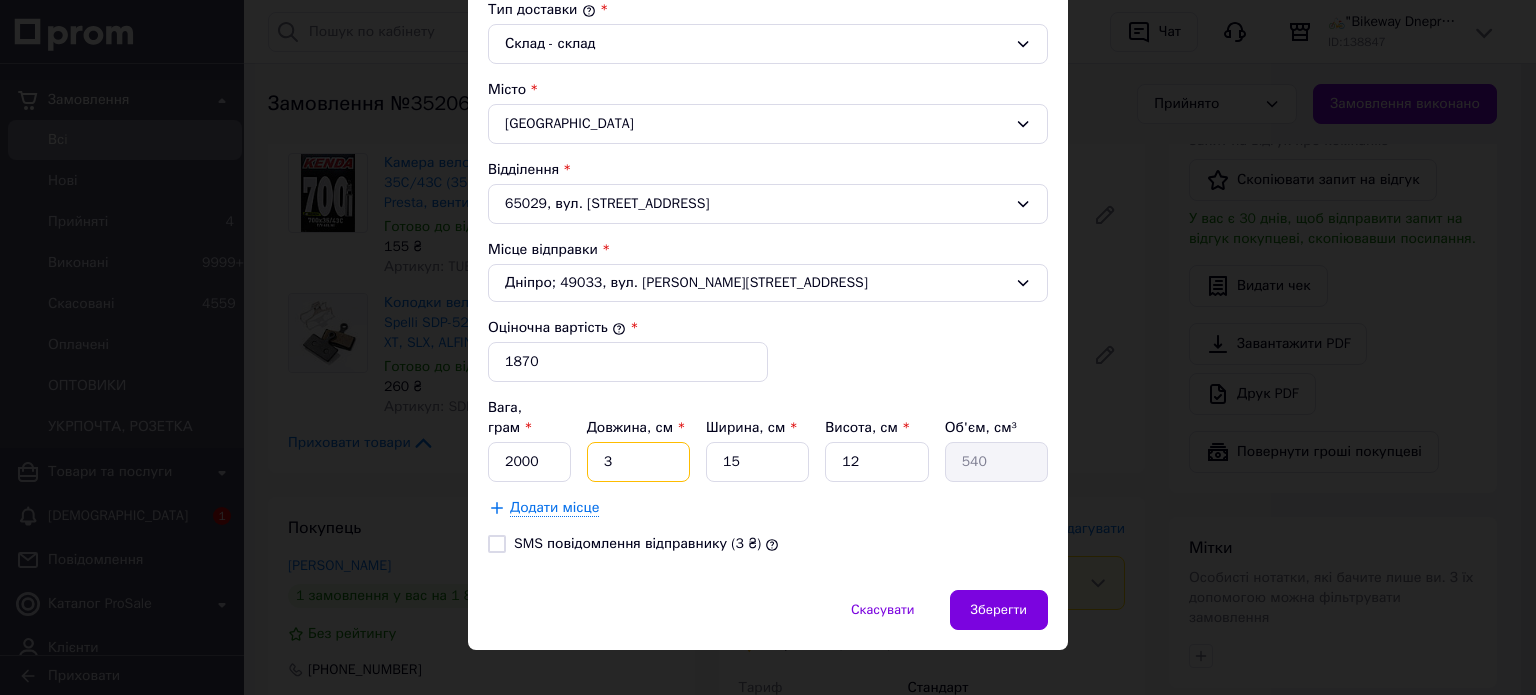 type on "30" 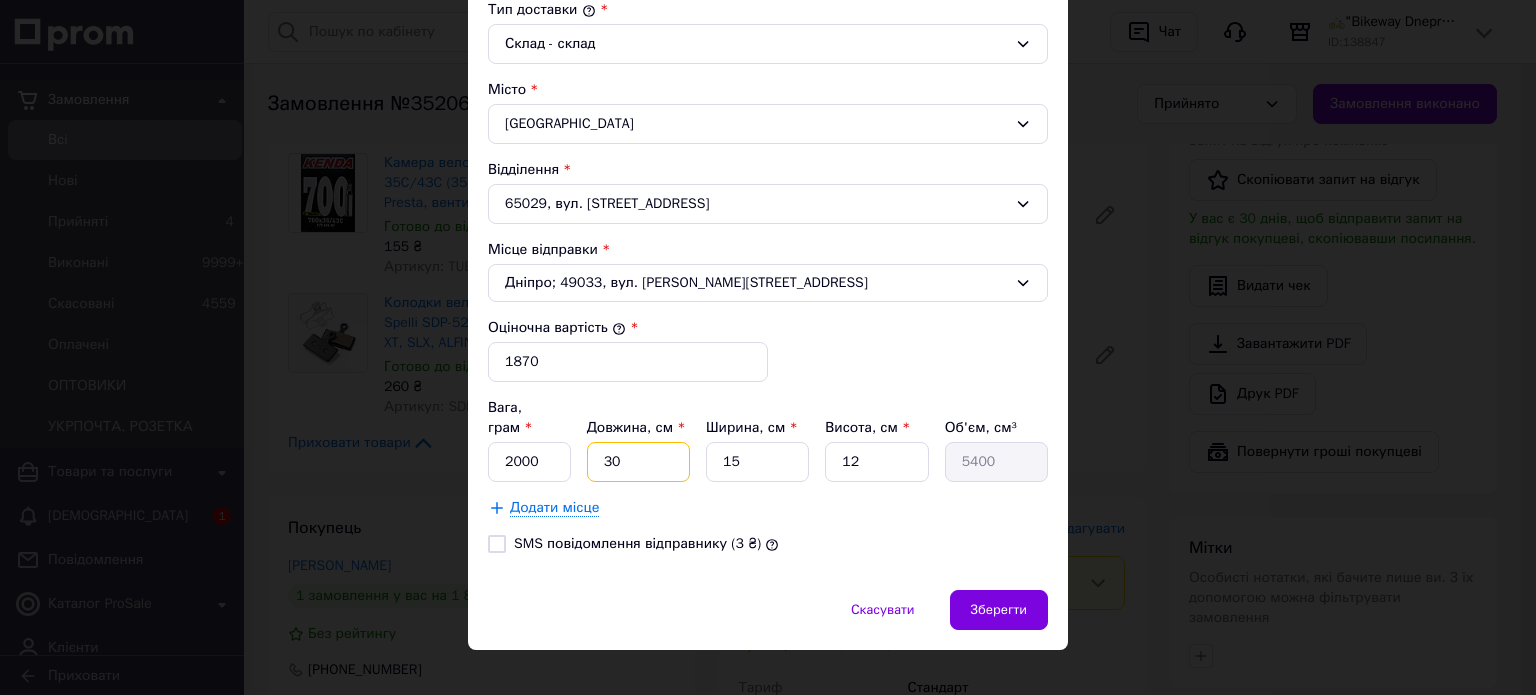 type on "30" 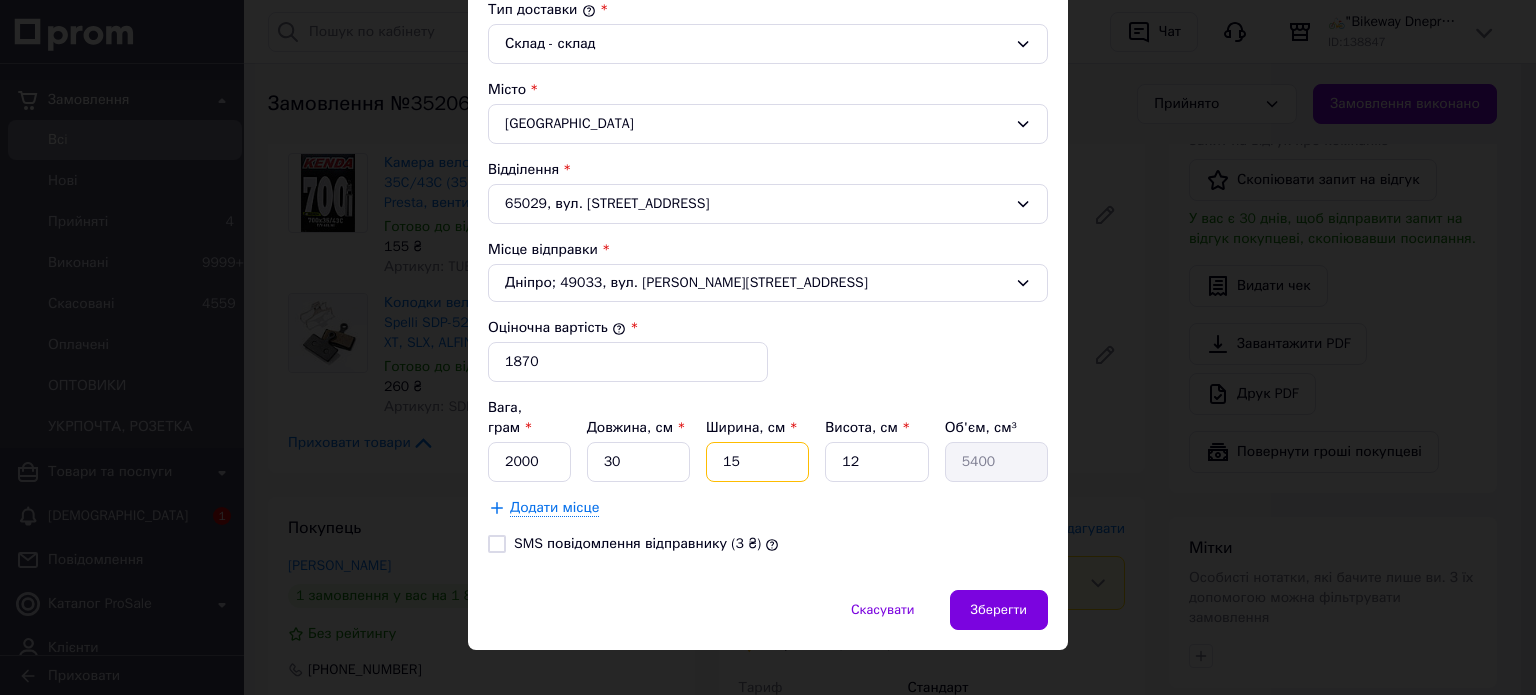 type on "2" 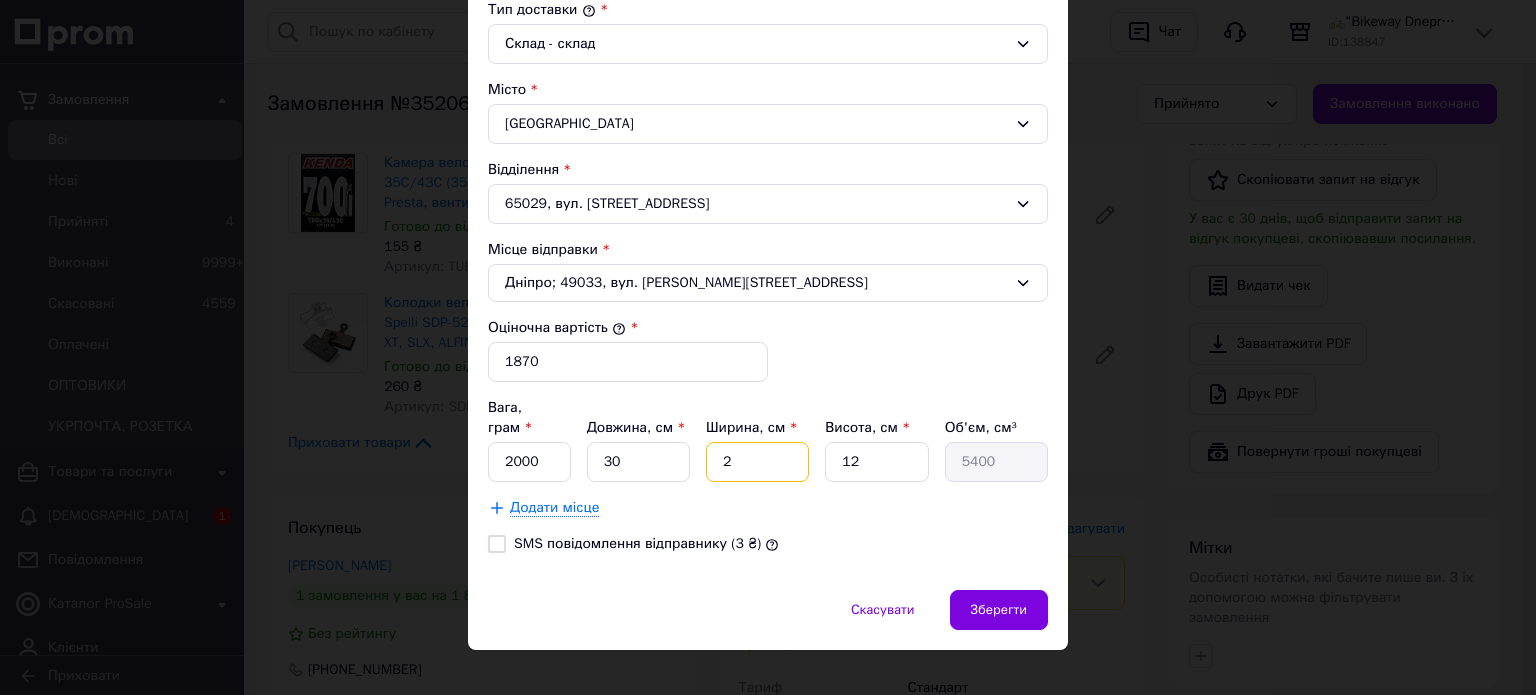 type on "720" 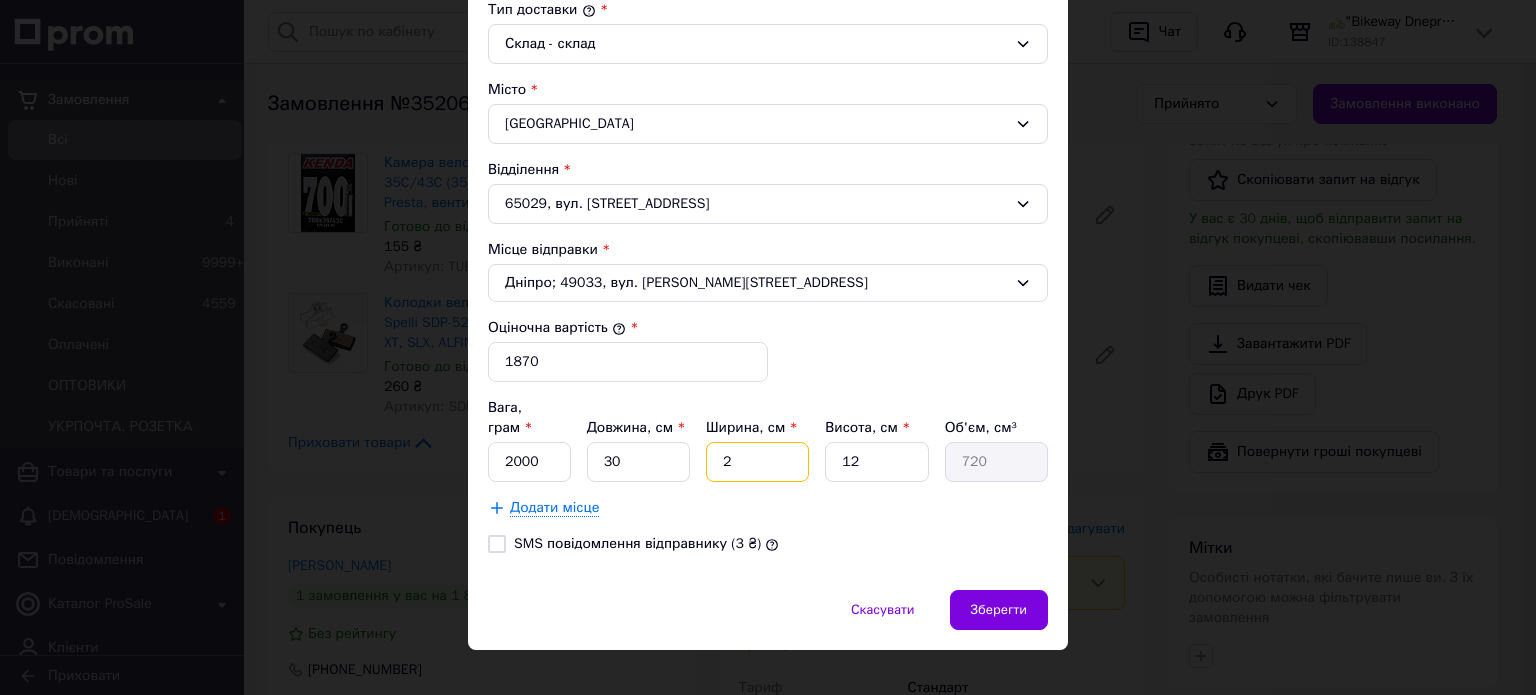 type on "20" 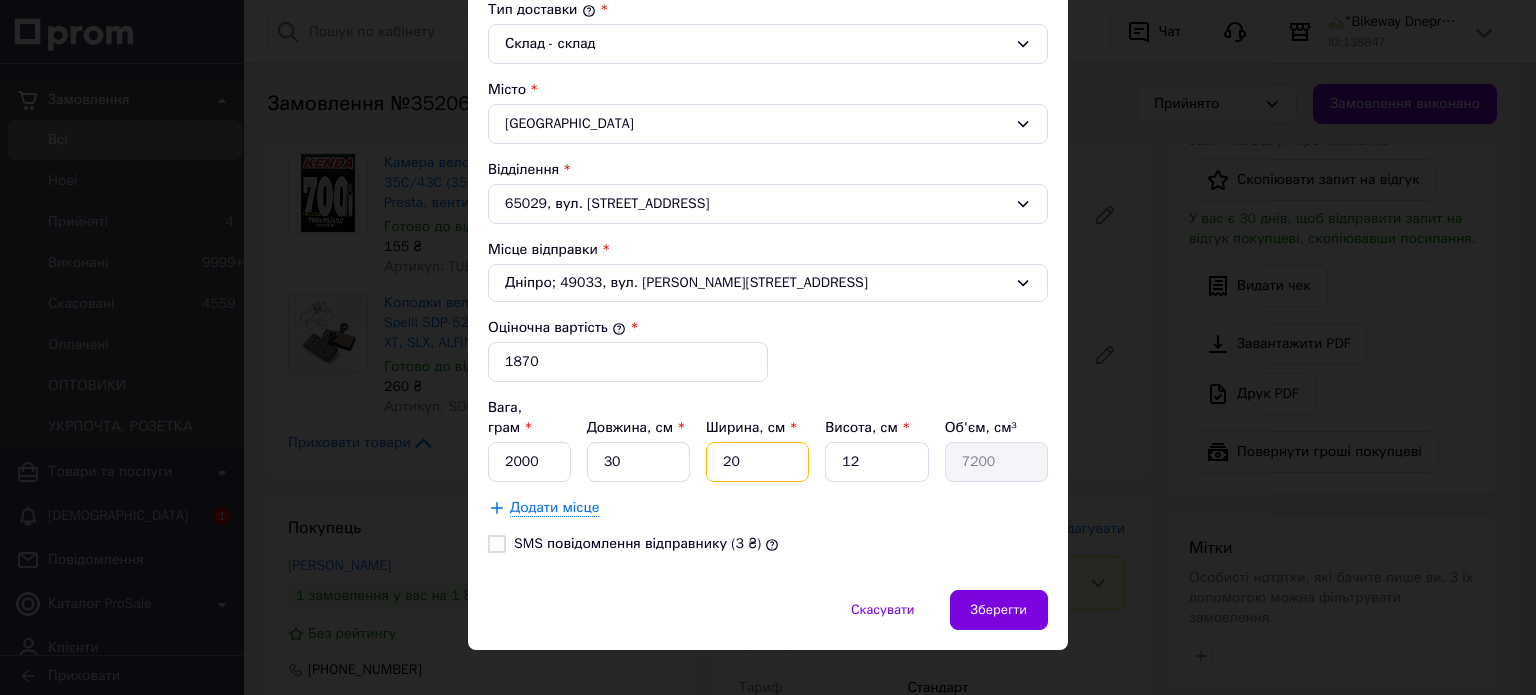 type on "20" 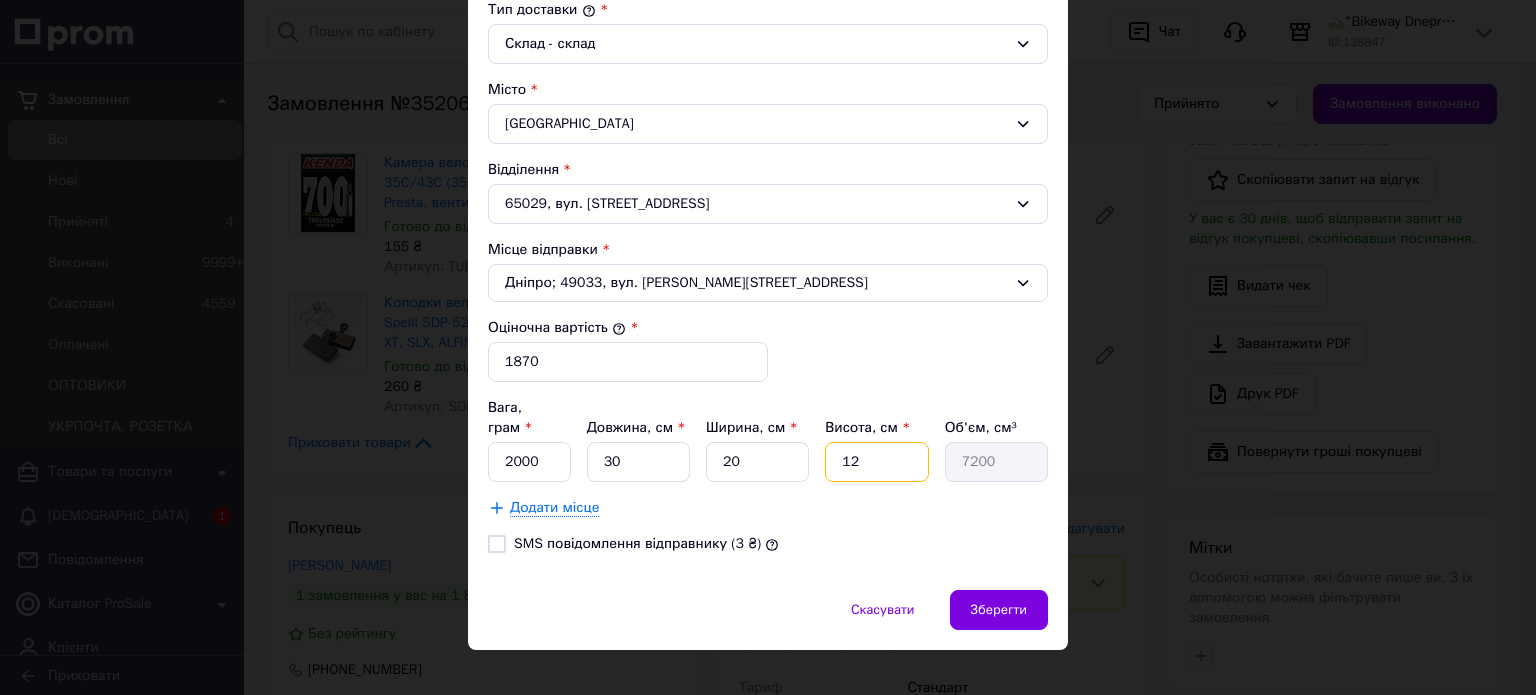 type on "1" 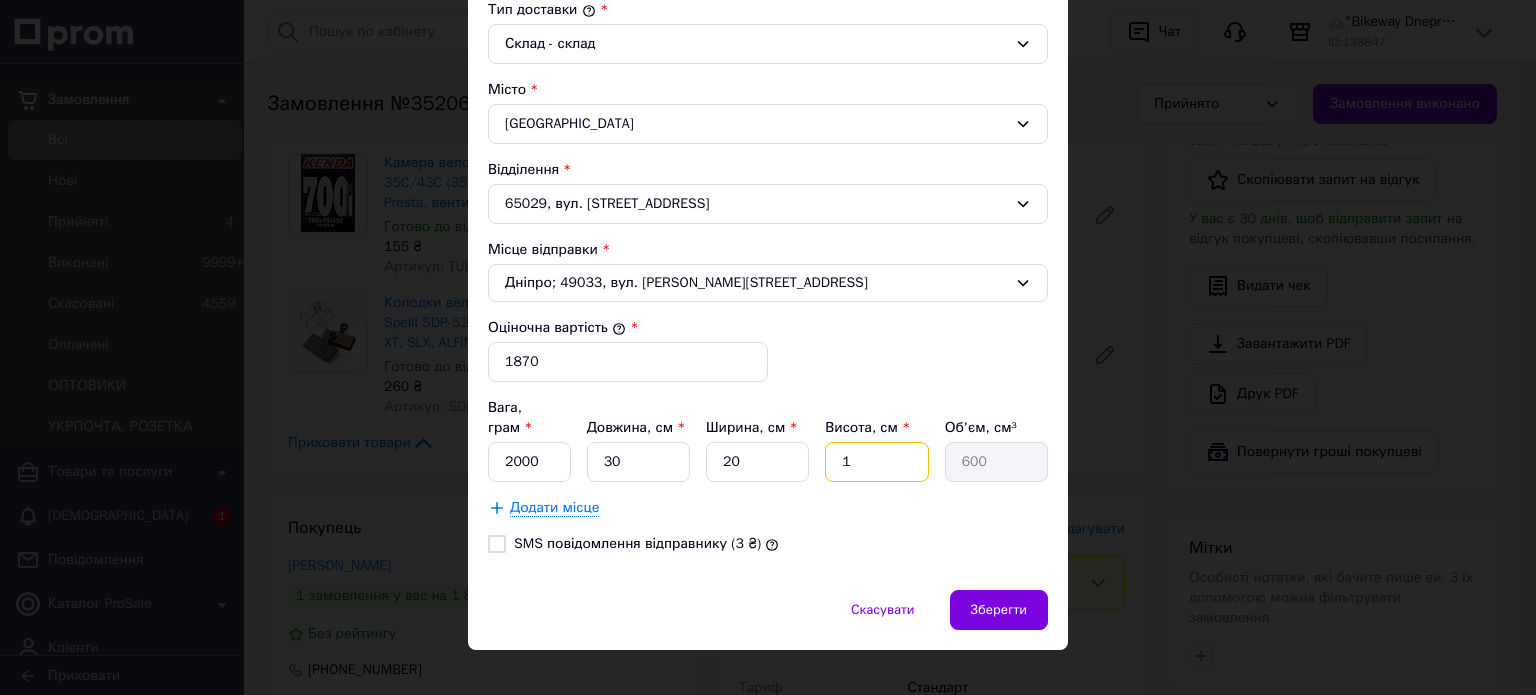 type on "10" 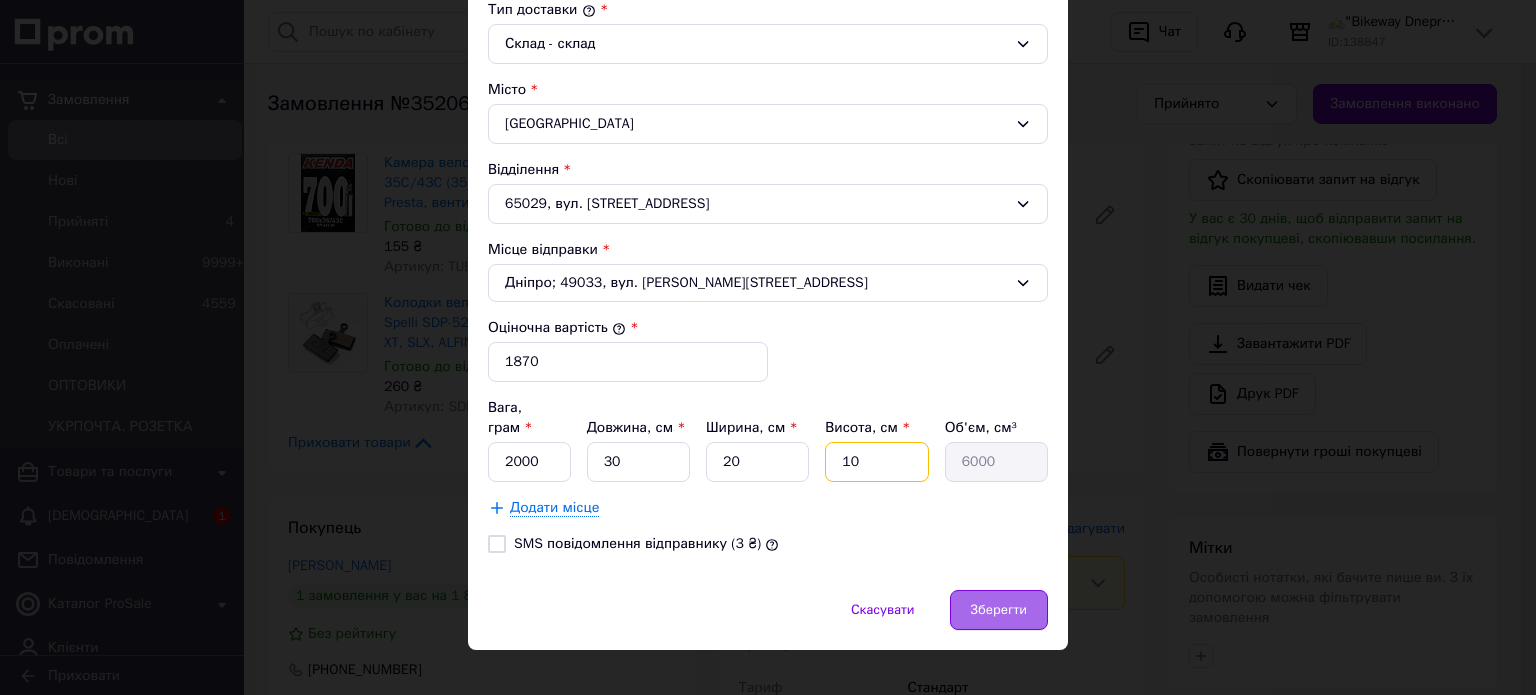 type on "10" 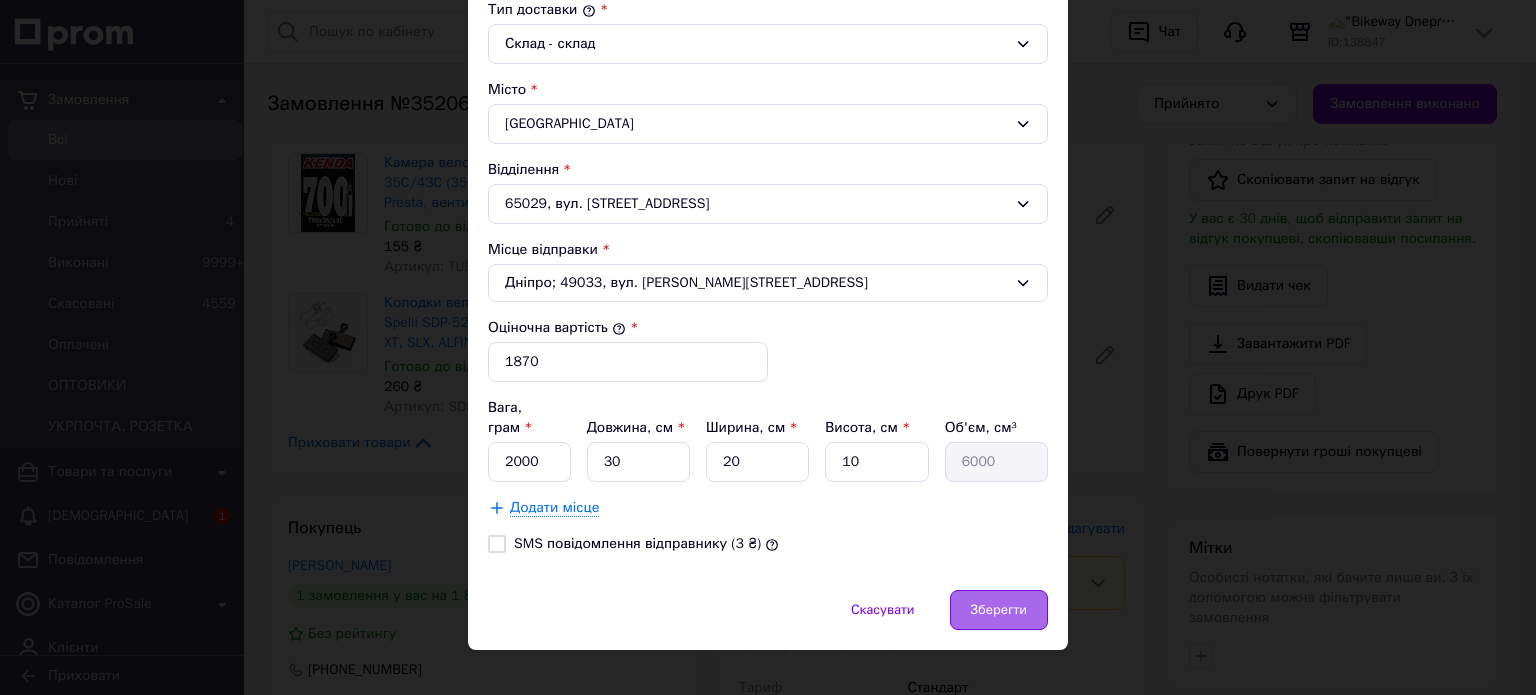 click on "Зберегти" at bounding box center (999, 610) 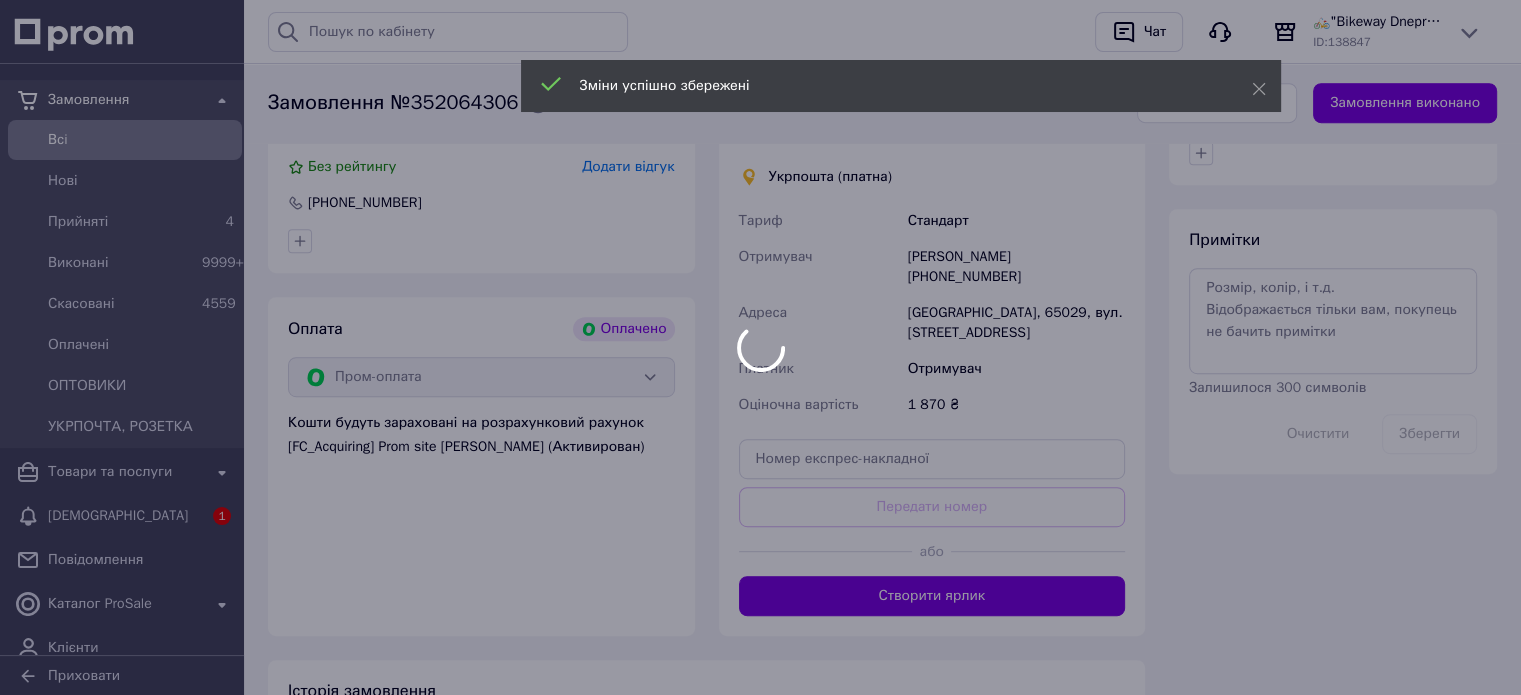 scroll, scrollTop: 1000, scrollLeft: 0, axis: vertical 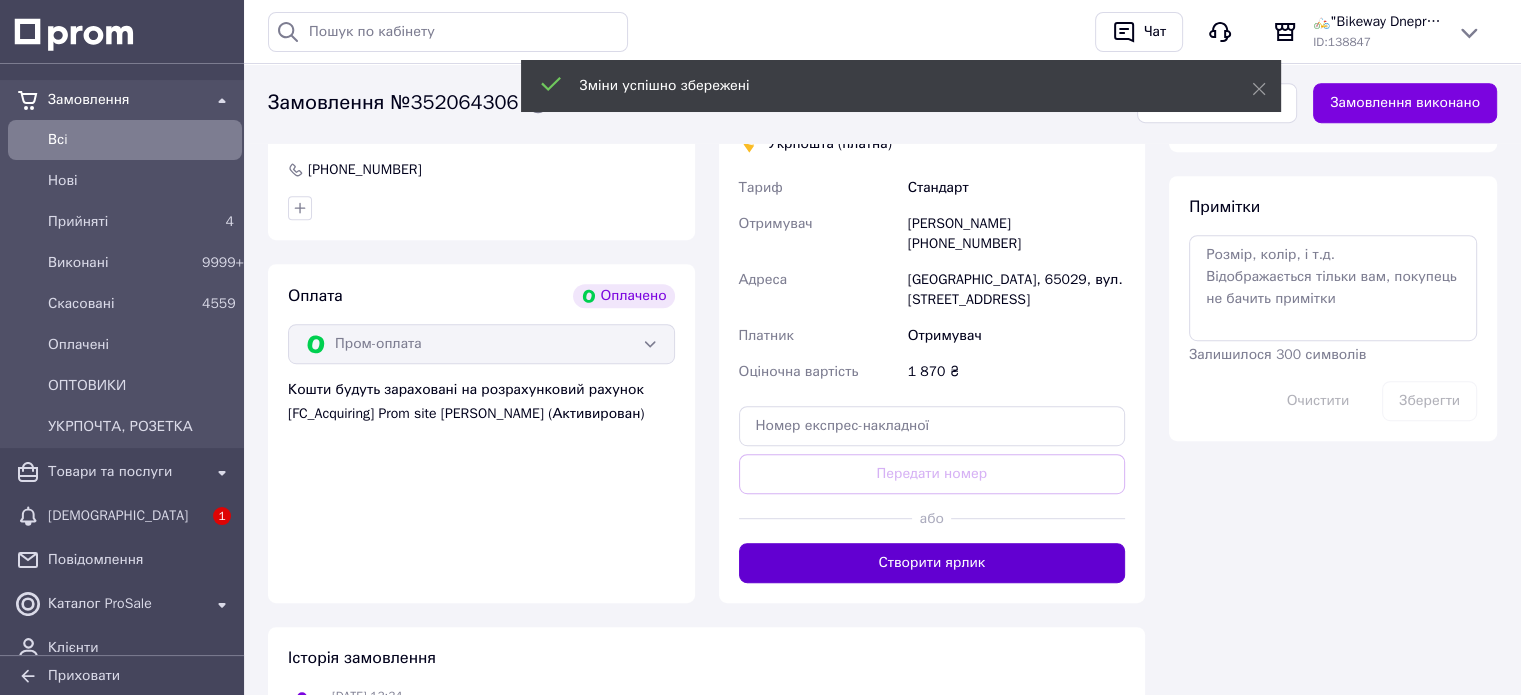 click on "Створити ярлик" at bounding box center (932, 563) 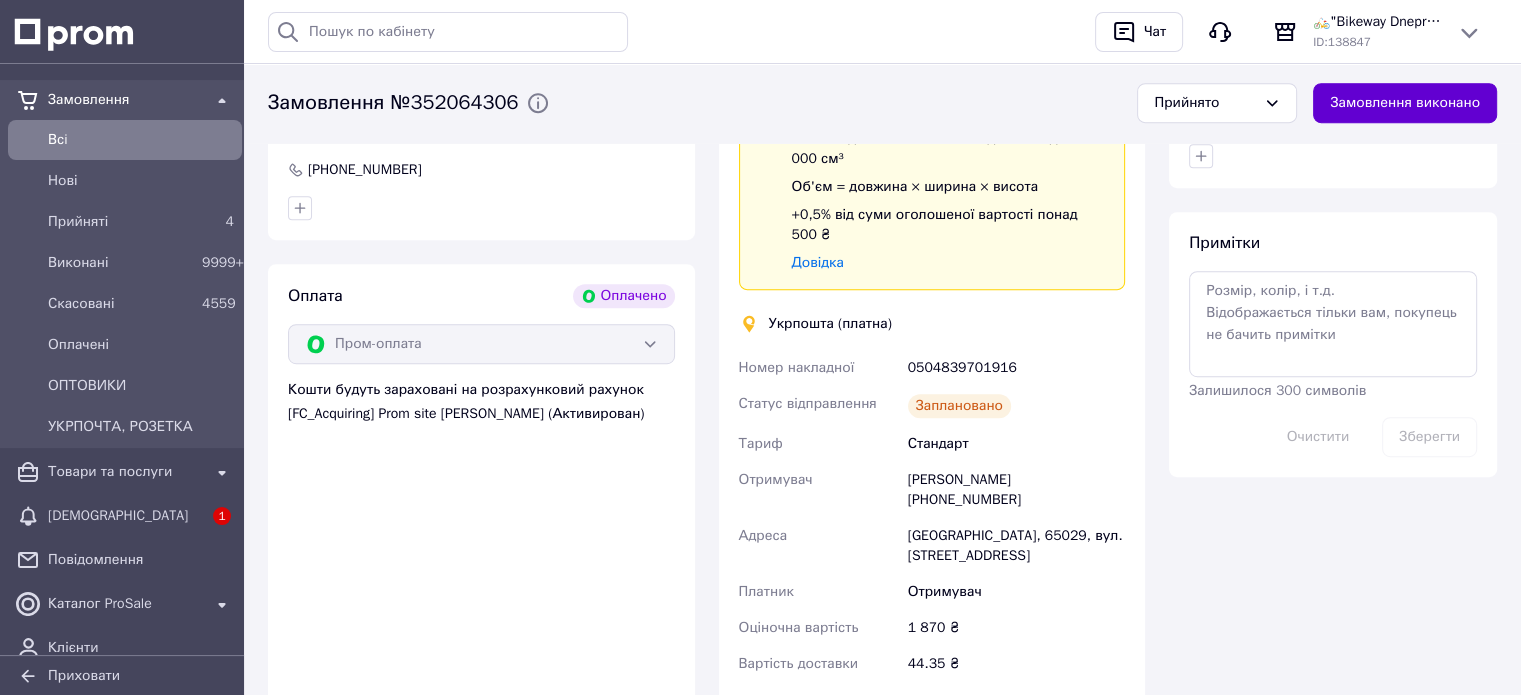 click on "Замовлення виконано" at bounding box center [1405, 104] 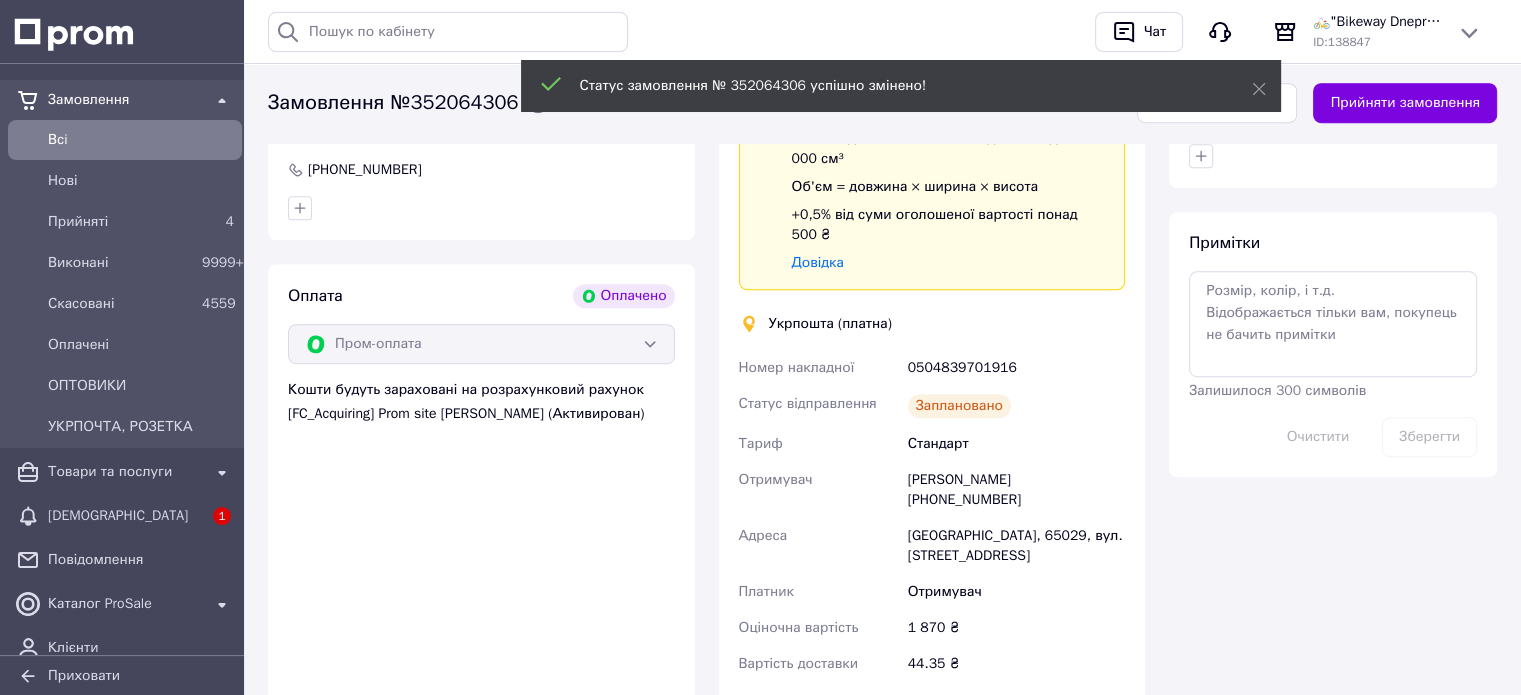 scroll, scrollTop: 1200, scrollLeft: 0, axis: vertical 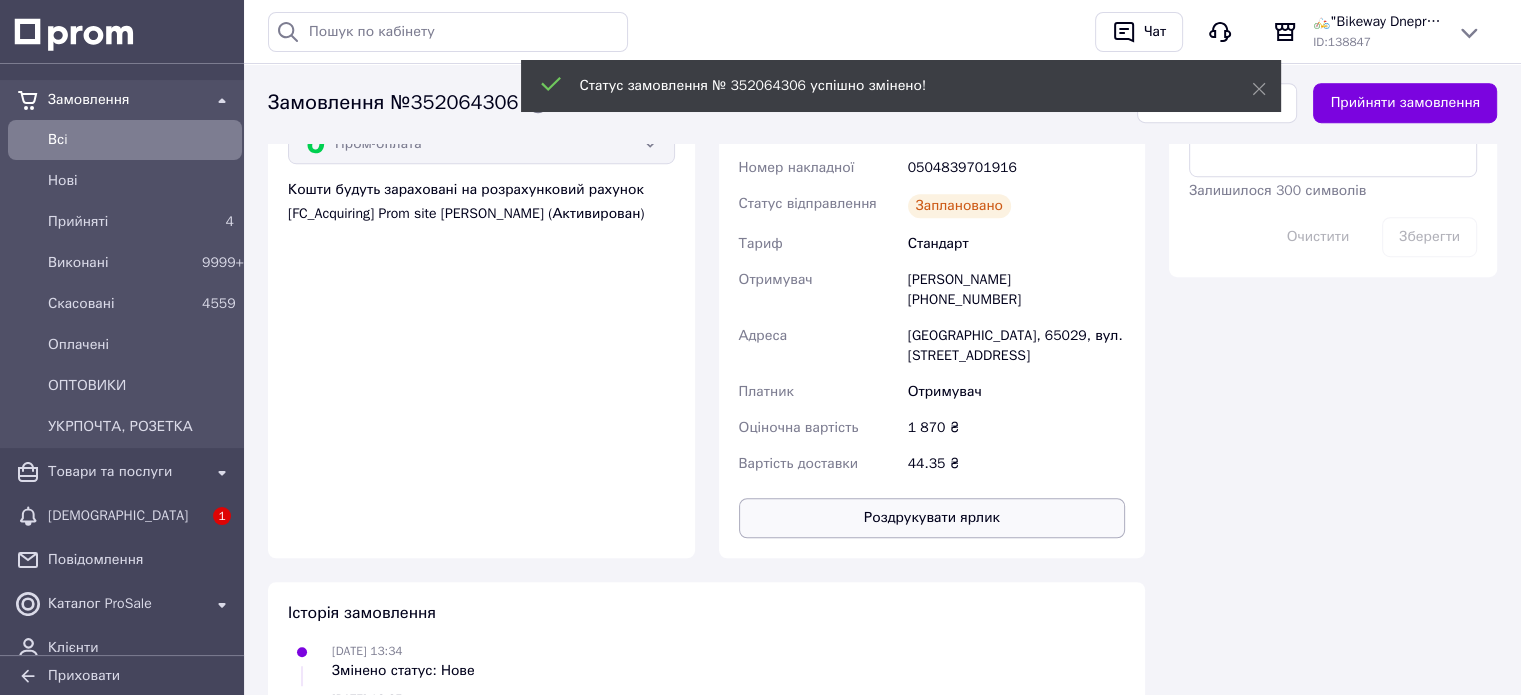 click on "Роздрукувати ярлик" at bounding box center [932, 518] 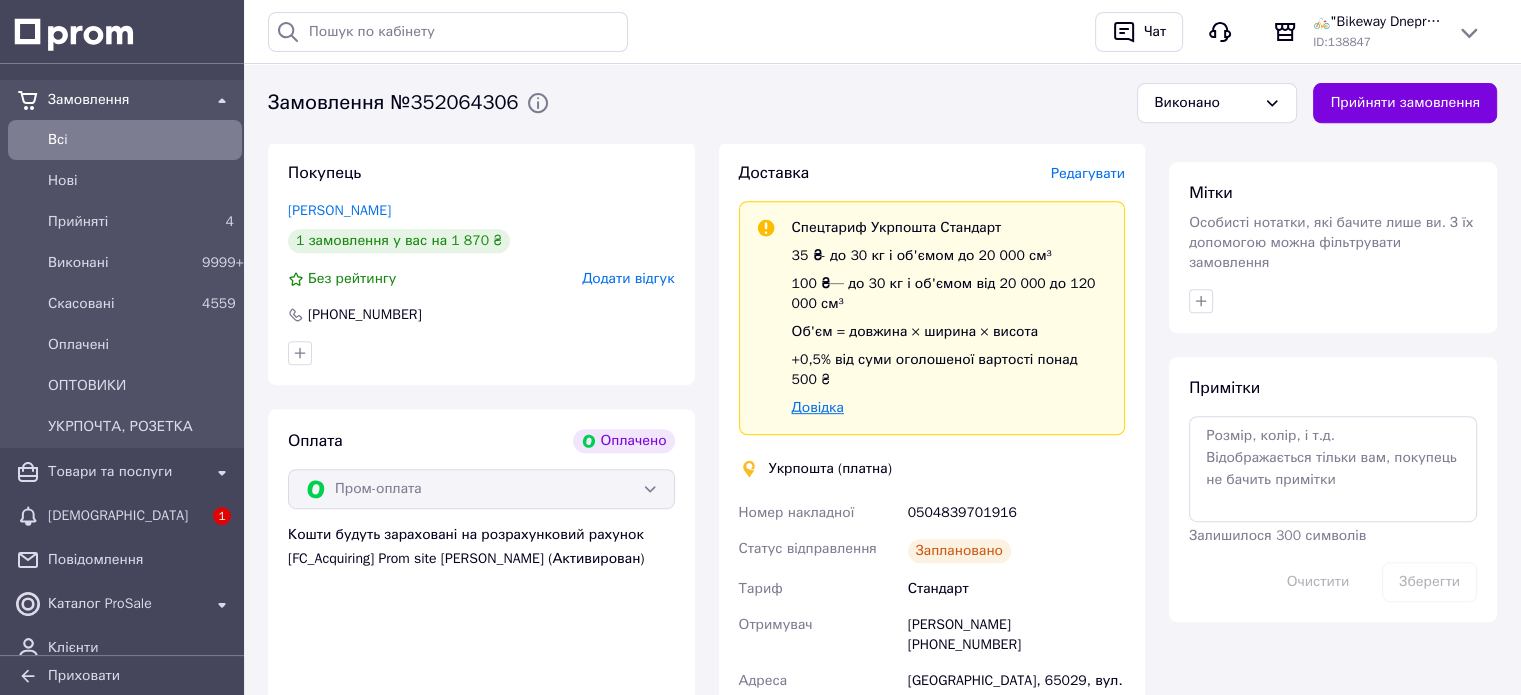 scroll, scrollTop: 900, scrollLeft: 0, axis: vertical 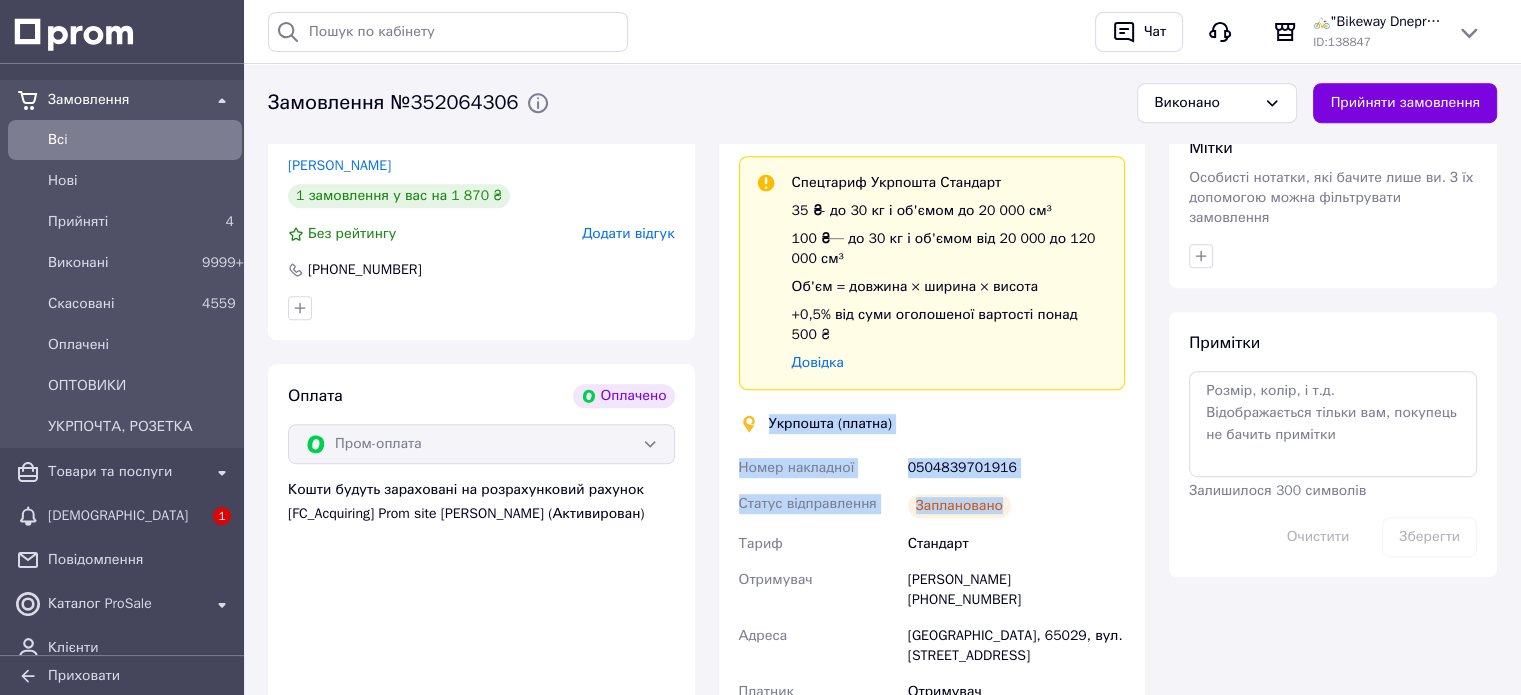 drag, startPoint x: 761, startPoint y: 377, endPoint x: 1010, endPoint y: 454, distance: 260.63385 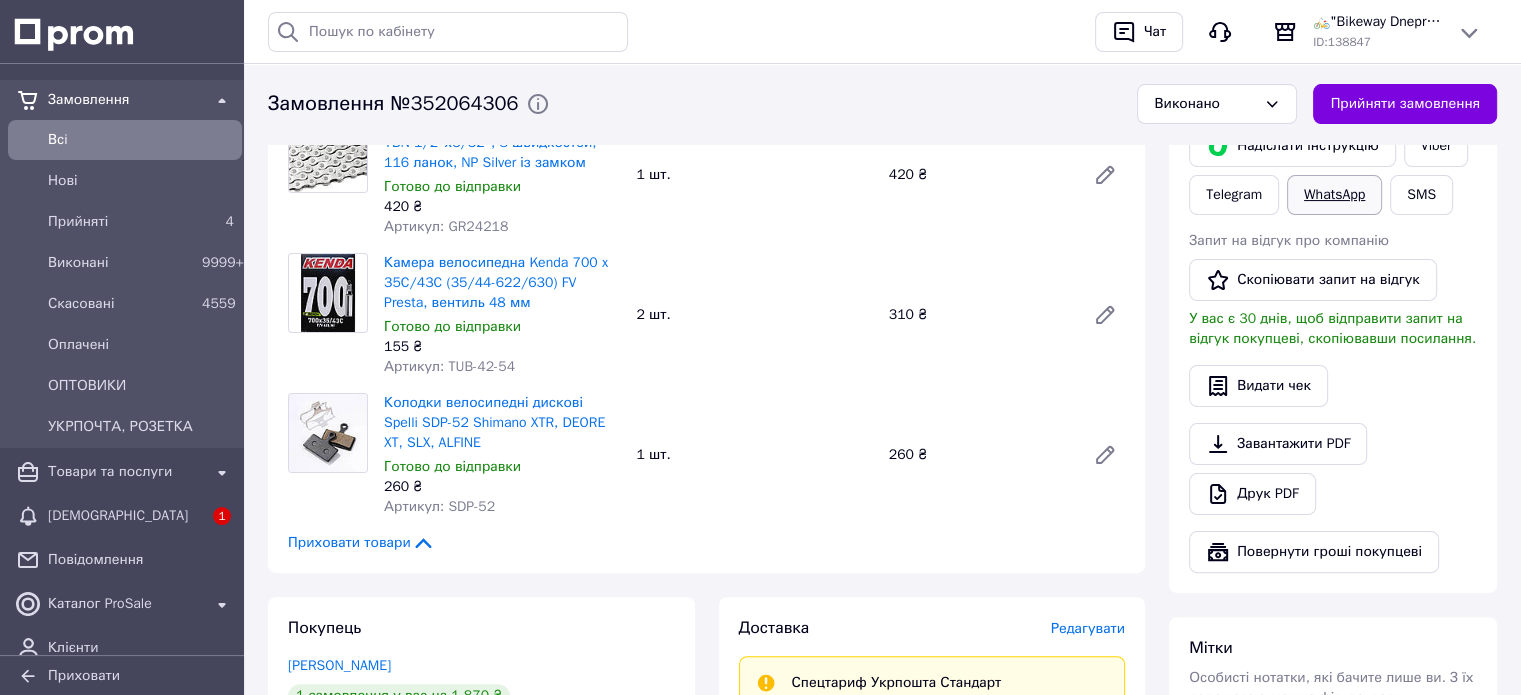 scroll, scrollTop: 200, scrollLeft: 0, axis: vertical 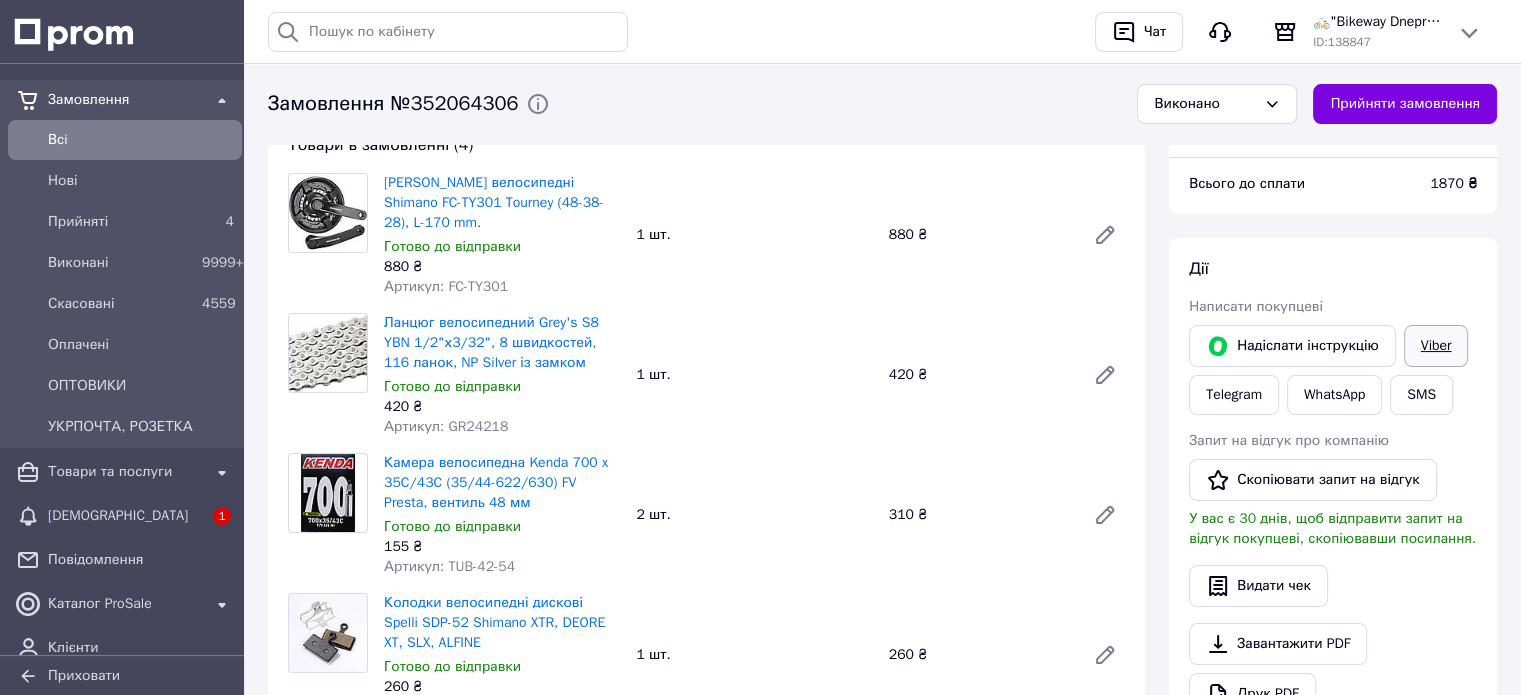 click on "Viber" at bounding box center (1436, 346) 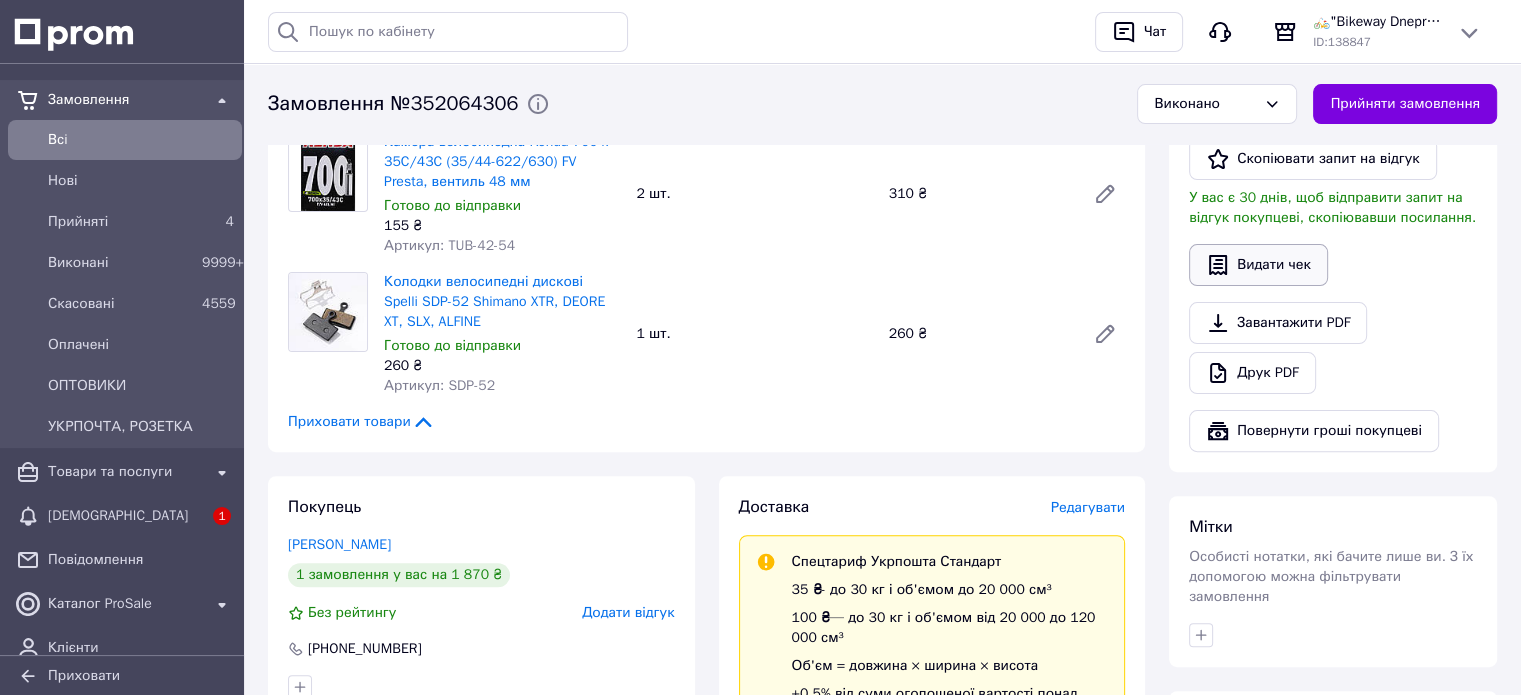 scroll, scrollTop: 700, scrollLeft: 0, axis: vertical 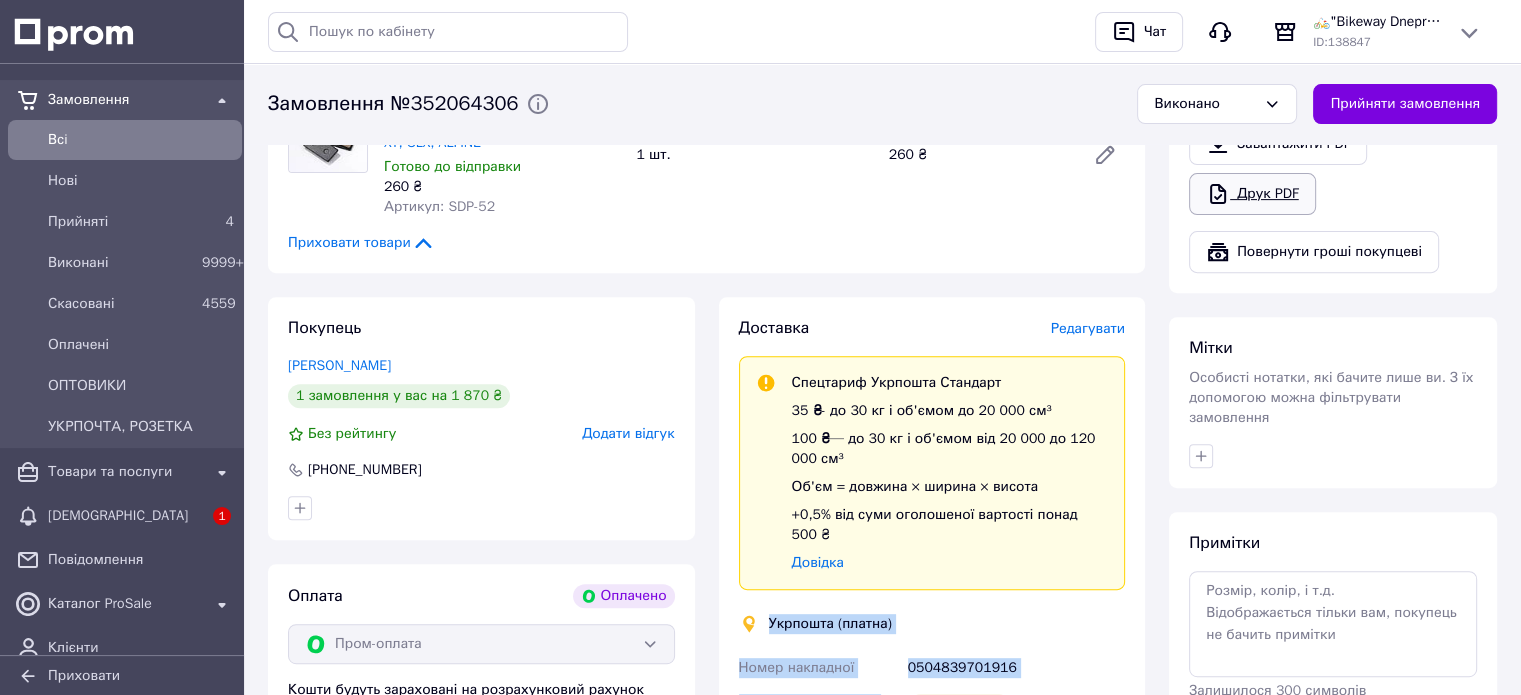 click on "Друк PDF" at bounding box center (1252, 194) 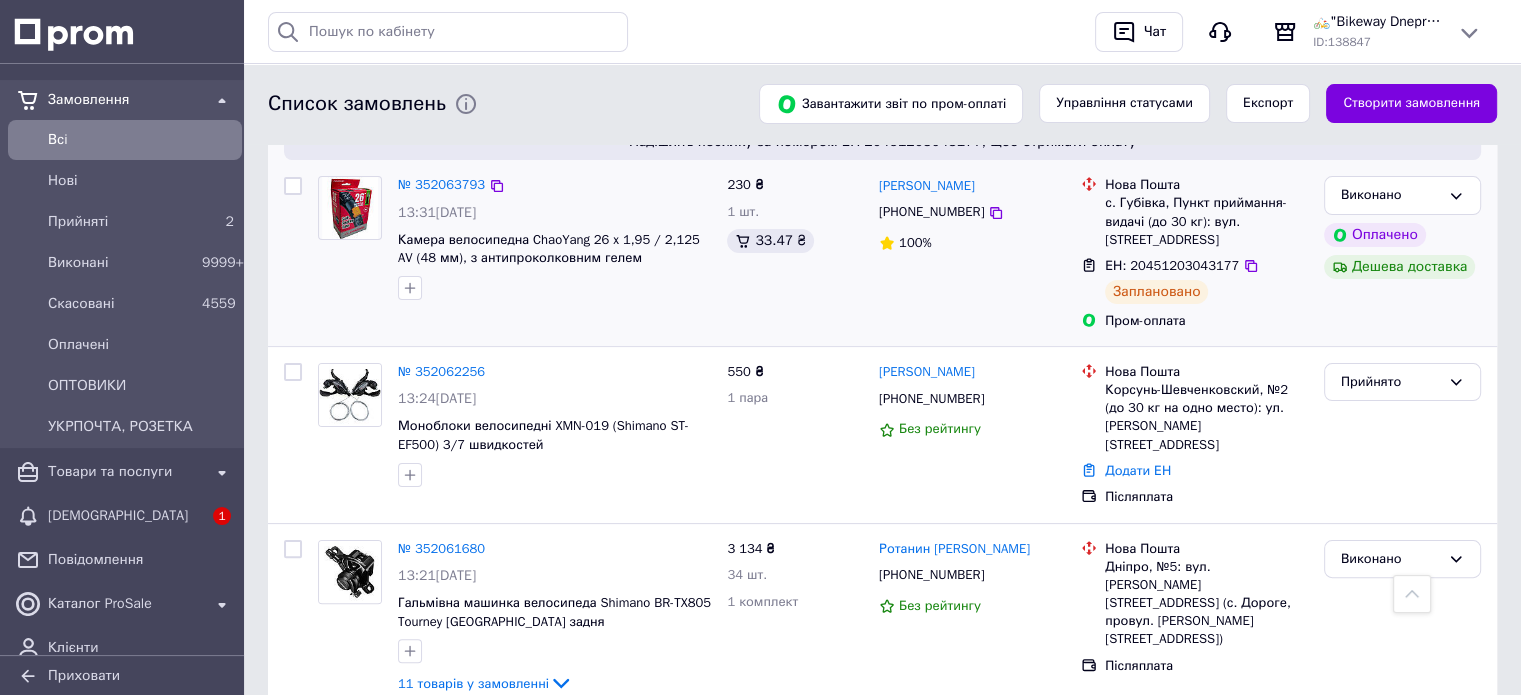 scroll, scrollTop: 300, scrollLeft: 0, axis: vertical 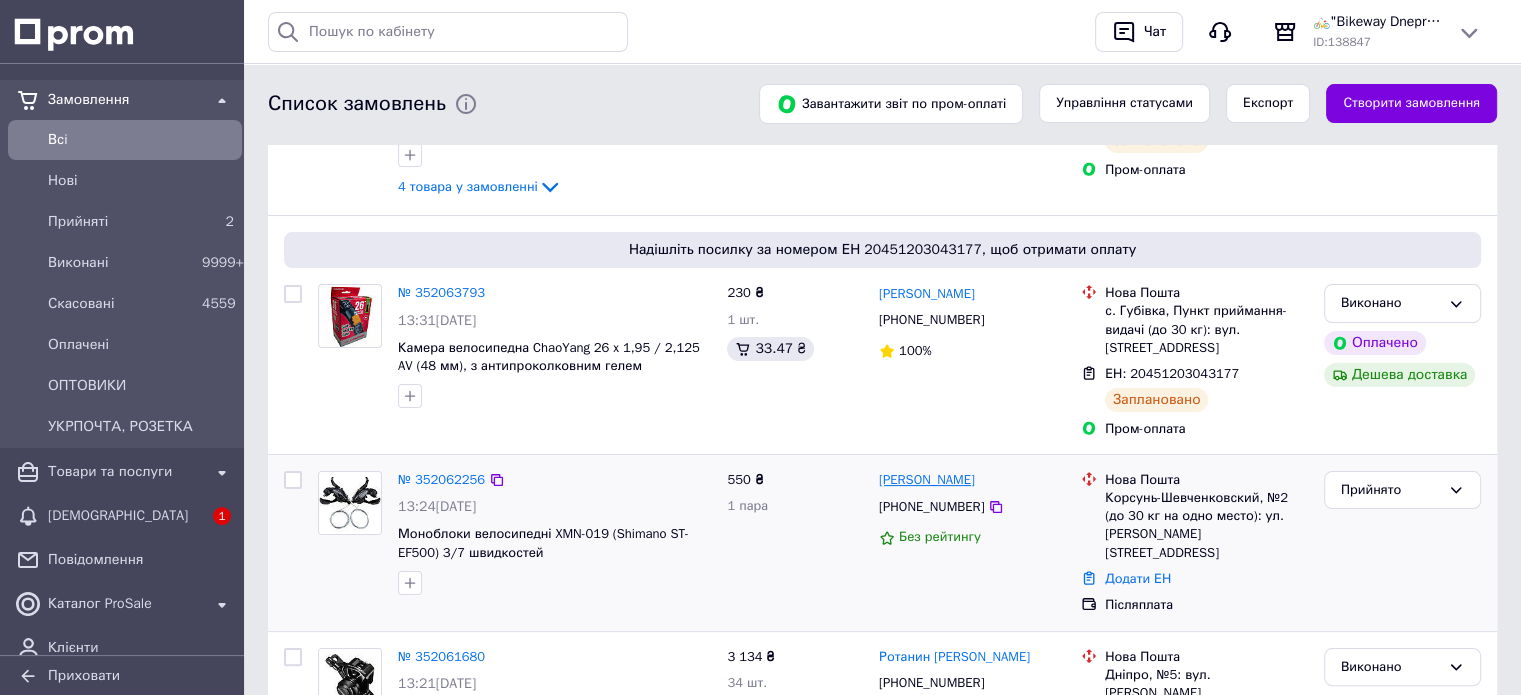 click on "[PERSON_NAME]" at bounding box center (927, 480) 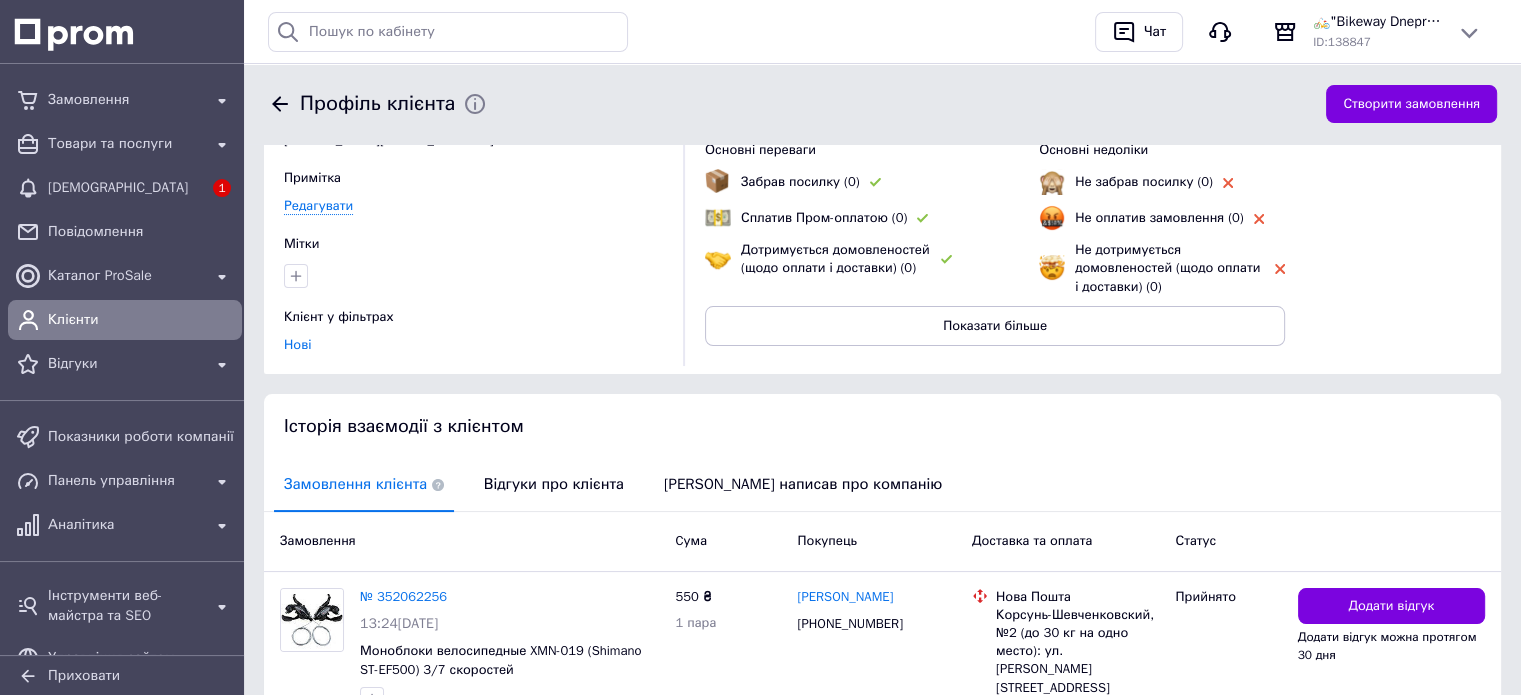 scroll, scrollTop: 300, scrollLeft: 0, axis: vertical 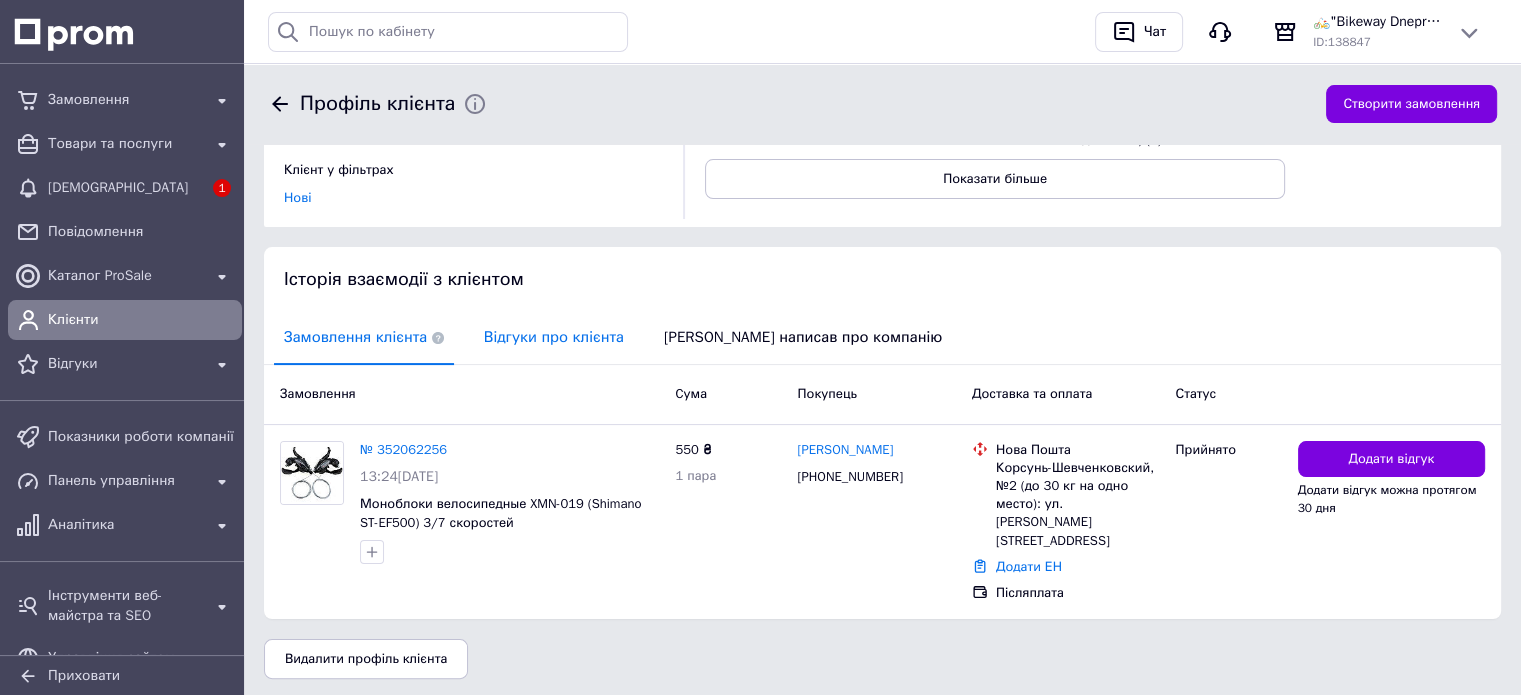 click on "Відгуки про клієнта" at bounding box center (554, 337) 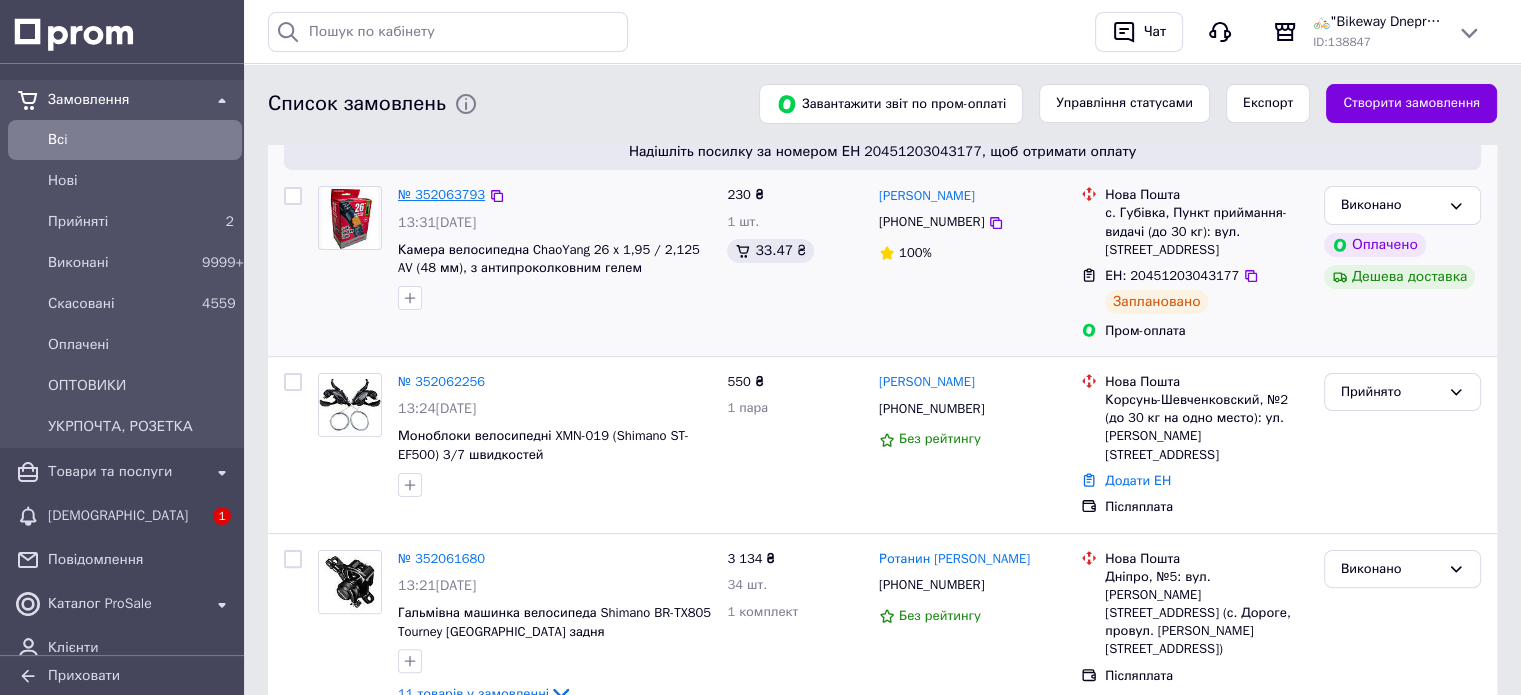 scroll, scrollTop: 400, scrollLeft: 0, axis: vertical 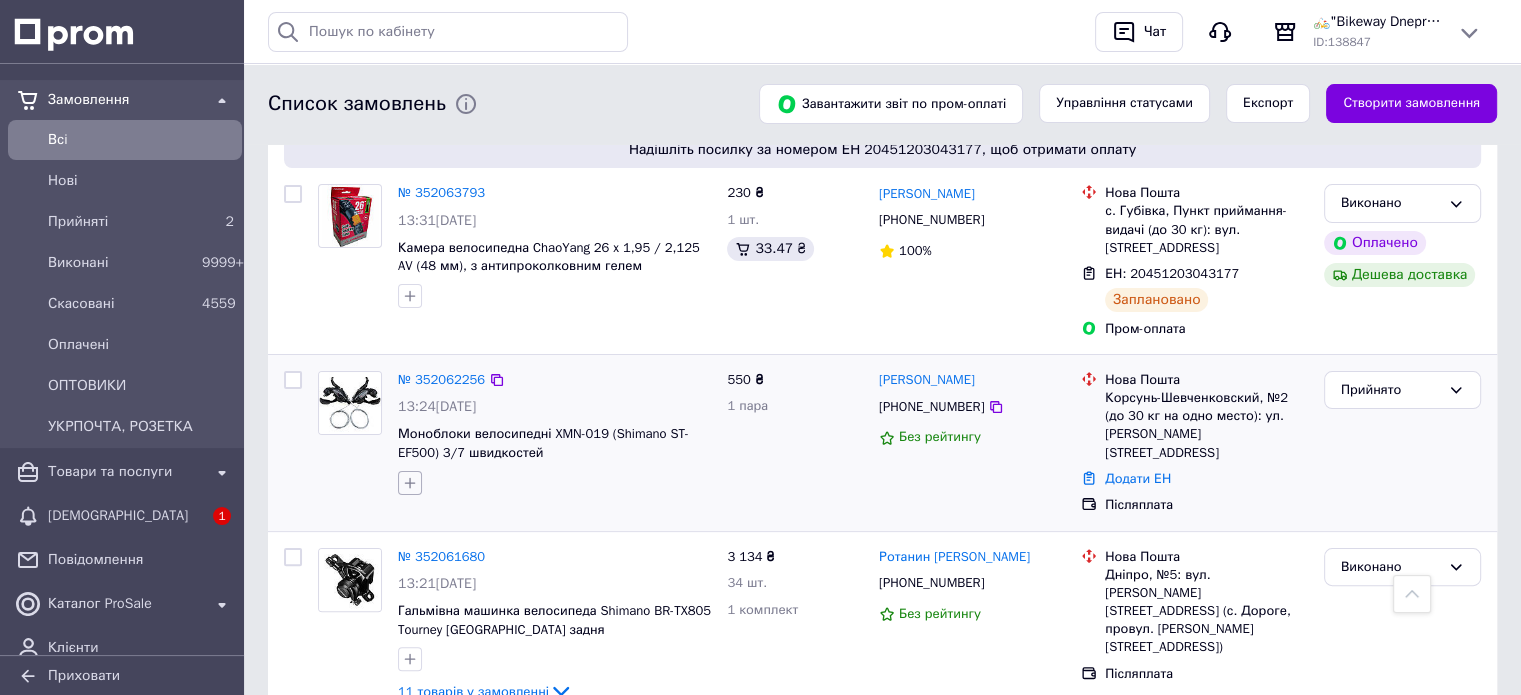 click 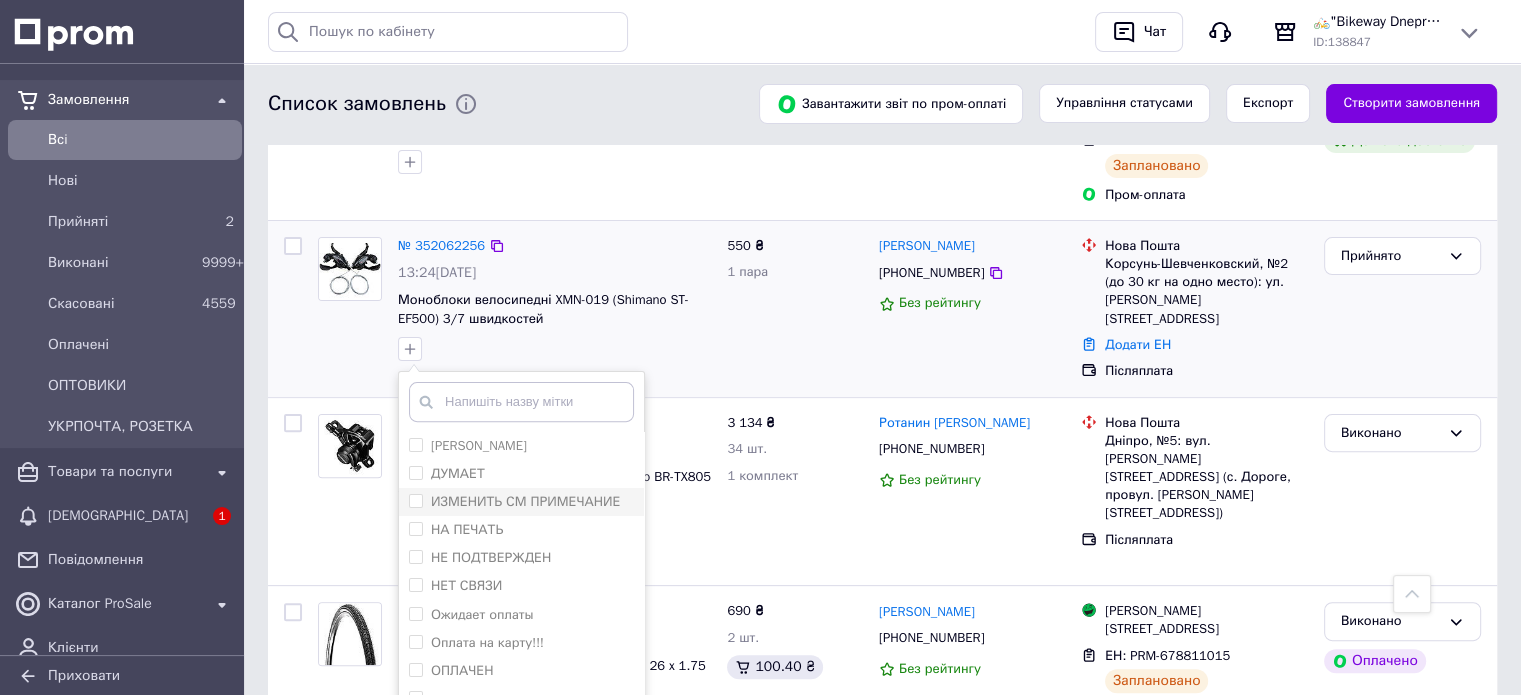 scroll, scrollTop: 600, scrollLeft: 0, axis: vertical 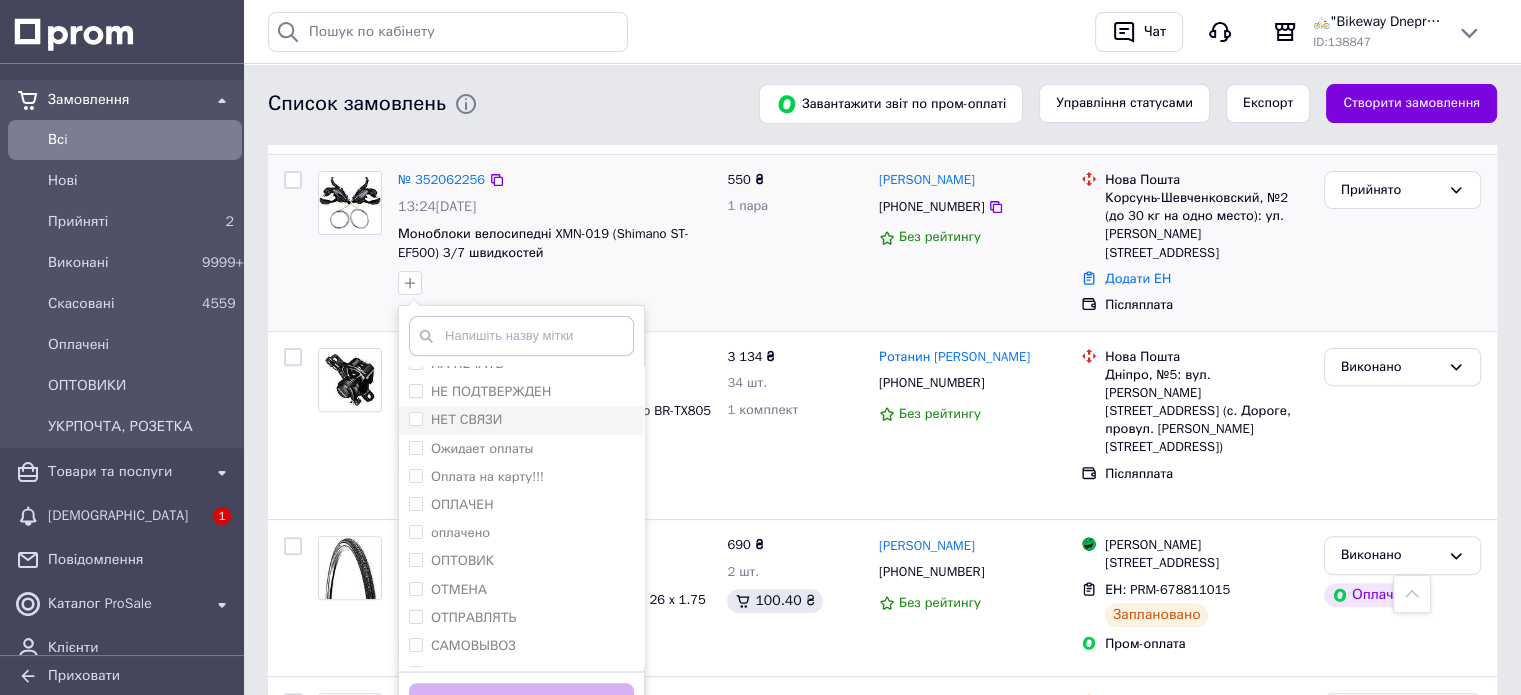 click on "НЕТ СВЯЗИ" at bounding box center [466, 419] 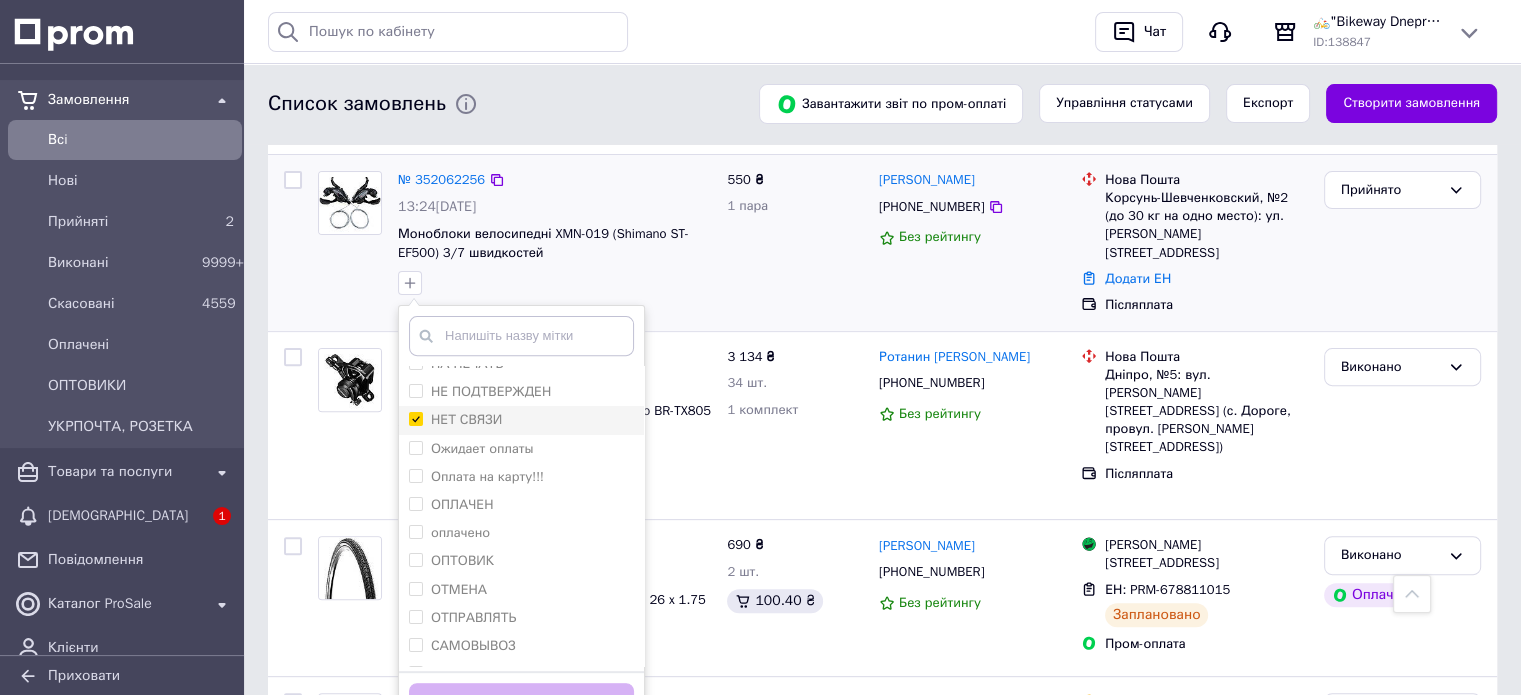 checkbox on "true" 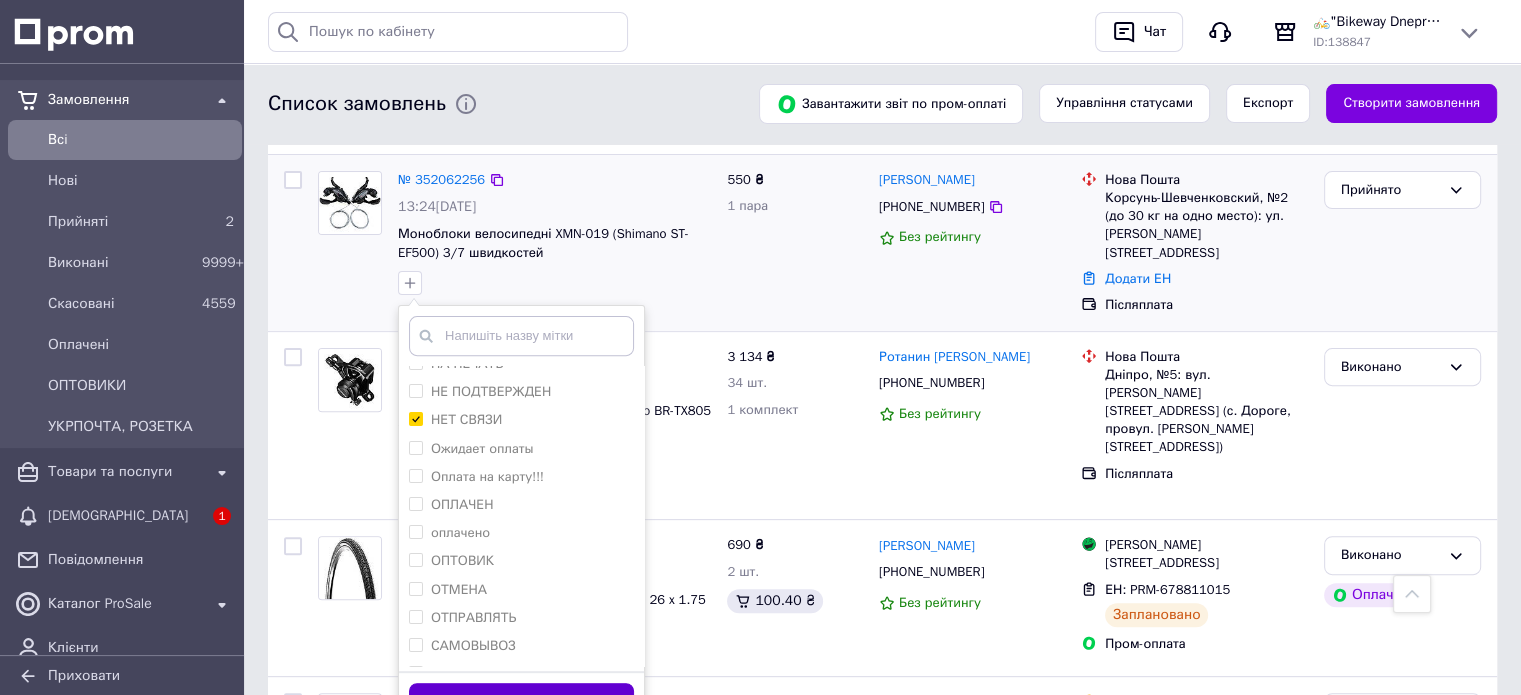 click on "Додати мітку" at bounding box center (521, 702) 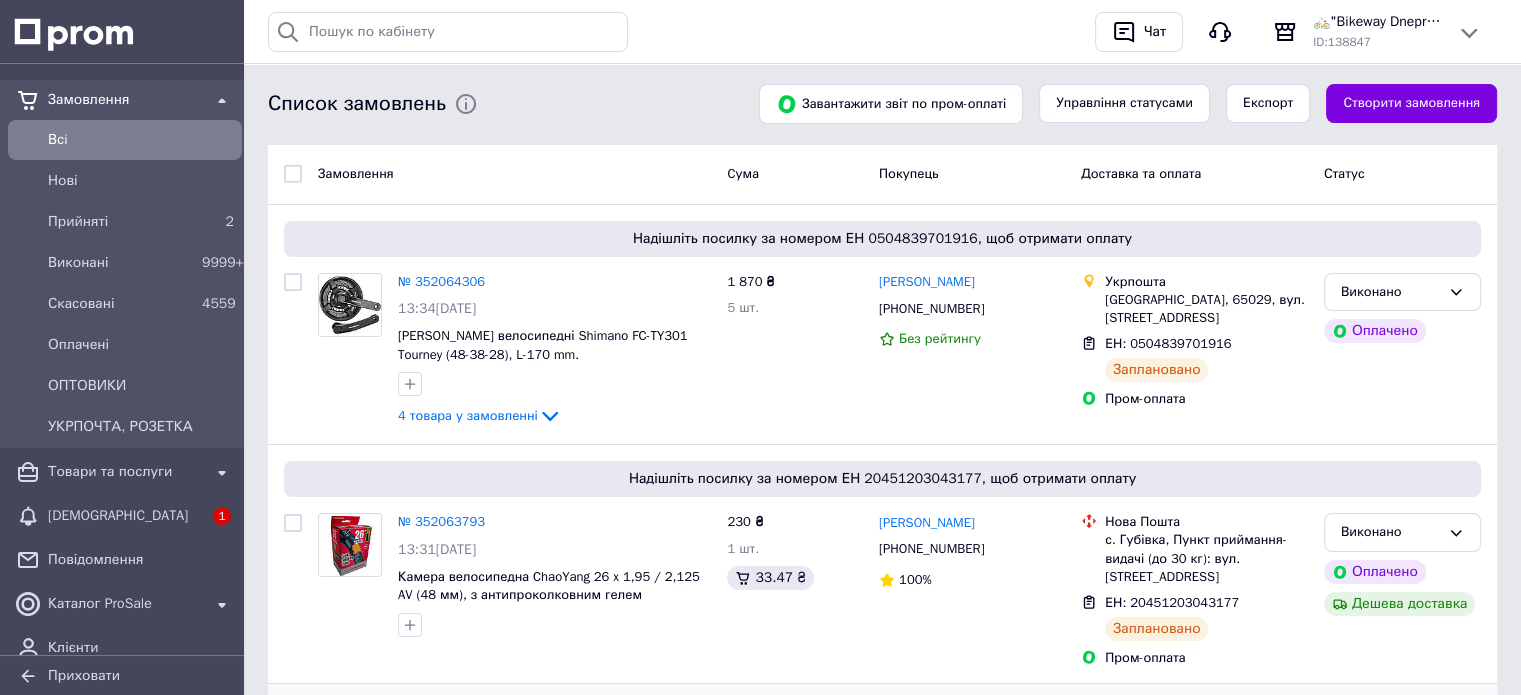 scroll, scrollTop: 0, scrollLeft: 0, axis: both 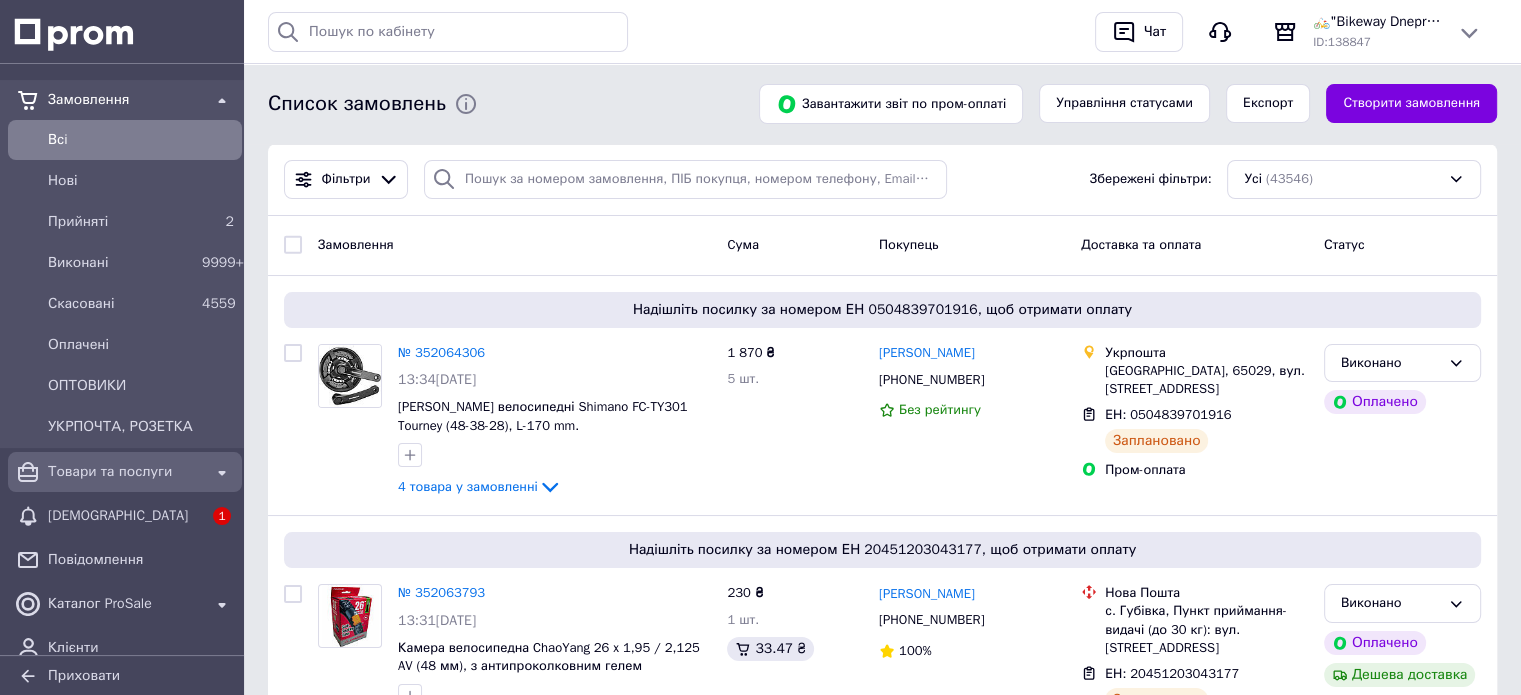 click on "Товари та послуги" at bounding box center (125, 472) 